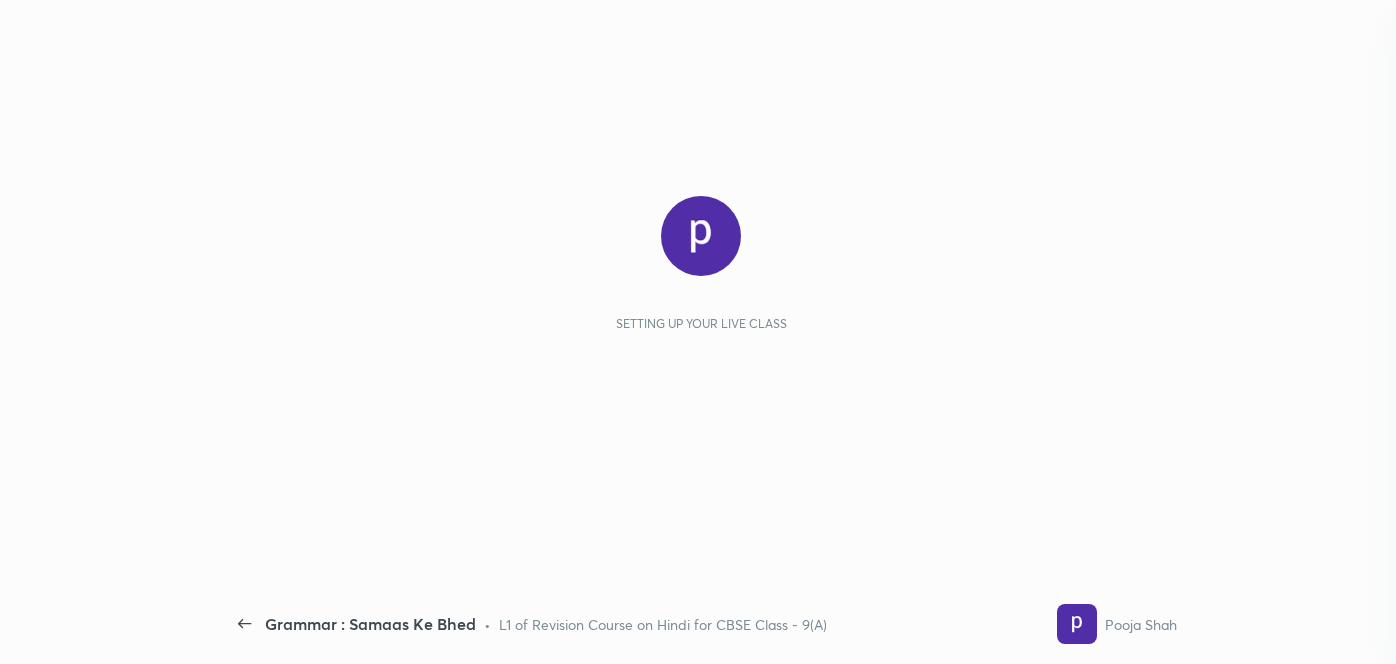 scroll, scrollTop: 0, scrollLeft: 0, axis: both 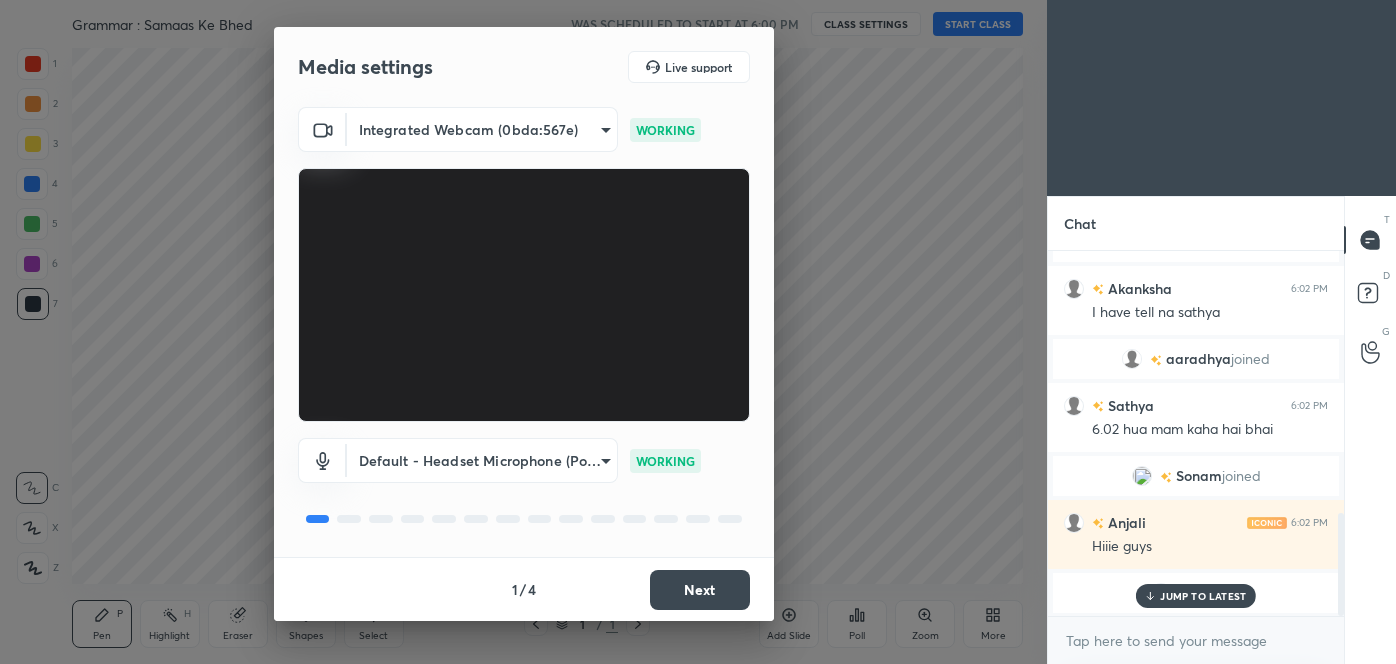 click on "Next" at bounding box center [700, 590] 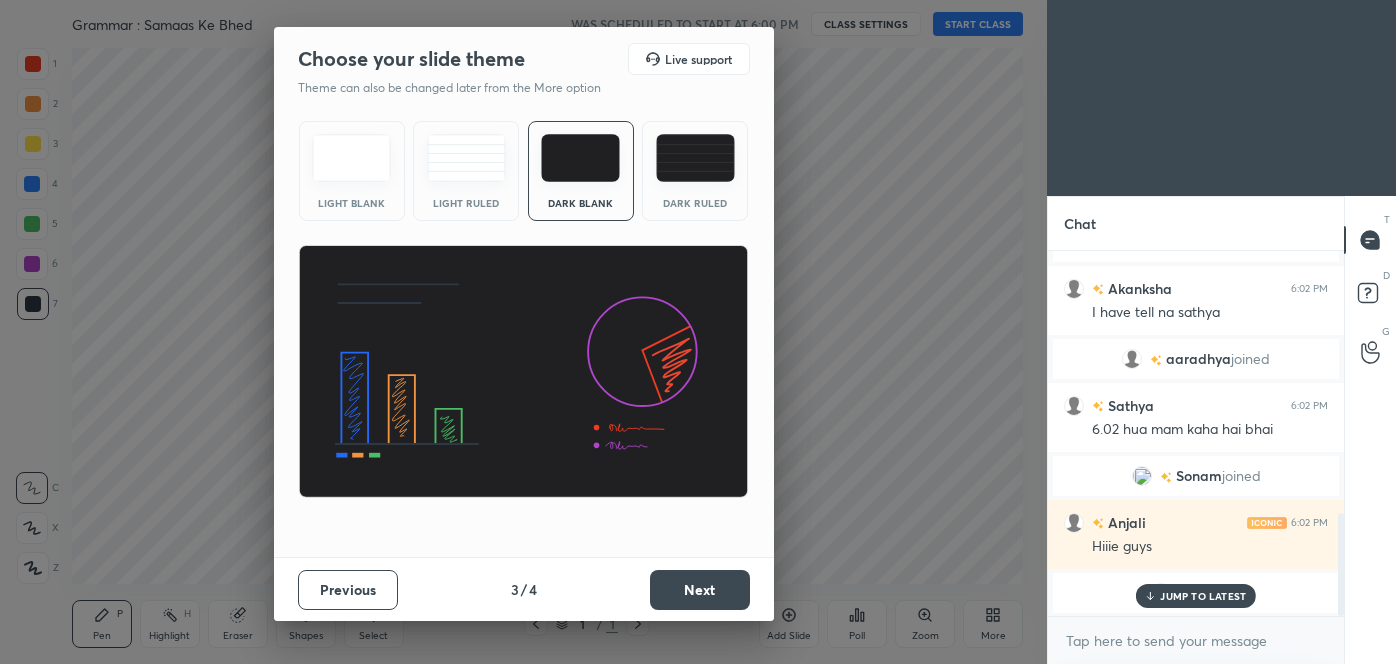 click on "Next" at bounding box center [700, 590] 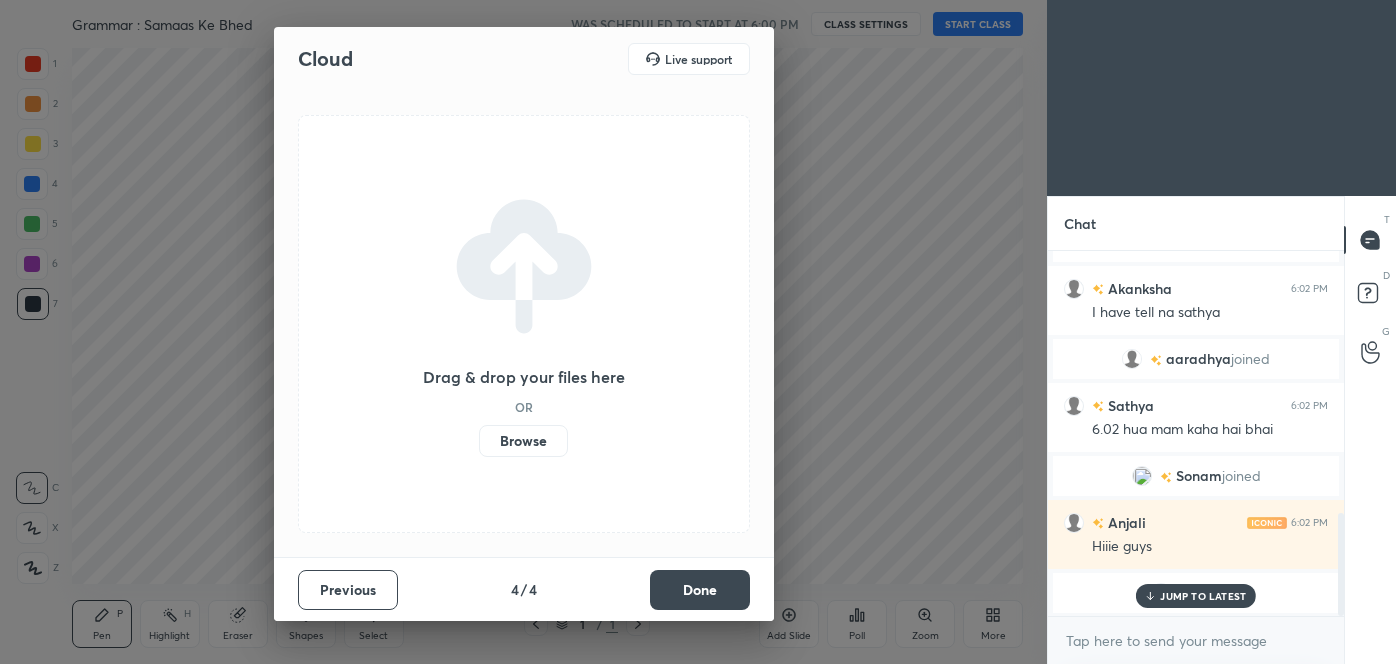 click on "Done" at bounding box center (700, 590) 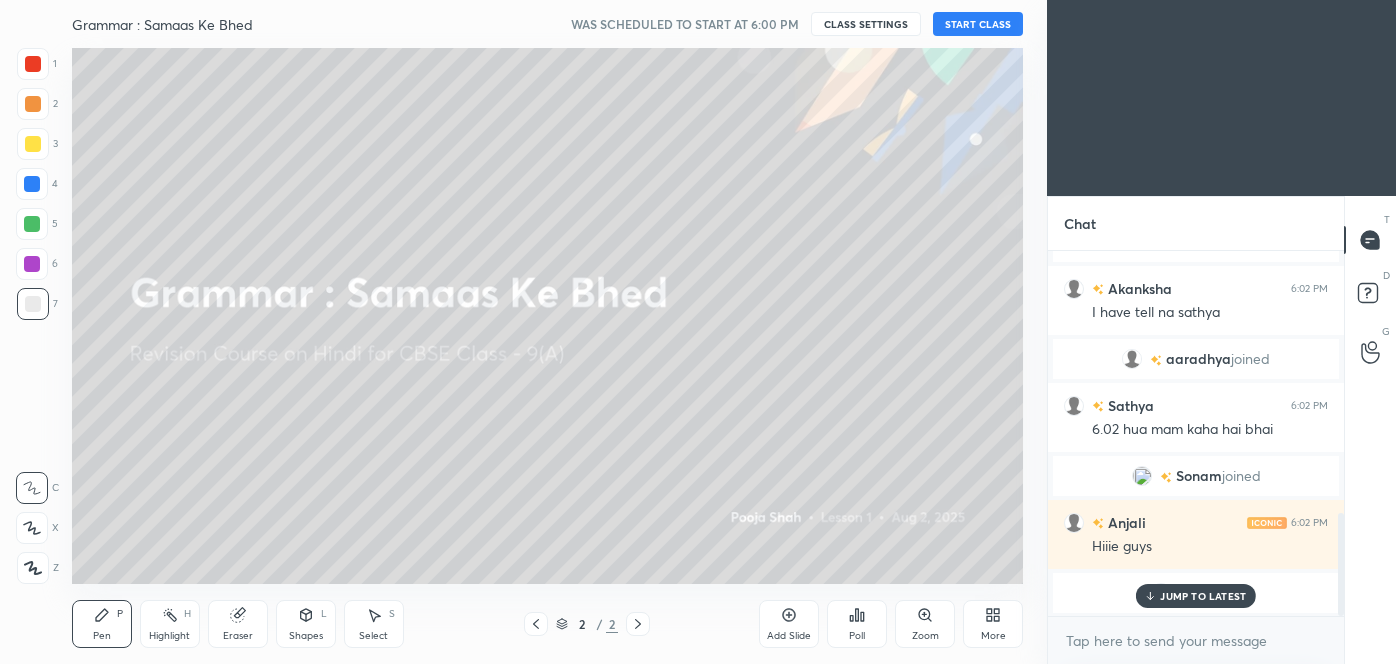 click on "START CLASS" at bounding box center [978, 24] 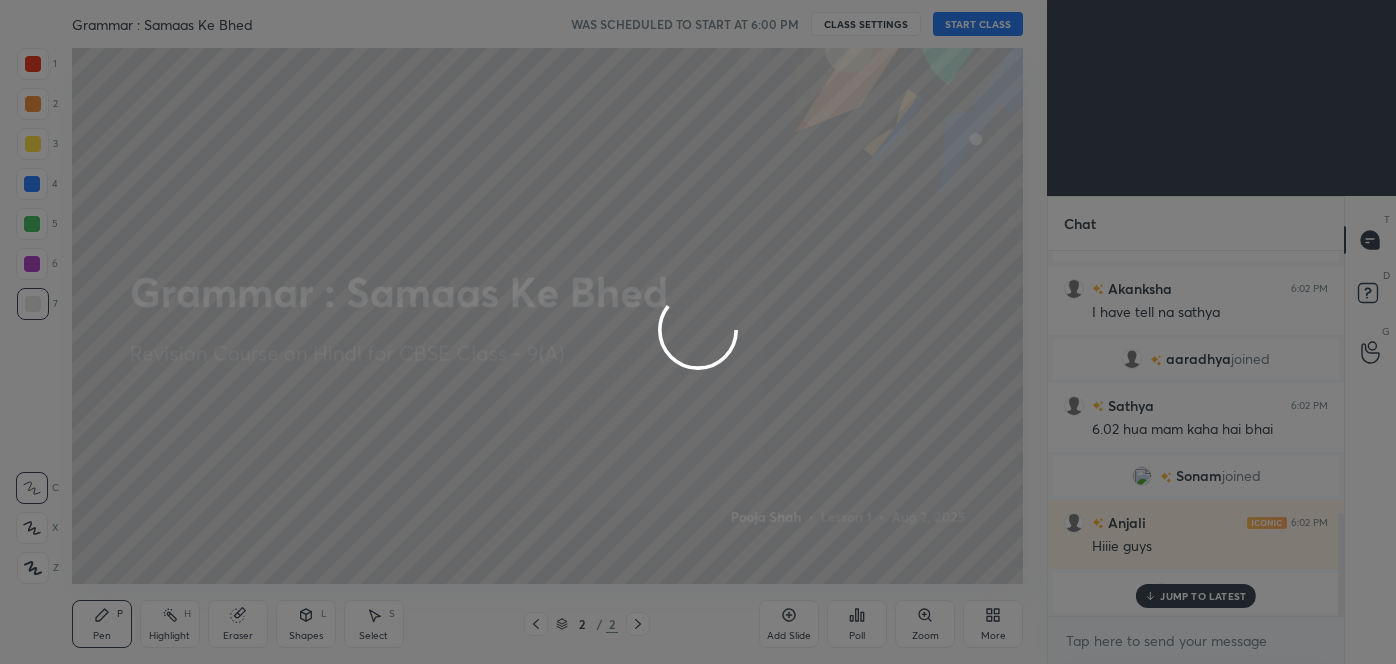 click at bounding box center (698, 332) 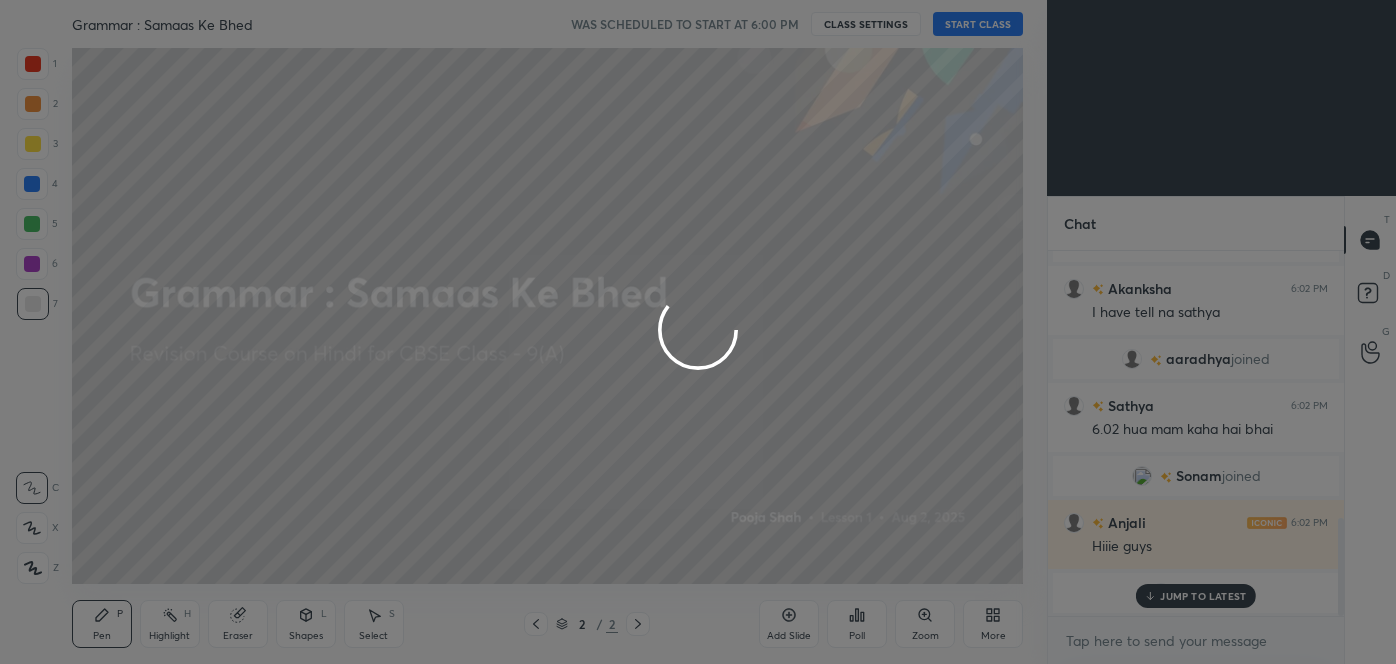 scroll, scrollTop: 992, scrollLeft: 0, axis: vertical 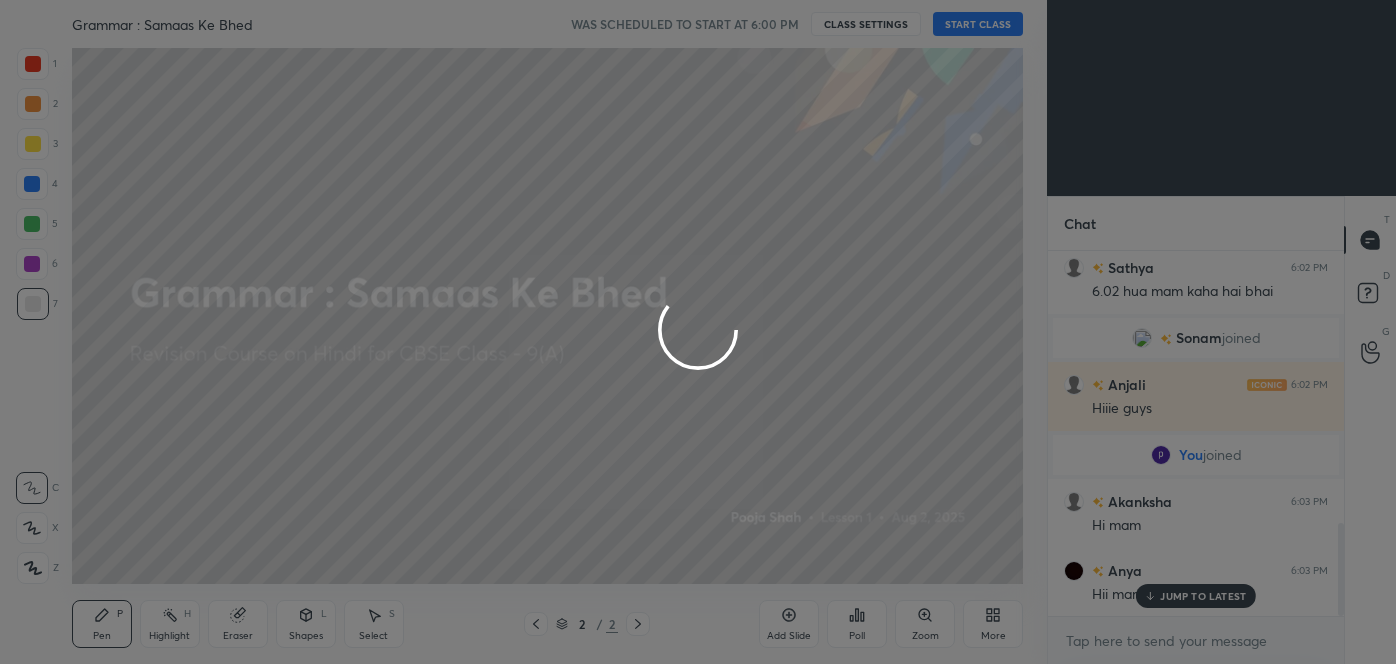 click at bounding box center (698, 332) 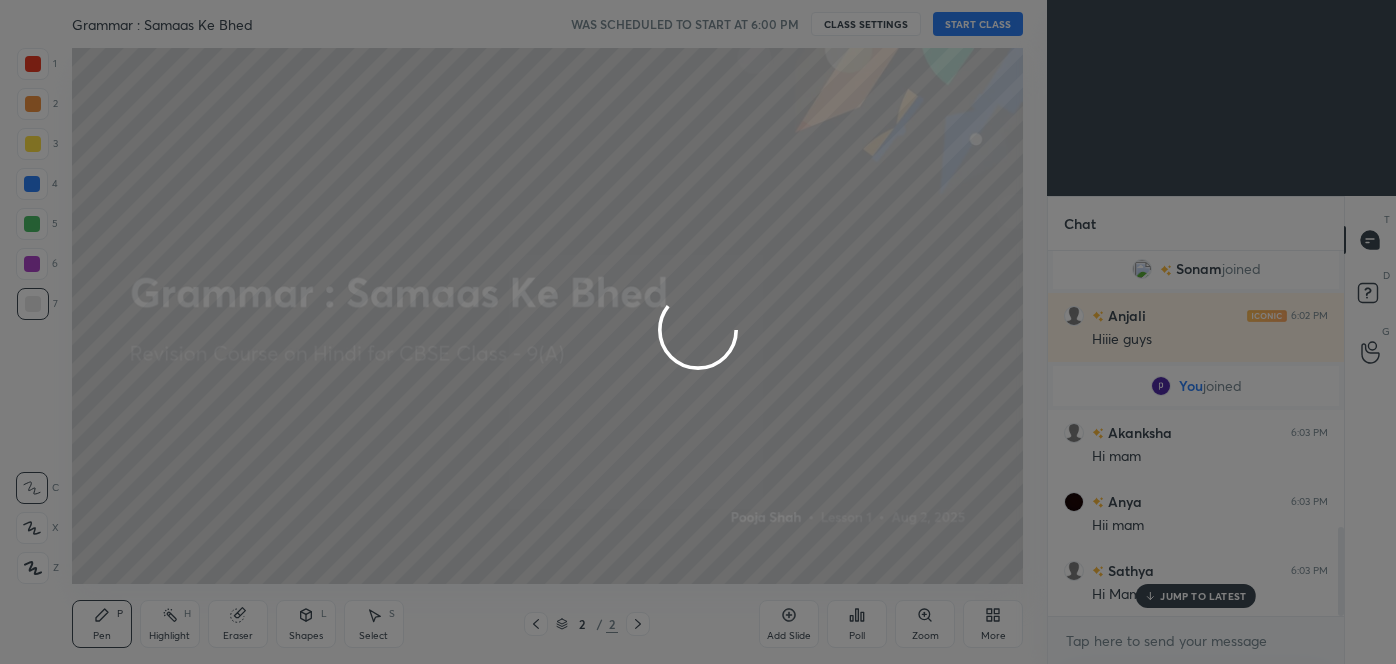 click at bounding box center [698, 332] 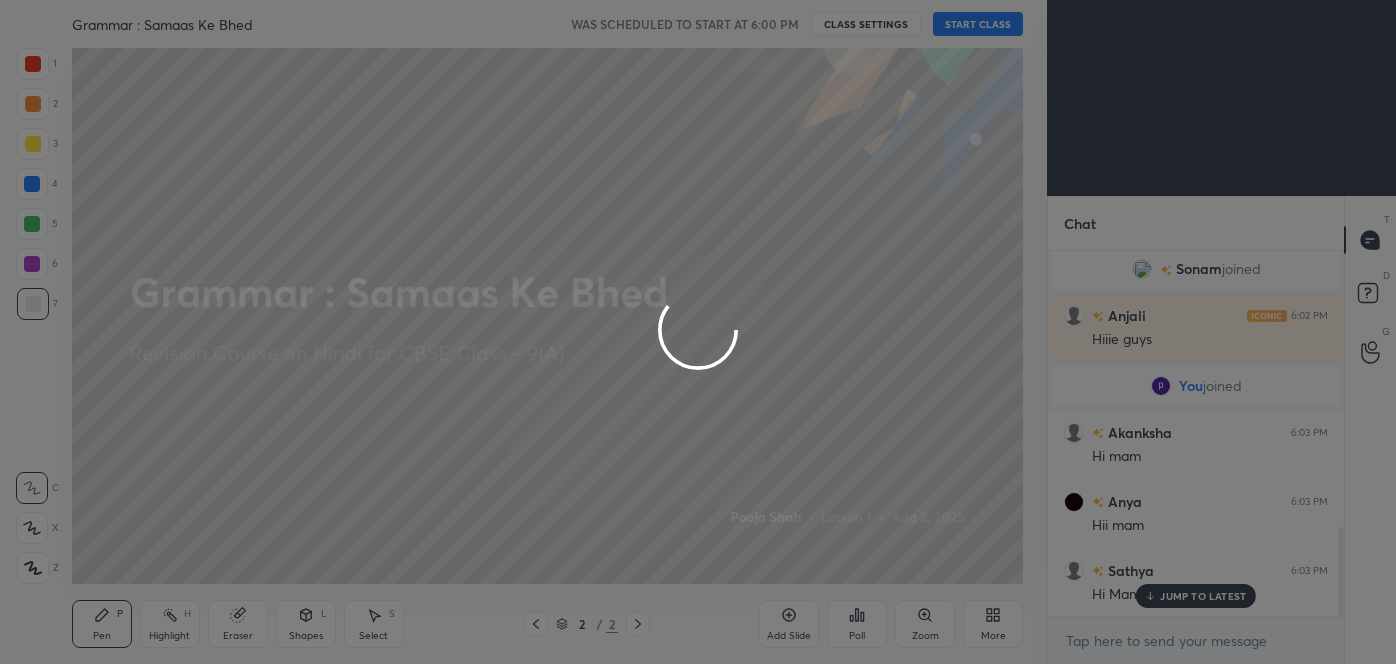 click at bounding box center (698, 332) 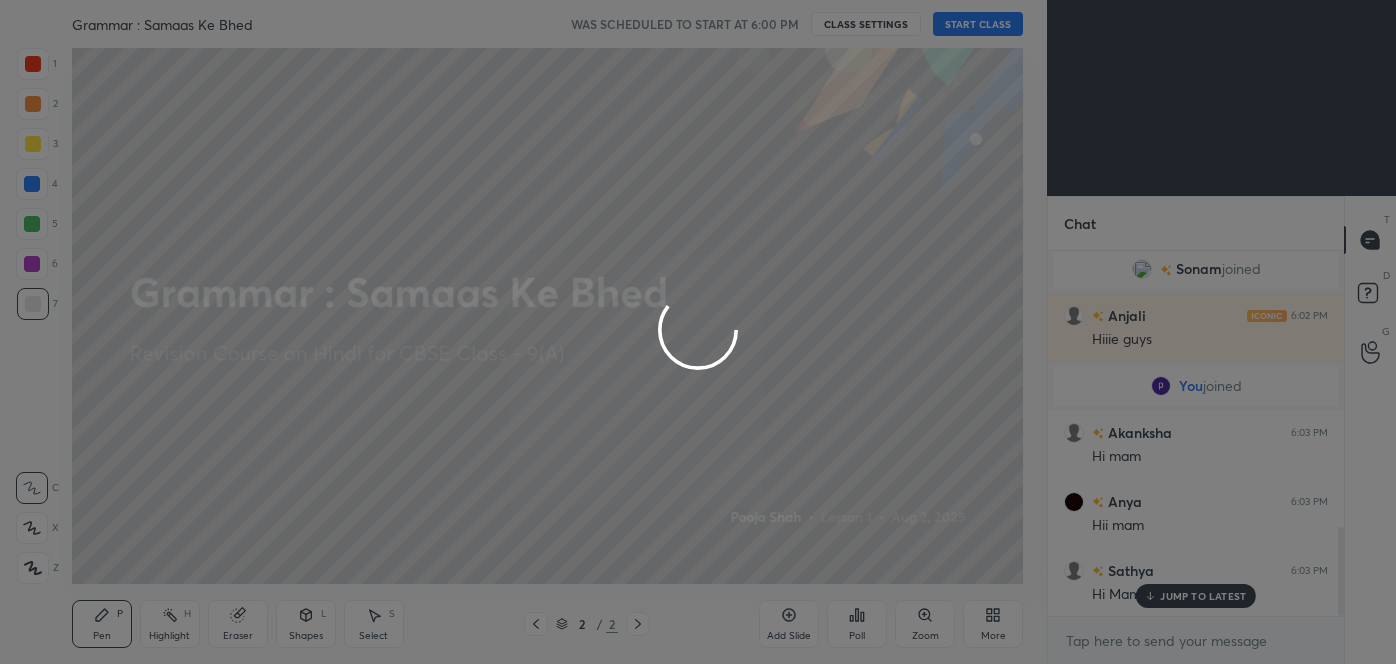 click at bounding box center (698, 332) 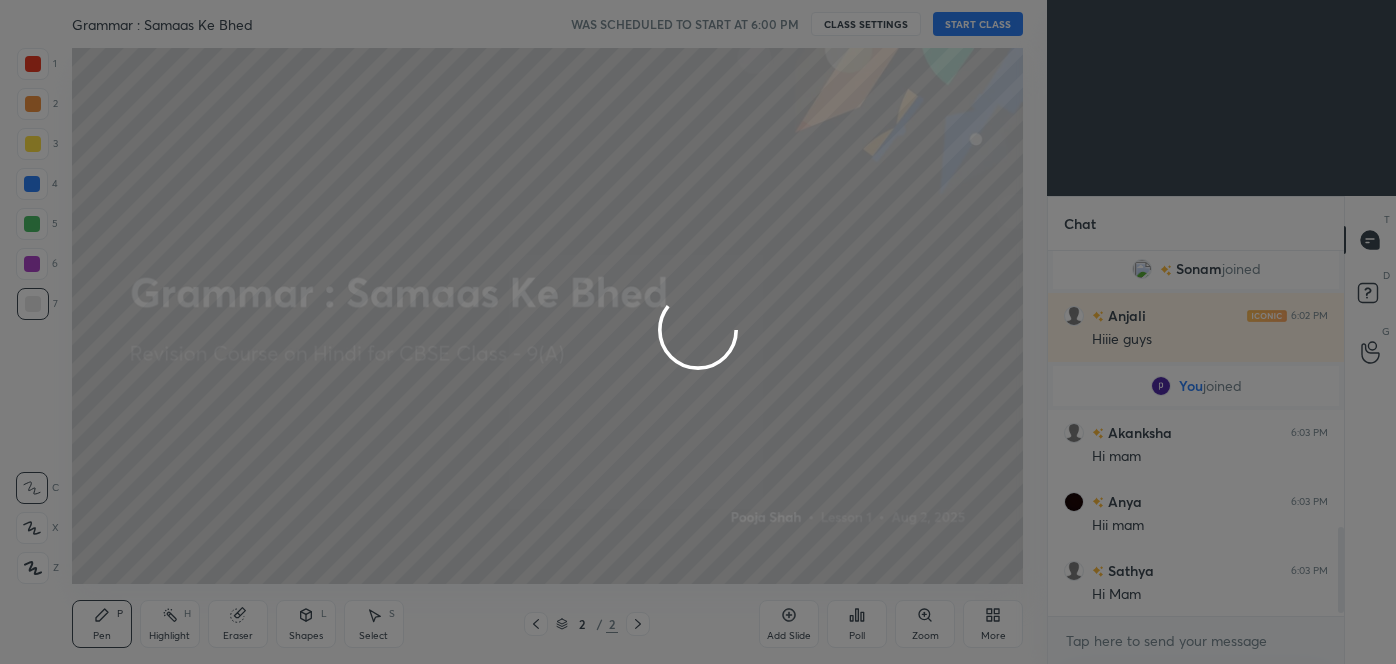 scroll, scrollTop: 1200, scrollLeft: 0, axis: vertical 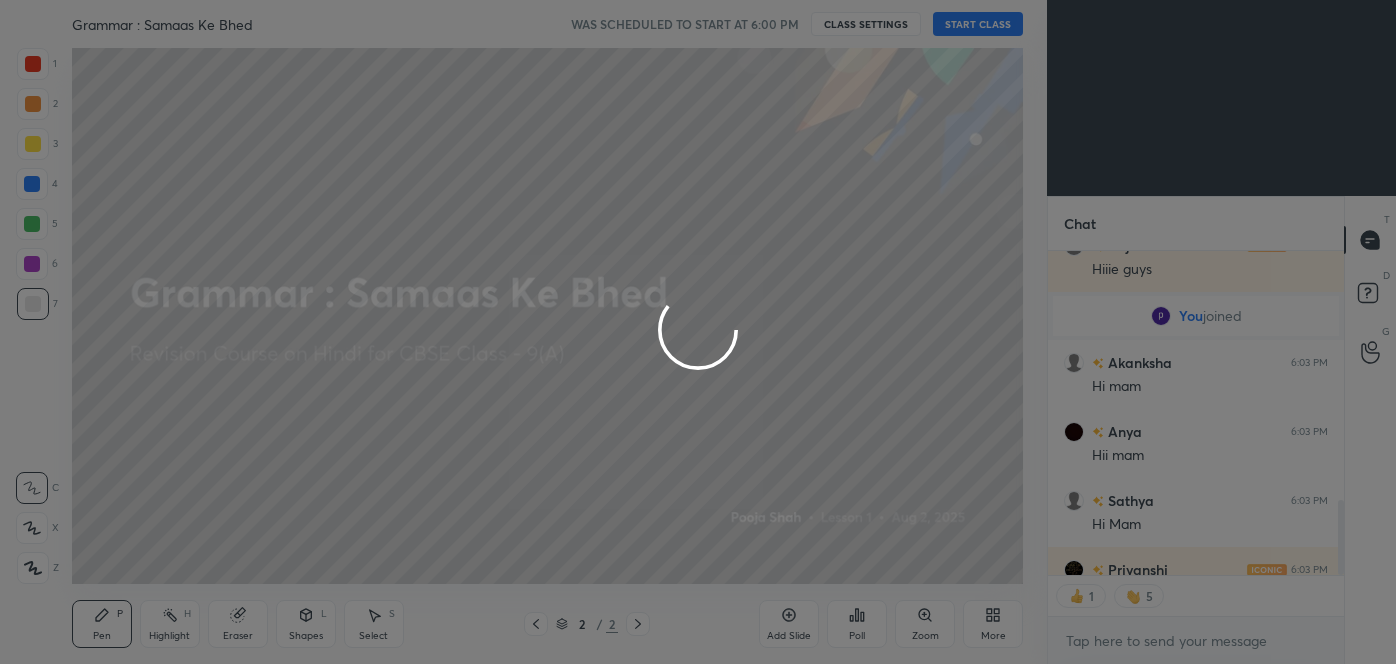click at bounding box center (698, 332) 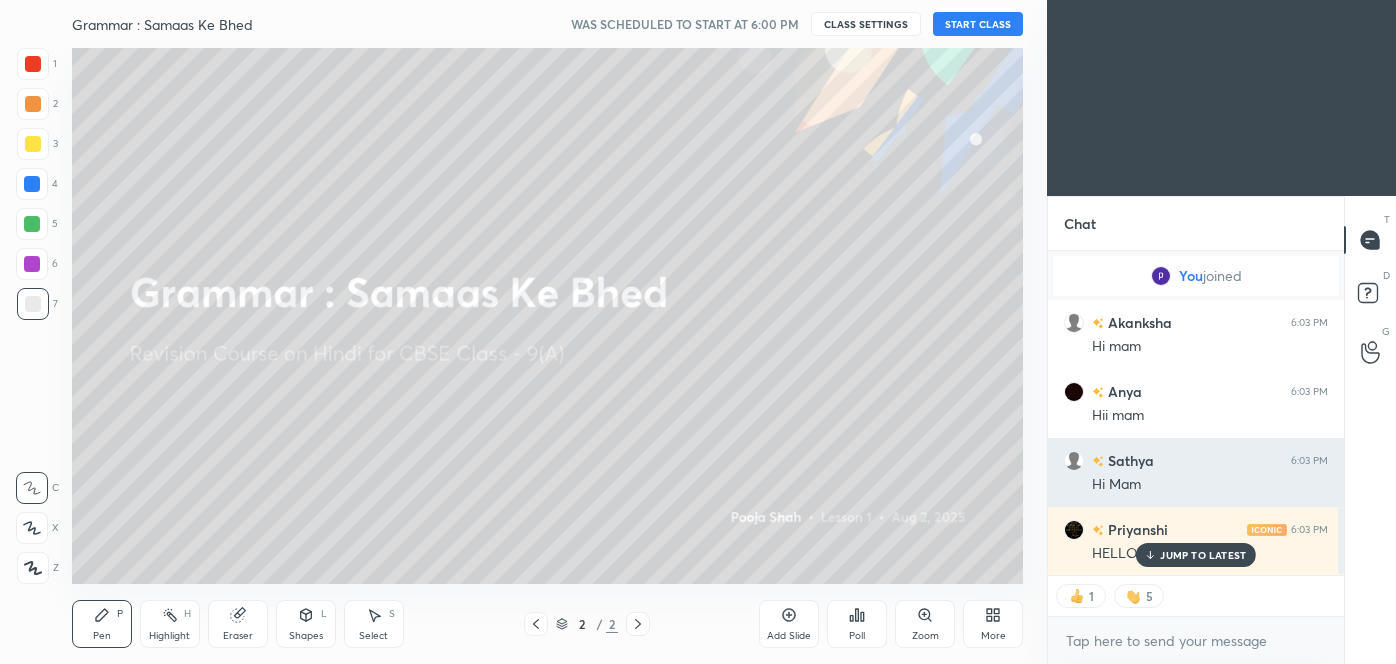 scroll, scrollTop: 1240, scrollLeft: 0, axis: vertical 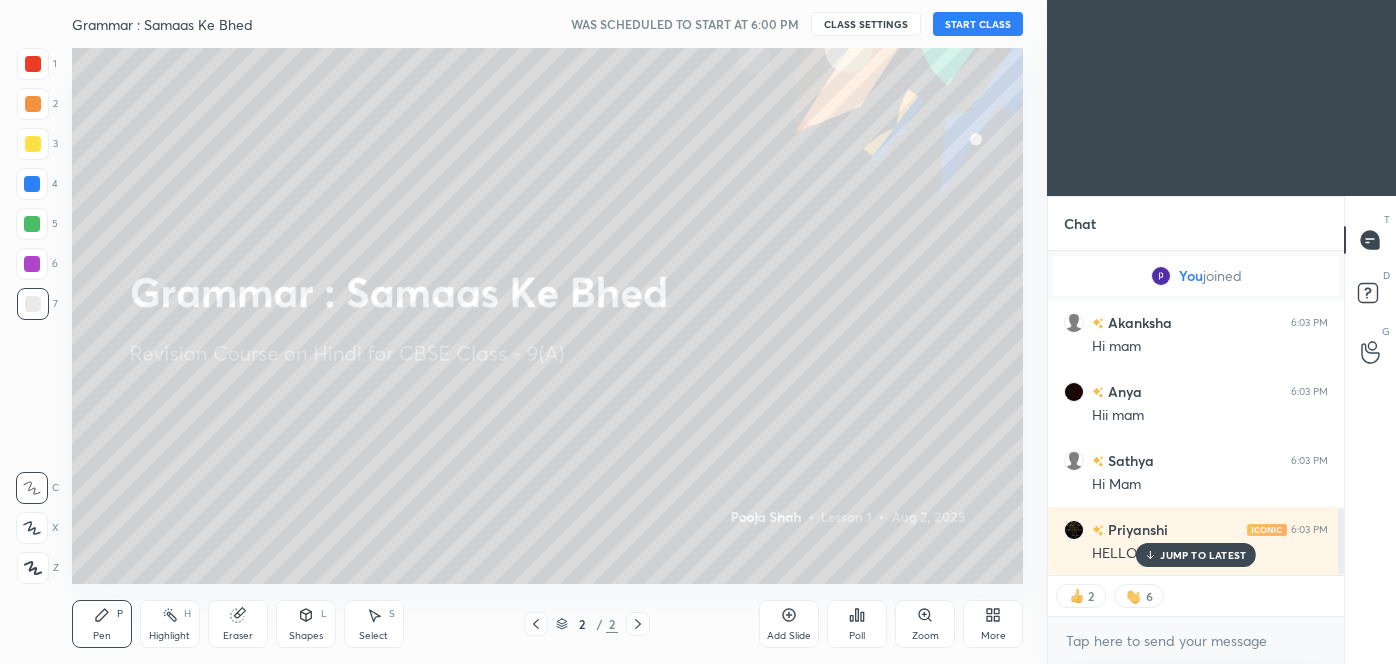 click on "START CLASS" at bounding box center (978, 24) 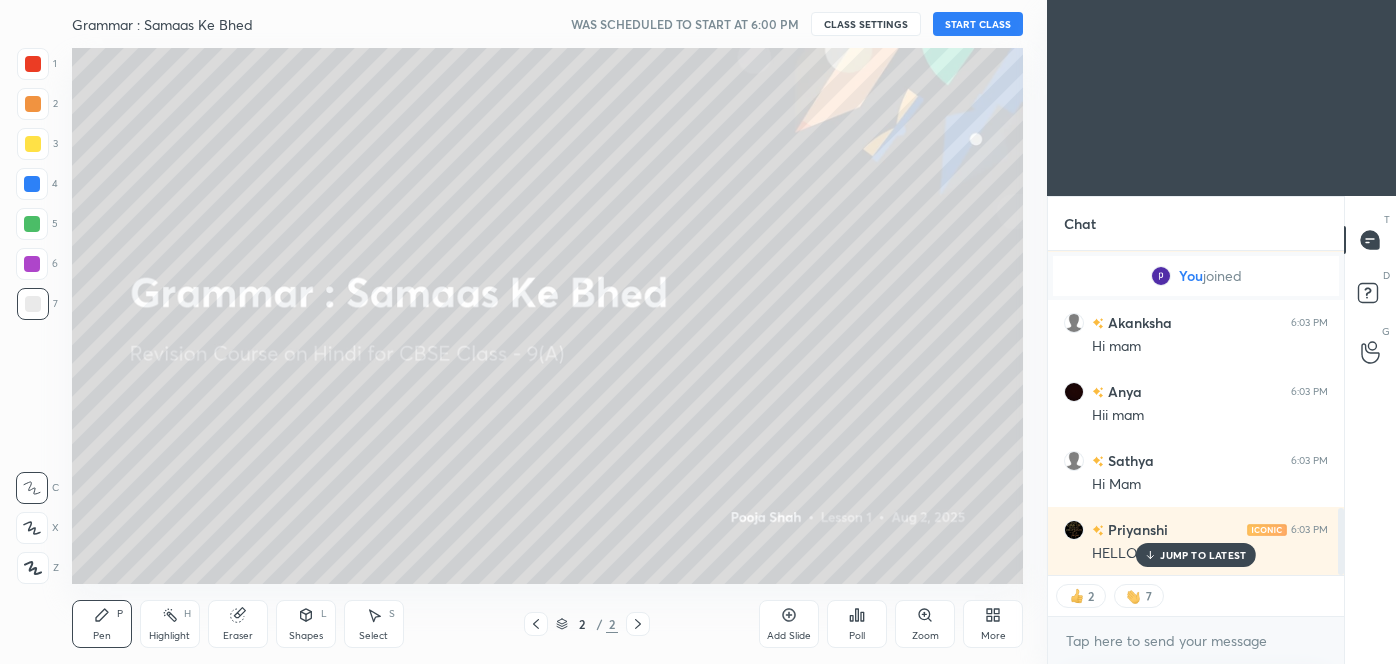 click on "START CLASS" at bounding box center [978, 24] 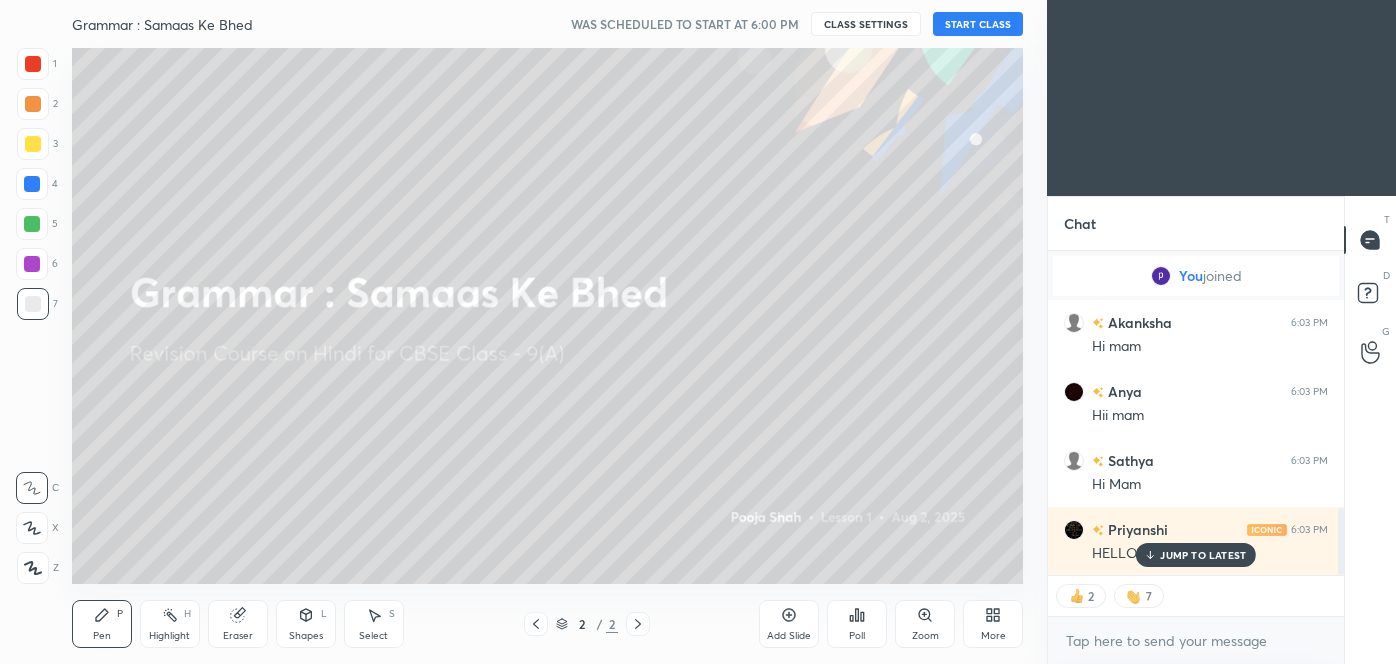 click on "START CLASS" at bounding box center [978, 24] 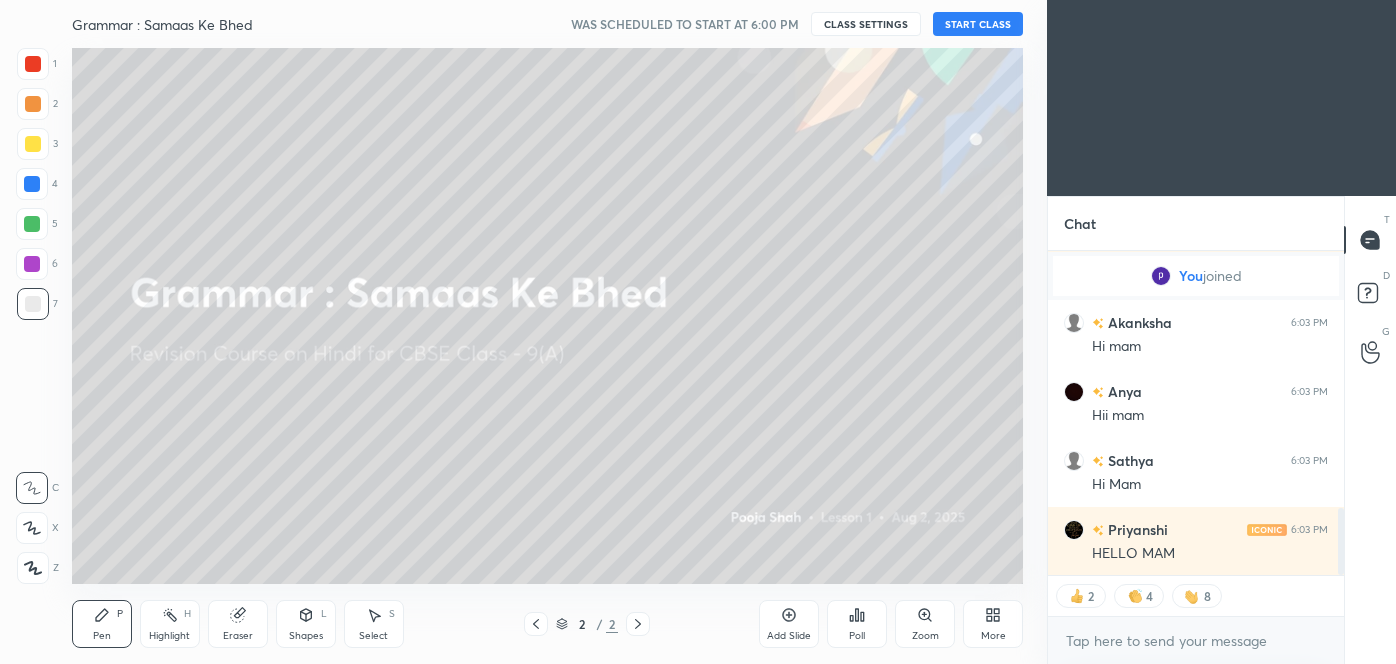 click on "START CLASS" at bounding box center (978, 24) 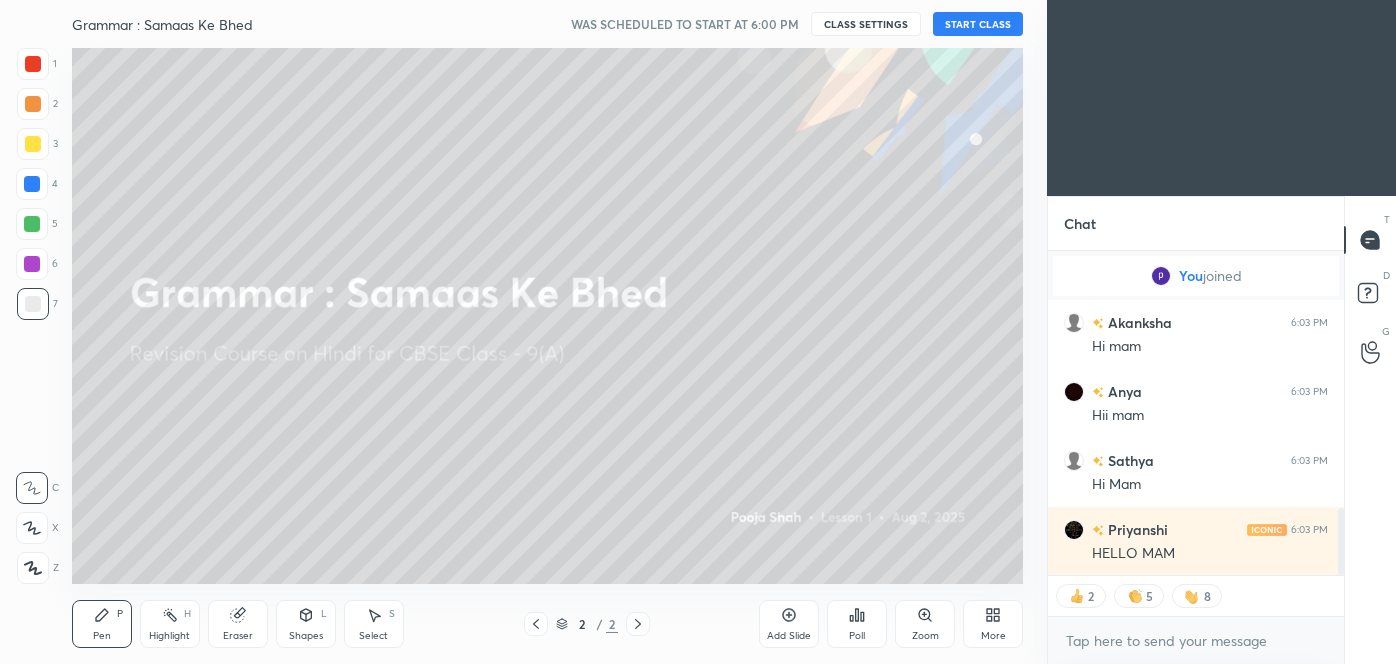 click on "START CLASS" at bounding box center [978, 24] 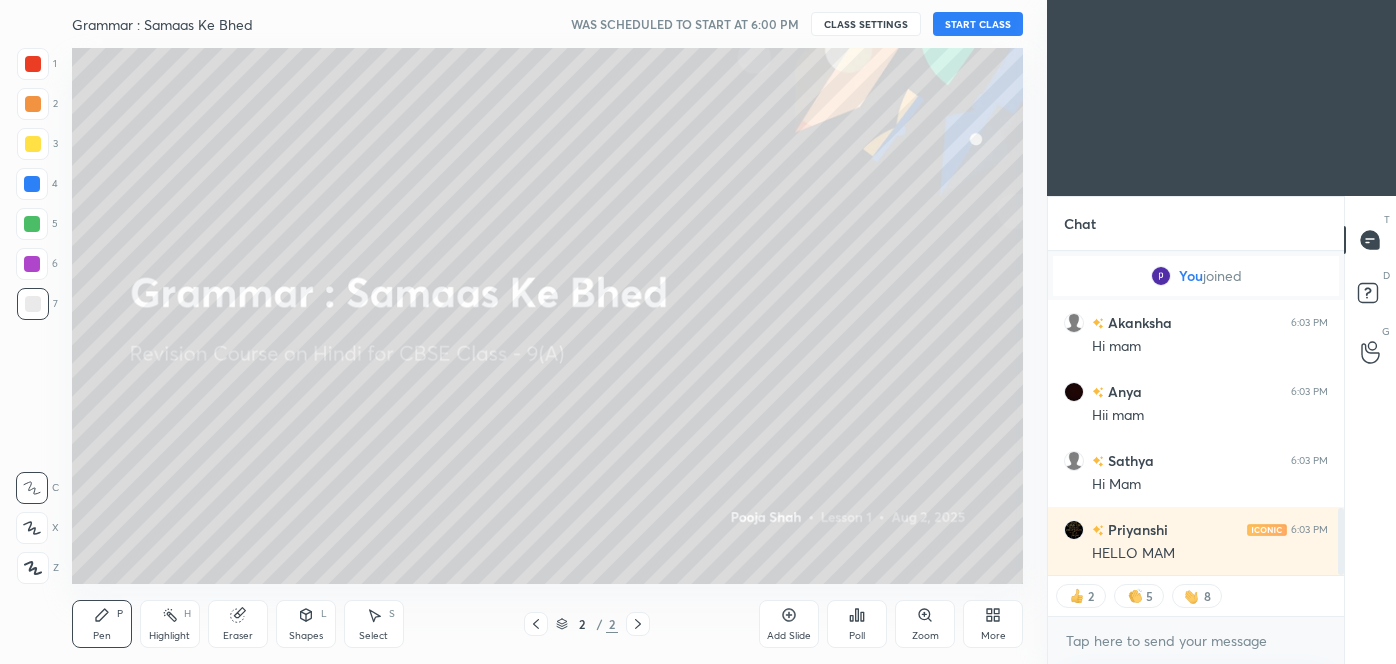 click on "START CLASS" at bounding box center (978, 24) 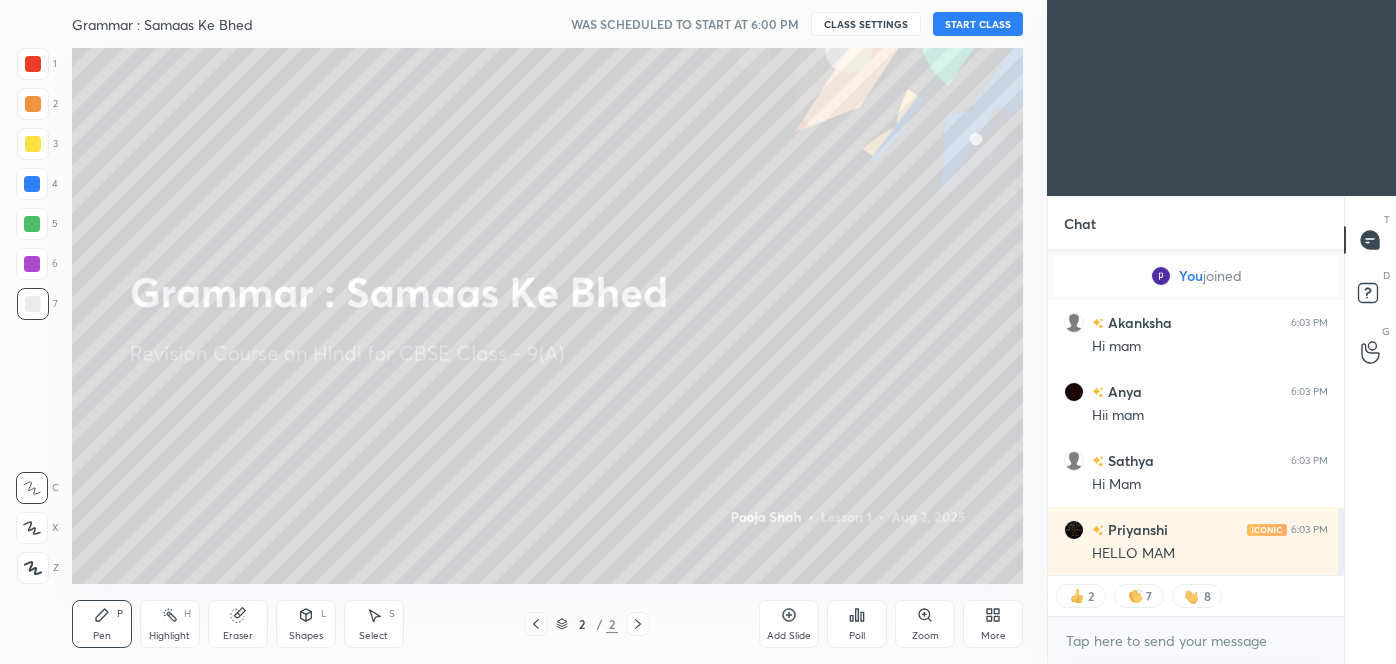 type on "x" 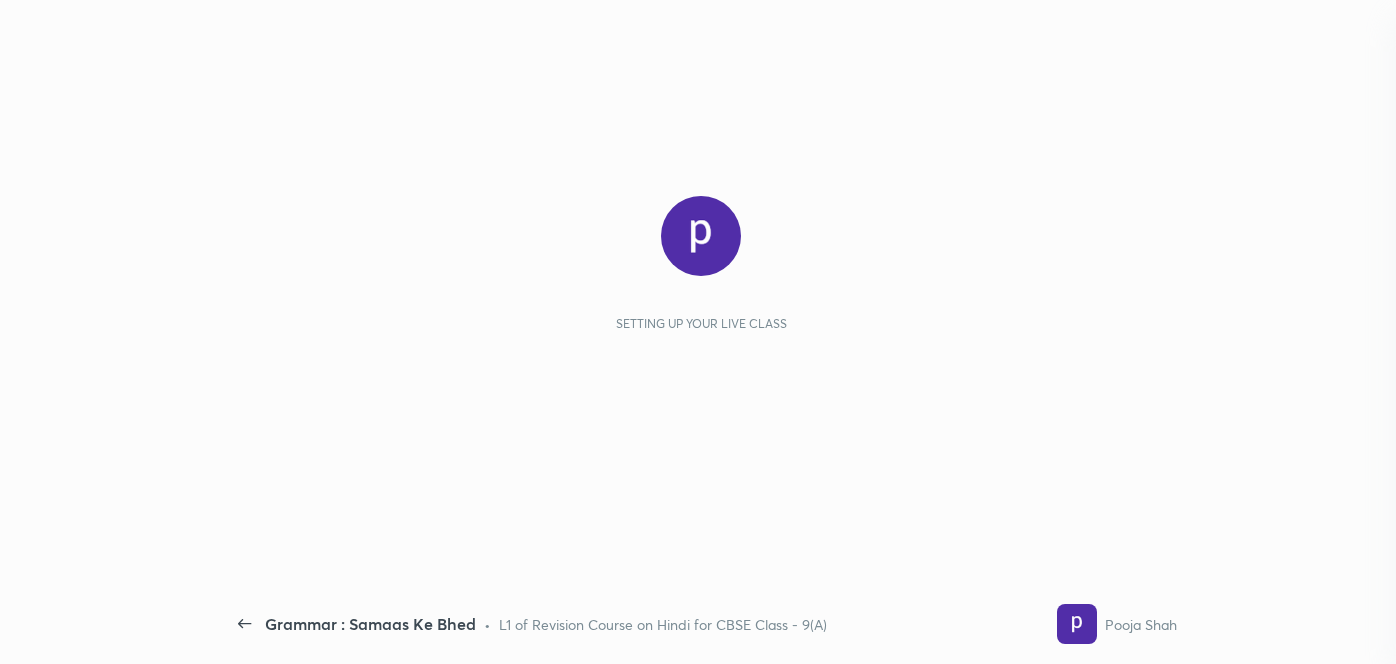 scroll, scrollTop: 0, scrollLeft: 0, axis: both 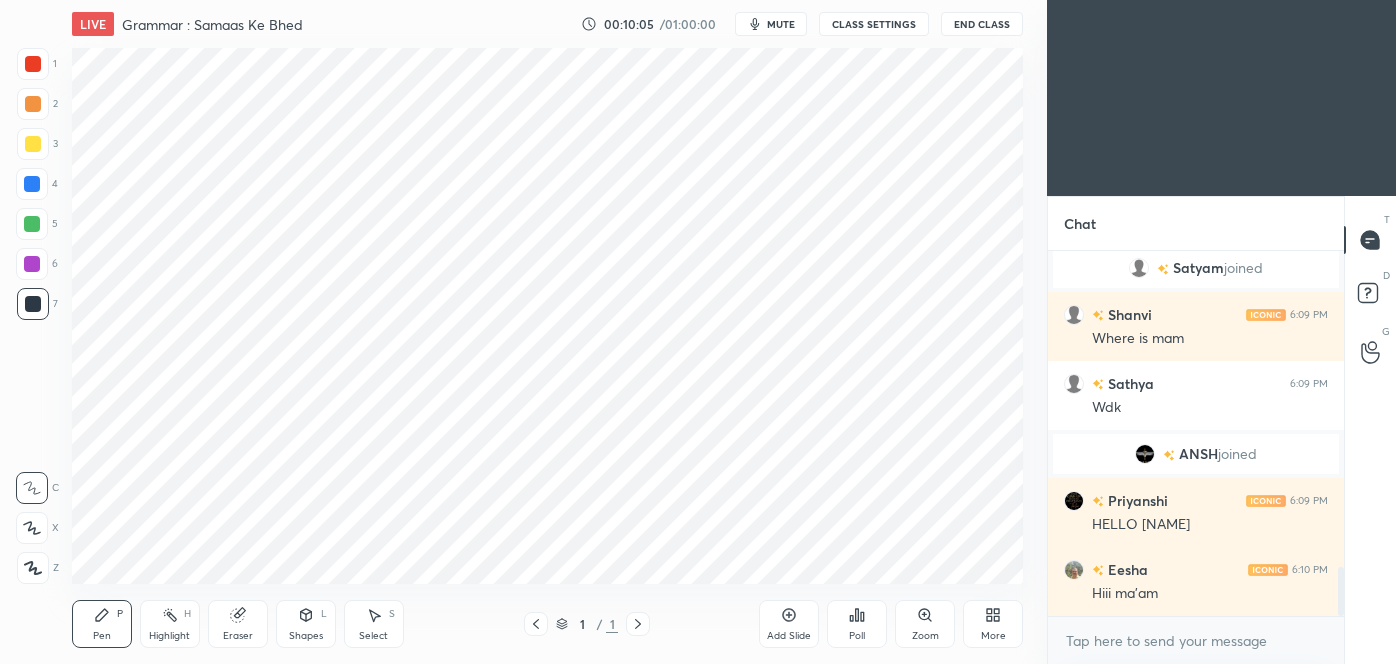 click on "mute" at bounding box center (771, 24) 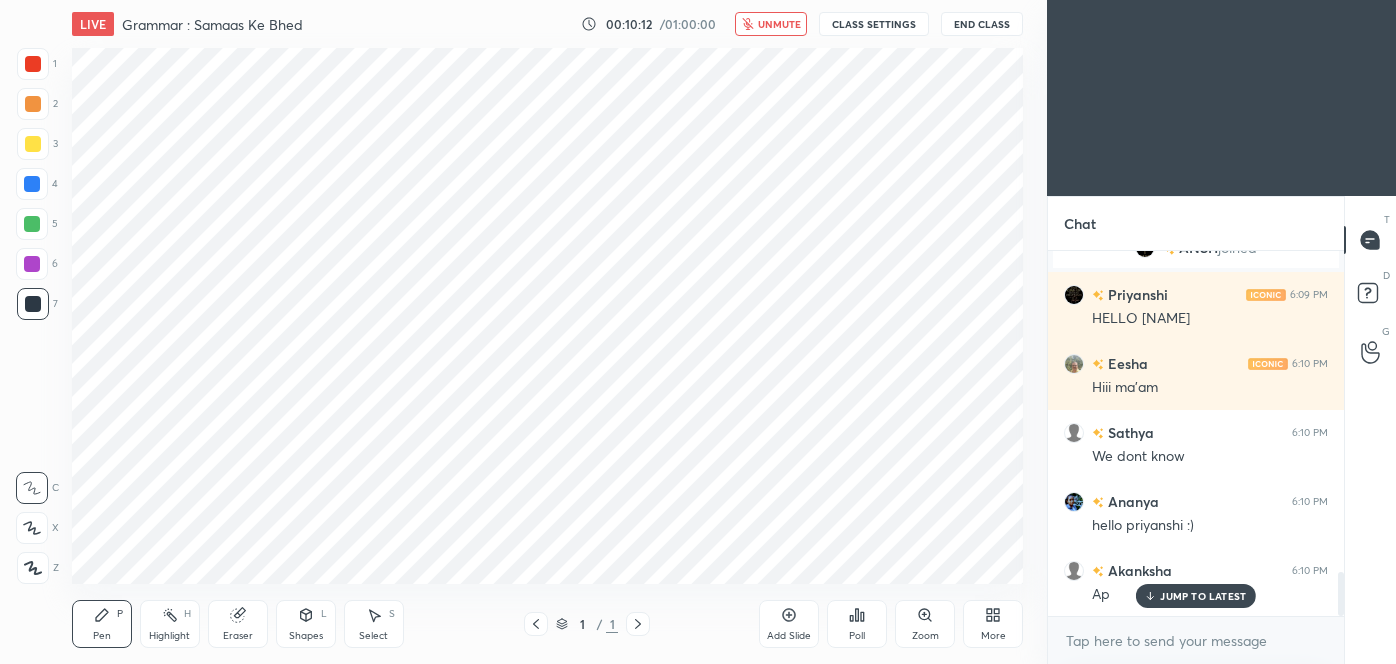 scroll, scrollTop: 2648, scrollLeft: 0, axis: vertical 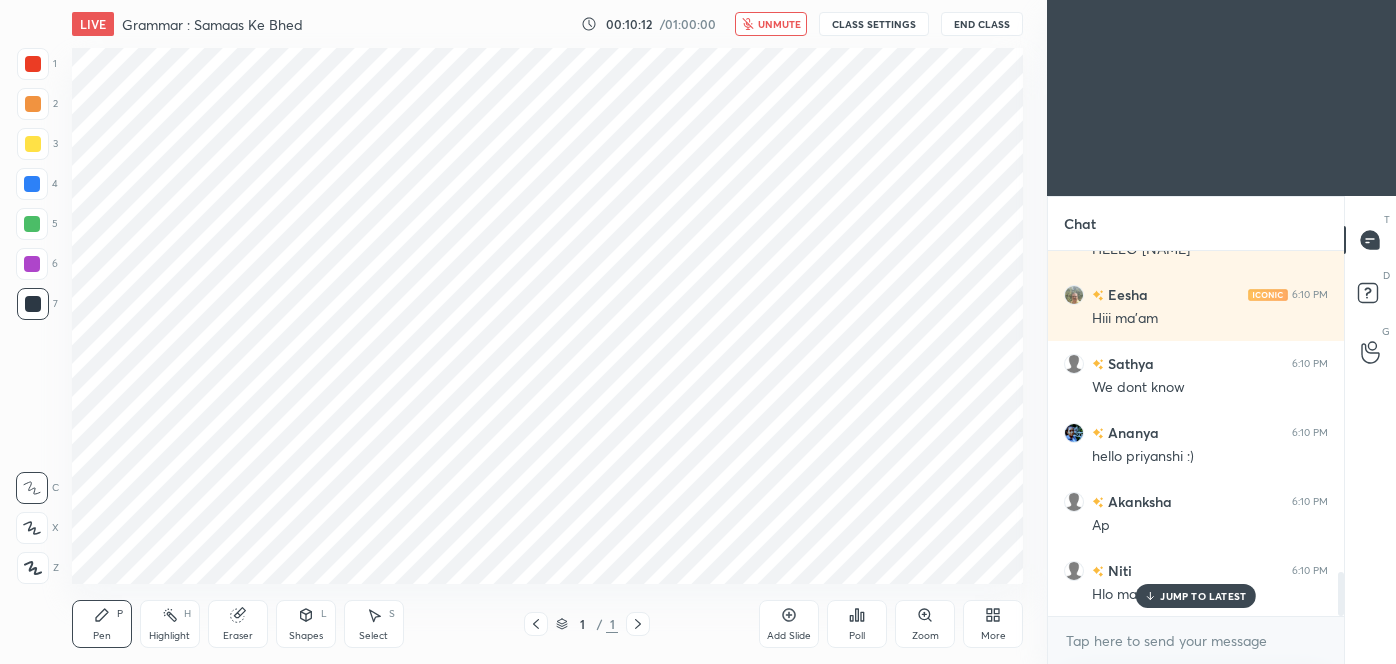 click 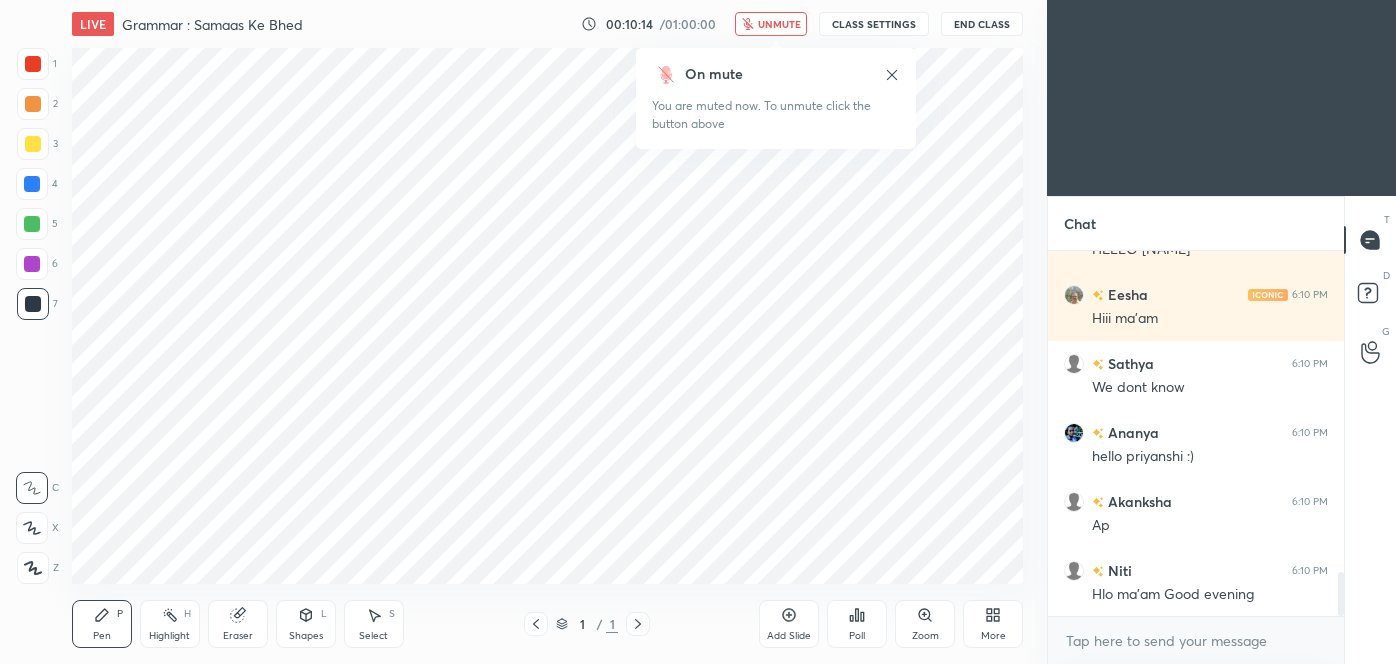 click on "unmute" at bounding box center (771, 24) 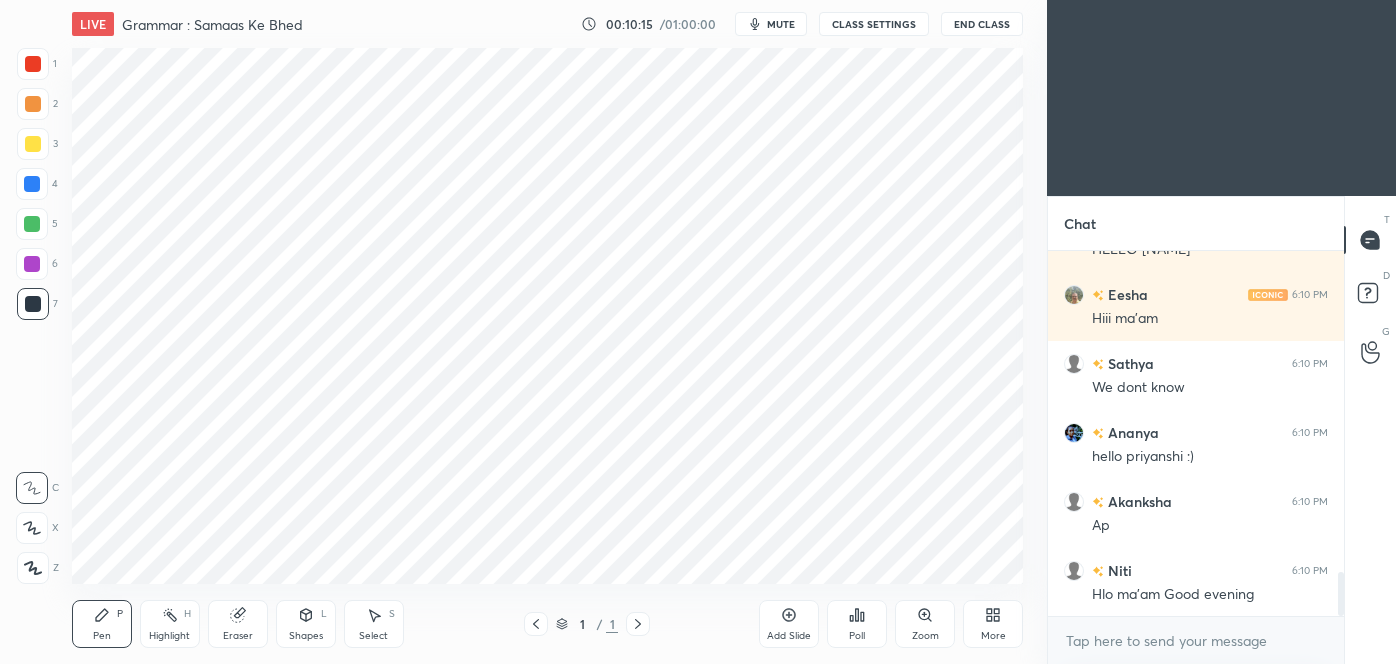 scroll, scrollTop: 2736, scrollLeft: 0, axis: vertical 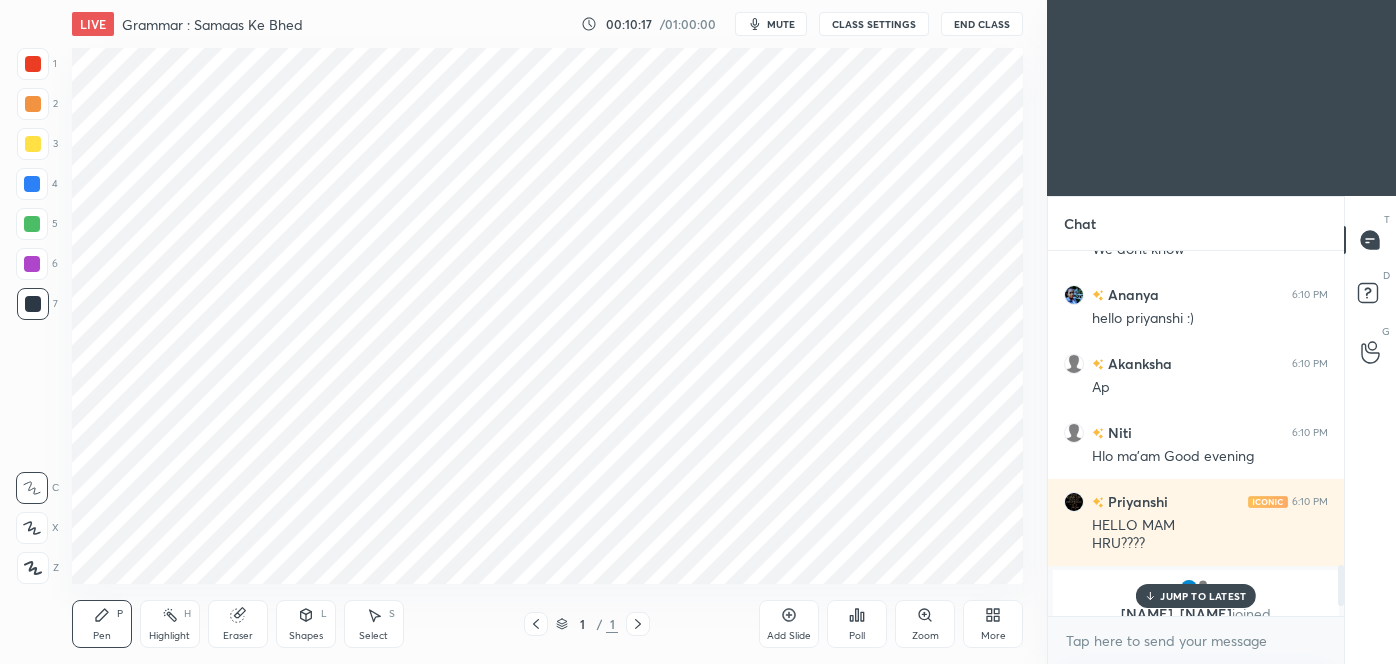 click on "JUMP TO LATEST" at bounding box center (1203, 596) 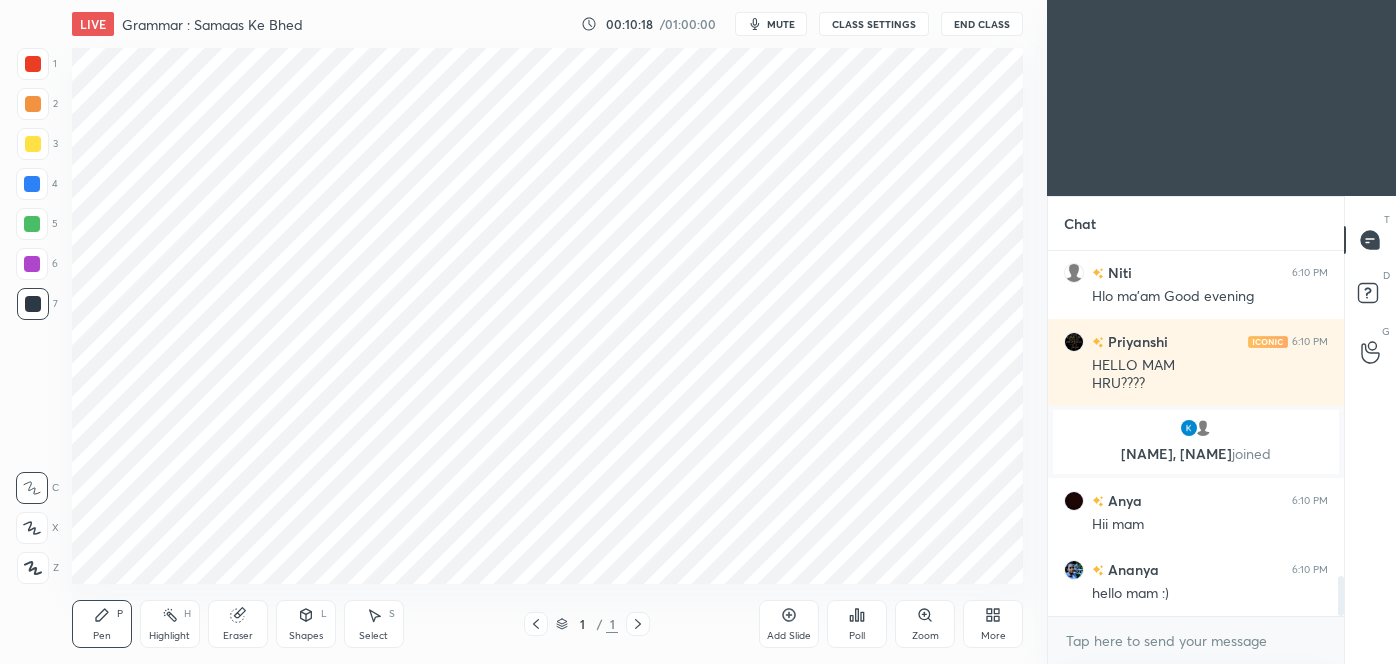 scroll, scrollTop: 3015, scrollLeft: 0, axis: vertical 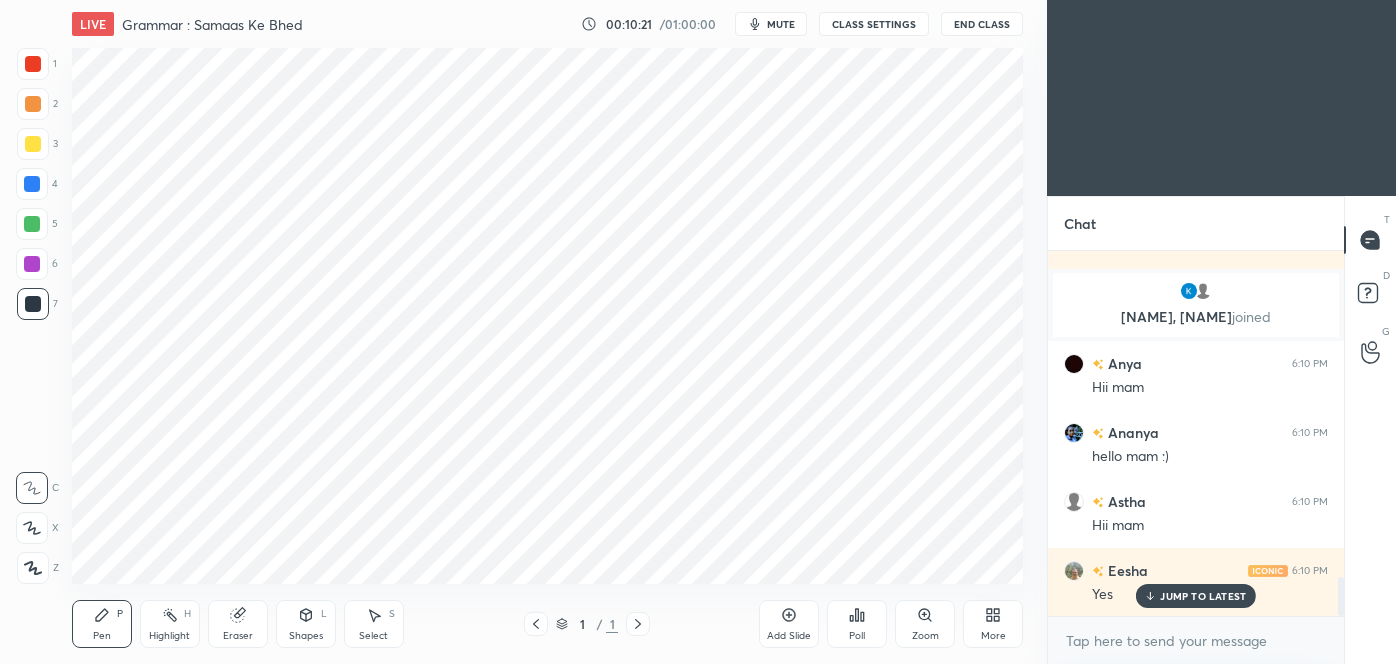 click on "JUMP TO LATEST" at bounding box center (1203, 596) 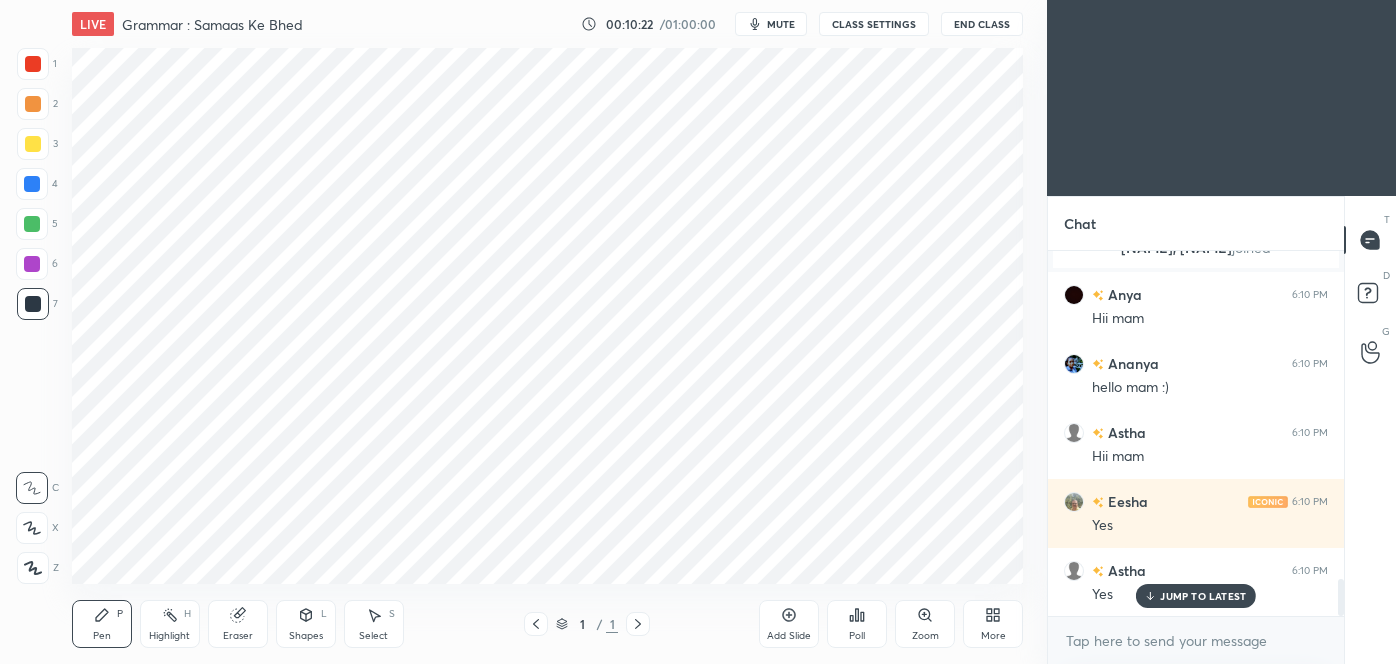 scroll, scrollTop: 3221, scrollLeft: 0, axis: vertical 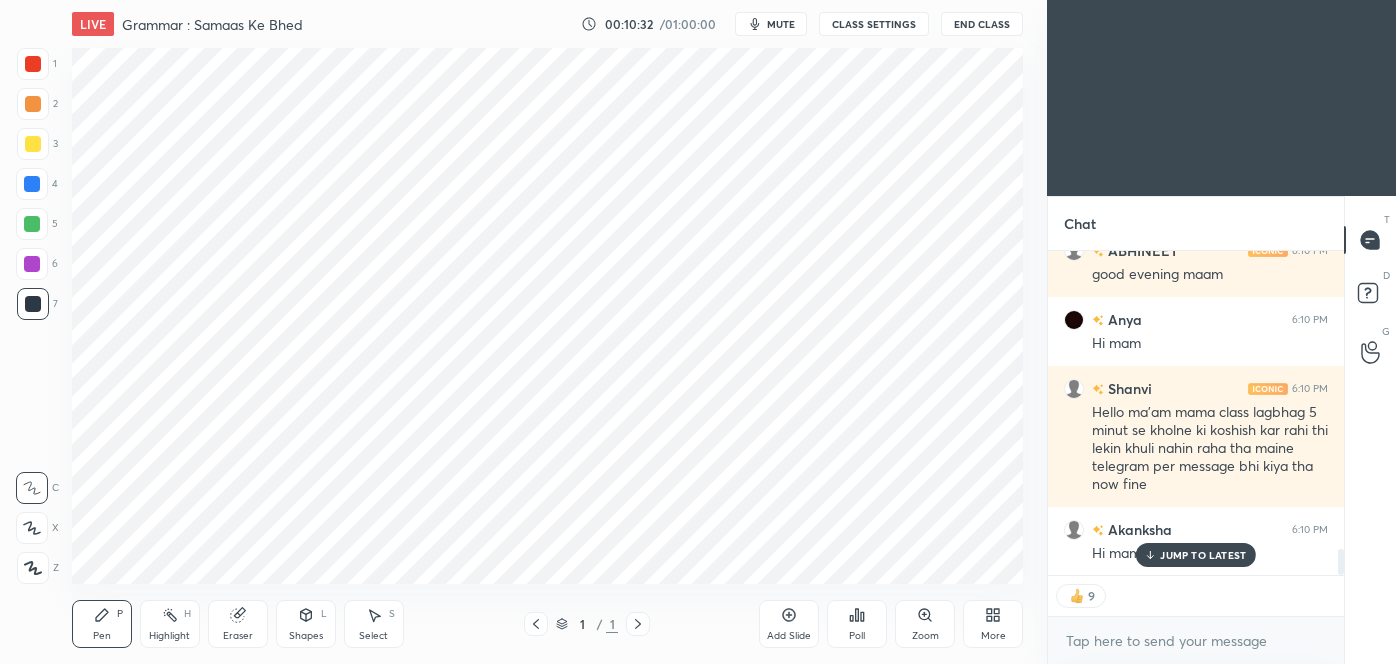 click on "JUMP TO LATEST" at bounding box center (1203, 555) 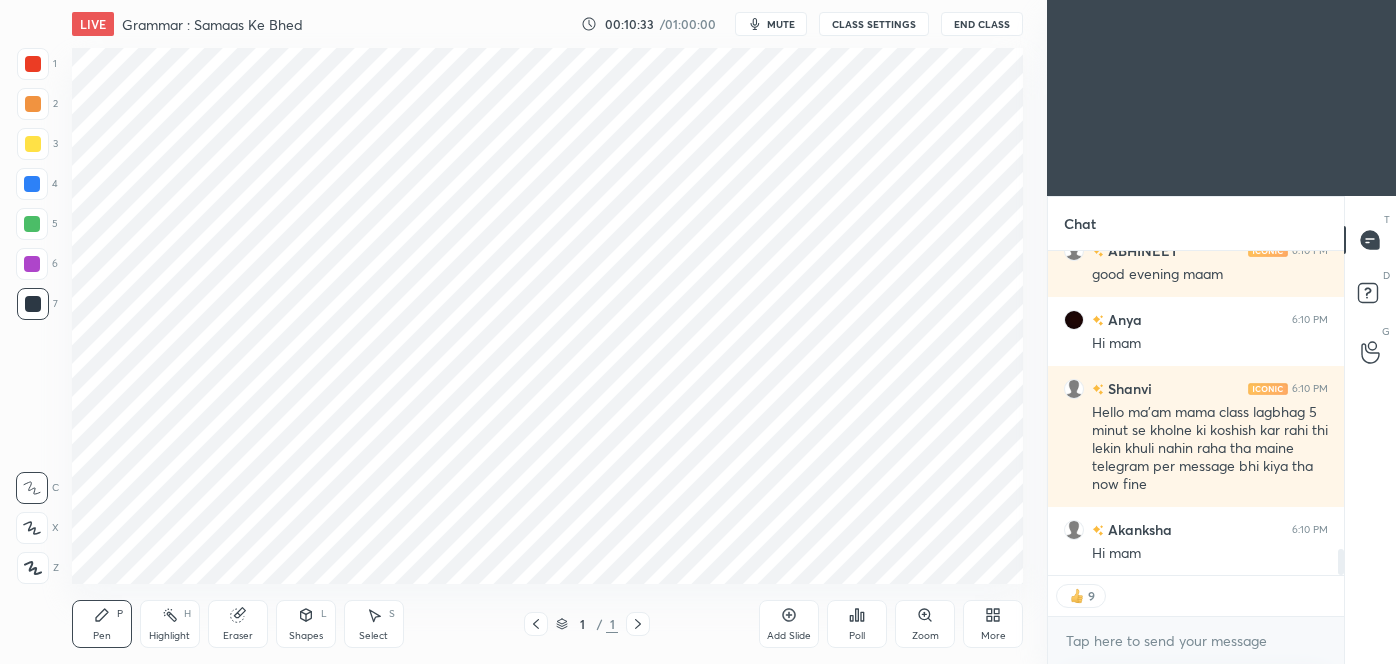 scroll 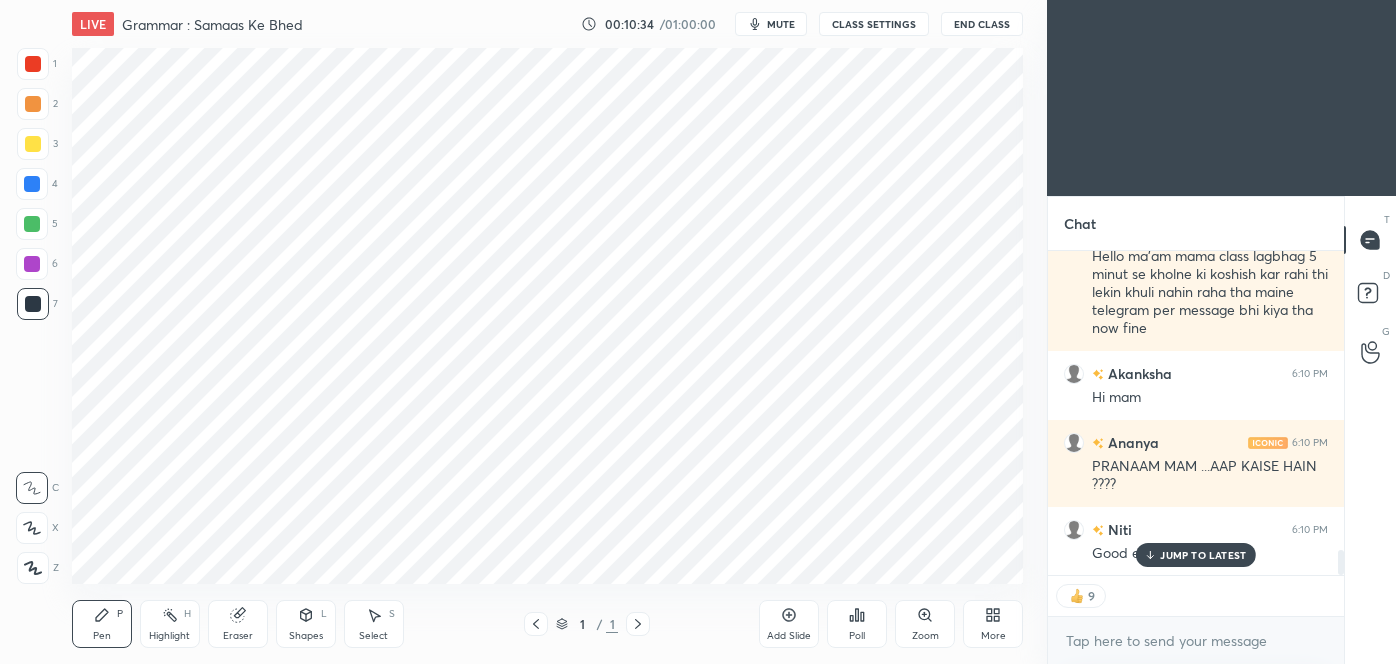click on "JUMP TO LATEST" at bounding box center [1203, 555] 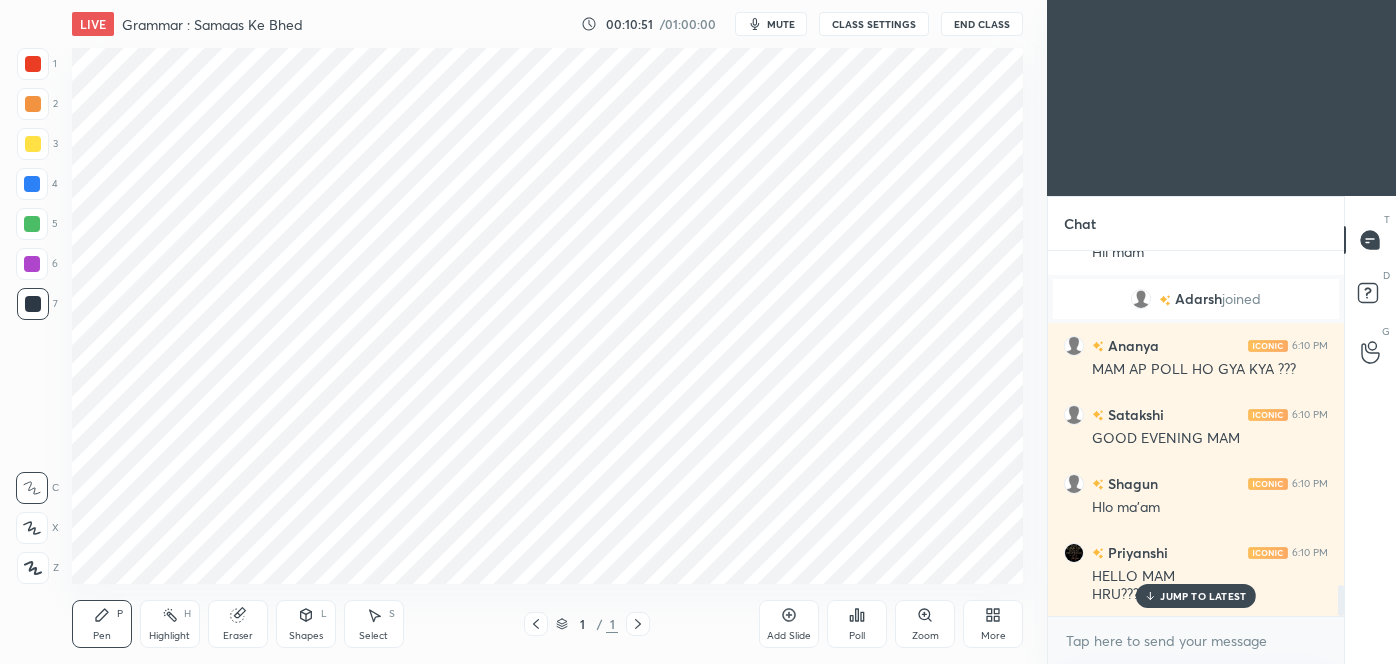 click on "JUMP TO LATEST" at bounding box center (1196, 596) 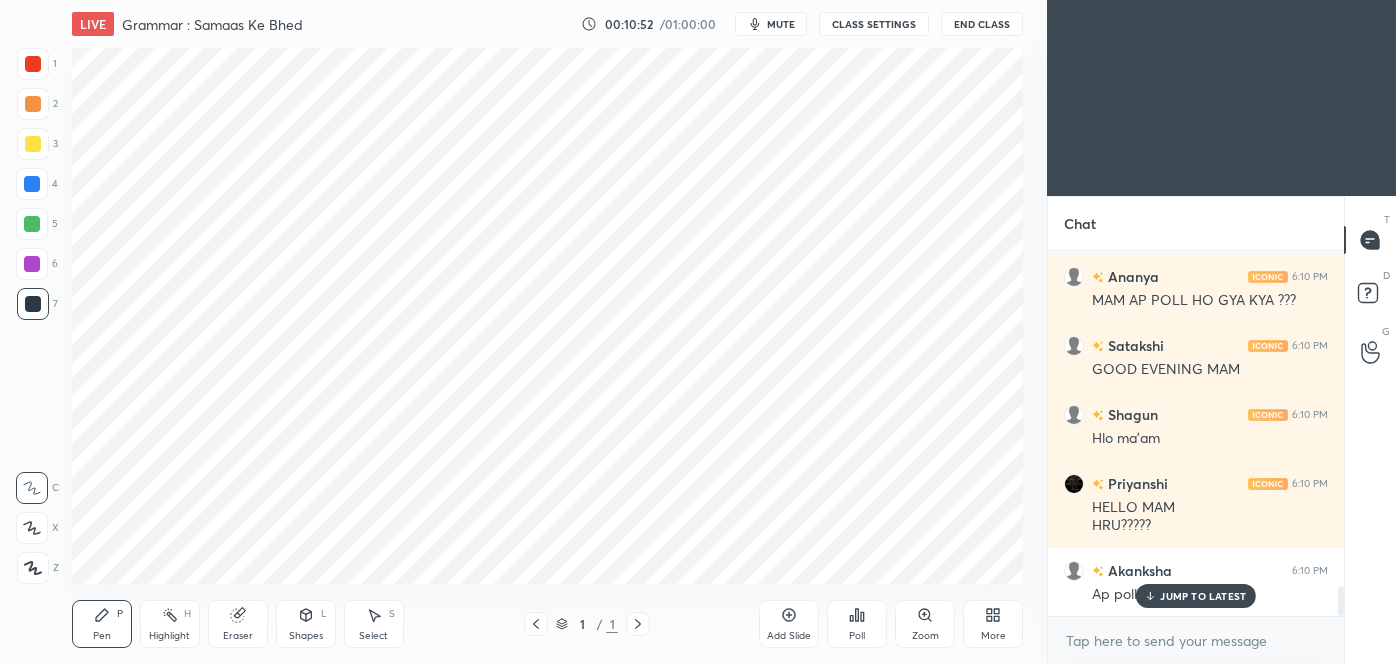click on "JUMP TO LATEST" at bounding box center [1203, 596] 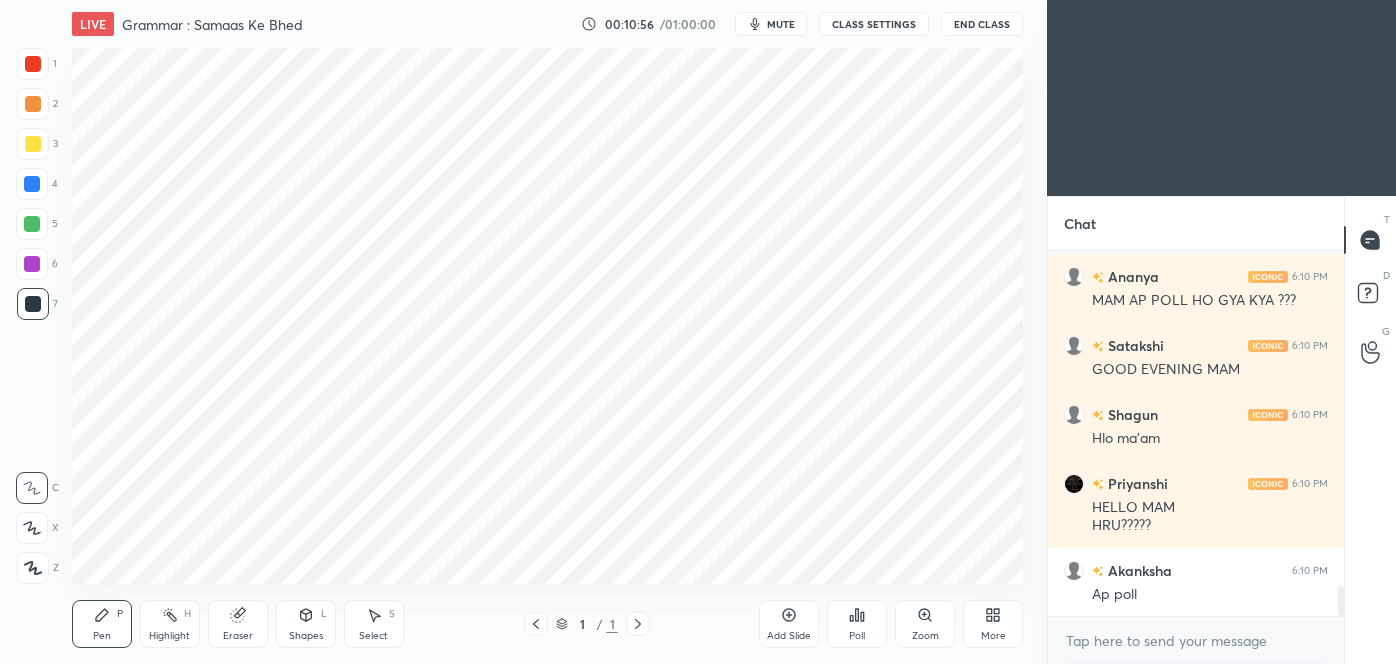 scroll, scrollTop: 4088, scrollLeft: 0, axis: vertical 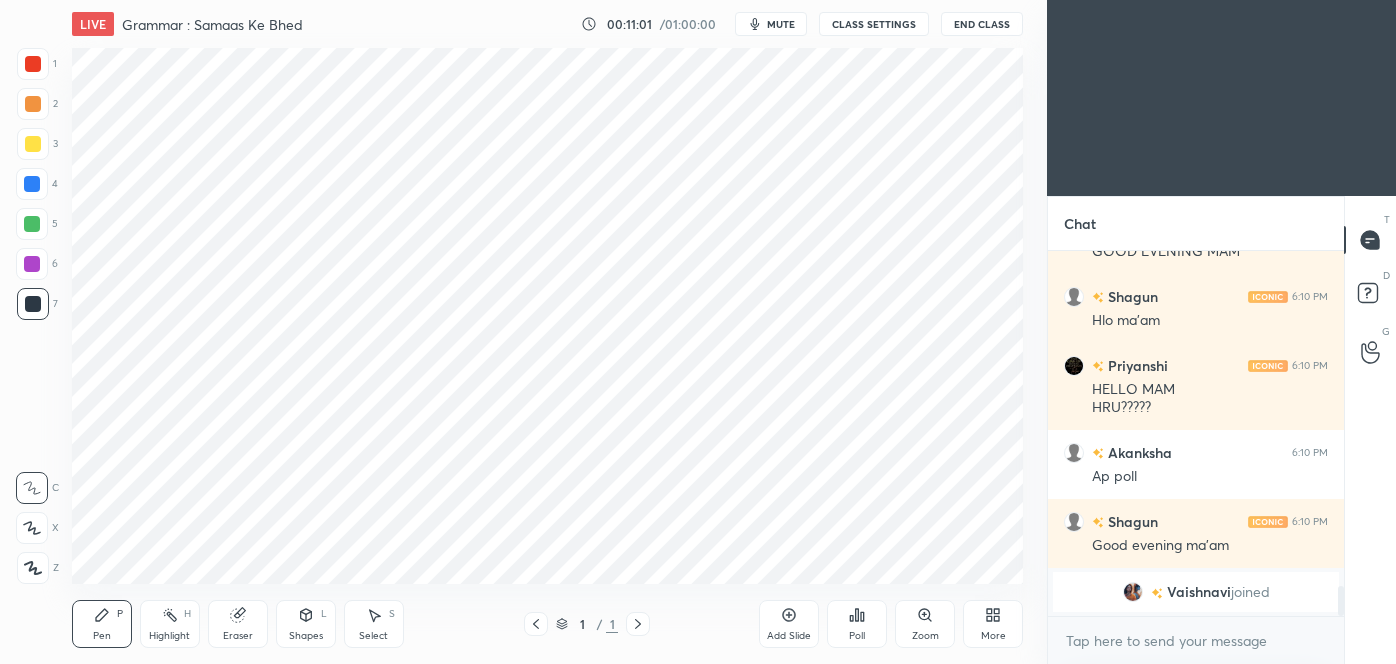 click on "More" at bounding box center (993, 624) 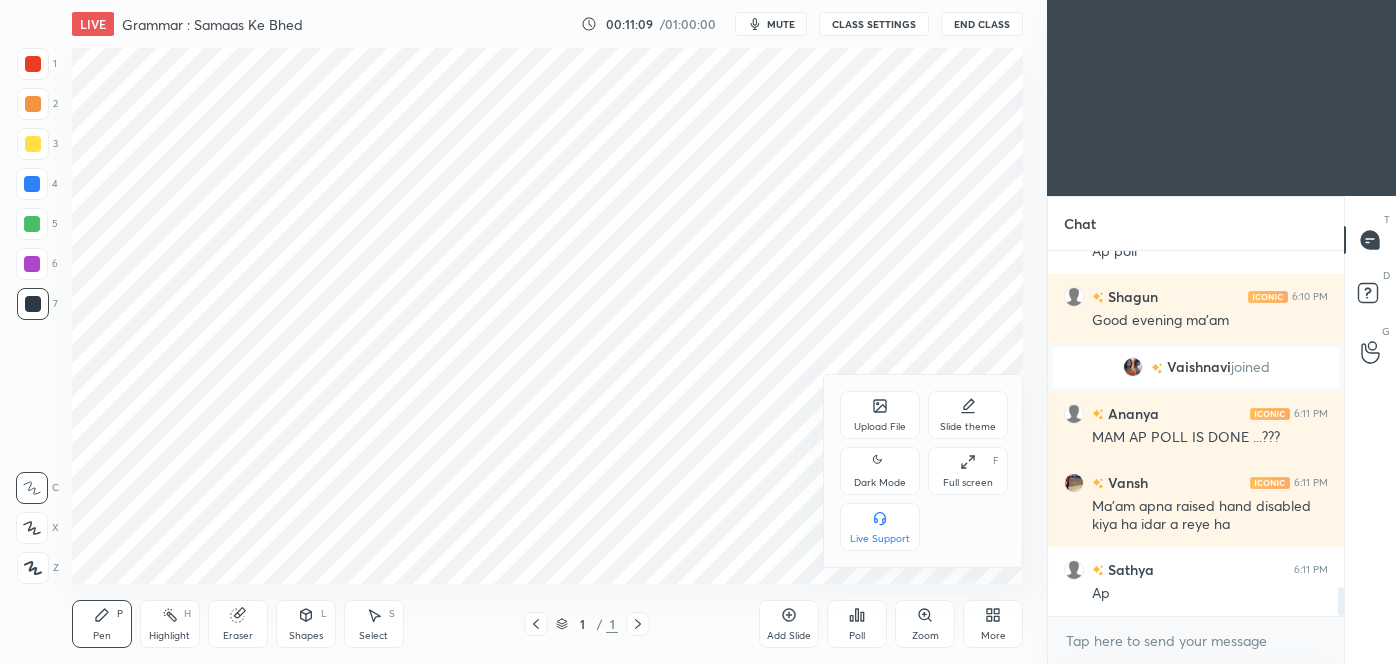 scroll, scrollTop: 4335, scrollLeft: 0, axis: vertical 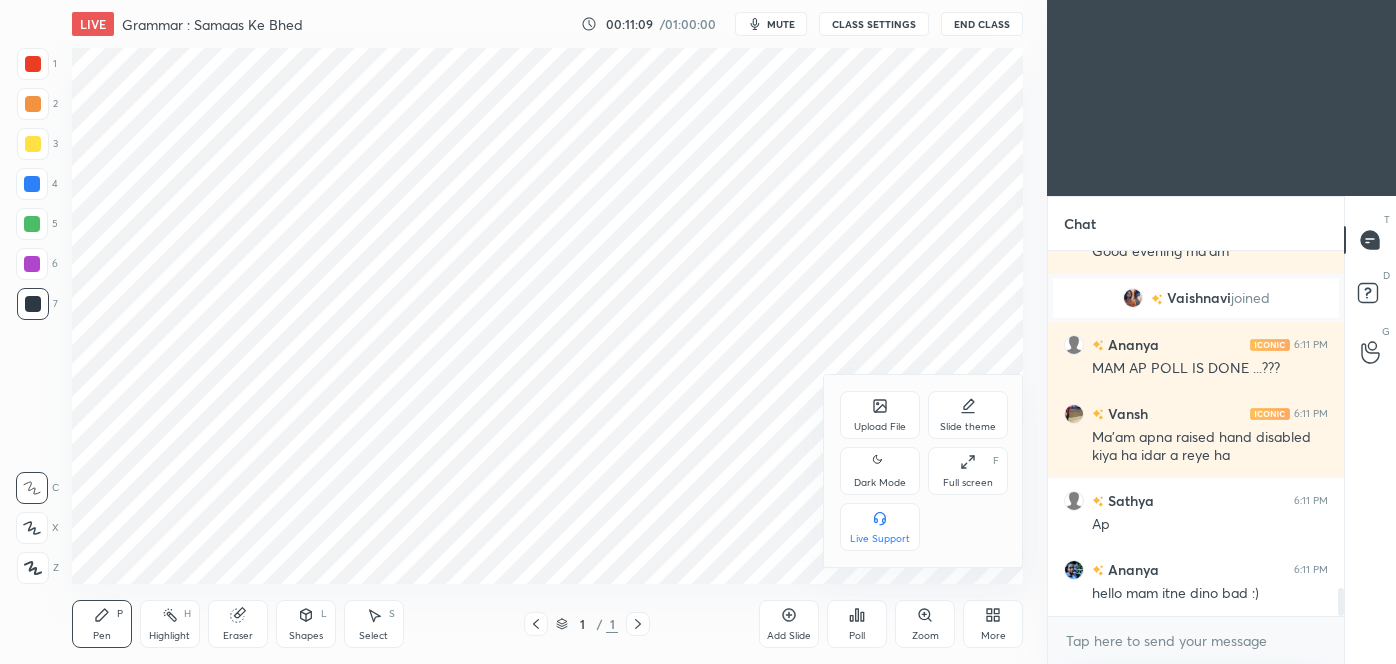 click at bounding box center [698, 332] 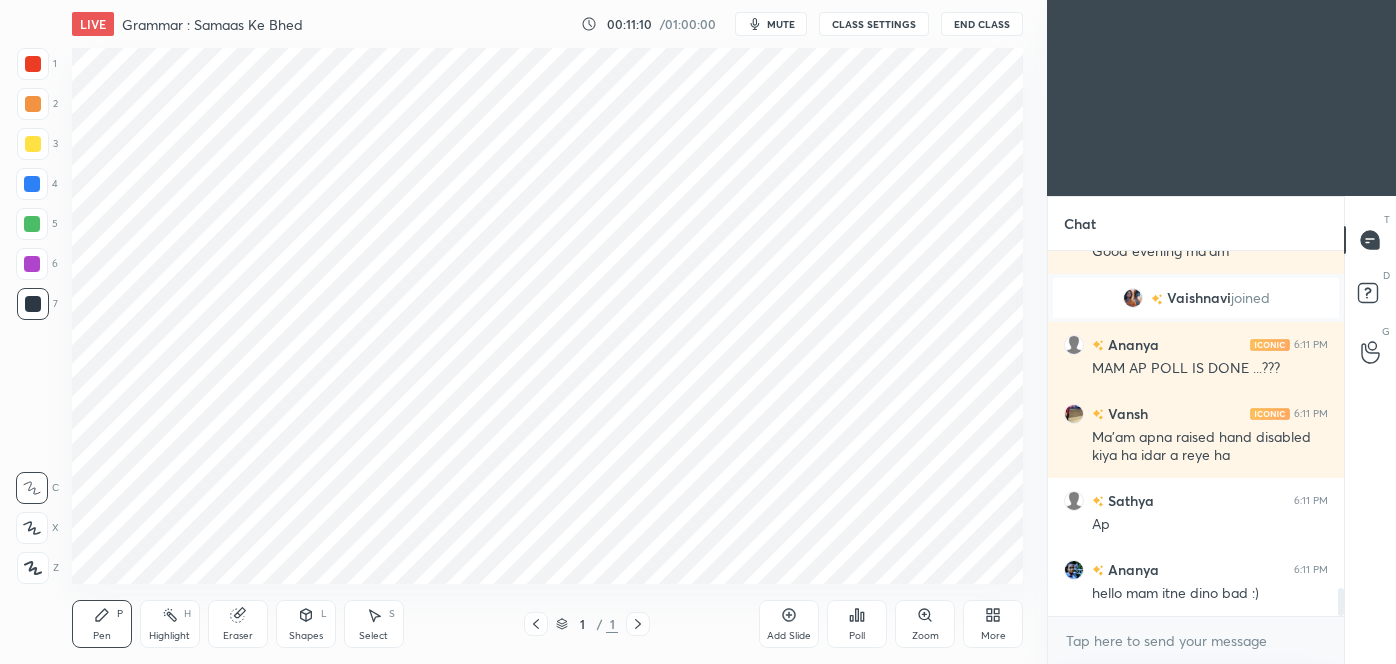 click on "More" at bounding box center (993, 636) 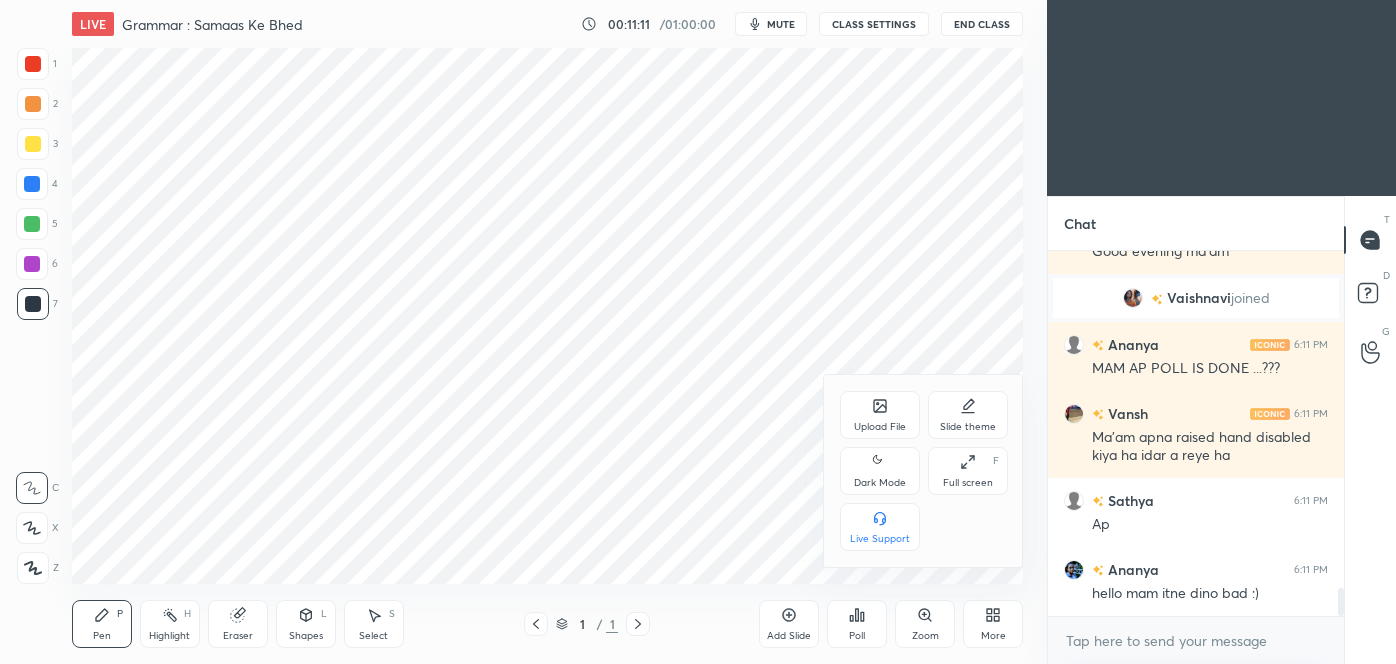 click on "Dark Mode" at bounding box center [880, 483] 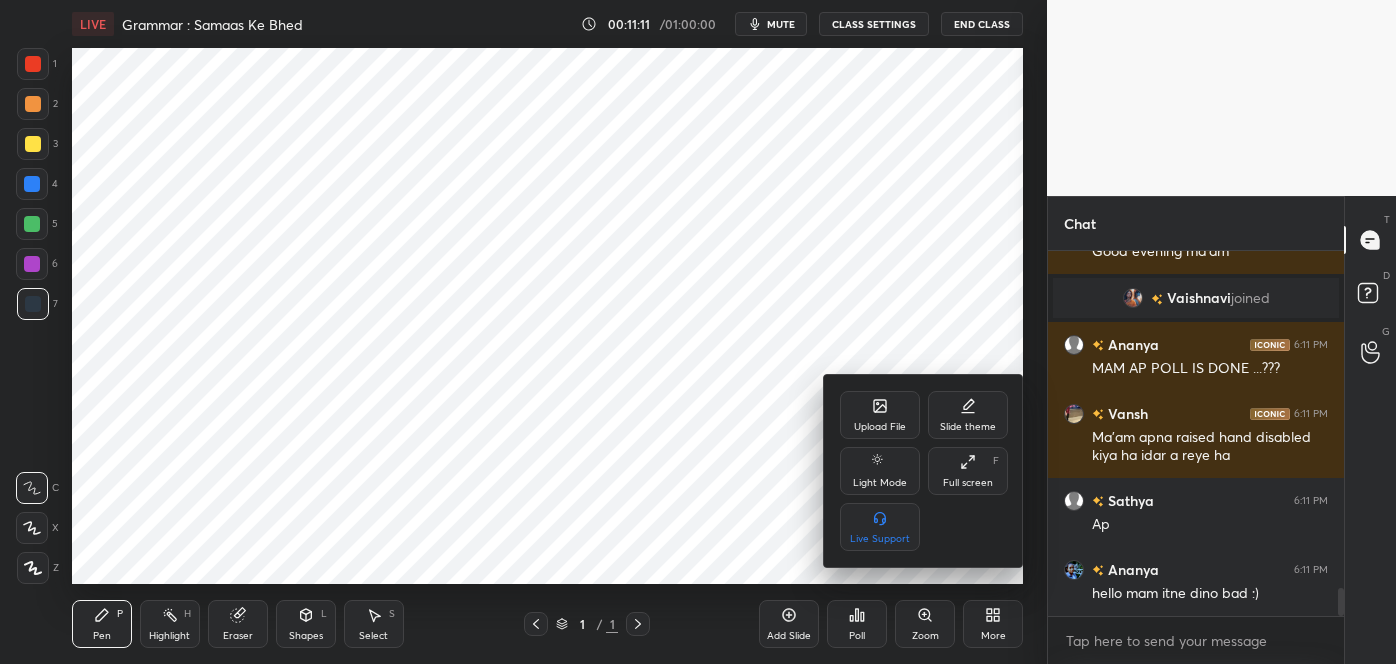 click at bounding box center [698, 332] 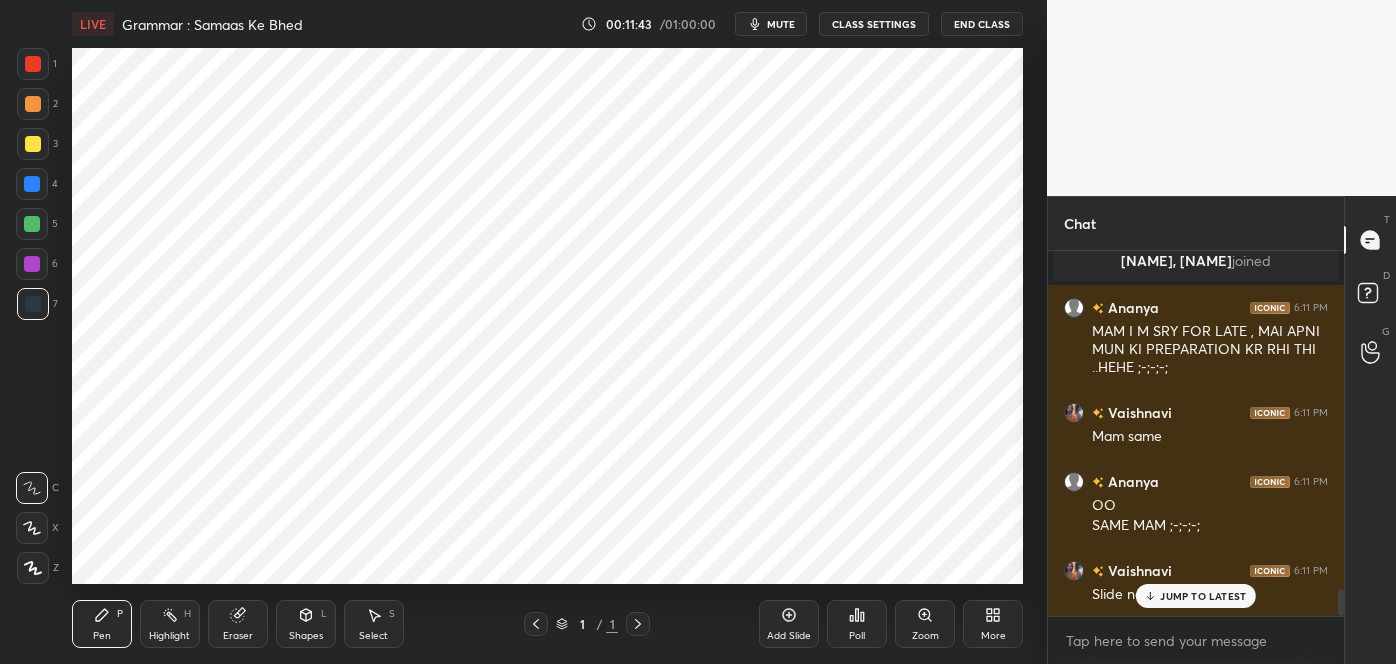 scroll, scrollTop: 4621, scrollLeft: 0, axis: vertical 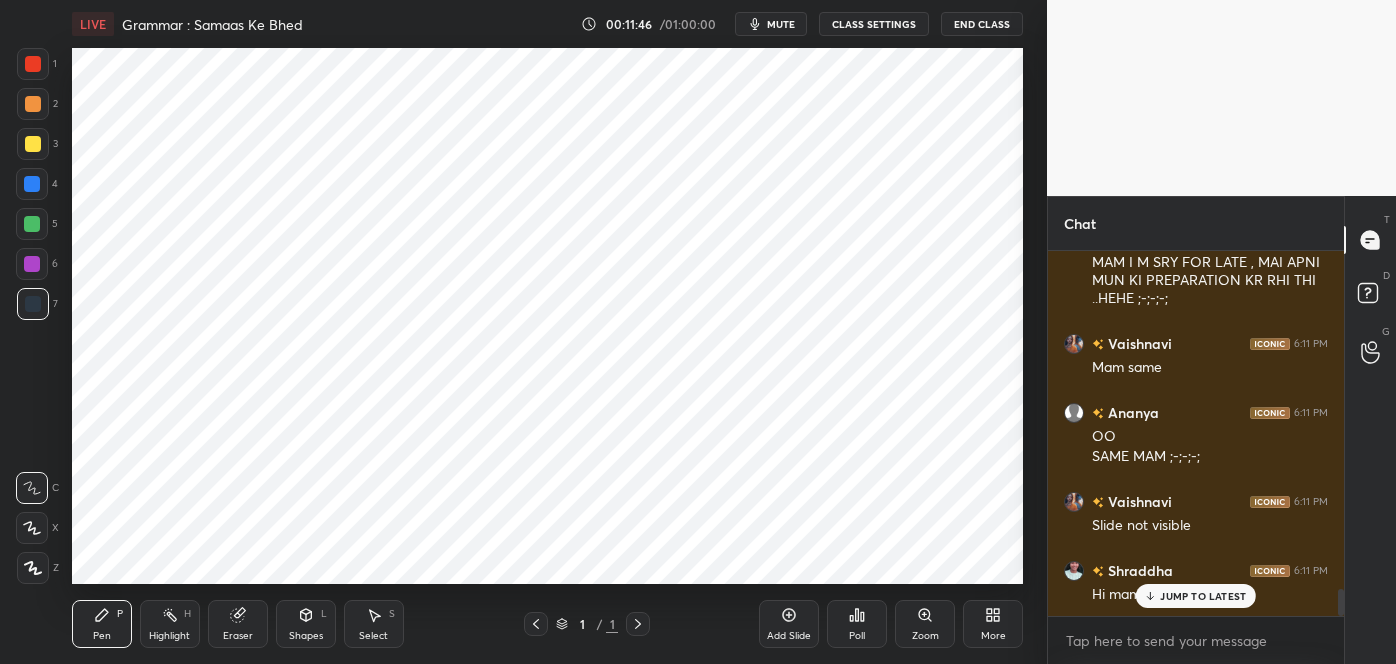 click on "JUMP TO LATEST" at bounding box center [1203, 596] 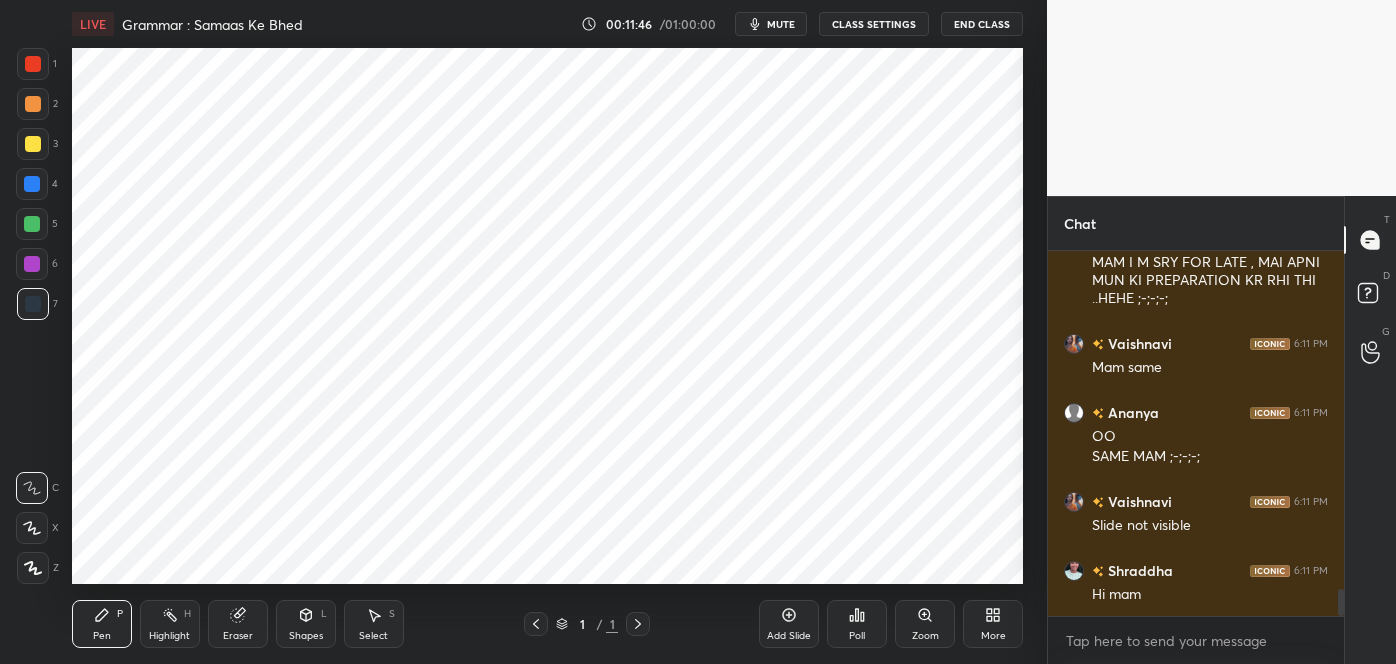 click 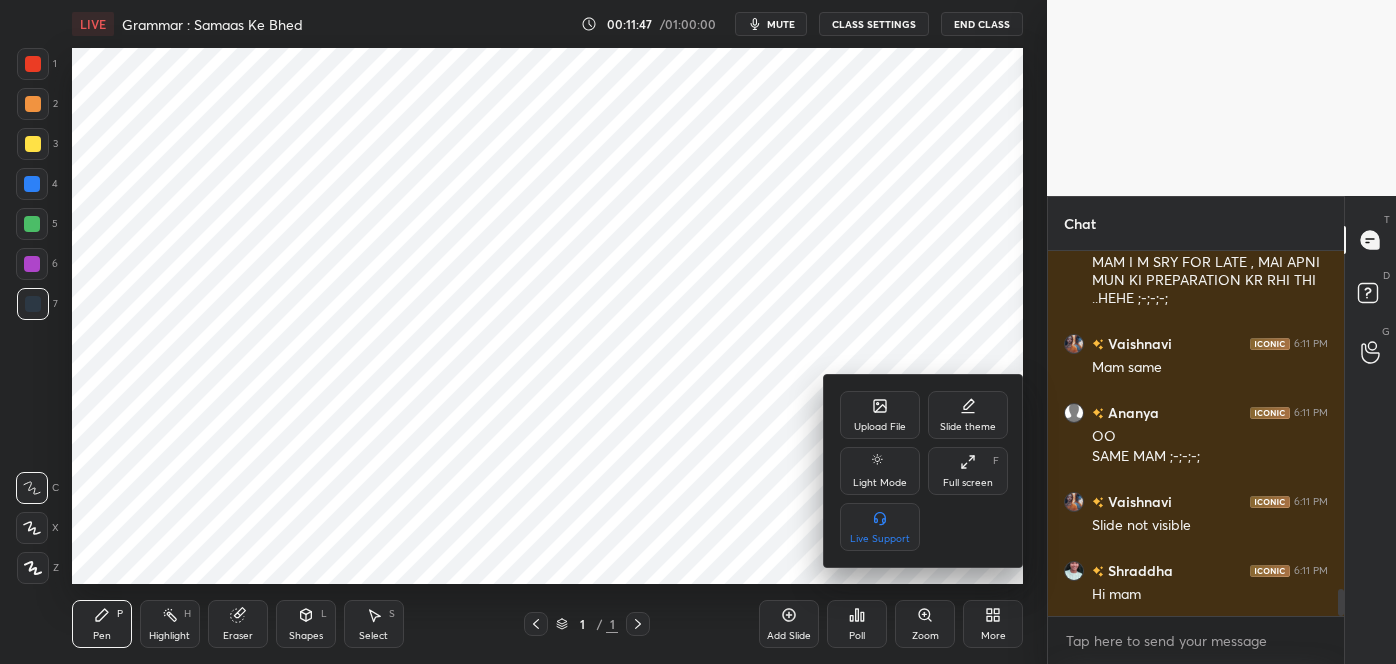 click on "Upload File" at bounding box center (880, 427) 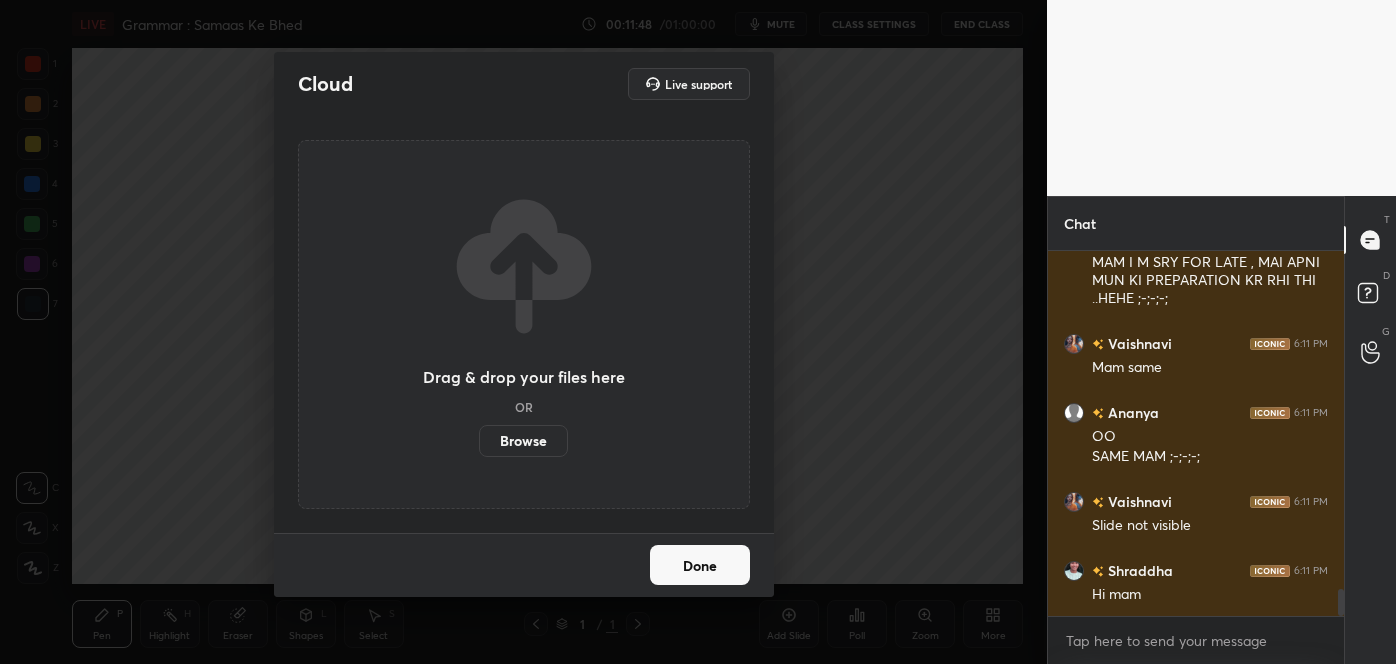click on "Browse" at bounding box center [523, 441] 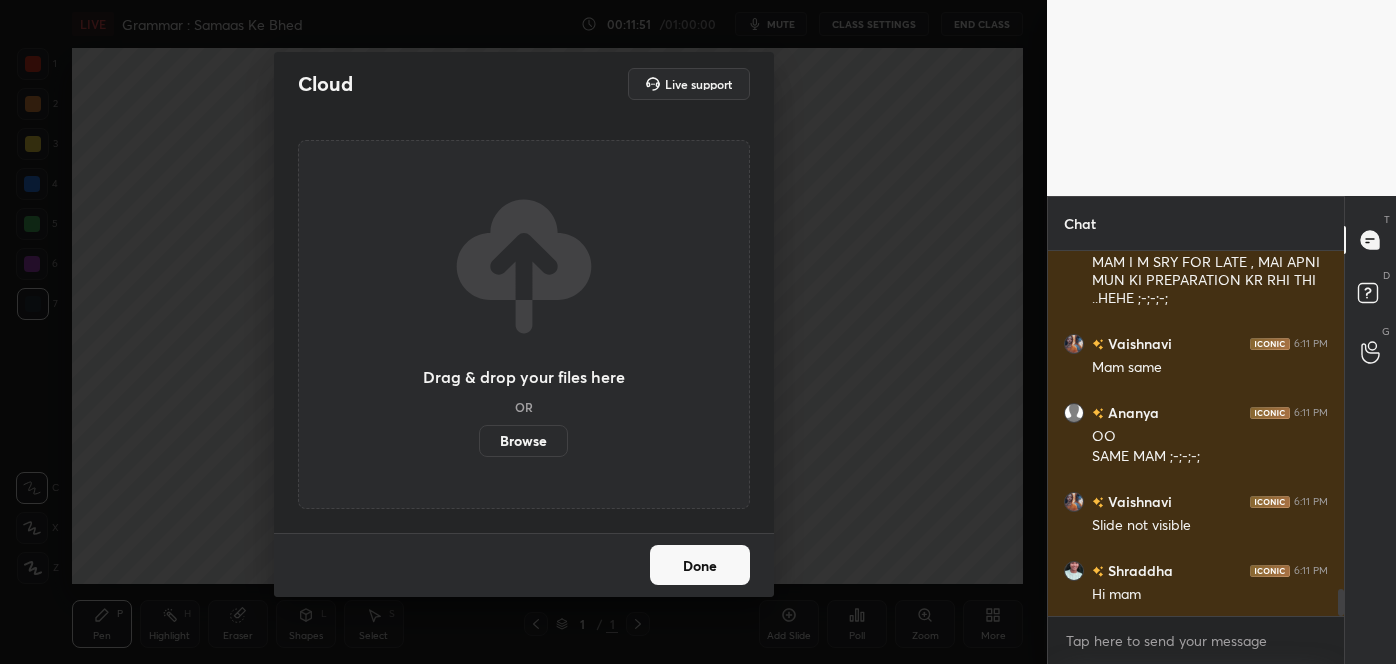 scroll, scrollTop: 4690, scrollLeft: 0, axis: vertical 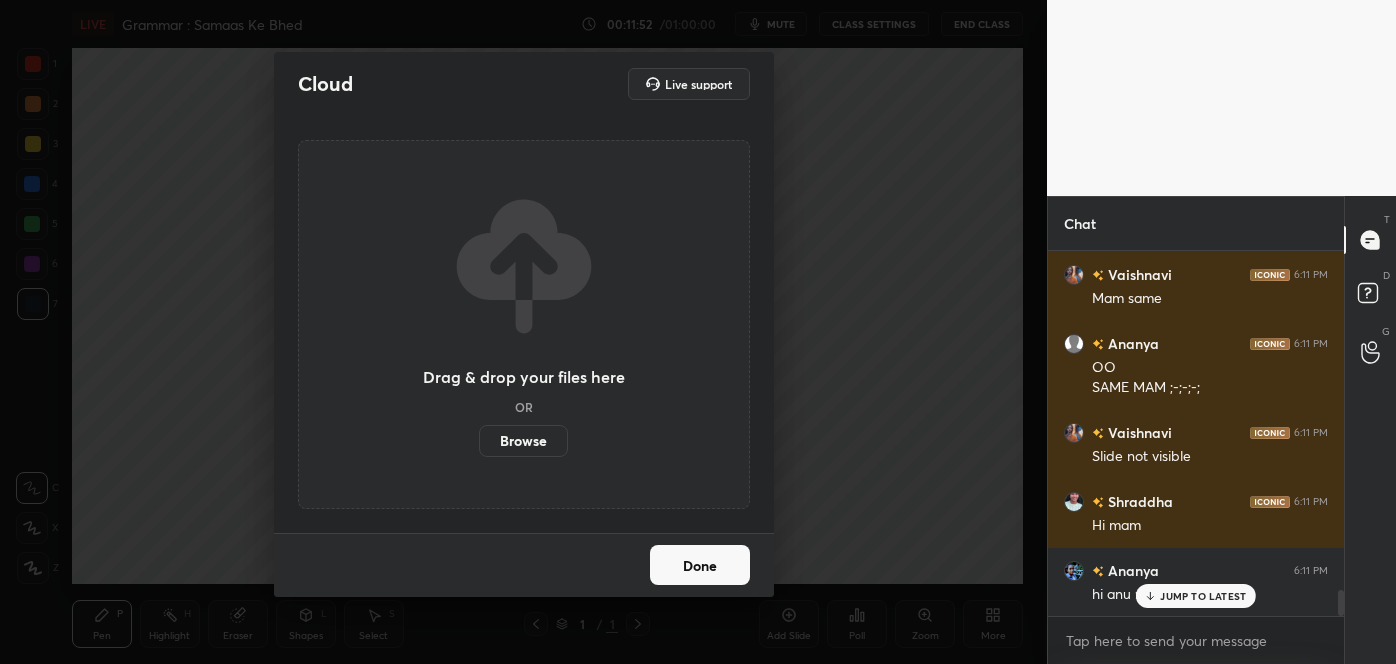 click on "Done" at bounding box center (524, 565) 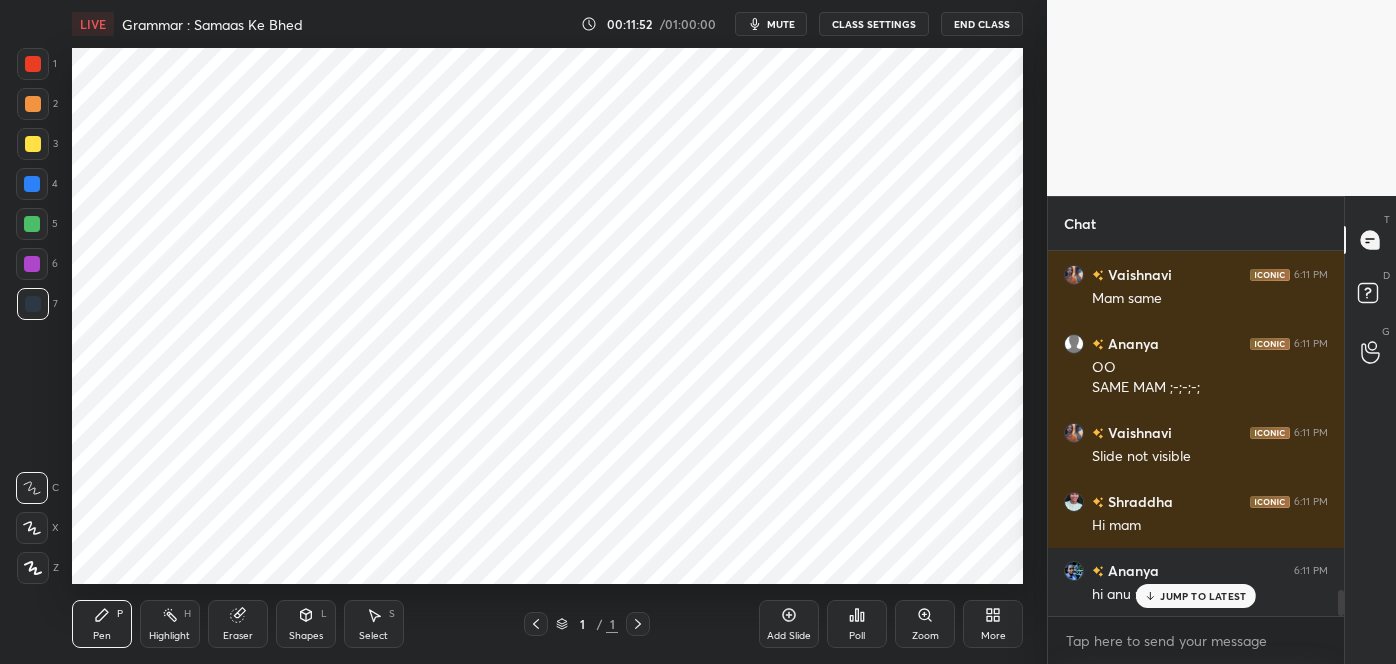 click on "Add Slide" at bounding box center [789, 636] 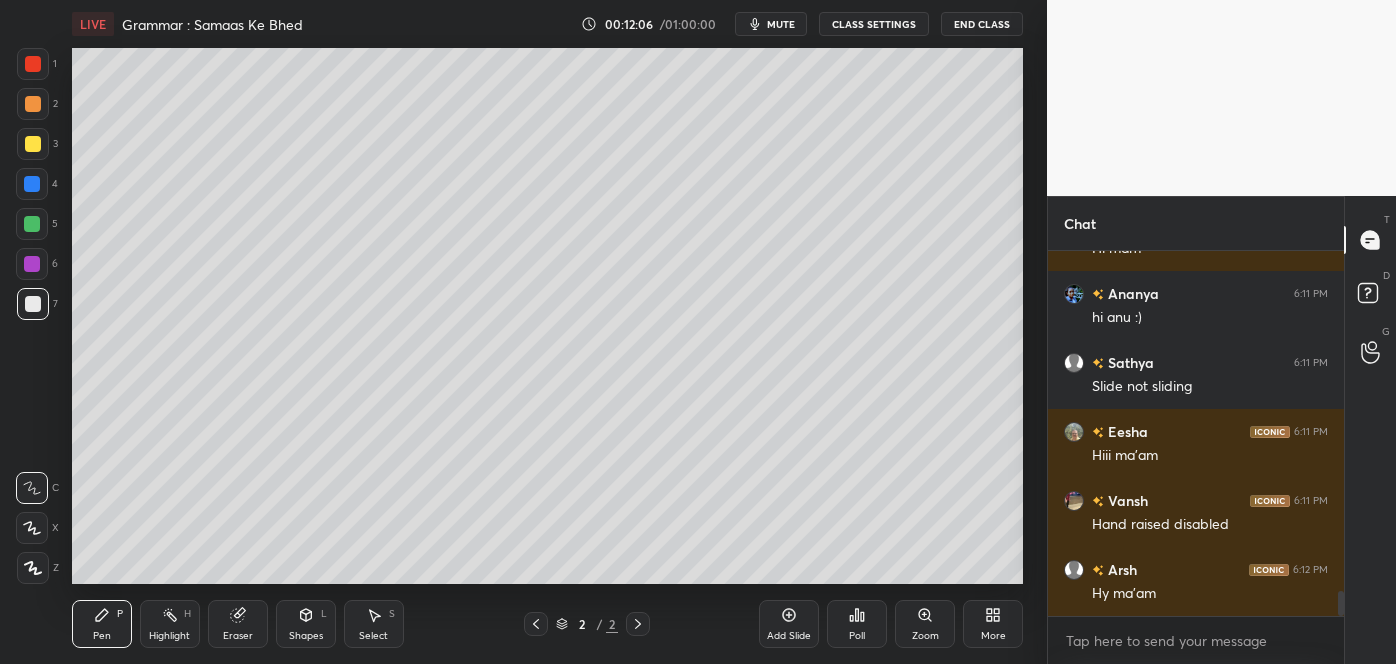 scroll, scrollTop: 5035, scrollLeft: 0, axis: vertical 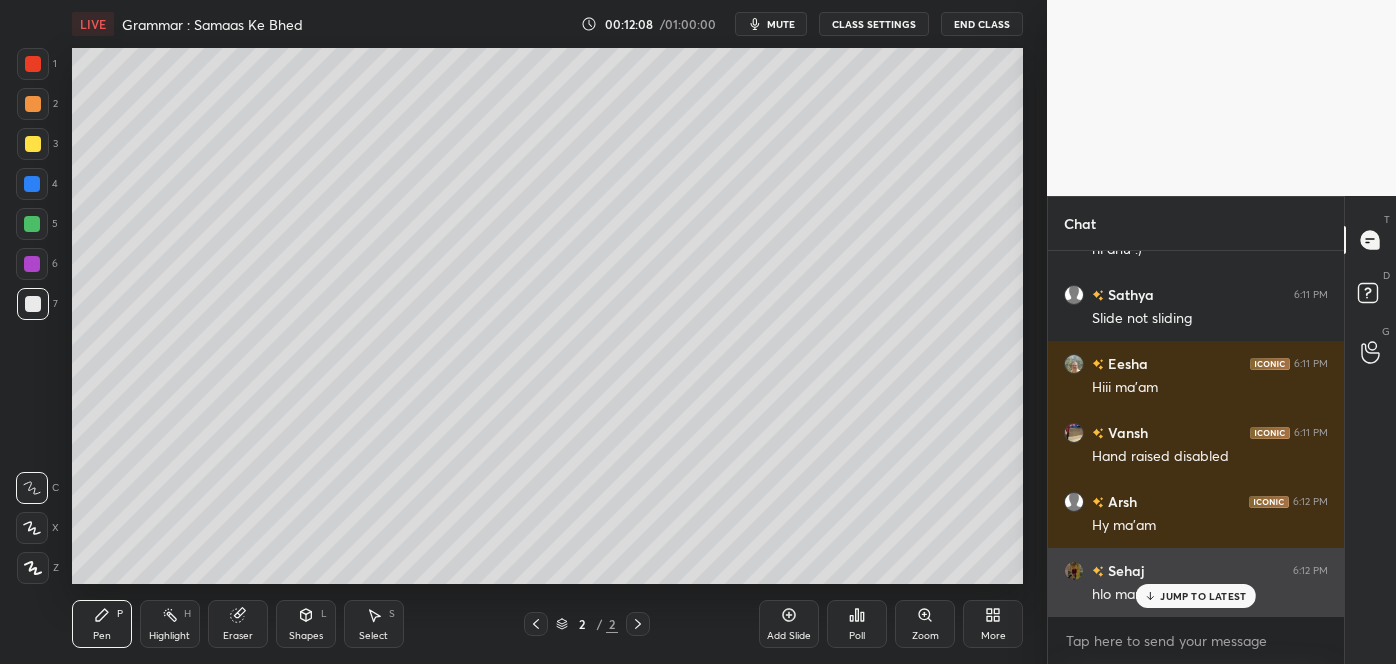 click 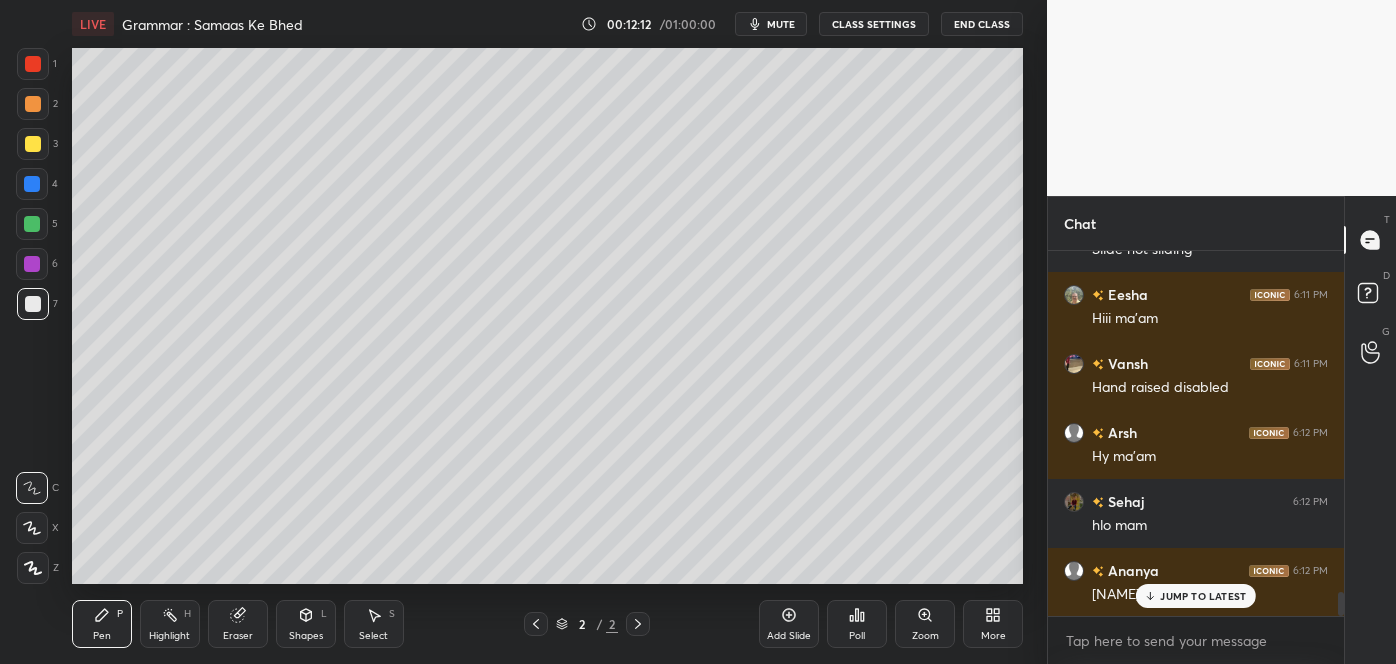 scroll, scrollTop: 5173, scrollLeft: 0, axis: vertical 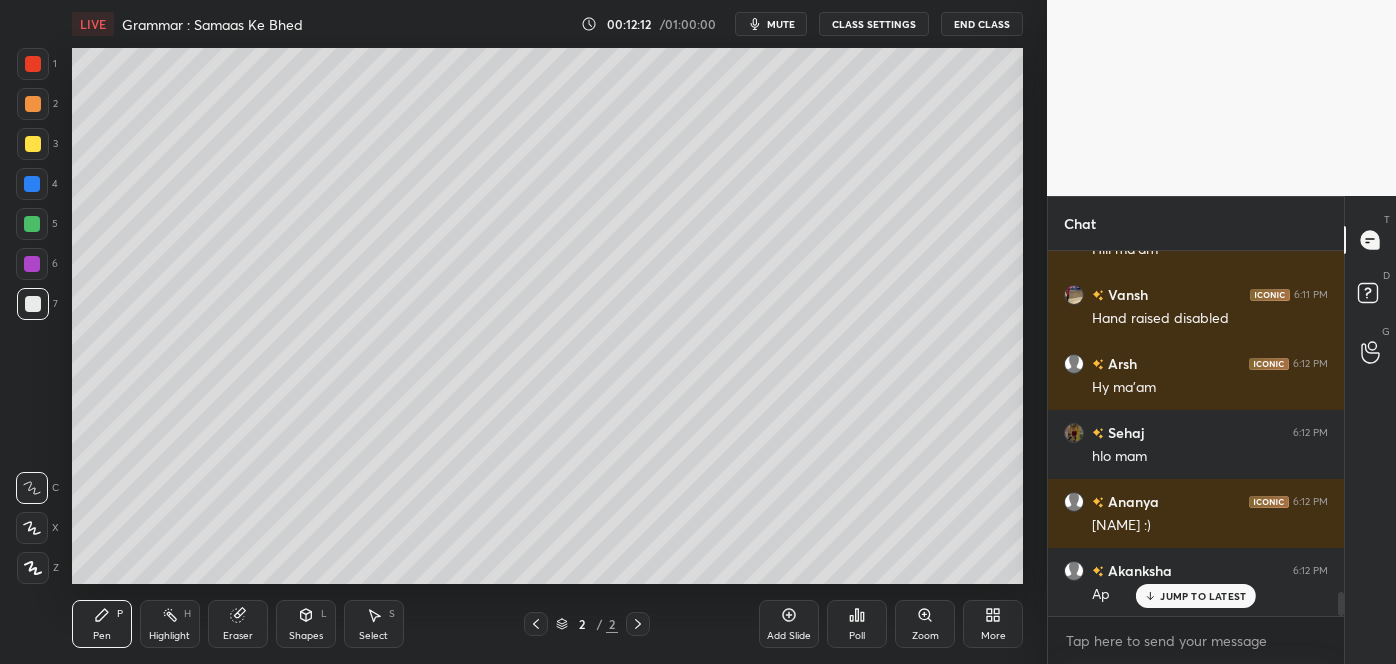 click on "JUMP TO LATEST" at bounding box center (1196, 596) 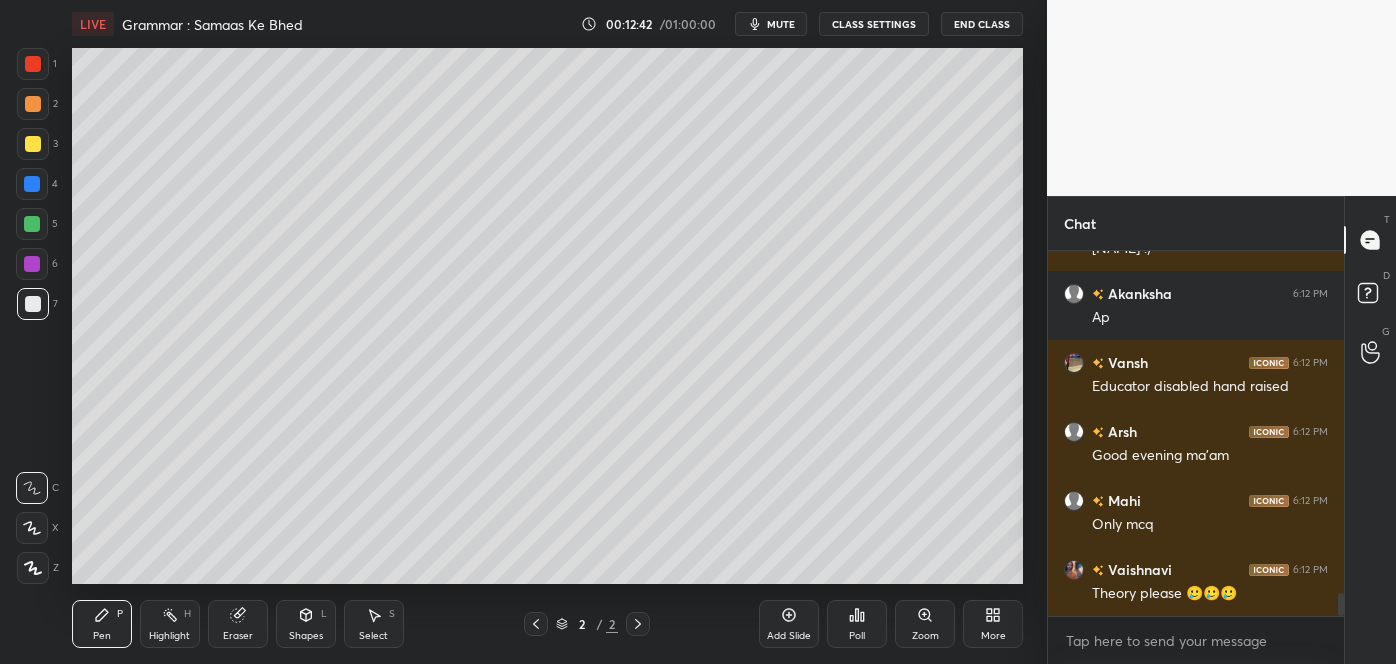 scroll, scrollTop: 5519, scrollLeft: 0, axis: vertical 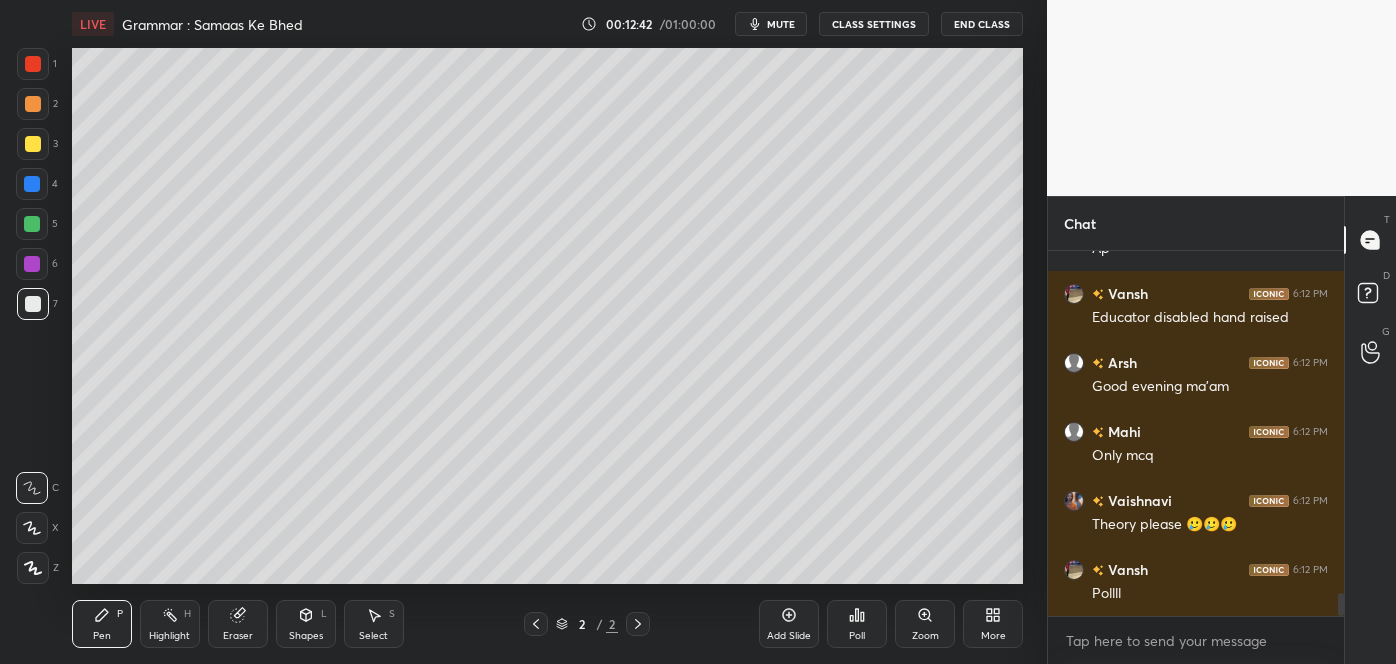 click 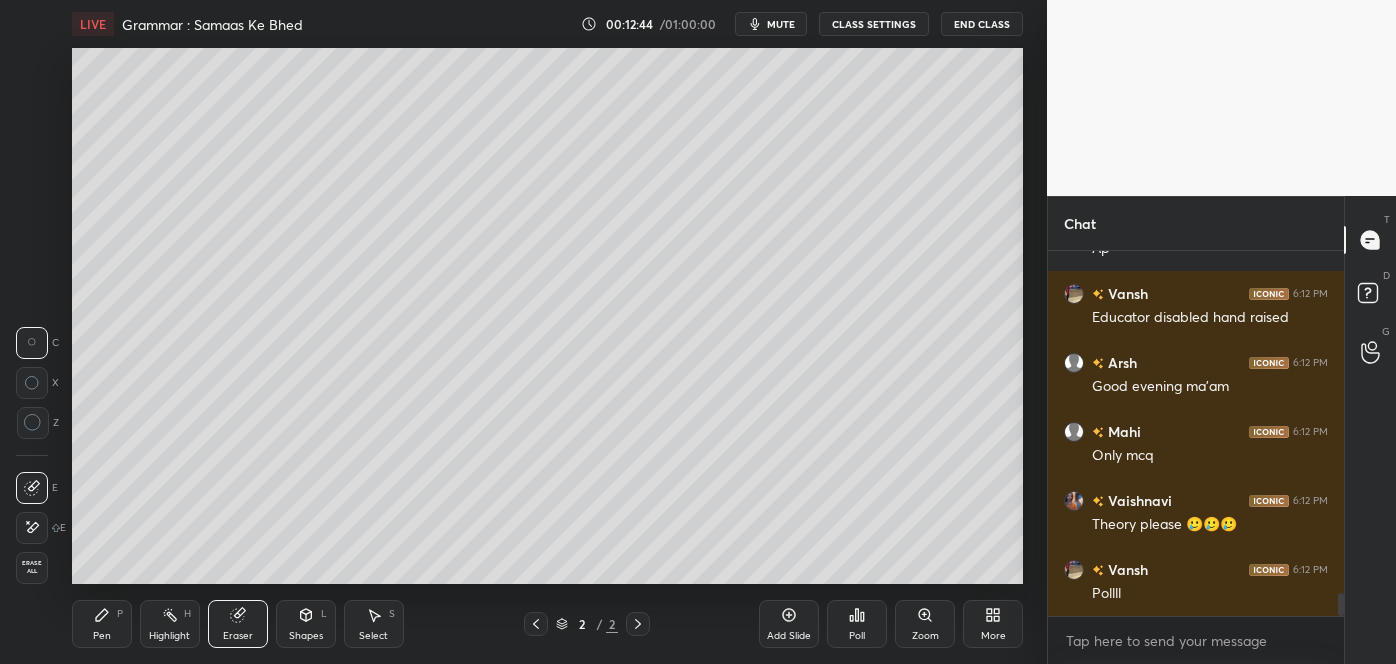 click on "Pen P" at bounding box center (102, 624) 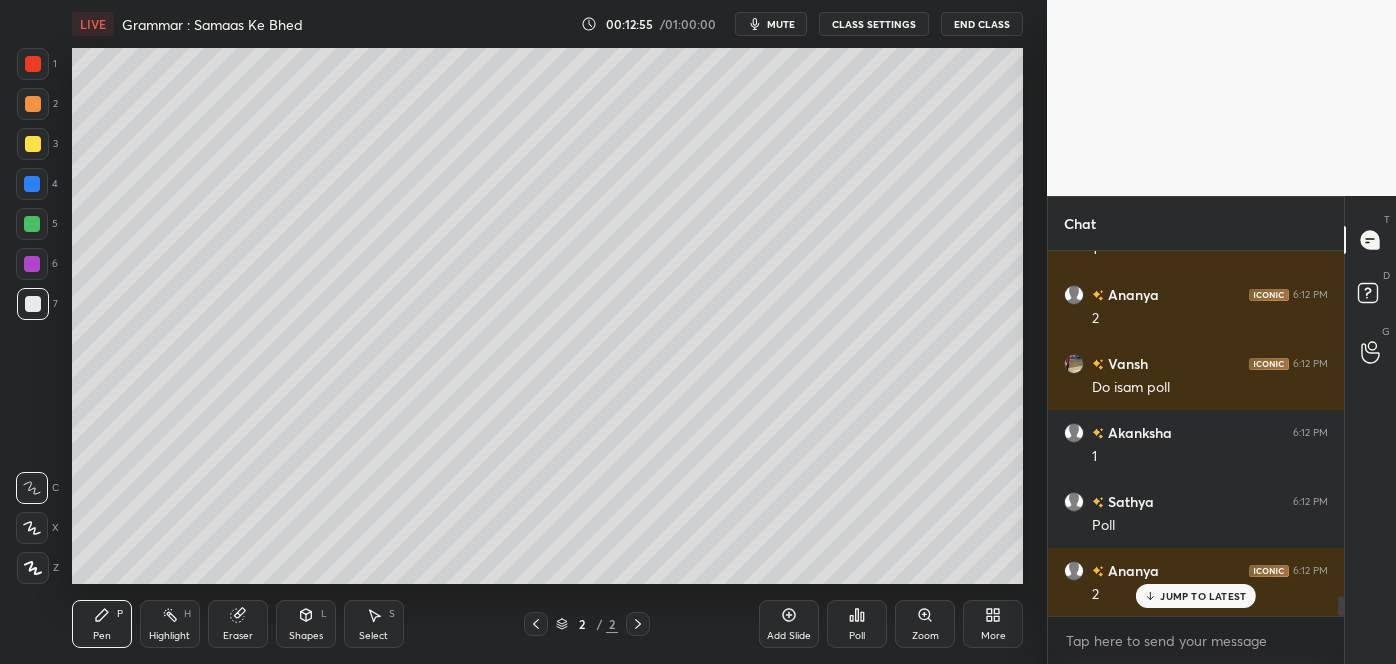 scroll, scrollTop: 6346, scrollLeft: 0, axis: vertical 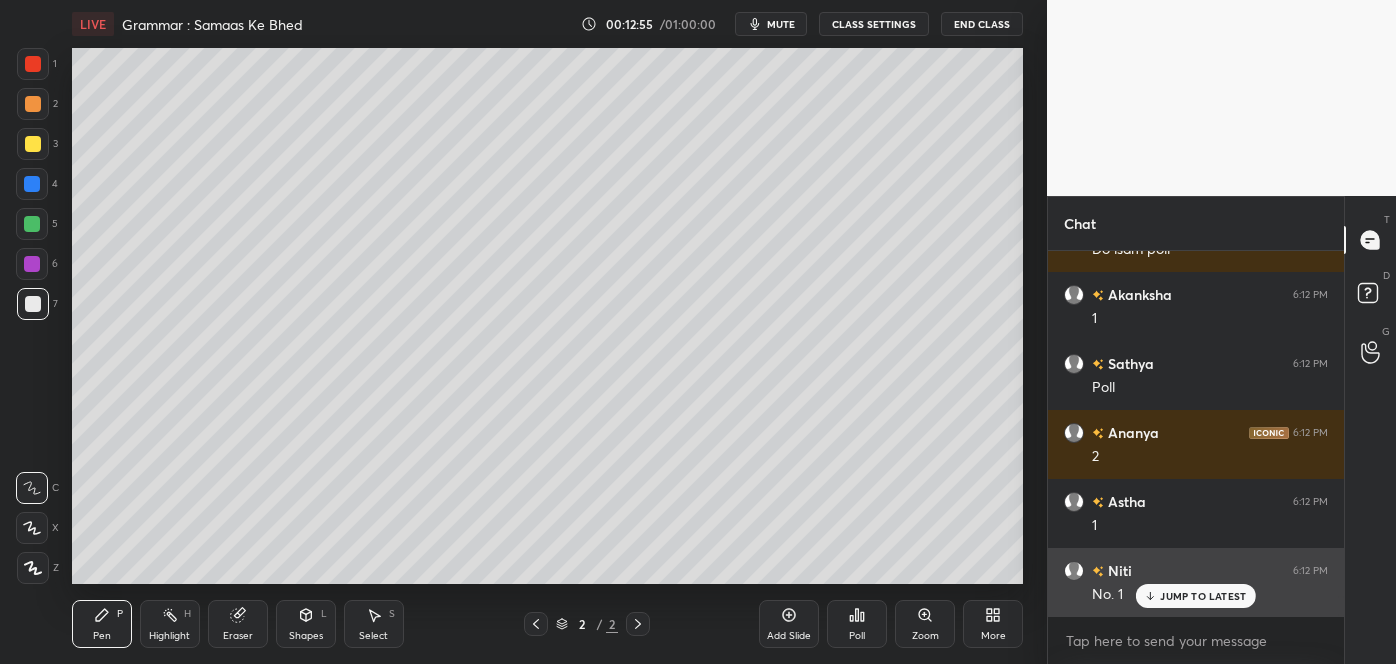 click on "JUMP TO LATEST" at bounding box center [1203, 596] 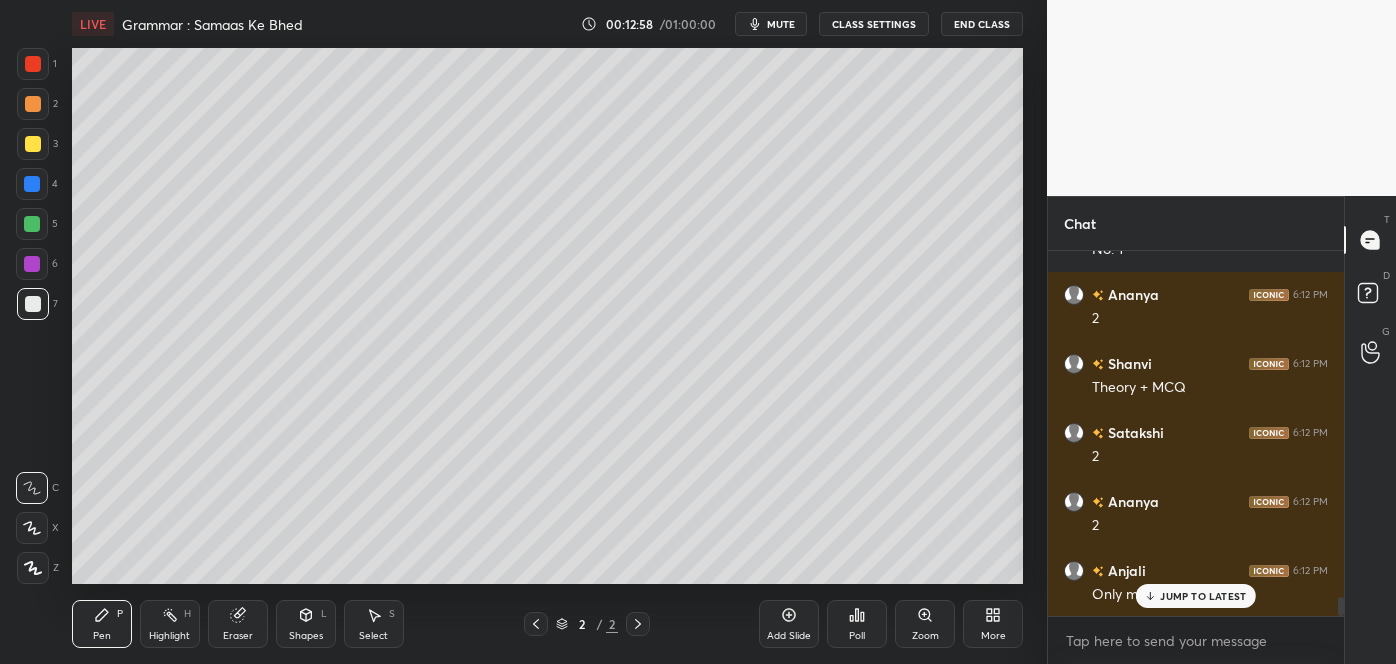 scroll, scrollTop: 6760, scrollLeft: 0, axis: vertical 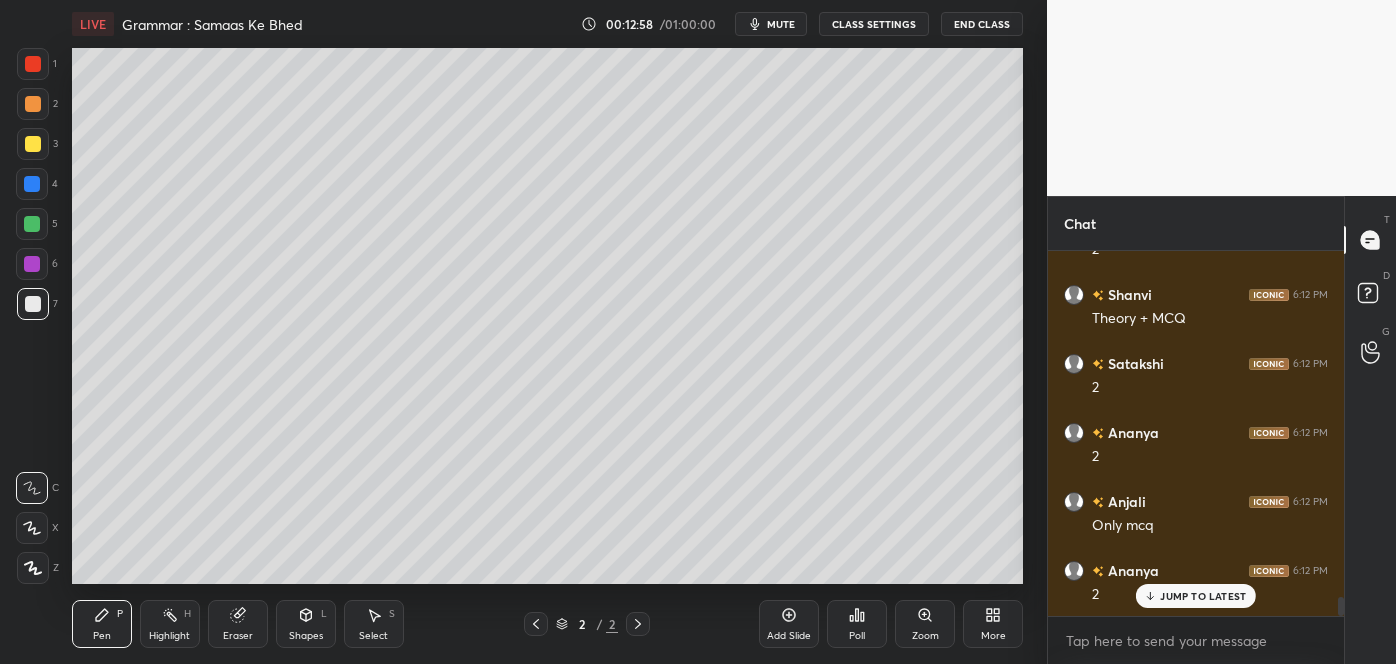 click on "JUMP TO LATEST" at bounding box center (1203, 596) 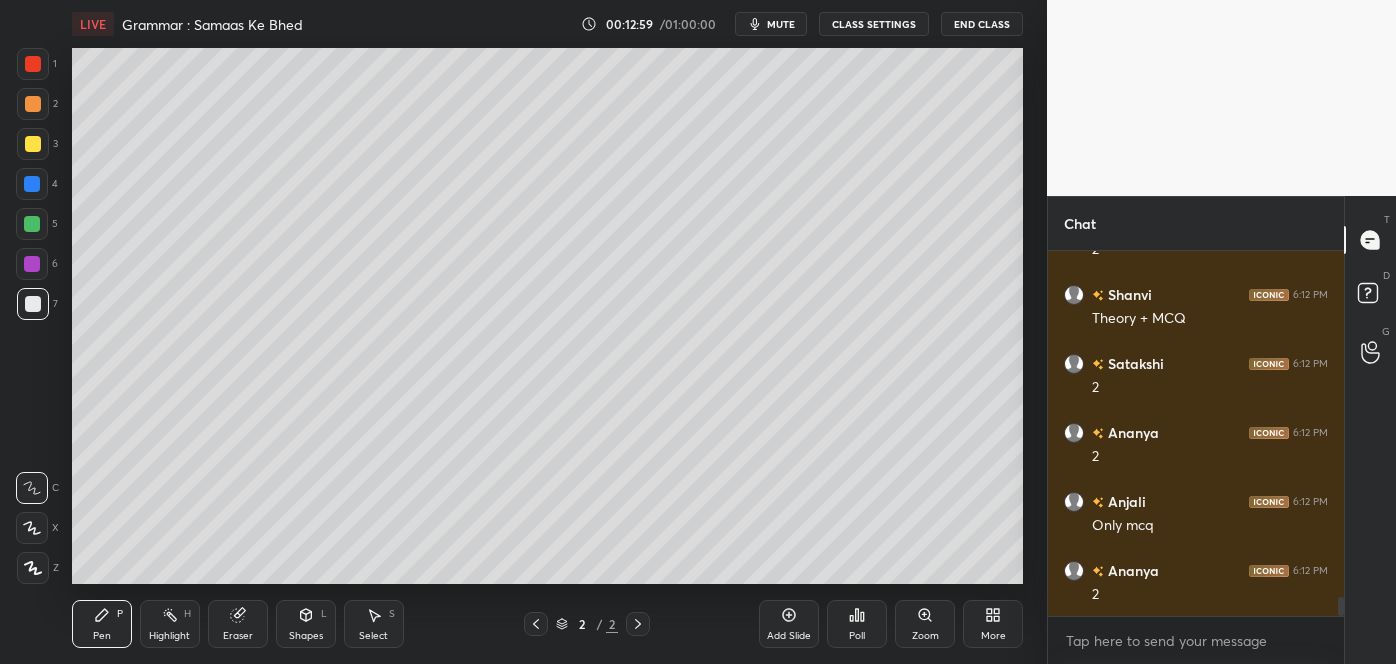 scroll, scrollTop: 6898, scrollLeft: 0, axis: vertical 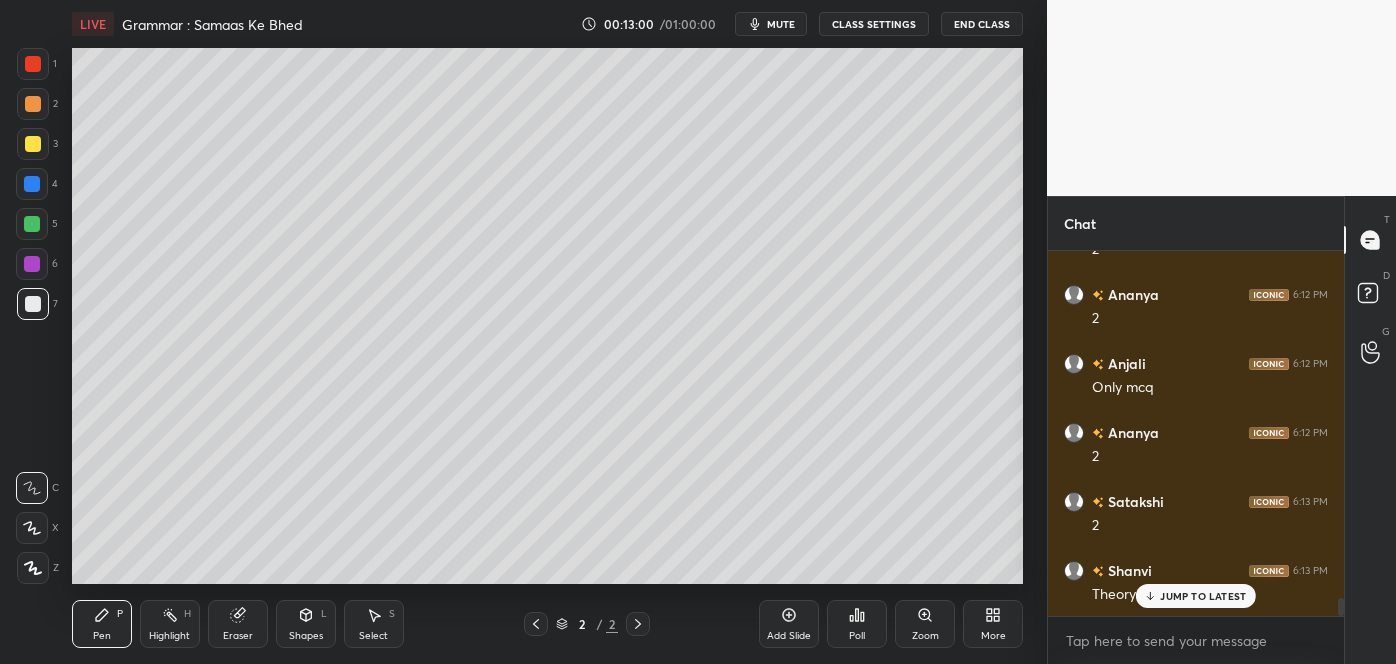 click on "JUMP TO LATEST" at bounding box center [1203, 596] 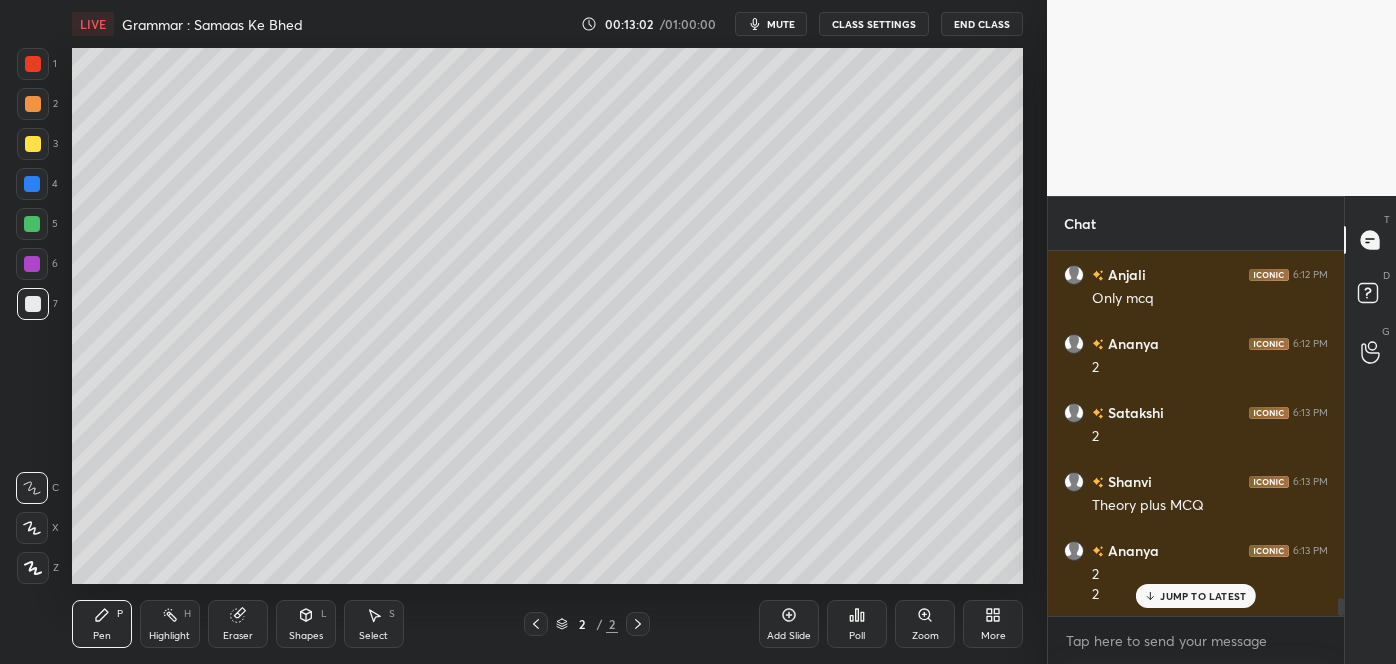 scroll, scrollTop: 7056, scrollLeft: 0, axis: vertical 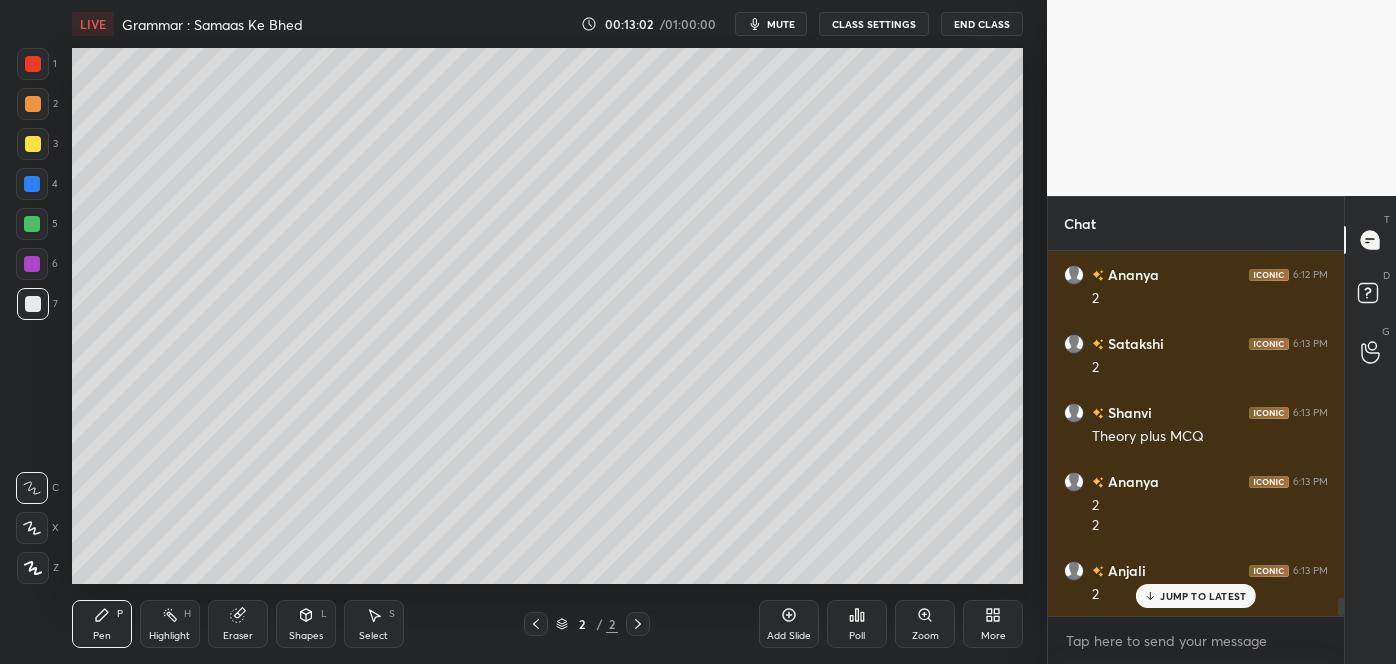 click on "JUMP TO LATEST" at bounding box center (1196, 596) 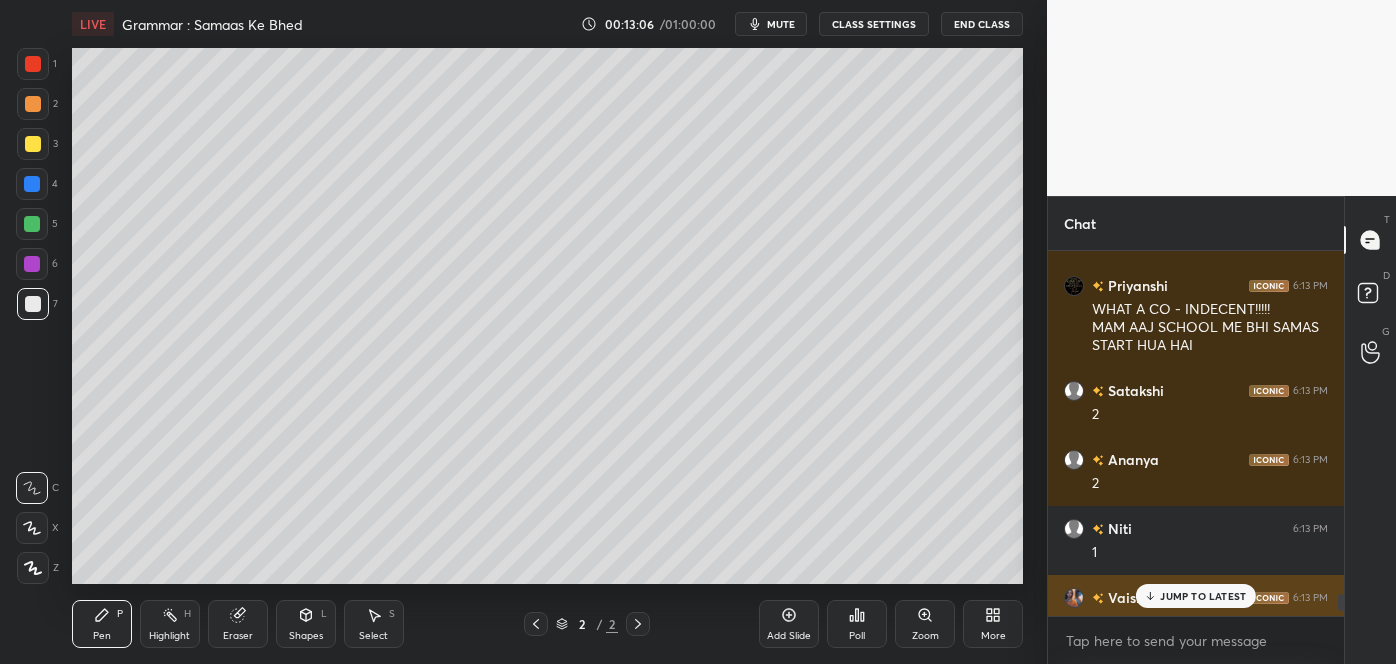 scroll, scrollTop: 7372, scrollLeft: 0, axis: vertical 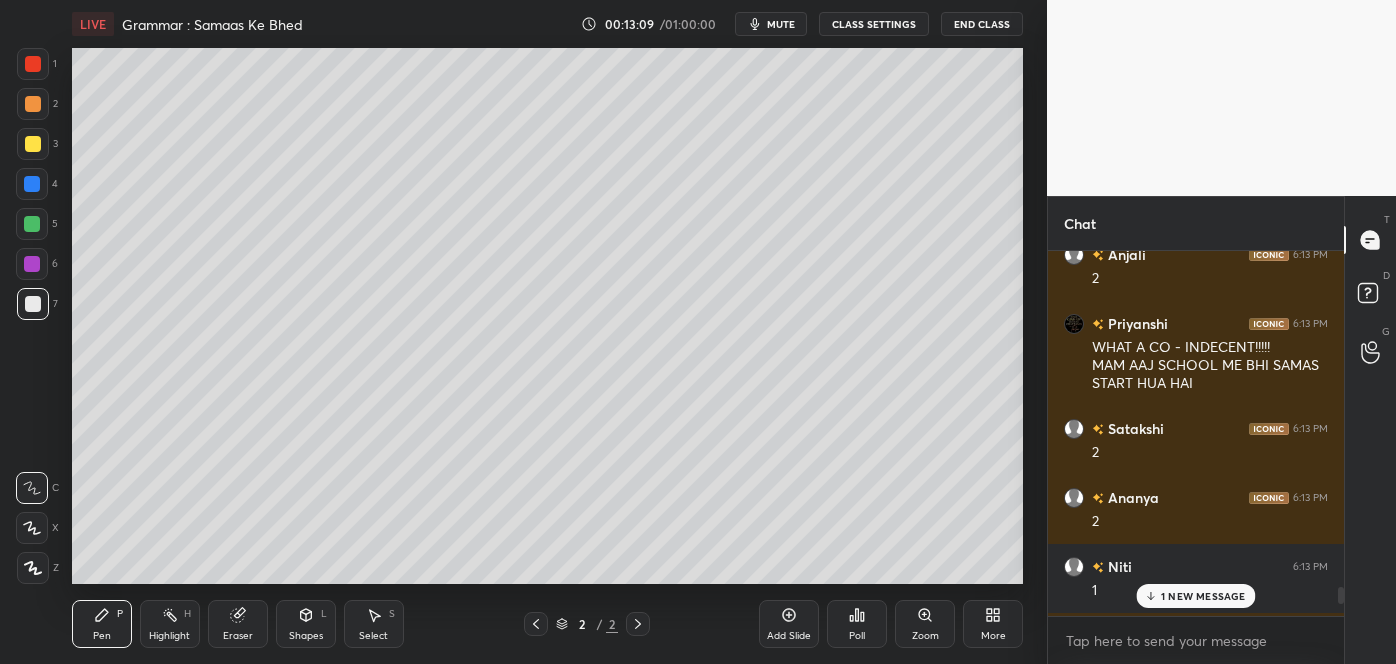click on "1 NEW MESSAGE" at bounding box center [1195, 596] 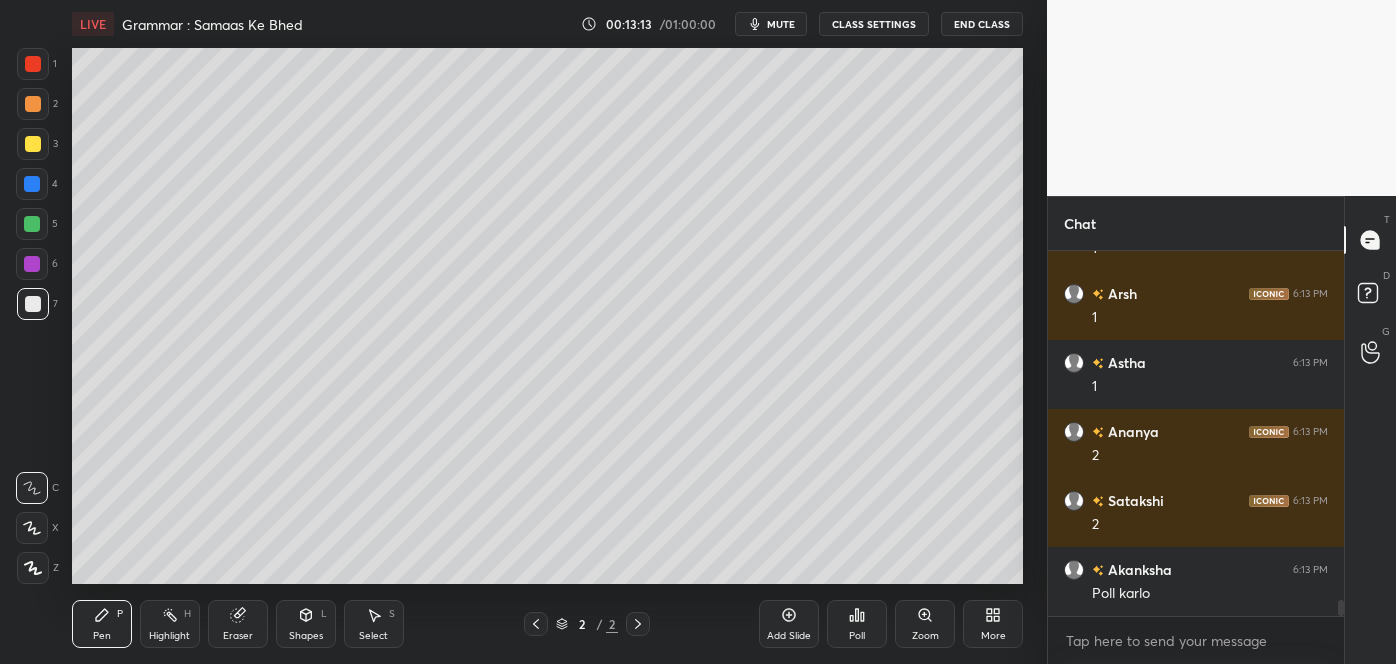 scroll, scrollTop: 7851, scrollLeft: 0, axis: vertical 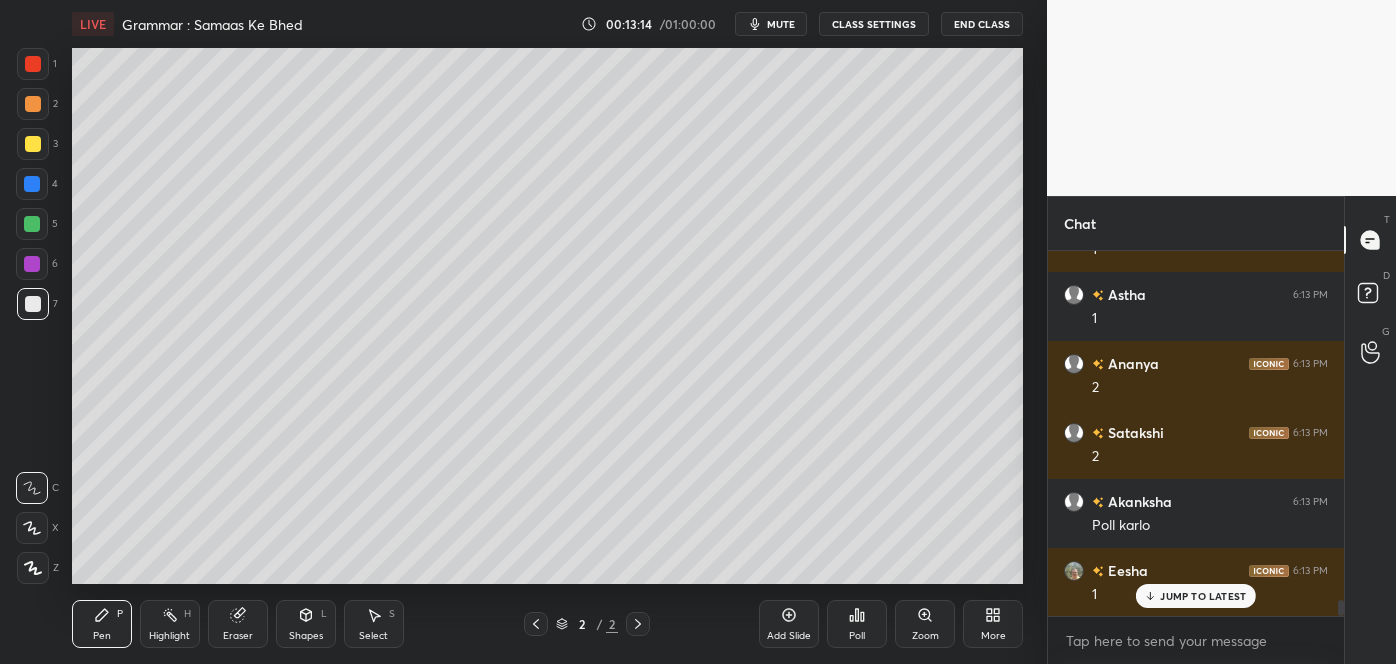 click on "Ananya 6:12 PM 2 Satakshi 6:13 PM 2 Shanvi 6:13 PM Theory plus MCQ Ananya 6:13 PM 2 2 Anjali 6:13 PM 2 Priyanshi 6:13 PM WHAT A CO - INDECENT!!!!!
MAM AAJ SCHOOL ME BHI SAMAS START HUA HAI Satakshi 6:13 PM 2 Ananya 6:13 PM 2 Niti 6:13 PM 1 Vaishnavi 6:13 PM 1 Arsh 6:13 PM 1 Astha 6:13 PM 1 Ananya 6:13 PM 2 Satakshi 6:13 PM 2 Akanksha 6:13 PM Poll karlo Eesha 6:13 PM 1 JUMP TO LATEST" at bounding box center [1196, 433] 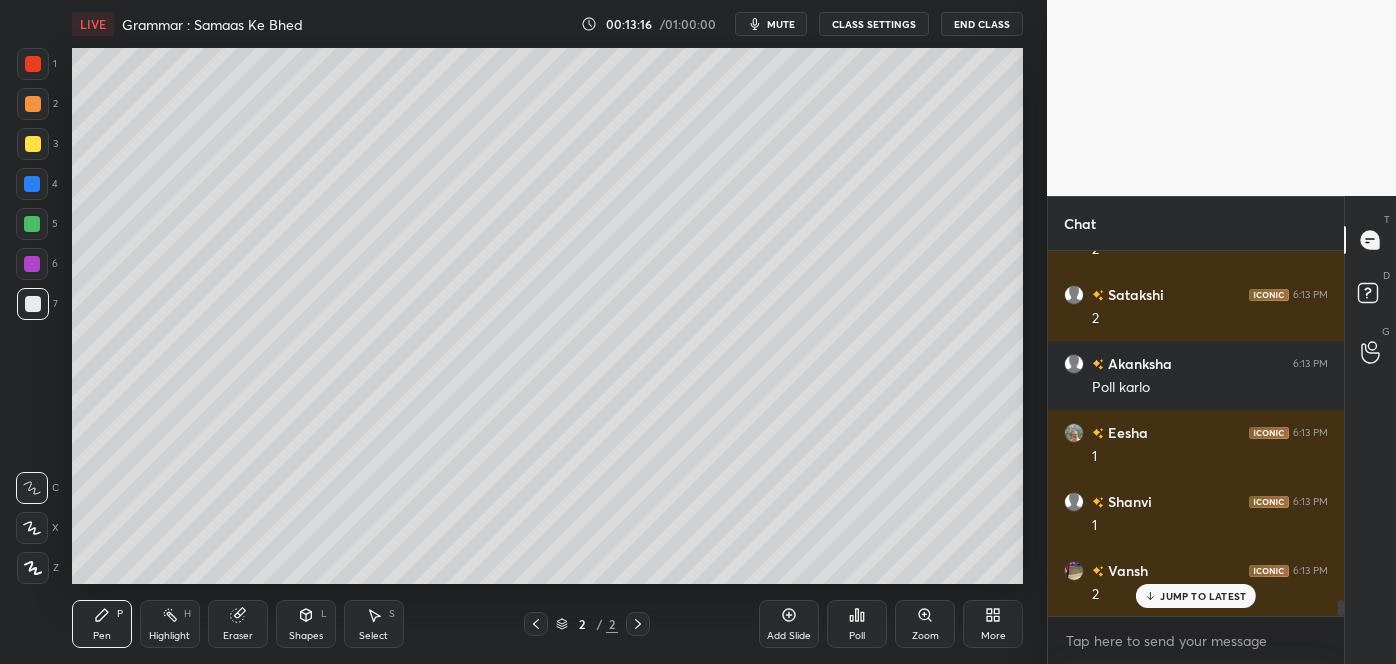 scroll, scrollTop: 8058, scrollLeft: 0, axis: vertical 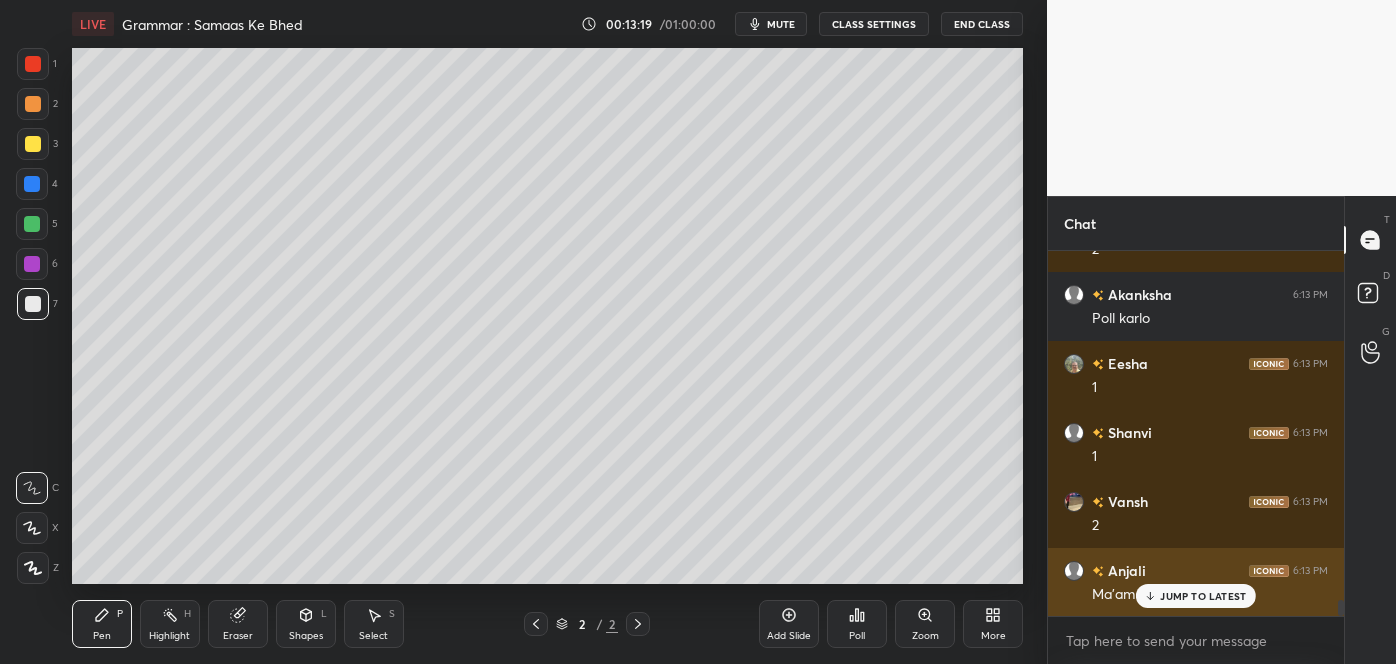 click on "JUMP TO LATEST" at bounding box center [1203, 596] 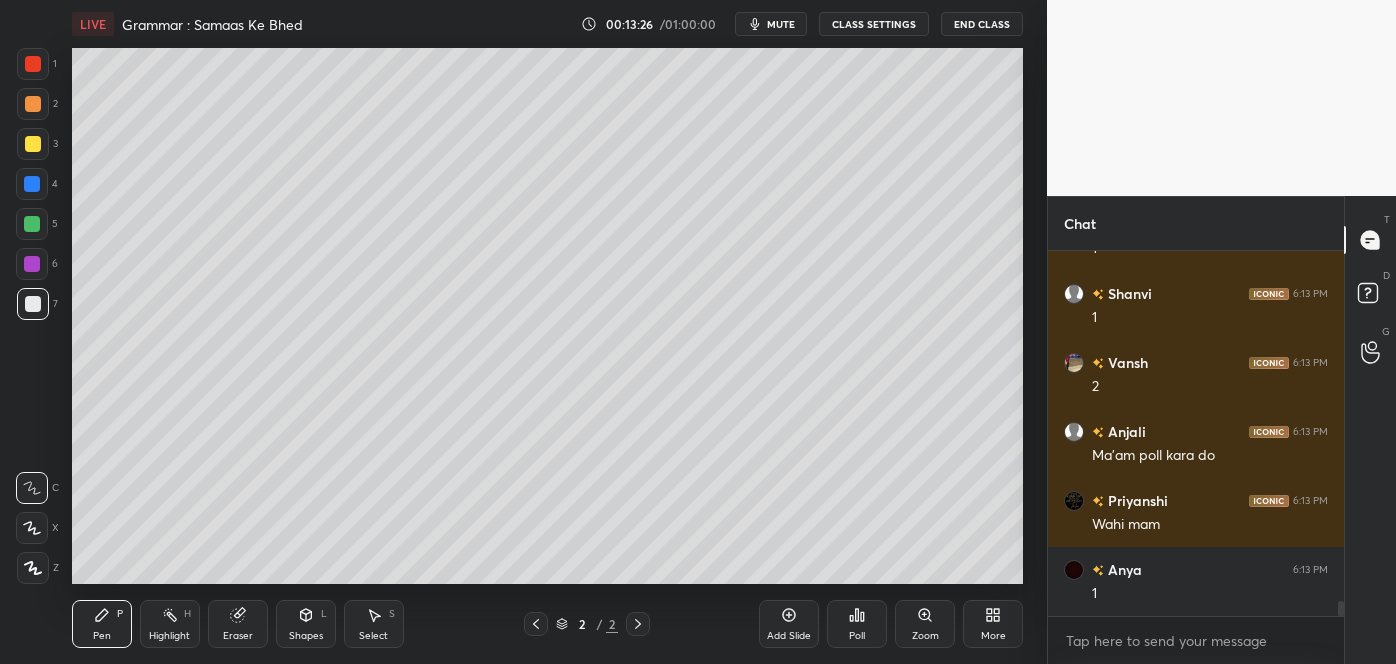 scroll, scrollTop: 8266, scrollLeft: 0, axis: vertical 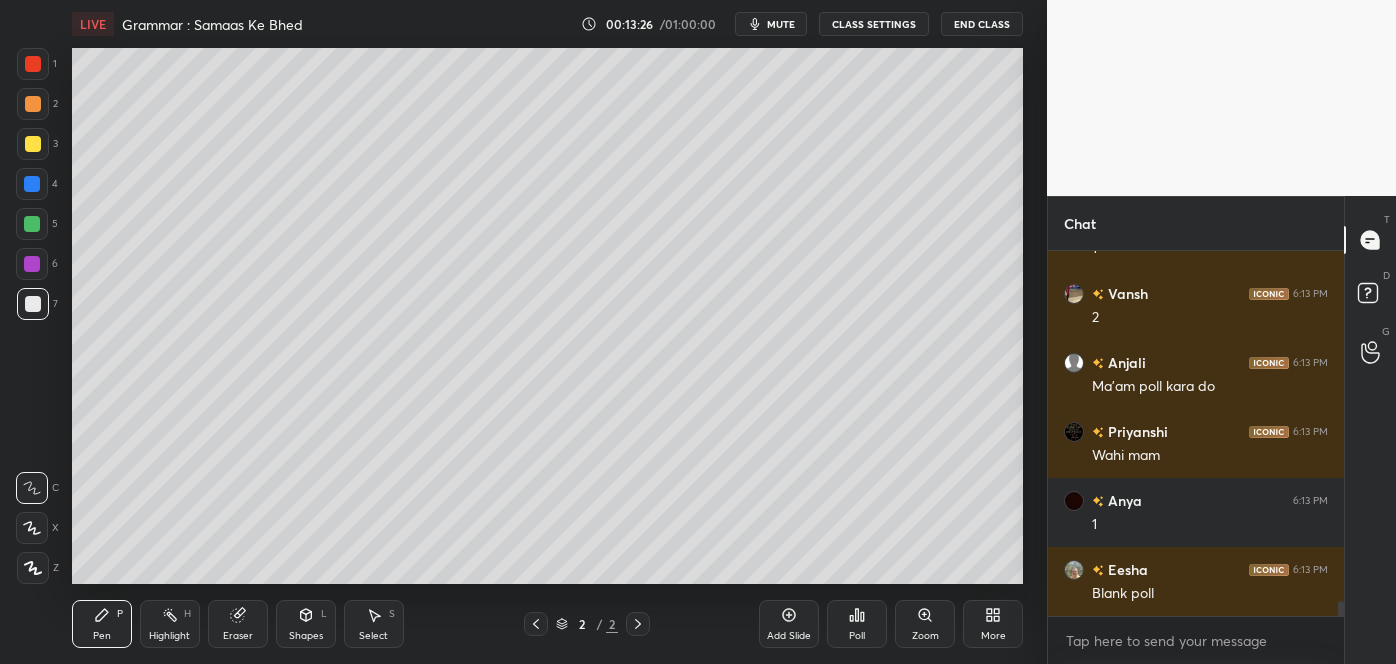 click on "Eraser" at bounding box center (238, 624) 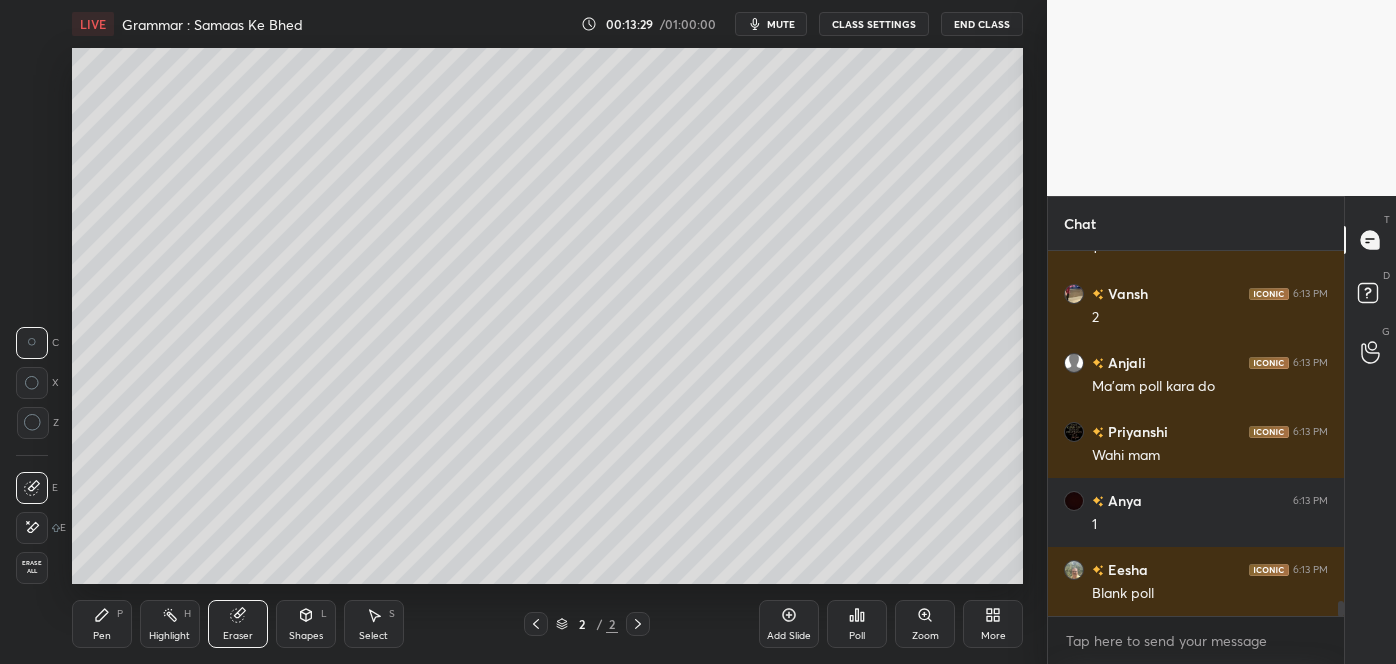 click on "Pen P" at bounding box center (102, 624) 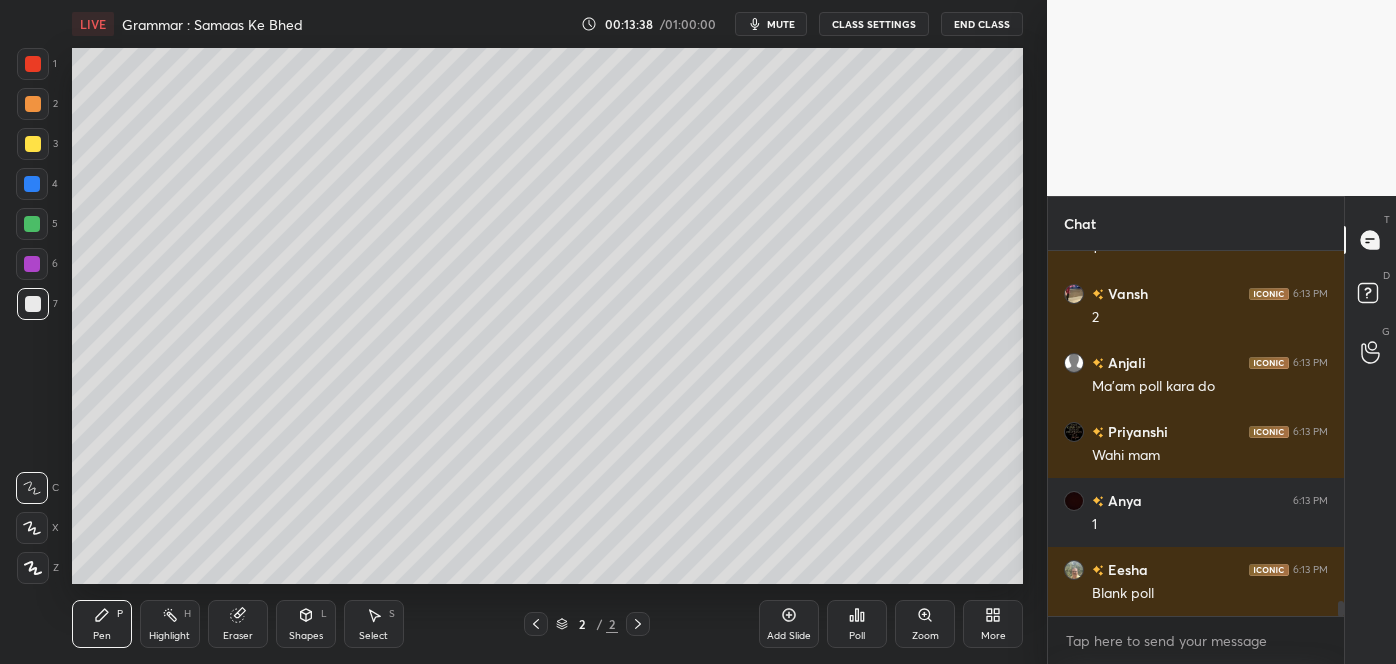 click on "Poll" at bounding box center [857, 624] 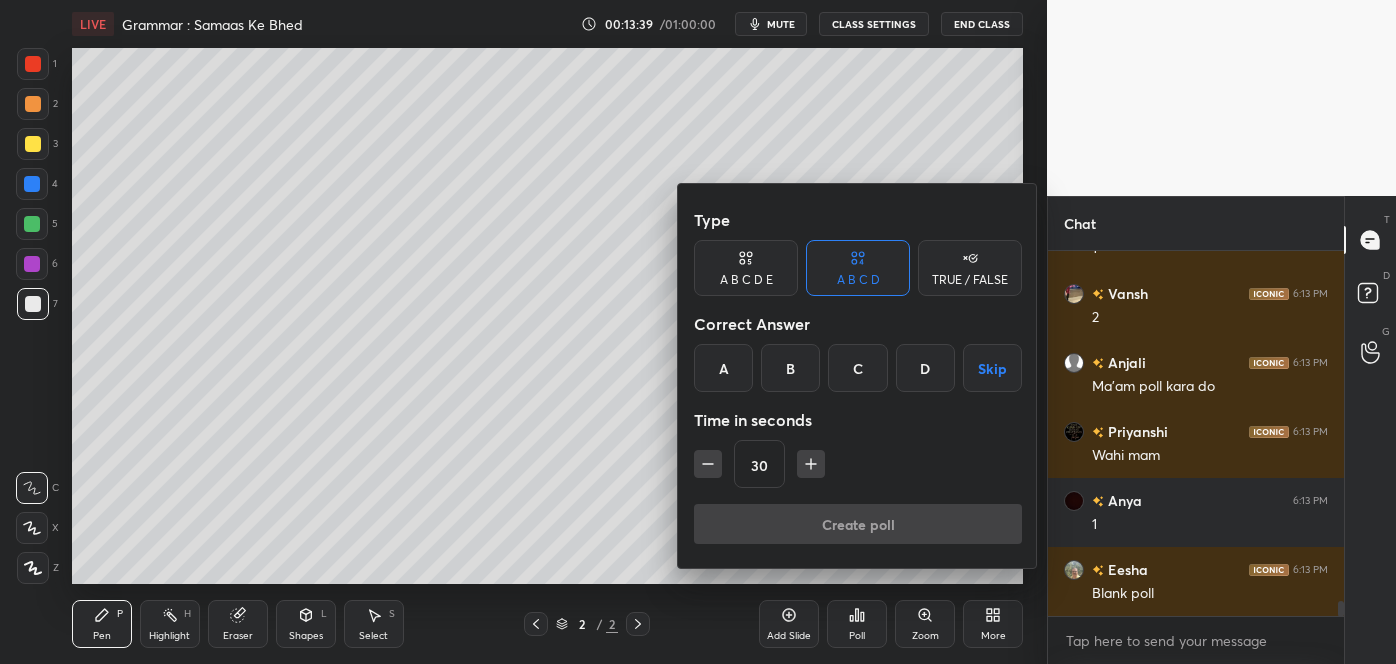 click on "TRUE / FALSE" at bounding box center (970, 280) 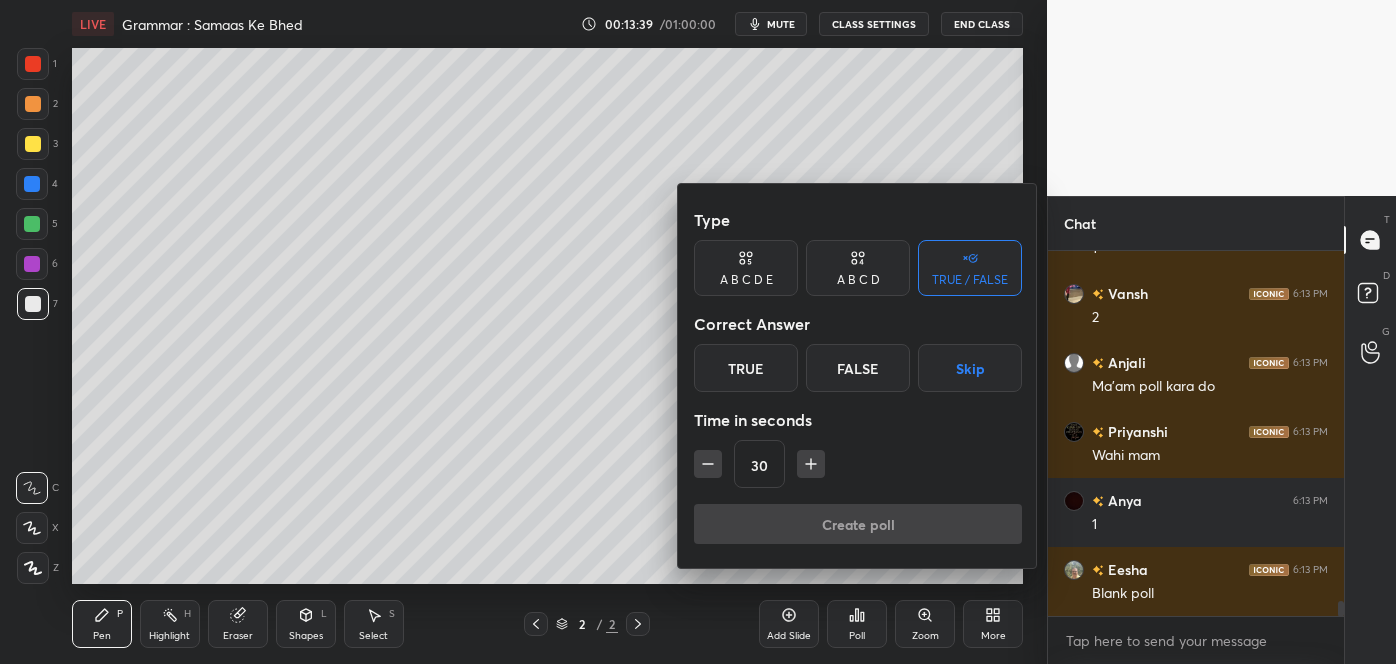 scroll, scrollTop: 8314, scrollLeft: 0, axis: vertical 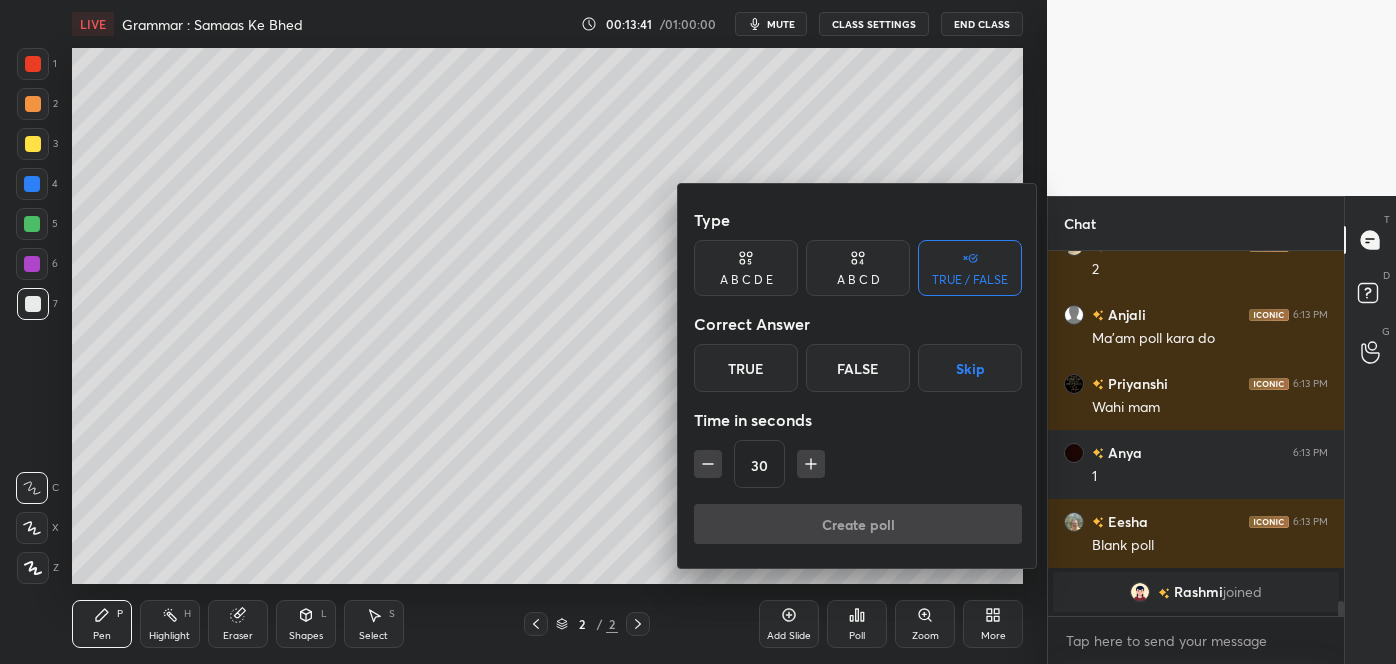 click on "Skip" at bounding box center [970, 368] 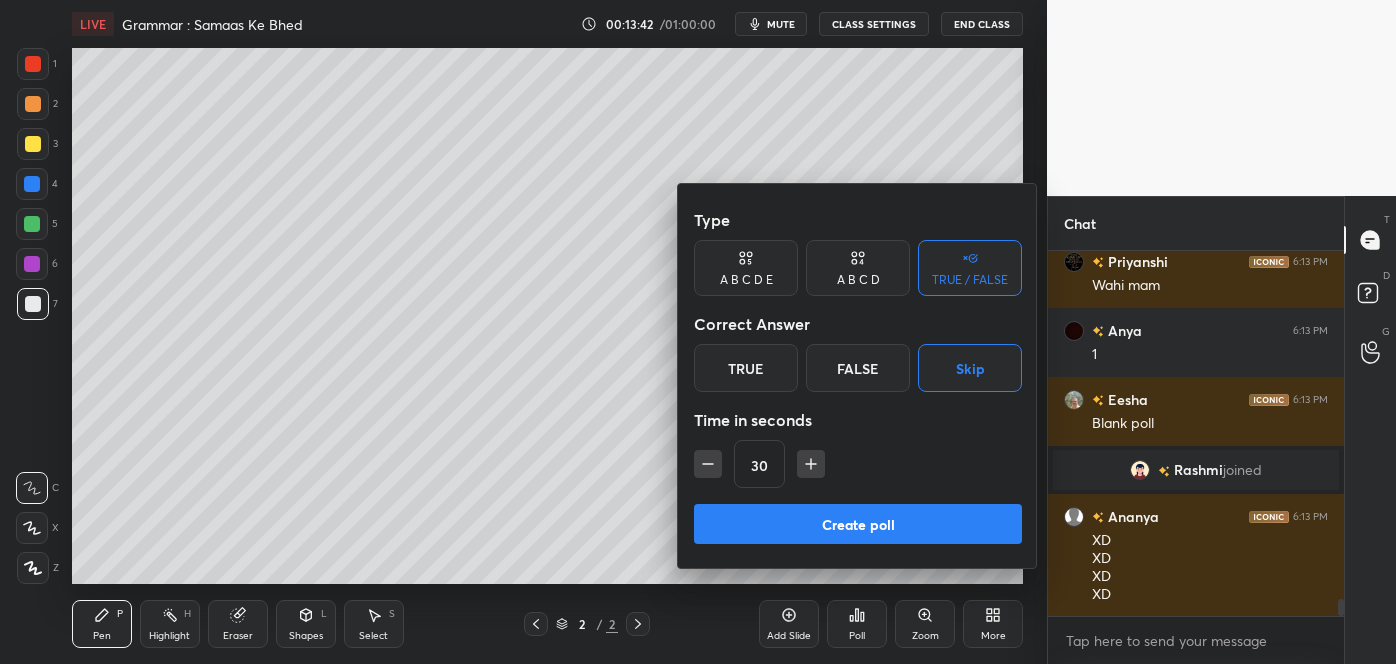 click on "Create poll" at bounding box center [858, 524] 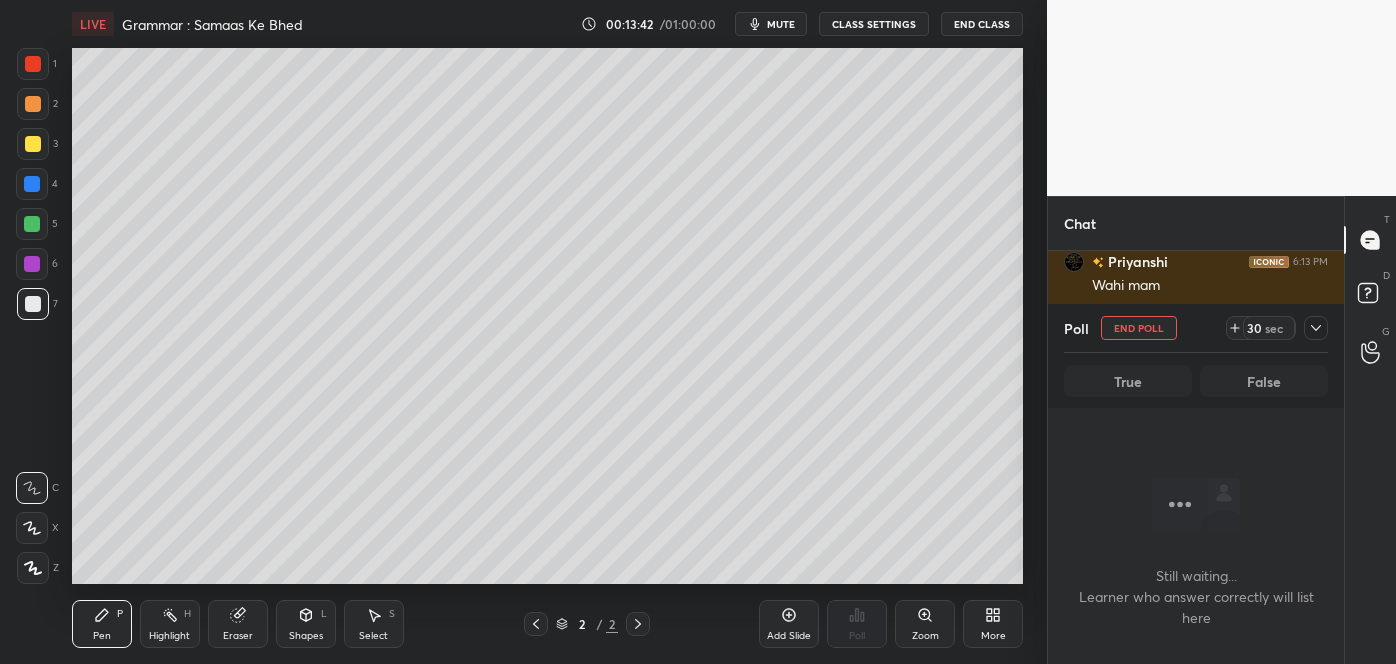 scroll, scrollTop: 317, scrollLeft: 290, axis: both 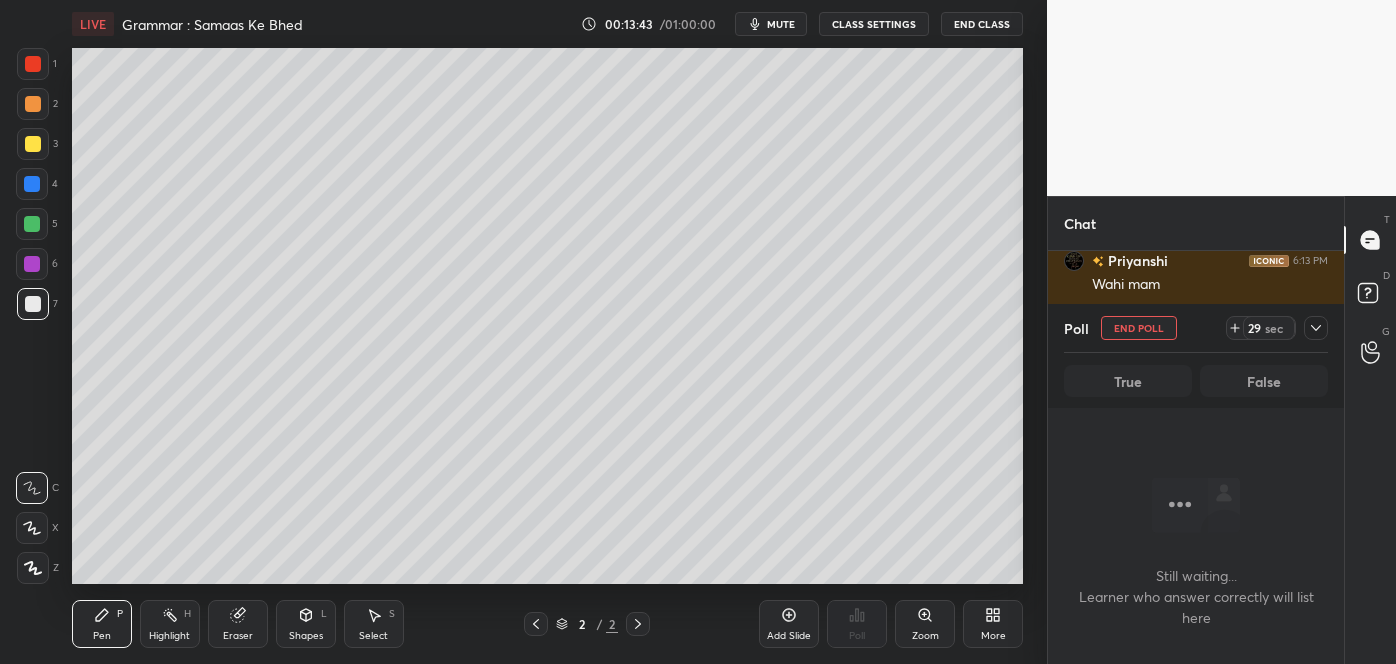 click 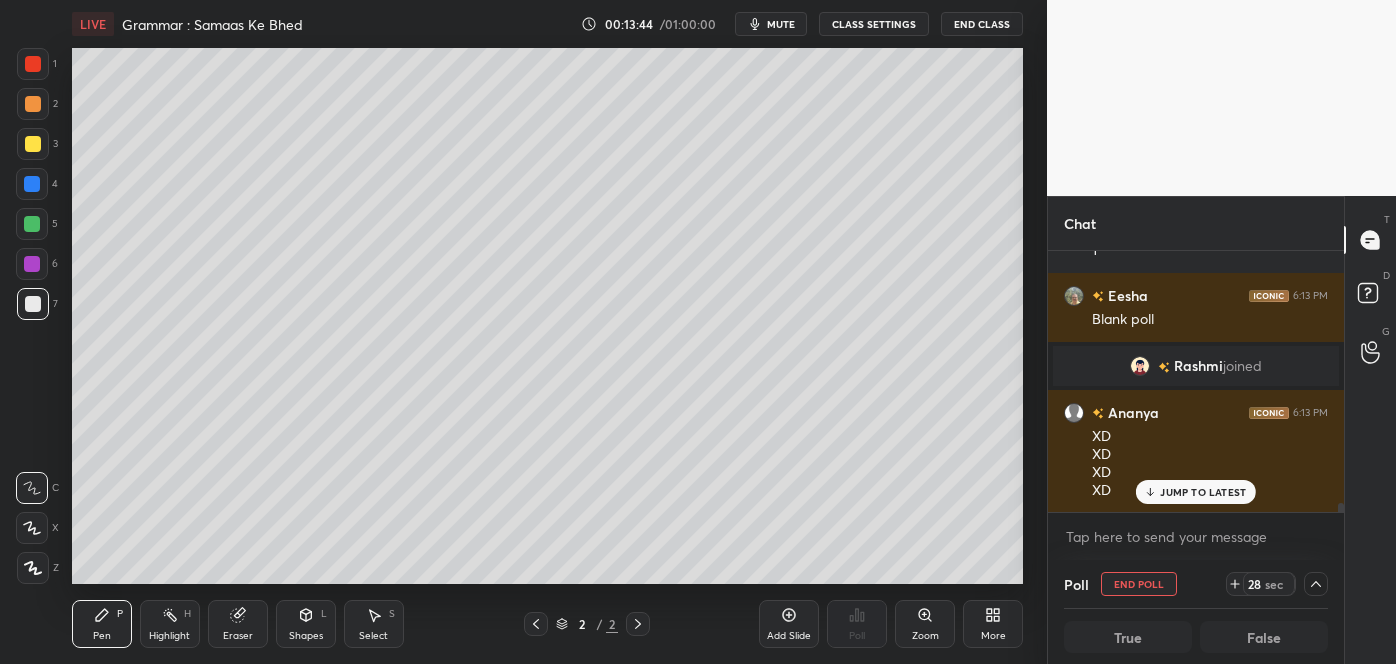 click on "JUMP TO LATEST" at bounding box center (1203, 492) 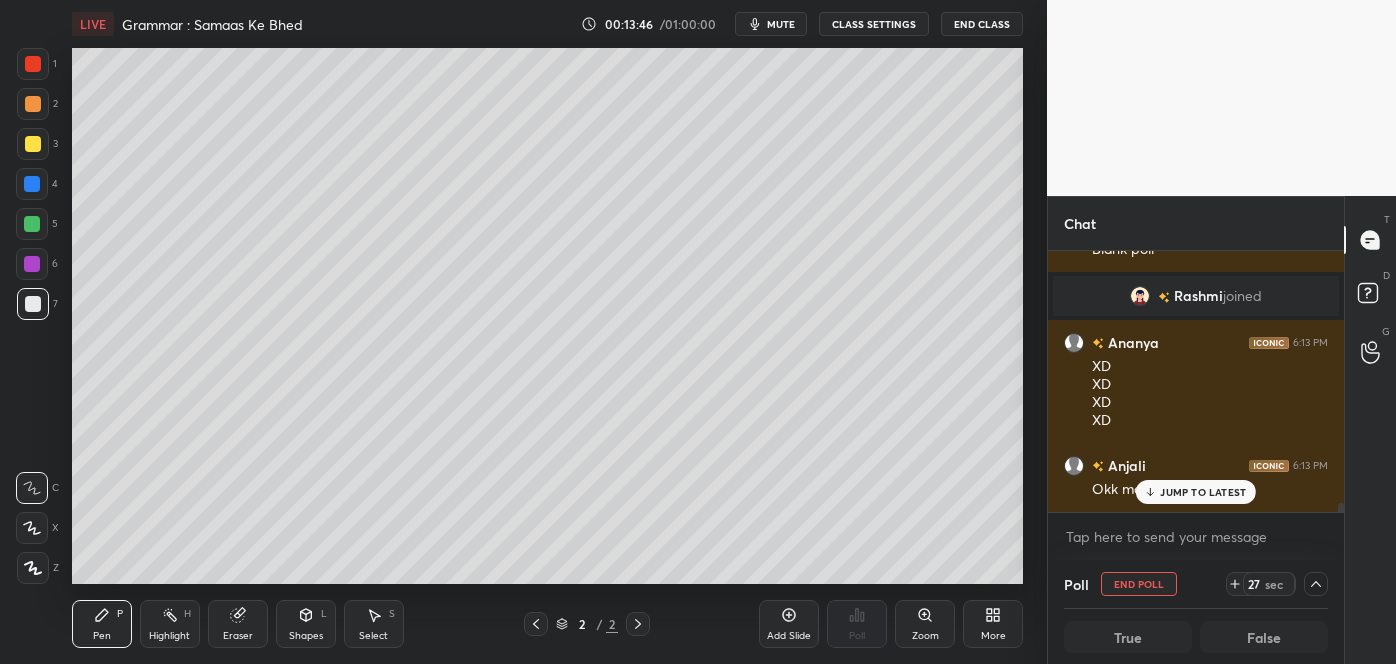 click on "Astha 6:13 PM 1 Ananya 6:13 PM 2 Satakshi 6:13 PM 2 Akanksha 6:13 PM Poll karlo Eesha 6:13 PM 1 Shanvi 6:13 PM 1 Vansh 6:13 PM 2 Anjali 6:13 PM Ma'am poll kara do Priyanshi 6:13 PM Wahi mam Anya 6:13 PM 1 Eesha 6:13 PM Blank poll Rashmi  joined Ananya 6:13 PM XD
XD
XD
XD Anjali 6:13 PM Okk ma'am" at bounding box center (1196, 381) 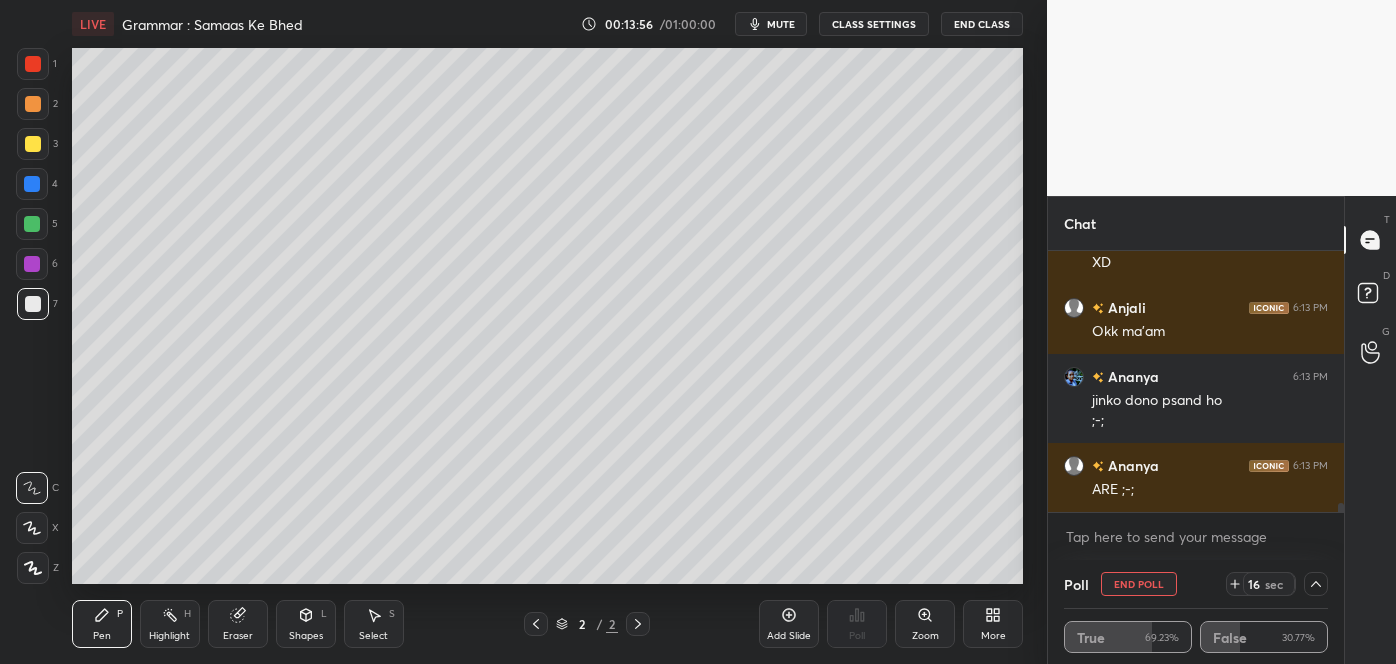 click 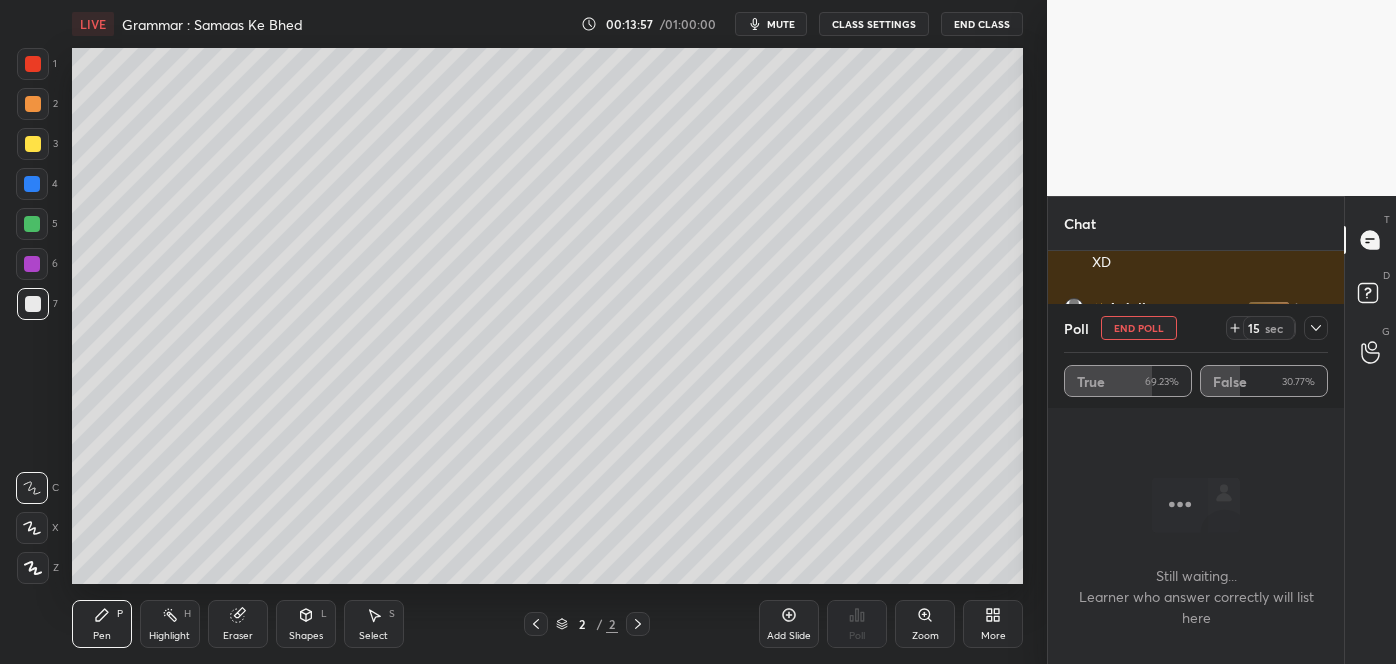 click 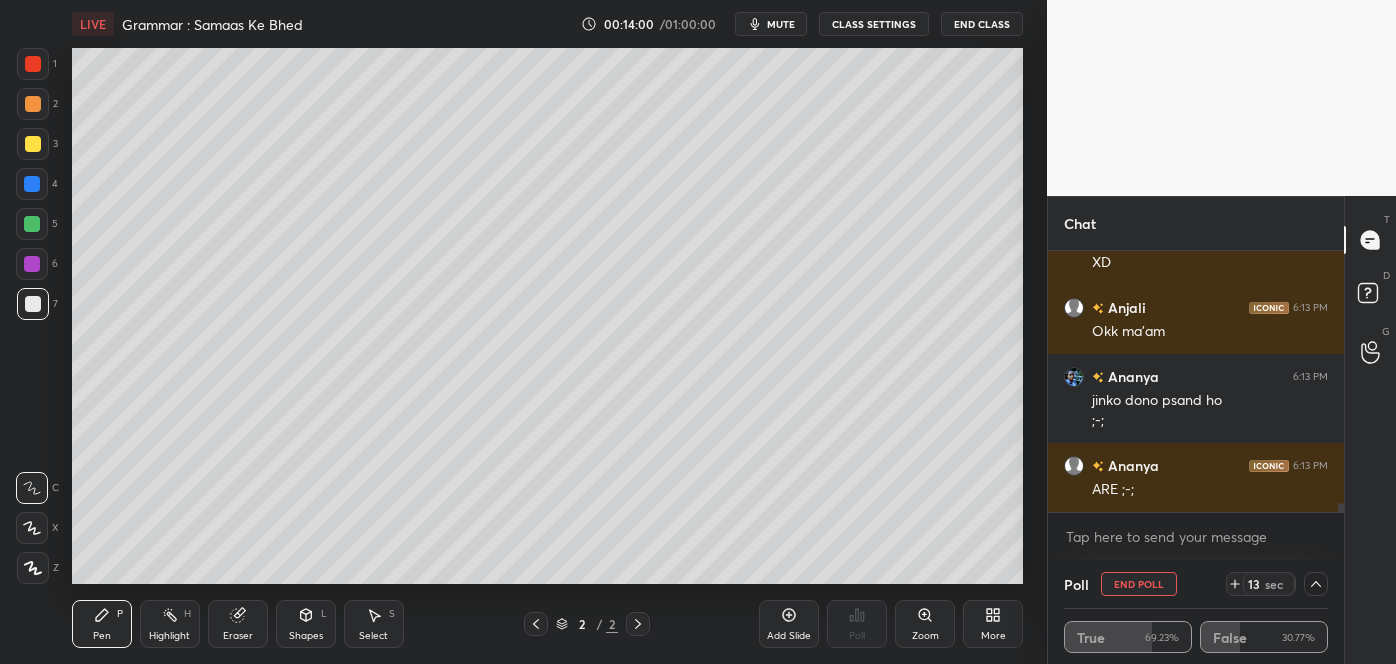 click at bounding box center [1316, 584] 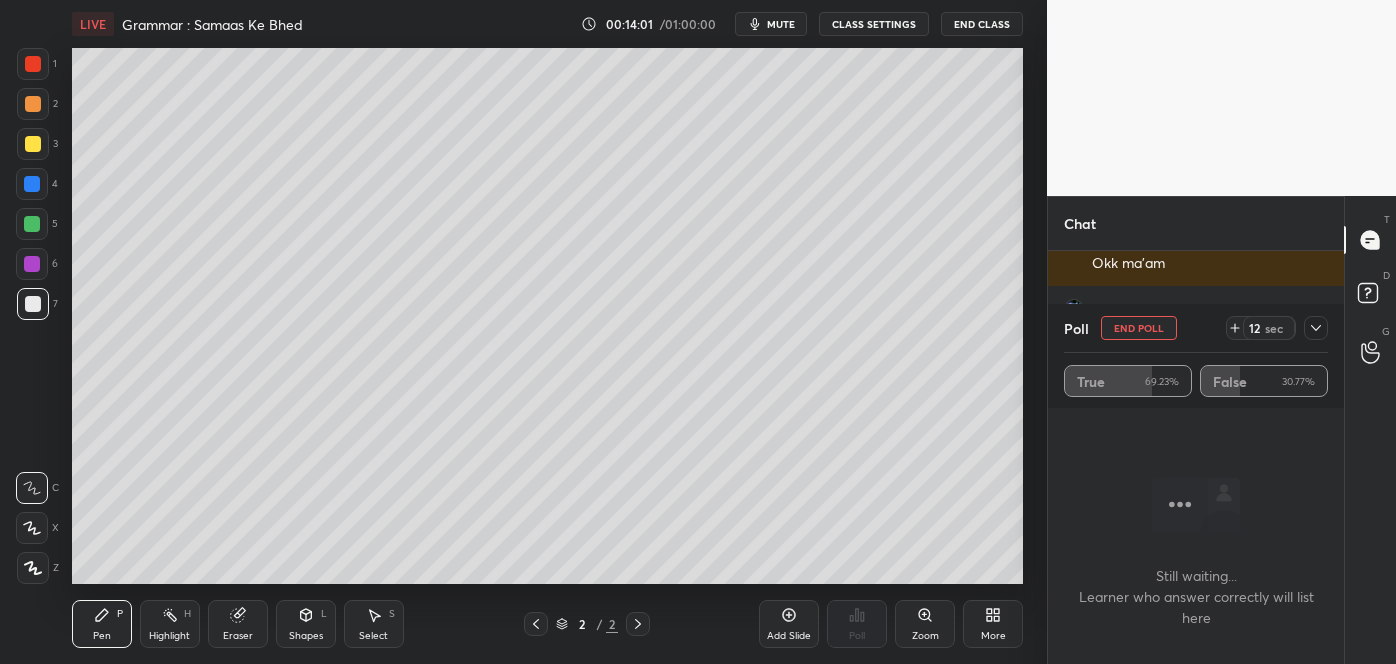 click 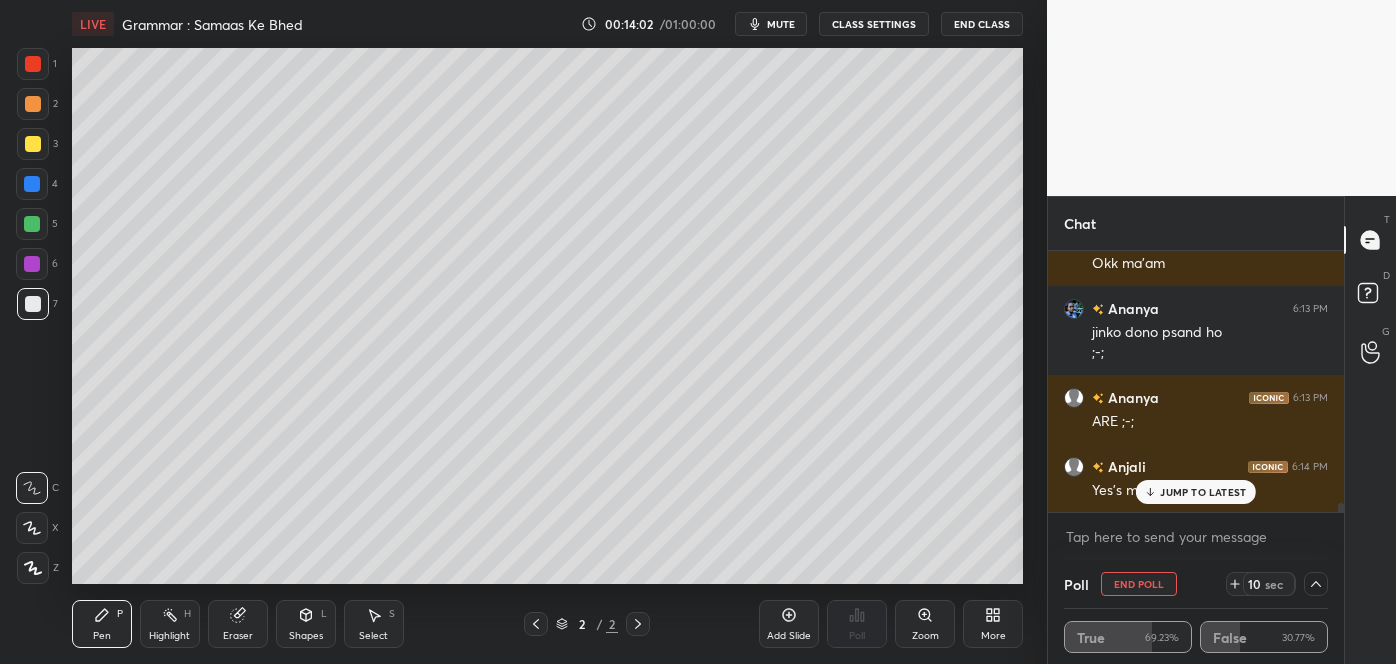 click on "JUMP TO LATEST" at bounding box center [1203, 492] 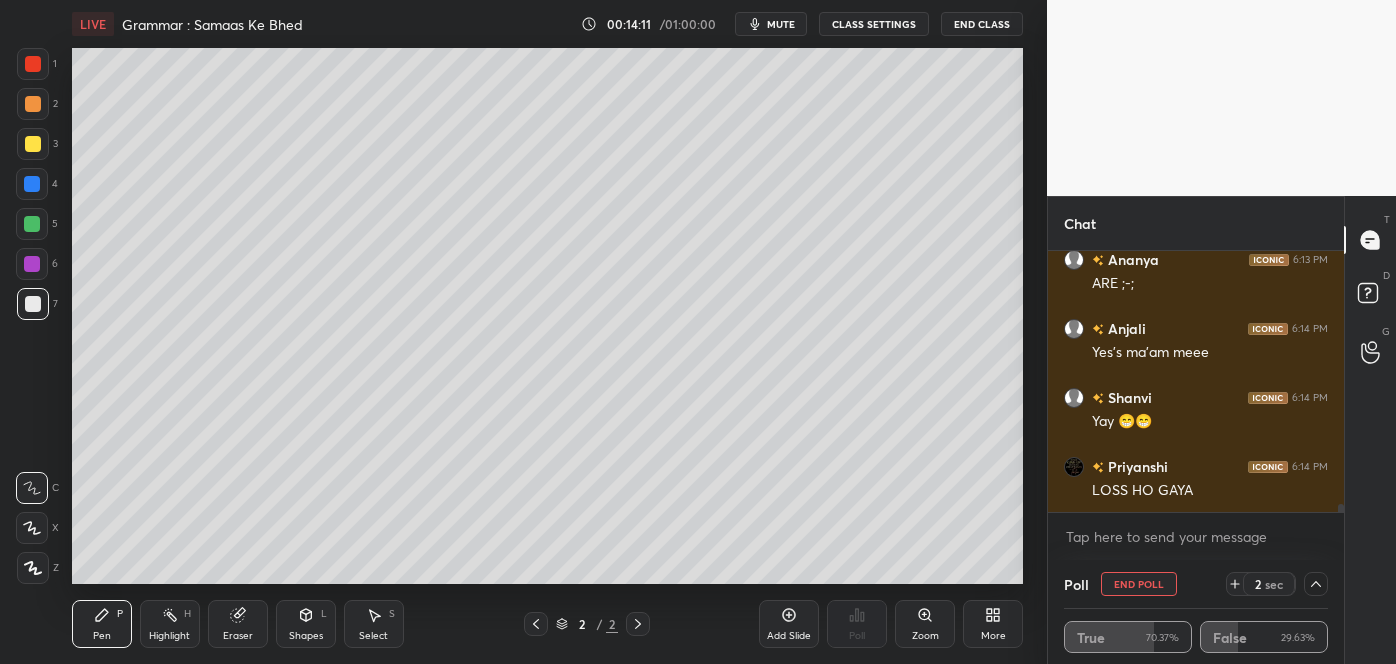 scroll, scrollTop: 7890, scrollLeft: 0, axis: vertical 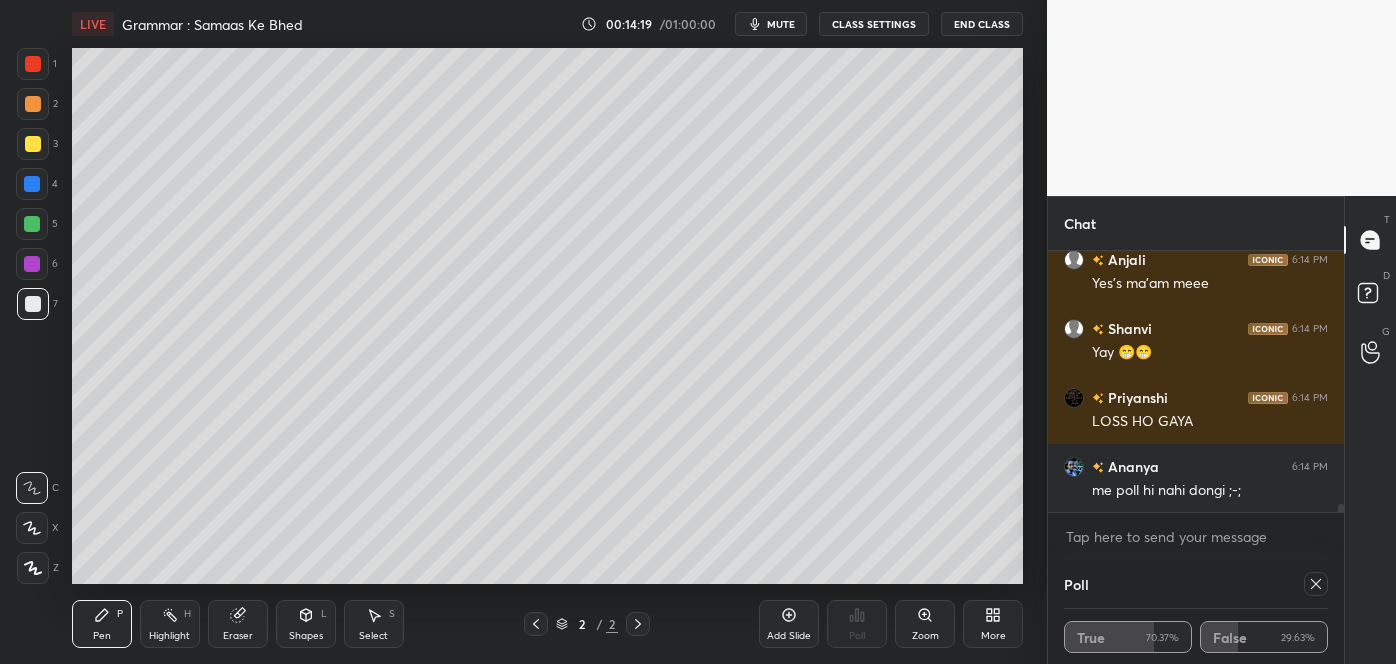 click 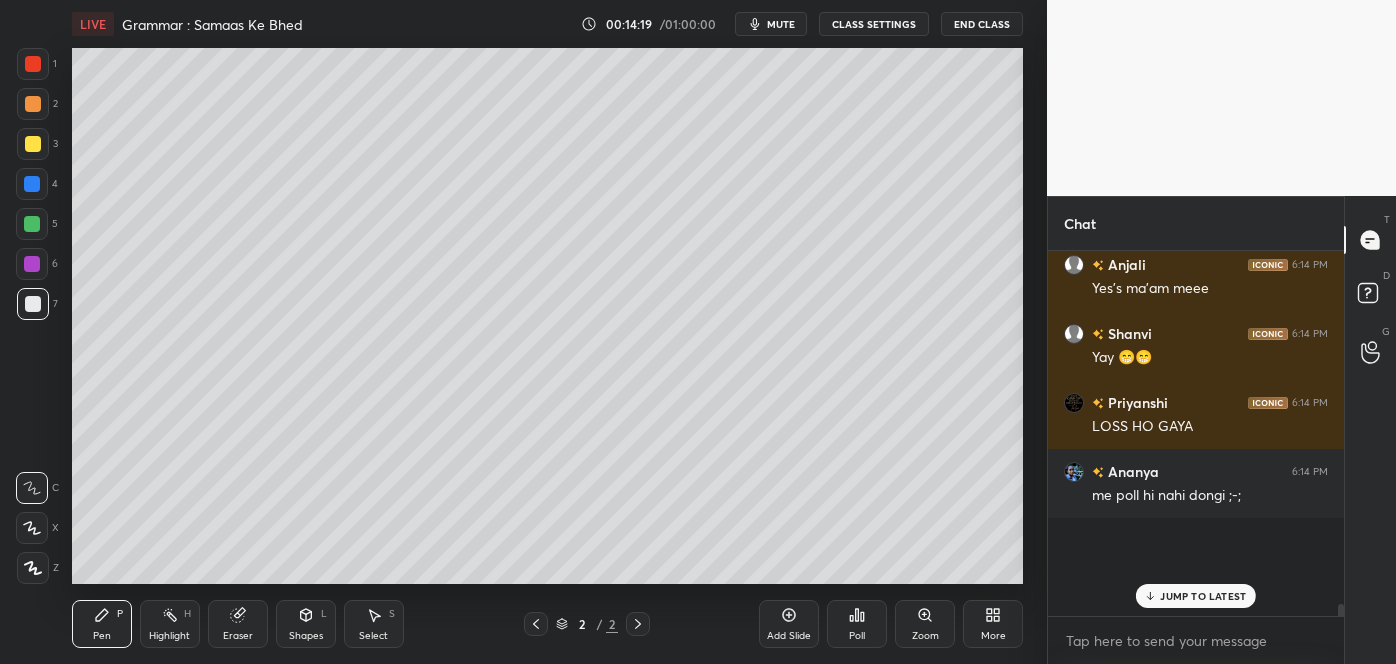 scroll, scrollTop: 6, scrollLeft: 5, axis: both 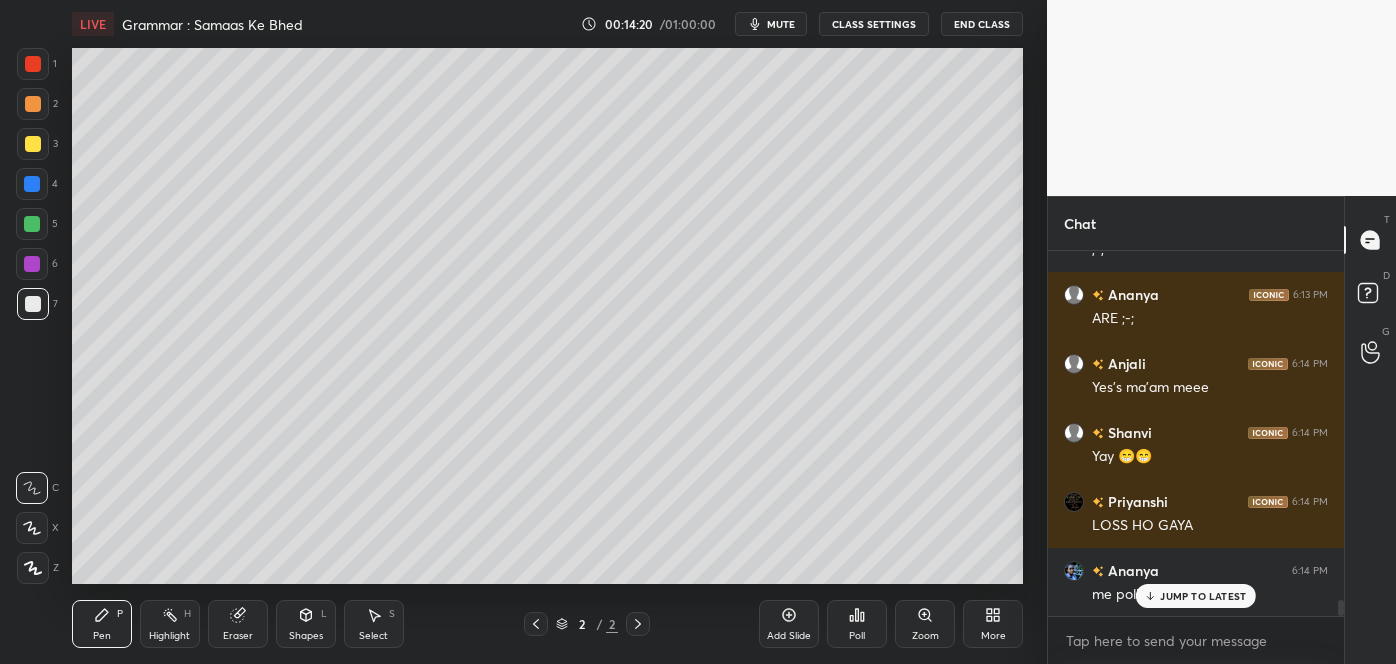 click 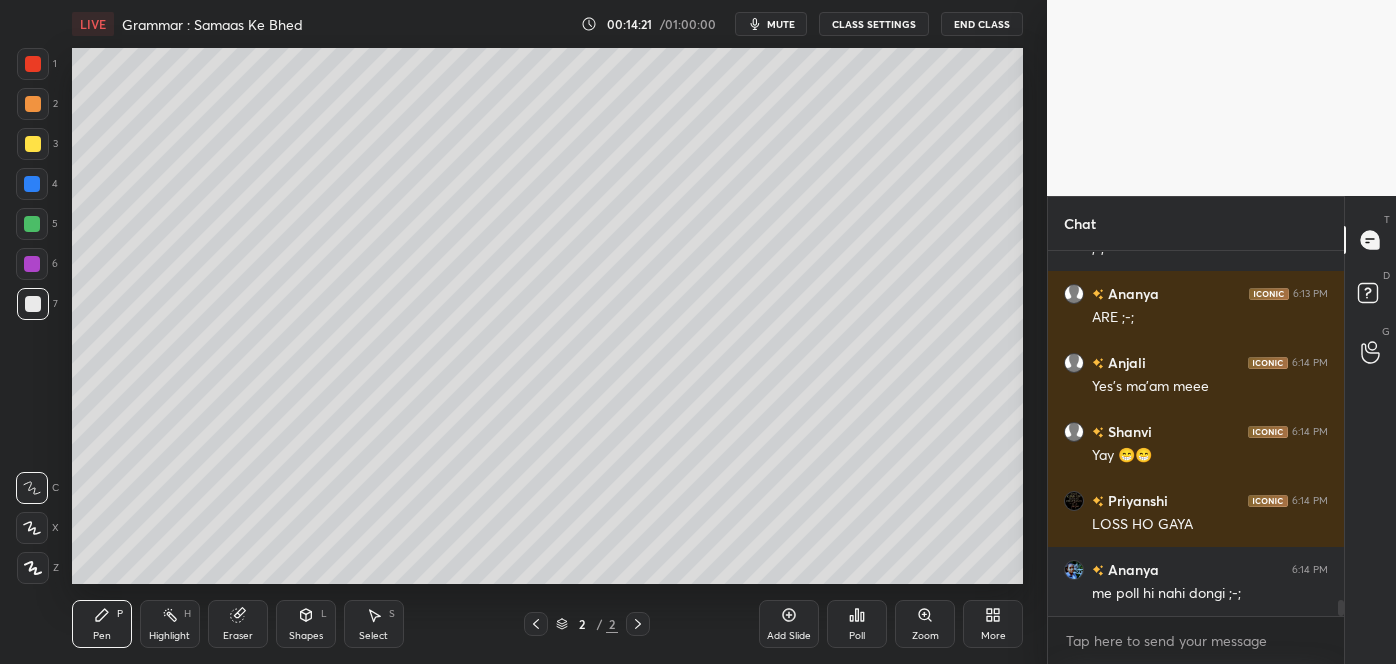 click on "More" at bounding box center (993, 636) 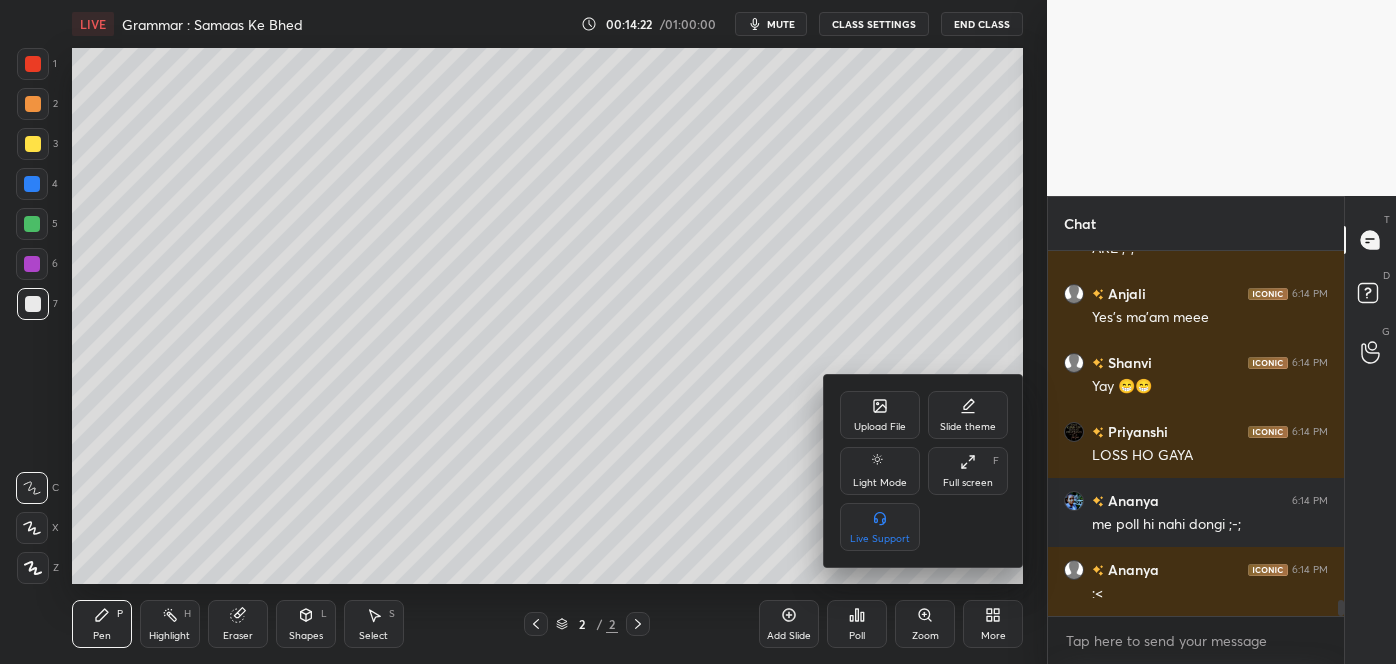 click on "Upload File Slide theme Light Mode Full screen F Live Support" at bounding box center [924, 471] 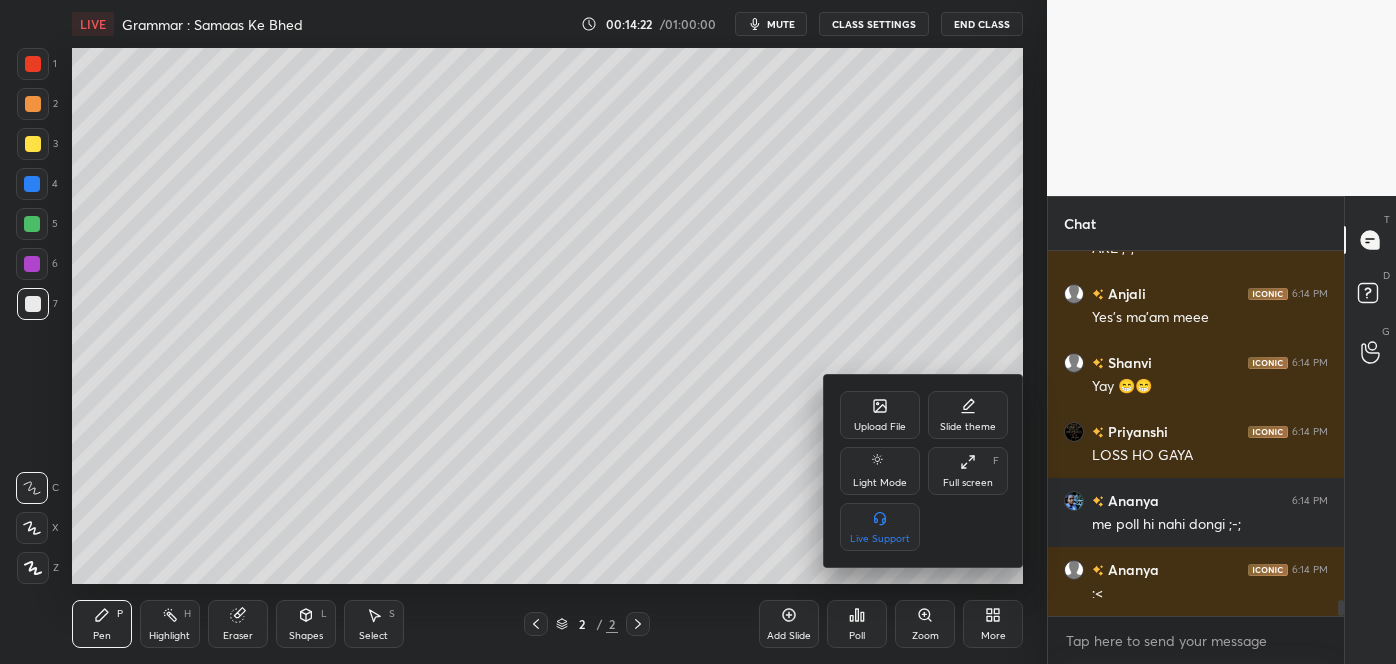 click on "Upload File" at bounding box center [880, 427] 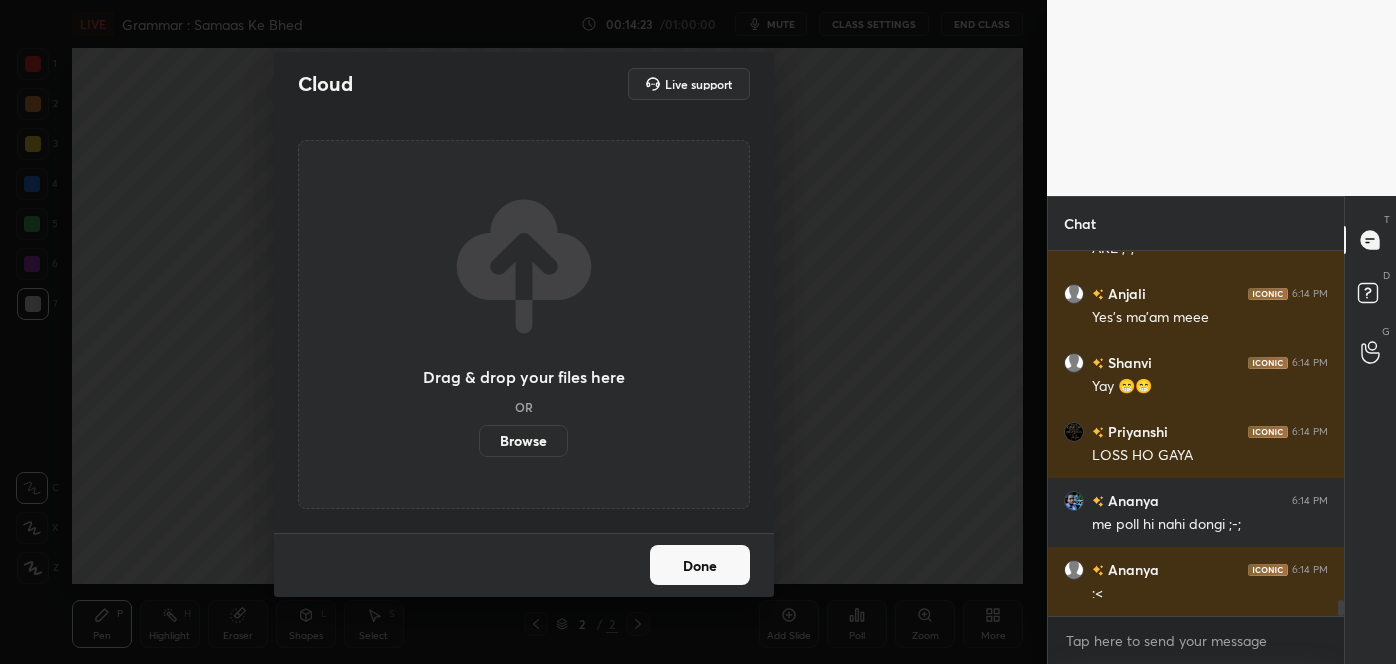 click on "Browse" at bounding box center [523, 441] 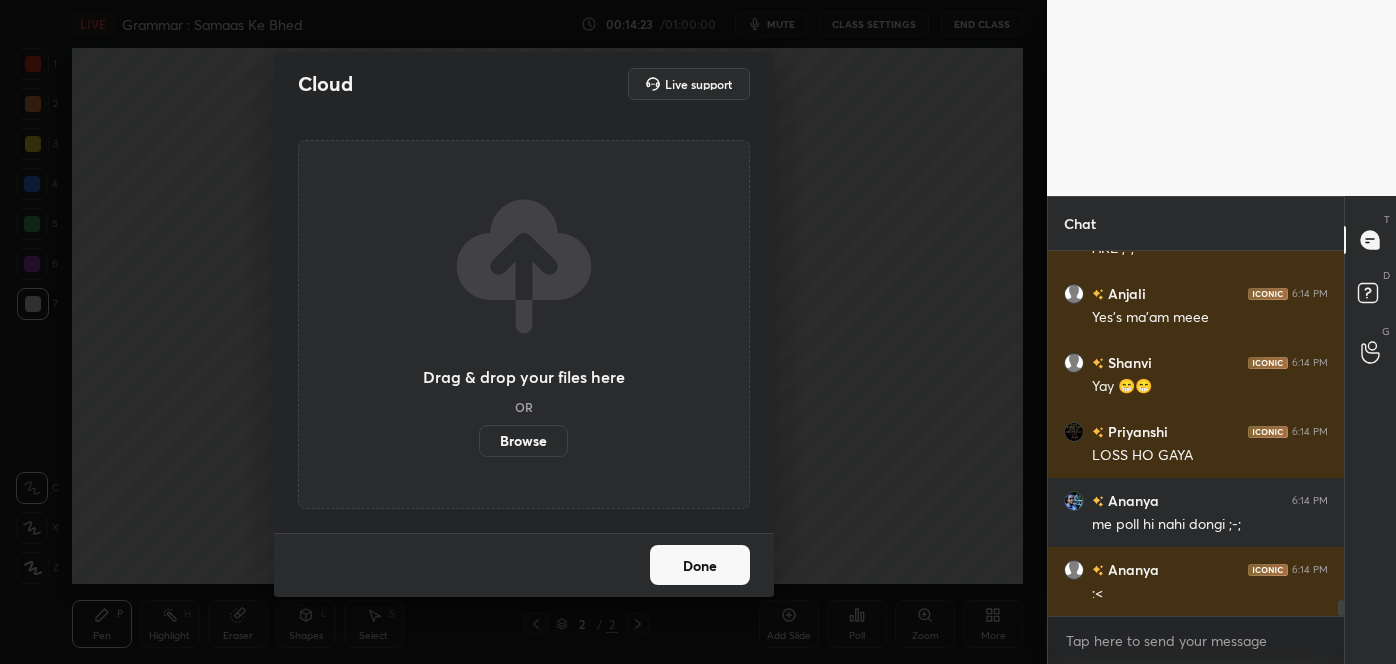 click on "Browse" at bounding box center [479, 441] 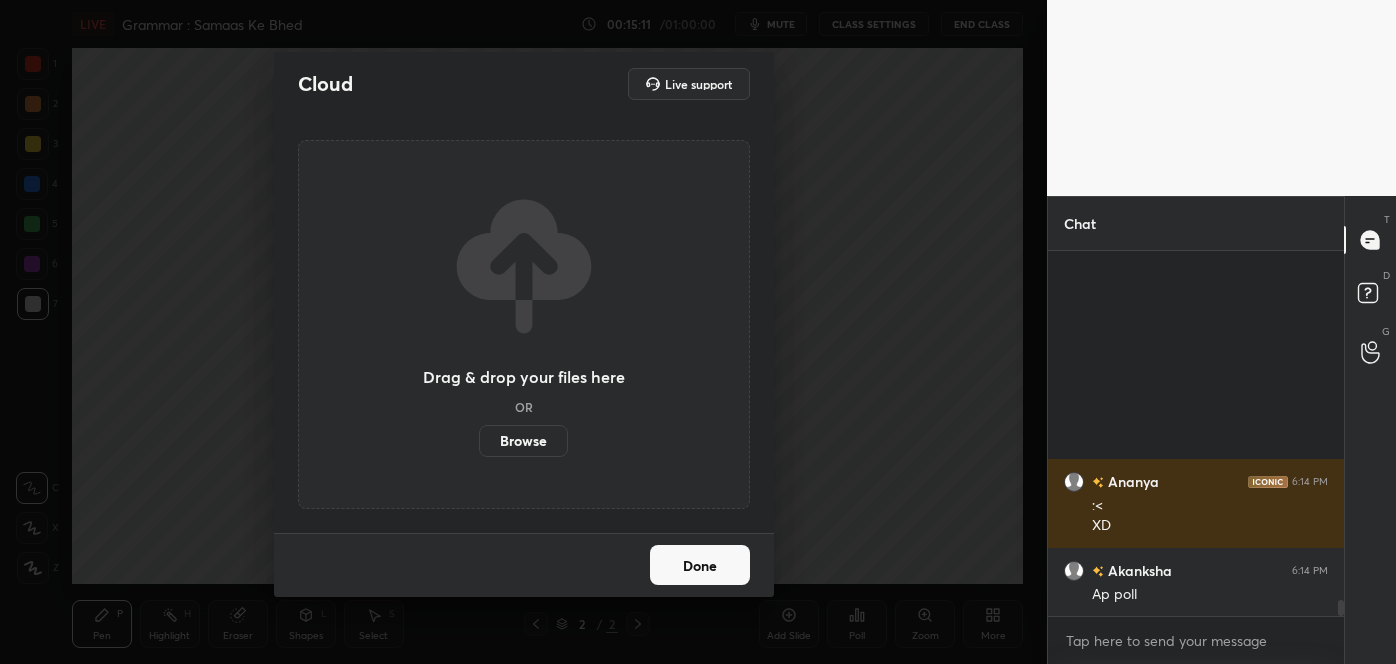 scroll, scrollTop: 8307, scrollLeft: 0, axis: vertical 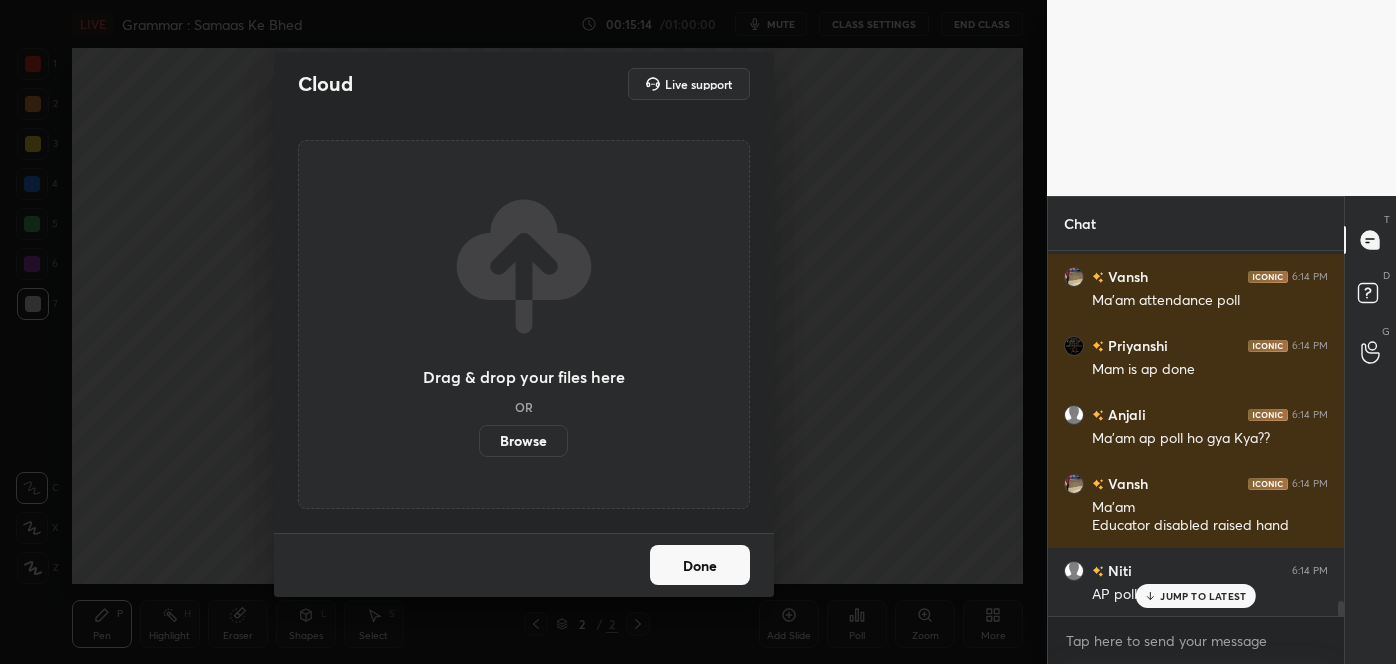 click on "Done" at bounding box center (700, 565) 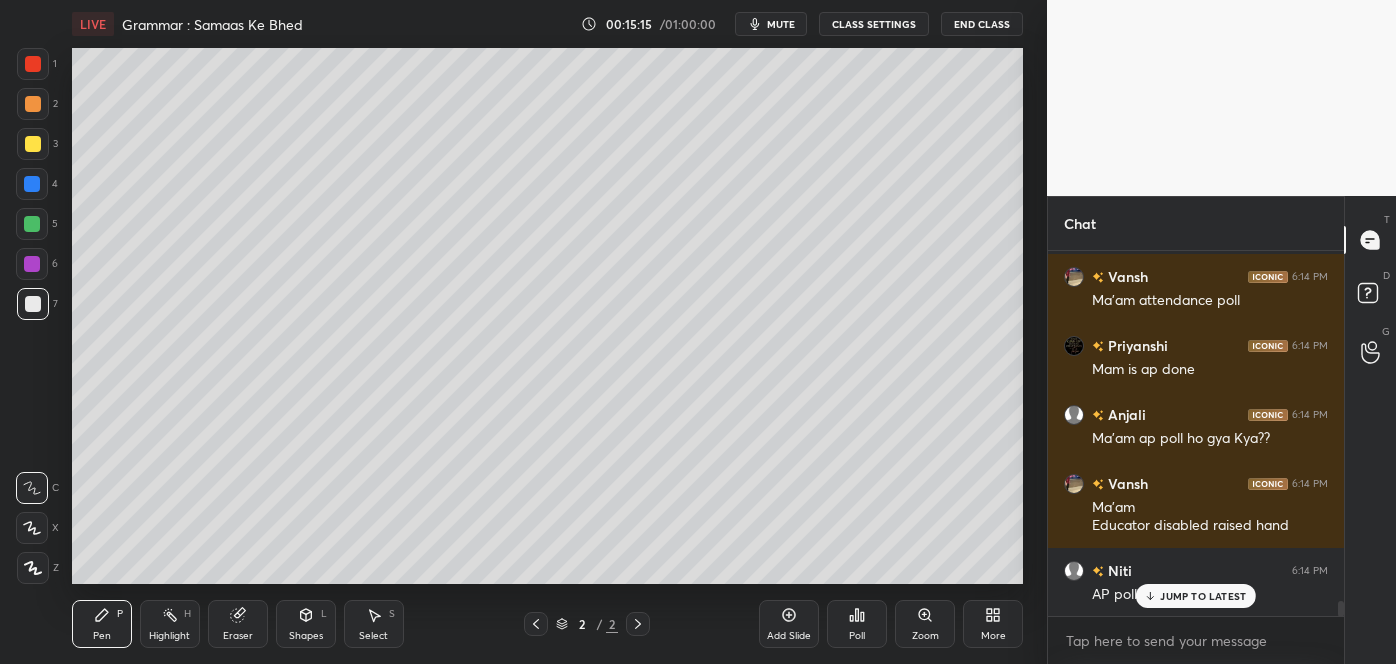 click on "More" at bounding box center [993, 624] 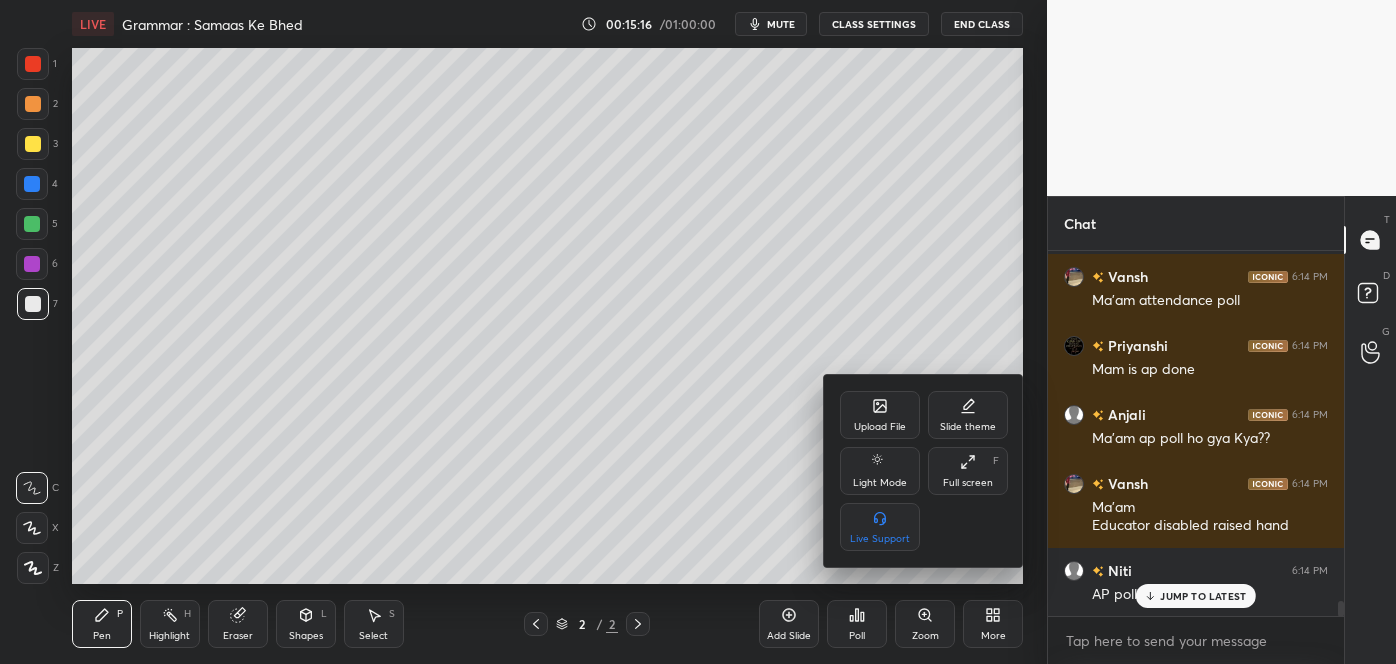 click on "Upload File" at bounding box center (880, 427) 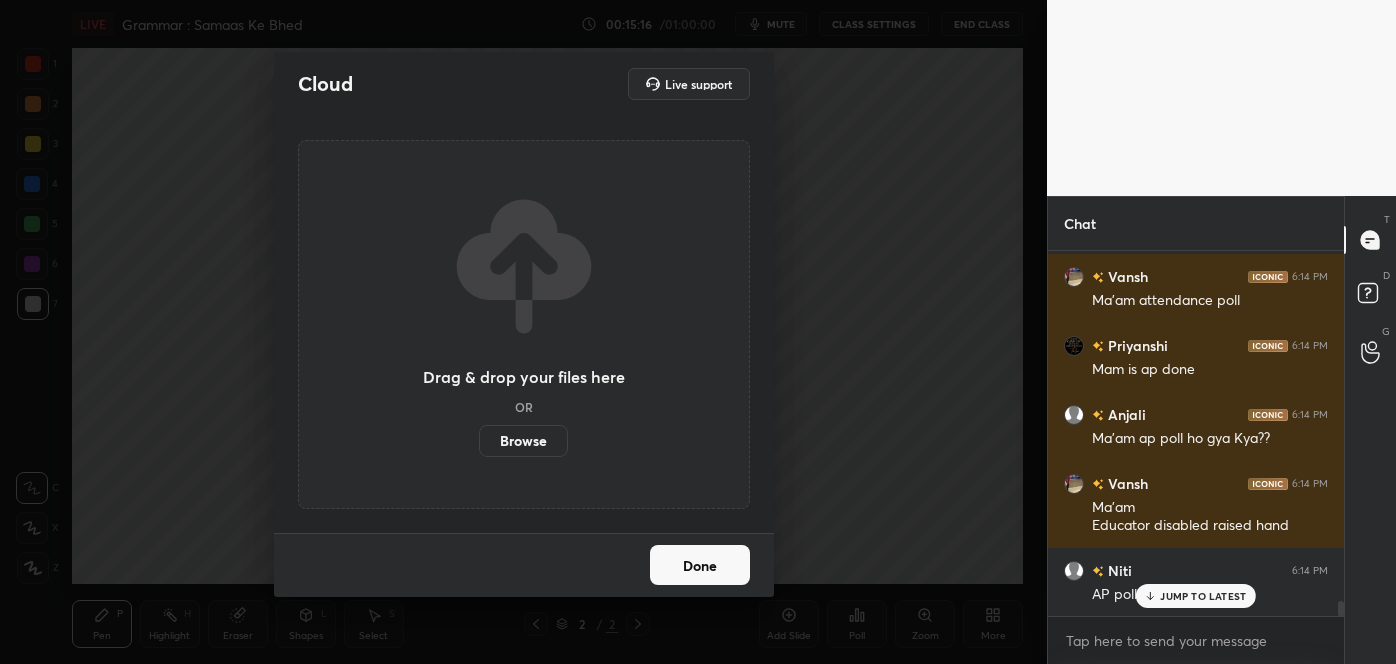 click on "Browse" at bounding box center [523, 441] 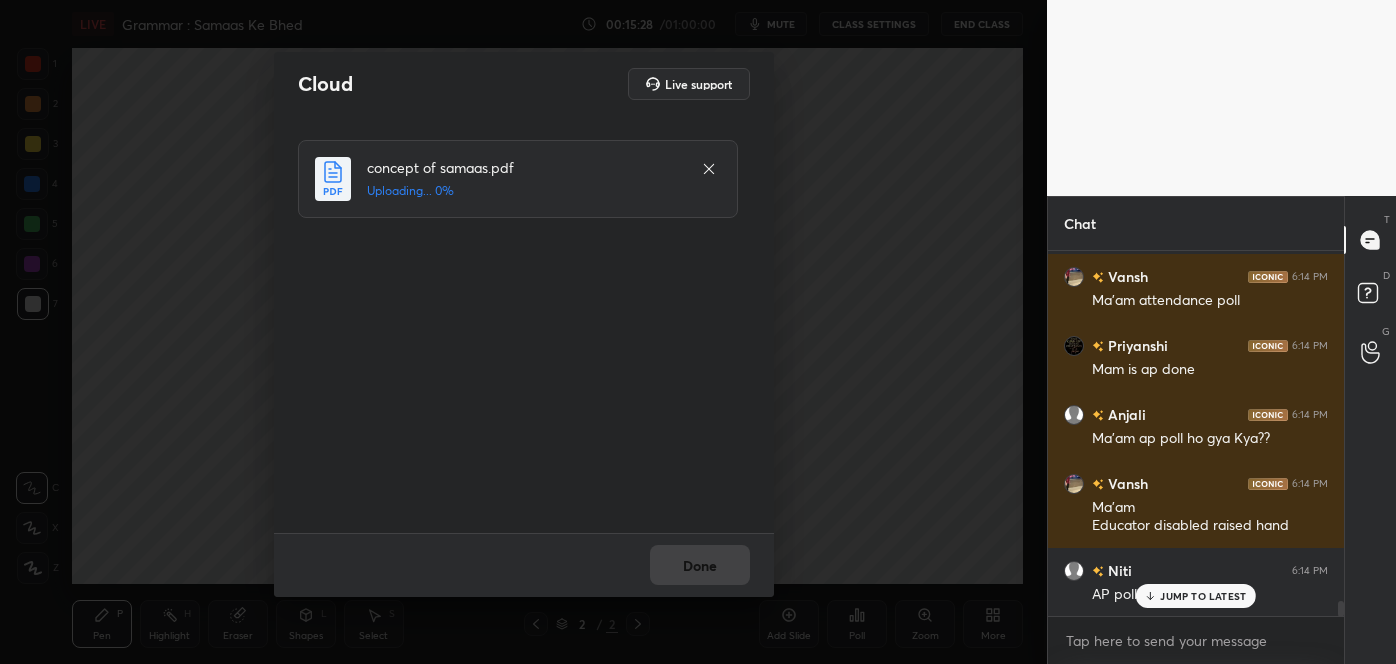click on "JUMP TO LATEST" at bounding box center [1203, 596] 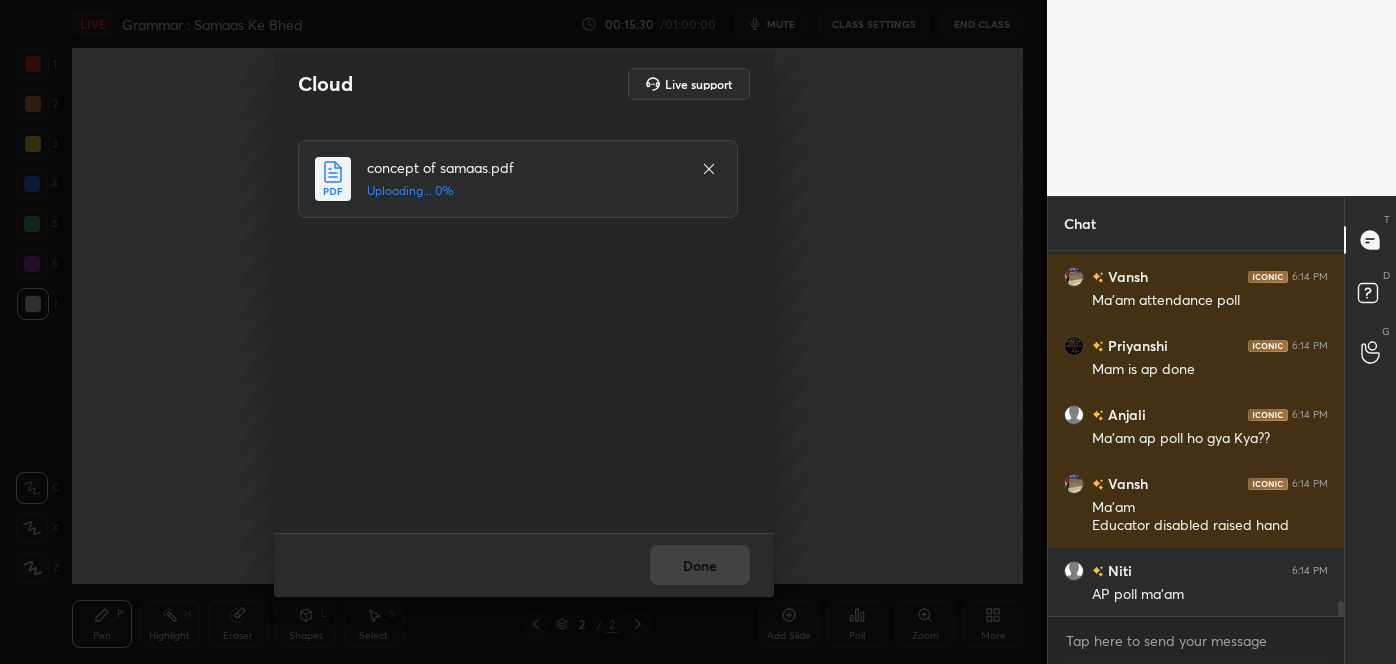 scroll, scrollTop: 8376, scrollLeft: 0, axis: vertical 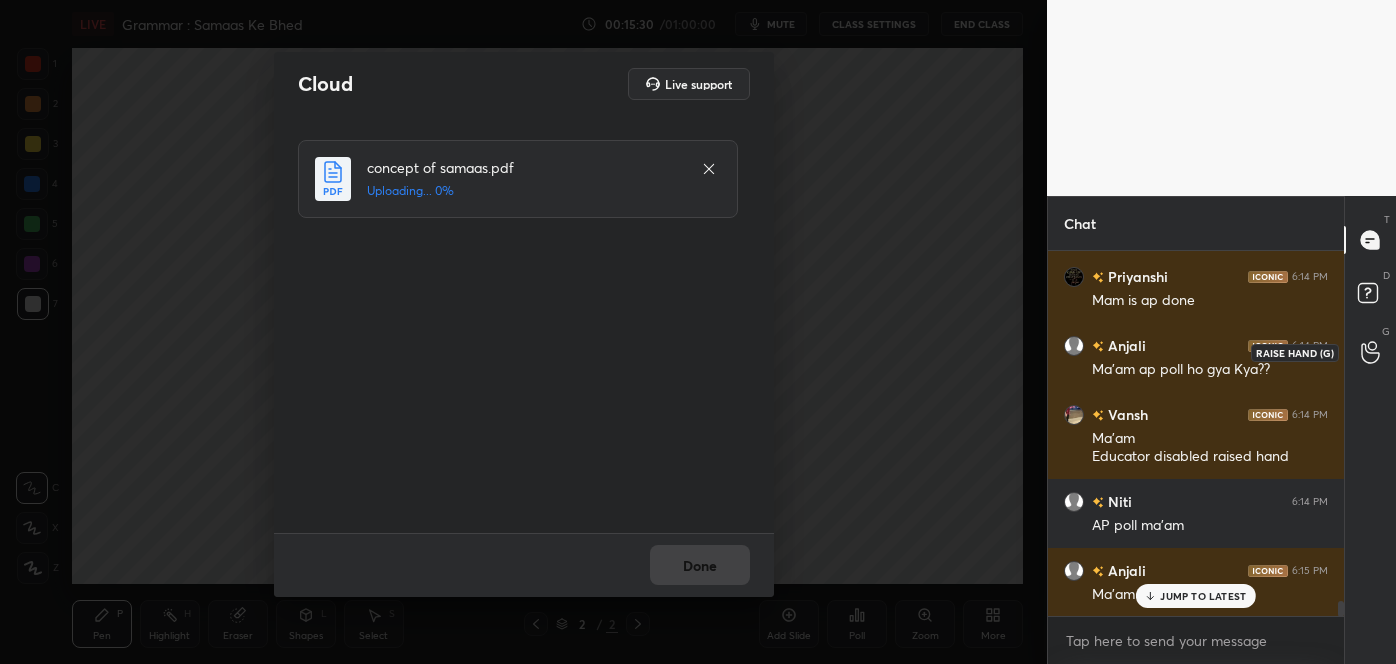 click at bounding box center [1371, 352] 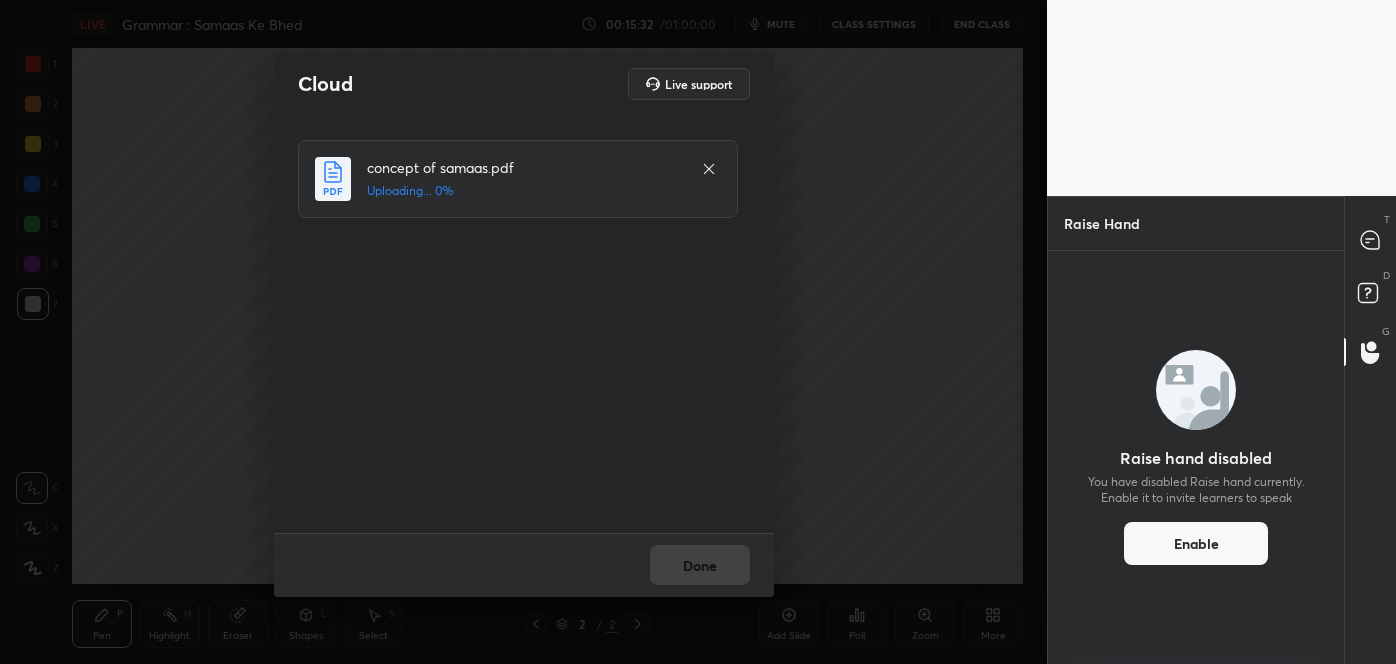 click on "Enable" at bounding box center (1196, 543) 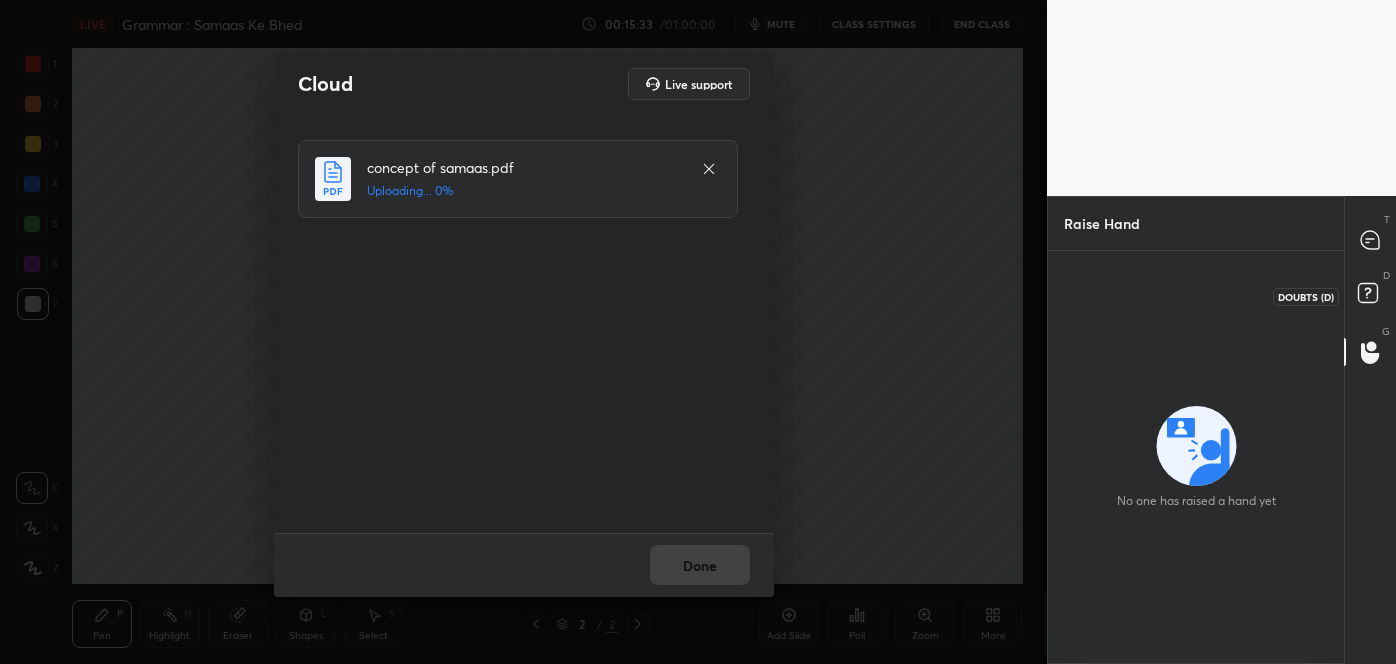 click 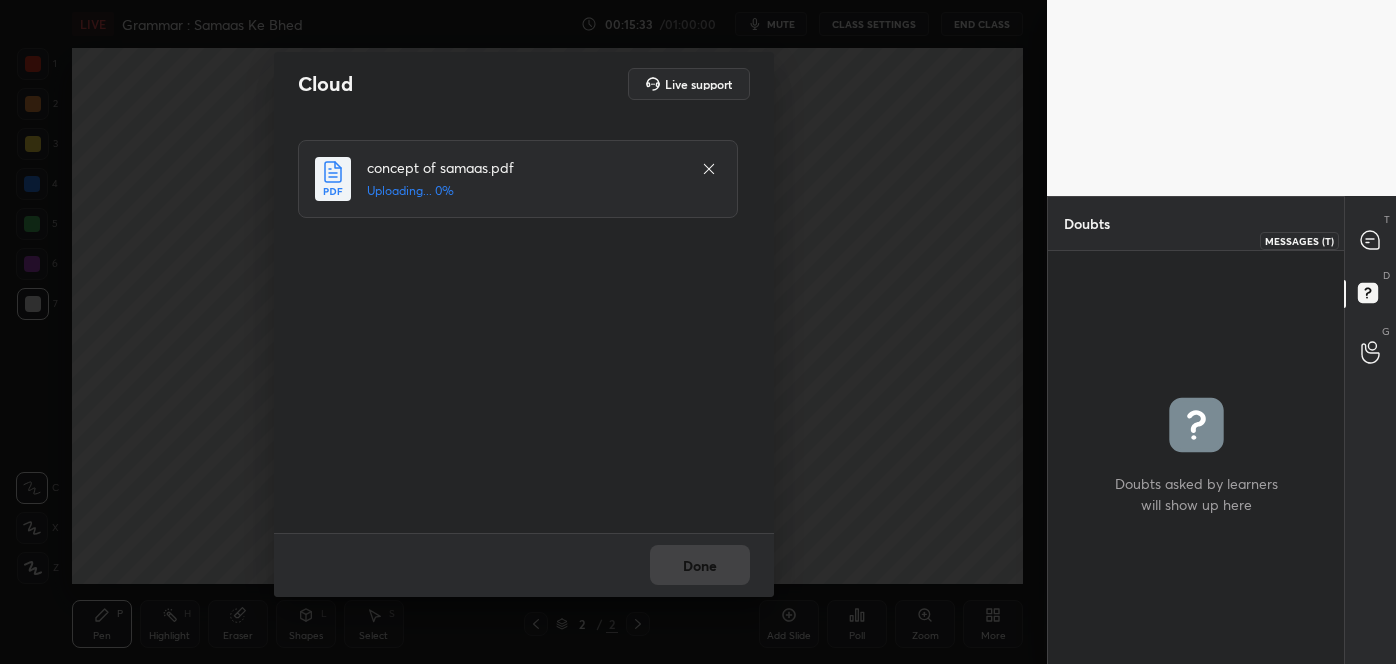 click at bounding box center (1371, 240) 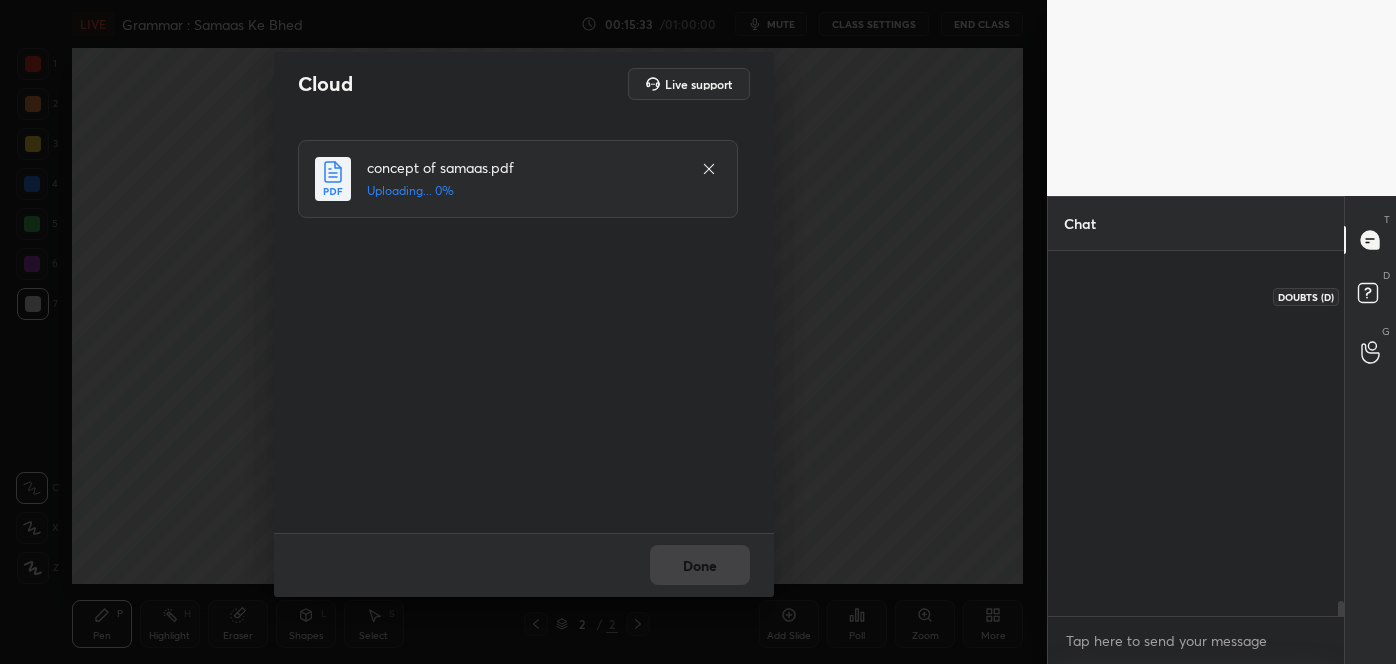 scroll, scrollTop: 8616, scrollLeft: 0, axis: vertical 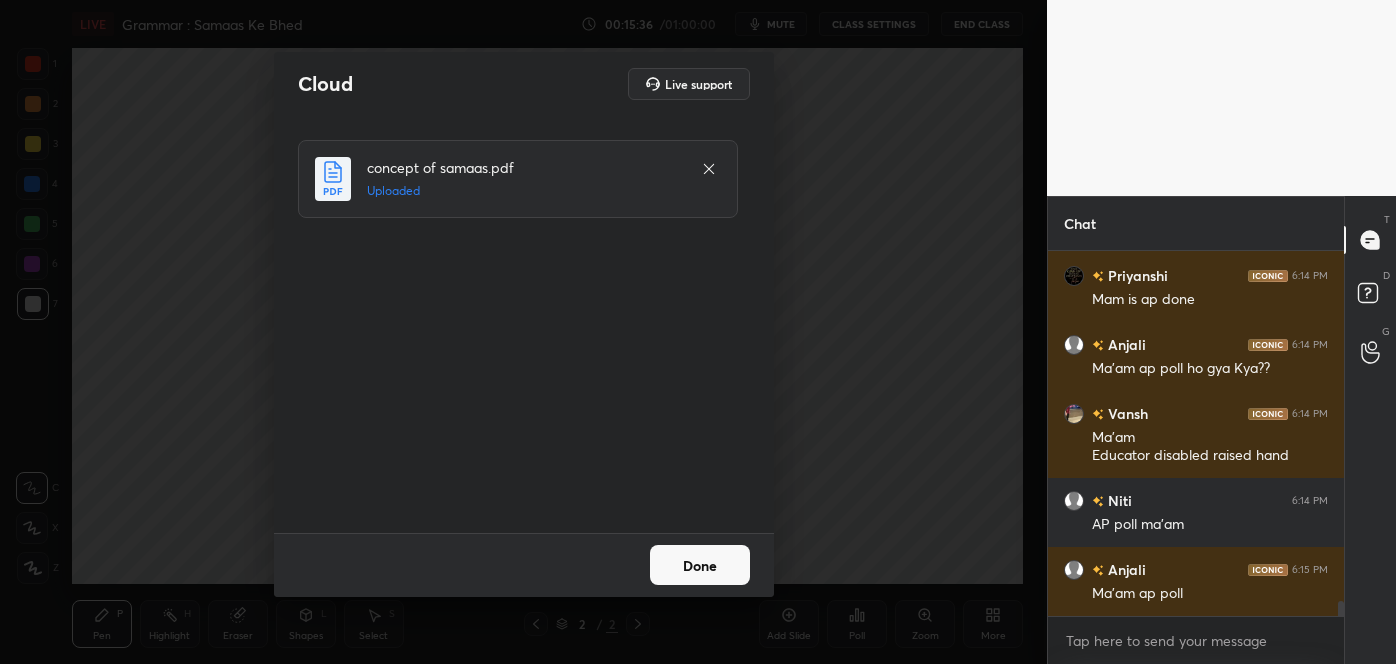 click on "Done" at bounding box center (700, 565) 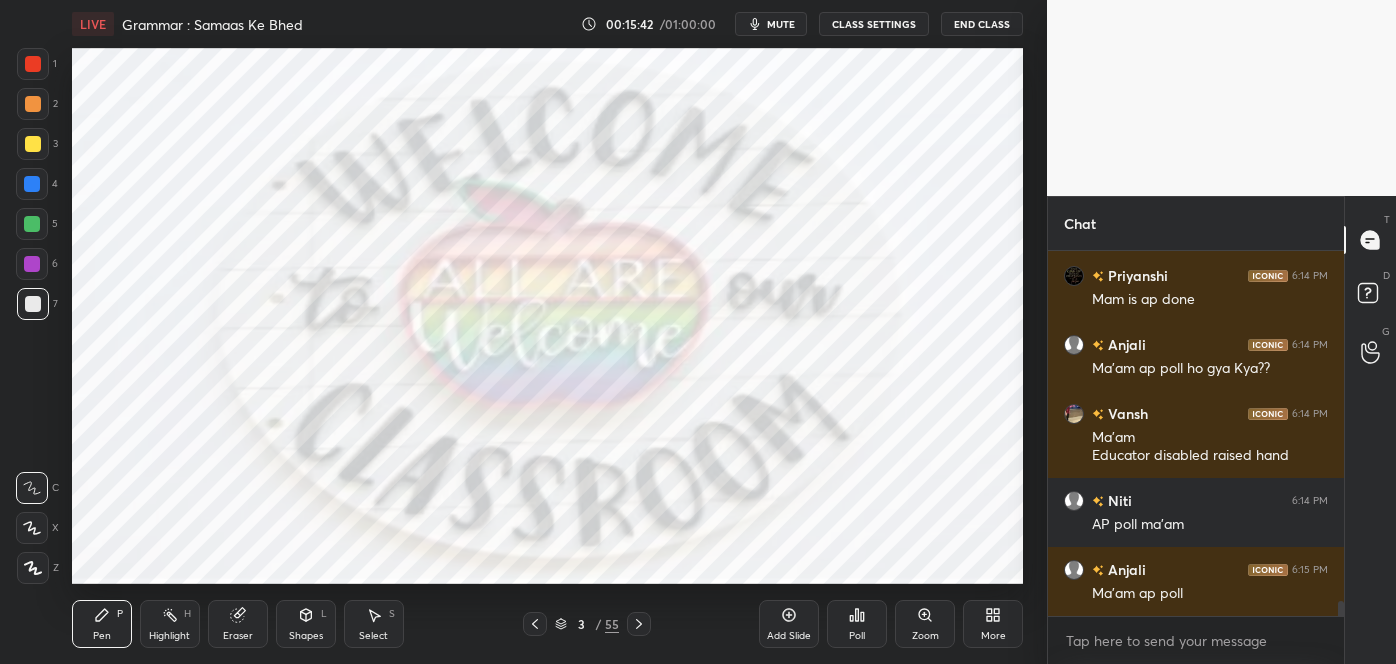 click on "3" at bounding box center (581, 624) 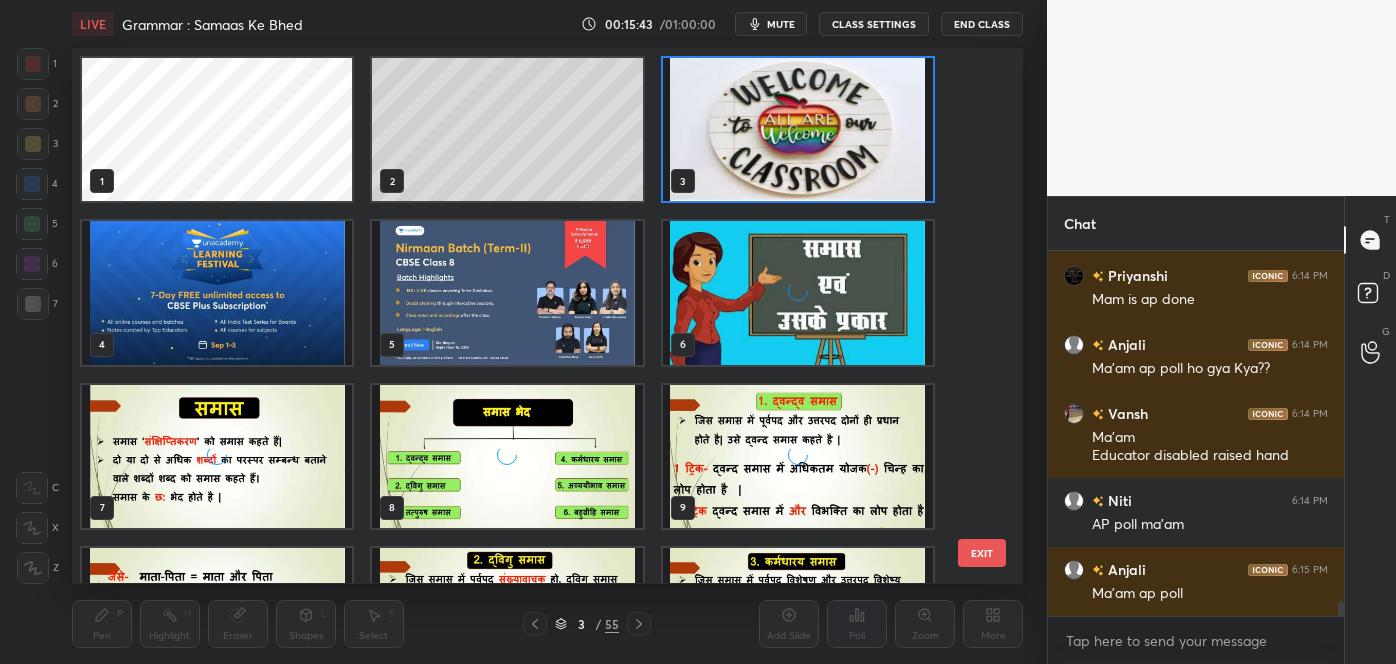 scroll, scrollTop: 8685, scrollLeft: 0, axis: vertical 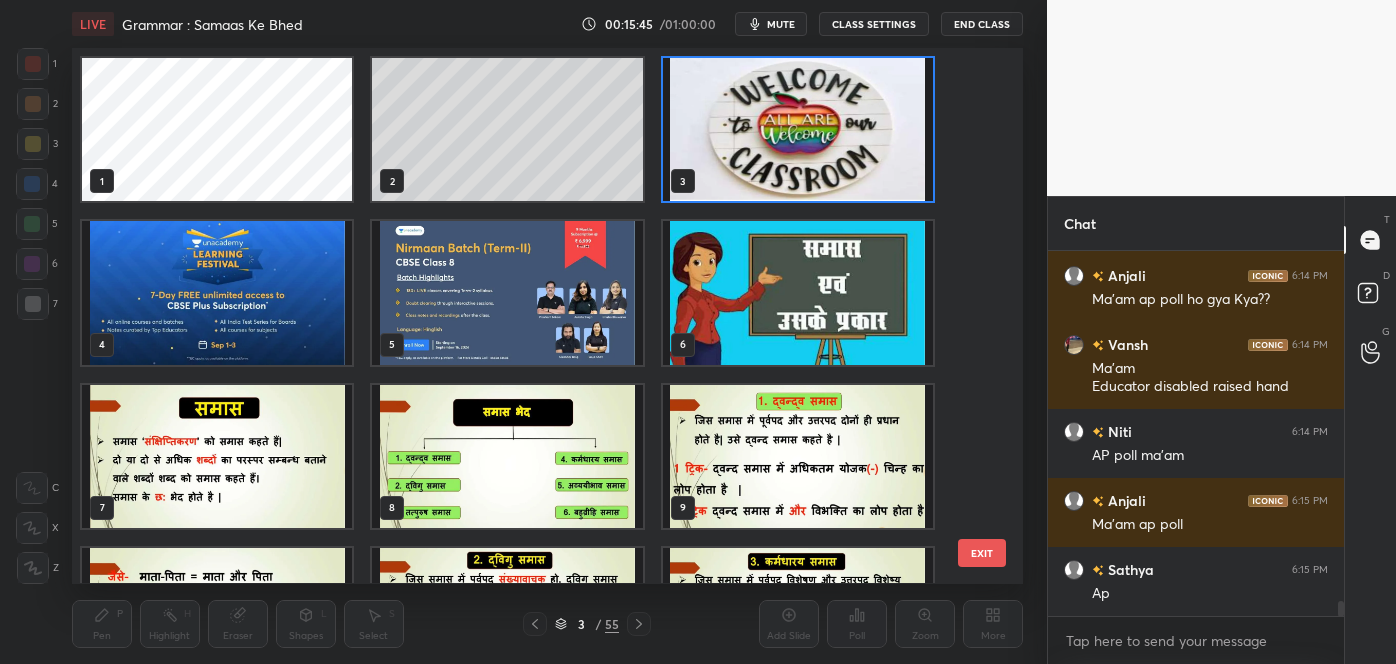 click at bounding box center (798, 293) 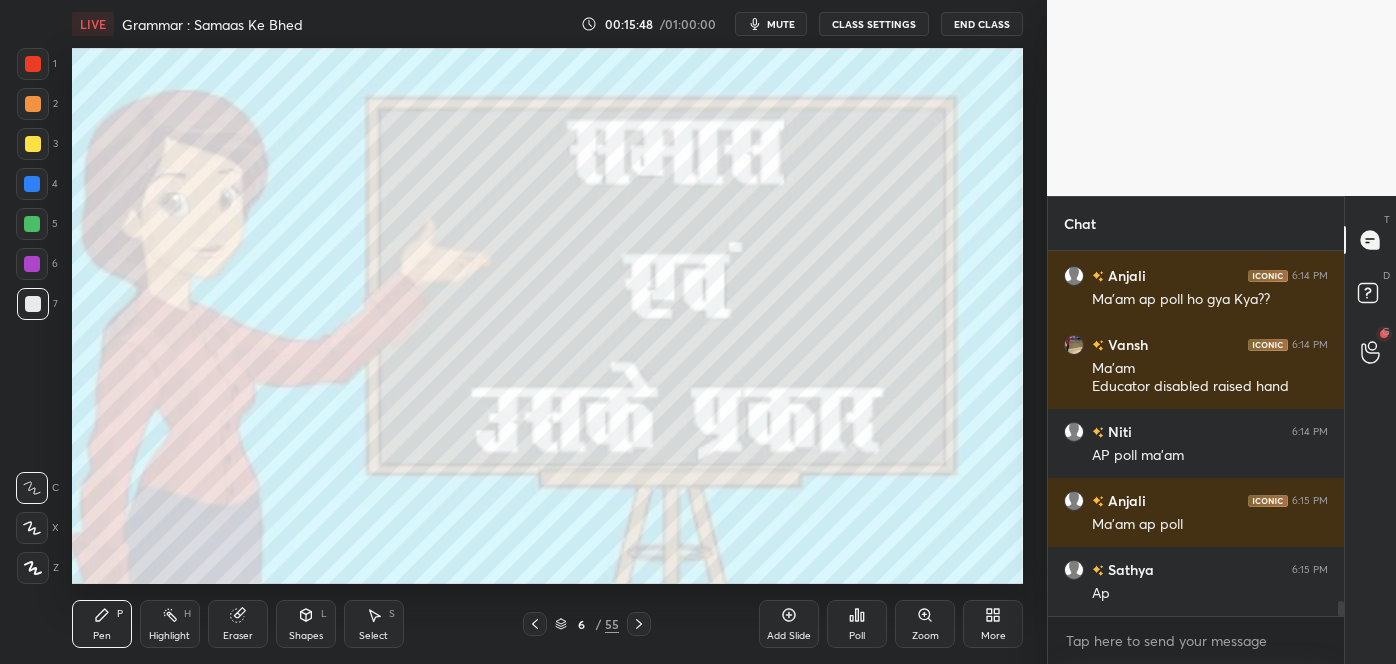click at bounding box center (33, 64) 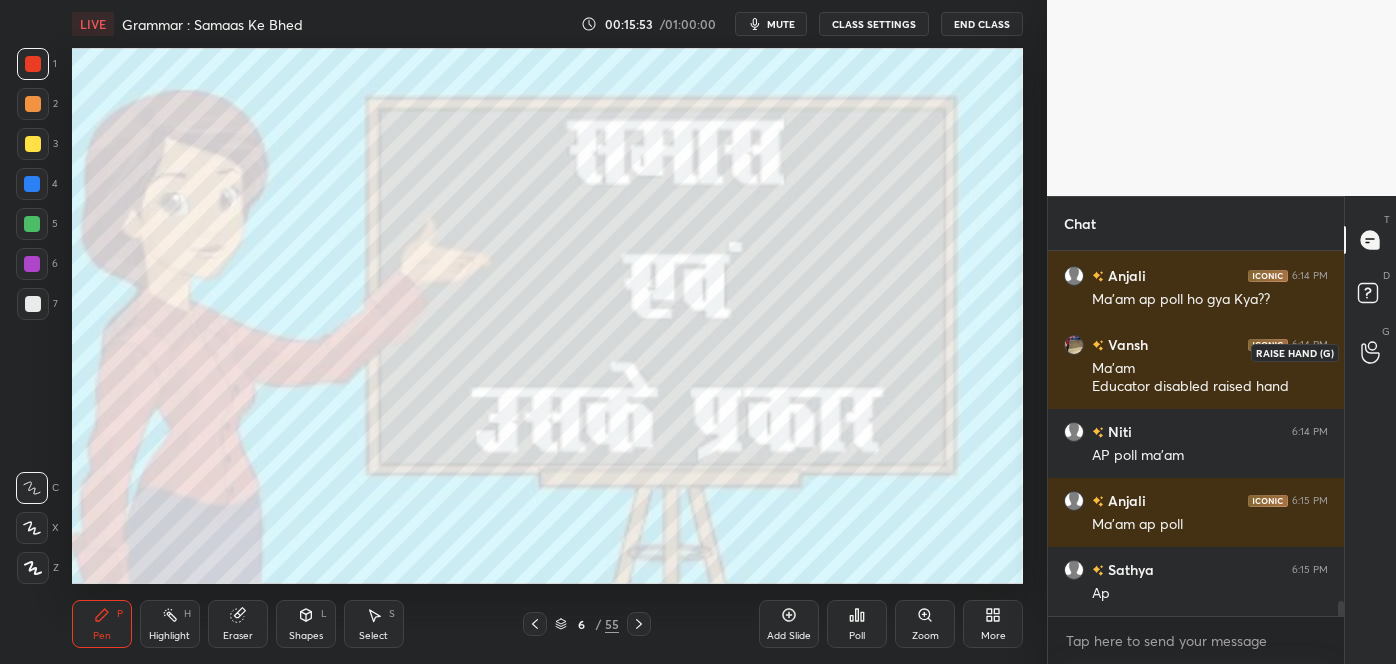 click at bounding box center (1371, 352) 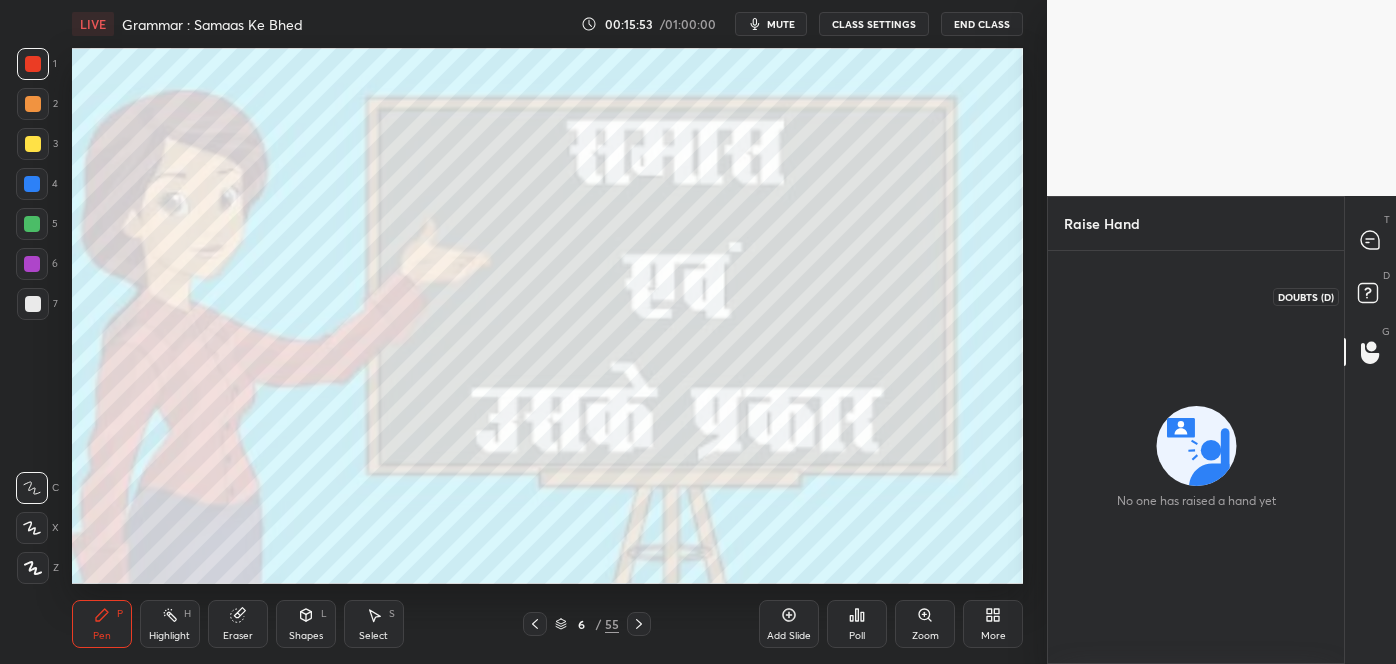 click 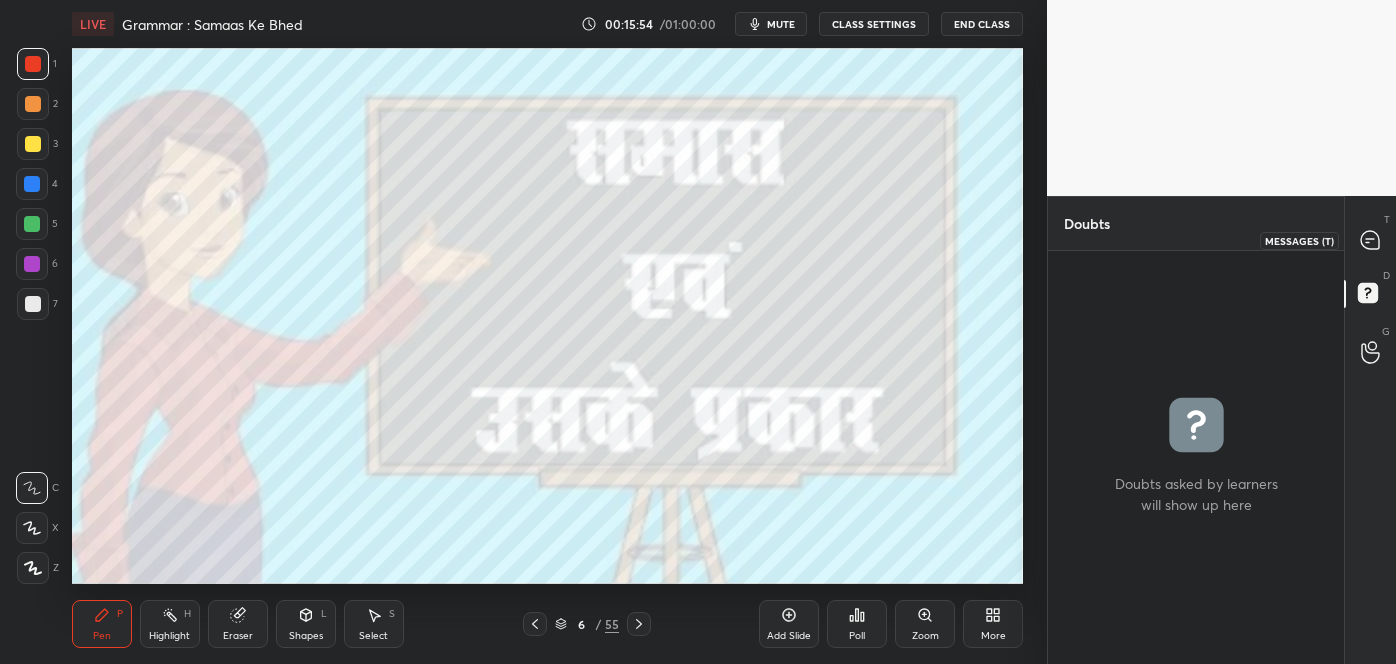 click 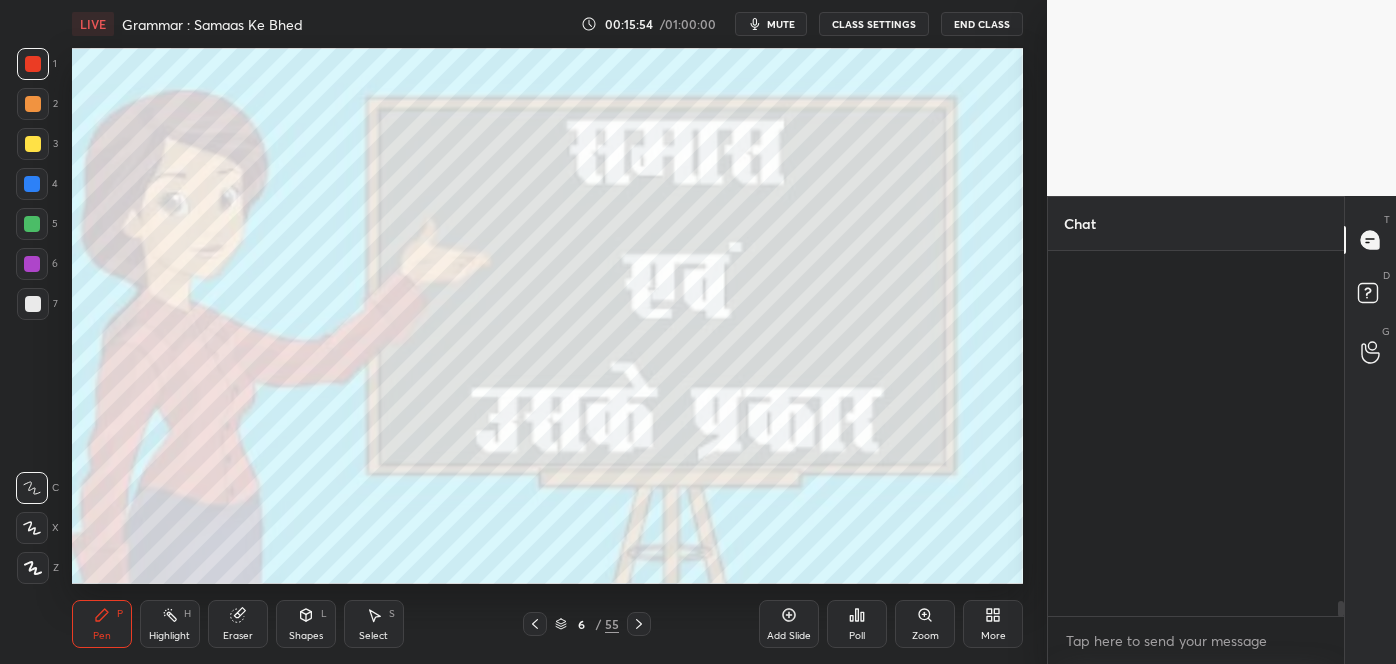 scroll, scrollTop: 8685, scrollLeft: 0, axis: vertical 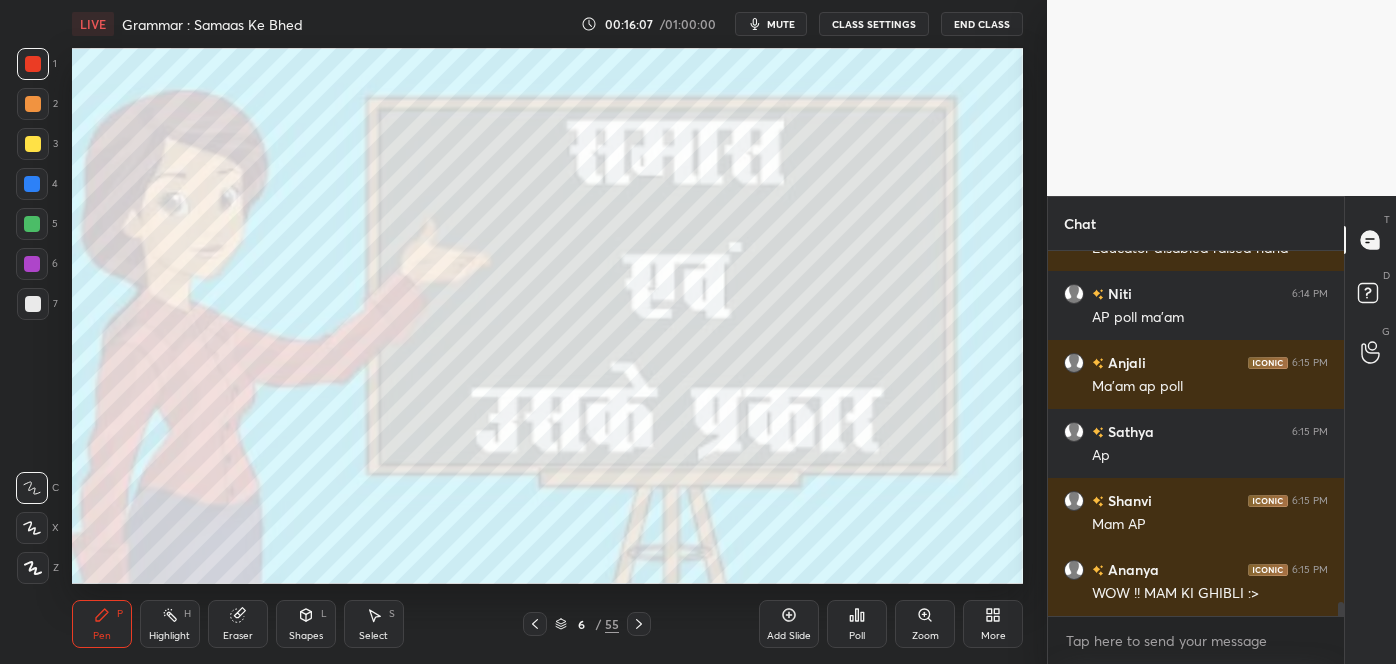 click on "Poll" at bounding box center (857, 624) 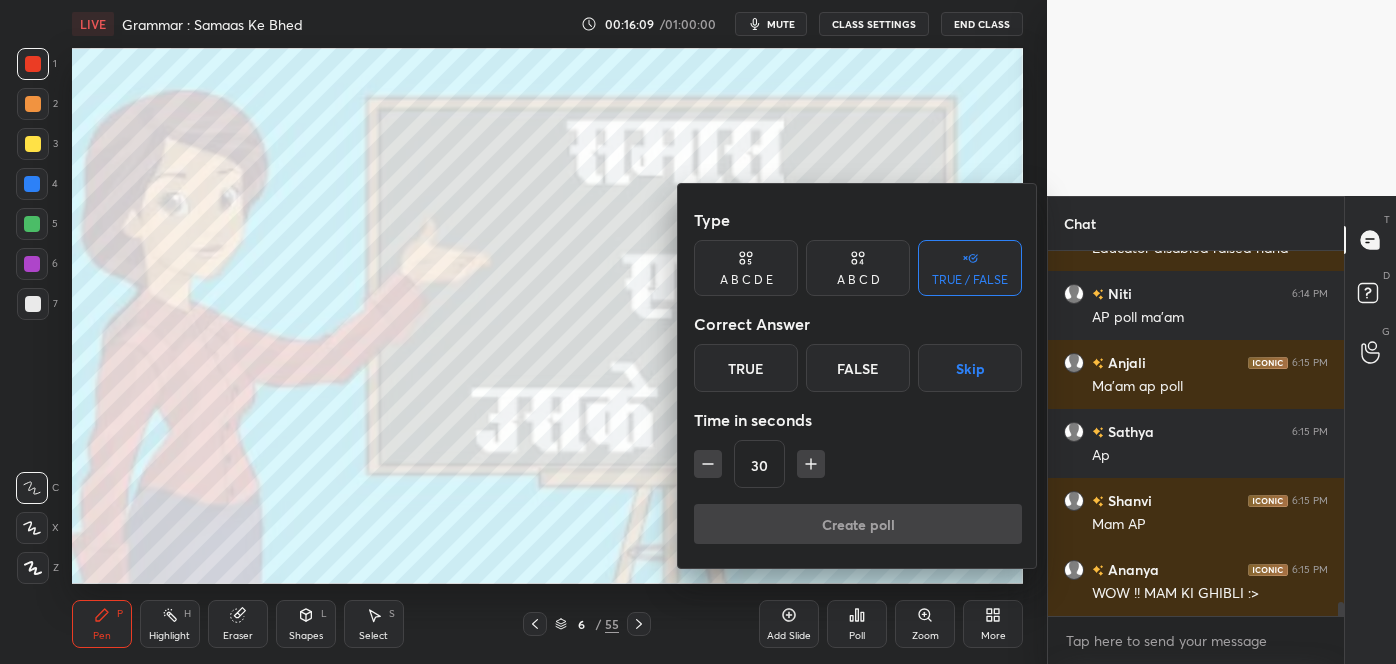click on "A B C D" at bounding box center (858, 280) 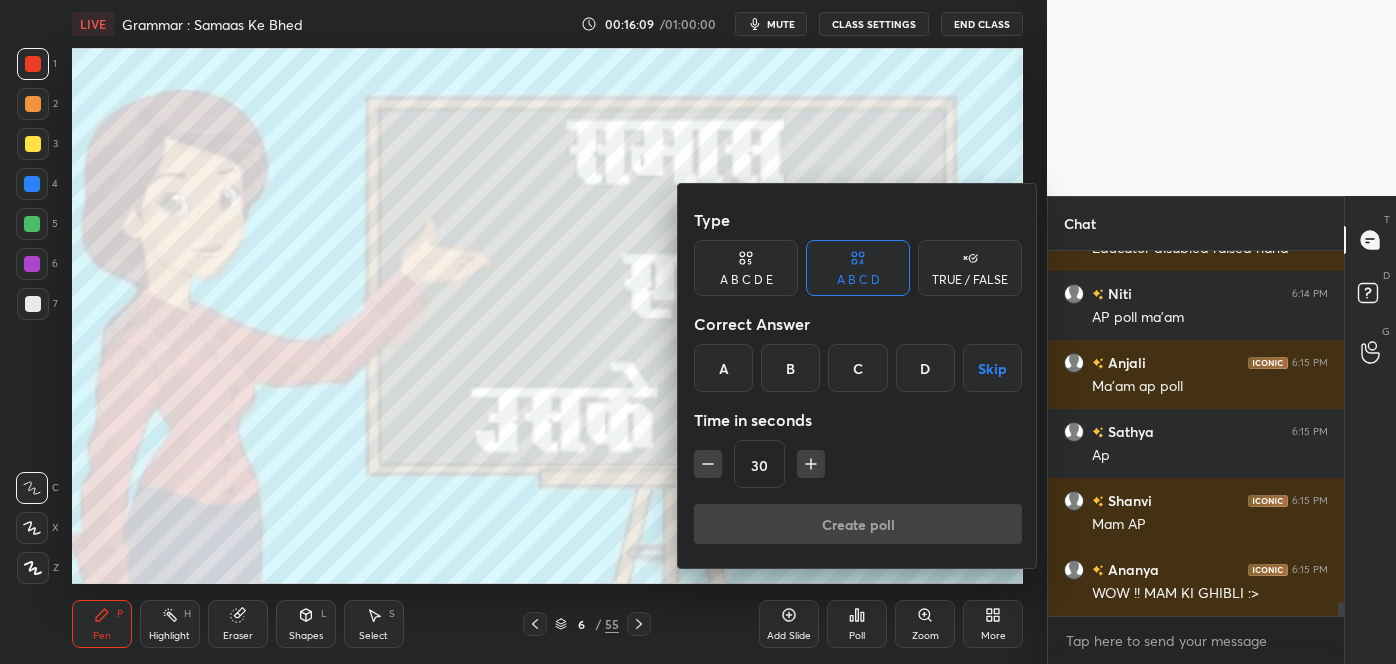 click on "C" at bounding box center [857, 368] 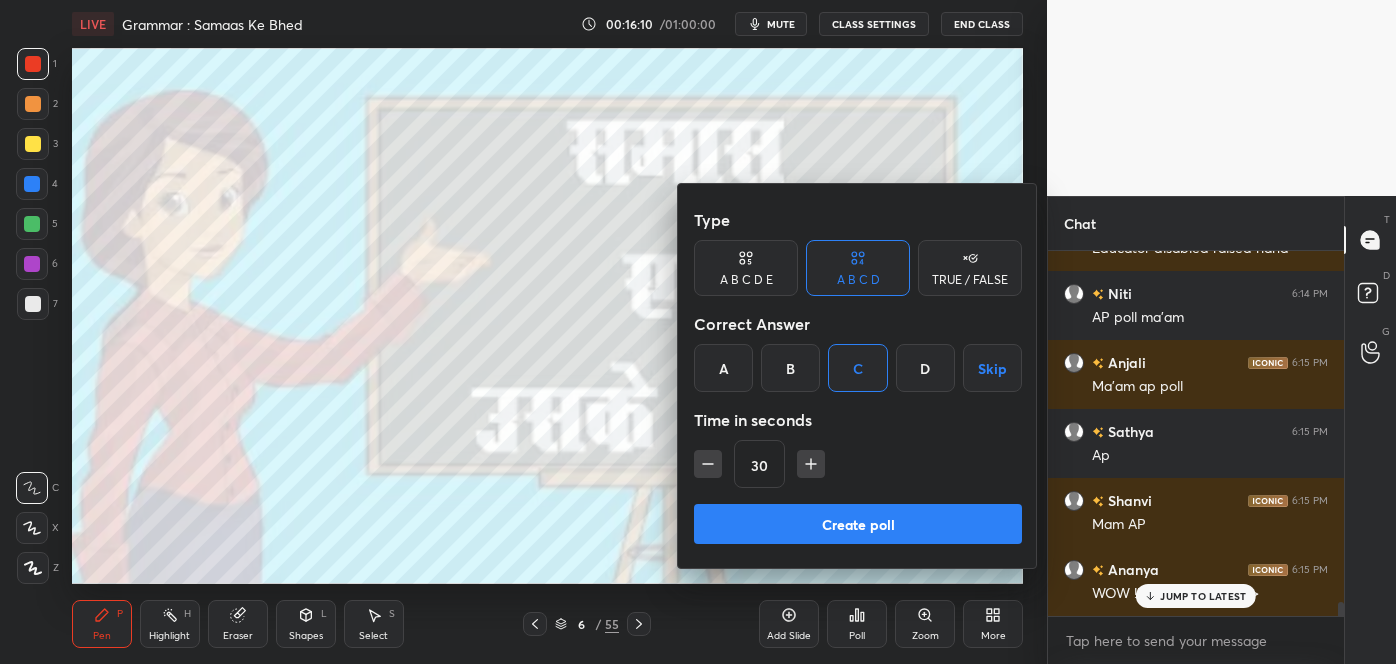 scroll, scrollTop: 8891, scrollLeft: 0, axis: vertical 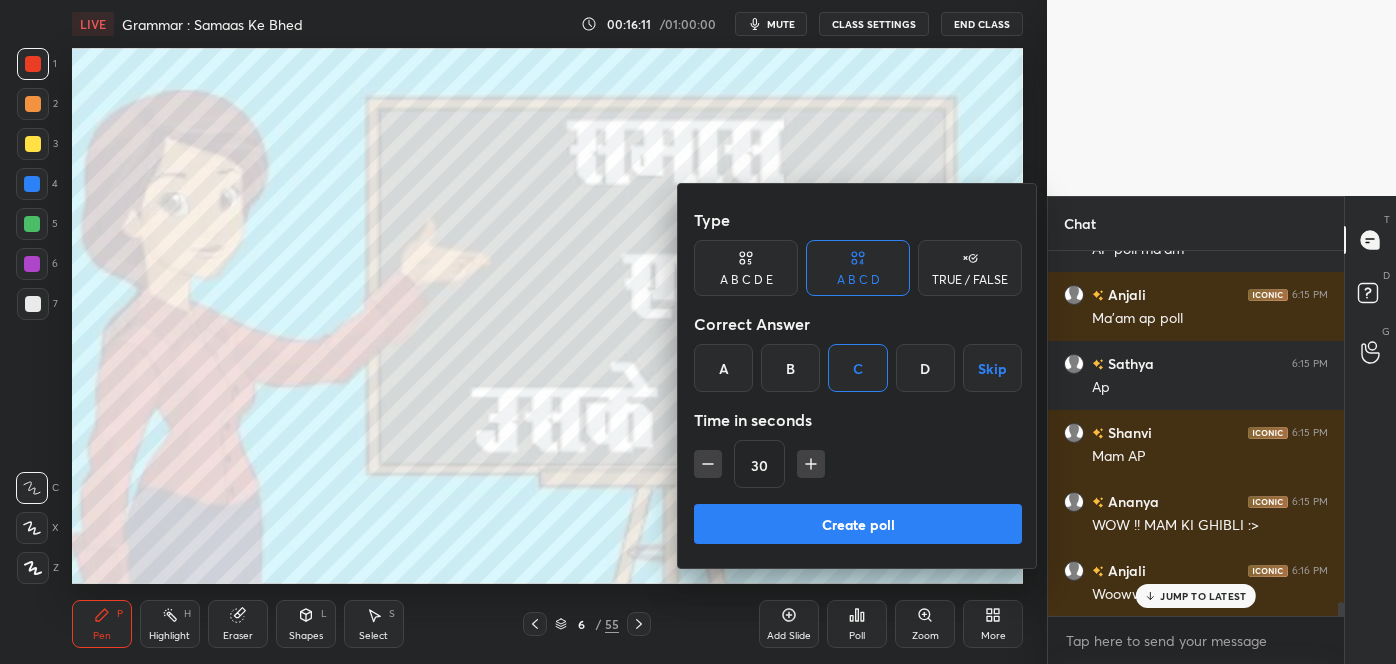 click on "Create poll" at bounding box center (858, 524) 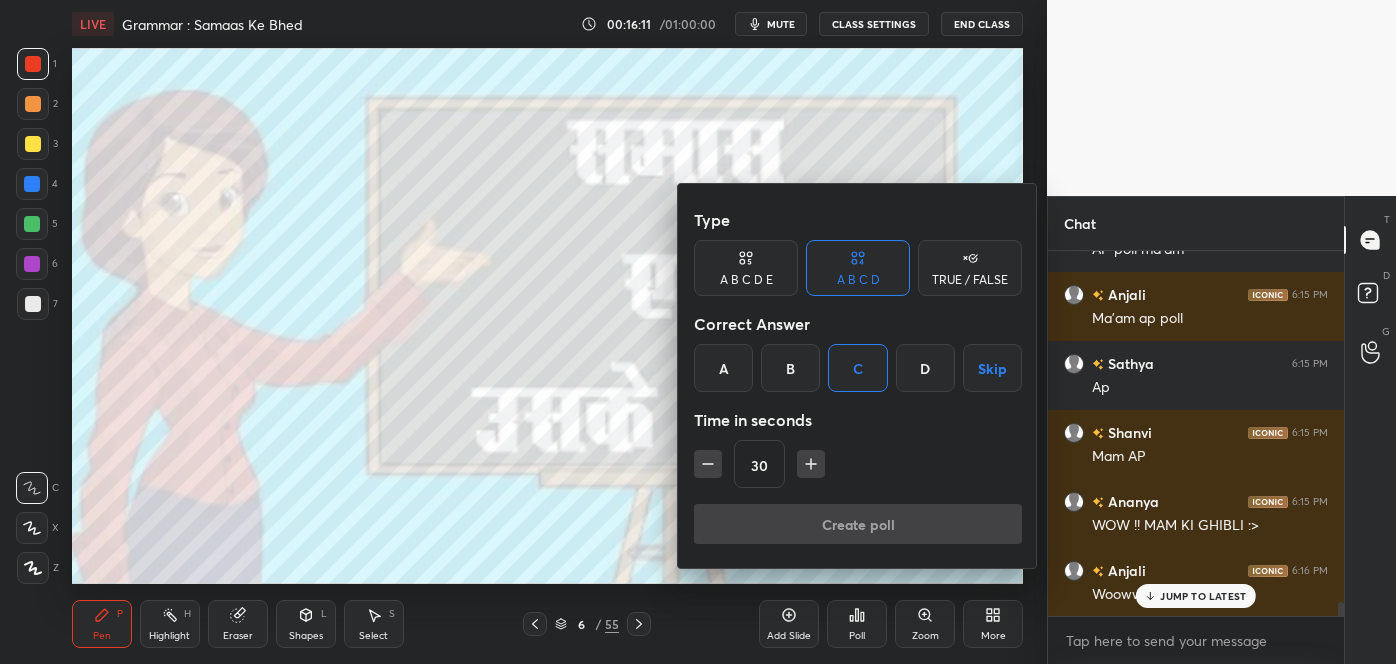 scroll, scrollTop: 306, scrollLeft: 290, axis: both 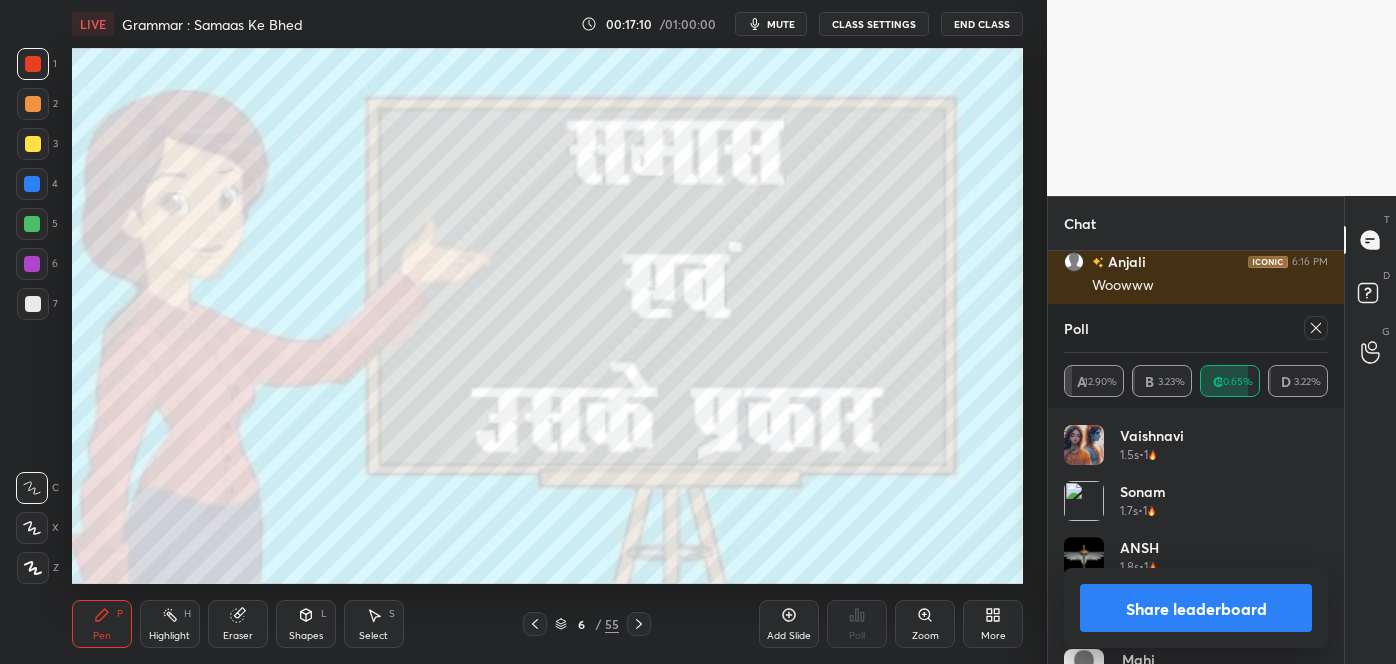 click 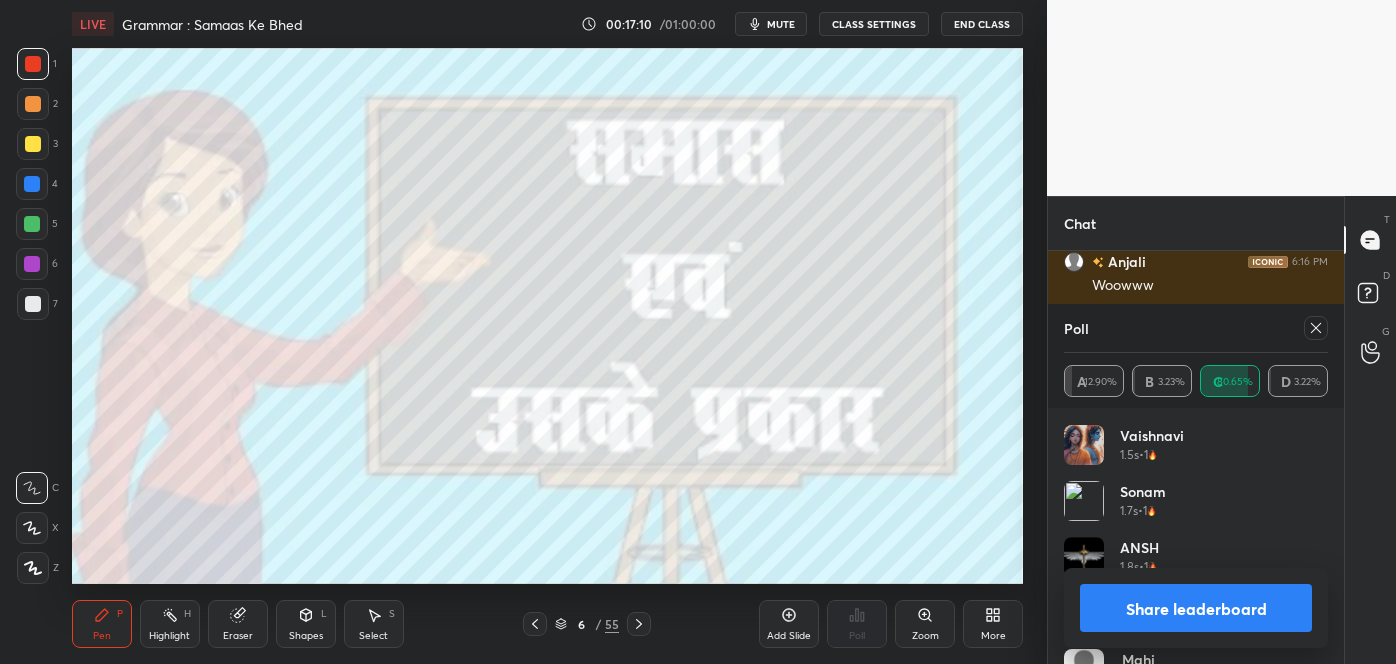 scroll, scrollTop: 164, scrollLeft: 258, axis: both 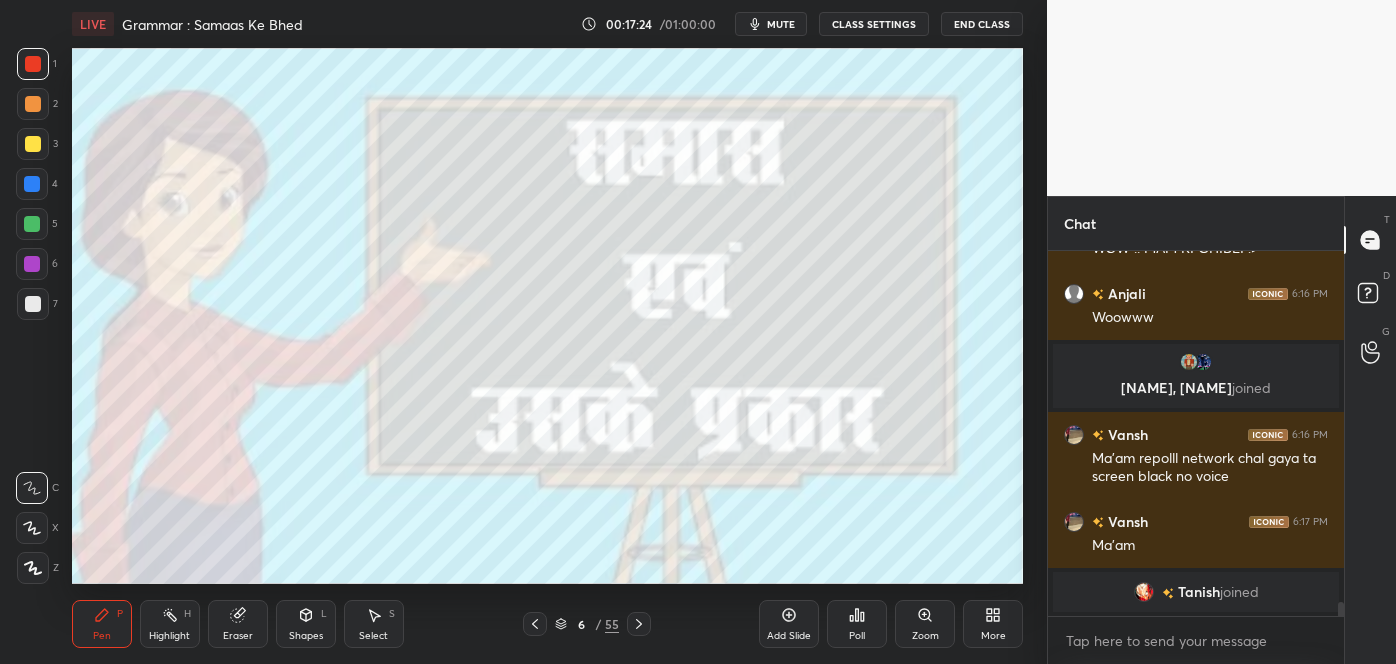 click 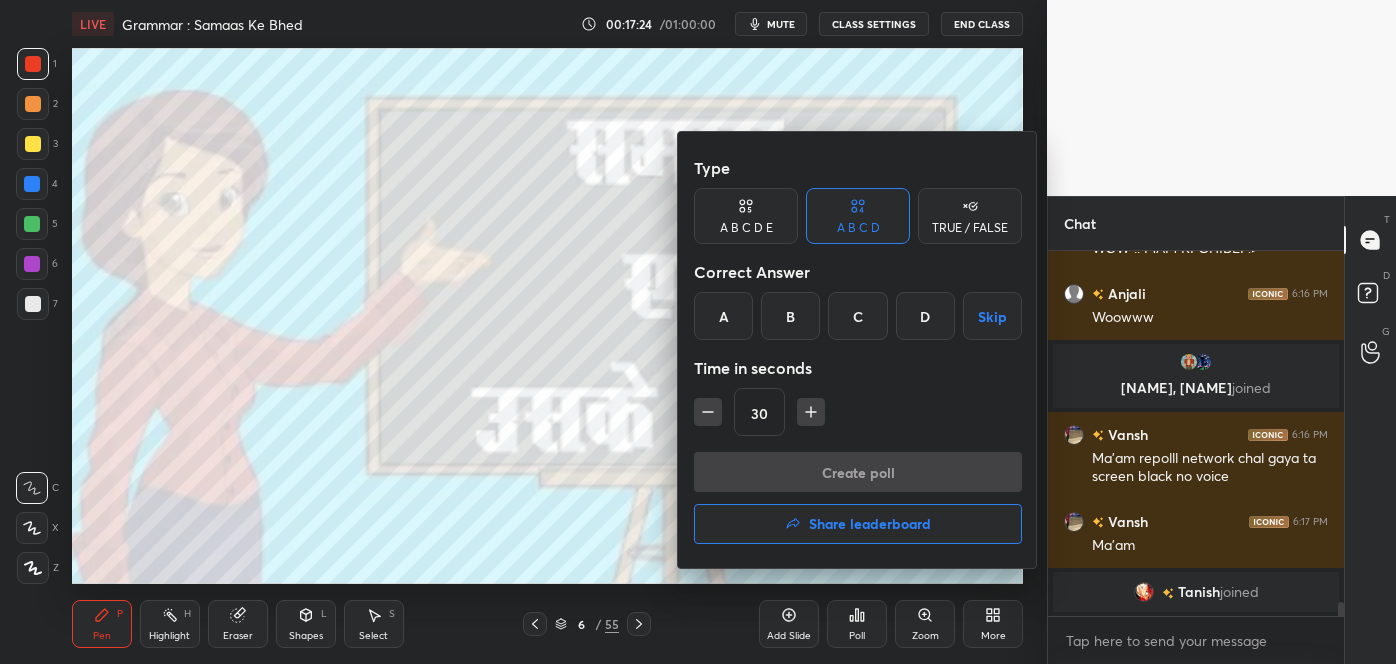 scroll, scrollTop: 8415, scrollLeft: 0, axis: vertical 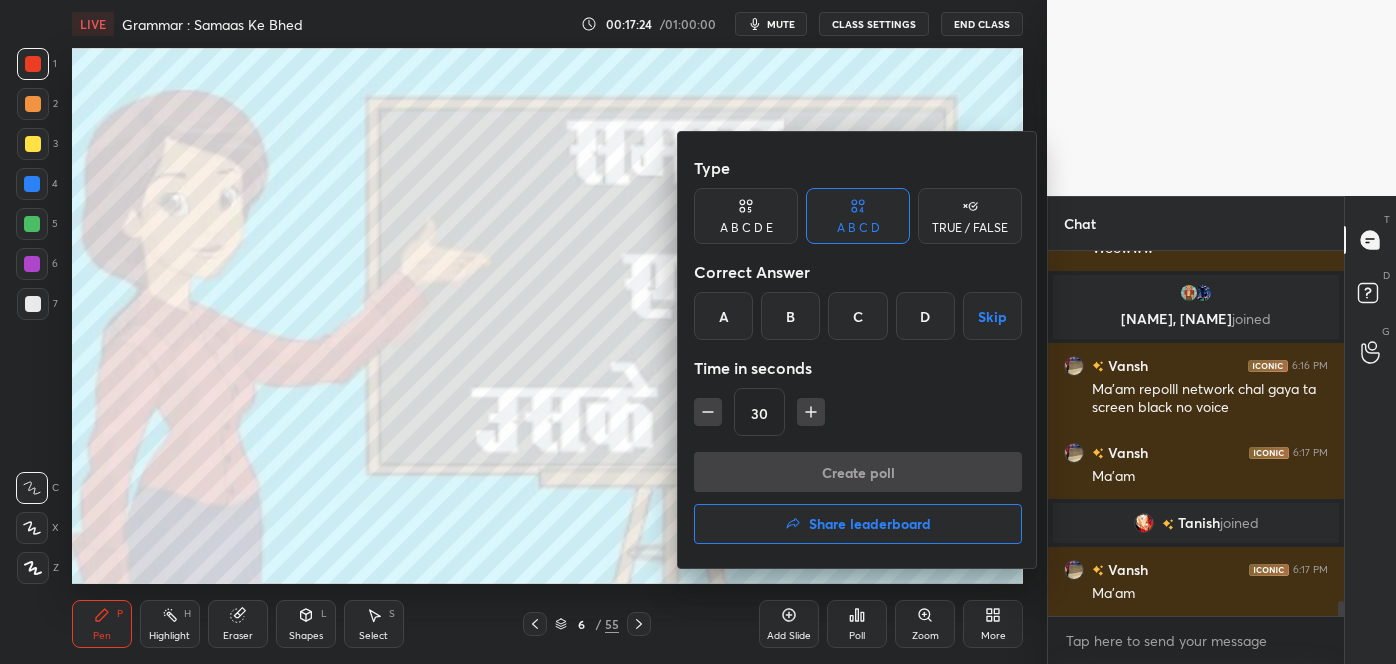 click at bounding box center [698, 332] 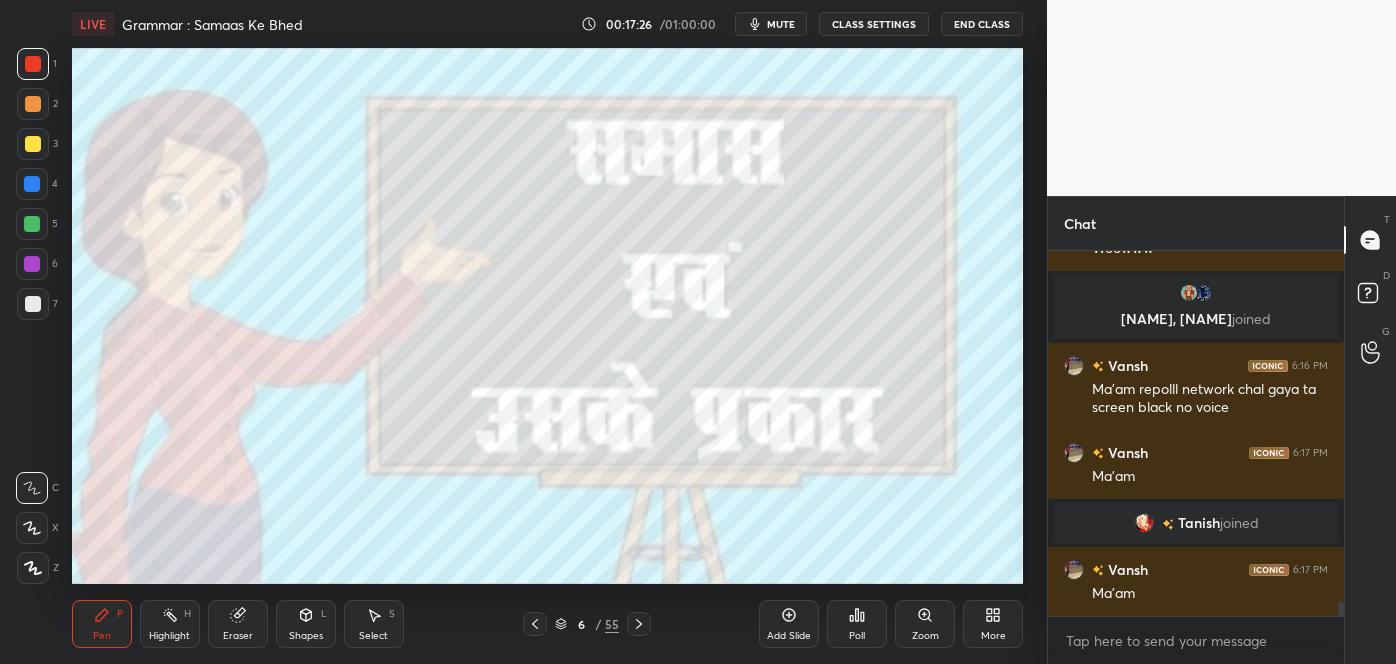 click on "6 / 55" at bounding box center (587, 624) 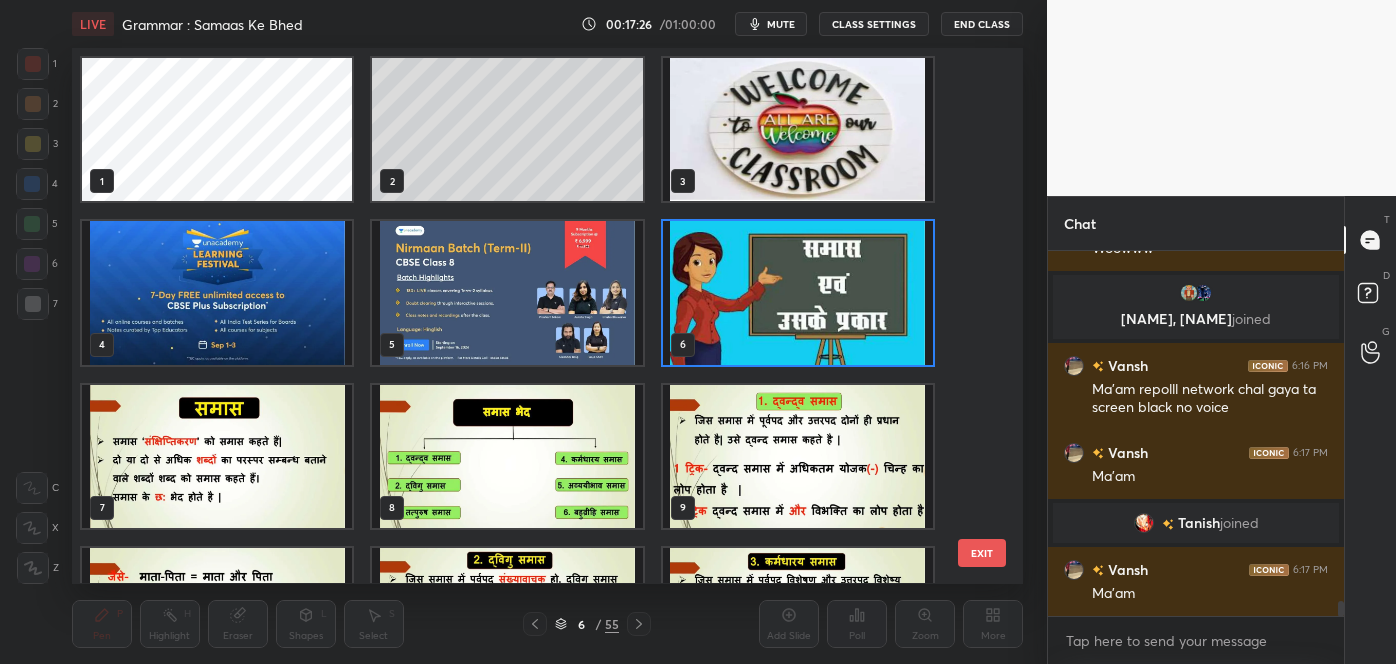 scroll, scrollTop: 6, scrollLeft: 10, axis: both 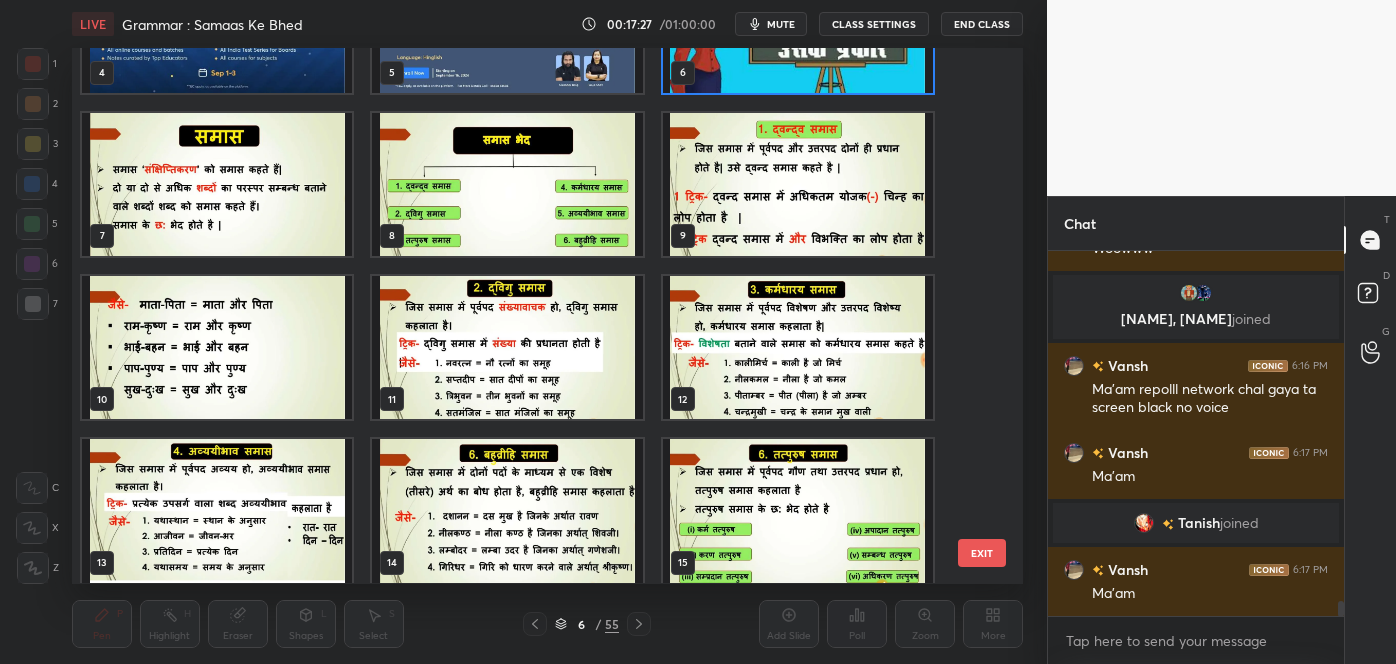click at bounding box center (217, 184) 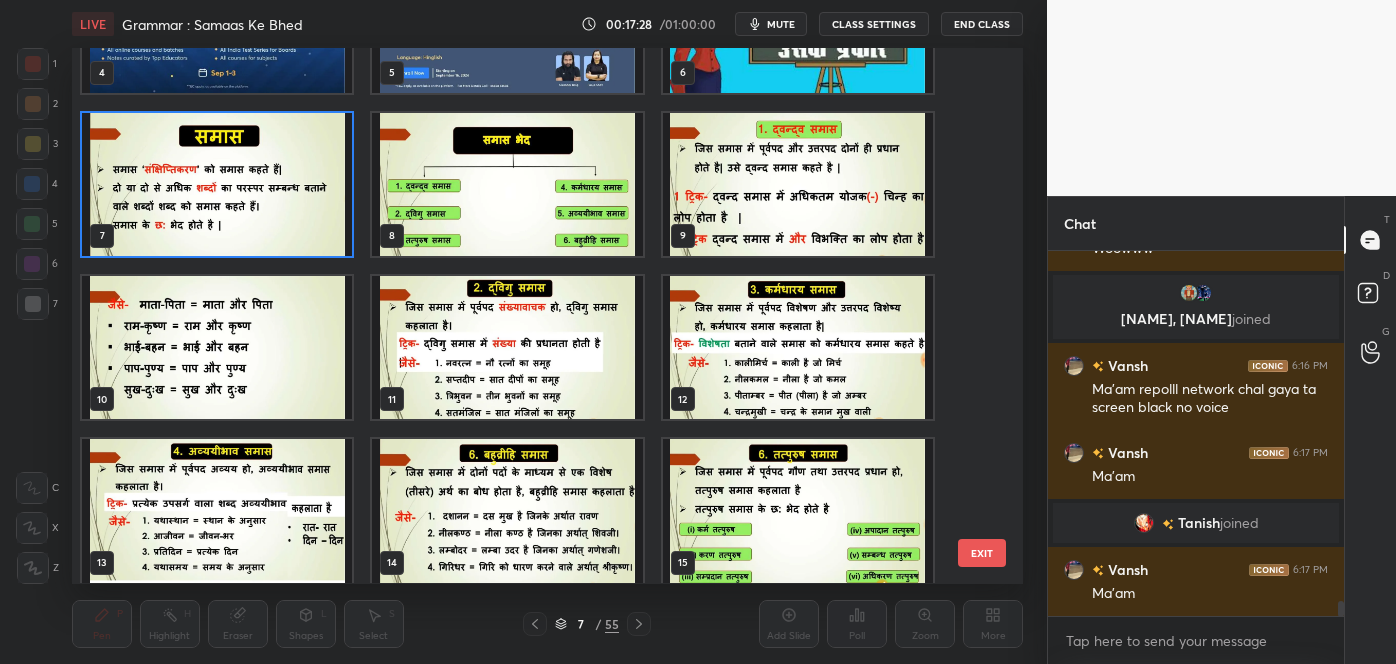 click at bounding box center (217, 184) 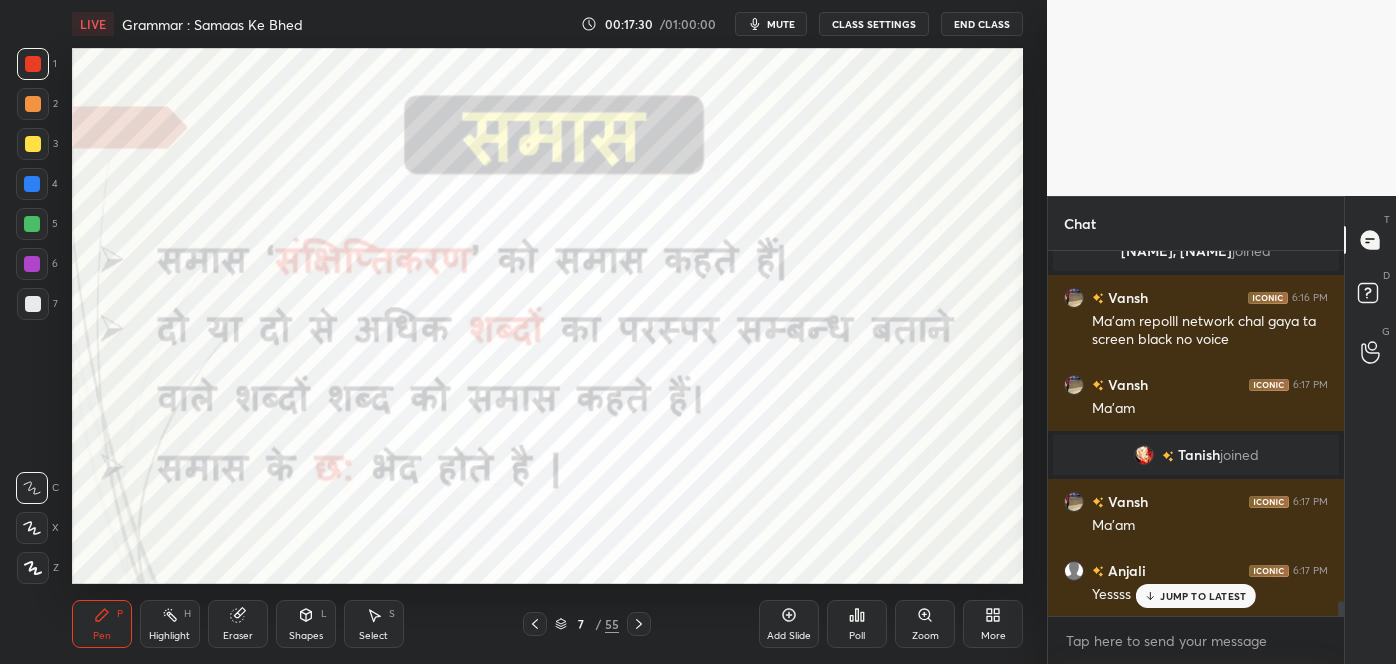 click on "G Raise Hand (G)" at bounding box center [1370, 352] 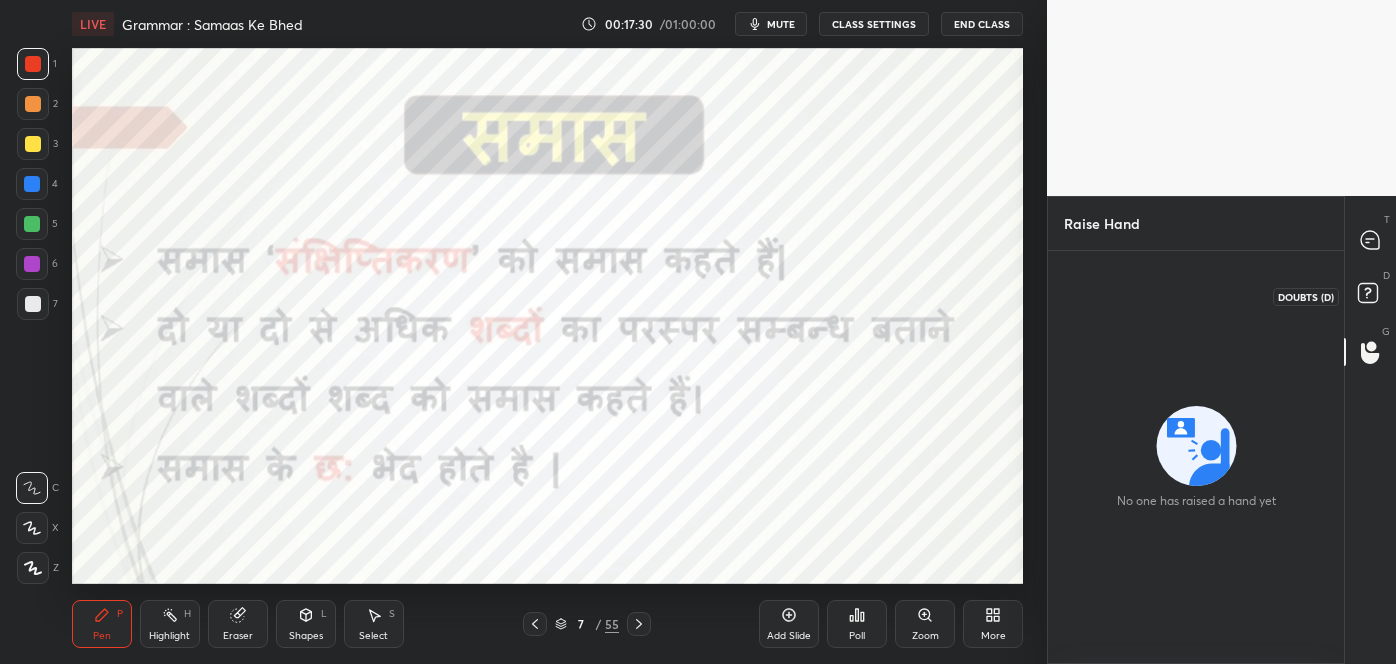 click 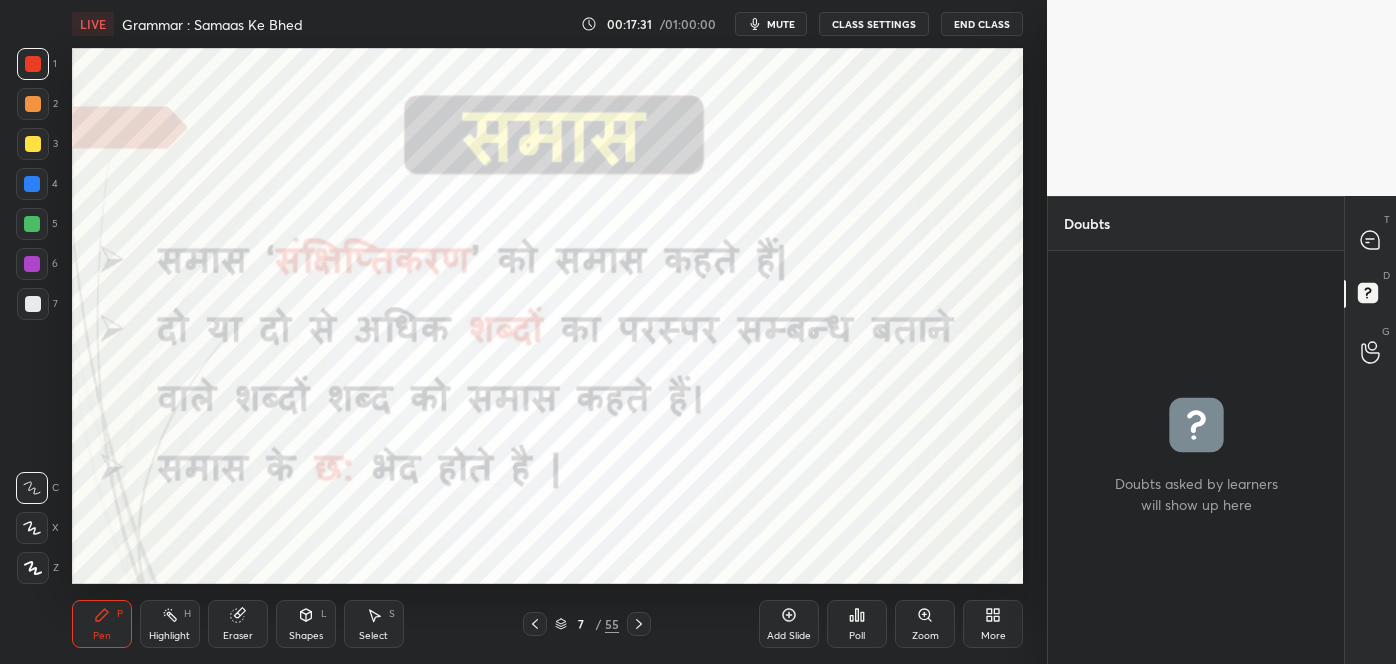click on "T Messages (T)" at bounding box center (1370, 240) 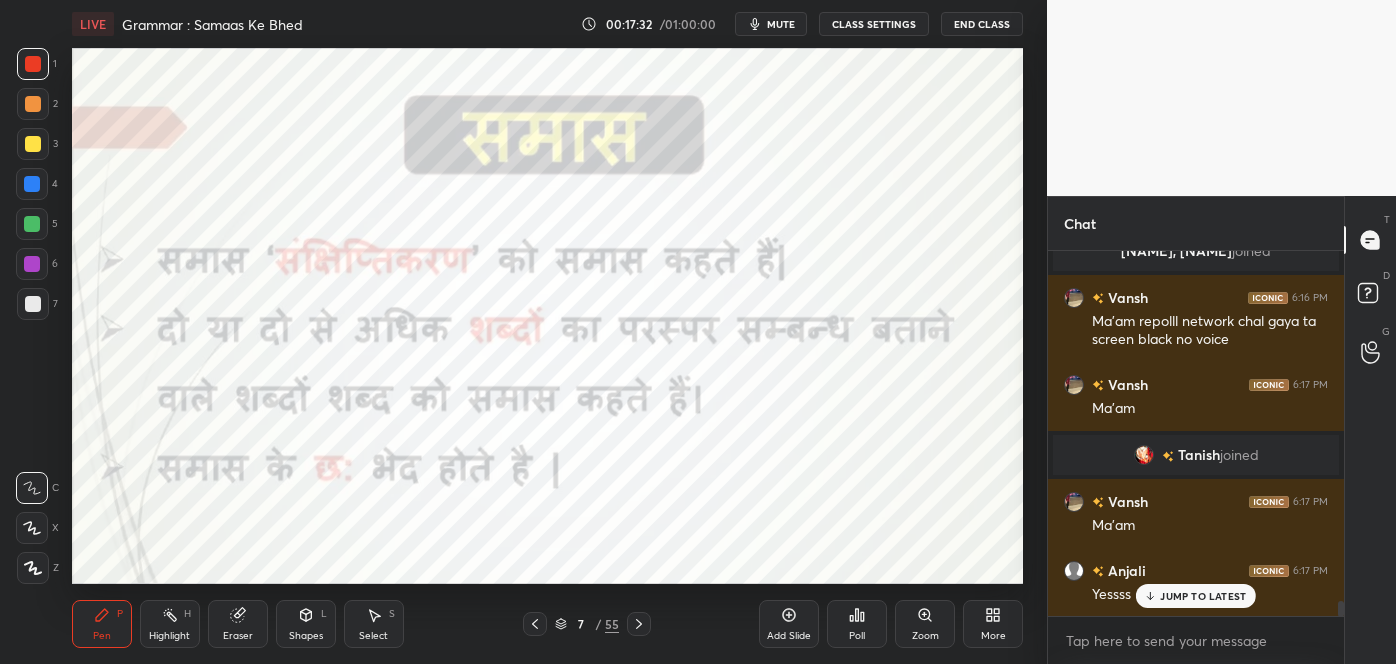 click on "JUMP TO LATEST" at bounding box center [1196, 596] 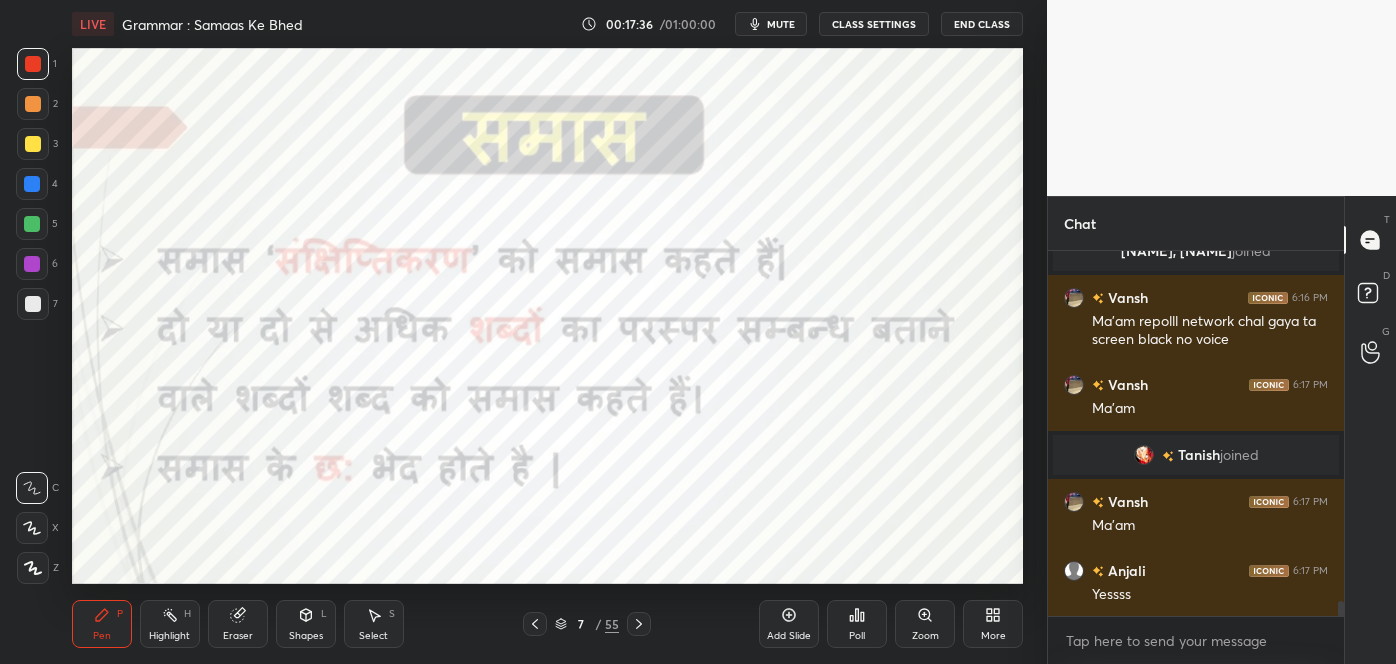 click at bounding box center (33, 64) 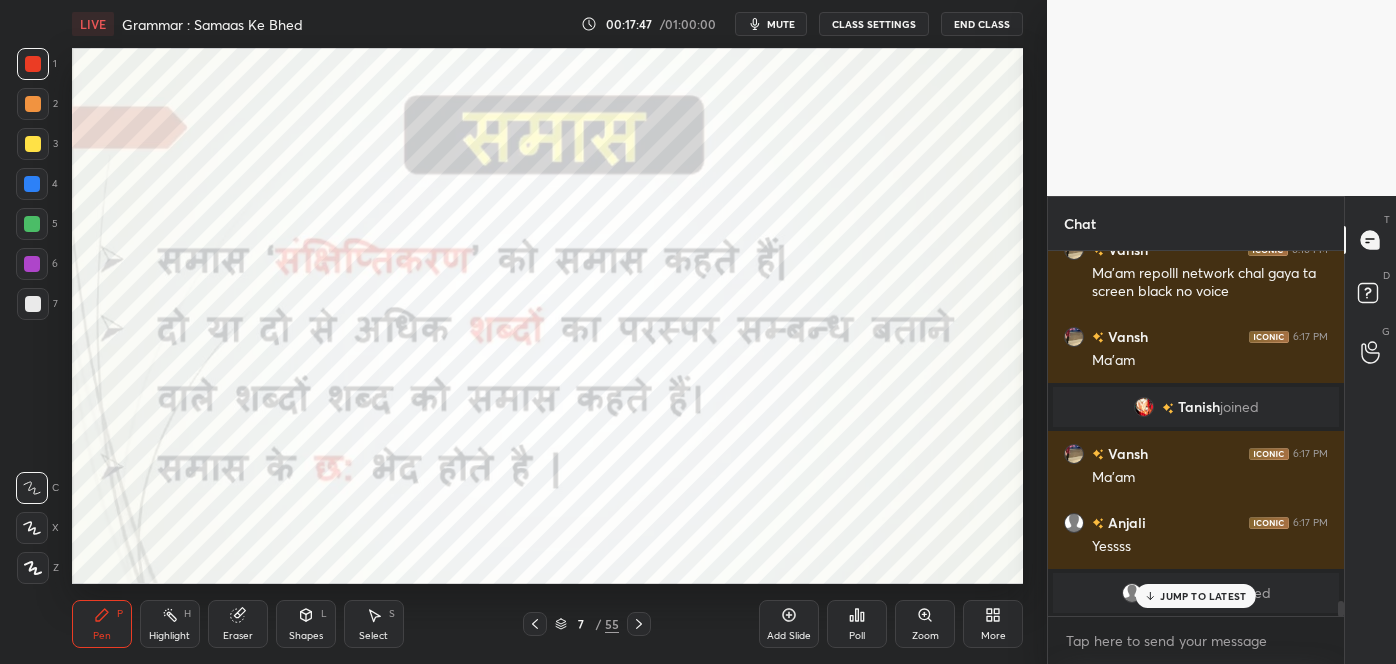 click 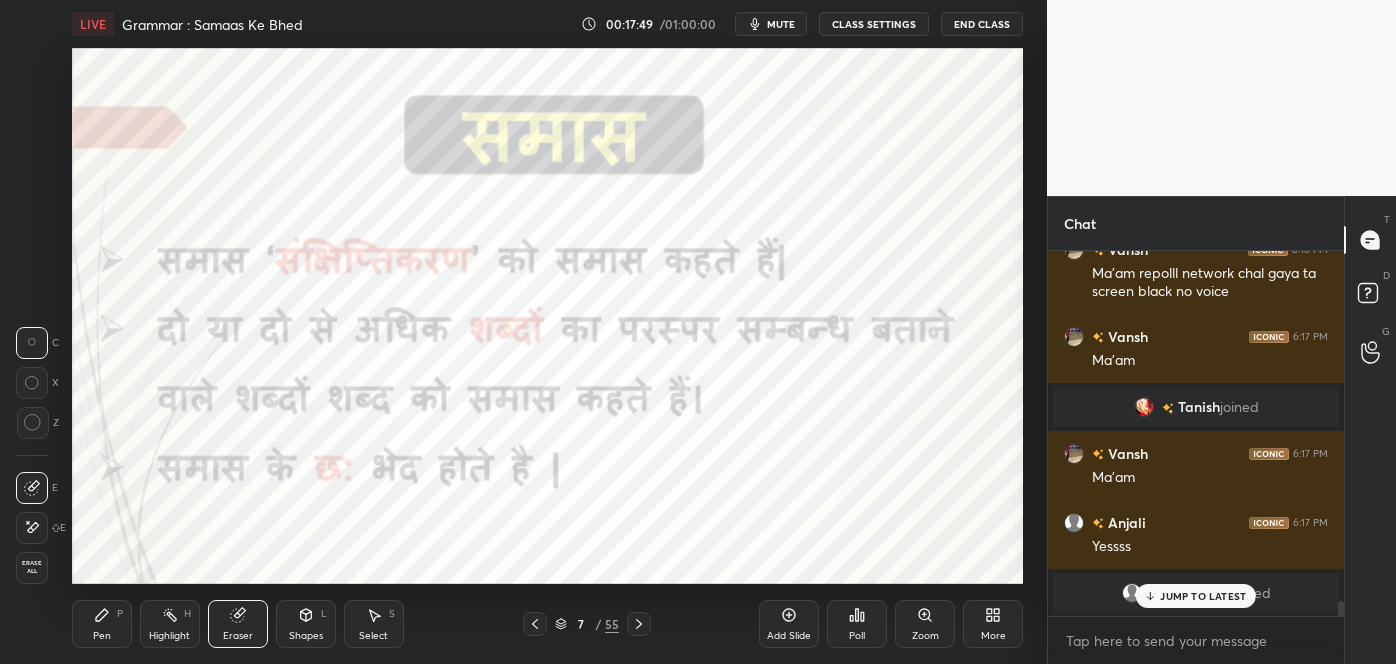 click 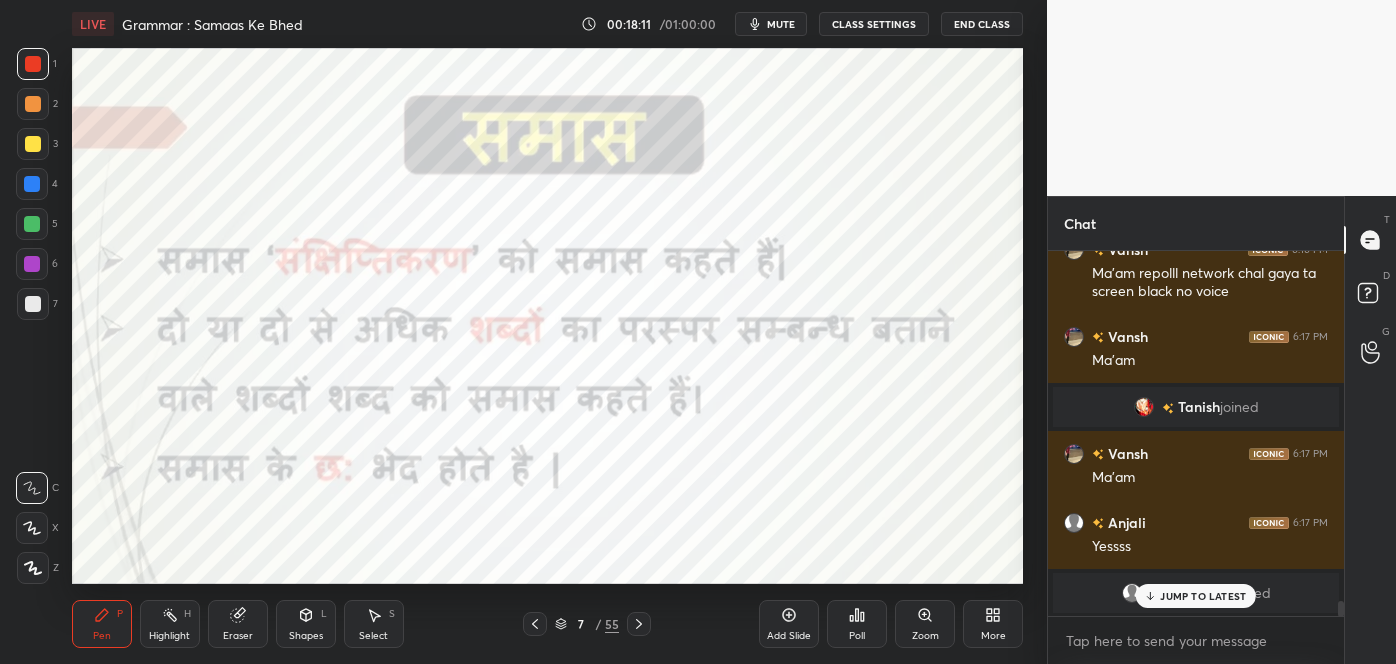 click 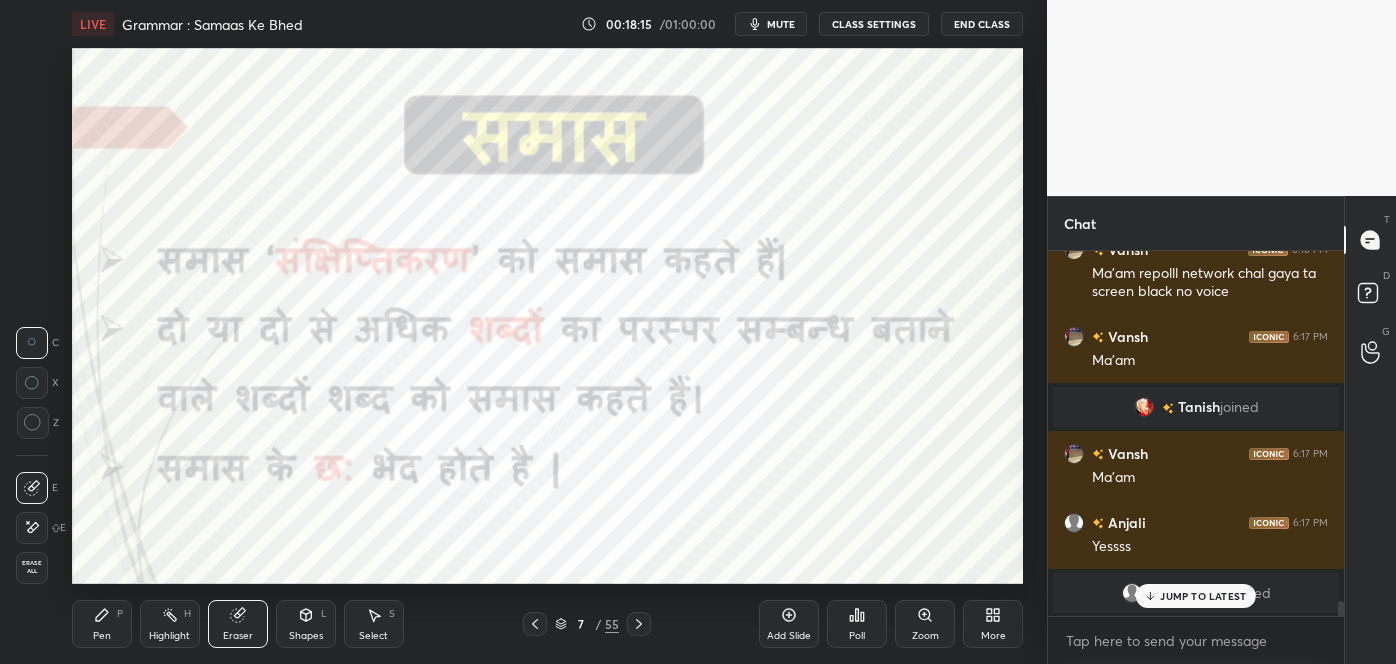 click 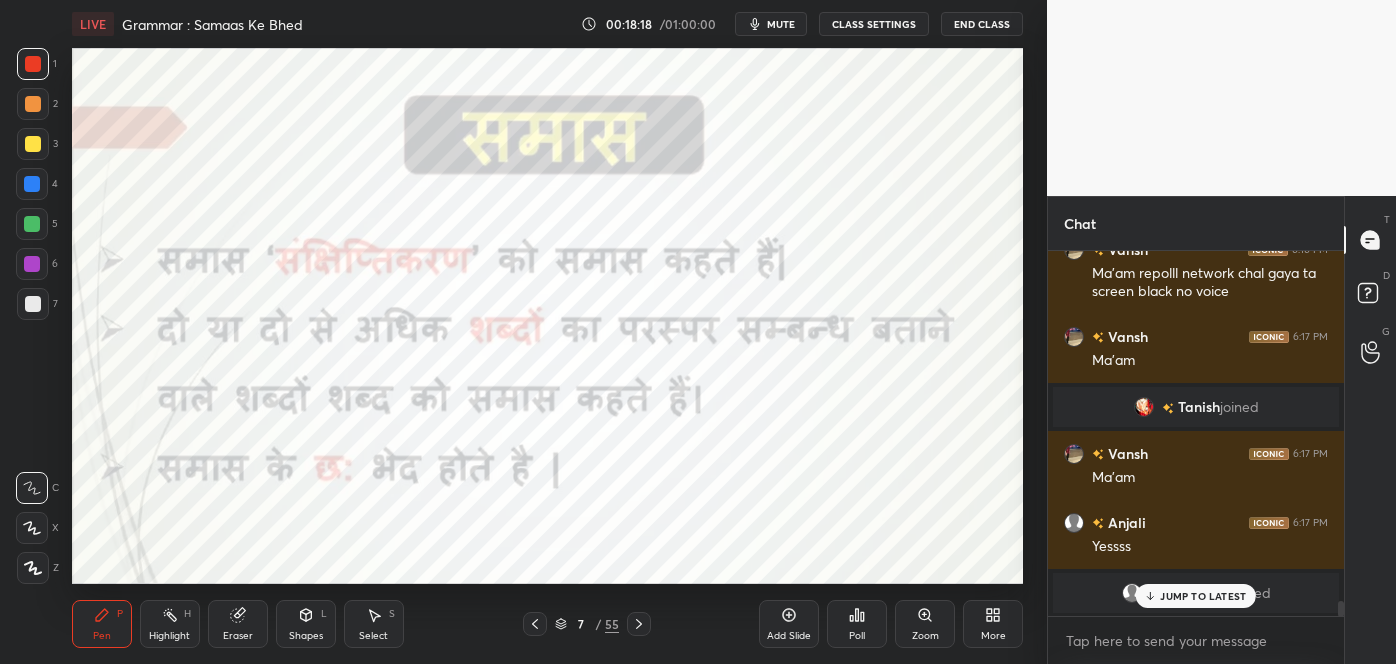 click on "JUMP TO LATEST" at bounding box center [1203, 596] 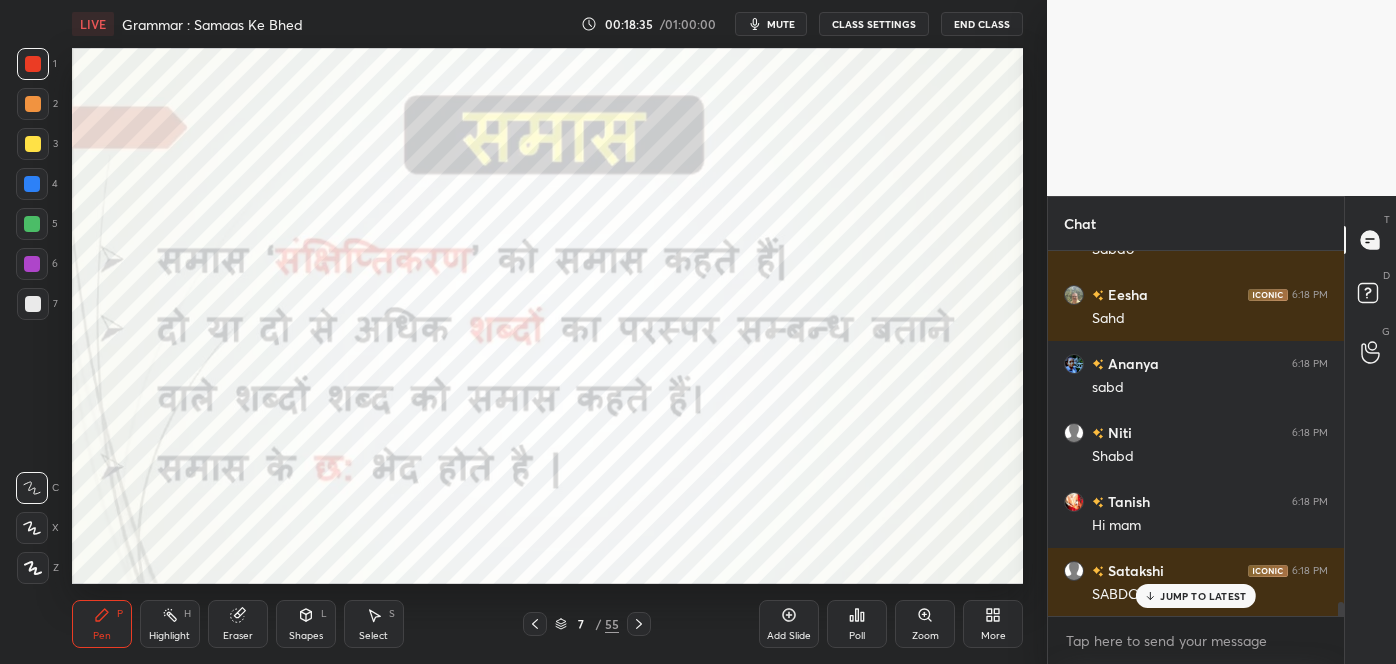 scroll, scrollTop: 9218, scrollLeft: 0, axis: vertical 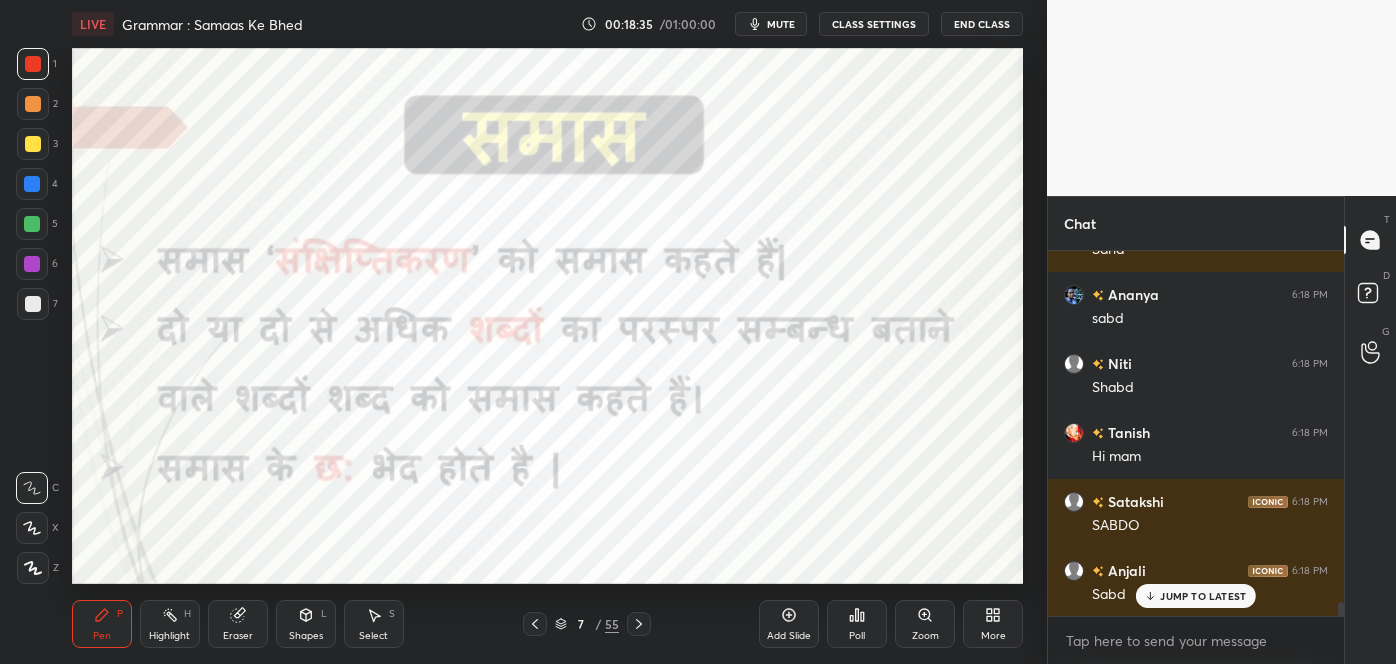 click on "JUMP TO LATEST" at bounding box center [1203, 596] 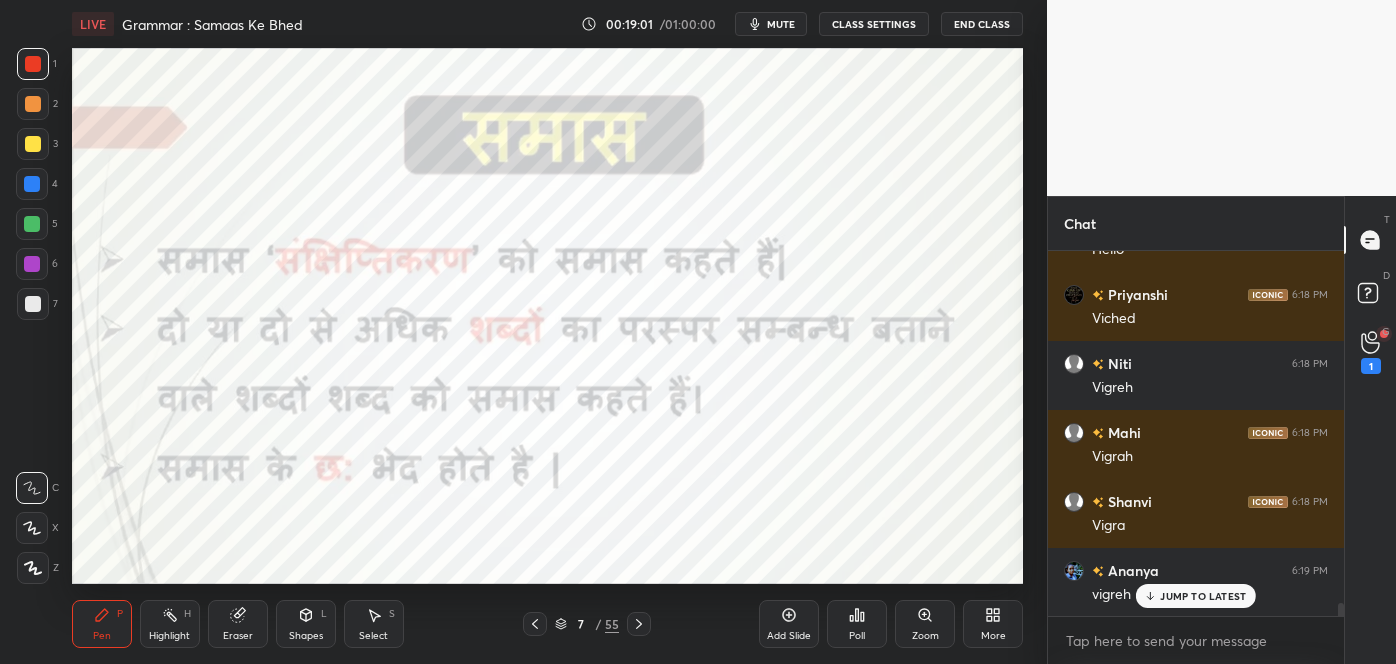 scroll, scrollTop: 9770, scrollLeft: 0, axis: vertical 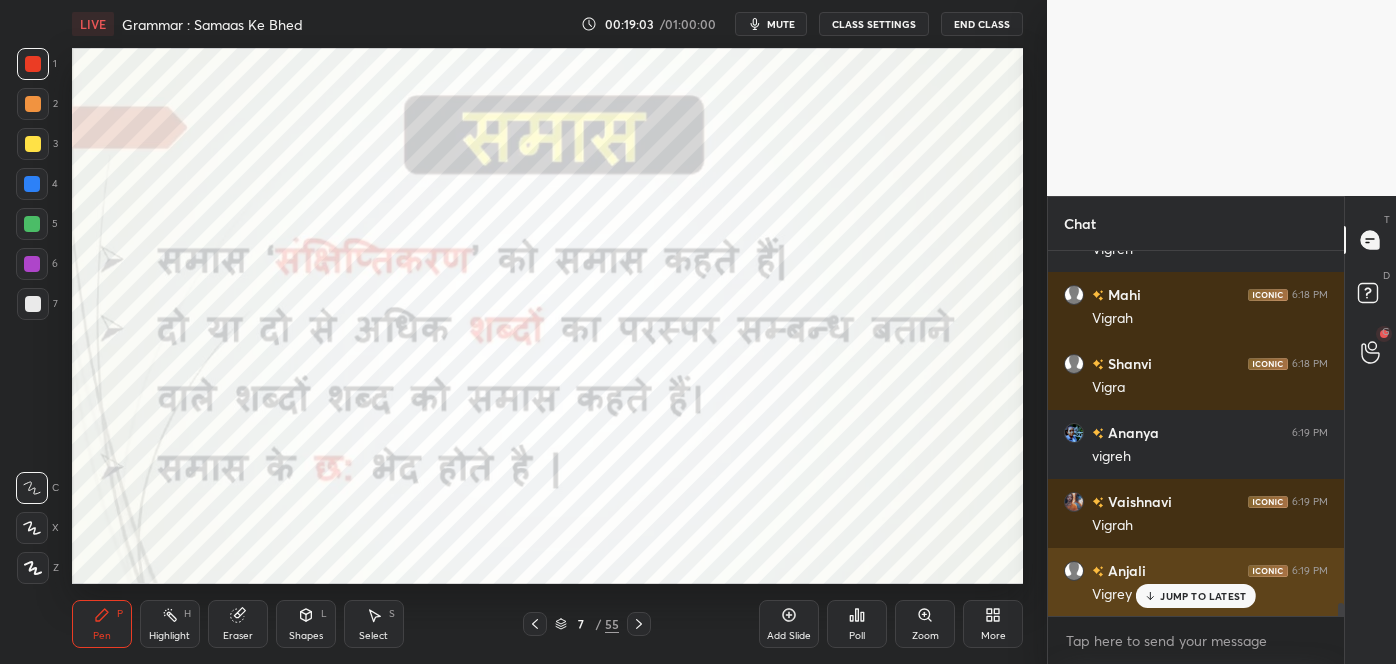 click on "JUMP TO LATEST" at bounding box center [1203, 596] 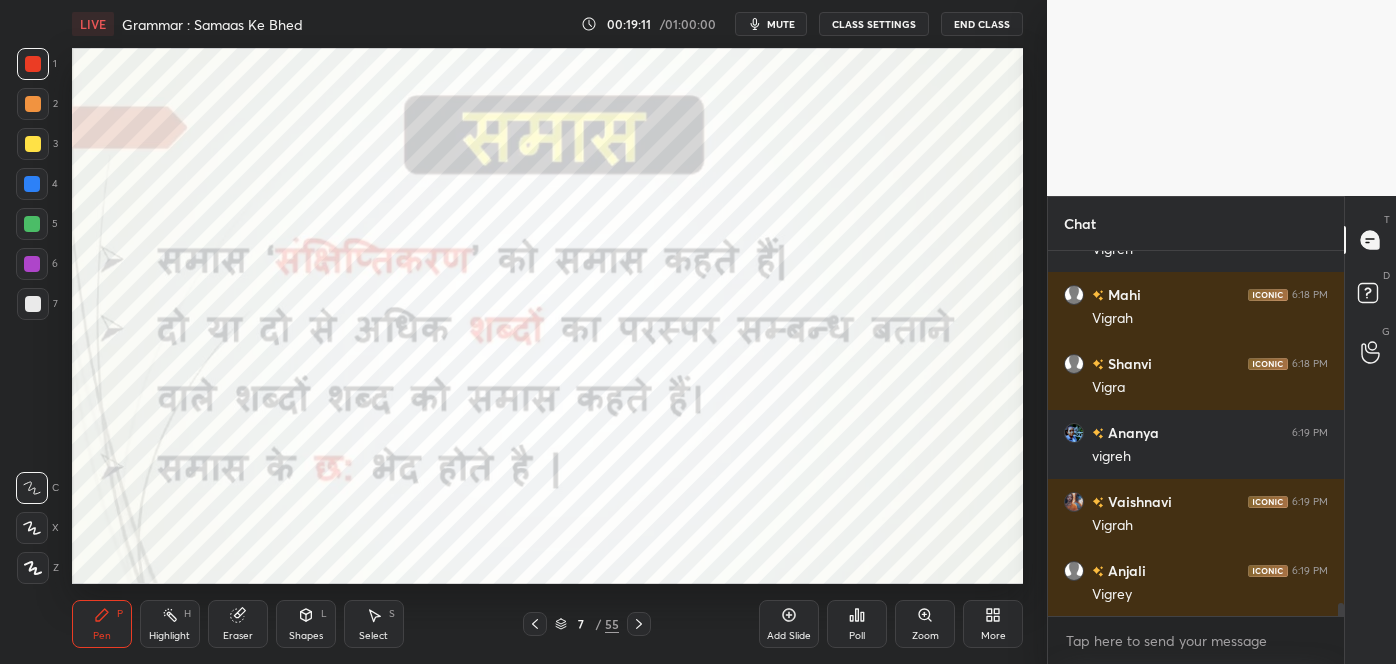 scroll, scrollTop: 9791, scrollLeft: 0, axis: vertical 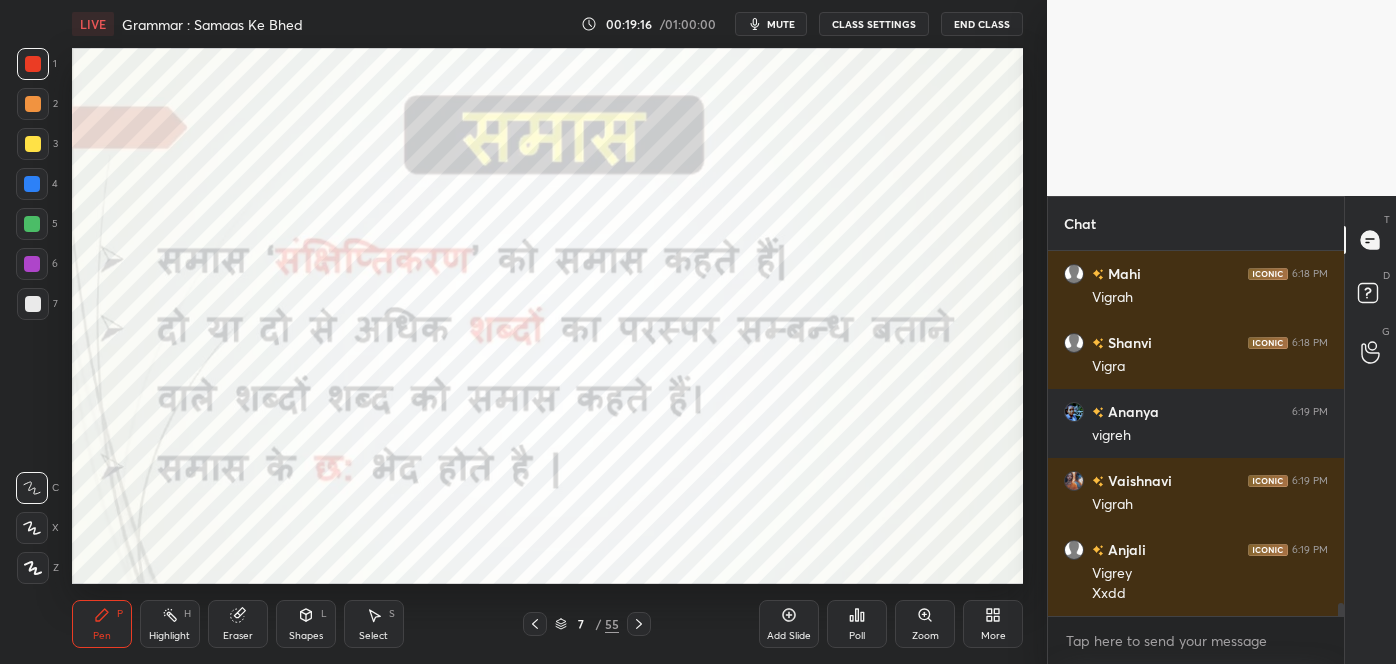 click on "Eraser" at bounding box center (238, 636) 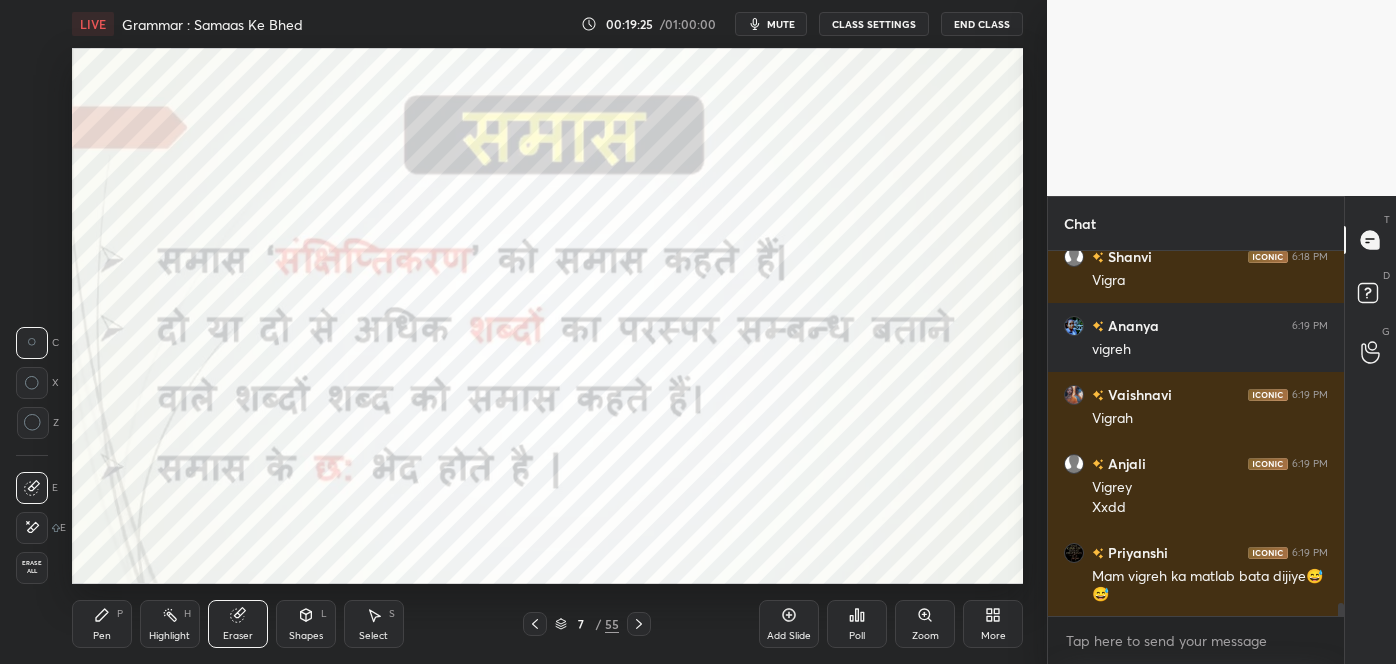 scroll, scrollTop: 9925, scrollLeft: 0, axis: vertical 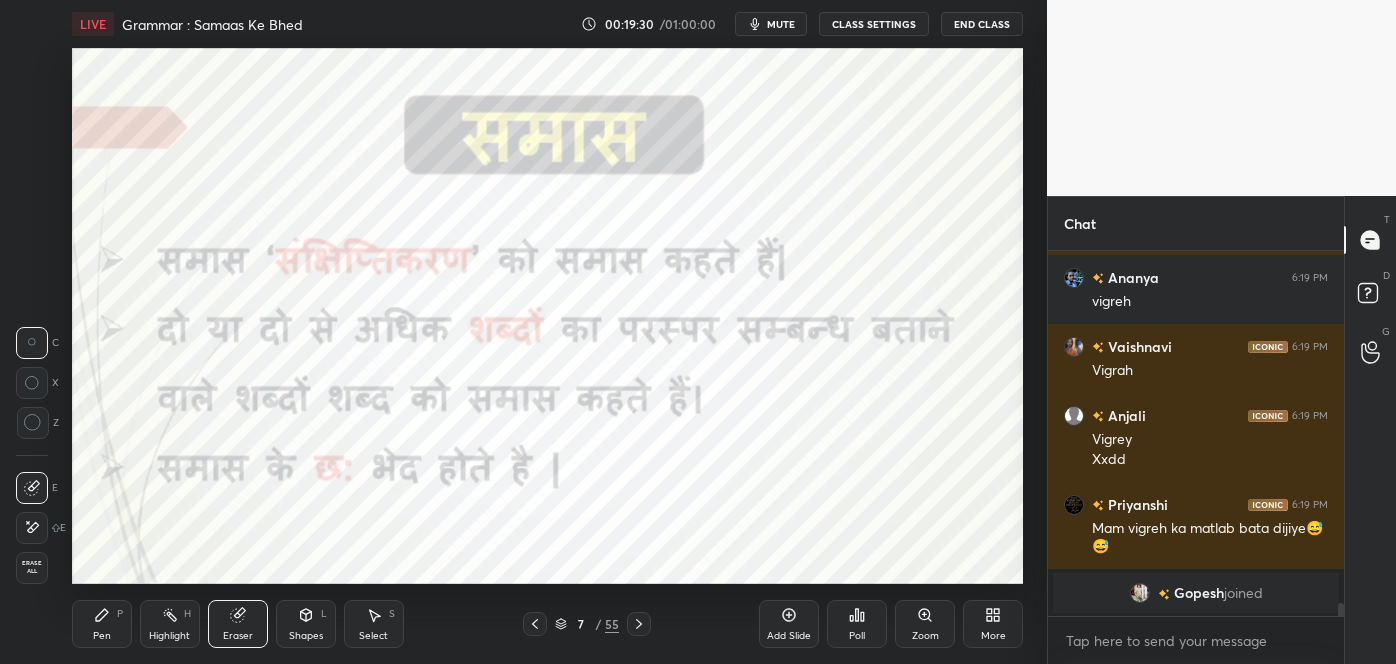 click on "Pen P" at bounding box center (102, 624) 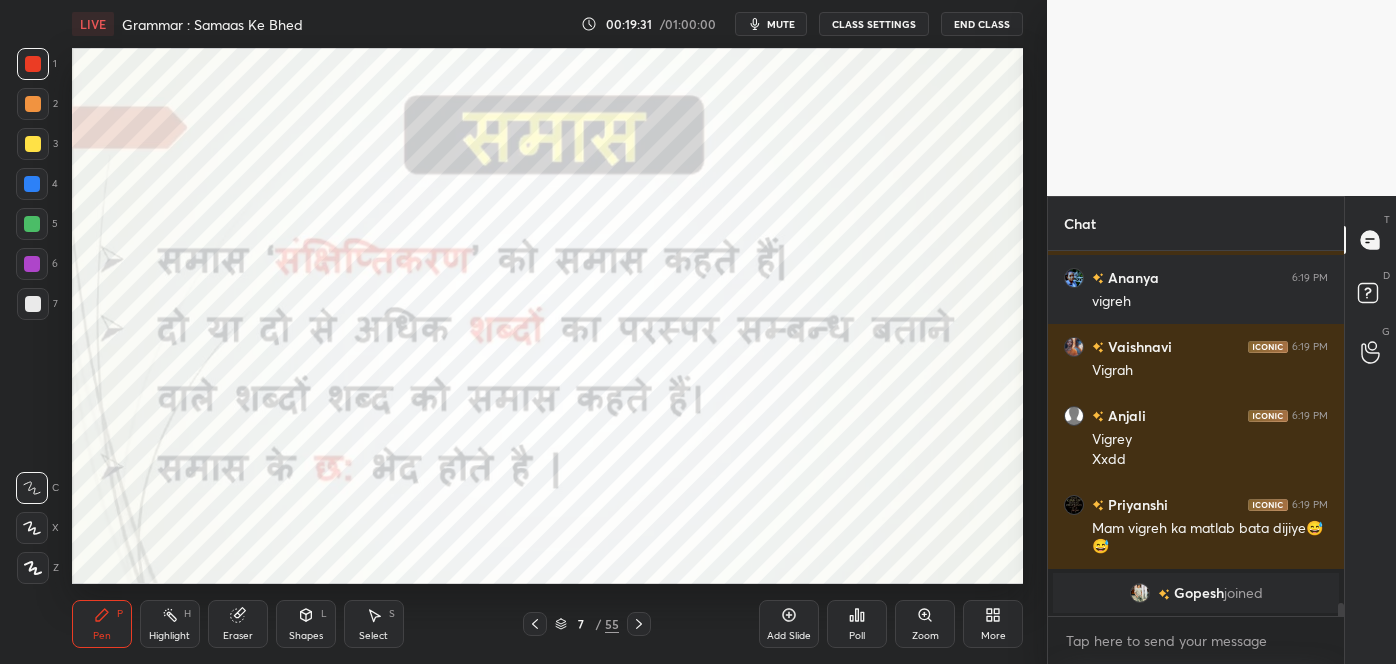 scroll, scrollTop: 9575, scrollLeft: 0, axis: vertical 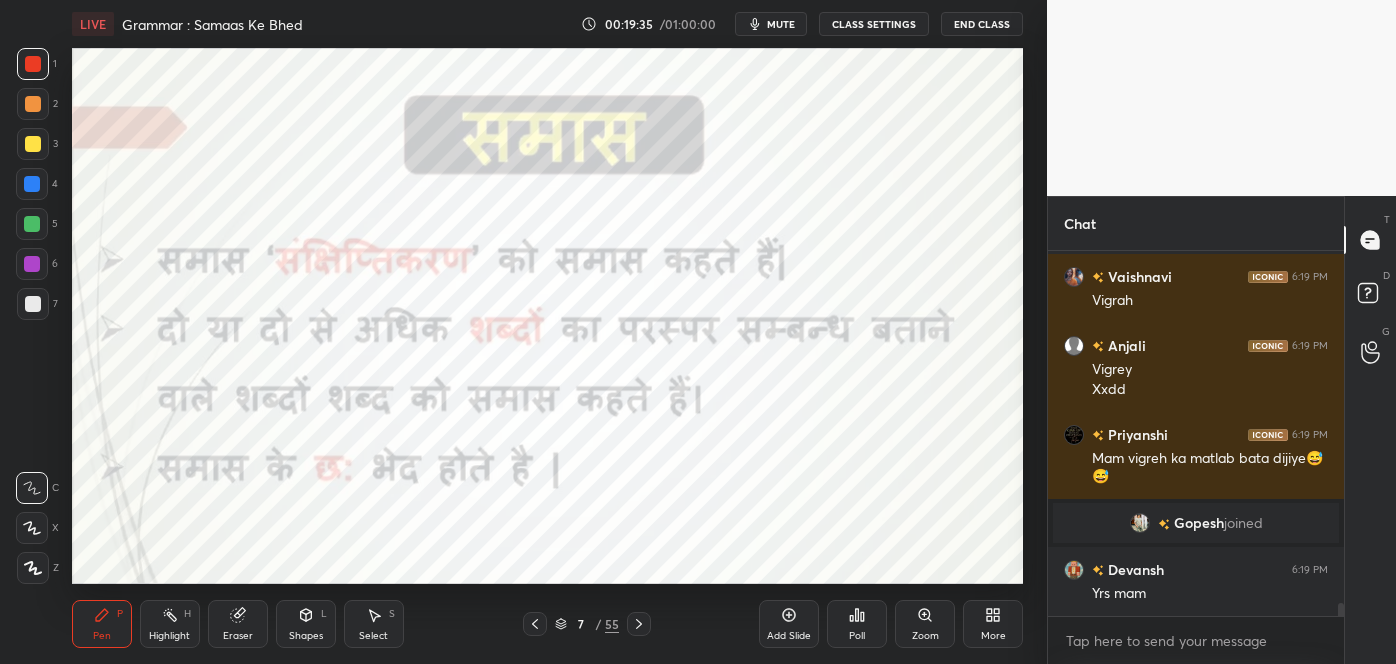 click on "Add Slide" at bounding box center (789, 624) 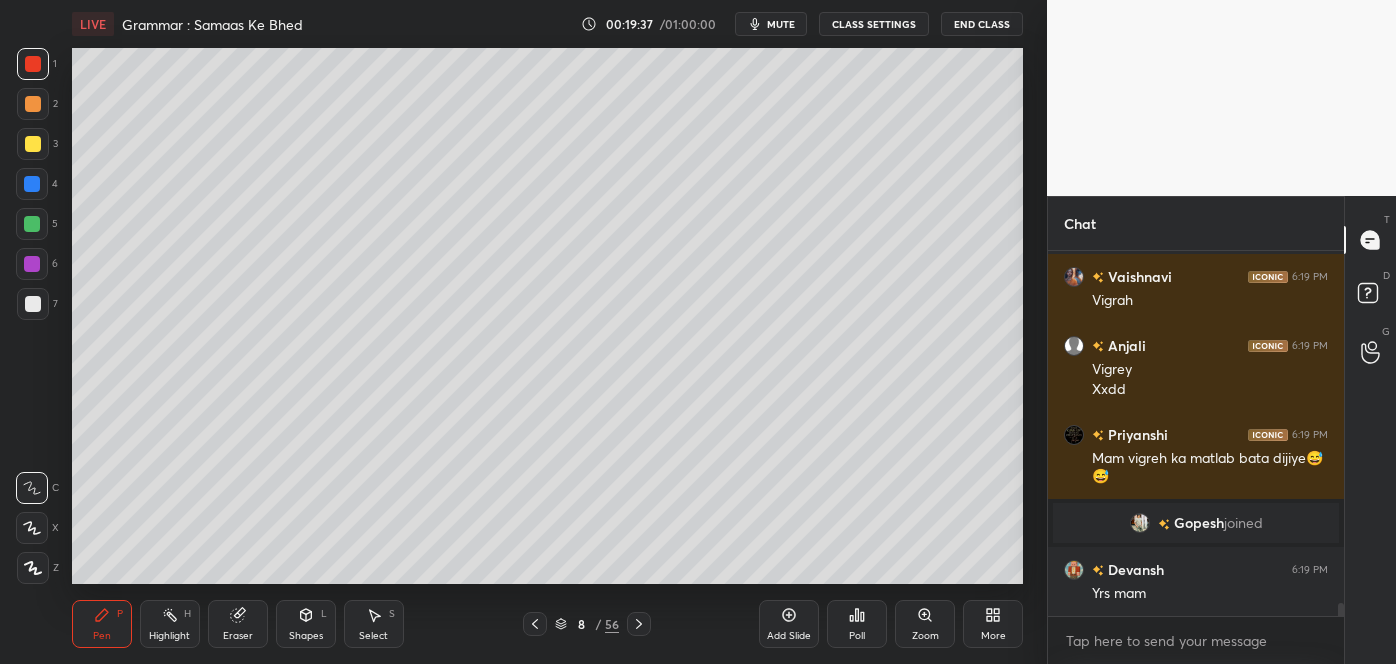 click at bounding box center (33, 144) 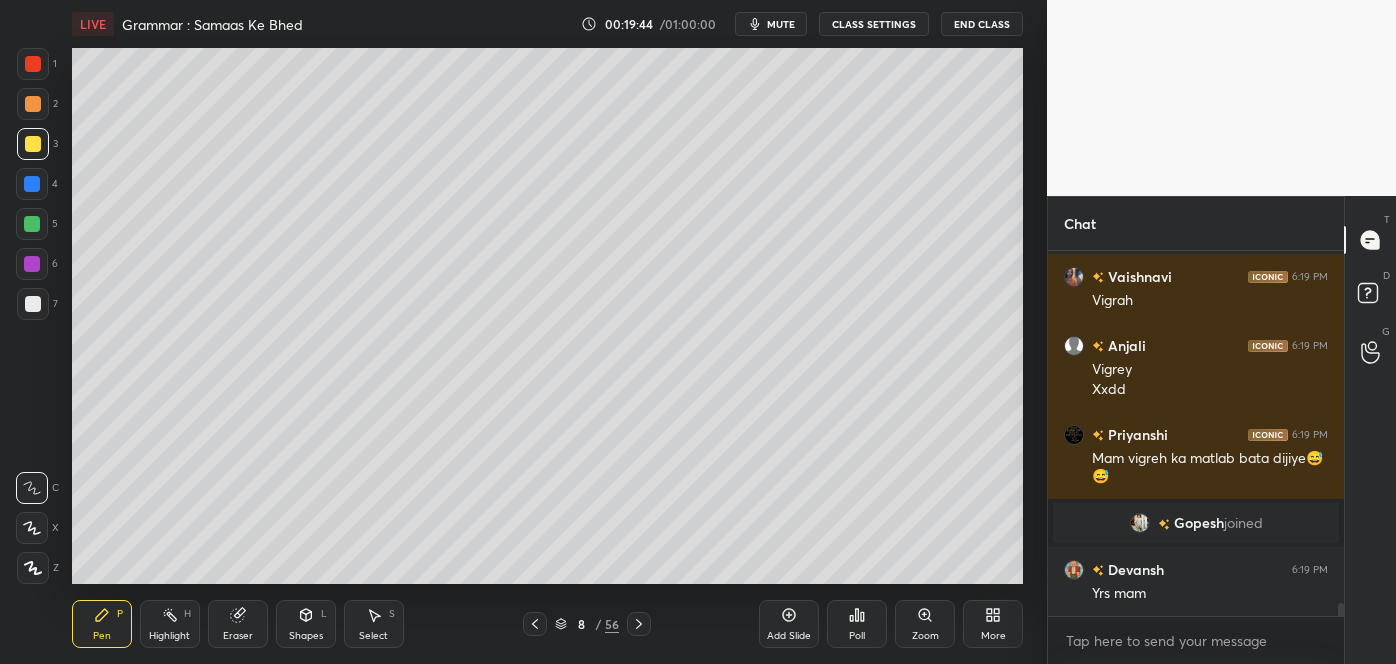 click 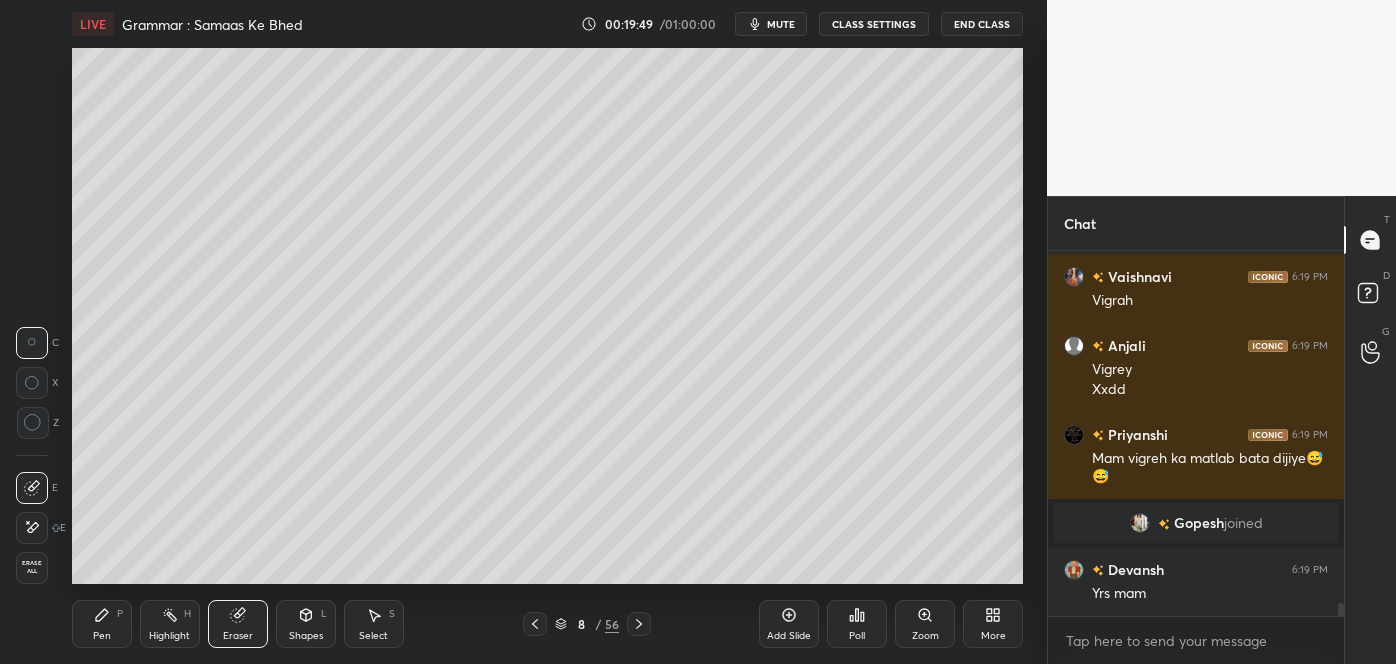 click on "Pen P" at bounding box center [102, 624] 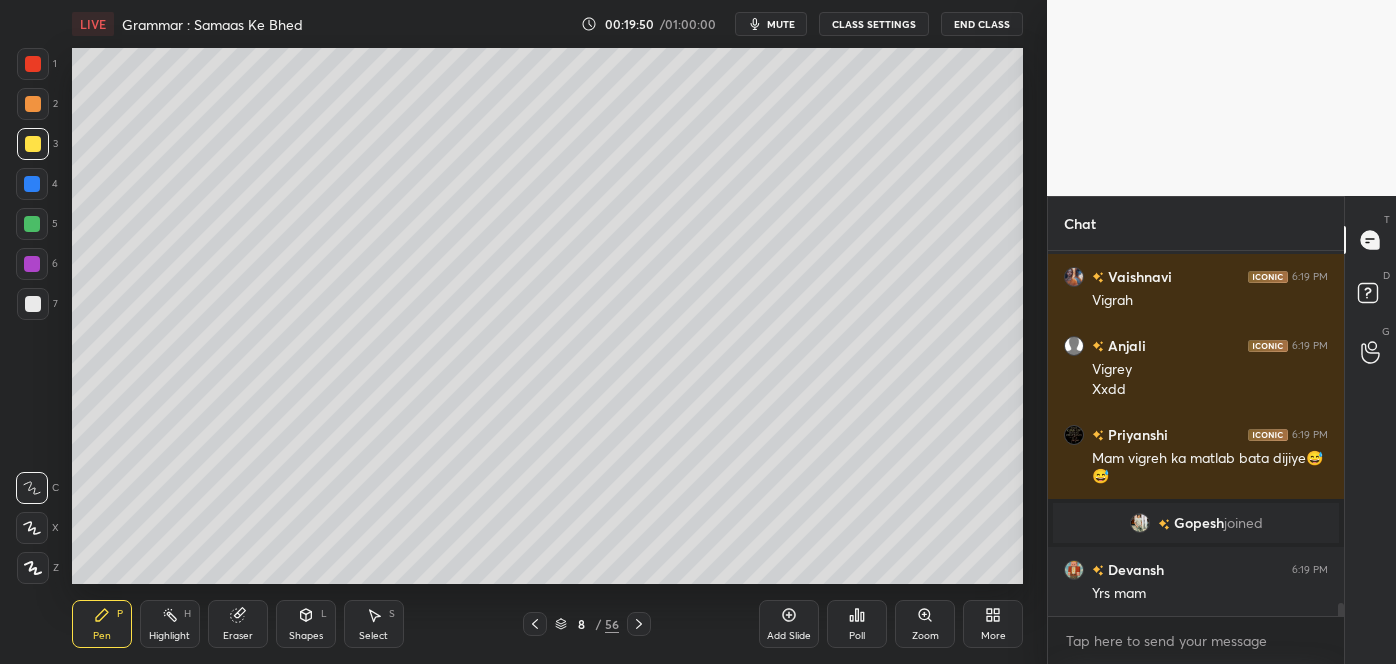 click at bounding box center (33, 304) 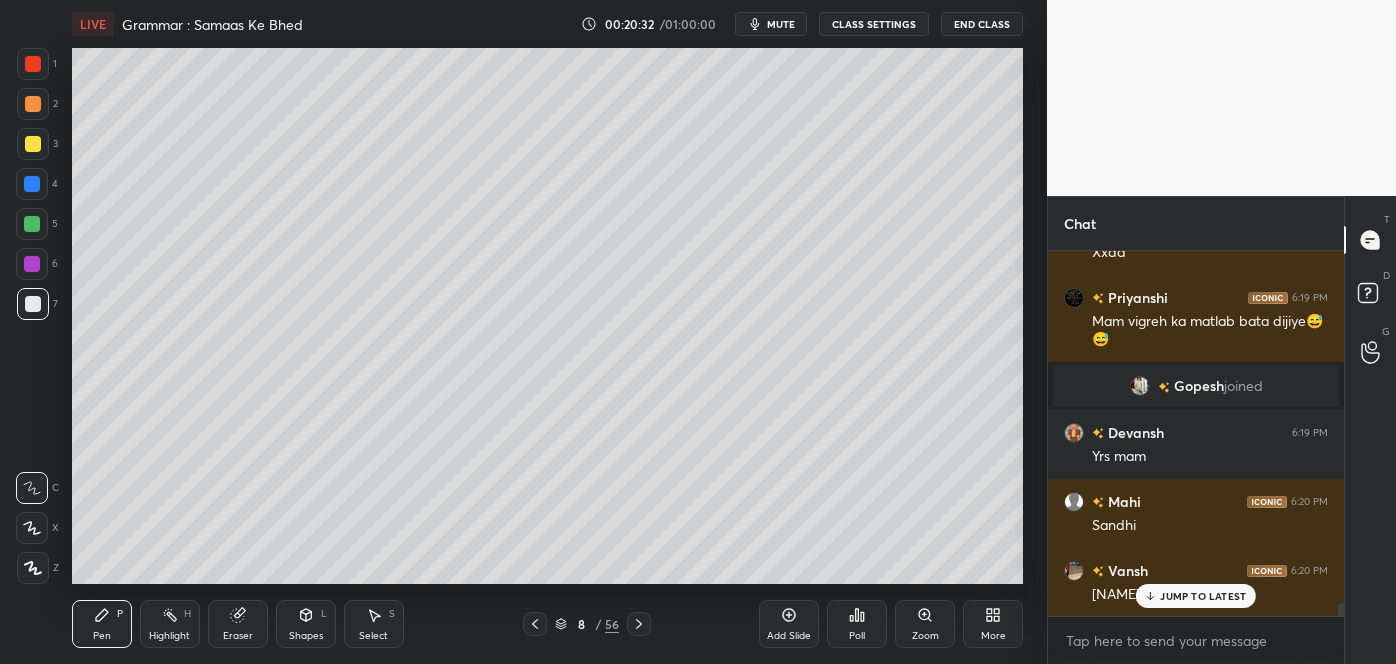 scroll, scrollTop: 9781, scrollLeft: 0, axis: vertical 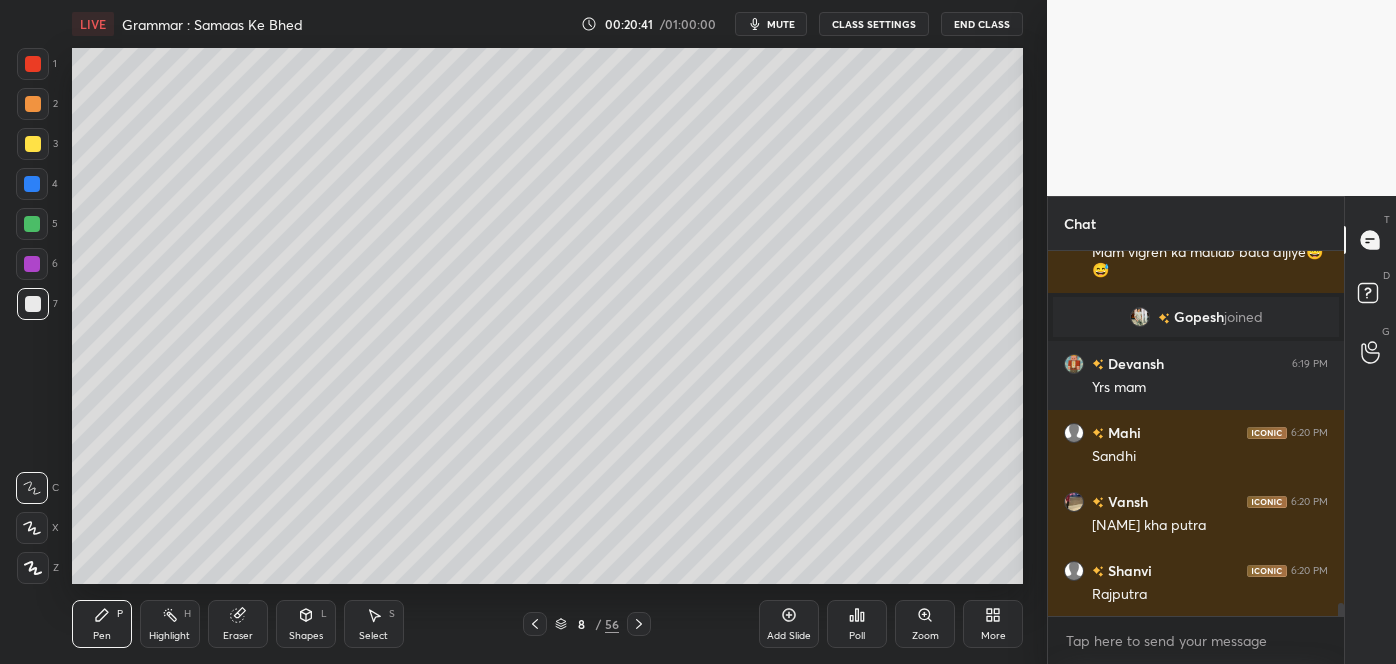 click on "Eraser" at bounding box center [238, 624] 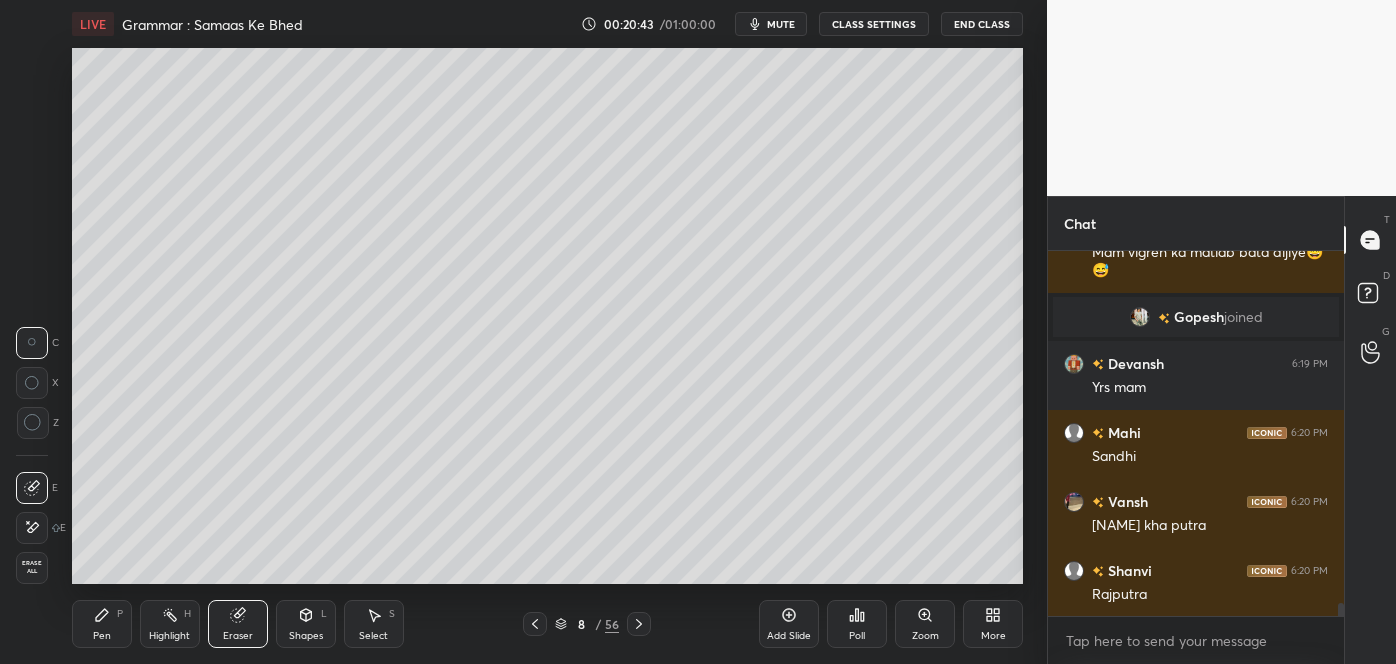 click 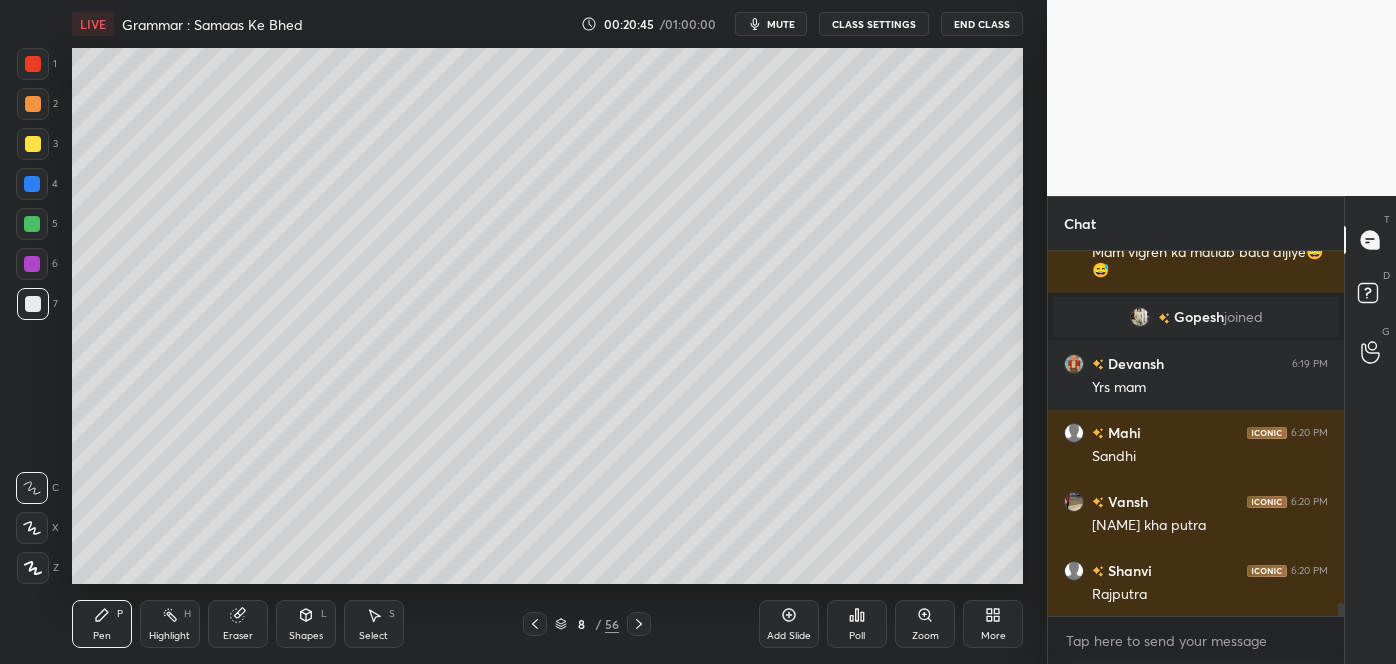 click on "Eraser" at bounding box center [238, 624] 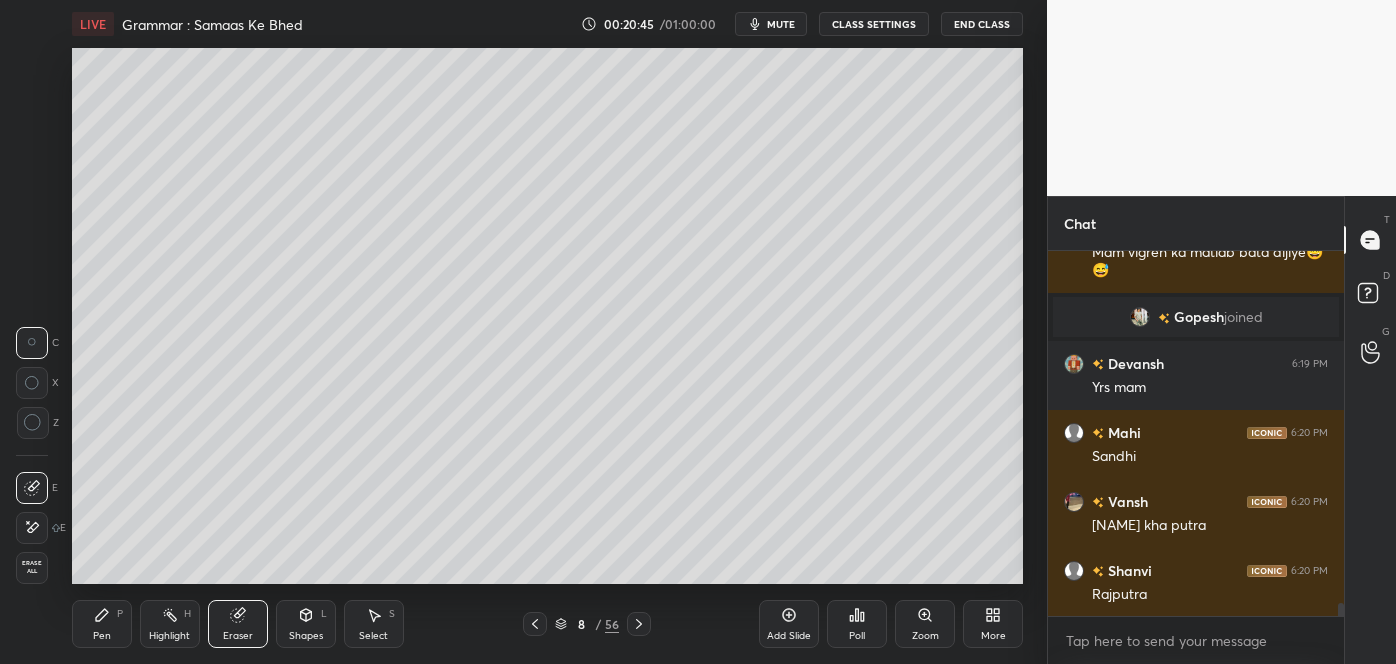 click 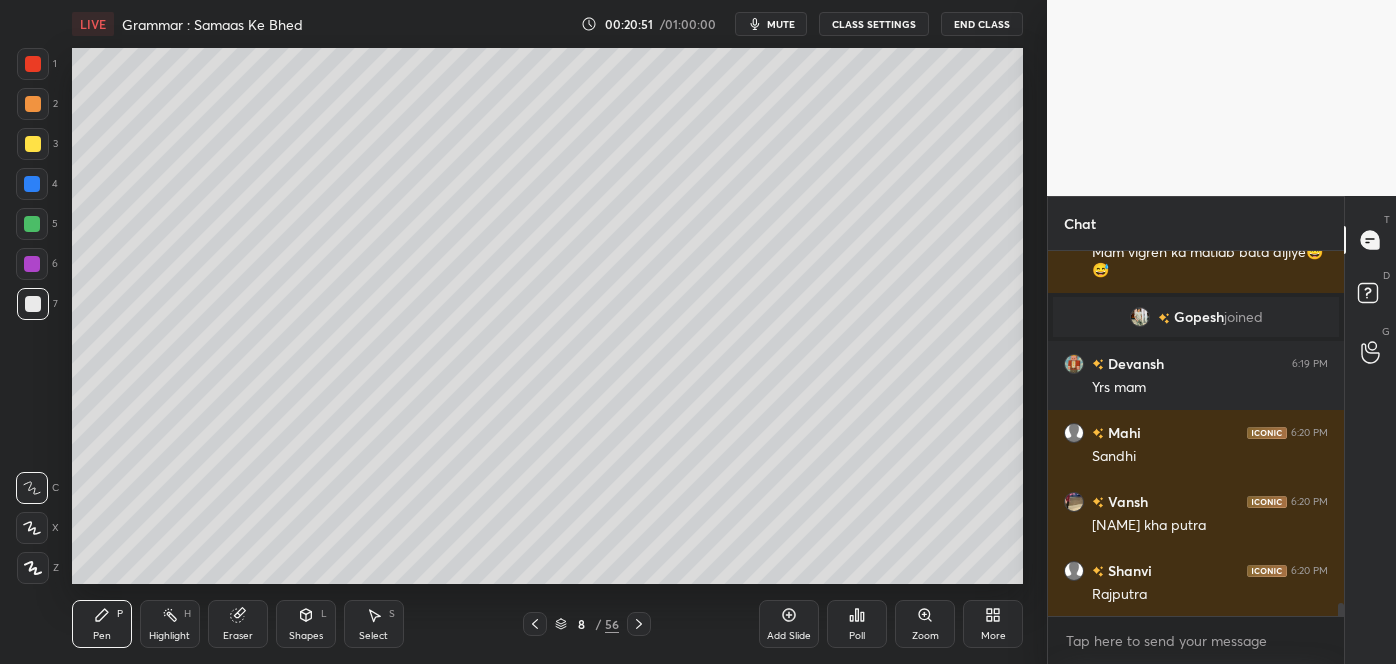 scroll, scrollTop: 9850, scrollLeft: 0, axis: vertical 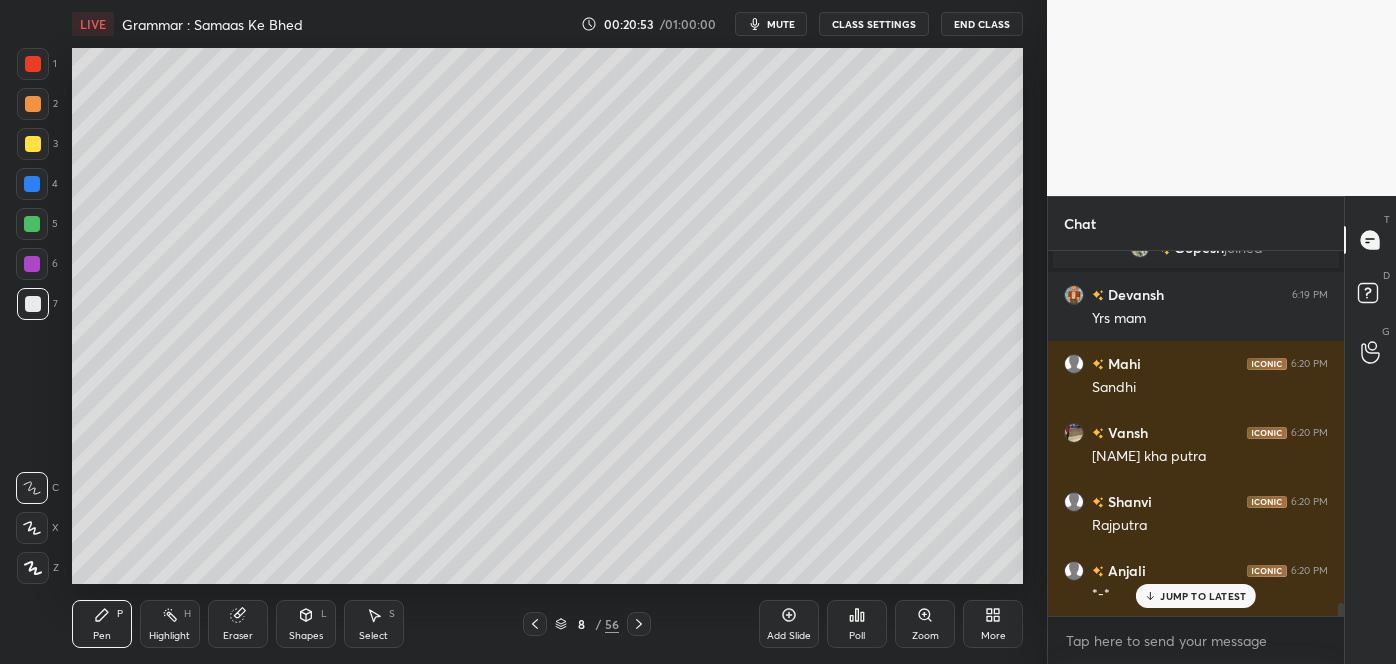 click on "JUMP TO LATEST" at bounding box center [1203, 596] 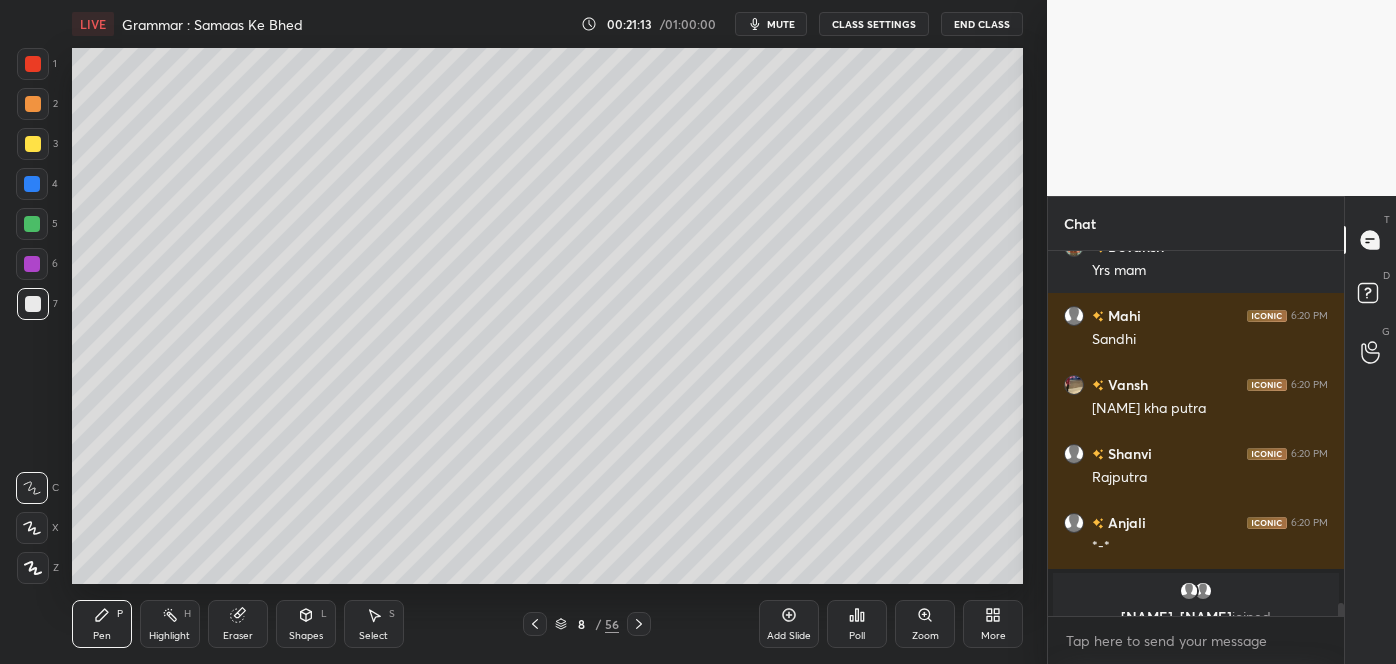 scroll, scrollTop: 9872, scrollLeft: 0, axis: vertical 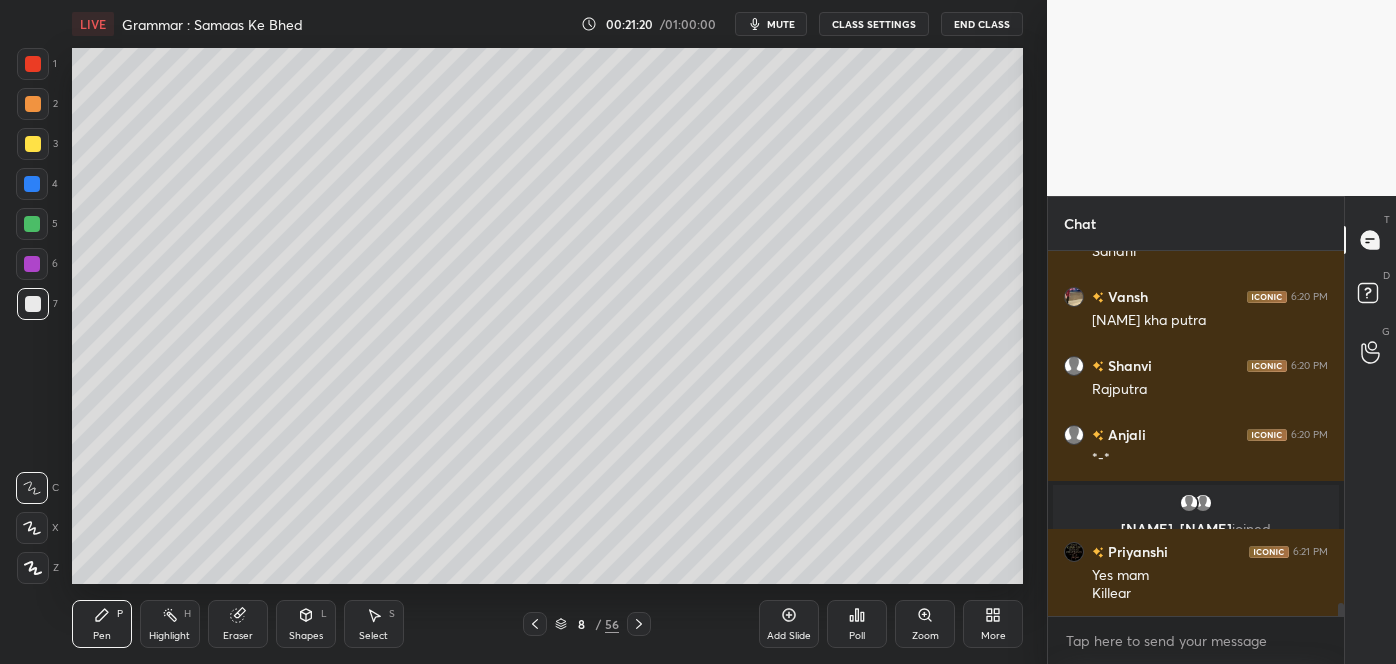 click 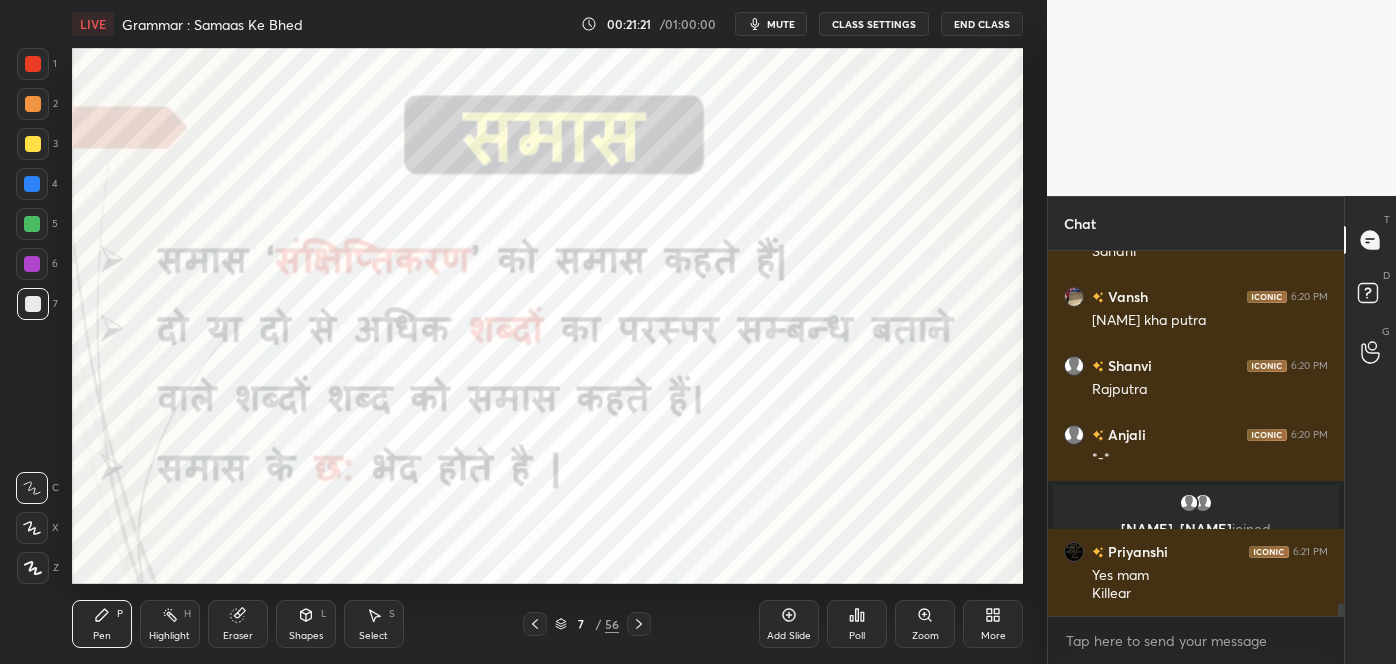 scroll, scrollTop: 9941, scrollLeft: 0, axis: vertical 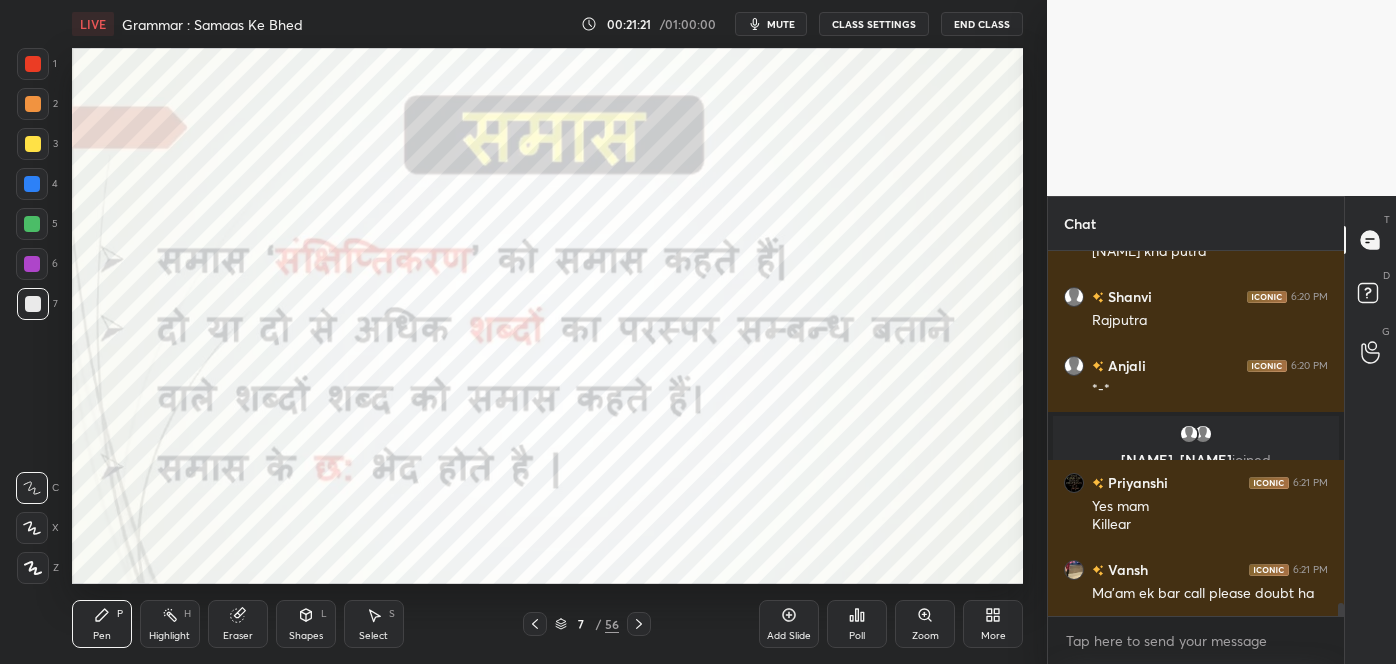 click at bounding box center [639, 624] 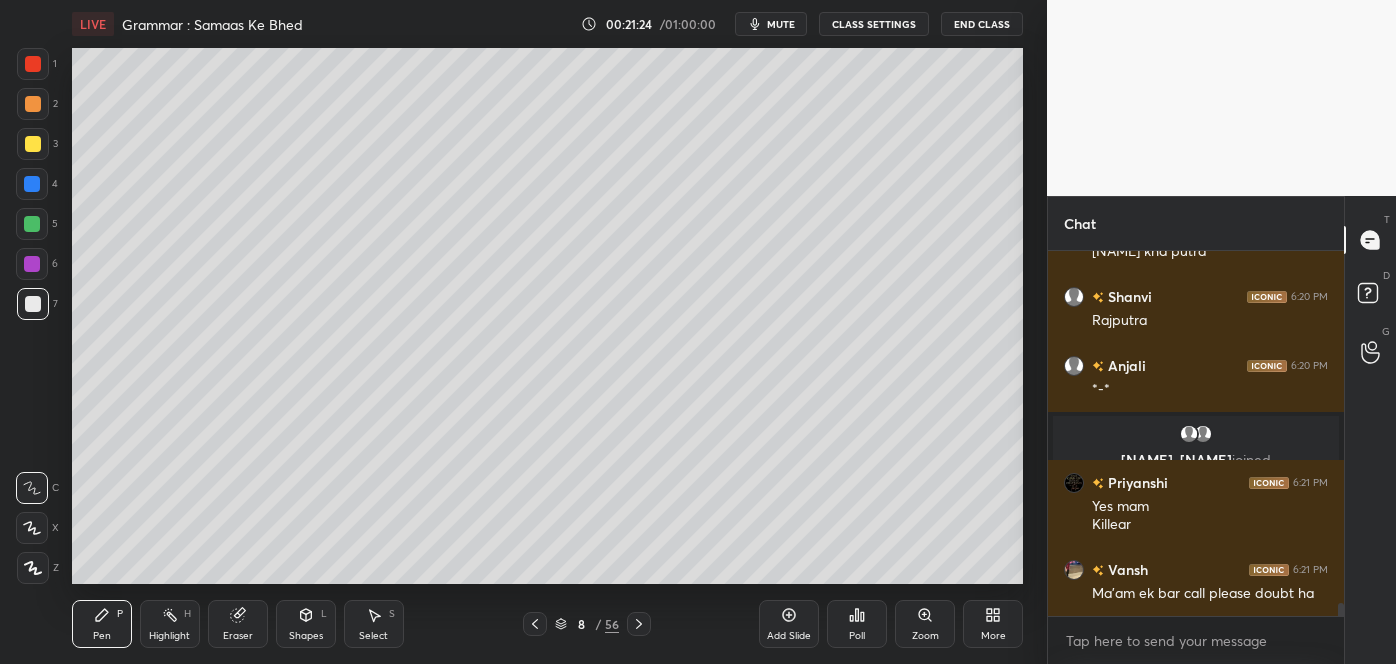 click at bounding box center (535, 624) 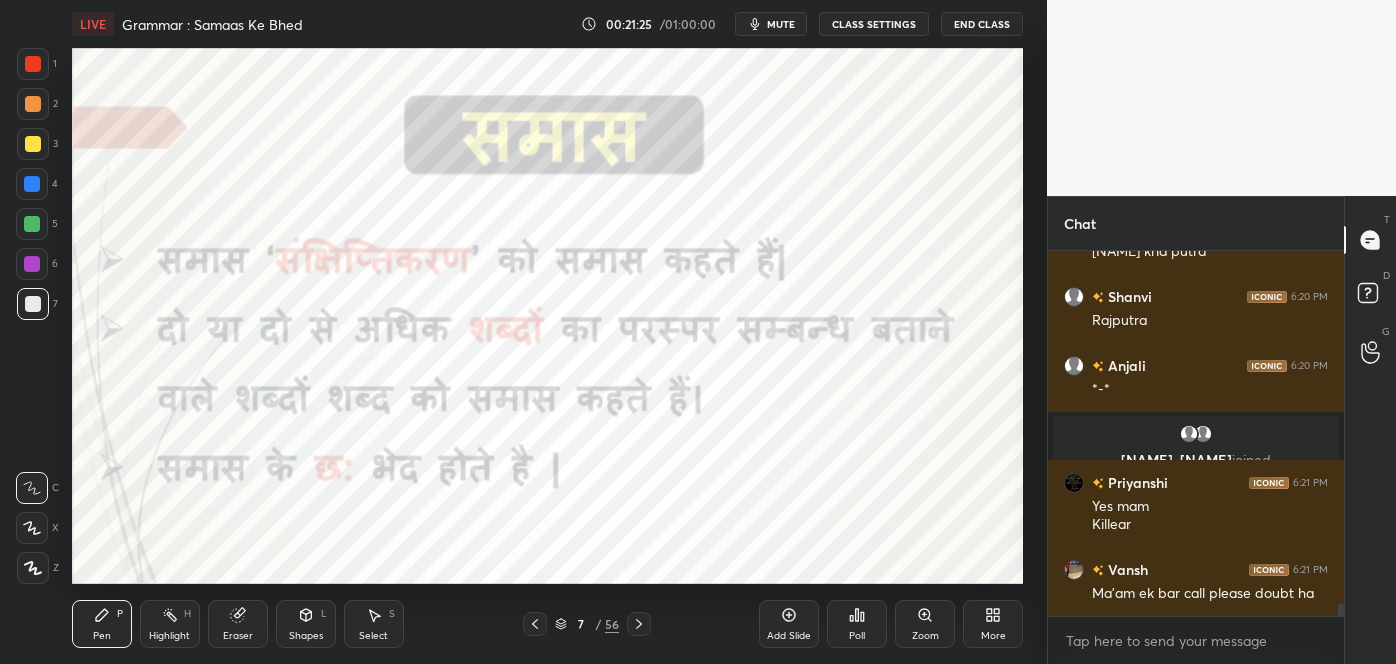 scroll, scrollTop: 10010, scrollLeft: 0, axis: vertical 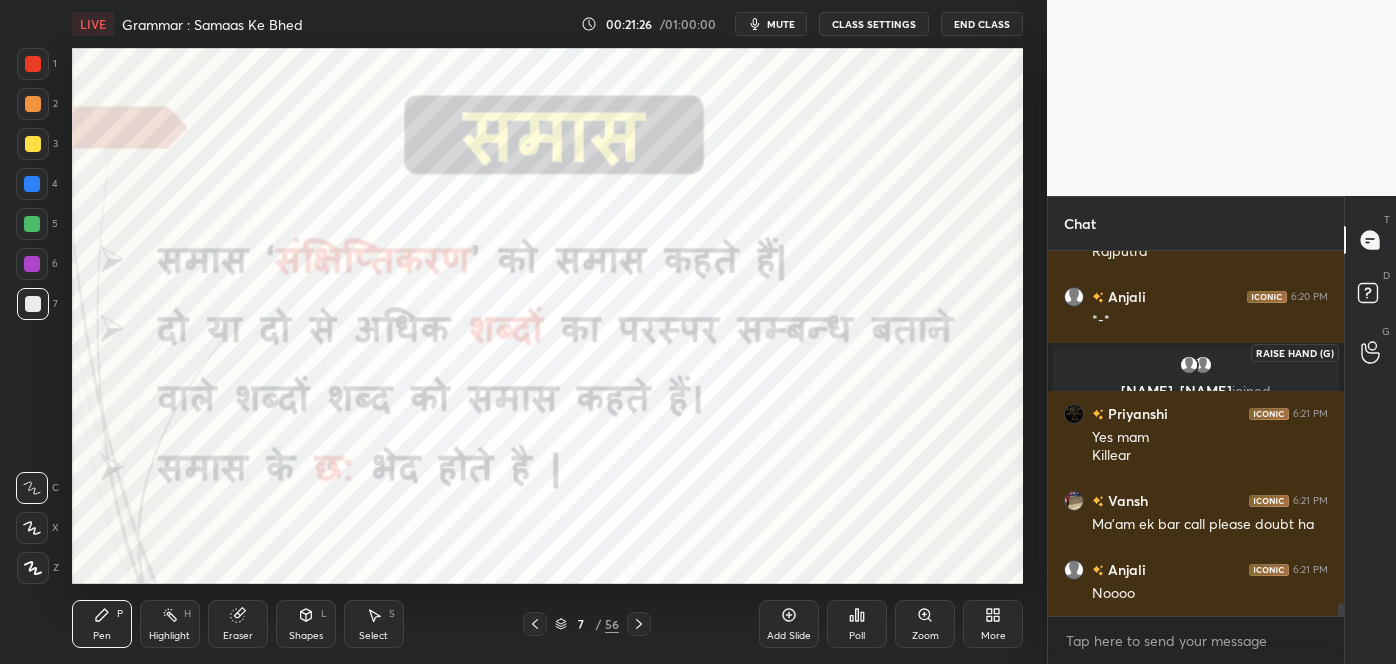 click at bounding box center [1371, 352] 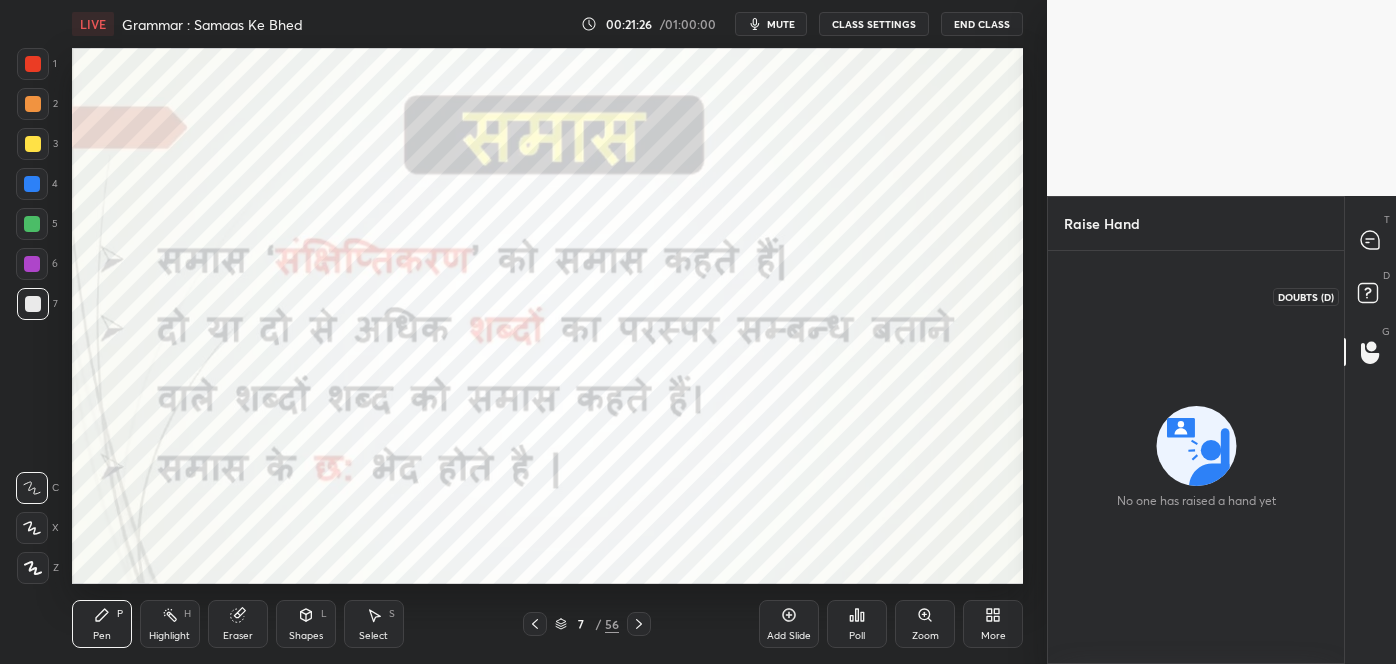 click 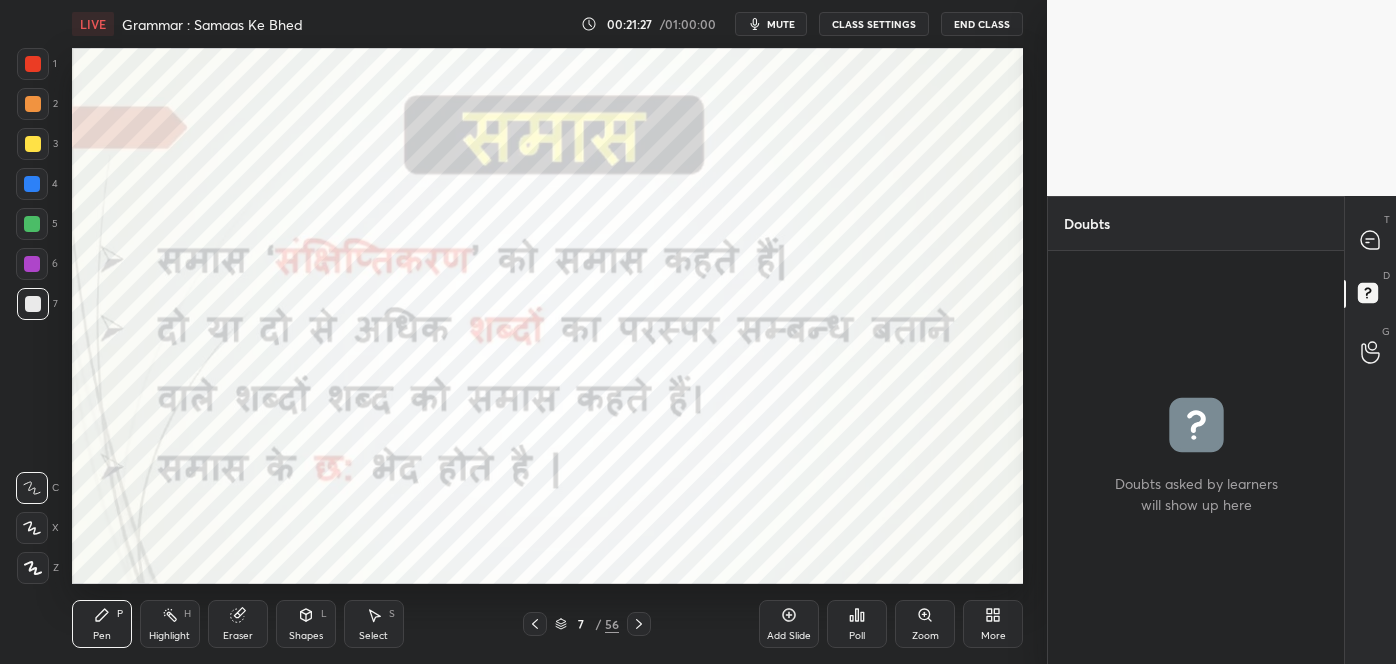 click on "T" at bounding box center (1387, 219) 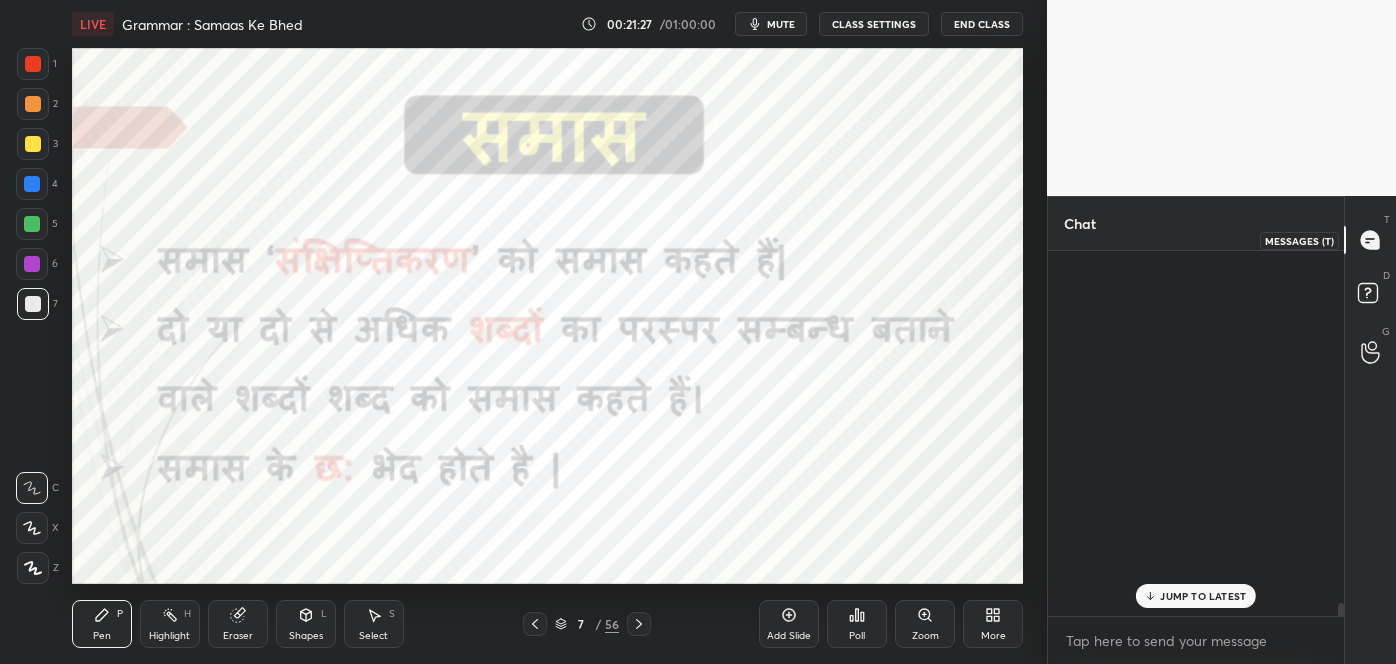 scroll, scrollTop: 10298, scrollLeft: 0, axis: vertical 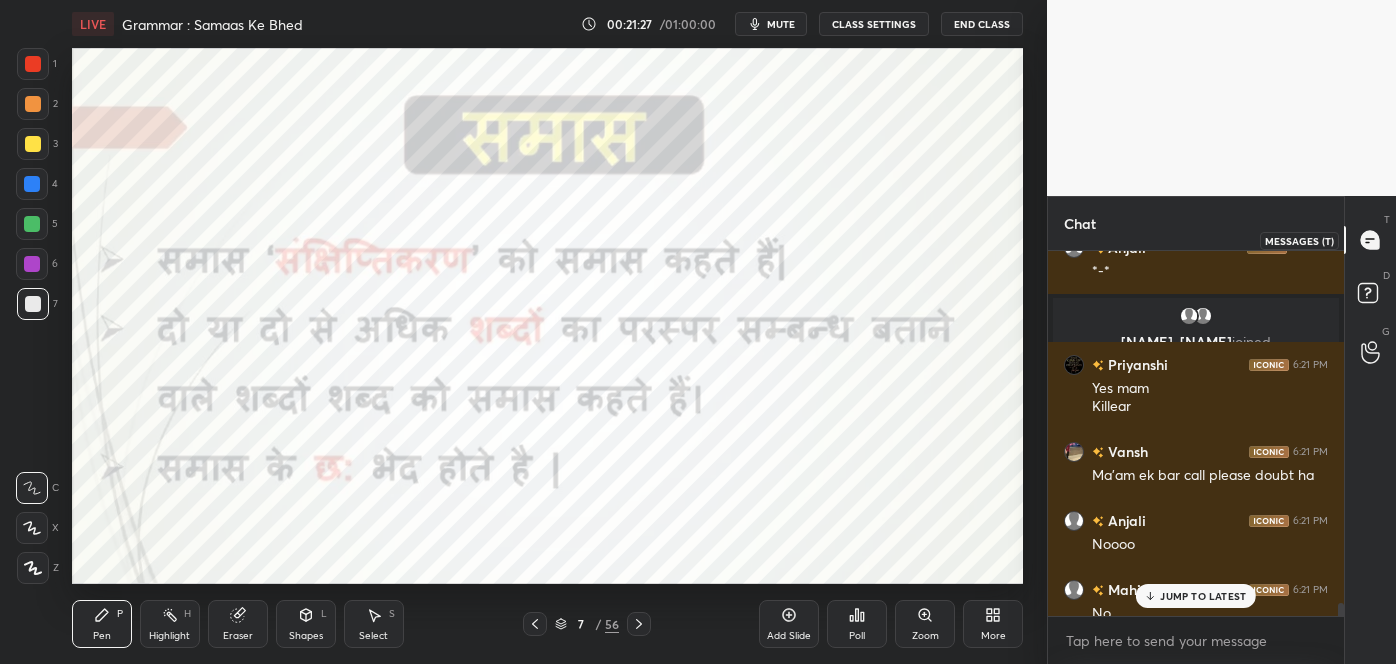 click 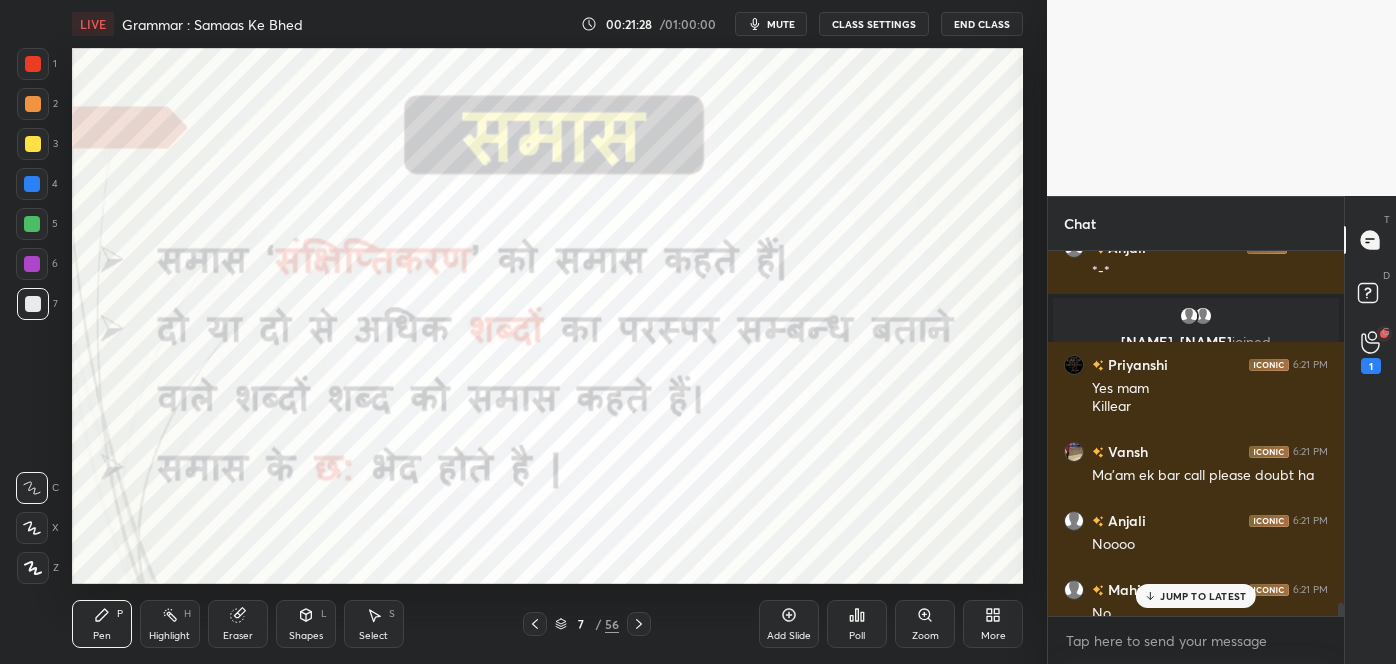 click on "JUMP TO LATEST" at bounding box center (1196, 596) 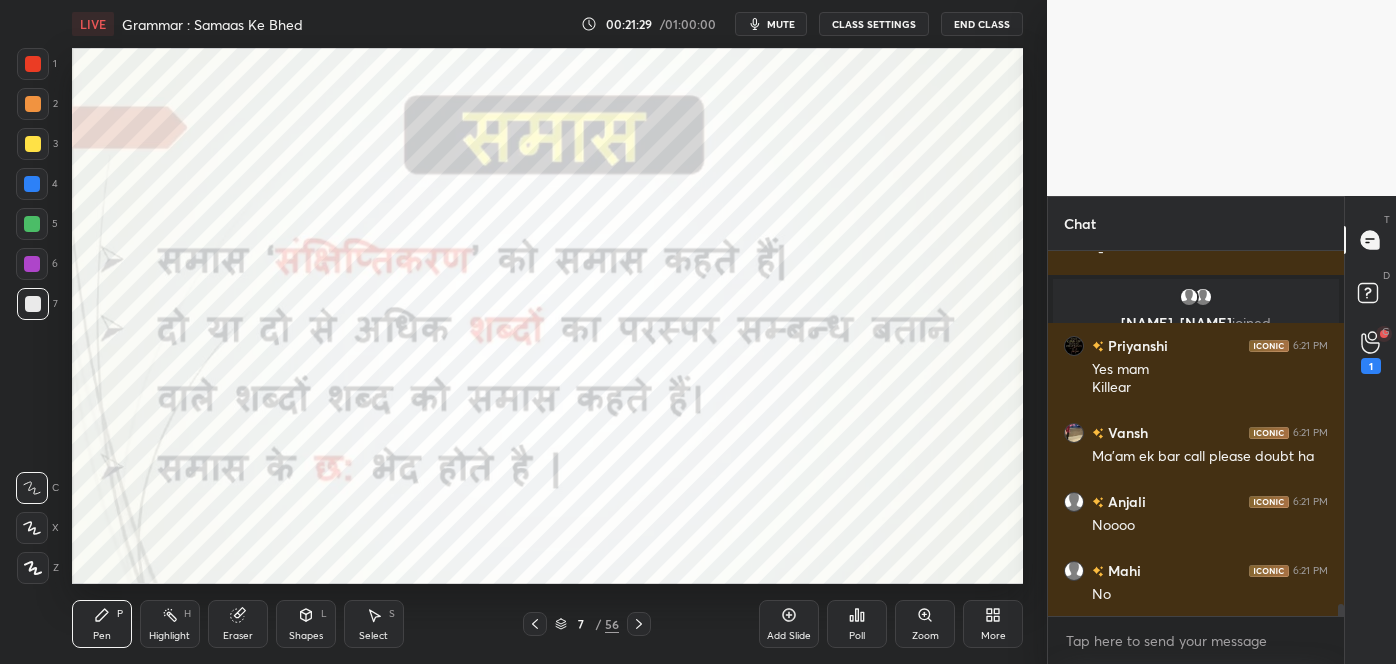 click on "G Raise Hand (G) 1" at bounding box center (1370, 352) 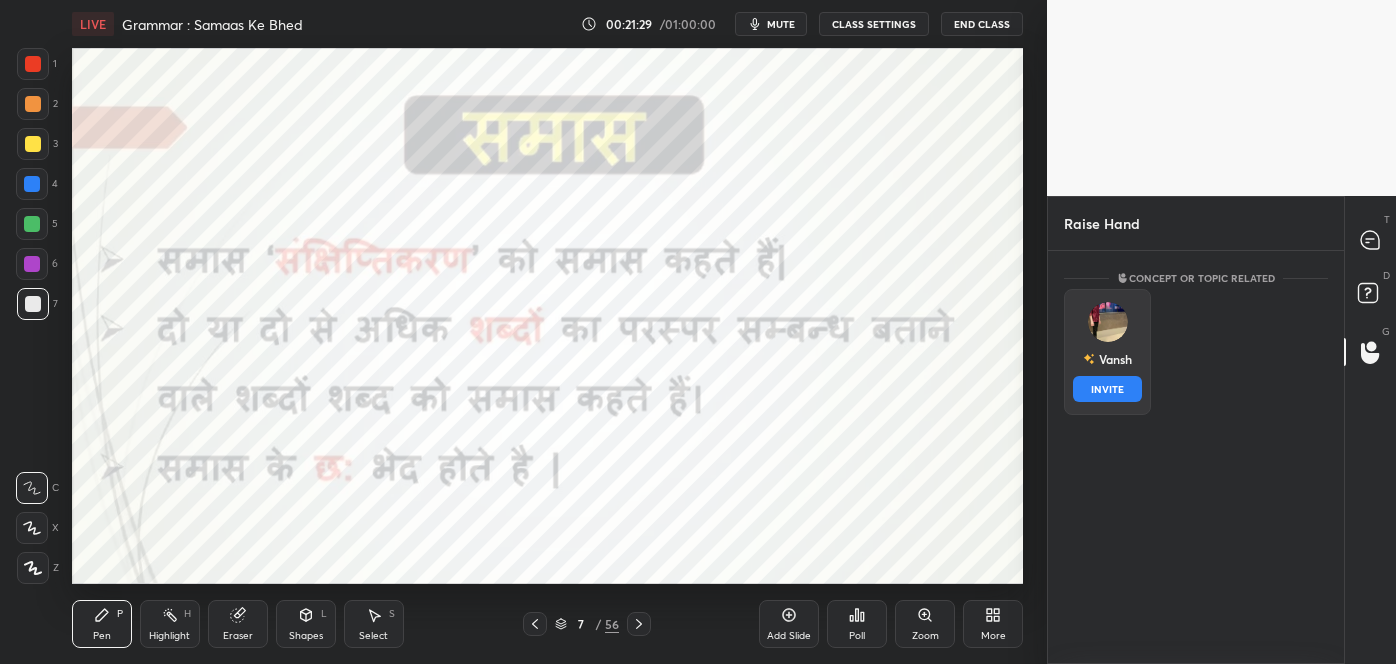 click on "Vansh" at bounding box center [1107, 359] 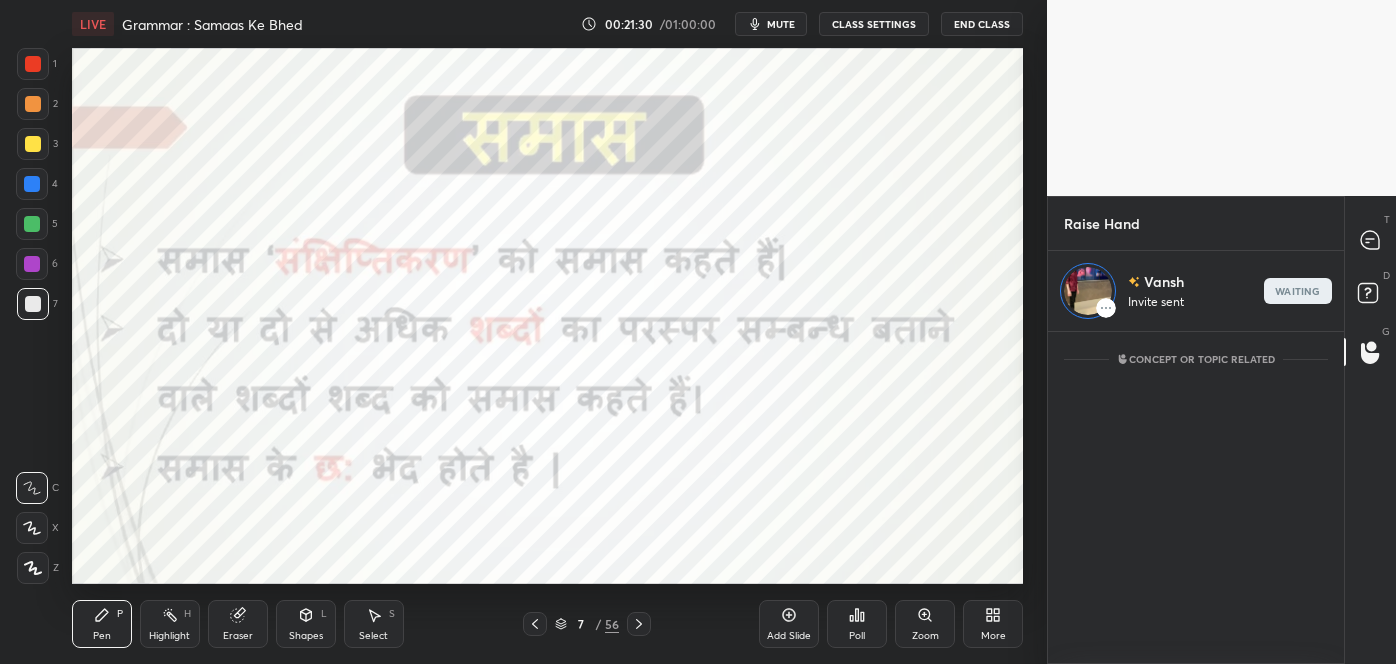 scroll, scrollTop: 326, scrollLeft: 290, axis: both 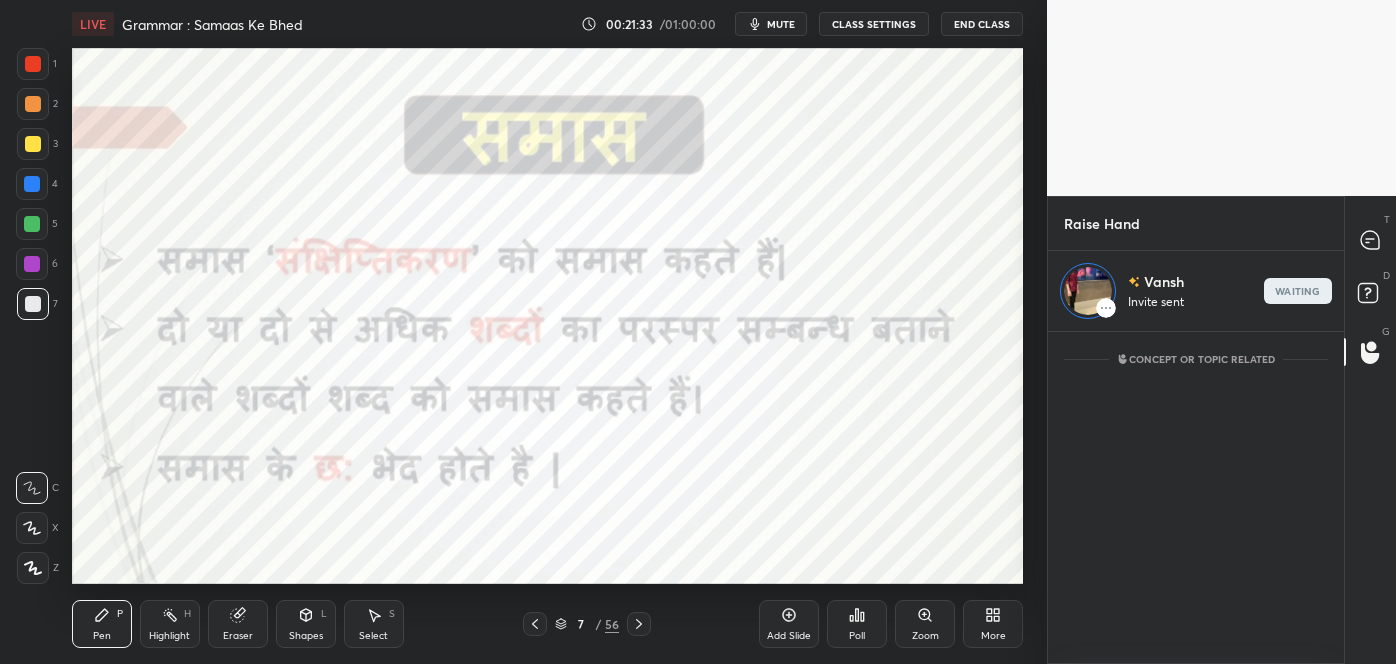 click at bounding box center (33, 64) 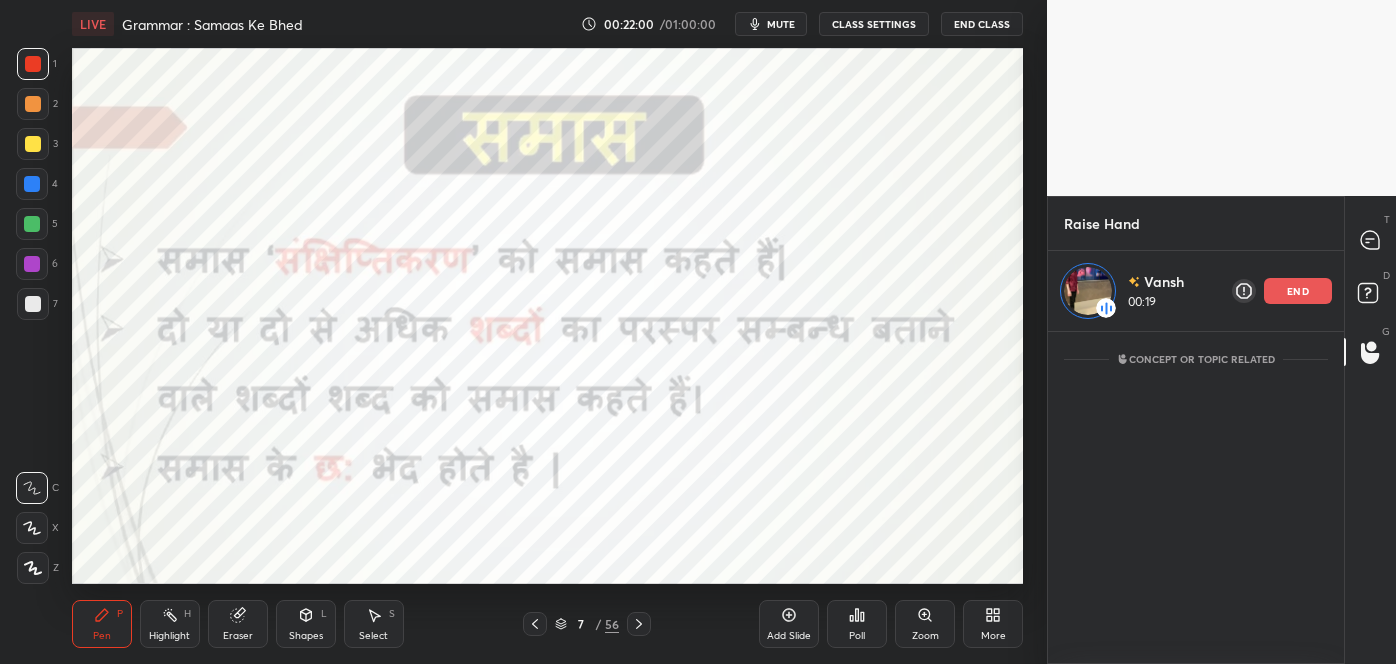 click on "Add Slide" at bounding box center [789, 624] 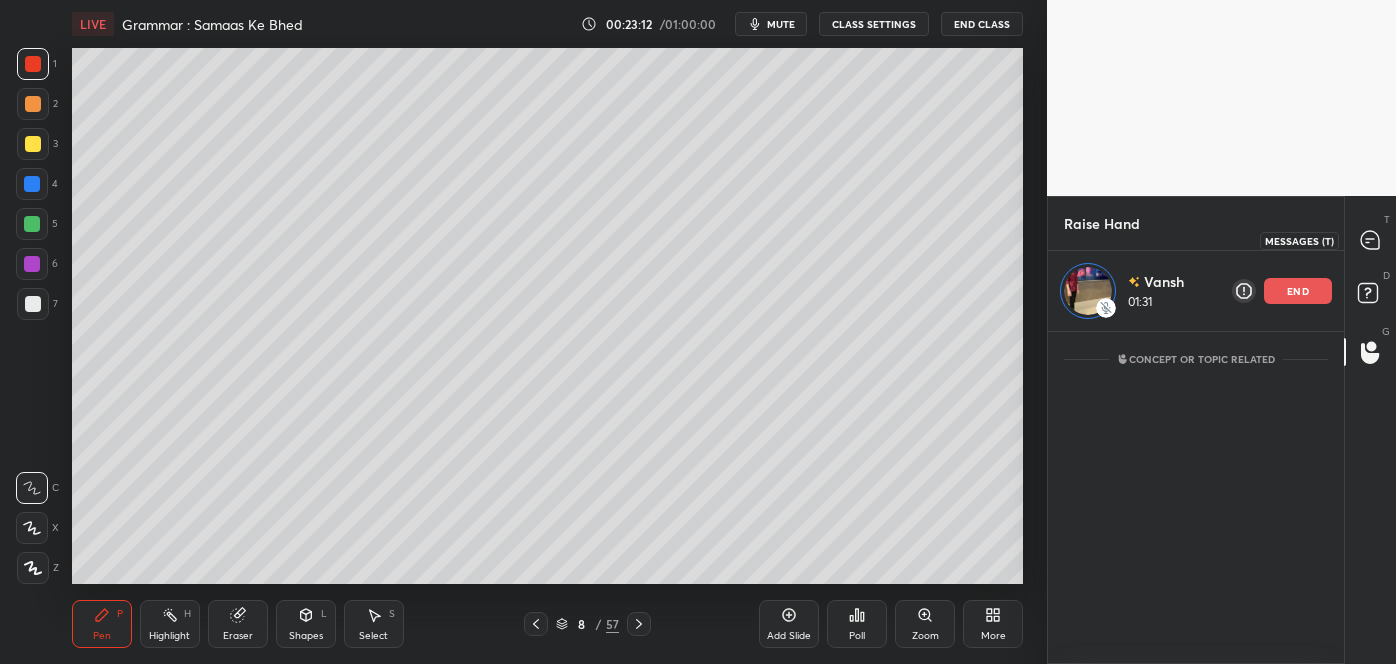 click 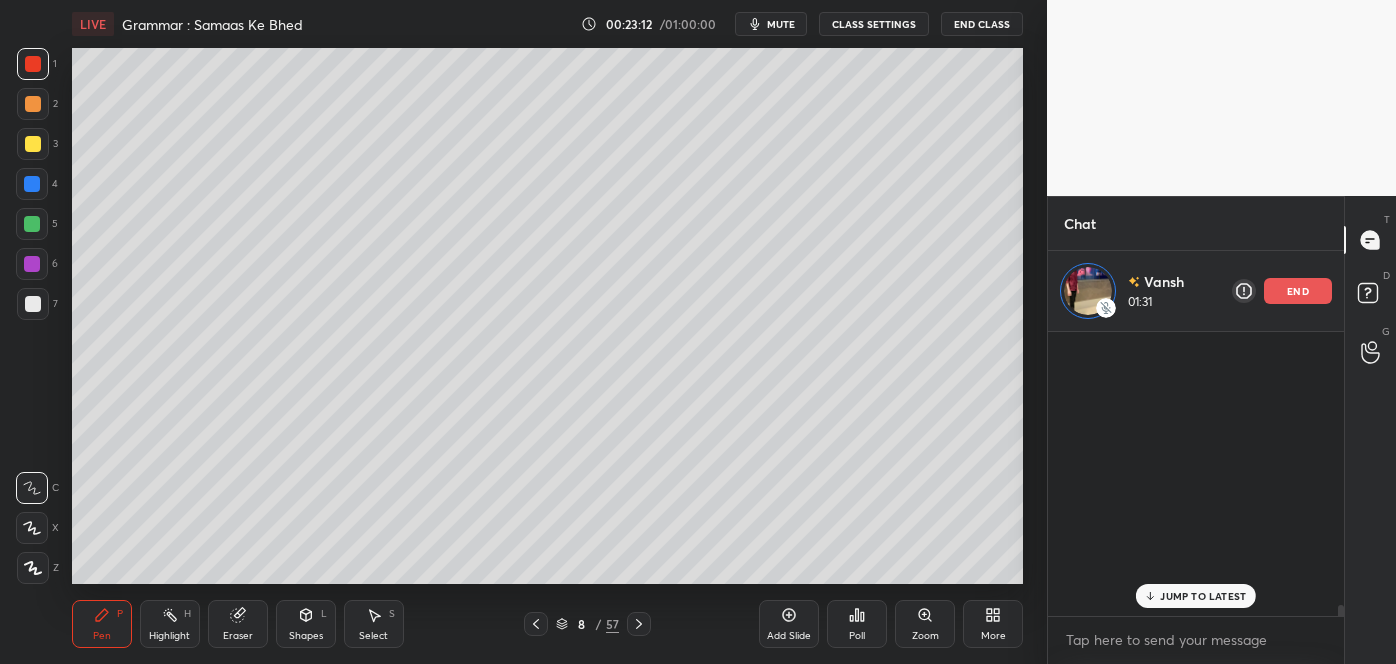scroll, scrollTop: 10749, scrollLeft: 0, axis: vertical 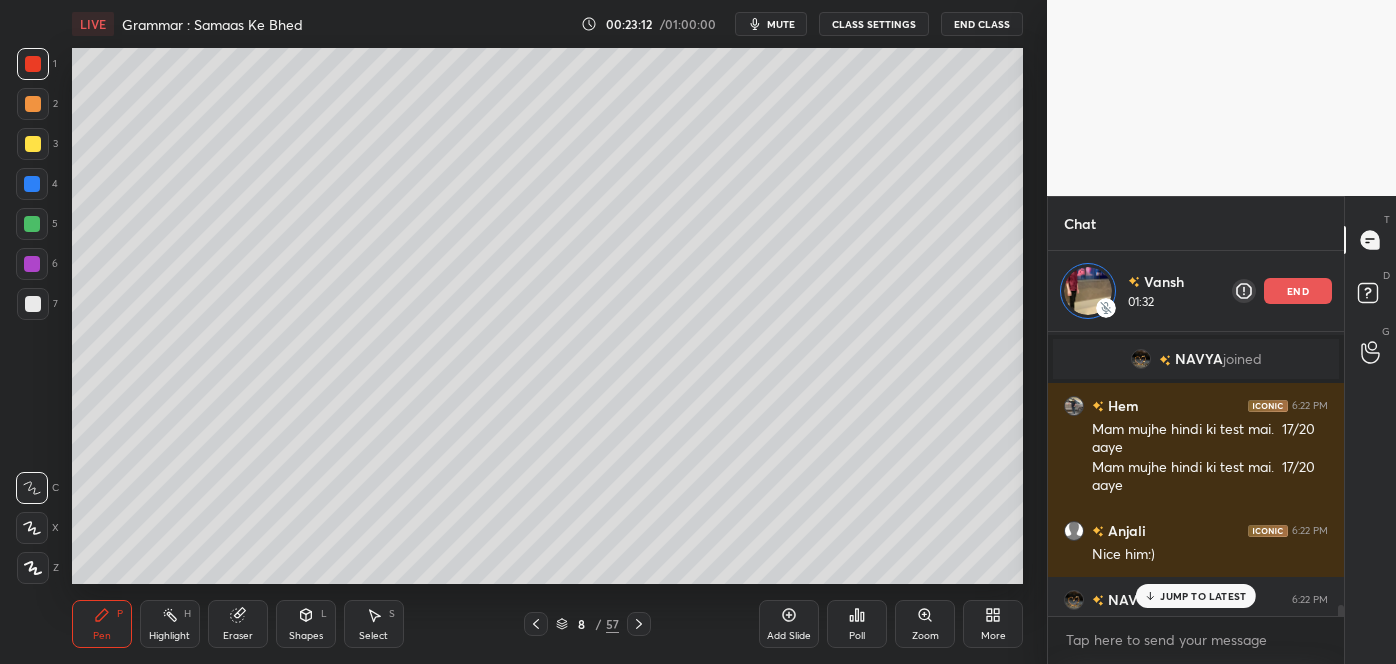 click on "JUMP TO LATEST" at bounding box center [1203, 596] 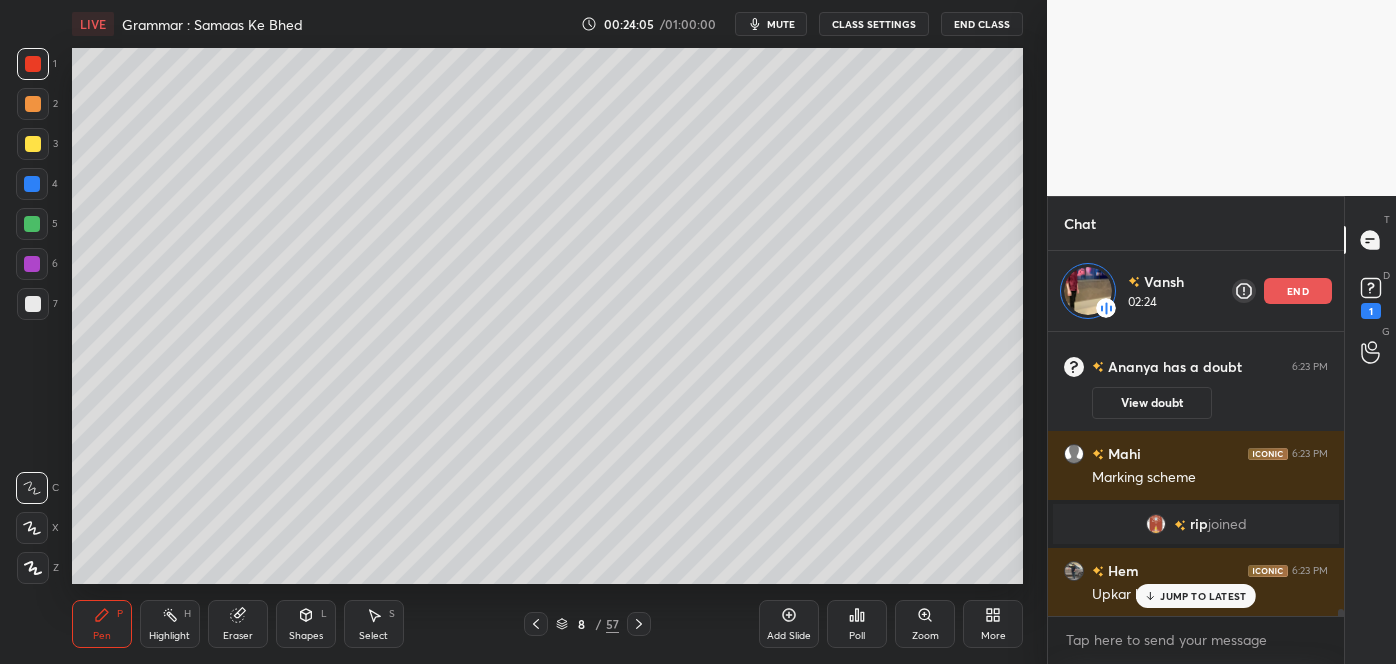 scroll, scrollTop: 10787, scrollLeft: 0, axis: vertical 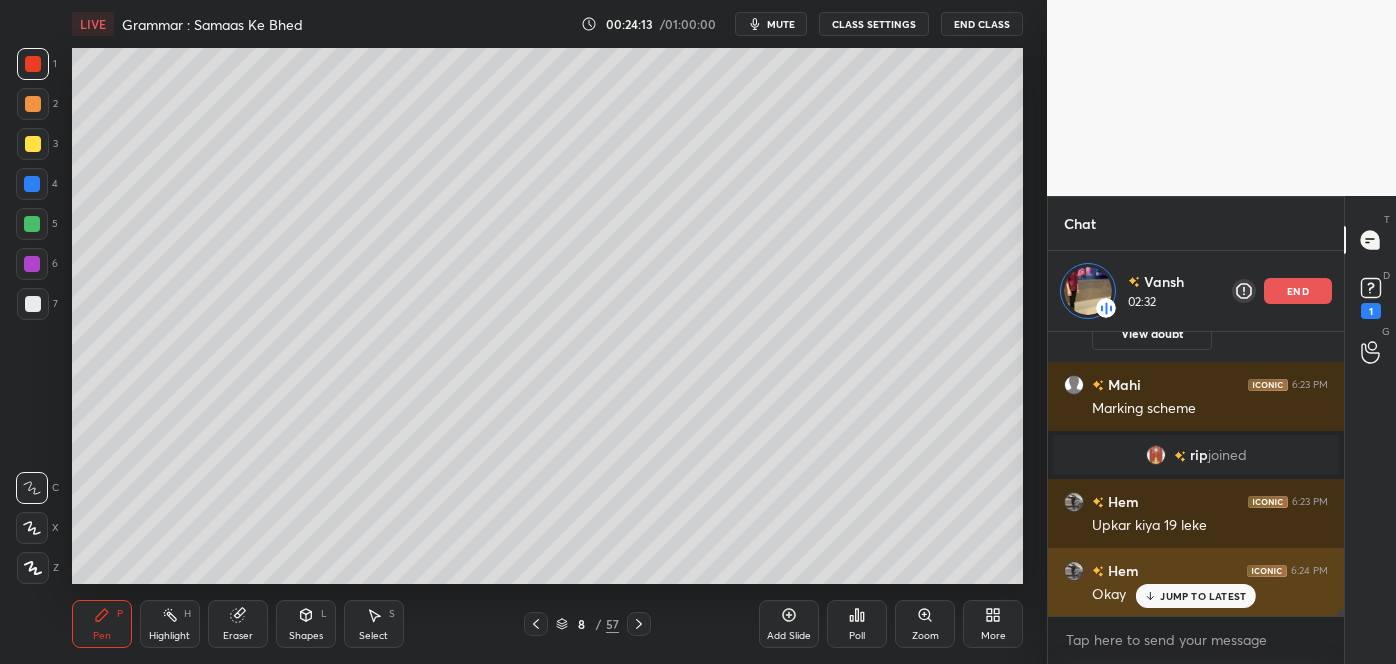 click on "JUMP TO LATEST" at bounding box center [1203, 596] 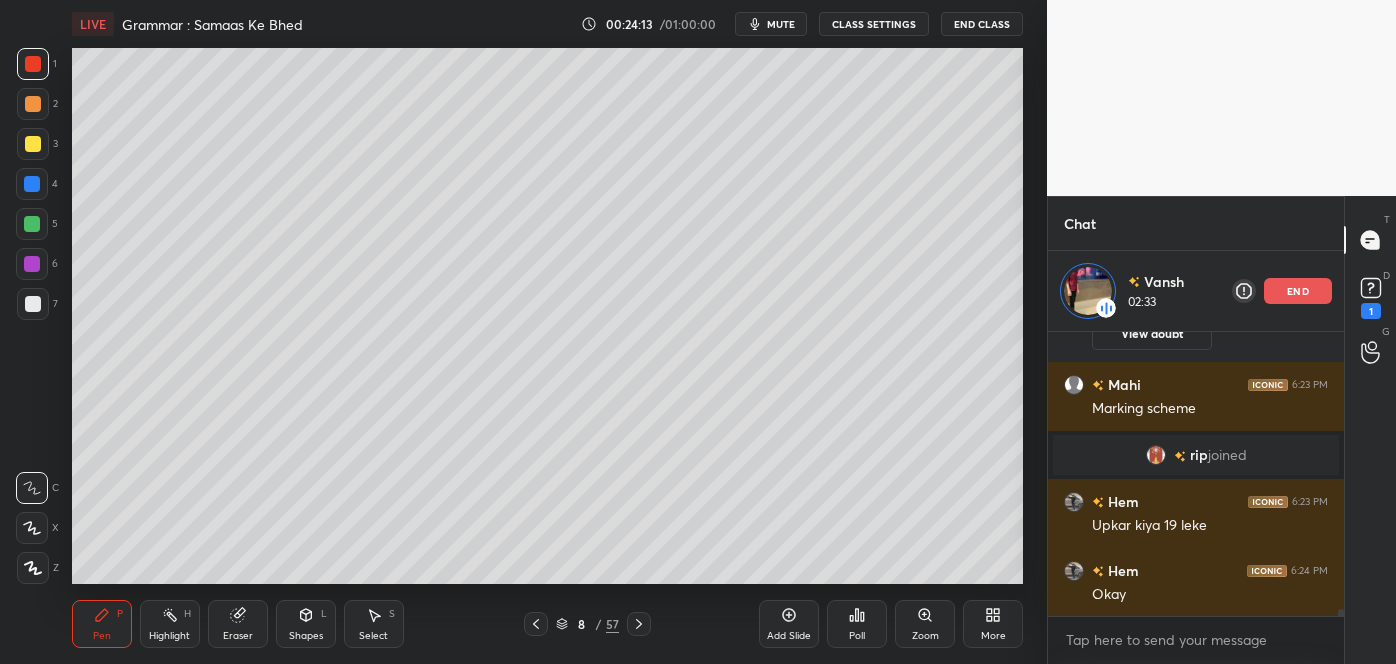 scroll, scrollTop: 10856, scrollLeft: 0, axis: vertical 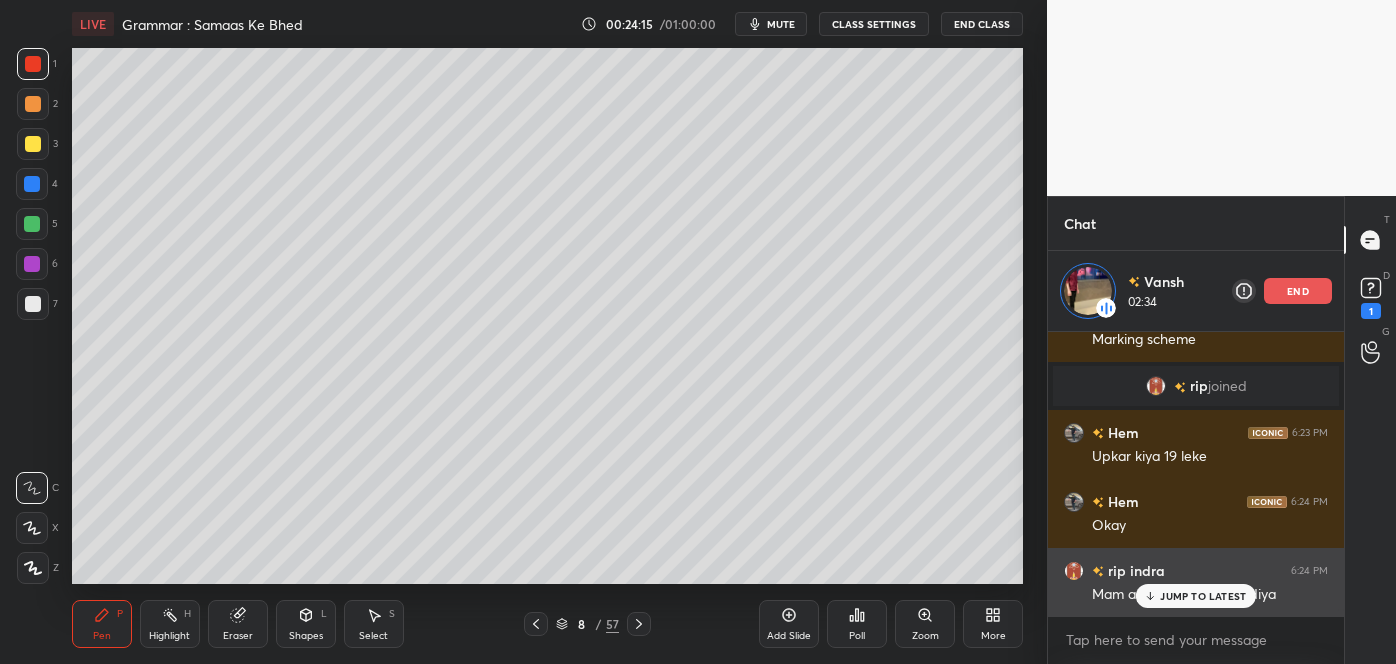 click 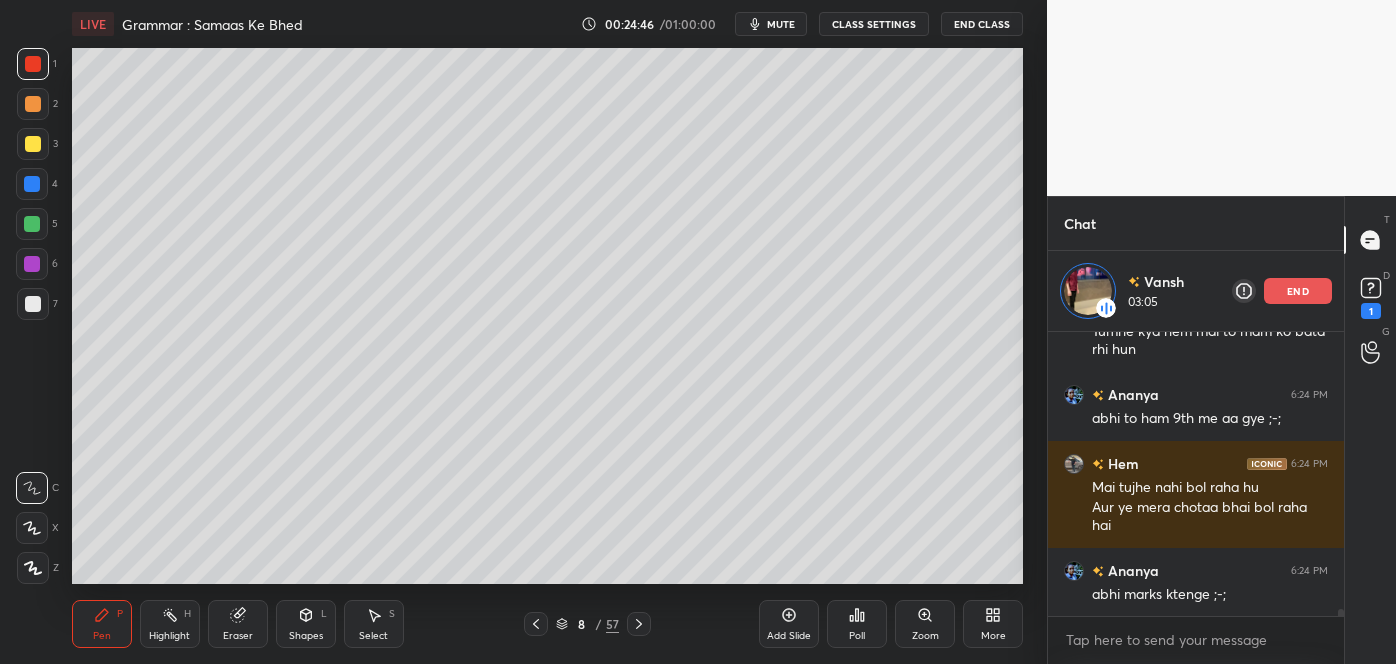 scroll, scrollTop: 11257, scrollLeft: 0, axis: vertical 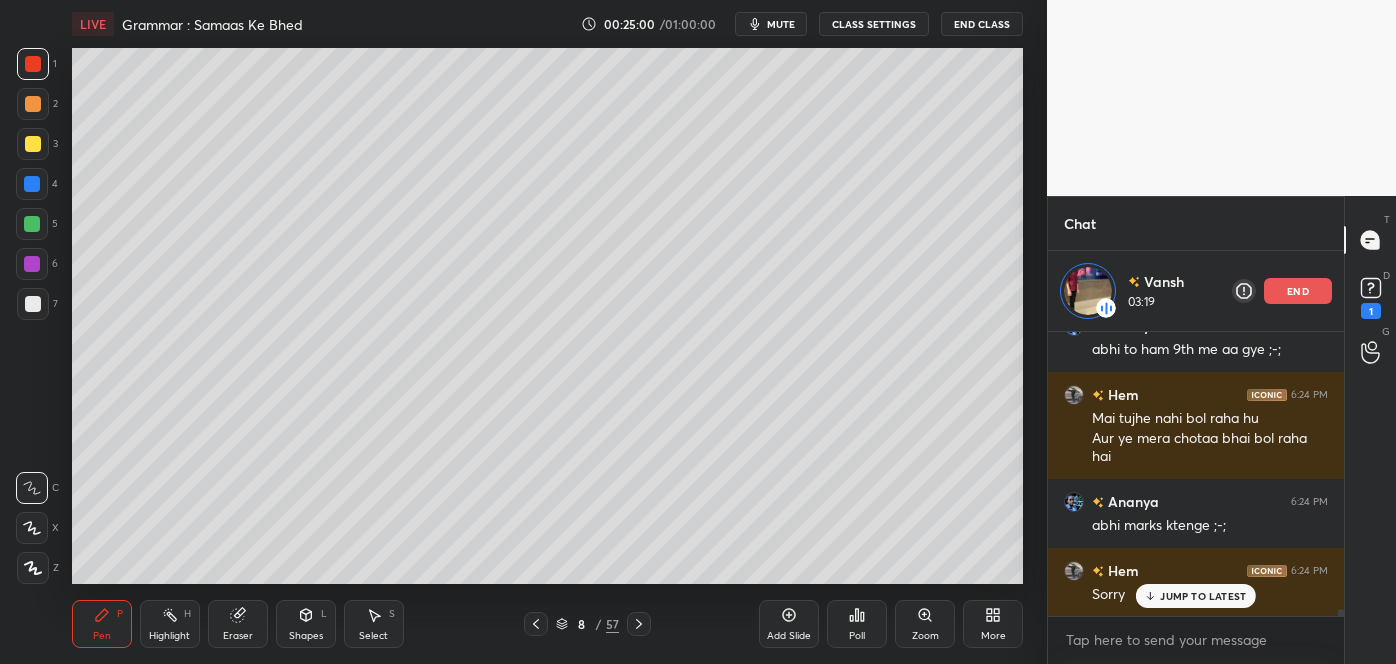 click on "JUMP TO LATEST" at bounding box center [1203, 596] 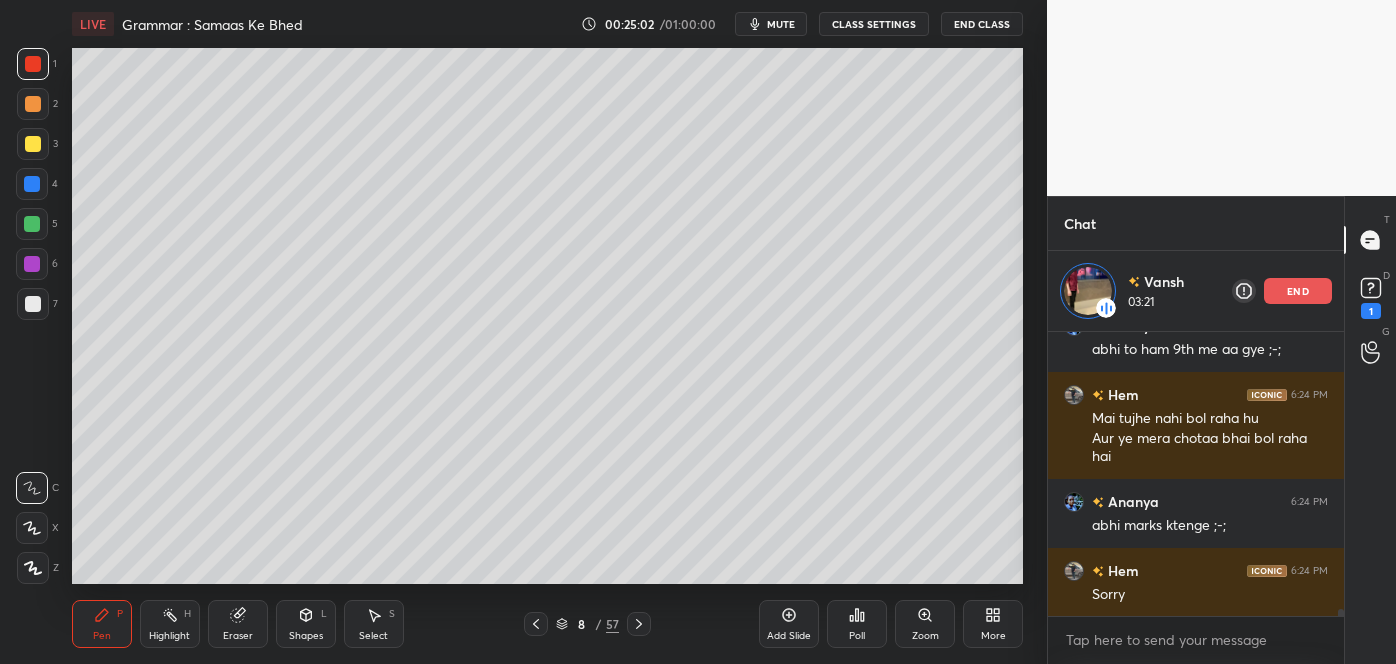 click 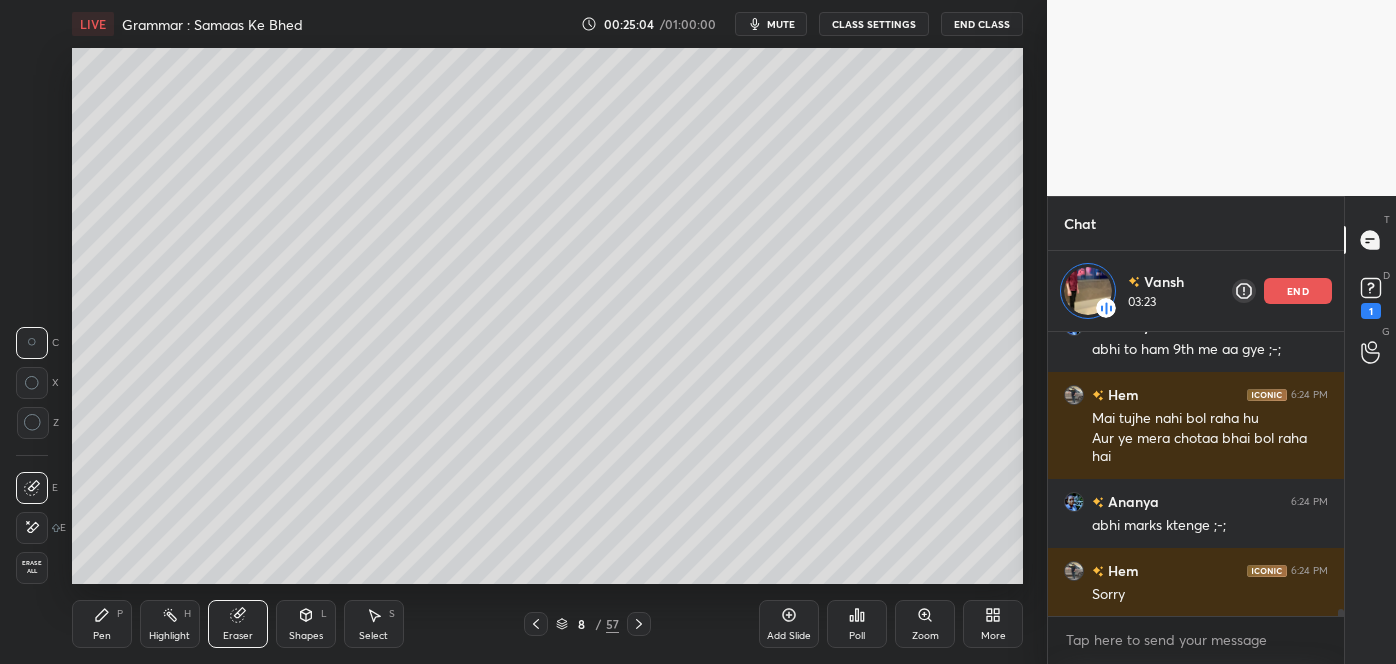 click 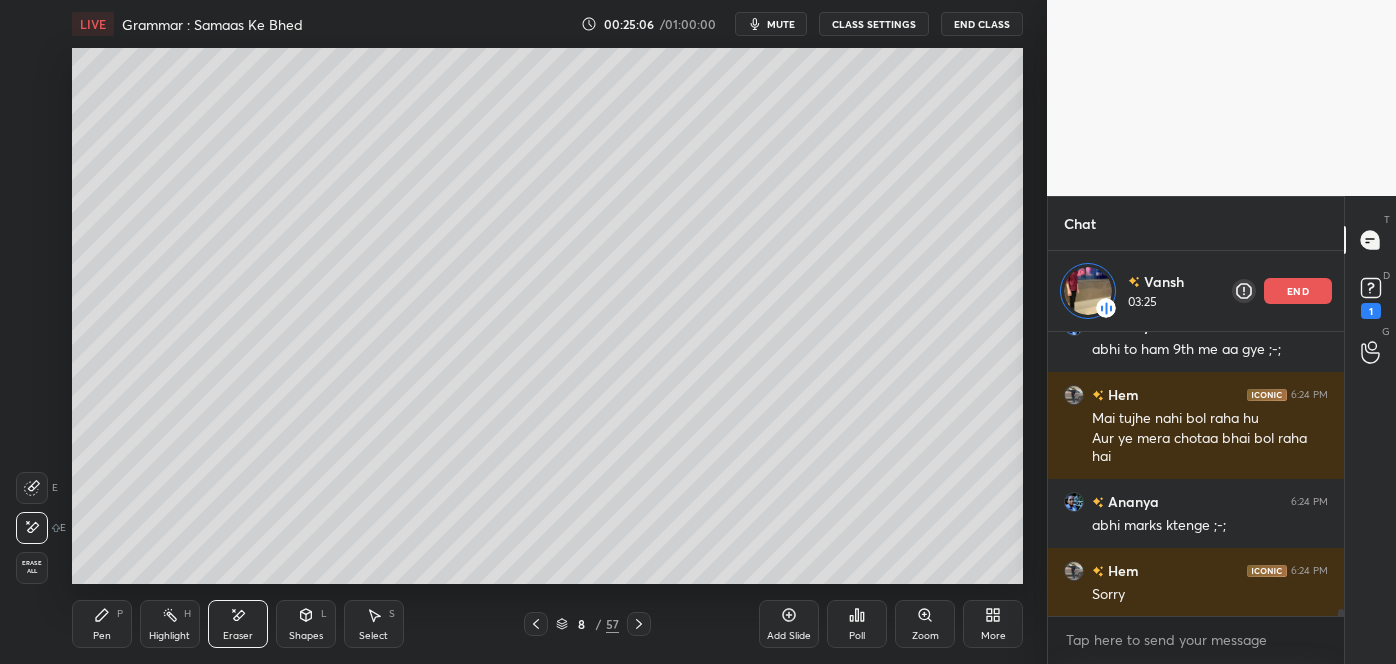 click on "Pen P" at bounding box center [102, 624] 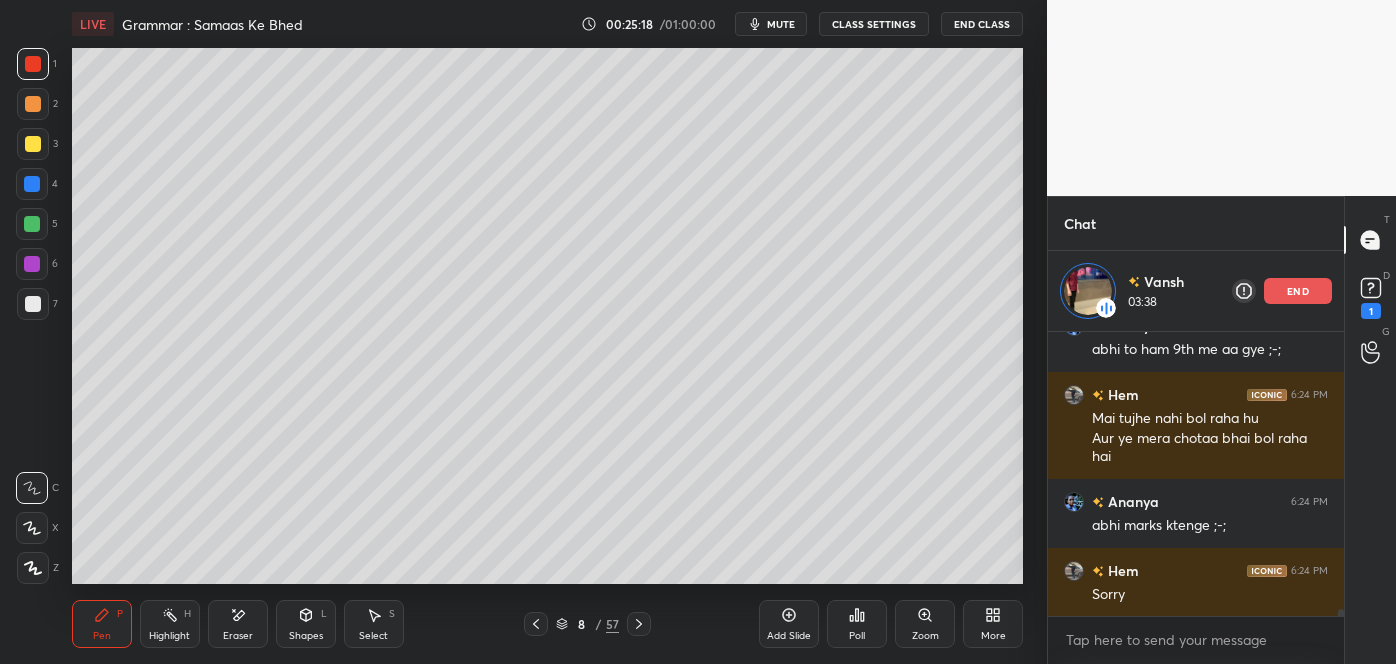 scroll, scrollTop: 11326, scrollLeft: 0, axis: vertical 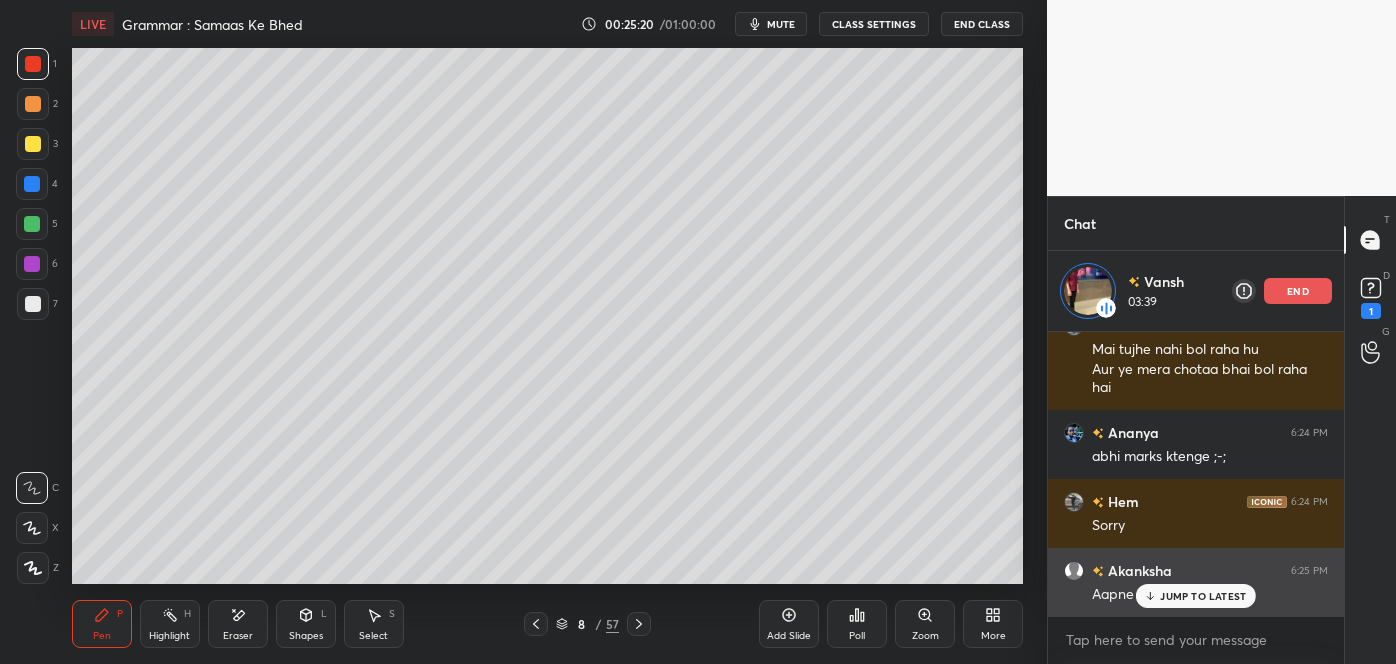 click on "Akanksha 6:25 PM Aapne Bhai ko samjhaon" at bounding box center (1196, 582) 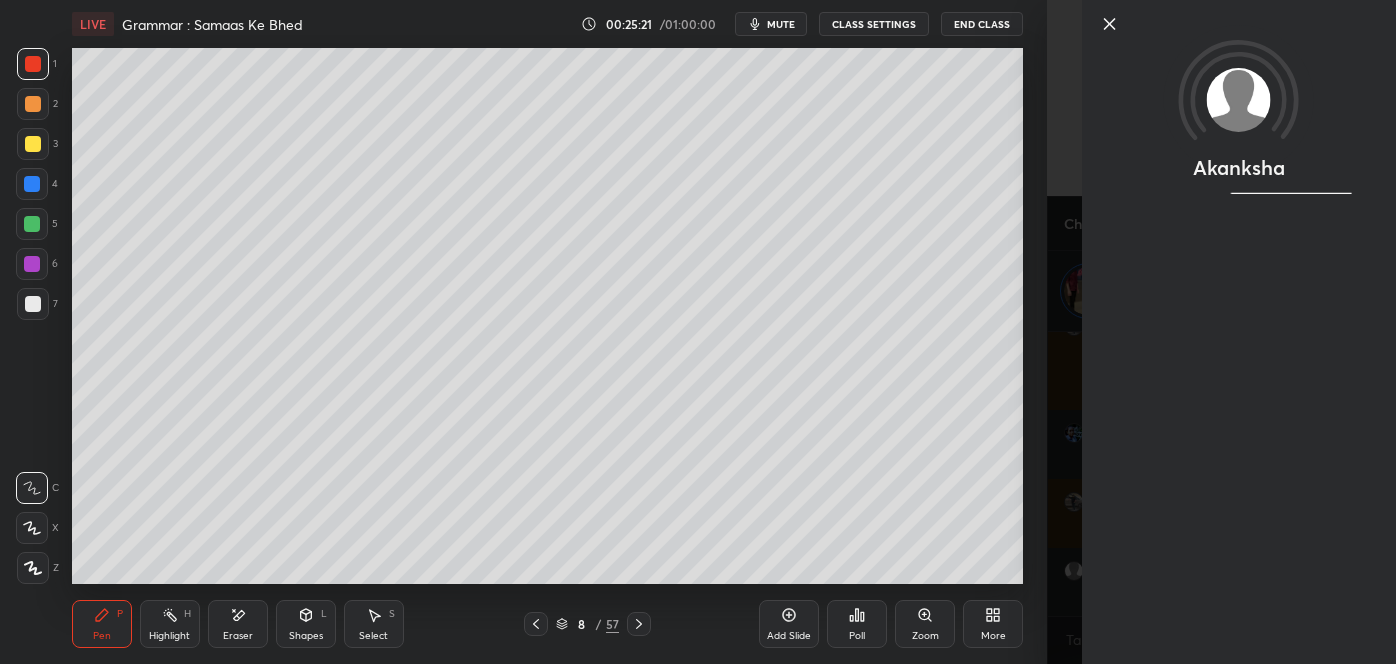 click 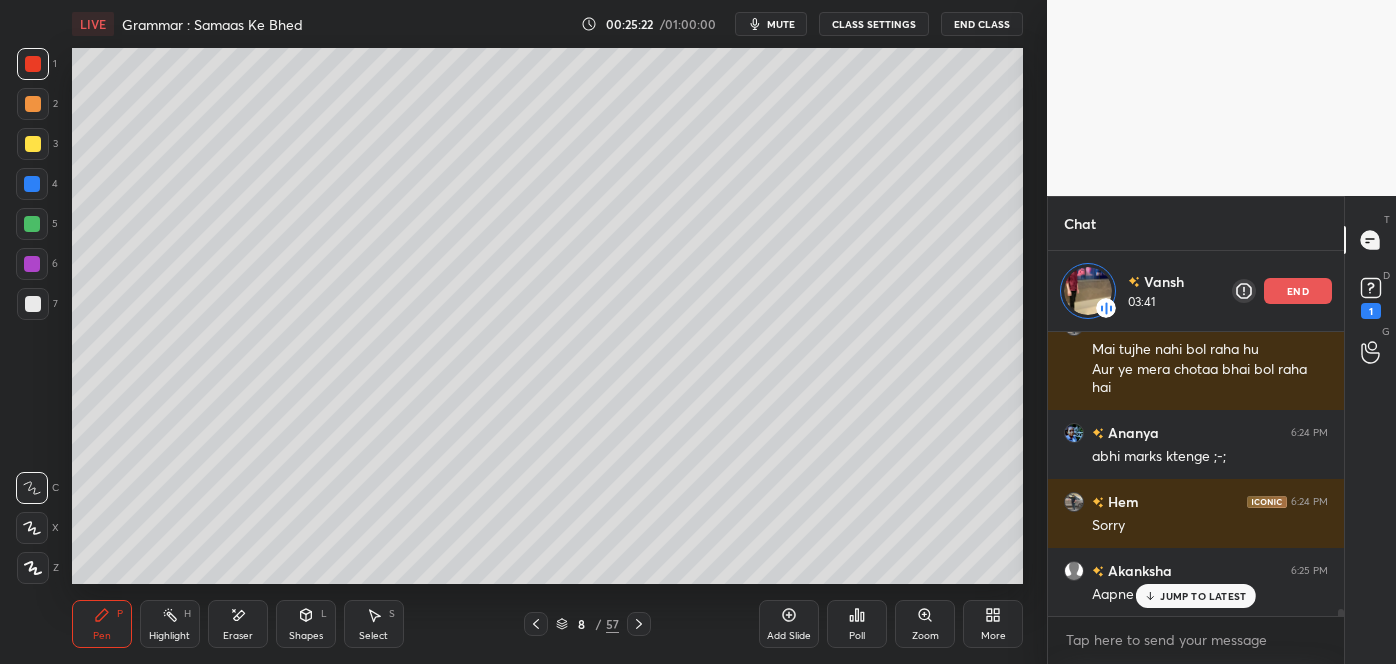 click on "JUMP TO LATEST" at bounding box center [1203, 596] 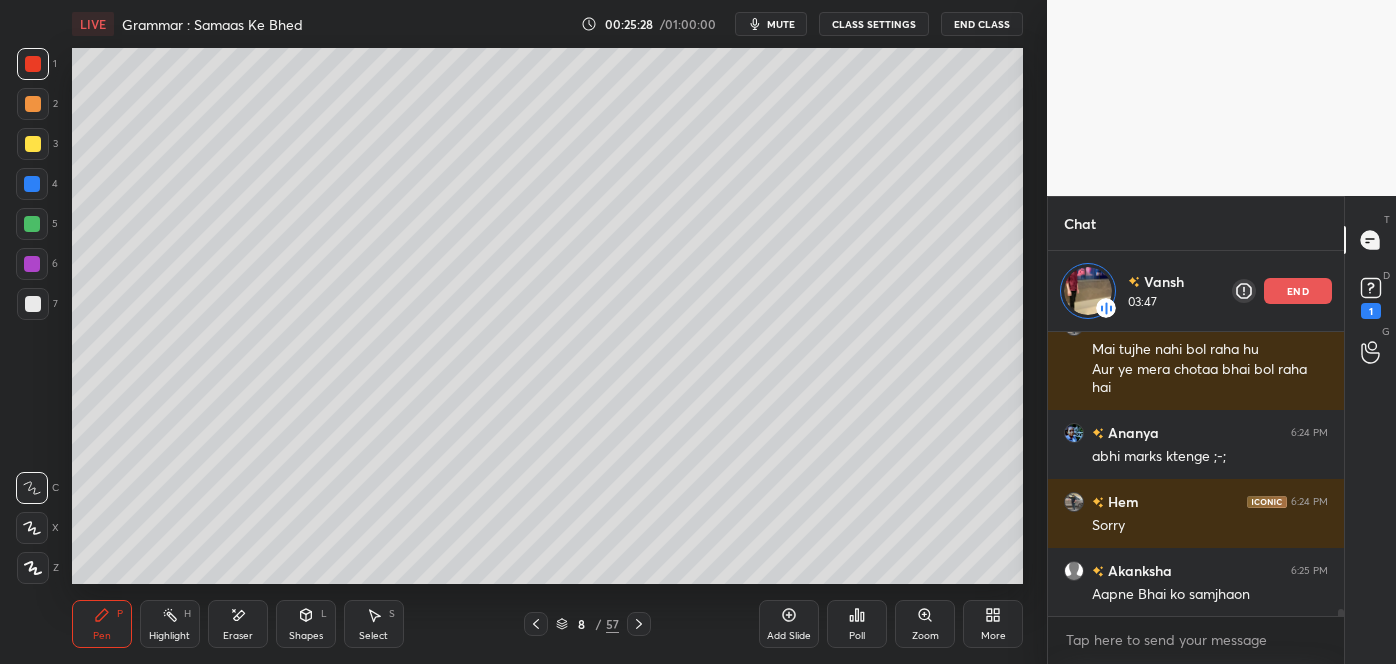scroll, scrollTop: 11395, scrollLeft: 0, axis: vertical 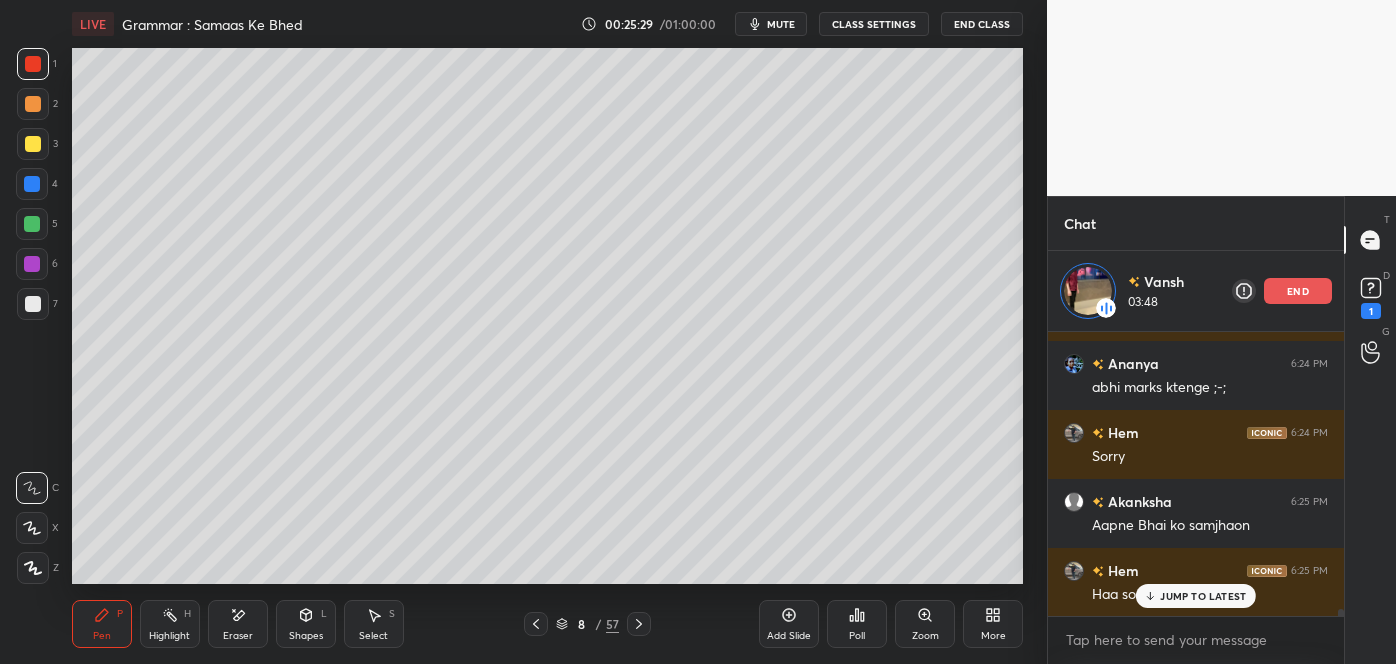 click on "JUMP TO LATEST" at bounding box center (1203, 596) 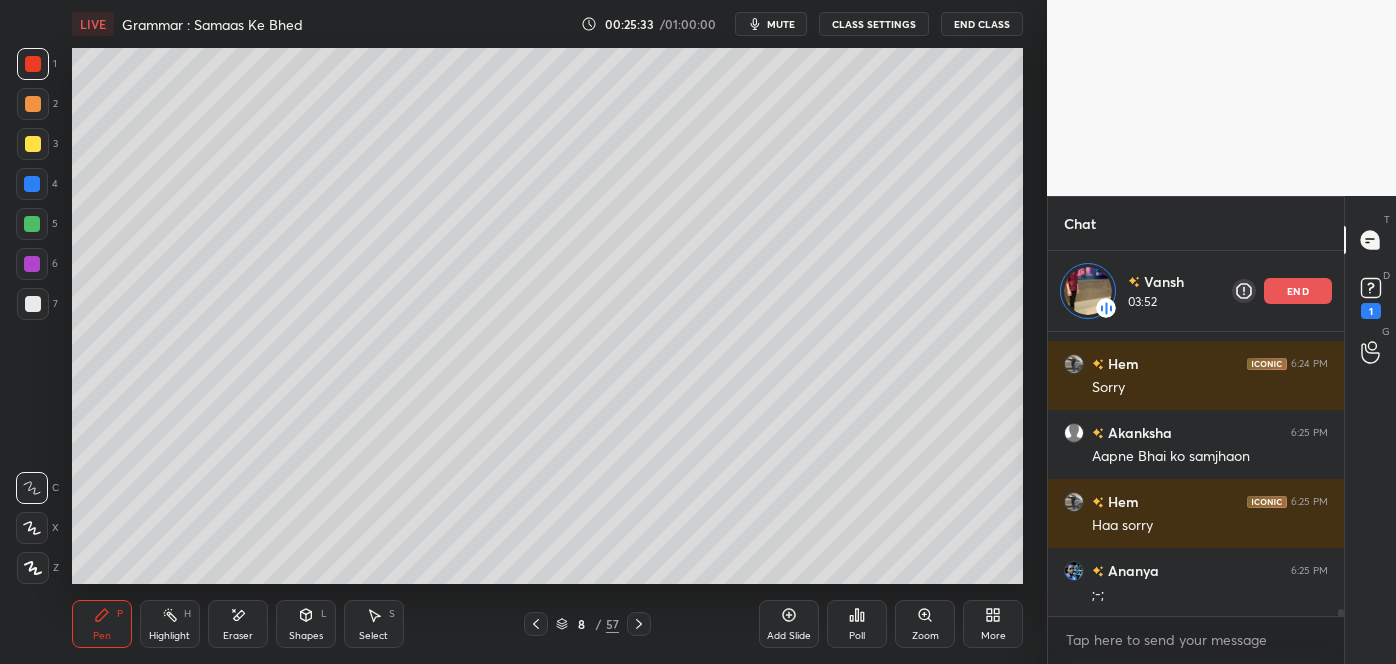 scroll, scrollTop: 237, scrollLeft: 290, axis: both 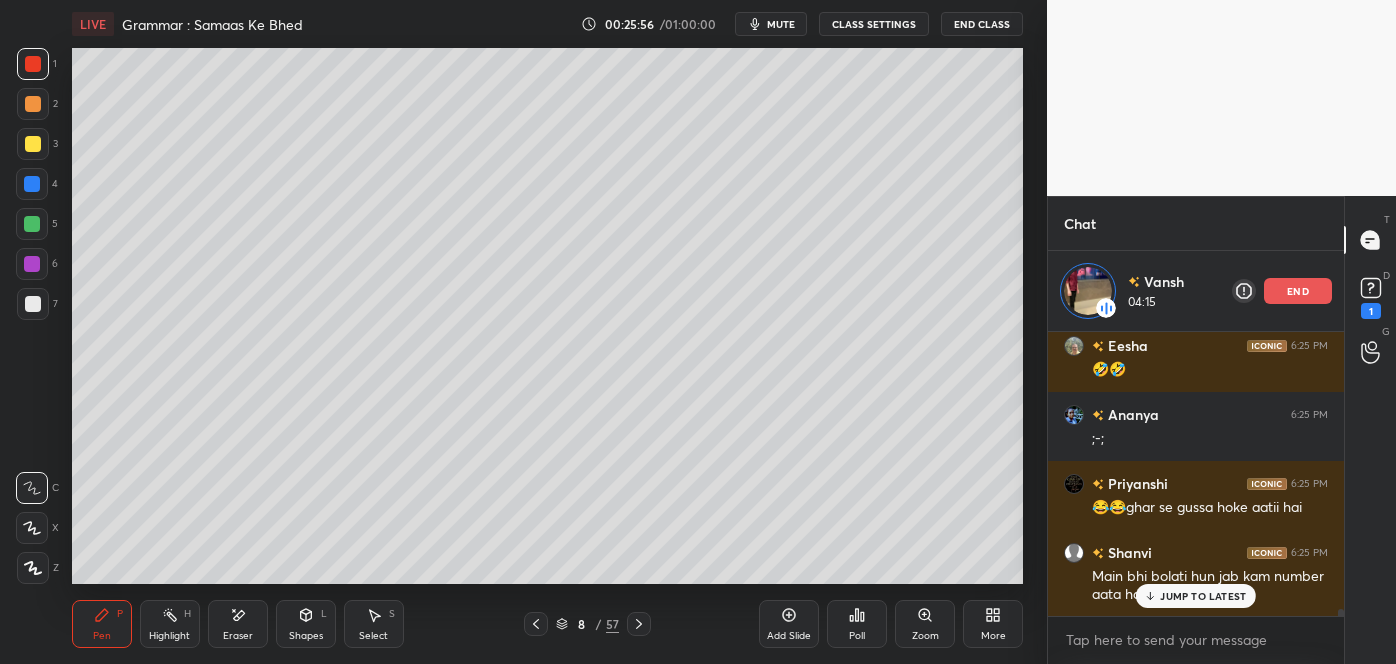 click 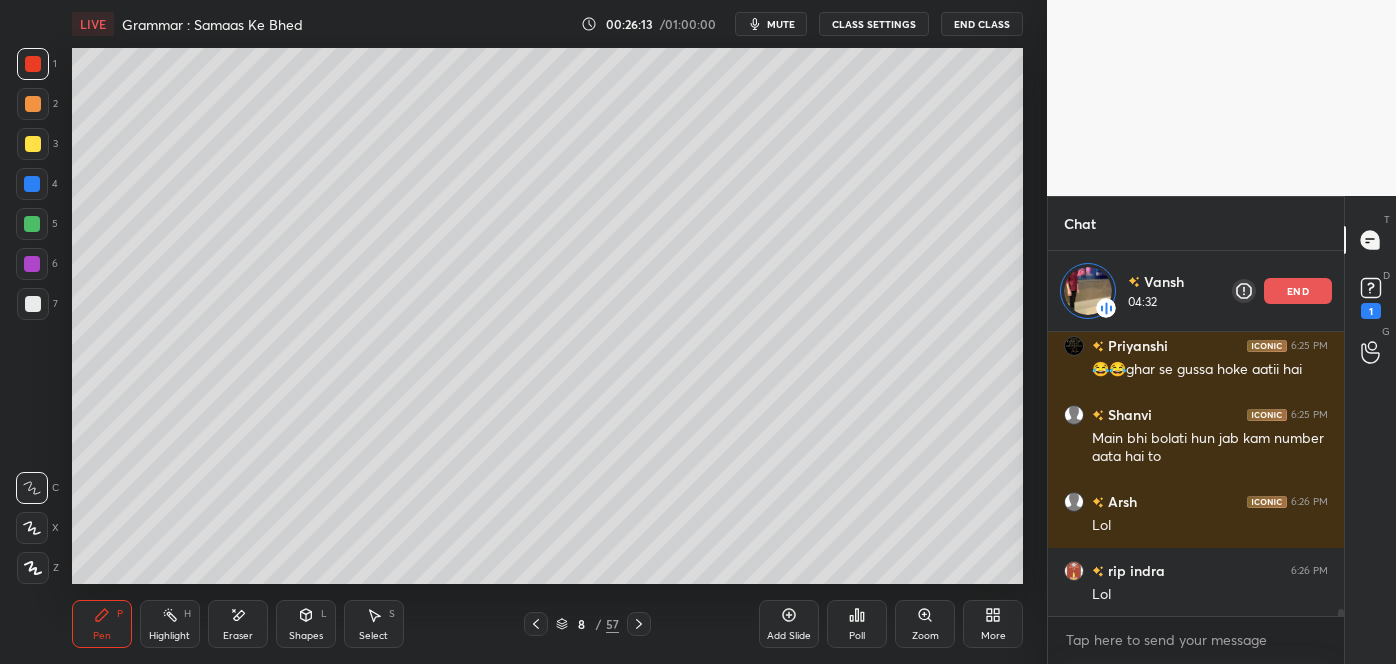 scroll, scrollTop: 12241, scrollLeft: 0, axis: vertical 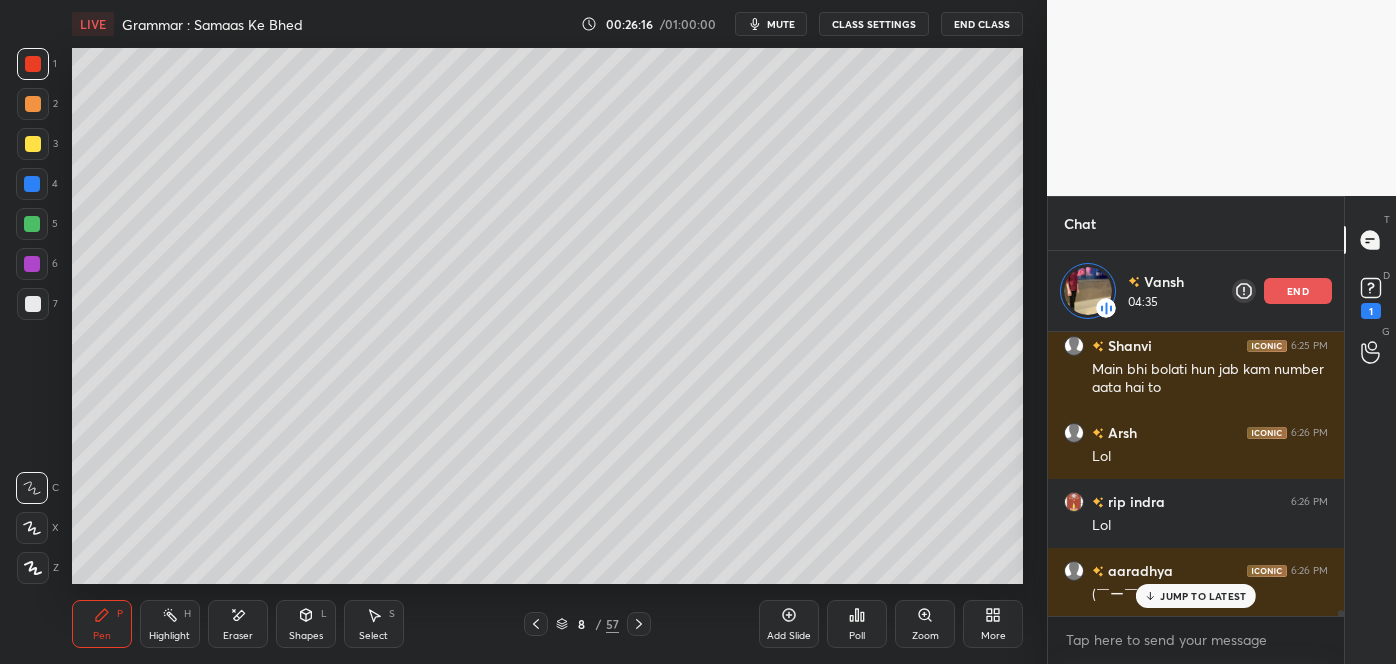 click on "JUMP TO LATEST" at bounding box center [1203, 596] 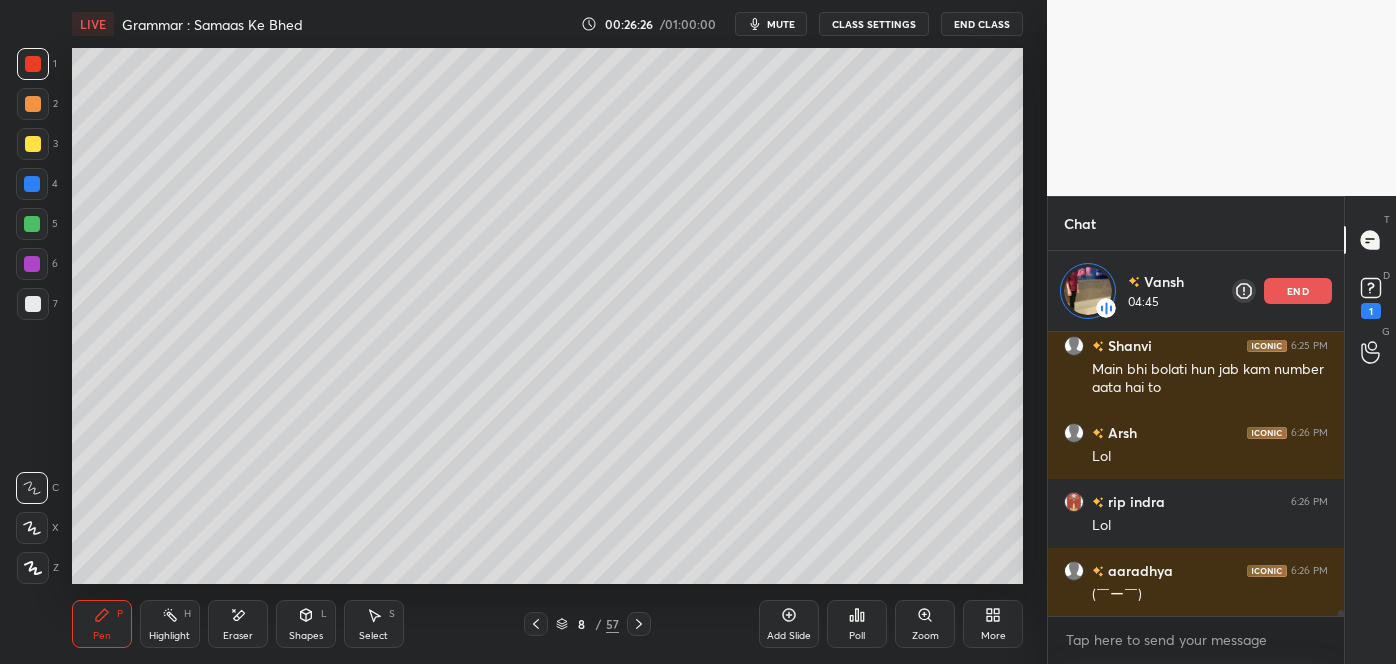 scroll, scrollTop: 12310, scrollLeft: 0, axis: vertical 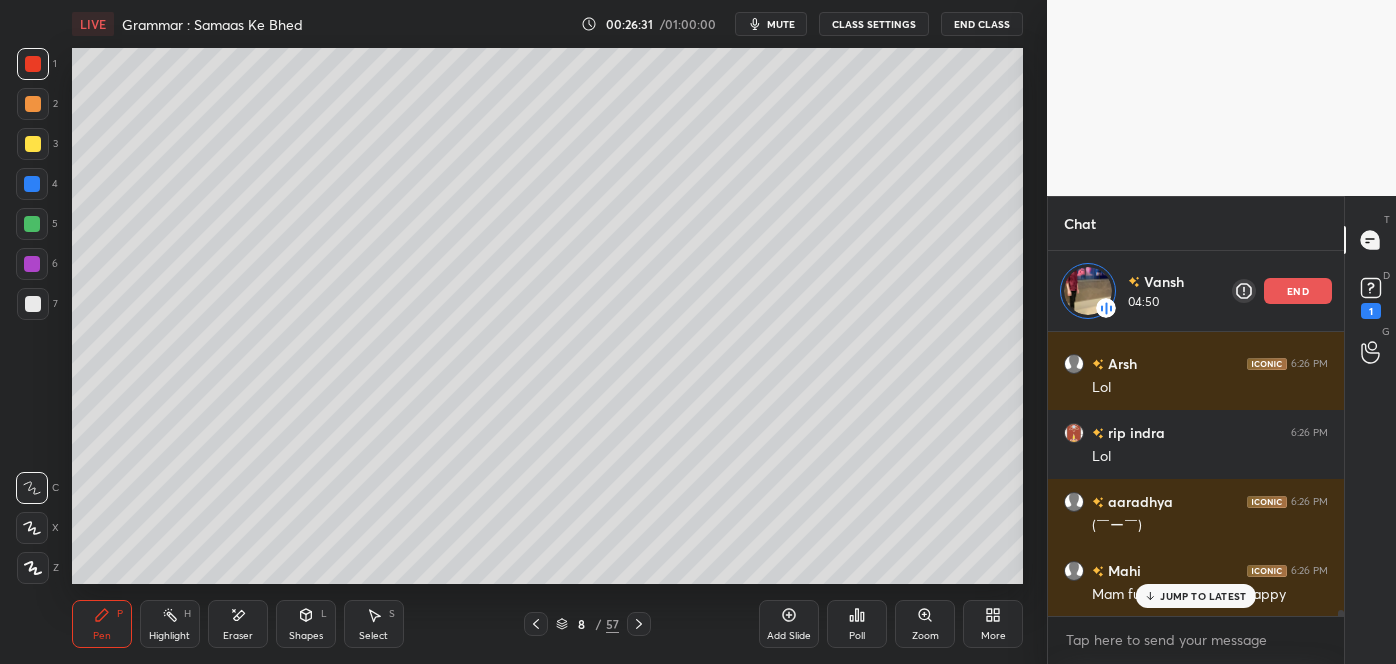 click on "JUMP TO LATEST" at bounding box center [1203, 596] 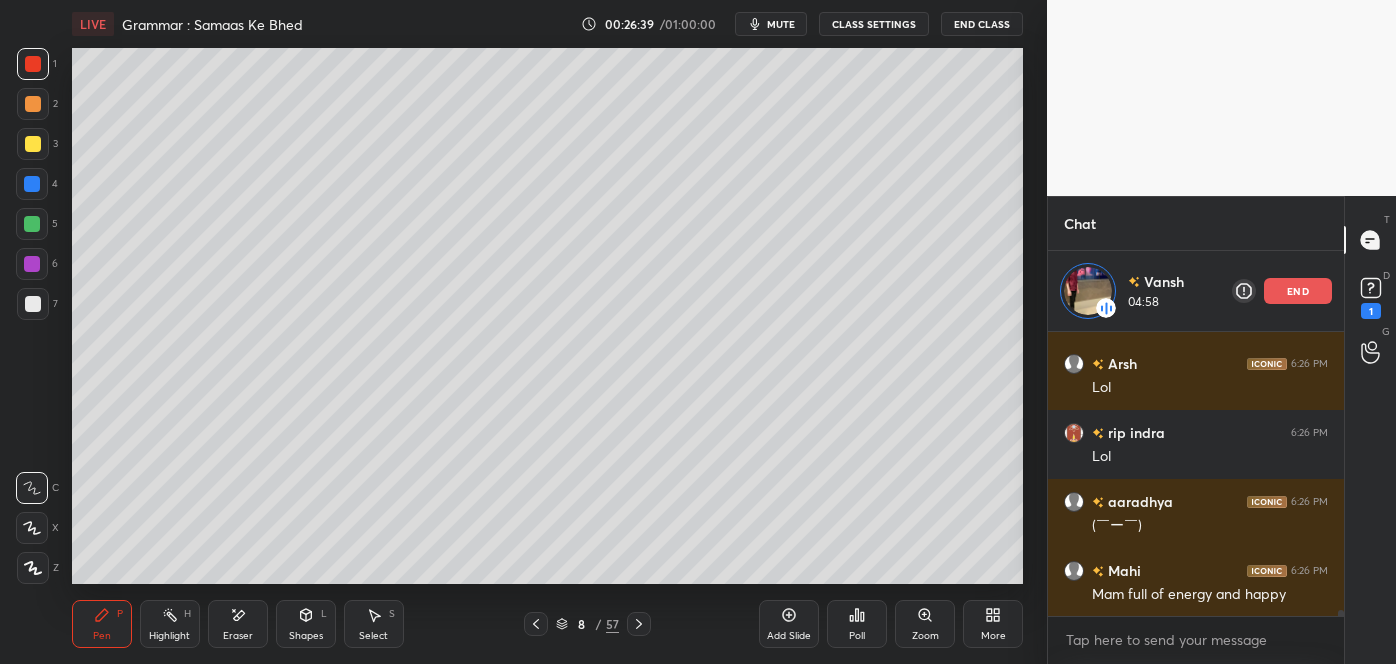click 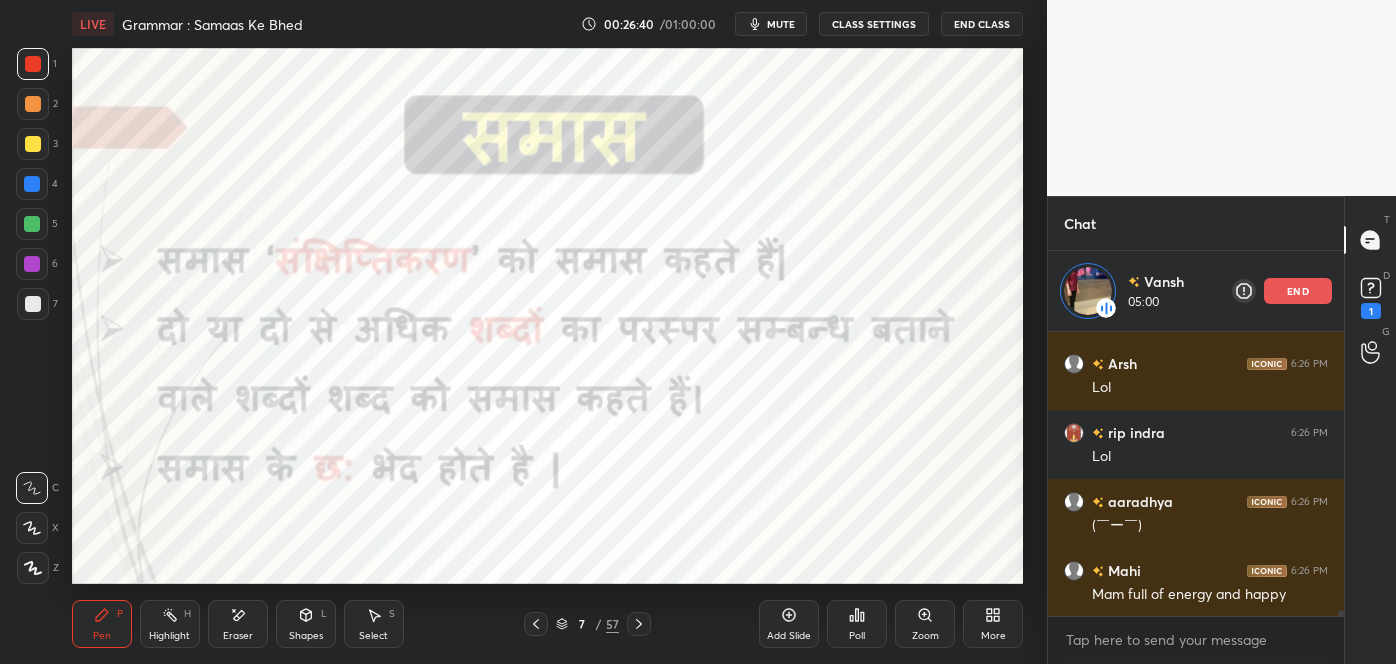 scroll, scrollTop: 12397, scrollLeft: 0, axis: vertical 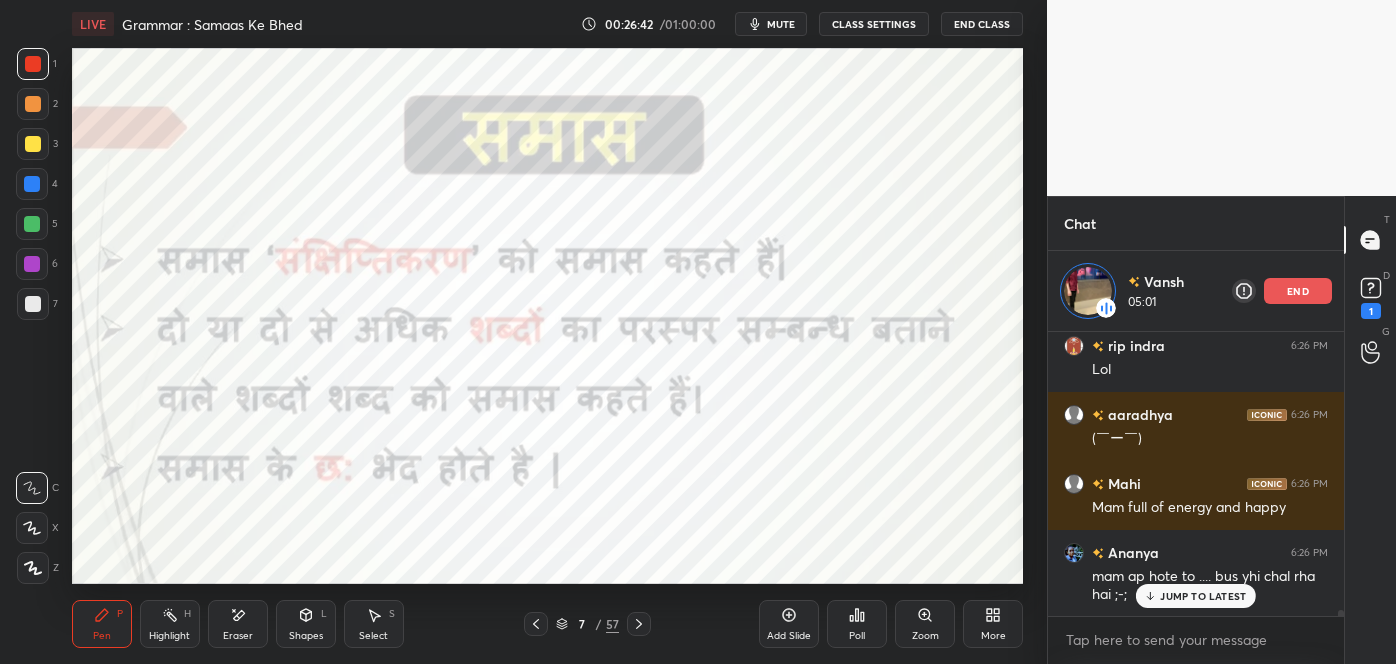 click on "JUMP TO LATEST" at bounding box center [1203, 596] 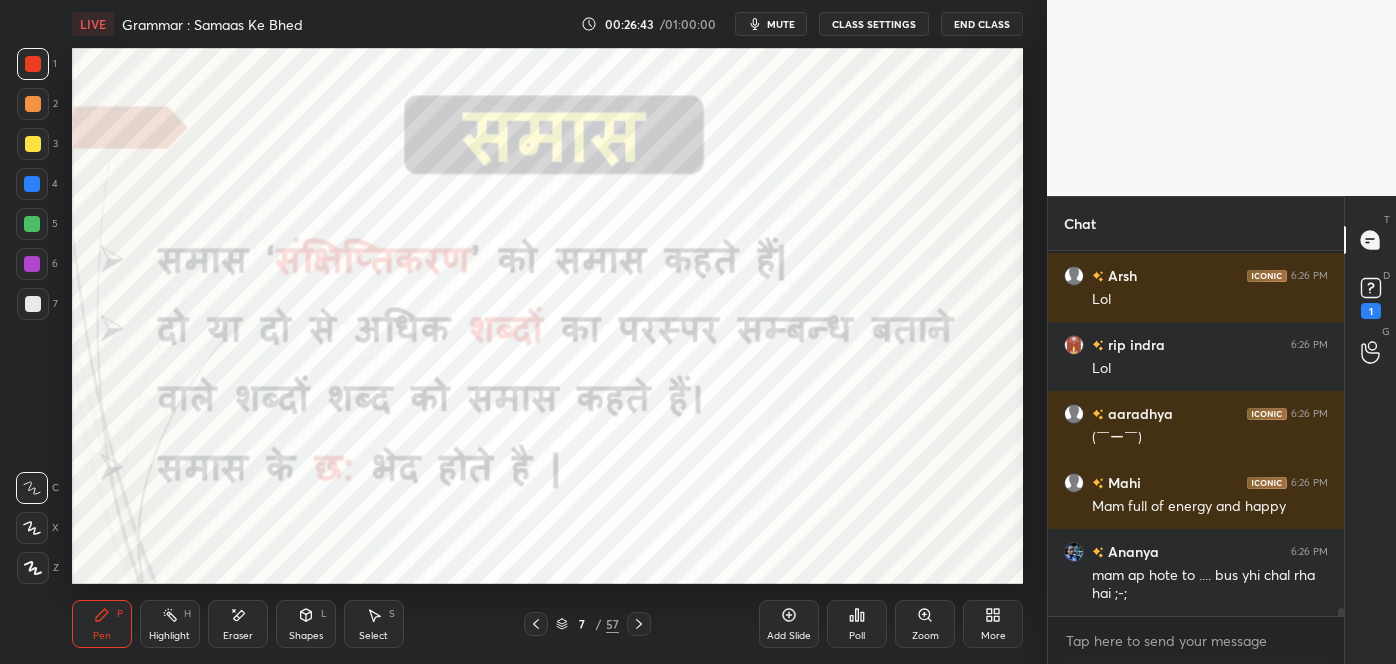 scroll, scrollTop: 6, scrollLeft: 5, axis: both 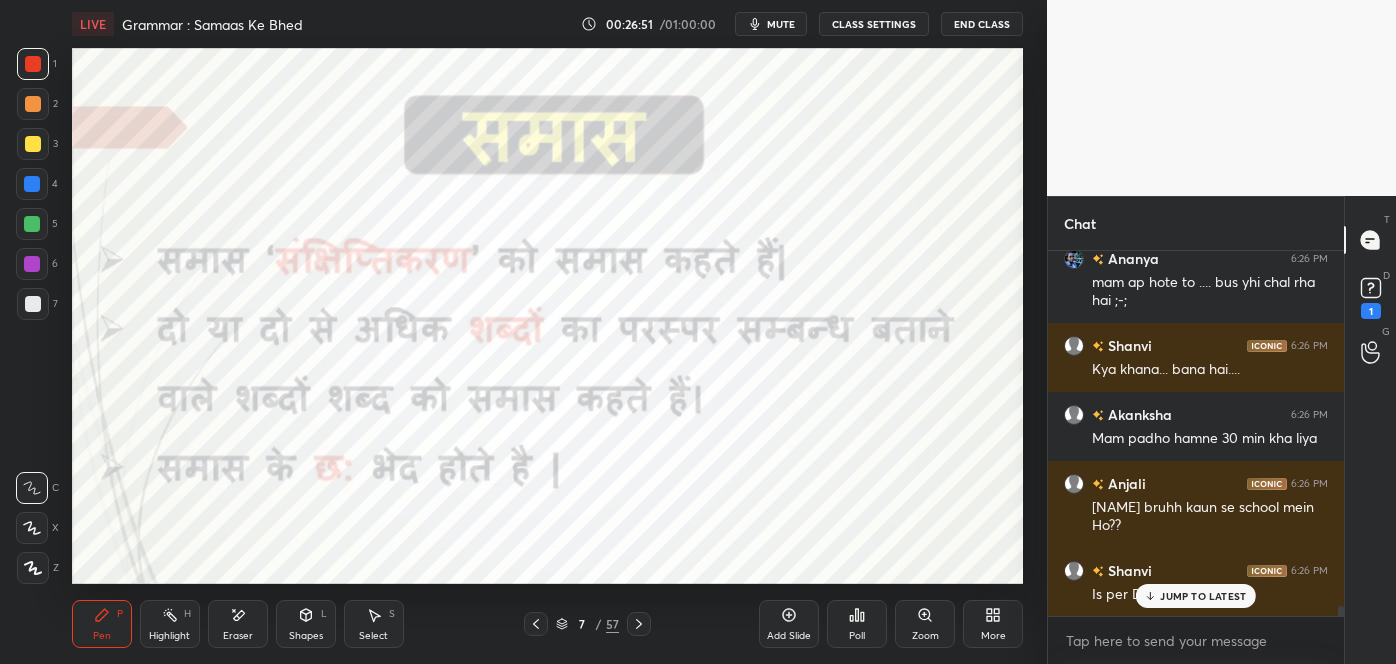 click on "JUMP TO LATEST" at bounding box center (1203, 596) 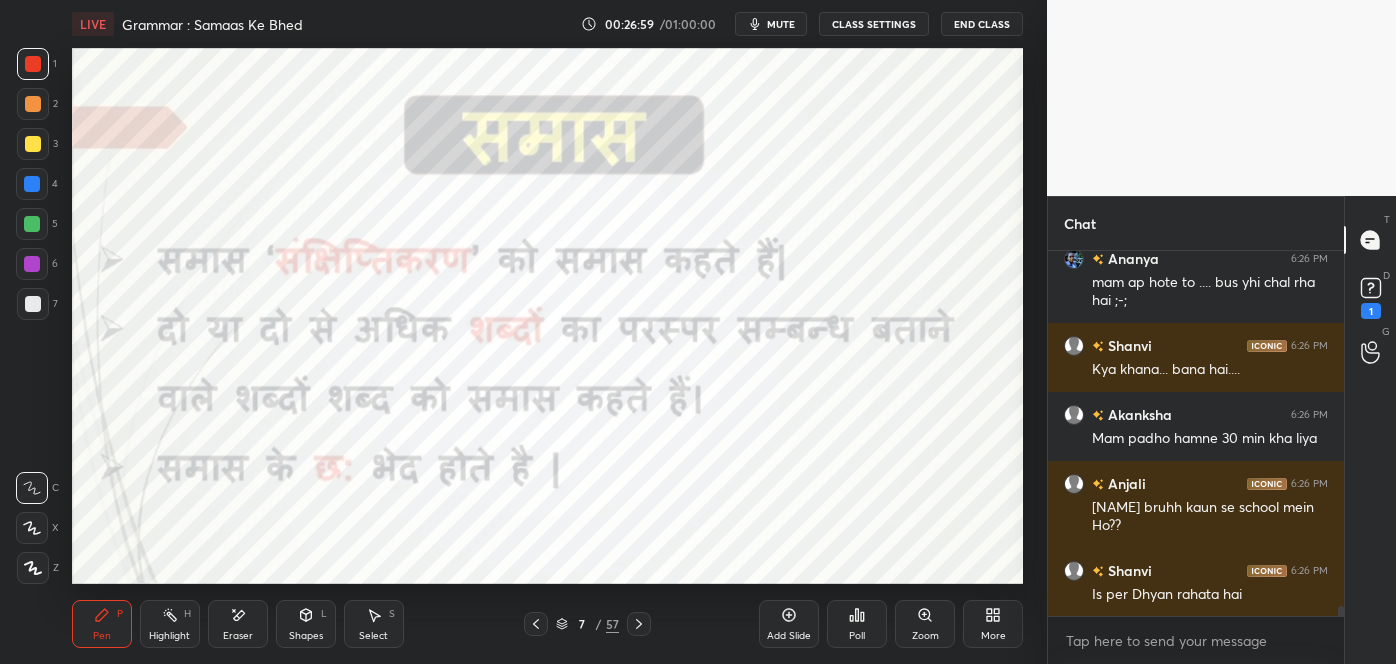 click on "Eraser" at bounding box center (238, 624) 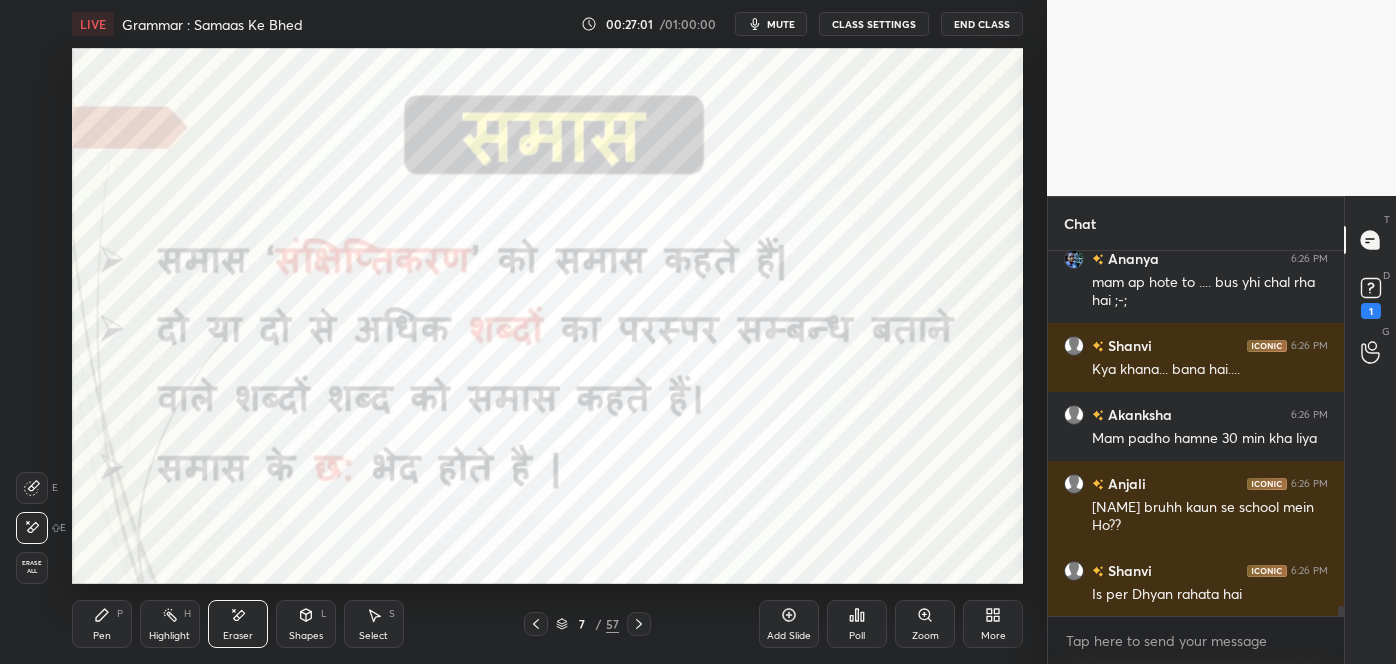 click on "Pen P" at bounding box center [102, 624] 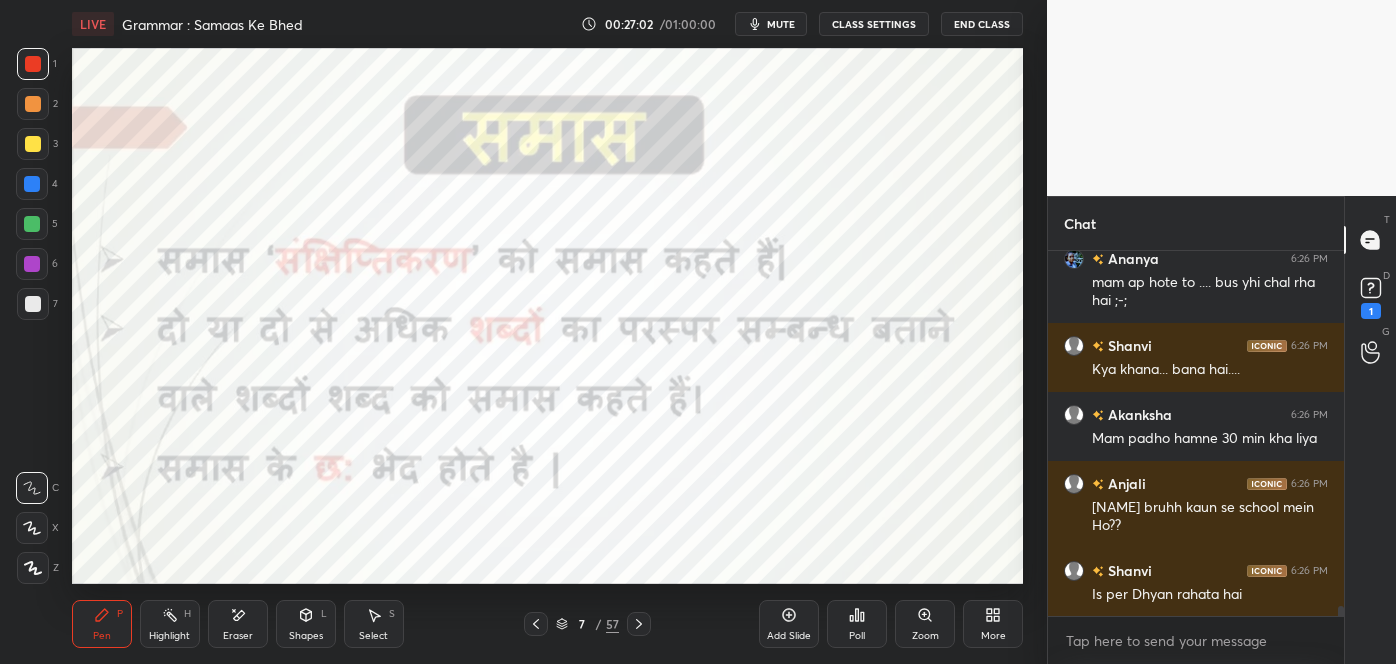 click on "Eraser" at bounding box center (238, 624) 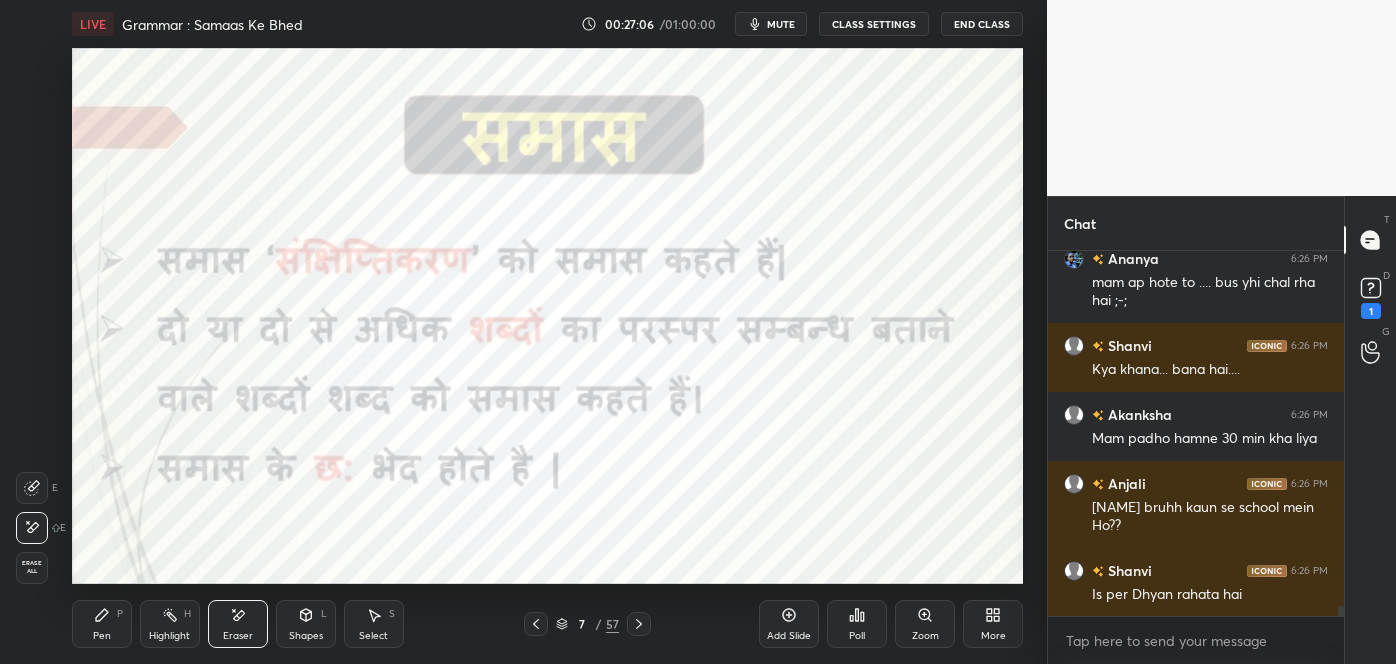scroll, scrollTop: 12680, scrollLeft: 0, axis: vertical 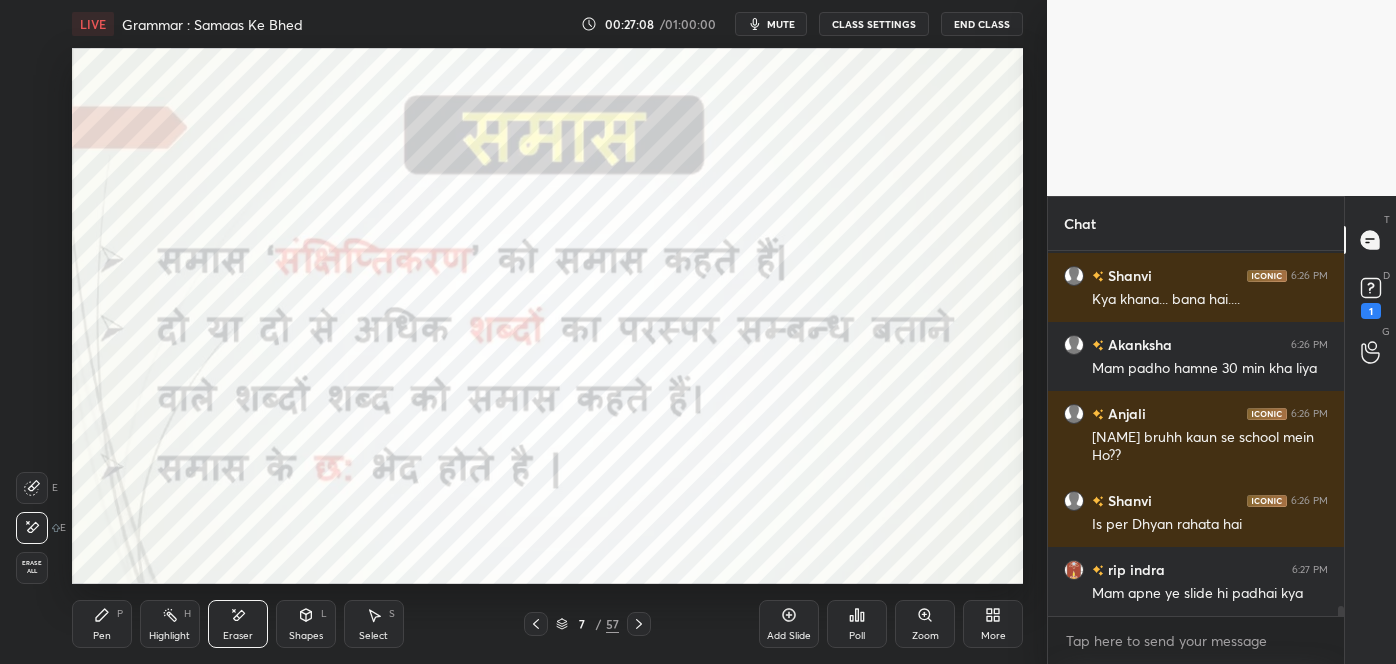 click on "Pen P" at bounding box center (102, 624) 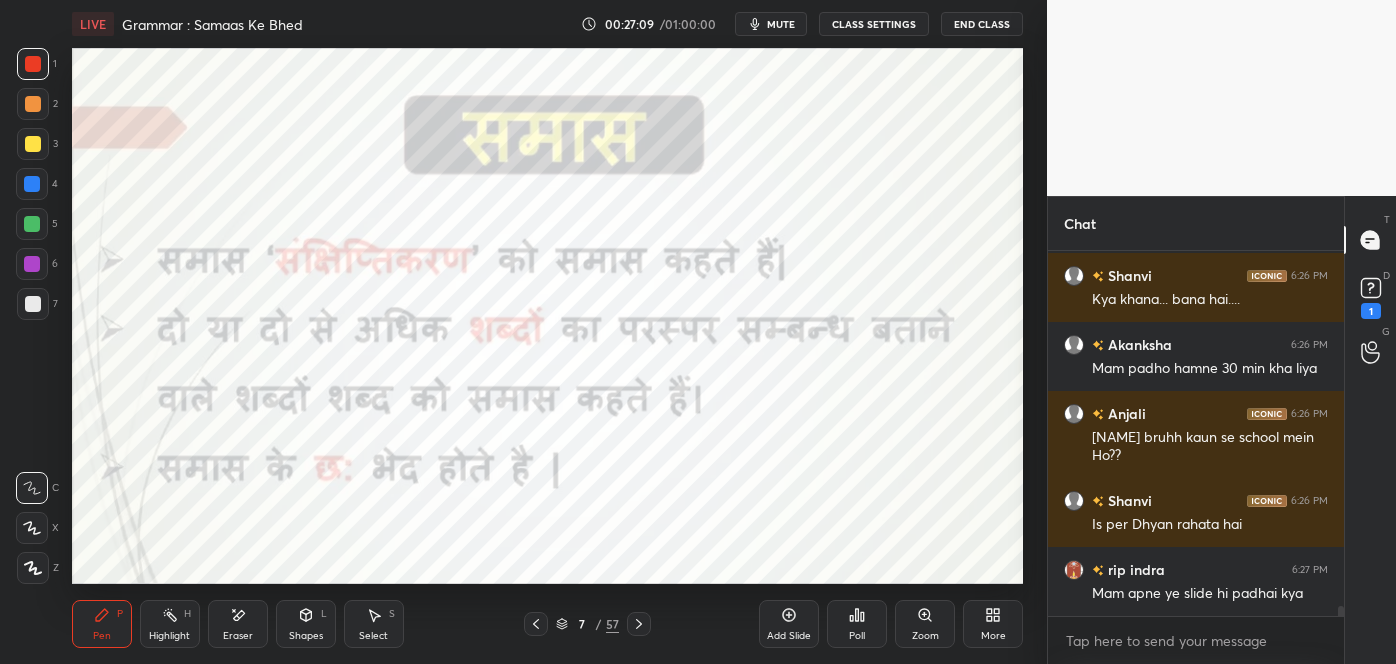 click on "Eraser" at bounding box center (238, 636) 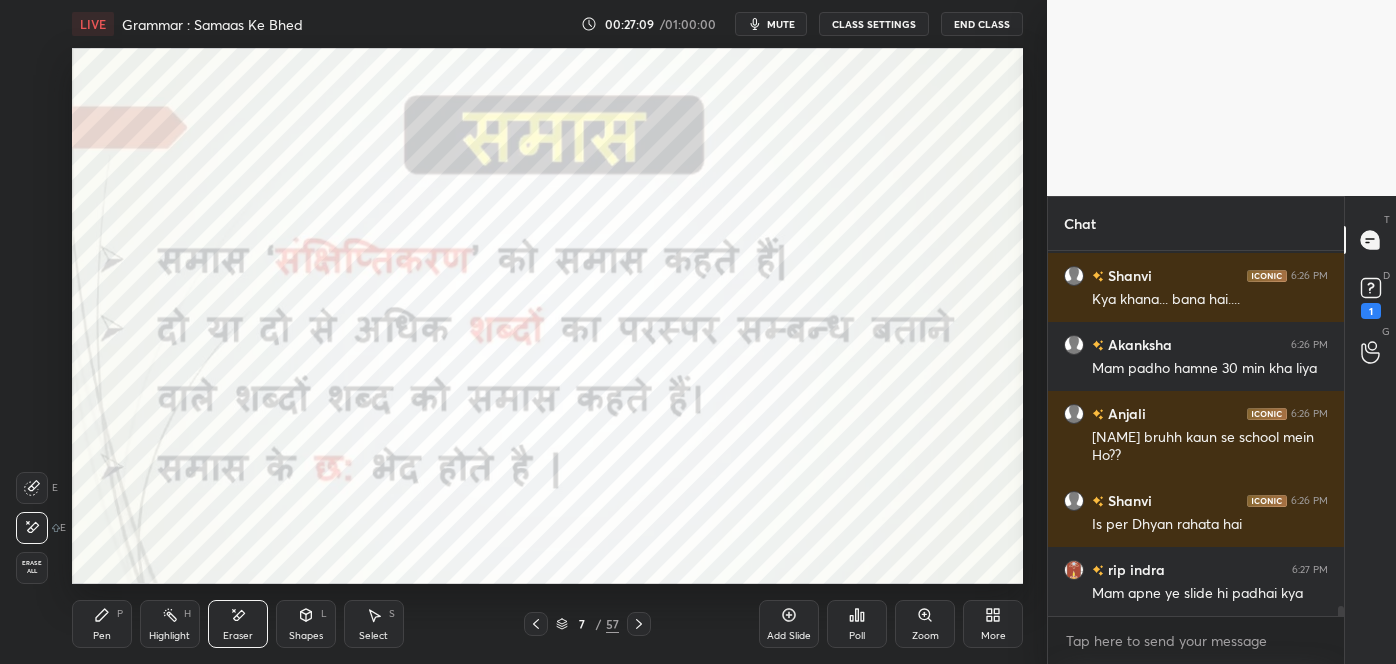 click on "Highlight" at bounding box center [169, 636] 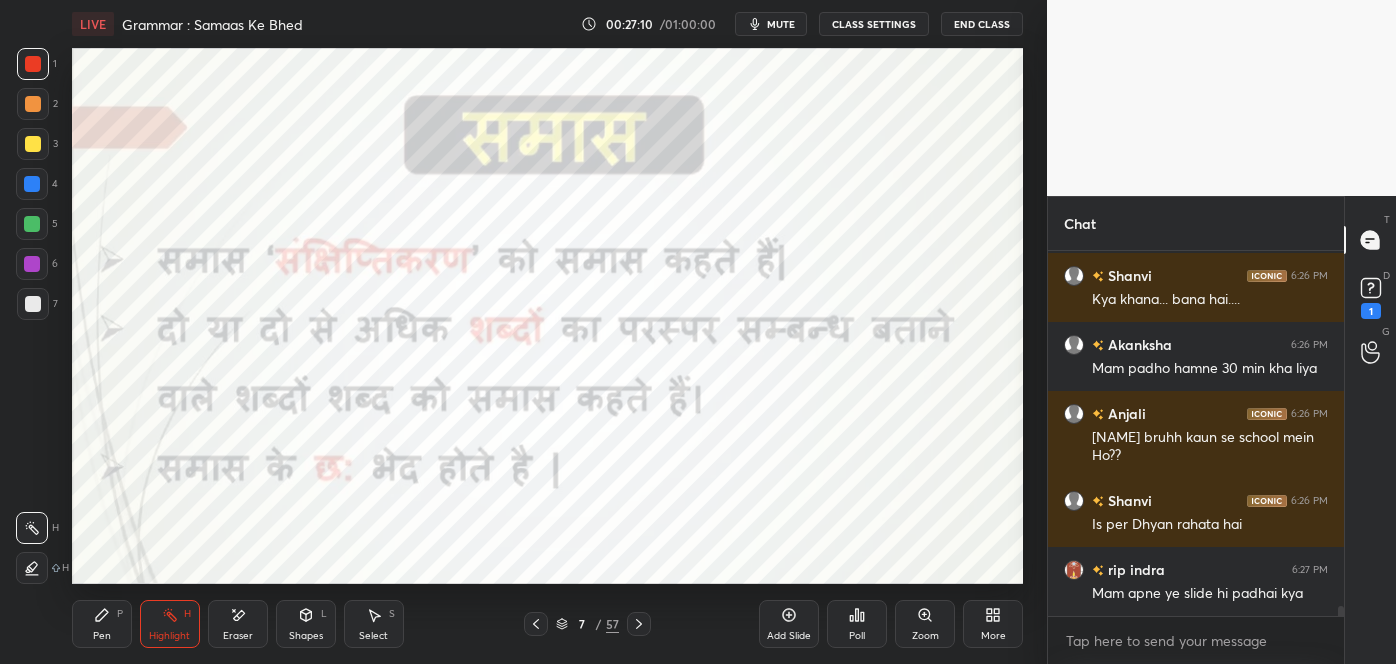 click on "Pen P" at bounding box center (102, 624) 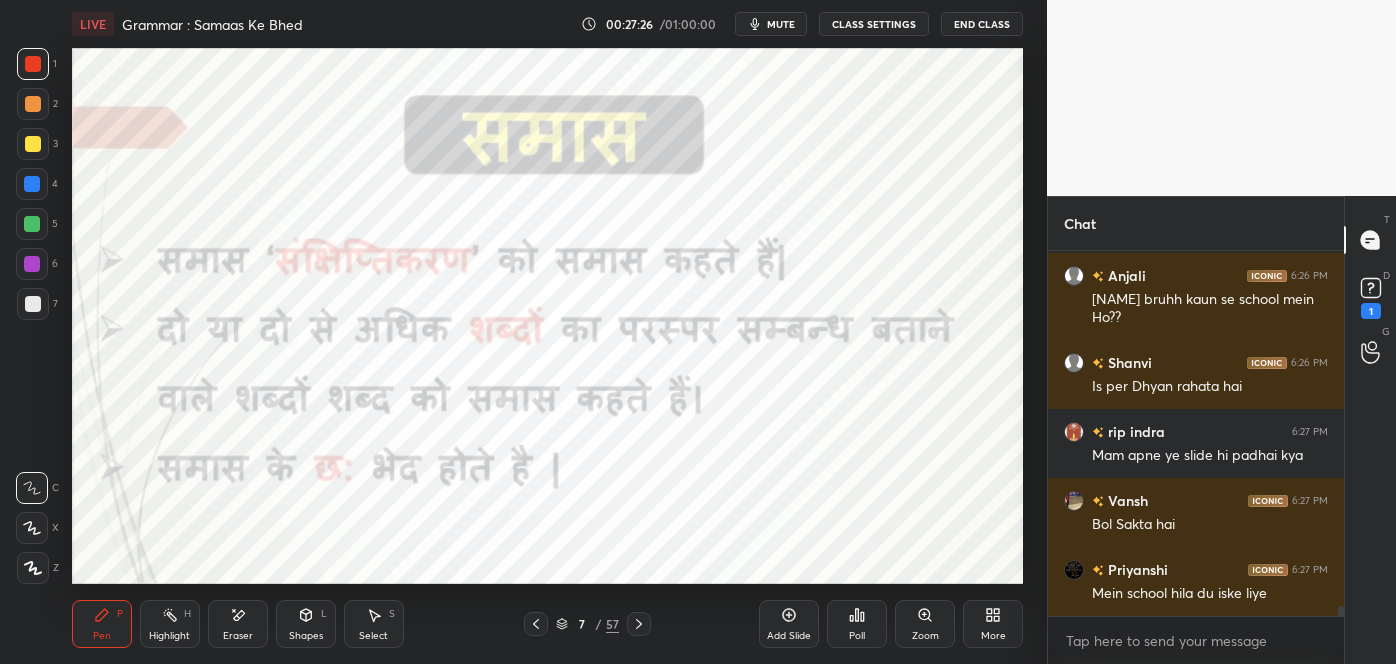 scroll, scrollTop: 12904, scrollLeft: 0, axis: vertical 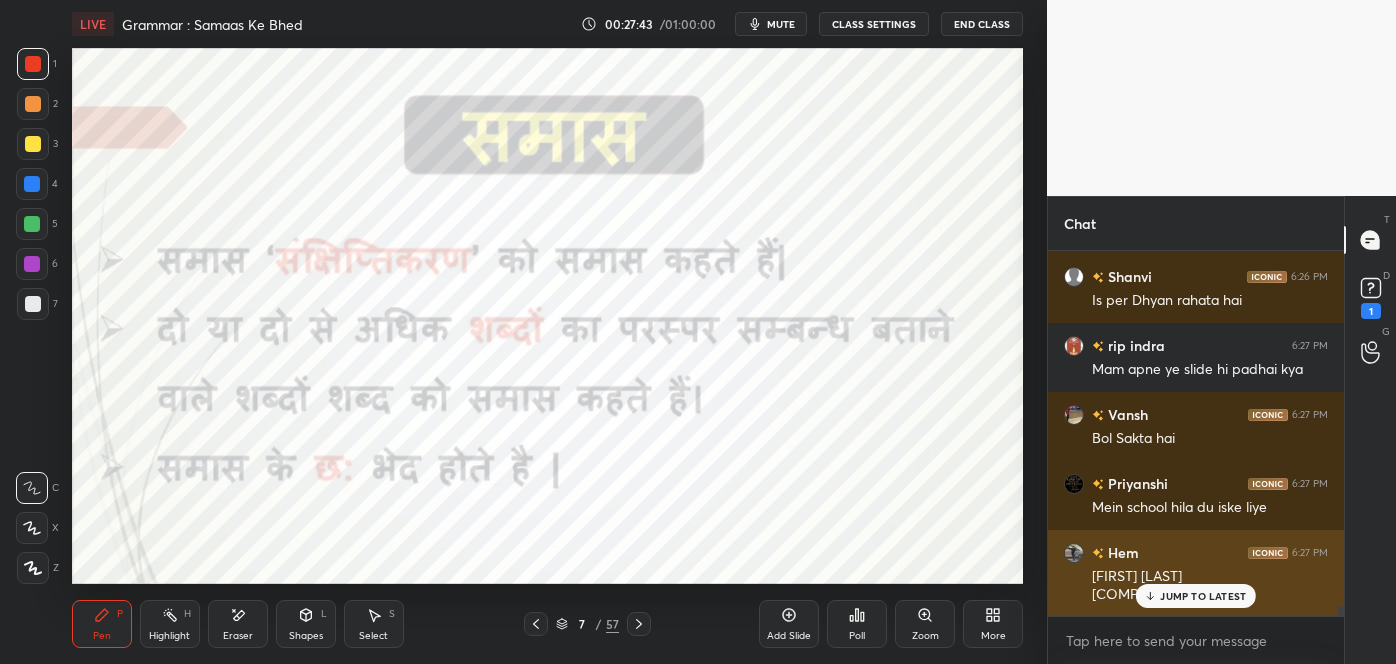 click on "JUMP TO LATEST" at bounding box center [1203, 596] 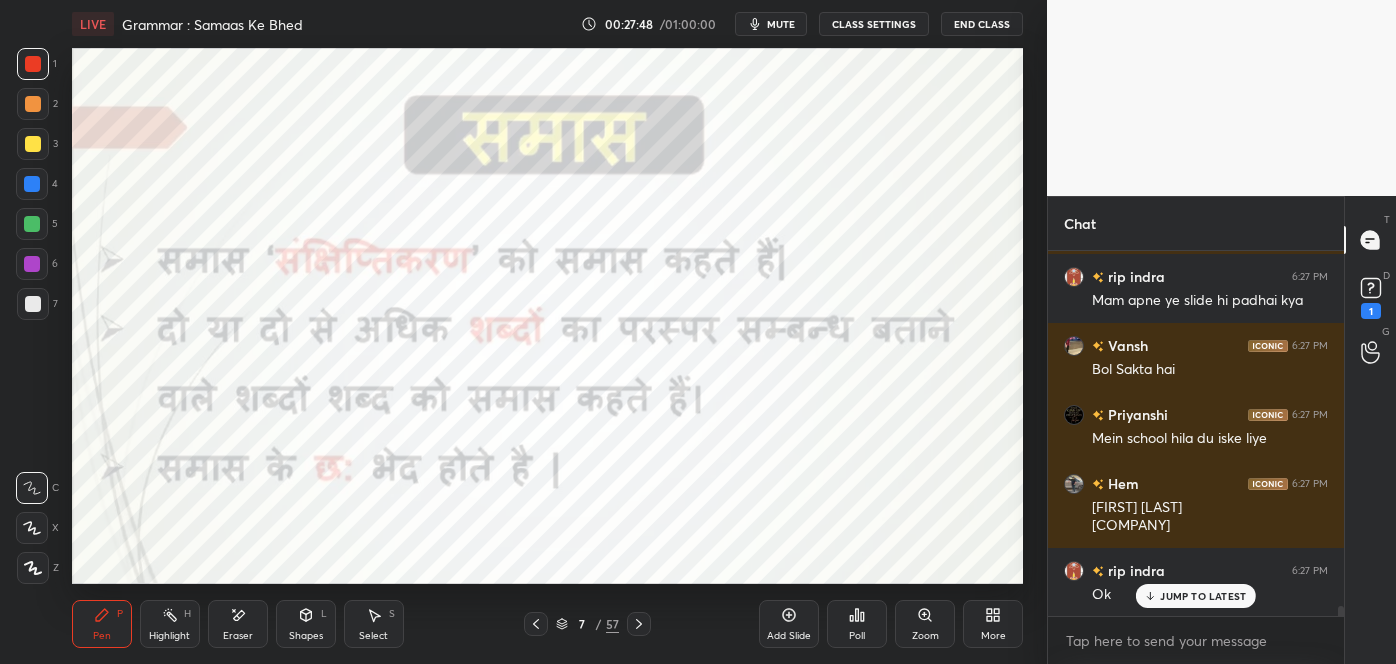 scroll, scrollTop: 13042, scrollLeft: 0, axis: vertical 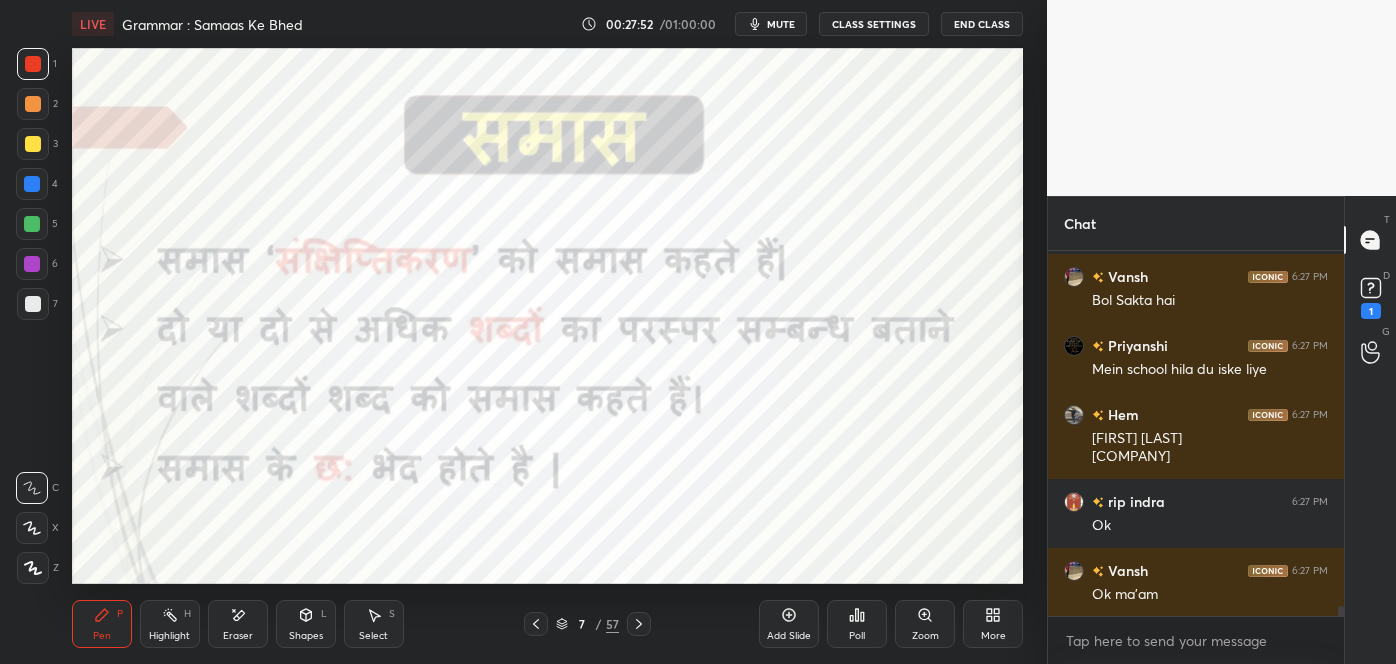 click 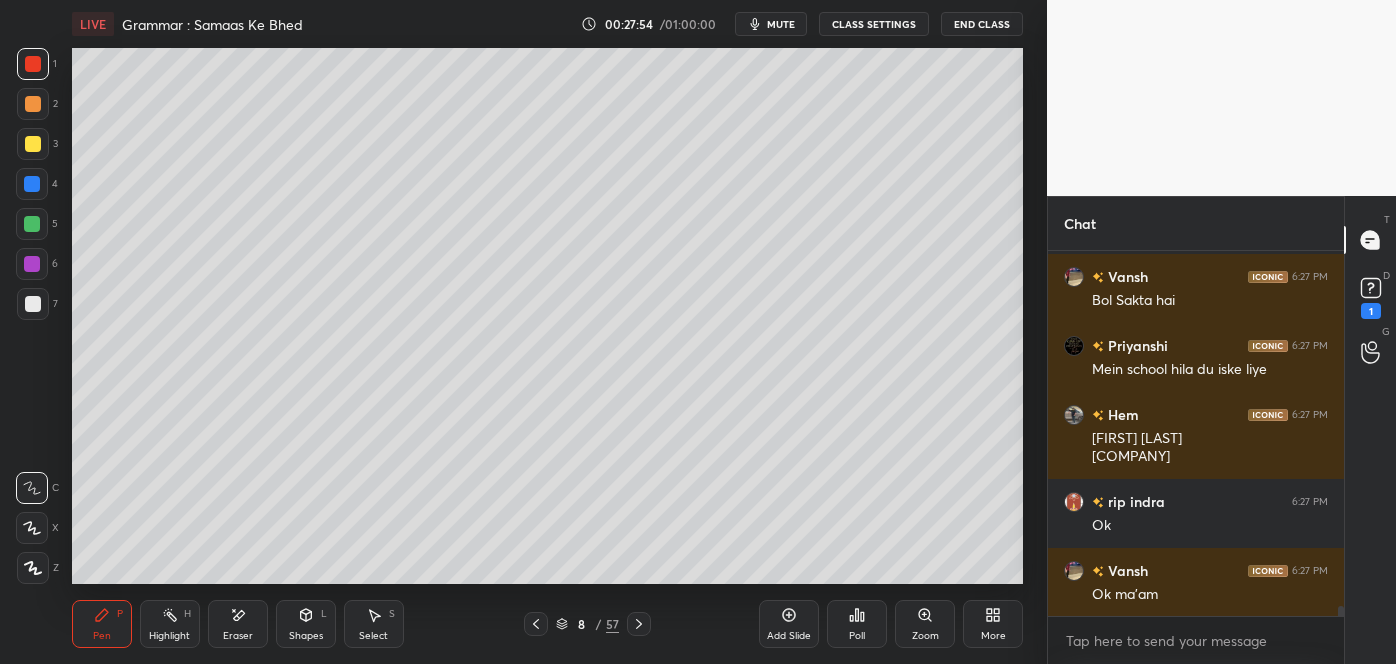 click 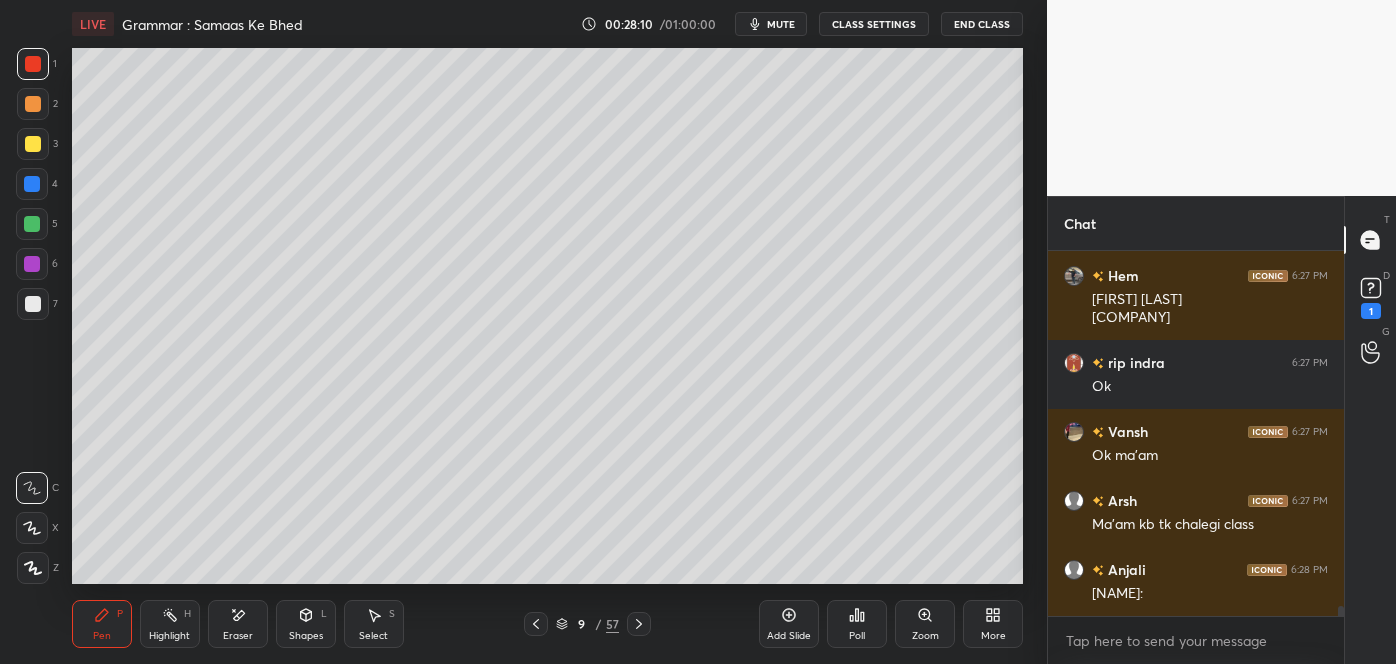scroll, scrollTop: 13250, scrollLeft: 0, axis: vertical 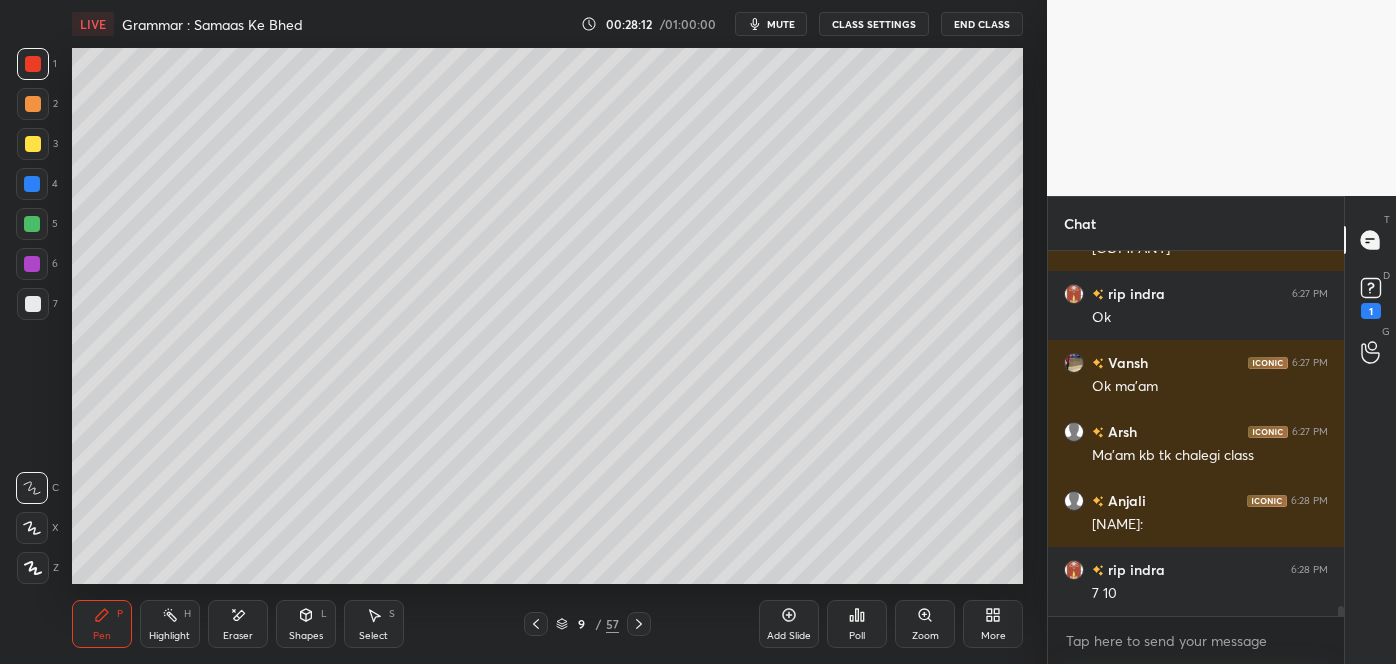 click on "Eraser" at bounding box center [238, 636] 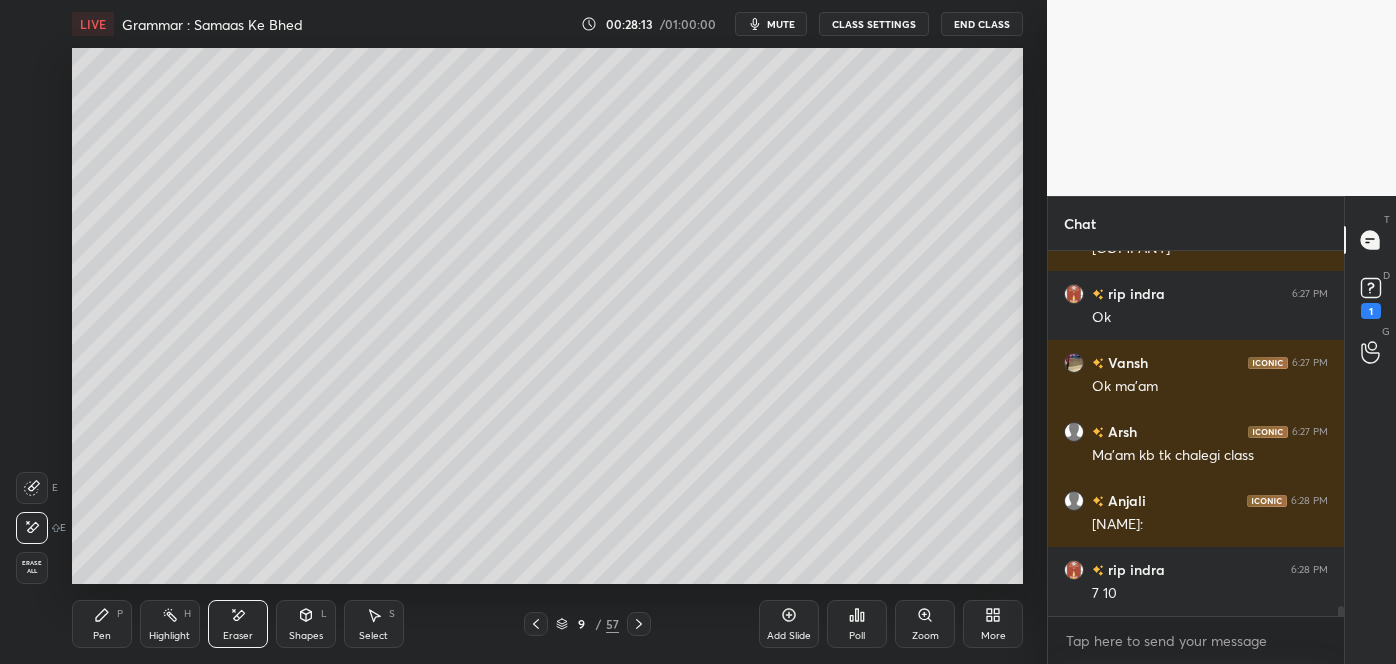 scroll, scrollTop: 13319, scrollLeft: 0, axis: vertical 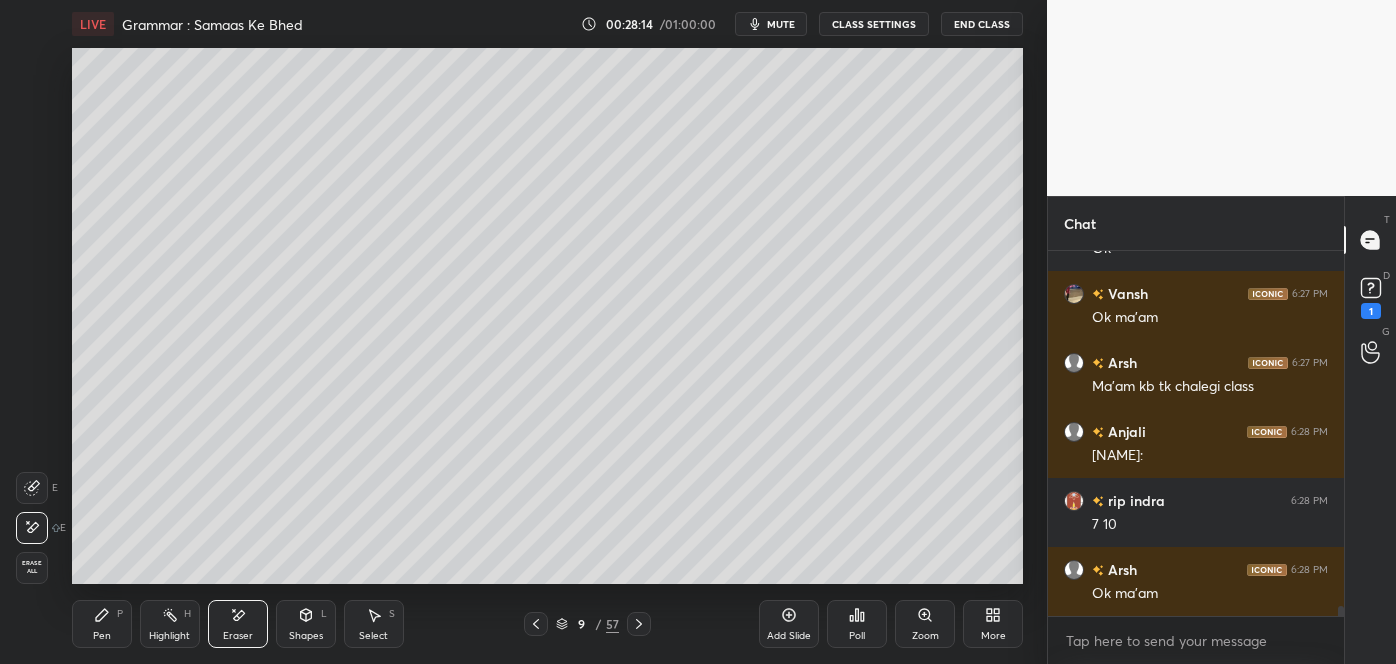 click on "Pen" at bounding box center [102, 636] 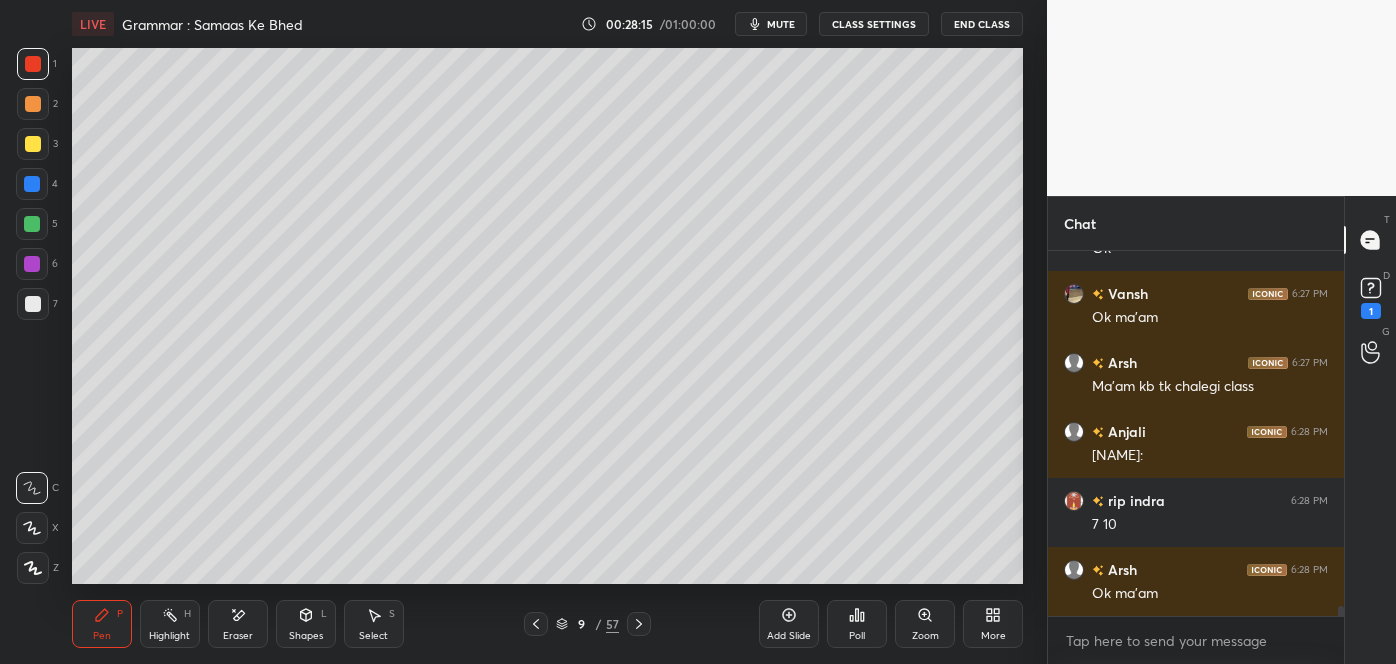 click 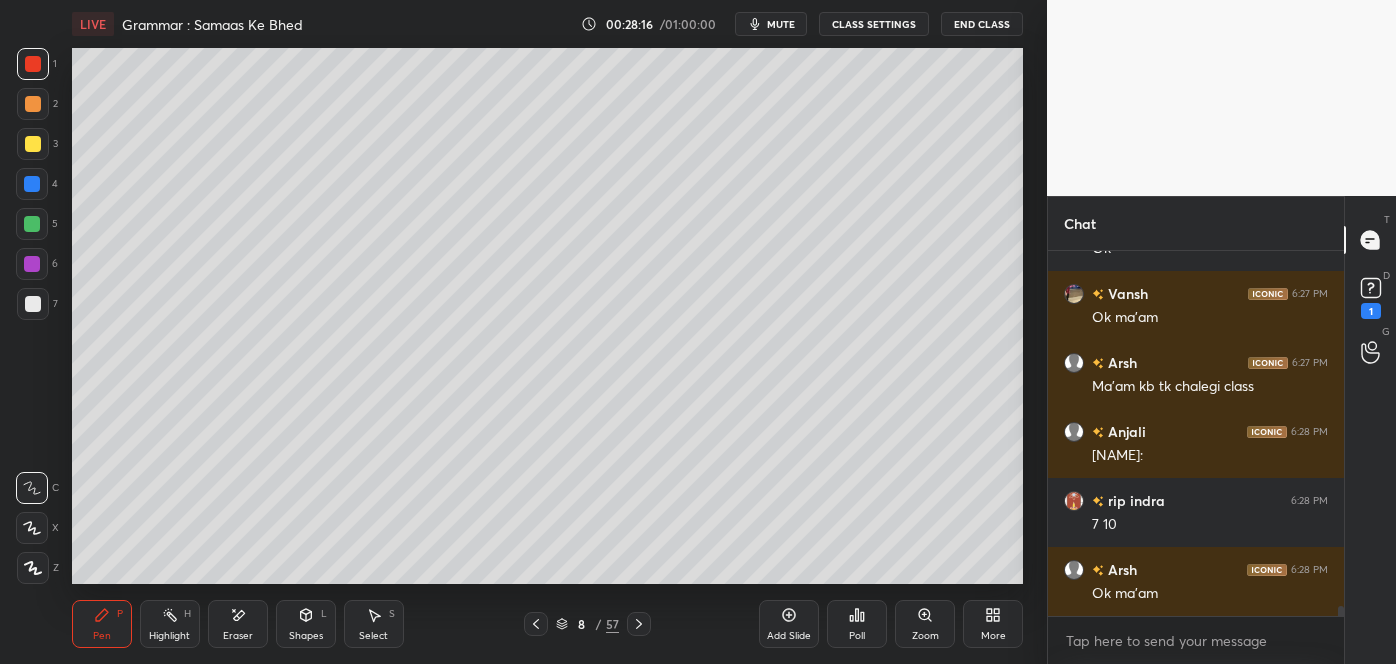 click at bounding box center [639, 624] 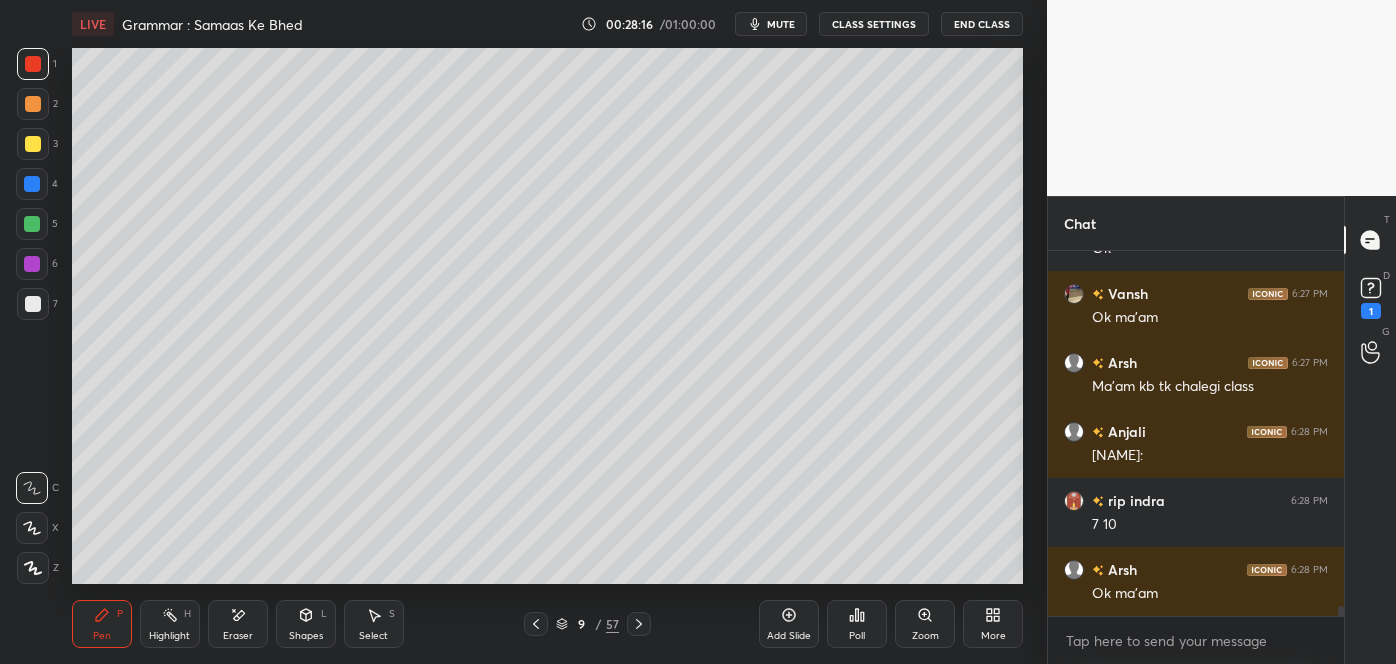 click at bounding box center [639, 624] 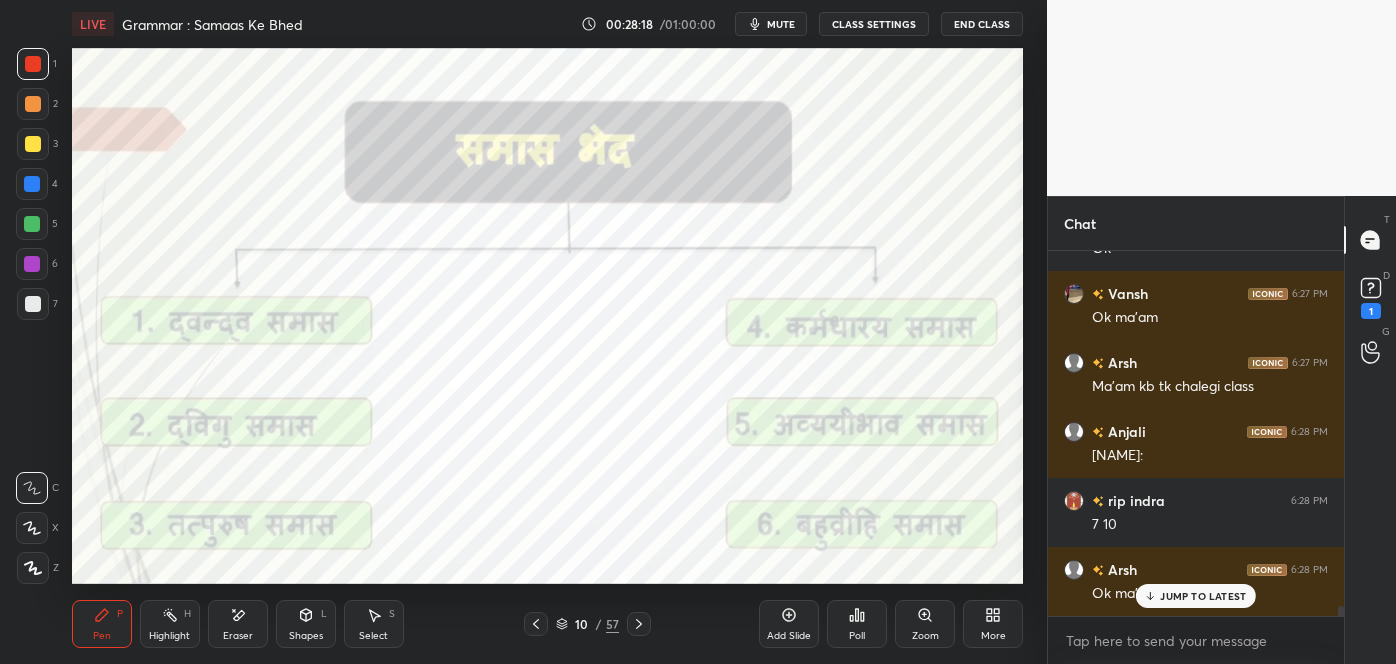 scroll, scrollTop: 13387, scrollLeft: 0, axis: vertical 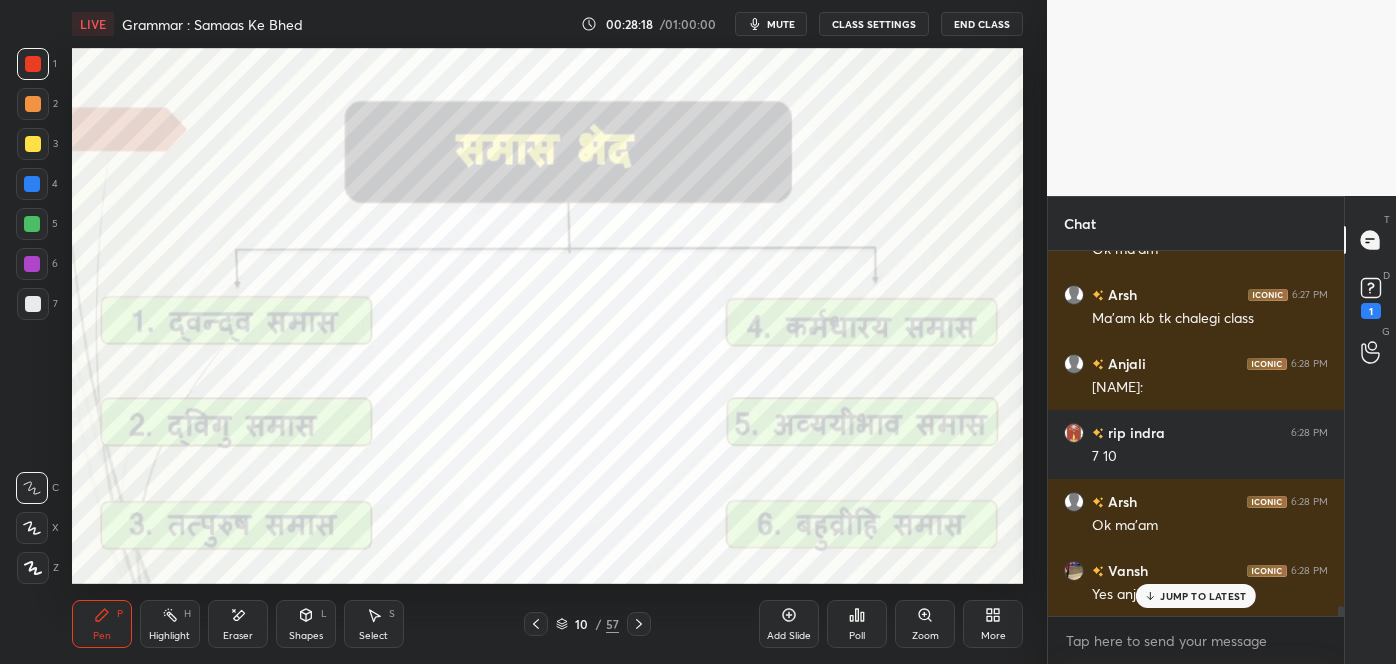 click at bounding box center [33, 64] 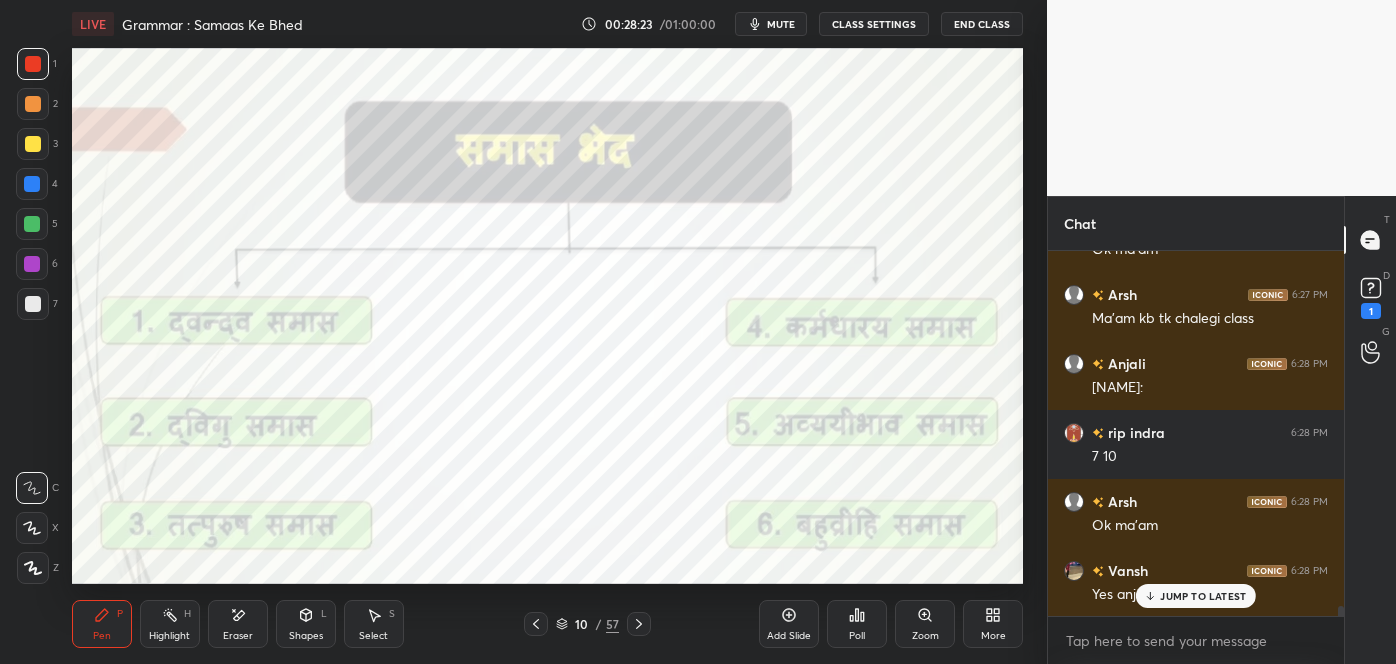 scroll, scrollTop: 13474, scrollLeft: 0, axis: vertical 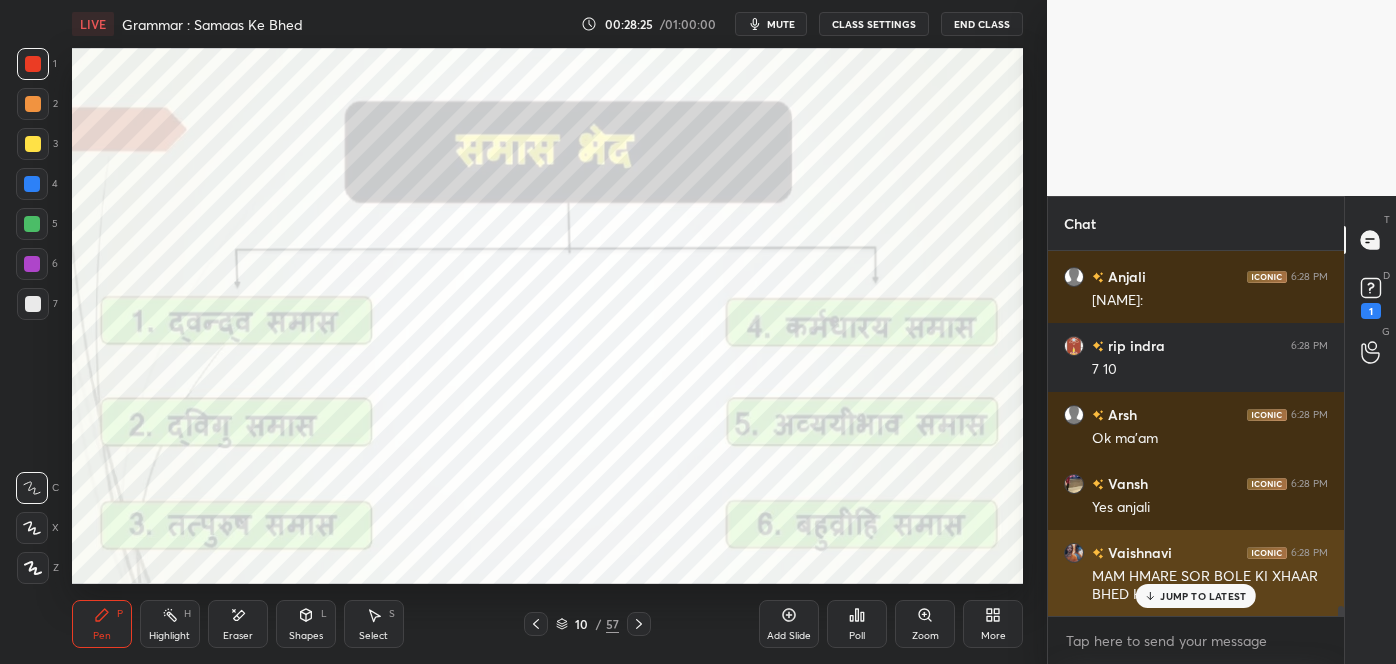 click on "JUMP TO LATEST" at bounding box center (1203, 596) 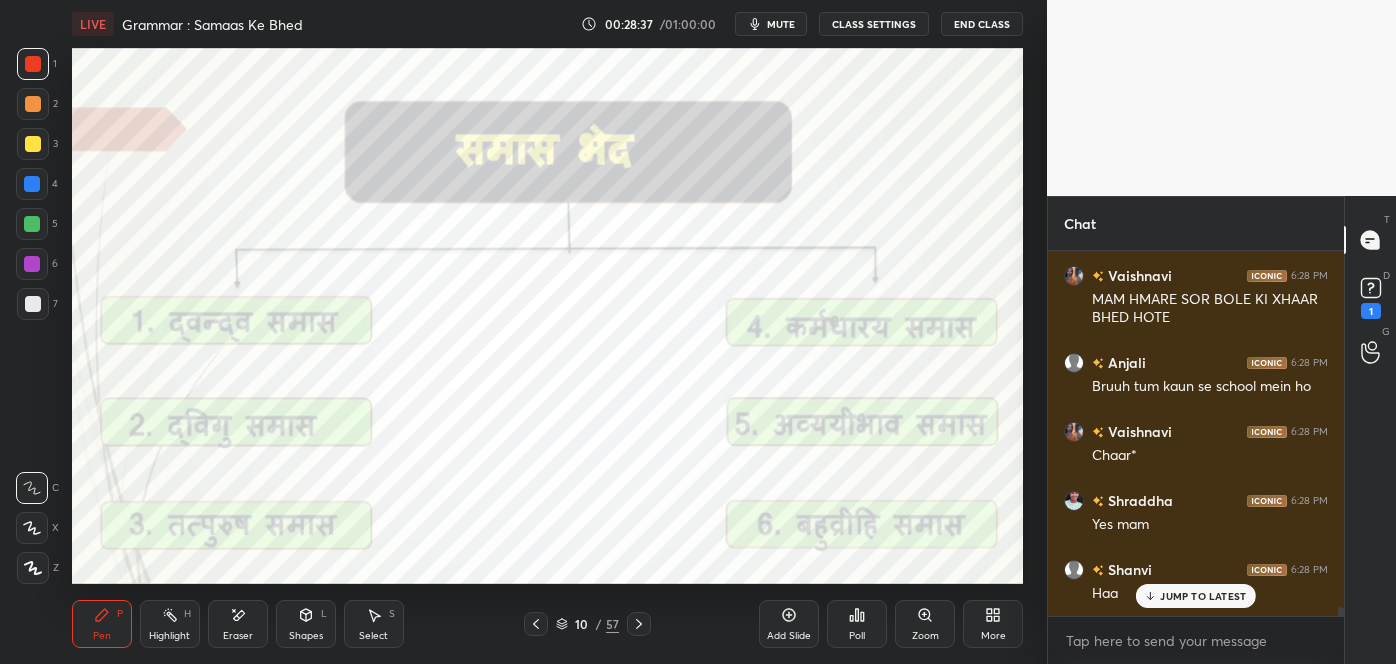 scroll, scrollTop: 13888, scrollLeft: 0, axis: vertical 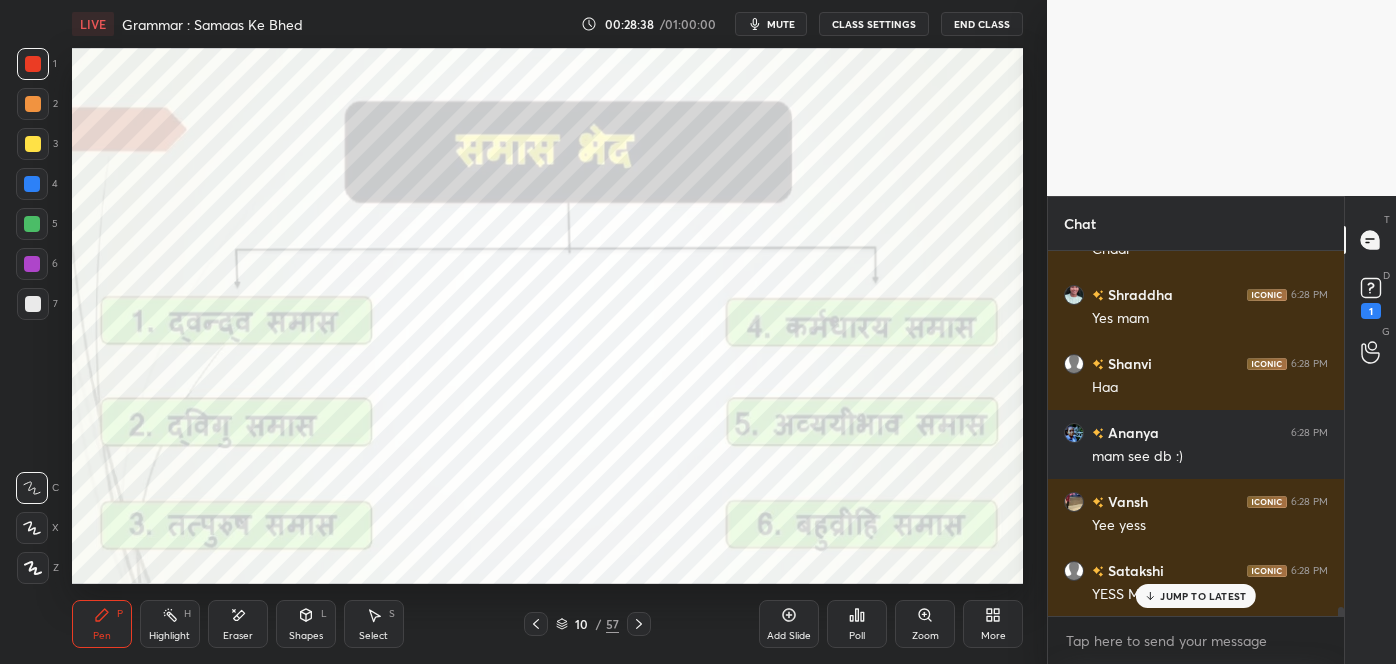 click at bounding box center (33, 64) 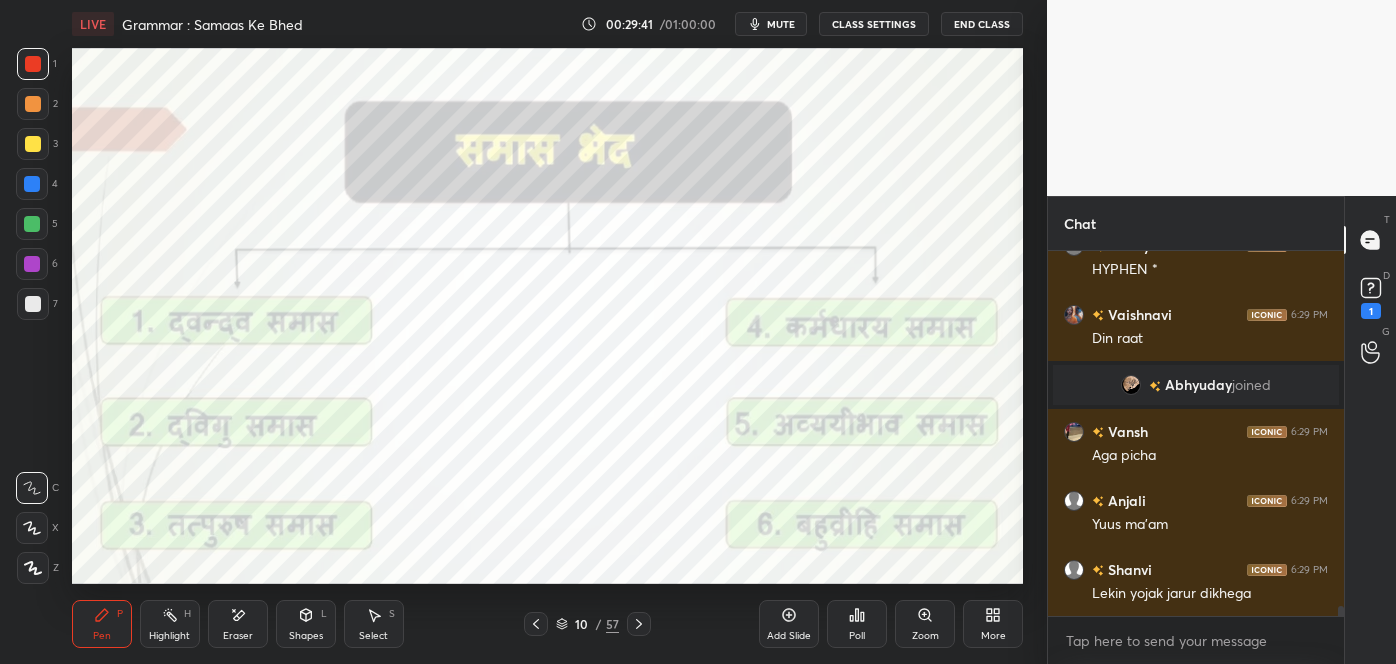 scroll, scrollTop: 13594, scrollLeft: 0, axis: vertical 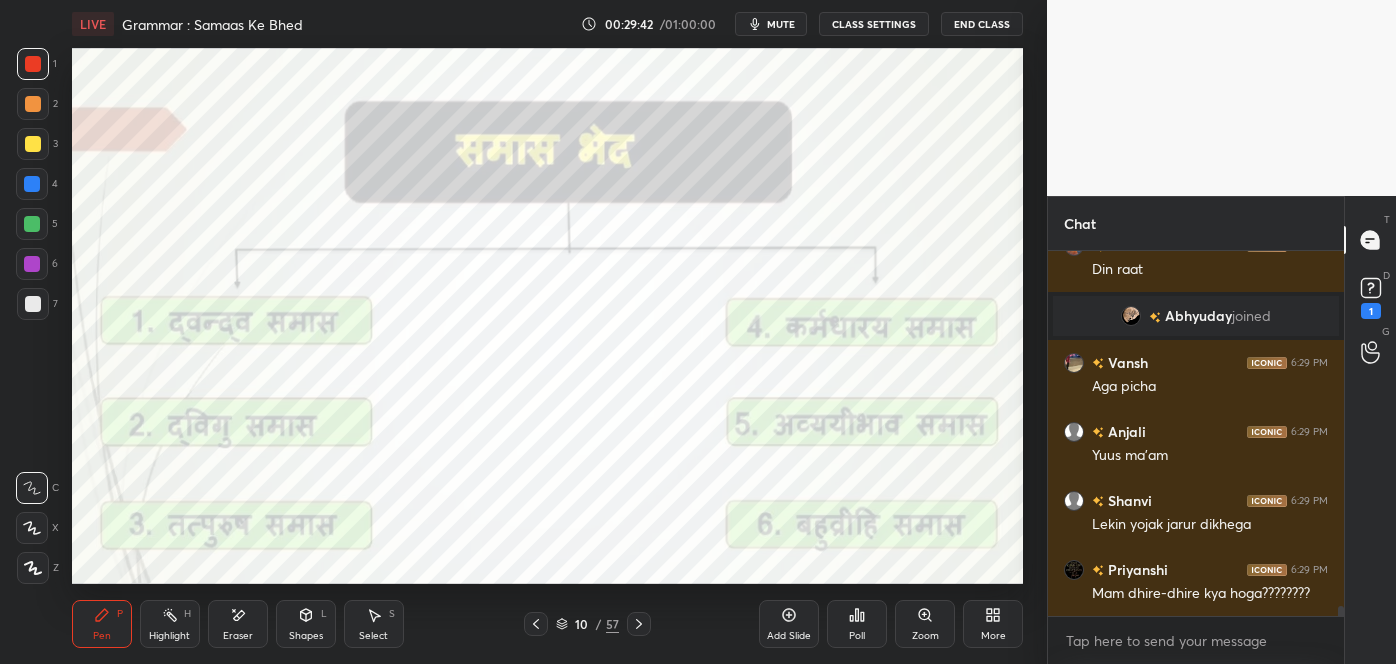 click on "Eraser" at bounding box center [238, 624] 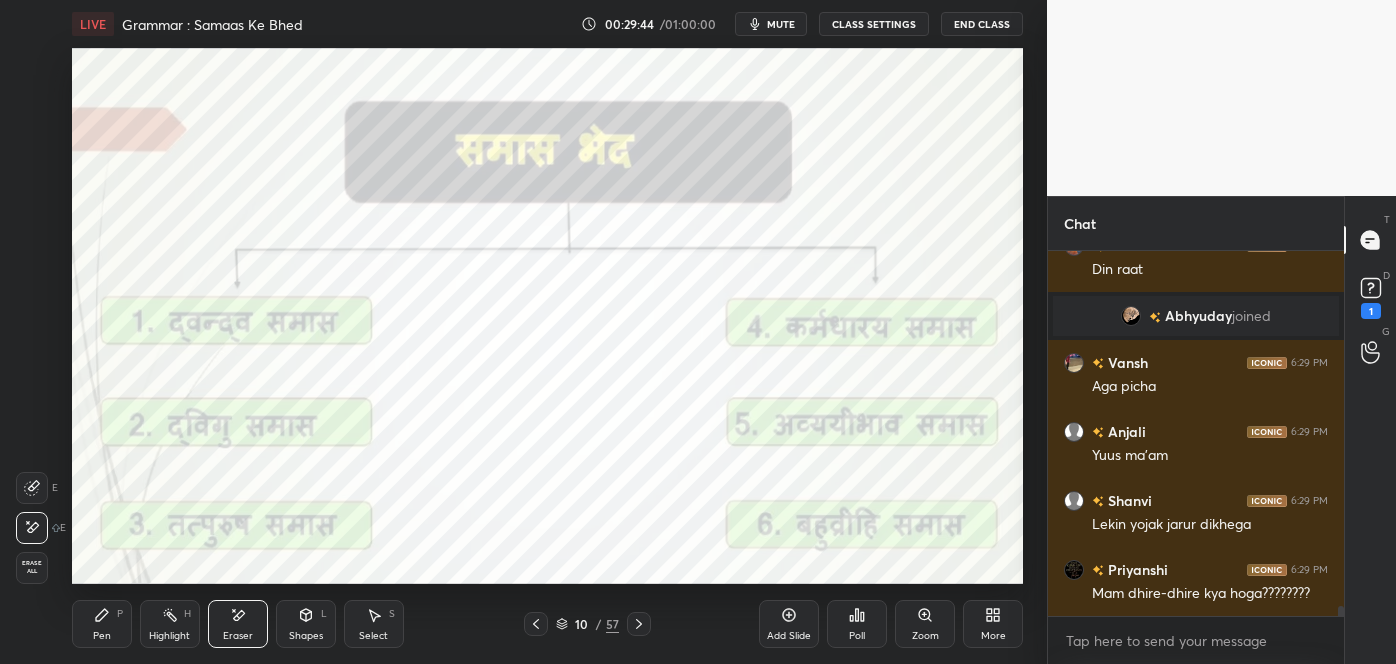 click on "Pen P" at bounding box center (102, 624) 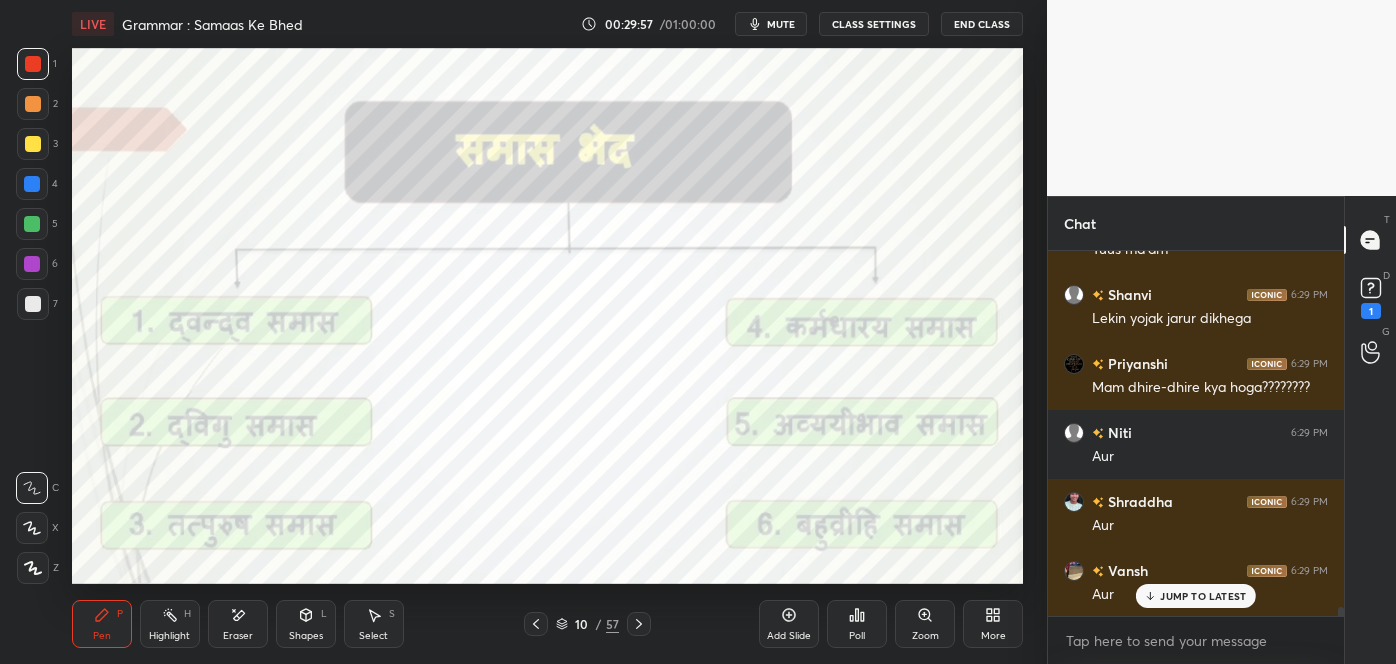 scroll, scrollTop: 13869, scrollLeft: 0, axis: vertical 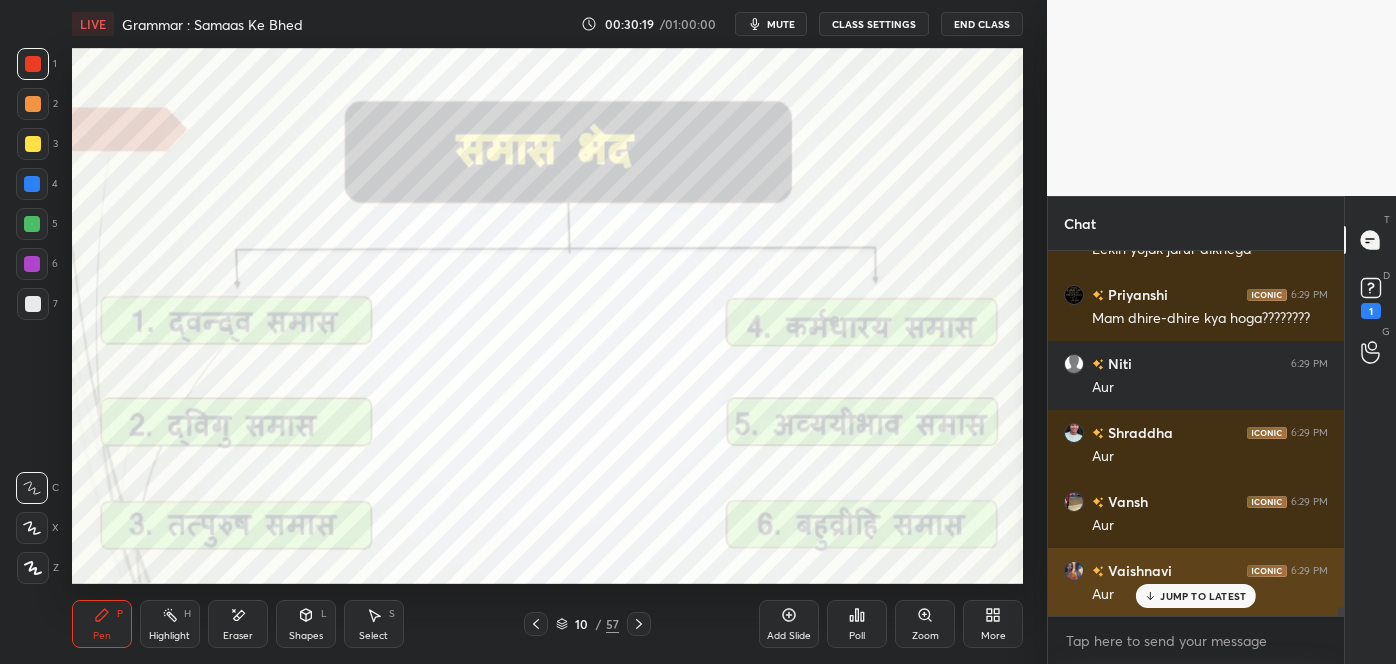 click on "JUMP TO LATEST" at bounding box center (1196, 596) 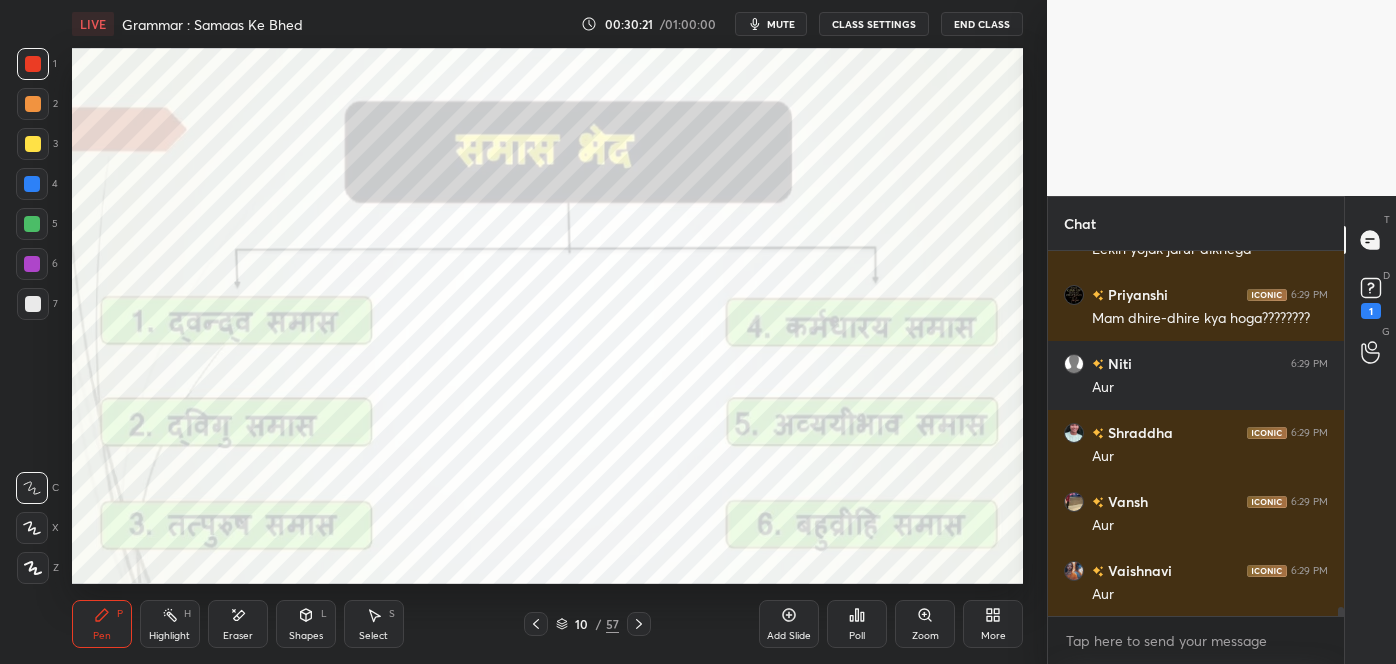 scroll, scrollTop: 13938, scrollLeft: 0, axis: vertical 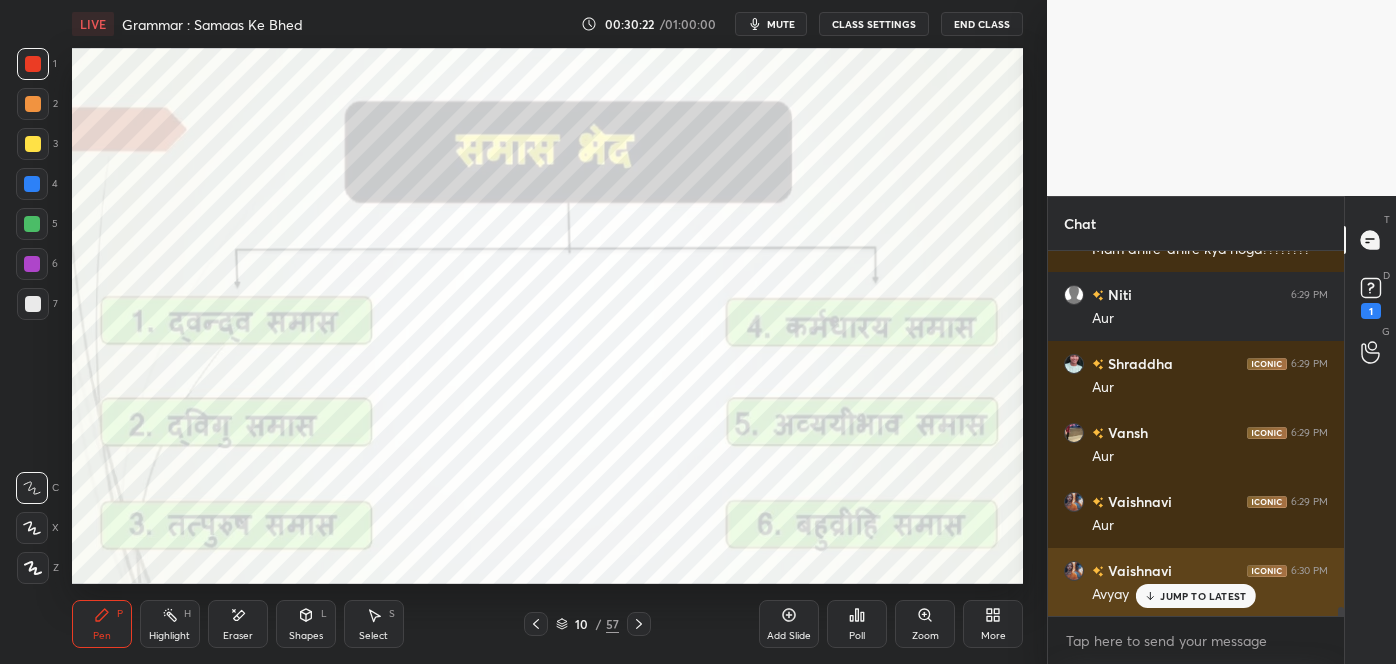 click on "JUMP TO LATEST" at bounding box center (1203, 596) 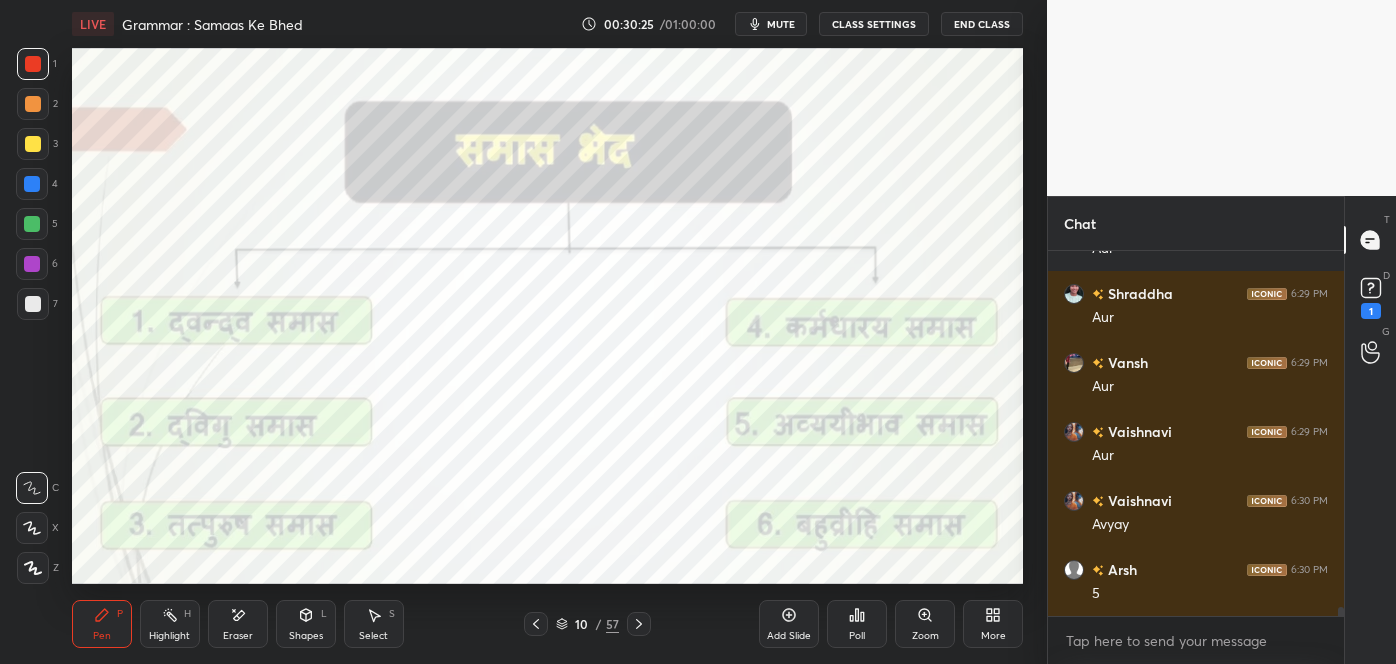 scroll, scrollTop: 14077, scrollLeft: 0, axis: vertical 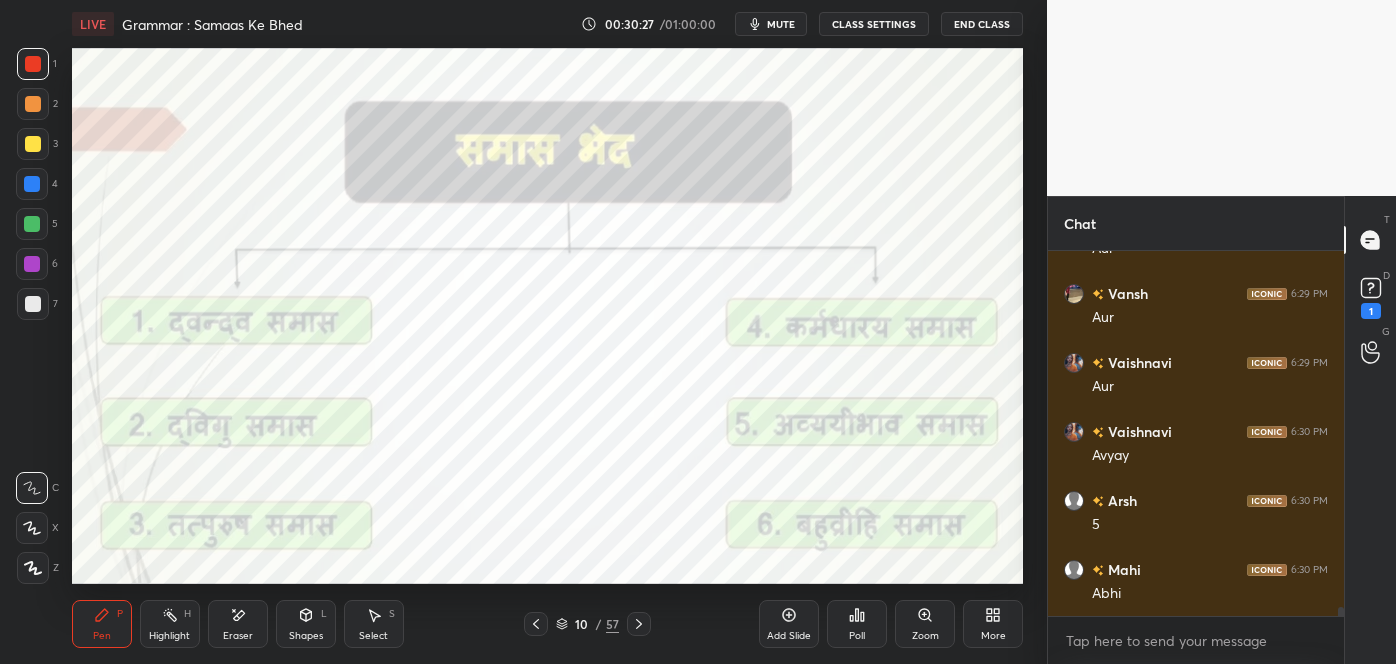 click on "Eraser" at bounding box center (238, 624) 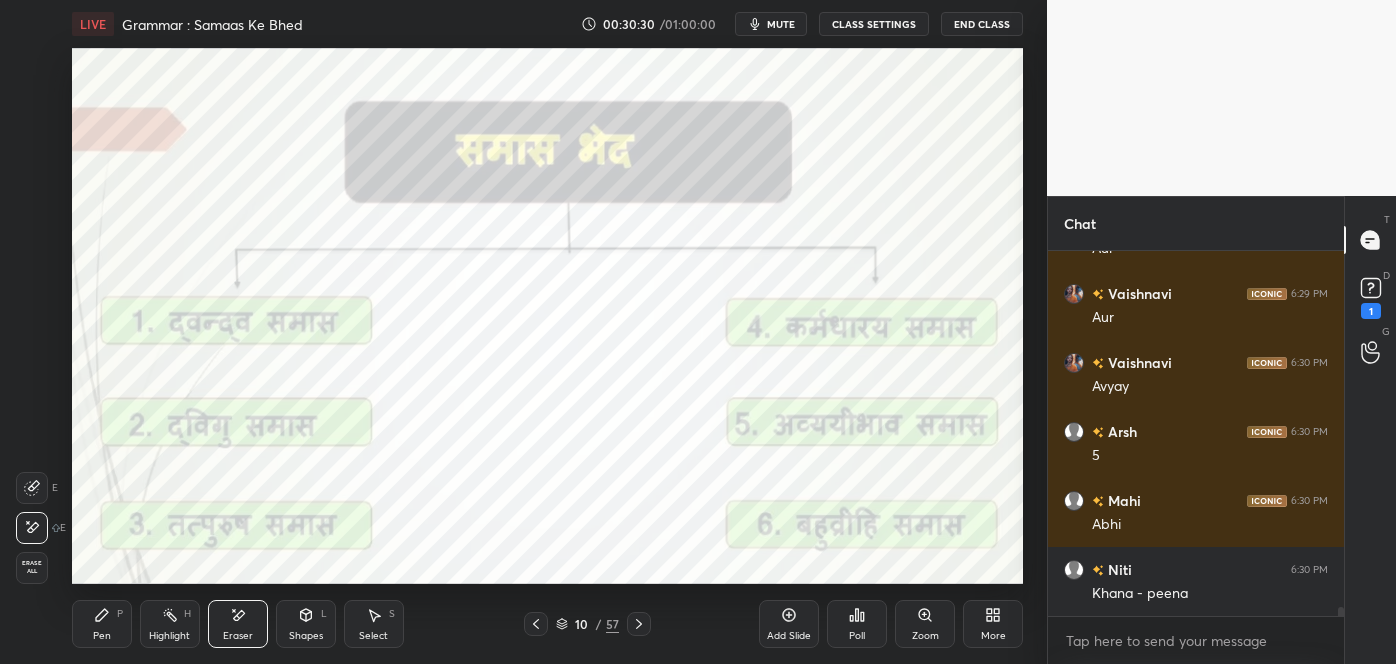 scroll, scrollTop: 14215, scrollLeft: 0, axis: vertical 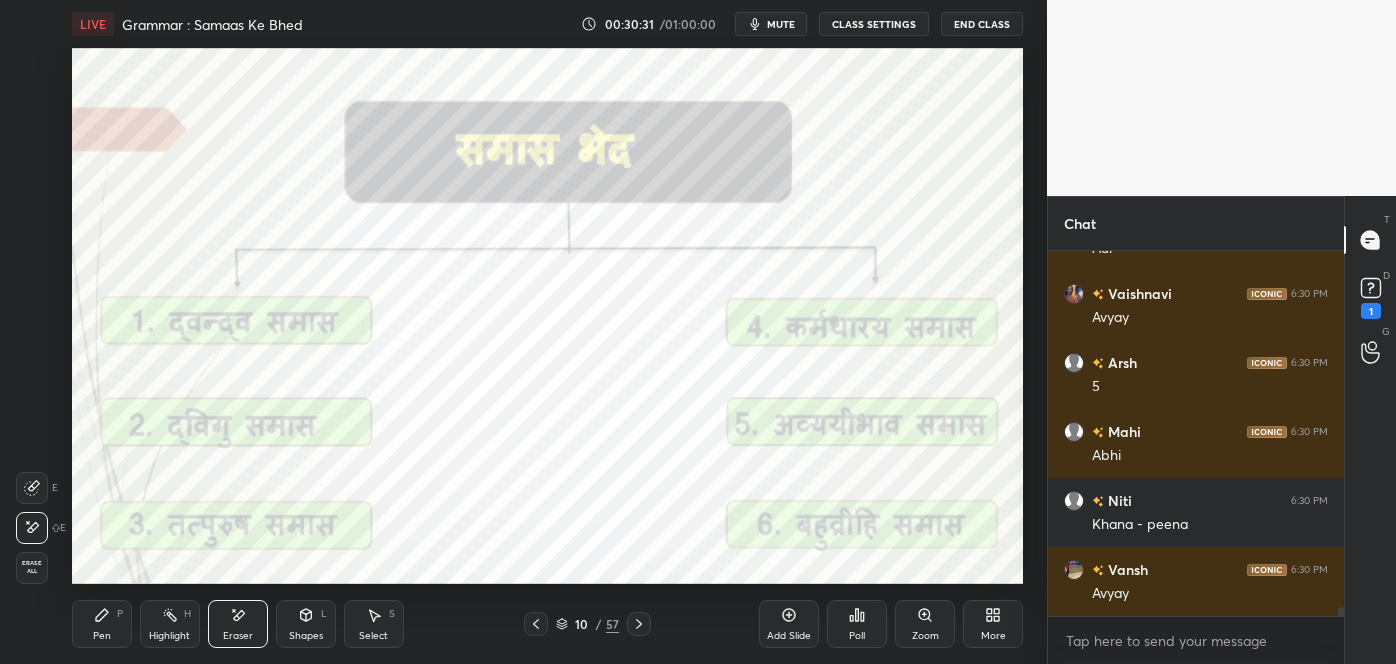 click on "Pen P" at bounding box center (102, 624) 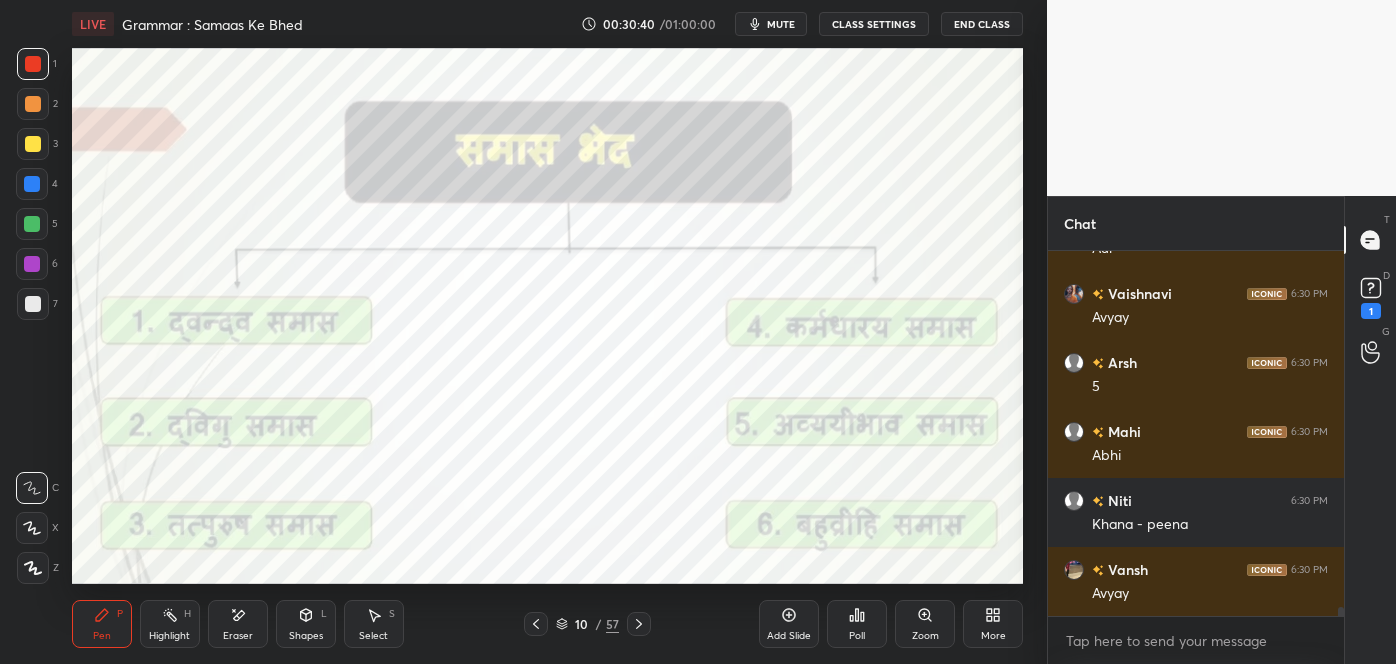 click 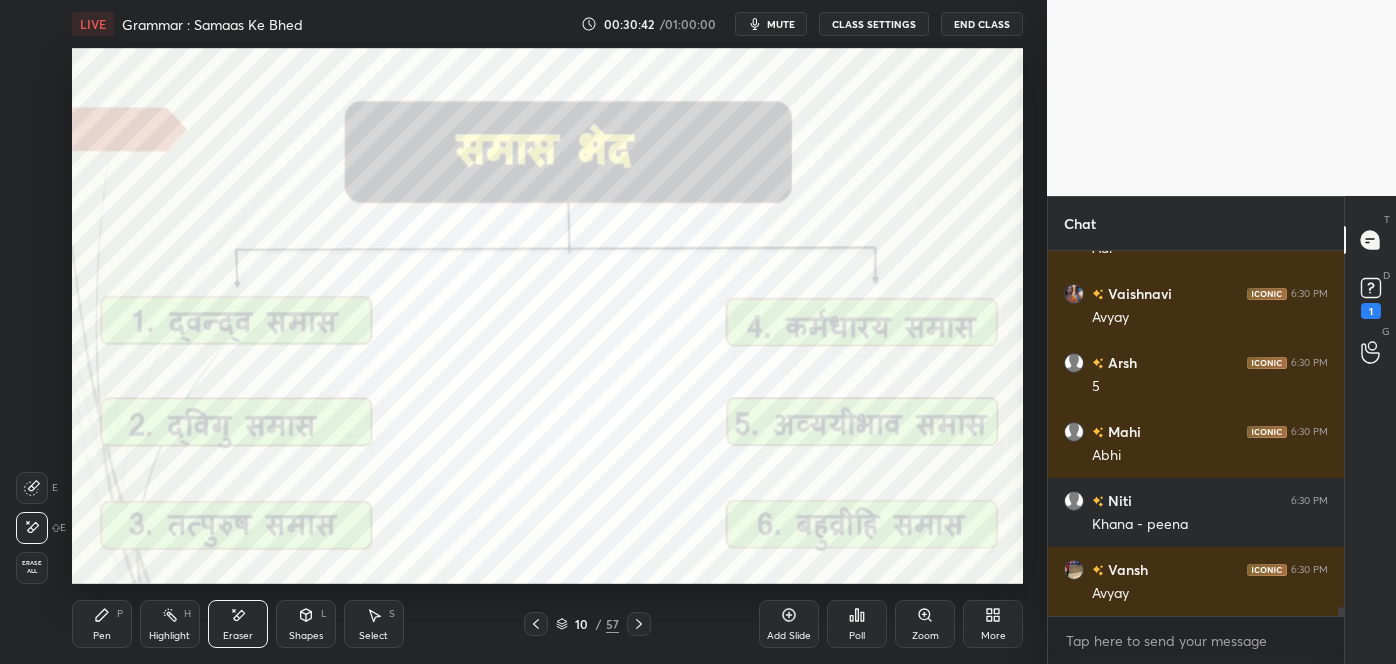click 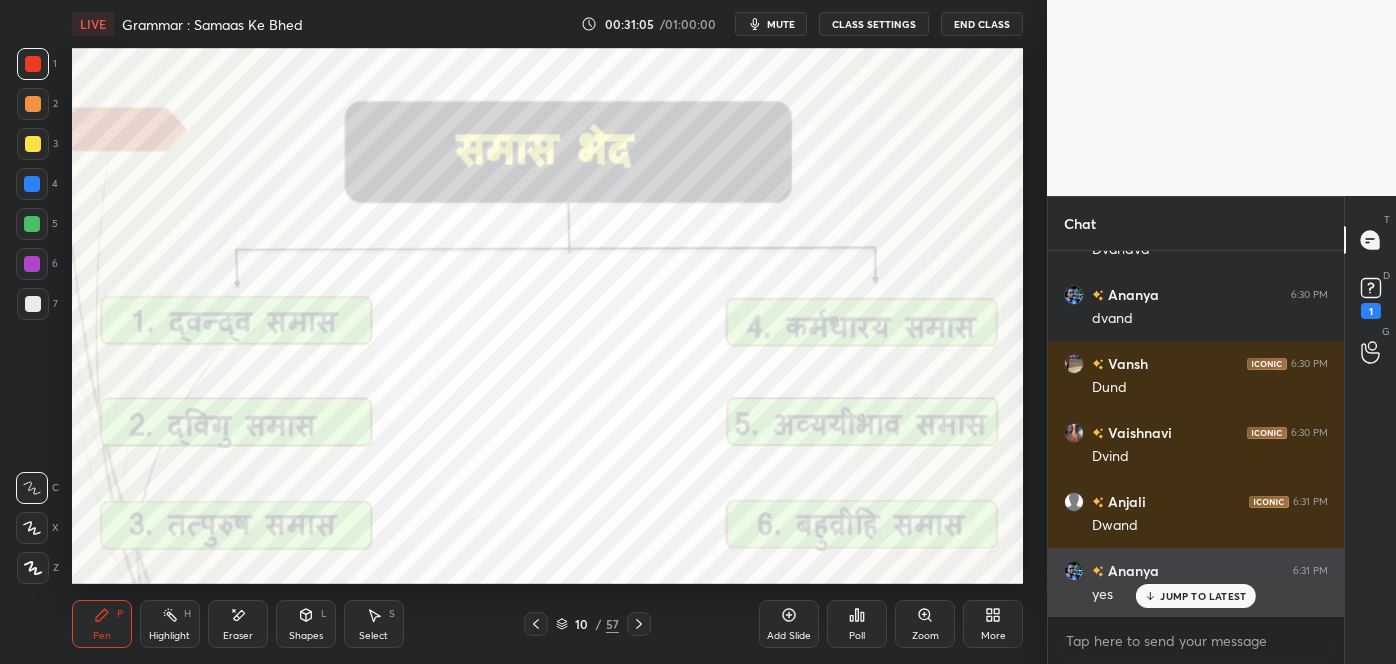 scroll, scrollTop: 14904, scrollLeft: 0, axis: vertical 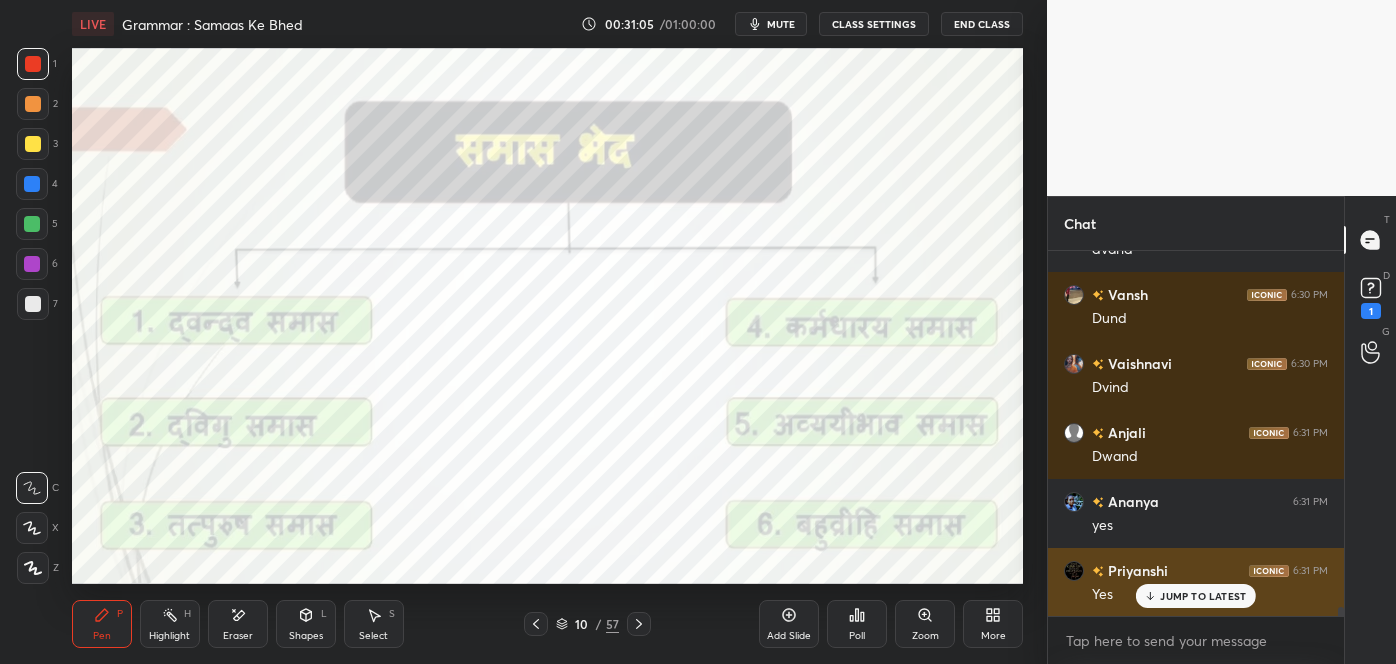 click on "JUMP TO LATEST" at bounding box center [1203, 596] 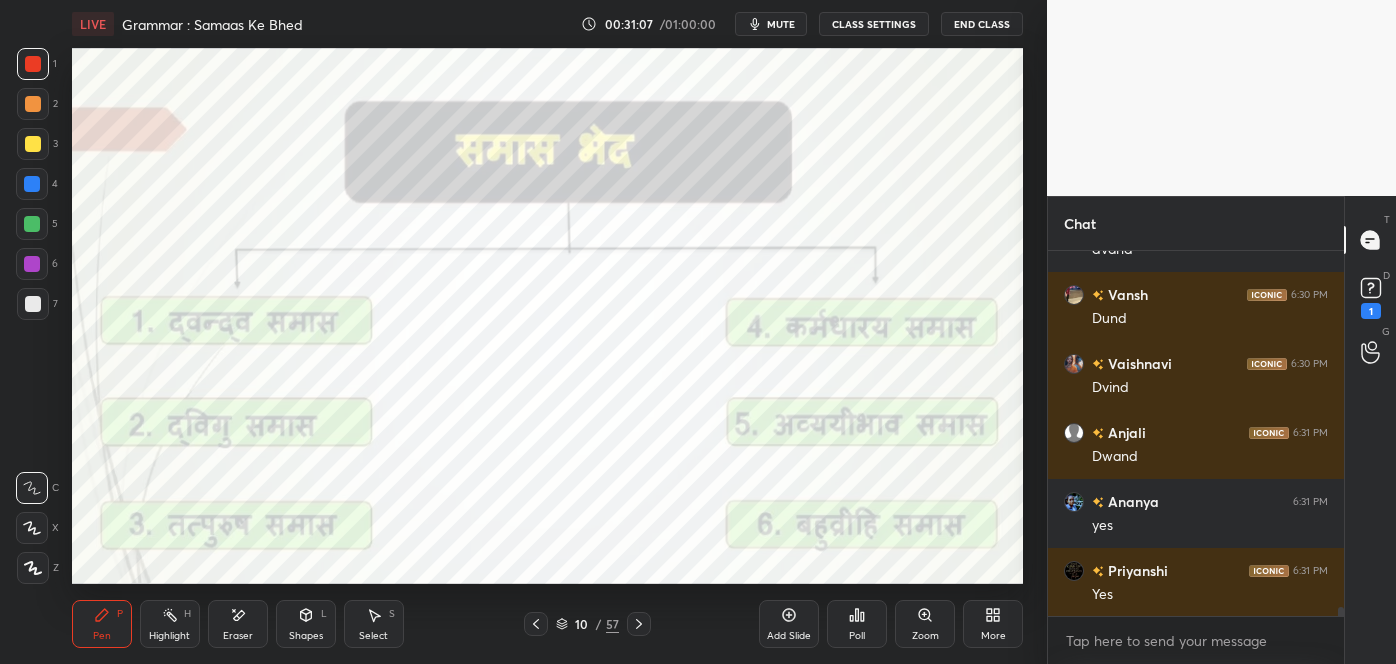click 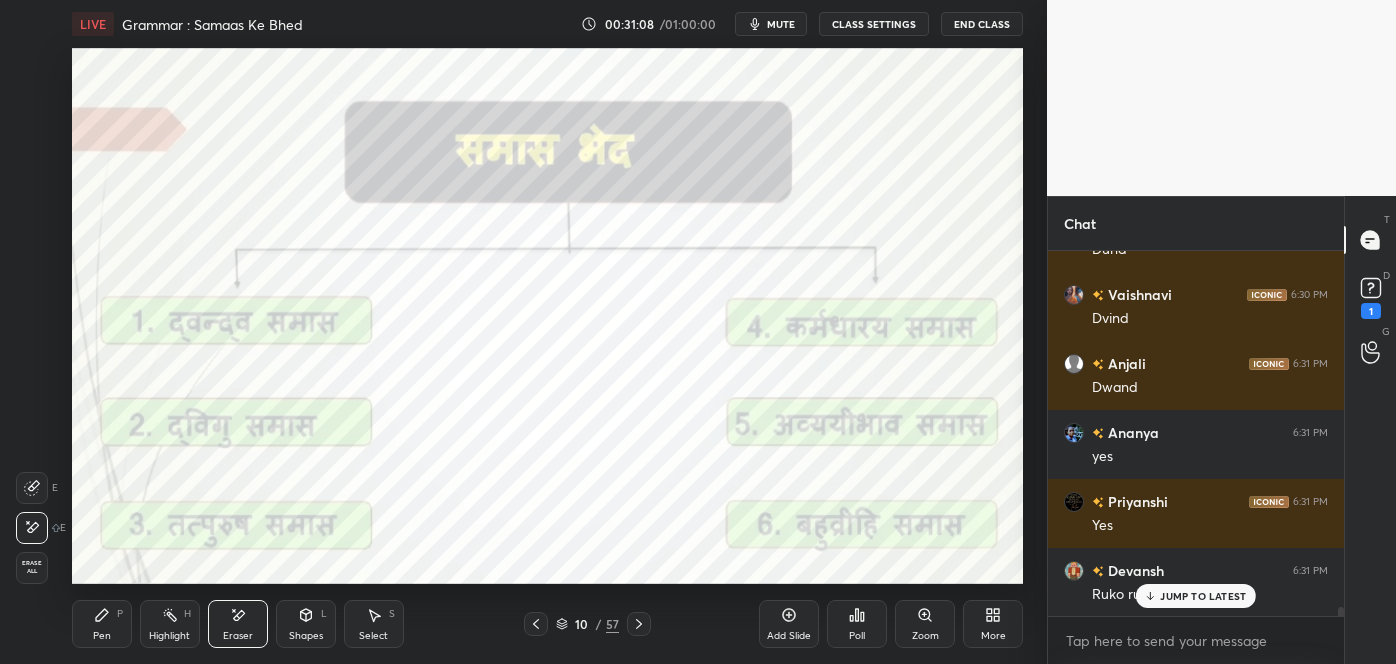 scroll, scrollTop: 15112, scrollLeft: 0, axis: vertical 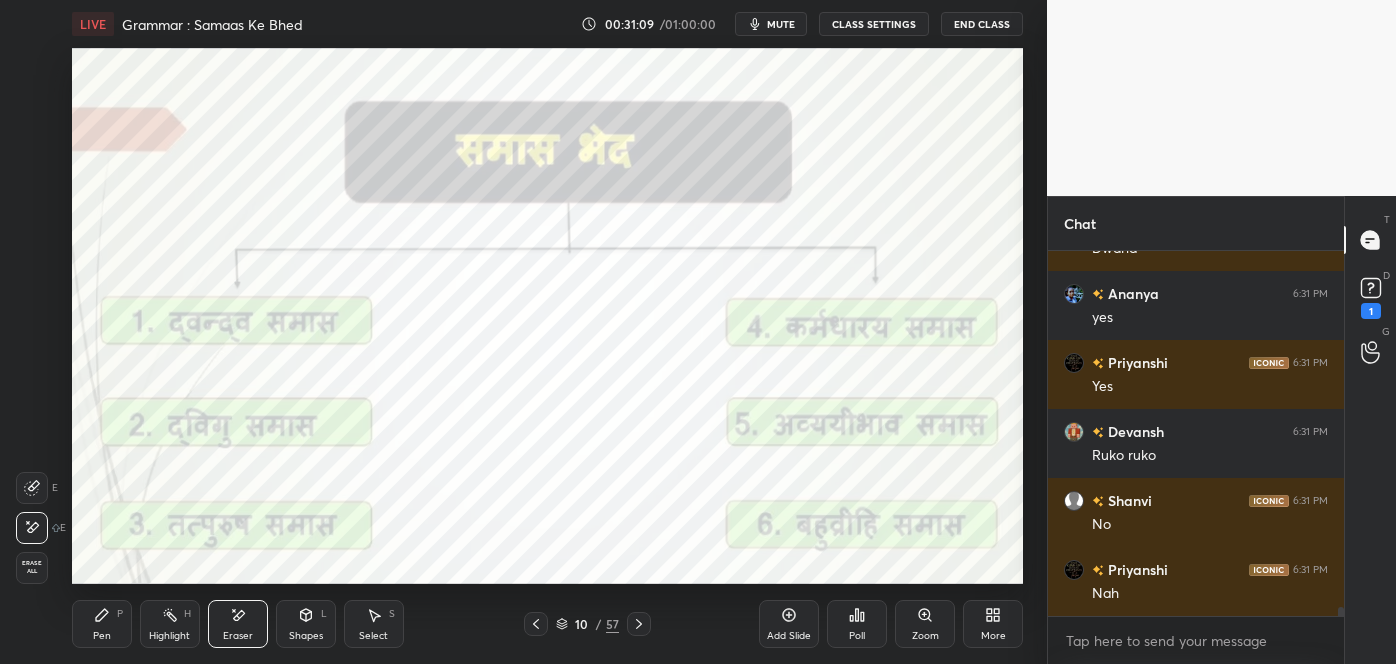 click on "Pen P" at bounding box center (102, 624) 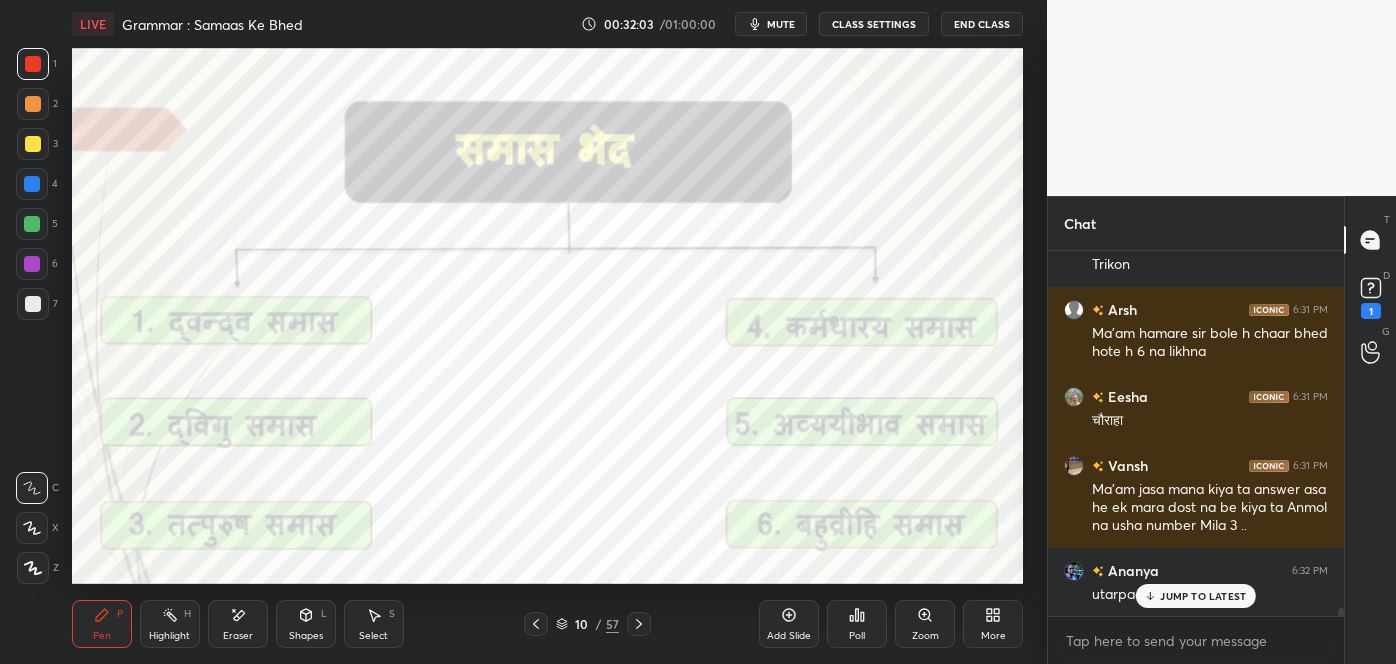 scroll, scrollTop: 16082, scrollLeft: 0, axis: vertical 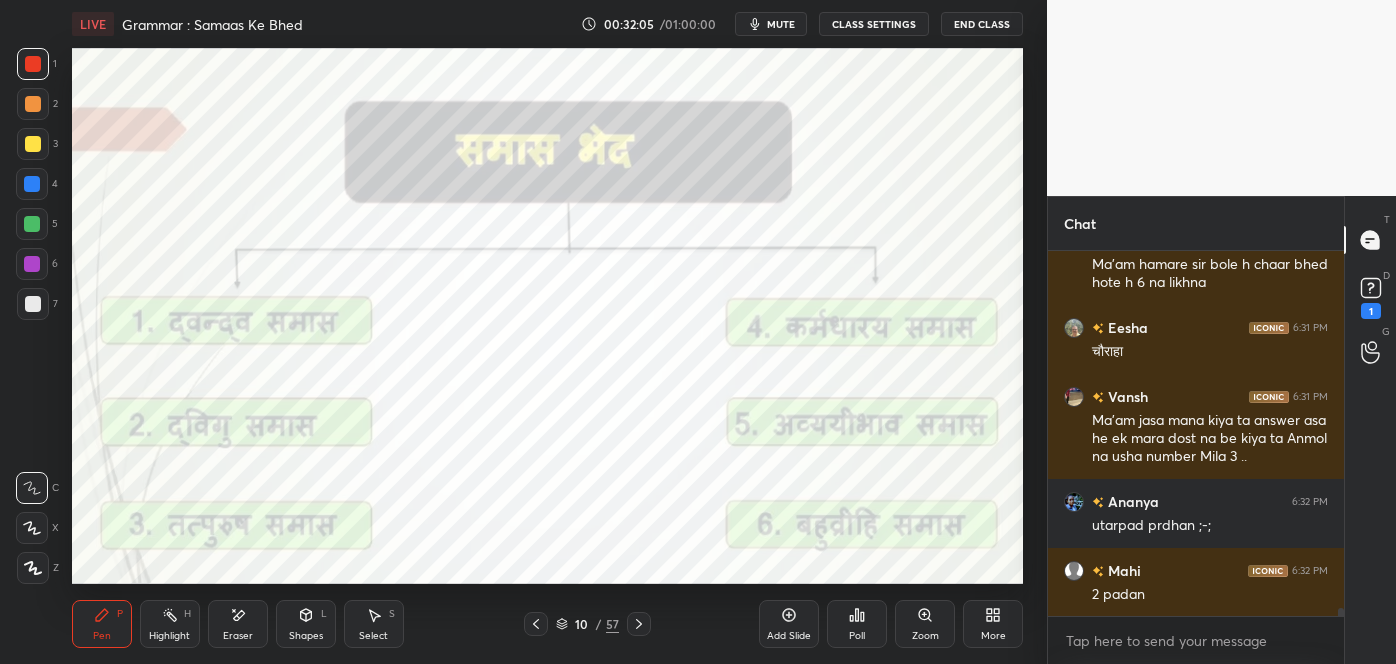 click on "Eraser" at bounding box center [238, 624] 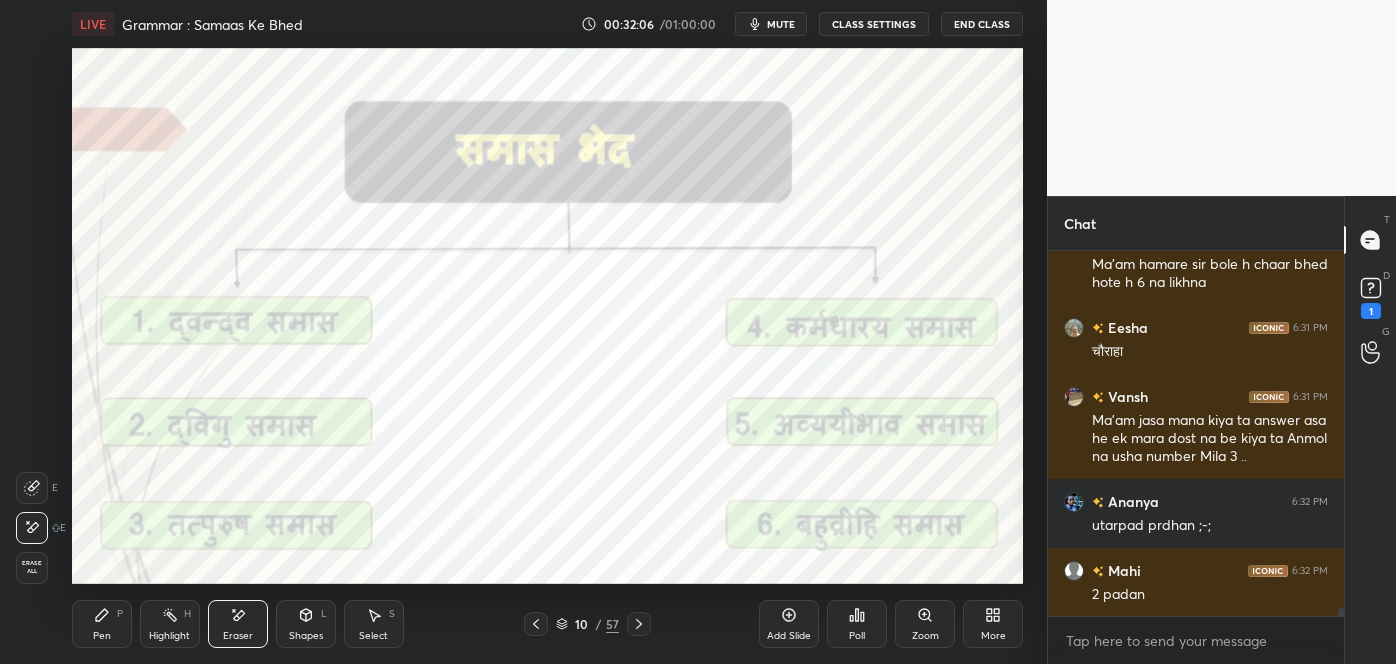 click on "Pen P" at bounding box center (102, 624) 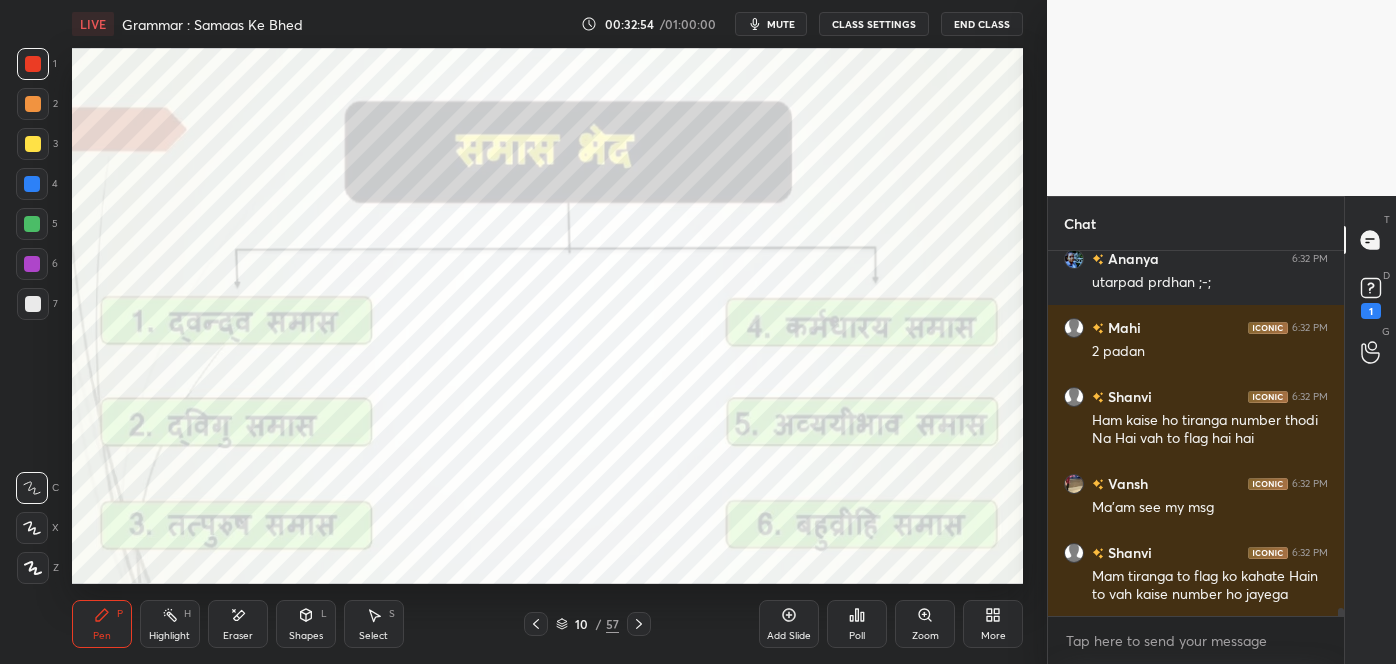 scroll, scrollTop: 16346, scrollLeft: 0, axis: vertical 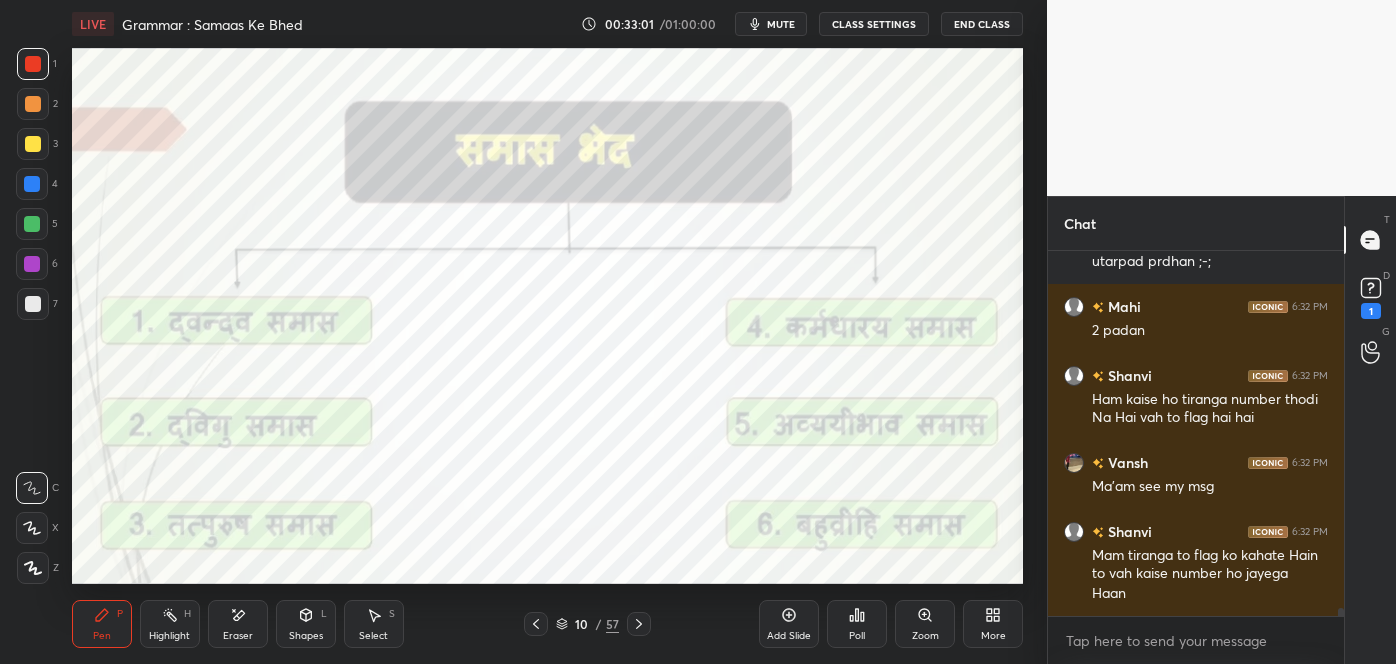 click on "Eraser" at bounding box center (238, 624) 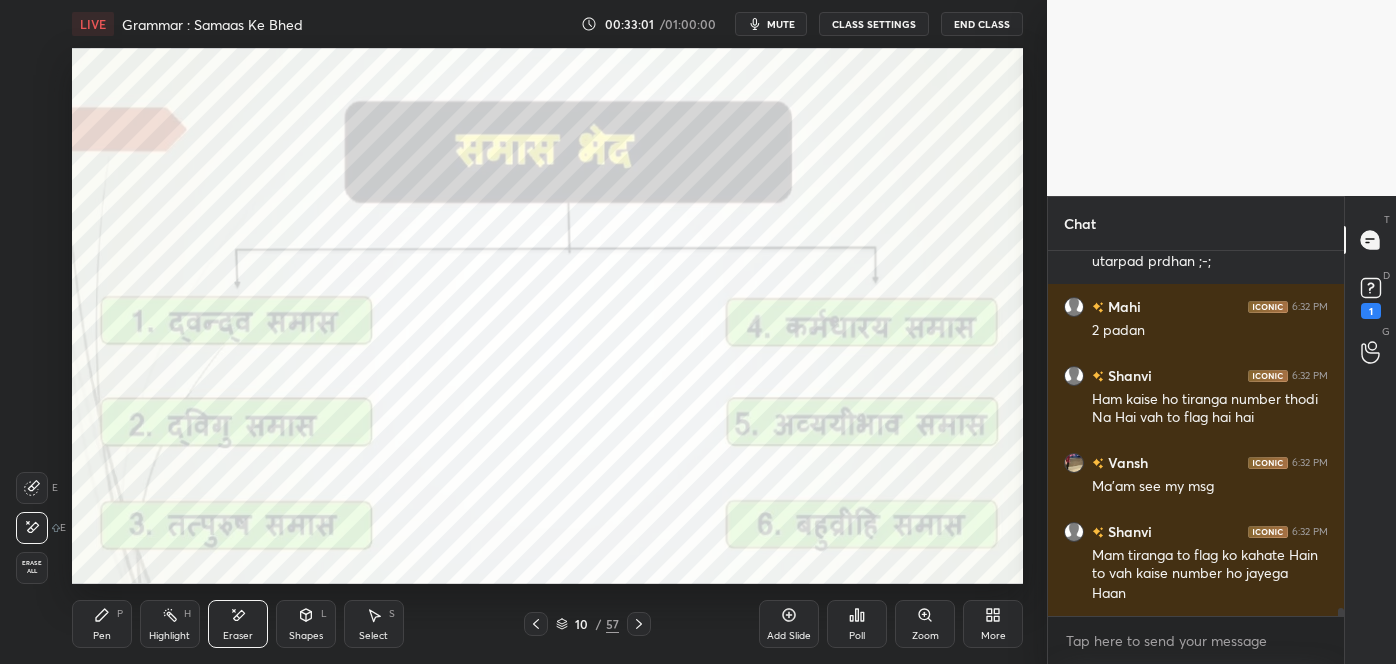 scroll, scrollTop: 16432, scrollLeft: 0, axis: vertical 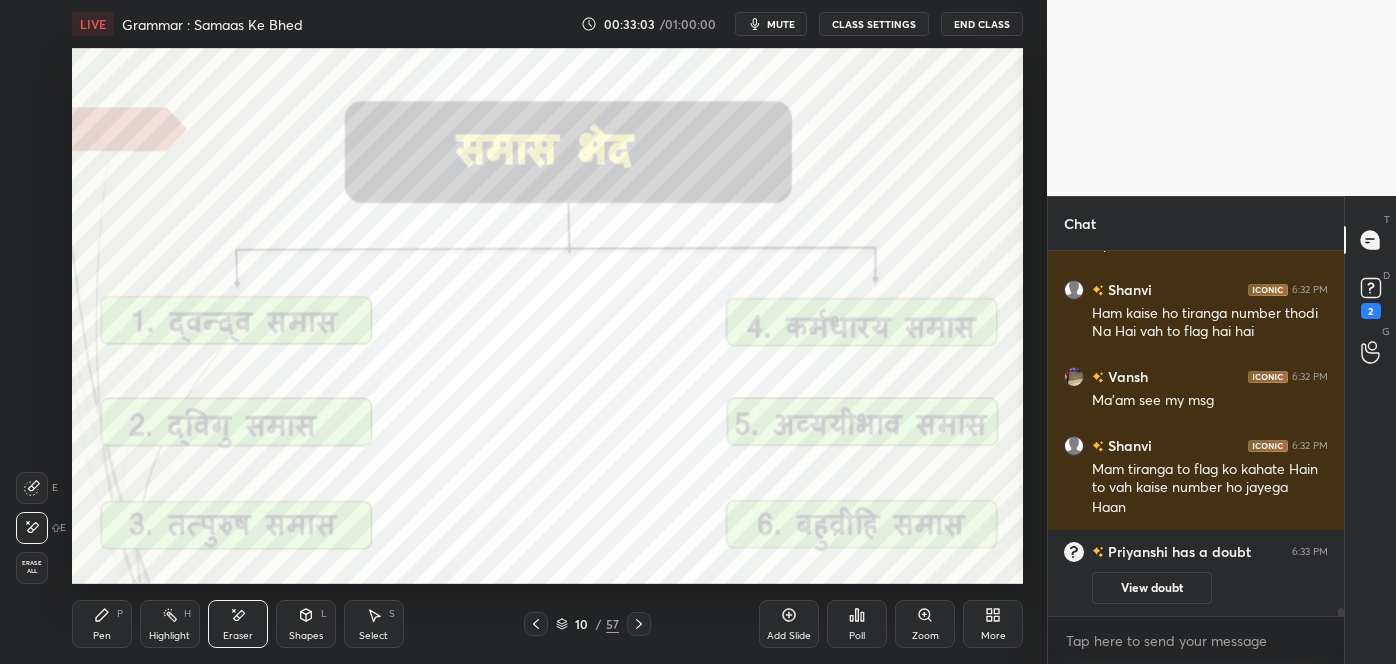 click on "Pen P" at bounding box center [102, 624] 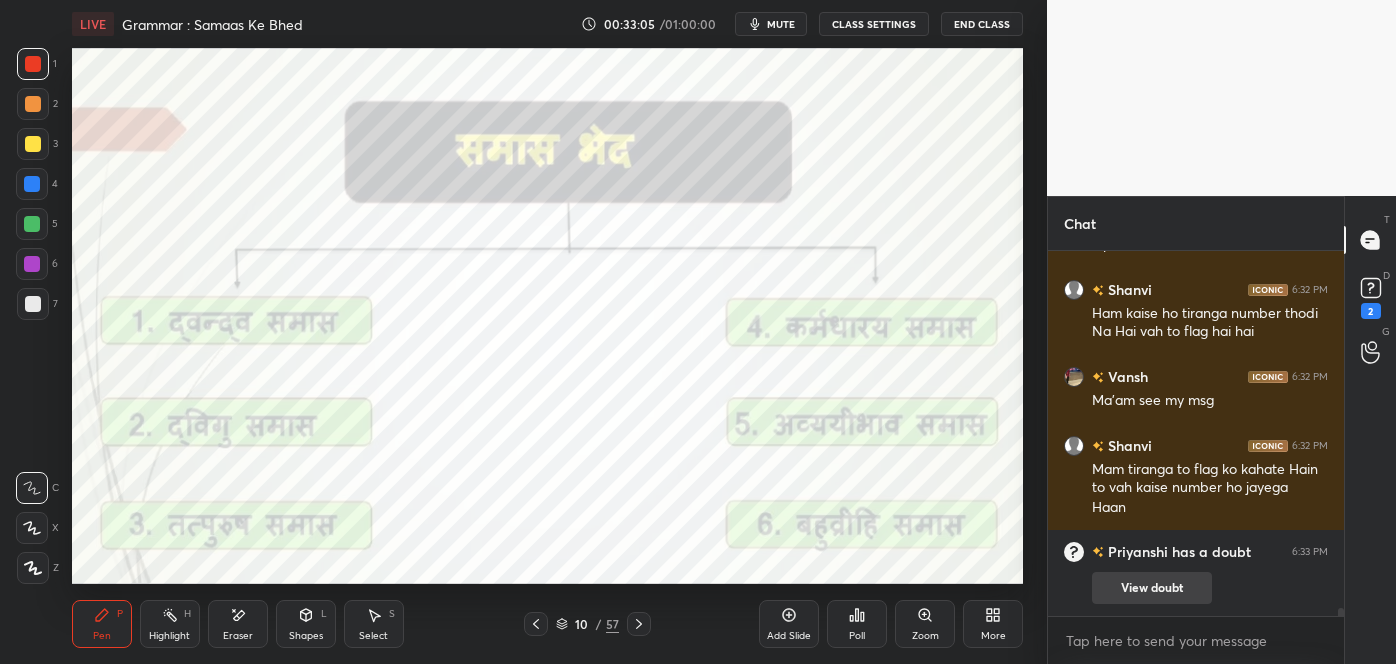 click on "View doubt" at bounding box center (1152, 588) 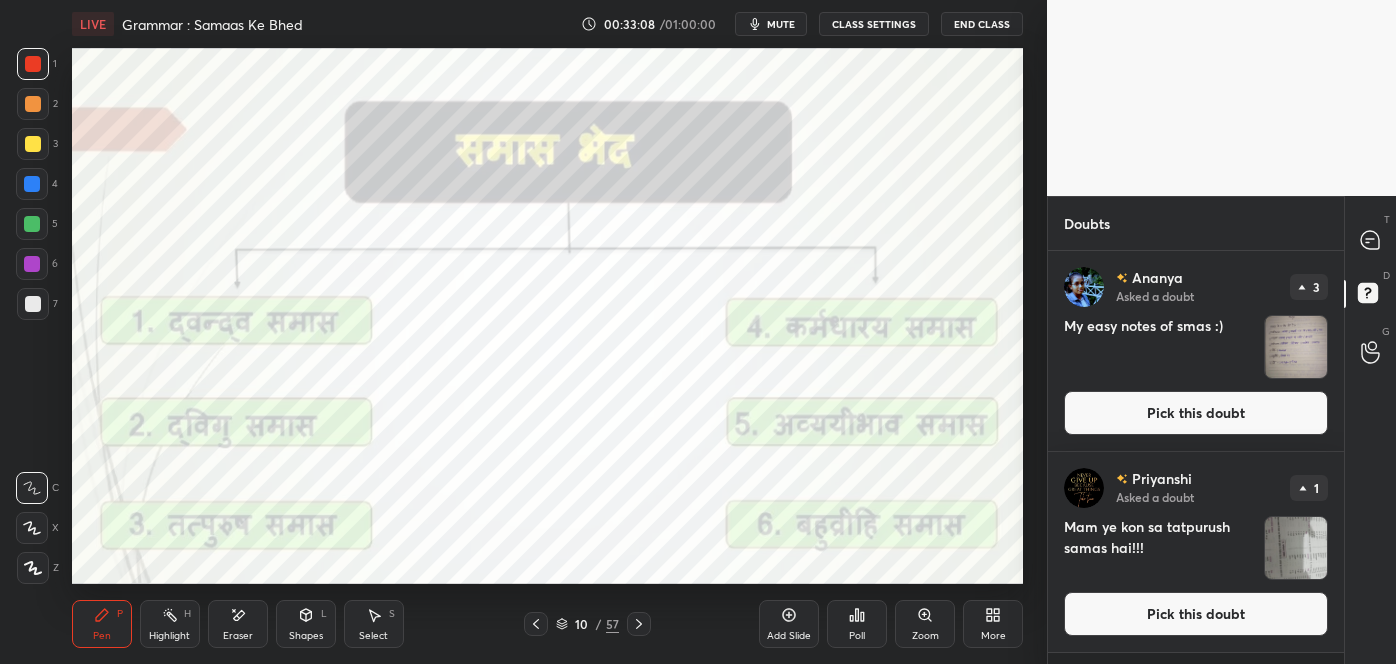 click at bounding box center (1296, 347) 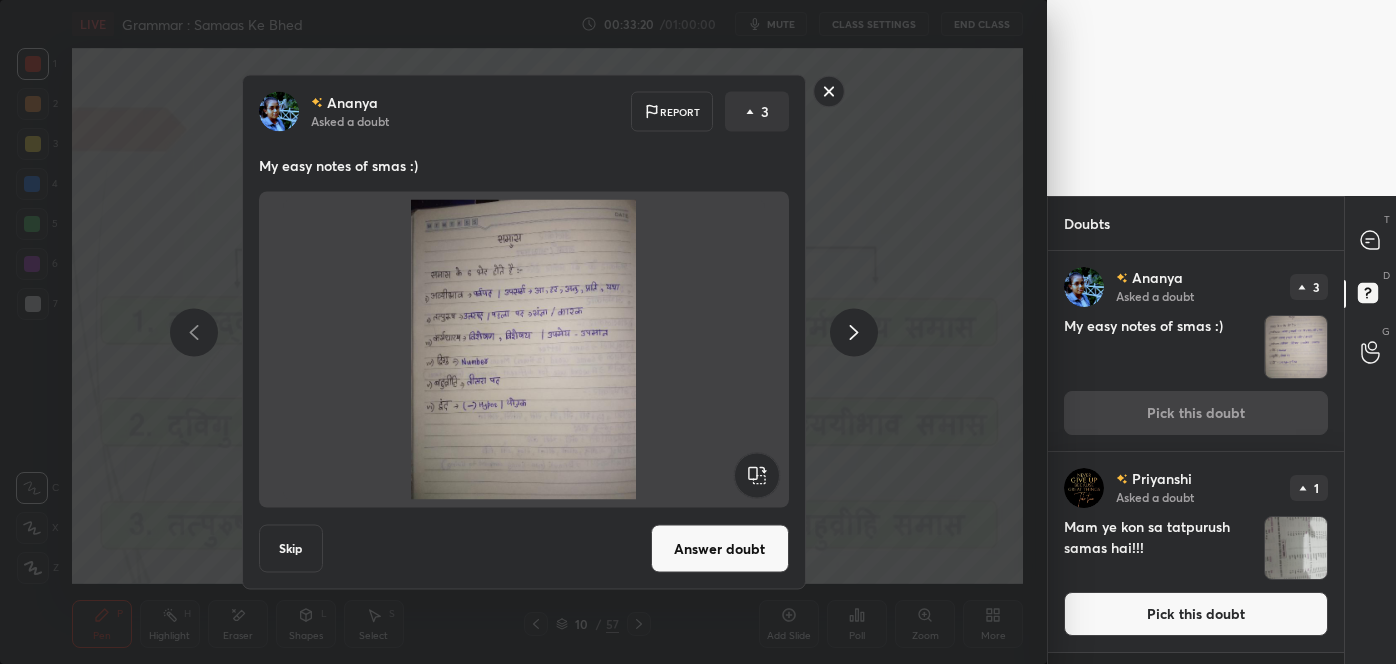 click 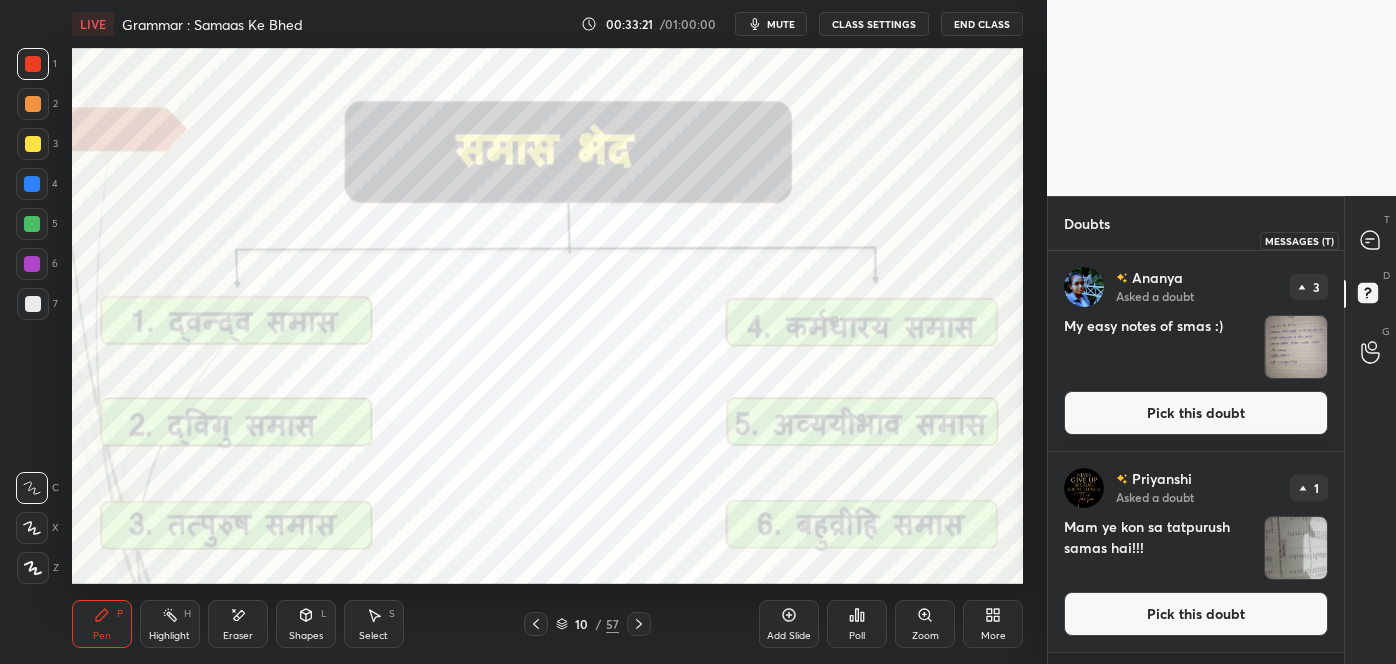 click at bounding box center (1371, 240) 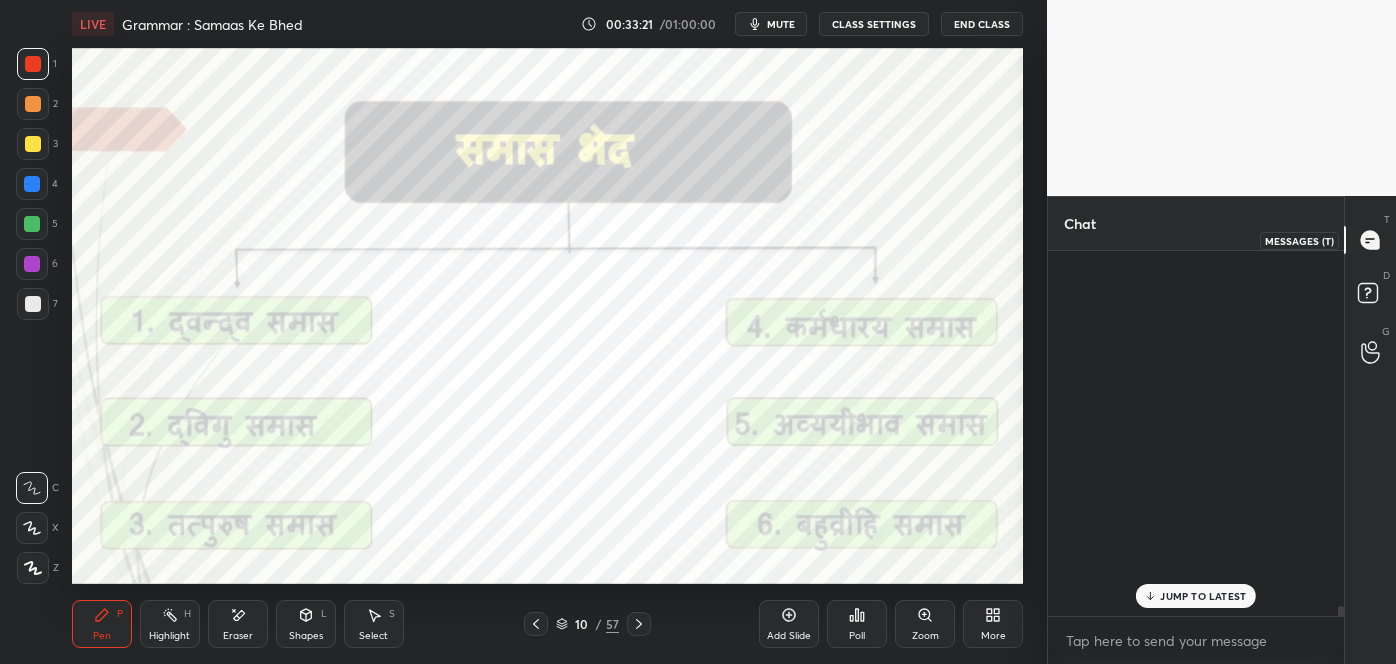 scroll, scrollTop: 15666, scrollLeft: 0, axis: vertical 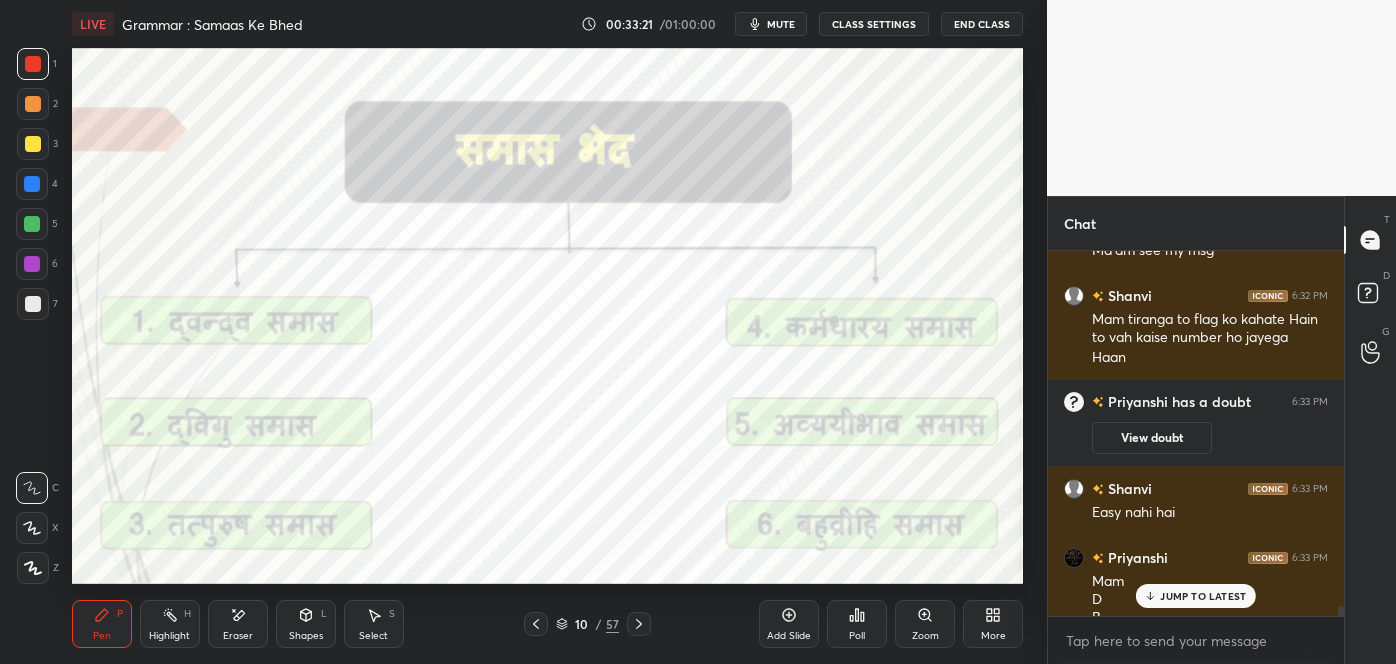 click on "JUMP TO LATEST" at bounding box center (1196, 596) 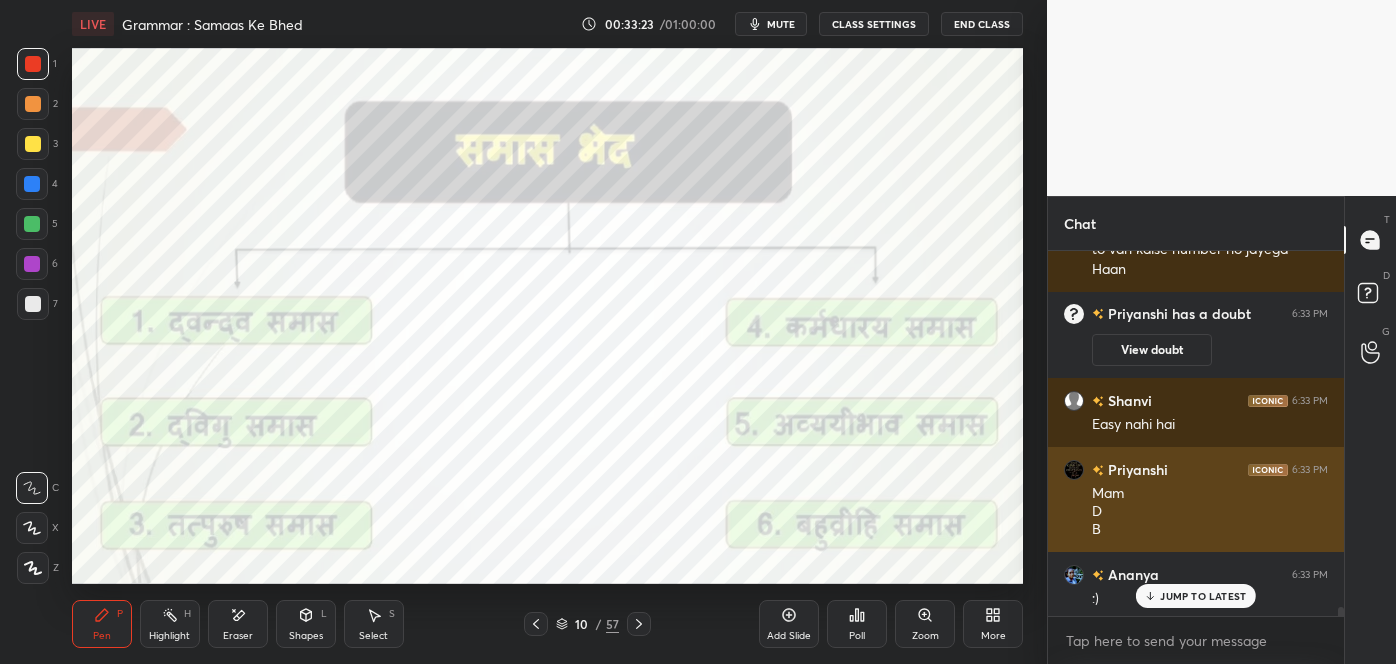 scroll, scrollTop: 15890, scrollLeft: 0, axis: vertical 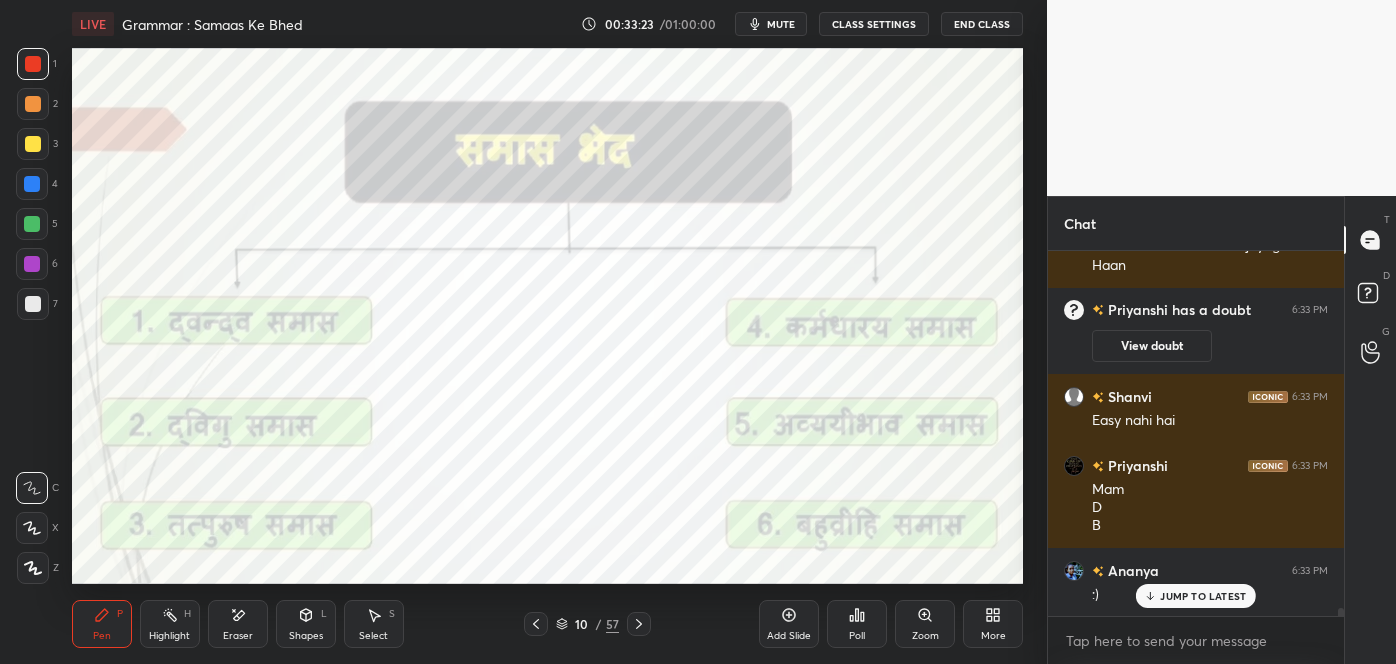 click on "JUMP TO LATEST" at bounding box center [1196, 596] 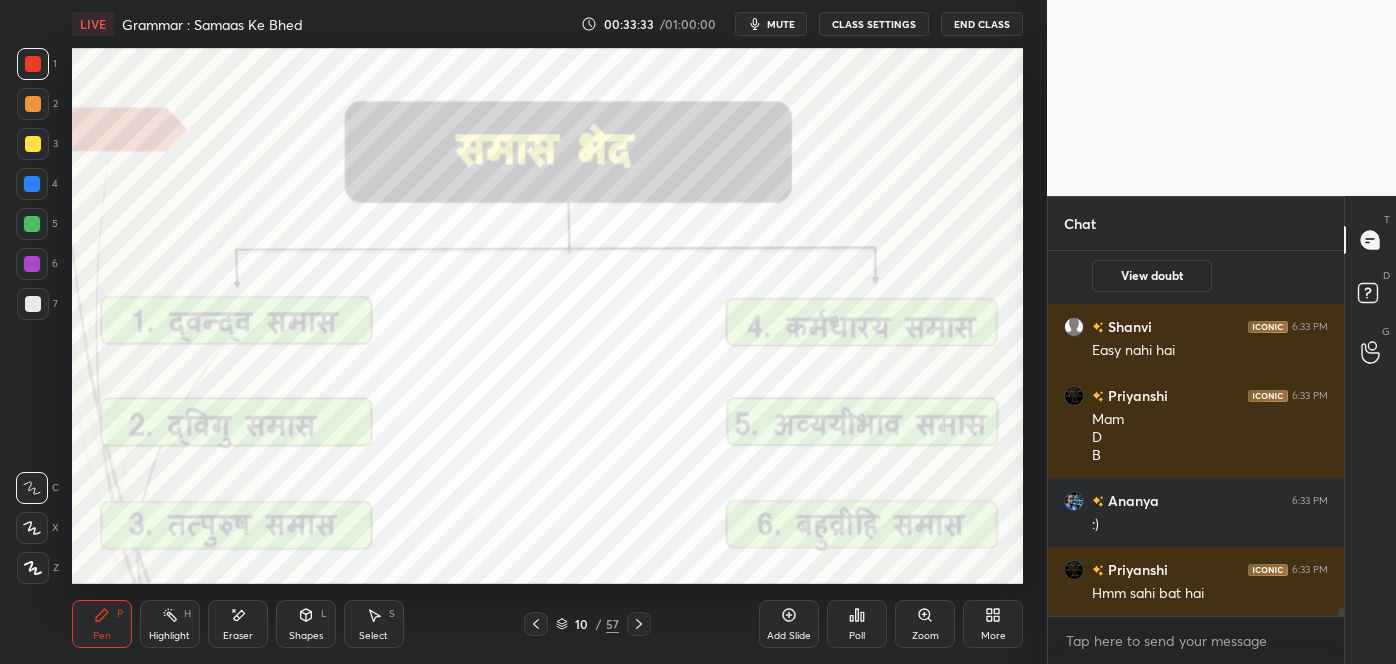 scroll, scrollTop: 16029, scrollLeft: 0, axis: vertical 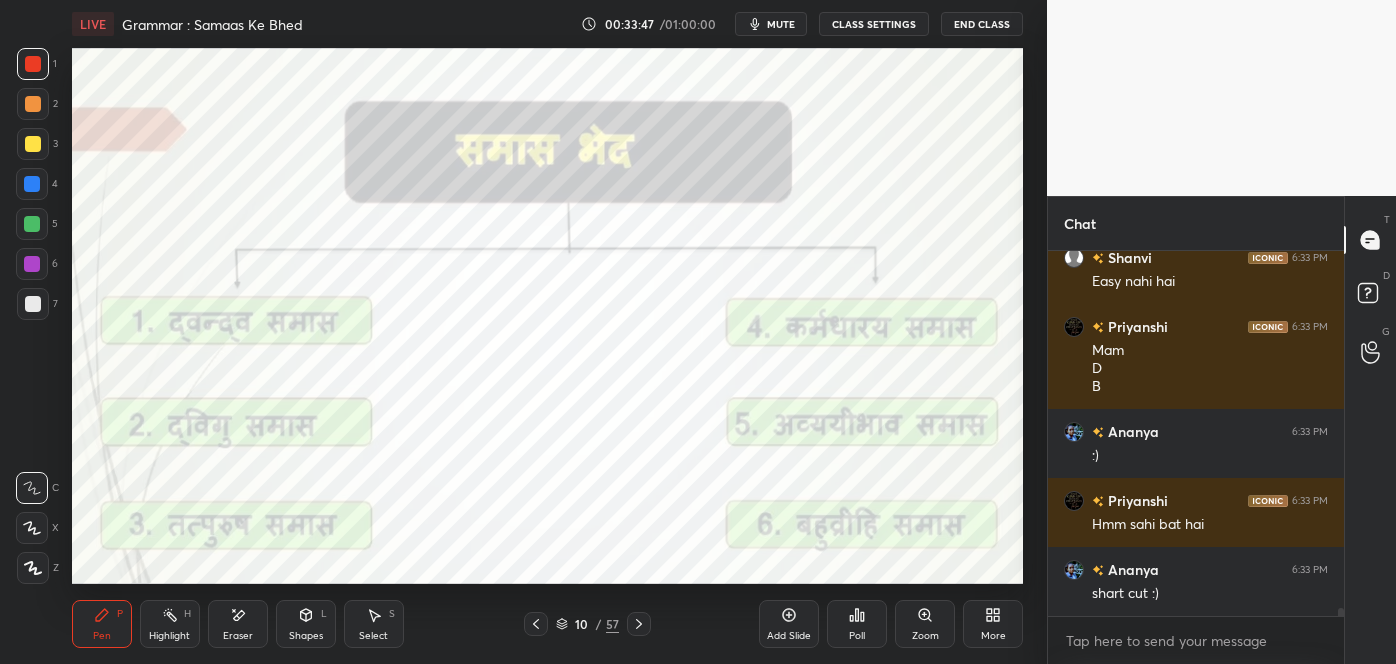 click on "Eraser" at bounding box center [238, 624] 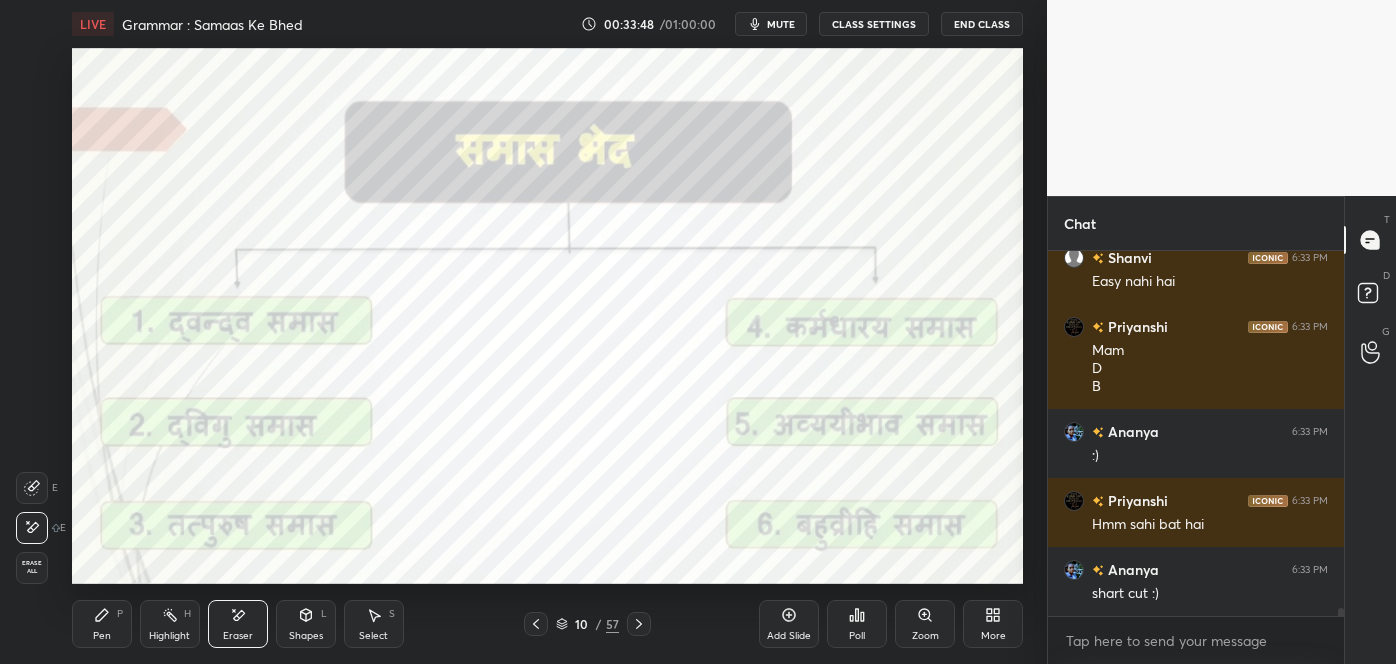 click on "Pen P" at bounding box center (102, 624) 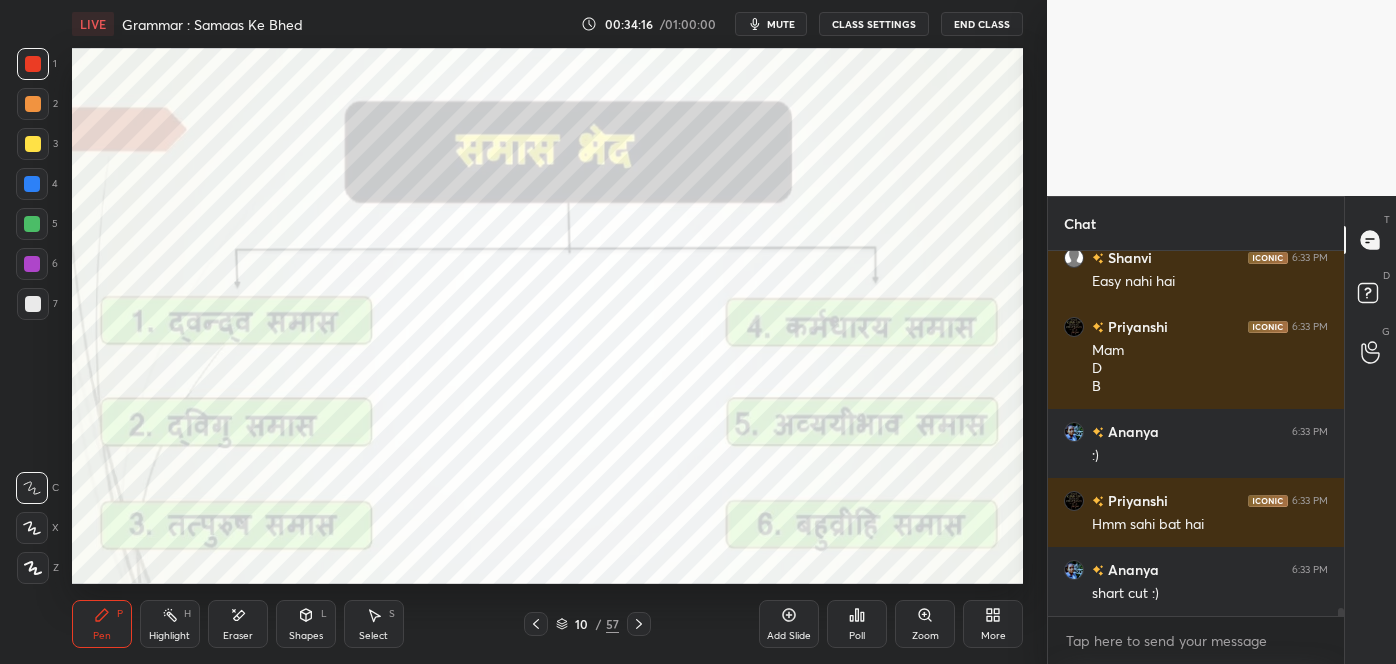 scroll, scrollTop: 16152, scrollLeft: 0, axis: vertical 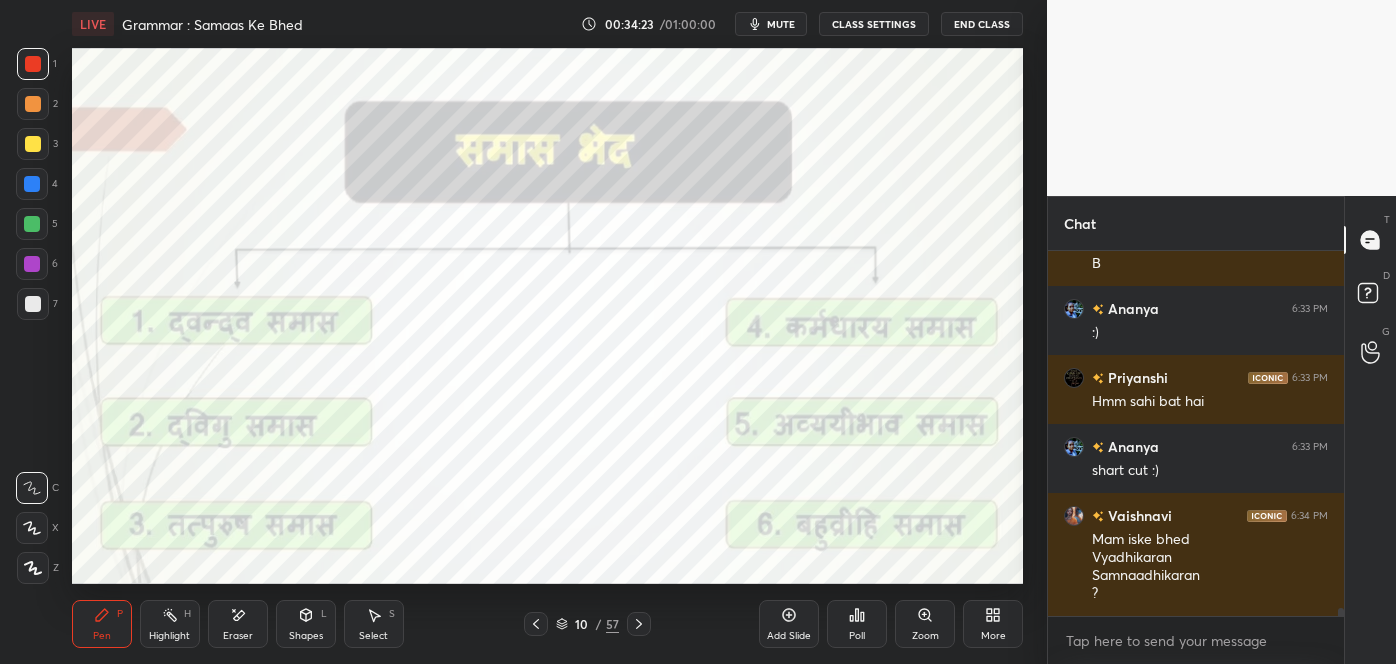click on "Eraser" at bounding box center [238, 636] 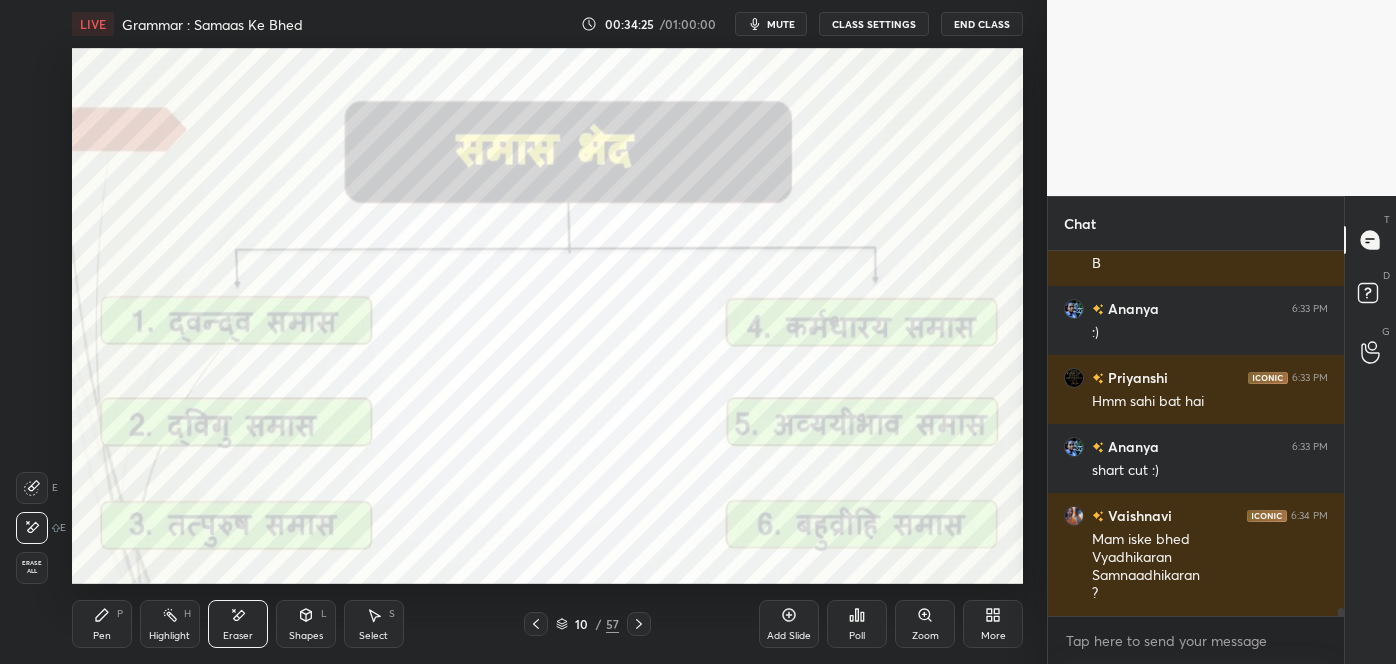 click on "Pen P Highlight H Eraser Shapes L Select S 10 / 57 Add Slide Poll Zoom More" at bounding box center [547, 624] 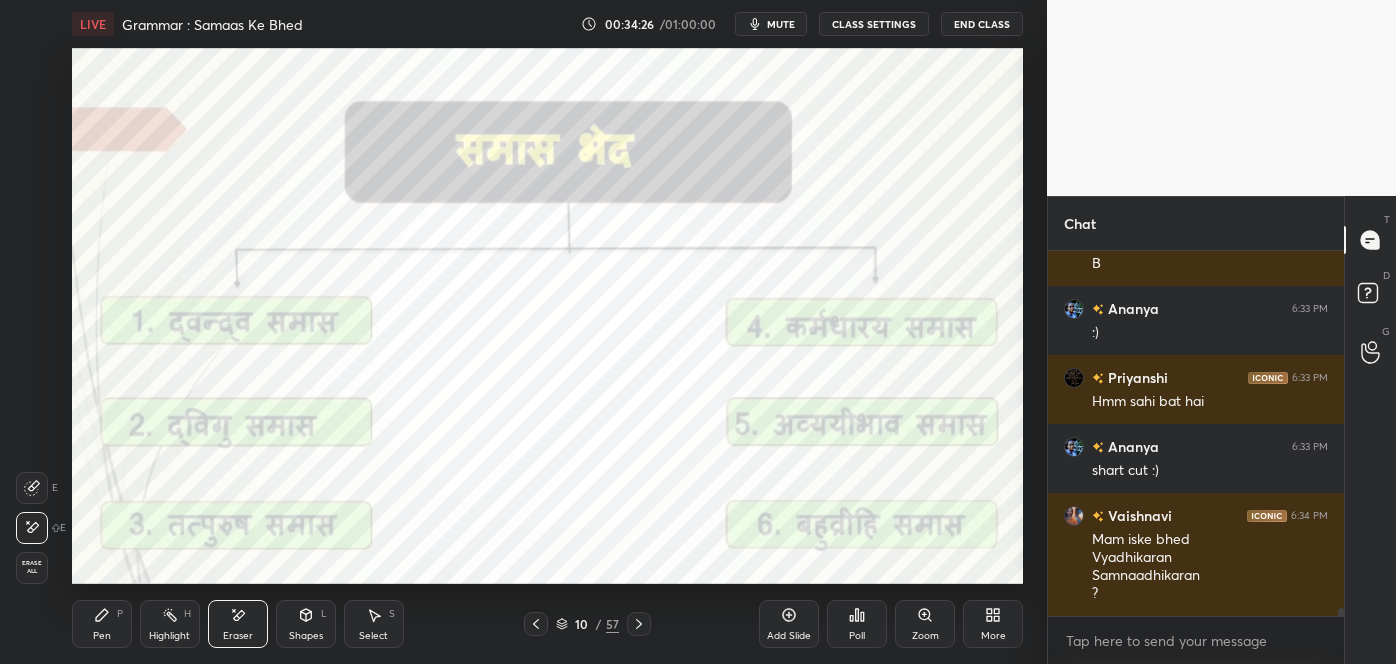 click on "Pen P" at bounding box center (102, 624) 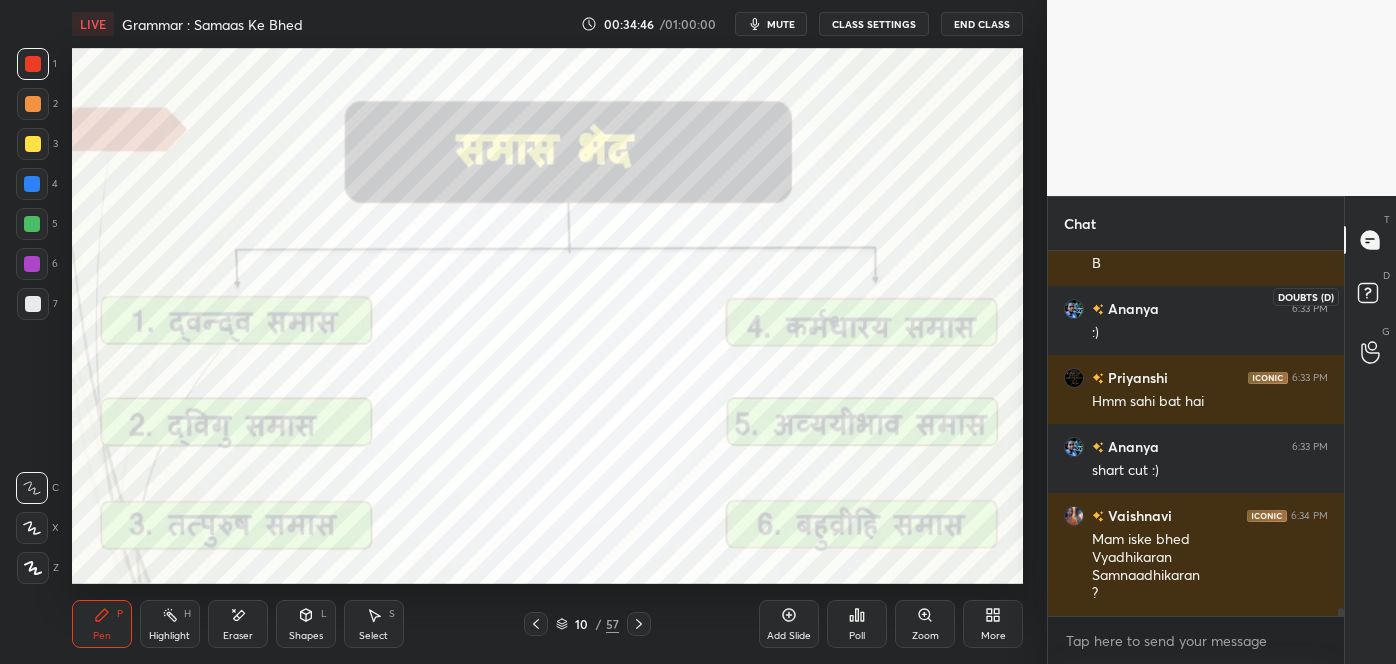 click 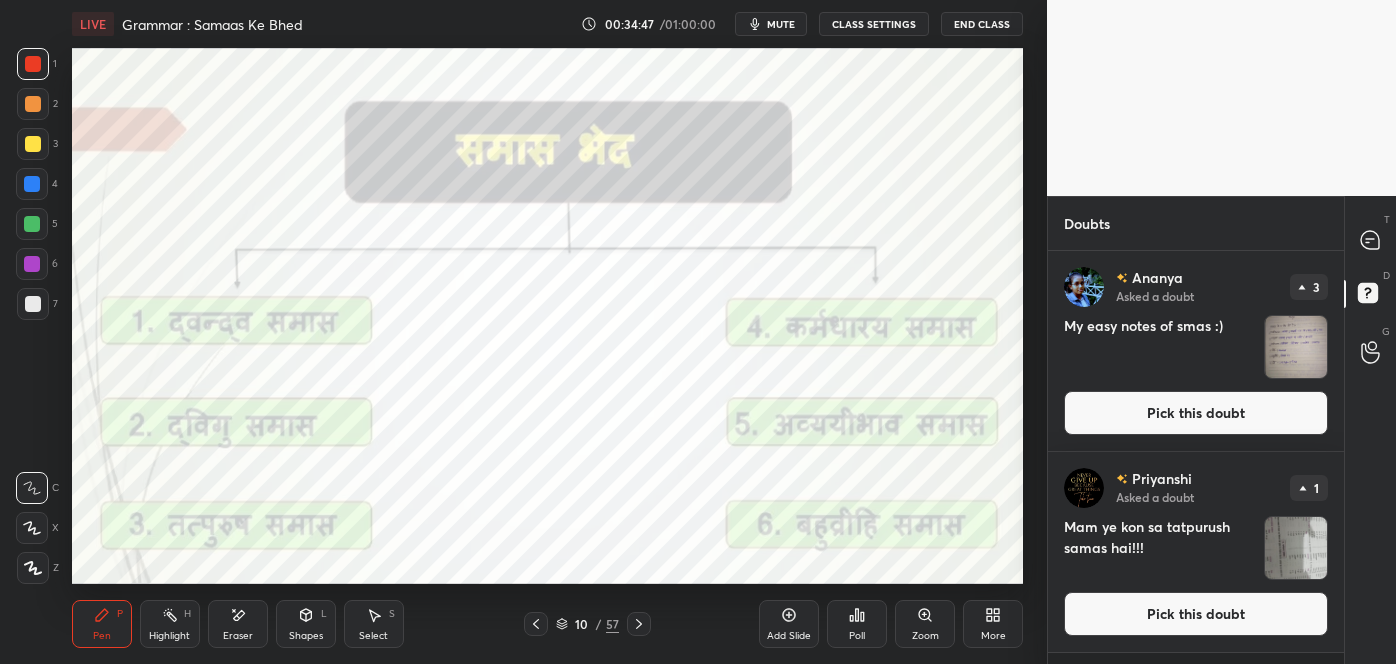 click at bounding box center [1296, 347] 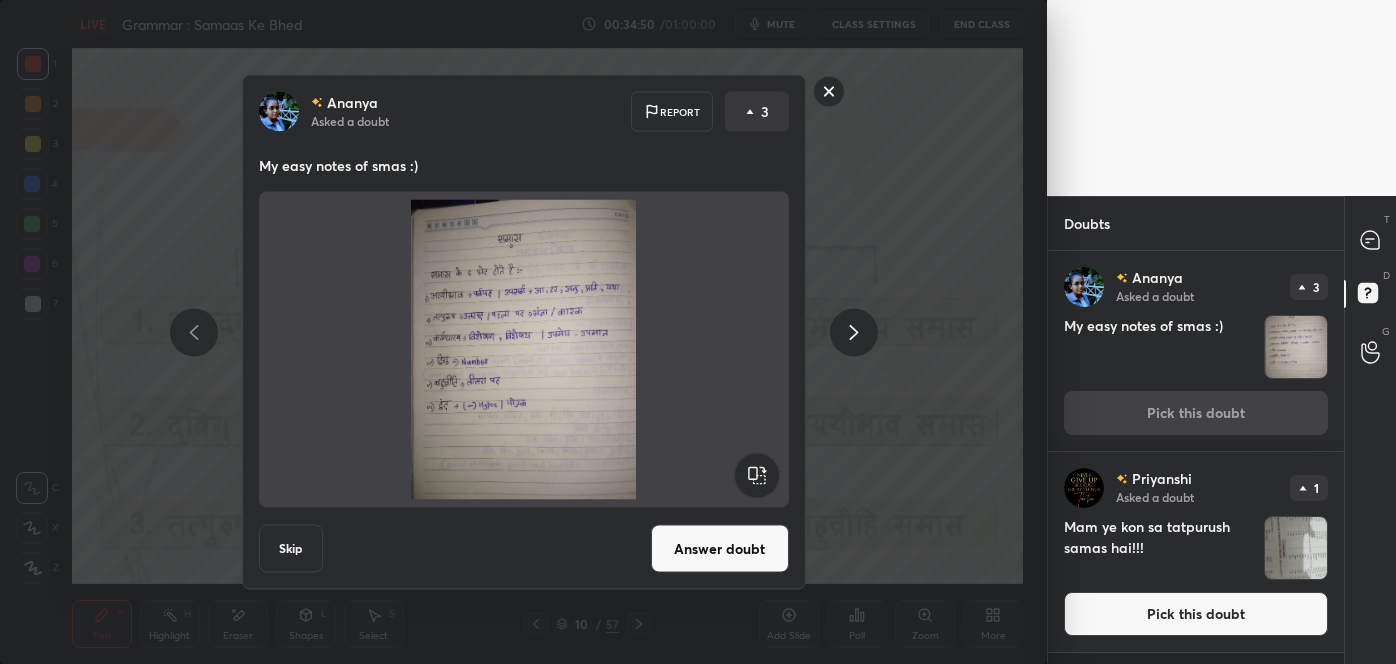 click 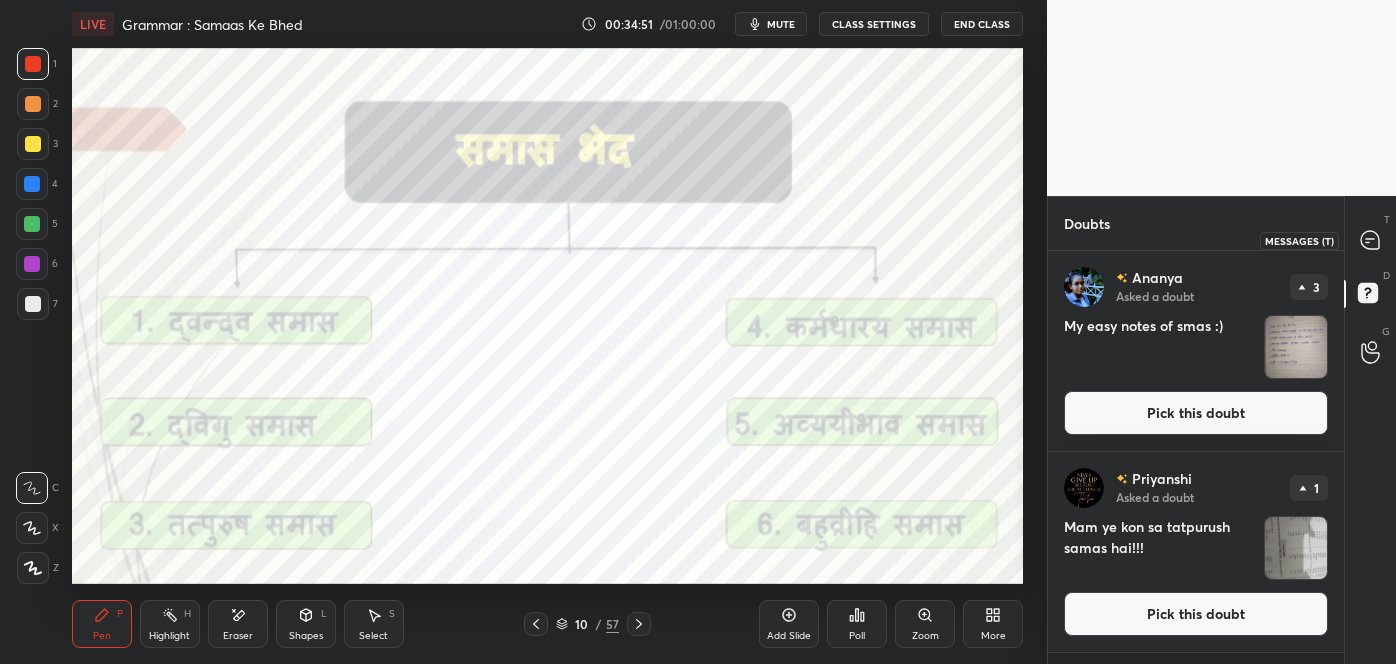 click at bounding box center [1371, 240] 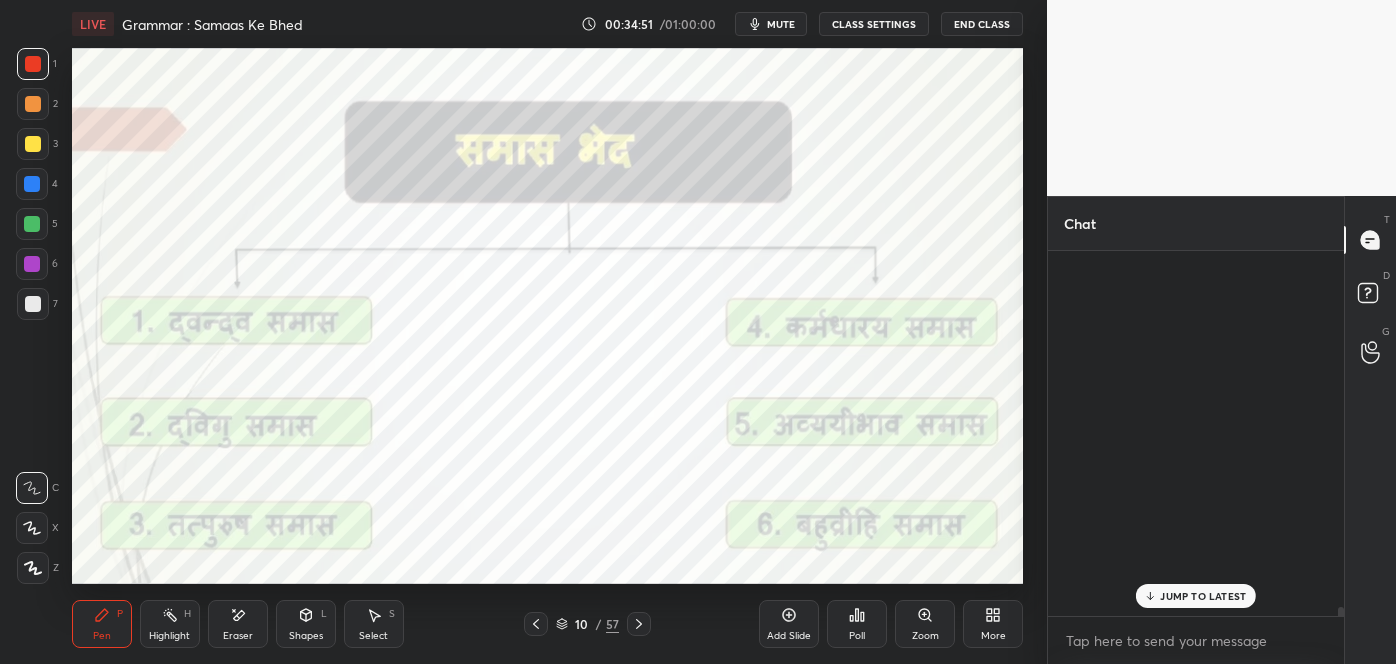 scroll, scrollTop: 16252, scrollLeft: 0, axis: vertical 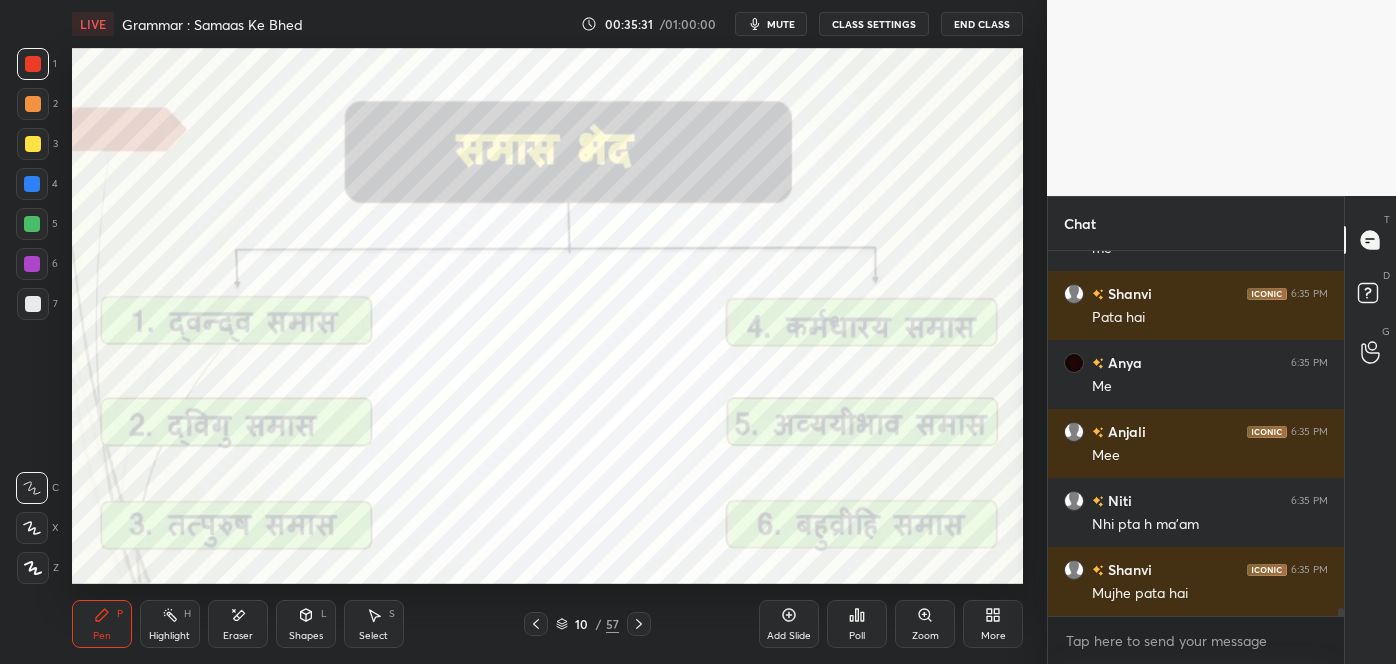 click 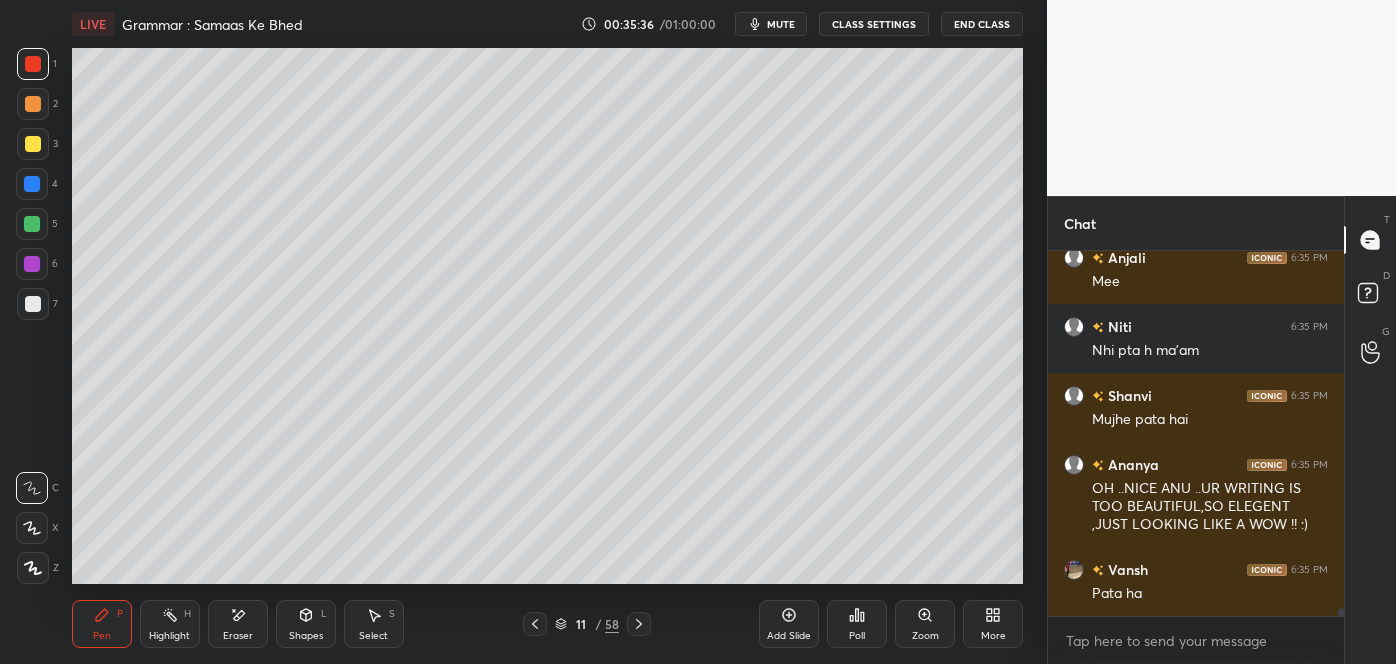 scroll, scrollTop: 17122, scrollLeft: 0, axis: vertical 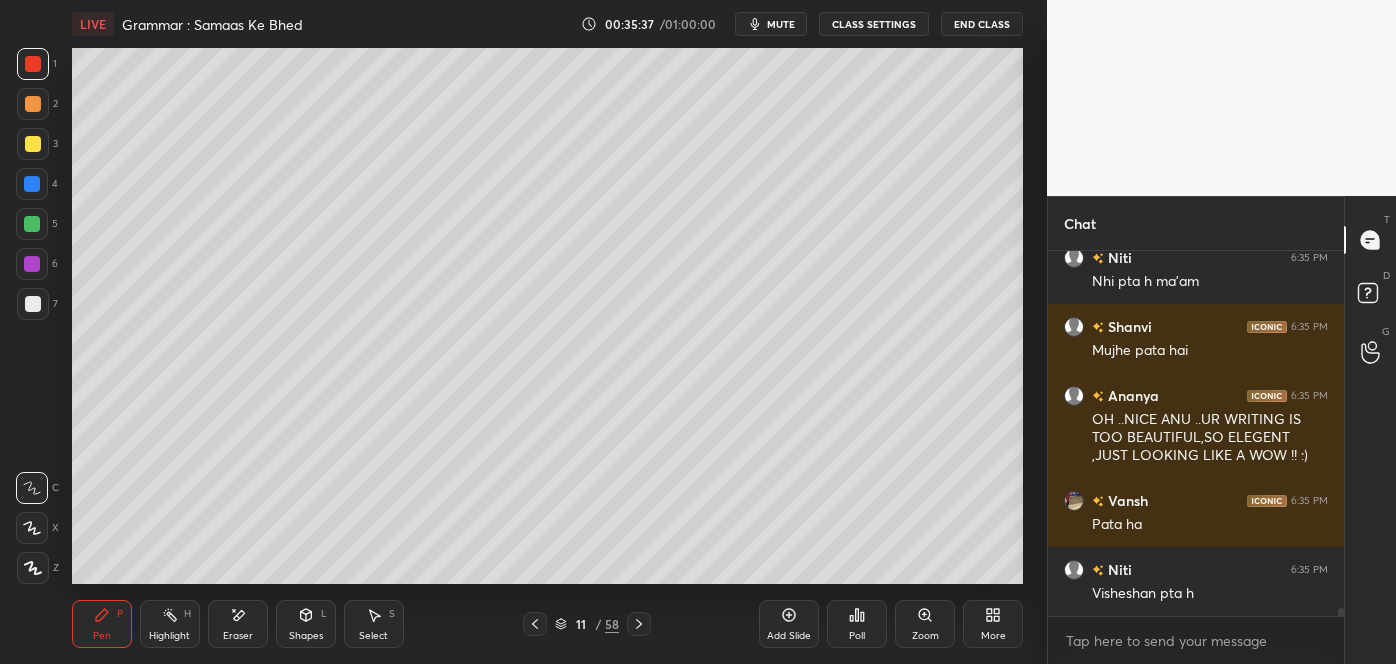 click on "Eraser" at bounding box center [238, 636] 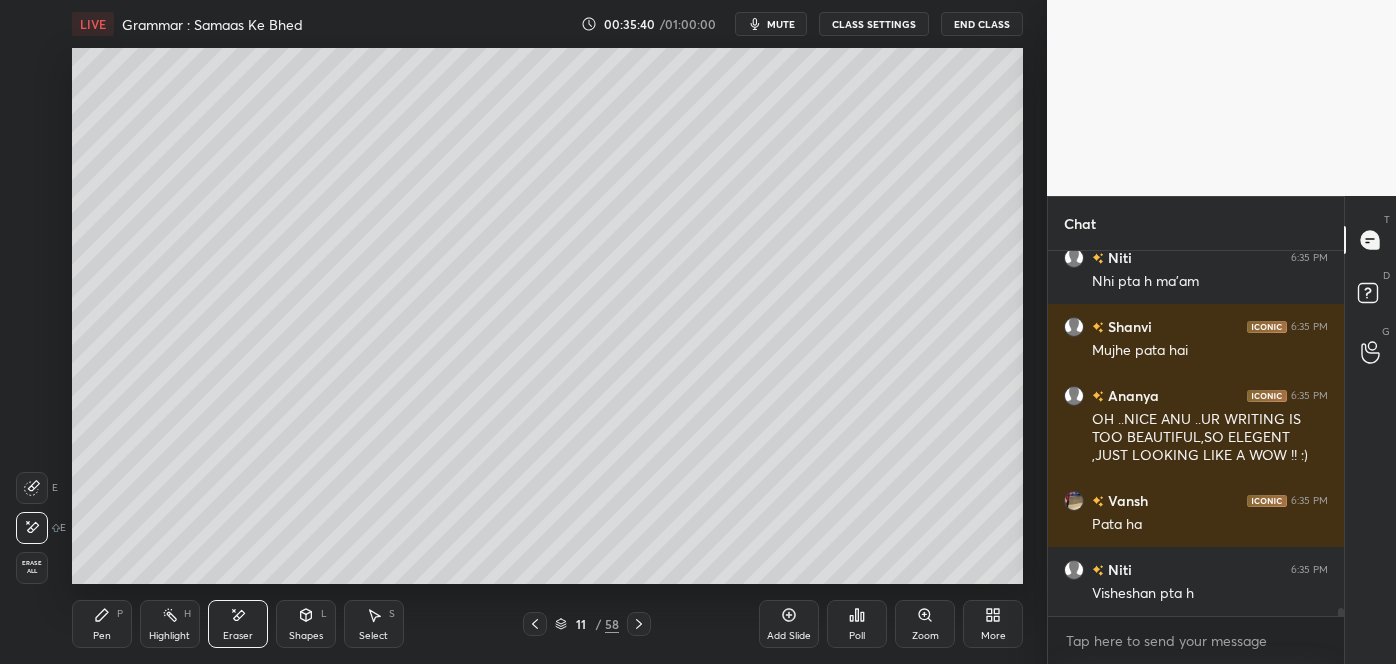 click on "Pen P" at bounding box center [102, 624] 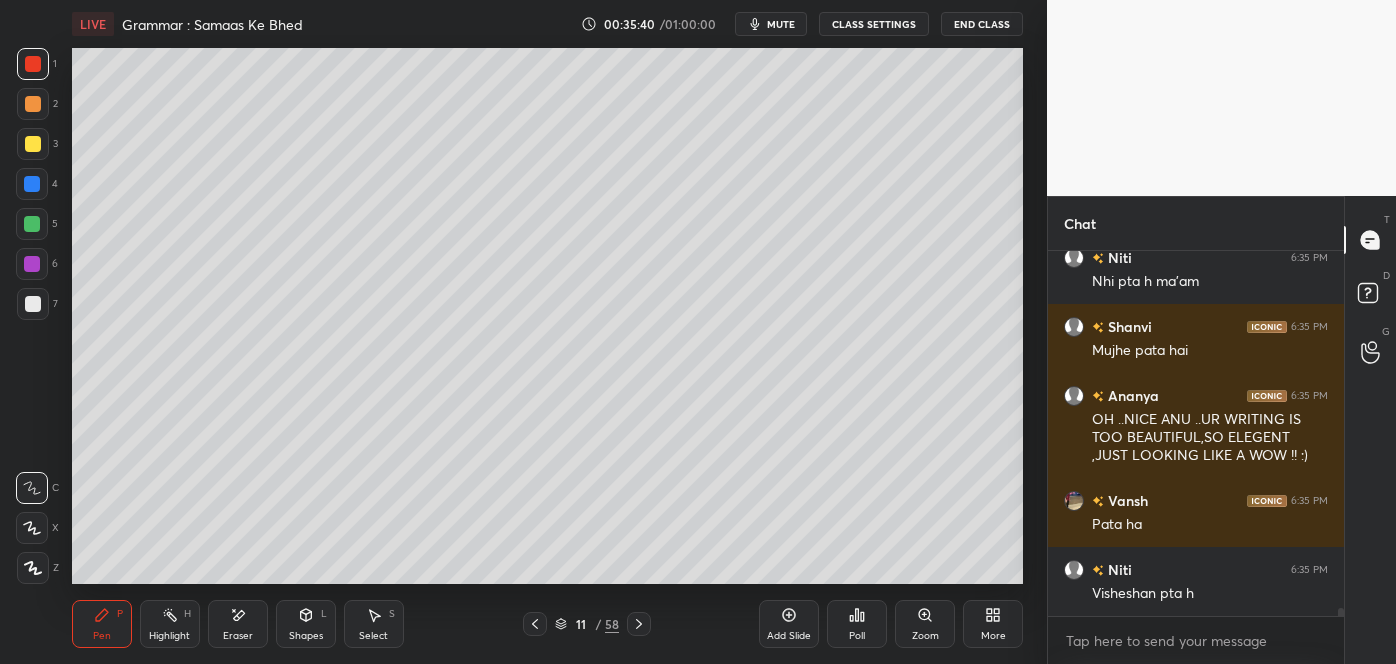 click at bounding box center (33, 304) 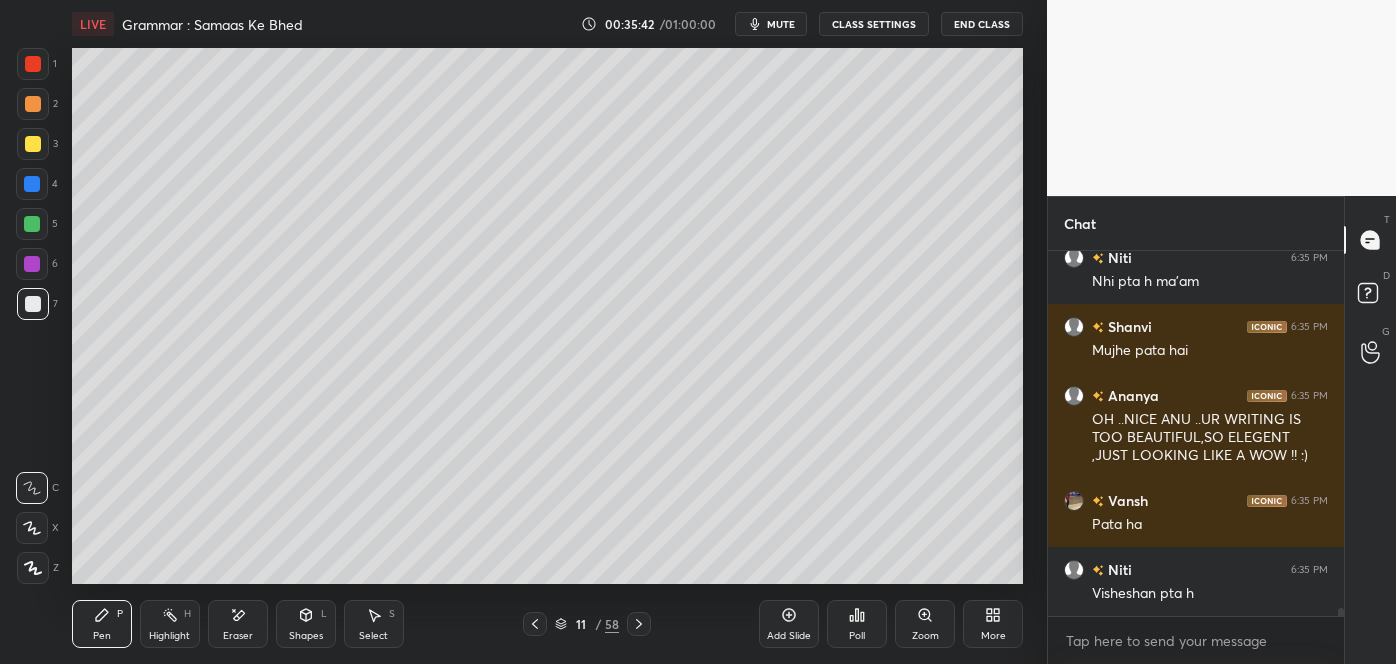click 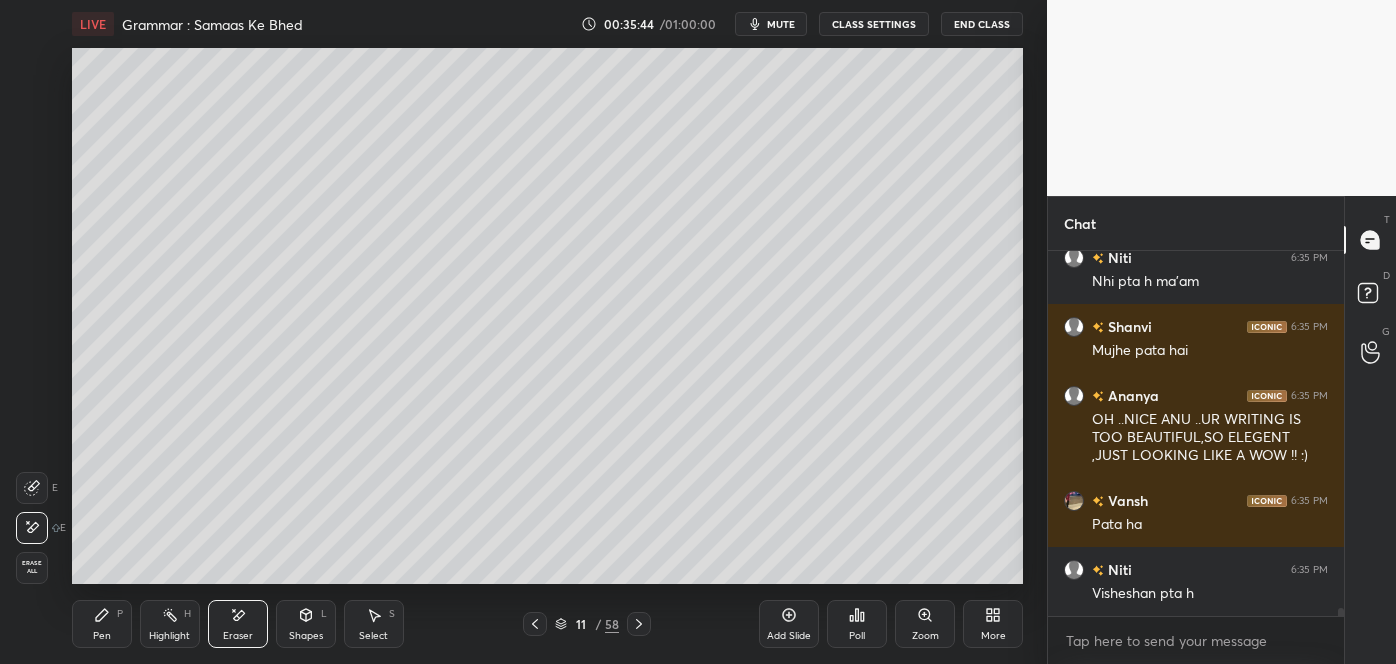 click on "Pen P" at bounding box center [102, 624] 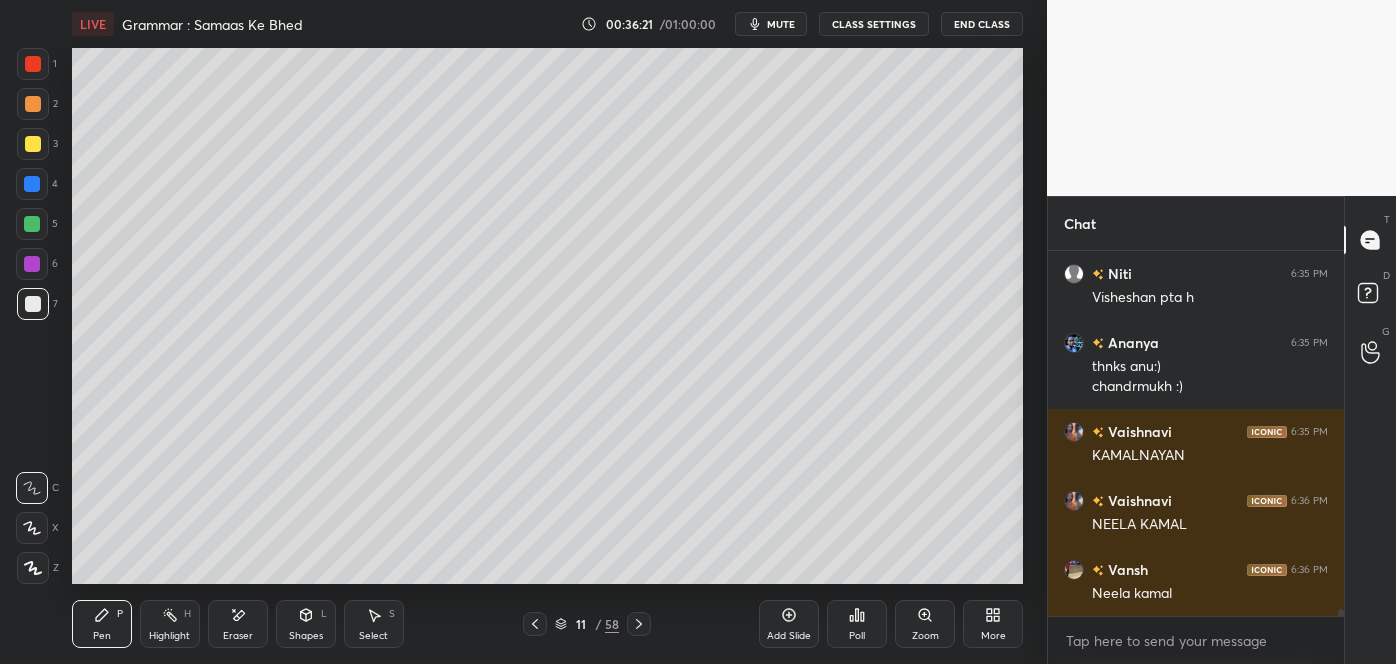 scroll, scrollTop: 17504, scrollLeft: 0, axis: vertical 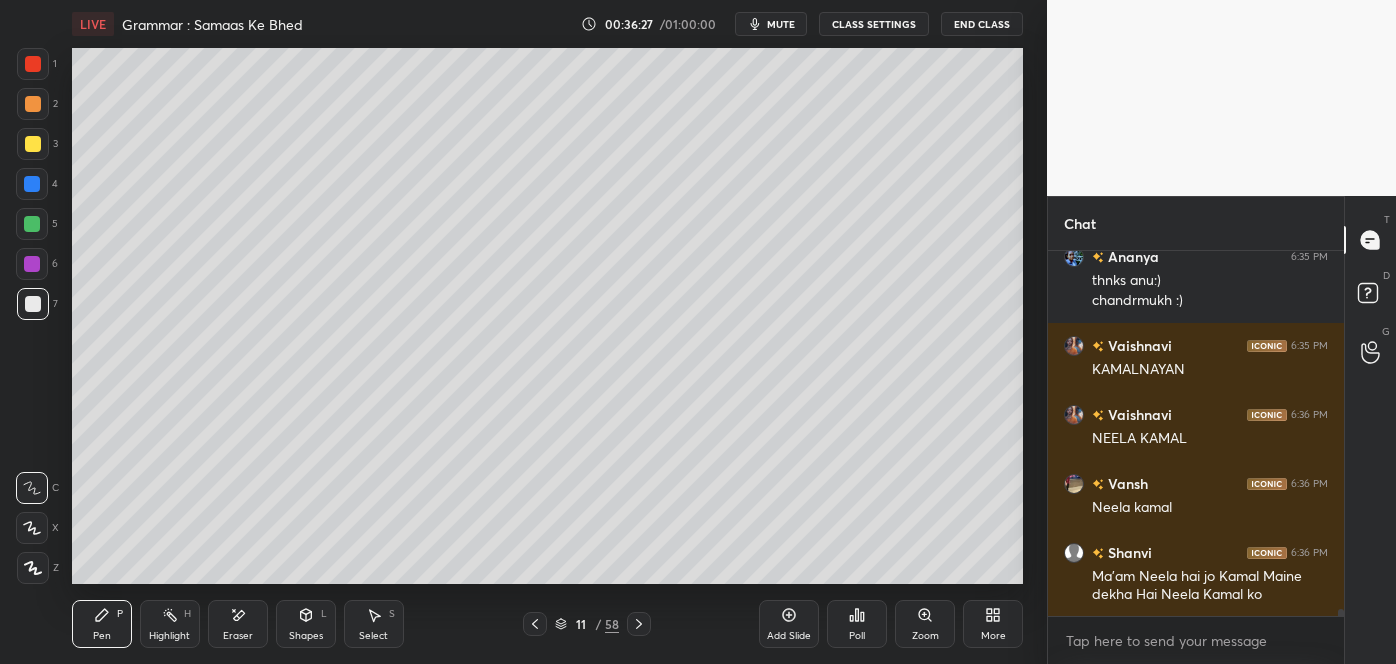 click on "Eraser" at bounding box center (238, 624) 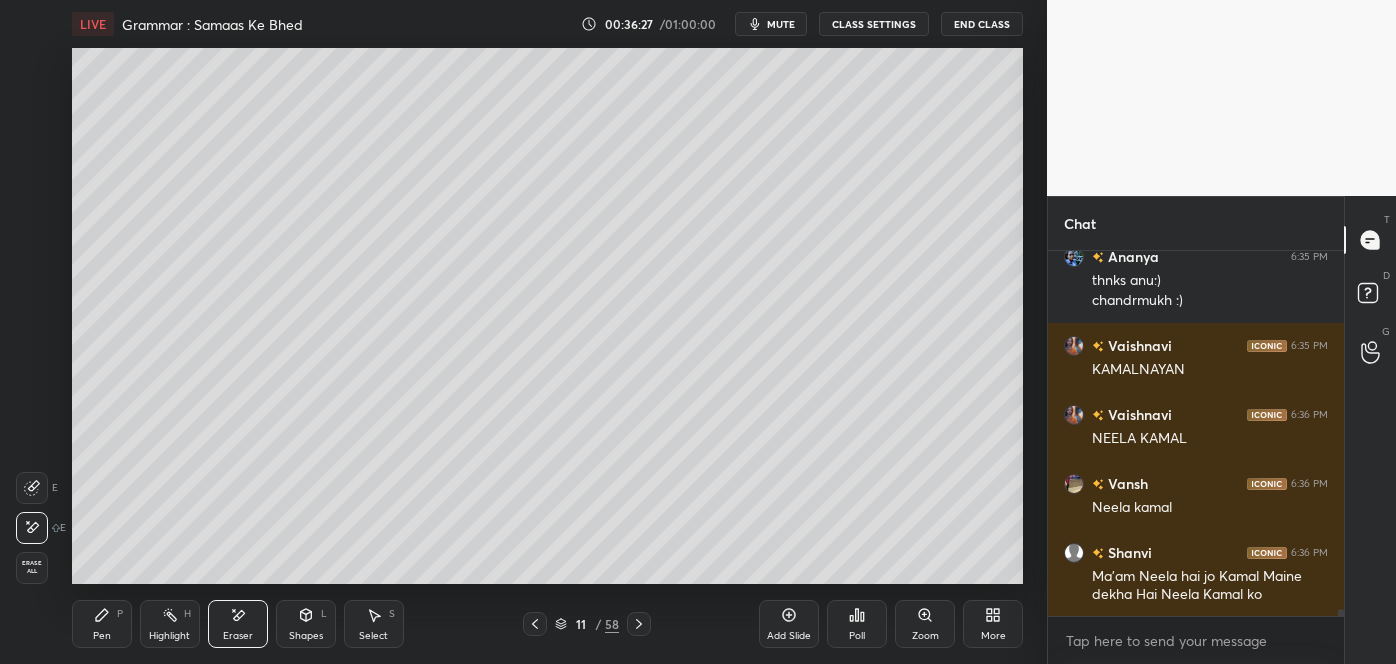 scroll, scrollTop: 17573, scrollLeft: 0, axis: vertical 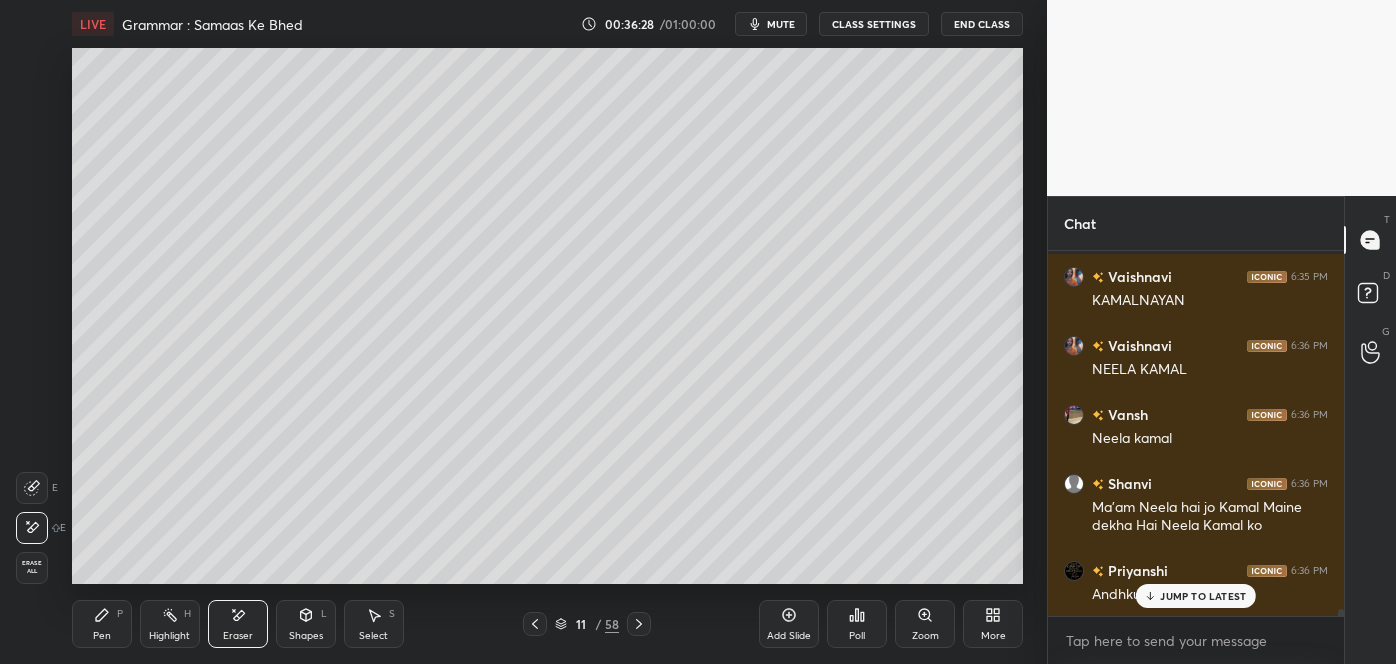 click 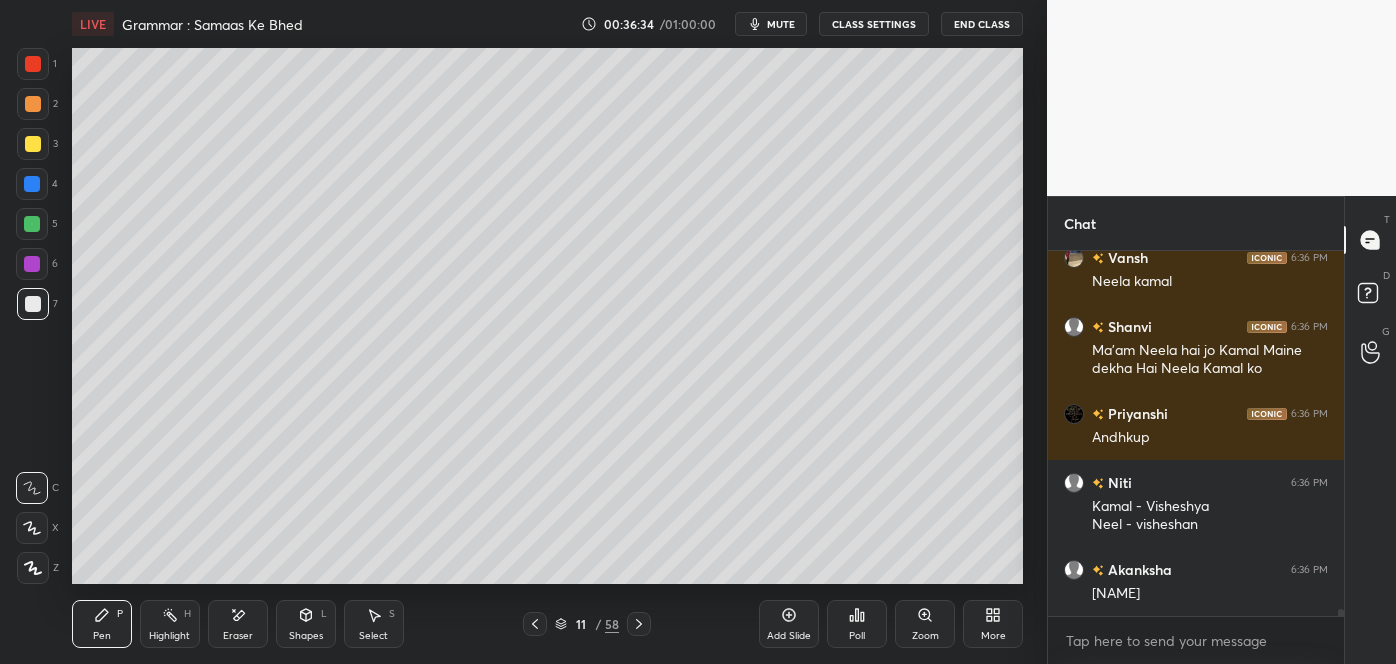 scroll, scrollTop: 17799, scrollLeft: 0, axis: vertical 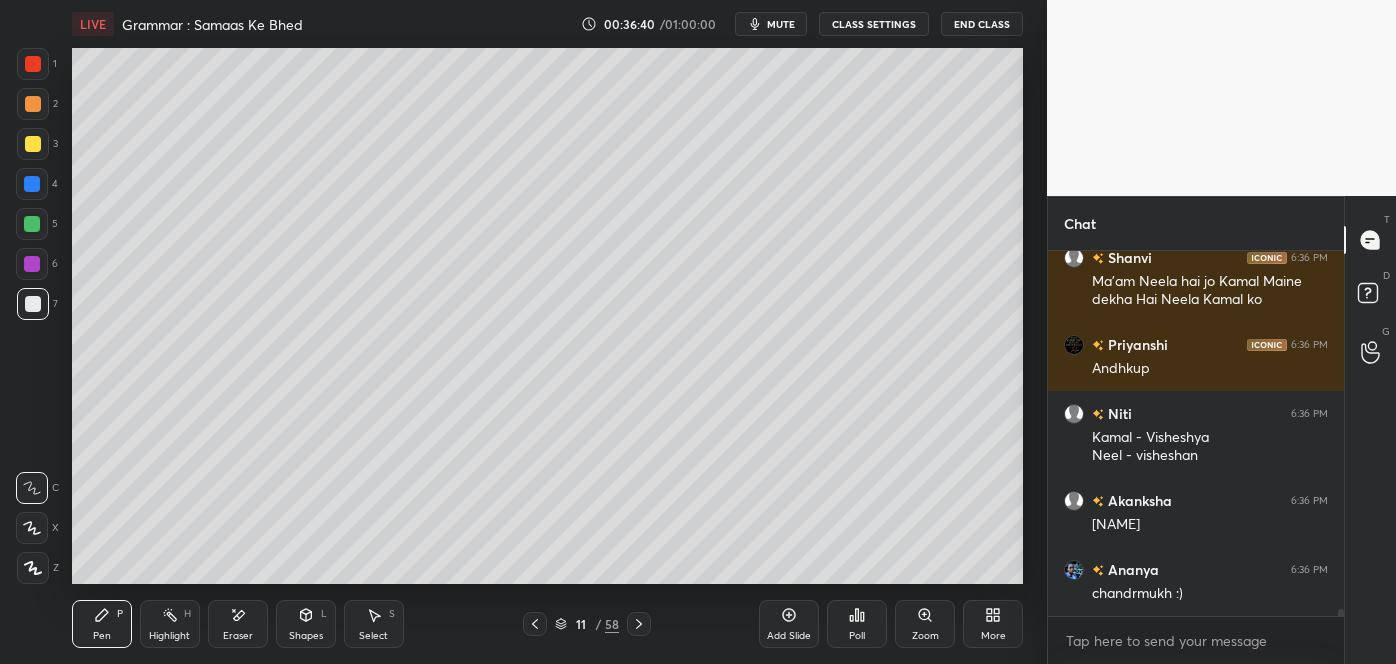 click on "Eraser" at bounding box center (238, 624) 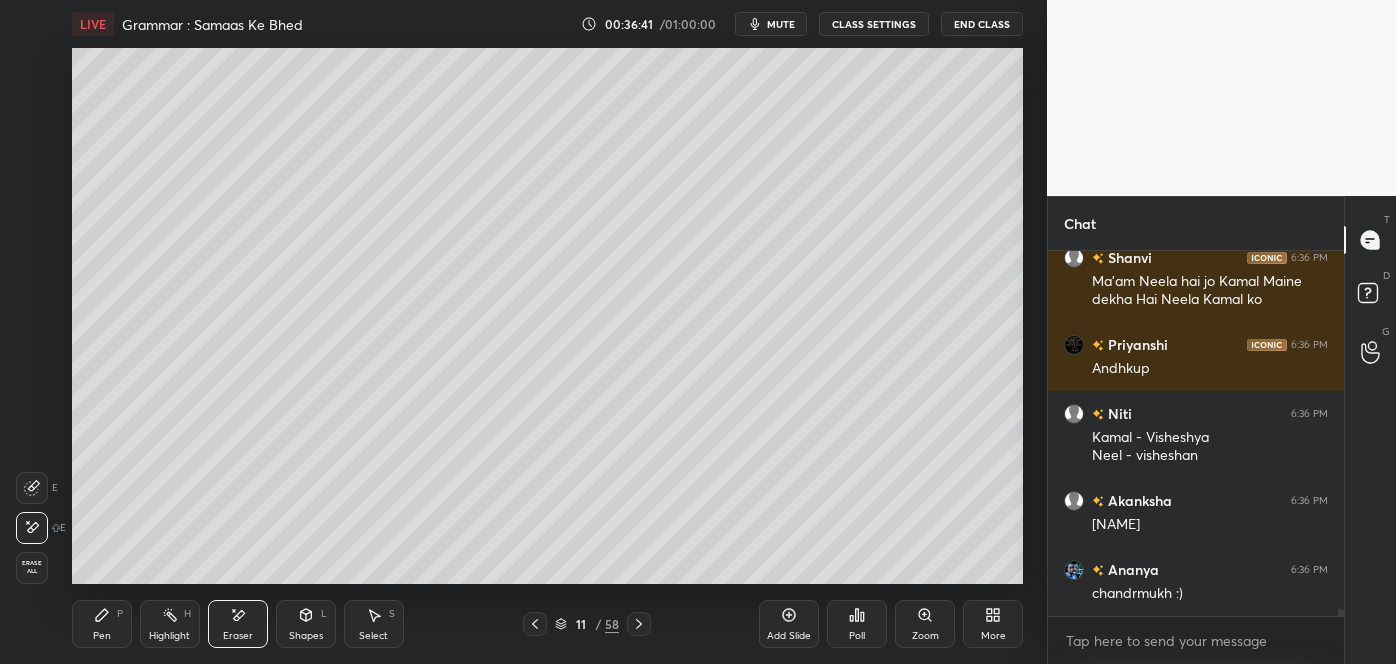 click on "Pen P" at bounding box center (102, 624) 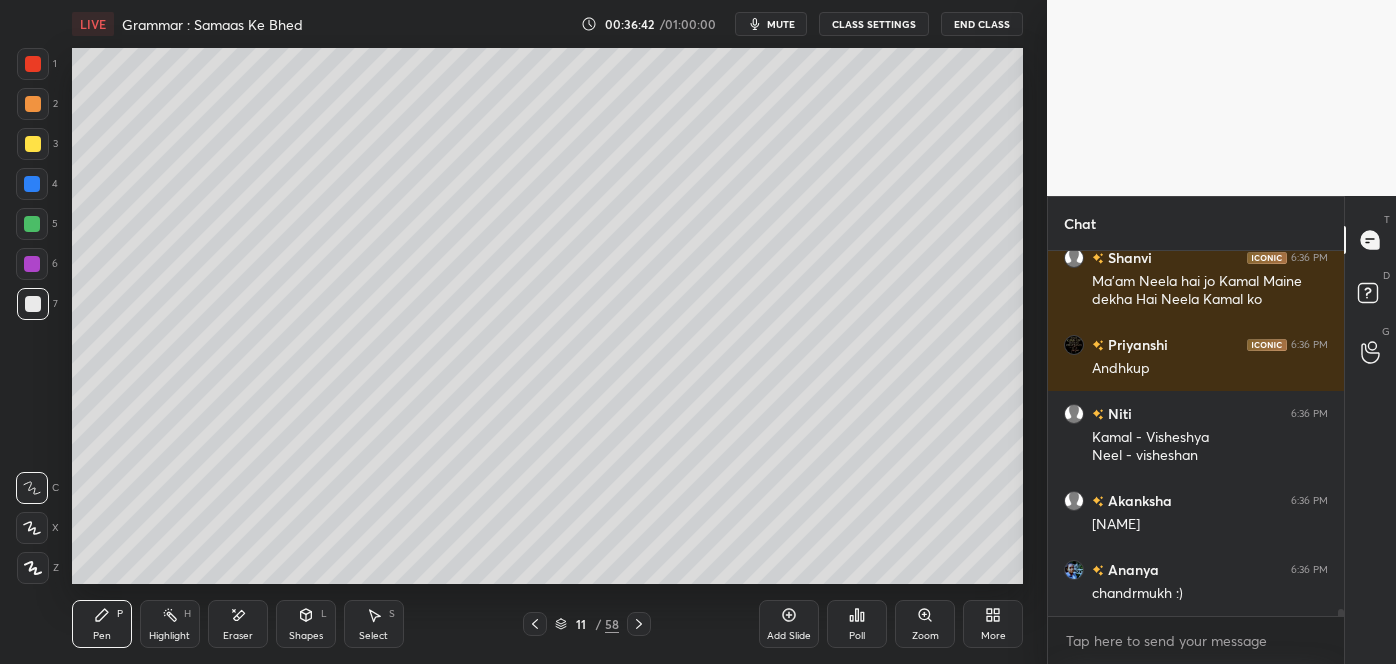 click on "Pen P" at bounding box center (102, 624) 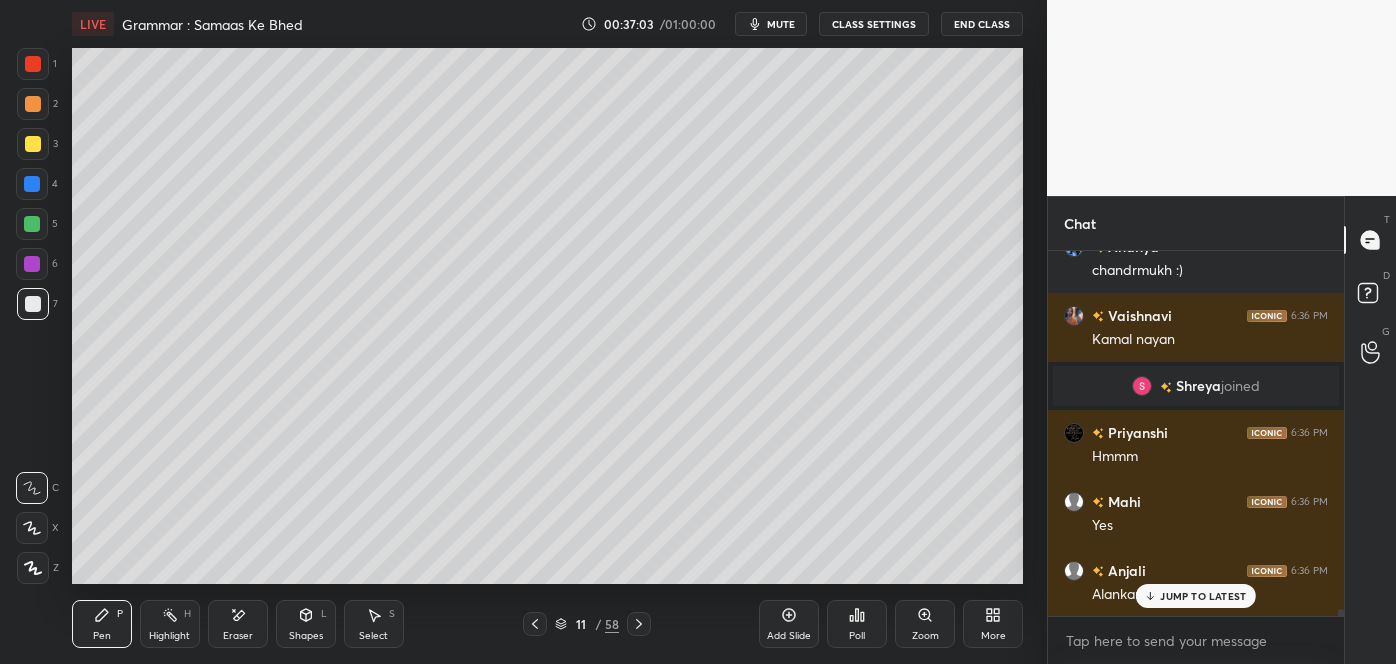 scroll, scrollTop: 18192, scrollLeft: 0, axis: vertical 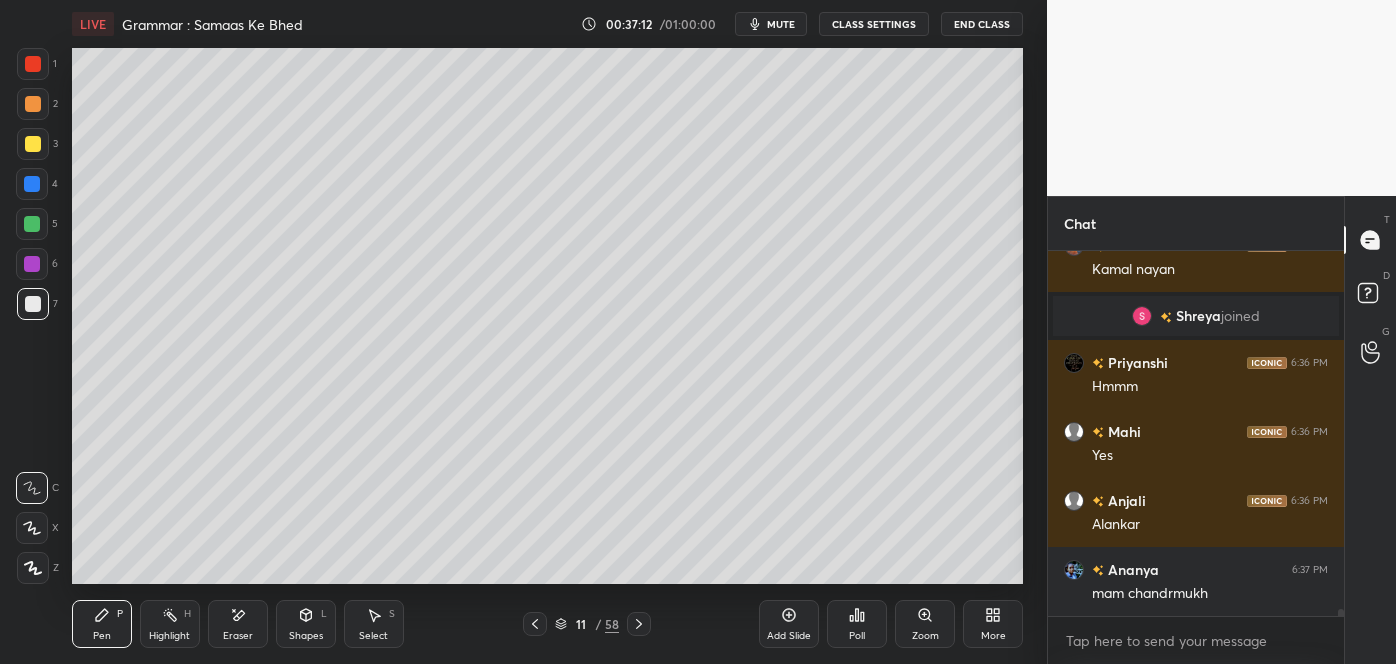 click on "Eraser" at bounding box center (238, 624) 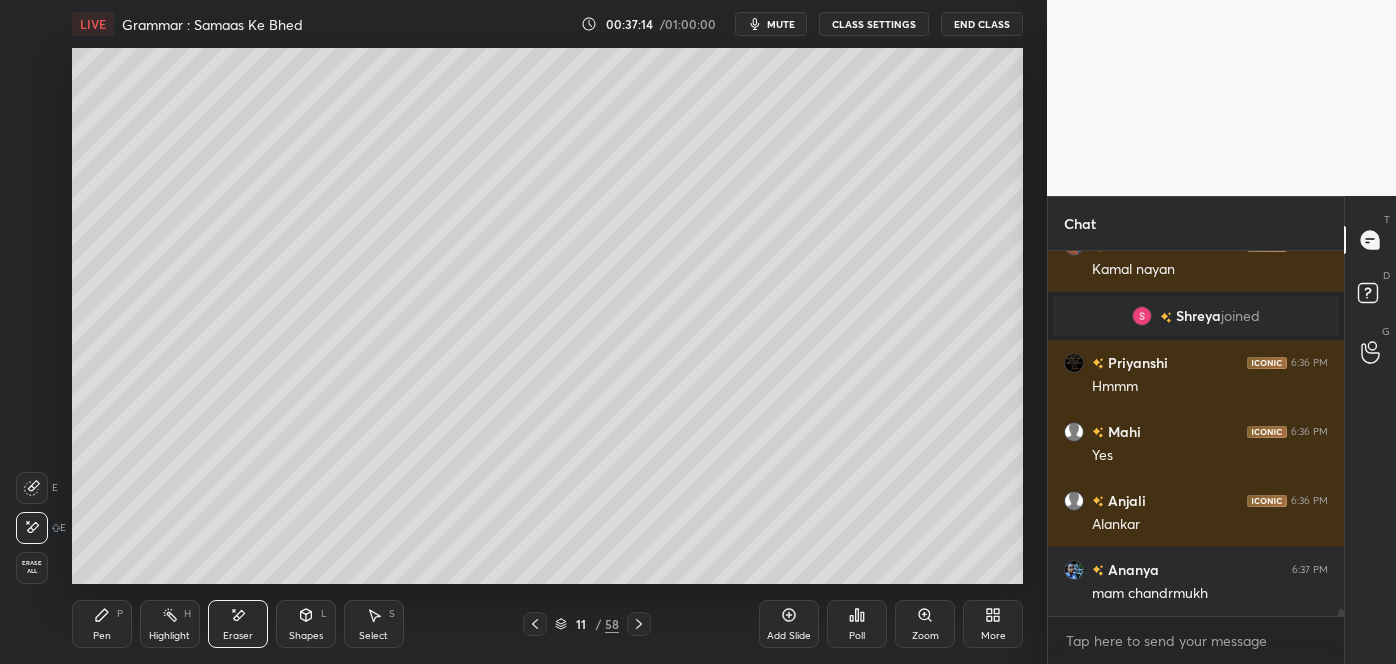 click on "Pen P" at bounding box center (102, 624) 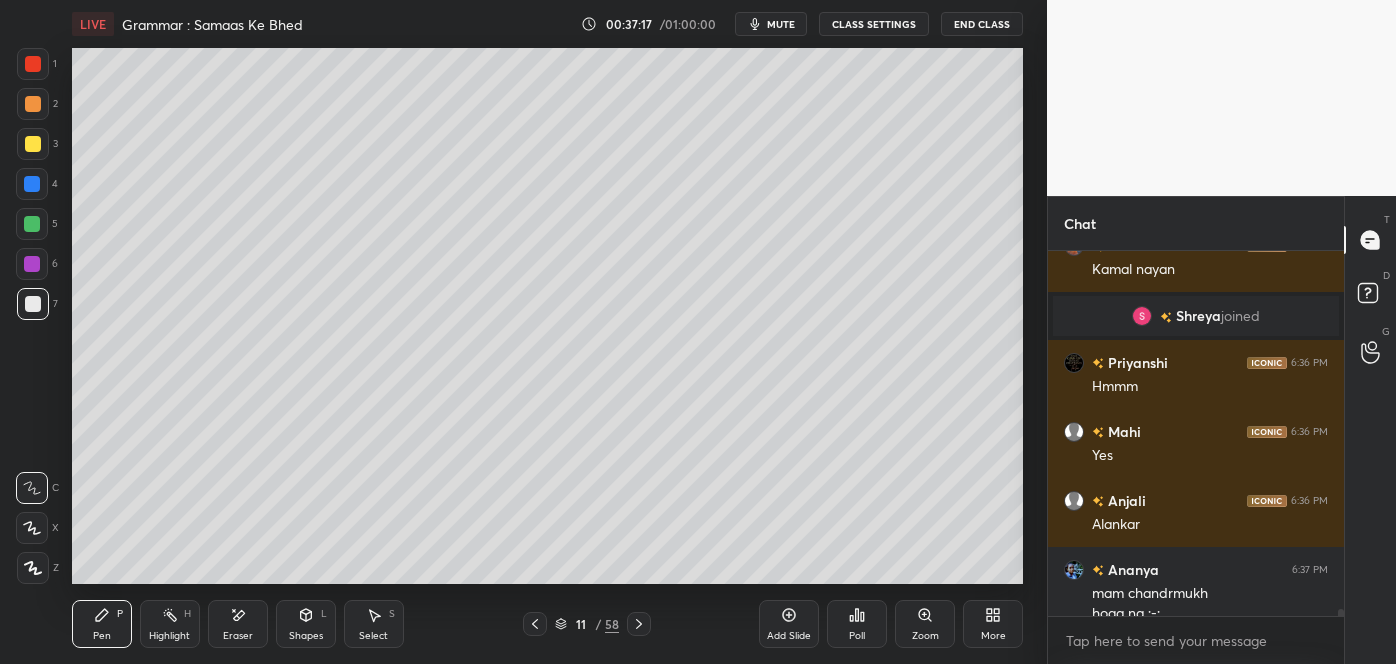 scroll, scrollTop: 18211, scrollLeft: 0, axis: vertical 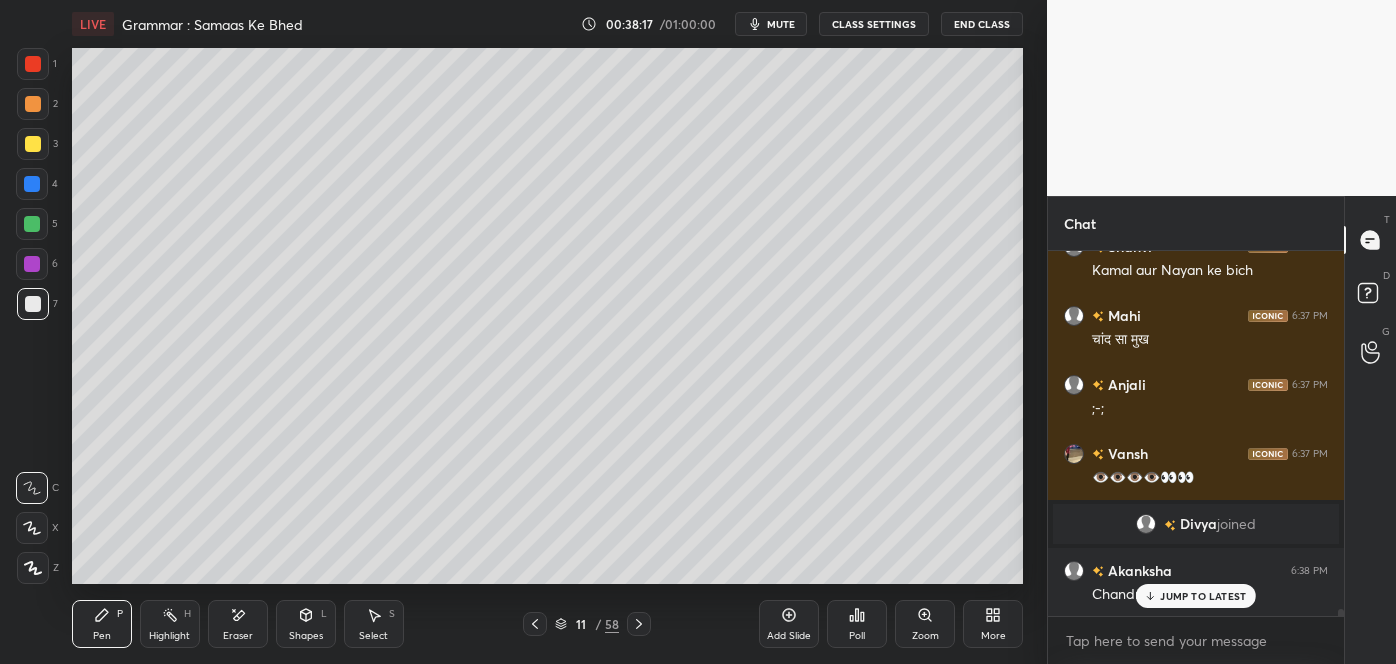 click on "Eraser" at bounding box center [238, 624] 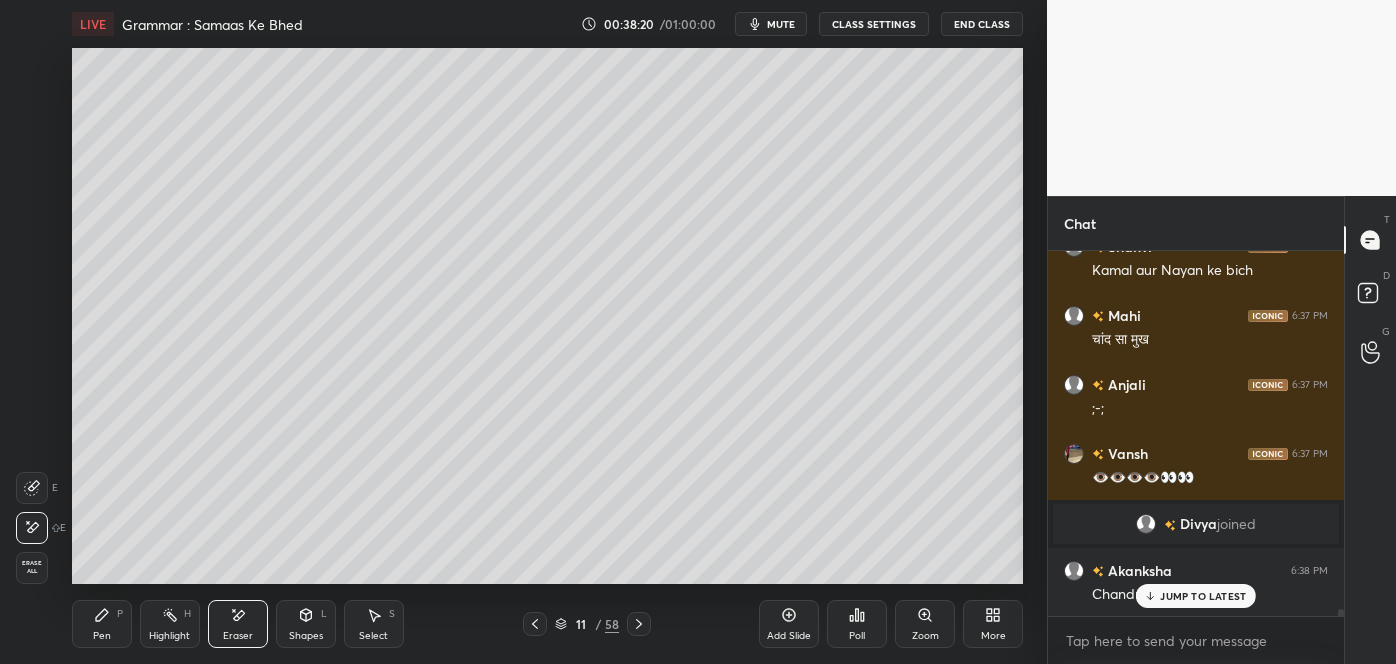click on "Pen P" at bounding box center (102, 624) 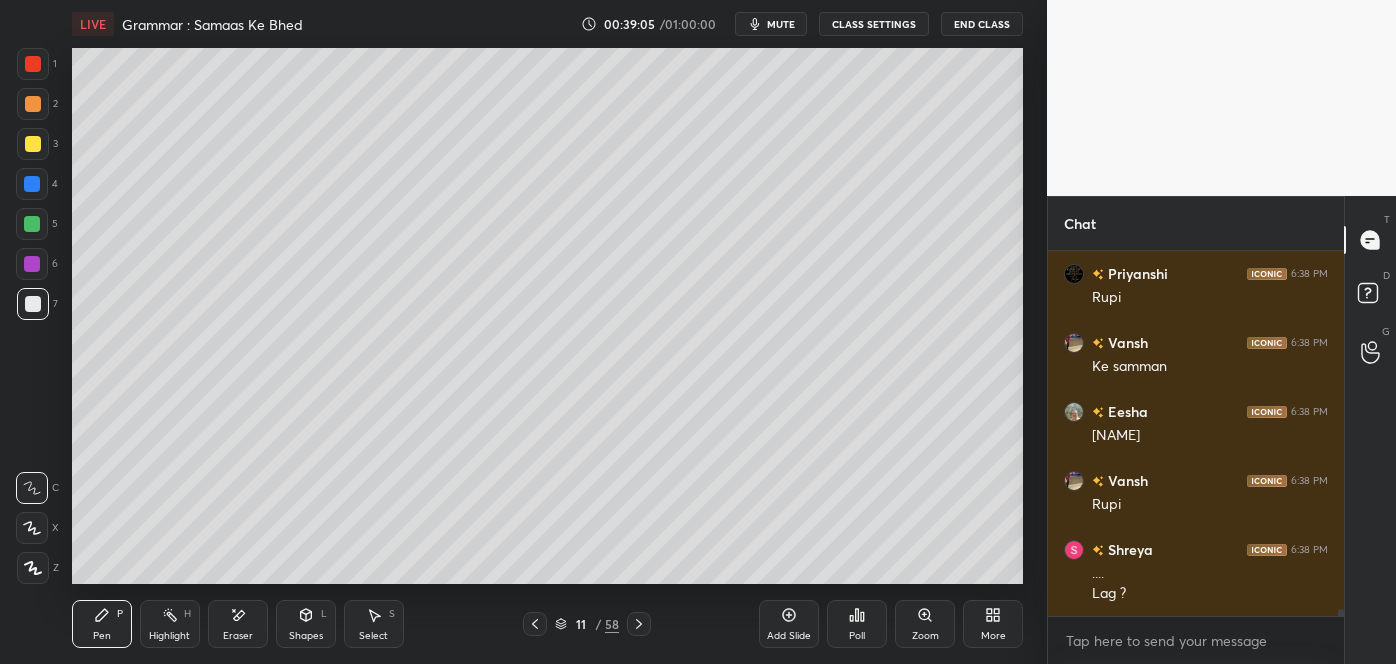 scroll, scrollTop: 18458, scrollLeft: 0, axis: vertical 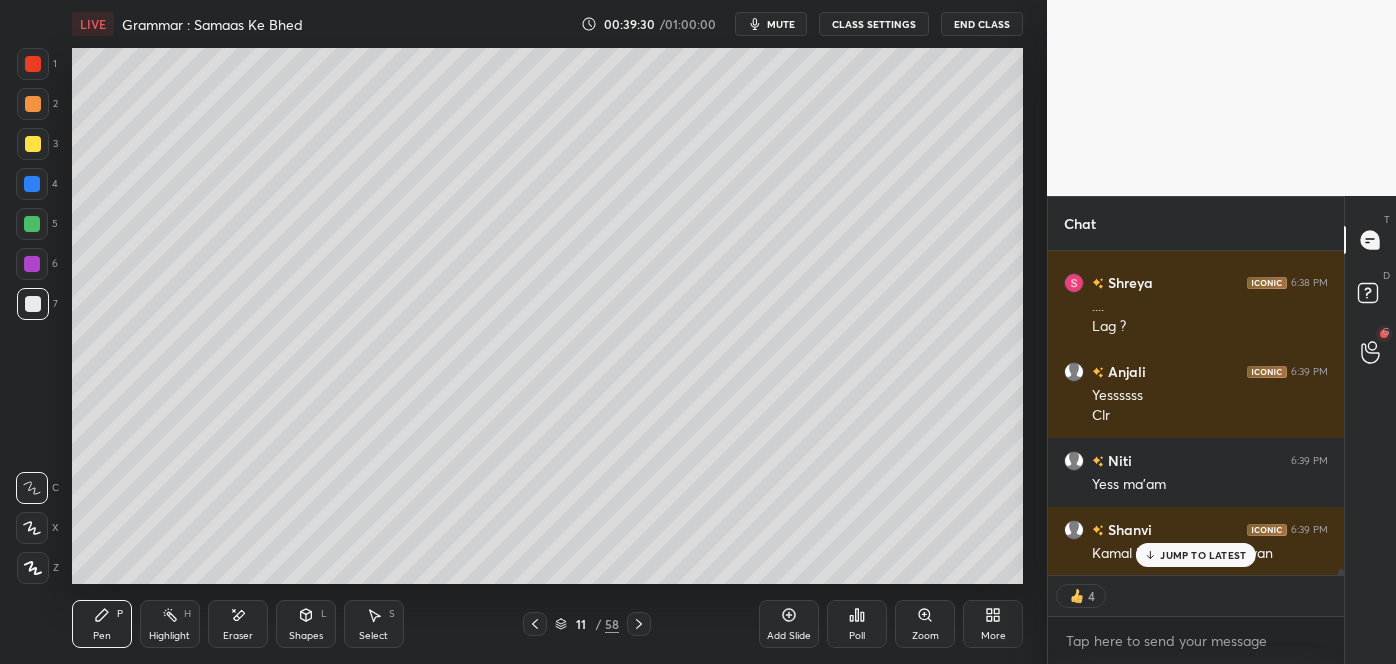 click on "JUMP TO LATEST" at bounding box center [1196, 555] 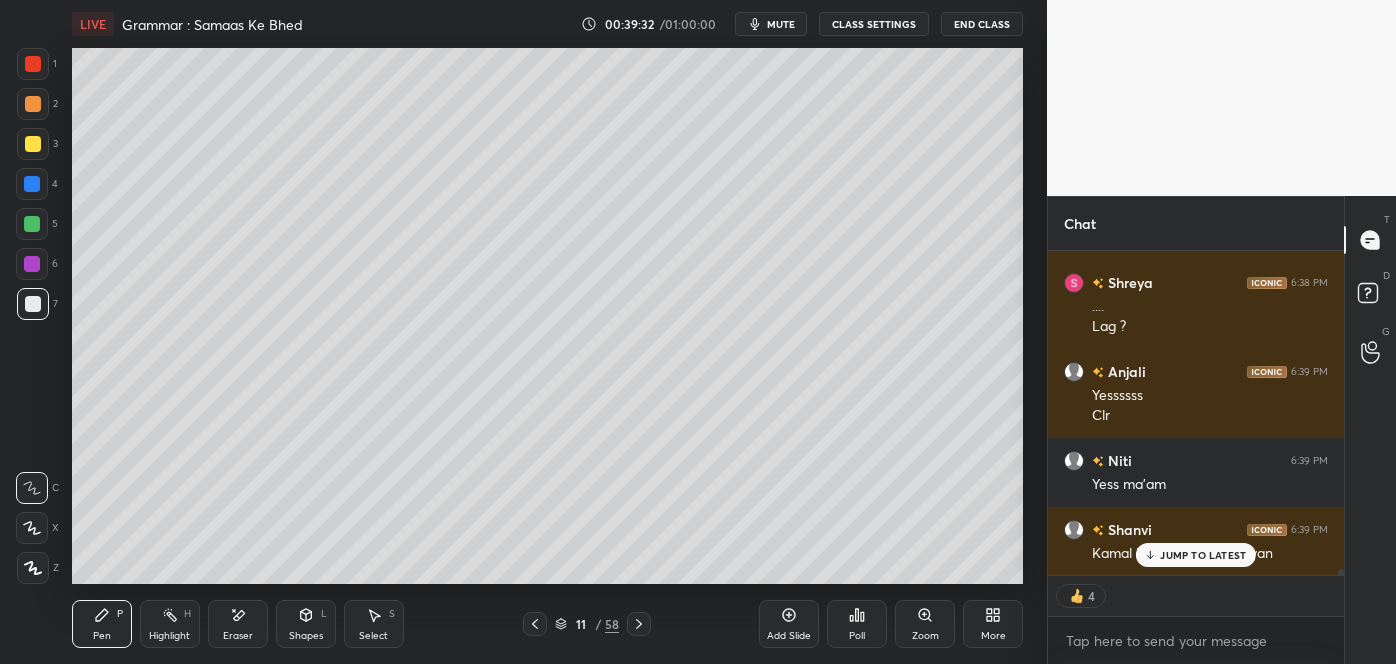 scroll, scrollTop: 18725, scrollLeft: 0, axis: vertical 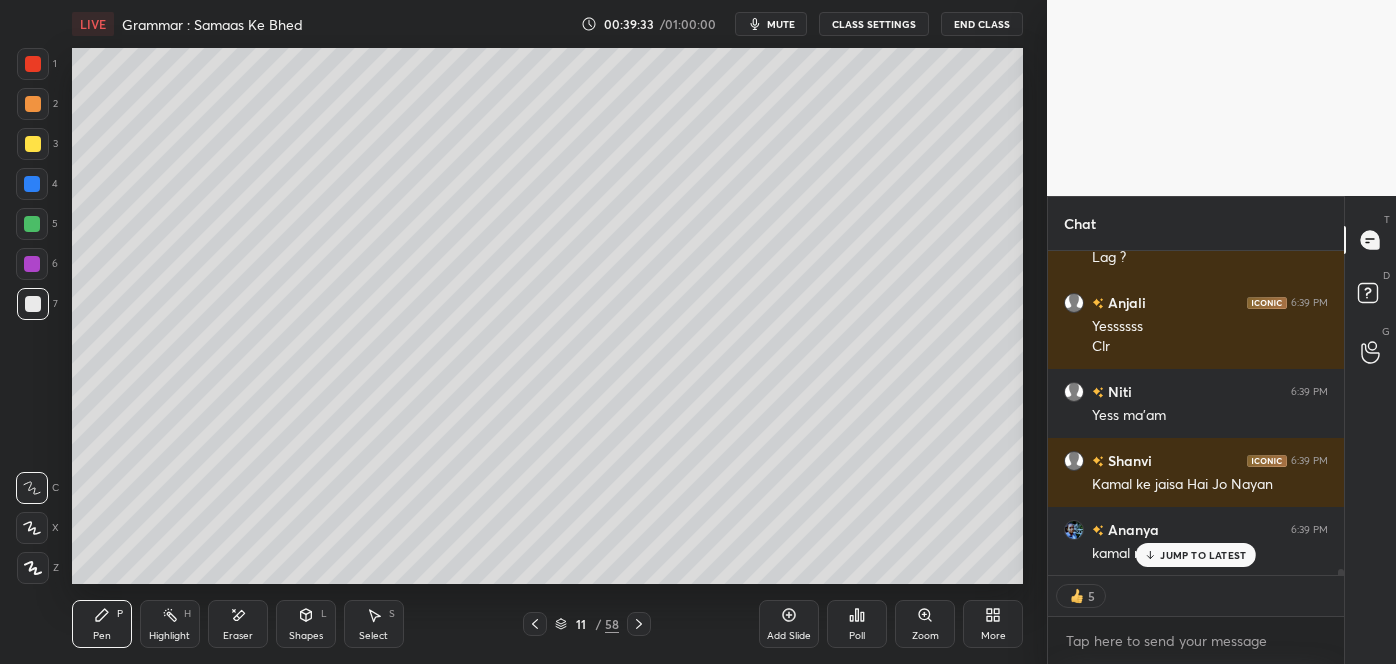 click on "JUMP TO LATEST" at bounding box center [1203, 555] 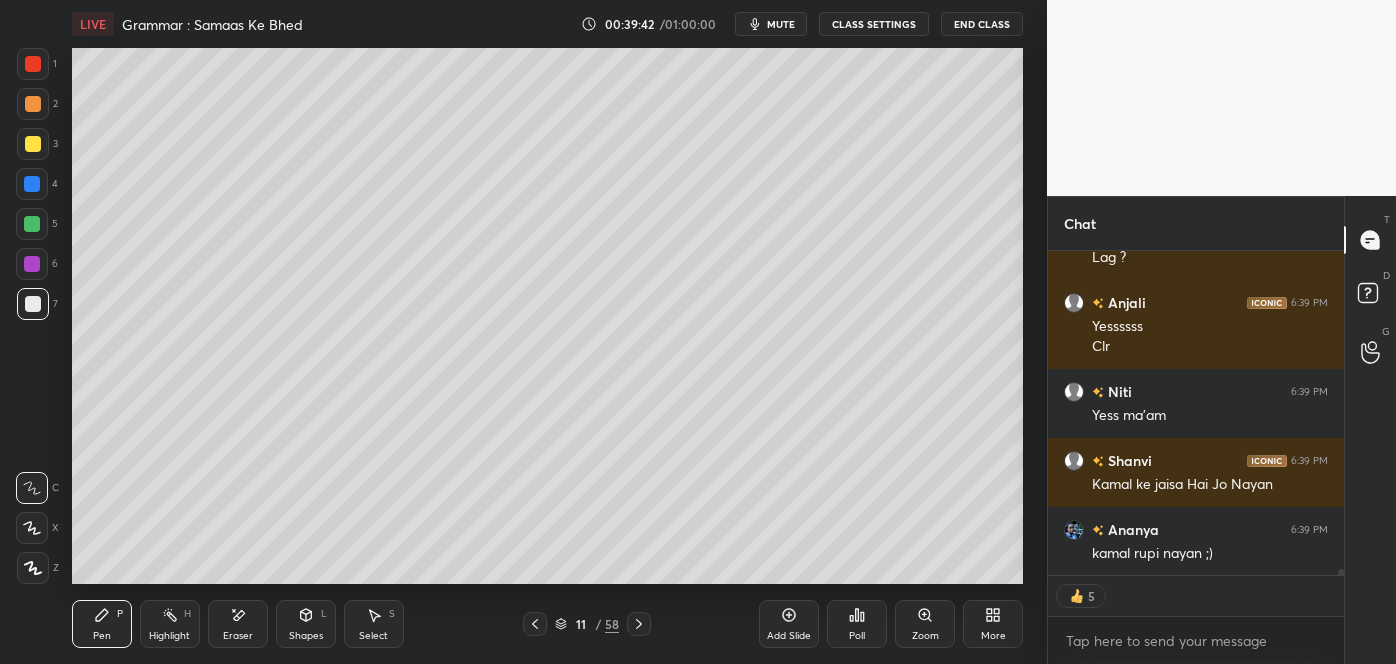 scroll, scrollTop: 7, scrollLeft: 5, axis: both 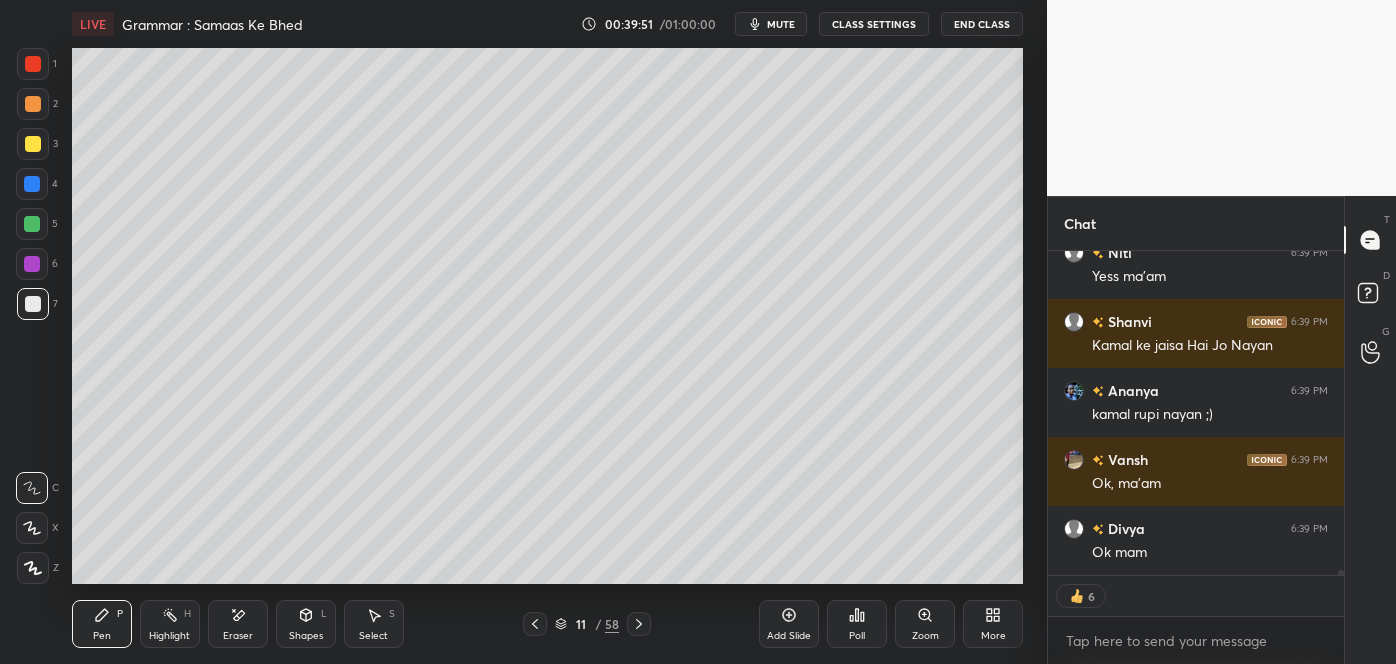 click on "Ok mam" at bounding box center (1210, 553) 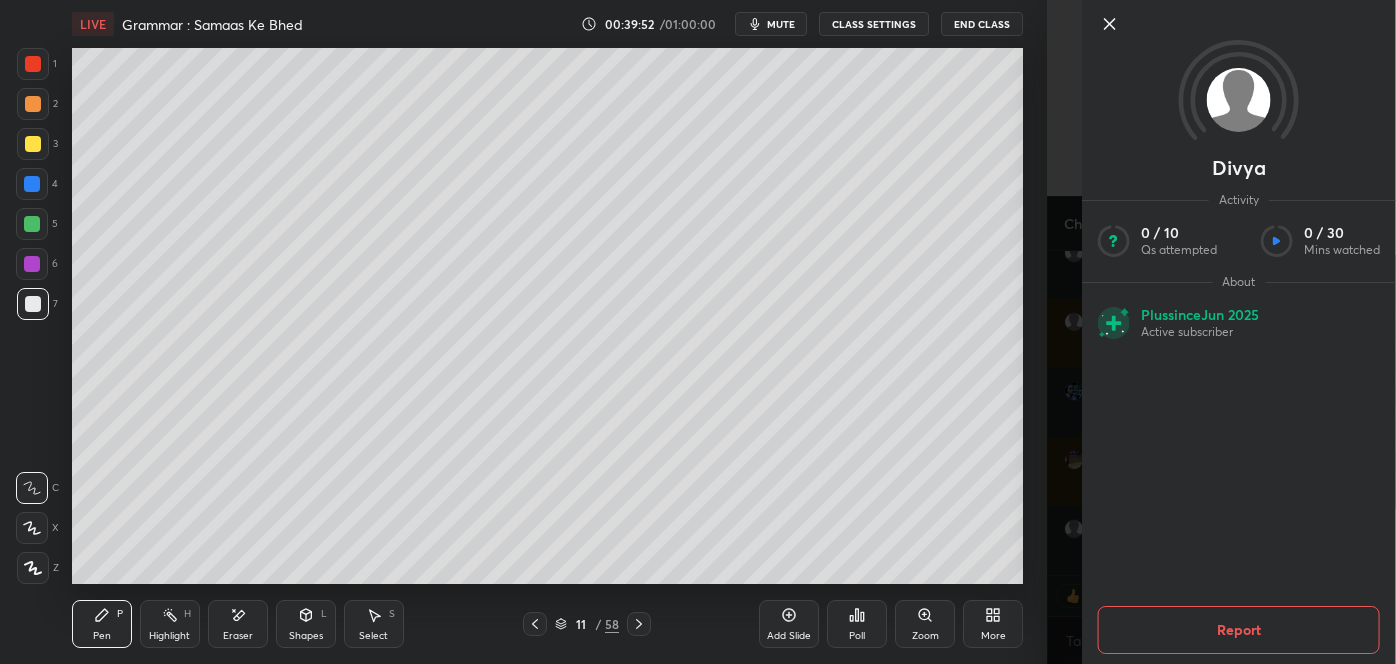 click 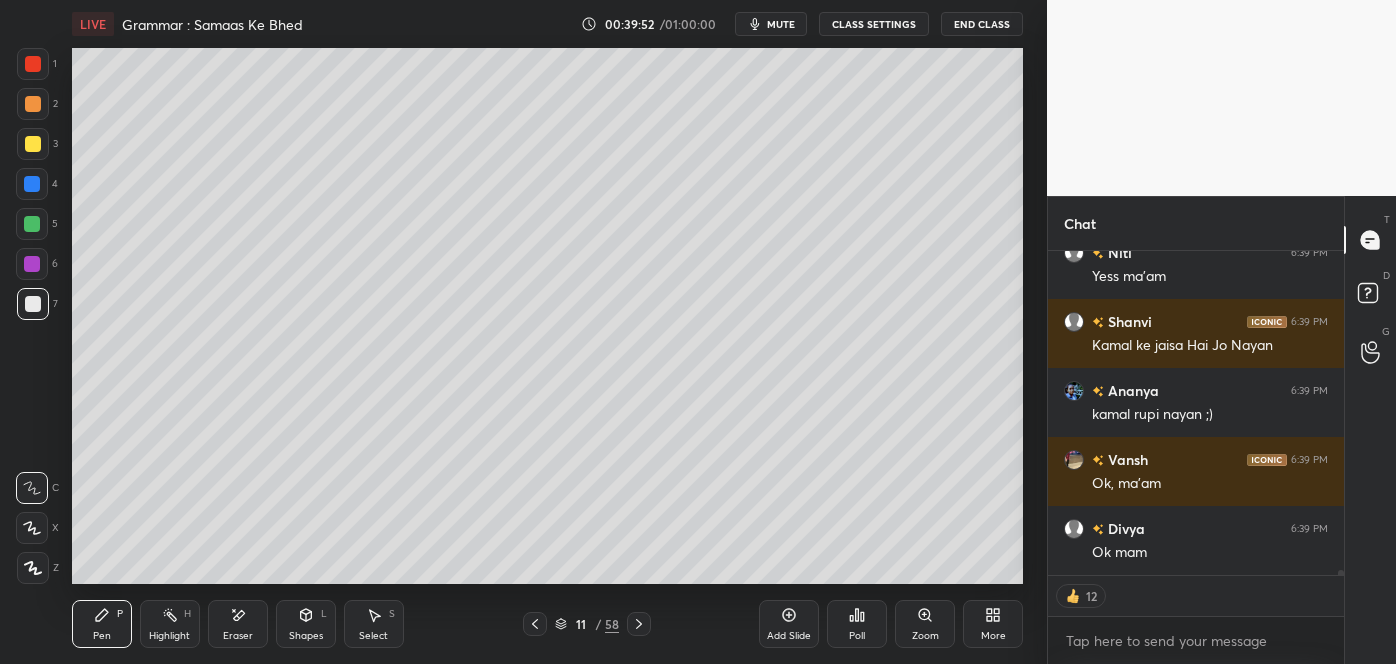 scroll, scrollTop: 18932, scrollLeft: 0, axis: vertical 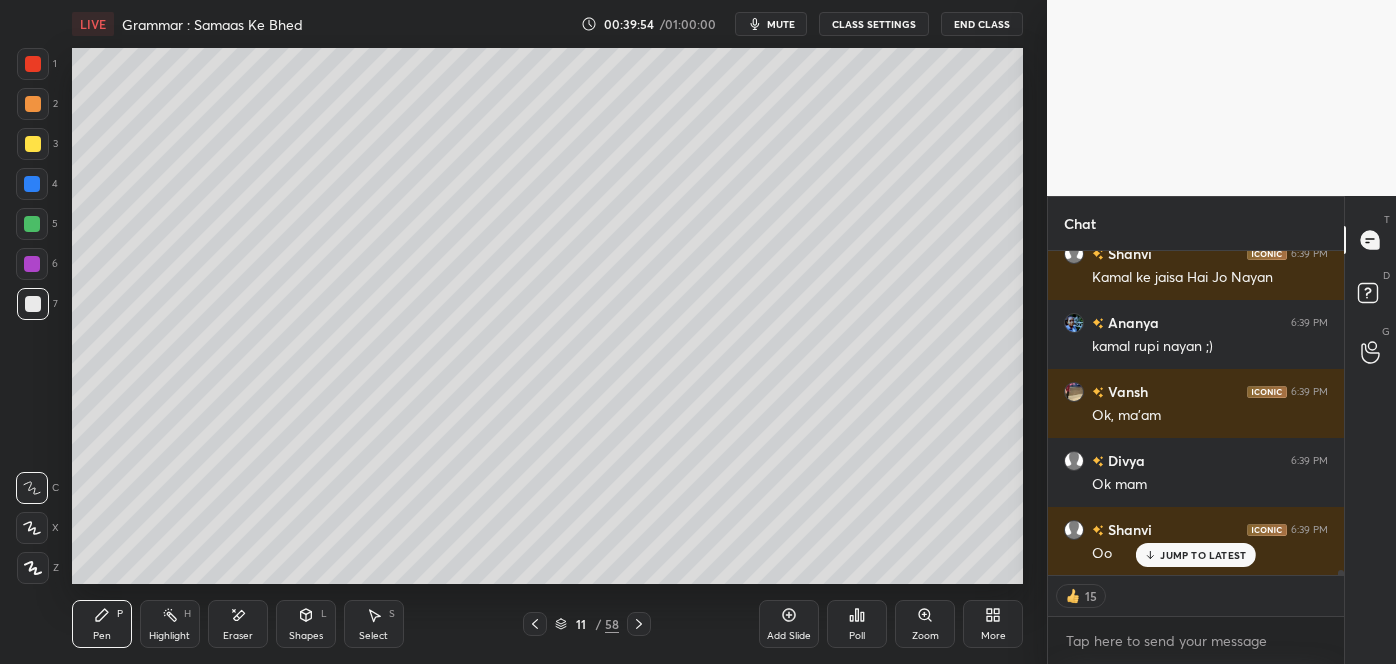 click on "JUMP TO LATEST" at bounding box center (1196, 555) 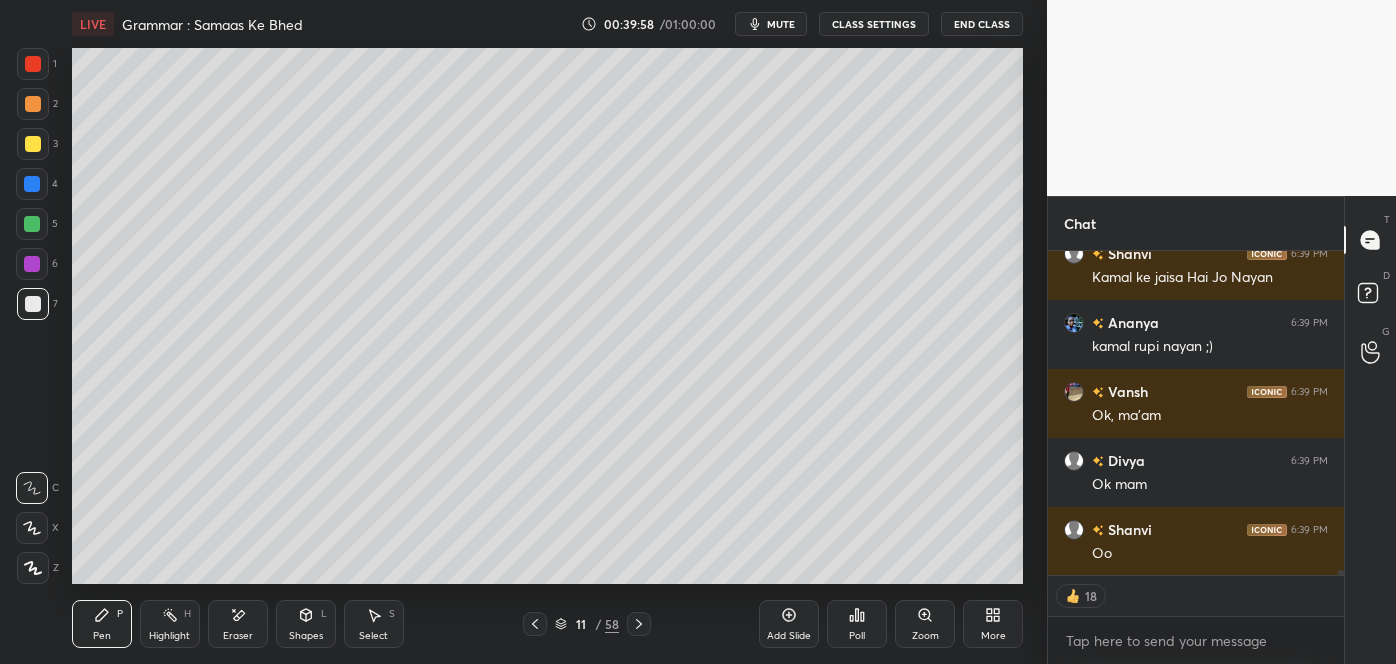 click on "/" at bounding box center (598, 624) 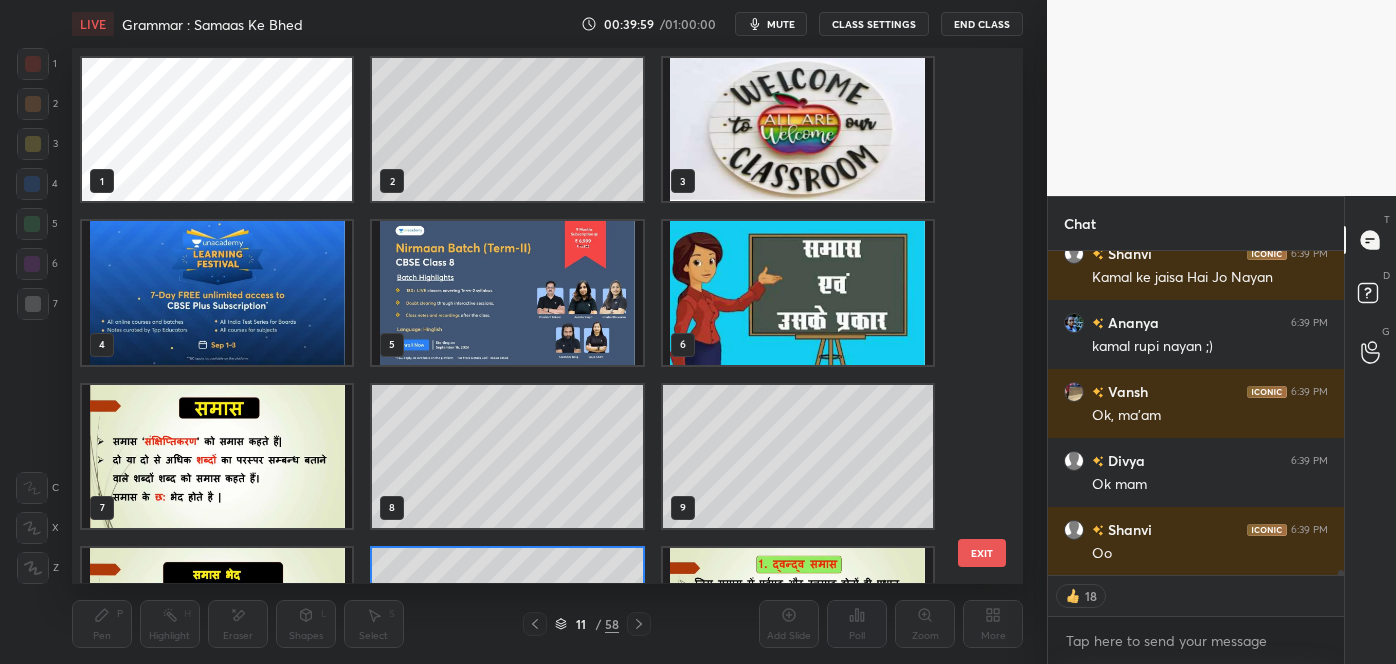 scroll, scrollTop: 118, scrollLeft: 0, axis: vertical 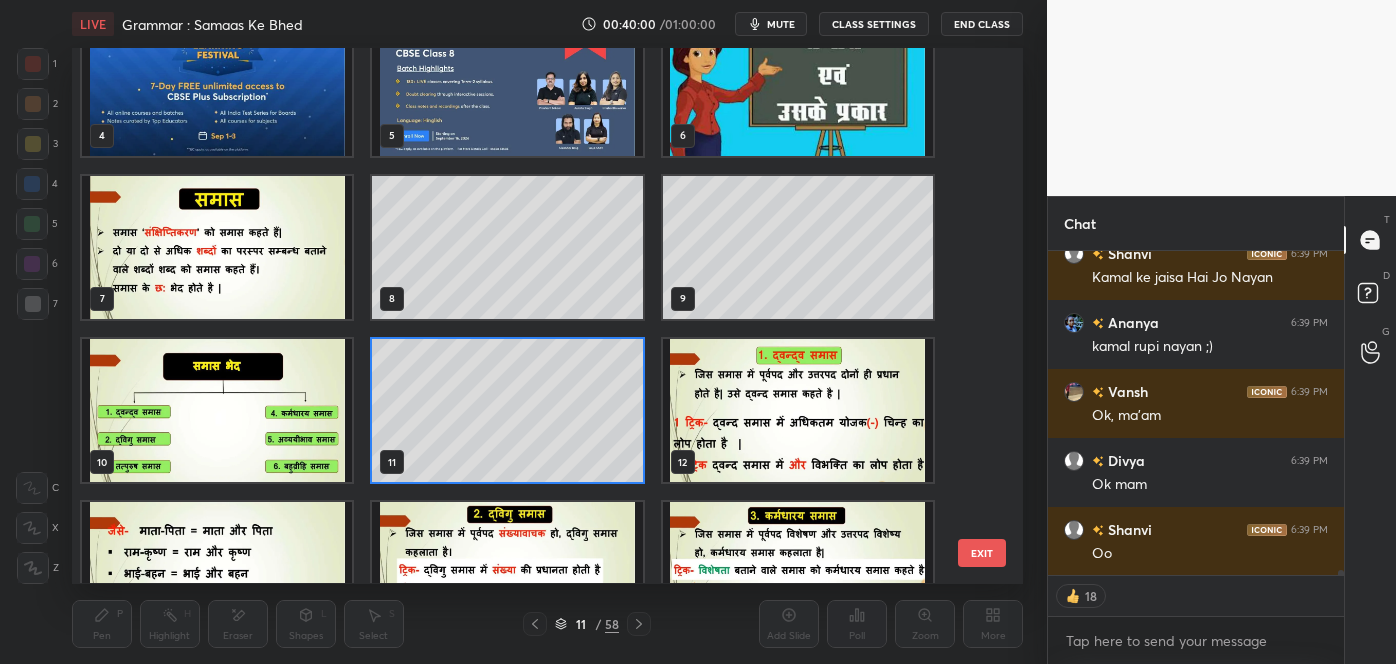 click at bounding box center (798, 410) 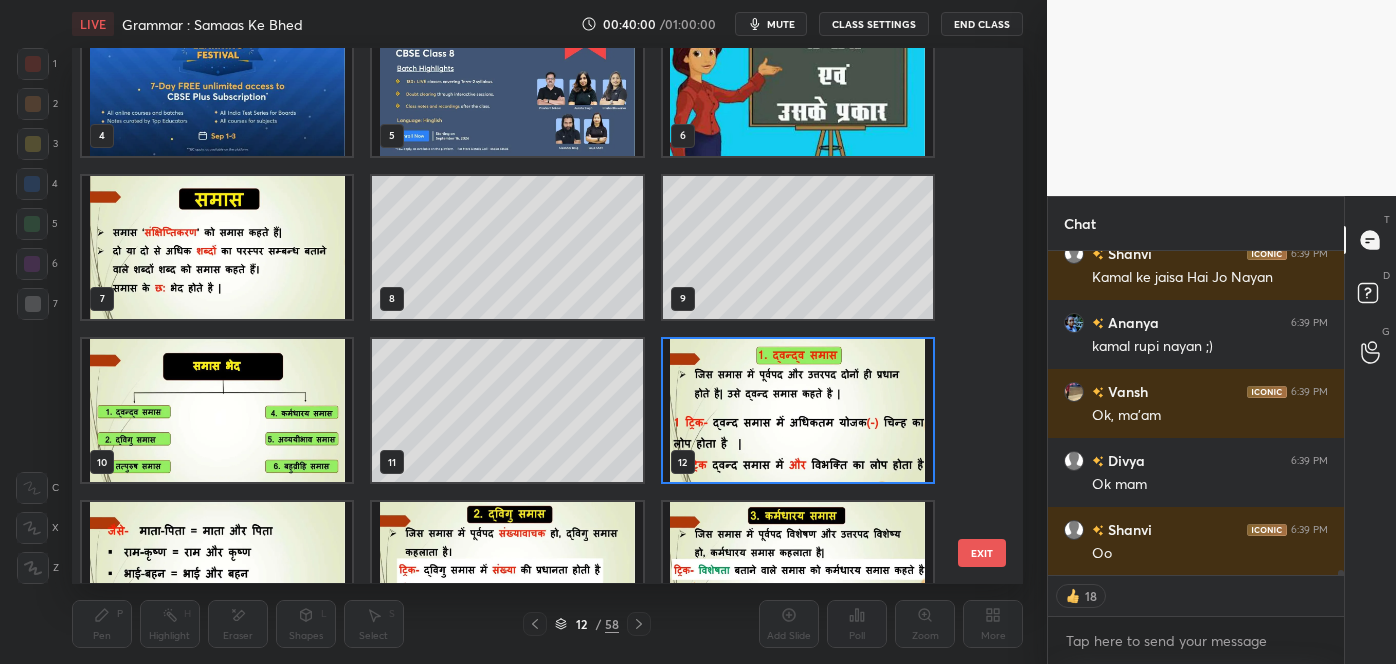 click at bounding box center [798, 410] 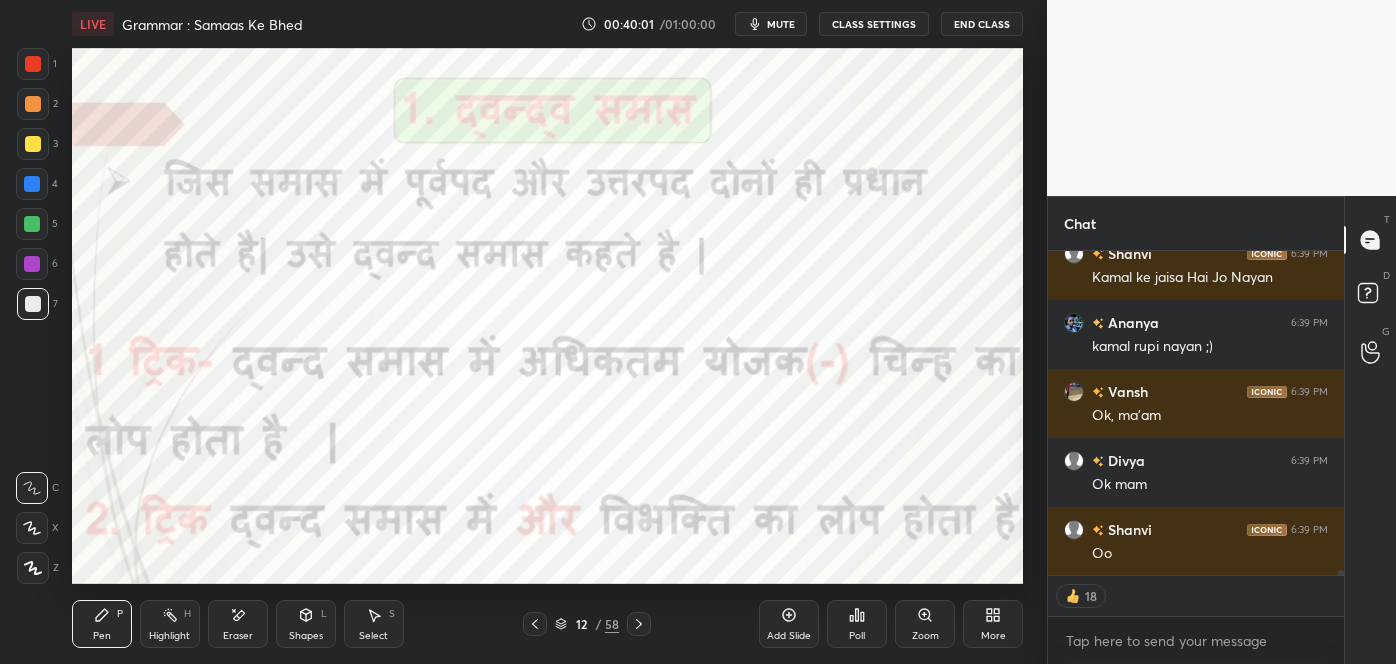 scroll, scrollTop: 0, scrollLeft: 0, axis: both 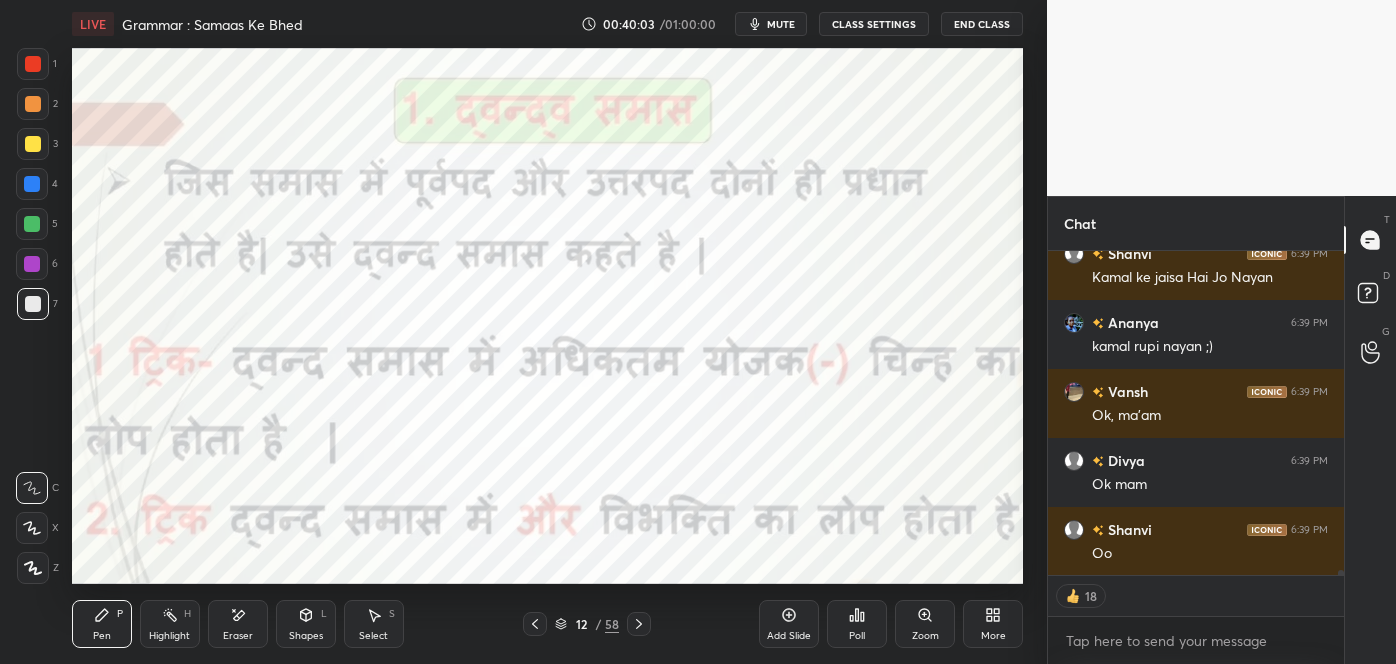 click 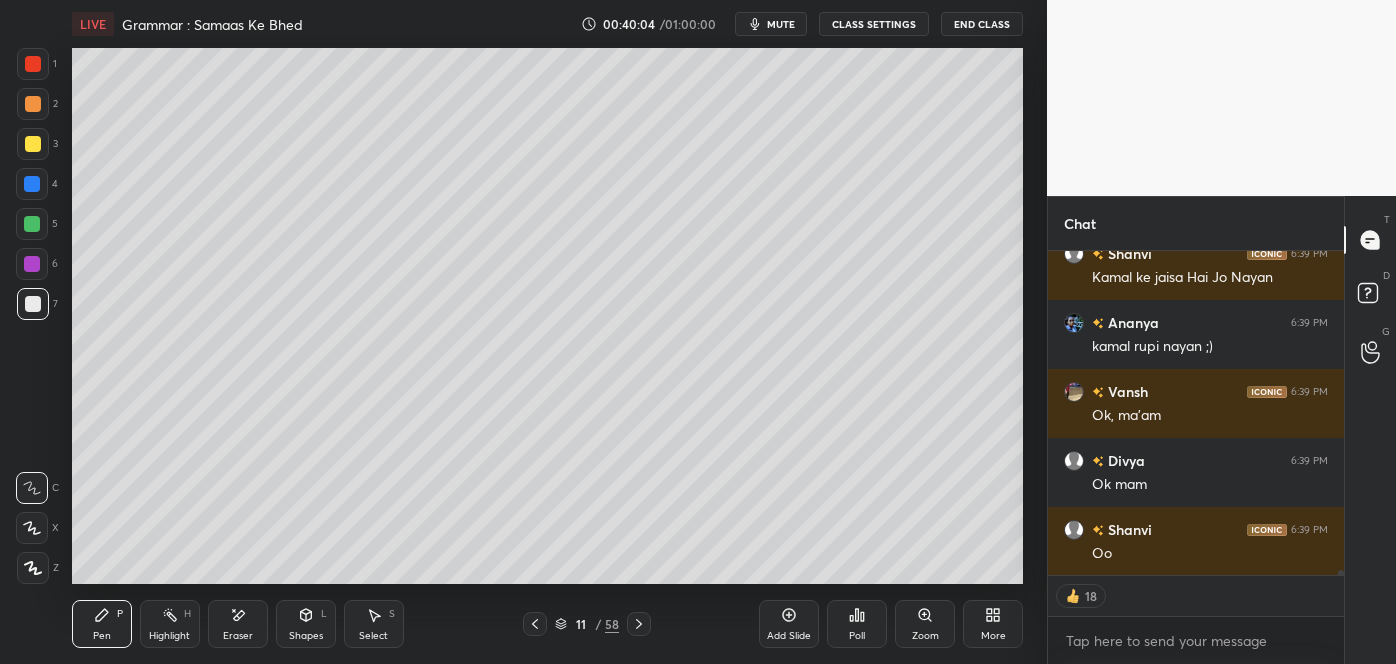 click 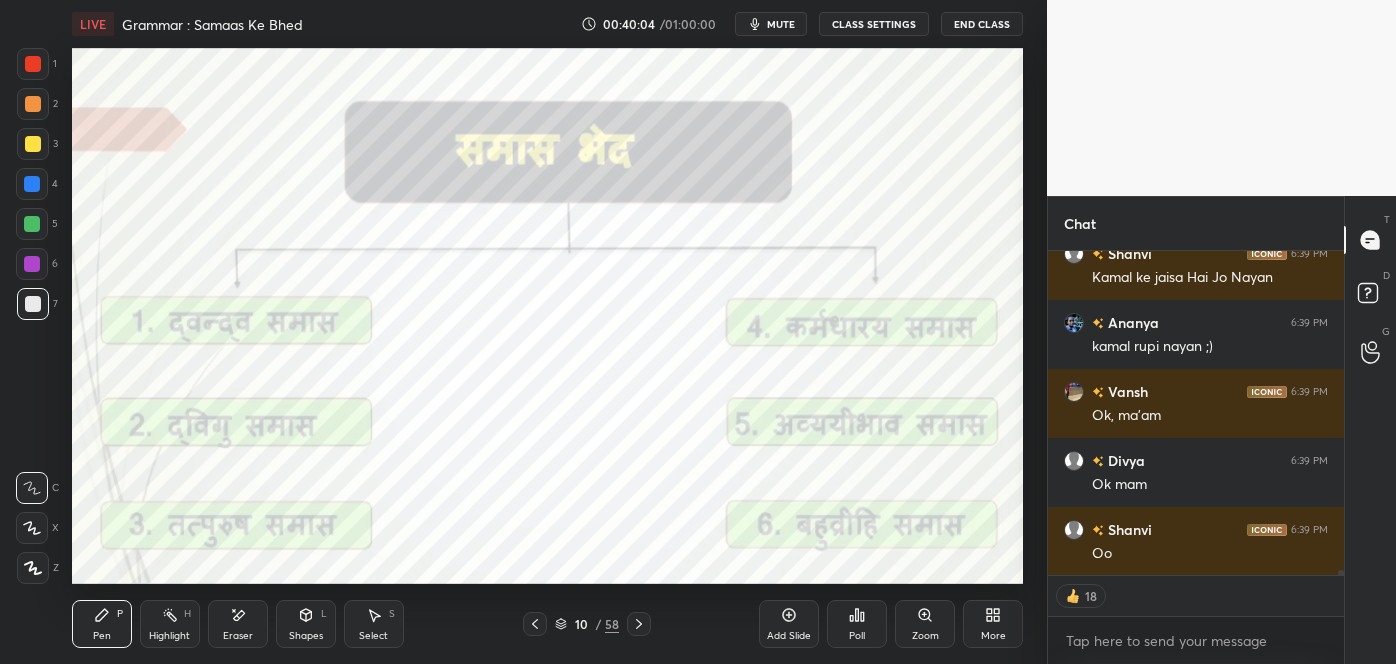 scroll, scrollTop: 7, scrollLeft: 5, axis: both 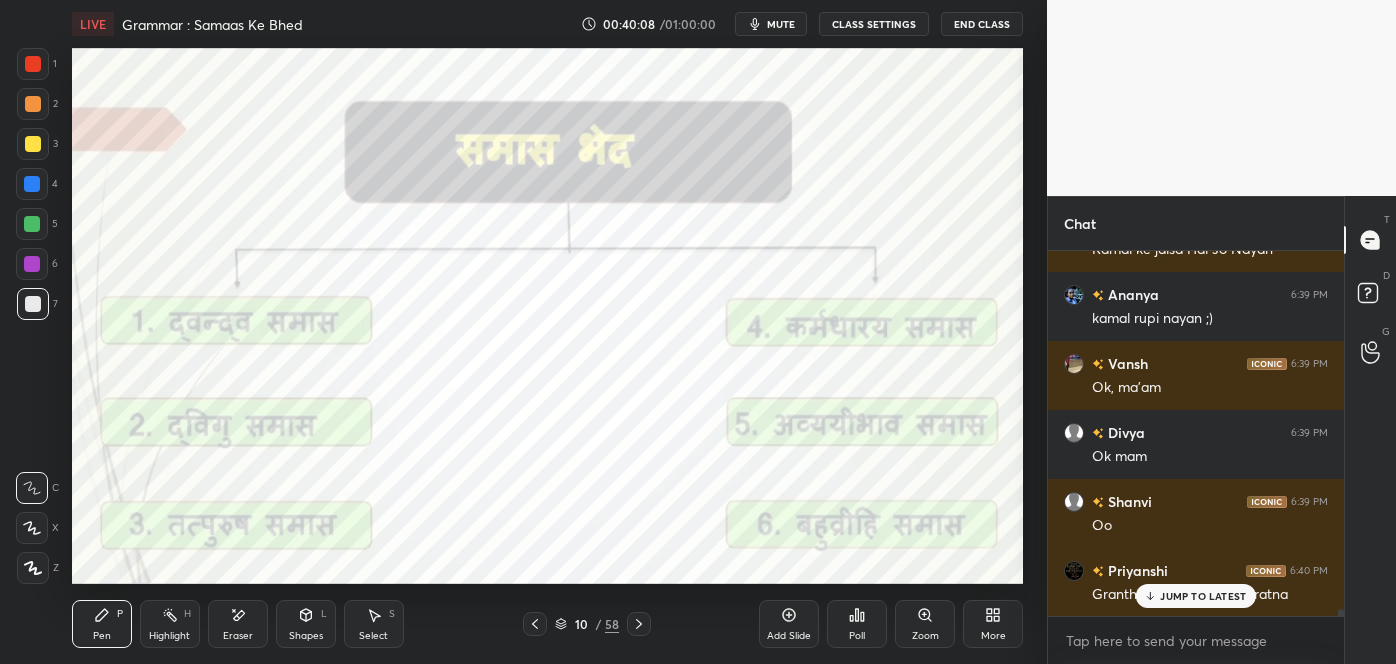 click at bounding box center [33, 64] 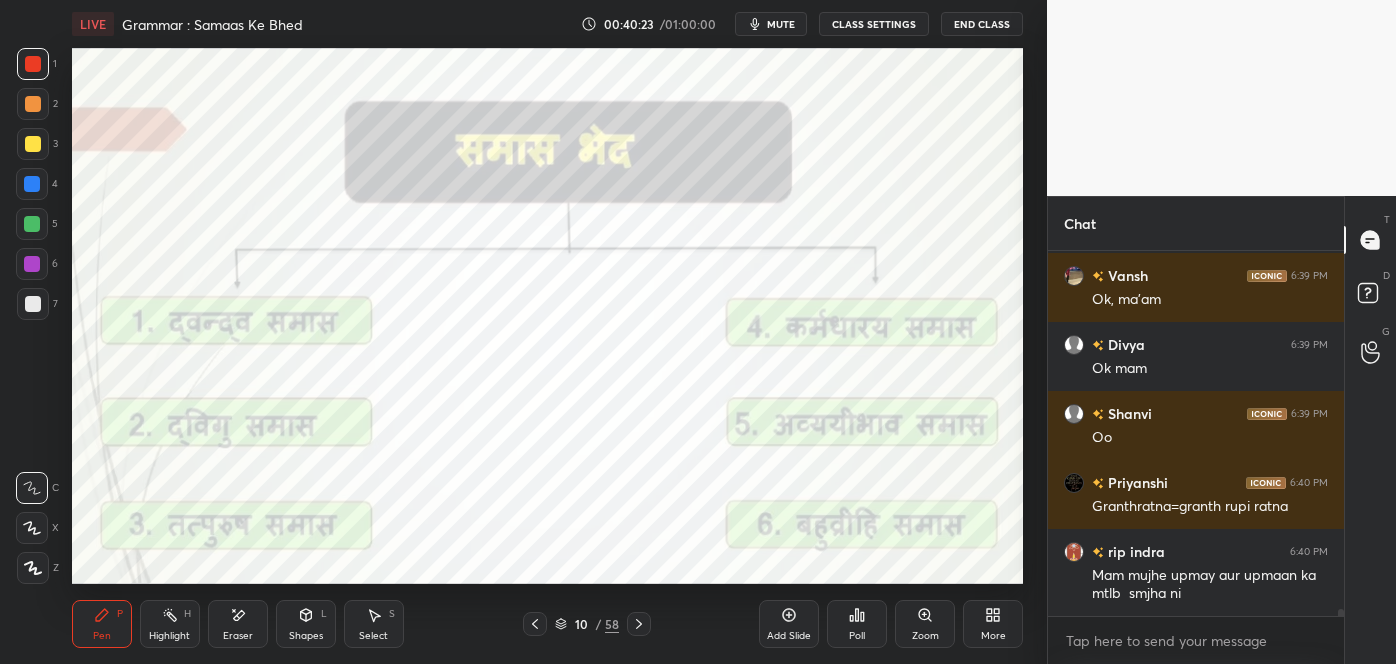 scroll, scrollTop: 19117, scrollLeft: 0, axis: vertical 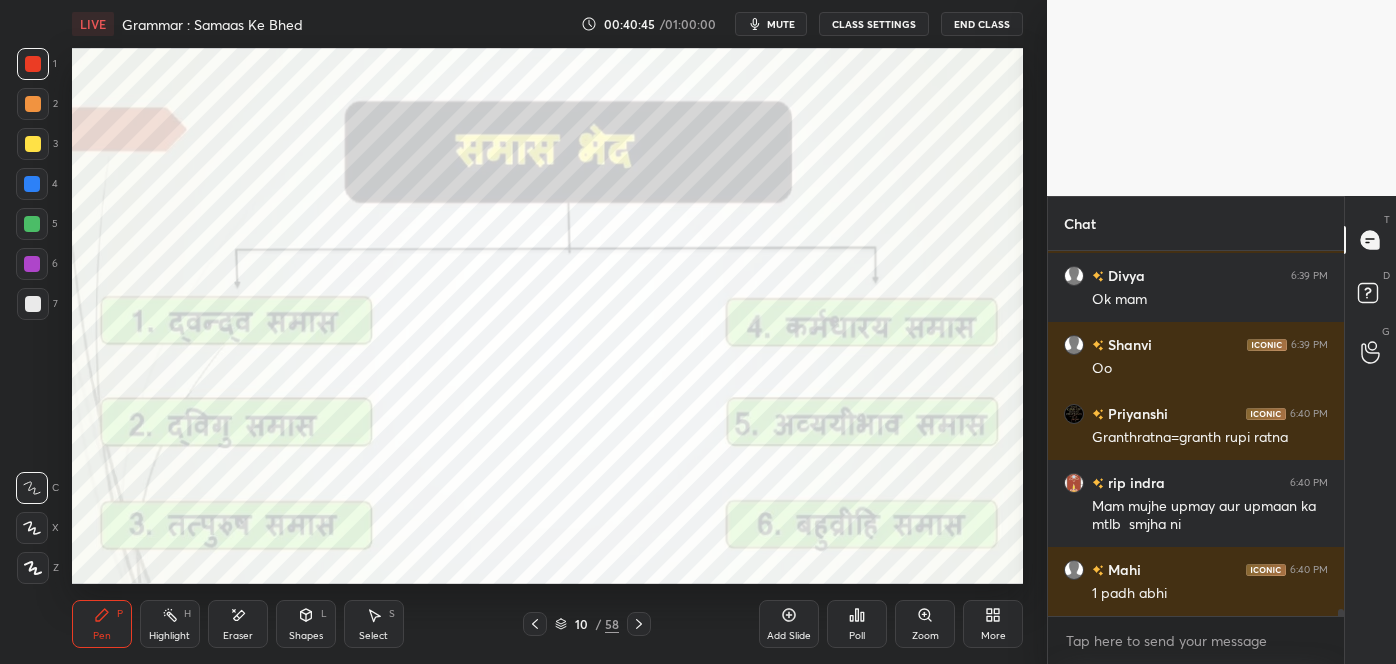 click 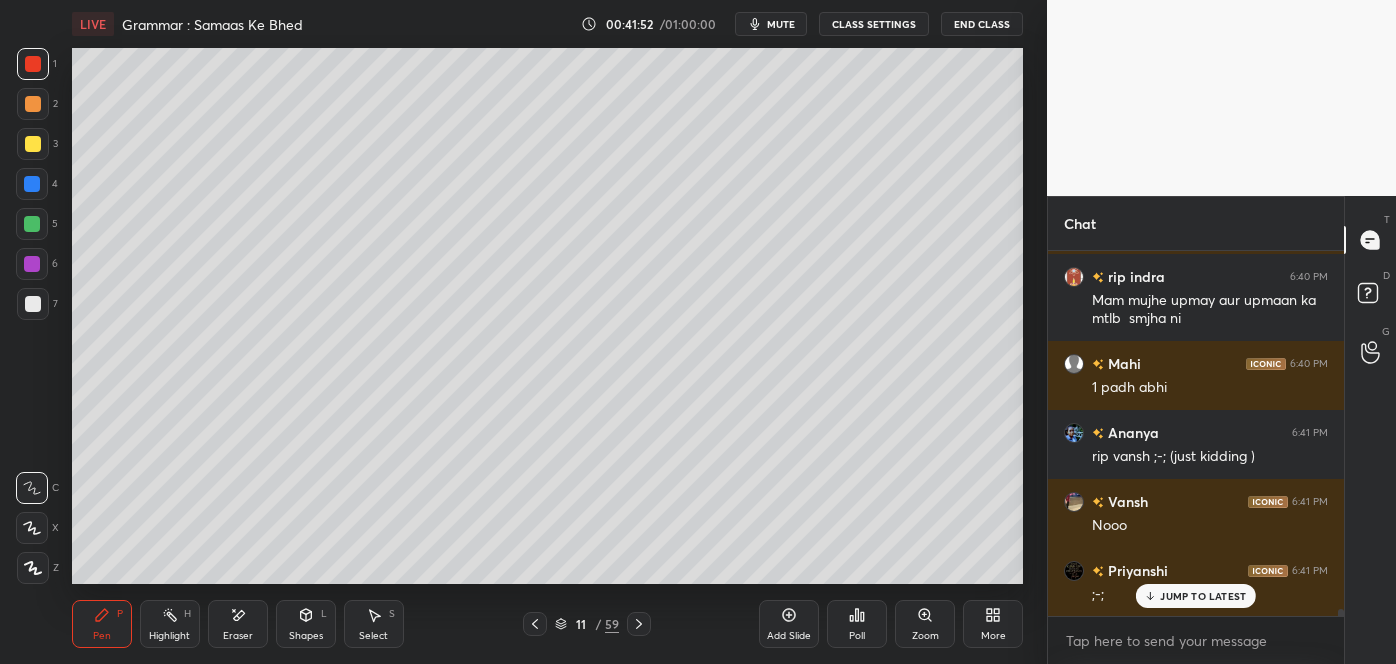 scroll, scrollTop: 19392, scrollLeft: 0, axis: vertical 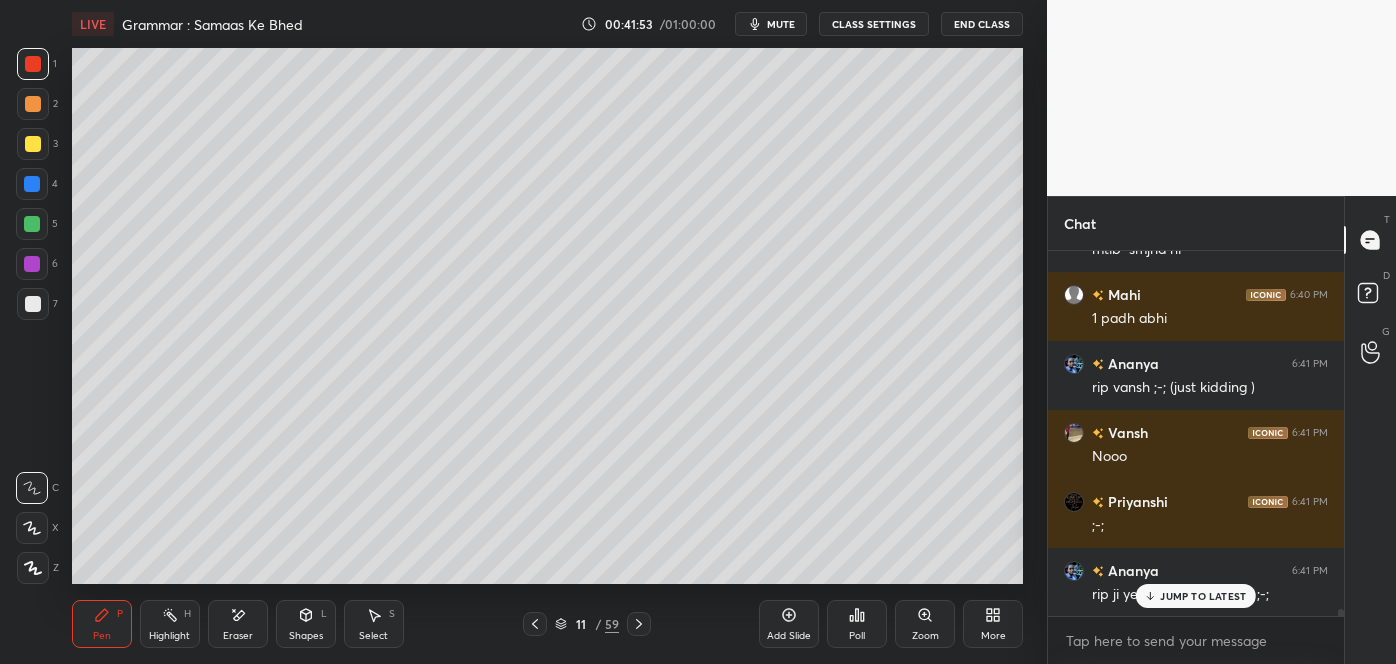 click on "JUMP TO LATEST" at bounding box center (1203, 596) 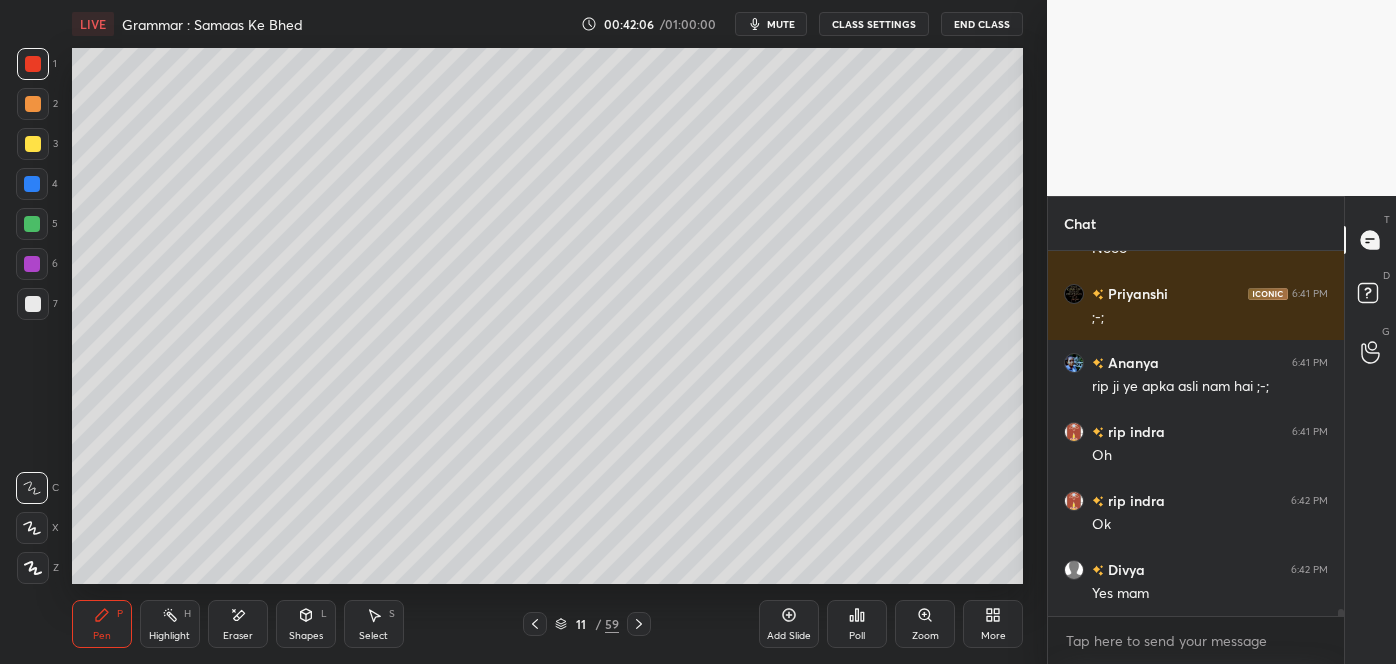 scroll, scrollTop: 19669, scrollLeft: 0, axis: vertical 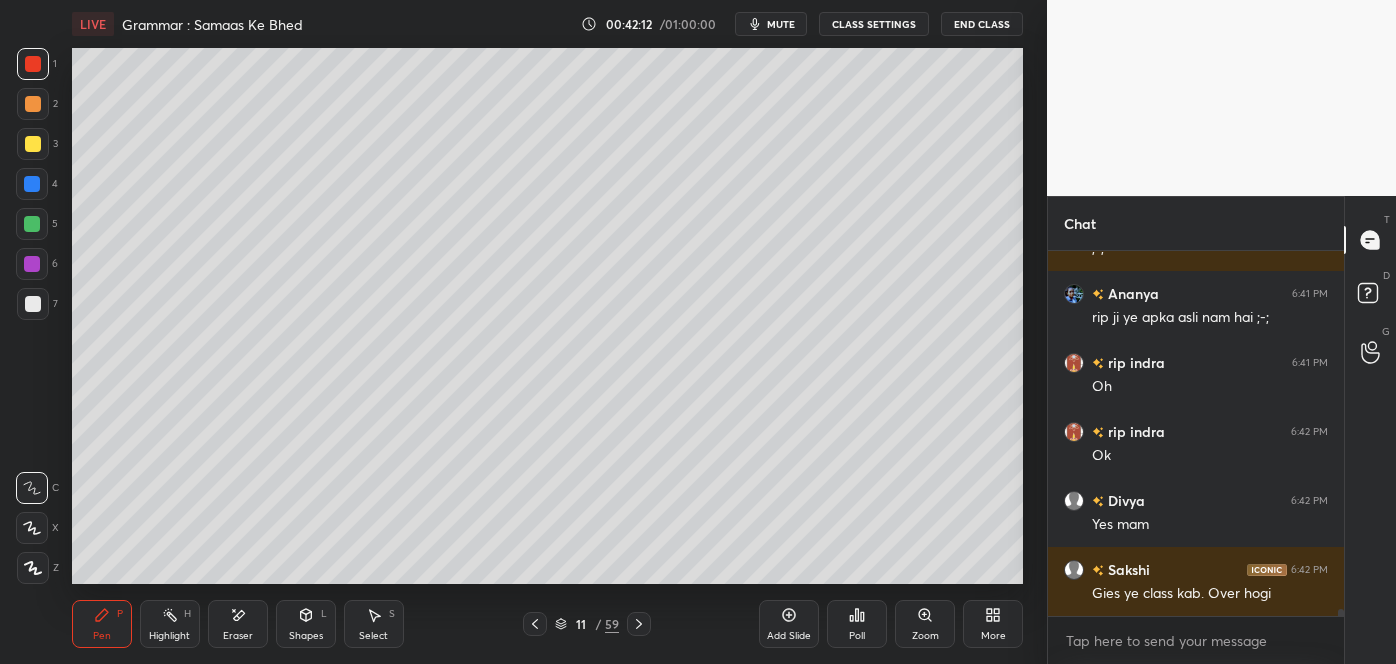 click 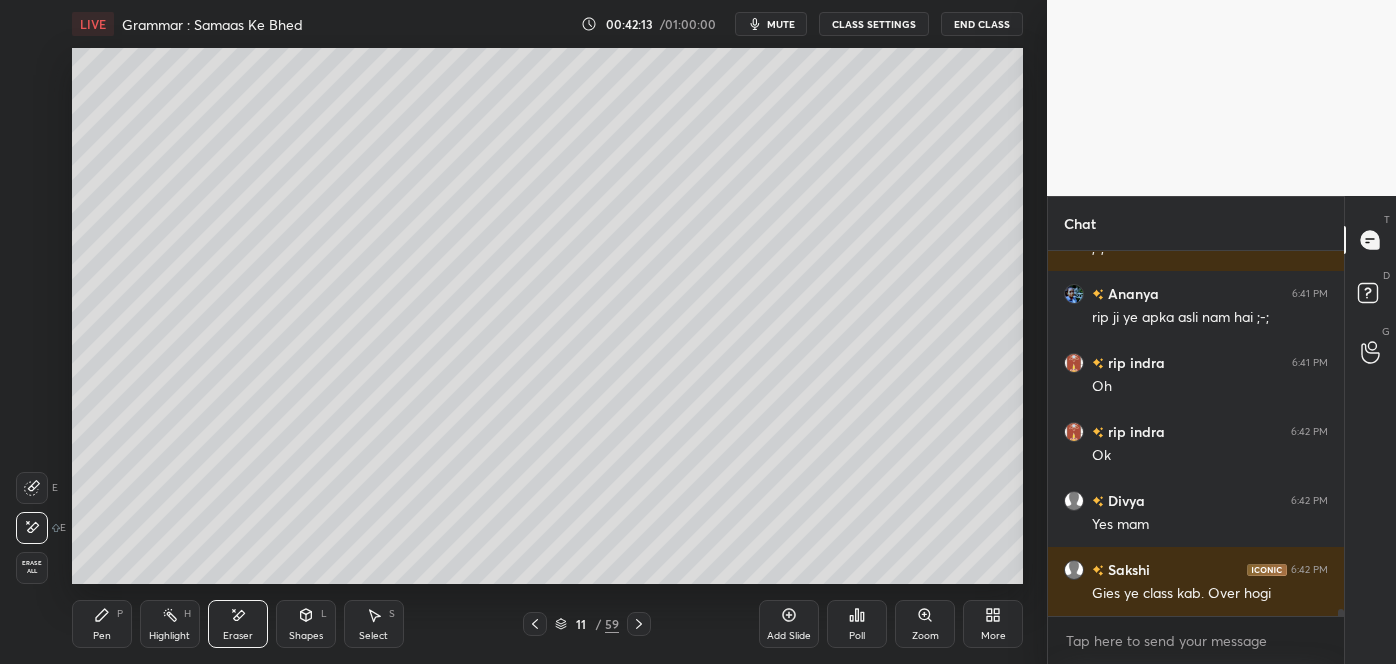 scroll, scrollTop: 19755, scrollLeft: 0, axis: vertical 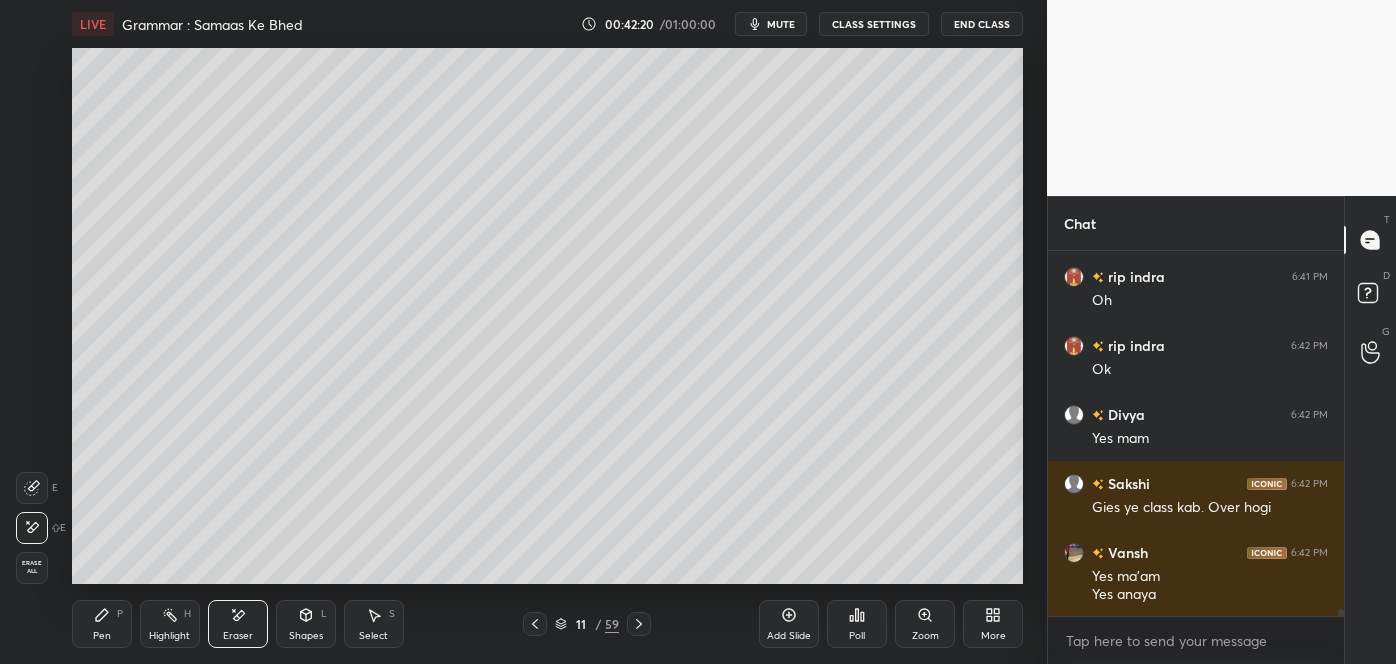 click 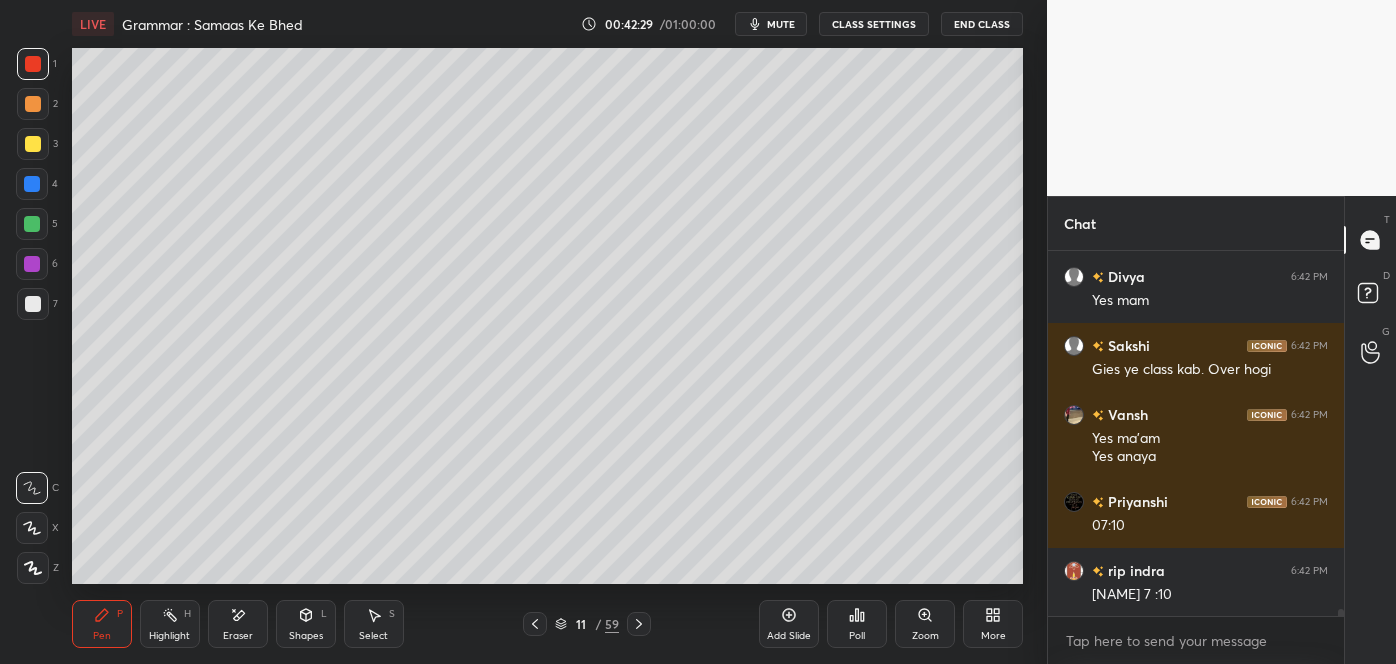 scroll, scrollTop: 19962, scrollLeft: 0, axis: vertical 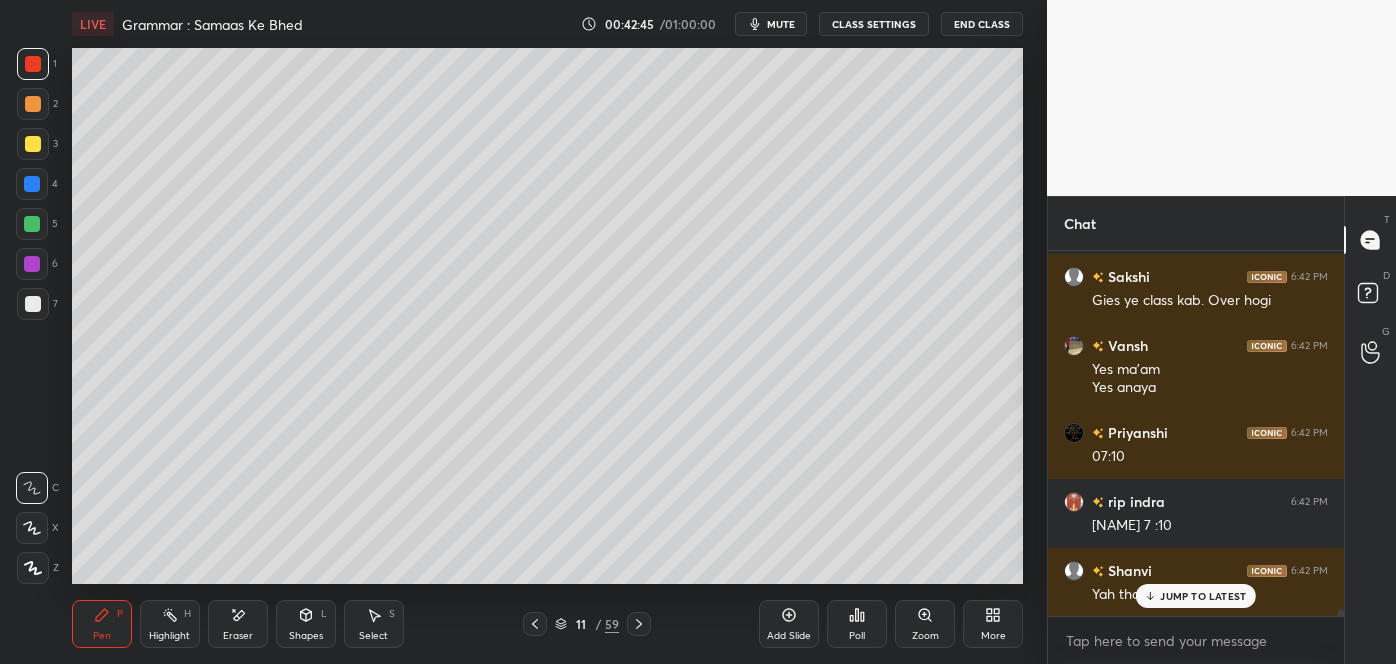 click 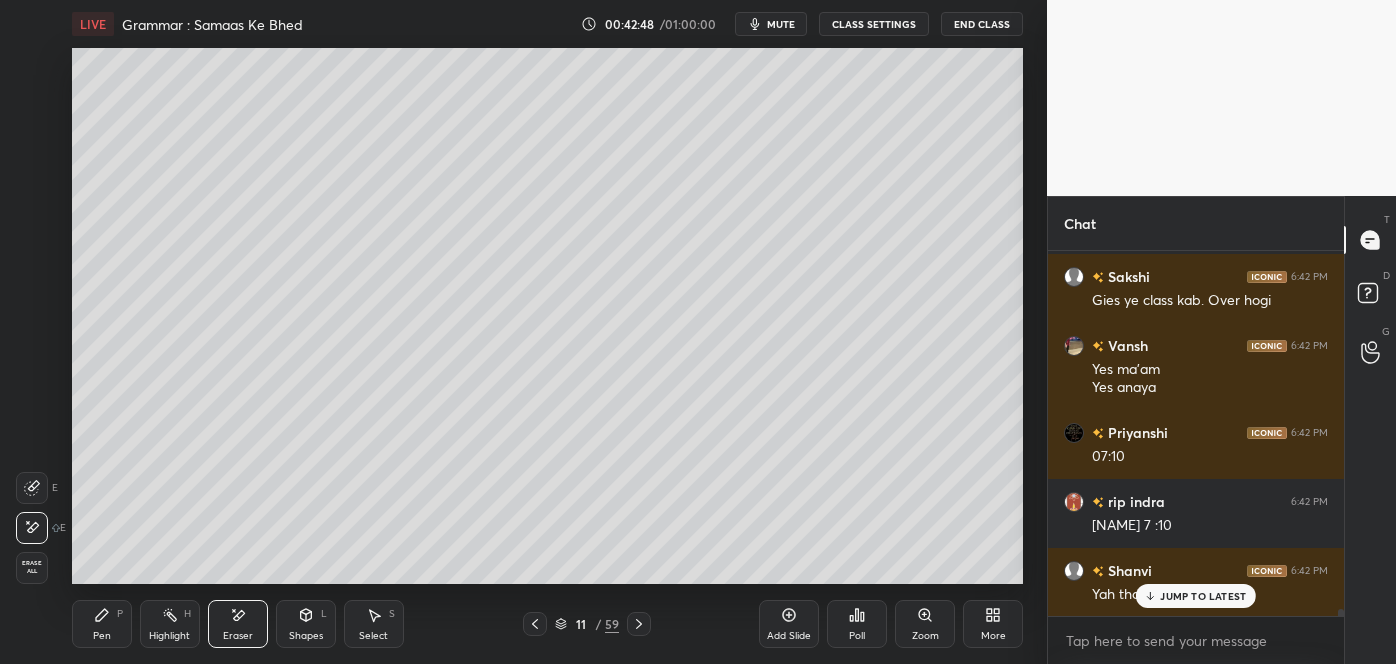 click 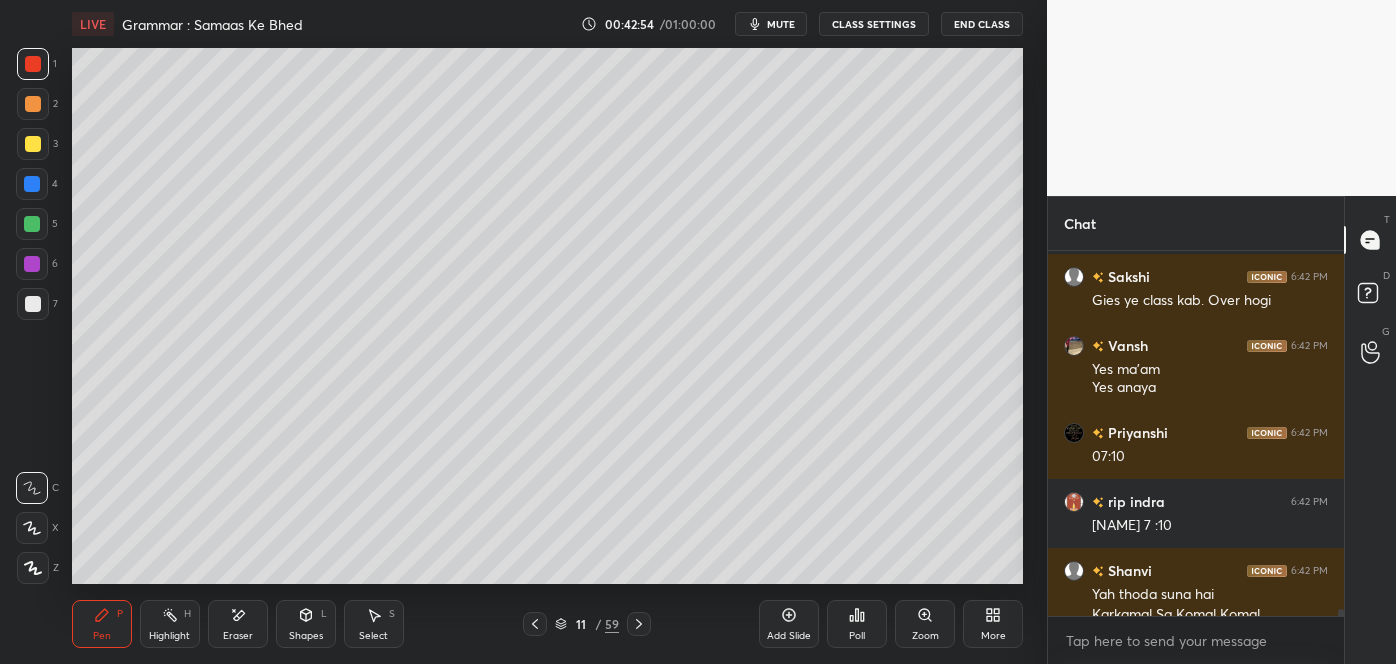 scroll, scrollTop: 19983, scrollLeft: 0, axis: vertical 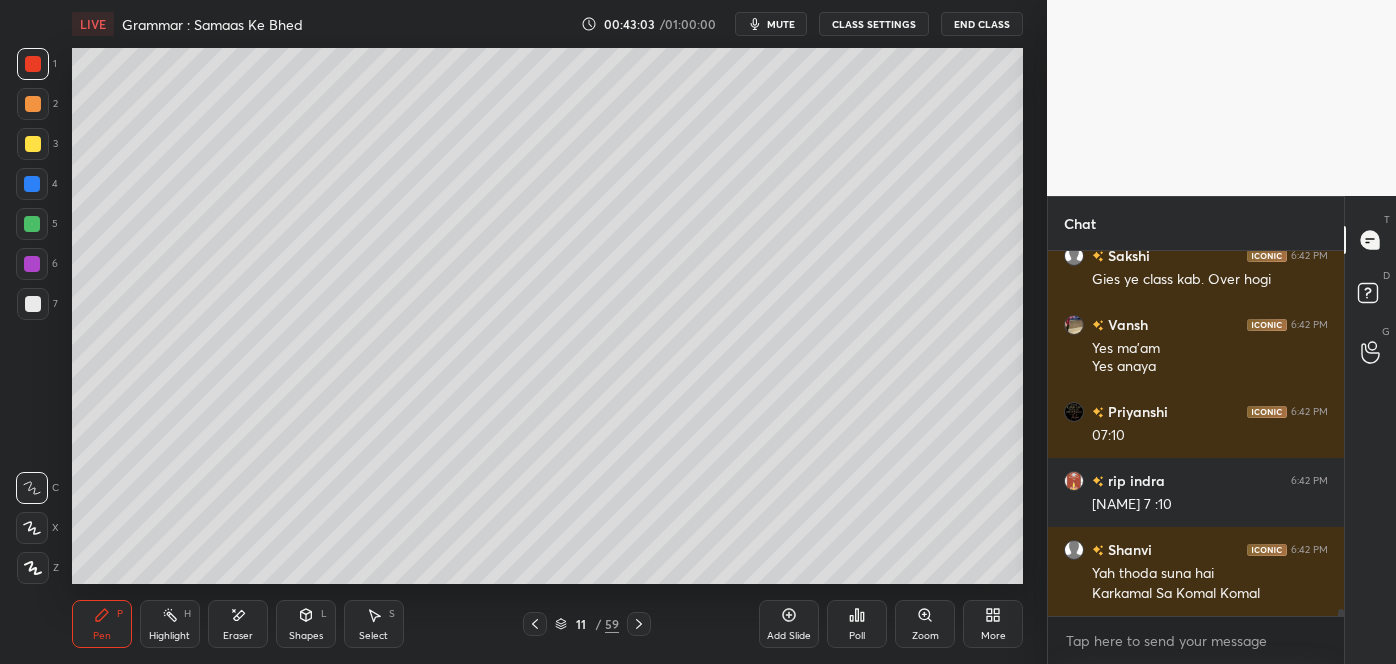 click 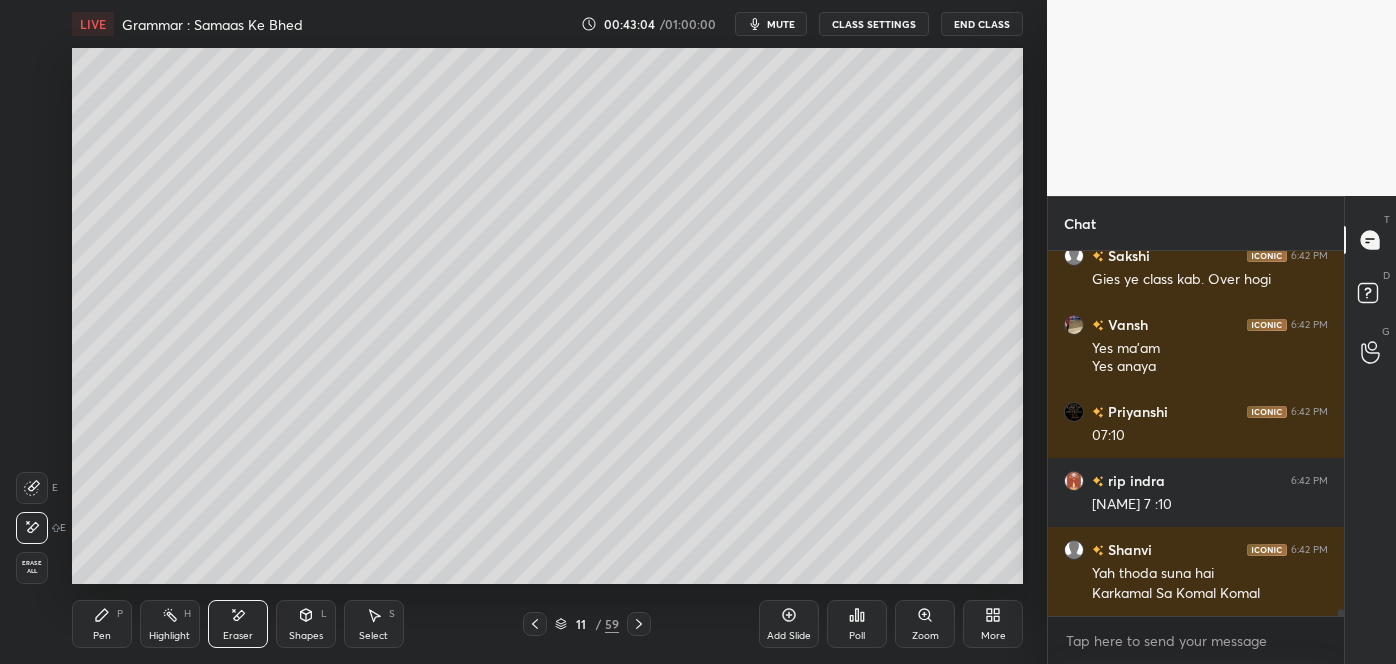 click 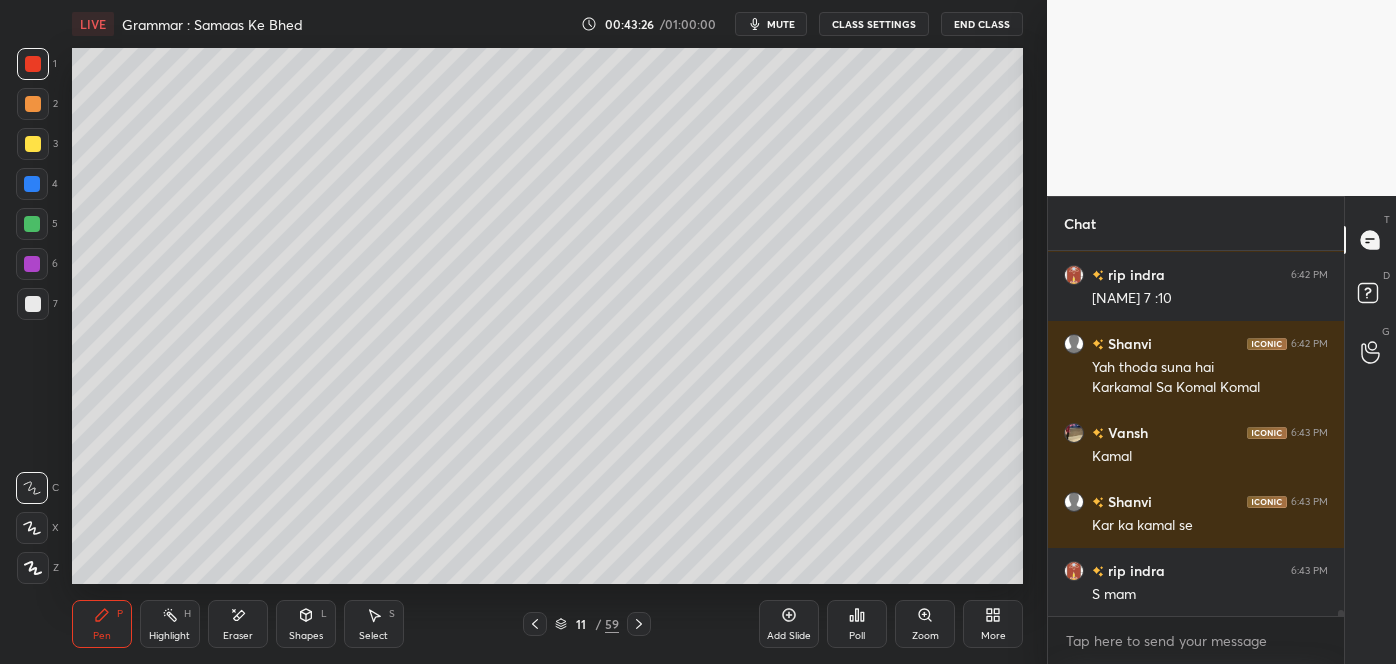scroll, scrollTop: 20258, scrollLeft: 0, axis: vertical 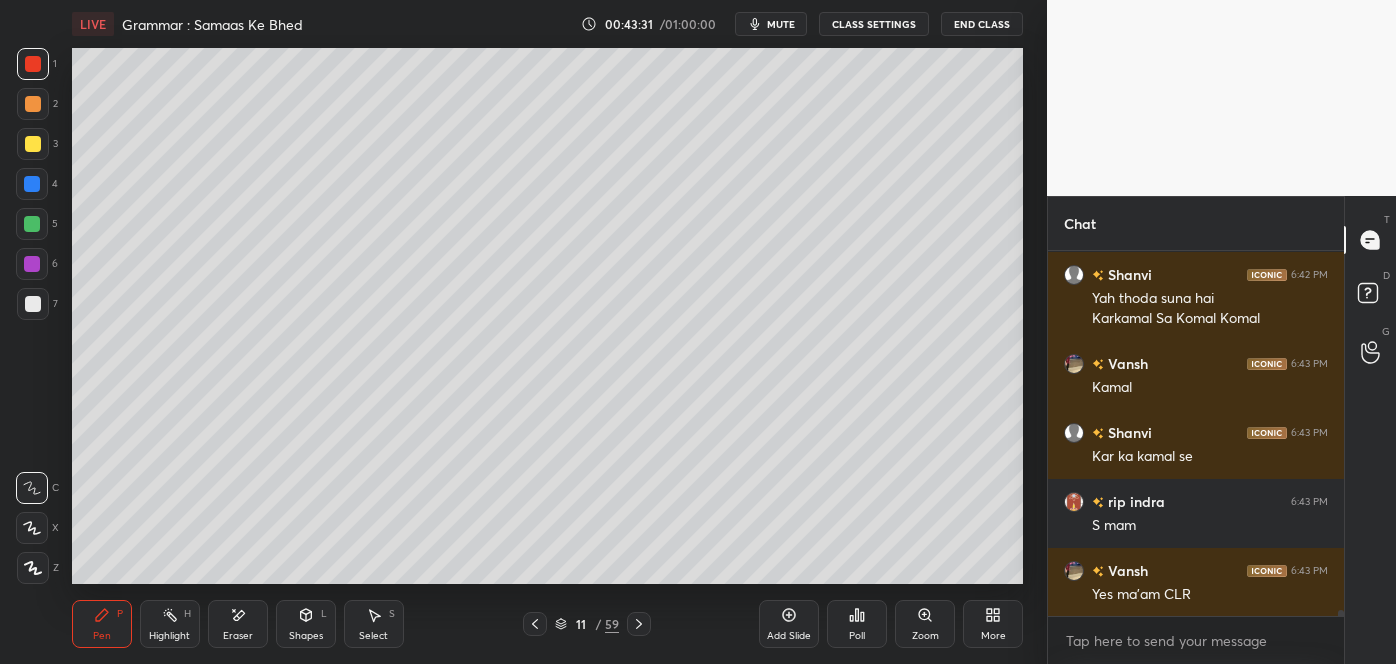 click 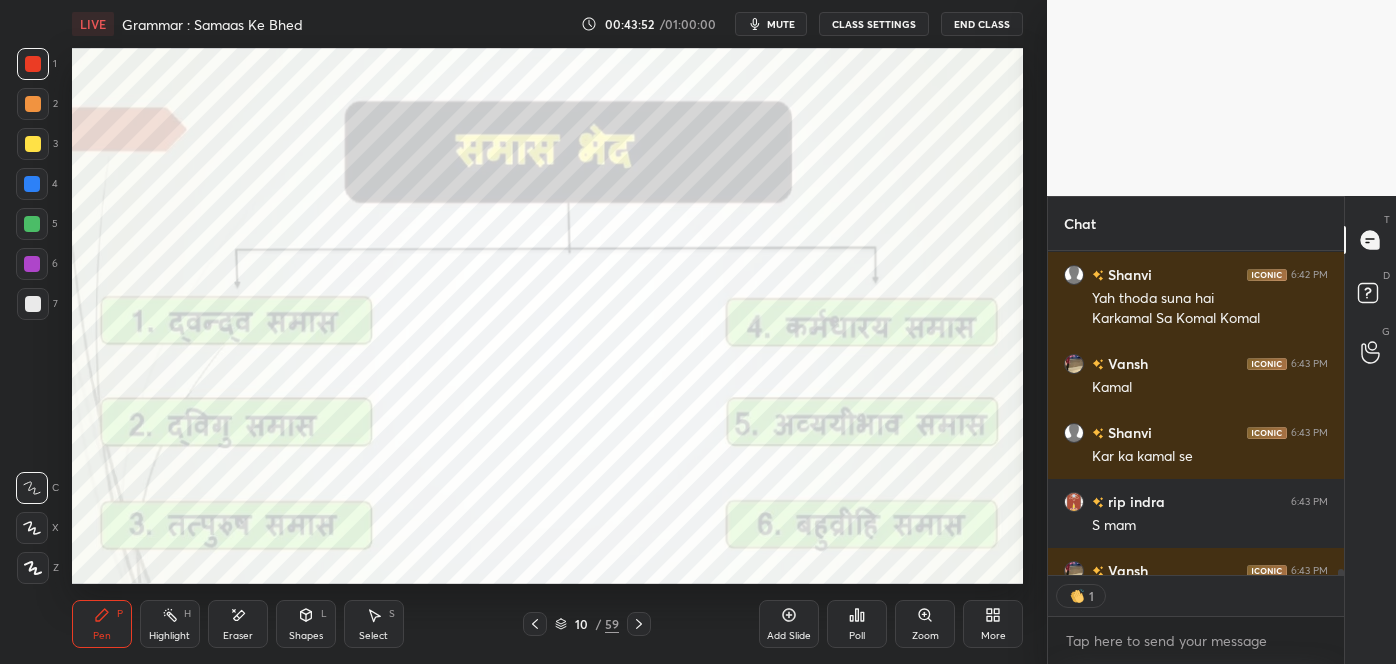 scroll, scrollTop: 318, scrollLeft: 290, axis: both 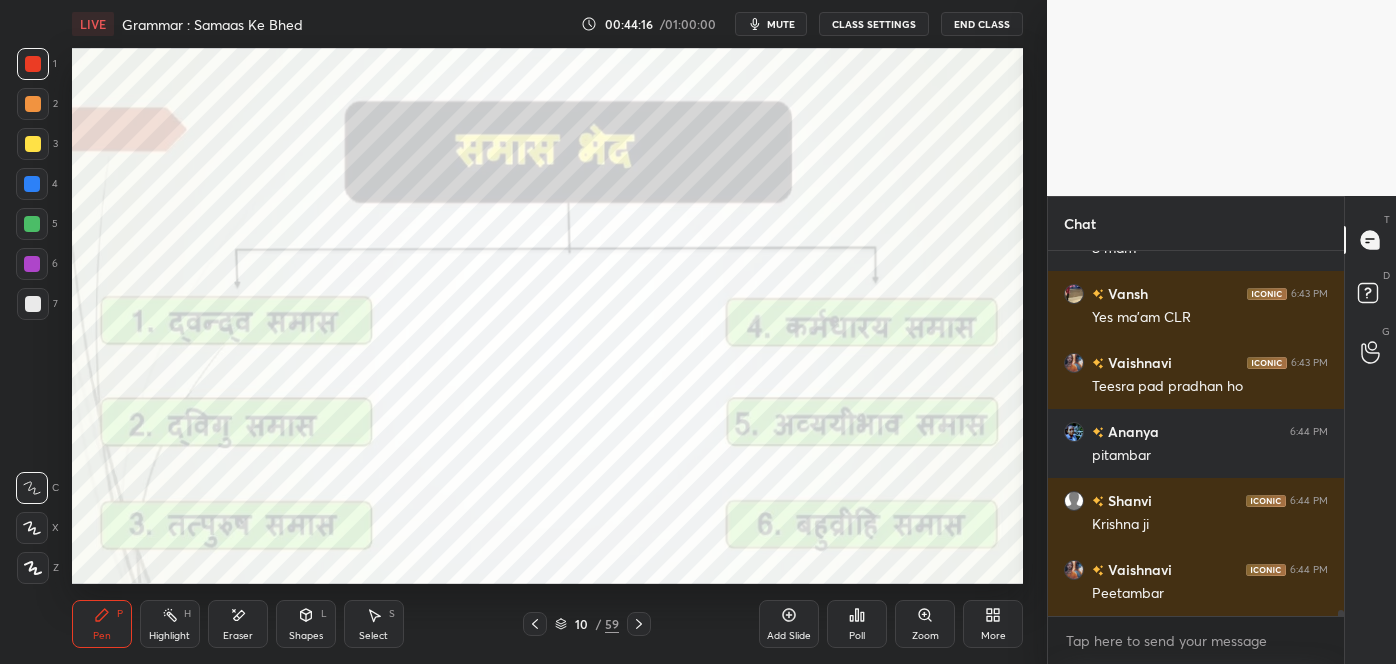click on "Add Slide" at bounding box center (789, 636) 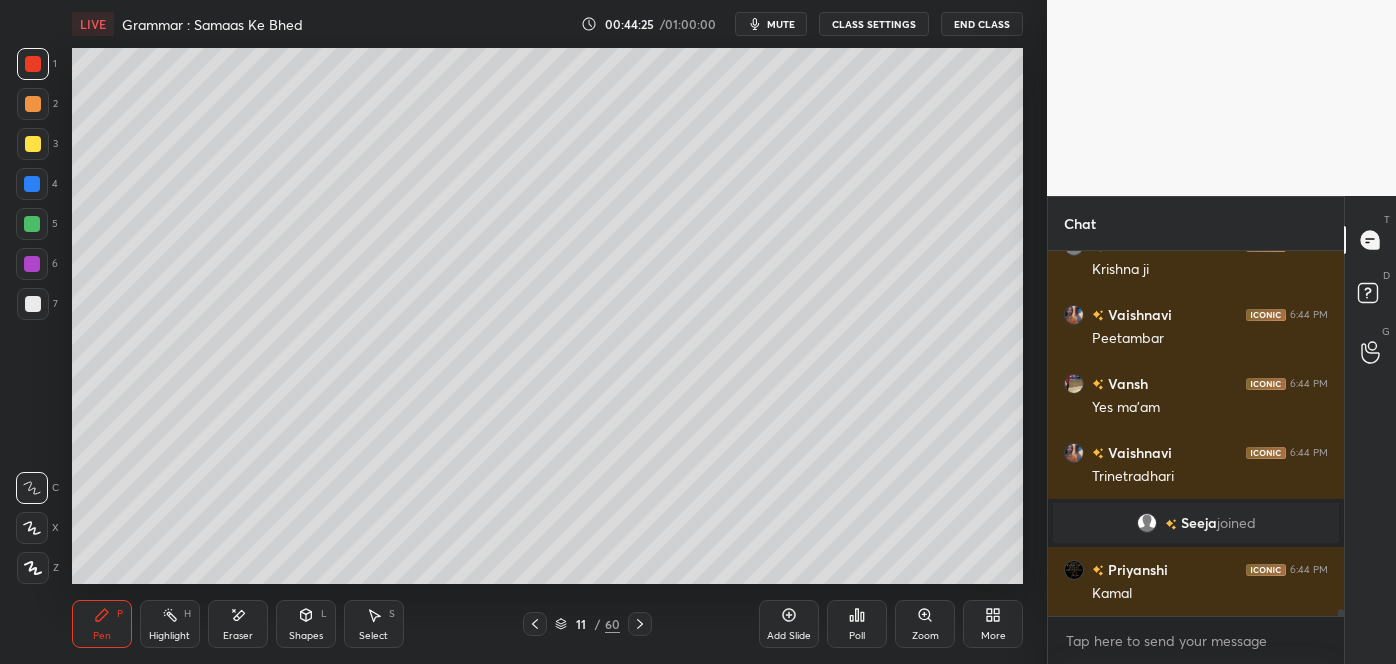 scroll, scrollTop: 20043, scrollLeft: 0, axis: vertical 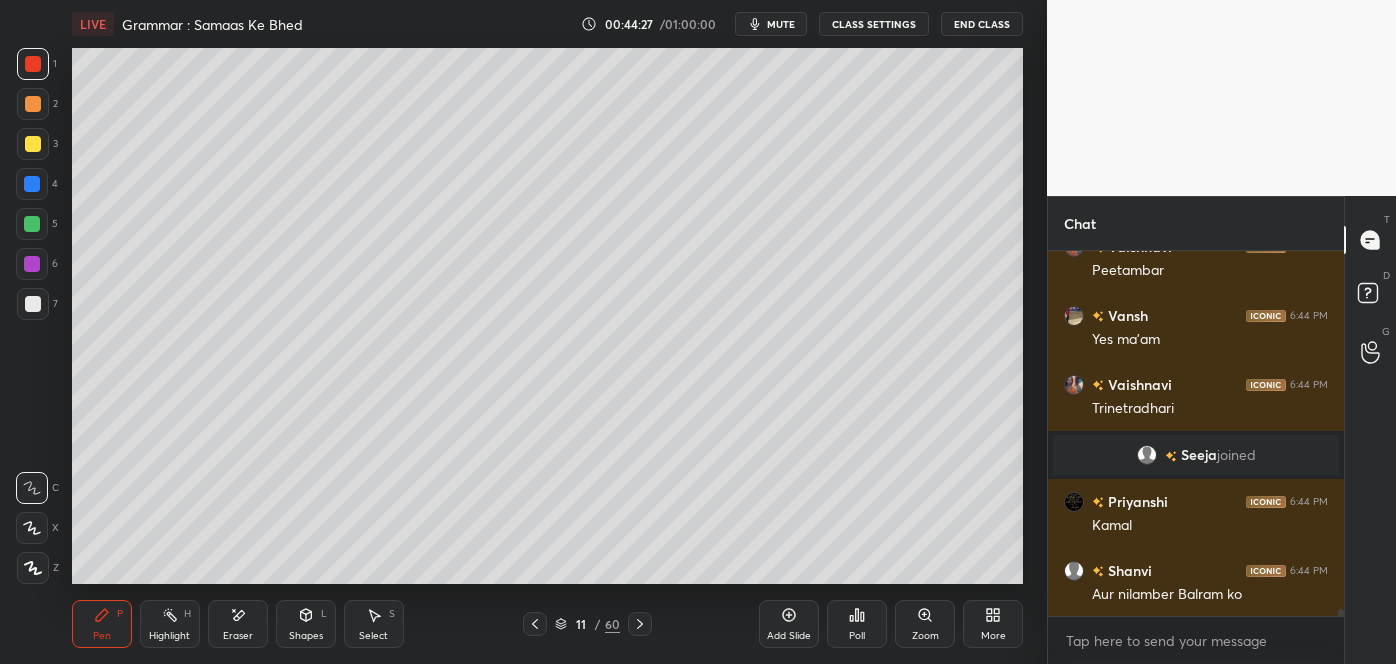 click 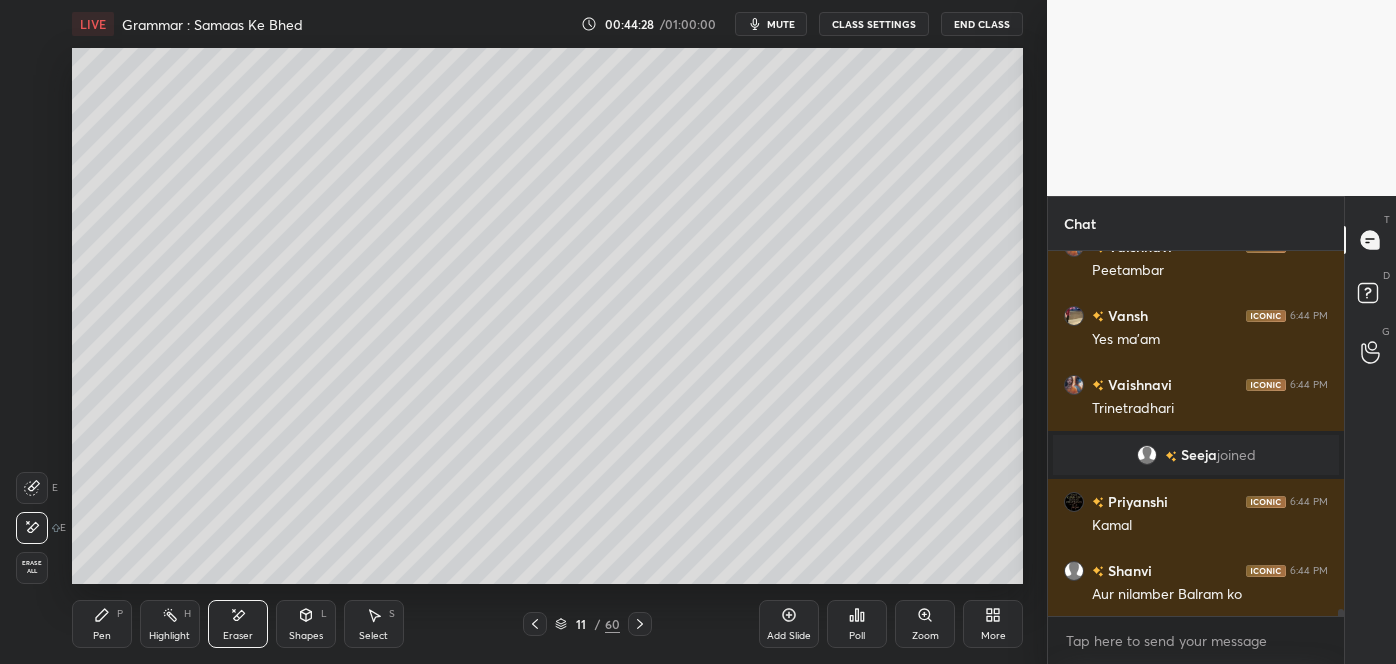 click on "Pen P" at bounding box center (102, 624) 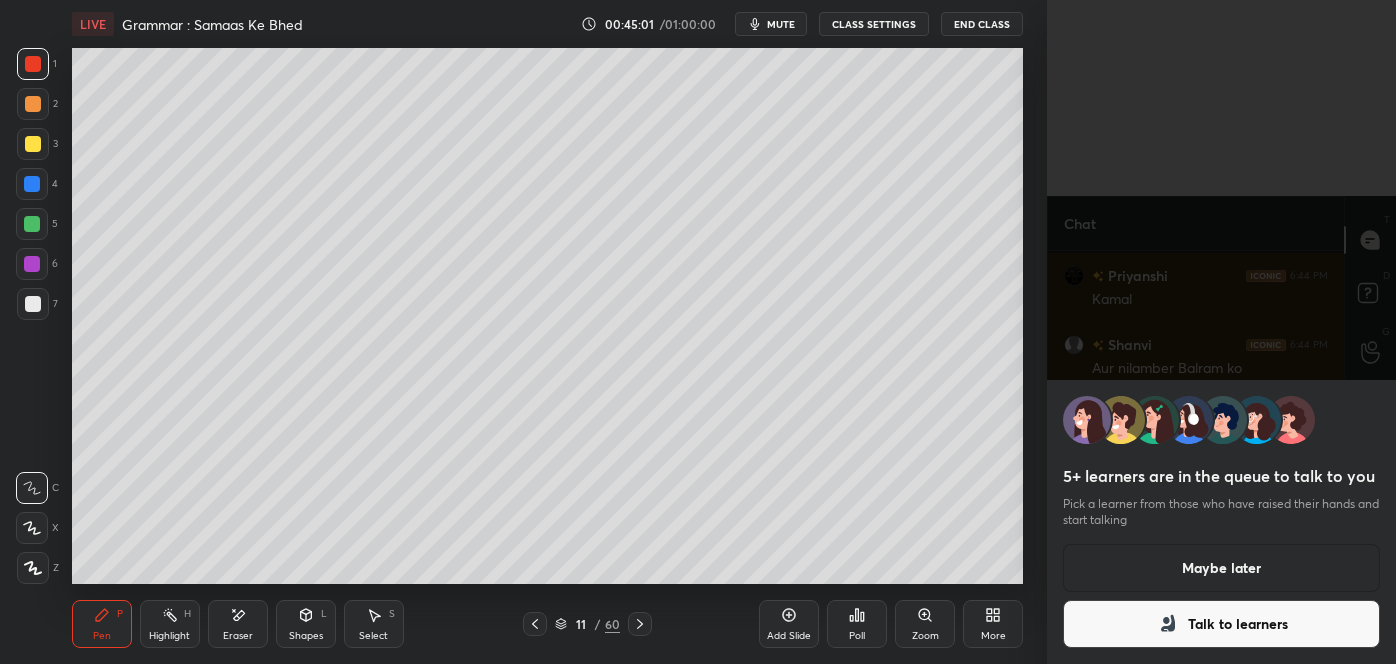scroll, scrollTop: 20338, scrollLeft: 0, axis: vertical 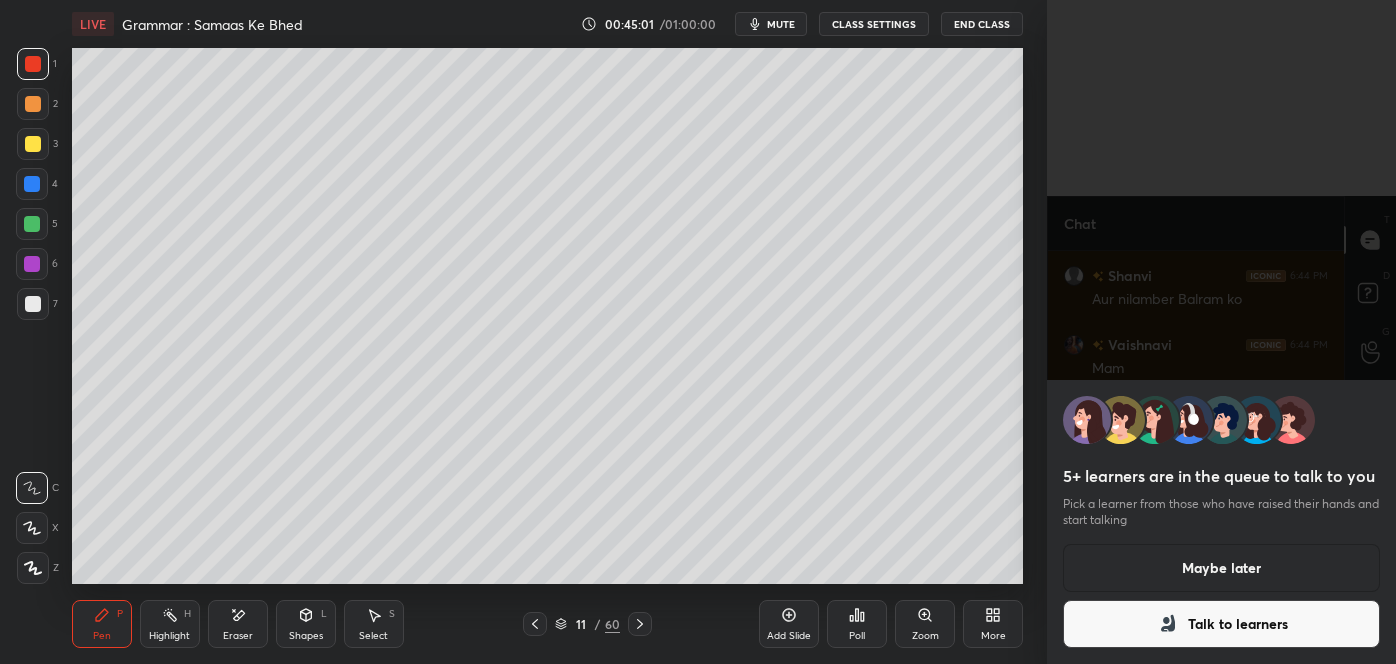 click 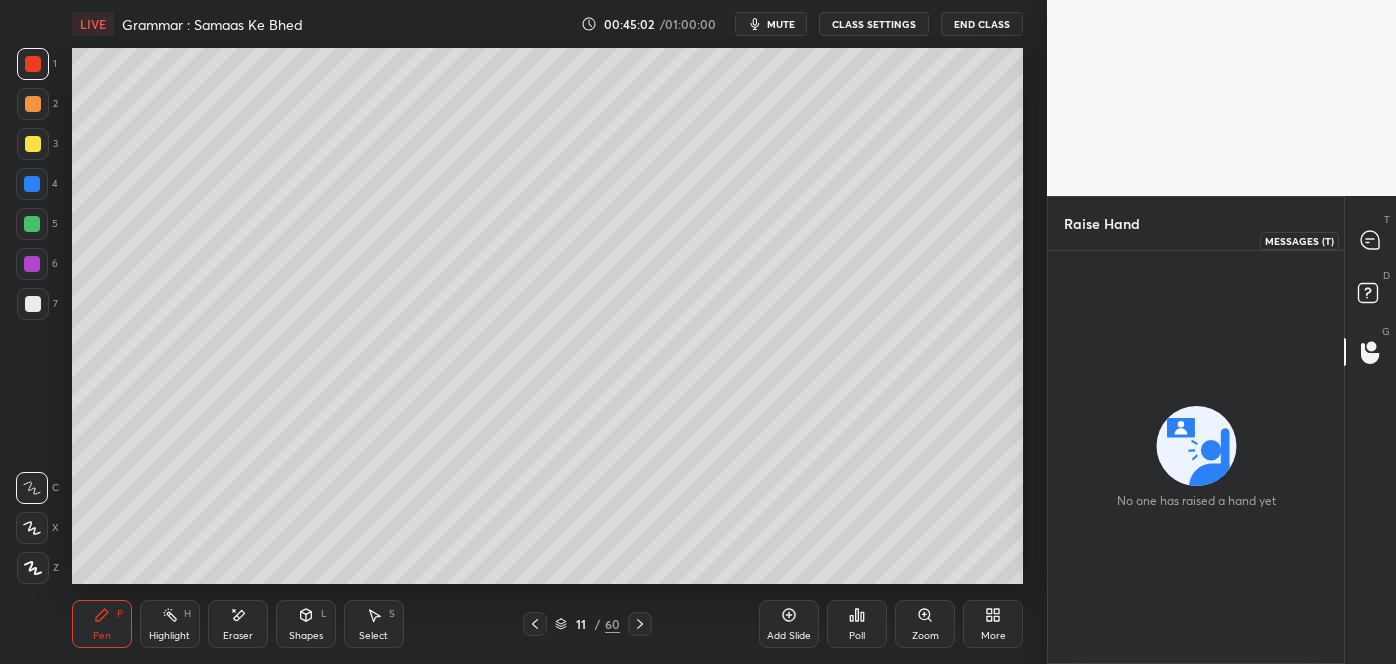 click at bounding box center [1371, 240] 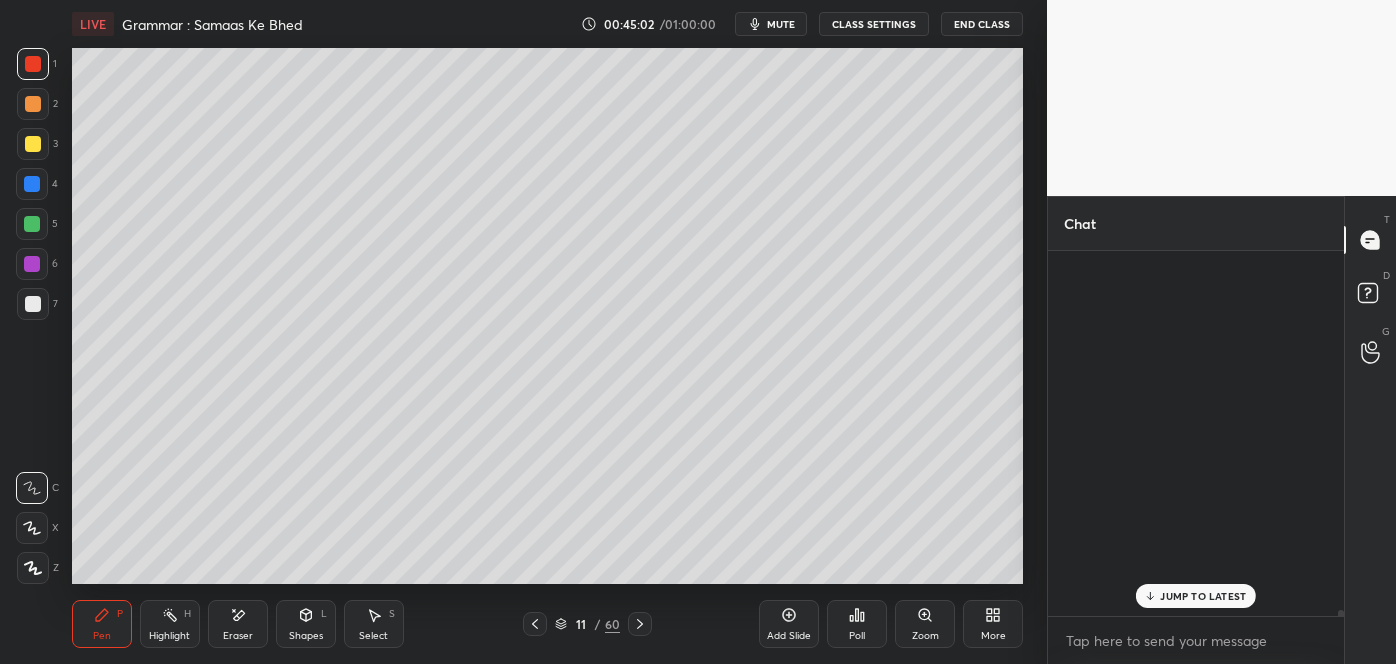 scroll, scrollTop: 20576, scrollLeft: 0, axis: vertical 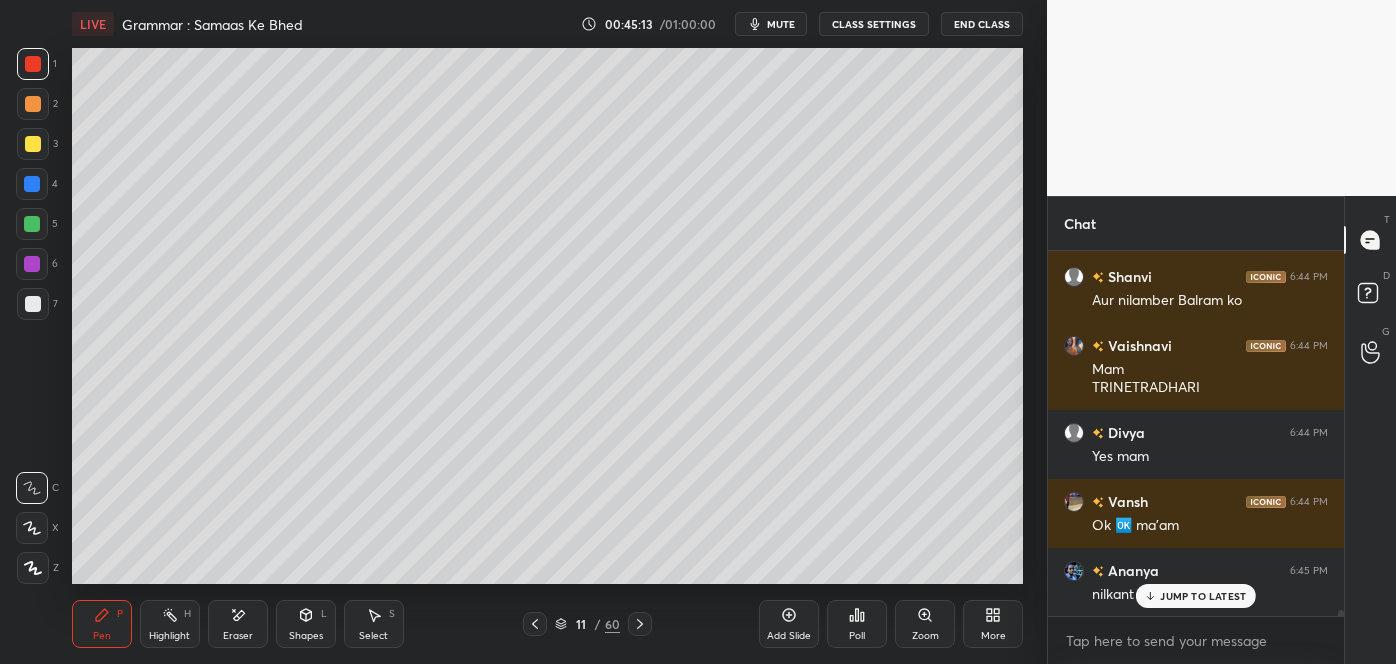click on "JUMP TO LATEST" at bounding box center (1203, 596) 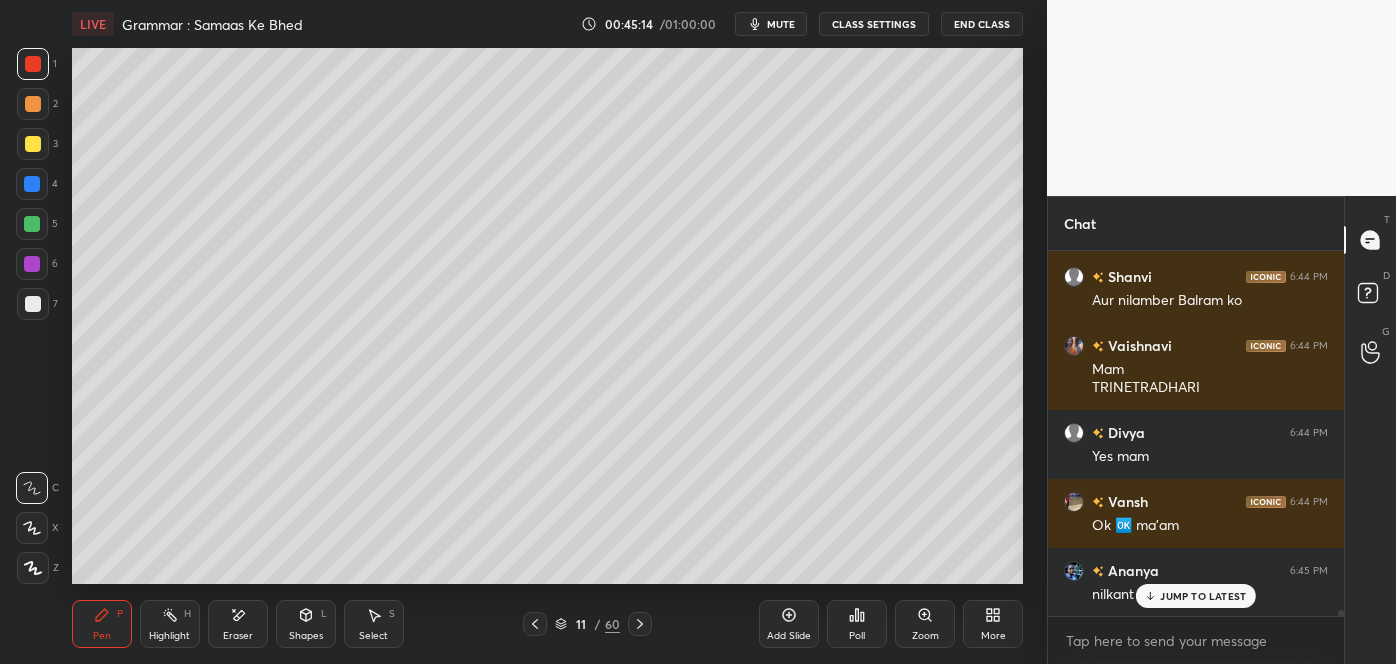 scroll, scrollTop: 20645, scrollLeft: 0, axis: vertical 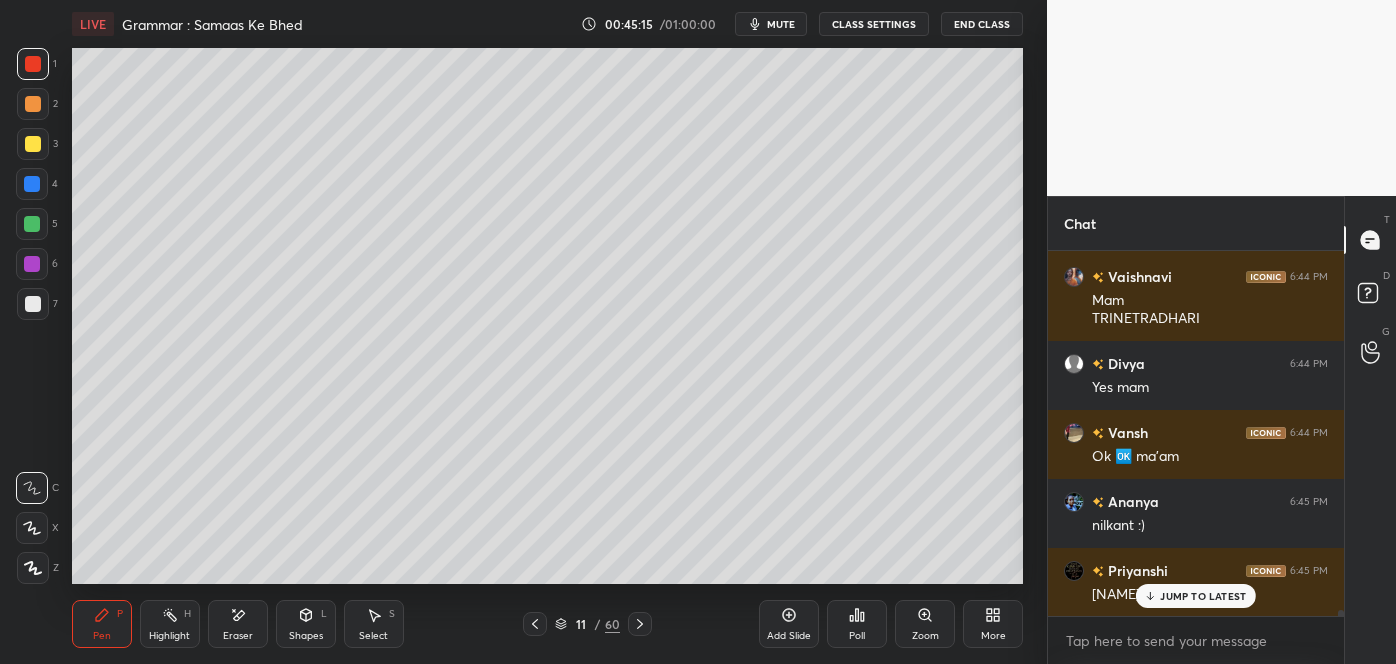 click 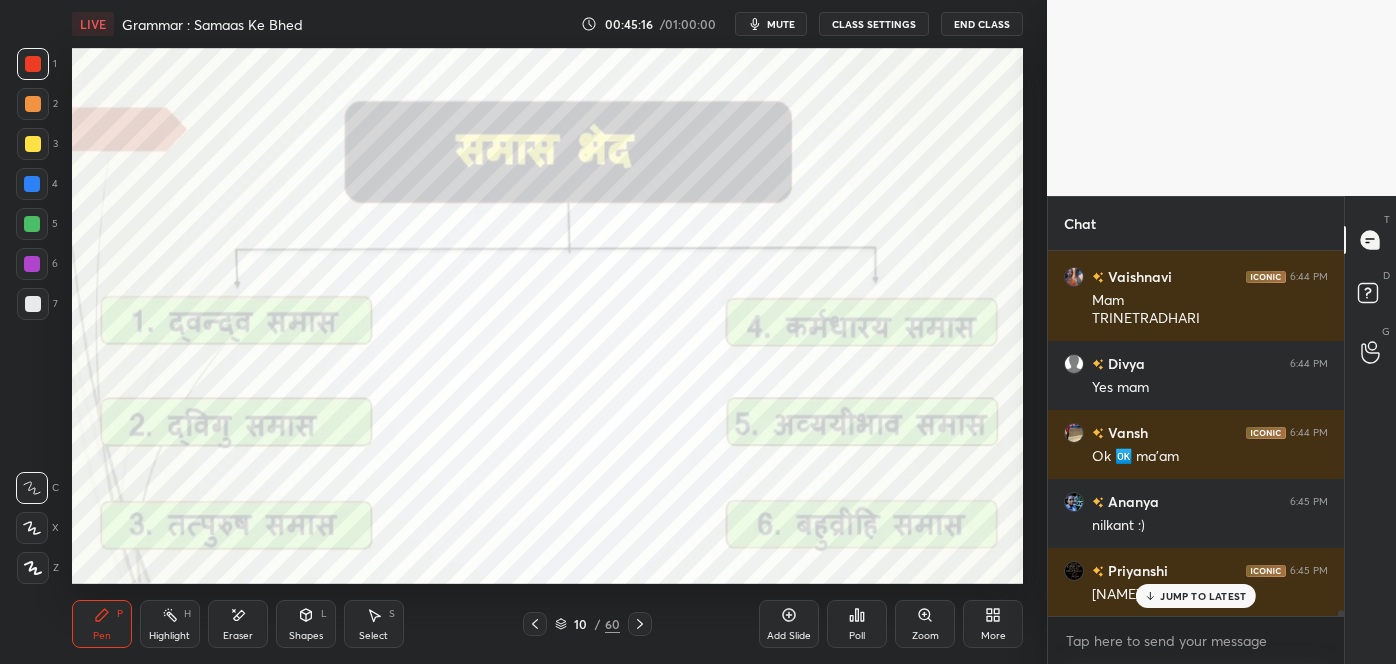 click on "JUMP TO LATEST" at bounding box center (1196, 596) 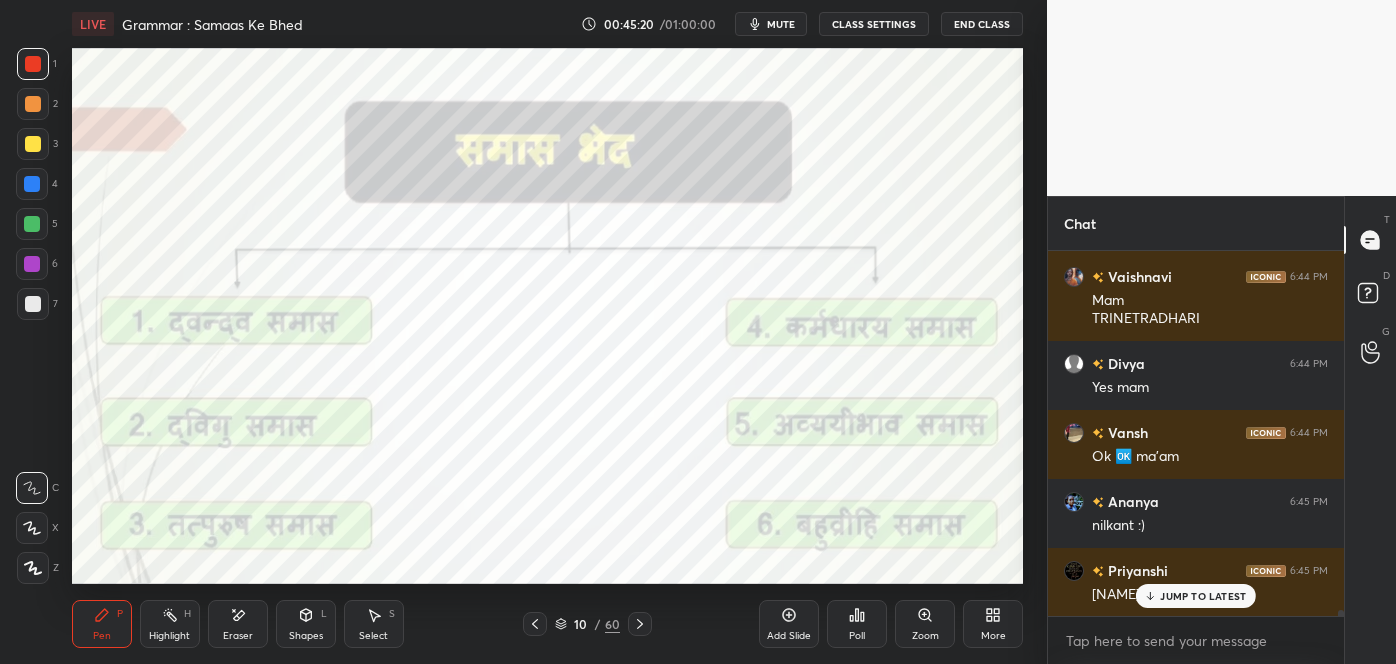 scroll, scrollTop: 20714, scrollLeft: 0, axis: vertical 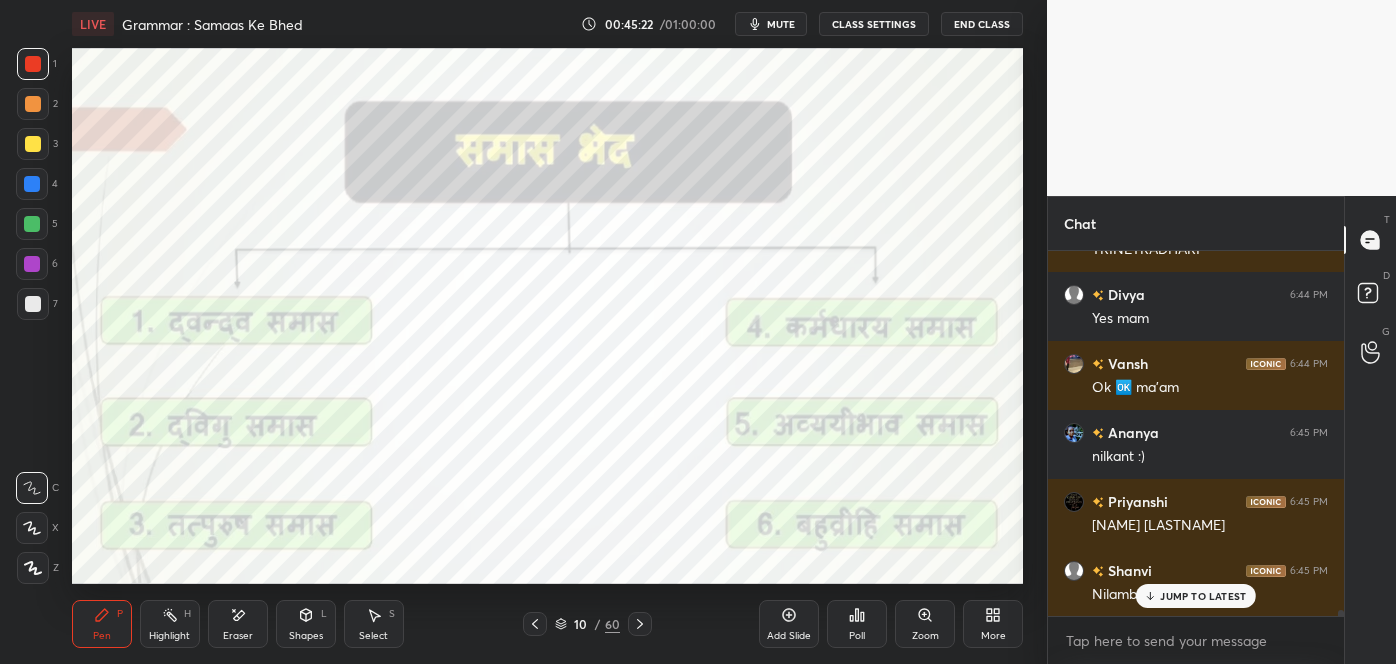 click at bounding box center (640, 624) 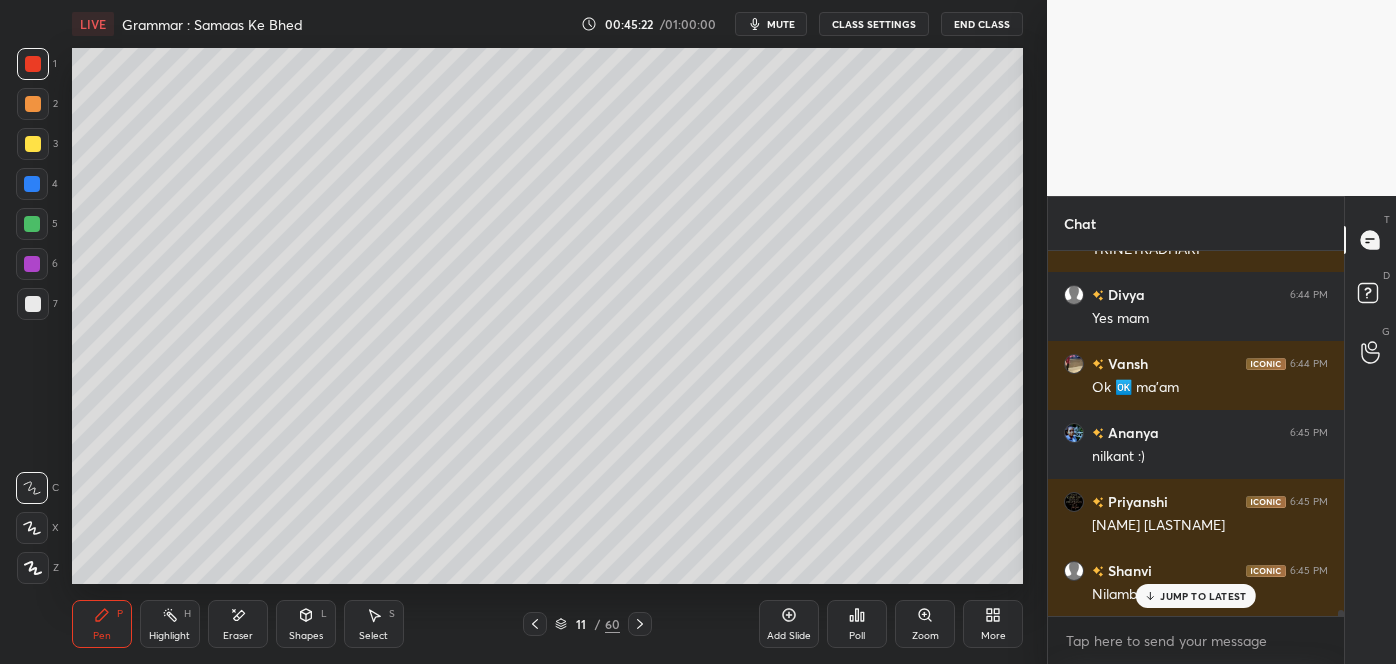 click at bounding box center [640, 624] 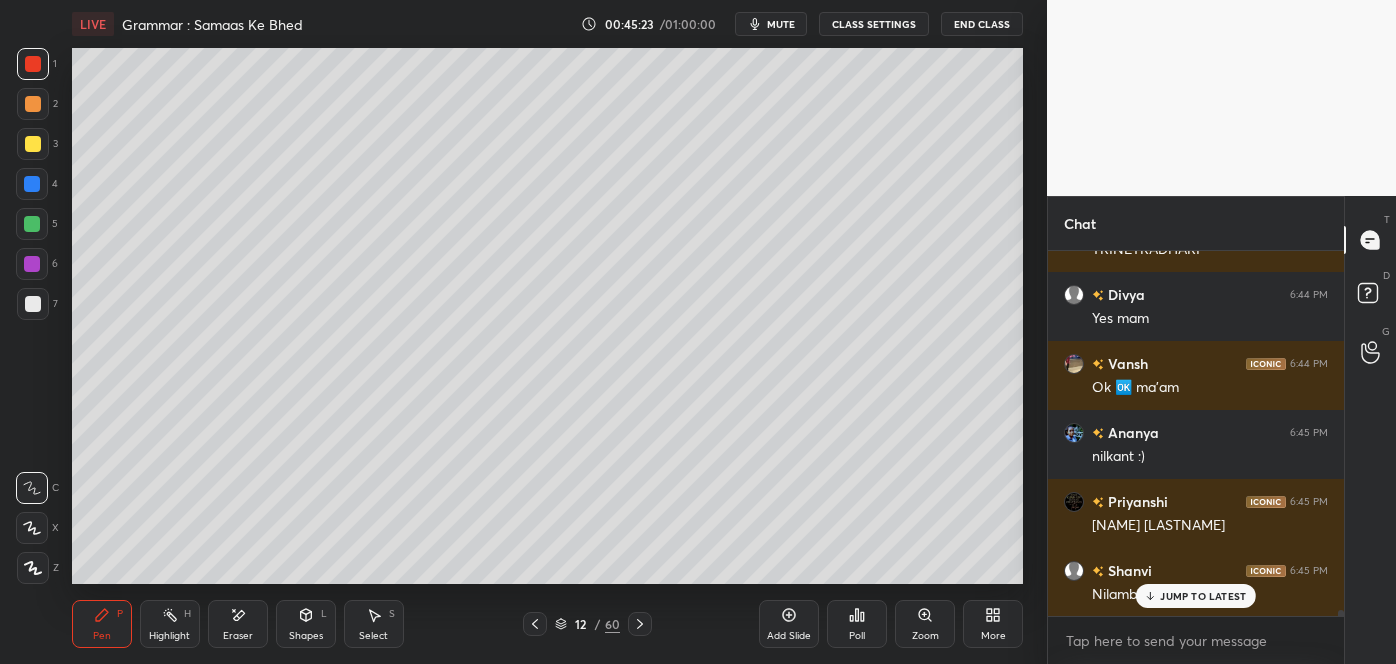 click at bounding box center (640, 624) 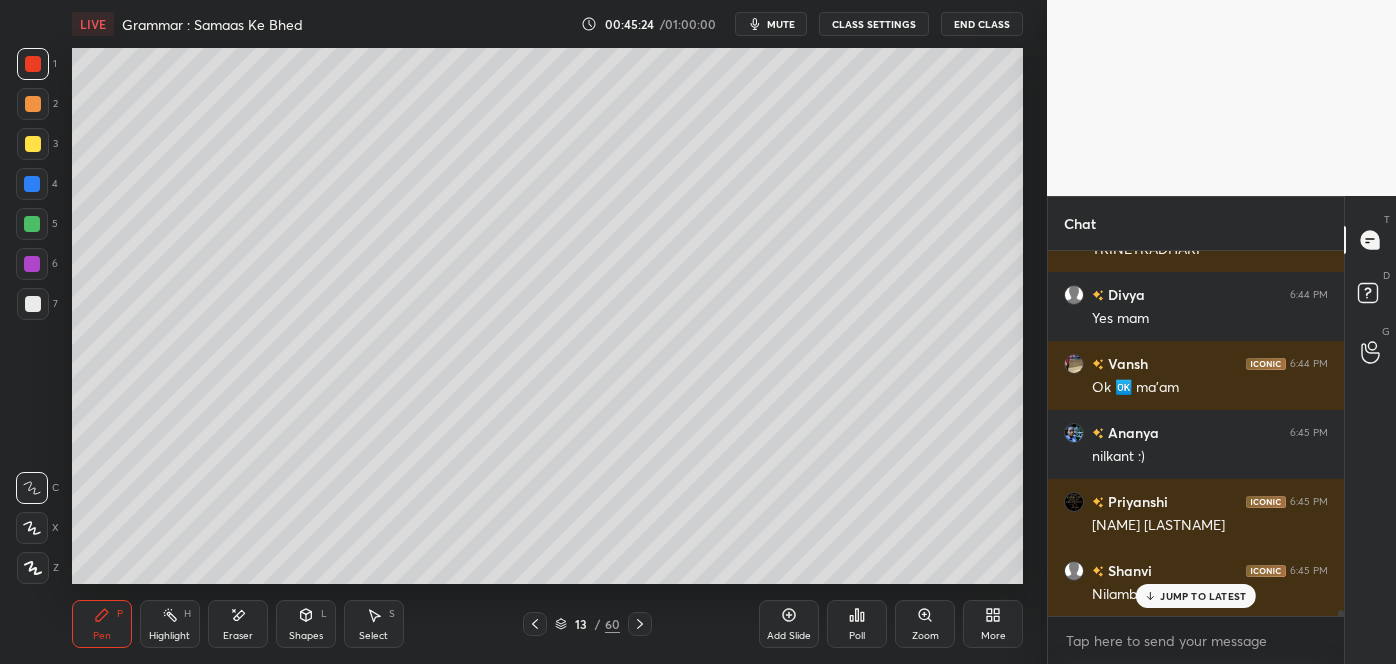 click 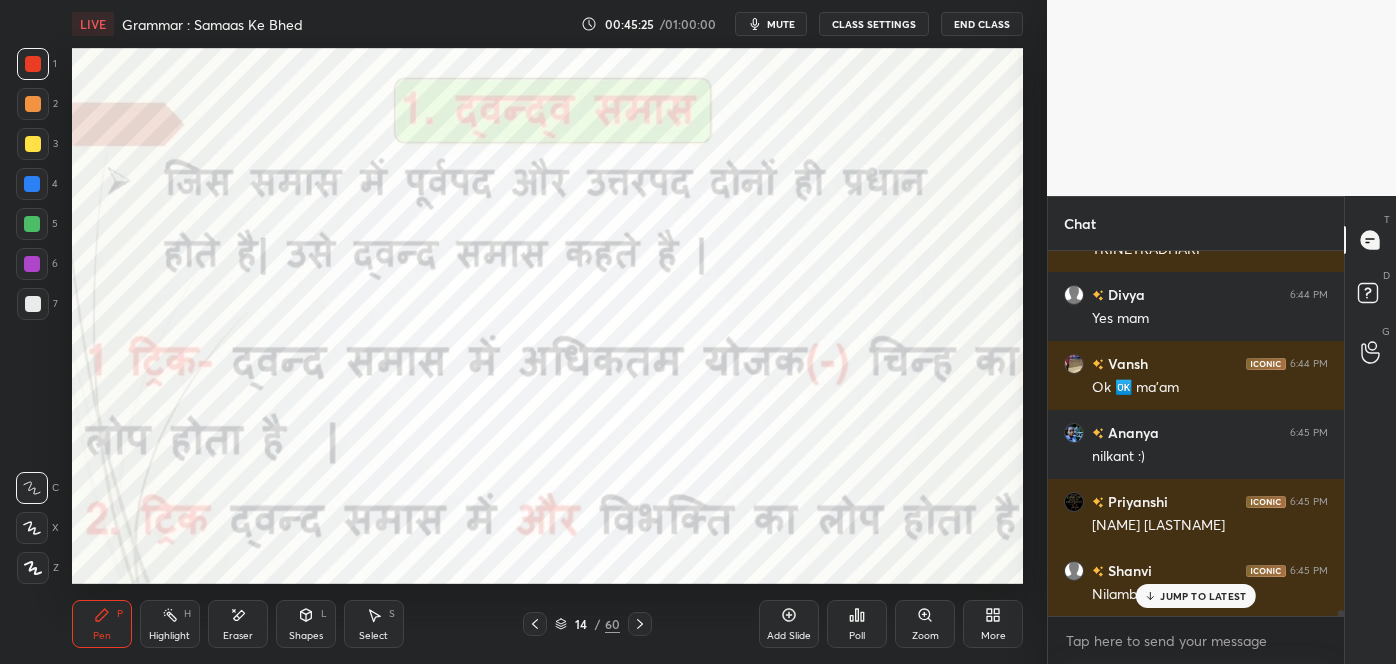 click 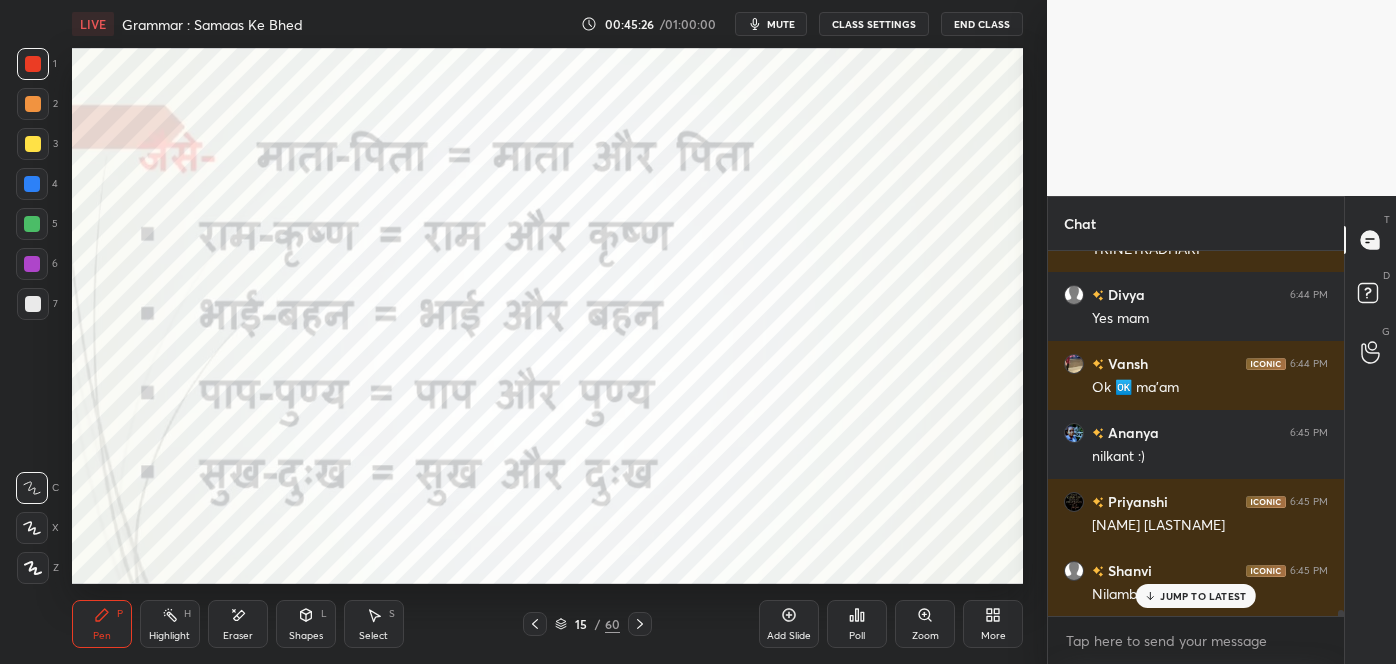 click at bounding box center (535, 624) 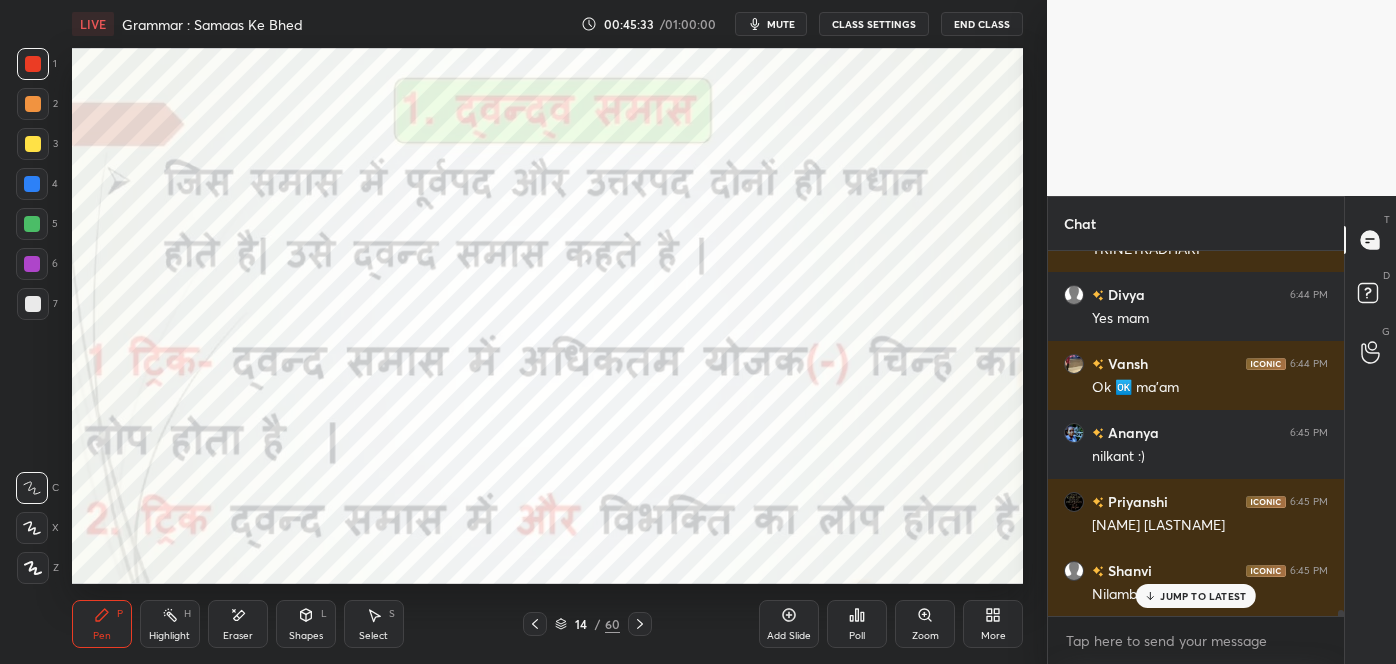 click 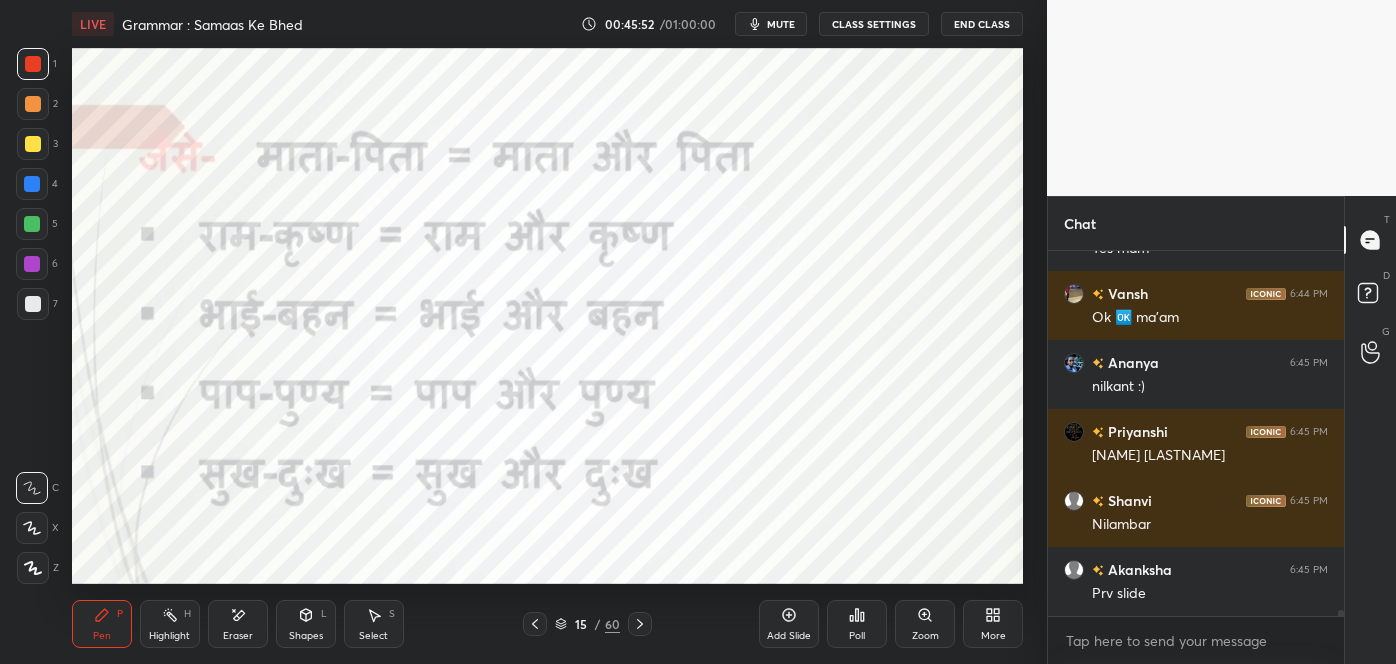 scroll, scrollTop: 20853, scrollLeft: 0, axis: vertical 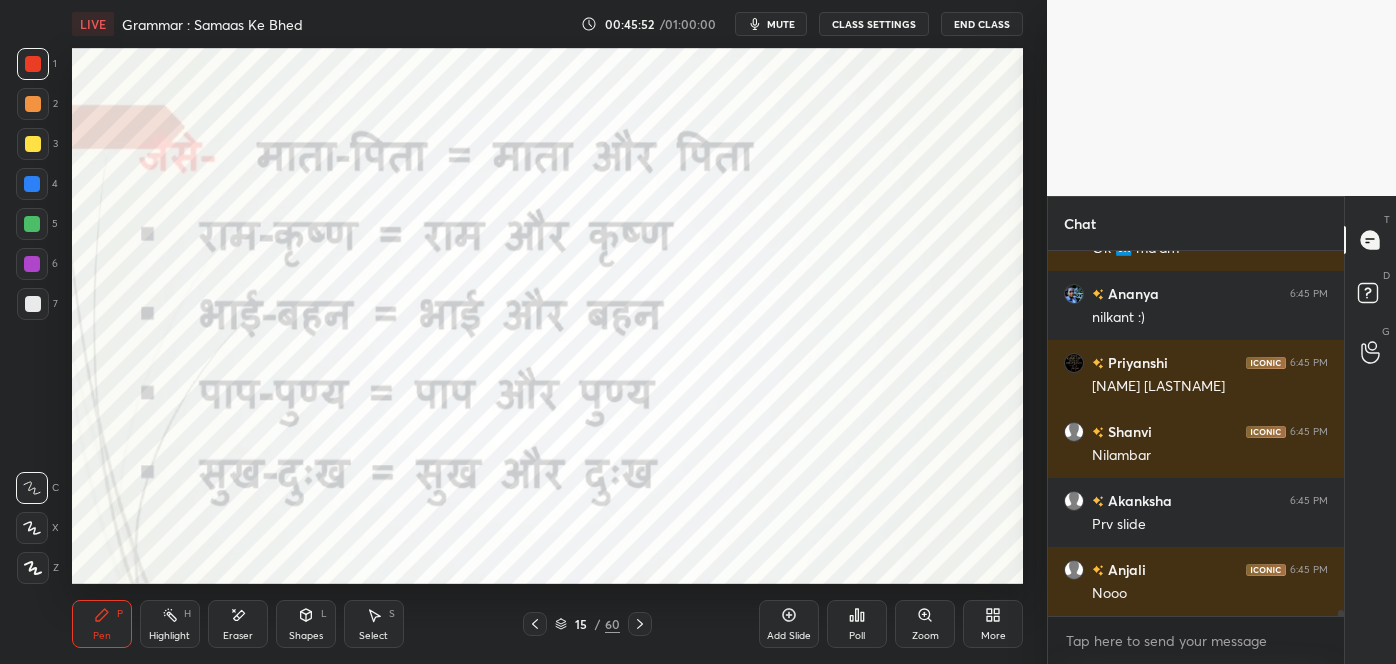 click 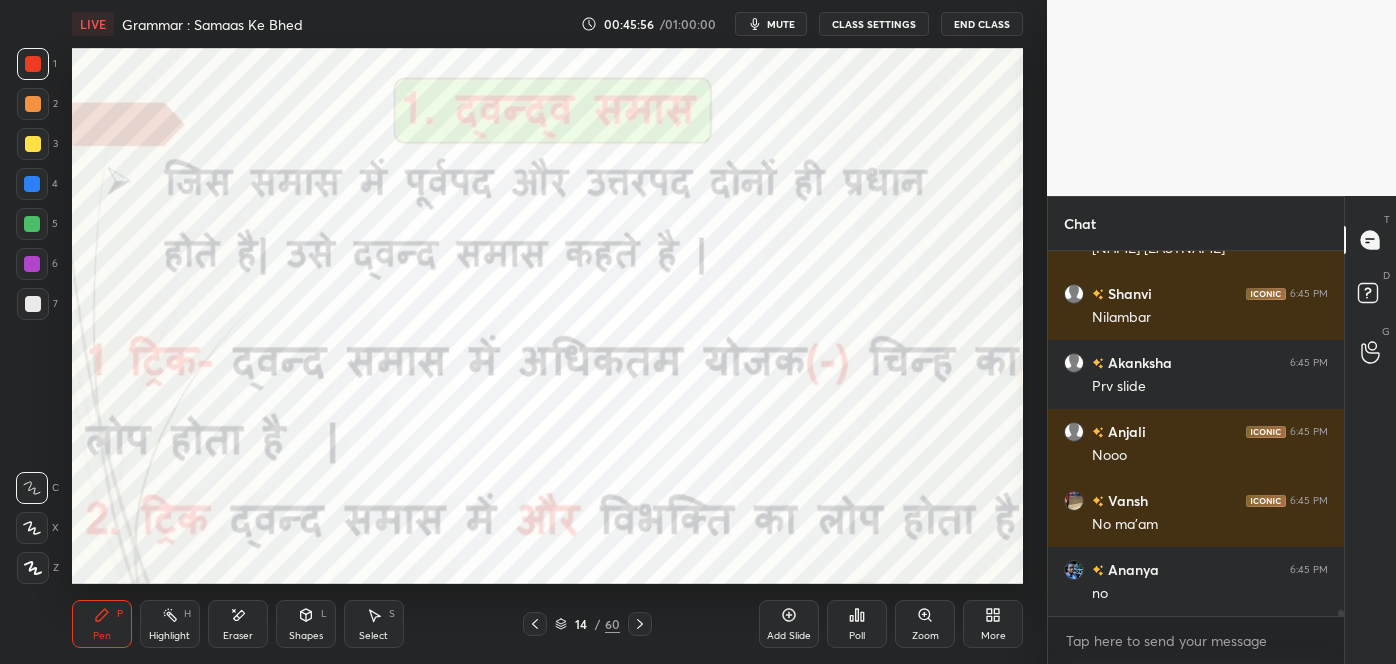 scroll, scrollTop: 21059, scrollLeft: 0, axis: vertical 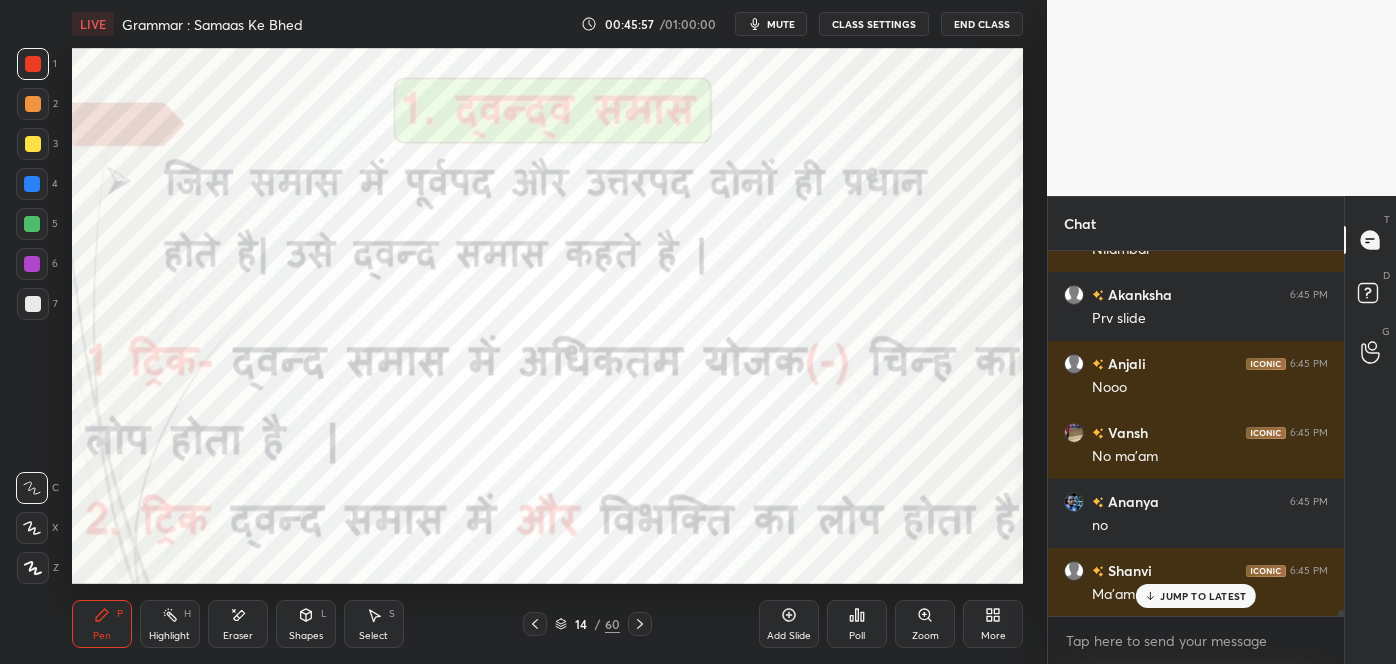 click on "JUMP TO LATEST" at bounding box center [1196, 596] 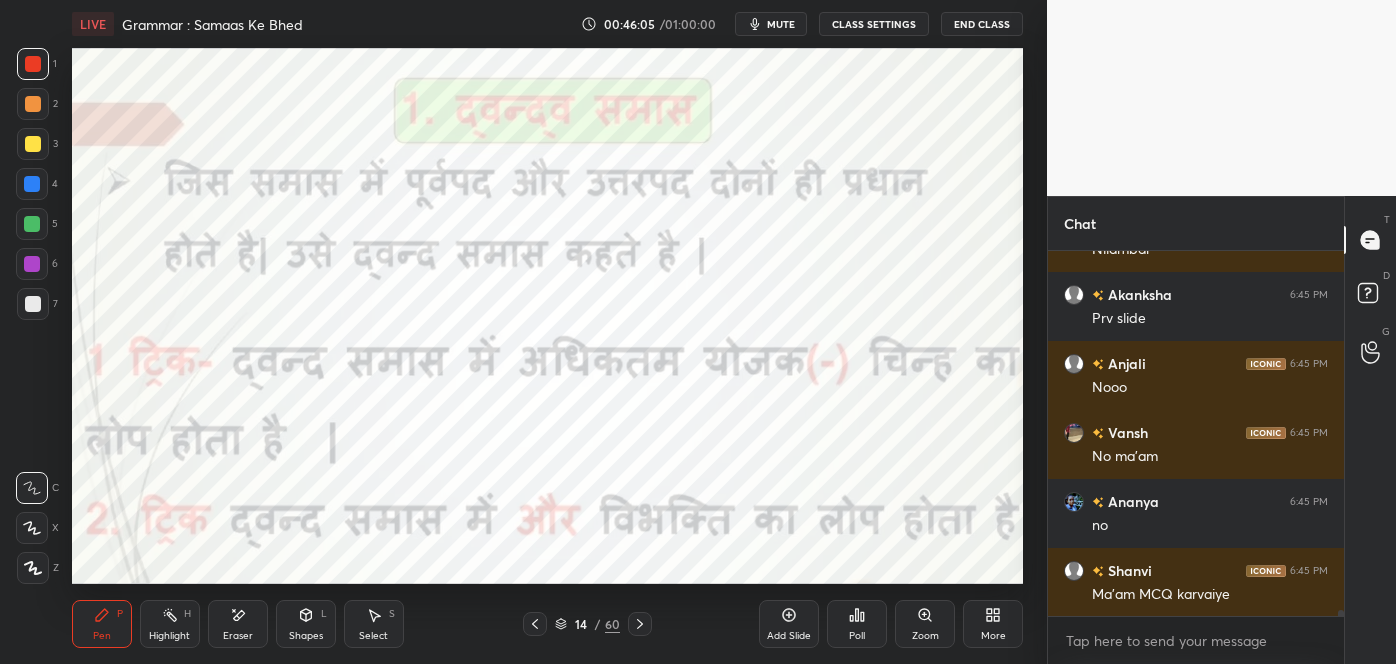 scroll, scrollTop: 21128, scrollLeft: 0, axis: vertical 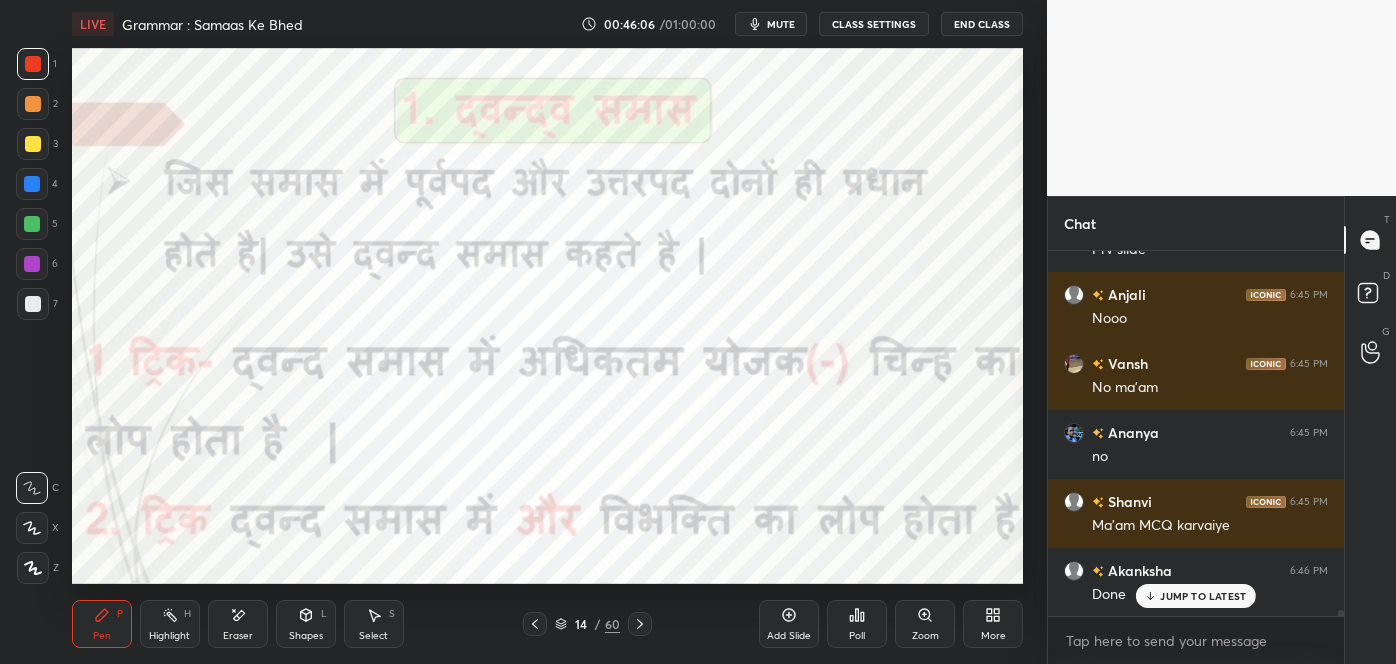 click on "JUMP TO LATEST" at bounding box center [1203, 596] 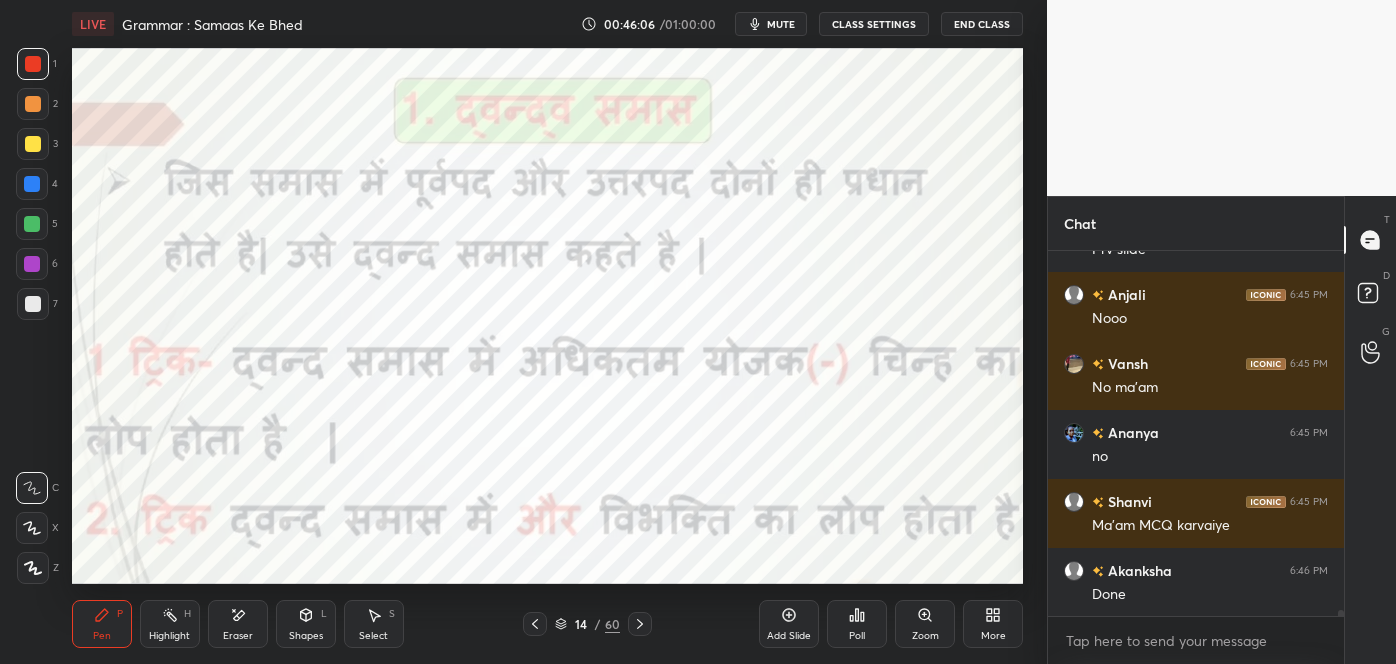 scroll, scrollTop: 21197, scrollLeft: 0, axis: vertical 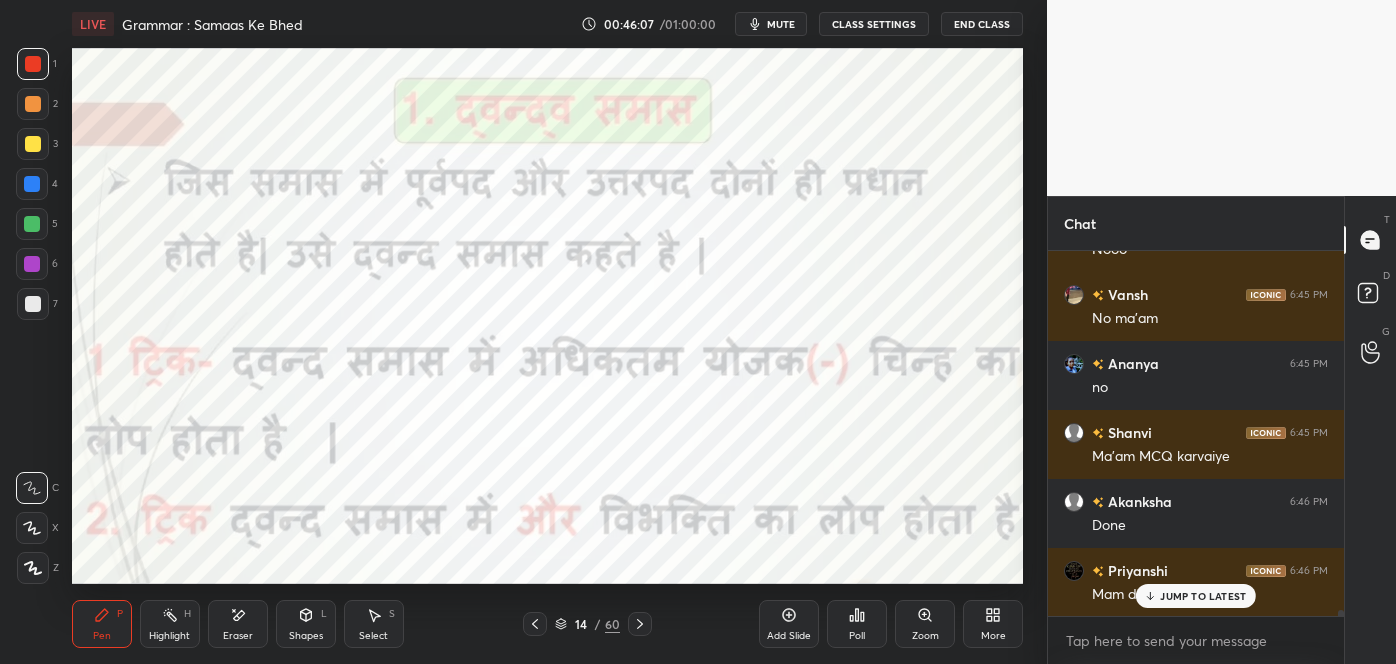 click 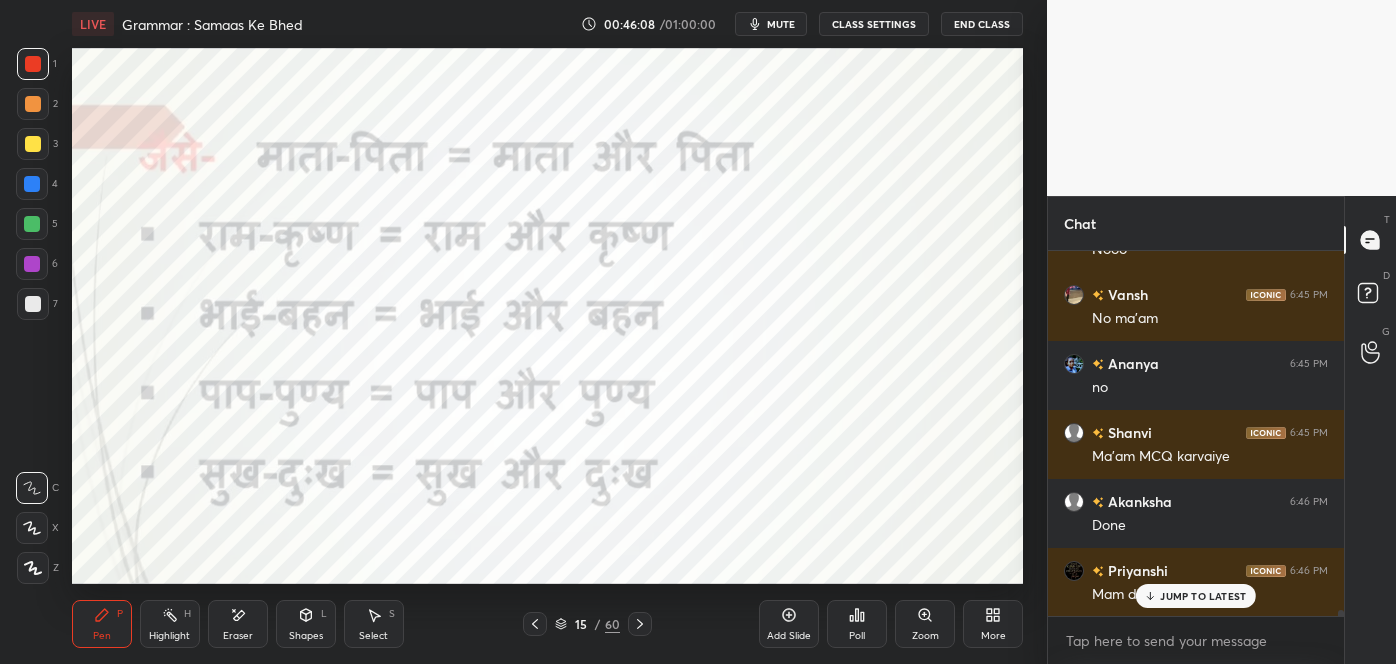 click 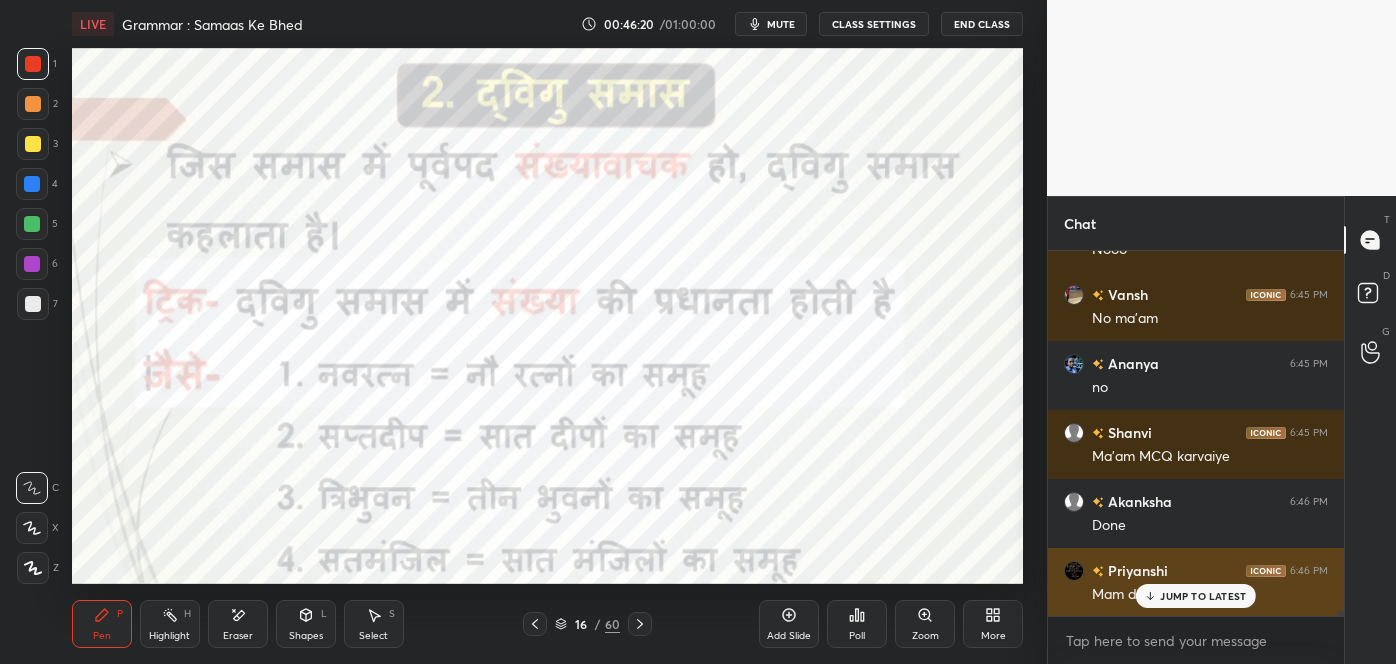 click on "JUMP TO LATEST" at bounding box center (1196, 596) 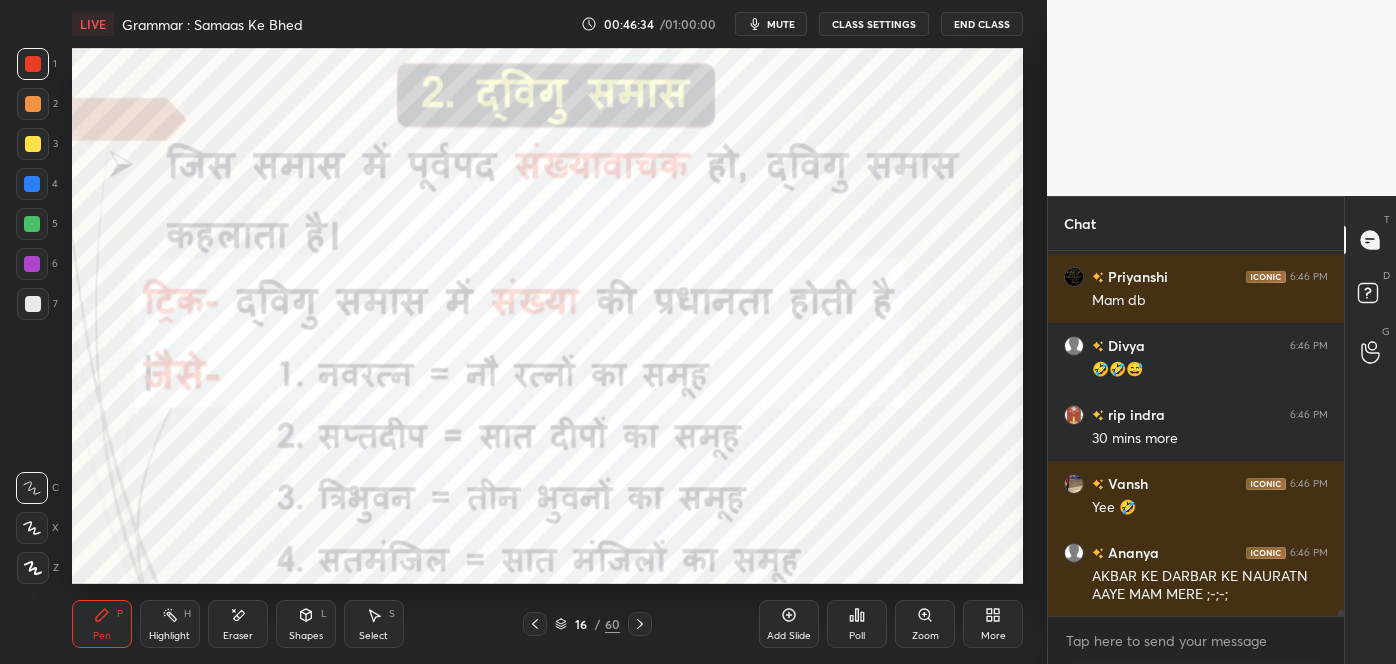 scroll, scrollTop: 21560, scrollLeft: 0, axis: vertical 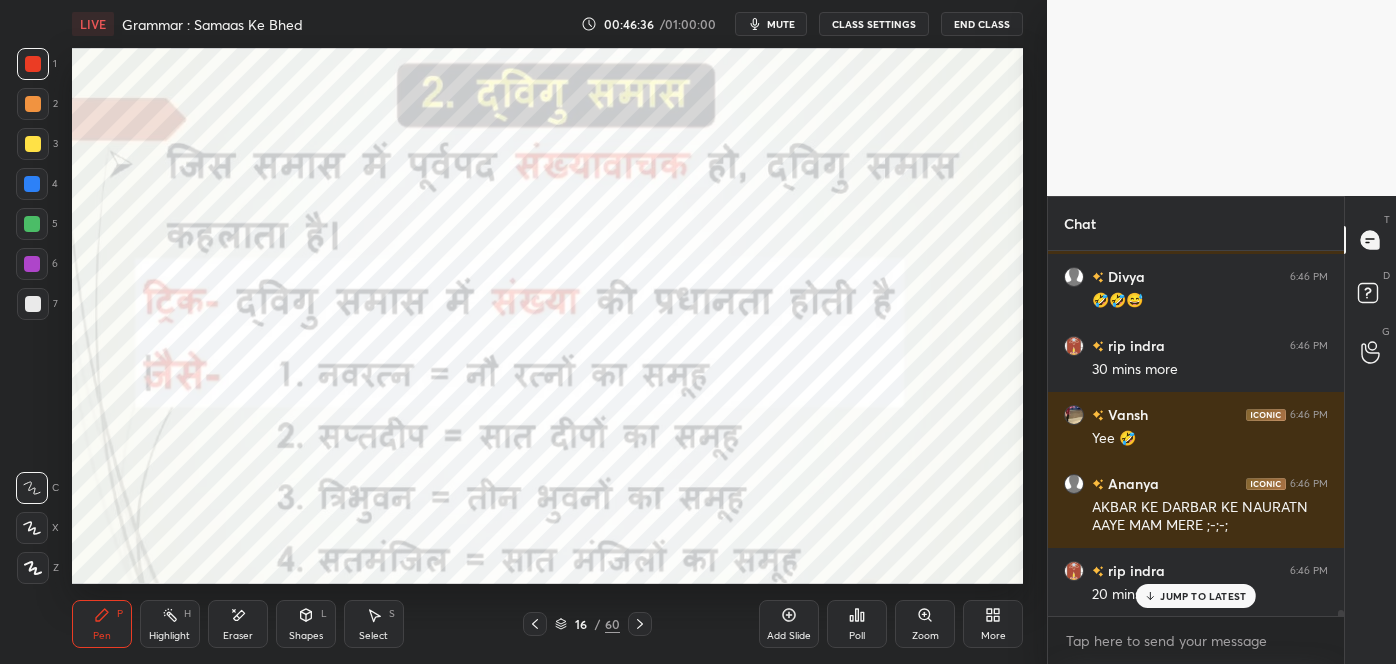 click 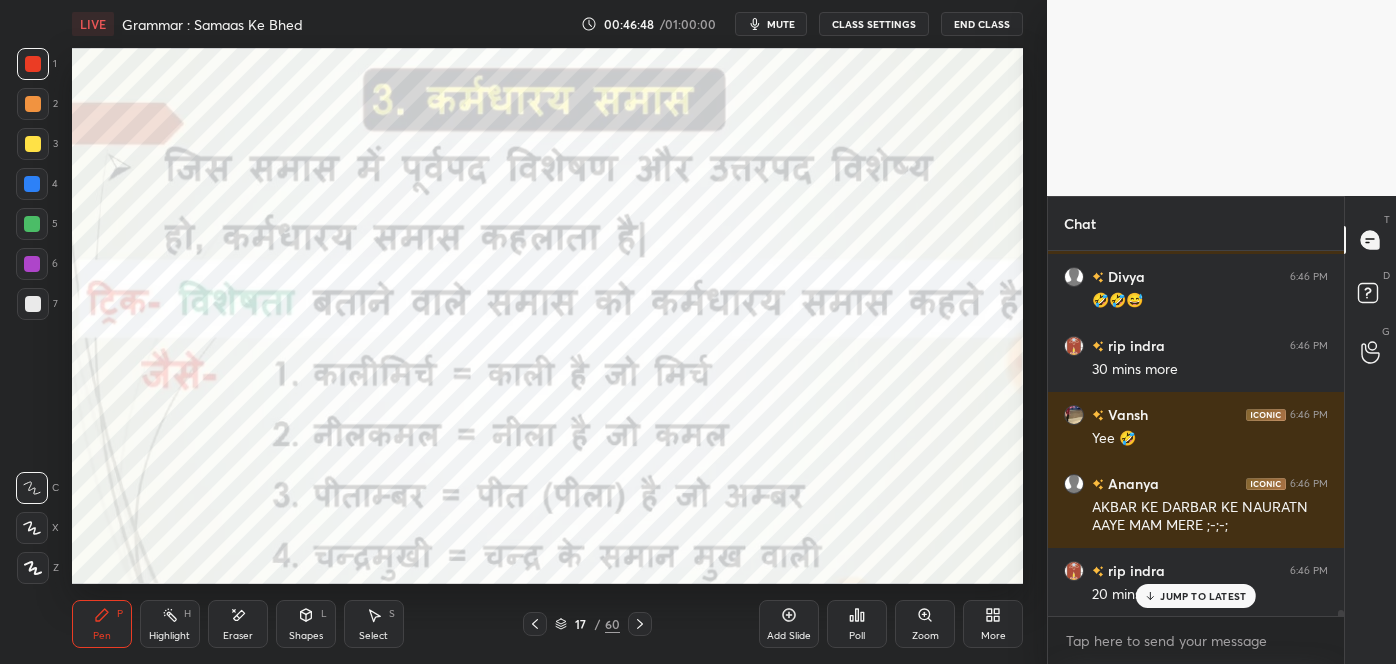 click on "JUMP TO LATEST" at bounding box center [1196, 596] 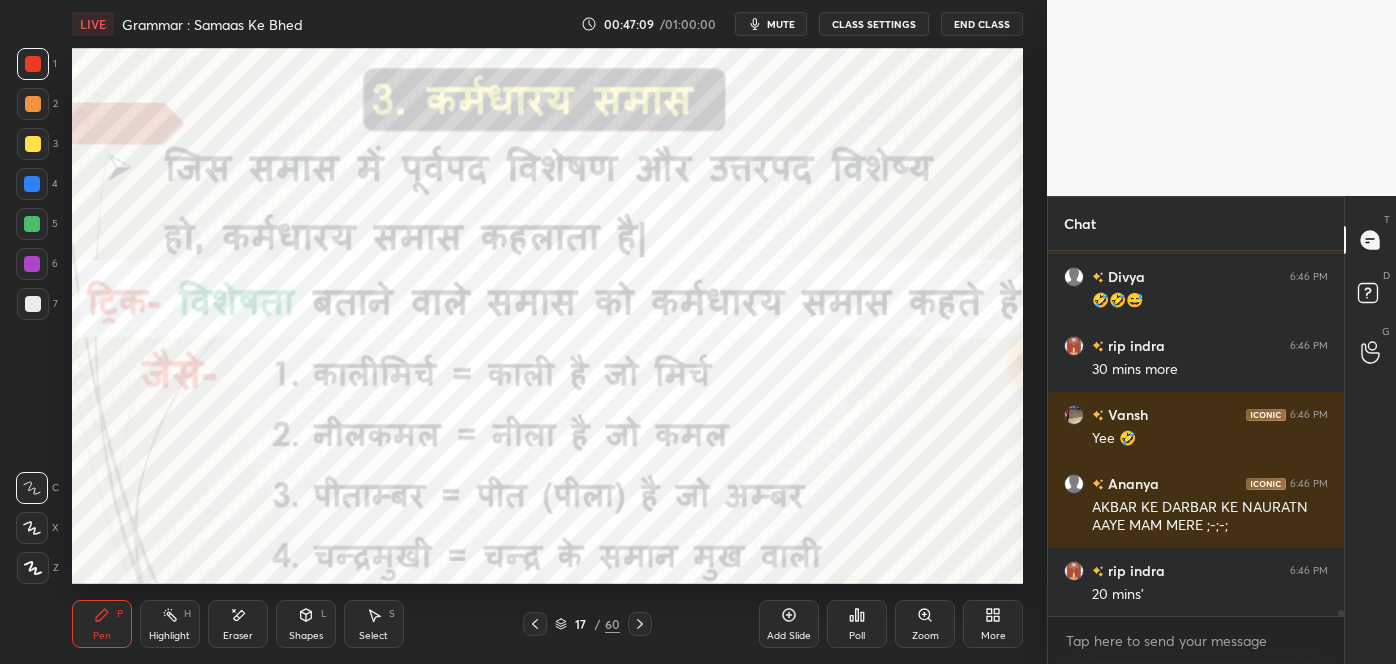 scroll, scrollTop: 21629, scrollLeft: 0, axis: vertical 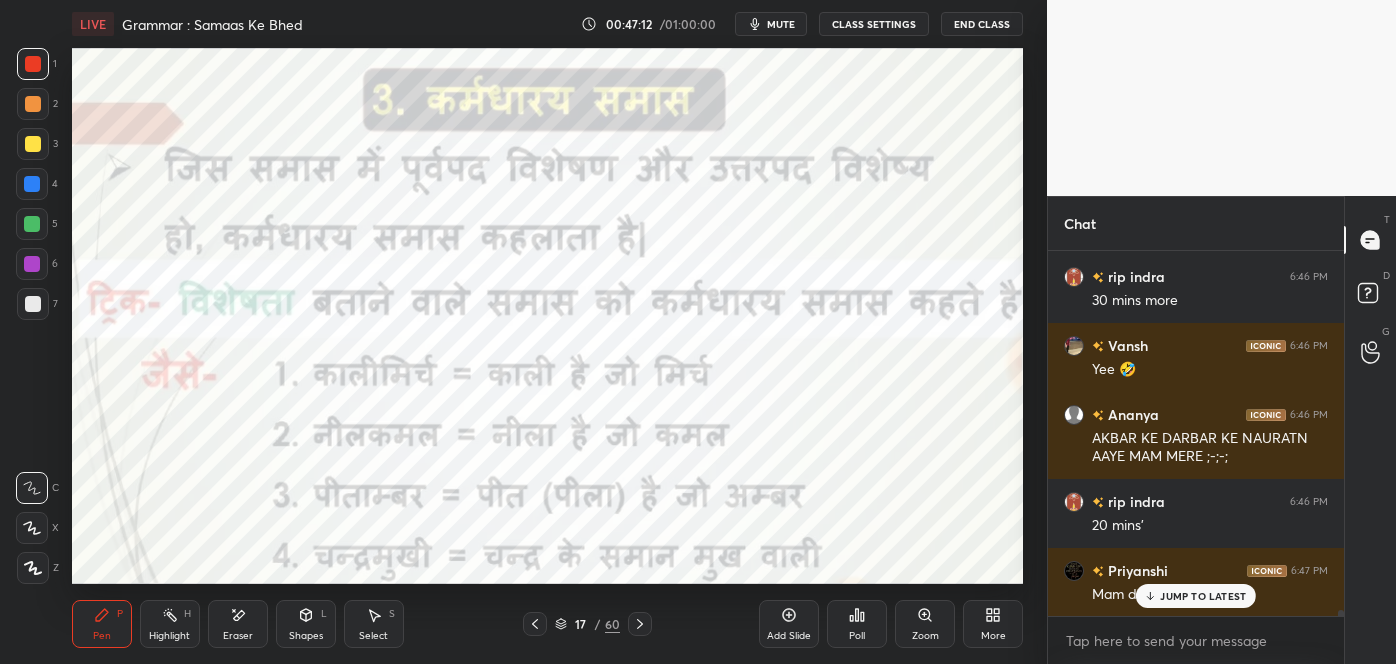 click on "JUMP TO LATEST" at bounding box center [1203, 596] 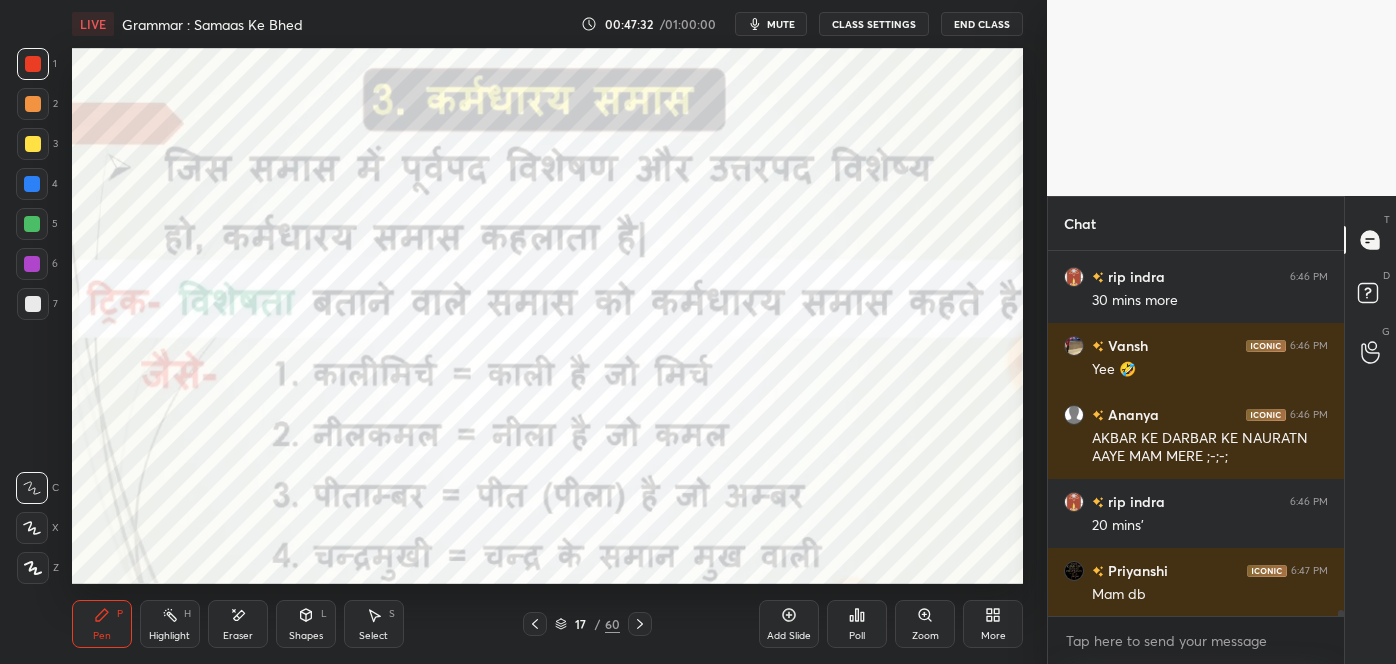 click 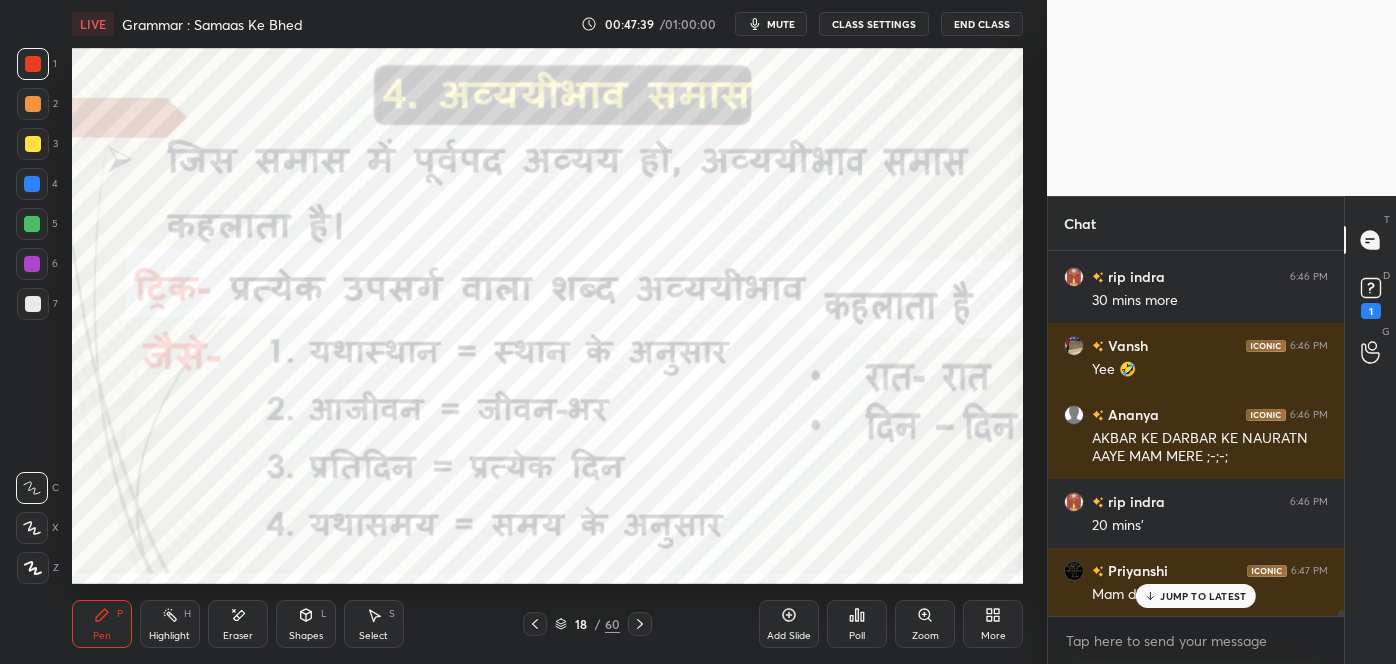 scroll, scrollTop: 21715, scrollLeft: 0, axis: vertical 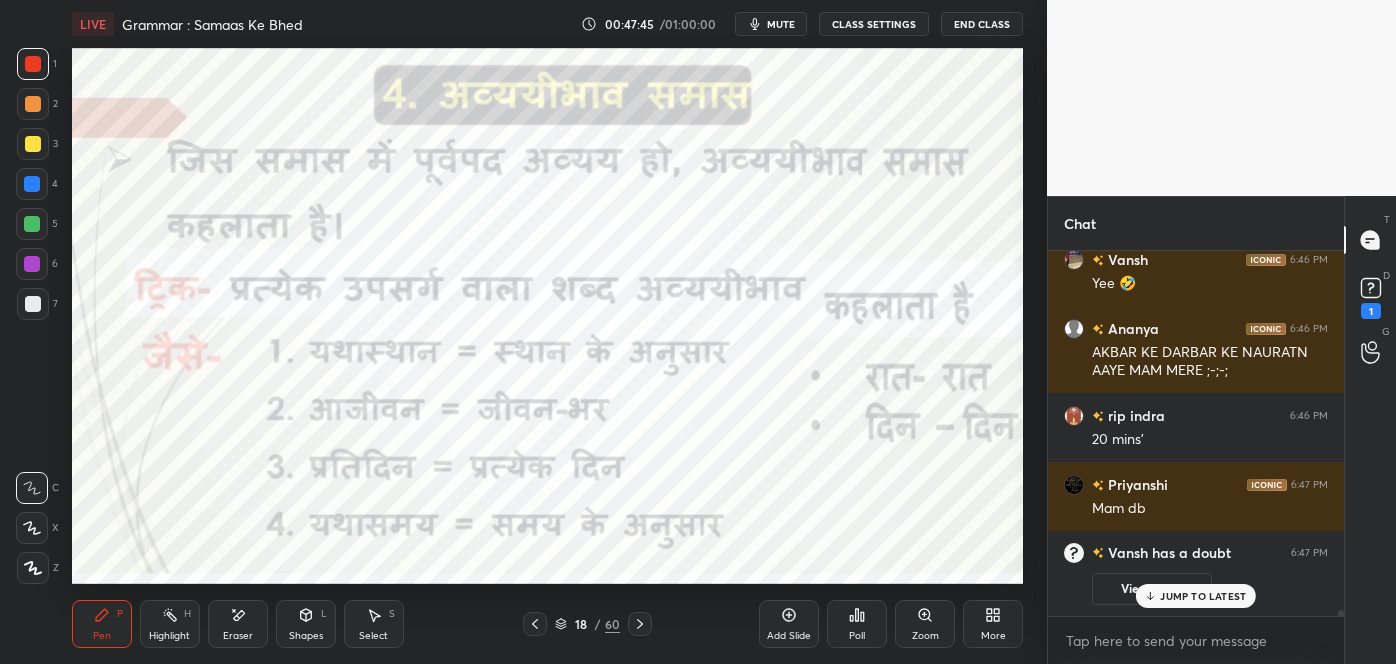 click on "JUMP TO LATEST" at bounding box center [1203, 596] 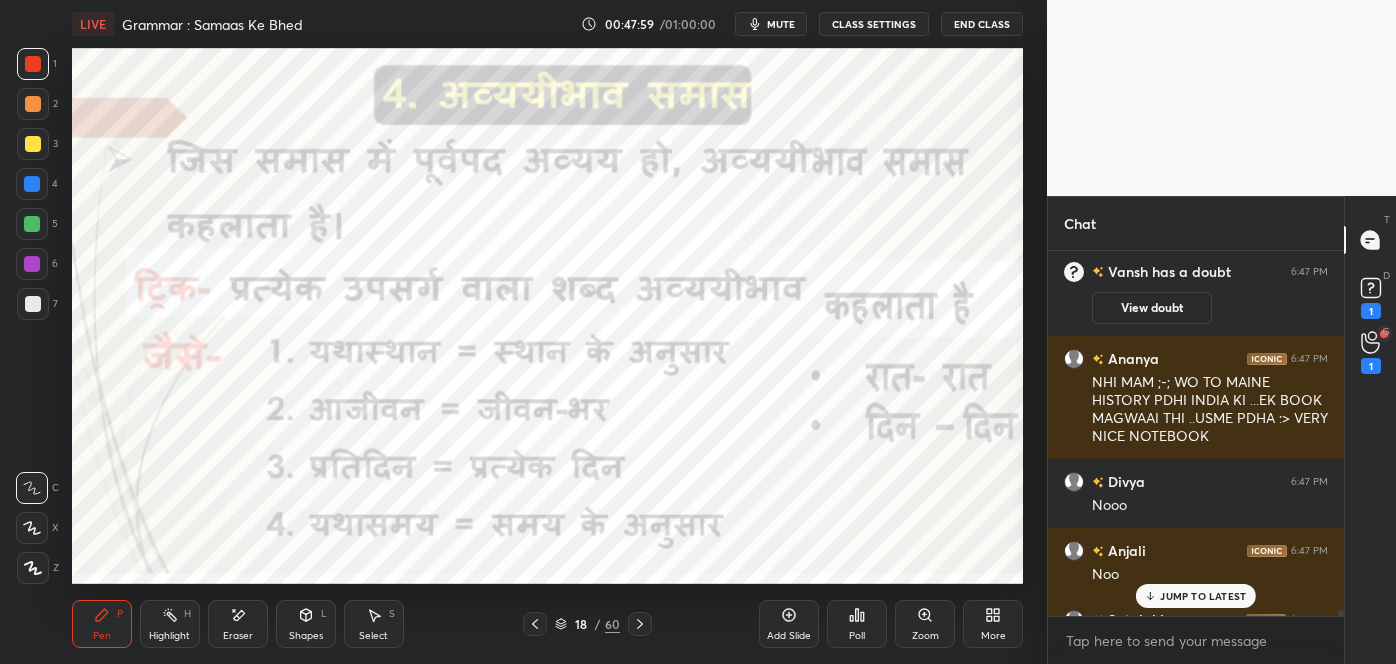 scroll, scrollTop: 21315, scrollLeft: 0, axis: vertical 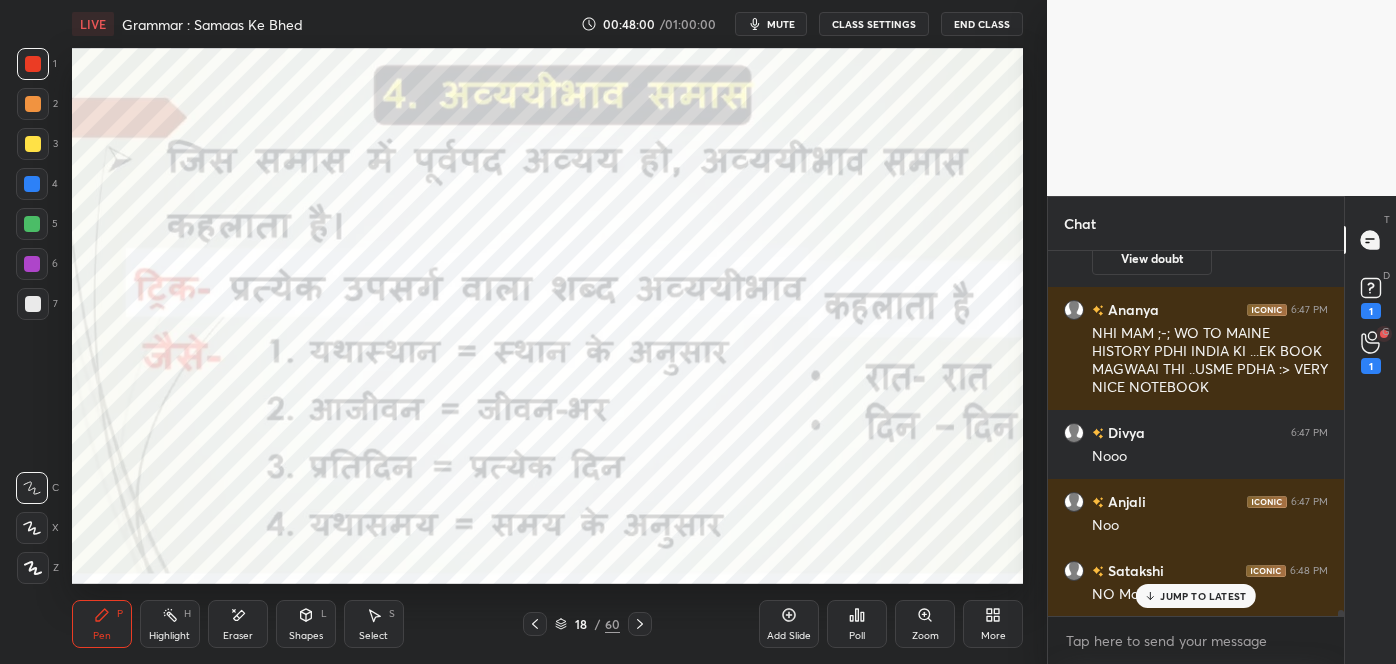click on "JUMP TO LATEST" at bounding box center (1196, 596) 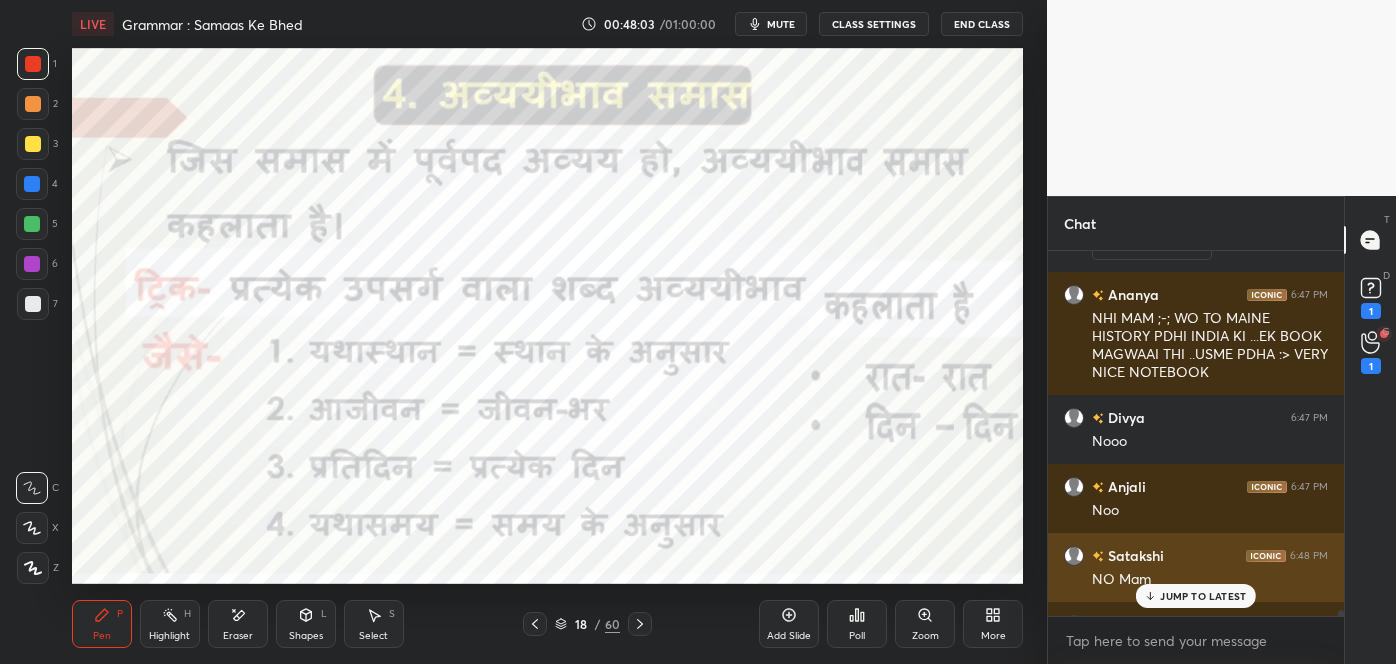 scroll, scrollTop: 21293, scrollLeft: 0, axis: vertical 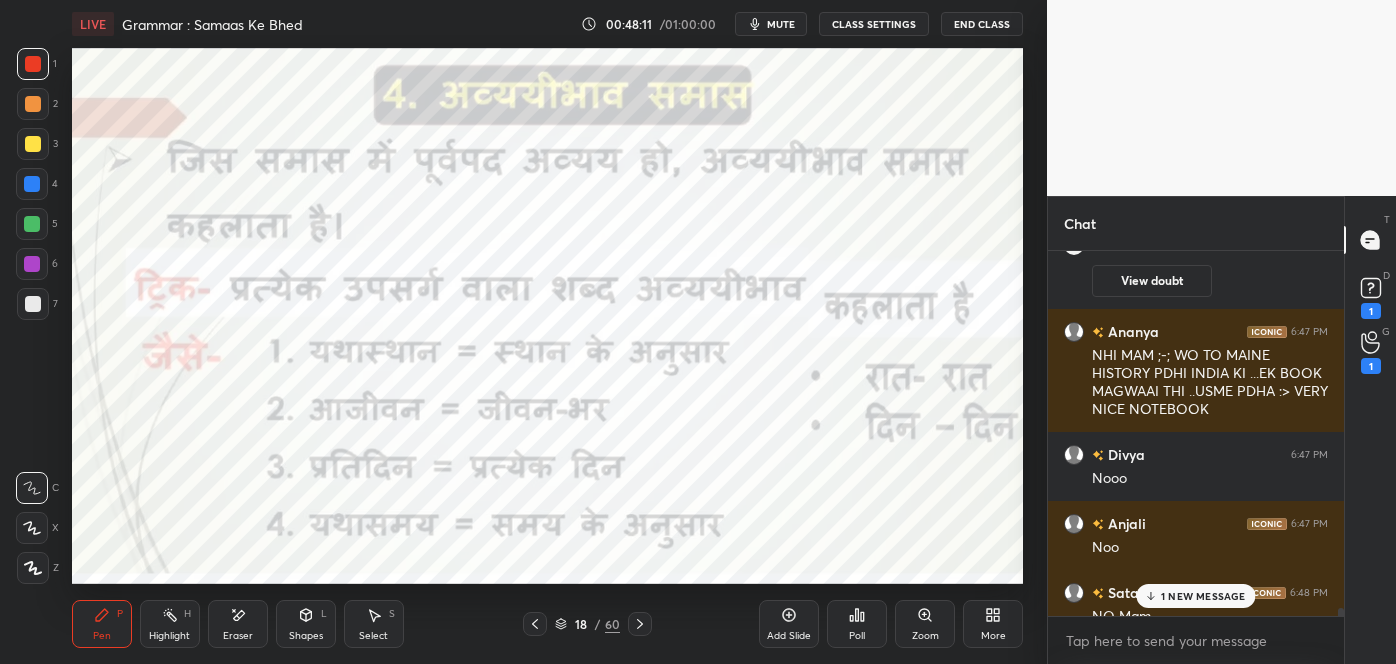 click on "1 NEW MESSAGE" at bounding box center [1203, 596] 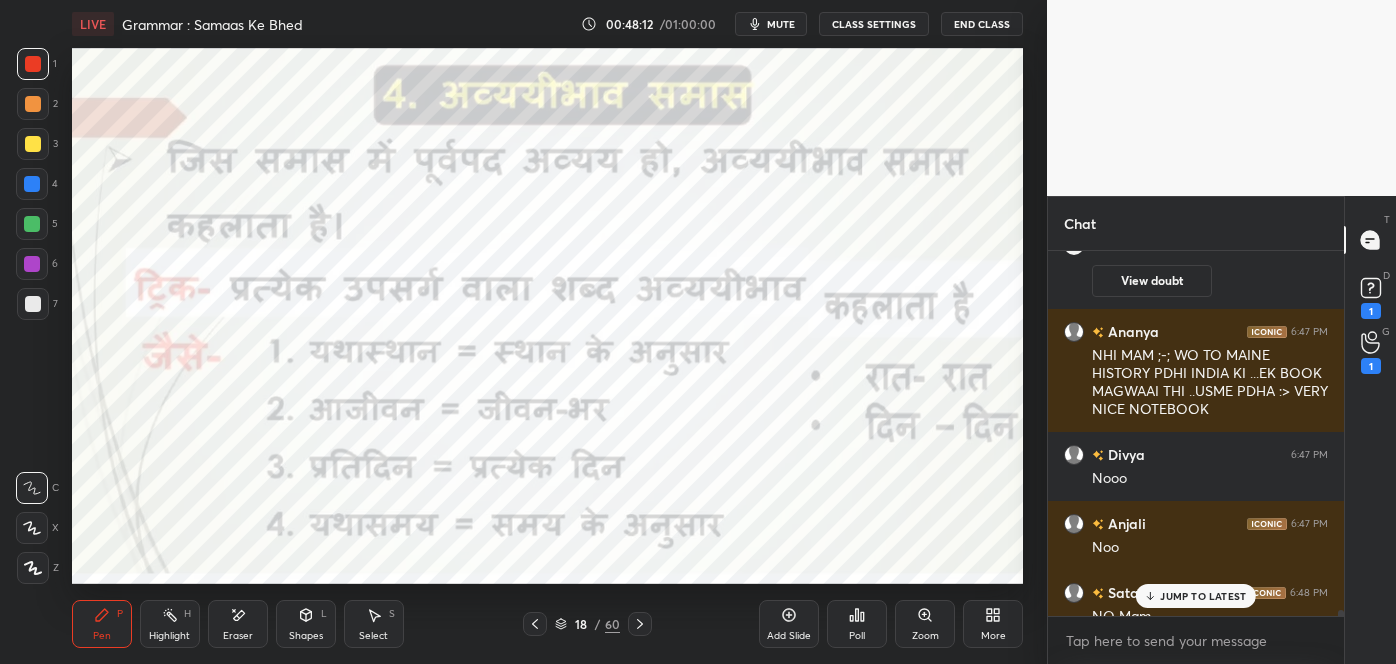 scroll, scrollTop: 21453, scrollLeft: 0, axis: vertical 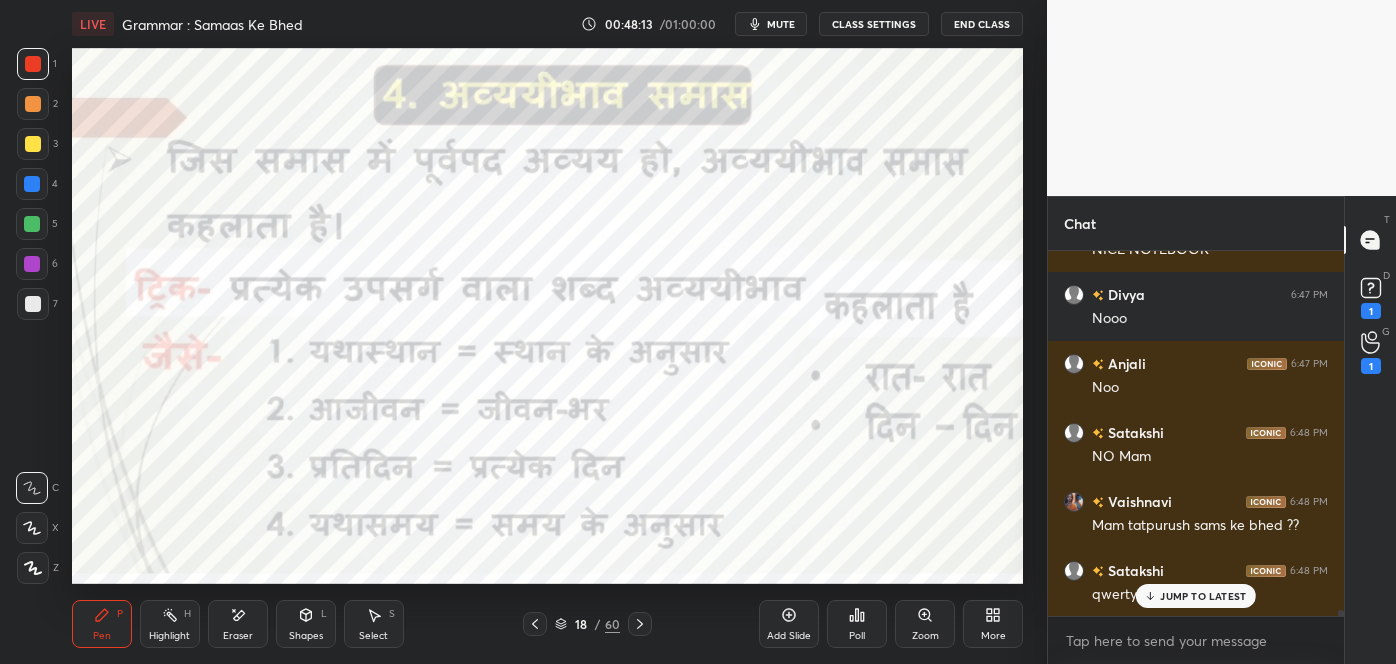 click on "JUMP TO LATEST" at bounding box center [1203, 596] 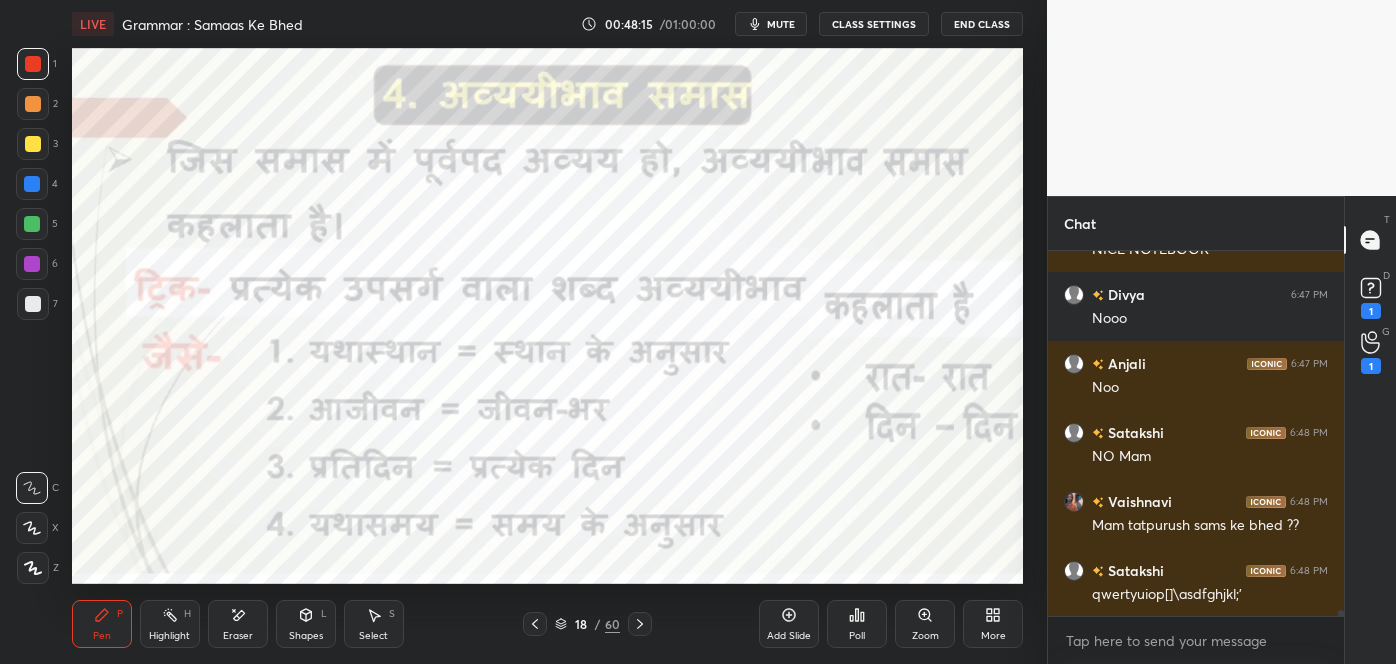 click 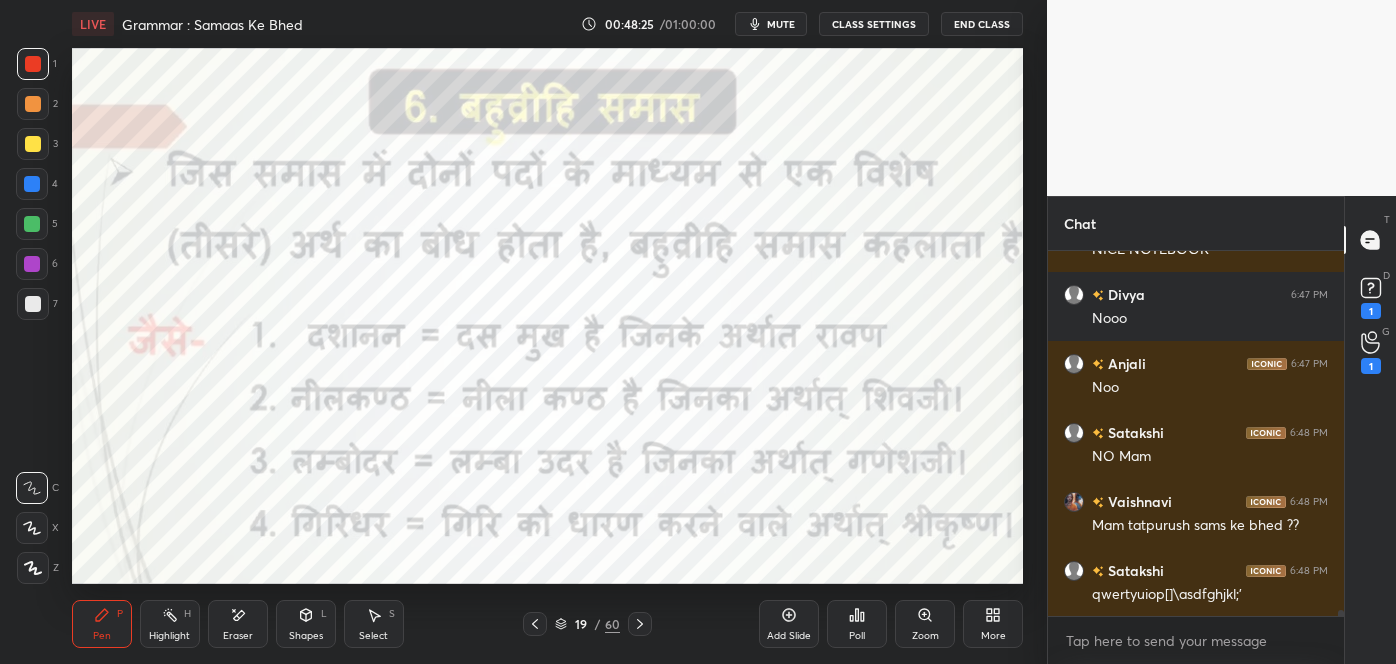 scroll, scrollTop: 21522, scrollLeft: 0, axis: vertical 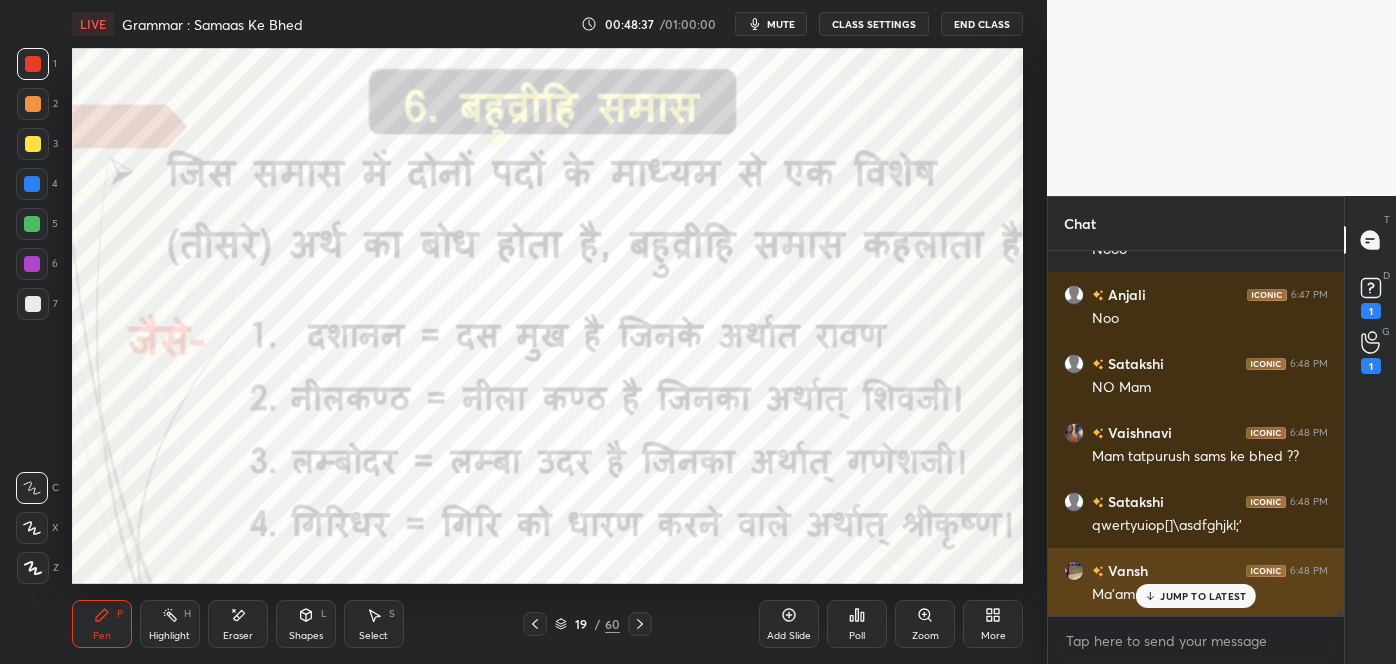 click on "JUMP TO LATEST" at bounding box center (1203, 596) 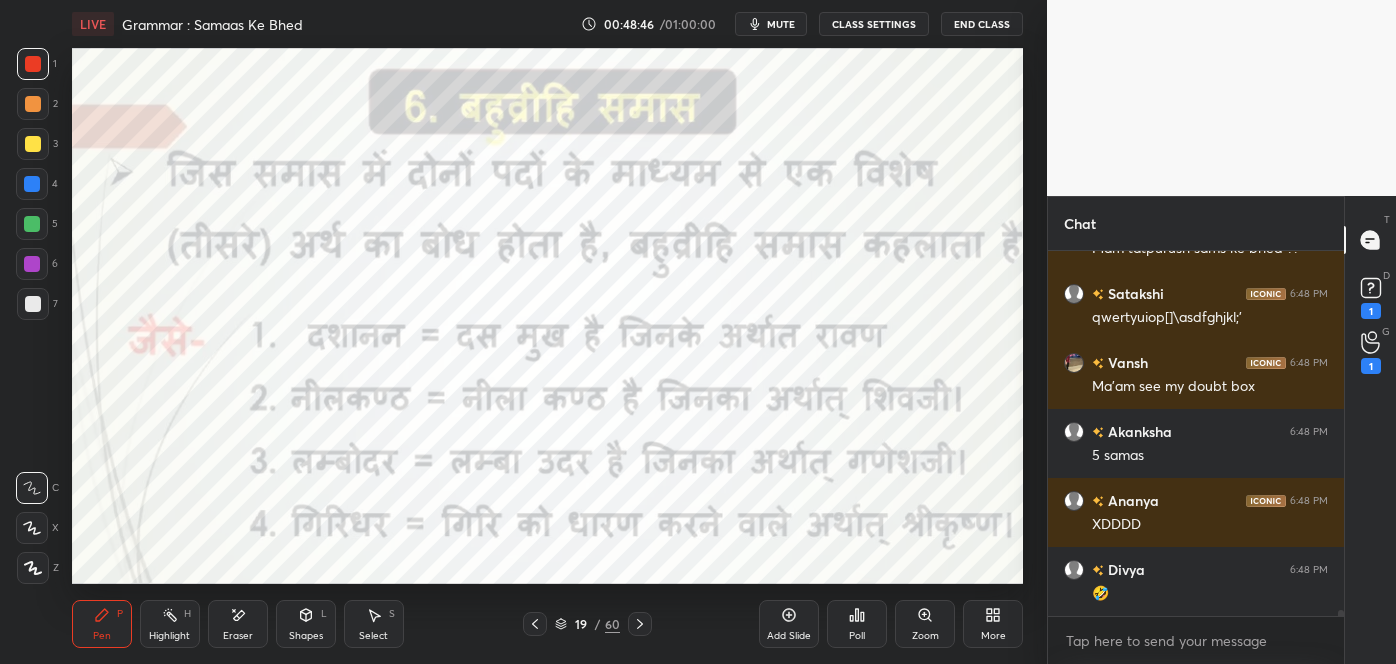 scroll, scrollTop: 21799, scrollLeft: 0, axis: vertical 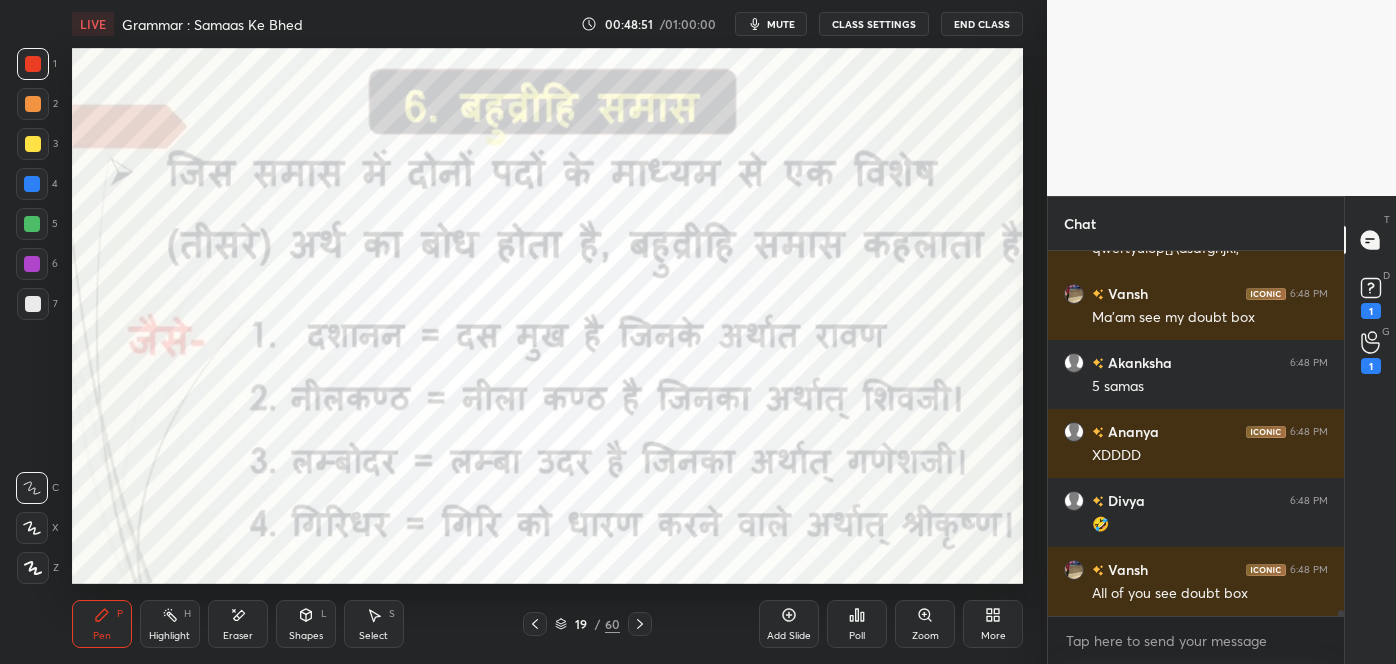click 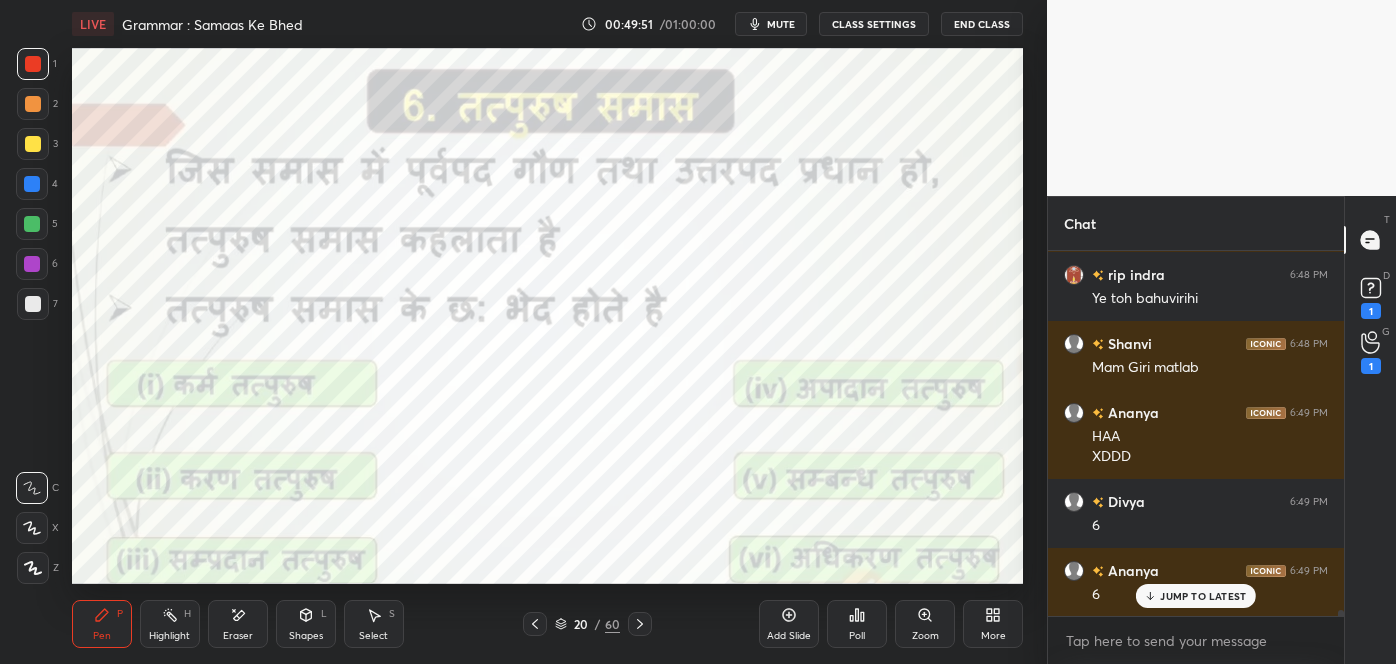scroll, scrollTop: 22232, scrollLeft: 0, axis: vertical 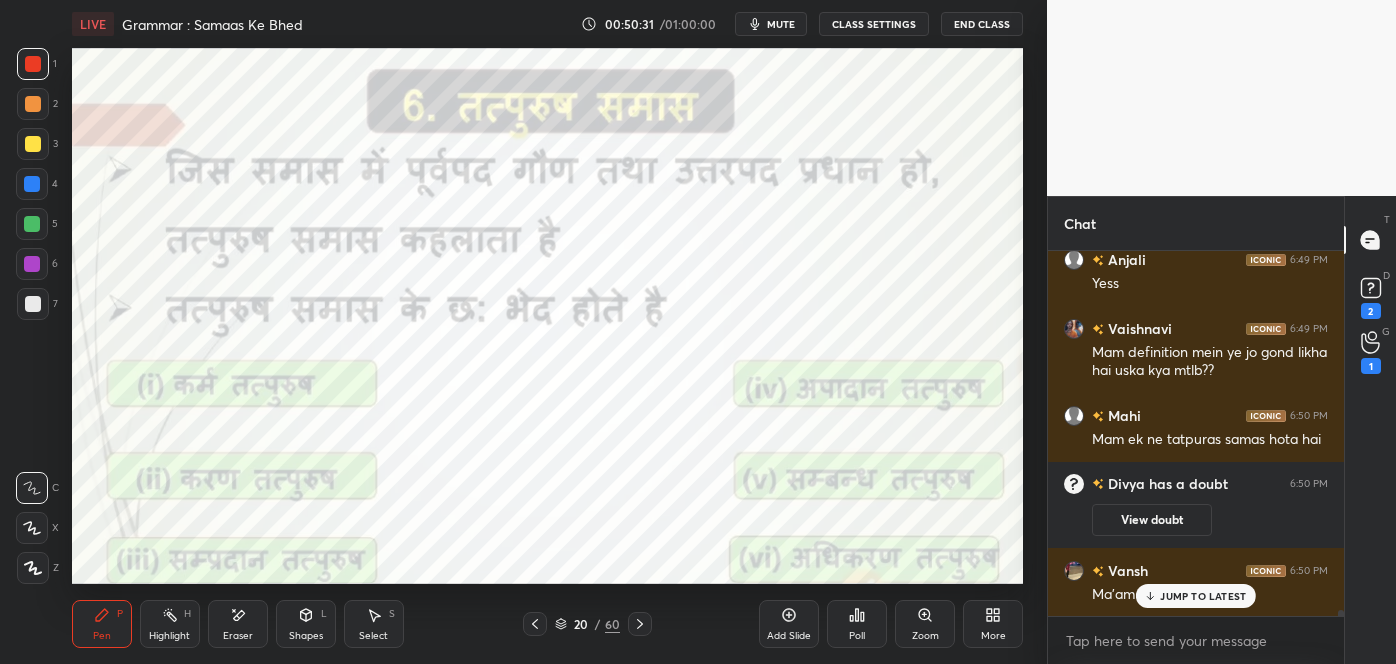 click on "JUMP TO LATEST" at bounding box center (1196, 596) 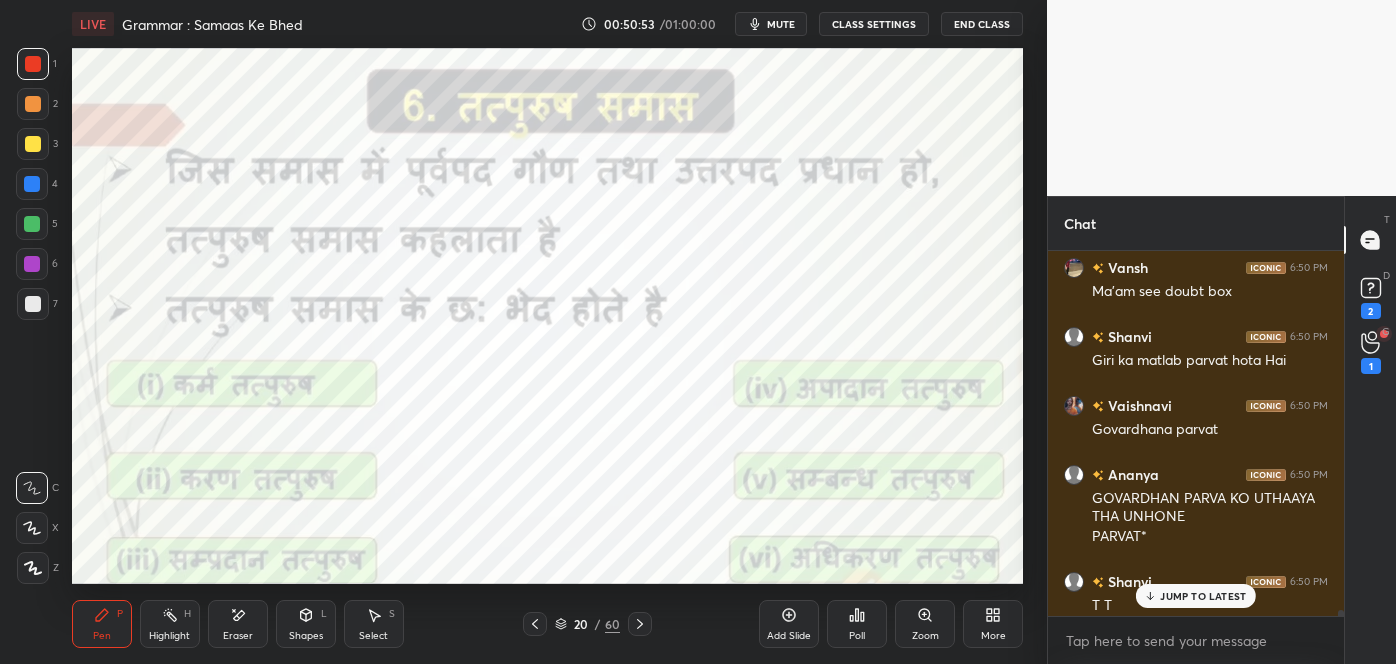 scroll, scrollTop: 22419, scrollLeft: 0, axis: vertical 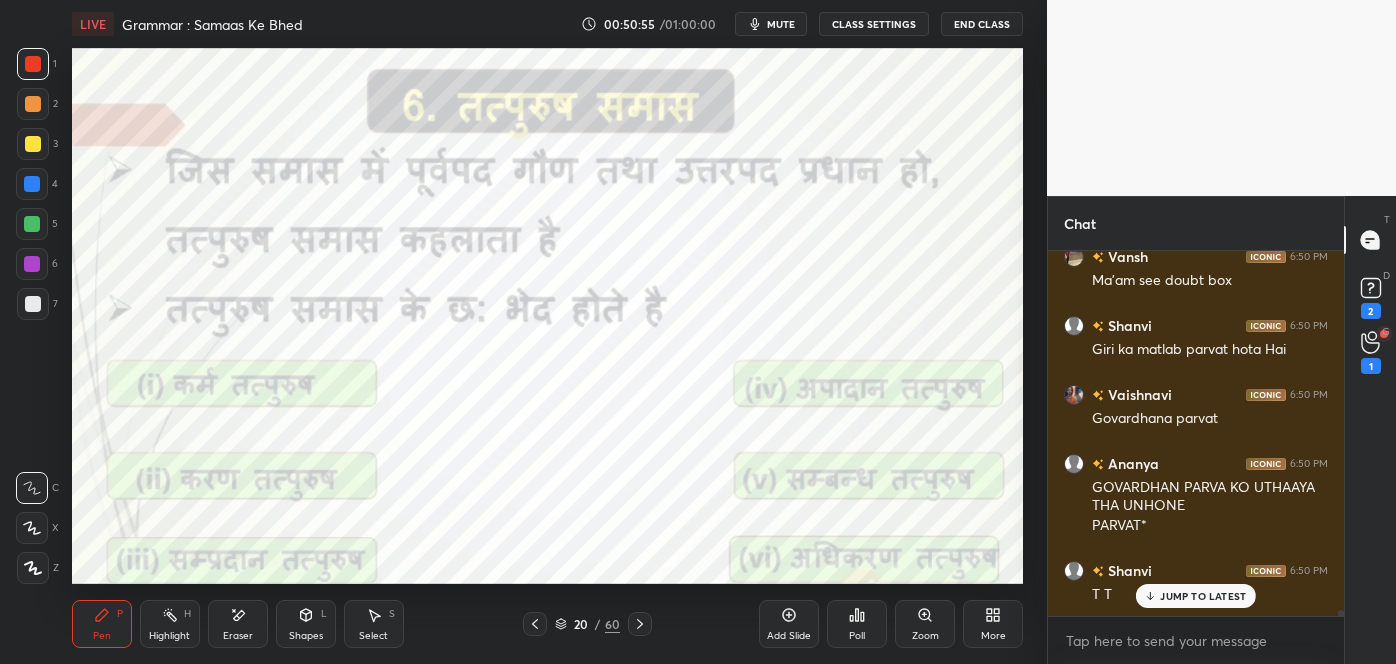 click on "JUMP TO LATEST" at bounding box center (1203, 596) 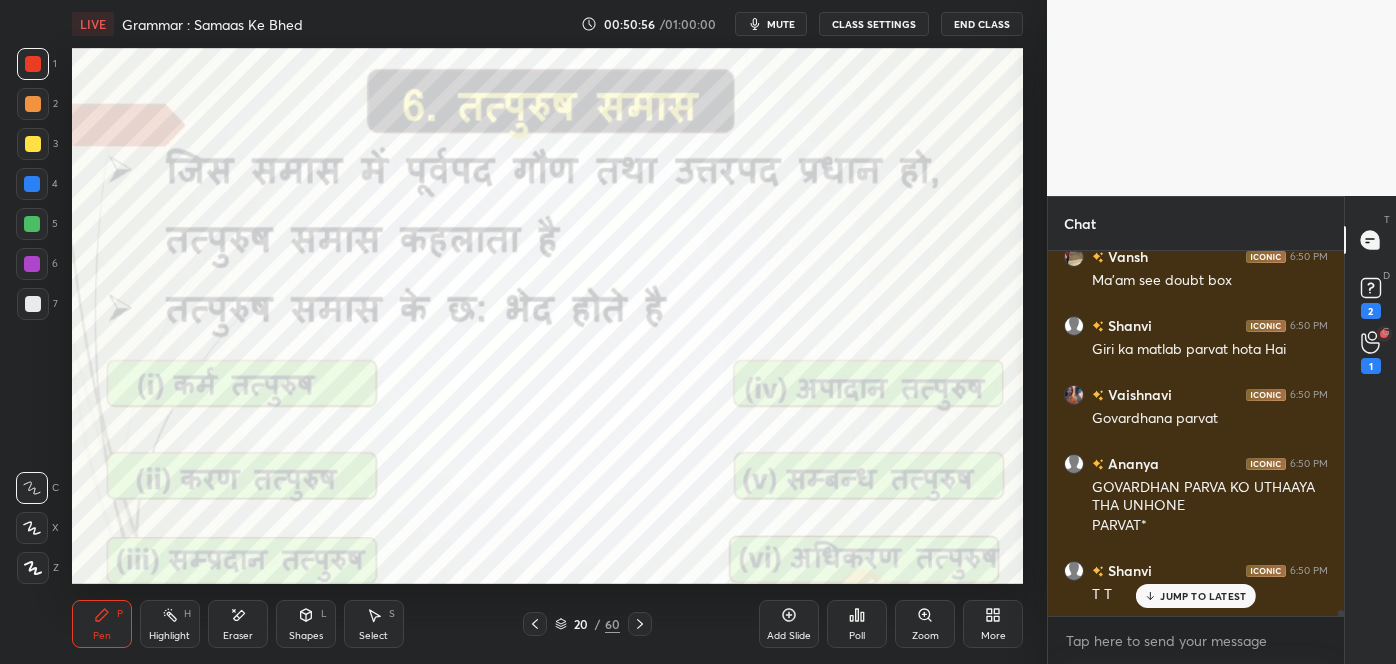 scroll, scrollTop: 22488, scrollLeft: 0, axis: vertical 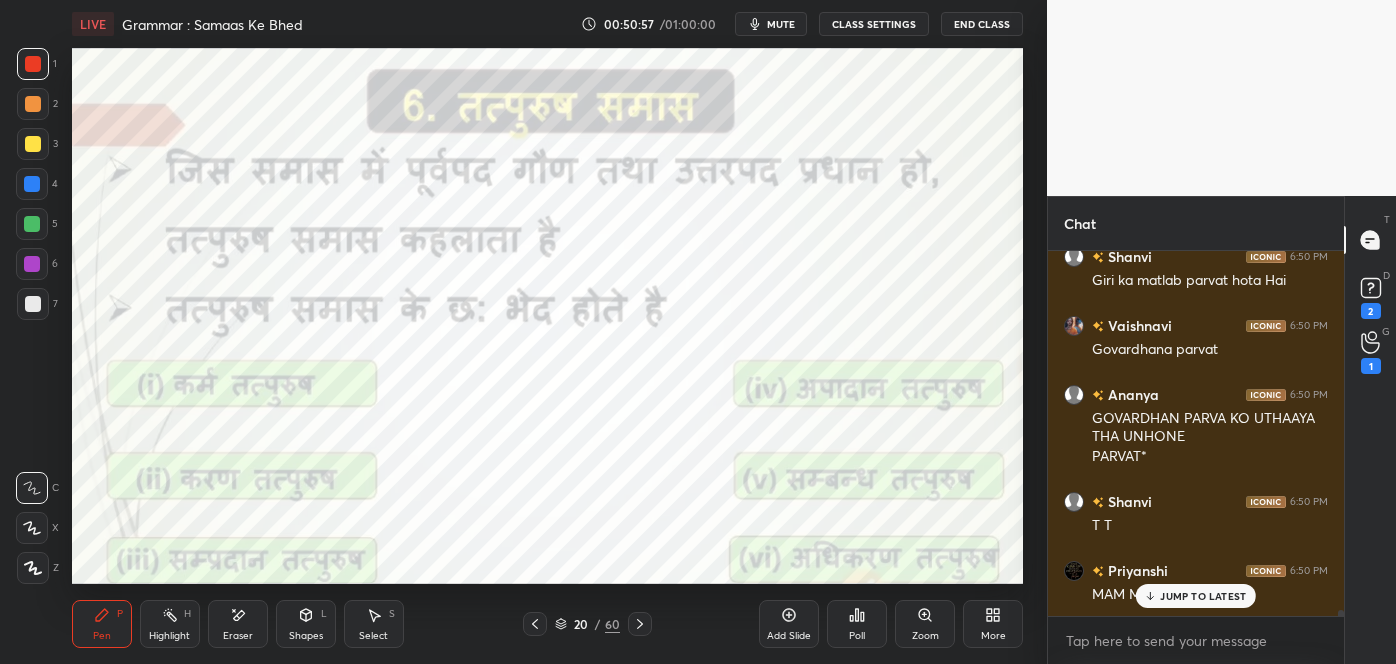 click on "JUMP TO LATEST" at bounding box center (1203, 596) 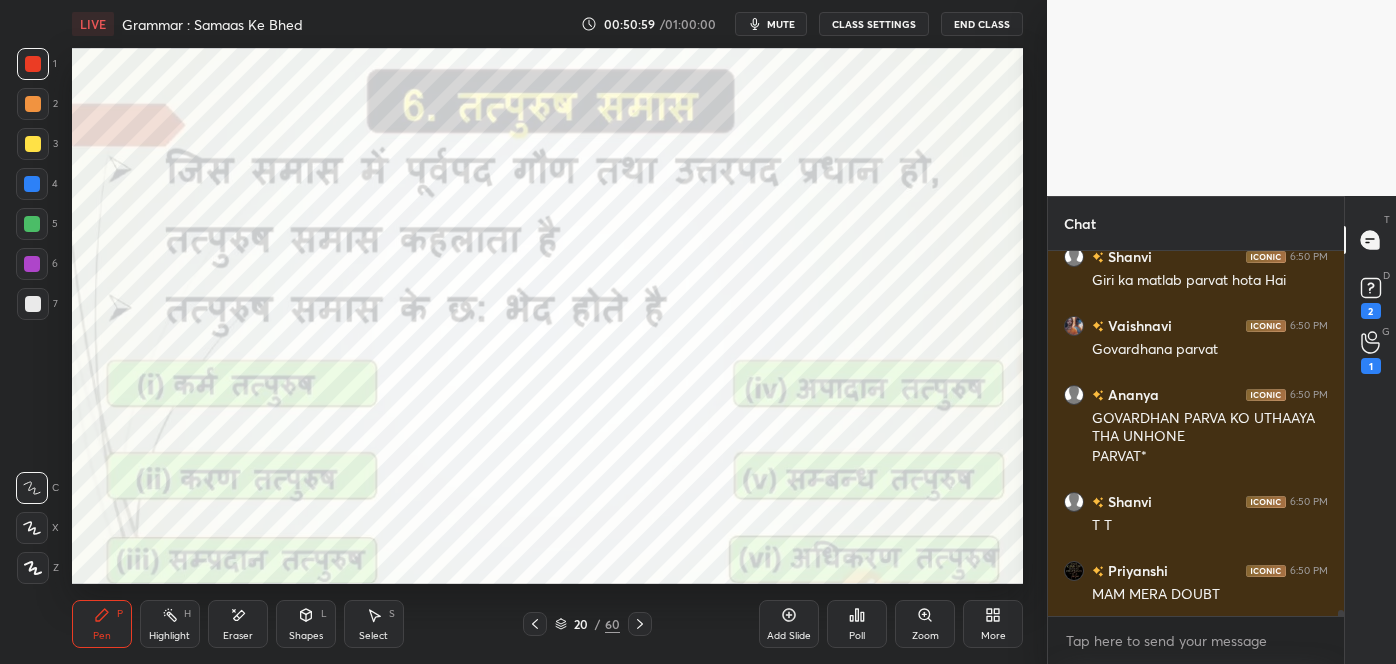 scroll, scrollTop: 22557, scrollLeft: 0, axis: vertical 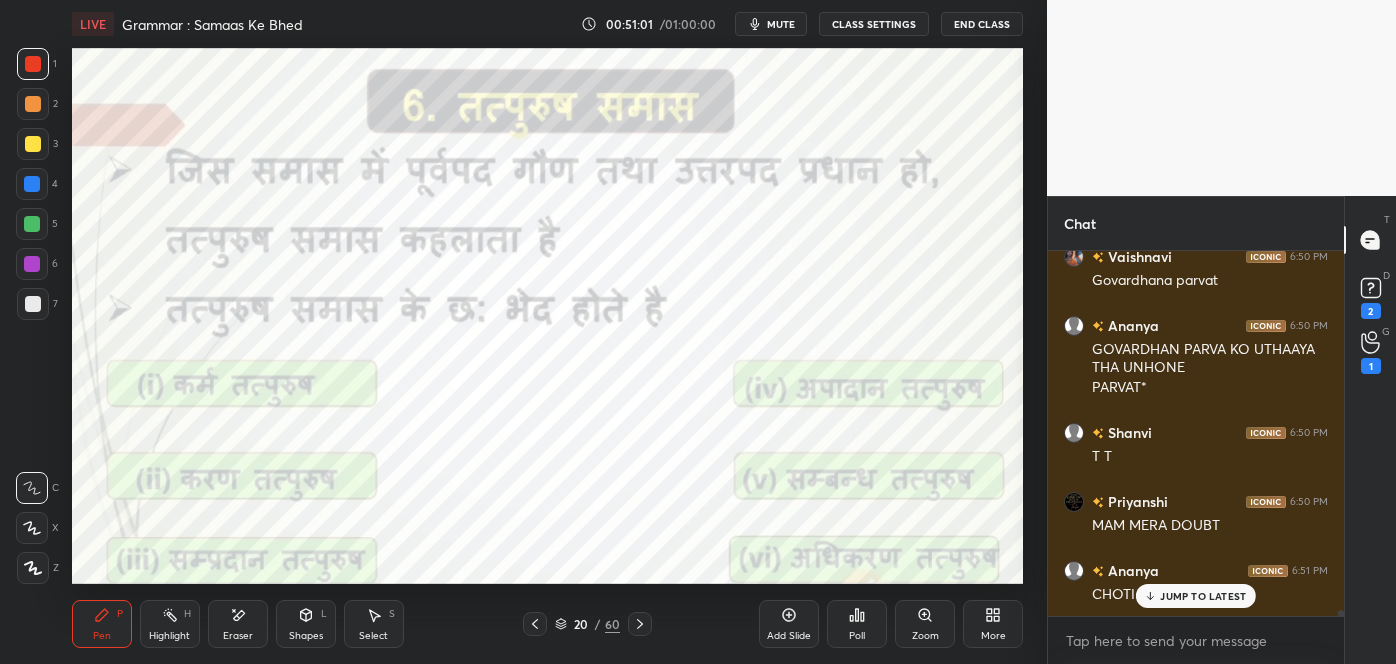 click on "JUMP TO LATEST" at bounding box center (1203, 596) 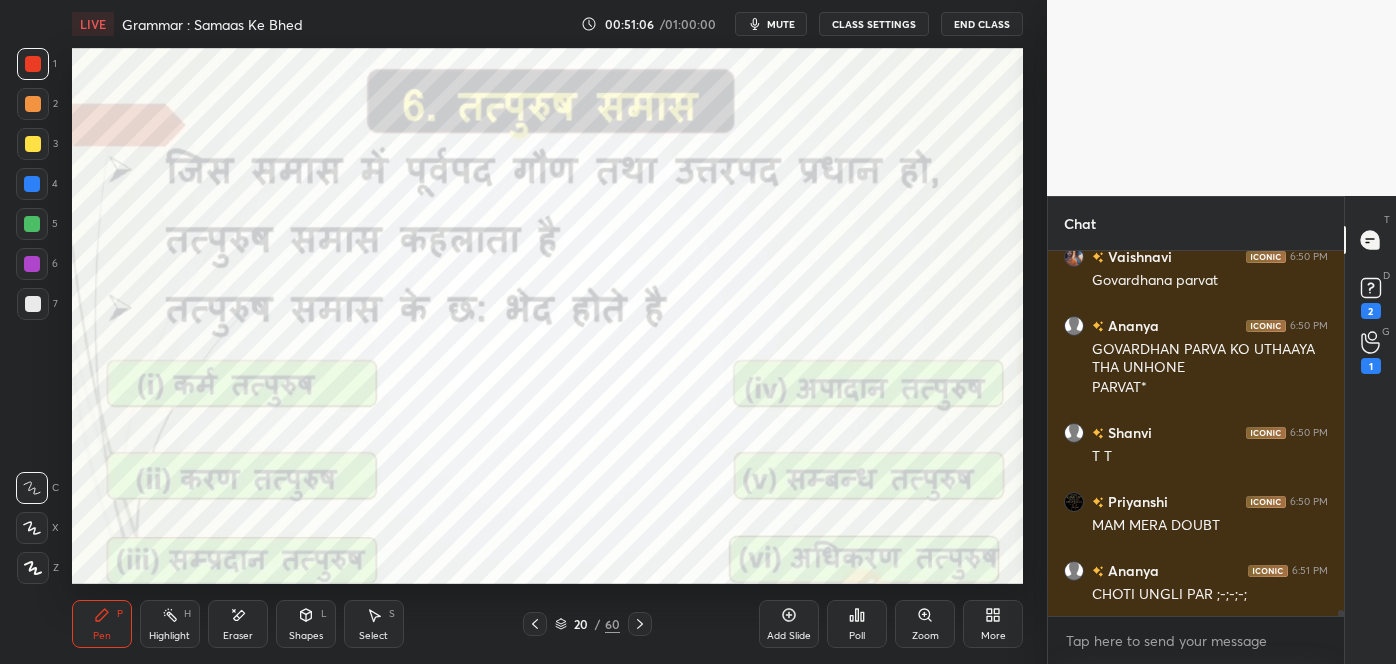 click 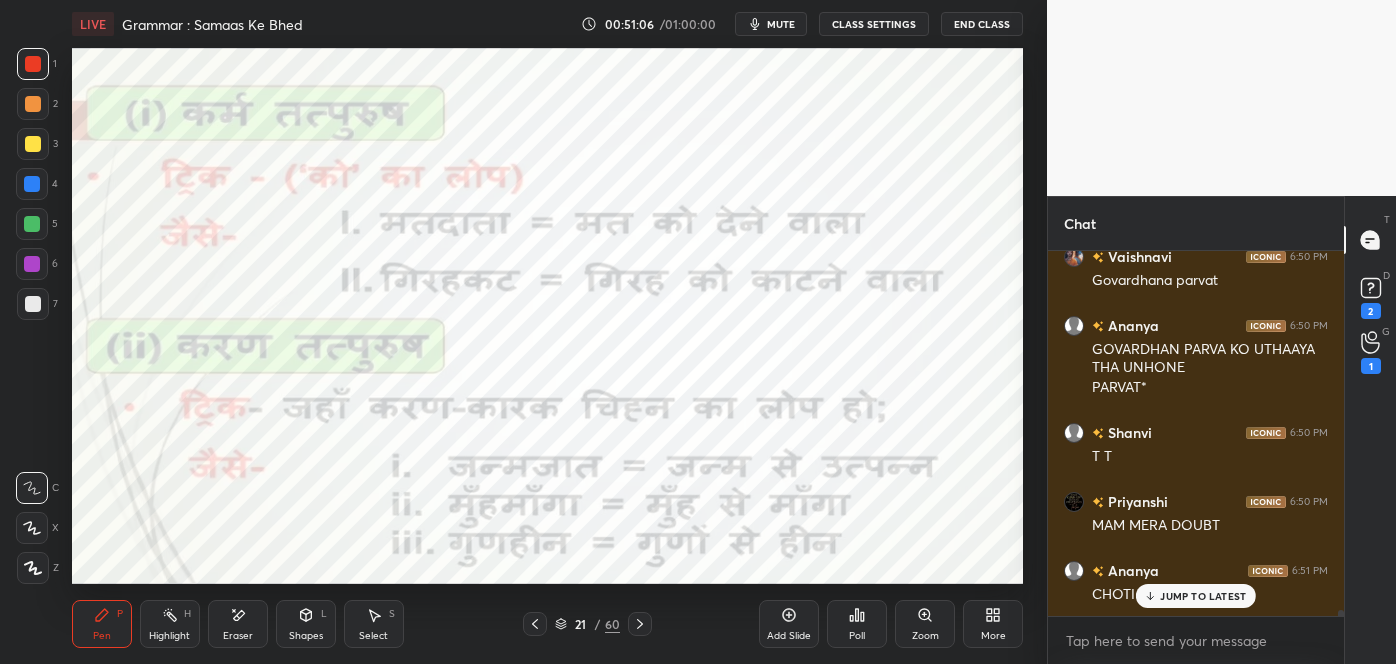 scroll, scrollTop: 22626, scrollLeft: 0, axis: vertical 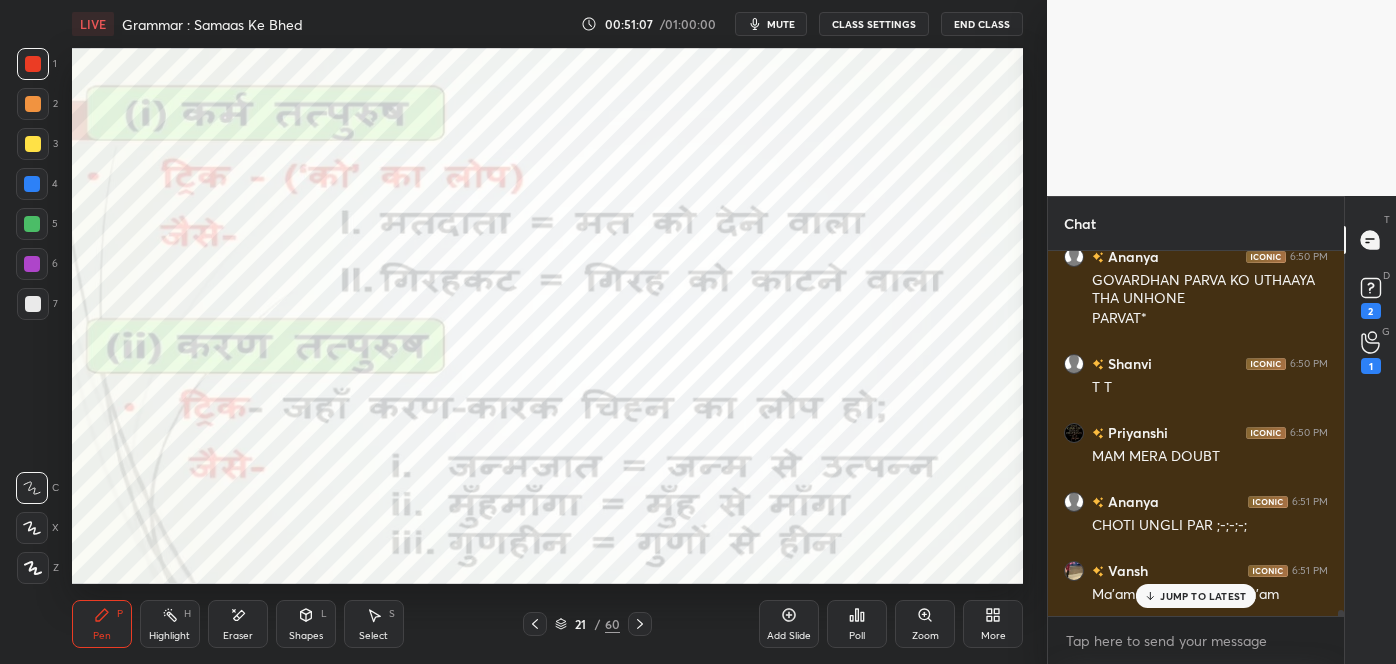 click 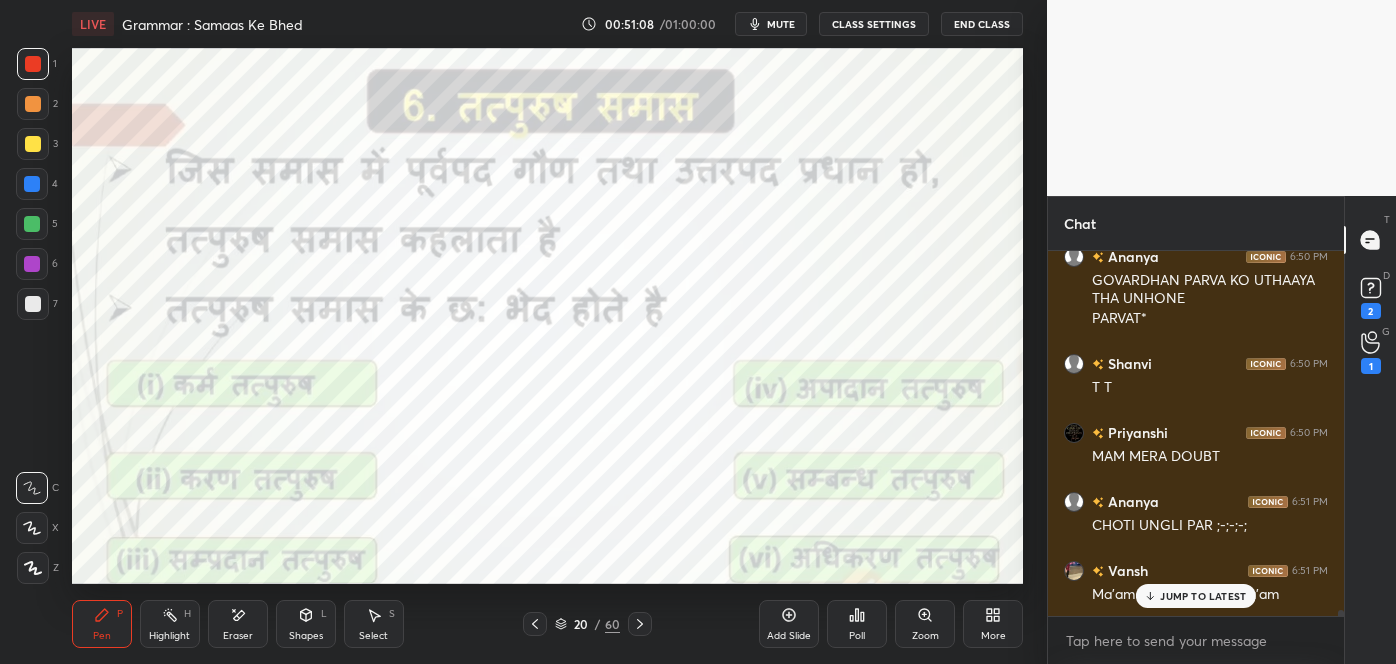 scroll, scrollTop: 22696, scrollLeft: 0, axis: vertical 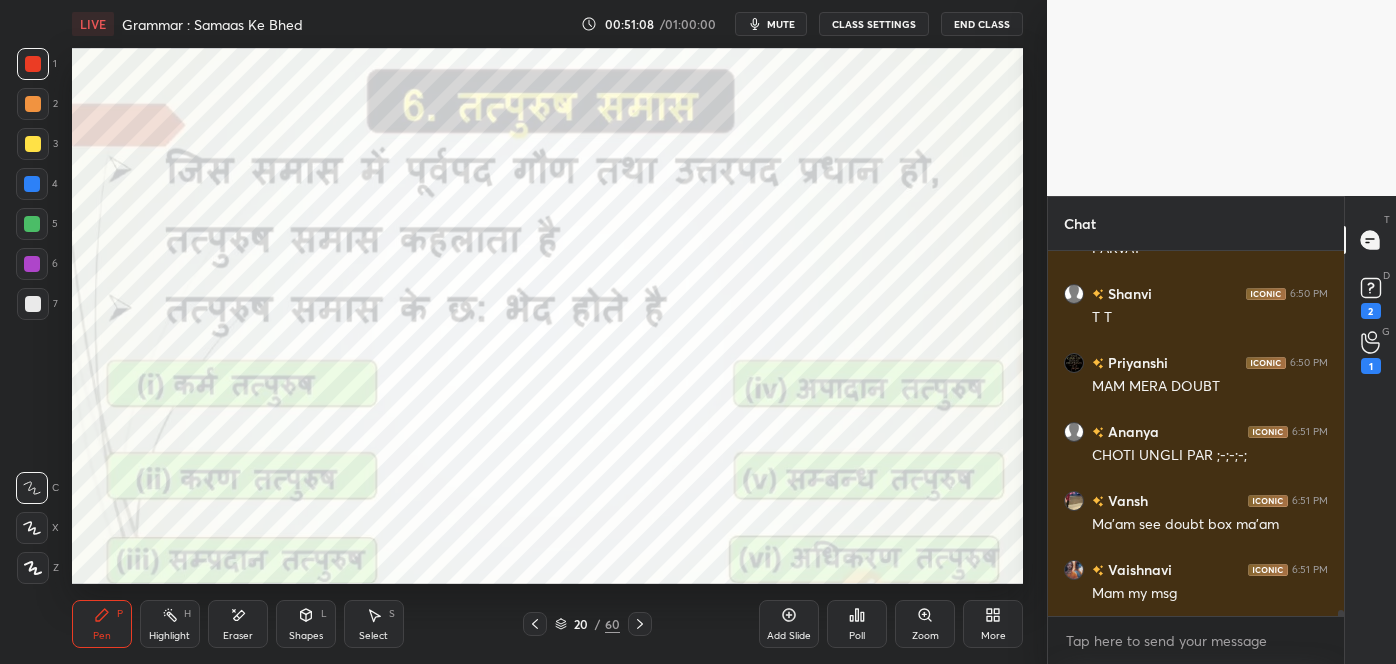click at bounding box center [640, 624] 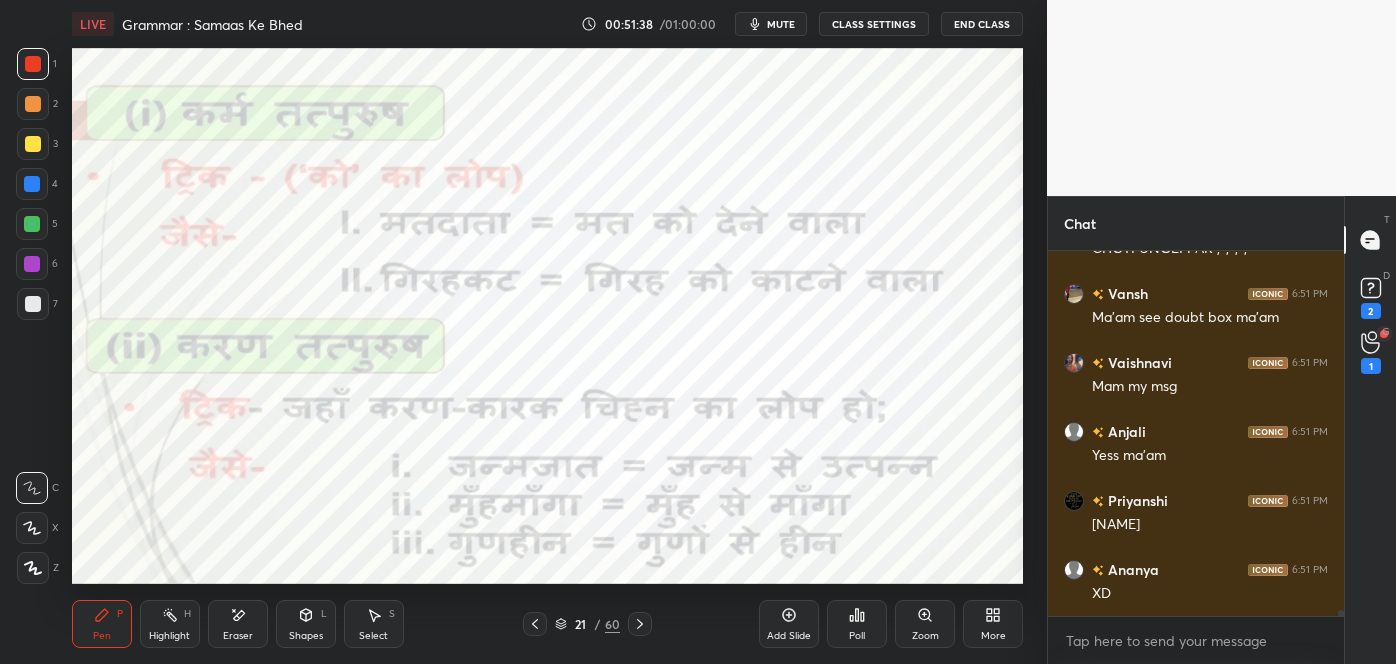 scroll, scrollTop: 22837, scrollLeft: 0, axis: vertical 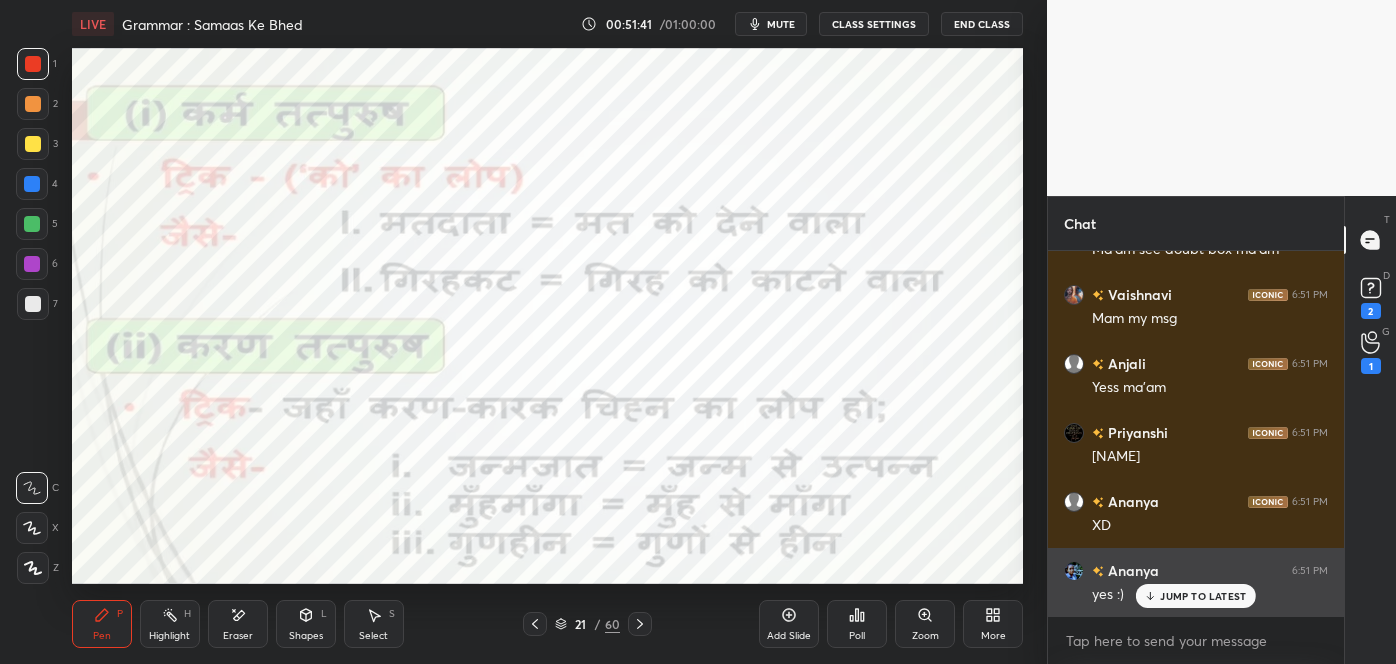 click on "yes :)" at bounding box center (1210, 595) 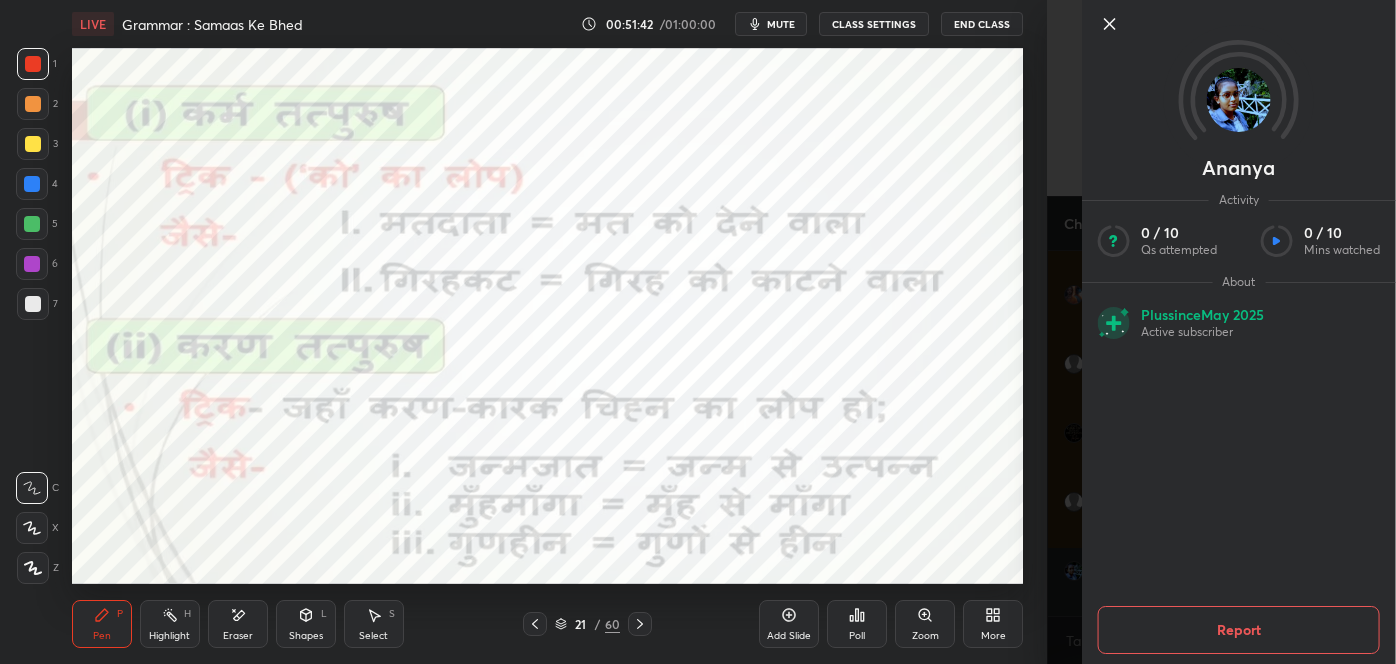 click 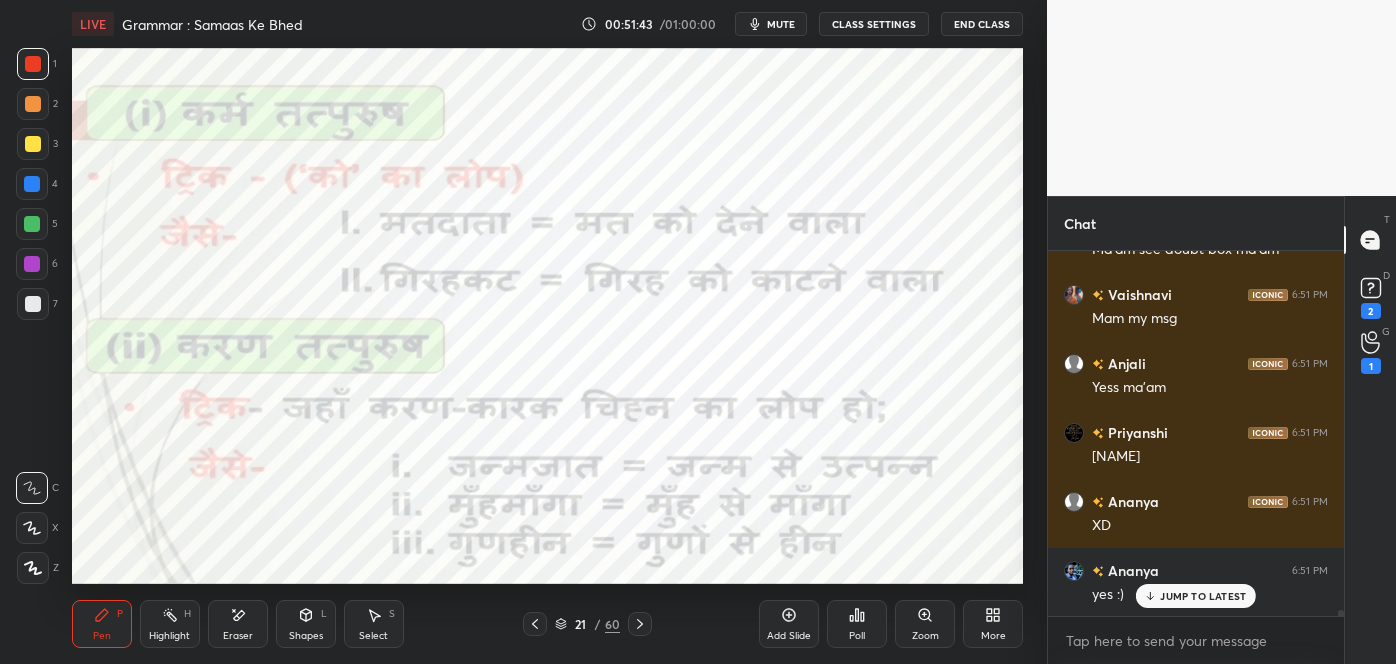 click at bounding box center (640, 624) 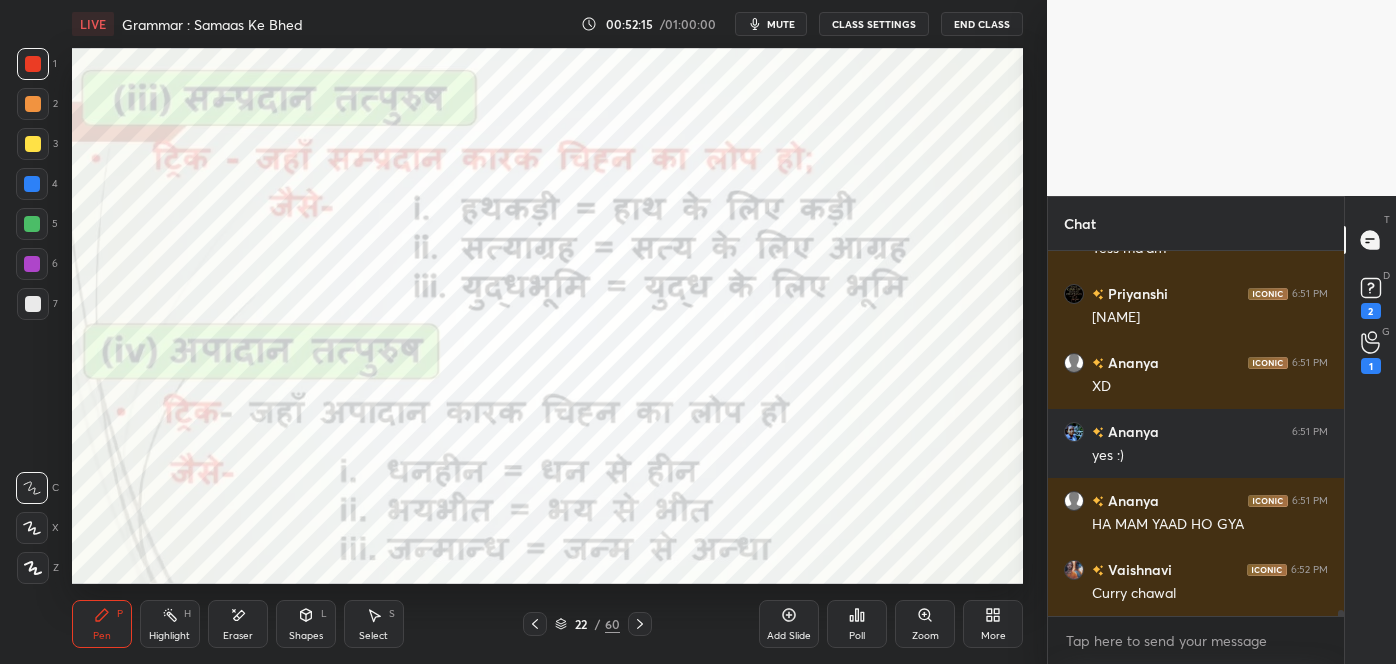 scroll, scrollTop: 23045, scrollLeft: 0, axis: vertical 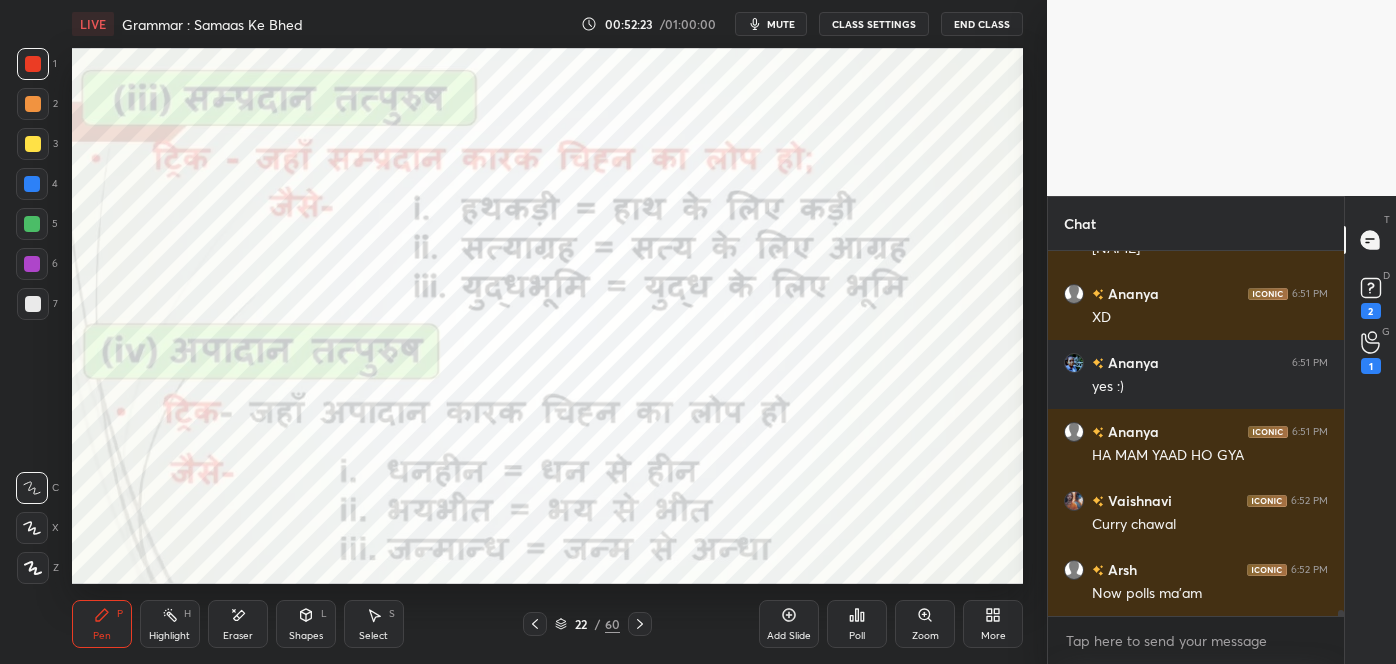 click 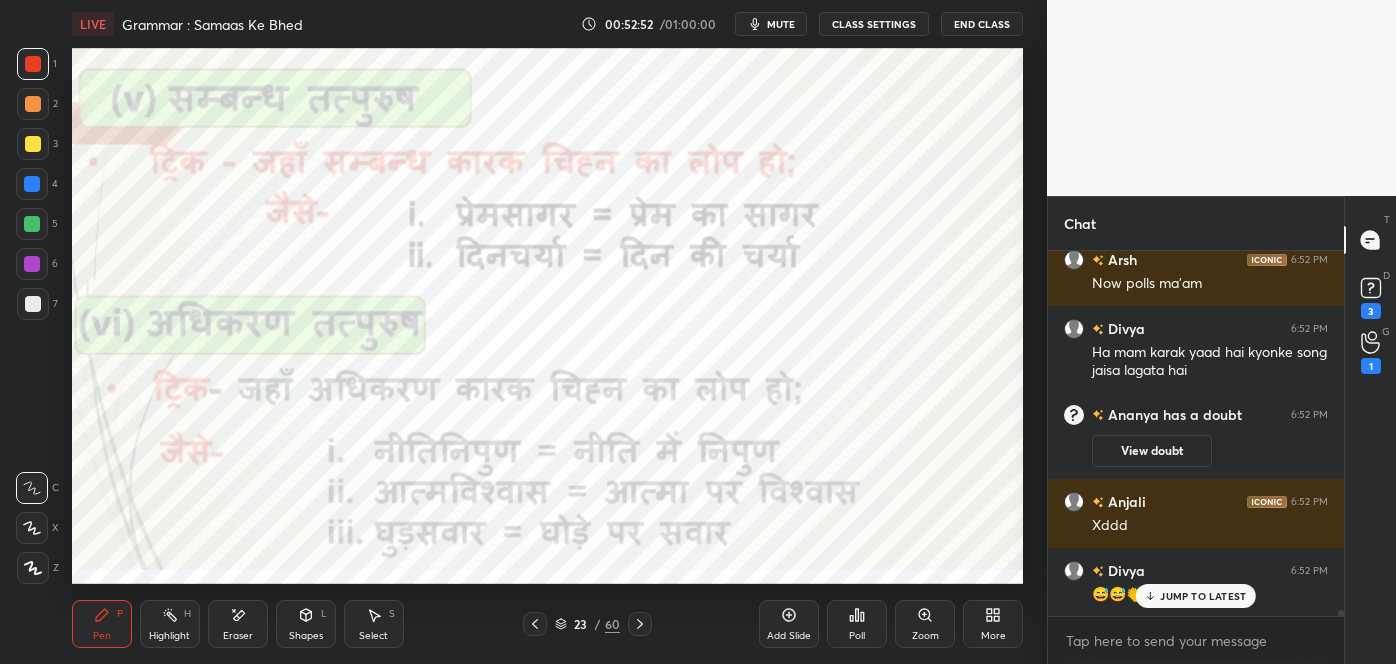 scroll, scrollTop: 23376, scrollLeft: 0, axis: vertical 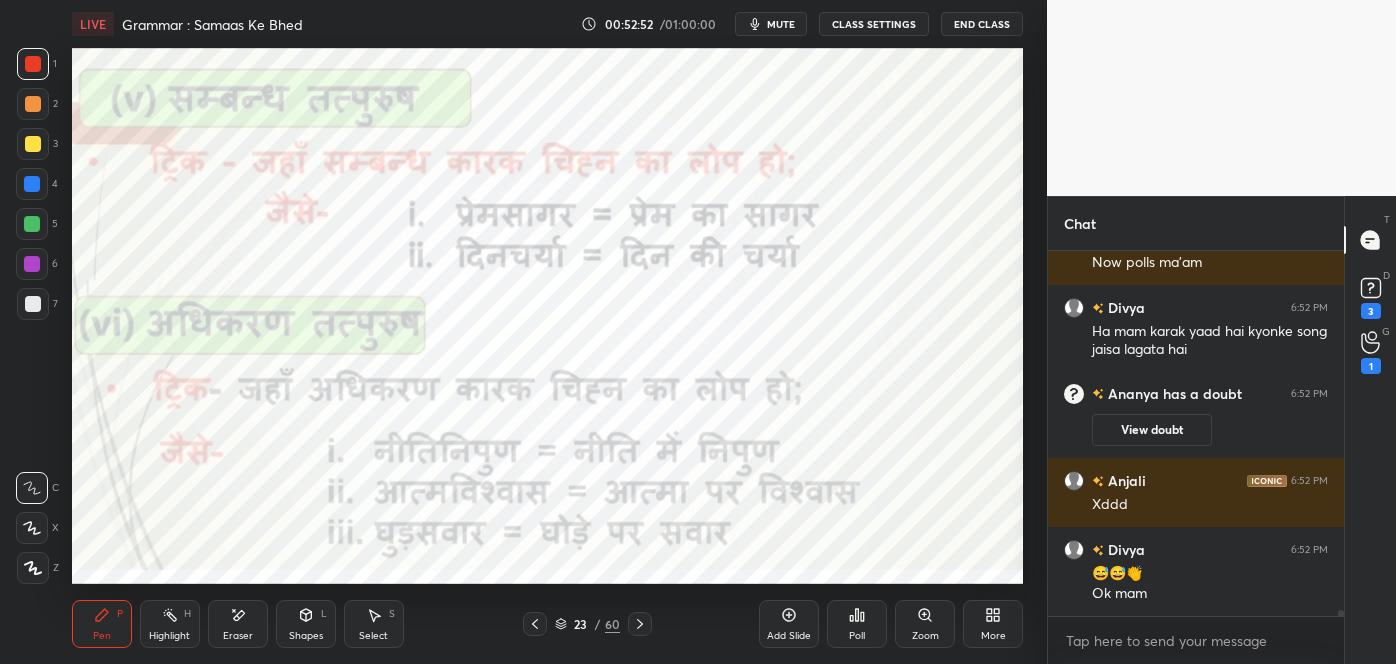click on "Ok mam" at bounding box center (1210, 594) 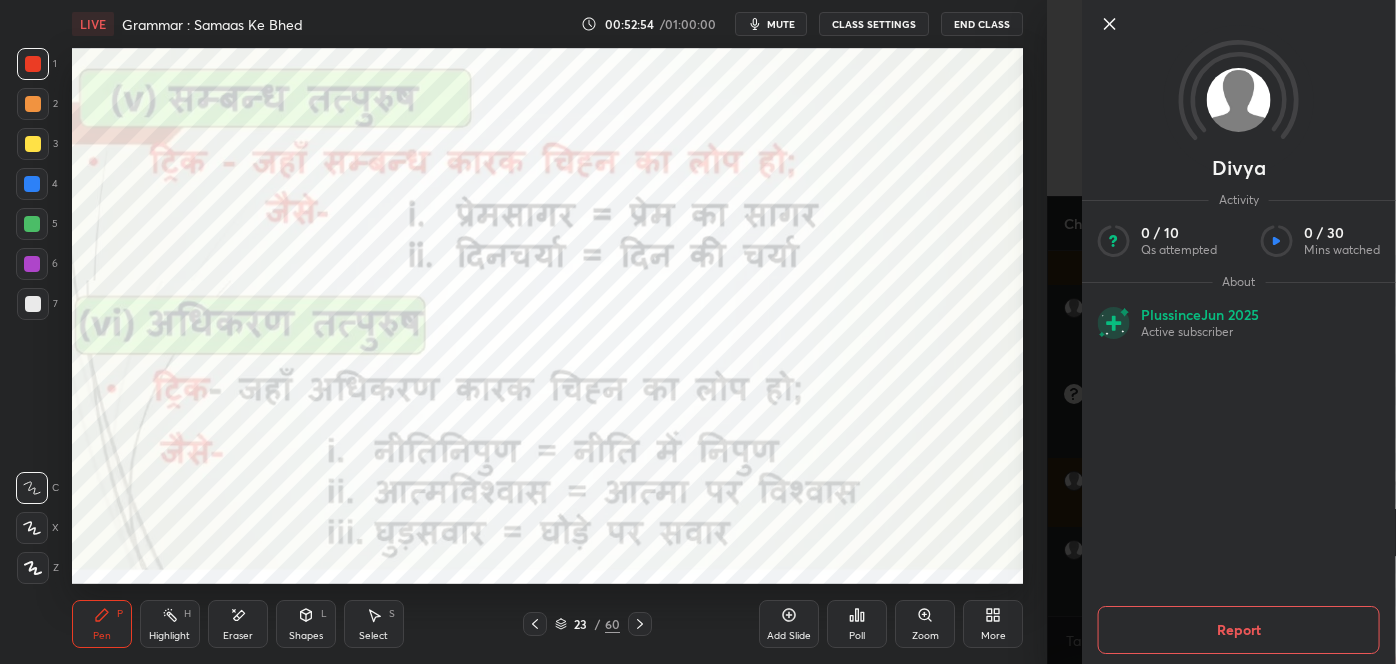 drag, startPoint x: 1103, startPoint y: 22, endPoint x: 1040, endPoint y: 344, distance: 328.10516 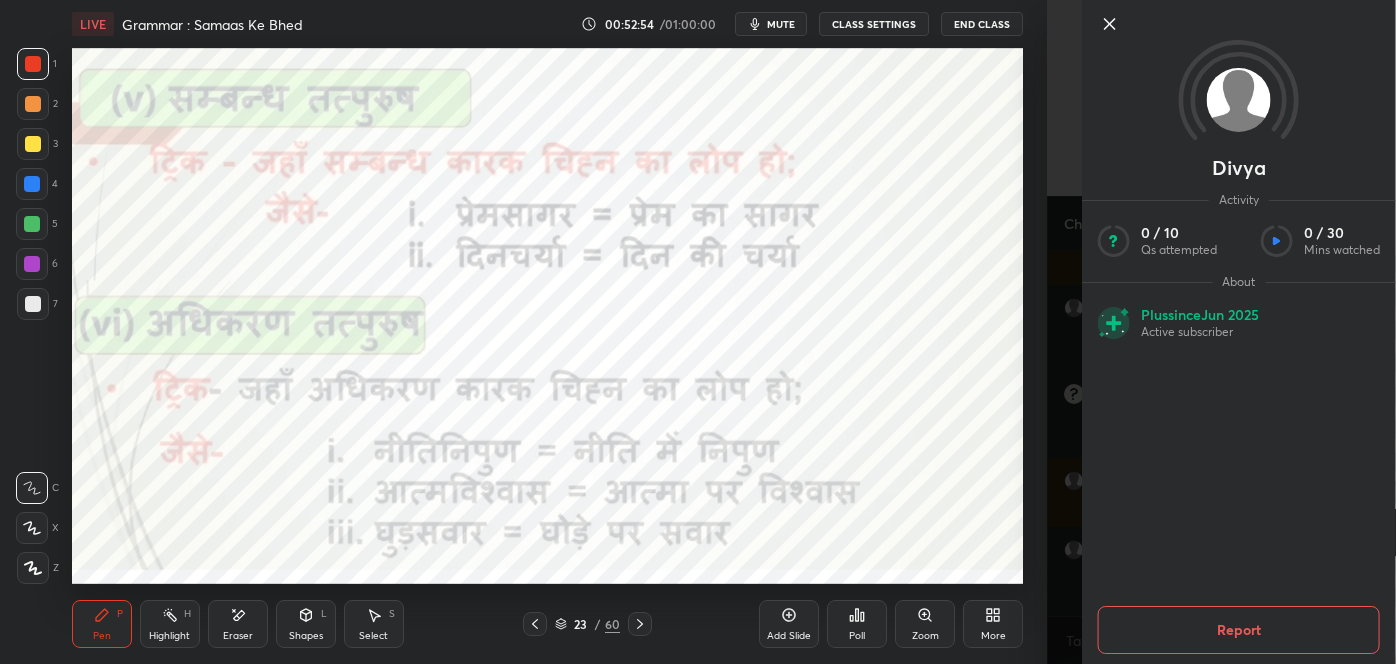 click 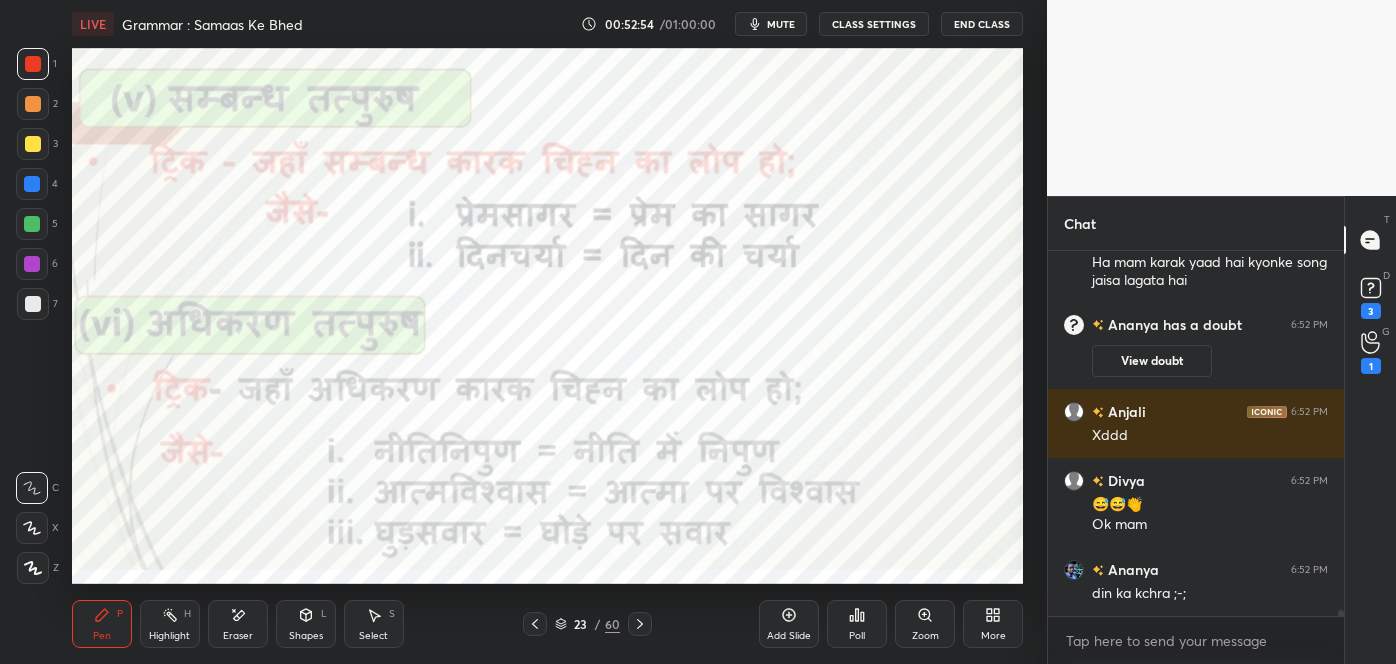 scroll, scrollTop: 23162, scrollLeft: 0, axis: vertical 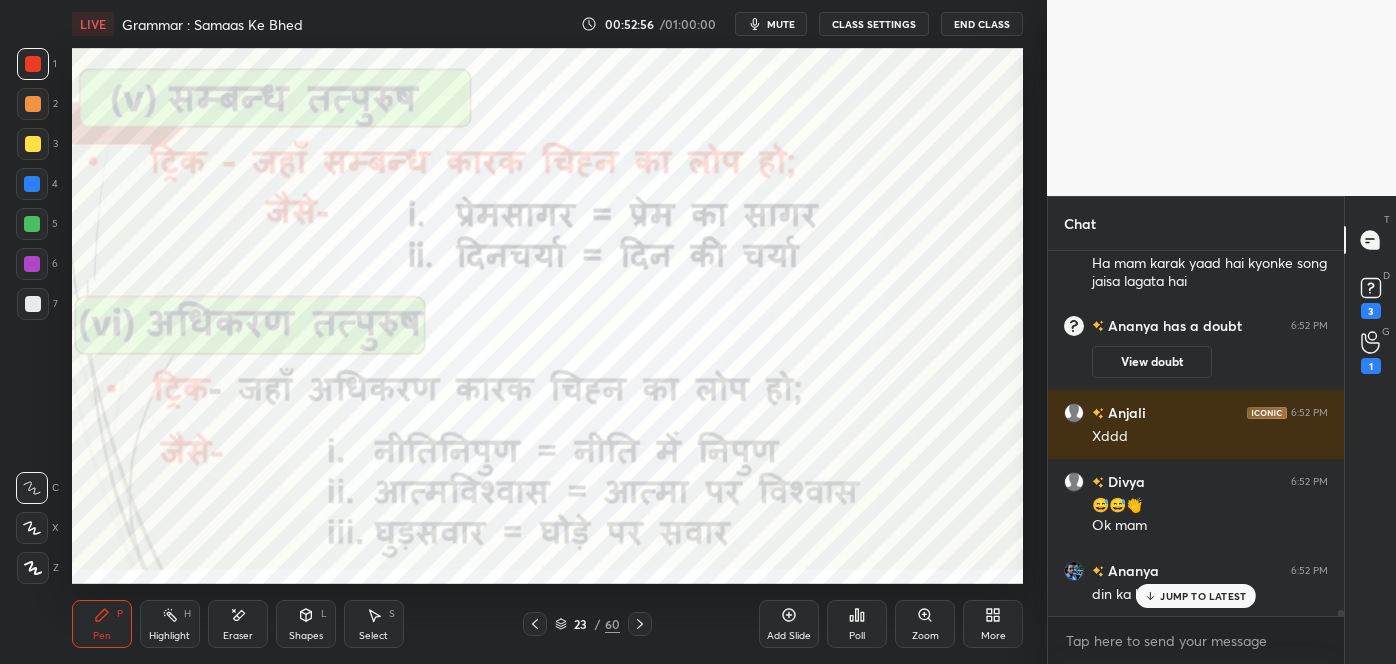 click 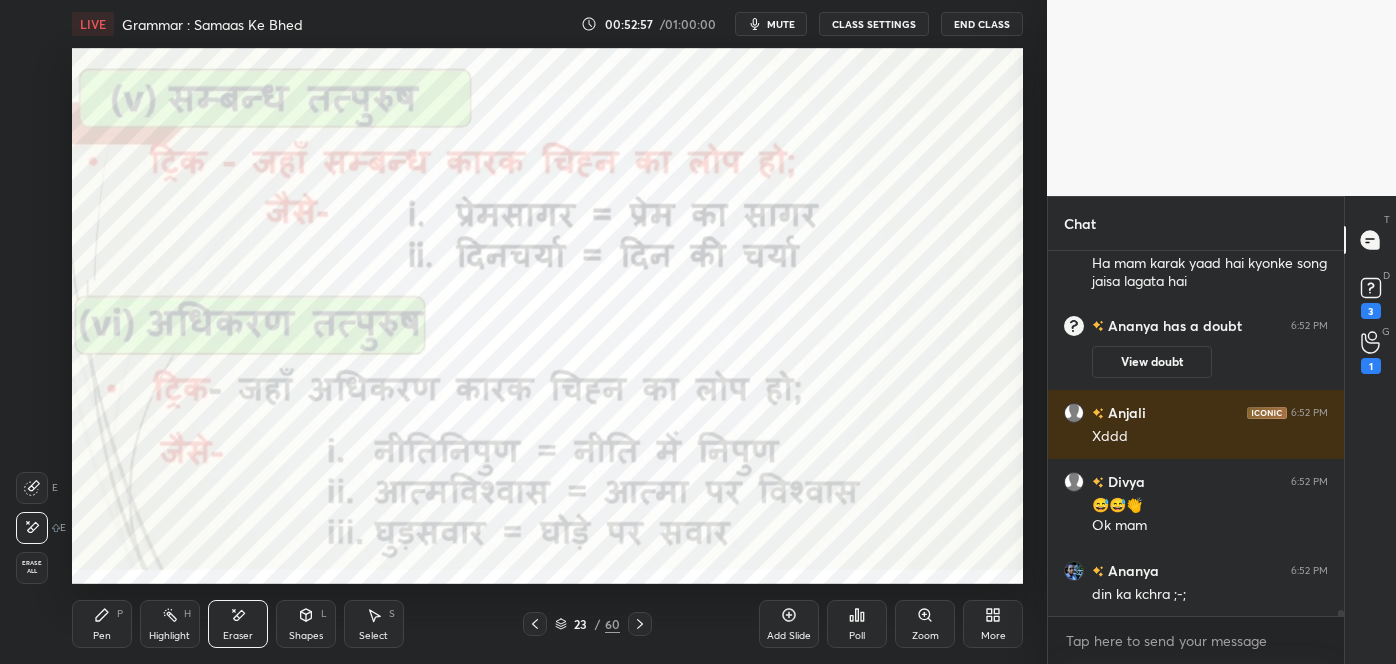 scroll, scrollTop: 23232, scrollLeft: 0, axis: vertical 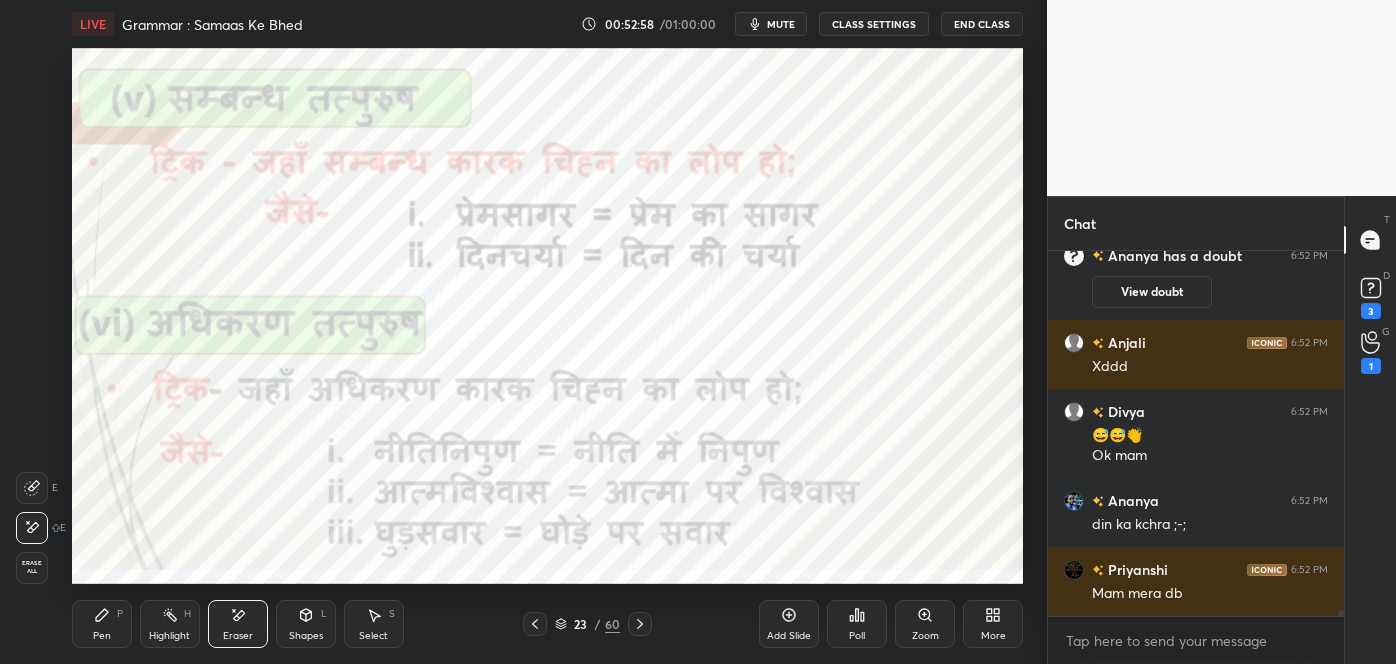 click on "Pen P" at bounding box center [102, 624] 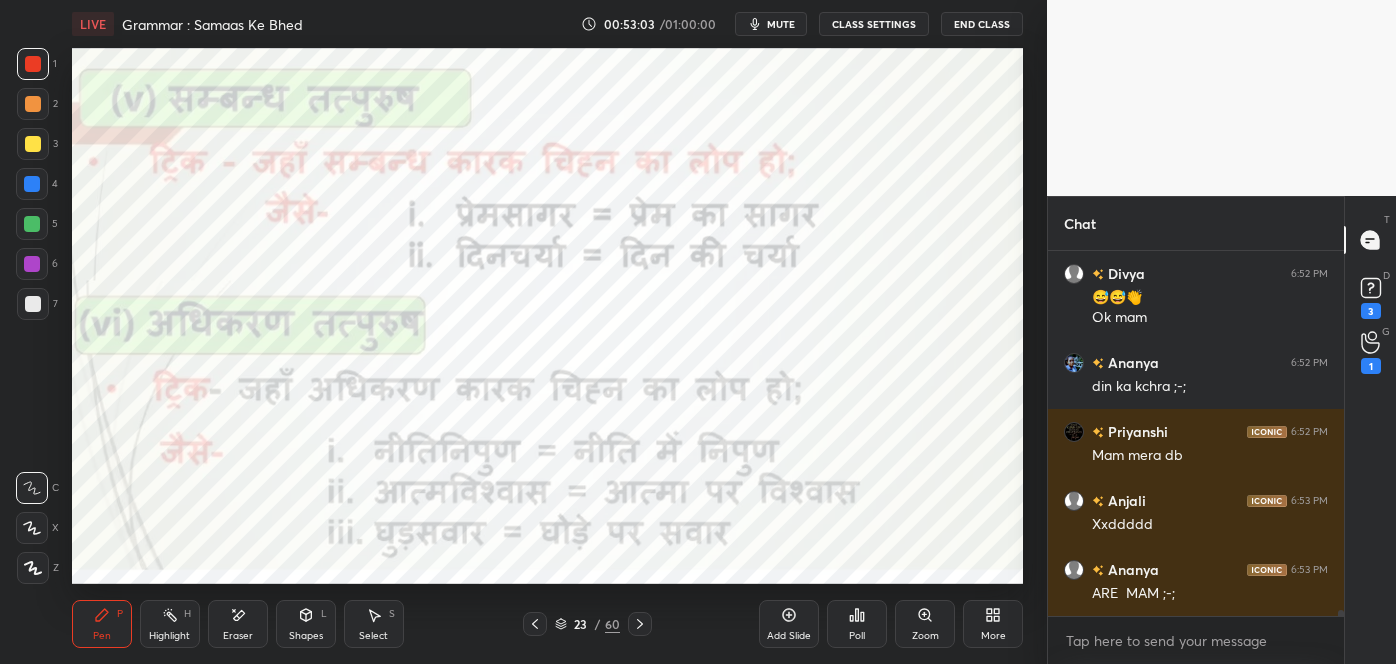scroll, scrollTop: 23507, scrollLeft: 0, axis: vertical 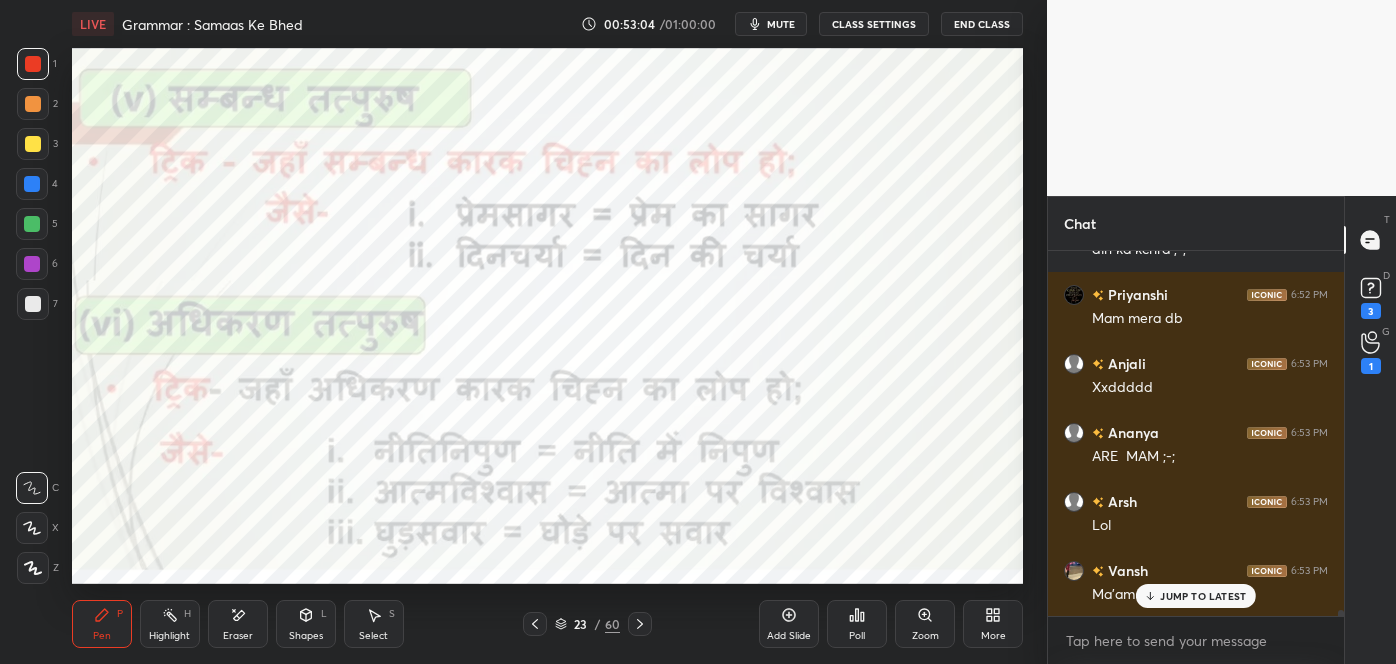 click on "JUMP TO LATEST" at bounding box center [1203, 596] 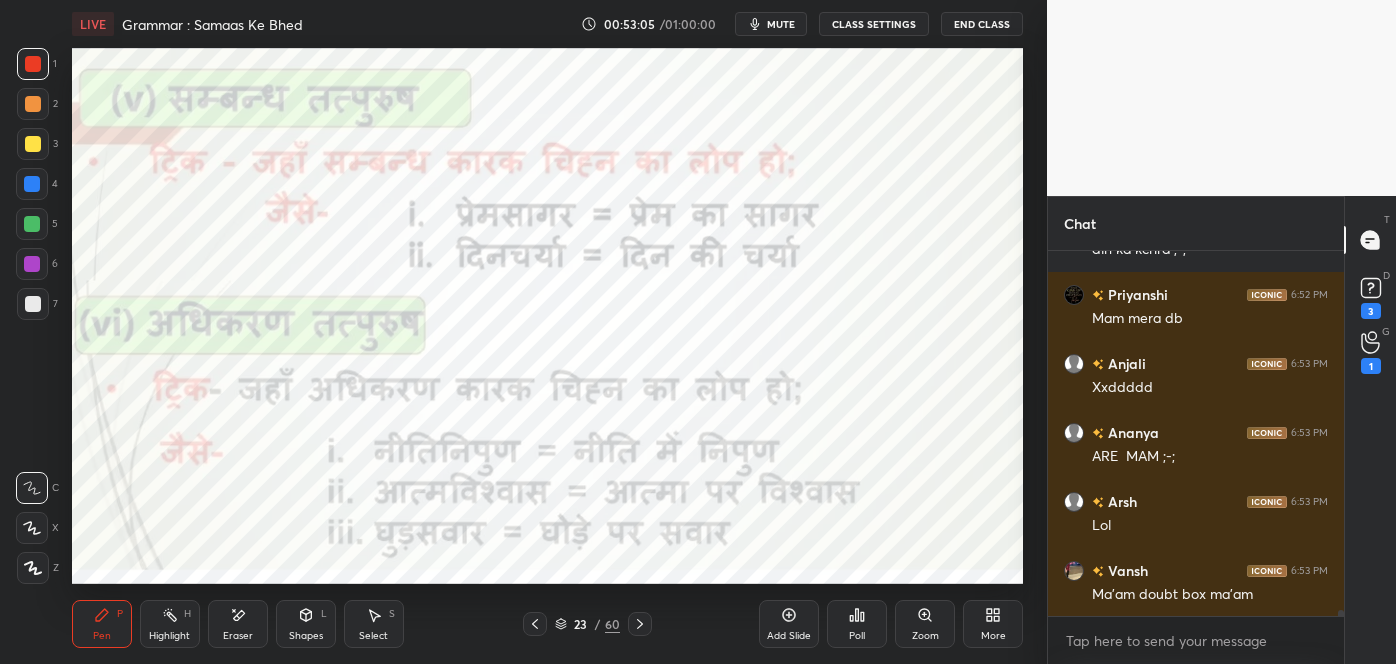 scroll, scrollTop: 23576, scrollLeft: 0, axis: vertical 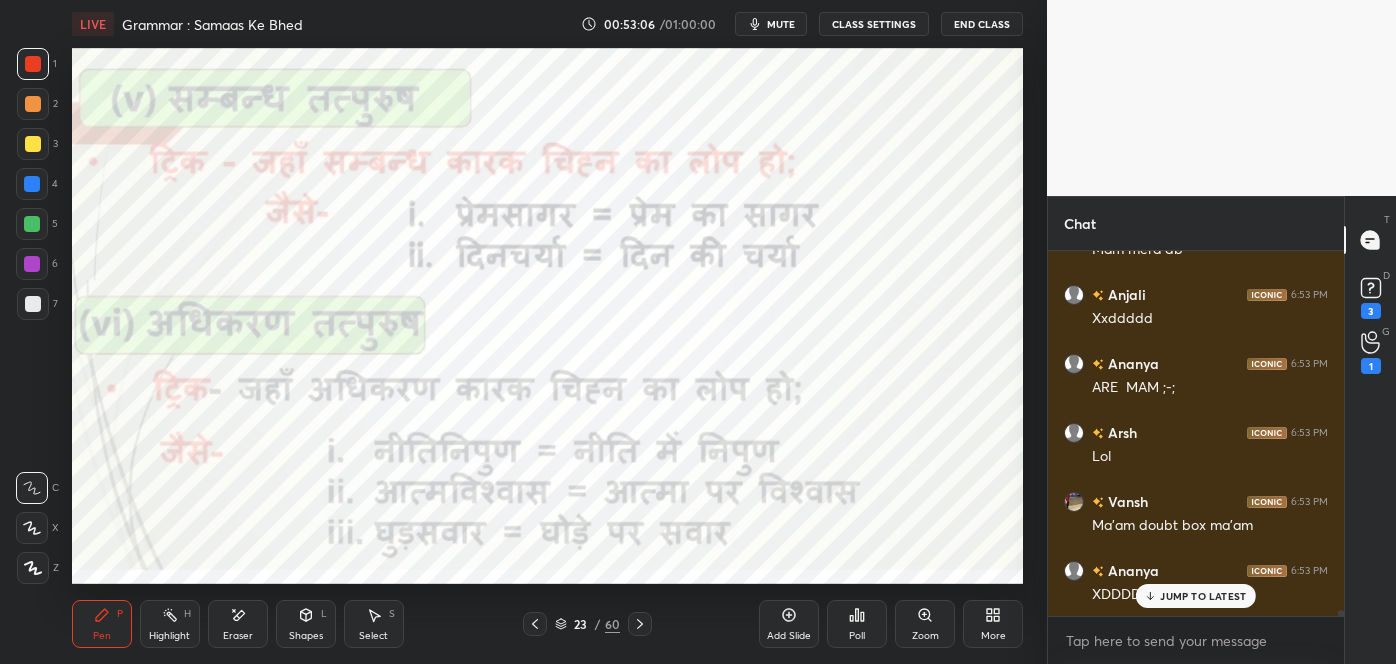 click on "JUMP TO LATEST" at bounding box center [1203, 596] 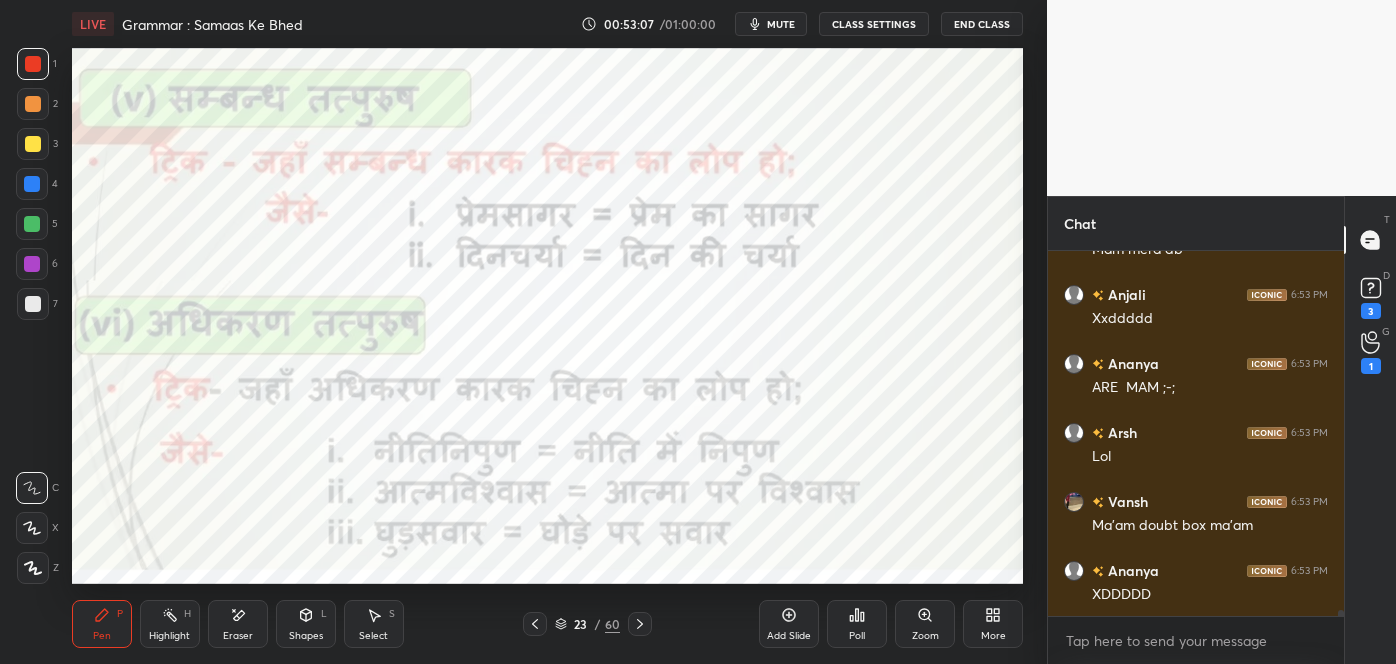 click on "23" at bounding box center (581, 624) 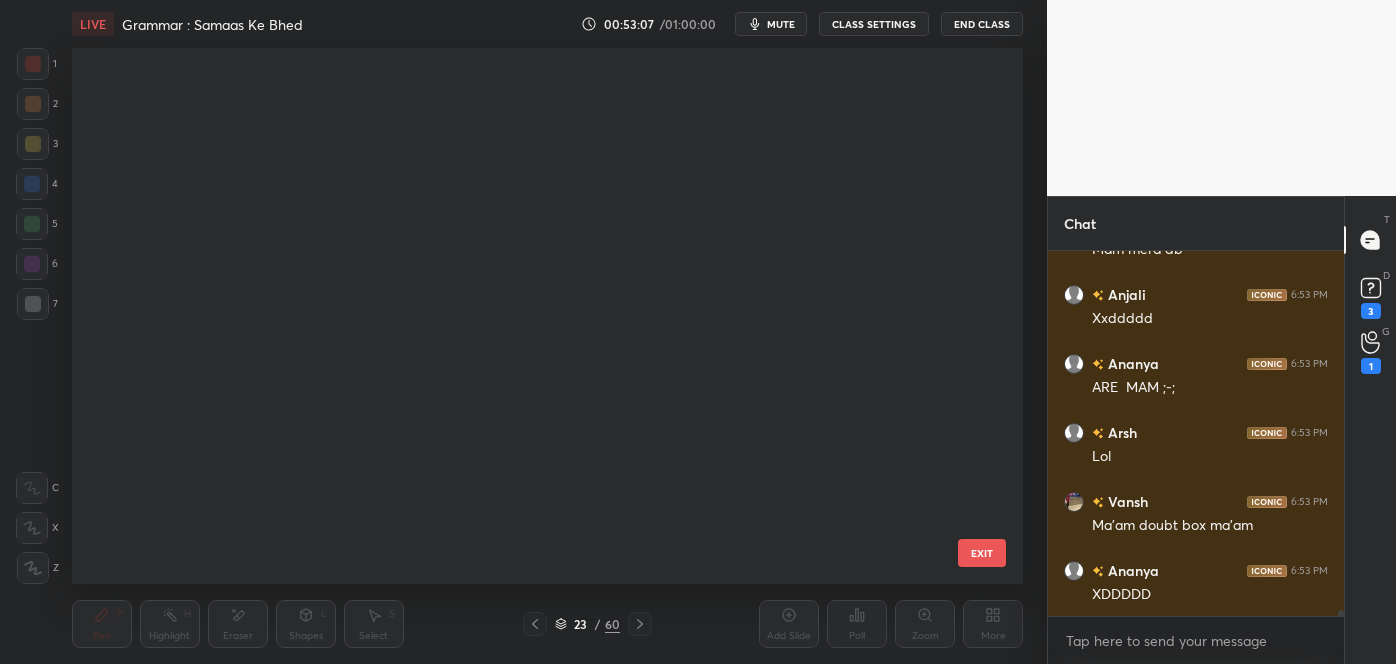 scroll, scrollTop: 771, scrollLeft: 0, axis: vertical 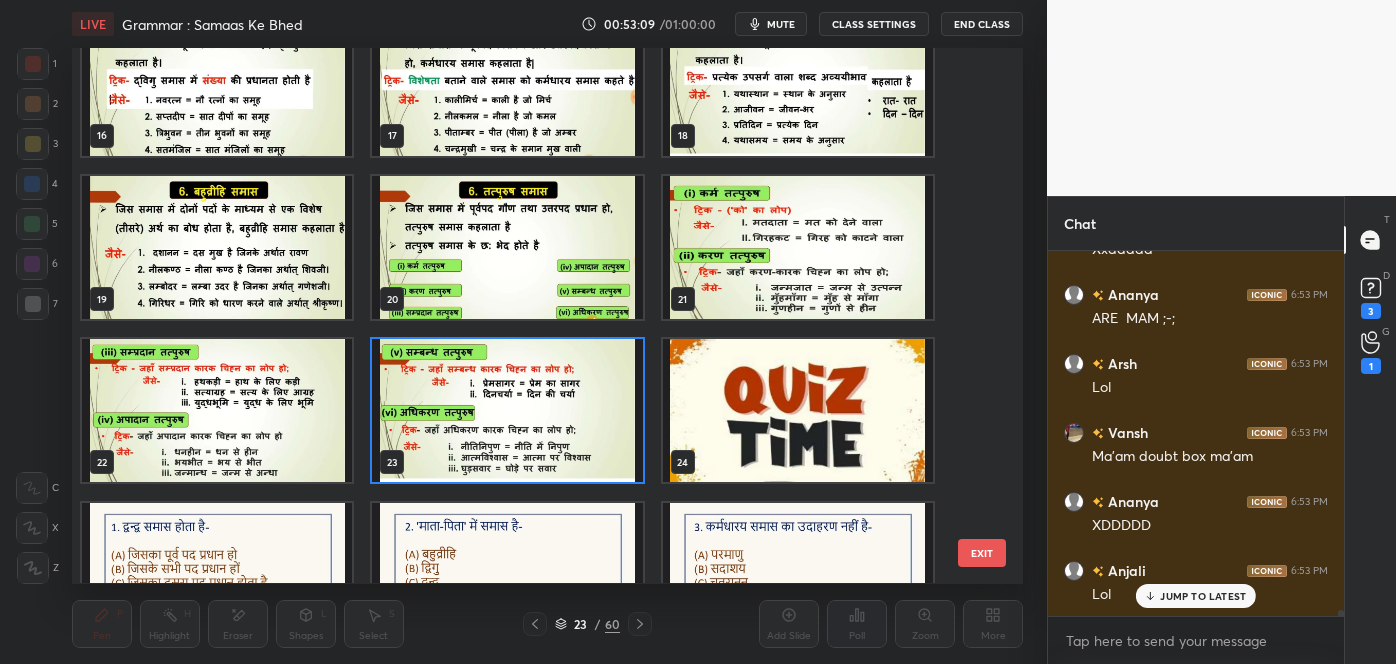 click on "EXIT" at bounding box center (982, 553) 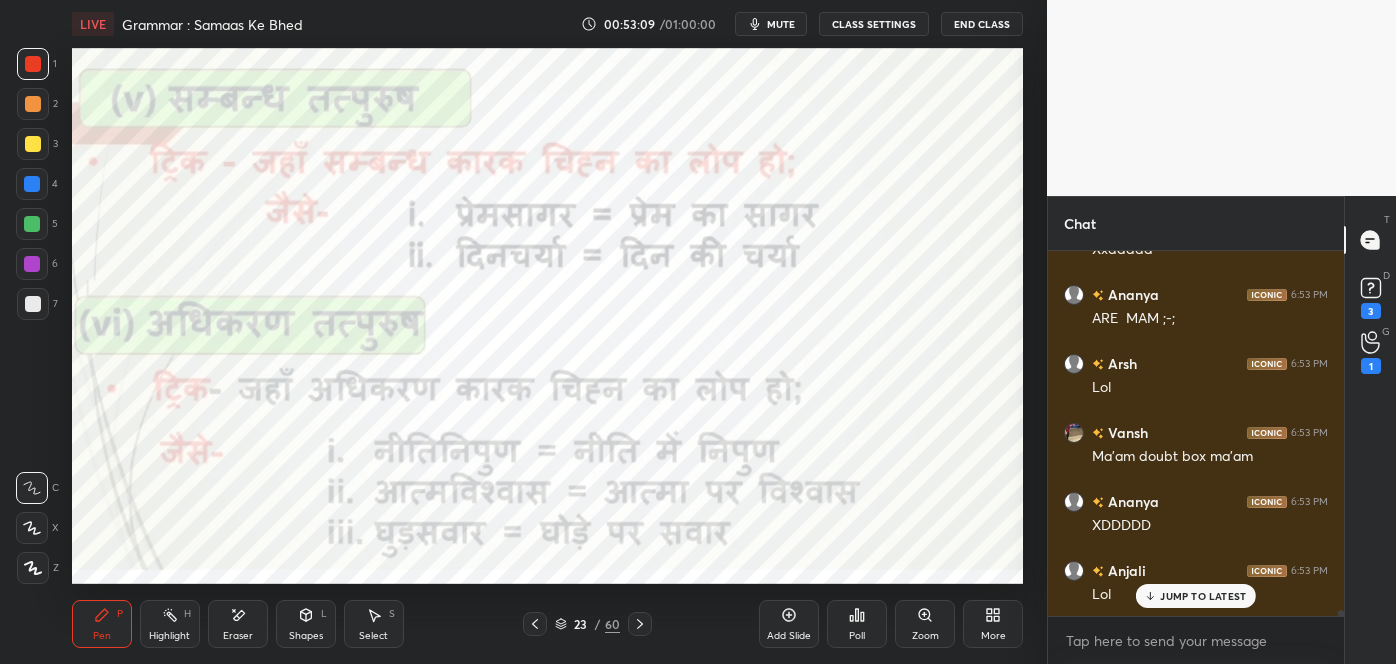 scroll, scrollTop: 0, scrollLeft: 0, axis: both 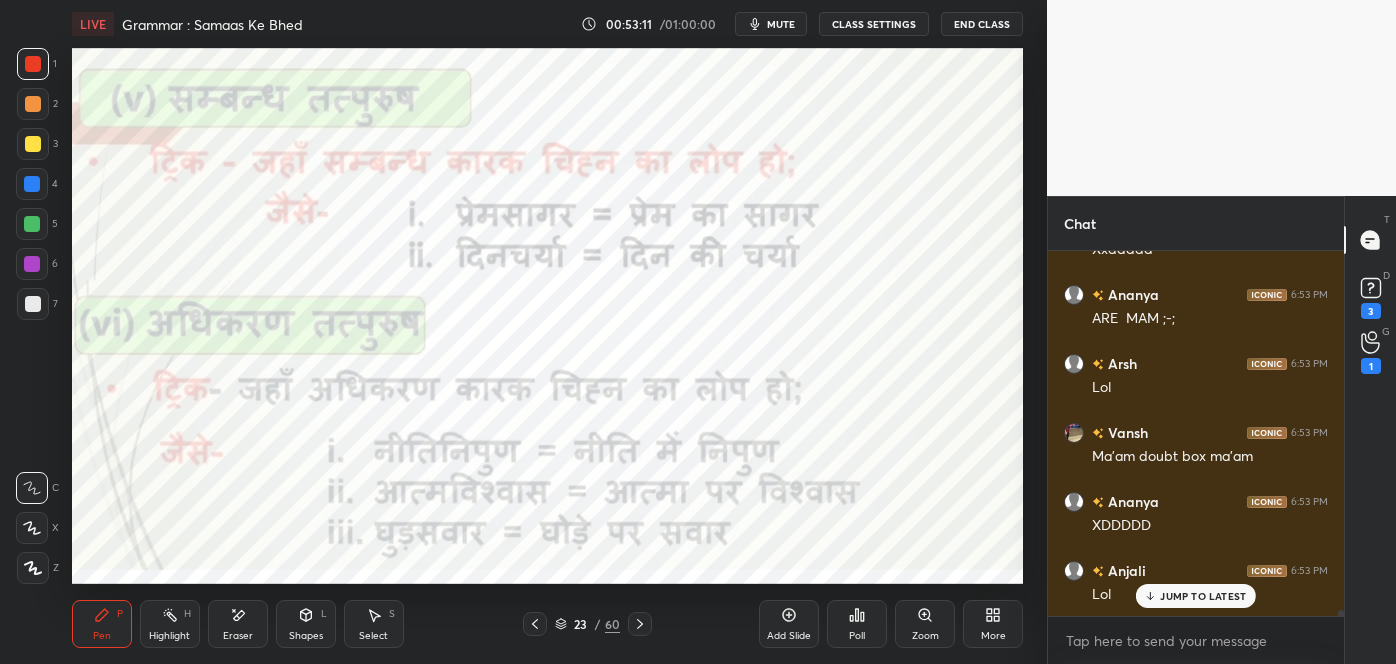 click on "JUMP TO LATEST" at bounding box center (1203, 596) 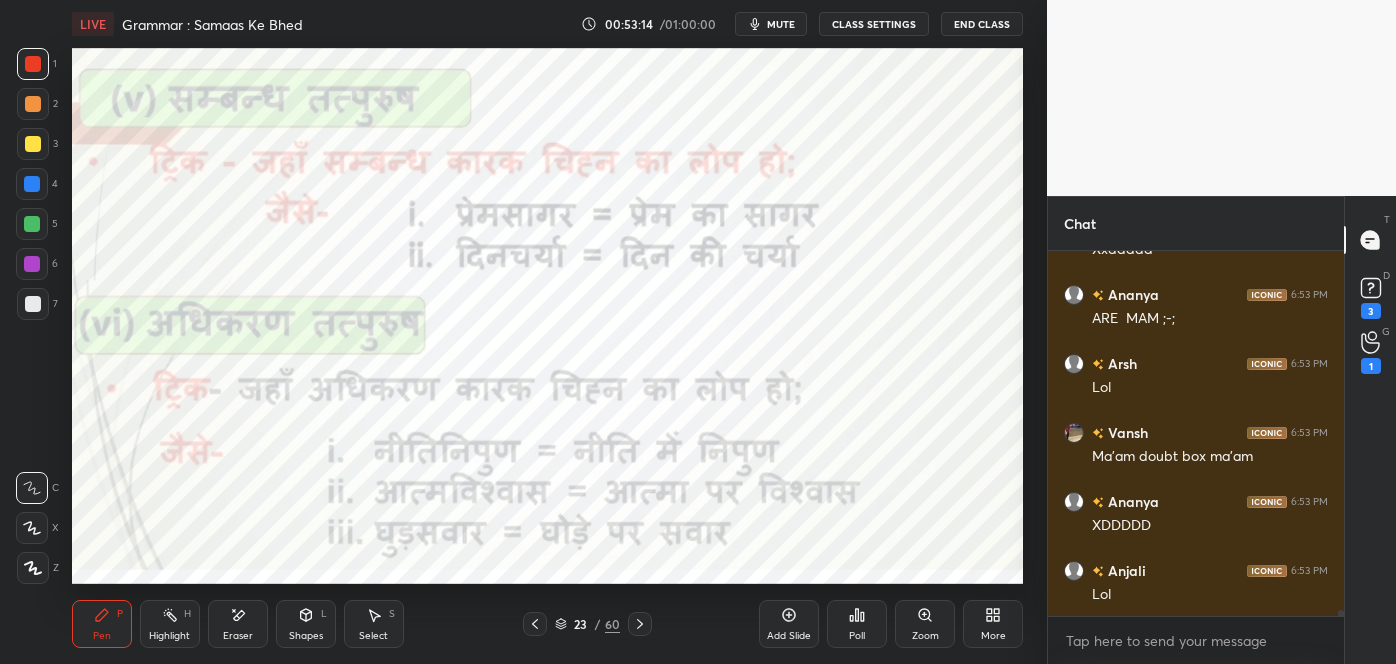 scroll, scrollTop: 23714, scrollLeft: 0, axis: vertical 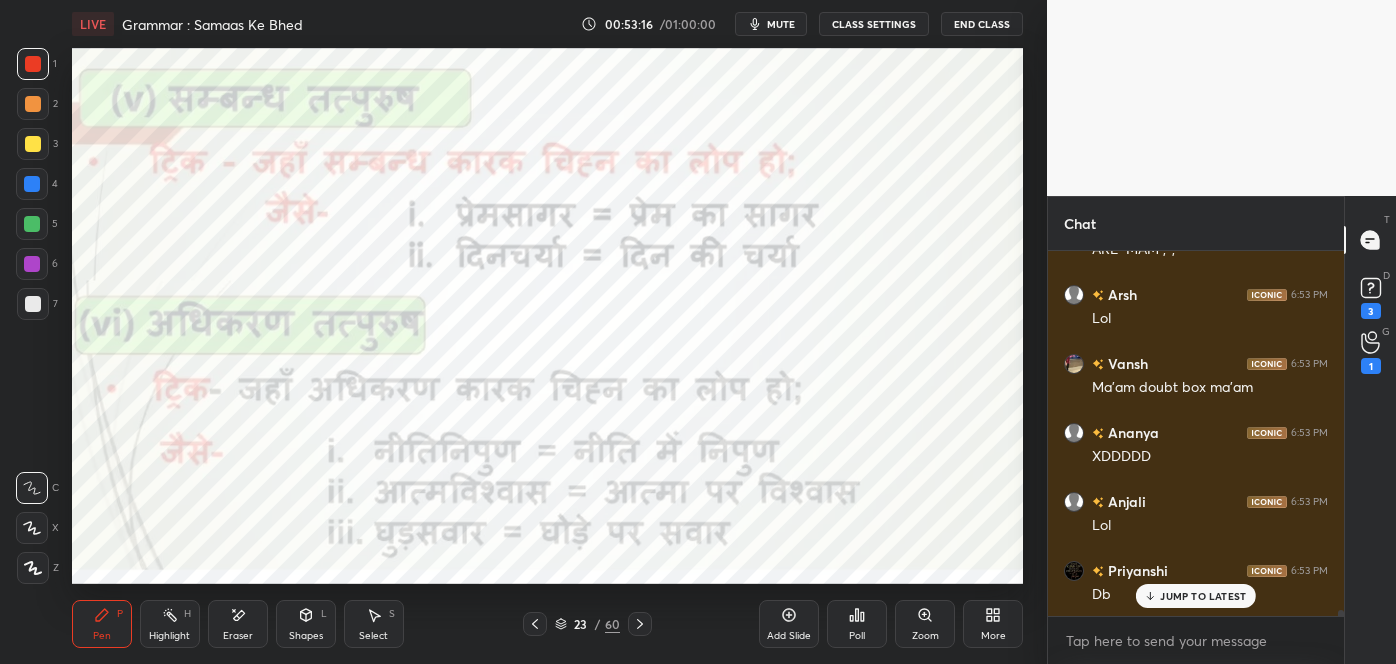 click on "JUMP TO LATEST" at bounding box center [1203, 596] 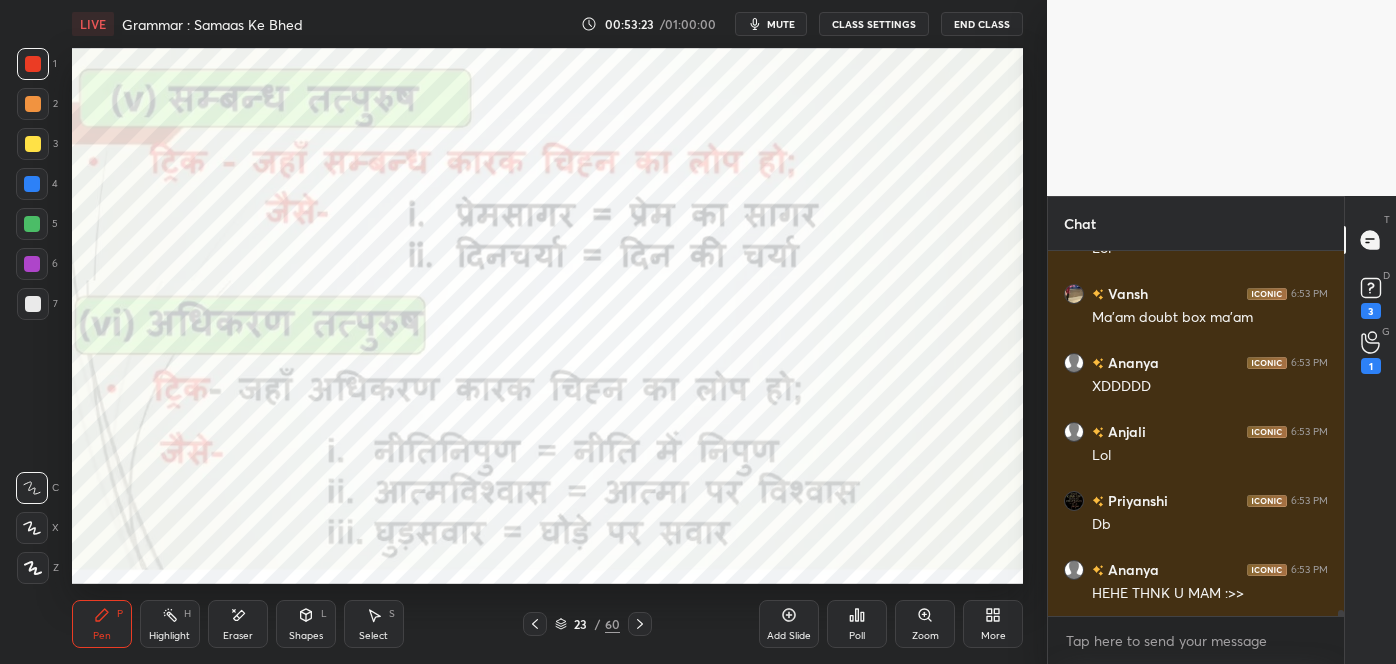 scroll, scrollTop: 23853, scrollLeft: 0, axis: vertical 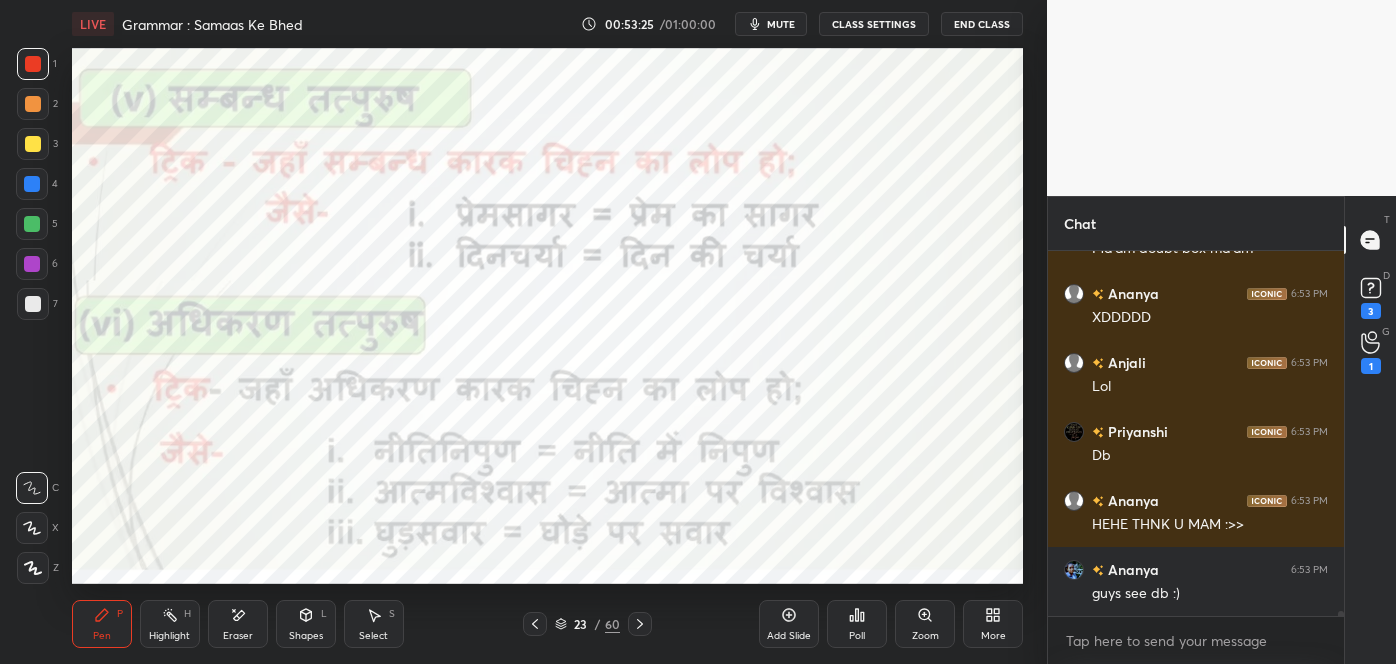 click 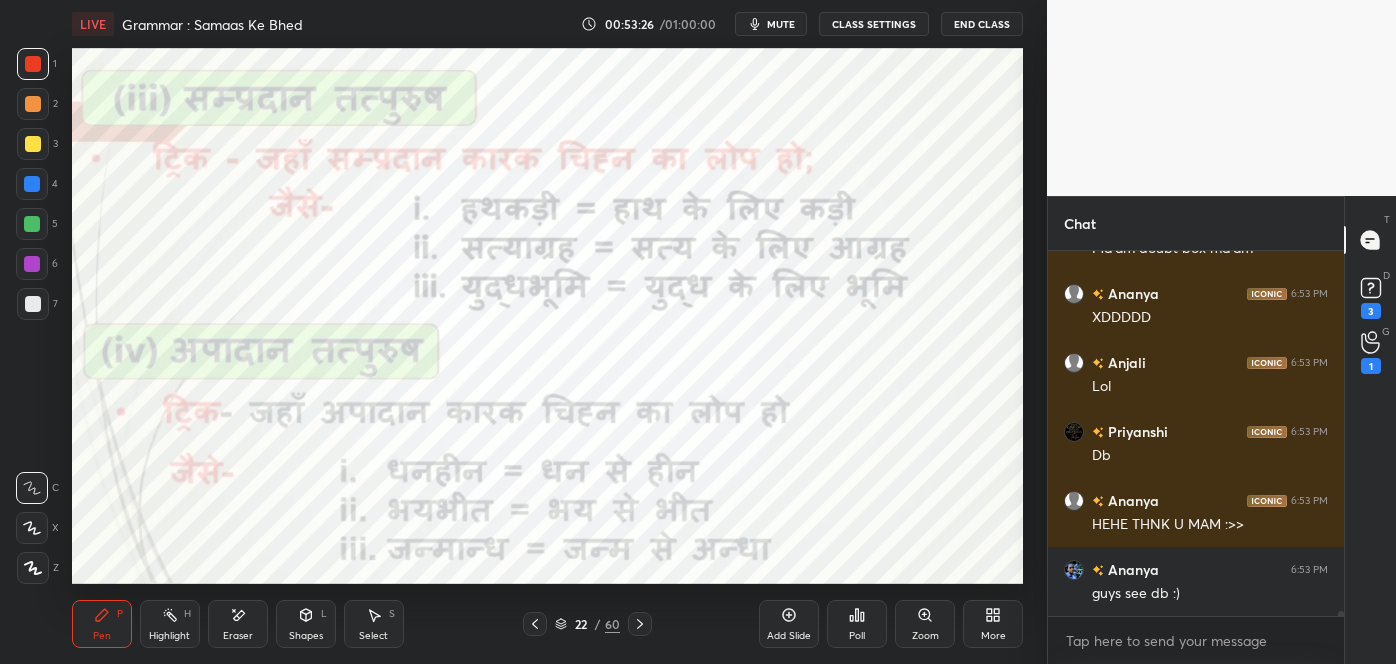 click 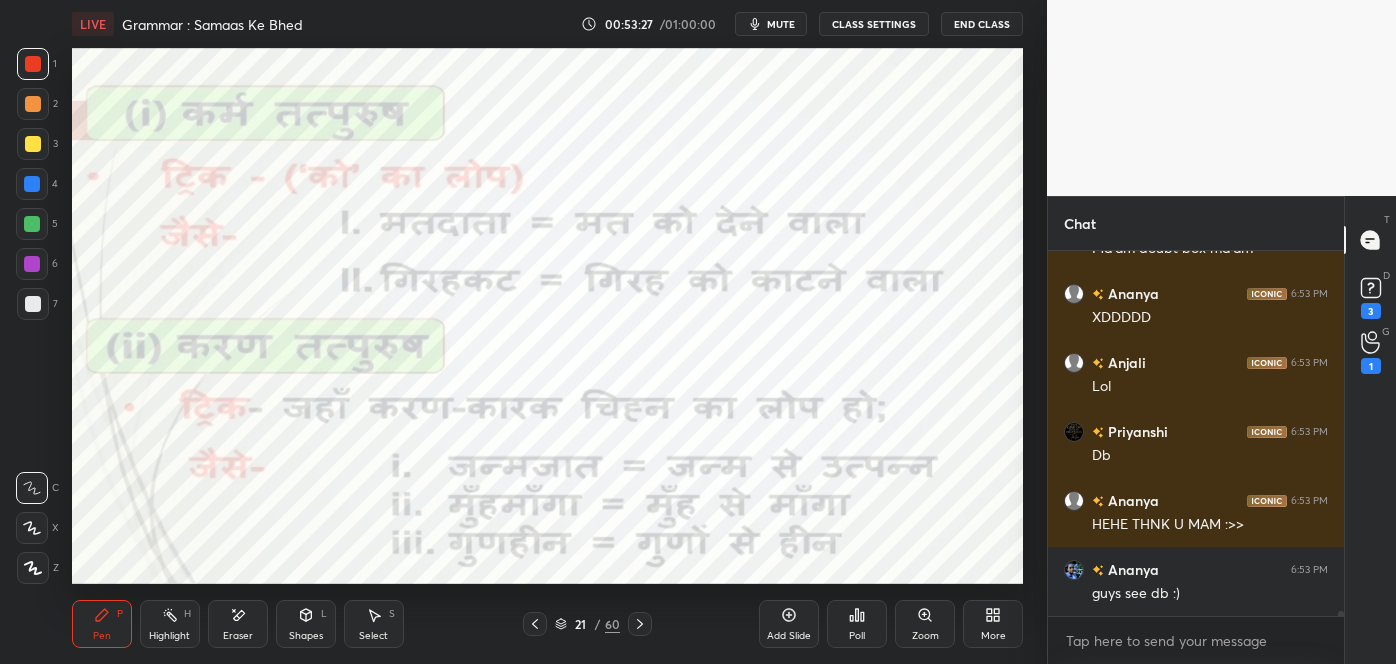 click 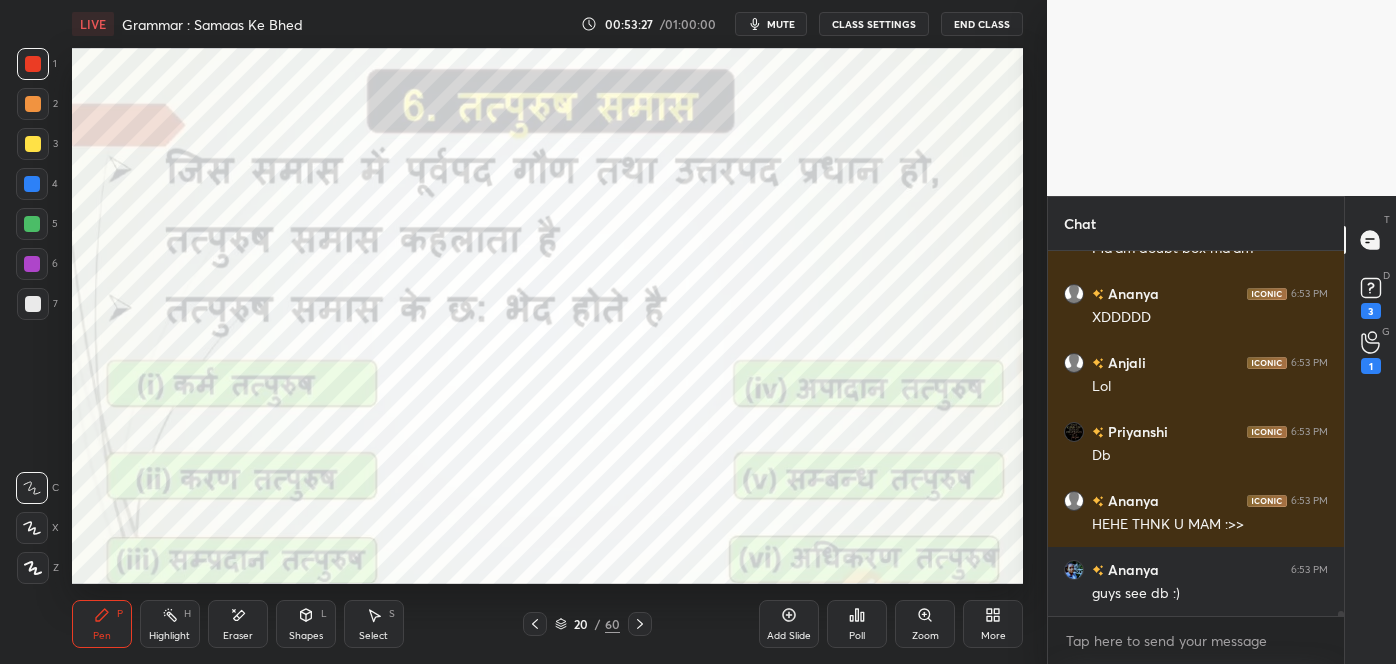 scroll, scrollTop: 23922, scrollLeft: 0, axis: vertical 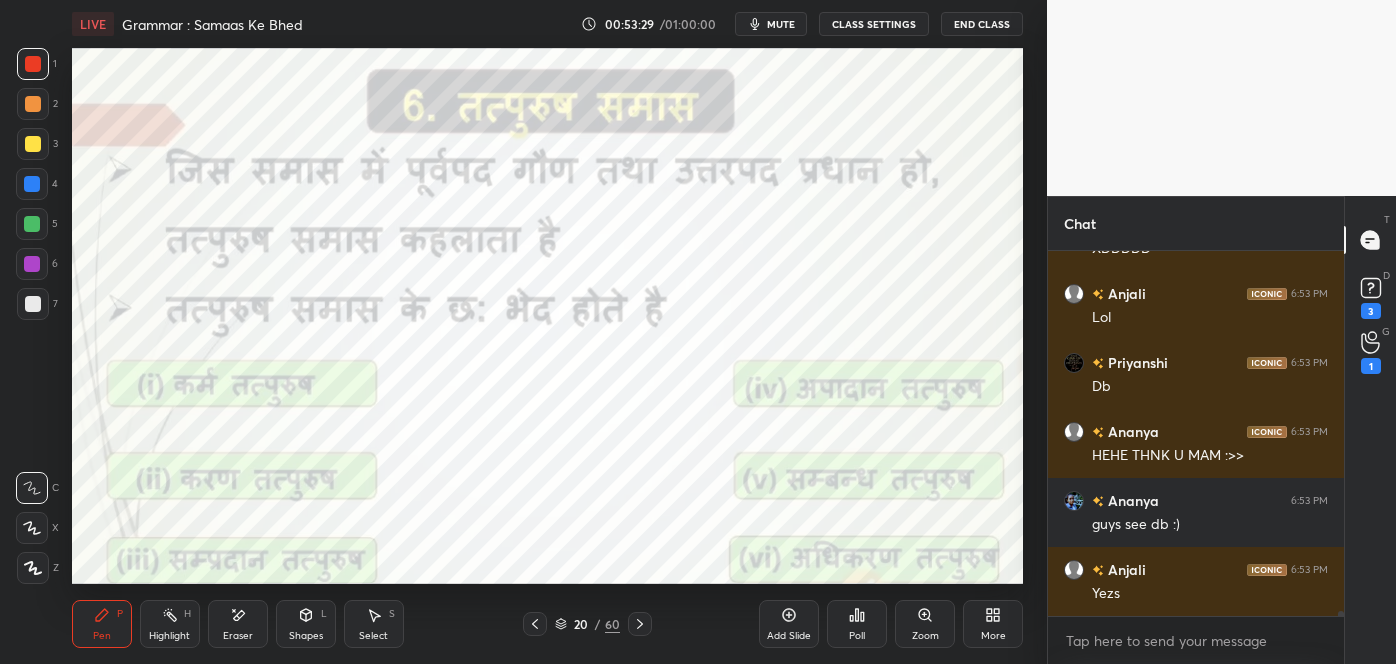 click 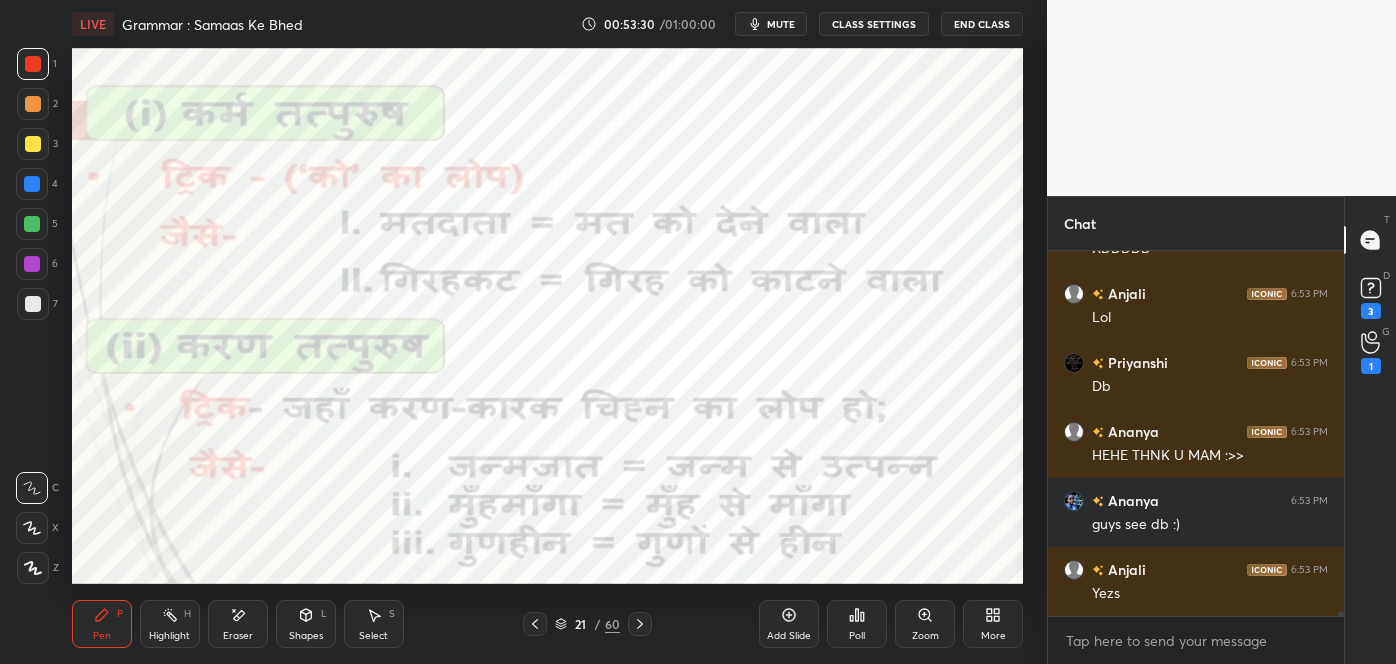 click 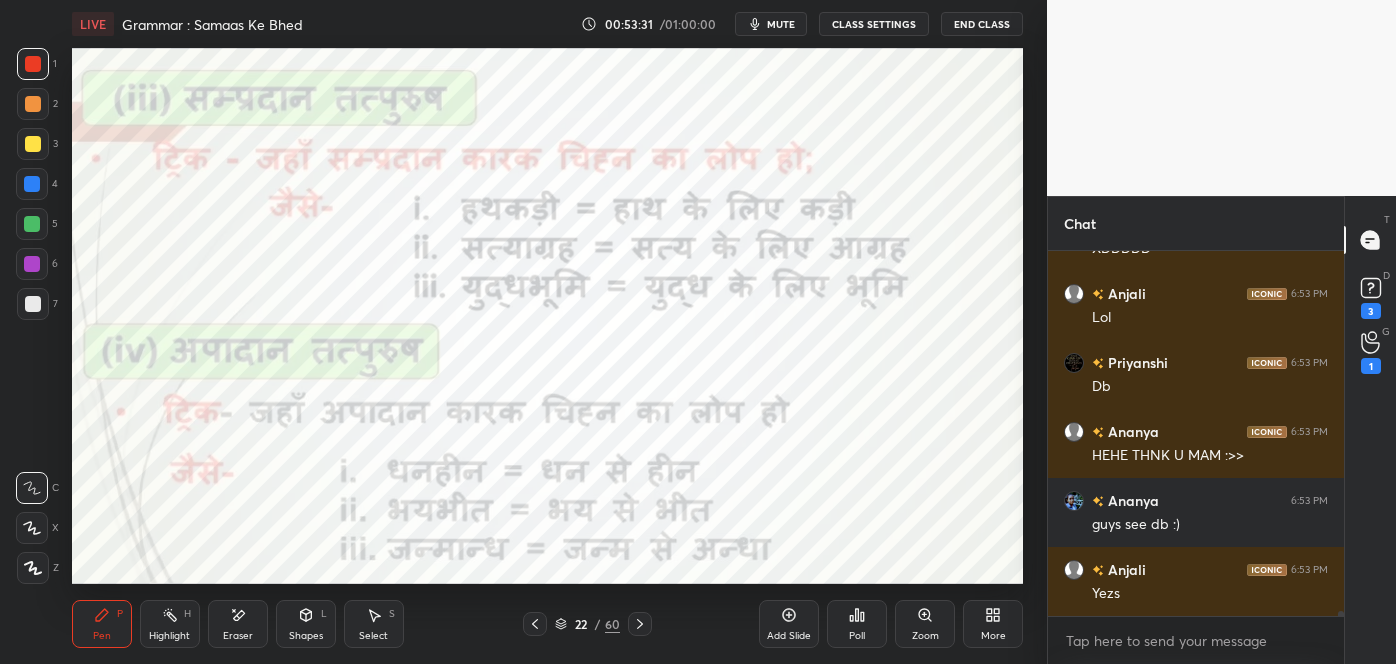 click 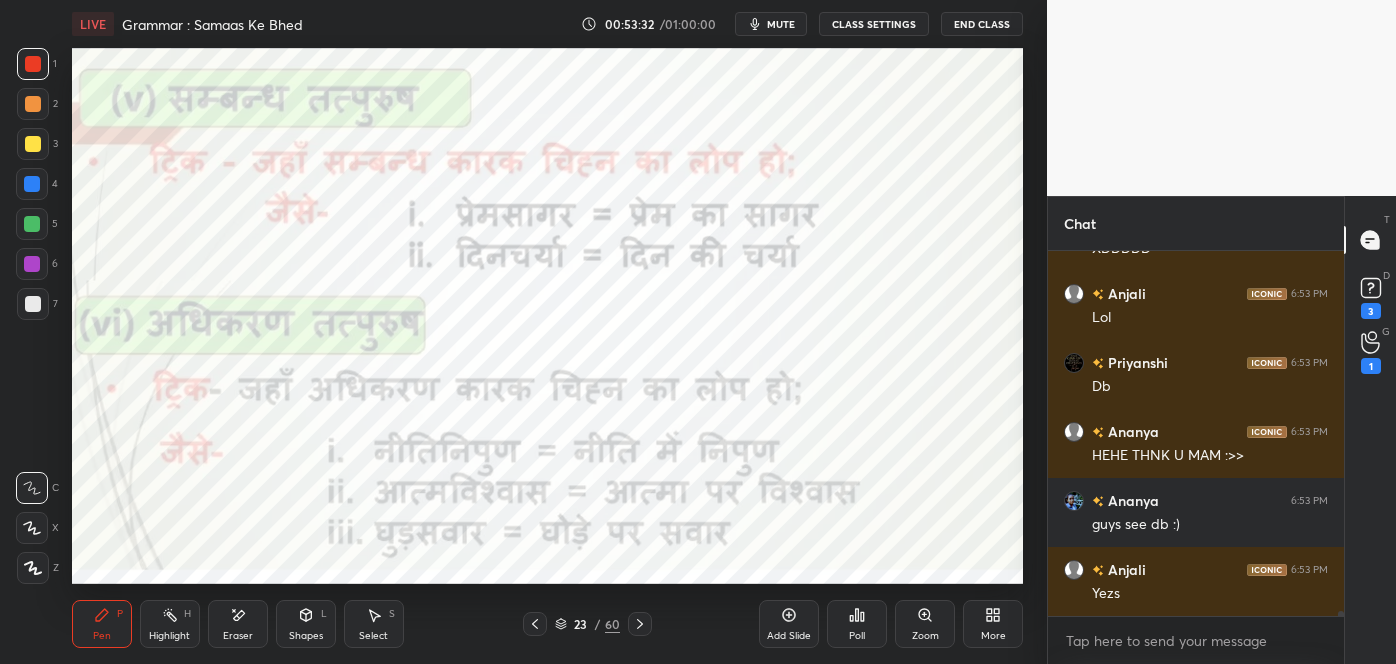 click 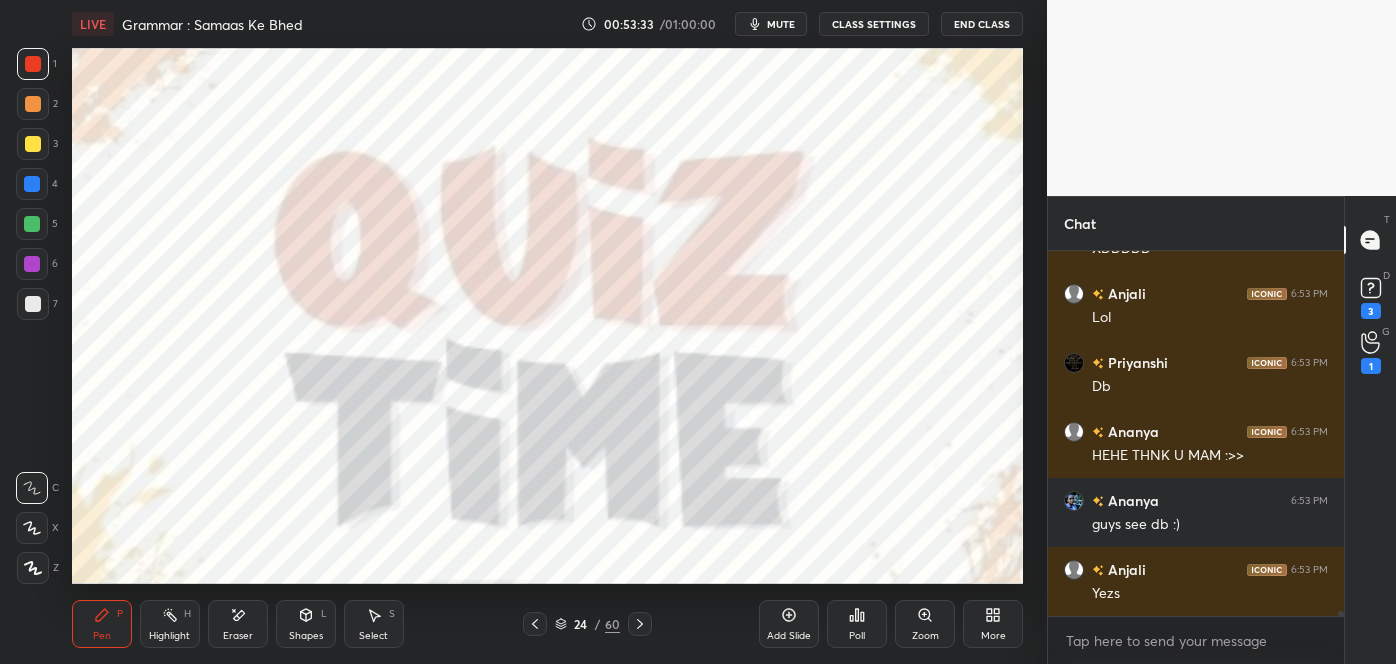 click 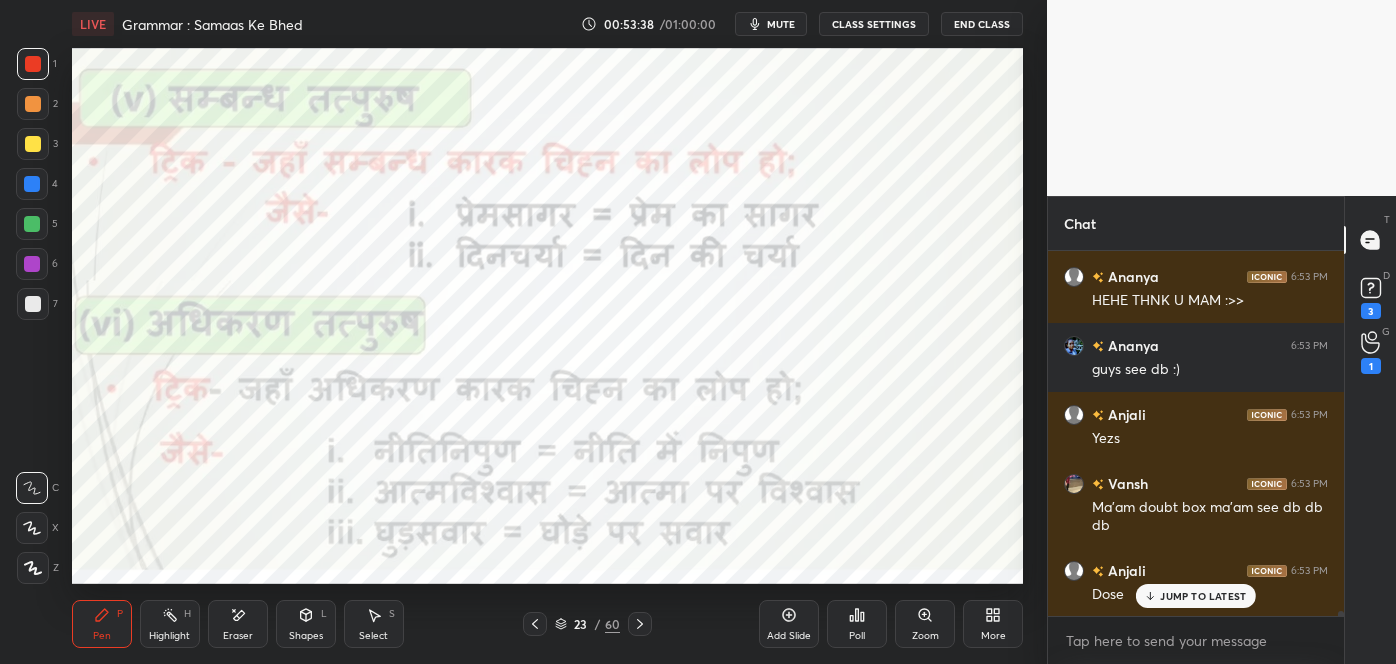 click on "Anjali 6:52 PM Xddd Divya 6:52 PM 😅😅👏 Ok mam Ananya 6:52 PM din ka kchra ;-; Priyanshi 6:52 PM Mam mera db Anjali 6:53 PM Xxddddd Ananya 6:53 PM ARE  MAM ;-; Arsh 6:53 PM Lol Vansh 6:53 PM Ma'am doubt box ma'am Ananya 6:53 PM XDDDDD Anjali 6:53 PM Lol Priyanshi 6:53 PM Db Ananya 6:53 PM HEHE THNK U MAM :>> Ananya 6:53 PM guys see db :) Anjali 6:53 PM Yezs Vansh 6:53 PM Ma'am doubt box ma'am see db db db Anjali 6:53 PM Dose JUMP TO LATEST" at bounding box center [1196, 433] 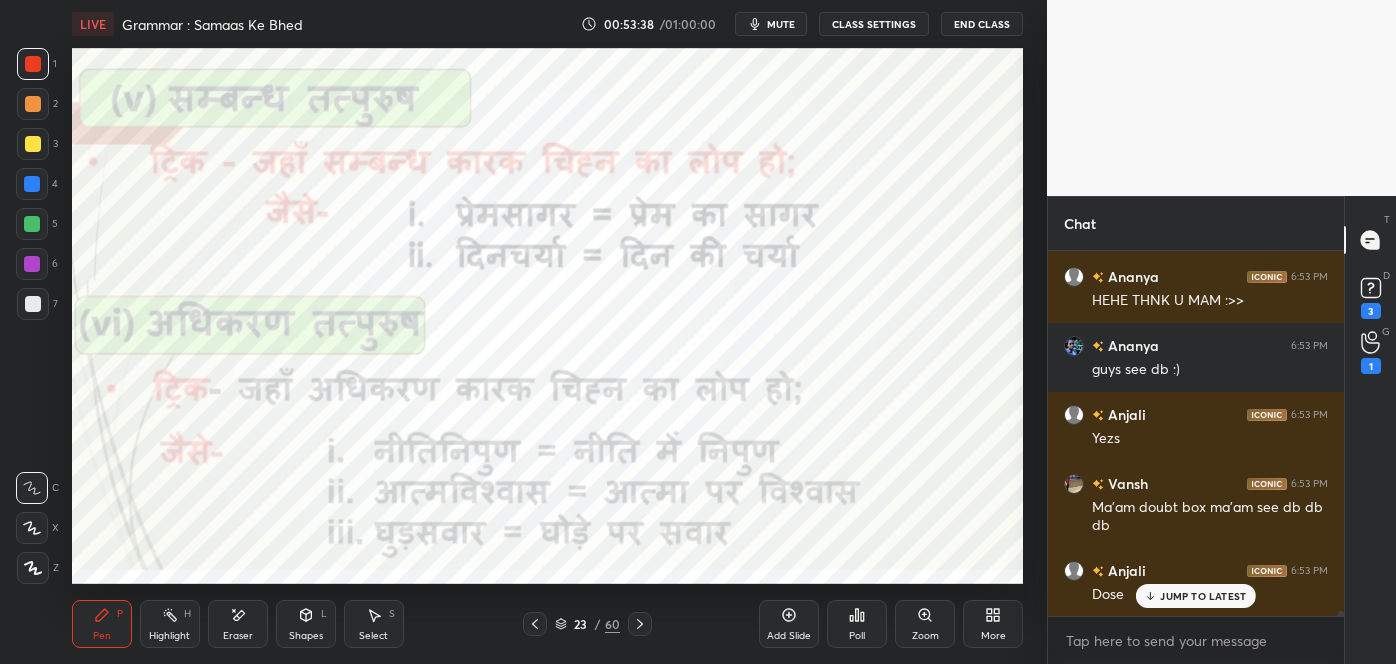 scroll, scrollTop: 24146, scrollLeft: 0, axis: vertical 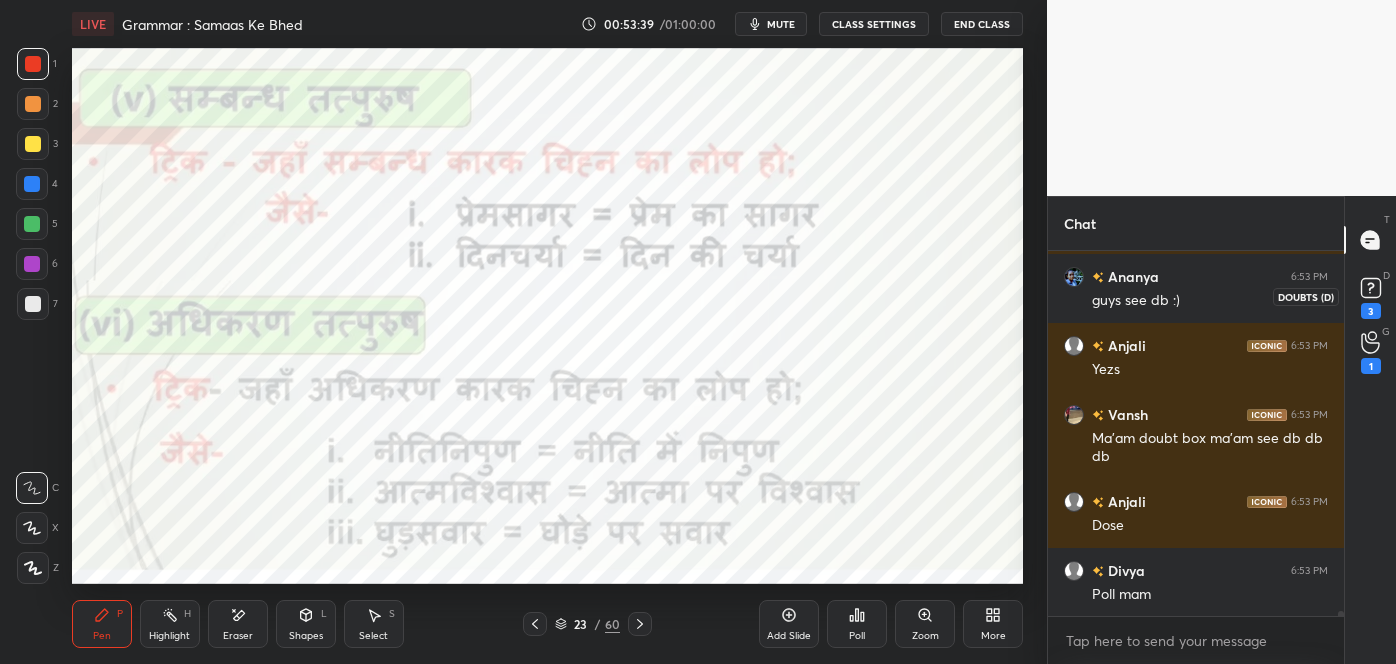 click 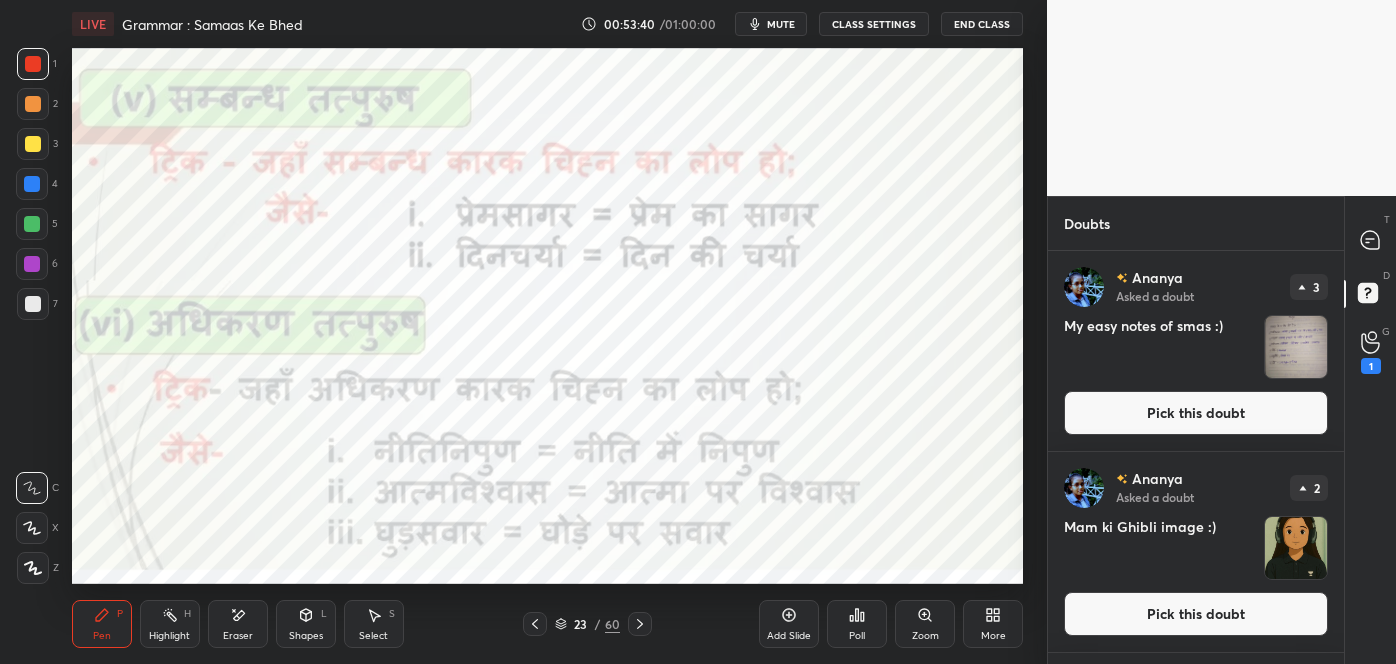 click at bounding box center [1296, 347] 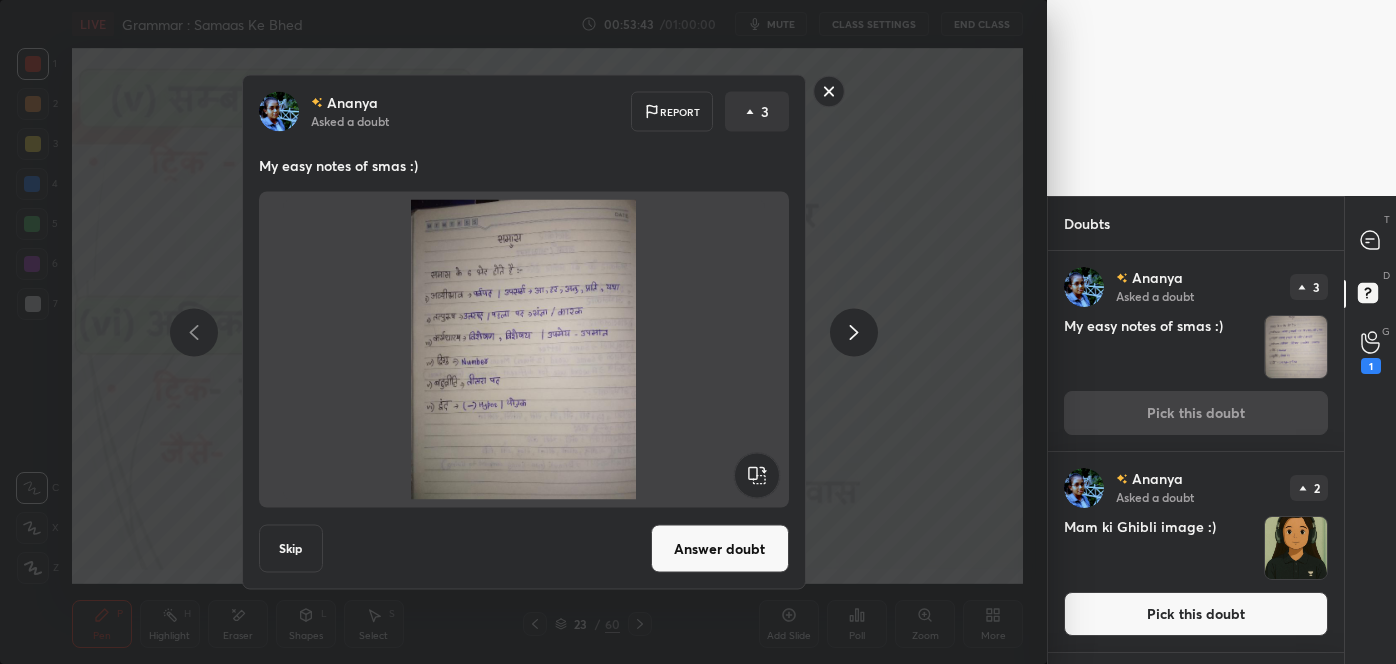 click 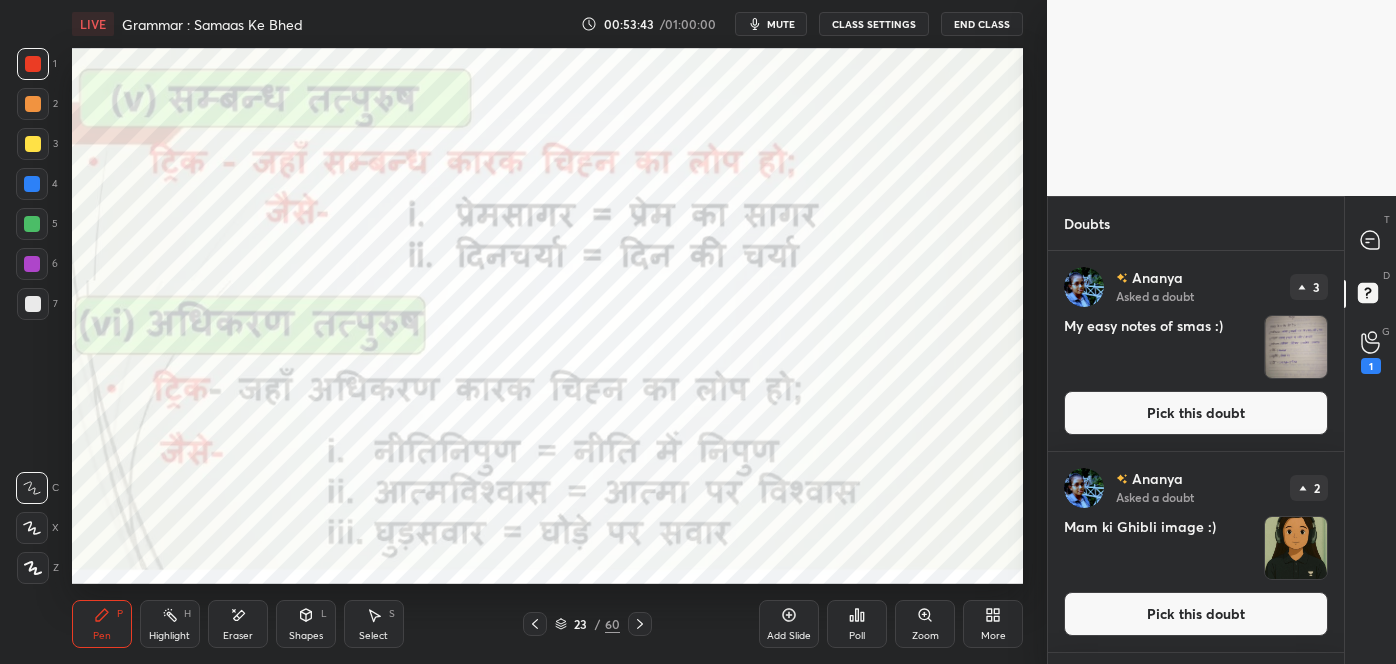 click at bounding box center (1296, 548) 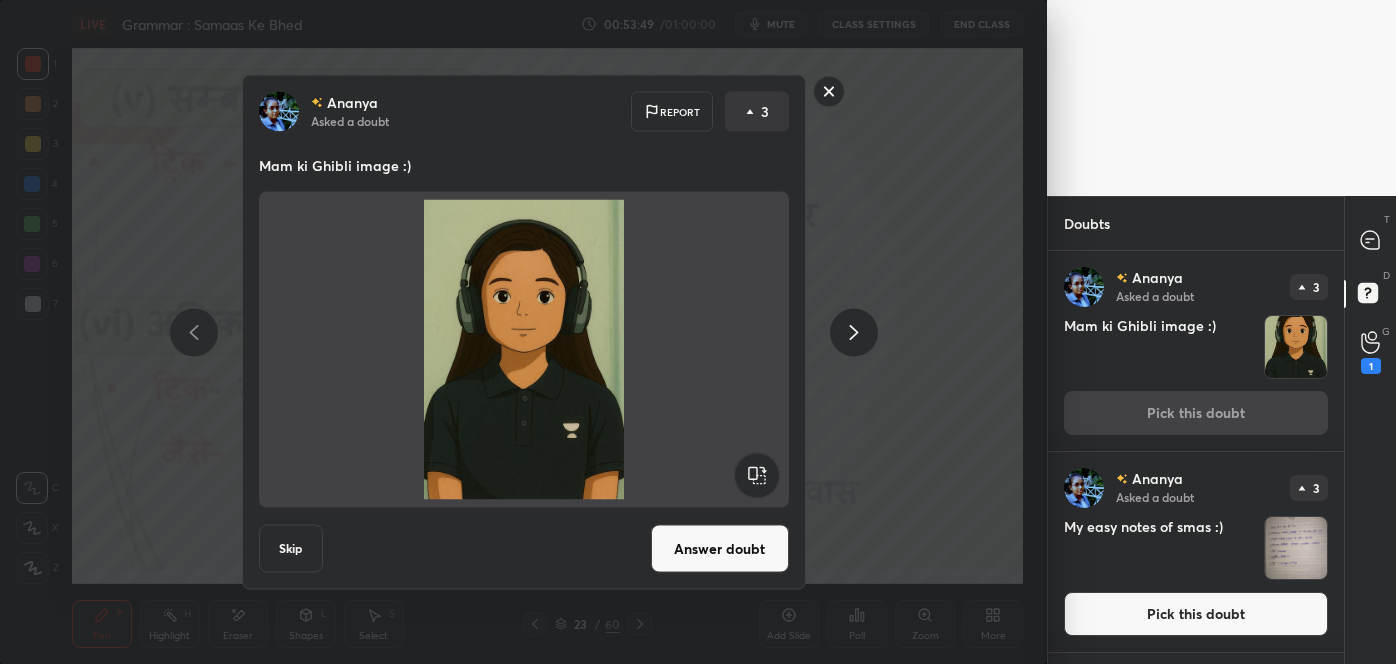 click 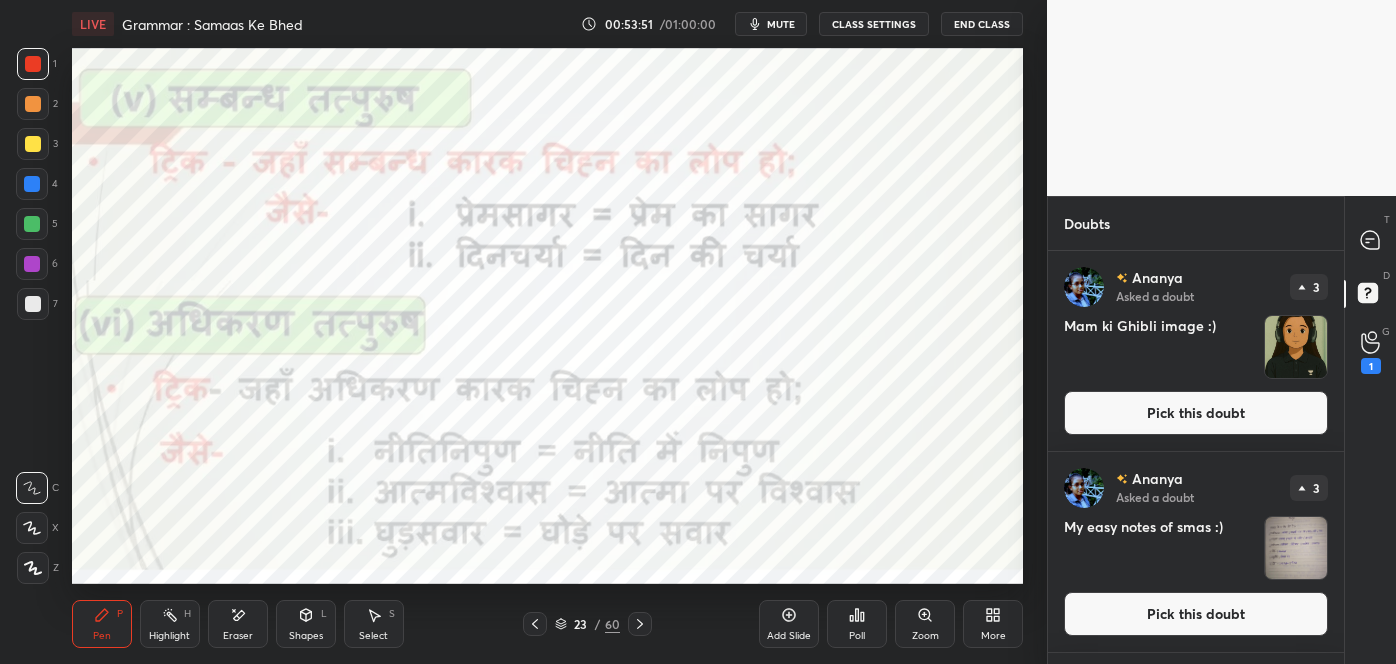 click at bounding box center (1296, 548) 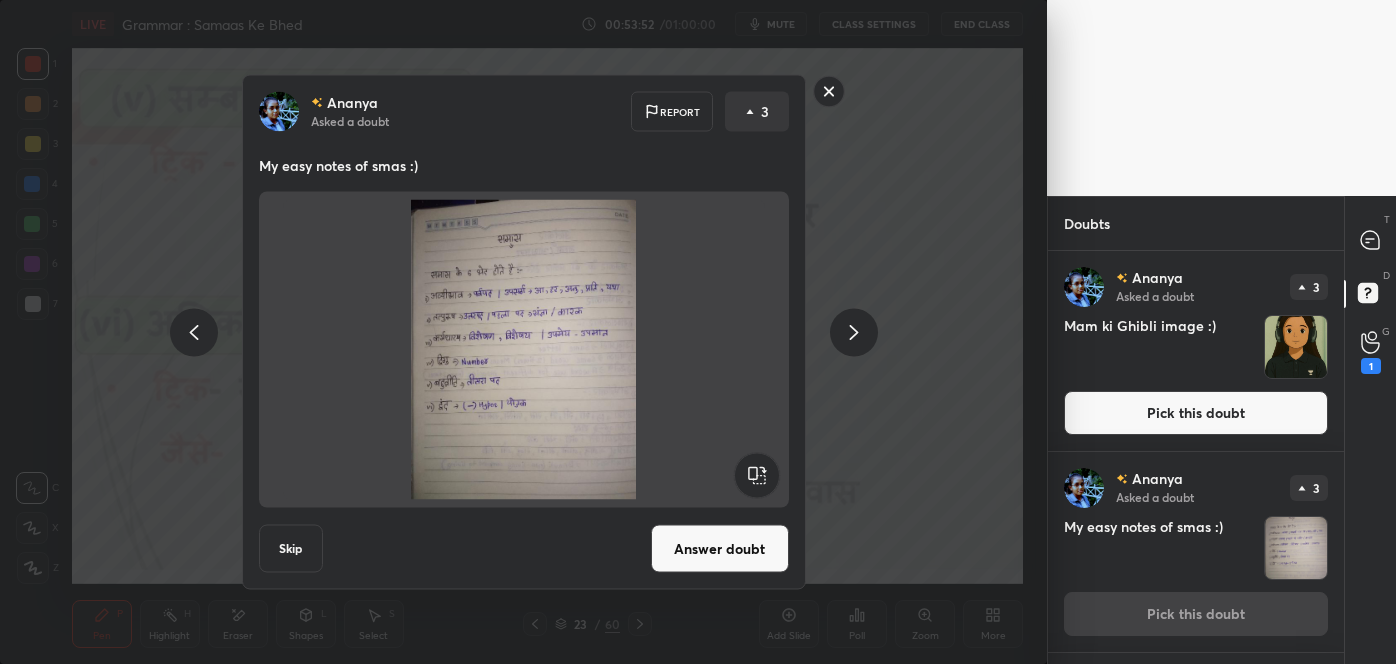click 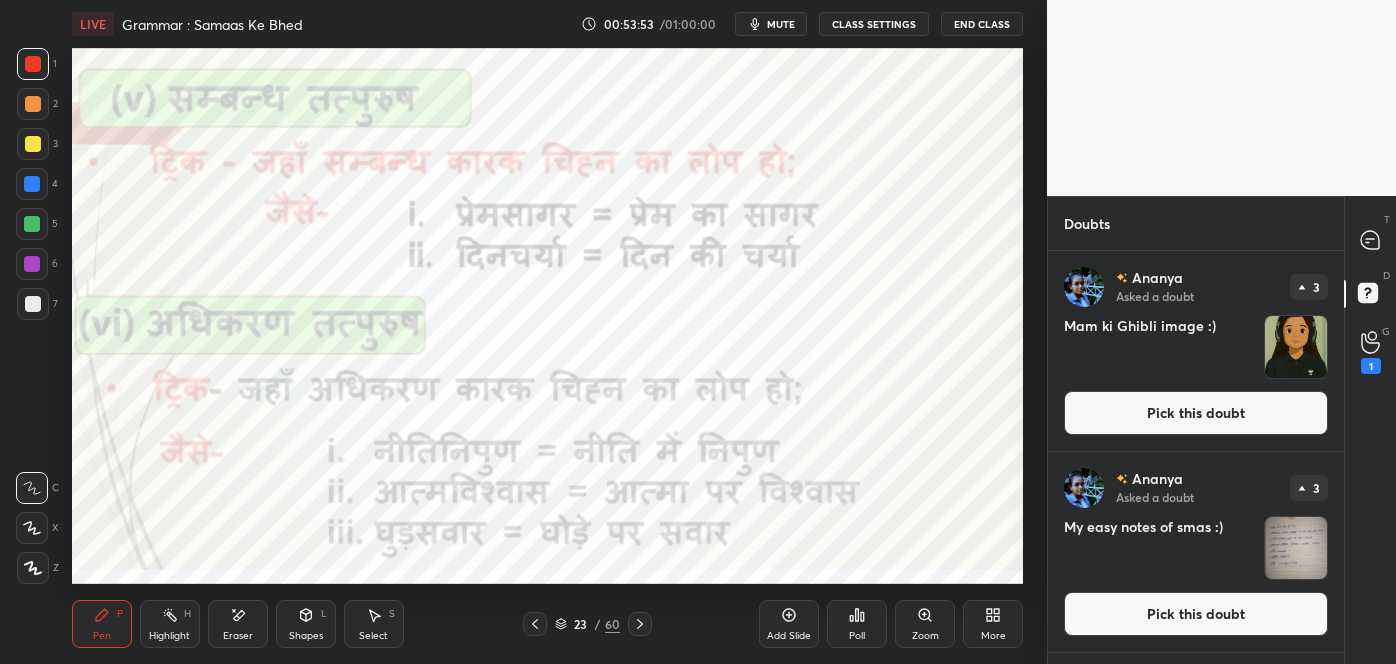 click at bounding box center [1296, 347] 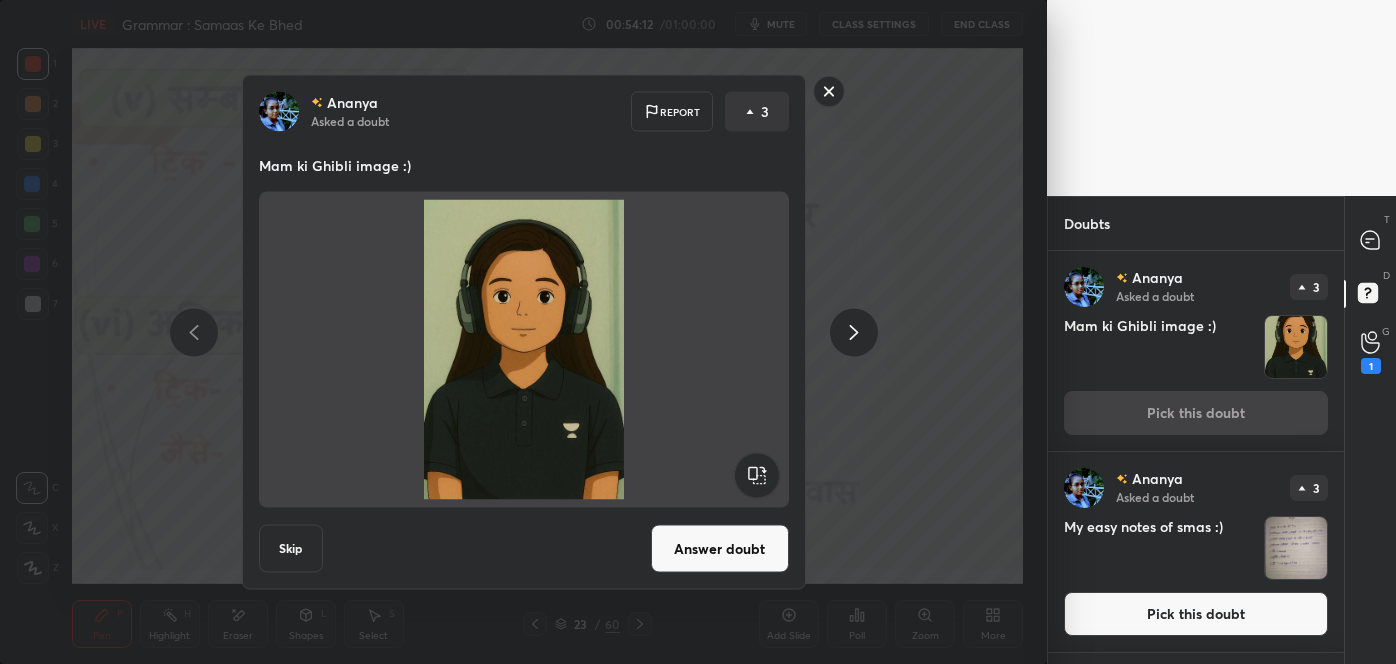 click on "Answer doubt" at bounding box center (720, 549) 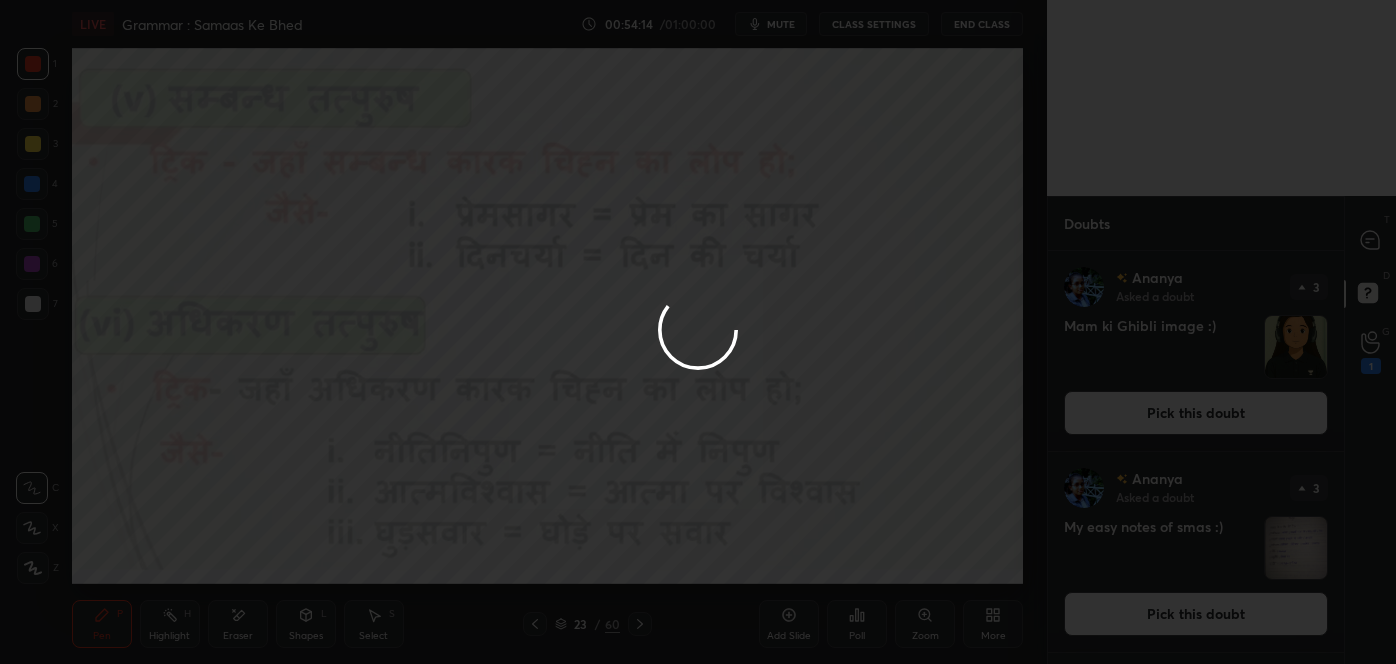 click at bounding box center [698, 332] 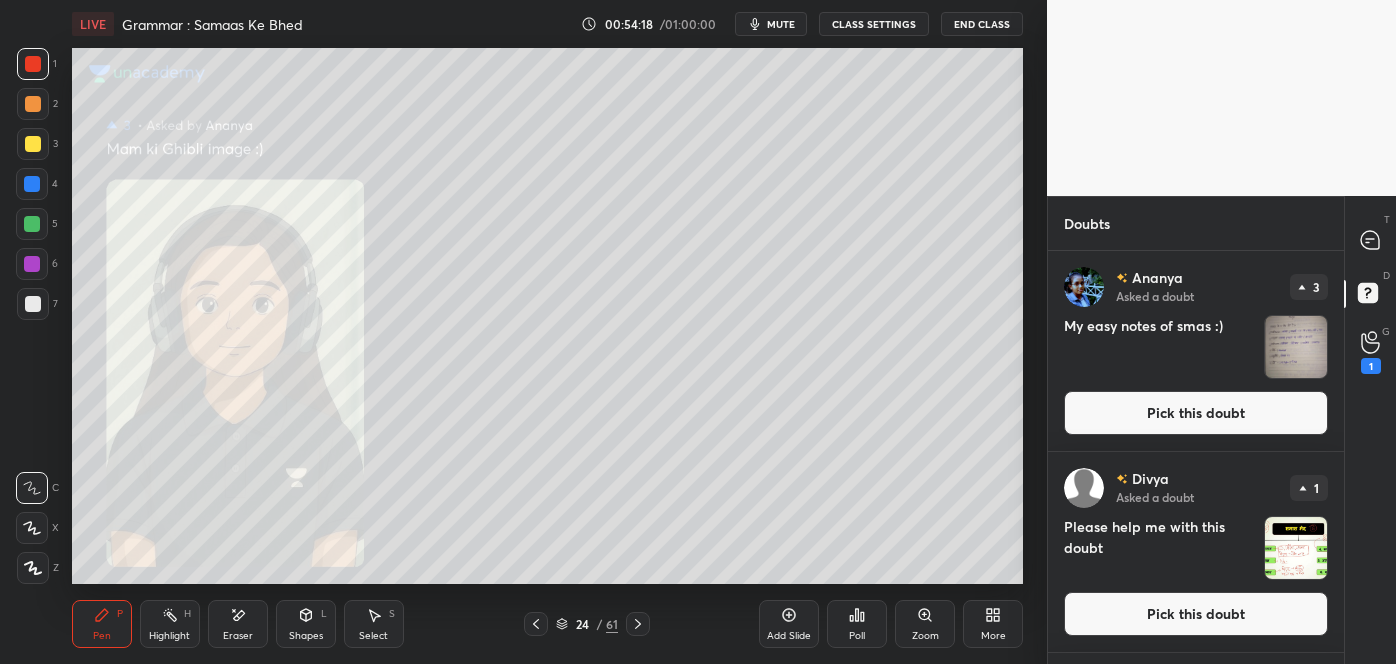 click at bounding box center [536, 624] 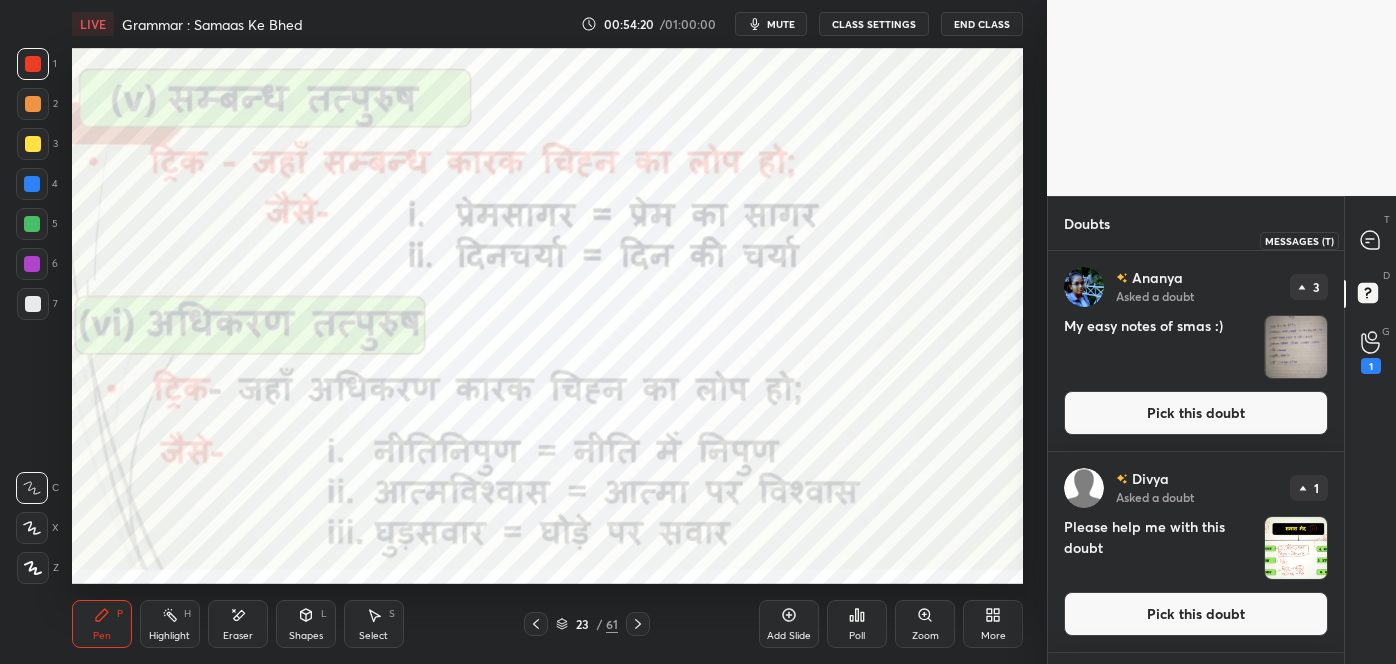 click at bounding box center (1371, 240) 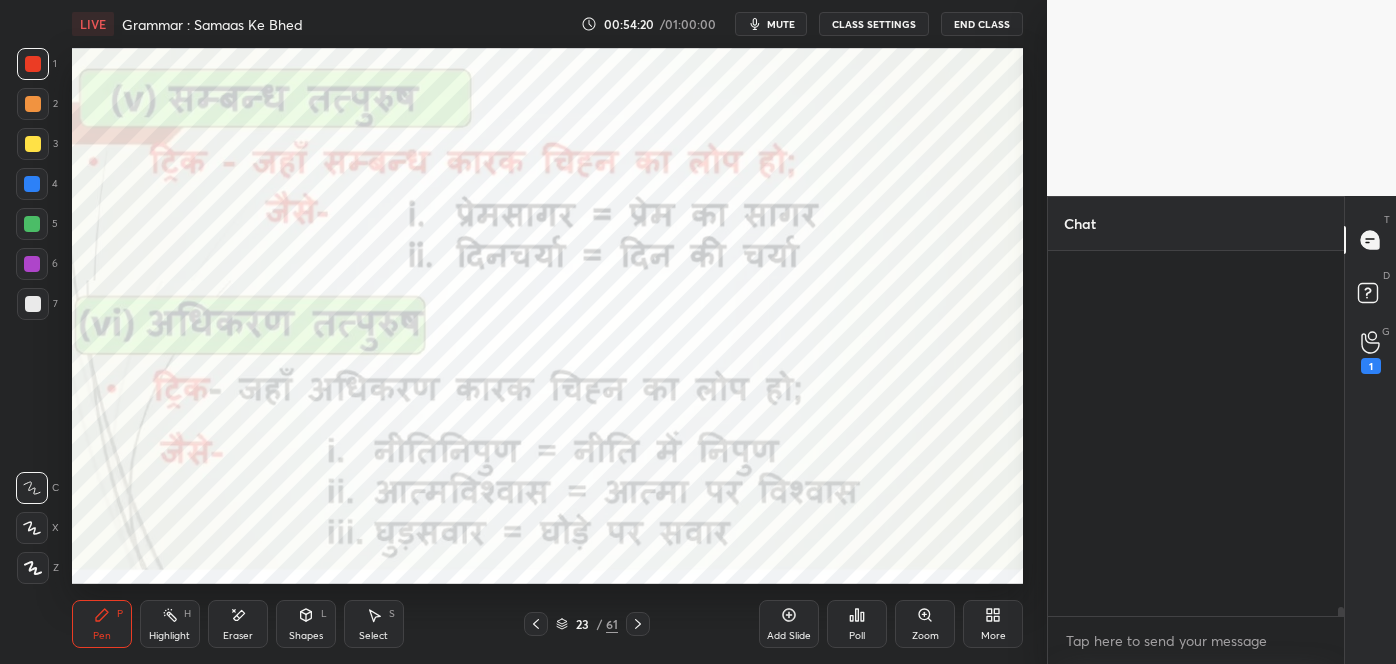 scroll, scrollTop: 24600, scrollLeft: 0, axis: vertical 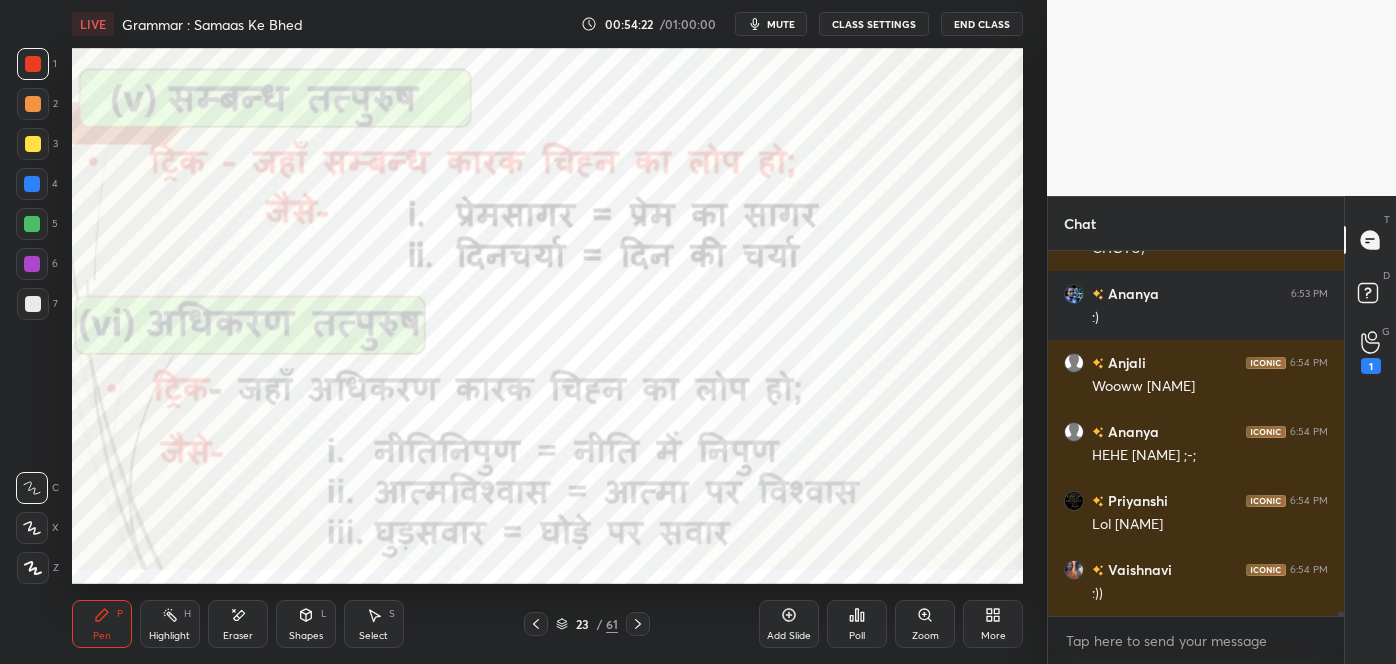 click on "23 / 61" at bounding box center [587, 624] 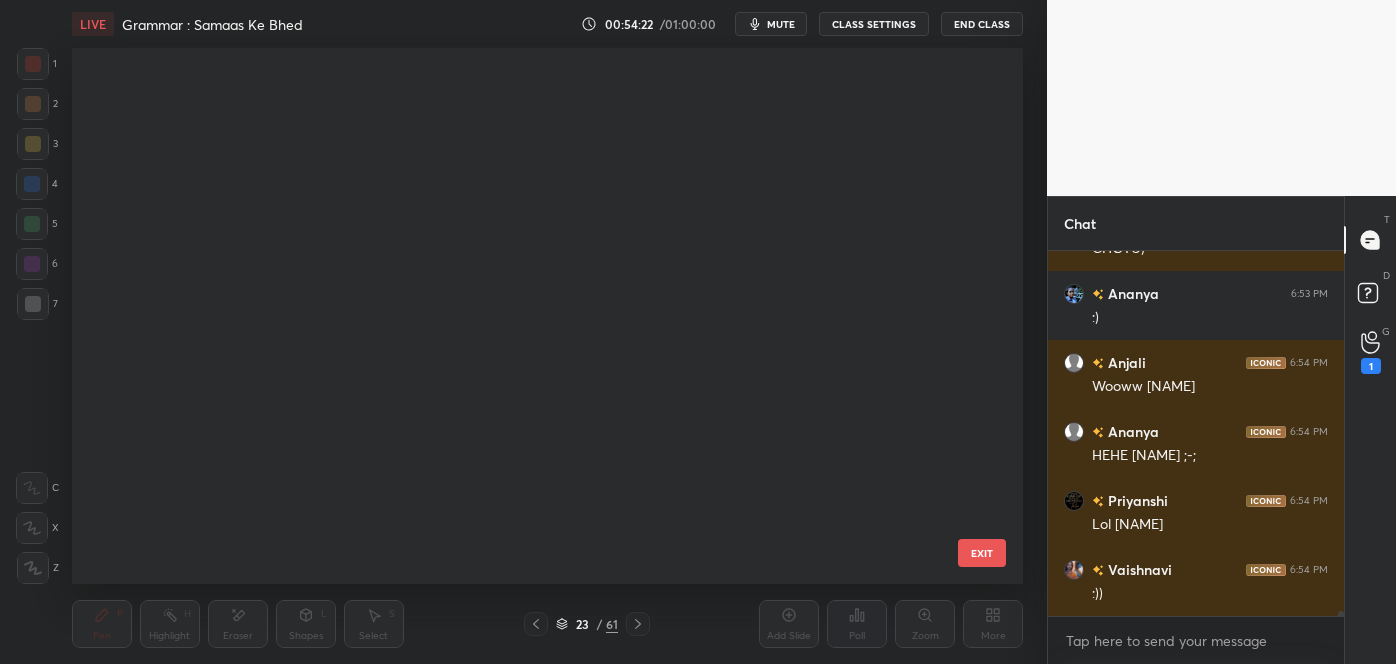 scroll, scrollTop: 771, scrollLeft: 0, axis: vertical 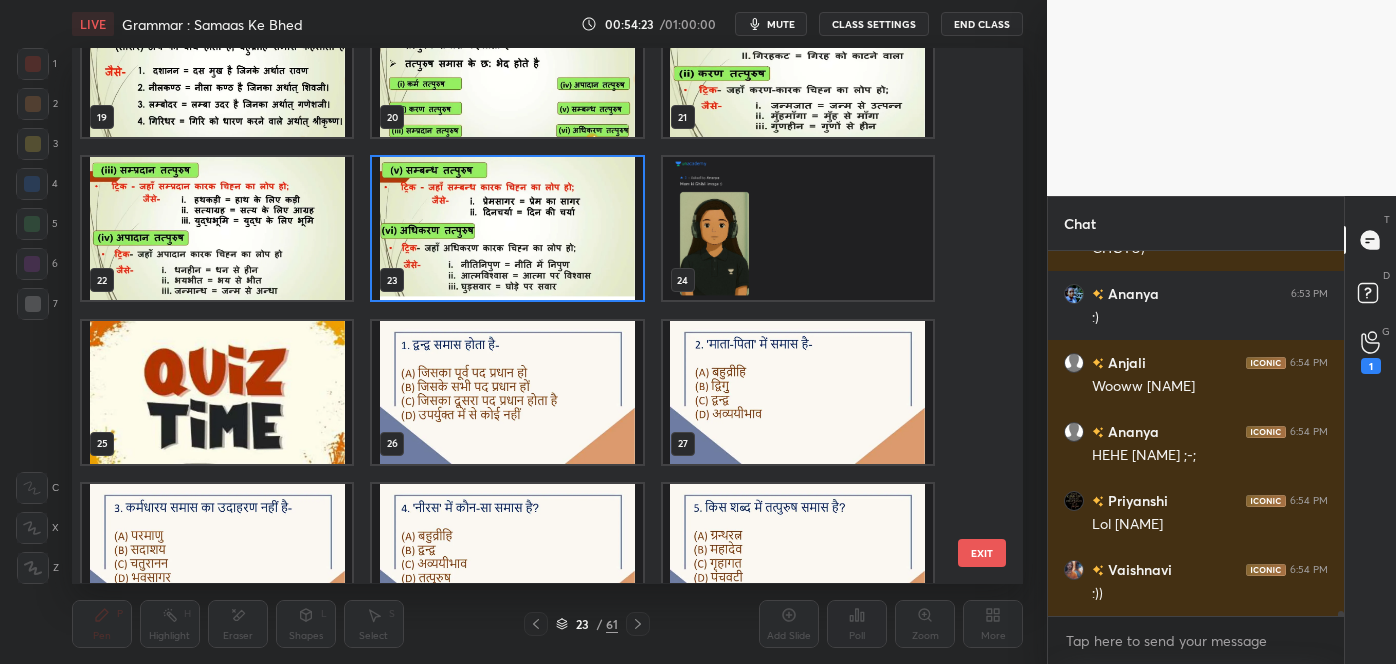 click at bounding box center [507, 392] 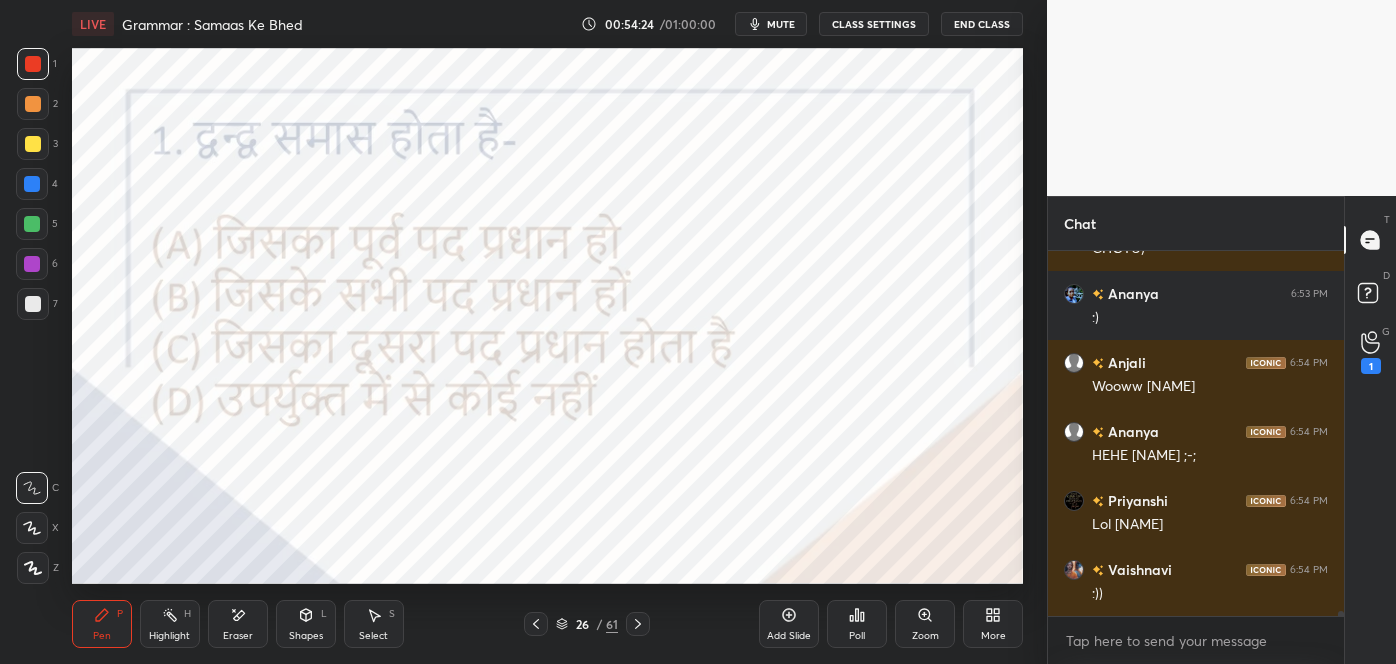 scroll, scrollTop: 1271, scrollLeft: 0, axis: vertical 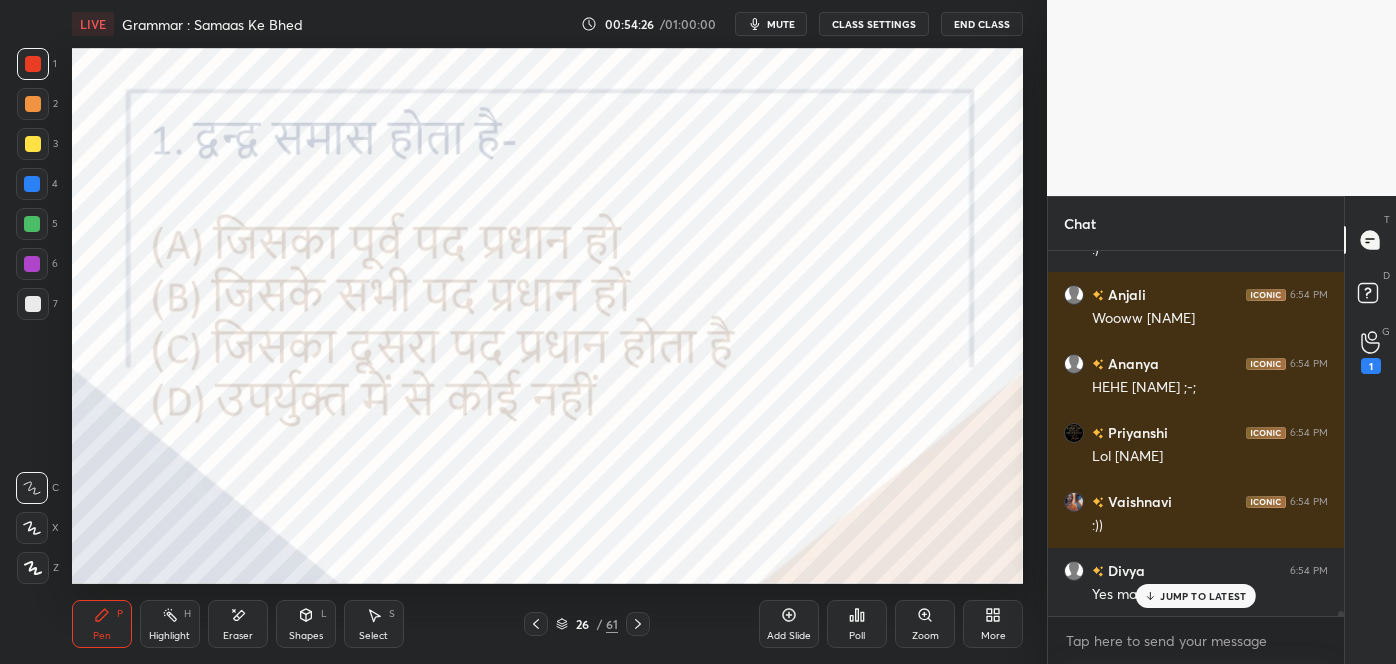 click on "/" at bounding box center [599, 624] 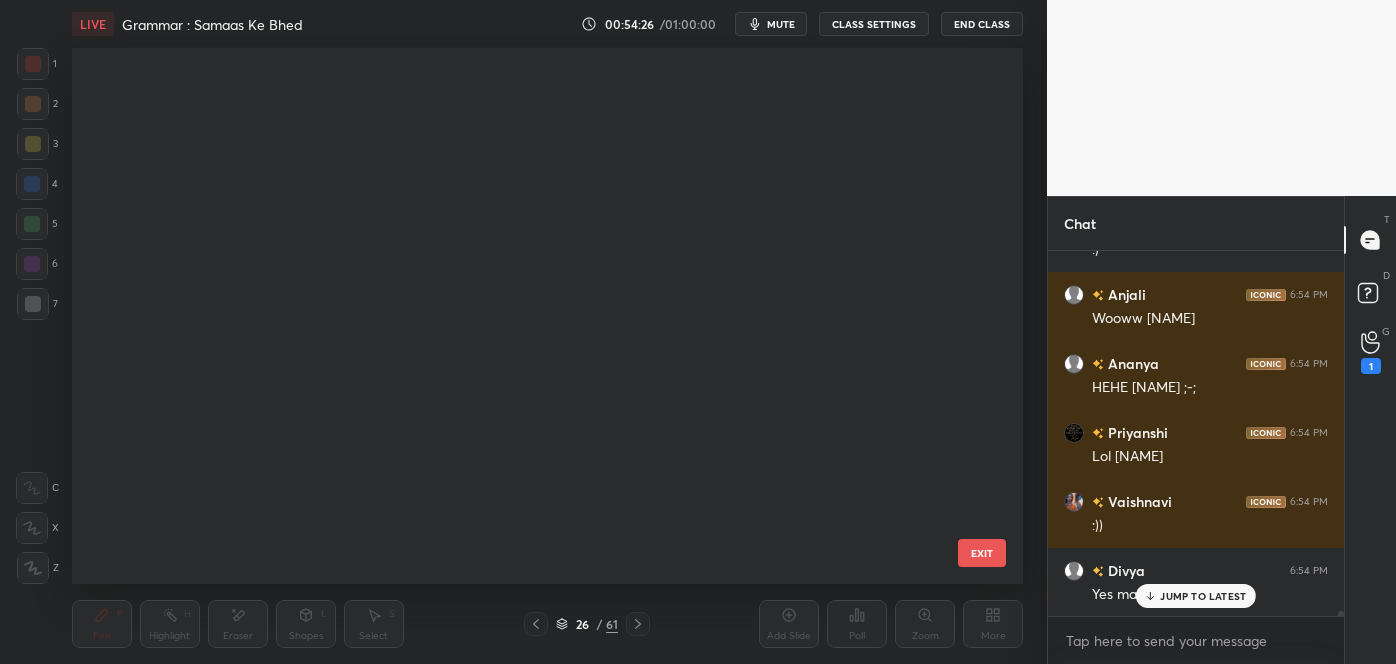 scroll, scrollTop: 934, scrollLeft: 0, axis: vertical 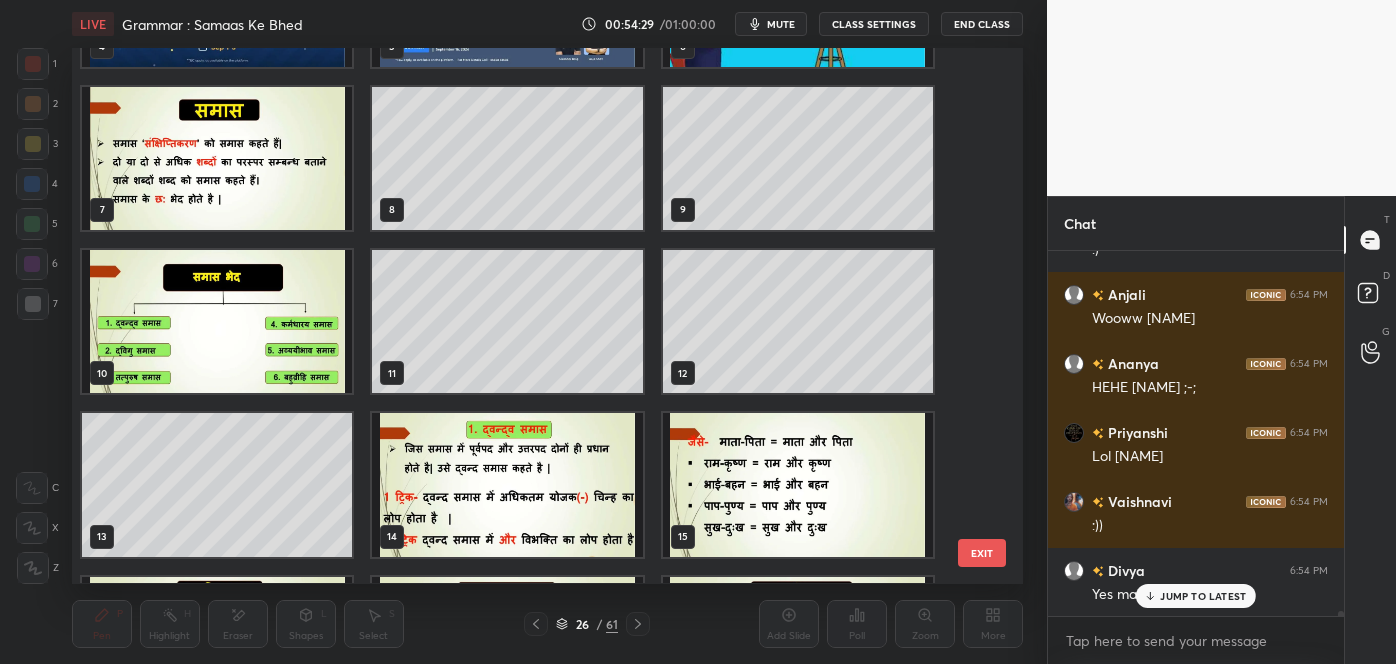 click at bounding box center (217, 321) 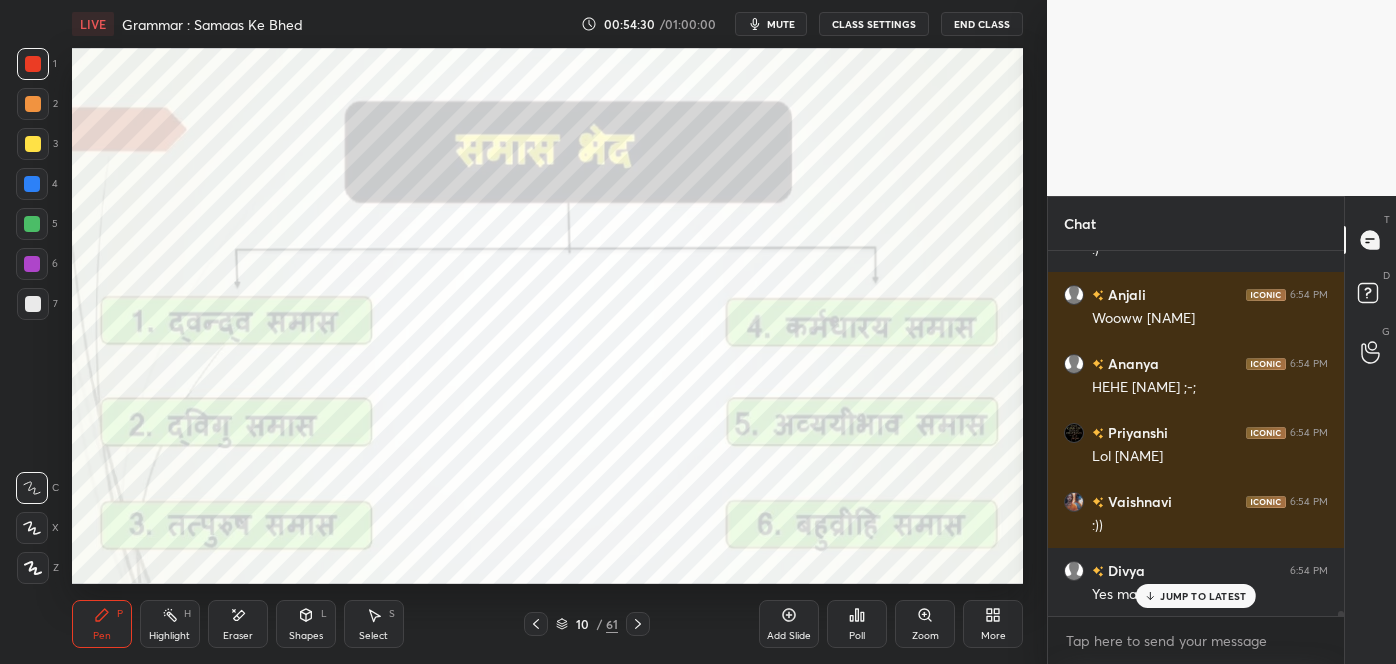 click on "JUMP TO LATEST" at bounding box center [1196, 596] 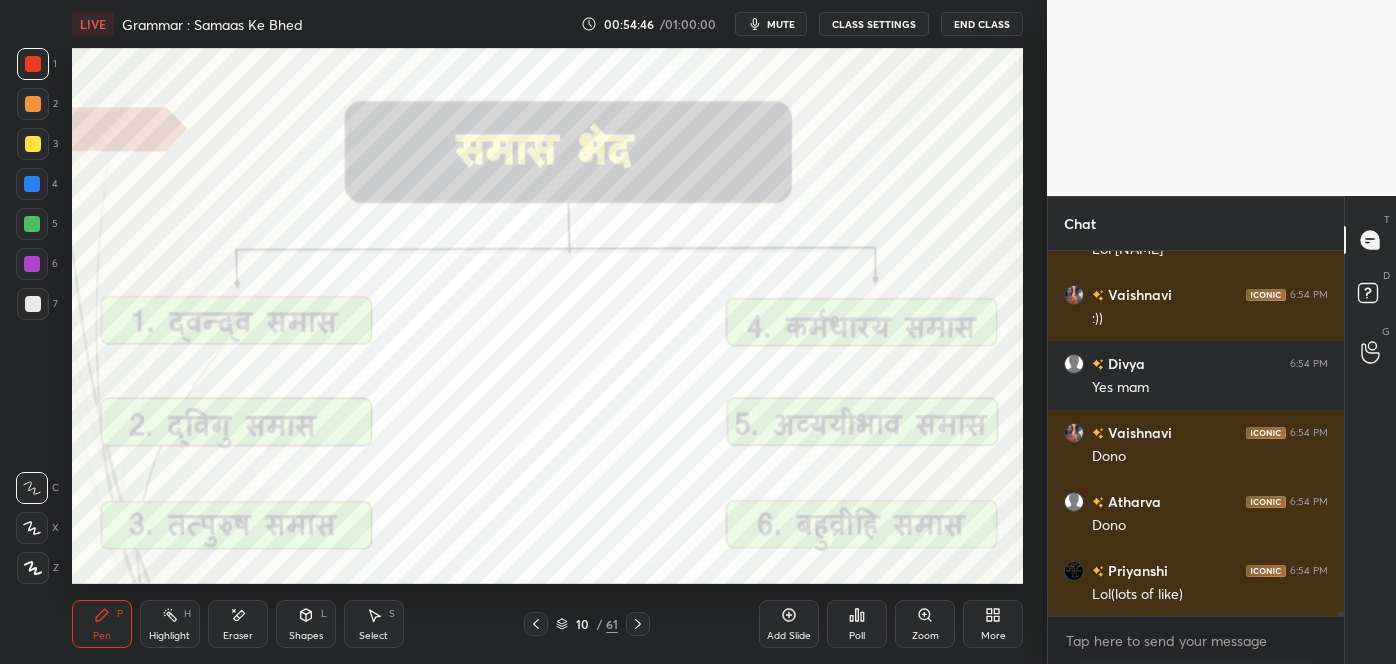 scroll, scrollTop: 25272, scrollLeft: 0, axis: vertical 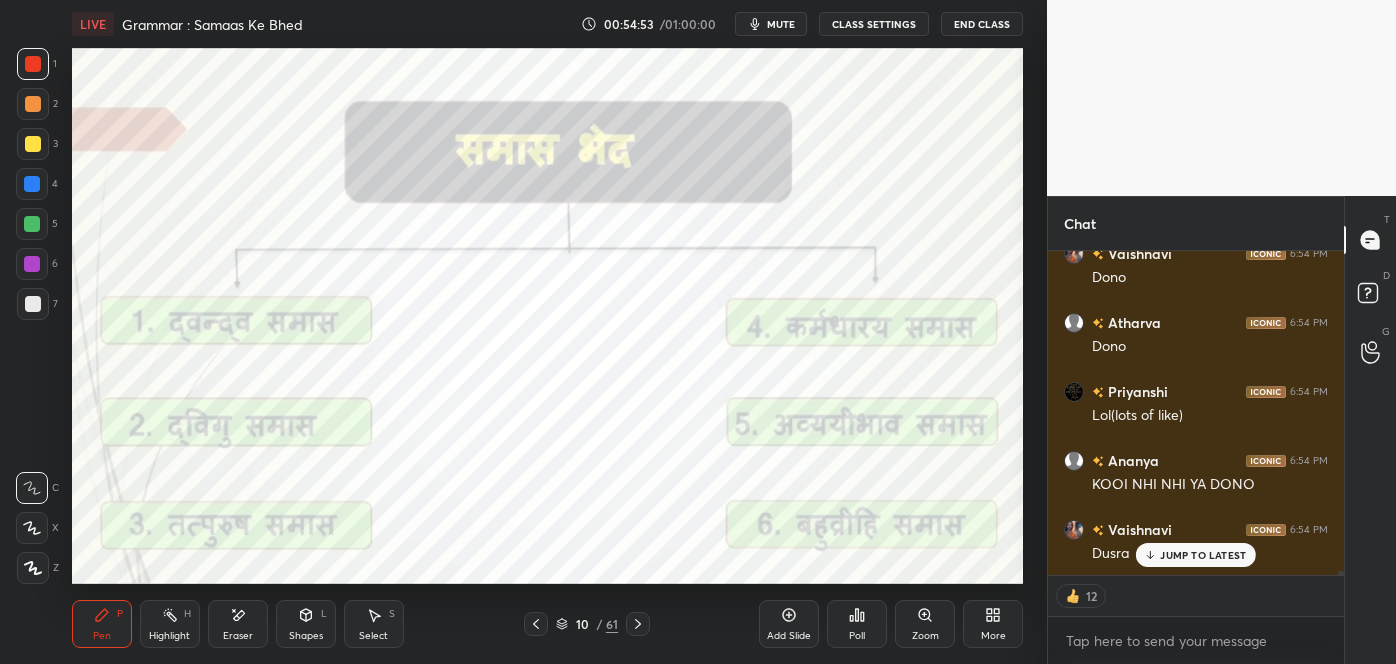 click on "JUMP TO LATEST" at bounding box center (1203, 555) 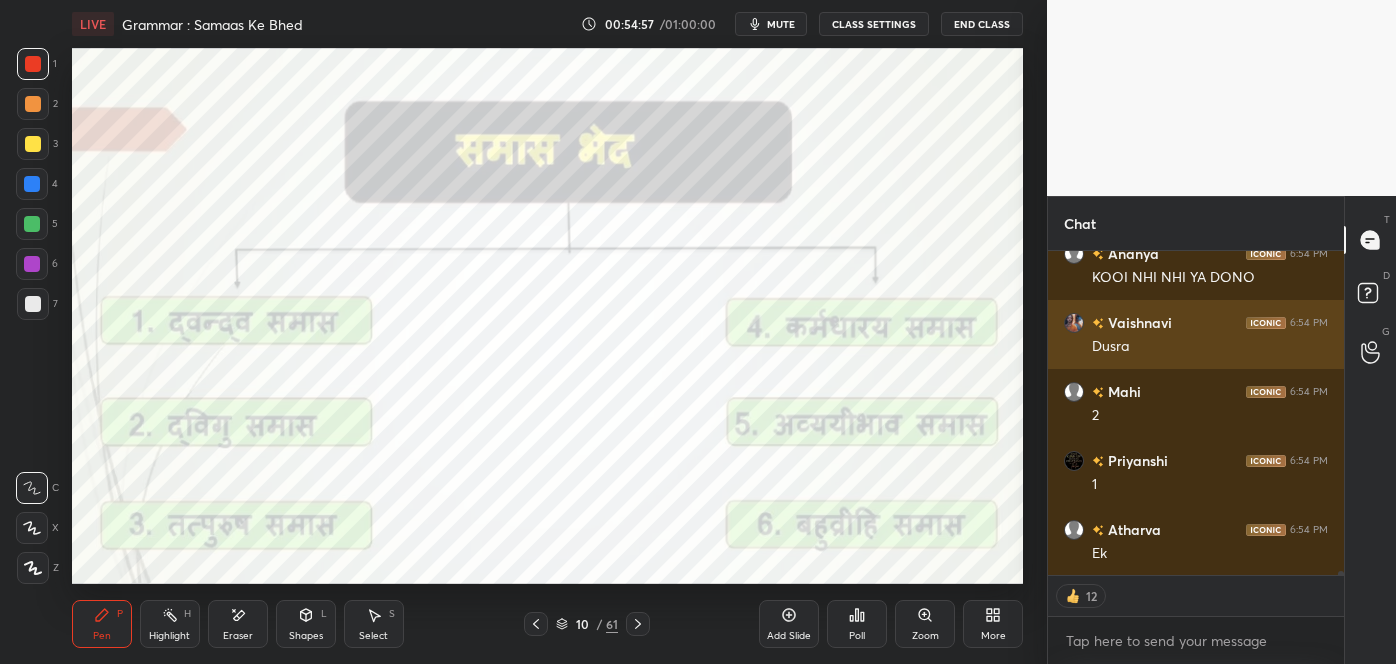 scroll, scrollTop: 25657, scrollLeft: 0, axis: vertical 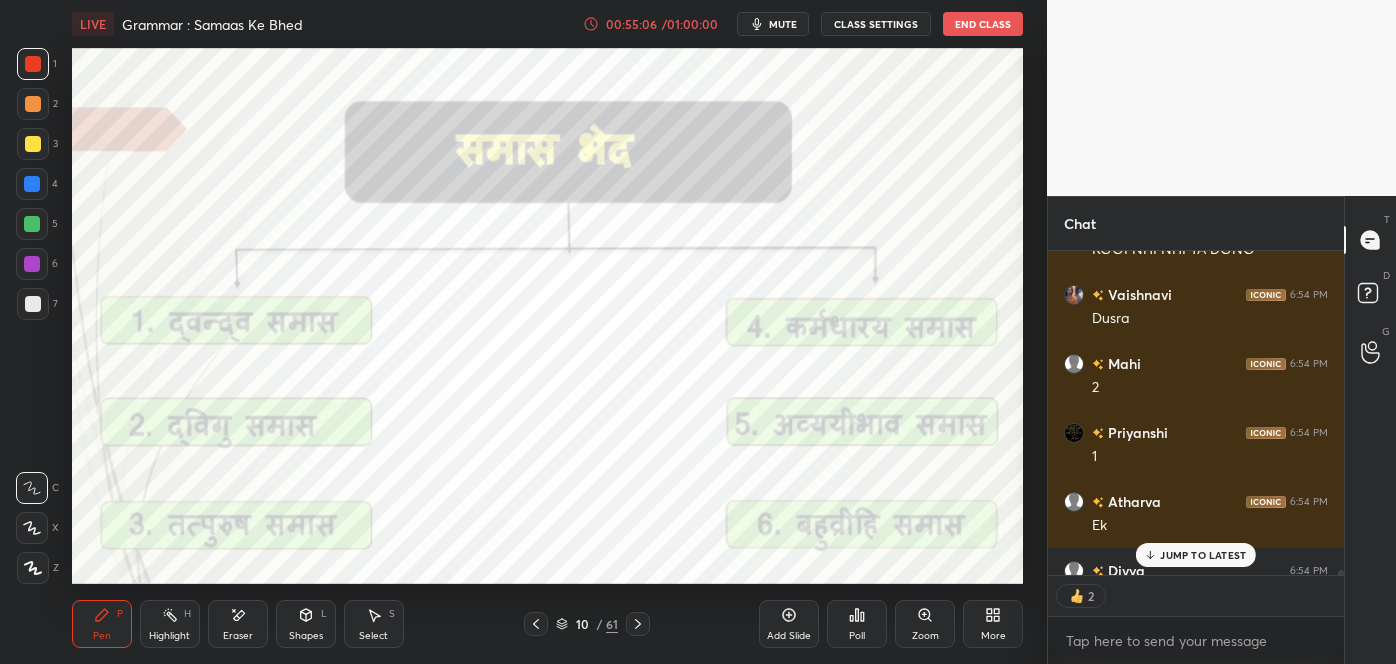 click on "JUMP TO LATEST" at bounding box center (1203, 555) 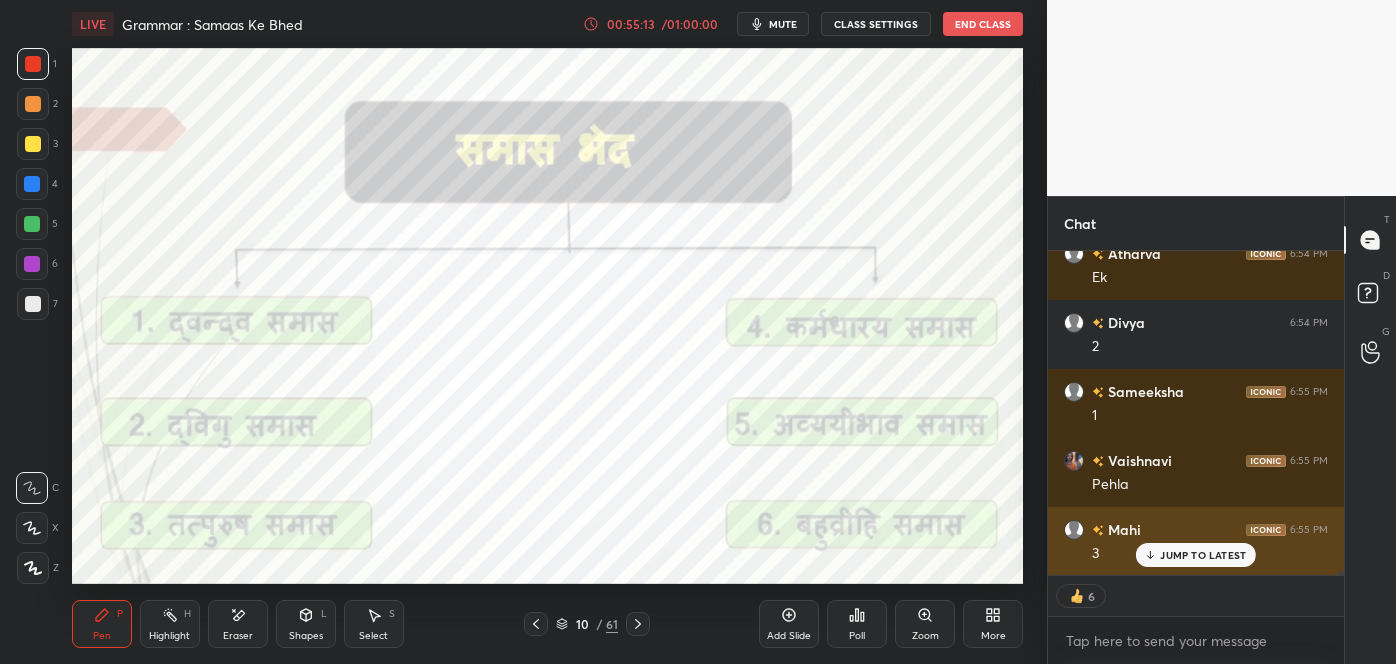 click on "JUMP TO LATEST" at bounding box center [1203, 555] 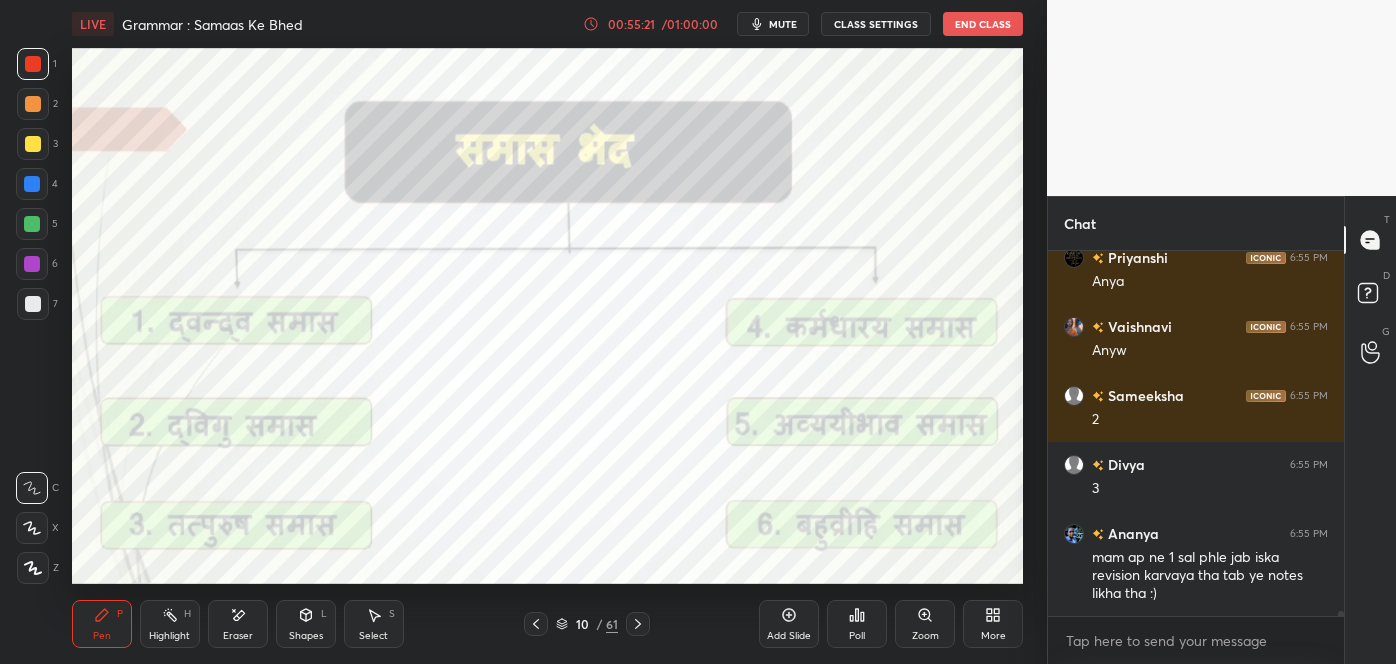 click on "Pen P Highlight H Eraser Shapes L Select S 10 / 61 Add Slide Poll Zoom More" at bounding box center (547, 624) 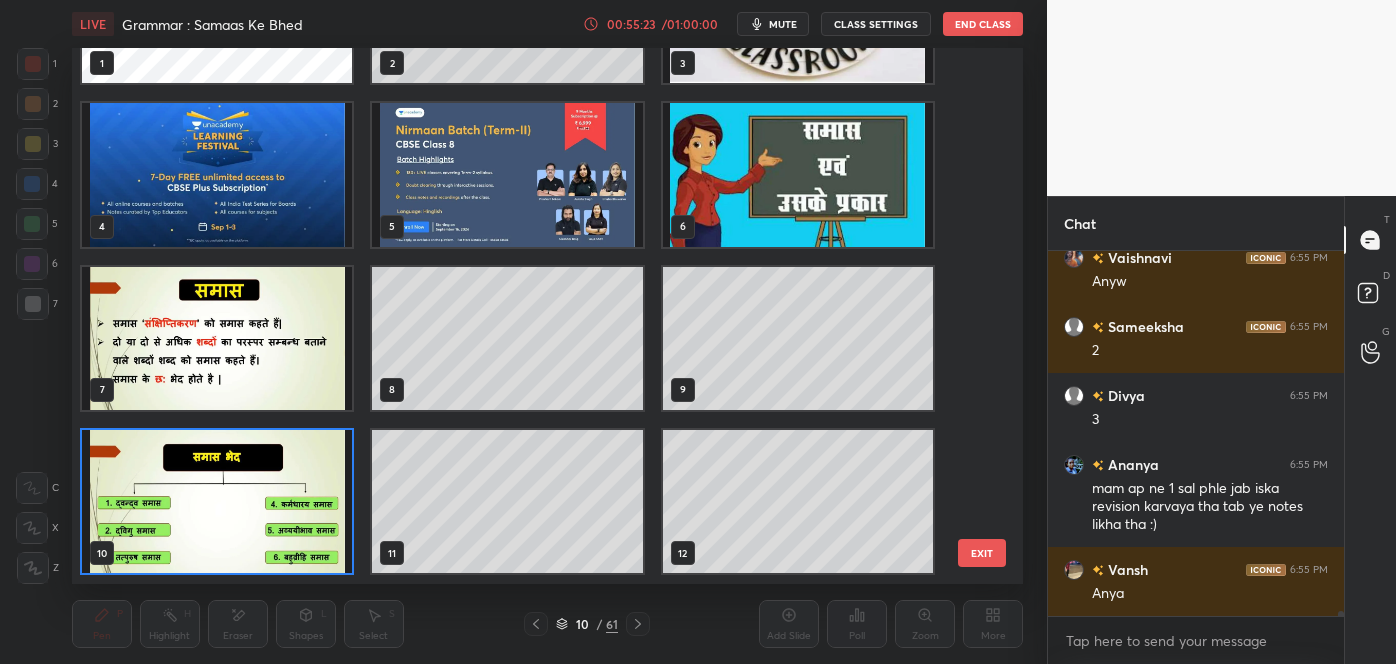 click on "EXIT" at bounding box center (982, 553) 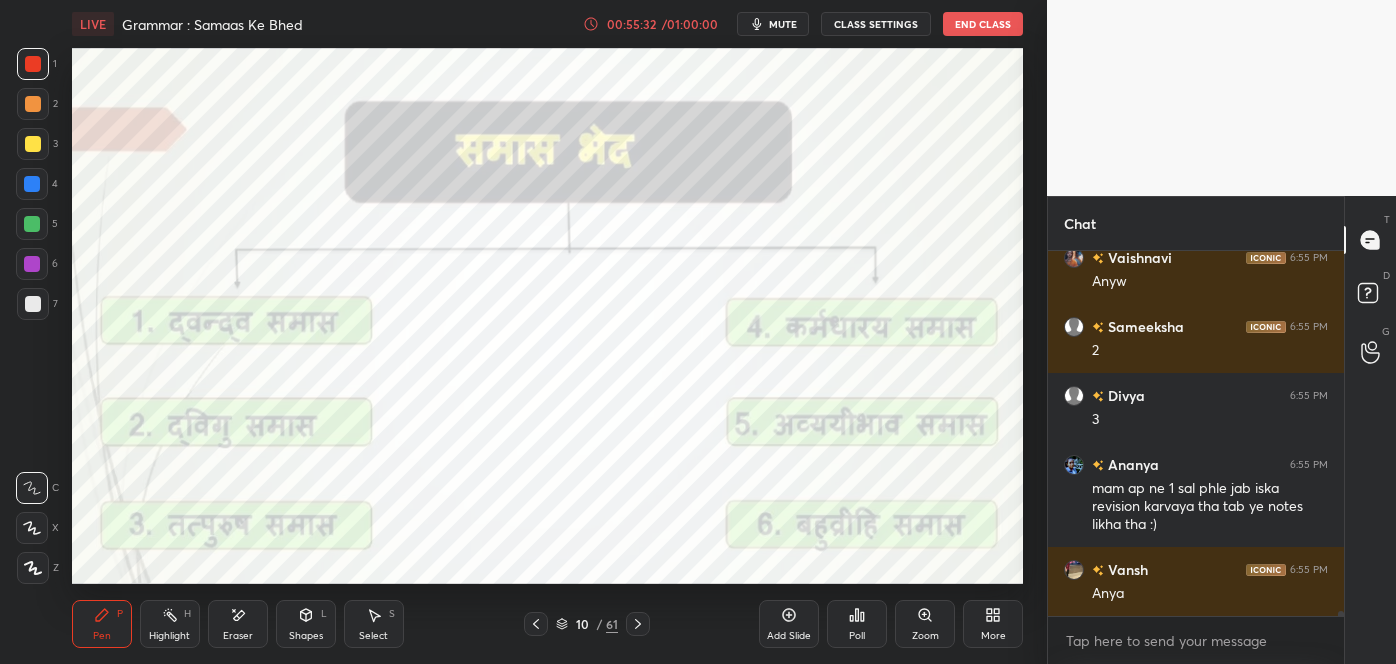 click on "10 / 61" at bounding box center [587, 624] 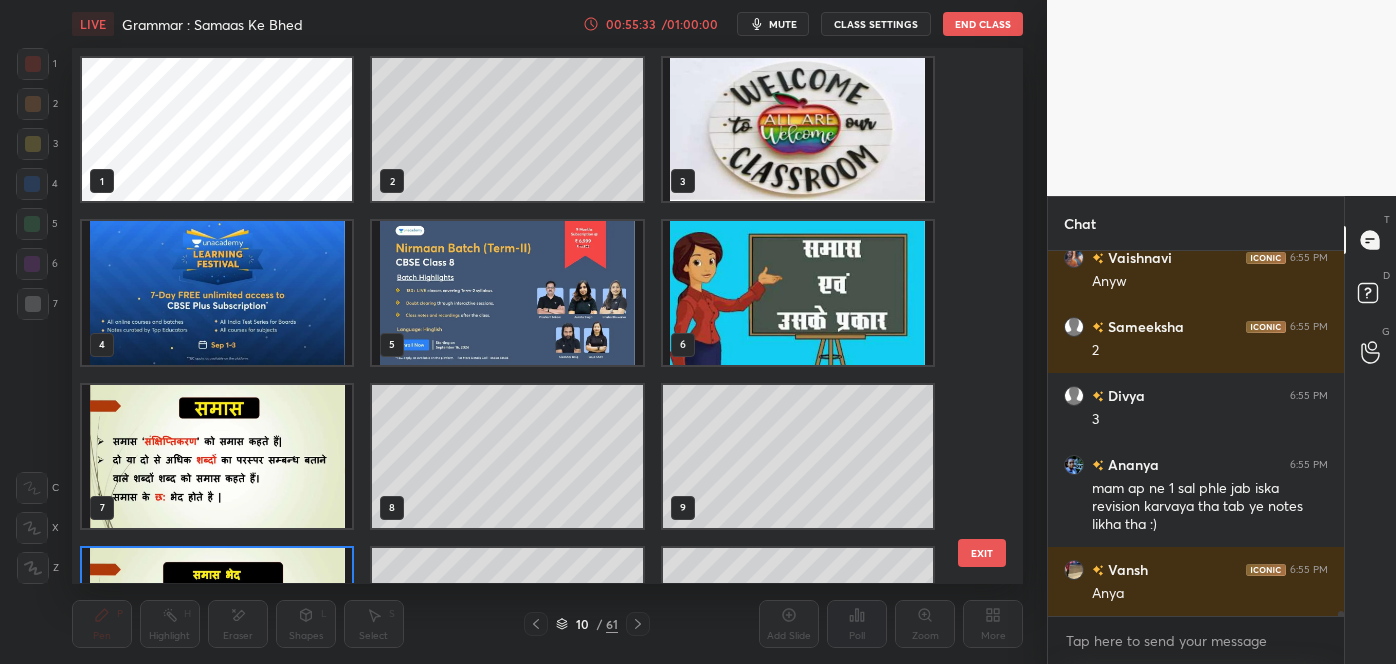 scroll, scrollTop: 118, scrollLeft: 0, axis: vertical 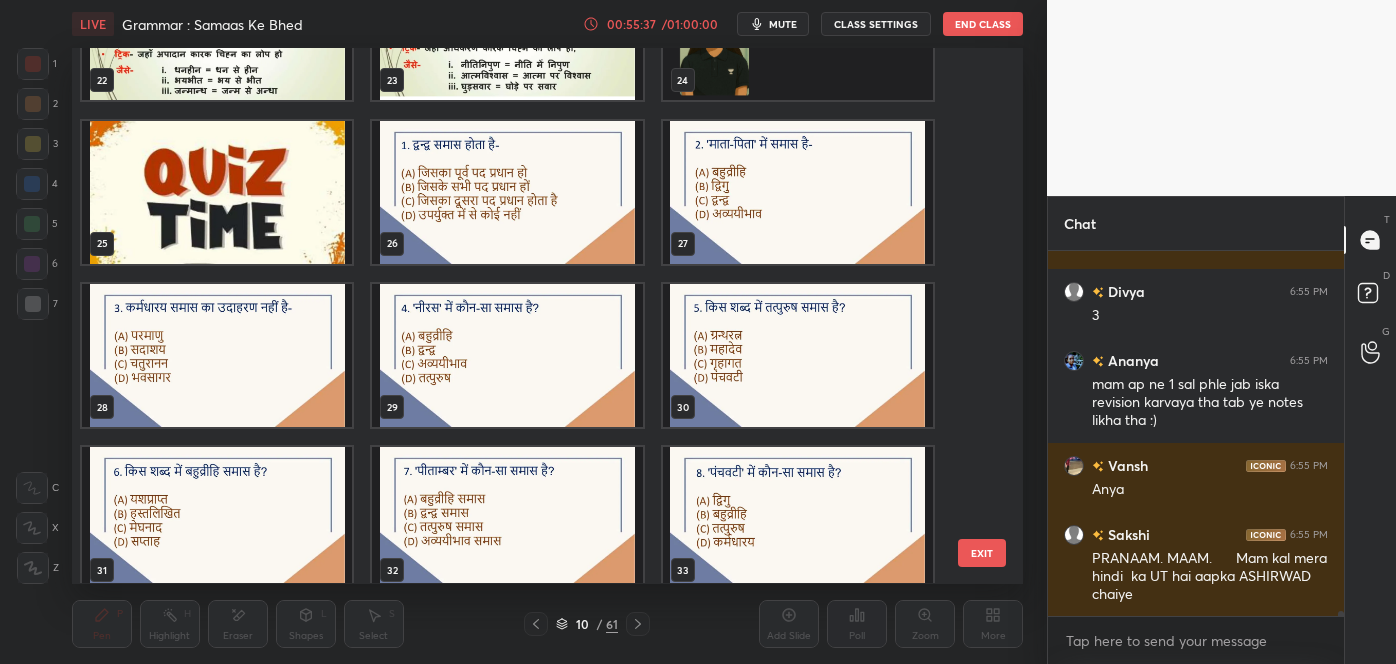 click at bounding box center [507, 192] 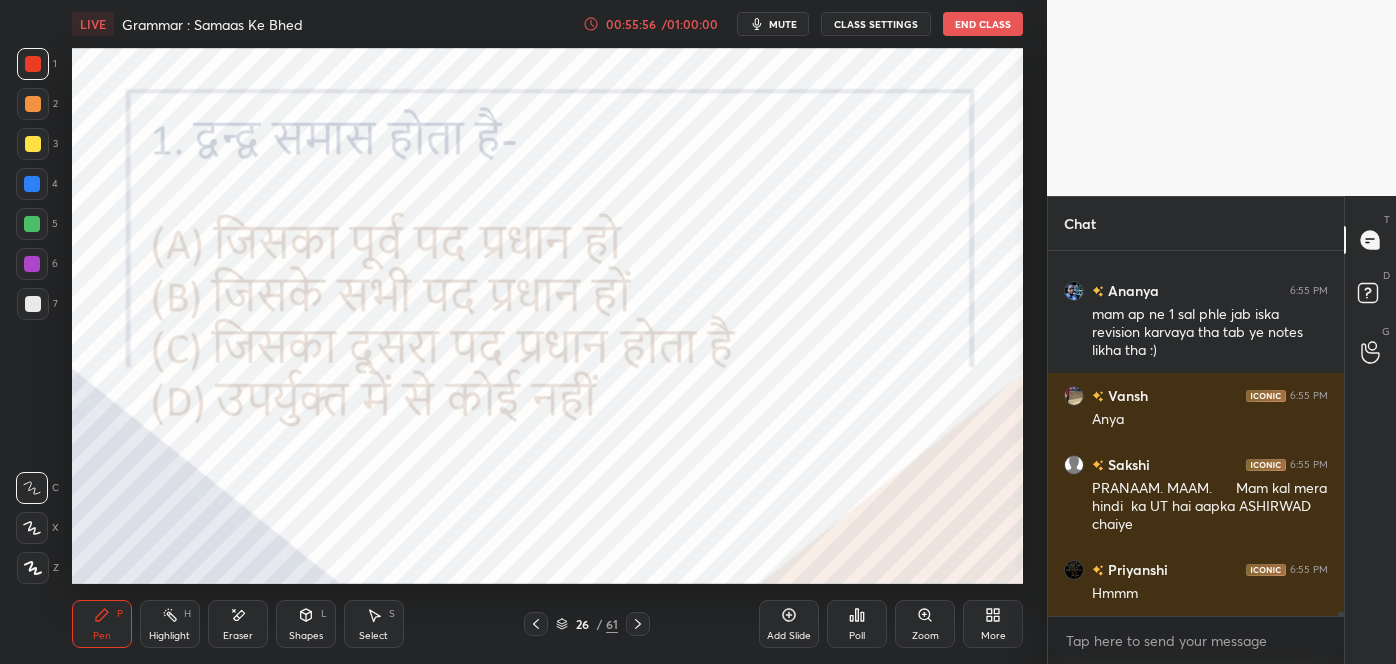click on "Poll" at bounding box center (857, 624) 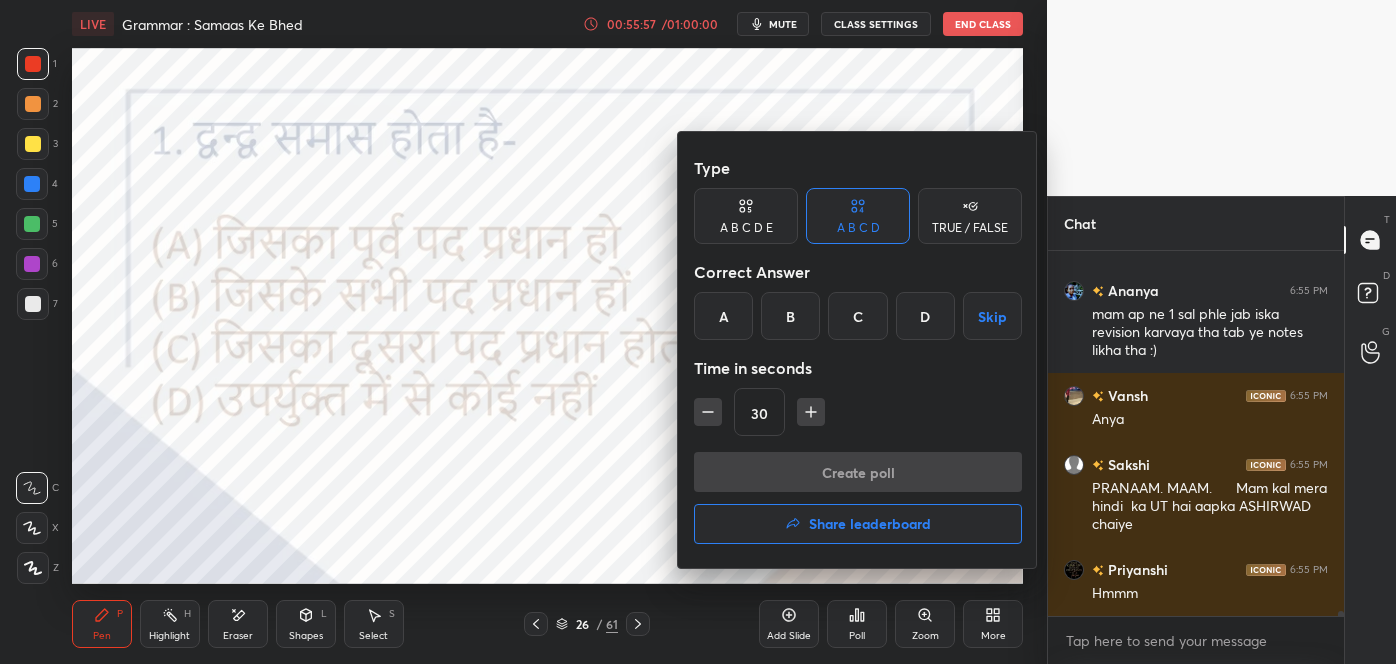 click on "B" at bounding box center (790, 316) 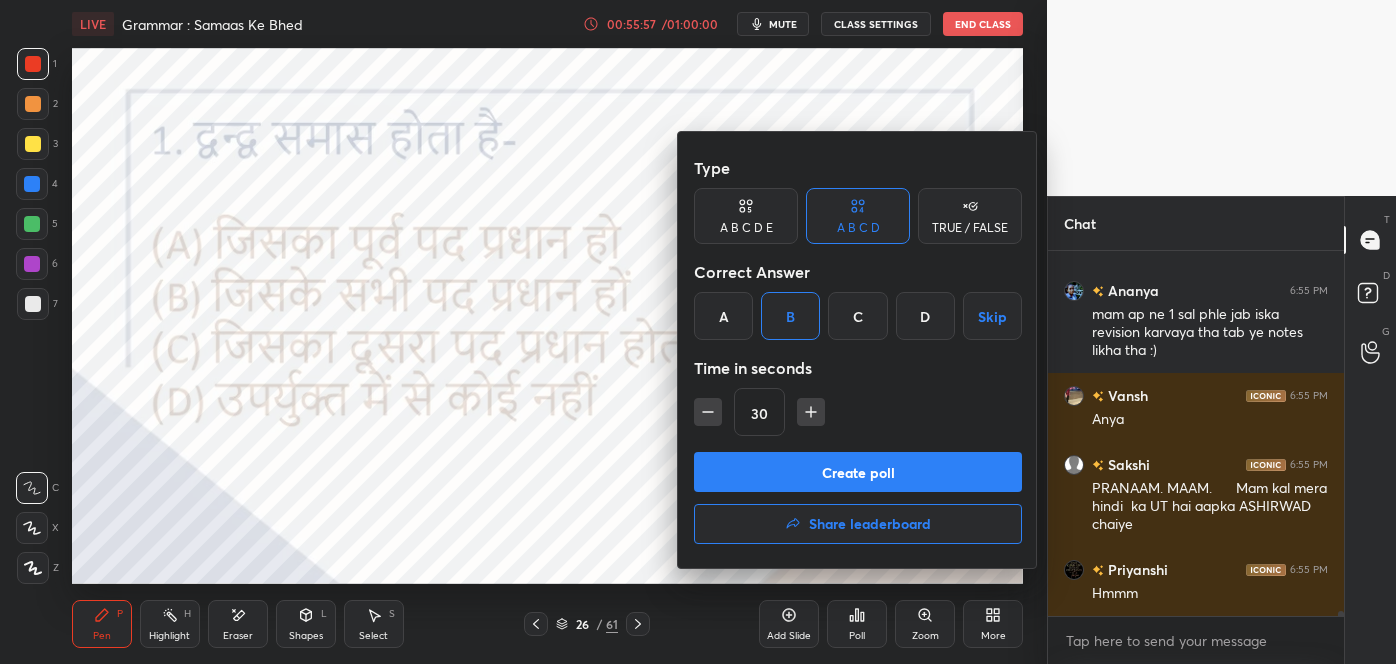 click on "Create poll" at bounding box center (858, 472) 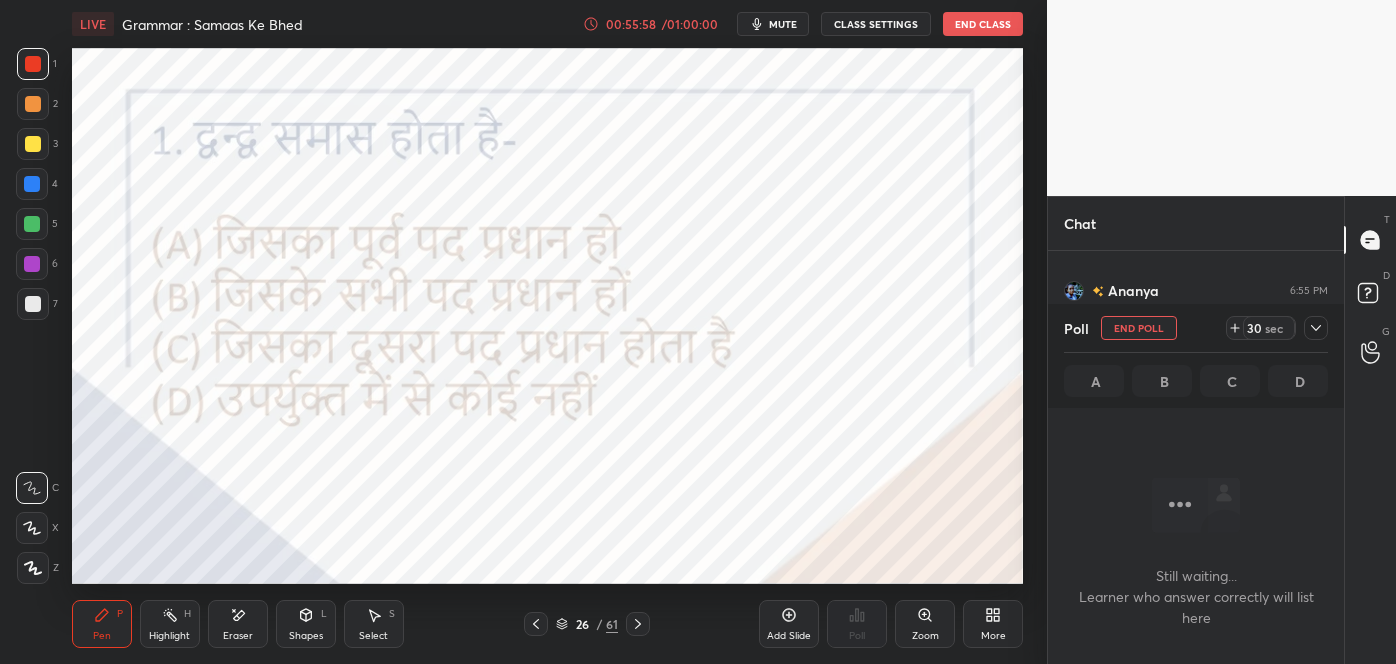 scroll, scrollTop: 261, scrollLeft: 290, axis: both 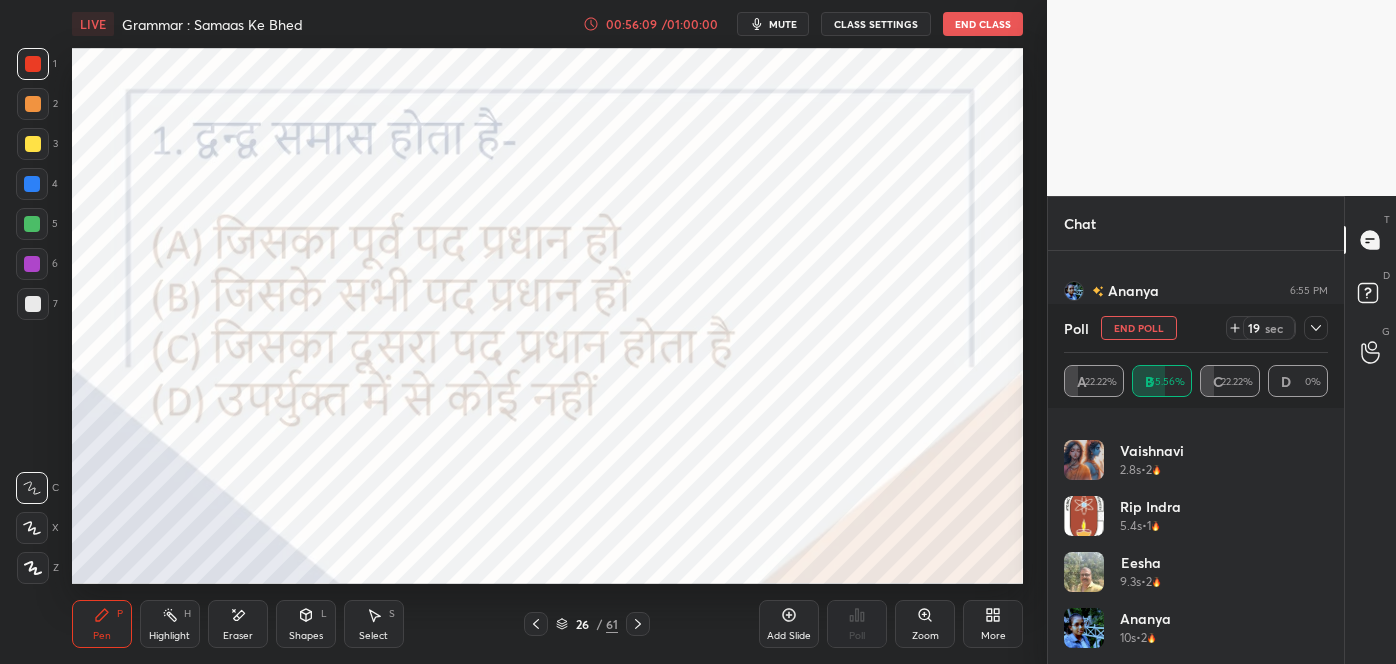 click 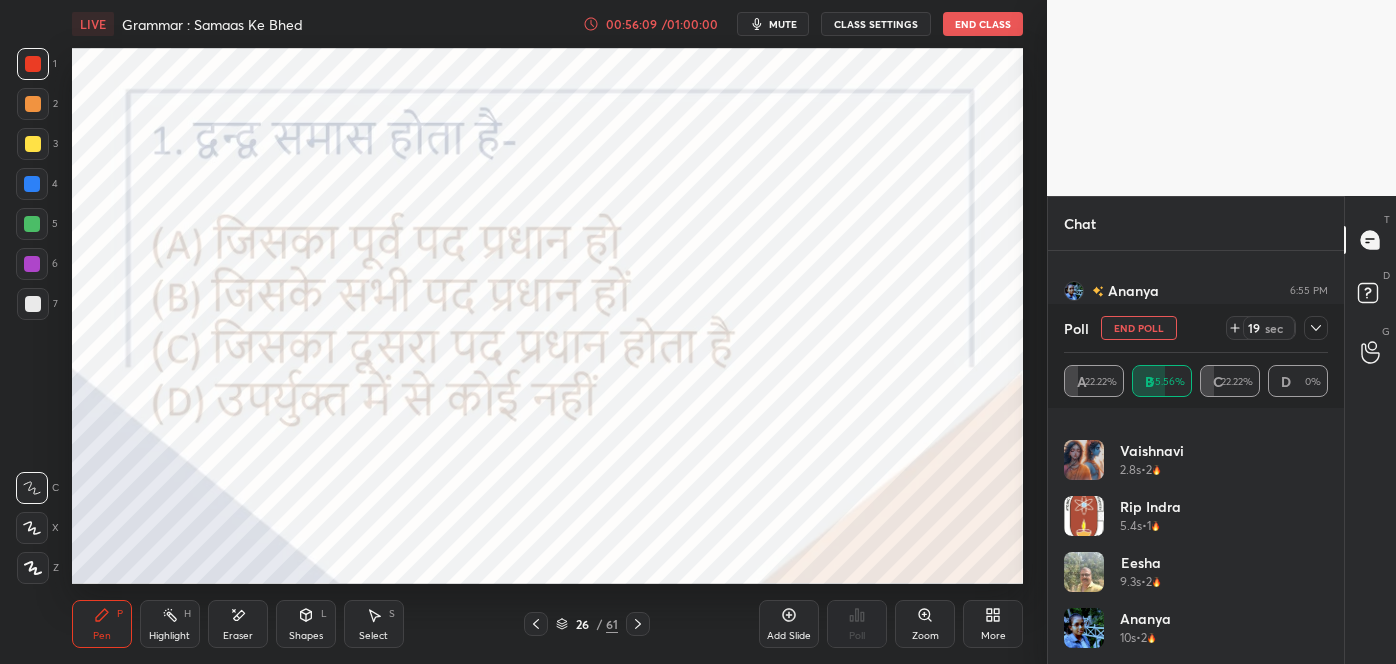 scroll, scrollTop: 164, scrollLeft: 258, axis: both 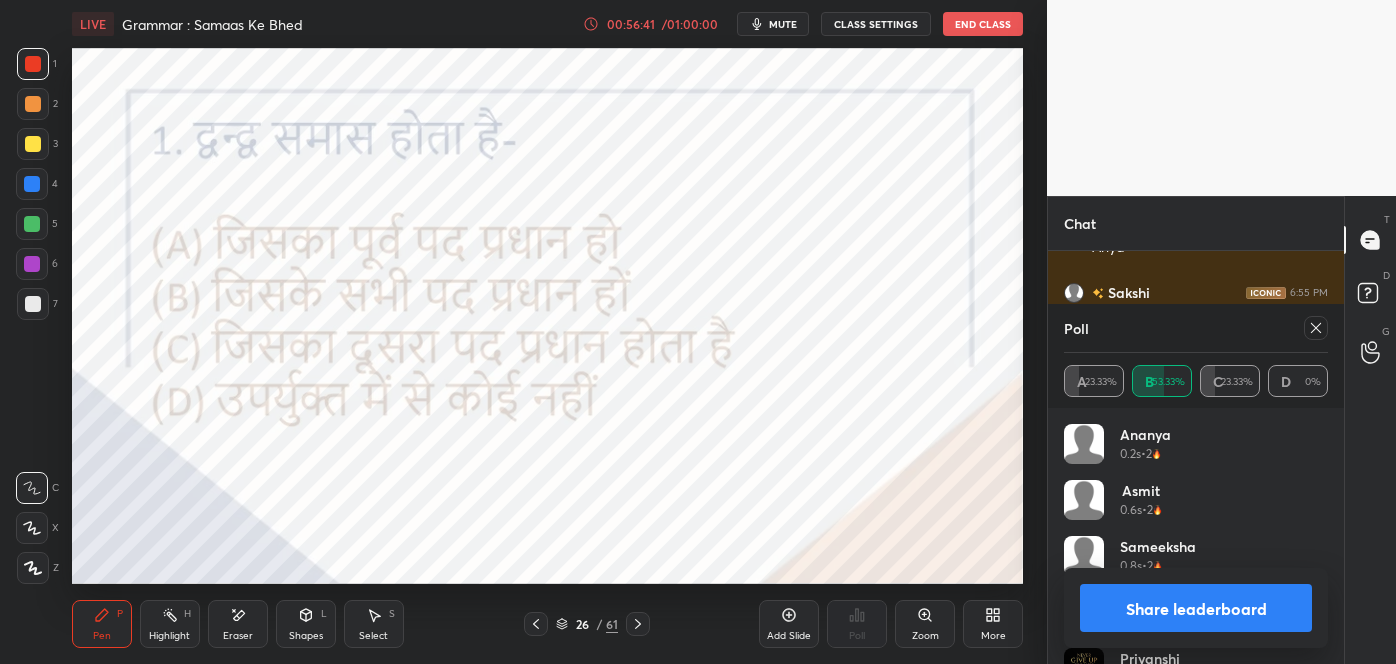 click 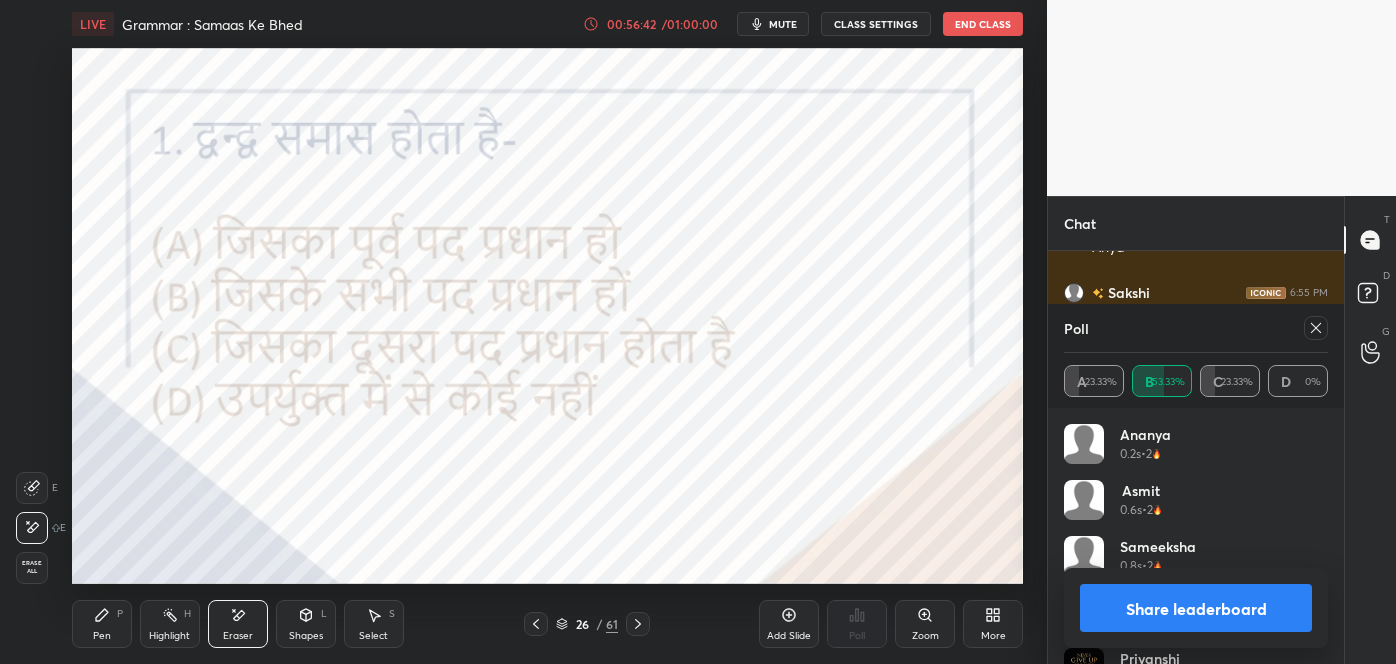 click on "Pen P" at bounding box center (102, 624) 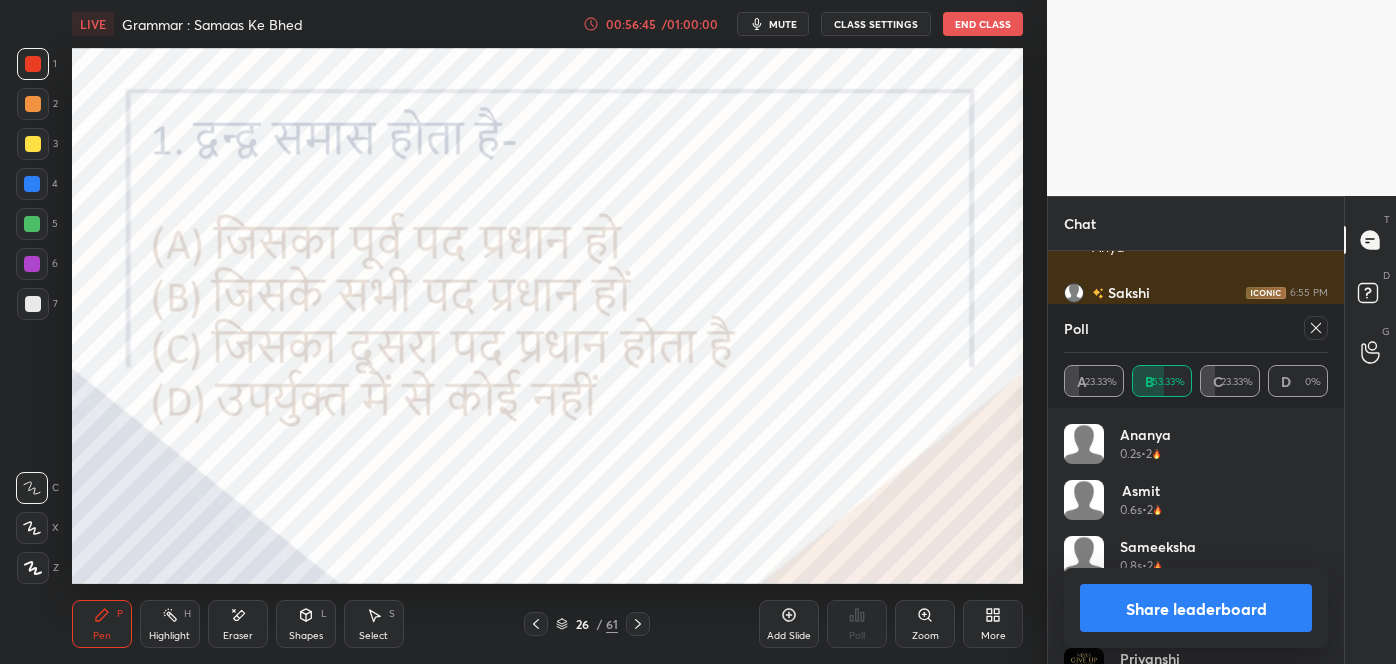 click at bounding box center (1316, 328) 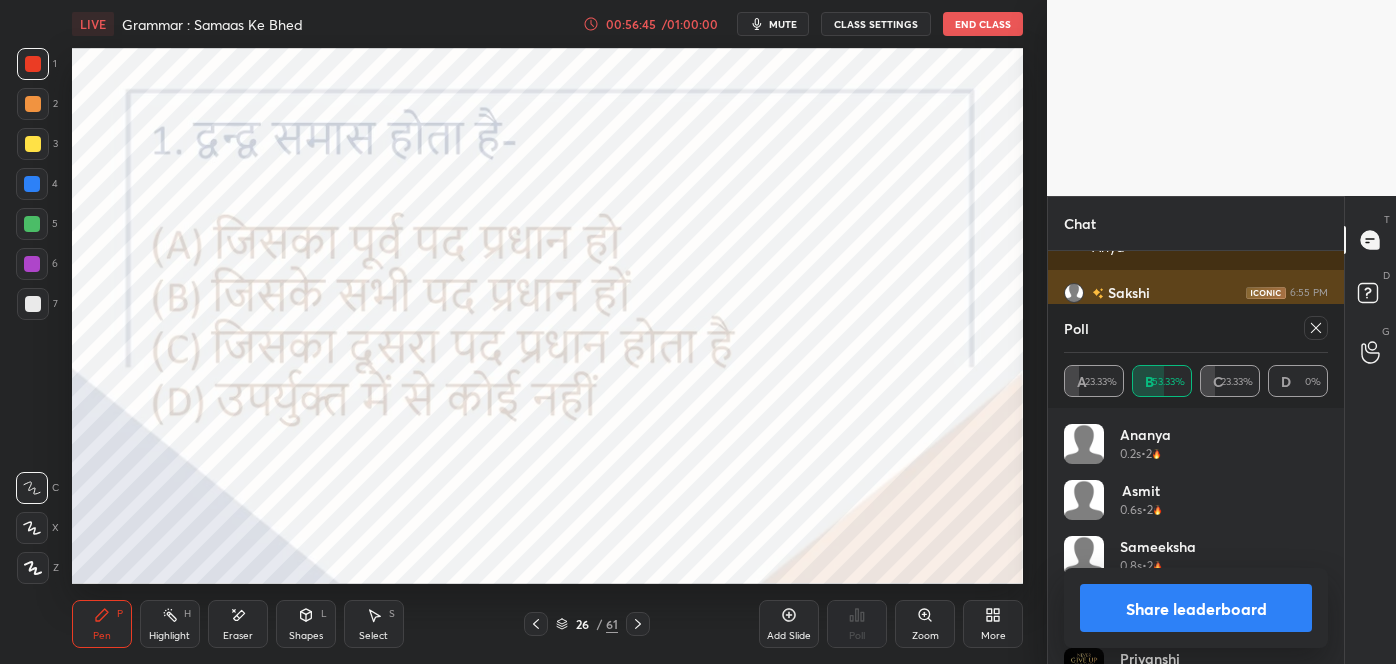 scroll, scrollTop: 7, scrollLeft: 5, axis: both 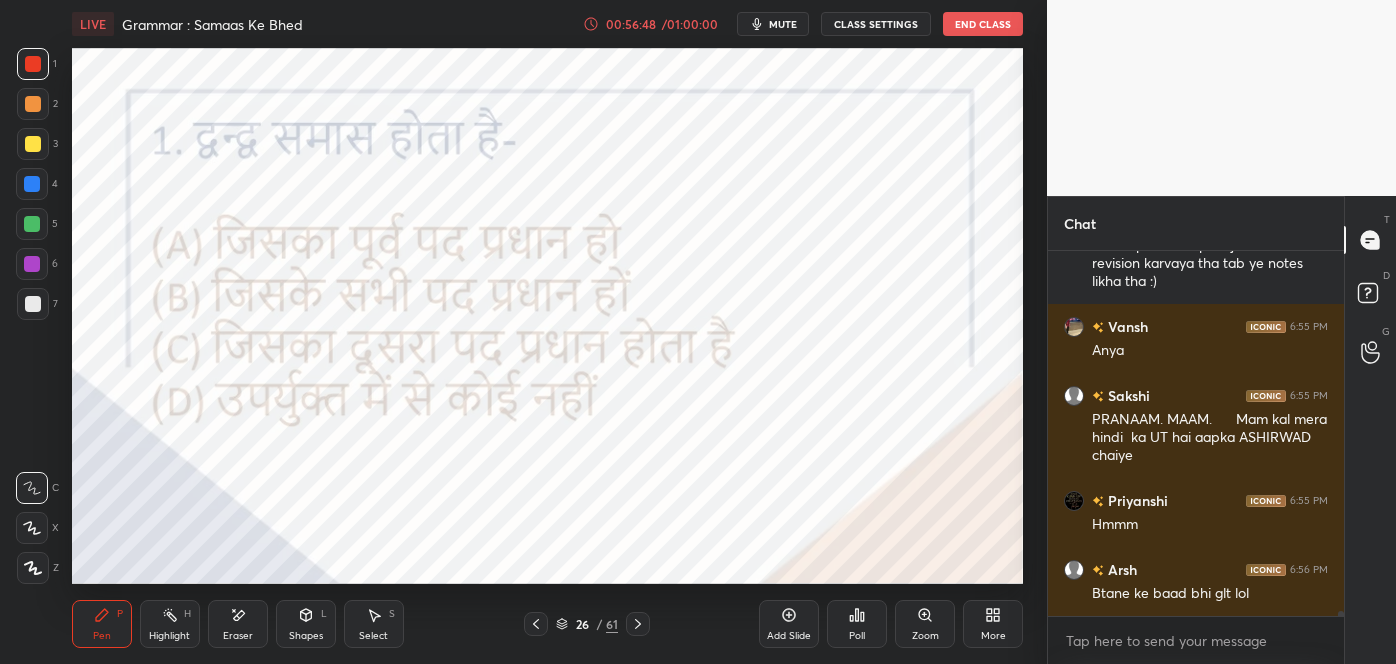 click at bounding box center [638, 624] 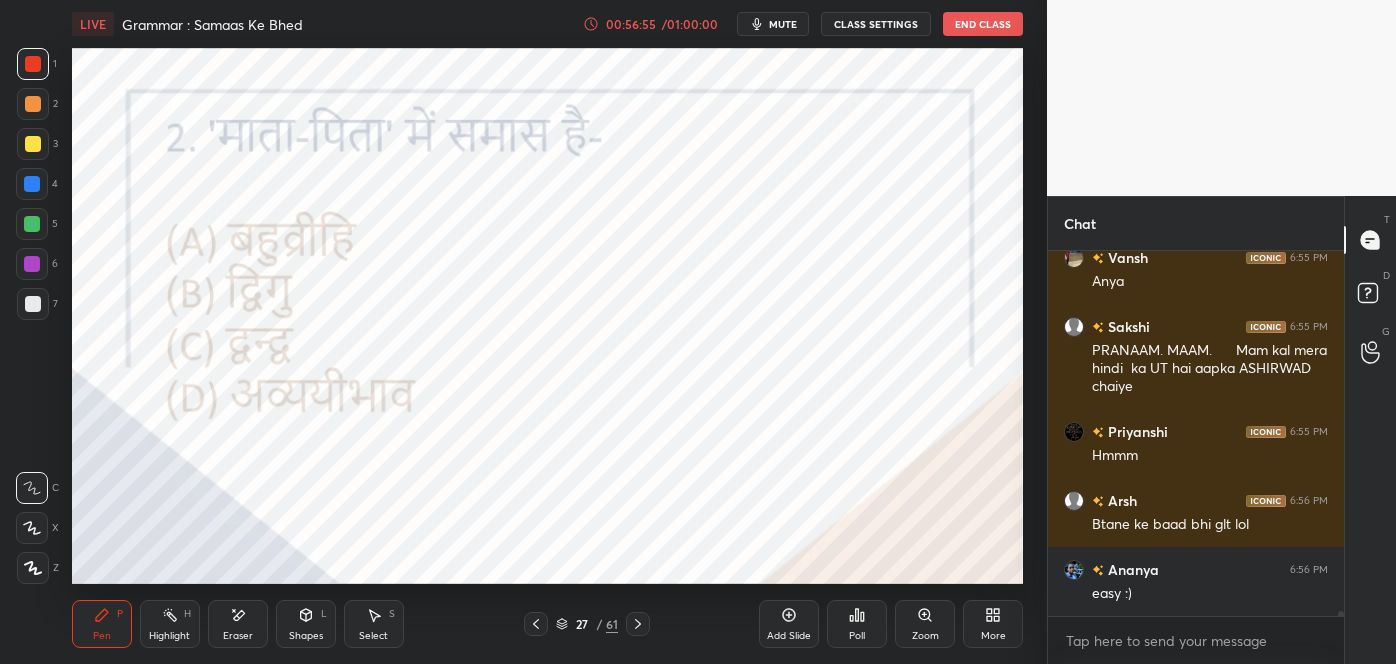 click on "Poll" at bounding box center (857, 624) 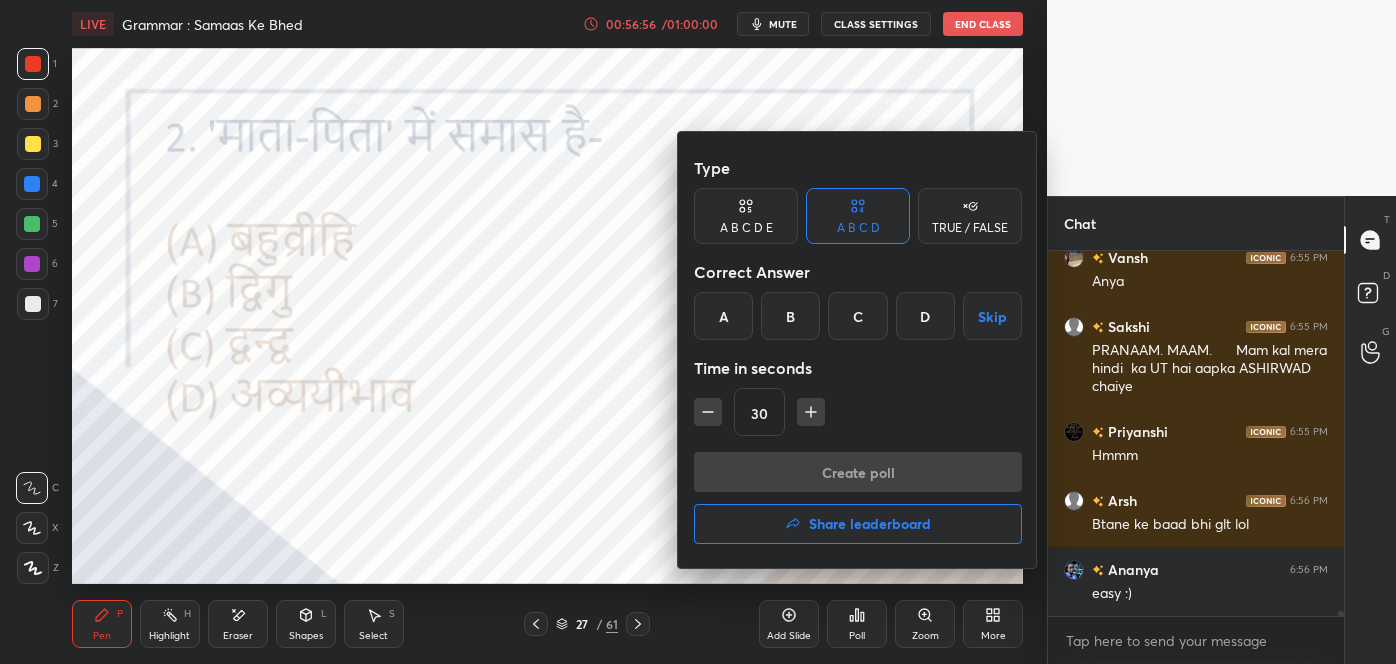 click on "C" at bounding box center (857, 316) 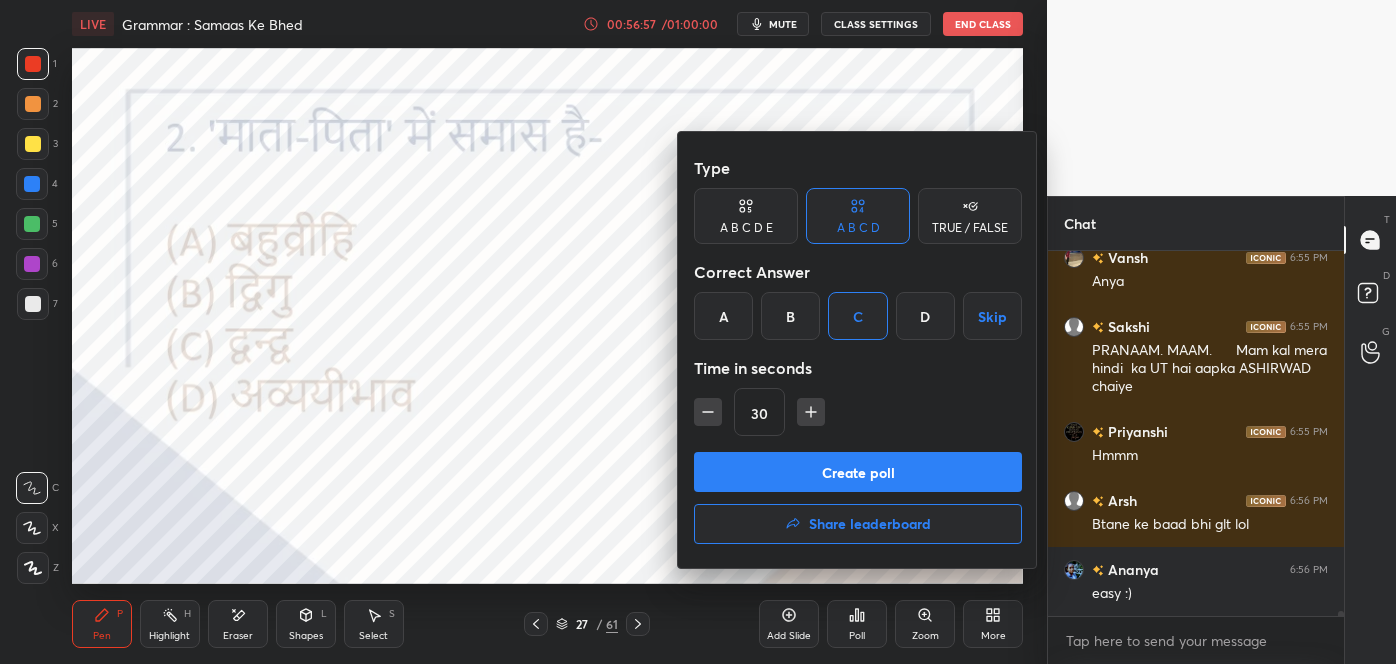 click on "Create poll" at bounding box center (858, 472) 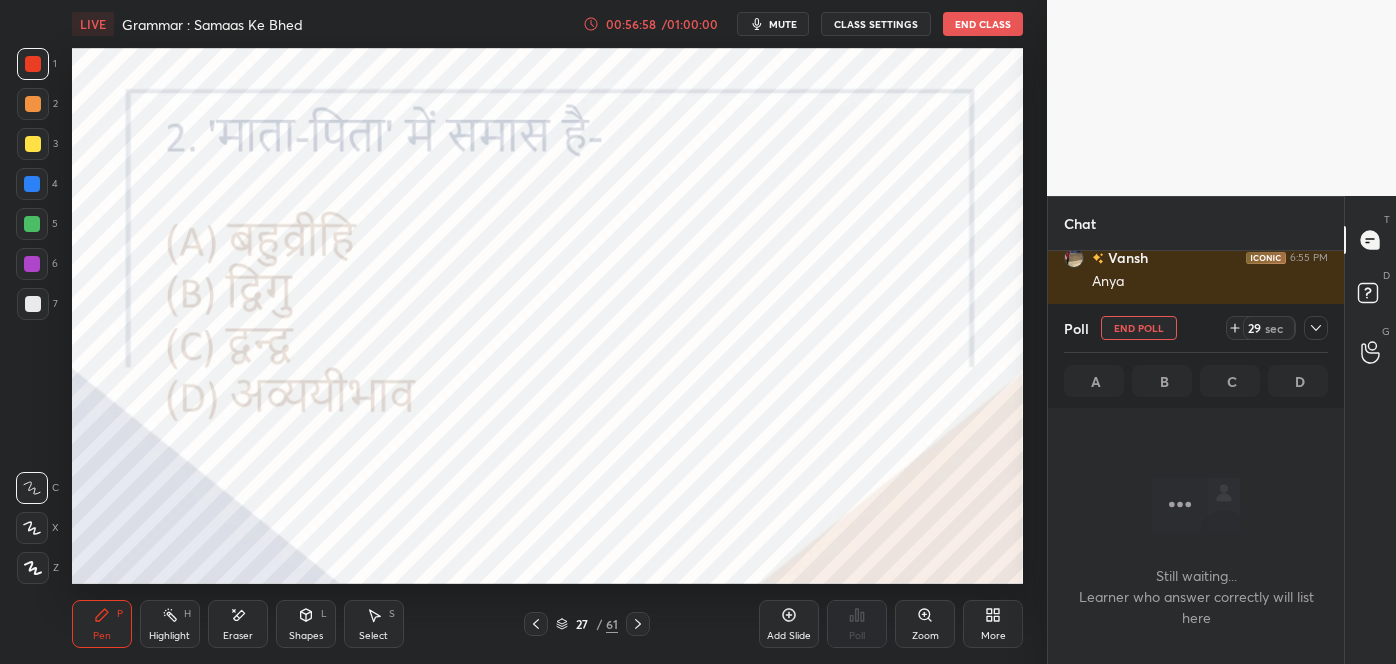 click on "29  sec" at bounding box center [1277, 328] 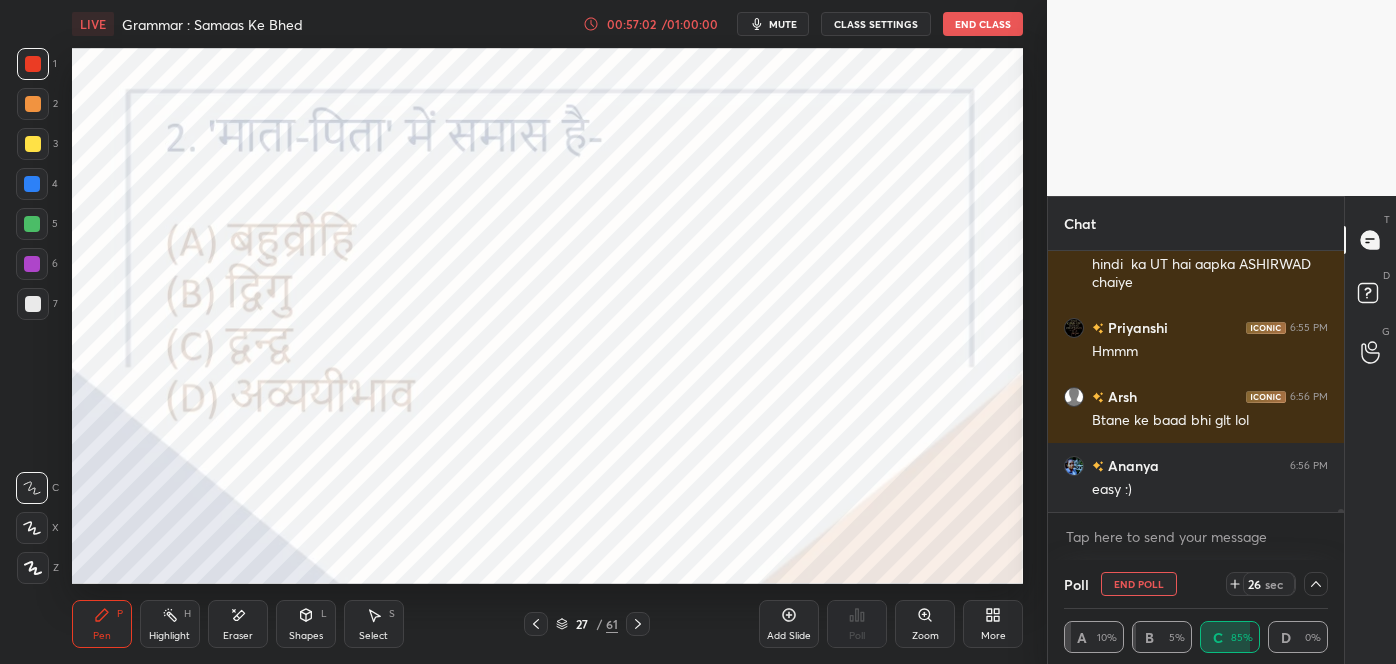 click 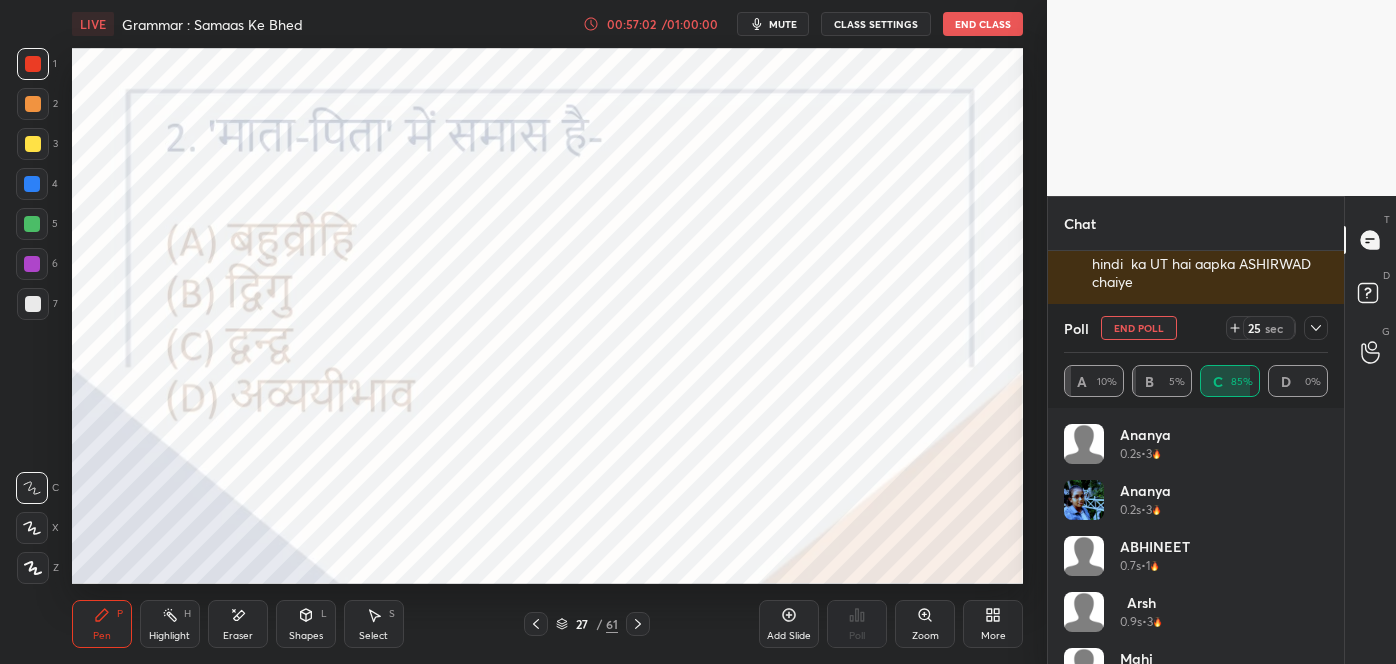 click 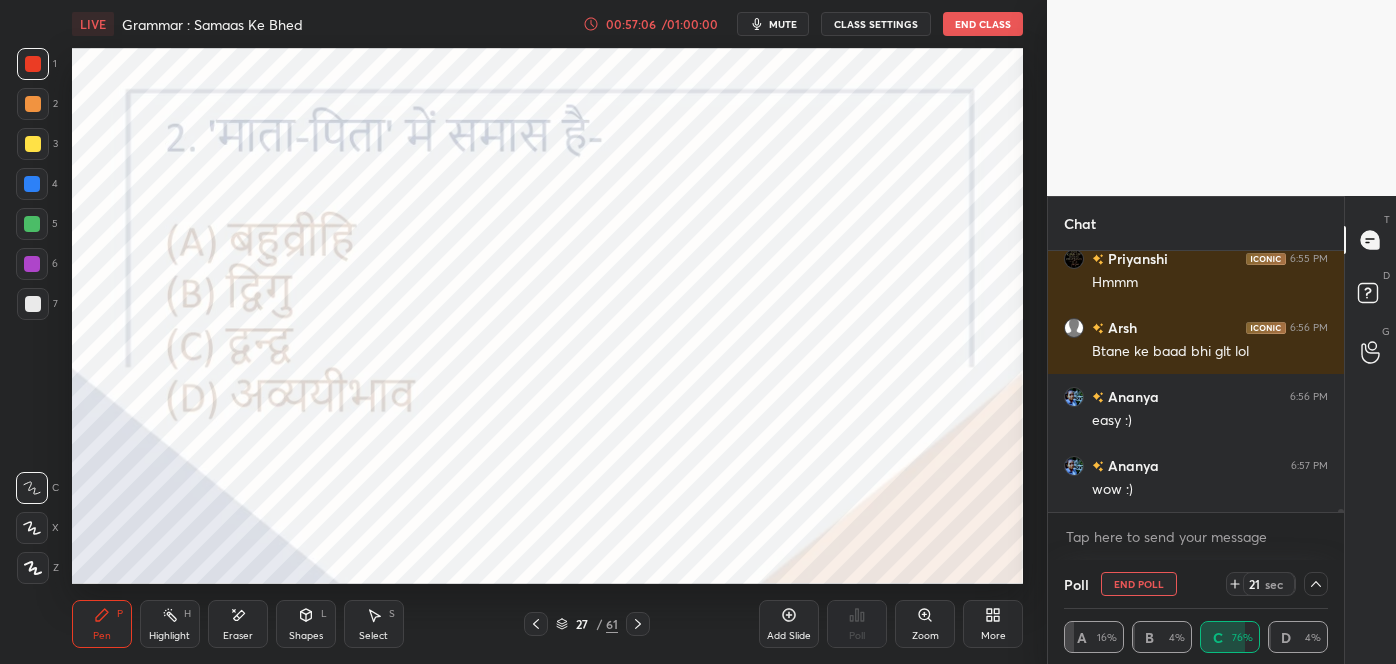 click 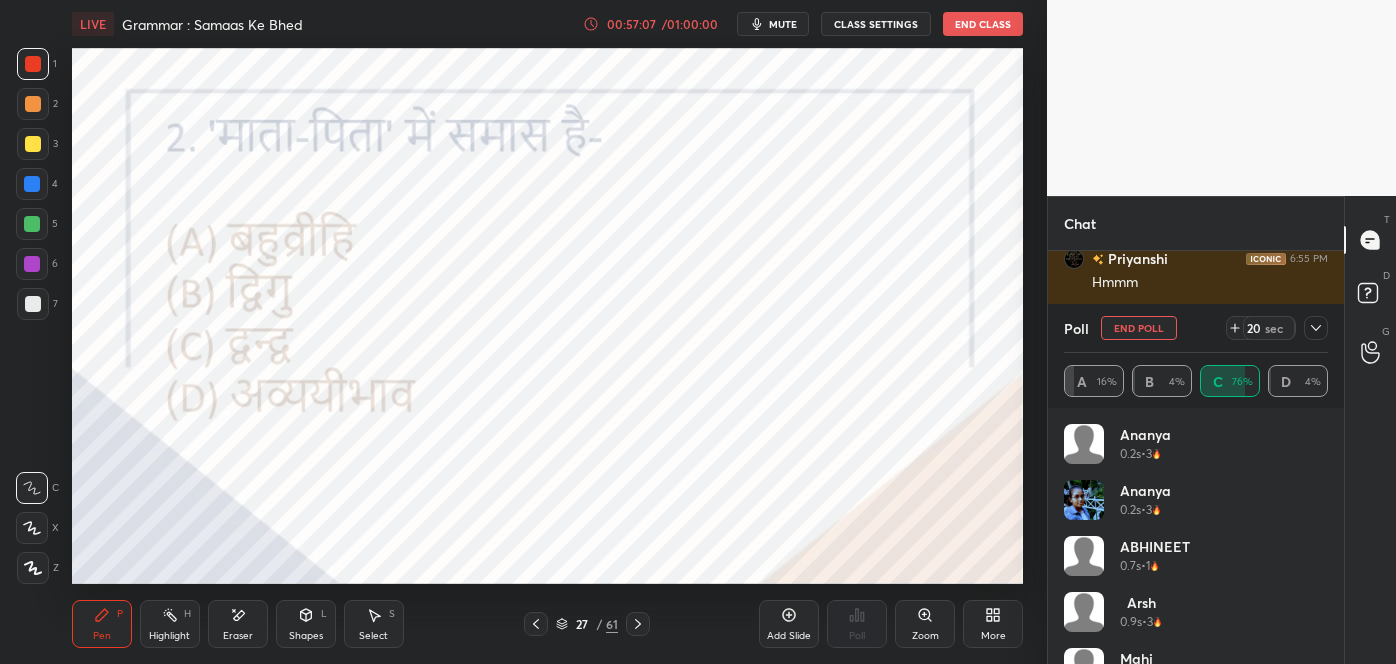 click 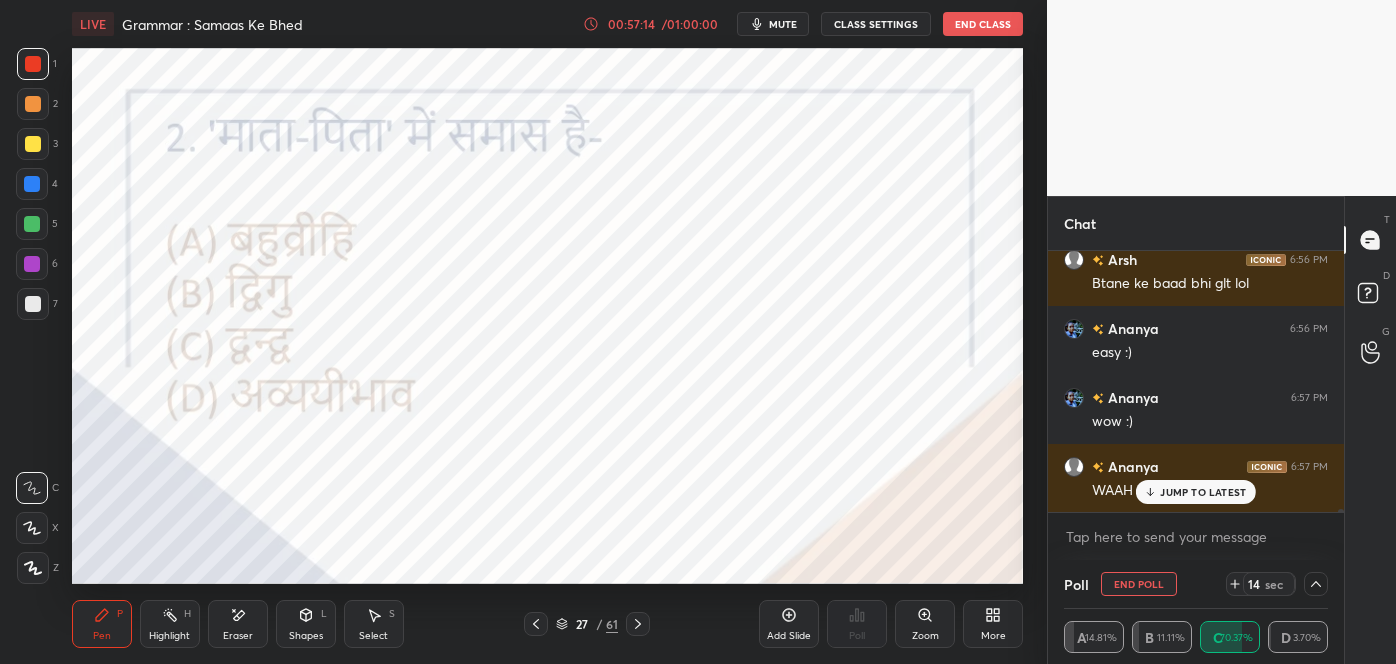 click 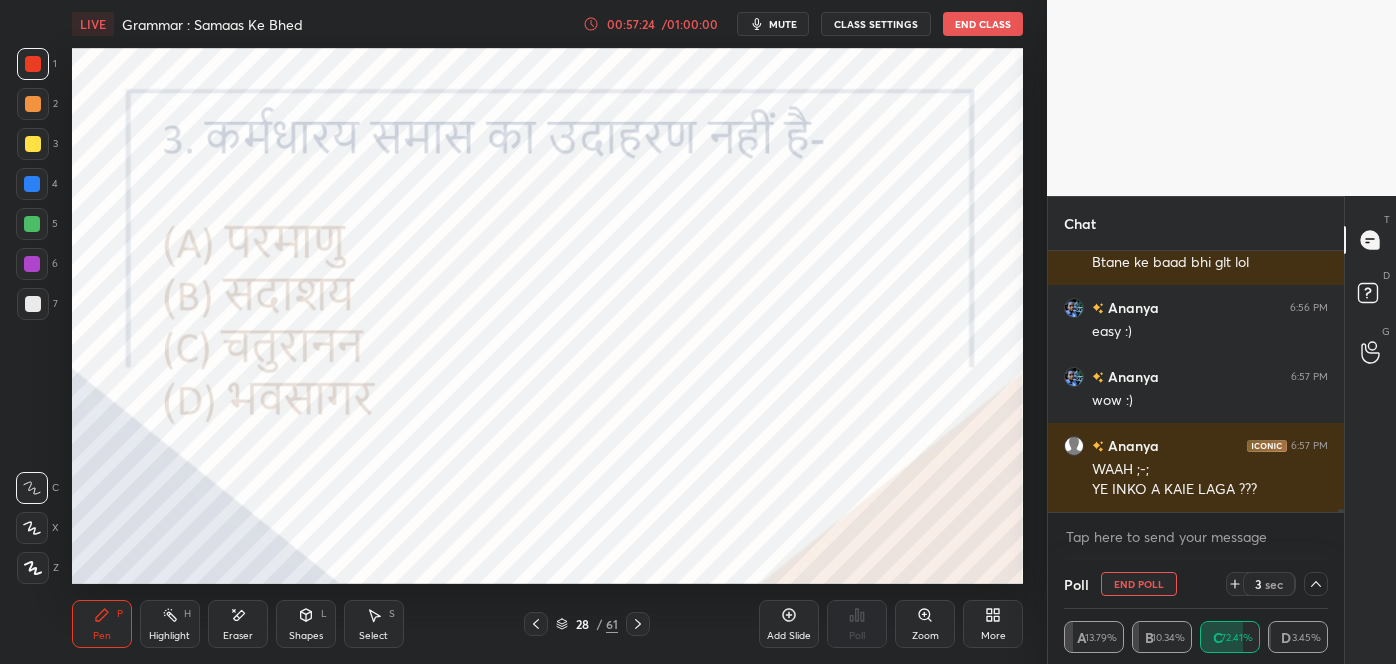 click on "End Poll" at bounding box center [1139, 584] 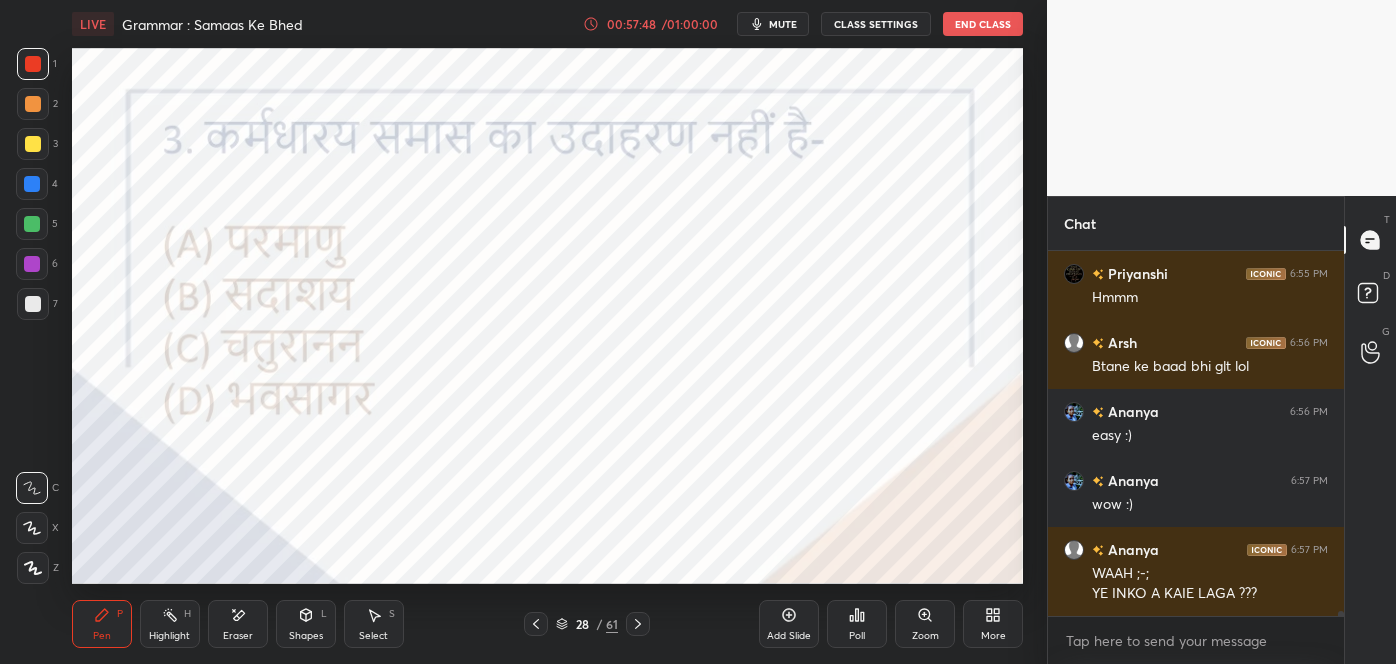 click on "Poll" at bounding box center (857, 624) 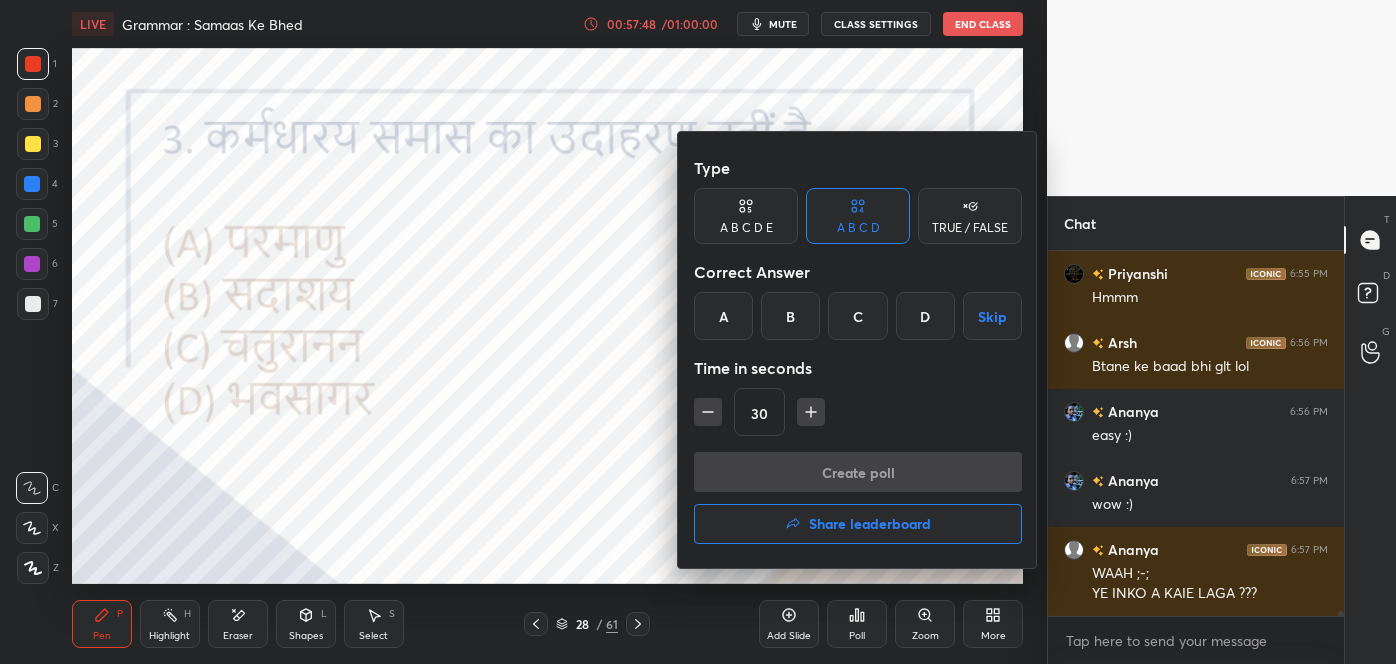 click on "C" at bounding box center [857, 316] 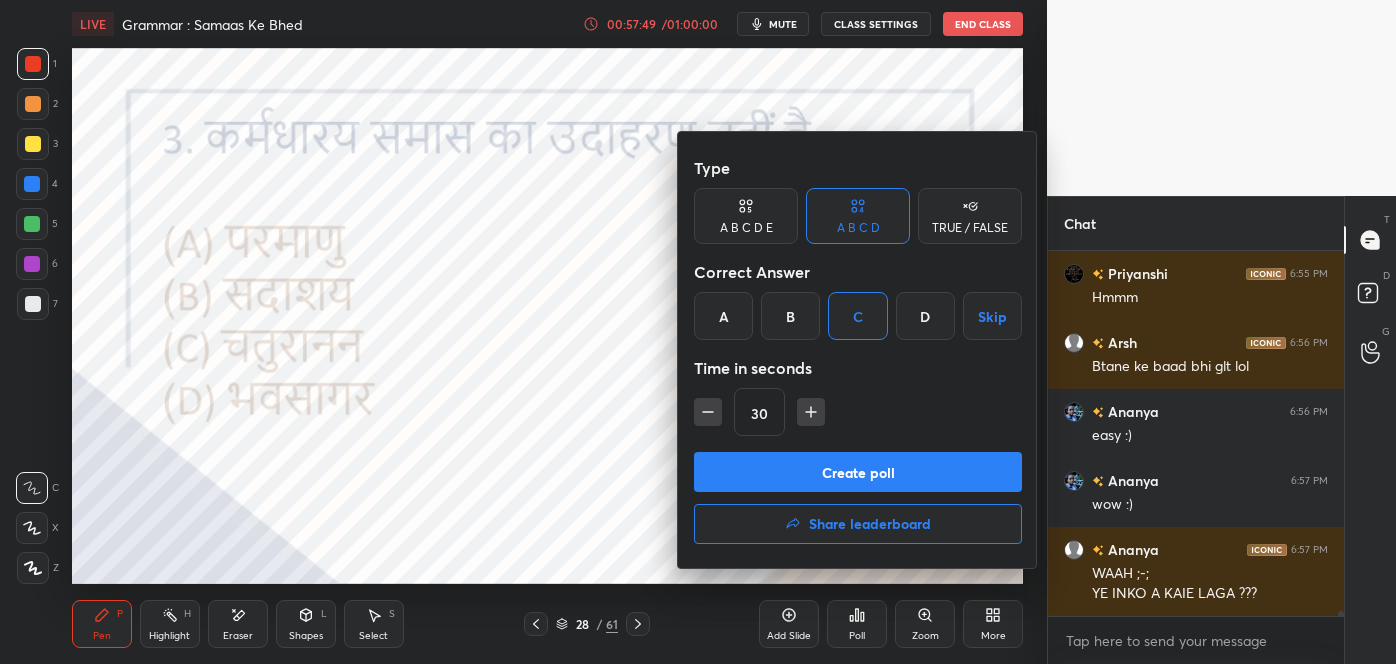 click on "Create poll" at bounding box center [858, 472] 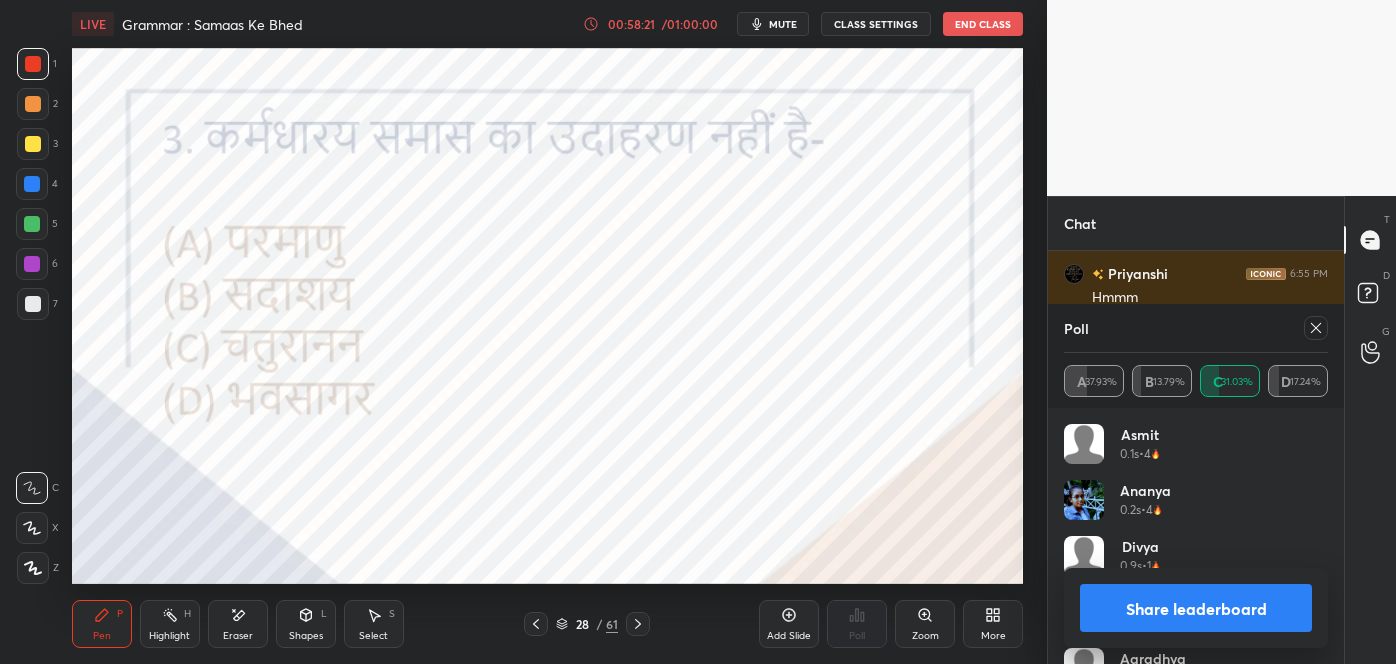 scroll, scrollTop: 27261, scrollLeft: 0, axis: vertical 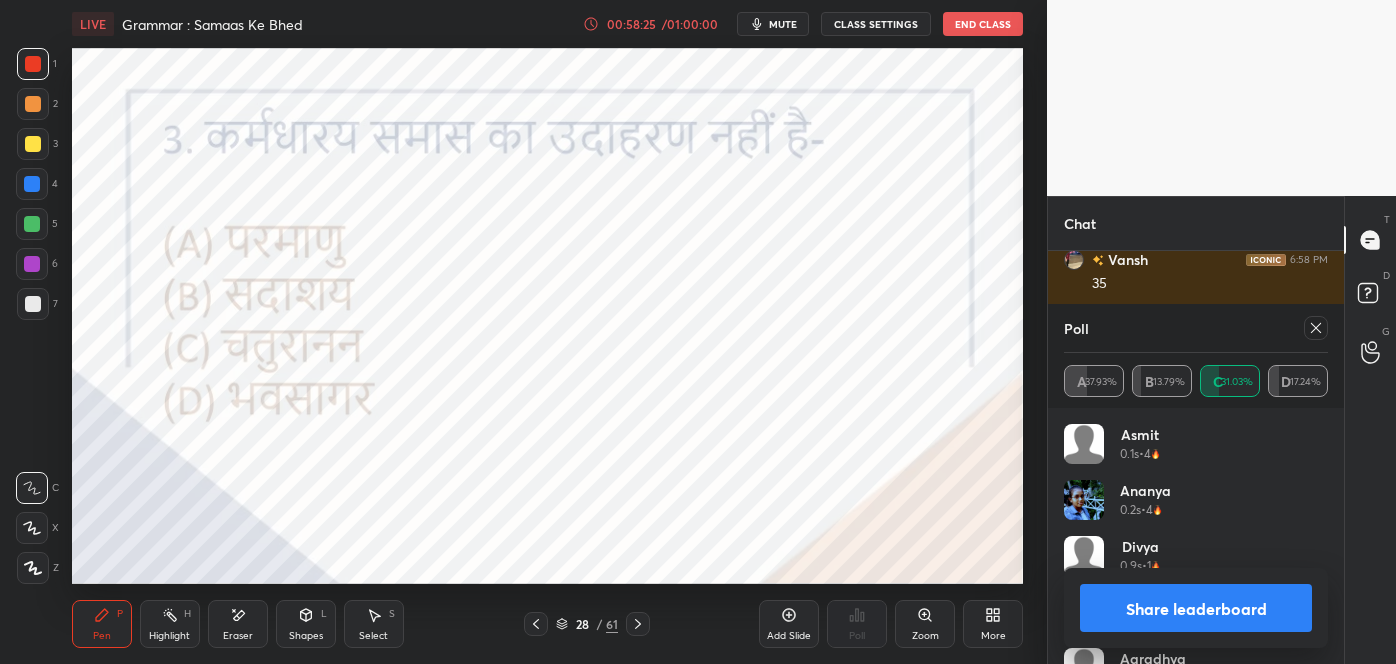 click at bounding box center [1316, 328] 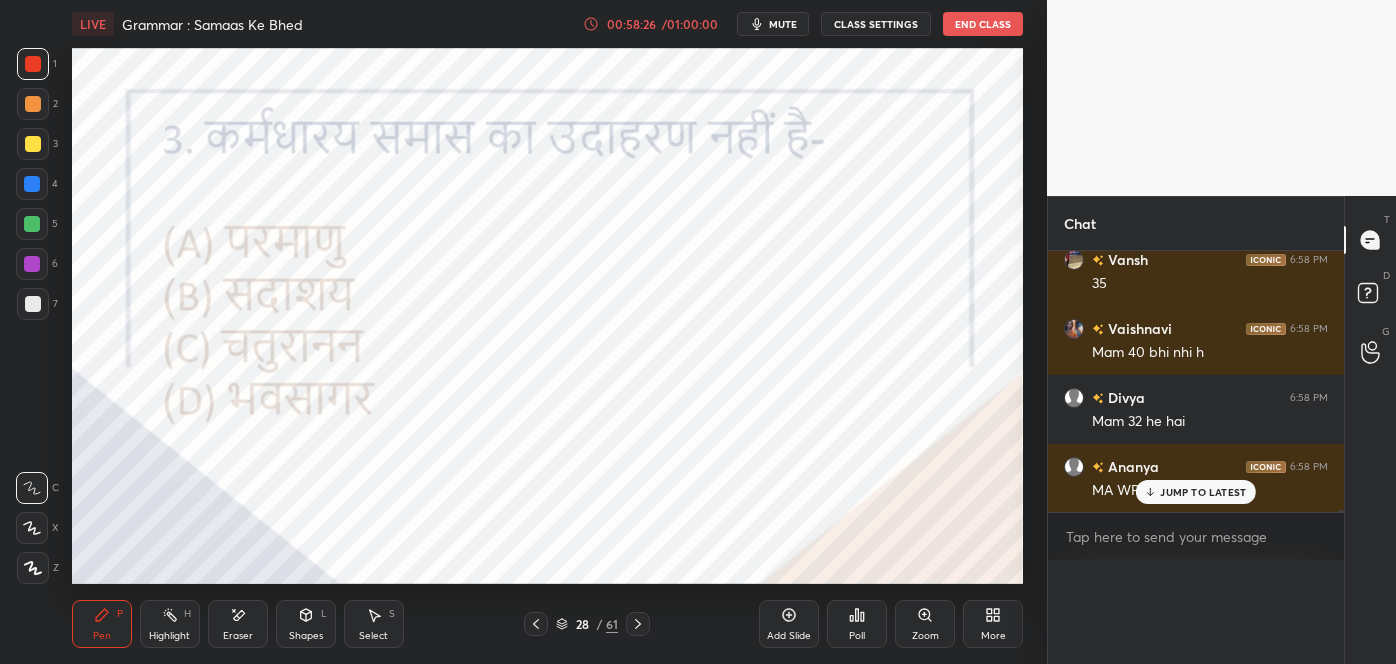 scroll, scrollTop: 0, scrollLeft: 0, axis: both 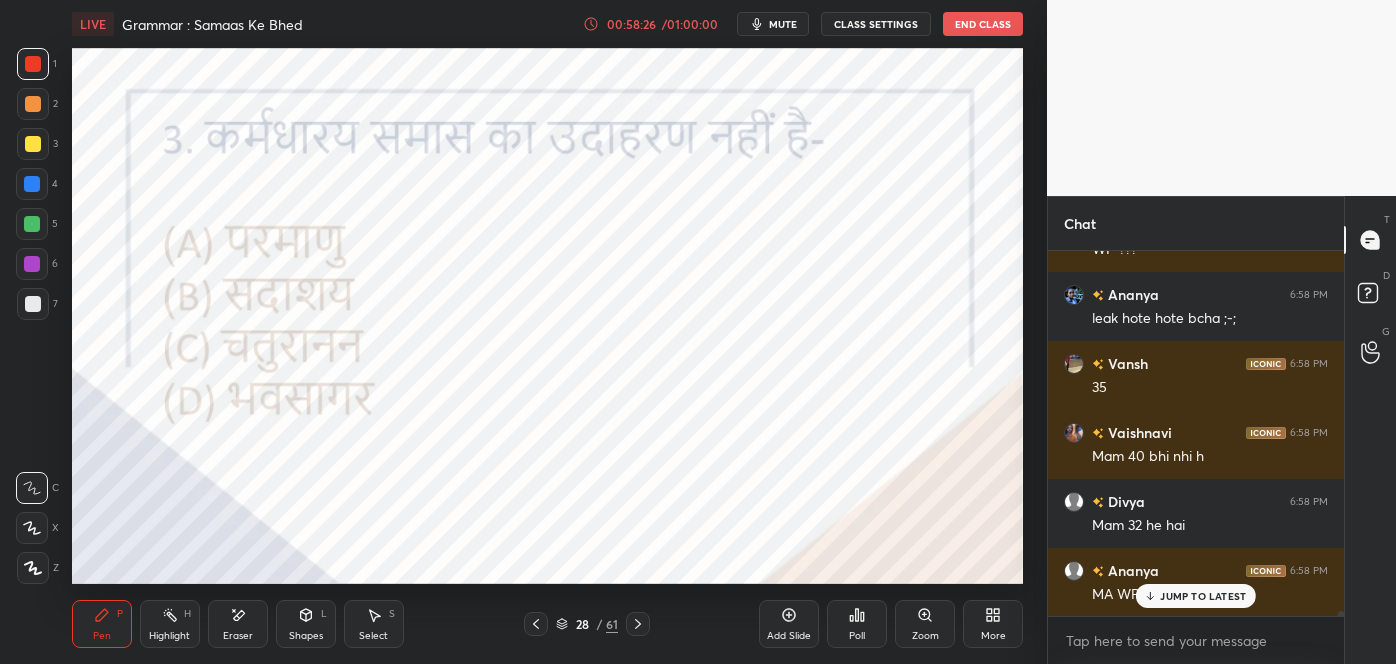 click 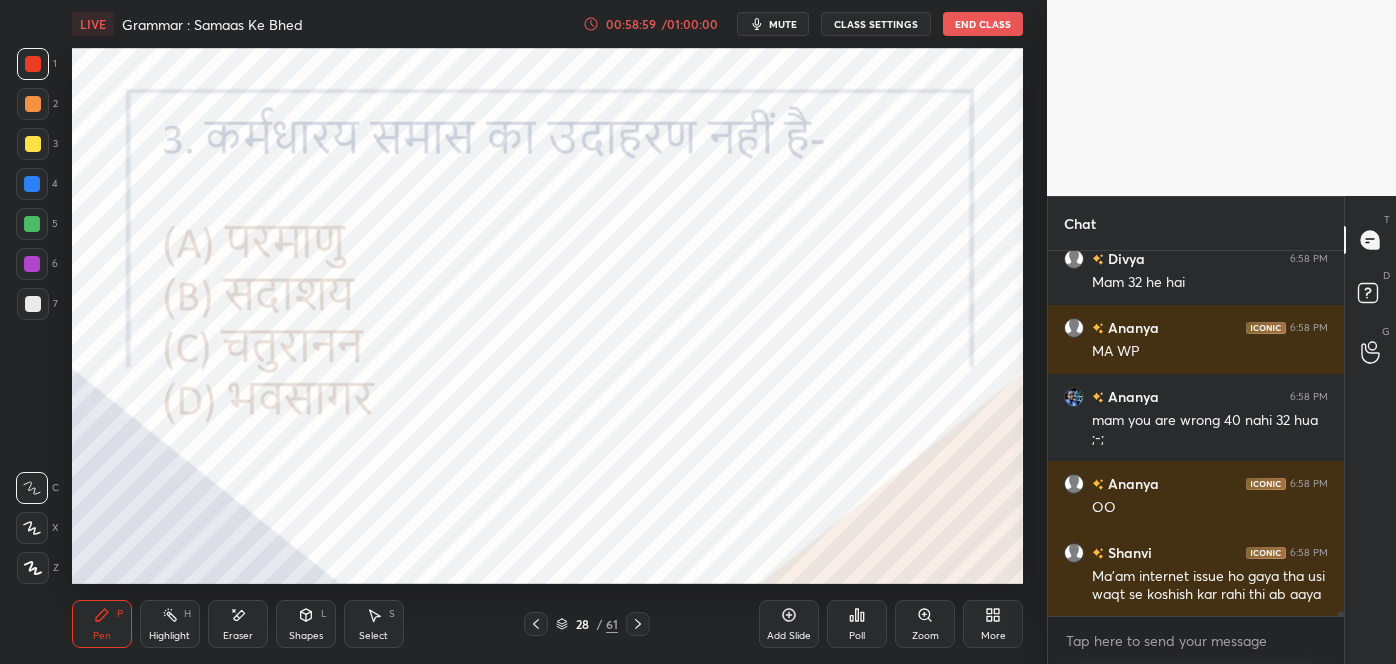 scroll, scrollTop: 27557, scrollLeft: 0, axis: vertical 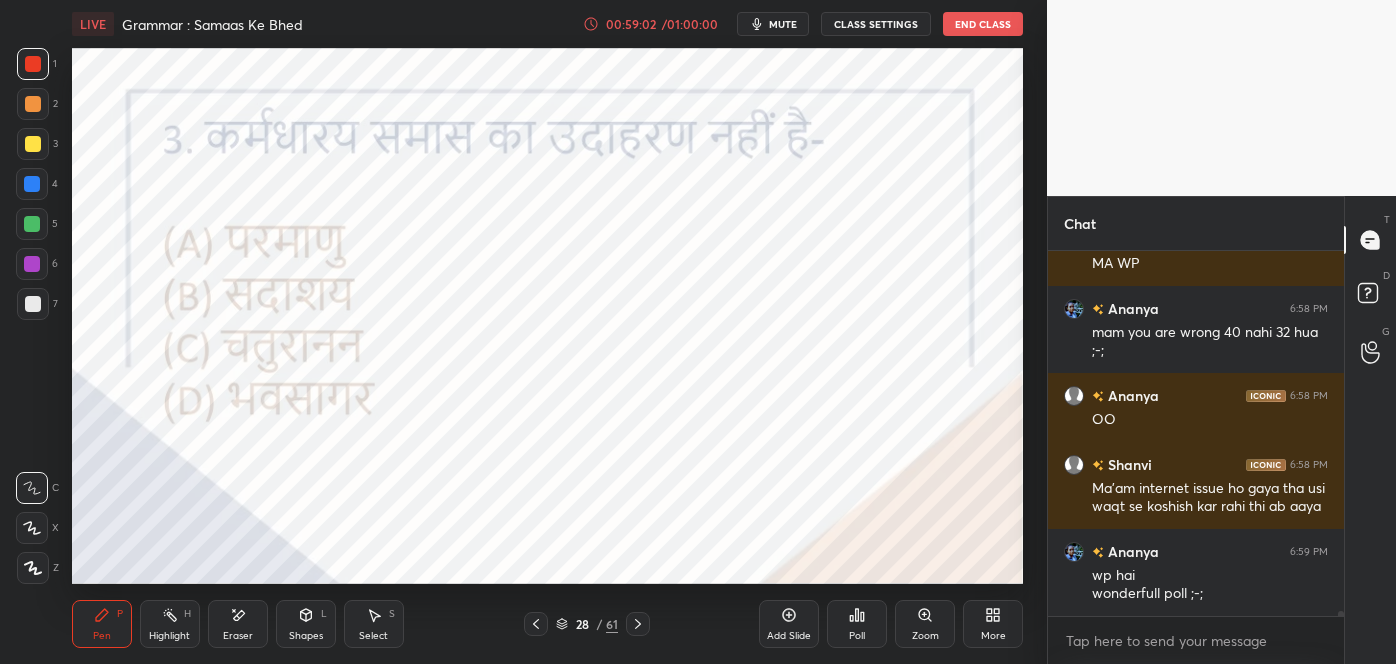 click 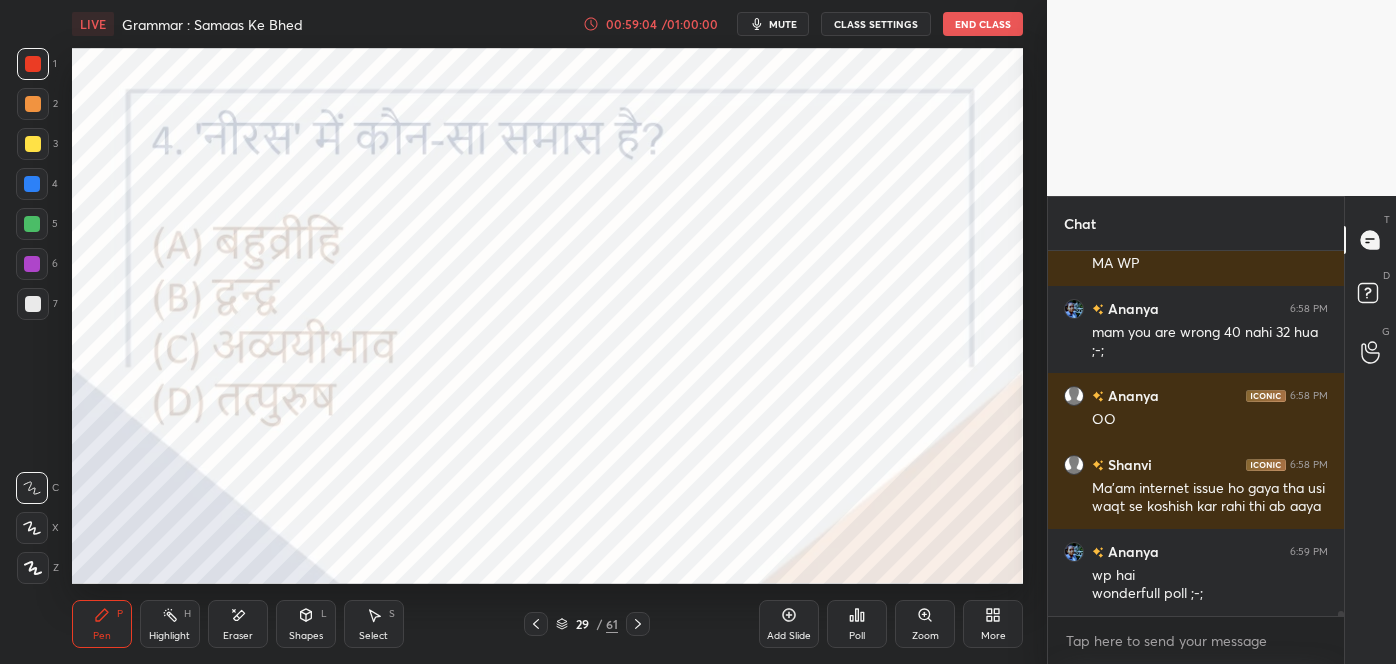 scroll, scrollTop: 27626, scrollLeft: 0, axis: vertical 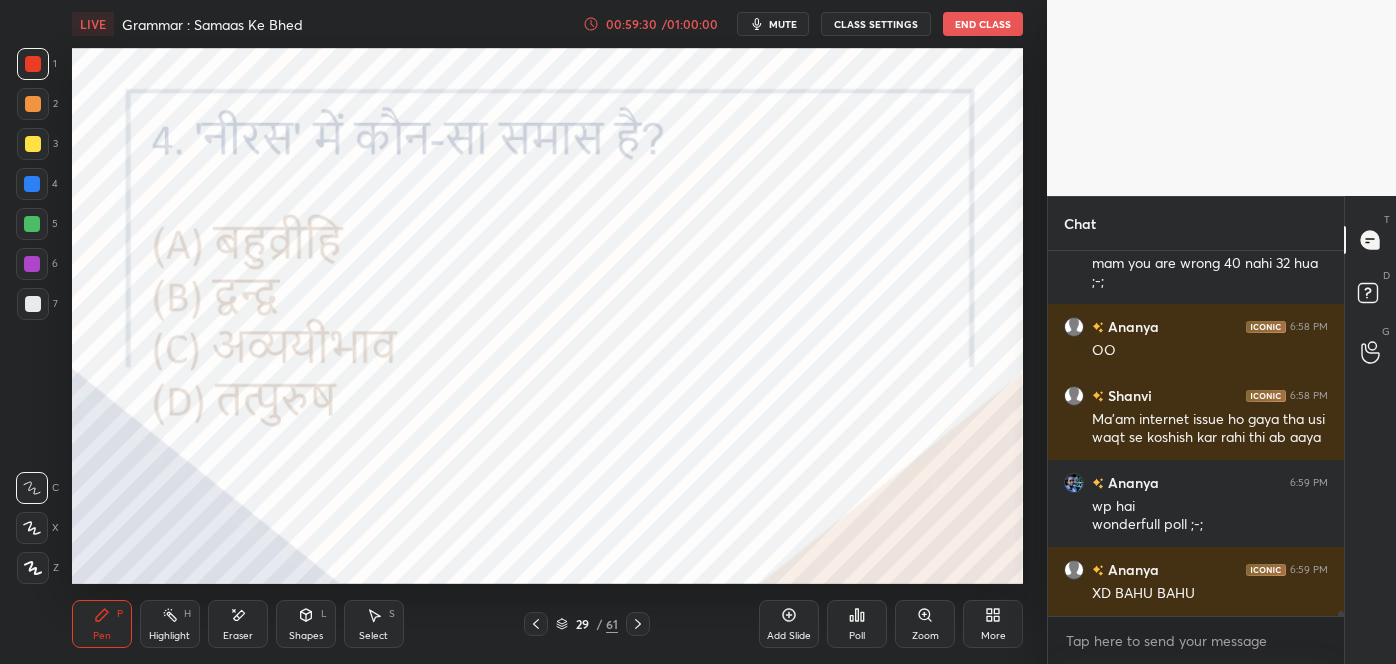 click on "Poll" at bounding box center [857, 624] 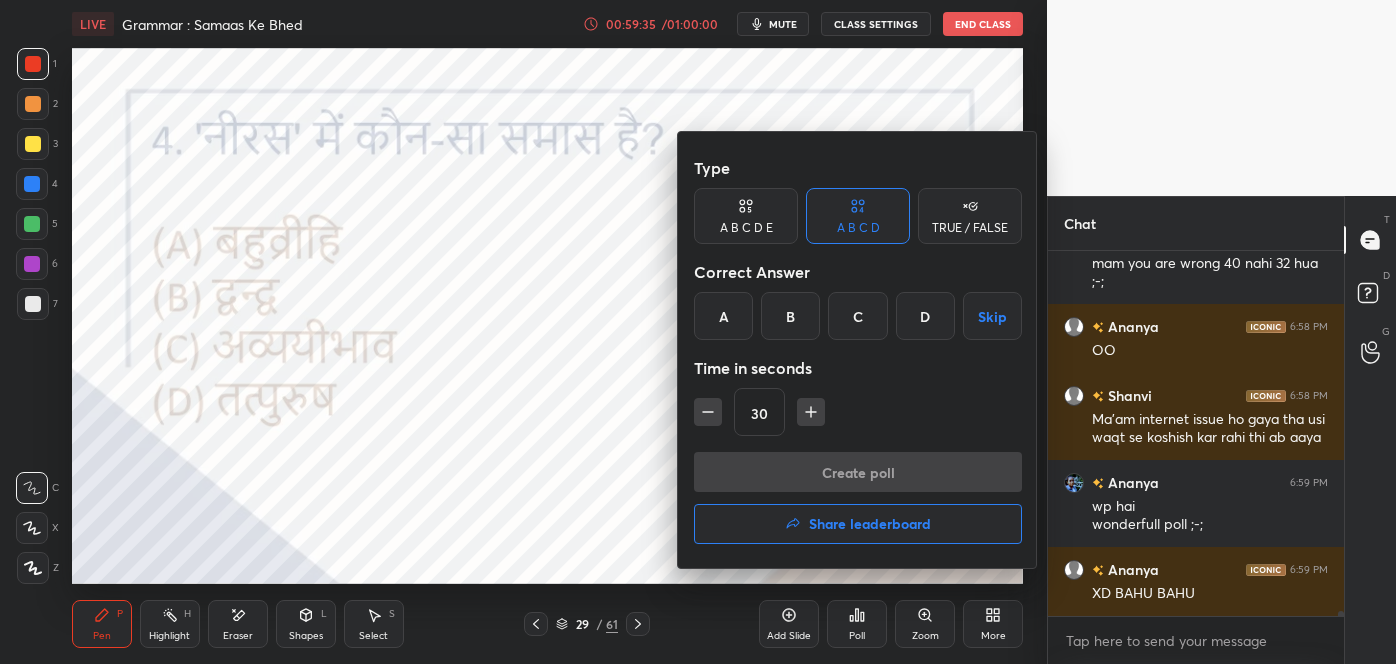 click on "A" at bounding box center (723, 316) 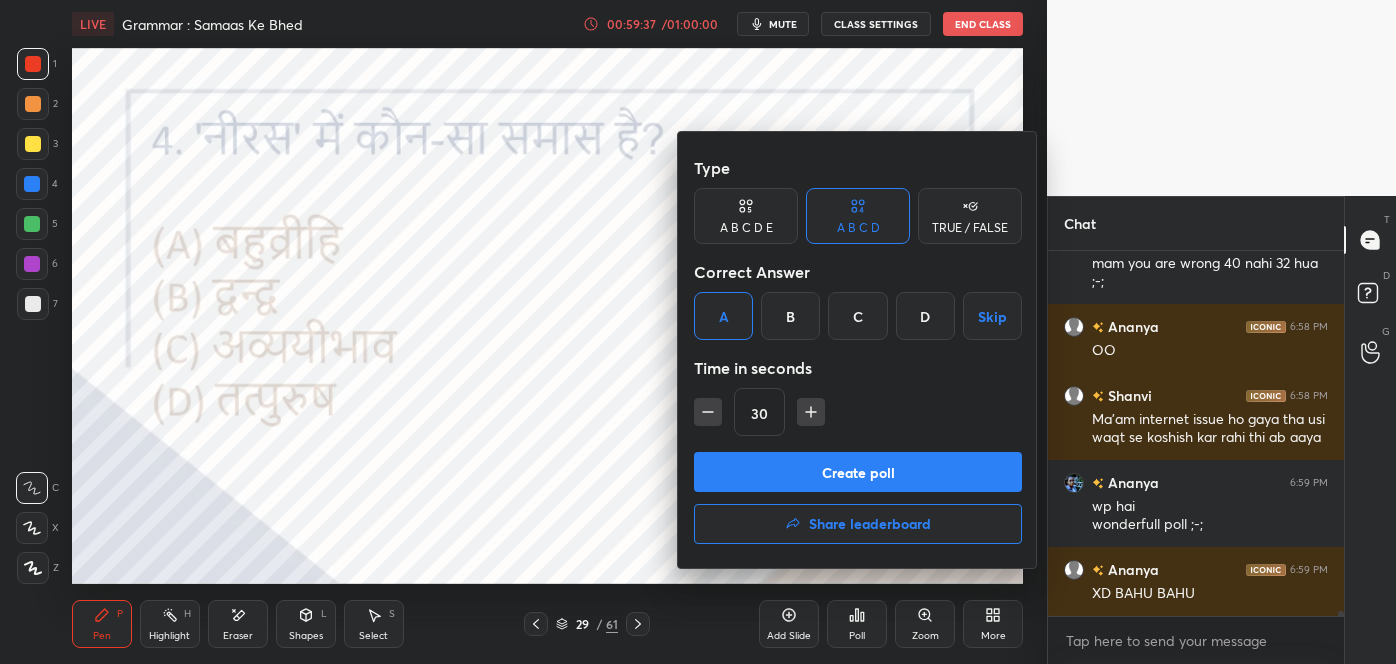 click on "C" at bounding box center (857, 316) 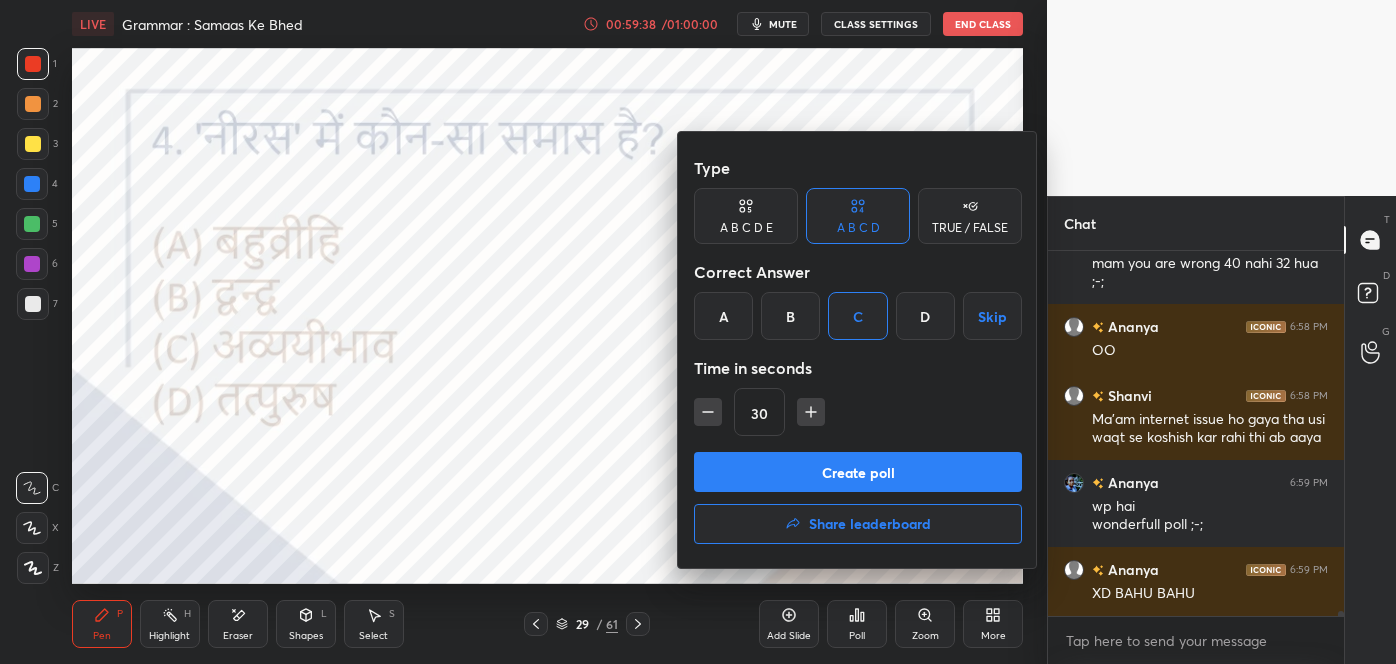 click on "Type A B C D E A B C D TRUE / FALSE Correct Answer A B C D Skip Time in seconds 30" at bounding box center [858, 300] 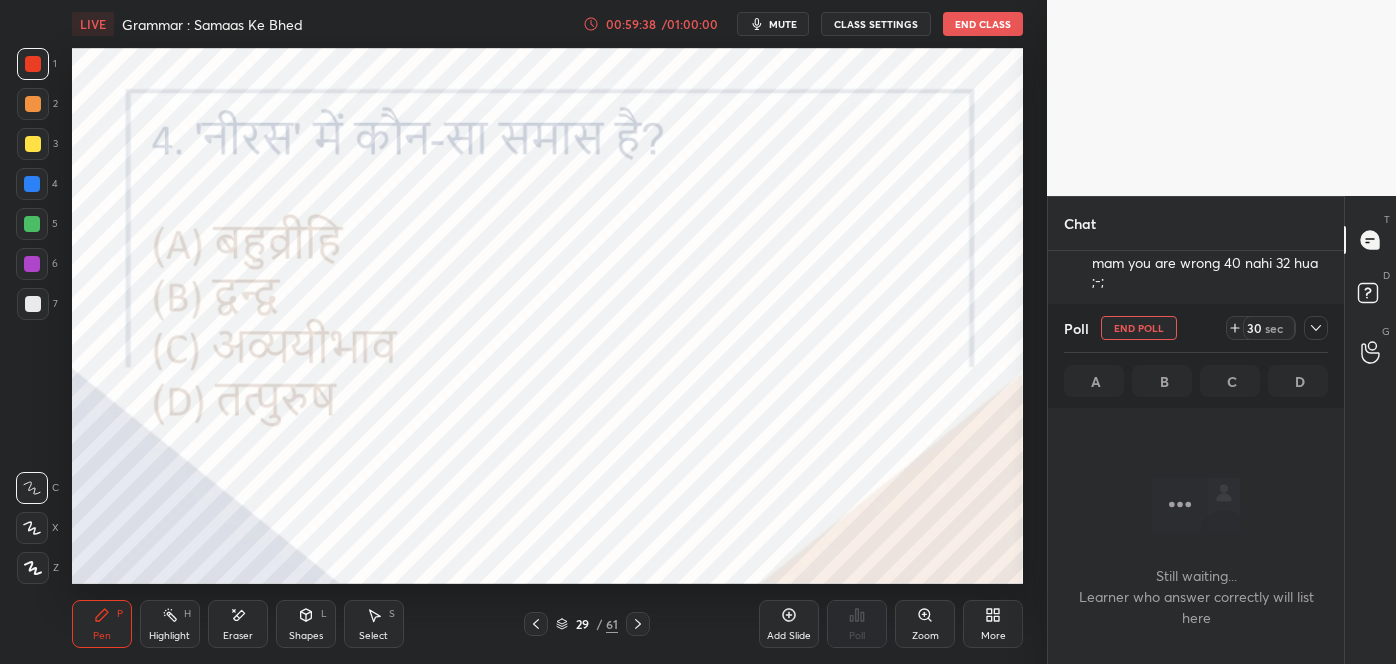 scroll, scrollTop: 292, scrollLeft: 290, axis: both 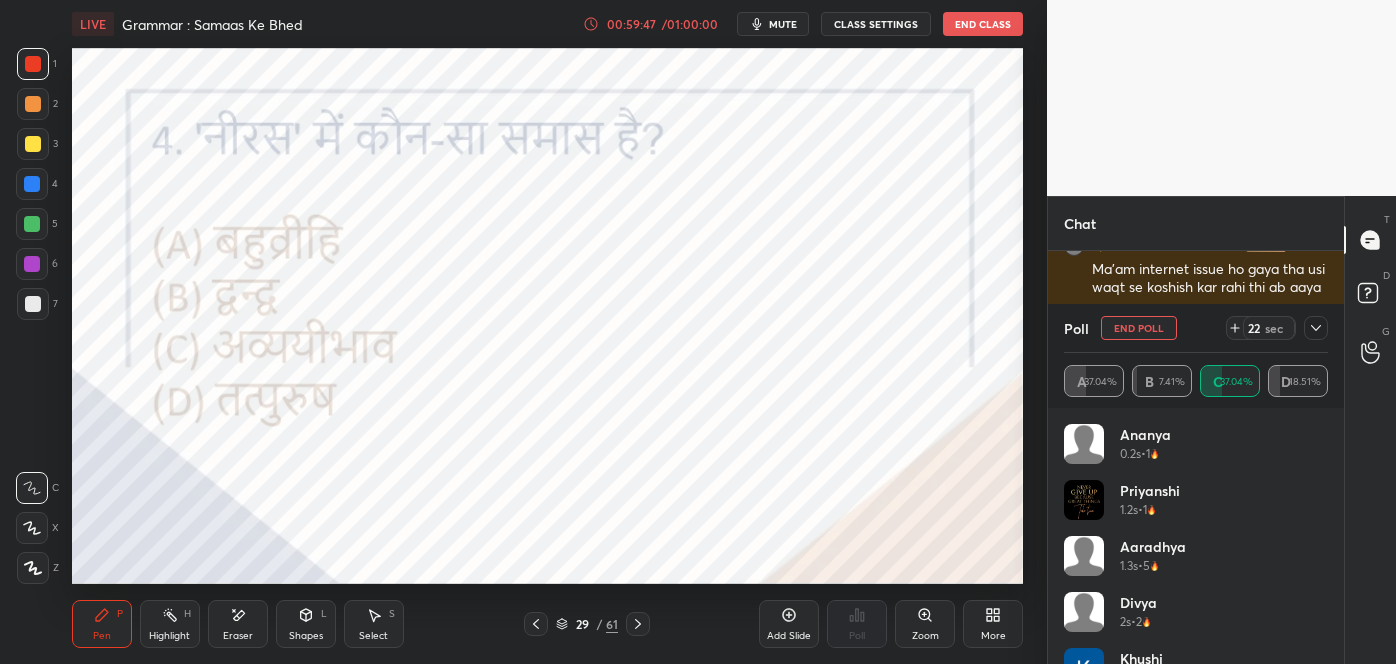 click on "More" at bounding box center (993, 636) 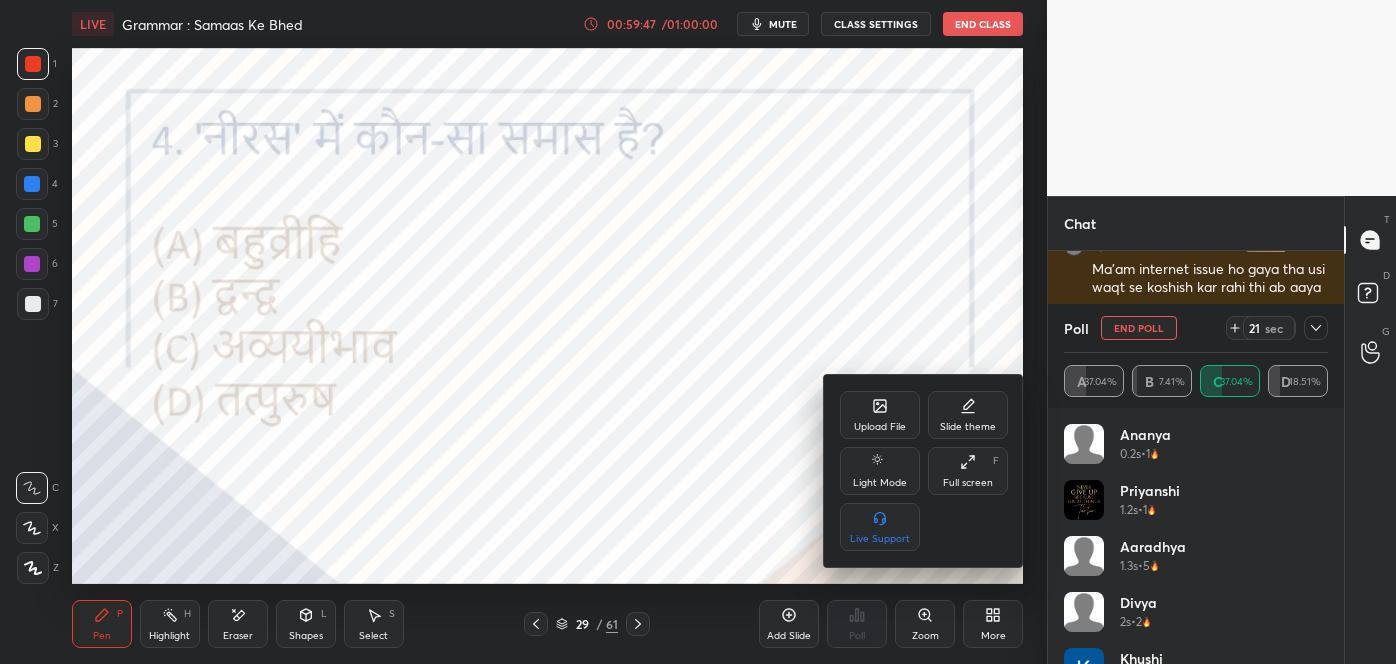 click on "Full screen" at bounding box center [968, 483] 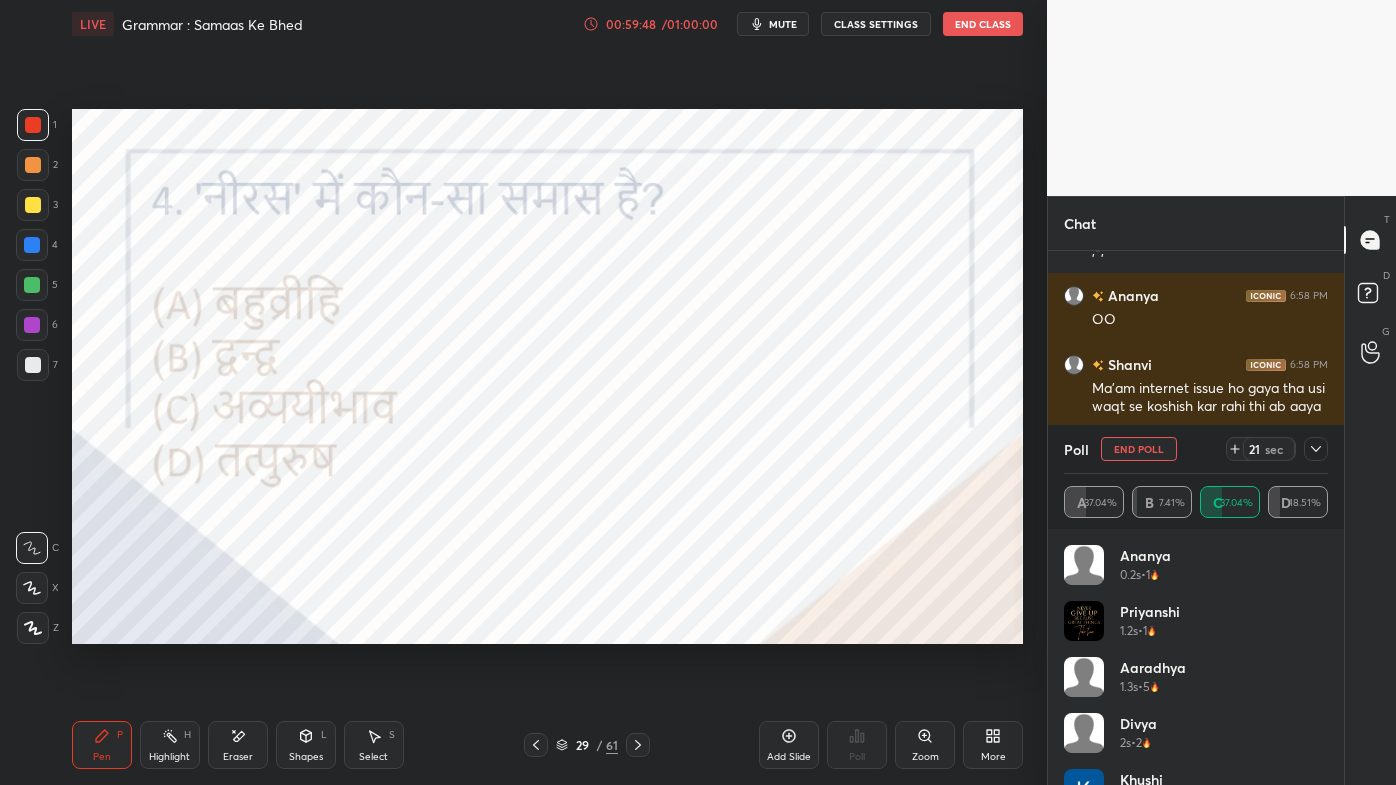 scroll, scrollTop: 99342, scrollLeft: 99032, axis: both 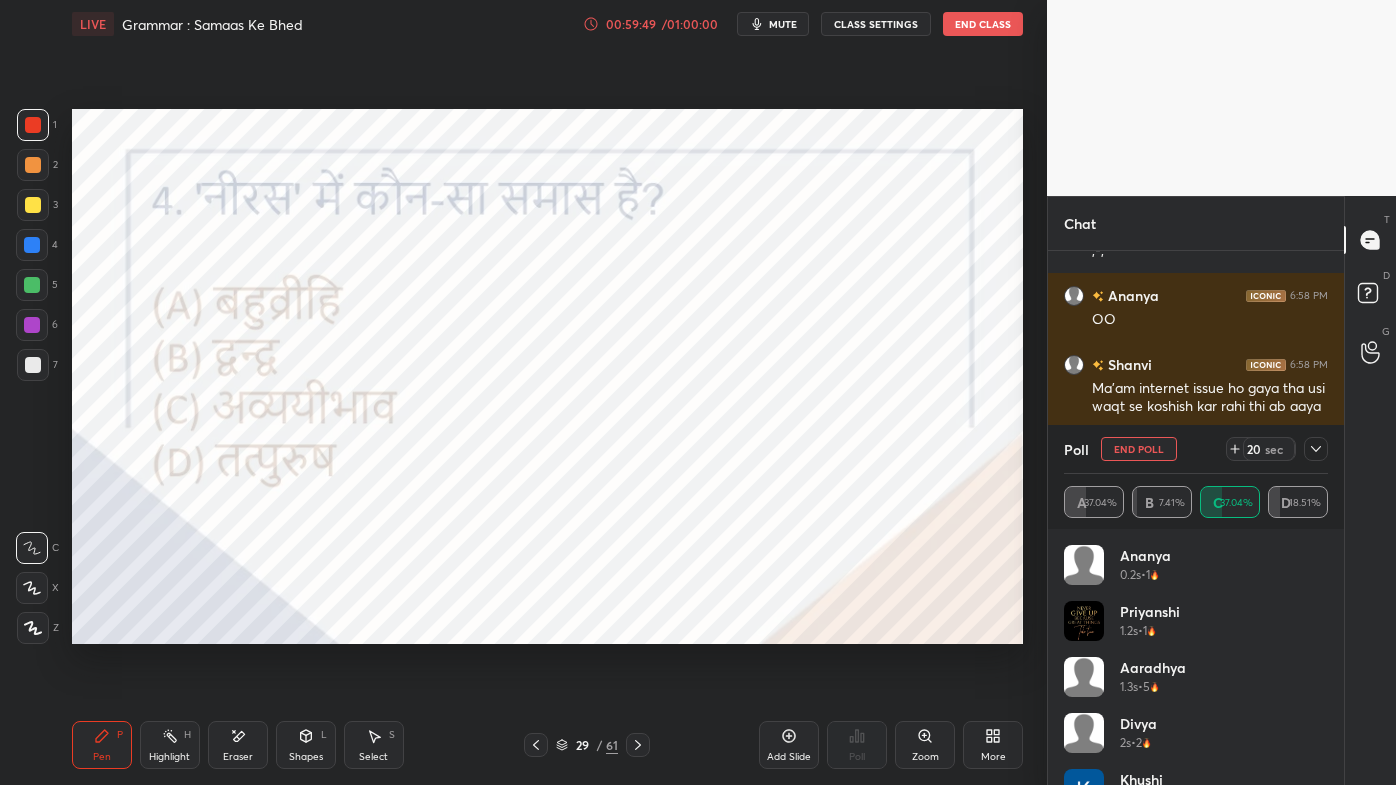 click on "More" at bounding box center (993, 745) 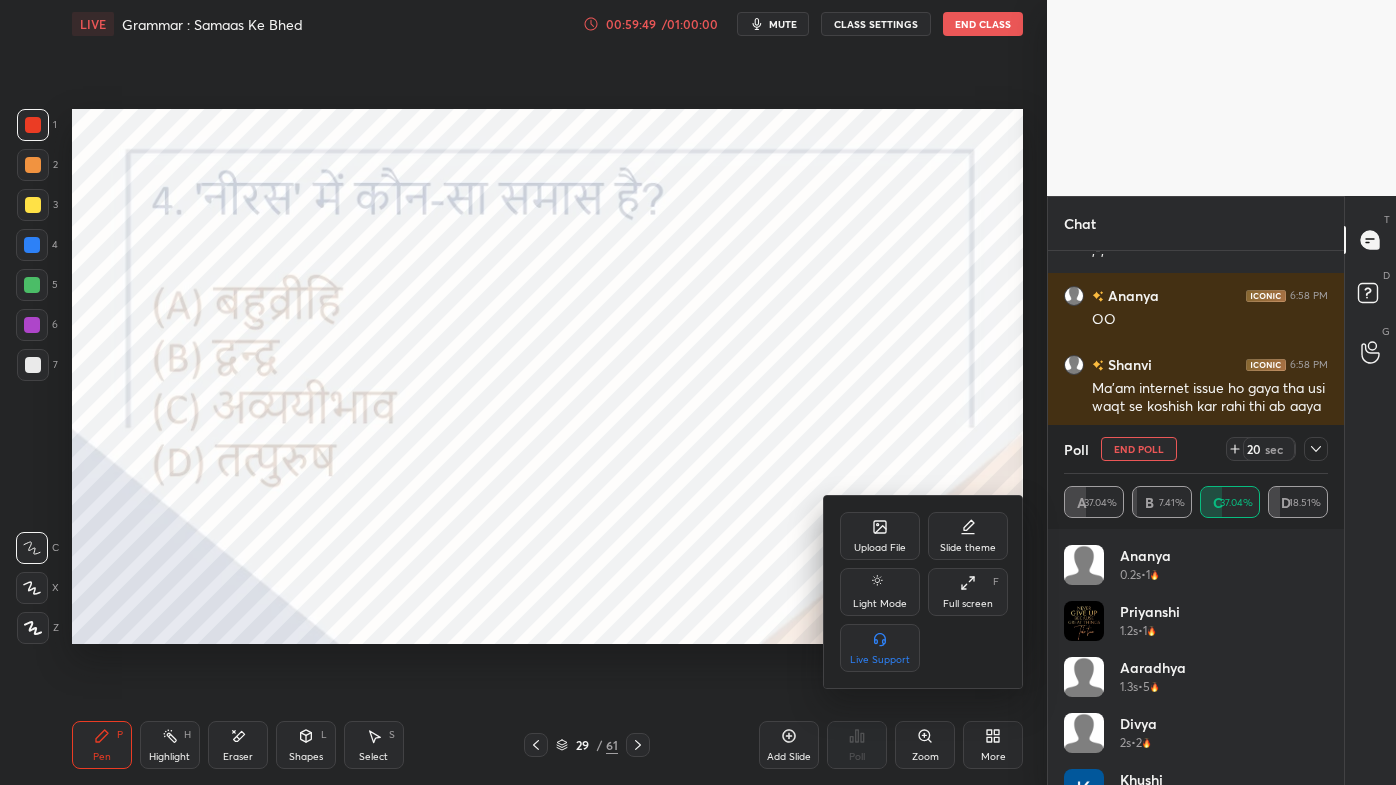 click on "Upload File Slide theme Light Mode Full screen F Live Support" at bounding box center [924, 592] 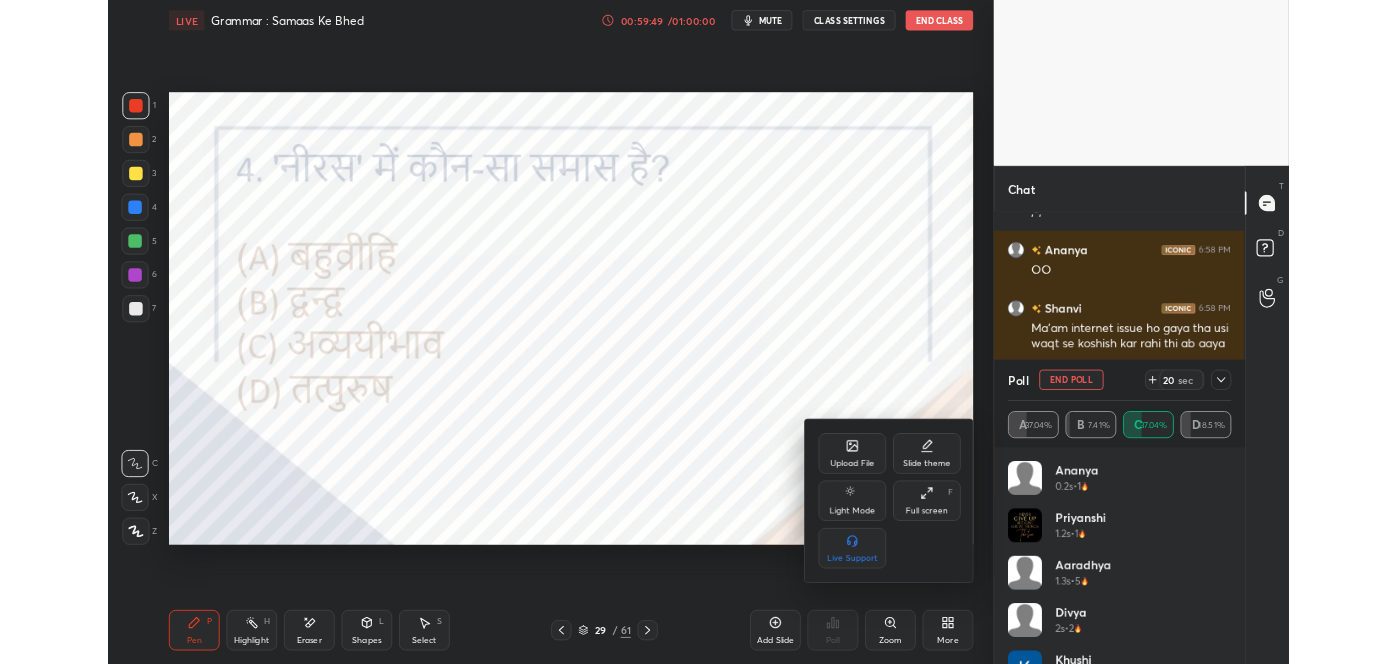 scroll, scrollTop: 26093, scrollLeft: 0, axis: vertical 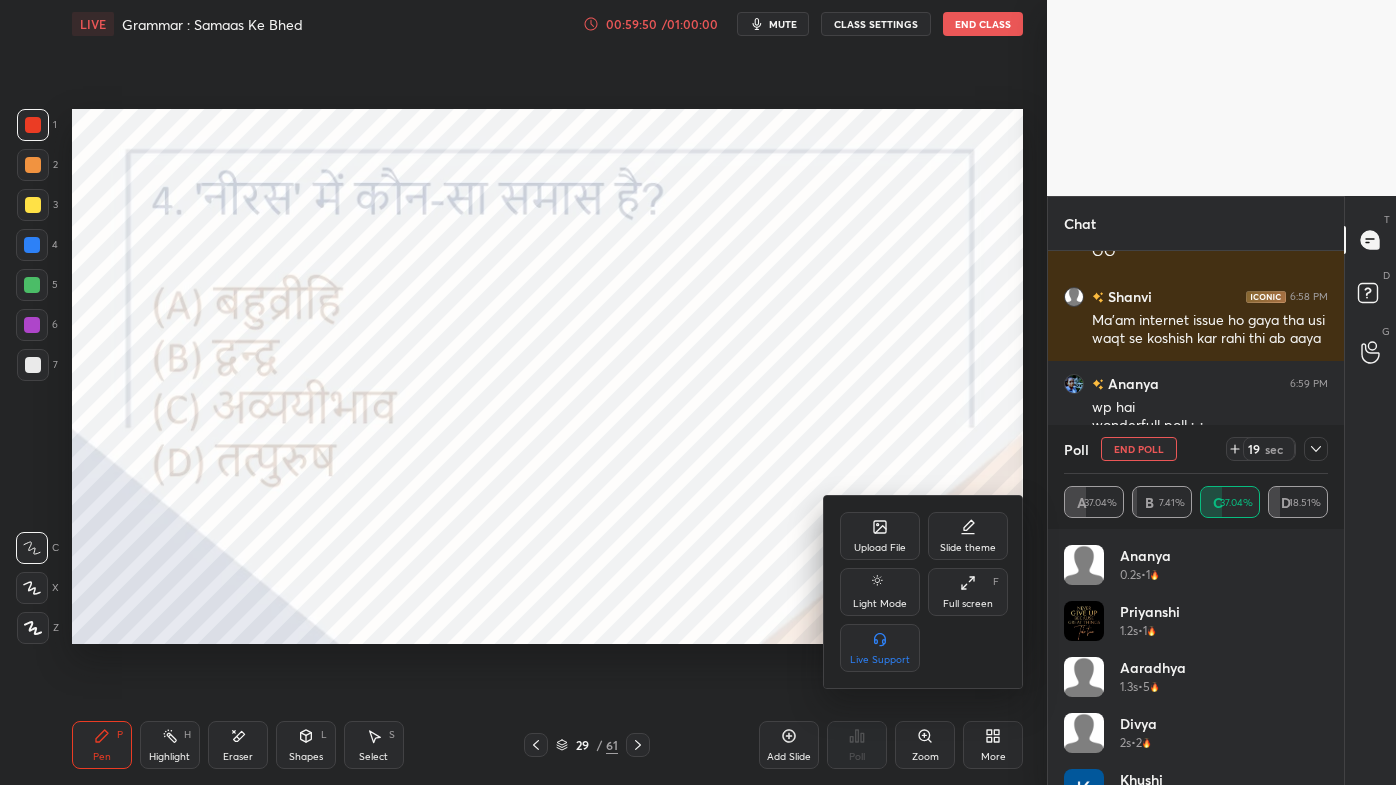 click on "Full screen" at bounding box center (968, 604) 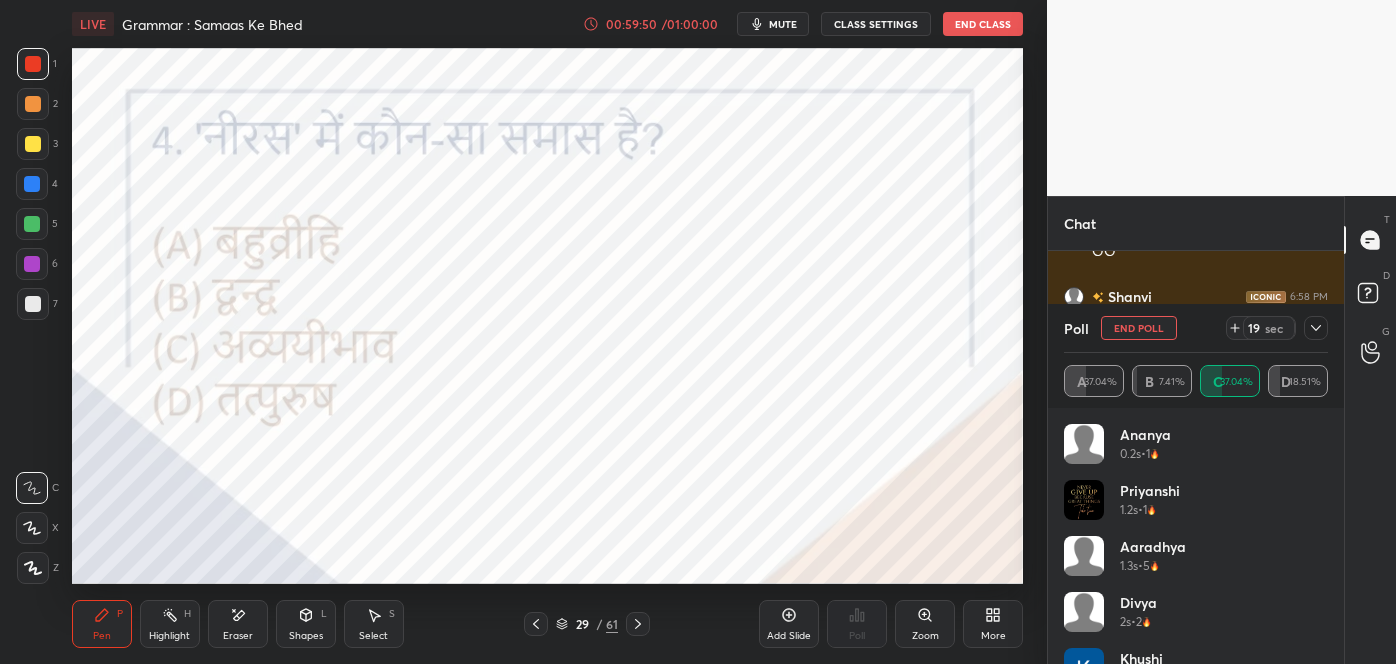 scroll, scrollTop: 536, scrollLeft: 967, axis: both 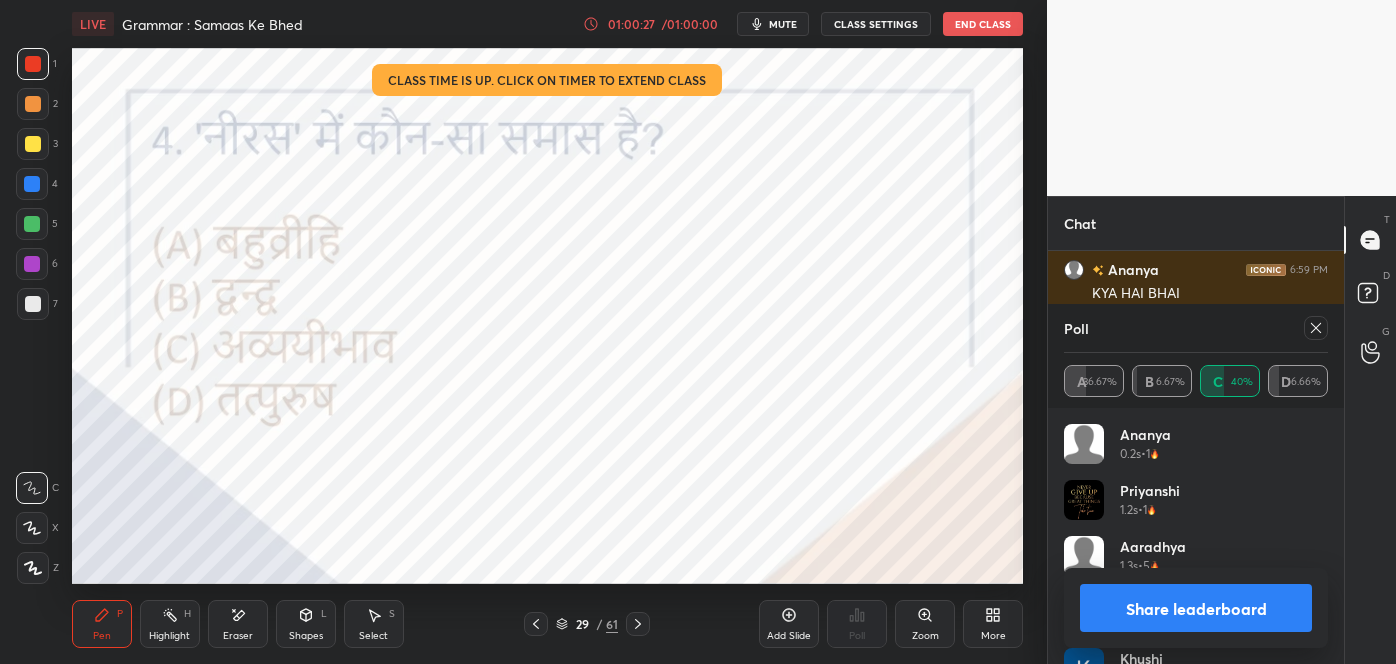 click 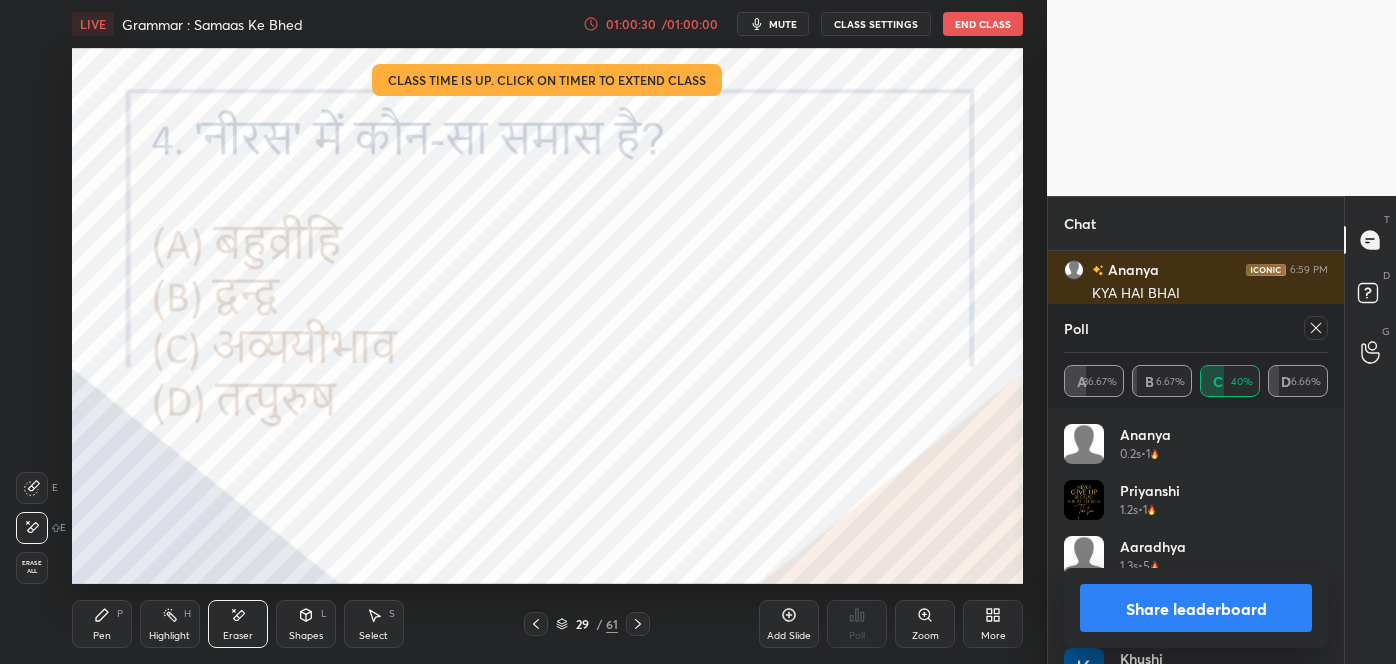 click 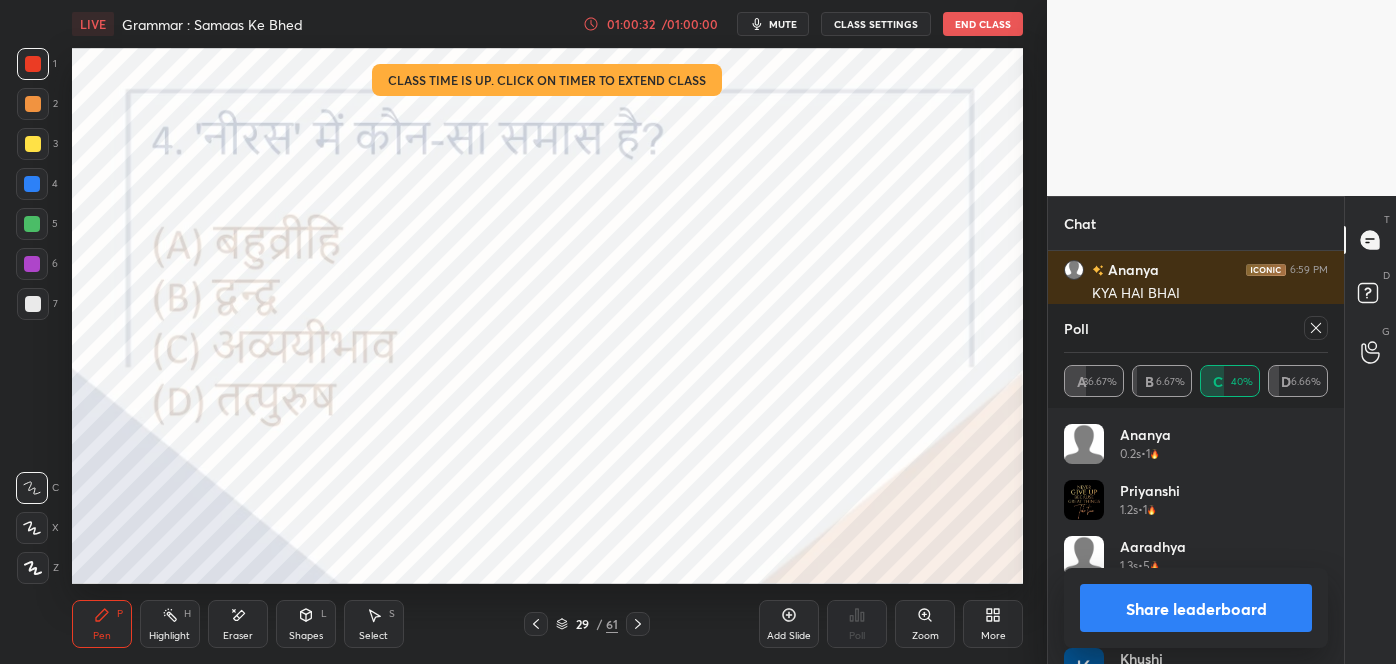 click 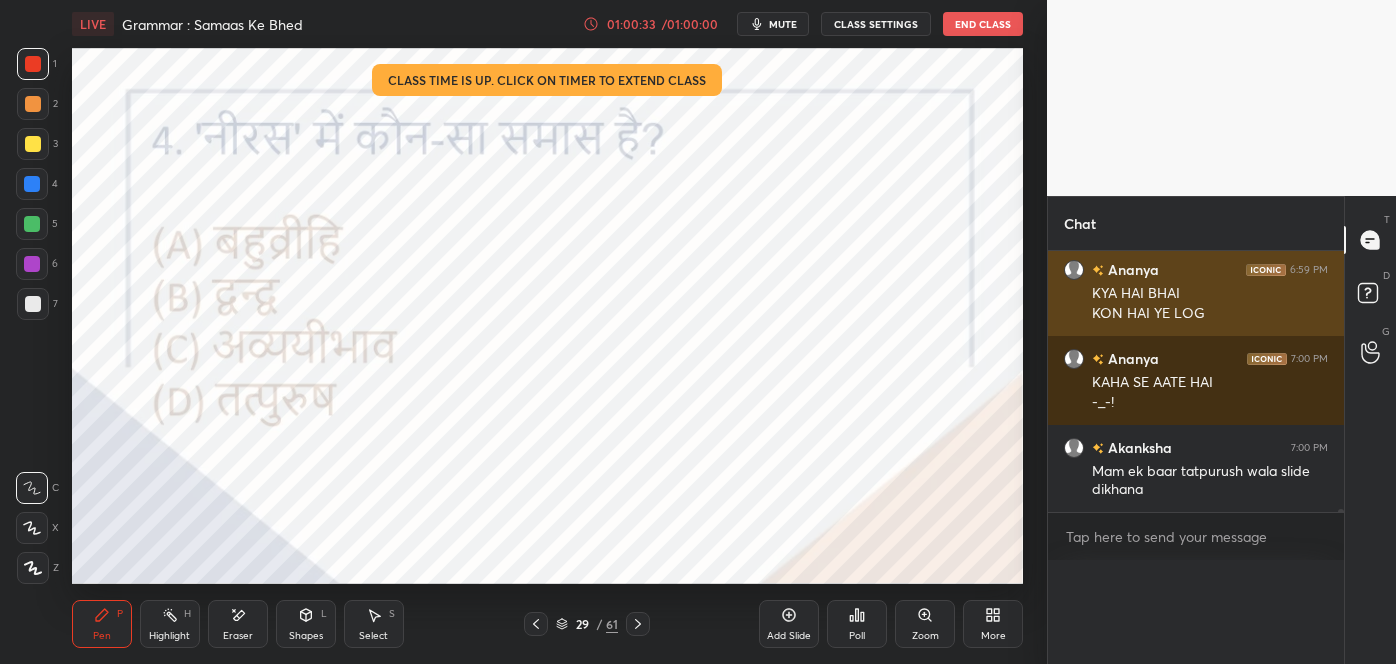 scroll, scrollTop: 105, scrollLeft: 258, axis: both 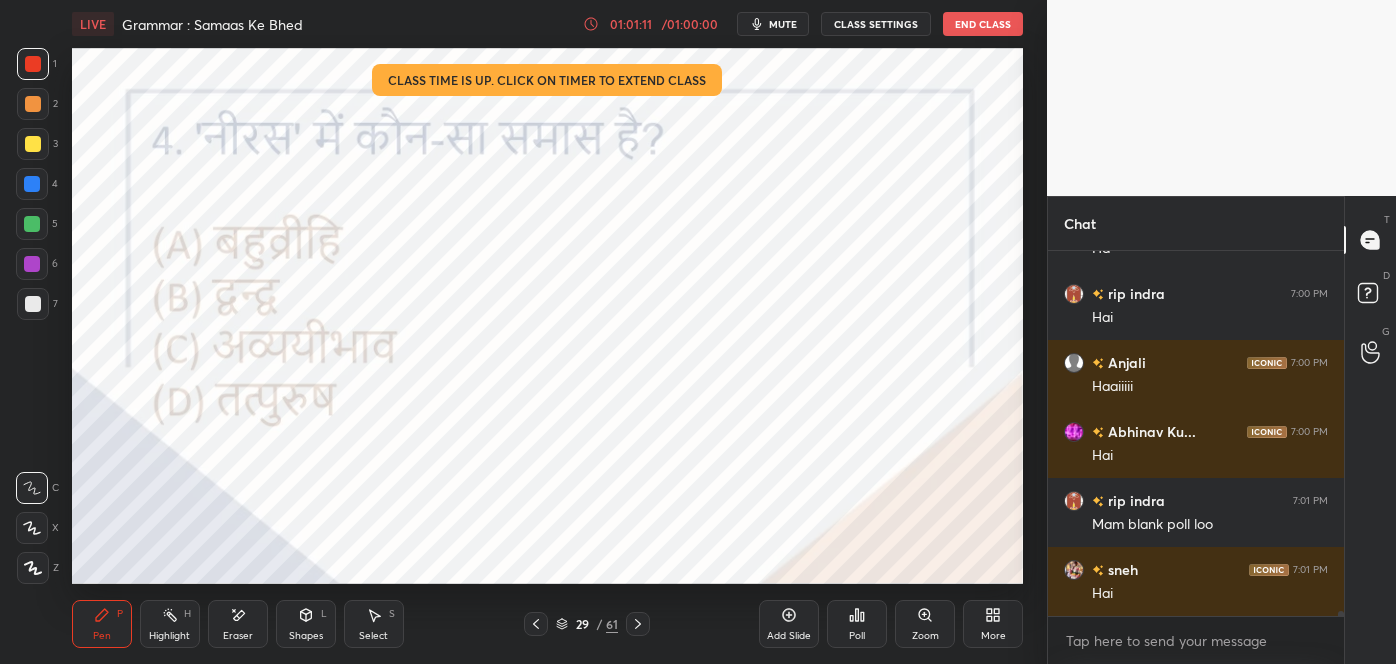 click 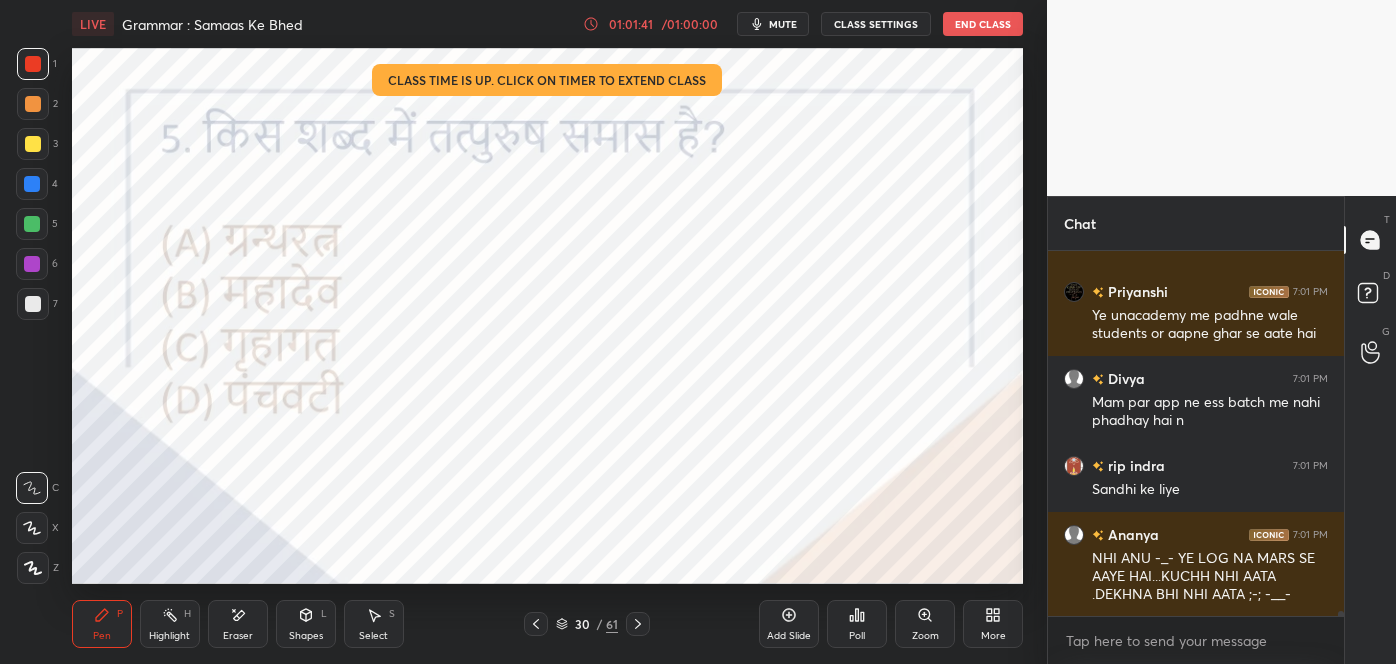 click on "Eraser" at bounding box center (238, 624) 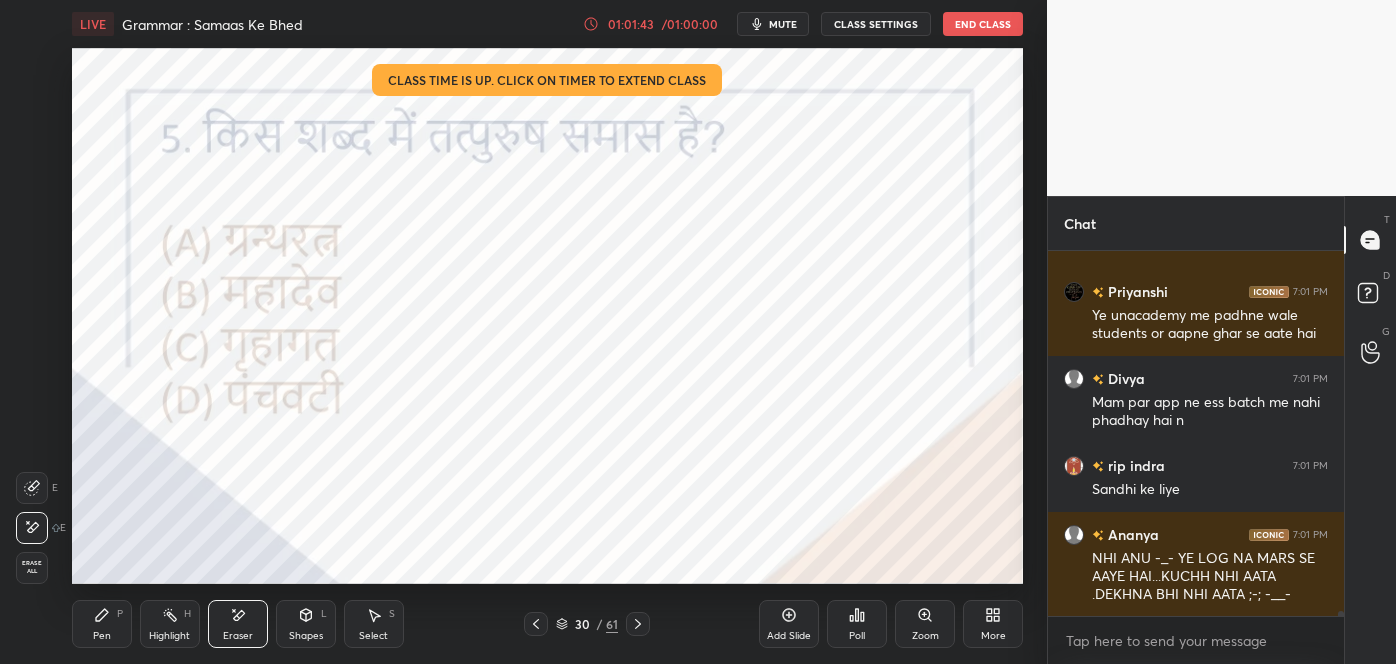 click on "Pen P" at bounding box center [102, 624] 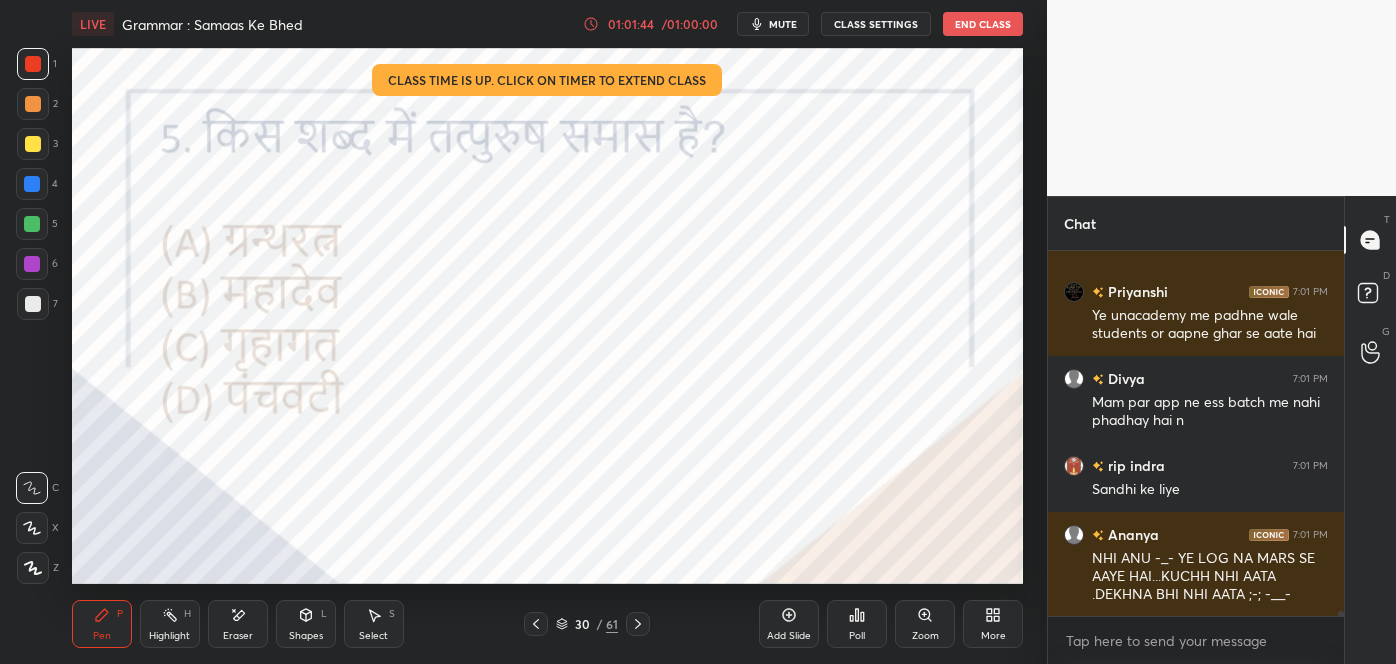 scroll, scrollTop: 27896, scrollLeft: 0, axis: vertical 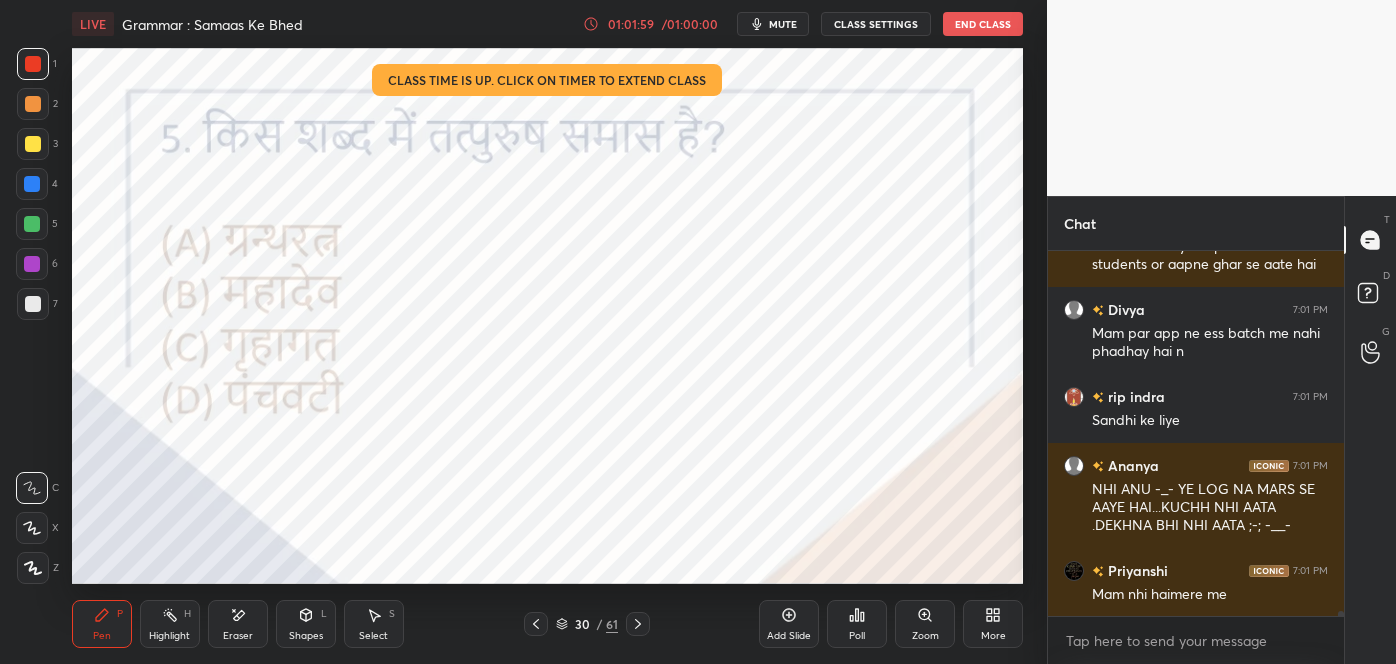 click on "Poll" at bounding box center (857, 624) 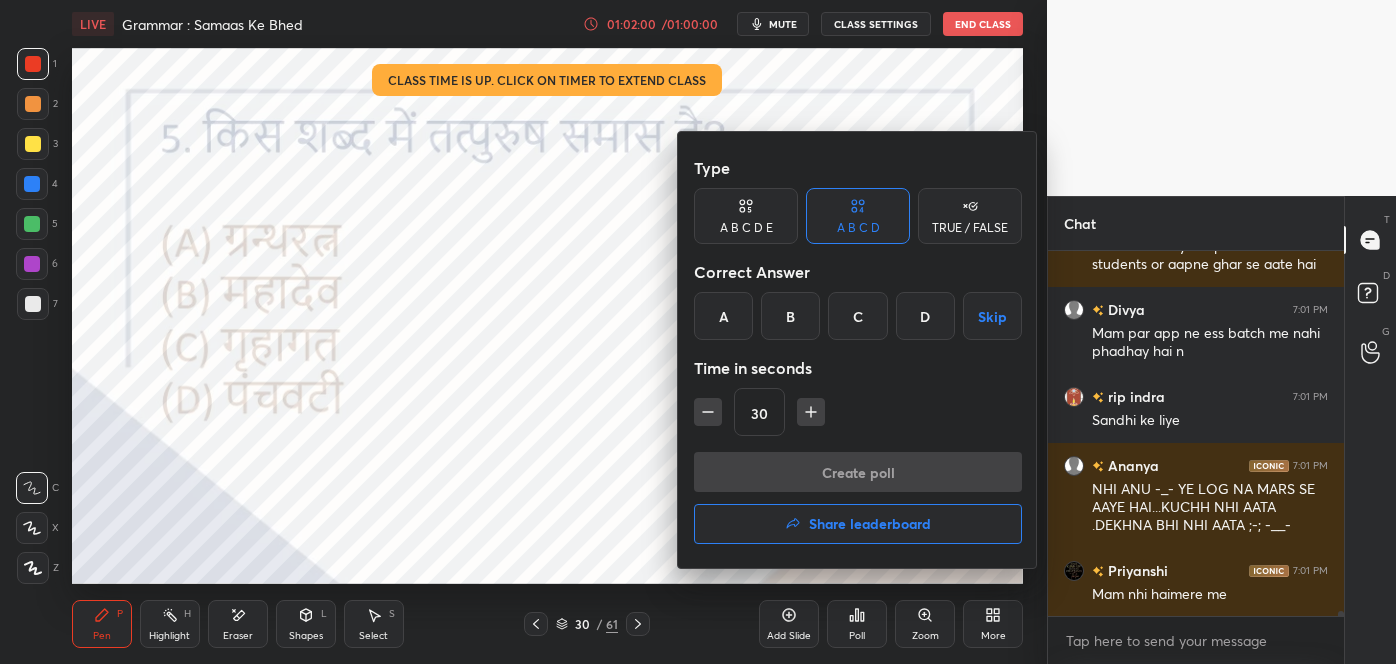 click at bounding box center [698, 332] 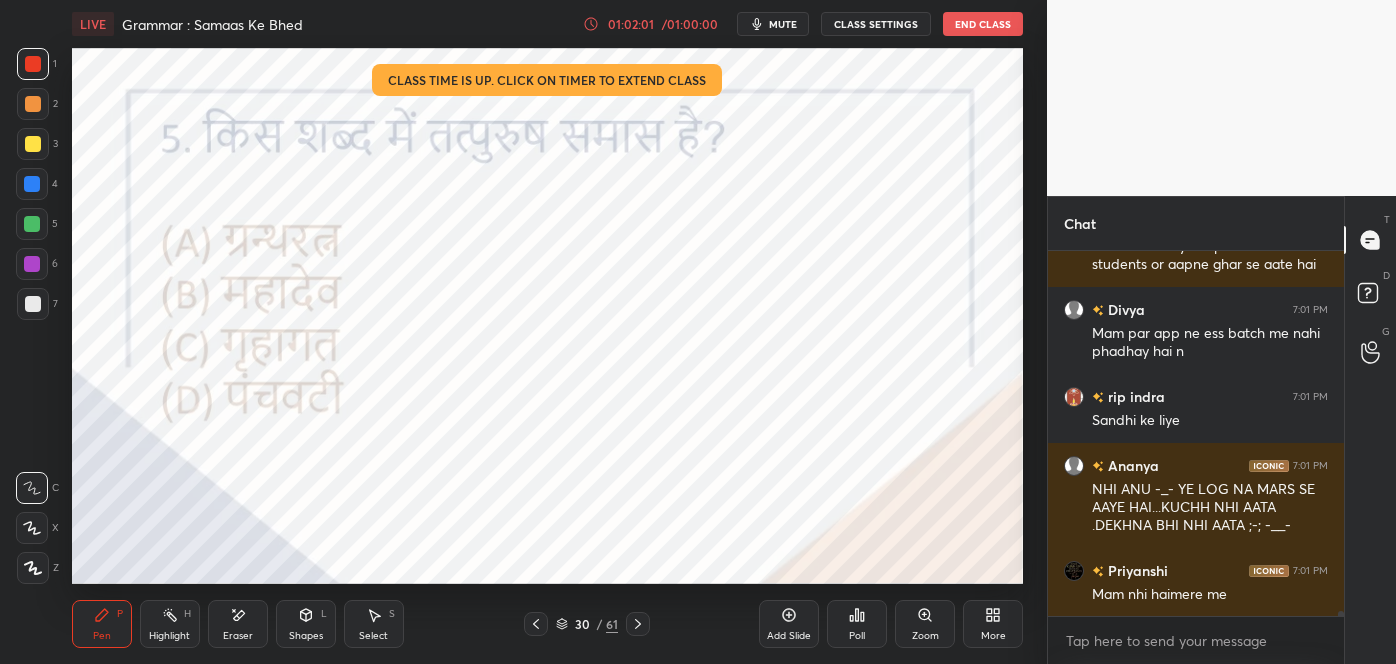 scroll, scrollTop: 27984, scrollLeft: 0, axis: vertical 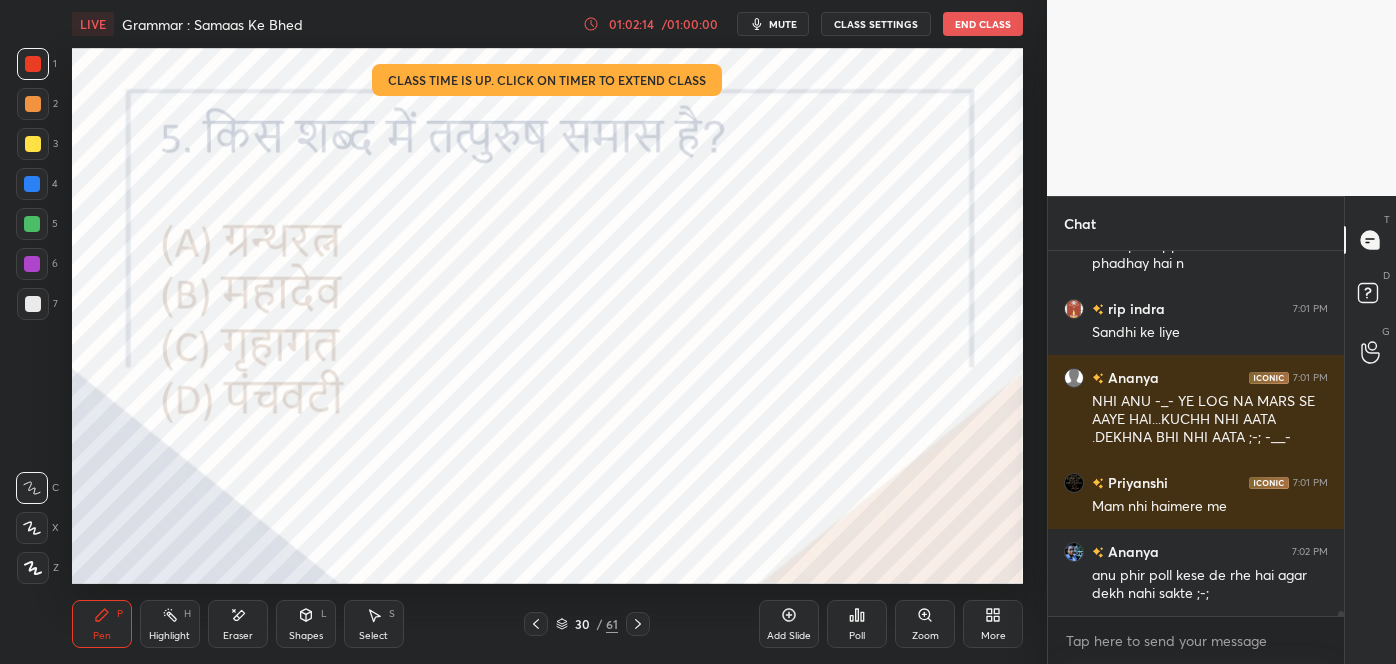 click on "Poll" at bounding box center [857, 636] 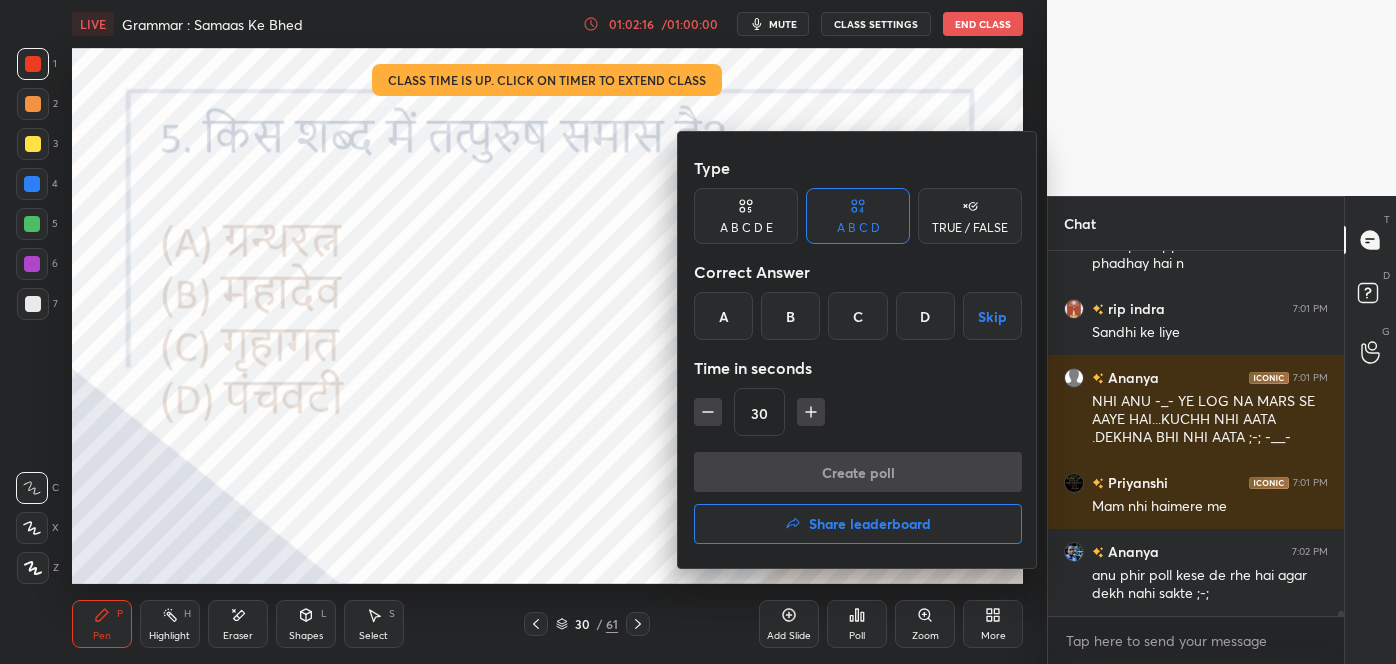 click on "C" at bounding box center [857, 316] 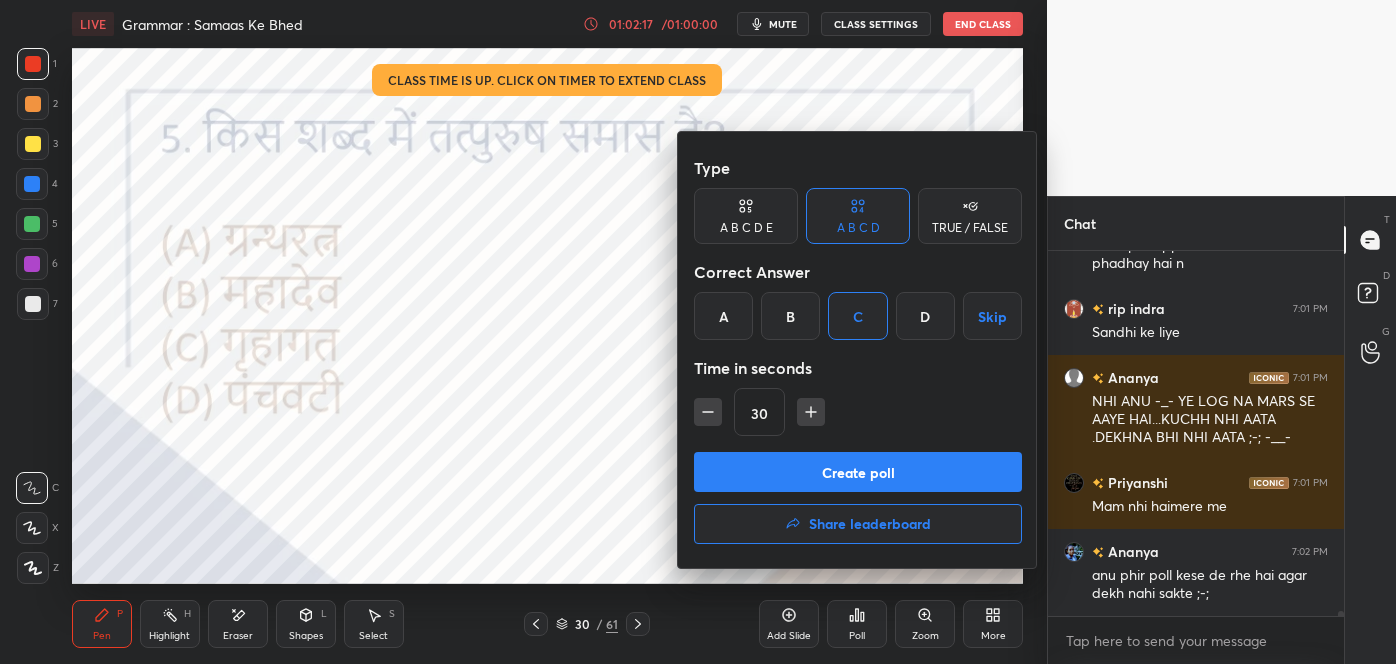 click on "Create poll" at bounding box center [858, 472] 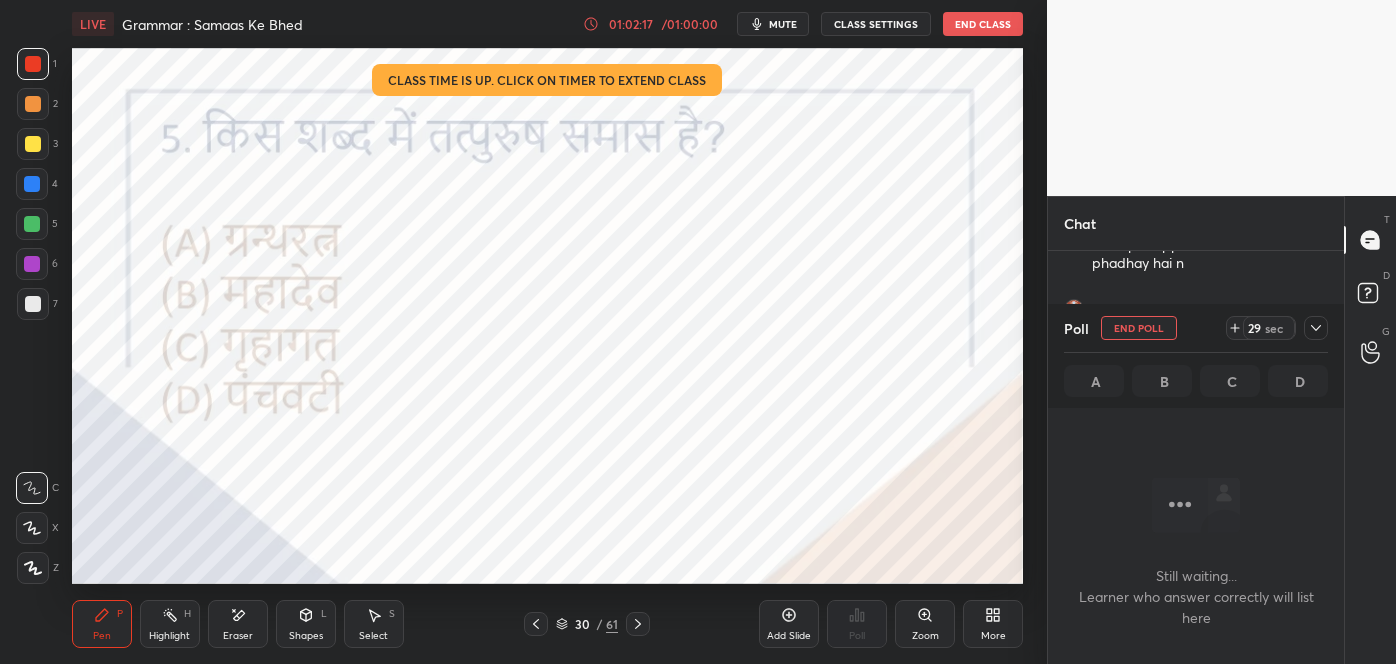 scroll, scrollTop: 316, scrollLeft: 290, axis: both 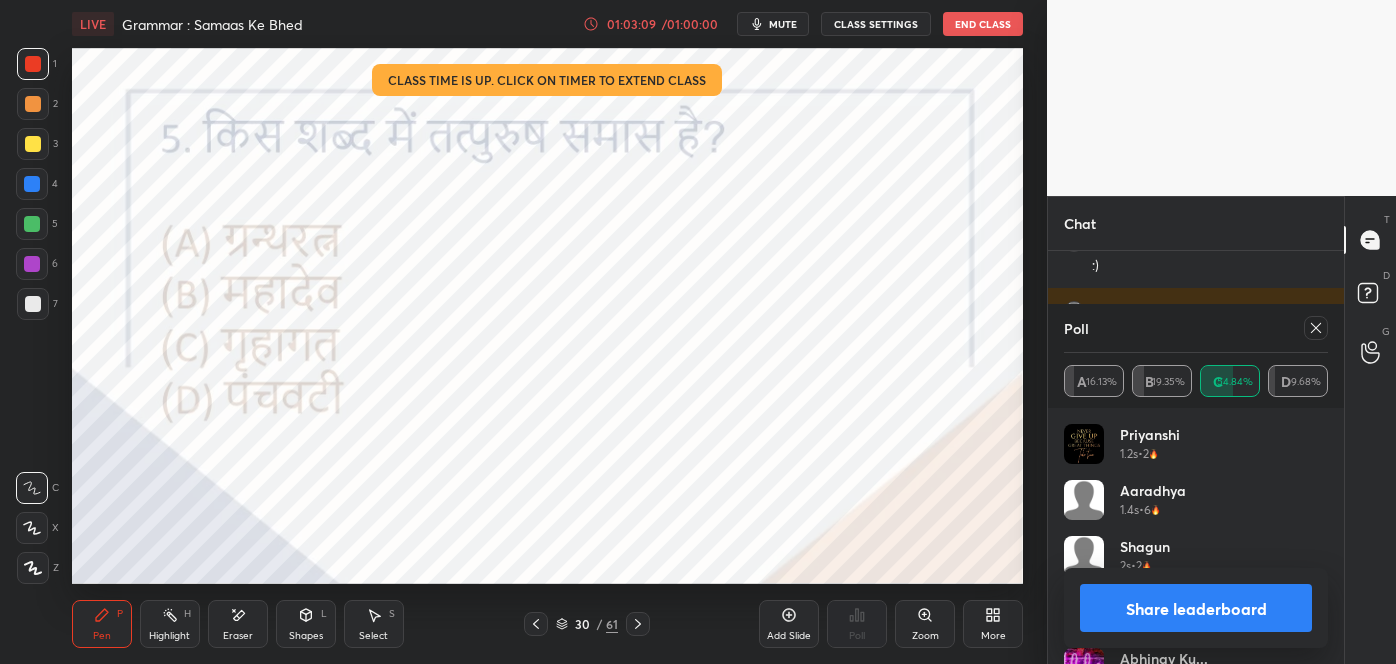 click 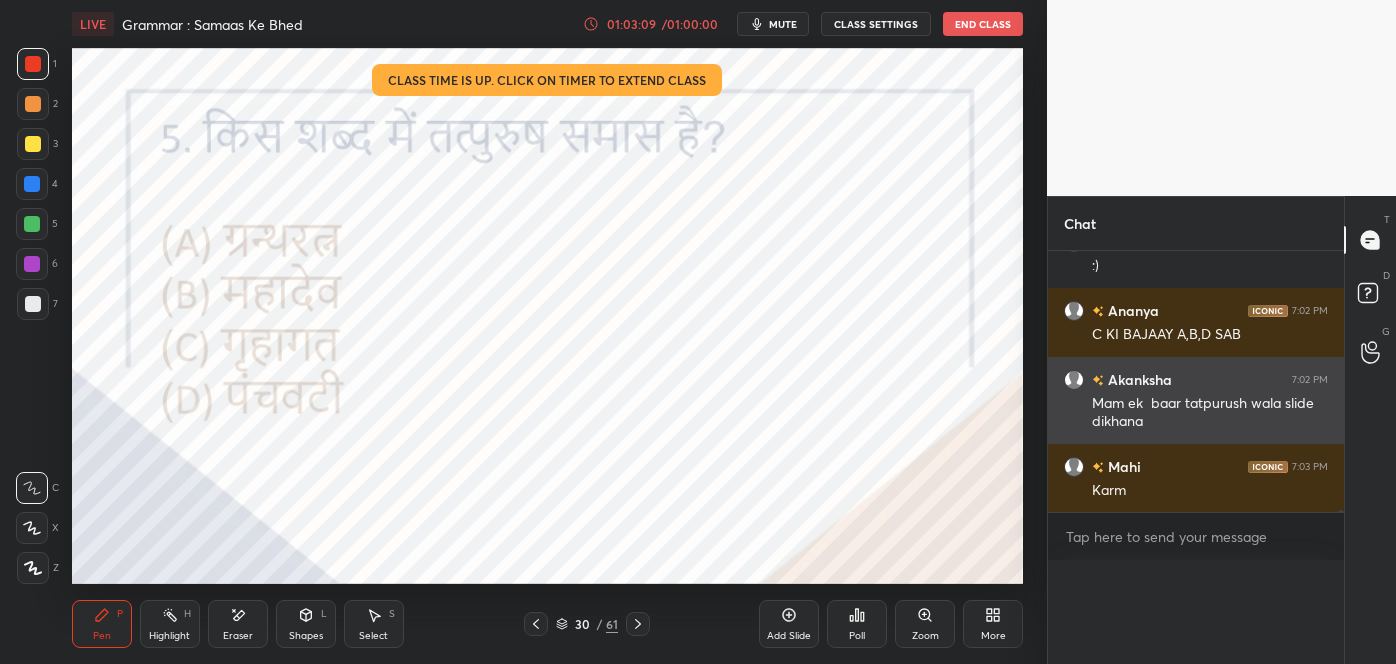 scroll, scrollTop: 0, scrollLeft: 0, axis: both 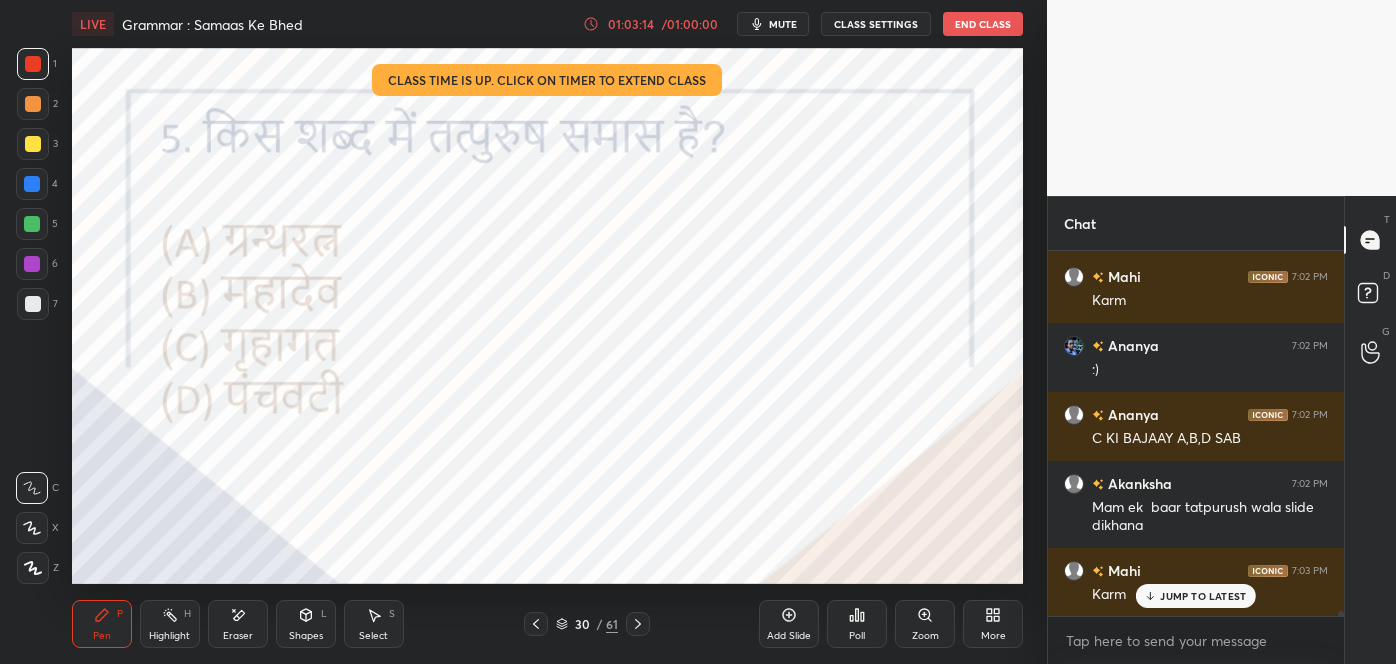 click on "30 / 61" at bounding box center (587, 624) 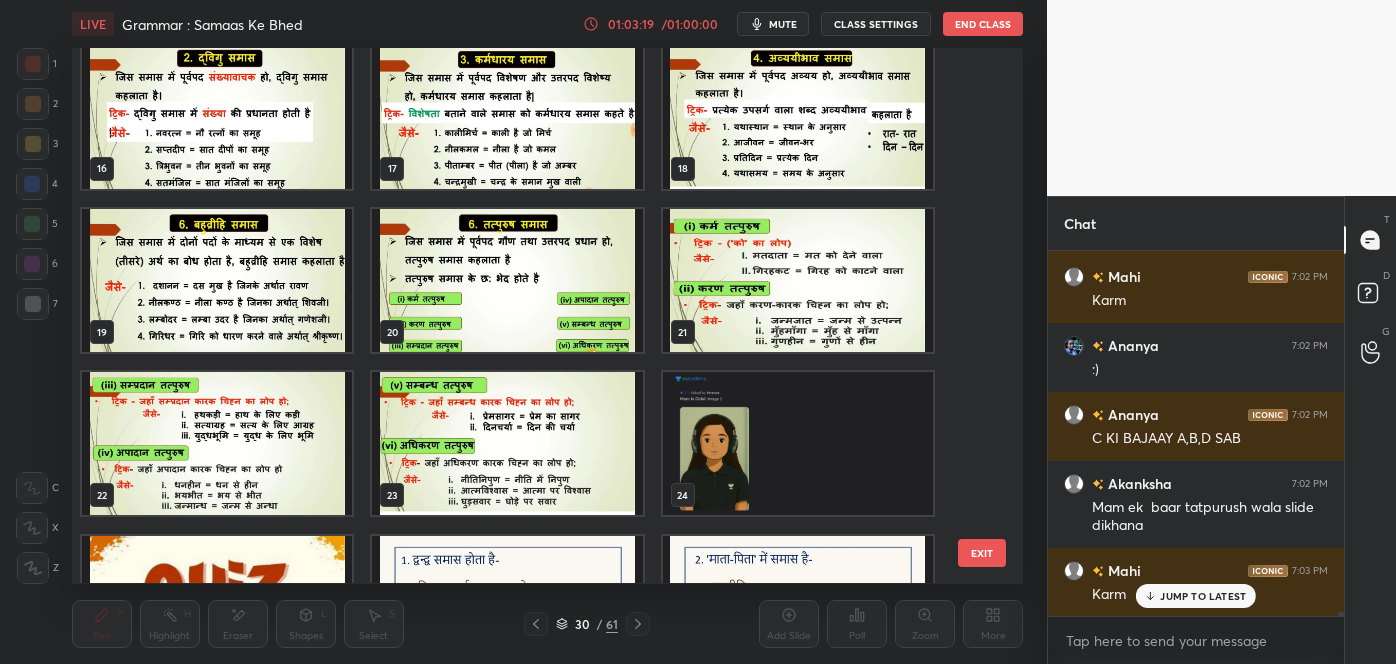 scroll, scrollTop: 825, scrollLeft: 0, axis: vertical 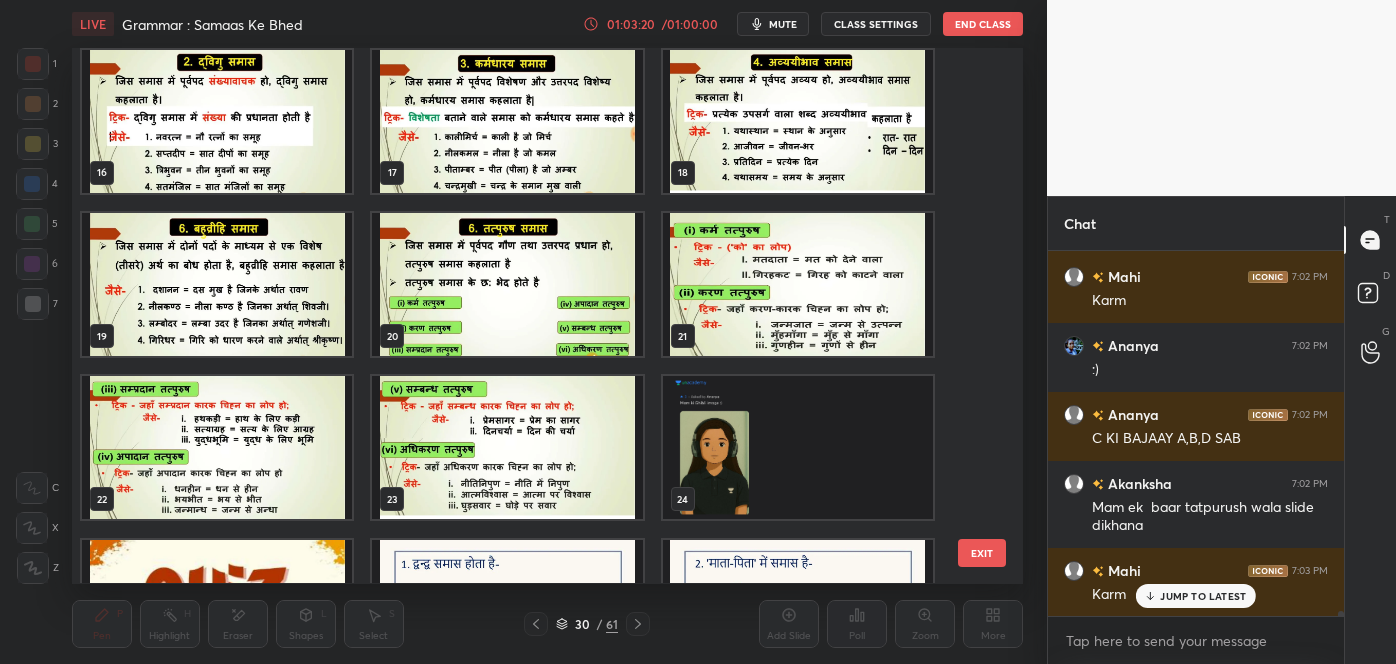 click at bounding box center [507, 284] 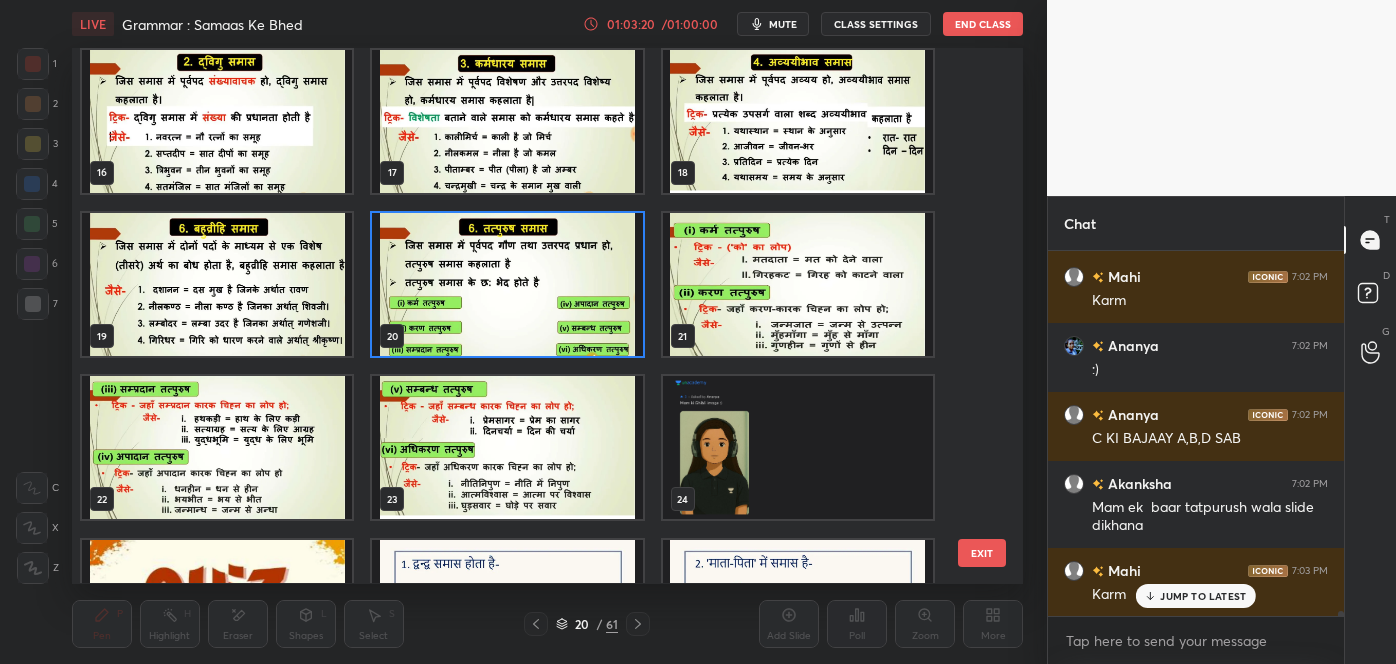 click at bounding box center [507, 284] 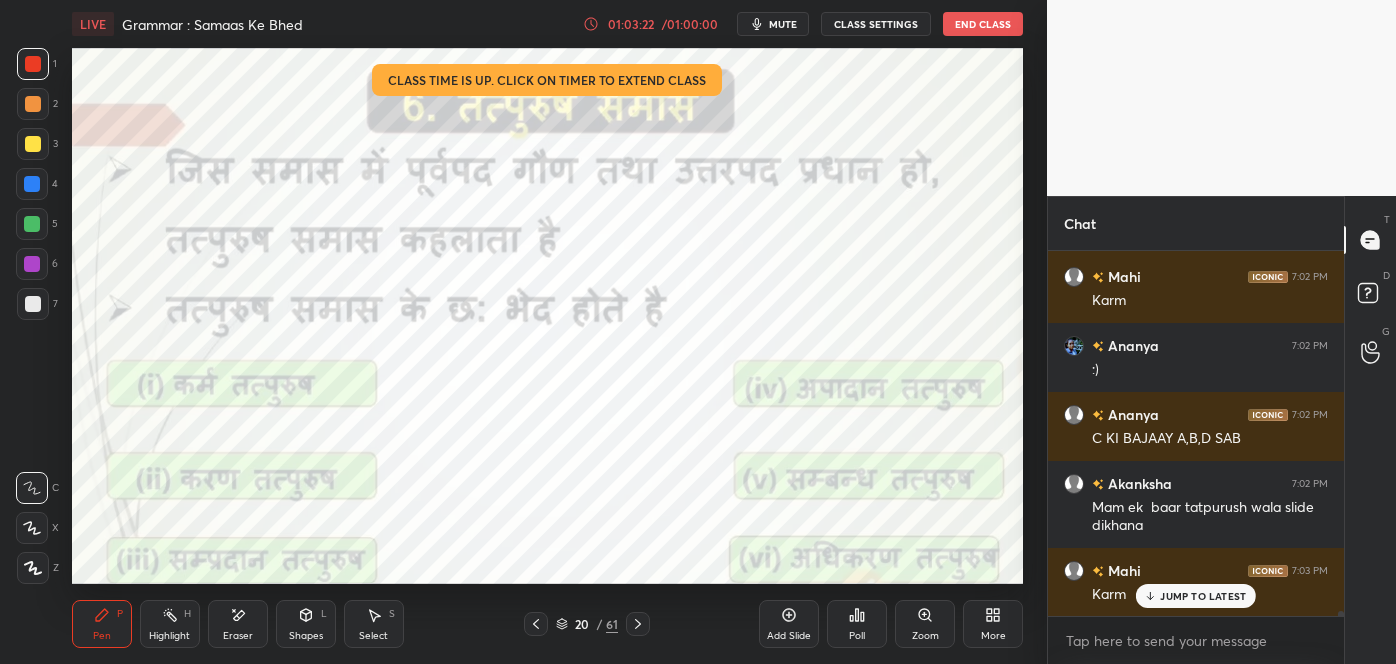 click on "JUMP TO LATEST" at bounding box center (1196, 596) 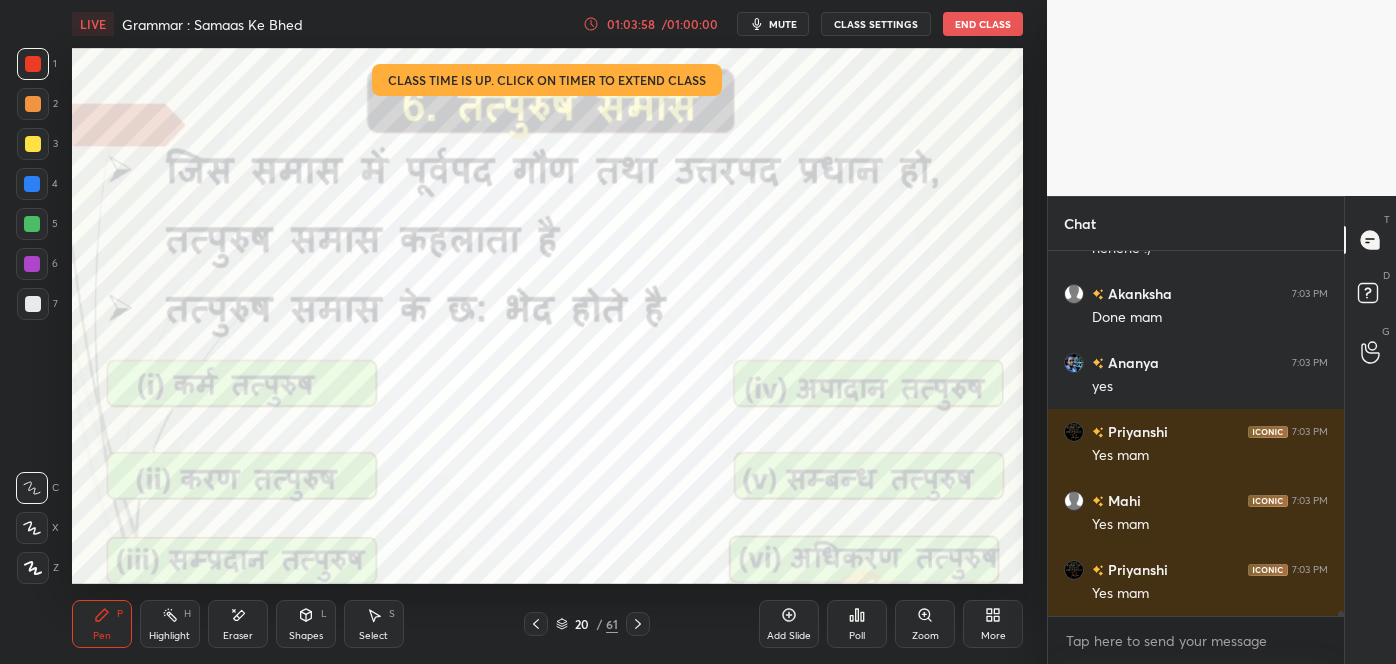 scroll, scrollTop: 28975, scrollLeft: 0, axis: vertical 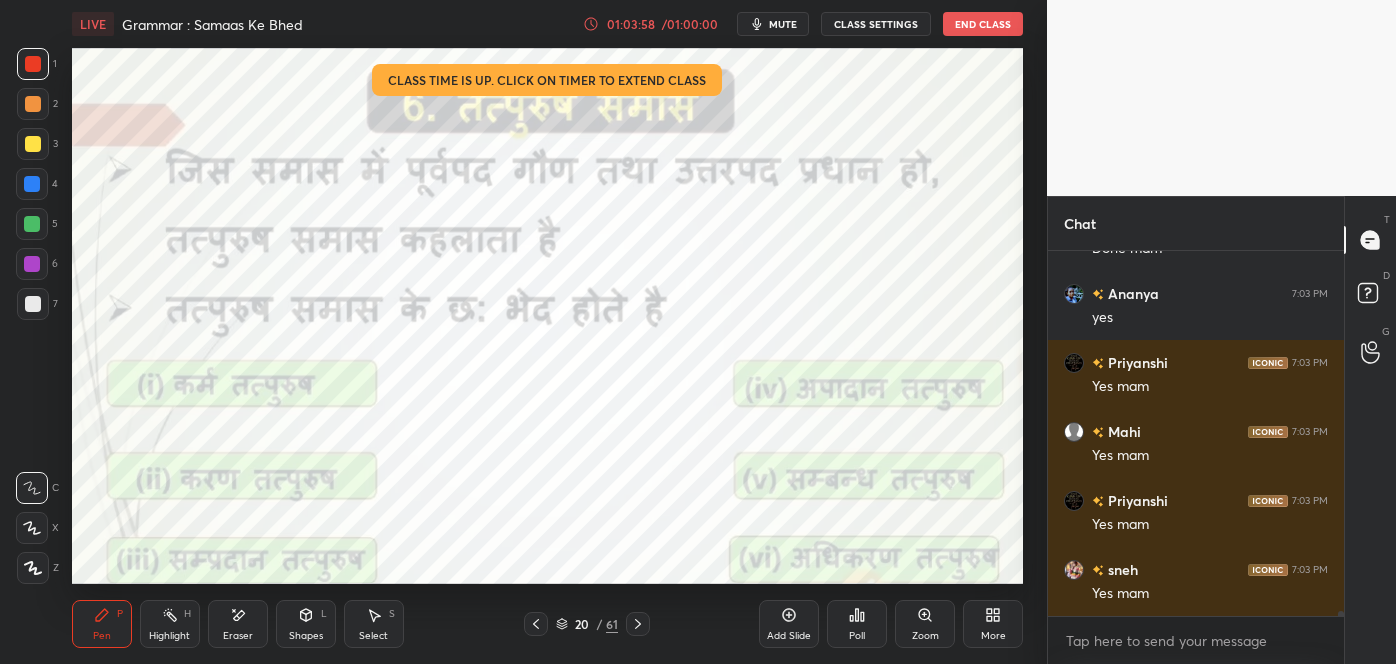 click on "Pen P Highlight H Eraser Shapes L Select S 20 / 61 Add Slide Poll Zoom More" at bounding box center (547, 624) 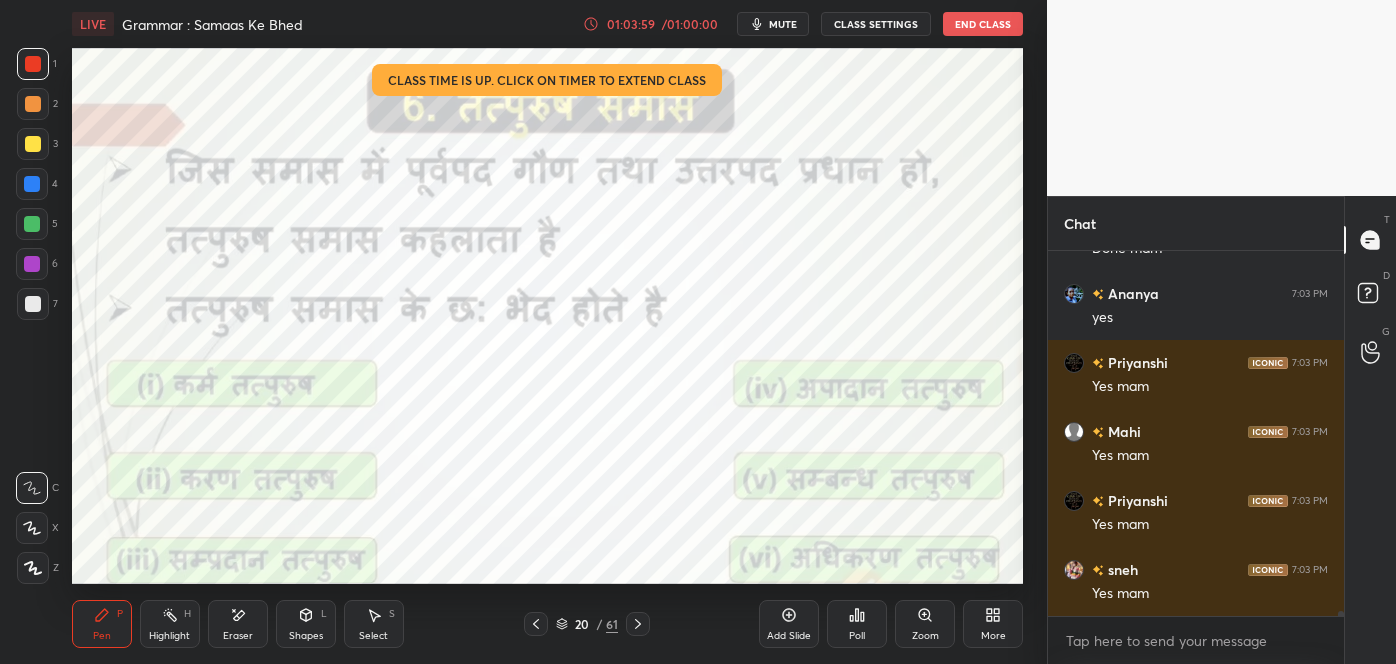 click on "20" at bounding box center (582, 624) 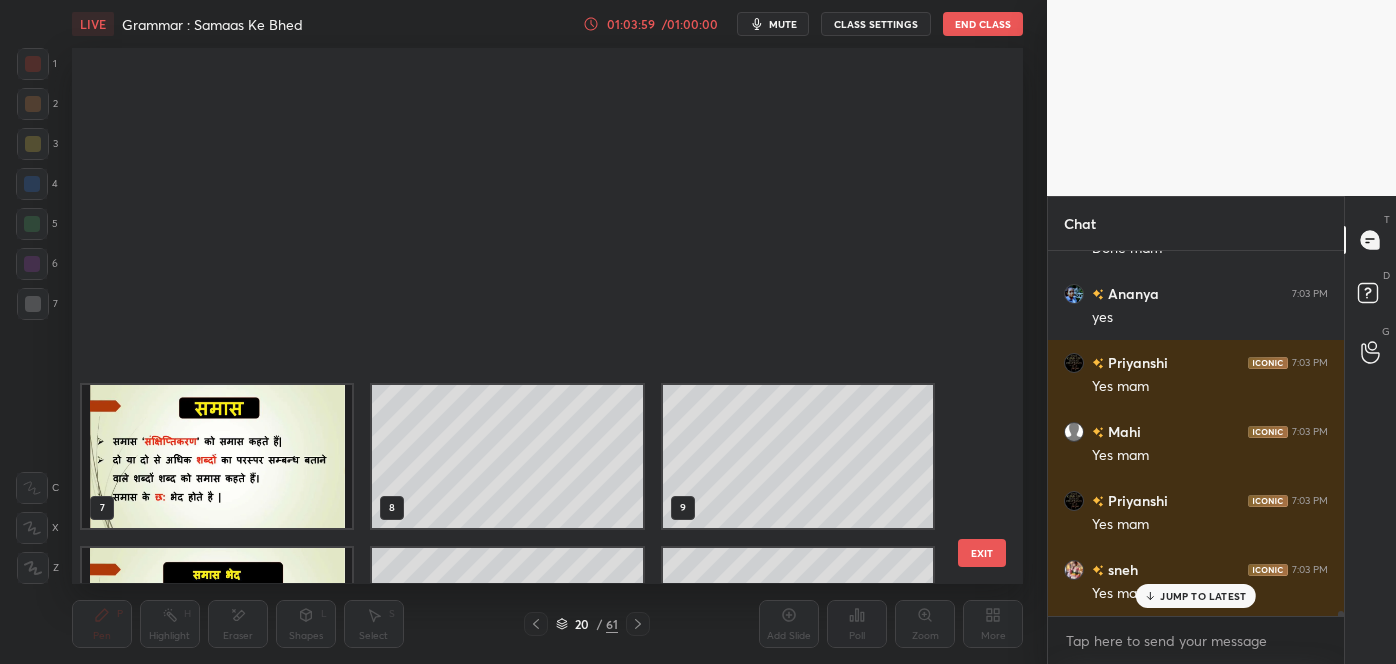 scroll, scrollTop: 608, scrollLeft: 0, axis: vertical 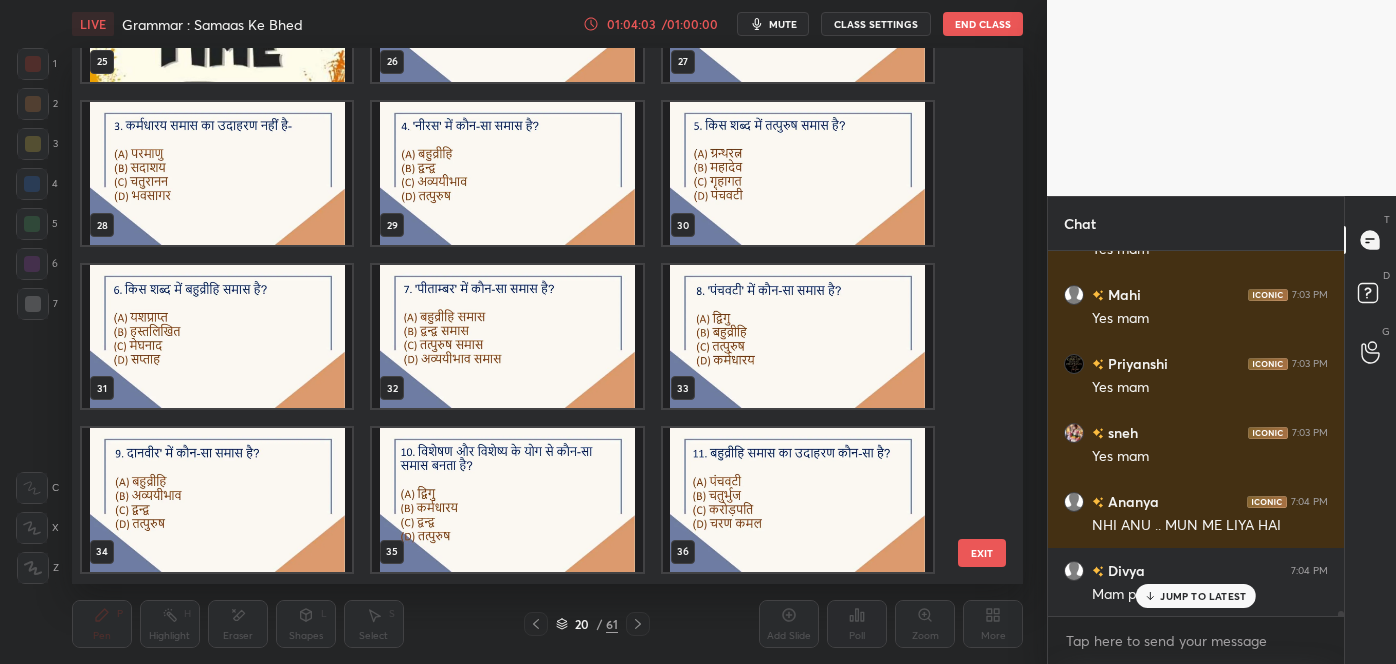 click 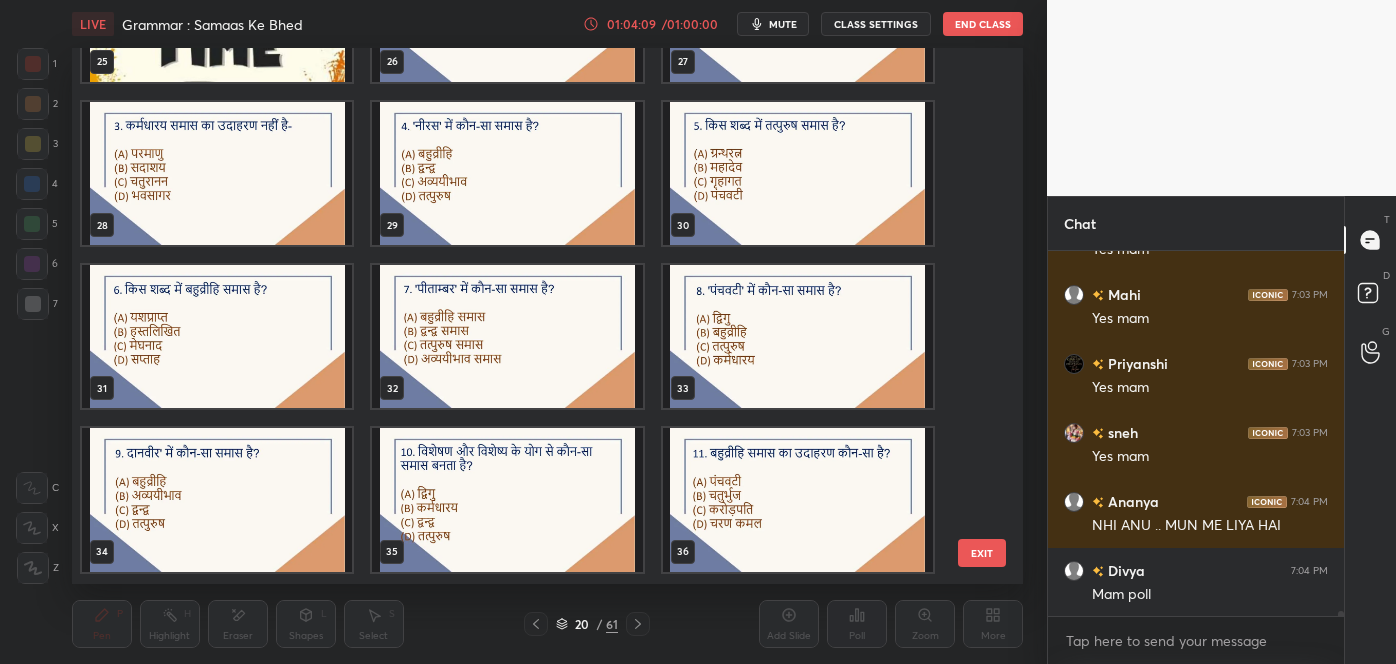 click at bounding box center [798, 173] 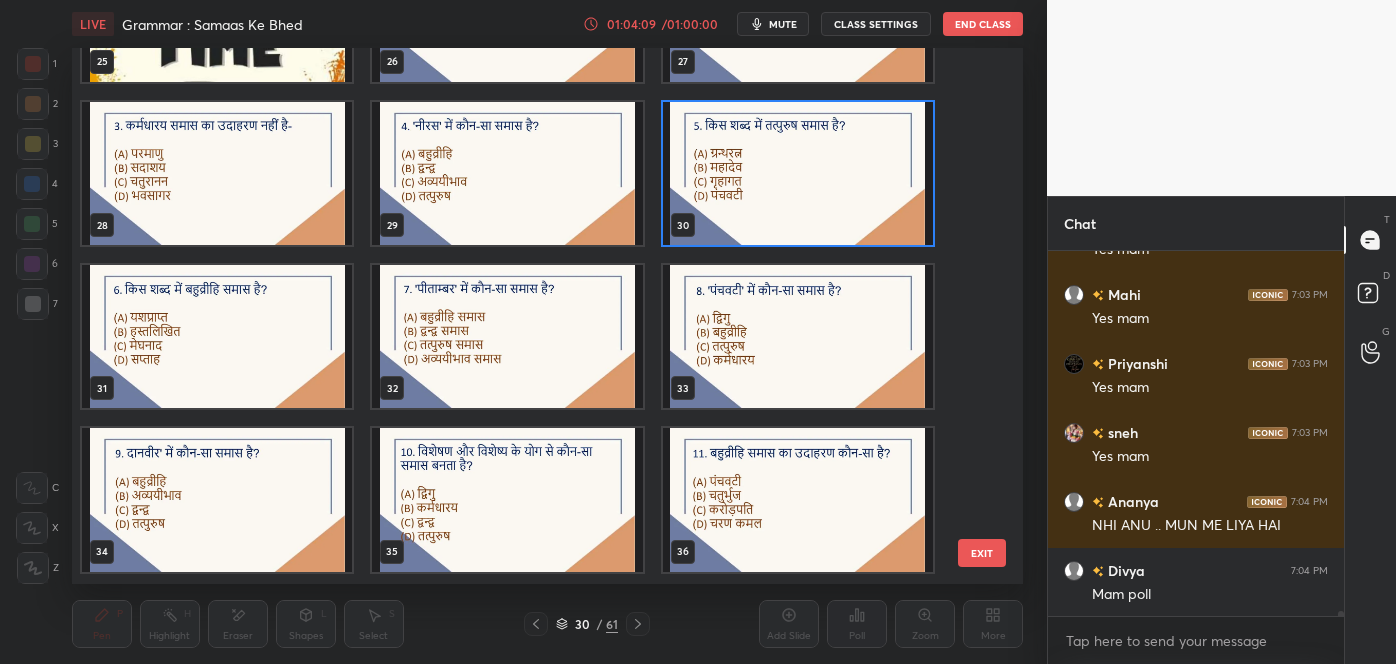 click at bounding box center (798, 173) 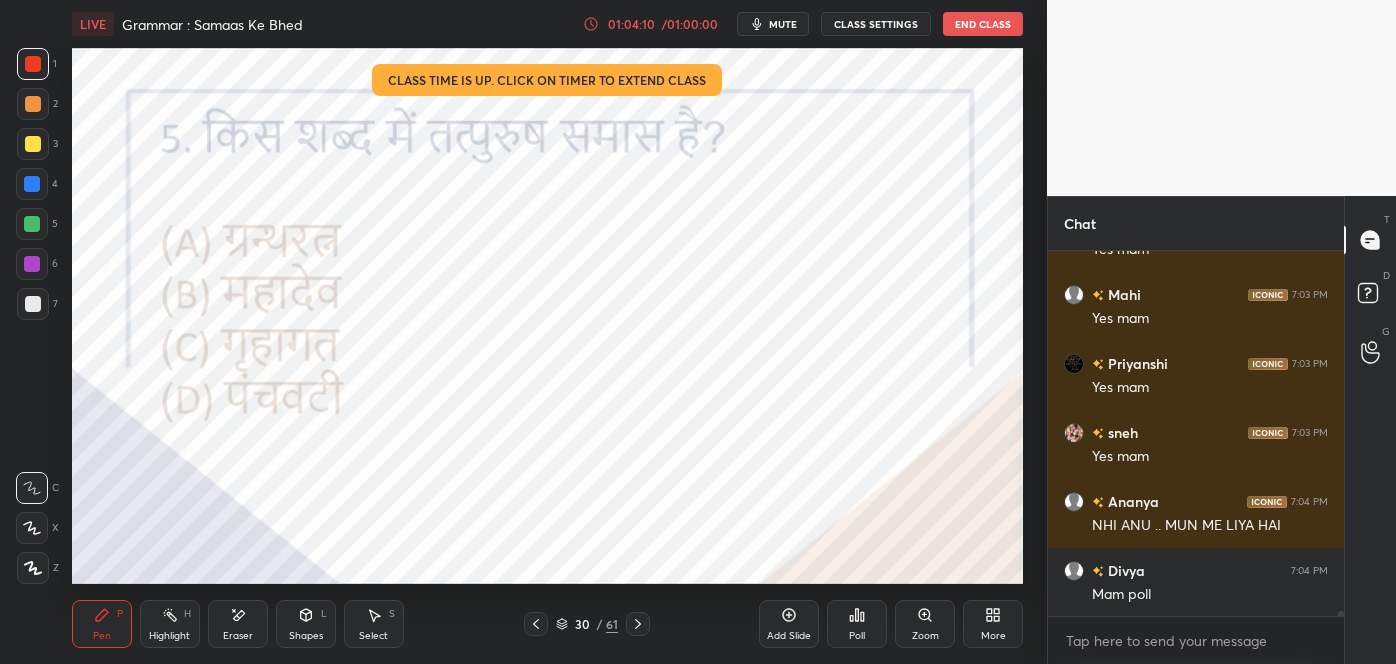click 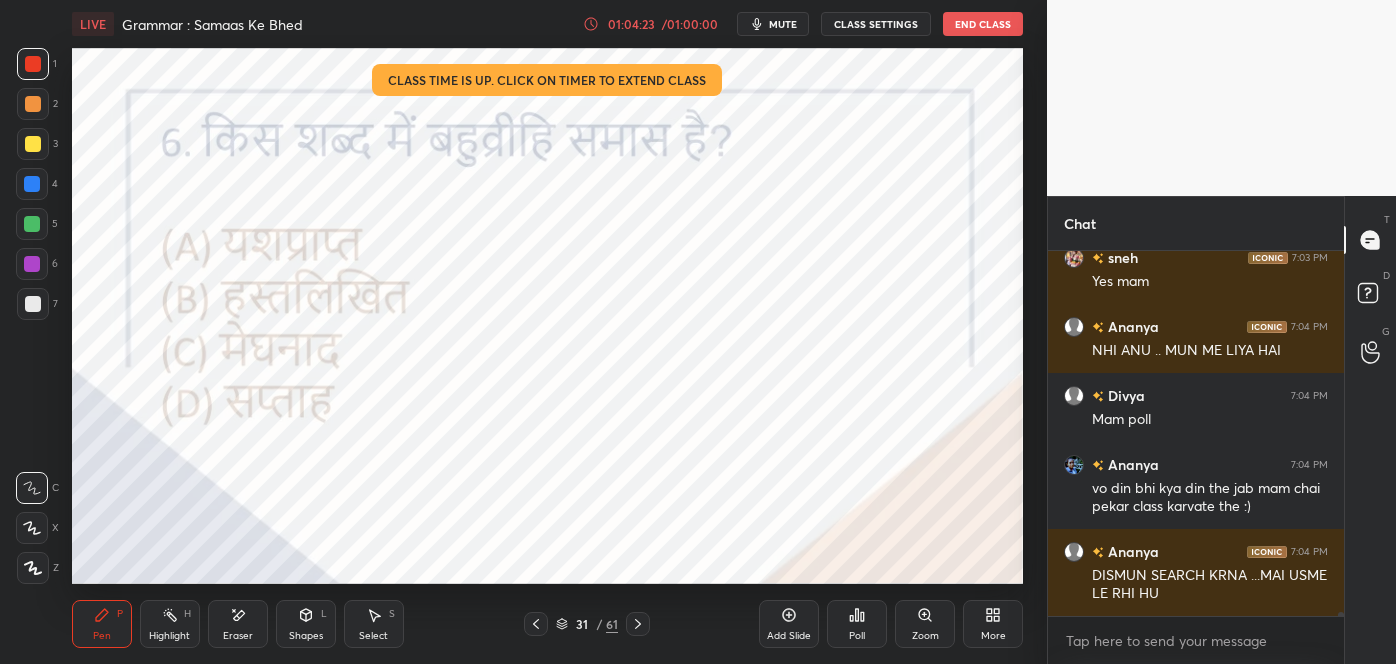 scroll, scrollTop: 29355, scrollLeft: 0, axis: vertical 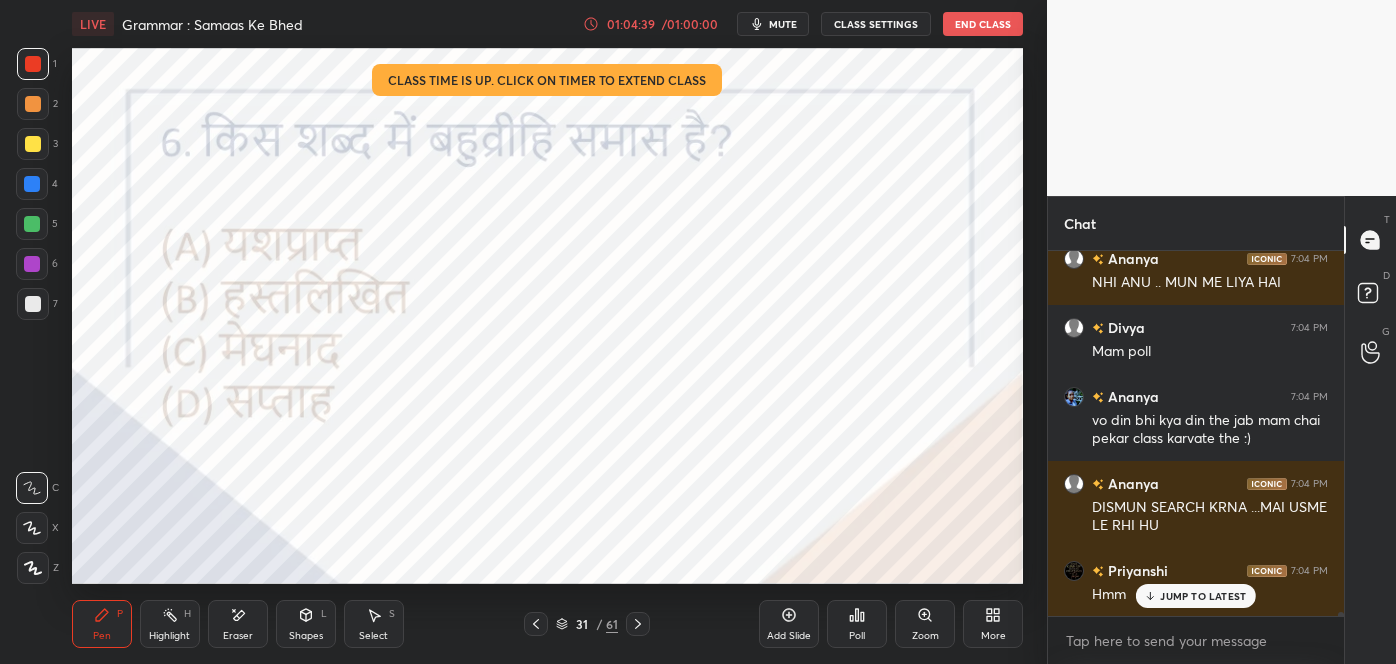click on "JUMP TO LATEST" at bounding box center [1203, 596] 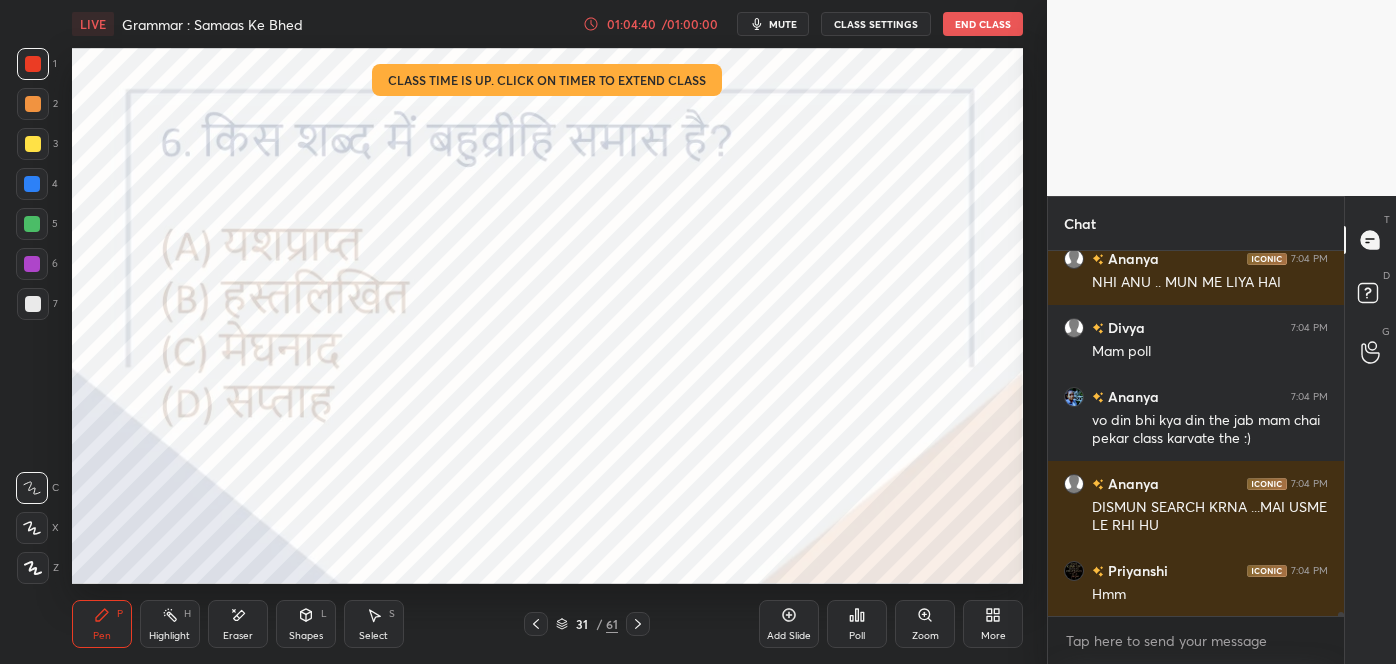 scroll, scrollTop: 29424, scrollLeft: 0, axis: vertical 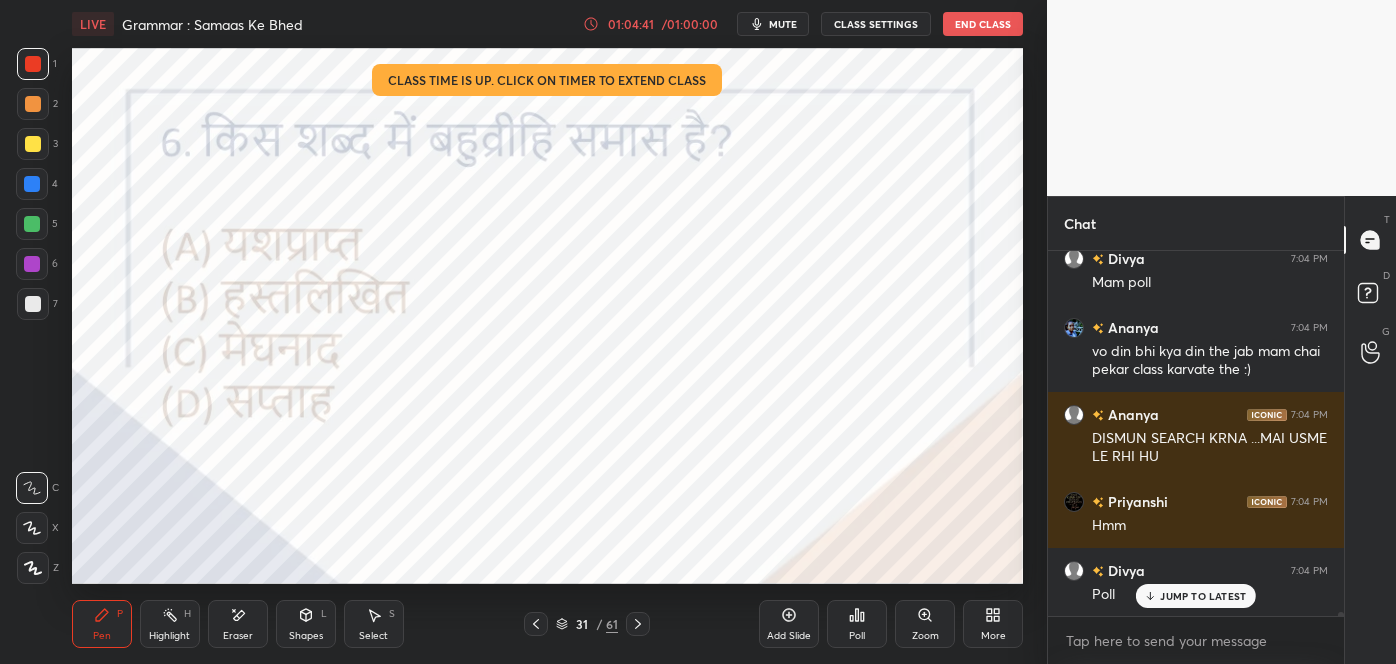 click 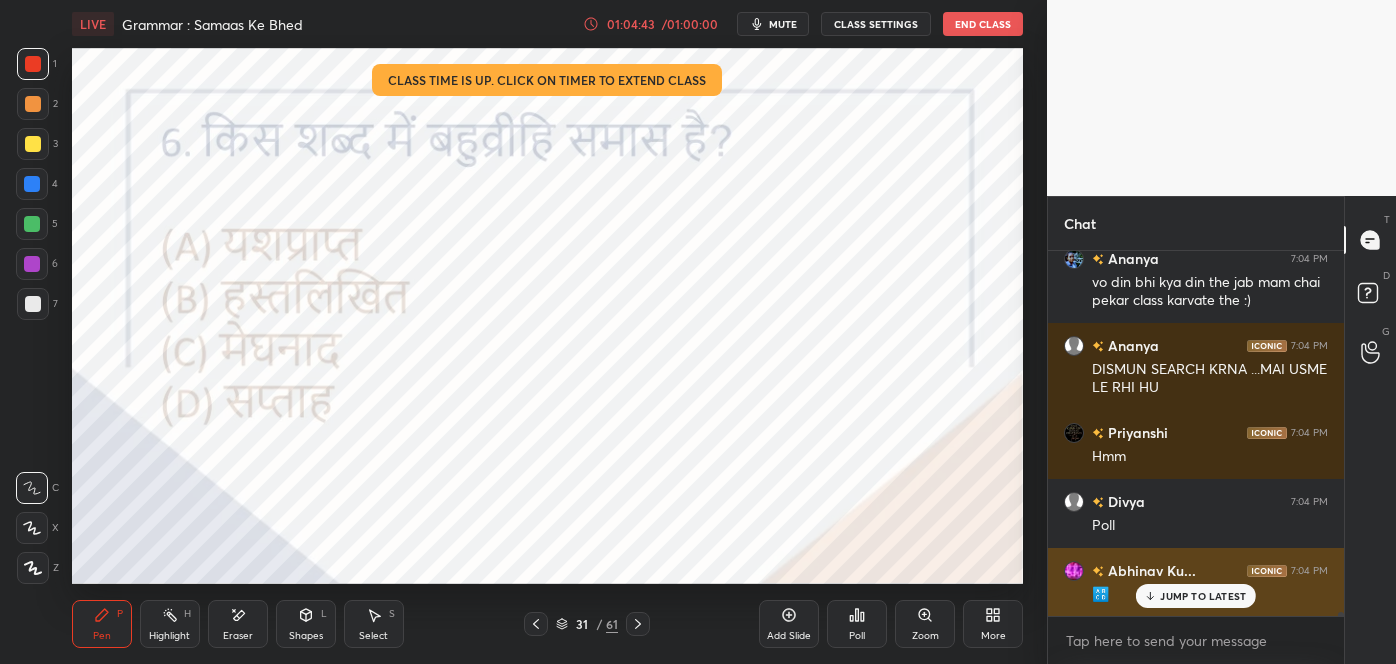 scroll, scrollTop: 29562, scrollLeft: 0, axis: vertical 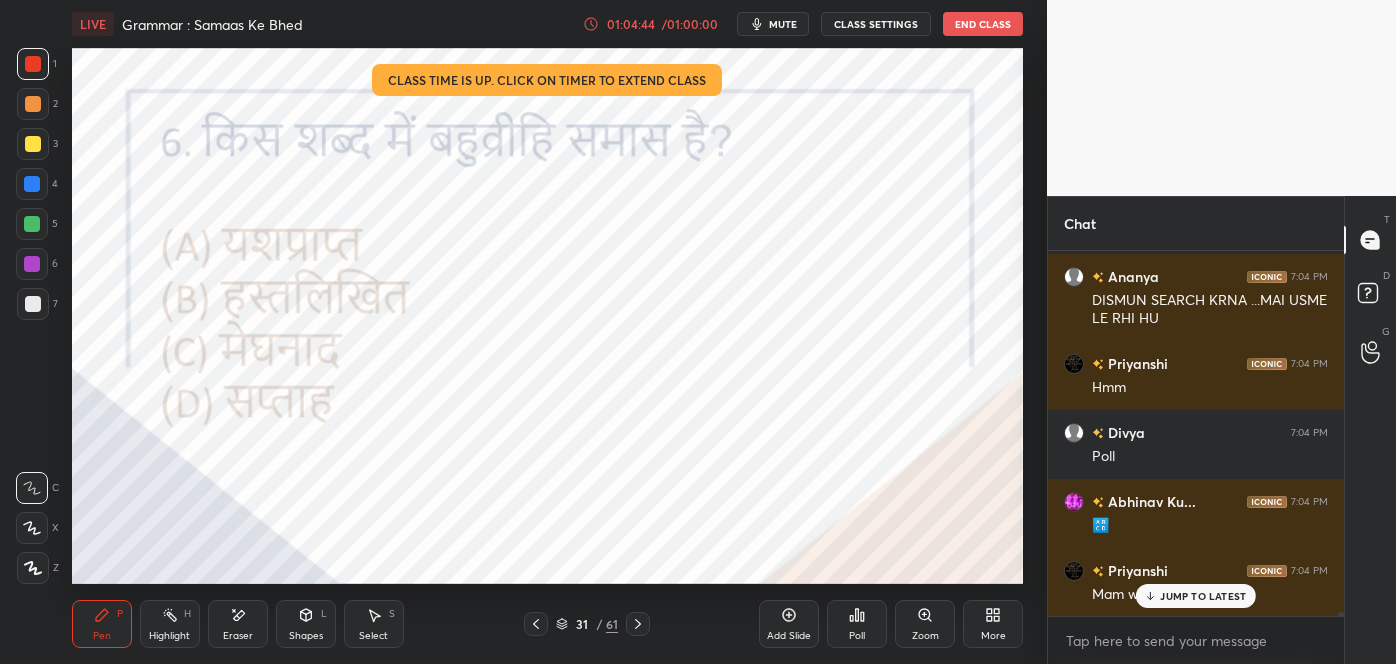 click on "JUMP TO LATEST" at bounding box center [1196, 596] 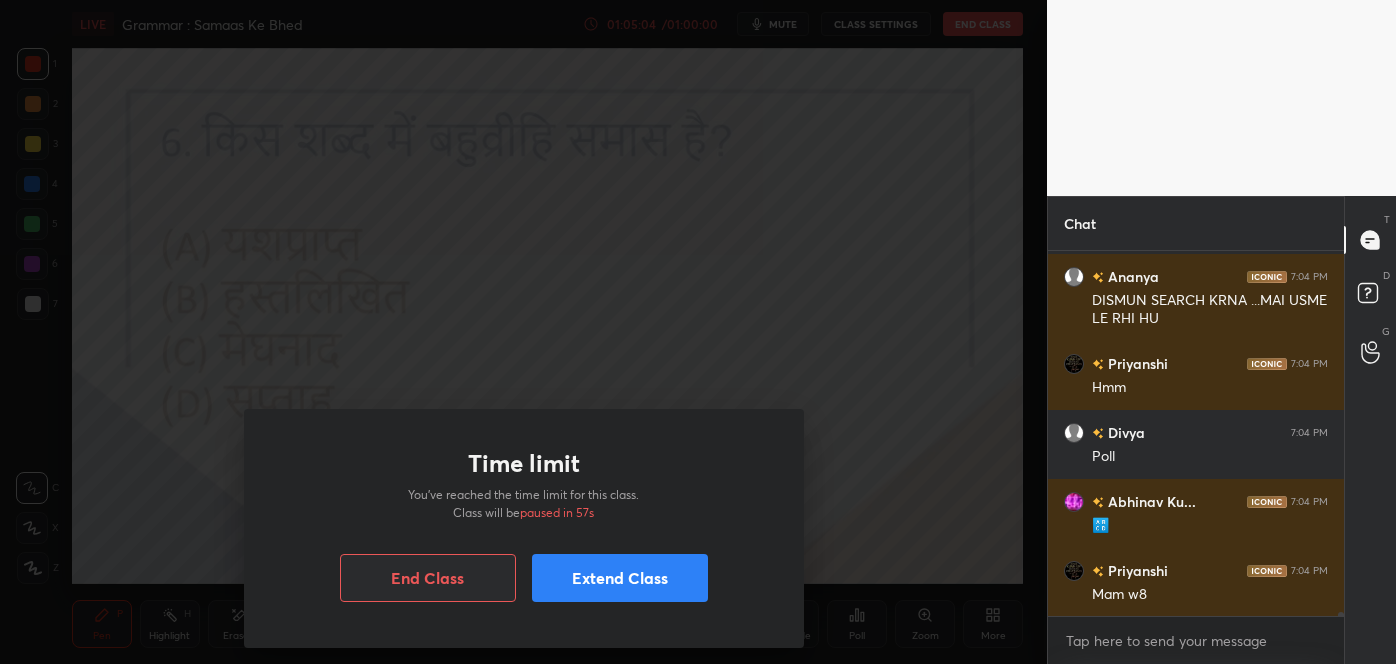 click on "Extend Class" at bounding box center (620, 578) 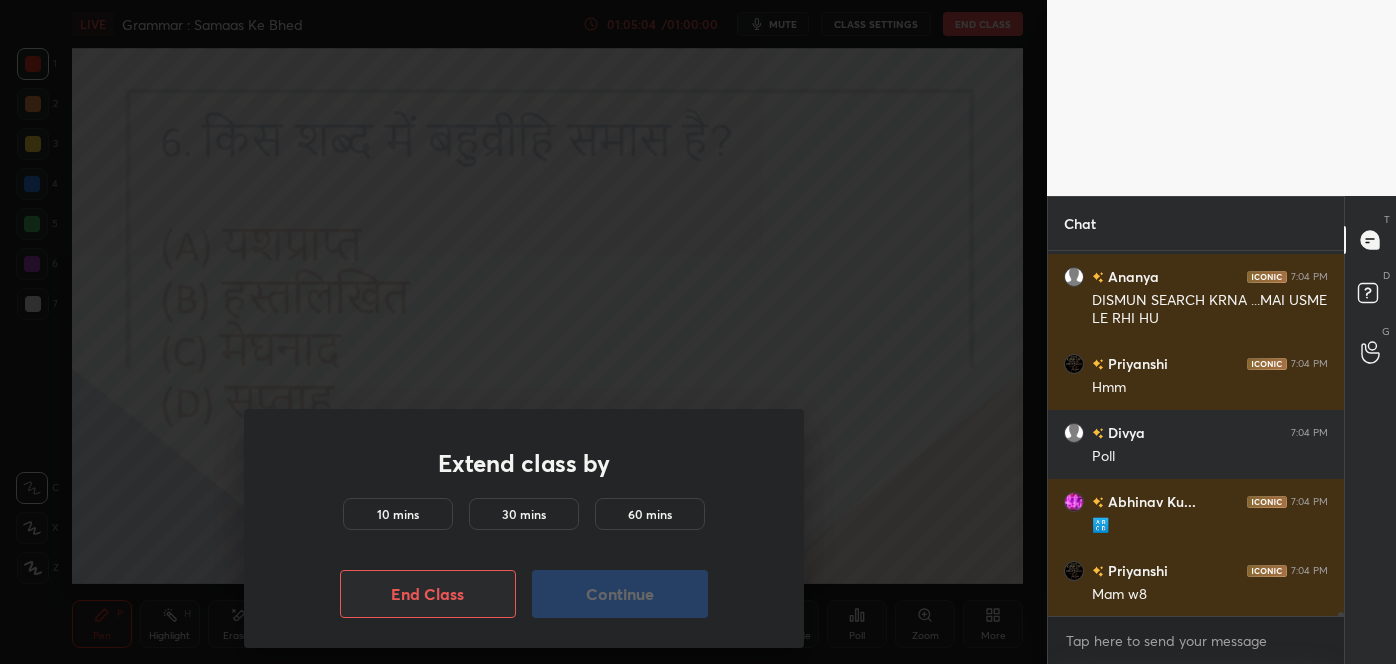 click on "10 mins" at bounding box center [398, 514] 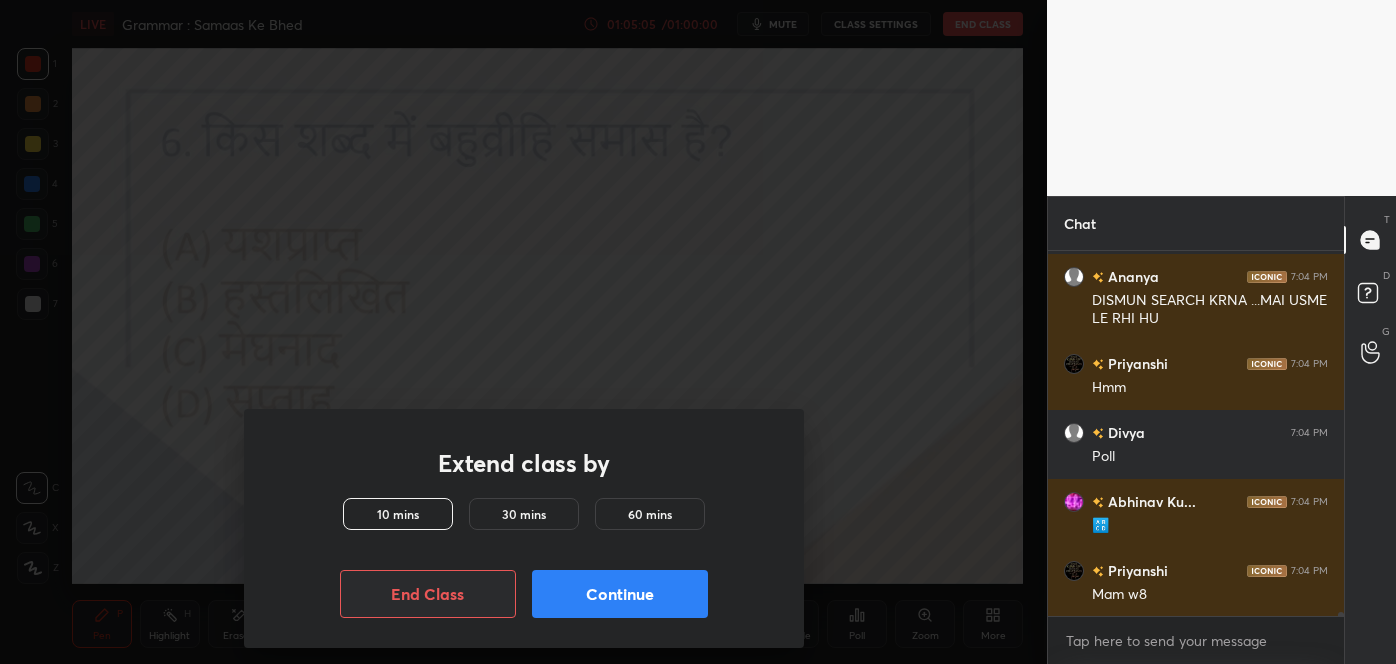 click on "Continue" at bounding box center (620, 594) 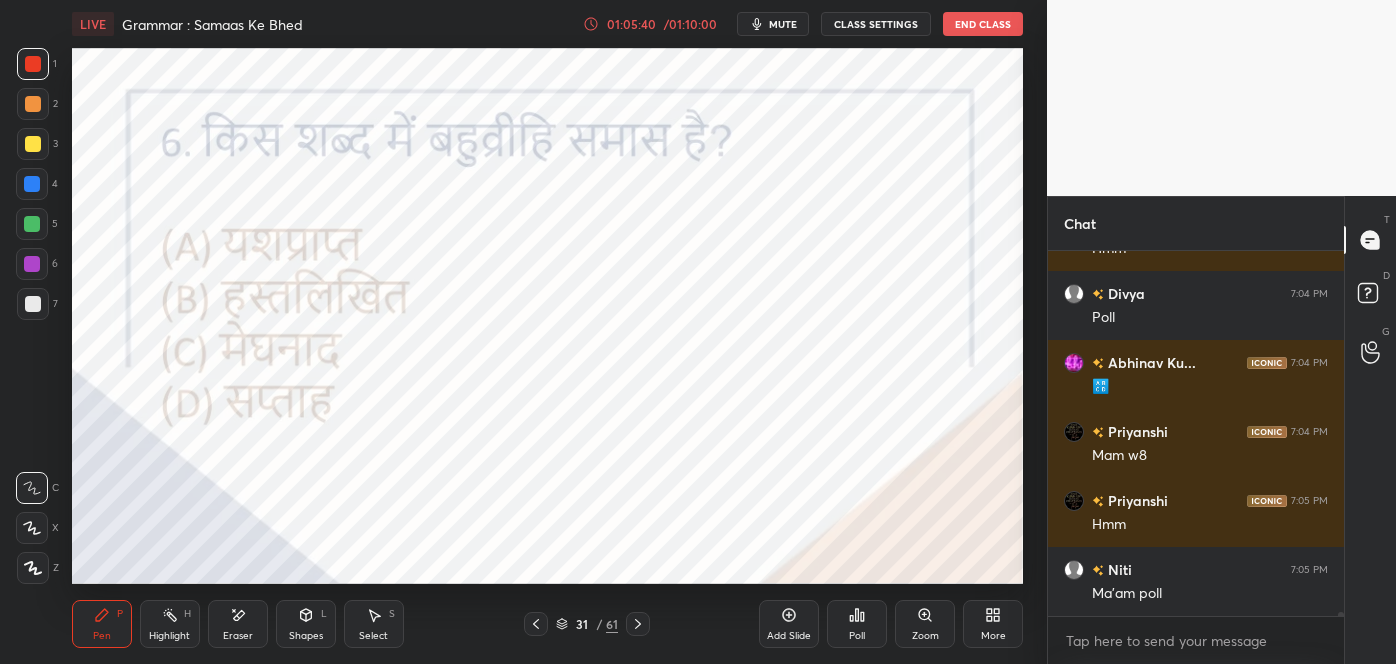 scroll, scrollTop: 29824, scrollLeft: 0, axis: vertical 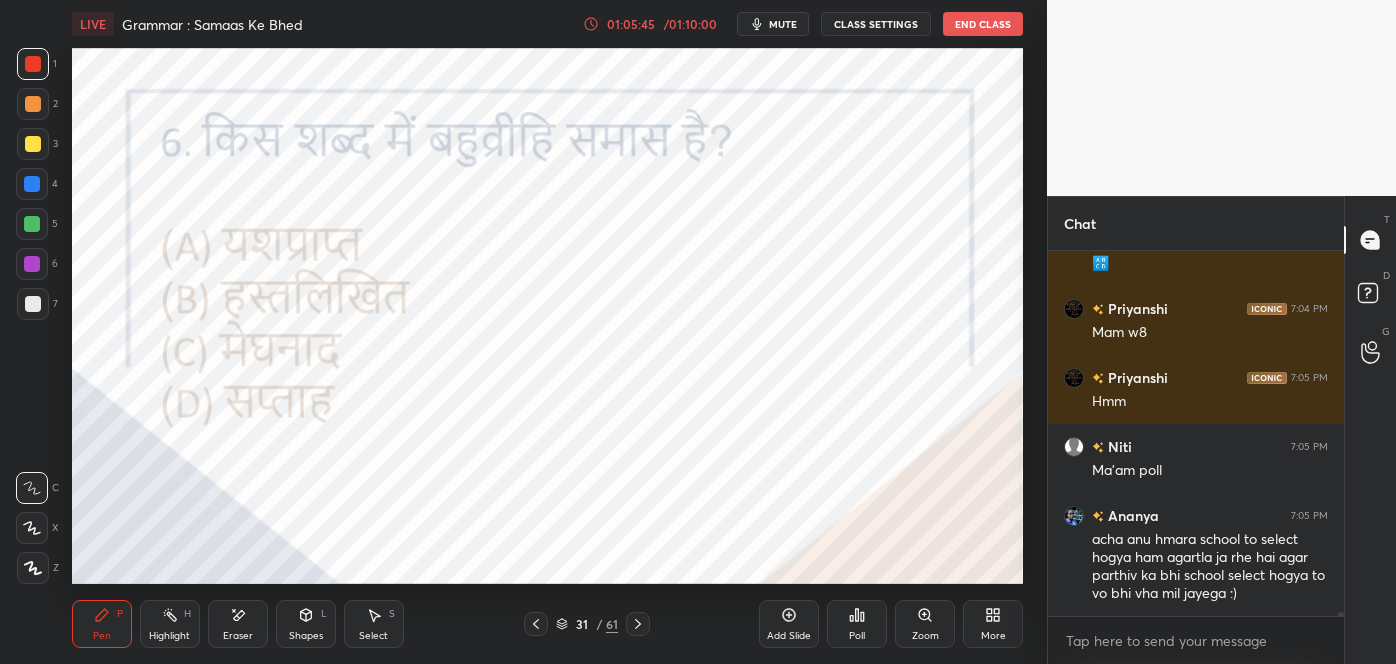 click on "Poll" at bounding box center [857, 636] 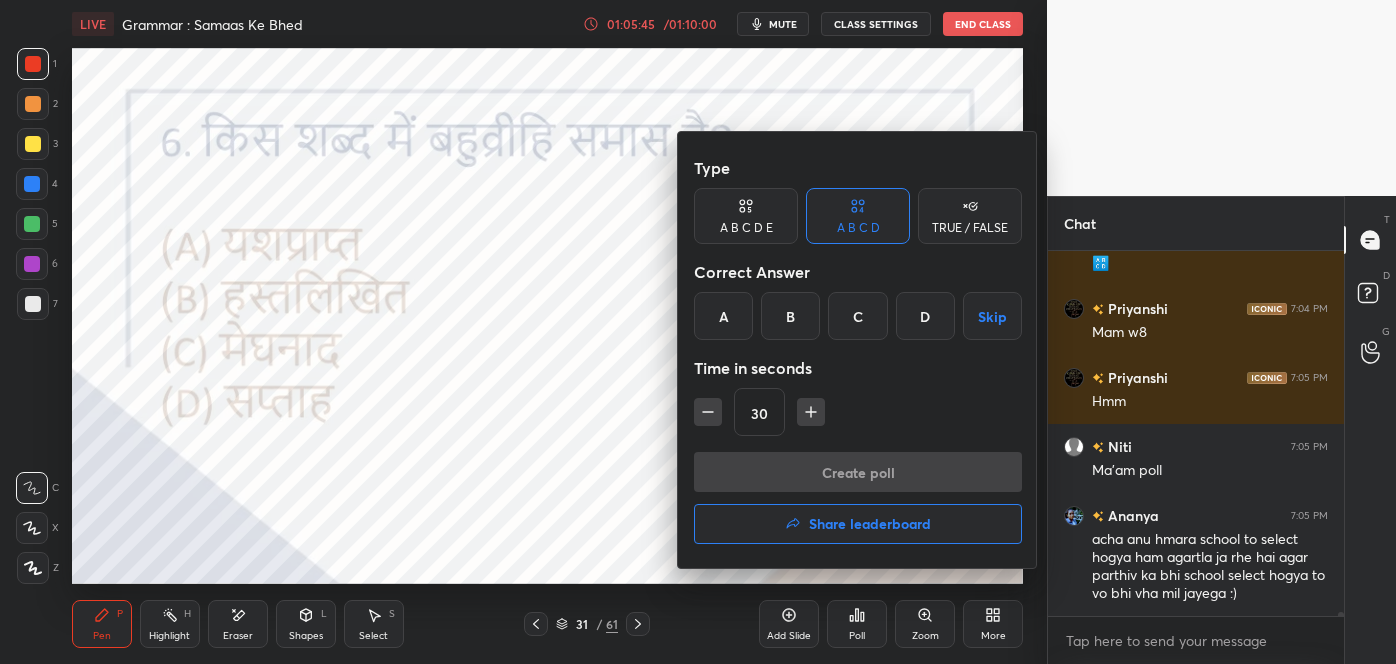 click on "C" at bounding box center [857, 316] 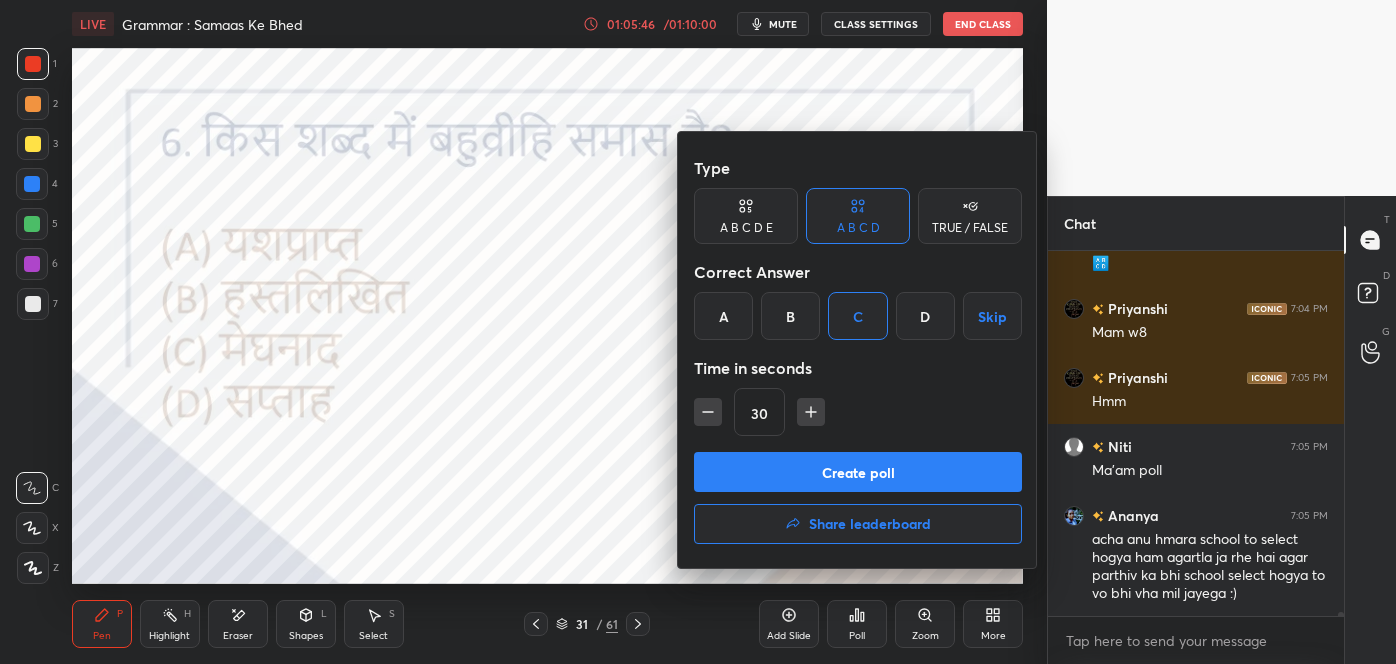 click on "Create poll" at bounding box center (858, 472) 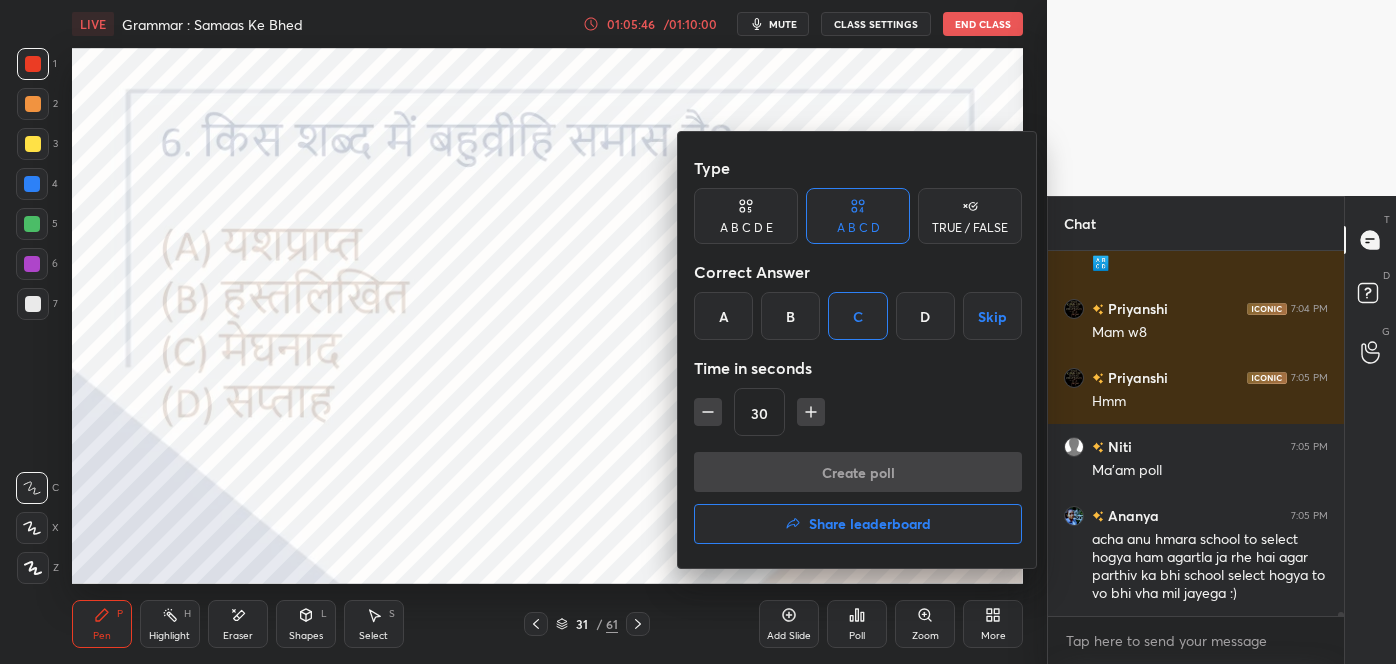 scroll, scrollTop: 312, scrollLeft: 290, axis: both 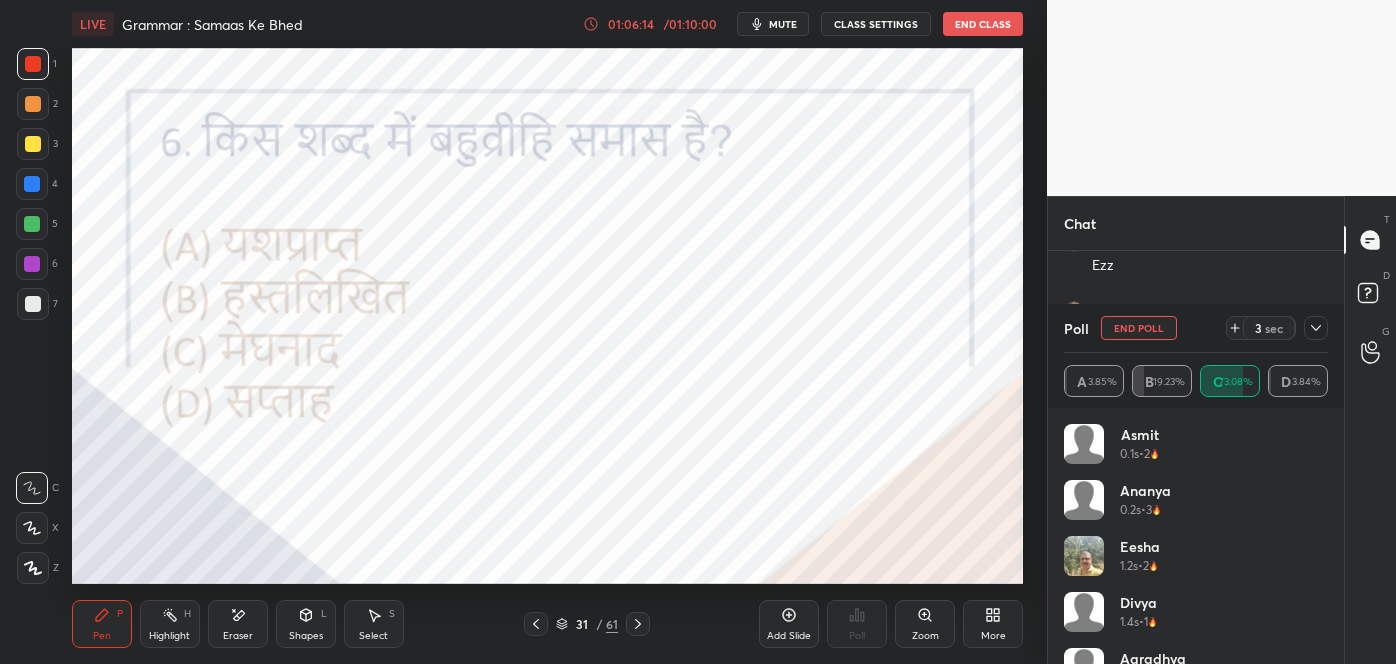 click 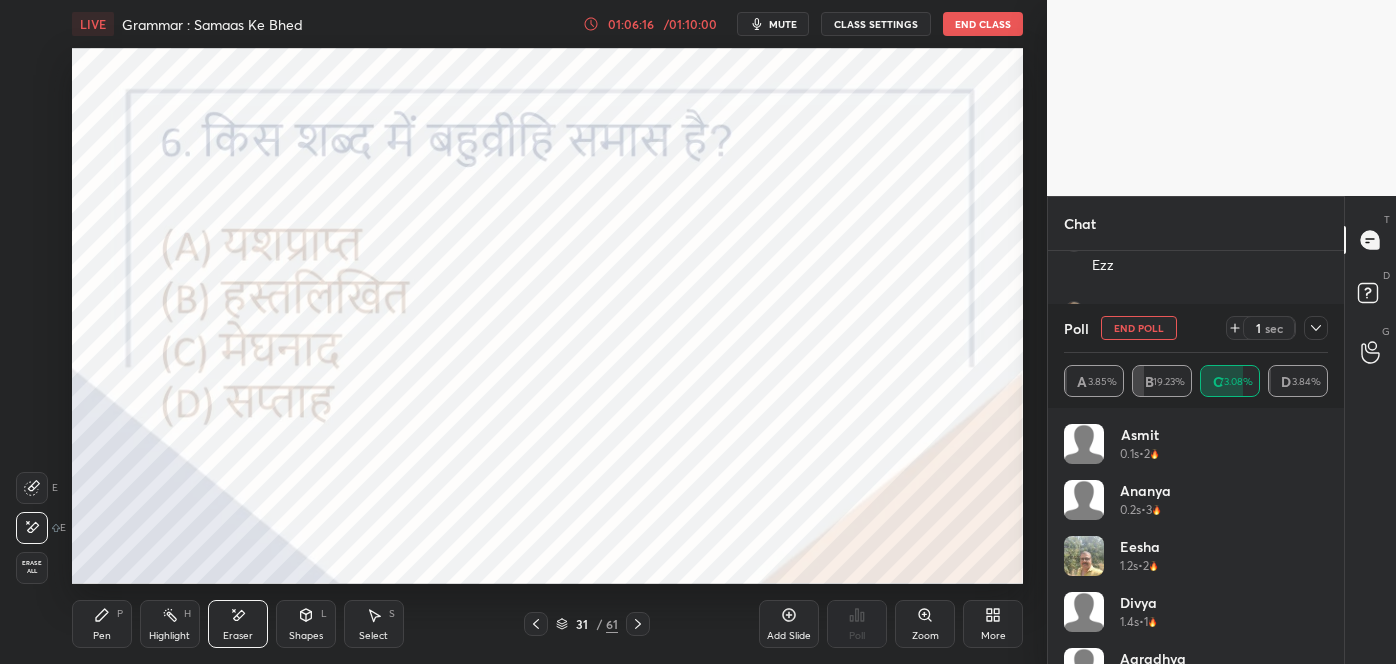 click on "Pen P" at bounding box center [102, 624] 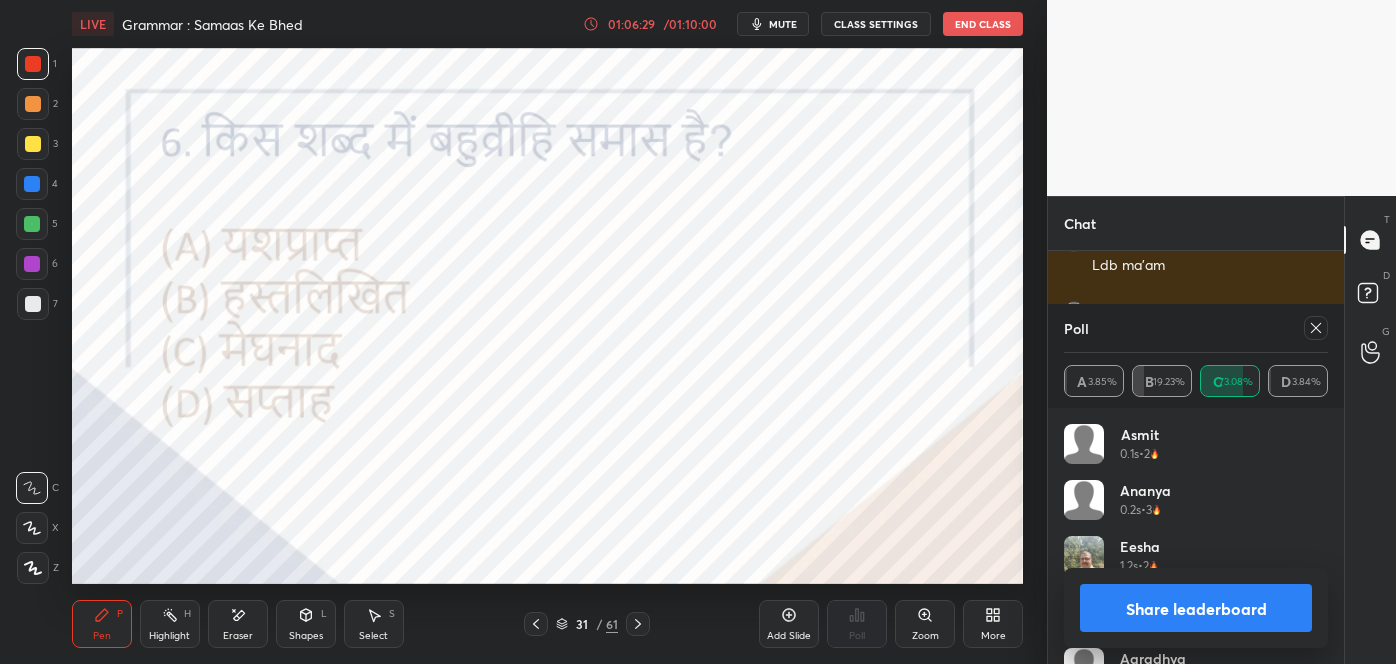 scroll, scrollTop: 29212, scrollLeft: 0, axis: vertical 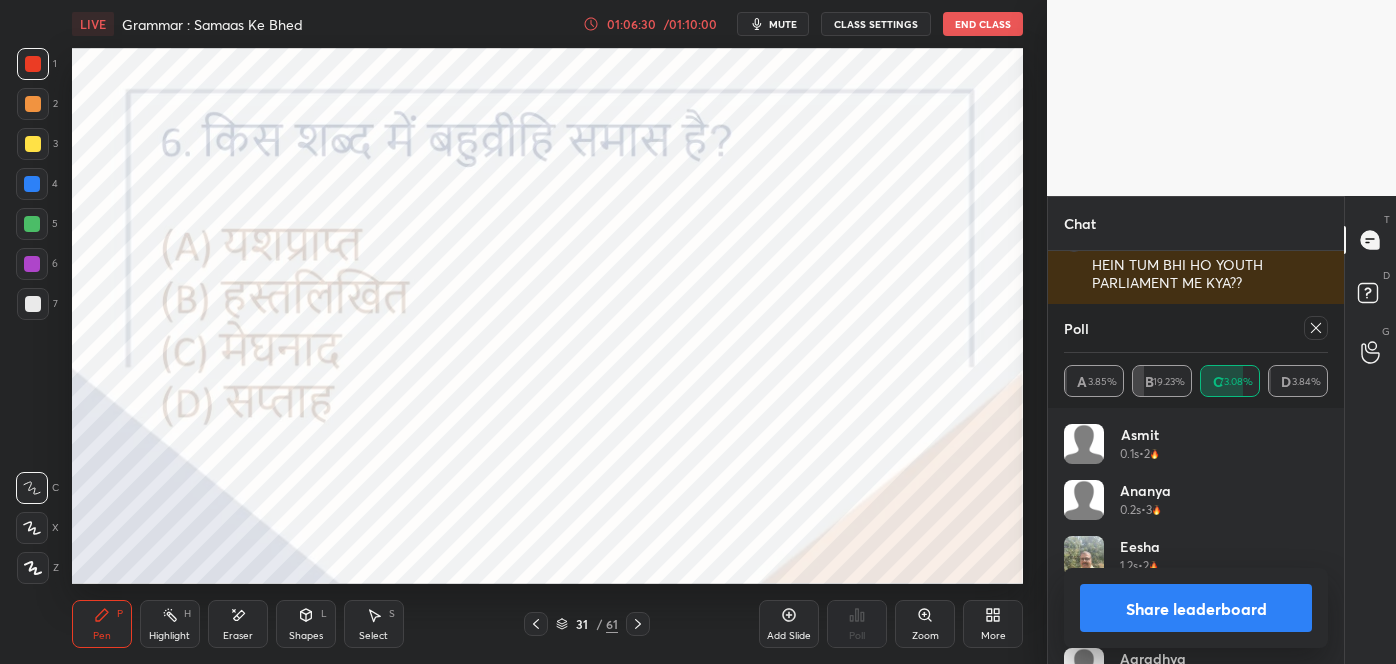 click 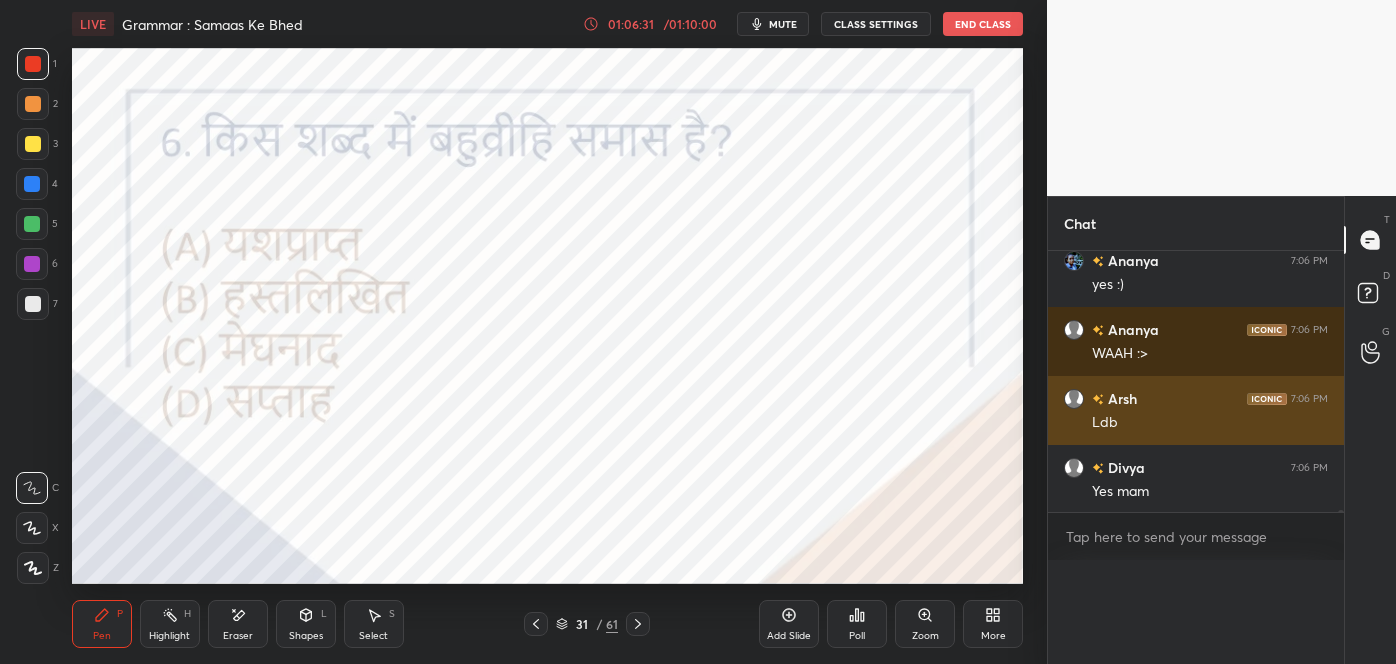 scroll, scrollTop: 0, scrollLeft: 0, axis: both 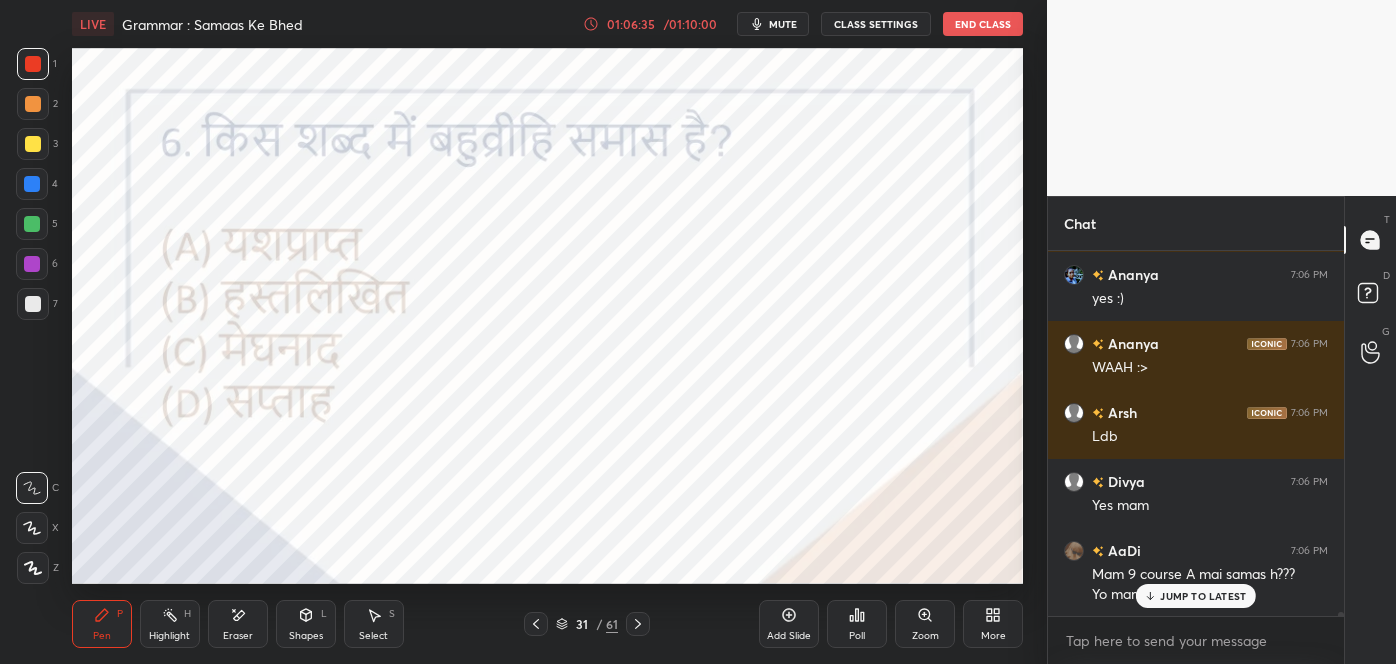 click on "JUMP TO LATEST" at bounding box center [1203, 596] 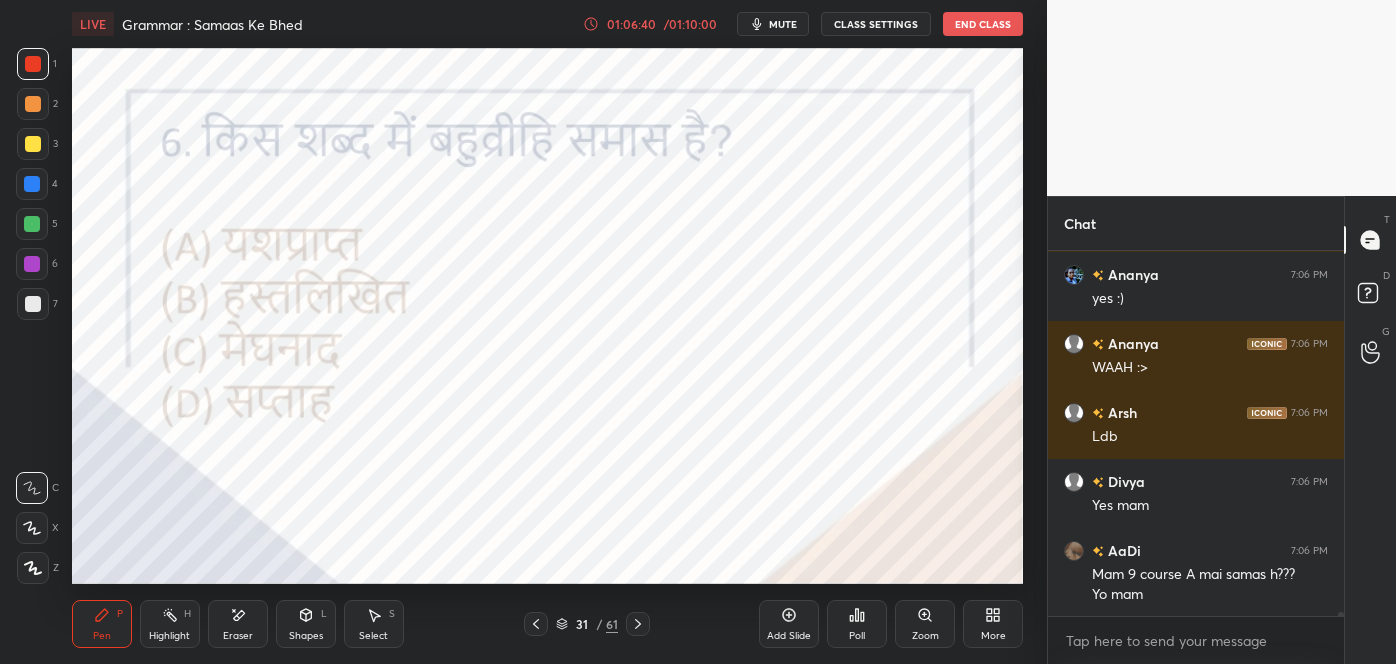 click on "Add Slide" at bounding box center (789, 624) 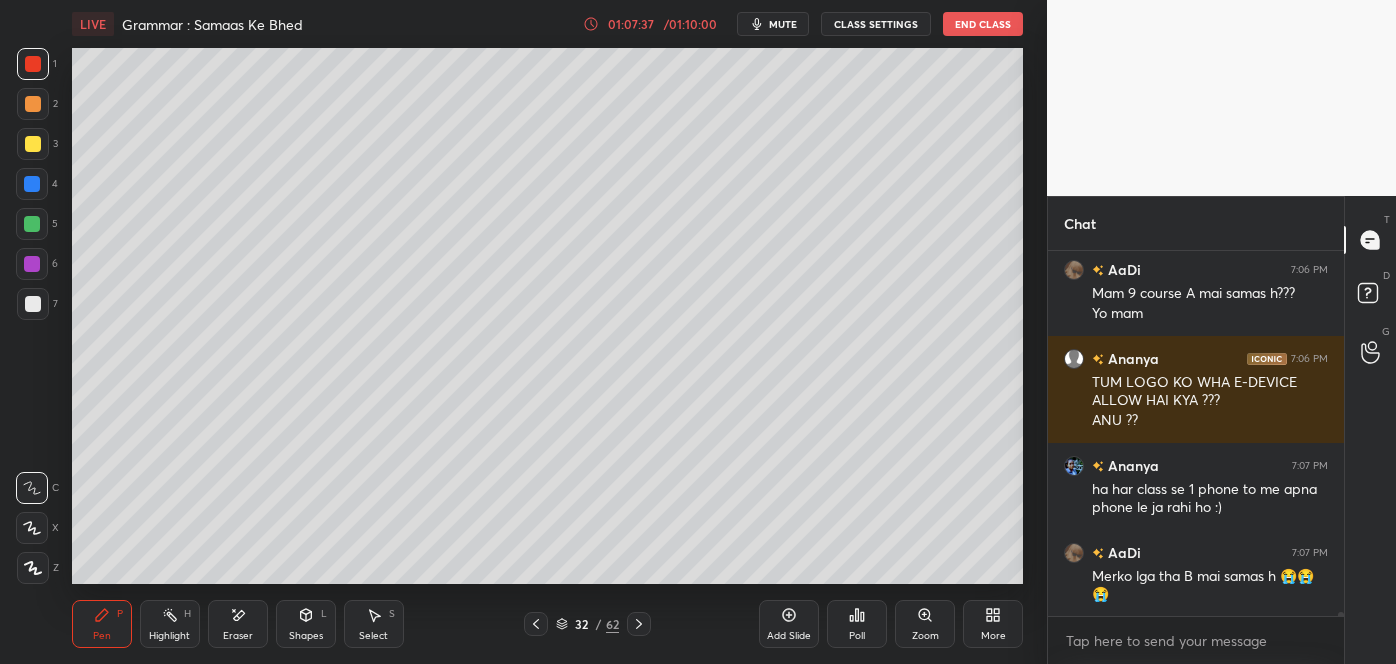 scroll, scrollTop: 29616, scrollLeft: 0, axis: vertical 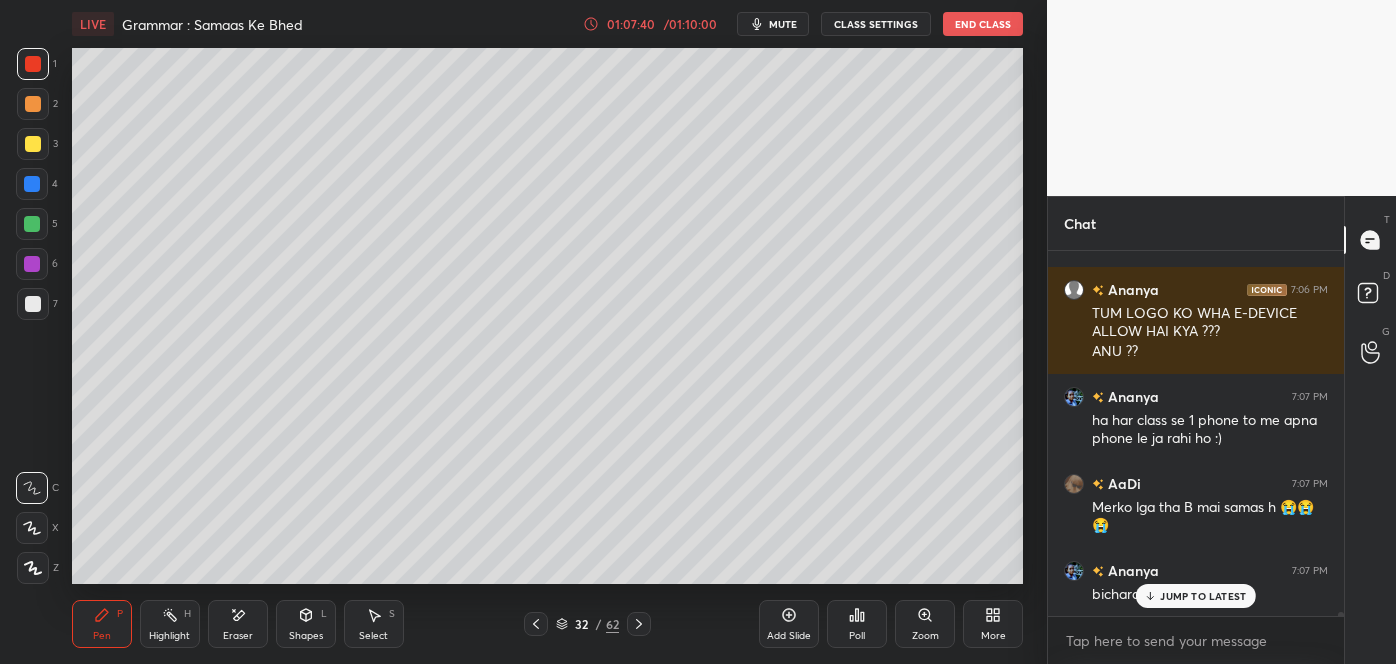 click on "JUMP TO LATEST" at bounding box center (1203, 596) 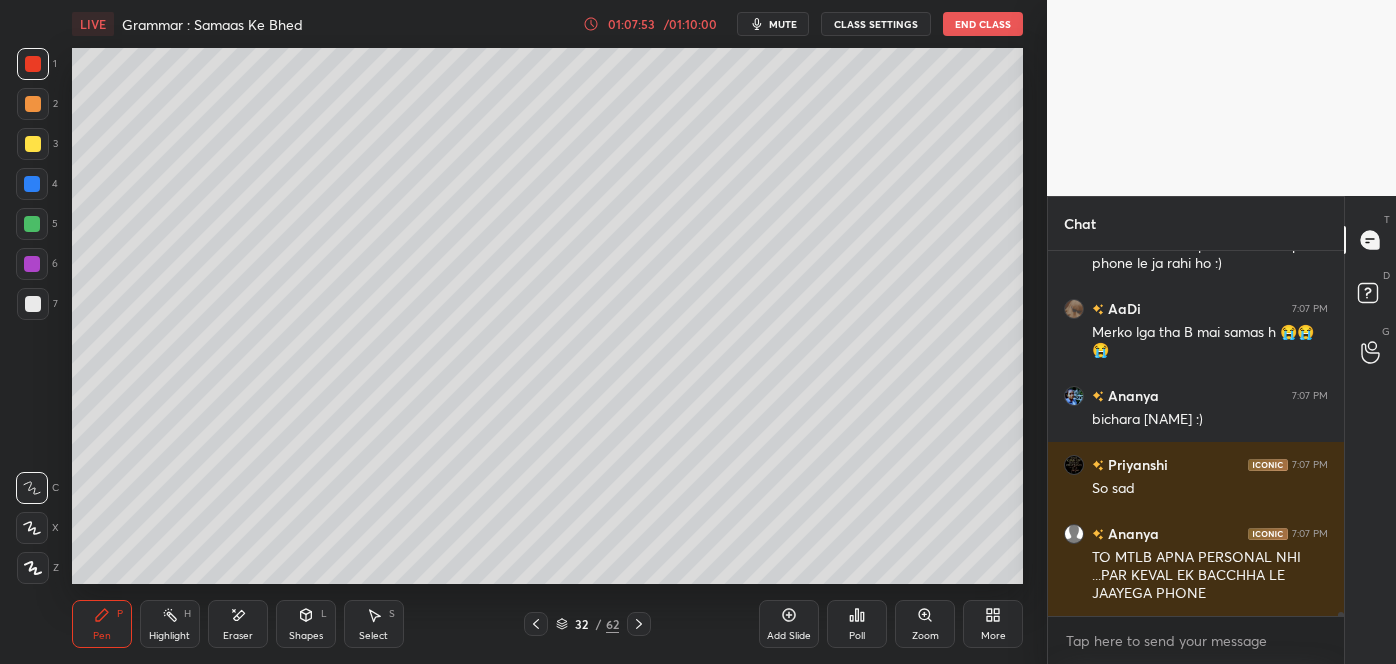 scroll, scrollTop: 29877, scrollLeft: 0, axis: vertical 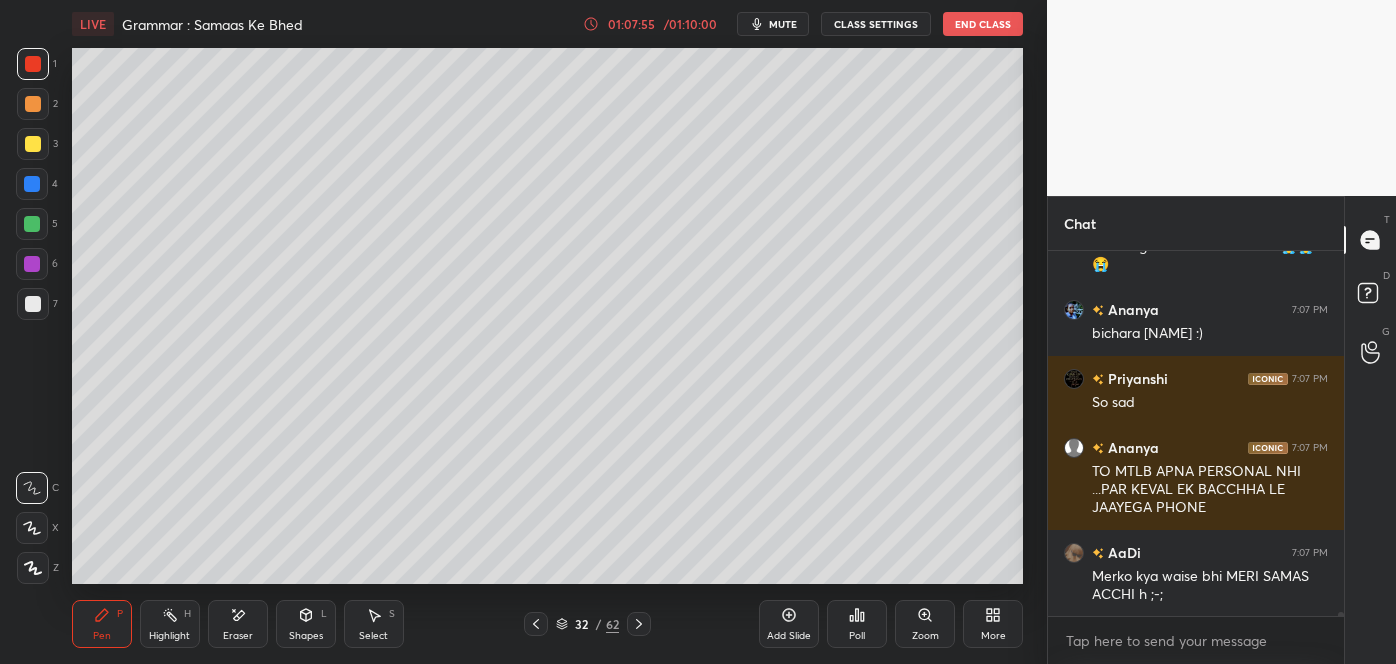 click on "Eraser" at bounding box center [238, 624] 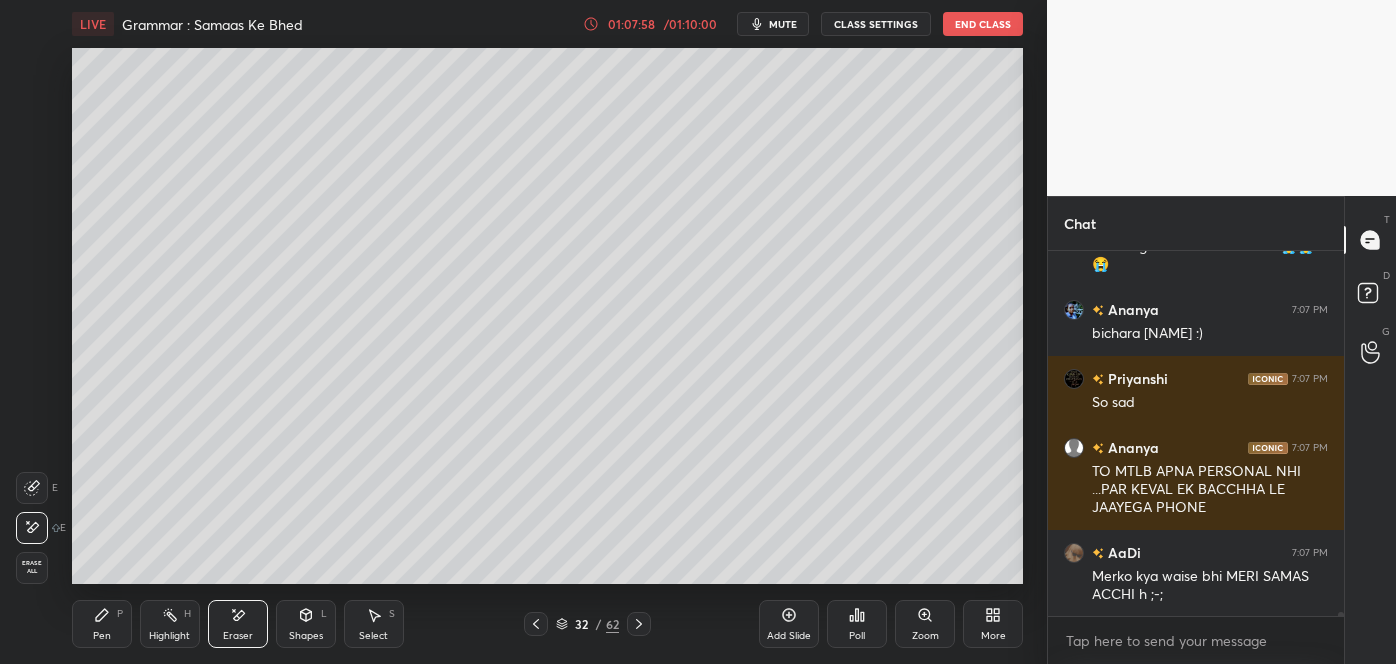 click 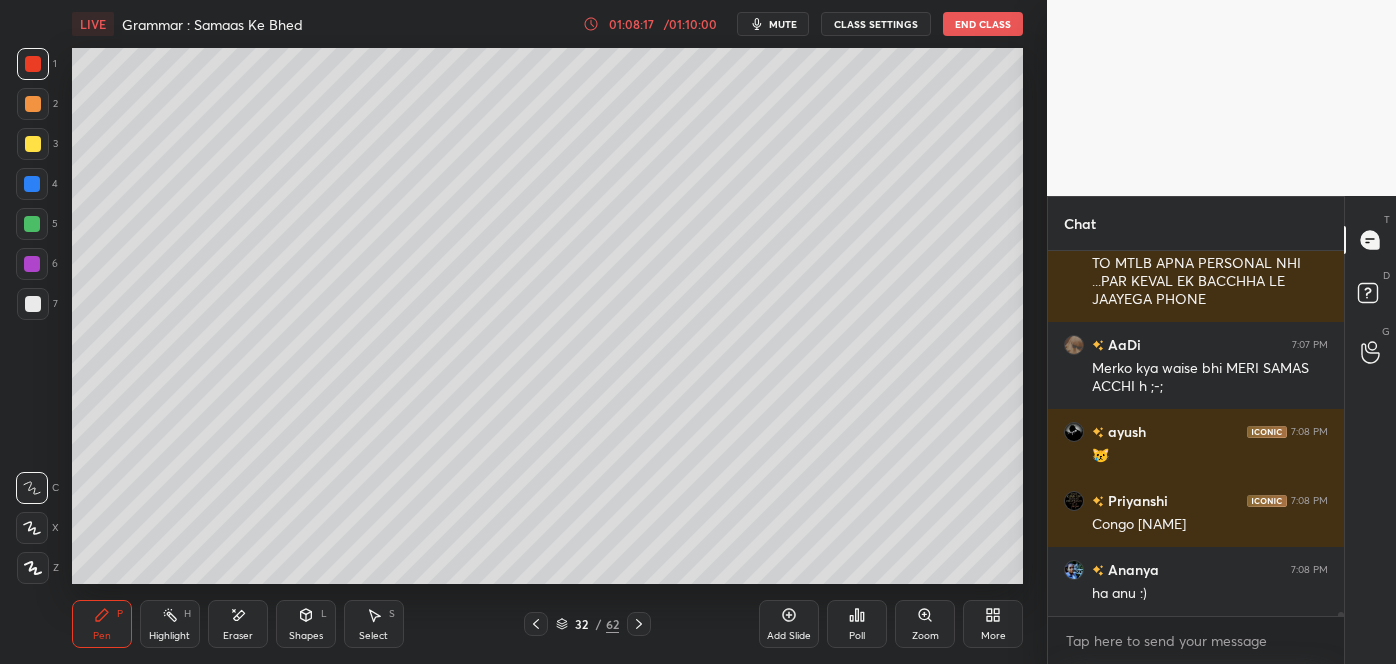 scroll, scrollTop: 30171, scrollLeft: 0, axis: vertical 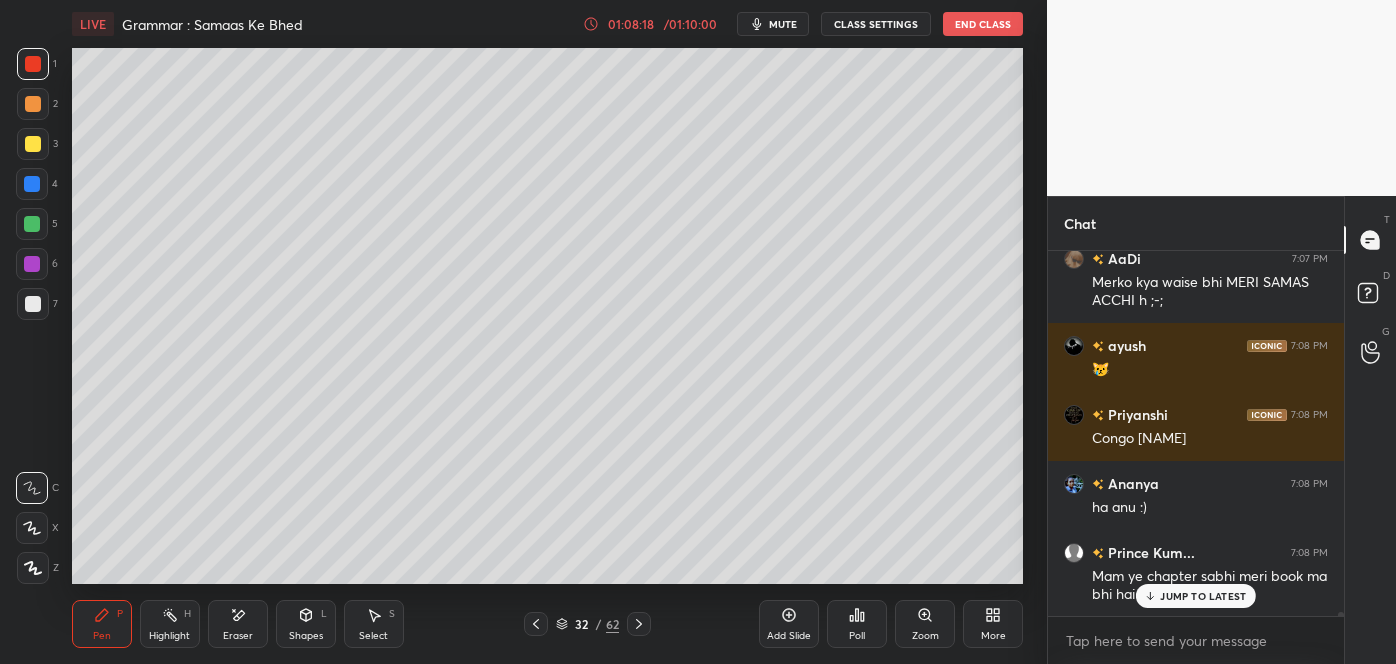 click on "JUMP TO LATEST" at bounding box center (1203, 596) 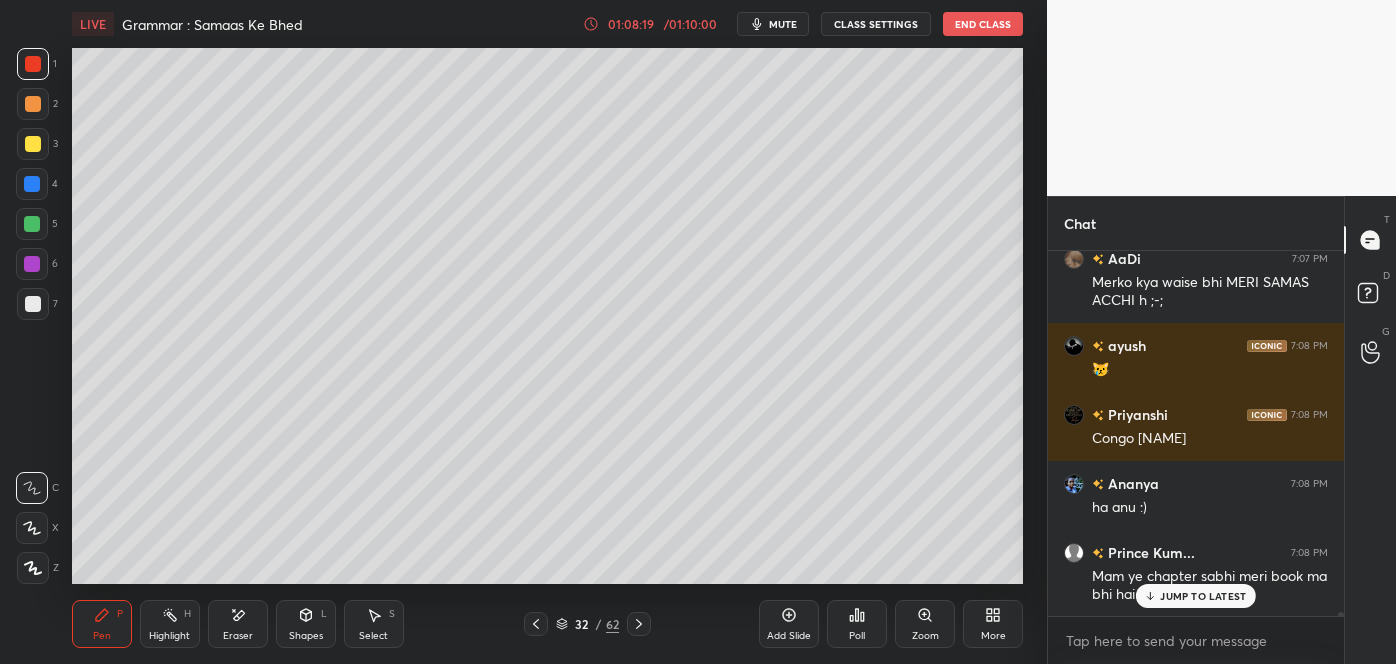 scroll, scrollTop: 30240, scrollLeft: 0, axis: vertical 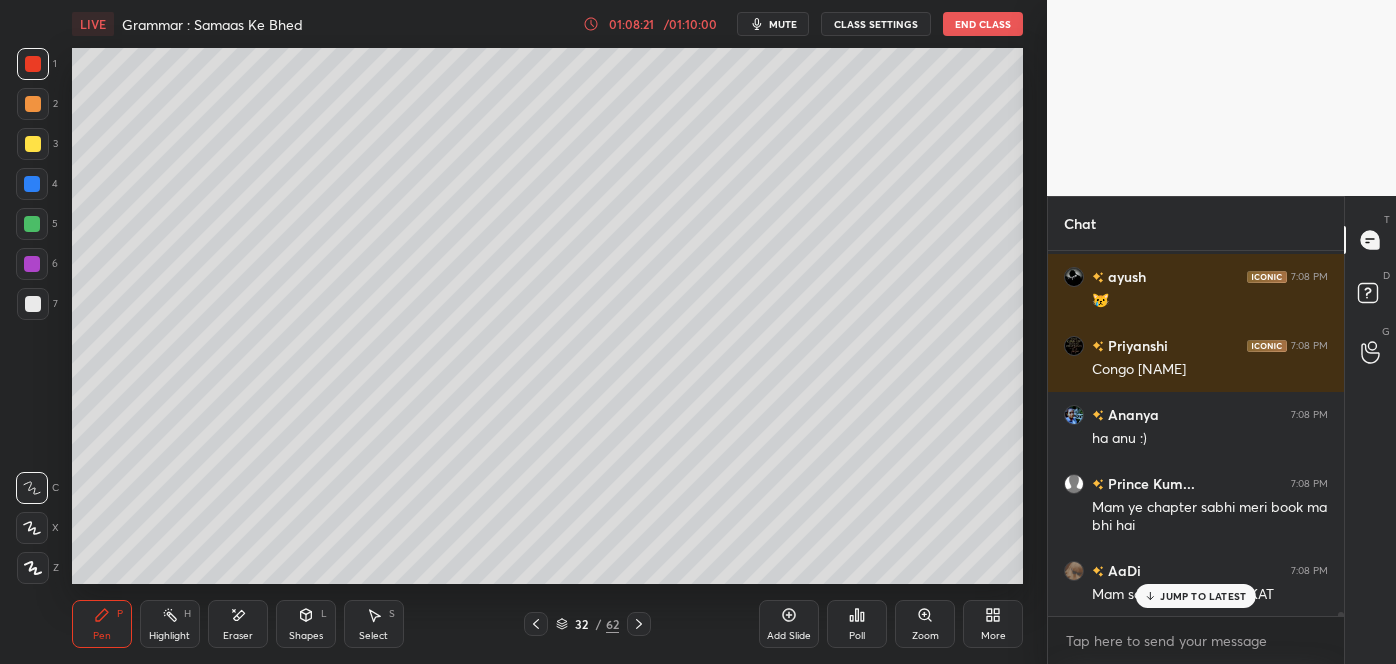 click on "JUMP TO LATEST" at bounding box center [1196, 596] 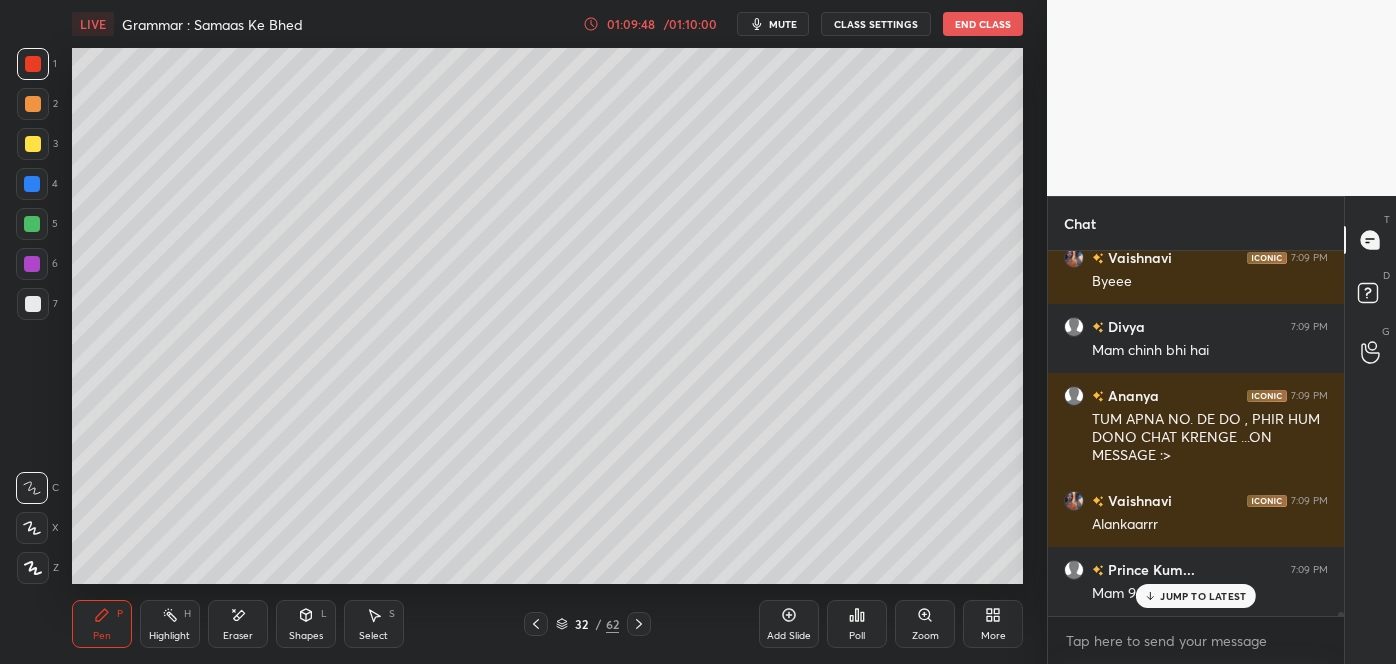 scroll, scrollTop: 31835, scrollLeft: 0, axis: vertical 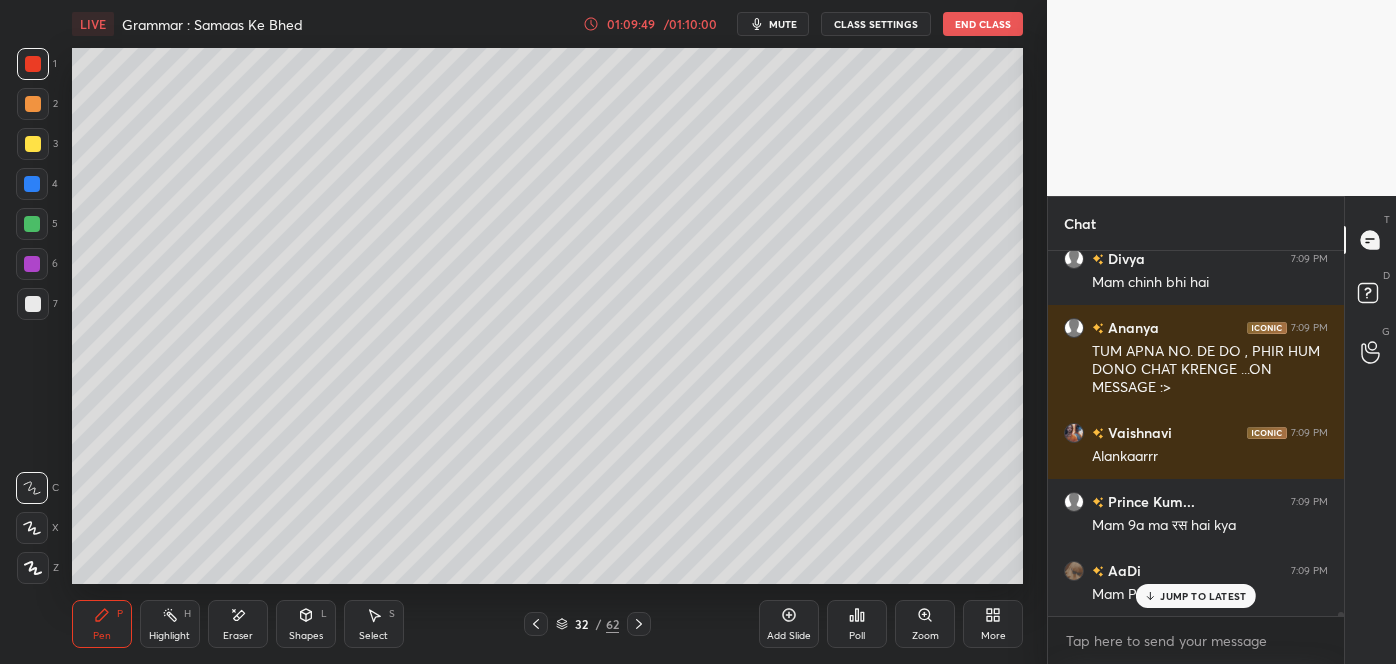 click on "JUMP TO LATEST" at bounding box center [1203, 596] 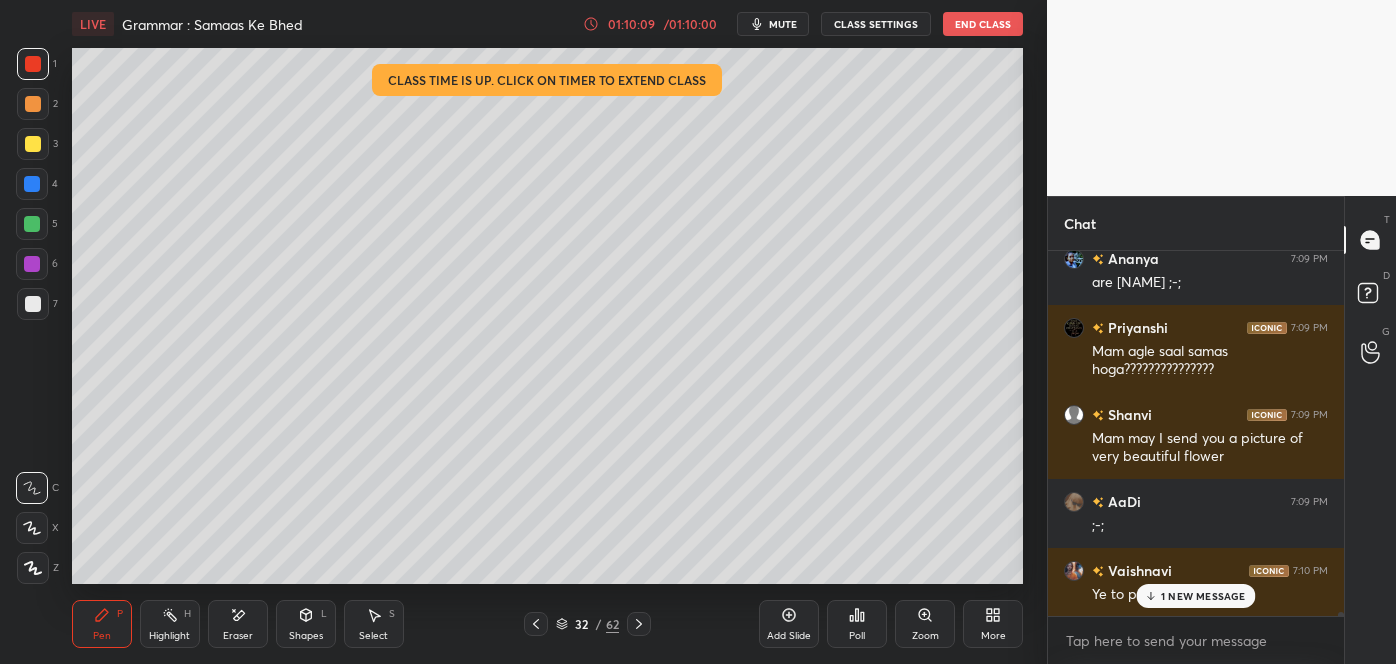 scroll, scrollTop: 32285, scrollLeft: 0, axis: vertical 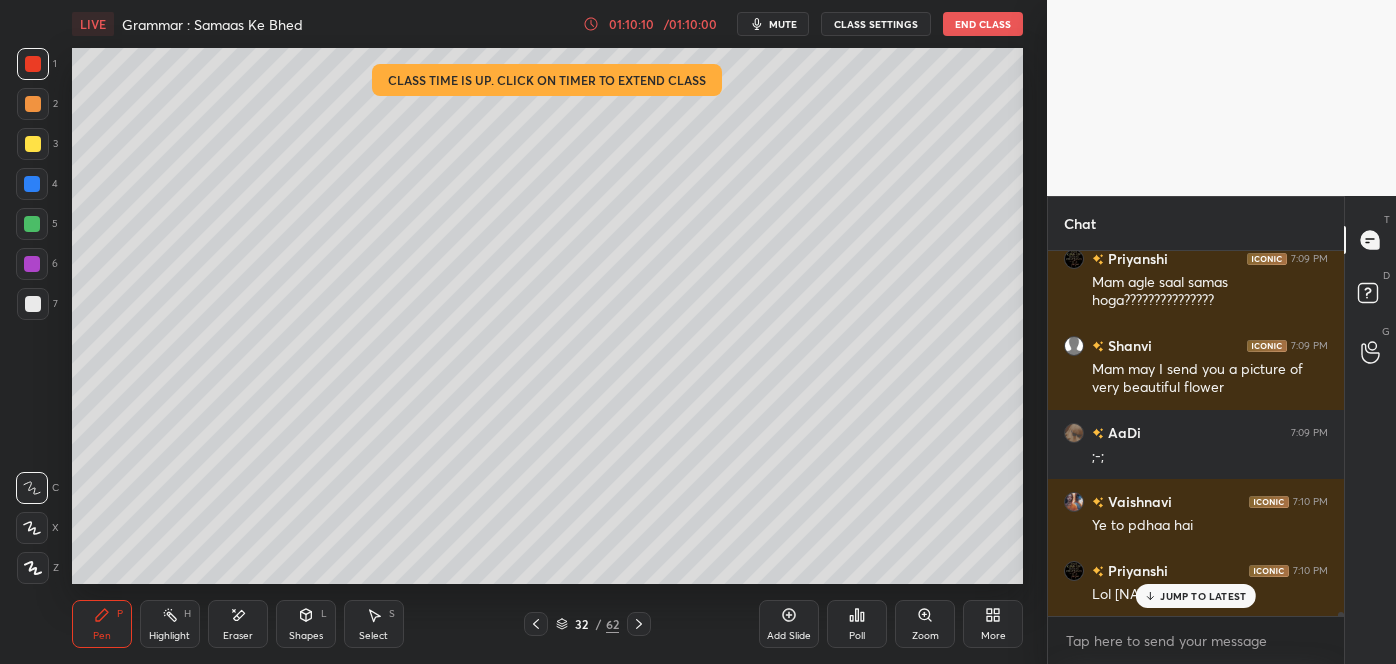 click on "JUMP TO LATEST" at bounding box center [1203, 596] 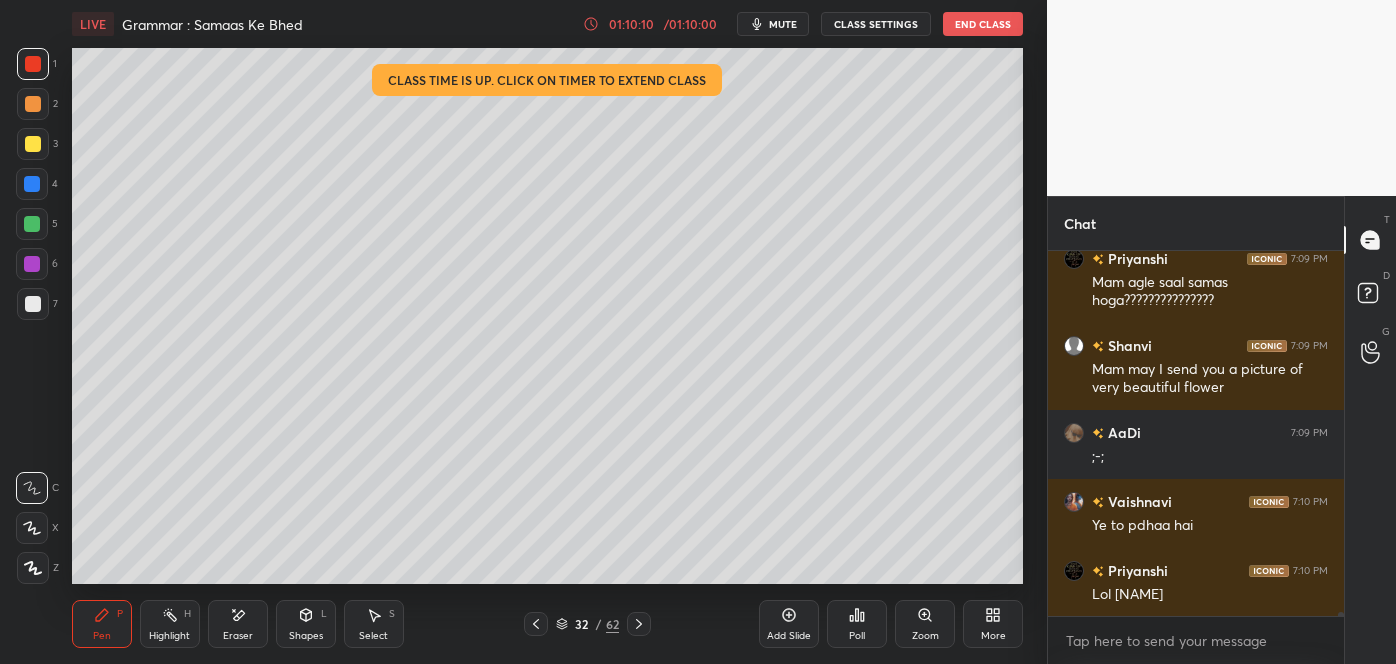 scroll, scrollTop: 32354, scrollLeft: 0, axis: vertical 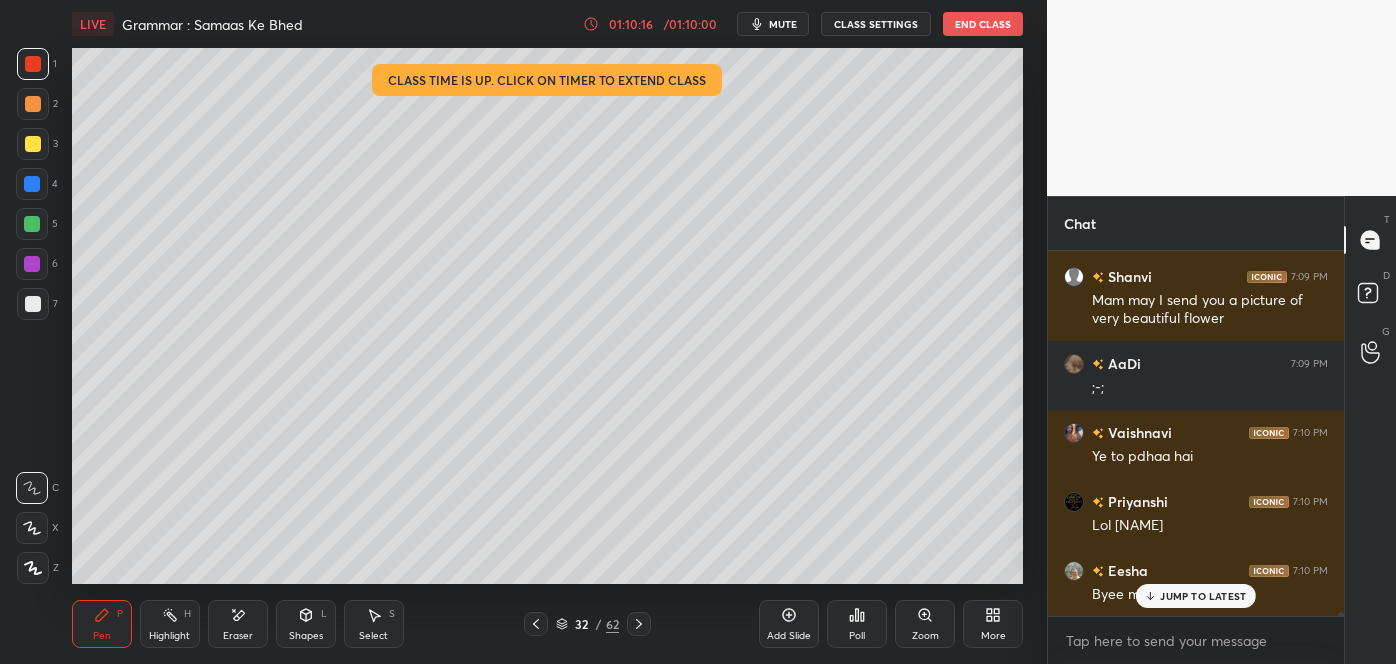 click on "JUMP TO LATEST" at bounding box center (1203, 596) 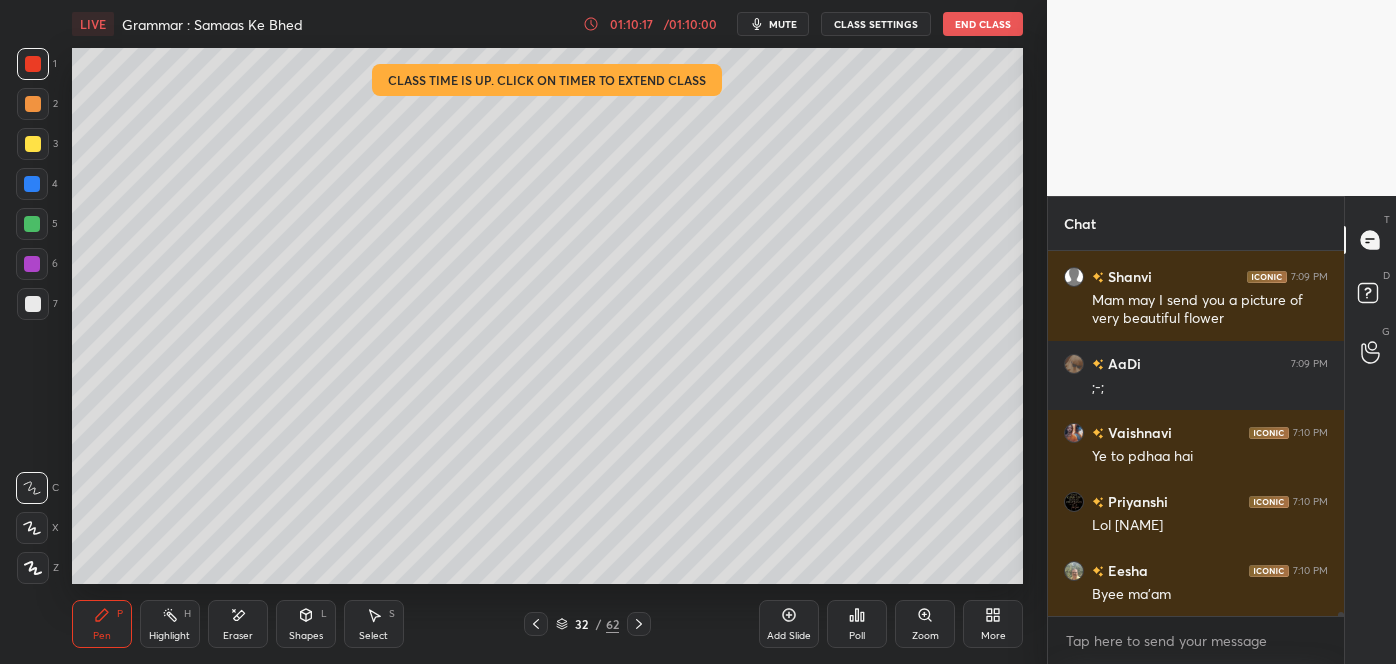 click on "32" at bounding box center [582, 624] 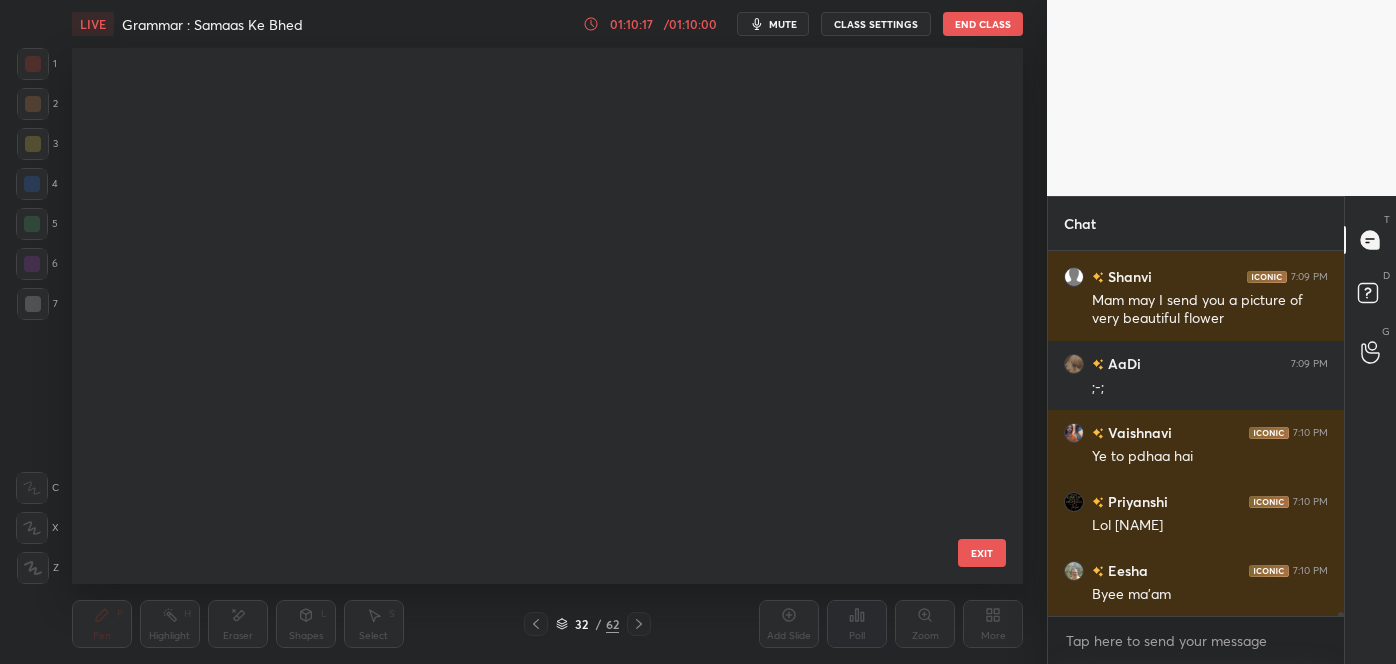 scroll, scrollTop: 1261, scrollLeft: 0, axis: vertical 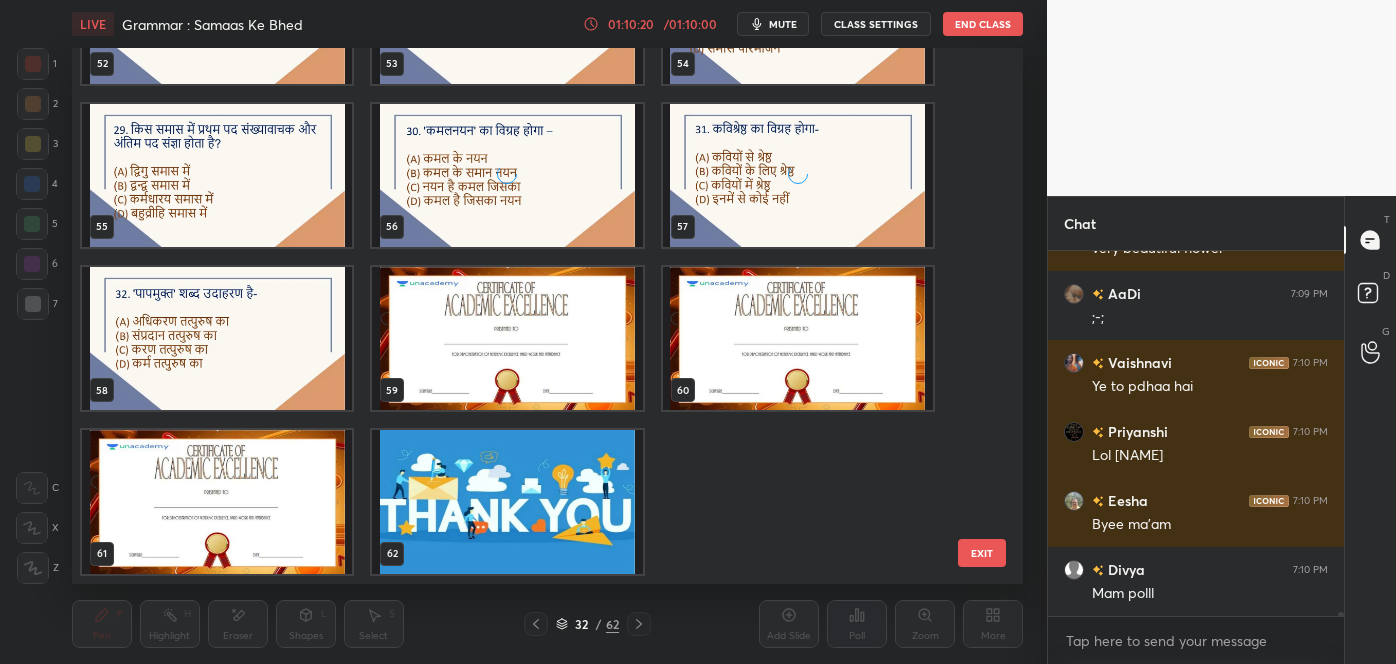 click at bounding box center (507, 502) 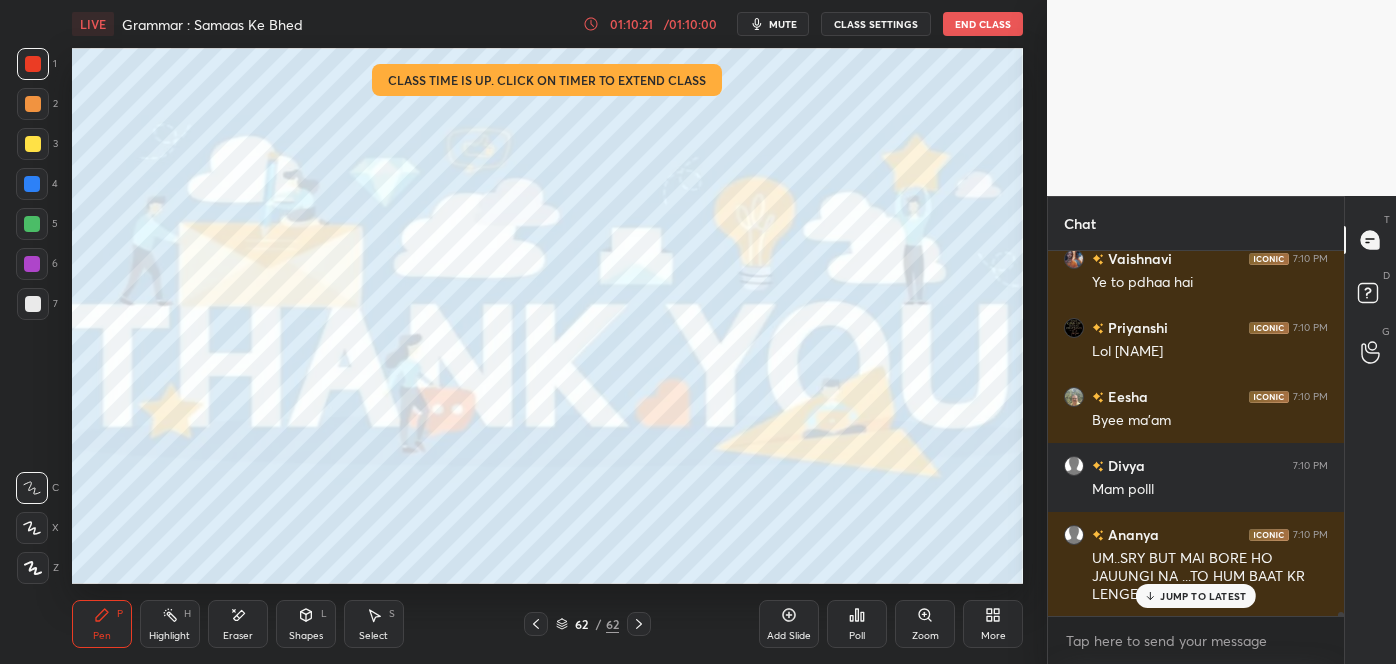 click 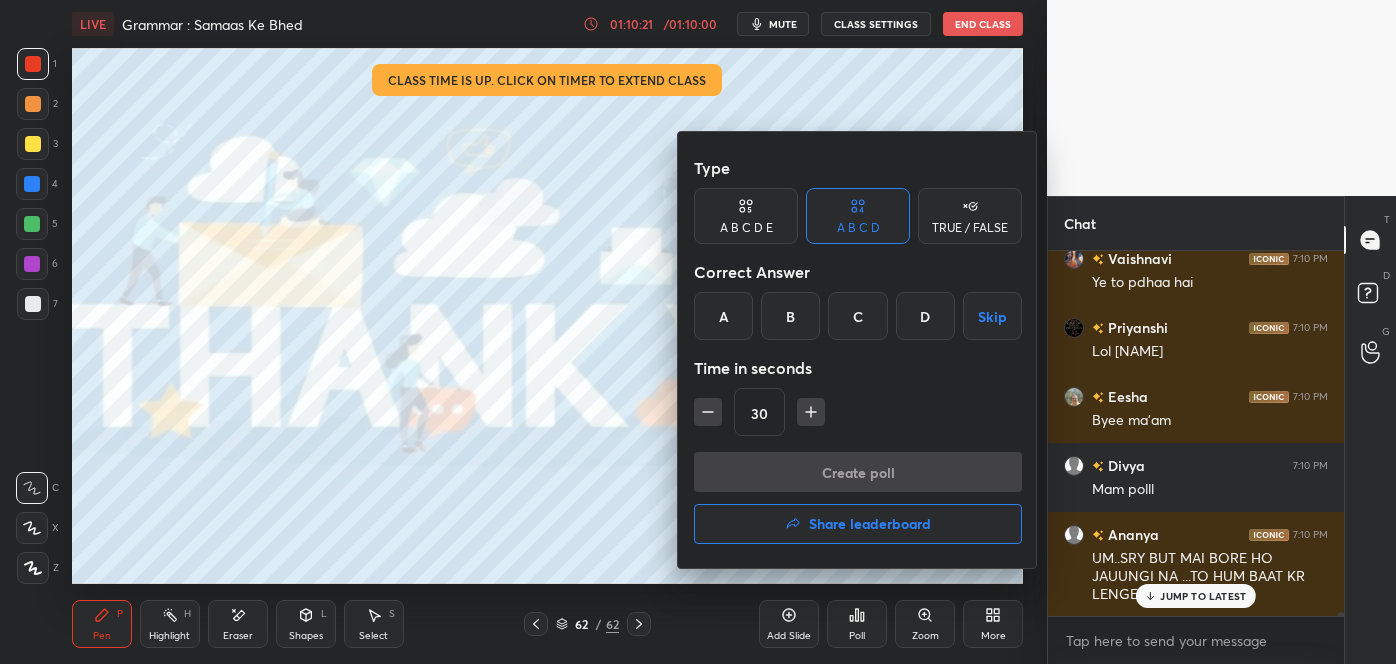 scroll, scrollTop: 32666, scrollLeft: 0, axis: vertical 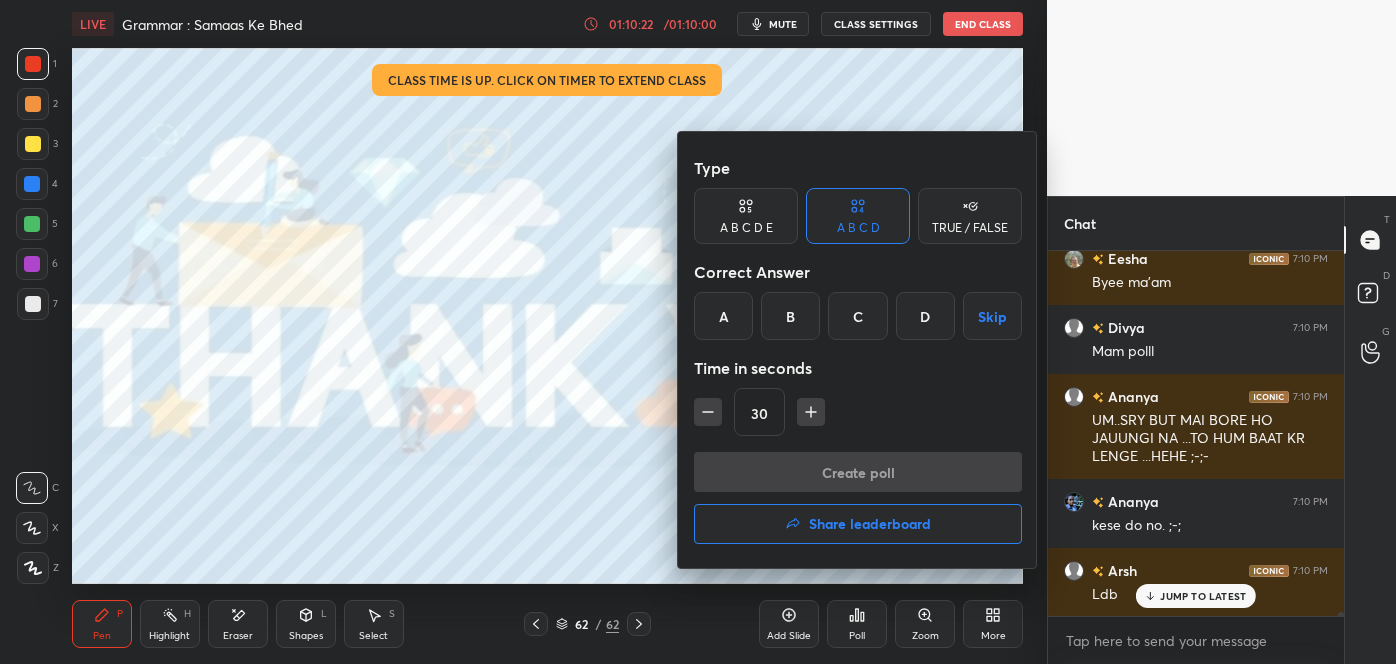 click on "Share leaderboard" at bounding box center (870, 524) 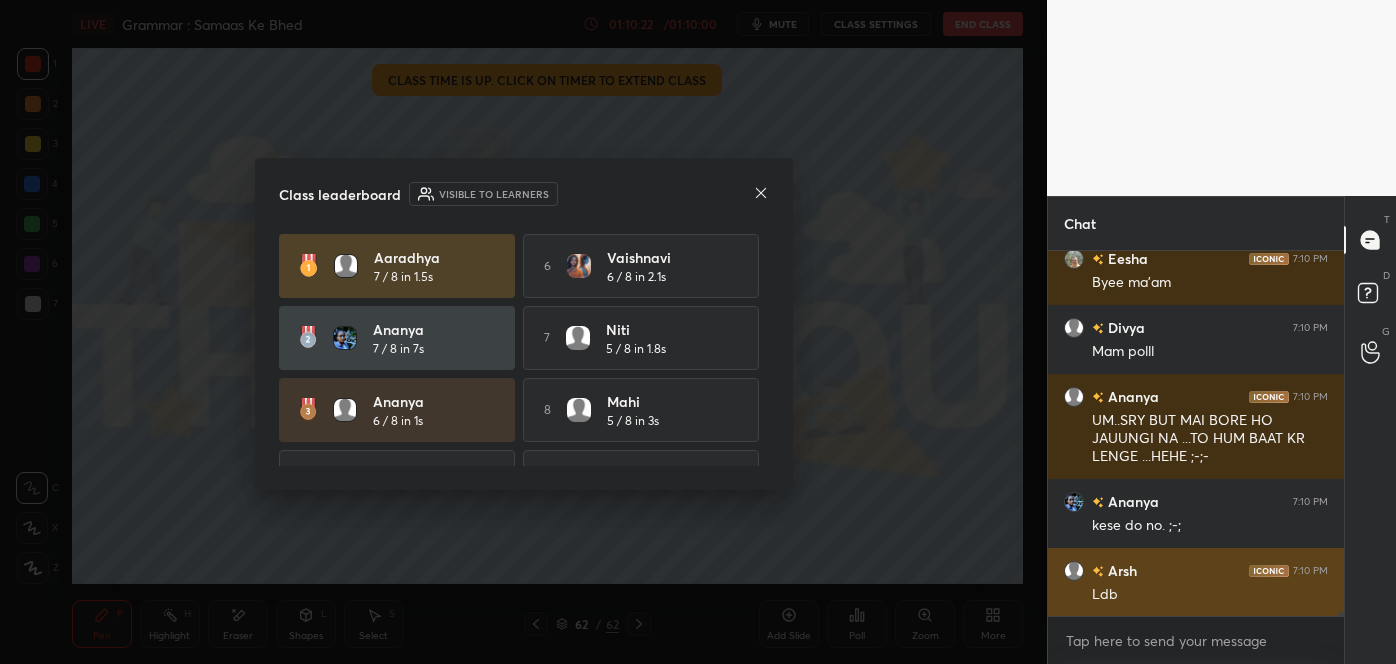 scroll, scrollTop: 32736, scrollLeft: 0, axis: vertical 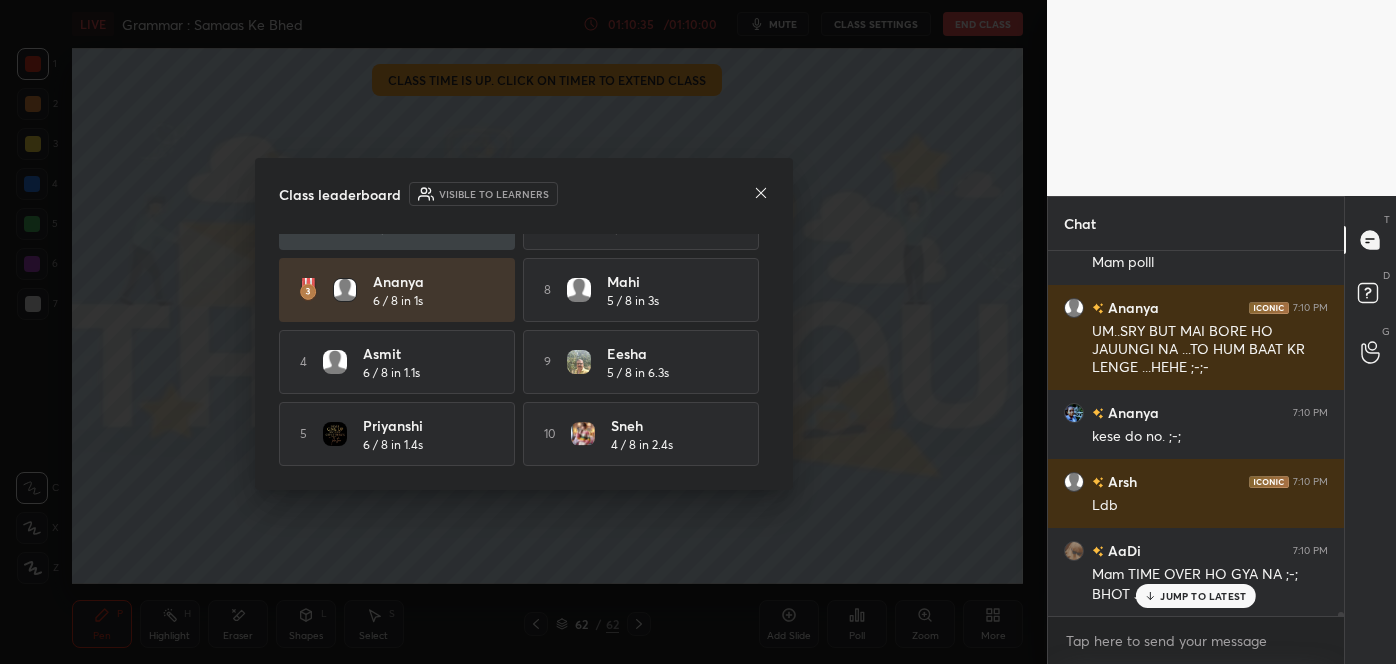 click 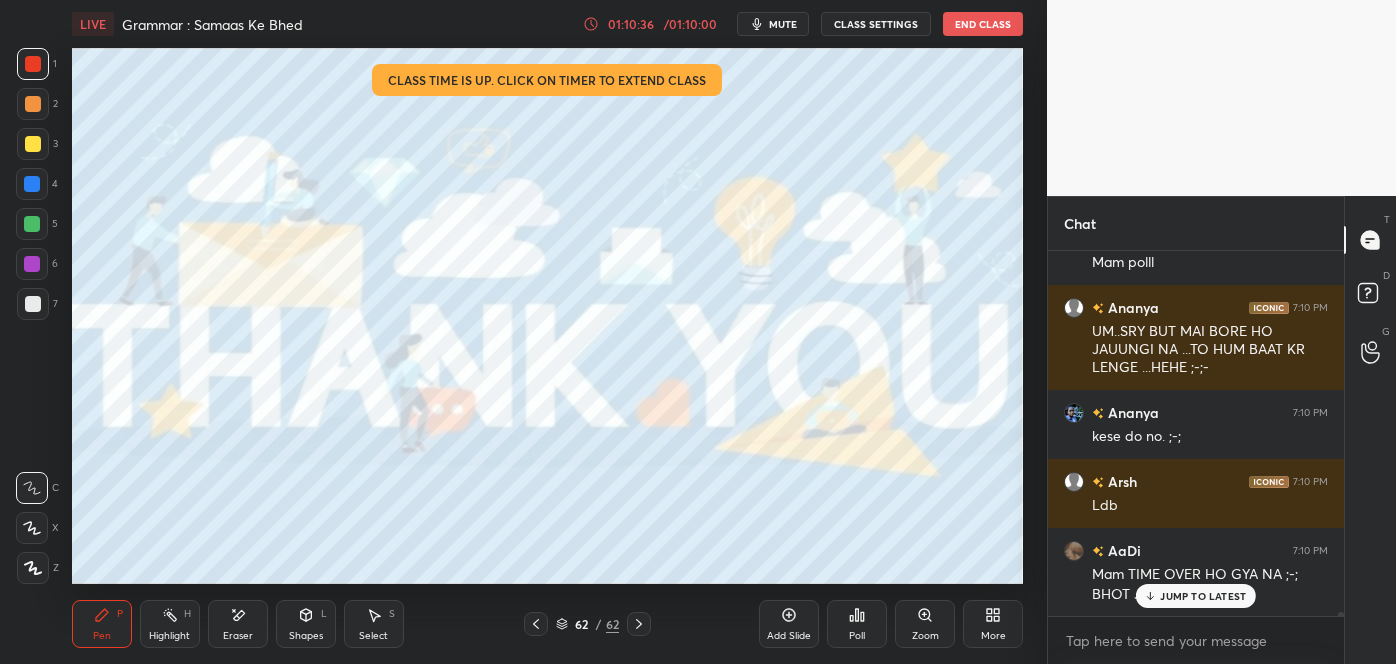 click on "JUMP TO LATEST" at bounding box center [1196, 596] 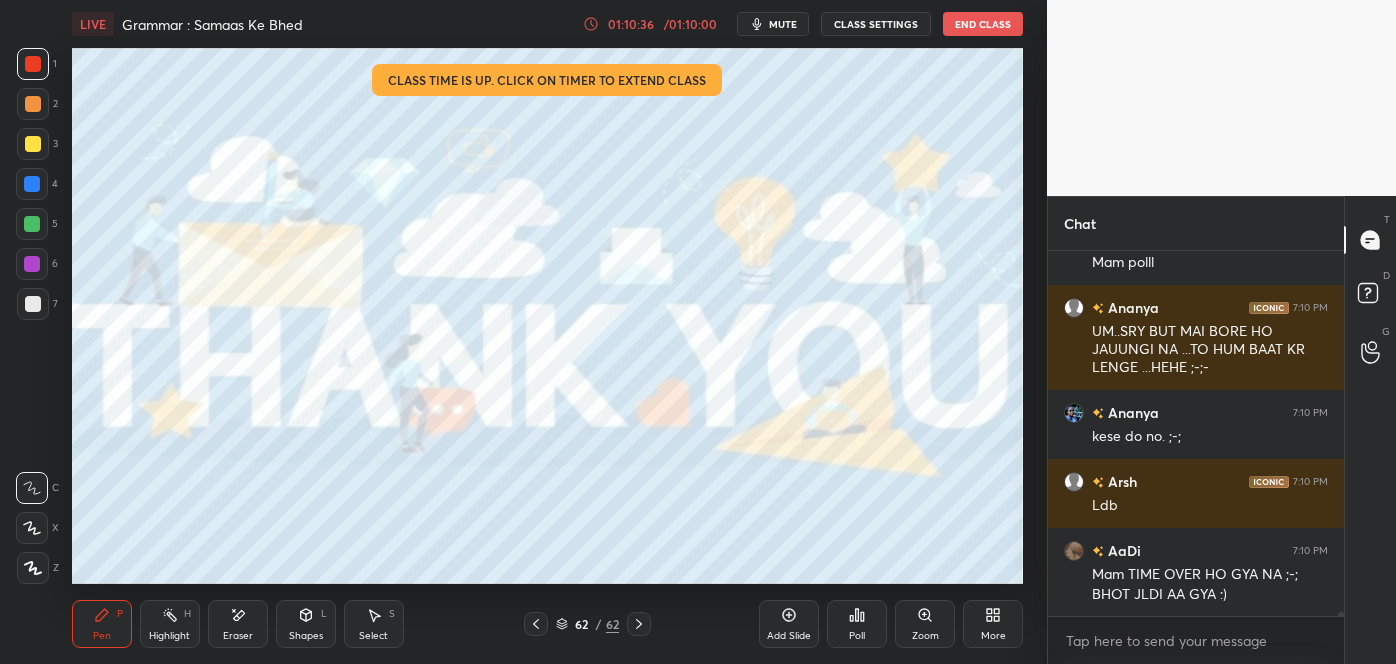 scroll, scrollTop: 32824, scrollLeft: 0, axis: vertical 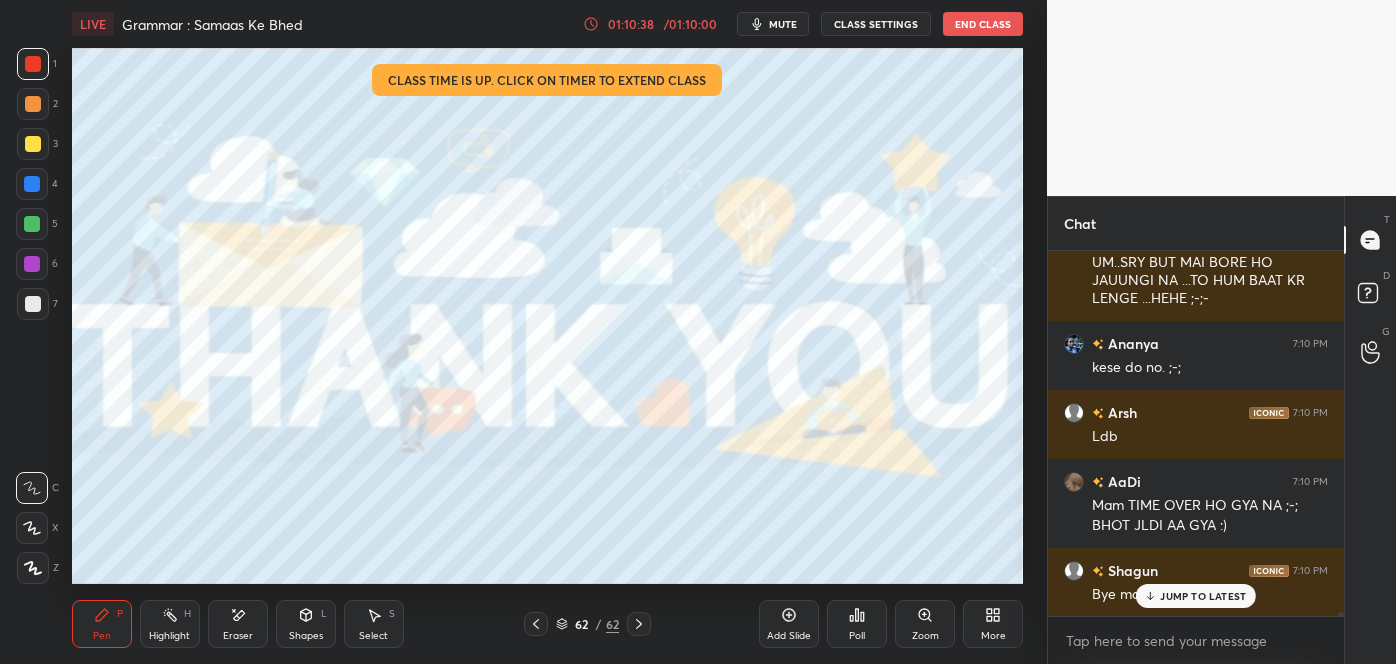 click on "JUMP TO LATEST" at bounding box center [1203, 596] 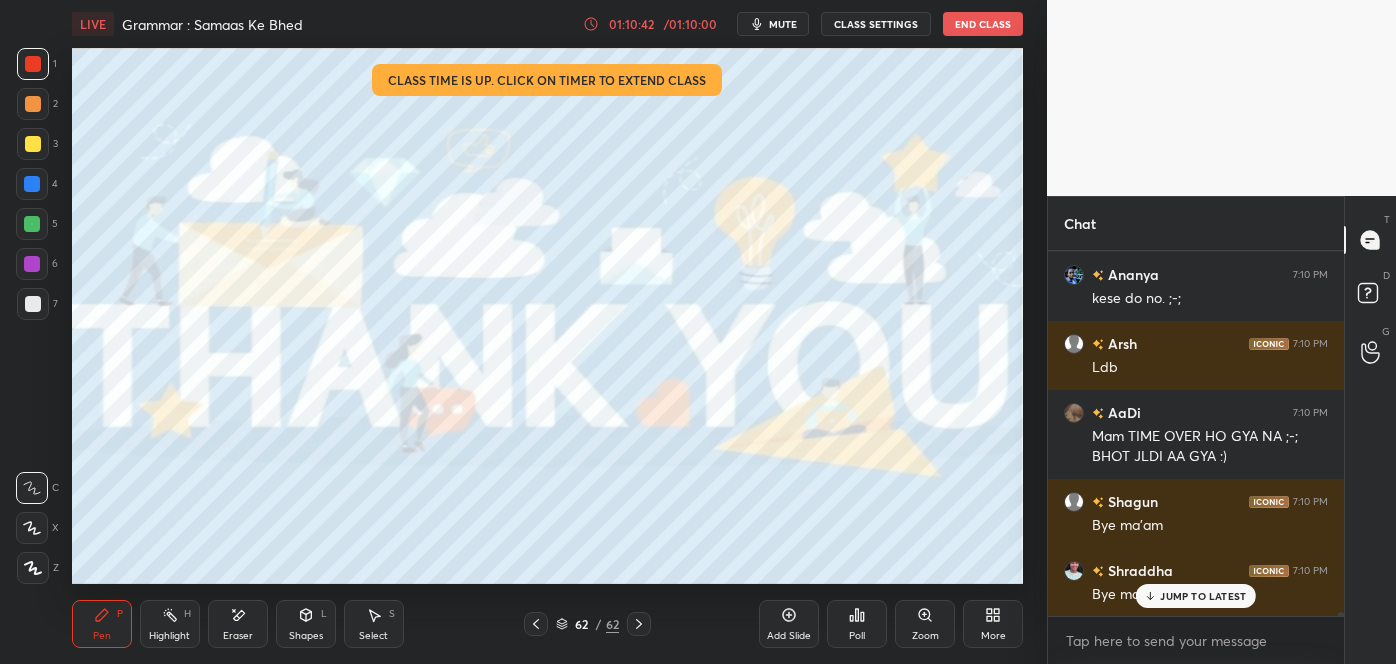 scroll, scrollTop: 32981, scrollLeft: 0, axis: vertical 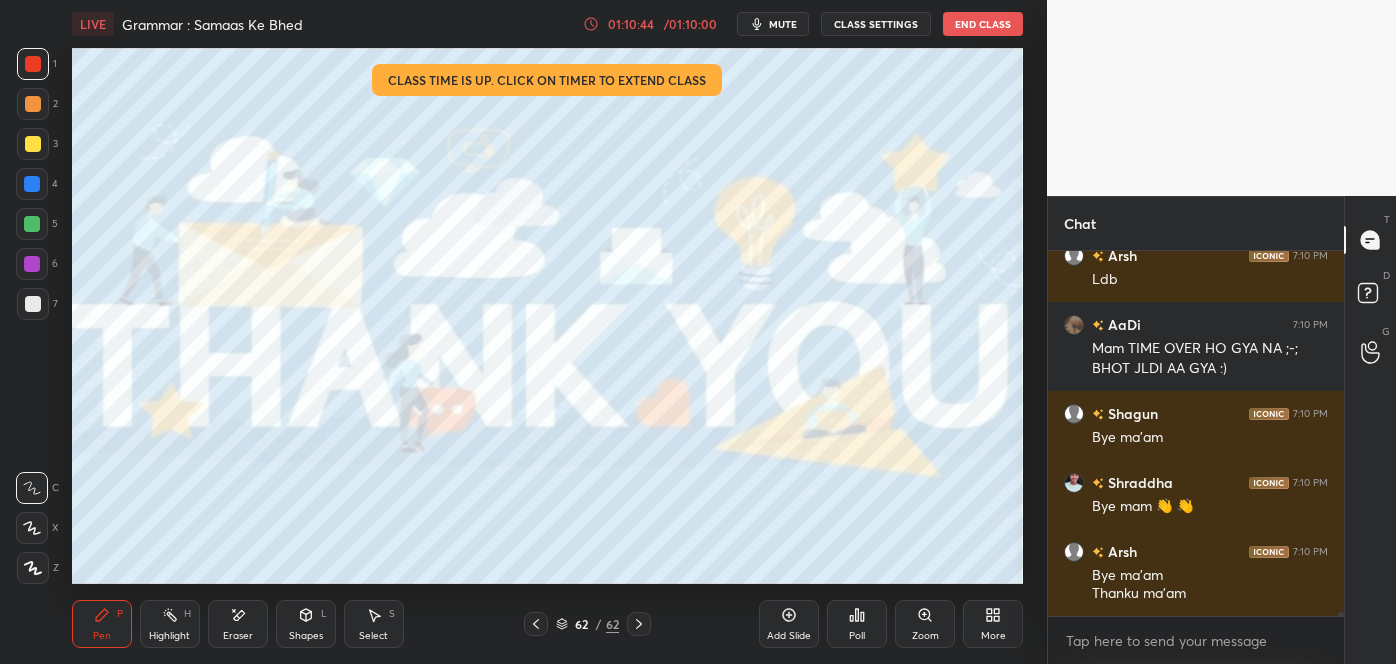 click on "End Class" at bounding box center (983, 24) 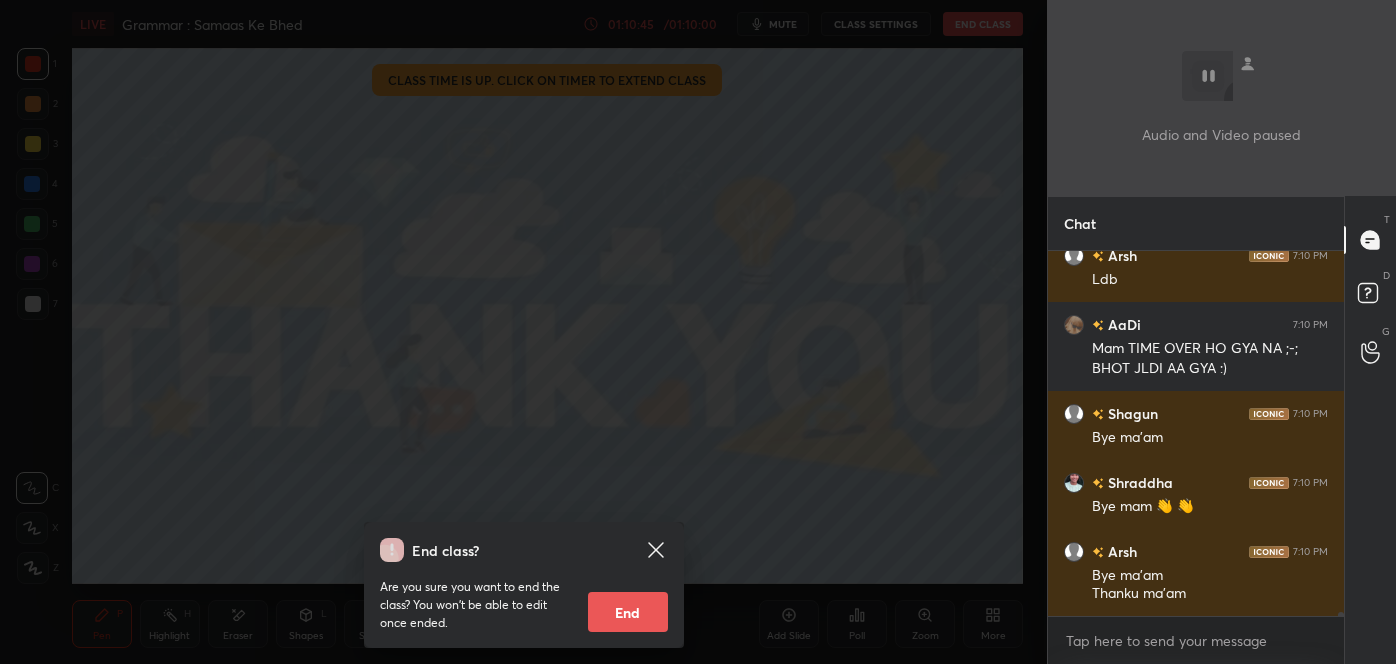 scroll, scrollTop: 333, scrollLeft: 290, axis: both 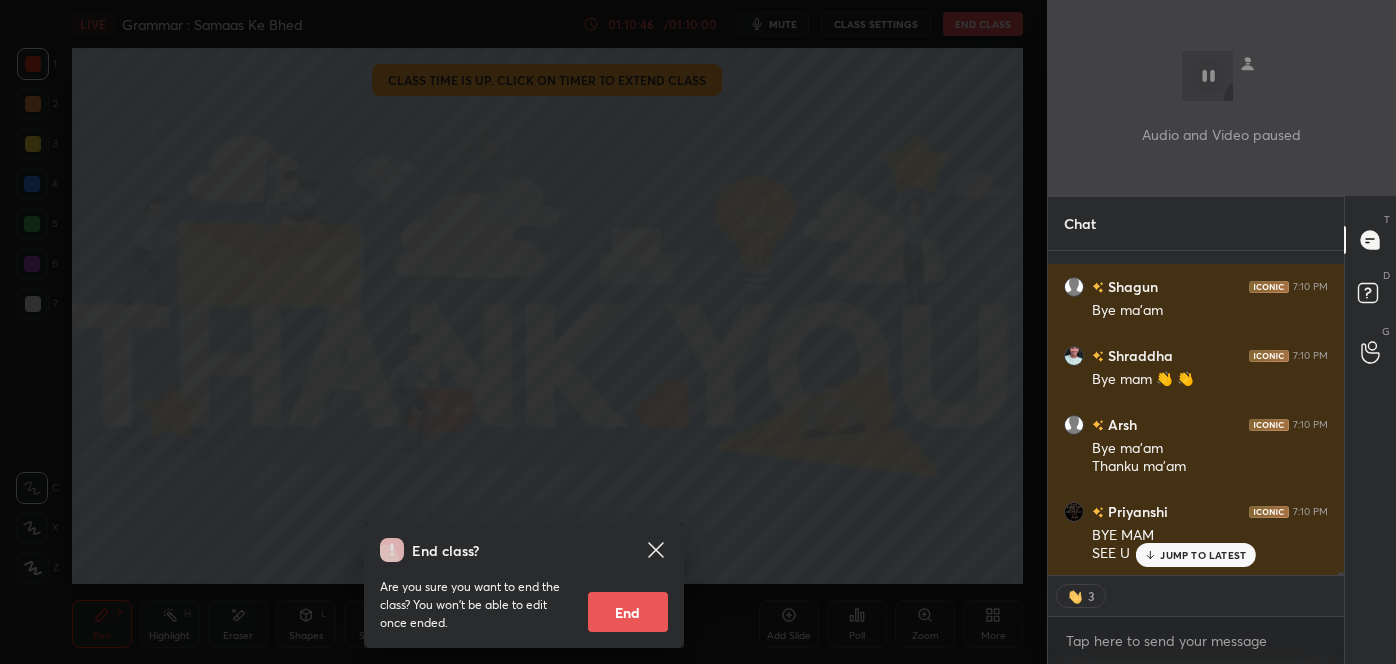 click on "End" at bounding box center (628, 612) 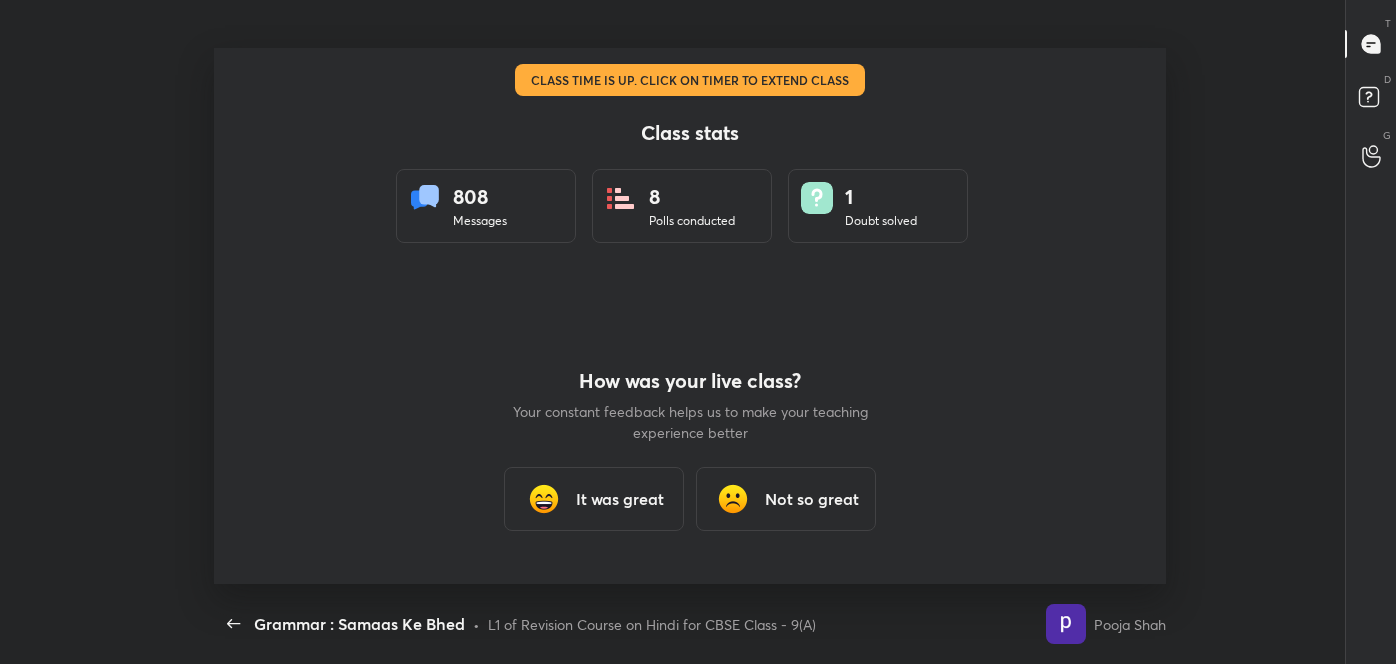 type on "x" 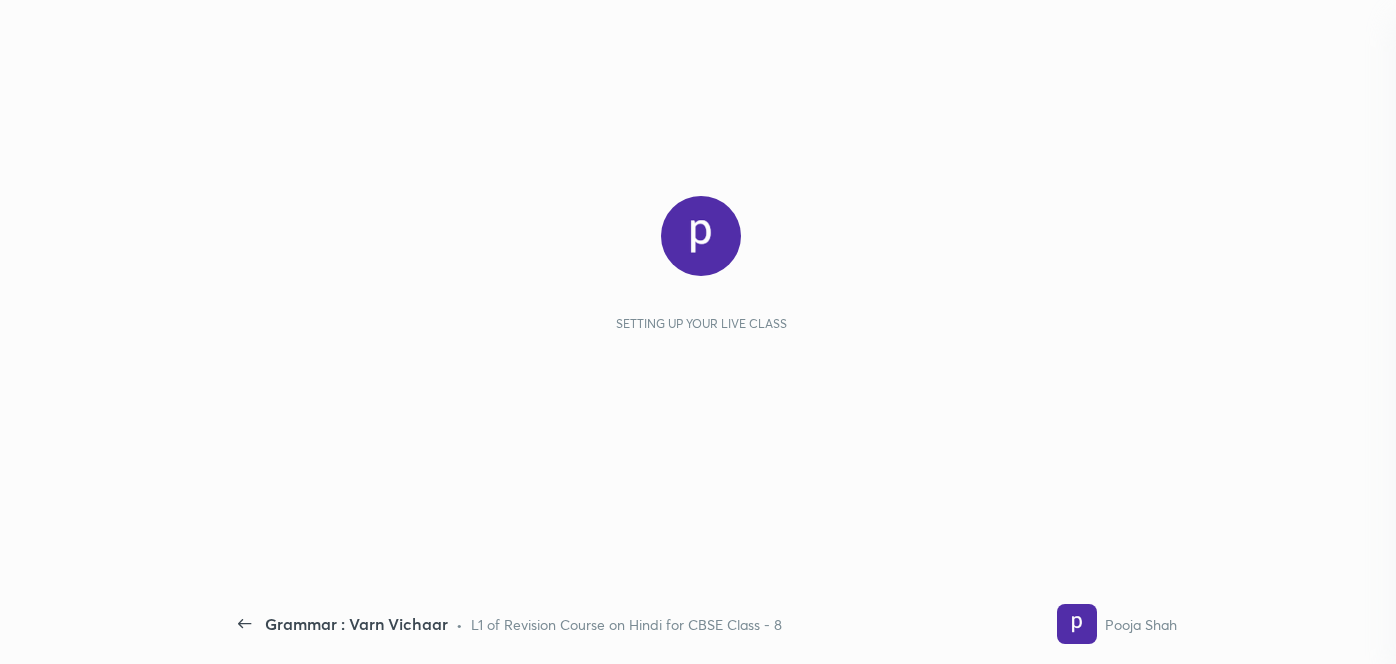 scroll, scrollTop: 0, scrollLeft: 0, axis: both 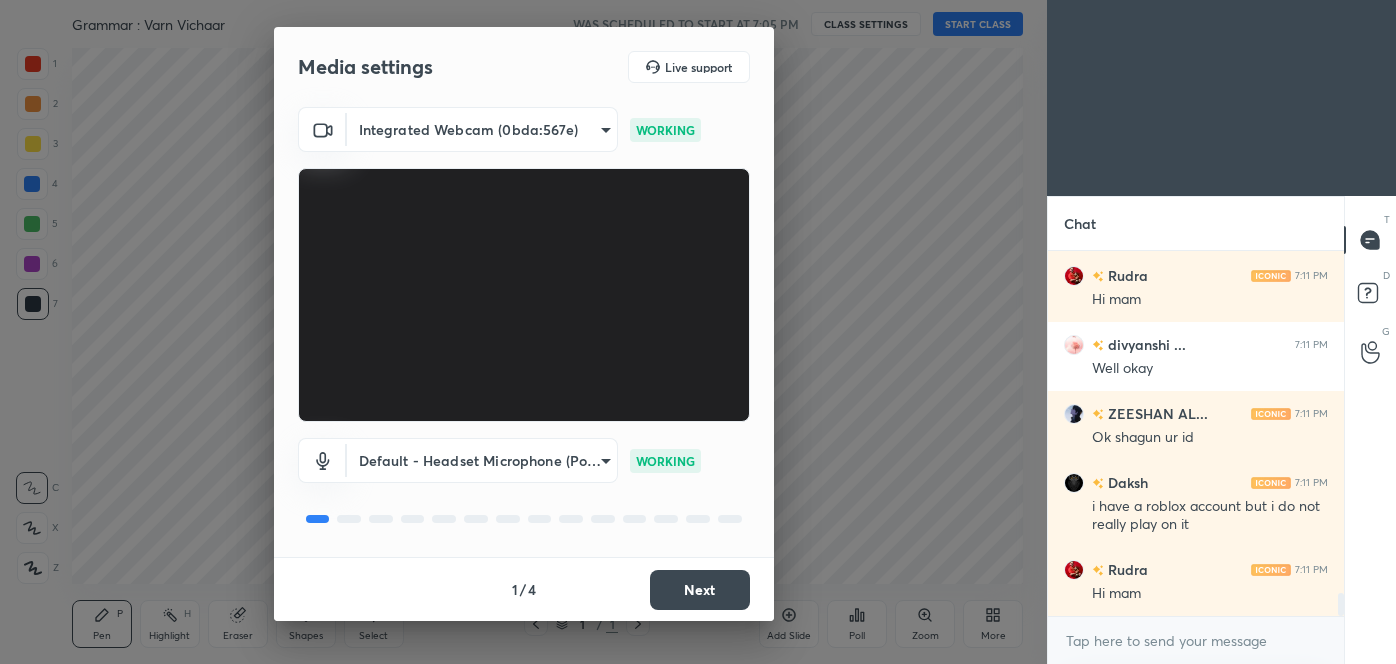 click on "Next" at bounding box center (700, 590) 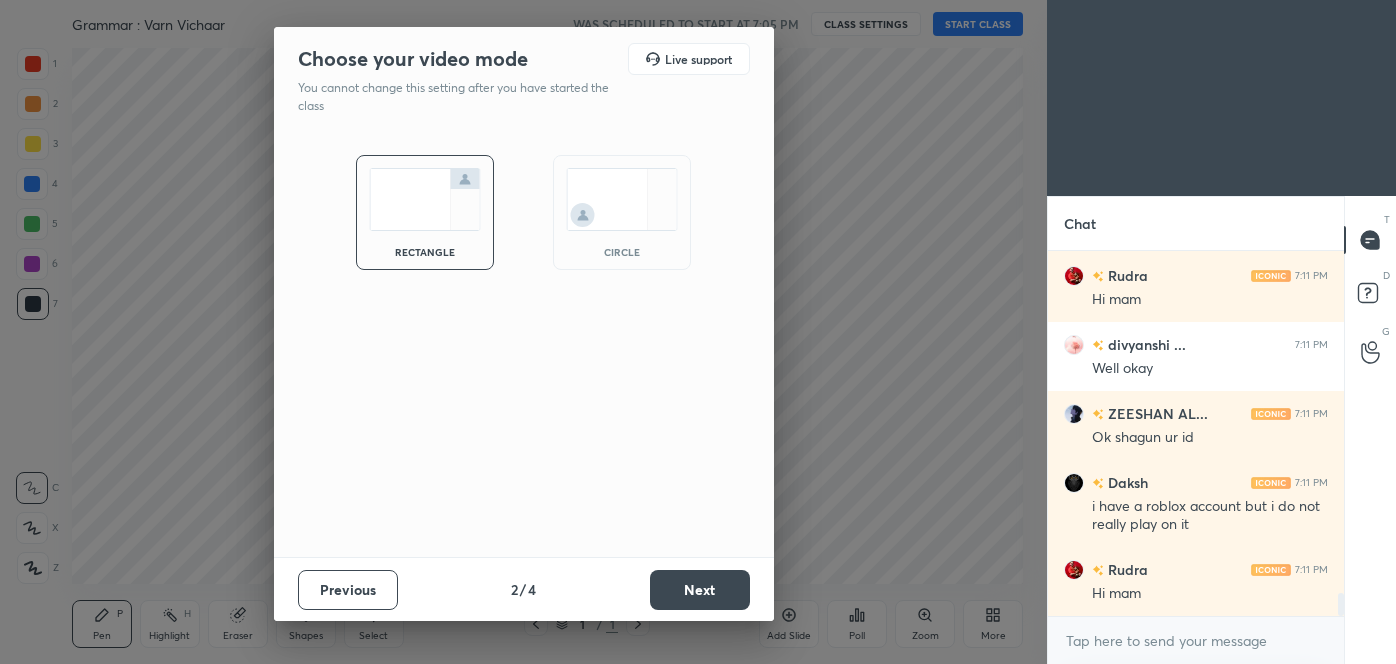 click on "Next" at bounding box center (700, 590) 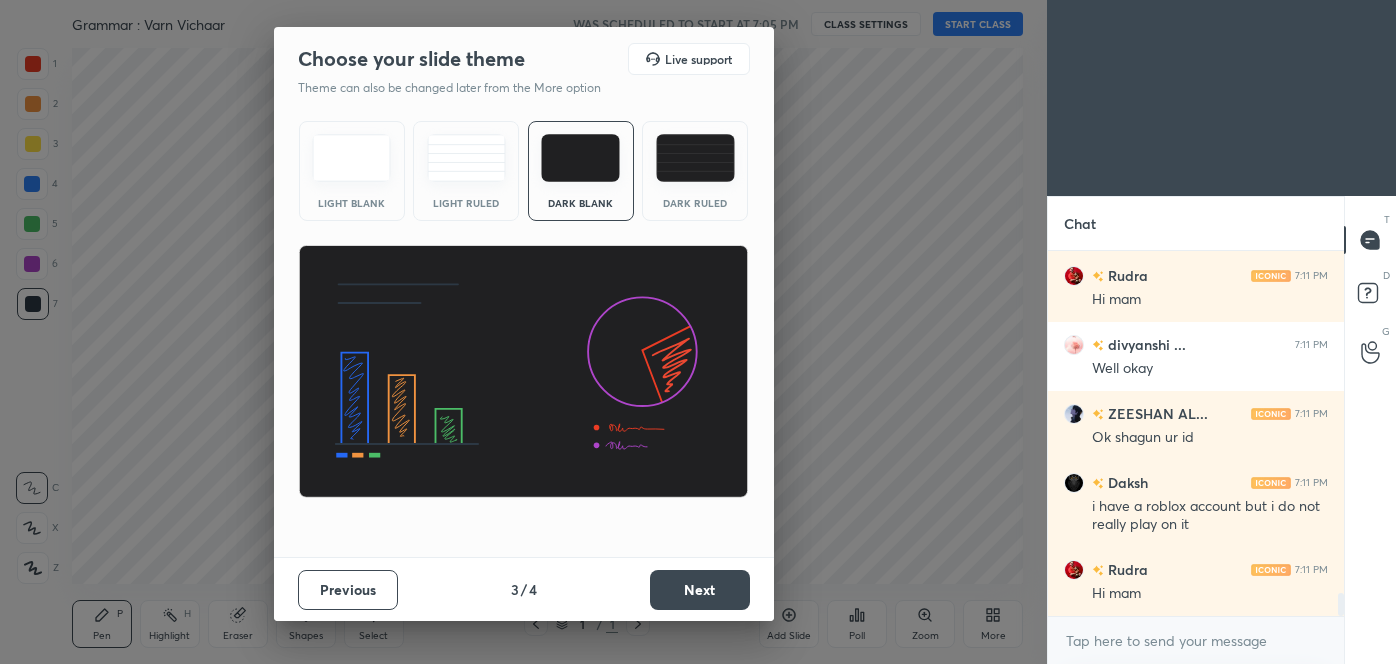 click on "Next" at bounding box center [700, 590] 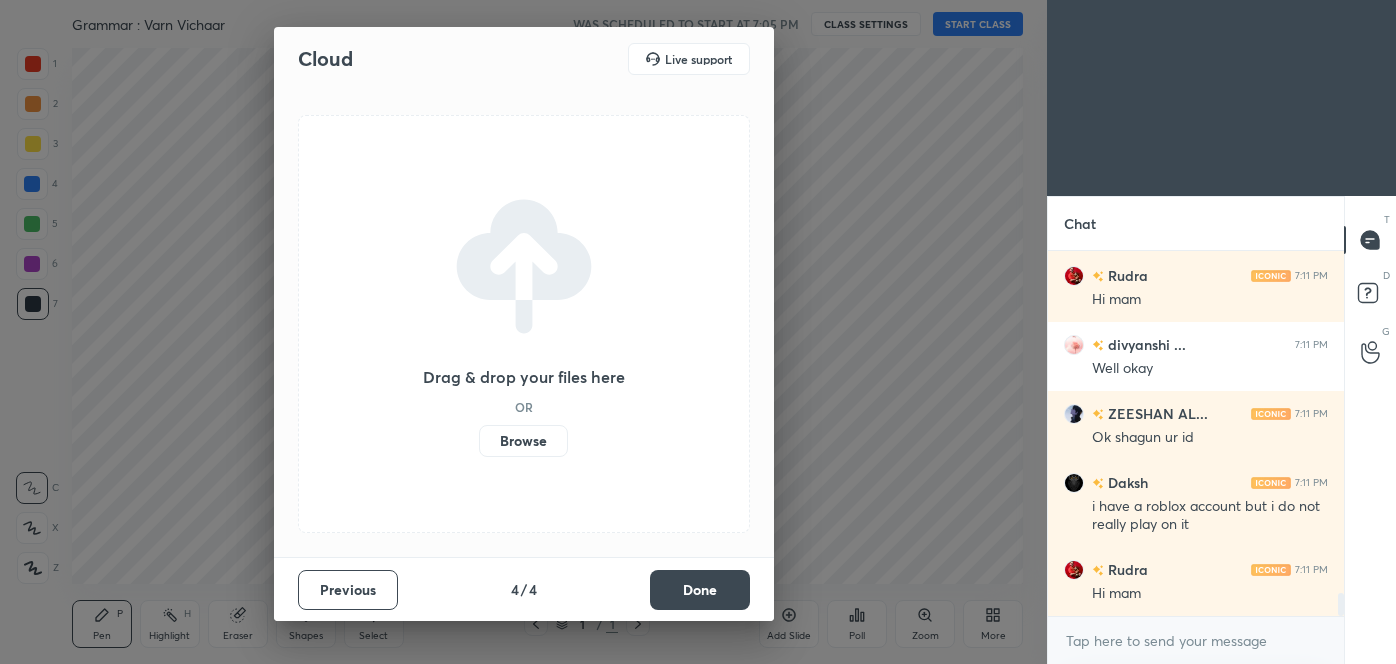 click on "Done" at bounding box center (700, 590) 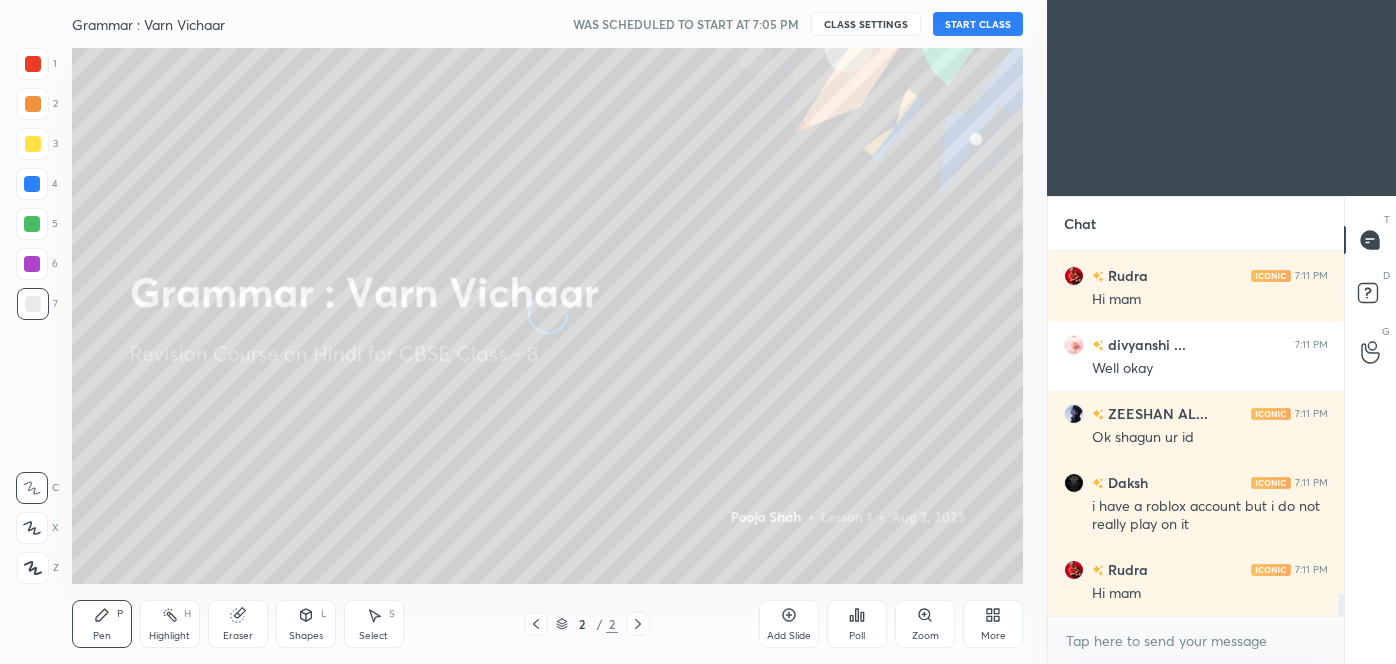 click on "START CLASS" at bounding box center [978, 24] 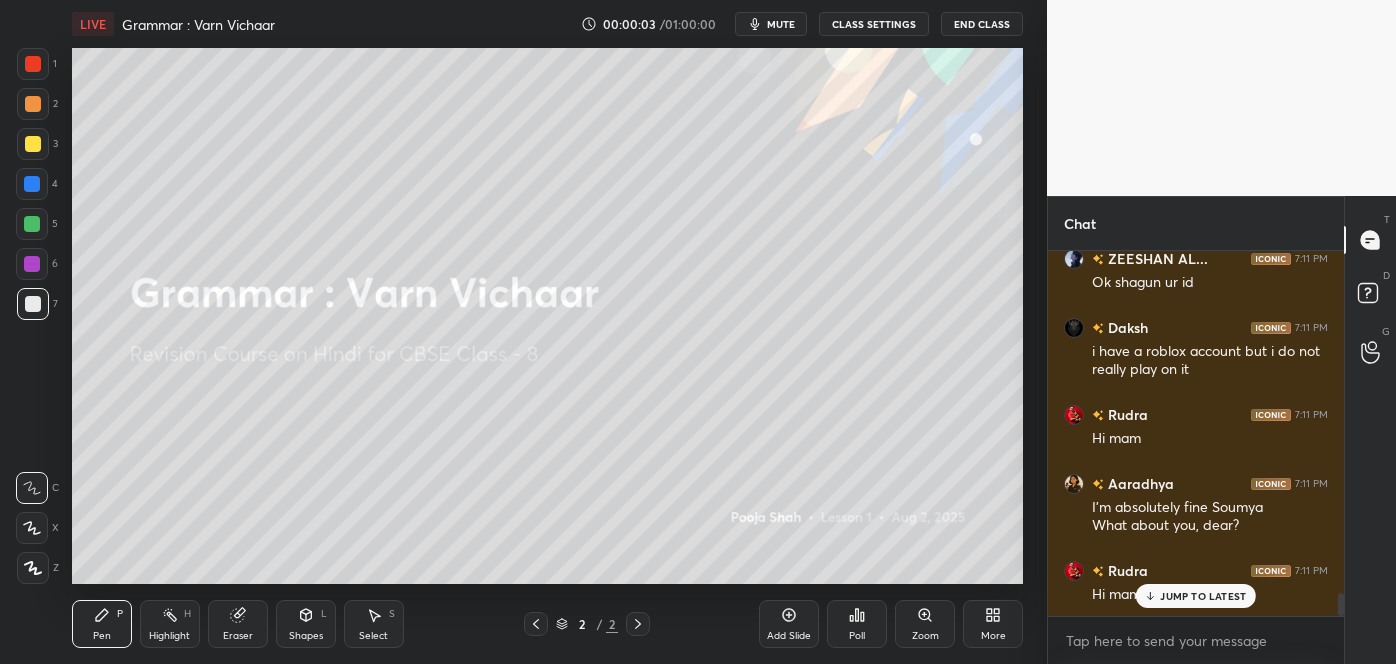 click on "JUMP TO LATEST" at bounding box center (1203, 596) 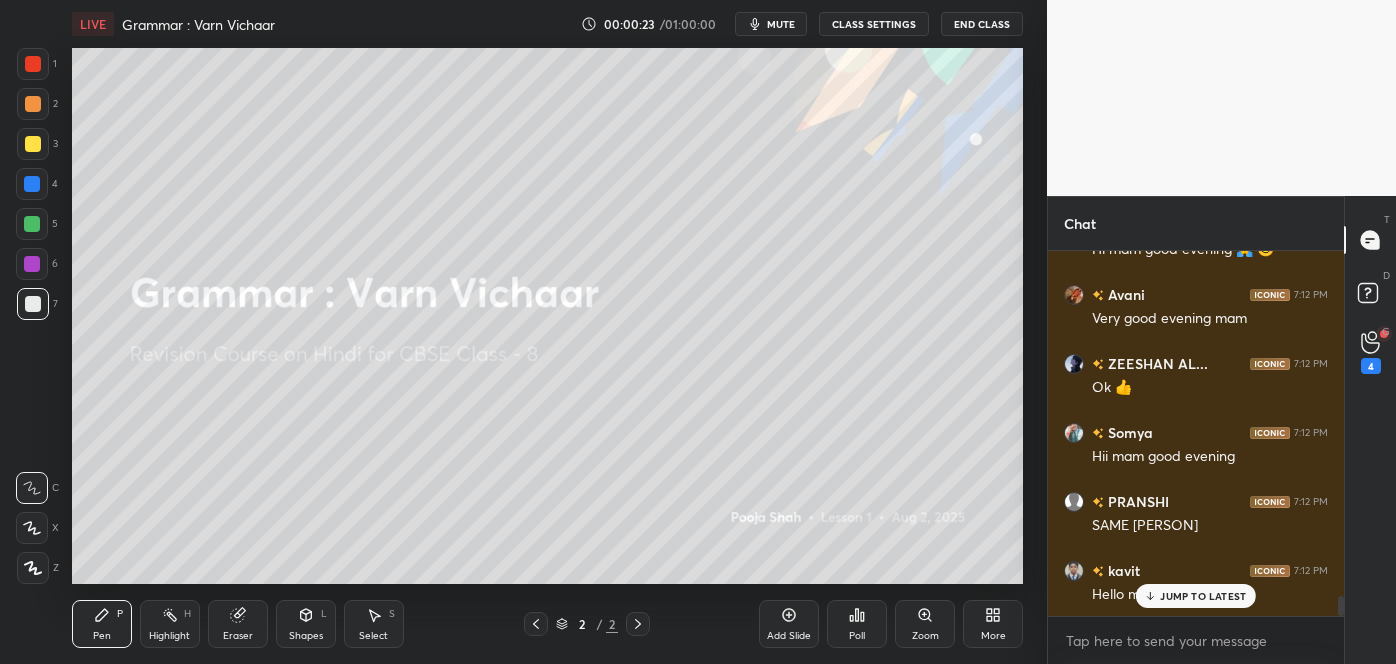 scroll, scrollTop: 6386, scrollLeft: 0, axis: vertical 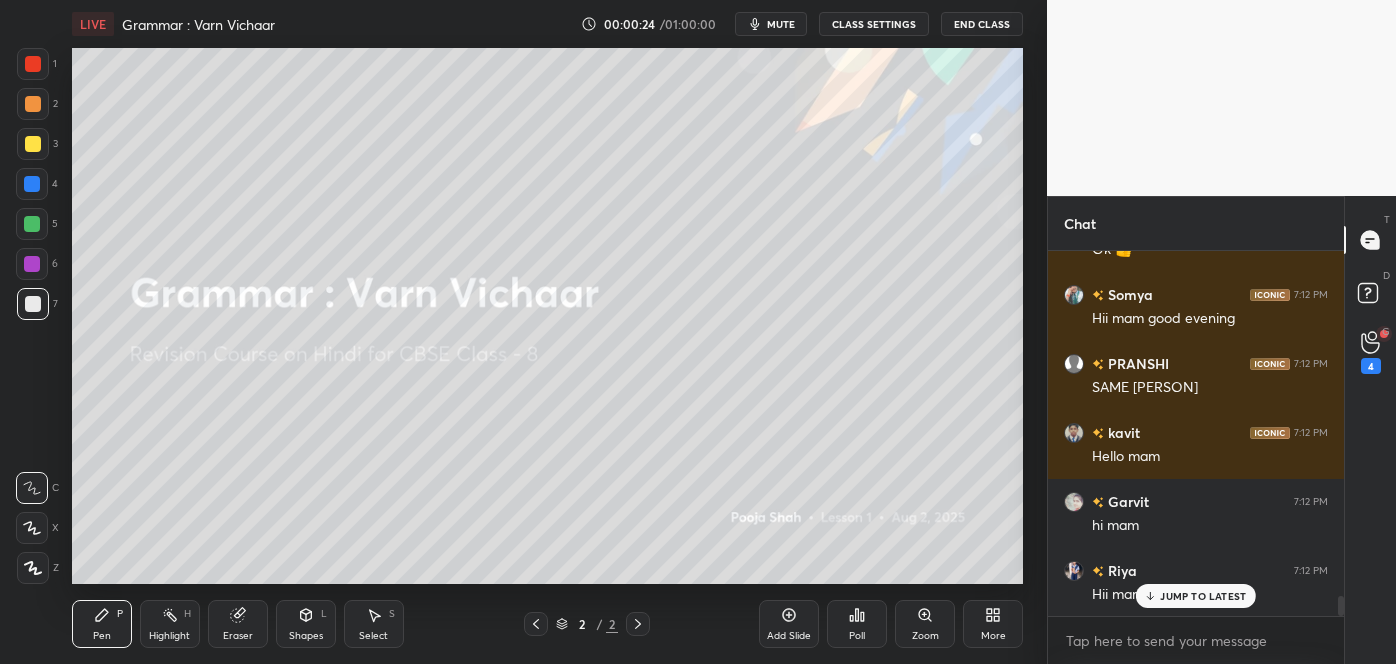click on "JUMP TO LATEST" at bounding box center (1203, 596) 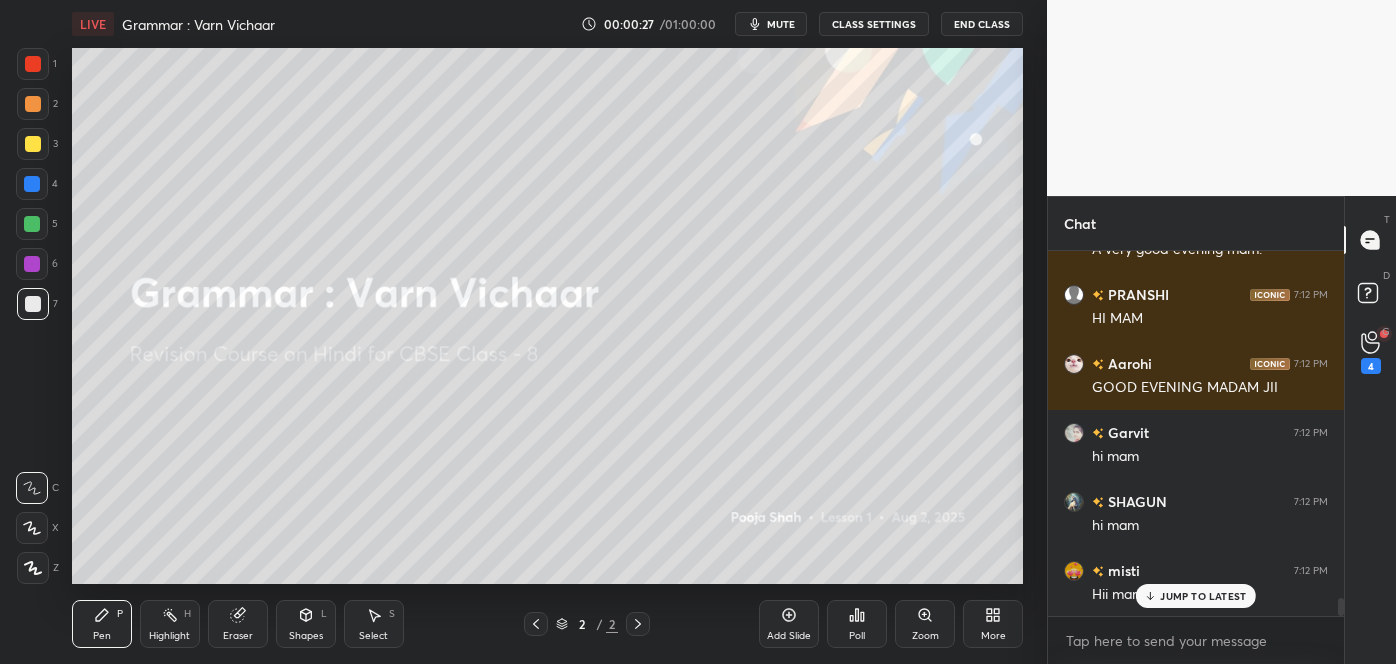 scroll, scrollTop: 6938, scrollLeft: 0, axis: vertical 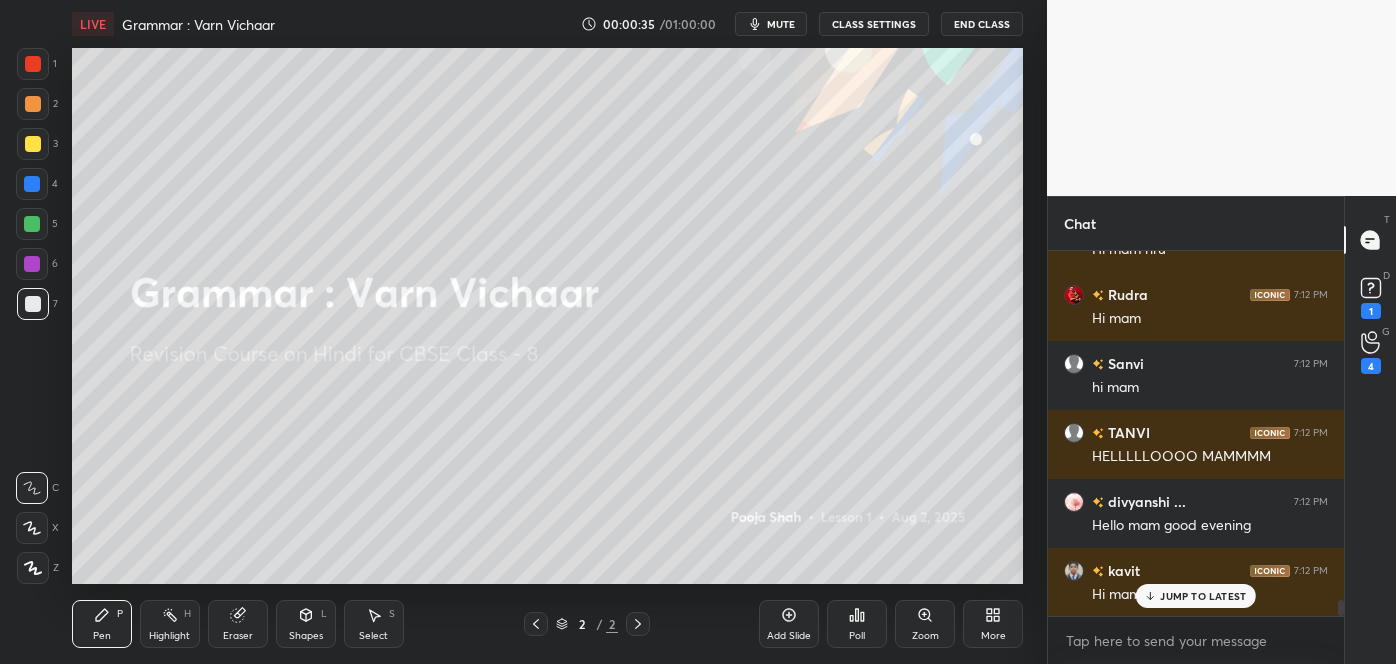 click on "JUMP TO LATEST" at bounding box center (1203, 596) 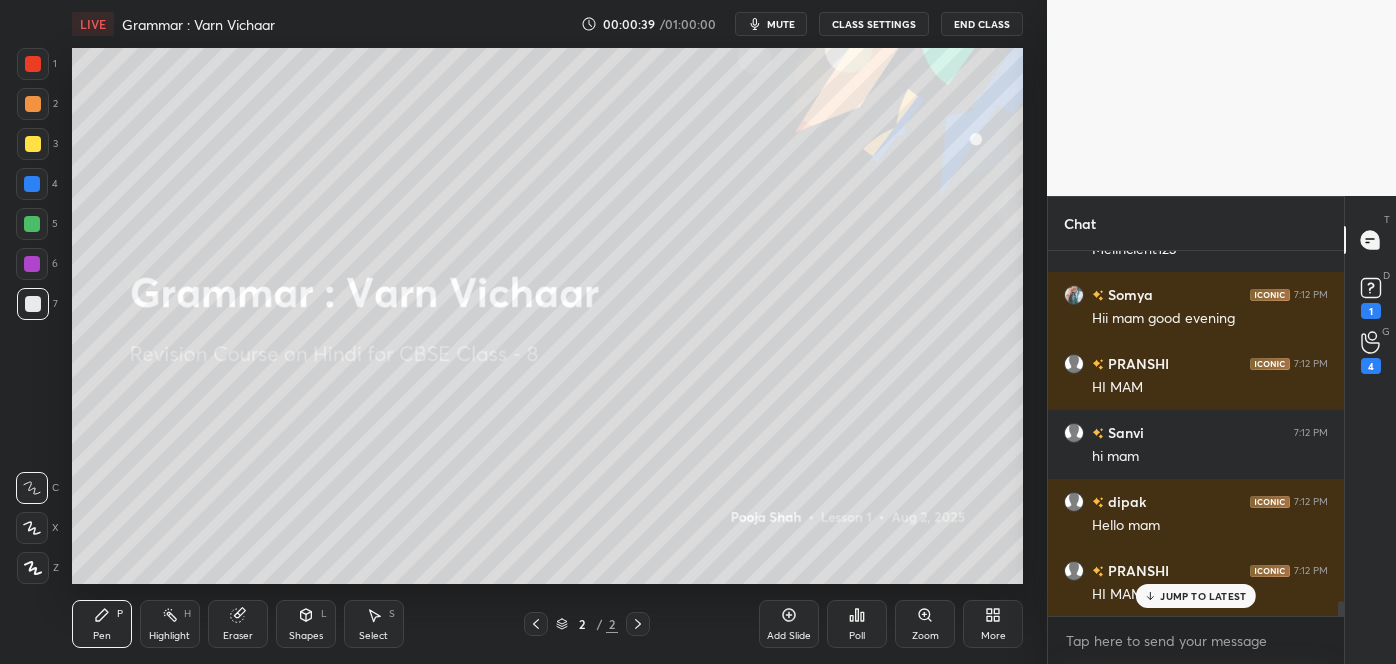 click on "JUMP TO LATEST" at bounding box center (1196, 596) 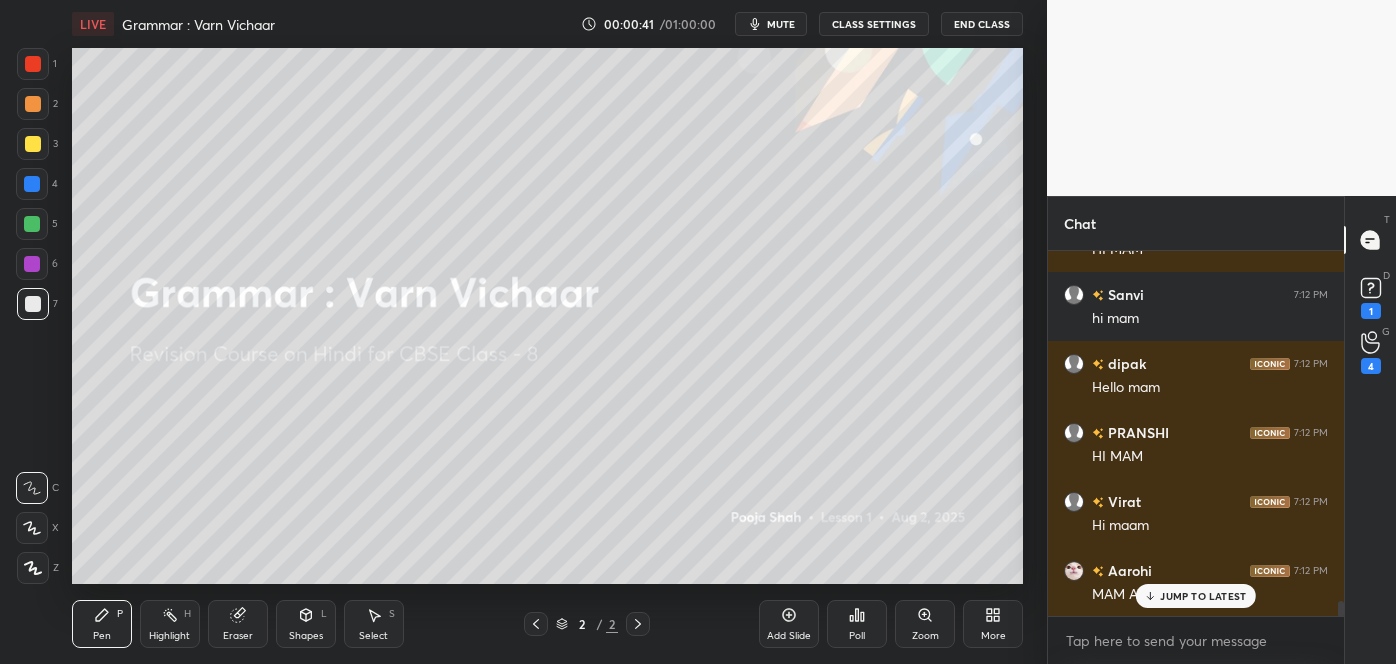 click on "JUMP TO LATEST" at bounding box center [1196, 596] 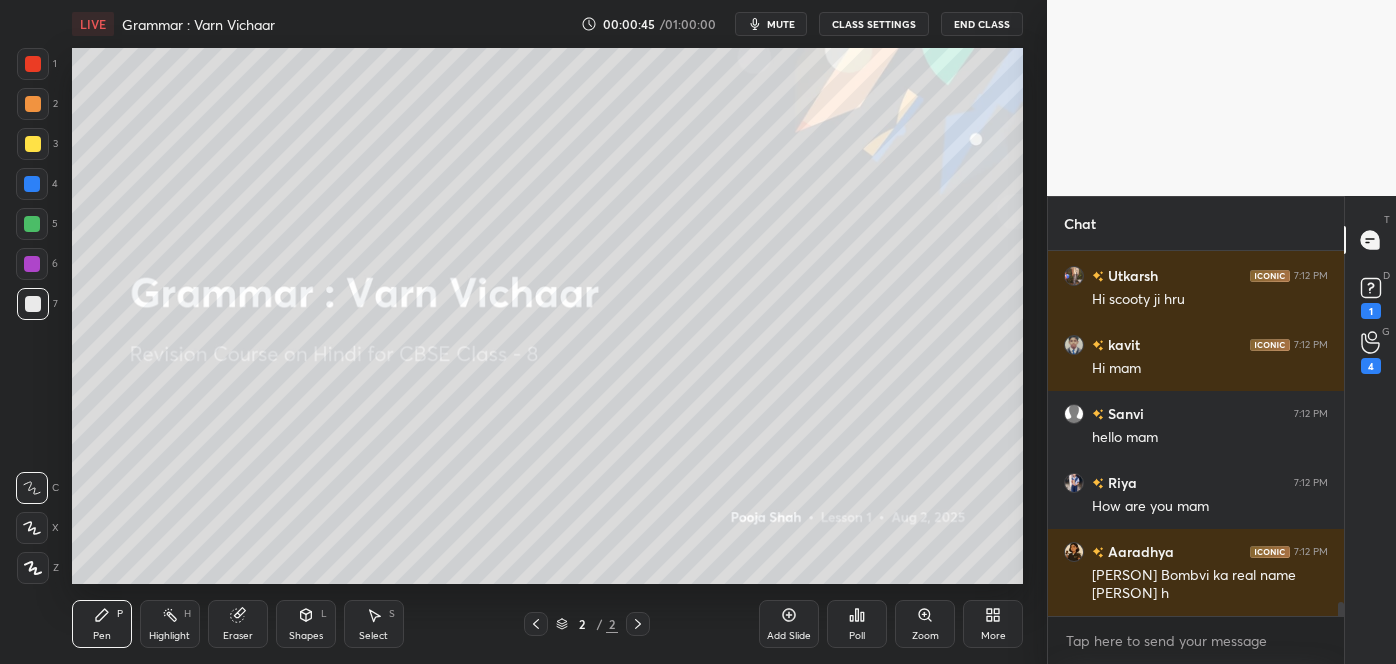 click on "[PERSON] Bombvi ka real name [PERSON] h" at bounding box center [1210, 585] 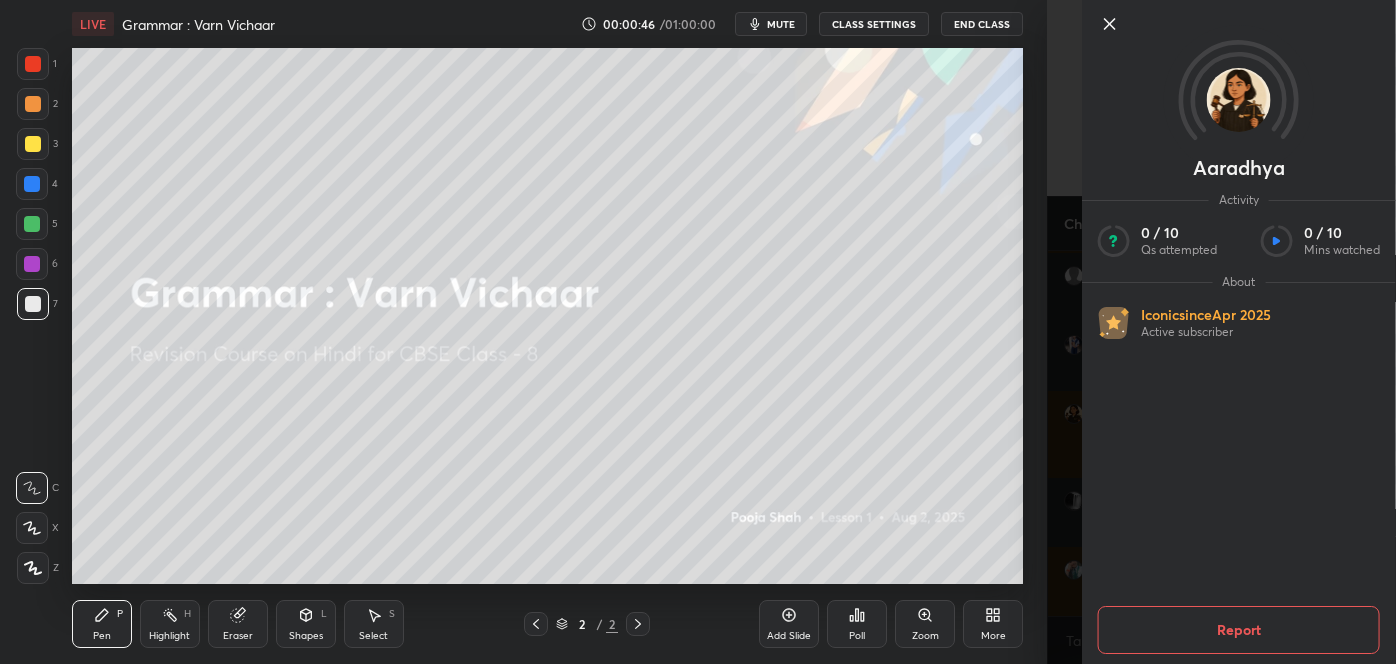 click 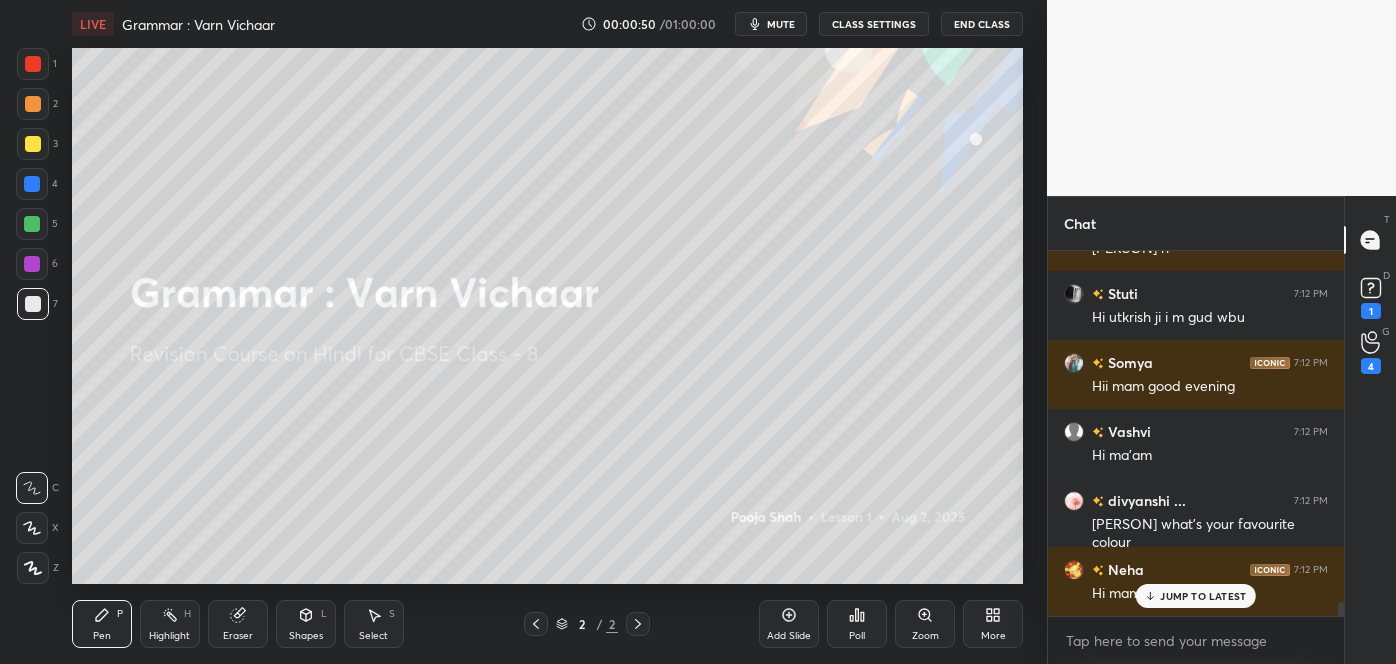 click on "JUMP TO LATEST" at bounding box center (1196, 596) 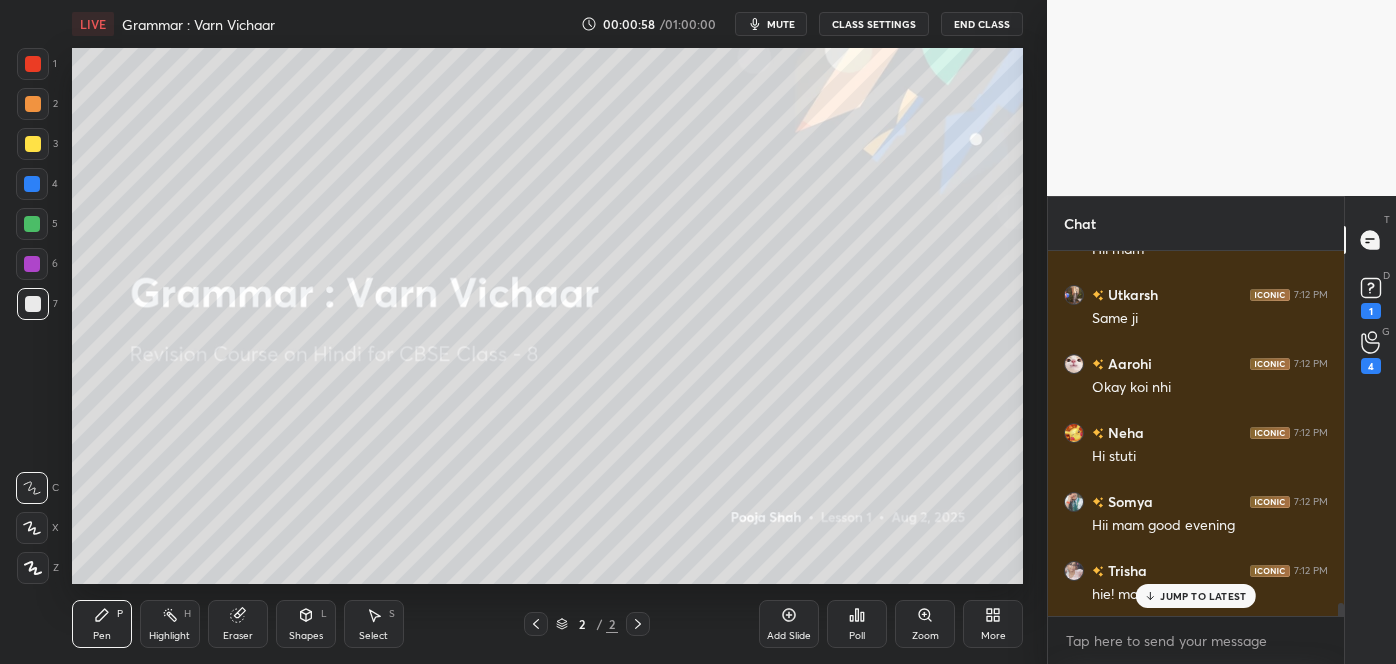 click on "JUMP TO LATEST" at bounding box center (1196, 596) 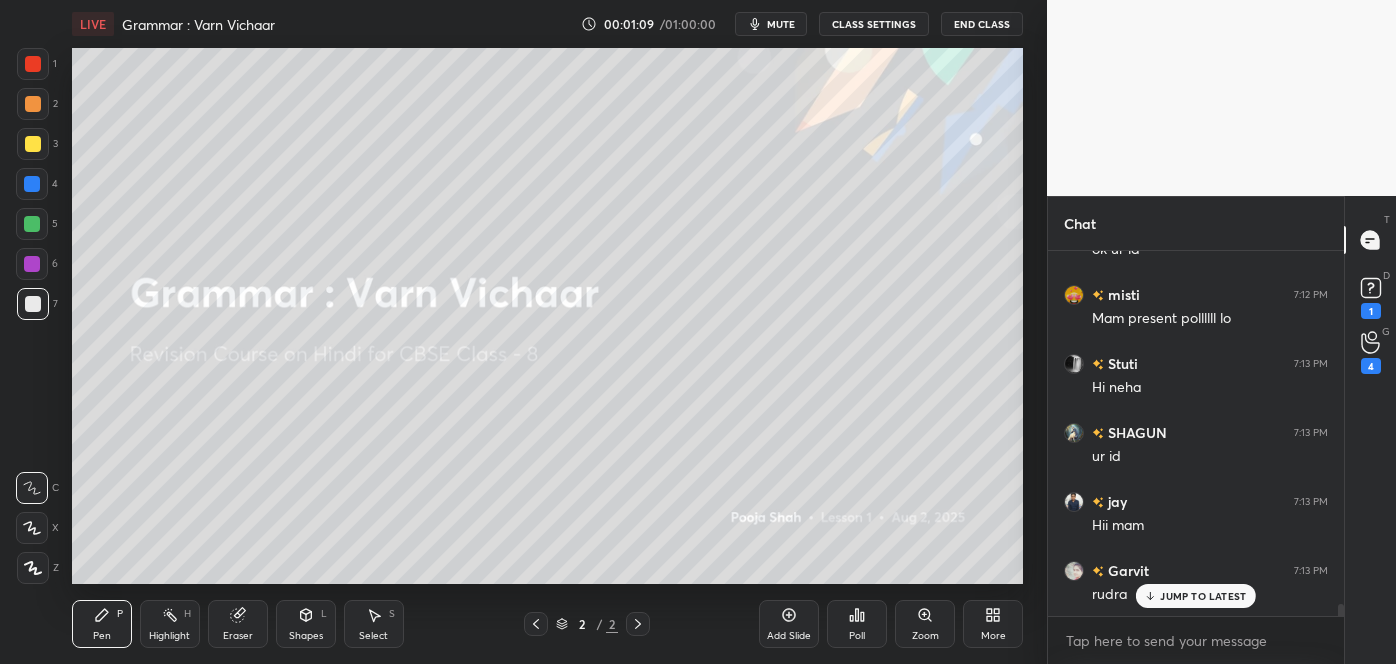 click on "More" at bounding box center (993, 636) 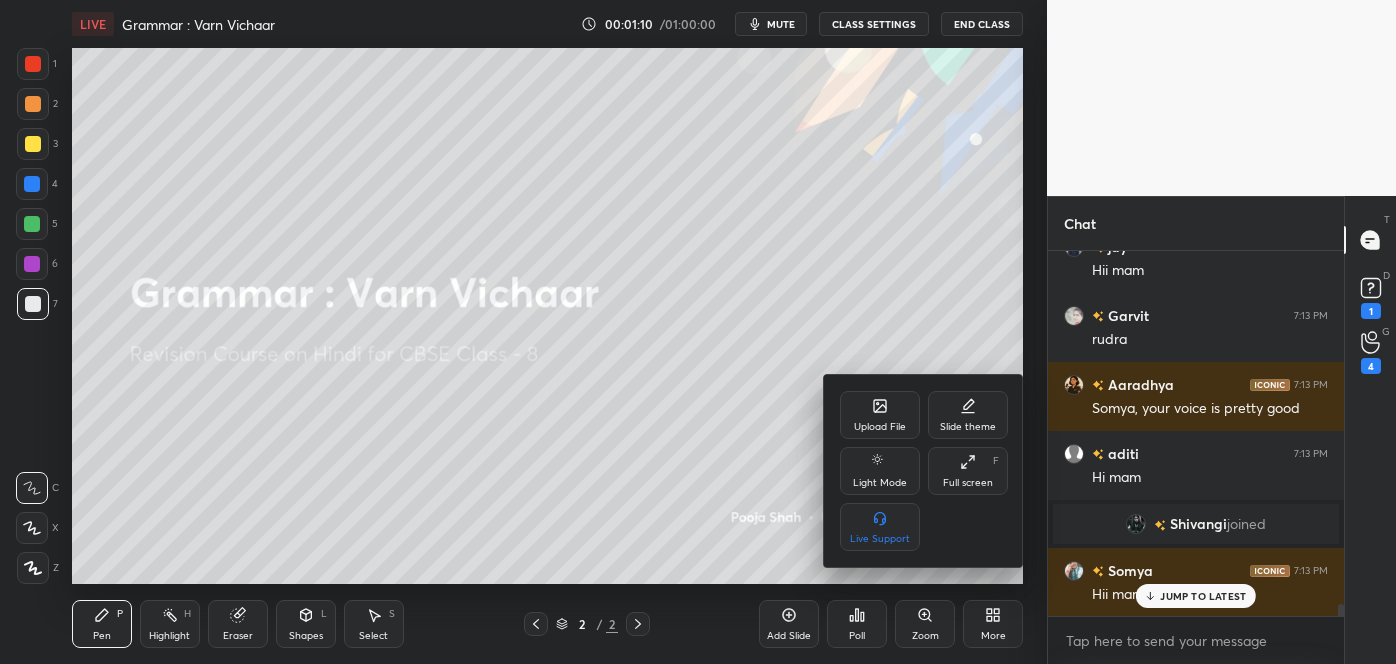 click at bounding box center [698, 332] 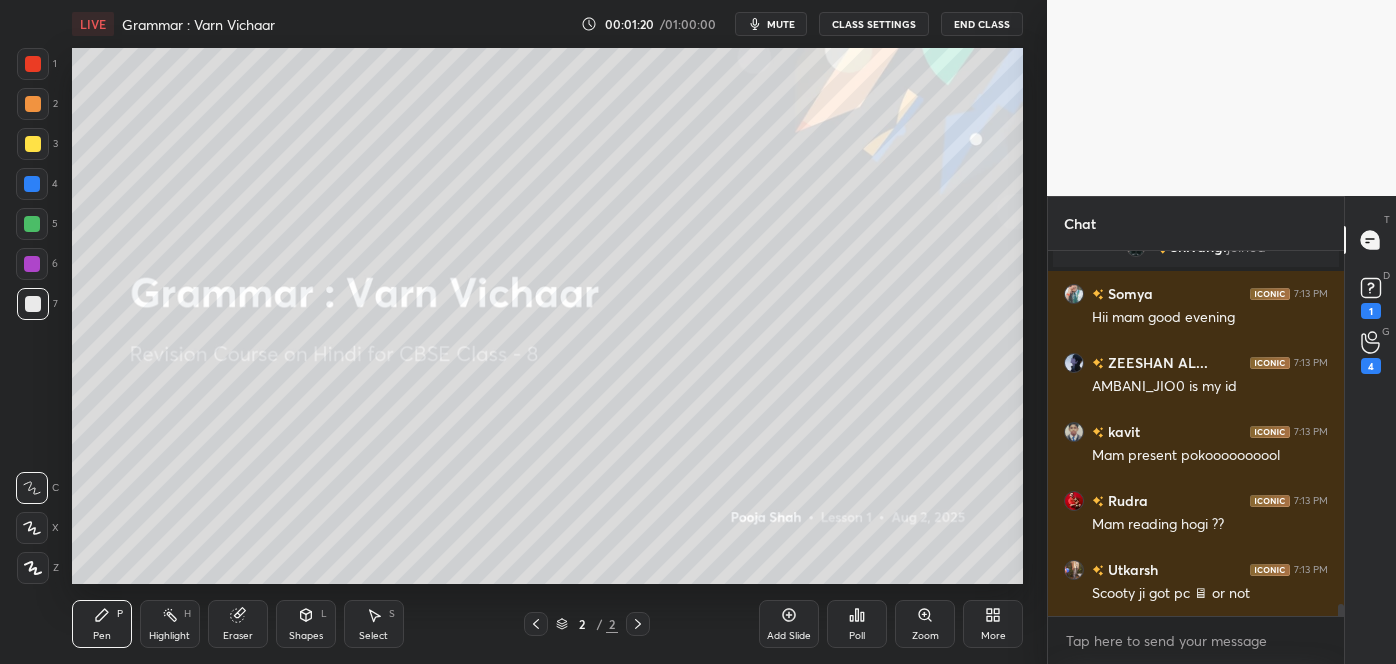click 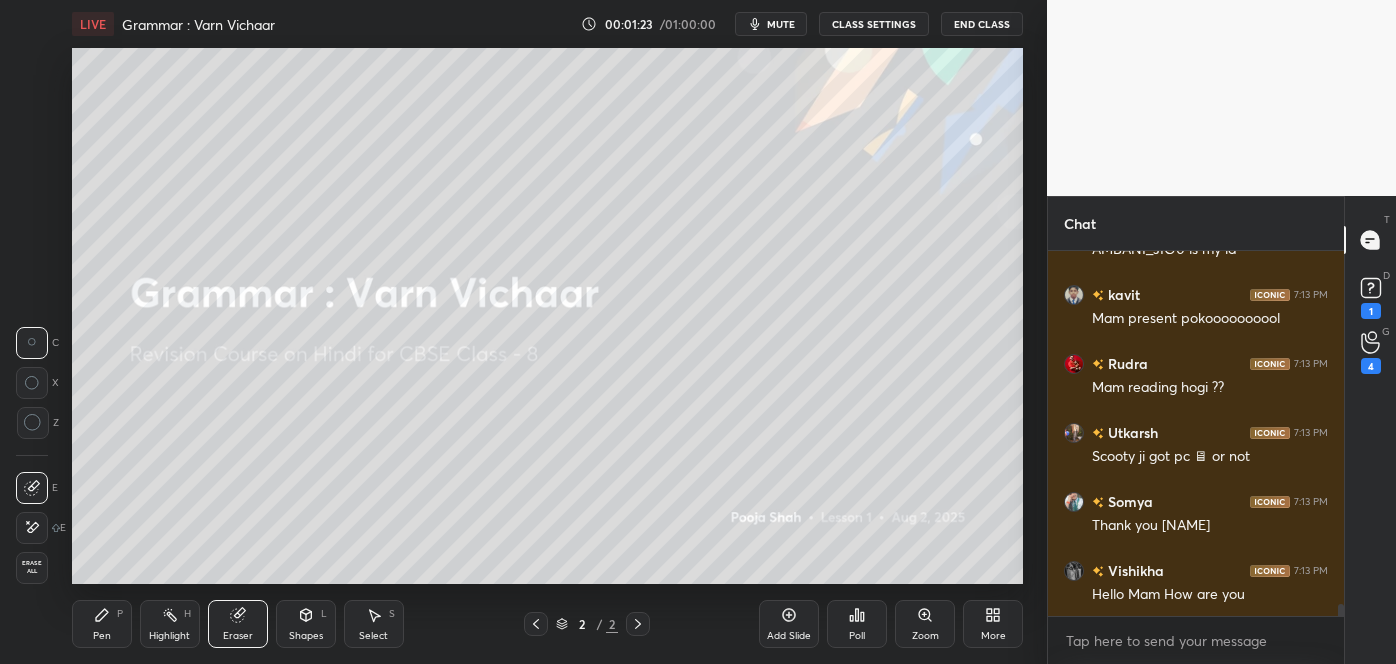 scroll, scrollTop: 11213, scrollLeft: 0, axis: vertical 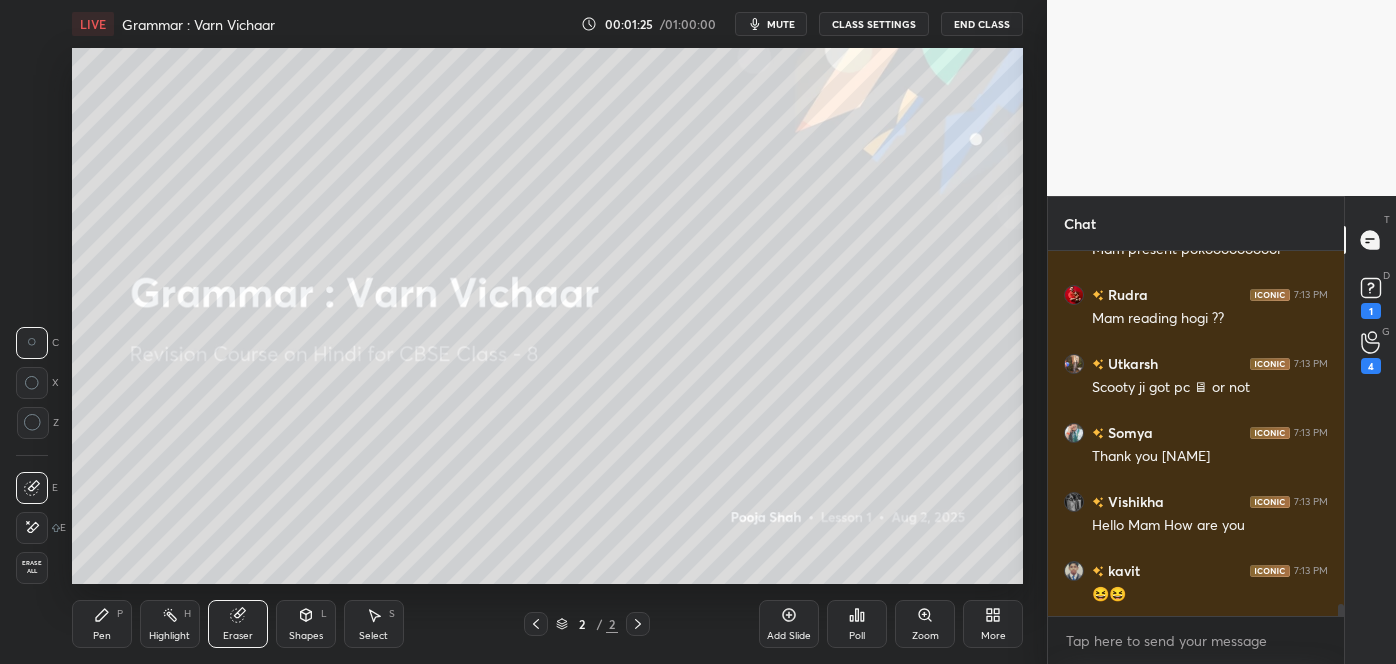 click 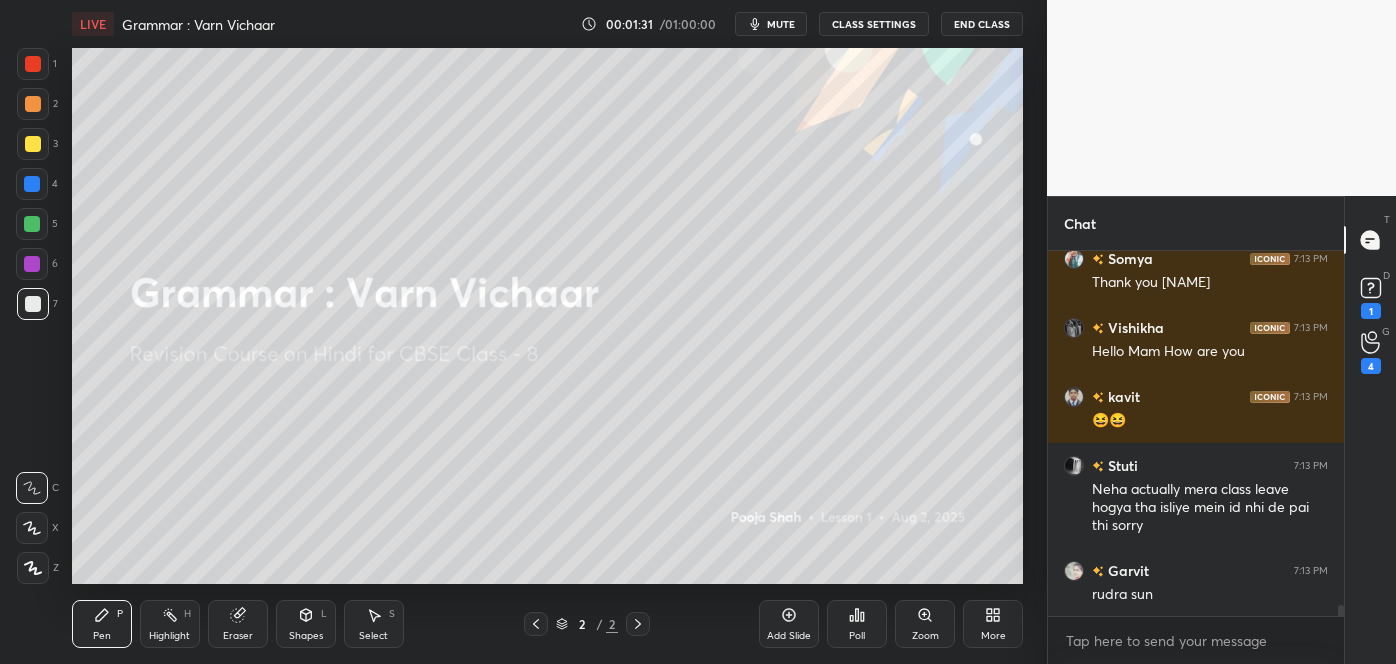 scroll, scrollTop: 11456, scrollLeft: 0, axis: vertical 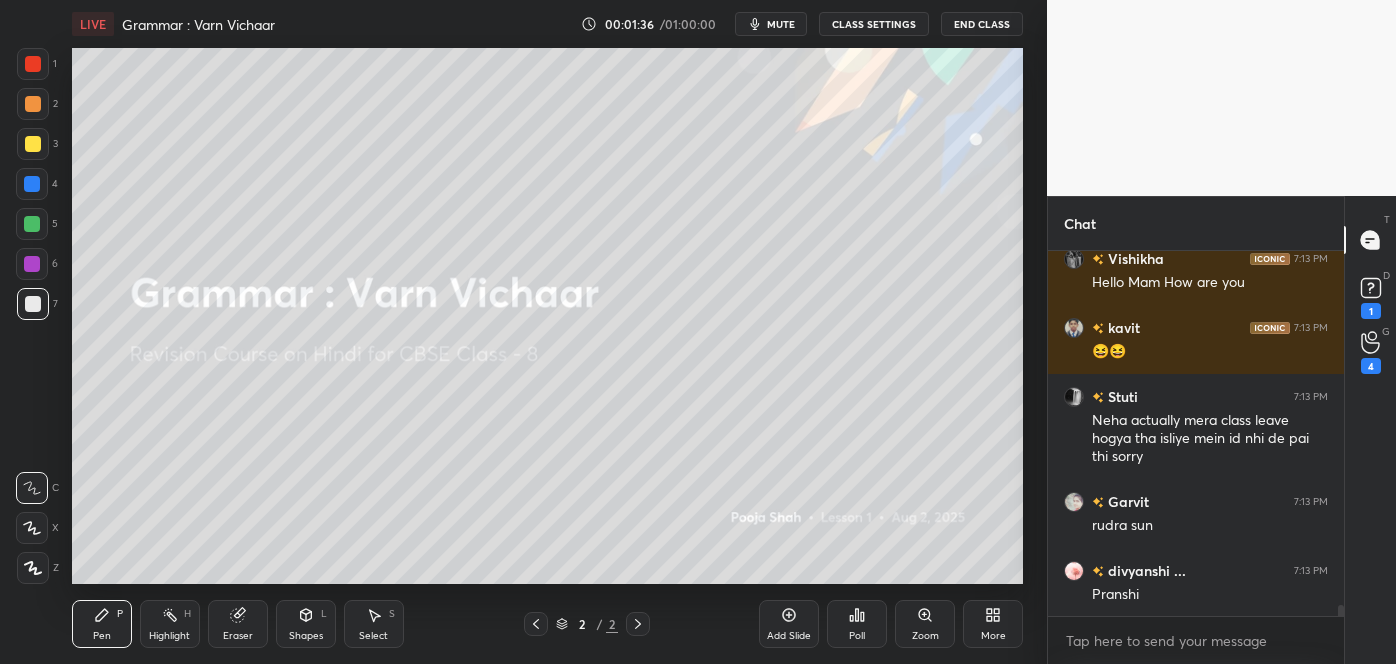 click 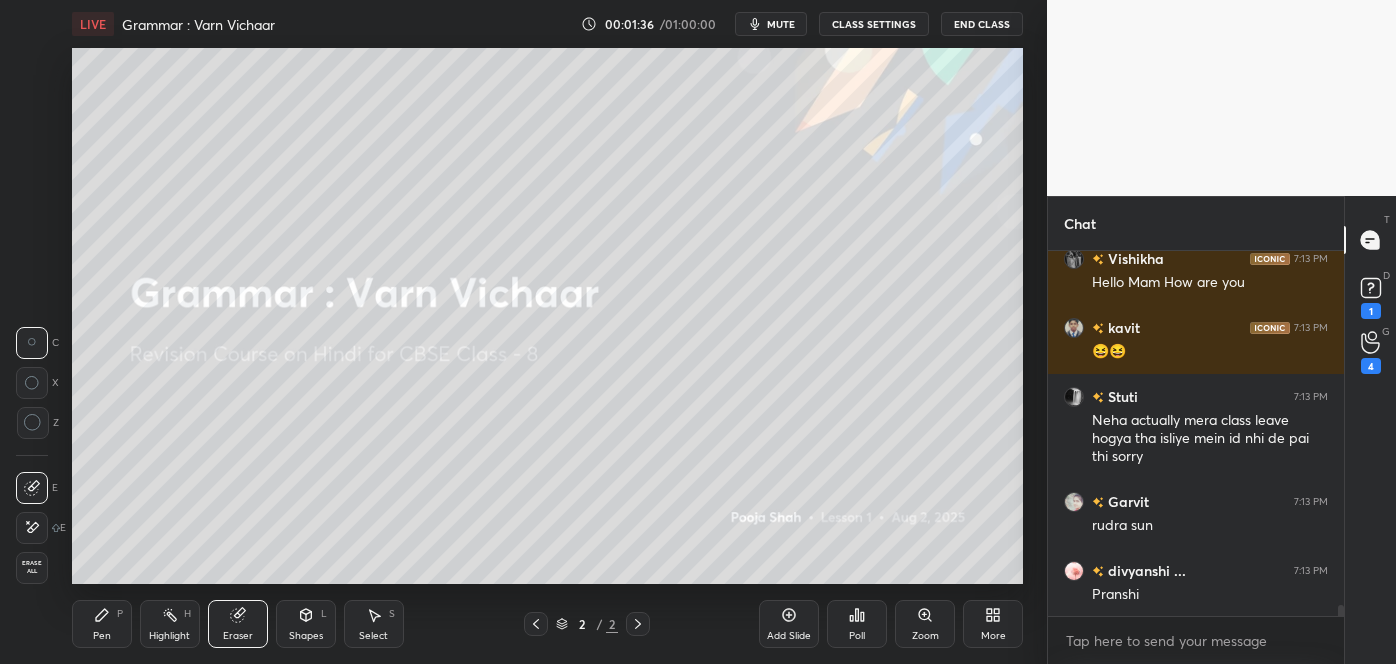 scroll, scrollTop: 11525, scrollLeft: 0, axis: vertical 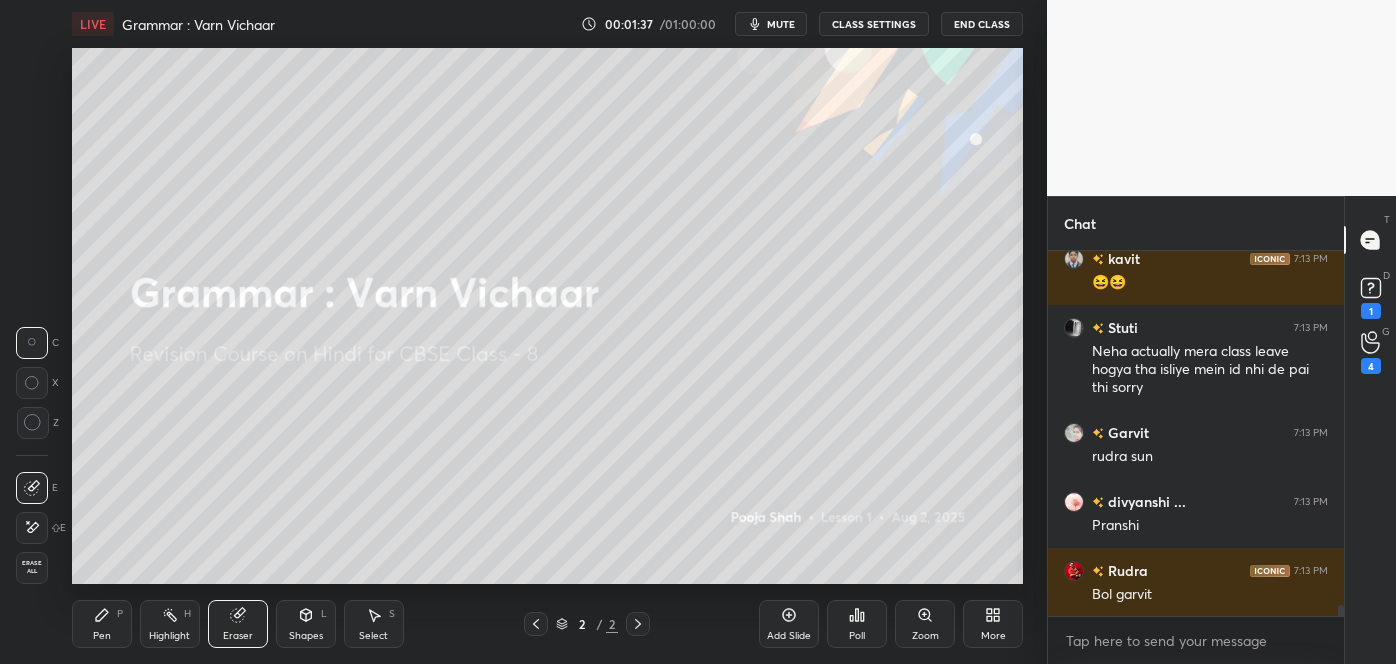 click 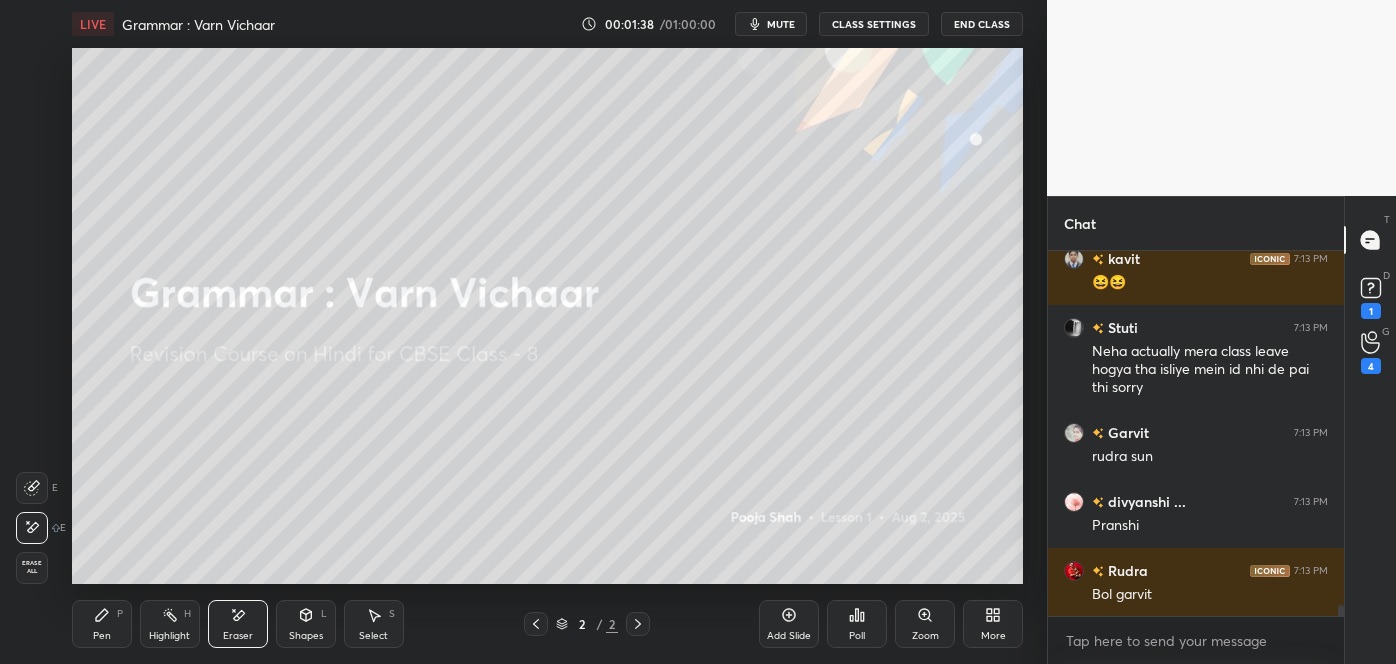 click on "Erase all" at bounding box center (32, 567) 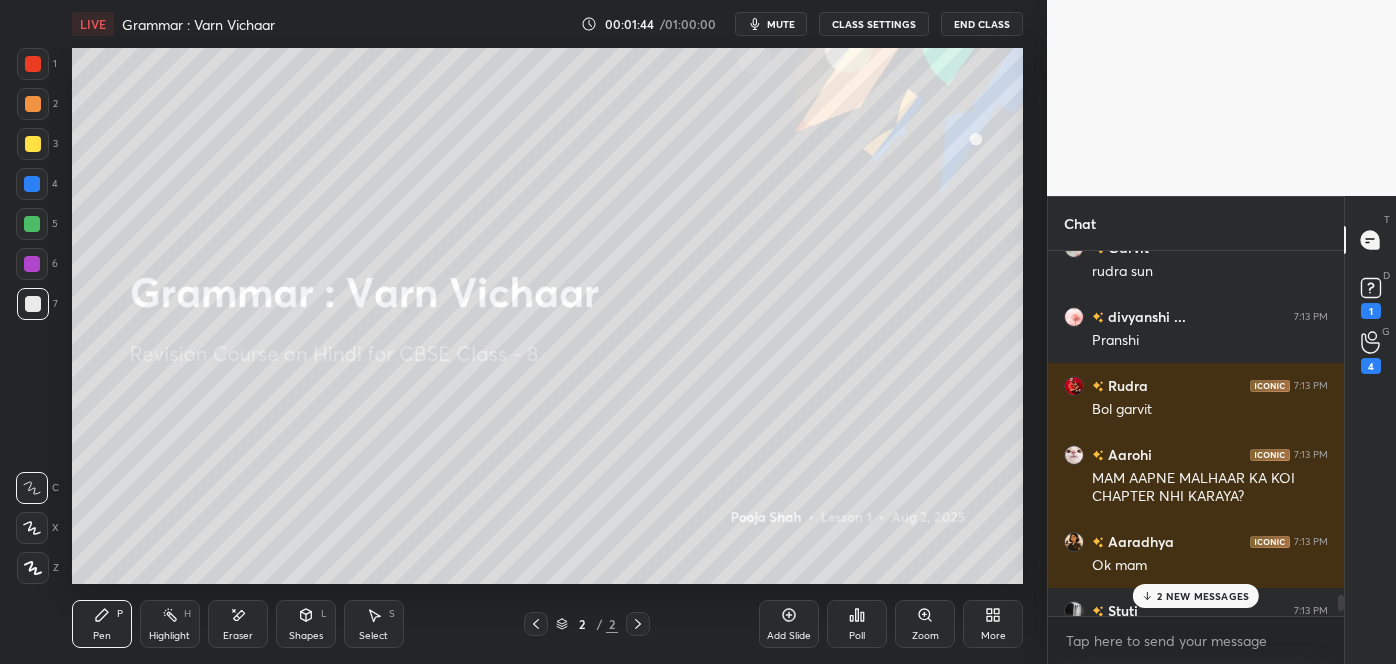 scroll, scrollTop: 11703, scrollLeft: 0, axis: vertical 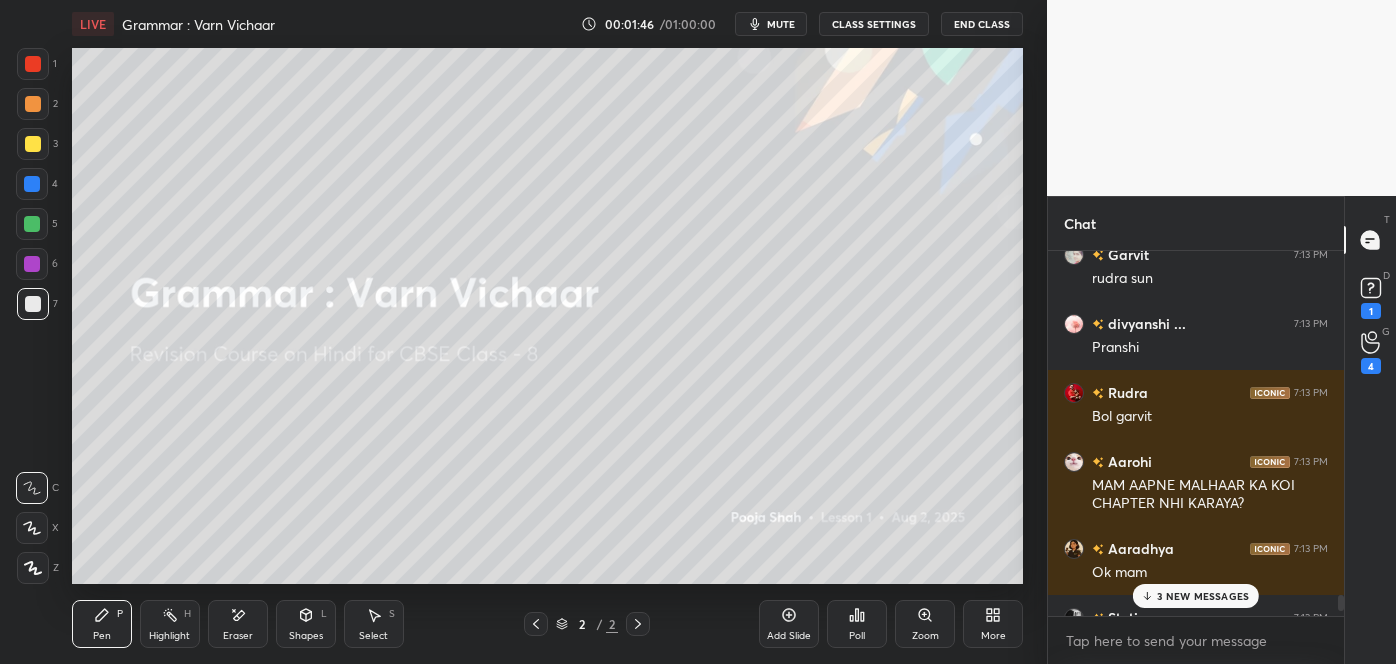 click on "3 NEW MESSAGES" at bounding box center [1203, 596] 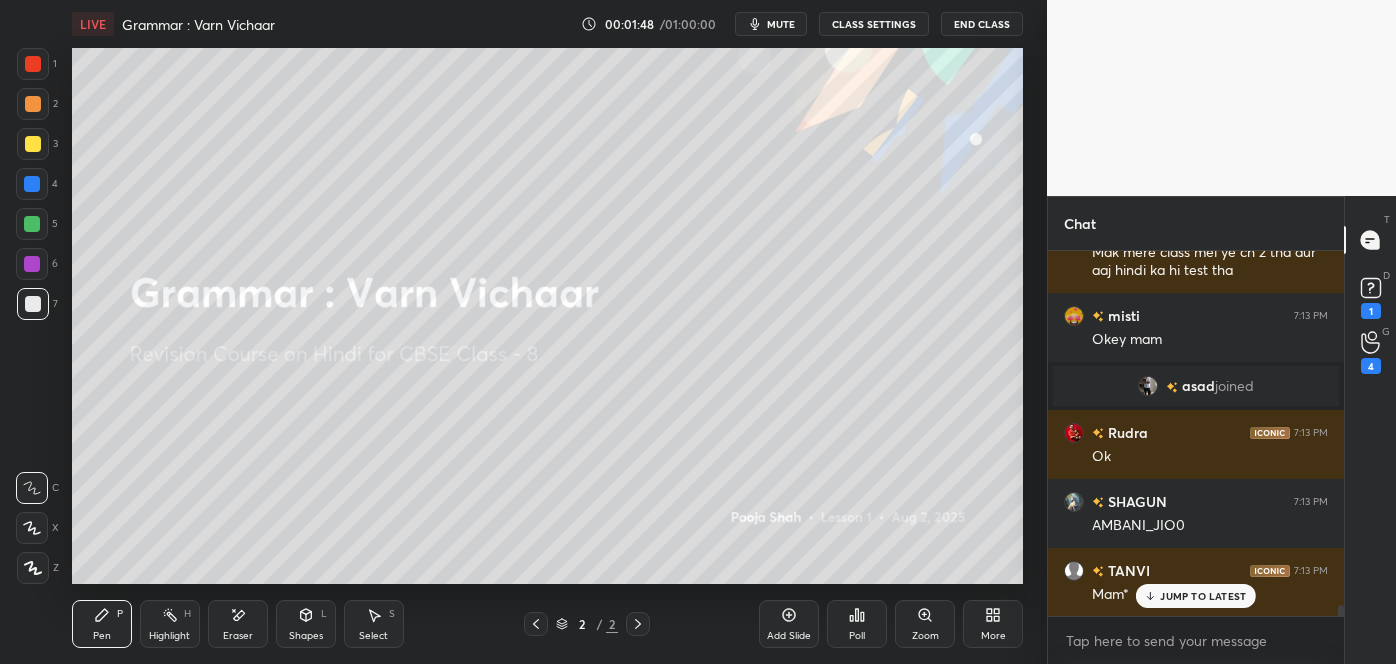 scroll, scrollTop: 12368, scrollLeft: 0, axis: vertical 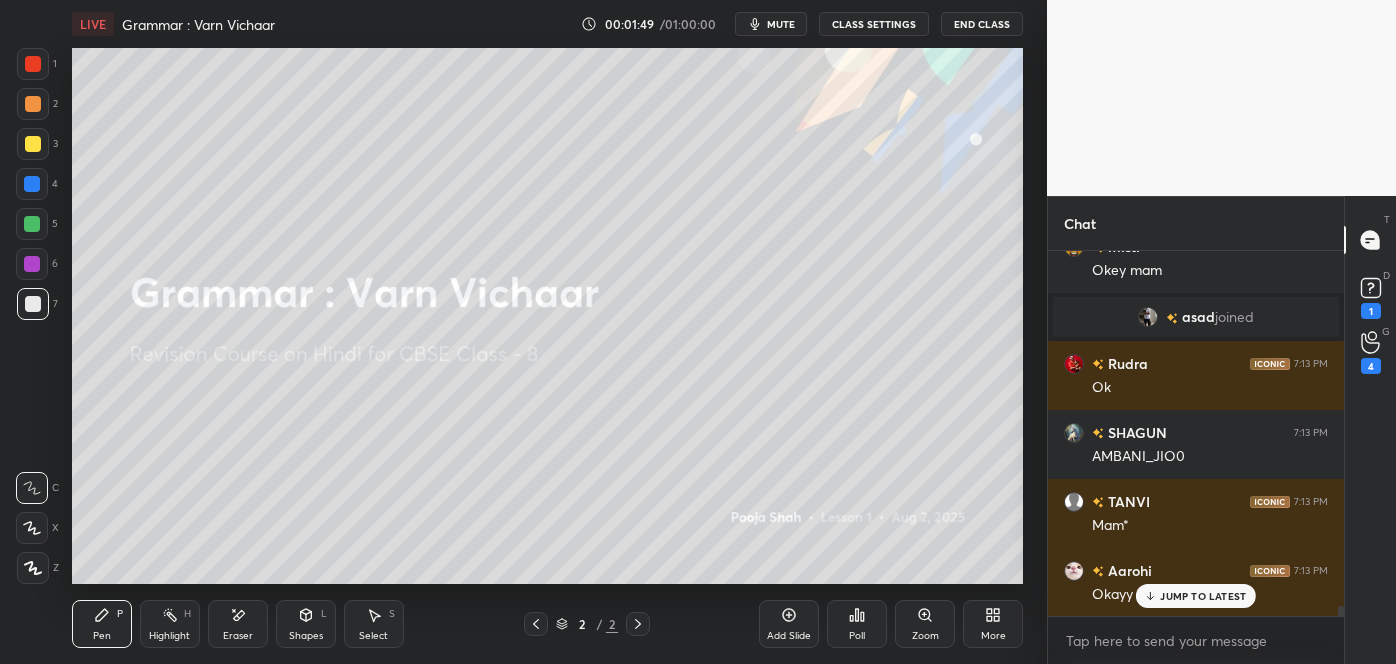 click on "JUMP TO LATEST" at bounding box center [1203, 596] 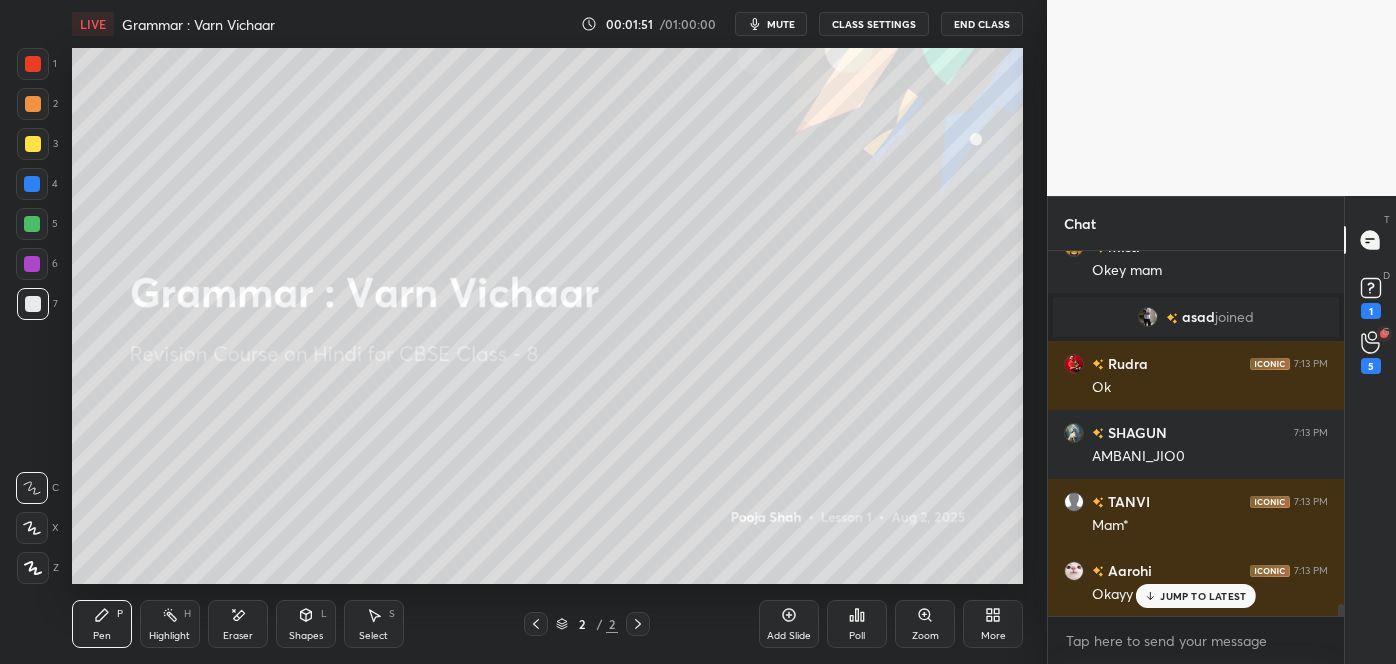 scroll, scrollTop: 12368, scrollLeft: 0, axis: vertical 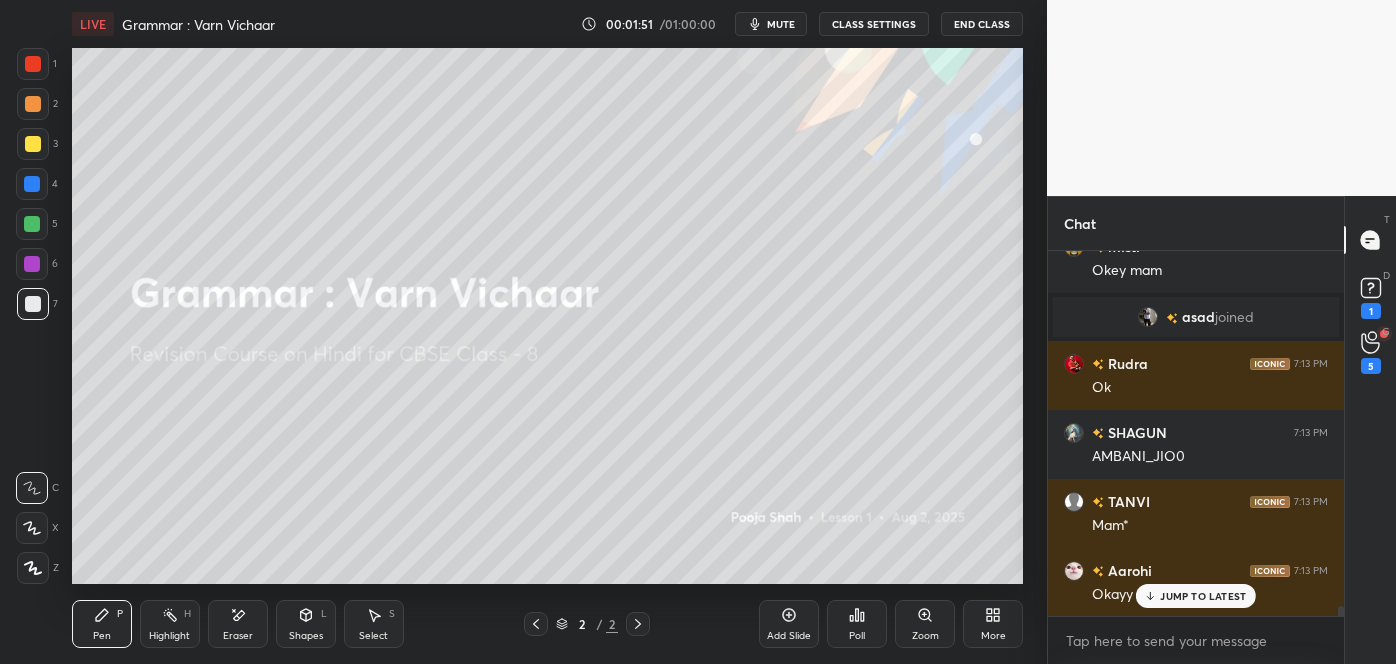 click on "JUMP TO LATEST" at bounding box center (1203, 596) 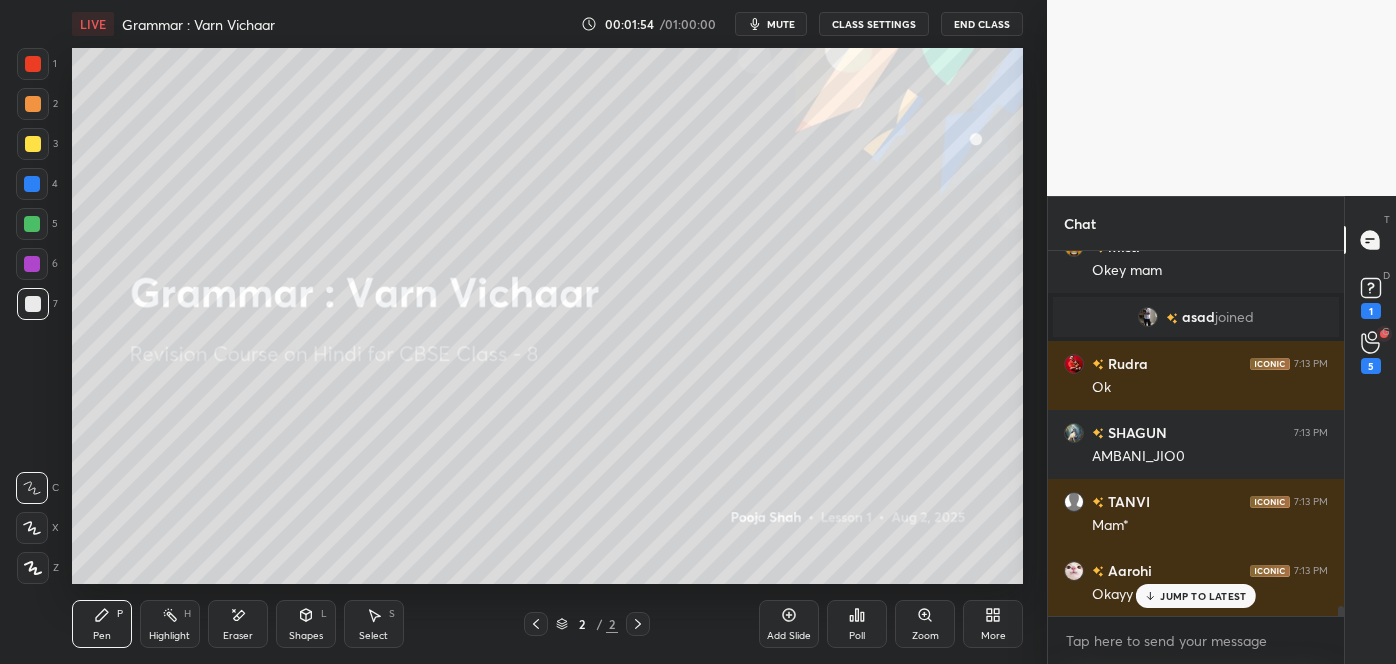 scroll, scrollTop: 12437, scrollLeft: 0, axis: vertical 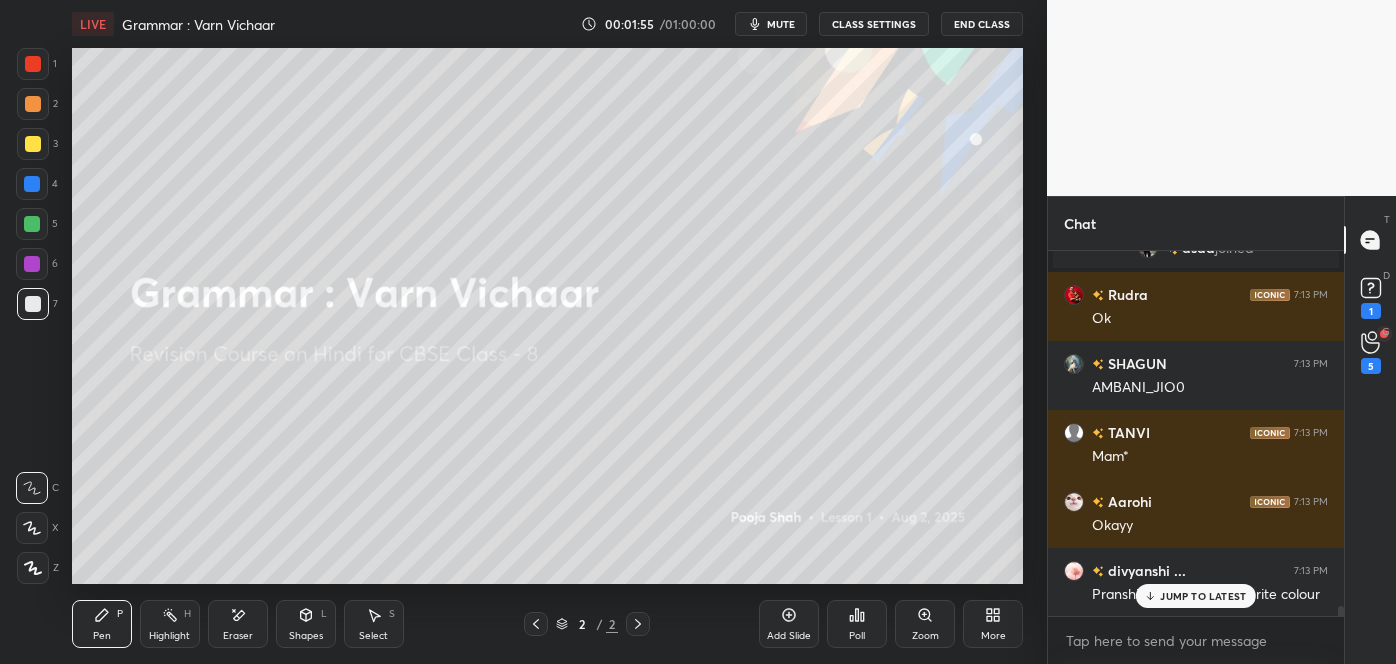 click on "JUMP TO LATEST" at bounding box center (1203, 596) 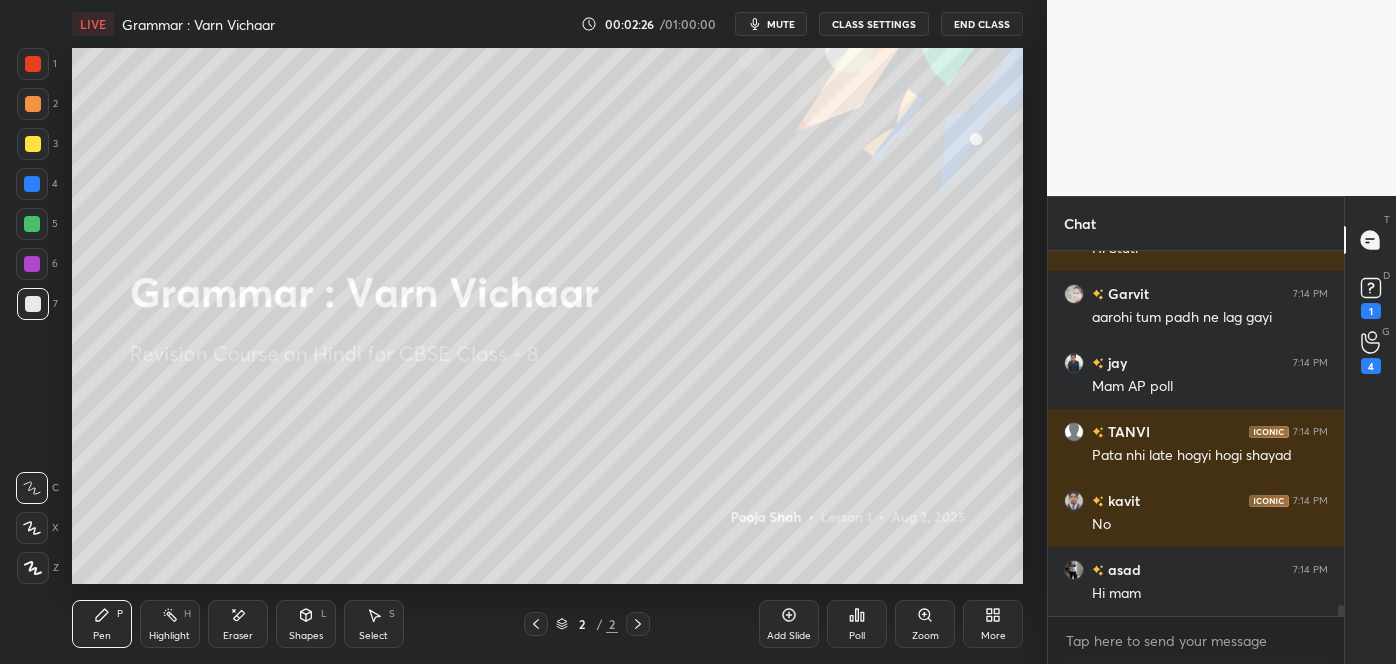 scroll, scrollTop: 11731, scrollLeft: 0, axis: vertical 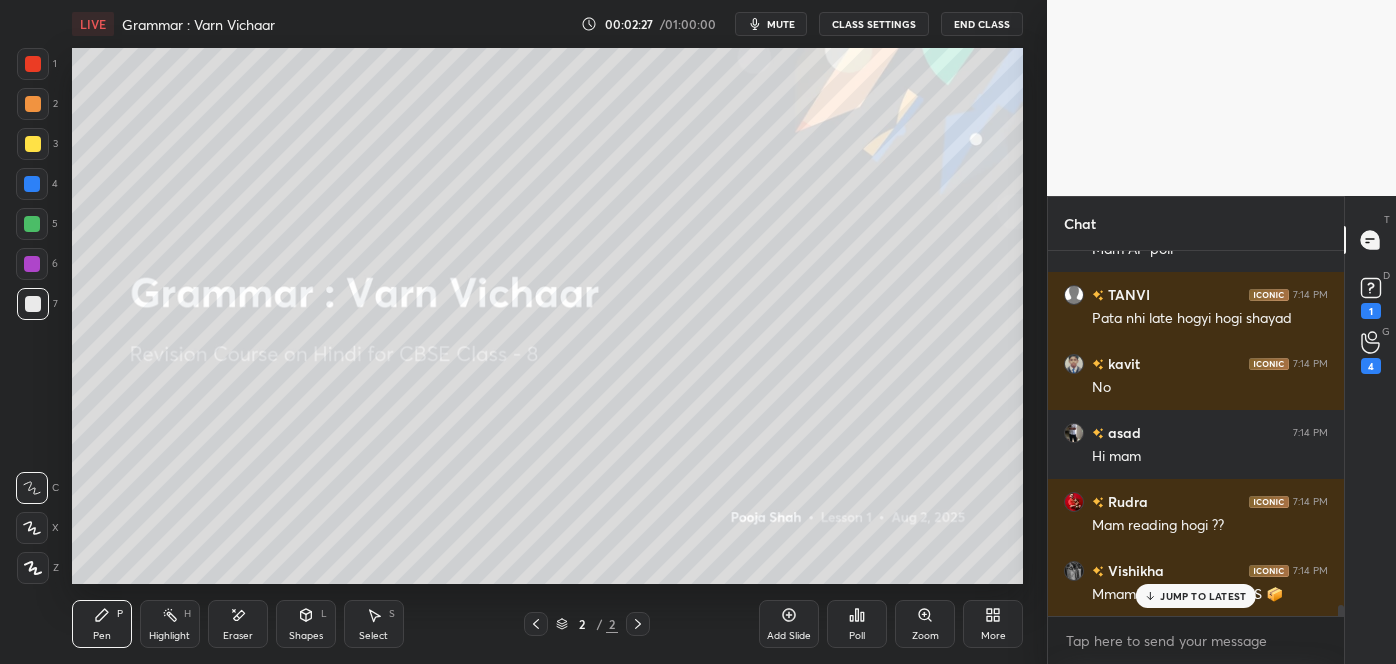 click on "JUMP TO LATEST" at bounding box center [1203, 596] 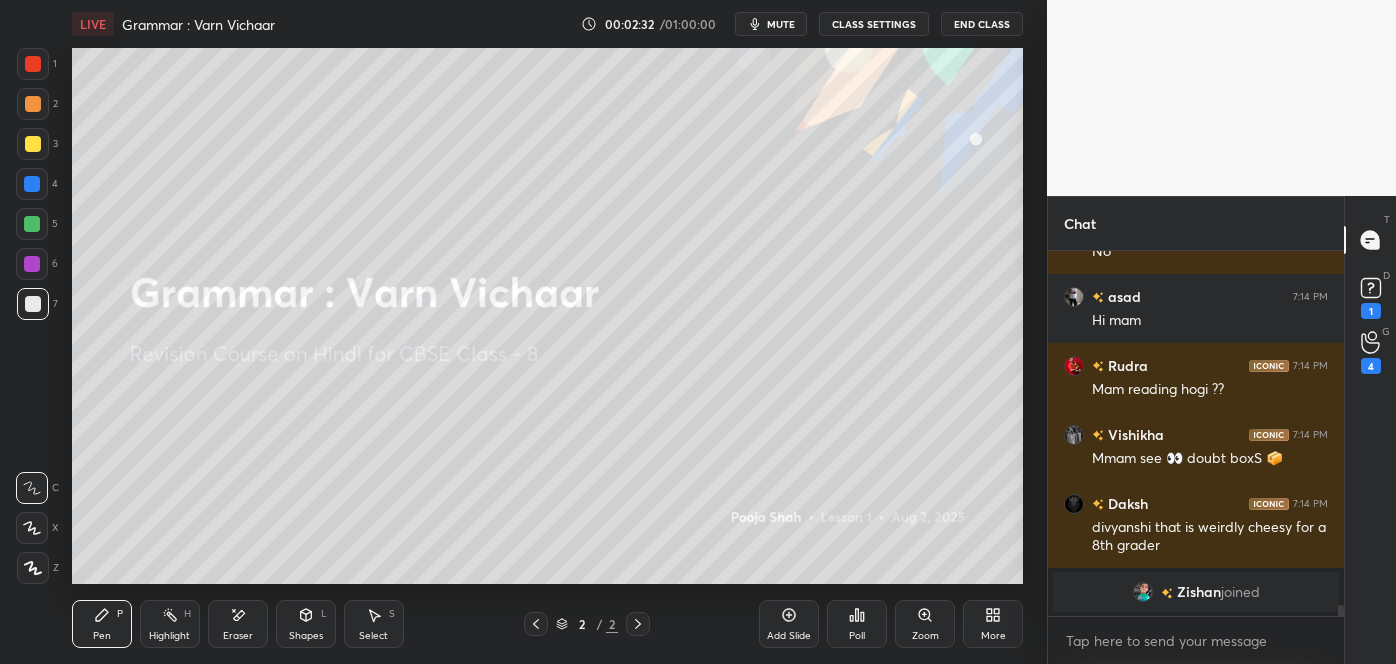 scroll, scrollTop: 11727, scrollLeft: 0, axis: vertical 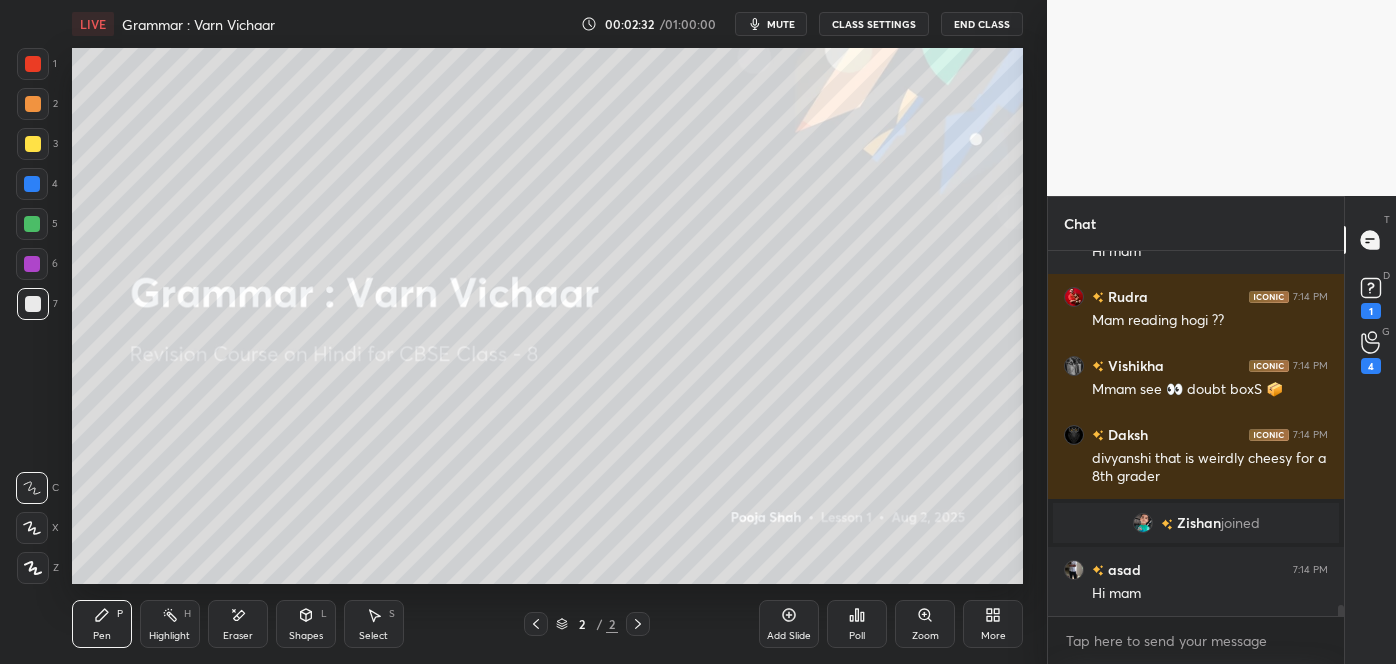 click on "More" at bounding box center (993, 624) 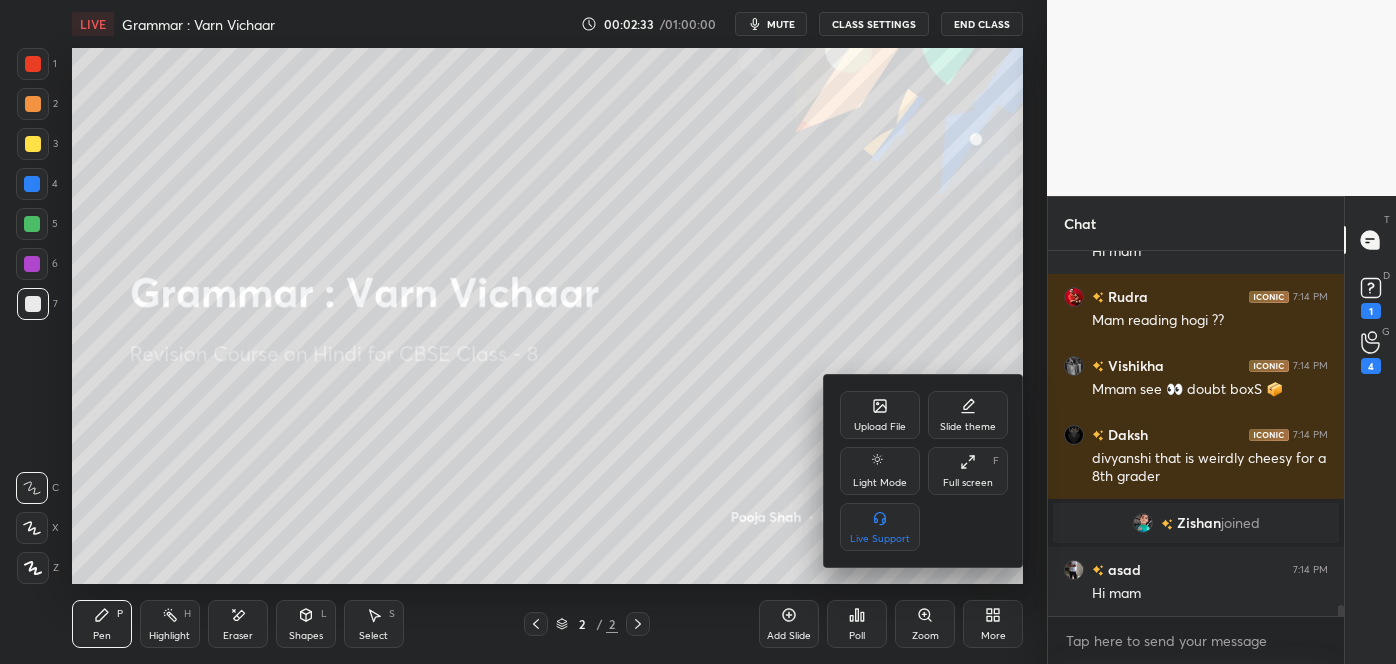 click at bounding box center (698, 332) 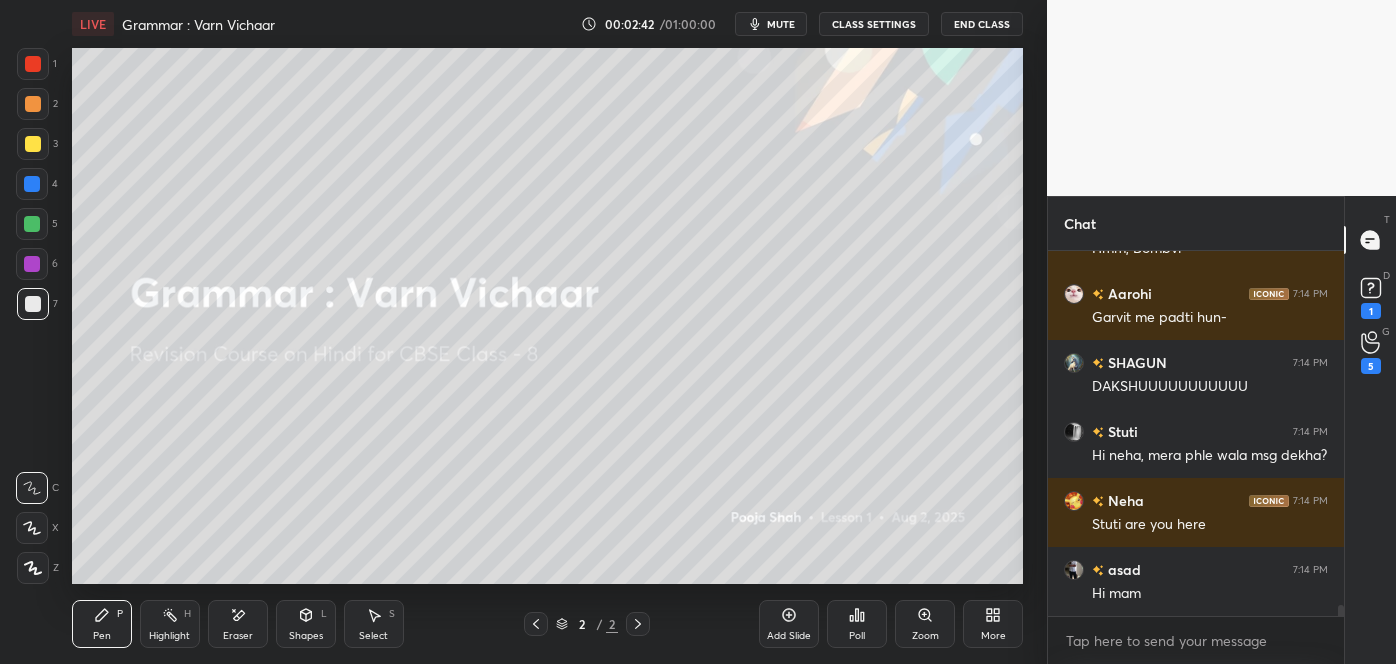scroll, scrollTop: 12485, scrollLeft: 0, axis: vertical 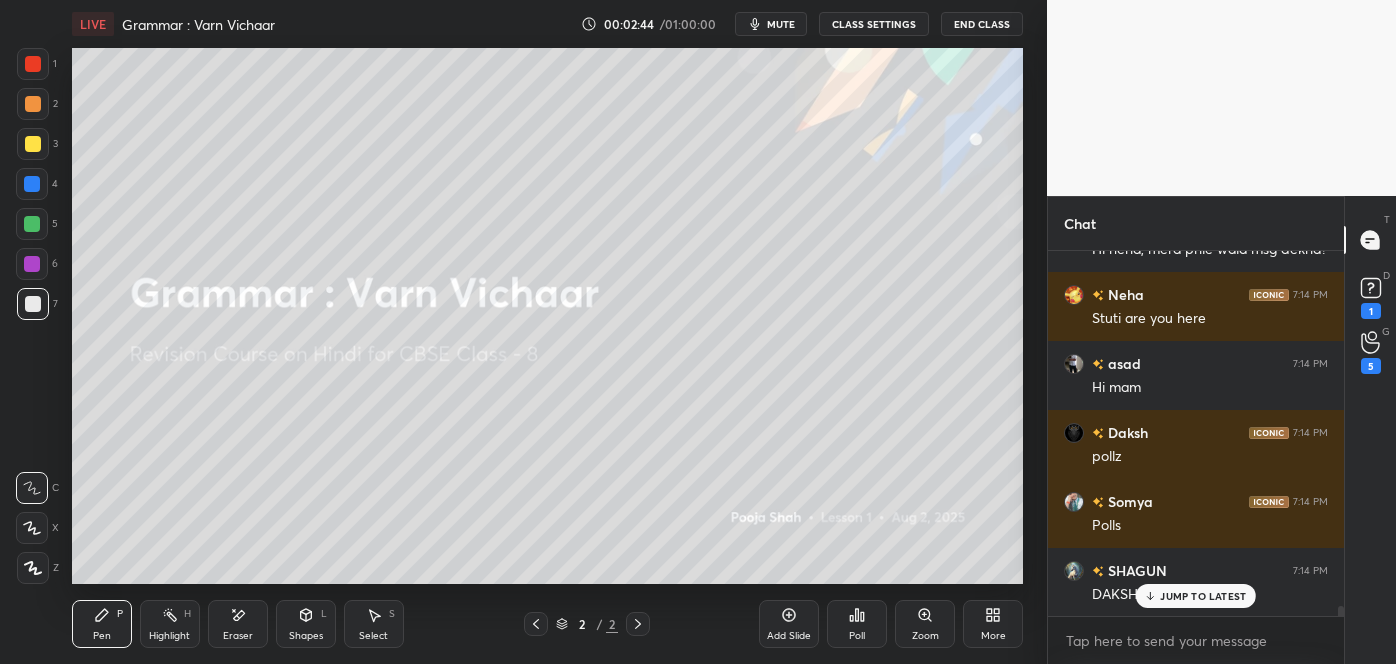 click on "Rudra 7:14 PM Mam reading hogi ?? Vishikha 7:14 PM Mmam see 👀 doubt boxS 📦 Daksh 7:14 PM divyanshi that is weirdly cheesy for a 8th grader Zishan  joined asad 7:14 PM Hi mam kavit 7:14 PM No shagun ZEESHAN AL... 7:14 PM MAM MALHAAR LO PLS Aaradhya 7:14 PM Hmm, Bombvi Aarohi 7:14 PM Garvit me padti hun- SHAGUN 7:14 PM DAKSHUUUUUUUUUUU Stuti 7:14 PM Hi neha, mera phle wala msg dekha? Neha 7:14 PM Stuti are you here asad 7:14 PM Hi mam Daksh 7:14 PM pollz Somya 7:14 PM Polls SHAGUN 7:14 PM DAKSH JUMP TO LATEST" at bounding box center (1196, 433) 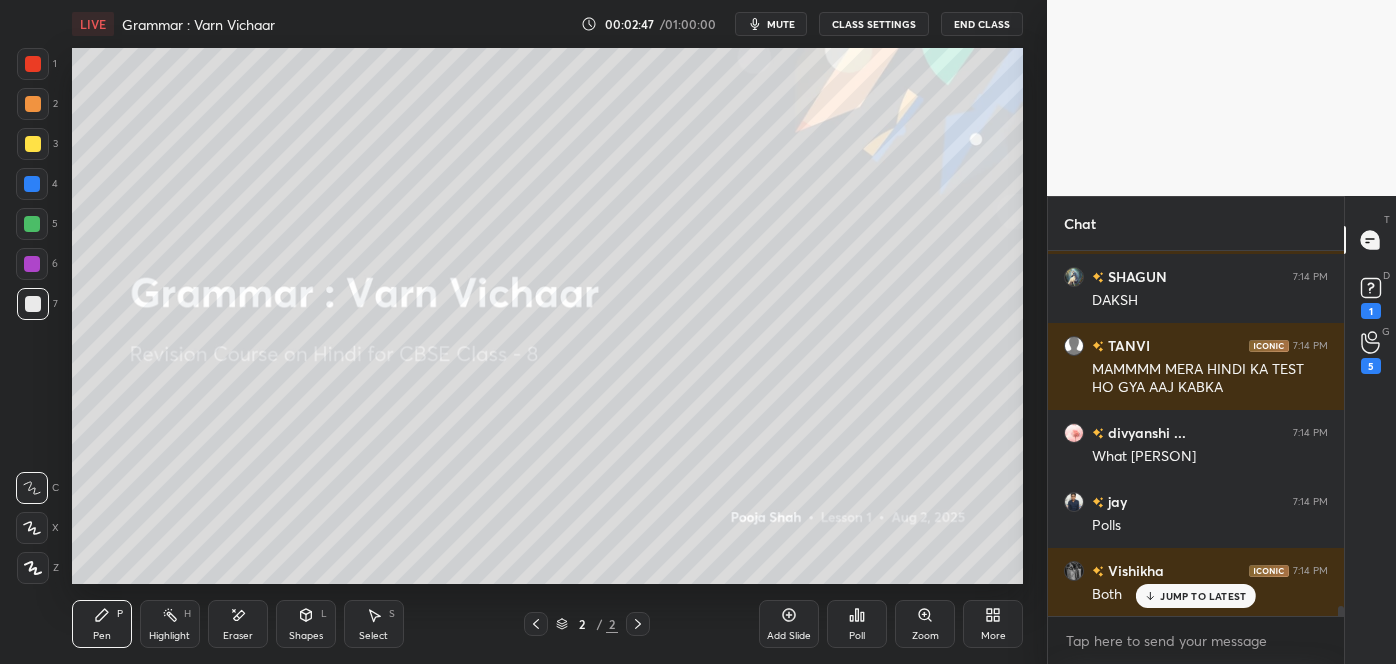 scroll, scrollTop: 12917, scrollLeft: 0, axis: vertical 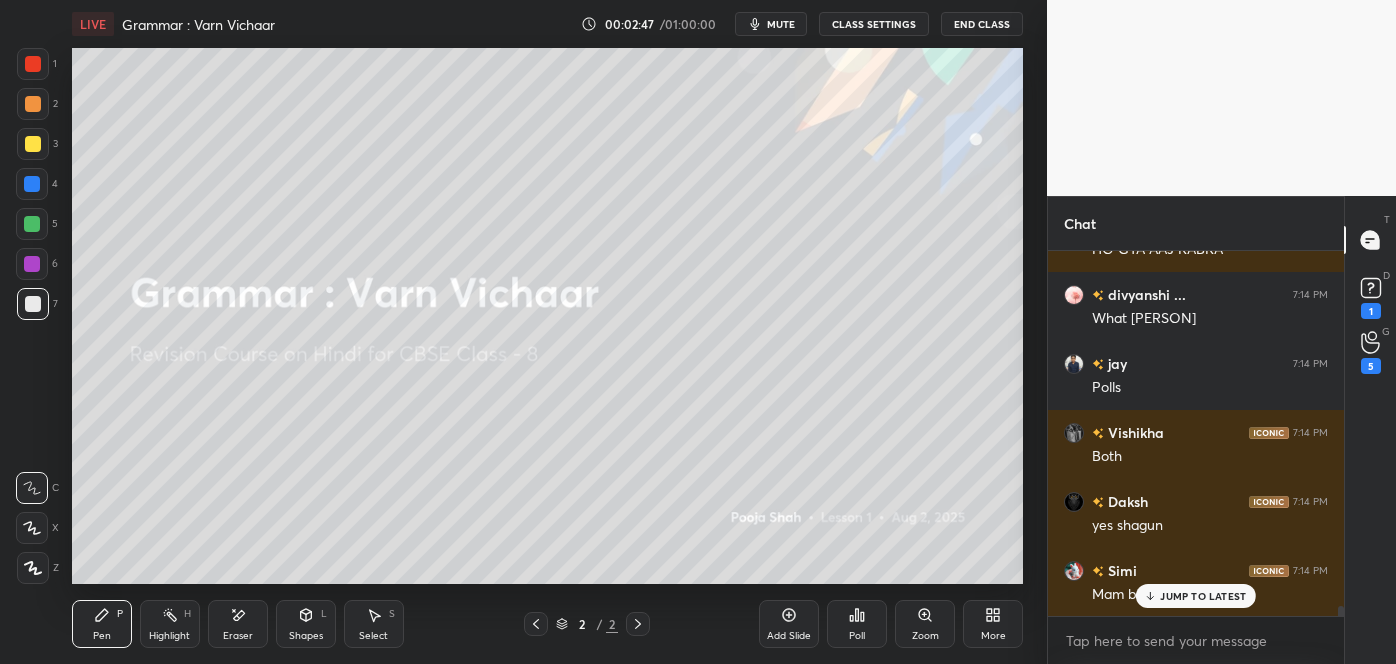 click on "JUMP TO LATEST" at bounding box center [1203, 596] 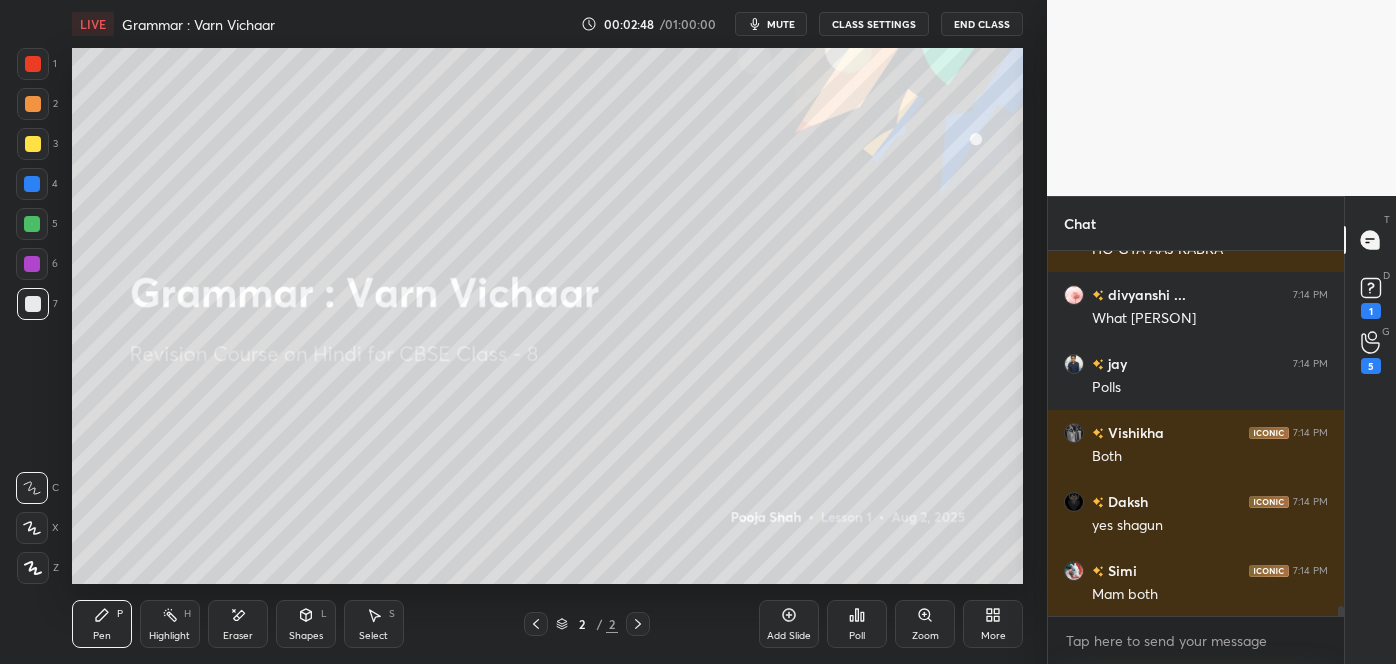 scroll, scrollTop: 13125, scrollLeft: 0, axis: vertical 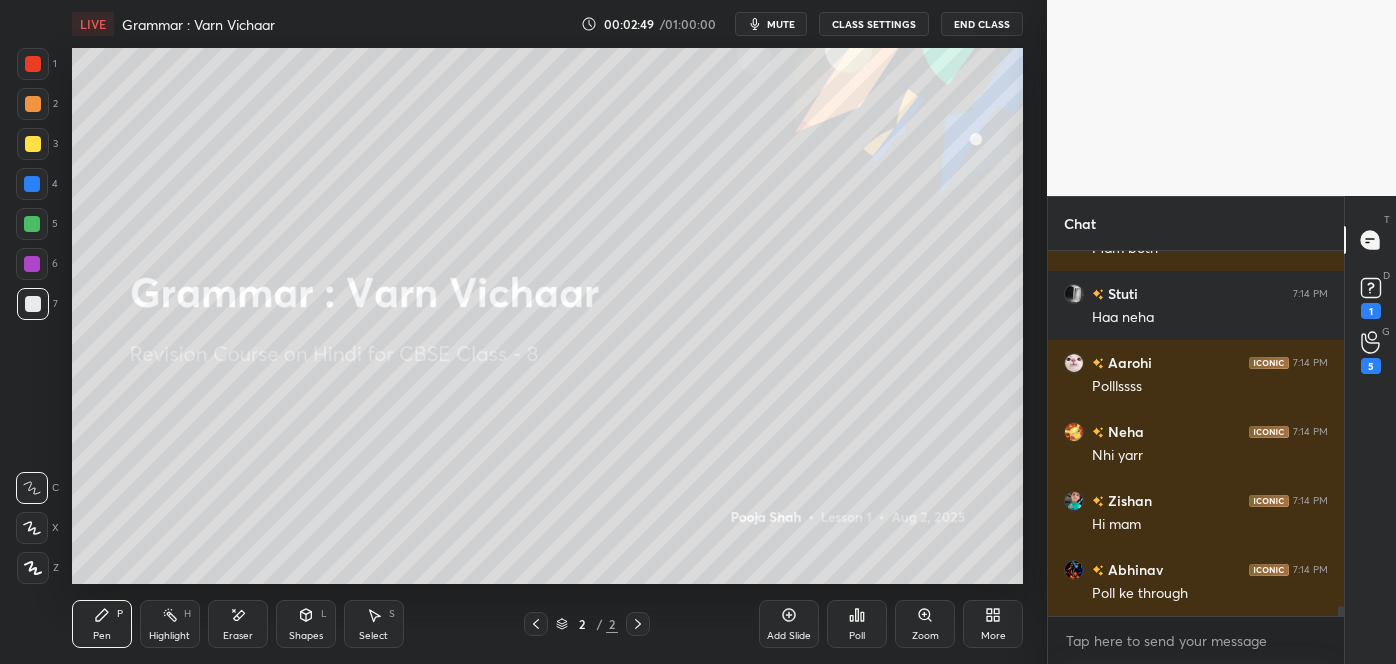 click on "More" at bounding box center [993, 624] 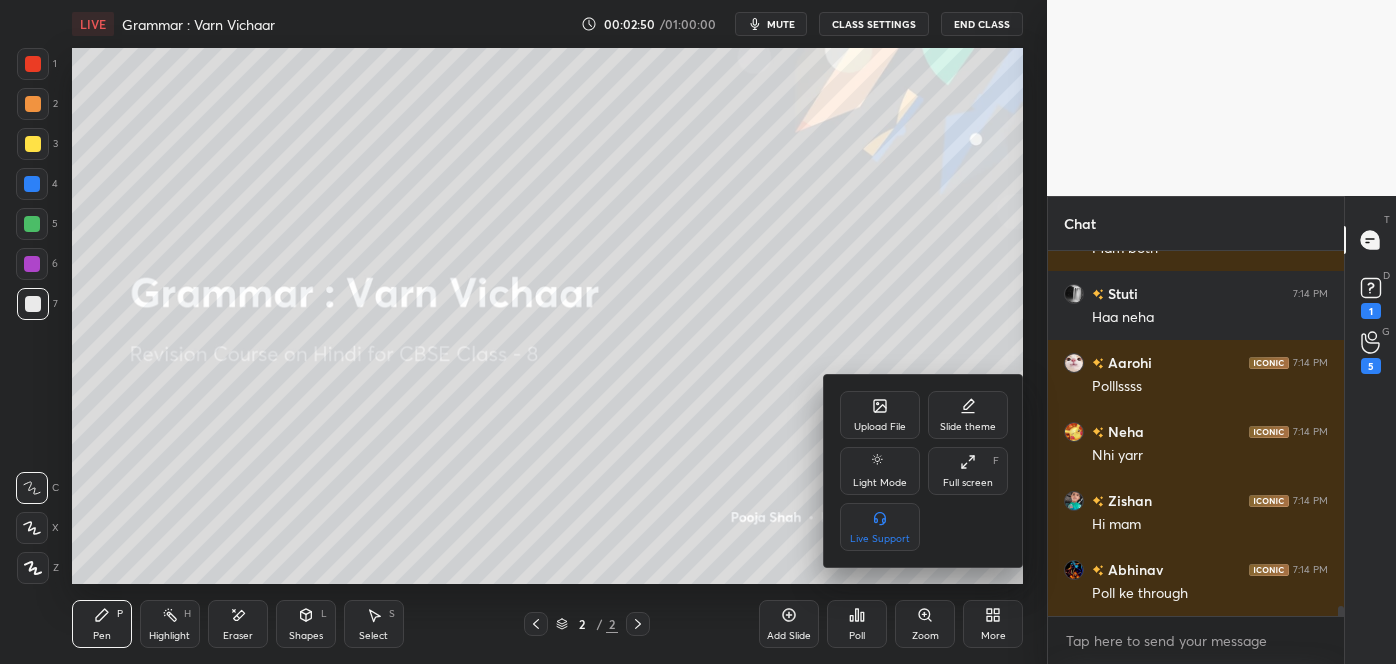 click on "Upload File" at bounding box center [880, 415] 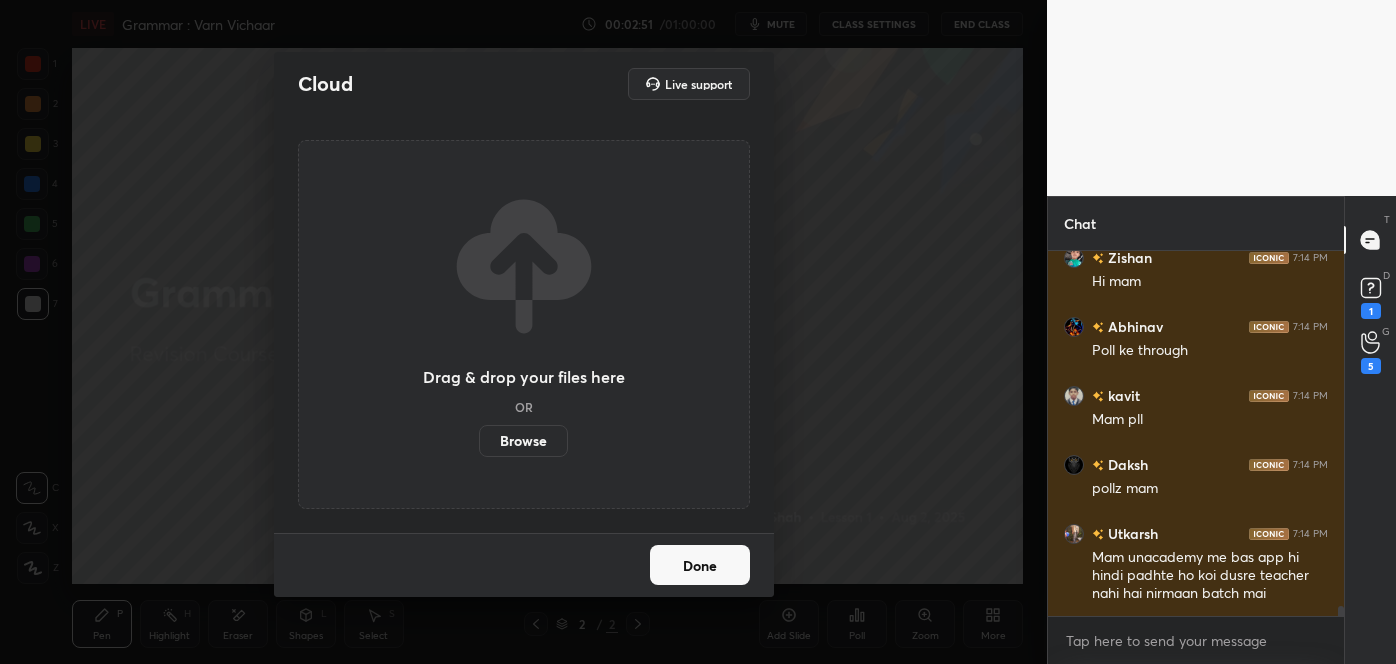 click on "Browse" at bounding box center (523, 441) 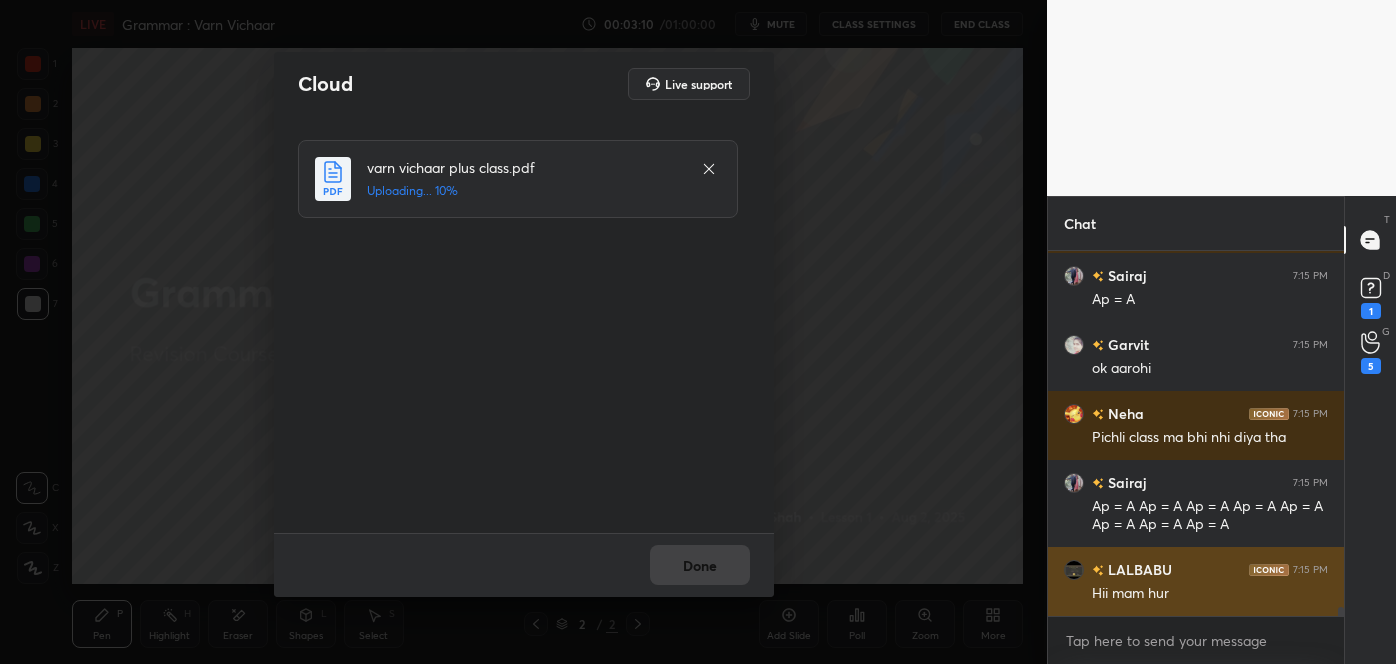 click on "Hii mam hur" at bounding box center (1210, 594) 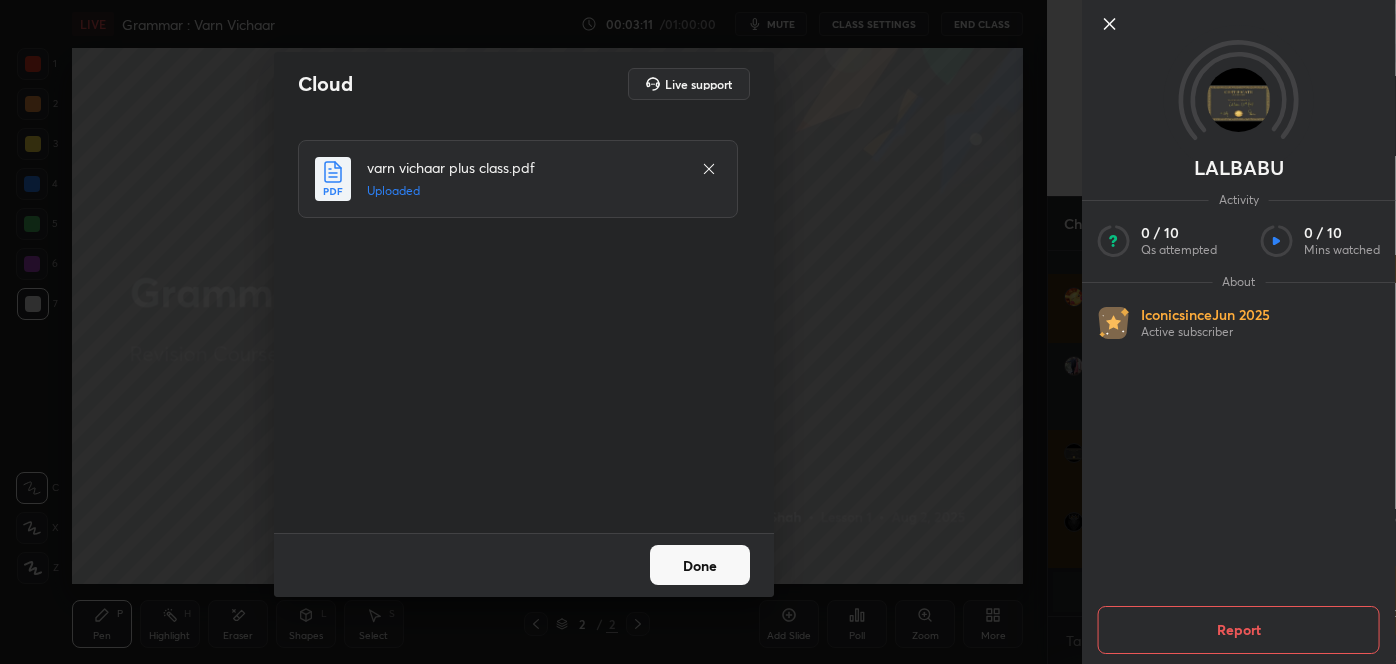 click 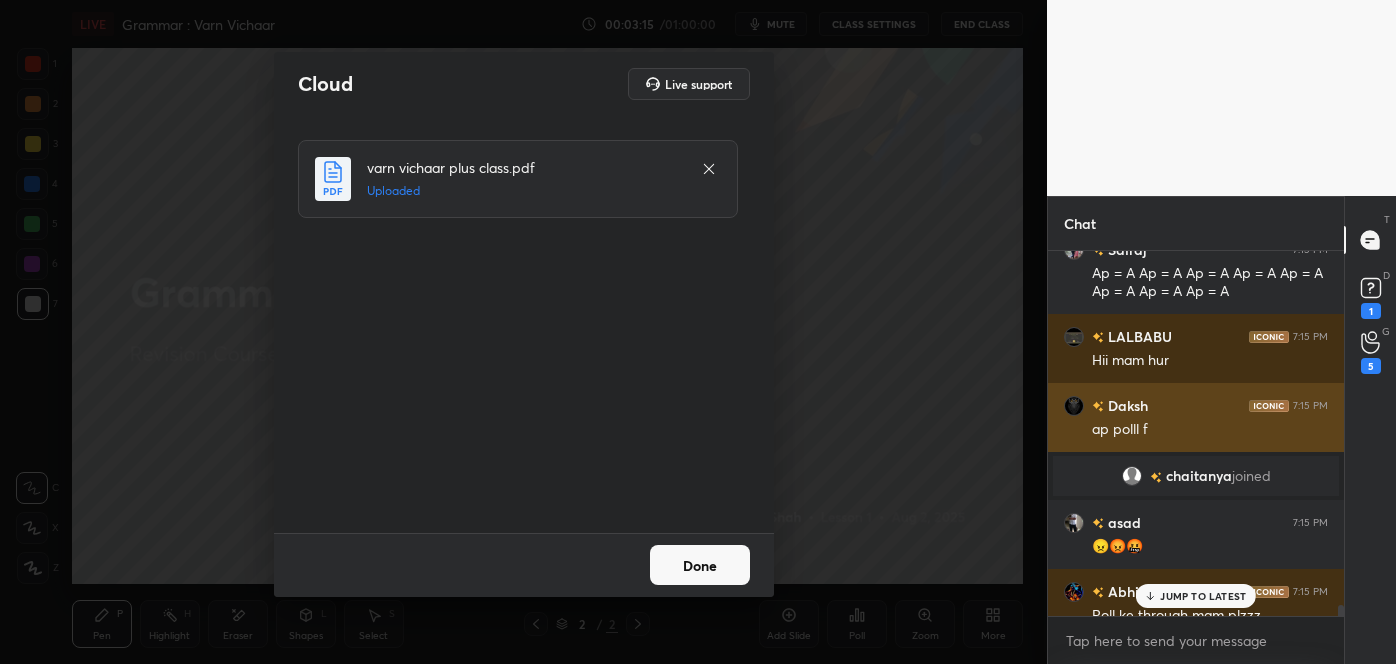 click on "Daksh" at bounding box center [1126, 405] 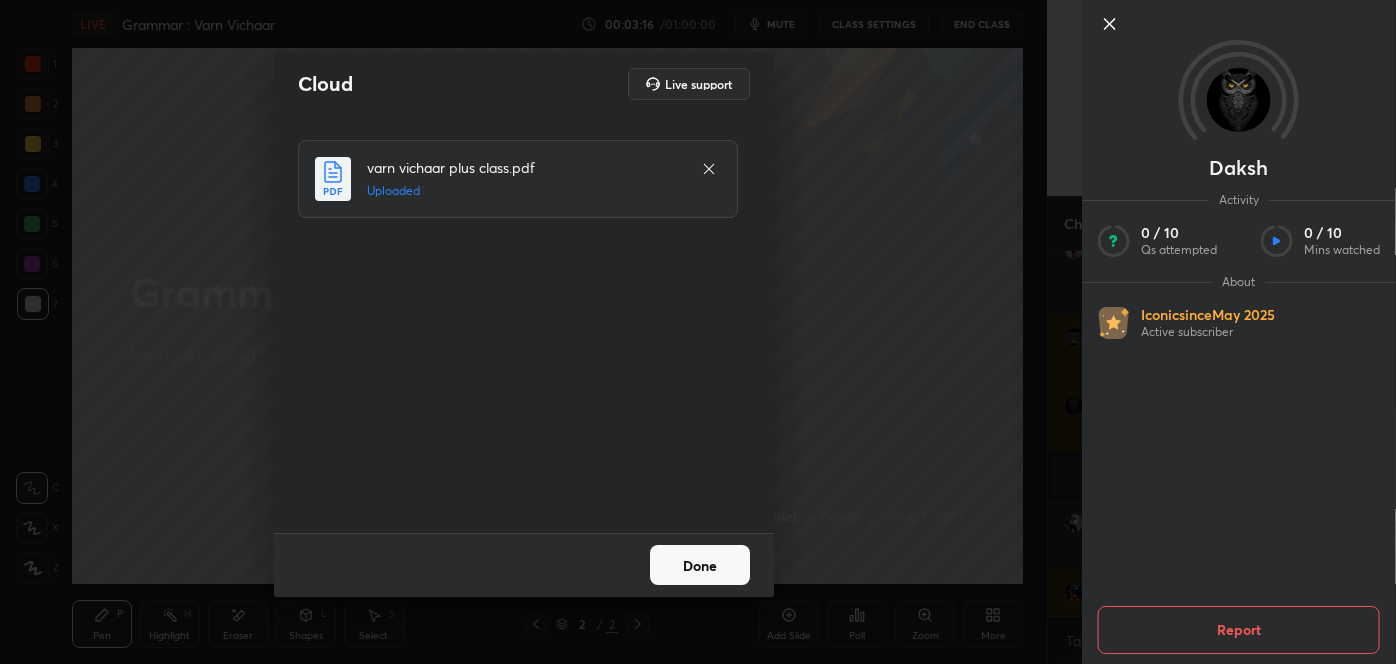 click 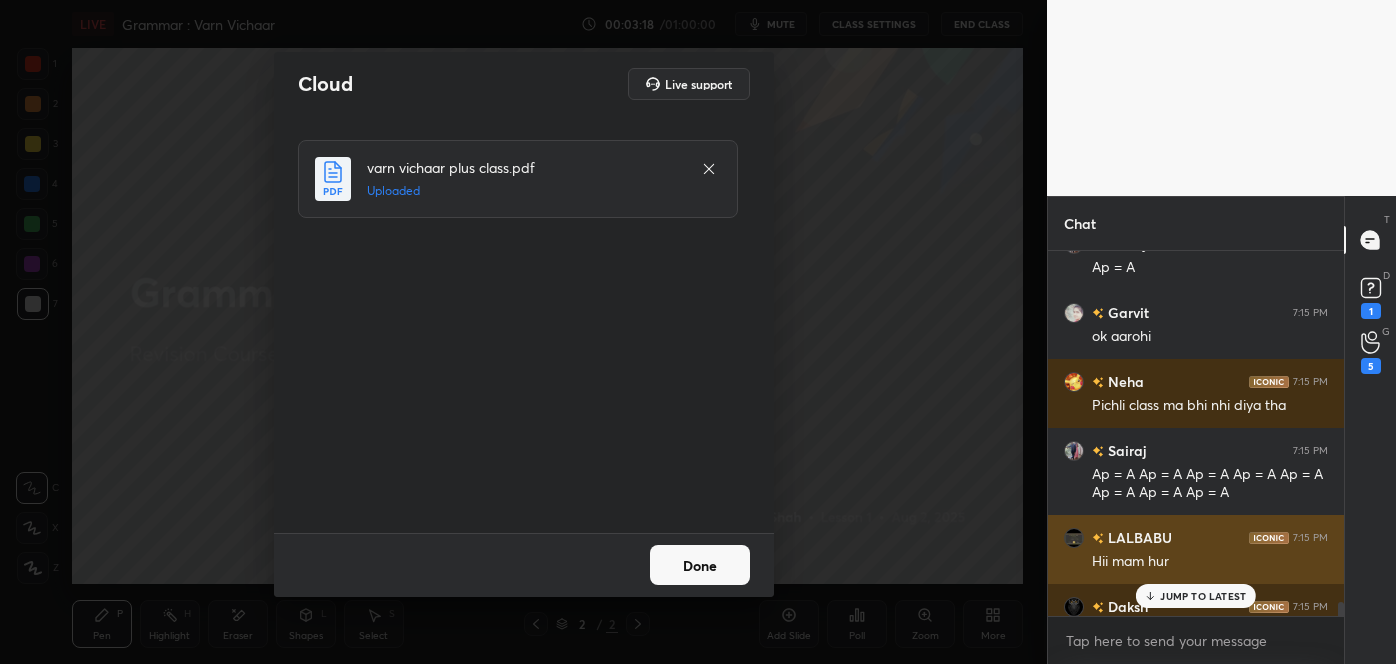 click at bounding box center [1098, 537] 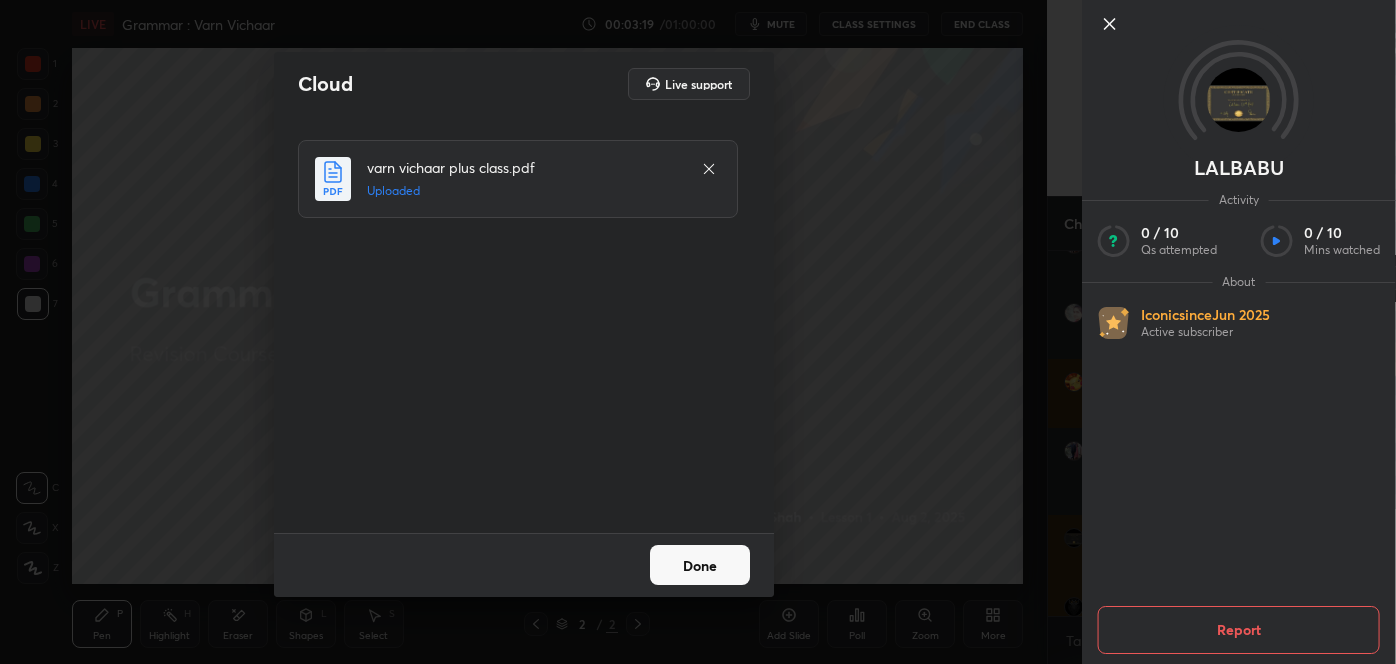 click at bounding box center [1239, 100] 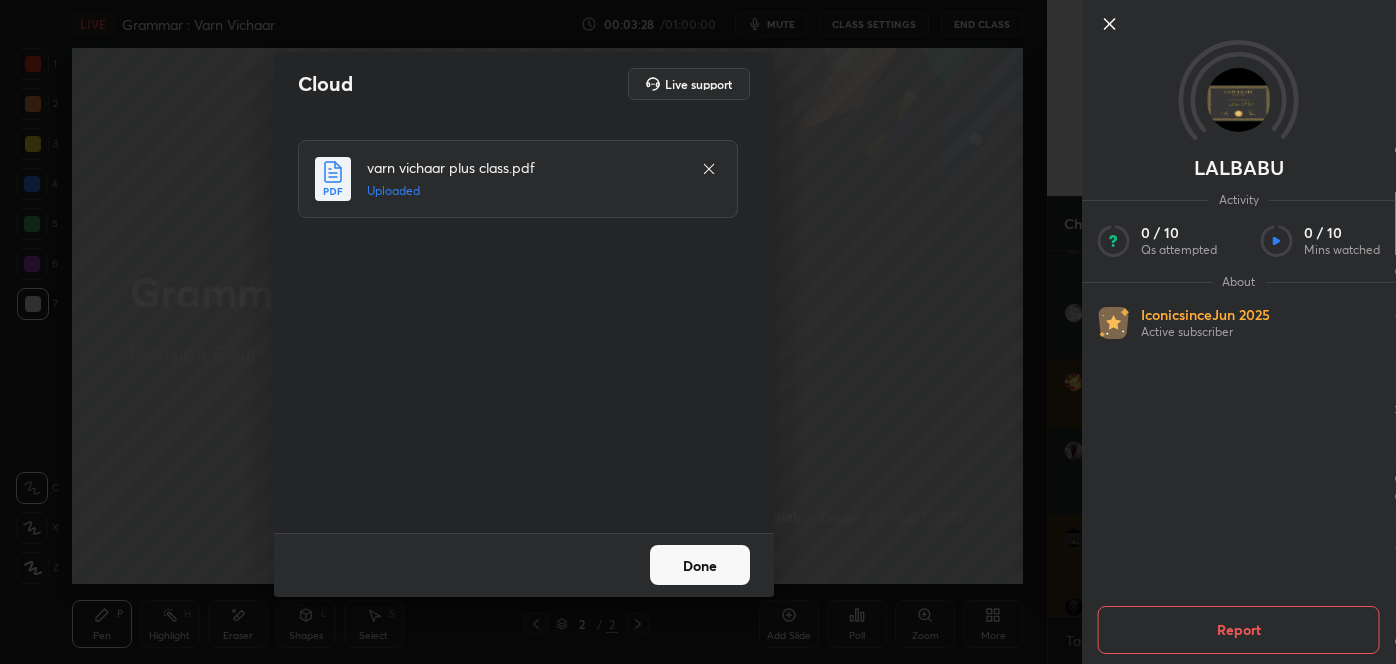 click on "Done" at bounding box center (700, 565) 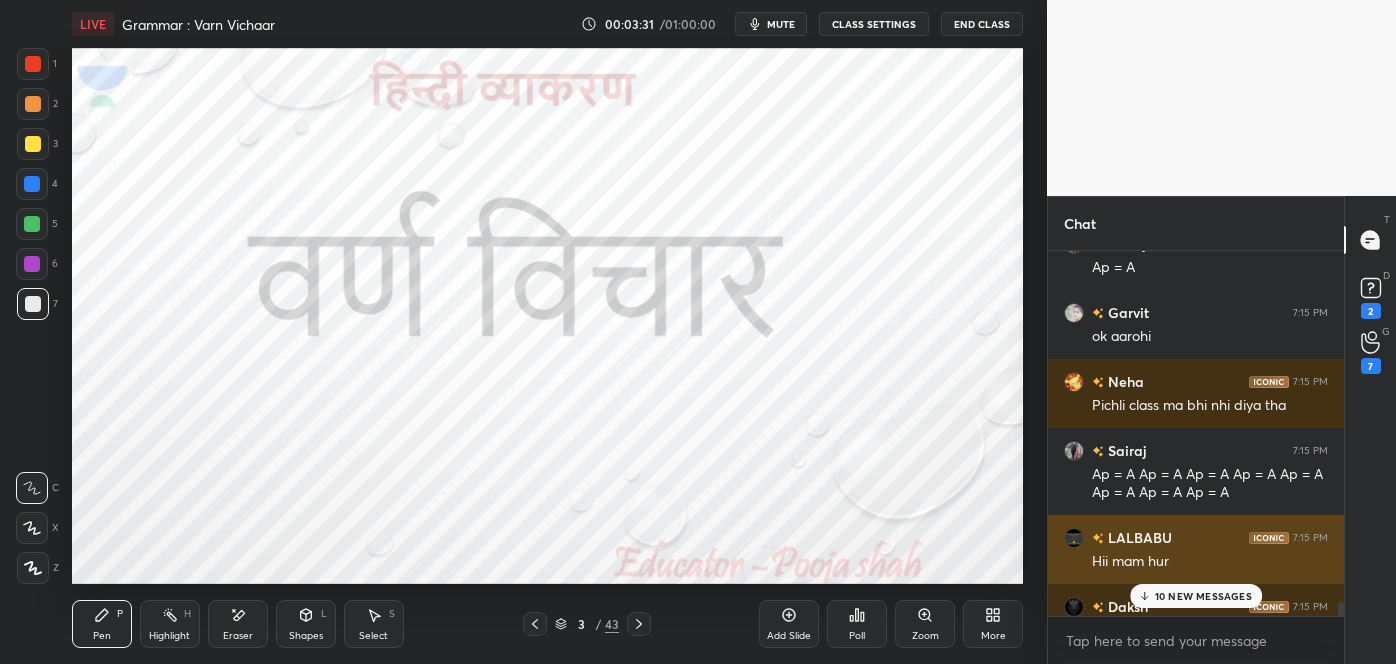 click on "LALBABU 7:15 PM Hii mam hur" at bounding box center [1196, 549] 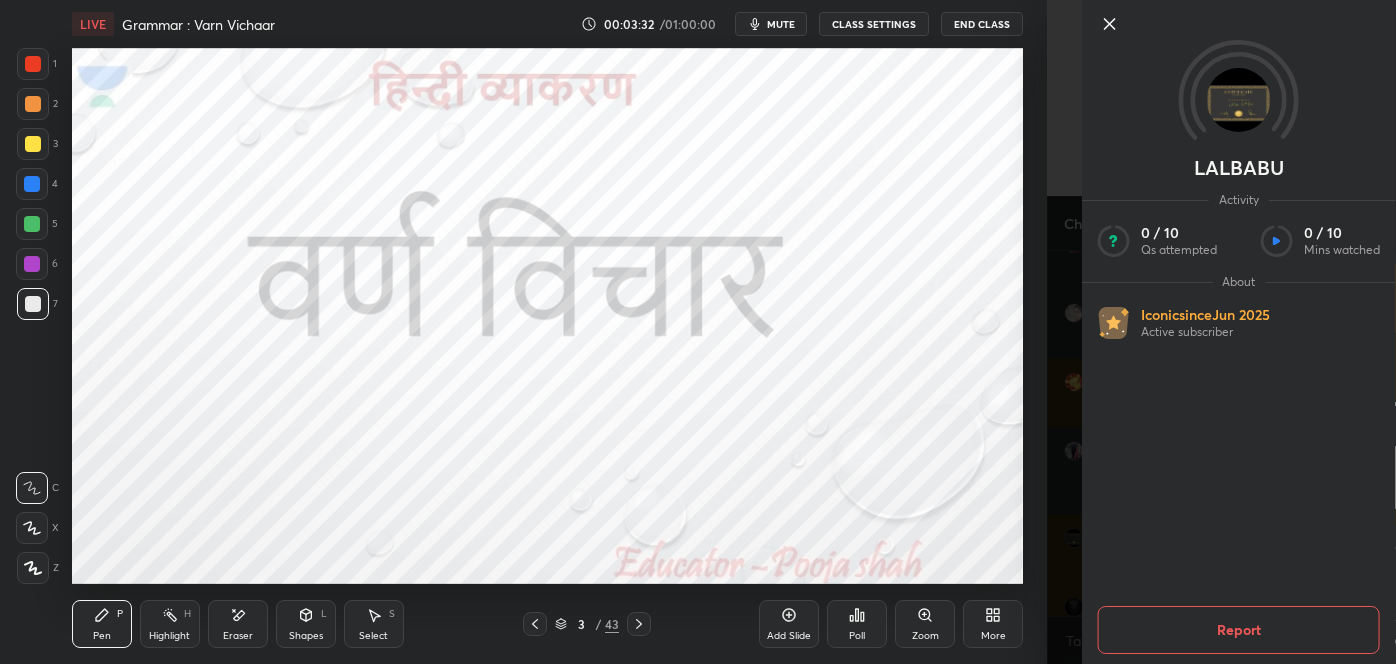 click 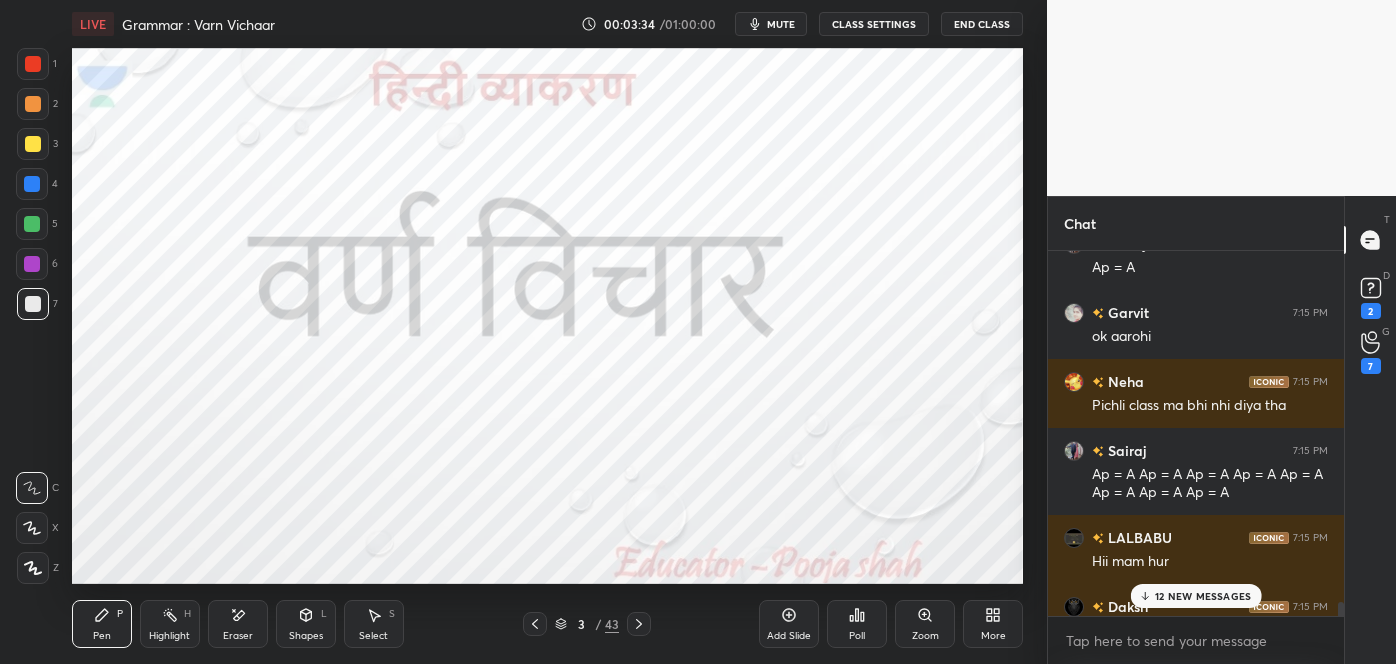 click on "12 NEW MESSAGES" at bounding box center [1203, 596] 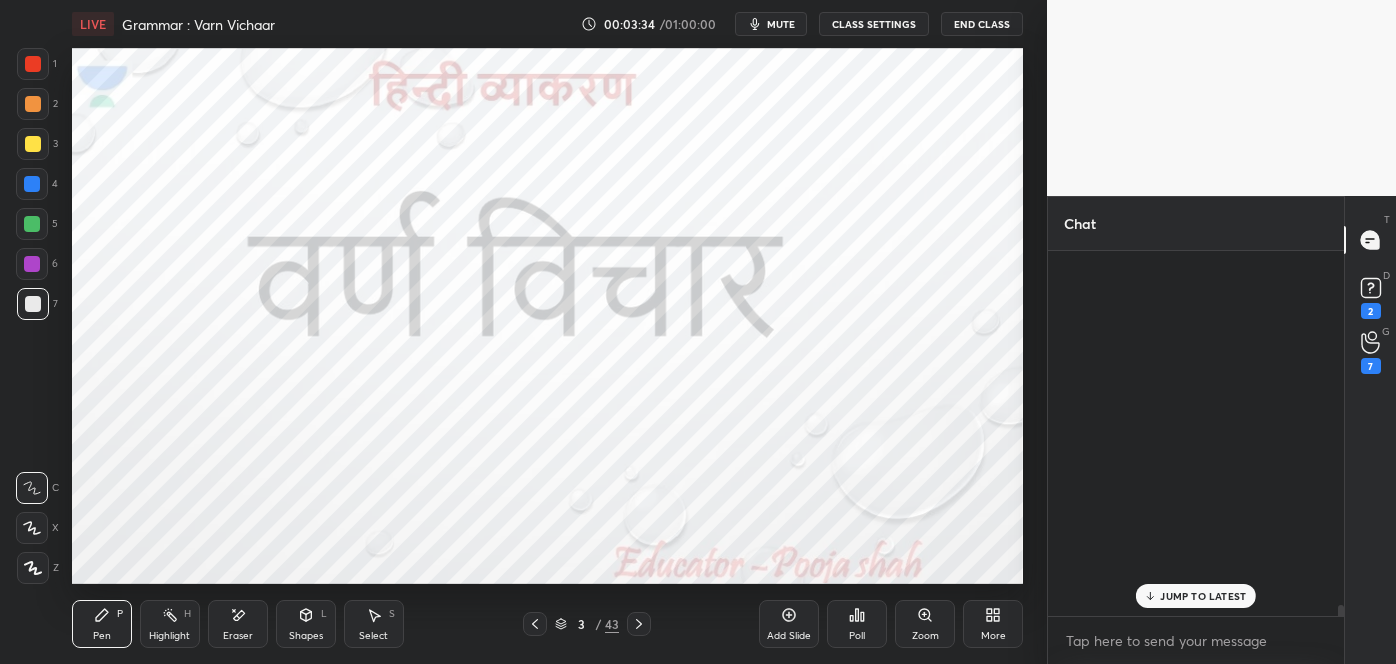scroll, scrollTop: 15136, scrollLeft: 0, axis: vertical 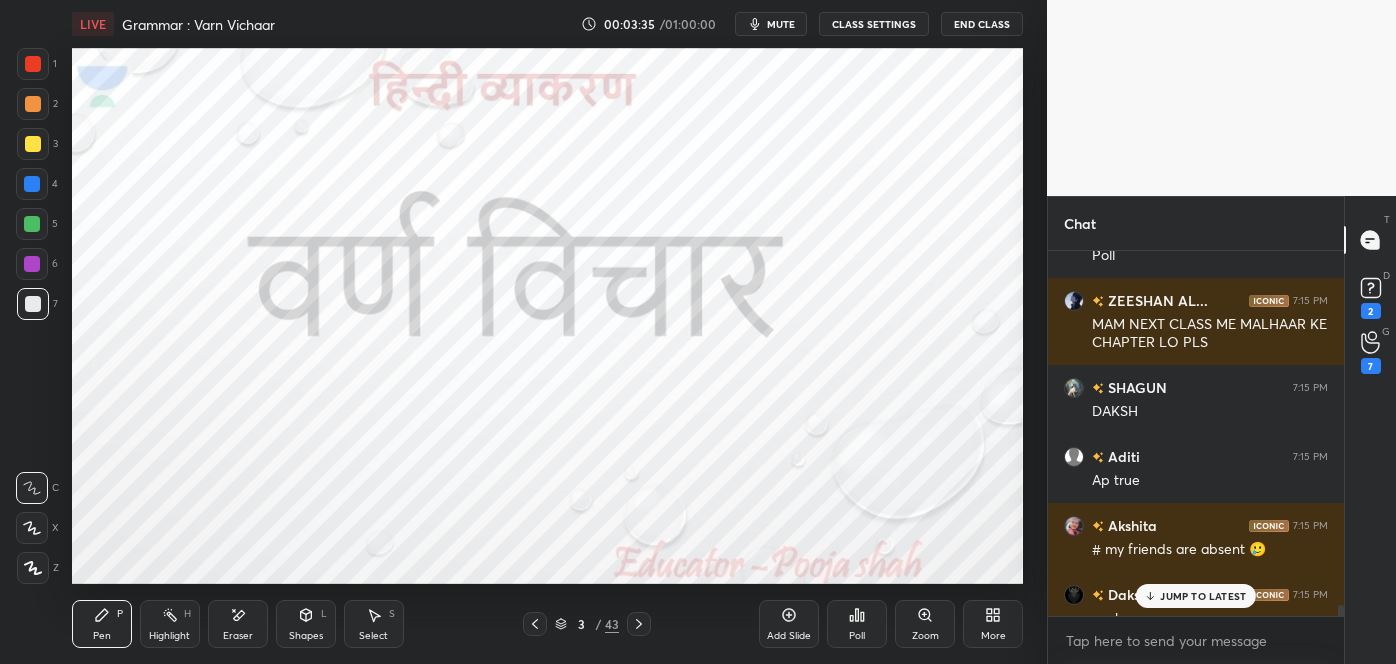 click on "JUMP TO LATEST" at bounding box center [1203, 596] 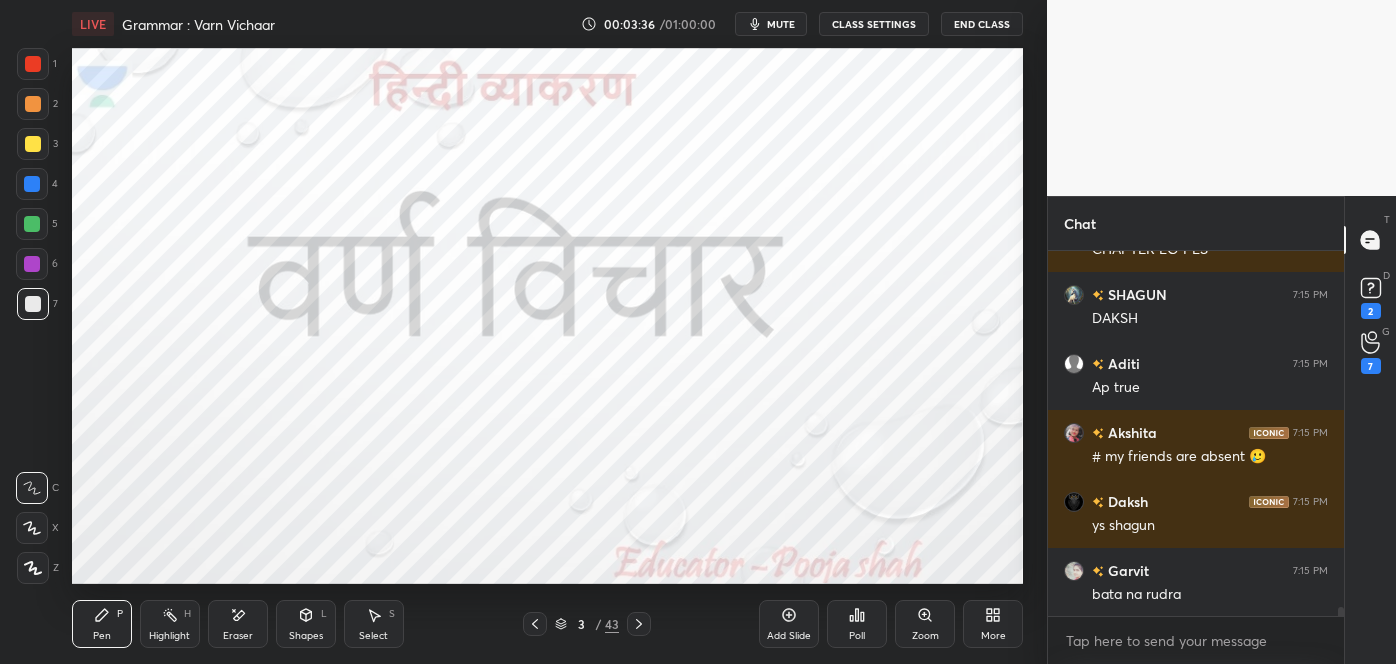 scroll, scrollTop: 15298, scrollLeft: 0, axis: vertical 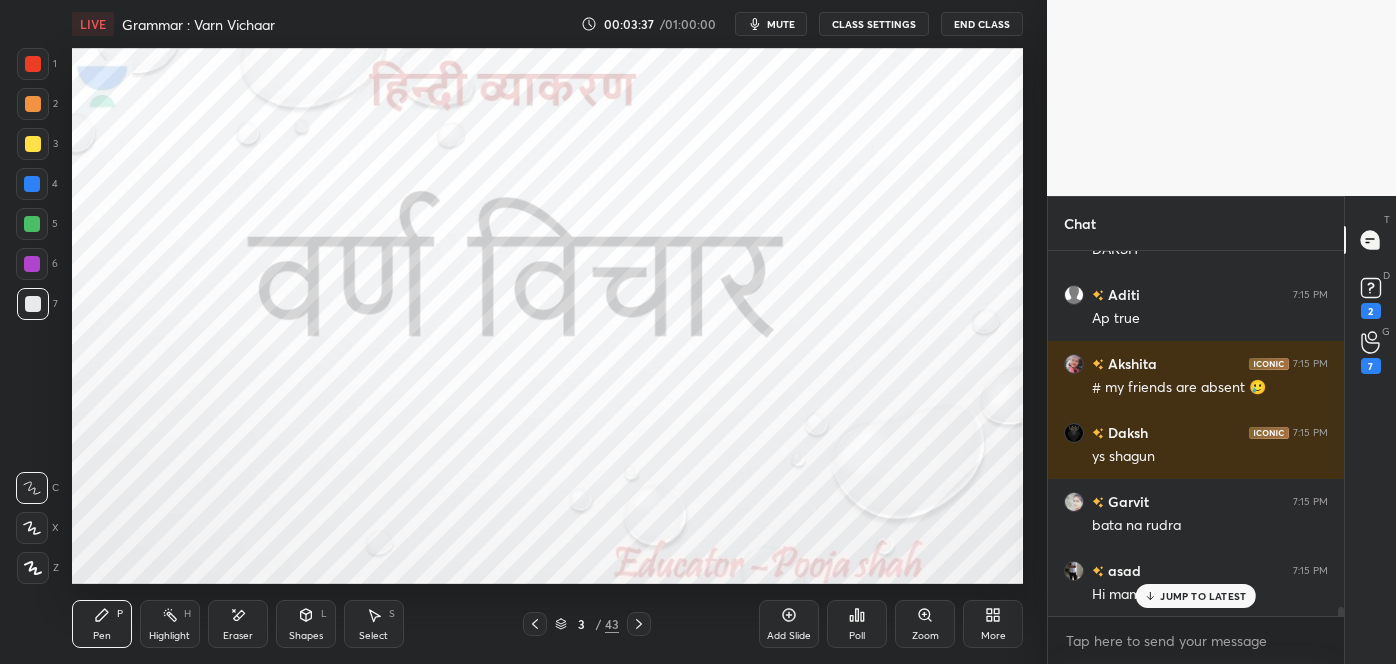 click on "JUMP TO LATEST" at bounding box center (1196, 596) 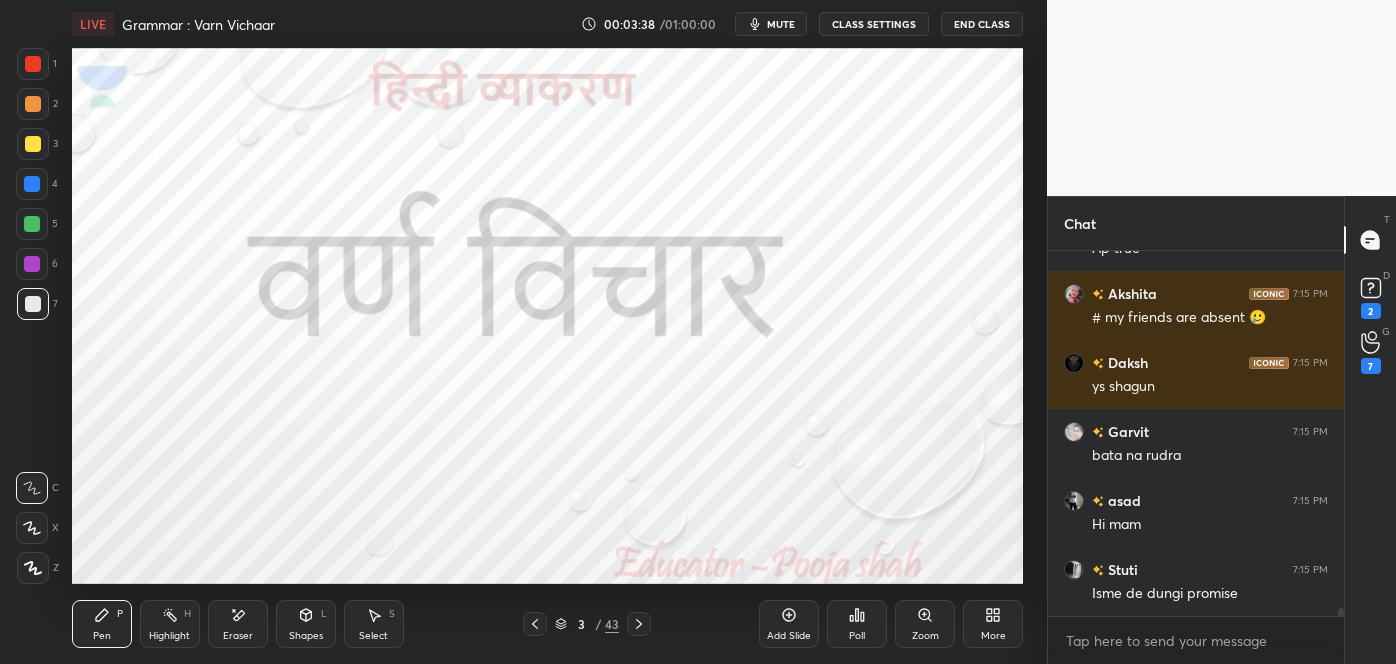 scroll, scrollTop: 15437, scrollLeft: 0, axis: vertical 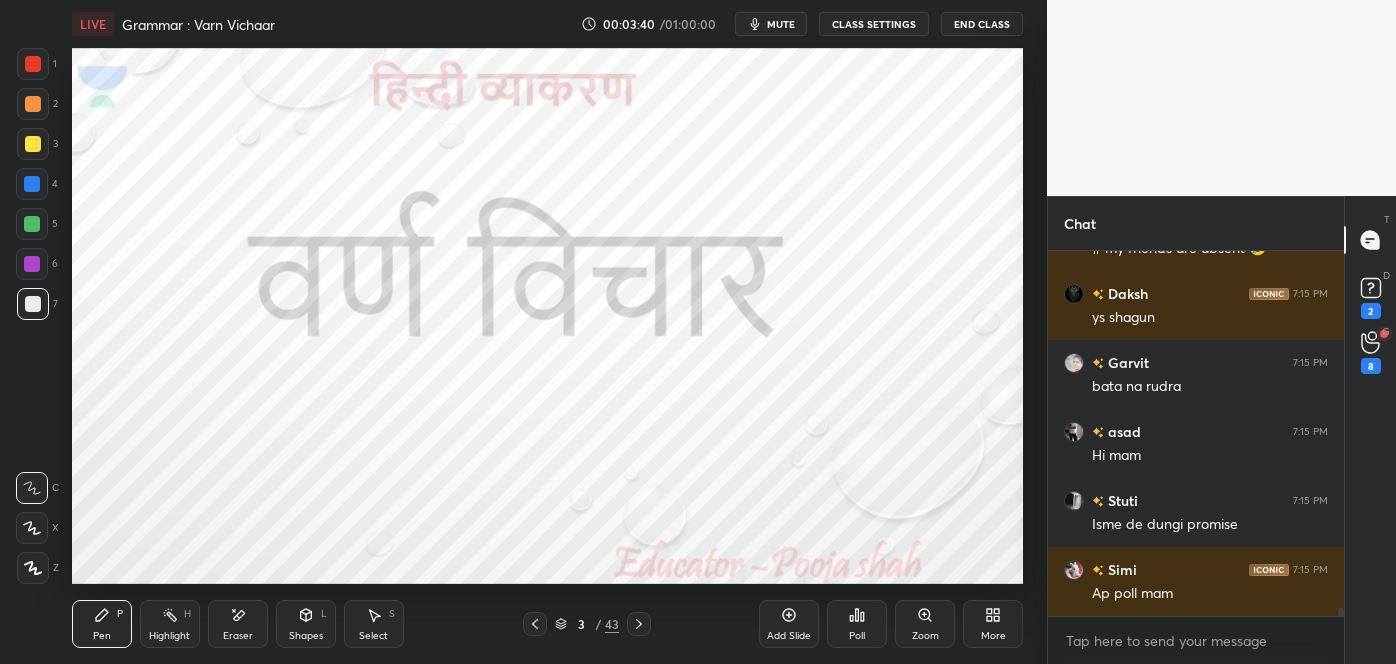 click on "3 / 43" at bounding box center [587, 624] 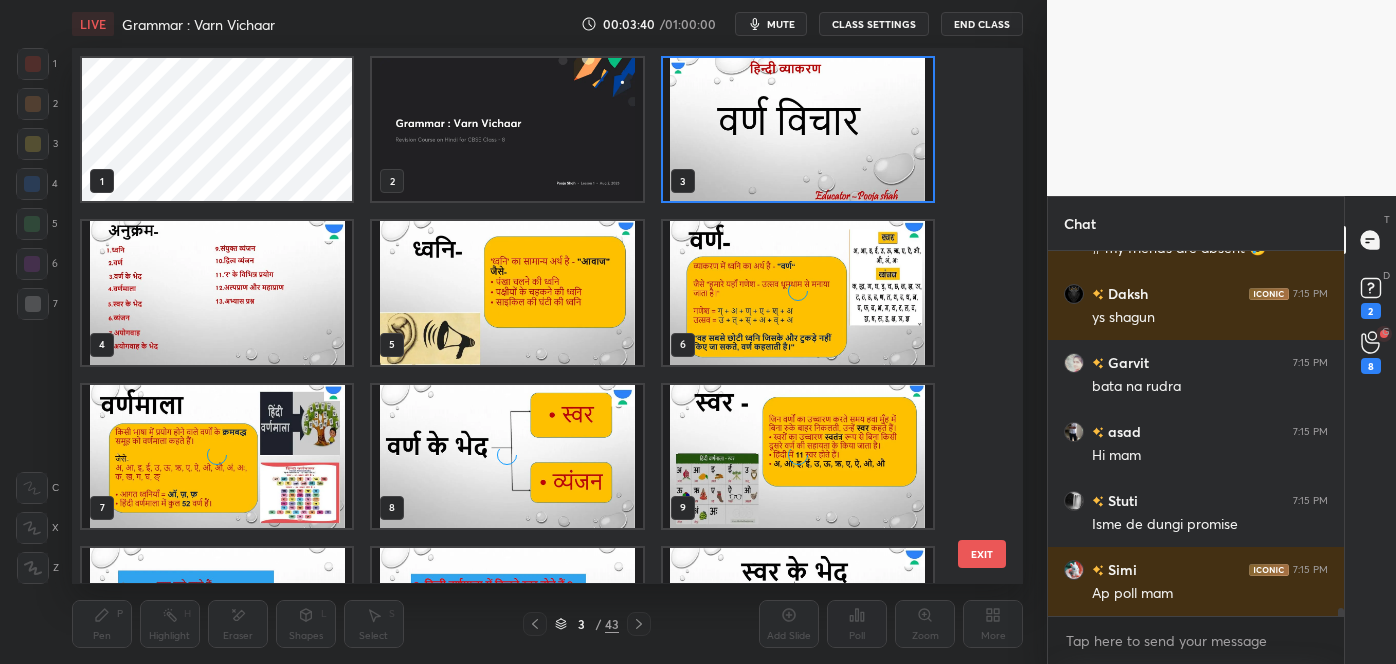 scroll, scrollTop: 6, scrollLeft: 10, axis: both 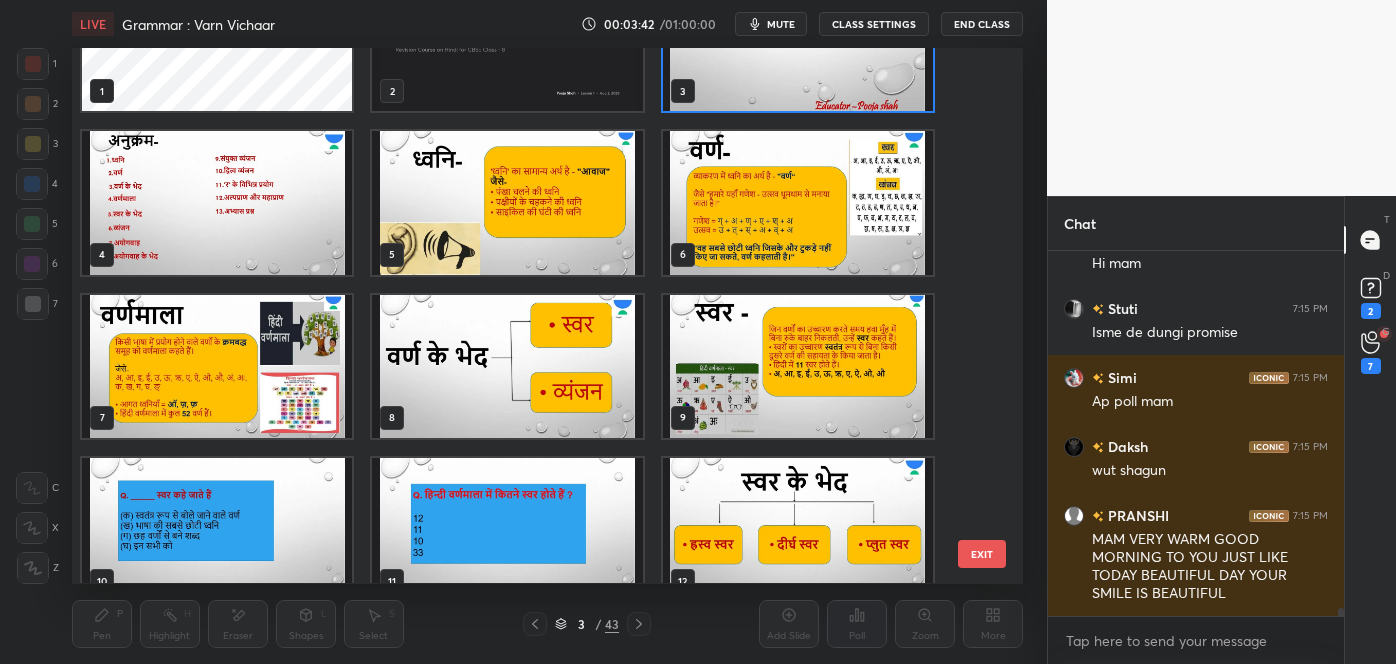 click on "EXIT" at bounding box center (982, 554) 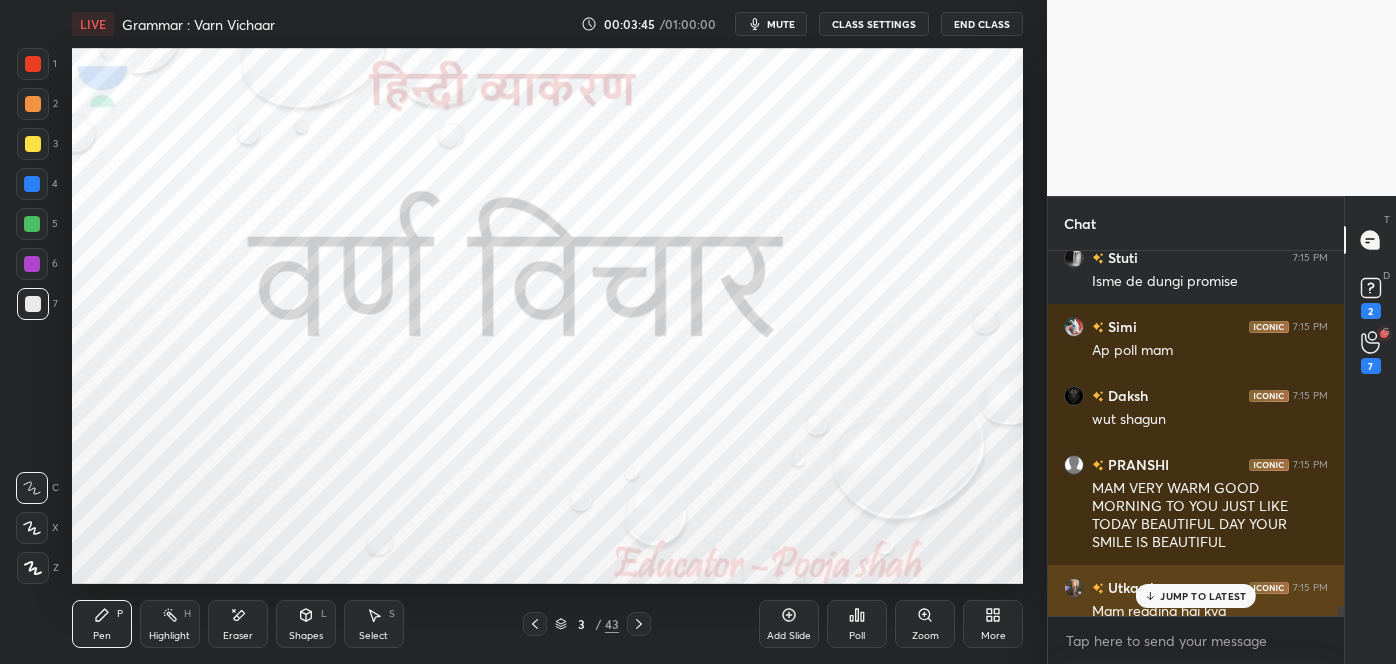 scroll, scrollTop: 15356, scrollLeft: 0, axis: vertical 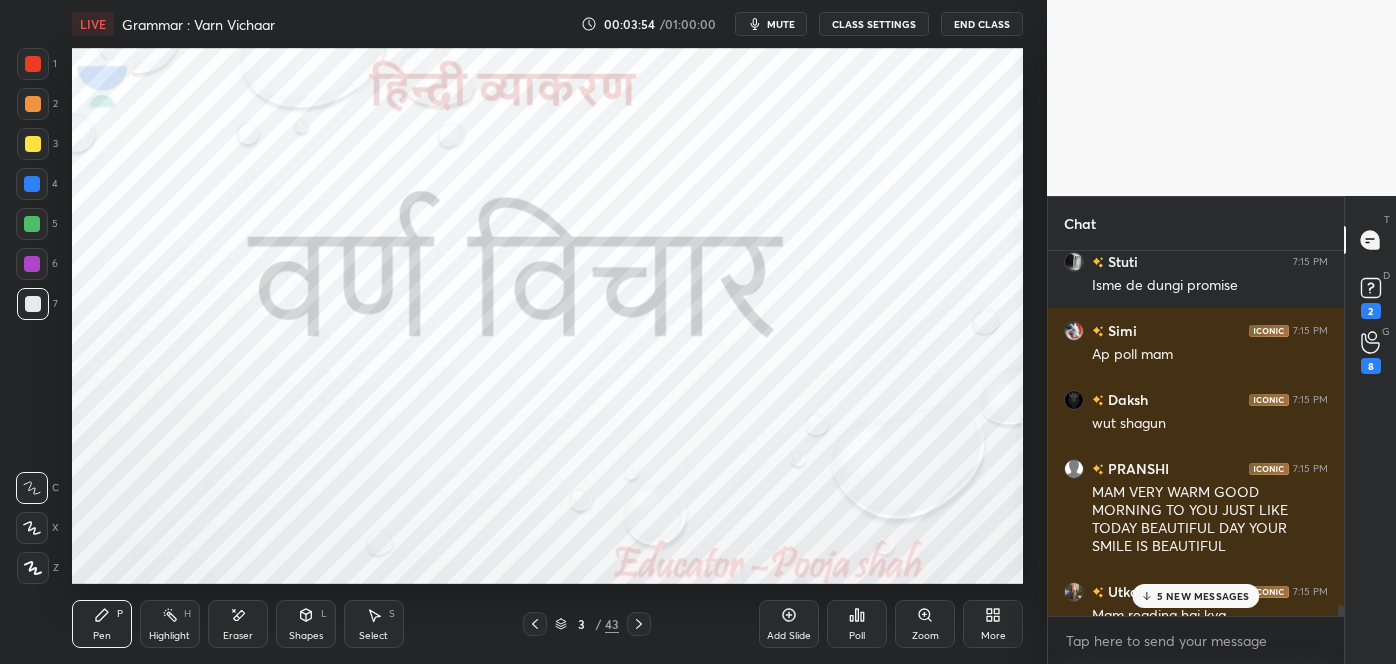 click on "5 NEW MESSAGES" at bounding box center (1203, 596) 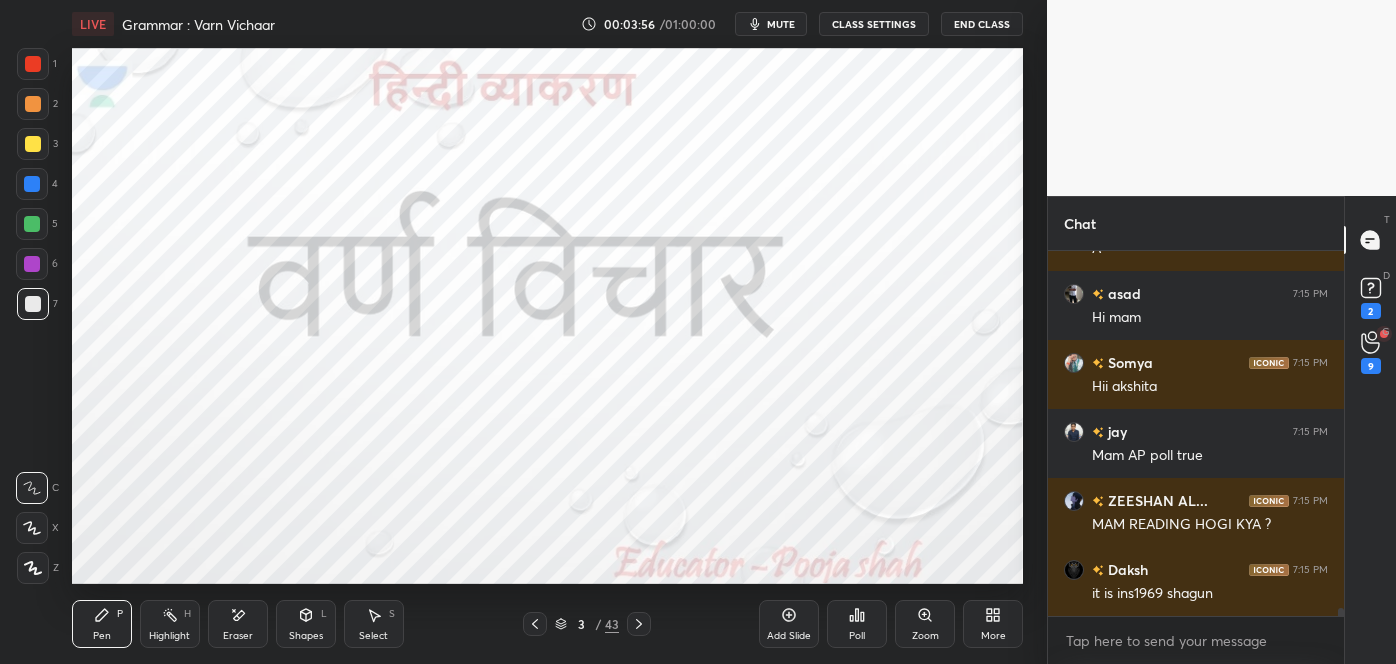 scroll, scrollTop: 16002, scrollLeft: 0, axis: vertical 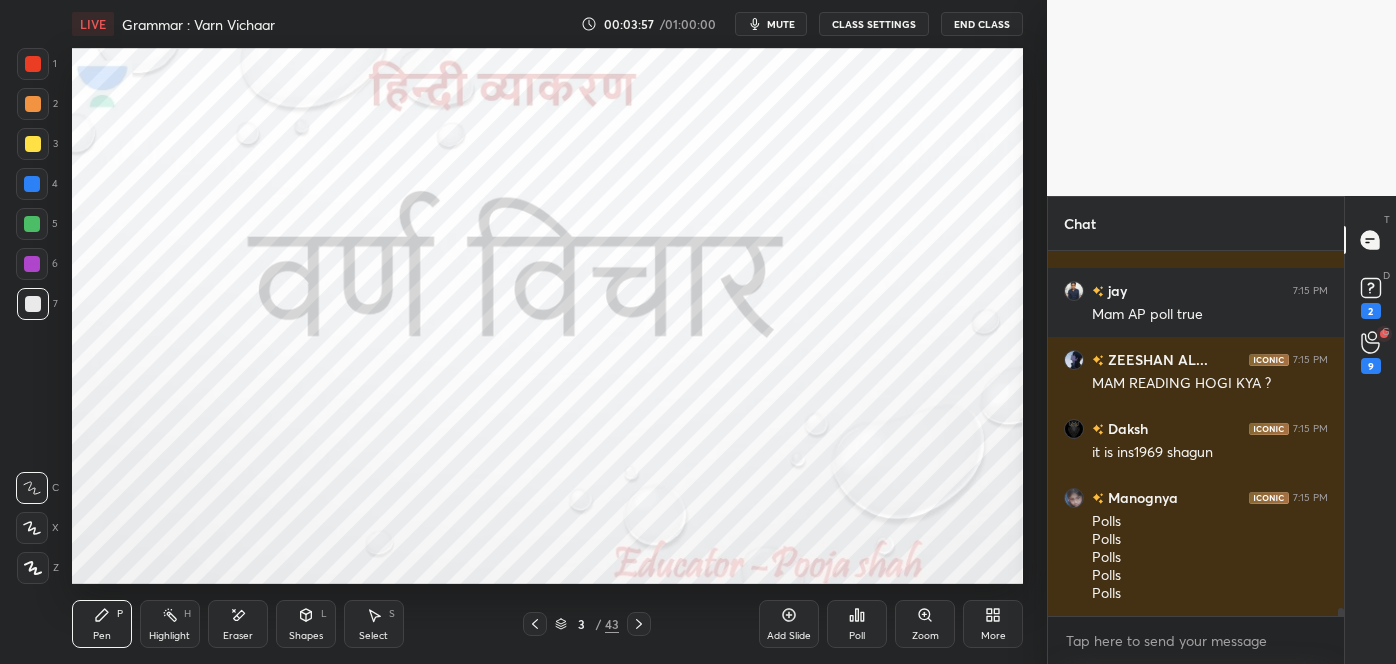 click at bounding box center [33, 64] 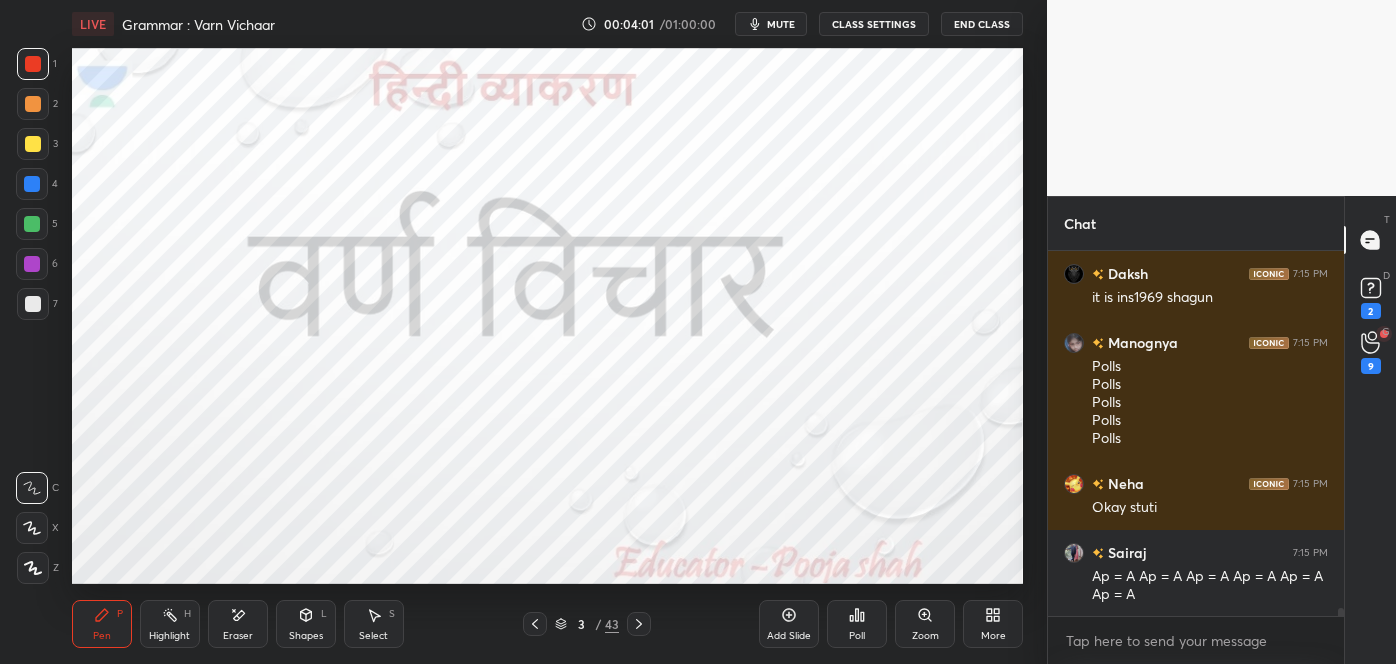 scroll, scrollTop: 16226, scrollLeft: 0, axis: vertical 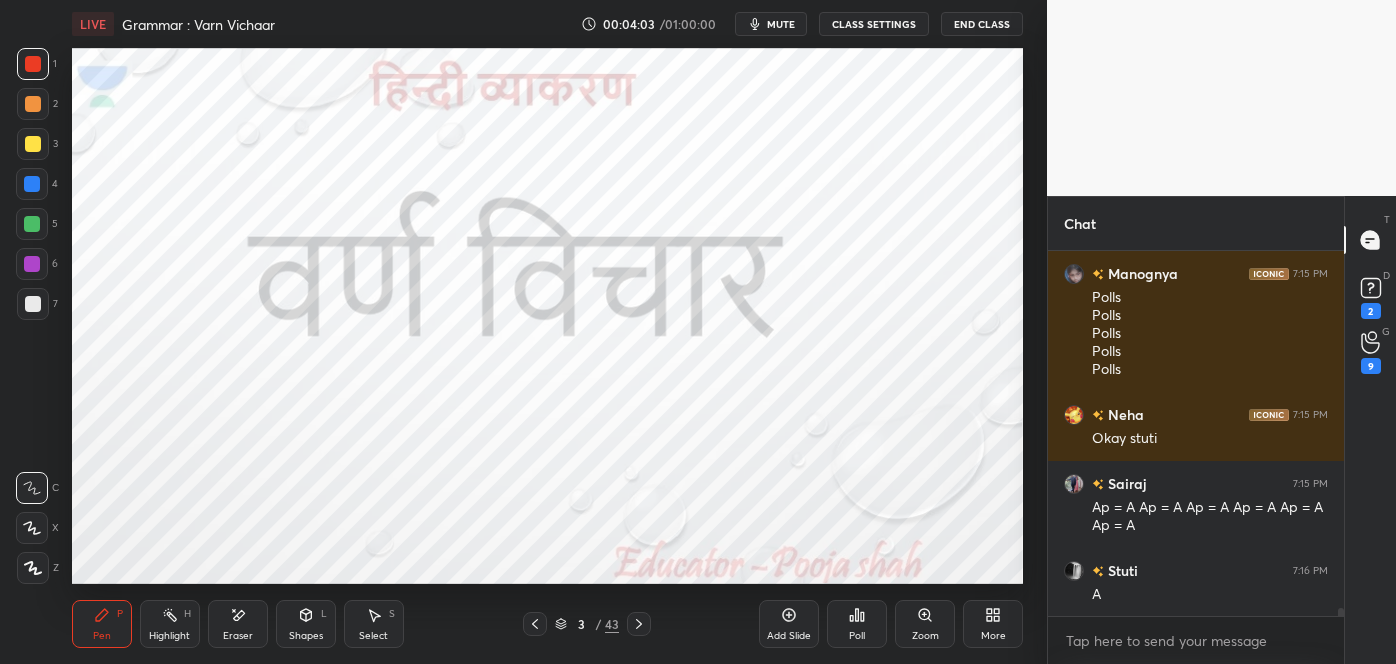 click 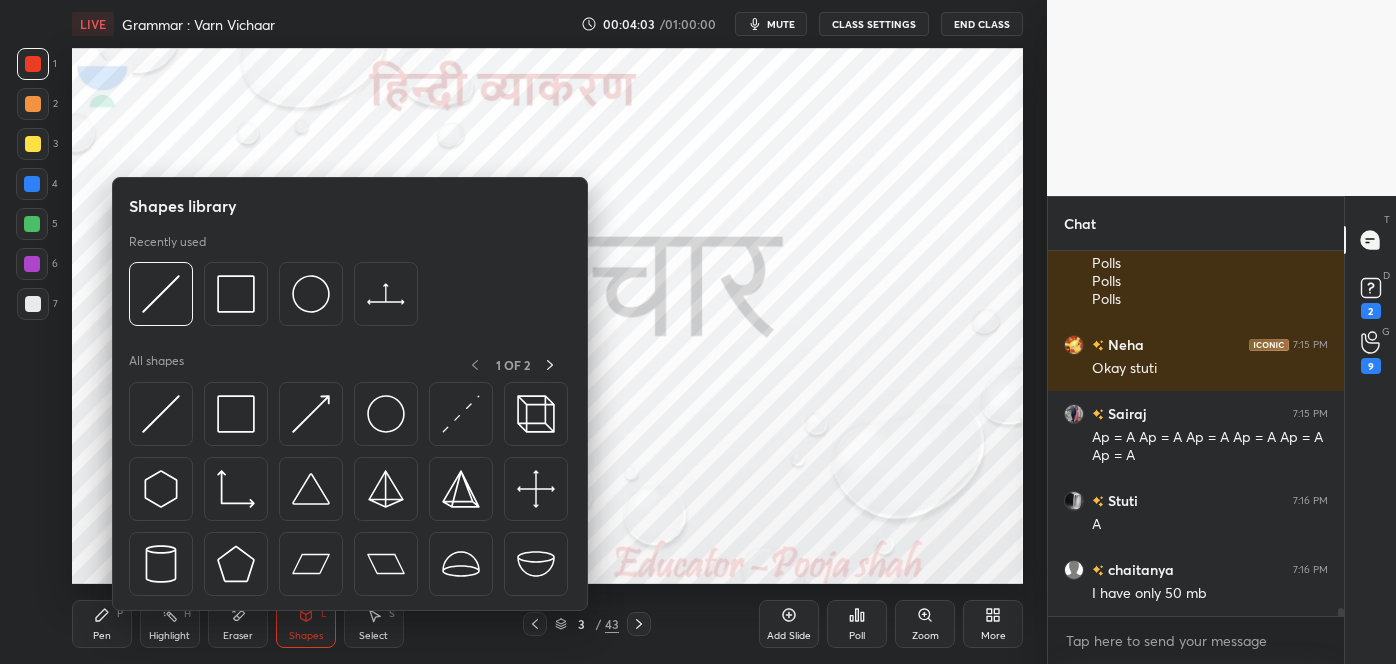 click 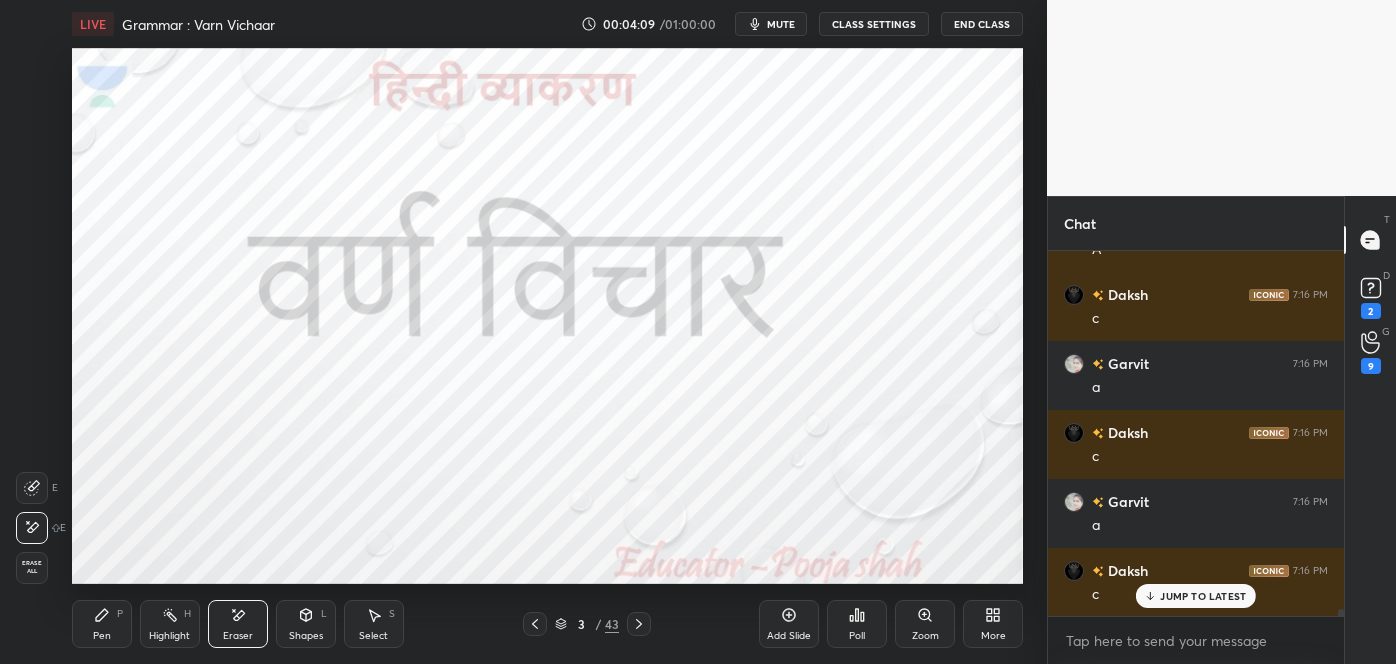 scroll, scrollTop: 17706, scrollLeft: 0, axis: vertical 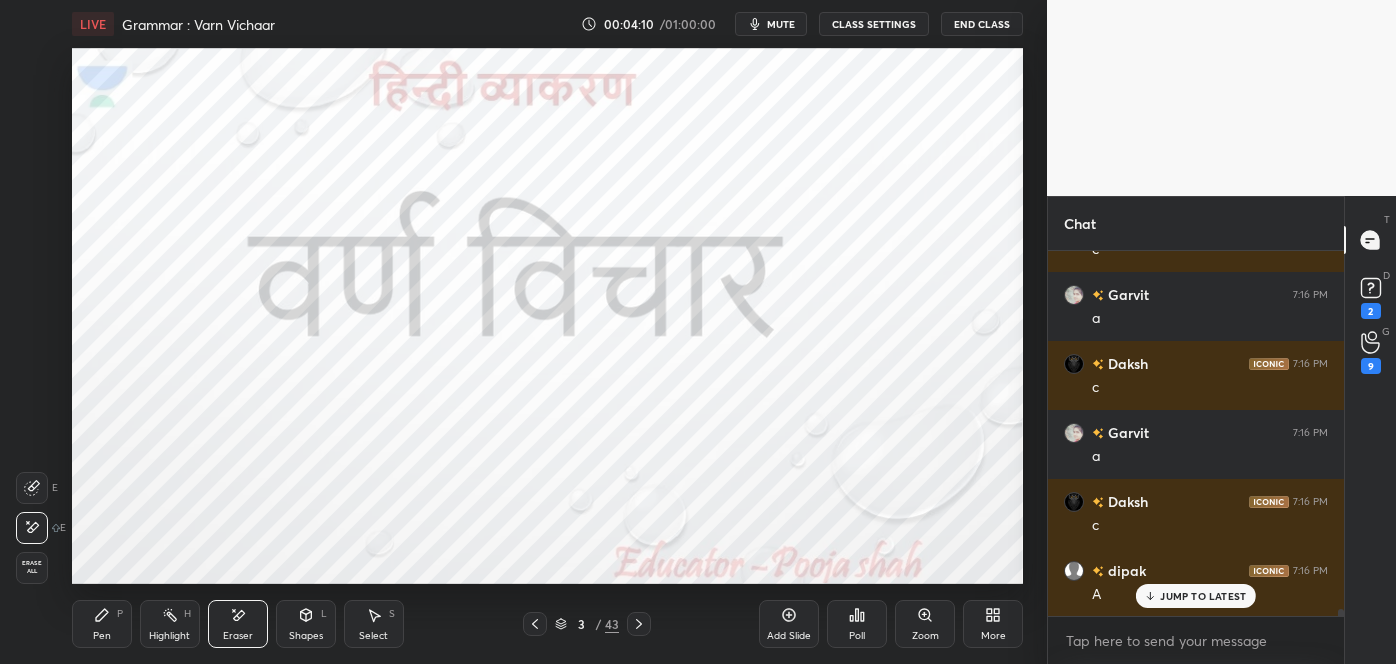 click 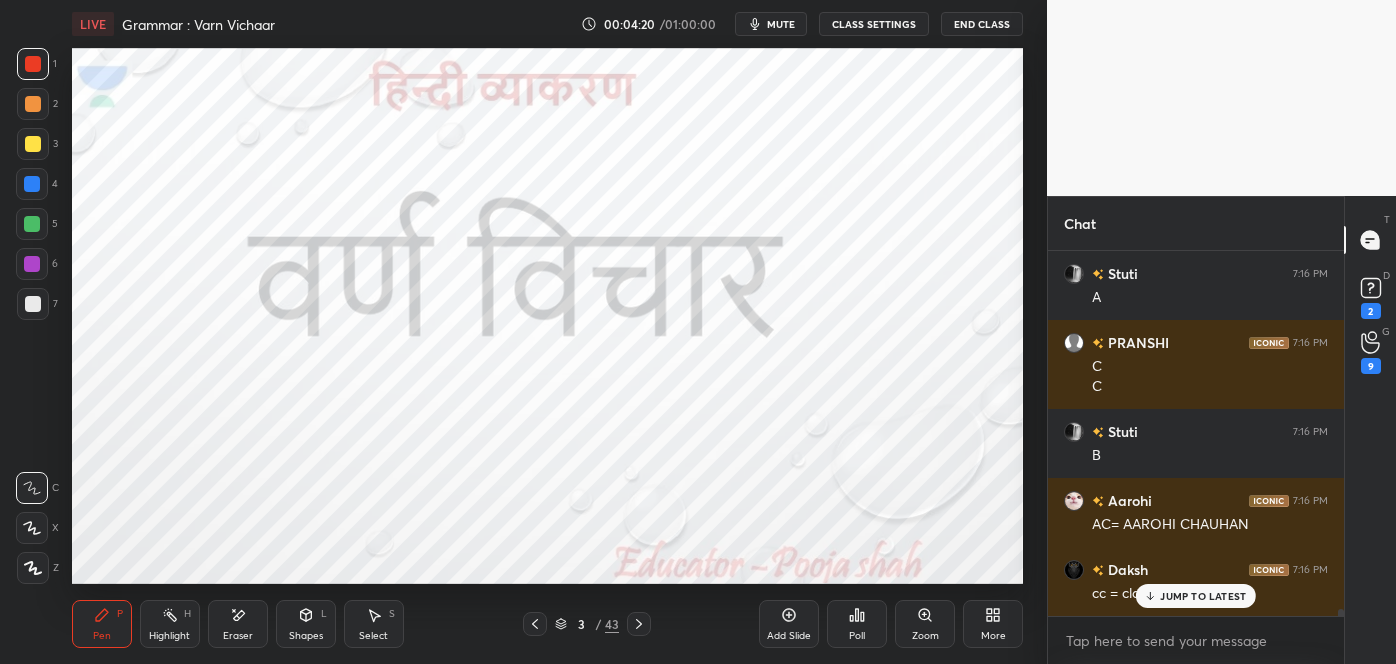 scroll, scrollTop: 18939, scrollLeft: 0, axis: vertical 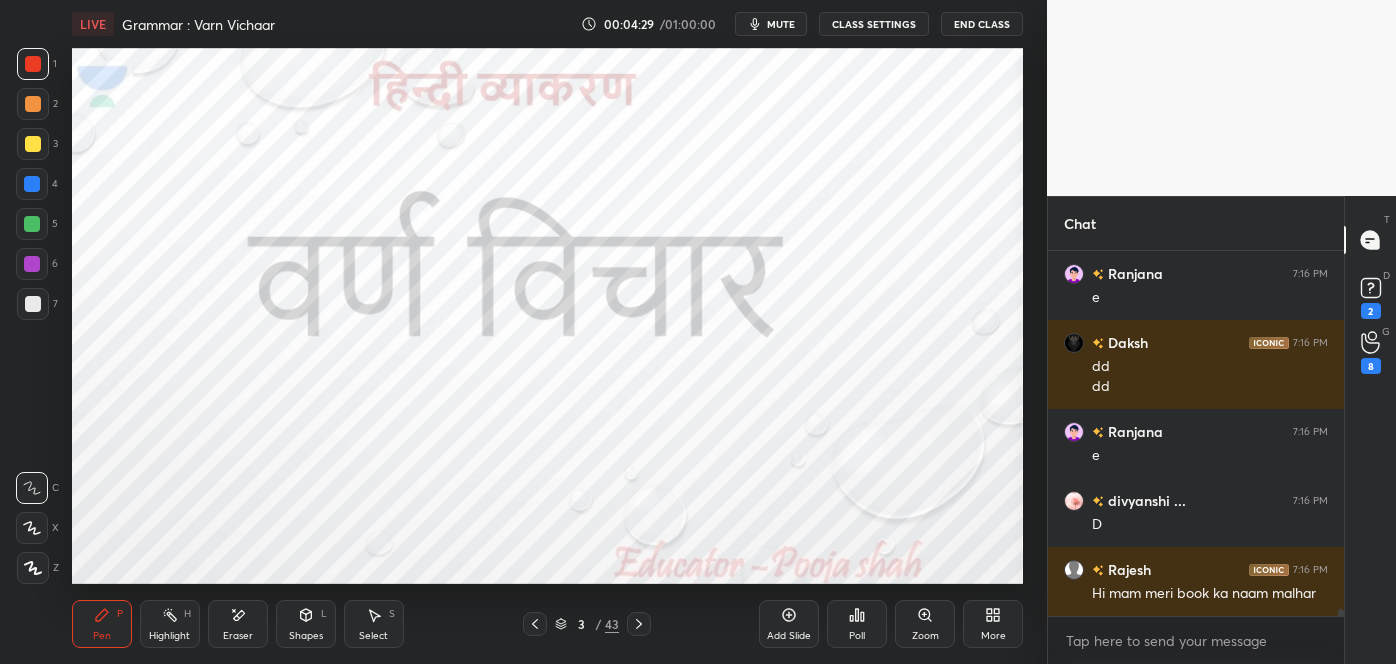 click on "Poll" at bounding box center [857, 624] 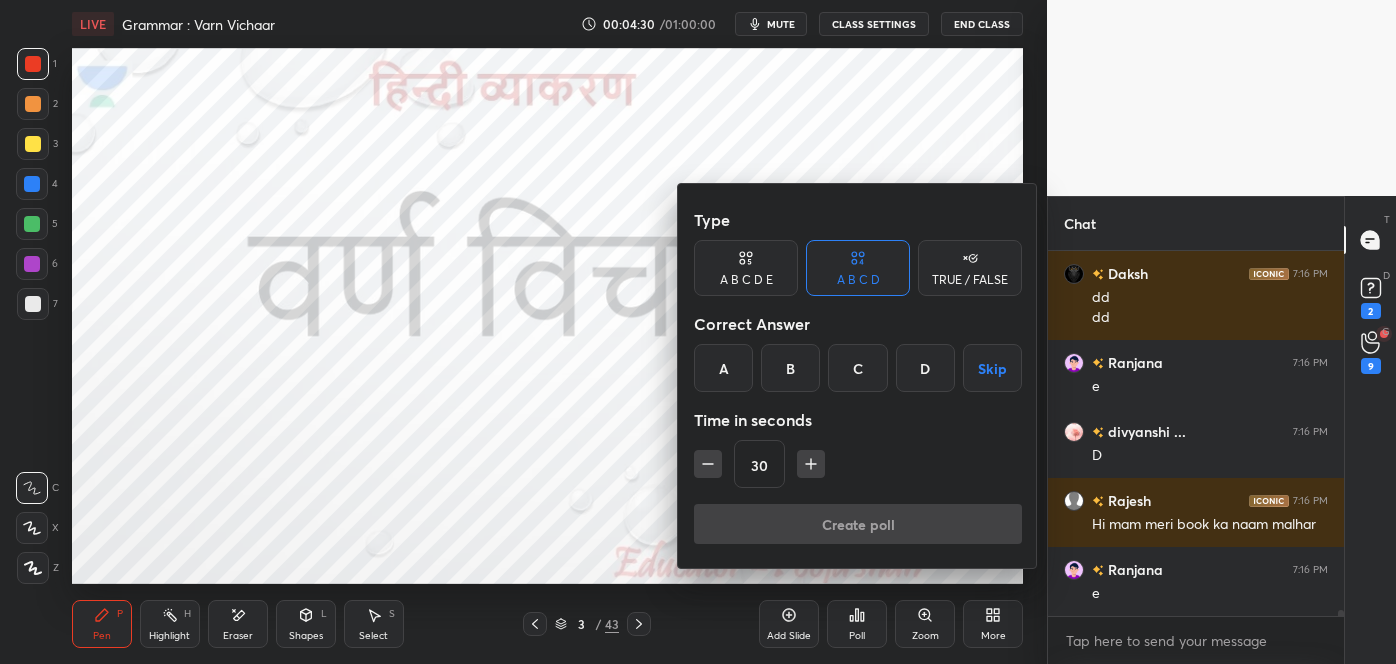 click on "D" at bounding box center [925, 368] 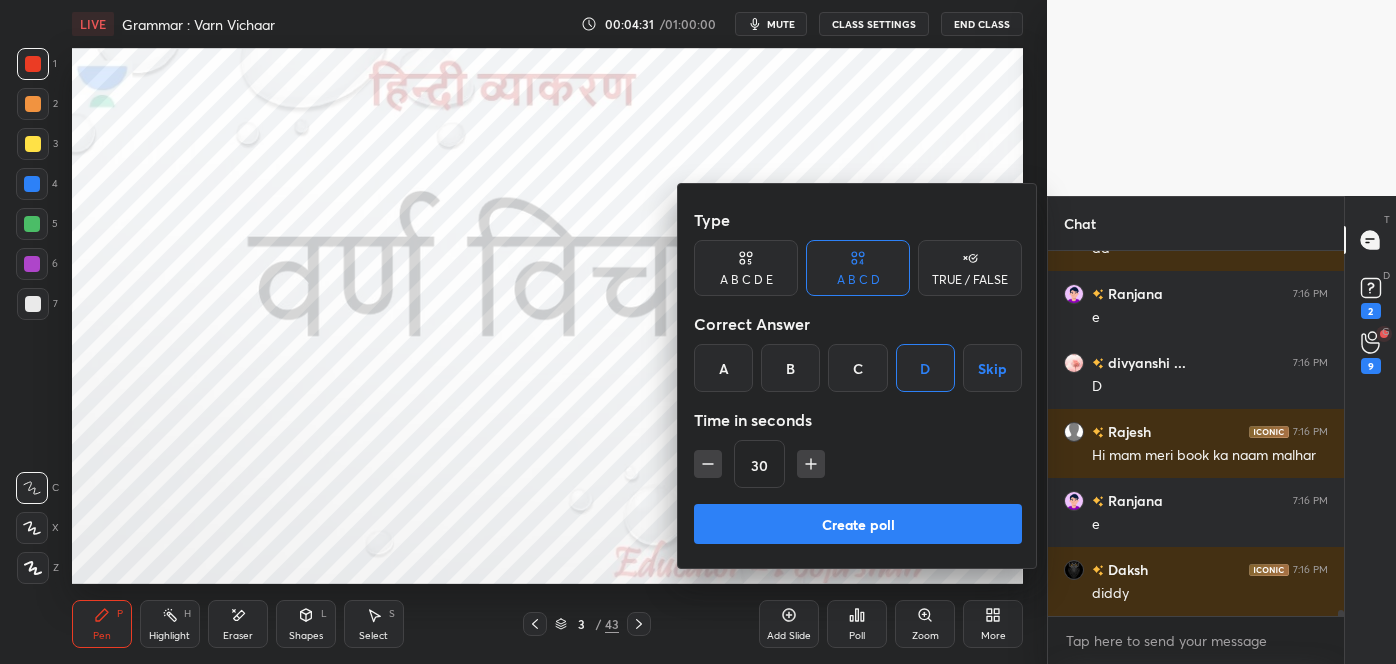 click on "Create poll" at bounding box center (858, 524) 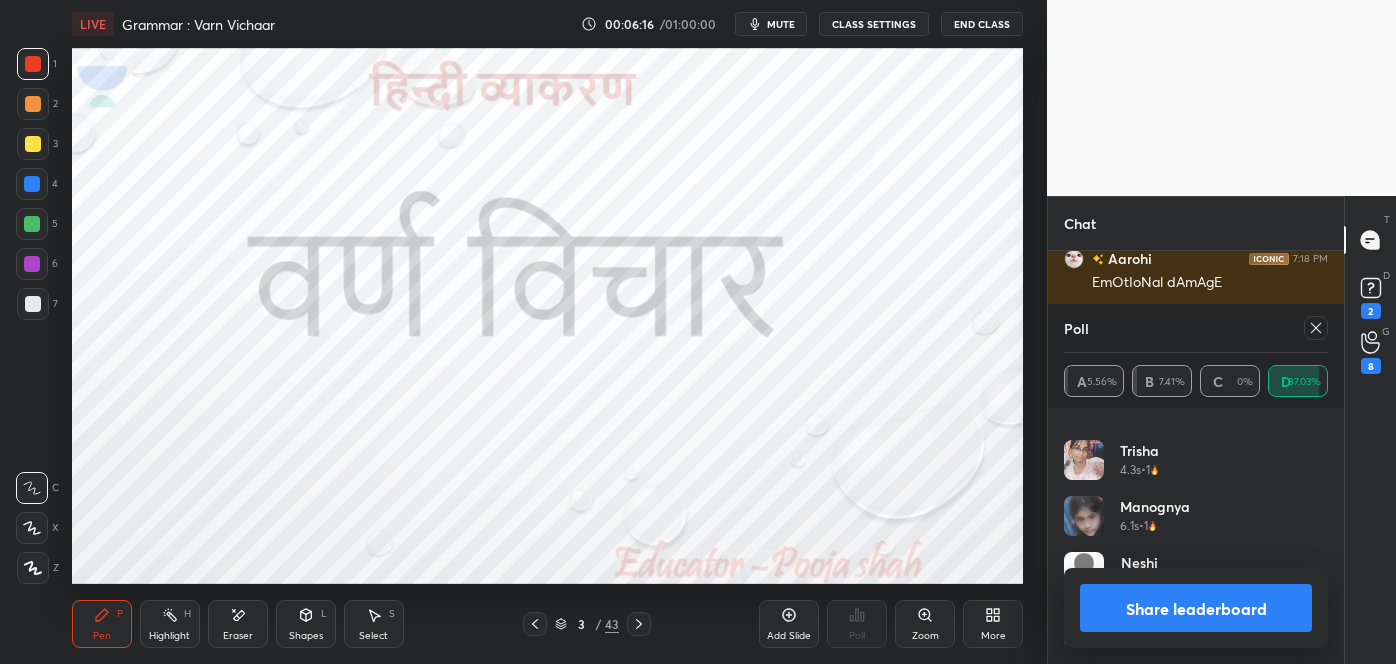 click at bounding box center [1312, 328] 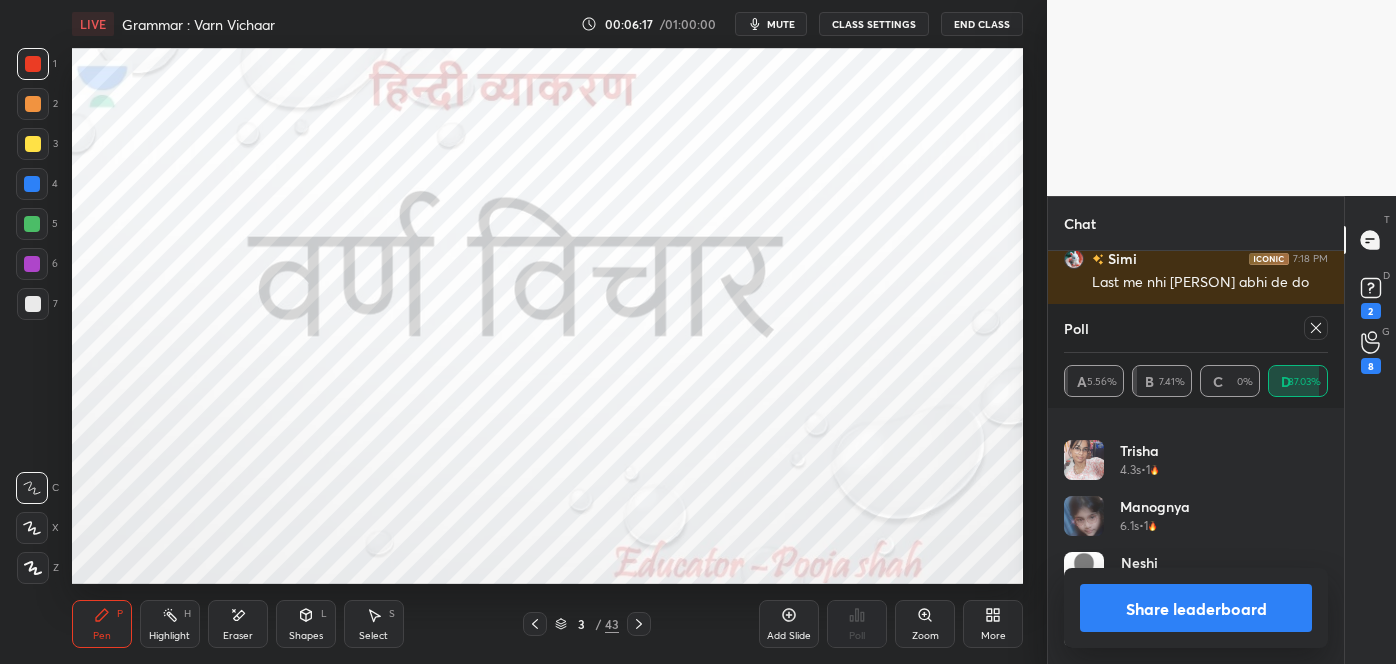 click at bounding box center (1312, 328) 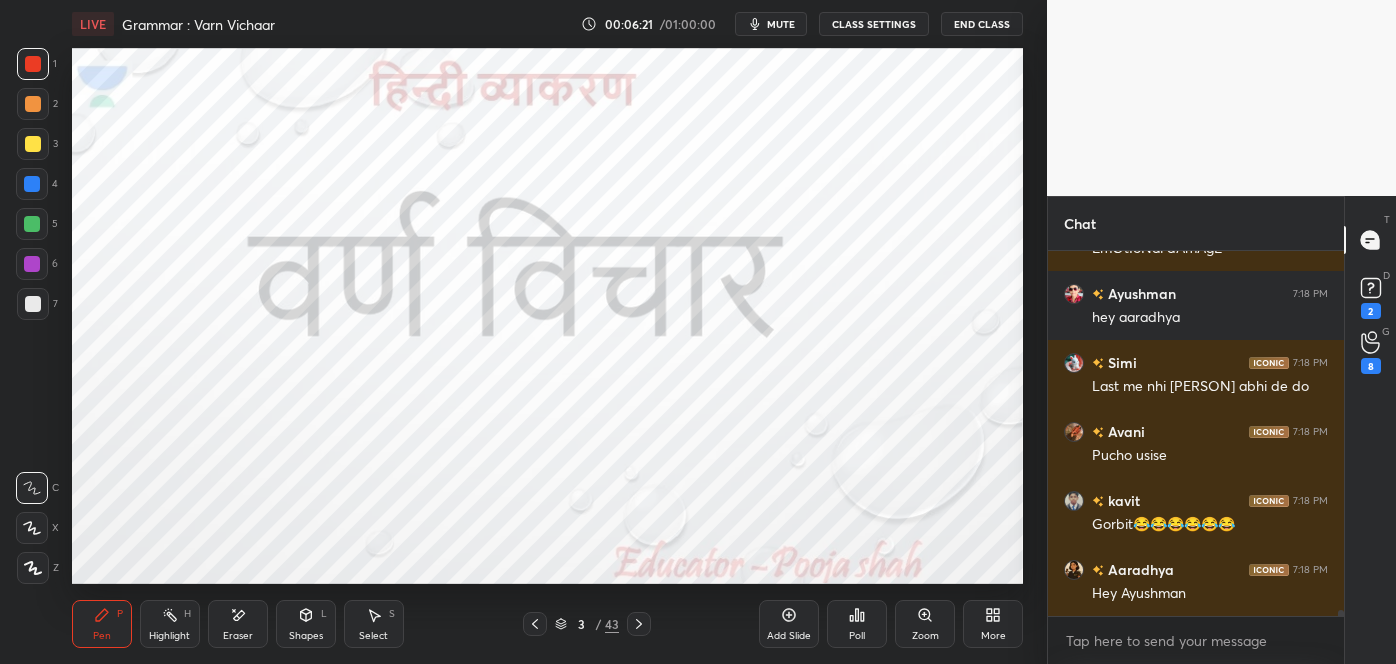 click at bounding box center (33, 64) 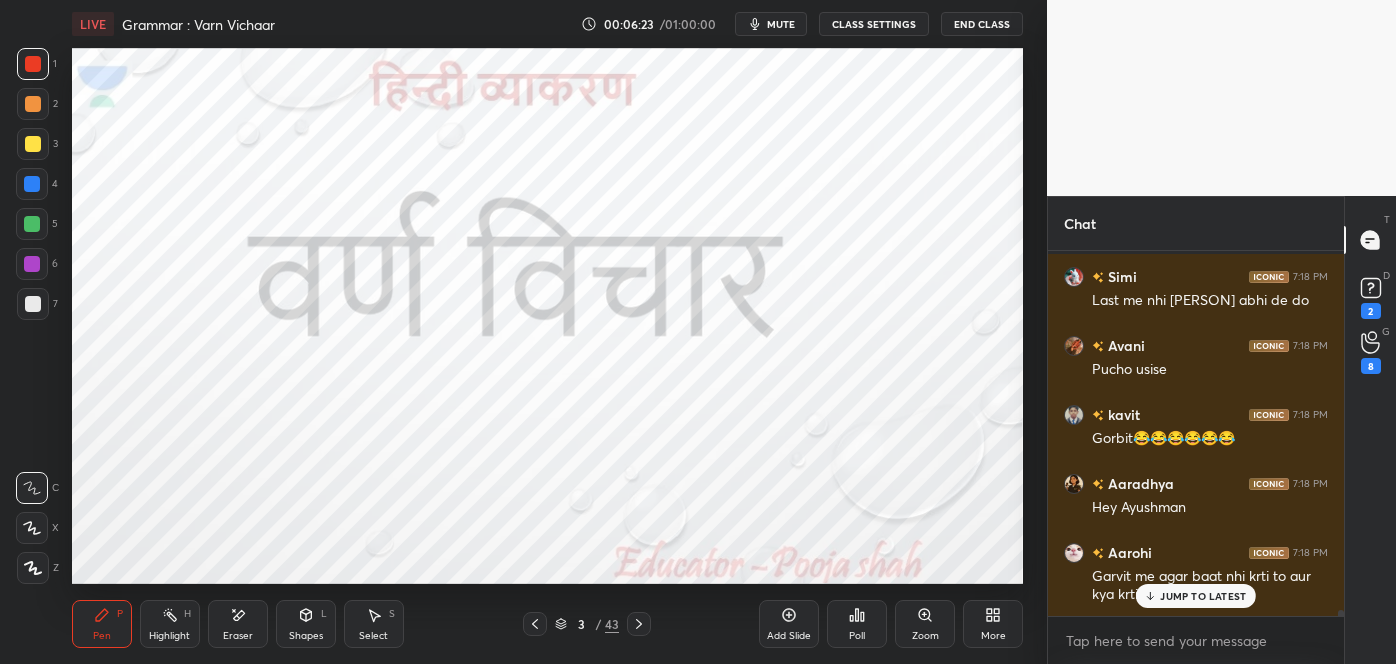 click on "CLASS SETTINGS" at bounding box center (874, 24) 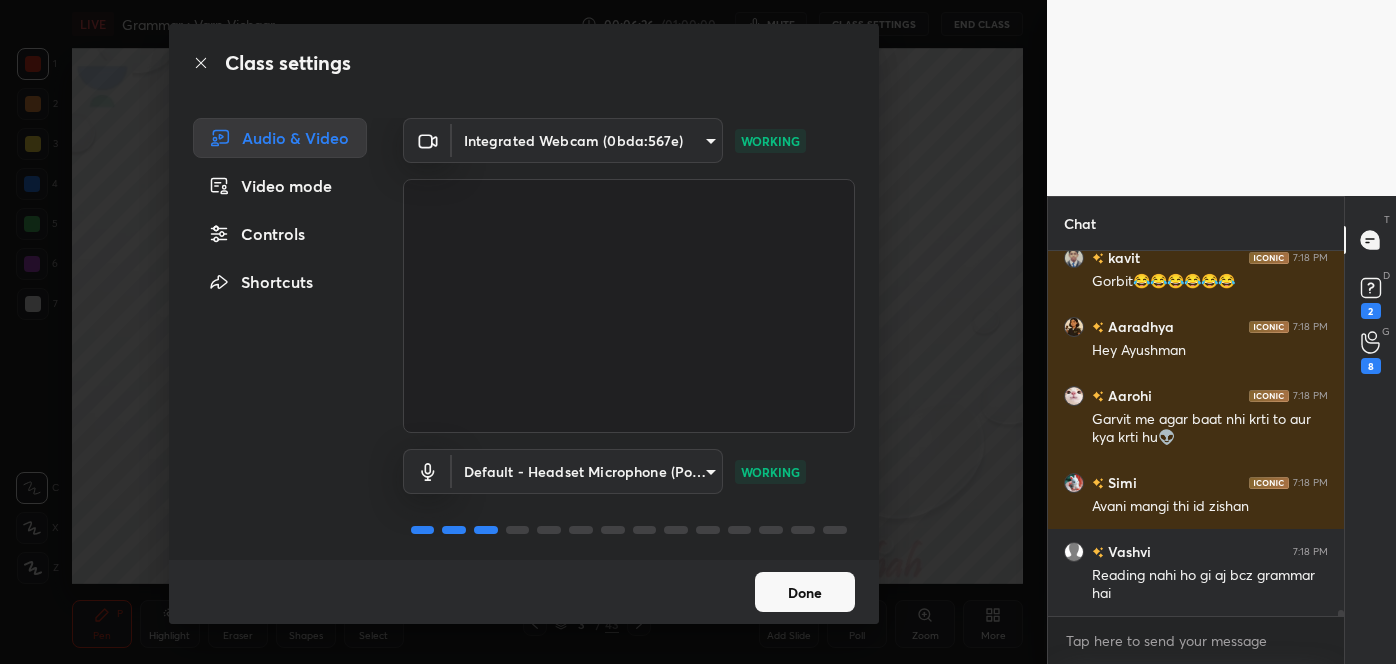click on "Done" at bounding box center [805, 592] 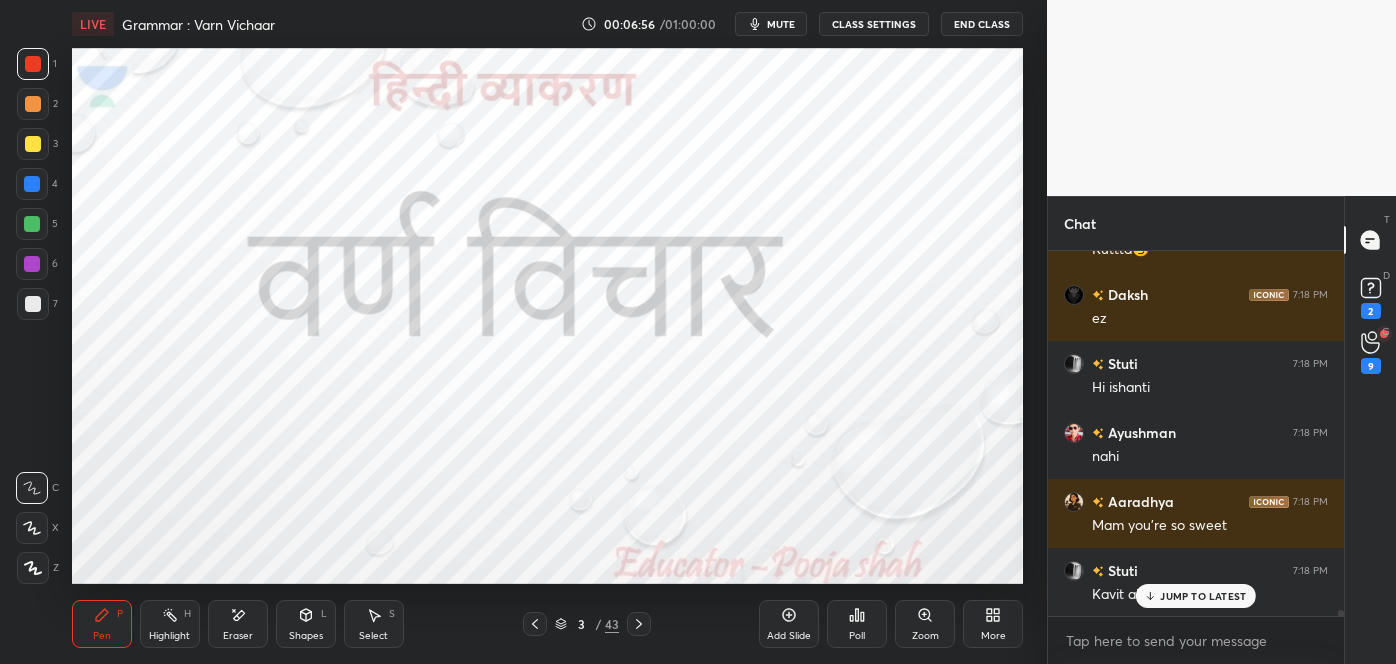 click 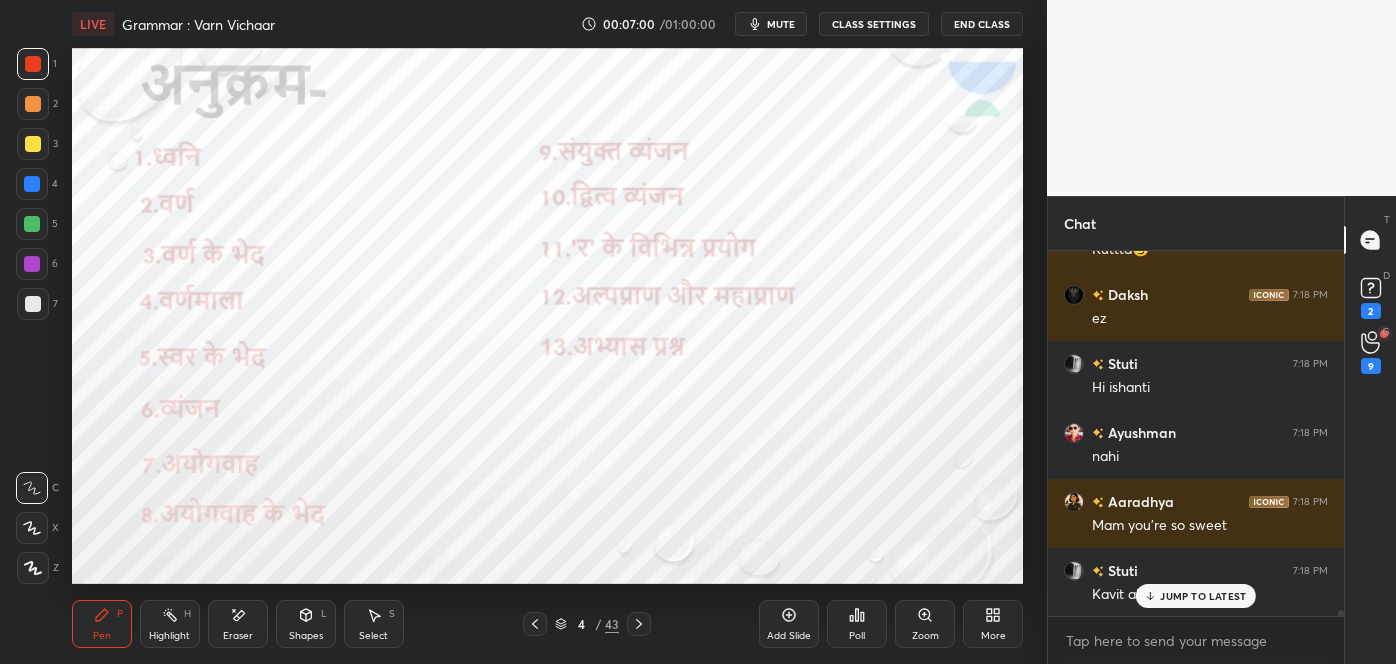 click 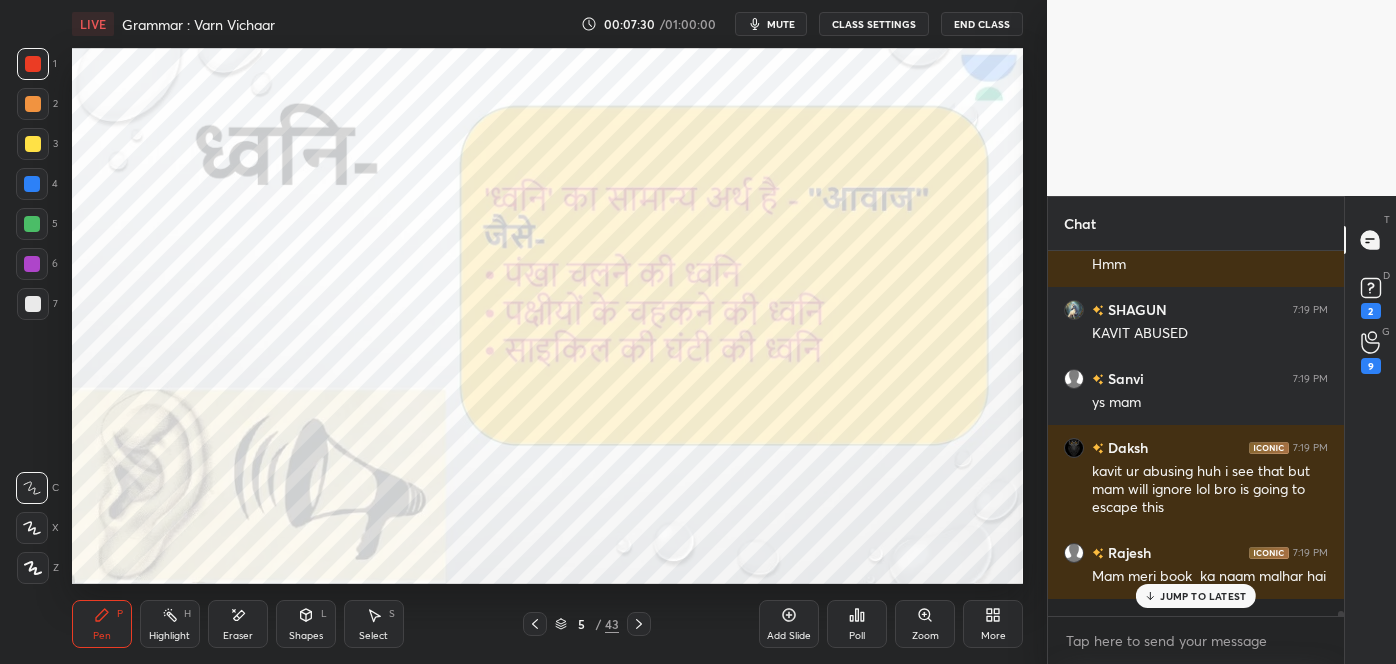 scroll, scrollTop: 24314, scrollLeft: 0, axis: vertical 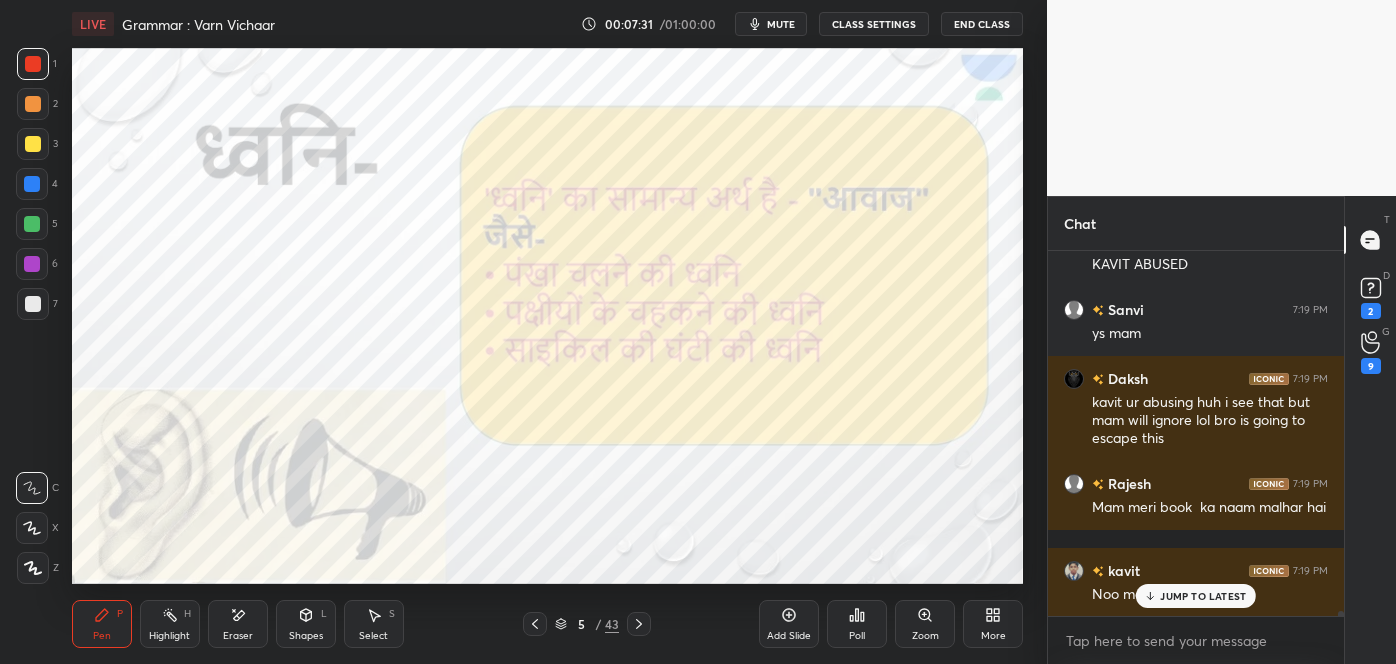 click 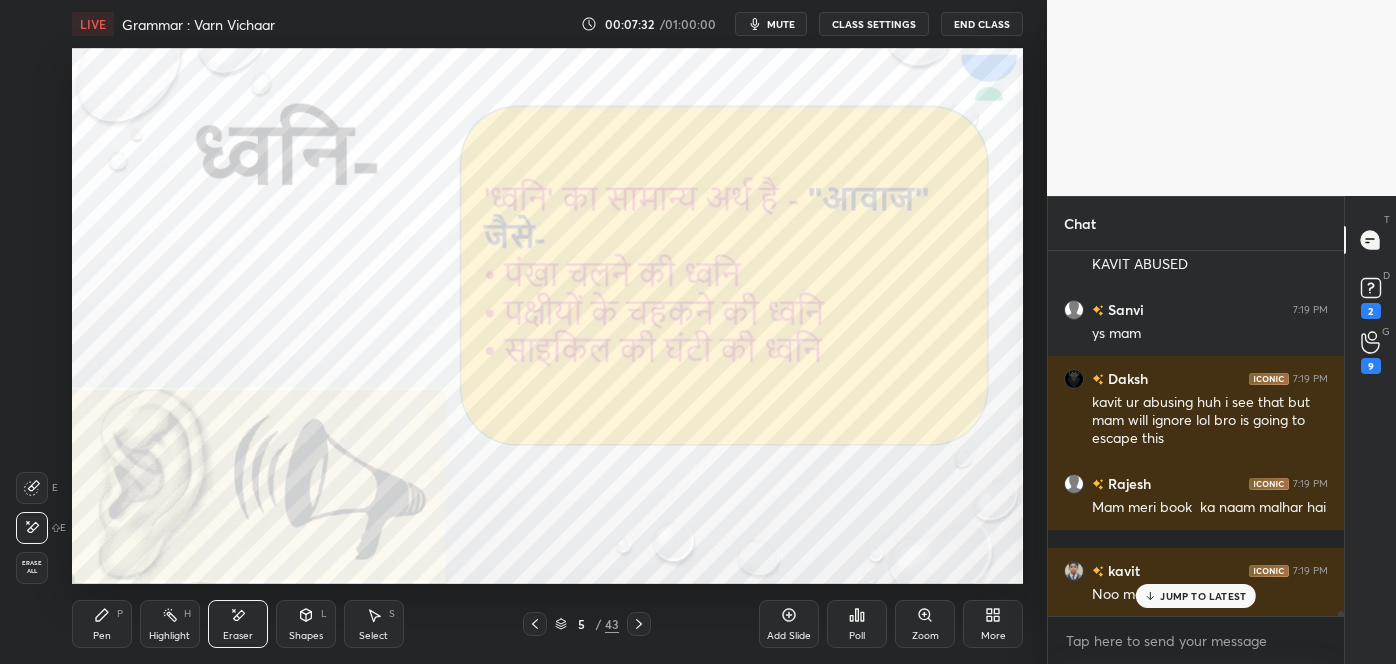 click on "Pen P" at bounding box center (102, 624) 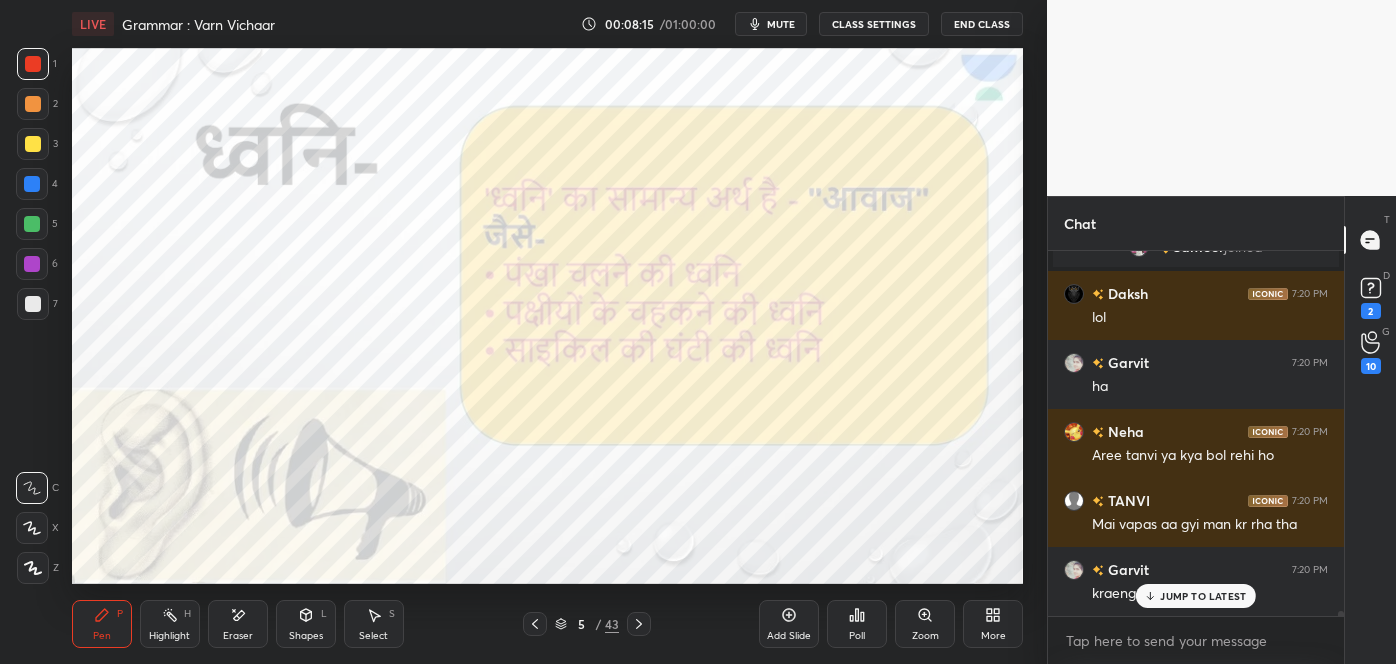 scroll, scrollTop: 24859, scrollLeft: 0, axis: vertical 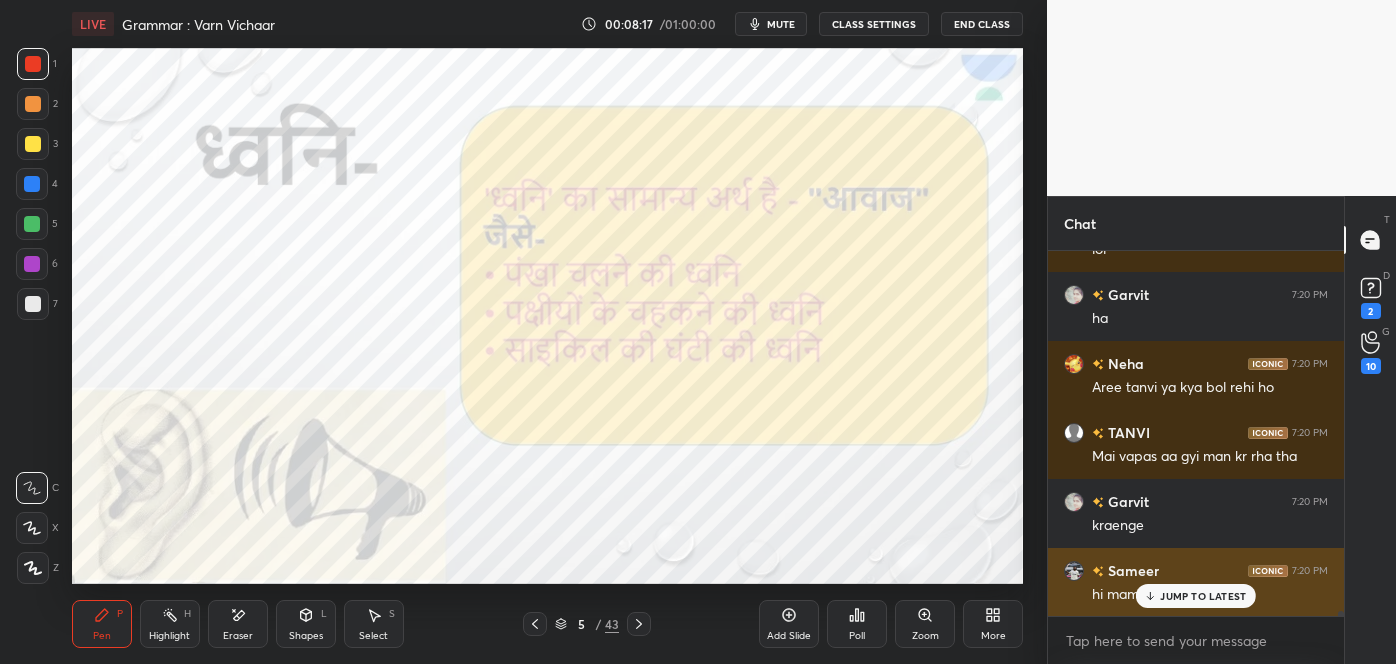 click on "JUMP TO LATEST" at bounding box center (1196, 596) 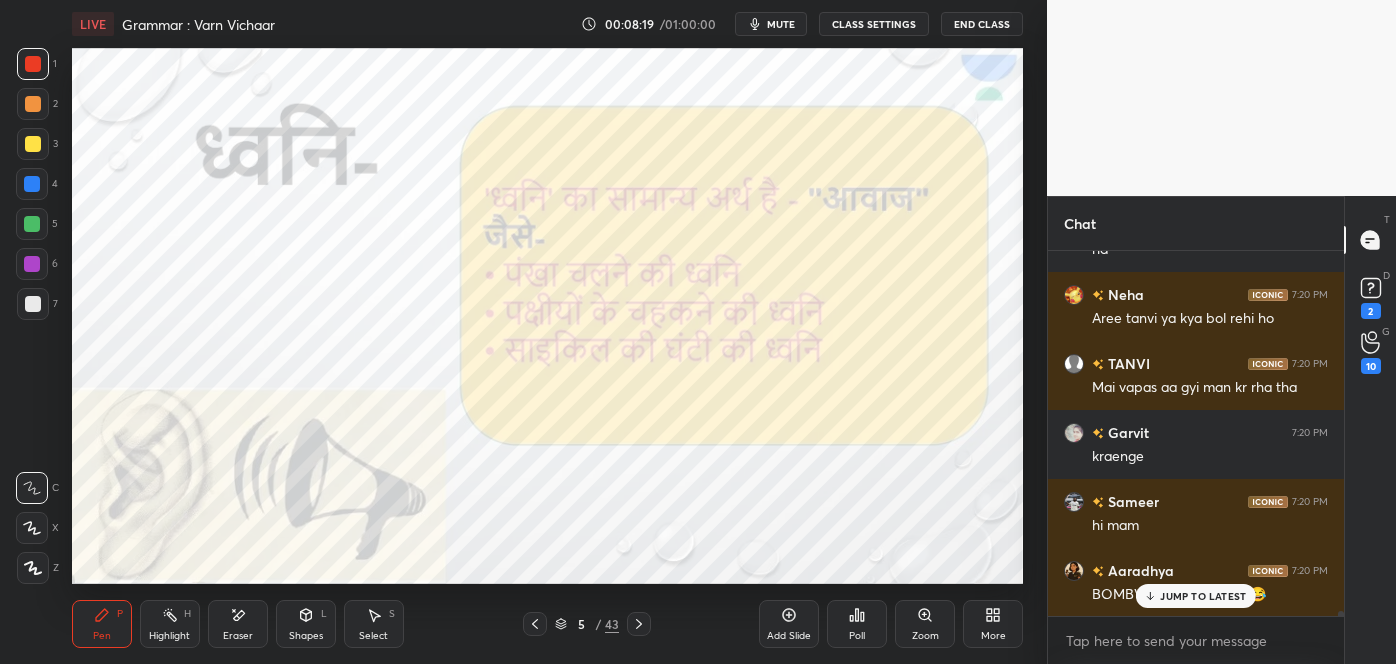 scroll, scrollTop: 25066, scrollLeft: 0, axis: vertical 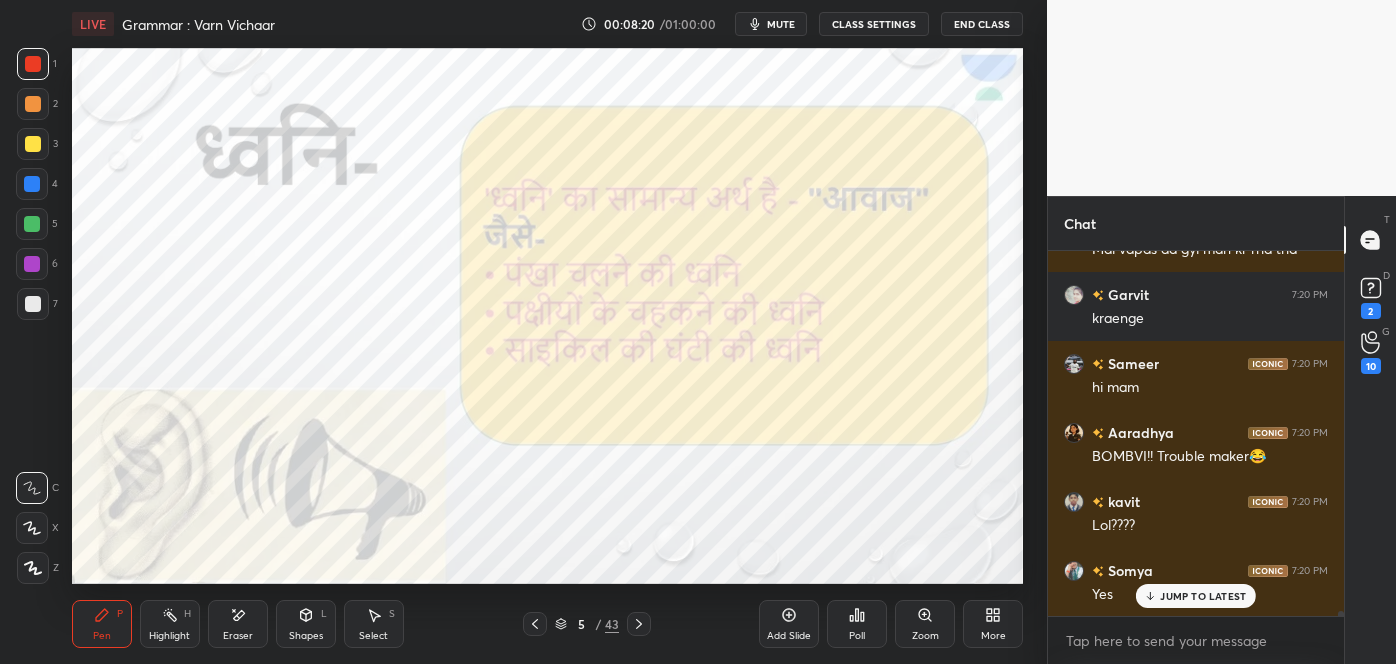 click on "JUMP TO LATEST" at bounding box center [1196, 596] 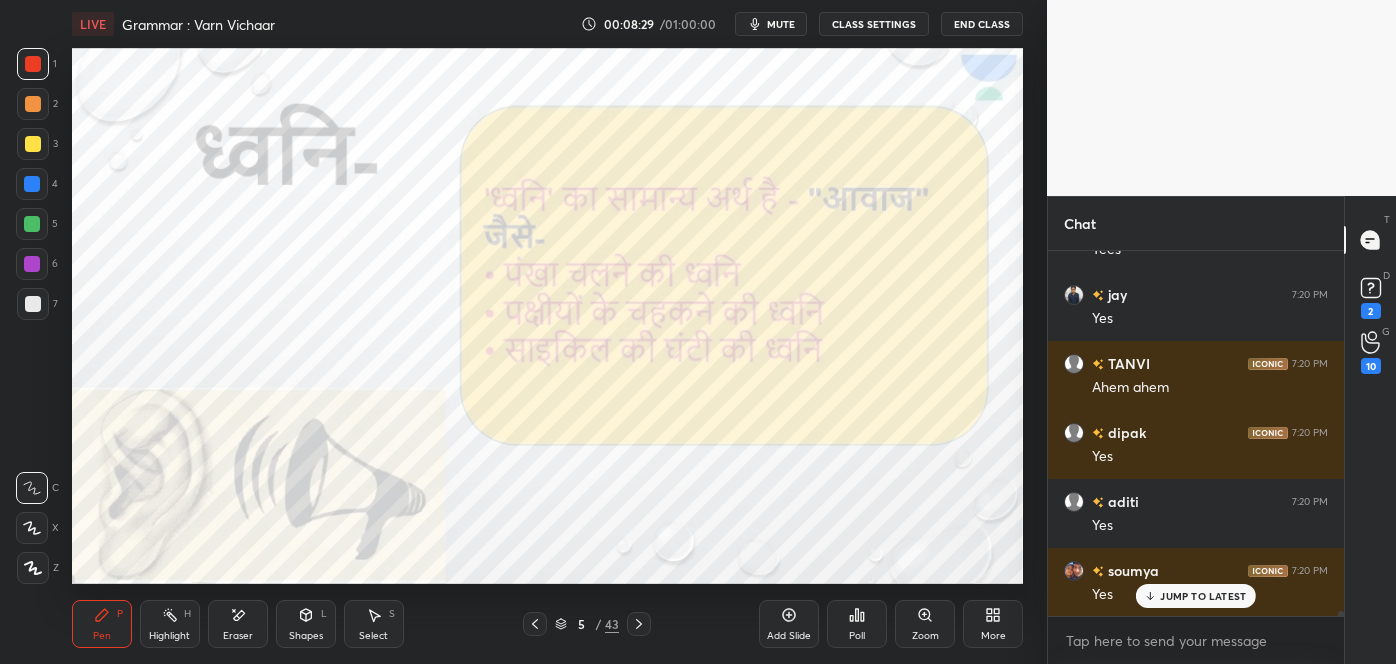 scroll, scrollTop: 26309, scrollLeft: 0, axis: vertical 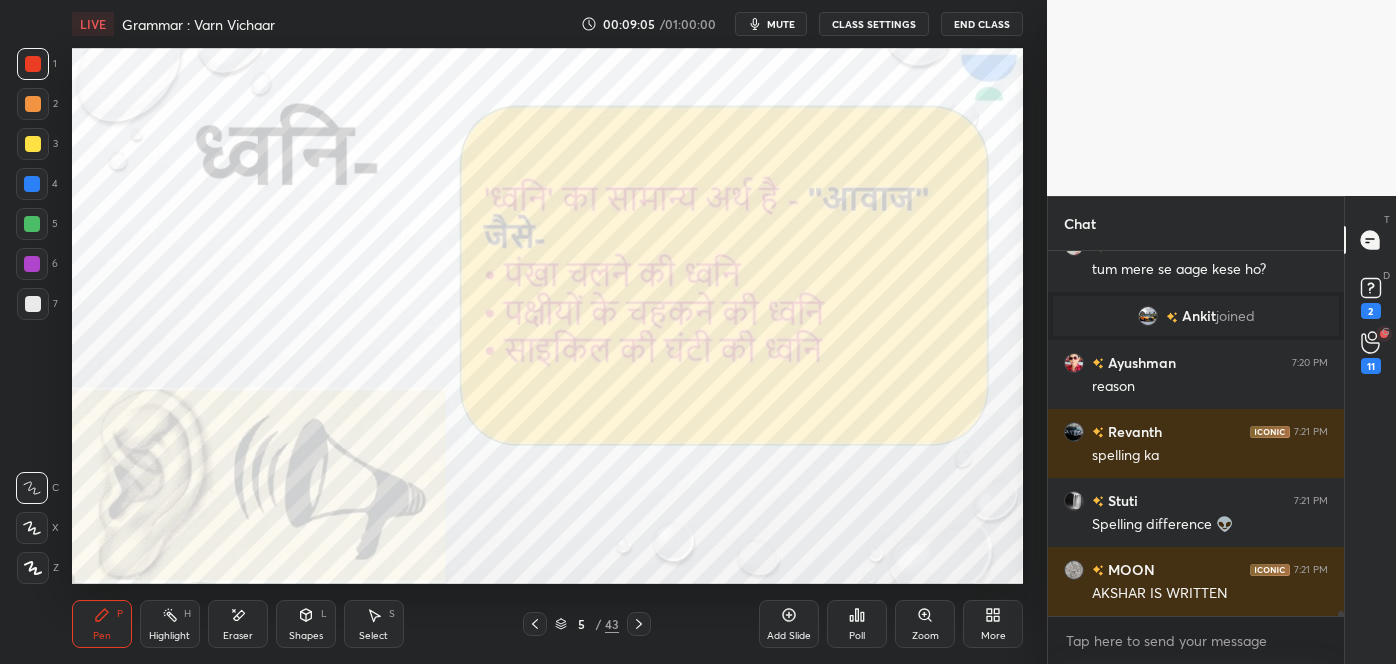 click on "Eraser" at bounding box center [238, 624] 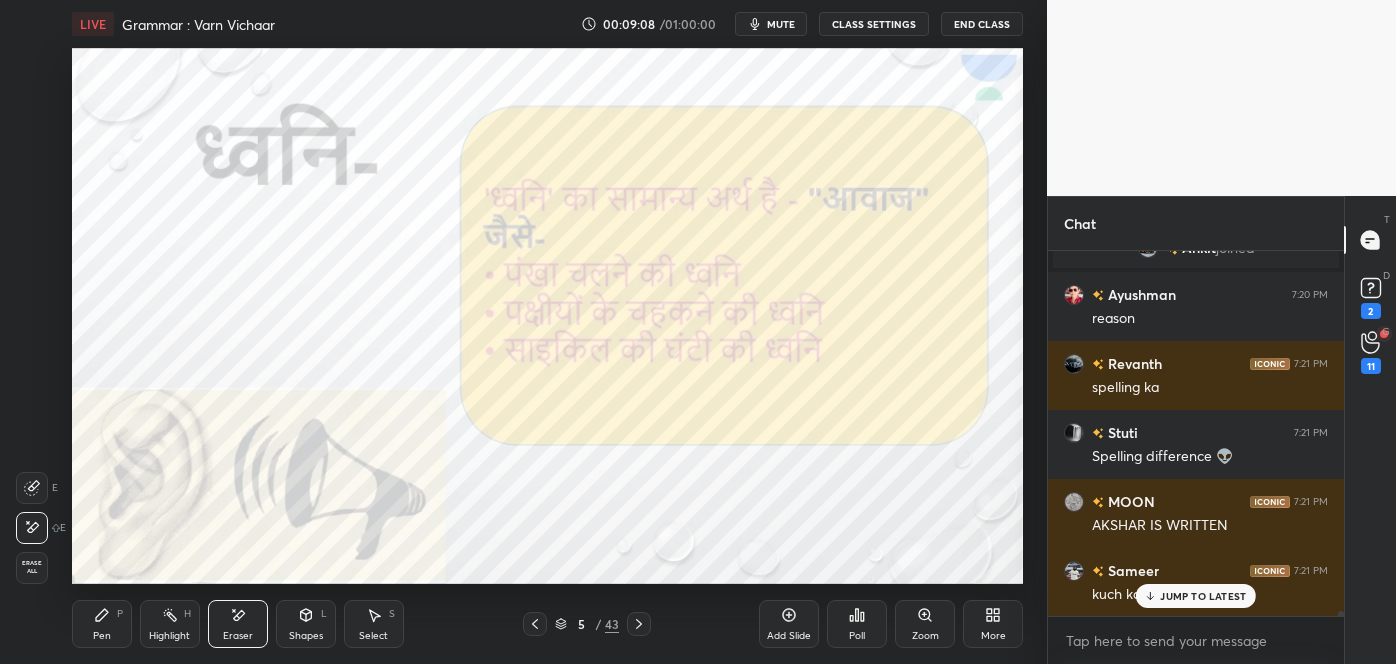 click on "Pen P" at bounding box center [102, 624] 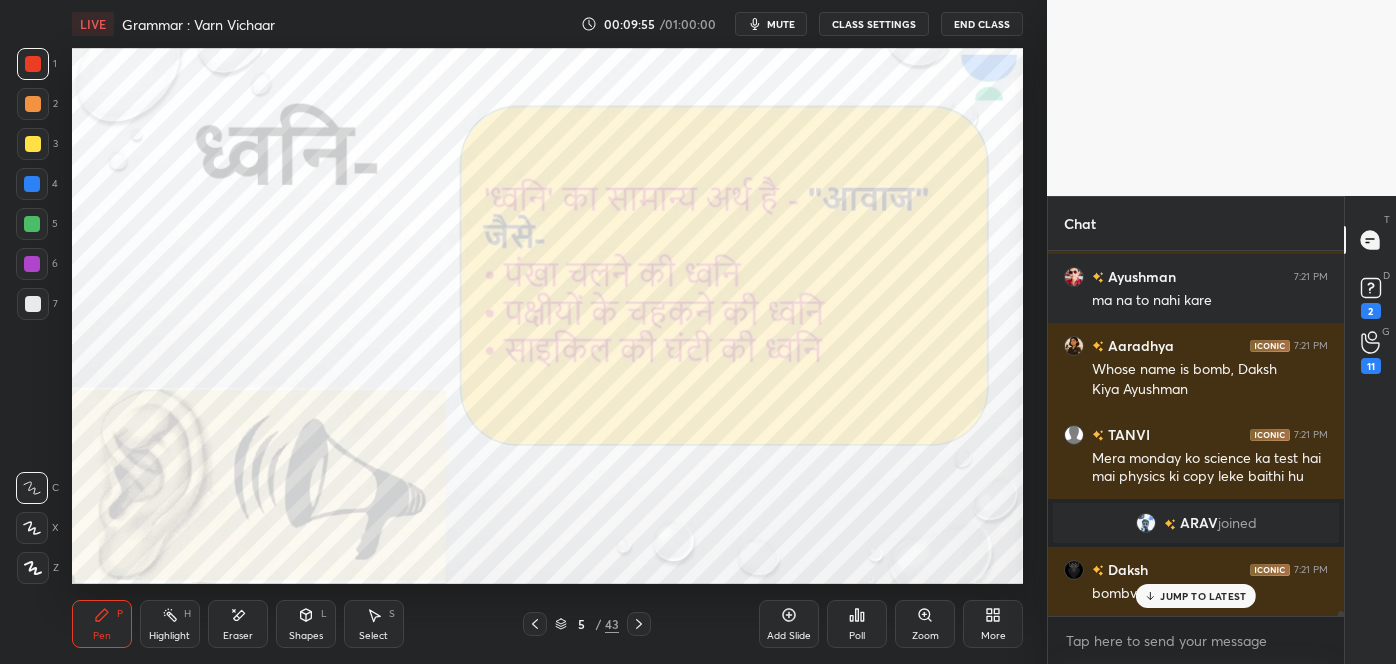 scroll, scrollTop: 27858, scrollLeft: 0, axis: vertical 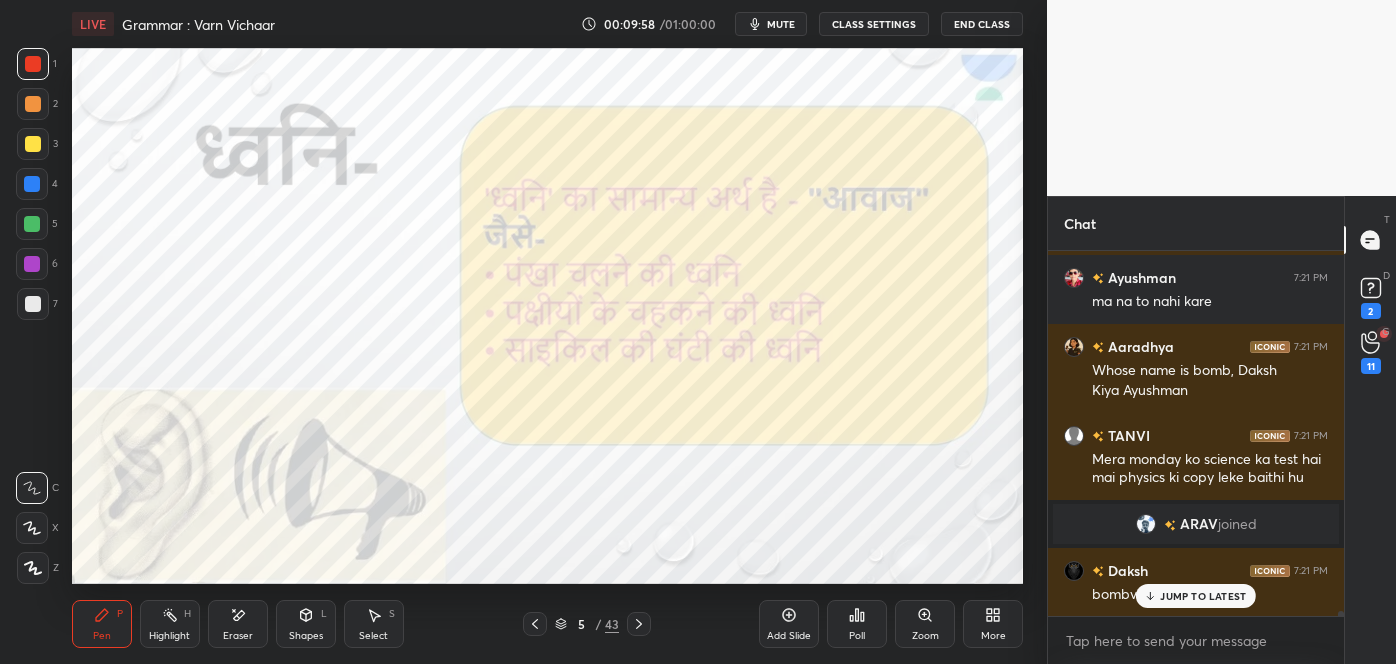 click on "JUMP TO LATEST" at bounding box center [1196, 596] 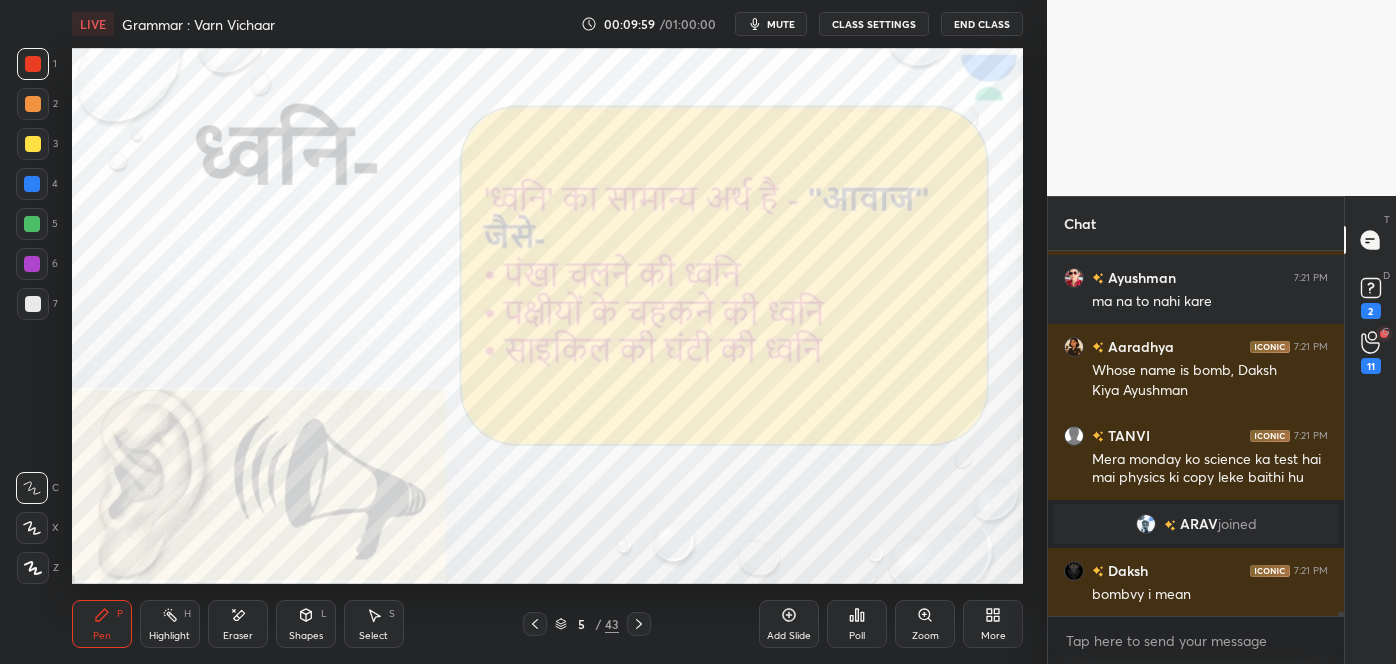 click 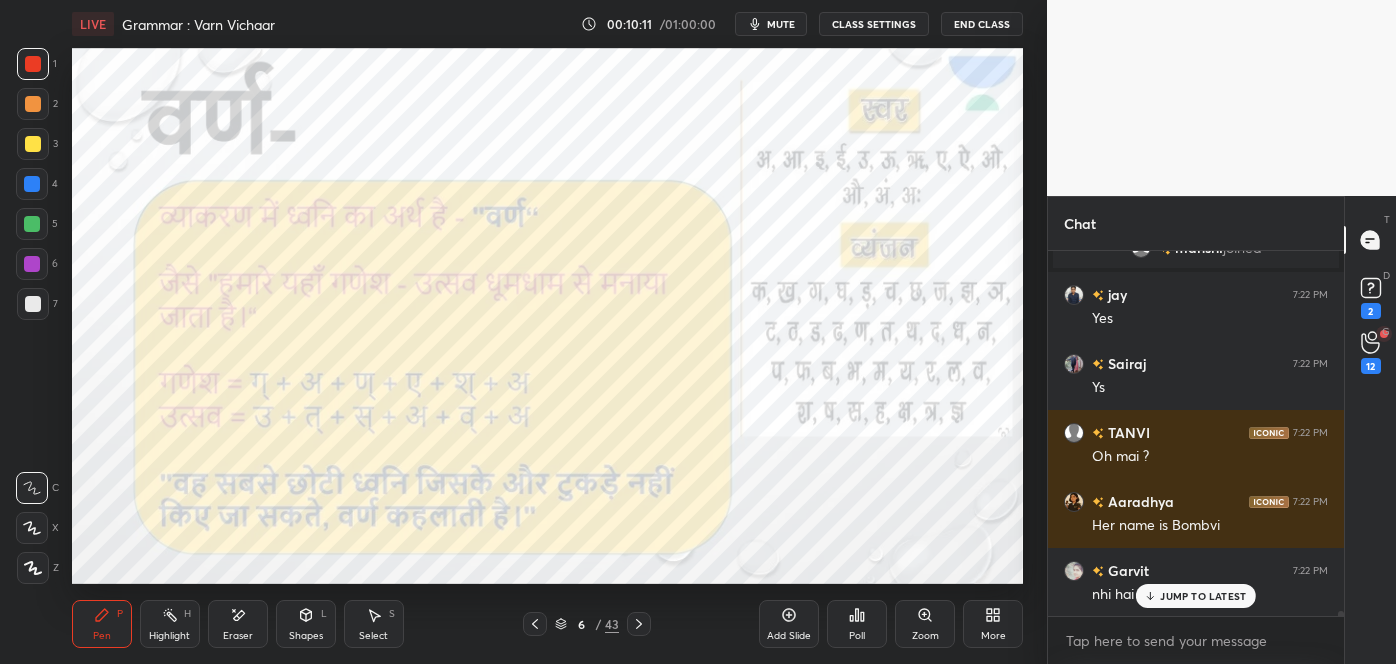 scroll, scrollTop: 28453, scrollLeft: 0, axis: vertical 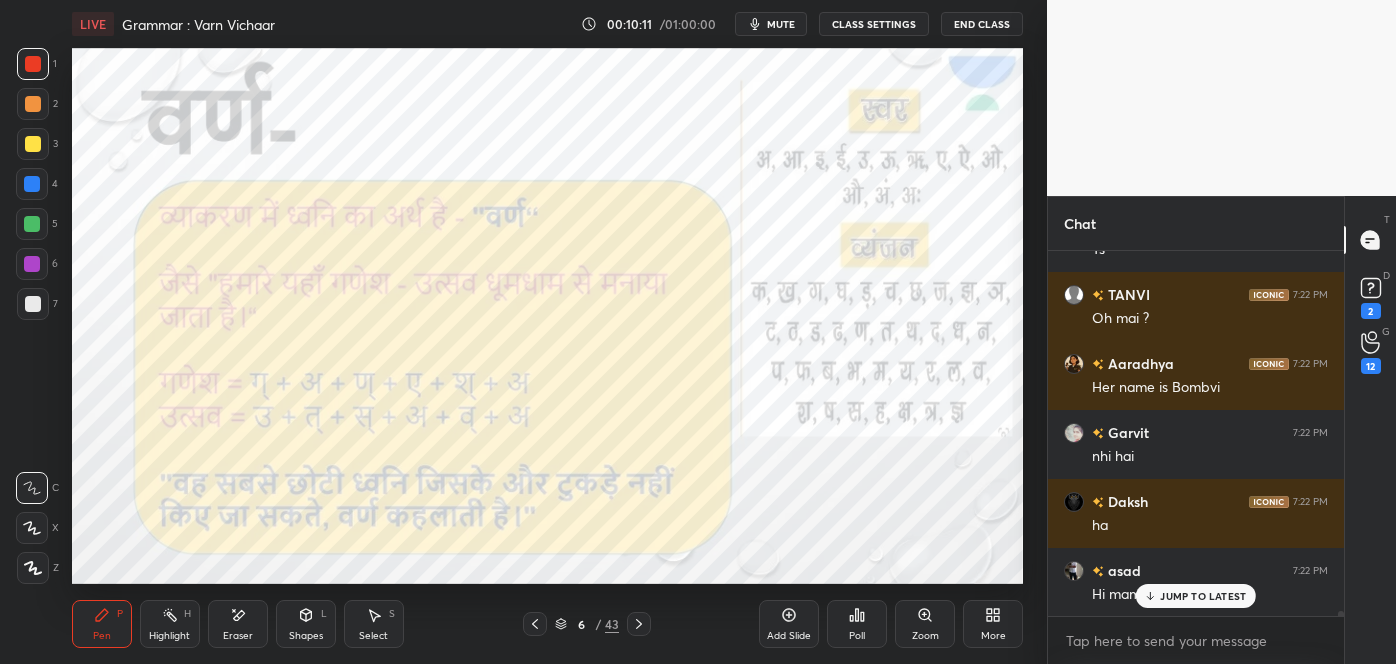click on "Add Slide" at bounding box center [789, 636] 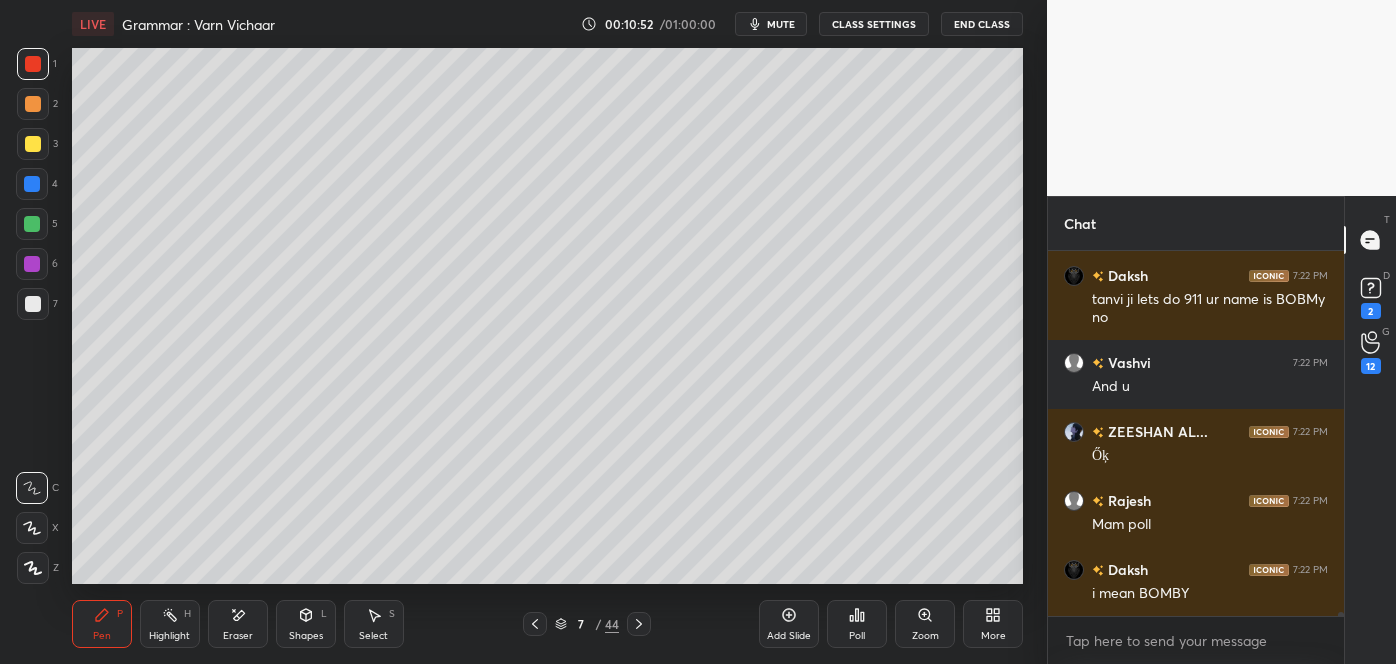 scroll, scrollTop: 29802, scrollLeft: 0, axis: vertical 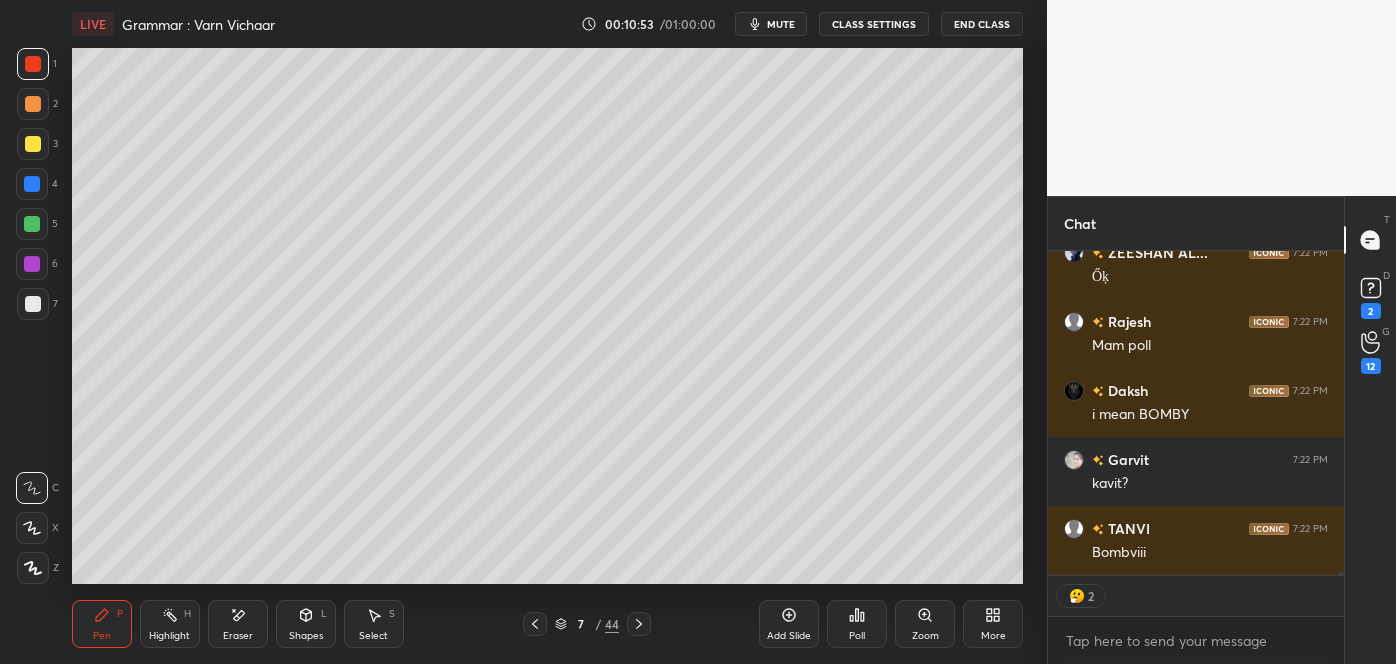 click 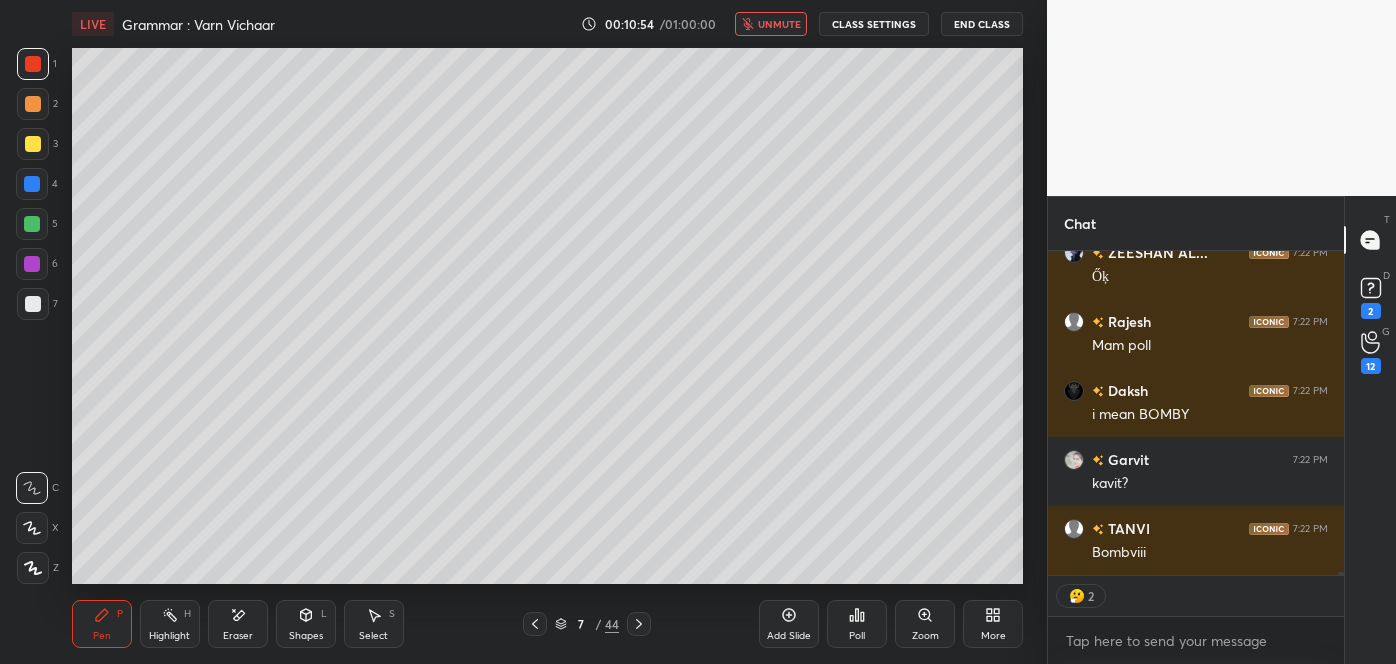 click 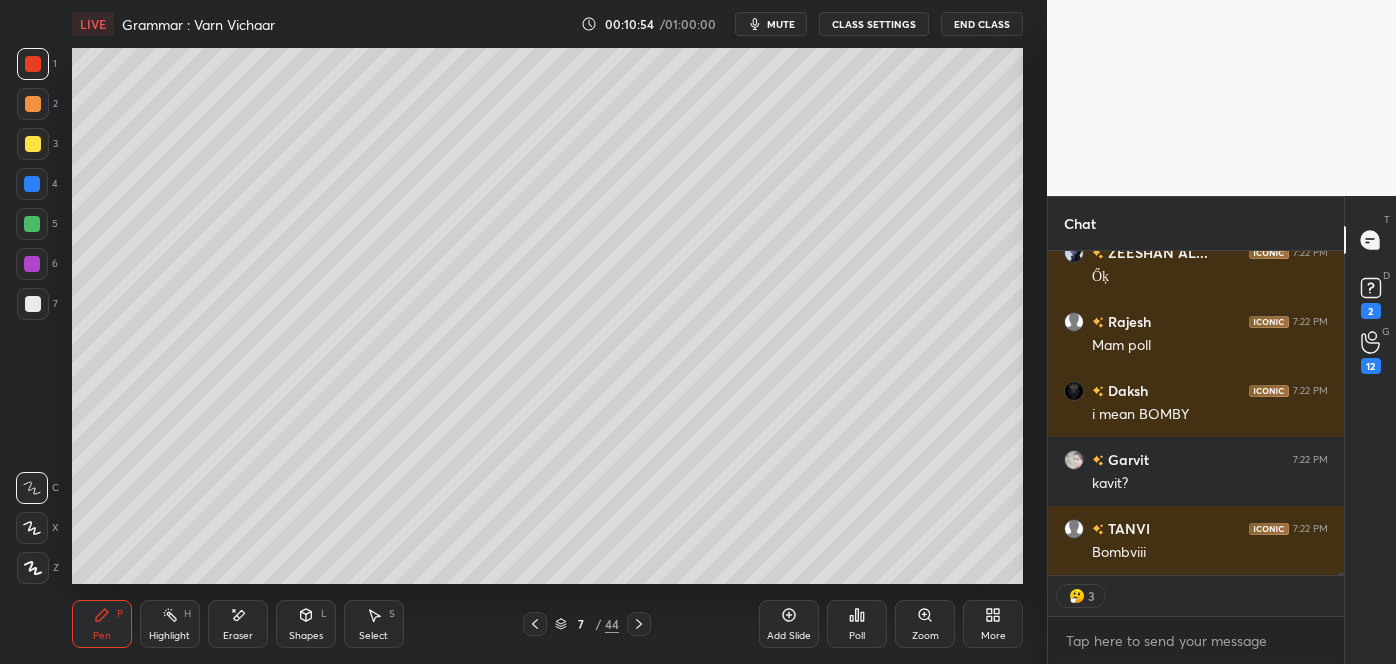 scroll, scrollTop: 29980, scrollLeft: 0, axis: vertical 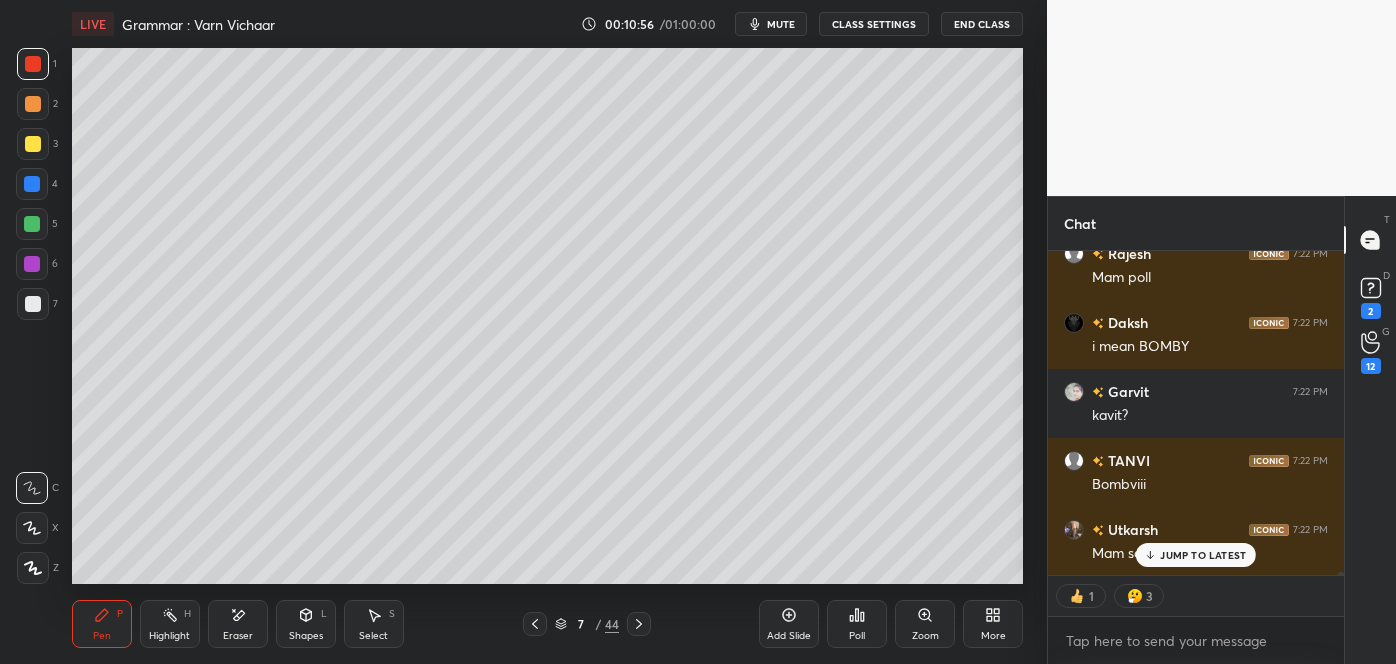 click on "JUMP TO LATEST" at bounding box center [1203, 555] 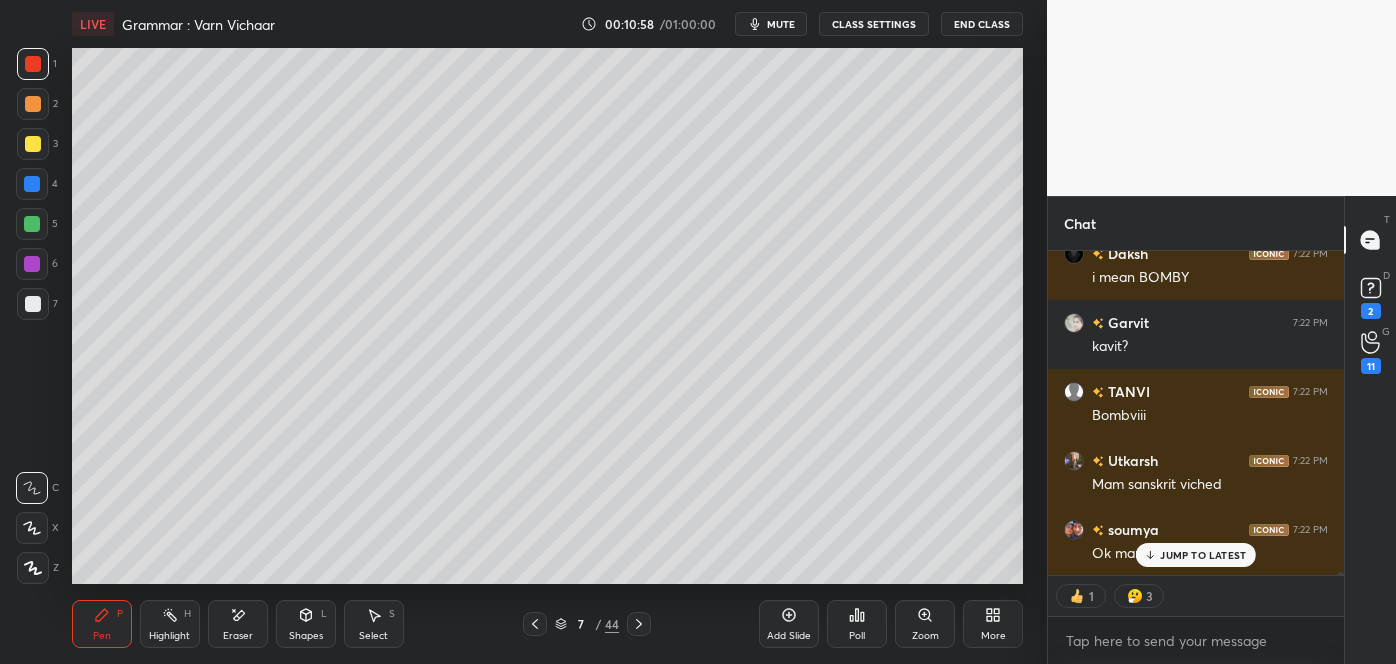 scroll, scrollTop: 30118, scrollLeft: 0, axis: vertical 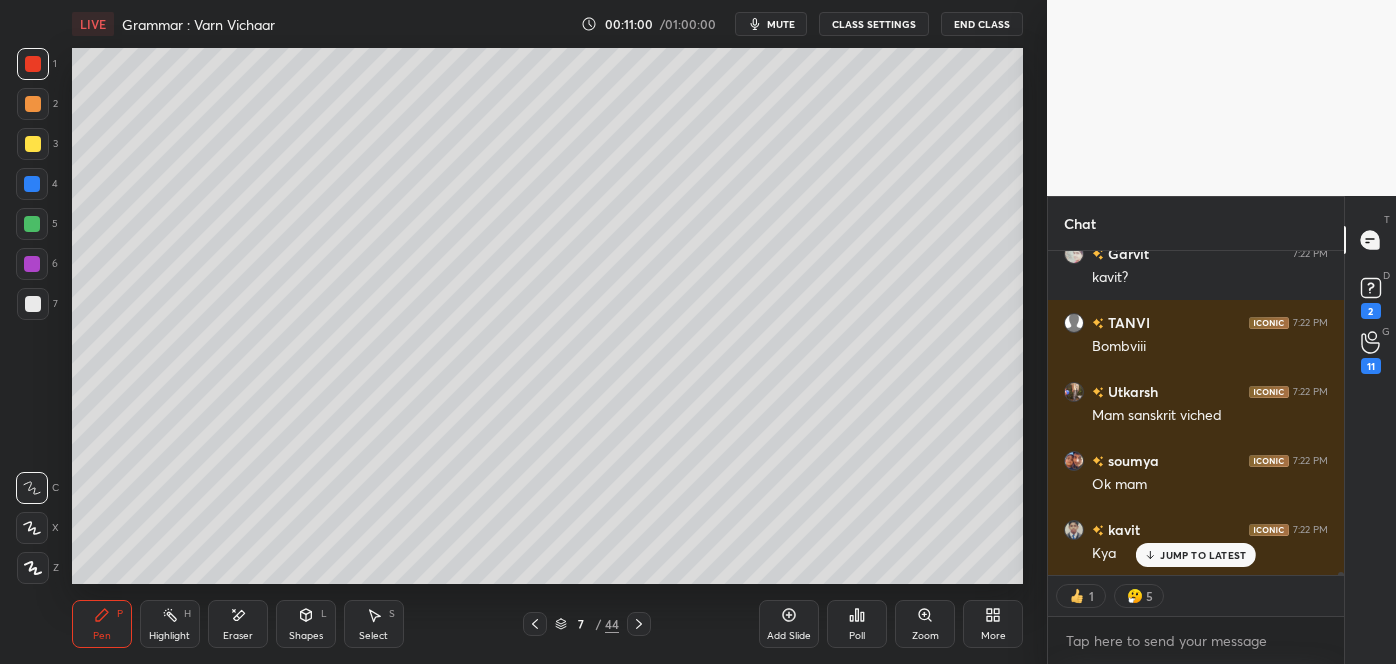 click on "JUMP TO LATEST" at bounding box center [1203, 555] 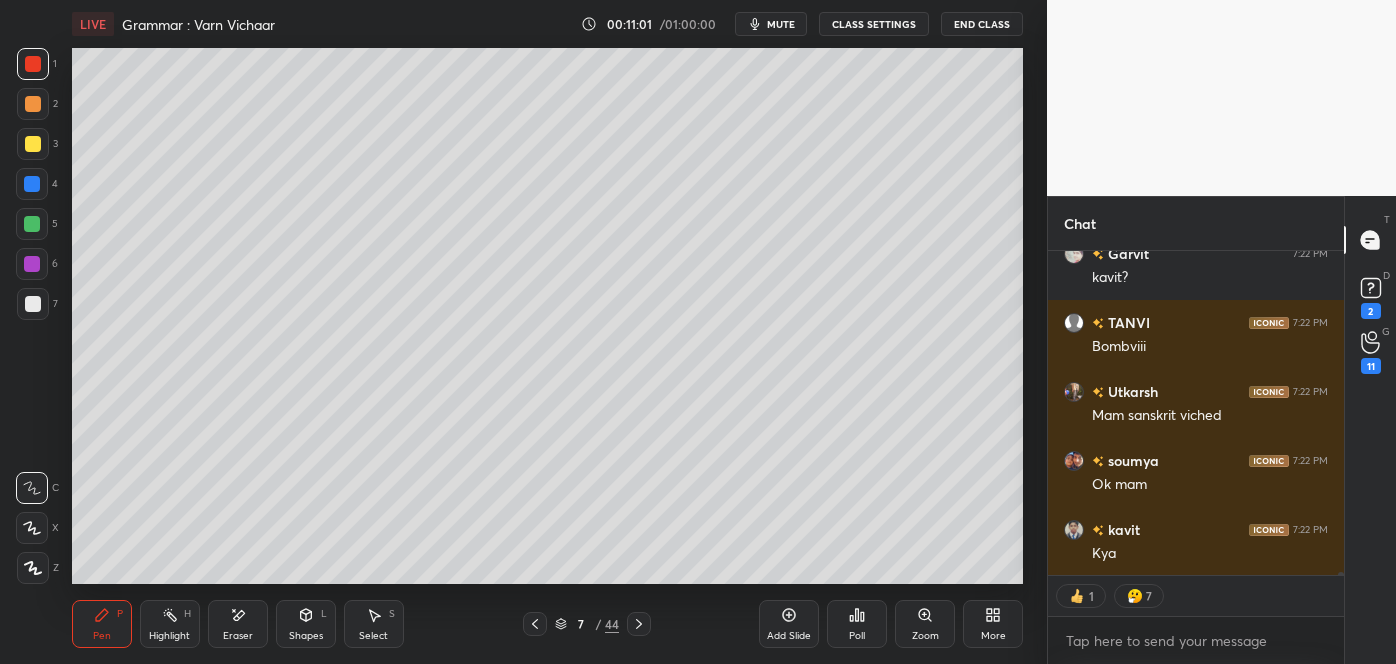 scroll, scrollTop: 30187, scrollLeft: 0, axis: vertical 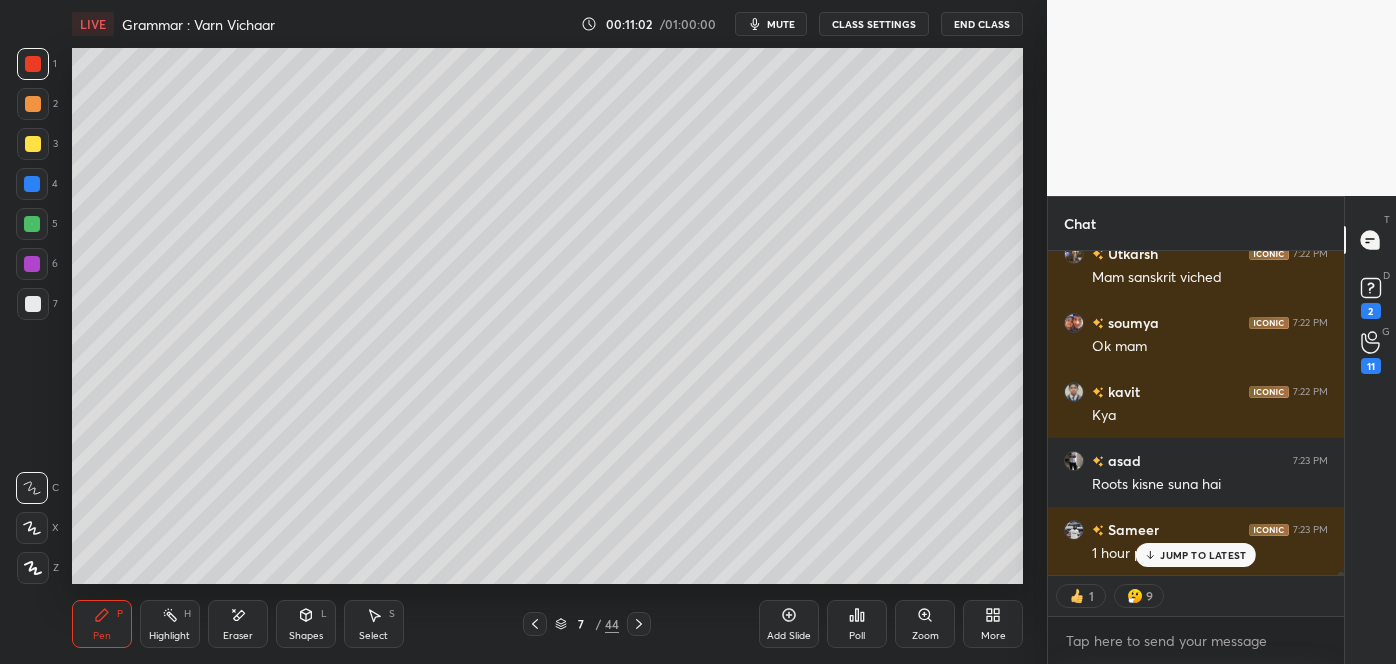 click on "JUMP TO LATEST" at bounding box center [1203, 555] 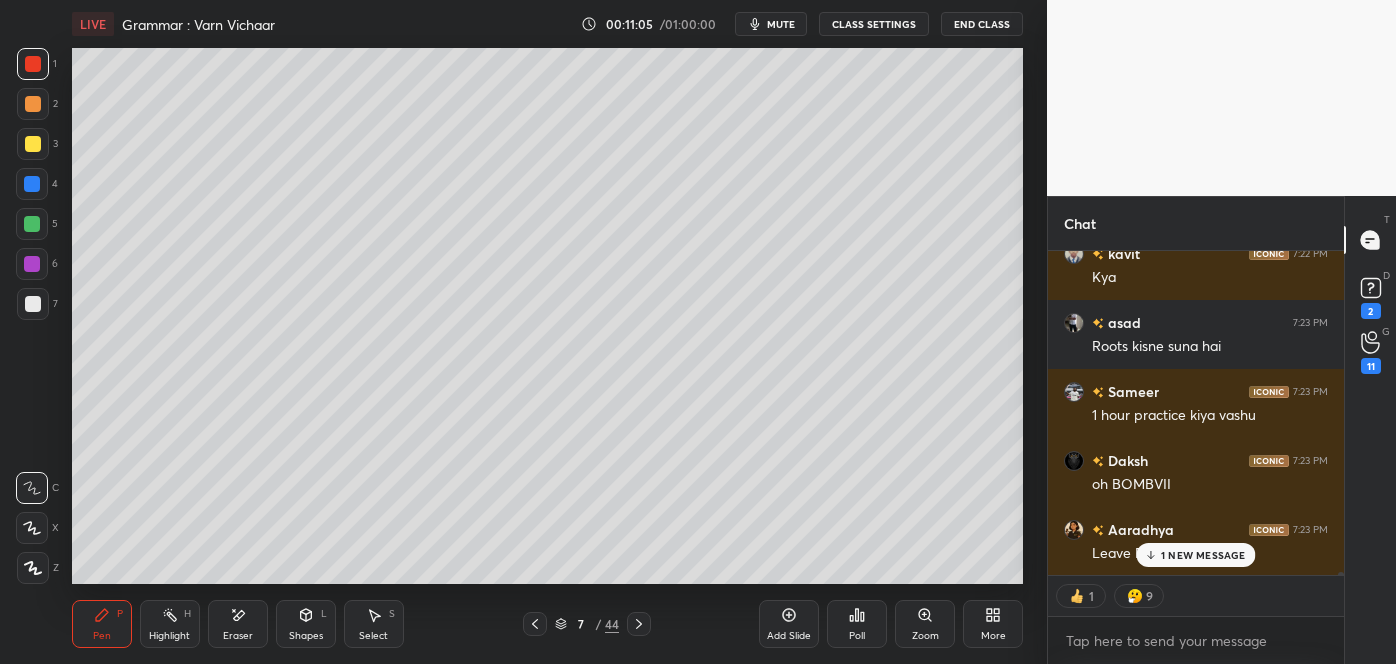 scroll, scrollTop: 30464, scrollLeft: 0, axis: vertical 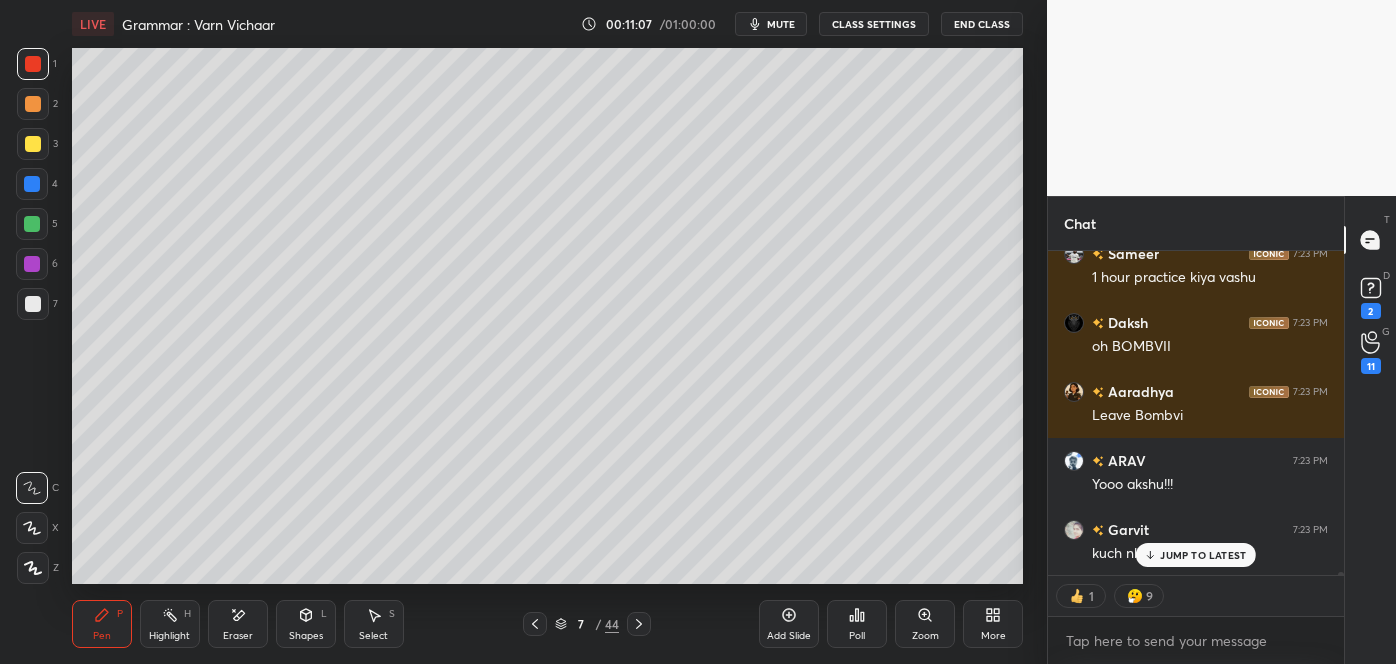 click 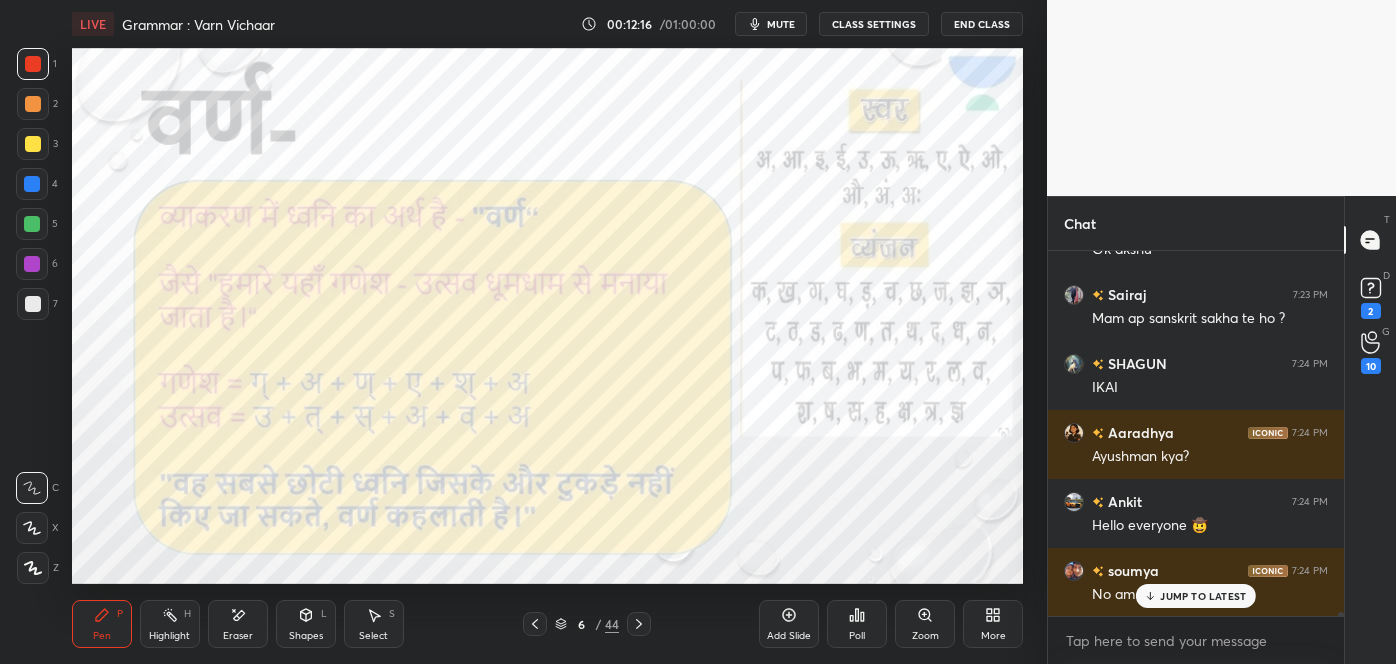 scroll, scrollTop: 32687, scrollLeft: 0, axis: vertical 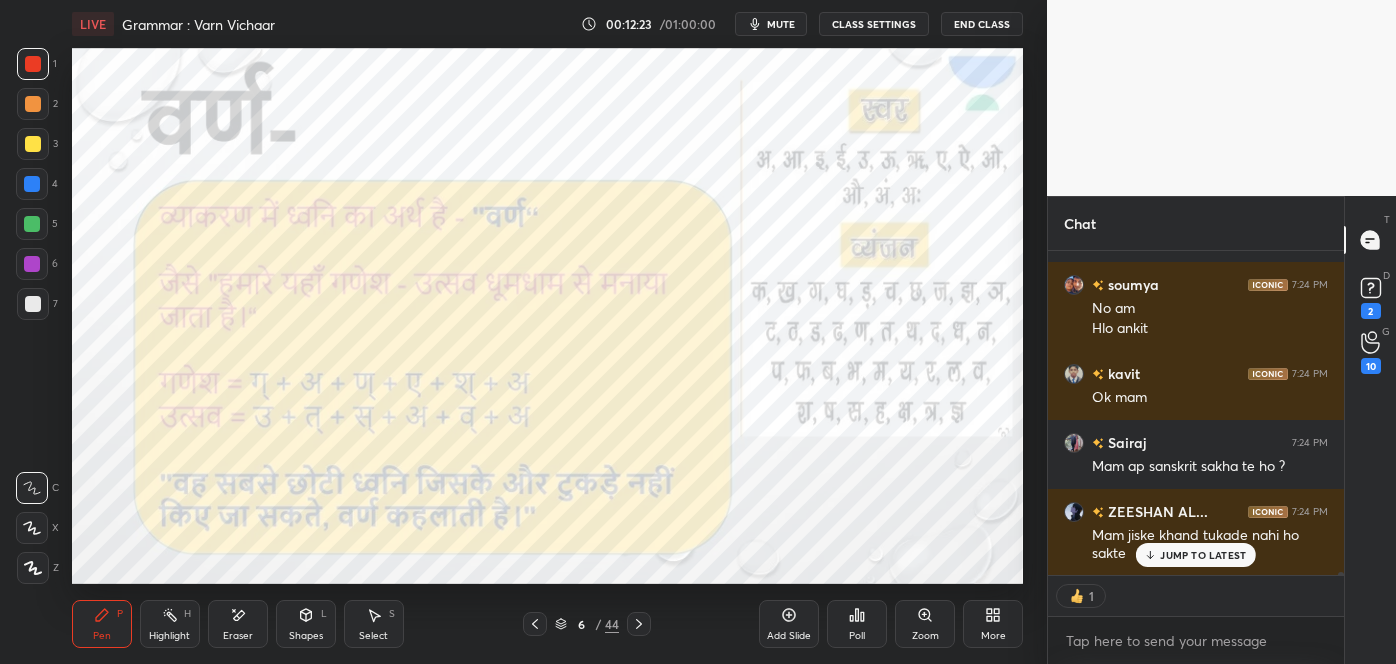 click on "JUMP TO LATEST" at bounding box center [1203, 555] 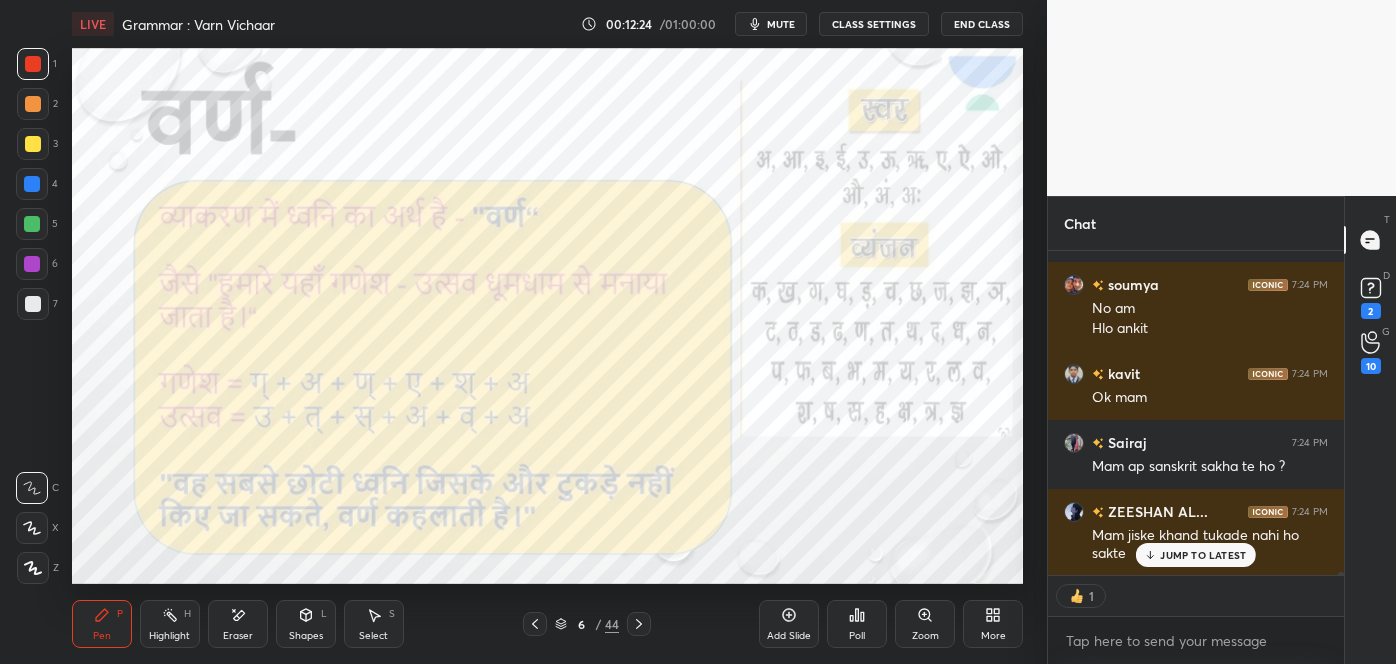 scroll, scrollTop: 33057, scrollLeft: 0, axis: vertical 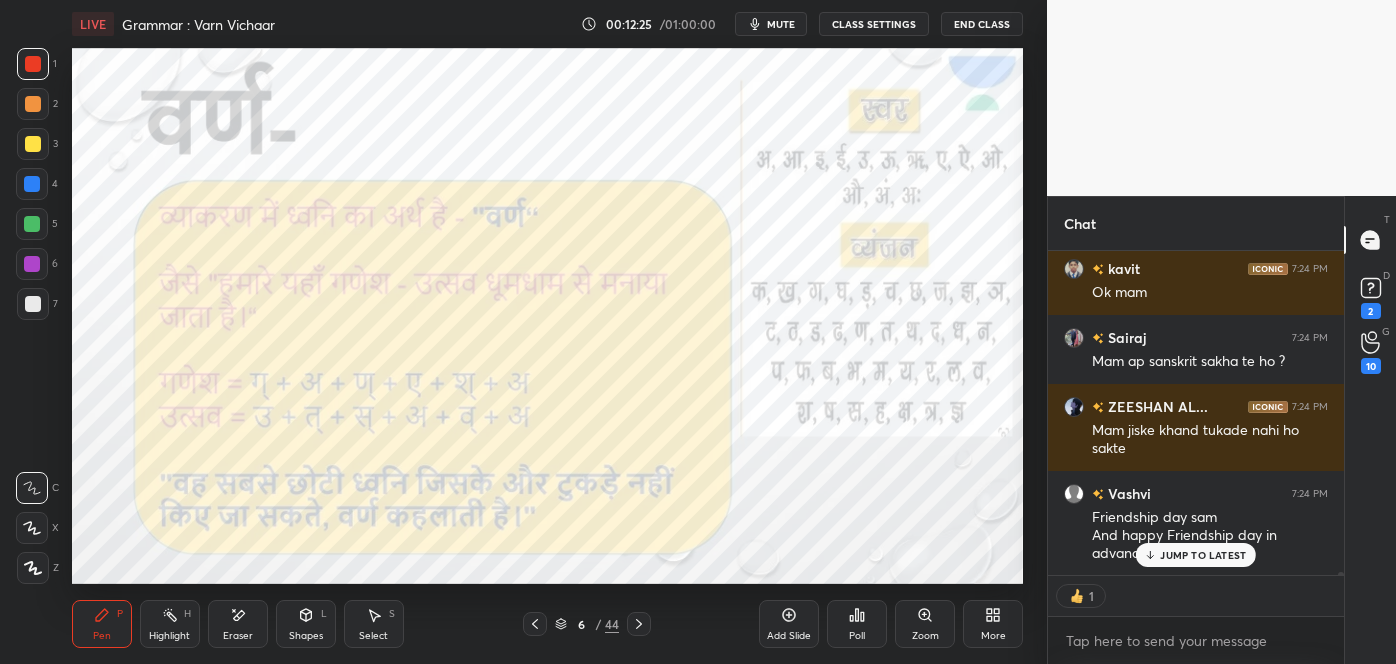 click on "JUMP TO LATEST" at bounding box center [1203, 555] 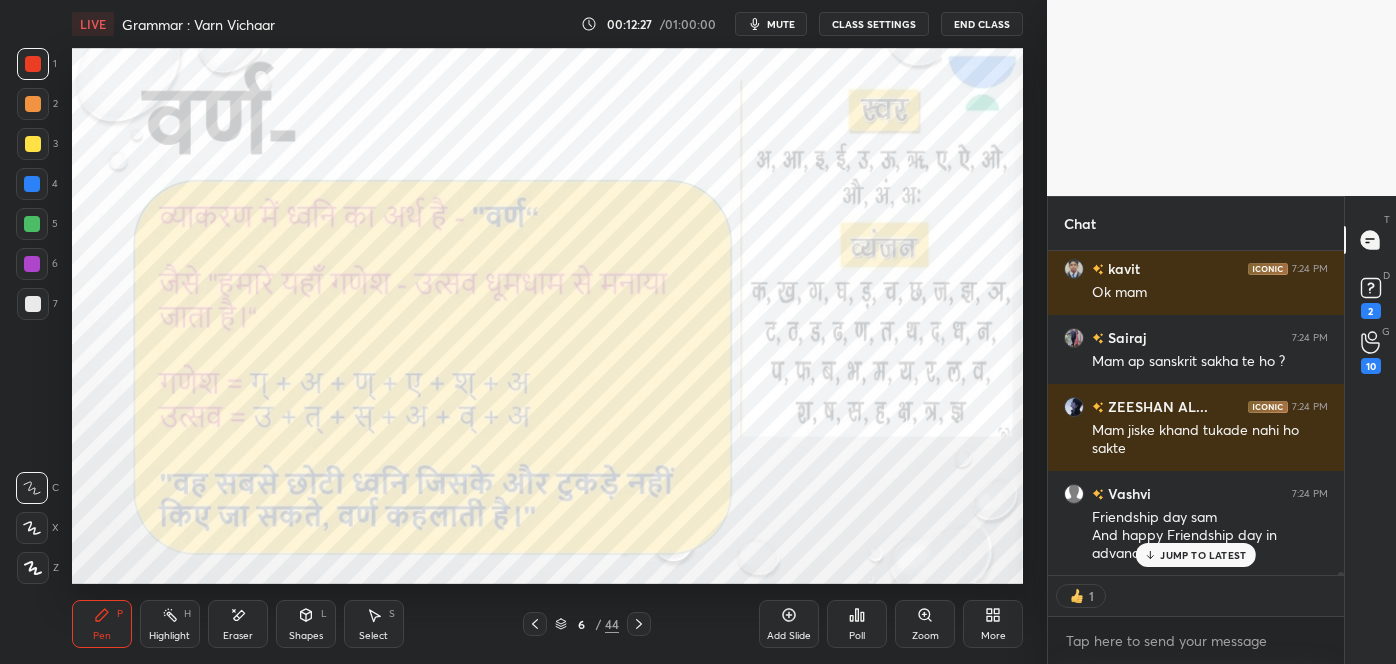 scroll, scrollTop: 33126, scrollLeft: 0, axis: vertical 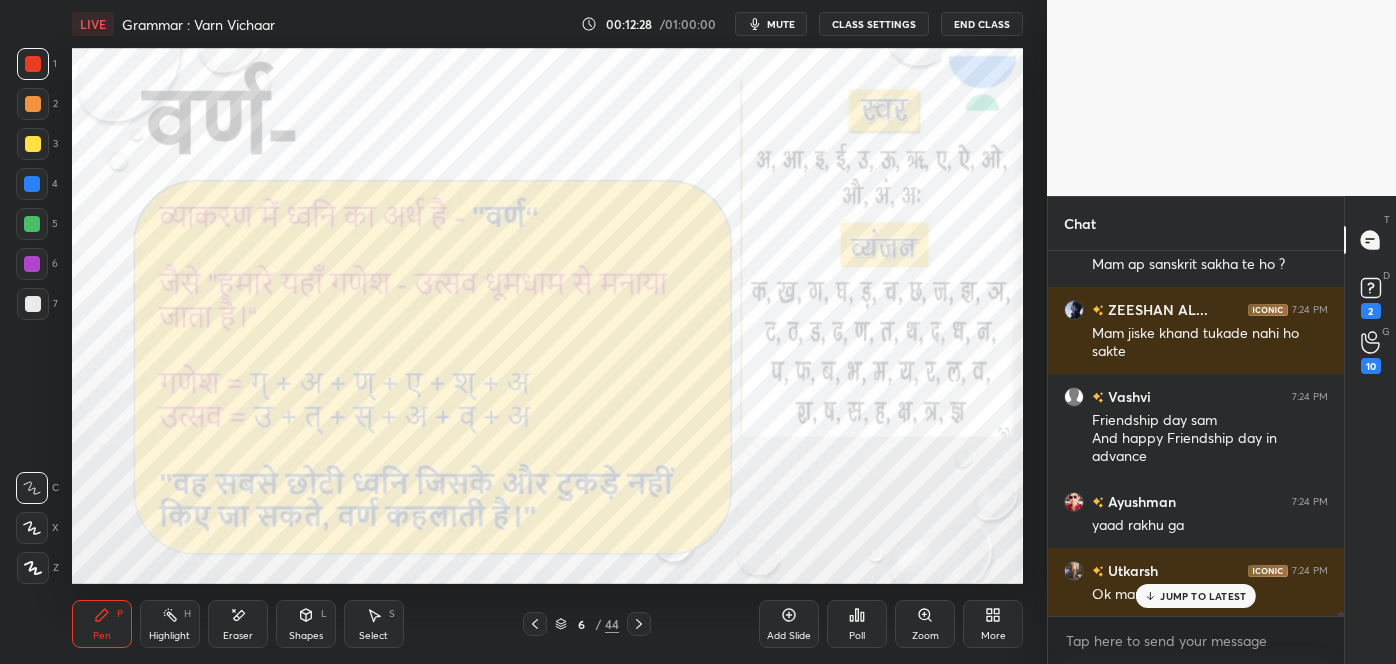 click on "JUMP TO LATEST" at bounding box center (1203, 596) 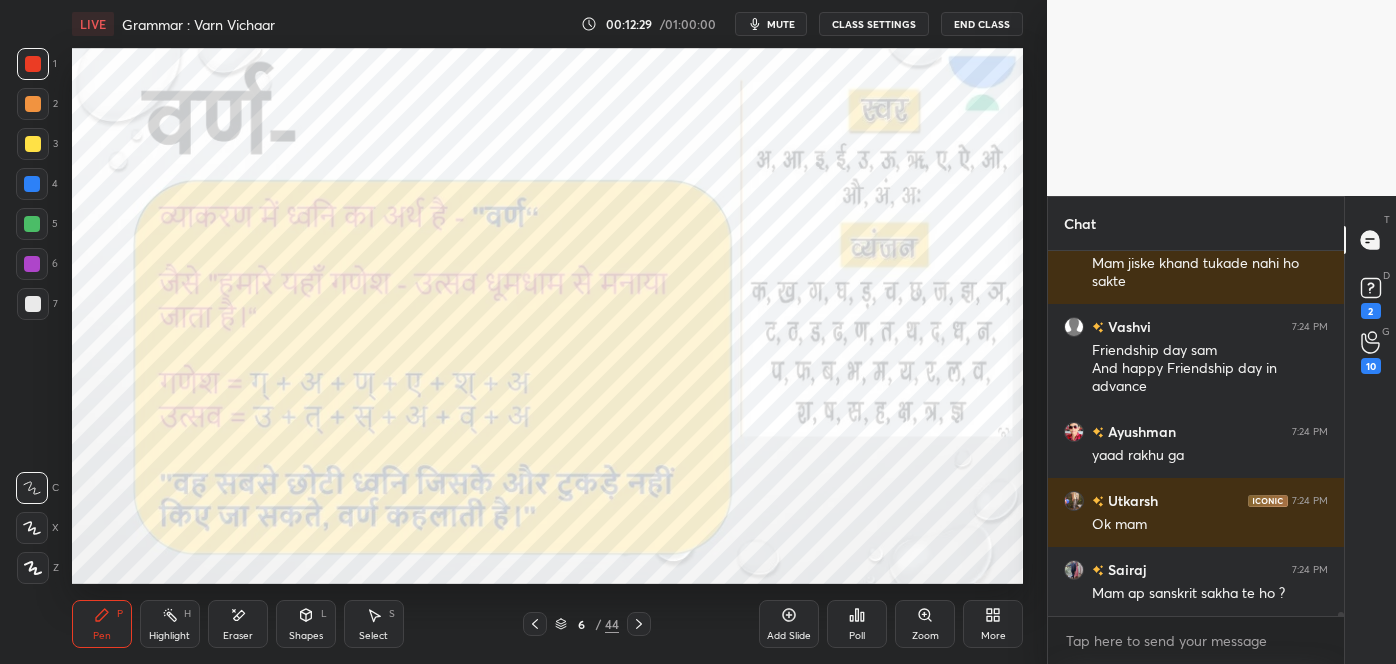 scroll, scrollTop: 33293, scrollLeft: 0, axis: vertical 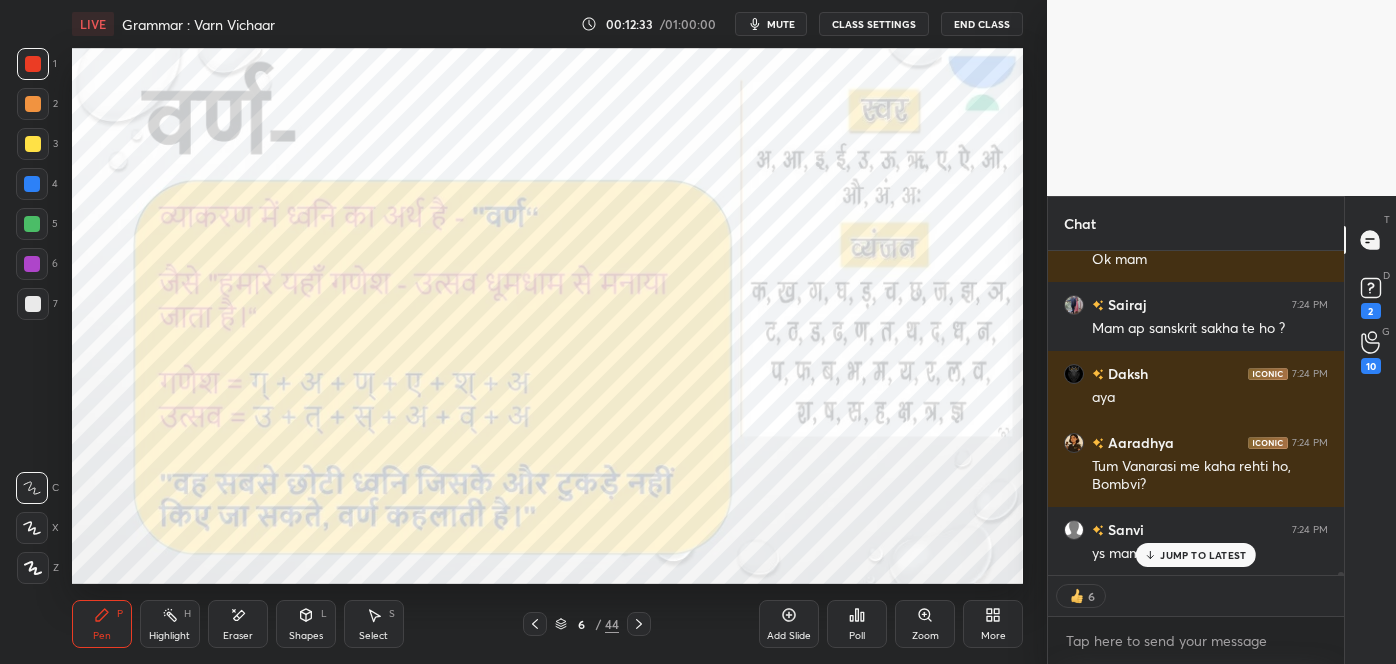 click on "JUMP TO LATEST" at bounding box center (1203, 555) 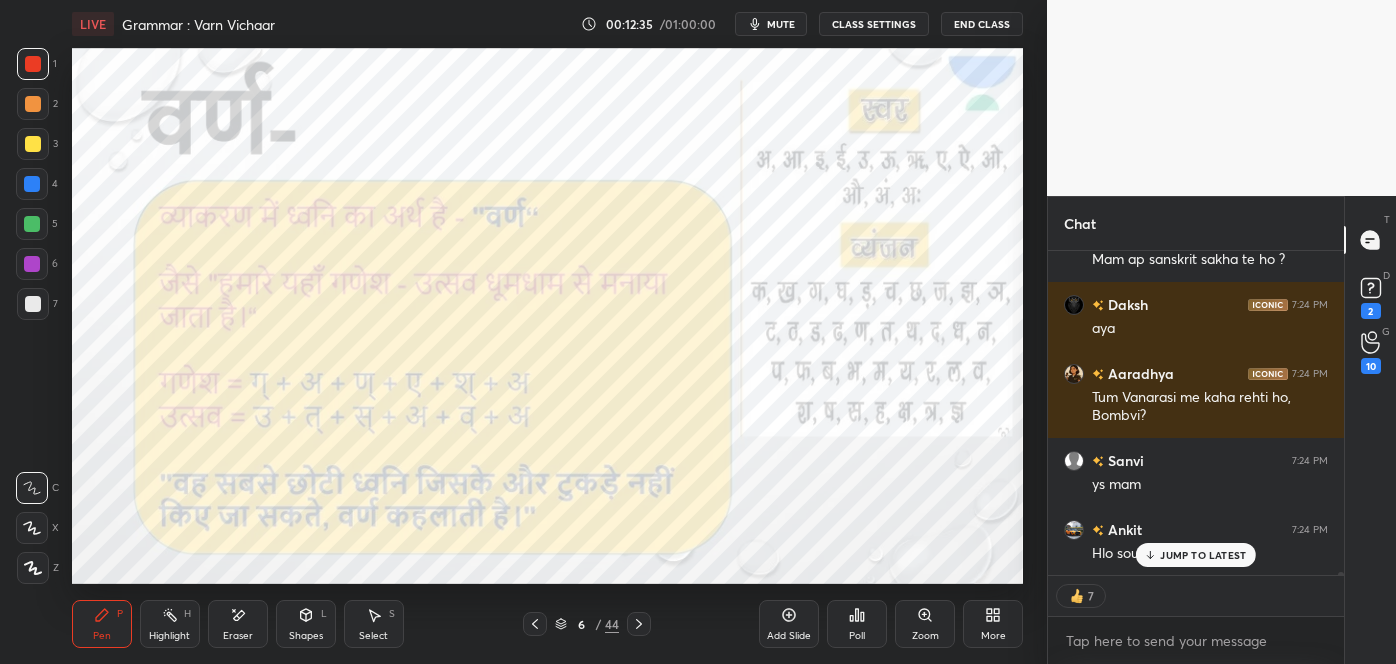 click on "JUMP TO LATEST" at bounding box center (1203, 555) 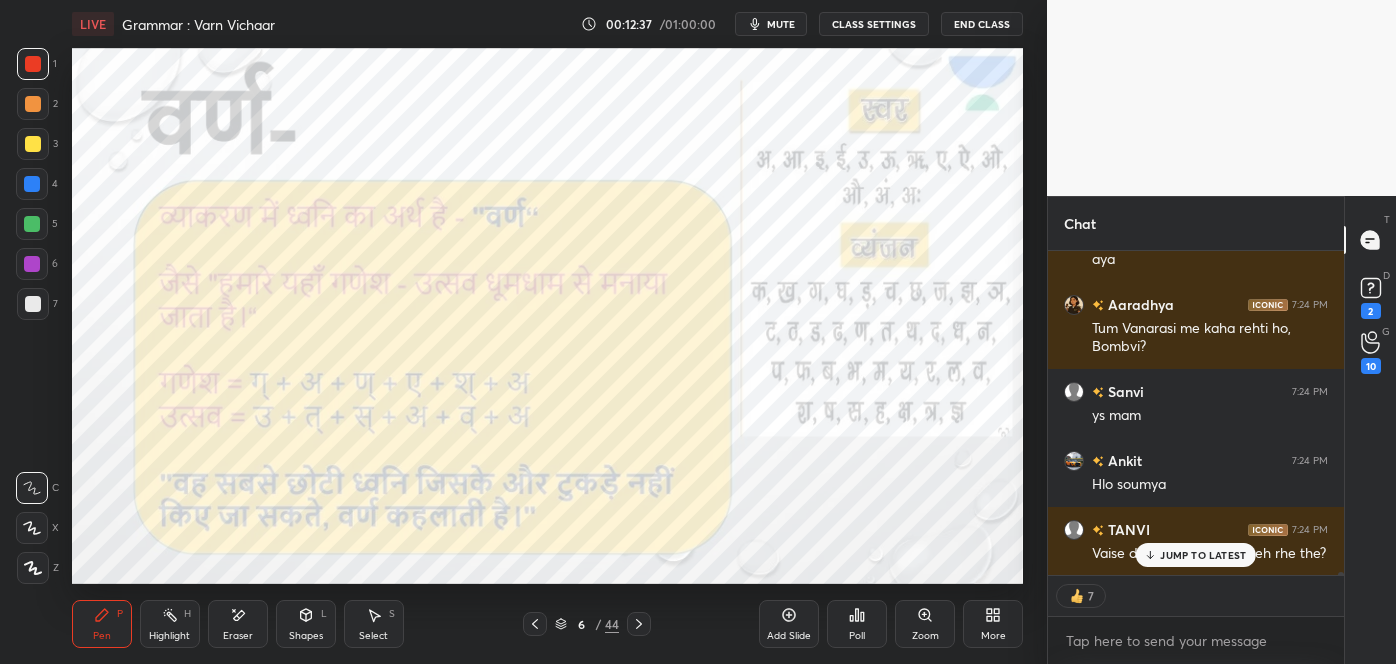 click on "JUMP TO LATEST" at bounding box center (1203, 555) 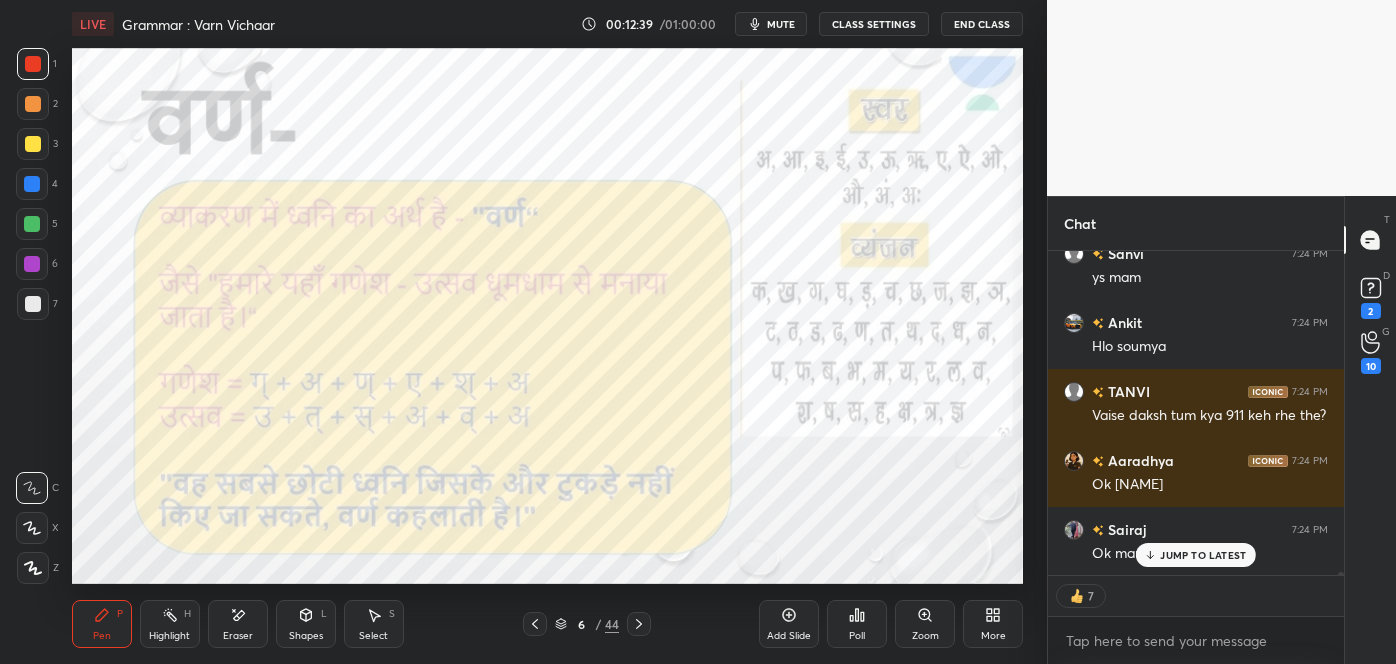 click on "JUMP TO LATEST" at bounding box center [1203, 555] 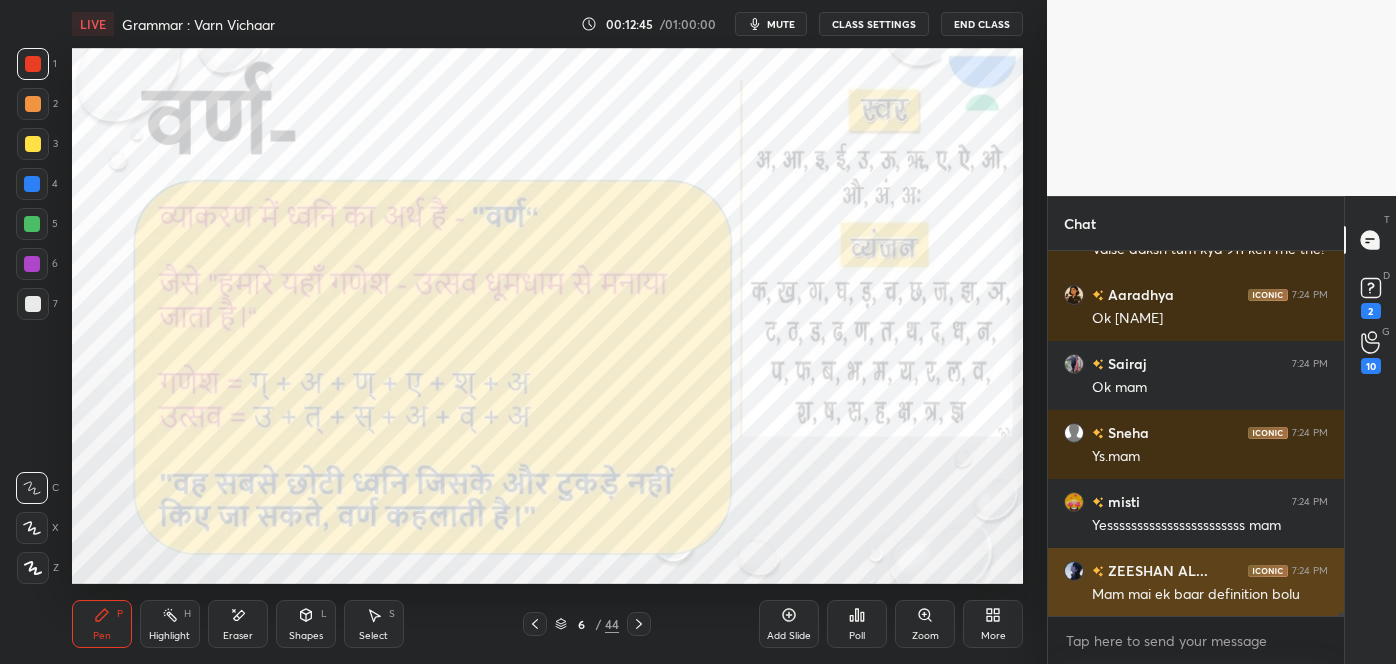 click on "Mam mai ek baar definition bolu" at bounding box center (1210, 595) 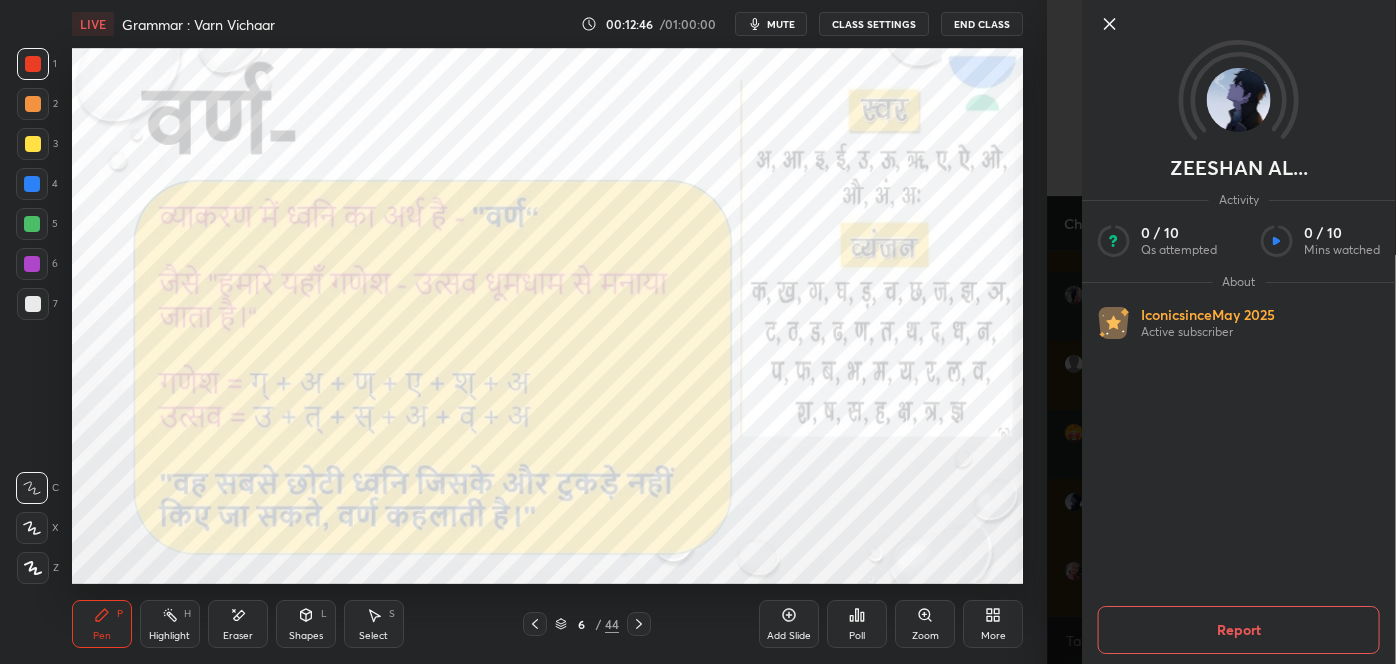 click 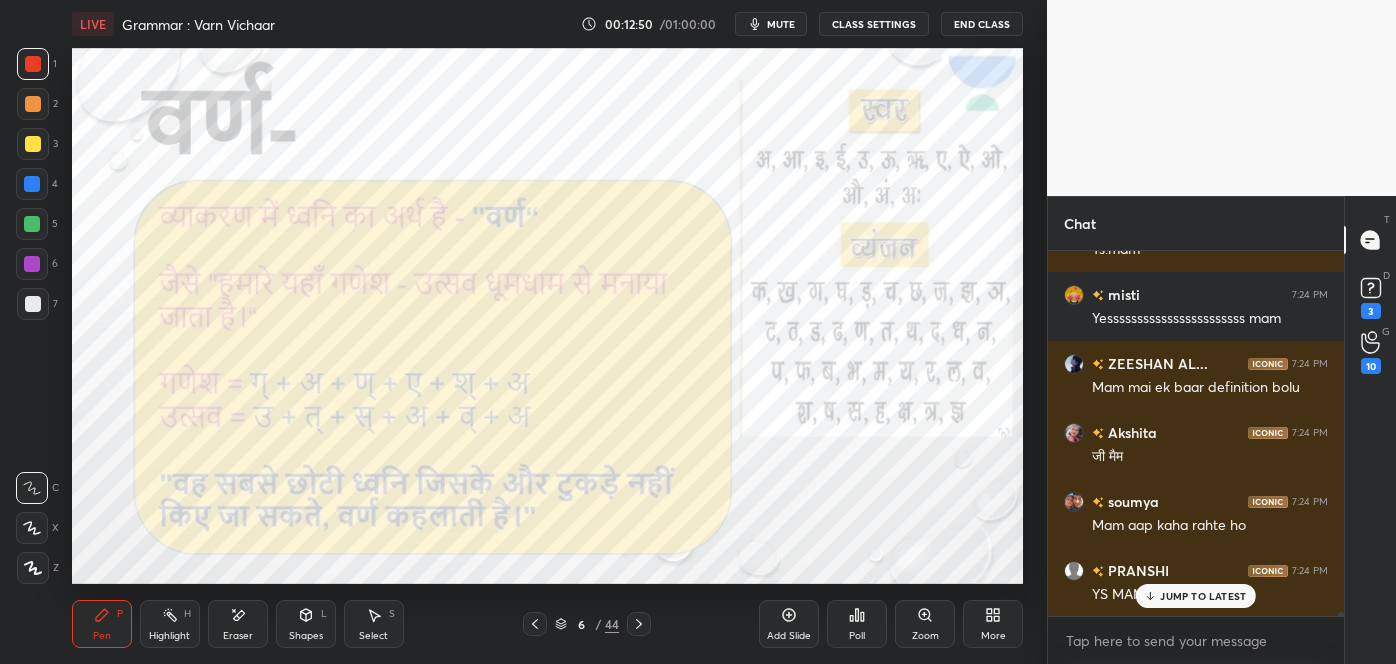 click on "JUMP TO LATEST" at bounding box center [1203, 596] 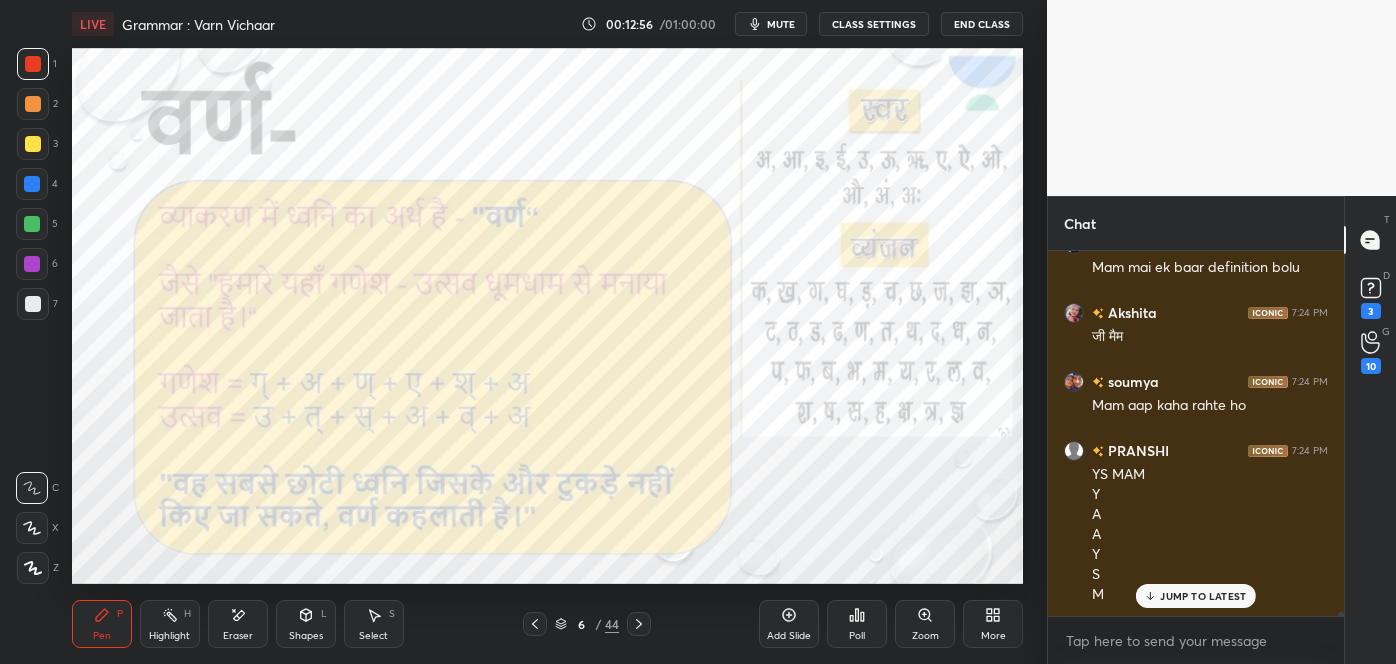 click 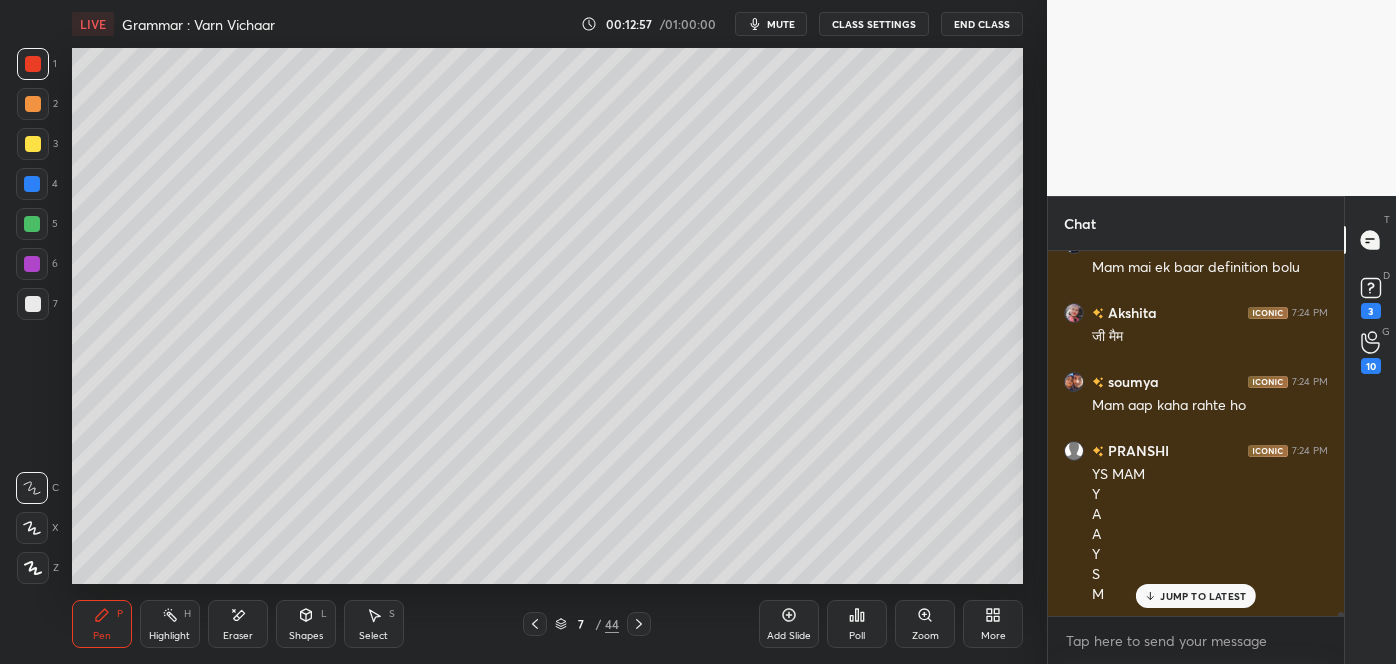 click 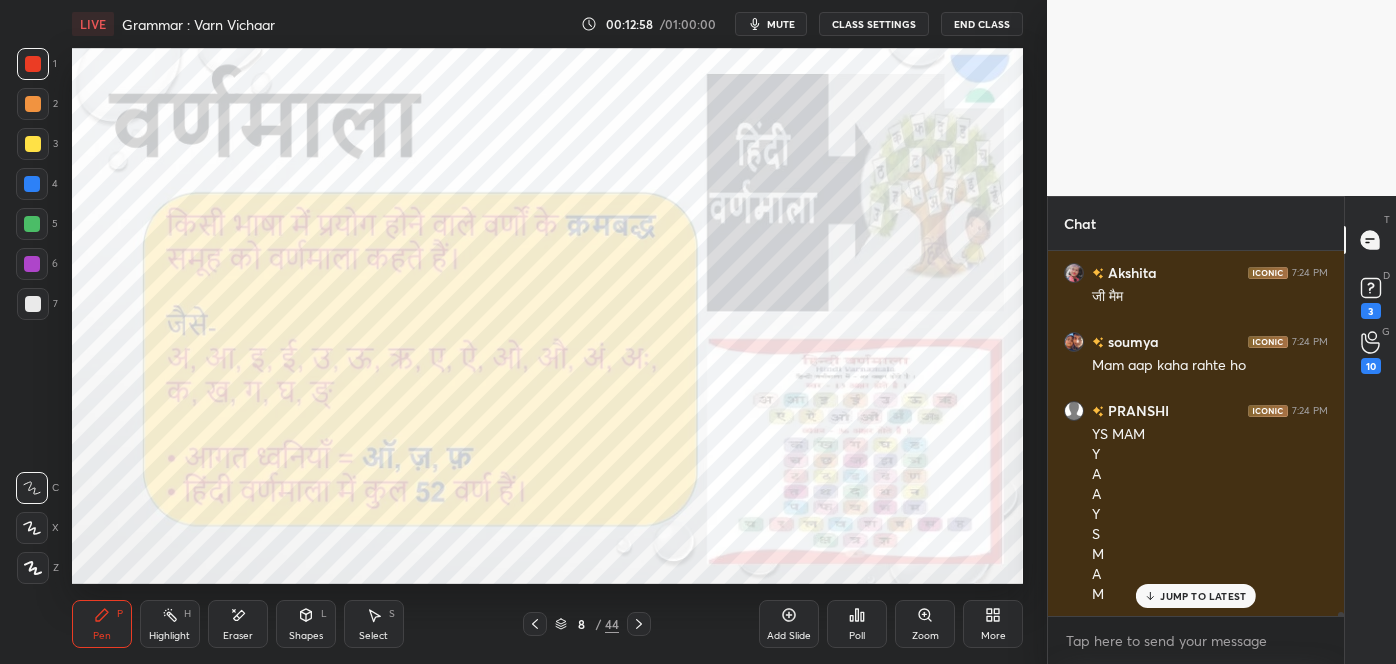 click on "JUMP TO LATEST" at bounding box center [1203, 596] 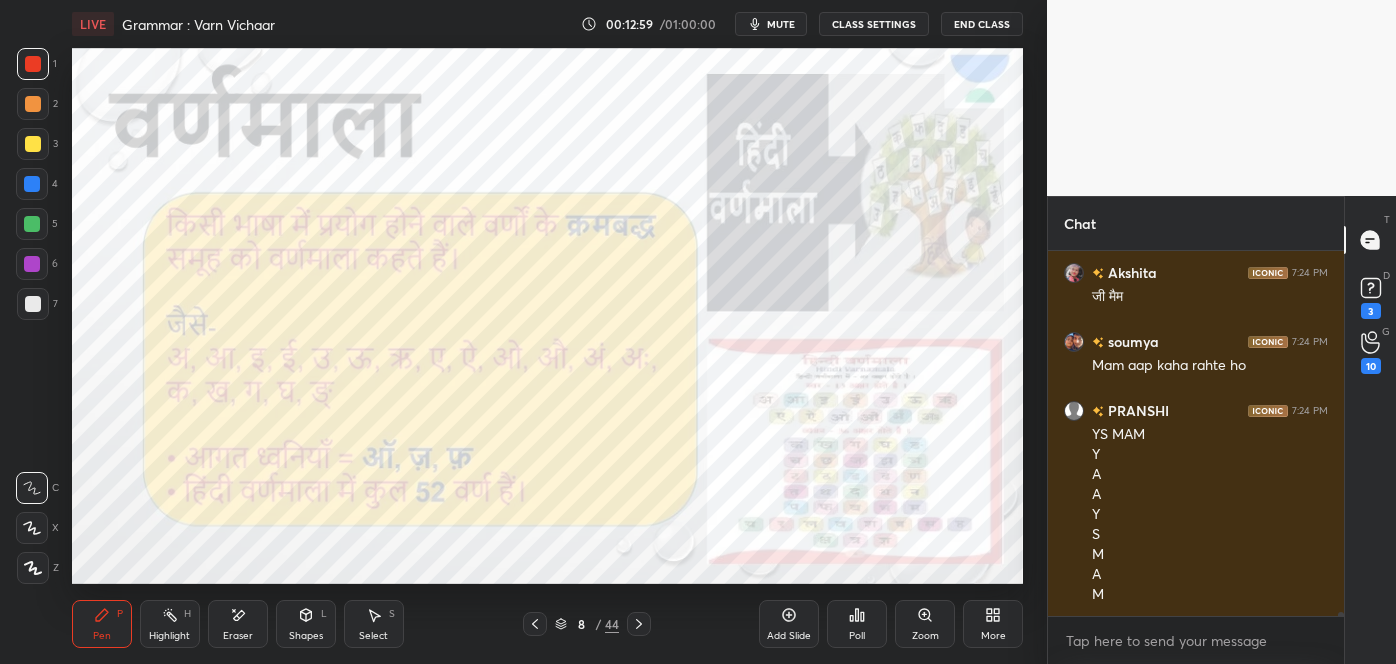 click at bounding box center [535, 624] 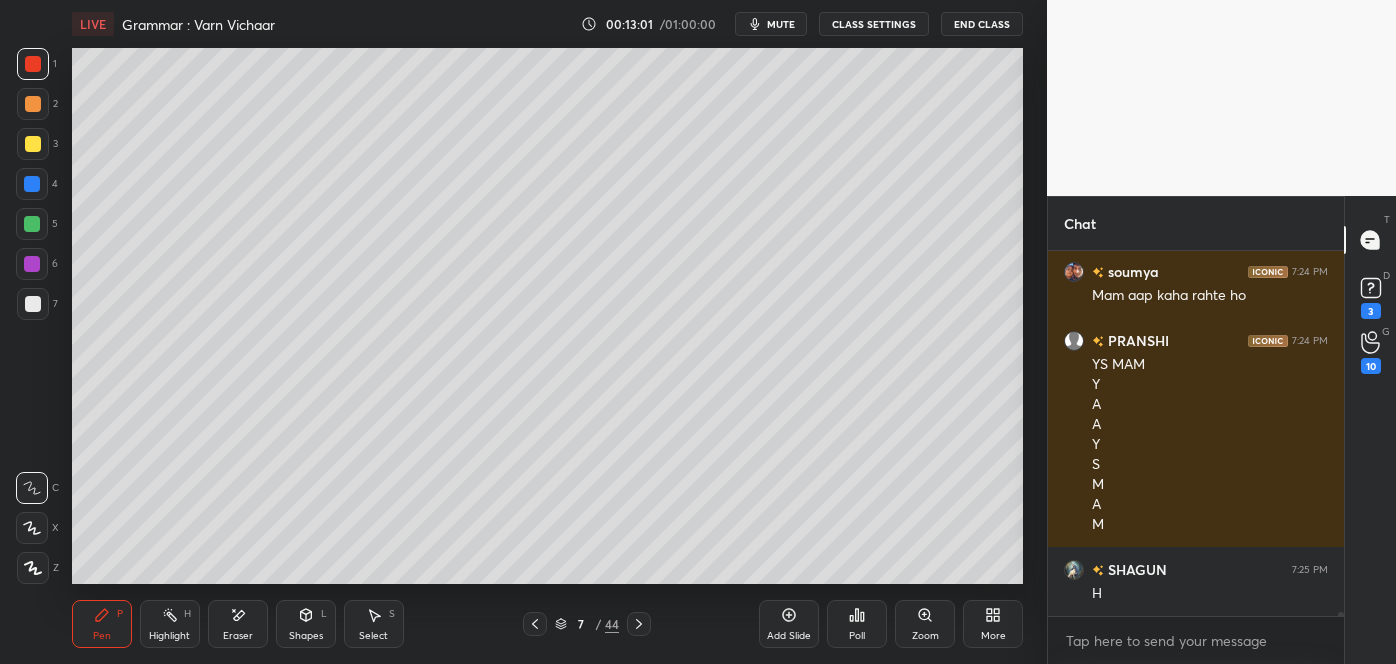 click at bounding box center (535, 624) 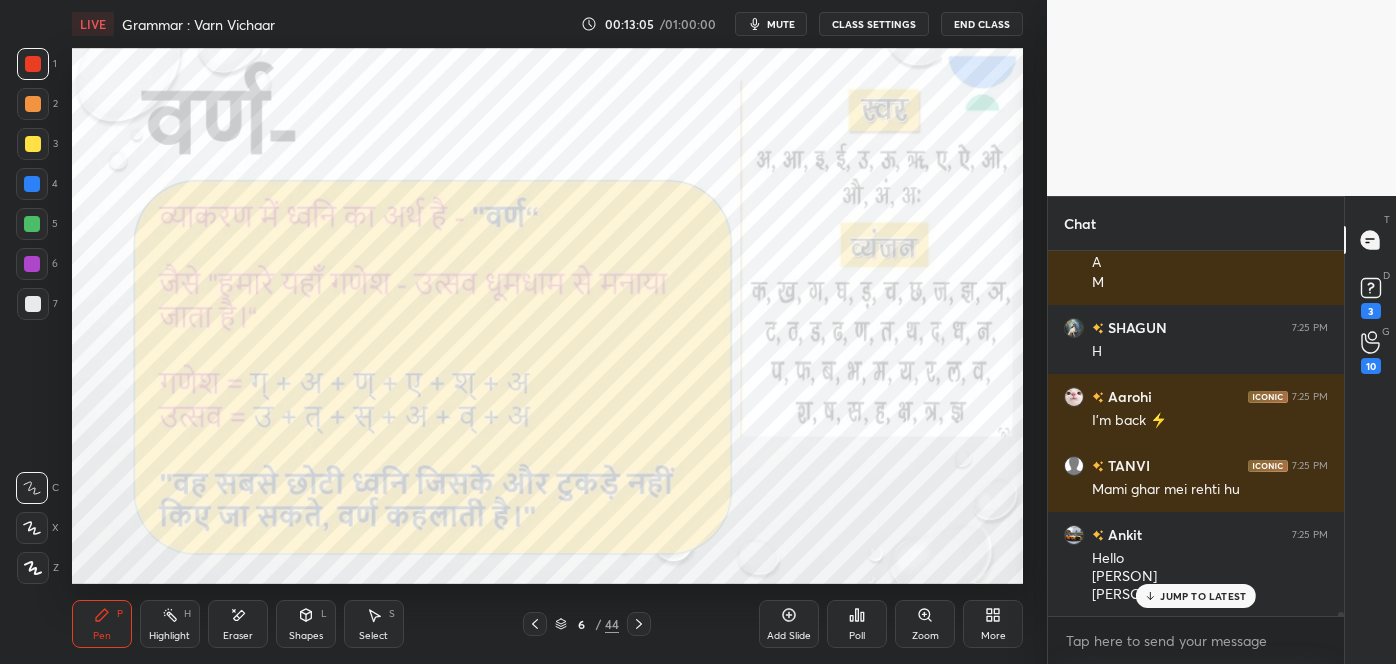 click at bounding box center (639, 624) 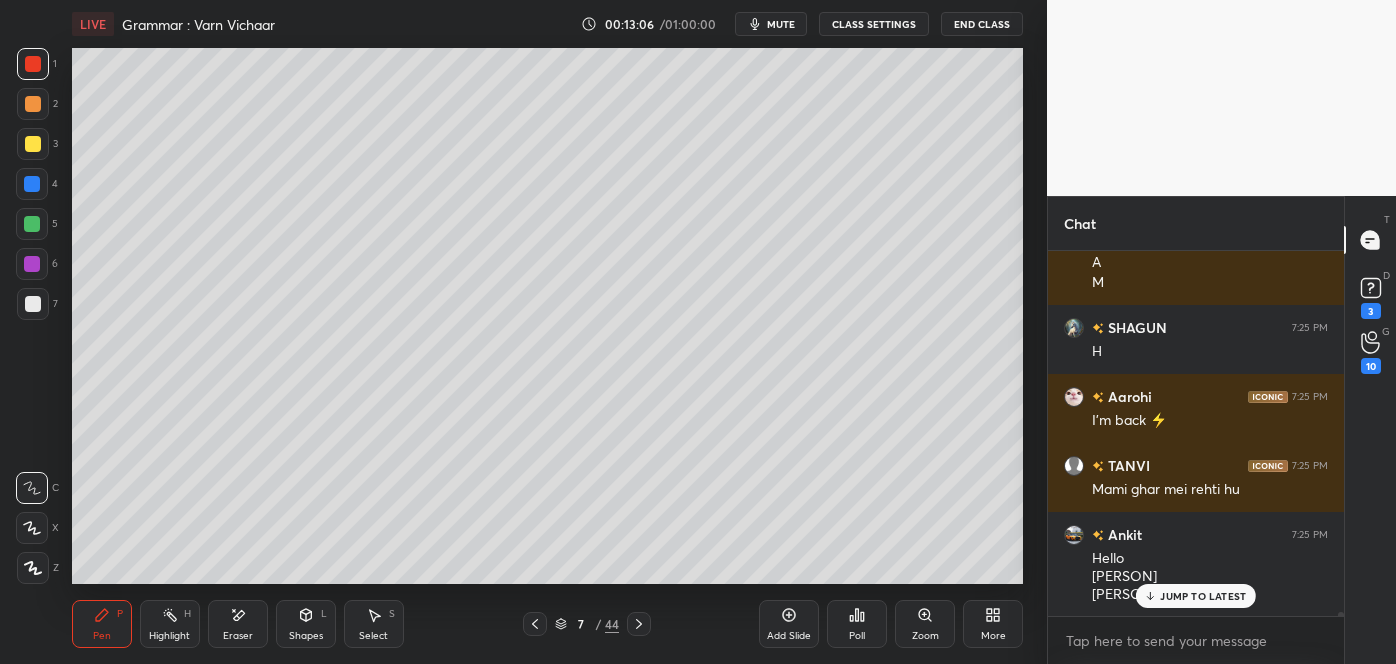 click 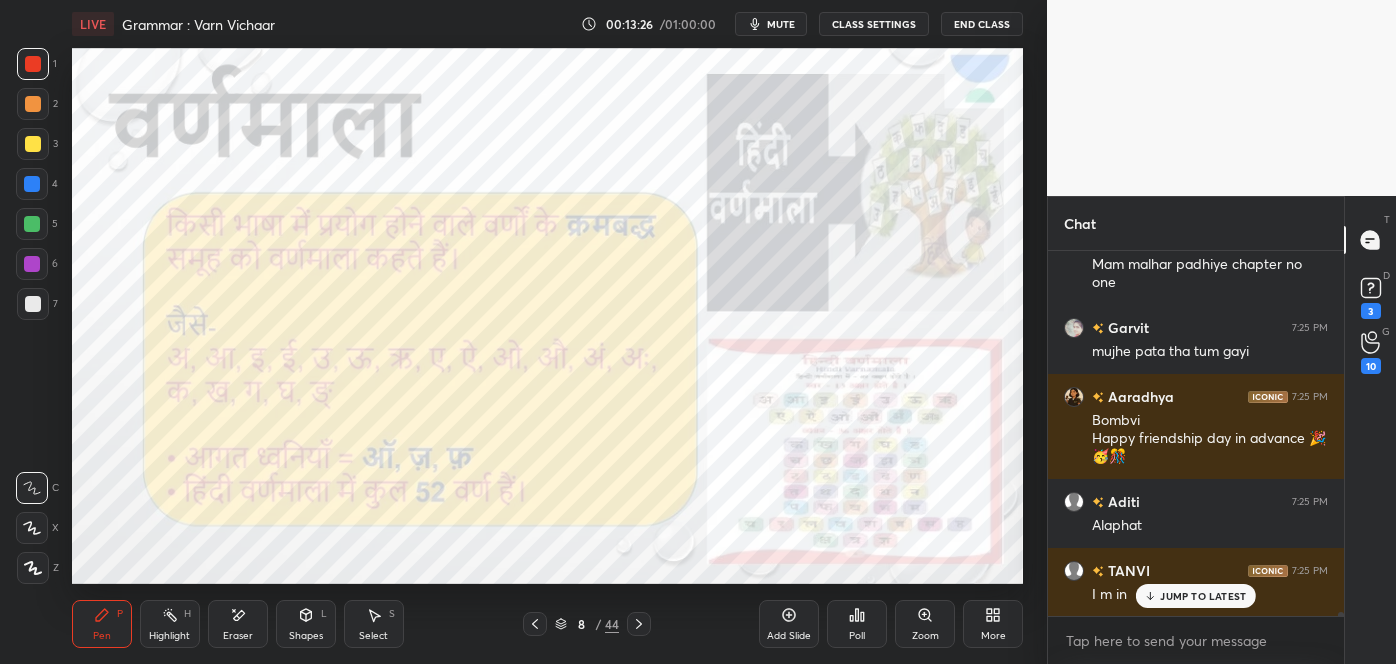 click on "JUMP TO LATEST" at bounding box center [1203, 596] 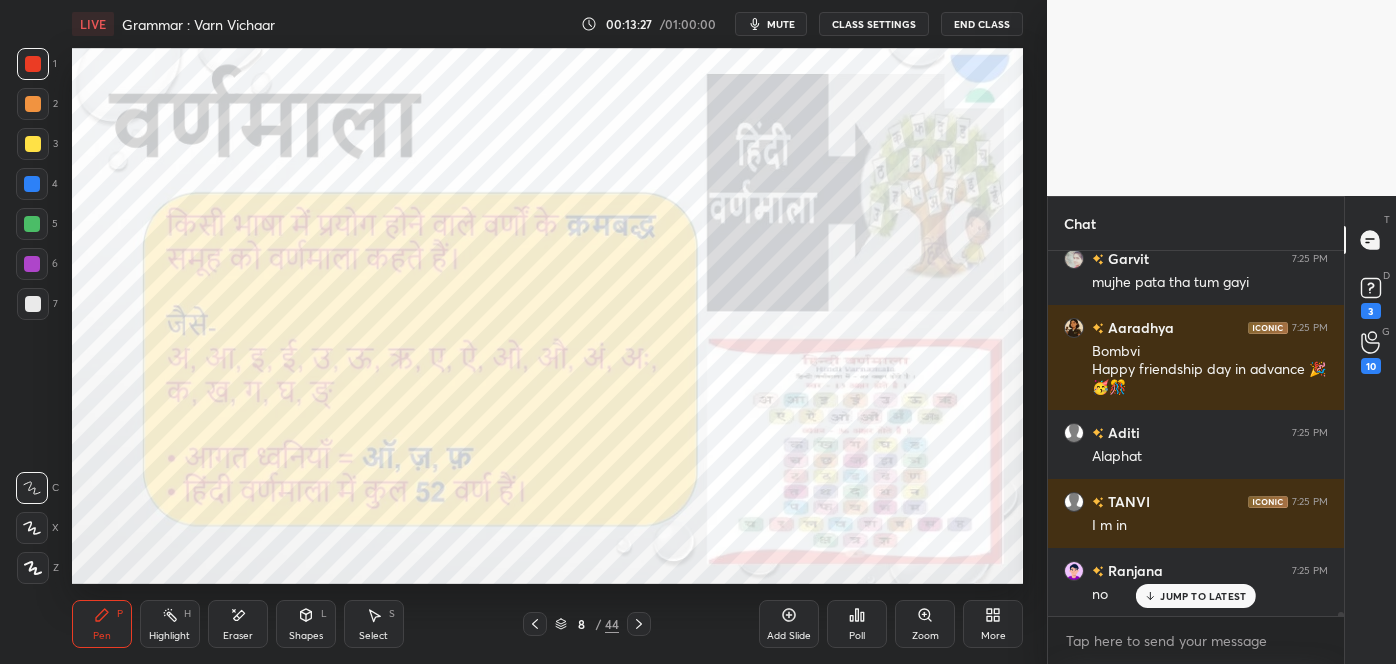 click on "Add Slide" at bounding box center [789, 636] 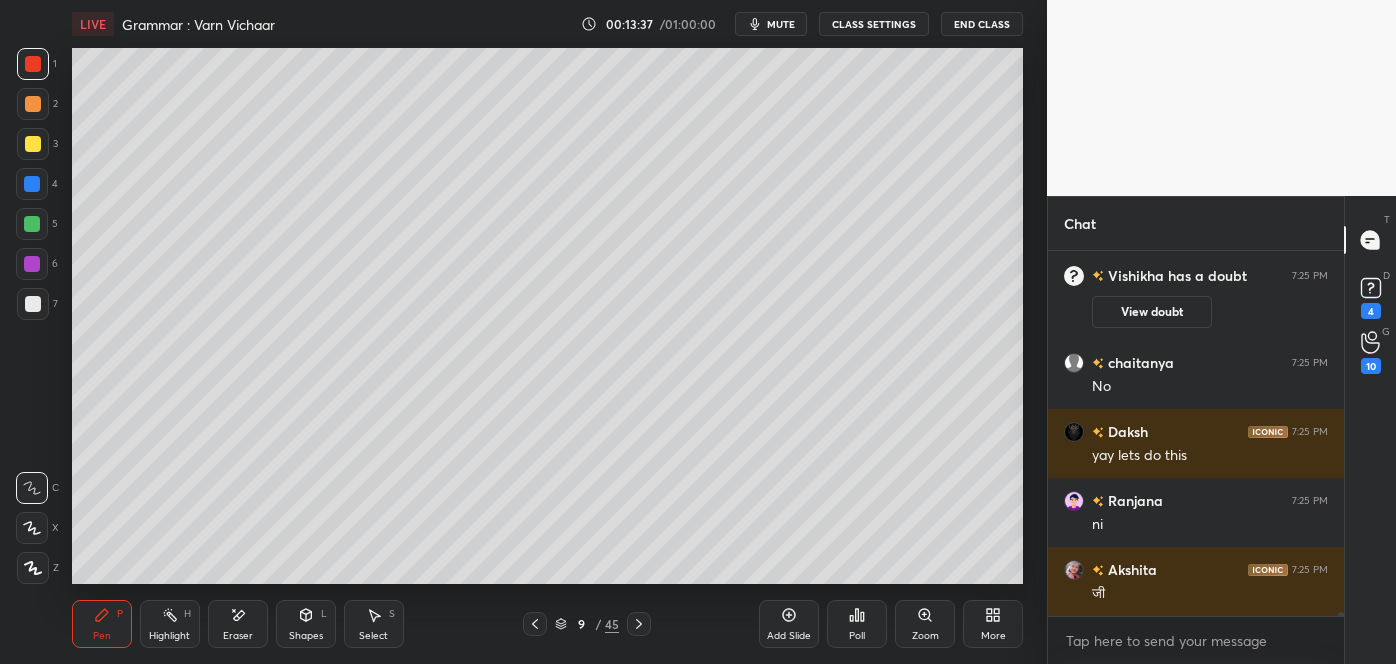 click at bounding box center [33, 144] 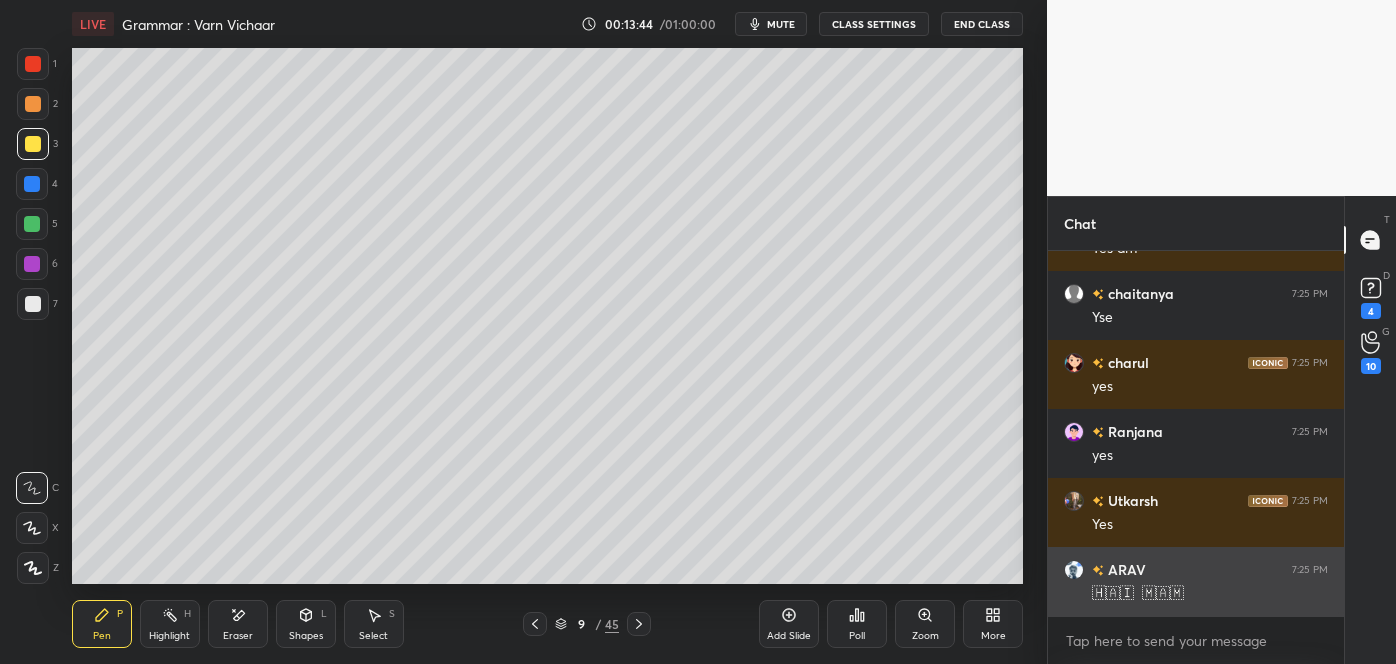 click on "🇭‌🇦‌🇮‌  🇲‌🇦‌🇲‌" at bounding box center [1210, 594] 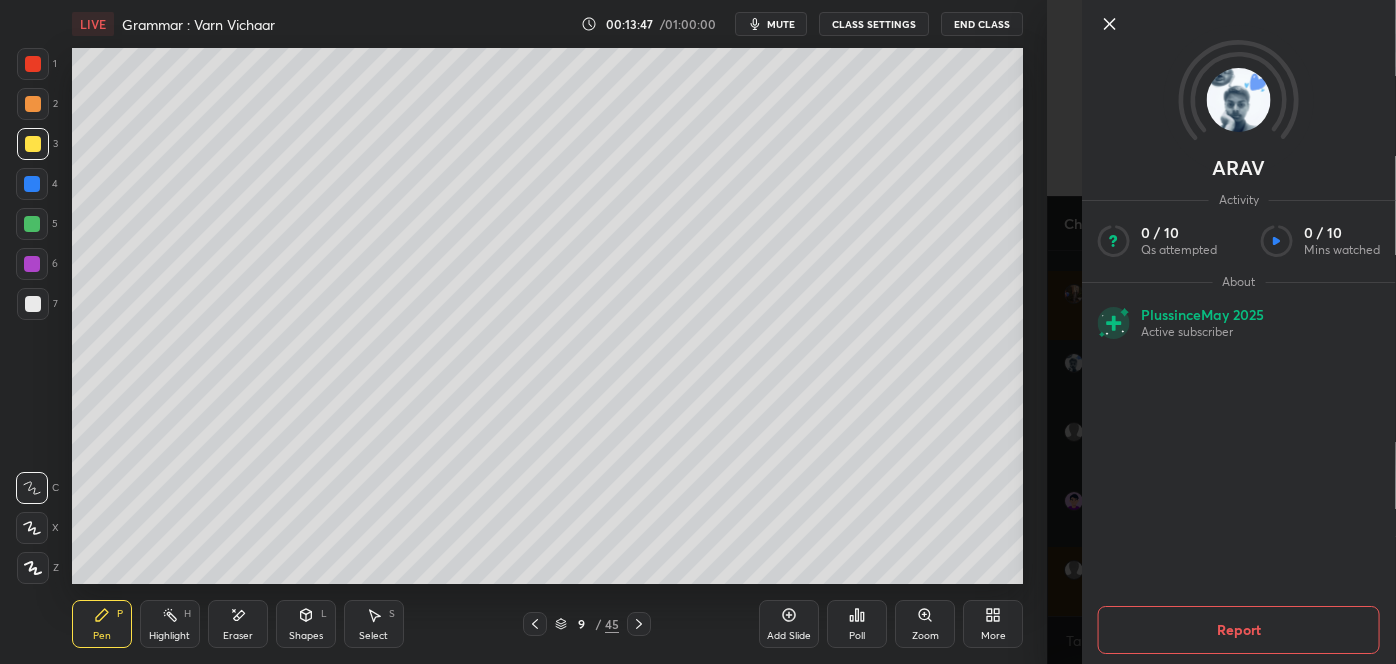 click 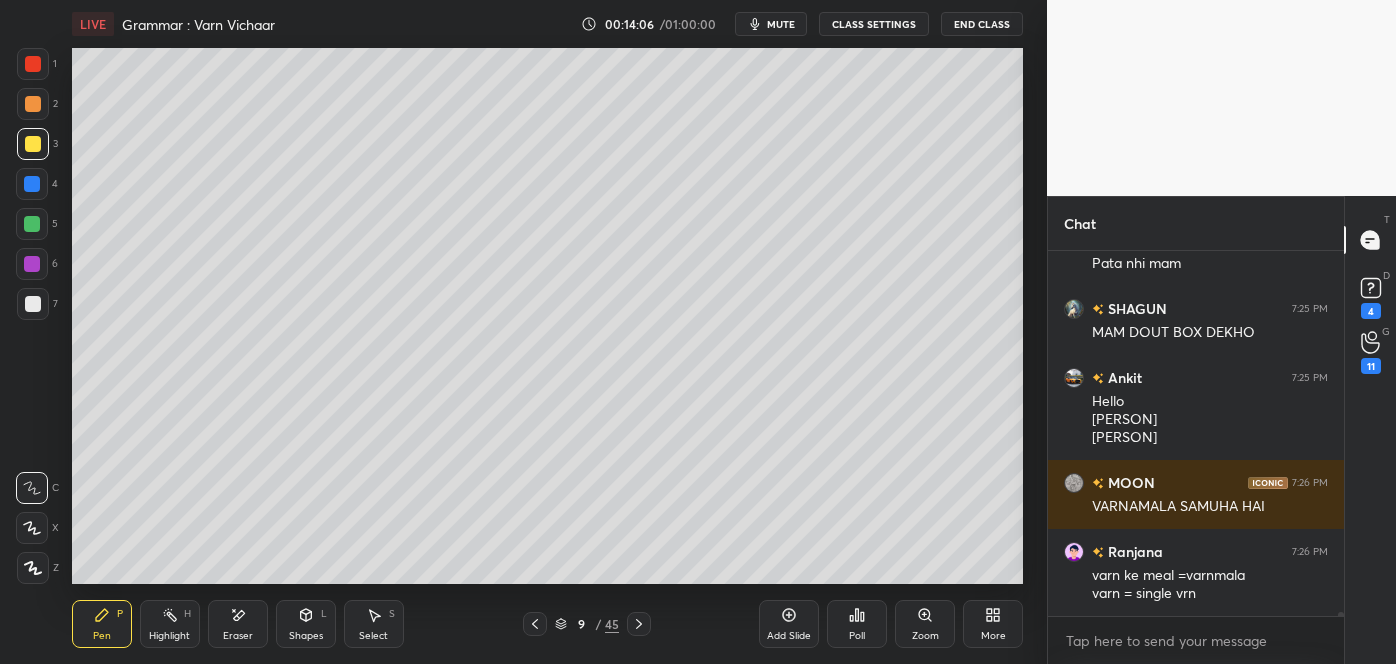 click on "1 2 3 4 5 6 7 C X Z E E Erase all   H H LIVE Grammar : Varn Vichaar 00:14:06 /  01:00:00 mute CLASS SETTINGS End Class Setting up your live class Poll for   secs No correct answer Start poll Back Grammar : Varn Vichaar • L1 of Revision Course on Hindi for CBSE Class - 8 Pooja Shah Pen P Highlight H Eraser Shapes L Select S 9 / 45 Add Slide Poll Zoom More" at bounding box center (523, 332) 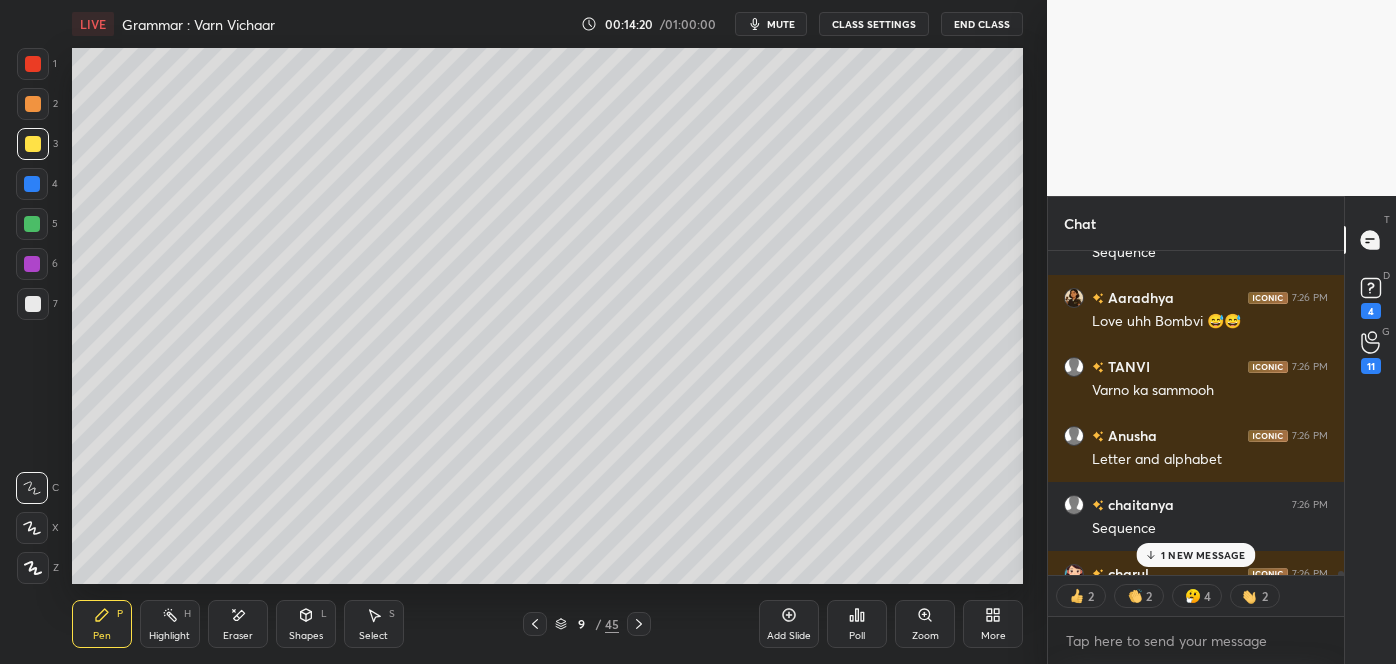 click on "1 NEW MESSAGE" at bounding box center [1203, 555] 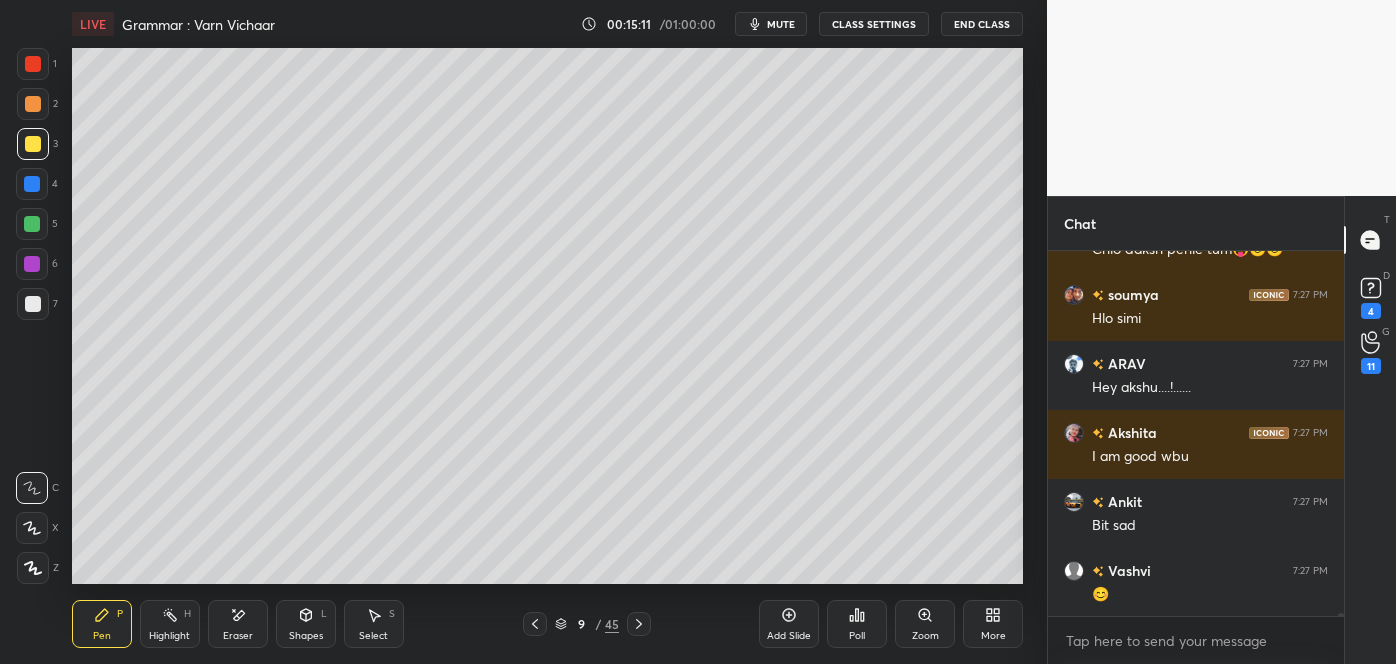 scroll, scrollTop: 37768, scrollLeft: 0, axis: vertical 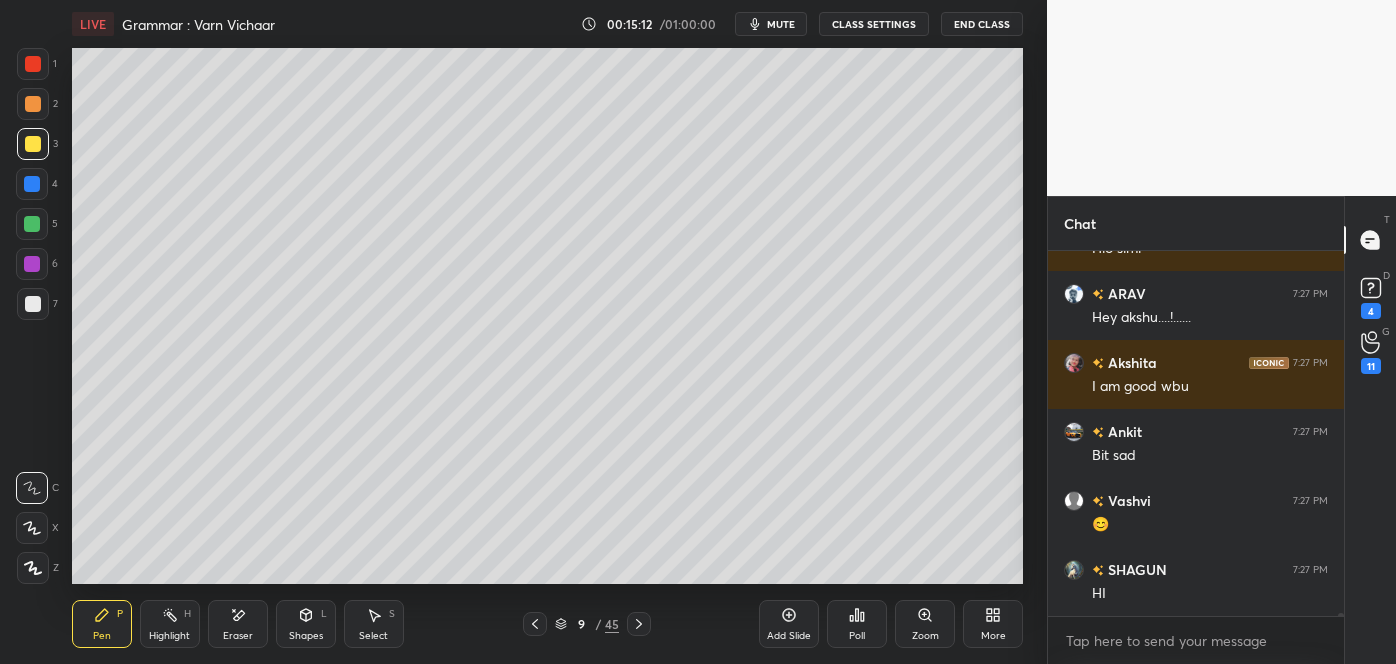 click 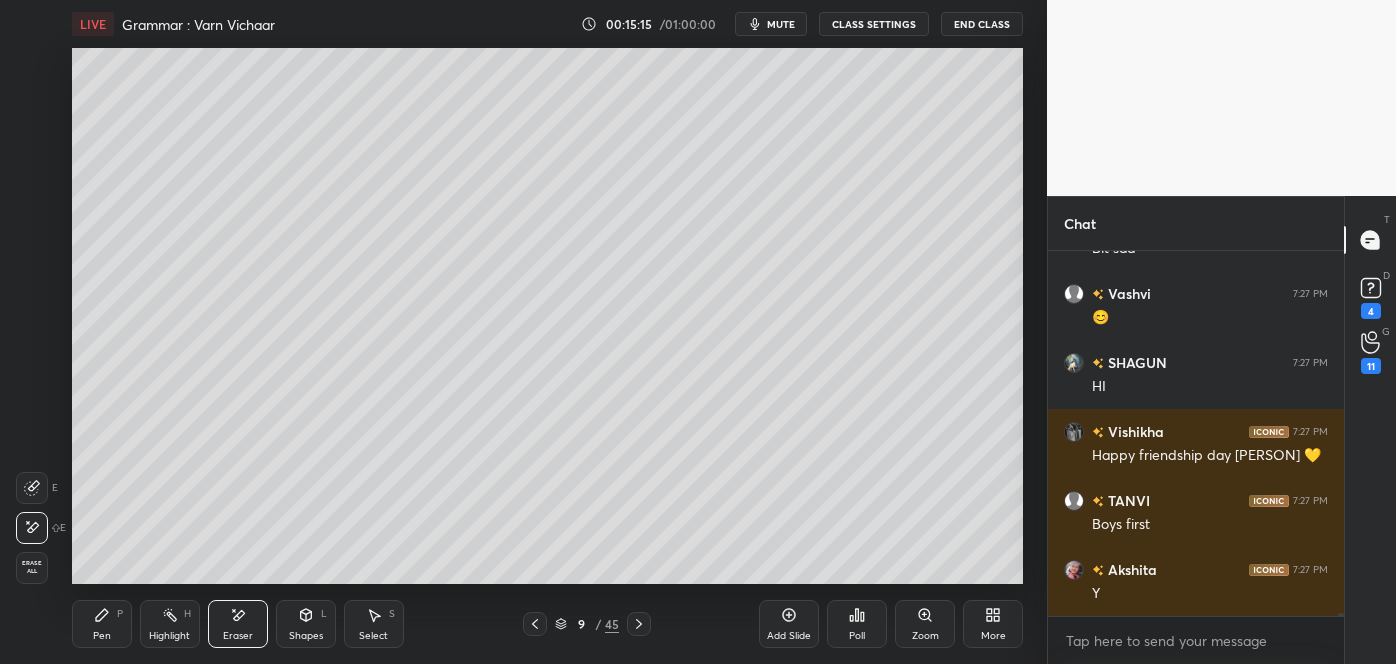 scroll, scrollTop: 38061, scrollLeft: 0, axis: vertical 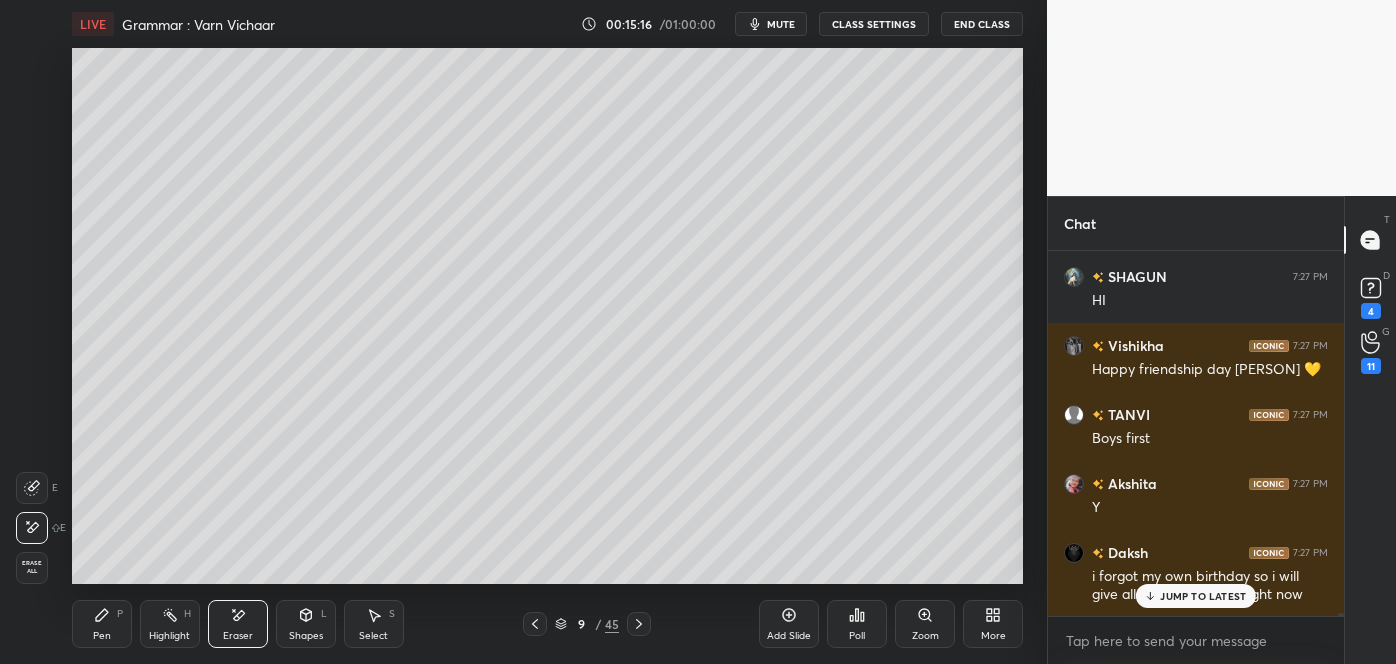 click on "Pen P" at bounding box center [102, 624] 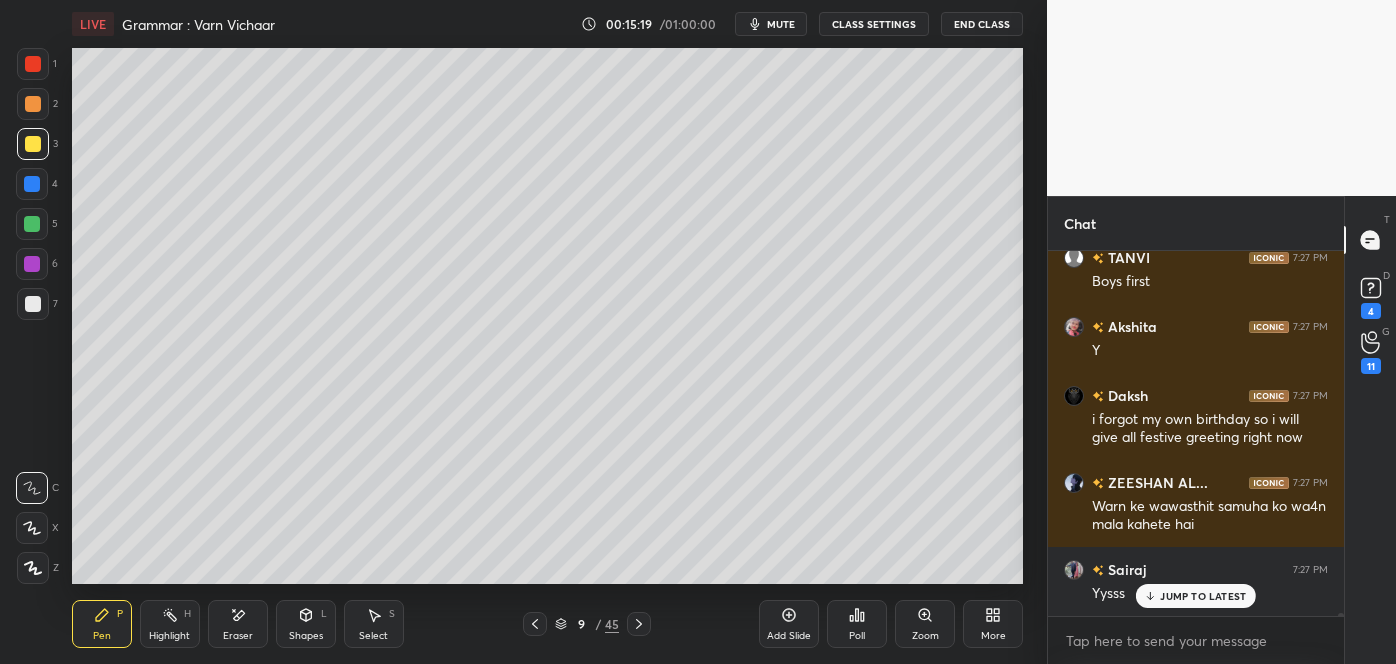 scroll, scrollTop: 38373, scrollLeft: 0, axis: vertical 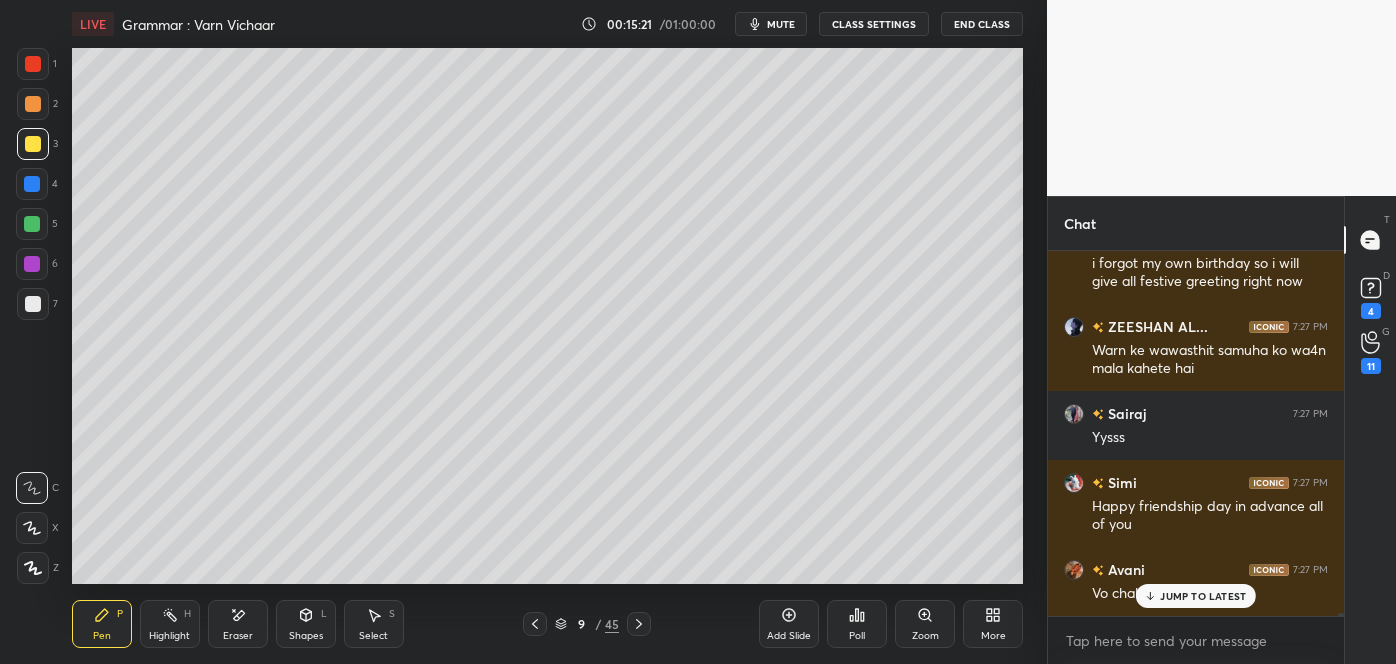 click on "9 / 45" at bounding box center (588, 624) 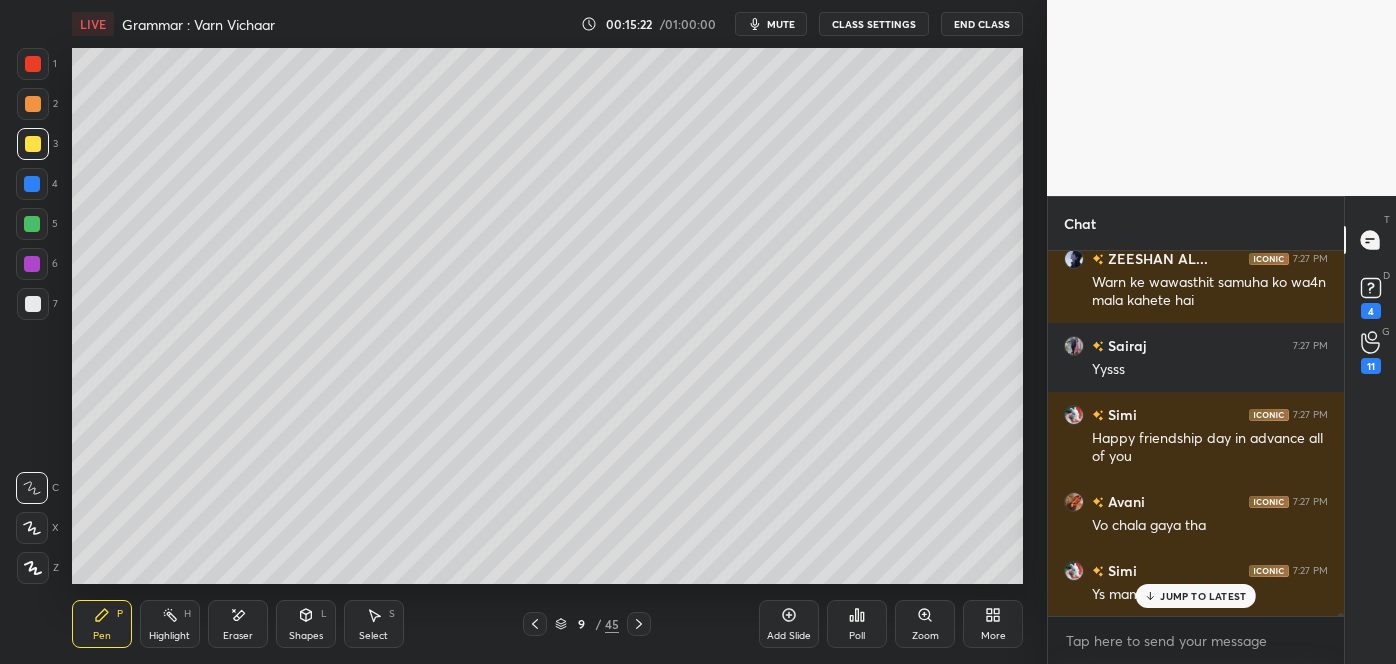 click 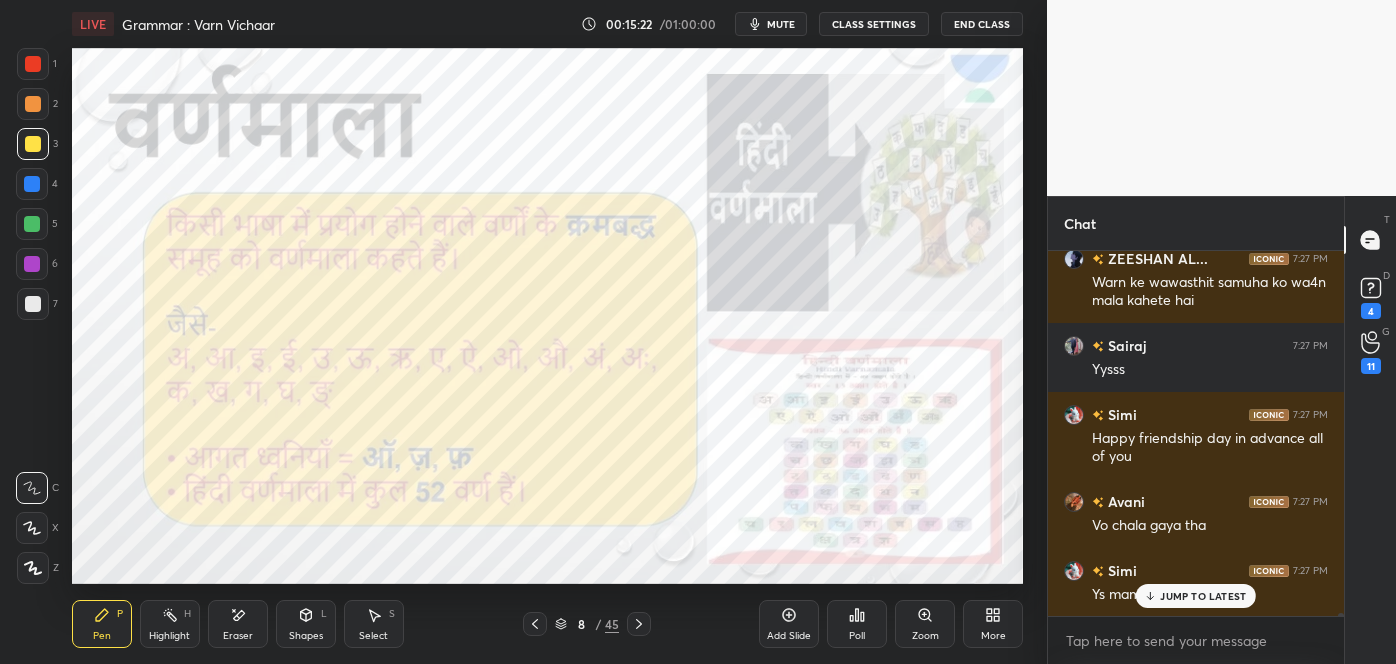 scroll, scrollTop: 38581, scrollLeft: 0, axis: vertical 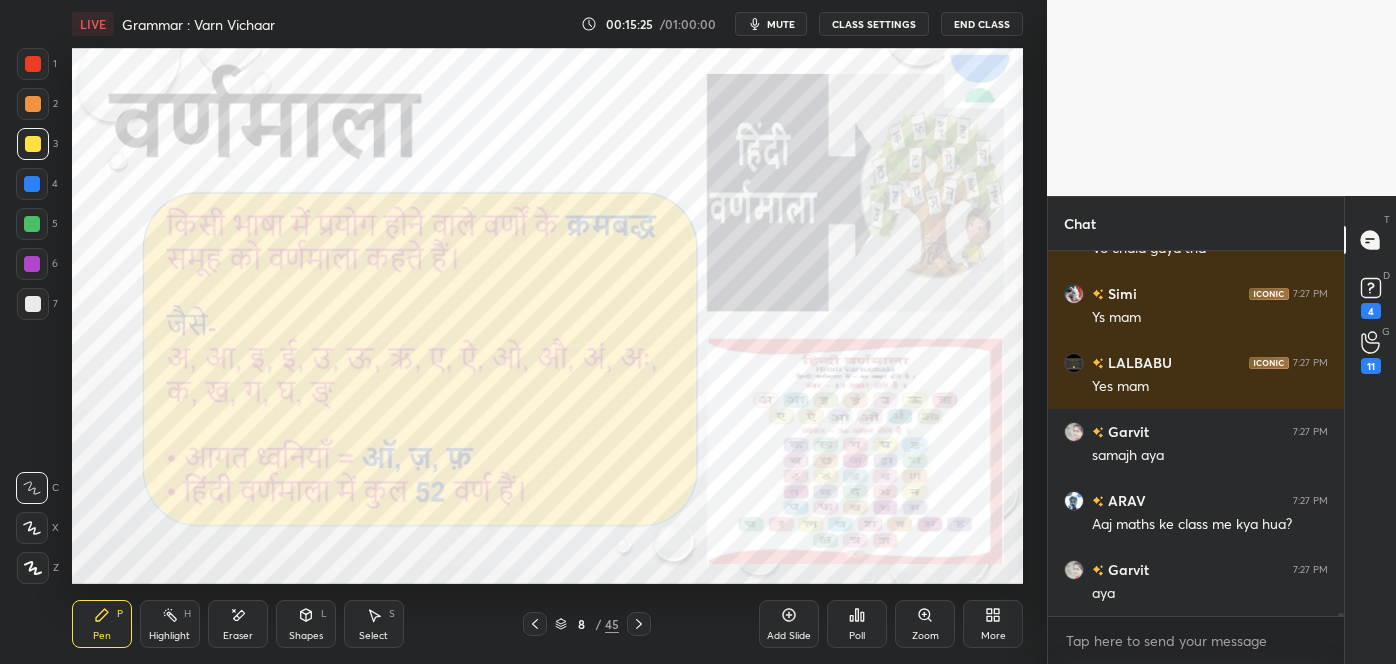 click at bounding box center (33, 64) 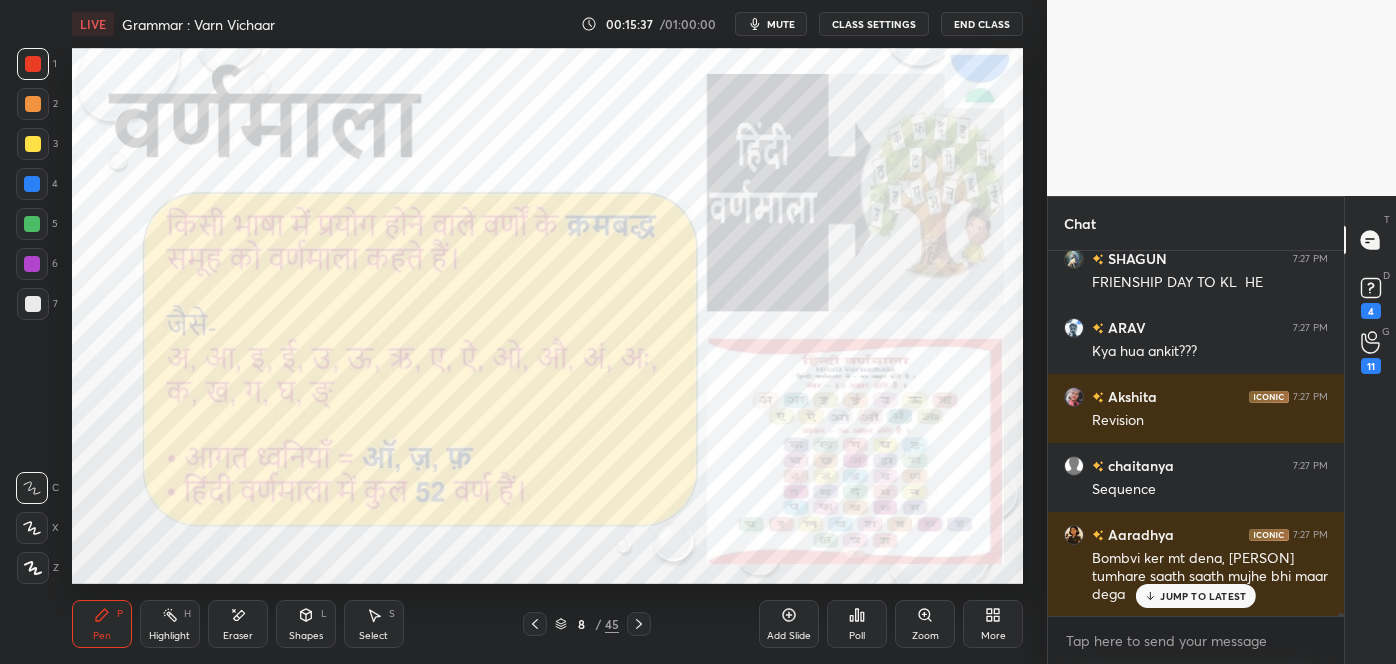 scroll, scrollTop: 38760, scrollLeft: 0, axis: vertical 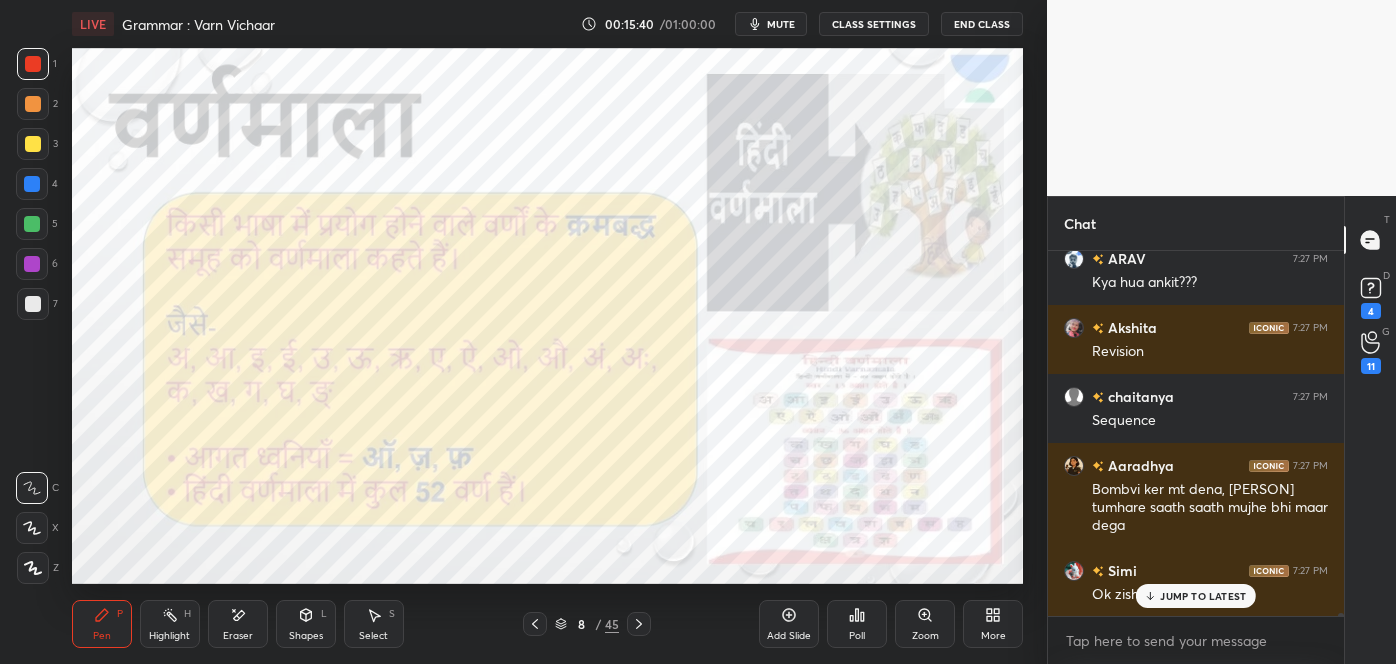 click on "JUMP TO LATEST" at bounding box center [1196, 596] 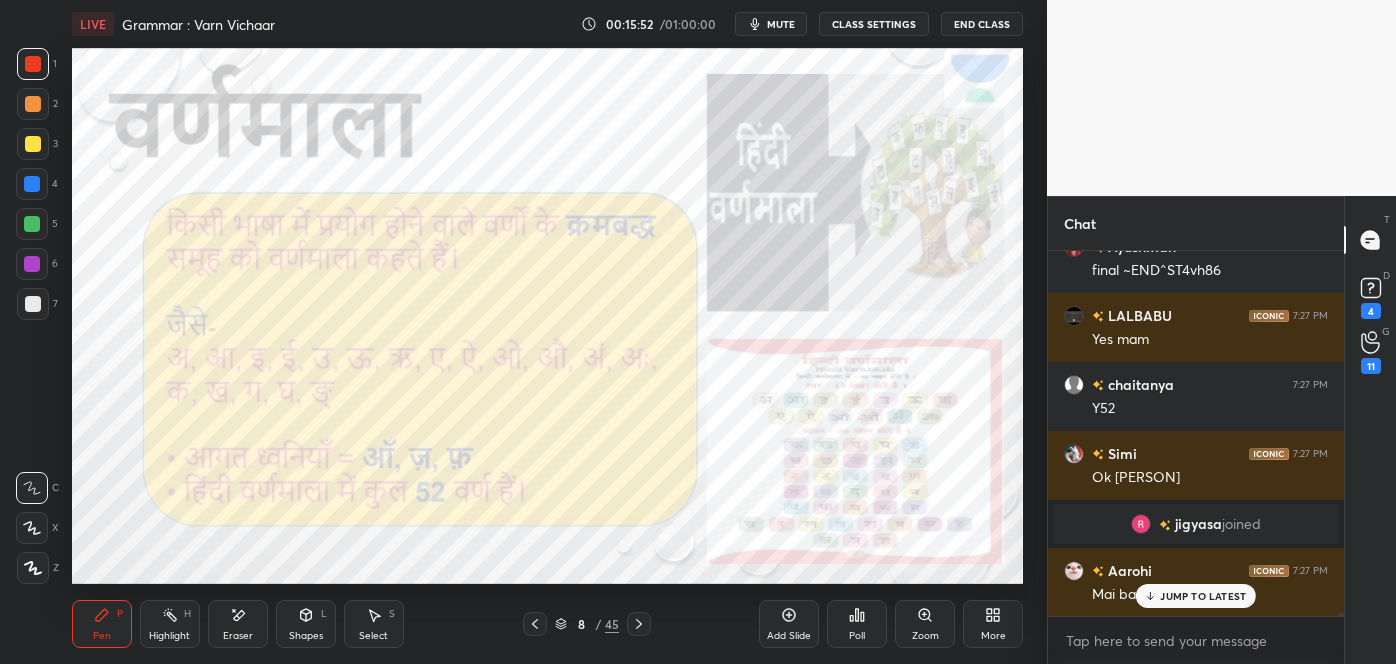 scroll, scrollTop: 39485, scrollLeft: 0, axis: vertical 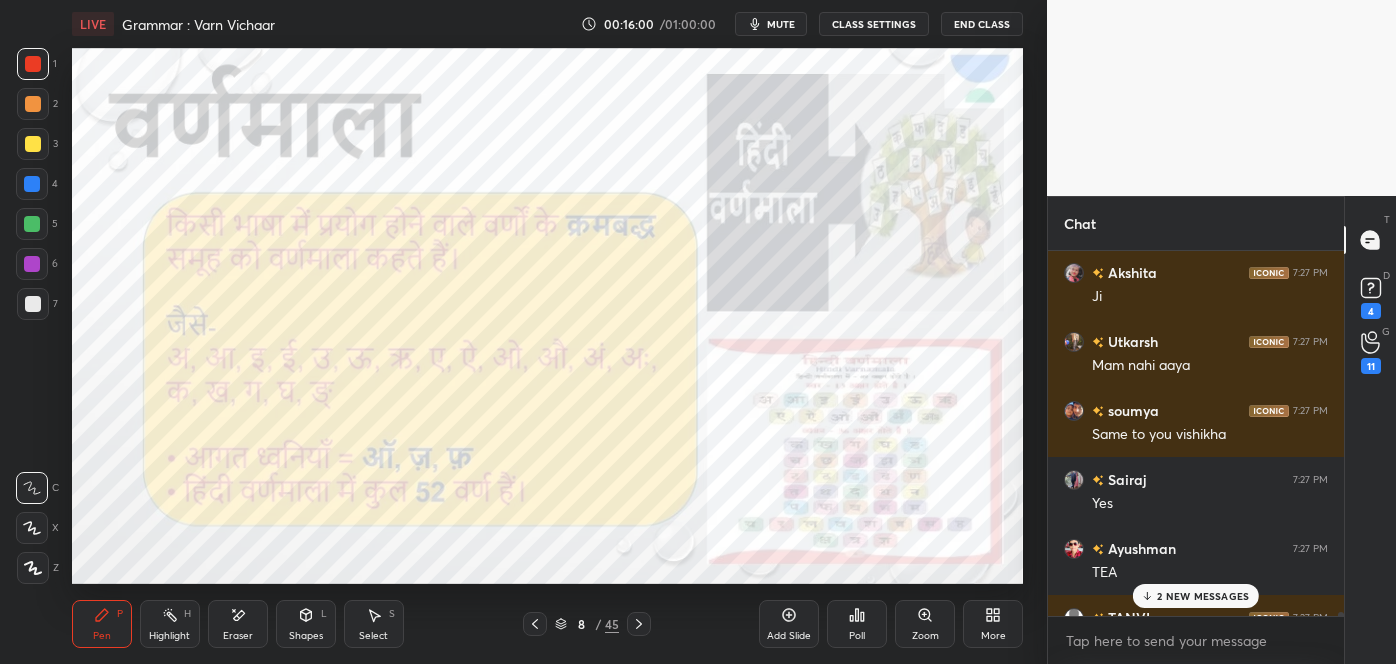 click on "2 NEW MESSAGES" at bounding box center (1203, 596) 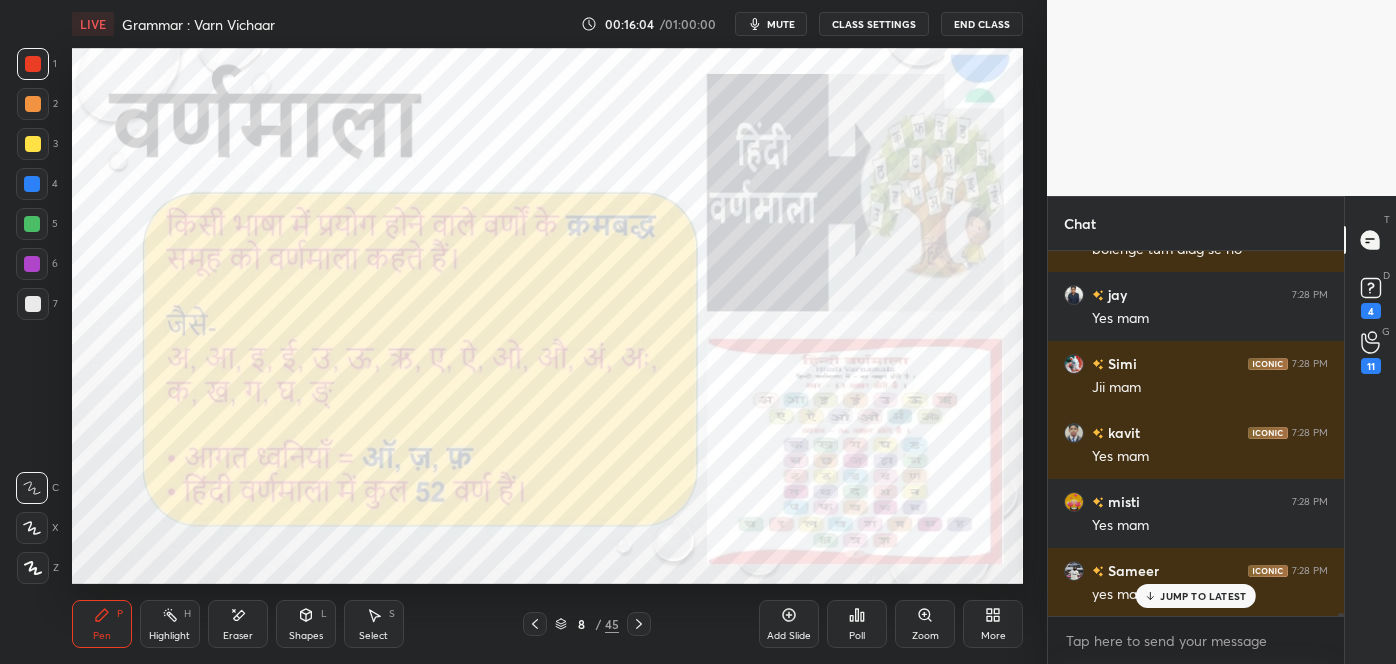 click on "JUMP TO LATEST" at bounding box center (1203, 596) 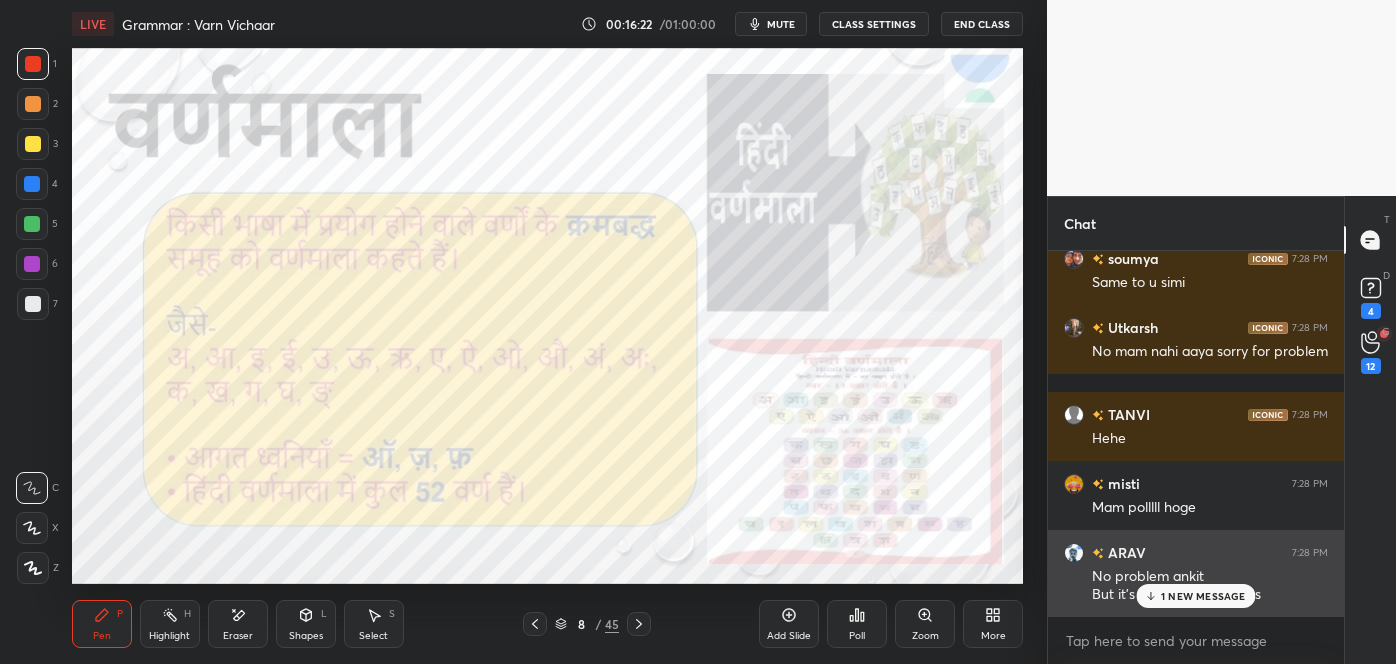 scroll, scrollTop: 41024, scrollLeft: 0, axis: vertical 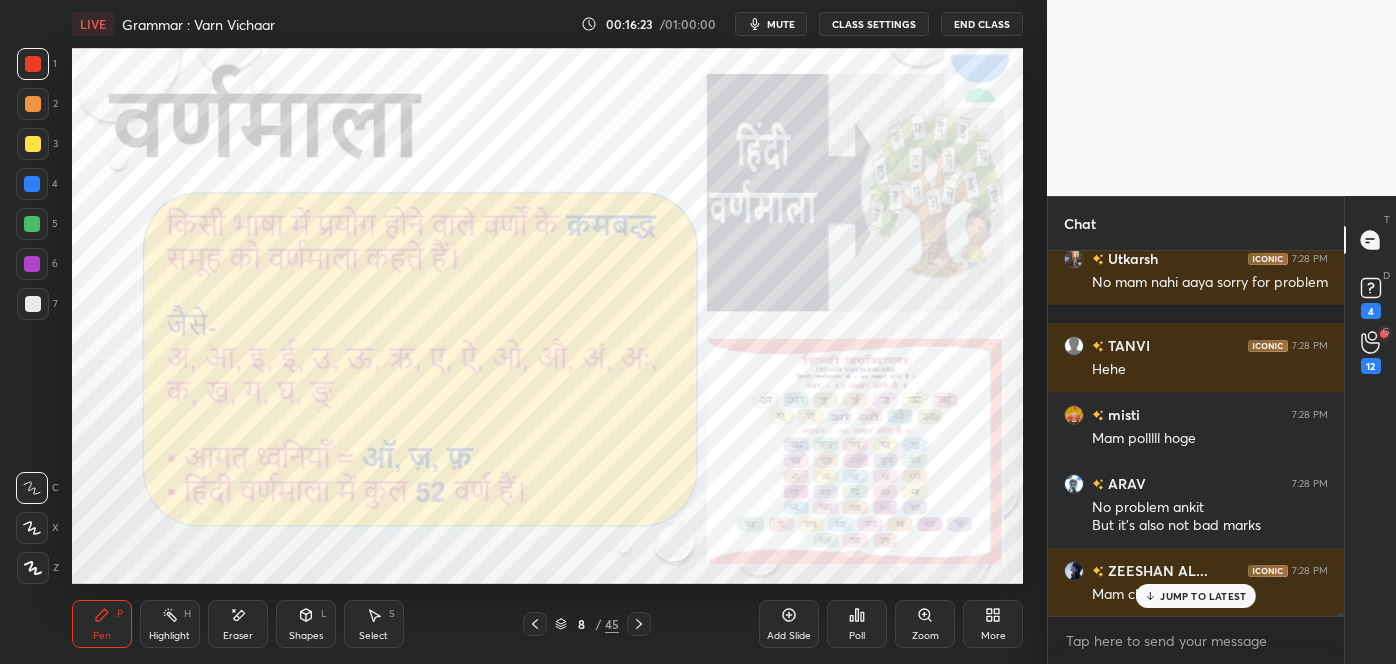 click on "JUMP TO LATEST" at bounding box center [1203, 596] 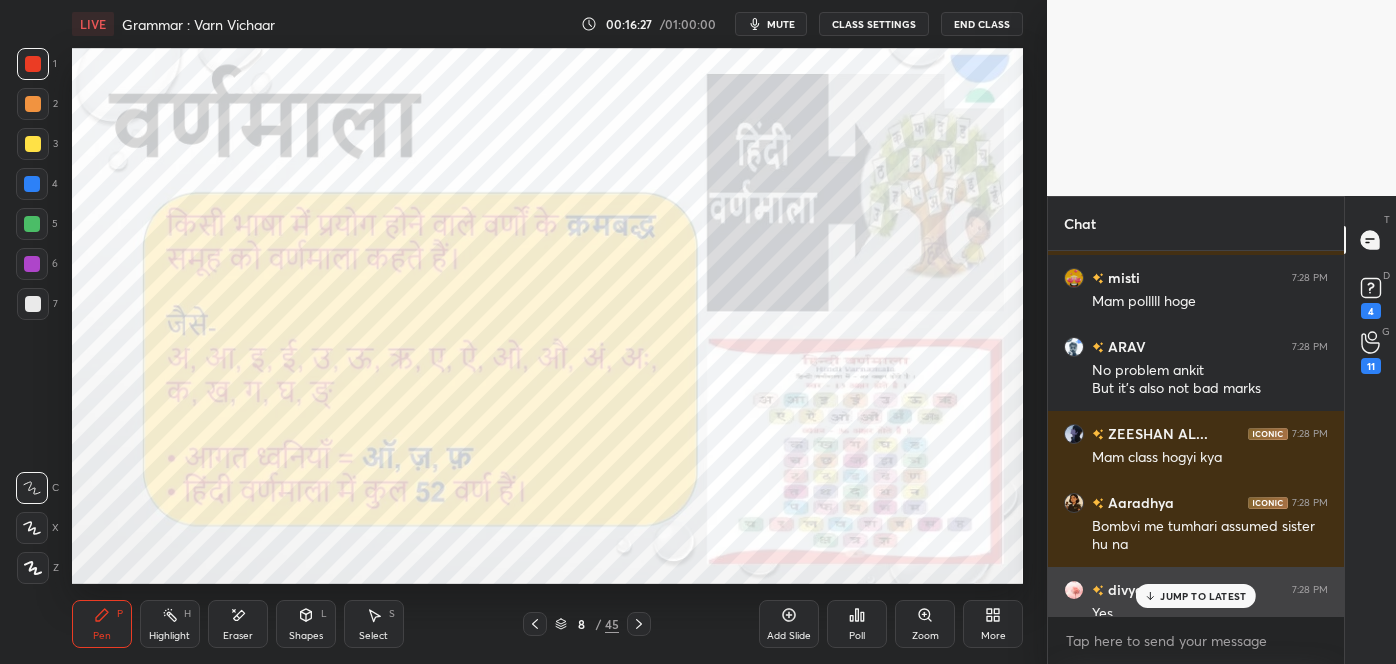 scroll, scrollTop: 41159, scrollLeft: 0, axis: vertical 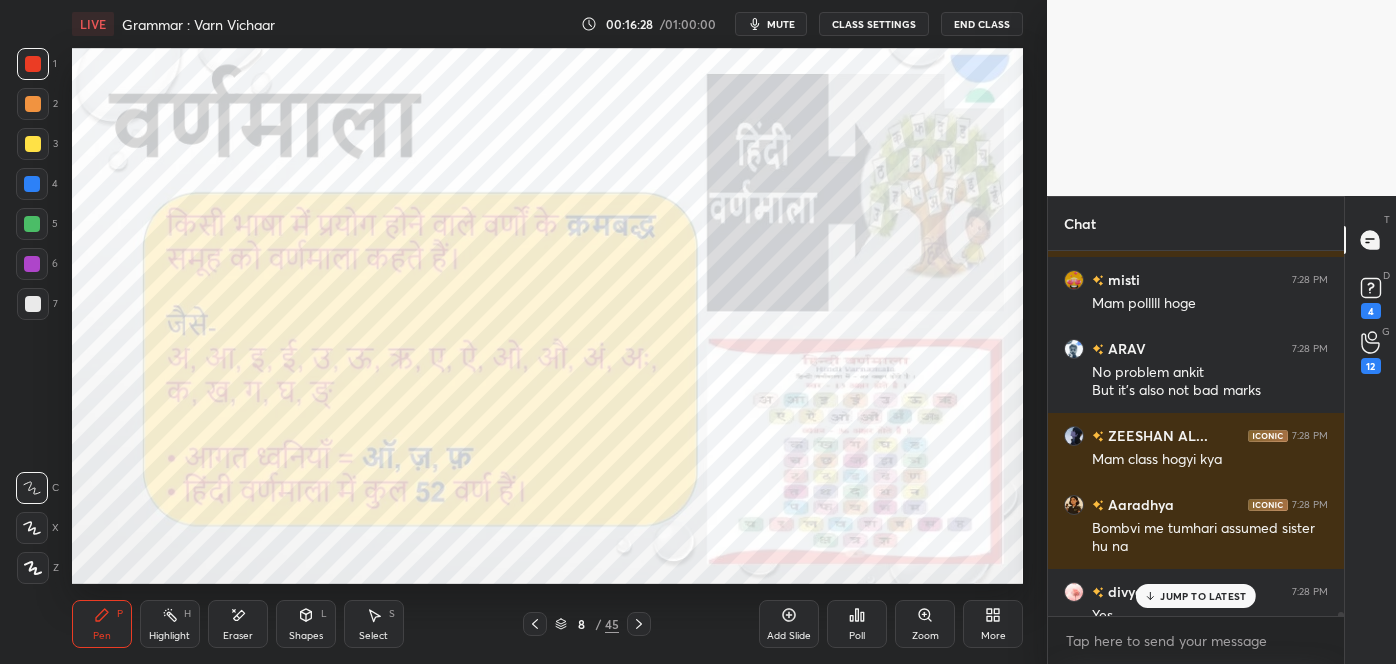 click on "JUMP TO LATEST" at bounding box center [1203, 596] 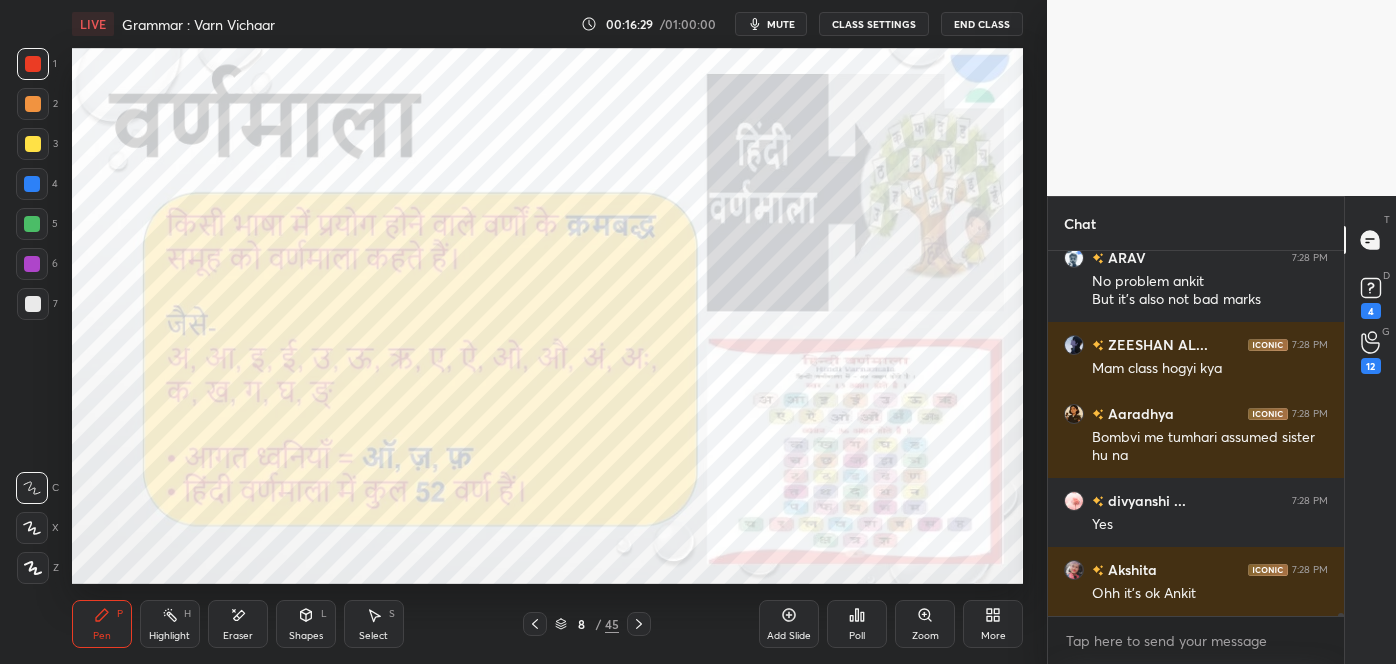 scroll, scrollTop: 41319, scrollLeft: 0, axis: vertical 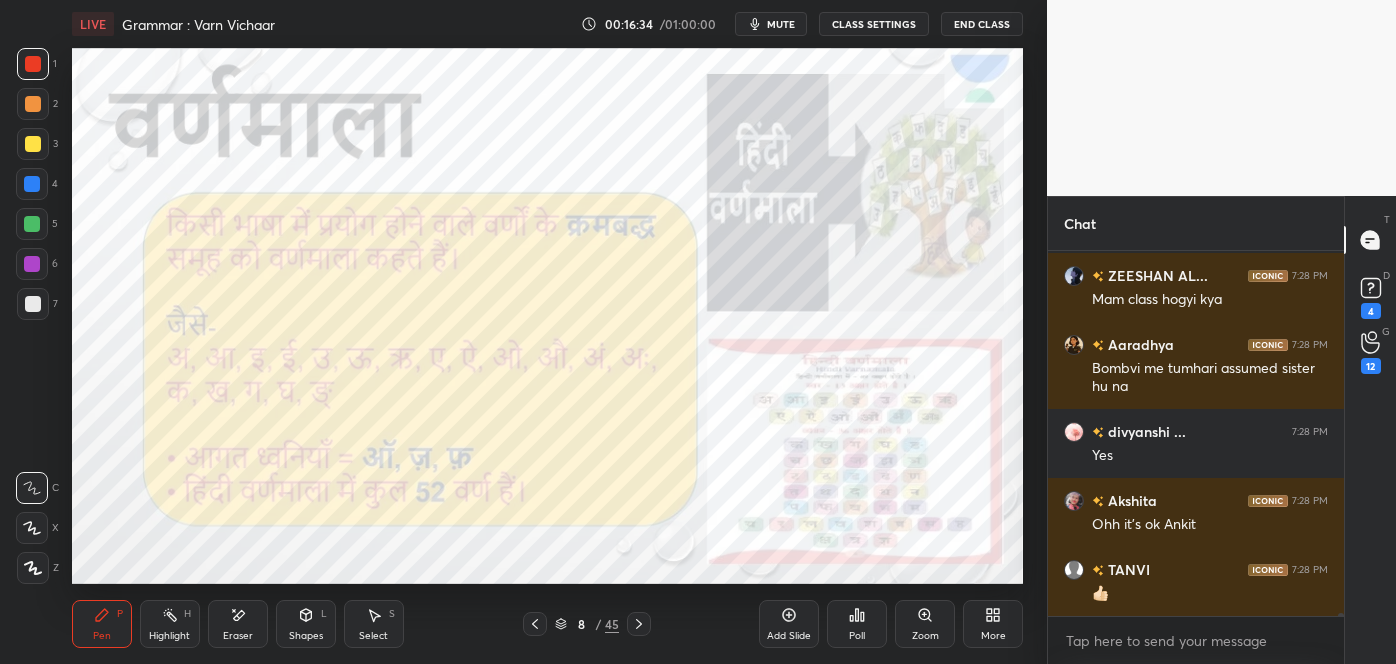click 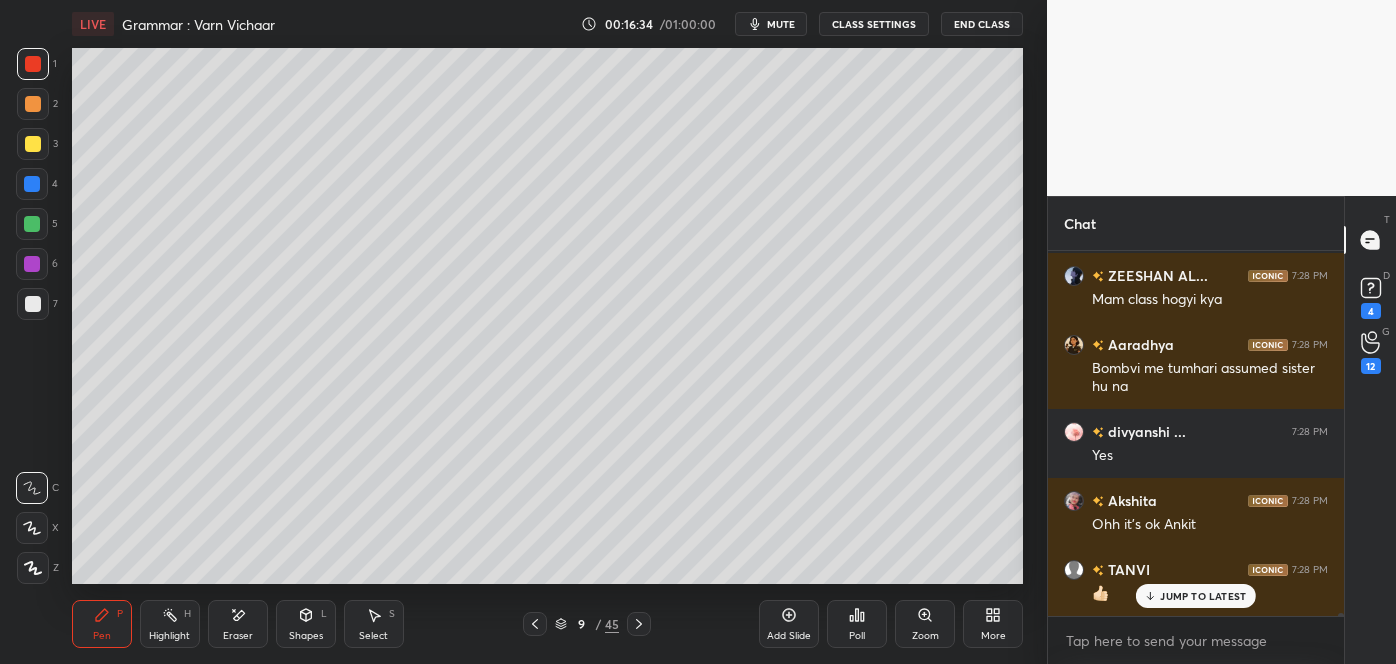 scroll, scrollTop: 41387, scrollLeft: 0, axis: vertical 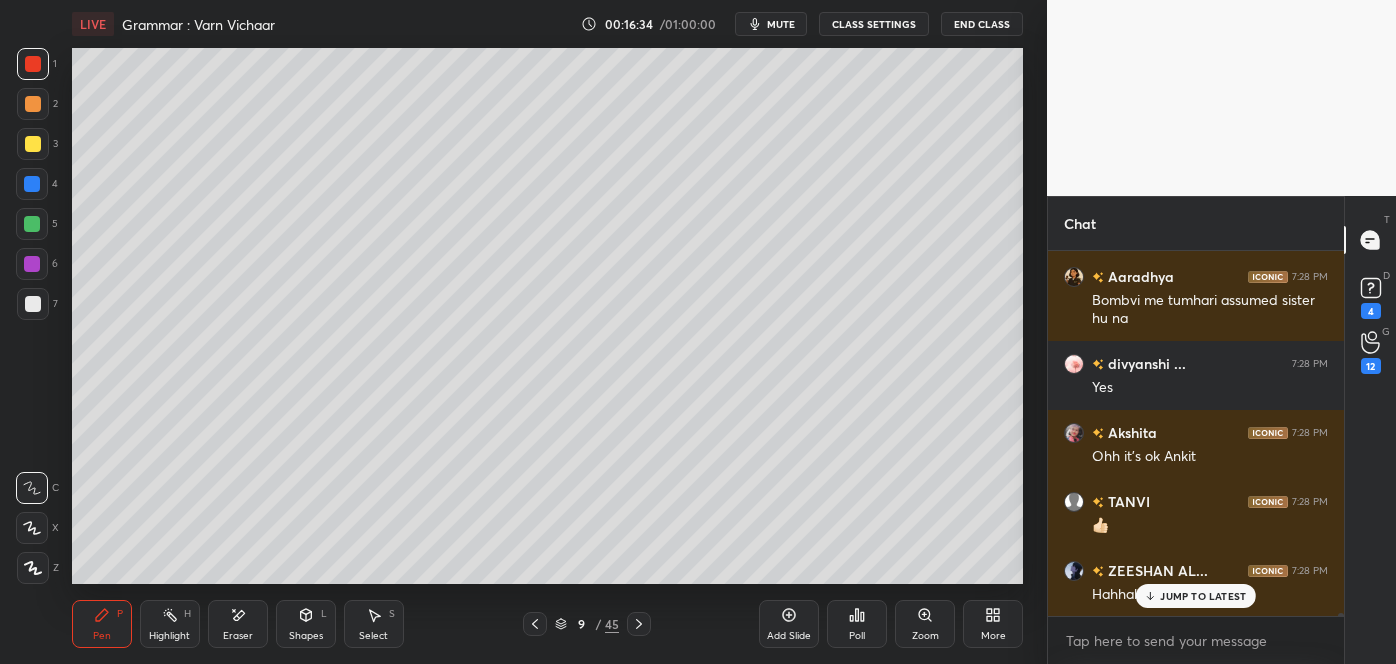 click at bounding box center [639, 624] 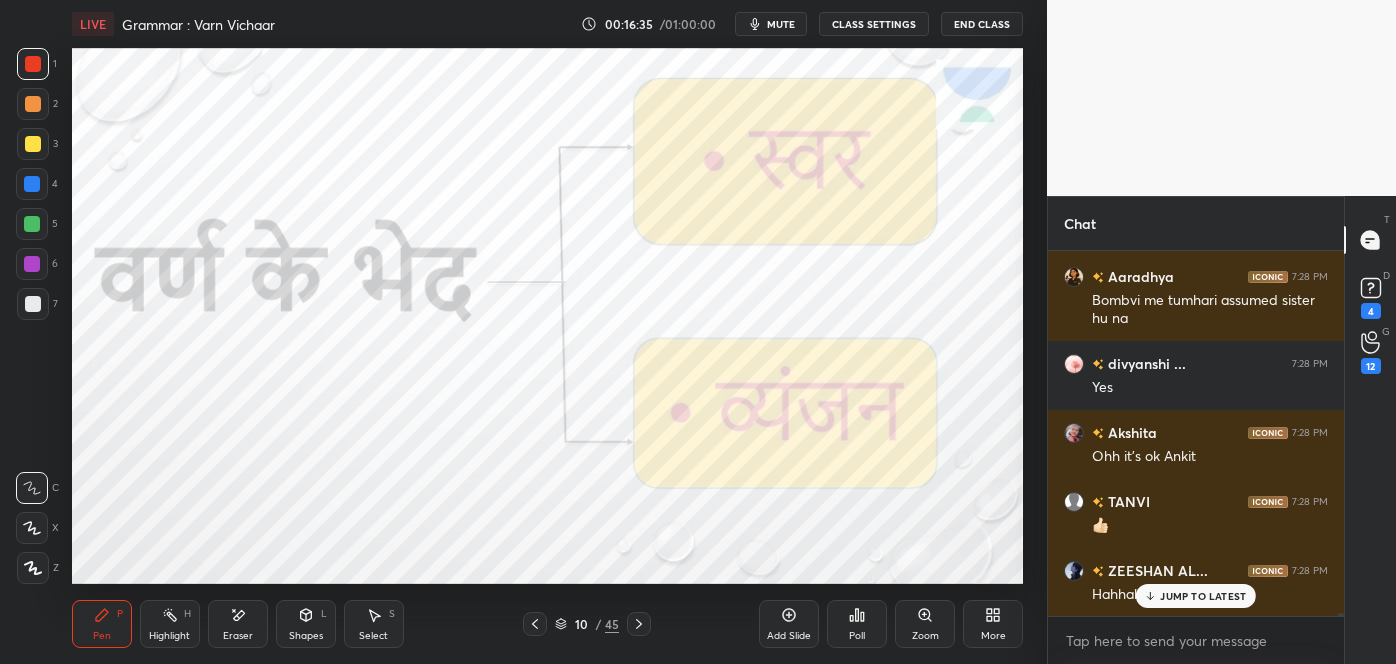 scroll, scrollTop: 41573, scrollLeft: 0, axis: vertical 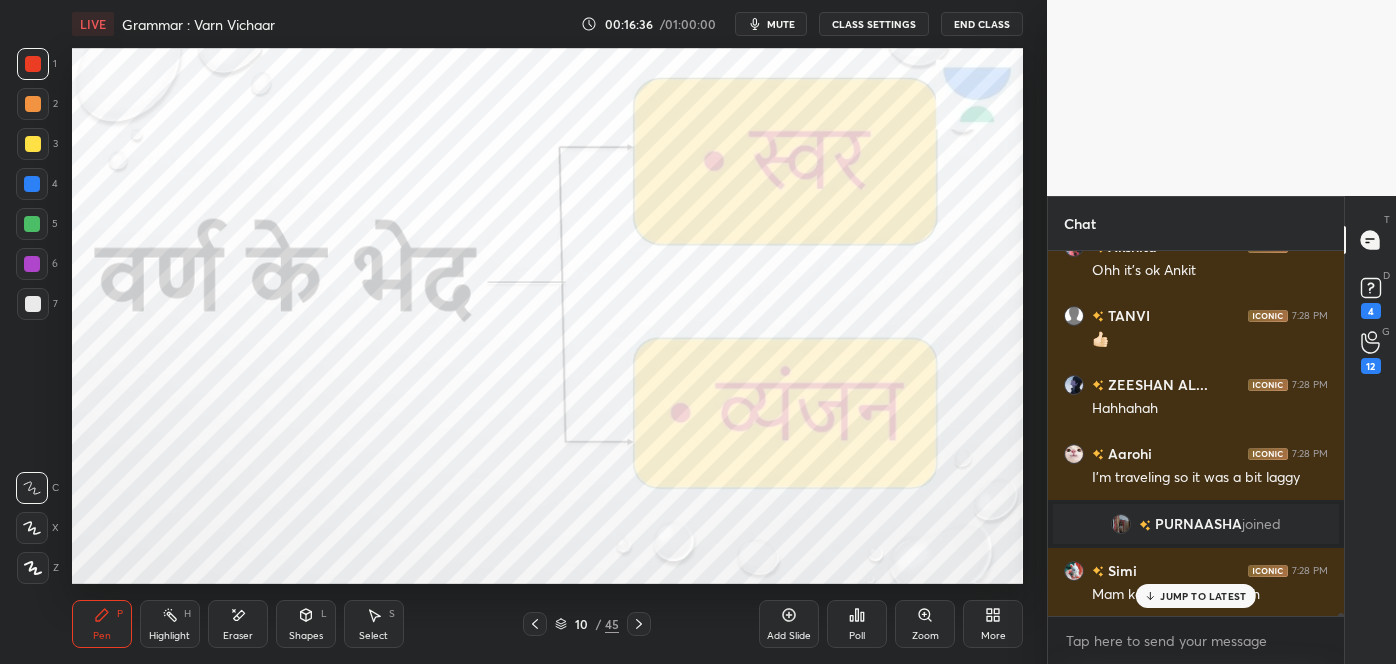 click 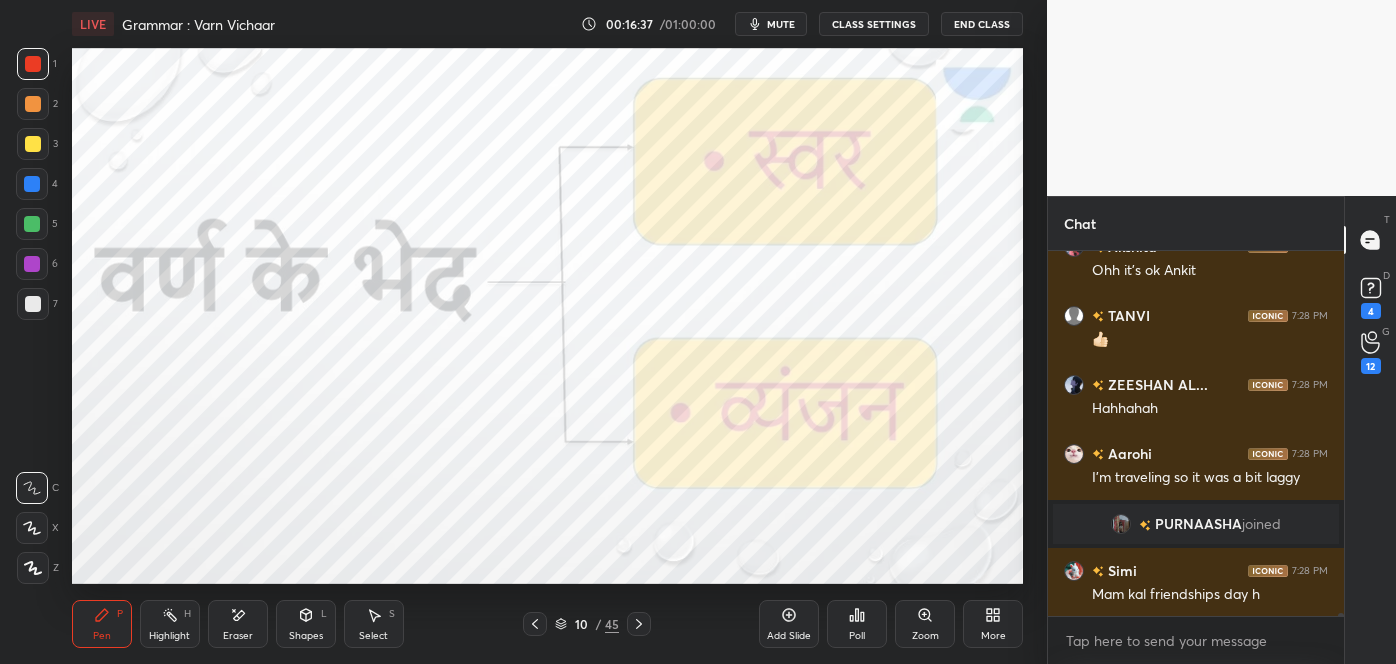 click on "10 / 45" at bounding box center (587, 624) 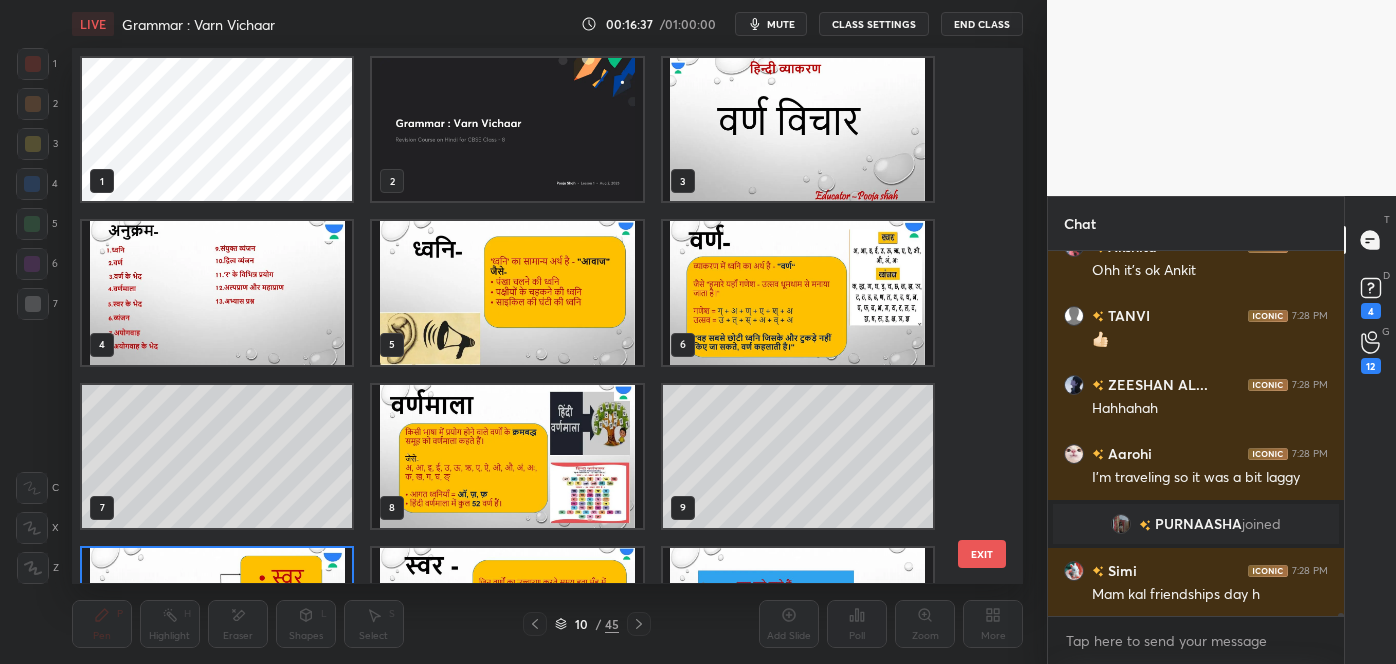 scroll, scrollTop: 118, scrollLeft: 0, axis: vertical 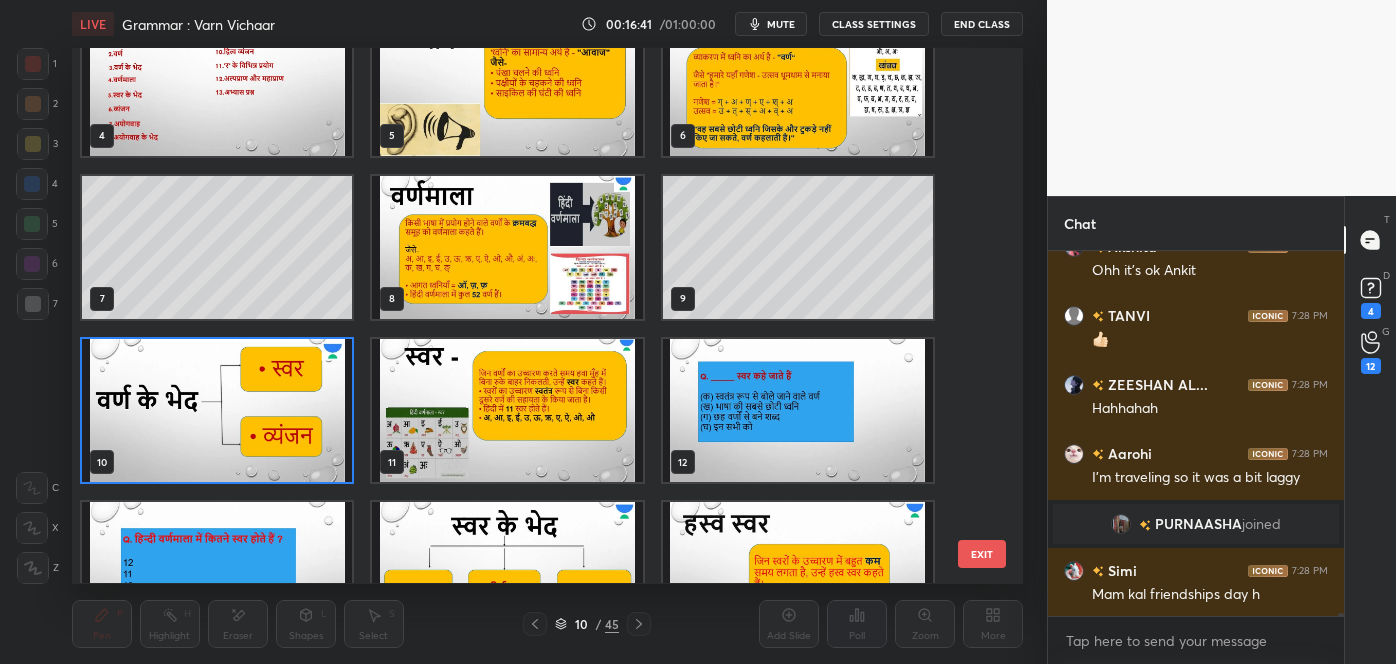 click on "EXIT" at bounding box center [982, 554] 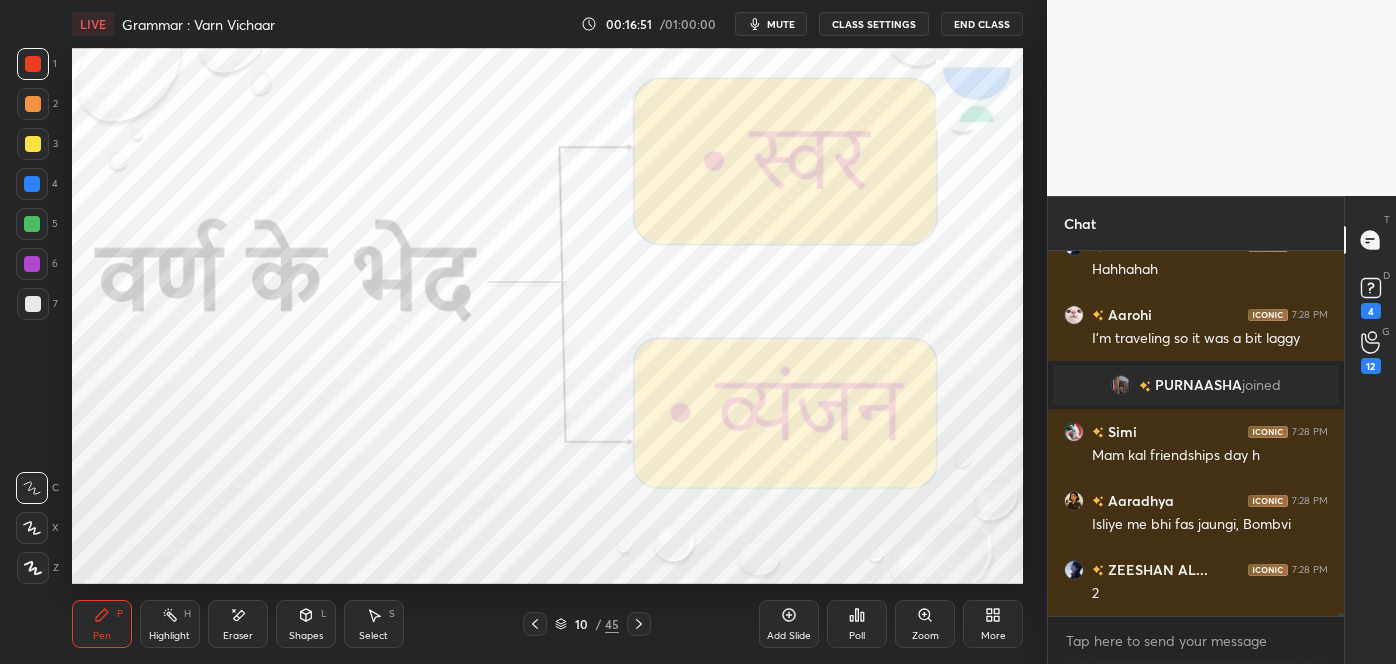 scroll, scrollTop: 41781, scrollLeft: 0, axis: vertical 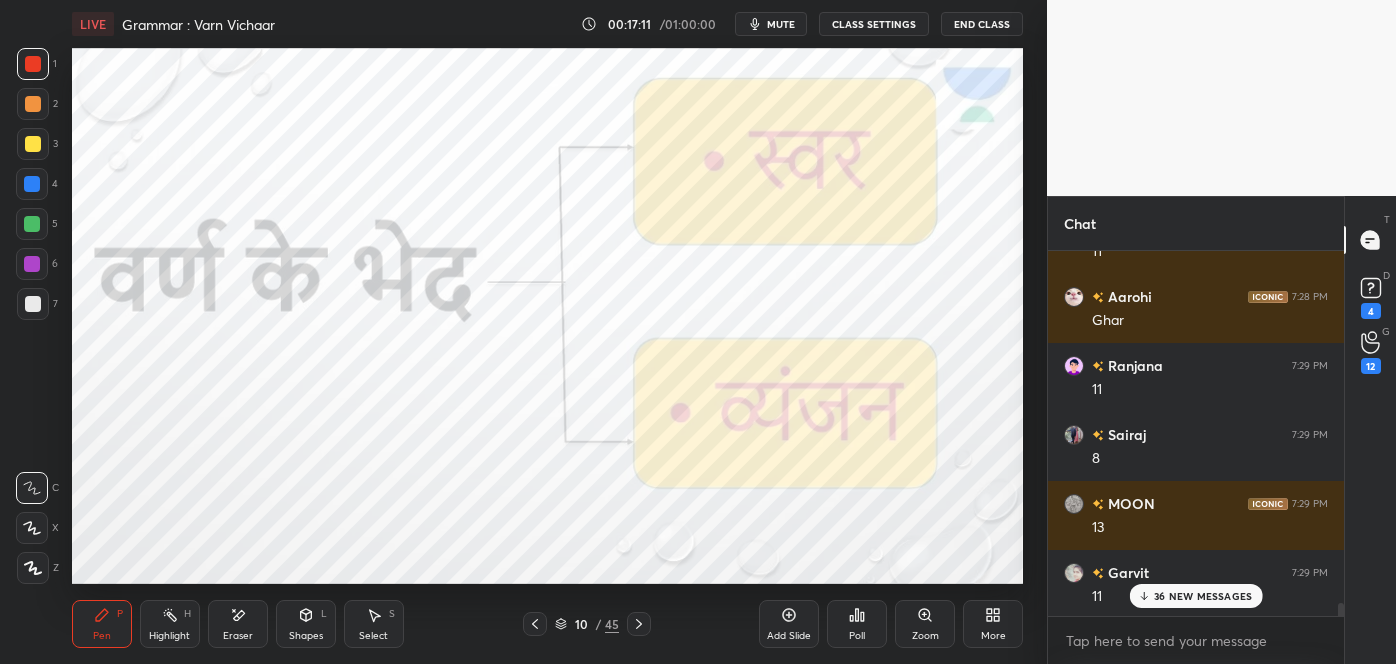 click on "36 NEW MESSAGES" at bounding box center [1203, 596] 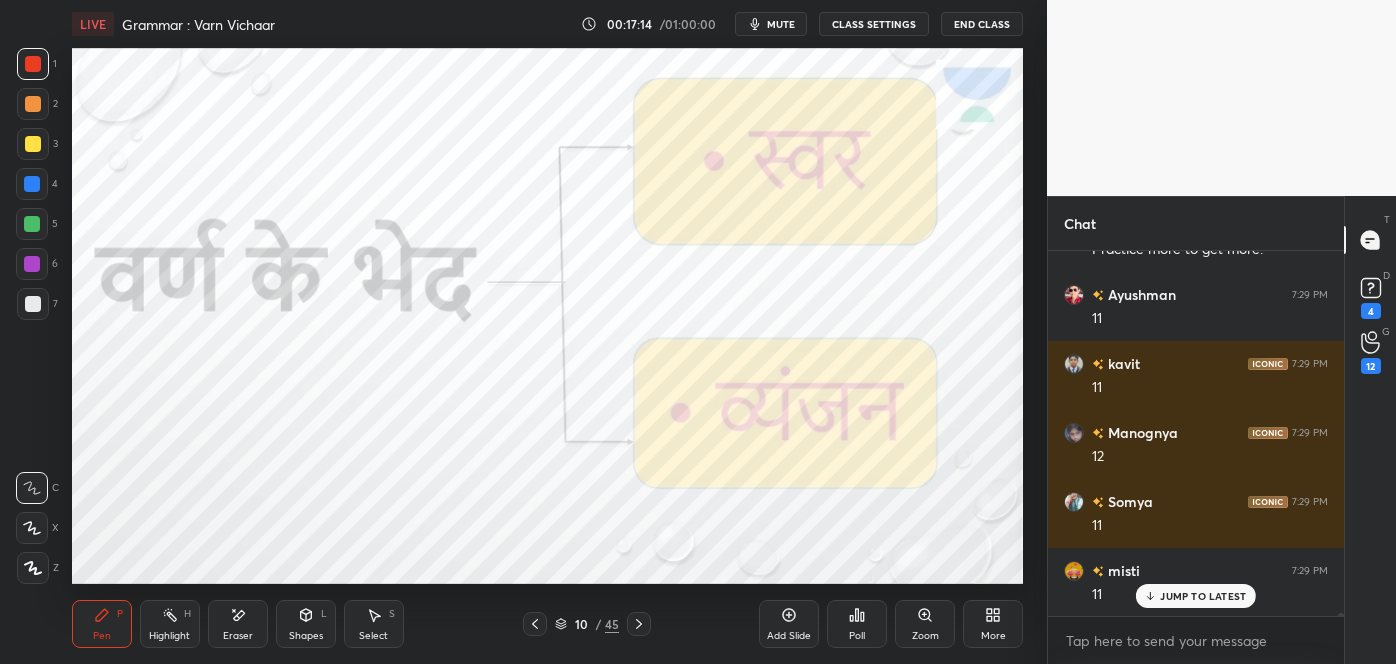 scroll, scrollTop: 45109, scrollLeft: 0, axis: vertical 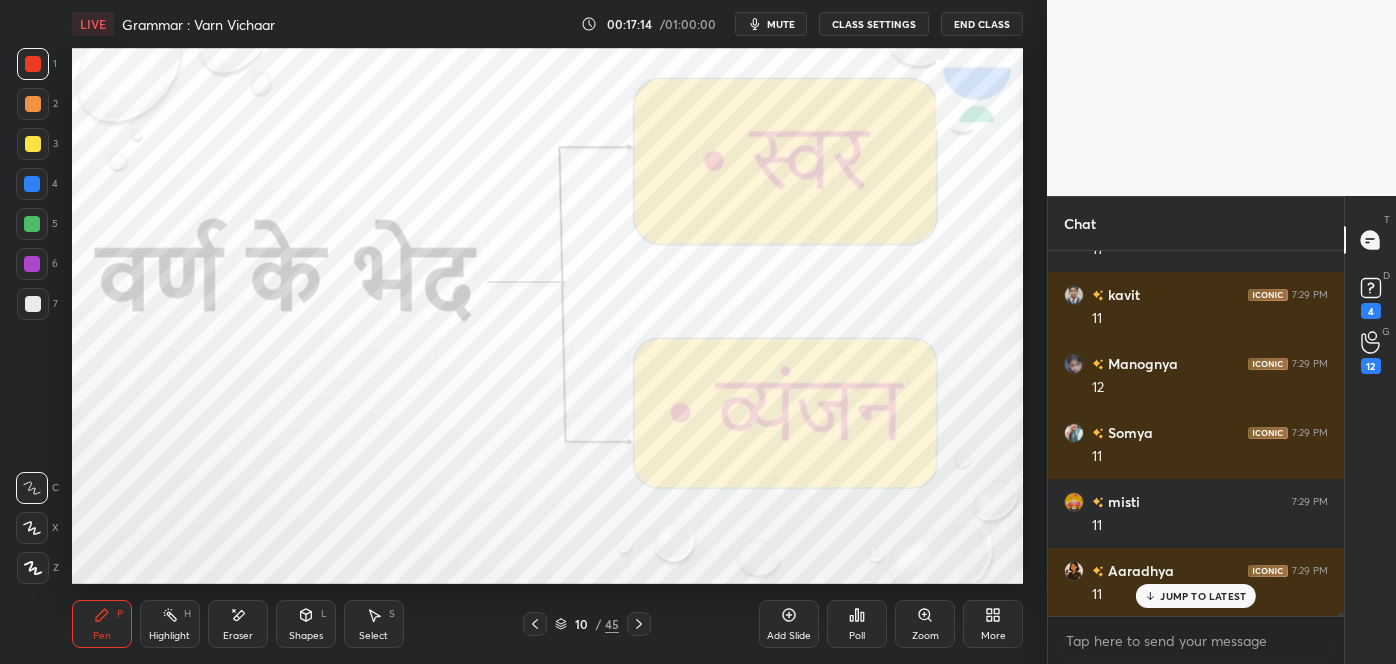 click 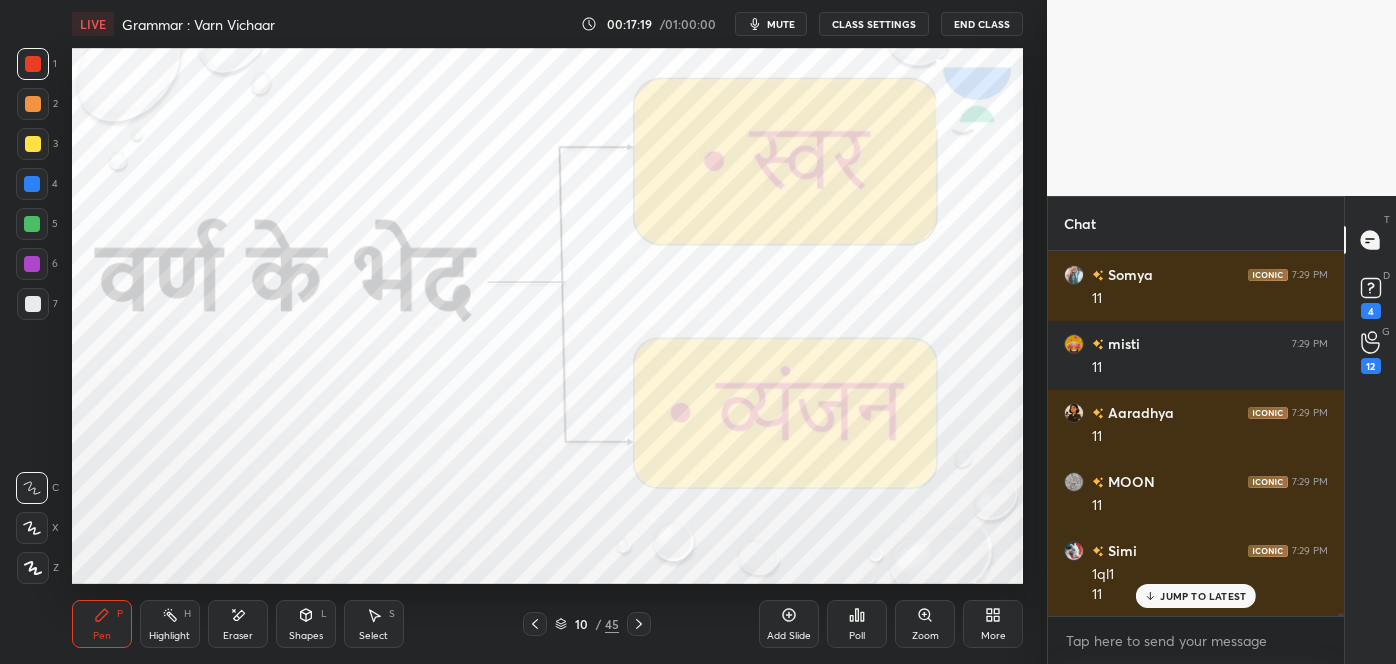 scroll, scrollTop: 45405, scrollLeft: 0, axis: vertical 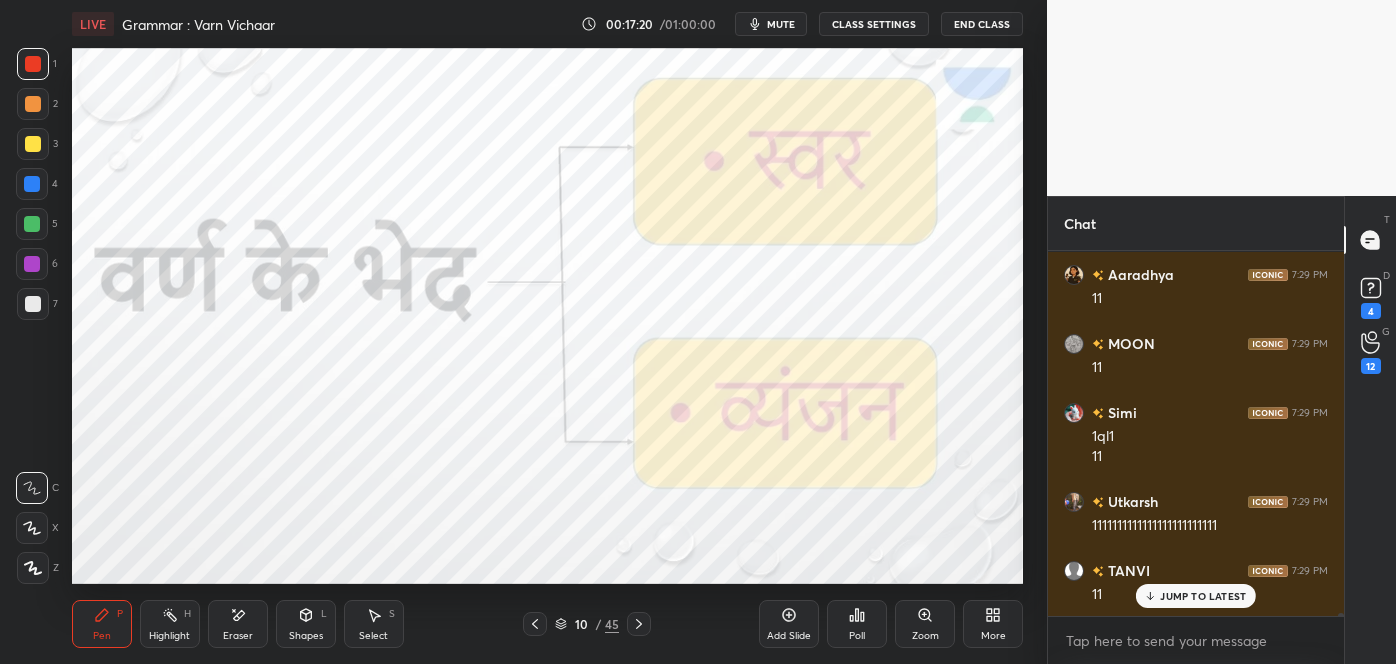 click on "JUMP TO LATEST" at bounding box center (1196, 596) 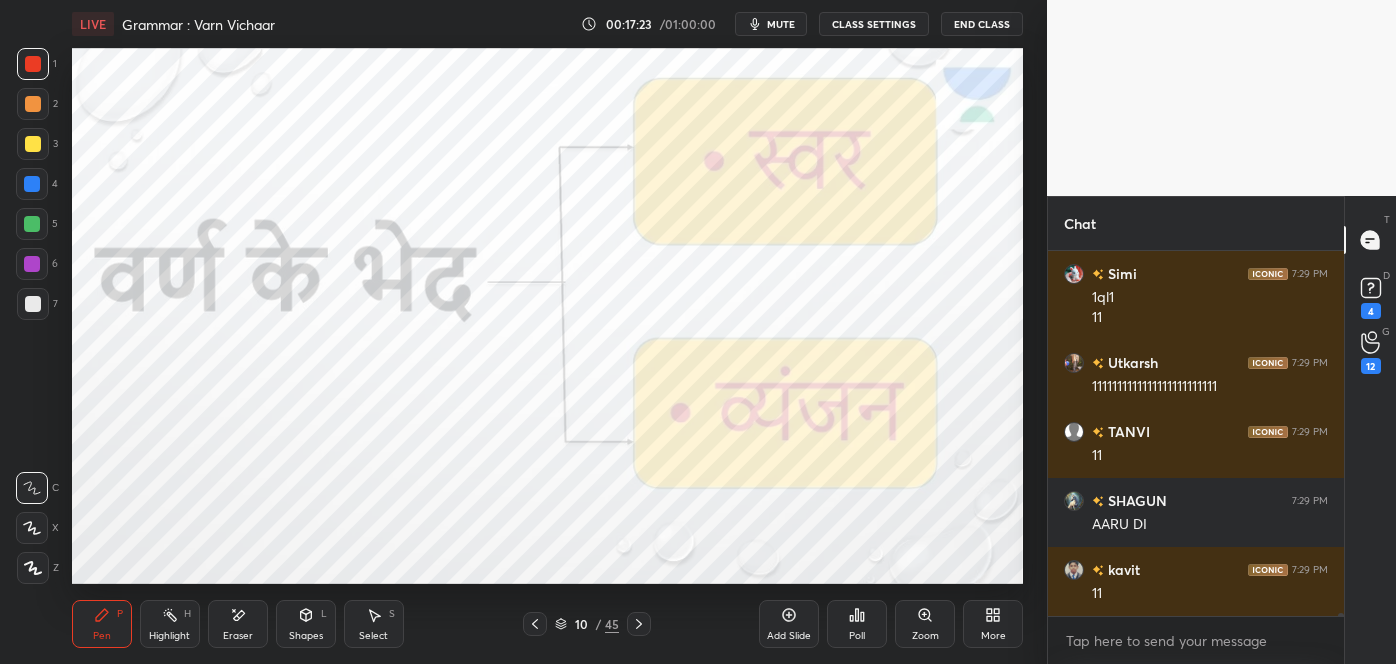 scroll, scrollTop: 45563, scrollLeft: 0, axis: vertical 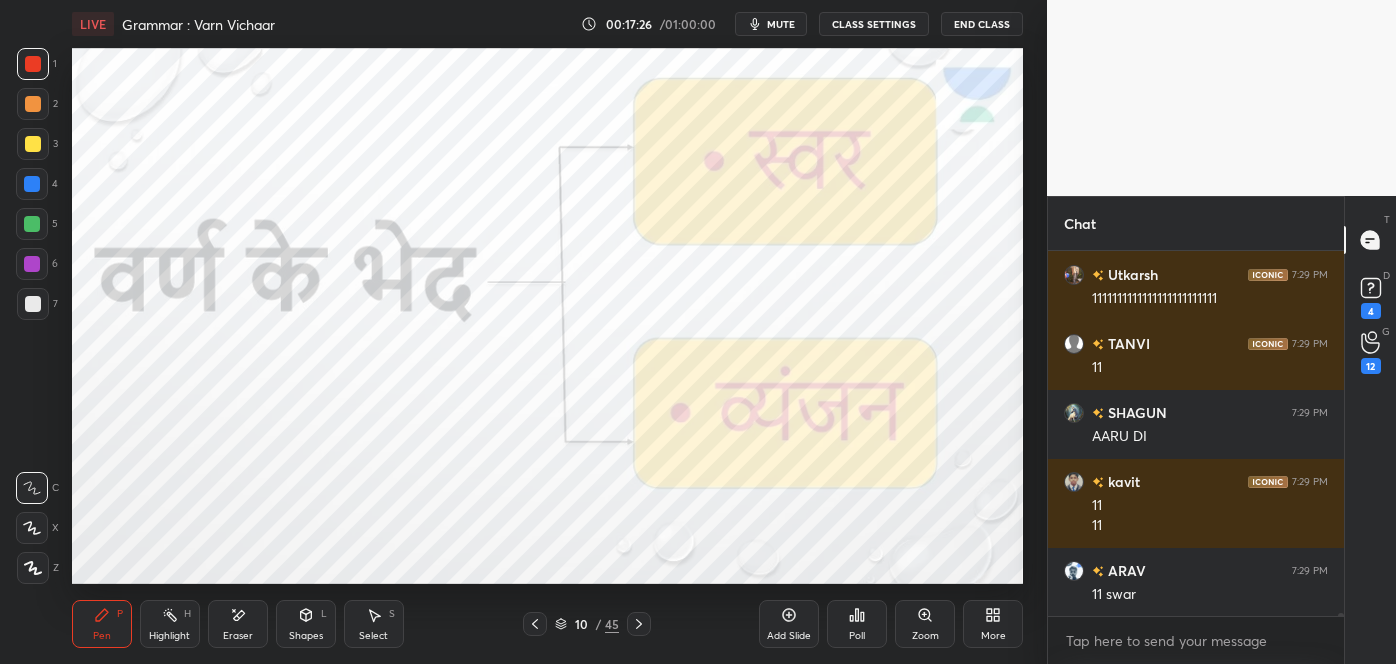 click 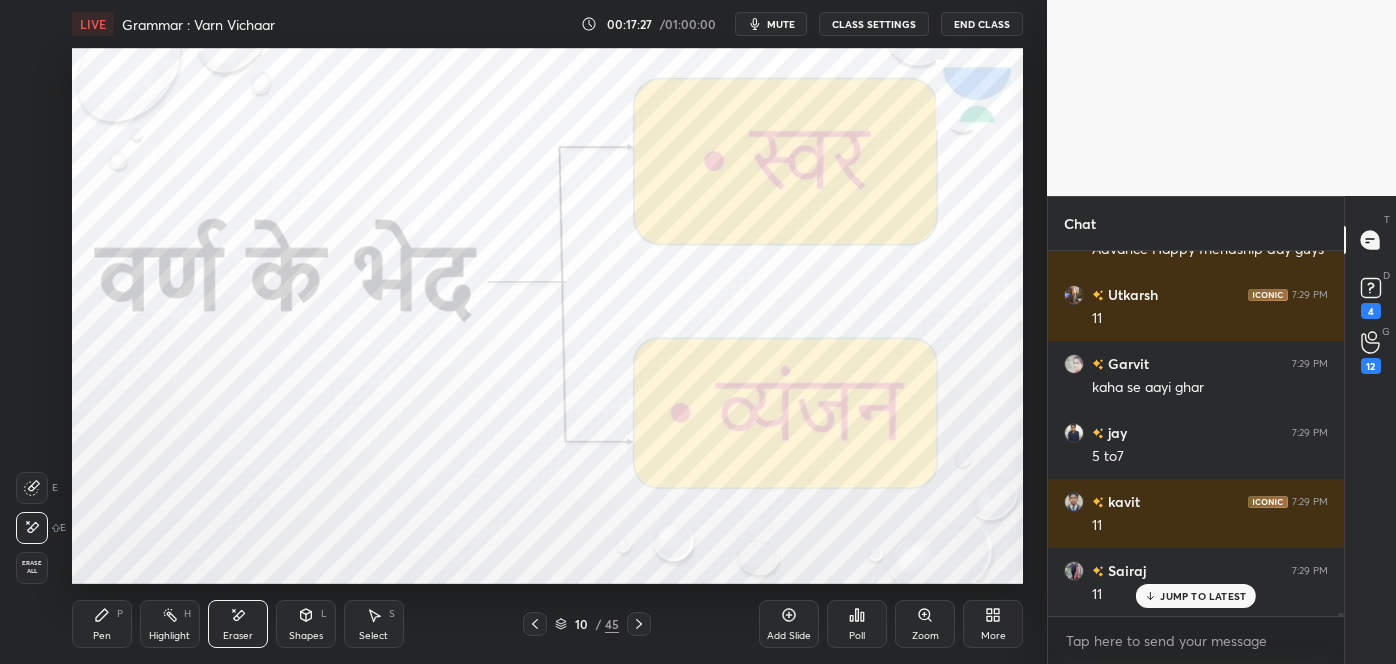 click 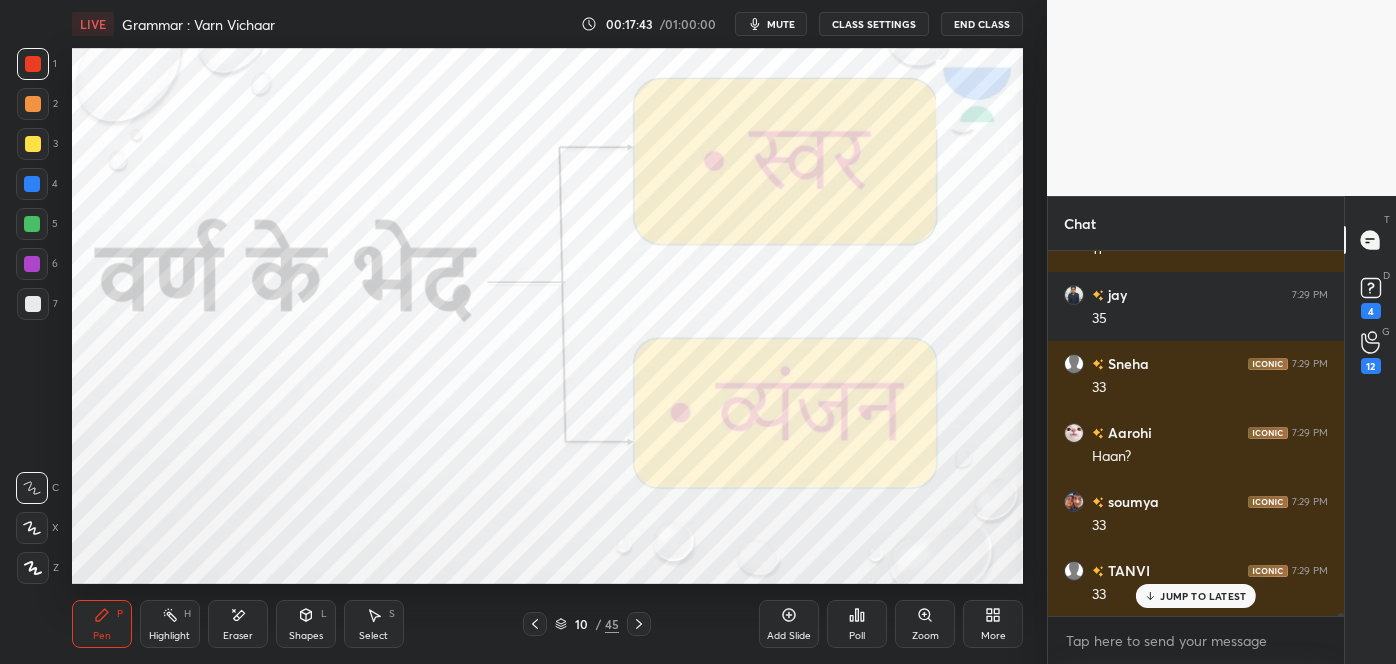 scroll, scrollTop: 47978, scrollLeft: 0, axis: vertical 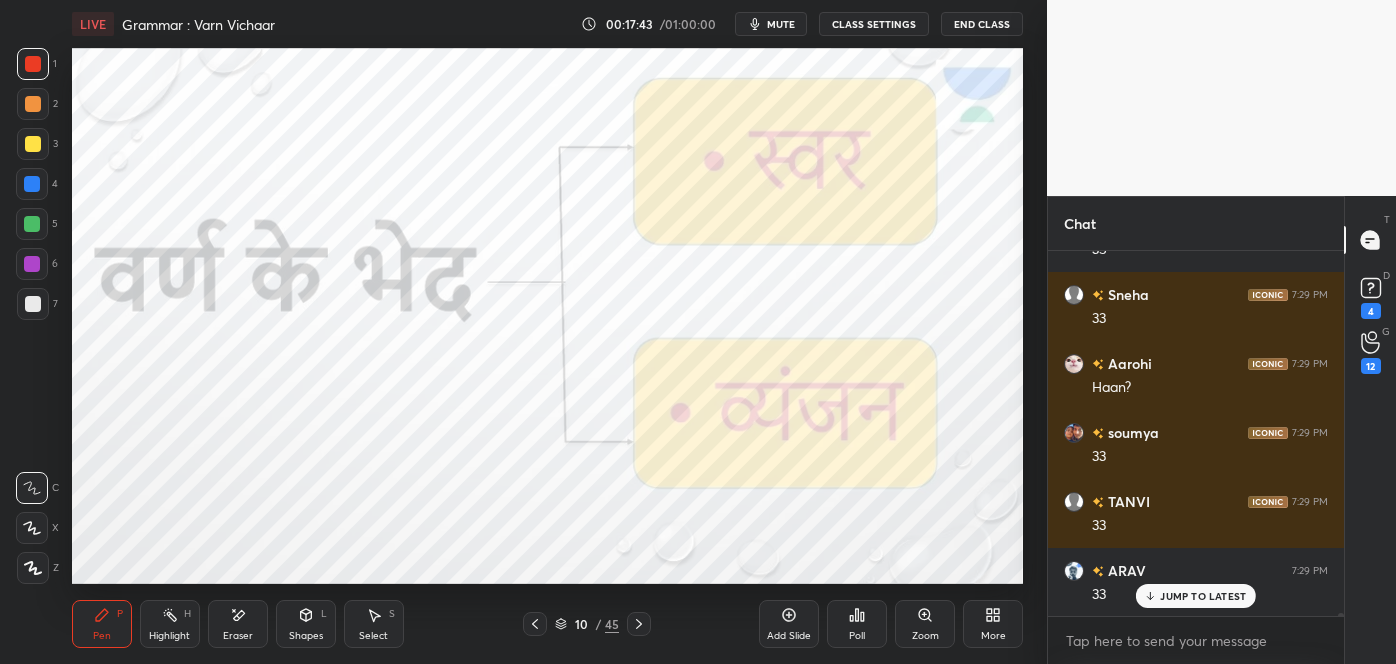 click on "JUMP TO LATEST" at bounding box center [1203, 596] 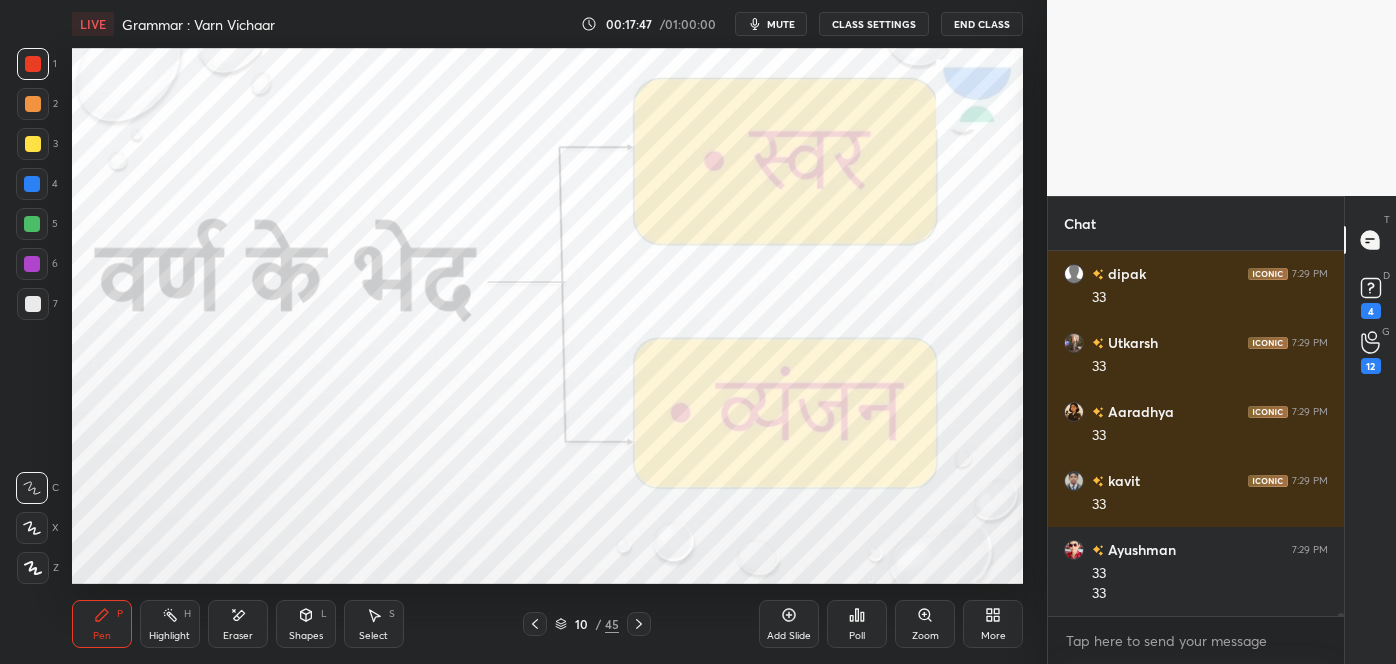 scroll, scrollTop: 48570, scrollLeft: 0, axis: vertical 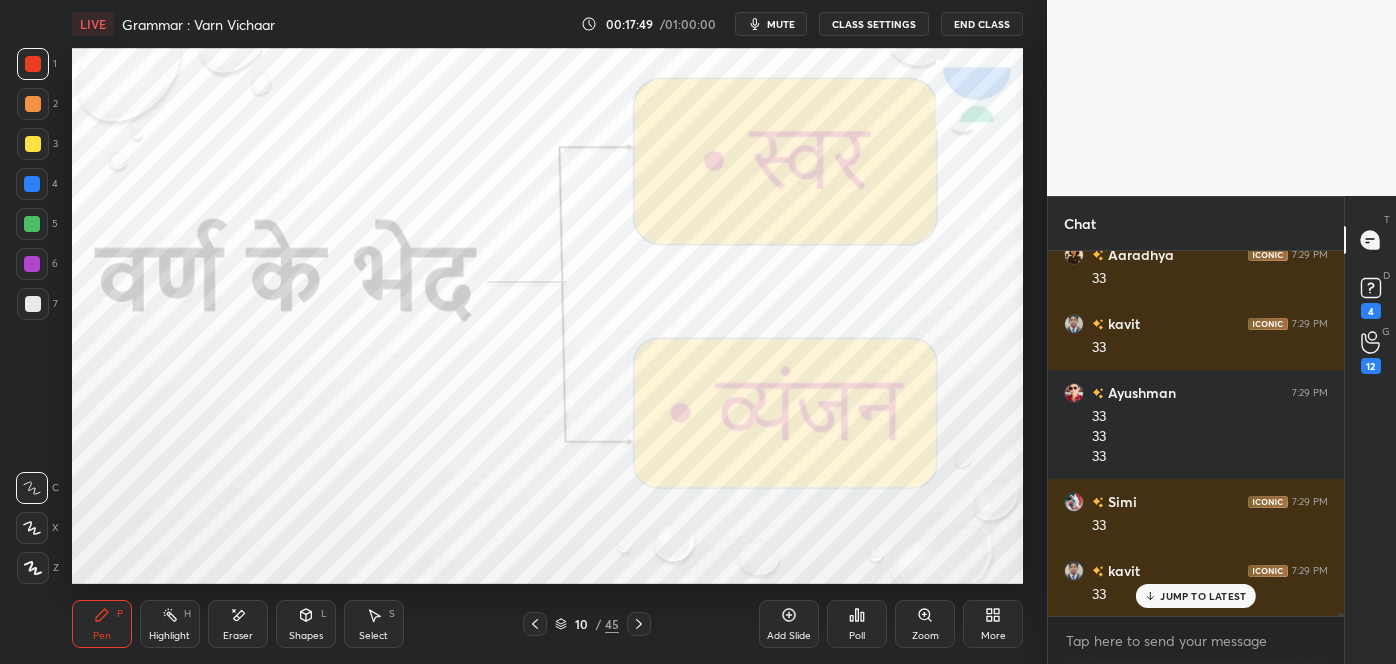 click on "JUMP TO LATEST" at bounding box center [1196, 596] 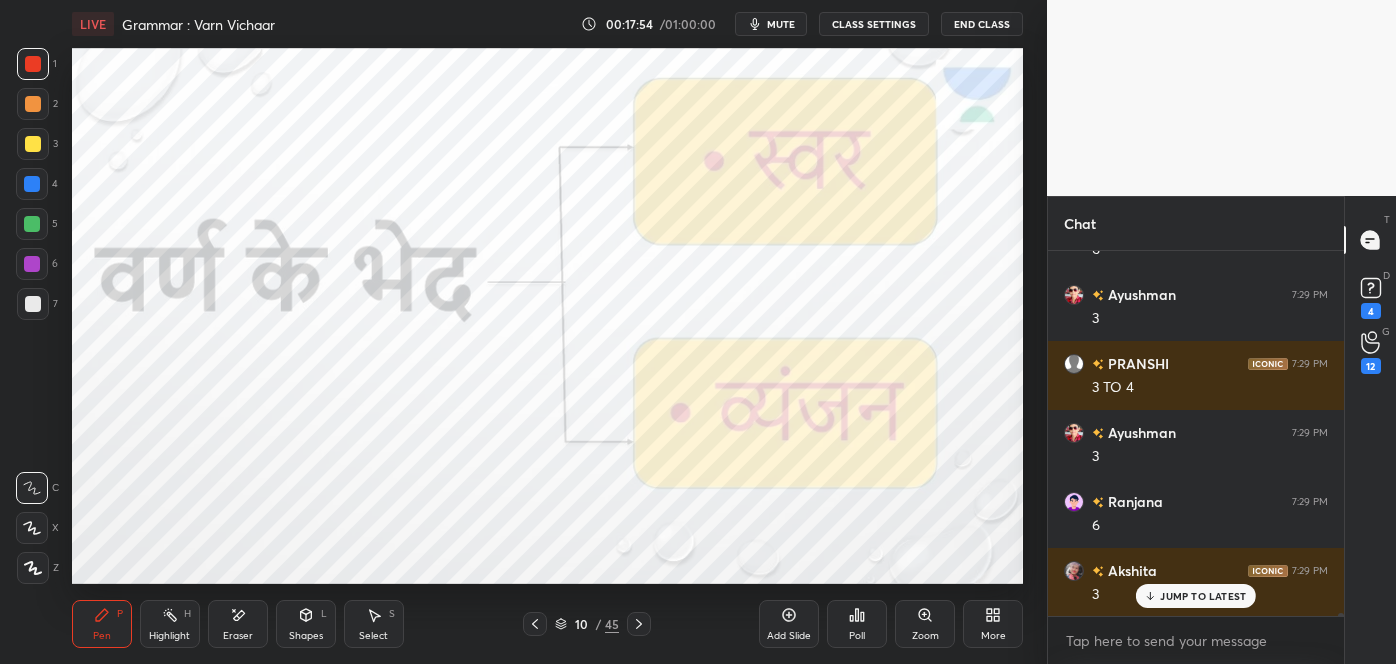 scroll, scrollTop: 49810, scrollLeft: 0, axis: vertical 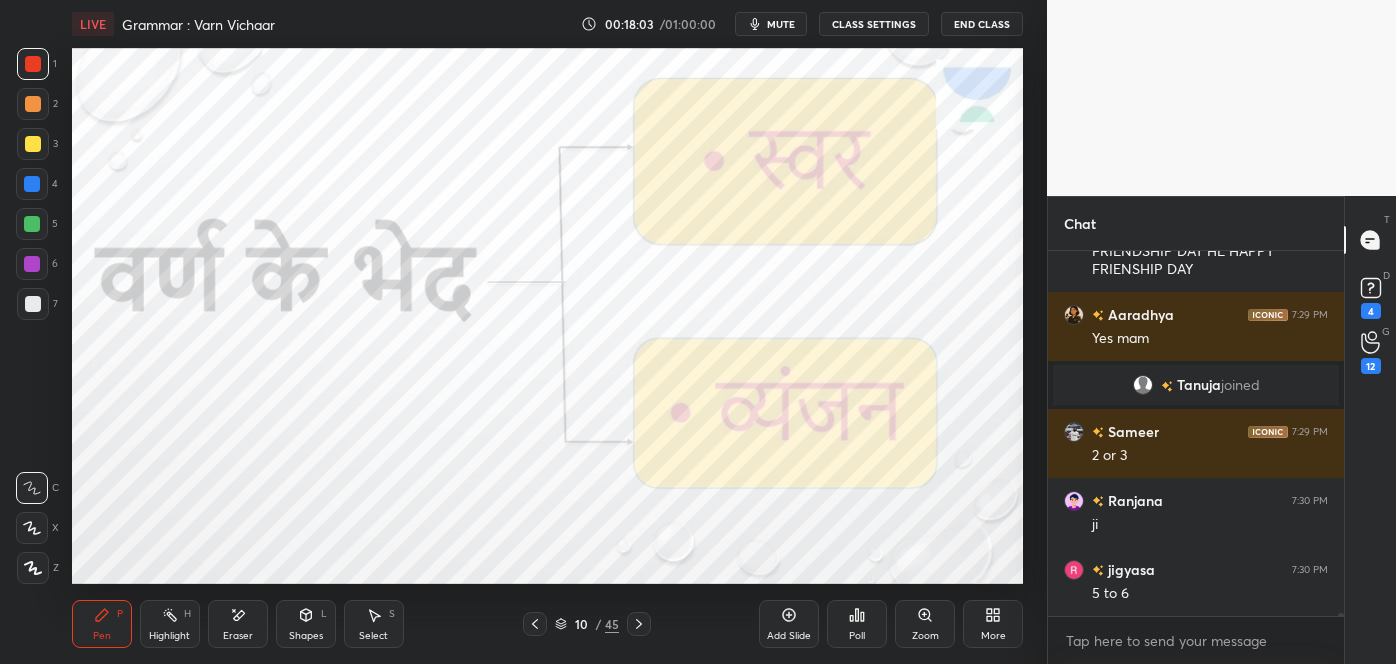 click 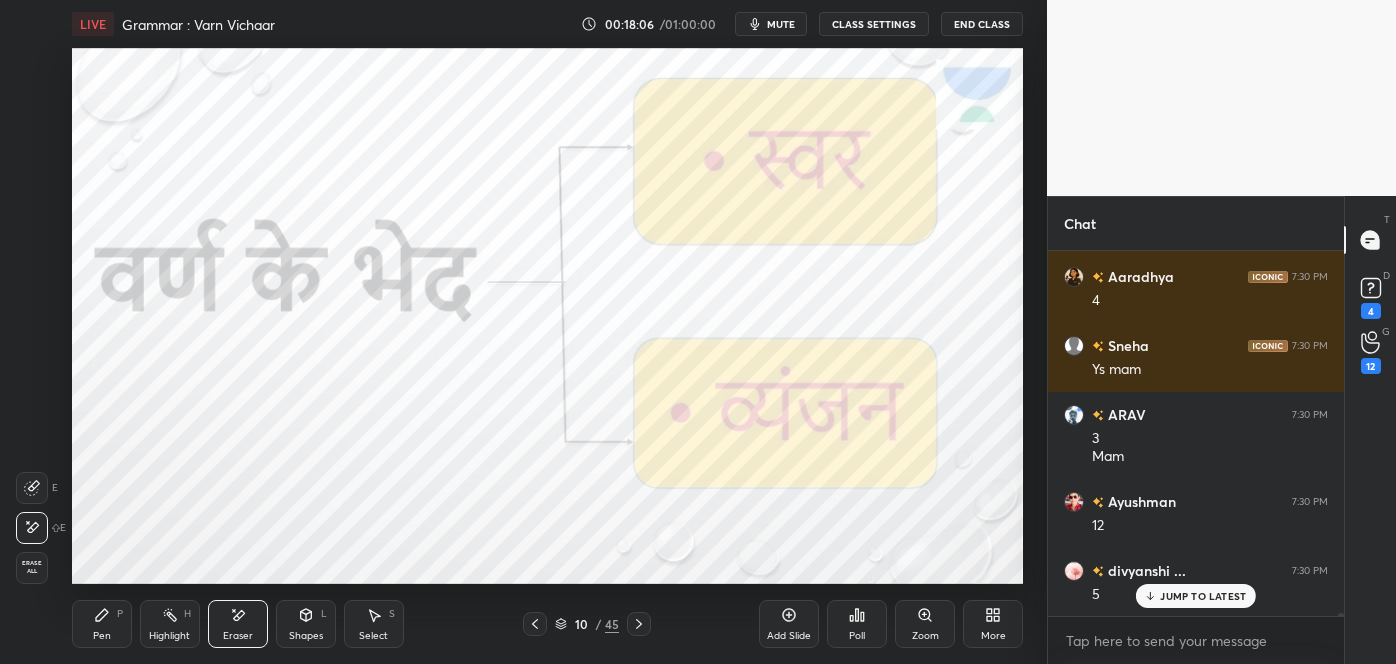 click on "Pen" at bounding box center [102, 636] 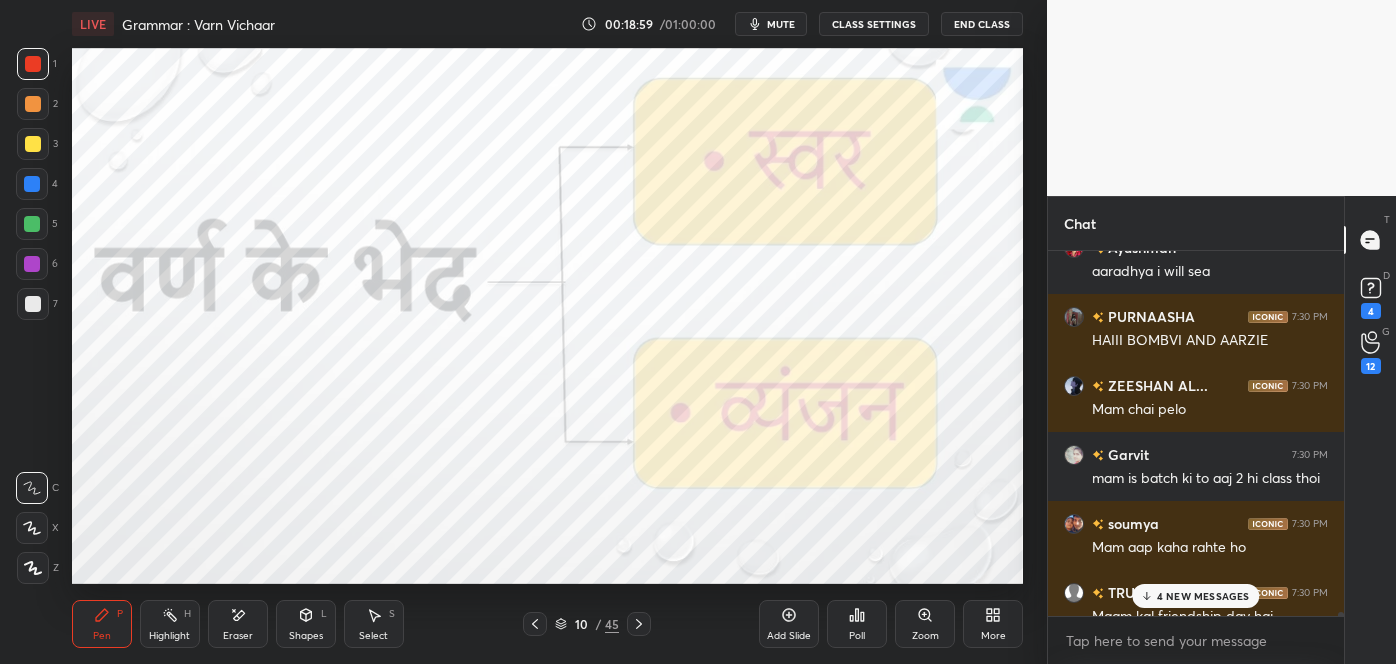 click on "4 NEW MESSAGES" at bounding box center (1203, 596) 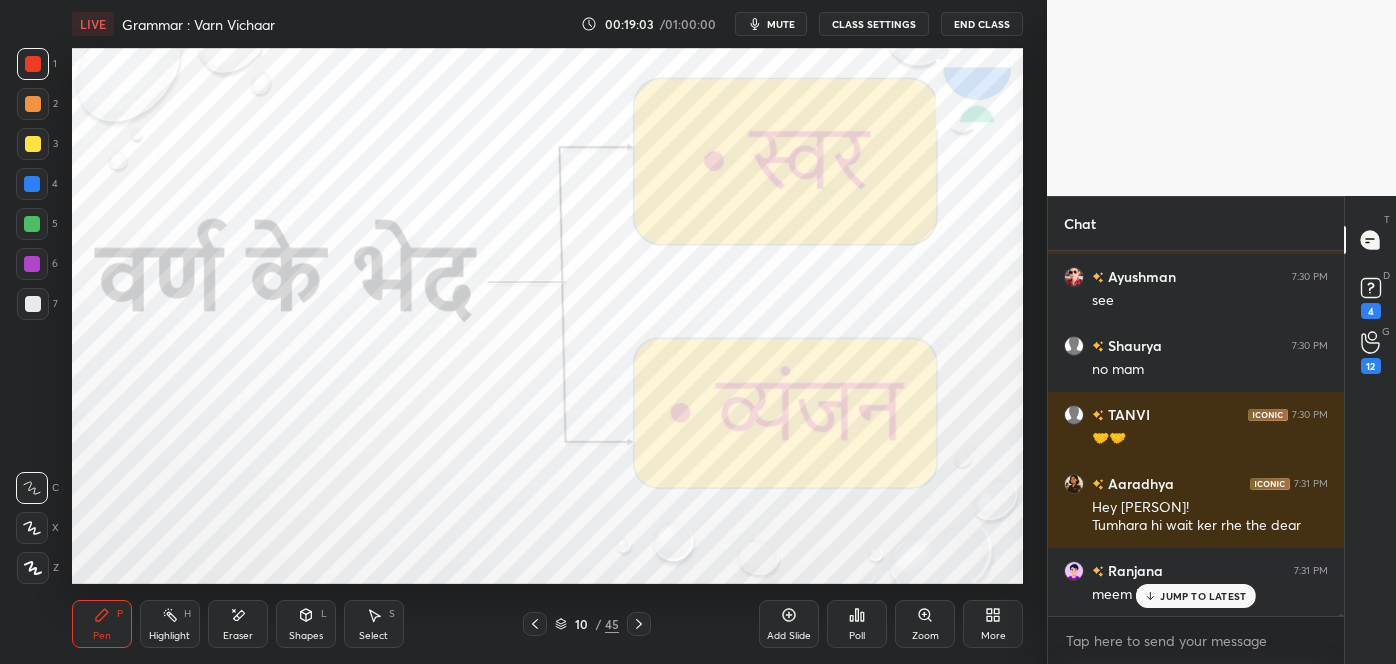 click on "JUMP TO LATEST" at bounding box center (1203, 596) 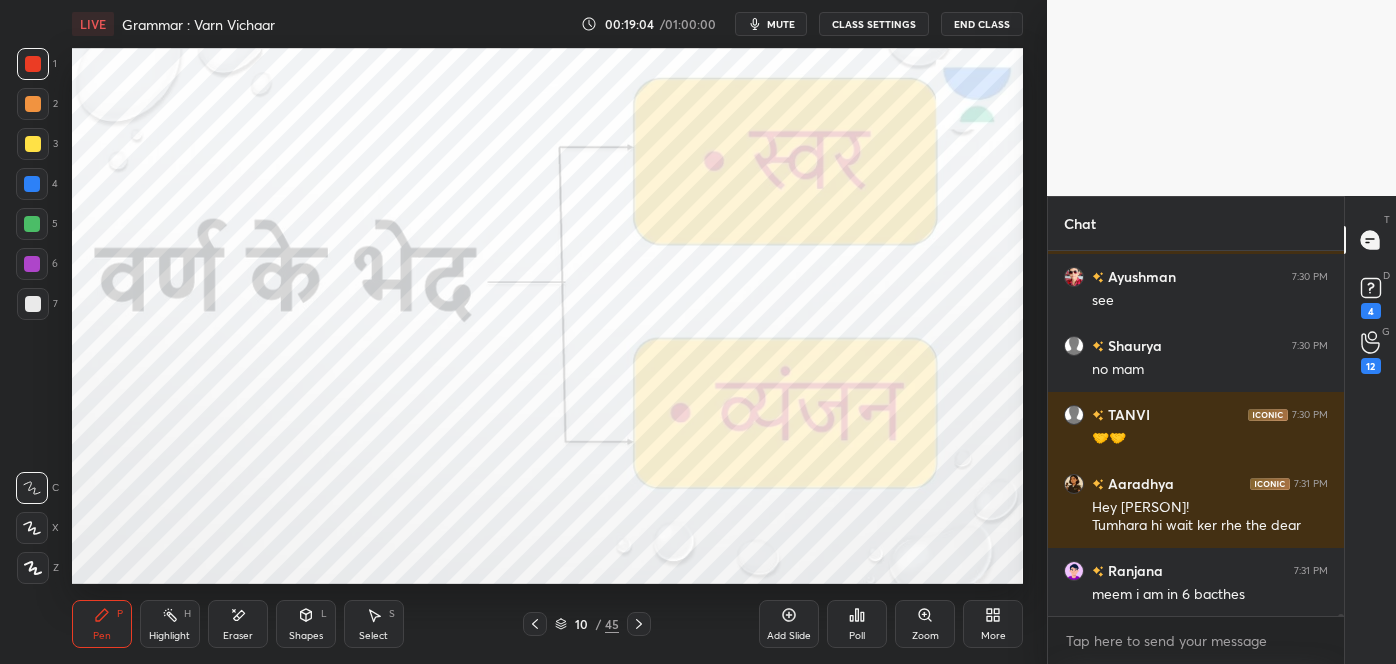 click at bounding box center [639, 624] 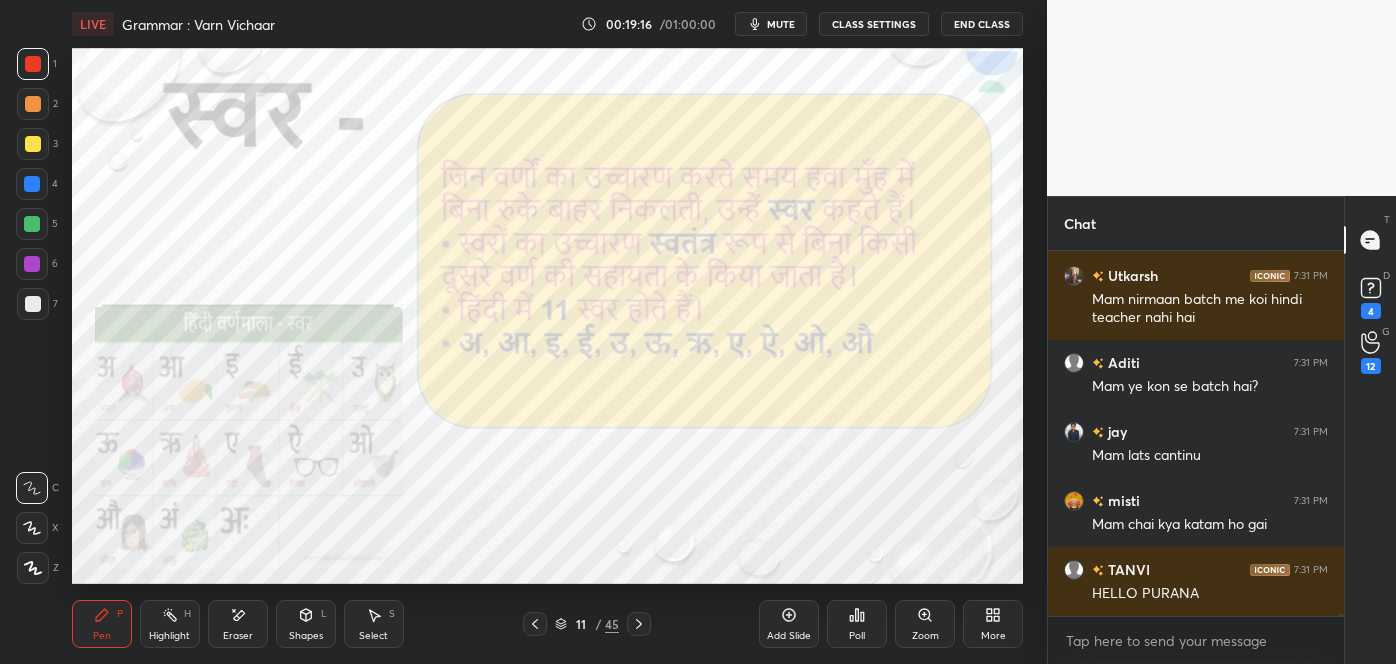 scroll, scrollTop: 56805, scrollLeft: 0, axis: vertical 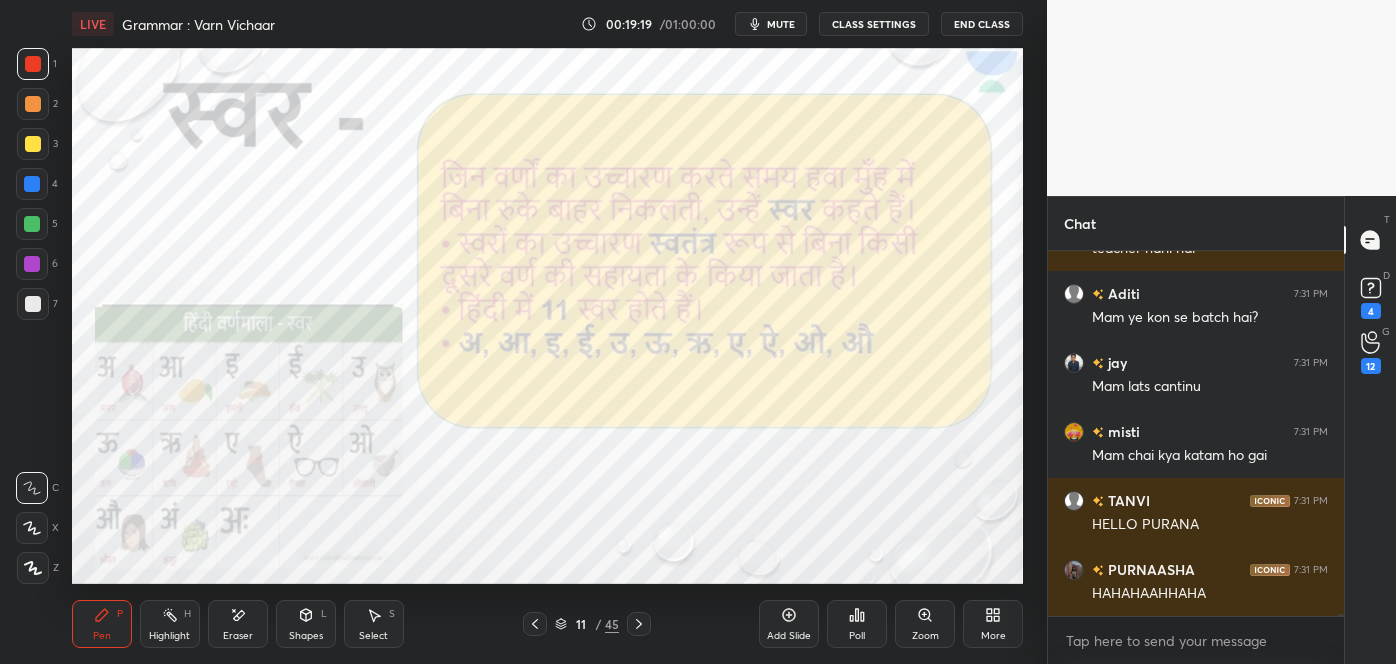 click at bounding box center (33, 64) 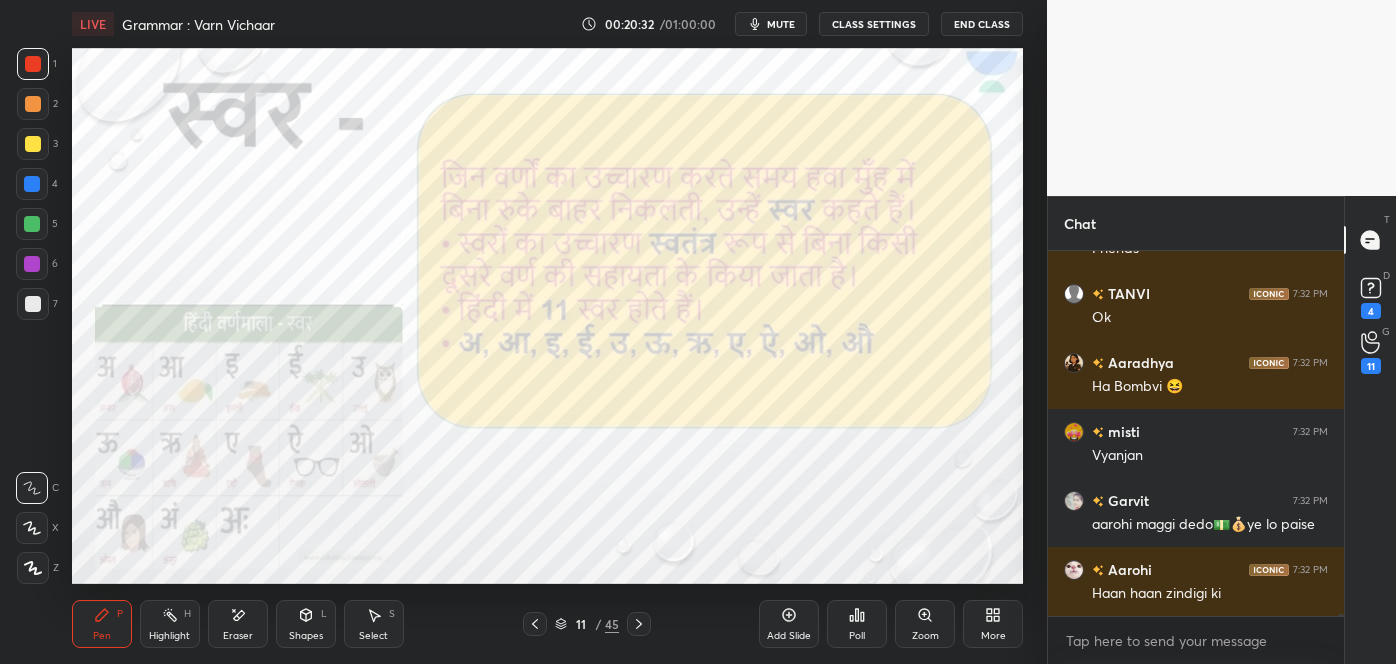 scroll, scrollTop: 59706, scrollLeft: 0, axis: vertical 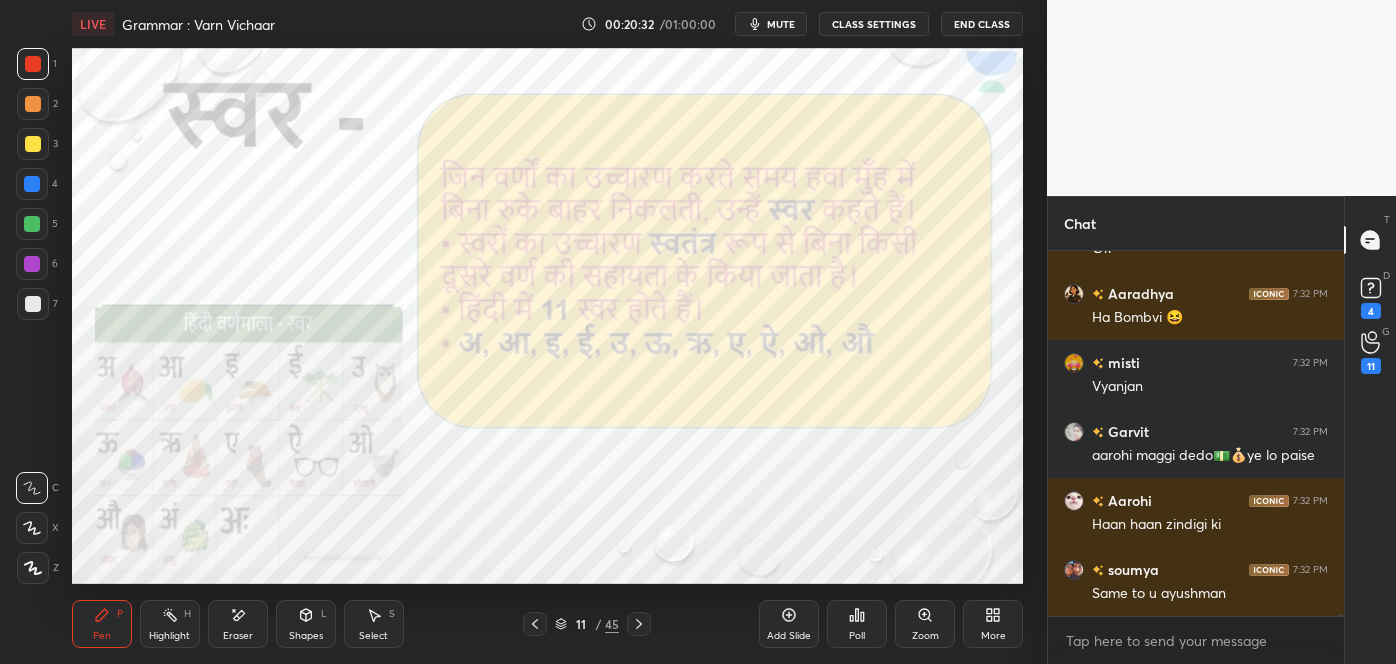 click on "Add Slide" at bounding box center (789, 624) 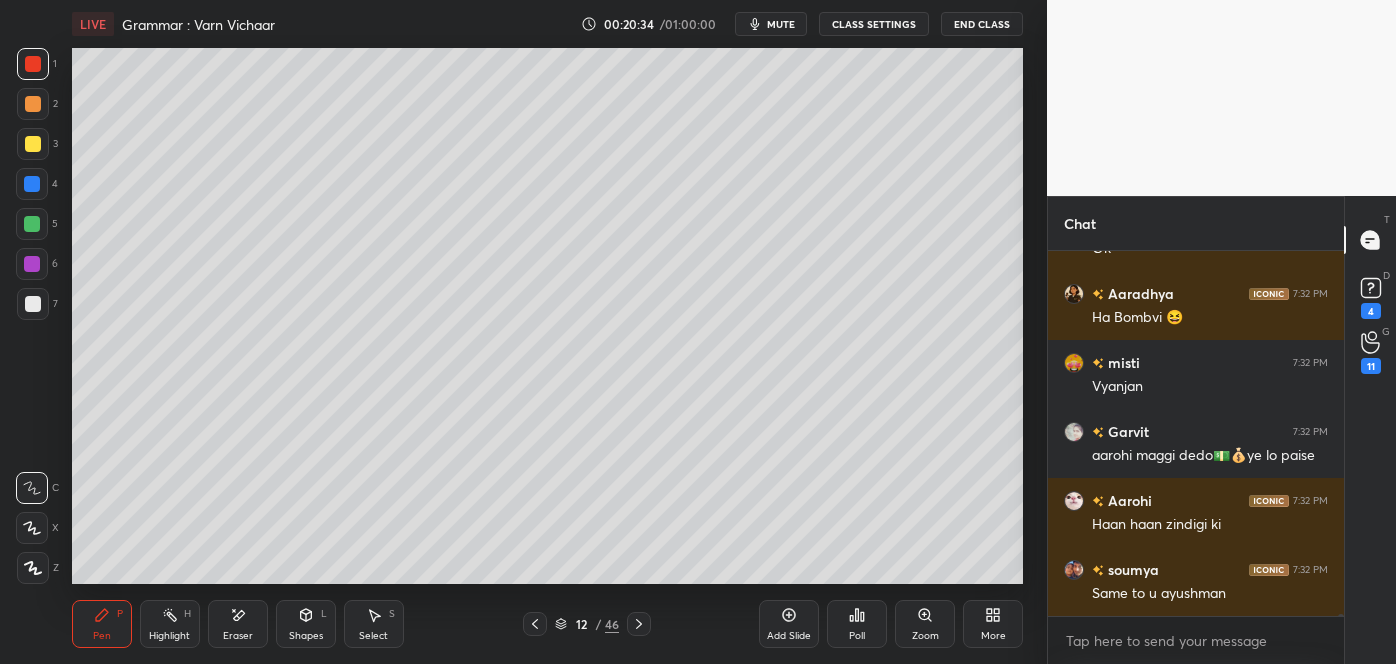 click 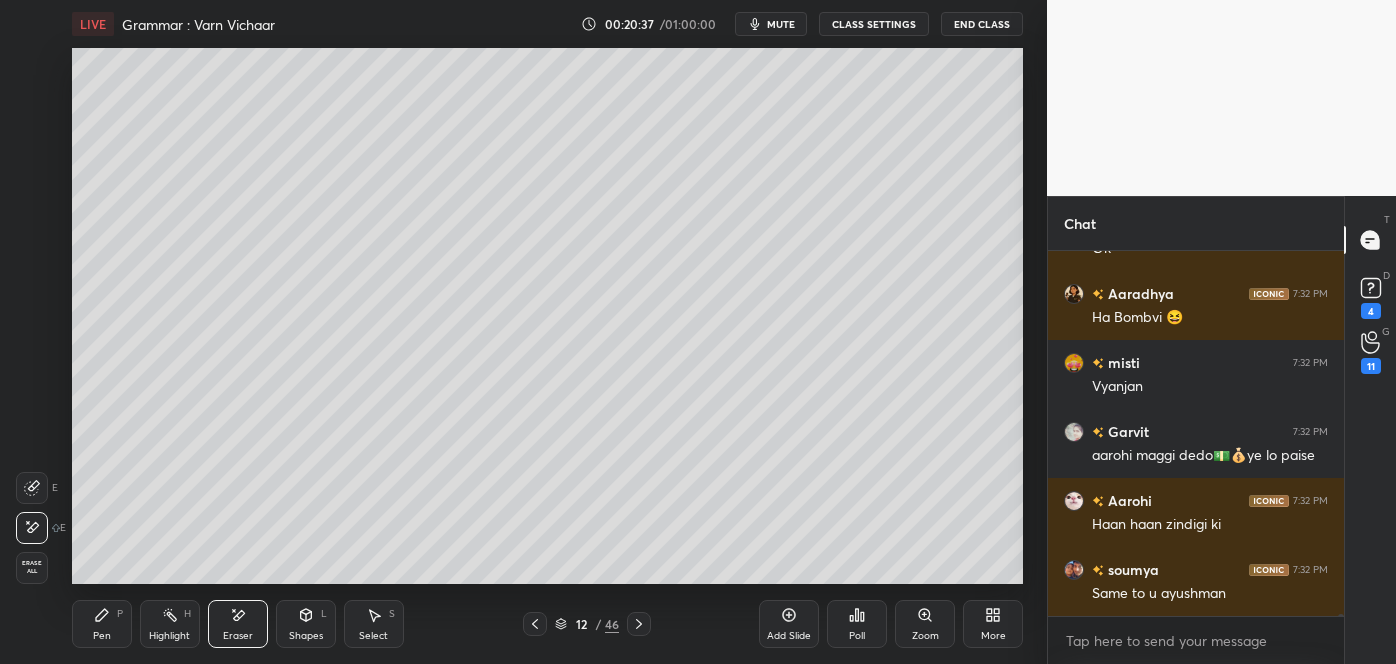 click on "Pen P" at bounding box center (102, 624) 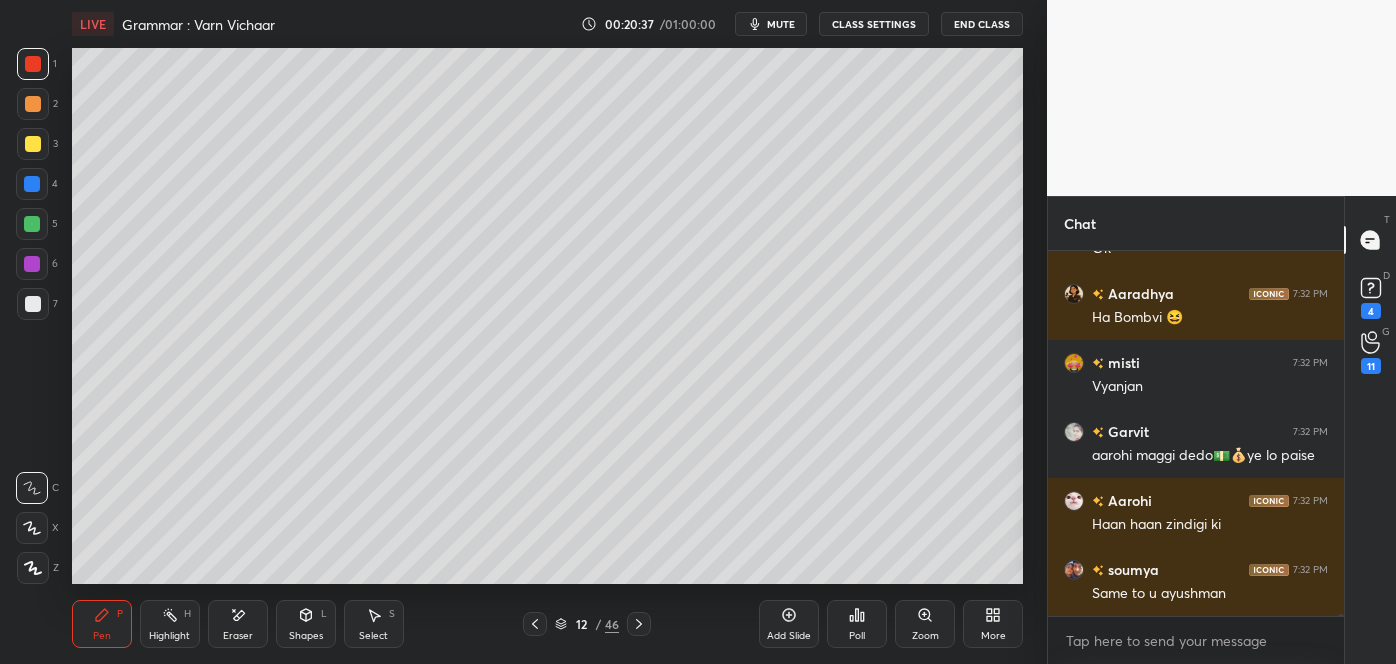 click at bounding box center [33, 304] 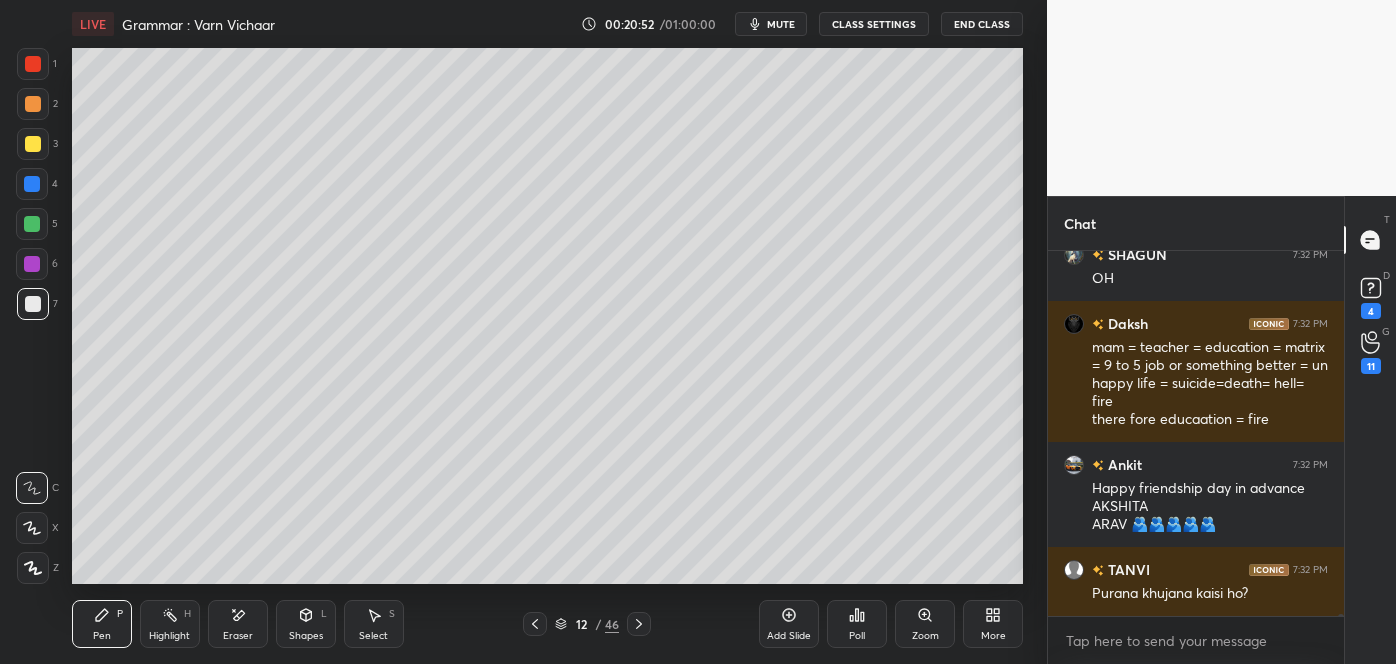 scroll, scrollTop: 60245, scrollLeft: 0, axis: vertical 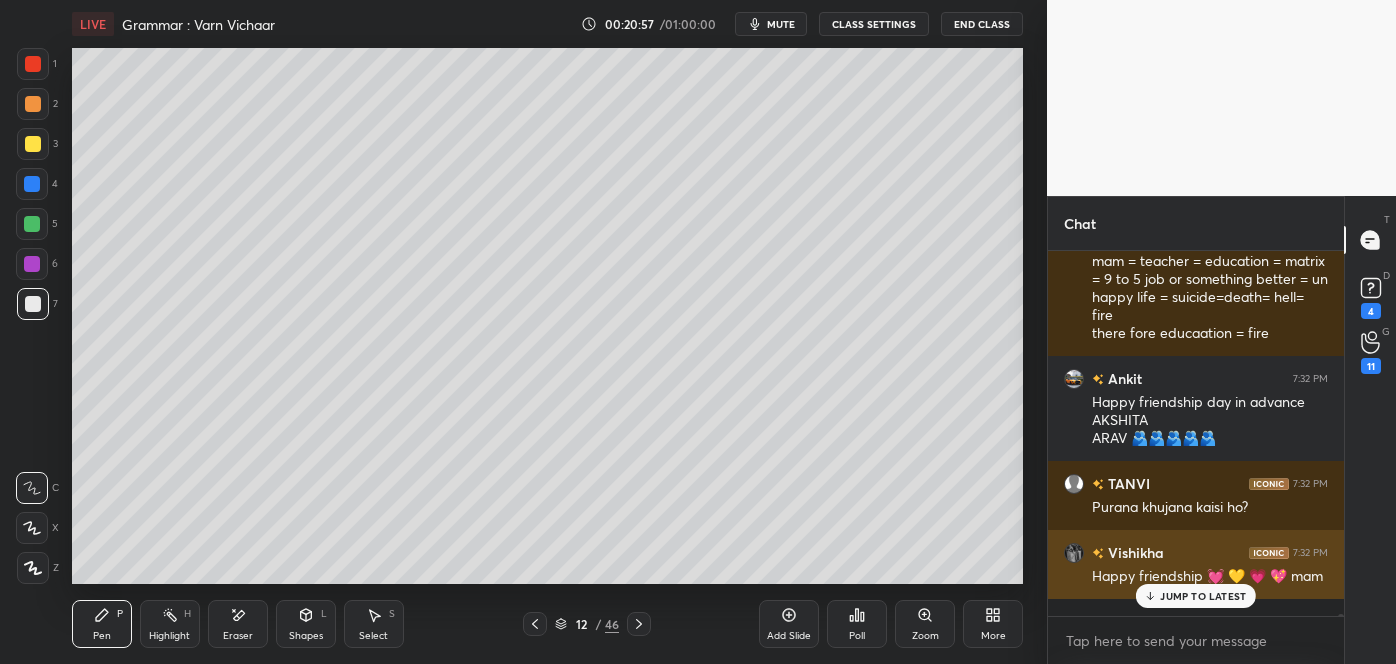 click on "JUMP TO LATEST" at bounding box center (1203, 596) 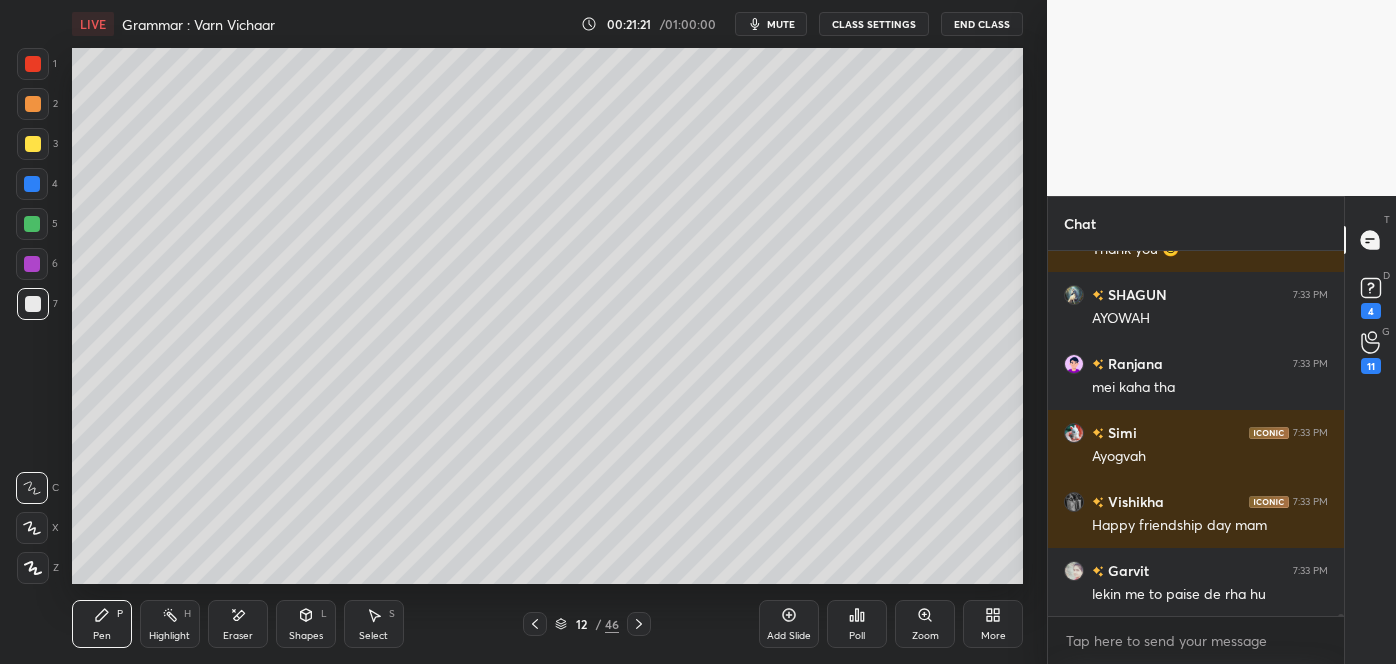 scroll, scrollTop: 61712, scrollLeft: 0, axis: vertical 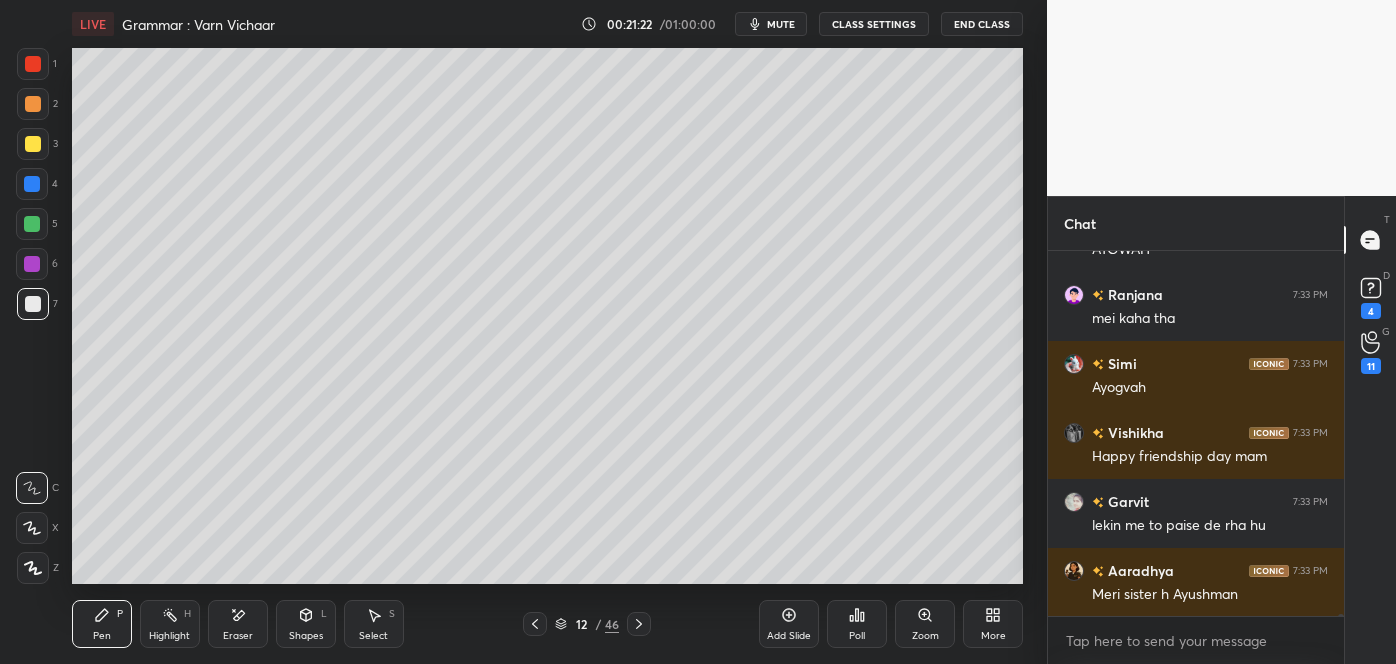 click on "Eraser" at bounding box center (238, 624) 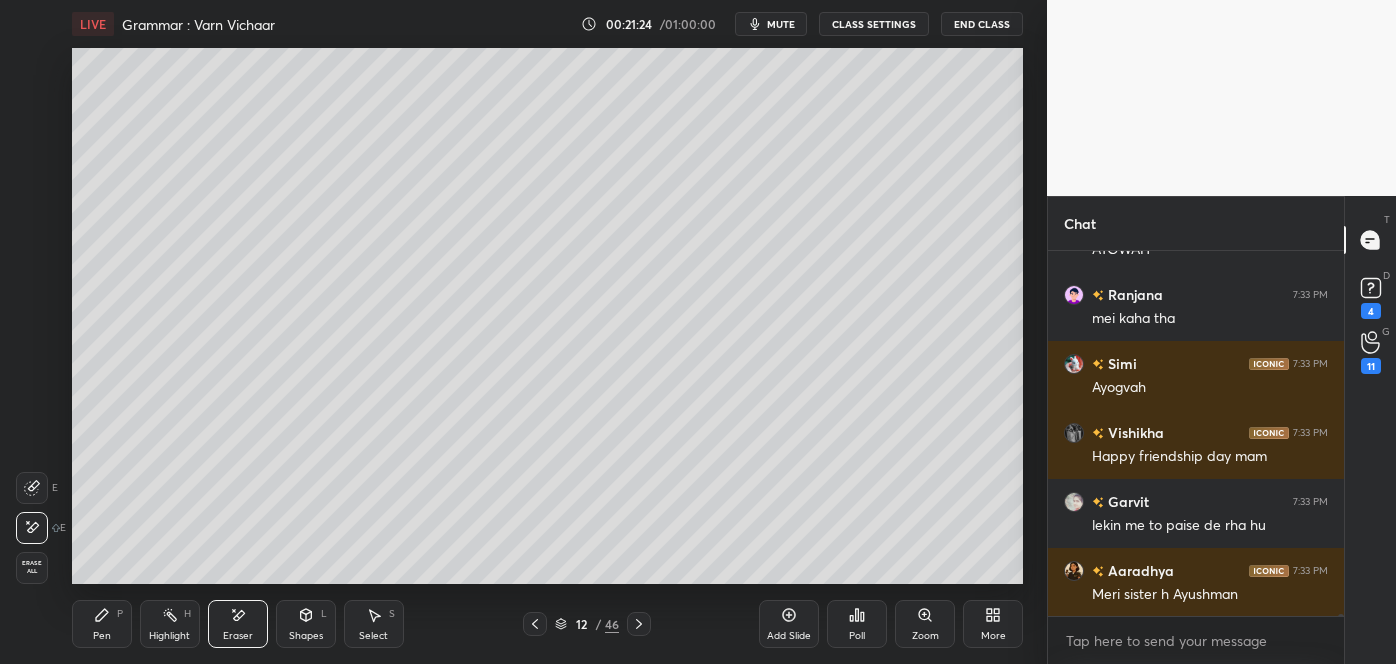 scroll, scrollTop: 61781, scrollLeft: 0, axis: vertical 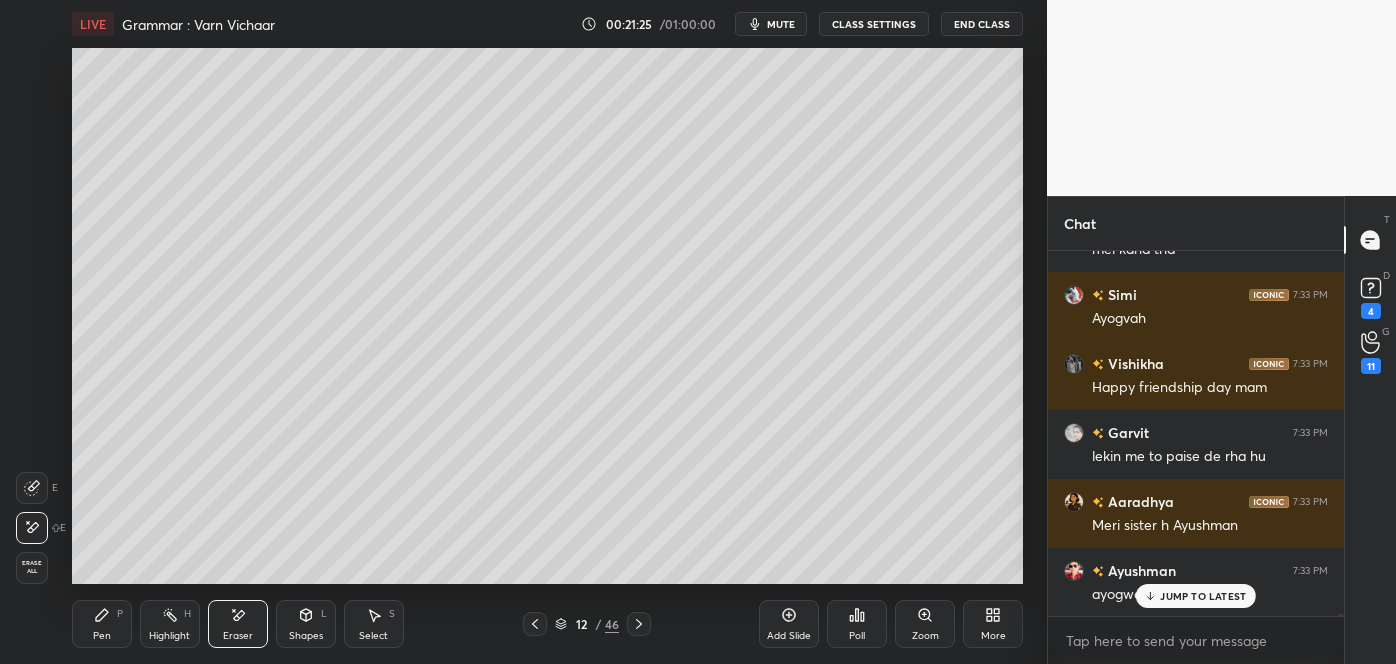 click on "Pen" at bounding box center [102, 636] 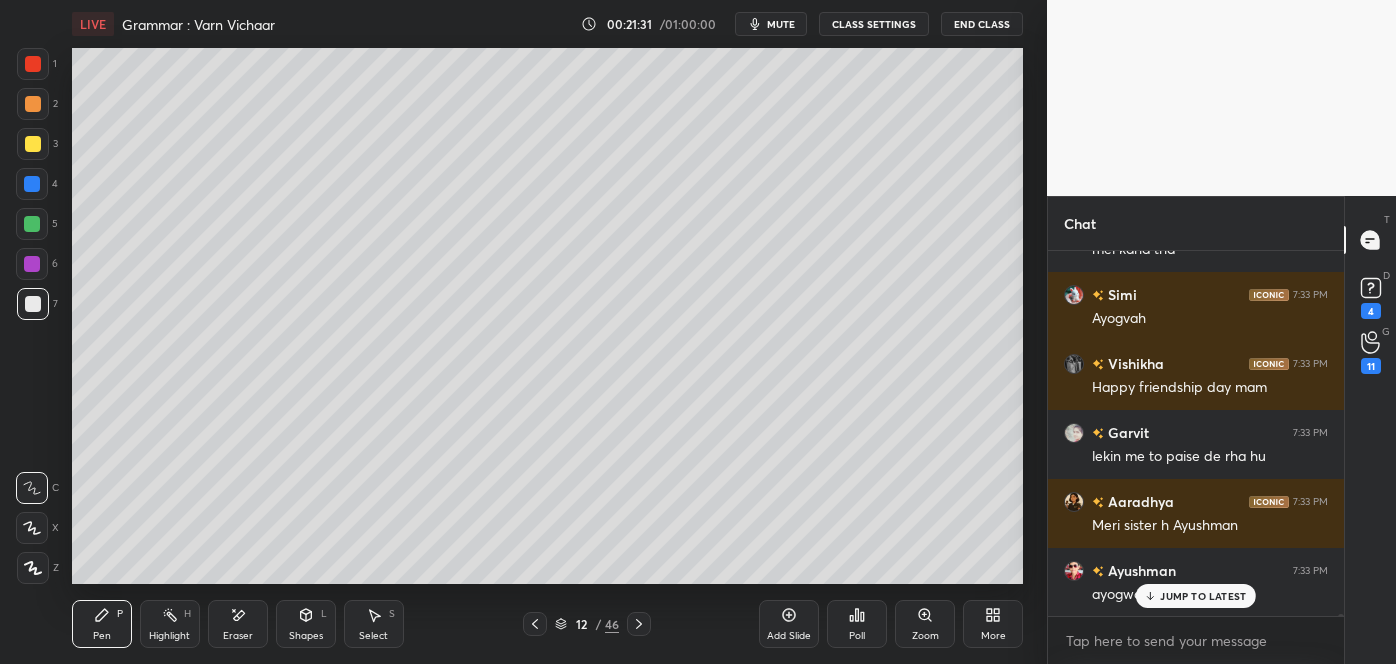 click 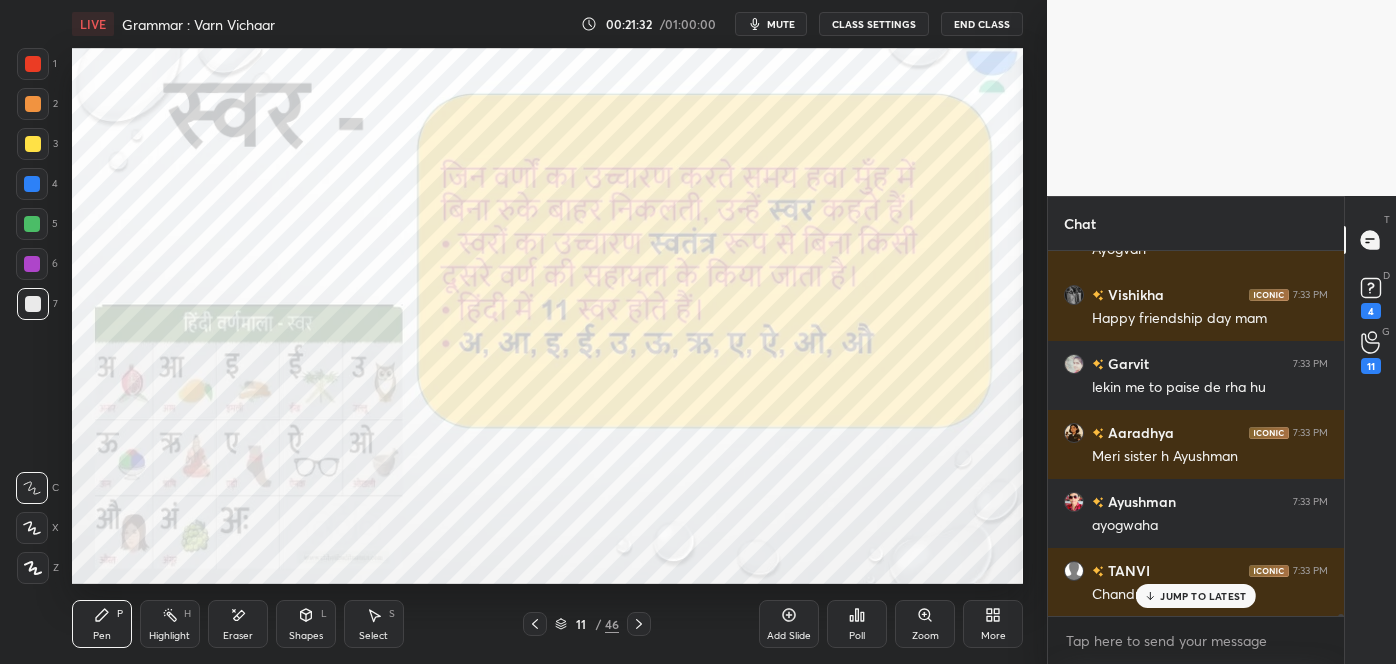 click 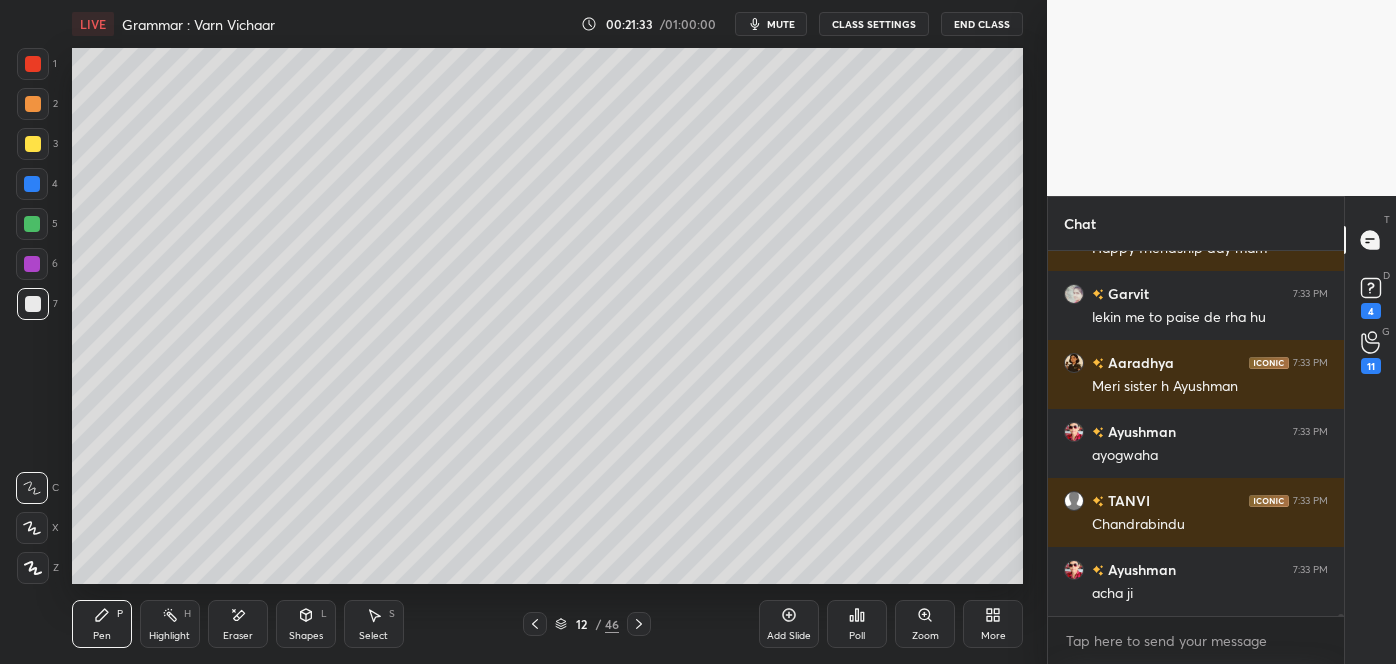 click 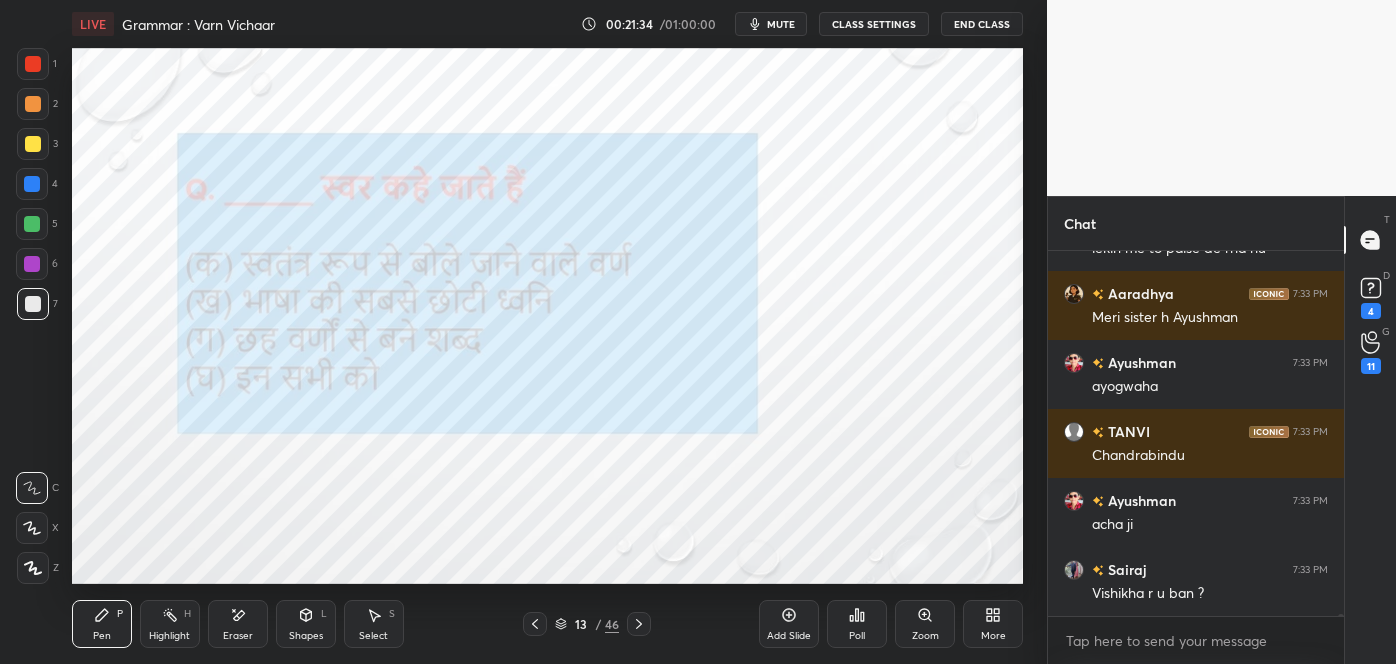 scroll, scrollTop: 62127, scrollLeft: 0, axis: vertical 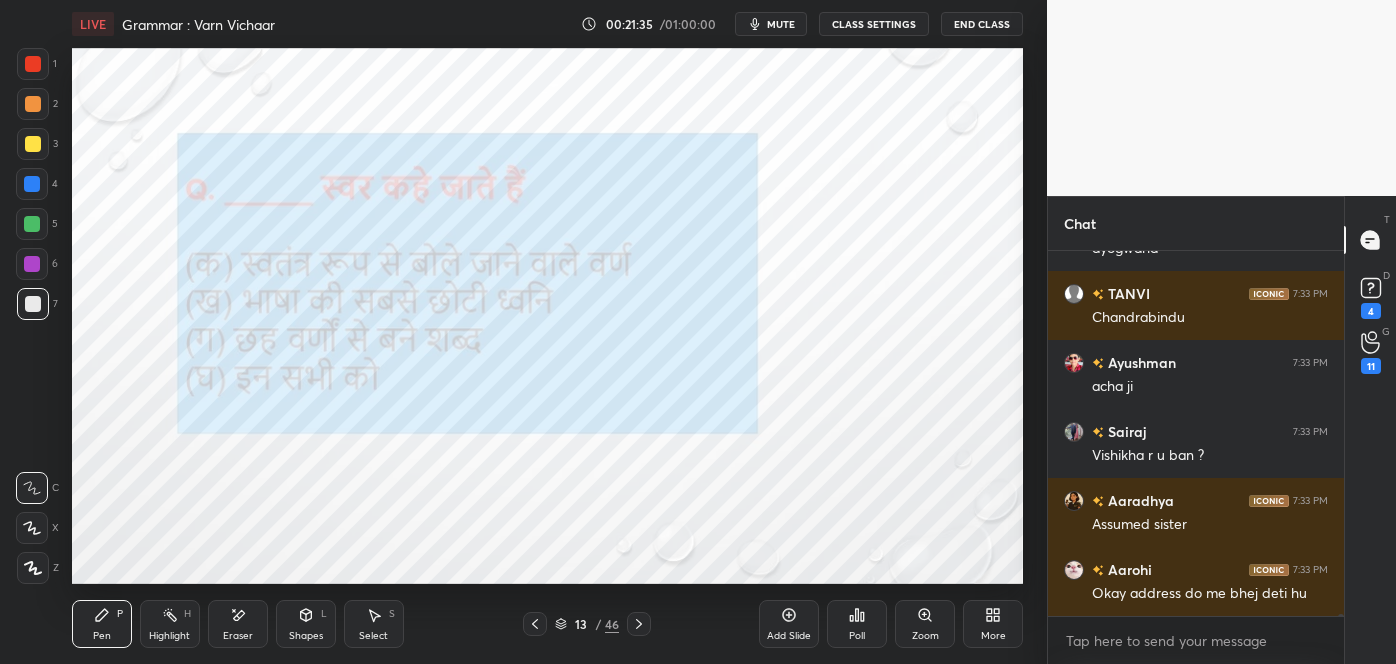 click at bounding box center [33, 64] 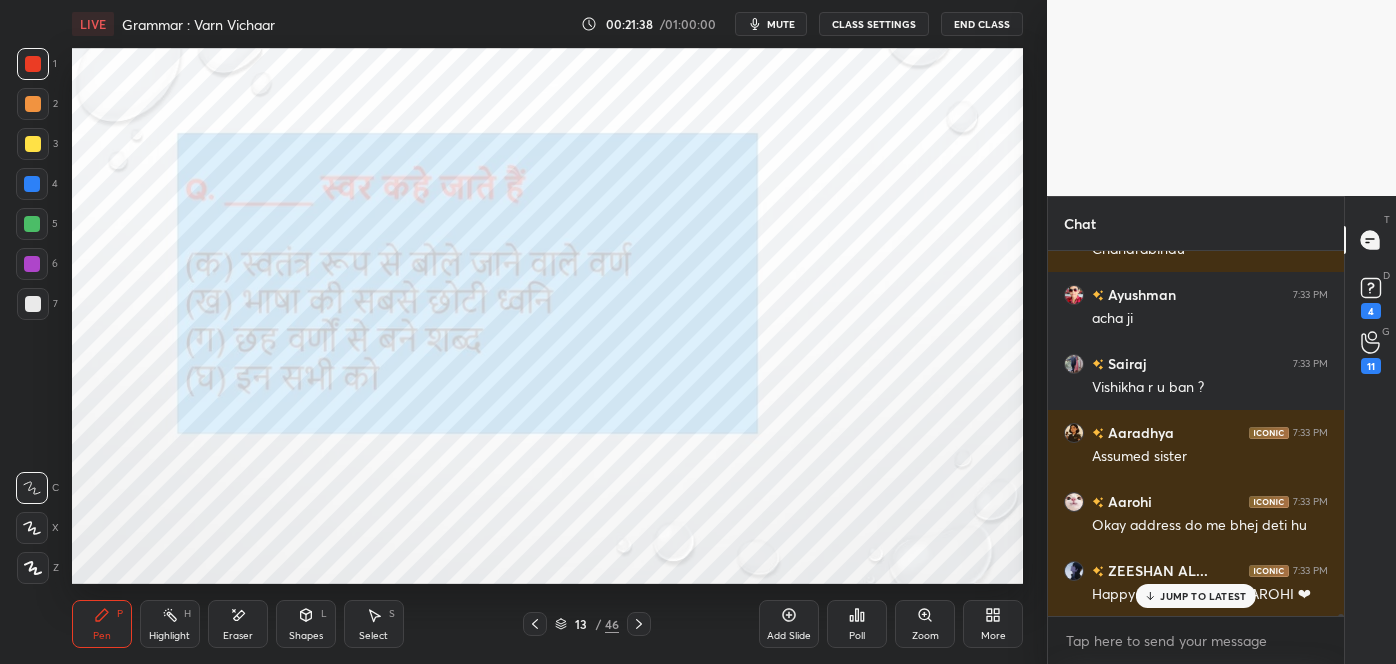 scroll, scrollTop: 62264, scrollLeft: 0, axis: vertical 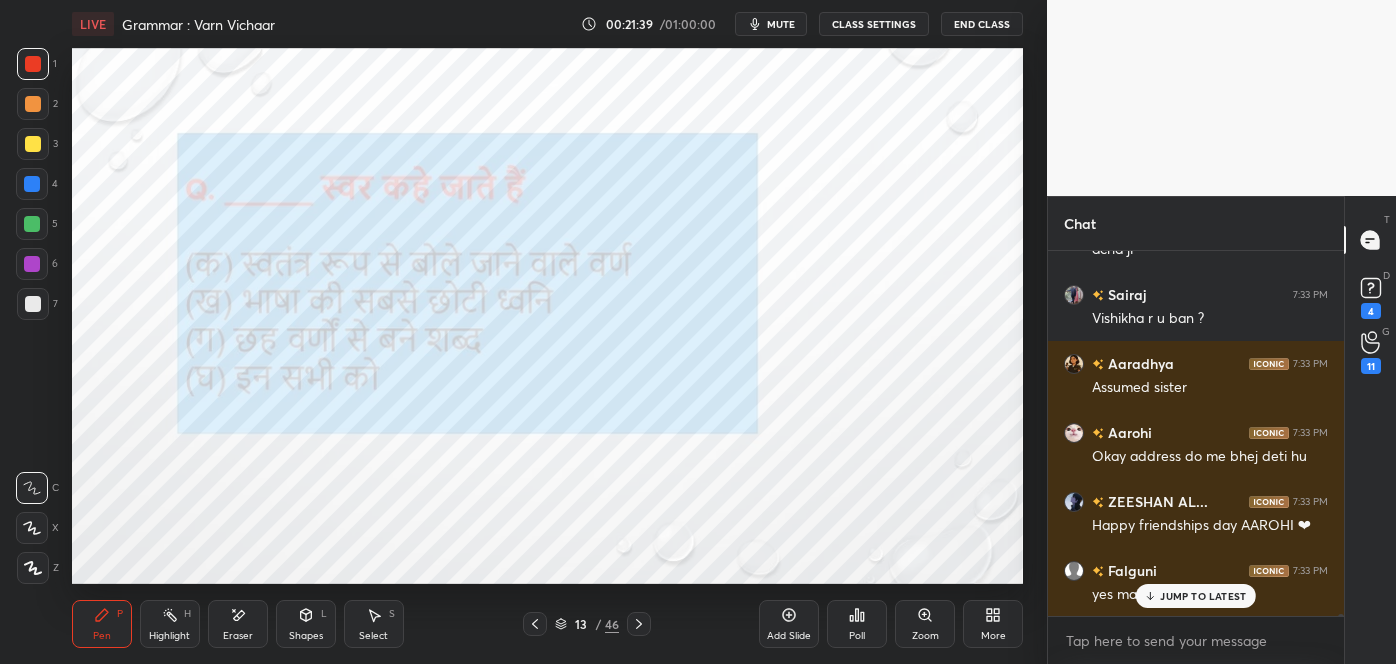 click 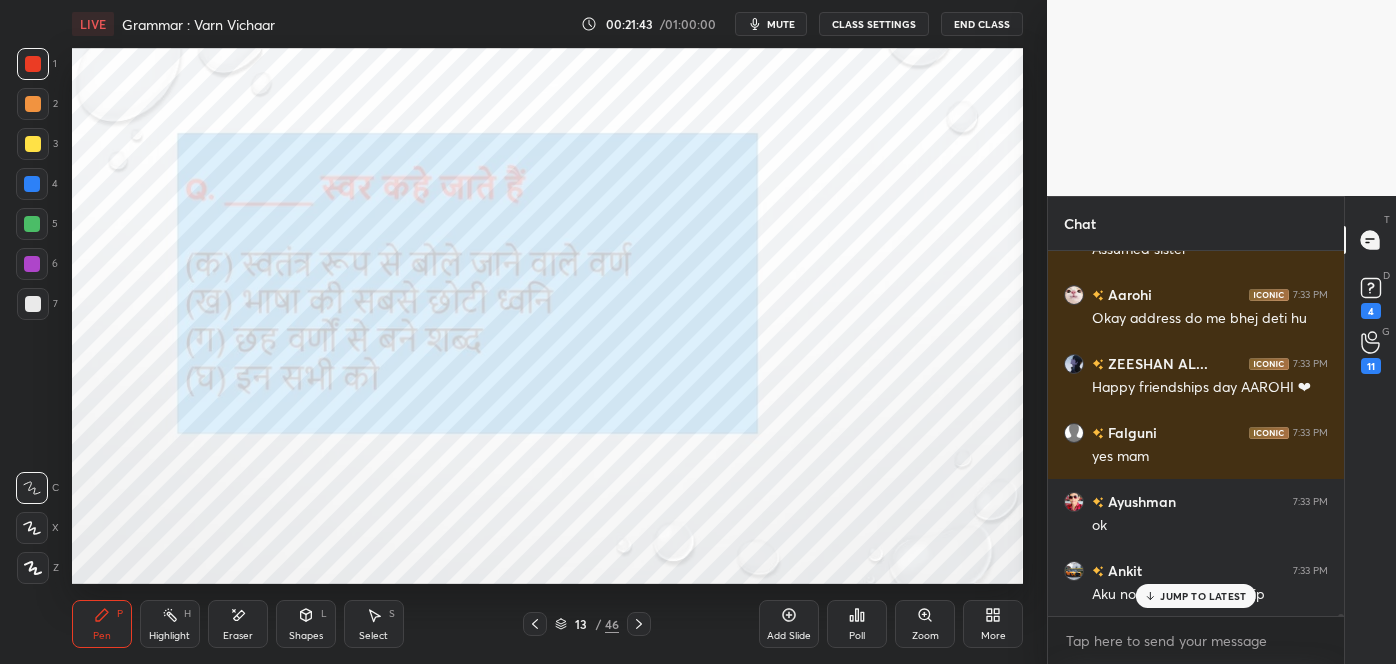 scroll, scrollTop: 62450, scrollLeft: 0, axis: vertical 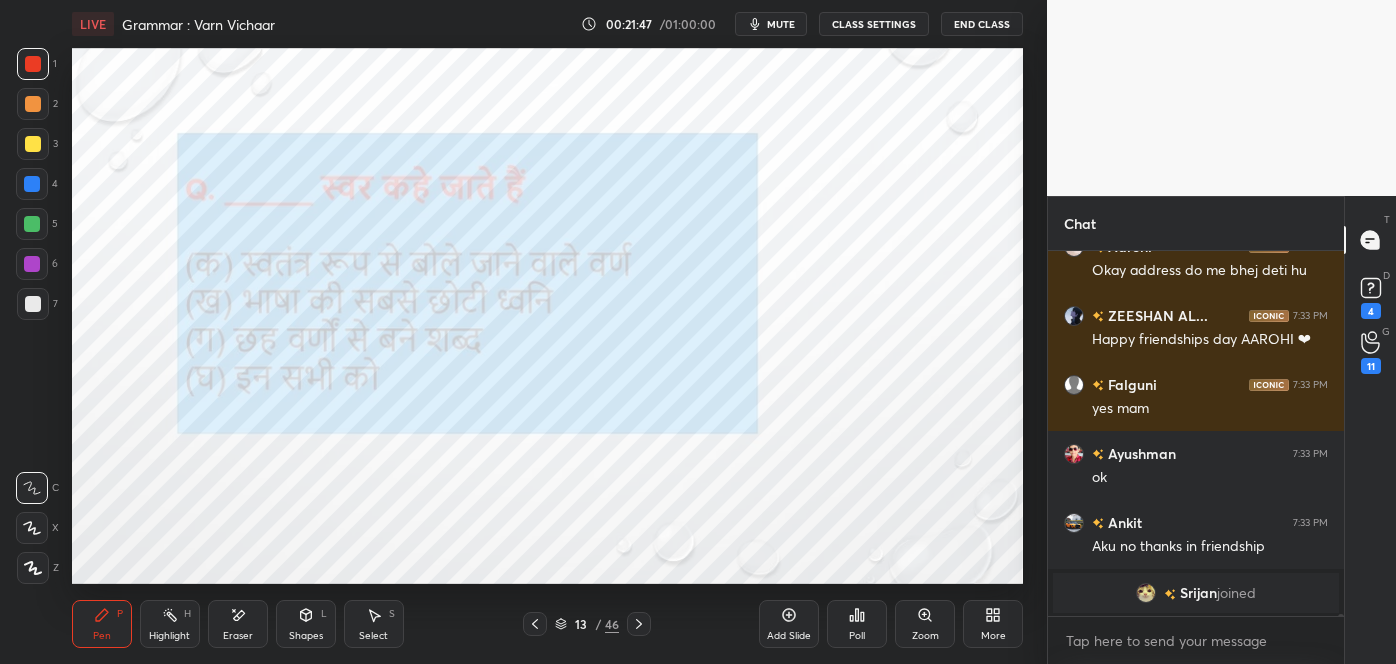 click on "mute" at bounding box center (781, 24) 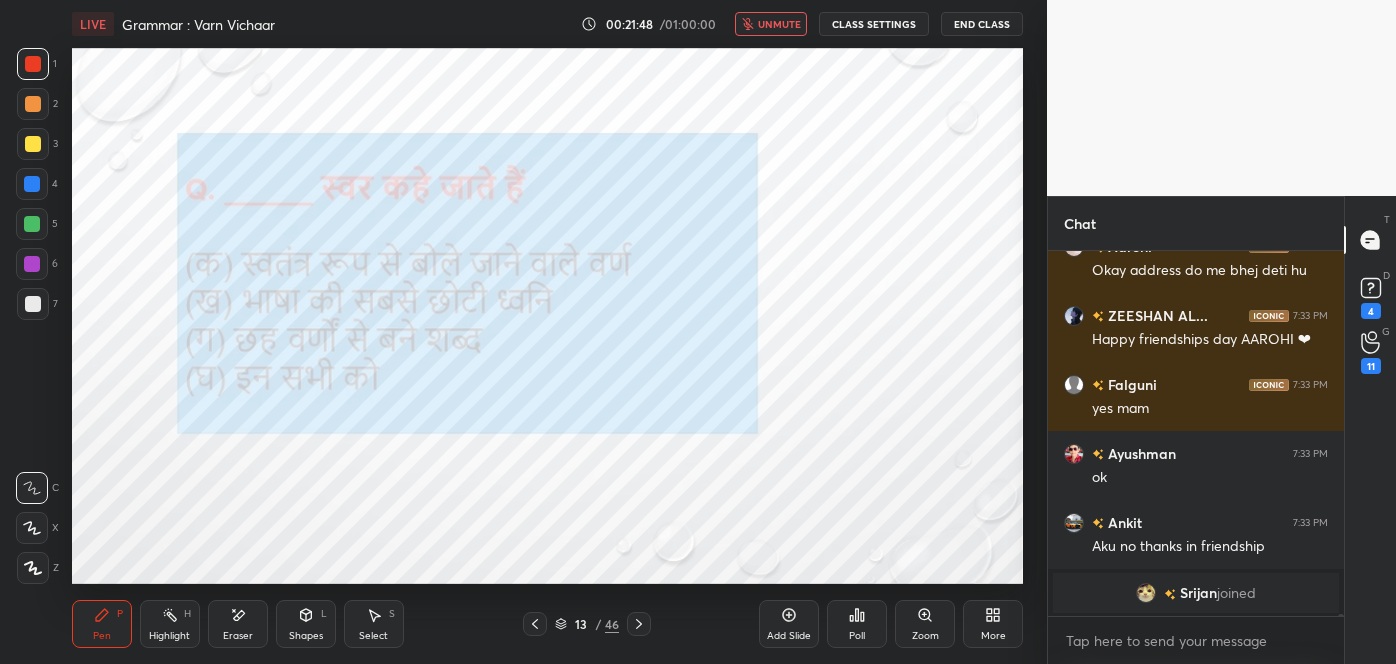 scroll, scrollTop: 62520, scrollLeft: 0, axis: vertical 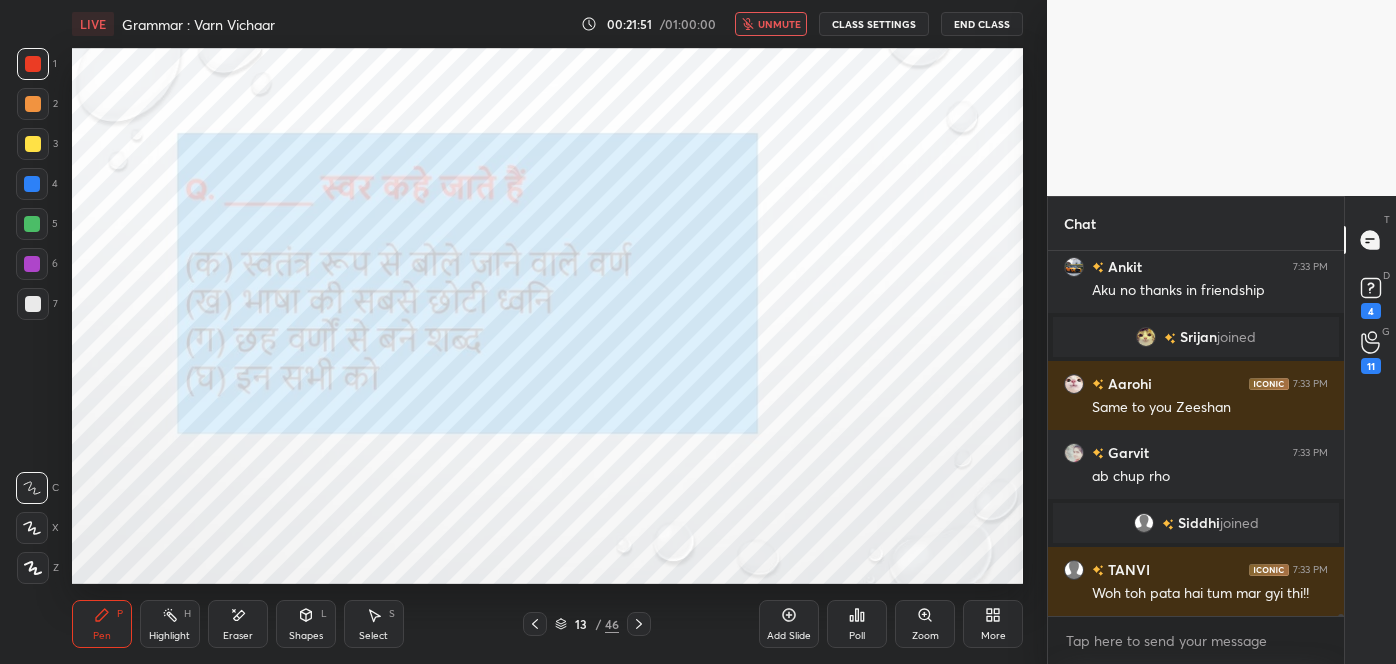 click 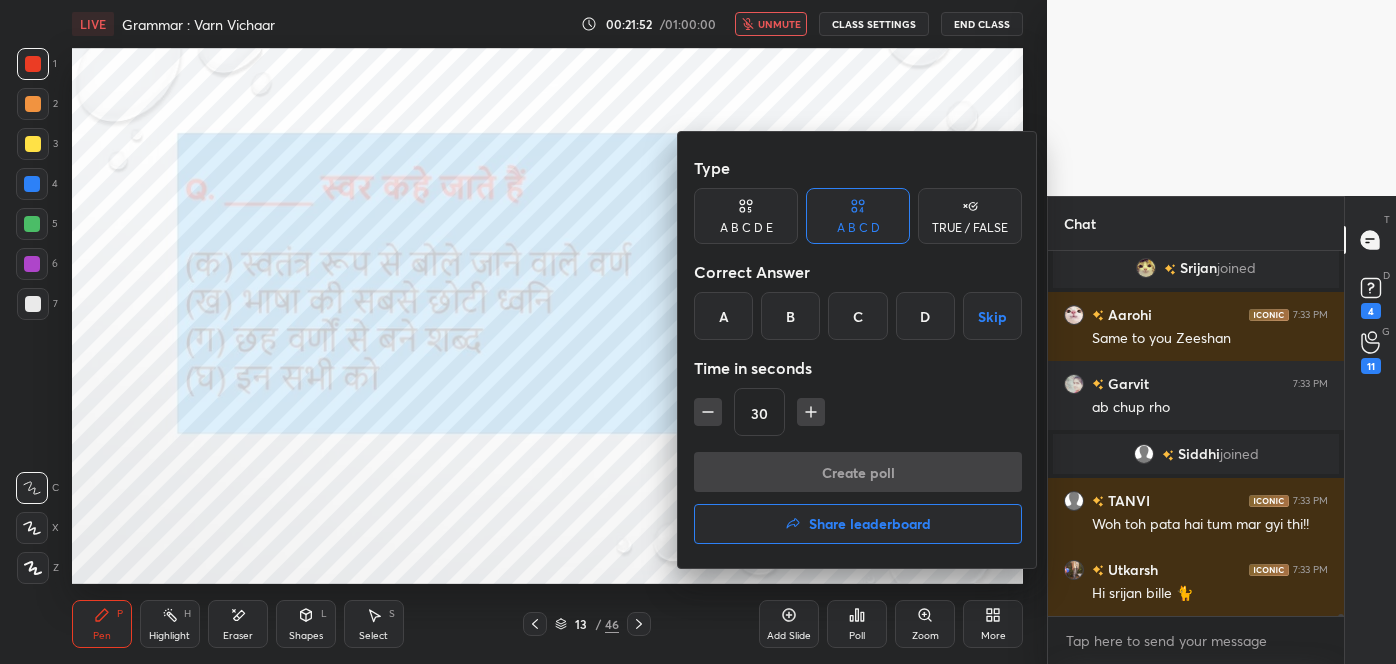 click on "A" at bounding box center [723, 316] 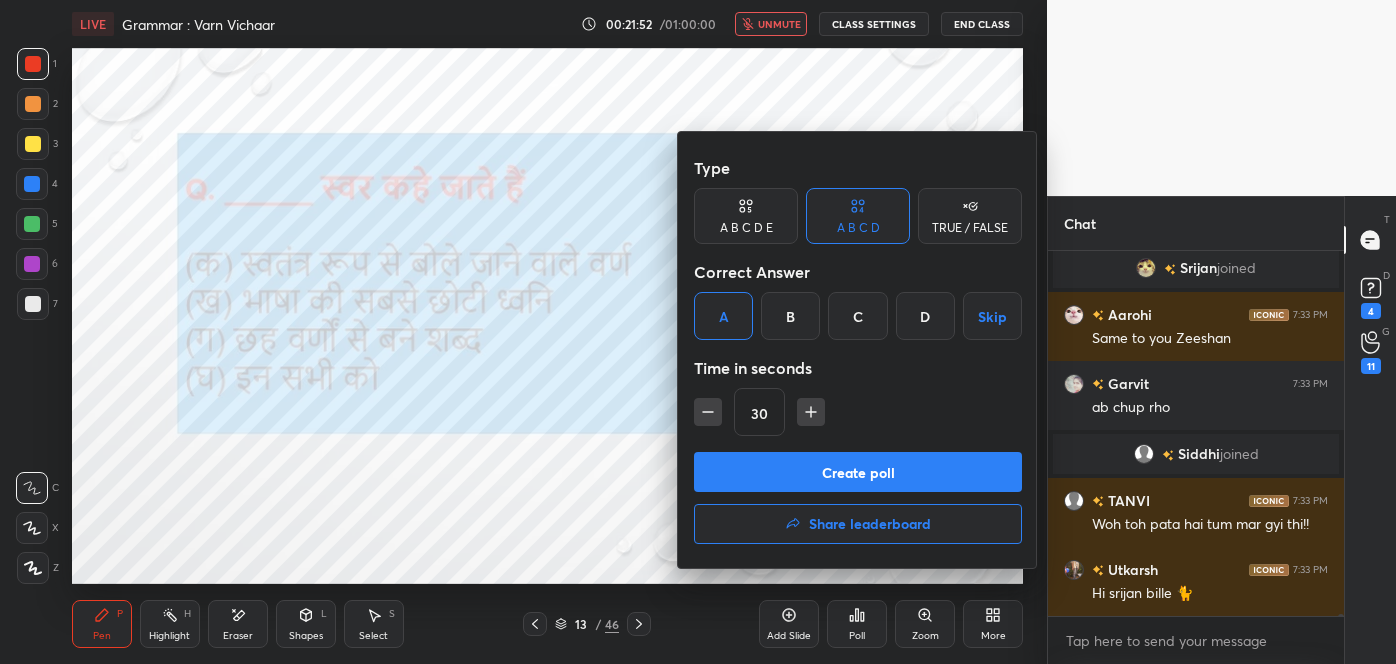 click on "Create poll" at bounding box center [858, 472] 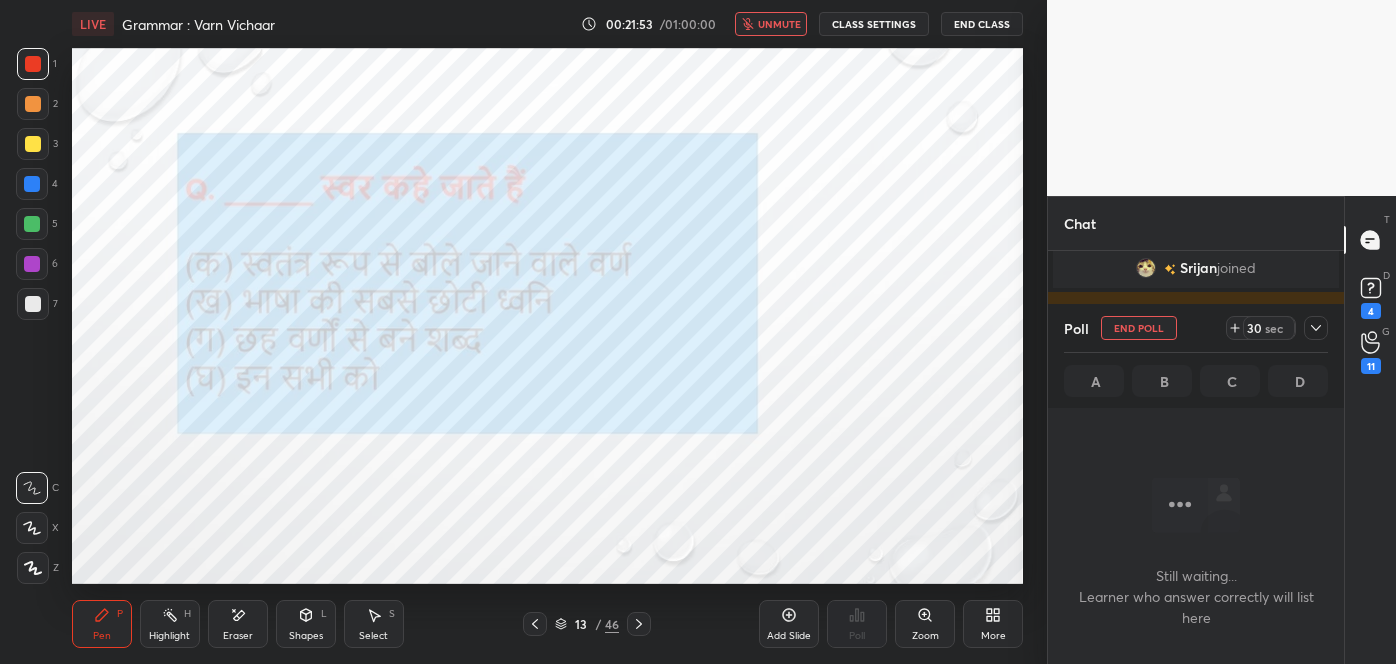 scroll, scrollTop: 262, scrollLeft: 290, axis: both 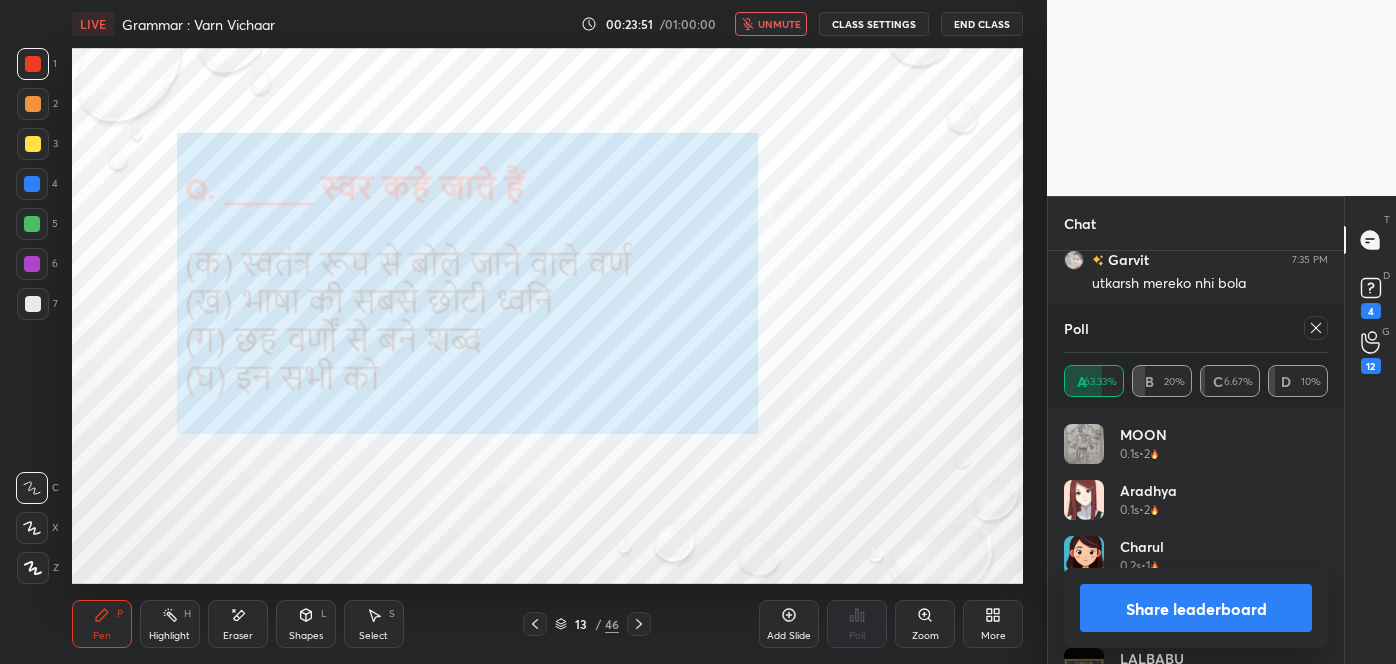 click on "unmute" at bounding box center [779, 24] 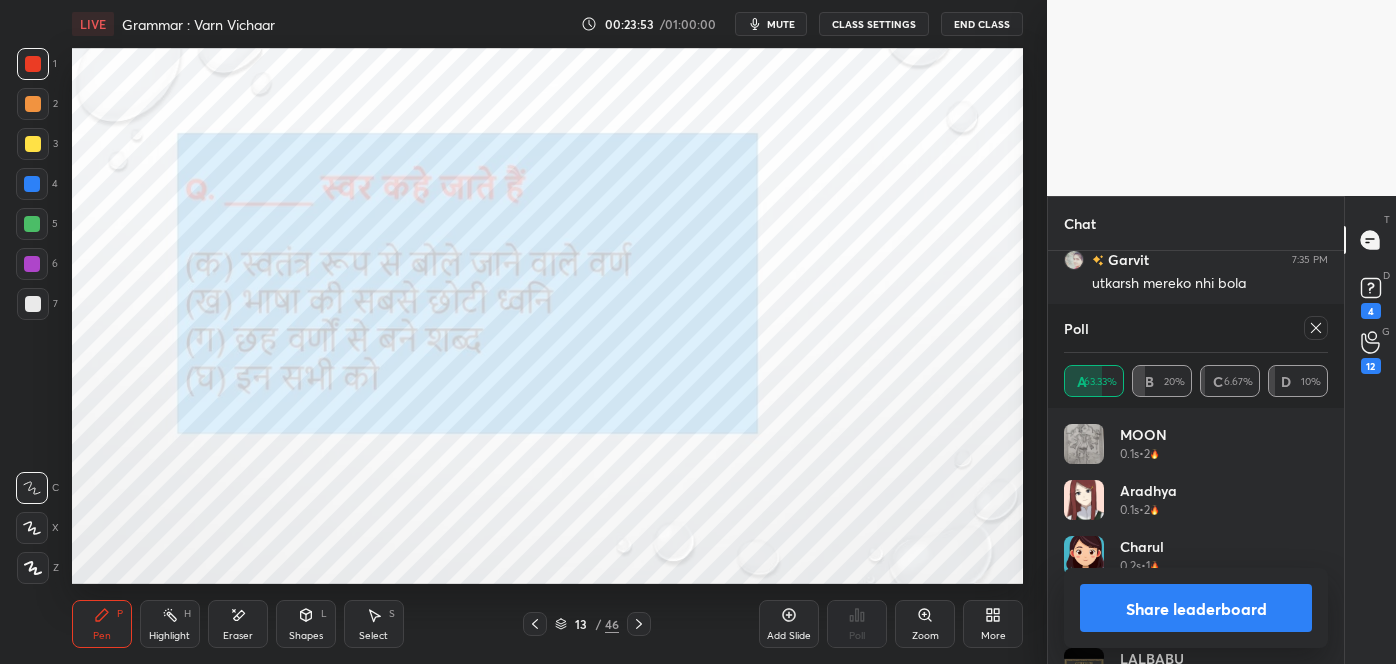 click 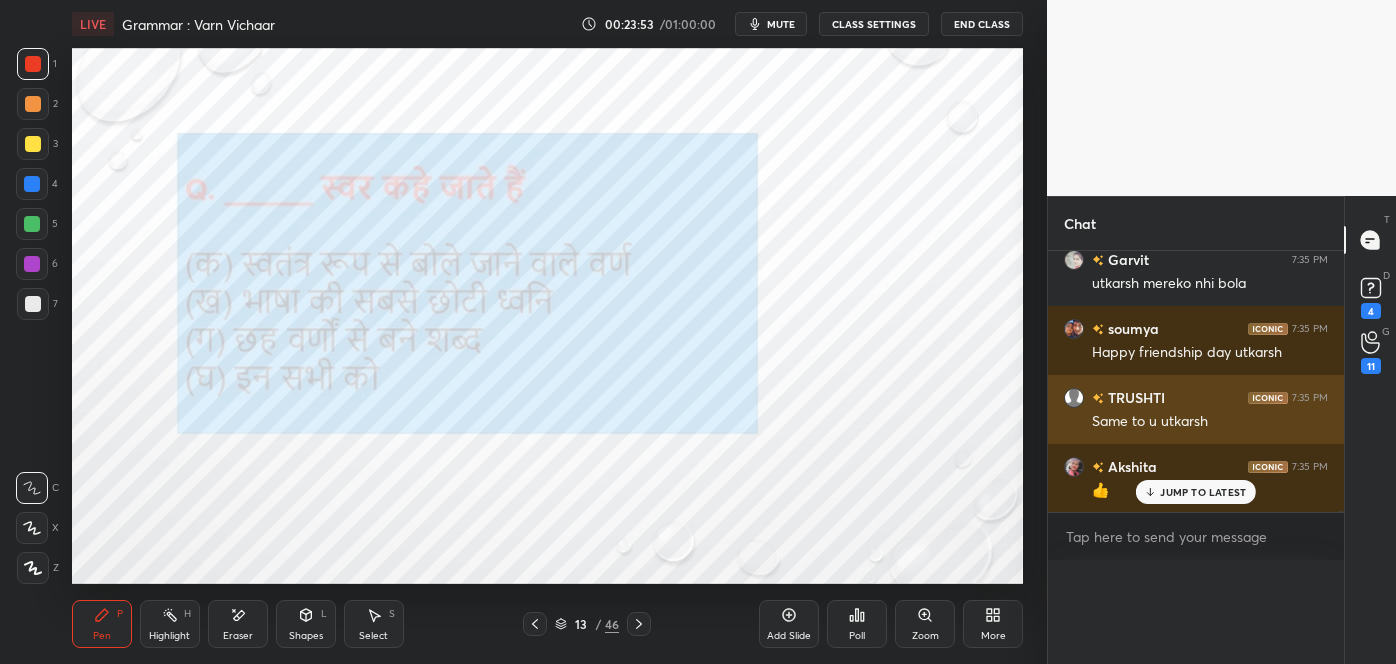 scroll, scrollTop: 0, scrollLeft: 0, axis: both 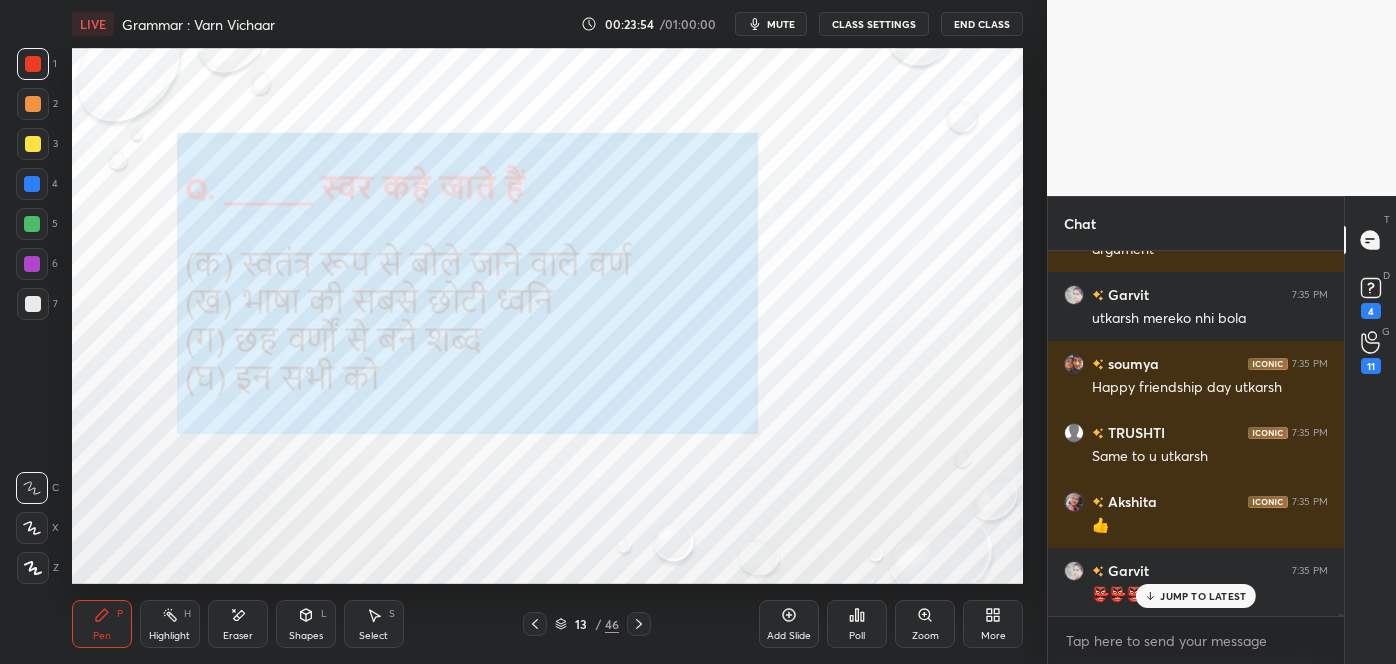 click on "JUMP TO LATEST" at bounding box center (1203, 596) 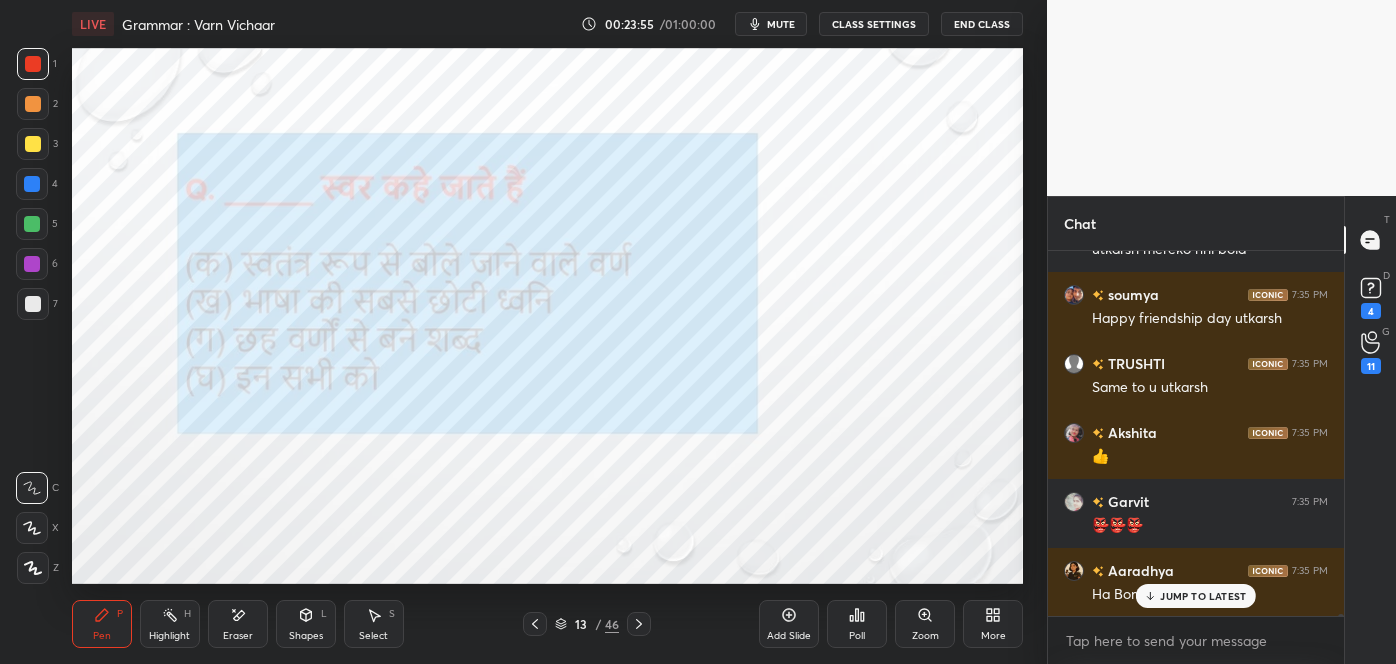 click 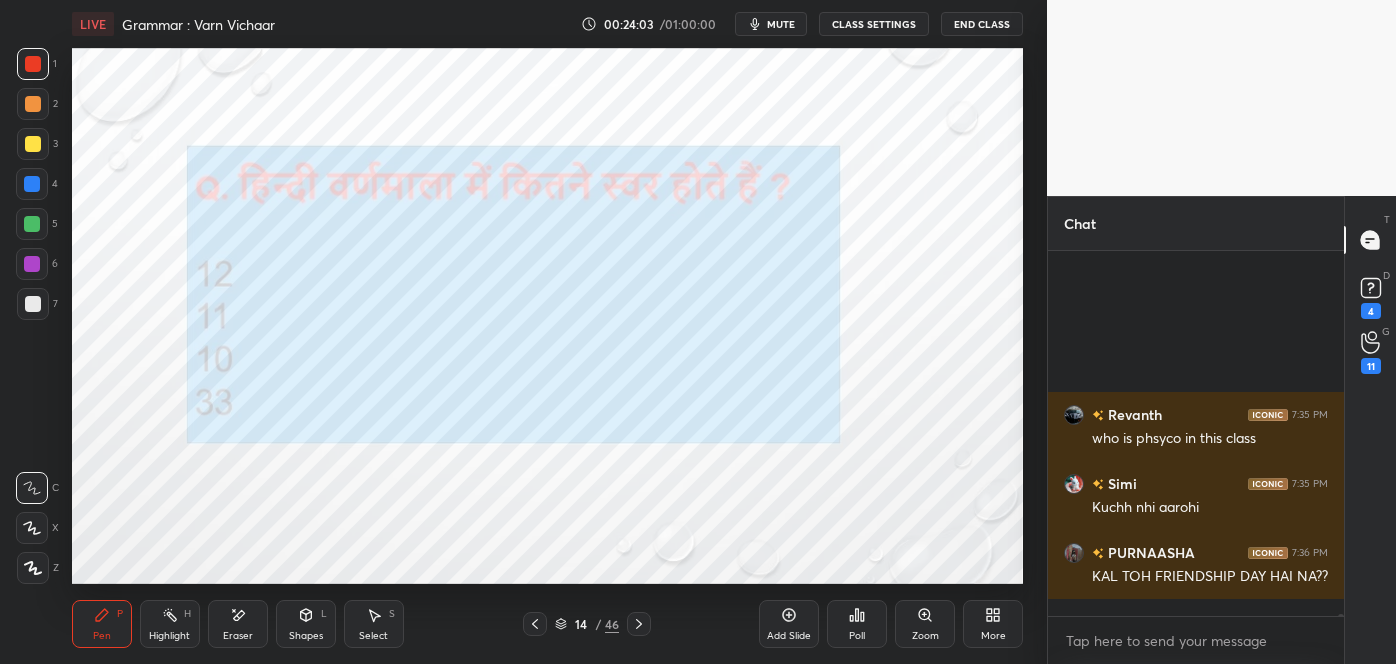 scroll, scrollTop: 67562, scrollLeft: 0, axis: vertical 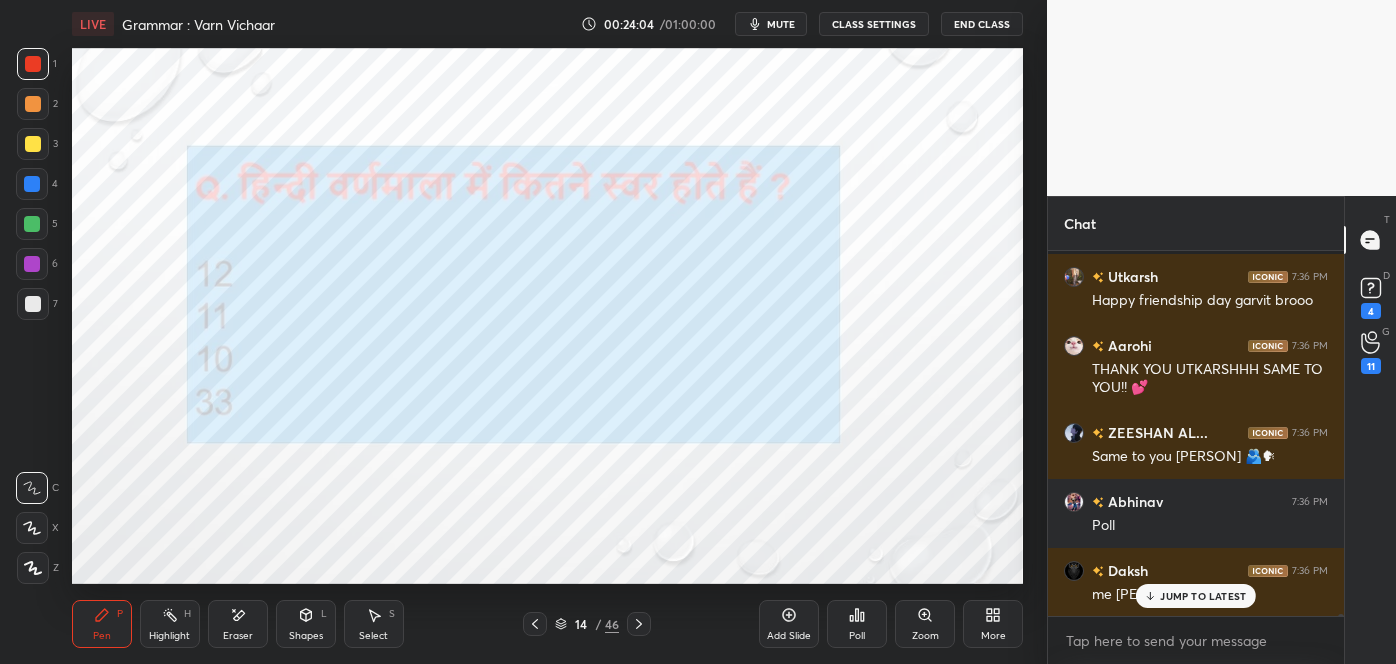click on "Poll" at bounding box center (857, 624) 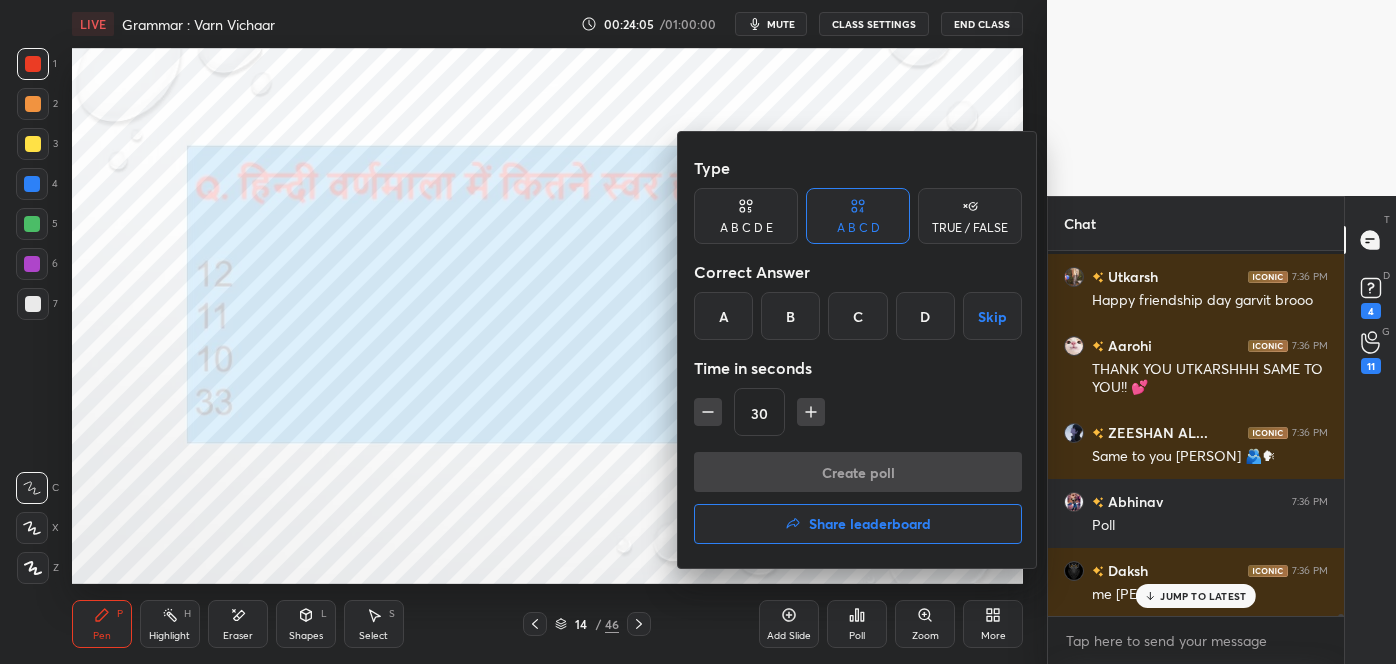scroll, scrollTop: 67768, scrollLeft: 0, axis: vertical 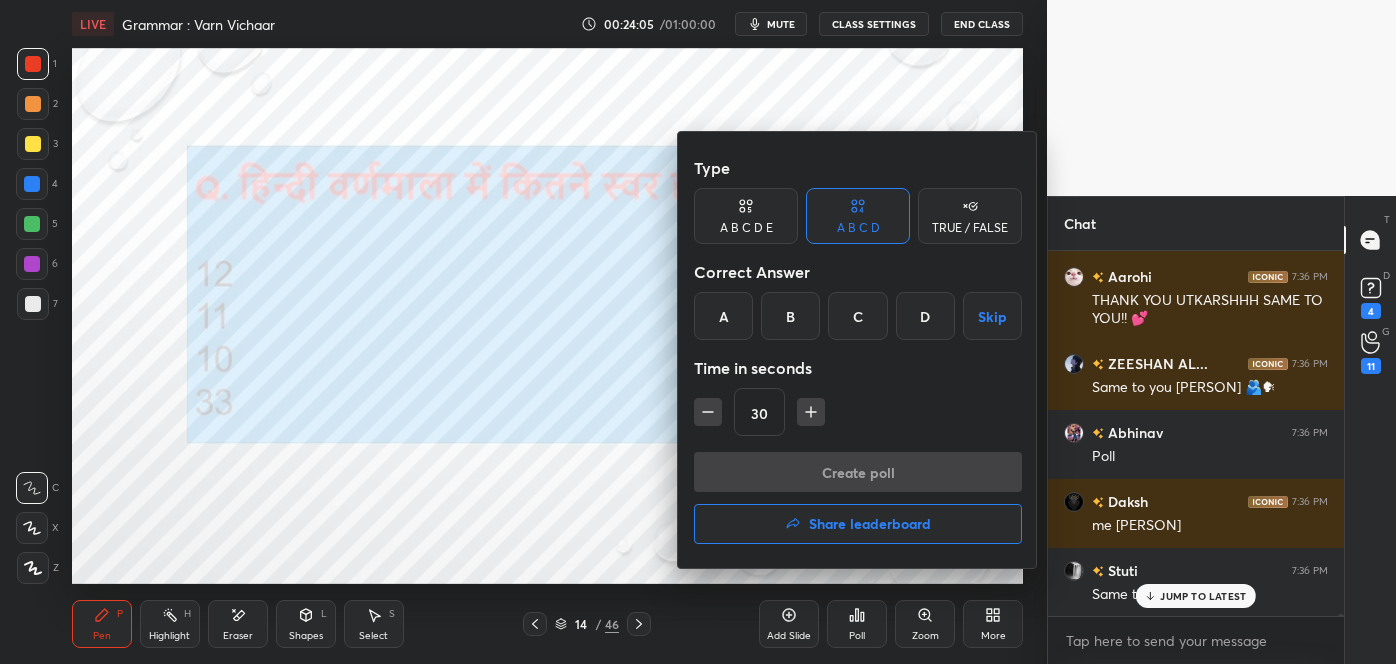 click on "B" at bounding box center [790, 316] 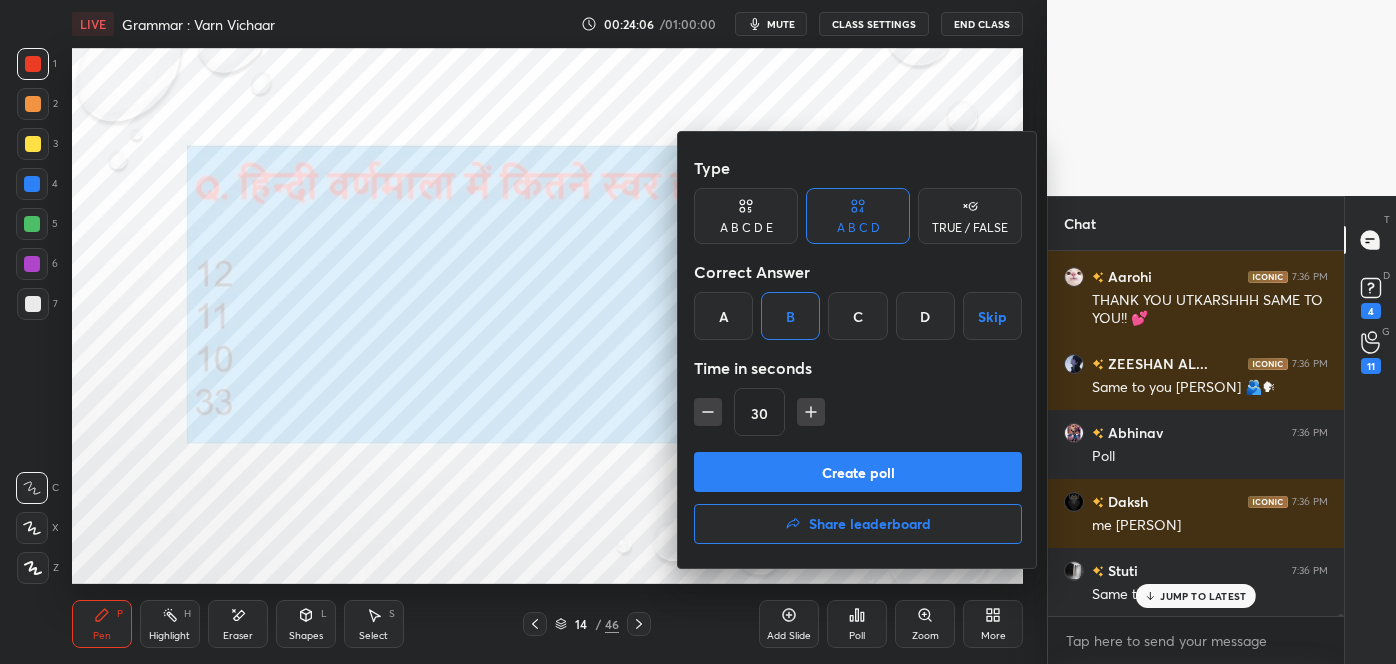 click on "Create poll" at bounding box center [858, 472] 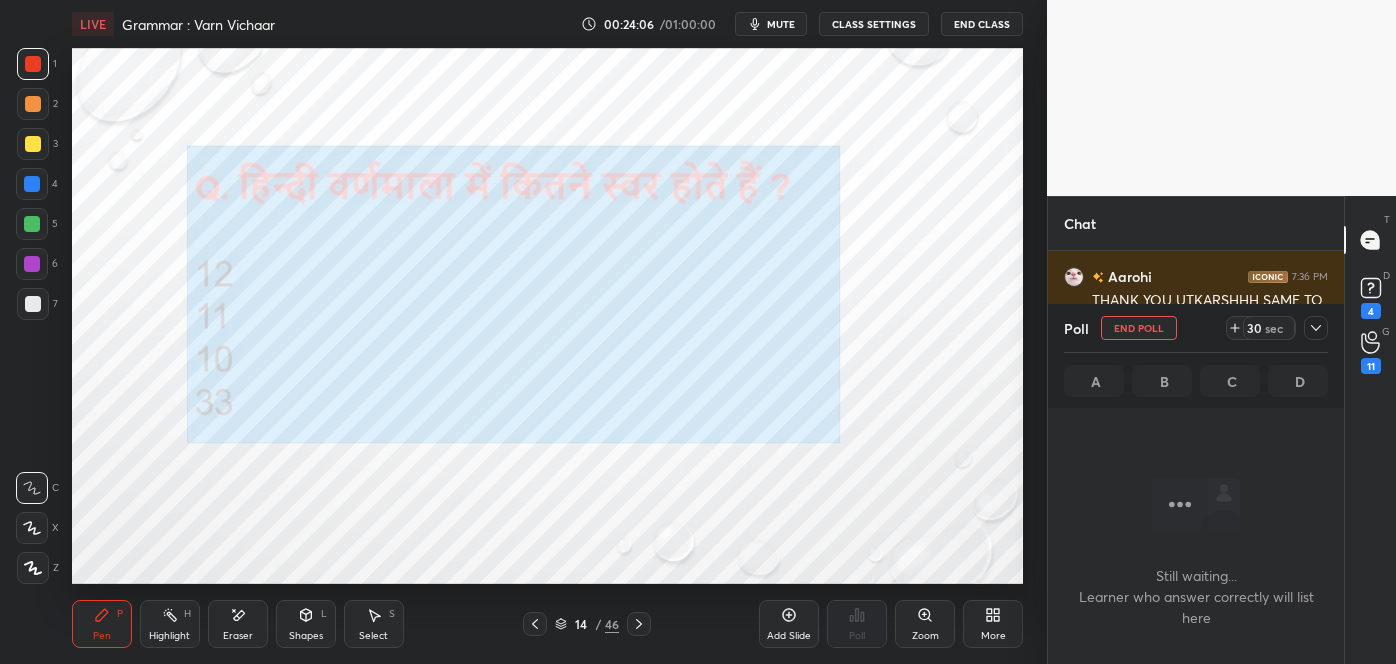 scroll, scrollTop: 288, scrollLeft: 290, axis: both 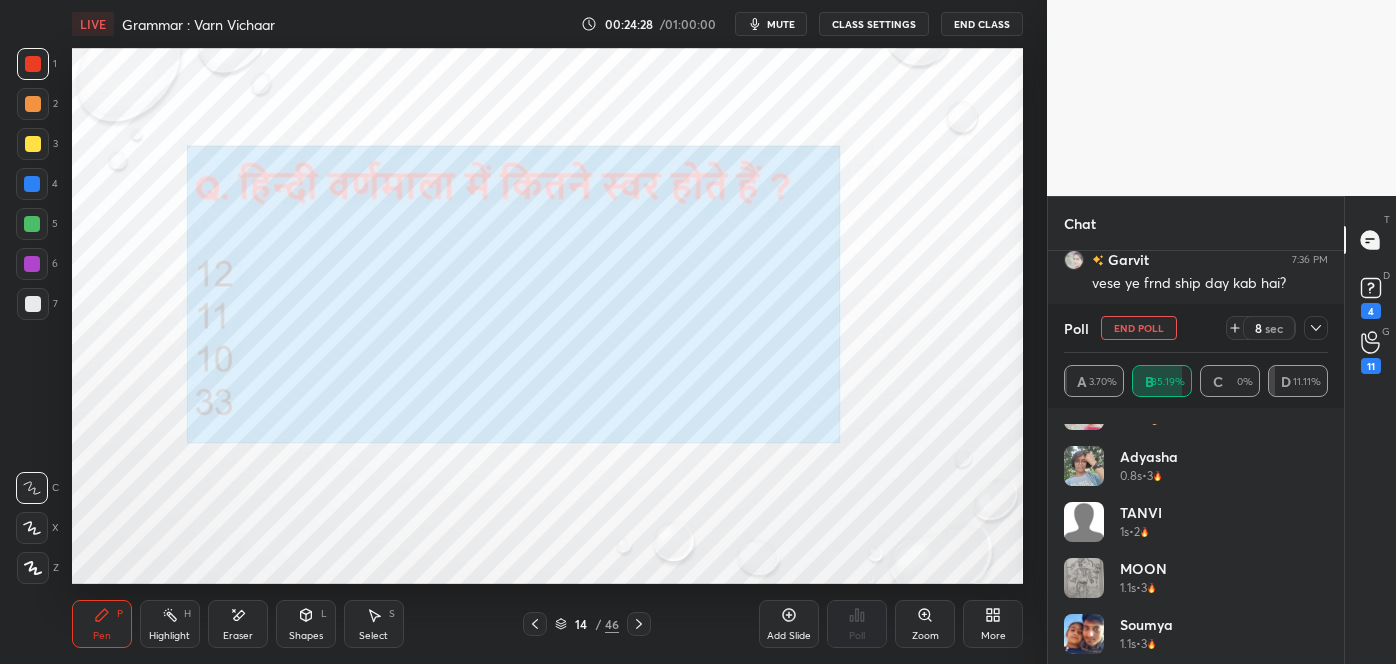click at bounding box center (1316, 328) 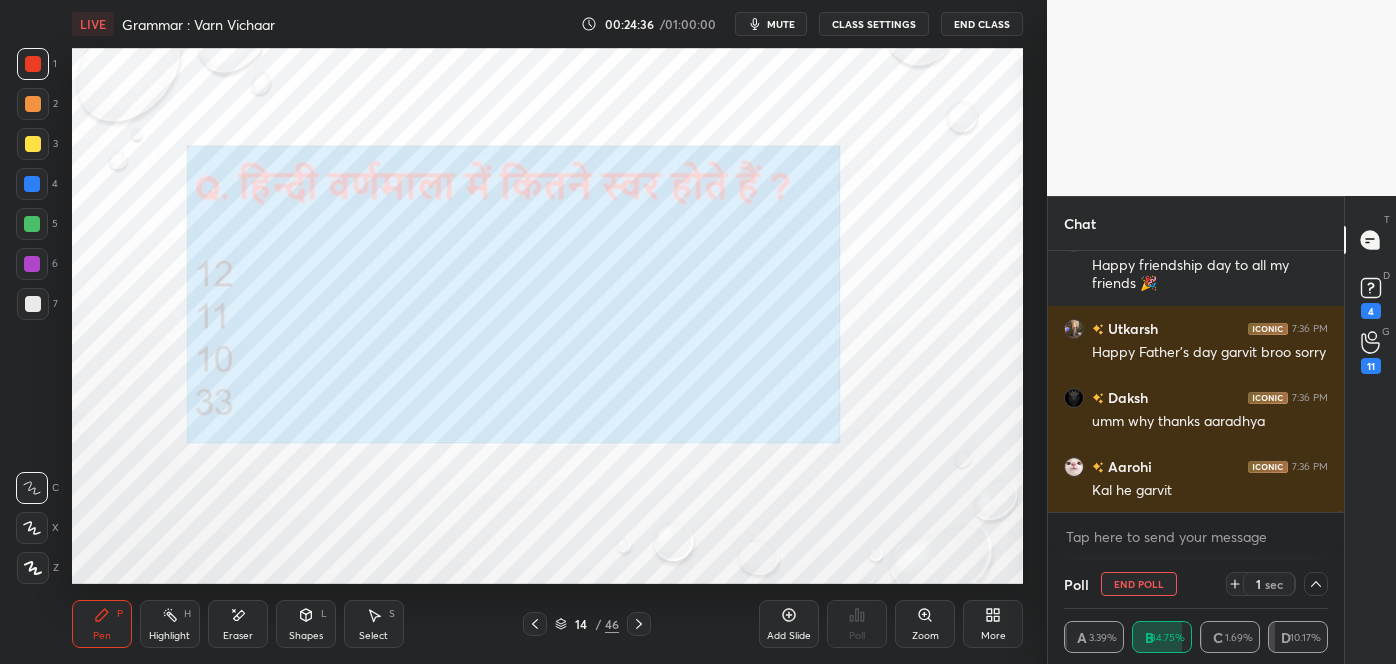 click 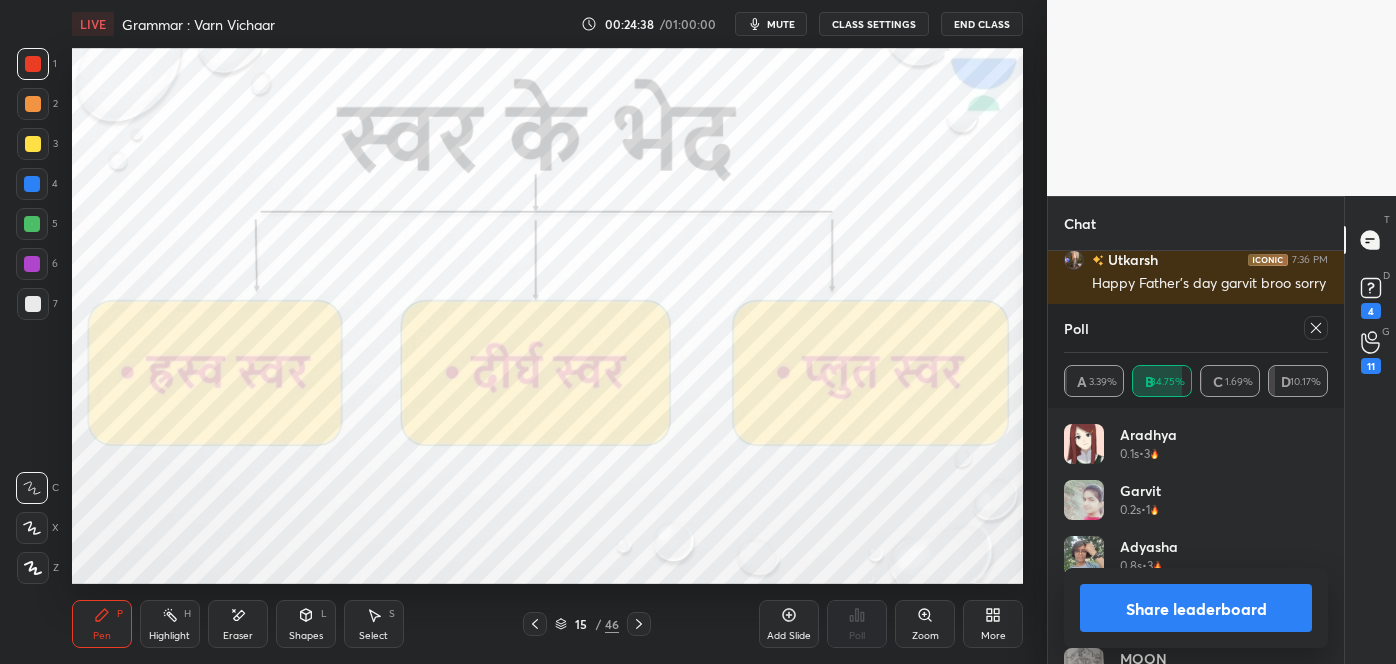 click 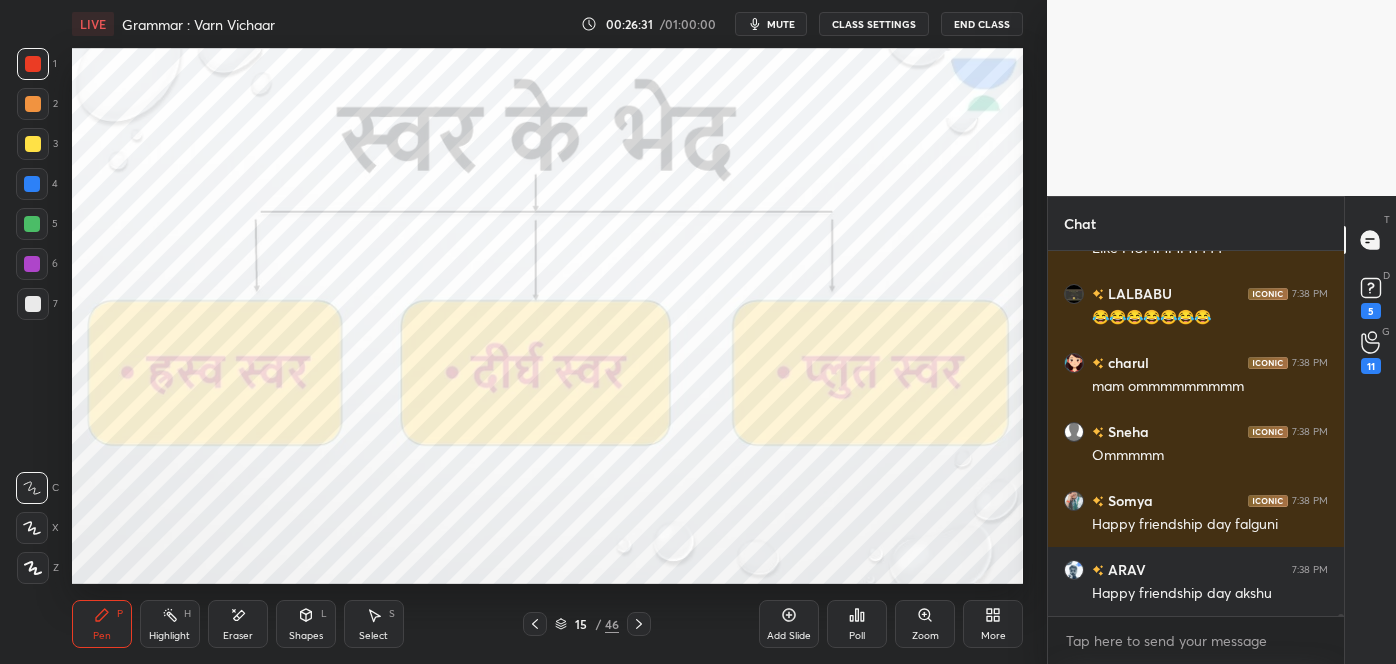 scroll, scrollTop: 65197, scrollLeft: 0, axis: vertical 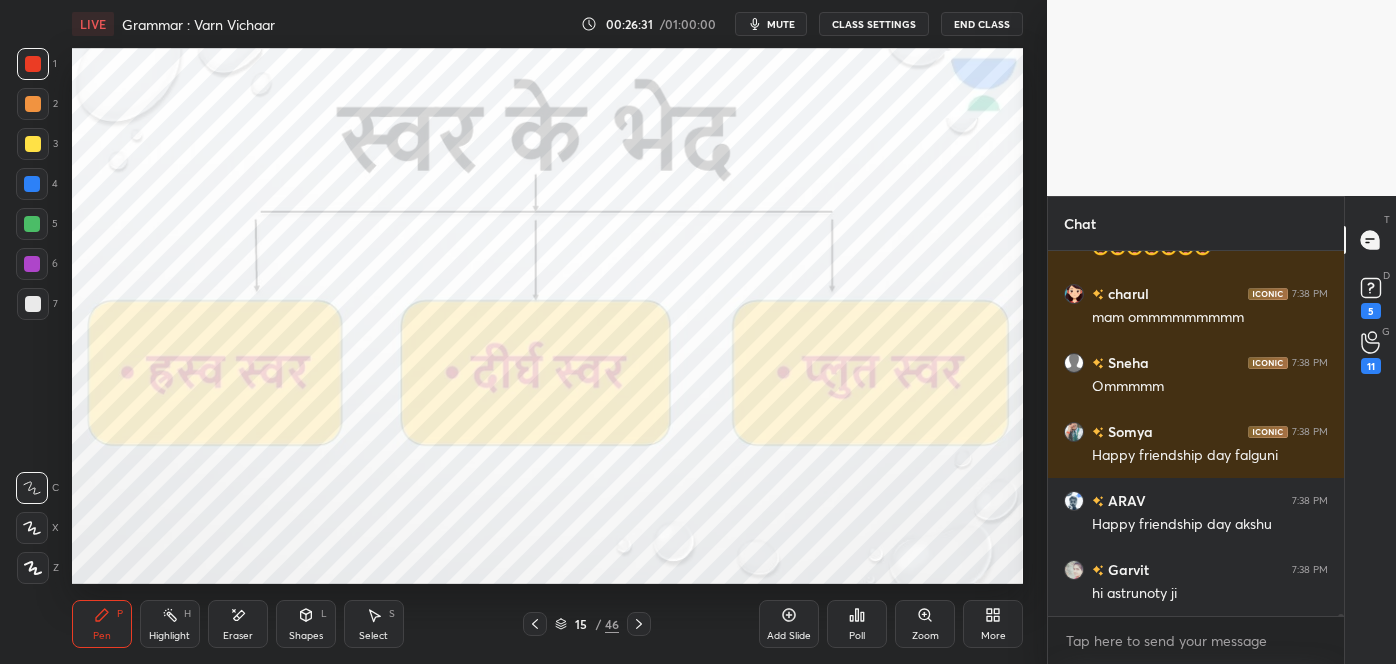 click on "Eraser" at bounding box center [238, 624] 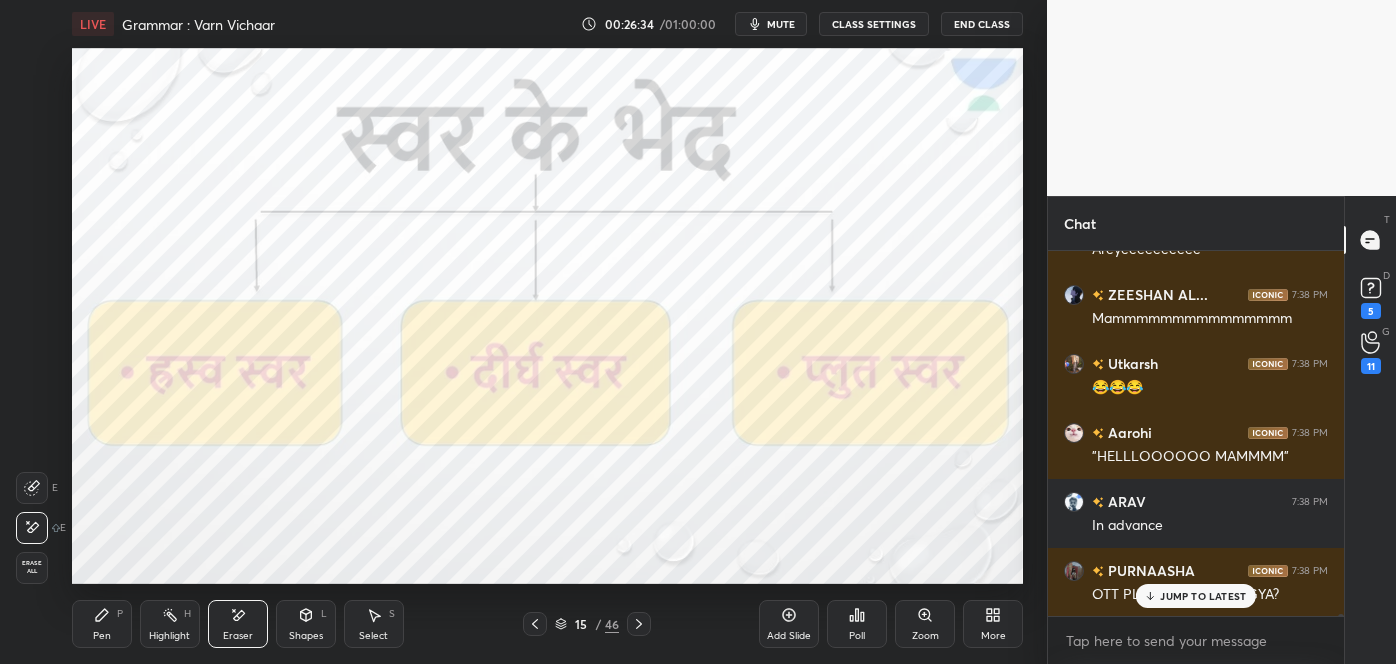 click on "Pen" at bounding box center (102, 636) 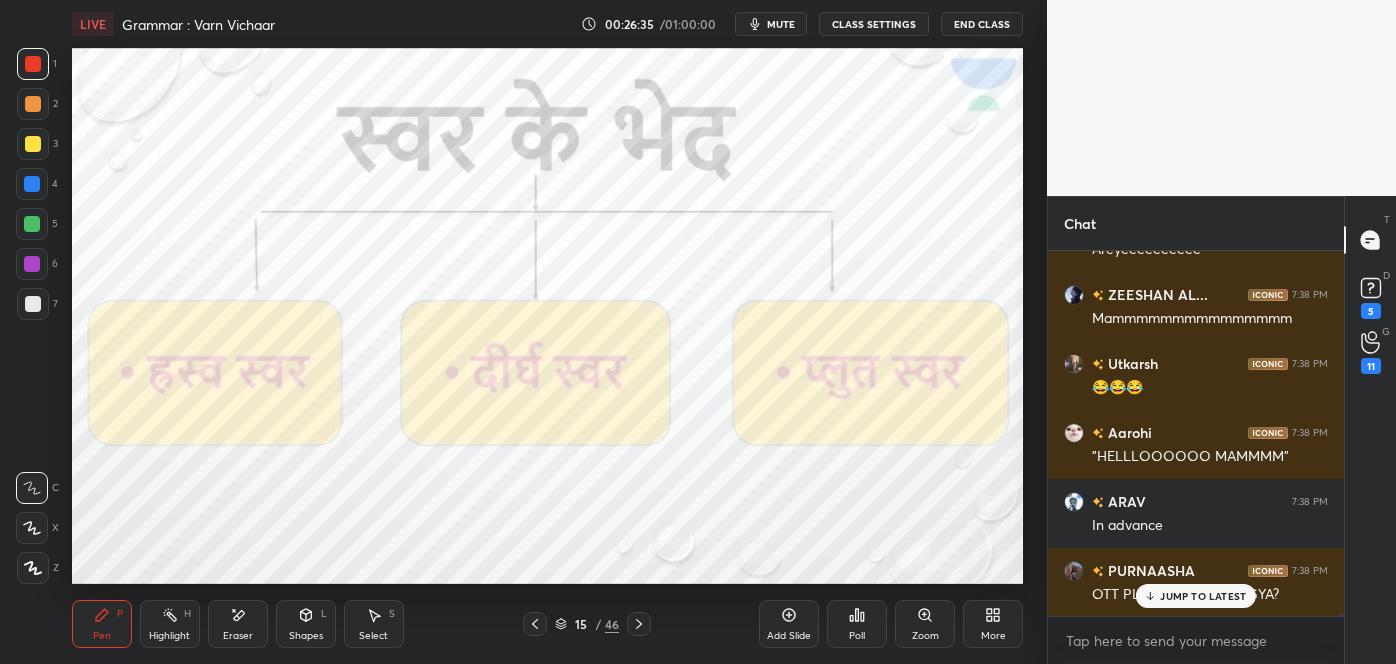 click 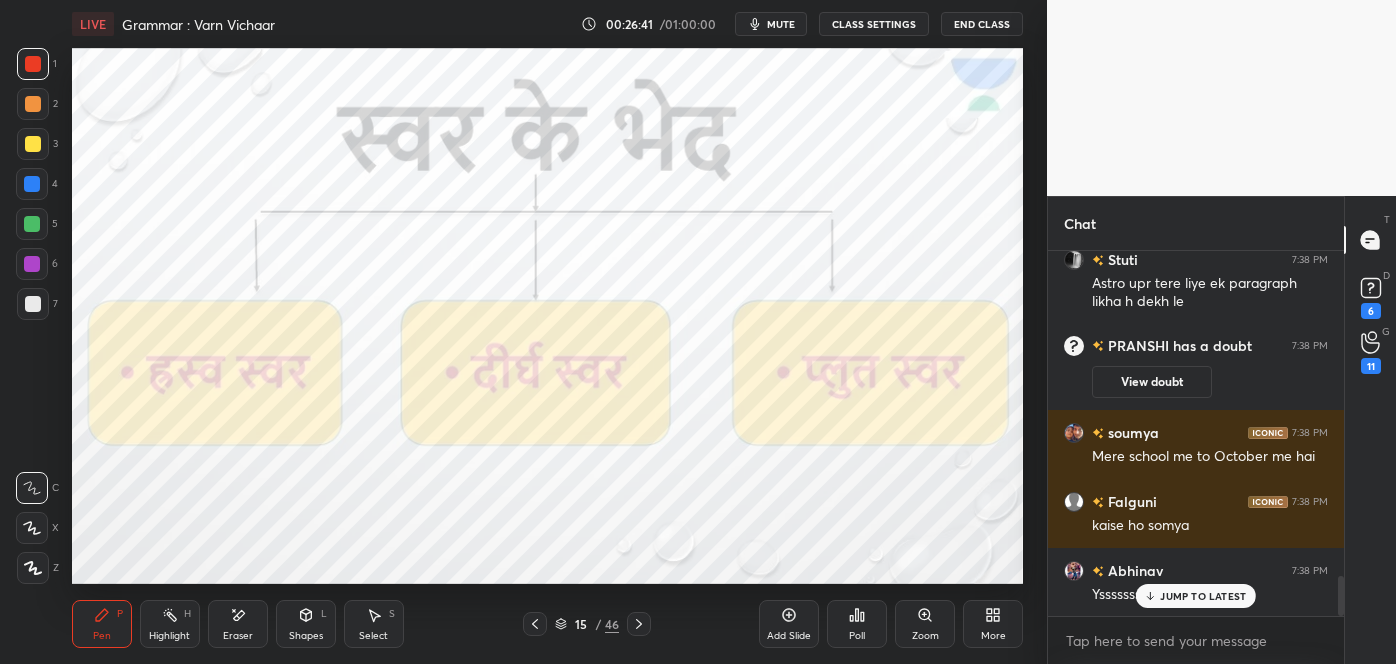 click 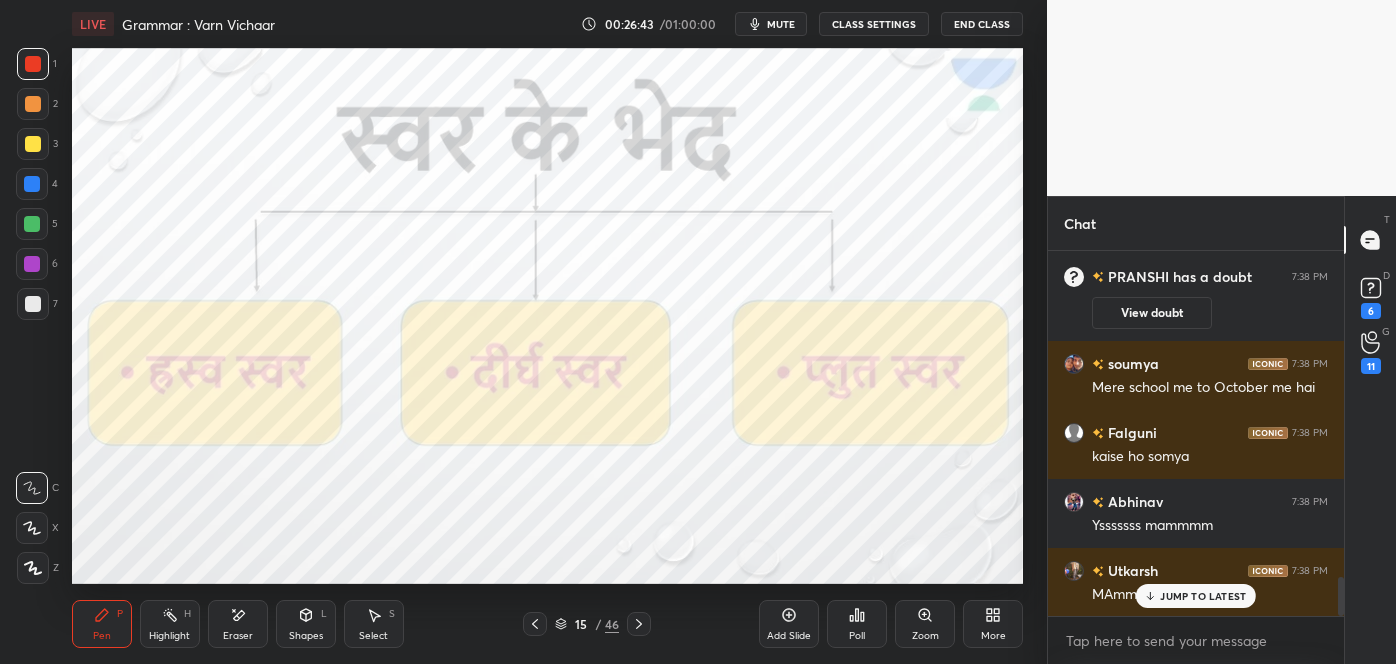 click on "JUMP TO LATEST" at bounding box center (1196, 596) 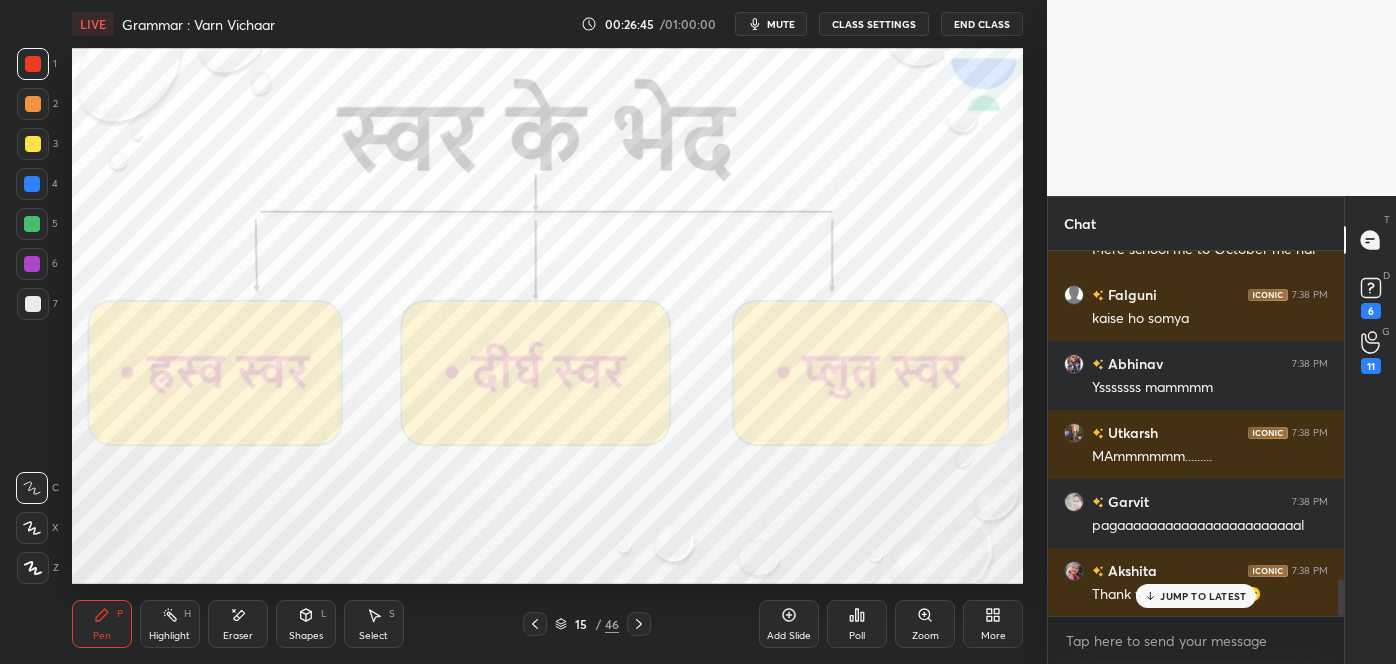click on "JUMP TO LATEST" at bounding box center (1196, 596) 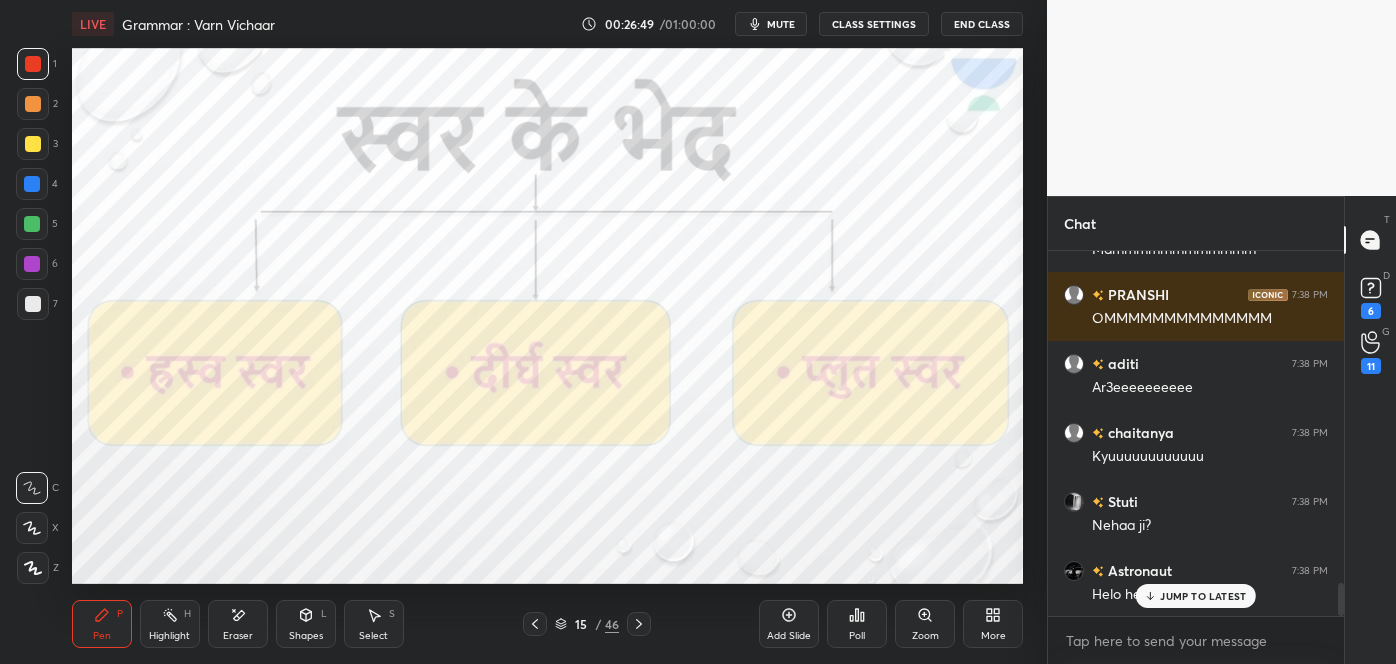 click on "JUMP TO LATEST" at bounding box center (1203, 596) 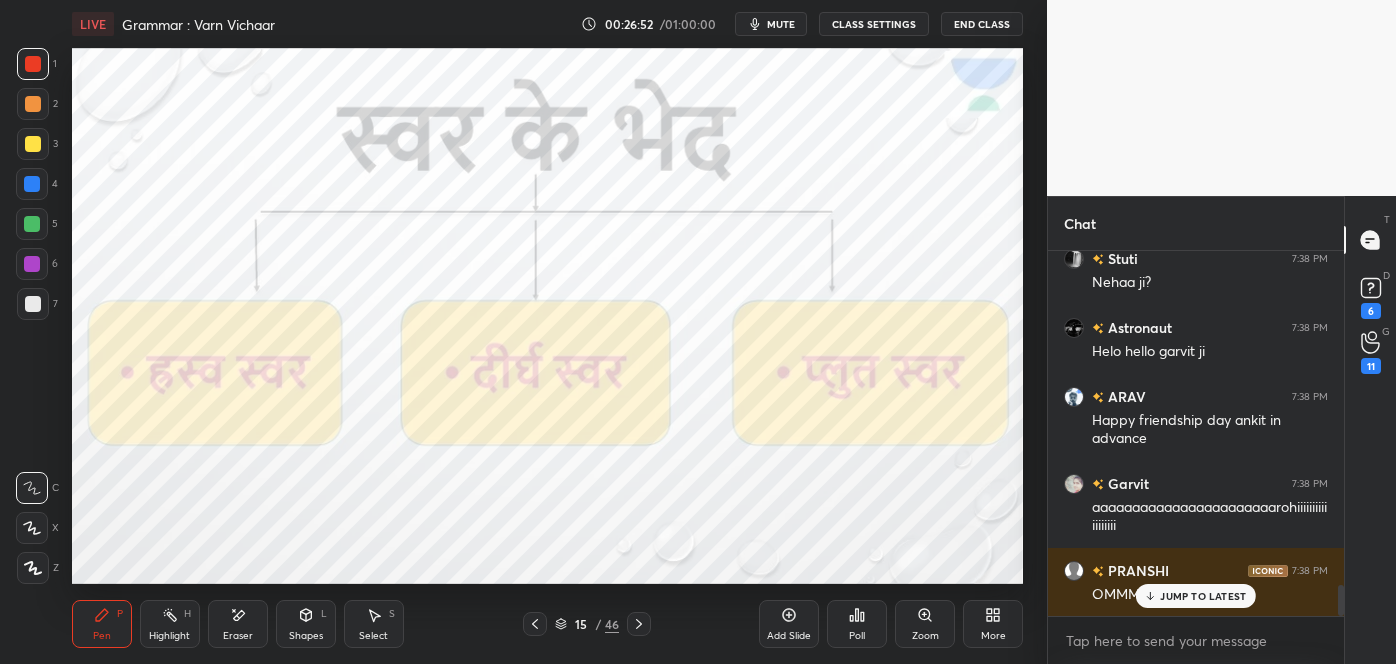 click 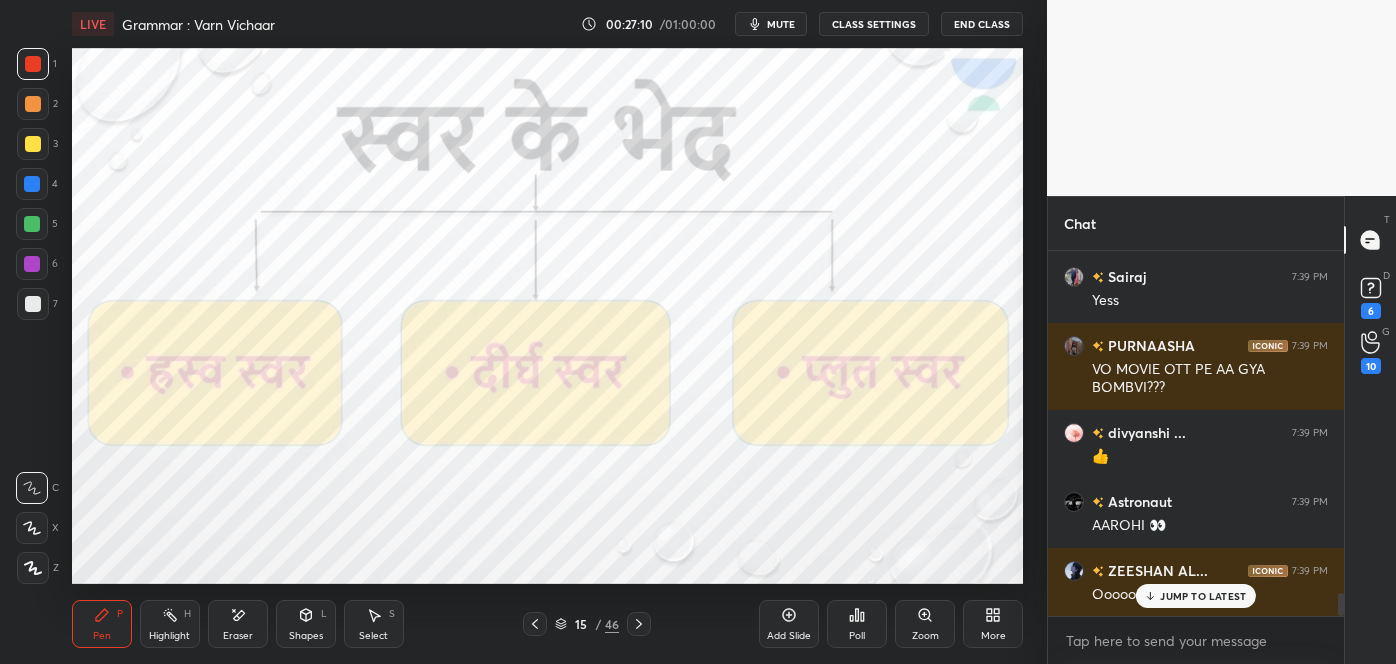 click on "JUMP TO LATEST" at bounding box center (1196, 596) 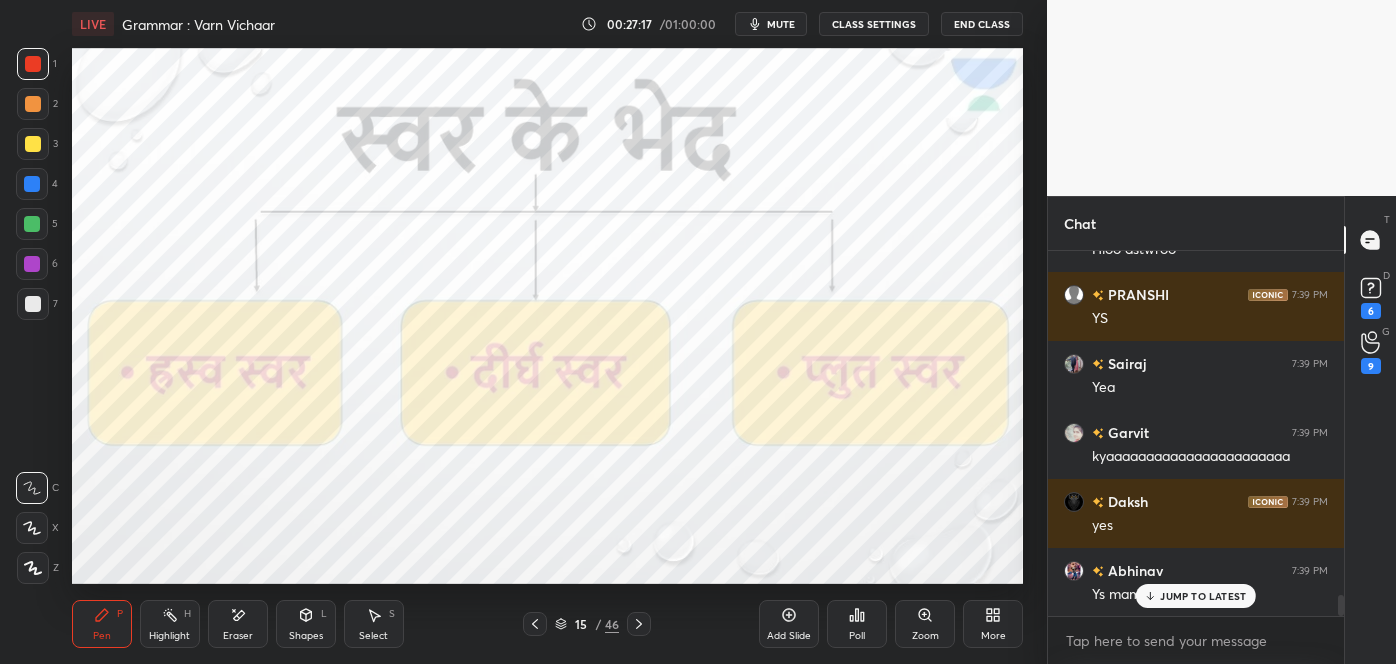 click on "JUMP TO LATEST" at bounding box center [1203, 596] 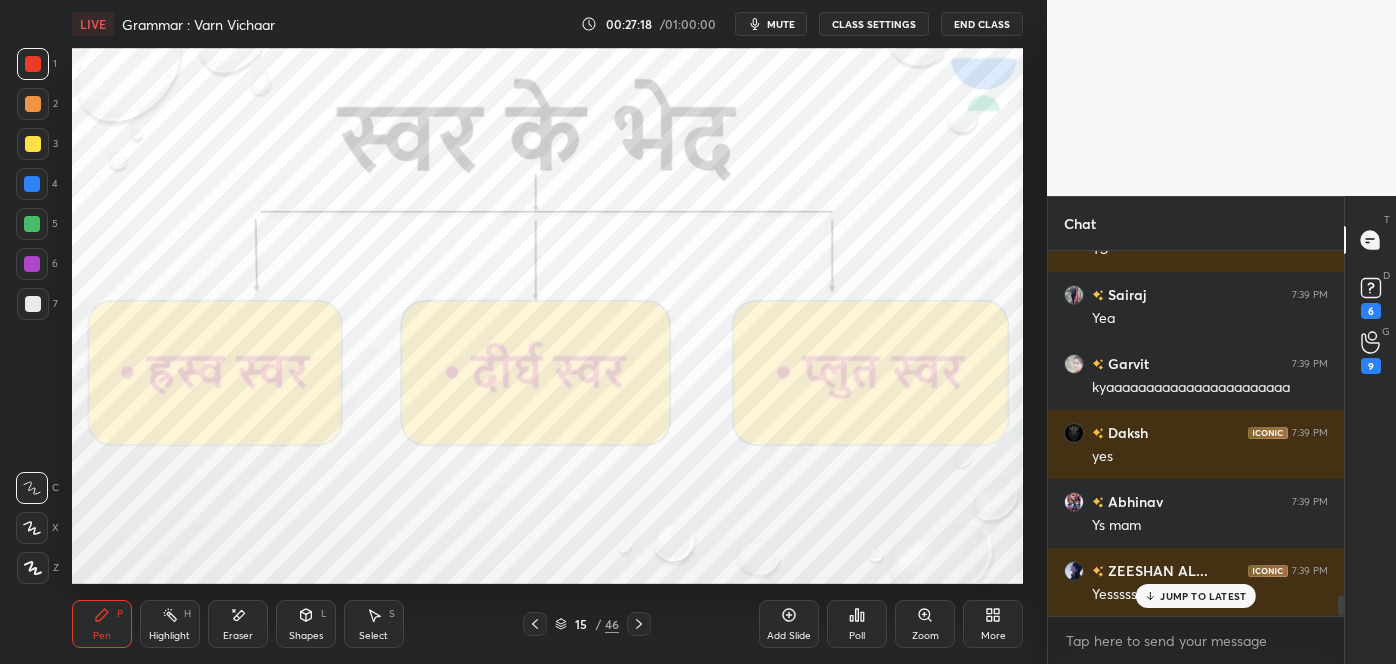 click on "JUMP TO LATEST" at bounding box center (1203, 596) 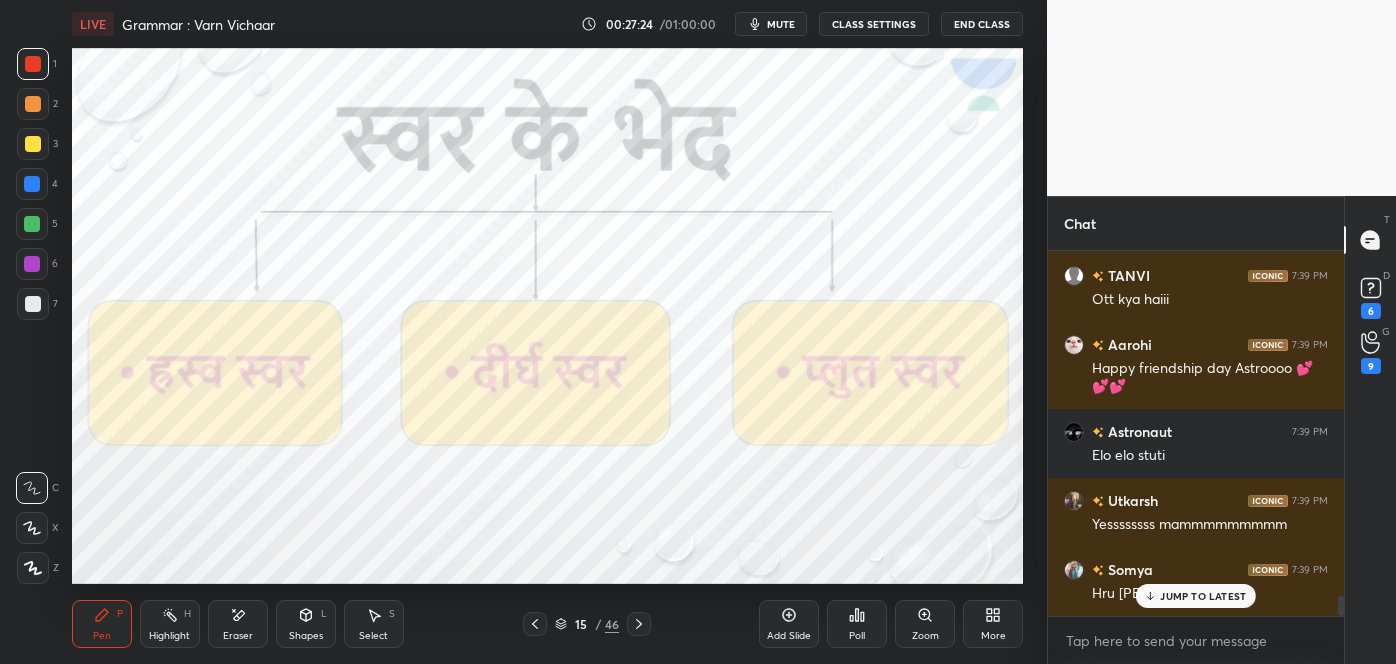 click 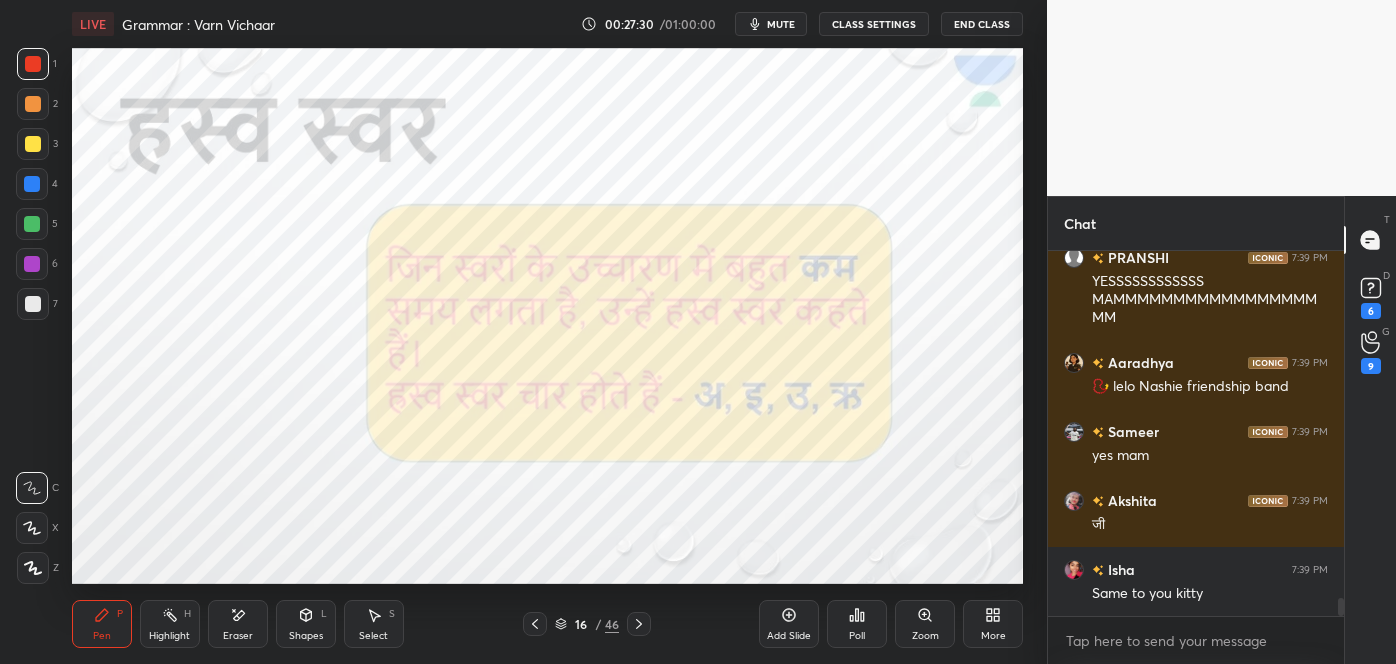 click 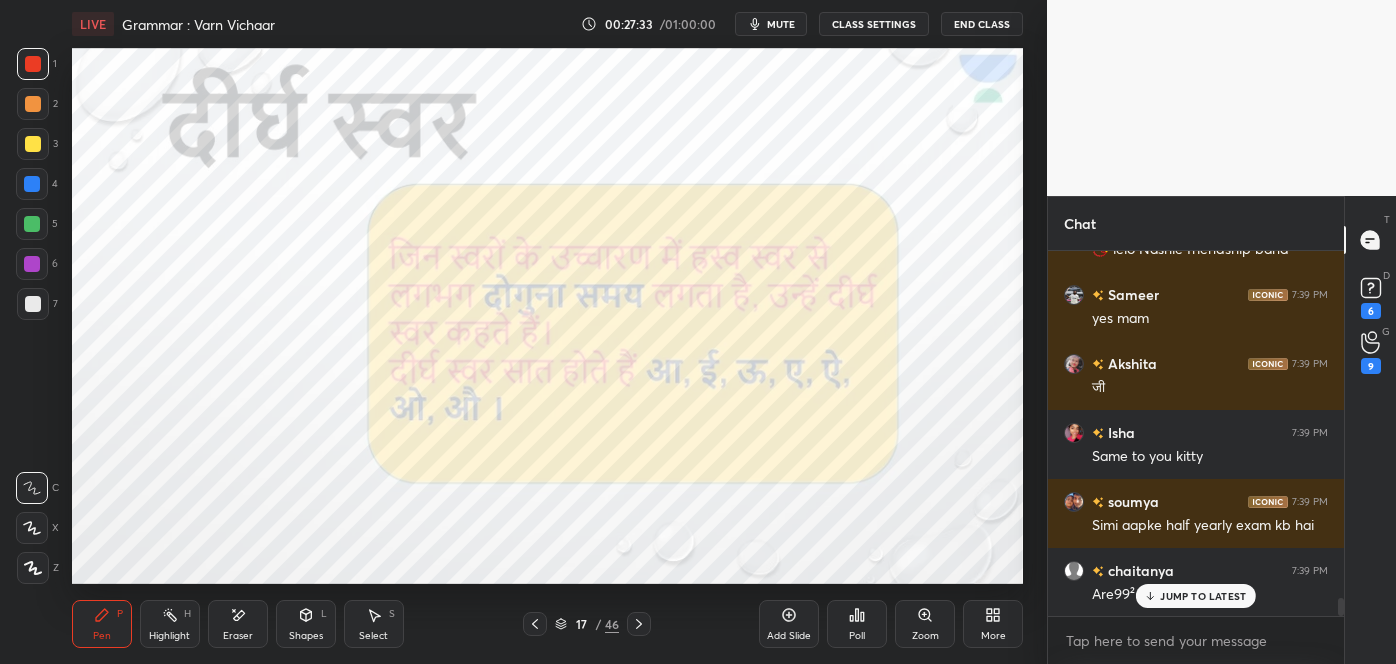 click 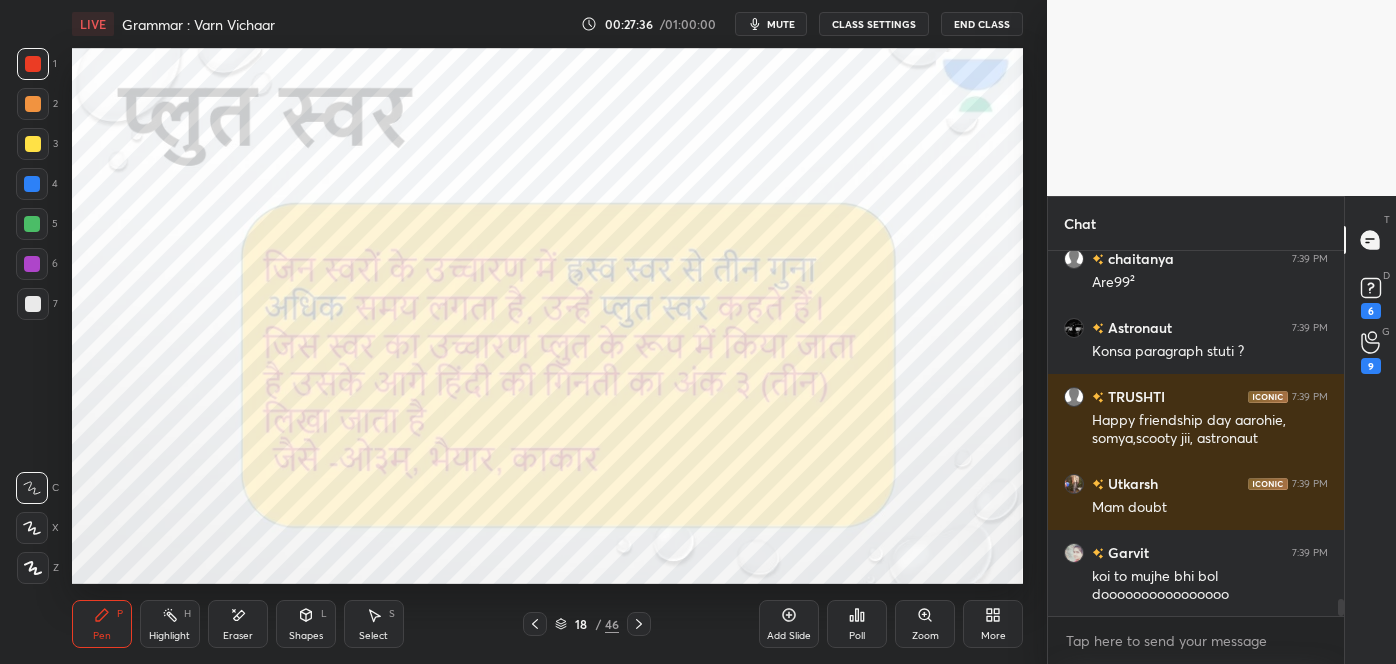 click on "Pen P Highlight H Eraser Shapes L Select S 18 / 46 Add Slide Poll Zoom More" at bounding box center (547, 624) 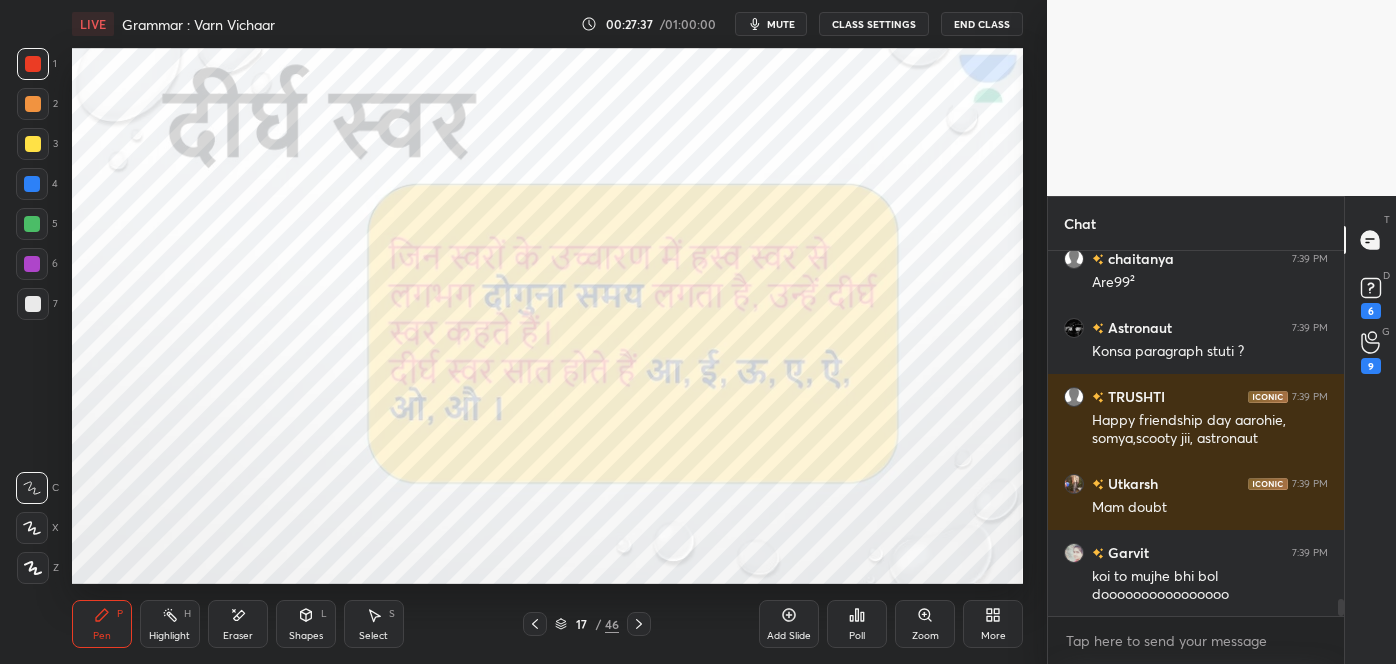 click 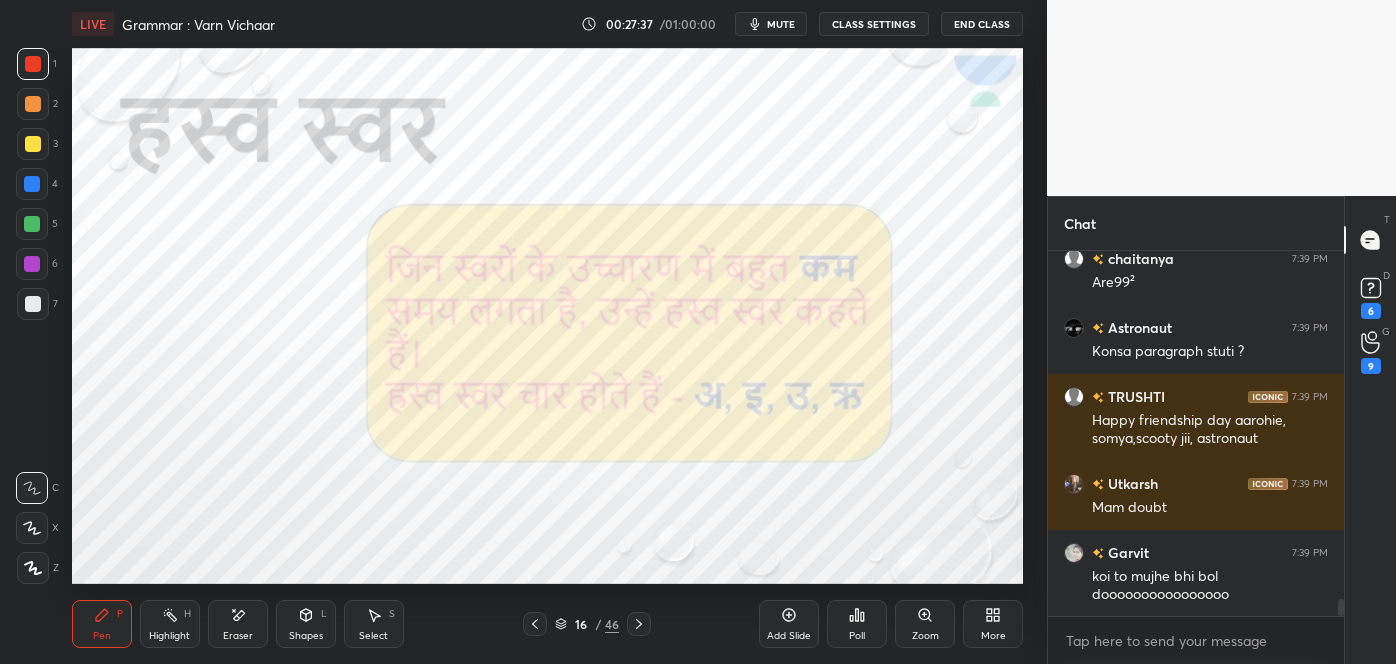 click 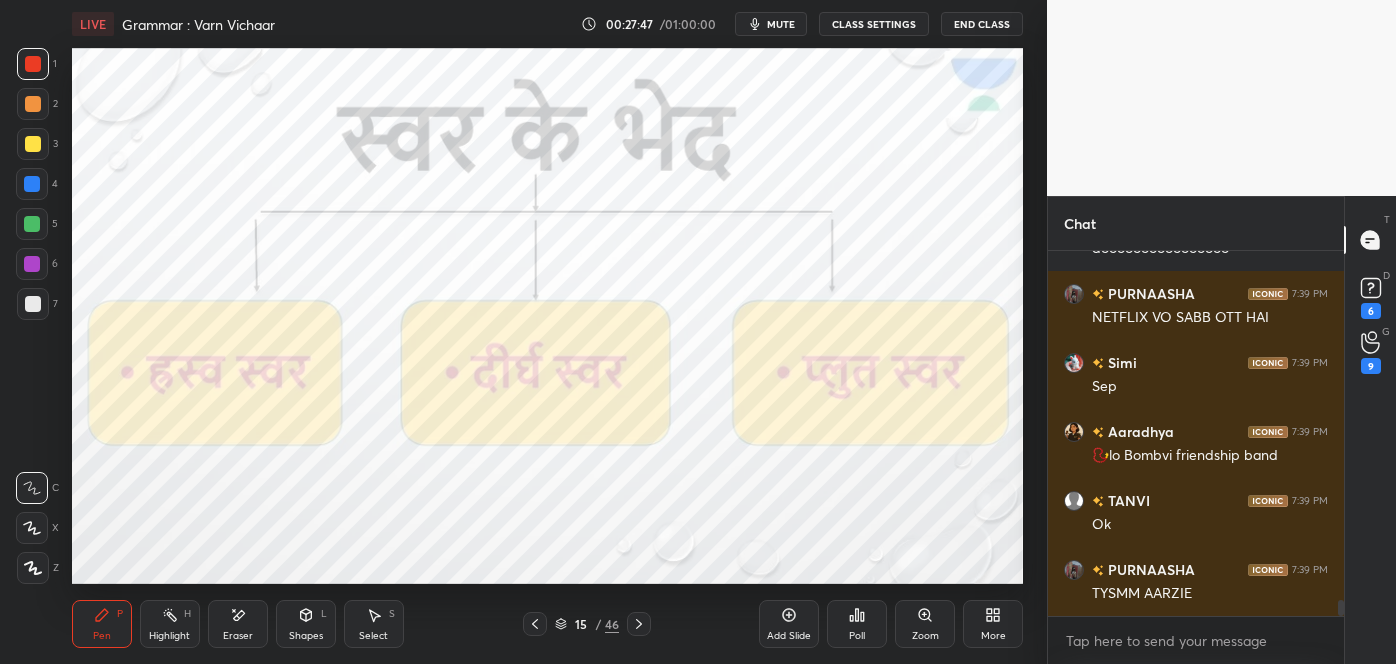 click on "15 / 46" at bounding box center (587, 624) 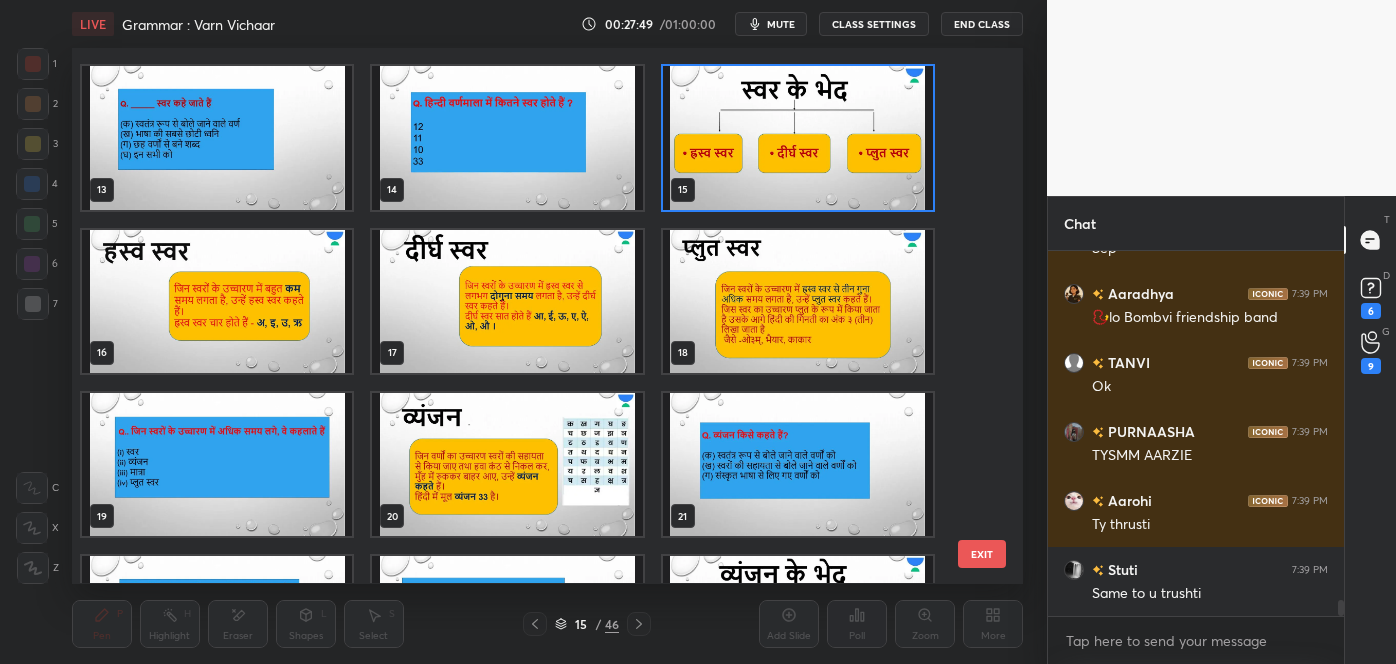 click at bounding box center [797, 301] 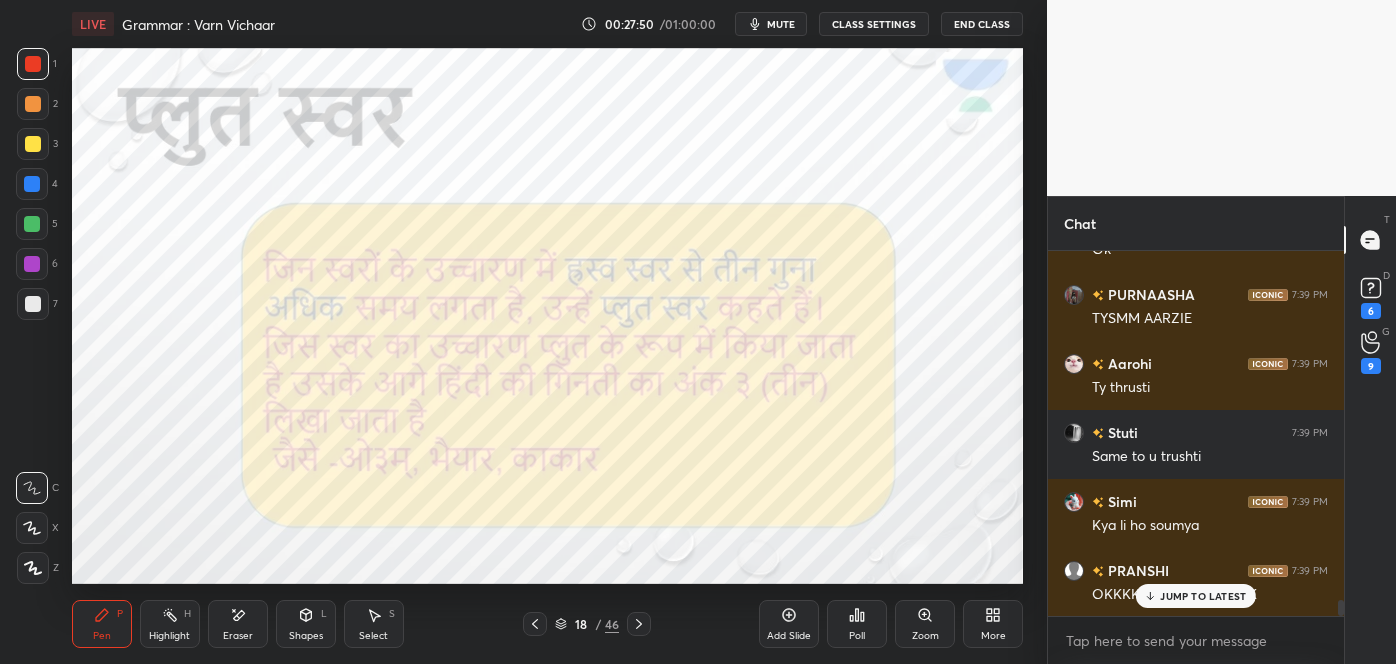 click at bounding box center (639, 624) 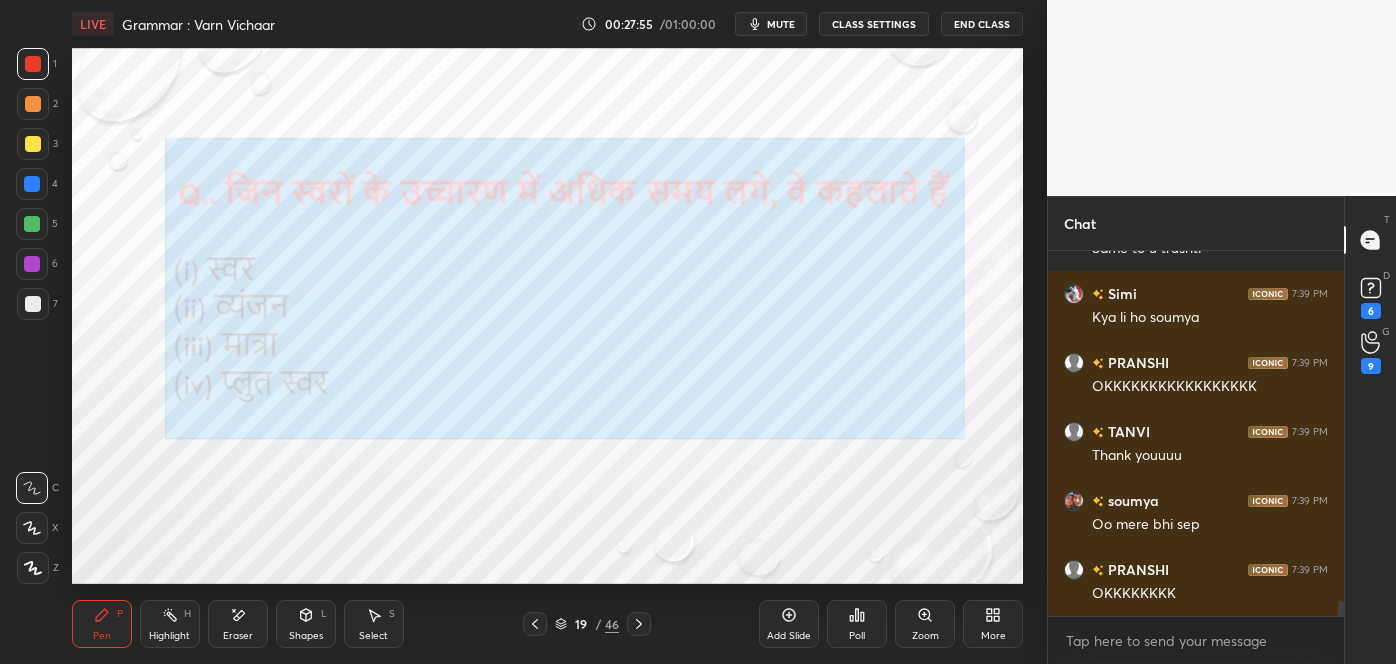 click on "Eraser" at bounding box center (238, 624) 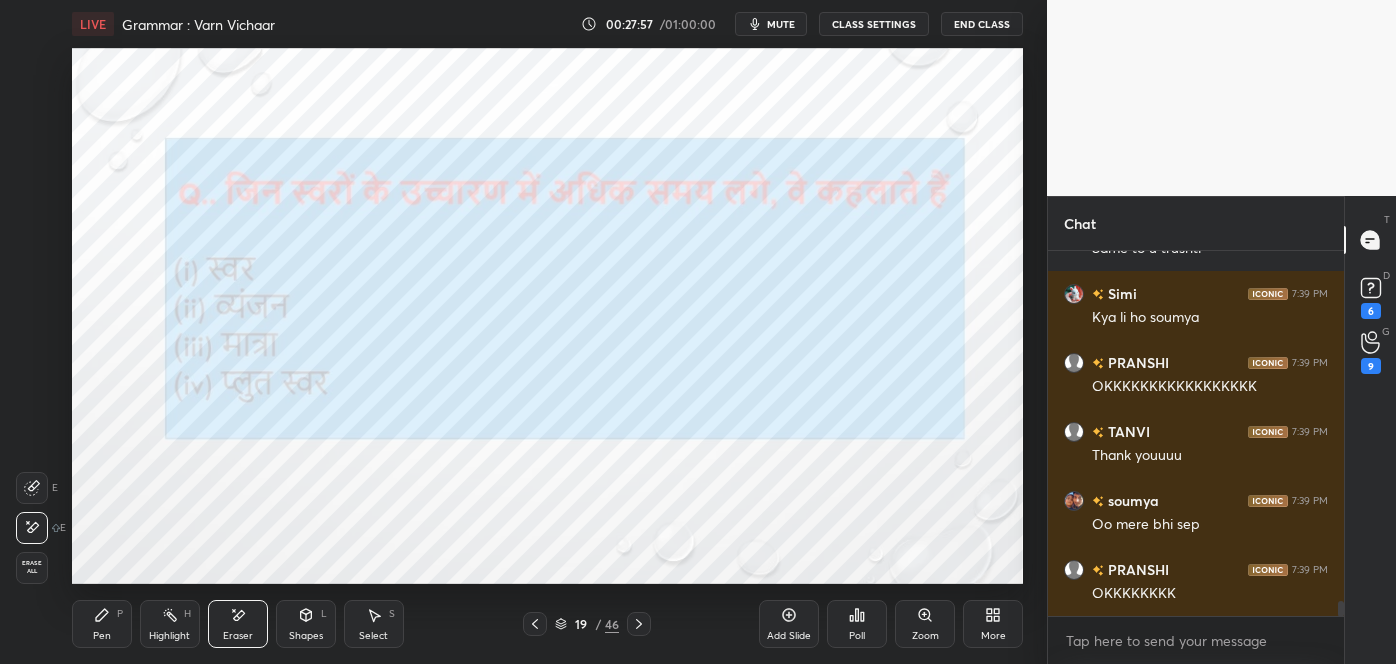 click on "Pen P" at bounding box center (102, 624) 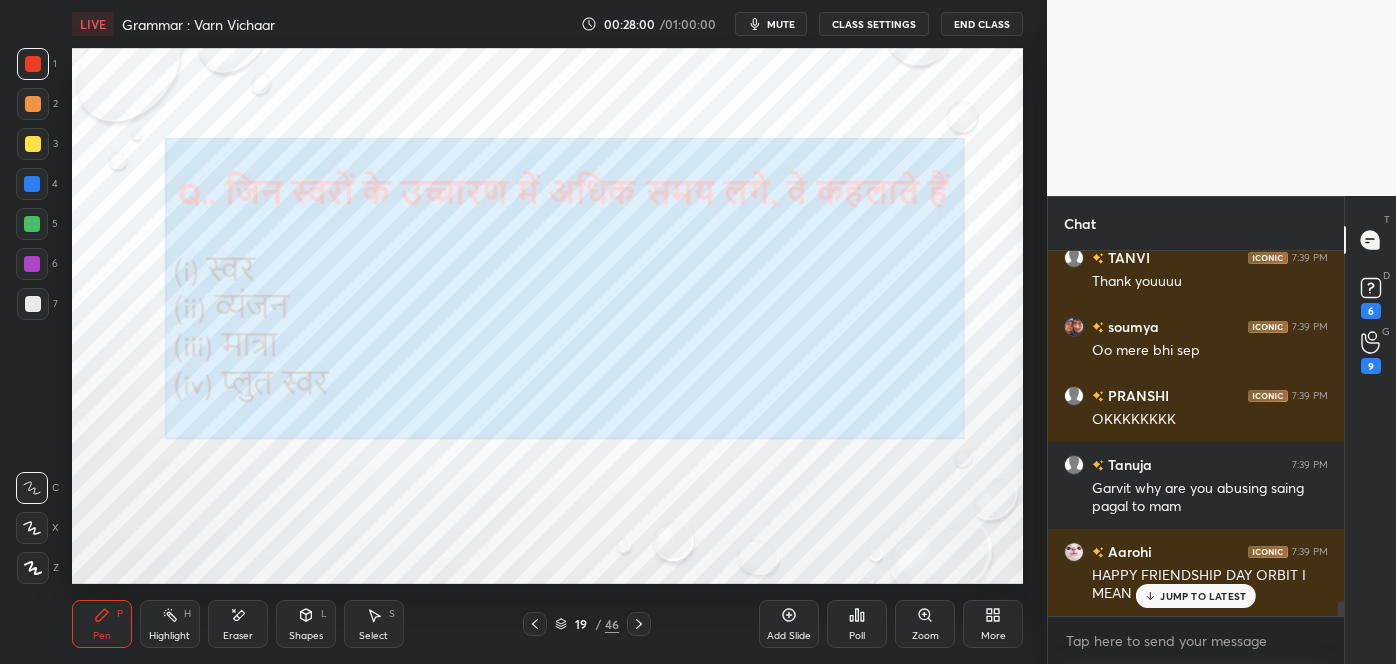 click on "JUMP TO LATEST" at bounding box center [1203, 596] 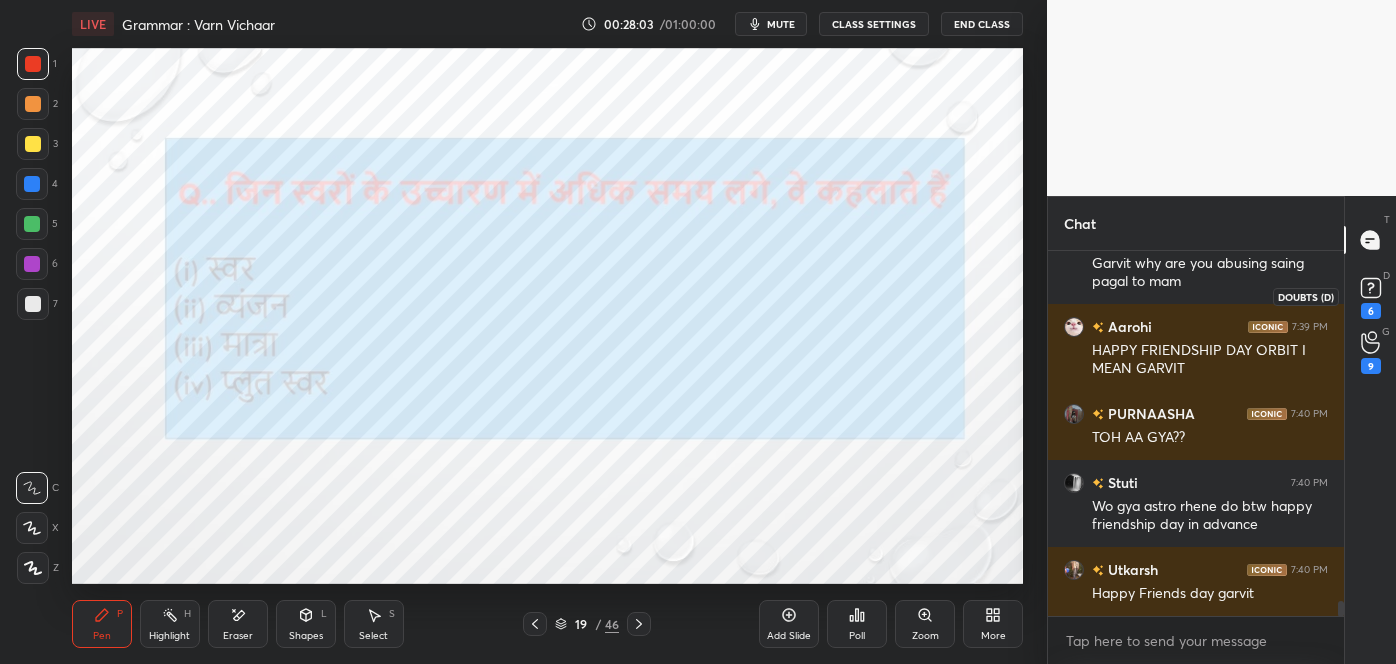 click 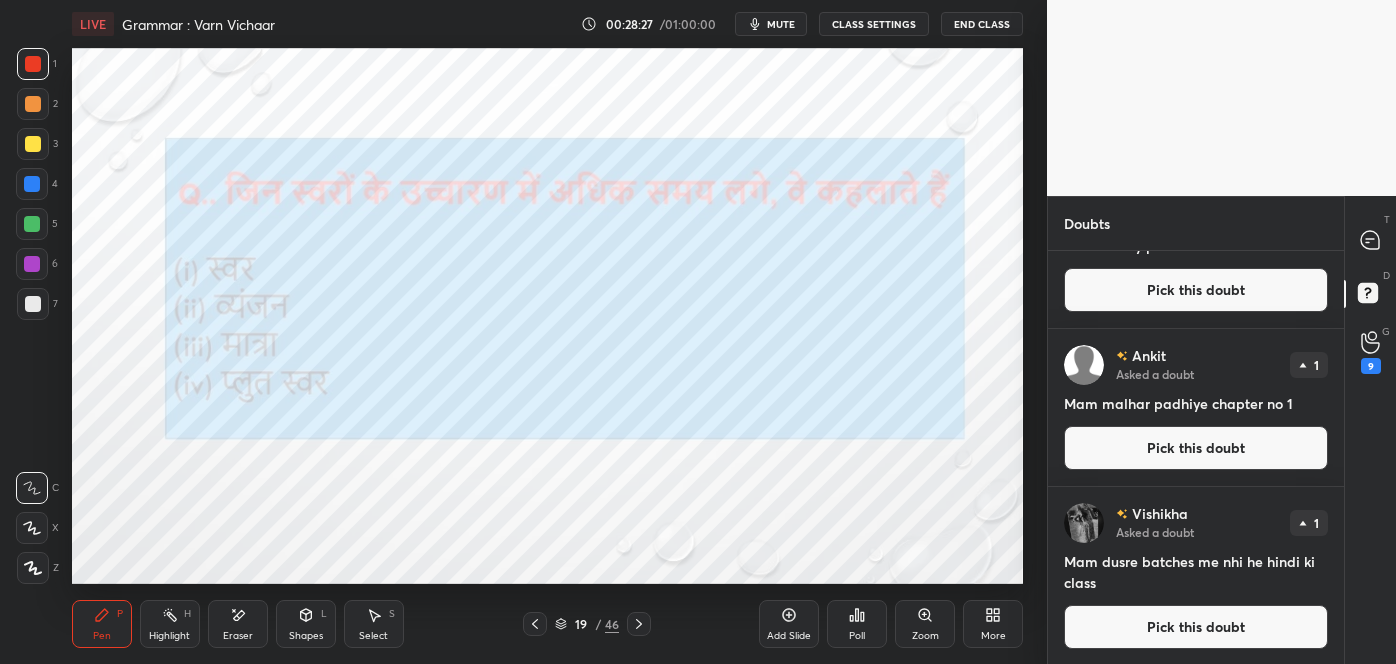 scroll, scrollTop: 640, scrollLeft: 0, axis: vertical 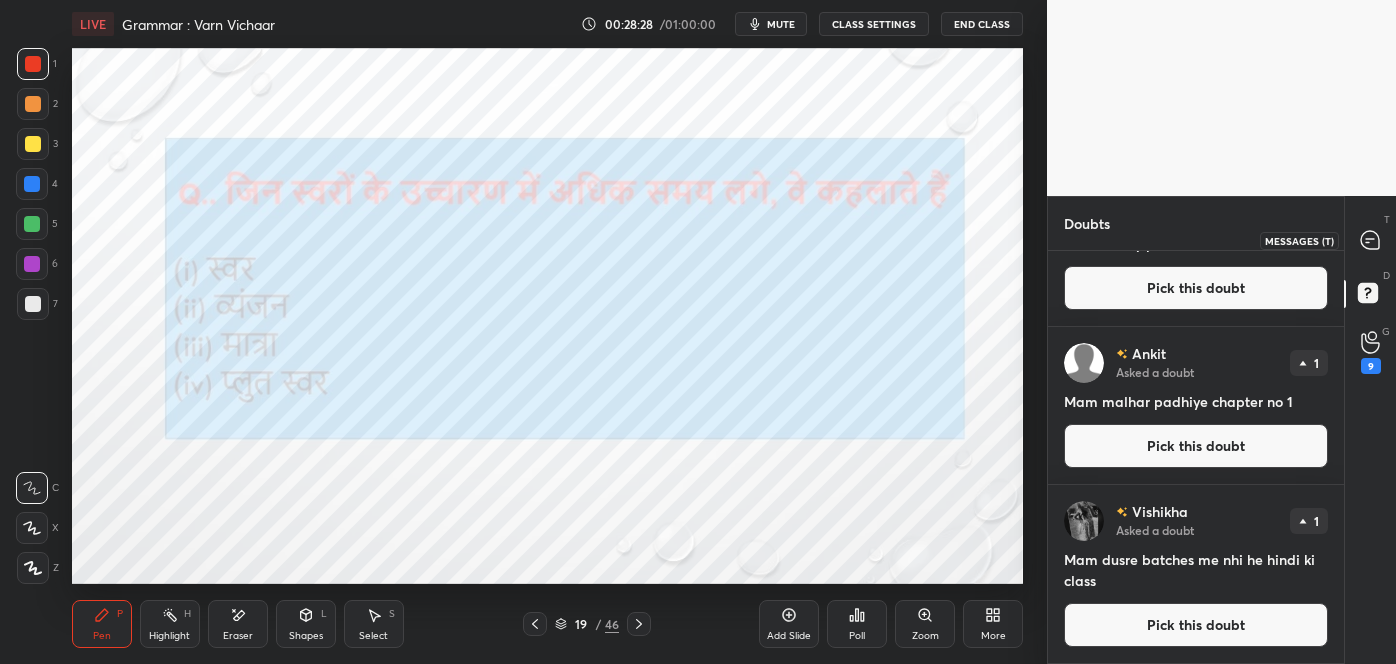 click 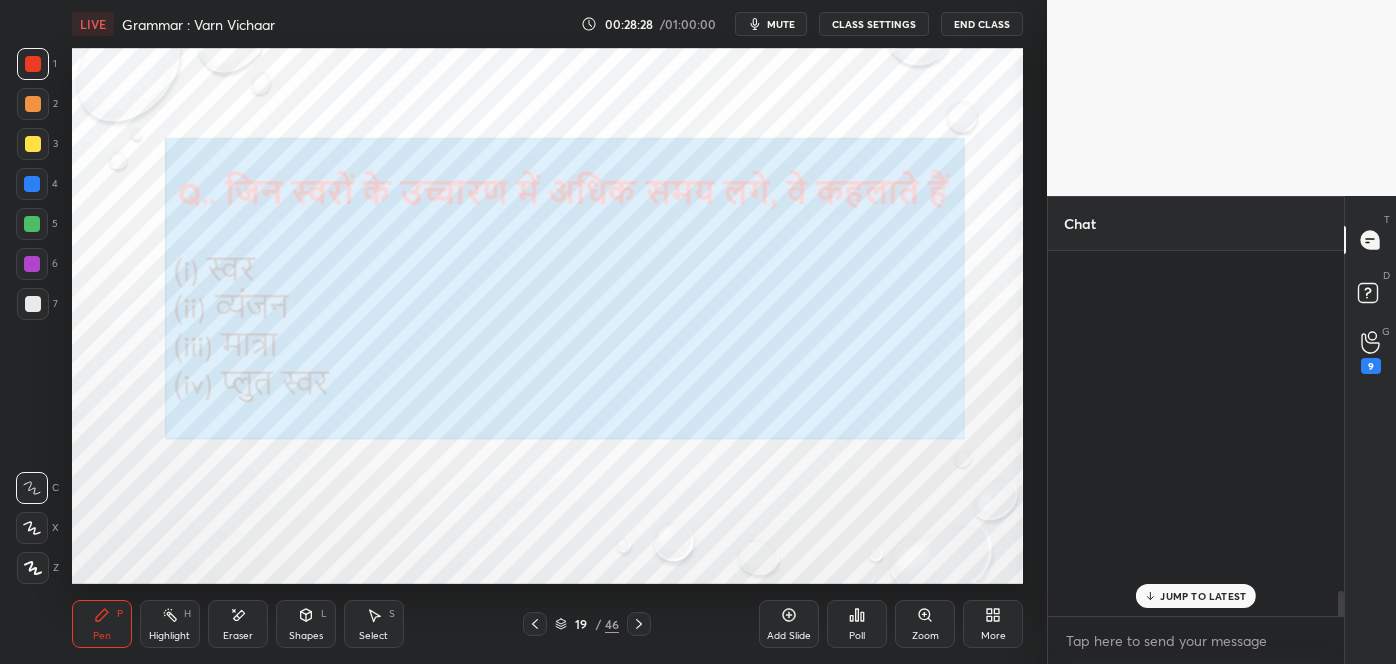 scroll, scrollTop: 9266, scrollLeft: 0, axis: vertical 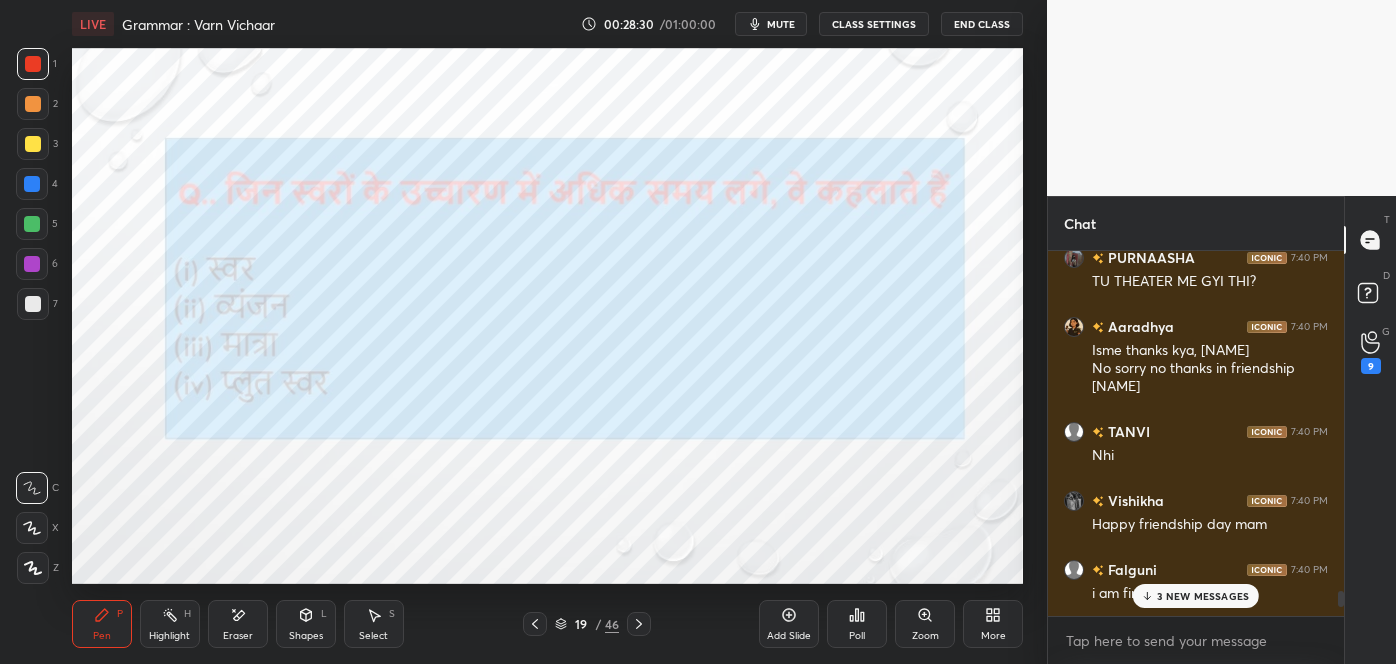 click on "3 NEW MESSAGES" at bounding box center [1196, 596] 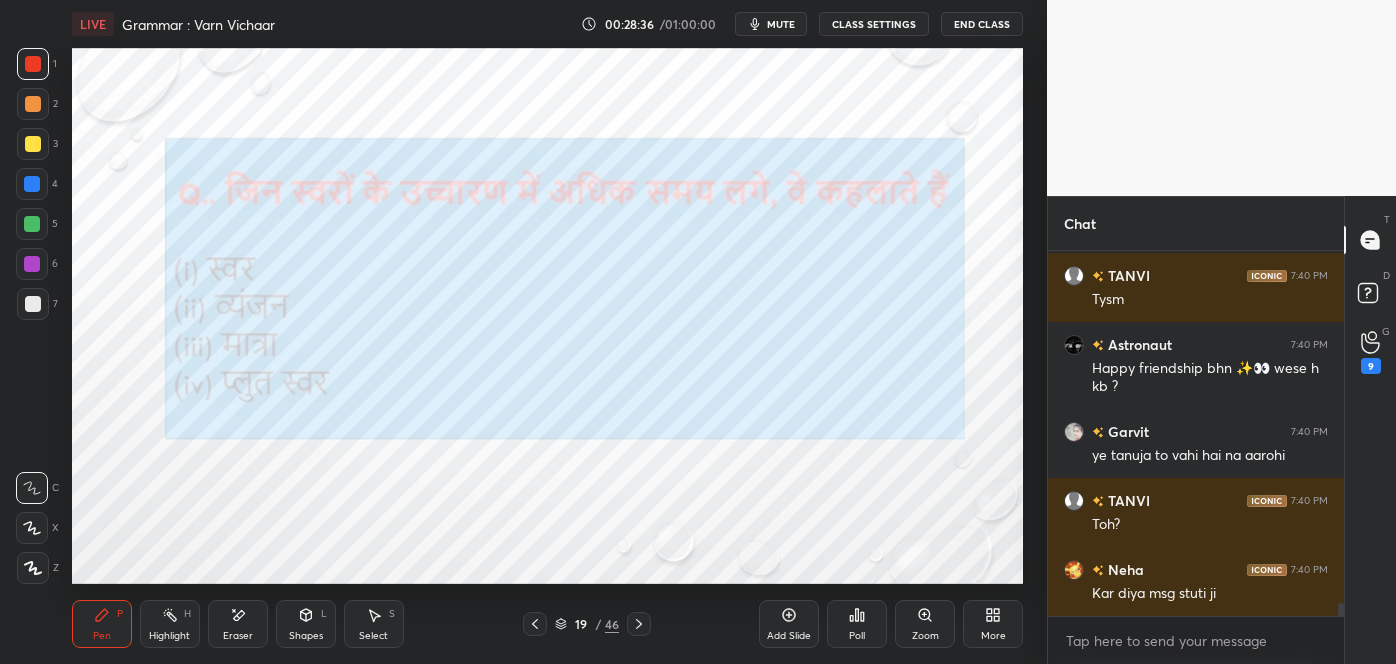 scroll, scrollTop: 10083, scrollLeft: 0, axis: vertical 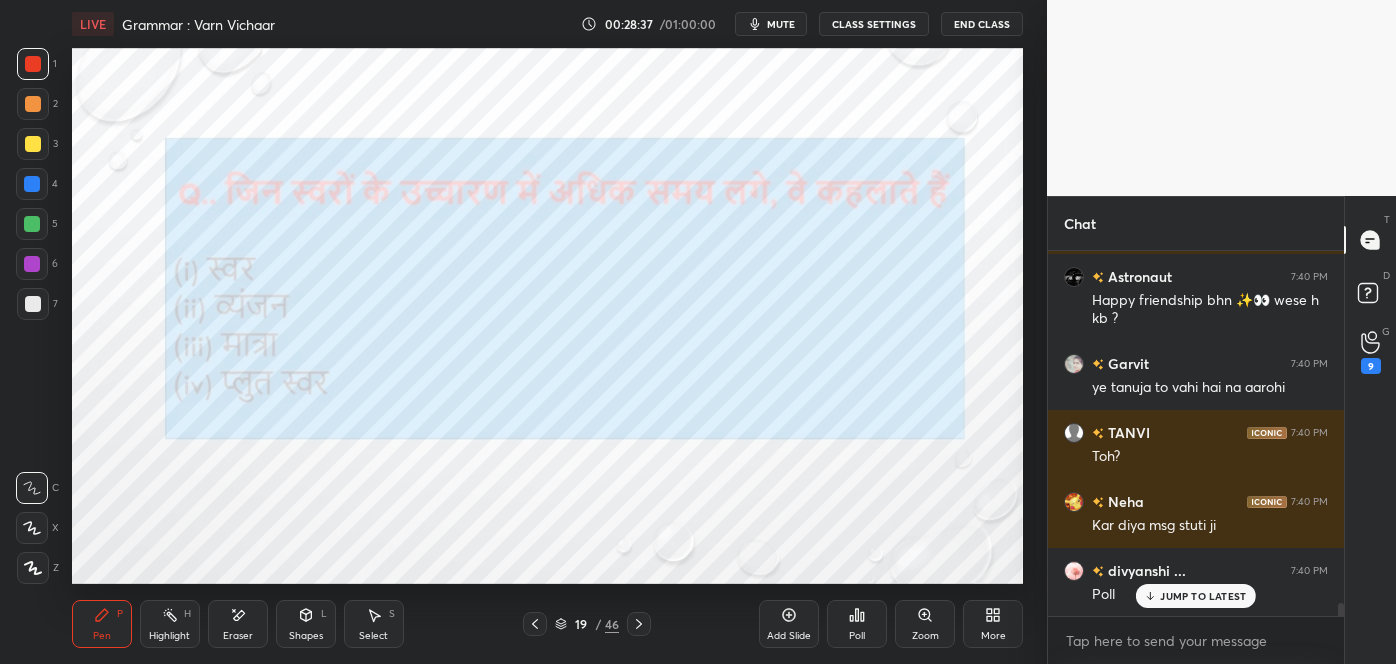 click on "Poll" at bounding box center [857, 624] 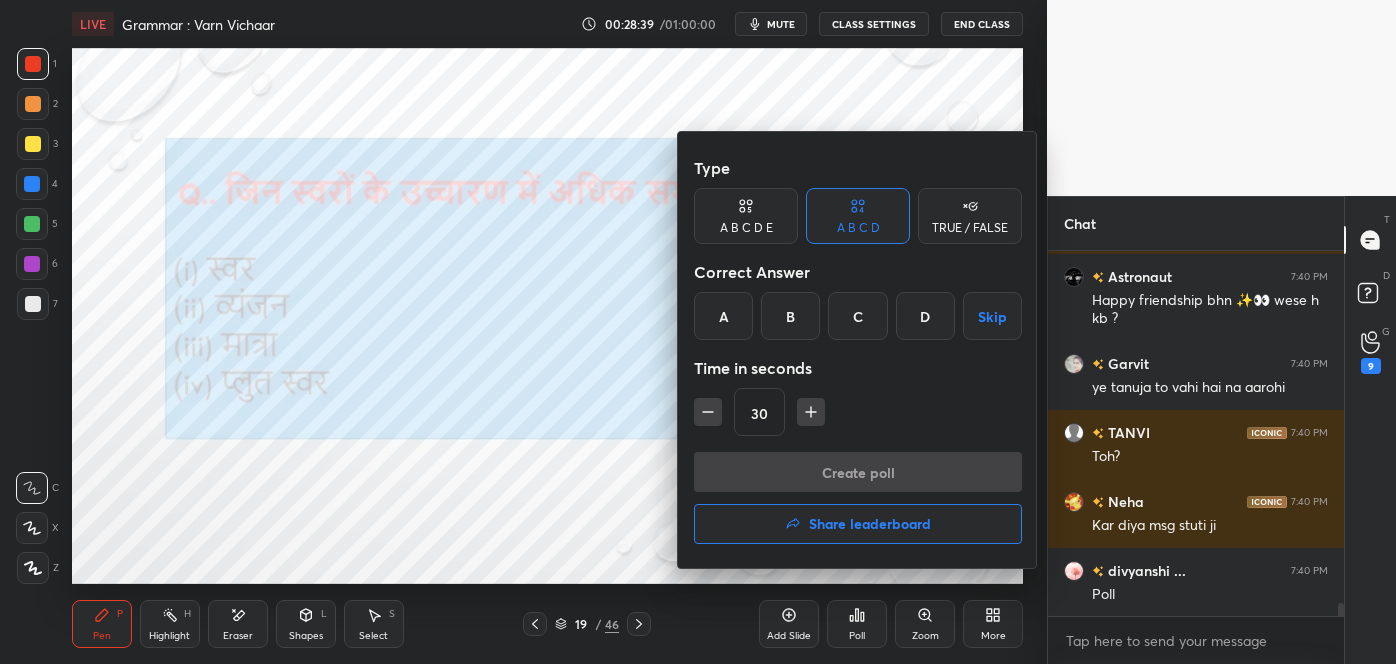 scroll, scrollTop: 10152, scrollLeft: 0, axis: vertical 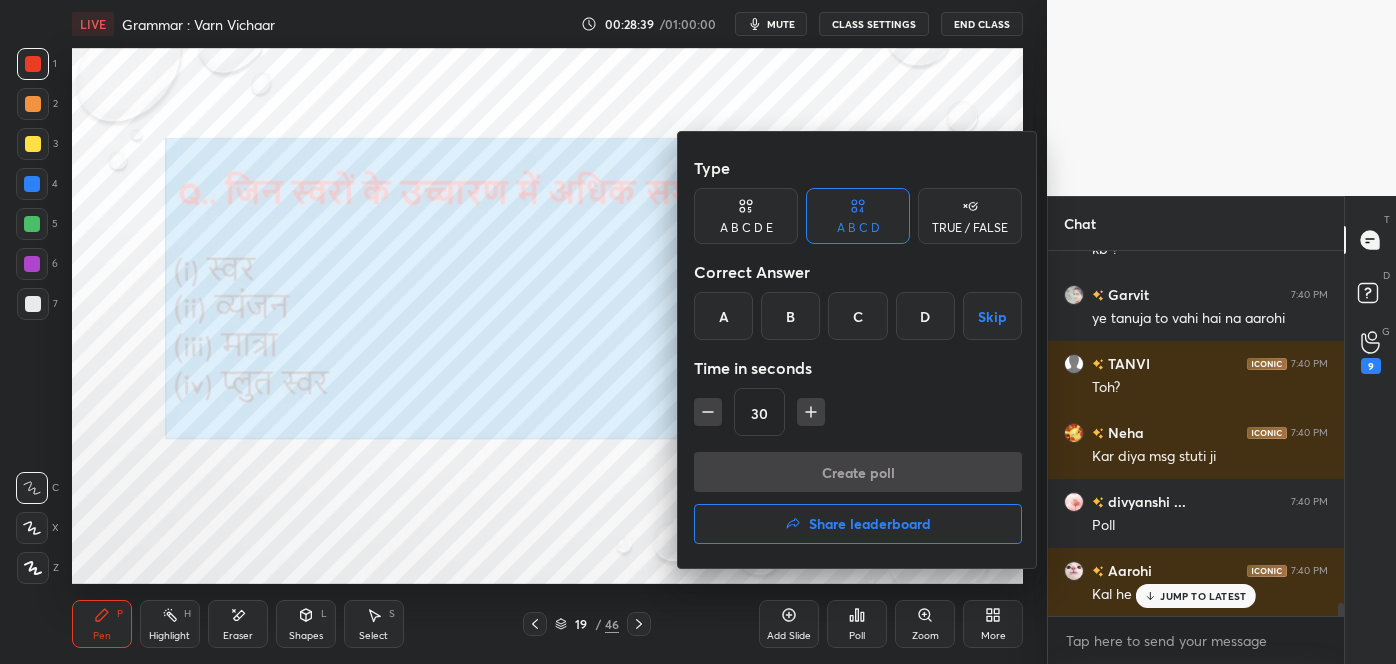 click on "D" at bounding box center (925, 316) 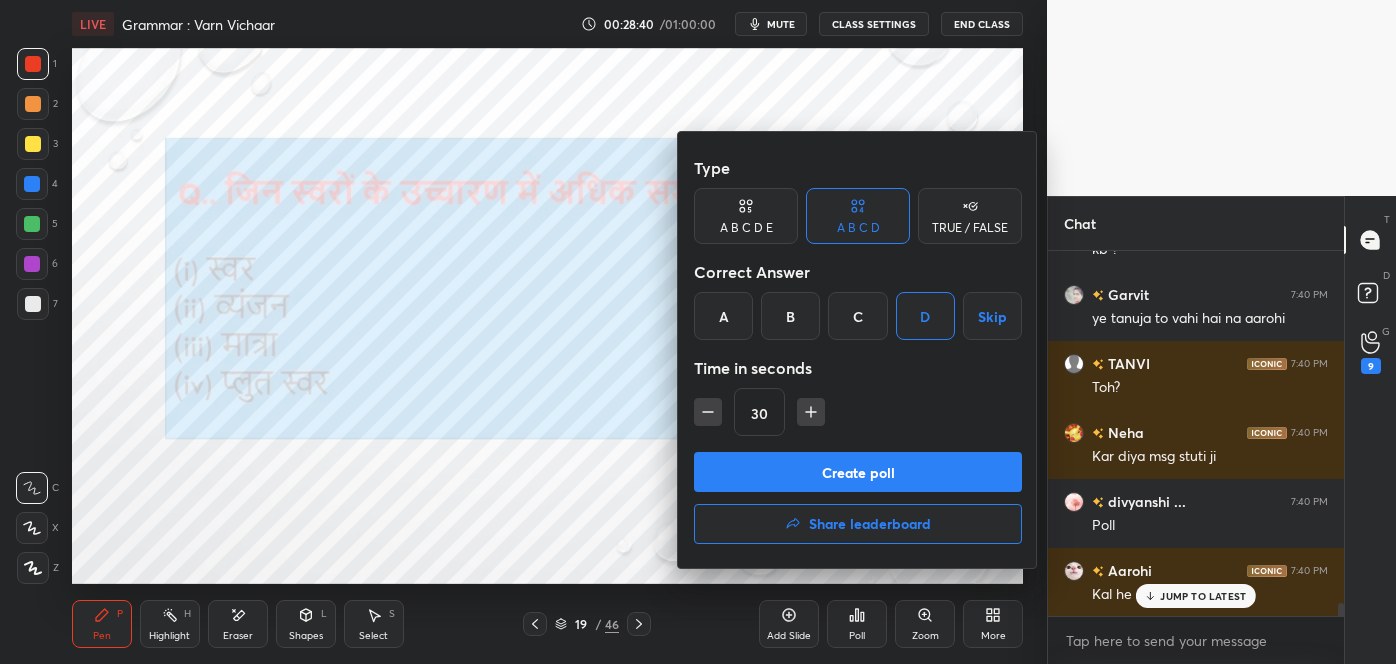 scroll, scrollTop: 10221, scrollLeft: 0, axis: vertical 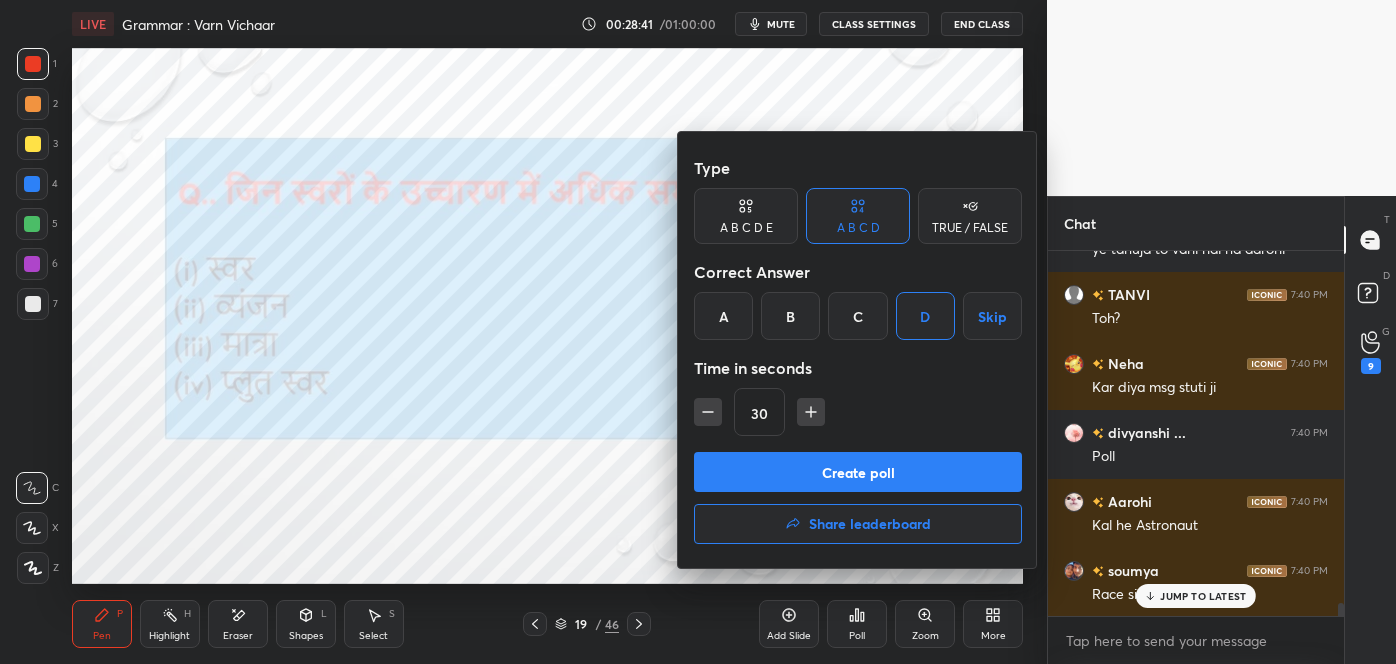 click on "Create poll" at bounding box center (858, 472) 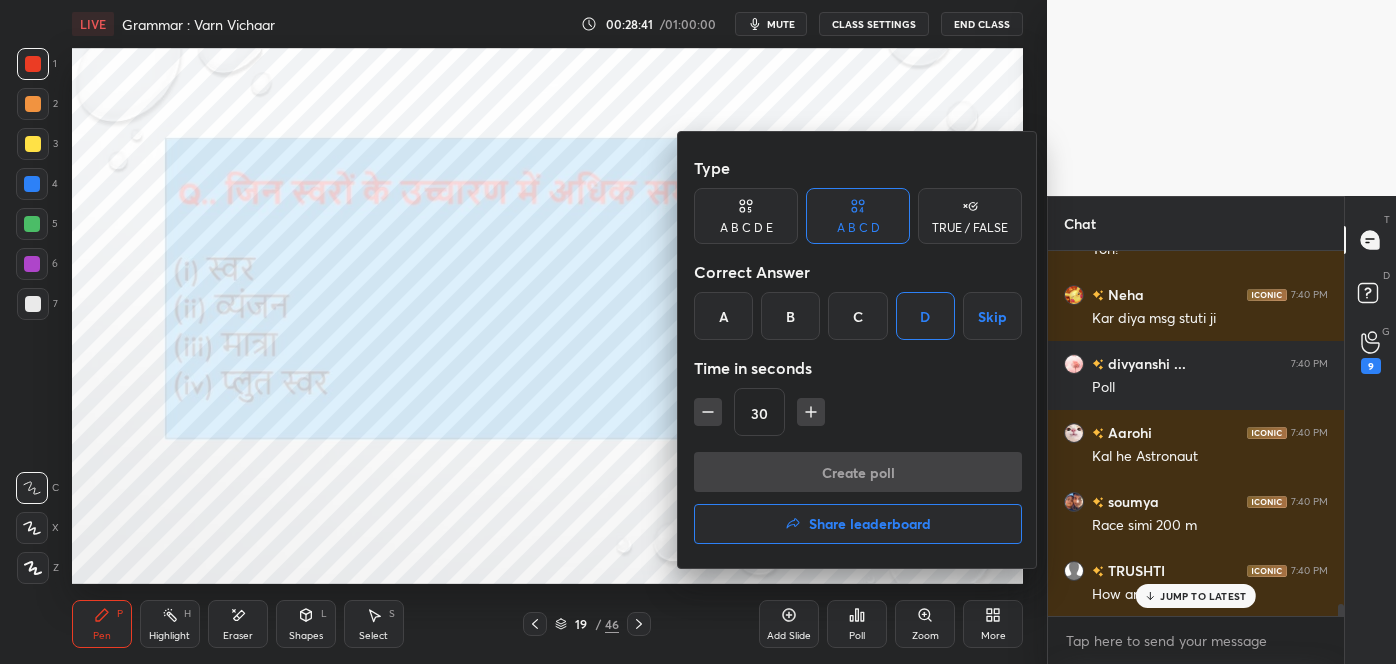 scroll, scrollTop: 316, scrollLeft: 290, axis: both 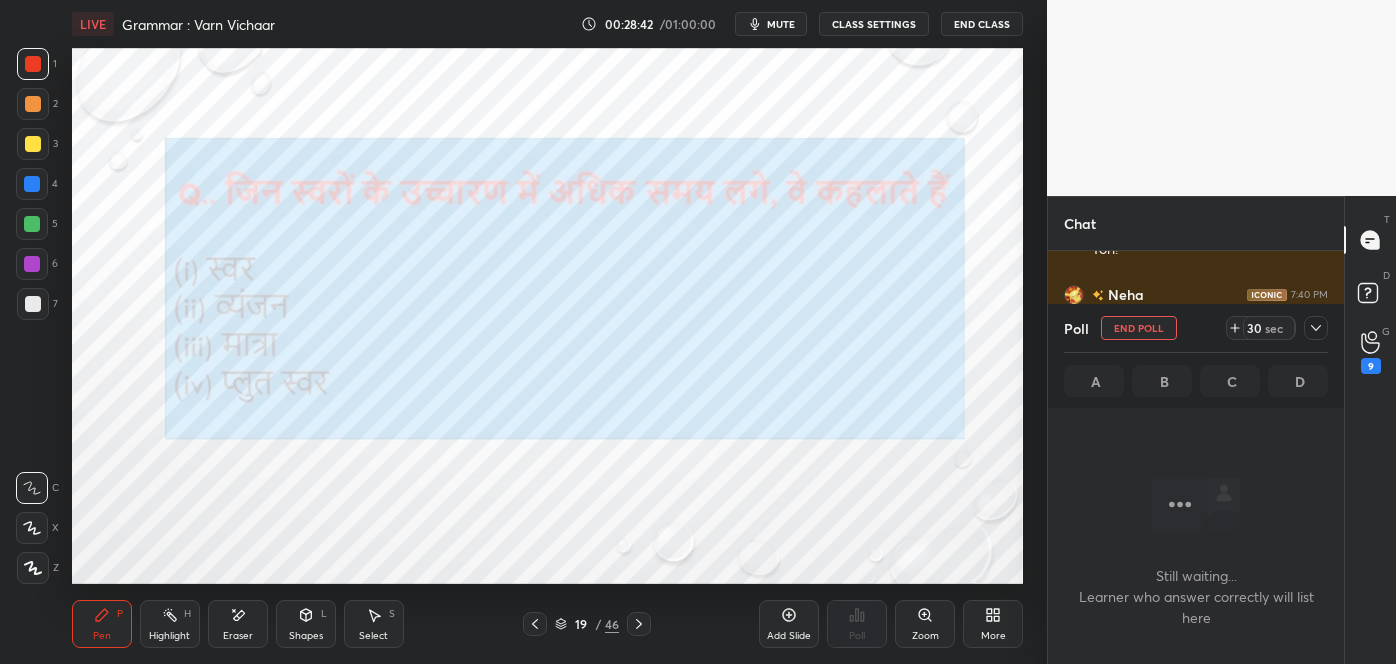 click at bounding box center [1316, 328] 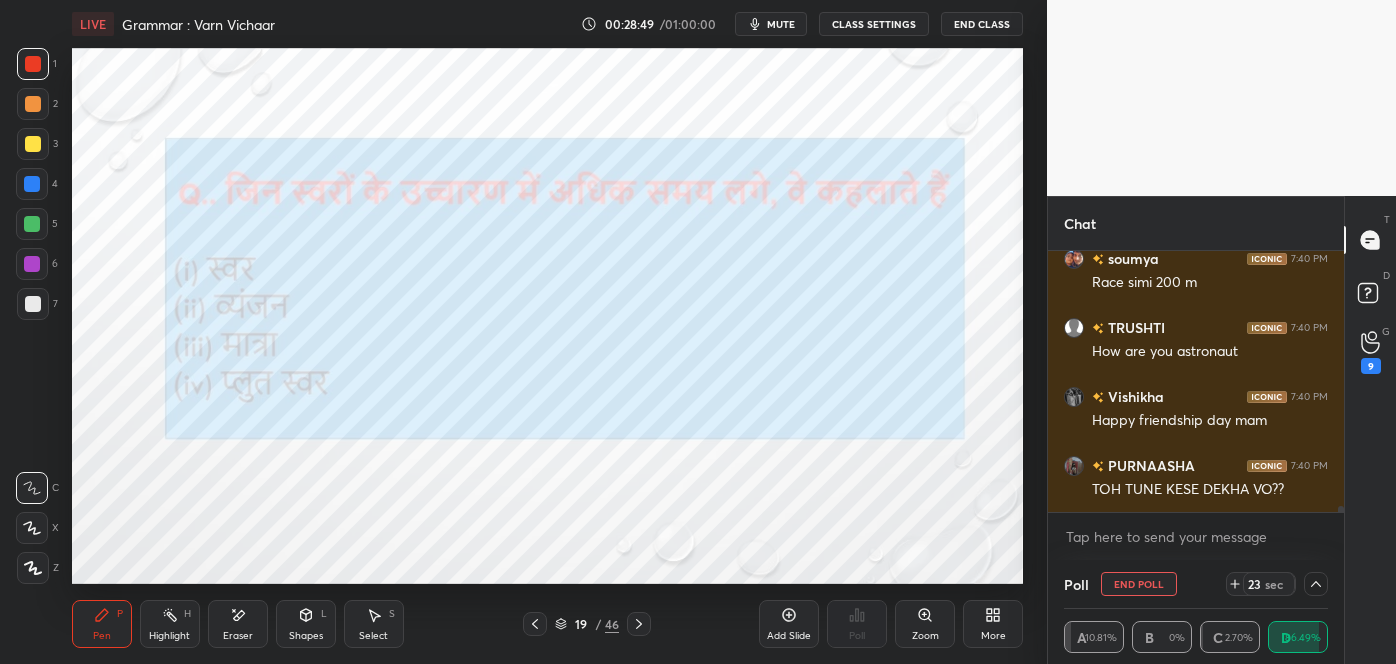 click on "Eraser" at bounding box center (238, 624) 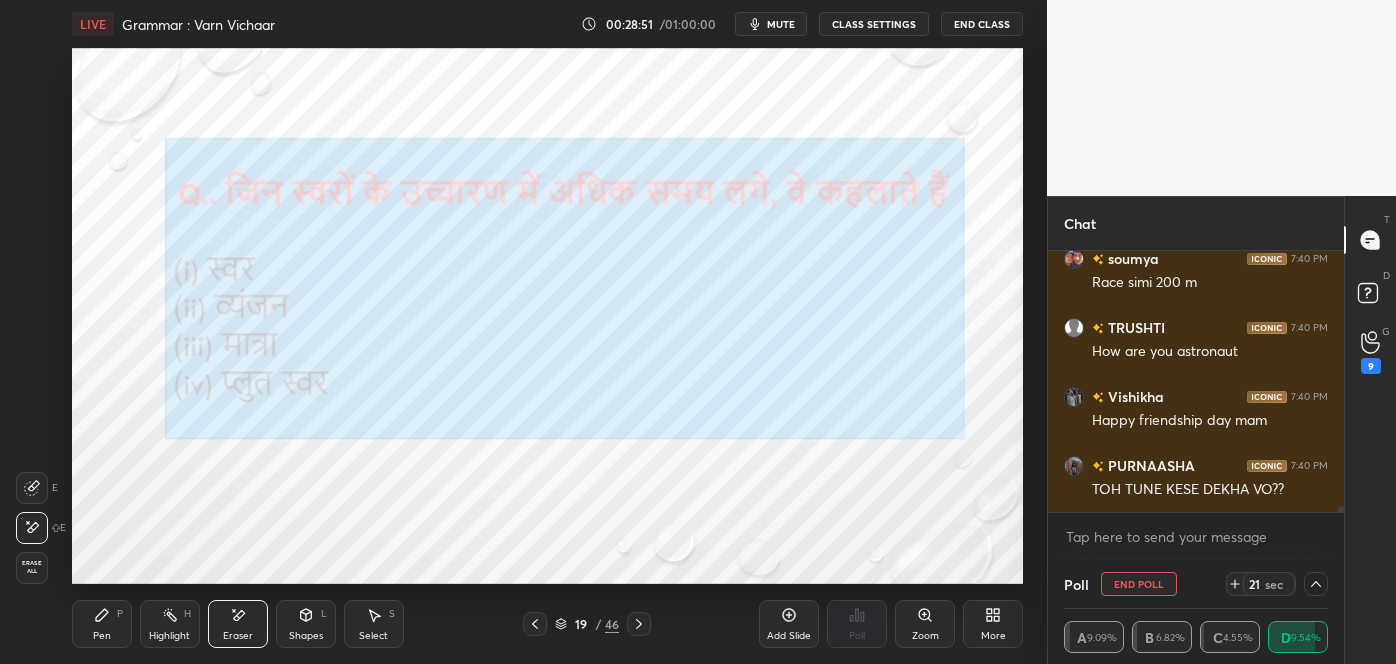 click on "Pen P" at bounding box center [102, 624] 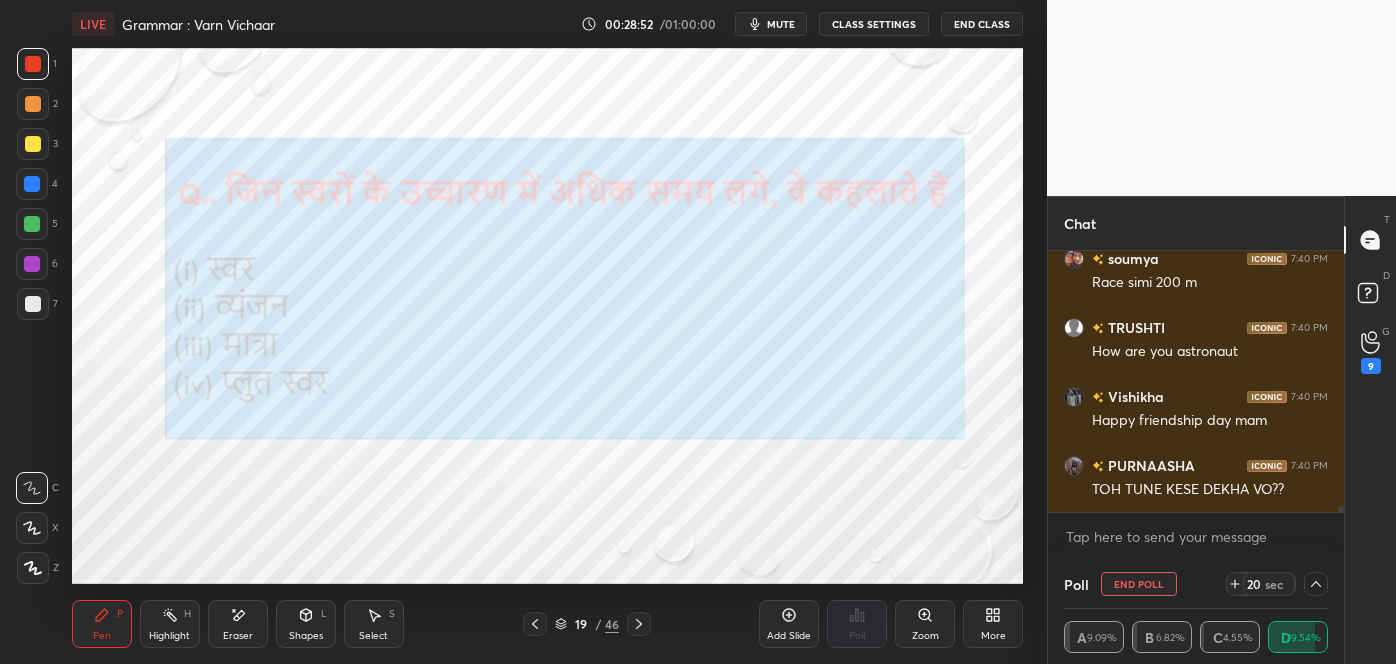 click at bounding box center (1316, 584) 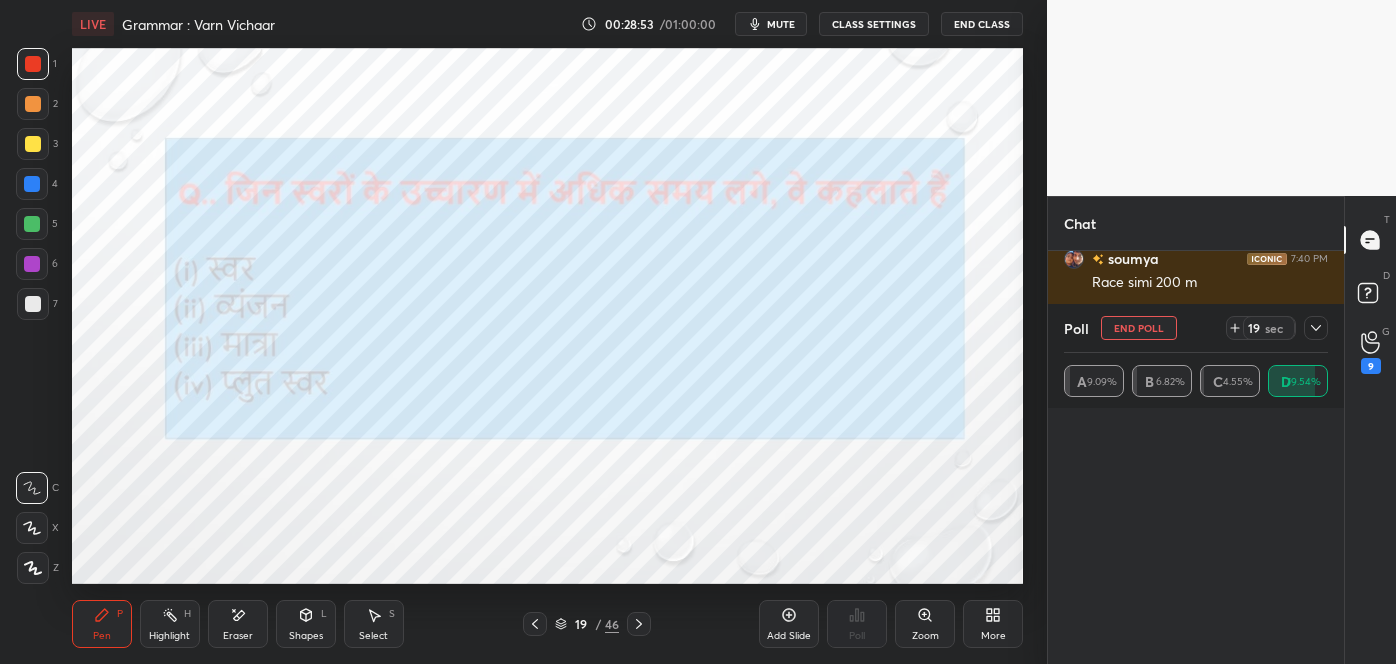scroll, scrollTop: 0, scrollLeft: 0, axis: both 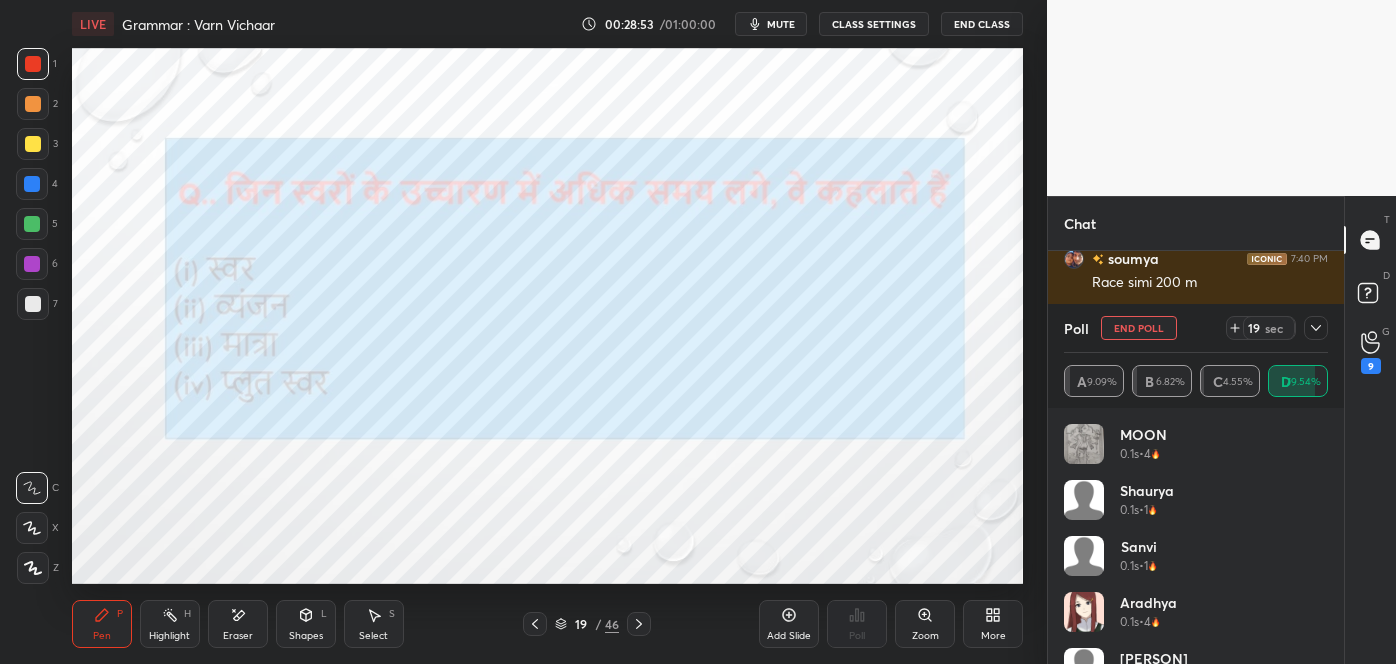 click 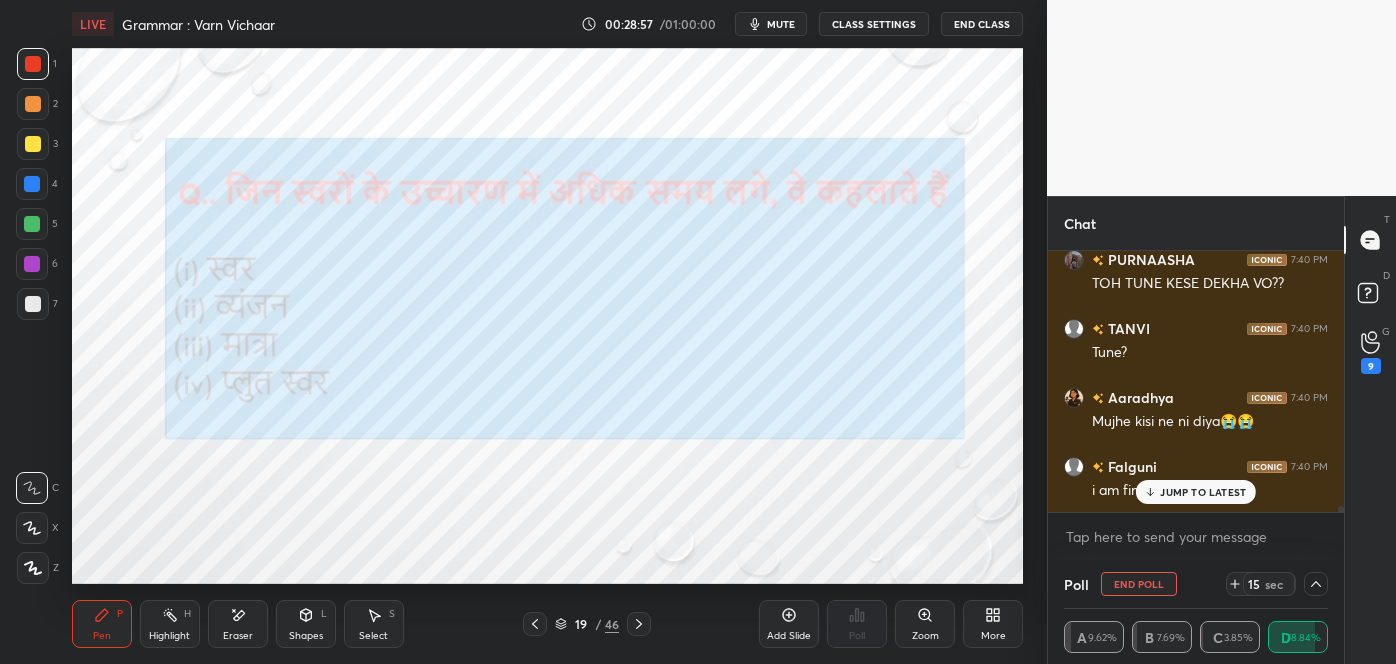 click on "JUMP TO LATEST" at bounding box center (1203, 492) 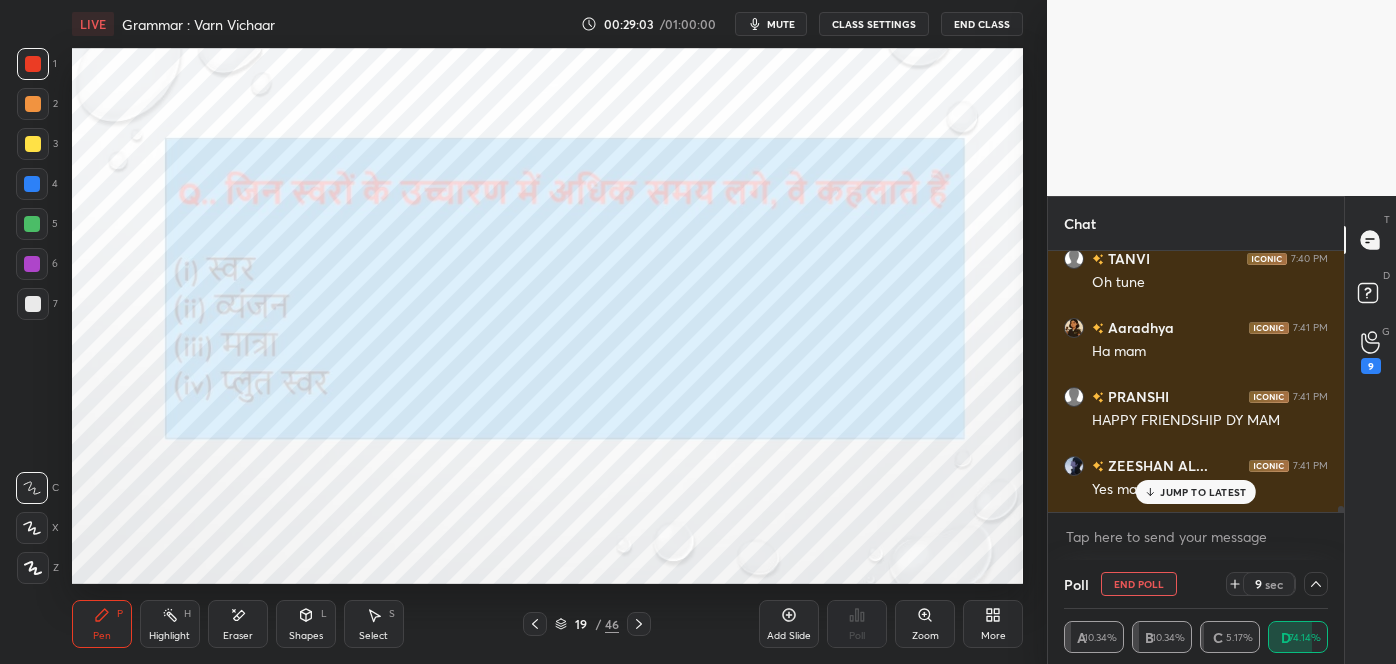 click on "Aarohi 7:40 PM Kal he Astronaut soumya 7:40 PM Race simi 200 m TRUSHTI 7:40 PM How are you astronaut Vishikha 7:40 PM Happy friendship day mam PURNAASHA 7:40 PM TOH TUNE KESE DEKHA VO?? TANVI 7:40 PM Tune? Aaradhya 7:40 PM Mujhe kisi ne ni diya😭😭 Falguni 7:40 PM i am fine somya Stuti 7:40 PM Kal hi h mitrr kal koi class to hogi nhi to tg or ispe dono pe kr diya soumya 7:40 PM And long jump simi TANVI 7:40 PM Oh tune Aaradhya 7:41 PM Ha mam PRANSHI 7:41 PM HAPPY FRIENDSHIP DY MAM ZEESHAN AL... 7:41 PM Yes mam JUMP TO LATEST" at bounding box center [1196, 381] 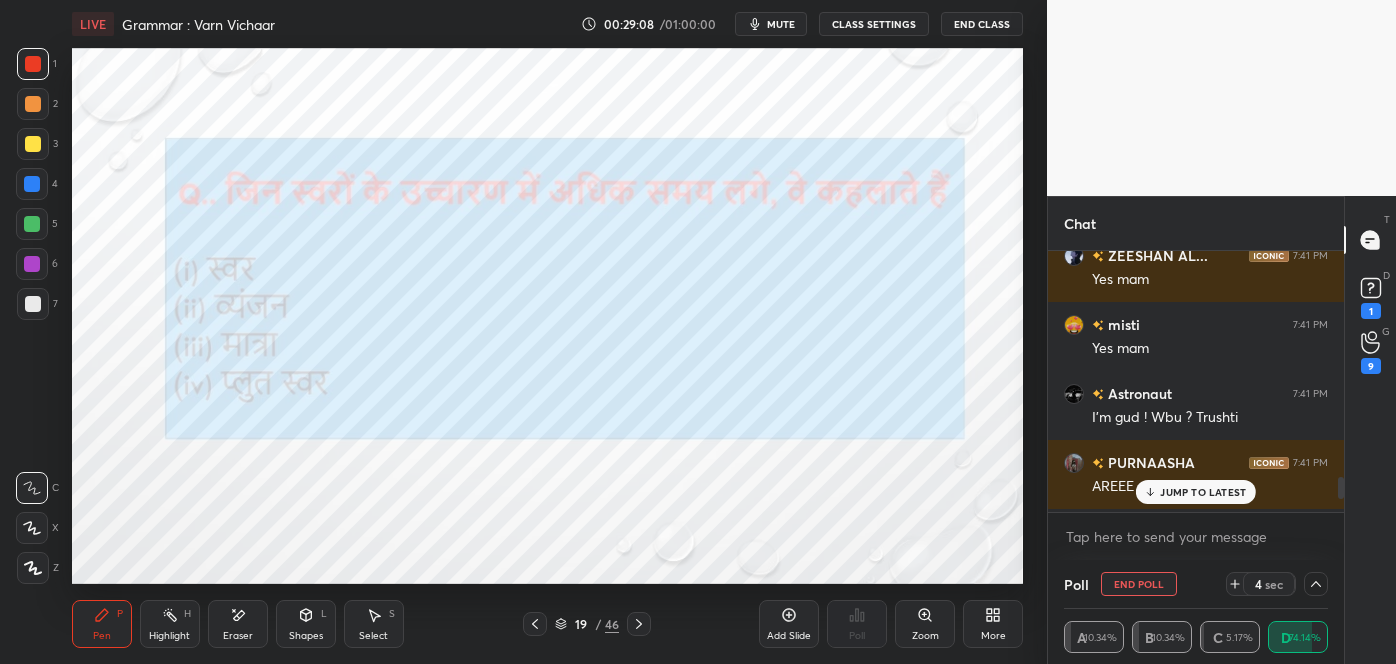 click on "Vishikha 7:40 PM Happy friendship day mam PURNAASHA 7:40 PM TOH TUNE KESE DEKHA VO?? TANVI 7:40 PM Tune? Aaradhya 7:40 PM Mujhe kisi ne ni diya😭😭 Falguni 7:40 PM i am fine somya soumya 7:40 PM And long jump simi Stuti 7:40 PM Kal hi h mitrr kal koi class to hogi nhi to tg or ispe dono pe kr diya TANVI 7:40 PM Oh tune Aaradhya 7:41 PM Ha mam PRANSHI 7:41 PM HAPPY FRIENDSHIP DY MAM ZEESHAN AL... 7:41 PM Yes mam misti 7:41 PM Yes mam Astronaut 7:41 PM I'm gud ! Wbu ? Trushti PURNAASHA 7:41 PM AREEE Falguni   has a doubt 7:41 PM View doubt divyanshi ... 7:41 PM Happy friendship Day Aaradhya JUMP TO LATEST" at bounding box center [1196, 381] 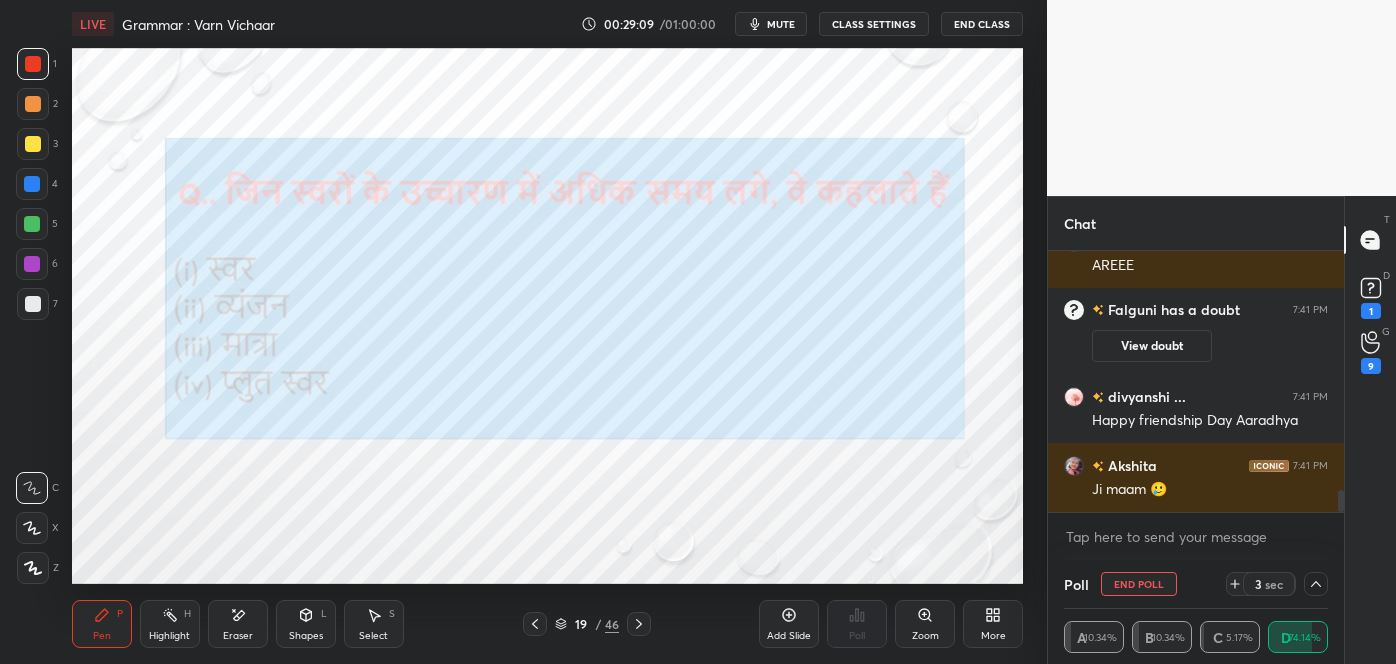 click 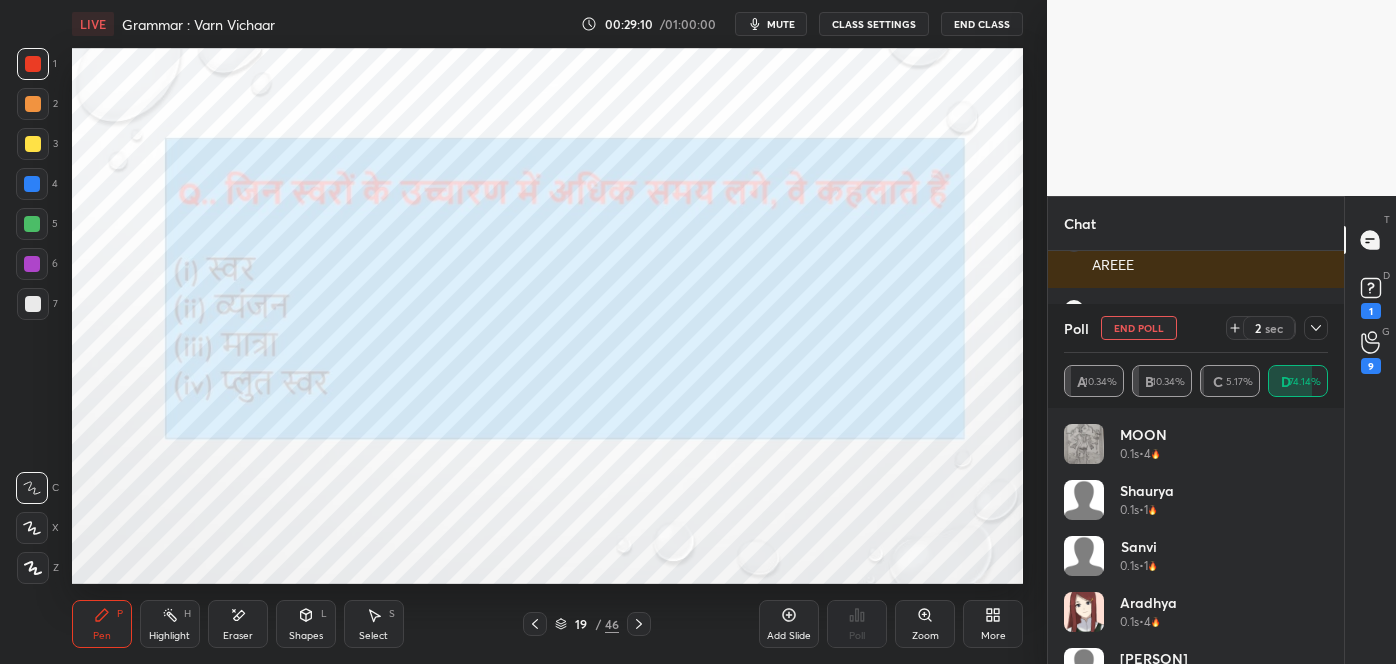 click 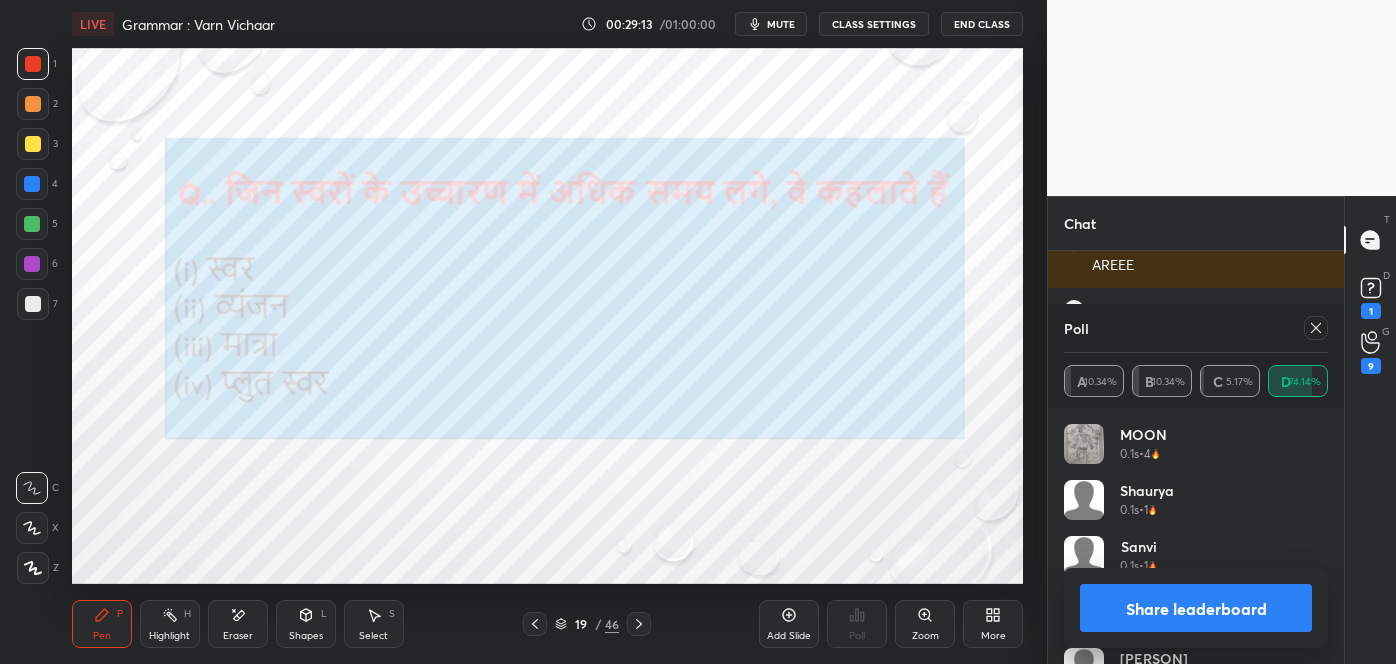 click 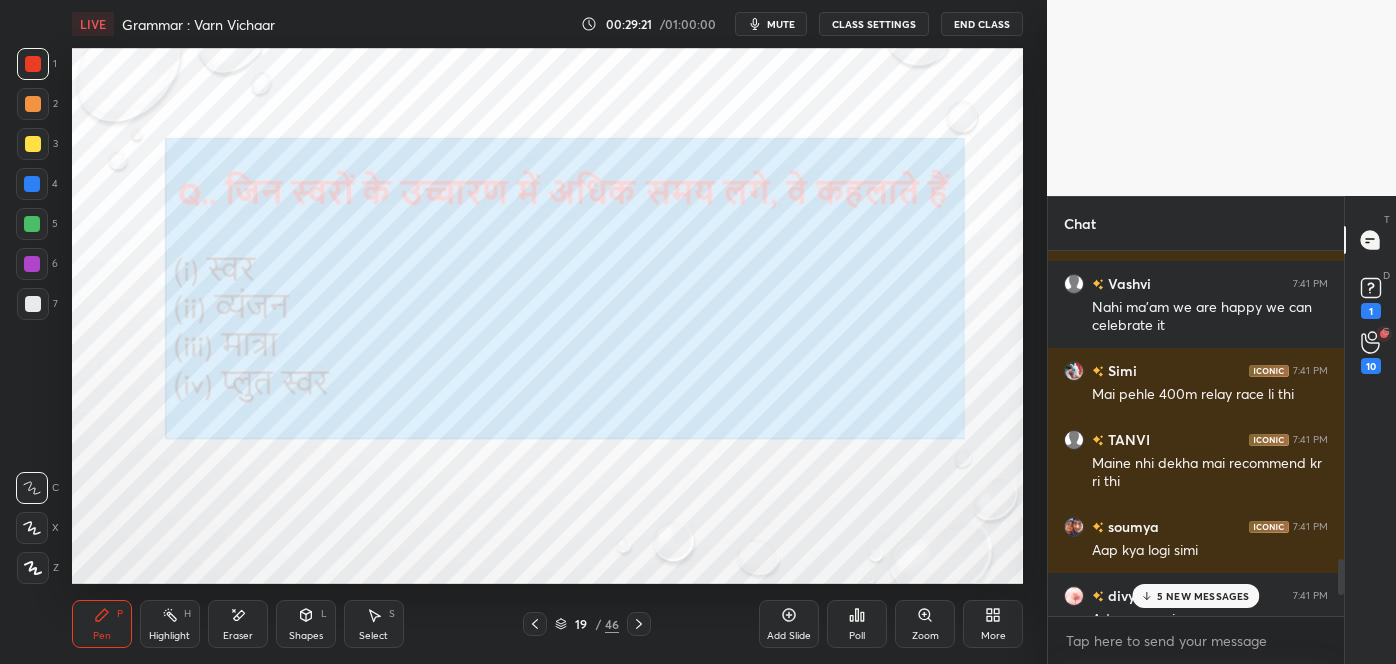 click on "5 NEW MESSAGES" at bounding box center [1203, 596] 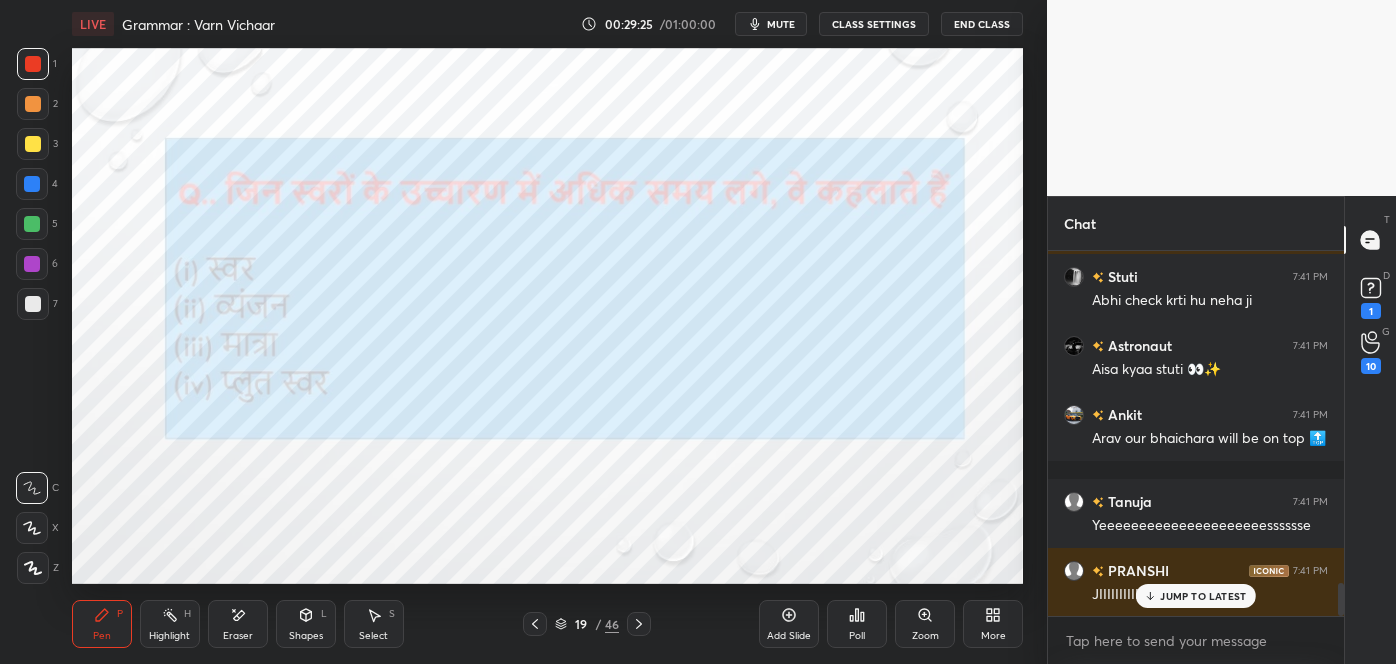 drag, startPoint x: 1190, startPoint y: 598, endPoint x: 1022, endPoint y: 575, distance: 169.5671 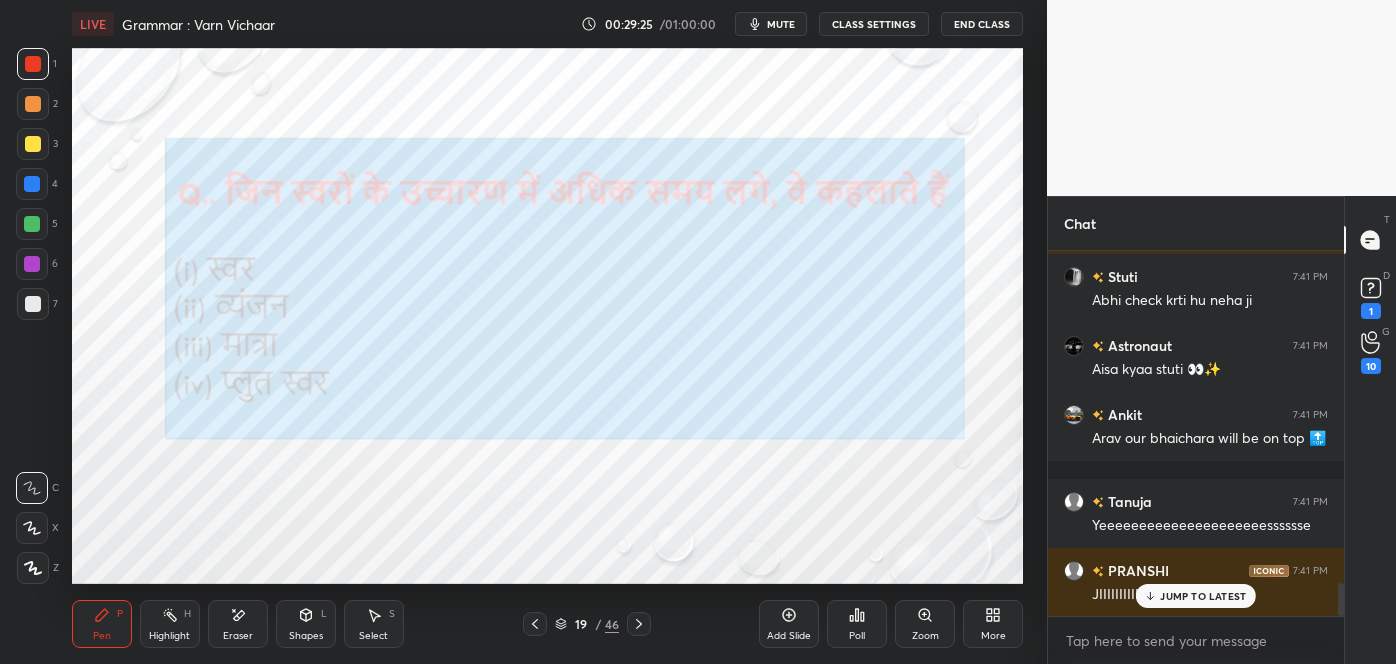 click on "JUMP TO LATEST" at bounding box center [1203, 596] 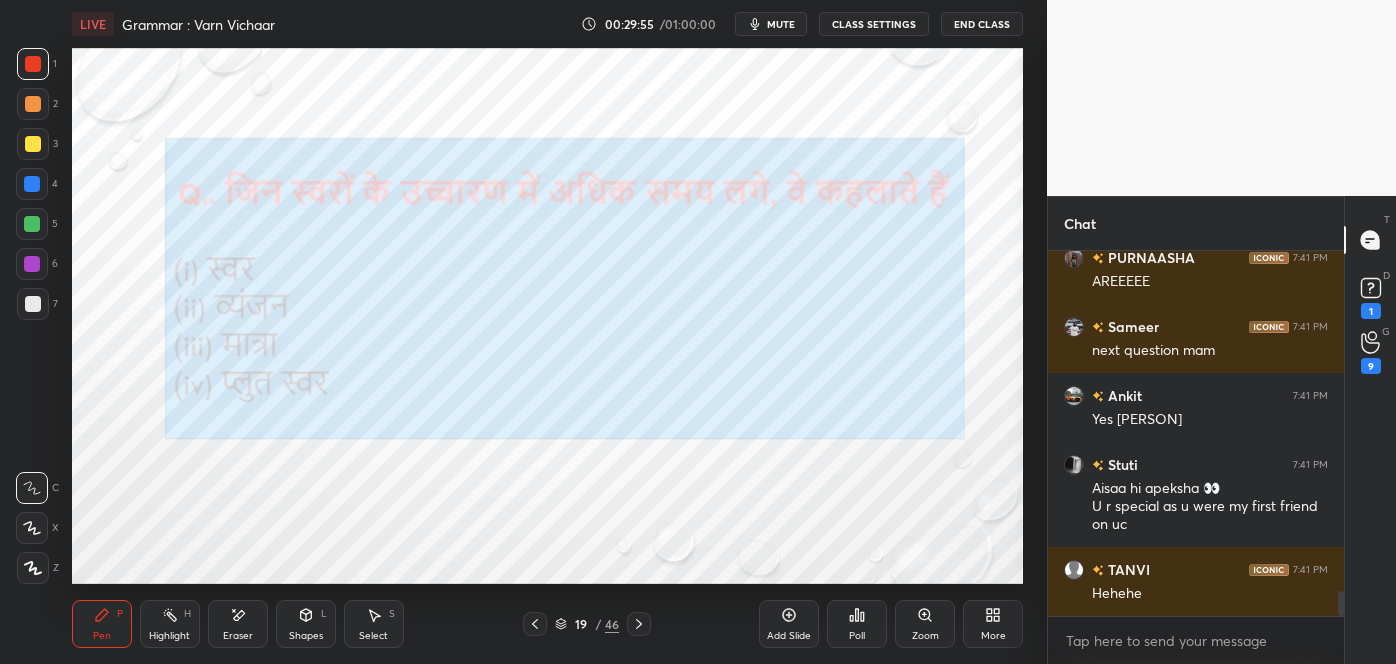 click 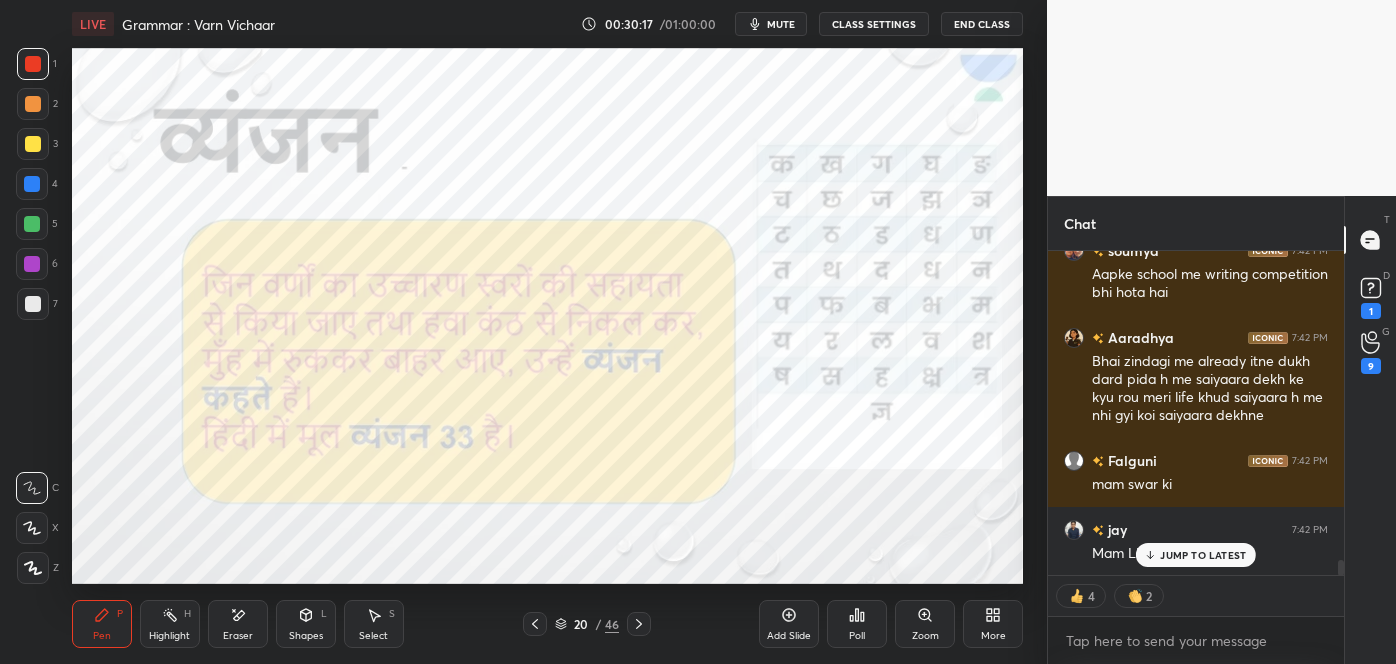 scroll, scrollTop: 6776, scrollLeft: 0, axis: vertical 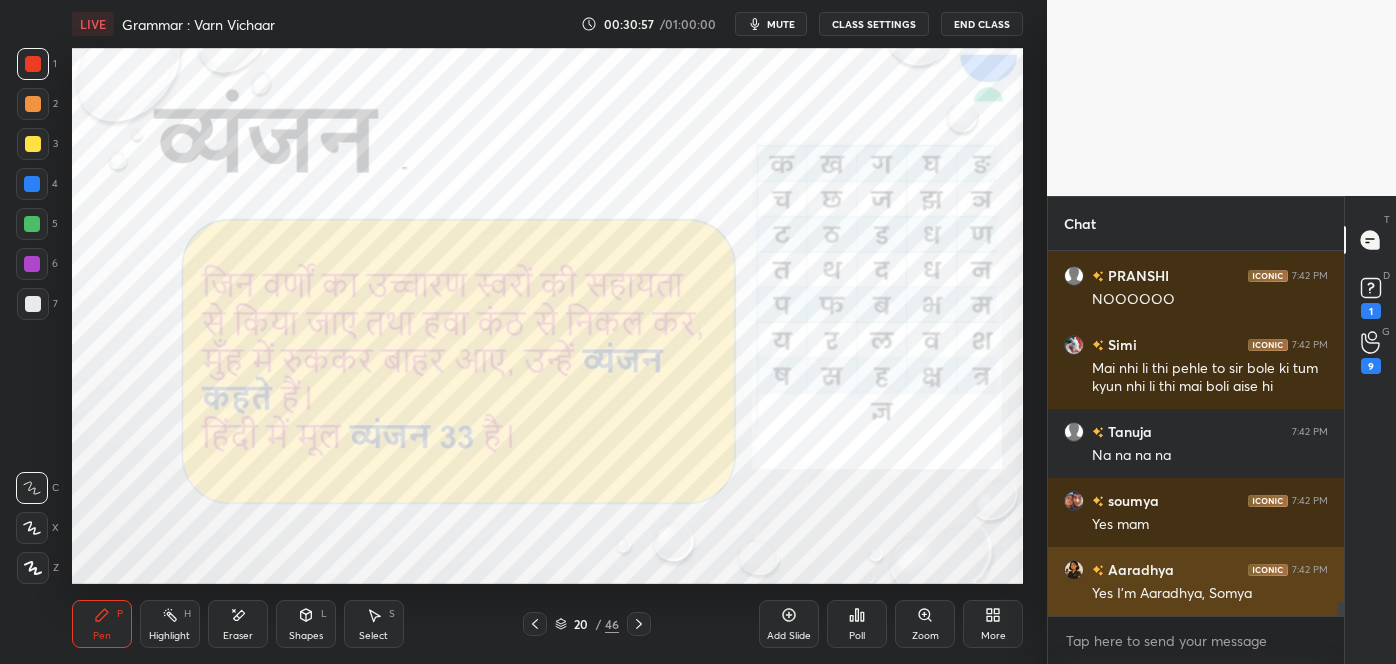 click on "Yes I'm Aaradhya, Somya" at bounding box center [1210, 594] 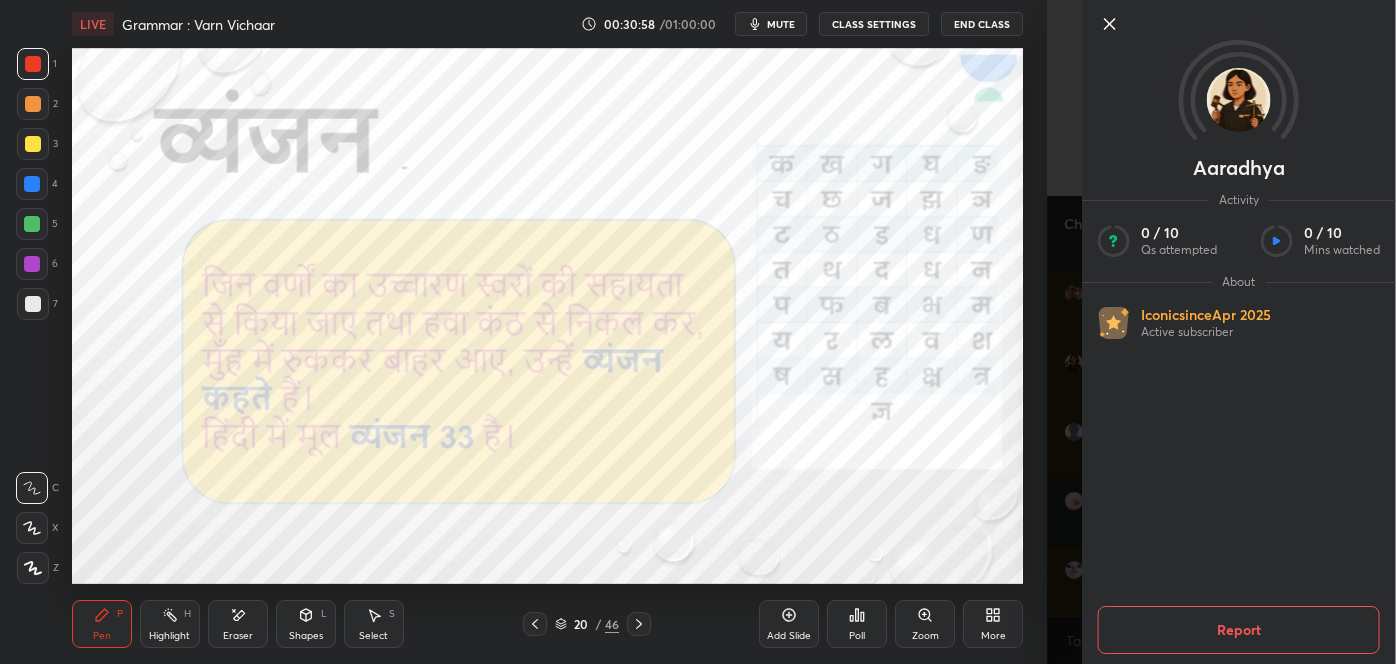click 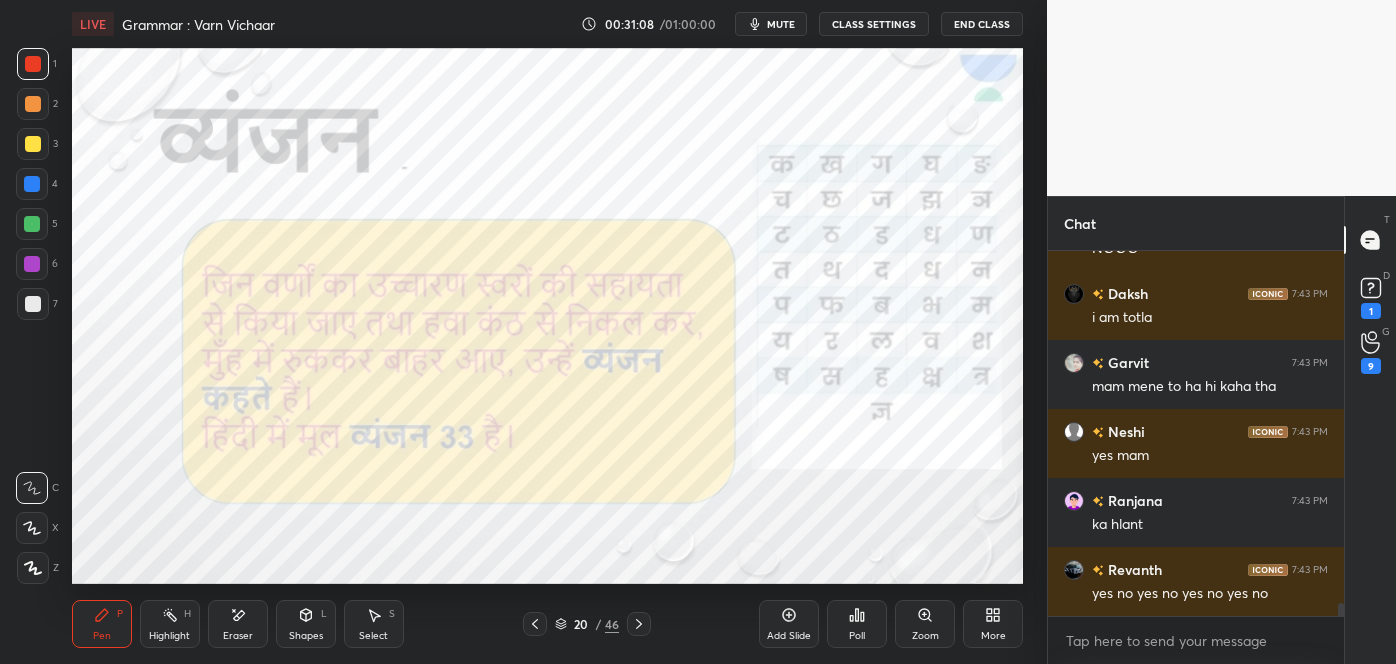 click 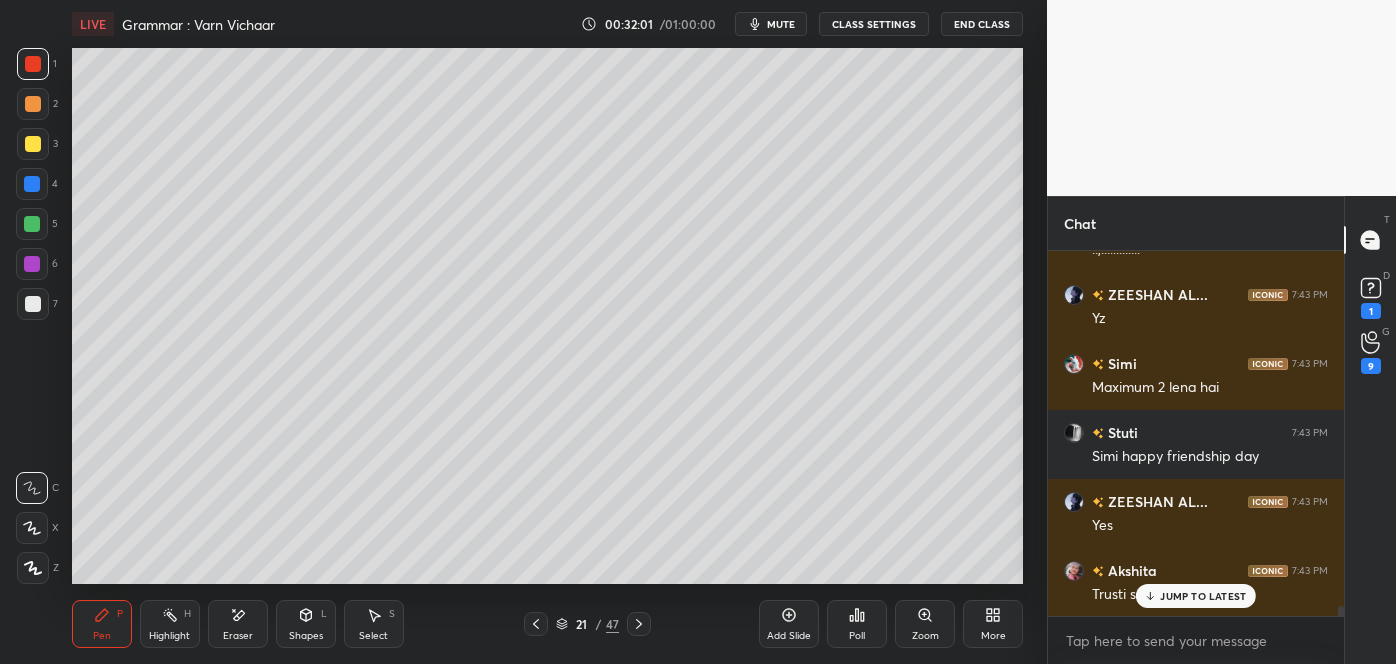 click 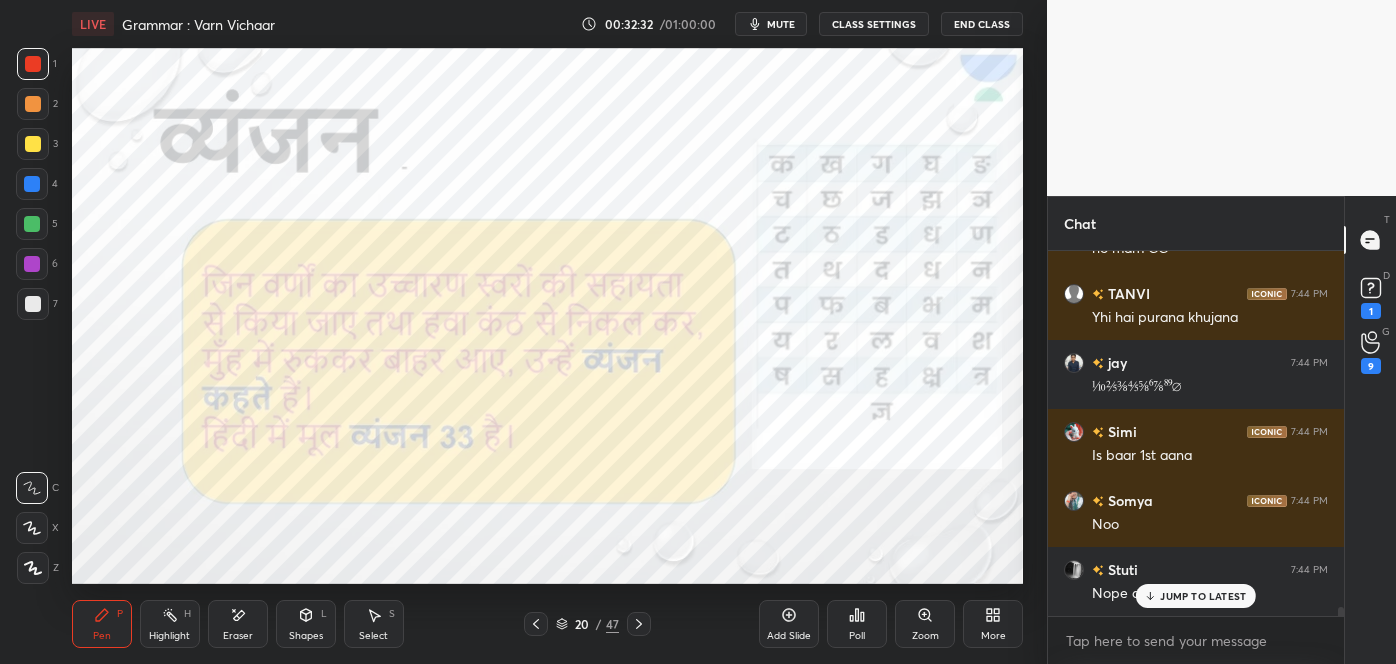 scroll, scrollTop: 14219, scrollLeft: 0, axis: vertical 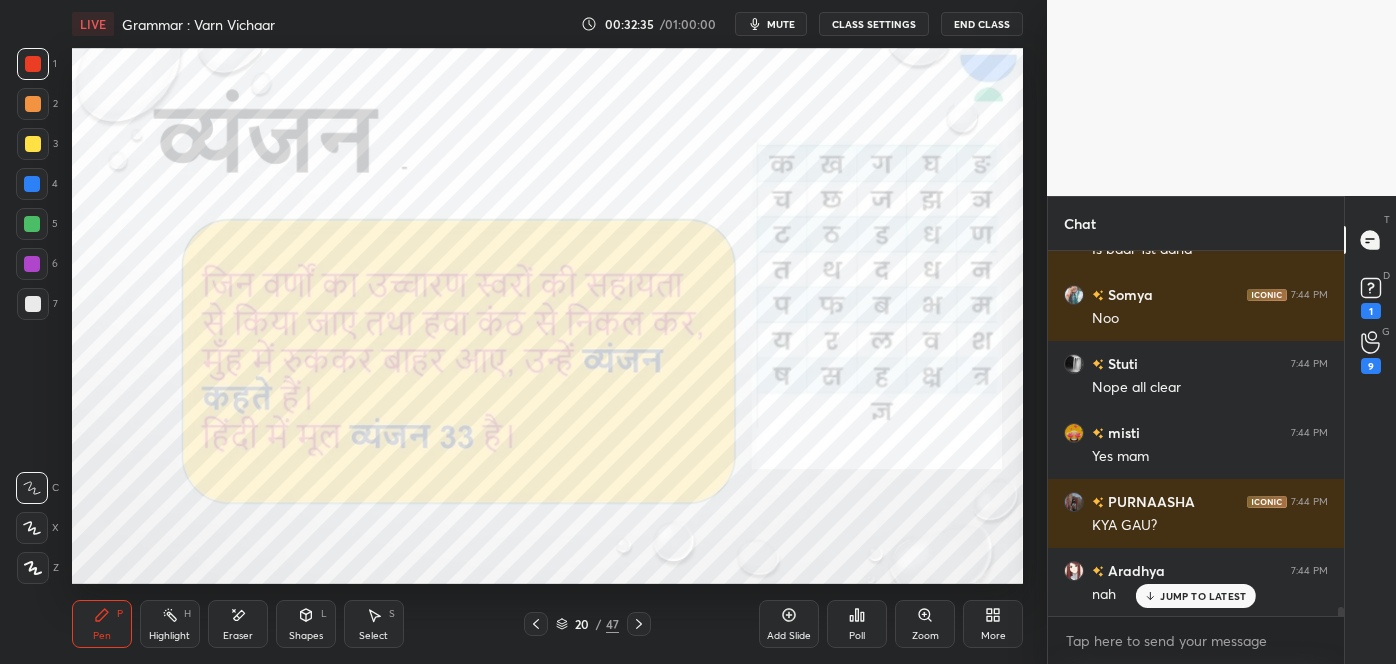 click 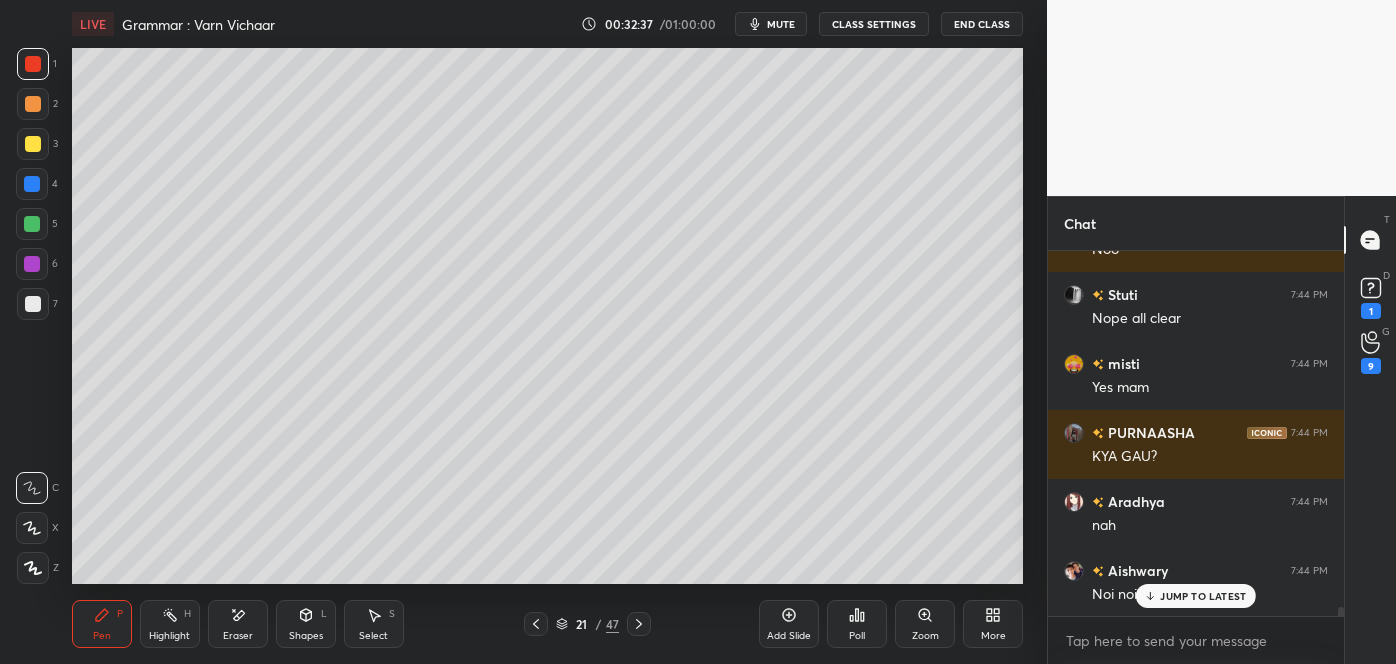 scroll, scrollTop: 14496, scrollLeft: 0, axis: vertical 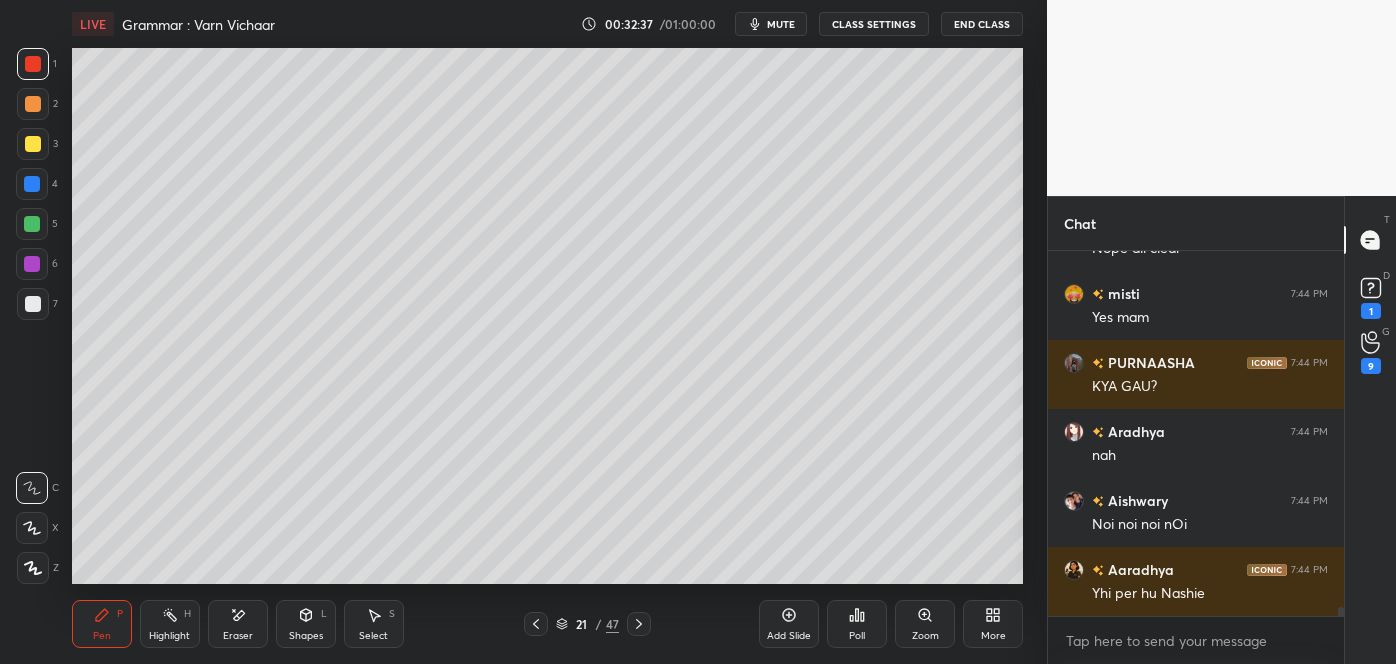 click 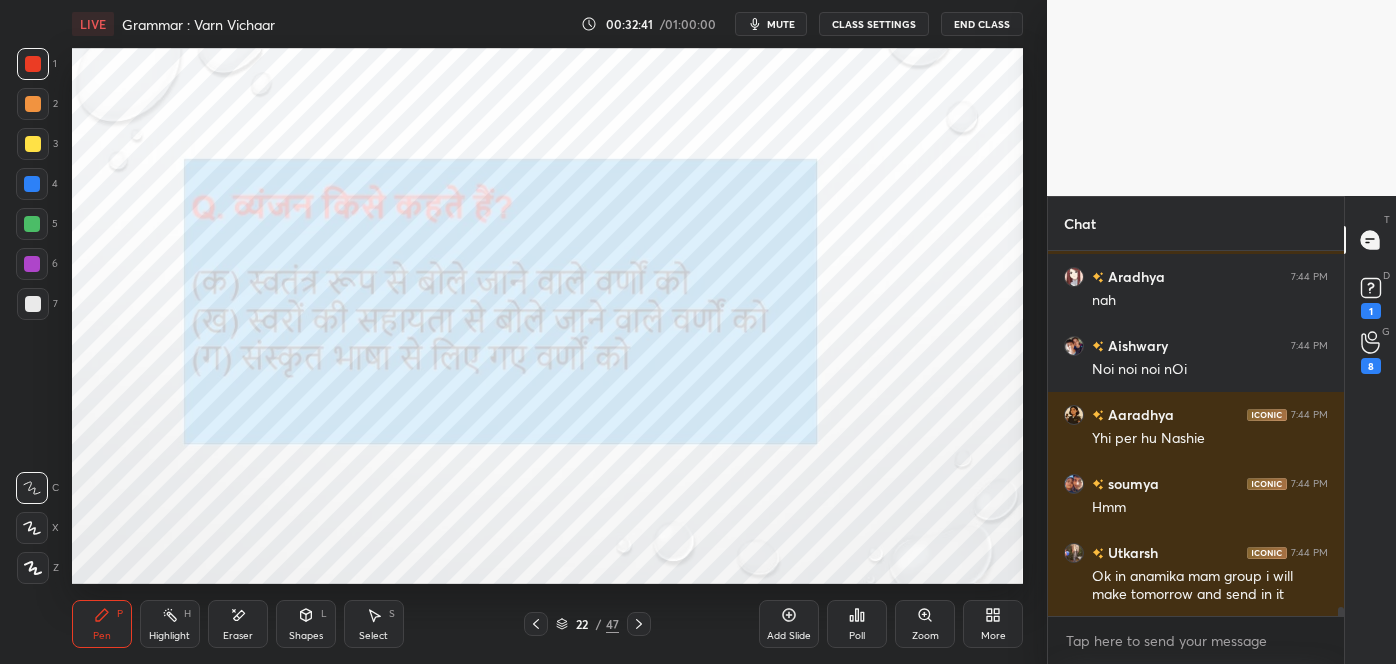 scroll, scrollTop: 14738, scrollLeft: 0, axis: vertical 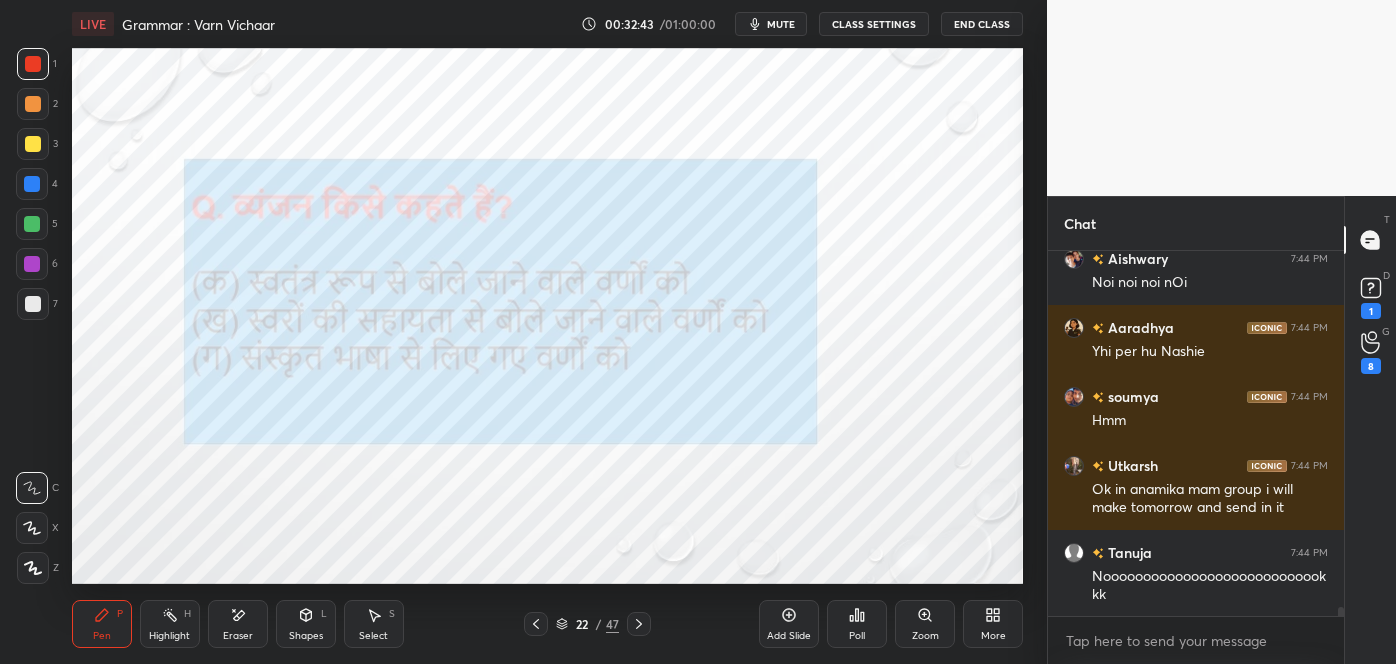 click on "Eraser" at bounding box center [238, 624] 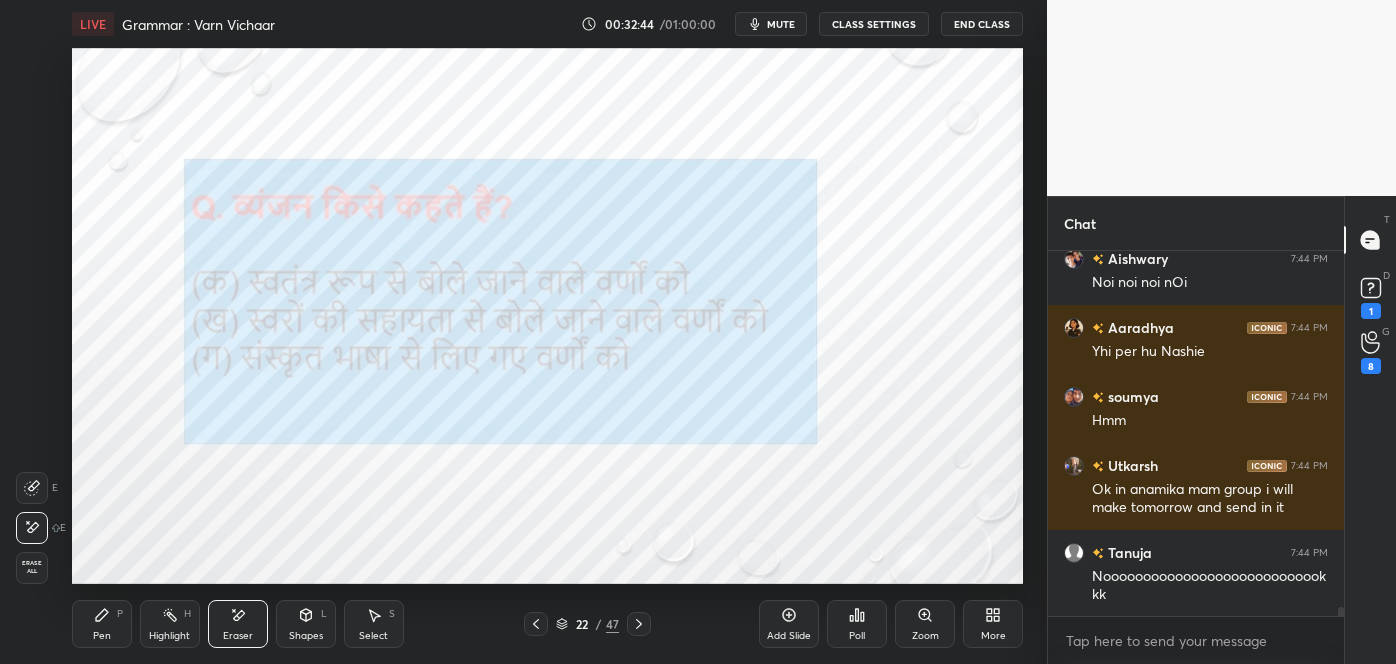 click on "Pen" at bounding box center [102, 636] 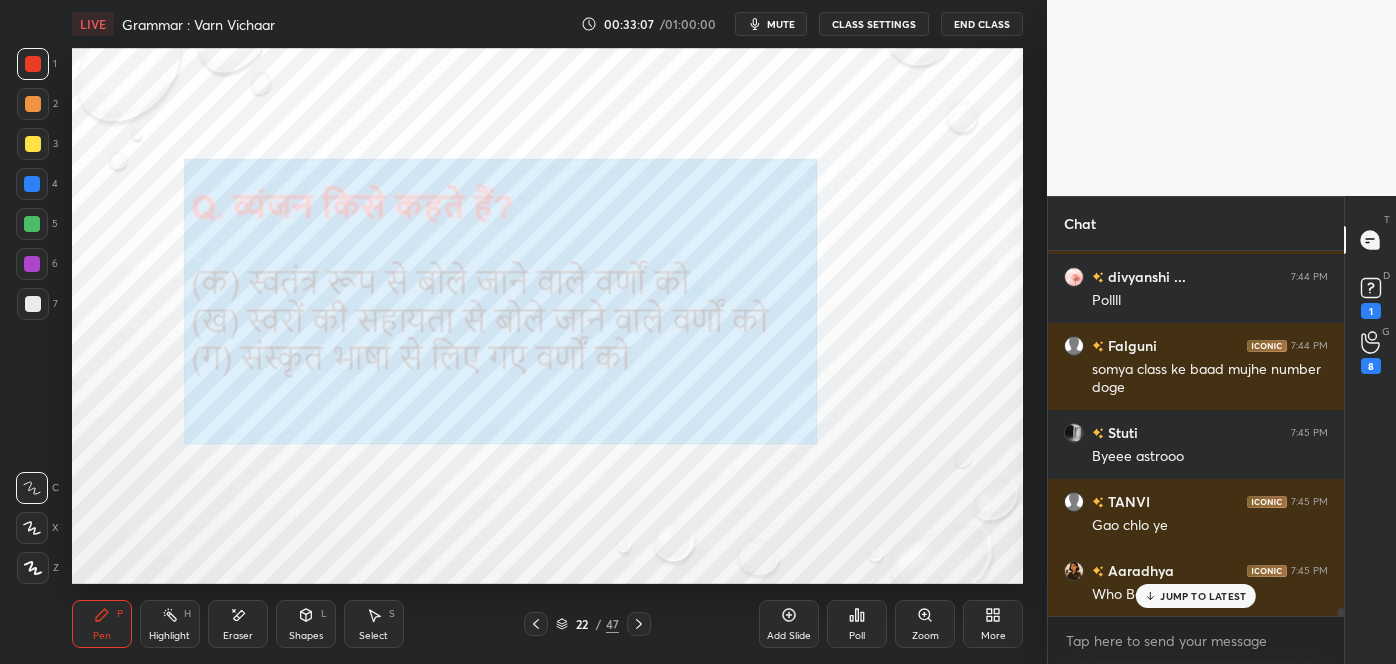 scroll, scrollTop: 15602, scrollLeft: 0, axis: vertical 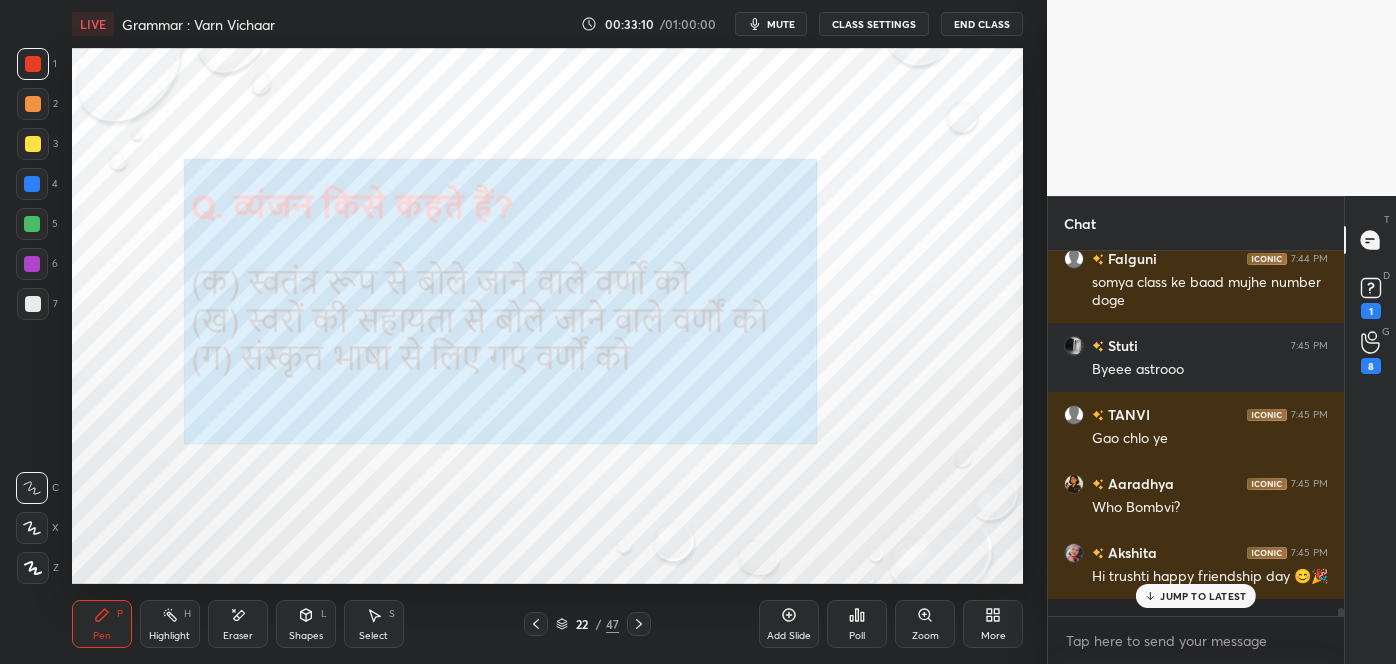 click on "JUMP TO LATEST" at bounding box center (1203, 596) 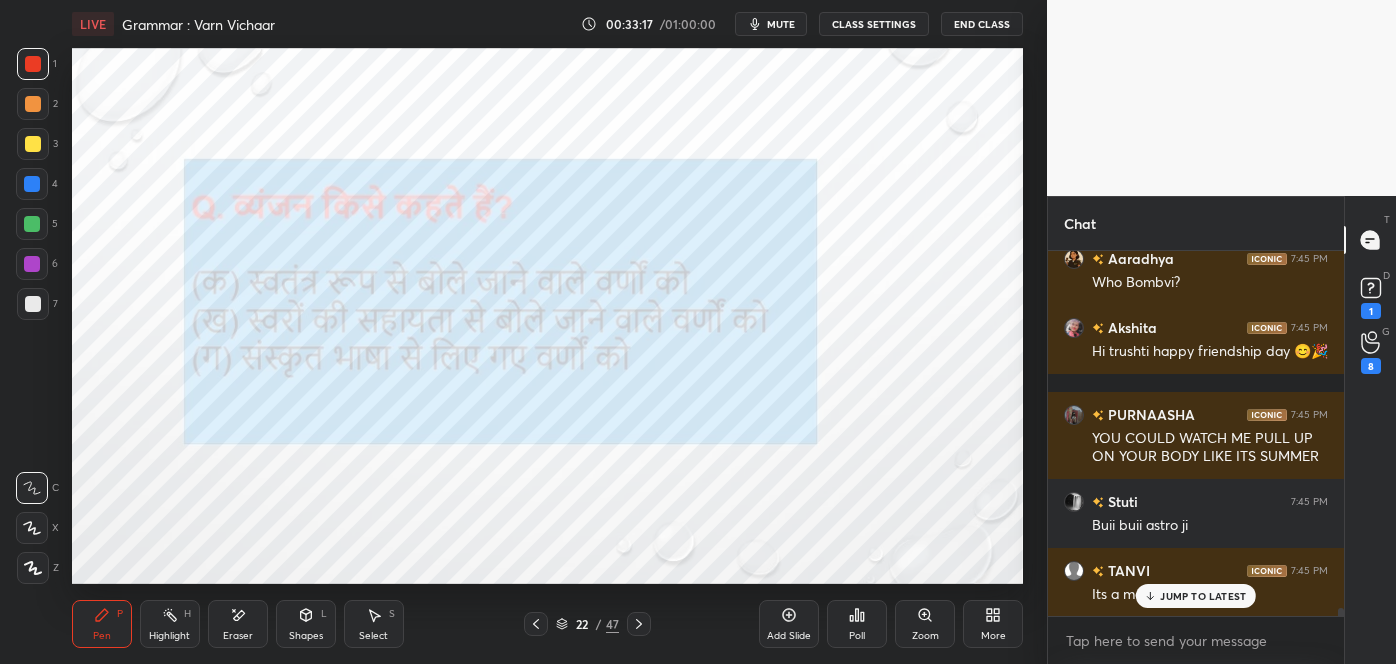 scroll, scrollTop: 15896, scrollLeft: 0, axis: vertical 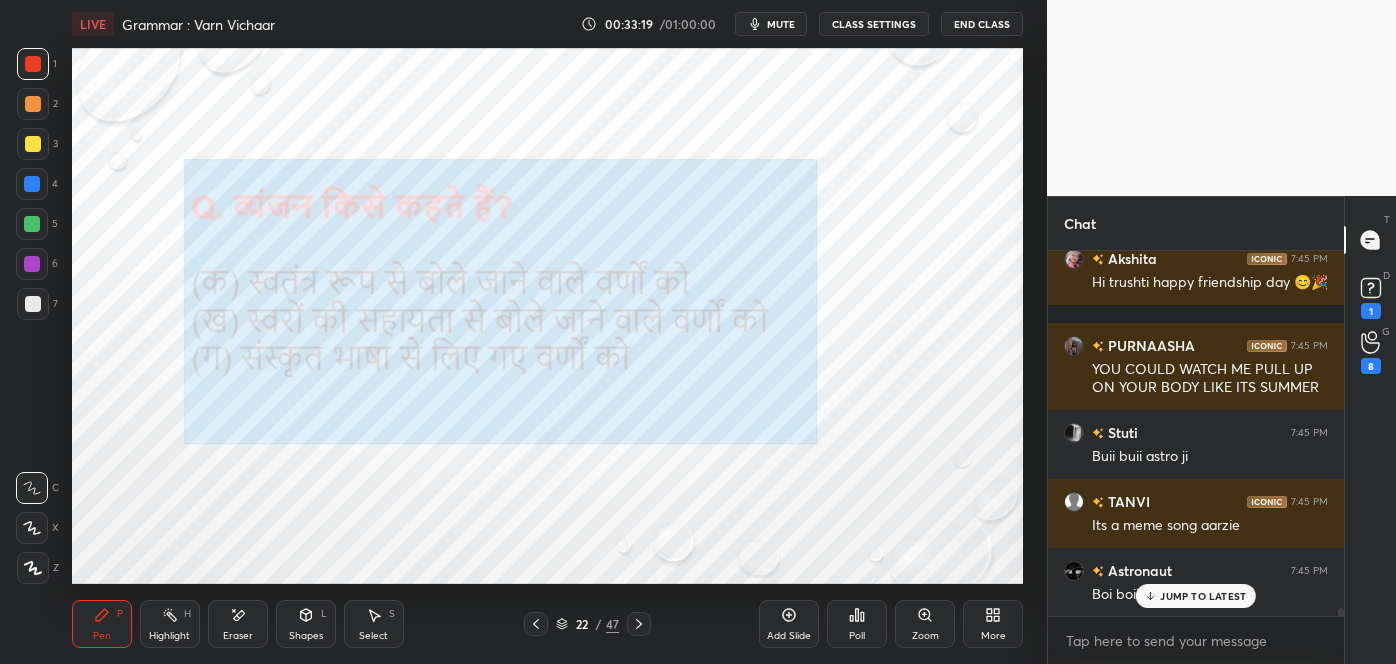 click on "JUMP TO LATEST" at bounding box center (1203, 596) 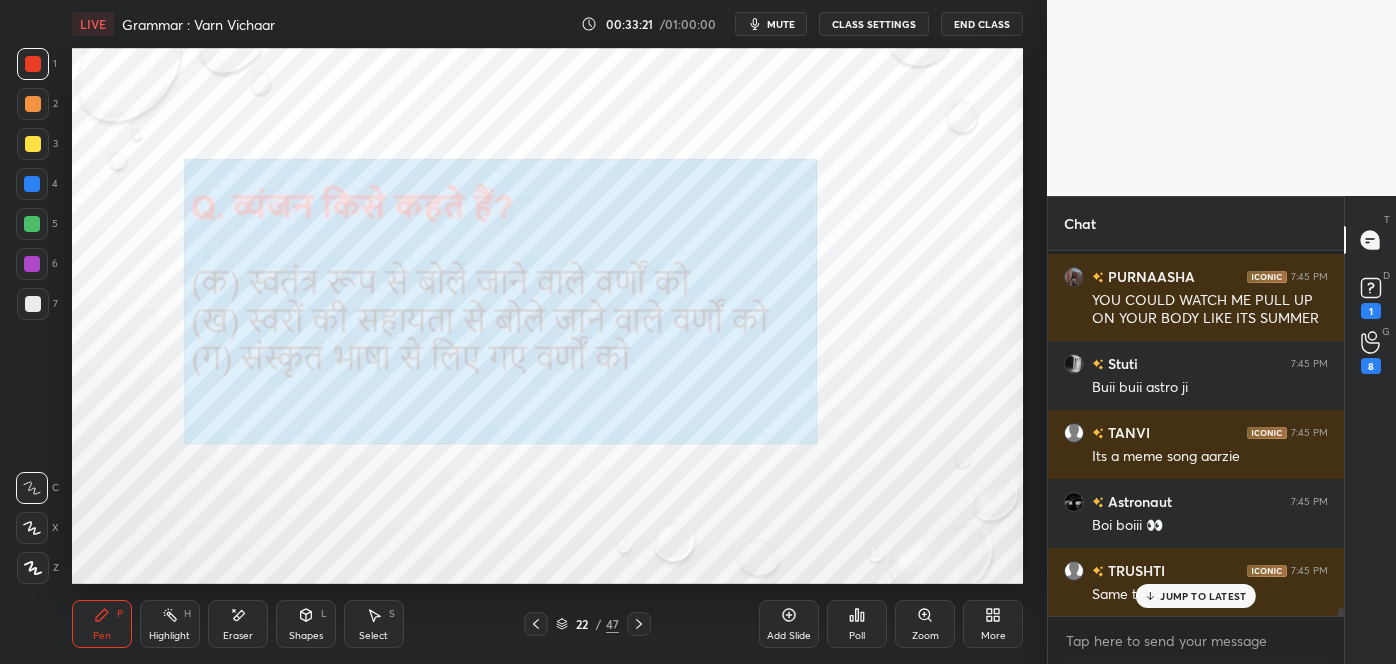 click 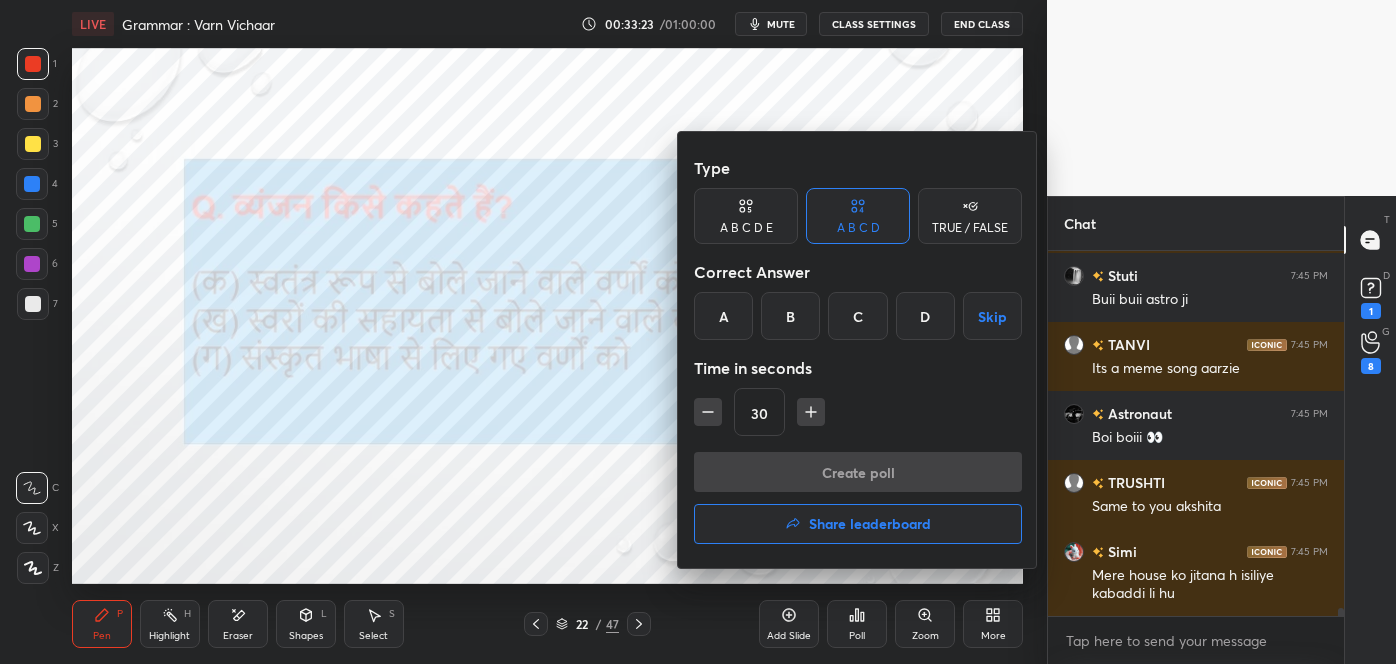 click at bounding box center [698, 332] 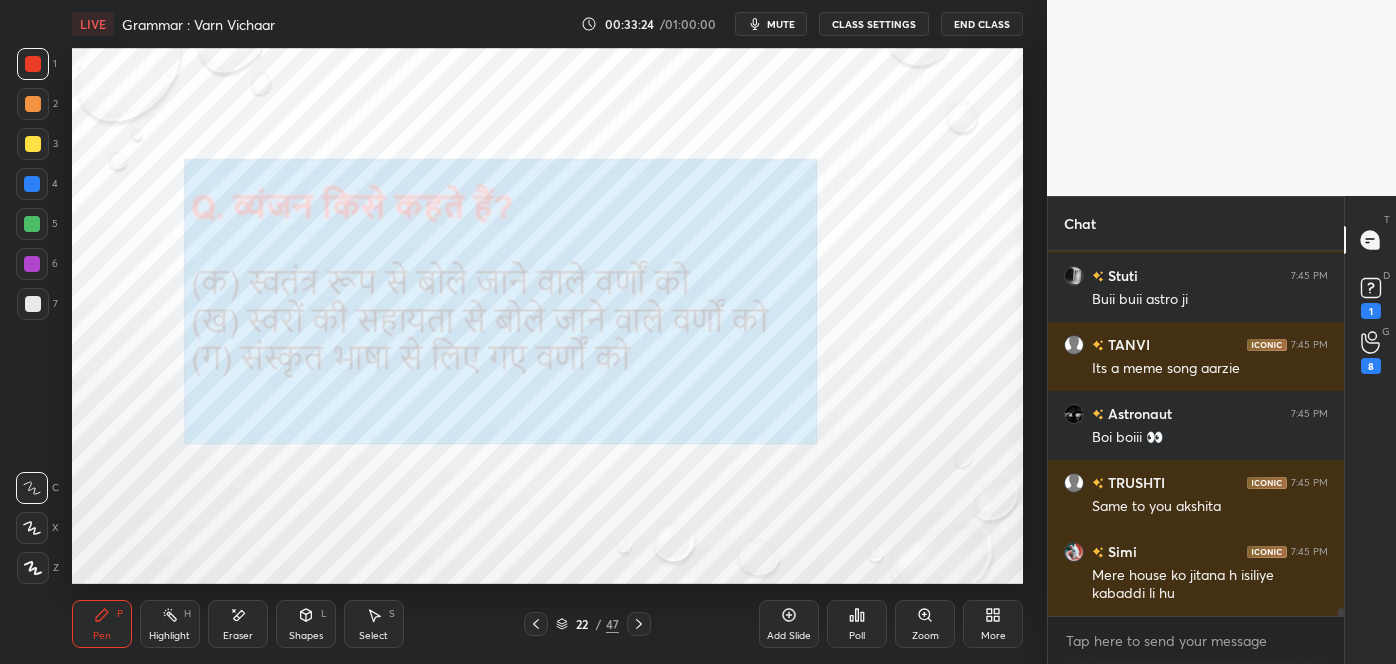 click on "Poll" at bounding box center (857, 624) 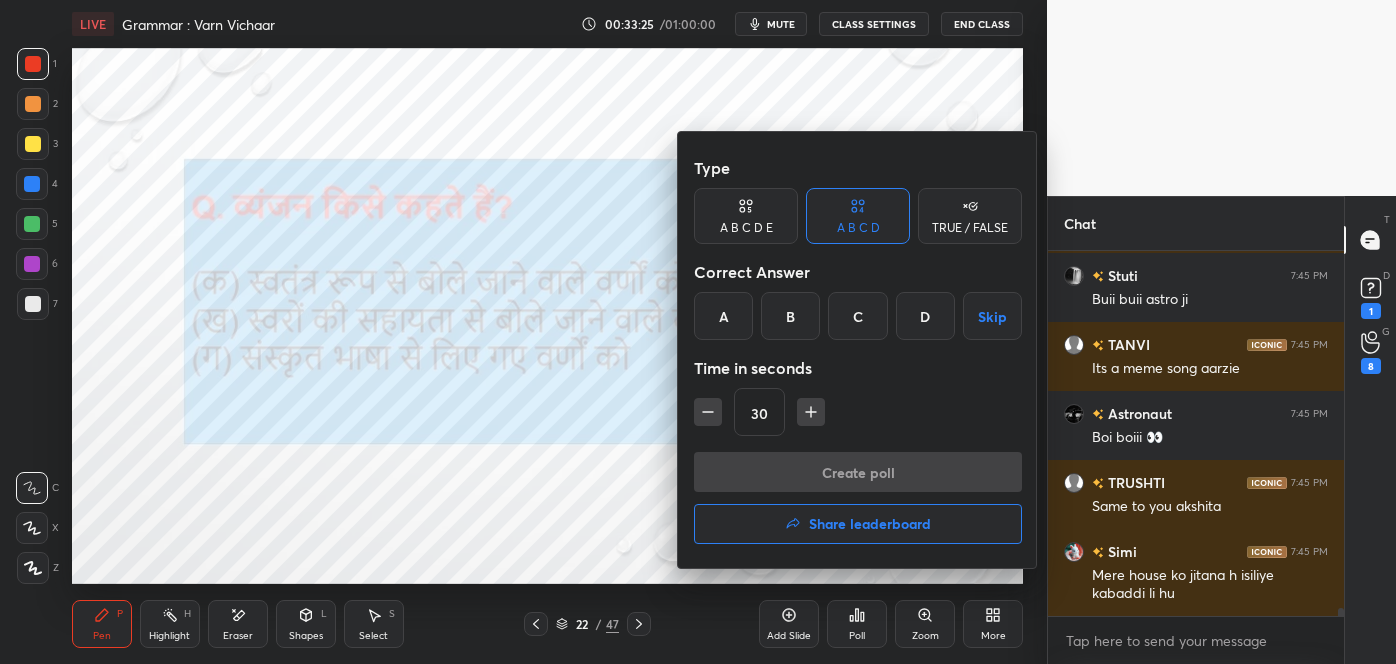 click on "B" at bounding box center [790, 316] 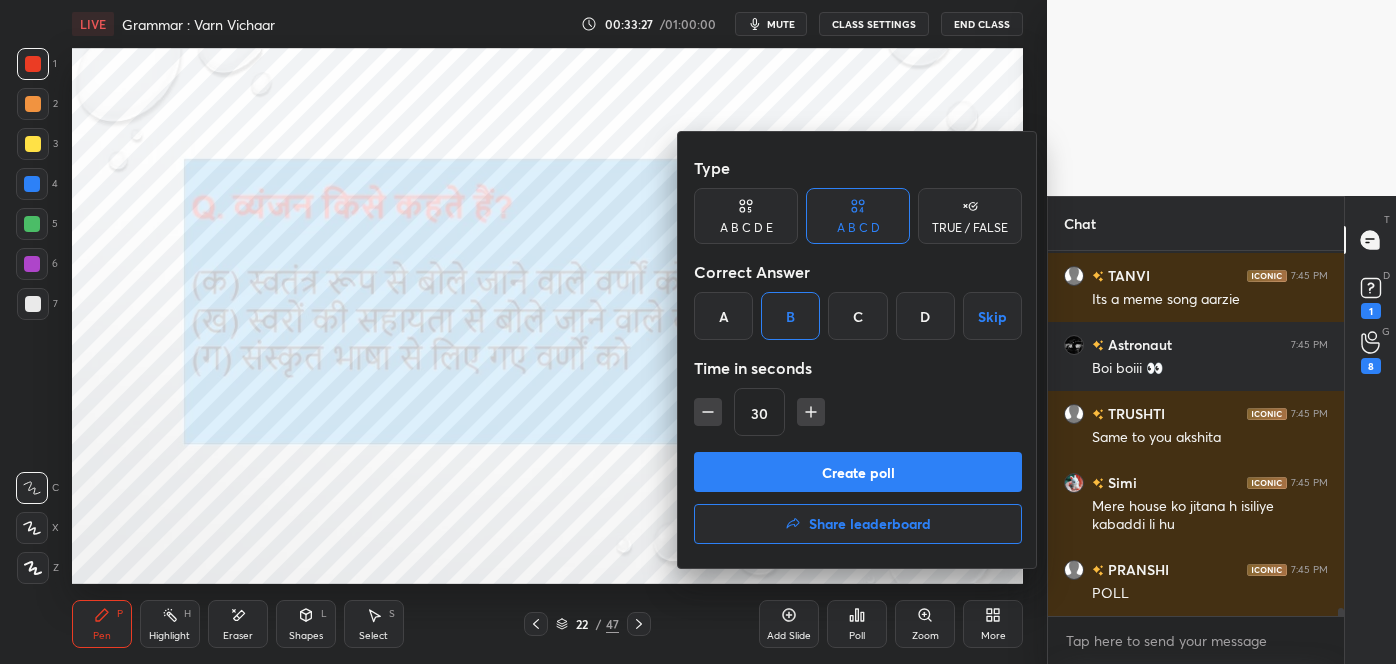 scroll, scrollTop: 16191, scrollLeft: 0, axis: vertical 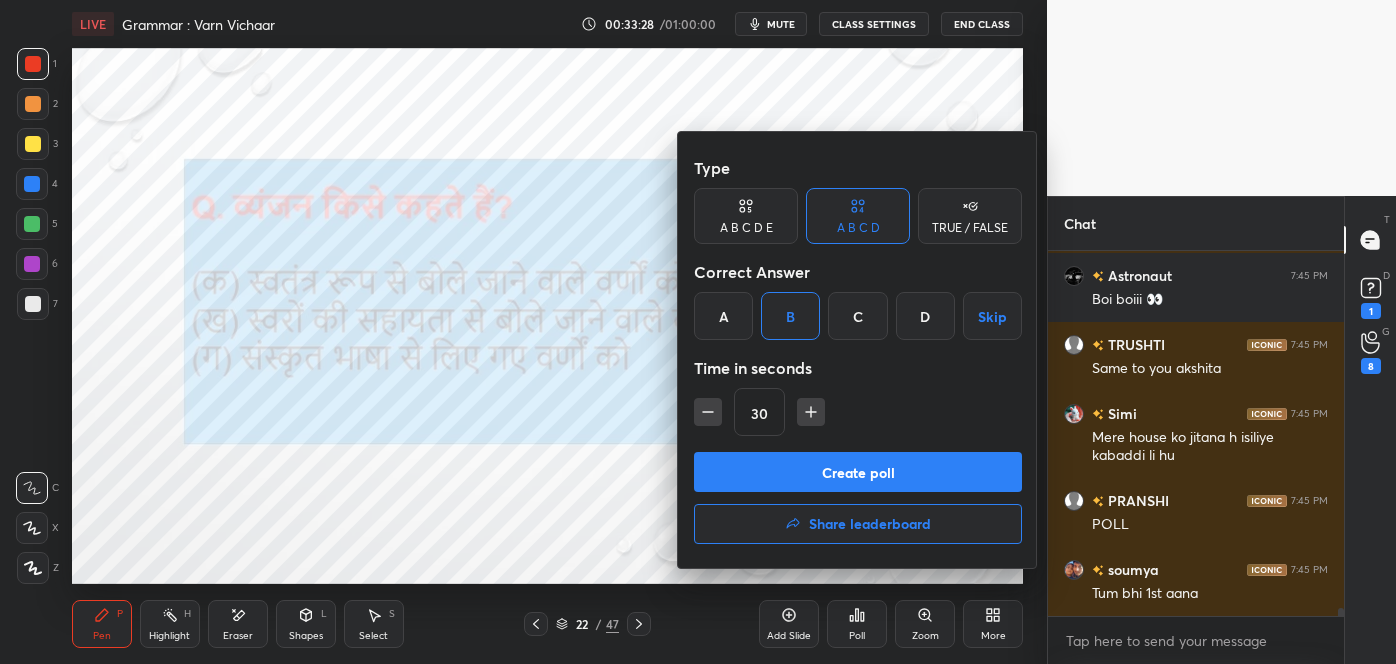 click on "Create poll" at bounding box center [858, 472] 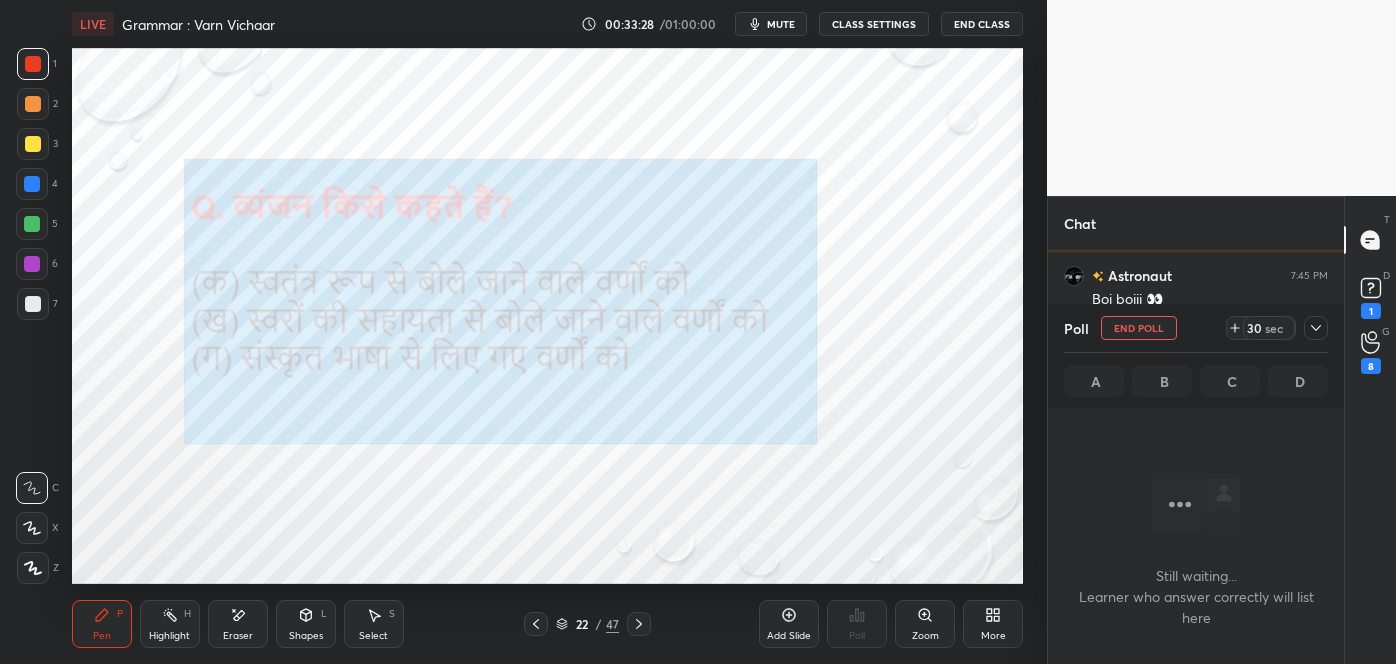 scroll, scrollTop: 255, scrollLeft: 290, axis: both 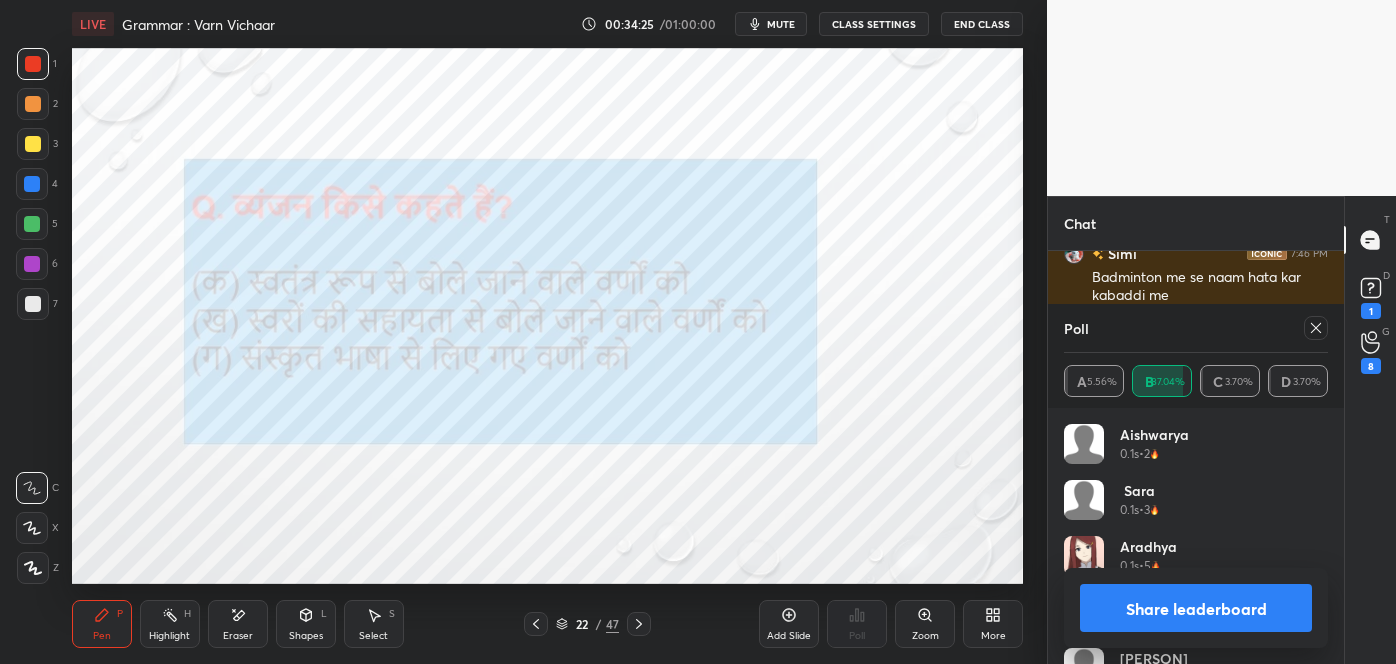 click 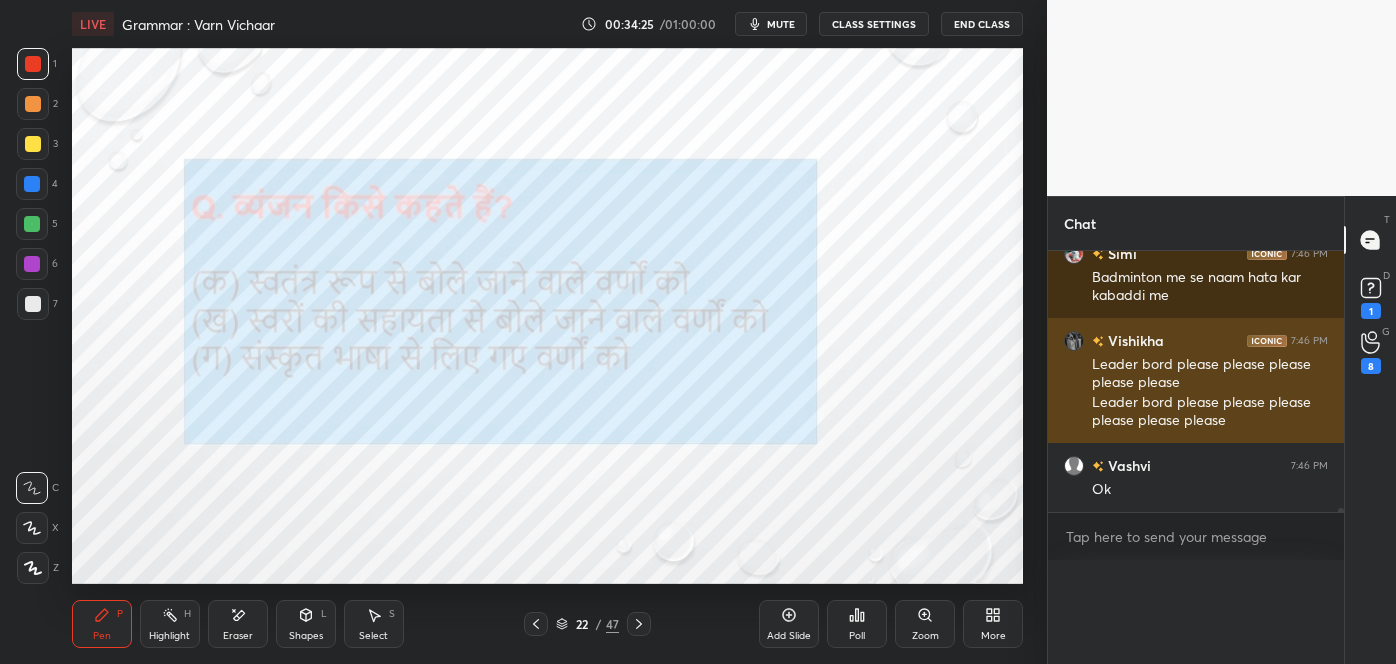 scroll, scrollTop: 0, scrollLeft: 0, axis: both 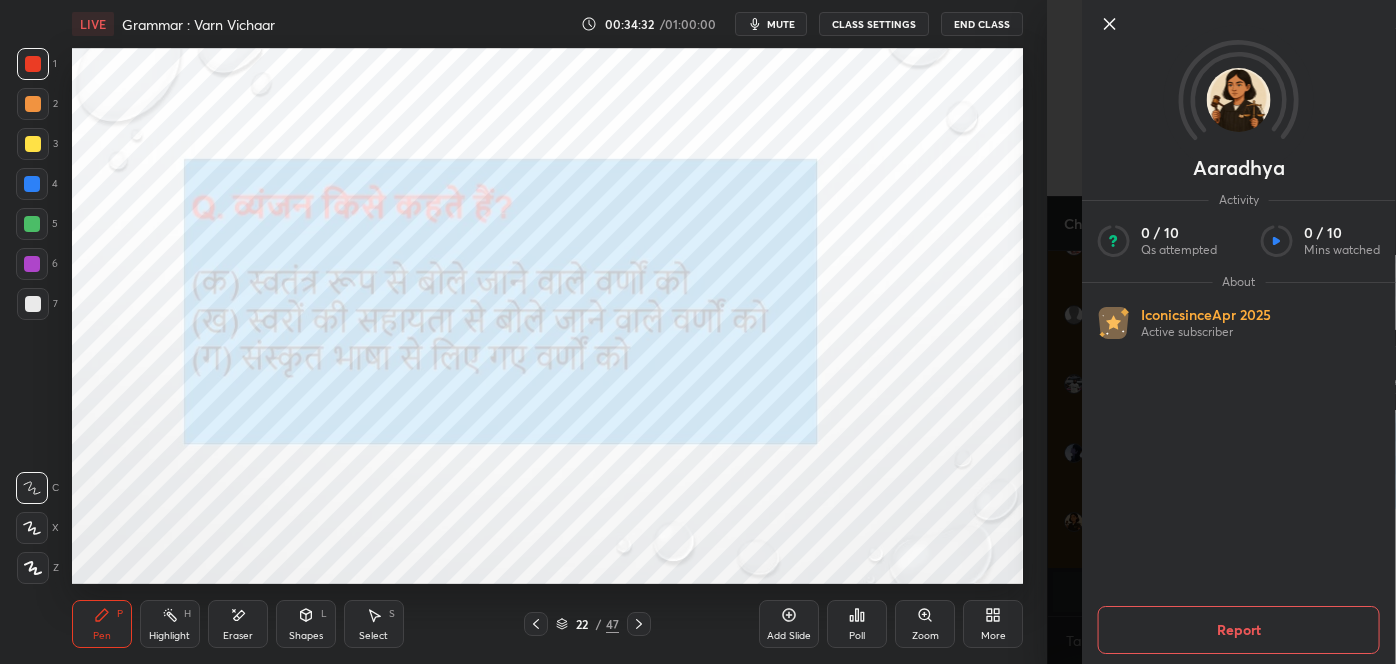 click 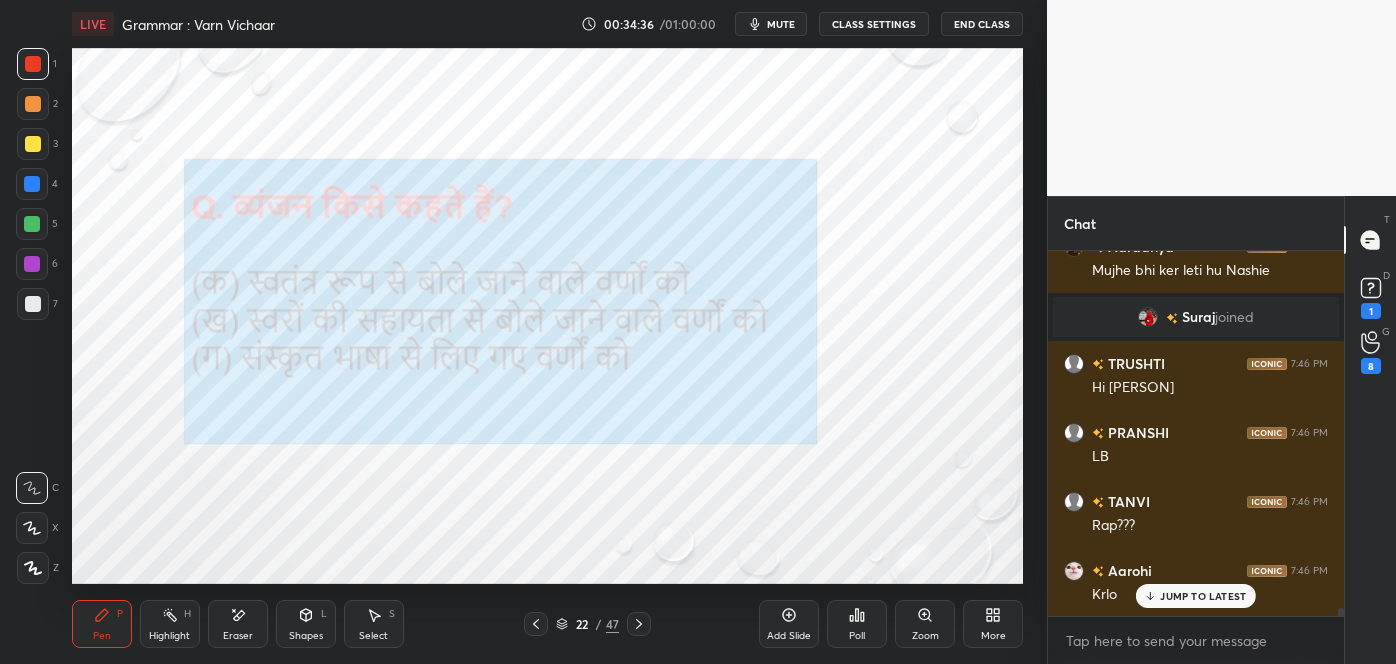 click on "JUMP TO LATEST" at bounding box center (1203, 596) 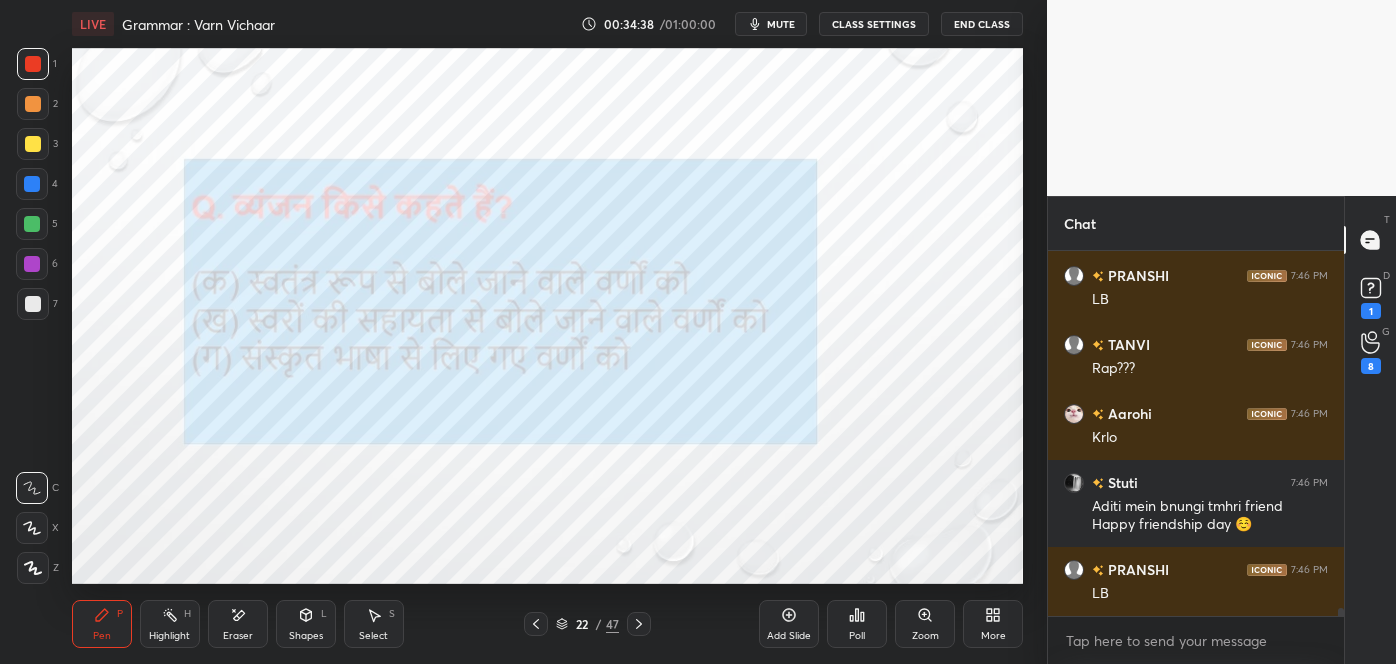 click 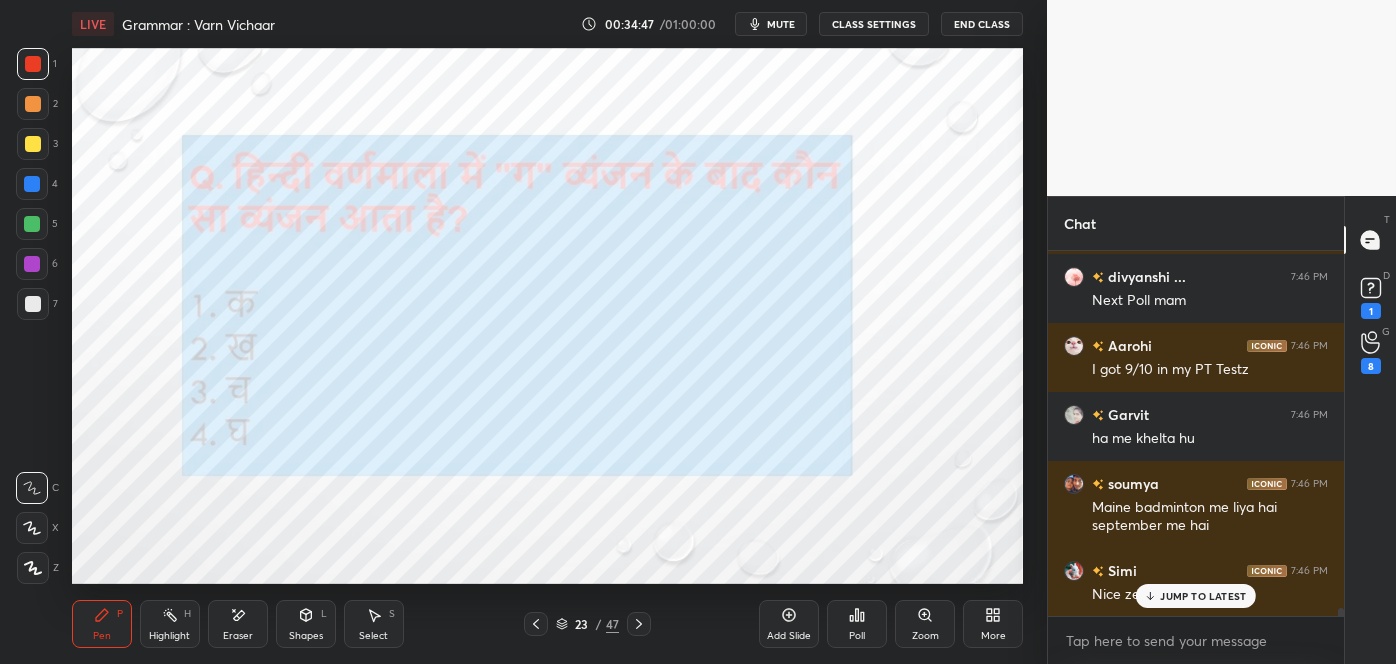 click on "Poll" at bounding box center [857, 624] 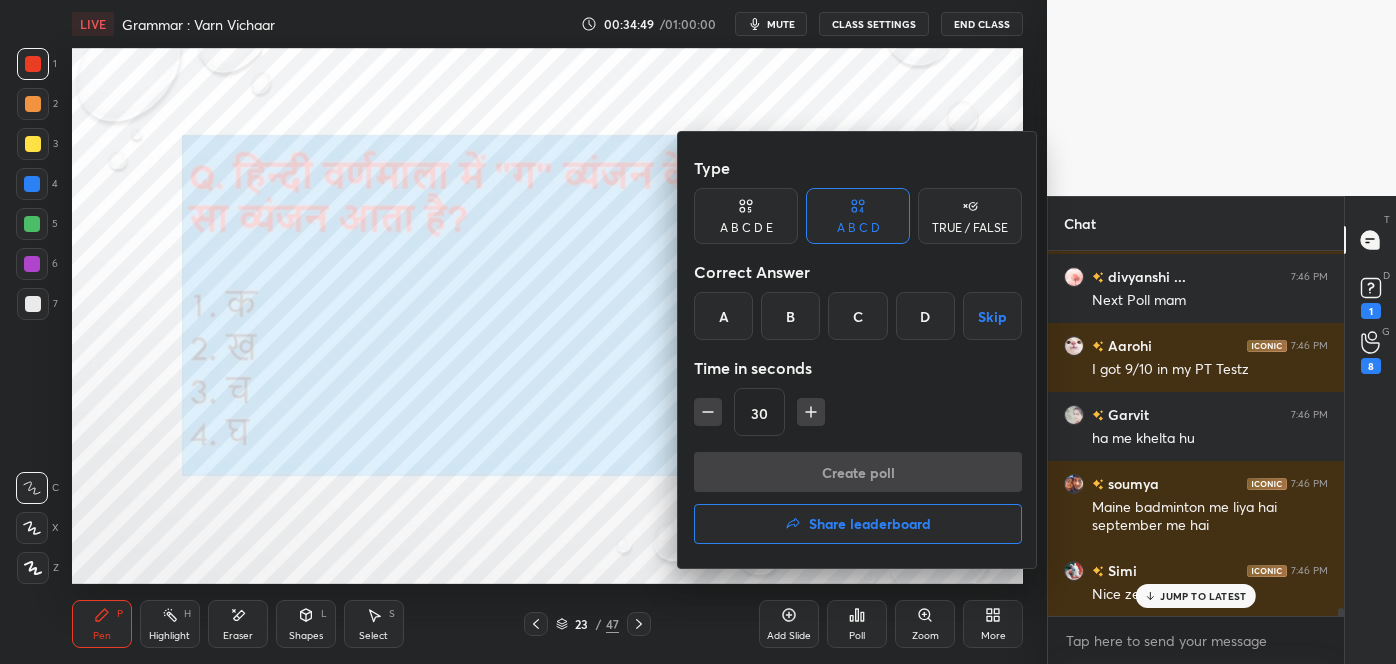 click on "D" at bounding box center (925, 316) 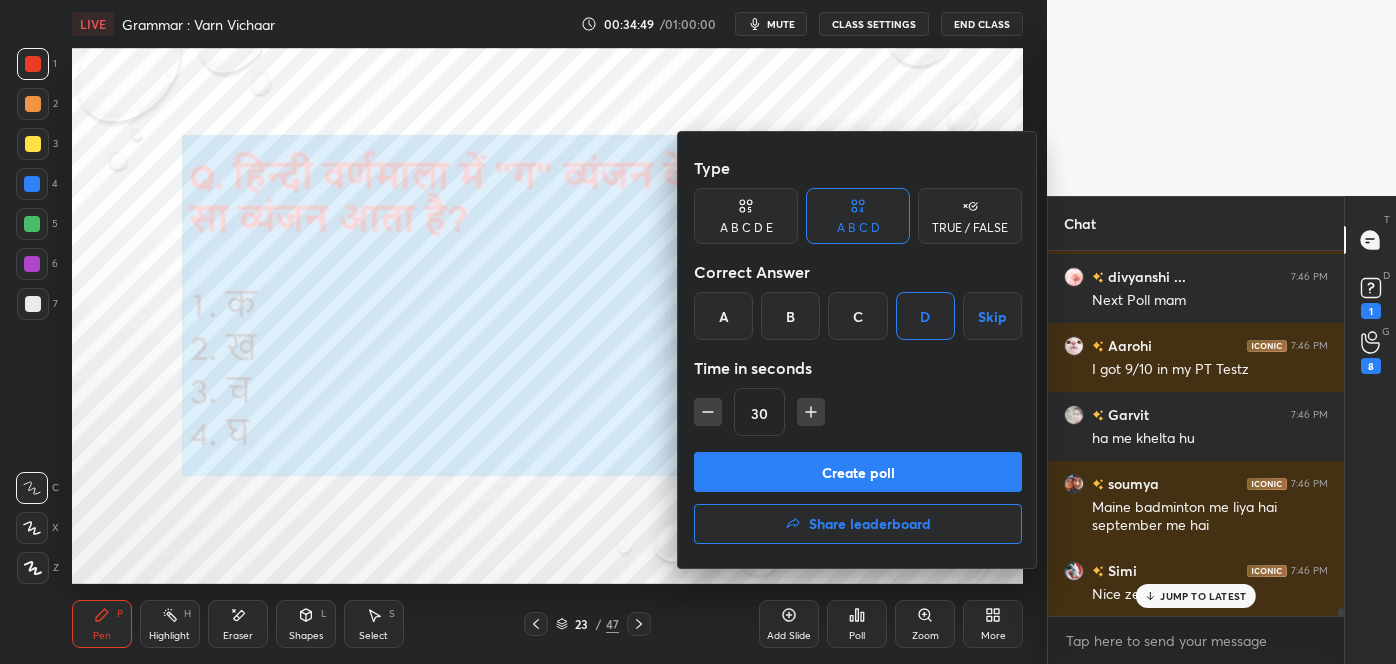 click on "Create poll" at bounding box center [858, 472] 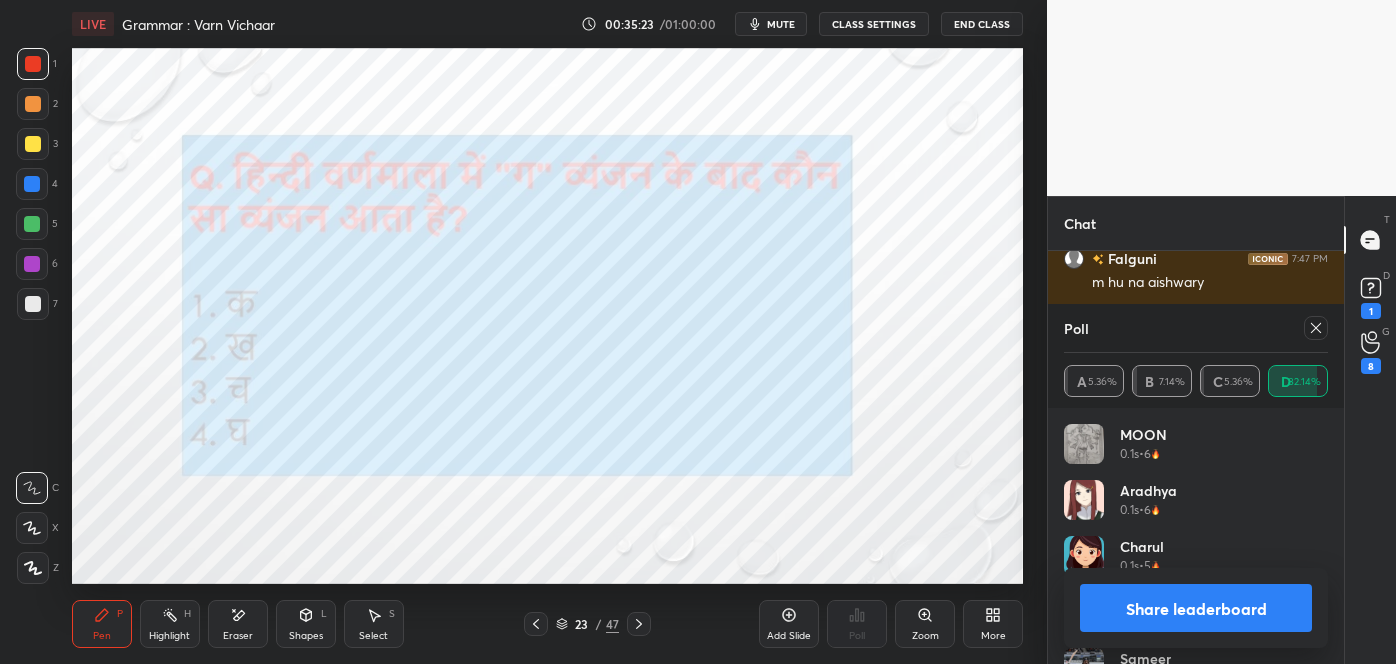 click on "Poll A 5.36% B 7.14% C 5.36% D 82.14%" at bounding box center (1196, 356) 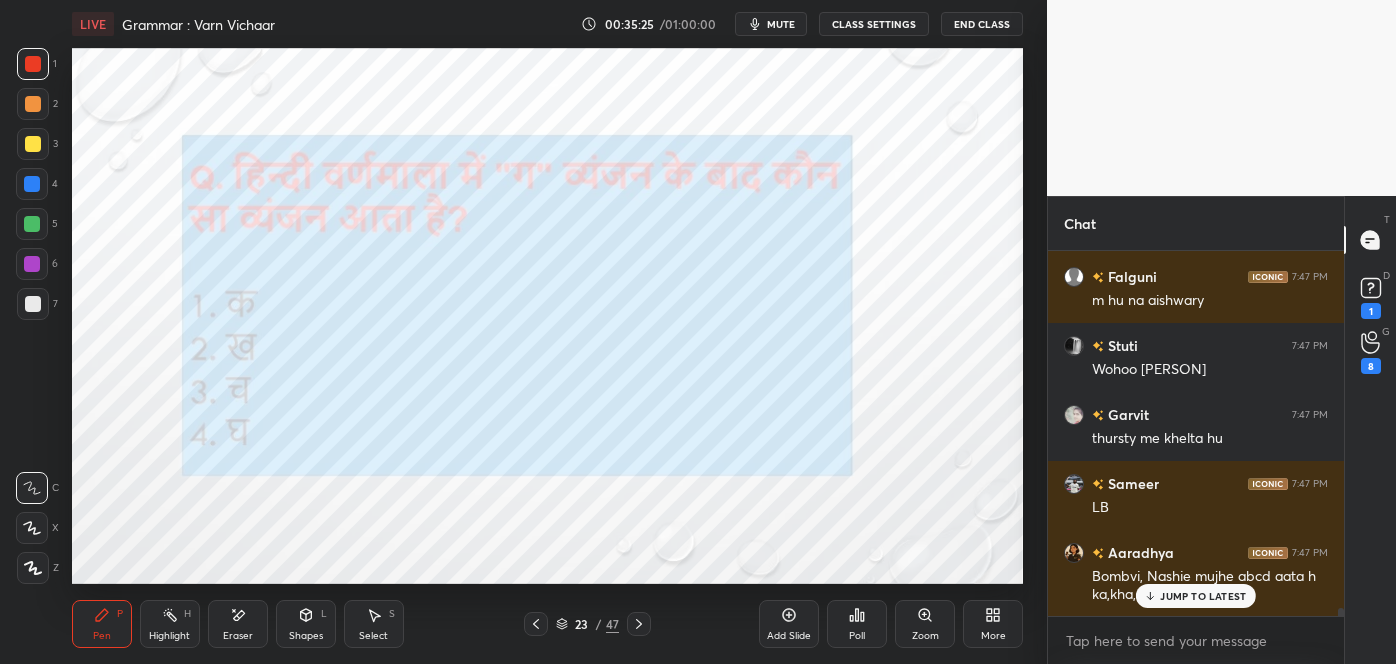 click on "JUMP TO LATEST" at bounding box center (1203, 596) 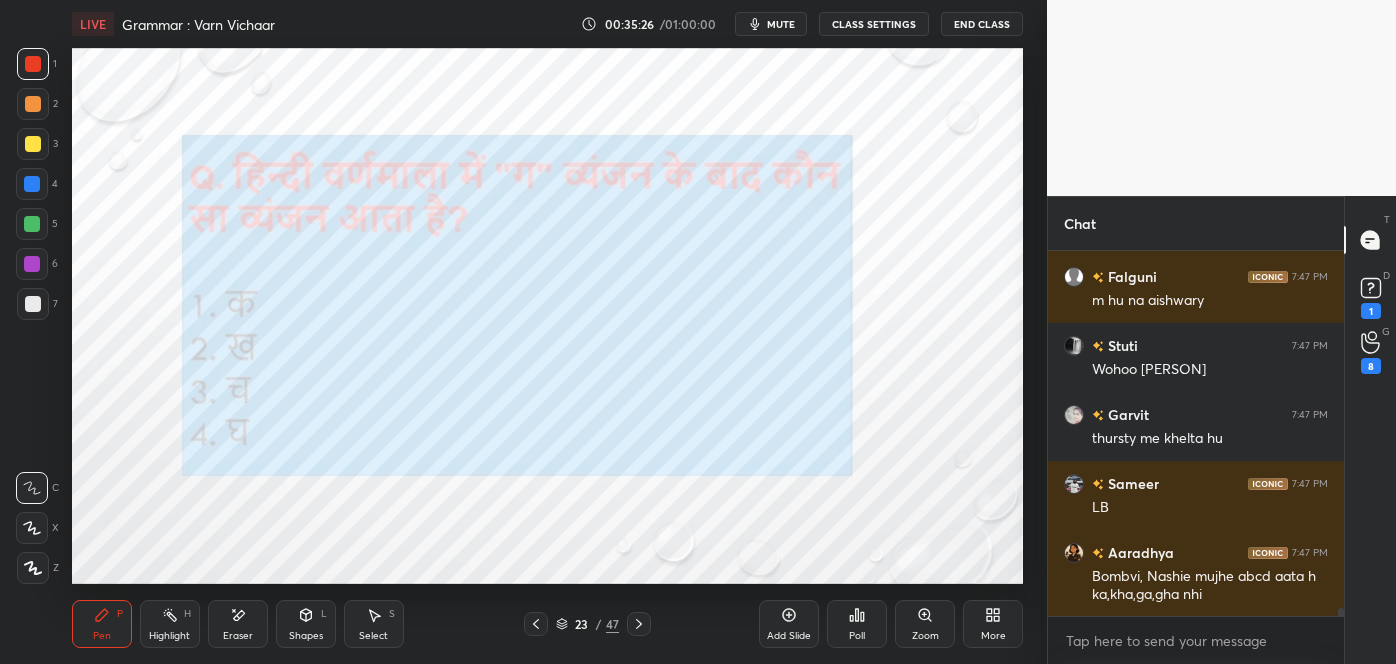 click 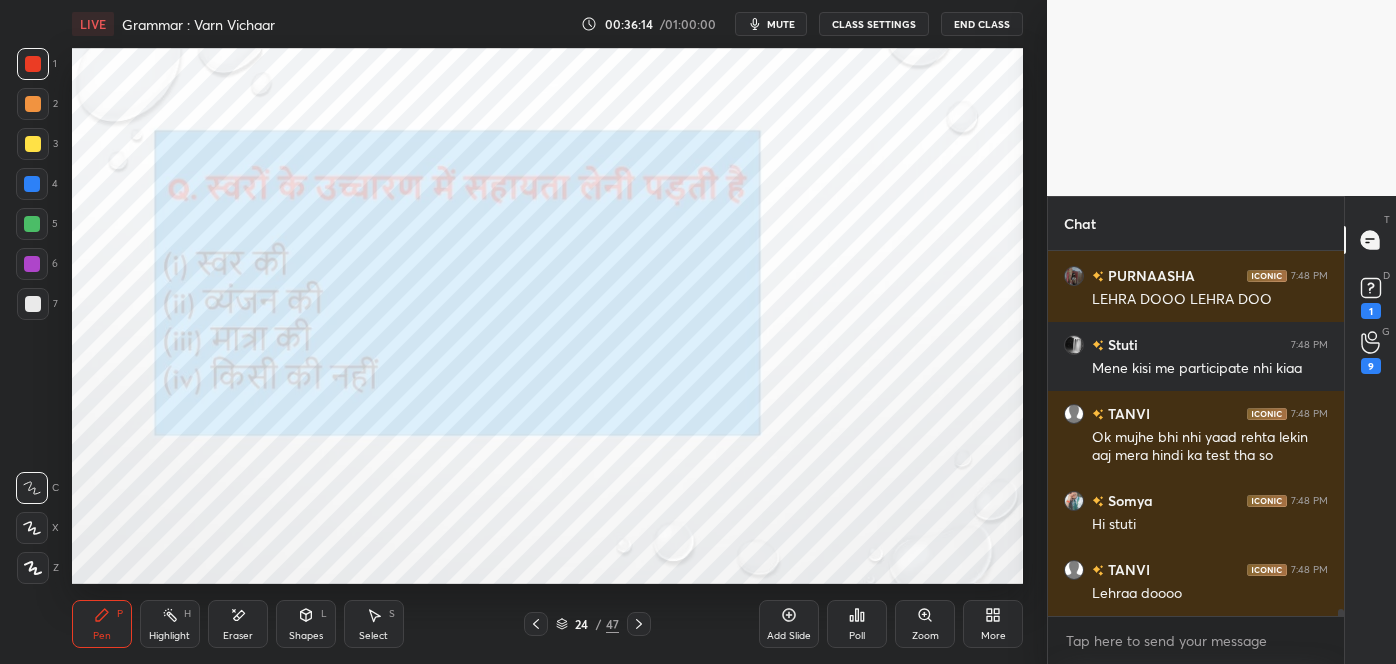 click on "Poll" at bounding box center (857, 624) 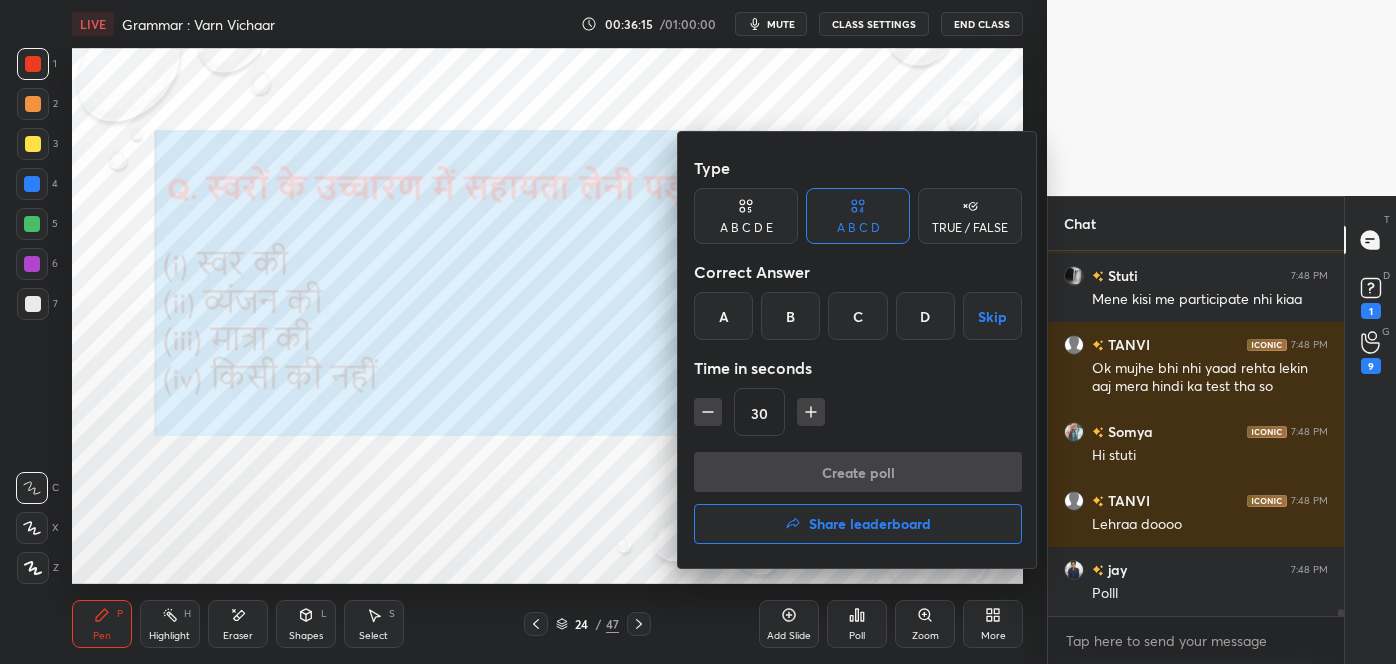 click on "D" at bounding box center [925, 316] 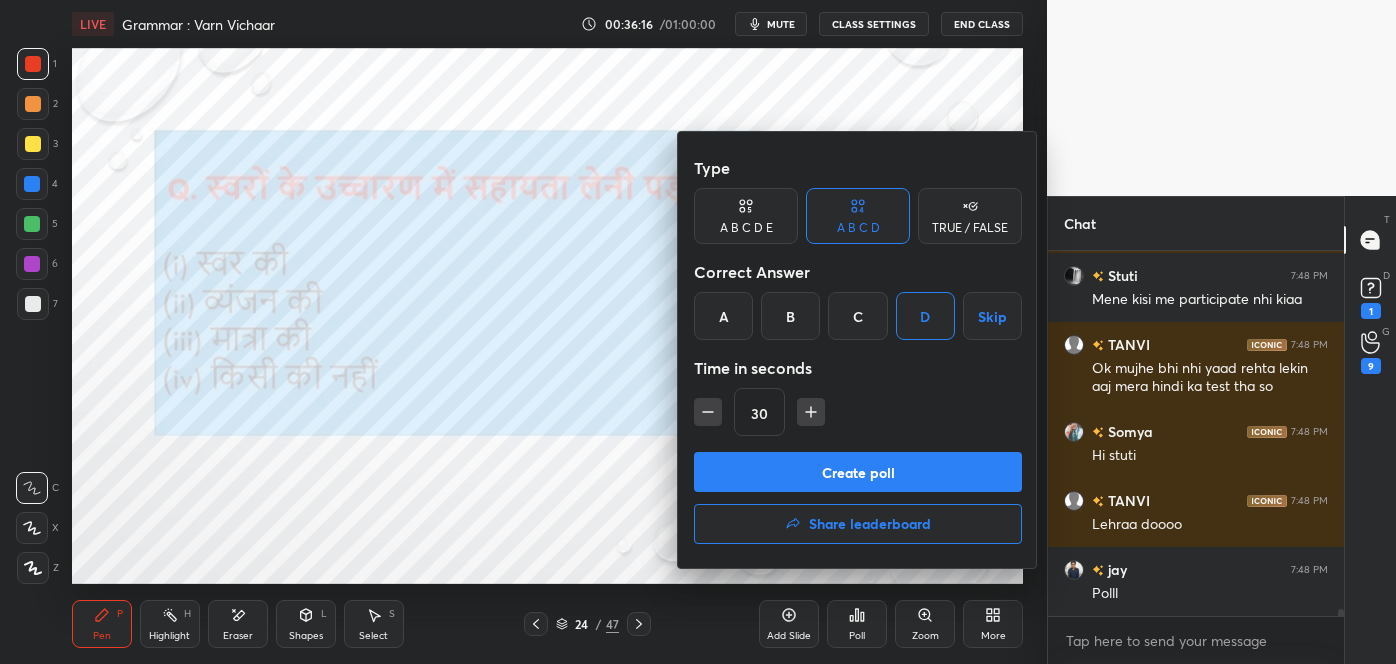 click on "Create poll" at bounding box center [858, 472] 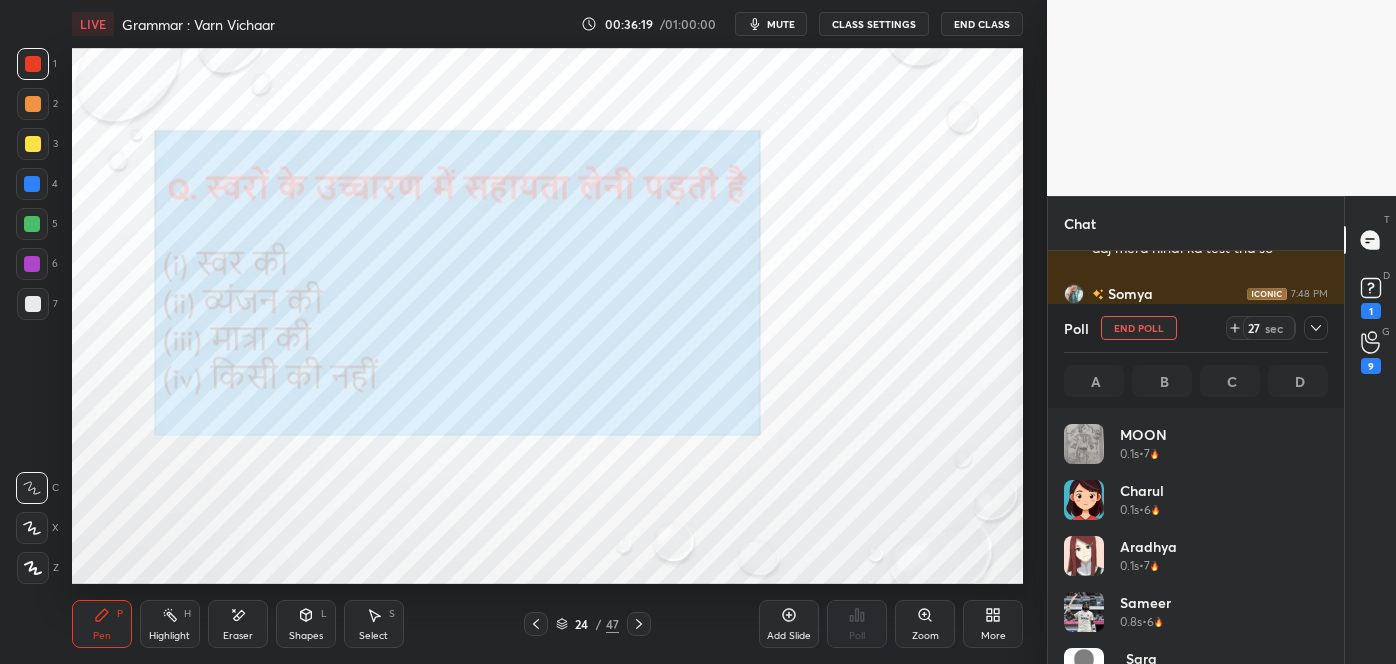 click 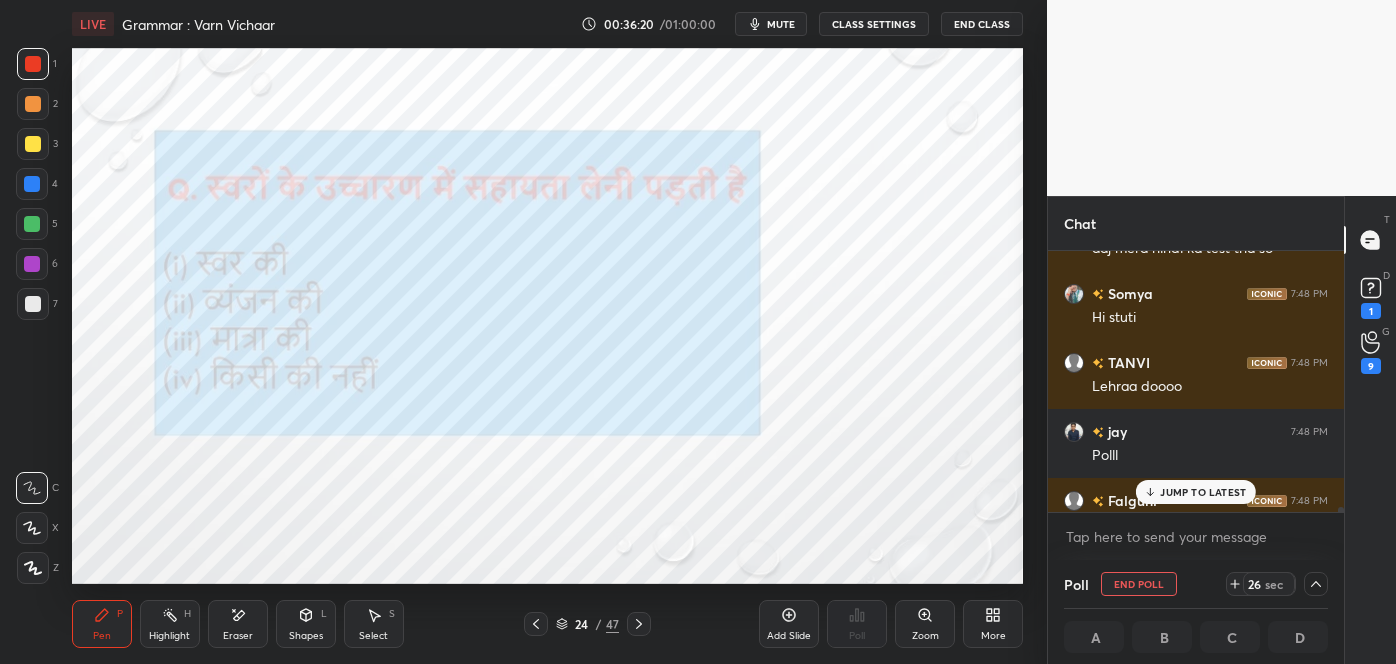 click on "JUMP TO LATEST" at bounding box center [1203, 492] 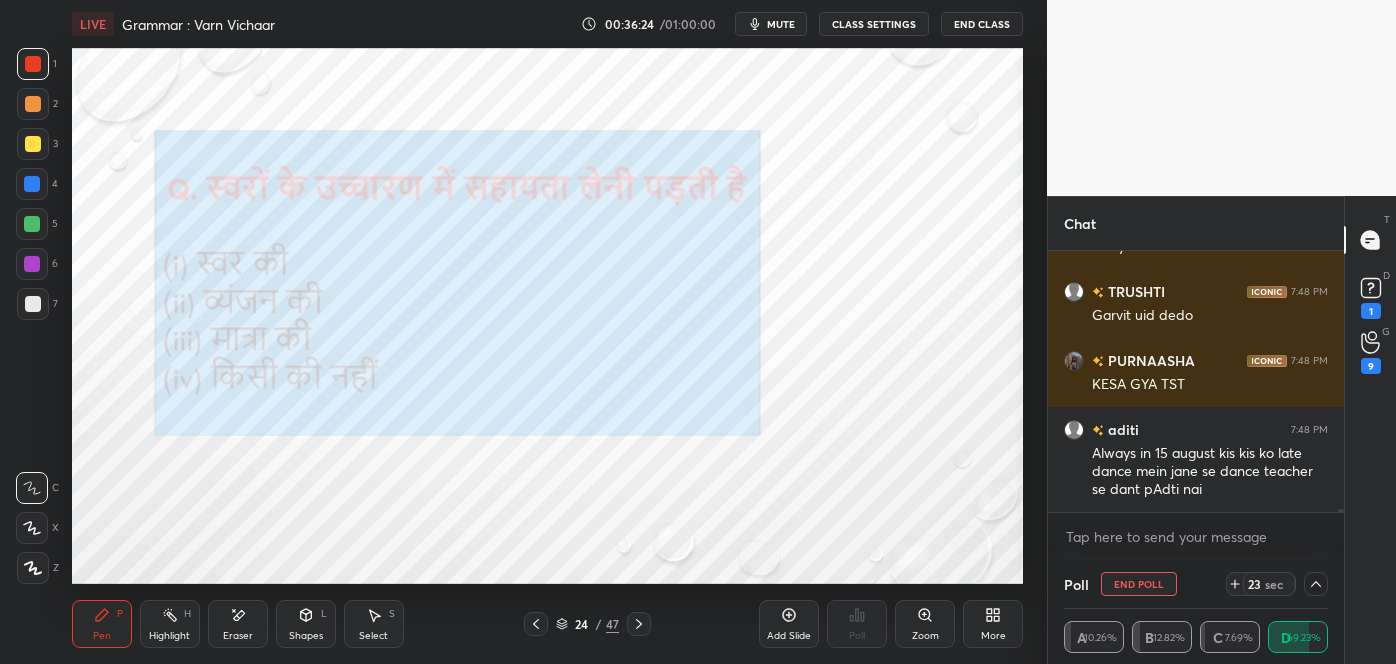 click on "jay 7:48 PM Polll Falguni 7:48 PM somya btao to TRUSHTI 7:48 PM Garvit uid dedo PURNAASHA 7:48 PM KESA GYA TST aditi 7:48 PM Always in 15 august kis kis ko late dance mein jane se dance teacher se dant pAdti nai" at bounding box center (1196, 381) 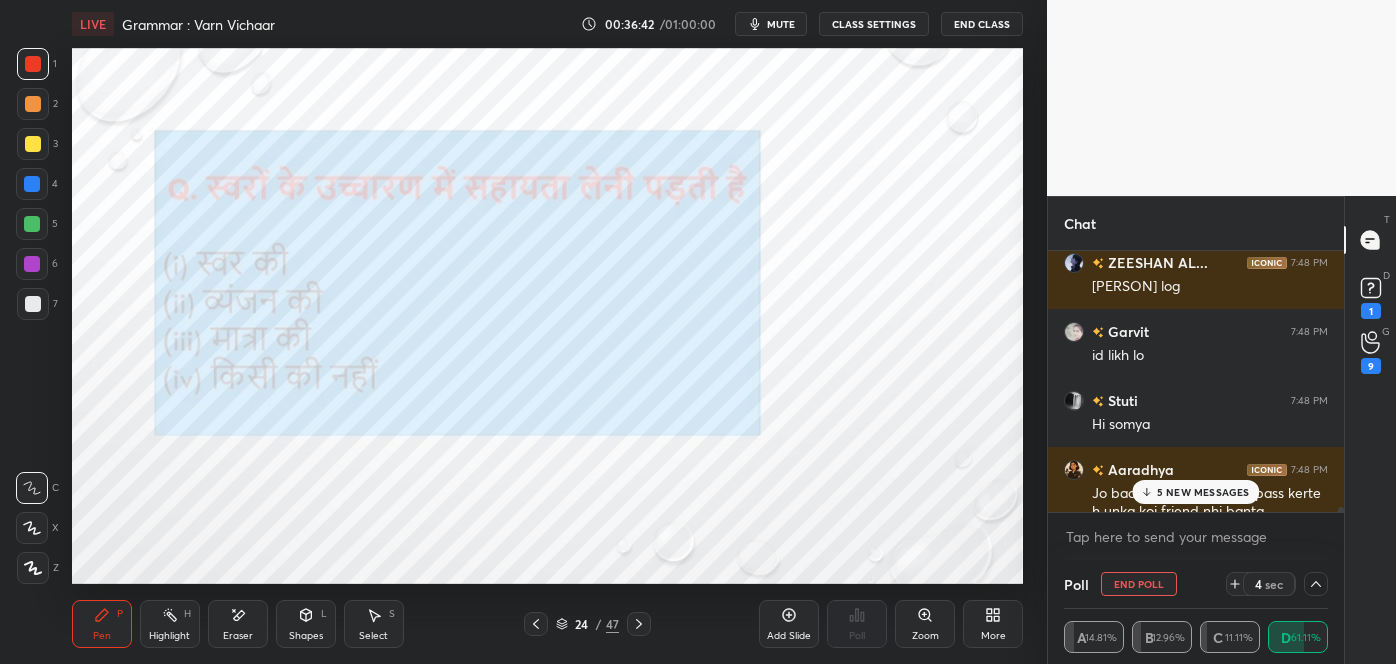 click on "5 NEW MESSAGES" at bounding box center (1203, 492) 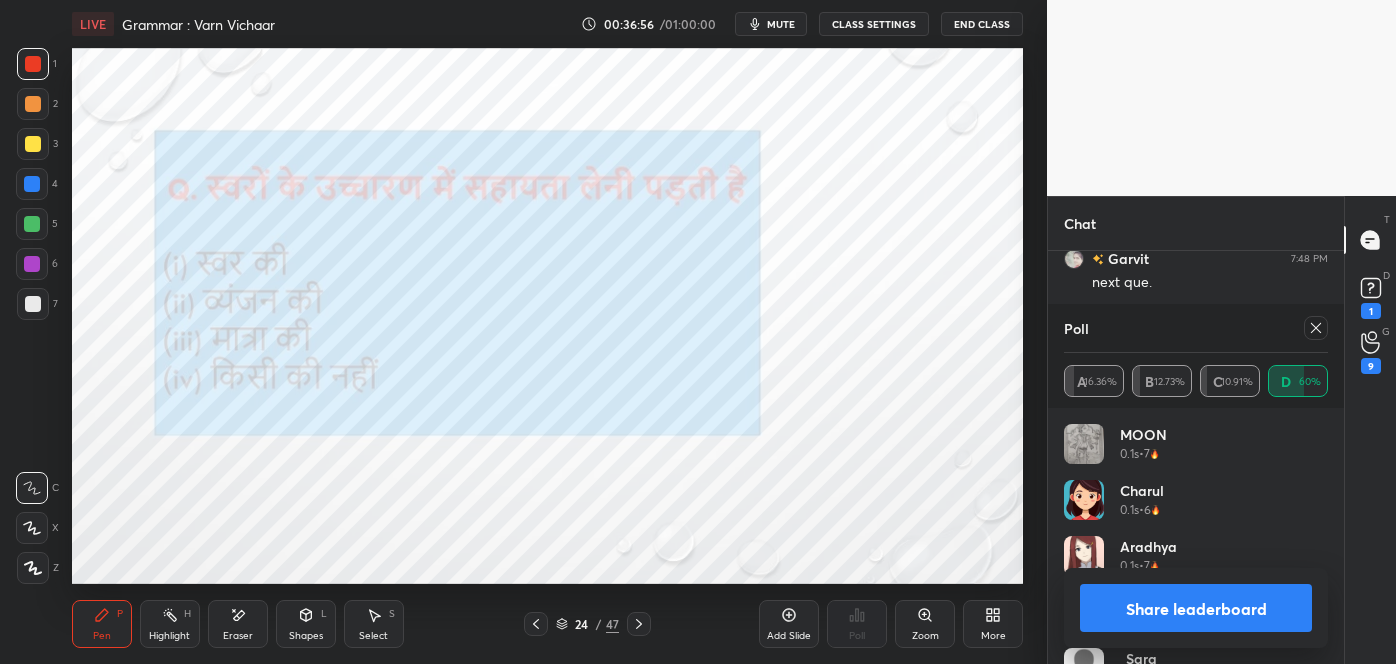 click 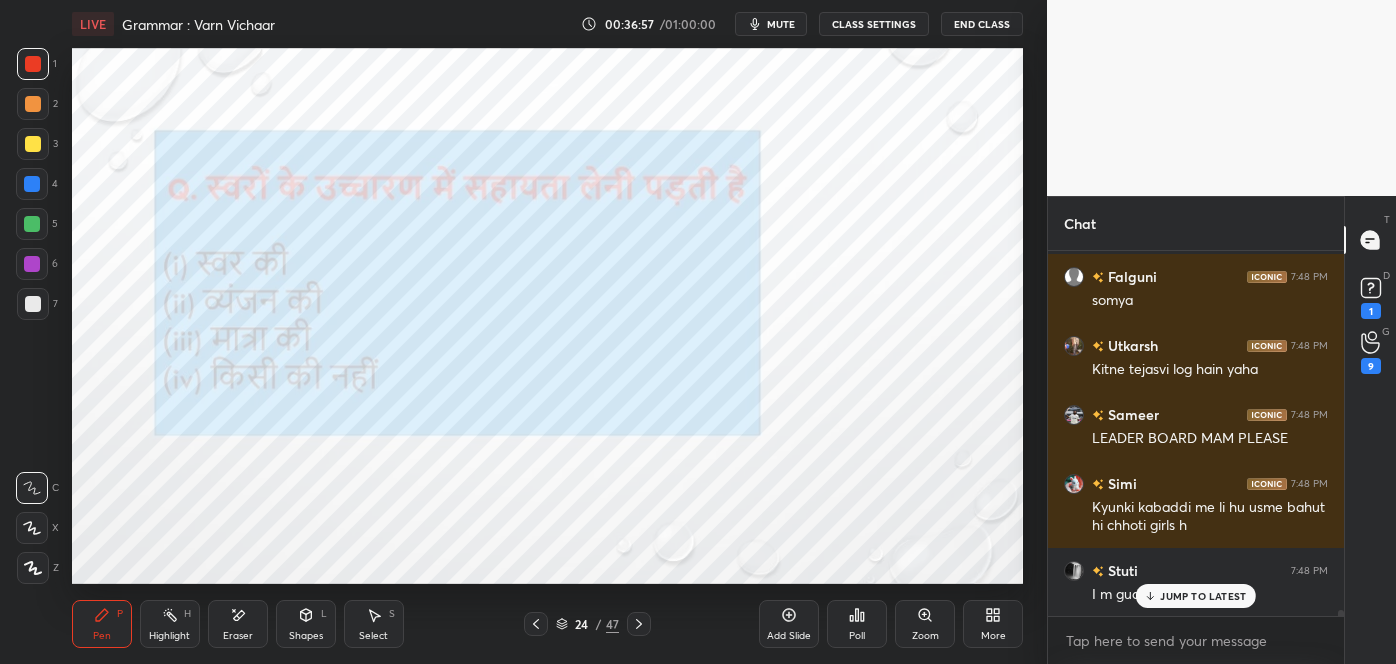 click on "JUMP TO LATEST" at bounding box center (1196, 596) 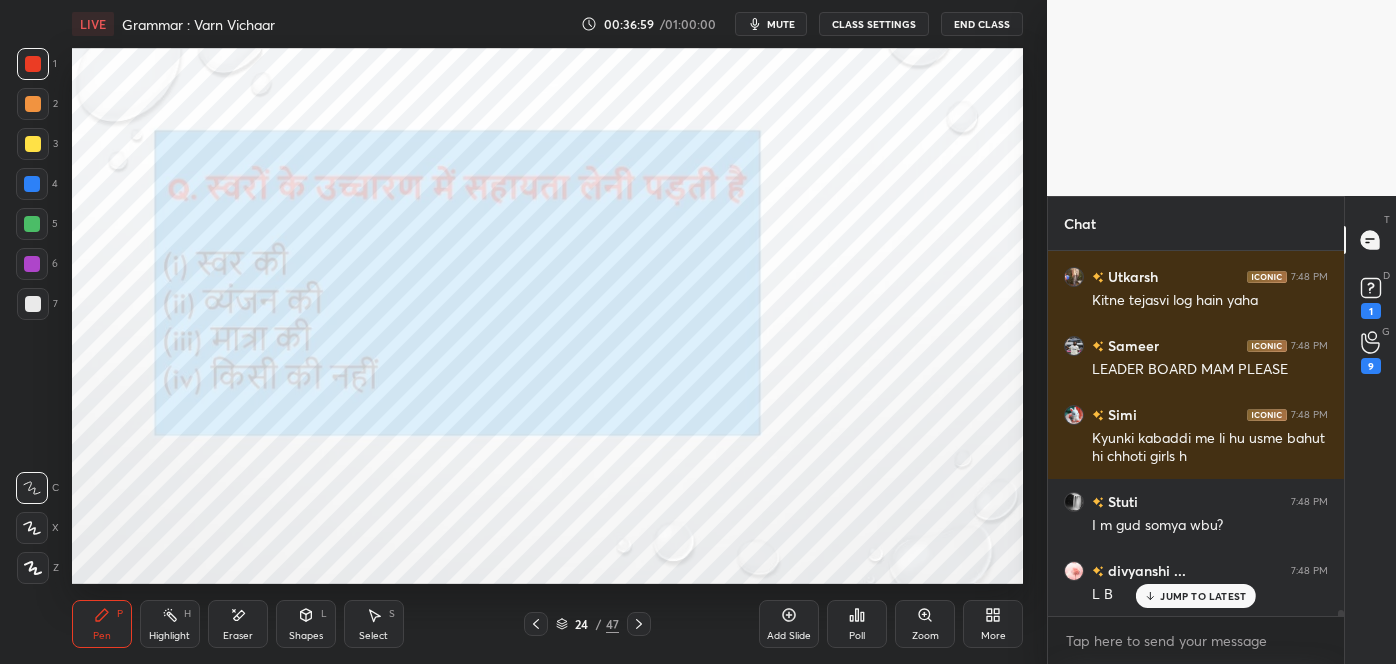 click on "JUMP TO LATEST" at bounding box center [1203, 596] 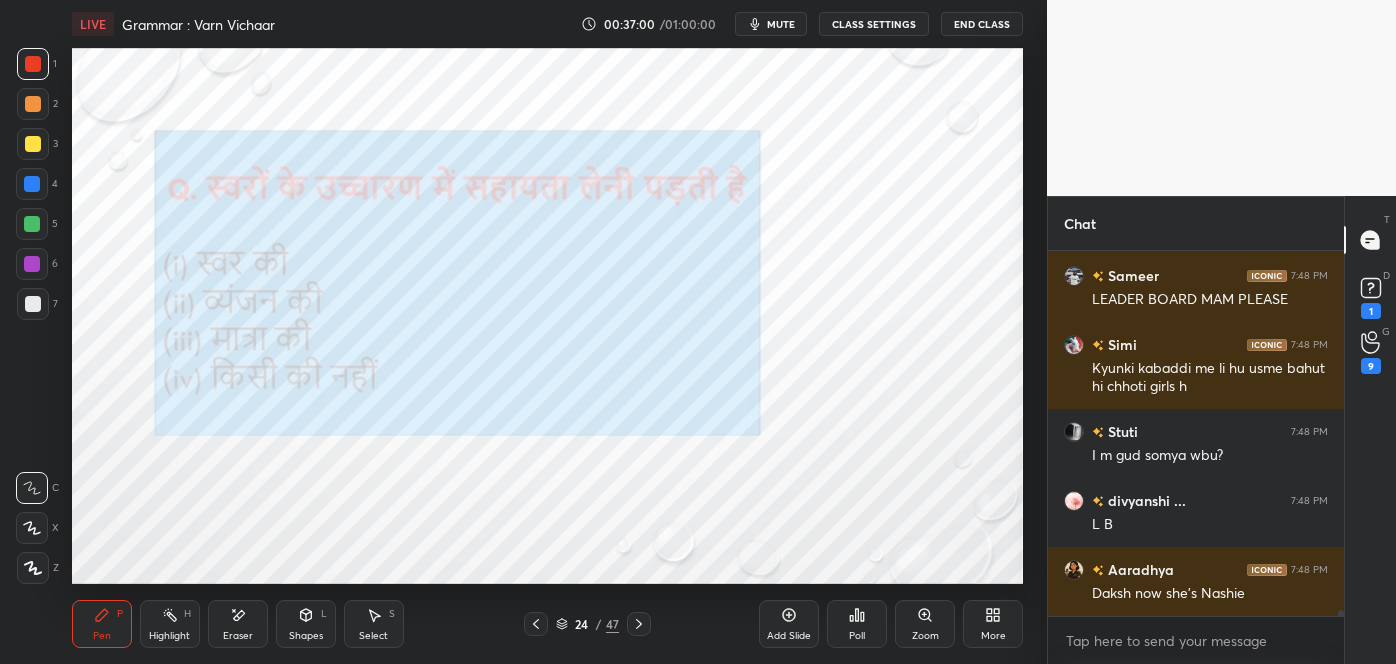 click 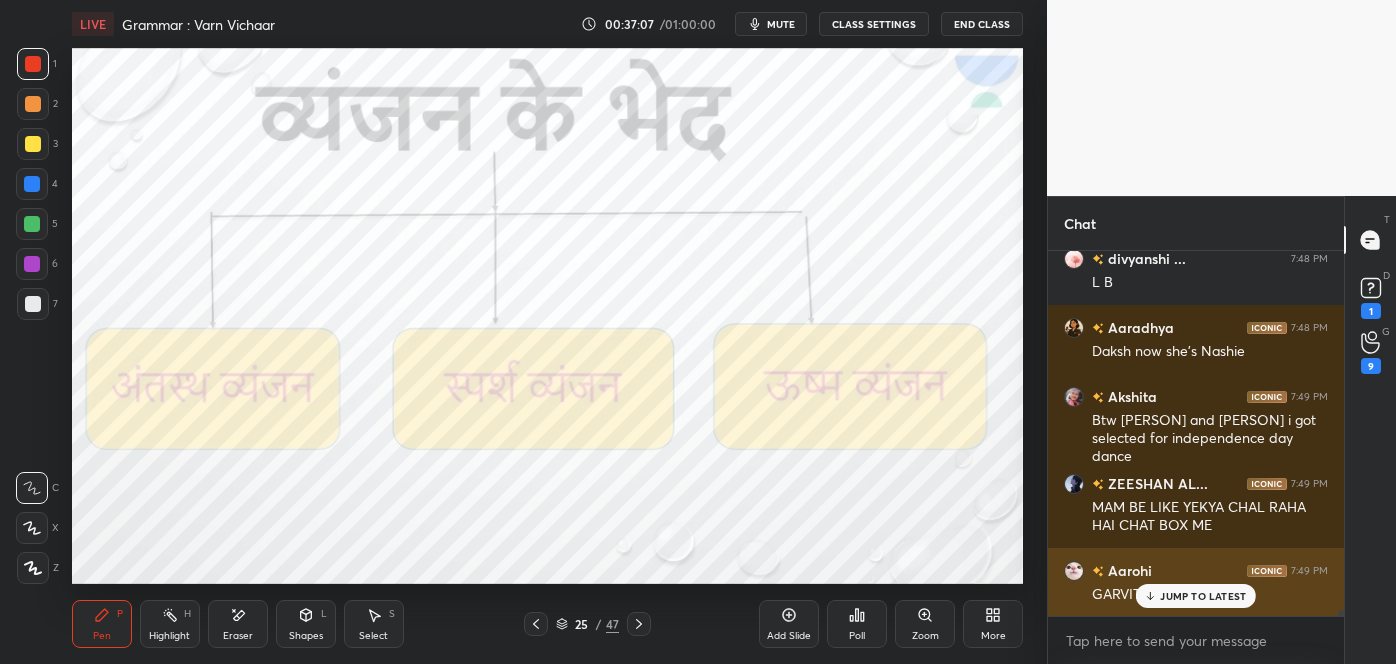 click on "Aarohi 7:49 PM GARVIT" at bounding box center (1196, 582) 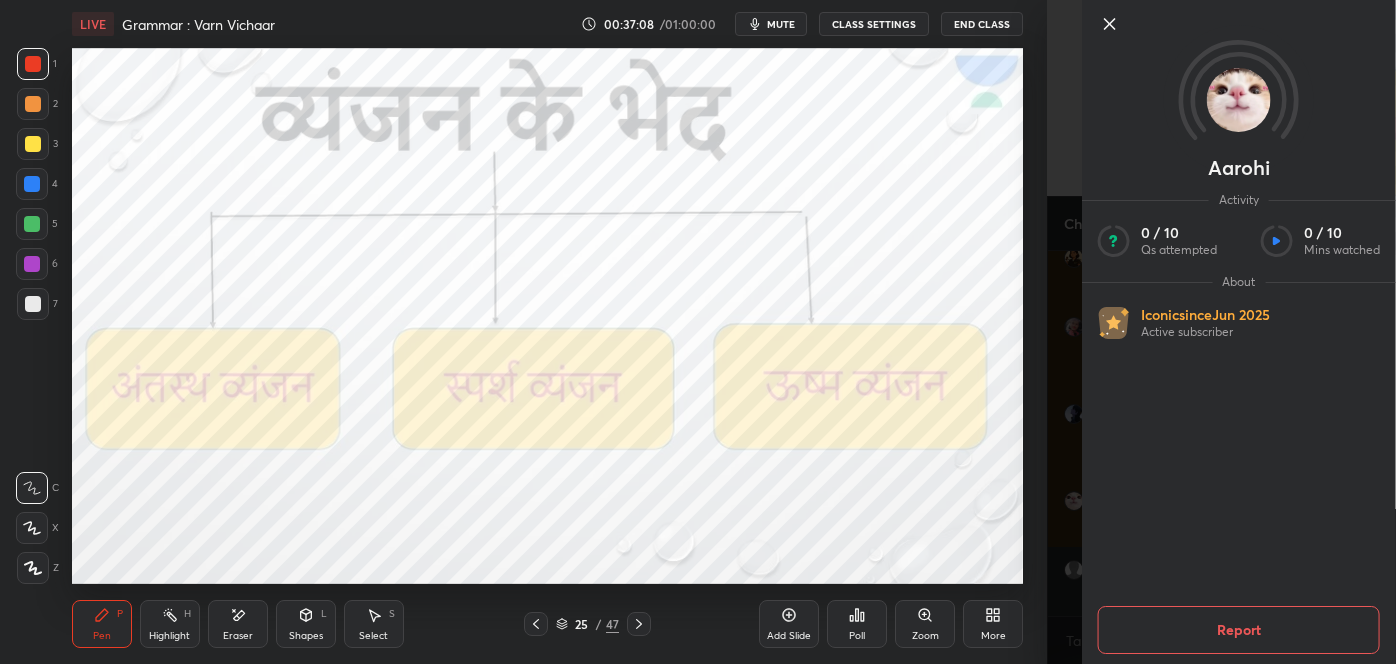 click 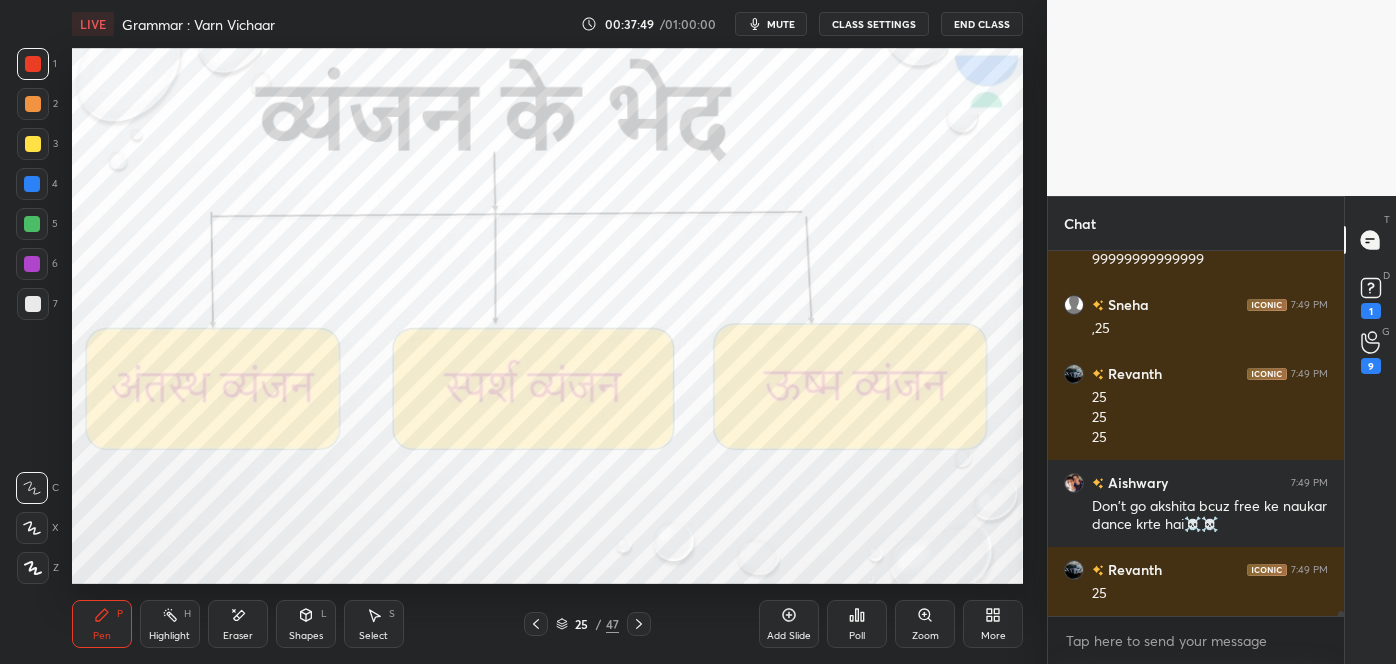 click on "Eraser" at bounding box center (238, 624) 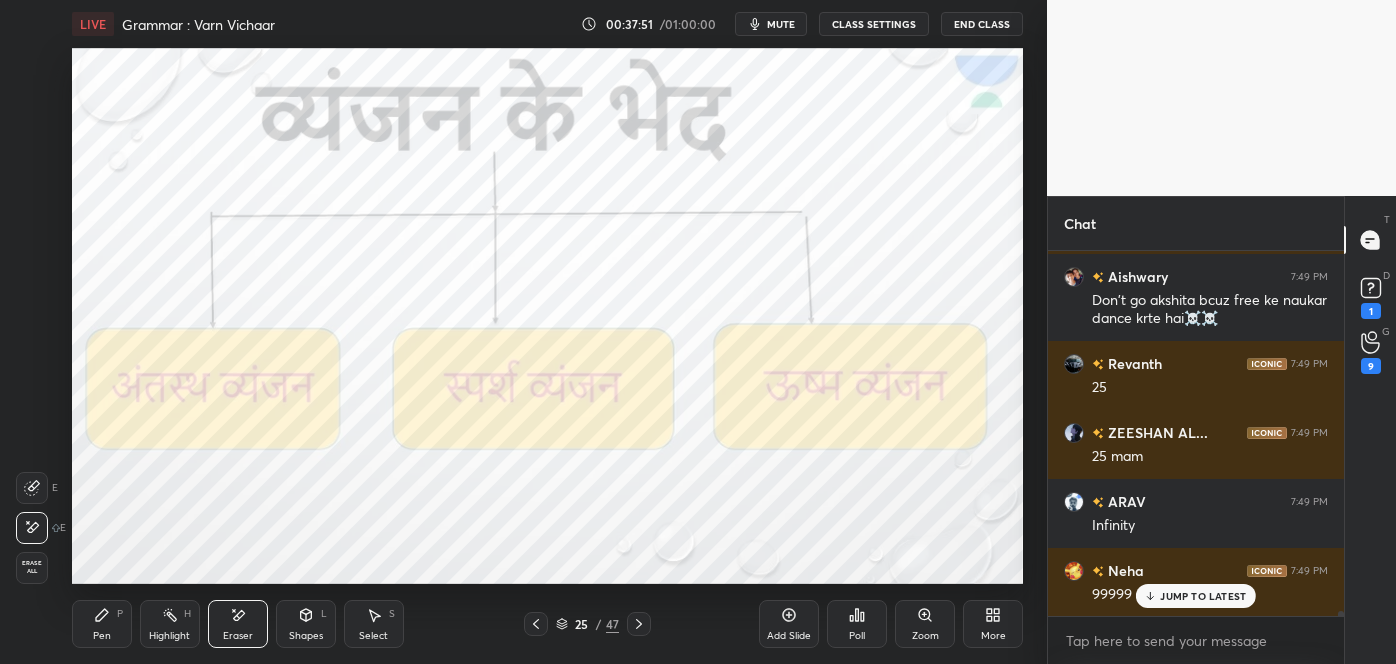 click 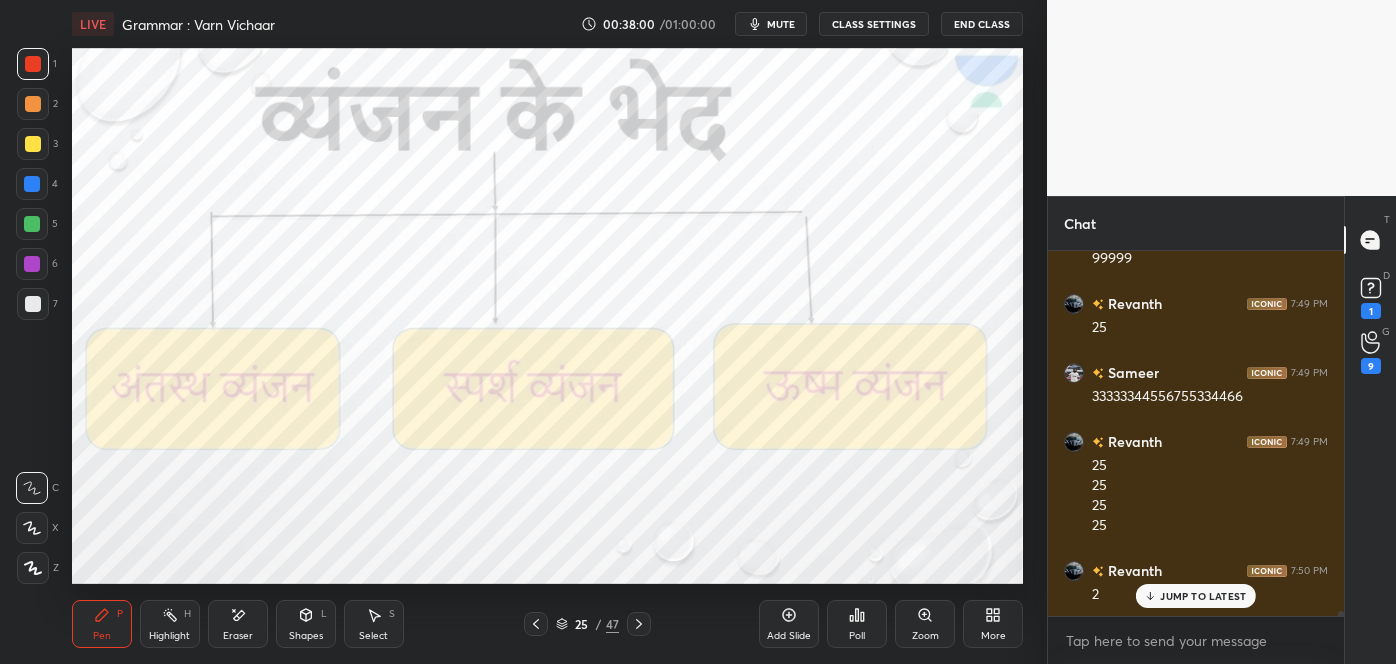 click 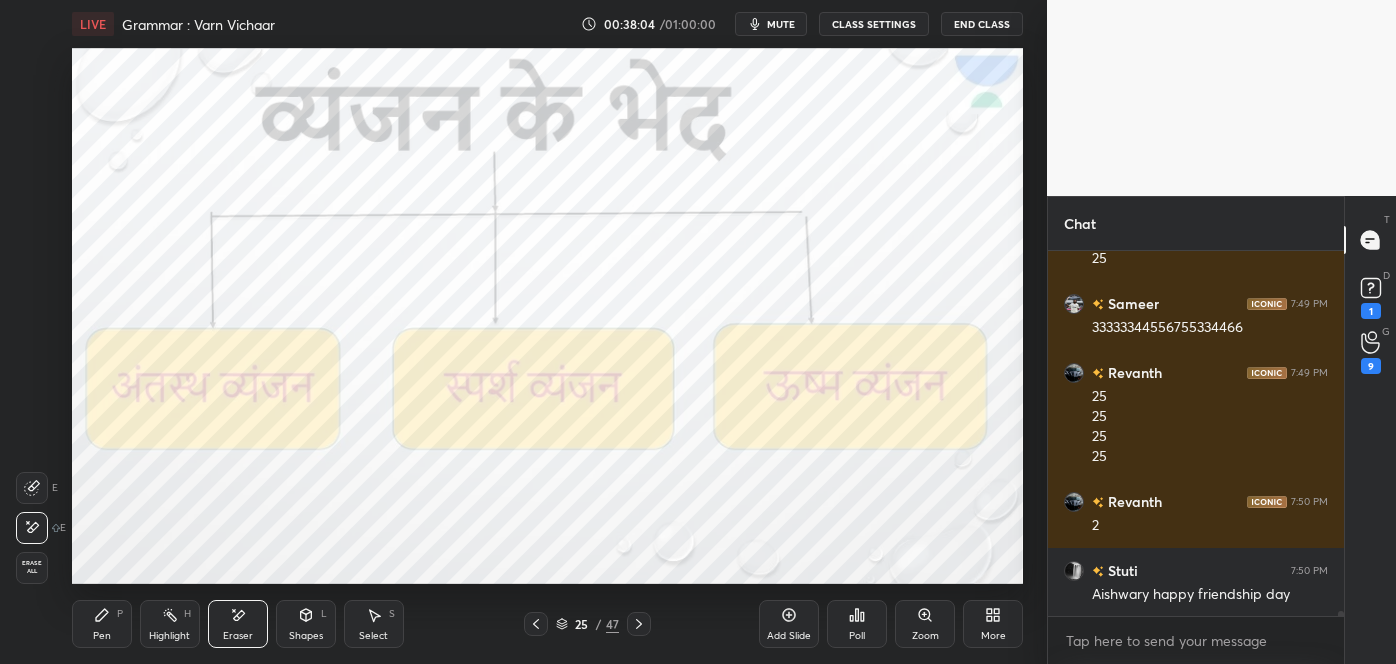 click on "Pen P" at bounding box center [102, 624] 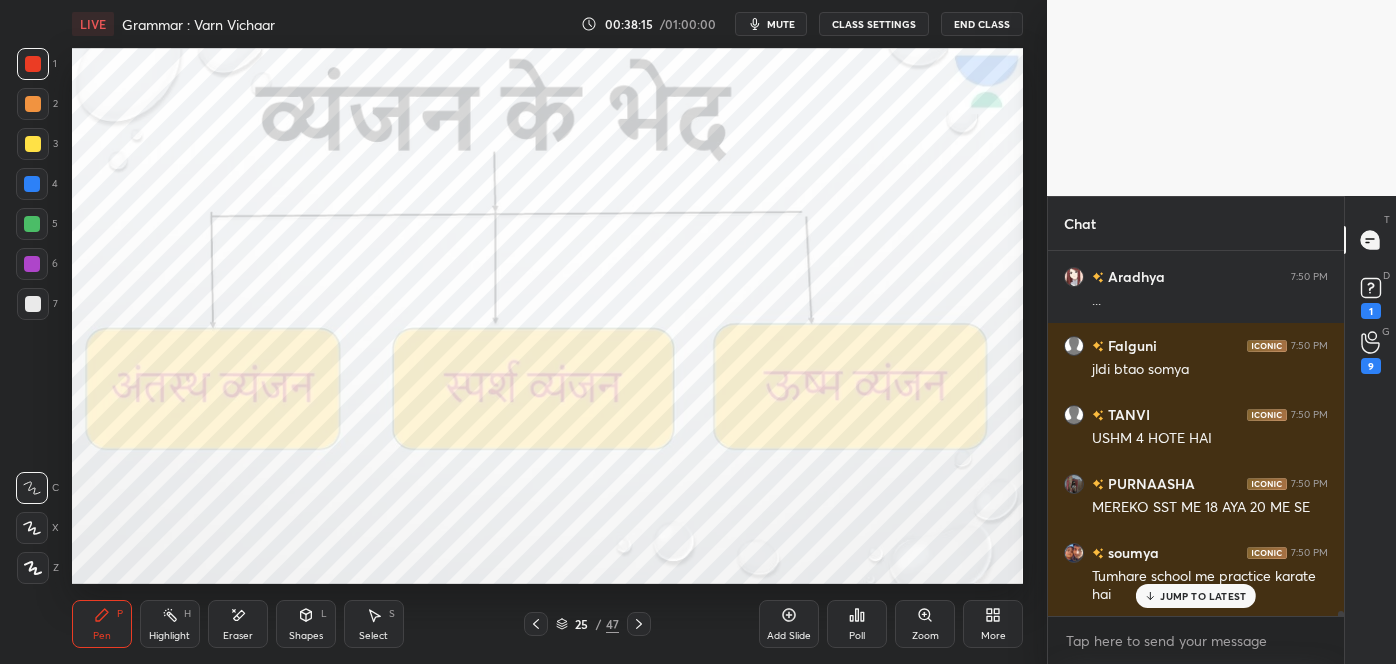 click 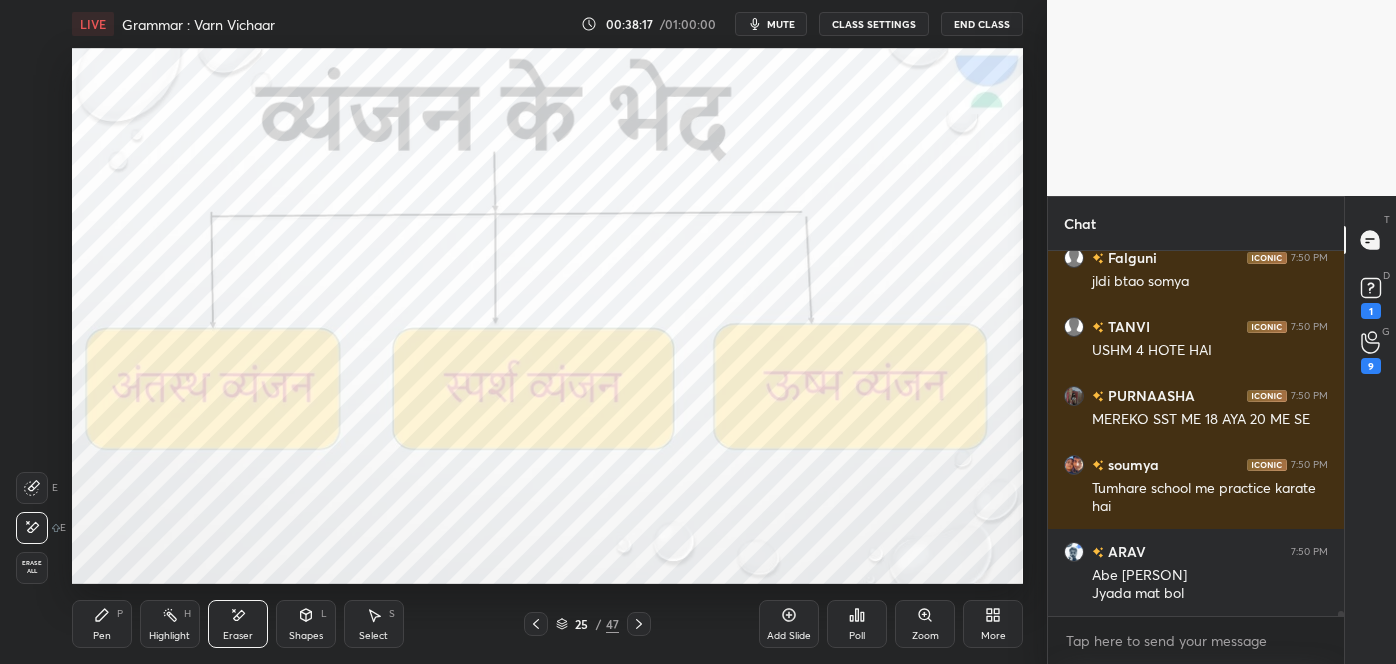 click on "Pen P" at bounding box center (102, 624) 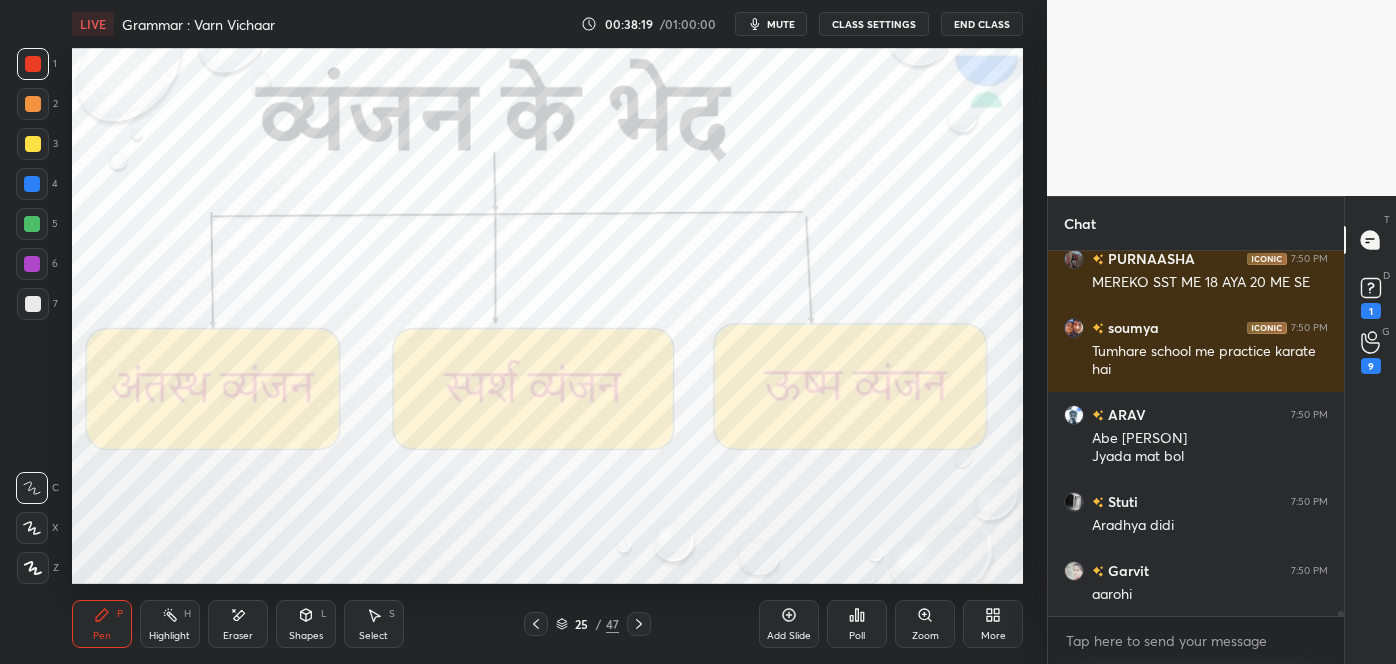 click on "Eraser" at bounding box center [238, 624] 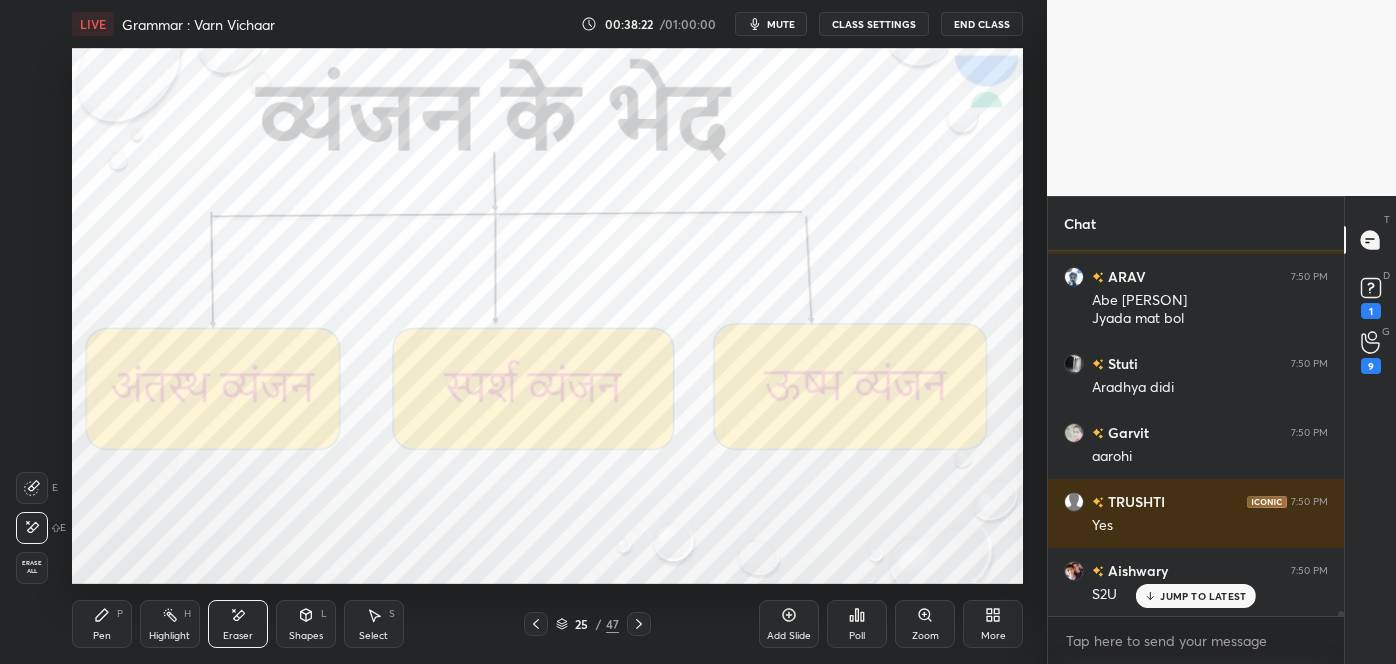 click on "Pen P" at bounding box center (102, 624) 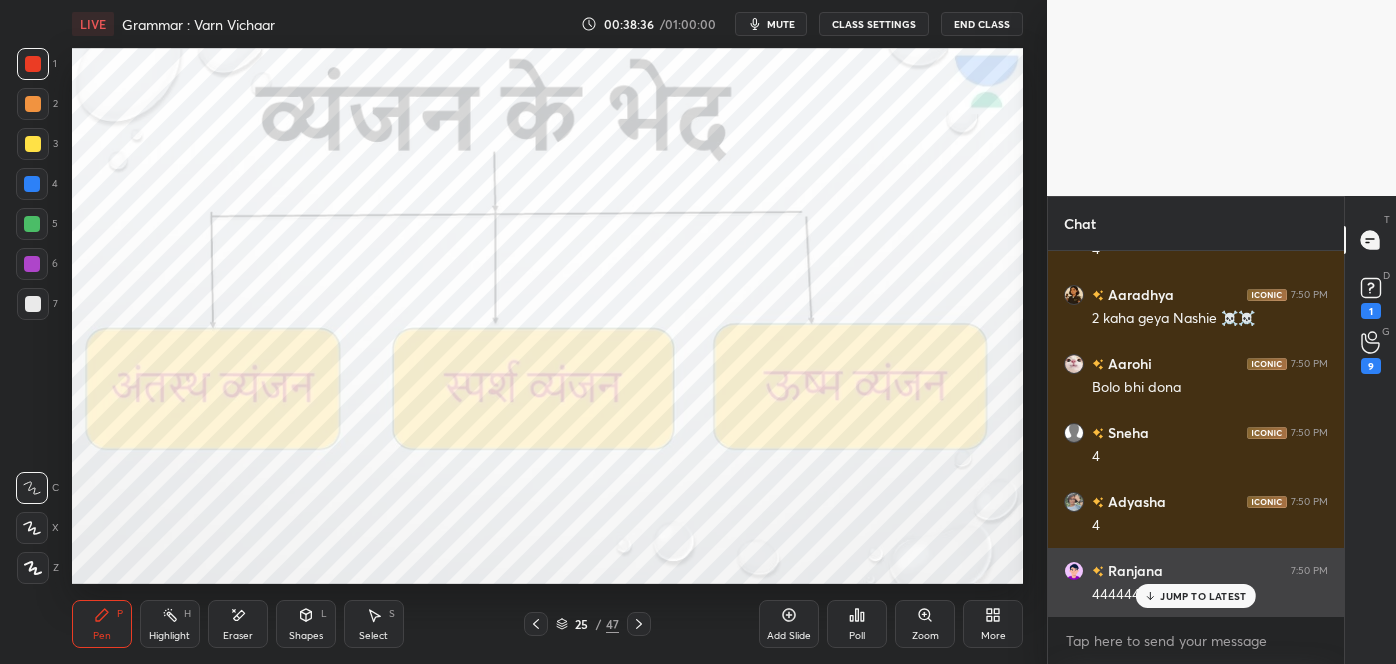 click on "JUMP TO LATEST" at bounding box center [1196, 596] 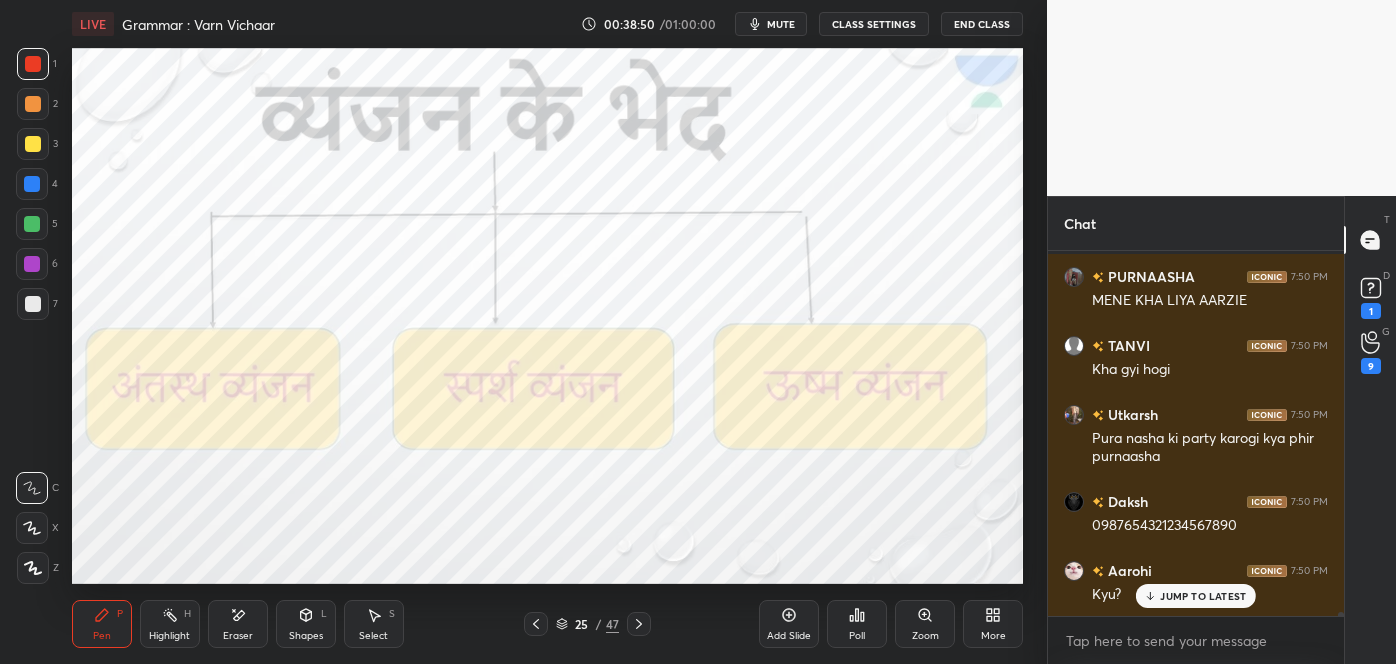 click on "JUMP TO LATEST" at bounding box center [1196, 596] 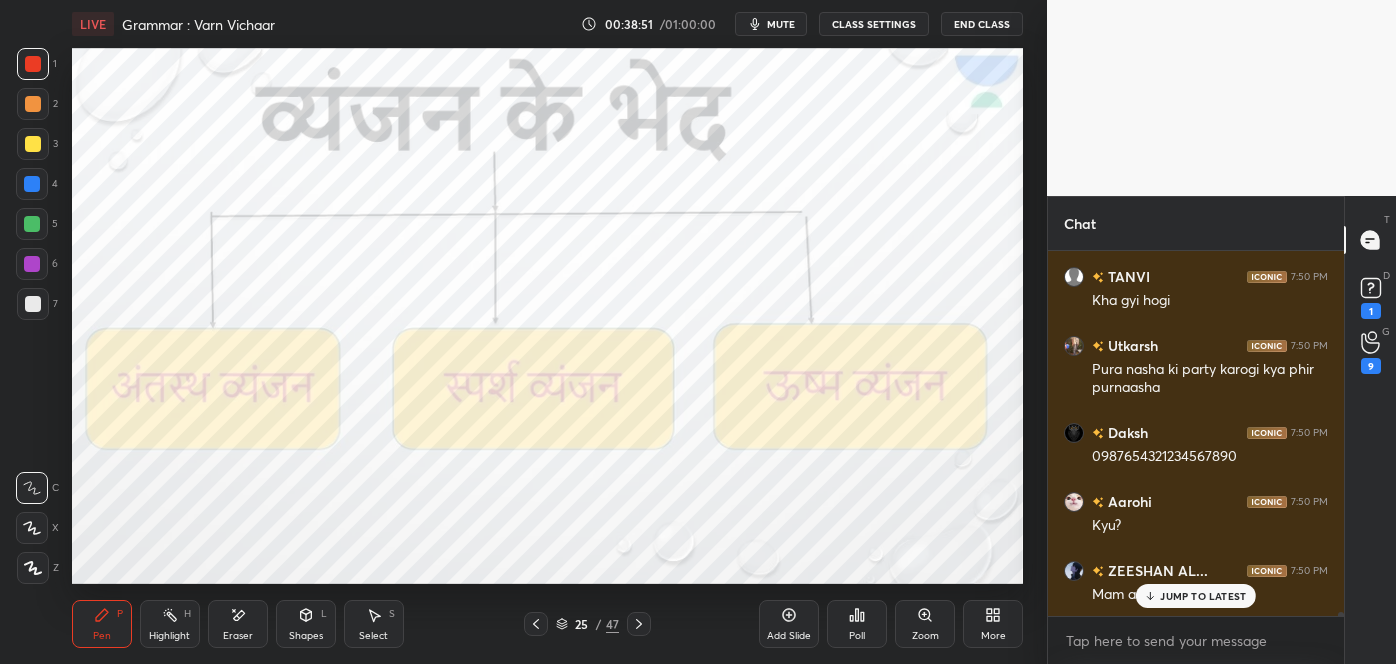click at bounding box center [639, 624] 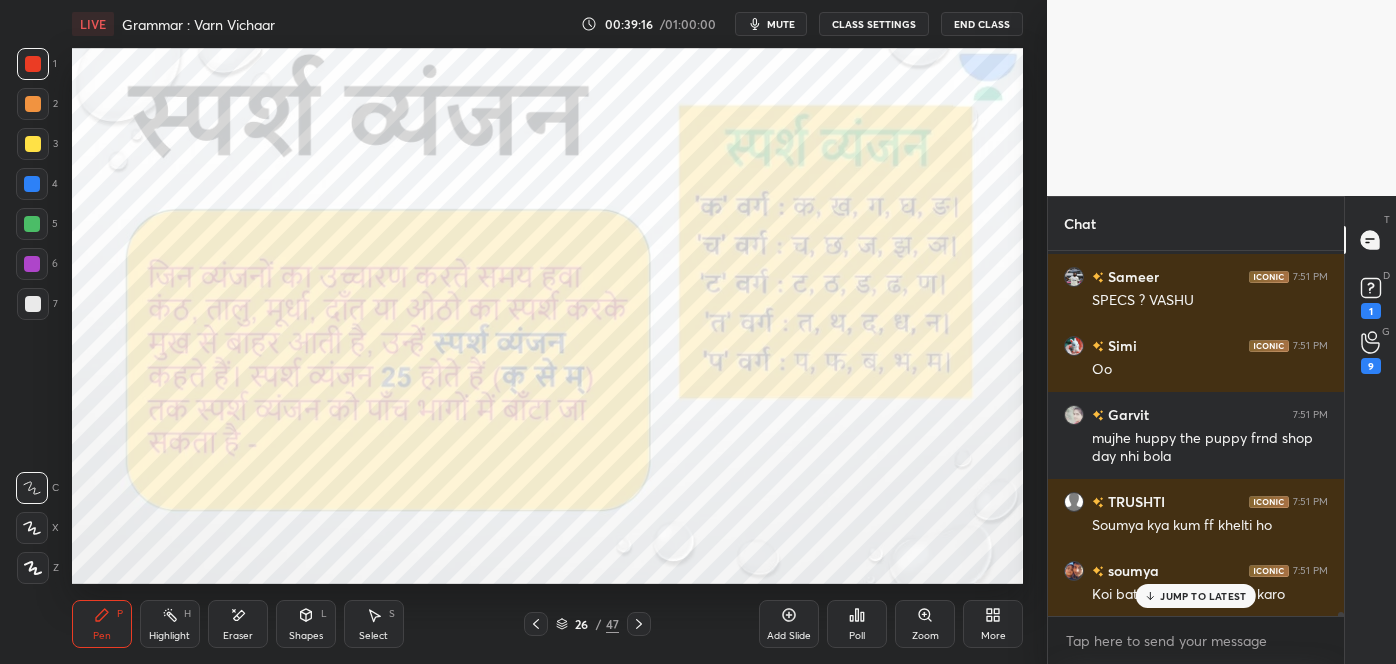click 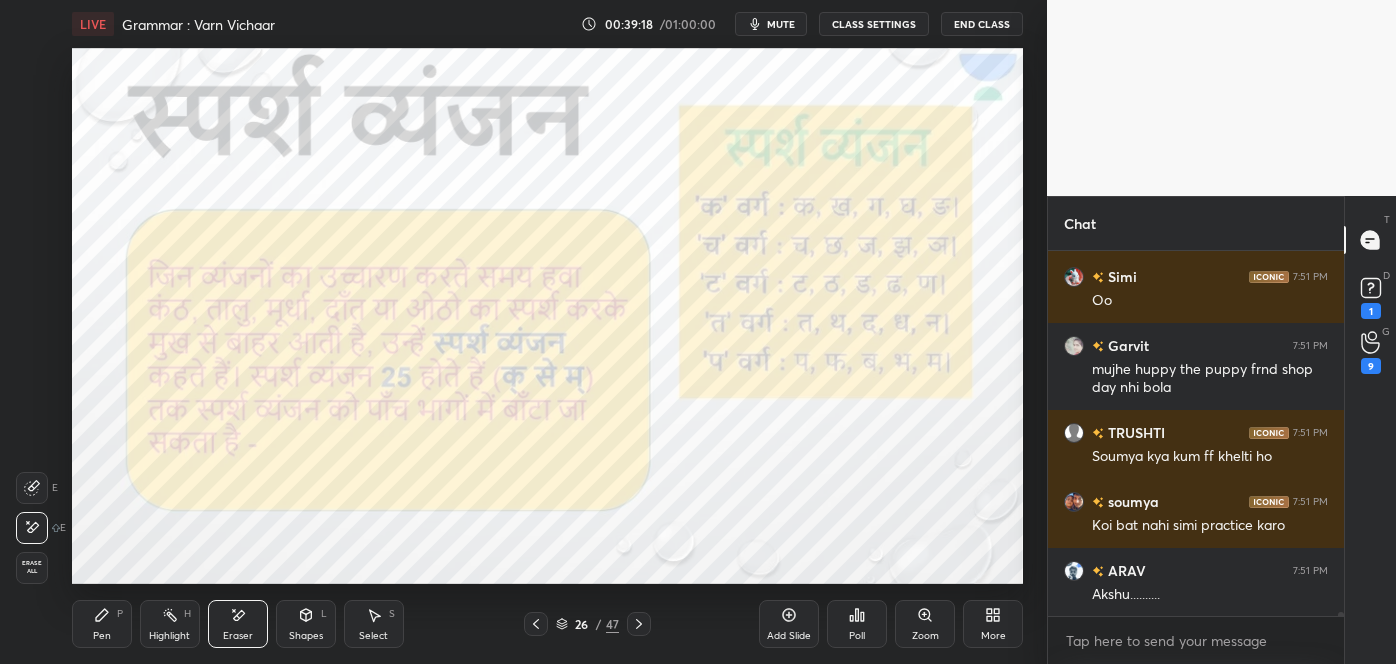 click on "Pen" at bounding box center (102, 636) 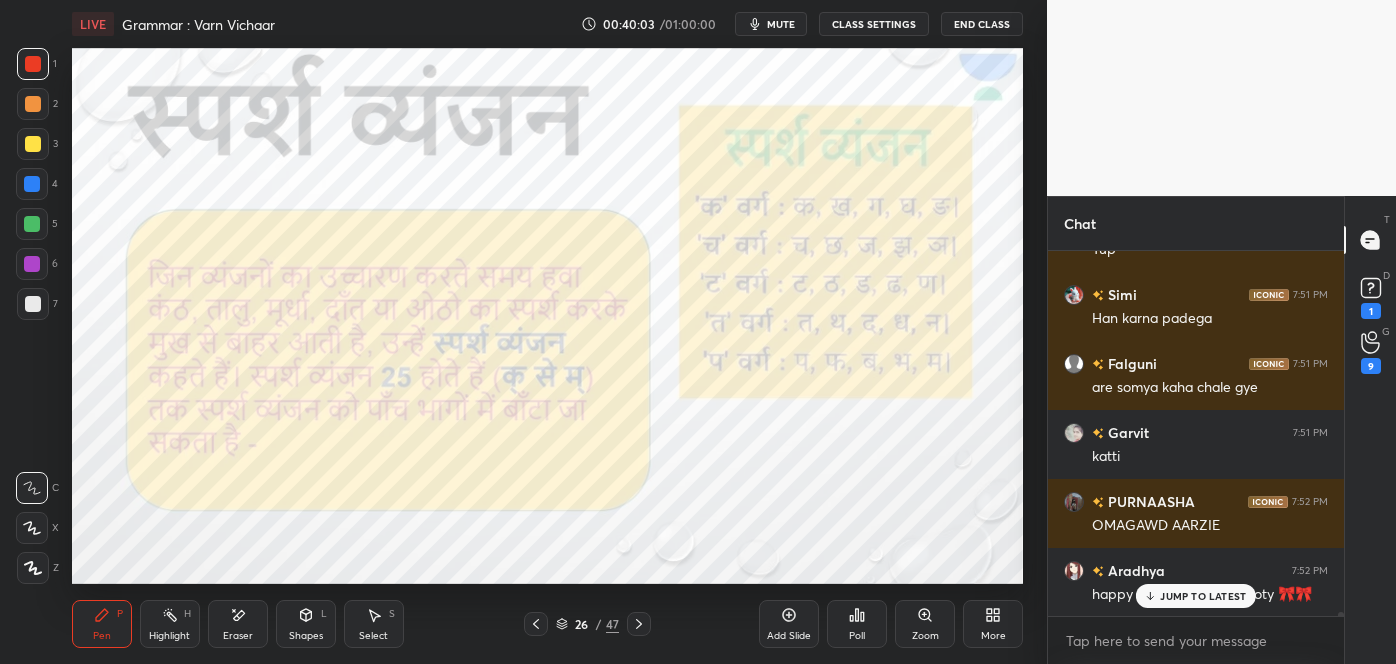 scroll, scrollTop: 33850, scrollLeft: 0, axis: vertical 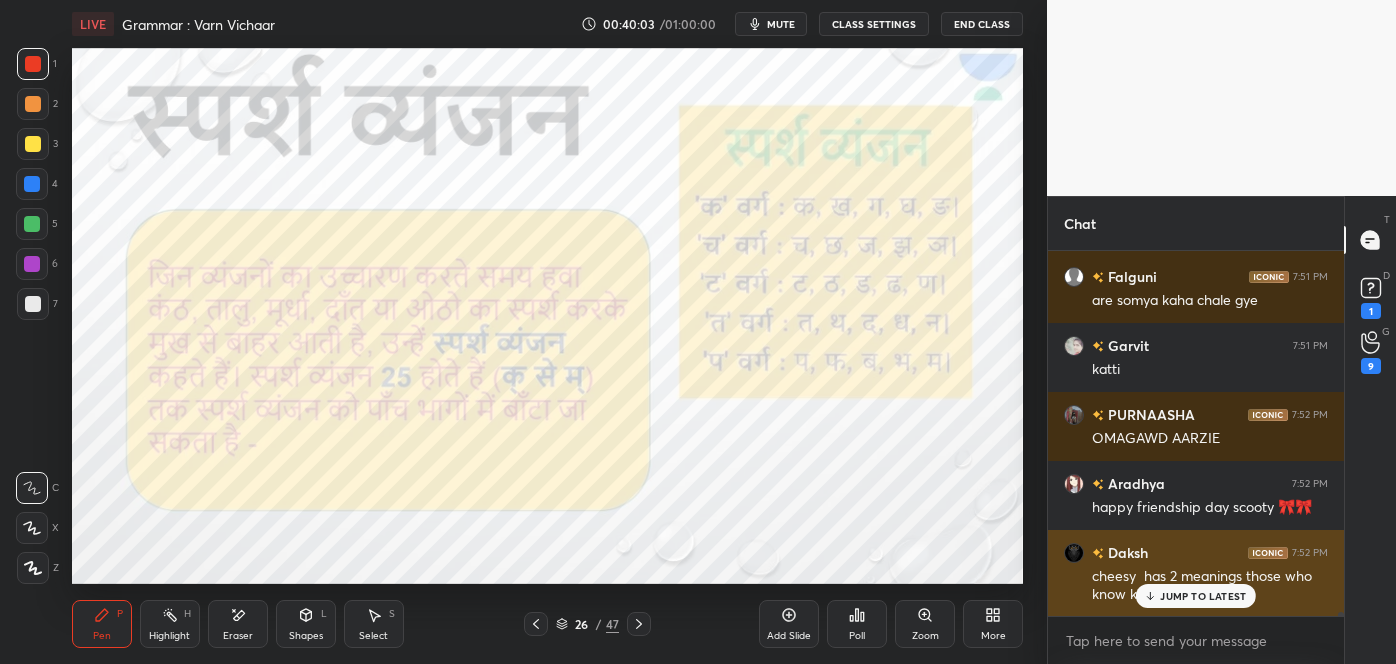 click on "JUMP TO LATEST" at bounding box center [1203, 596] 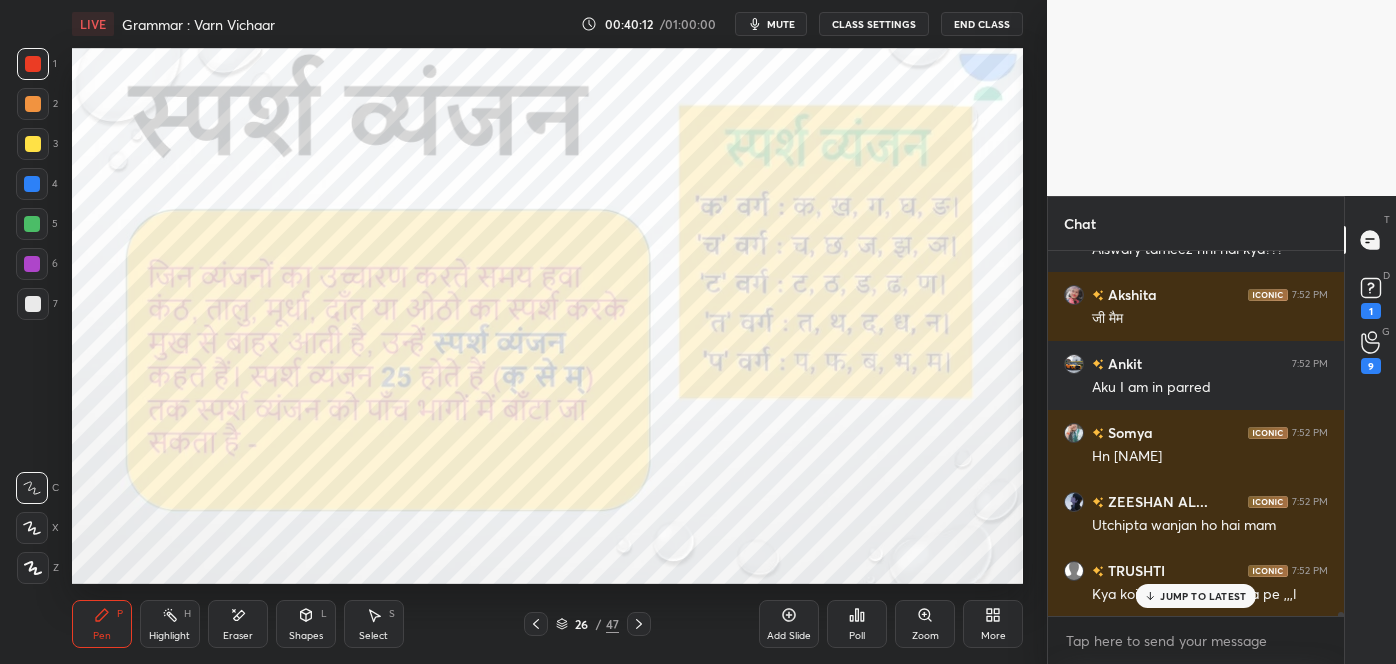 scroll, scrollTop: 34402, scrollLeft: 0, axis: vertical 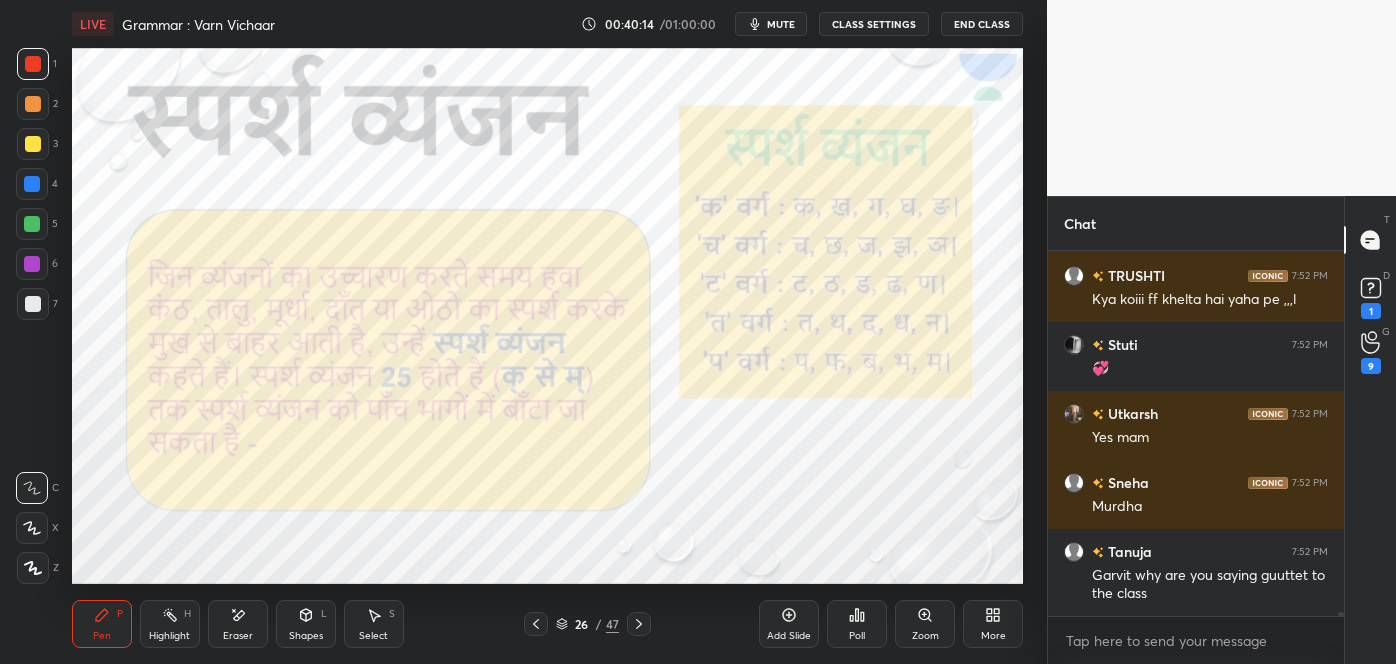 click 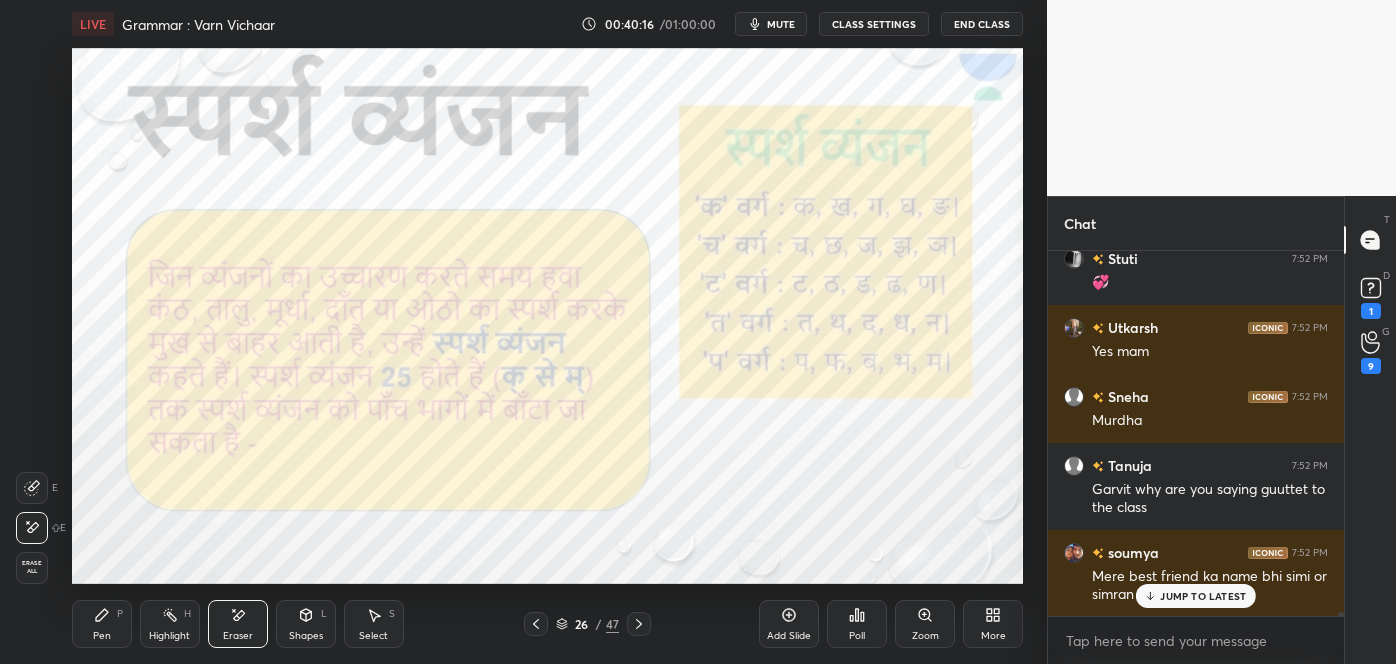 click on "Pen P" at bounding box center (102, 624) 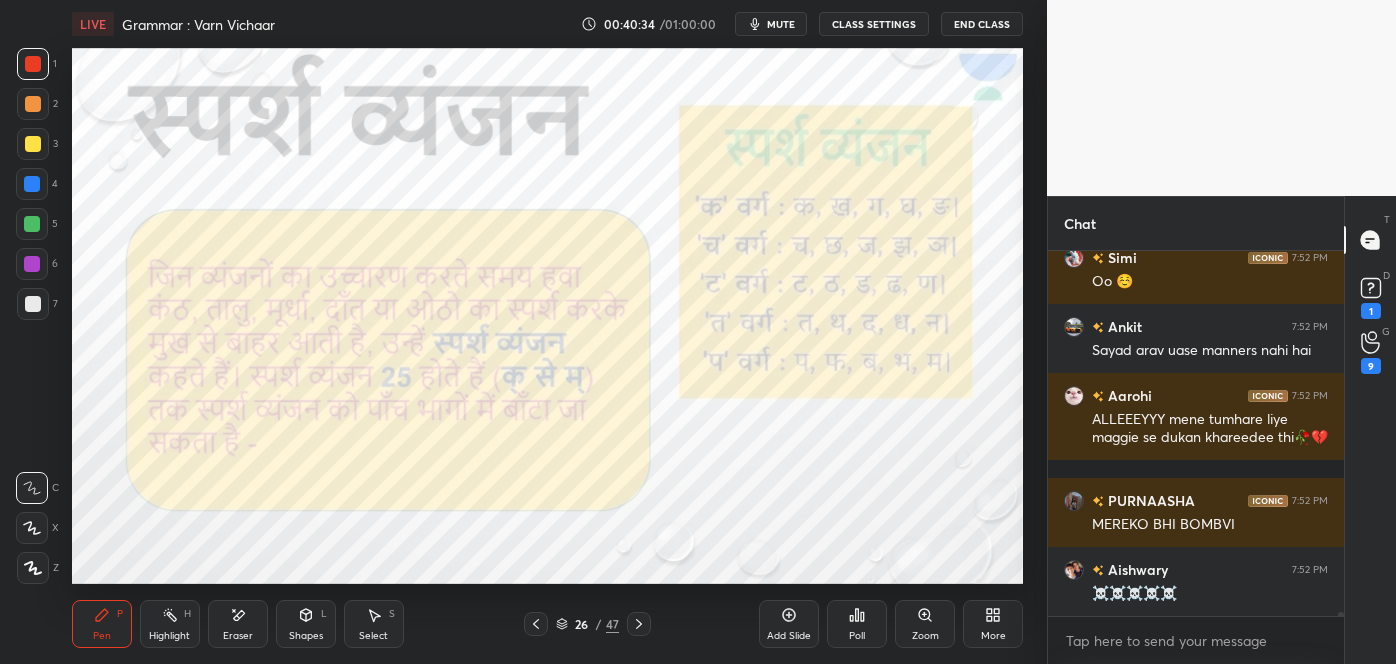 scroll, scrollTop: 35597, scrollLeft: 0, axis: vertical 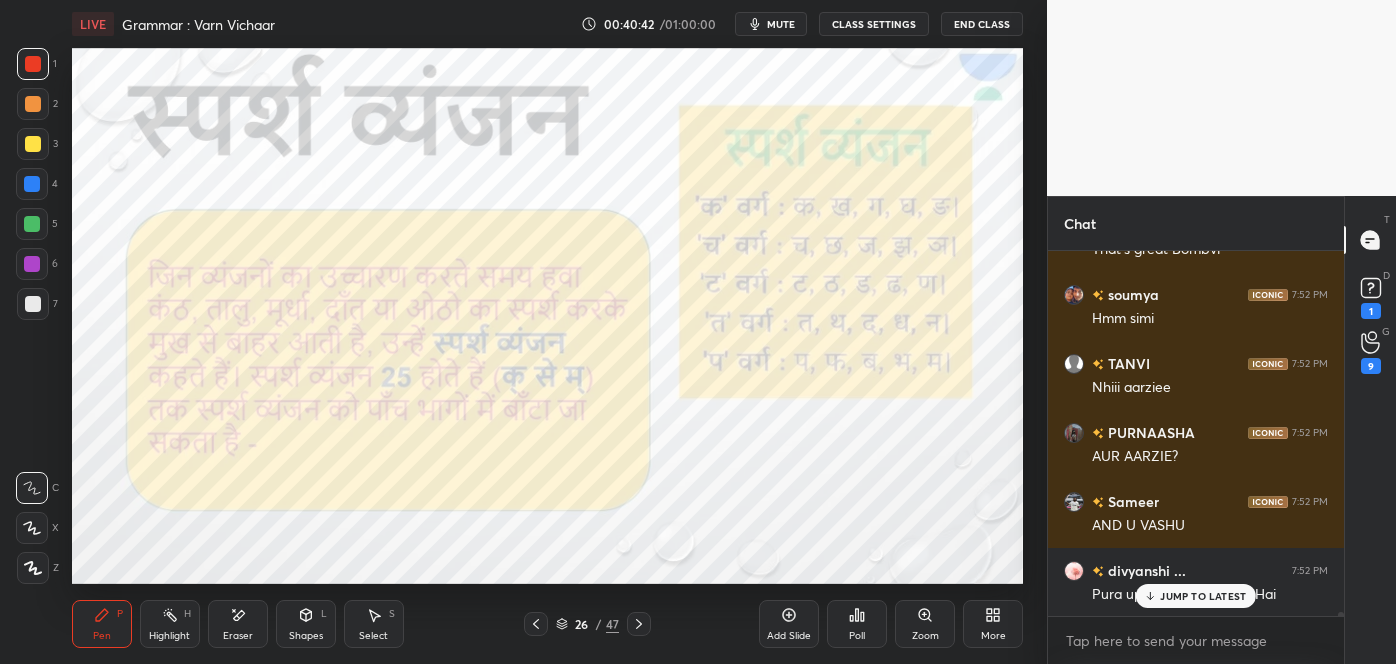 click 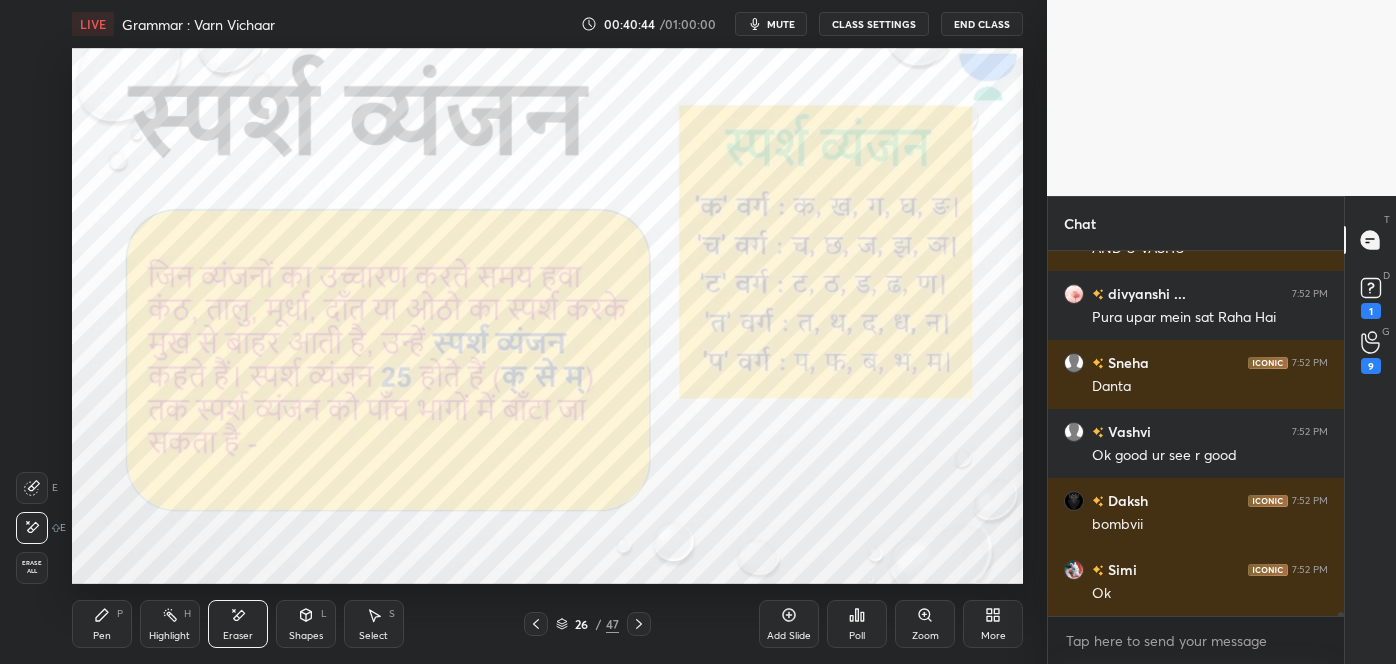 click on "Pen P" at bounding box center (102, 624) 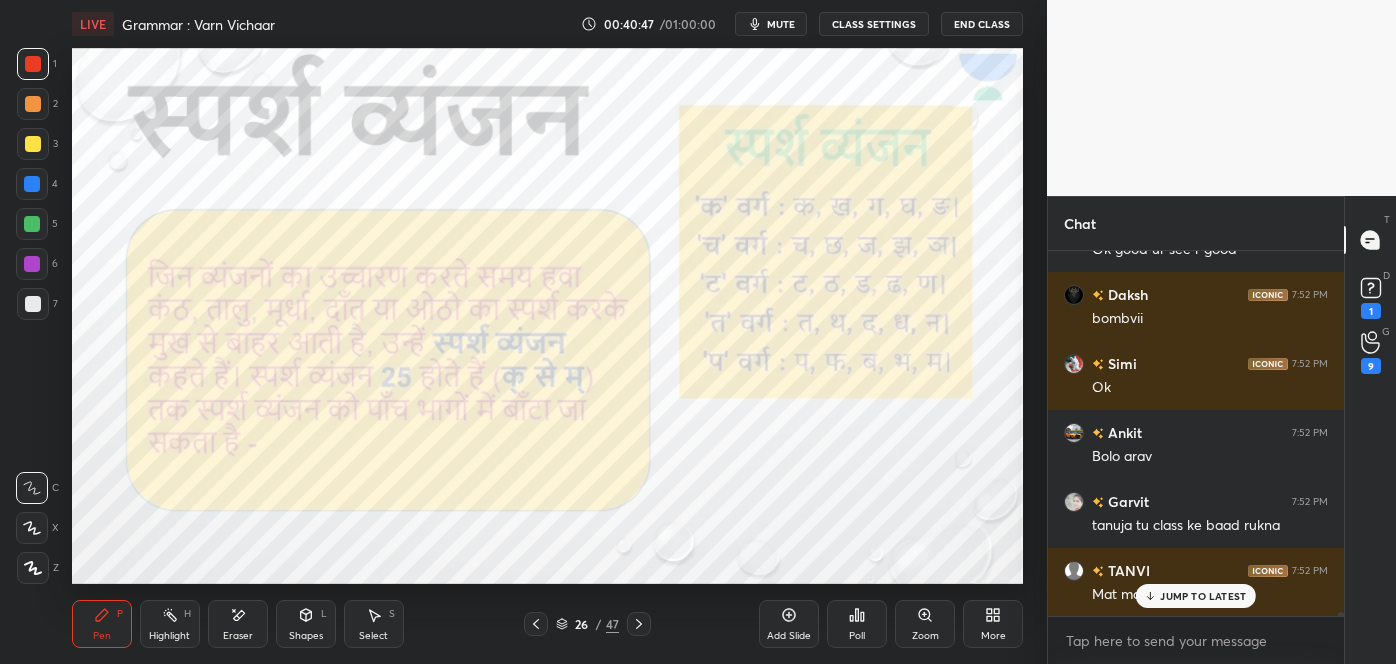 click on "Eraser" at bounding box center (238, 624) 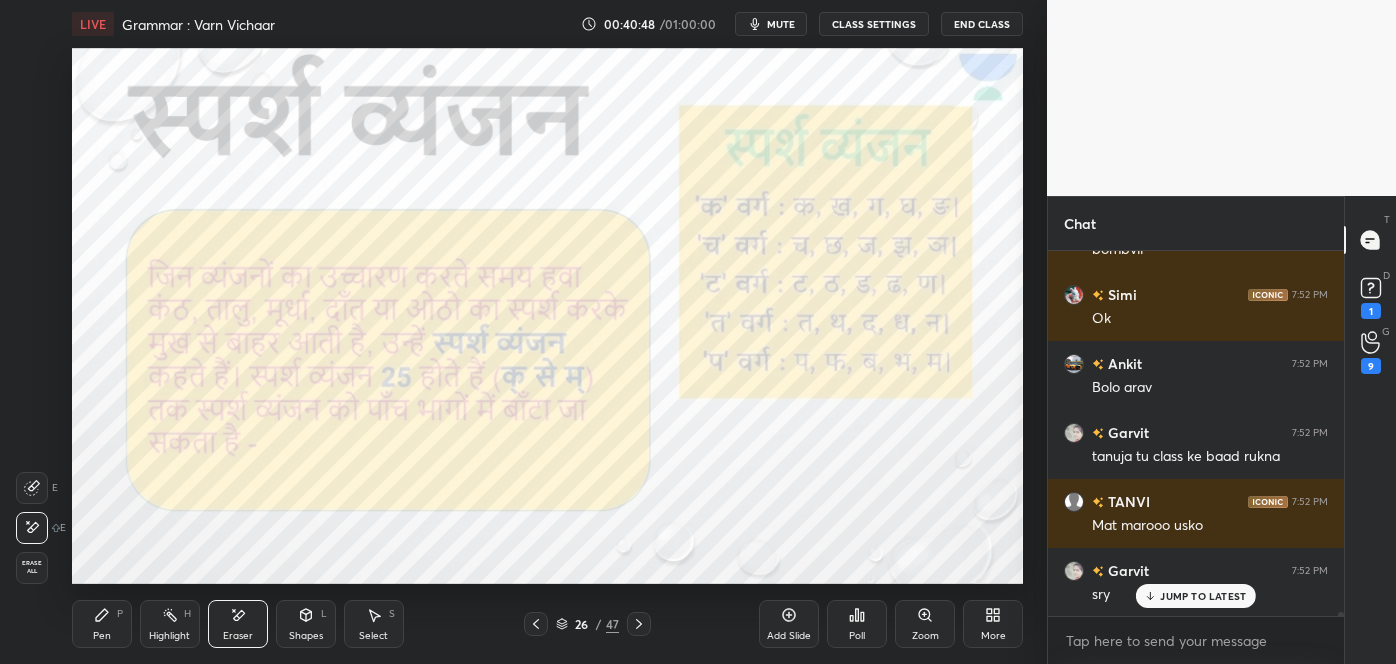 click on "Pen" at bounding box center [102, 636] 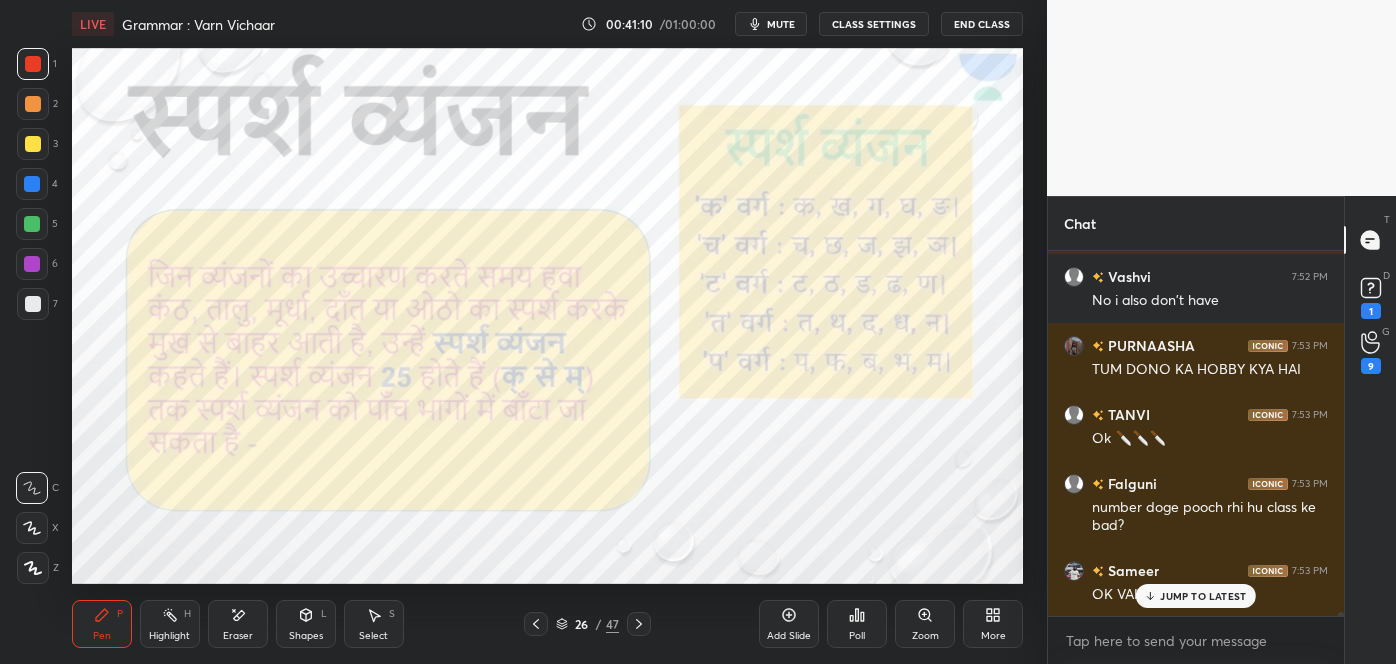 scroll, scrollTop: 37240, scrollLeft: 0, axis: vertical 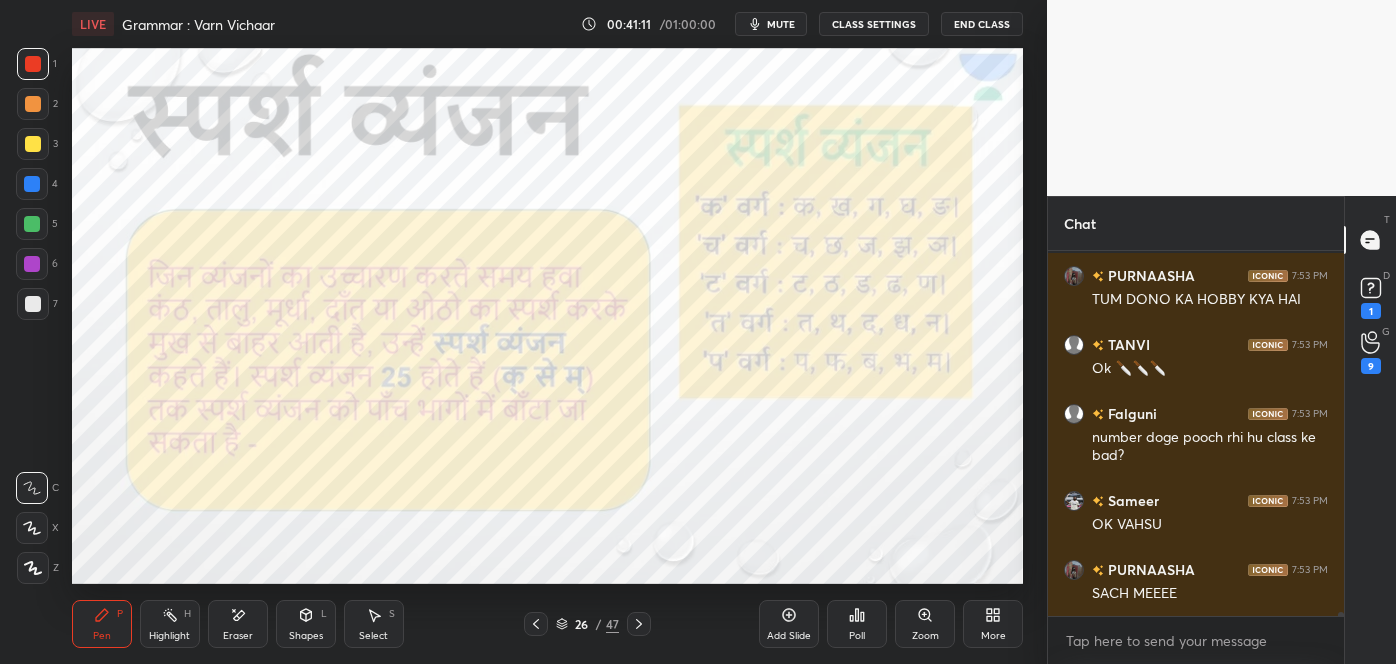 click 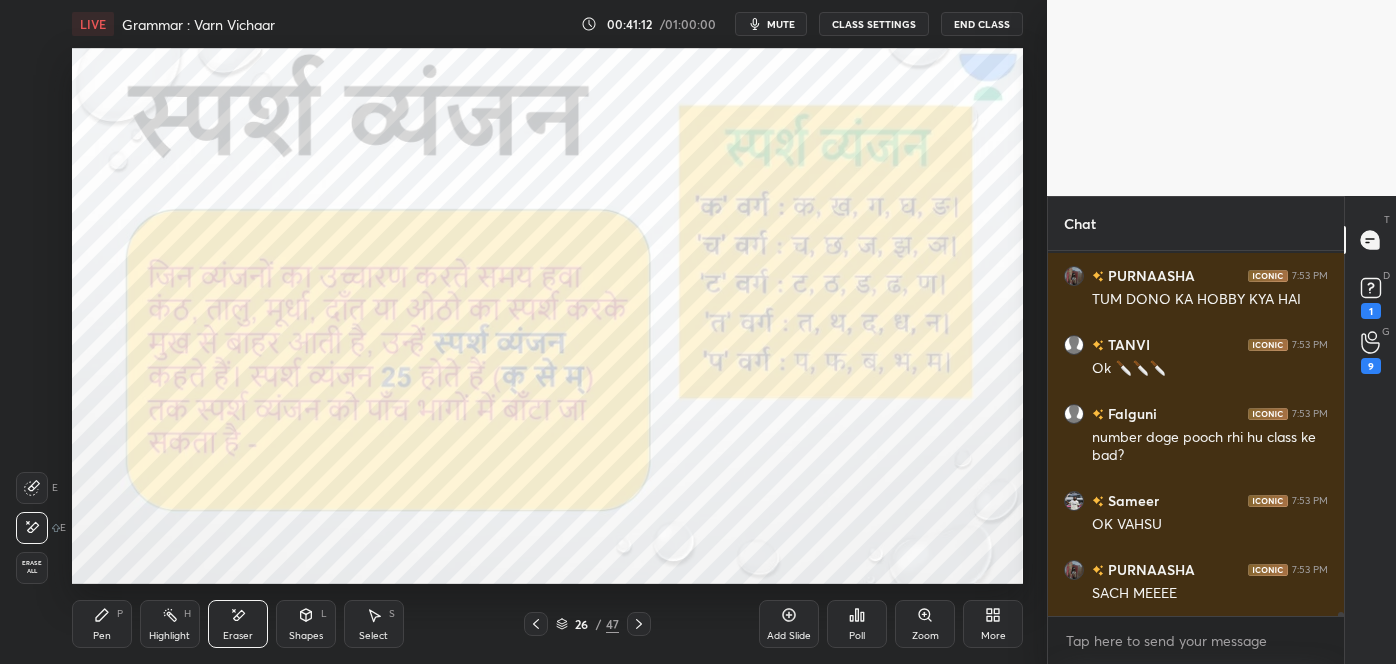 click 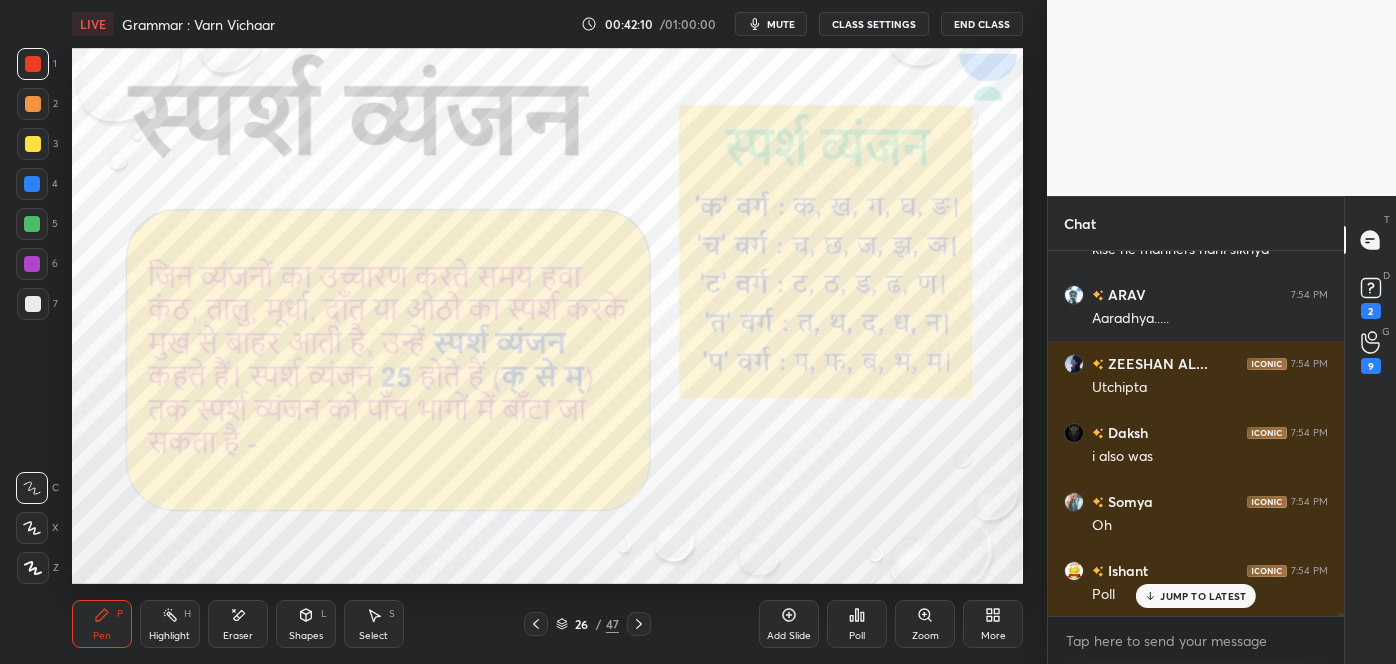 scroll, scrollTop: 39765, scrollLeft: 0, axis: vertical 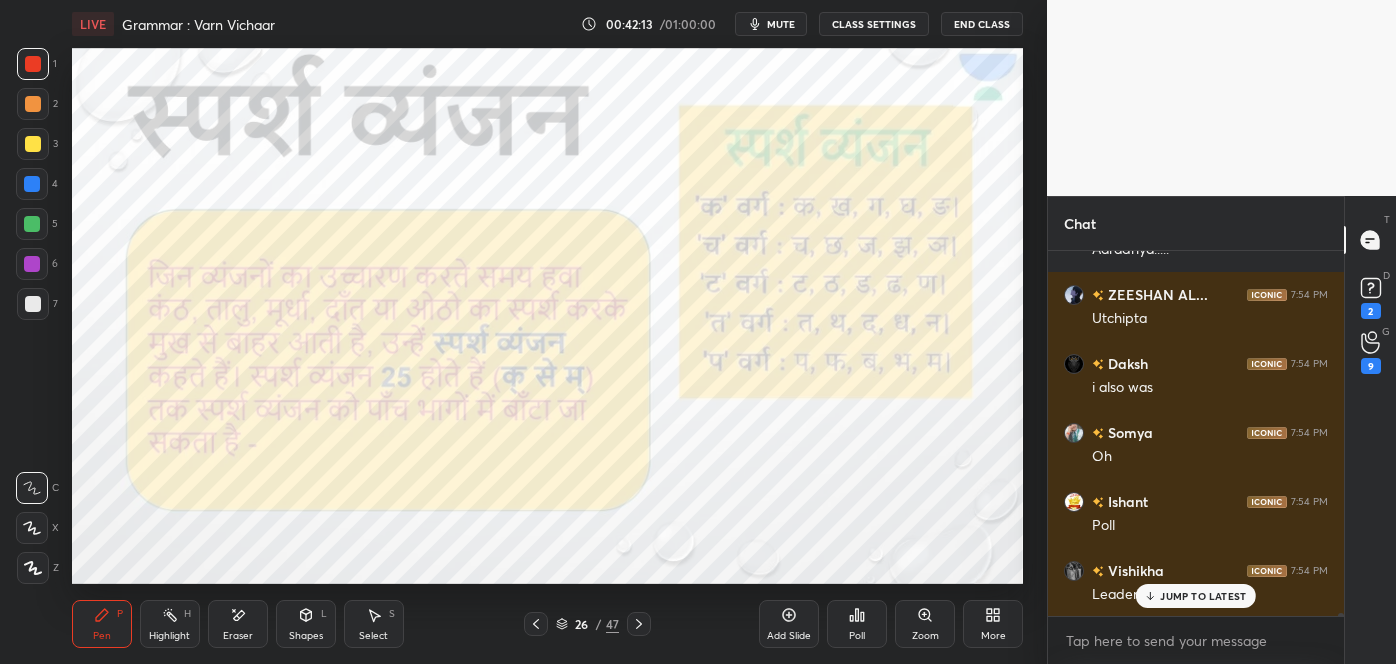 click on "Eraser" at bounding box center [238, 624] 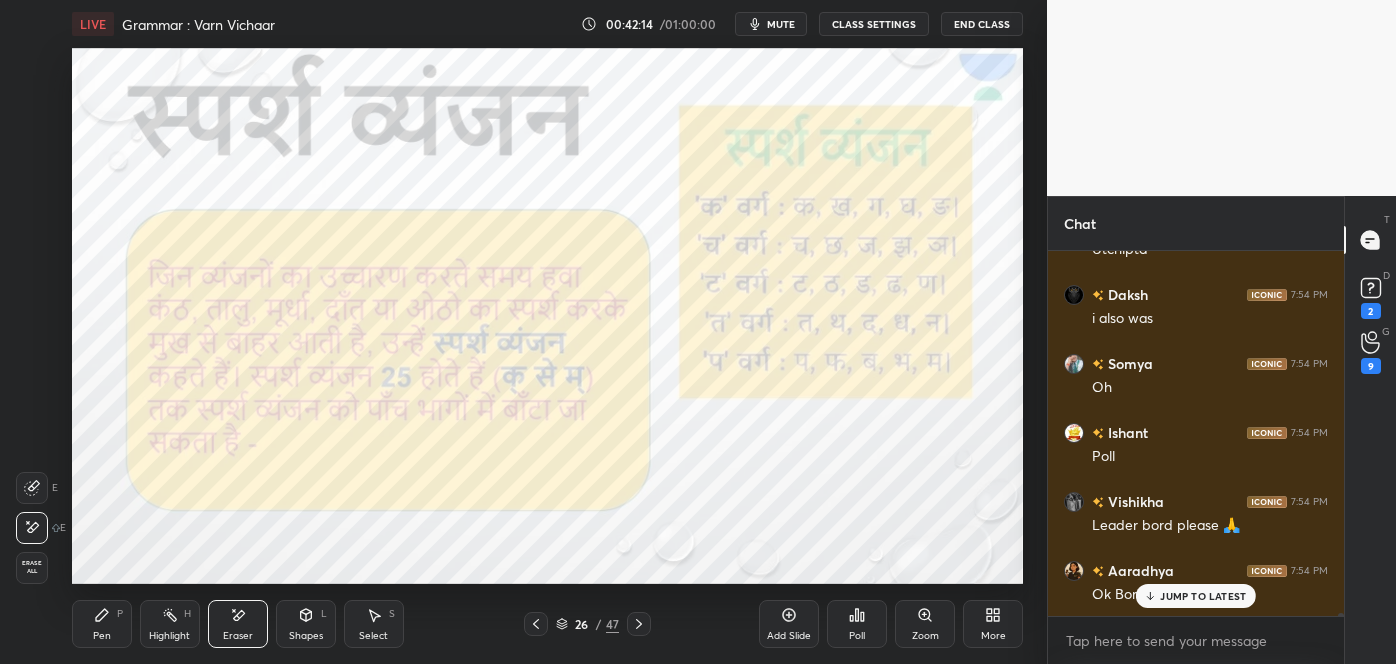 click on "Pen P" at bounding box center (102, 624) 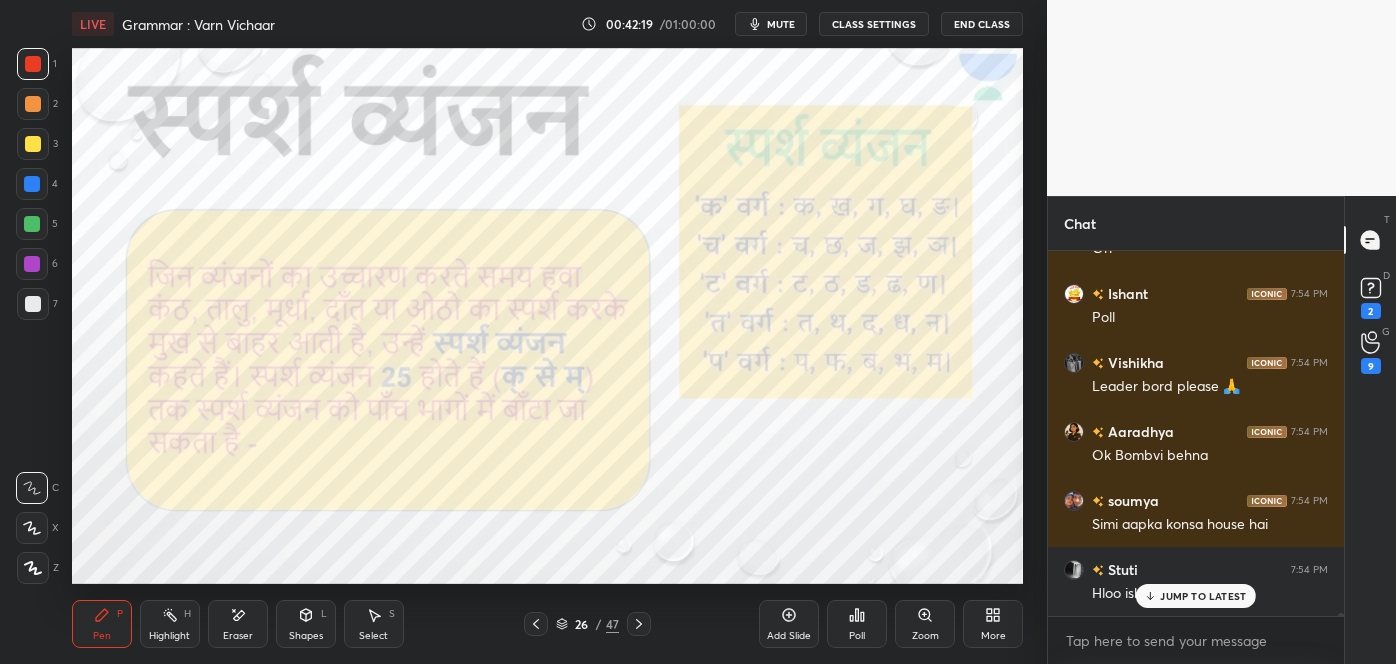 scroll, scrollTop: 40059, scrollLeft: 0, axis: vertical 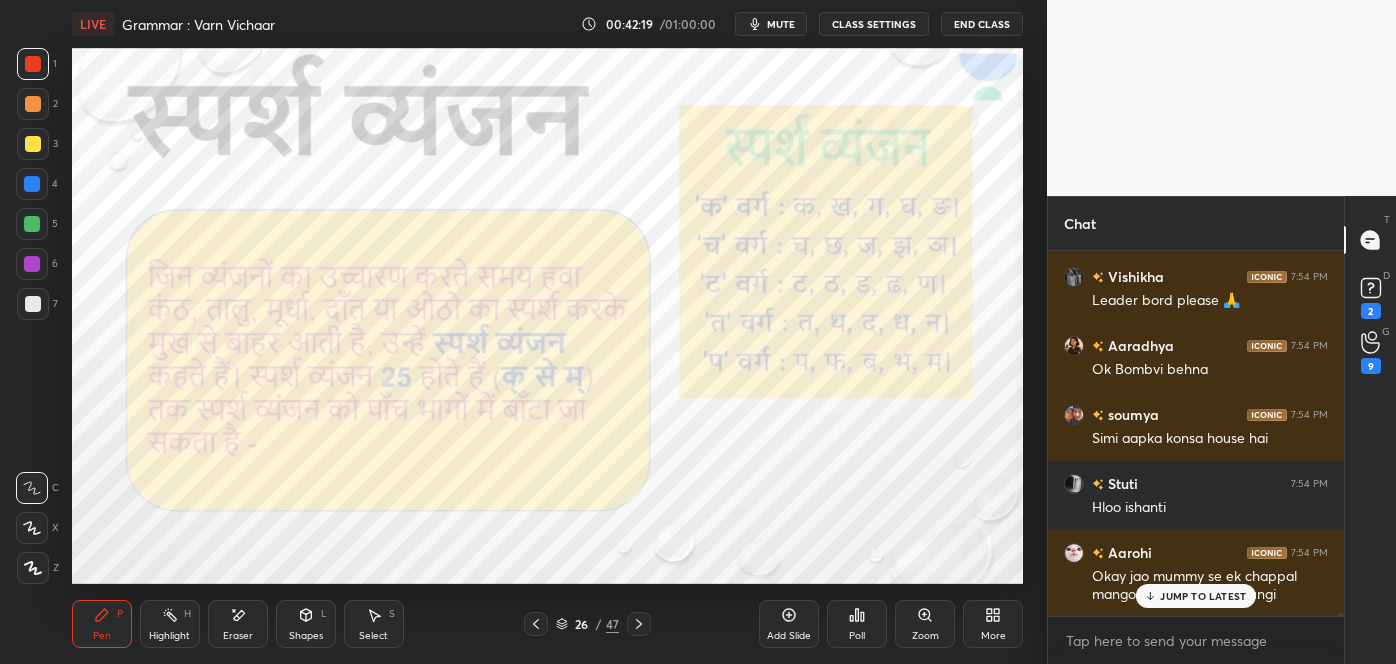 click on "Eraser" at bounding box center [238, 624] 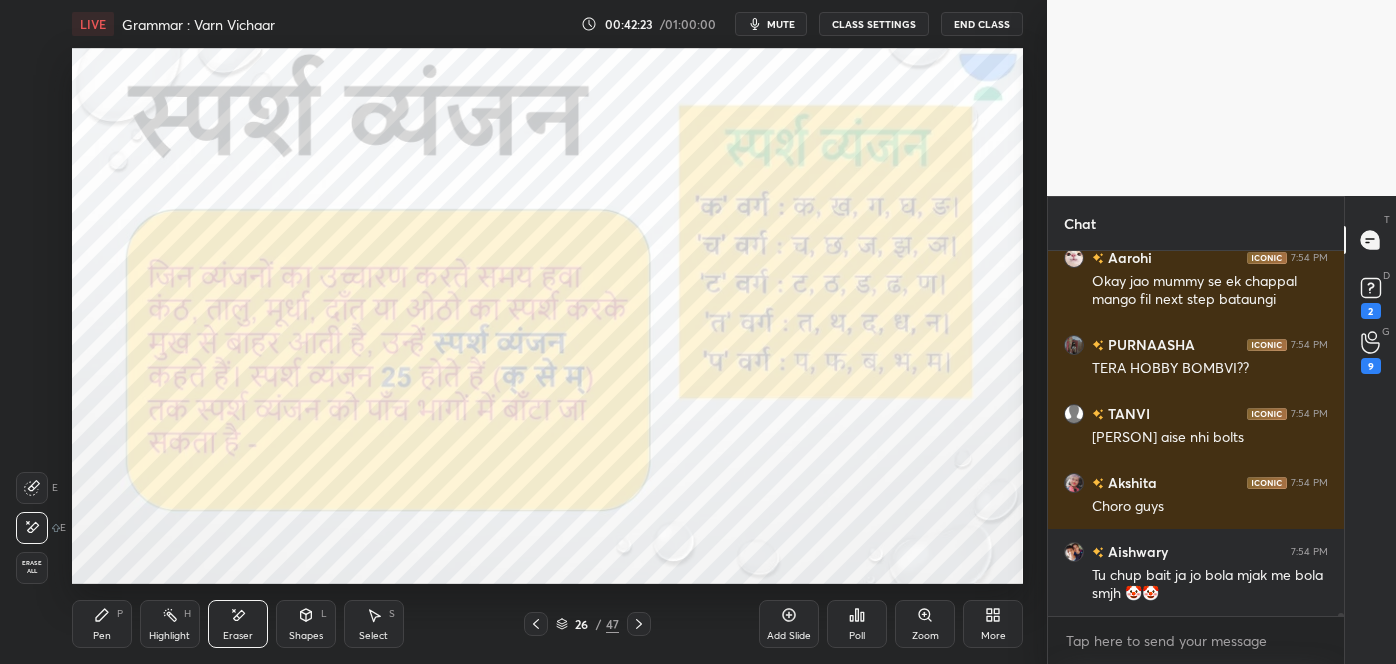 scroll, scrollTop: 40423, scrollLeft: 0, axis: vertical 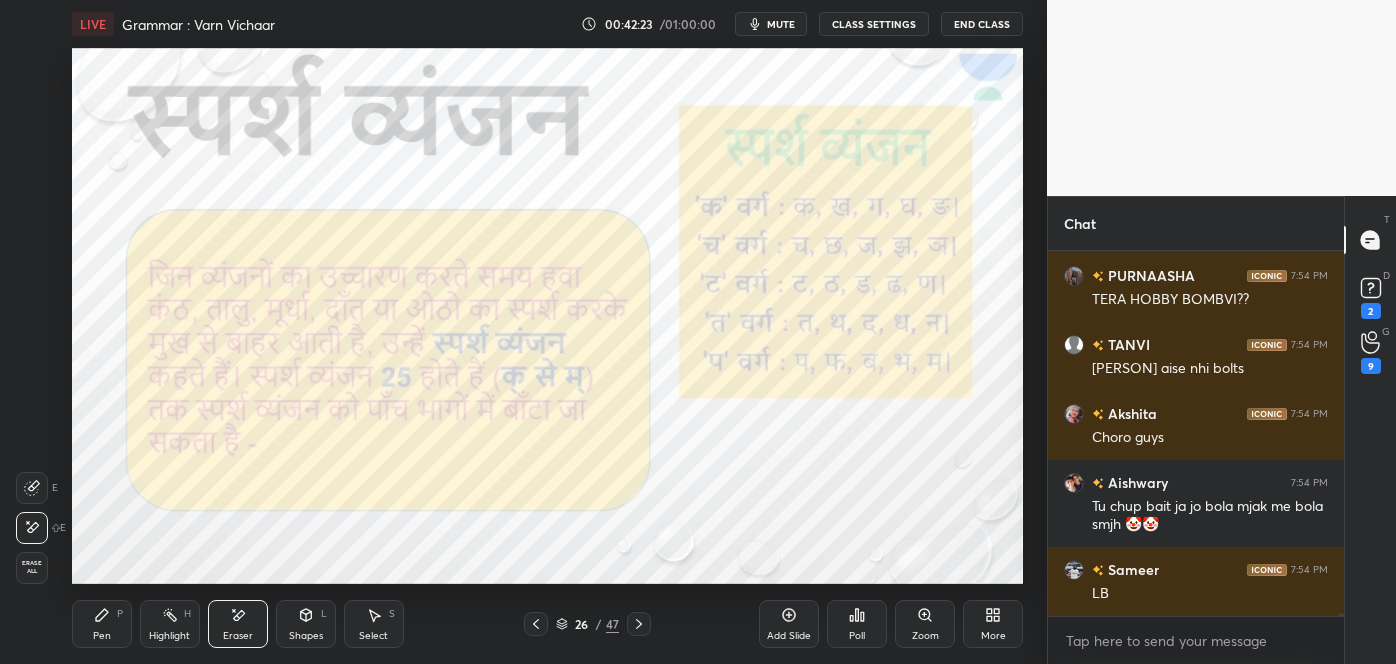 click on "Pen P" at bounding box center [102, 624] 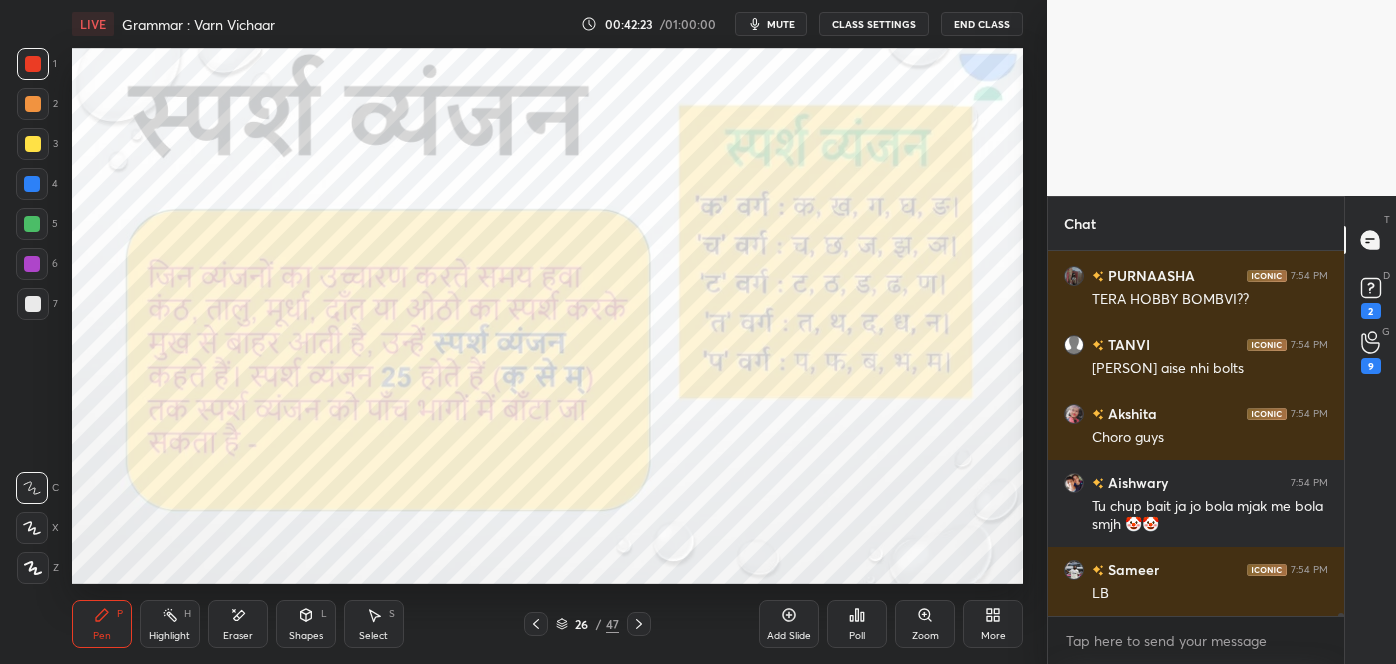 click on "Pen P" at bounding box center (102, 624) 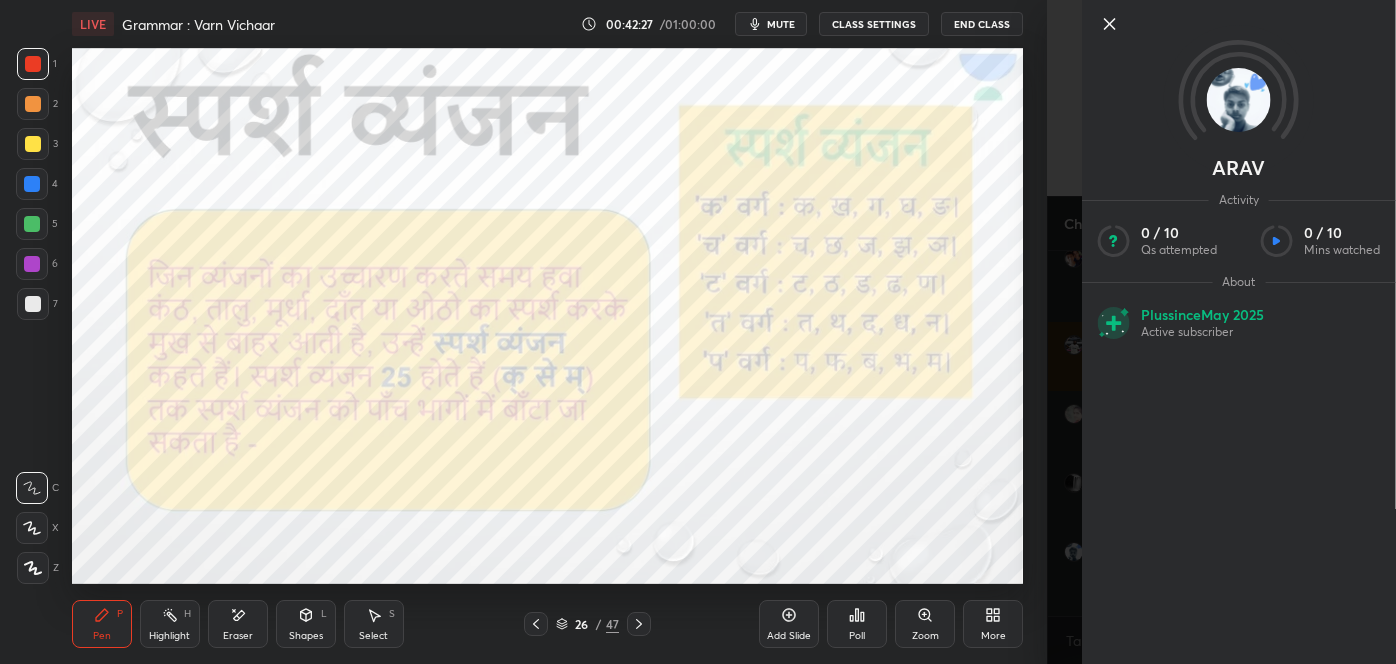 scroll, scrollTop: 40717, scrollLeft: 0, axis: vertical 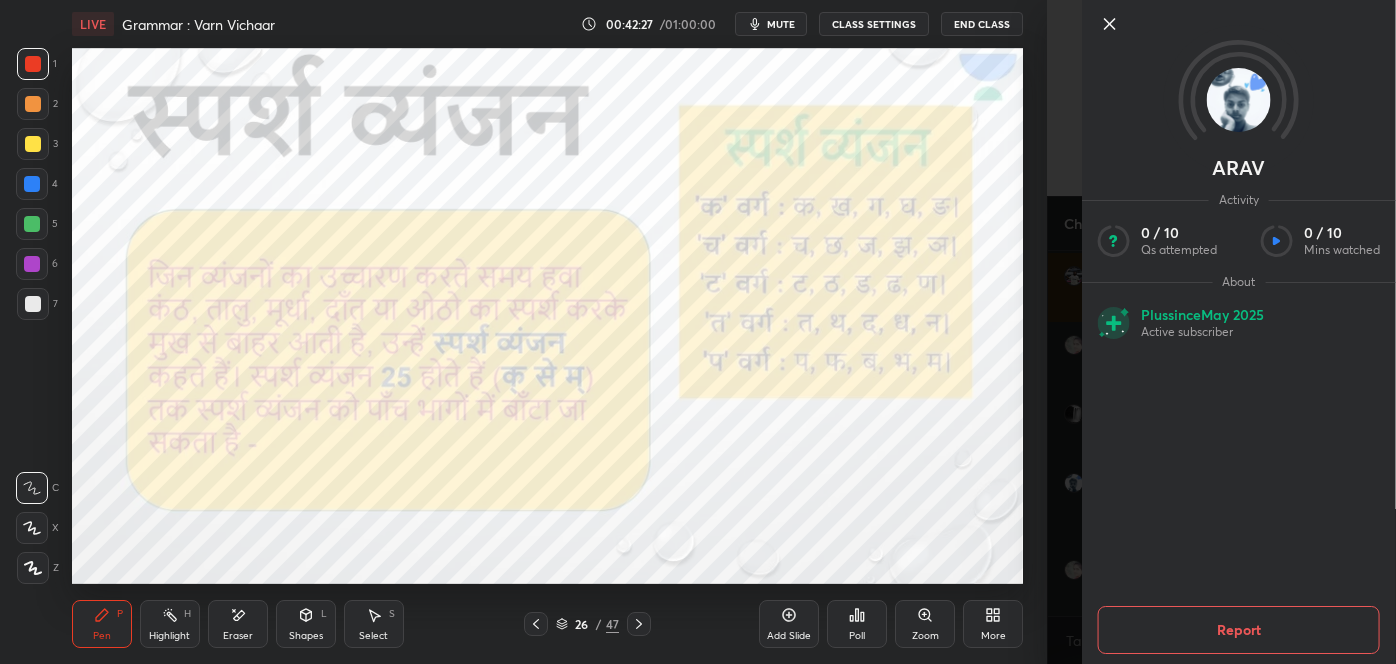 click 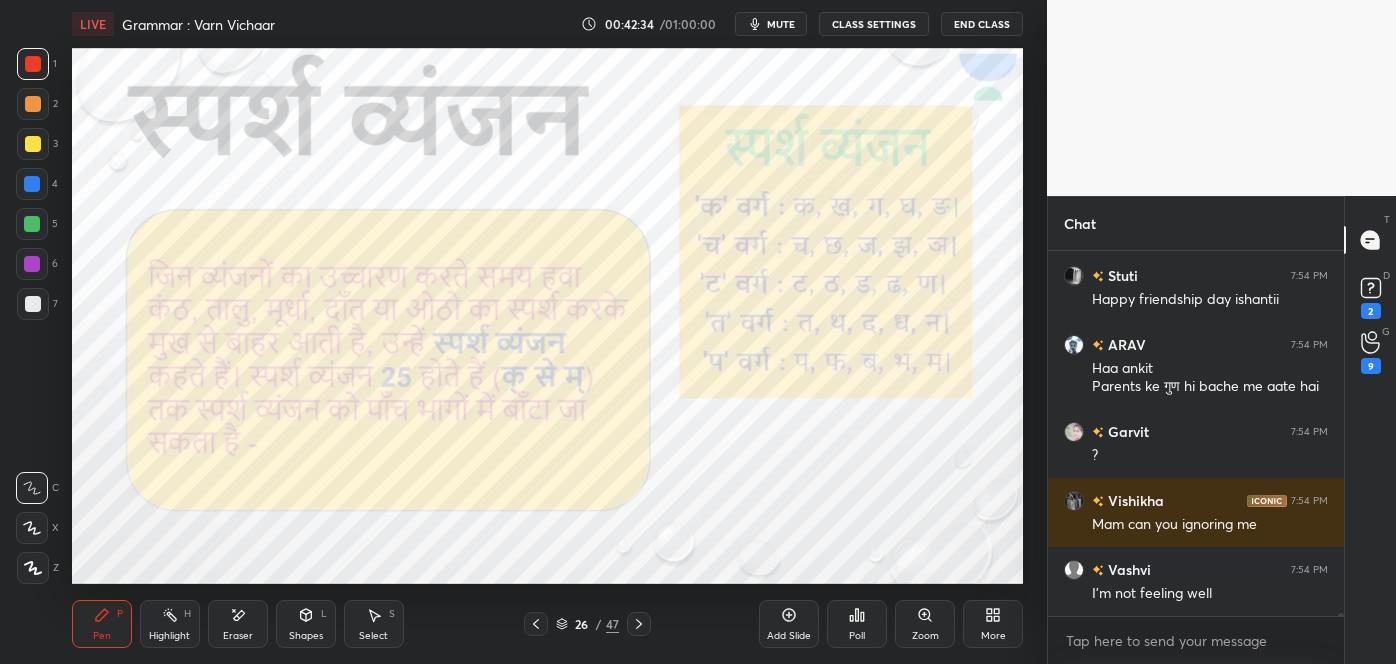 scroll, scrollTop: 40941, scrollLeft: 0, axis: vertical 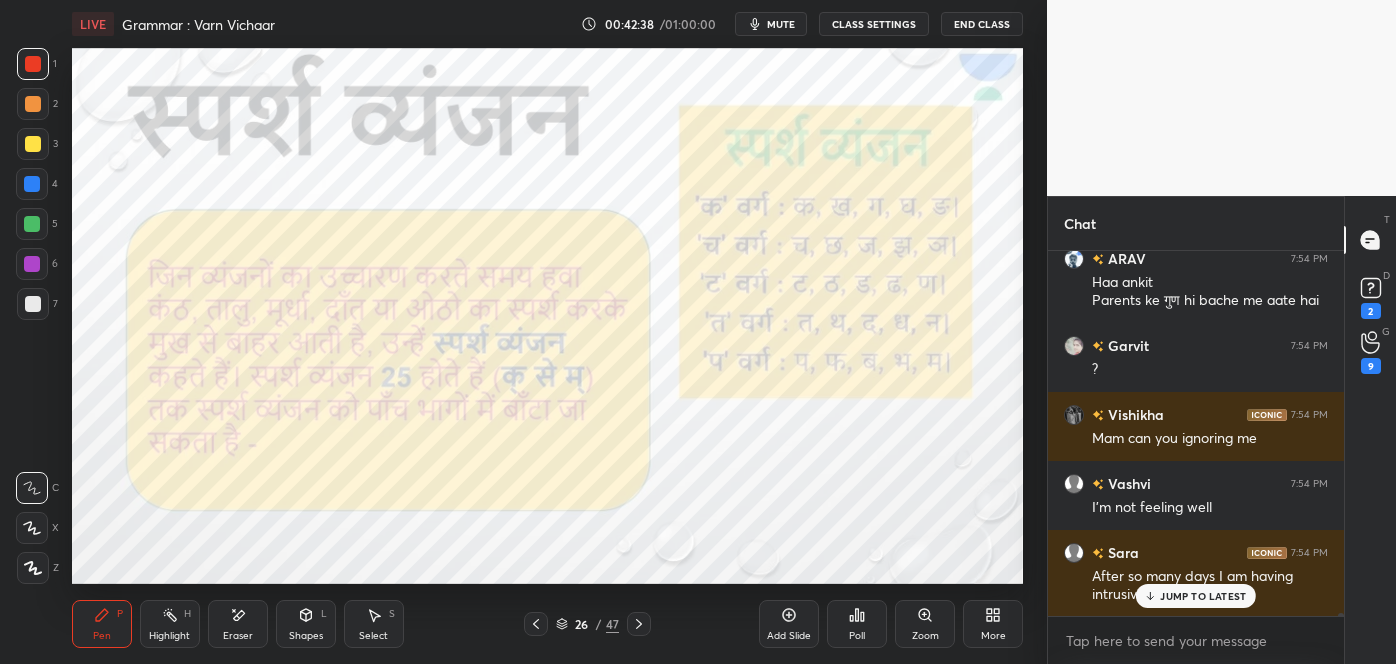 click on "JUMP TO LATEST" at bounding box center [1203, 596] 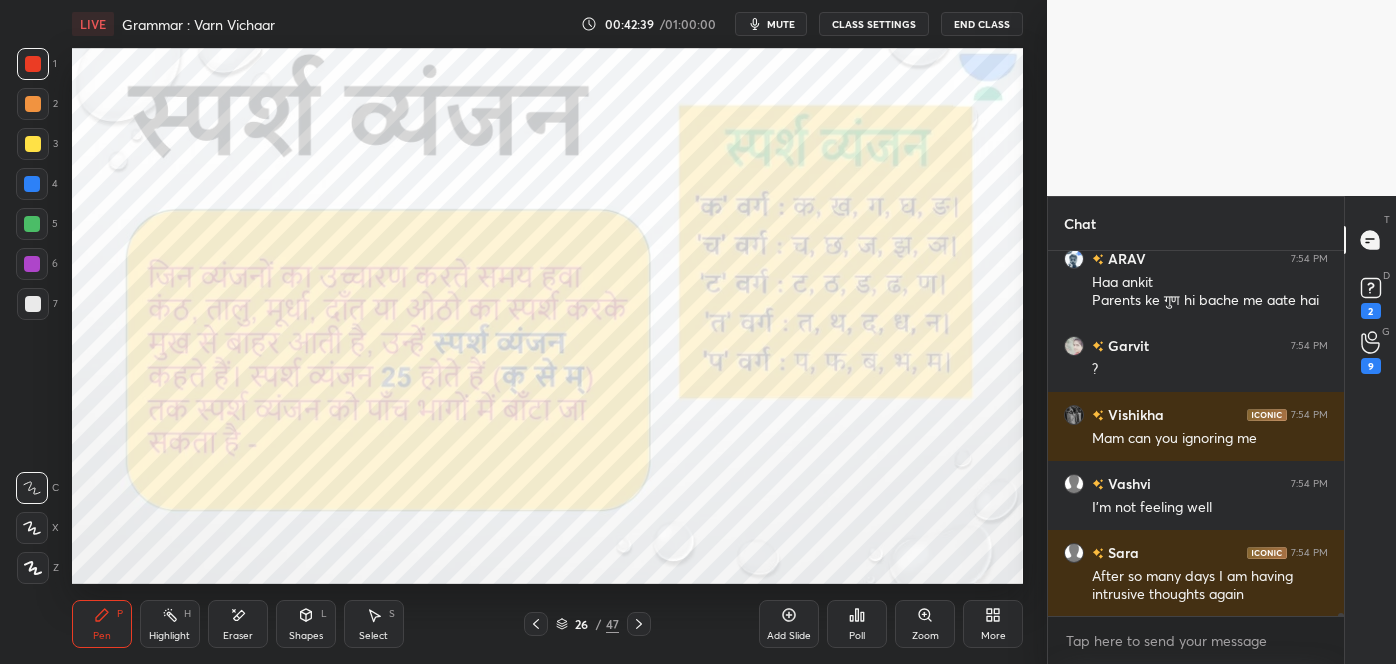 scroll, scrollTop: 41010, scrollLeft: 0, axis: vertical 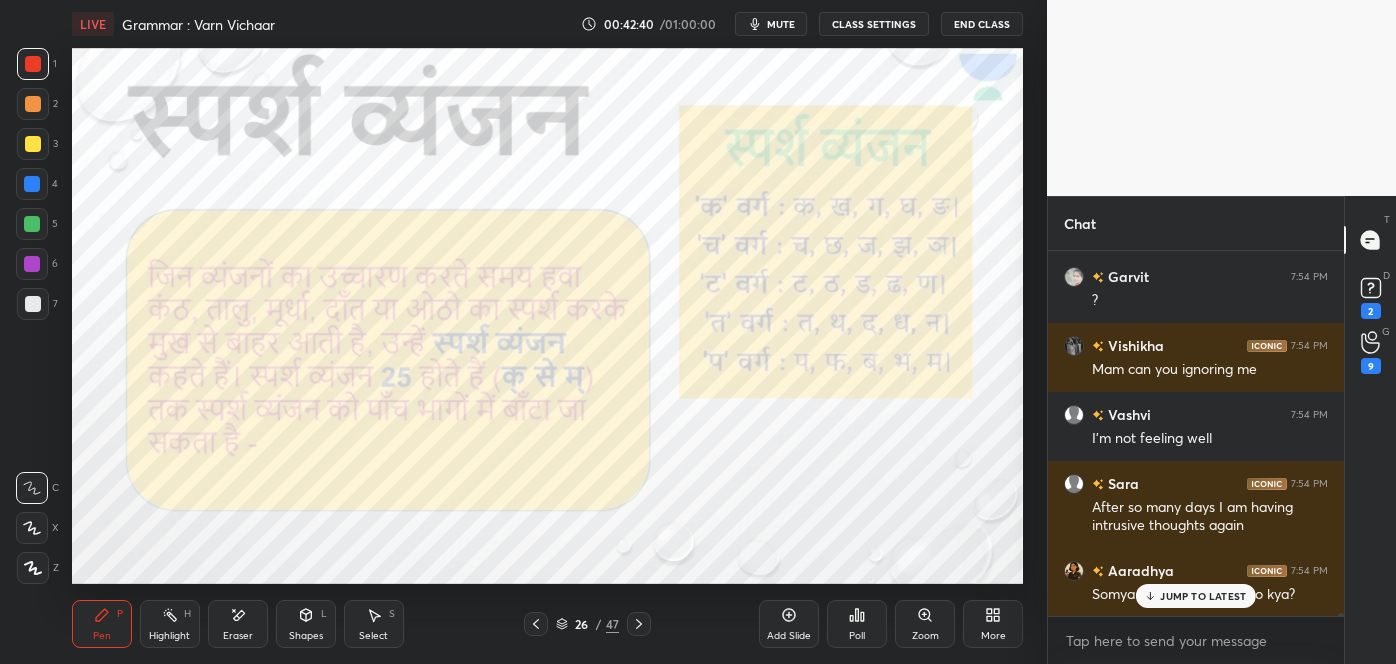 click on "JUMP TO LATEST" at bounding box center [1203, 596] 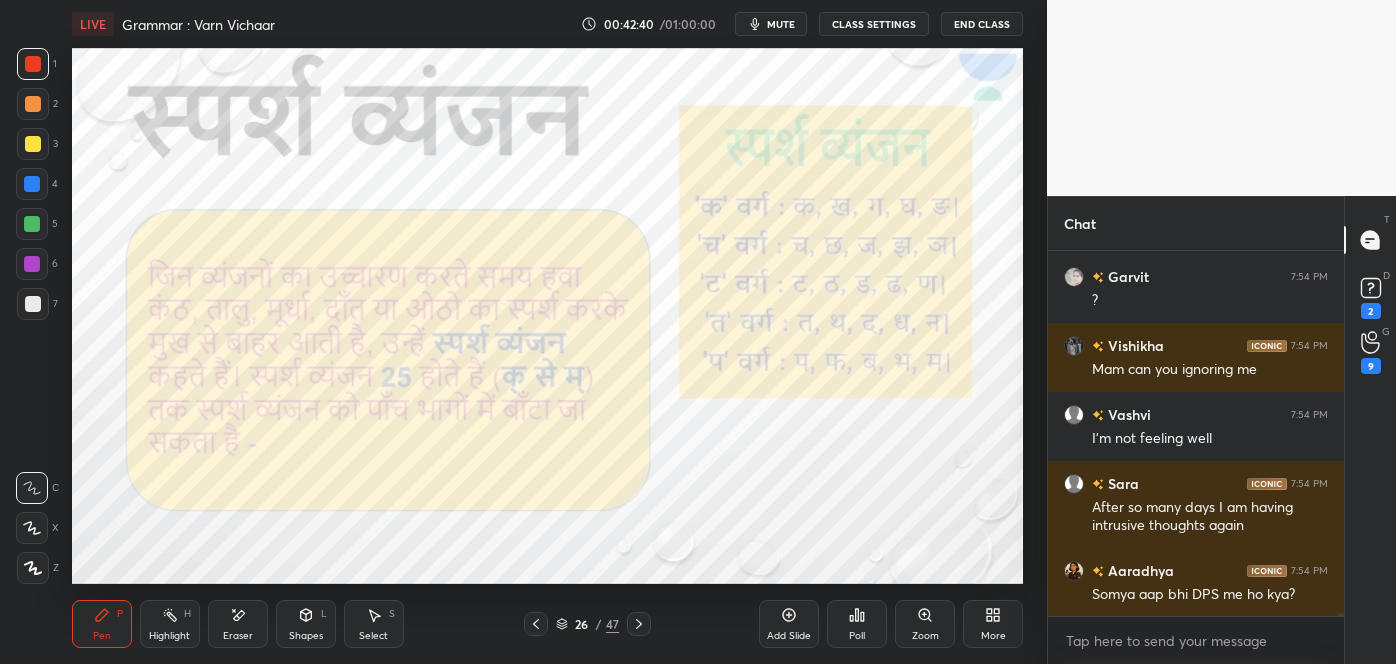 scroll, scrollTop: 41098, scrollLeft: 0, axis: vertical 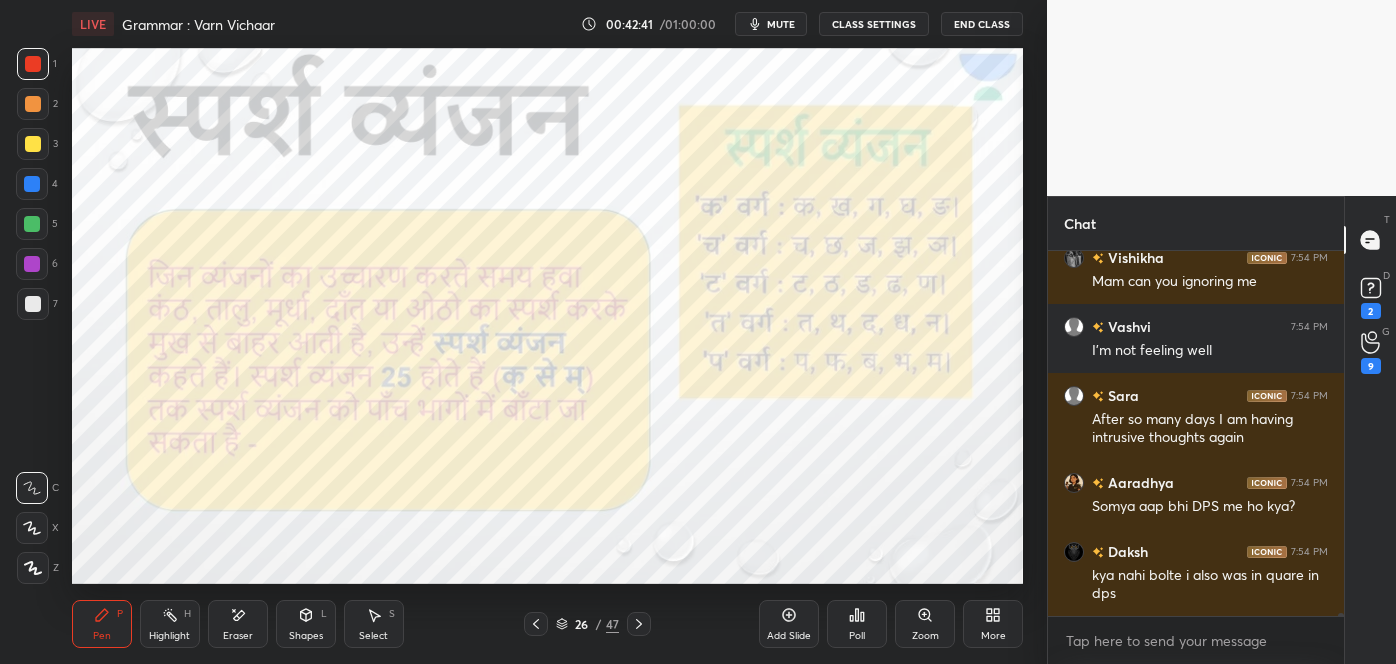 click 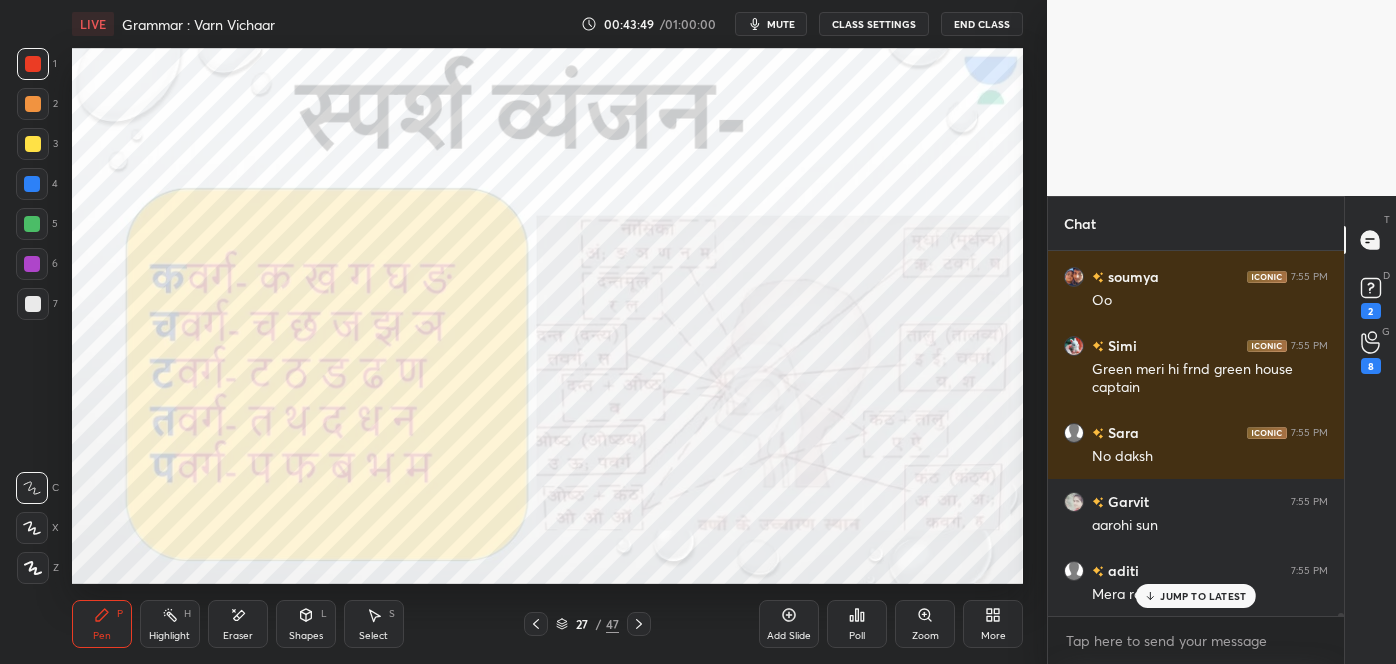 scroll, scrollTop: 44016, scrollLeft: 0, axis: vertical 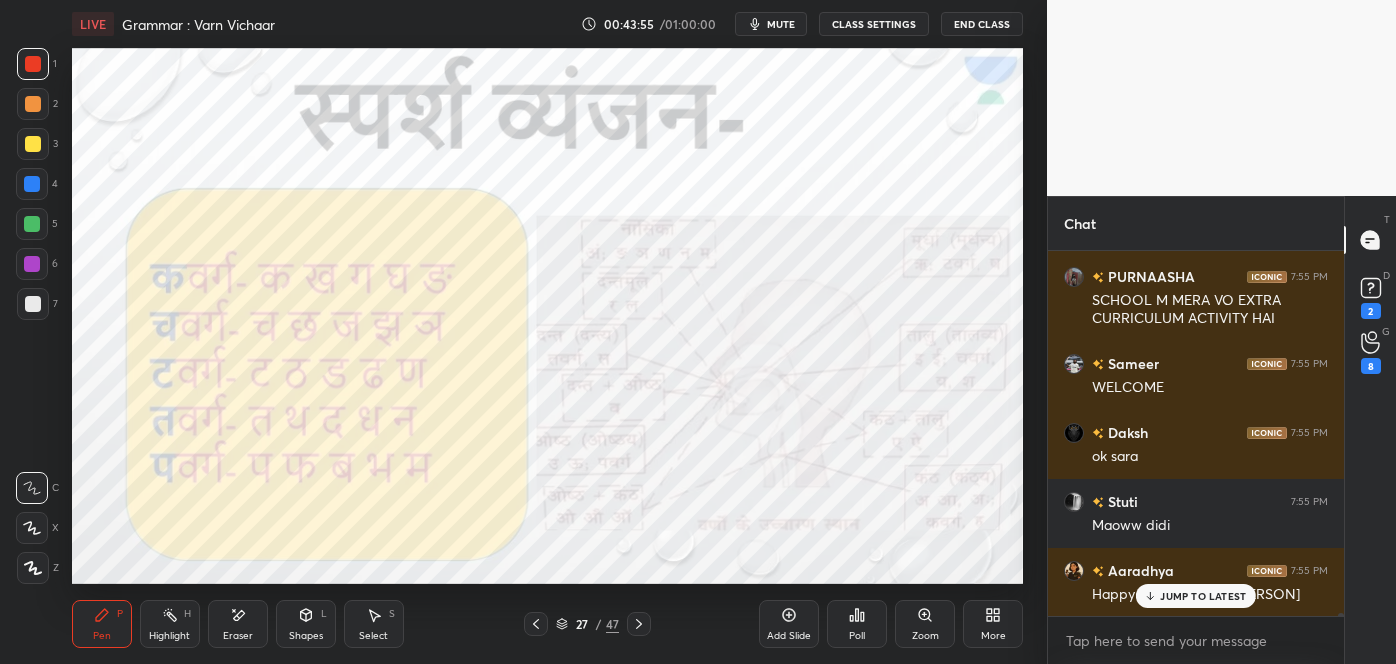 click on "JUMP TO LATEST" at bounding box center [1203, 596] 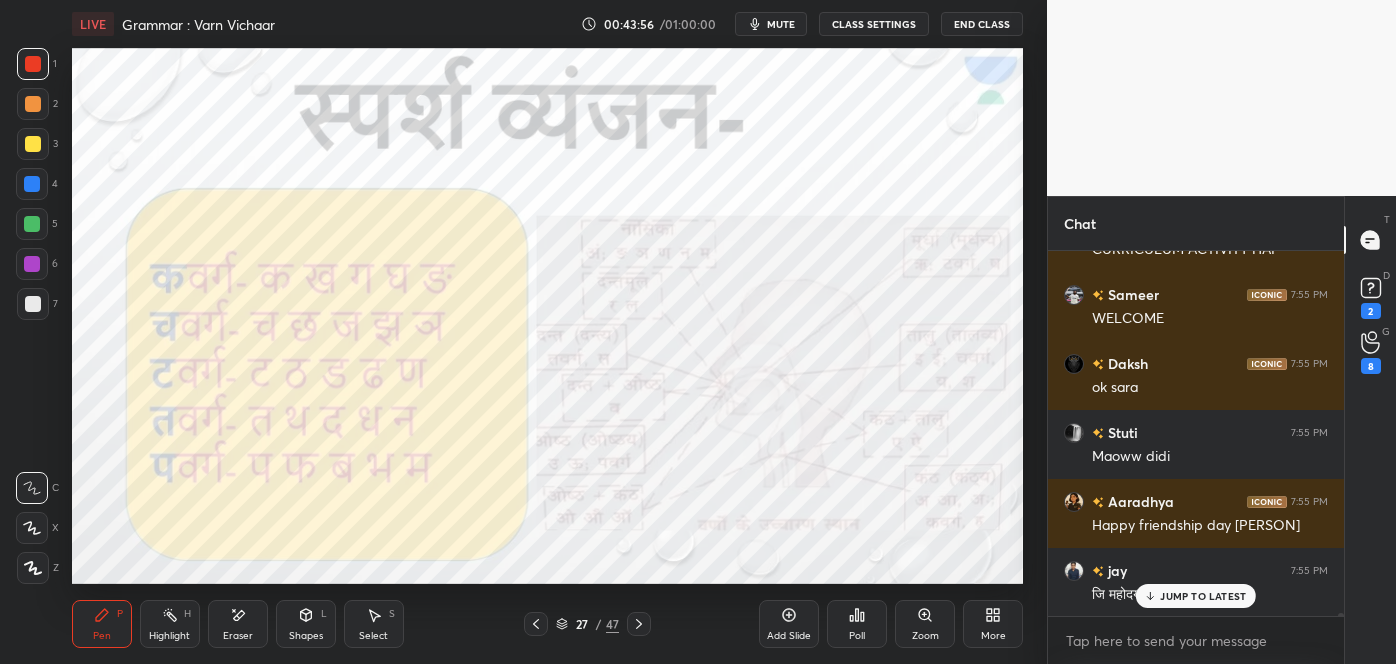 click on "JUMP TO LATEST" at bounding box center [1196, 596] 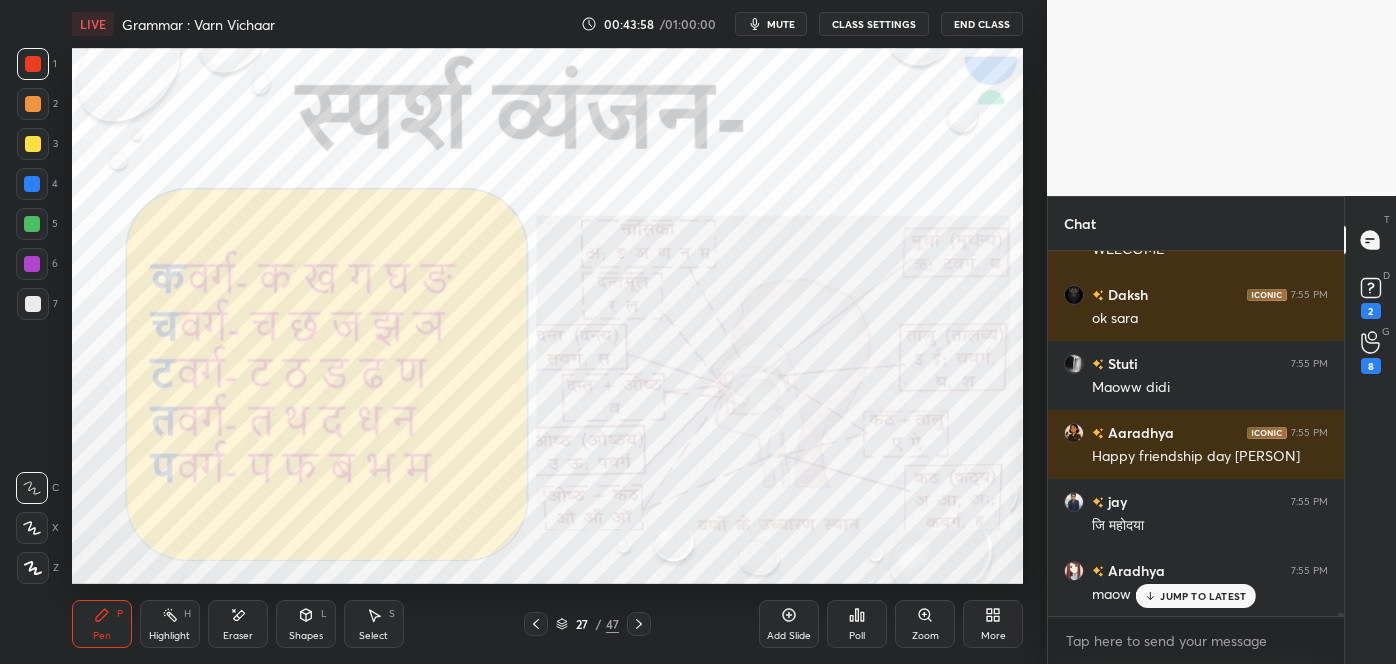 click 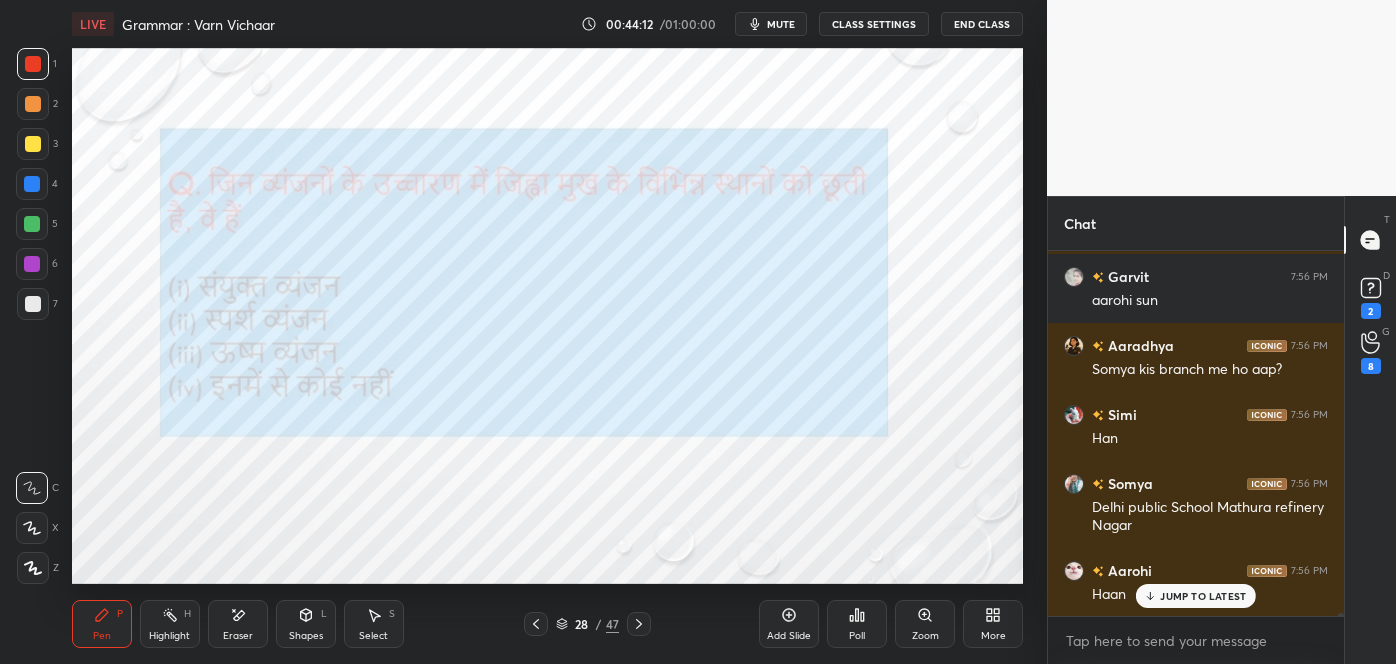 click on "JUMP TO LATEST" at bounding box center [1203, 596] 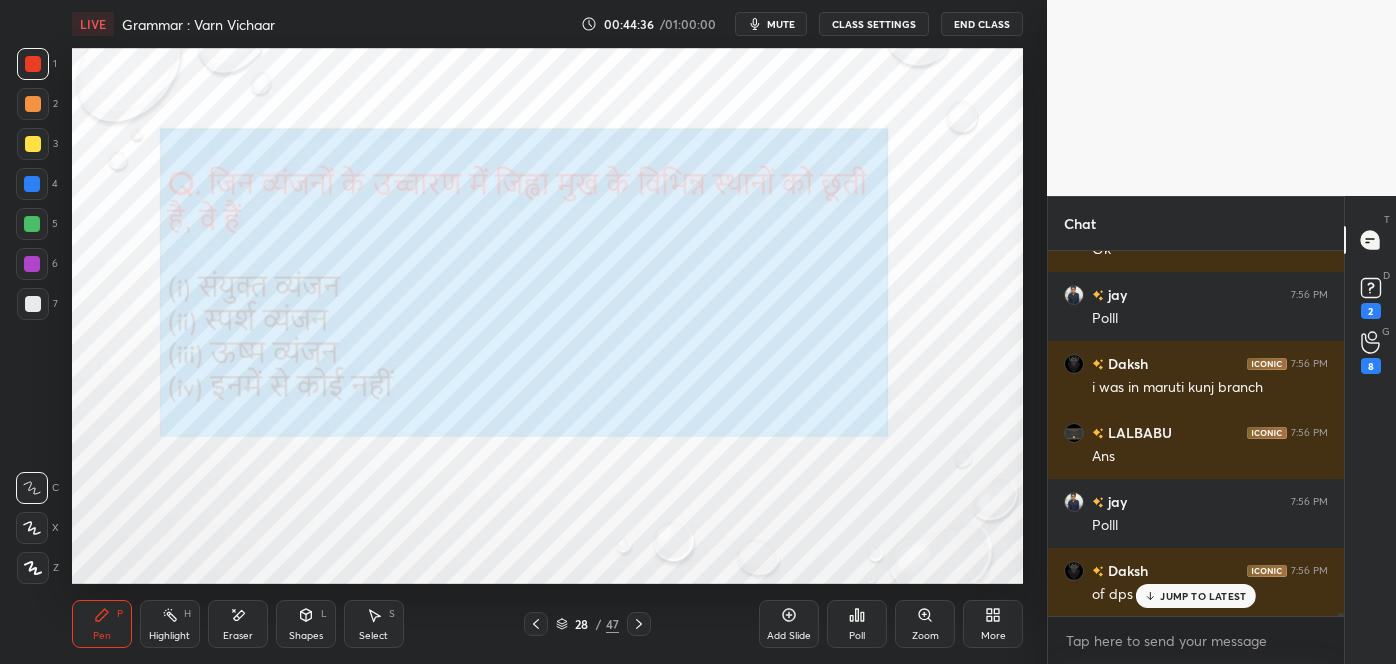 click 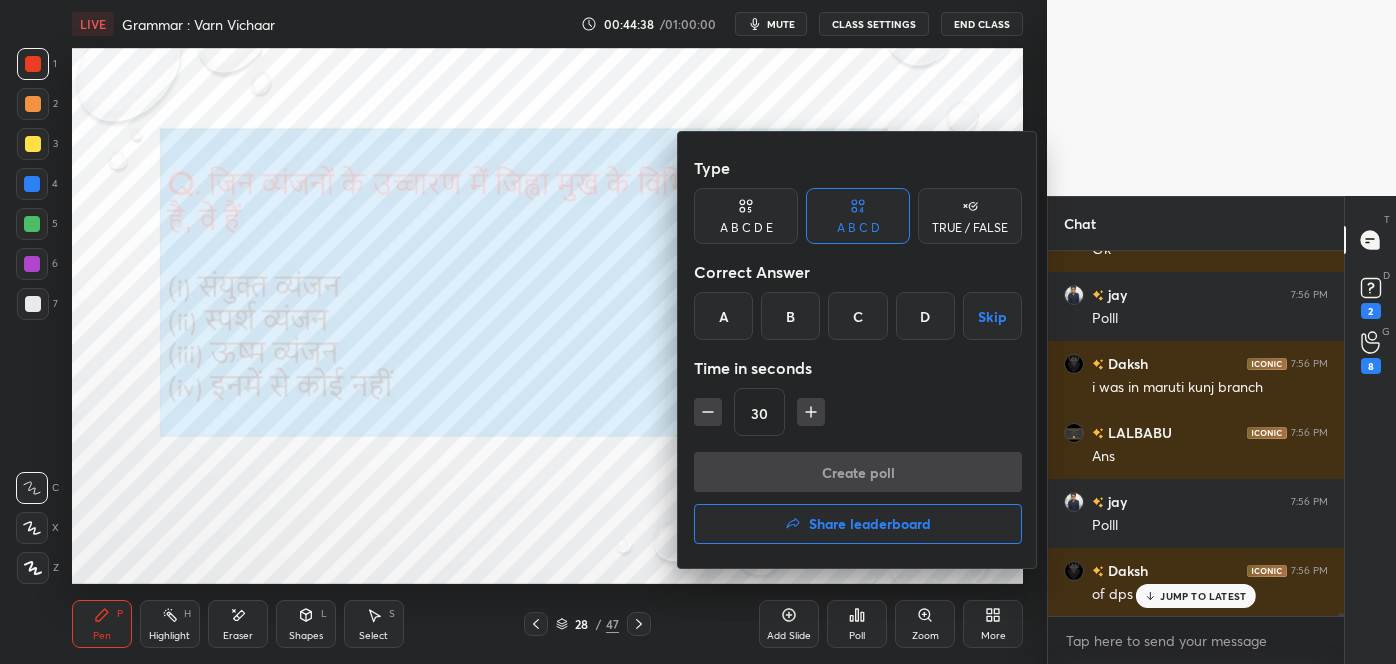 click on "B" at bounding box center [790, 316] 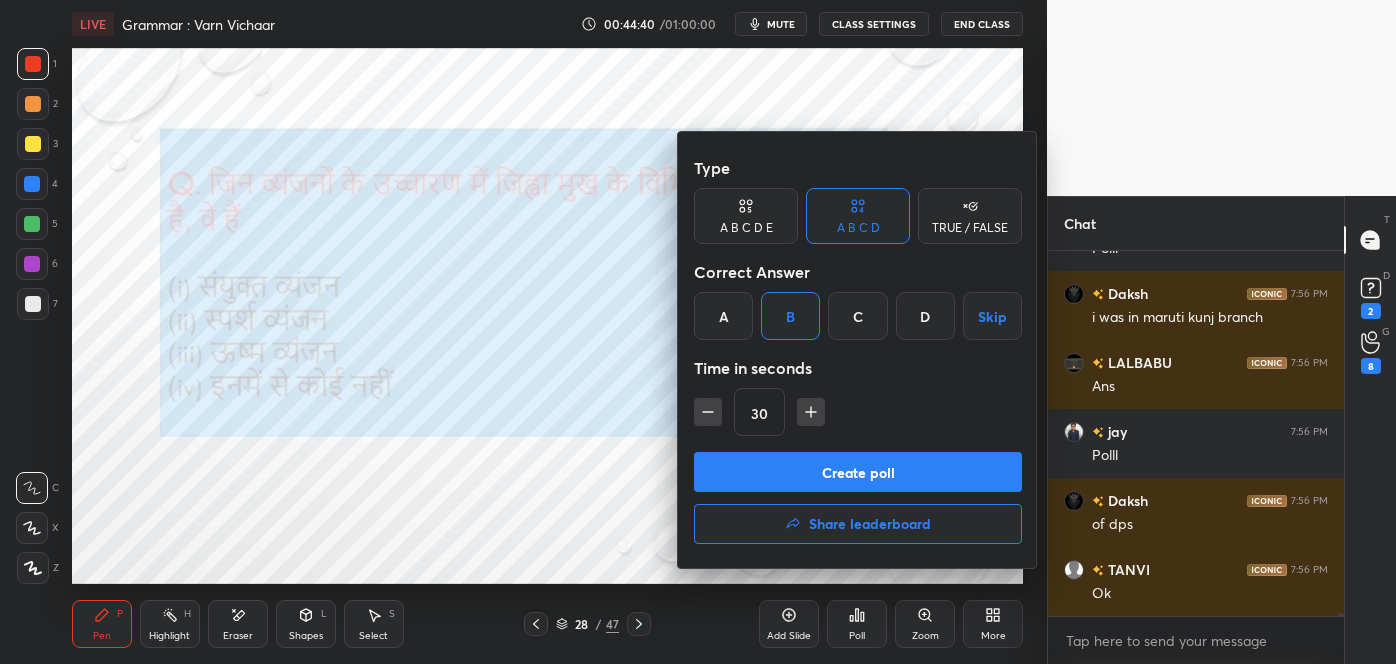 click on "Create poll" at bounding box center (858, 472) 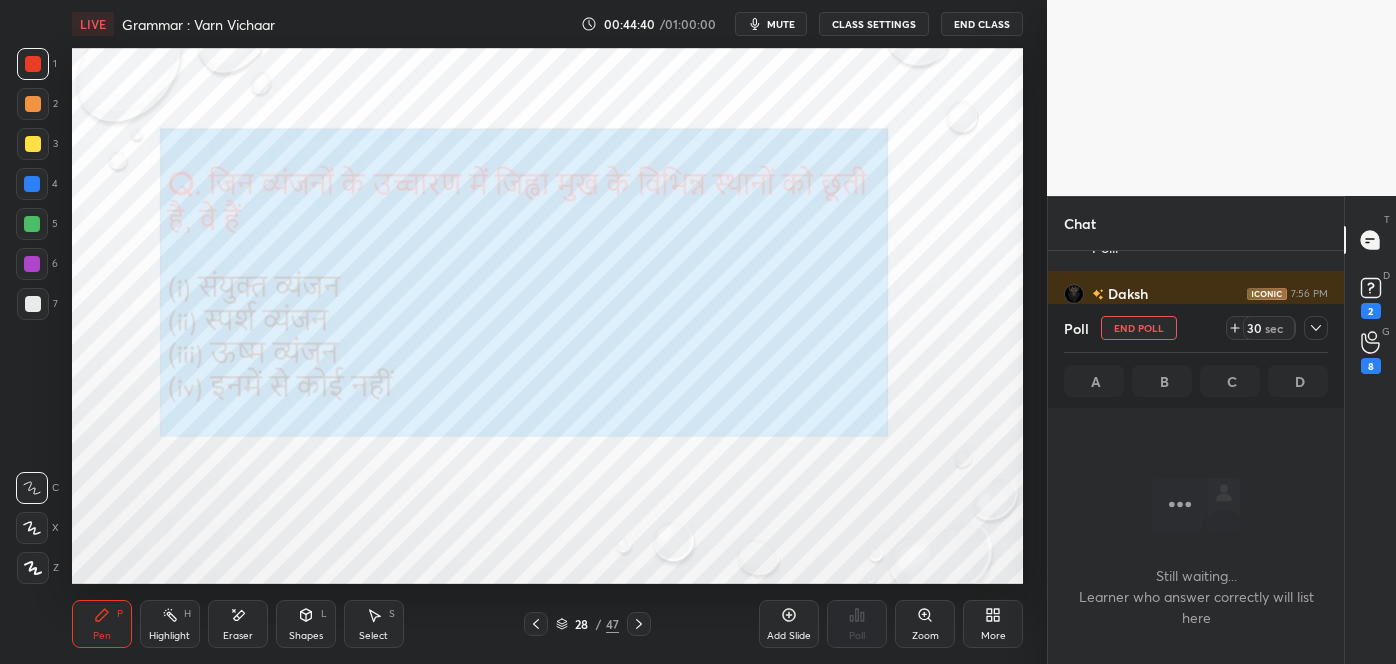 scroll, scrollTop: 269, scrollLeft: 290, axis: both 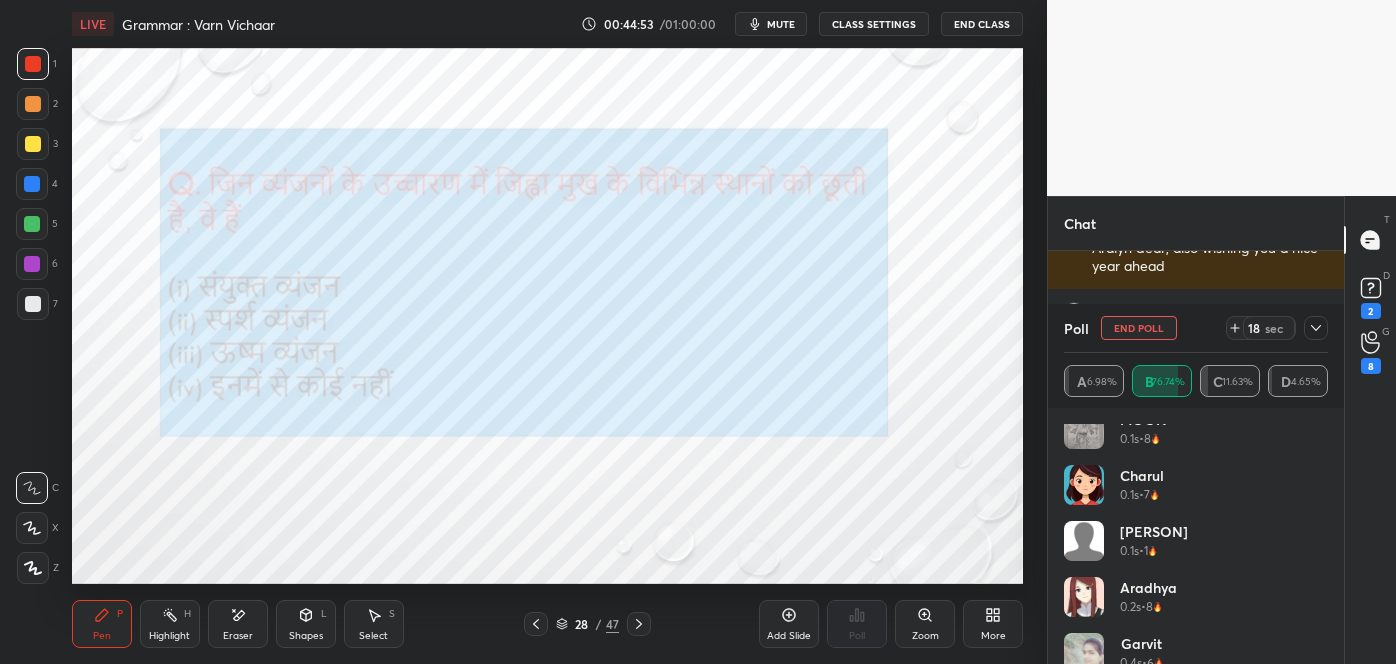 click on "Poll End Poll 18  sec" at bounding box center (1196, 328) 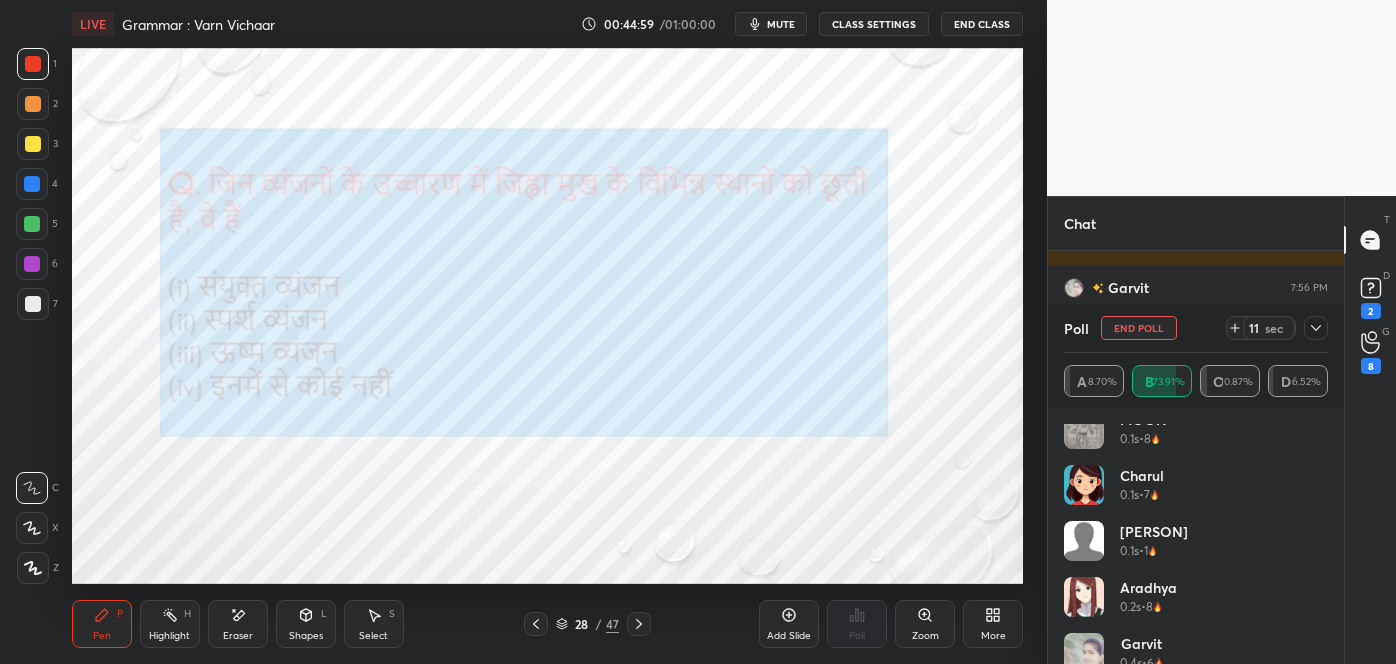 click 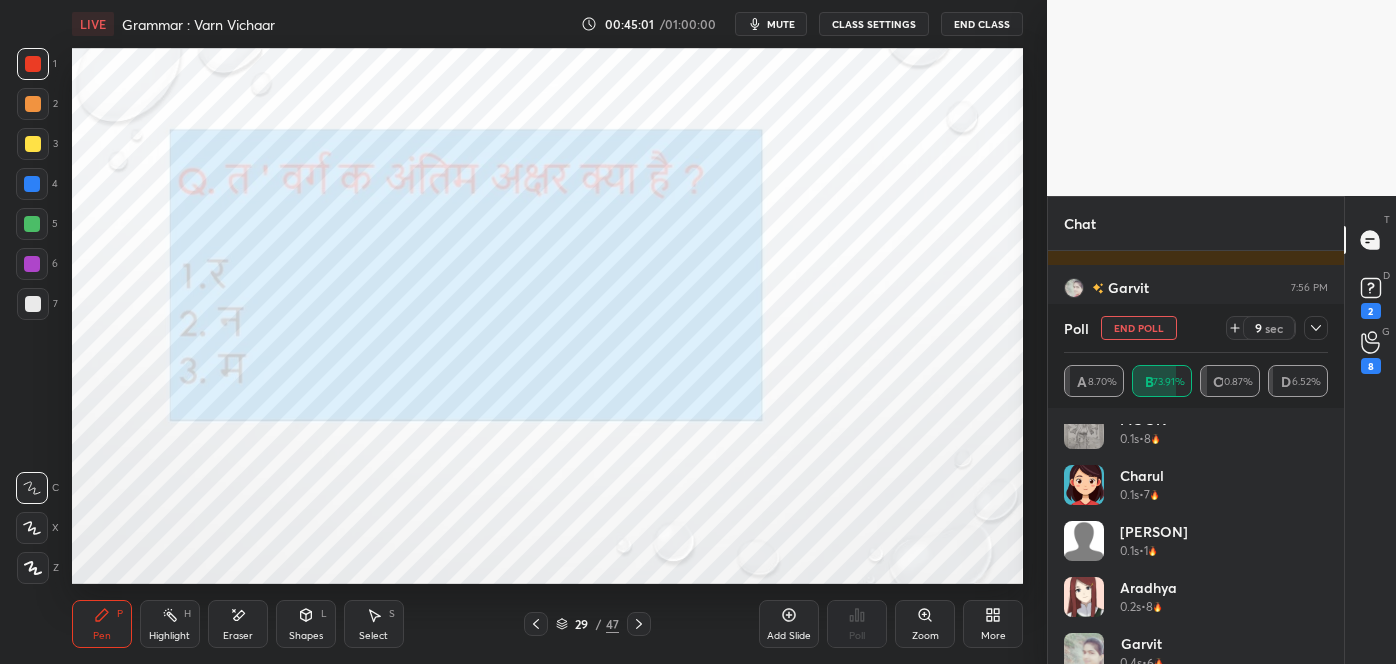 click 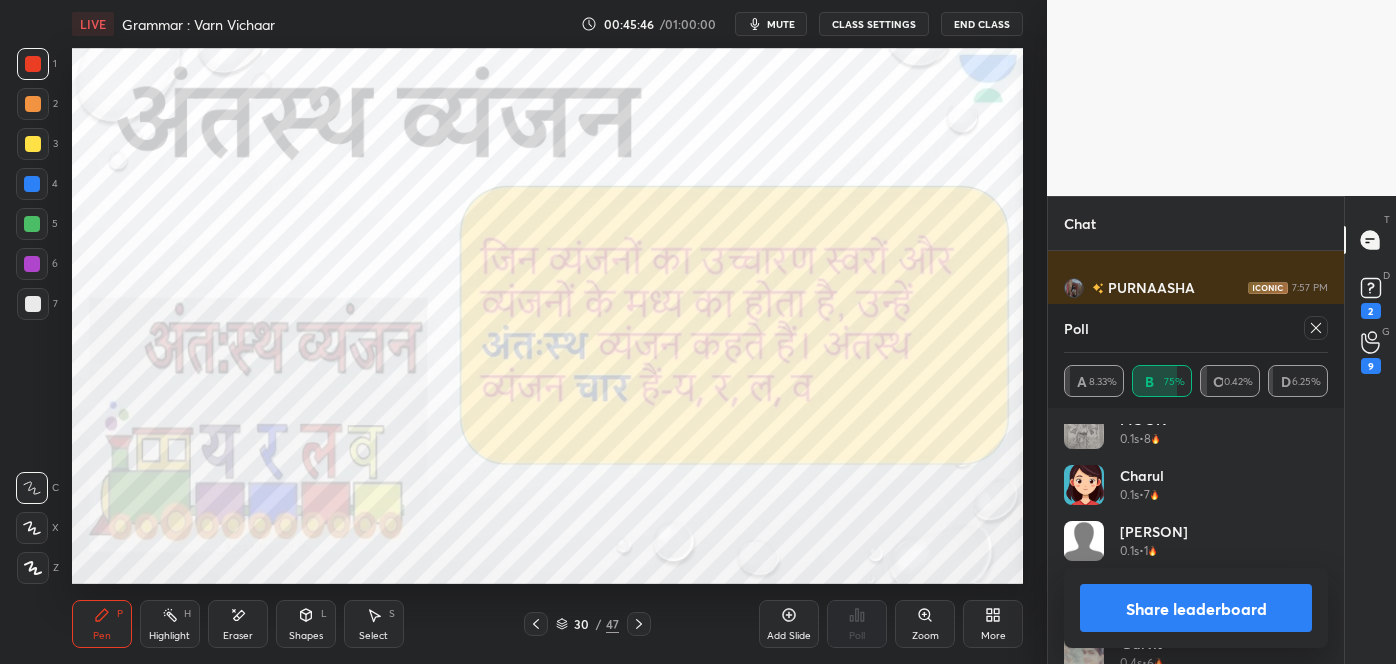 click at bounding box center (1316, 328) 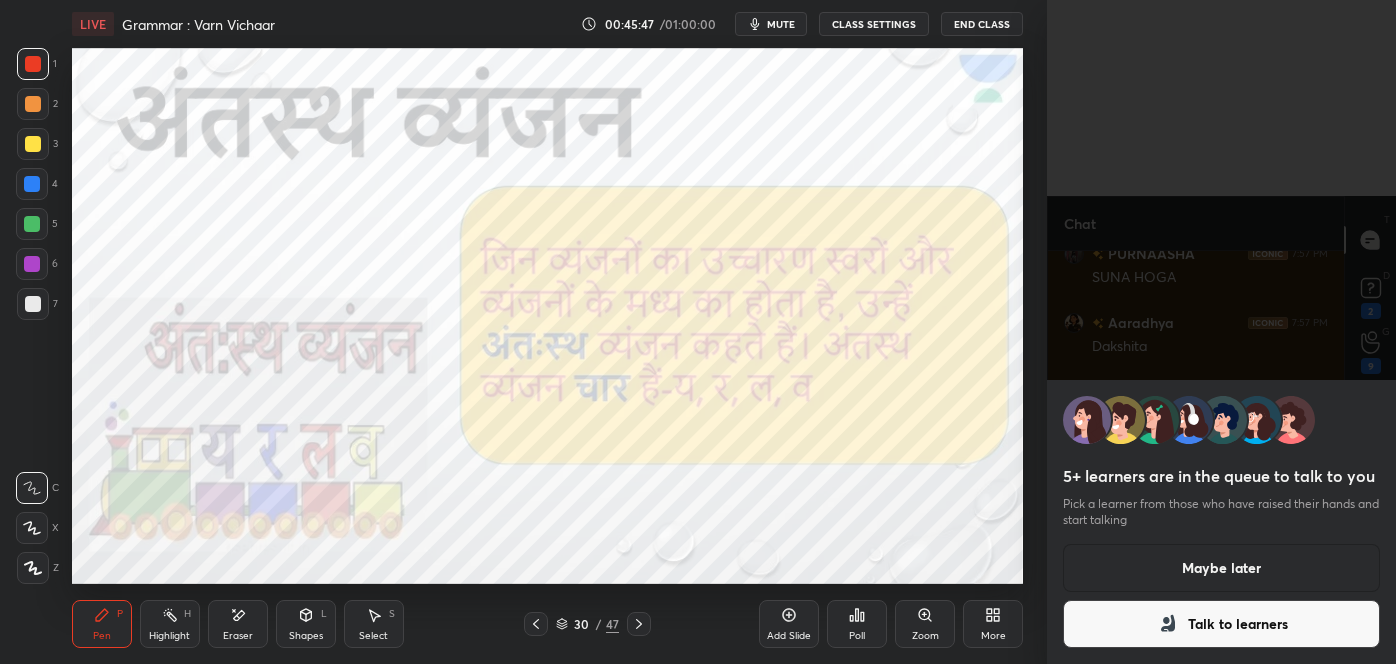 click on "Talk to learners" at bounding box center (1221, 624) 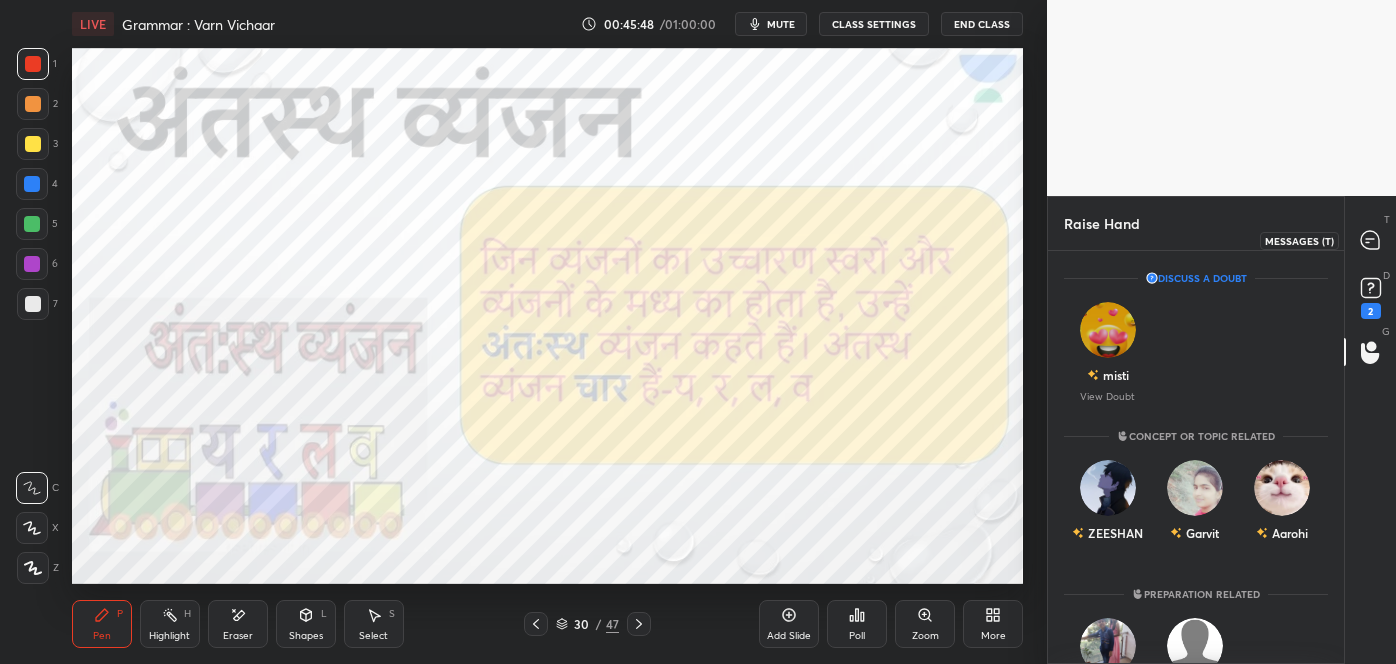 click 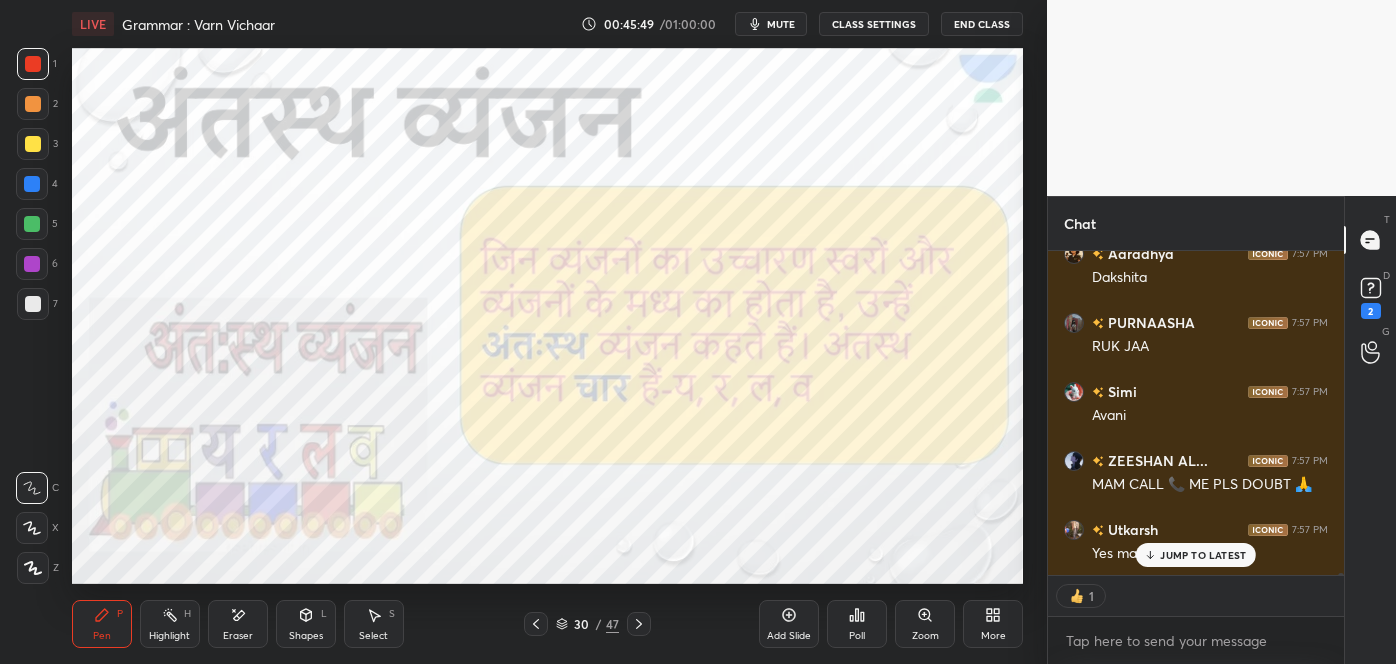click on "JUMP TO LATEST" at bounding box center (1203, 555) 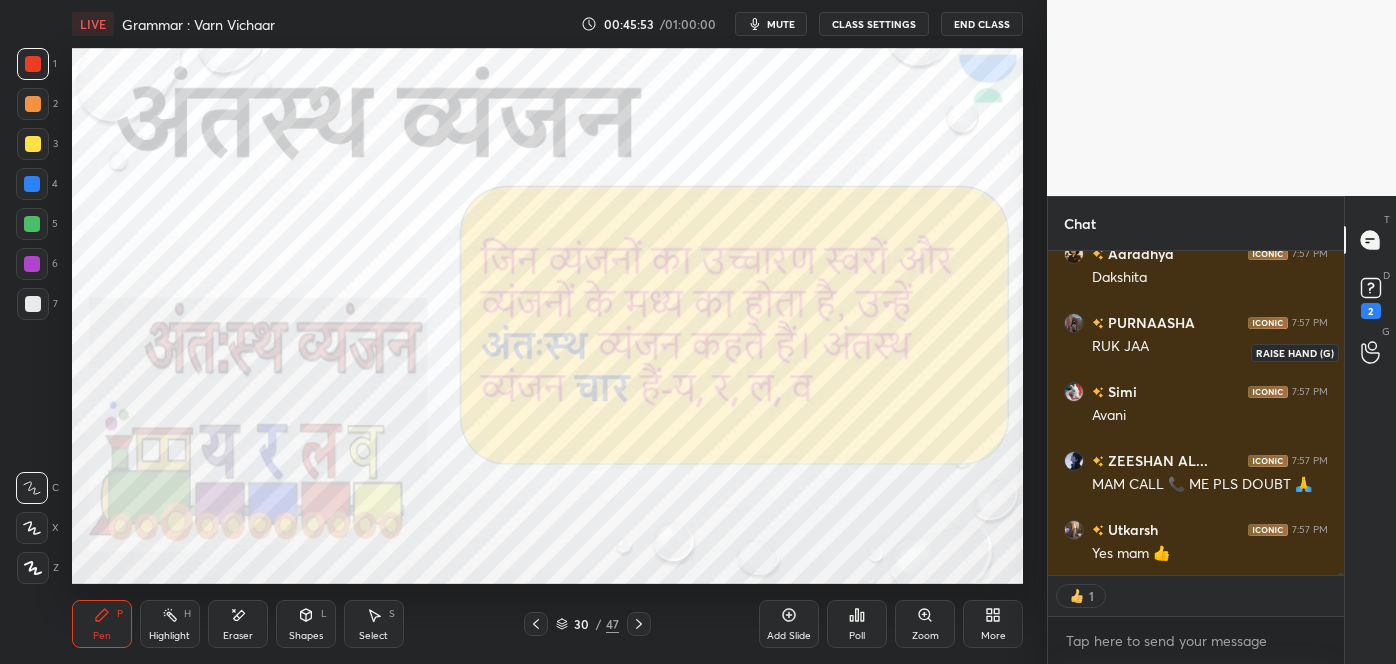 click 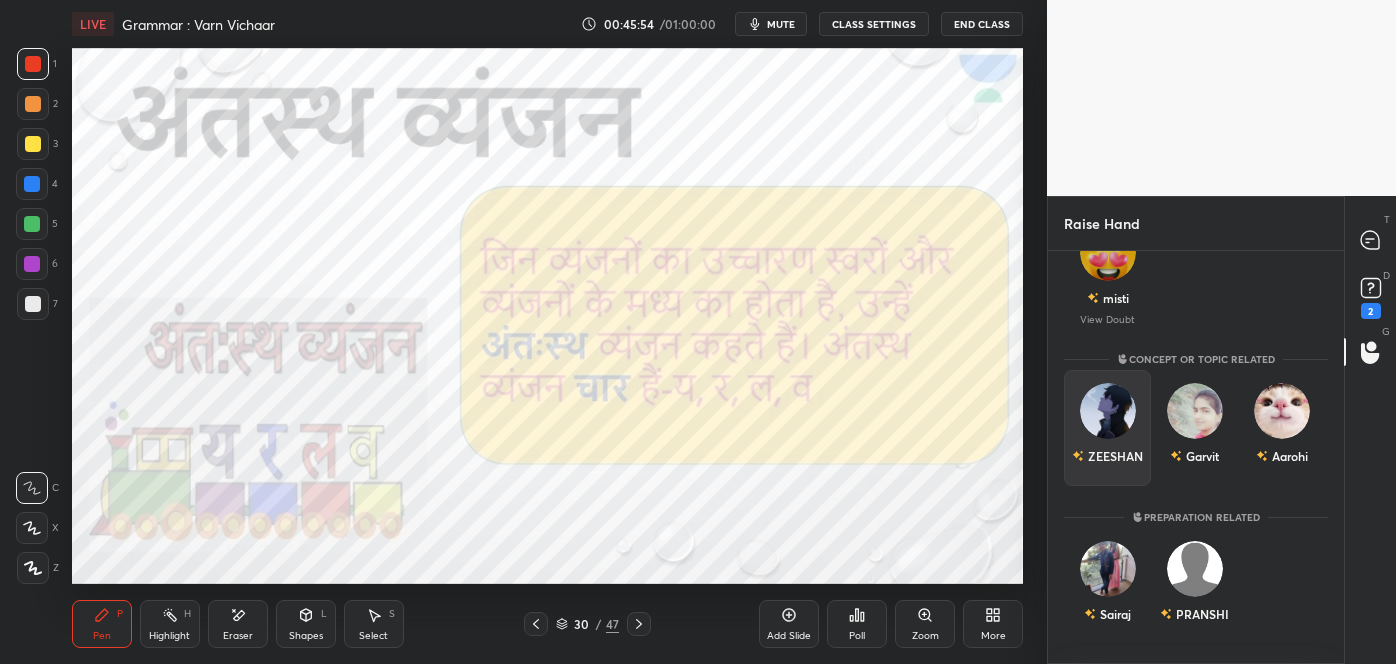click at bounding box center [1108, 411] 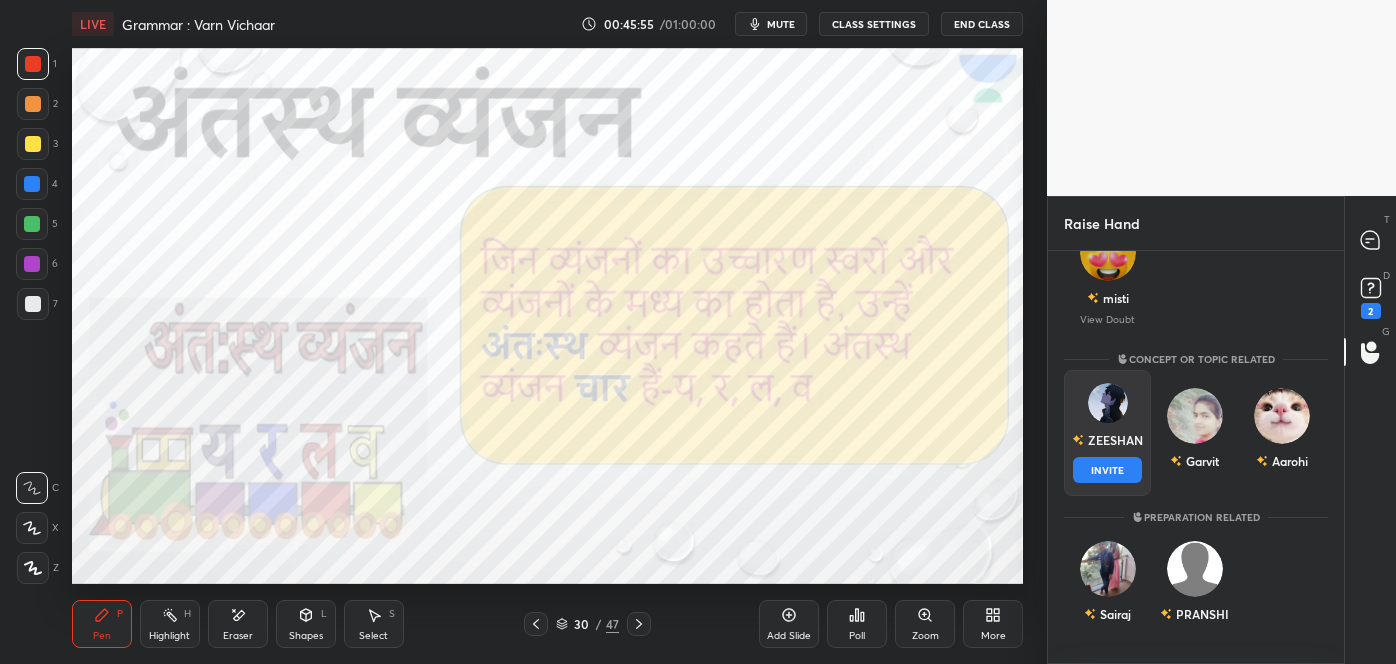 click on "INVITE" at bounding box center [1107, 470] 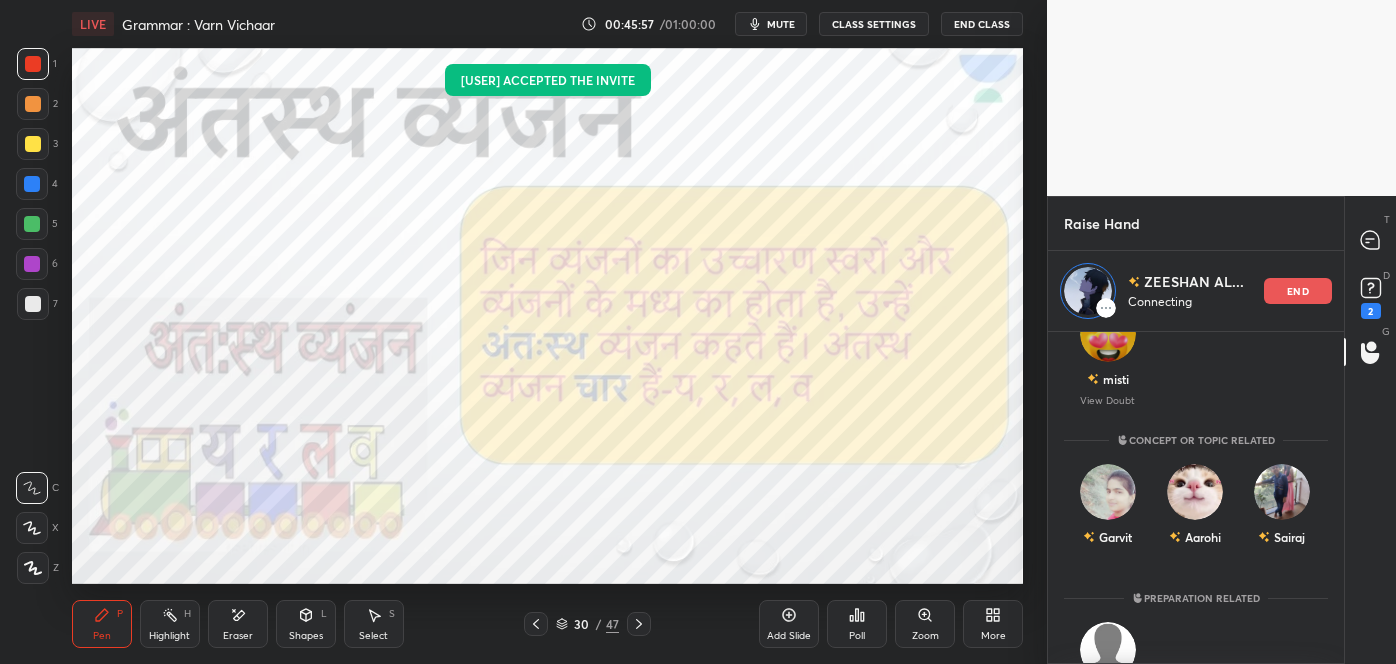 click on "end" at bounding box center [1298, 291] 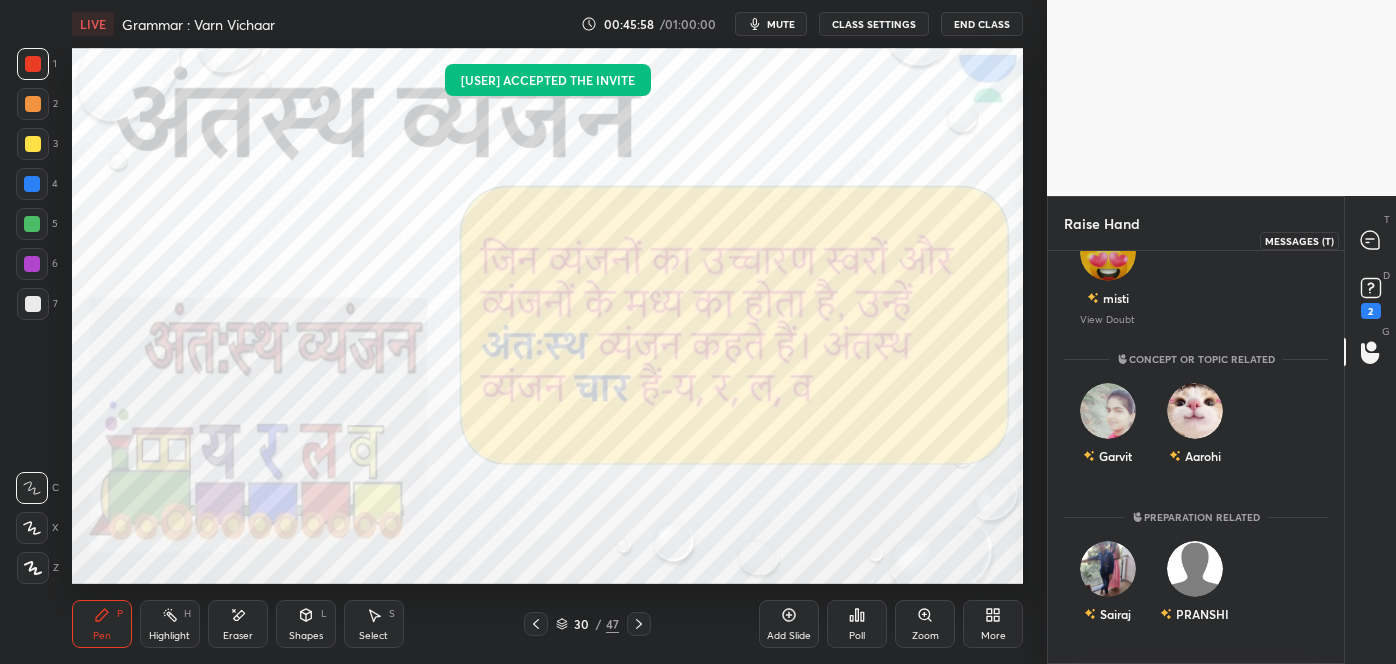 click 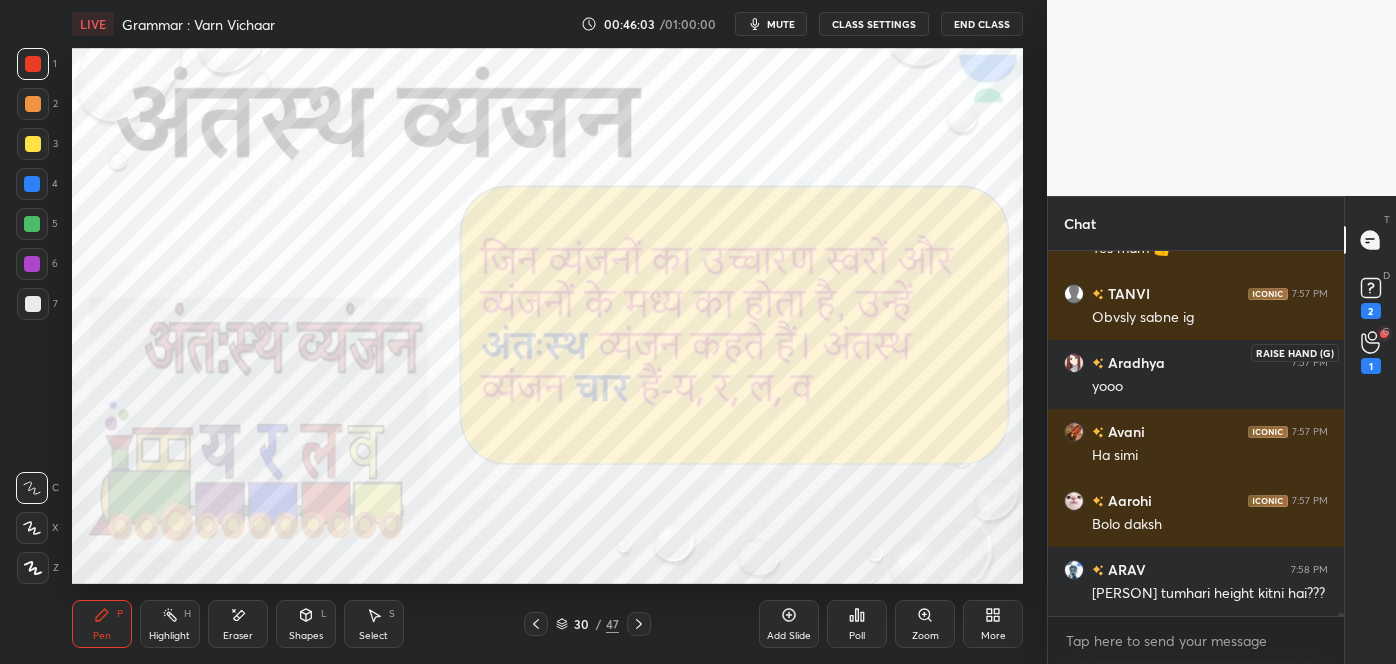 click on "1" at bounding box center [1371, 366] 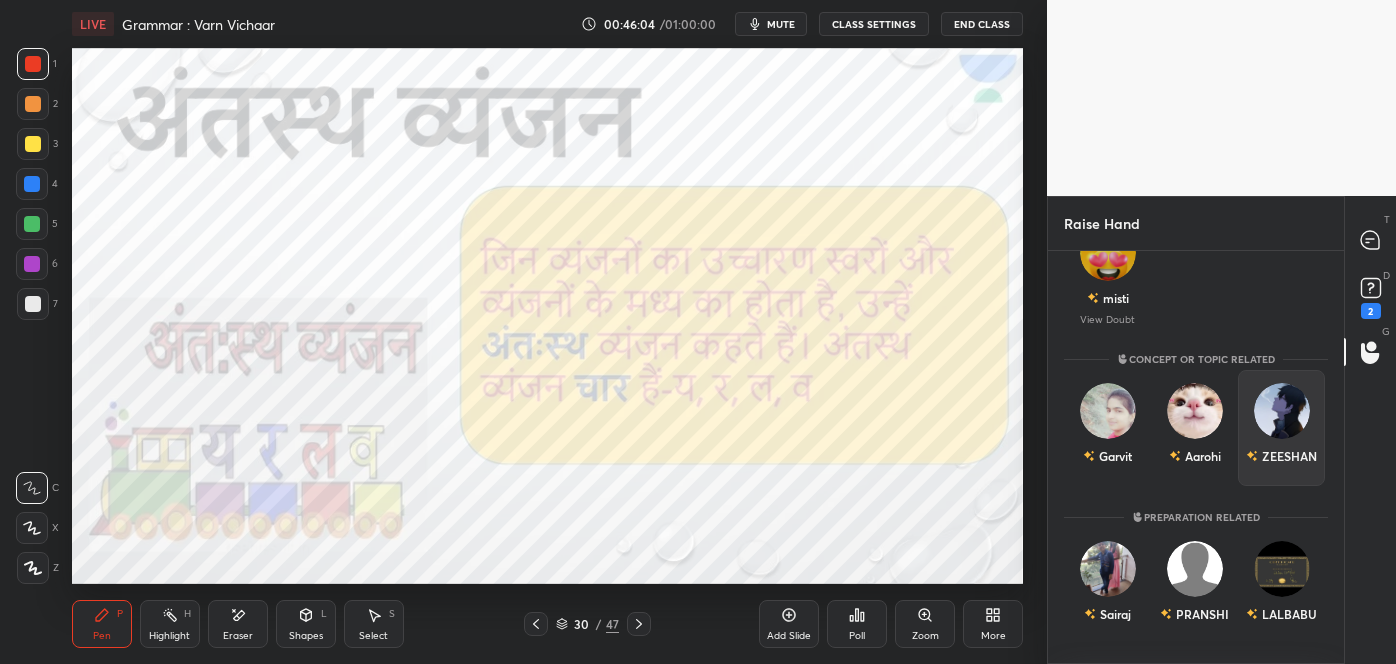 click at bounding box center (1282, 411) 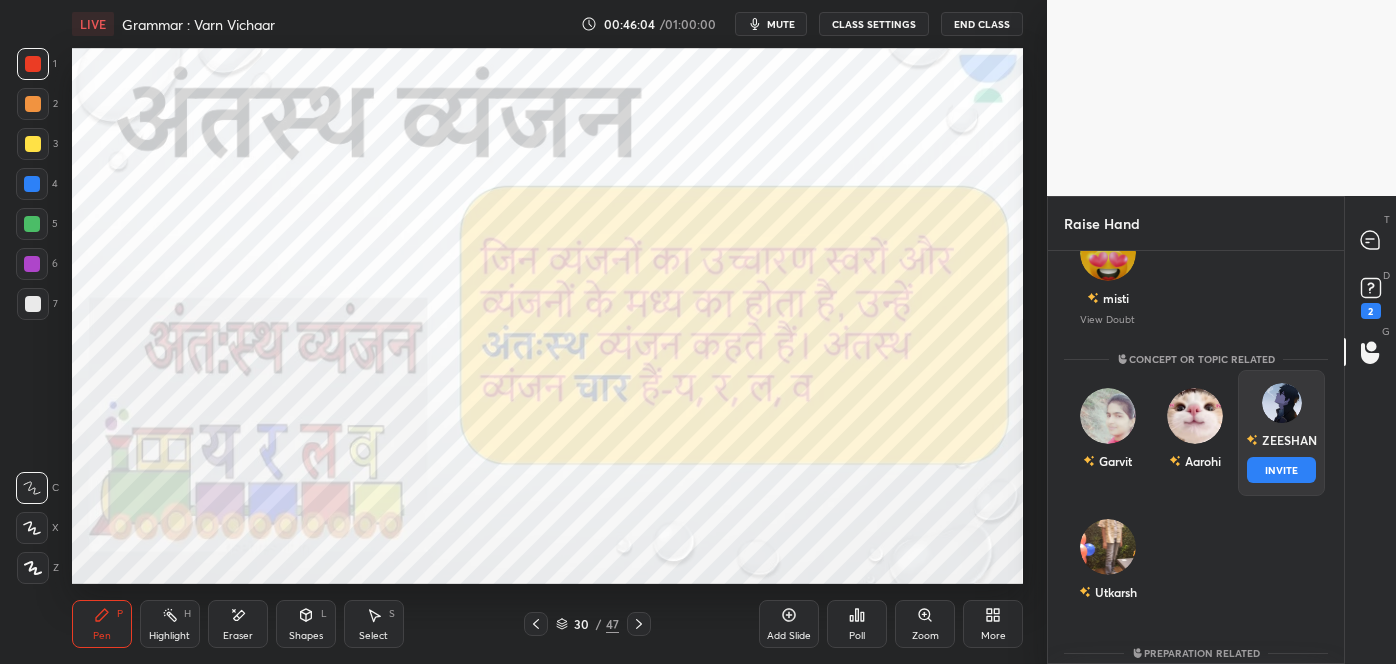 click on "INVITE" at bounding box center (1281, 470) 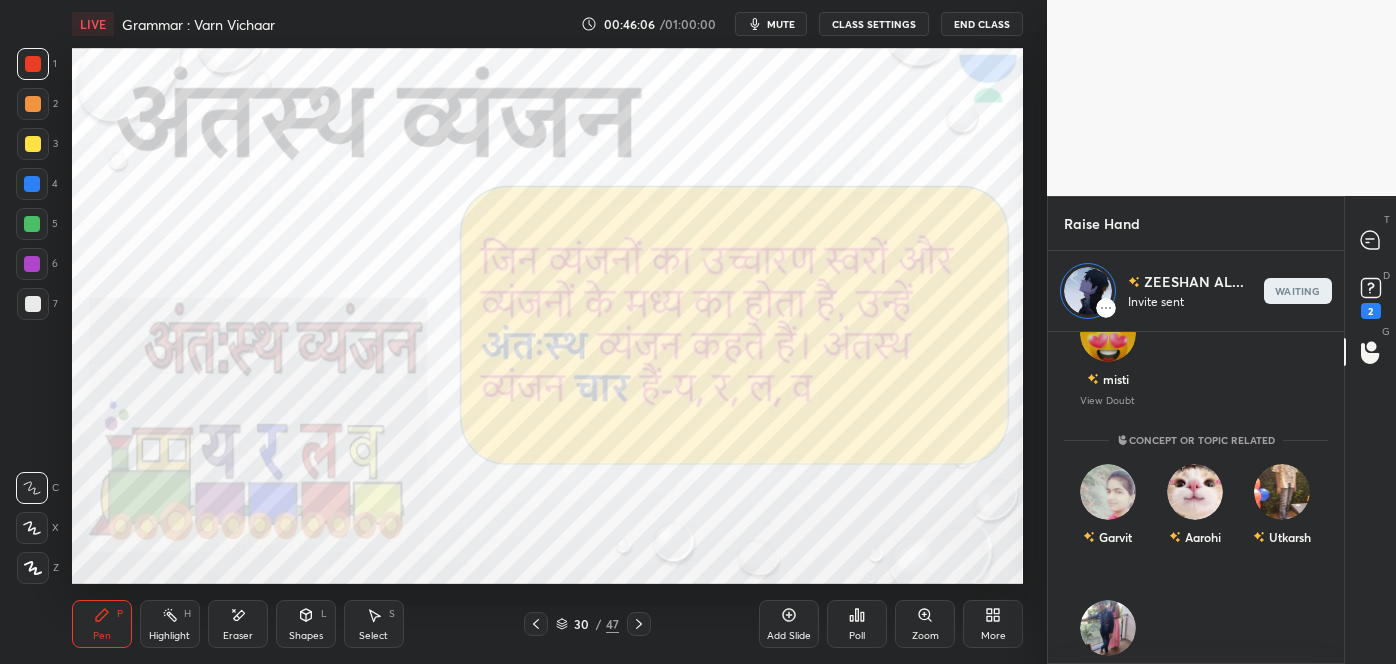 click on "waiting" at bounding box center [1298, 291] 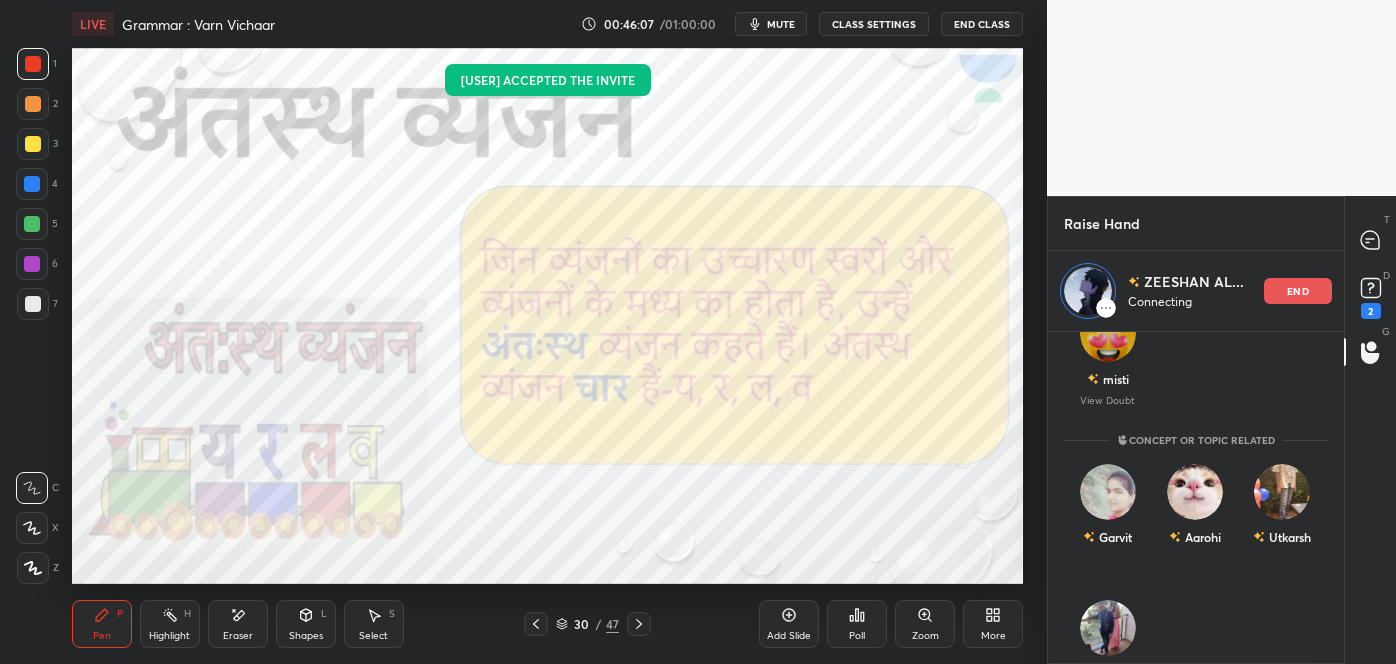 click on "end" at bounding box center (1298, 291) 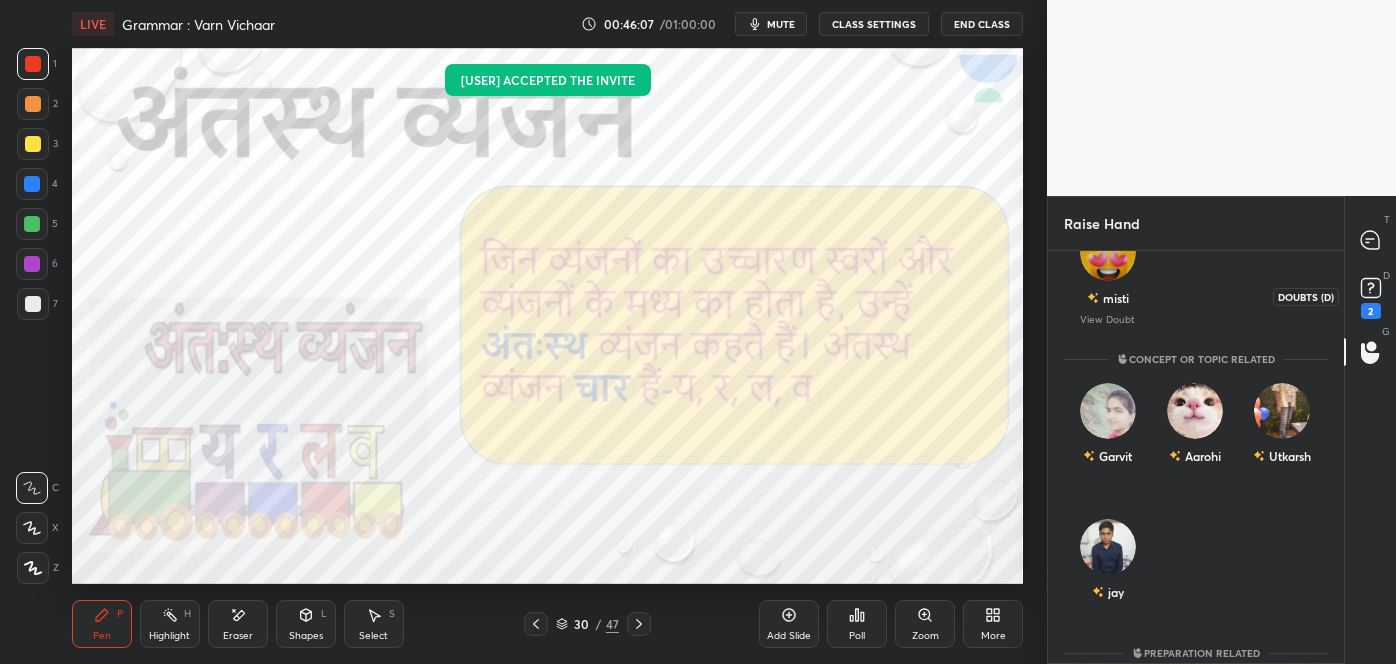 click 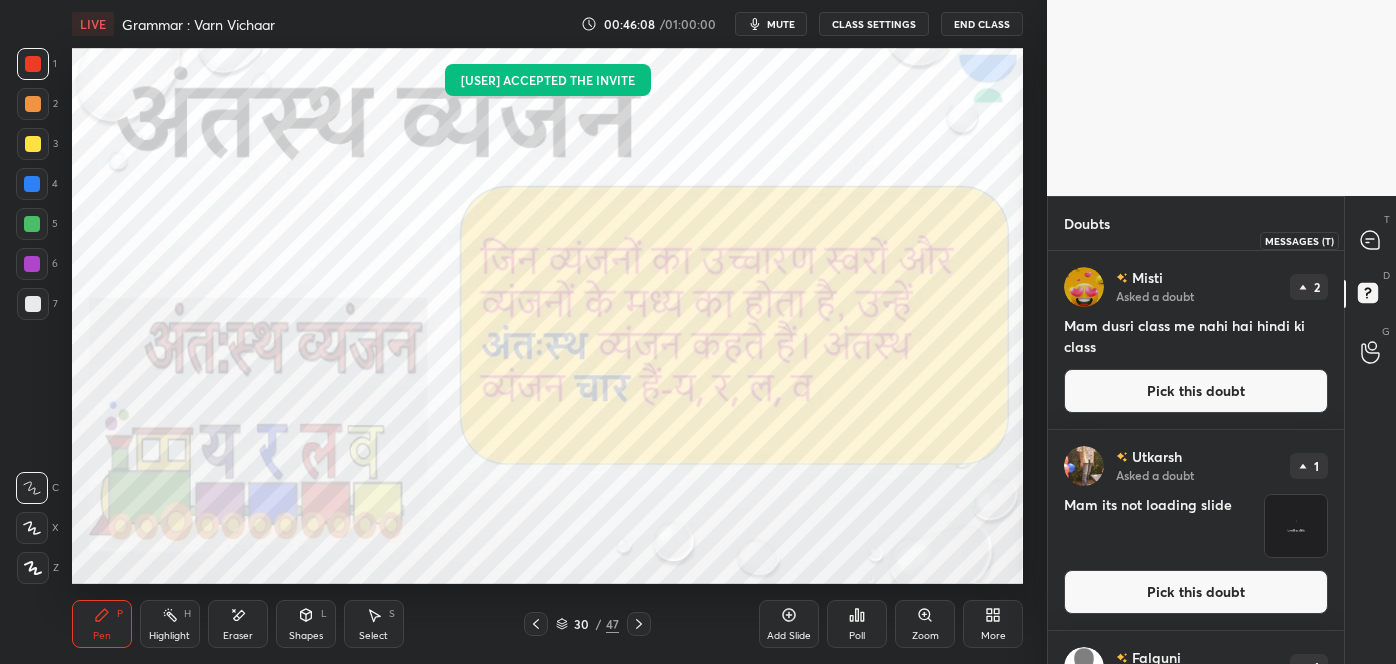 click 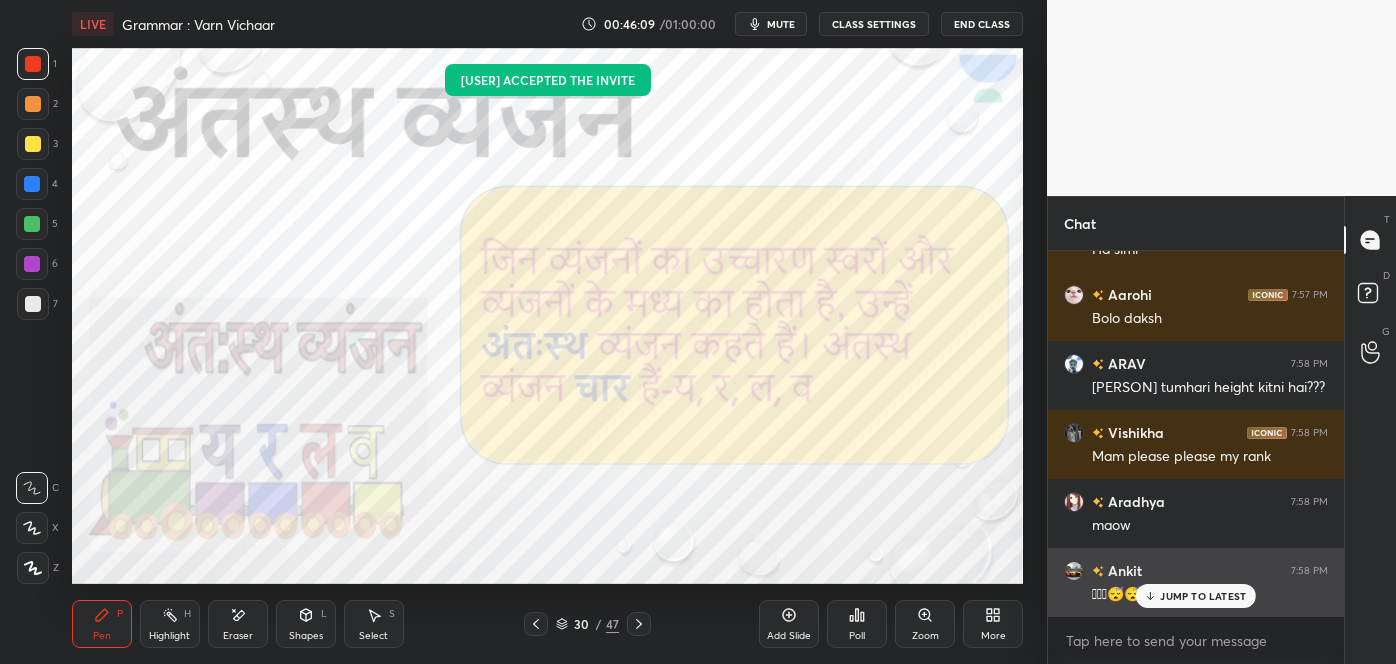 click on "🫩🫩🫩😴😴😴" at bounding box center [1210, 593] 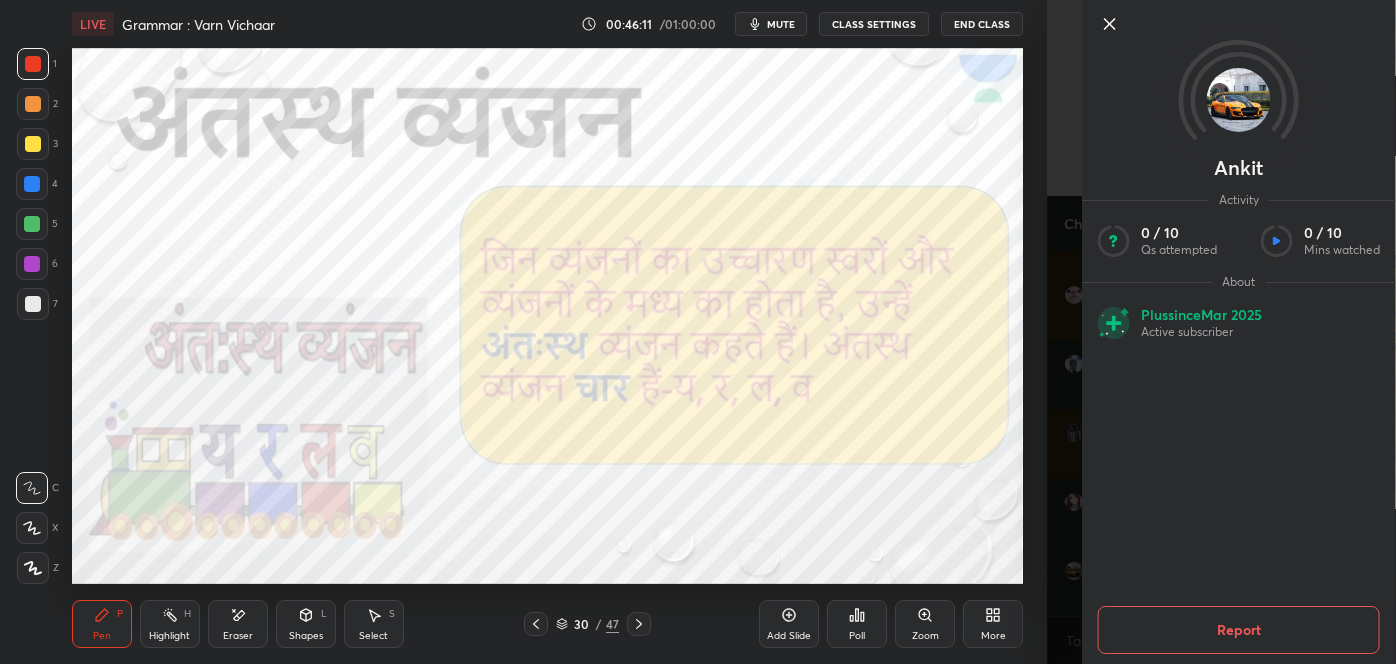 click 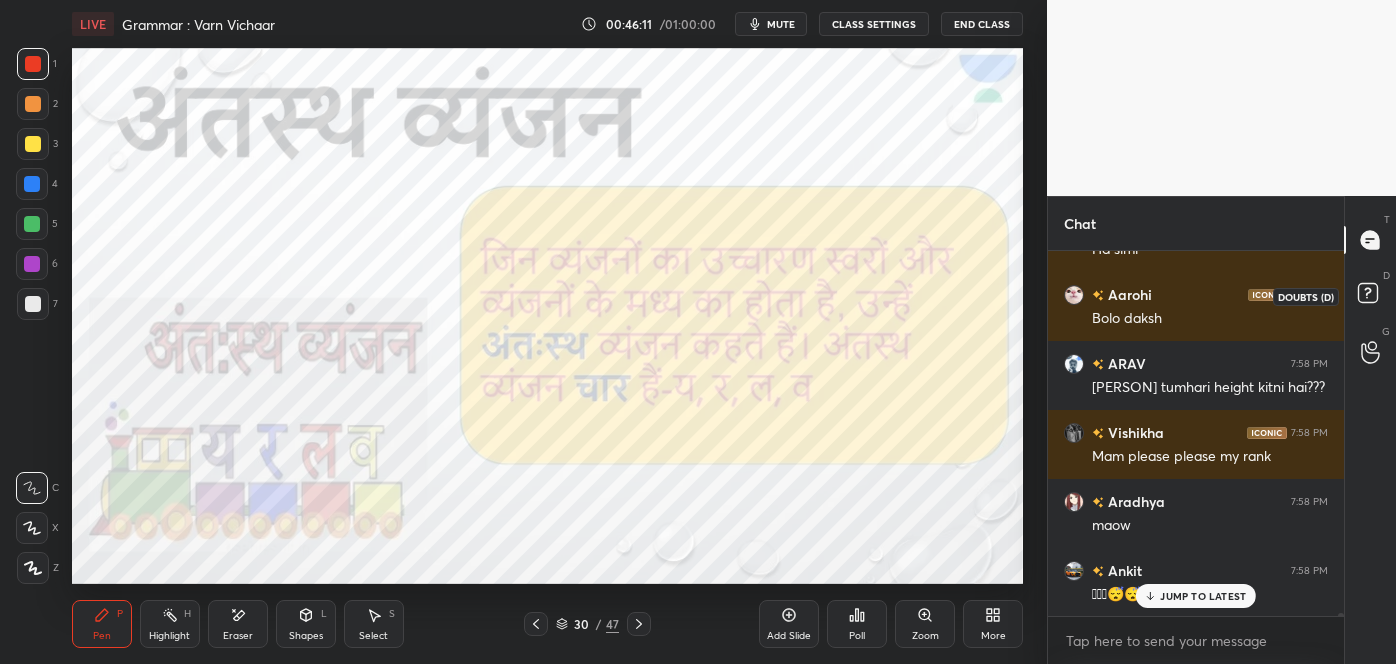 click 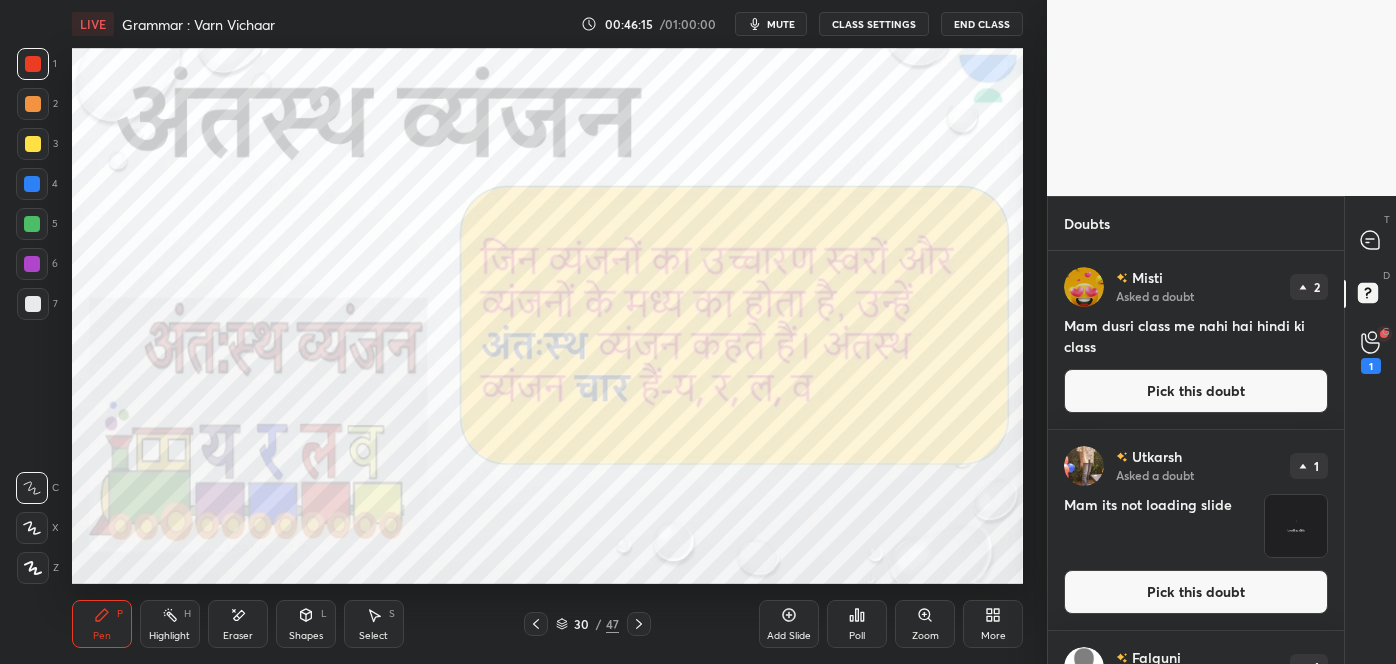 click at bounding box center [1296, 526] 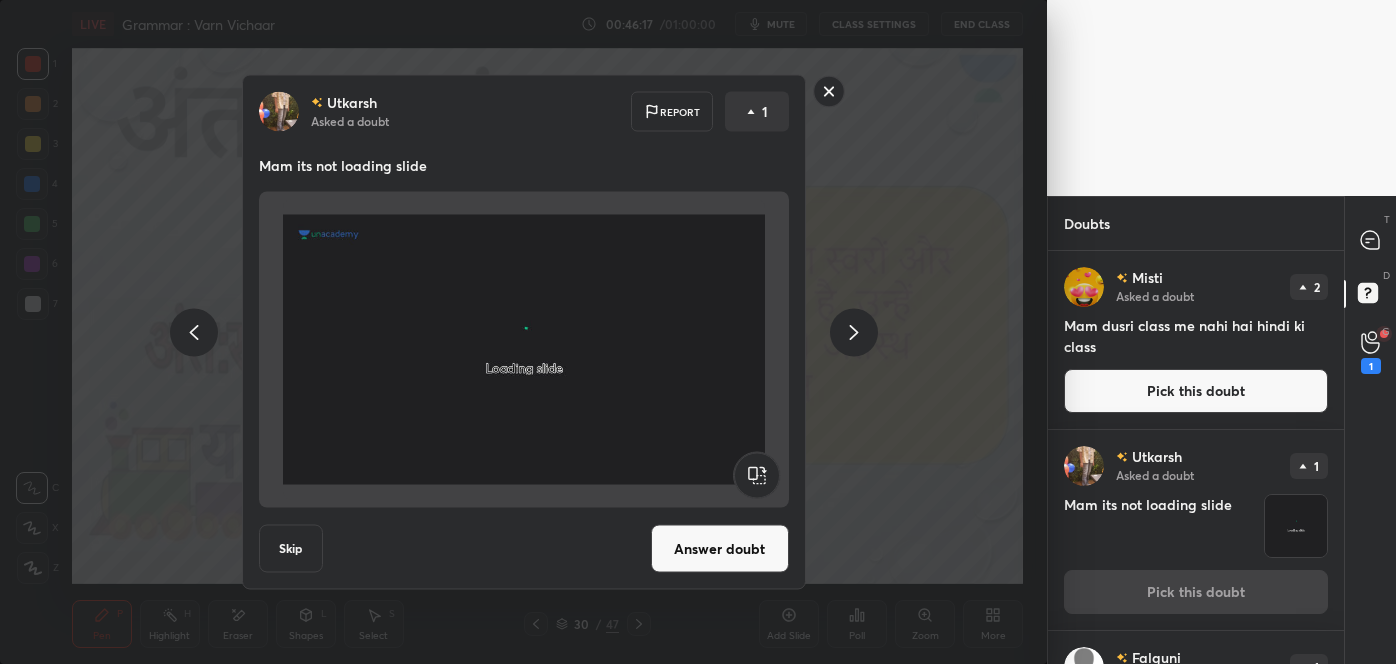 click 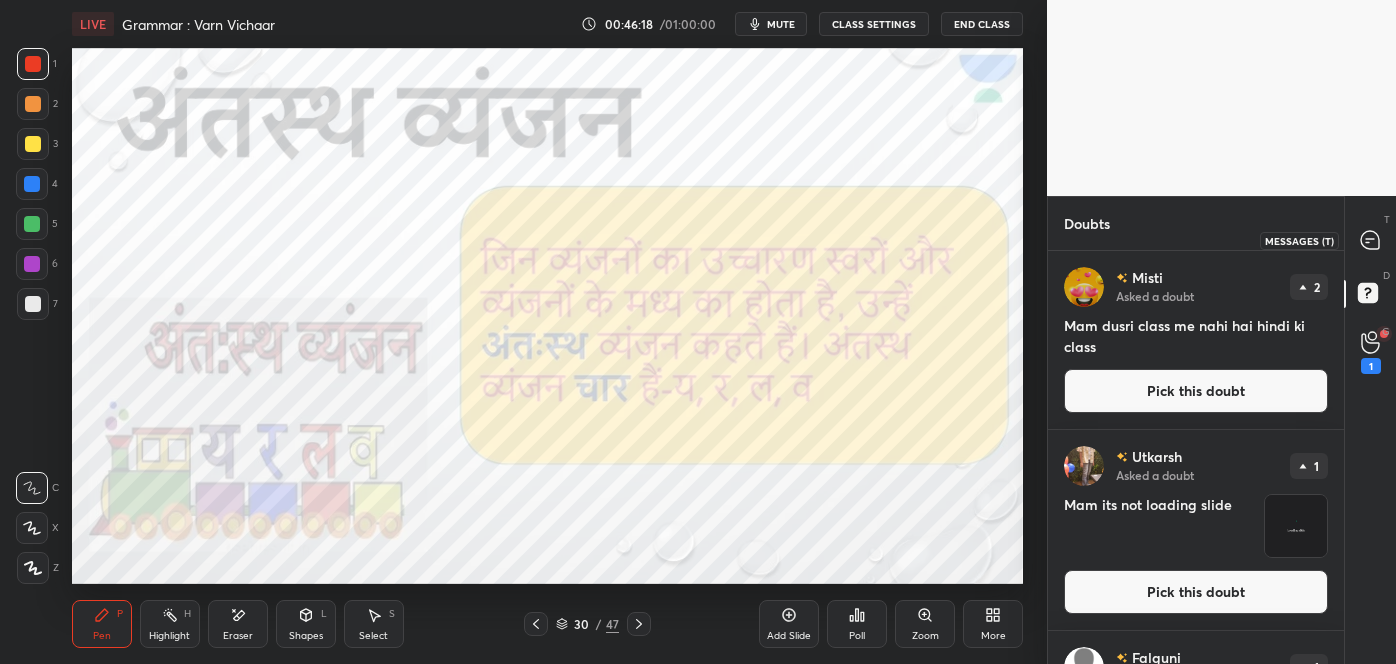 click 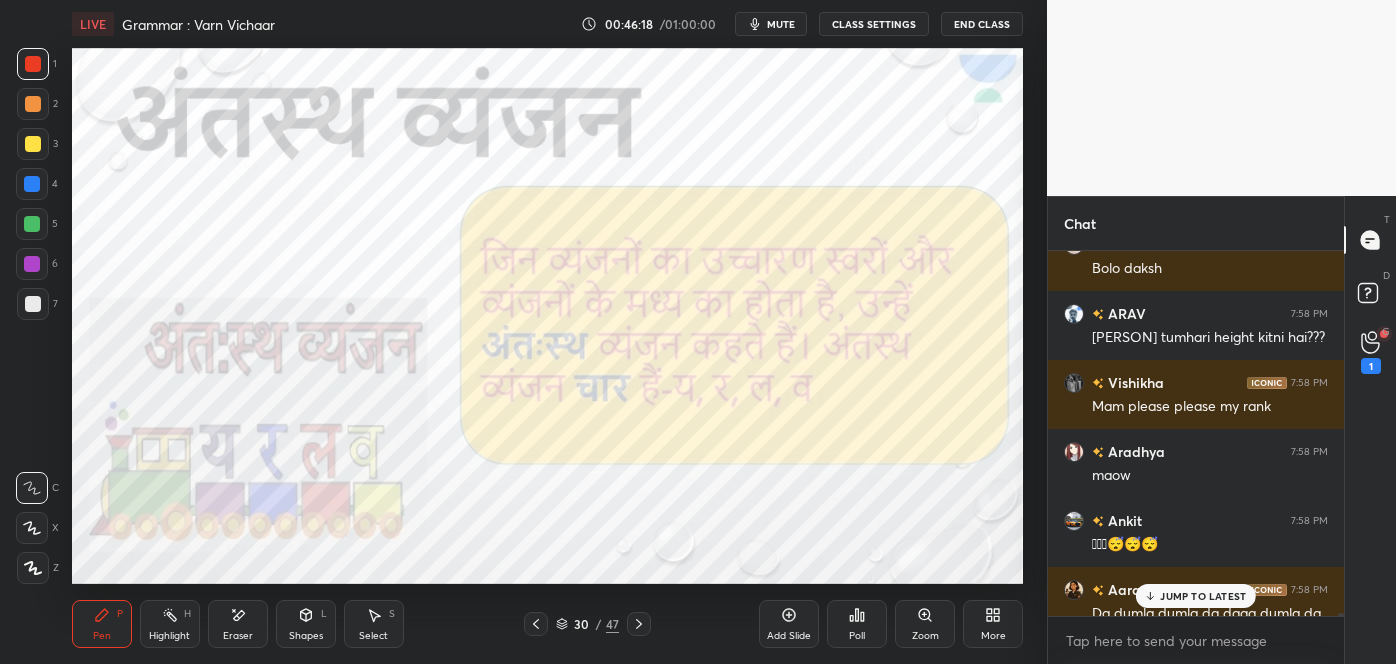 click on "JUMP TO LATEST" at bounding box center (1196, 596) 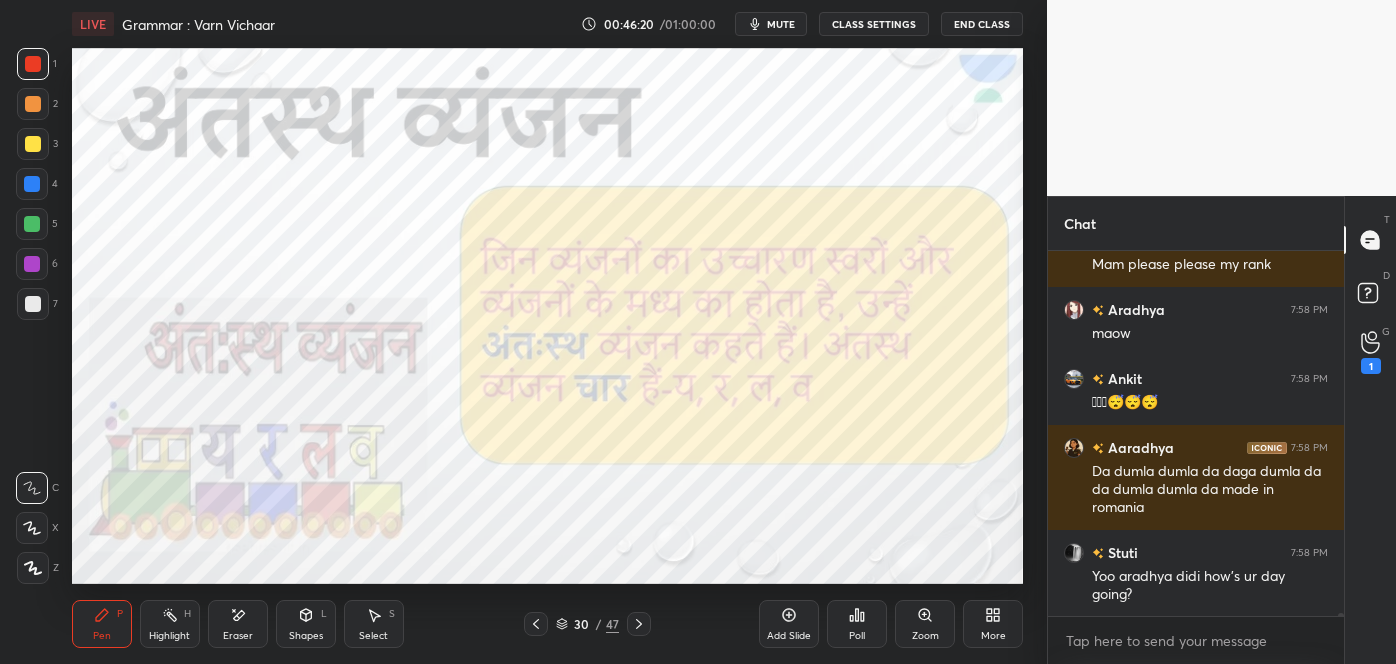 click 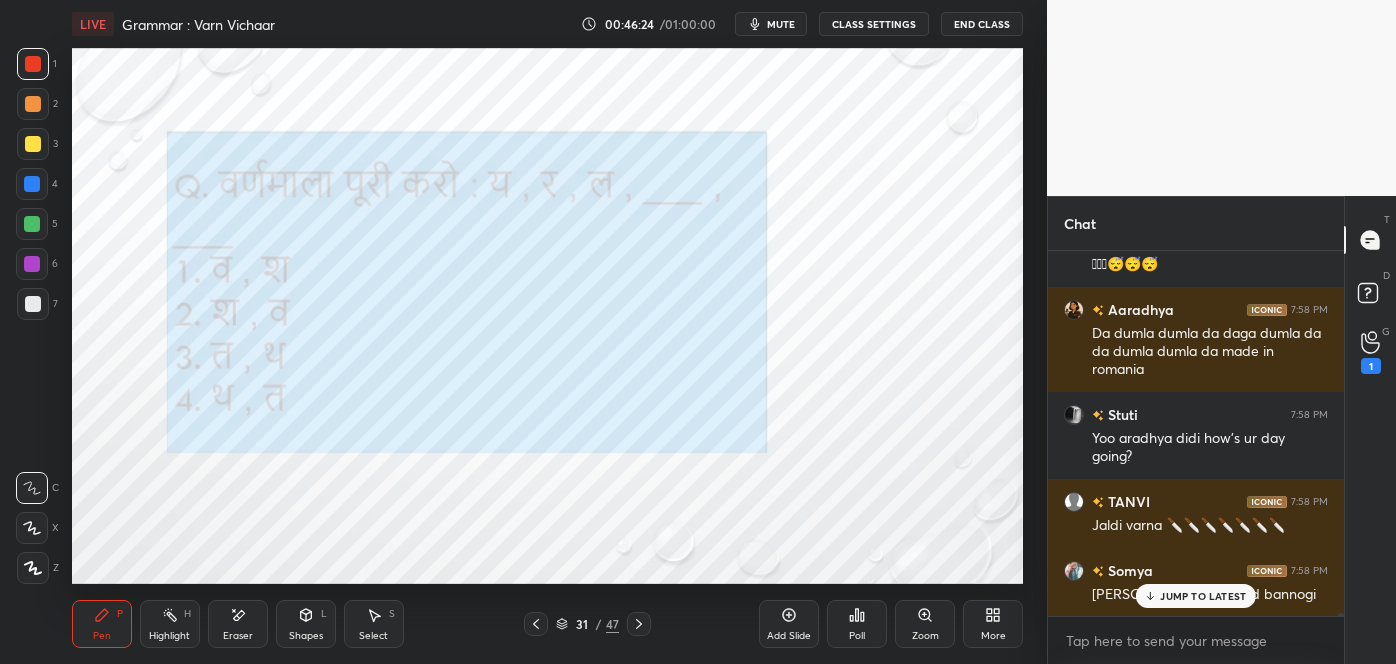 click on "JUMP TO LATEST" at bounding box center [1196, 596] 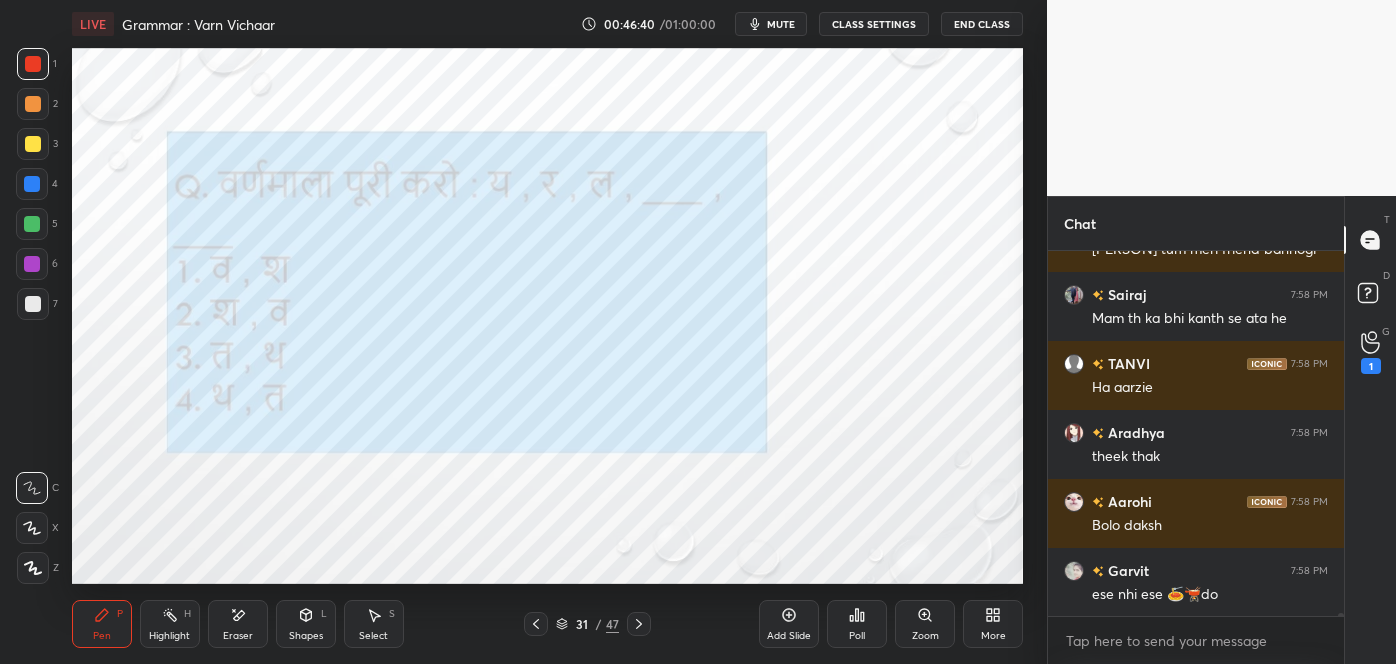 click 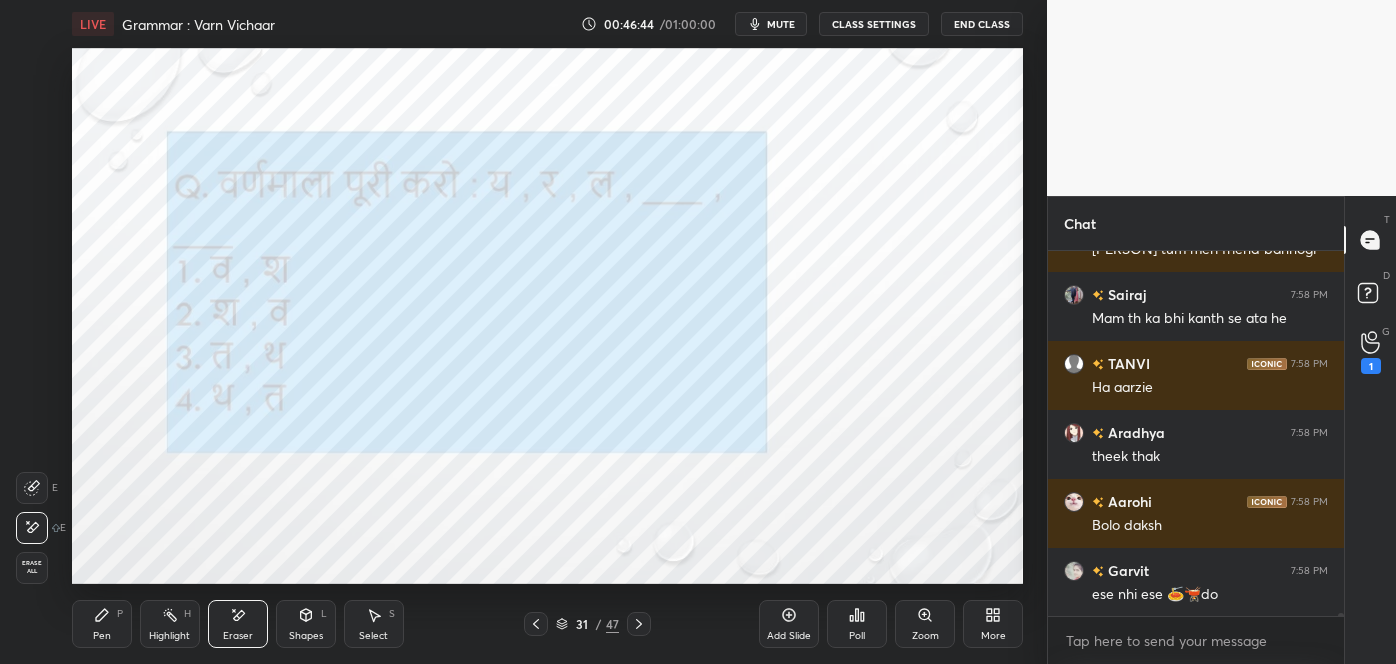 click on "Pen P" at bounding box center (102, 624) 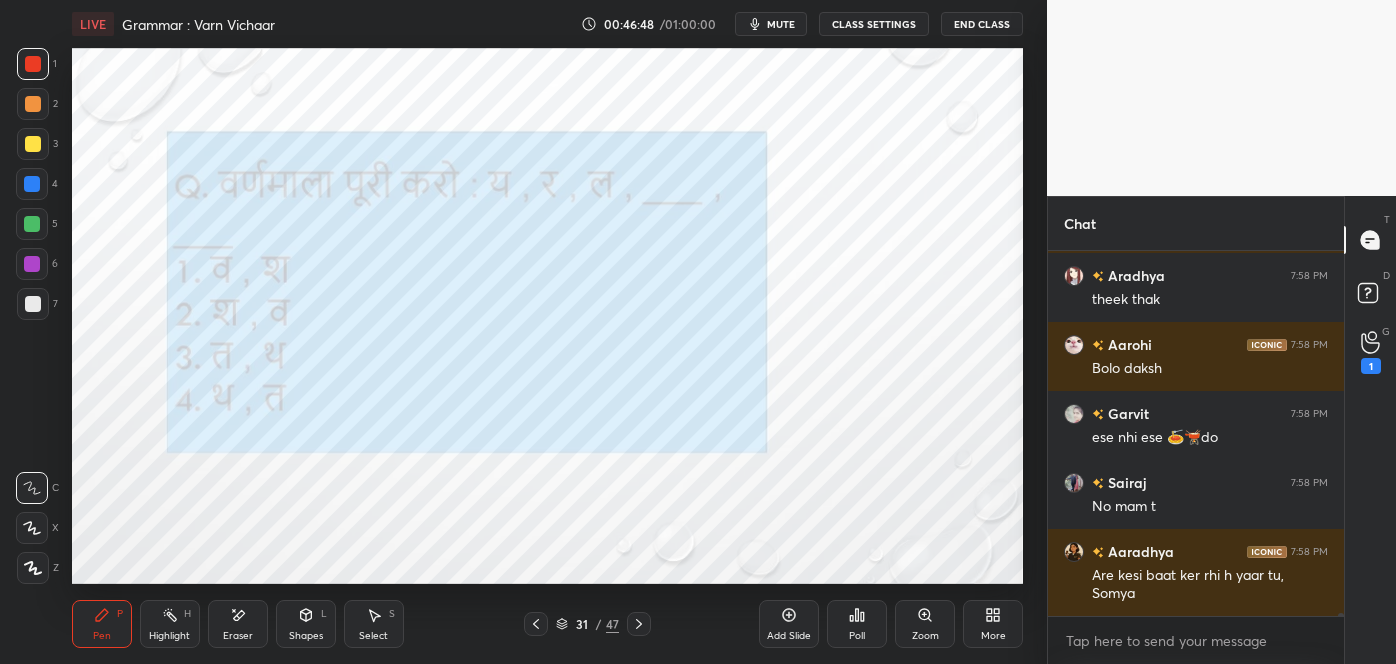 scroll, scrollTop: 50301, scrollLeft: 0, axis: vertical 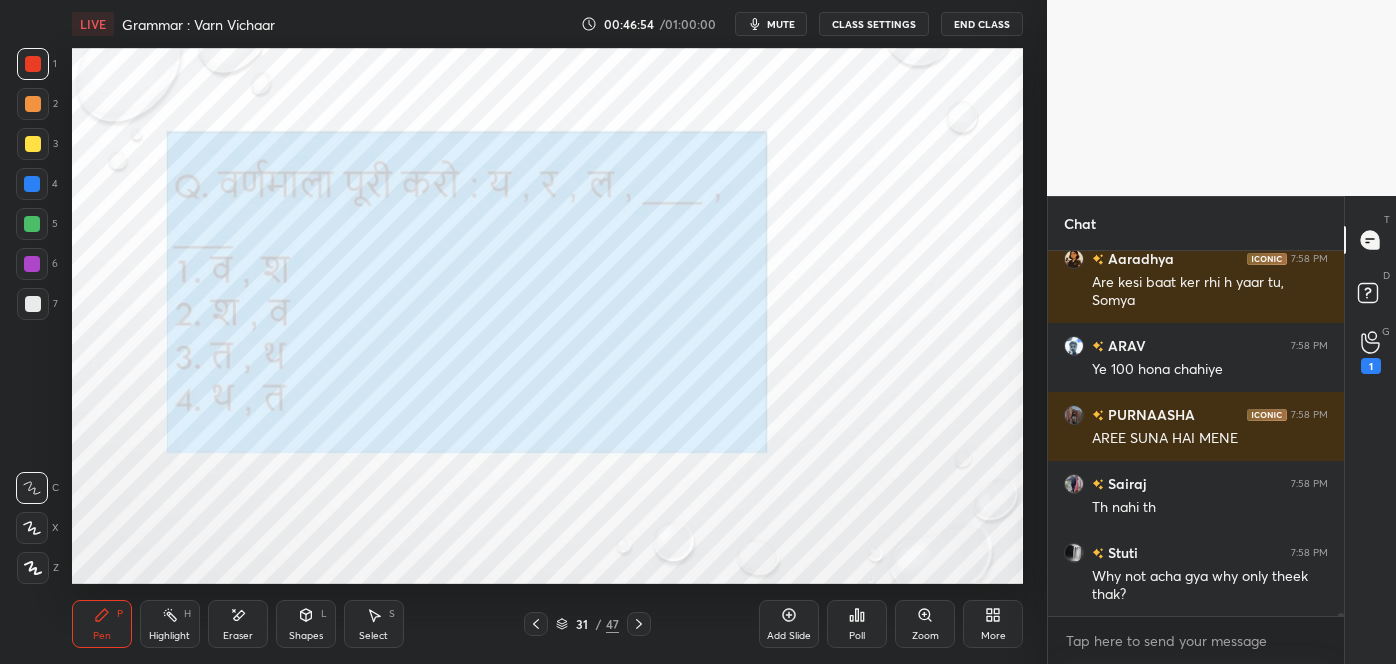 click 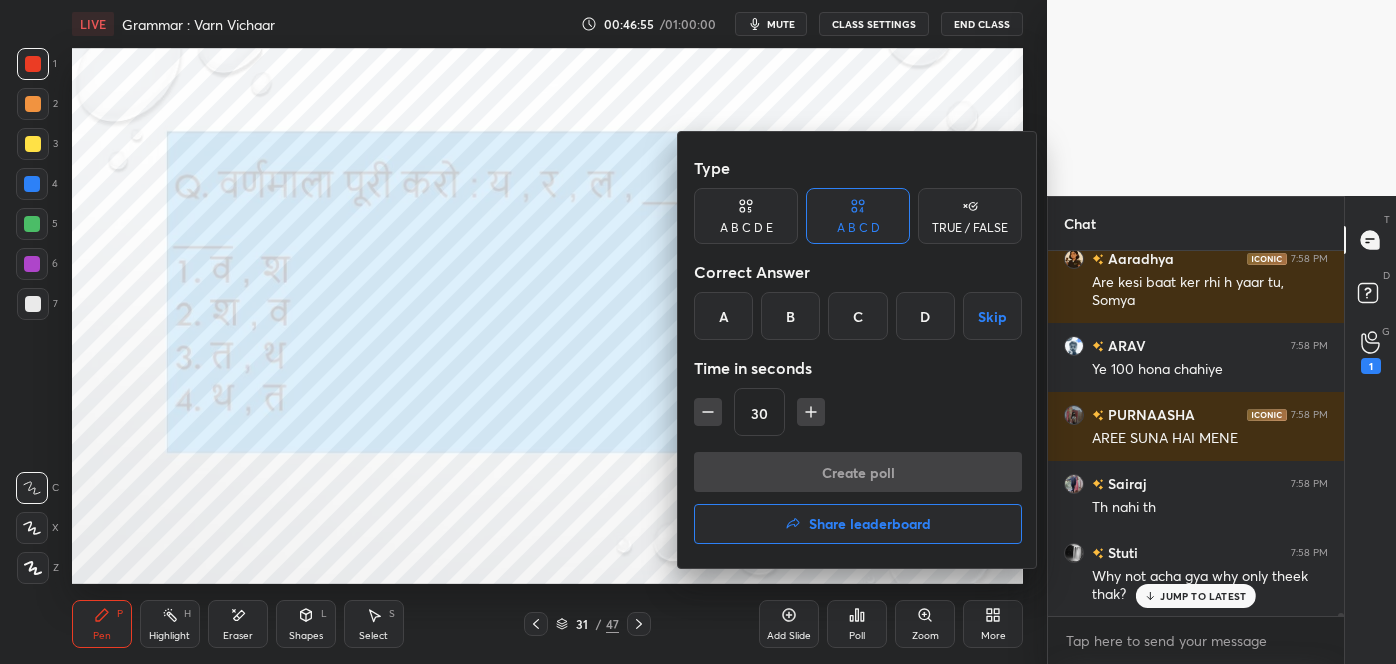 scroll, scrollTop: 50594, scrollLeft: 0, axis: vertical 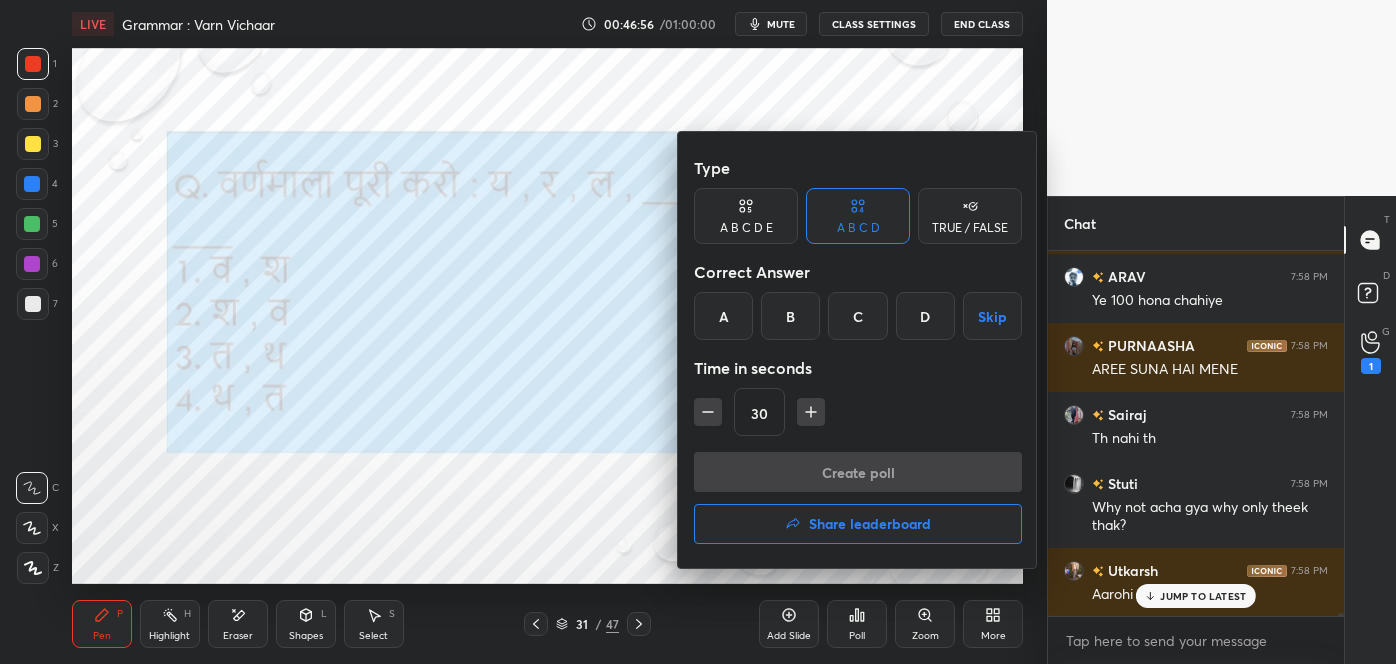 click on "A" at bounding box center [723, 316] 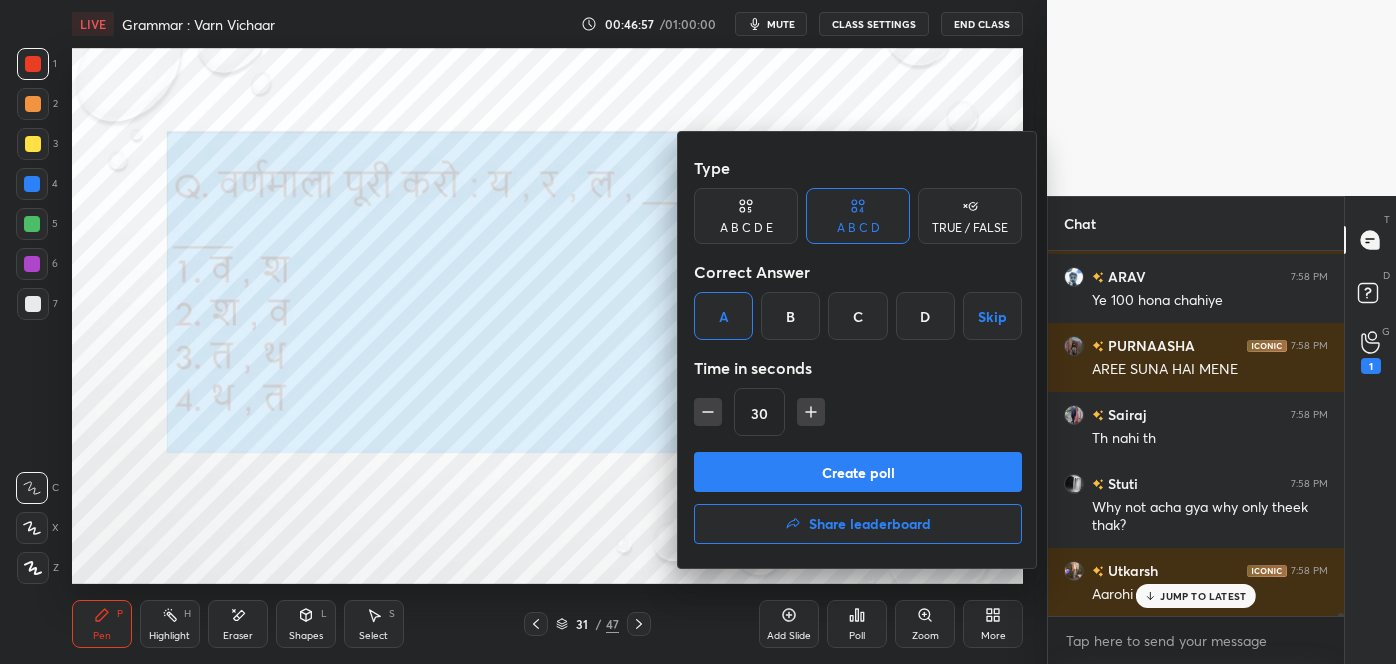 click on "Create poll" at bounding box center [858, 472] 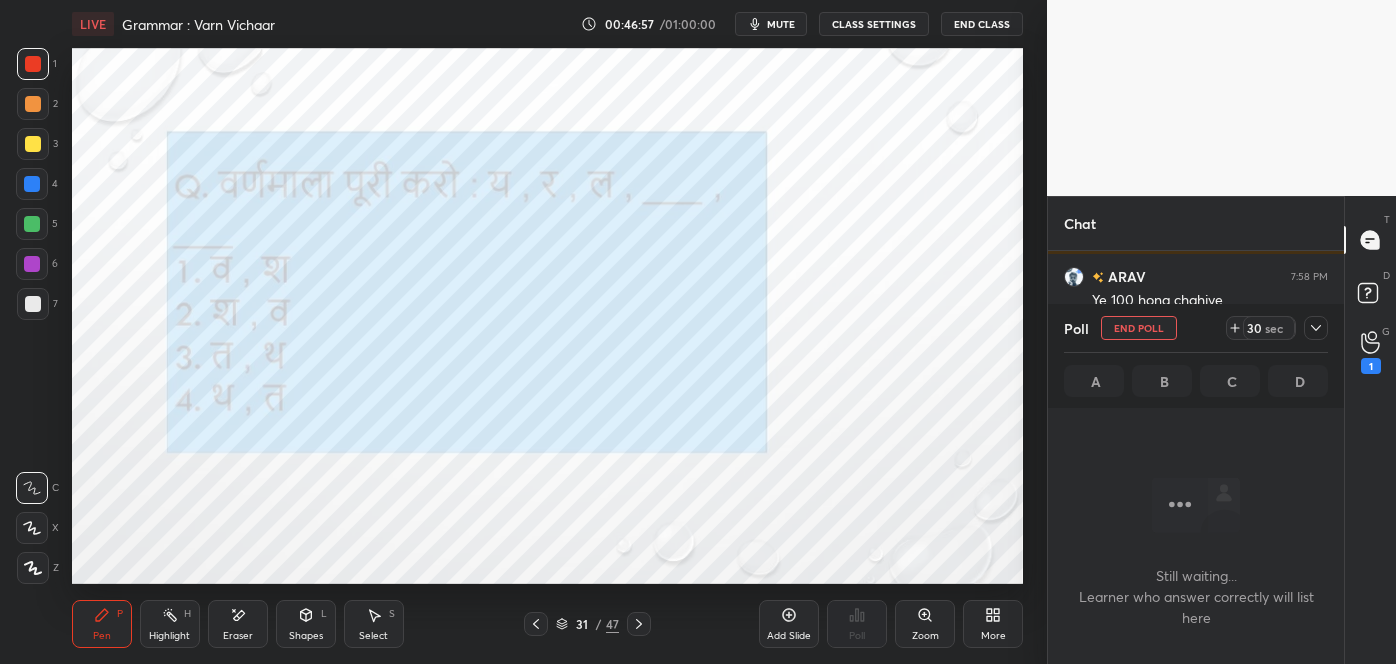 scroll, scrollTop: 301, scrollLeft: 290, axis: both 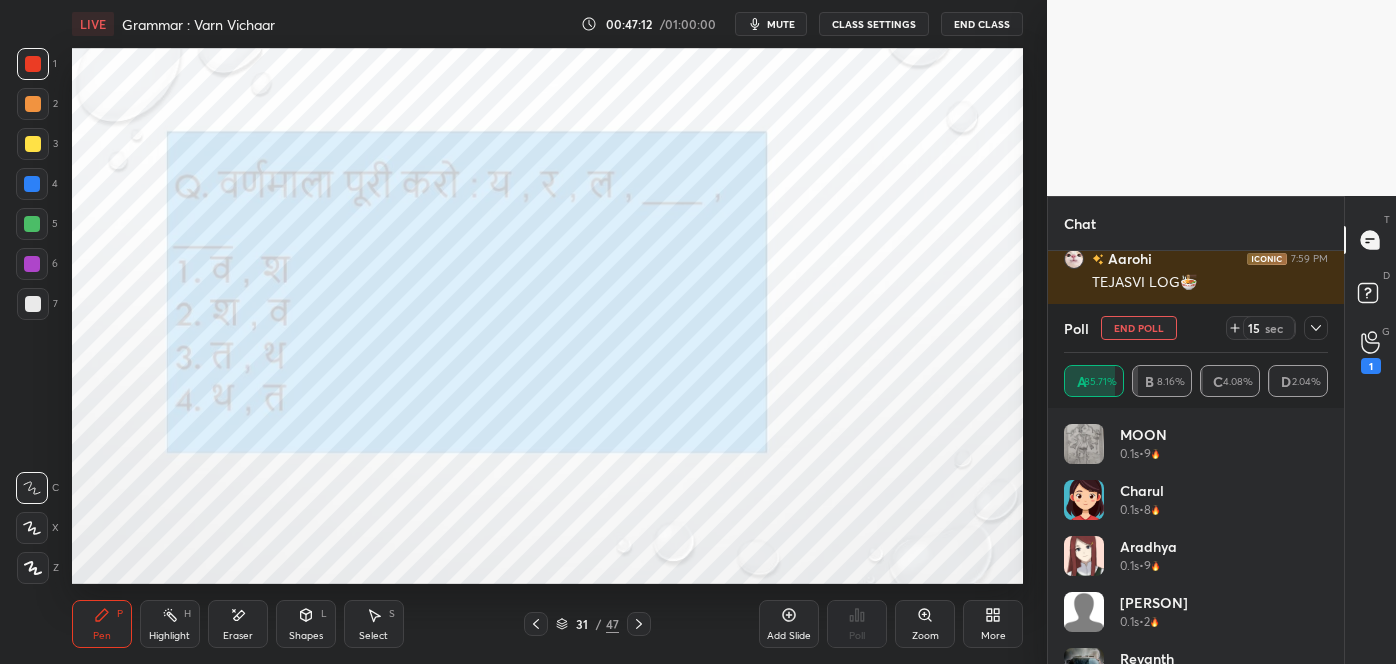 click on "mute" at bounding box center (771, 24) 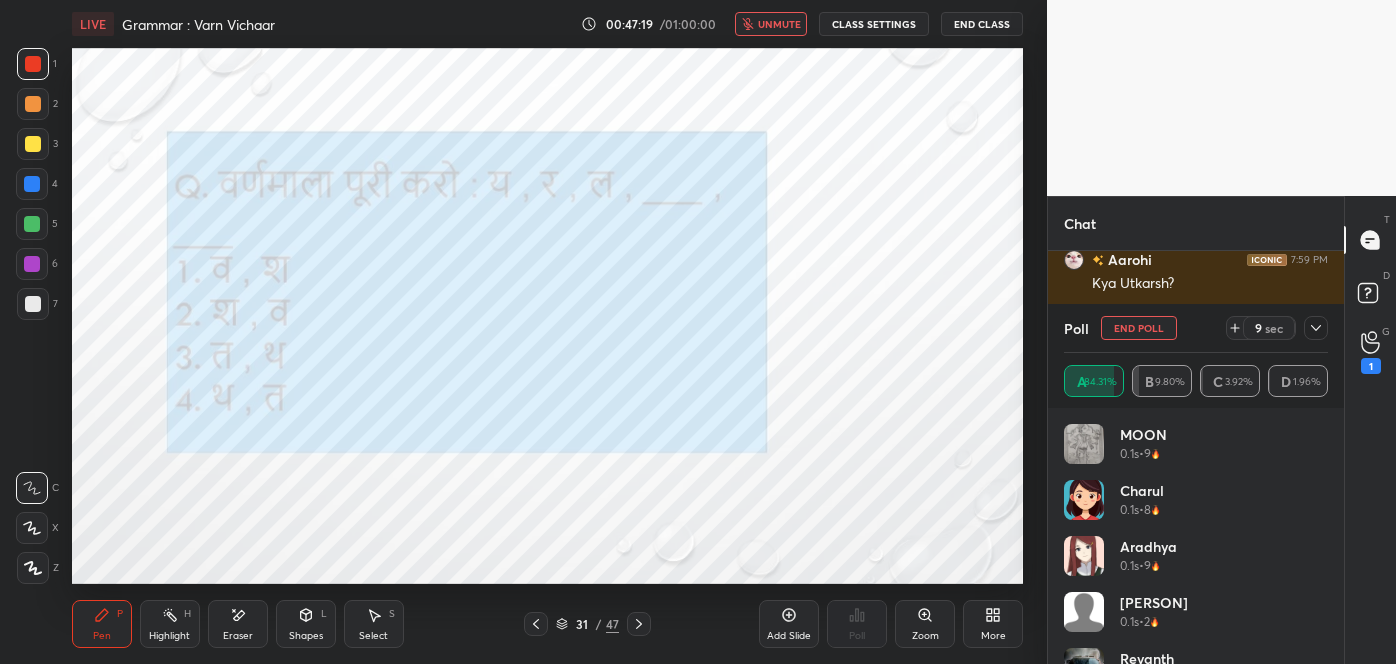 click 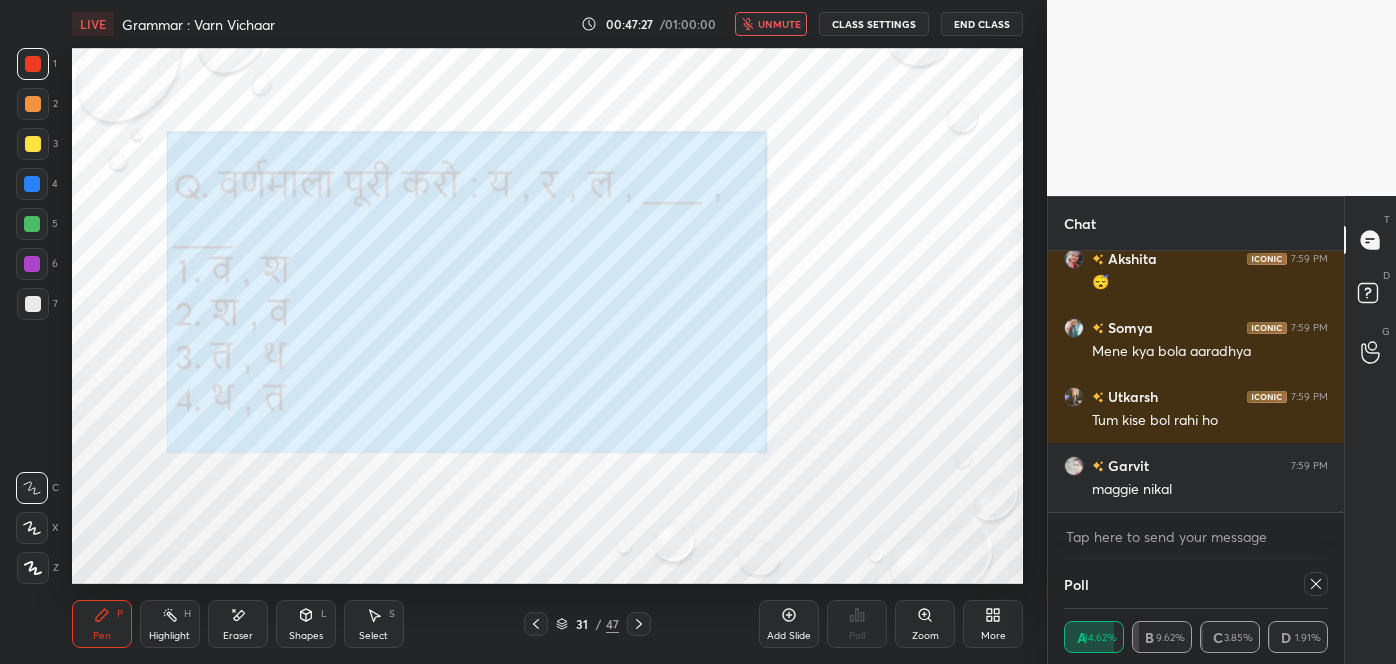 click on "Poll A 84.62% B 9.62% C 3.85% D 1.91%" at bounding box center (1196, 612) 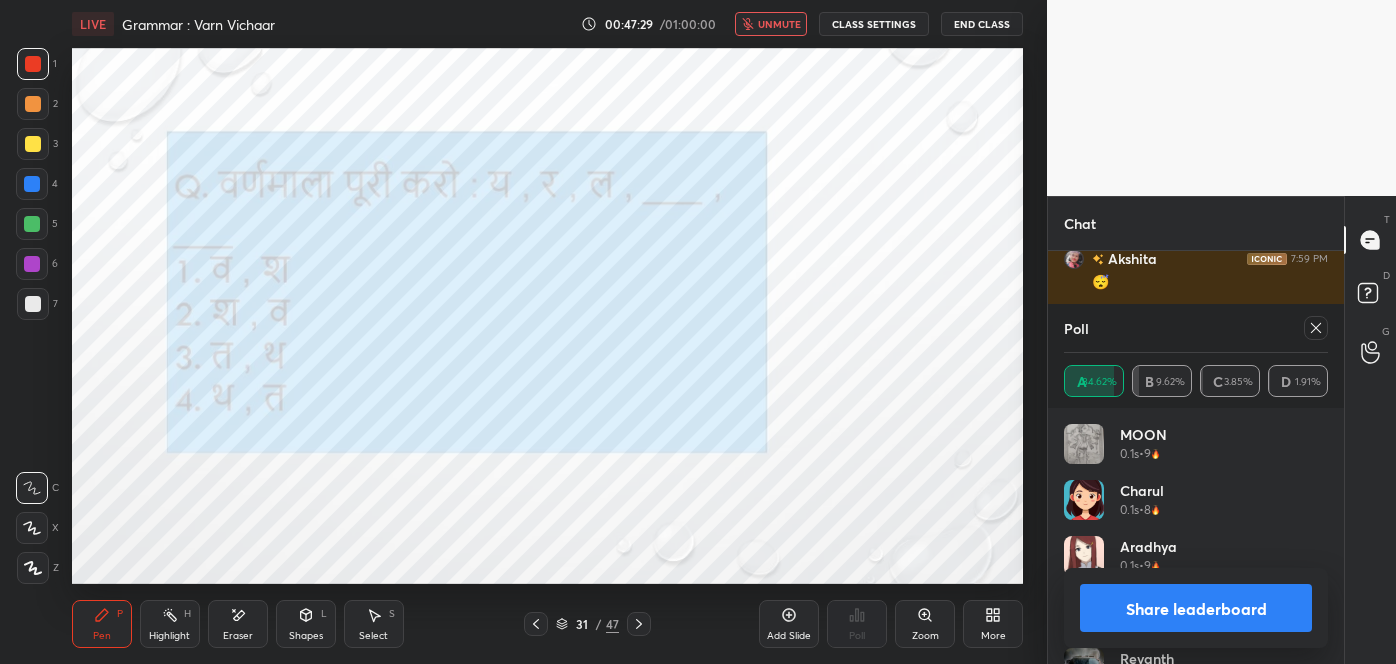 click at bounding box center [1316, 328] 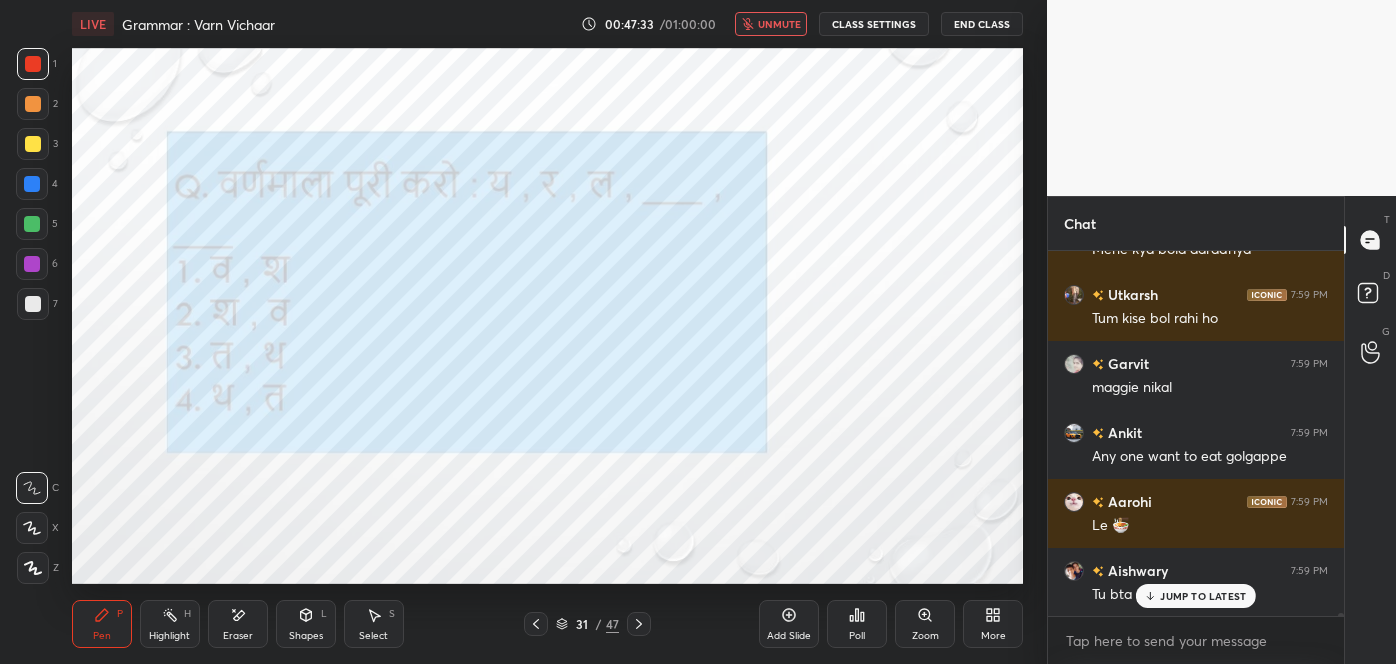 click on "JUMP TO LATEST" at bounding box center [1203, 596] 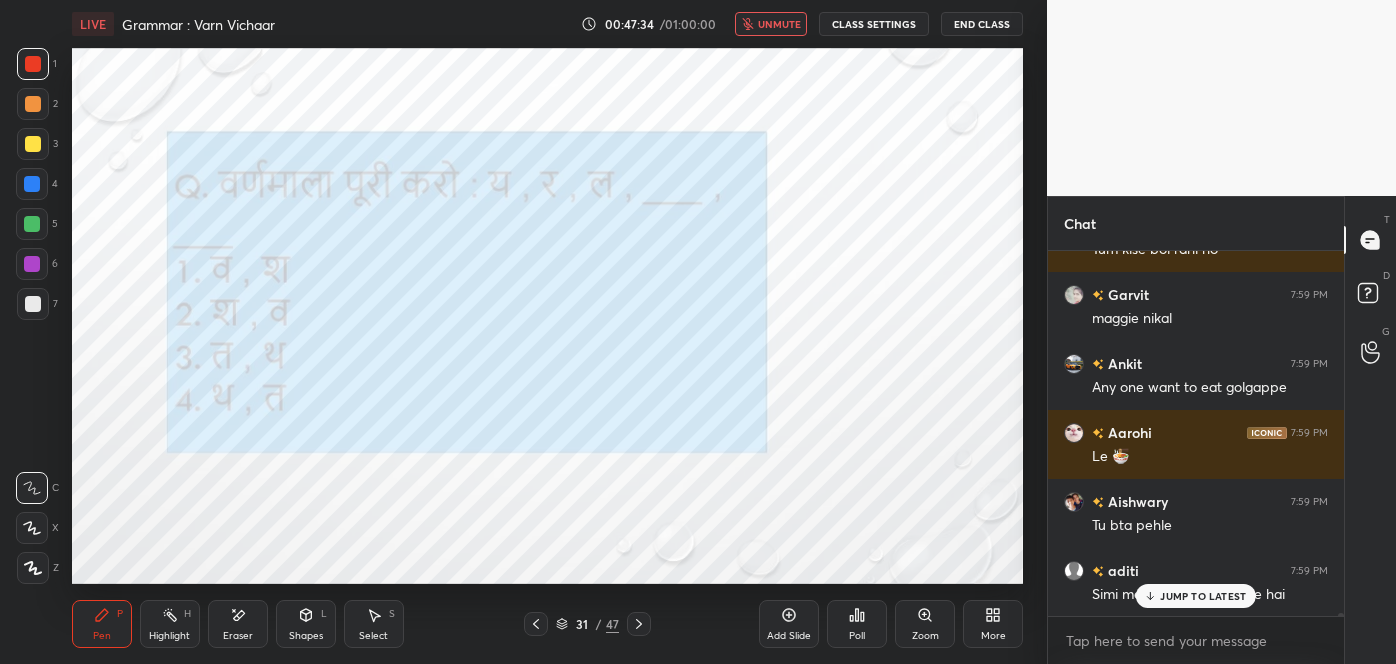 click 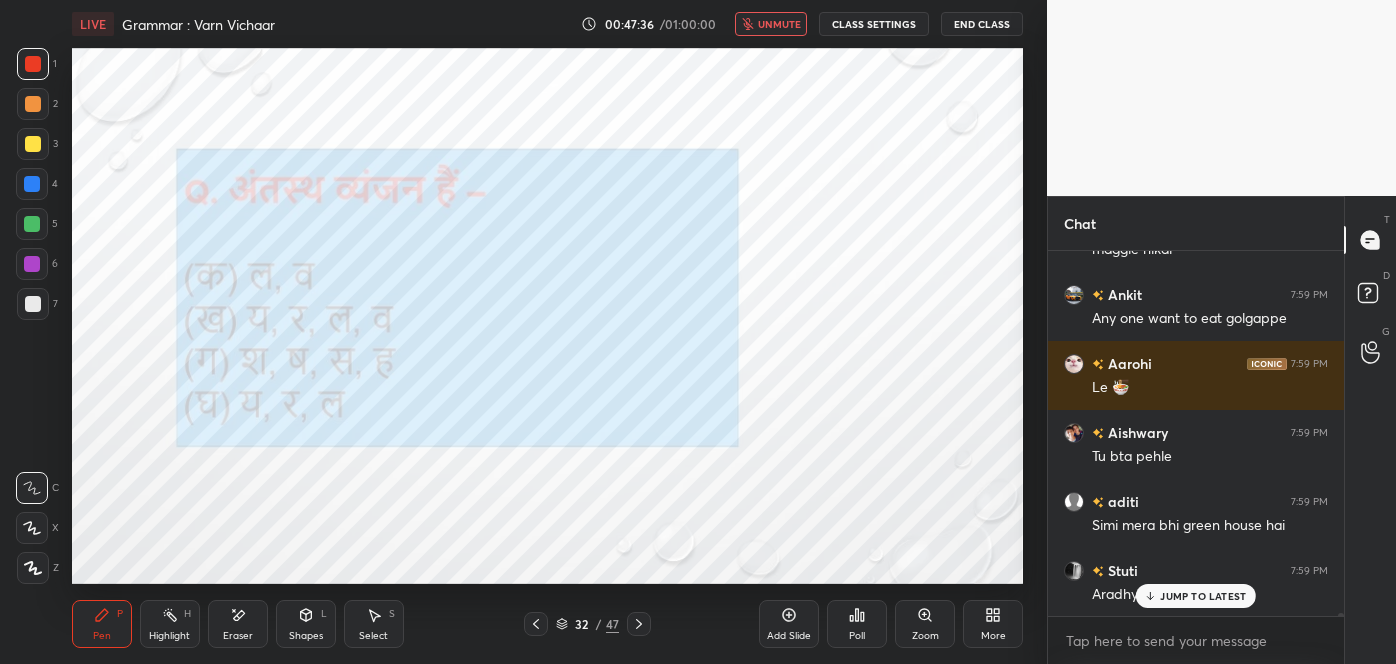 click on "JUMP TO LATEST" at bounding box center [1203, 596] 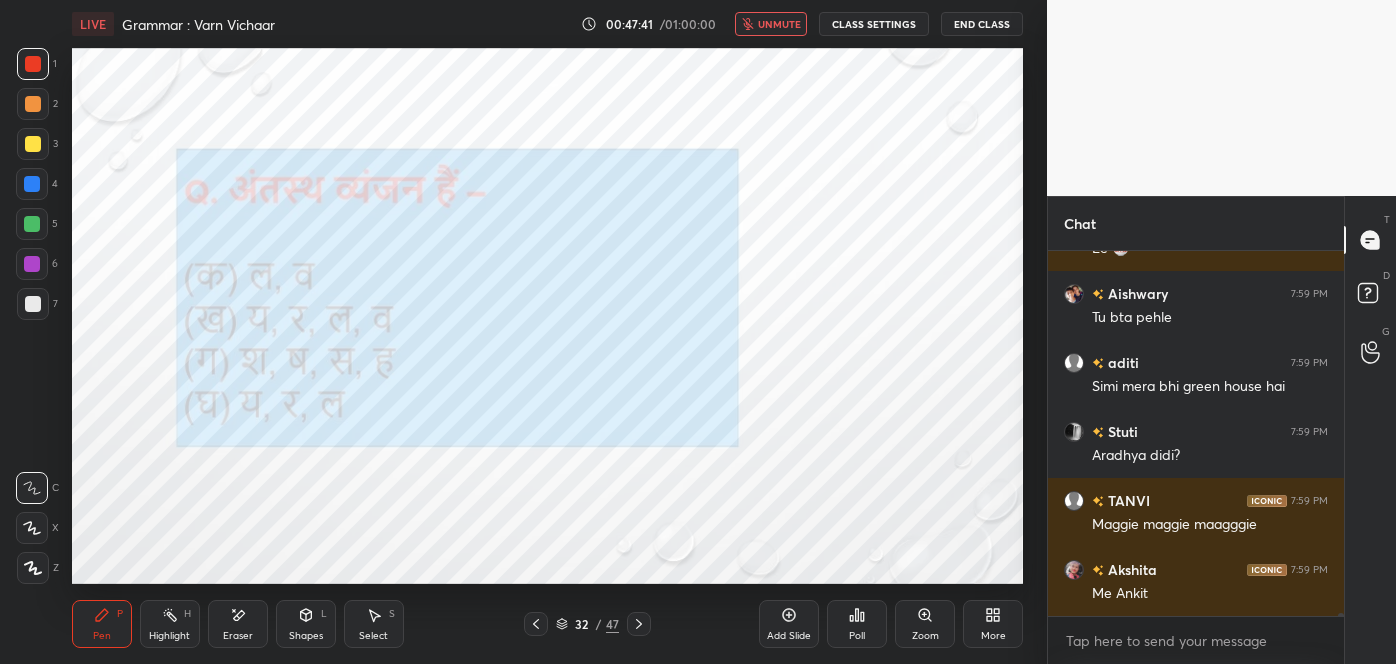 click 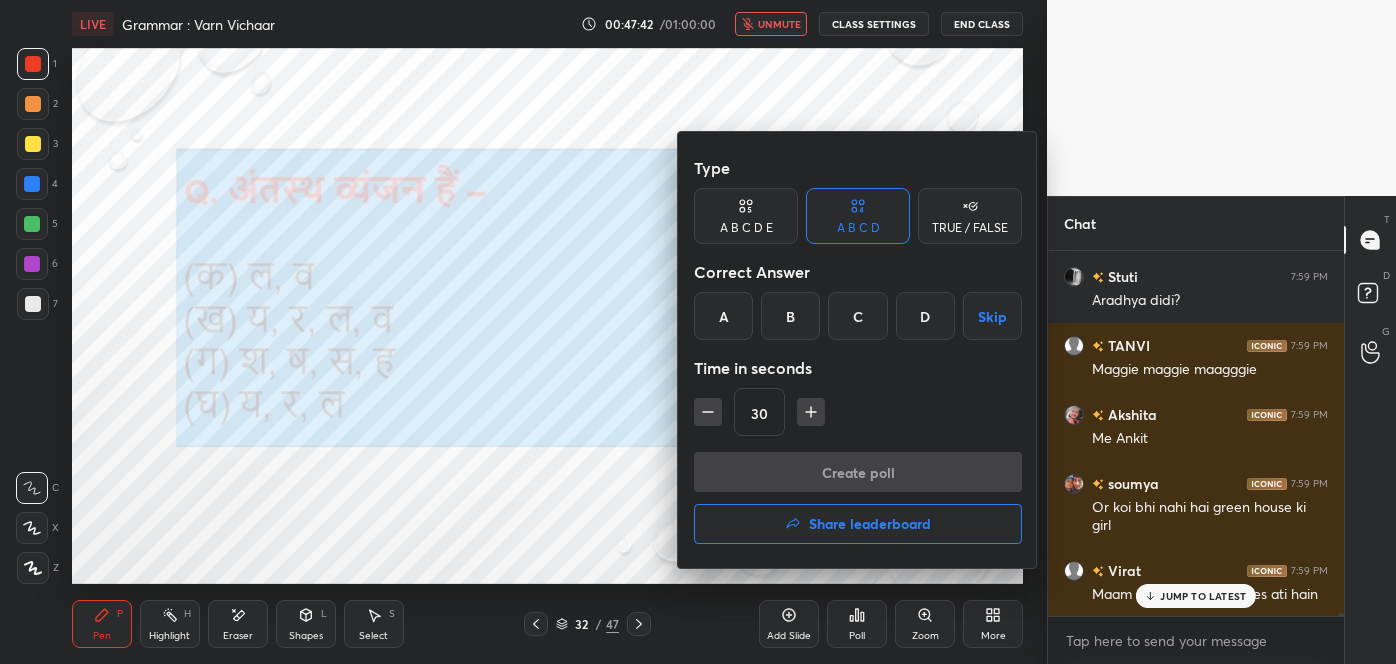 click on "B" at bounding box center [790, 316] 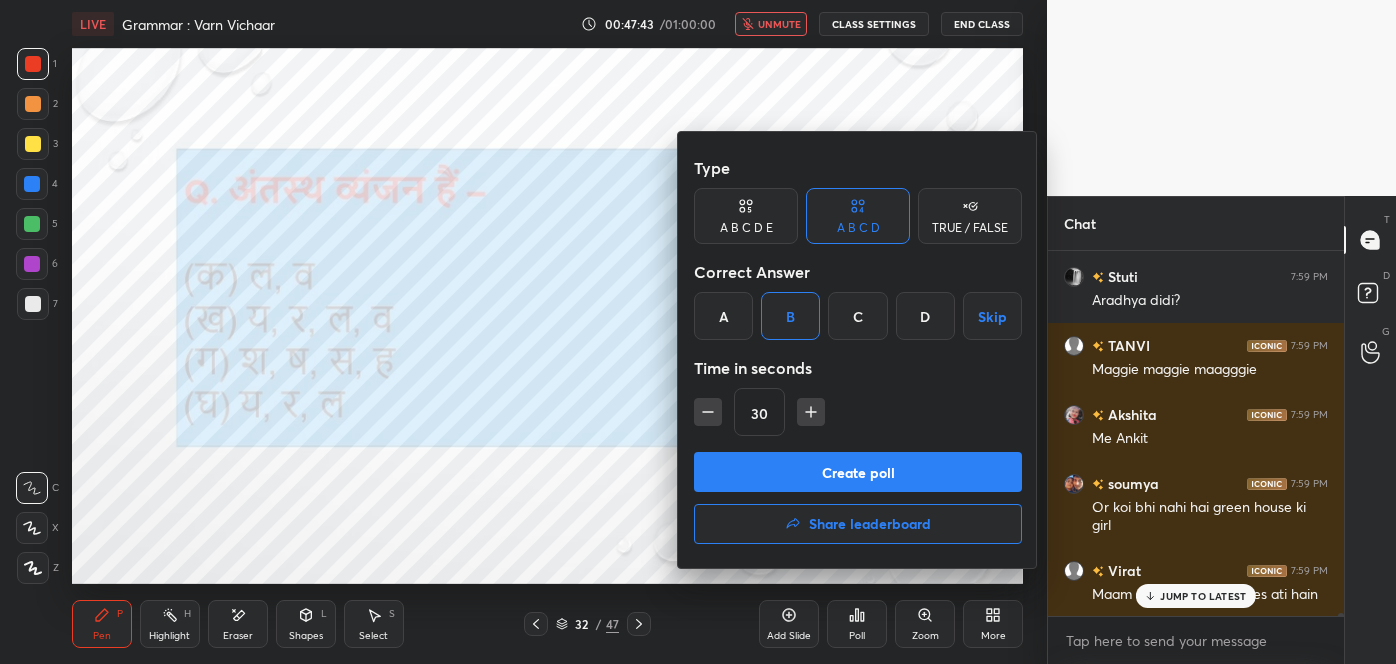 click on "Create poll" at bounding box center [858, 472] 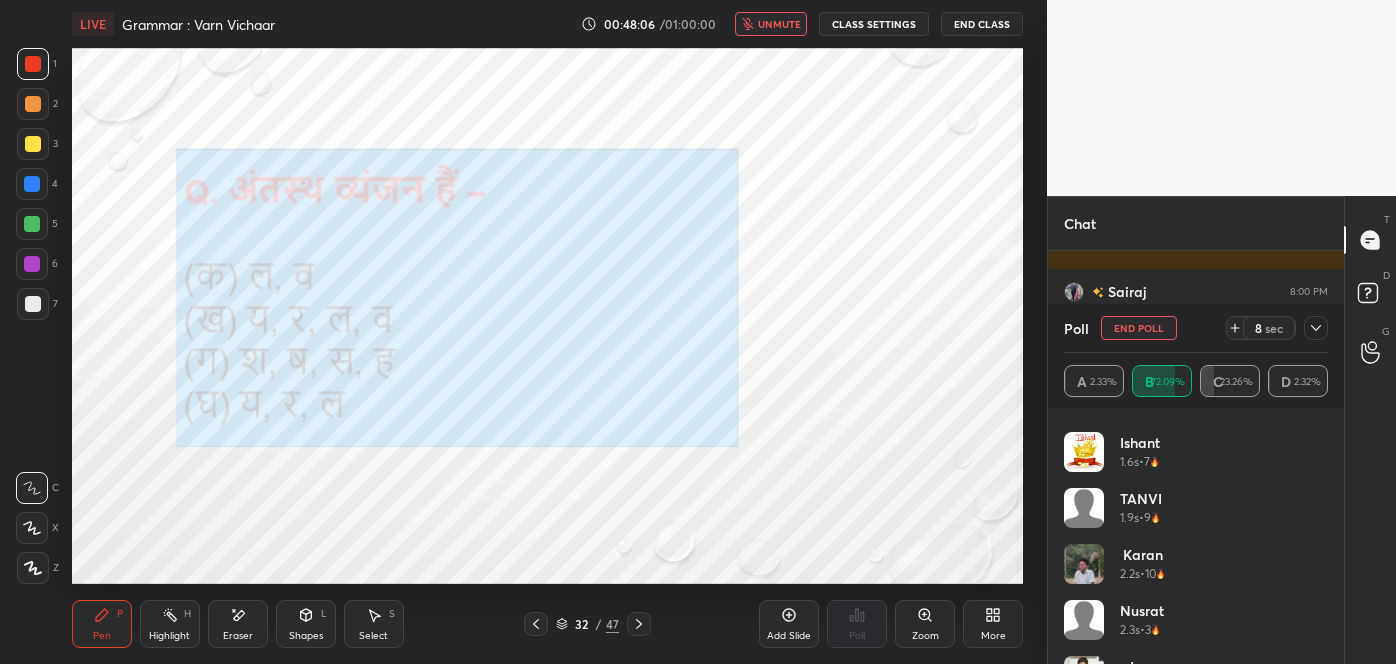 click 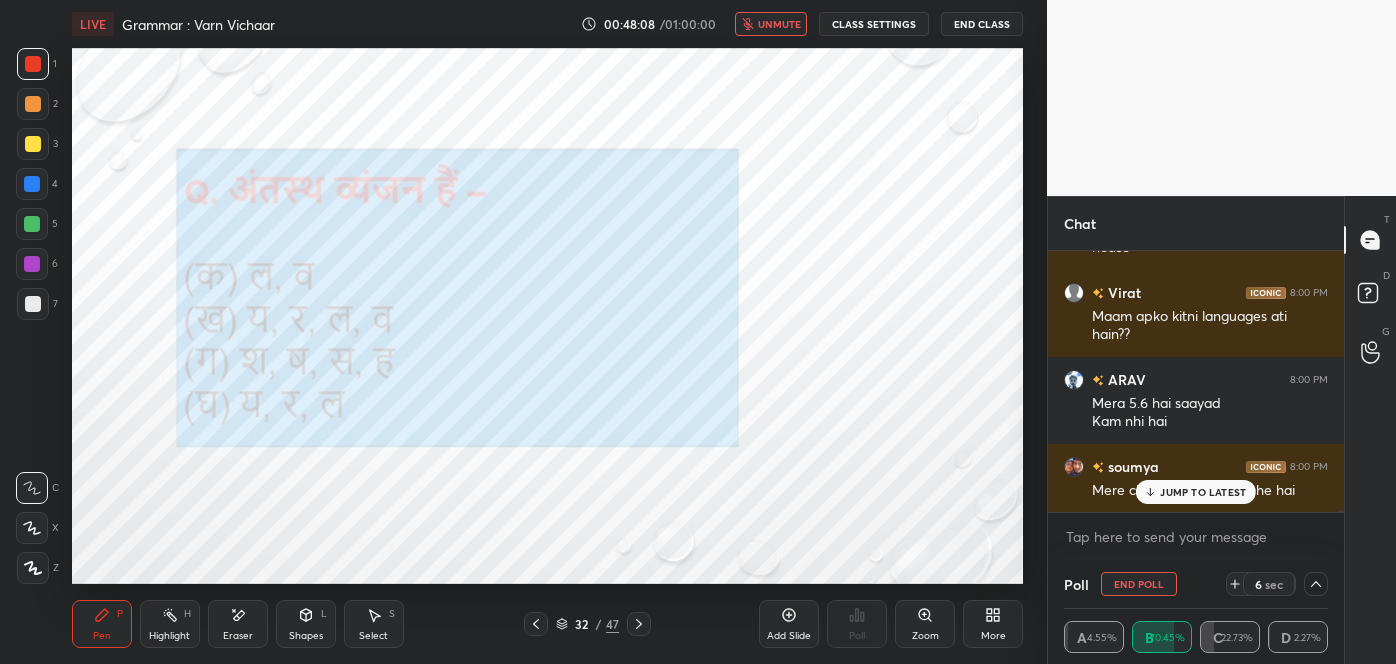 click on "JUMP TO LATEST" at bounding box center (1203, 492) 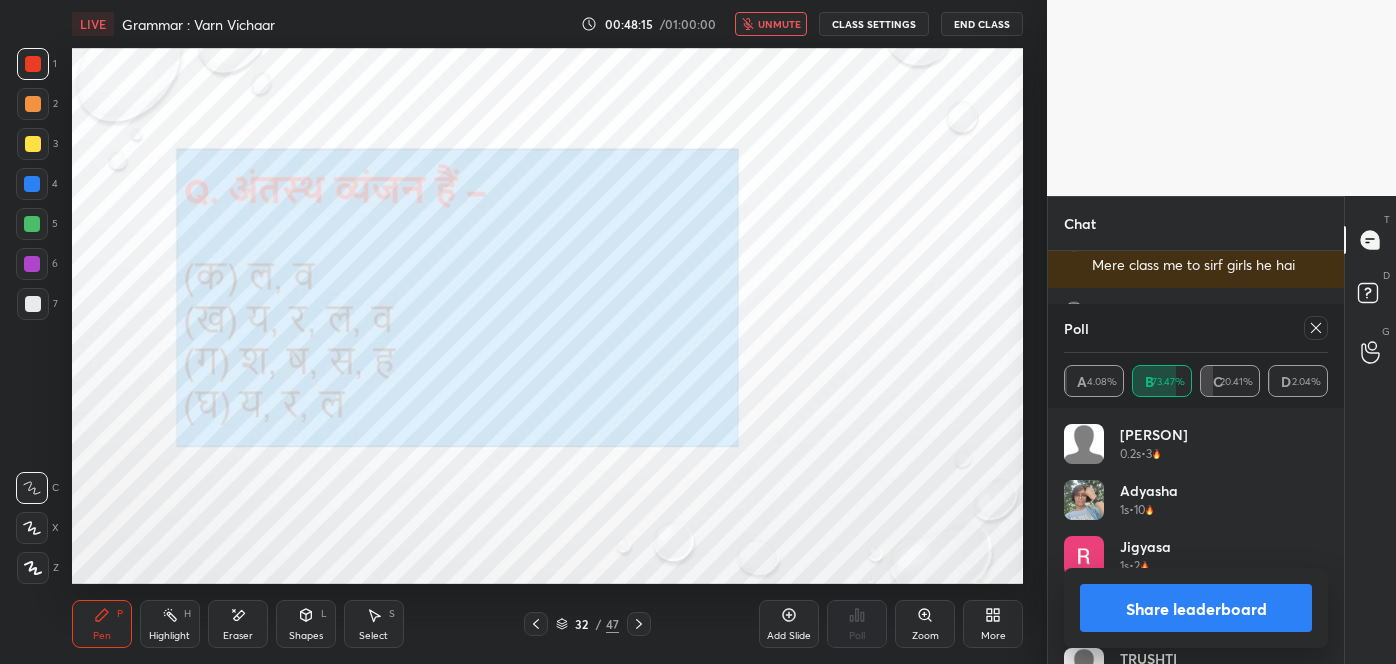 click 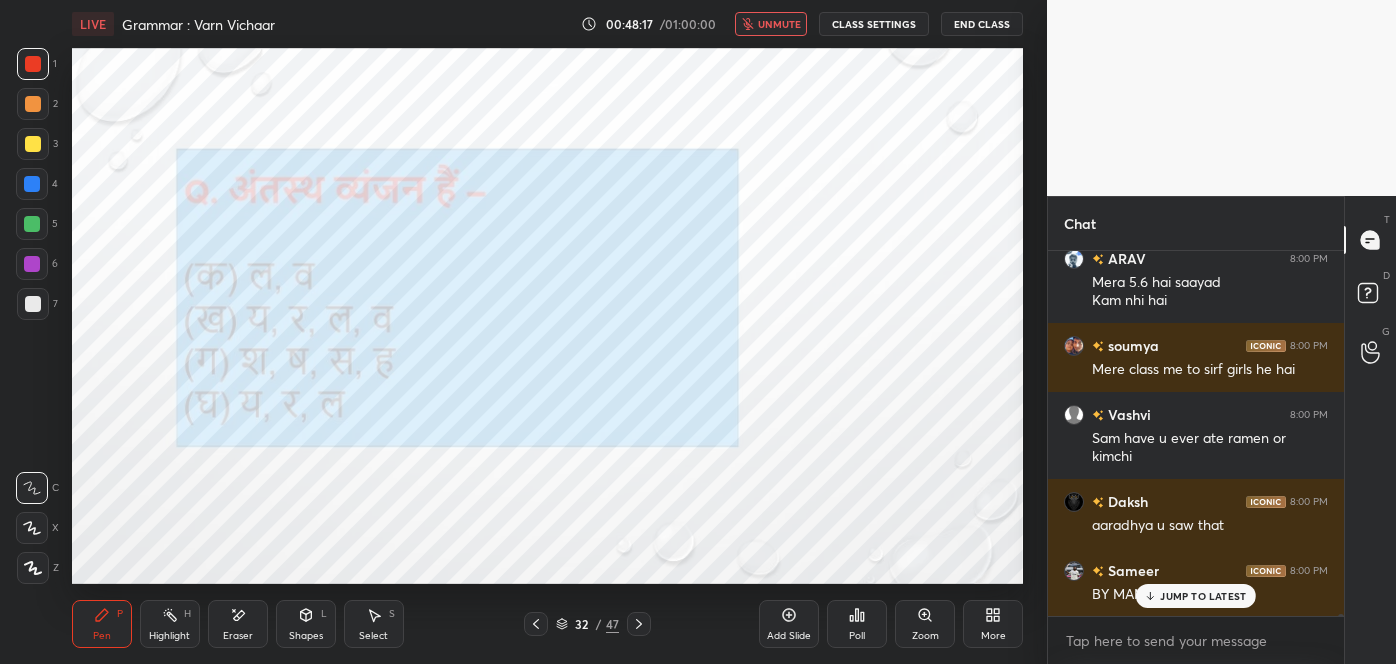 click on "JUMP TO LATEST" at bounding box center [1203, 596] 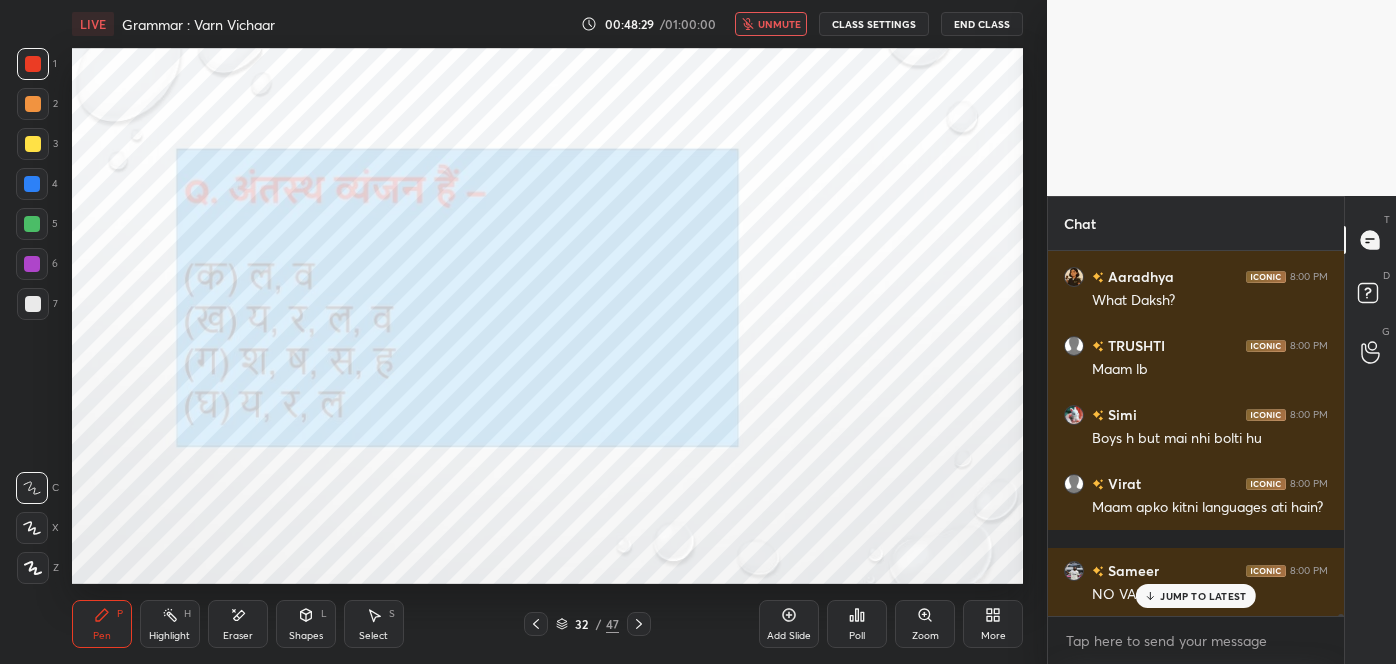 click on "Eraser" at bounding box center (238, 624) 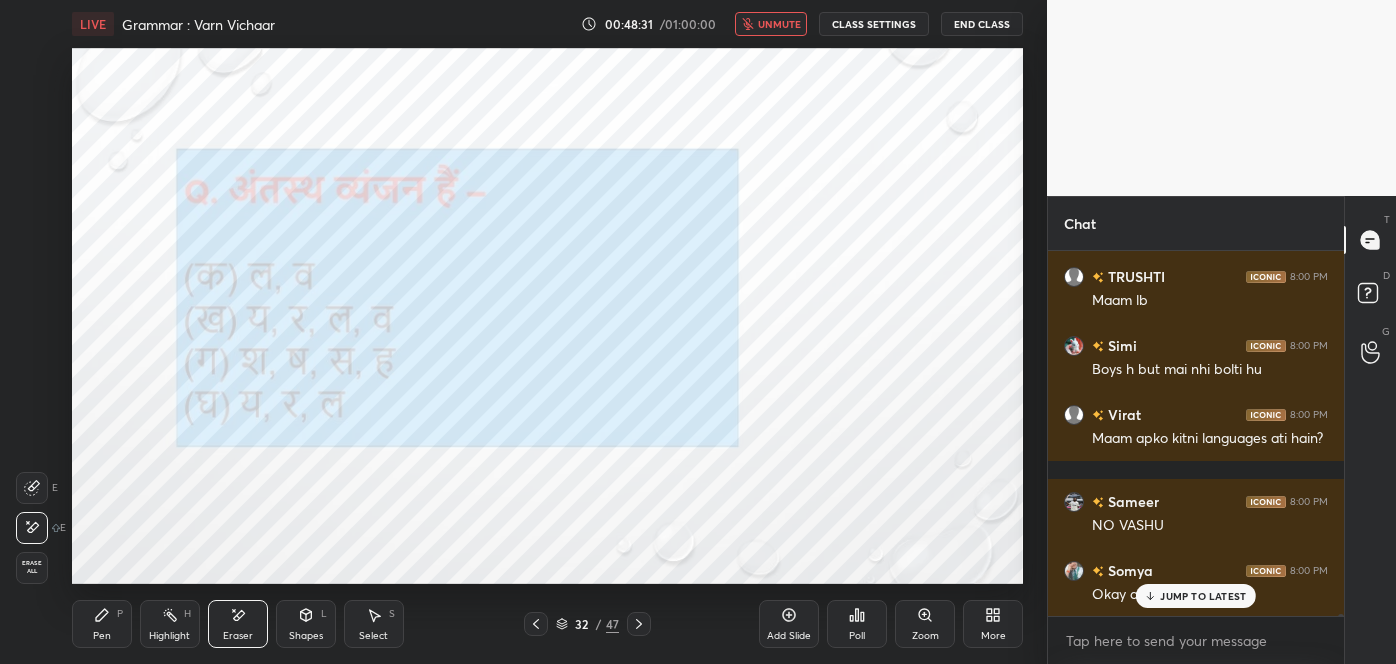 click on "Pen P" at bounding box center [102, 624] 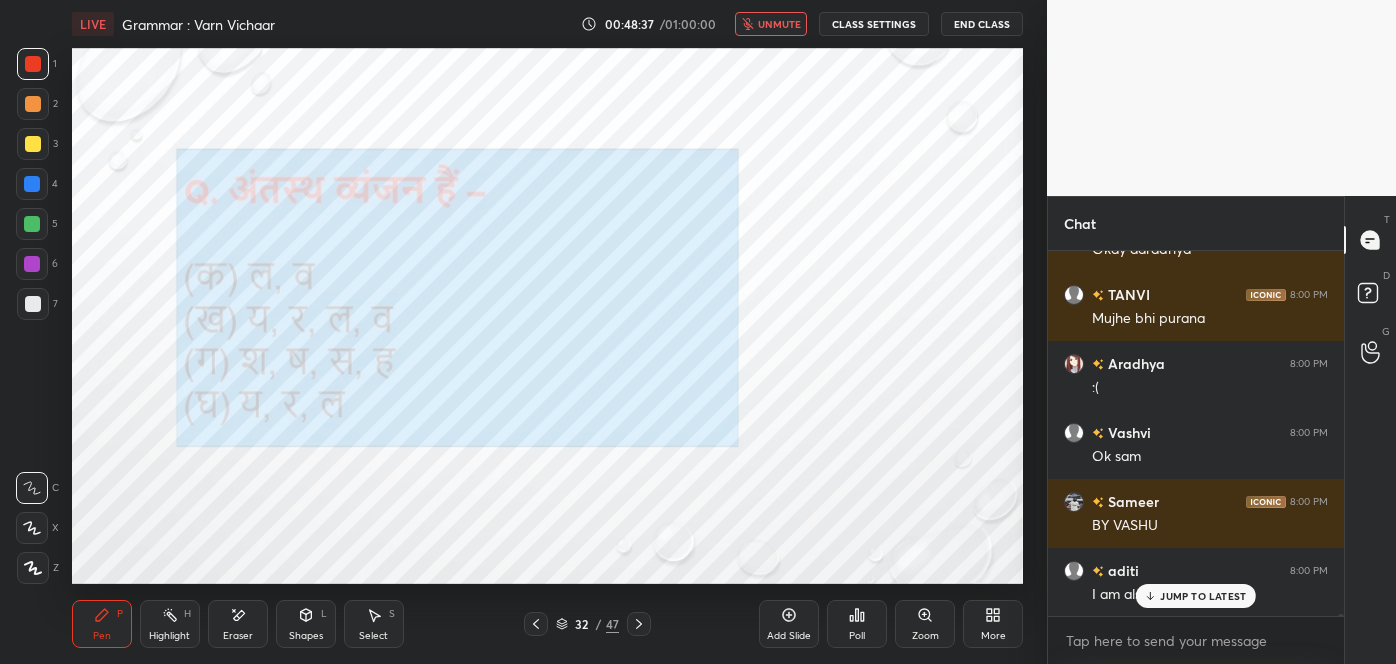 click on "JUMP TO LATEST" at bounding box center [1203, 596] 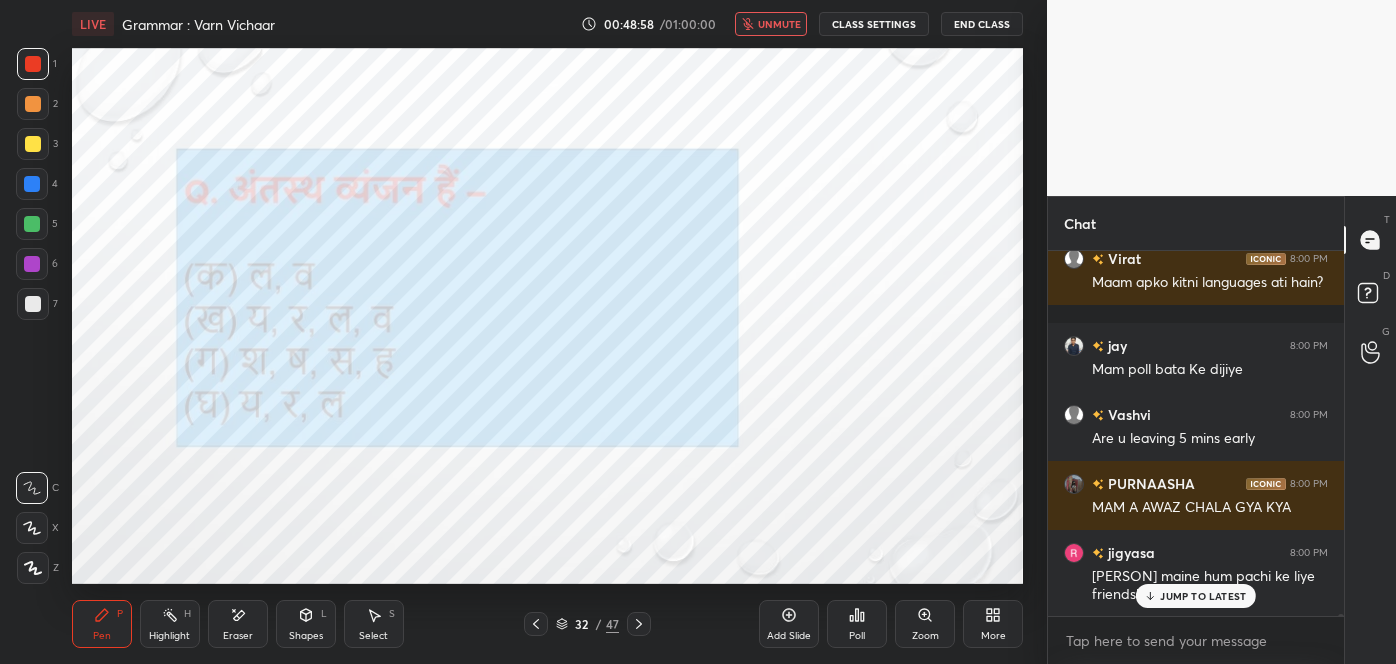click on "JUMP TO LATEST" at bounding box center [1203, 596] 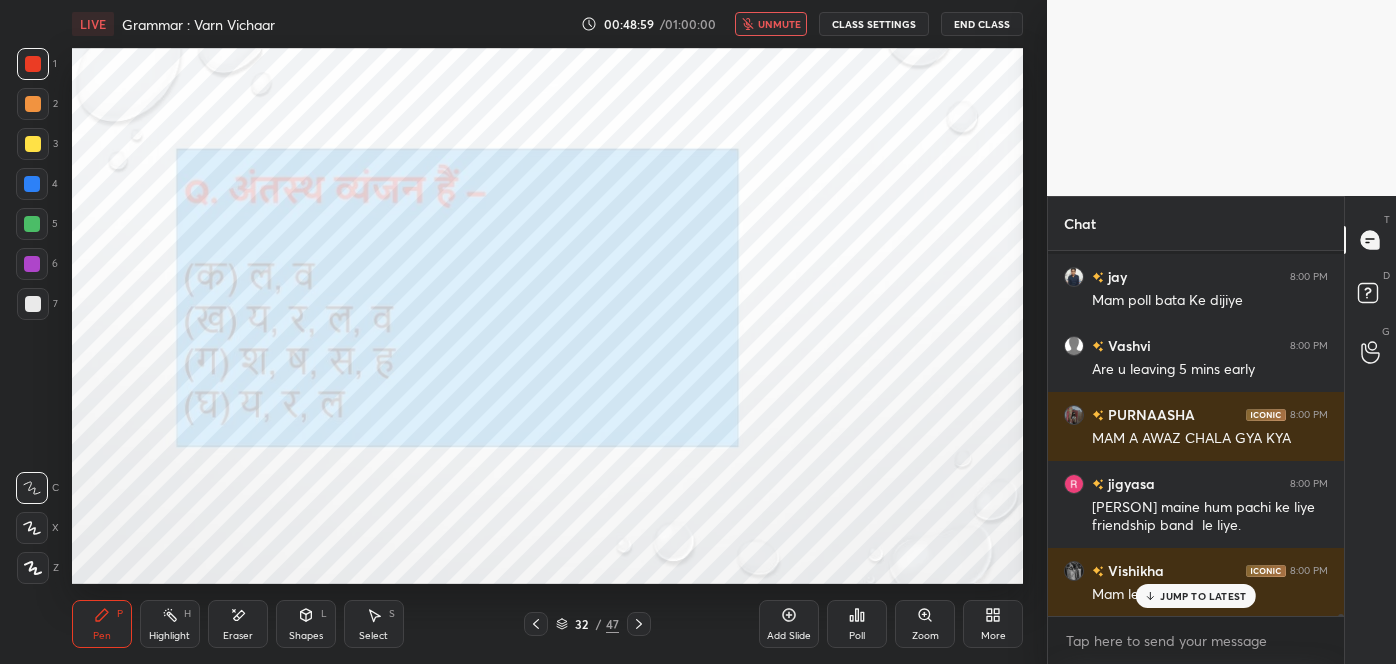 click on "JUMP TO LATEST" at bounding box center [1203, 596] 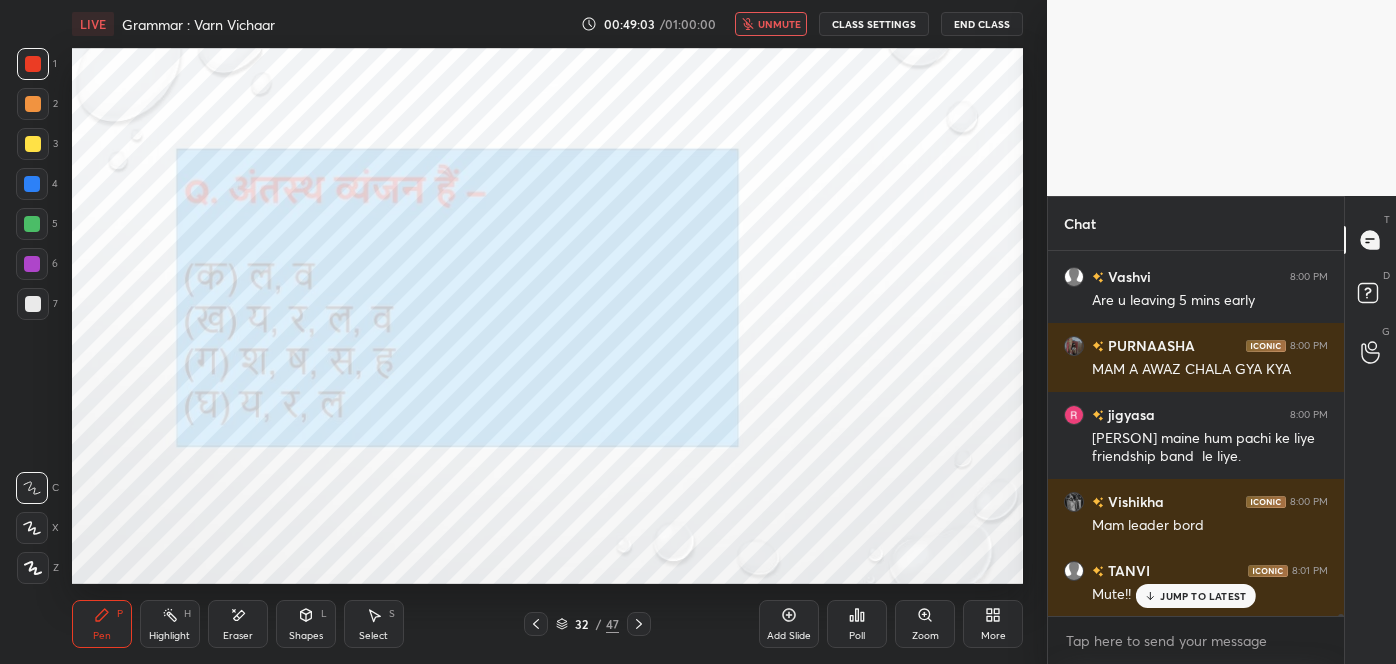 click on "JUMP TO LATEST" at bounding box center (1203, 596) 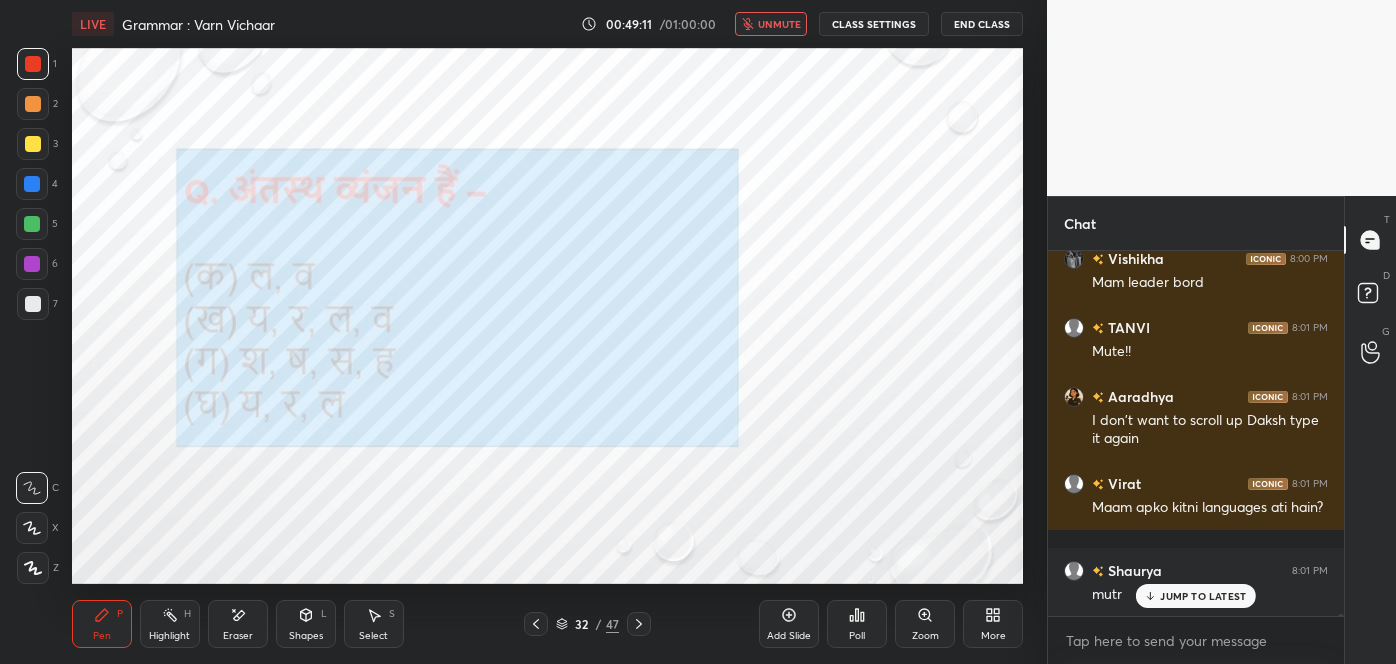 click on "JUMP TO LATEST" at bounding box center [1203, 596] 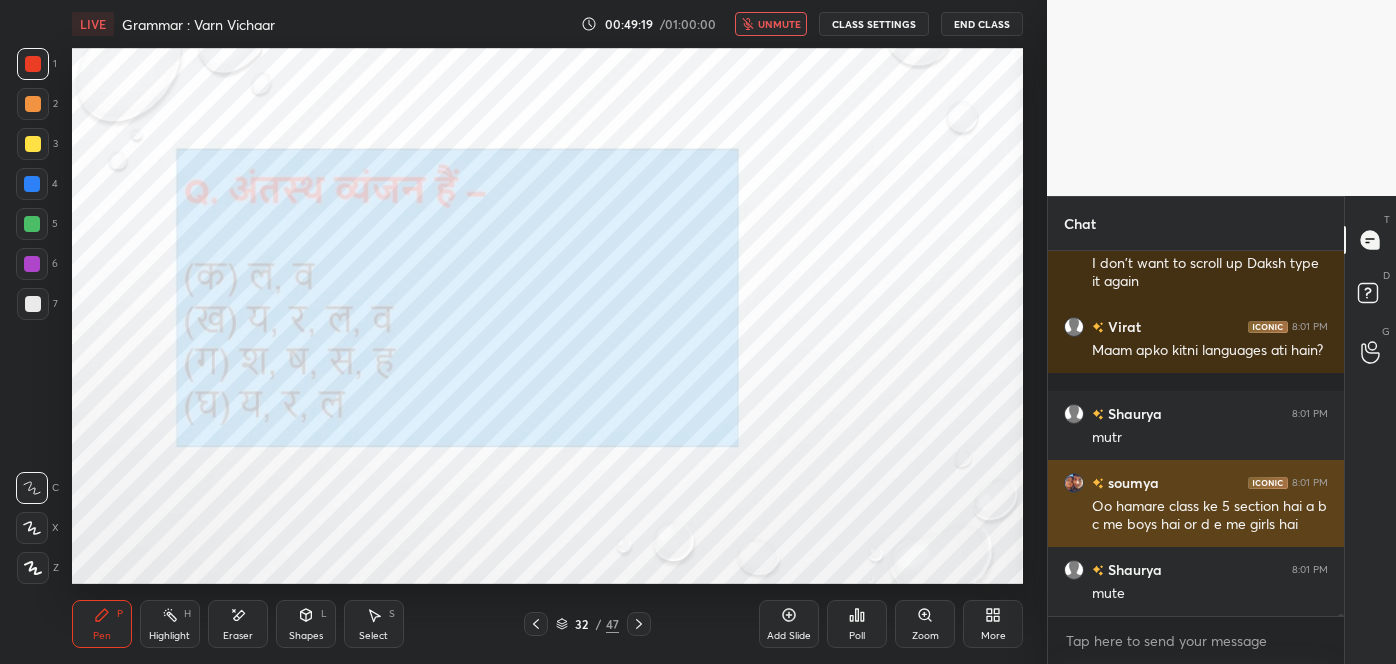 scroll, scrollTop: 56096, scrollLeft: 0, axis: vertical 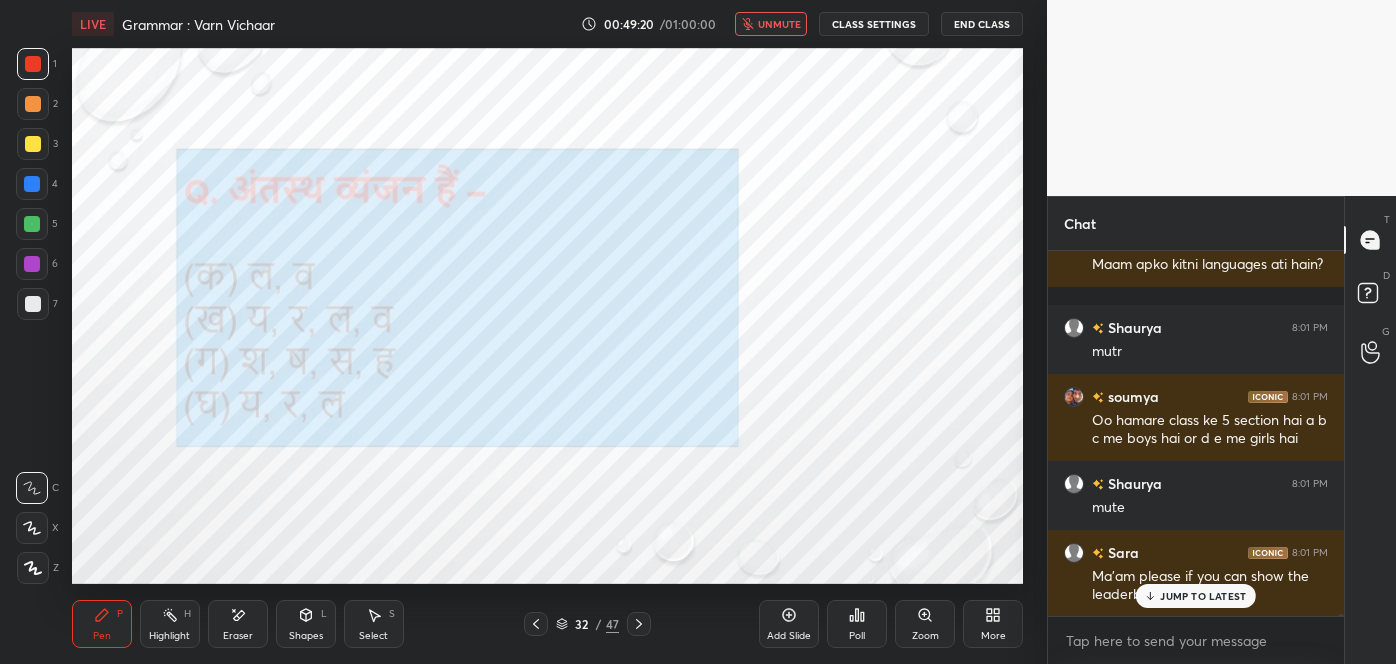 click on "unmute" at bounding box center [779, 24] 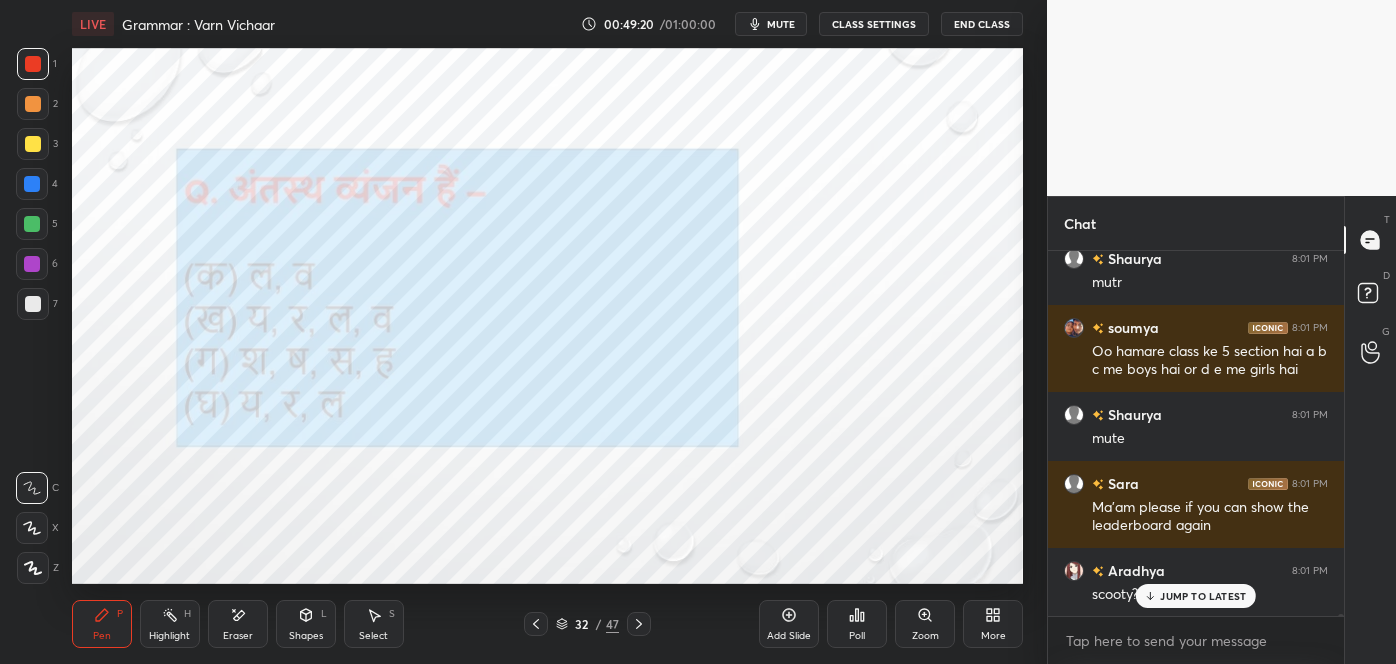 click 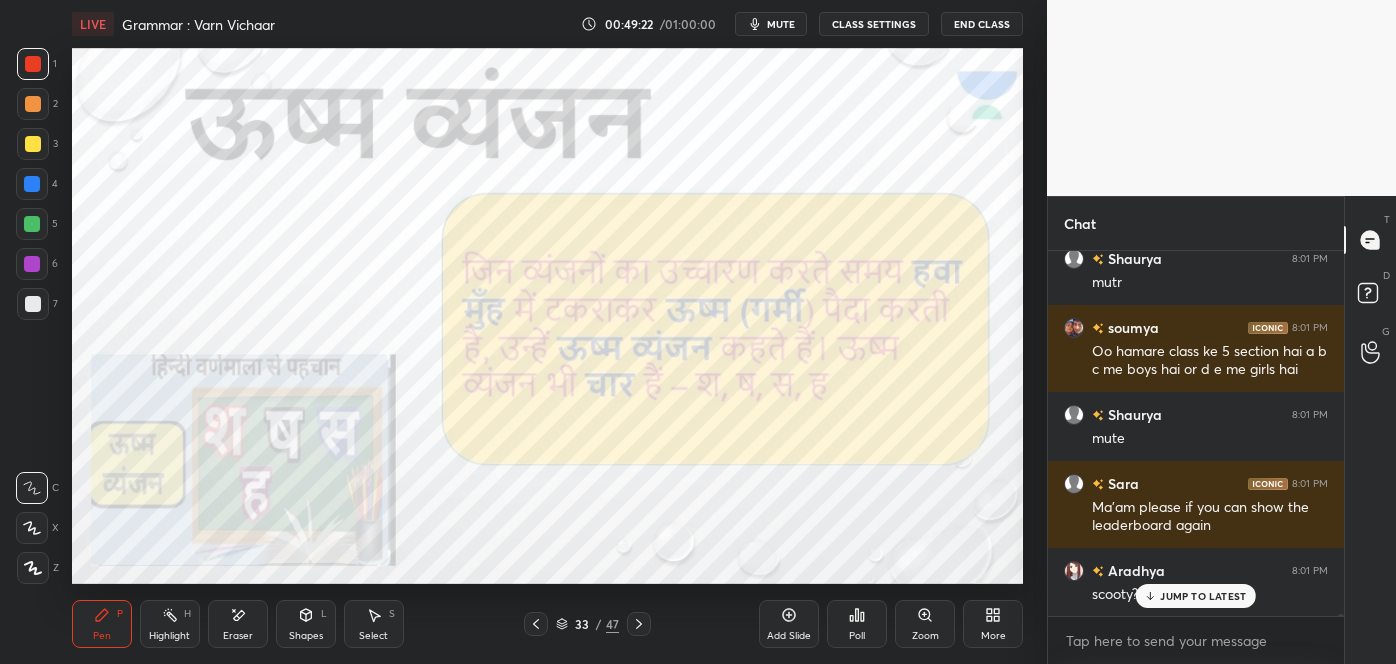 click 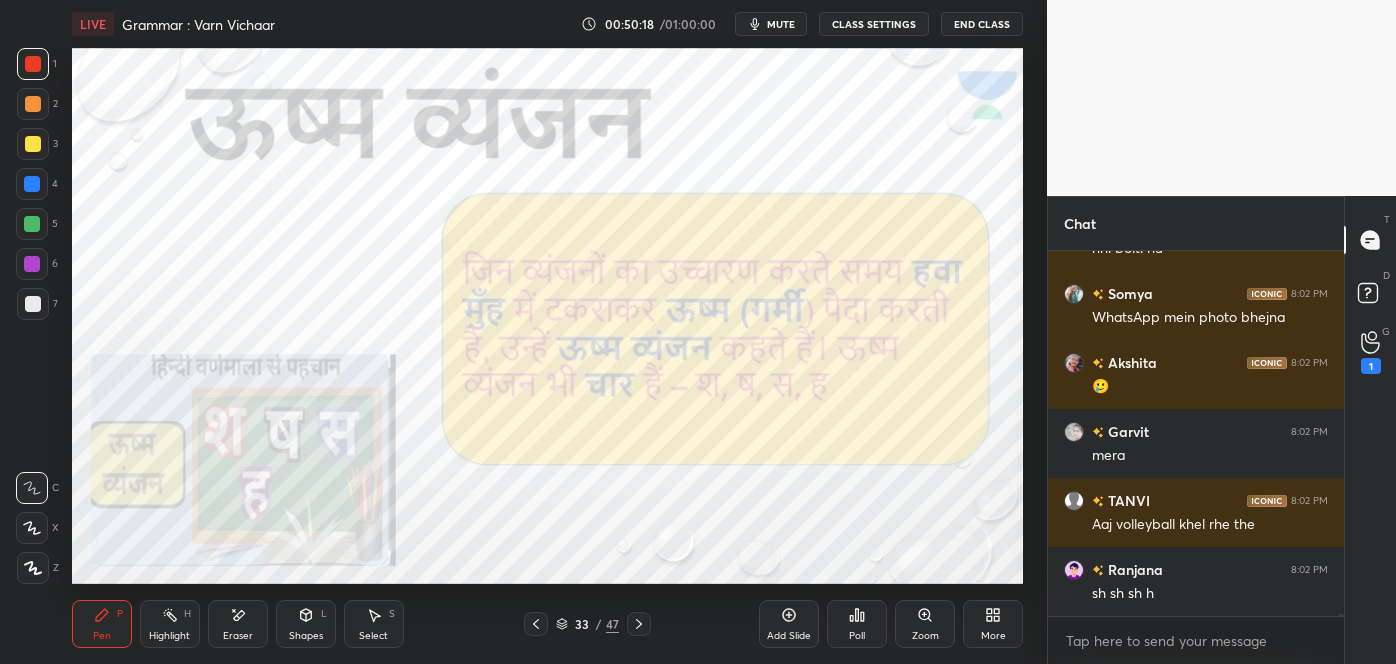 scroll, scrollTop: 59378, scrollLeft: 0, axis: vertical 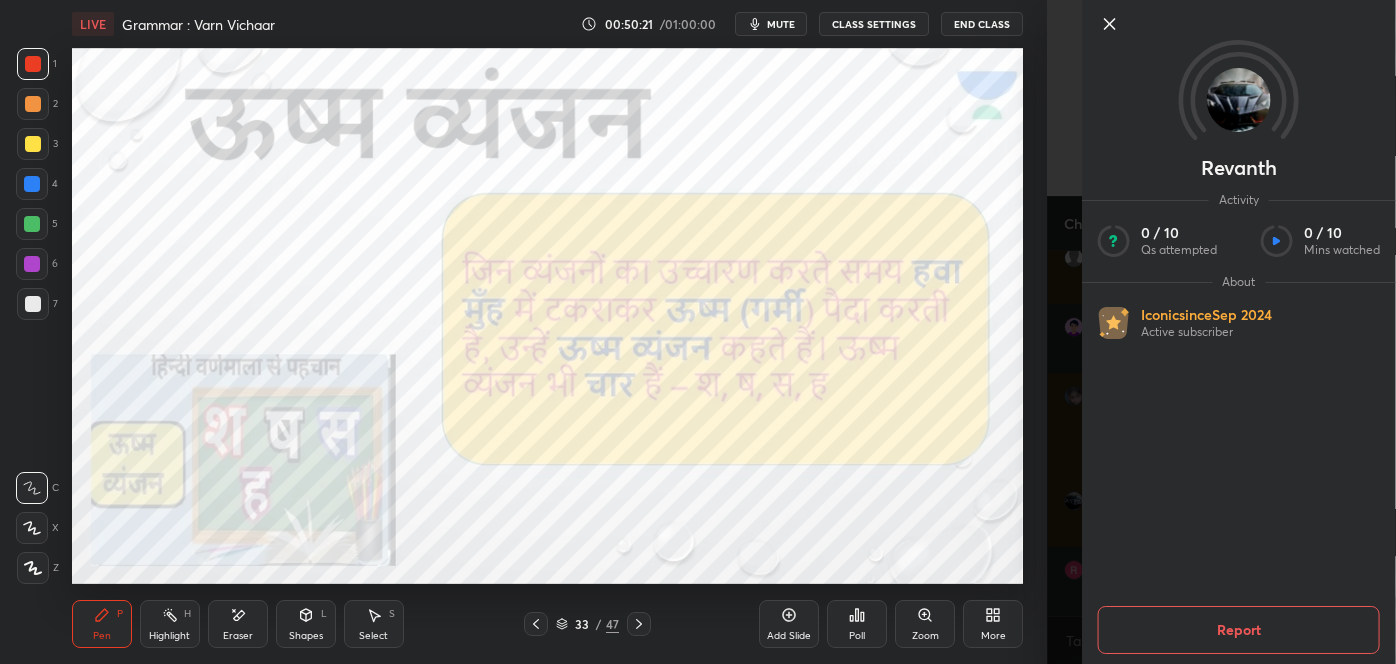 click 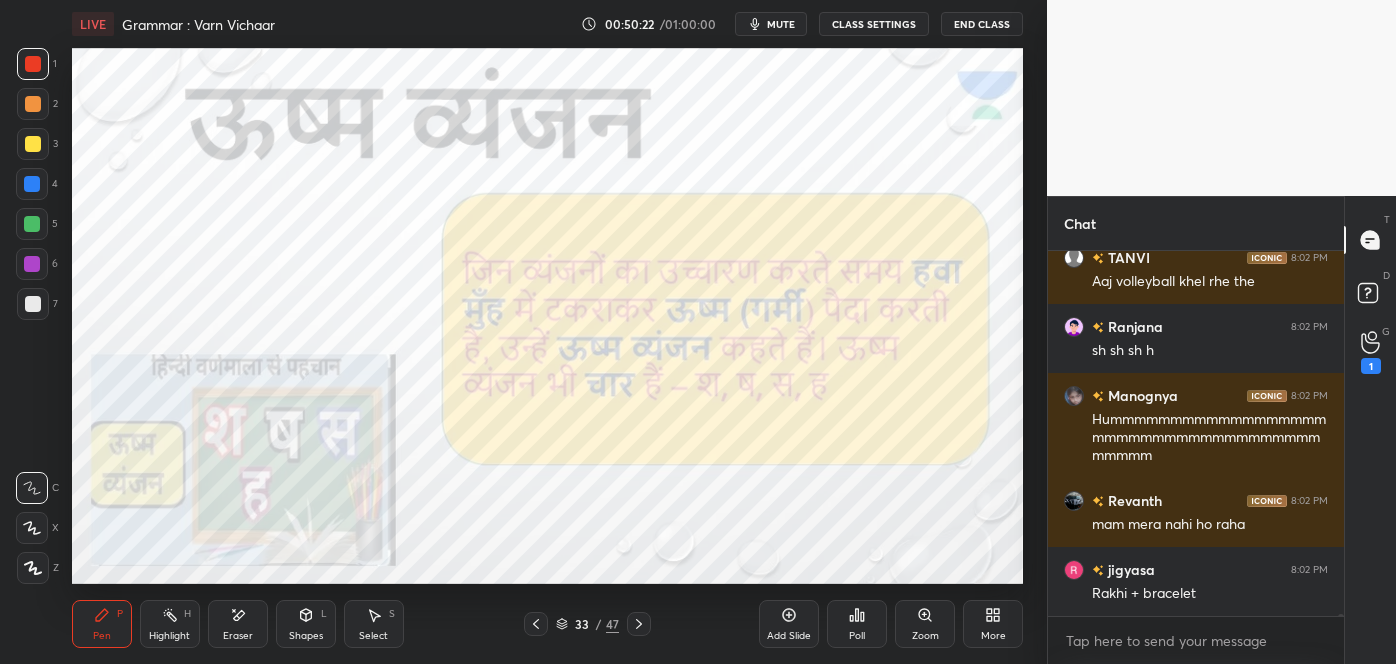 scroll, scrollTop: 59603, scrollLeft: 0, axis: vertical 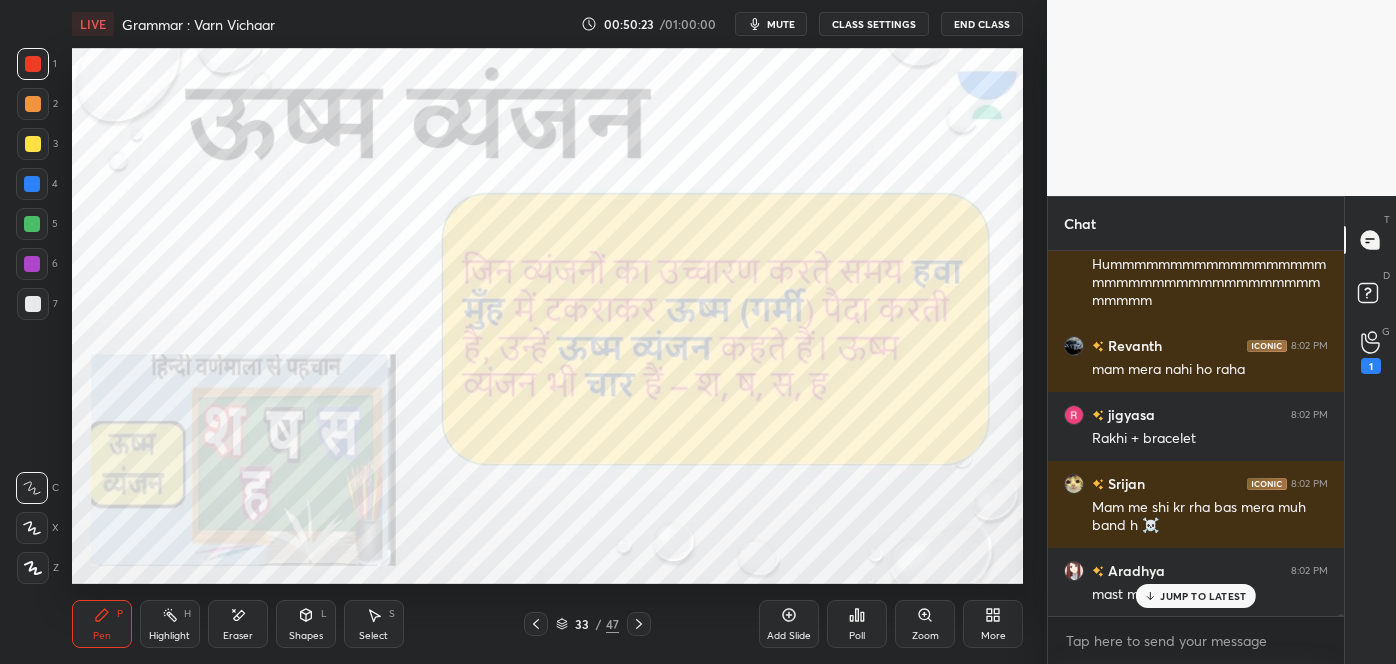 click on "JUMP TO LATEST" at bounding box center (1203, 596) 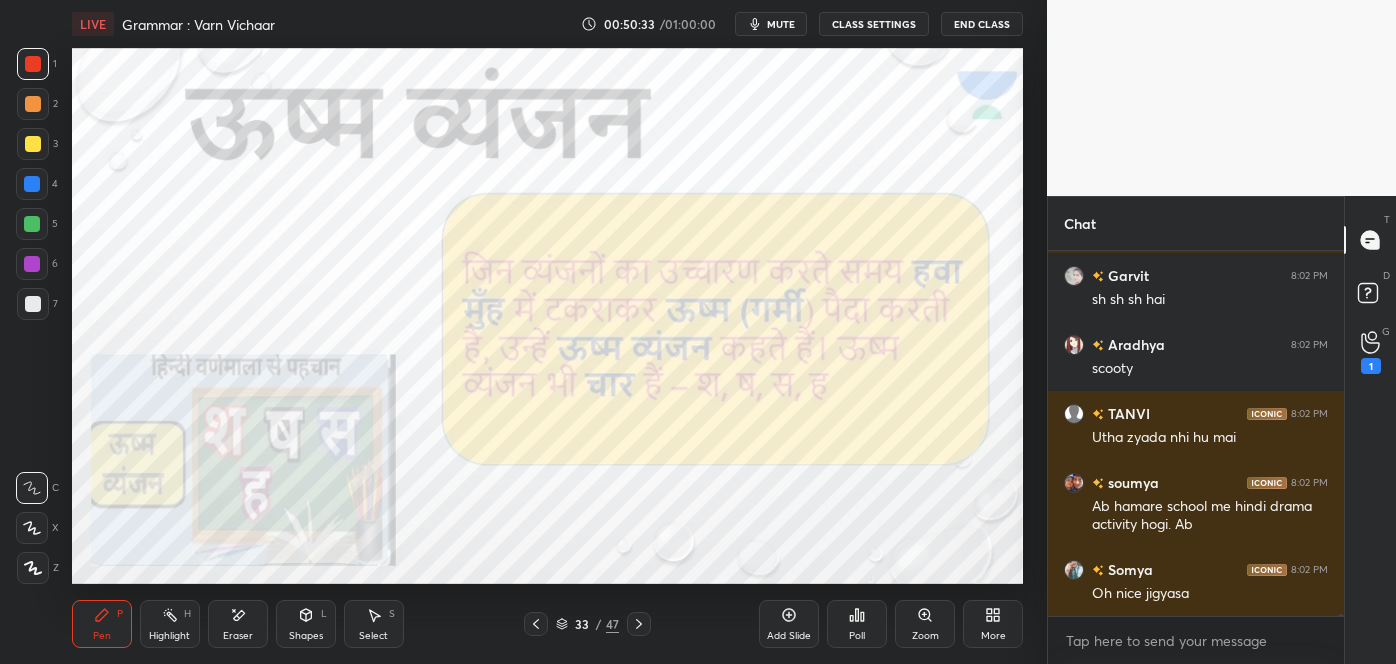 scroll, scrollTop: 60347, scrollLeft: 0, axis: vertical 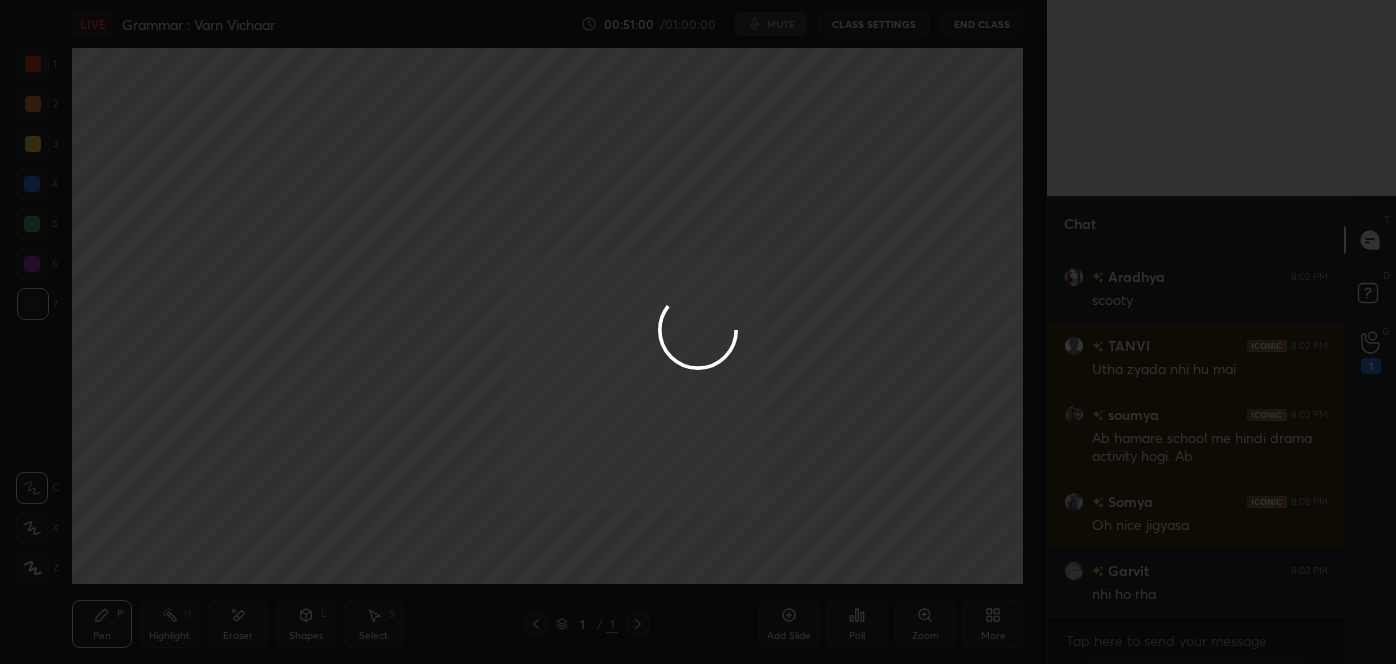 click at bounding box center (698, 332) 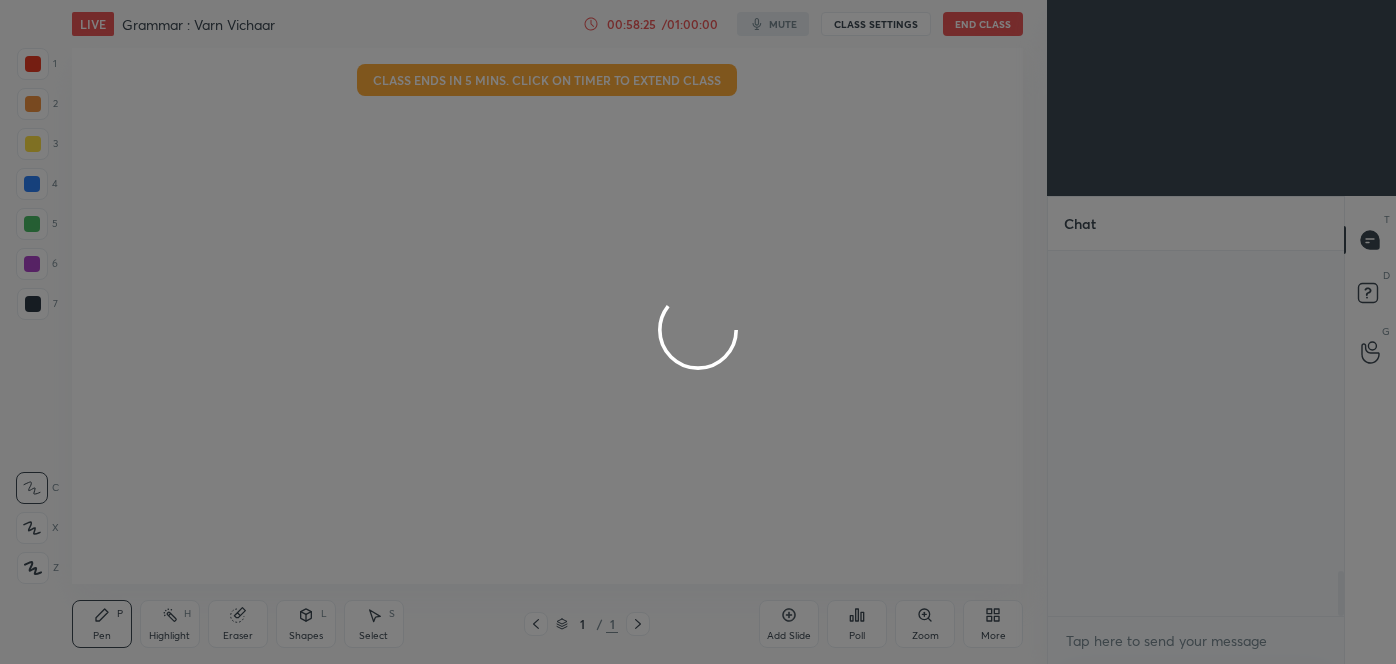 scroll, scrollTop: 0, scrollLeft: 0, axis: both 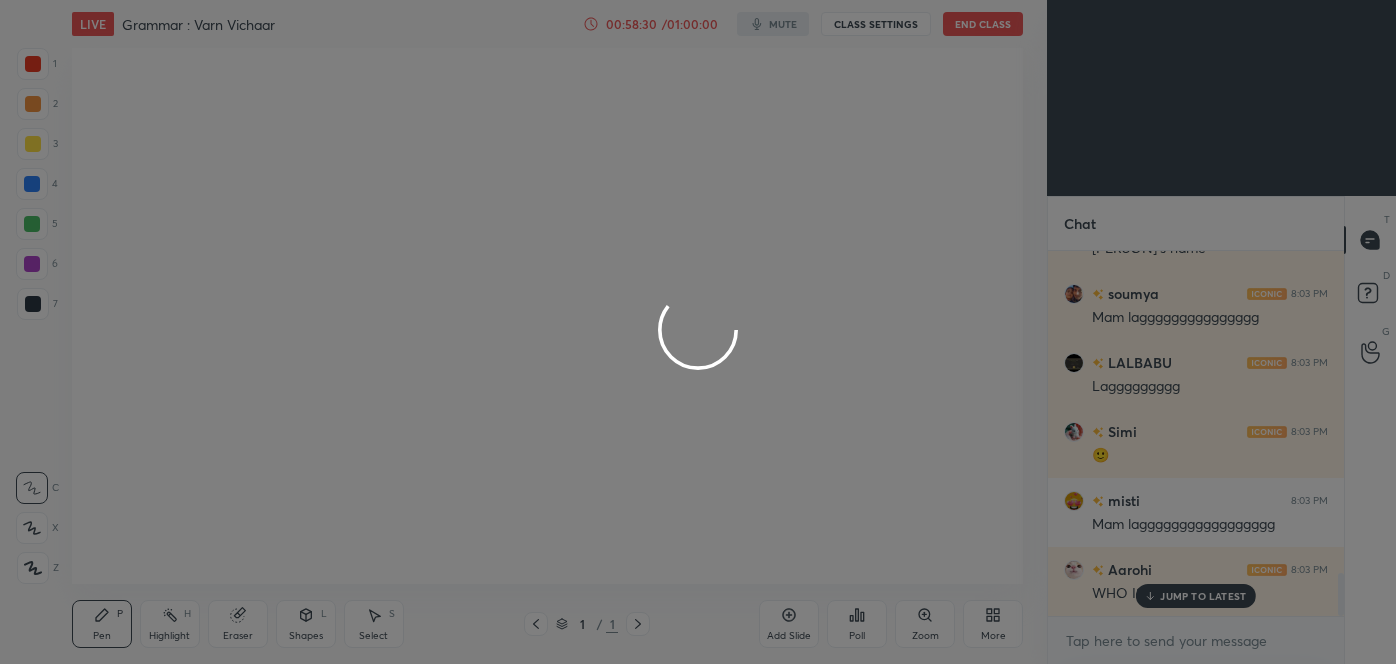 click at bounding box center [698, 332] 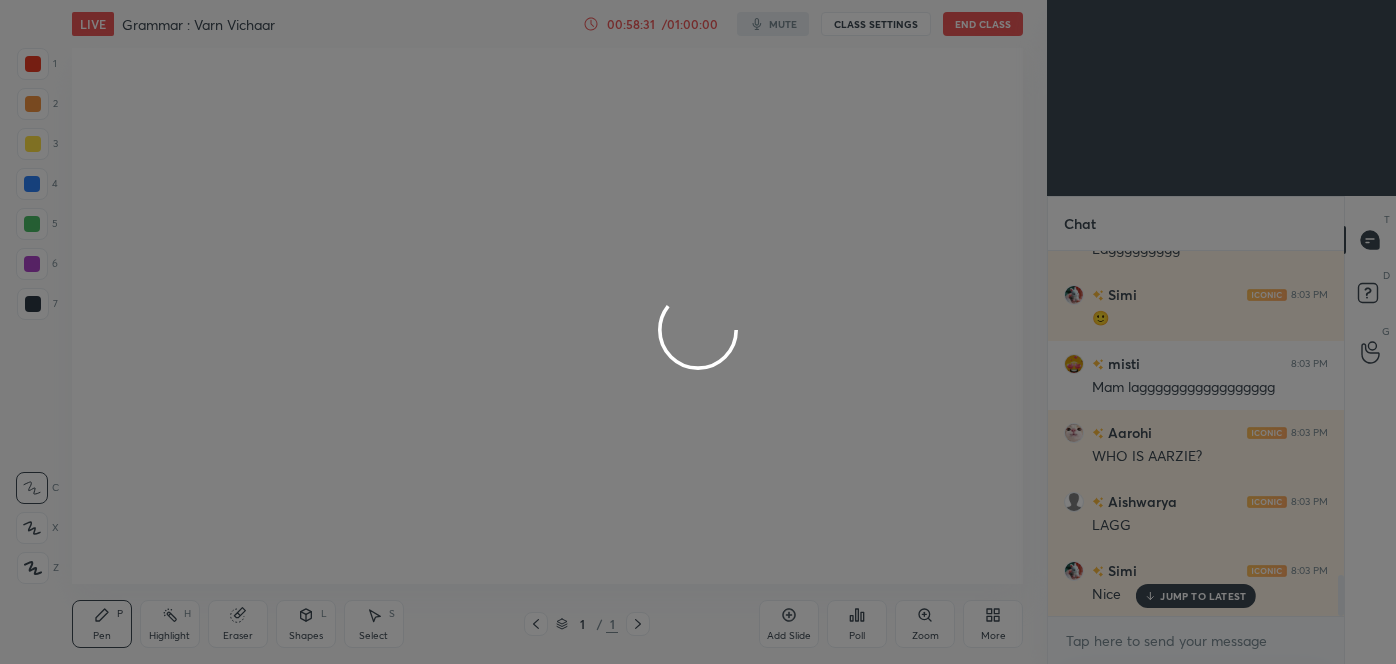 click at bounding box center [698, 332] 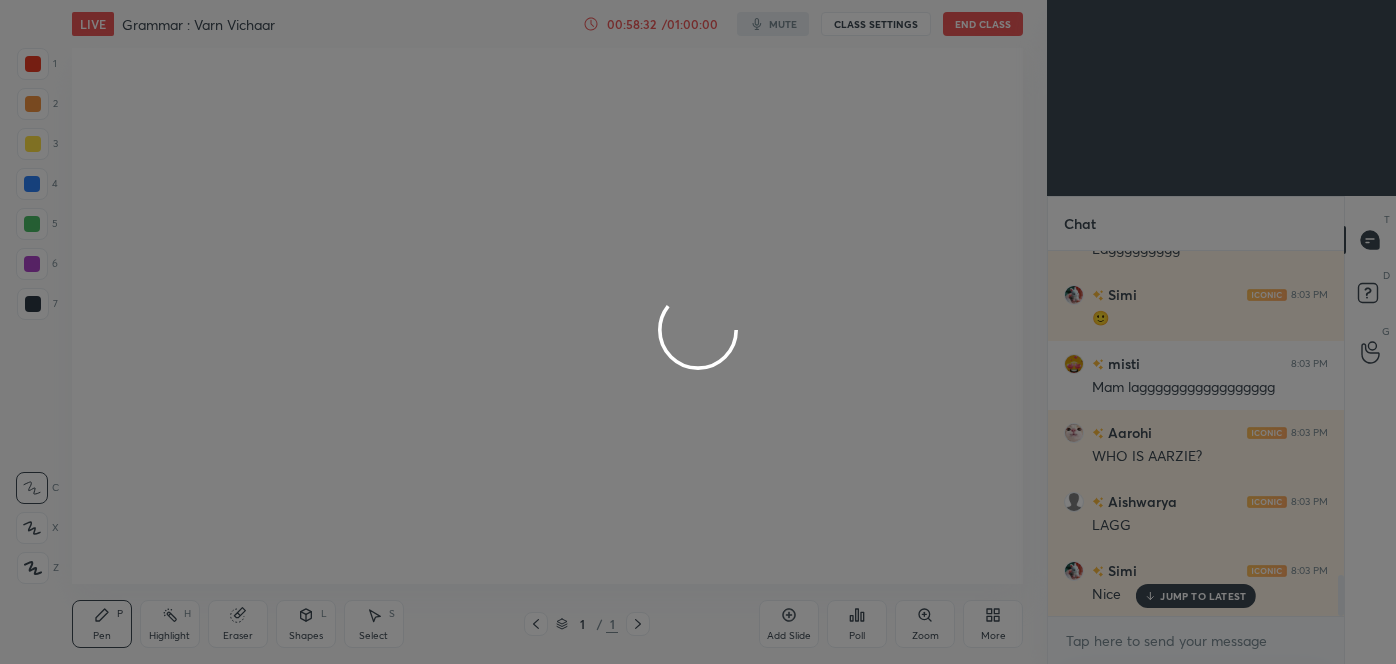 scroll, scrollTop: 2962, scrollLeft: 0, axis: vertical 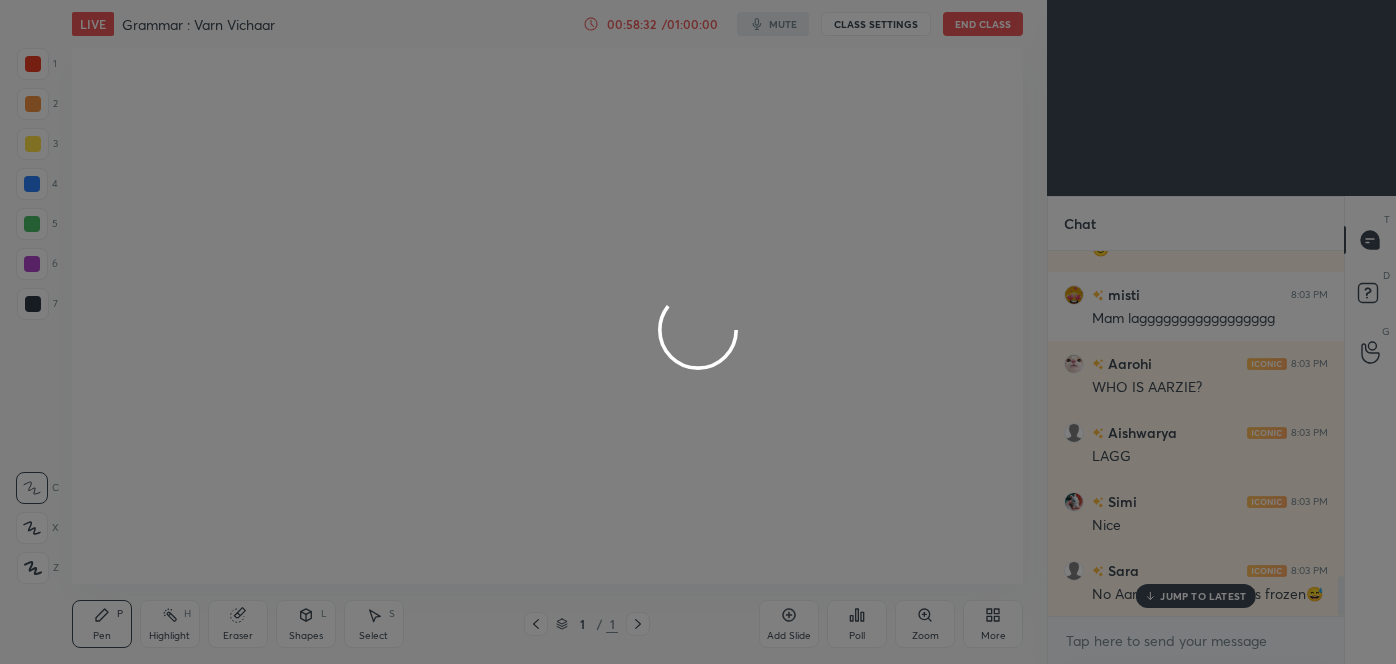 click at bounding box center (698, 332) 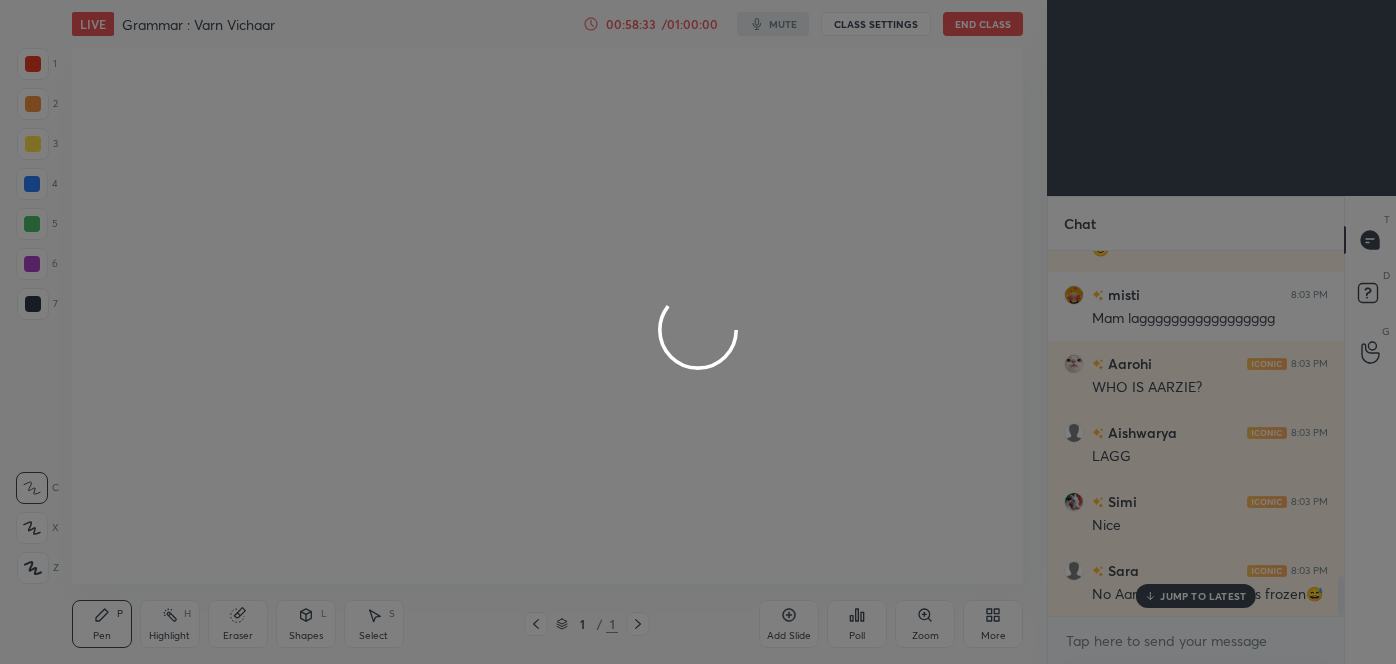 scroll, scrollTop: 3187, scrollLeft: 0, axis: vertical 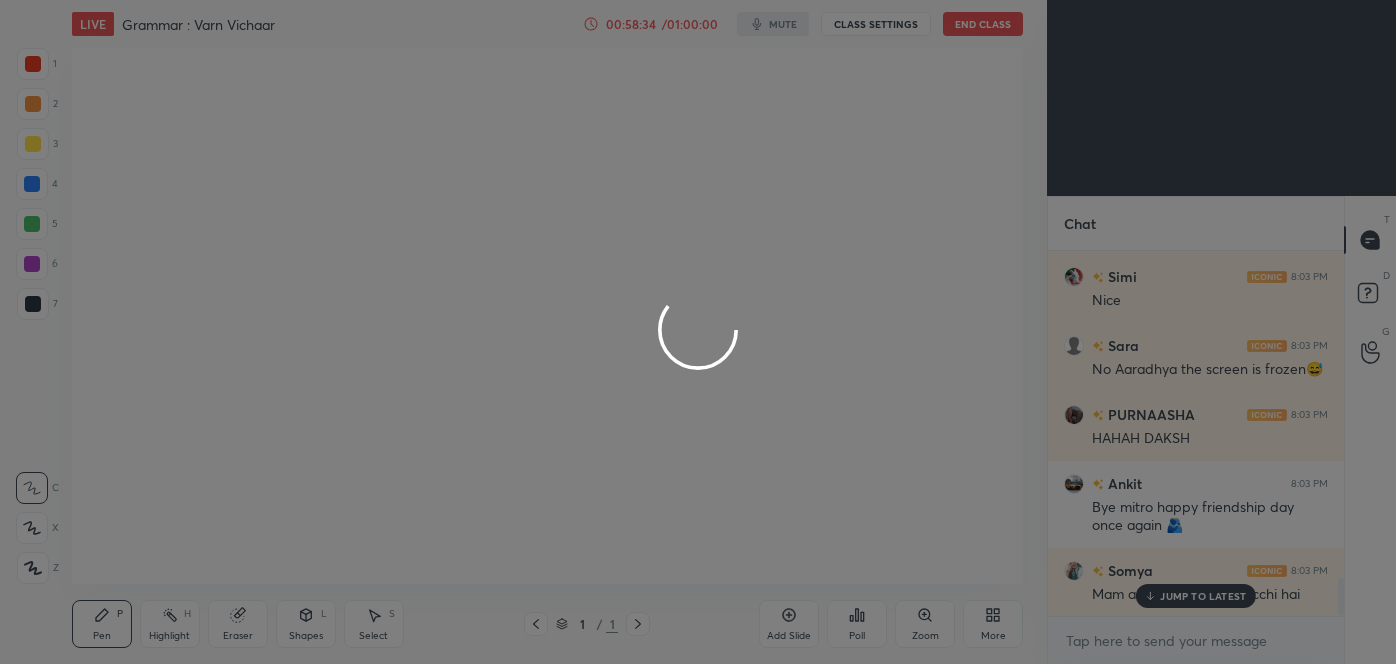 drag, startPoint x: 856, startPoint y: 502, endPoint x: 729, endPoint y: 467, distance: 131.73459 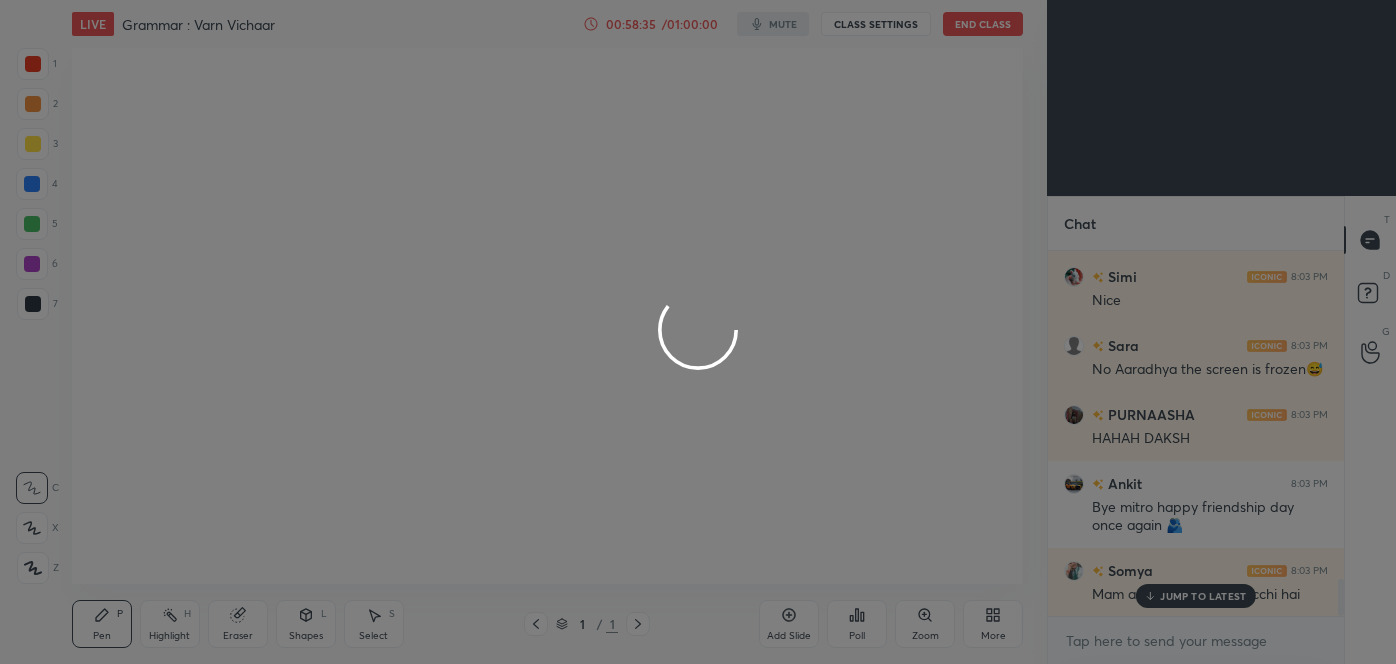 scroll, scrollTop: 3256, scrollLeft: 0, axis: vertical 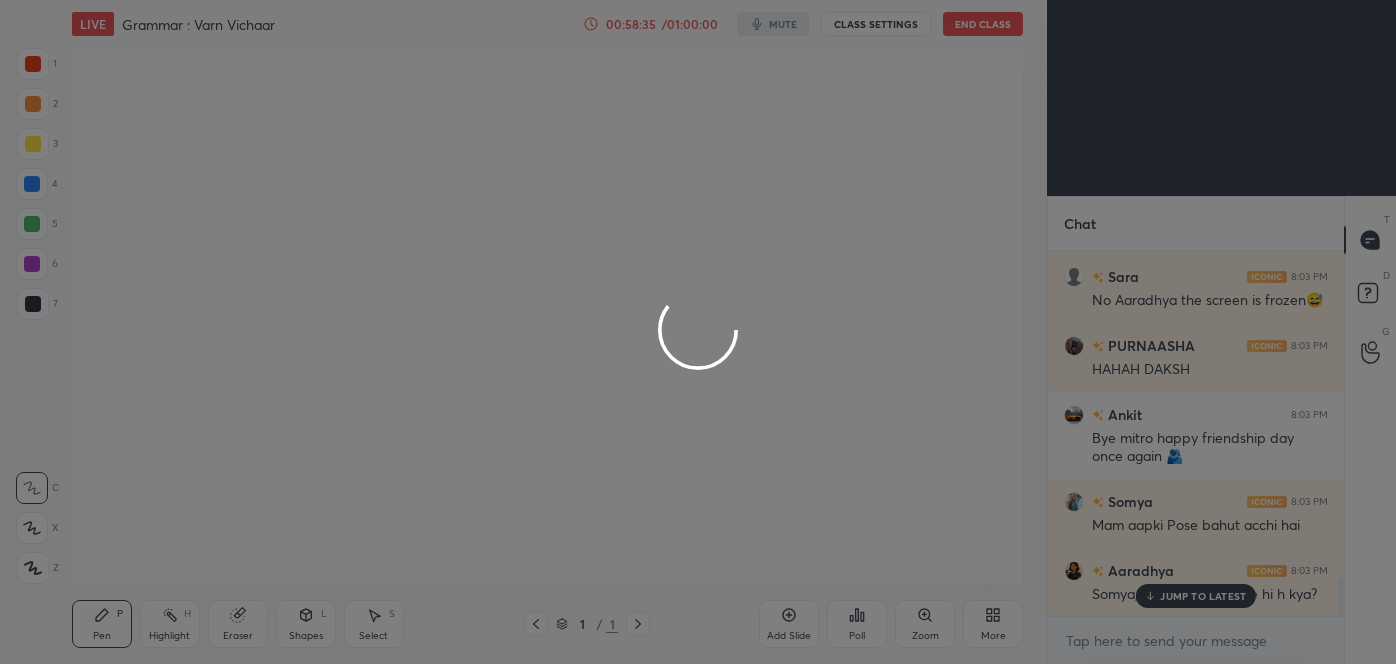 drag, startPoint x: 729, startPoint y: 467, endPoint x: 691, endPoint y: 467, distance: 38 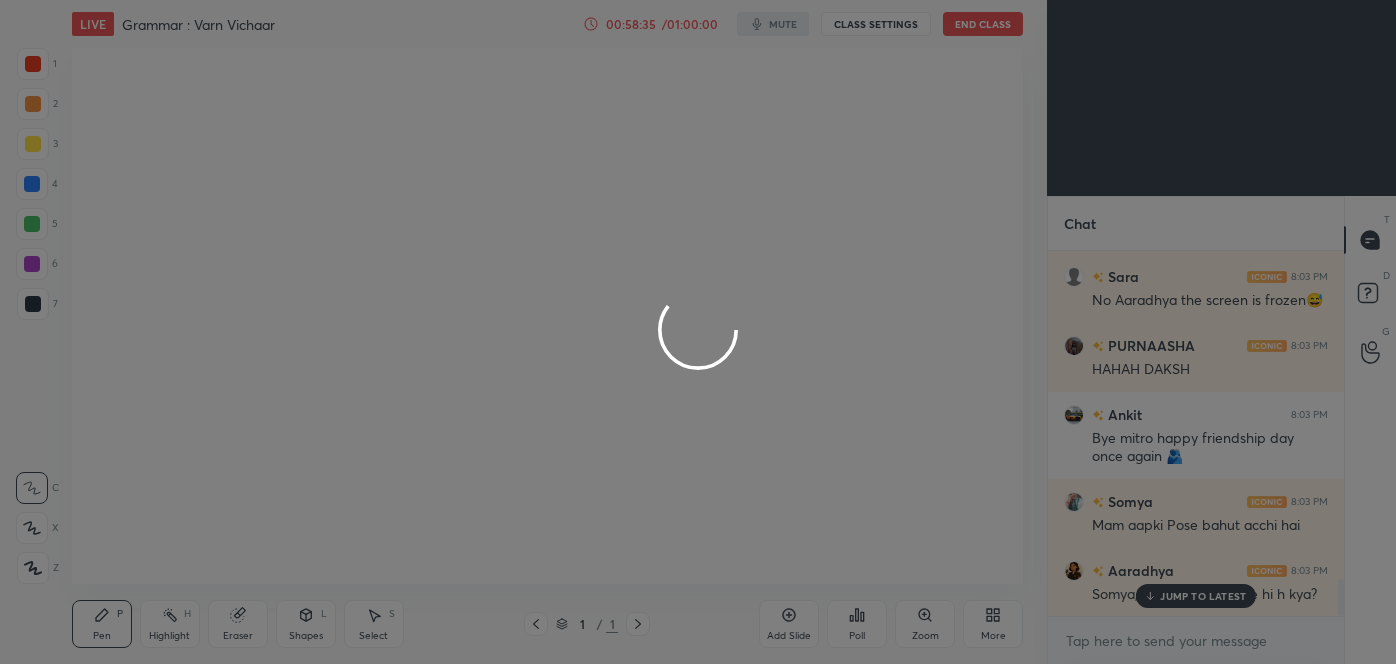click at bounding box center (698, 332) 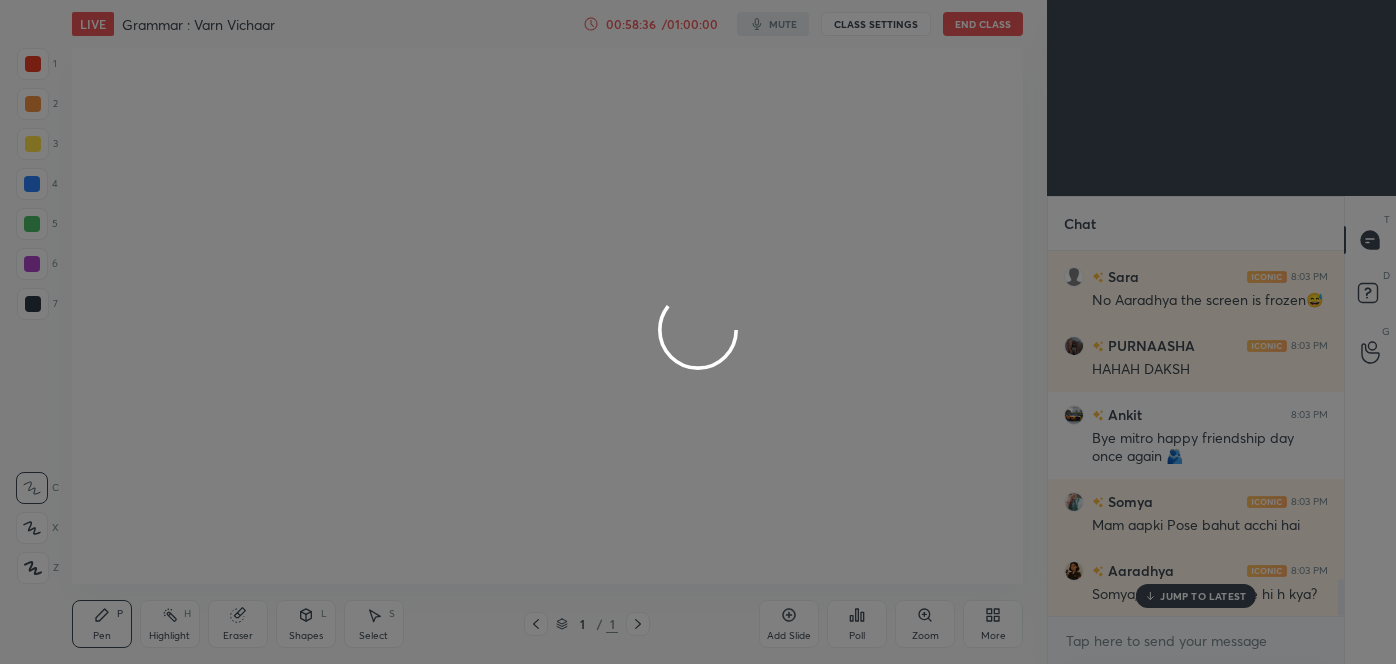 click at bounding box center (698, 332) 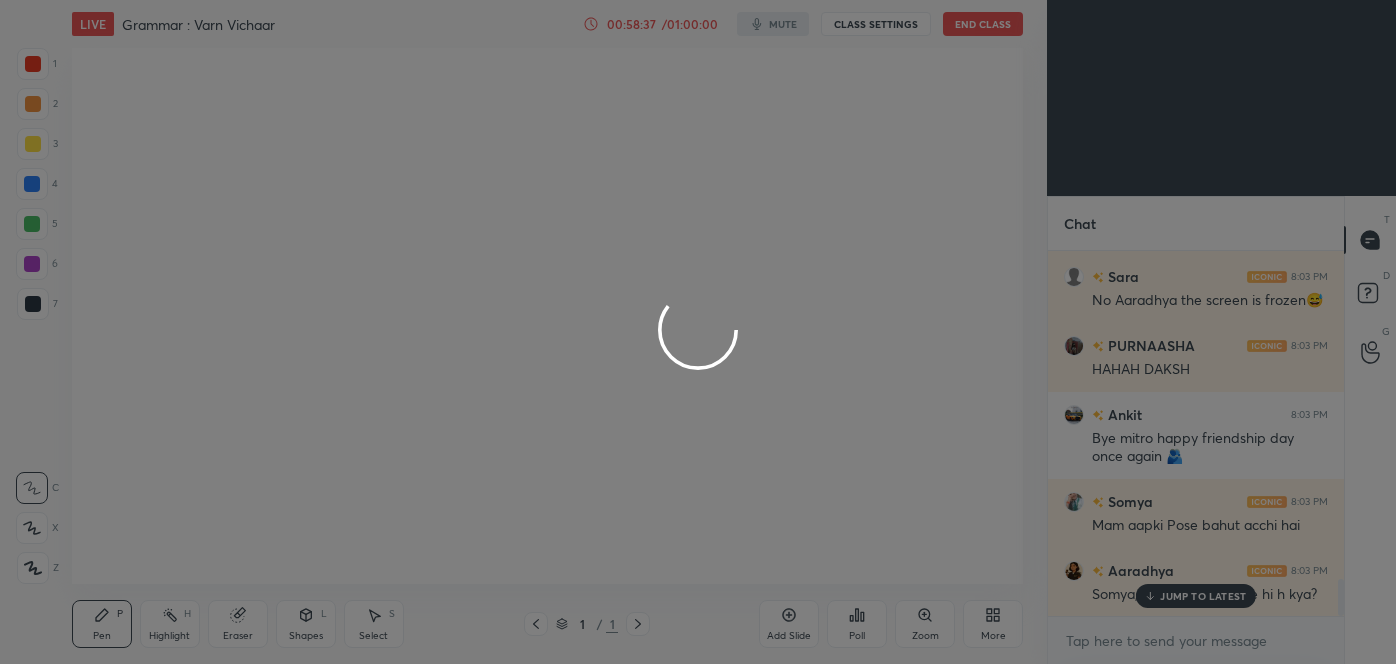 click at bounding box center [698, 332] 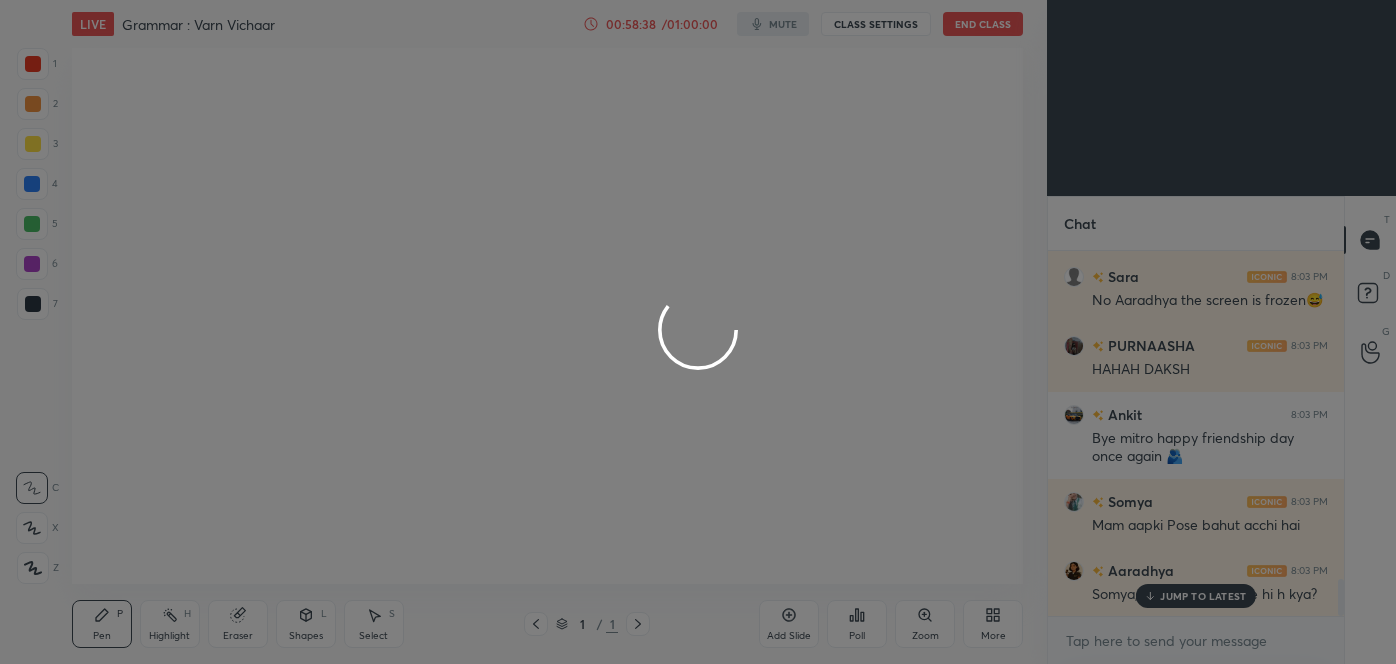 click at bounding box center (698, 332) 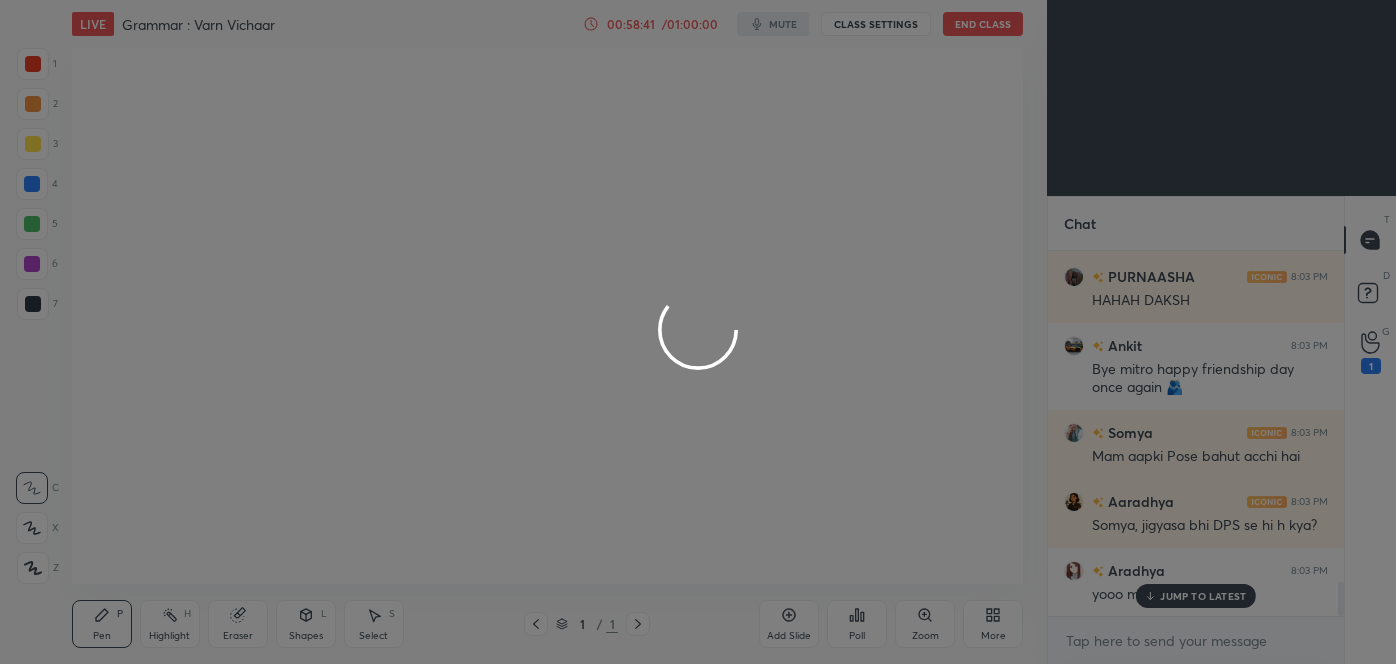 scroll, scrollTop: 3499, scrollLeft: 0, axis: vertical 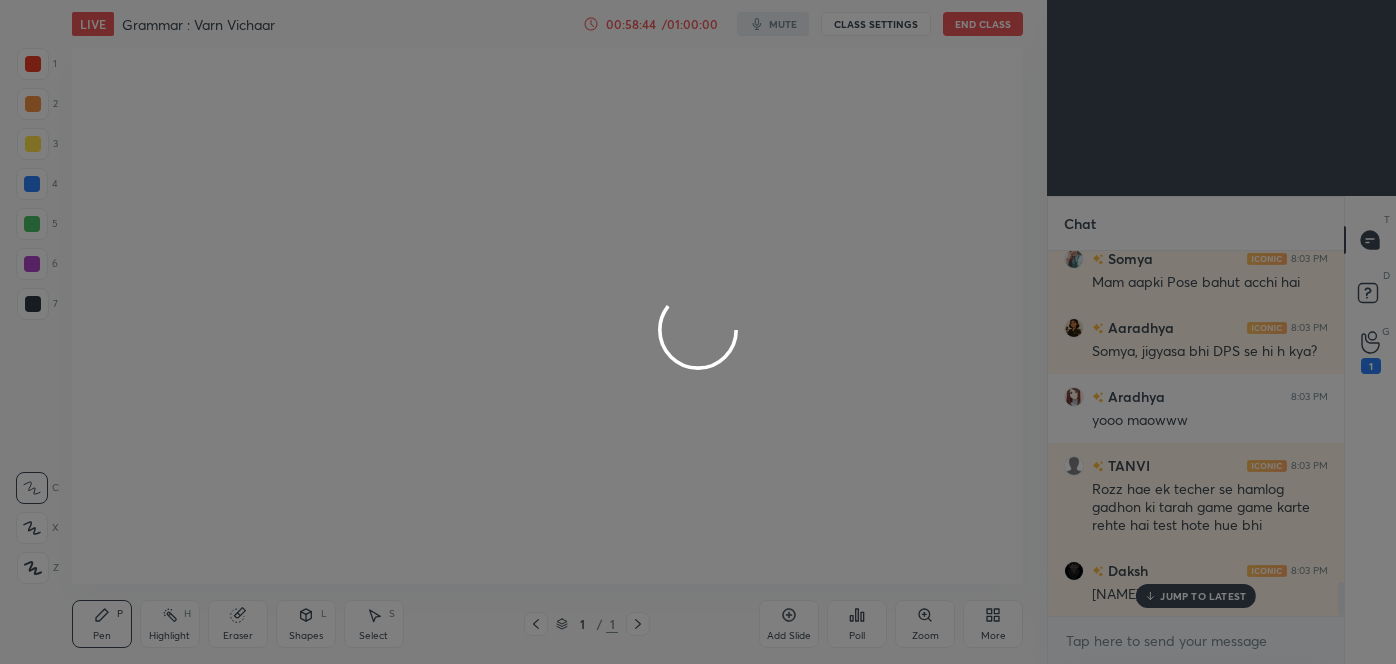 click at bounding box center (698, 332) 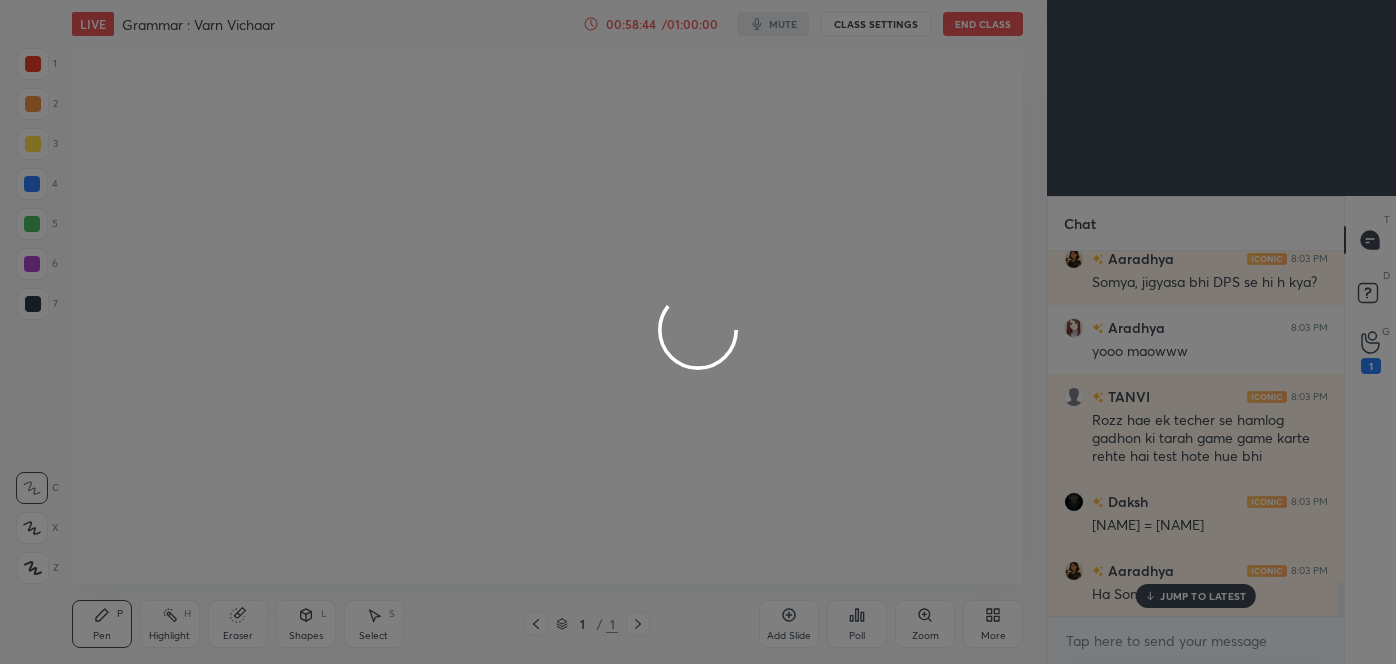 click at bounding box center [698, 332] 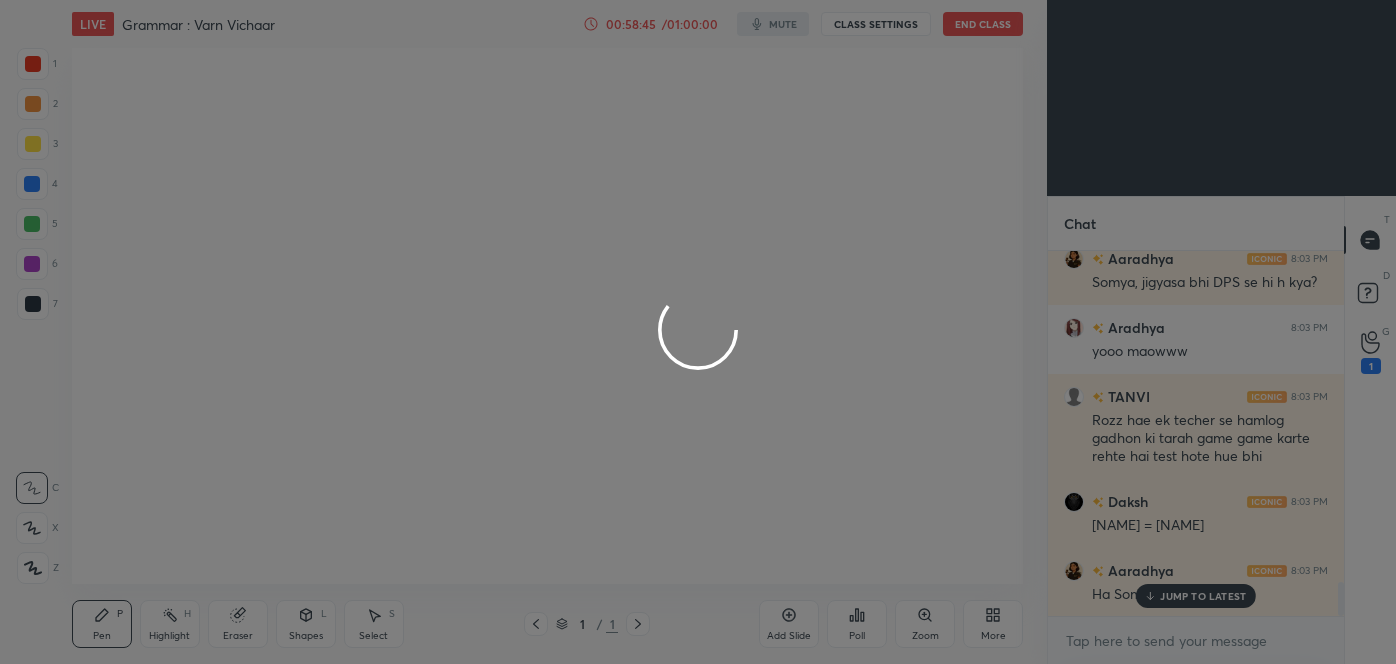 scroll, scrollTop: 3637, scrollLeft: 0, axis: vertical 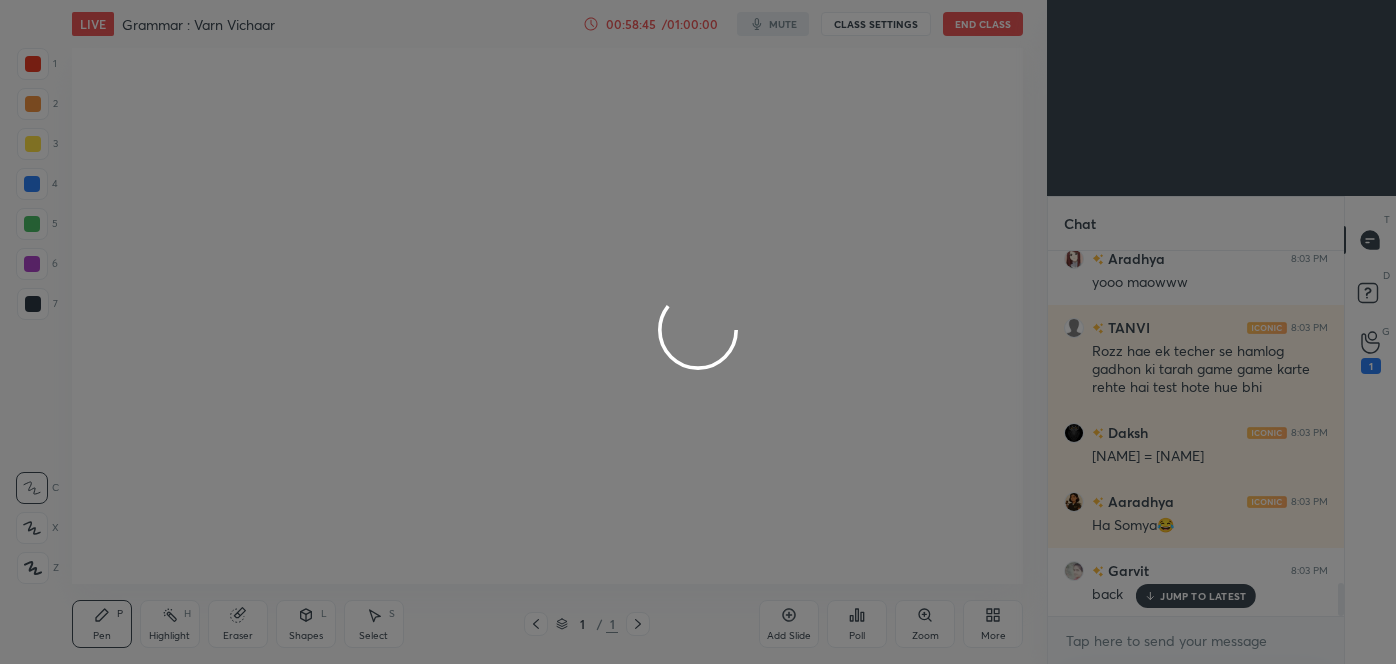 click at bounding box center (698, 332) 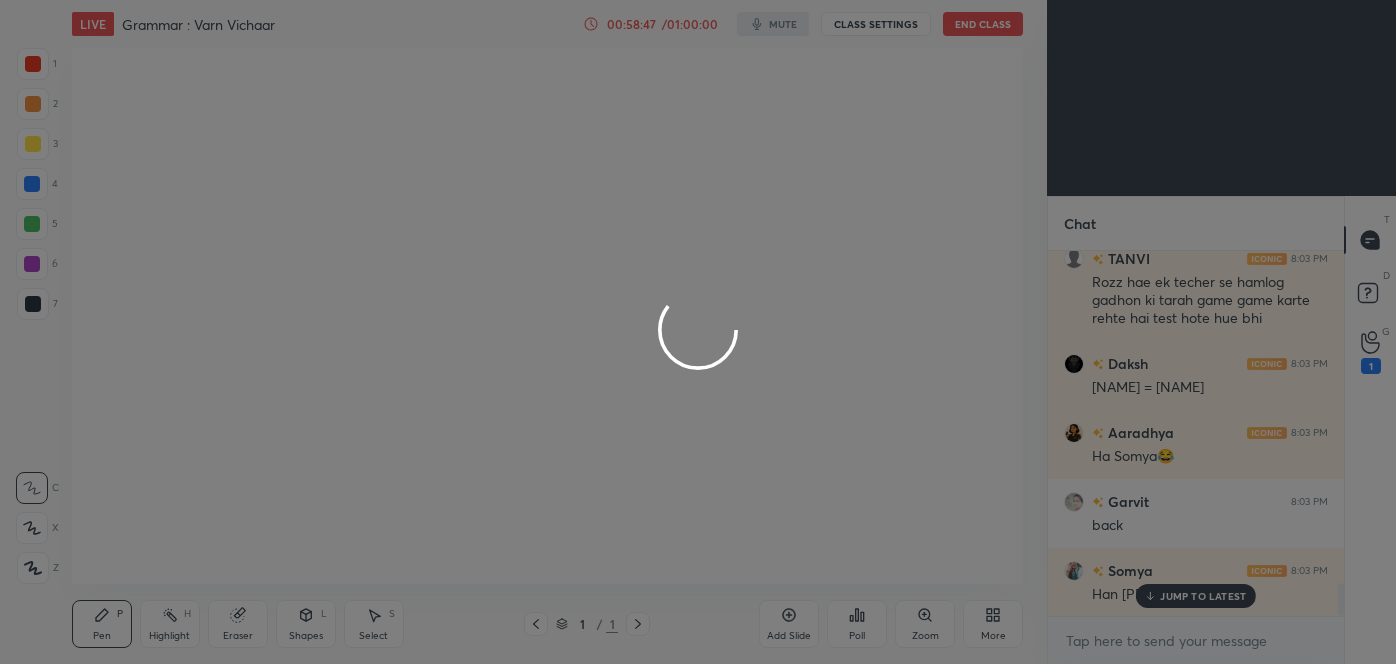 scroll, scrollTop: 3776, scrollLeft: 0, axis: vertical 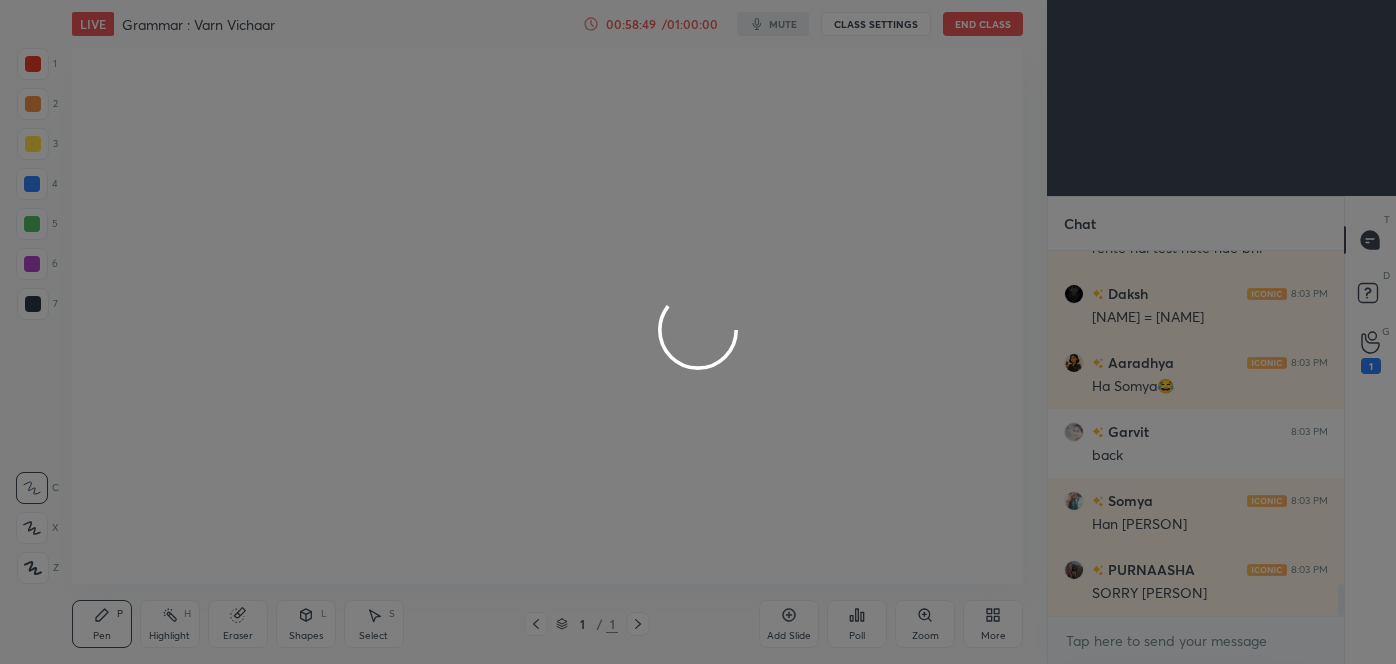 click at bounding box center (698, 332) 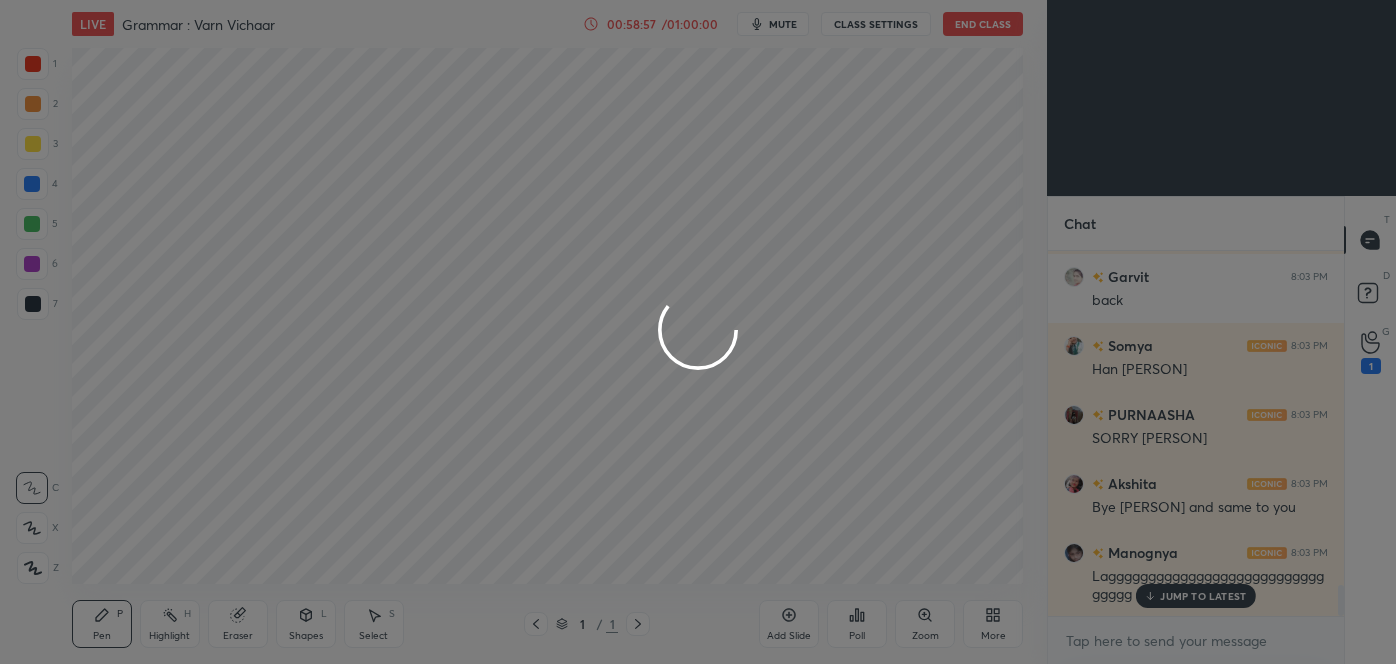 scroll, scrollTop: 4000, scrollLeft: 0, axis: vertical 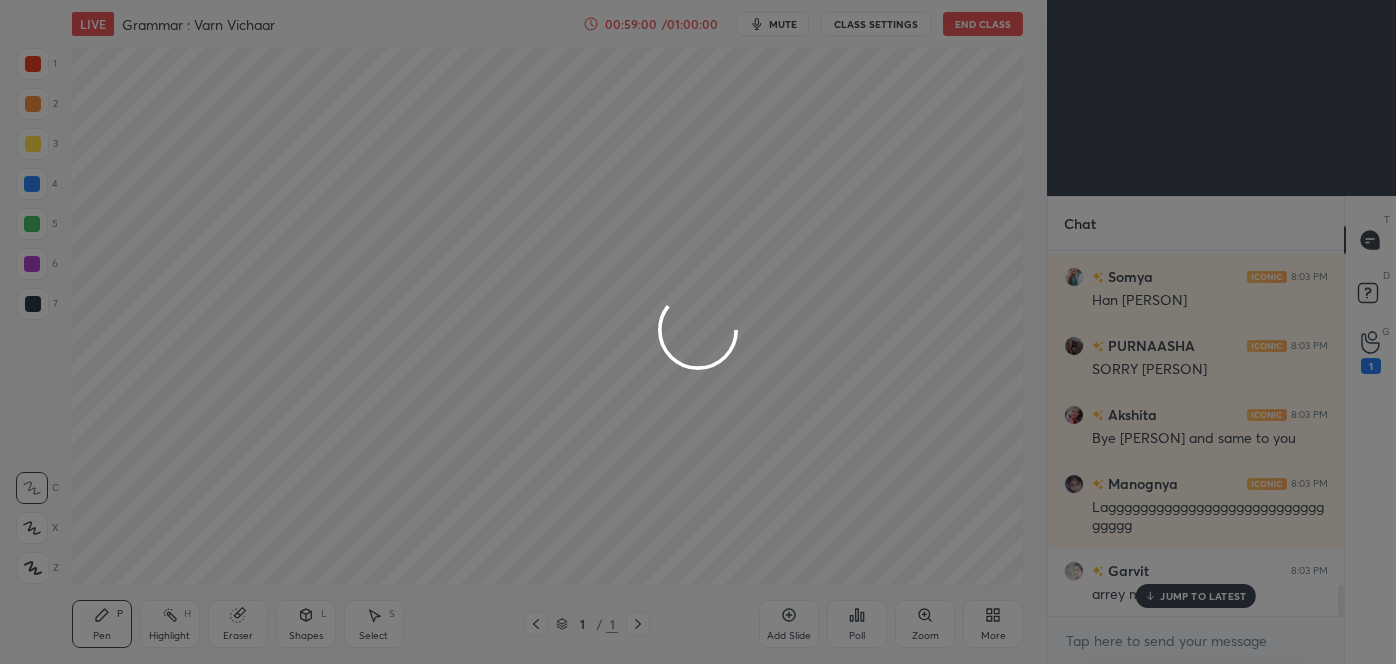 click at bounding box center [698, 332] 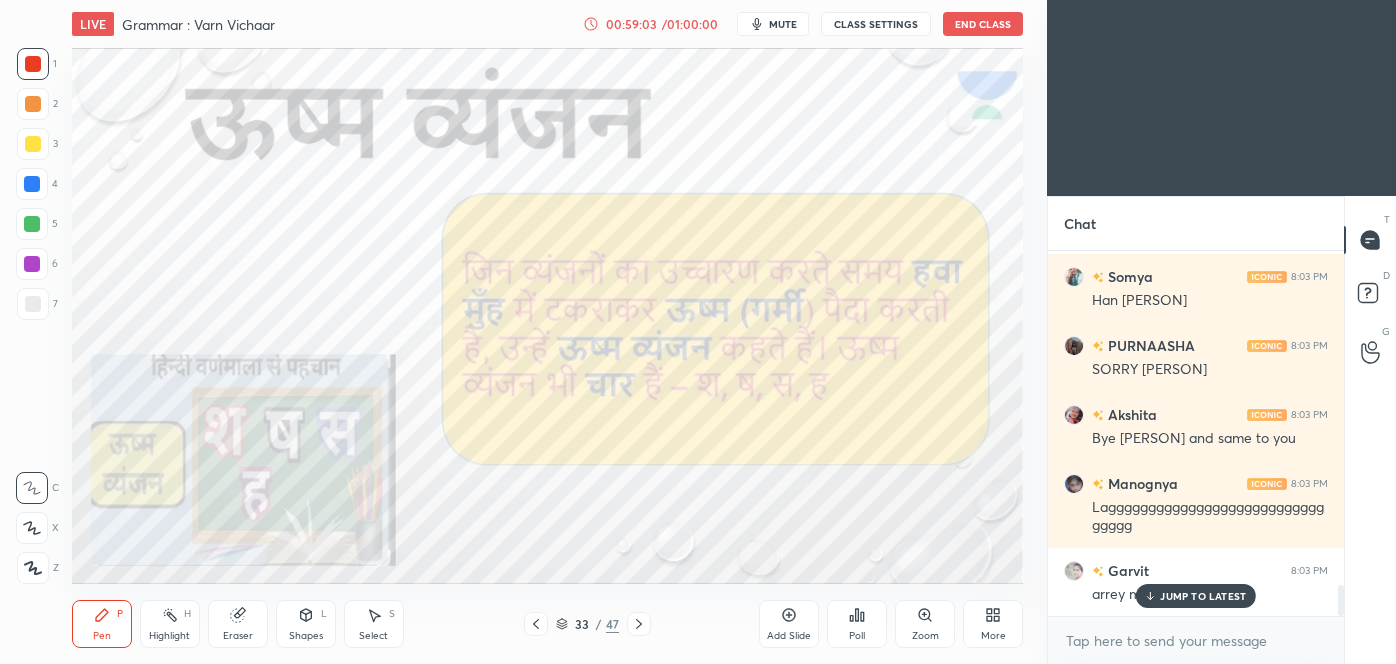 scroll, scrollTop: 4069, scrollLeft: 0, axis: vertical 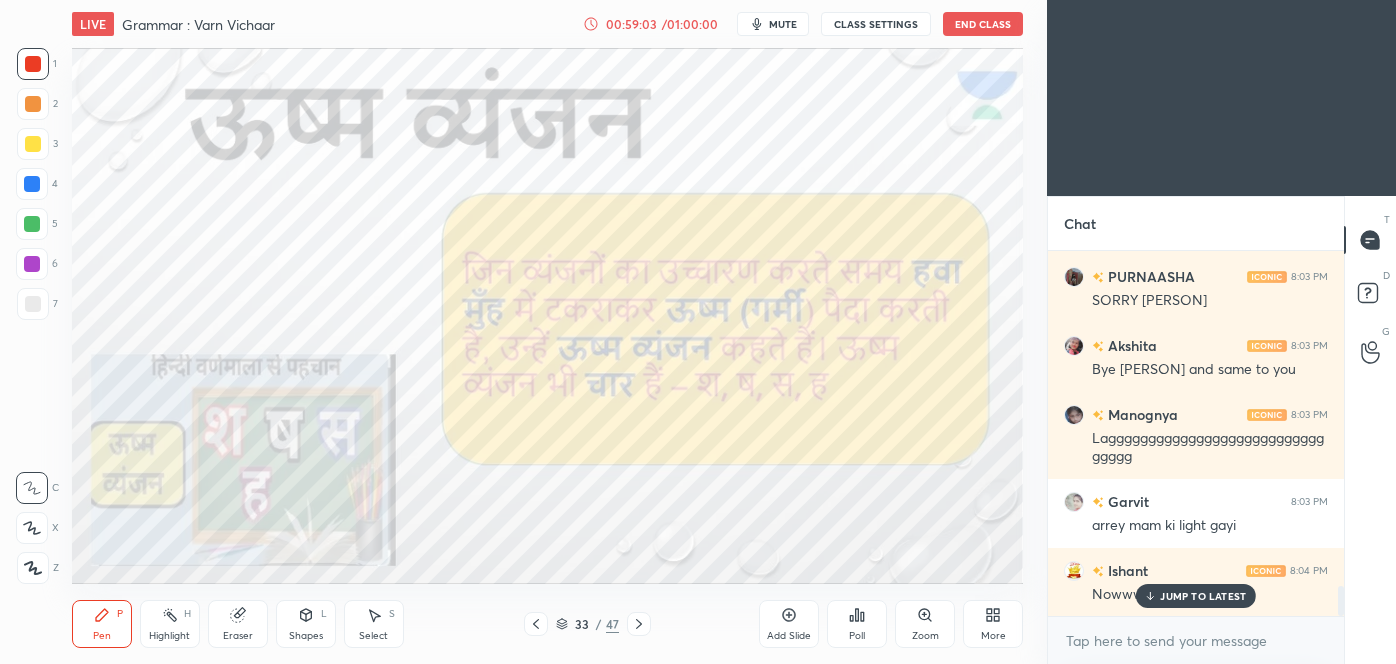 click on "More" at bounding box center [993, 636] 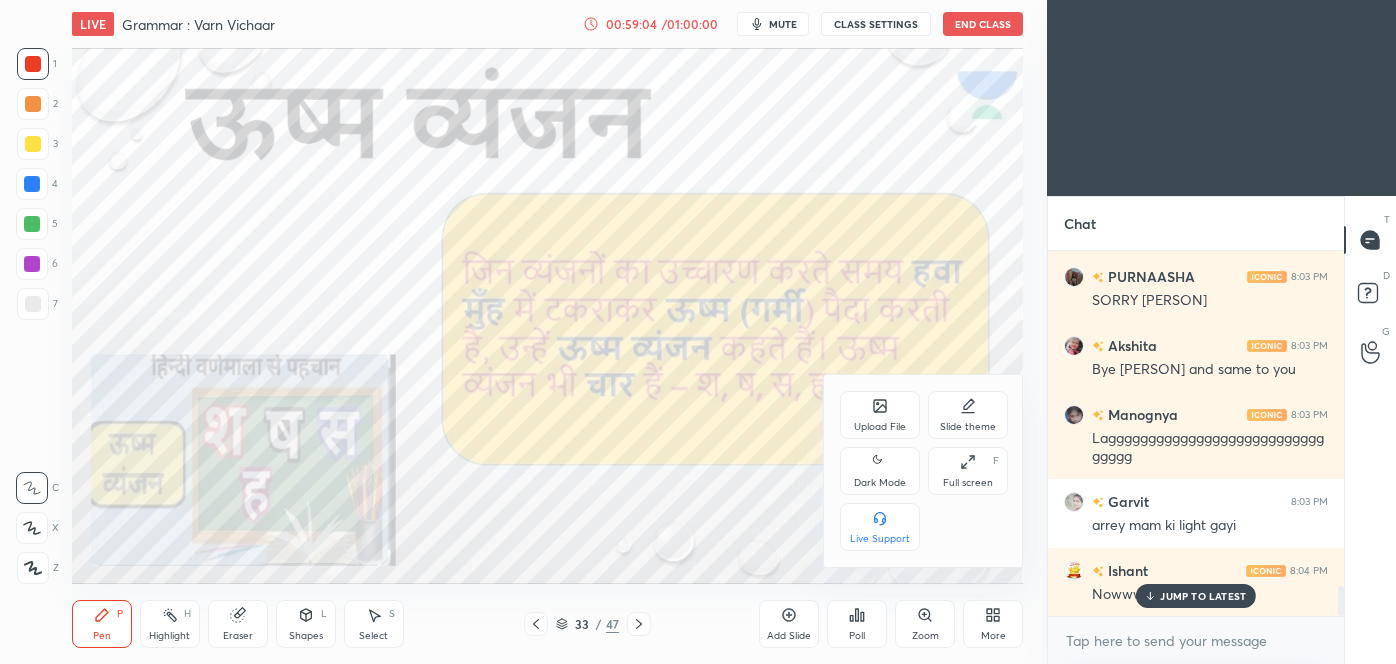click 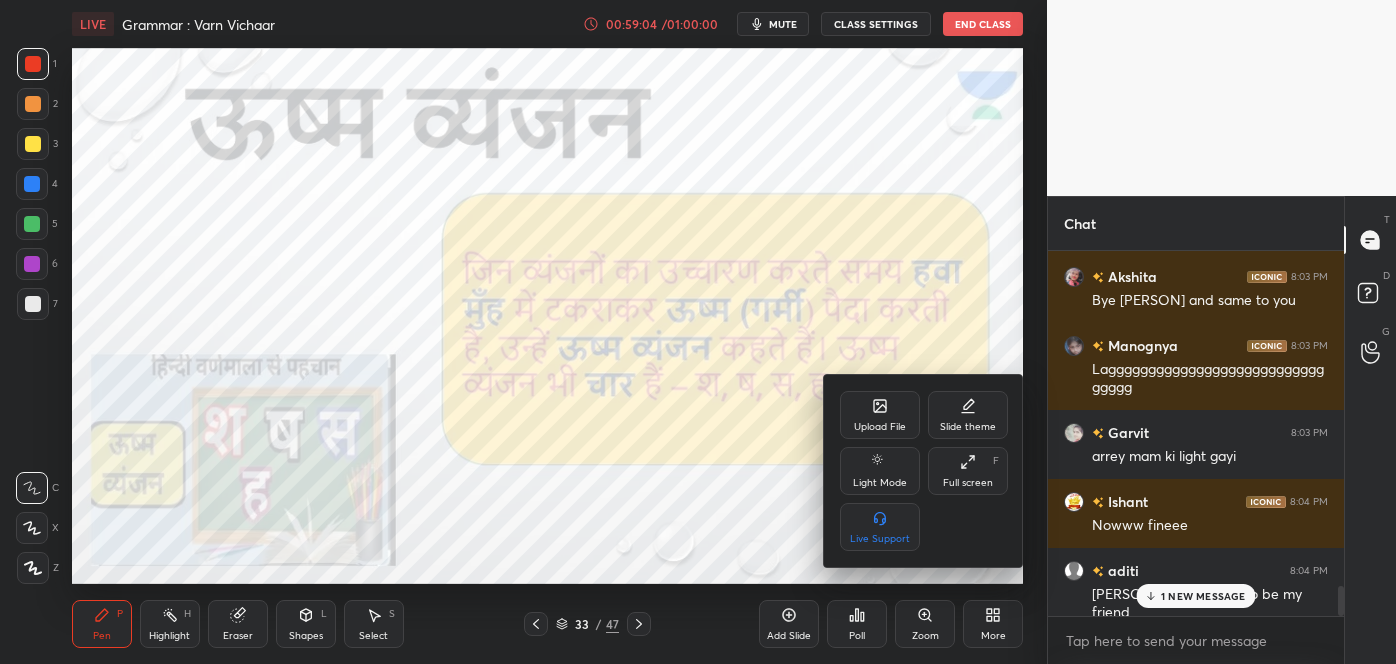 click at bounding box center [698, 332] 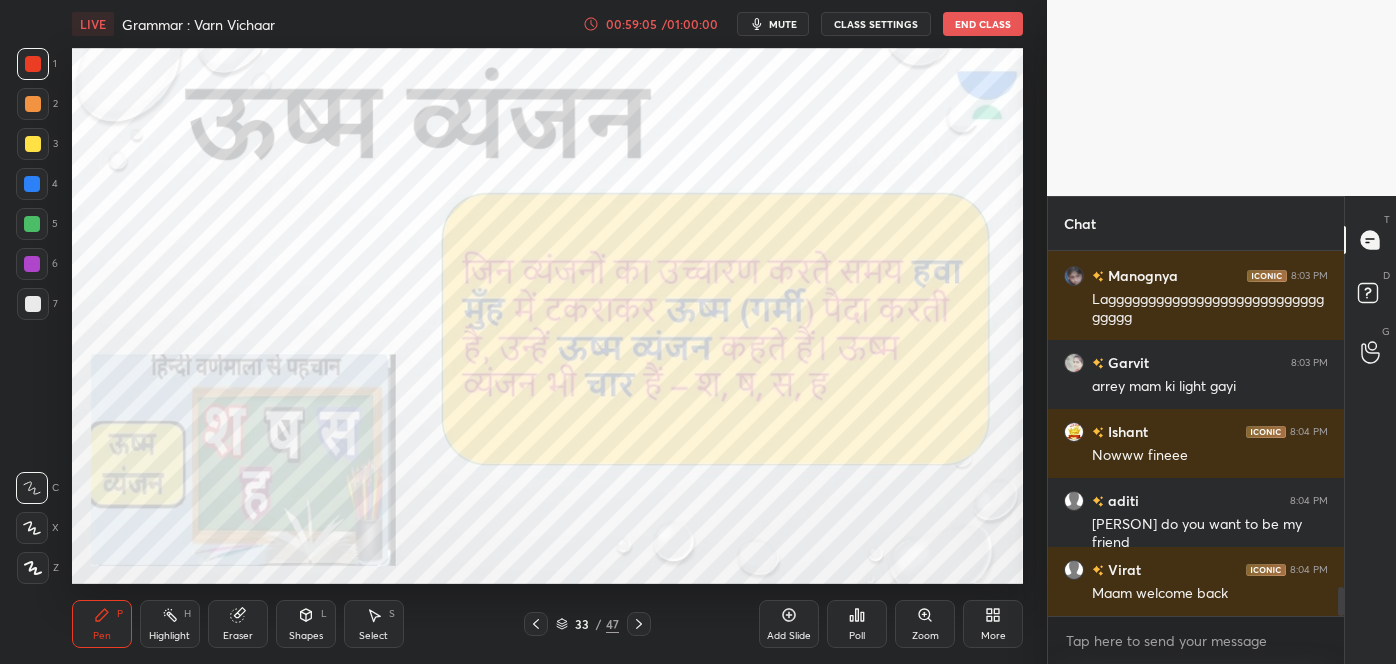 scroll, scrollTop: 4295, scrollLeft: 0, axis: vertical 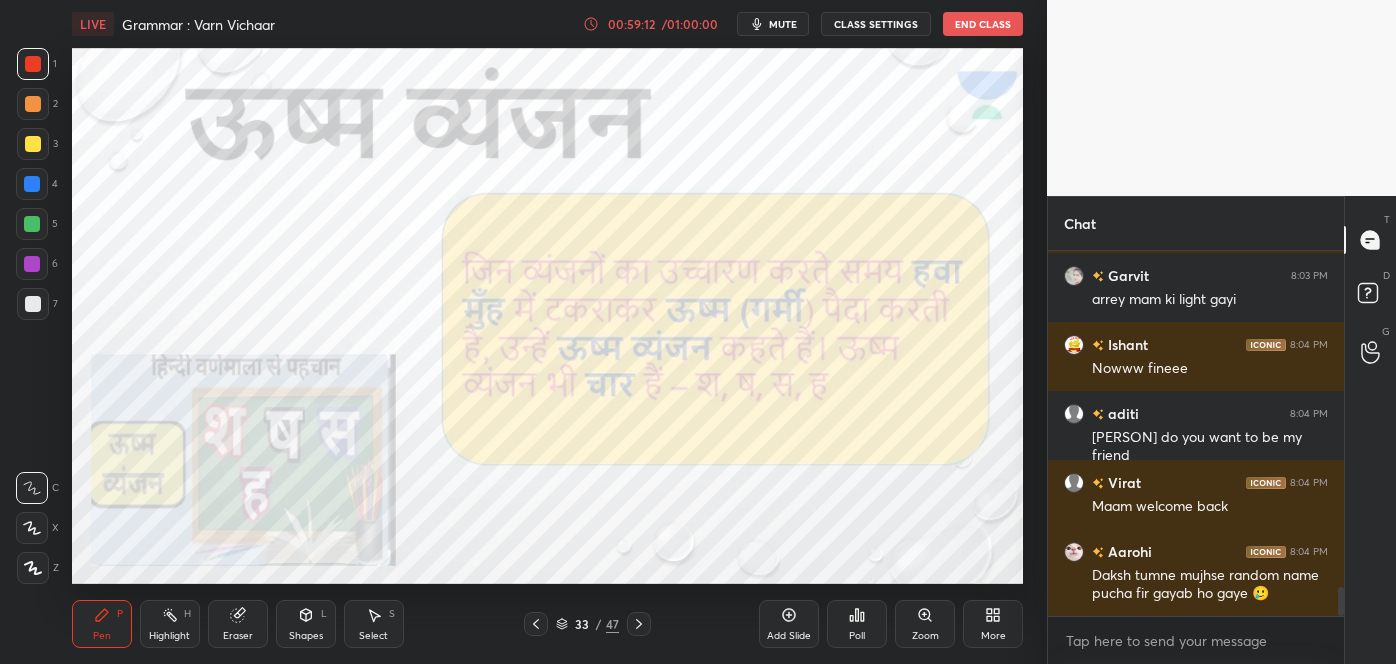 click 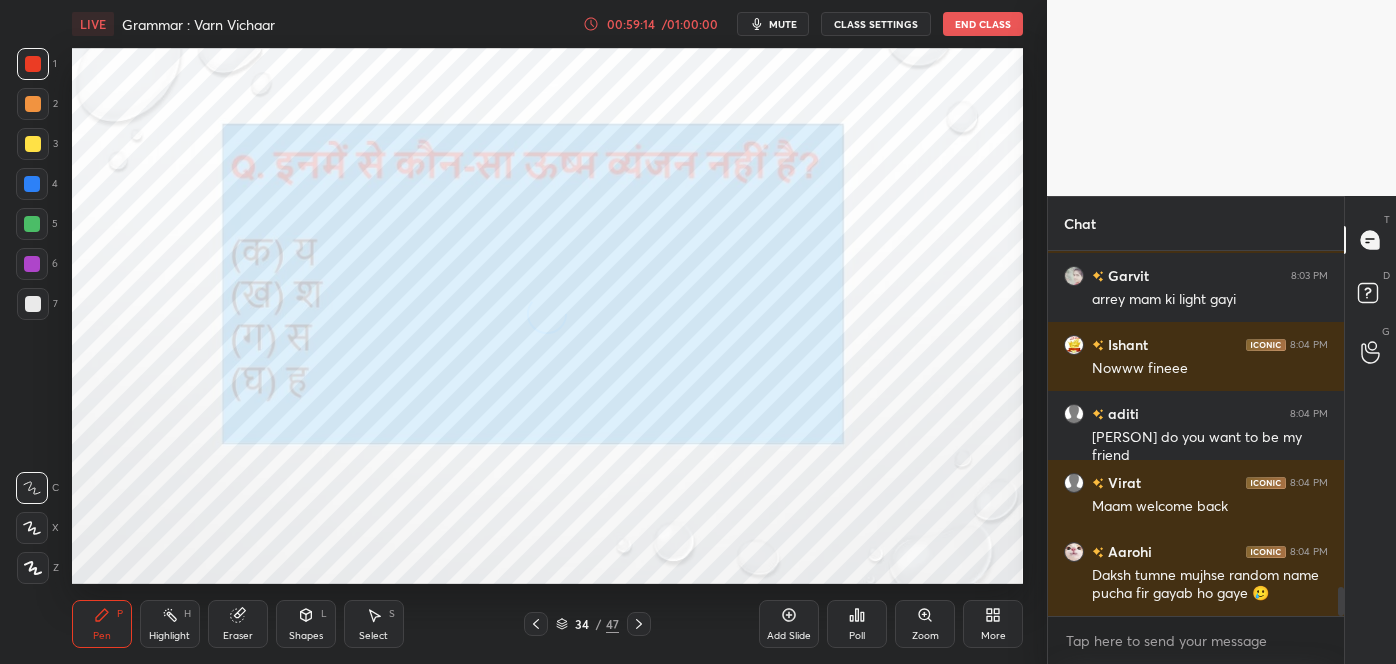 click at bounding box center [639, 624] 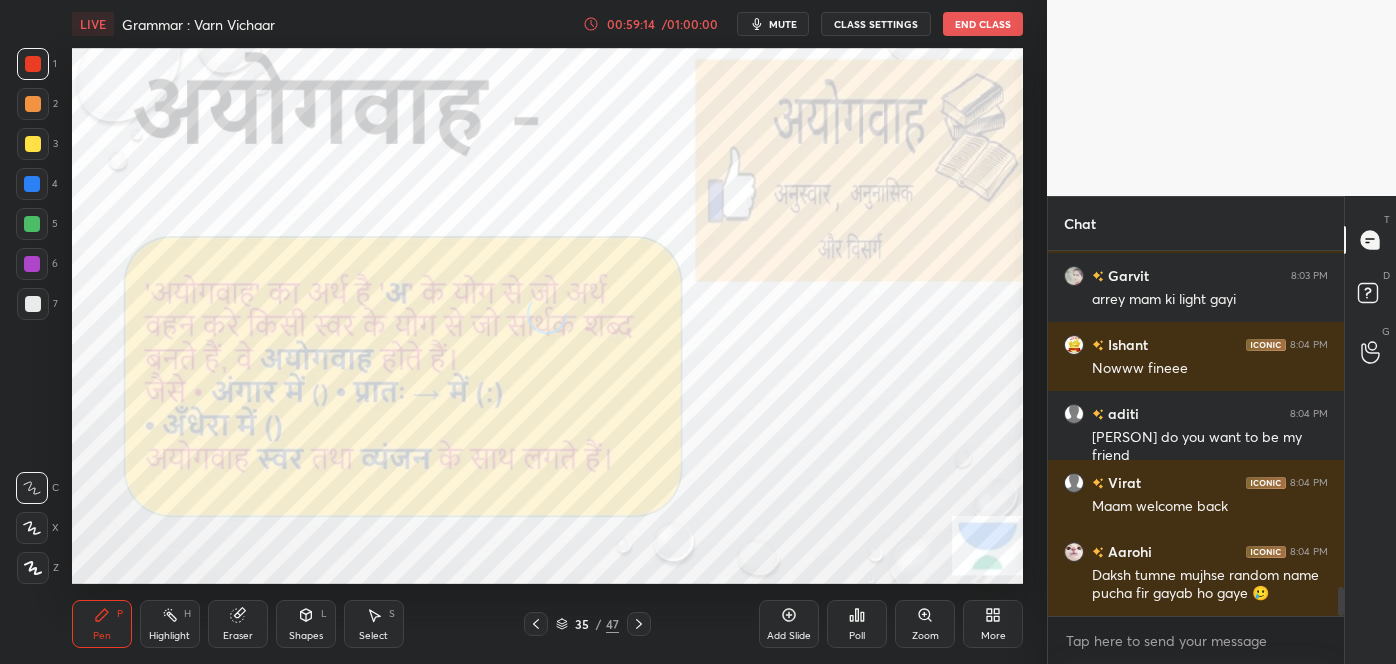 click at bounding box center (639, 624) 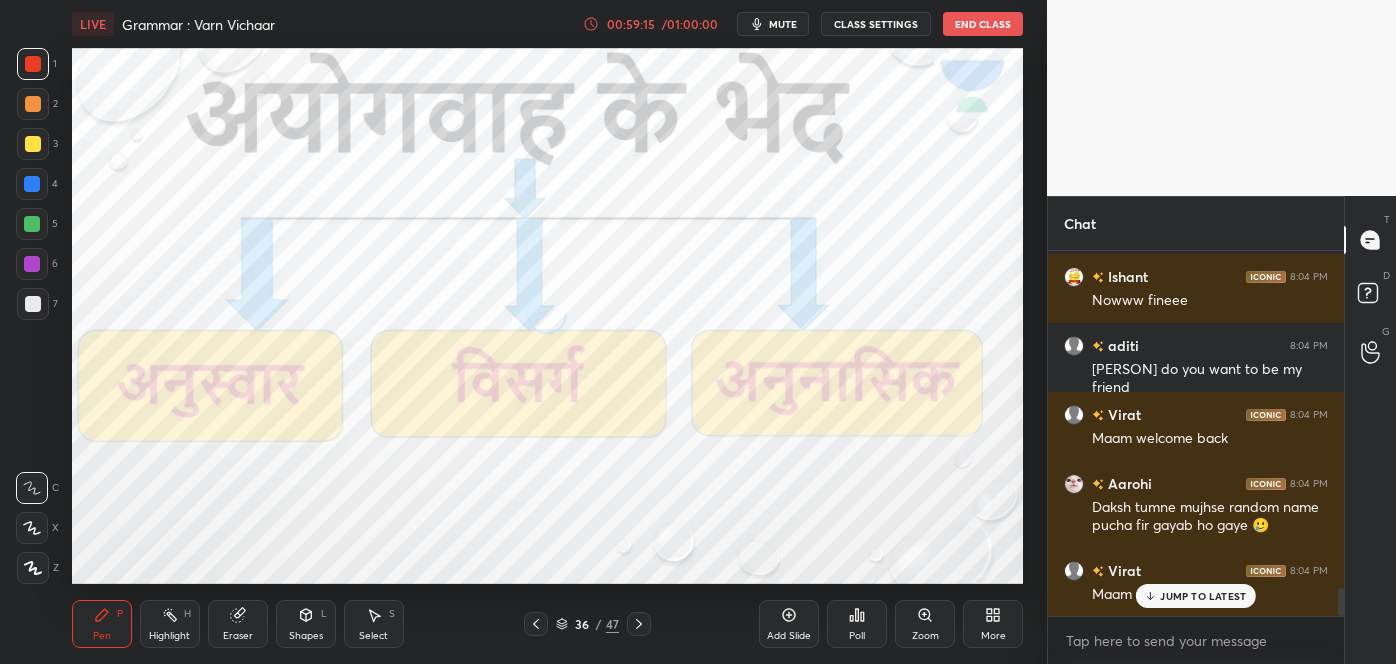 scroll, scrollTop: 4501, scrollLeft: 0, axis: vertical 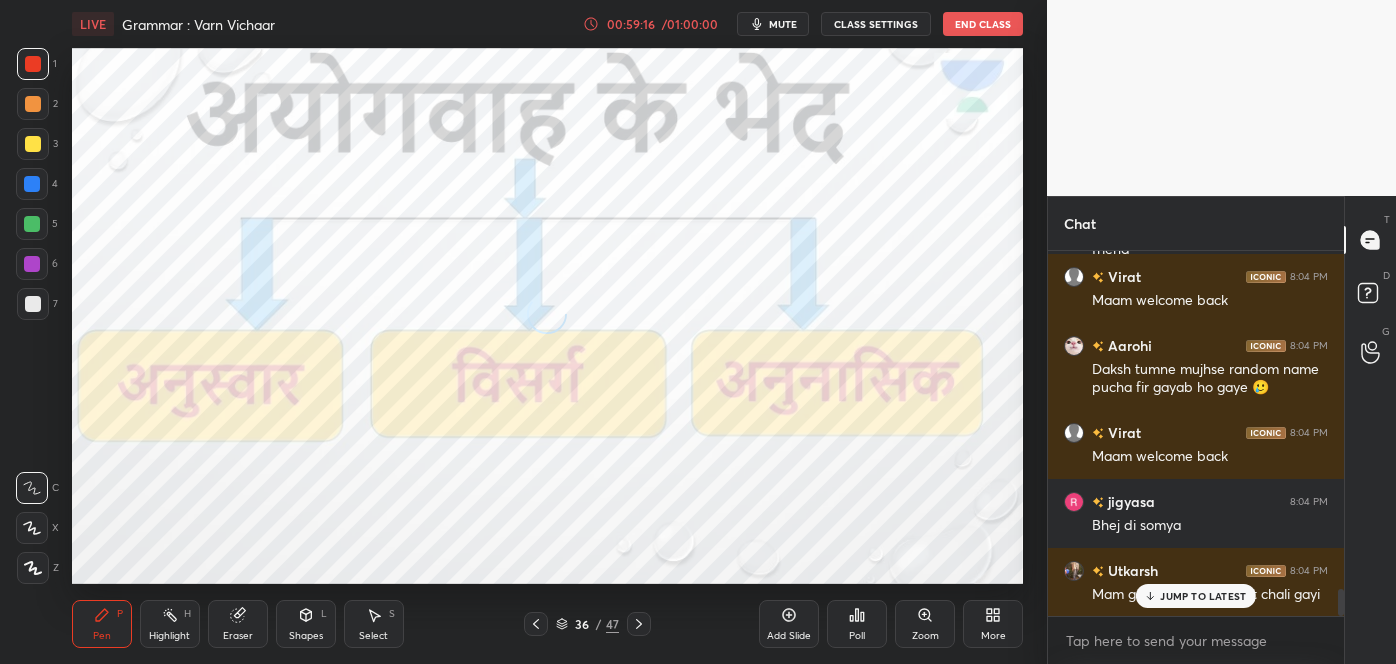 click on "JUMP TO LATEST" at bounding box center (1203, 596) 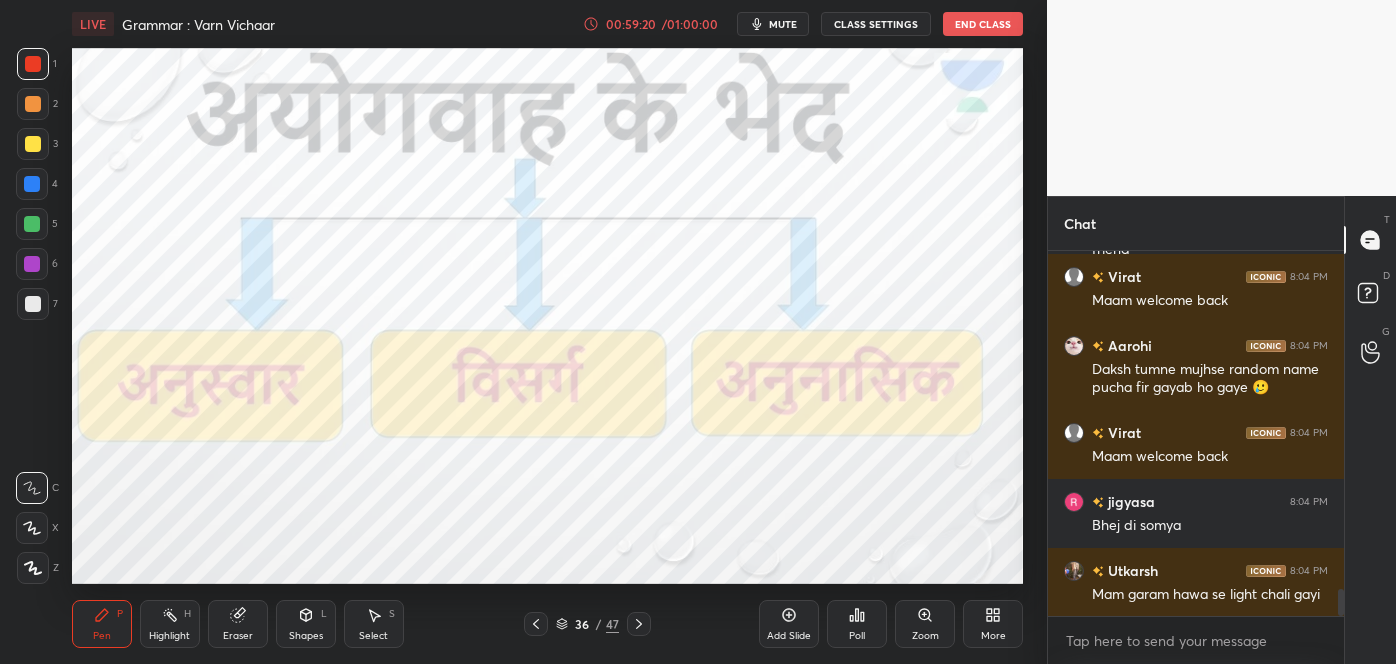 click at bounding box center (536, 624) 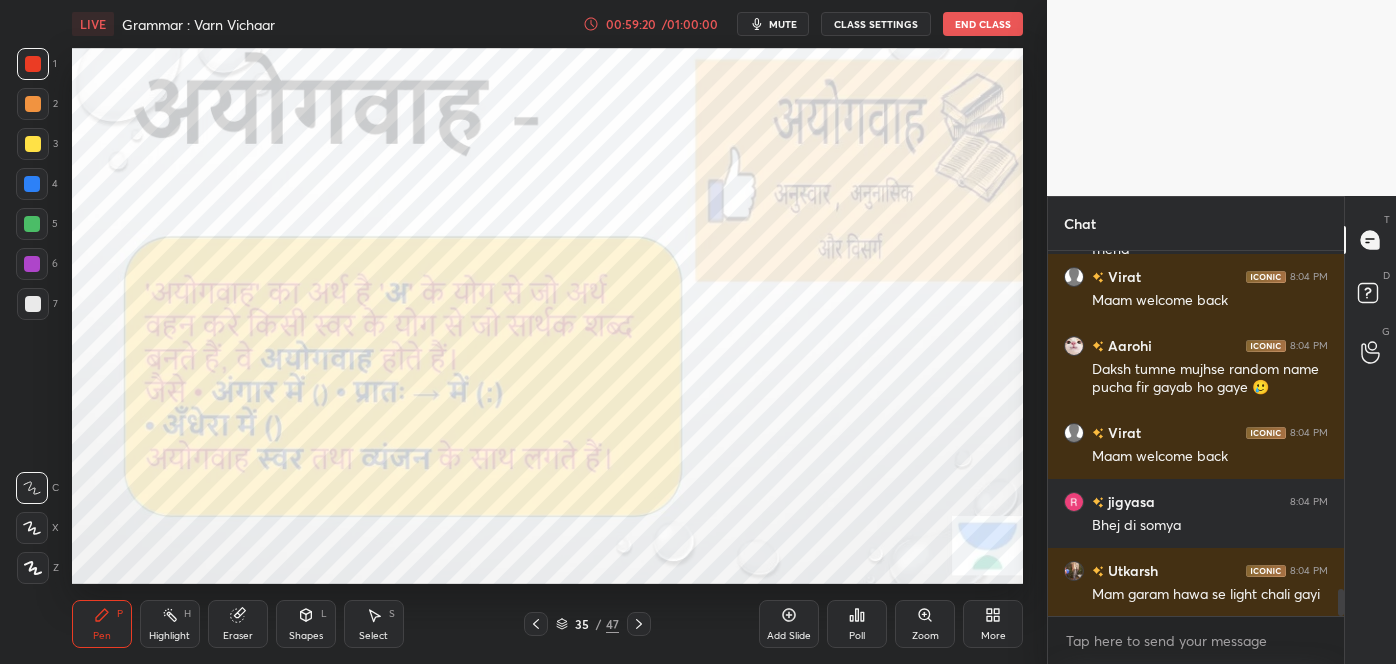 scroll, scrollTop: 4570, scrollLeft: 0, axis: vertical 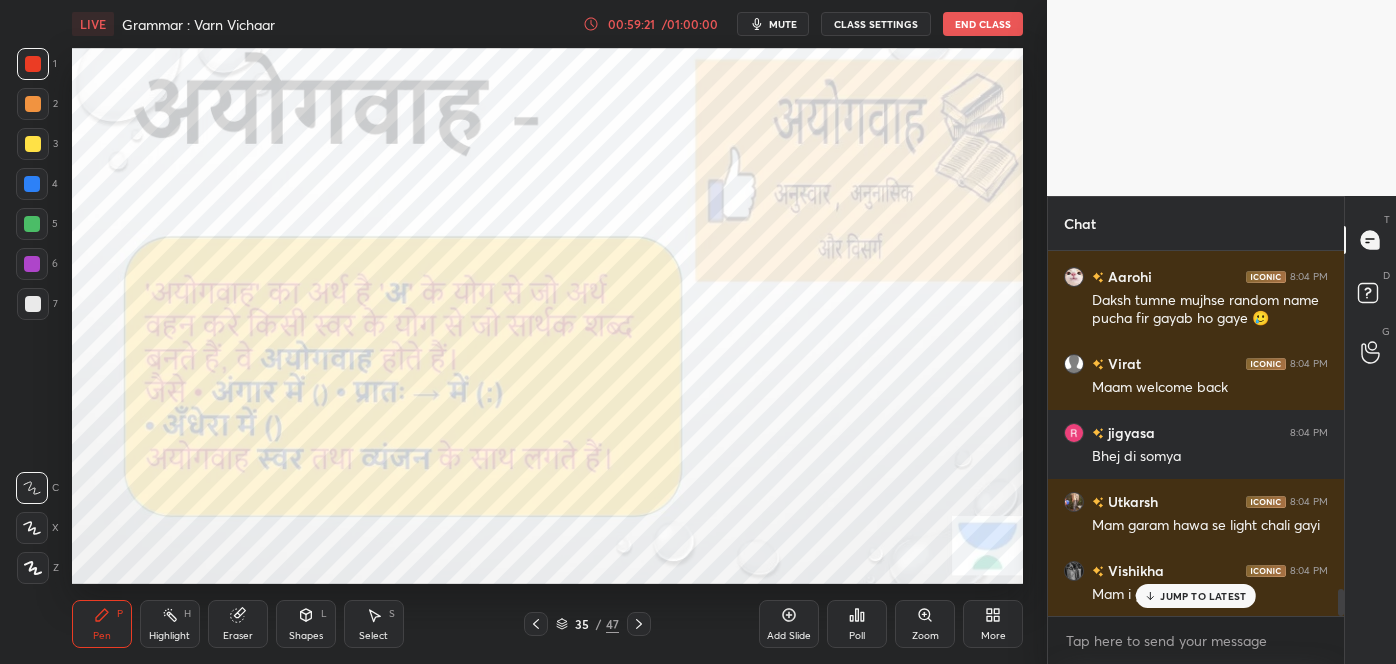 click 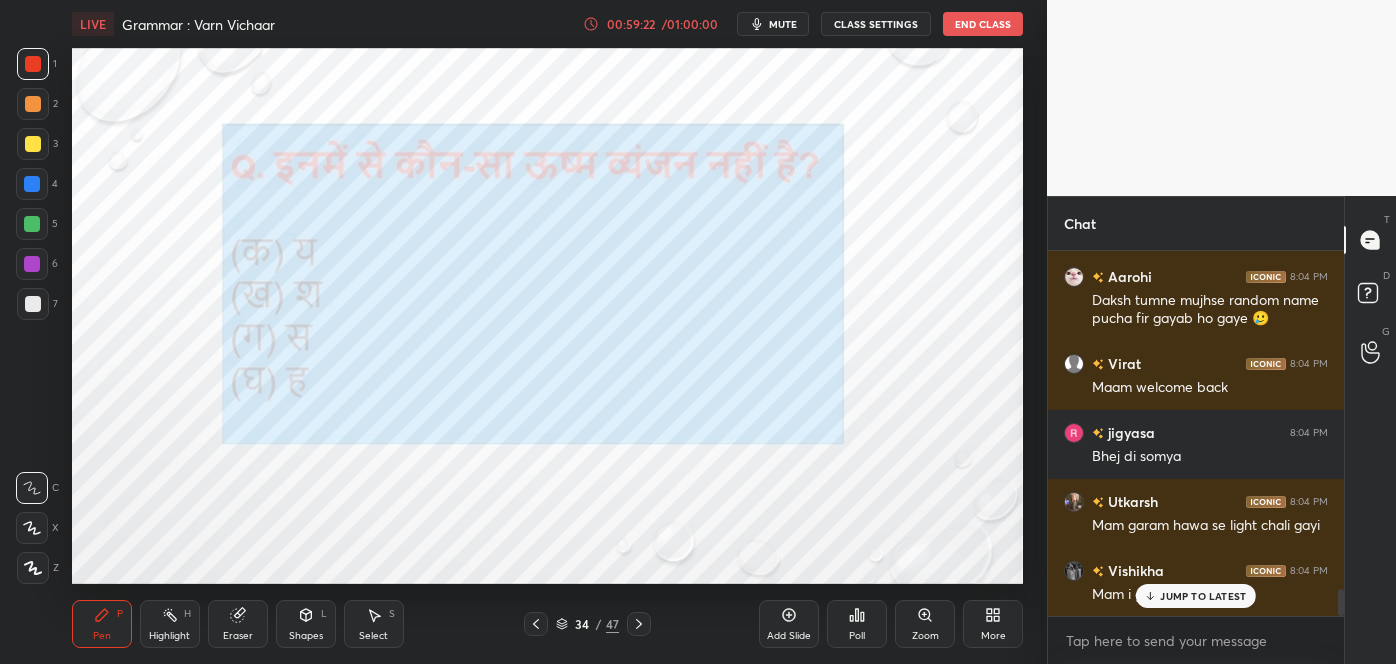 scroll, scrollTop: 4640, scrollLeft: 0, axis: vertical 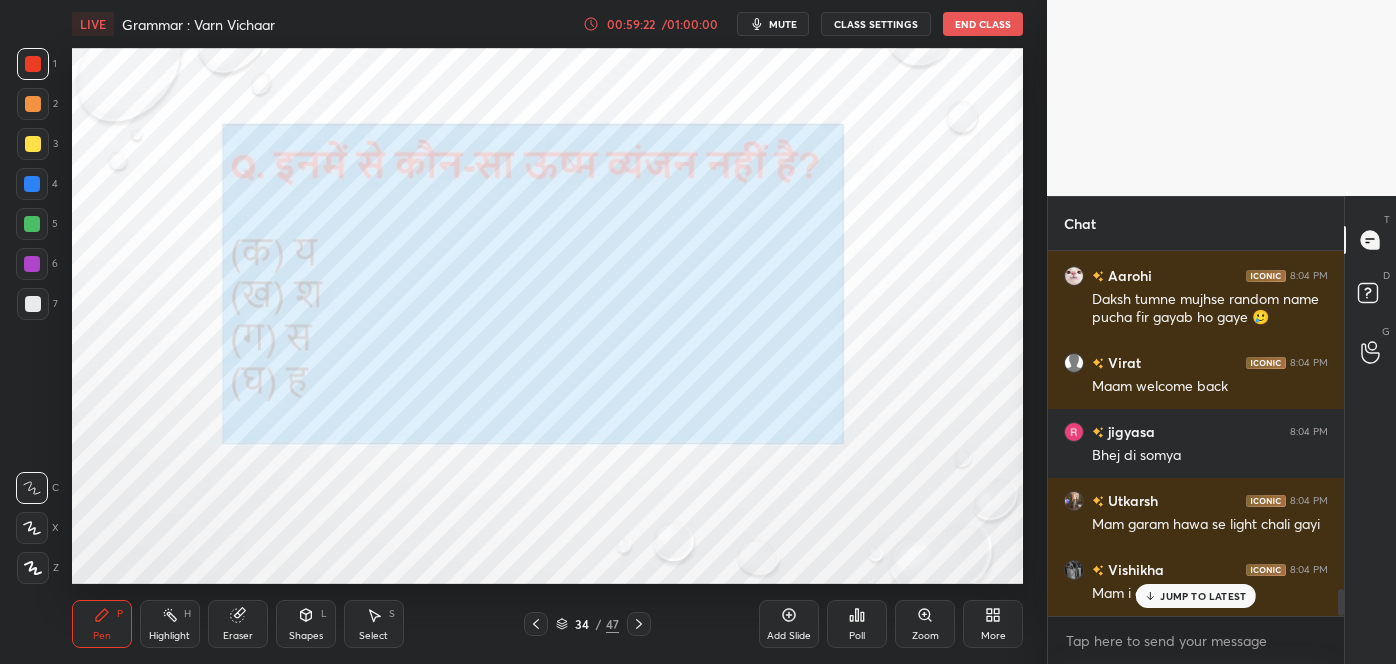 click 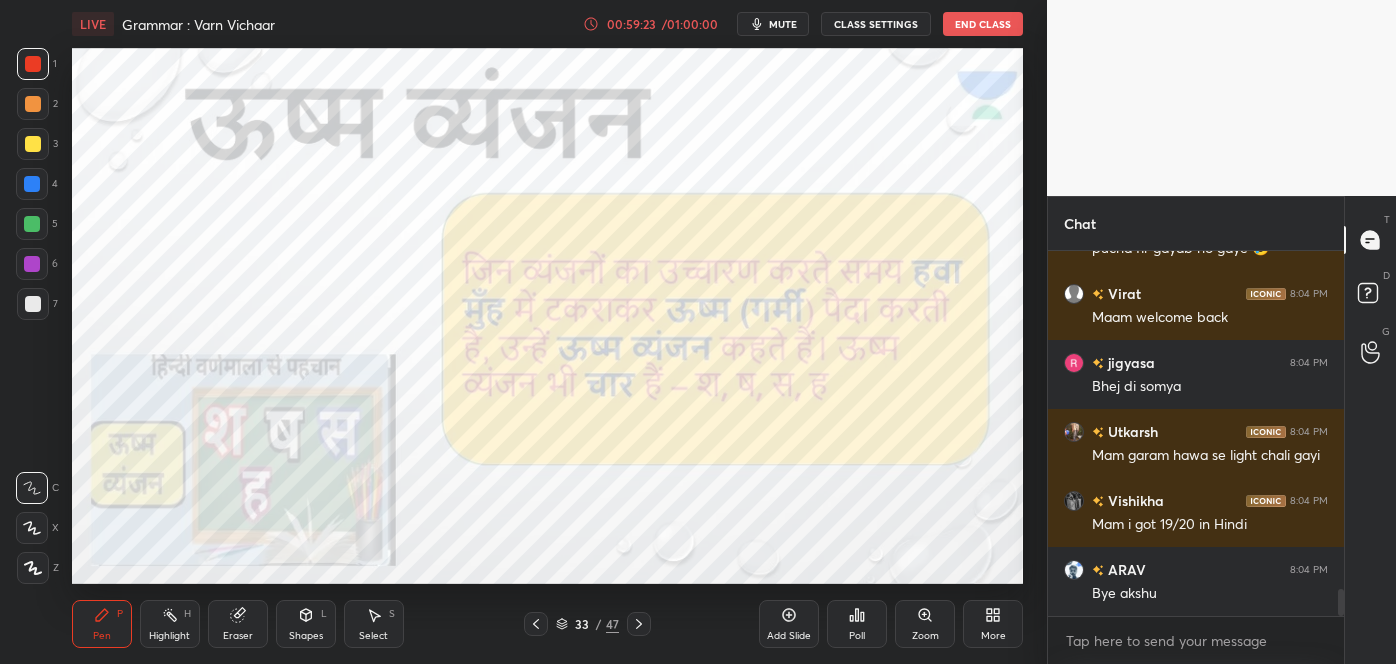 click 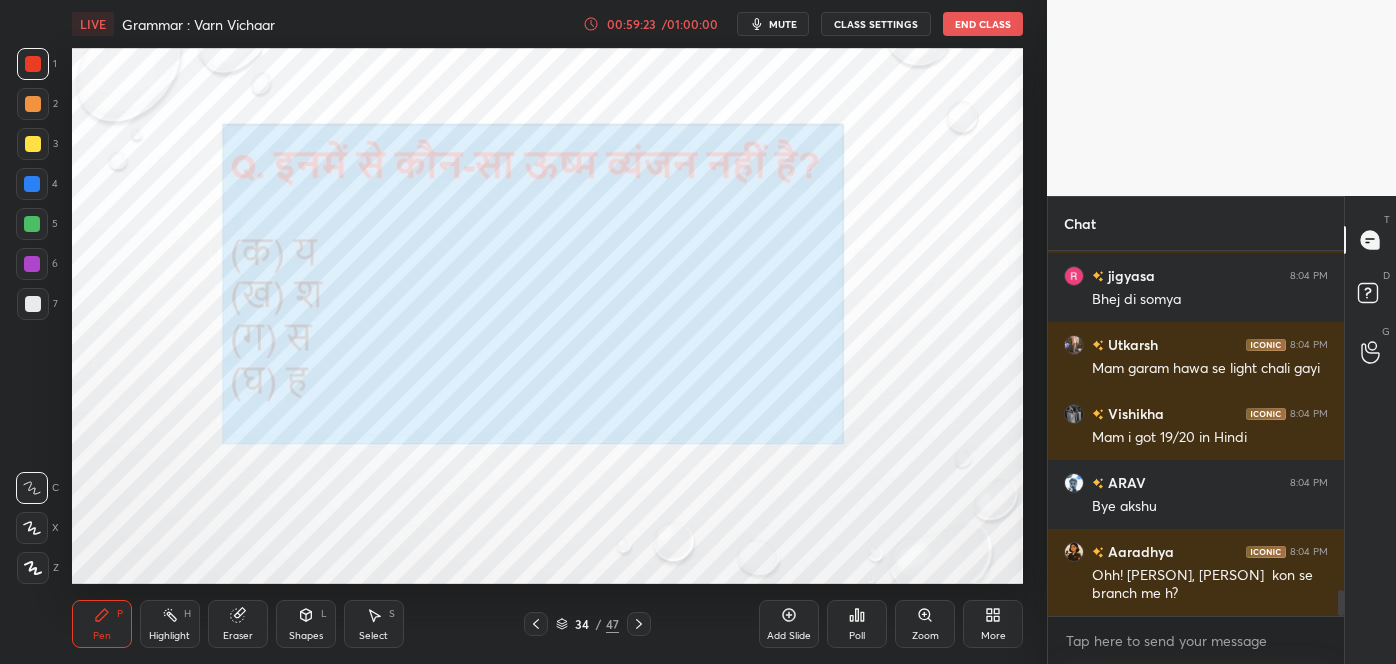 scroll, scrollTop: 4795, scrollLeft: 0, axis: vertical 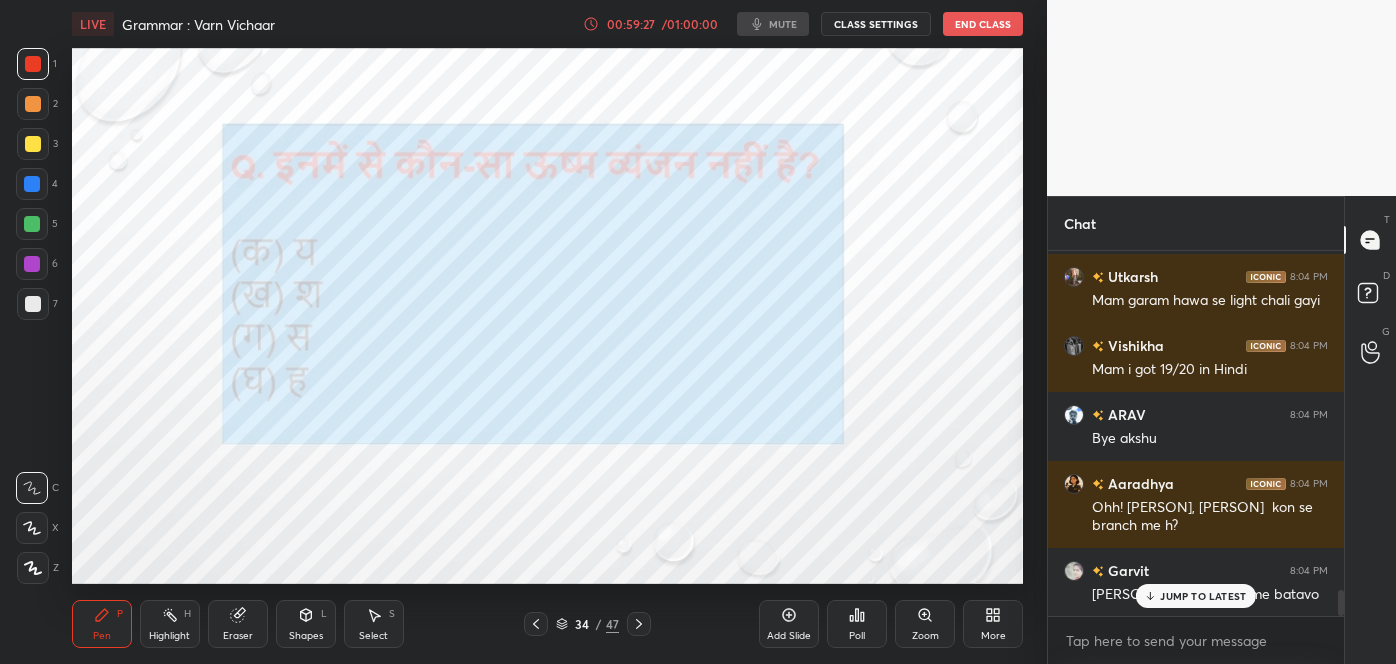 click on "JUMP TO LATEST" at bounding box center (1203, 596) 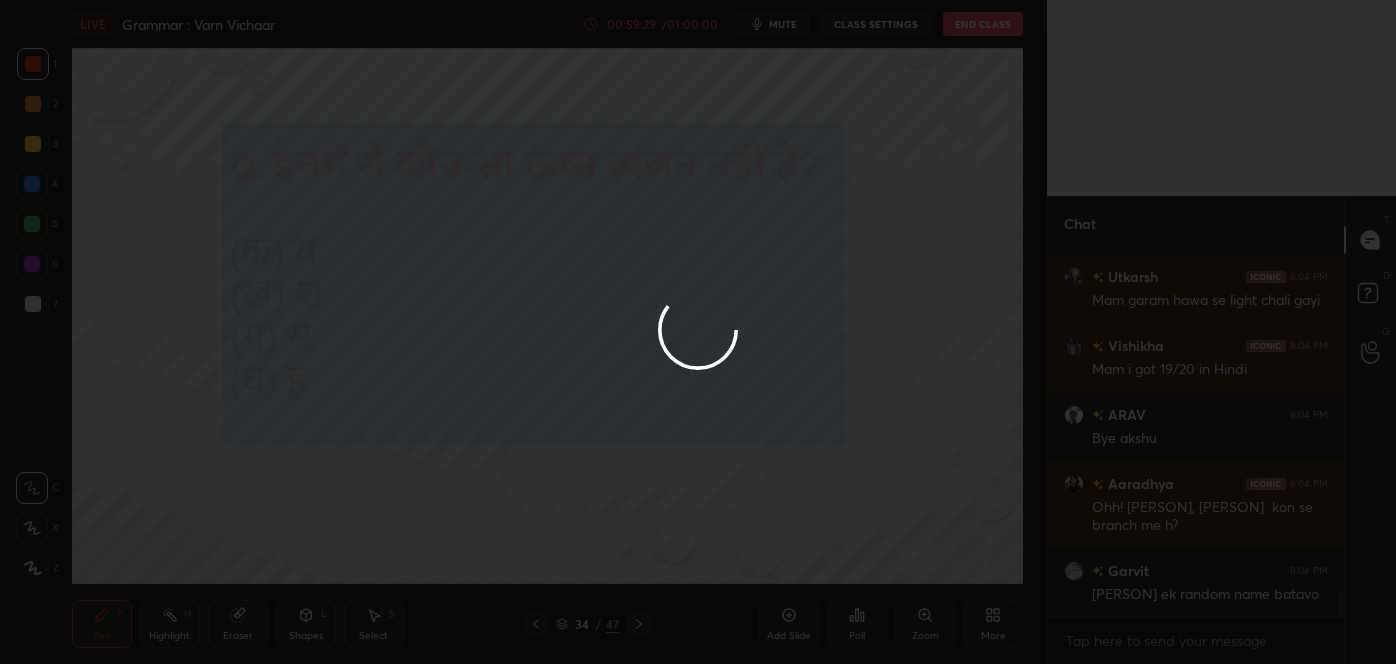 drag, startPoint x: 933, startPoint y: 526, endPoint x: 954, endPoint y: 534, distance: 22.472204 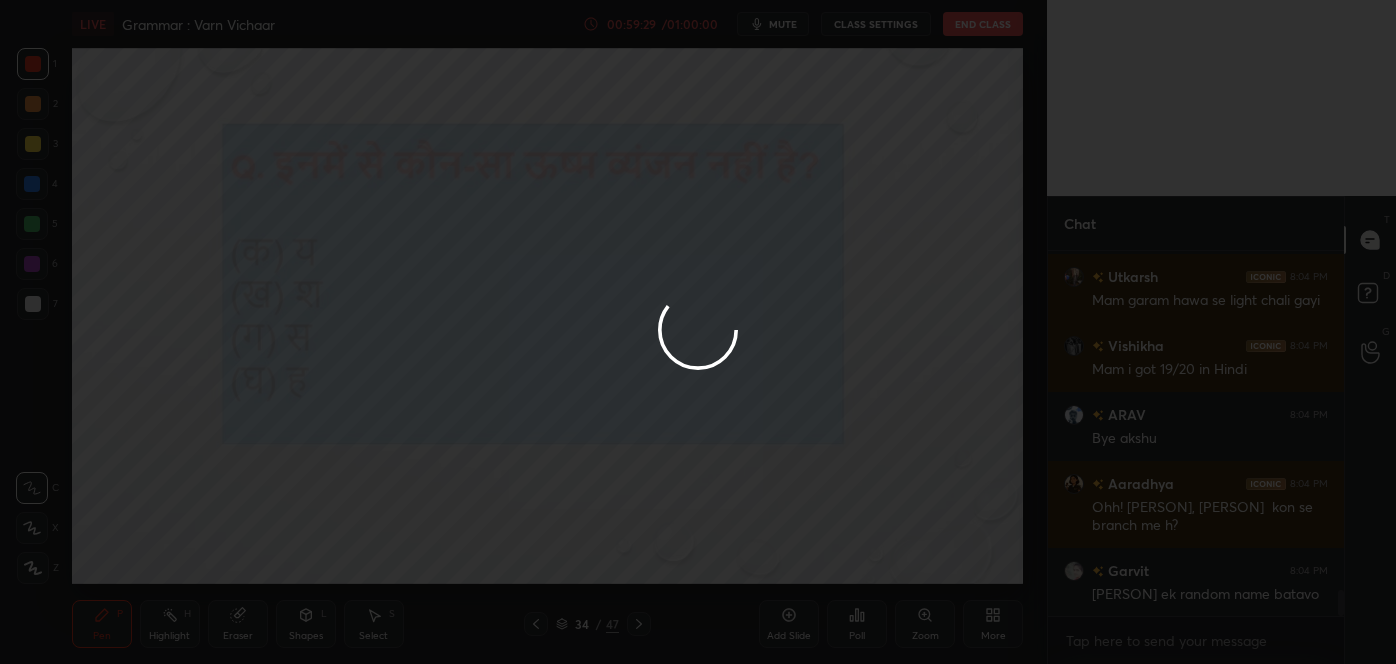 click at bounding box center (698, 332) 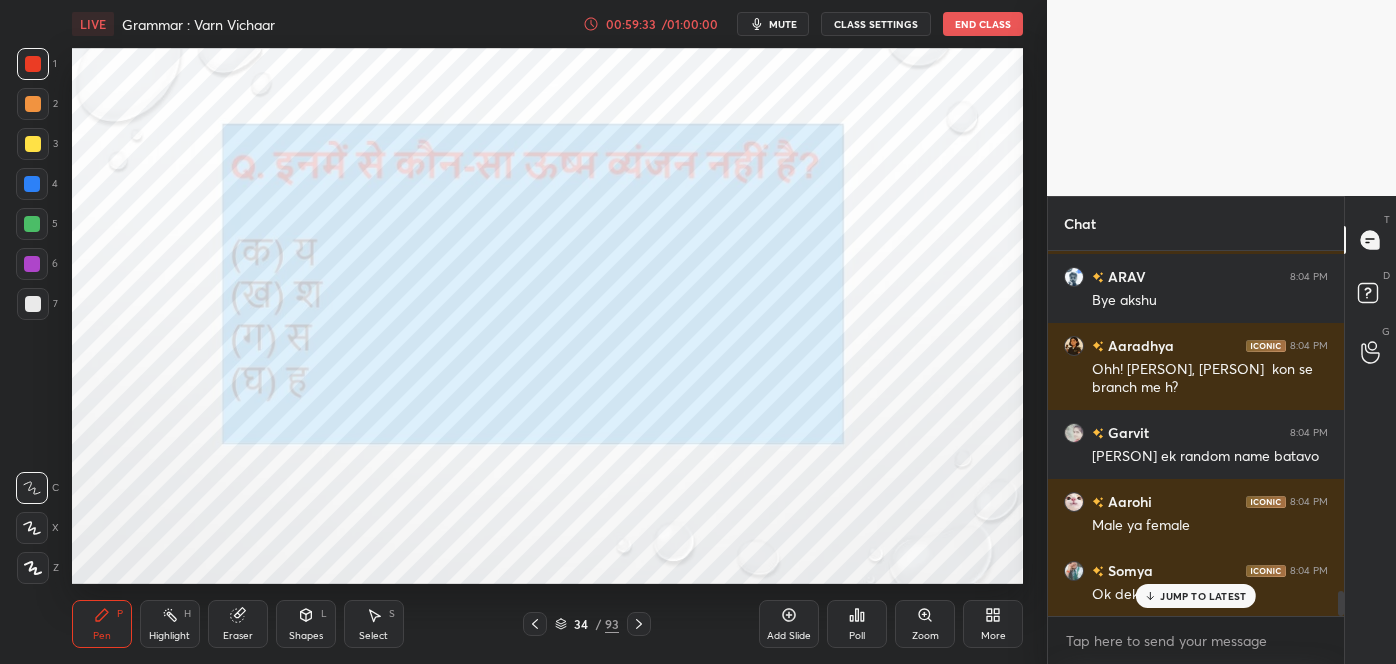 scroll, scrollTop: 5002, scrollLeft: 0, axis: vertical 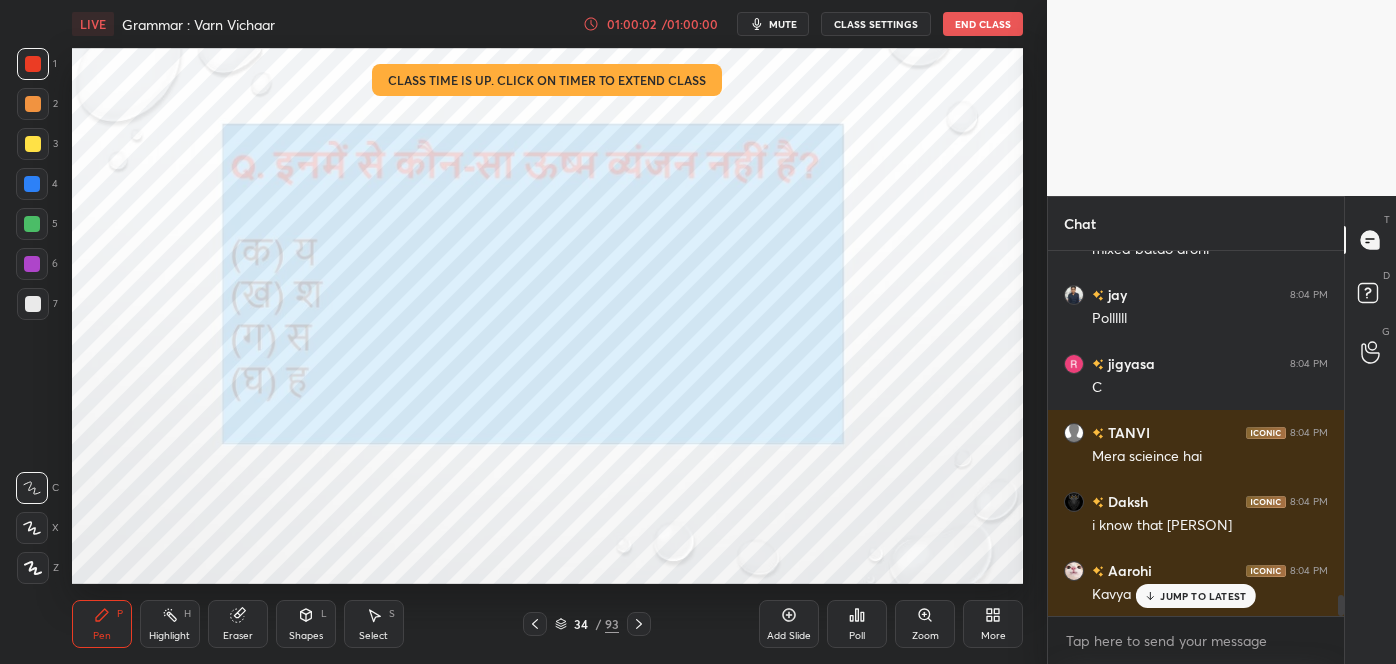 click on "JUMP TO LATEST" at bounding box center [1203, 596] 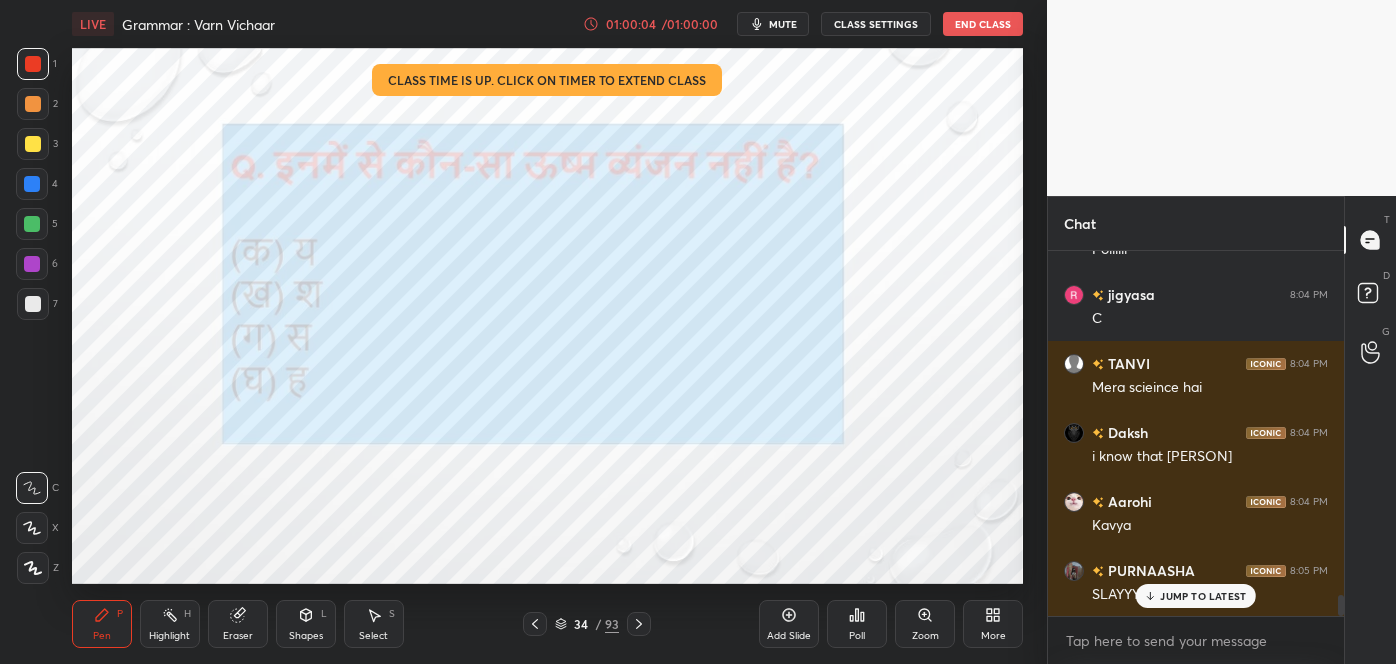 scroll, scrollTop: 5986, scrollLeft: 0, axis: vertical 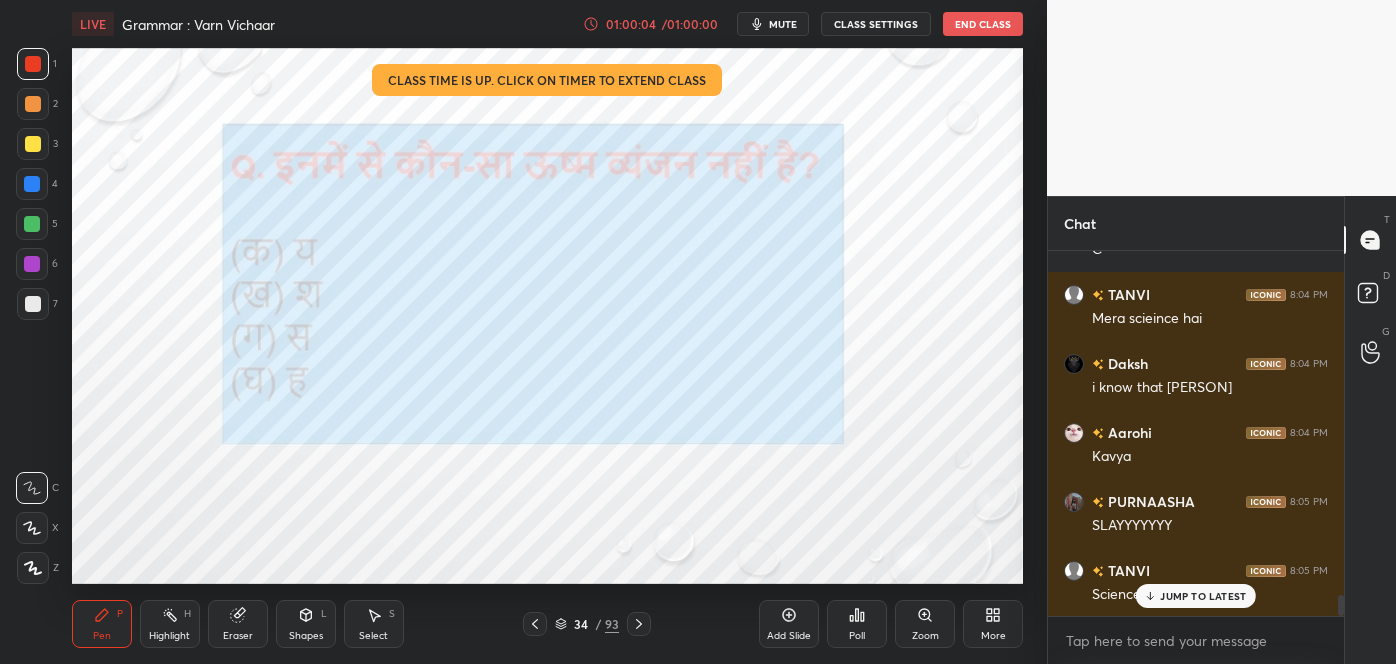 click on "JUMP TO LATEST" at bounding box center (1203, 596) 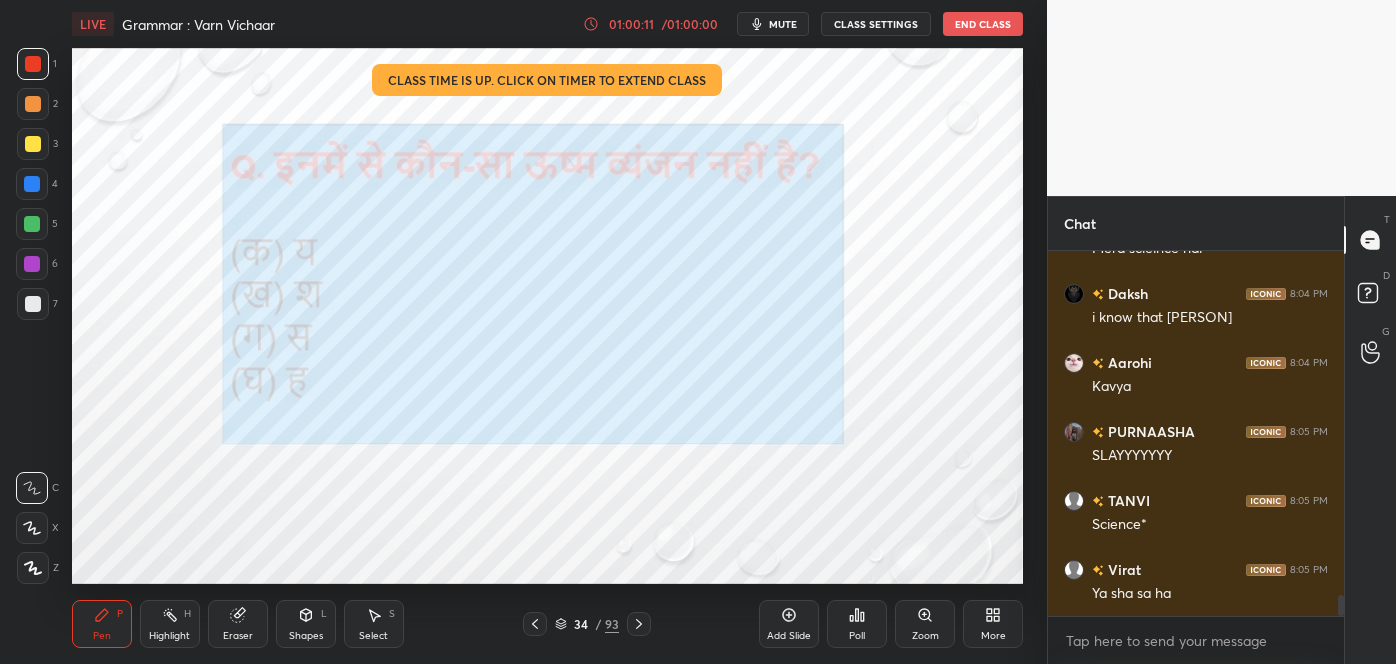 scroll, scrollTop: 6125, scrollLeft: 0, axis: vertical 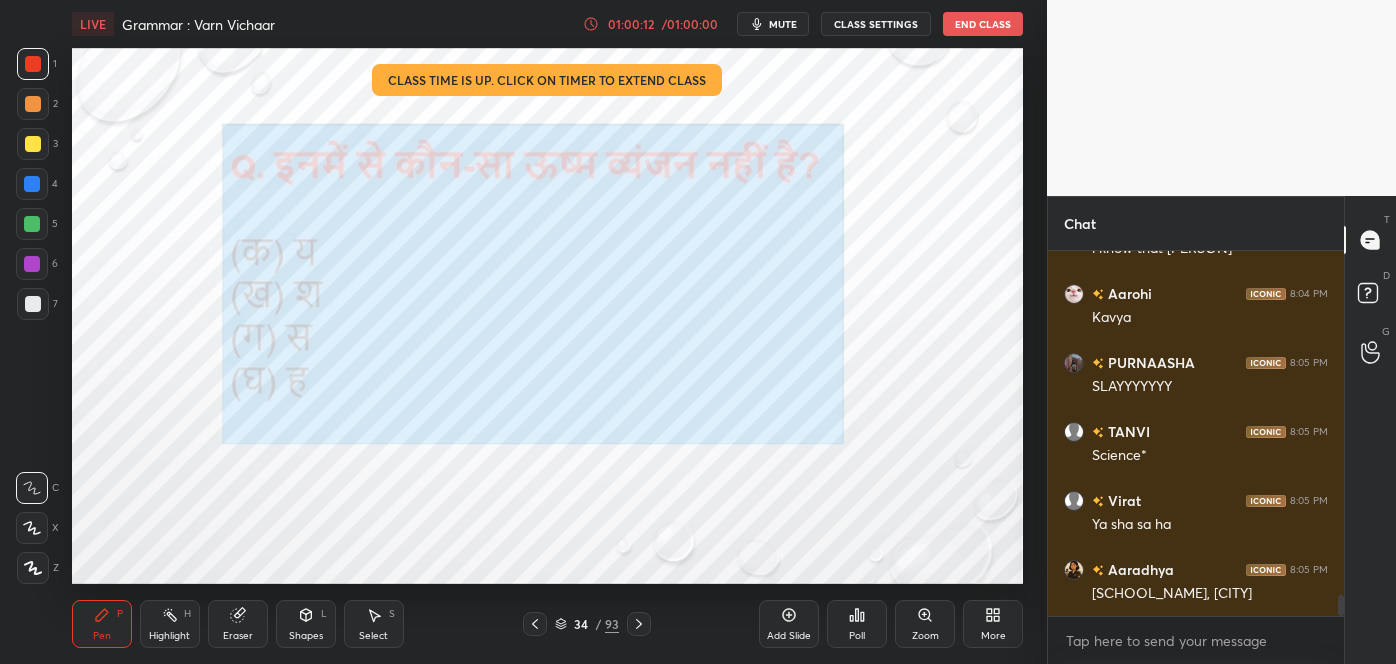 click on "Poll" at bounding box center (857, 624) 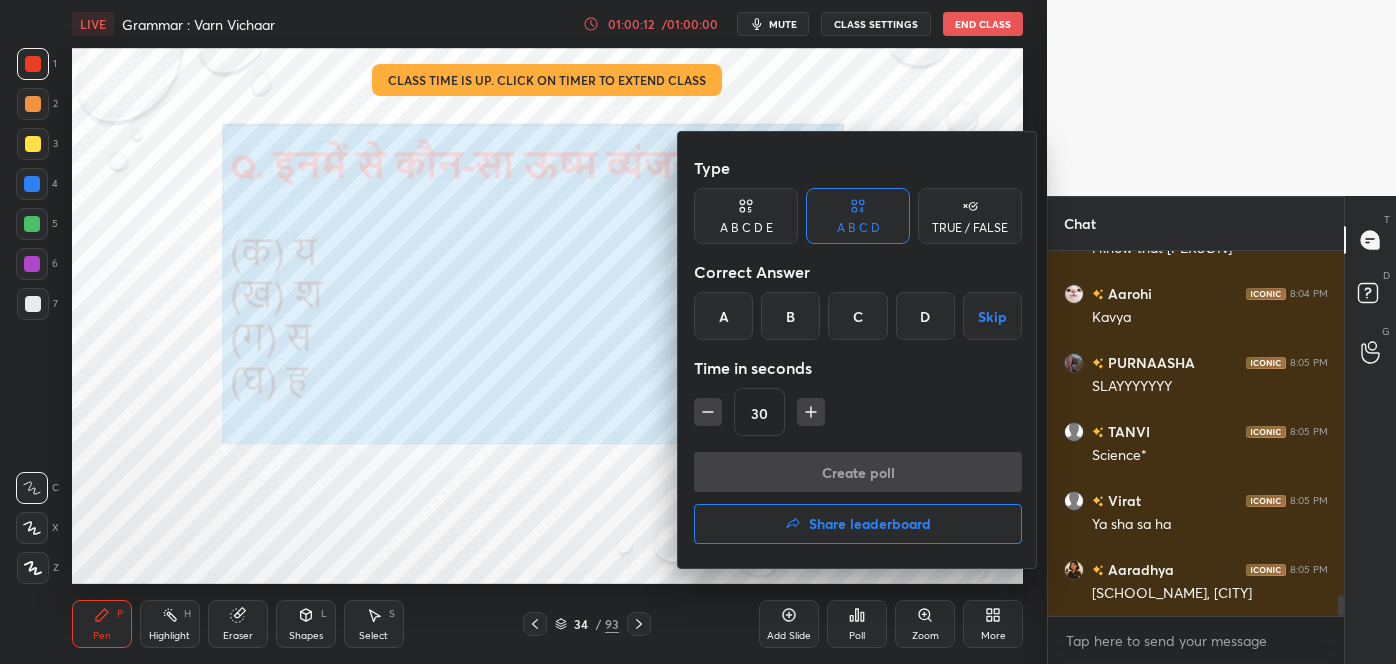 scroll, scrollTop: 6211, scrollLeft: 0, axis: vertical 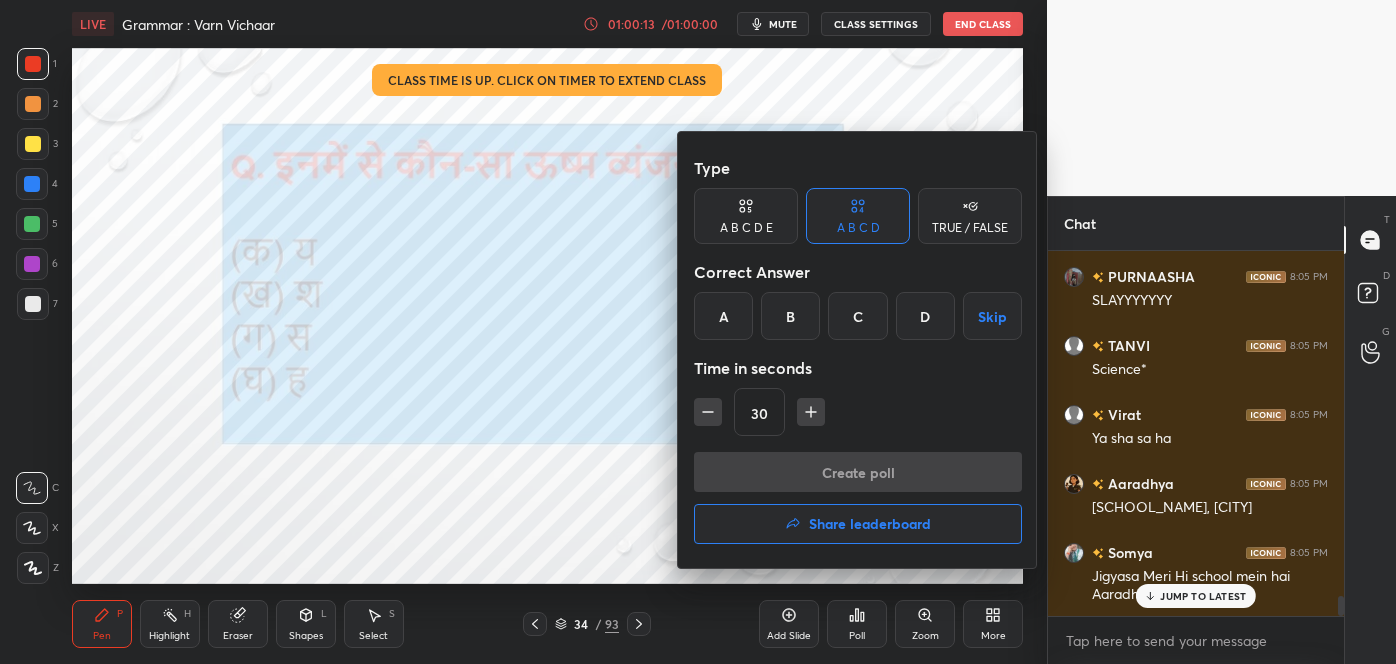 click at bounding box center (698, 332) 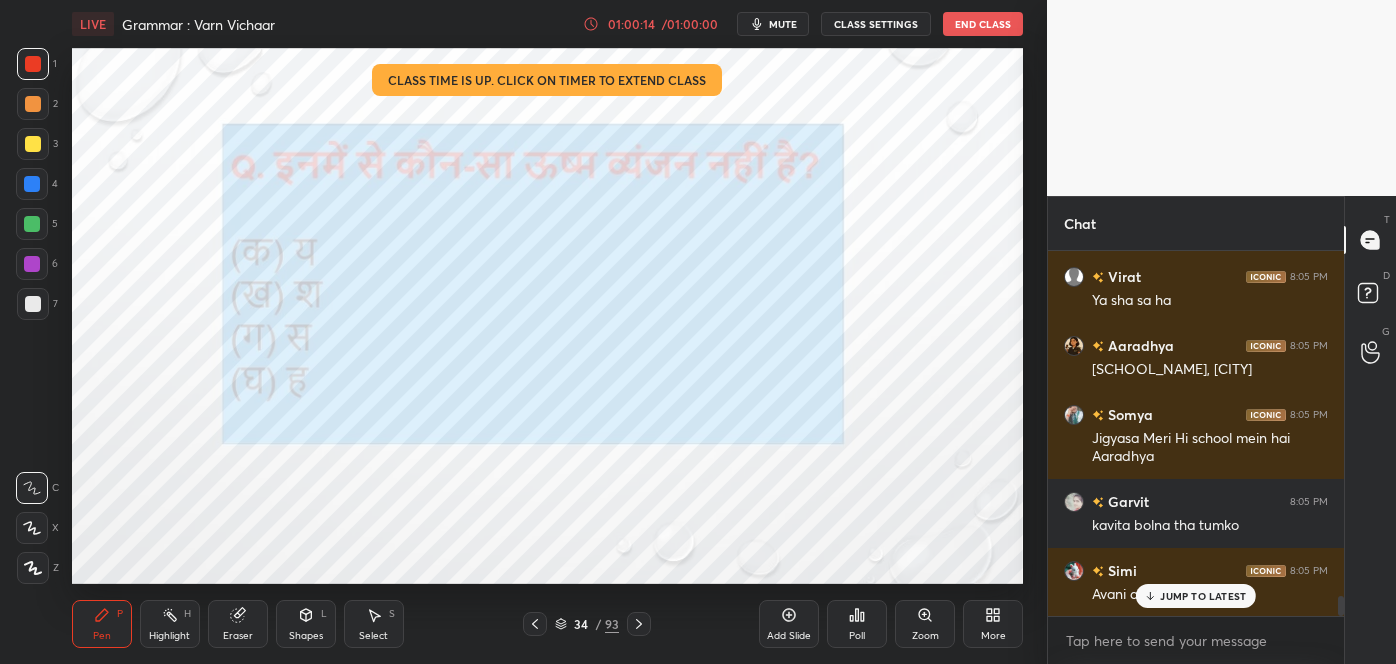 scroll, scrollTop: 6418, scrollLeft: 0, axis: vertical 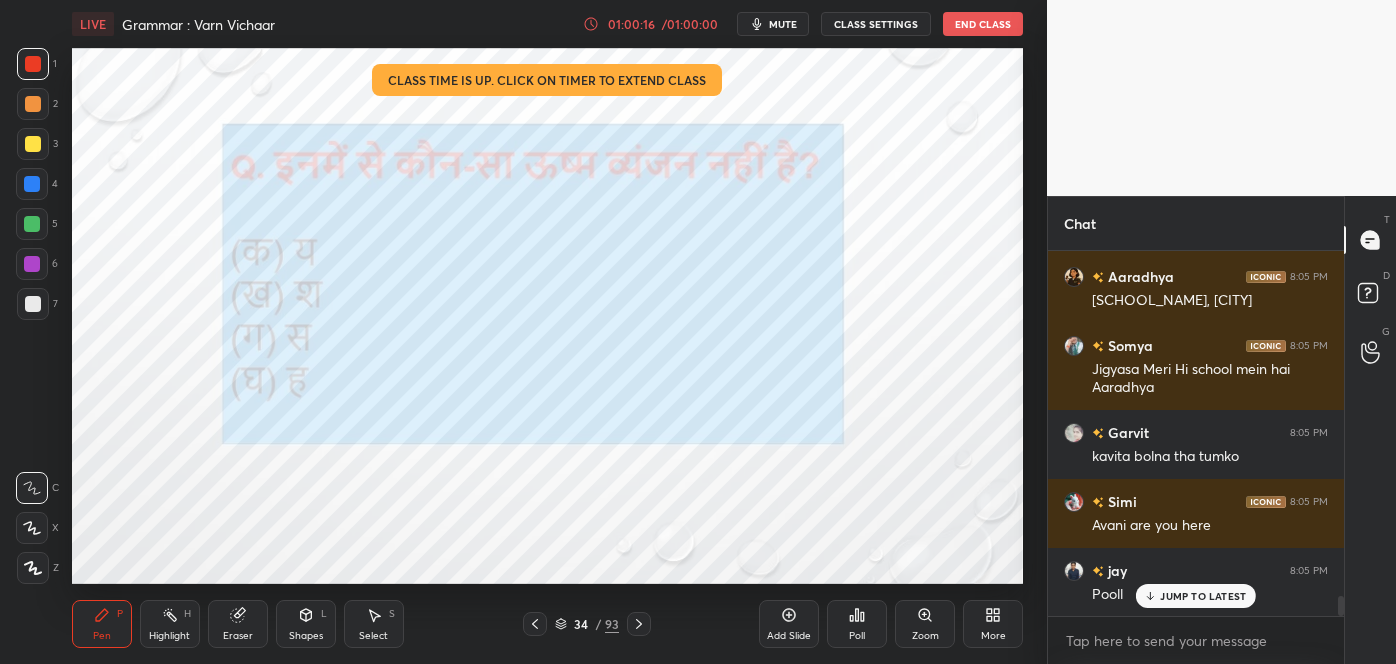 click 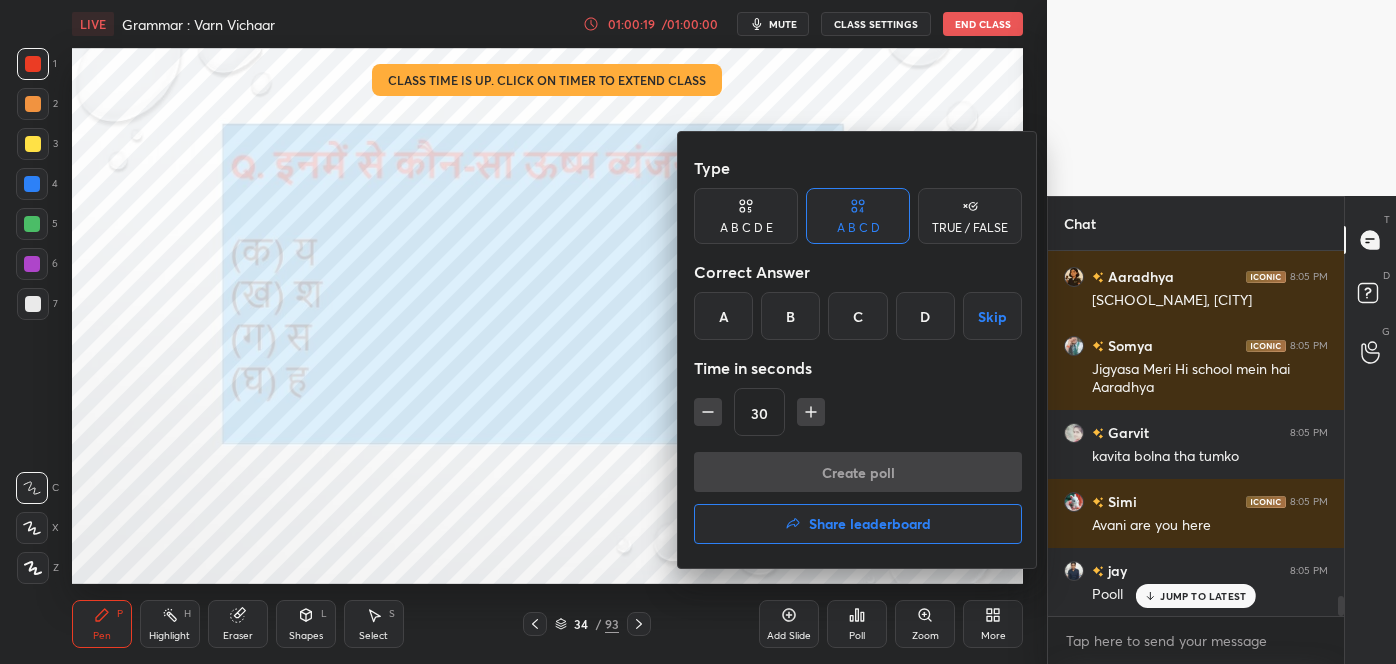 scroll, scrollTop: 6506, scrollLeft: 0, axis: vertical 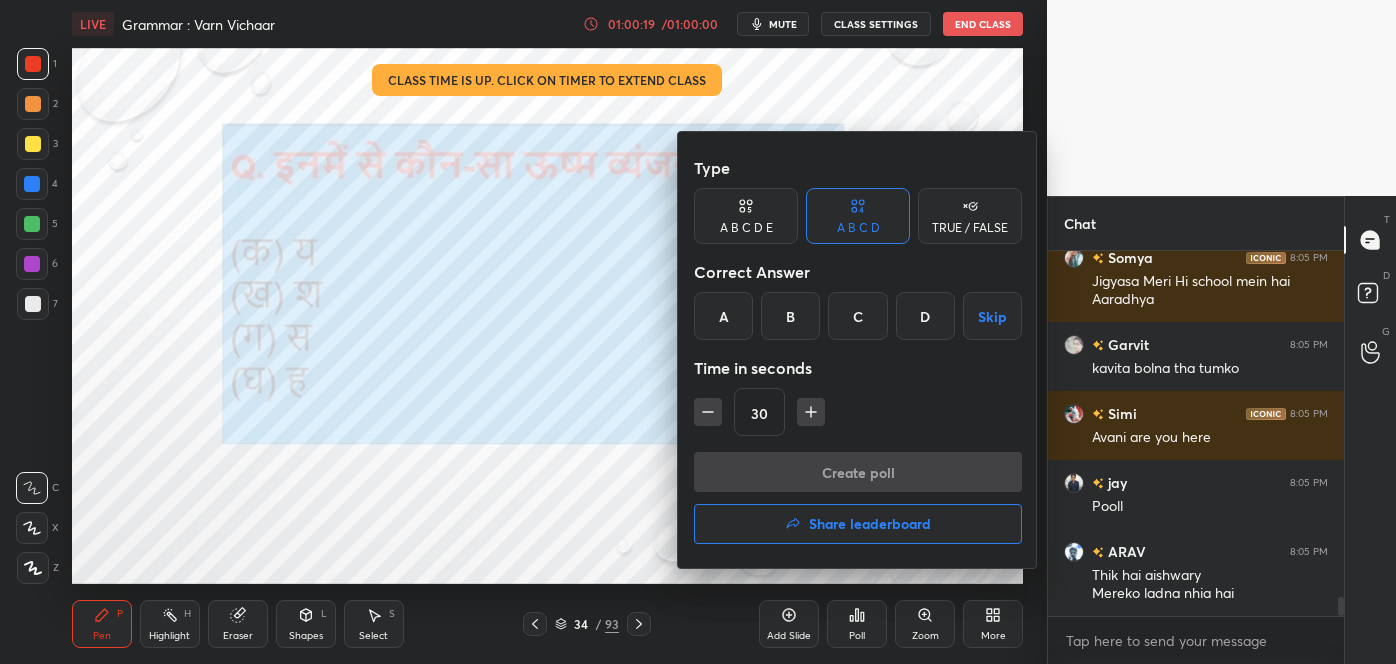 click on "A" at bounding box center (723, 316) 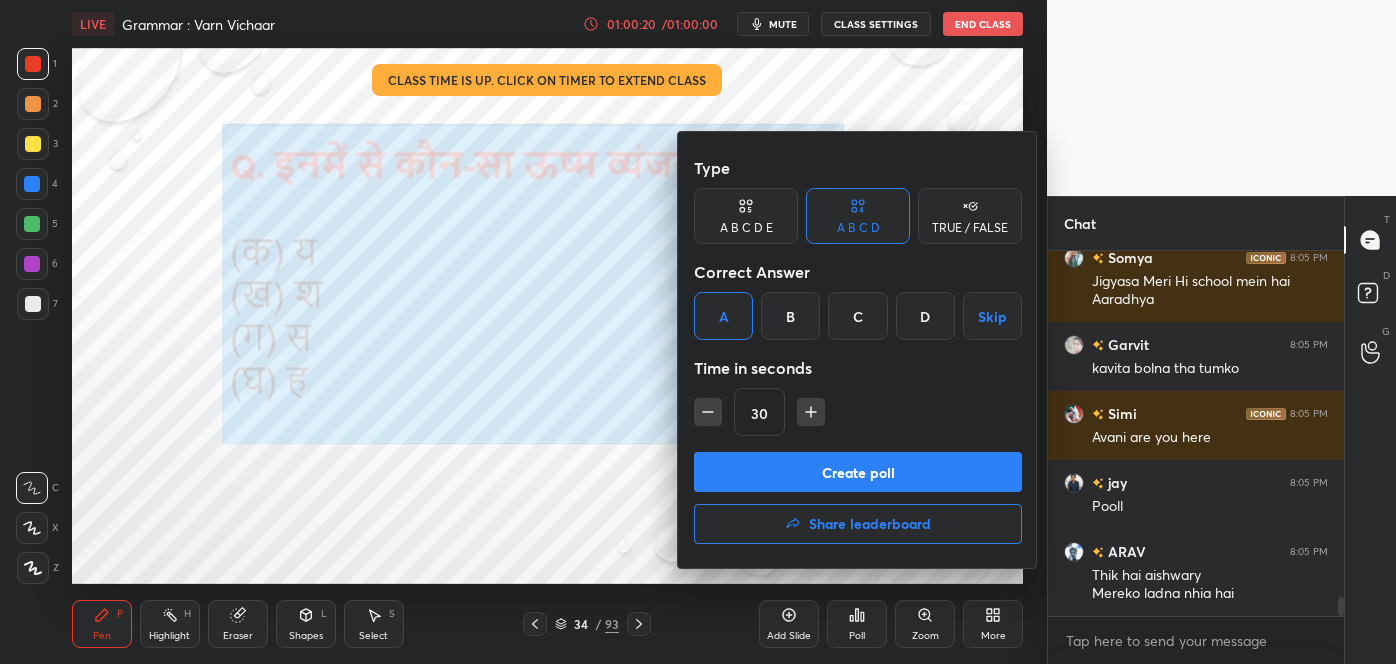 click on "Create poll" at bounding box center [858, 472] 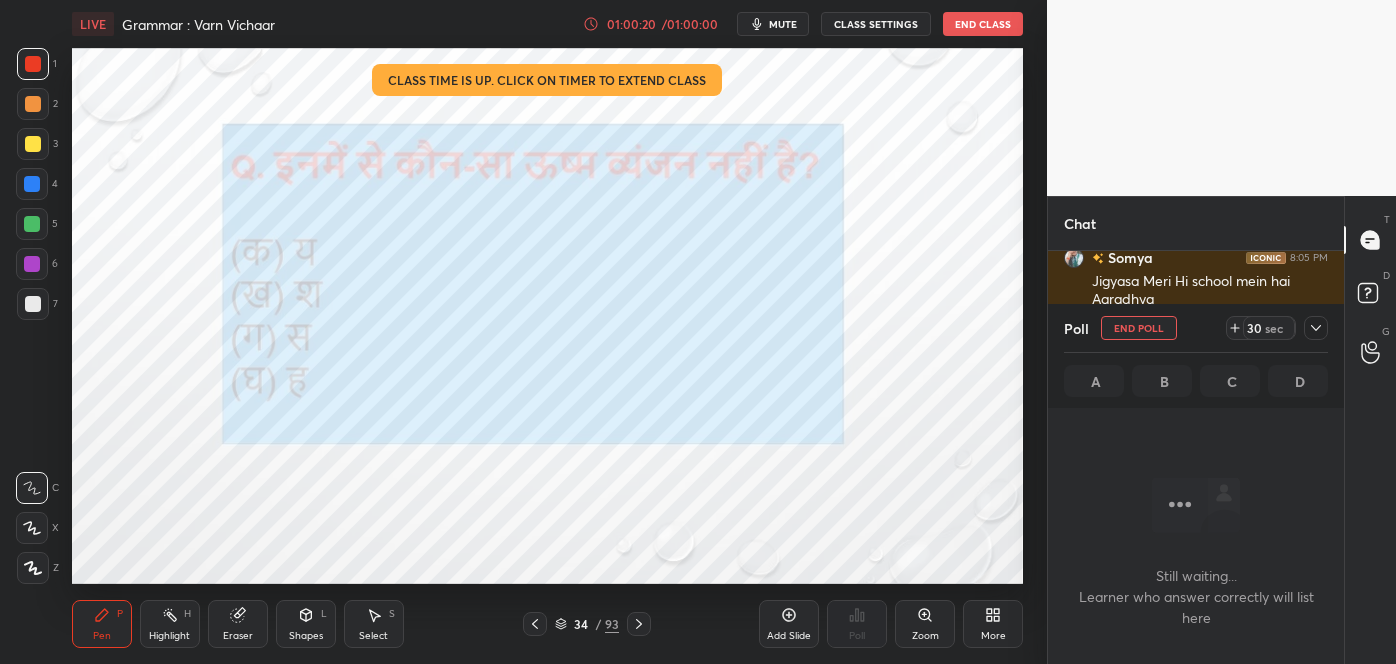 scroll, scrollTop: 330, scrollLeft: 290, axis: both 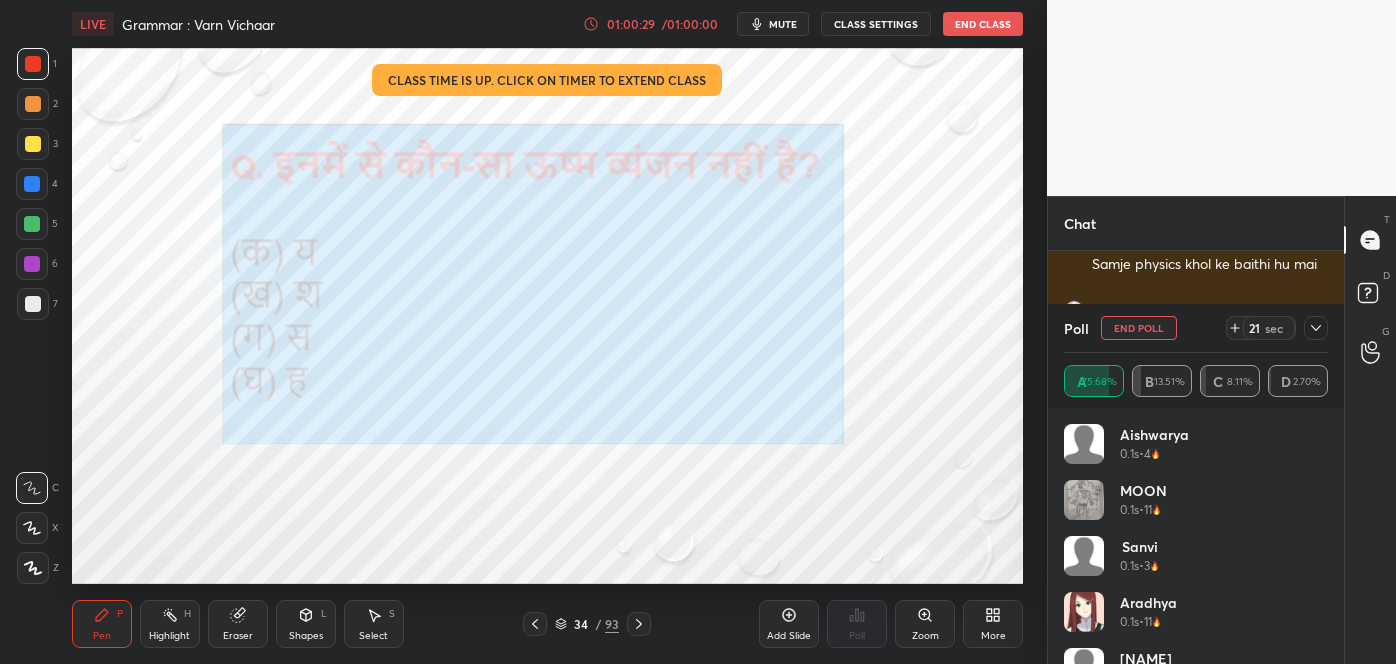 click on "mute" at bounding box center [783, 24] 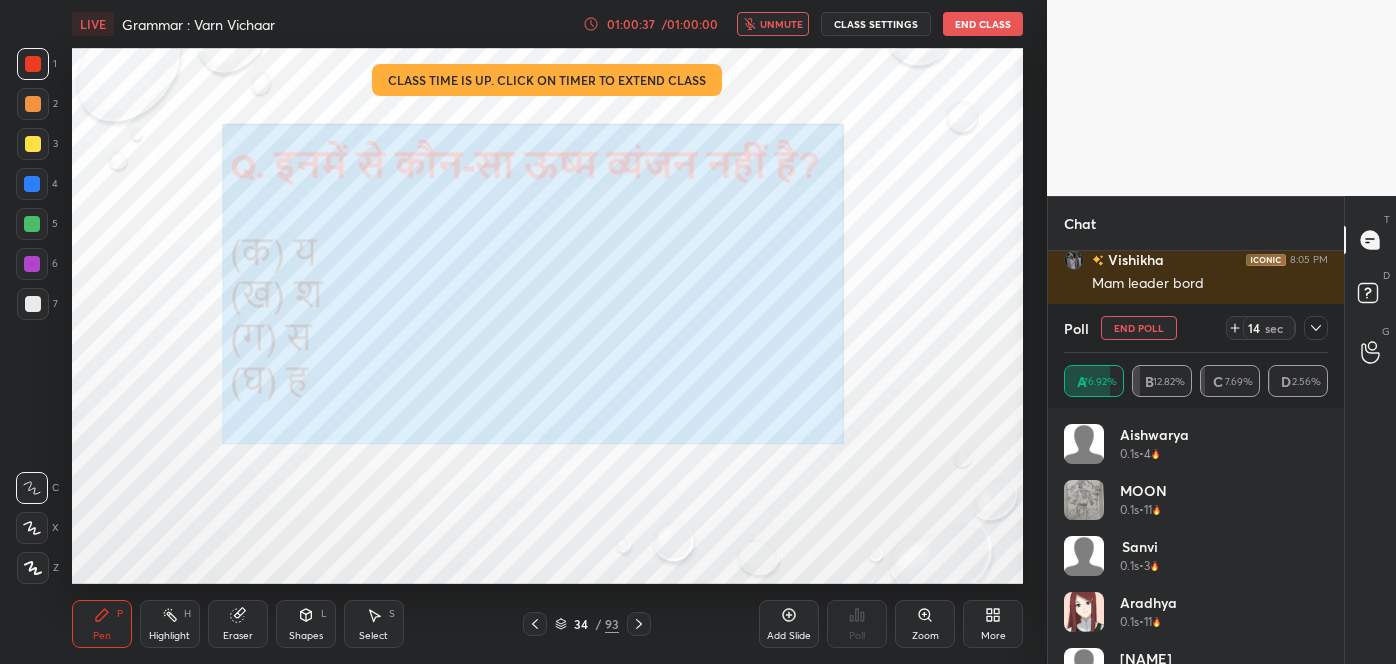 click 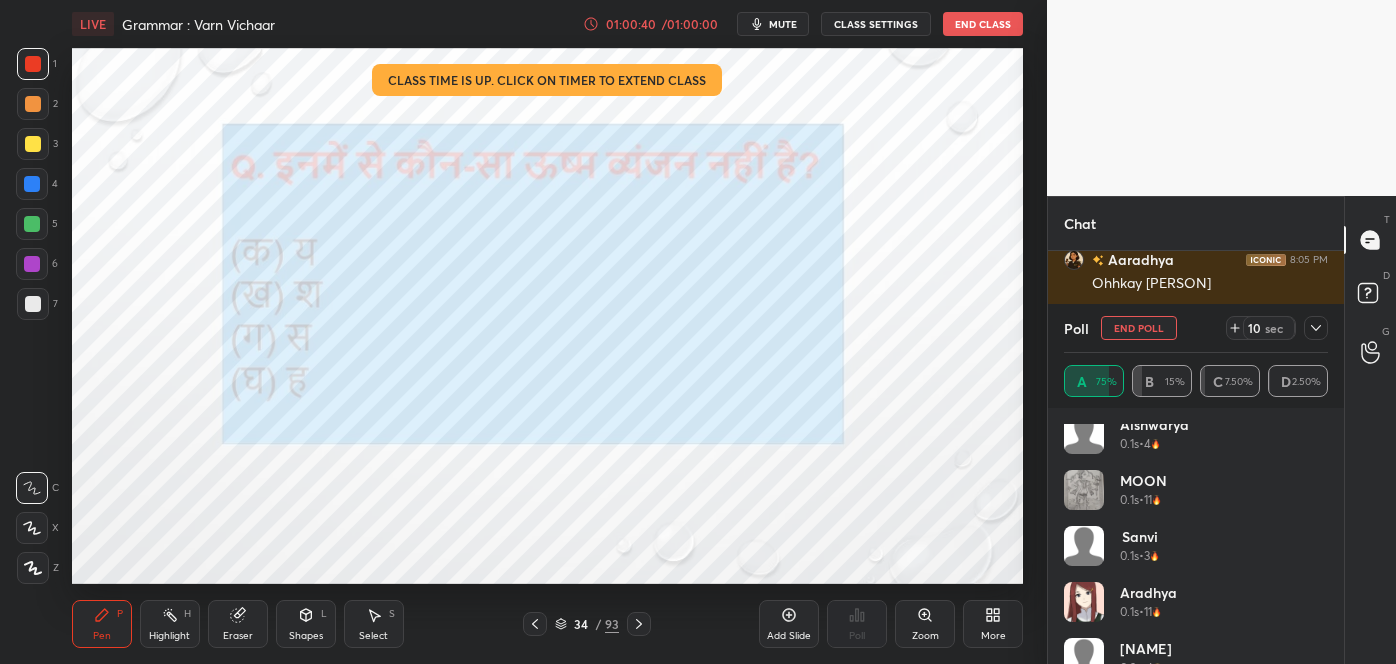 click at bounding box center (1316, 328) 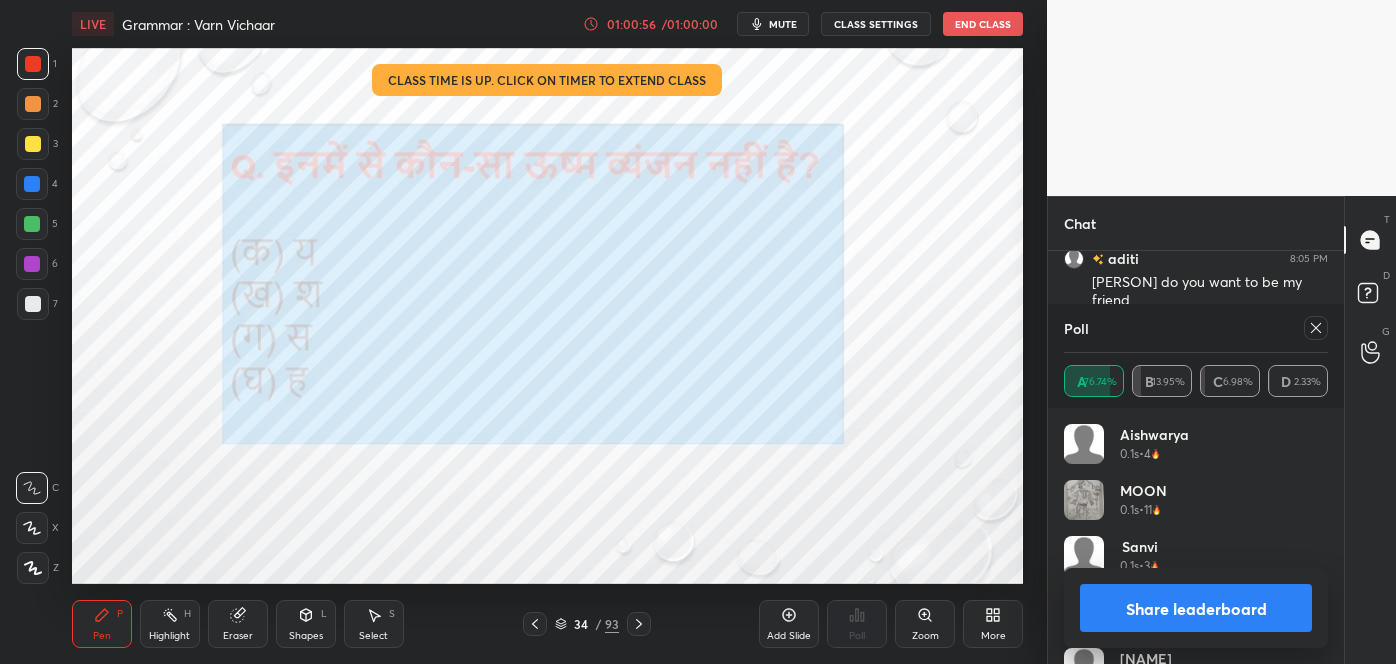 click 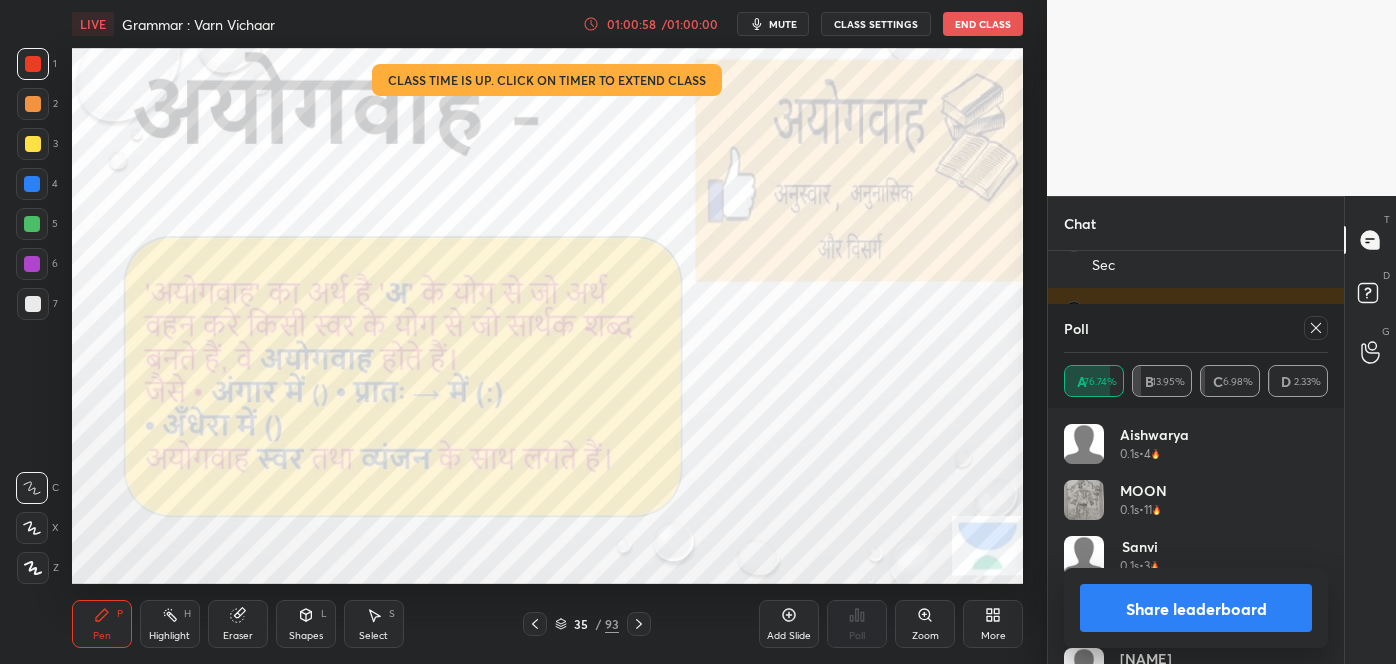 click 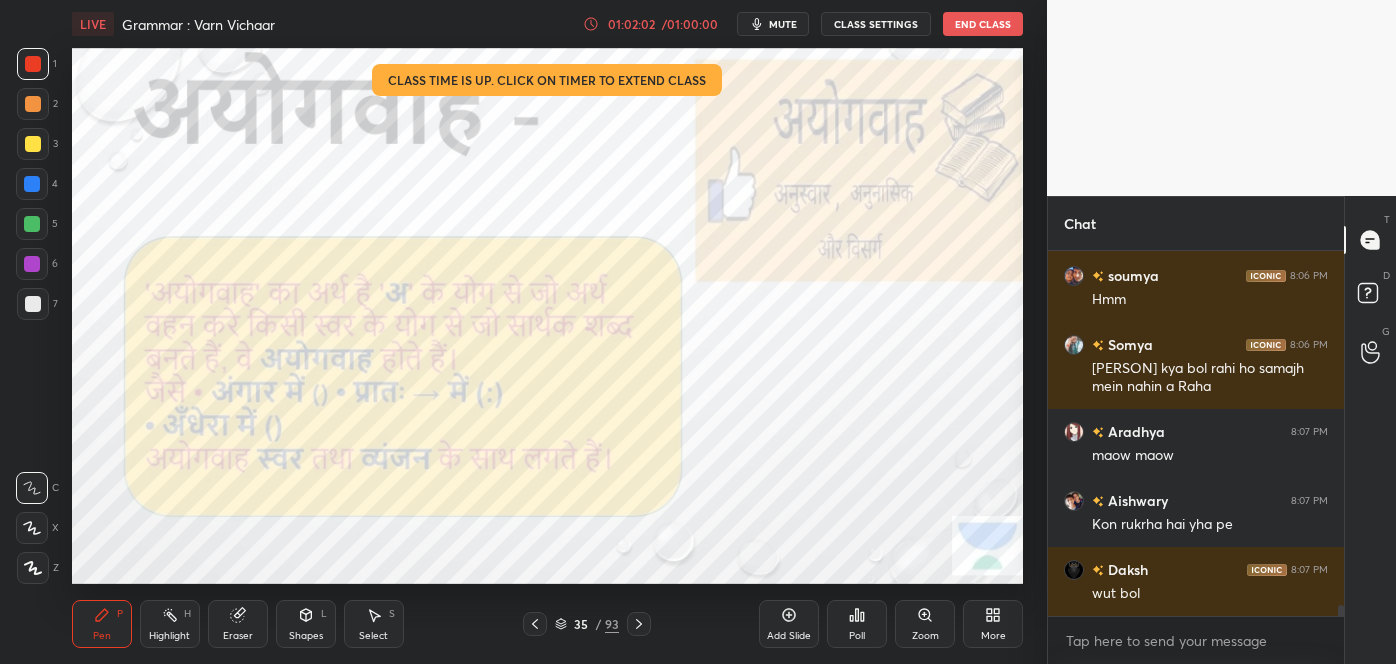 scroll, scrollTop: 11567, scrollLeft: 0, axis: vertical 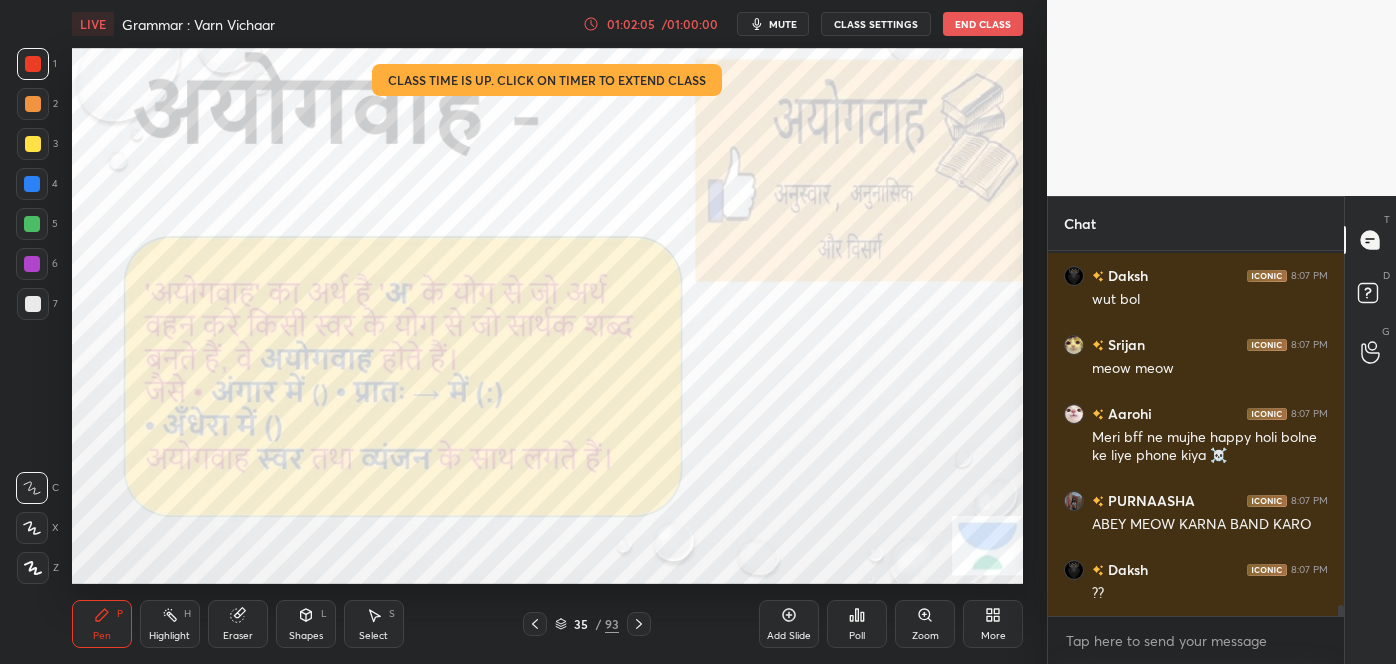 click on "Aradhya 8:07 PM maow maow Aishwary 8:07 PM Kon rukrha hai yha pe Daksh 8:07 PM wut bol Srijan 8:07 PM meow meow Aarohi 8:07 PM Meri bff ne mujhe happy holi bolne ke liye phone kiya ☠️ PURNAASHA 8:07 PM ABEY MEOW KARNA BAND KARO Daksh 8:07 PM ?? JUMP TO LATEST" at bounding box center [1196, 433] 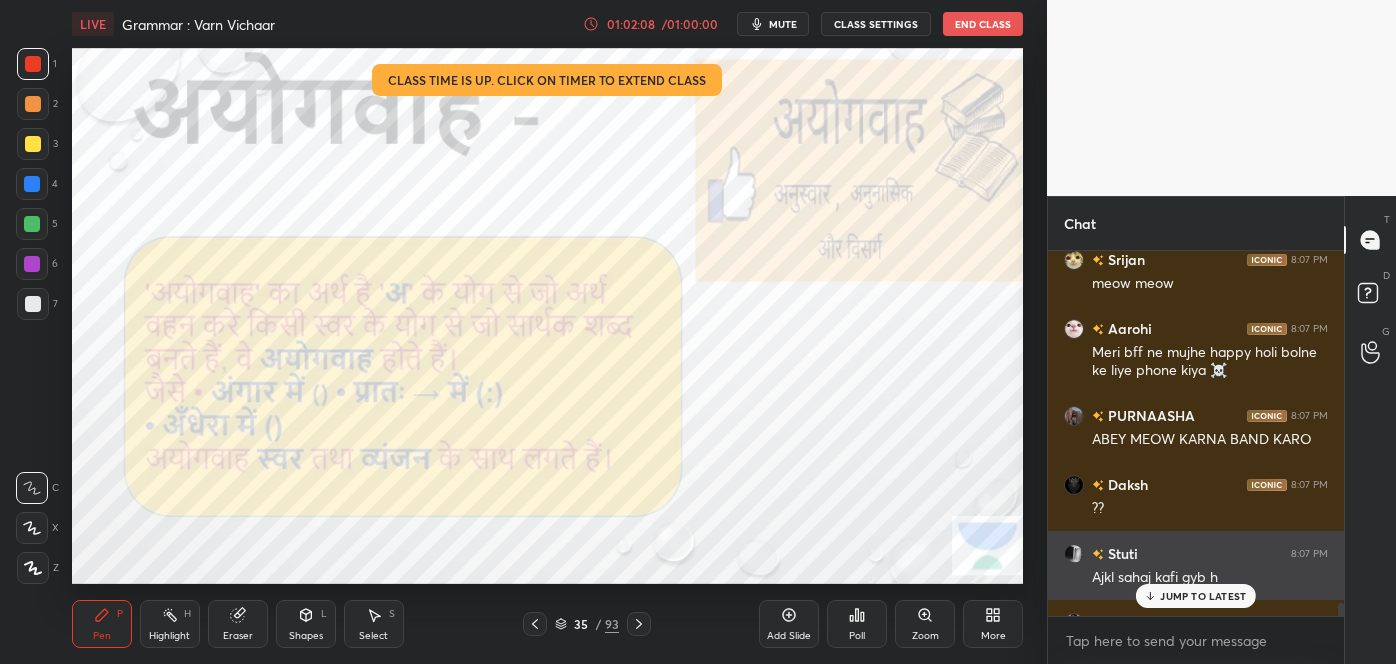 scroll, scrollTop: 11874, scrollLeft: 0, axis: vertical 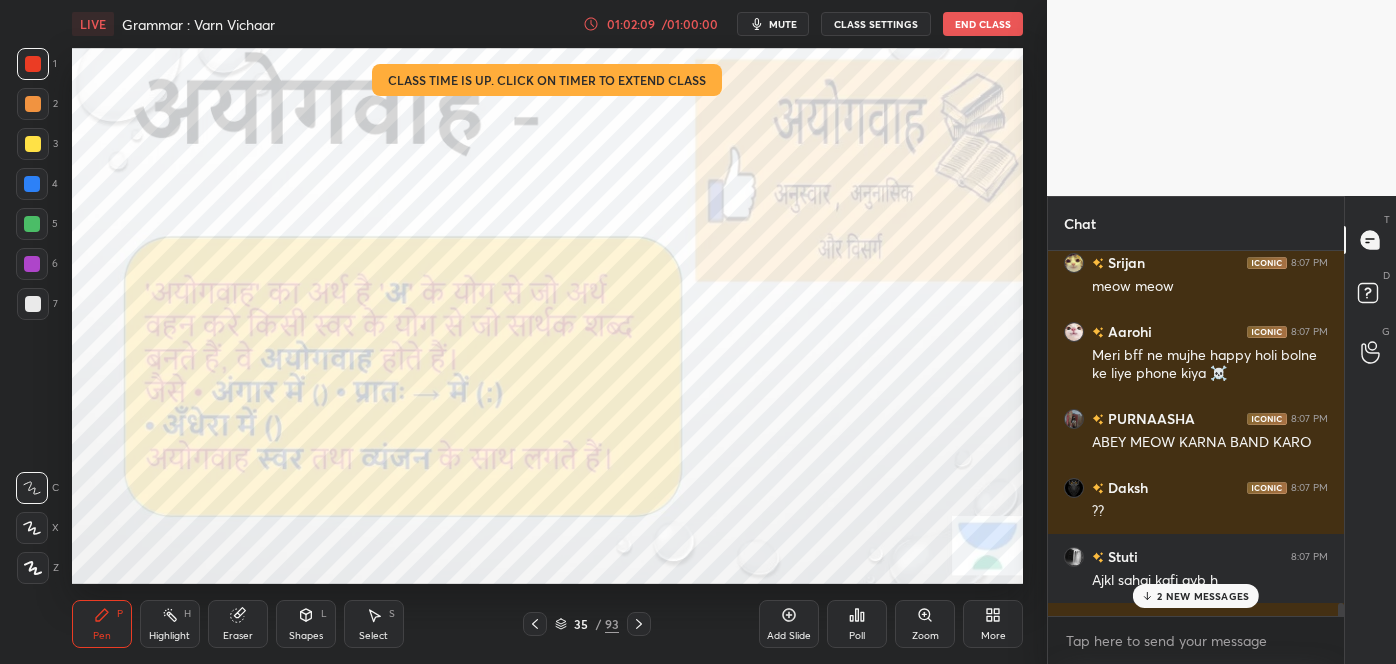 click on "2 NEW MESSAGES" at bounding box center (1203, 596) 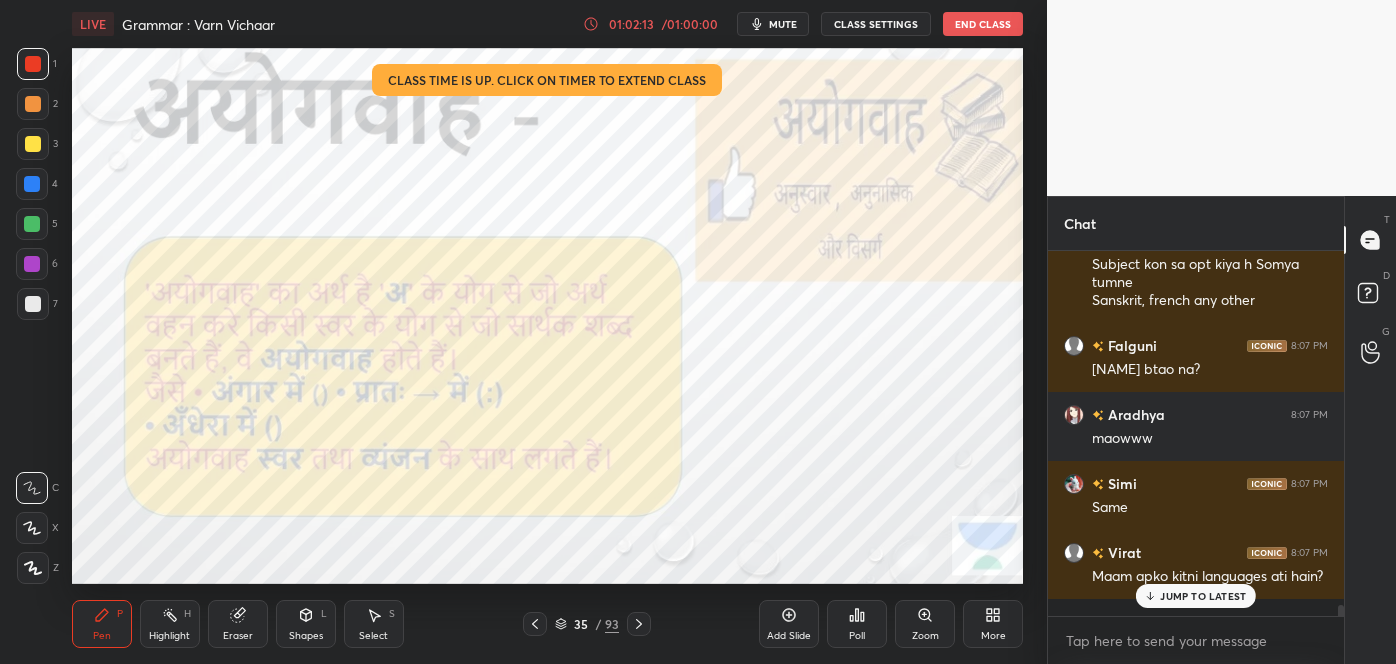 scroll, scrollTop: 12328, scrollLeft: 0, axis: vertical 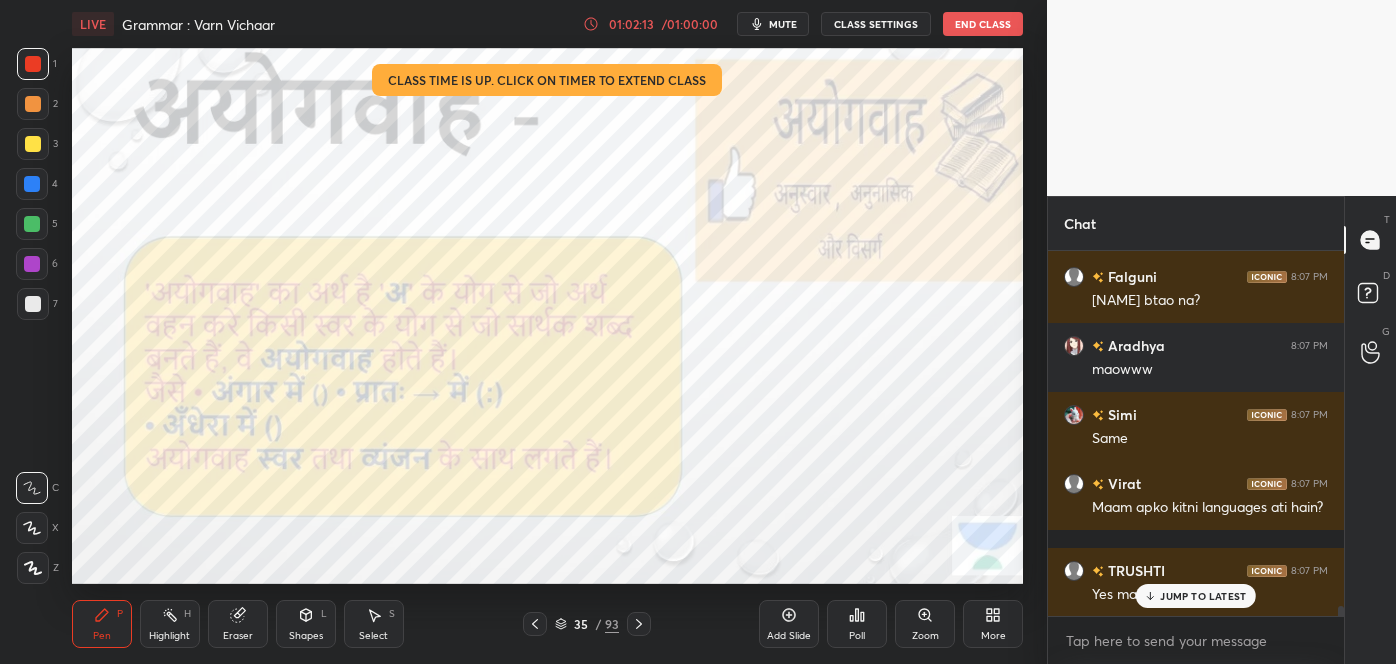 click on "JUMP TO LATEST" at bounding box center [1203, 596] 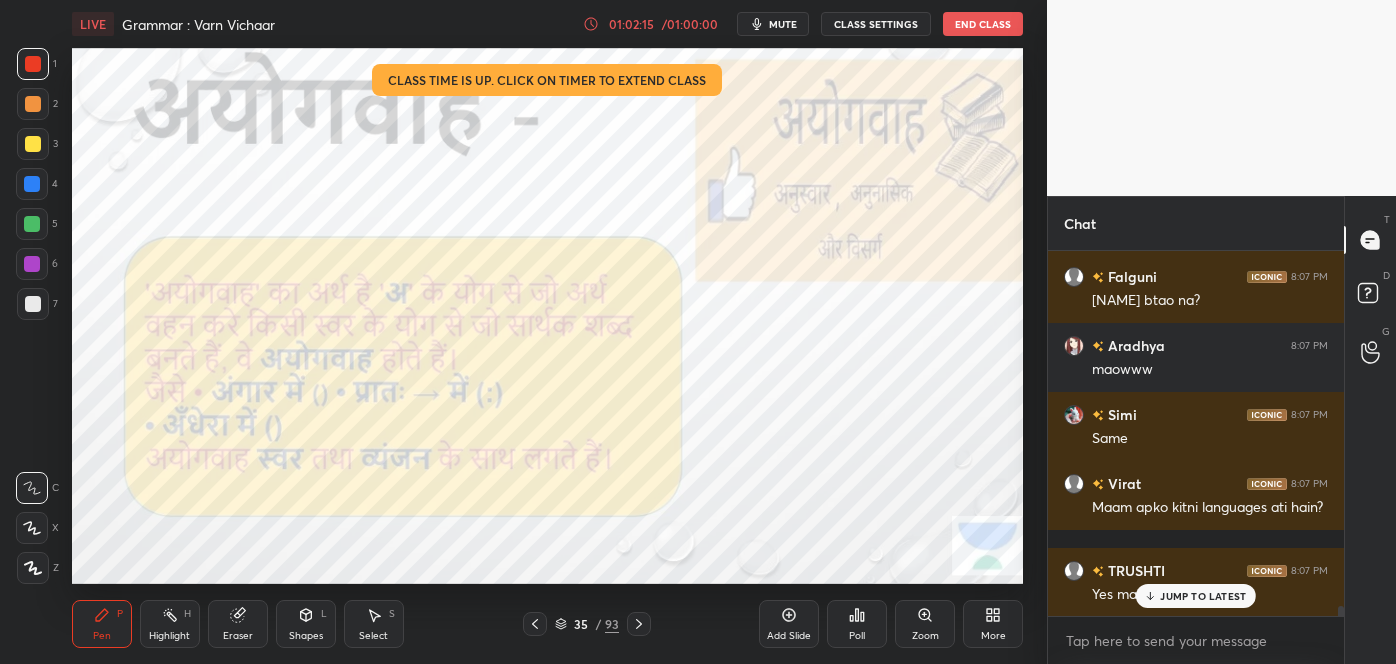scroll, scrollTop: 12397, scrollLeft: 0, axis: vertical 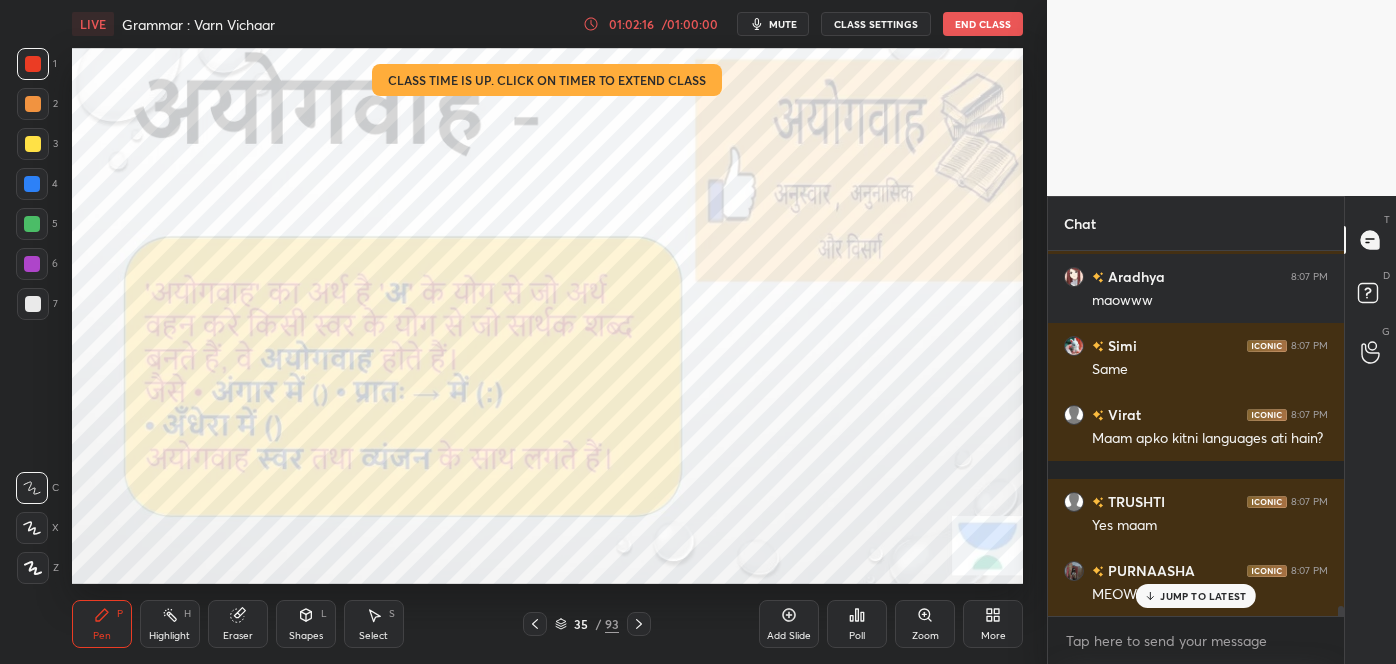 click 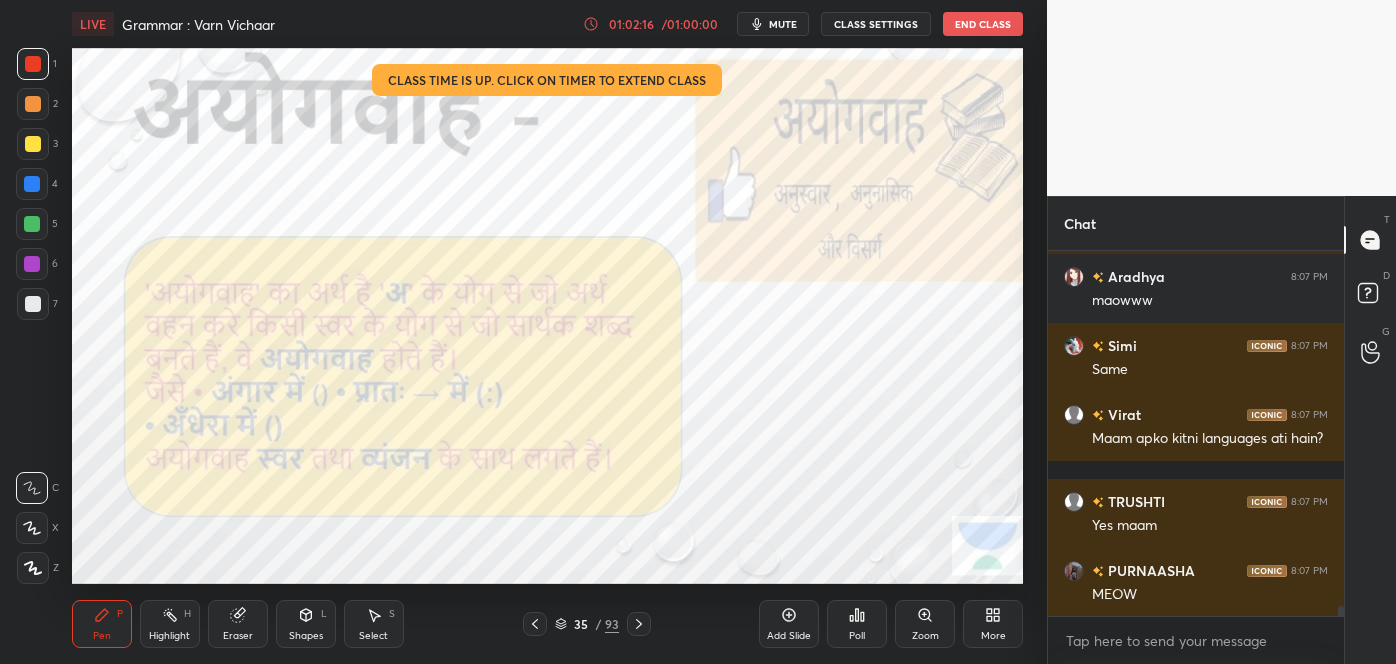scroll, scrollTop: 12418, scrollLeft: 0, axis: vertical 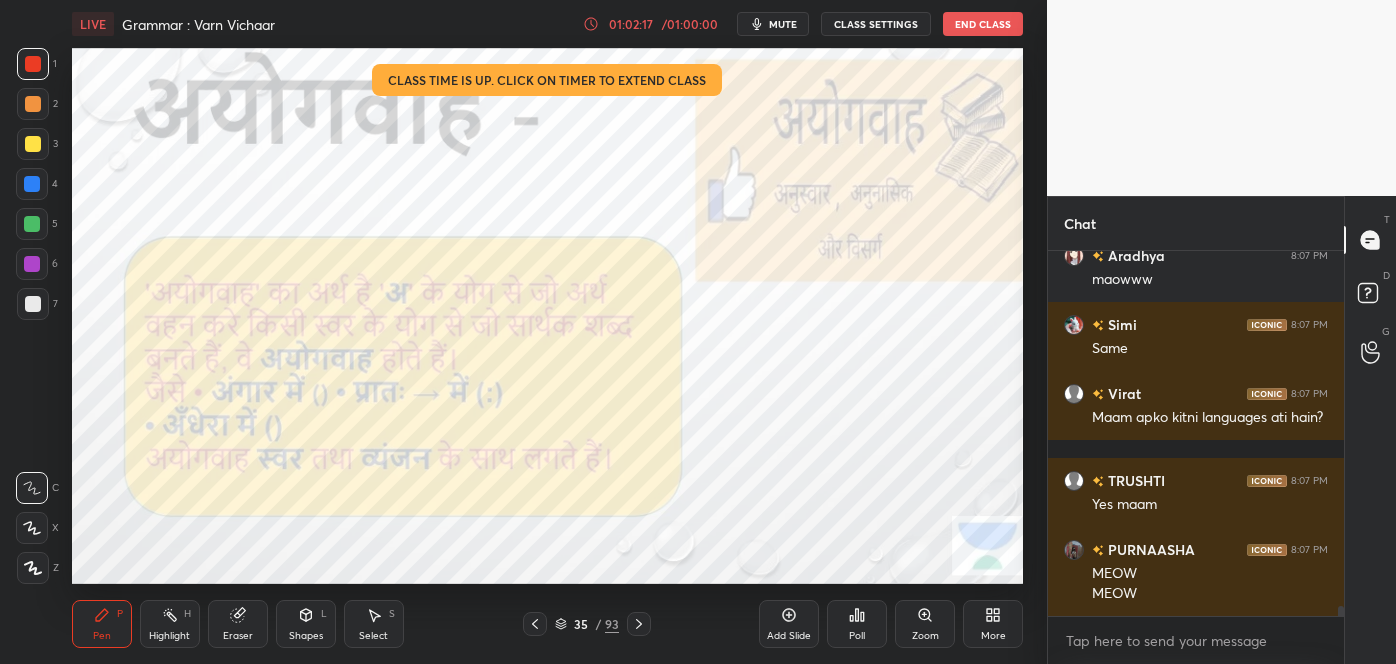 click on "Pen P Highlight H Eraser Shapes L Select S" at bounding box center [244, 624] 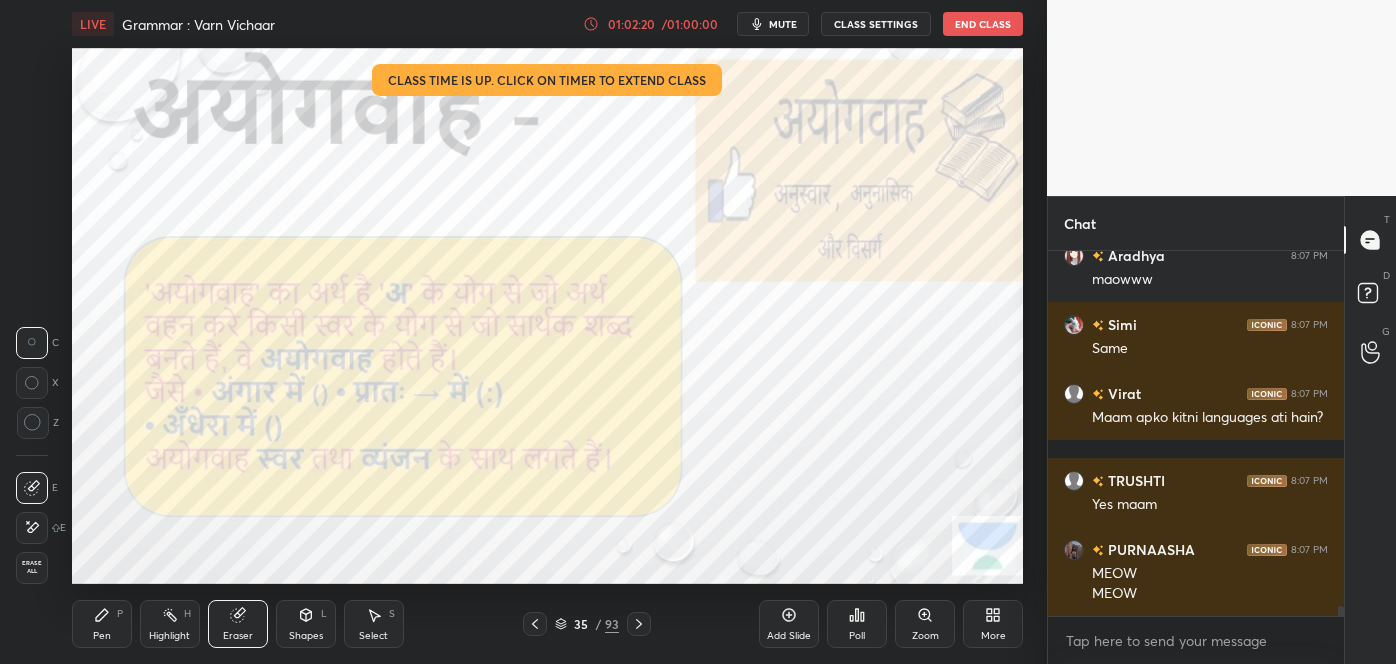 click on "P" at bounding box center [120, 614] 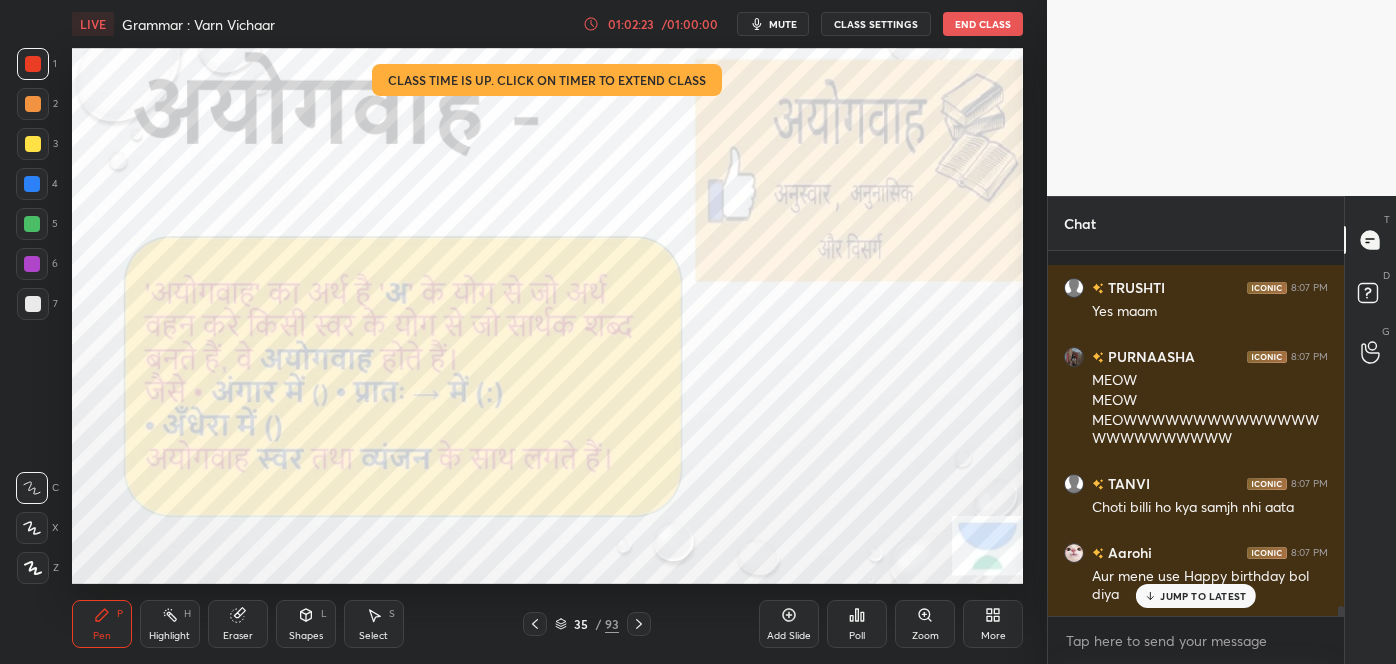 scroll, scrollTop: 12680, scrollLeft: 0, axis: vertical 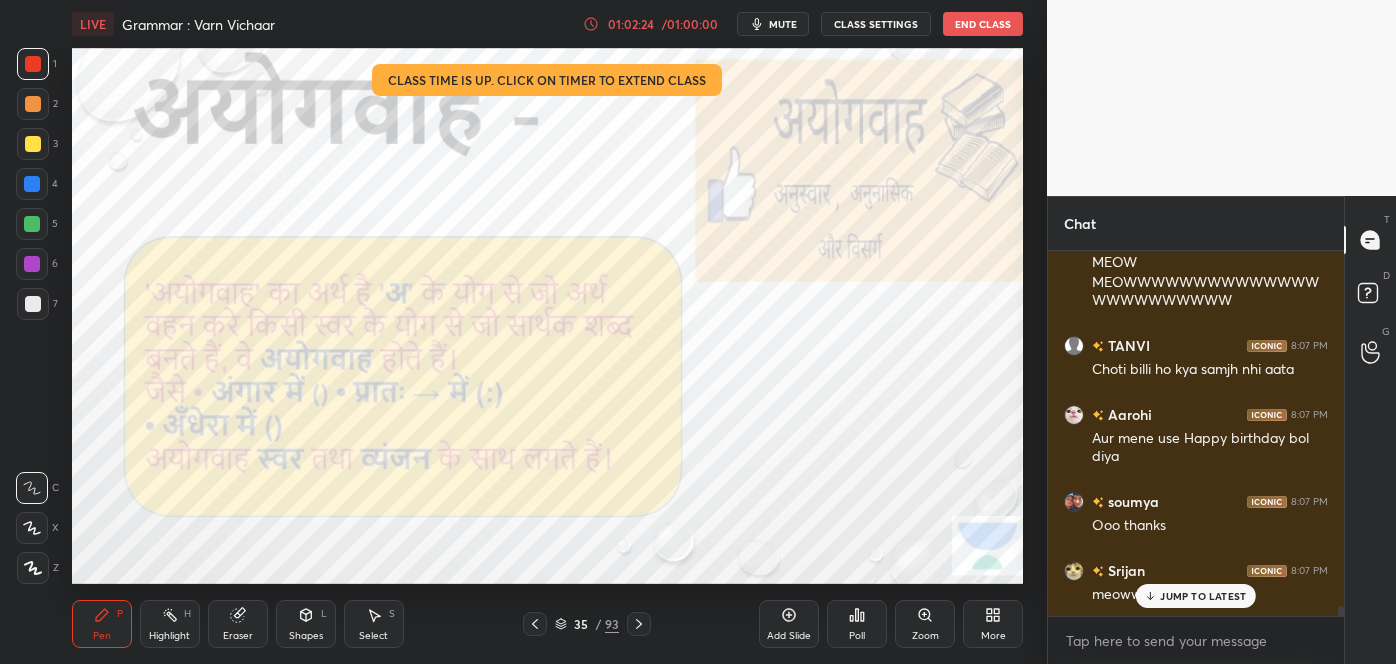 click on "JUMP TO LATEST" at bounding box center [1203, 596] 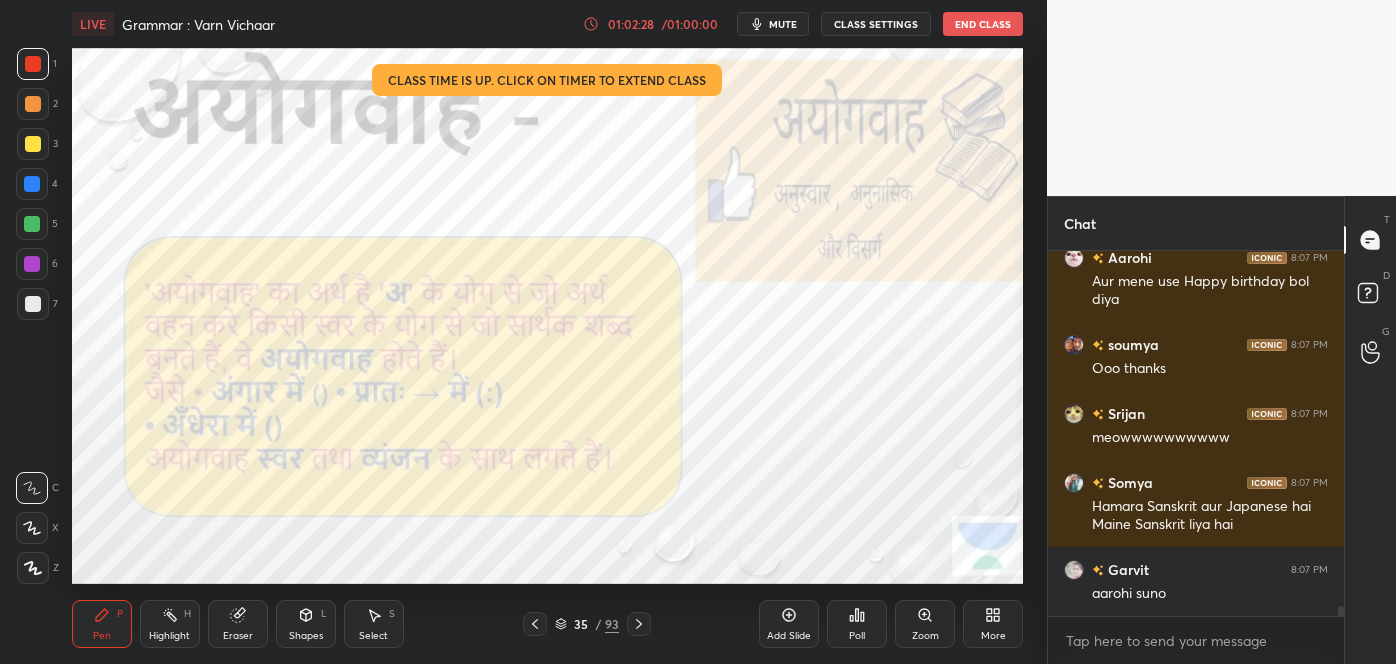 click 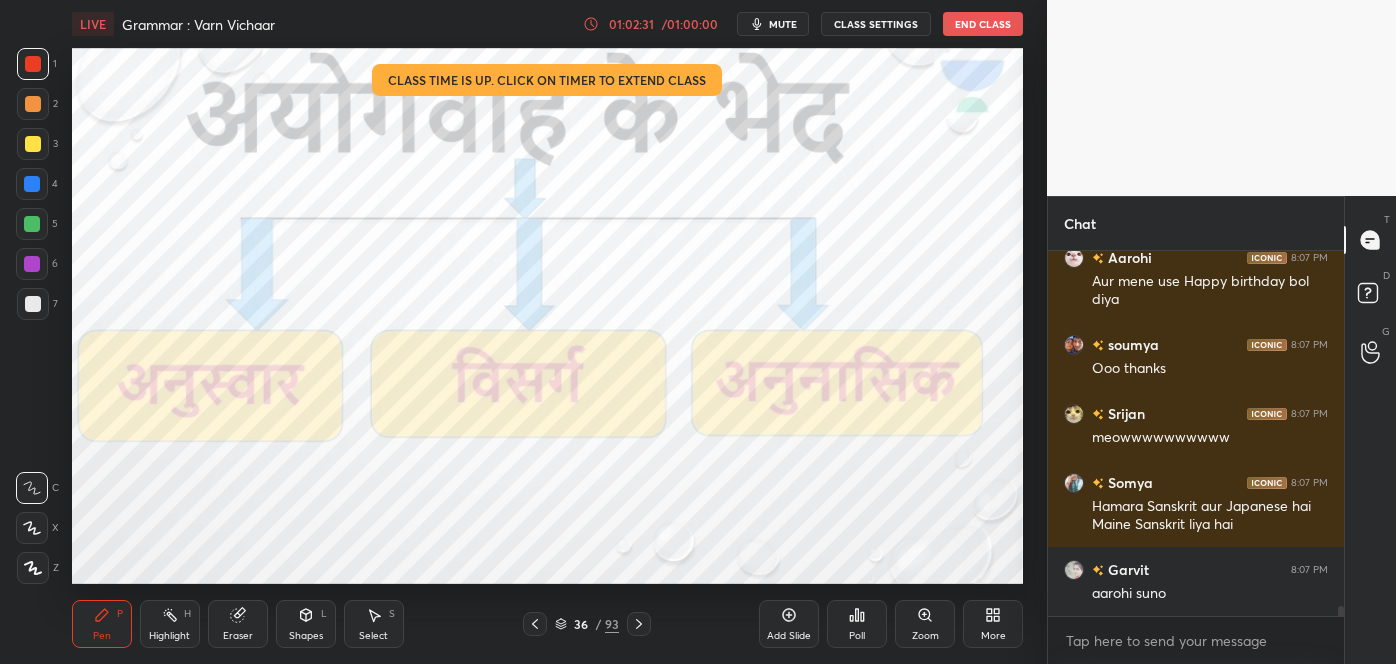 scroll, scrollTop: 12975, scrollLeft: 0, axis: vertical 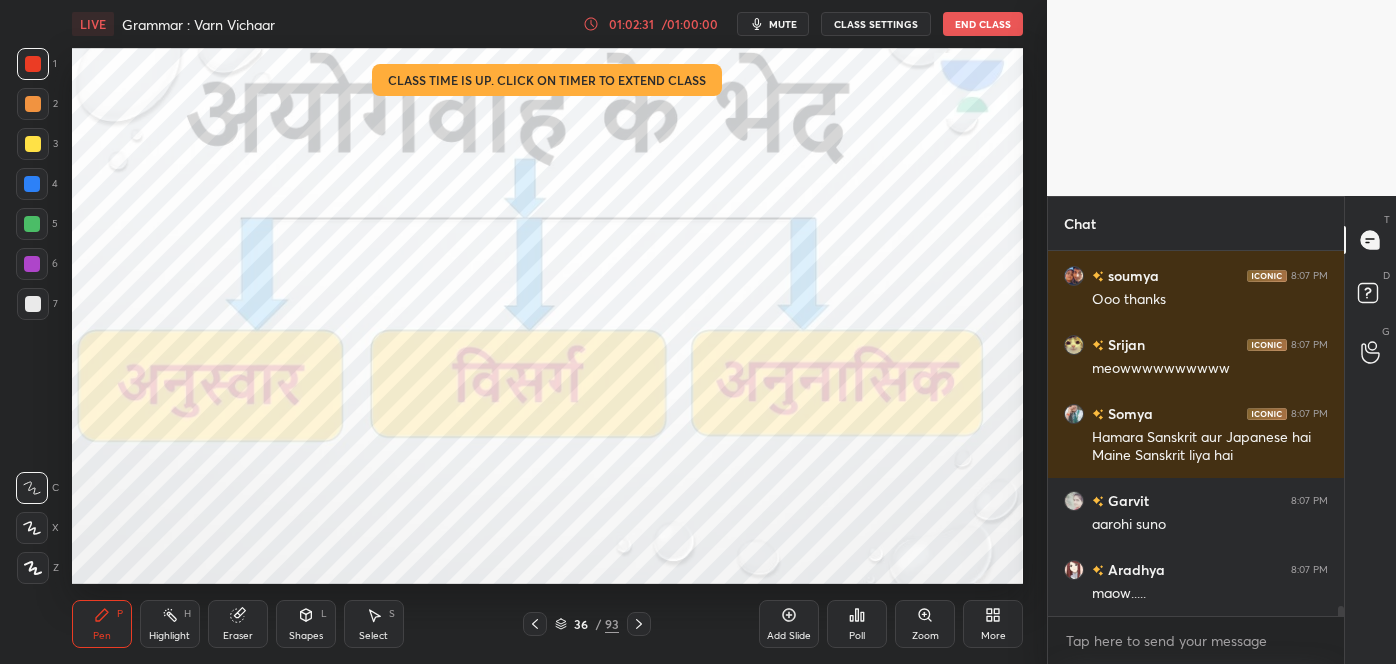 click on "Eraser" at bounding box center [238, 624] 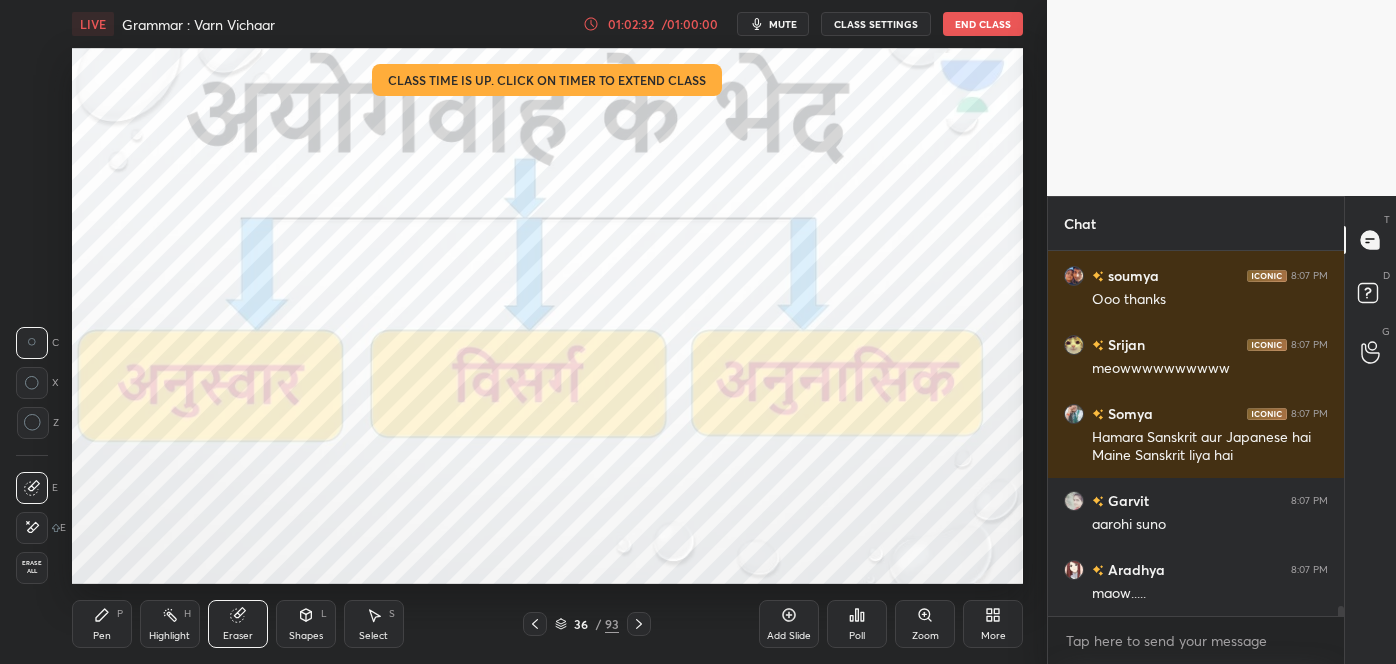 scroll, scrollTop: 13043, scrollLeft: 0, axis: vertical 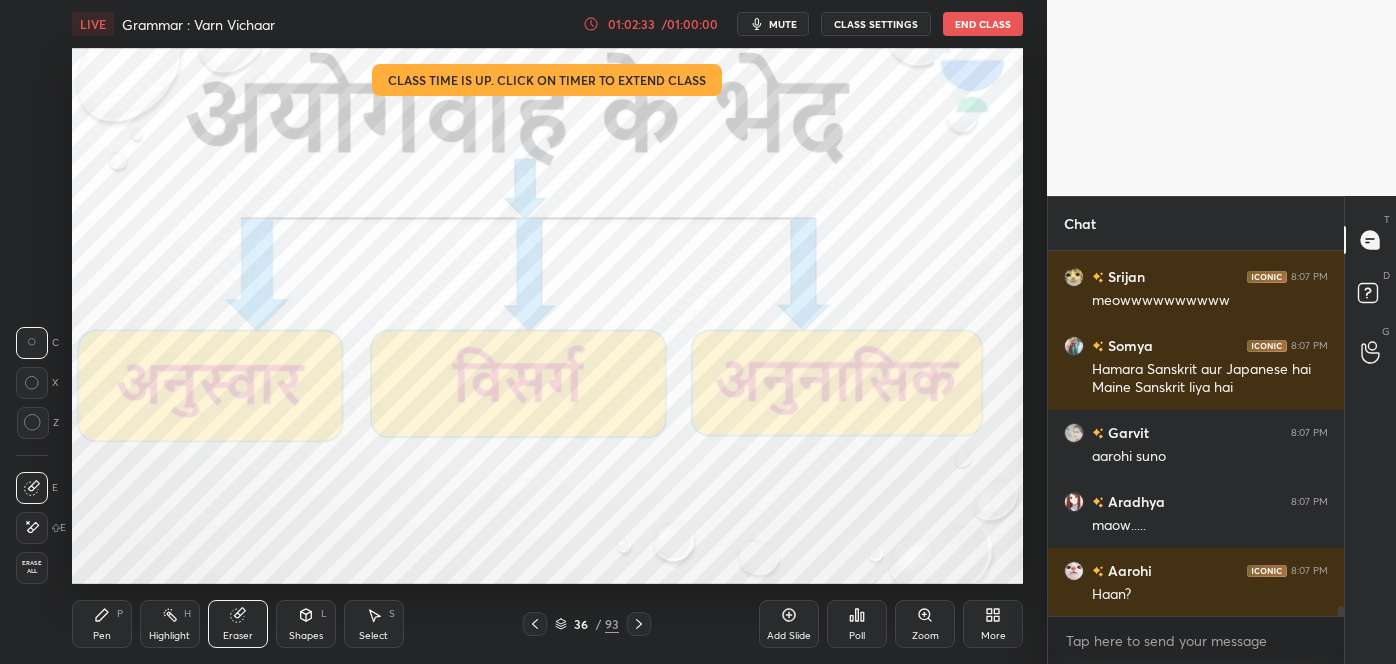 click on "Pen P" at bounding box center (102, 624) 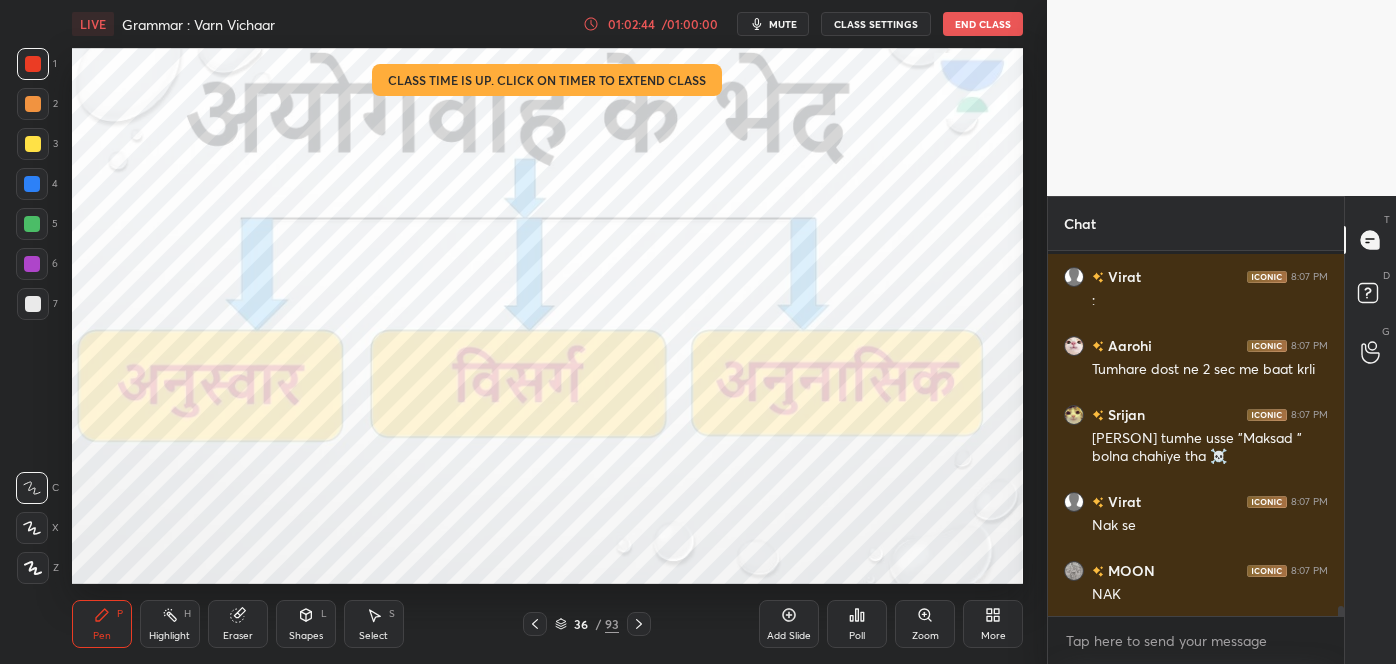 scroll, scrollTop: 13562, scrollLeft: 0, axis: vertical 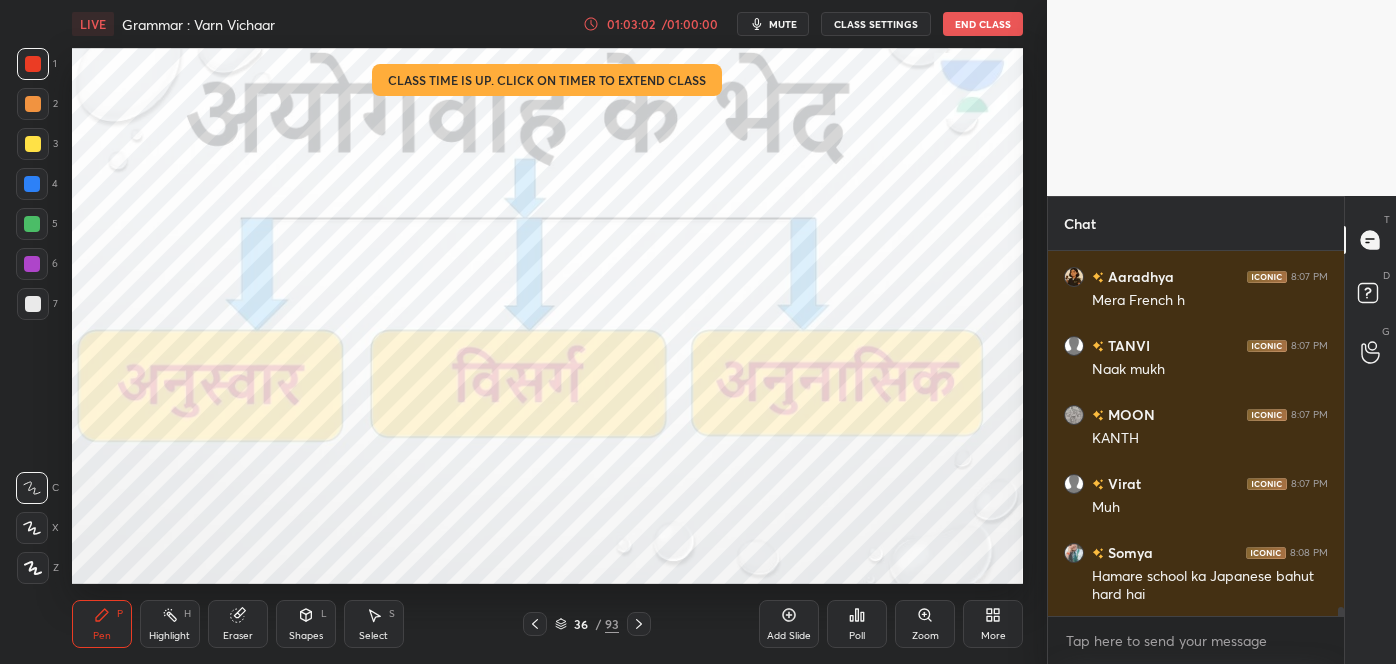 click 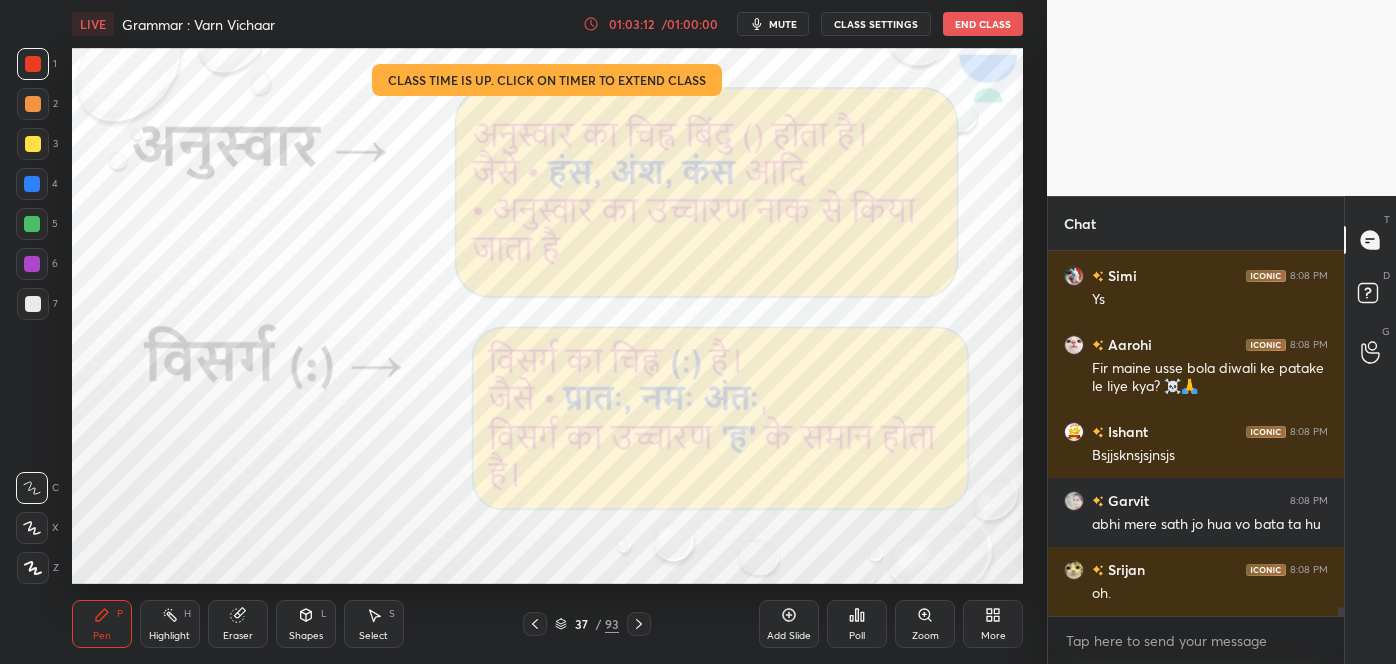 scroll, scrollTop: 15083, scrollLeft: 0, axis: vertical 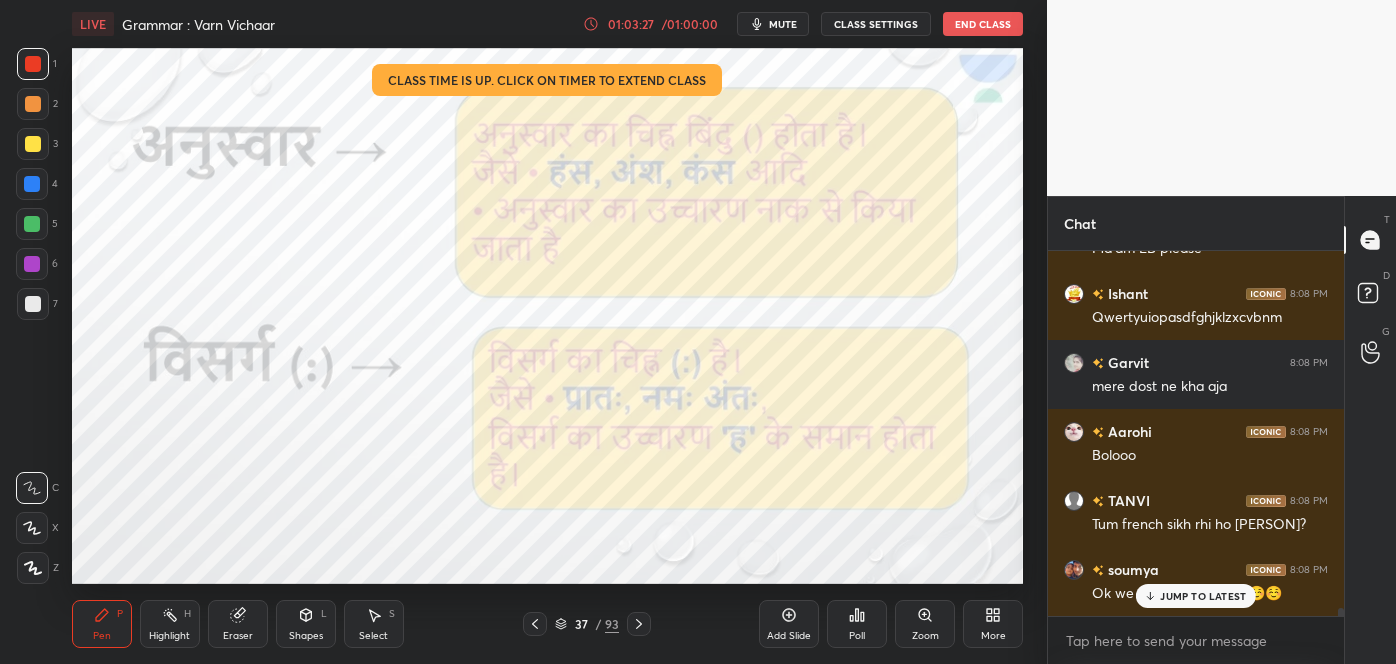 click on "JUMP TO LATEST" at bounding box center [1203, 596] 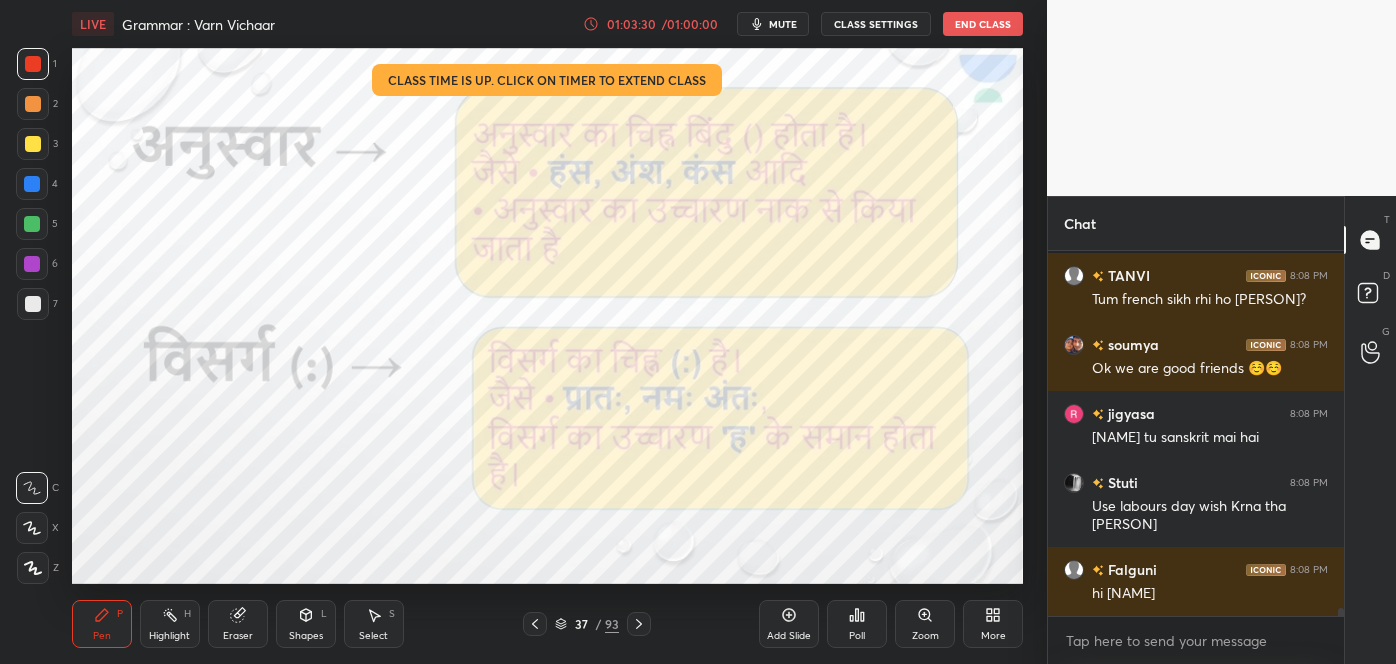 scroll, scrollTop: 16136, scrollLeft: 0, axis: vertical 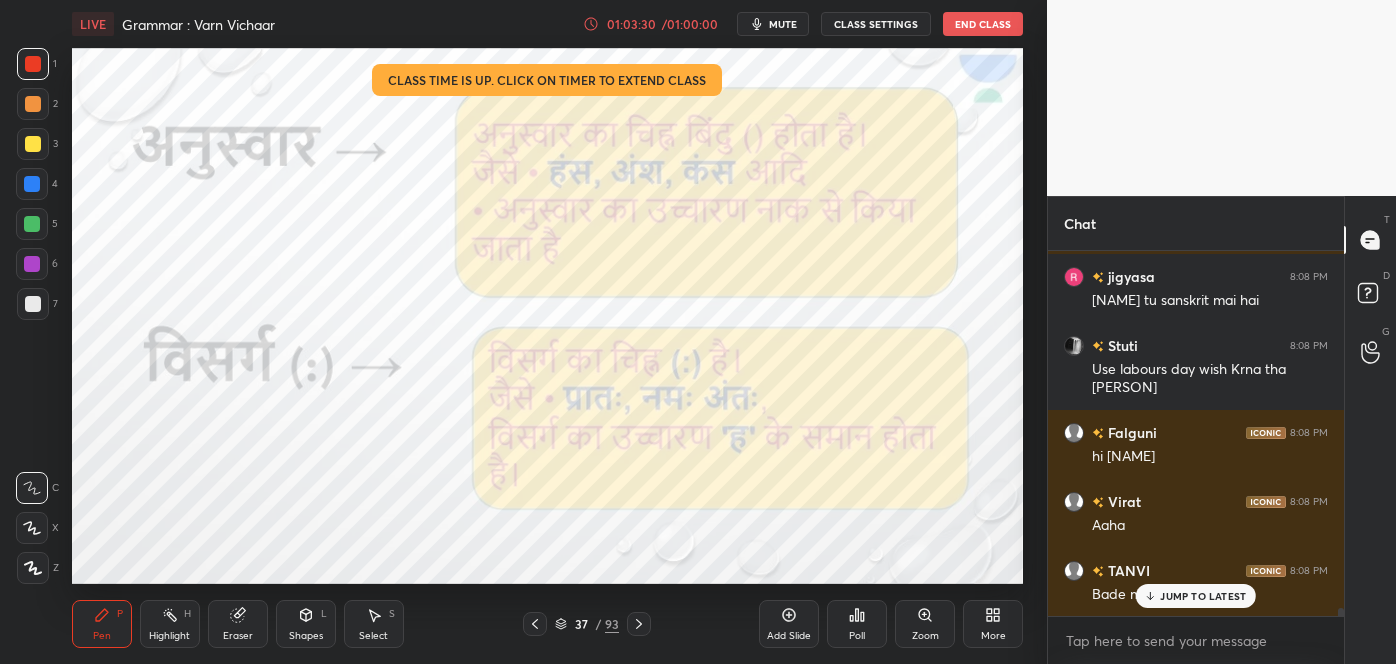 click 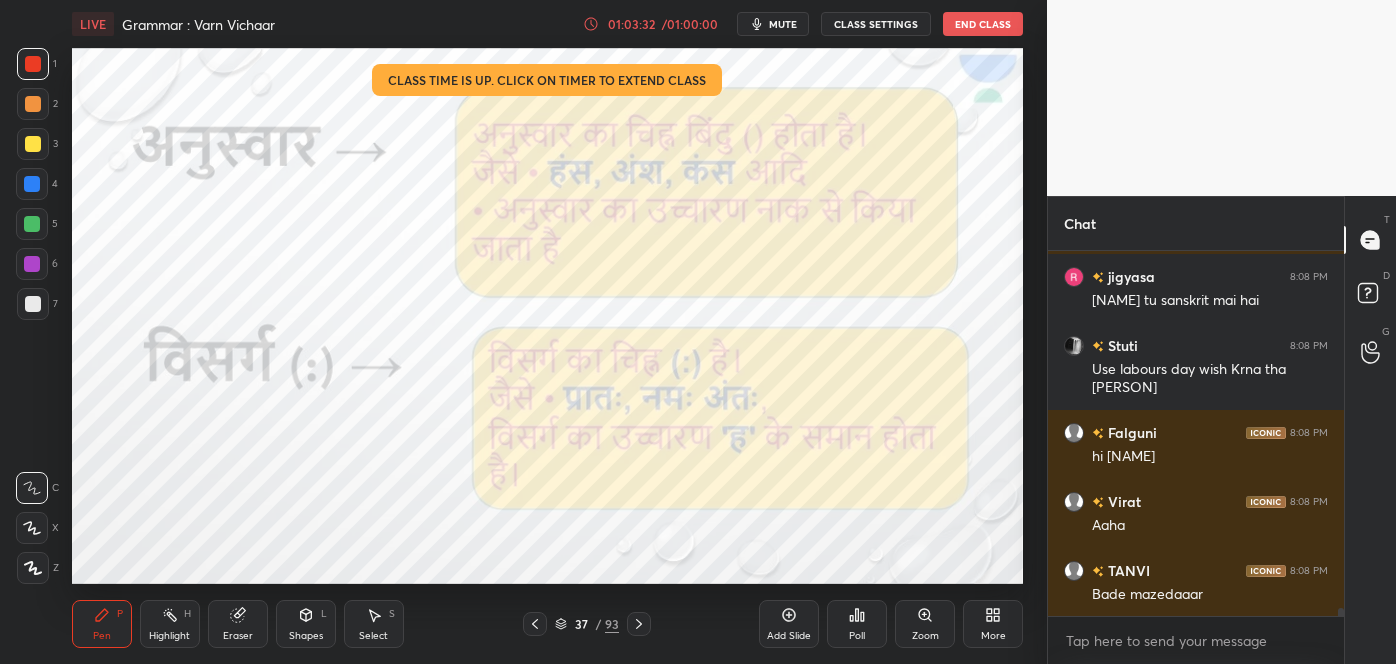 click 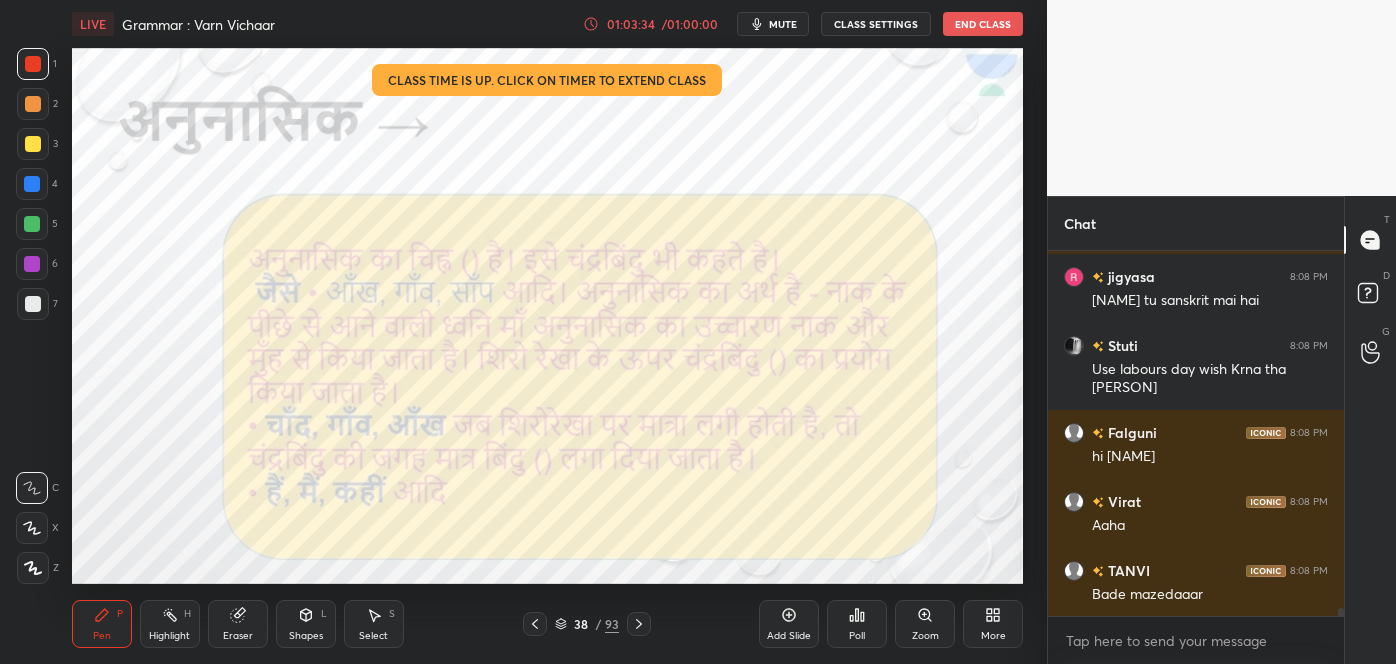 scroll, scrollTop: 16205, scrollLeft: 0, axis: vertical 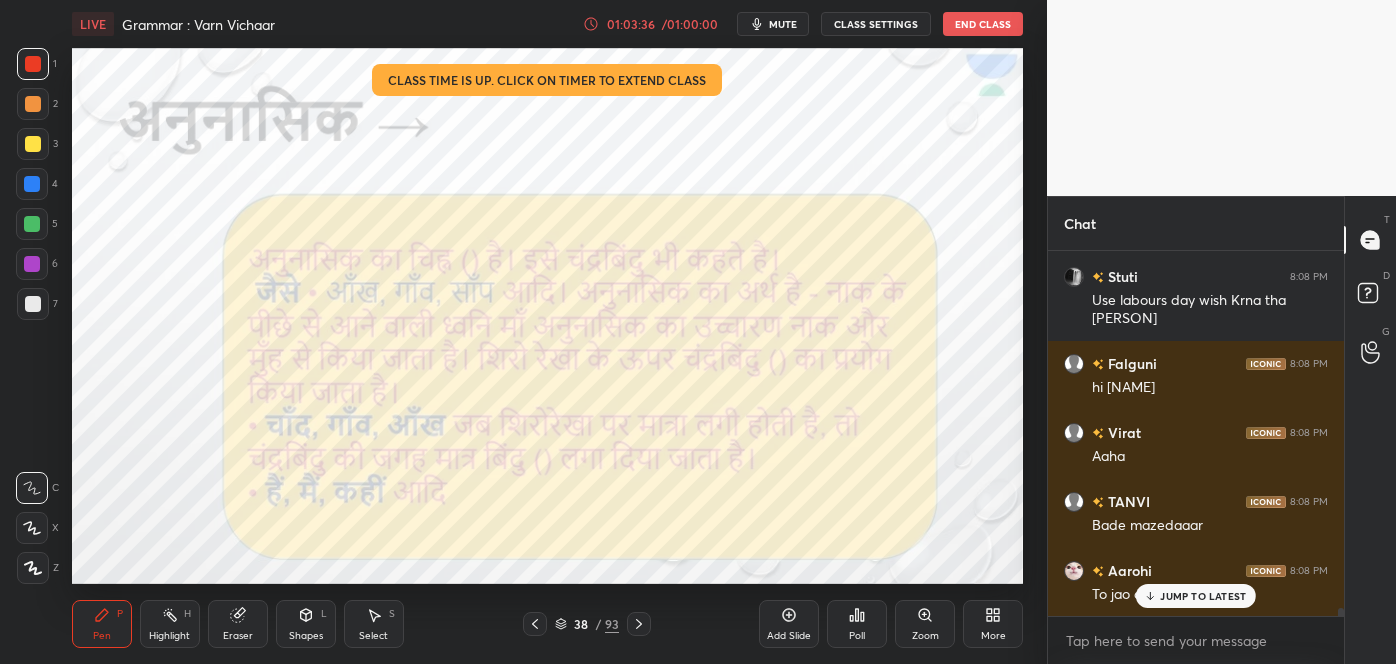 click on "38" at bounding box center [581, 624] 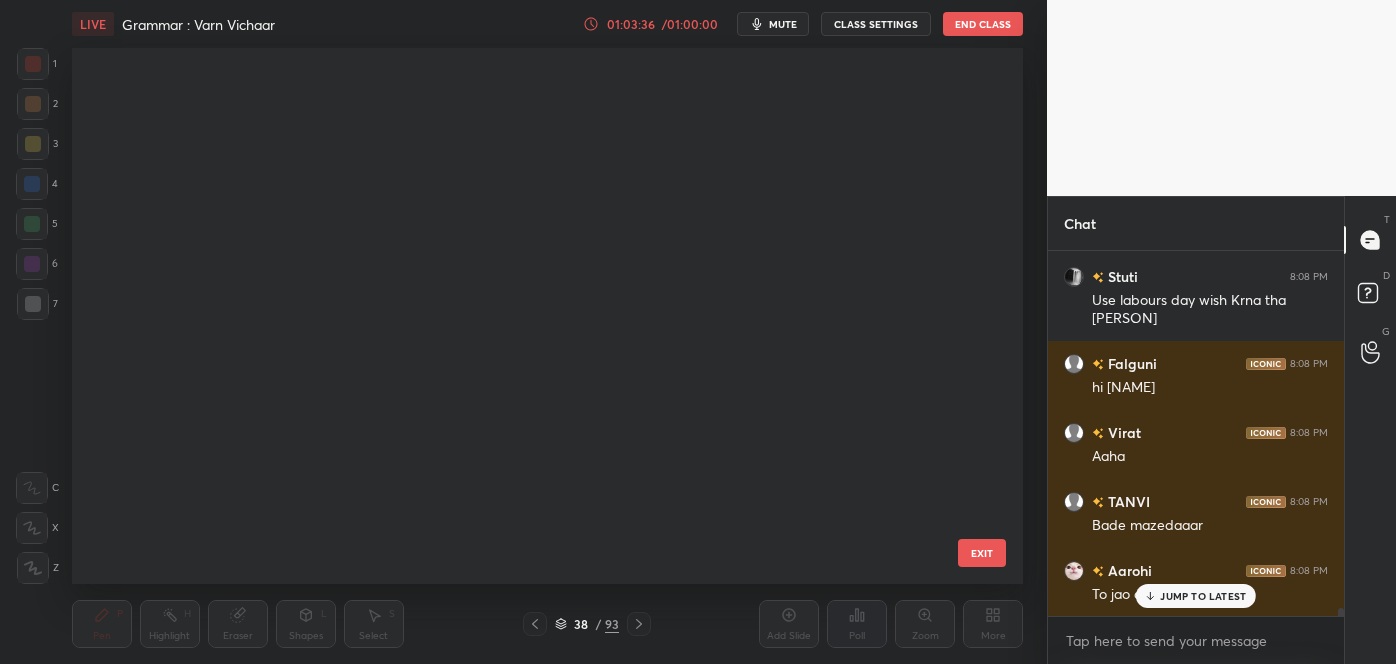 scroll, scrollTop: 1588, scrollLeft: 0, axis: vertical 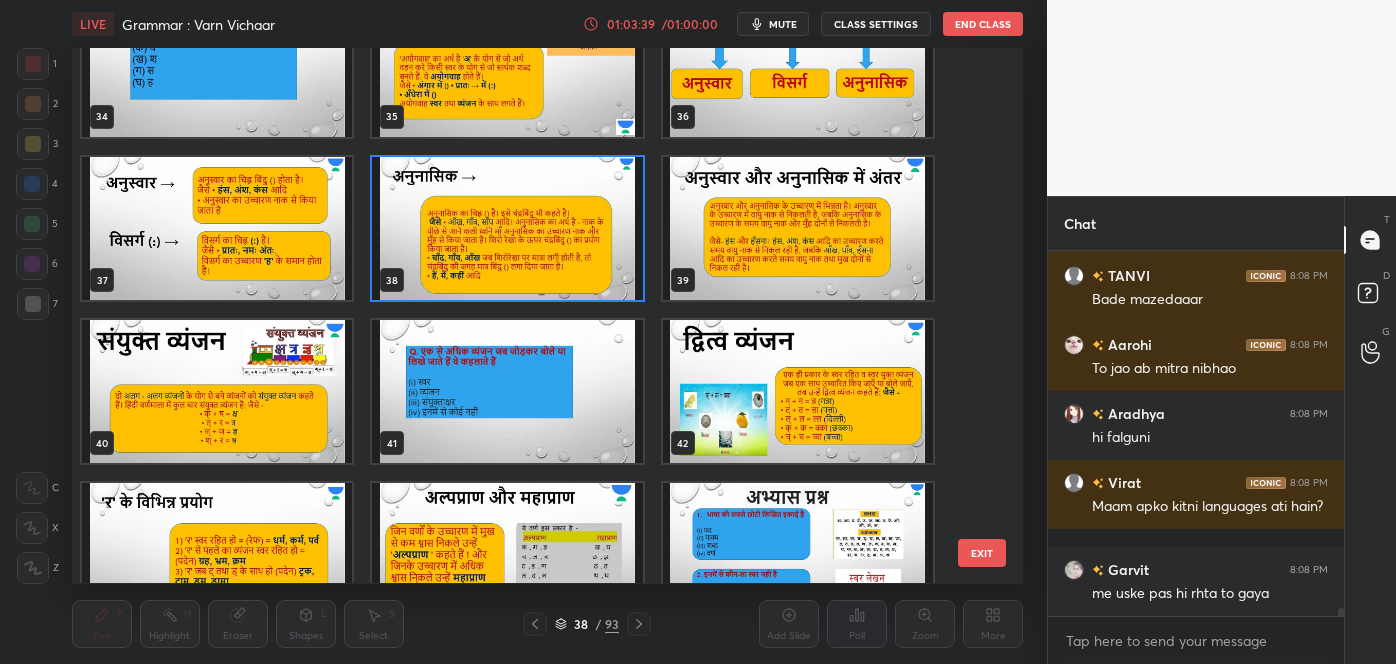 click on "EXIT" at bounding box center (982, 553) 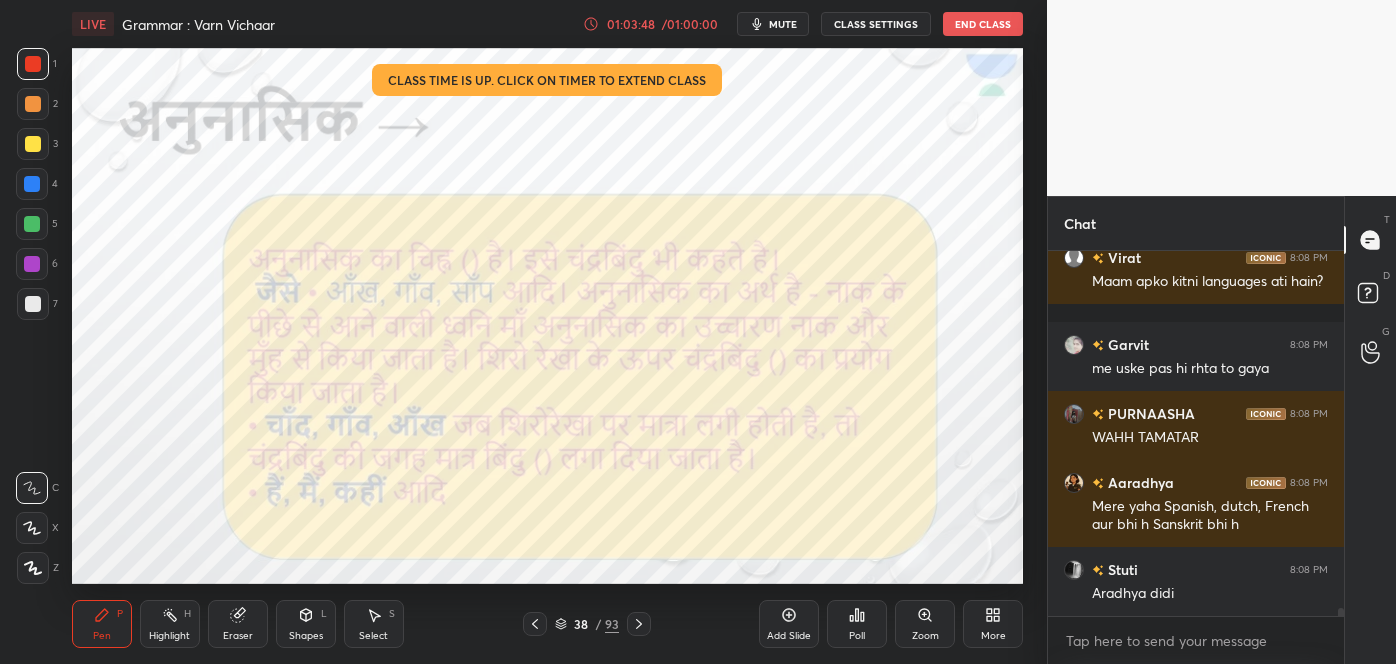 click 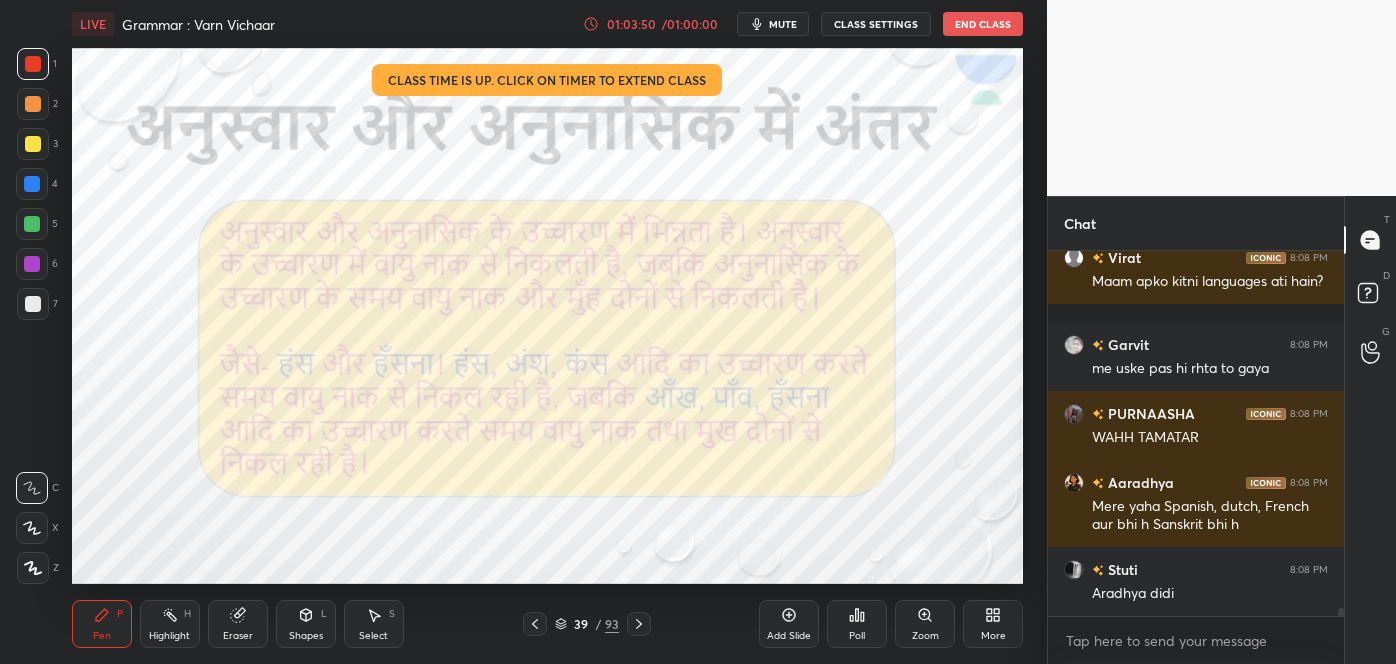 scroll, scrollTop: 16725, scrollLeft: 0, axis: vertical 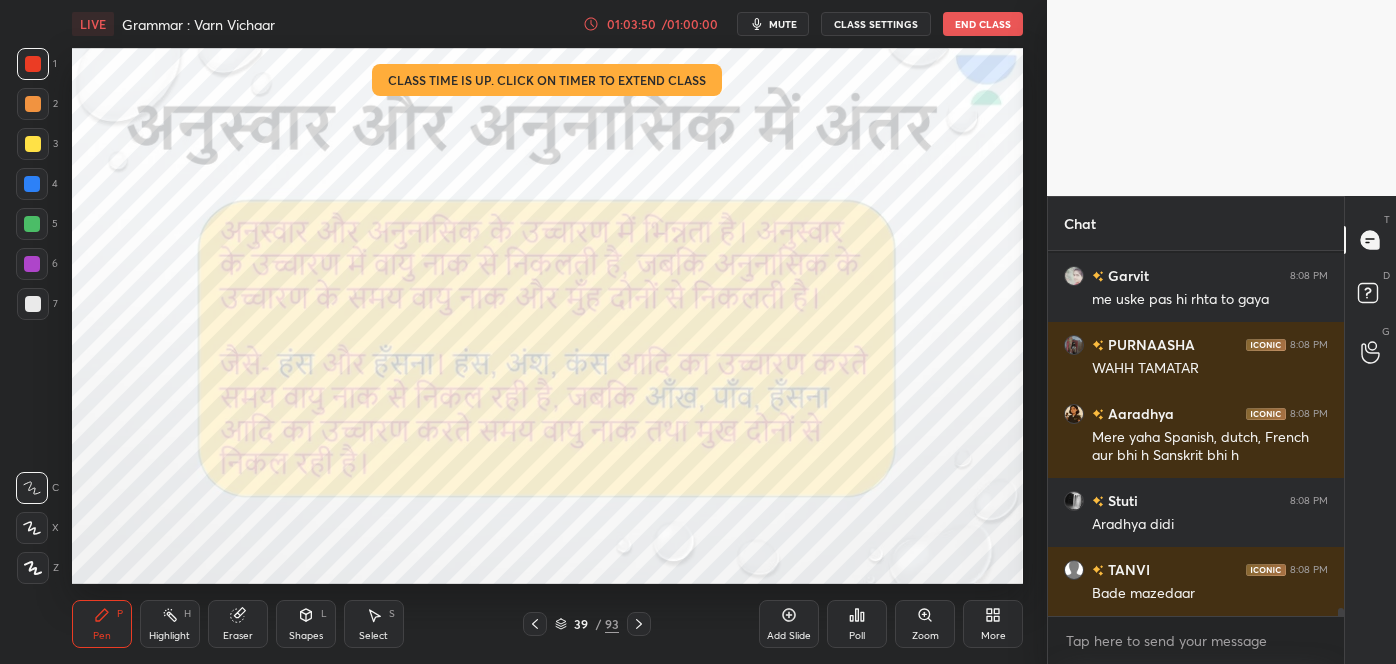 click 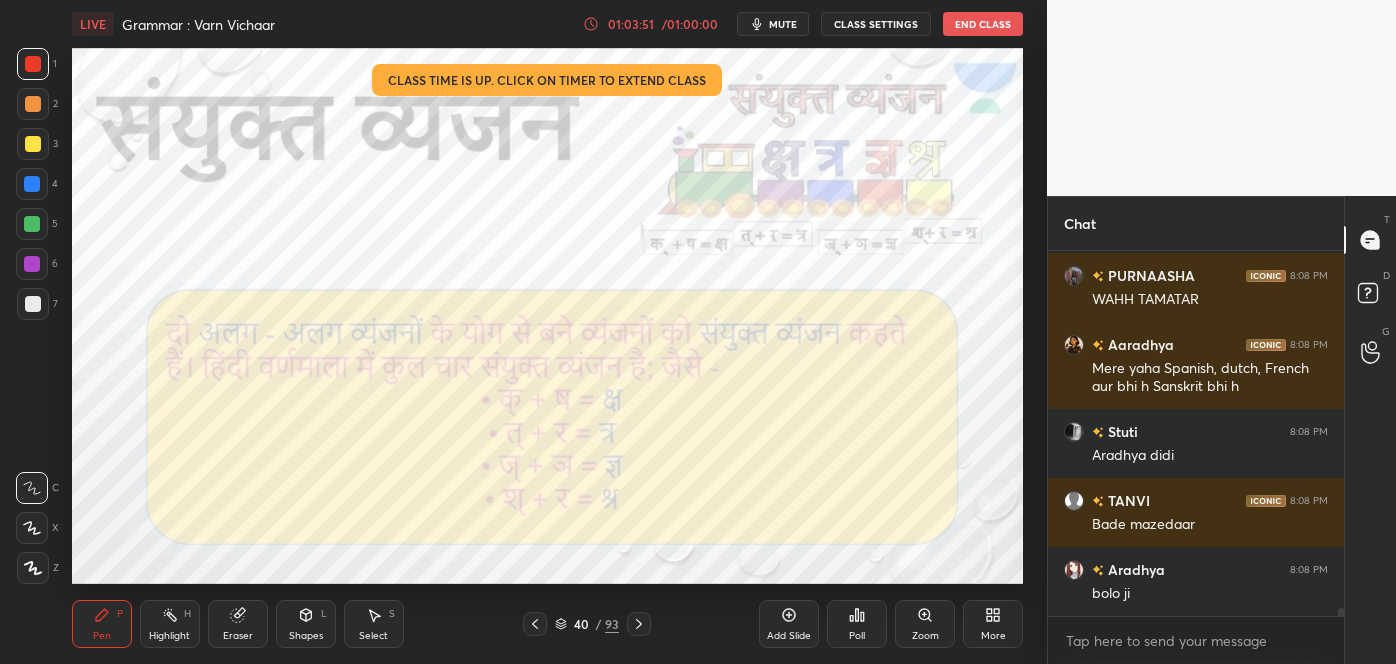 scroll, scrollTop: 16863, scrollLeft: 0, axis: vertical 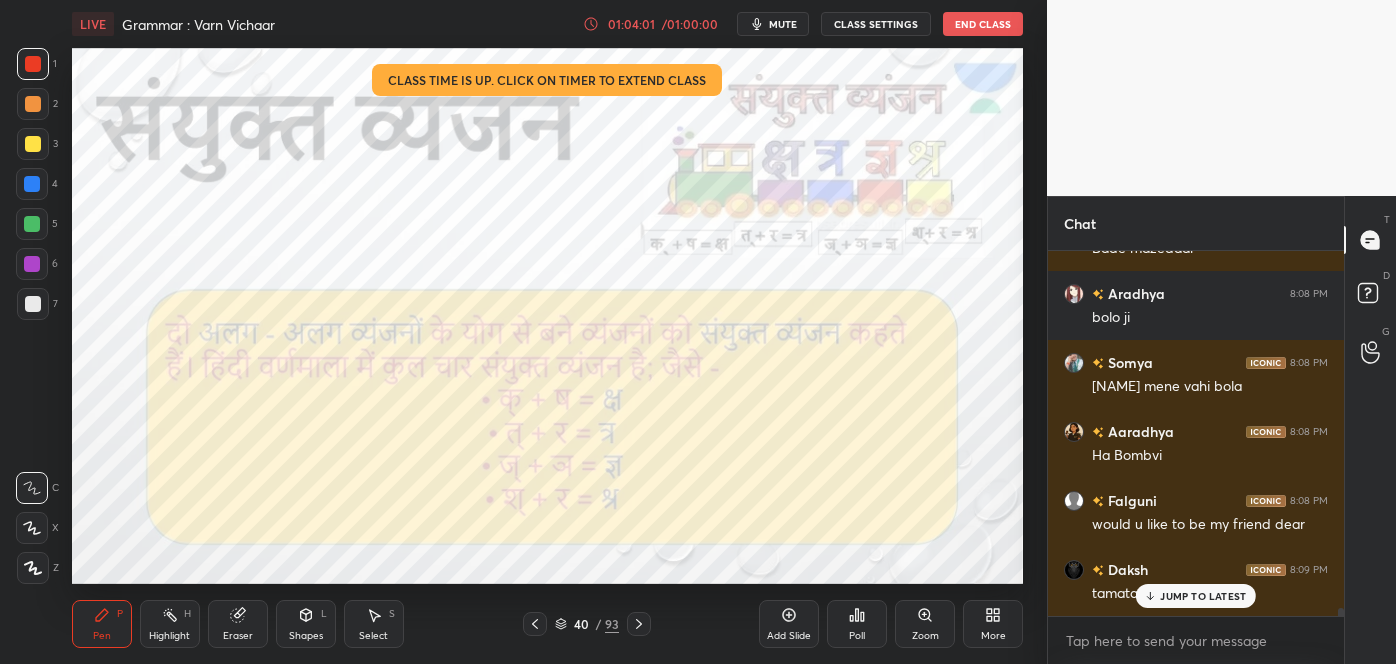 click on "Eraser" at bounding box center [238, 624] 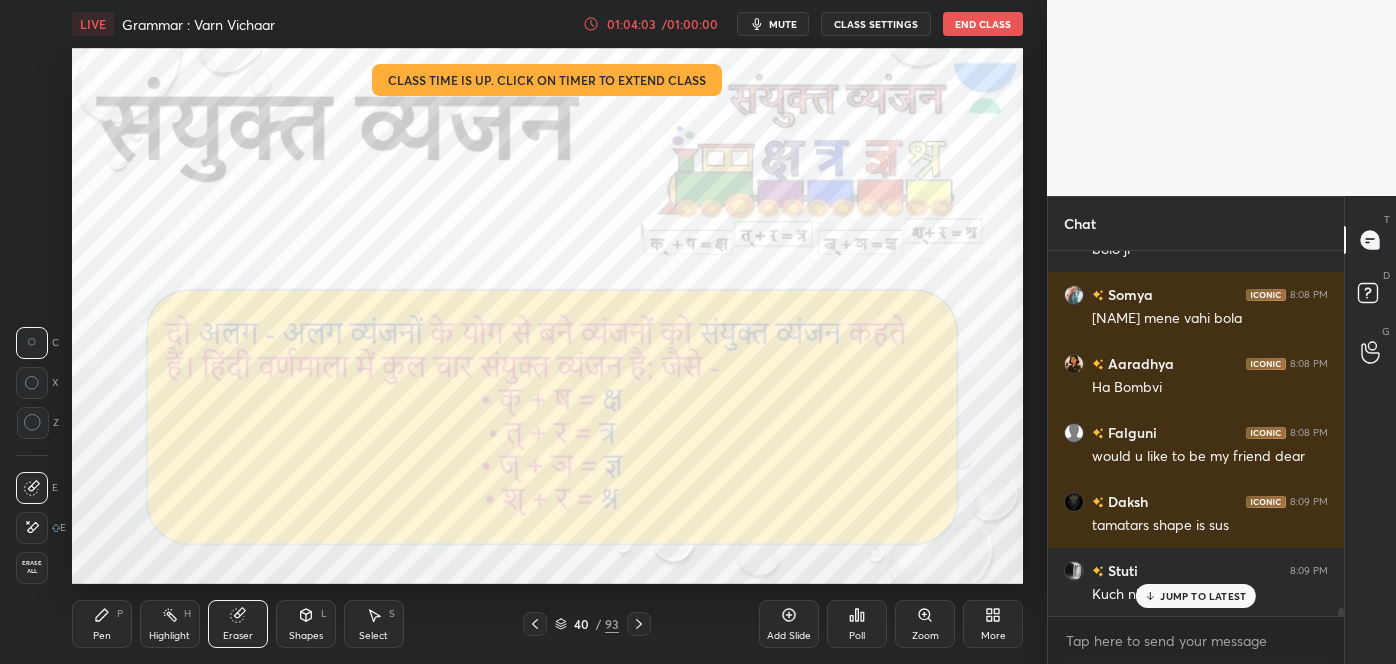 scroll, scrollTop: 17226, scrollLeft: 0, axis: vertical 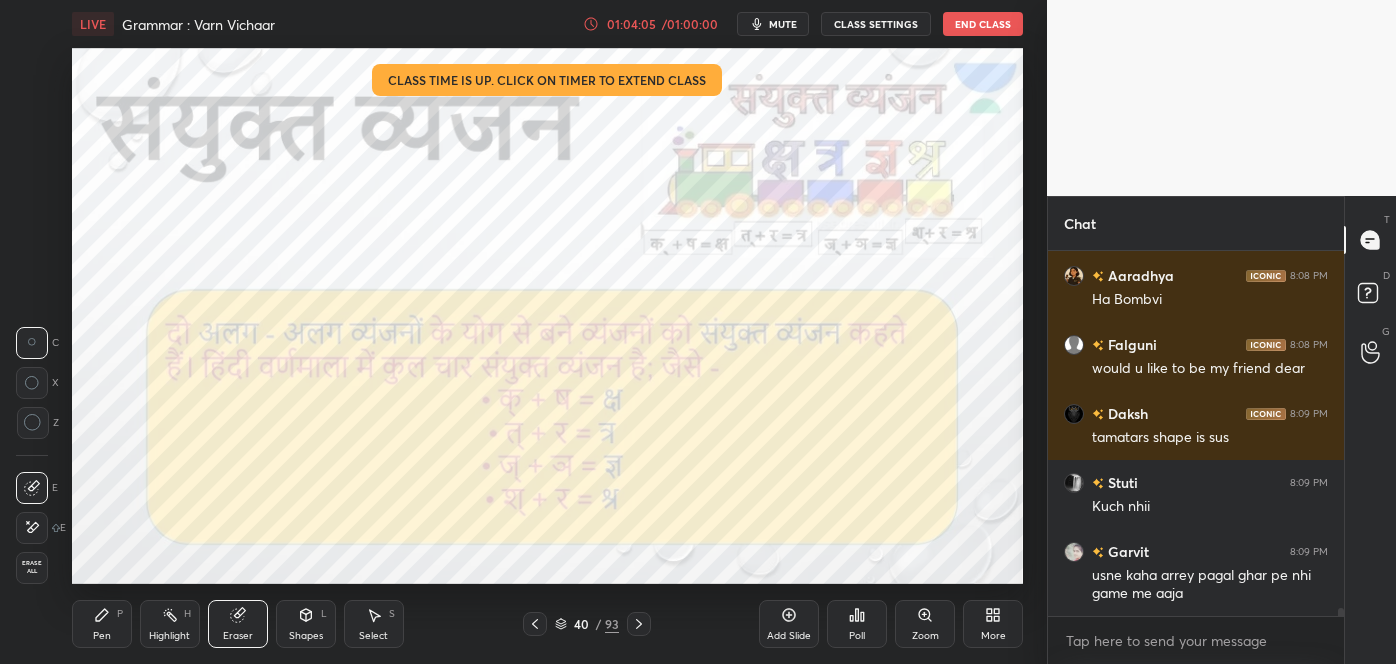 click on "Pen" at bounding box center [102, 636] 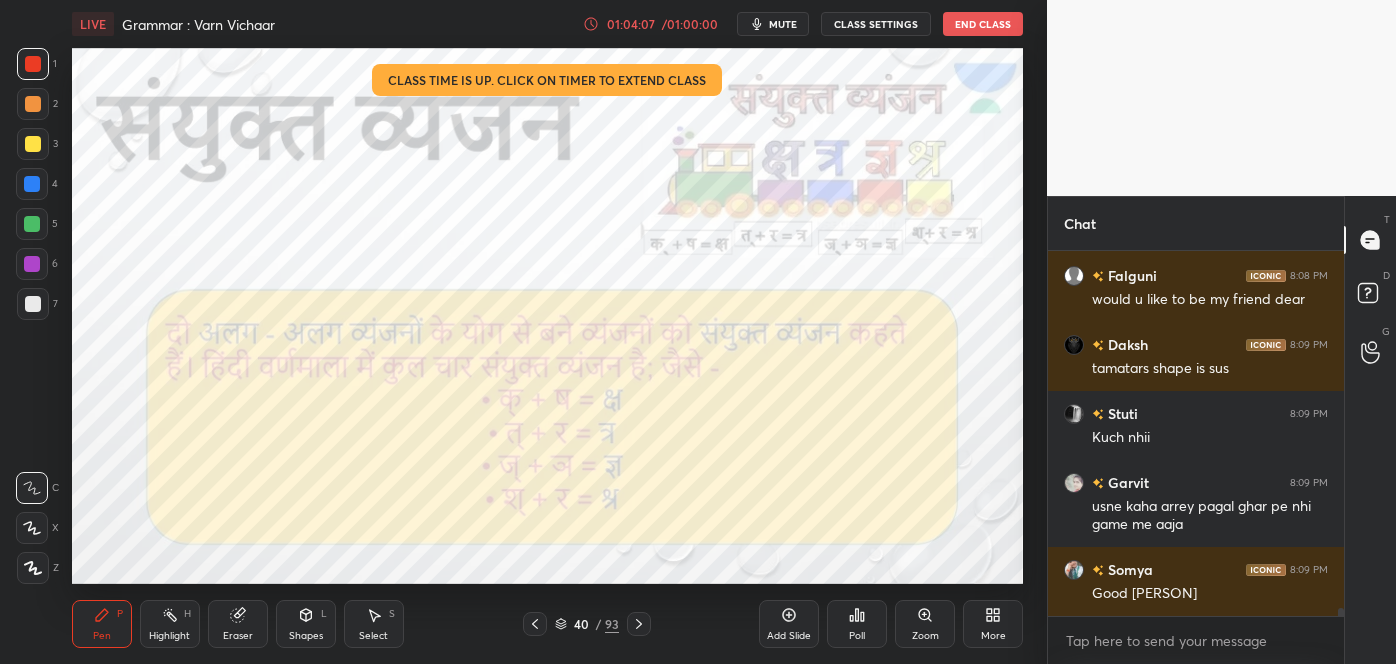 scroll, scrollTop: 17363, scrollLeft: 0, axis: vertical 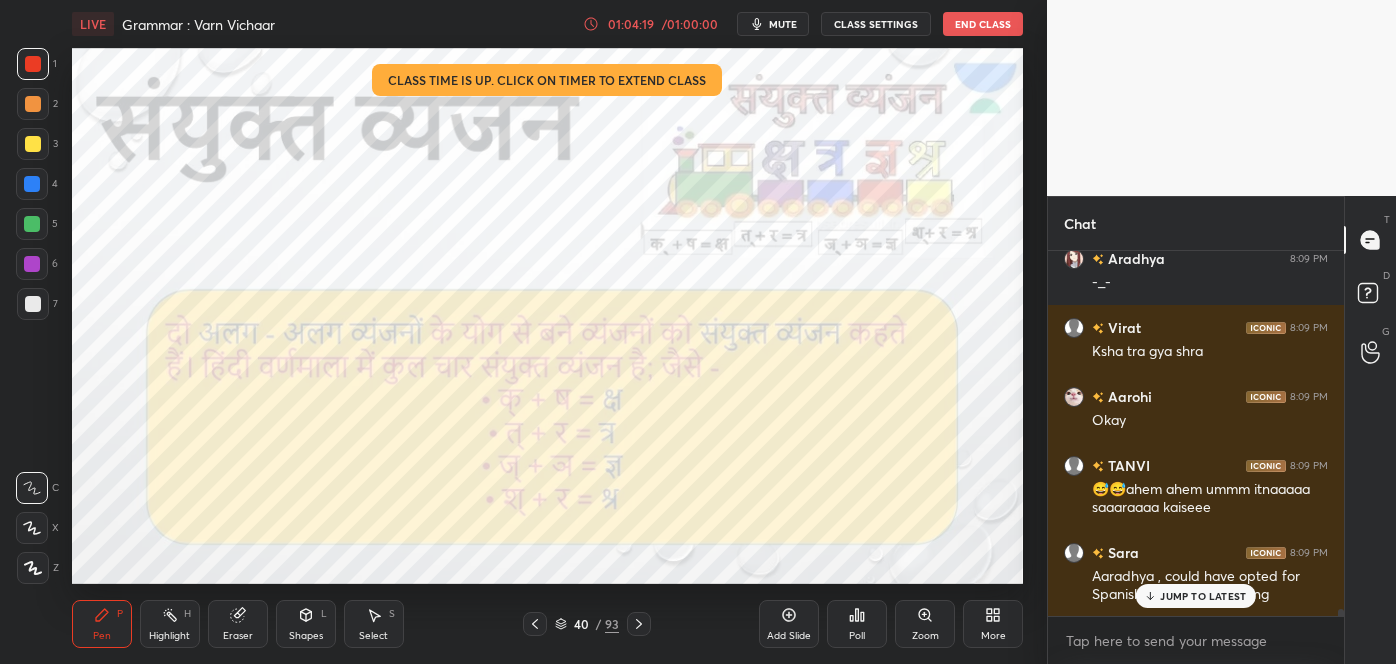 click 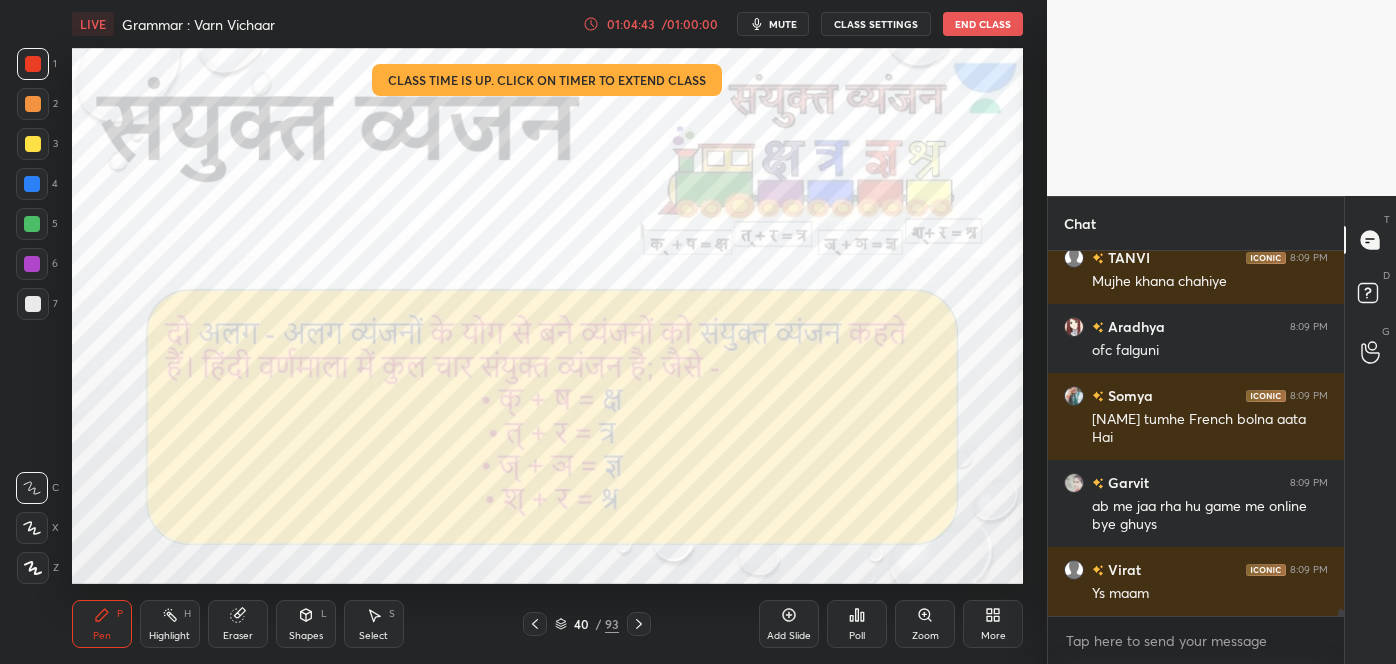 scroll, scrollTop: 18783, scrollLeft: 0, axis: vertical 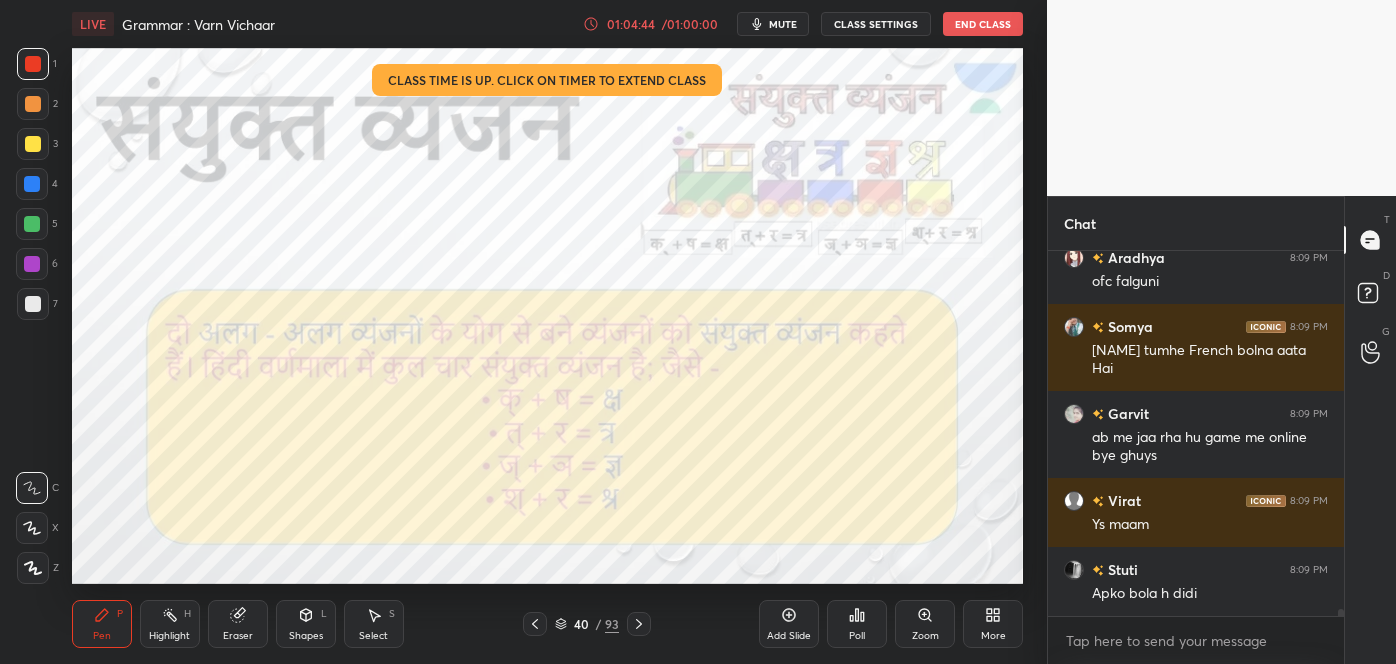 click on "Add Slide" at bounding box center [789, 624] 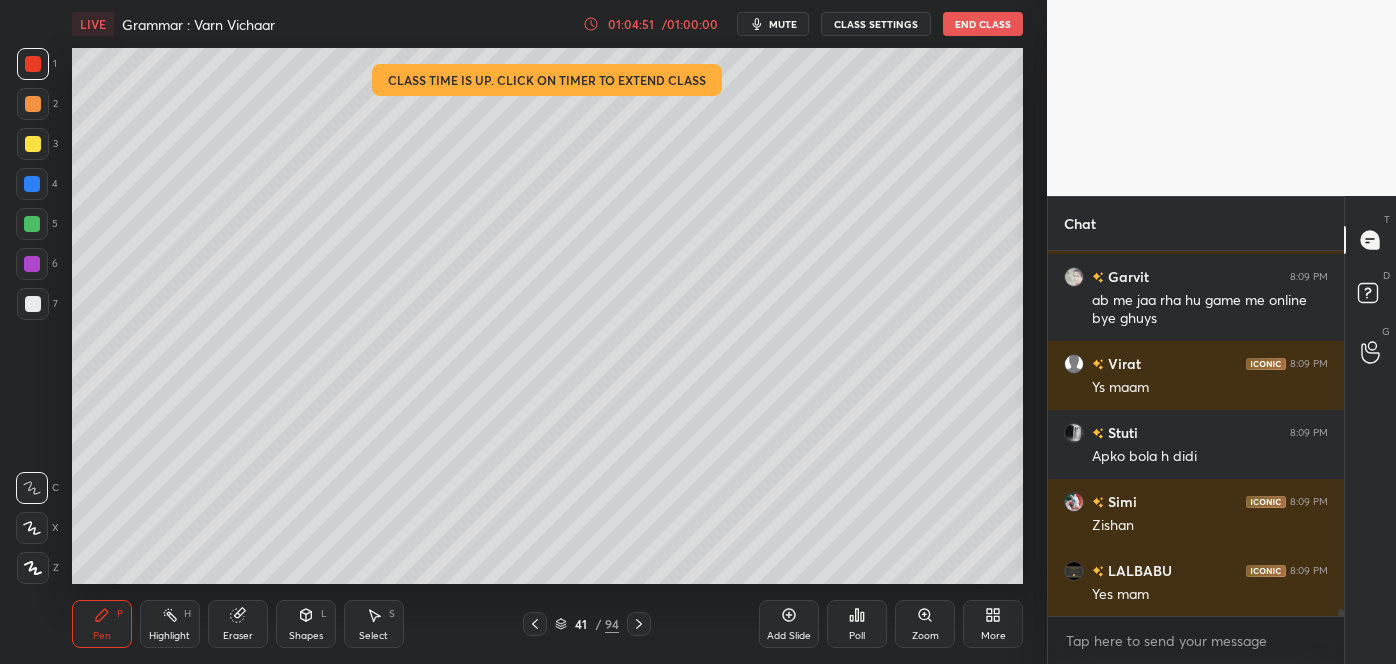 scroll, scrollTop: 19008, scrollLeft: 0, axis: vertical 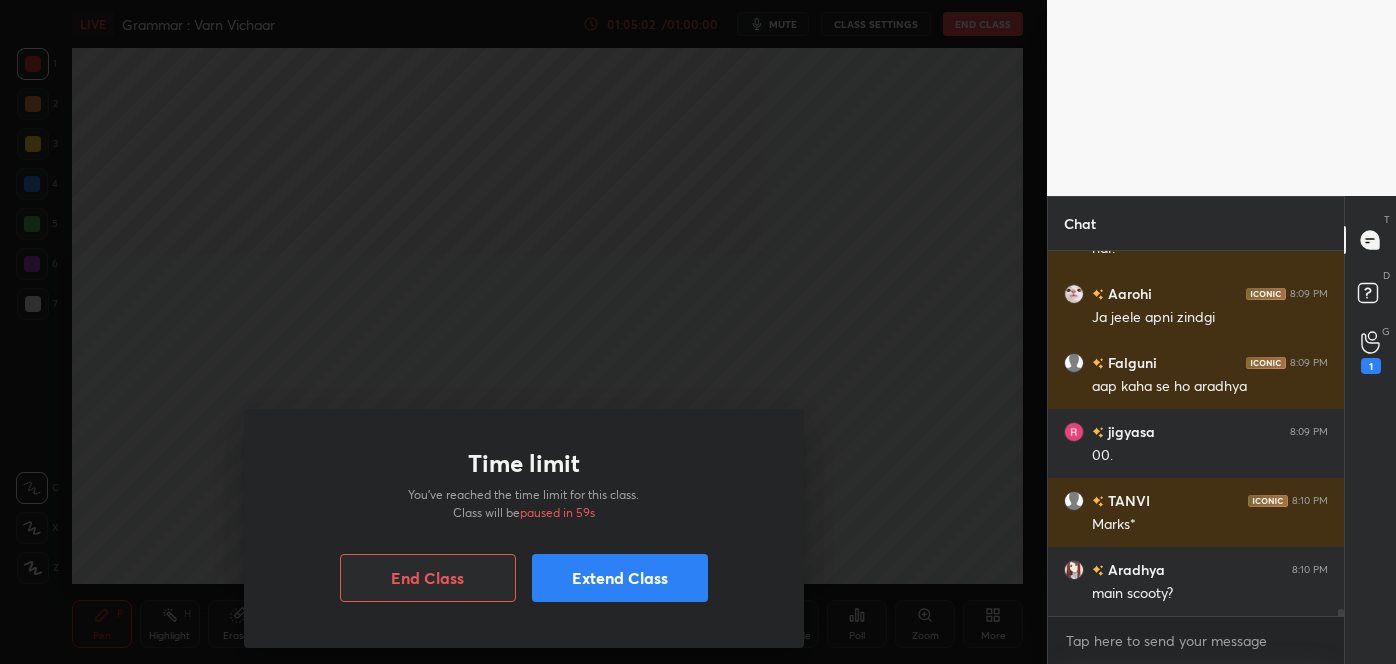 click on "Extend Class" at bounding box center (620, 578) 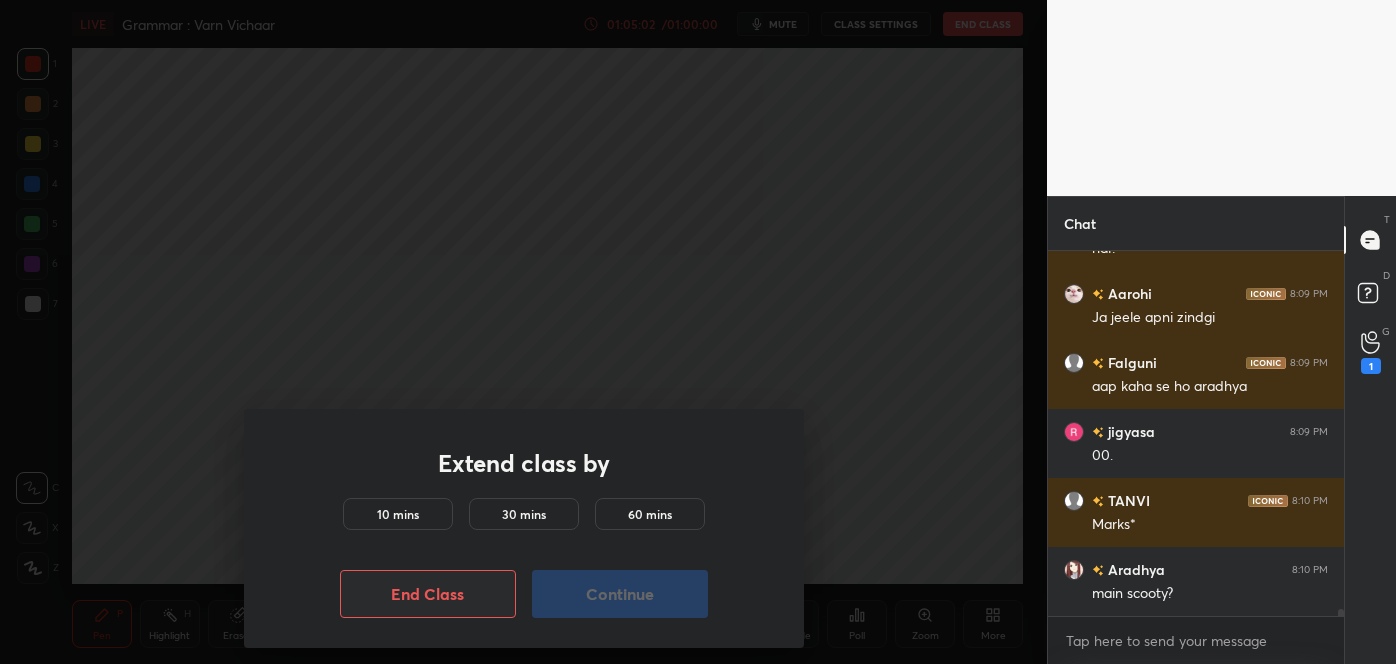 click on "10 mins" at bounding box center (398, 514) 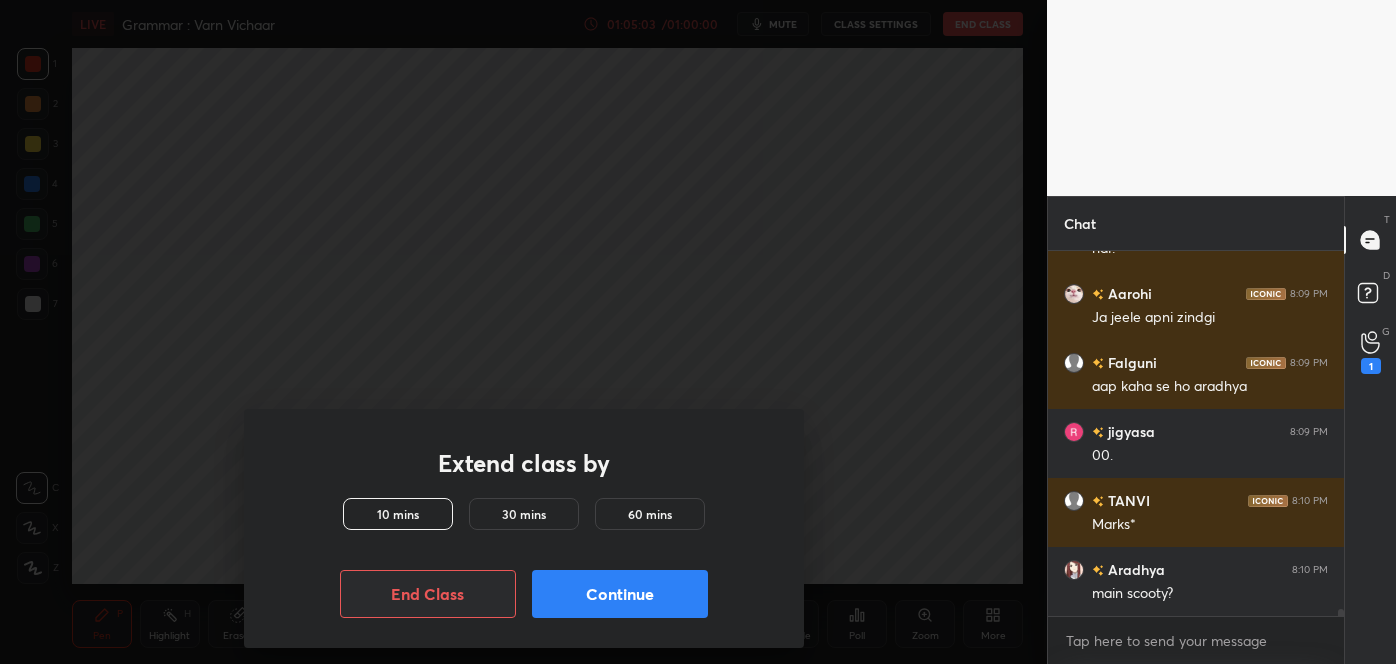 click on "Extend class by 10 mins 30 mins 60 mins End Class Continue" at bounding box center [524, 528] 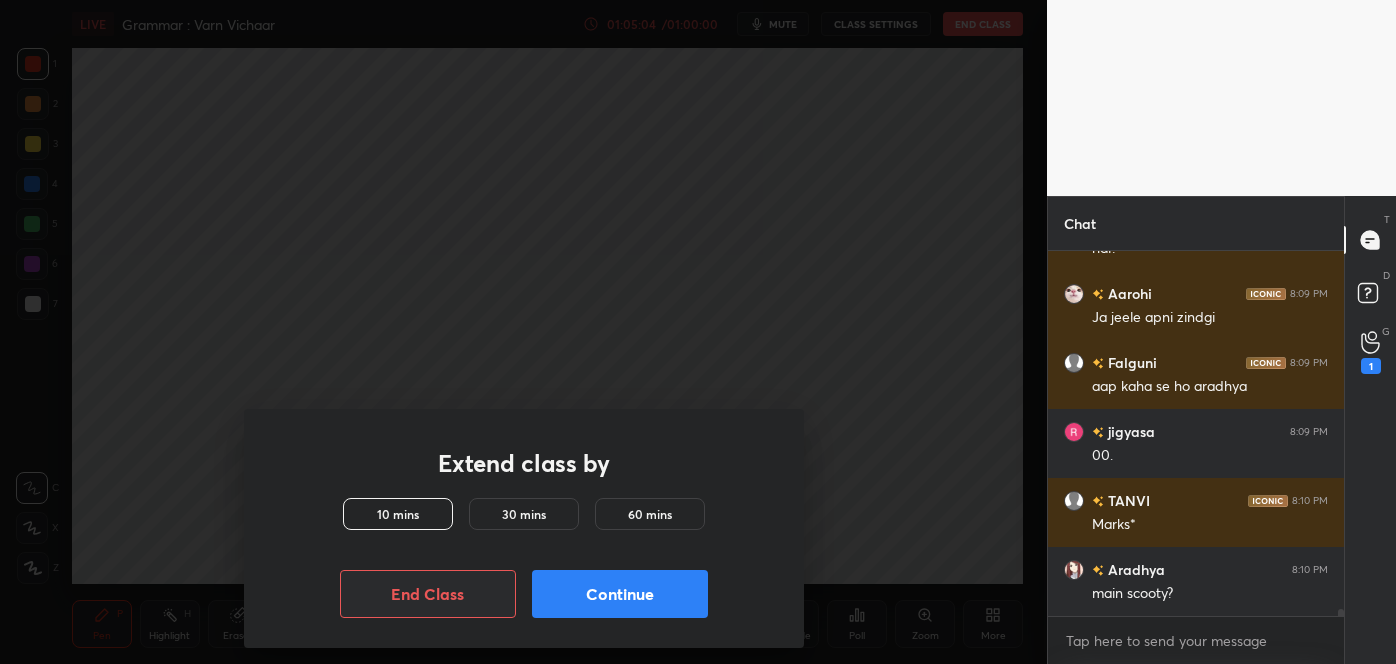 click on "Continue" at bounding box center (620, 594) 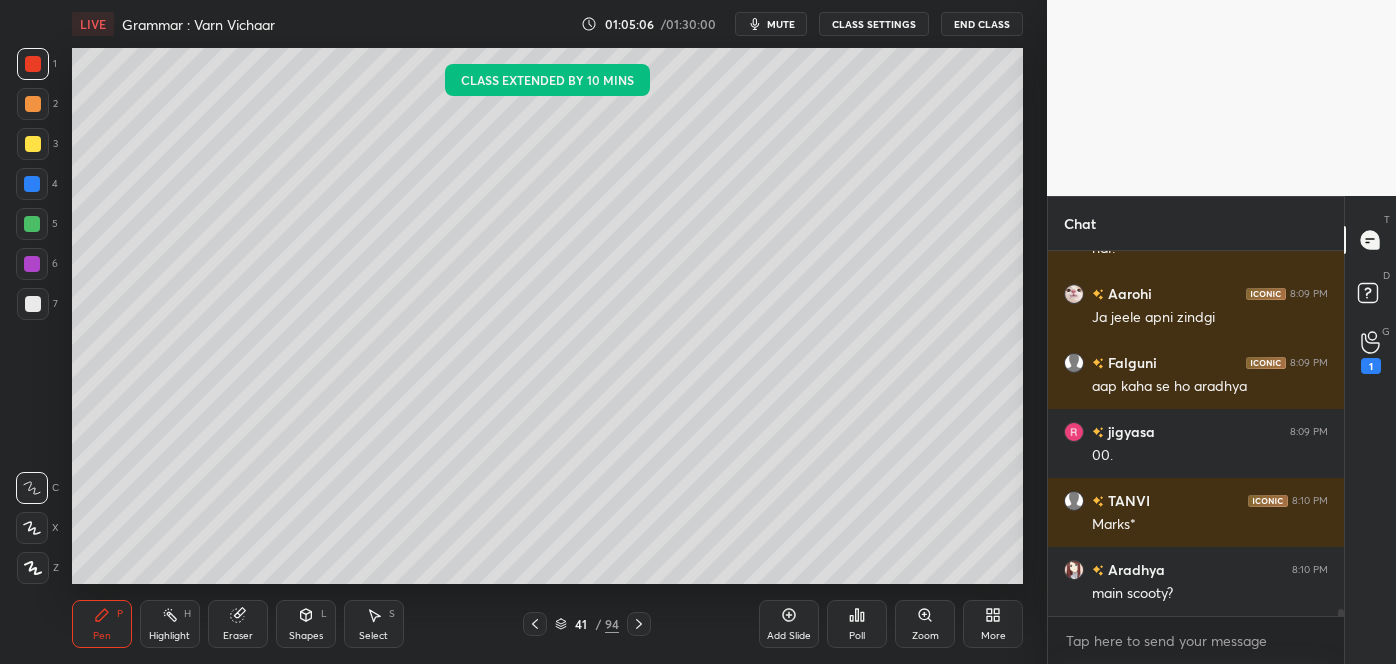 scroll, scrollTop: 19509, scrollLeft: 0, axis: vertical 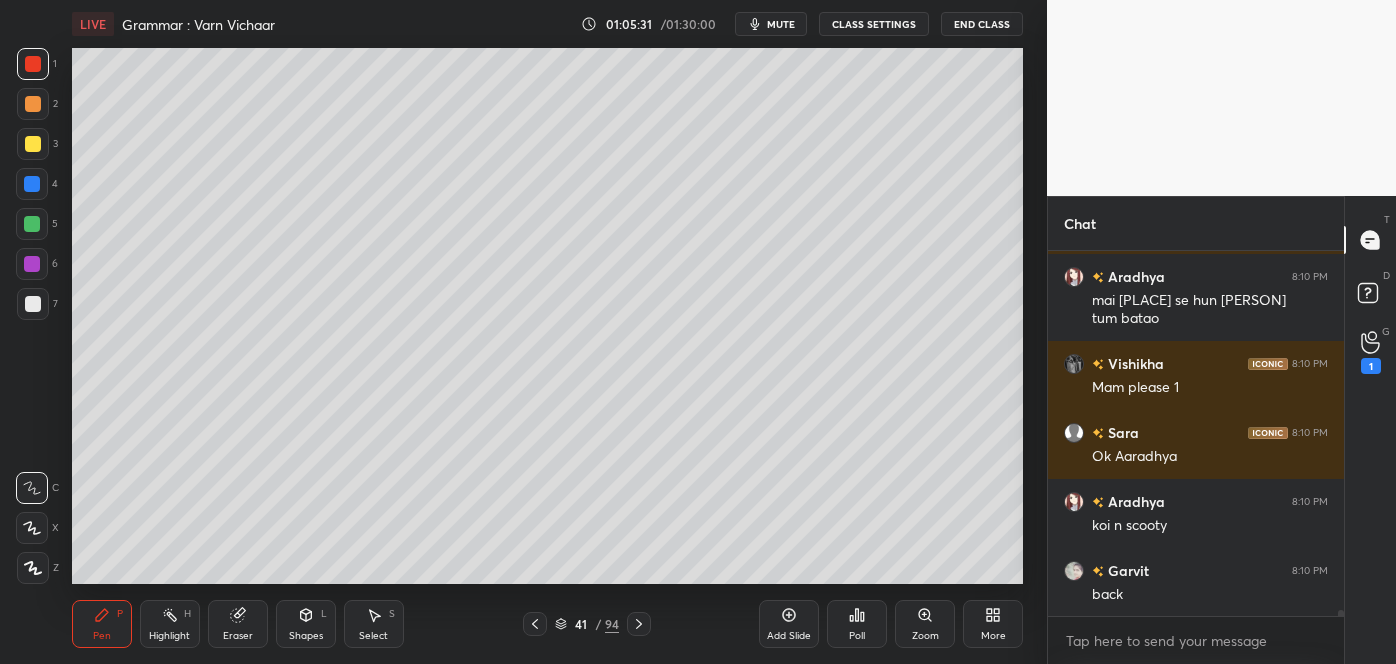 click 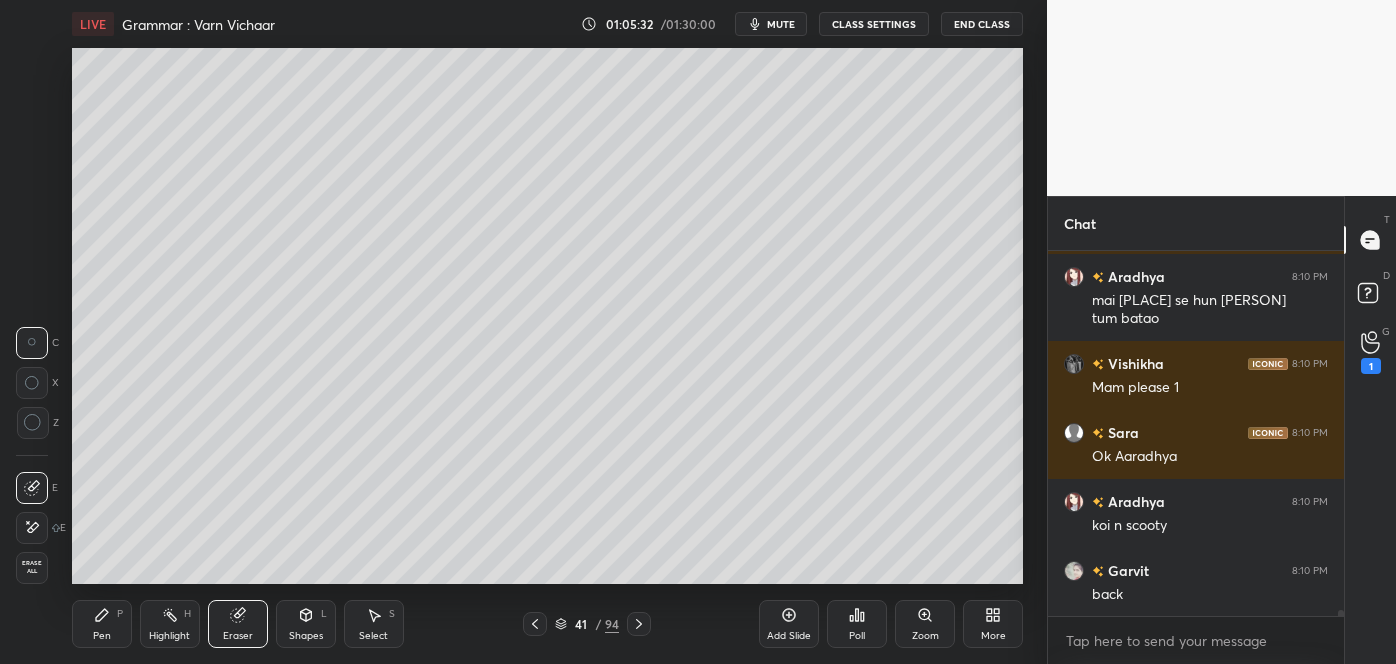 scroll, scrollTop: 20408, scrollLeft: 0, axis: vertical 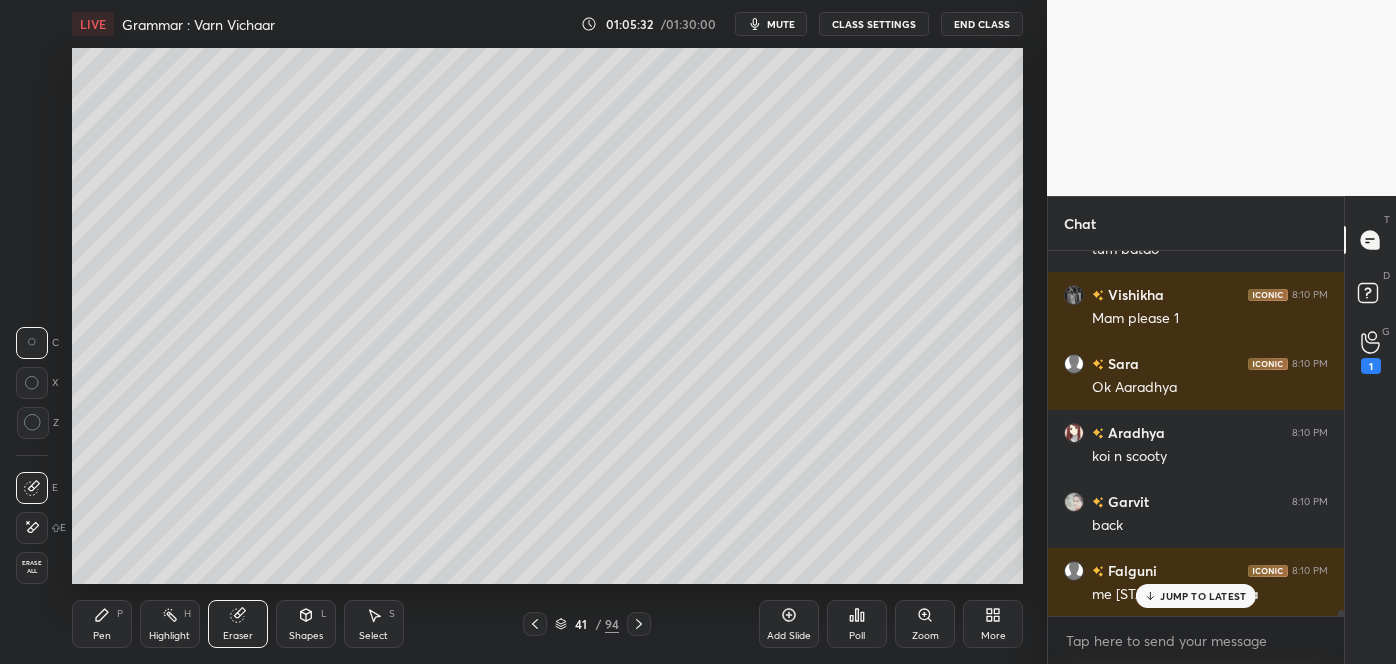 click on "Pen P" at bounding box center [102, 624] 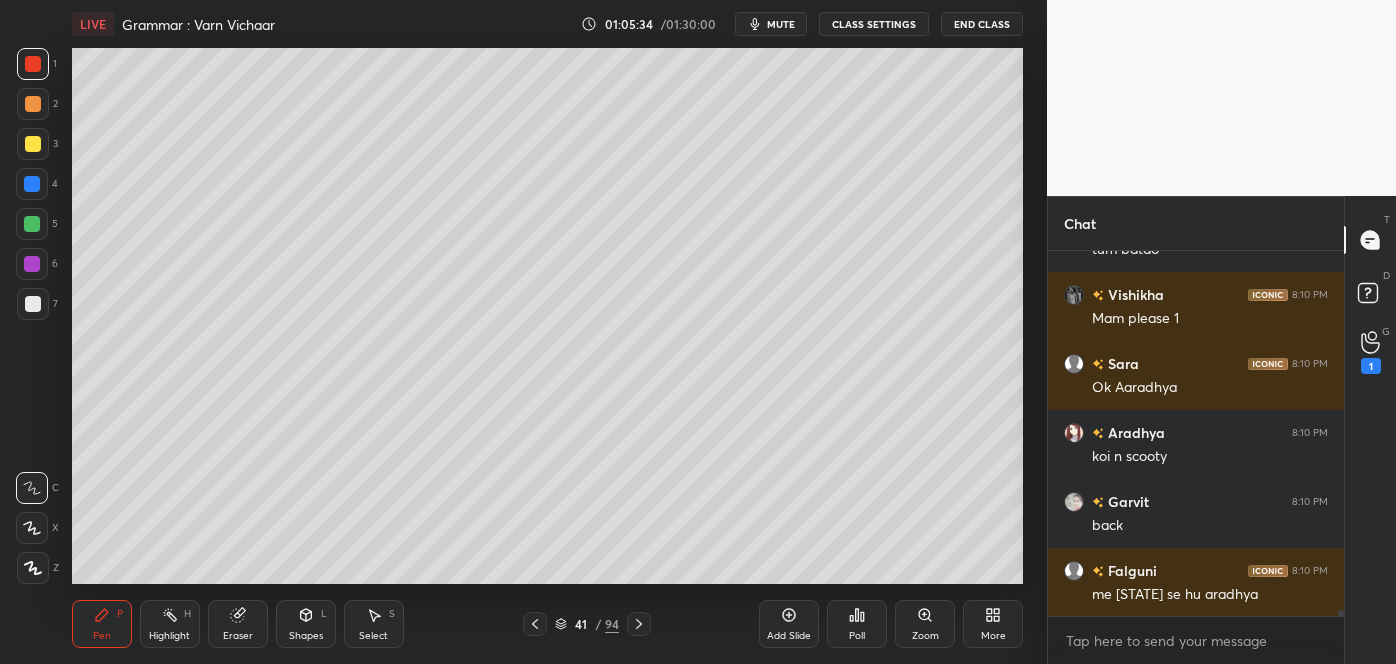 scroll, scrollTop: 20477, scrollLeft: 0, axis: vertical 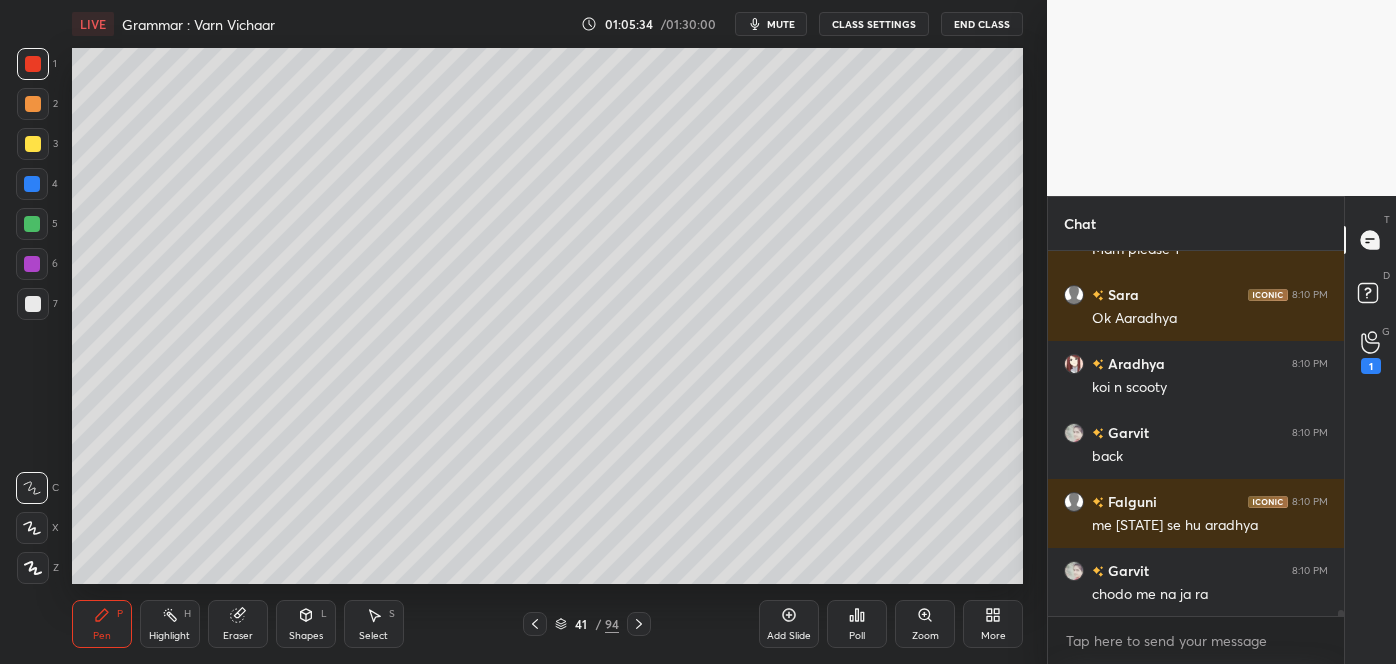 click on "Eraser" at bounding box center [238, 624] 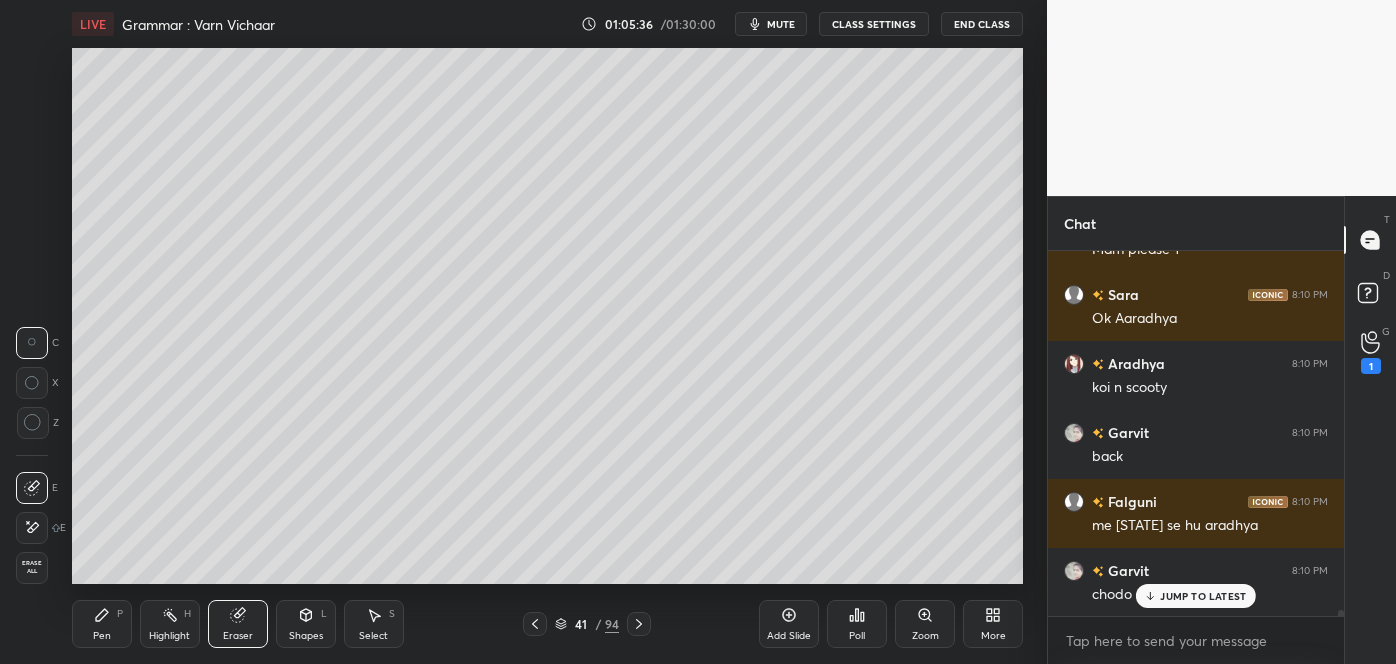 scroll, scrollTop: 20546, scrollLeft: 0, axis: vertical 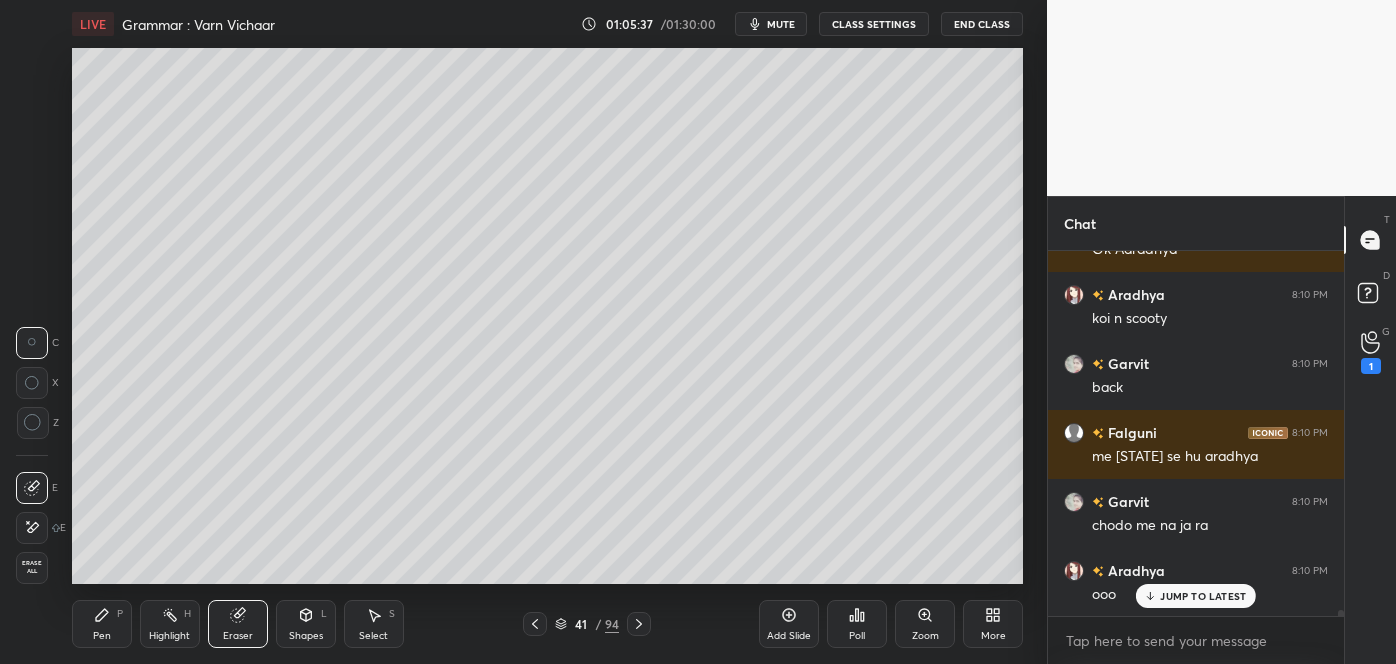 click on "Pen P" at bounding box center [102, 624] 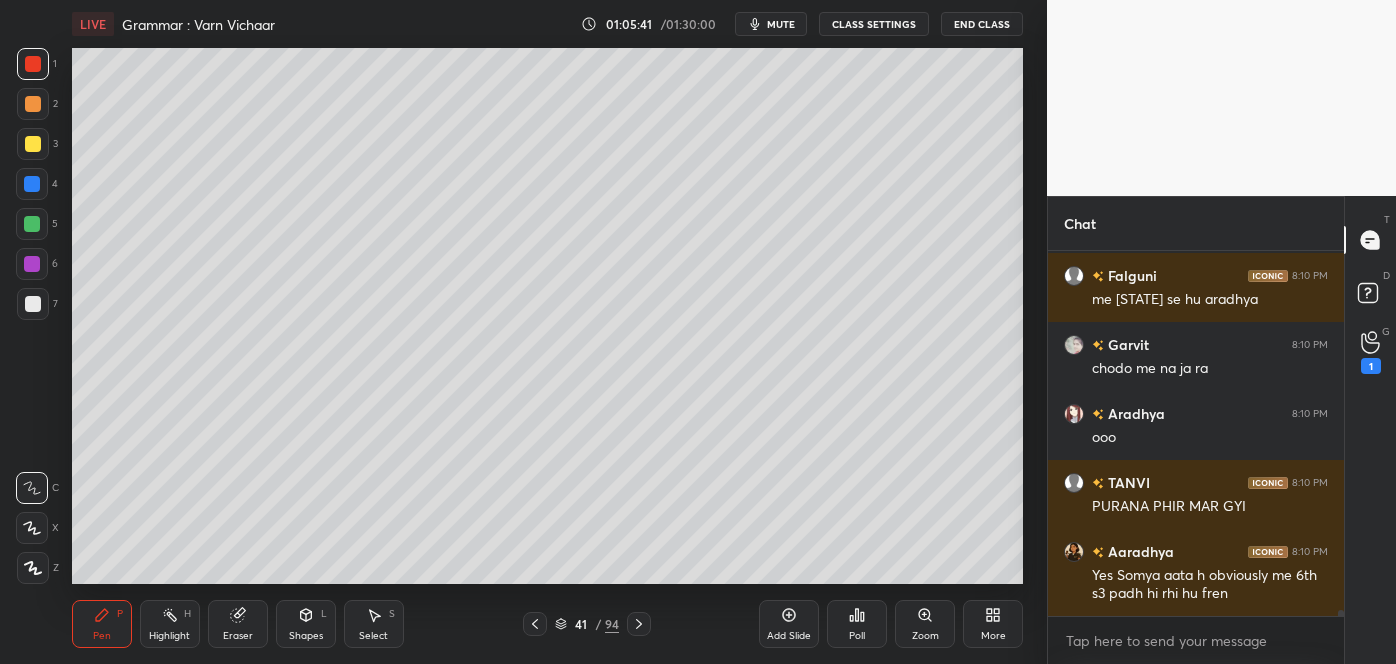 scroll, scrollTop: 20771, scrollLeft: 0, axis: vertical 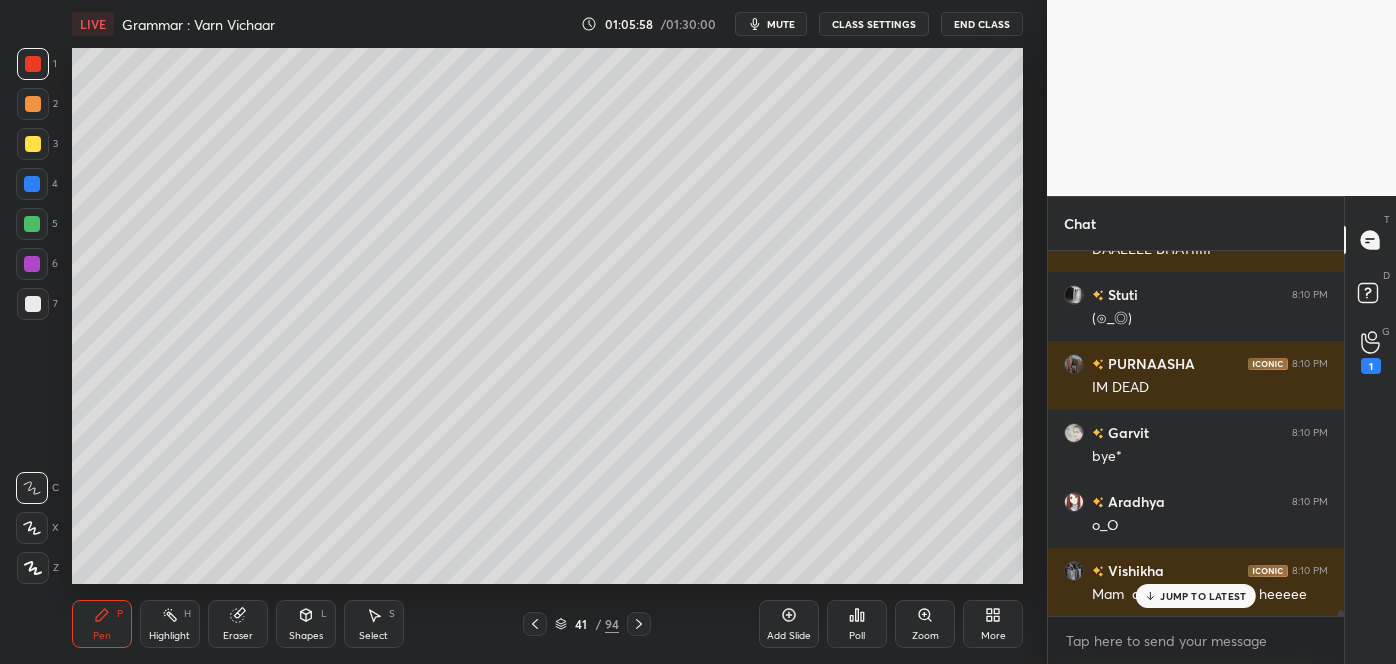 click on "Eraser" at bounding box center (238, 624) 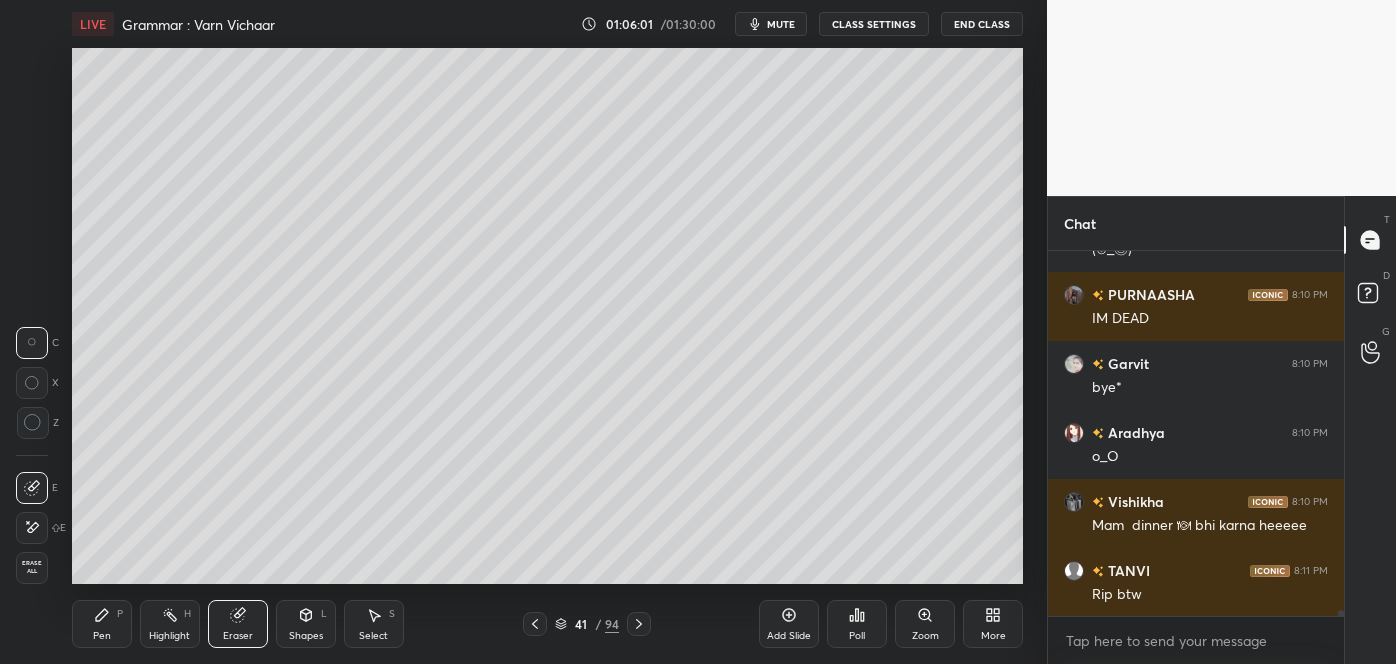 click on "Pen P" at bounding box center [102, 624] 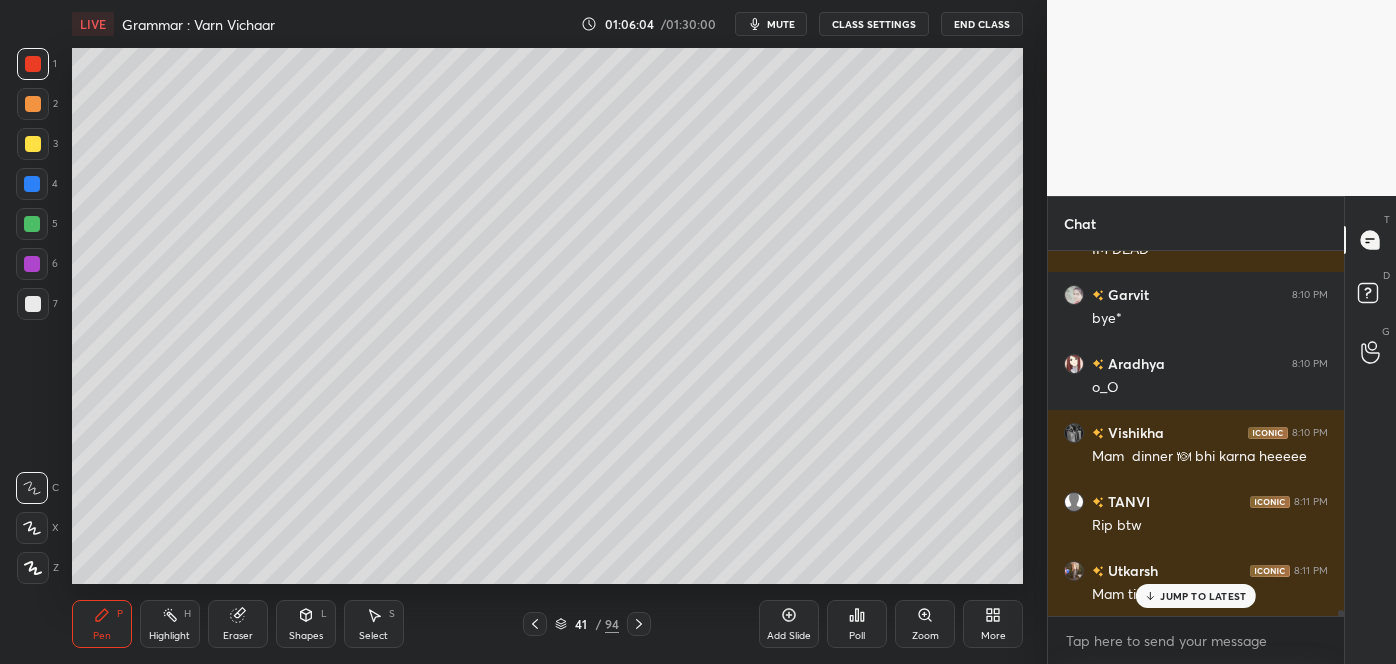 scroll, scrollTop: 21600, scrollLeft: 0, axis: vertical 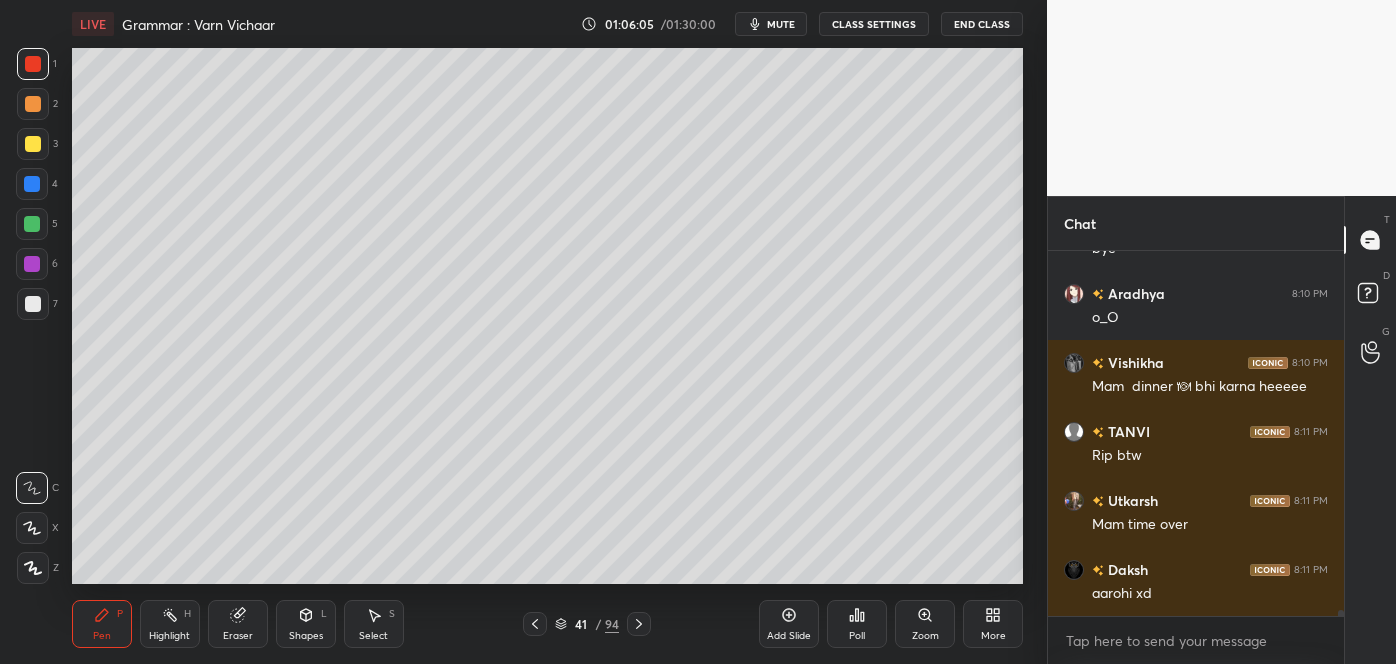 click on "Eraser" at bounding box center (238, 624) 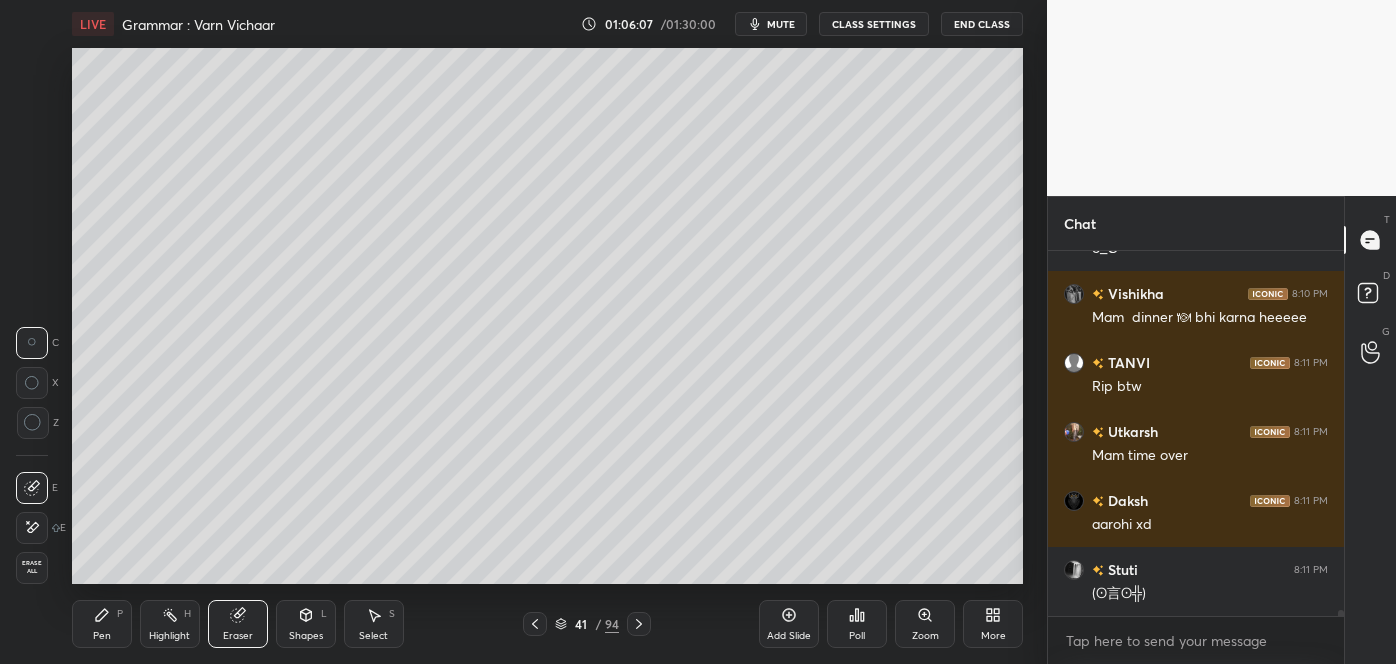 scroll, scrollTop: 21755, scrollLeft: 0, axis: vertical 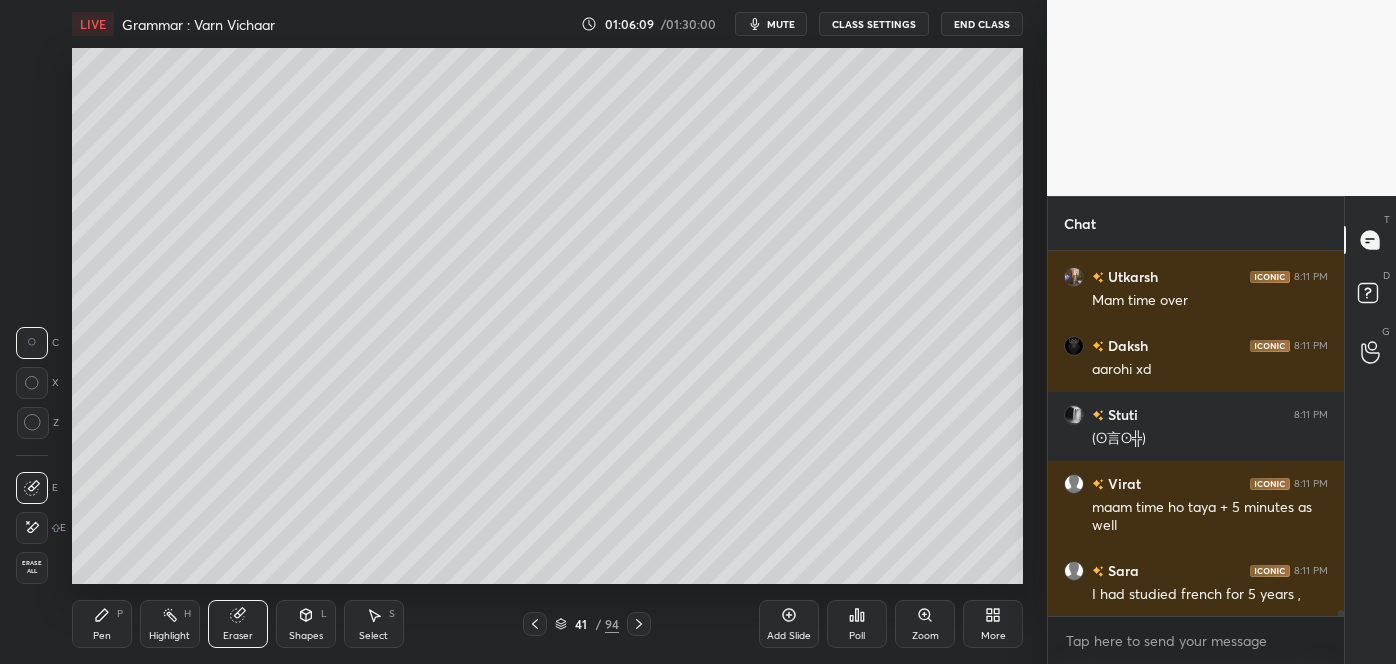 click on "Pen P" at bounding box center [102, 624] 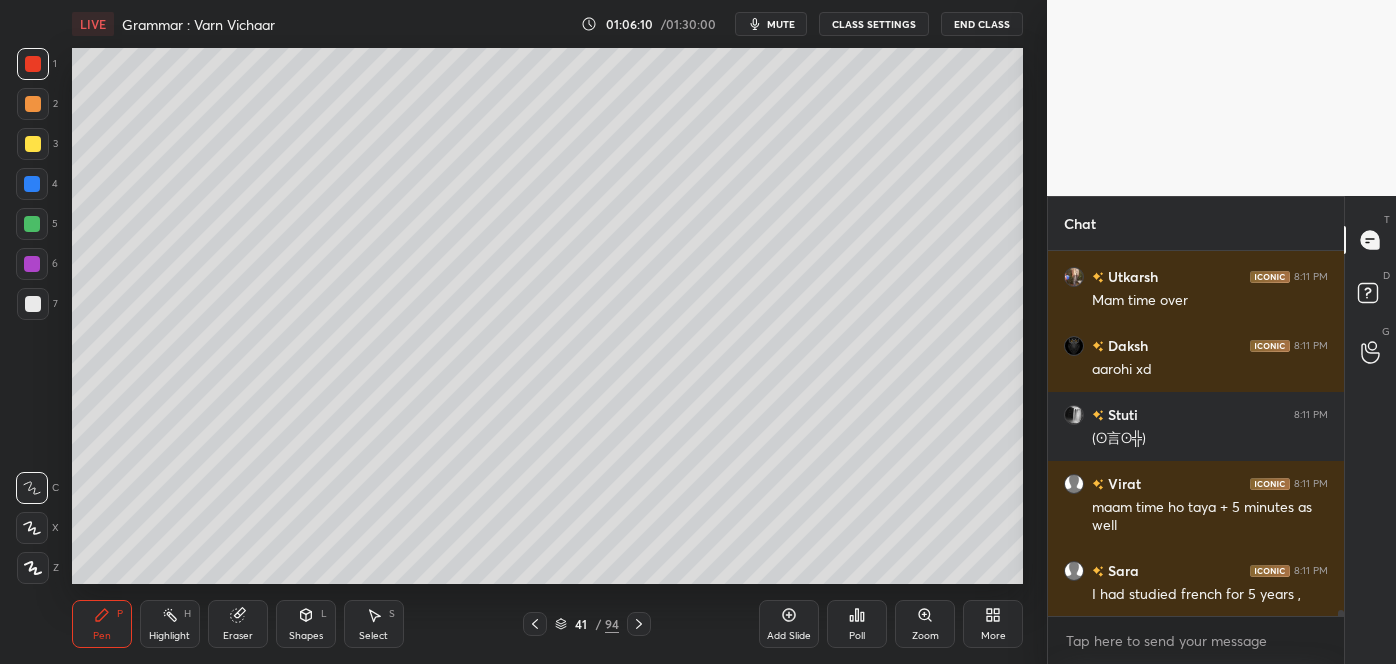 scroll, scrollTop: 21893, scrollLeft: 0, axis: vertical 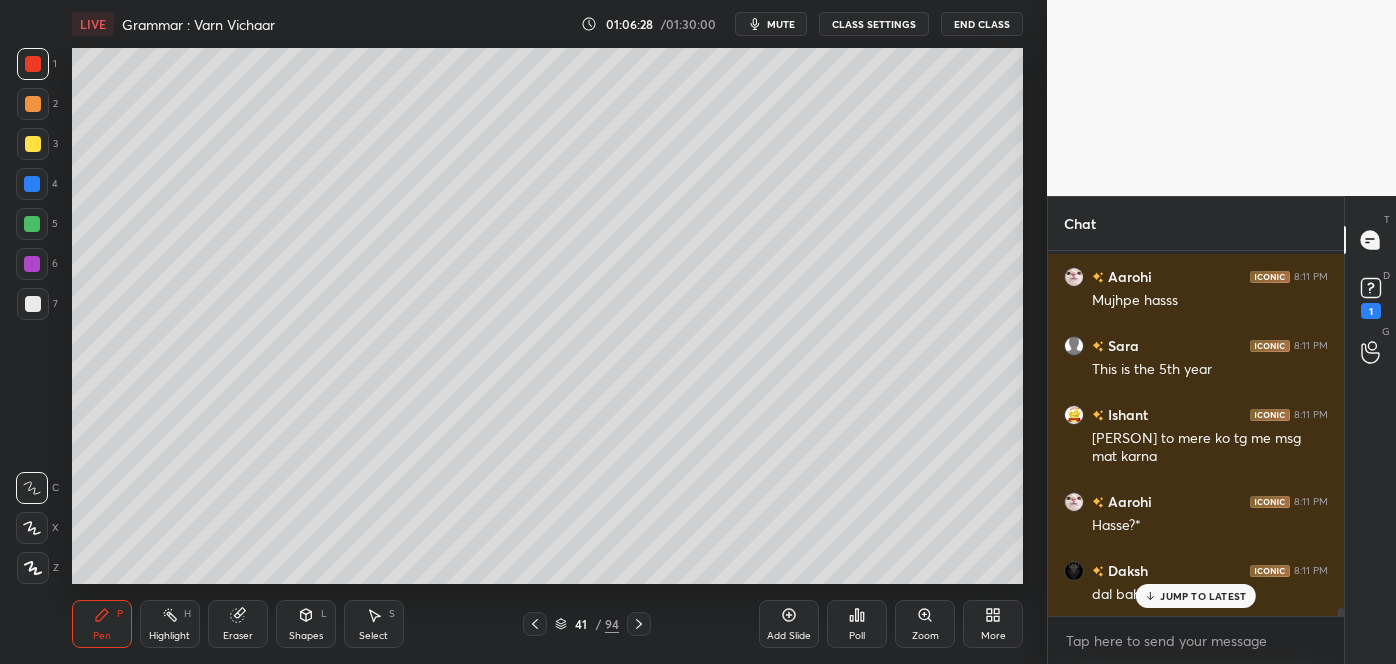 click on "JUMP TO LATEST" at bounding box center [1203, 596] 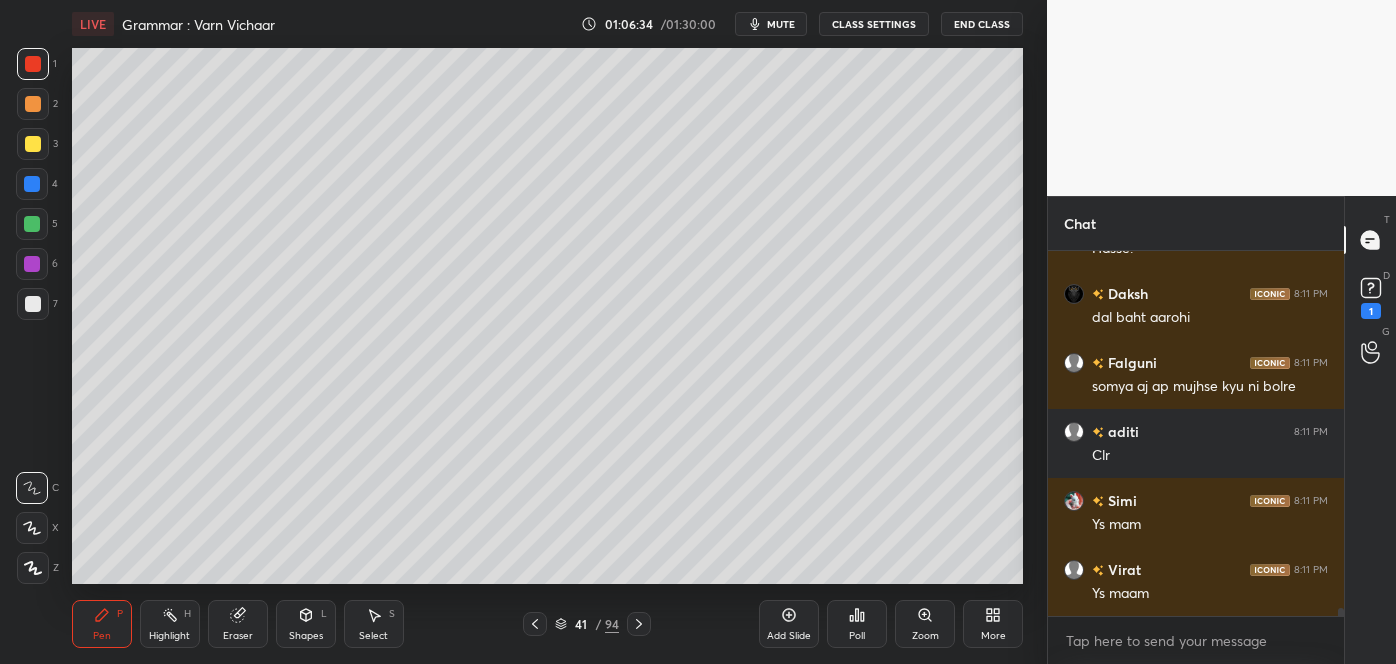 scroll, scrollTop: 16731, scrollLeft: 0, axis: vertical 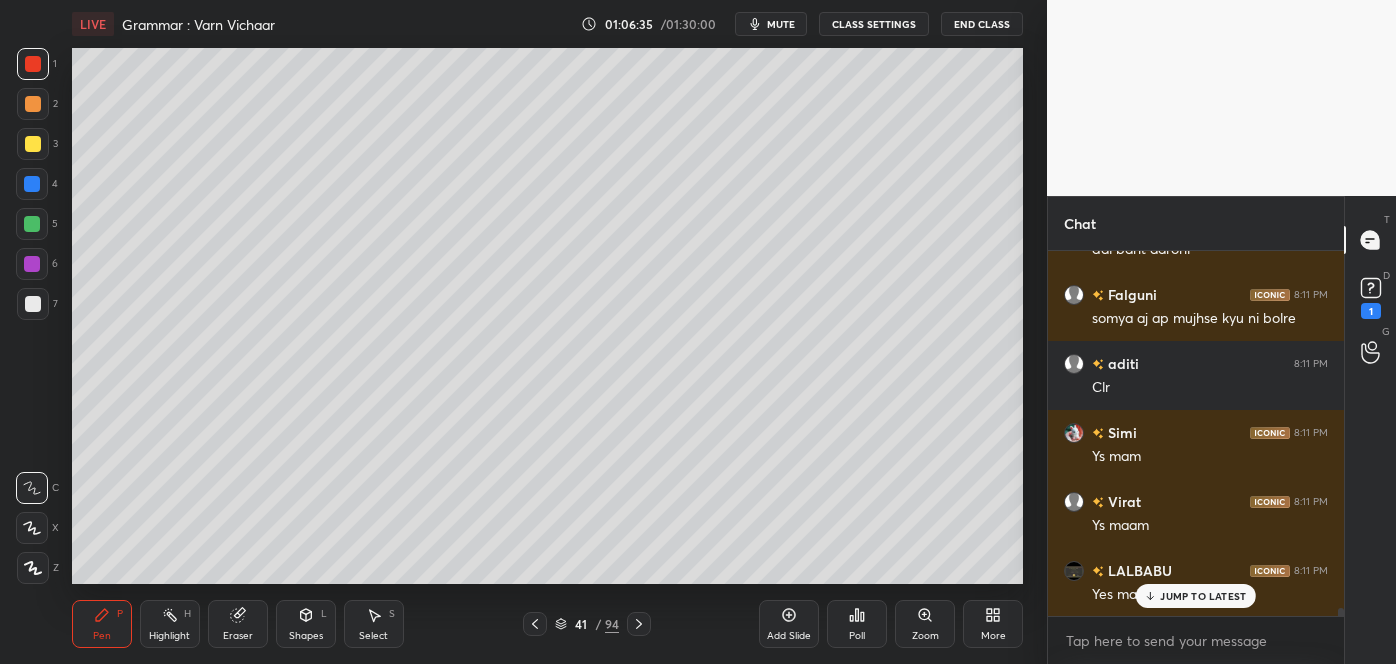 click 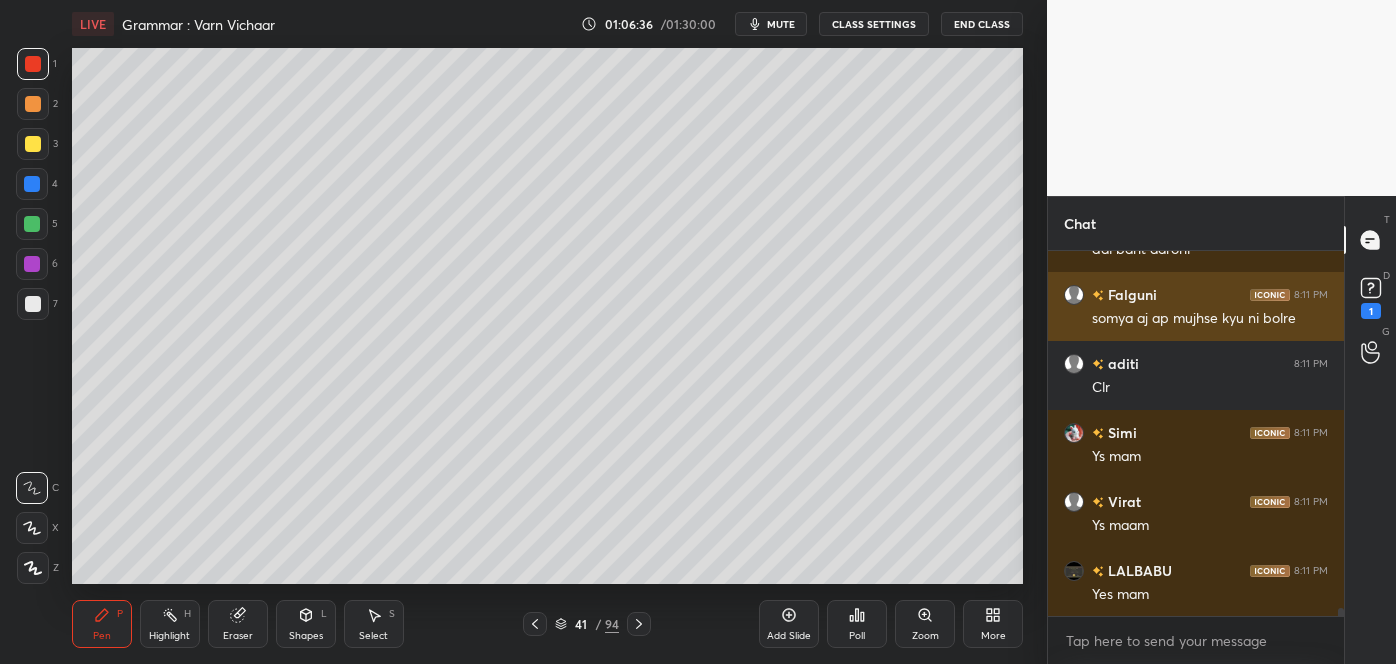 scroll, scrollTop: 16800, scrollLeft: 0, axis: vertical 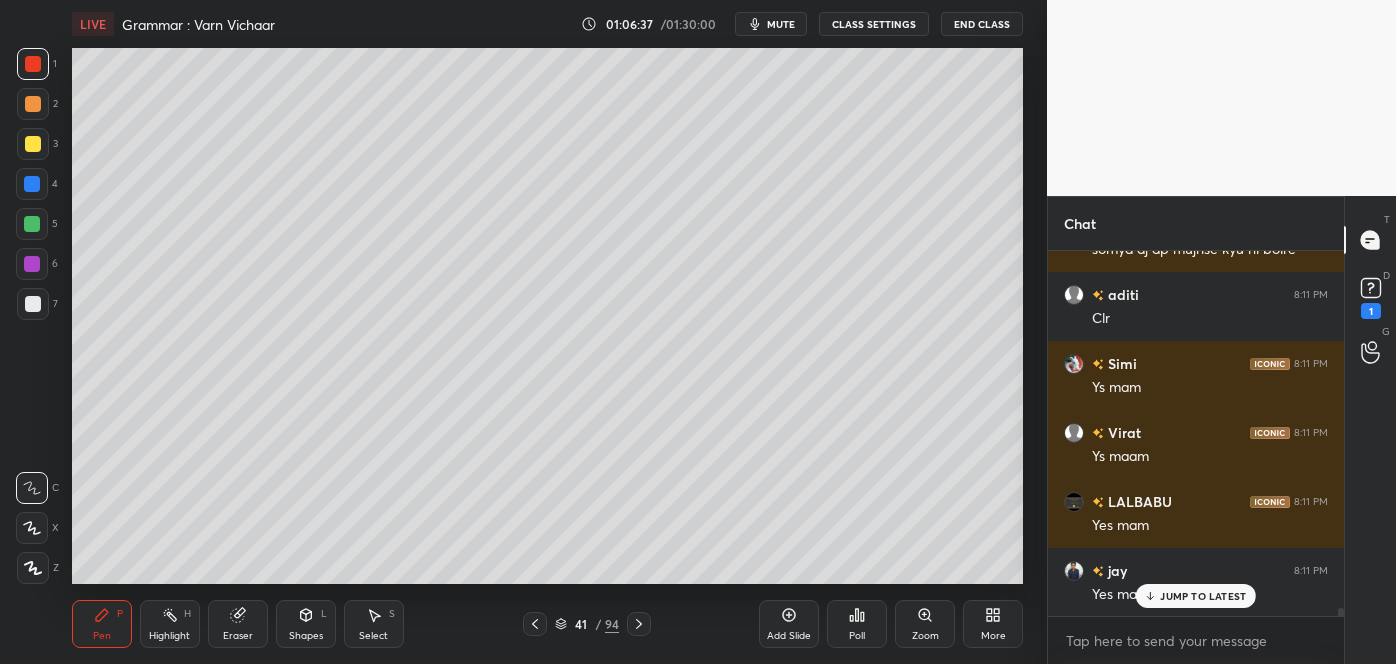 click on "JUMP TO LATEST" at bounding box center (1203, 596) 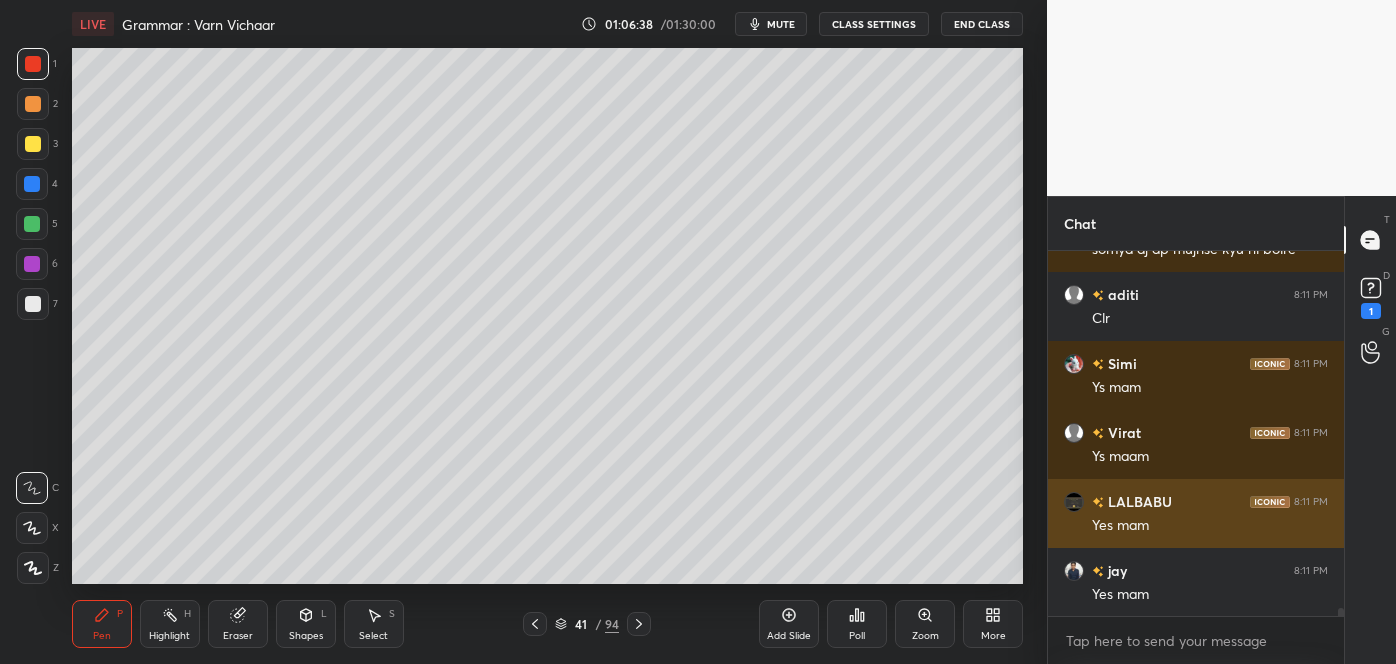 scroll, scrollTop: 16869, scrollLeft: 0, axis: vertical 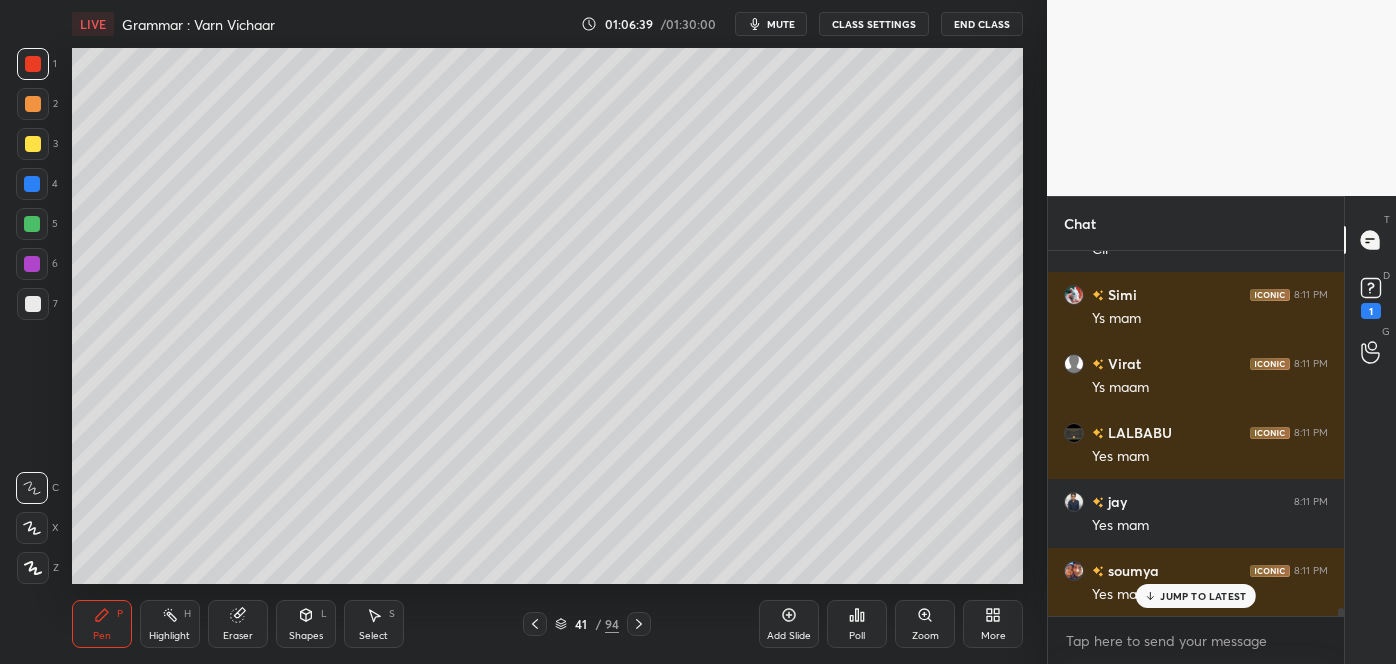 click on "JUMP TO LATEST" at bounding box center (1203, 596) 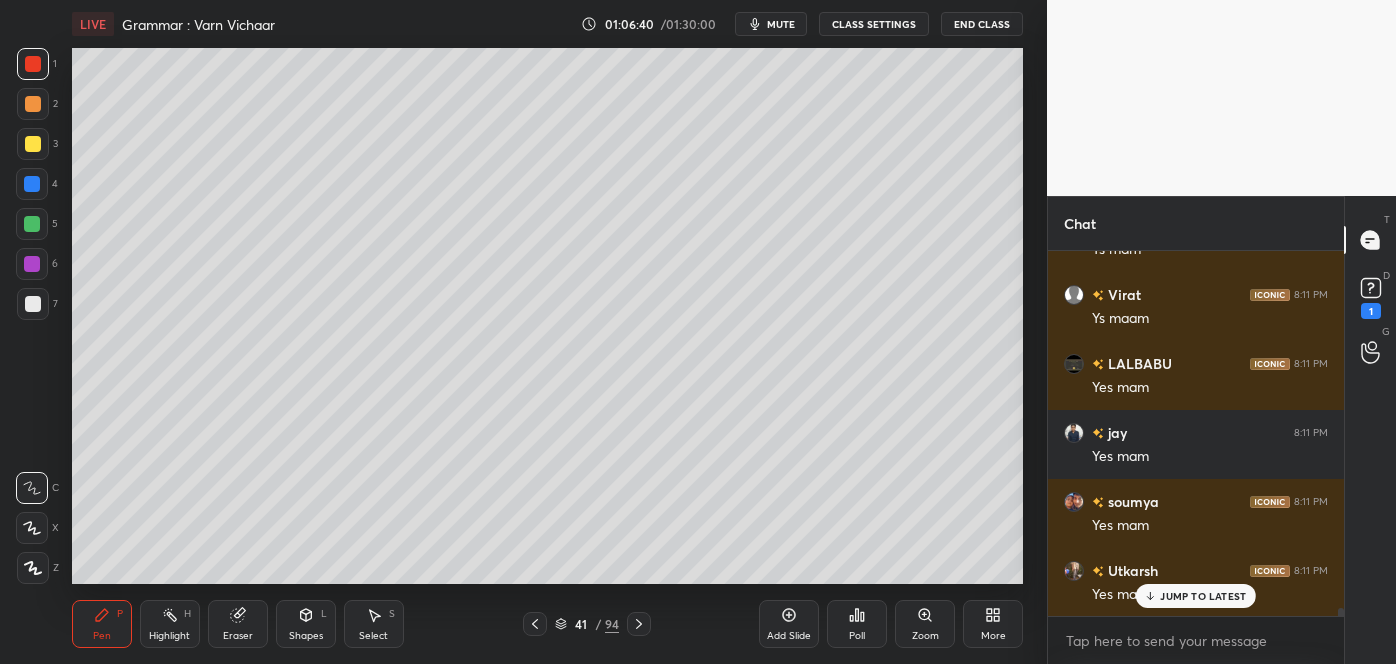 scroll, scrollTop: 17077, scrollLeft: 0, axis: vertical 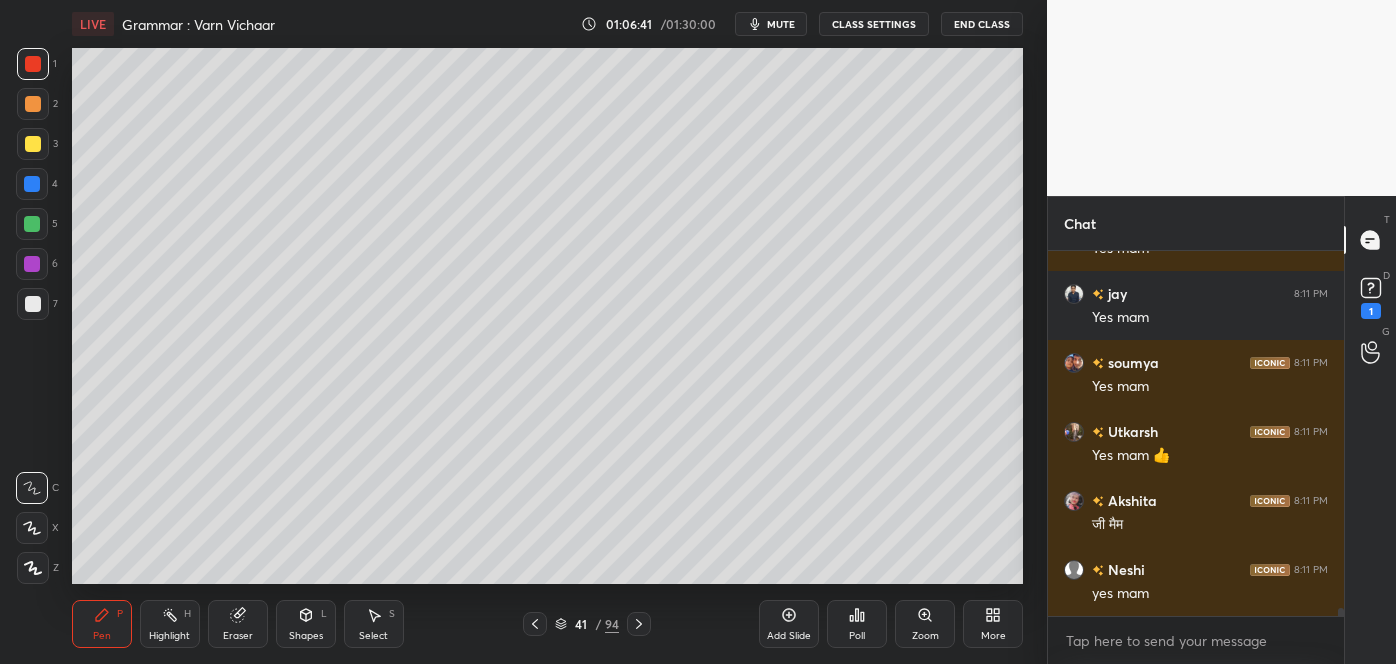 click on "yes mam" at bounding box center [1210, 594] 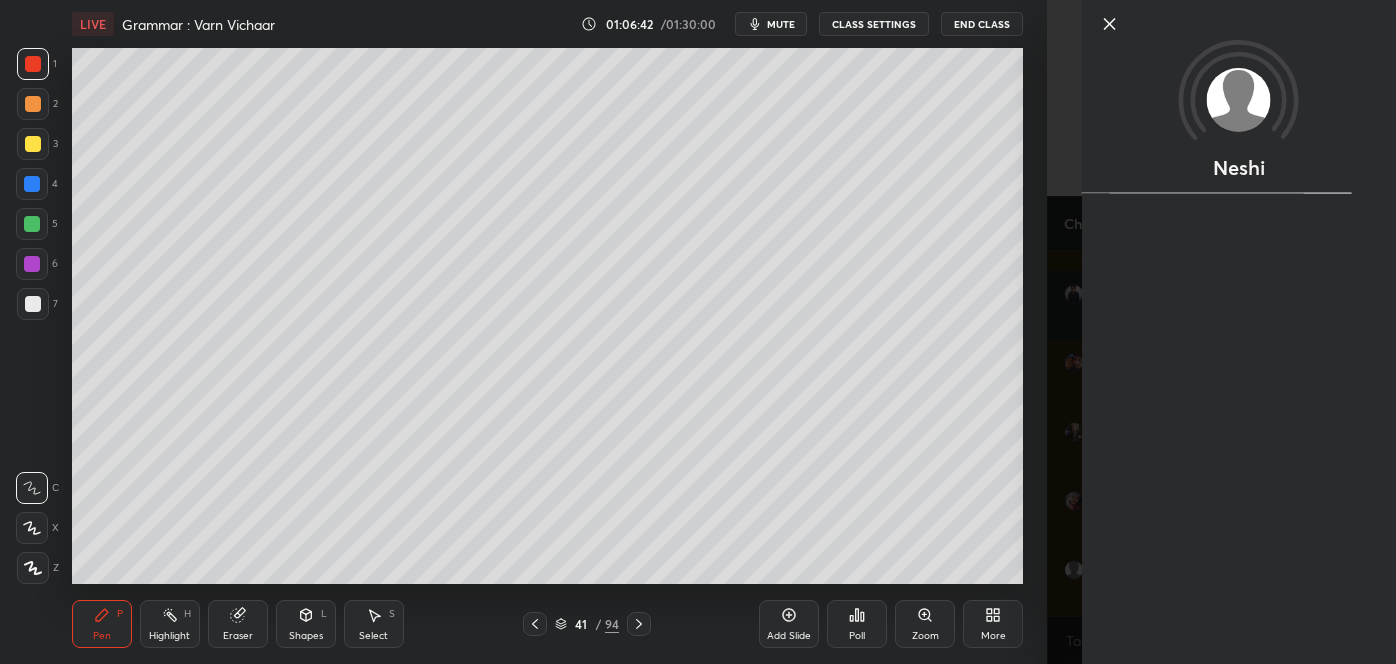 scroll, scrollTop: 17200, scrollLeft: 0, axis: vertical 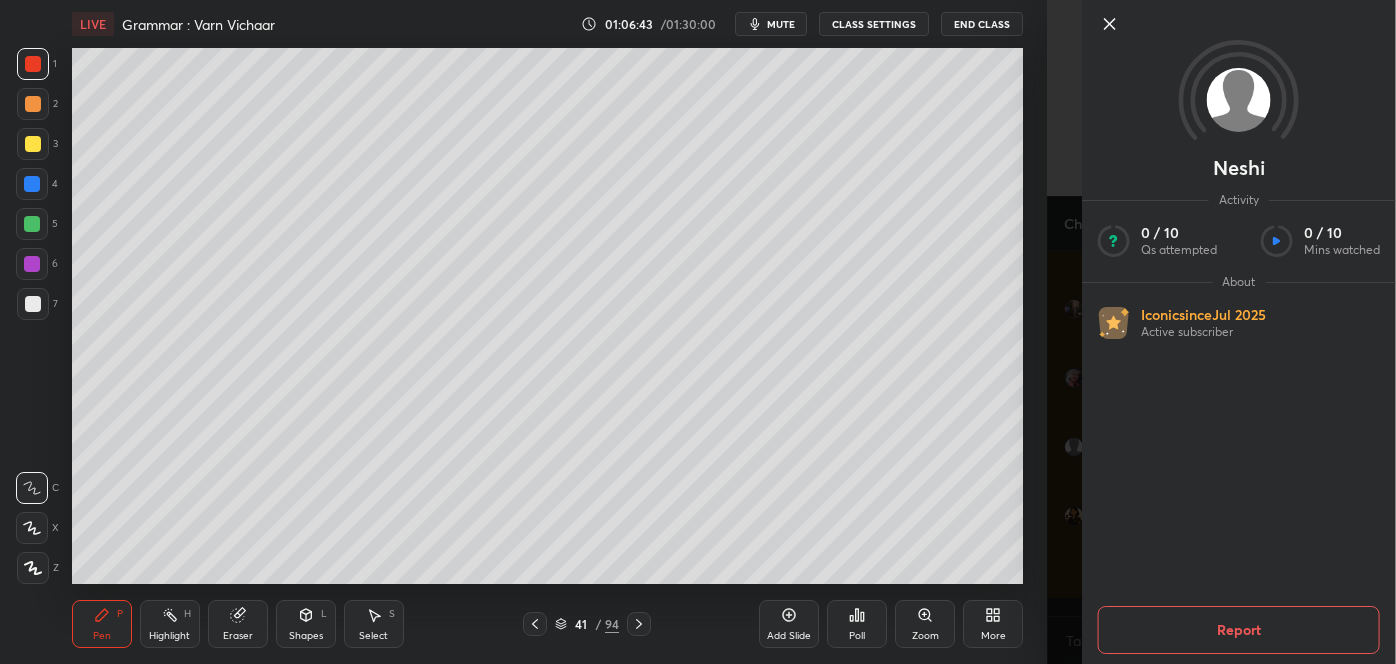 click 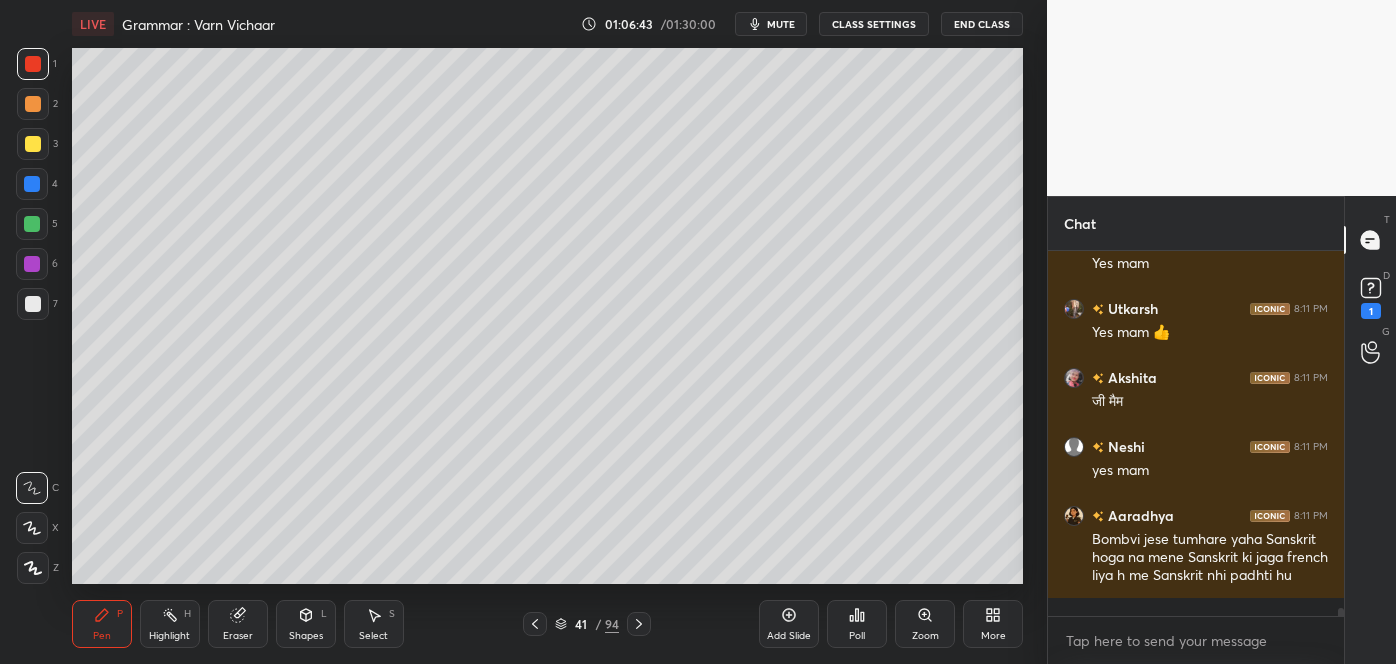 click 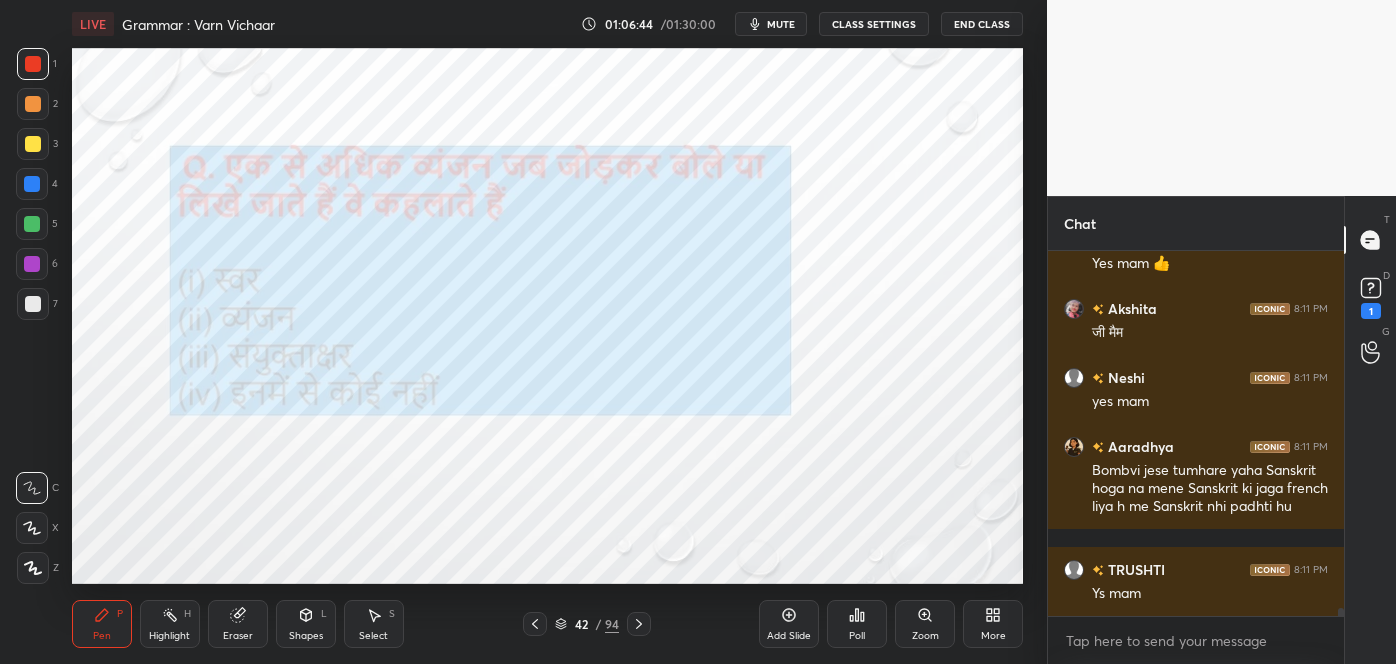 click 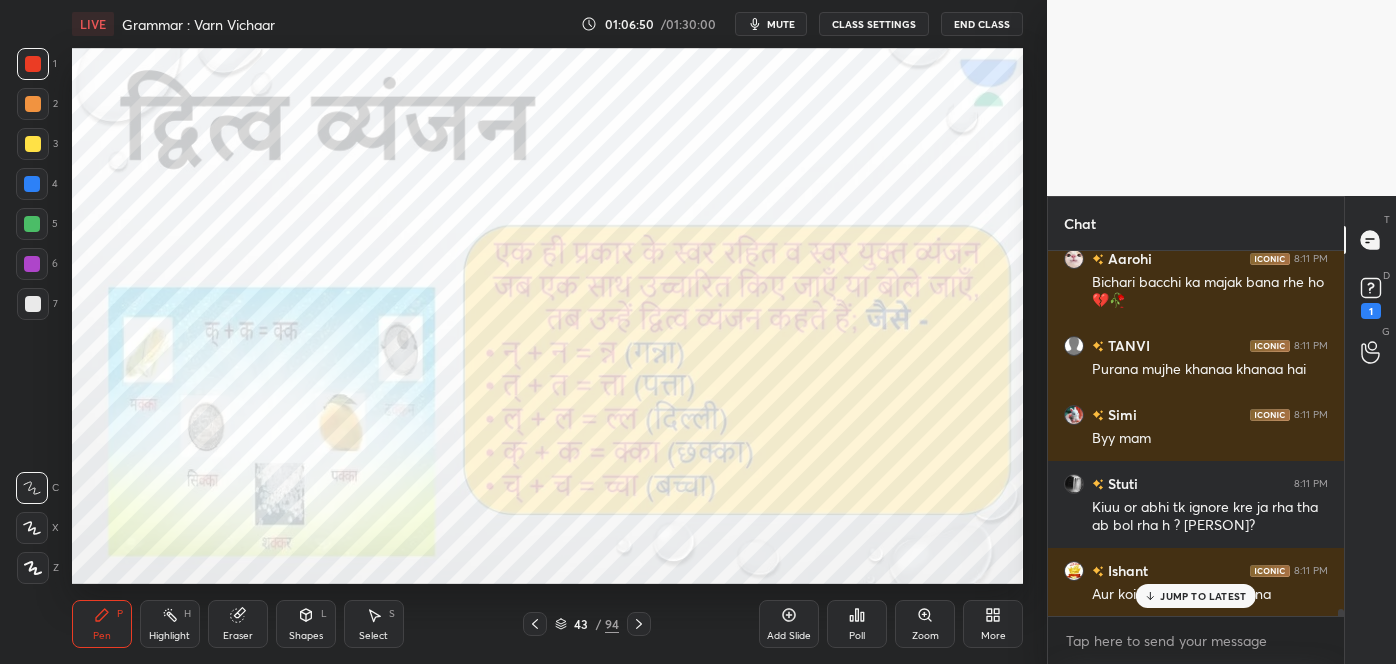 scroll, scrollTop: 17856, scrollLeft: 0, axis: vertical 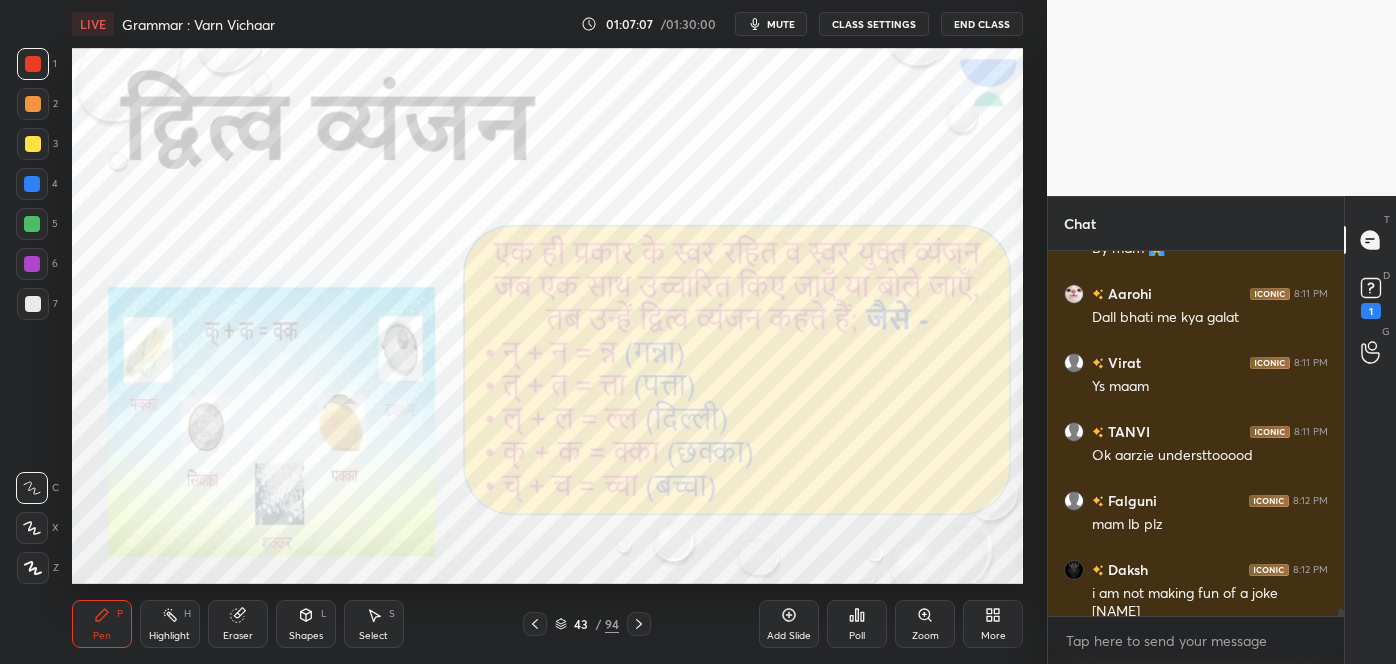 click 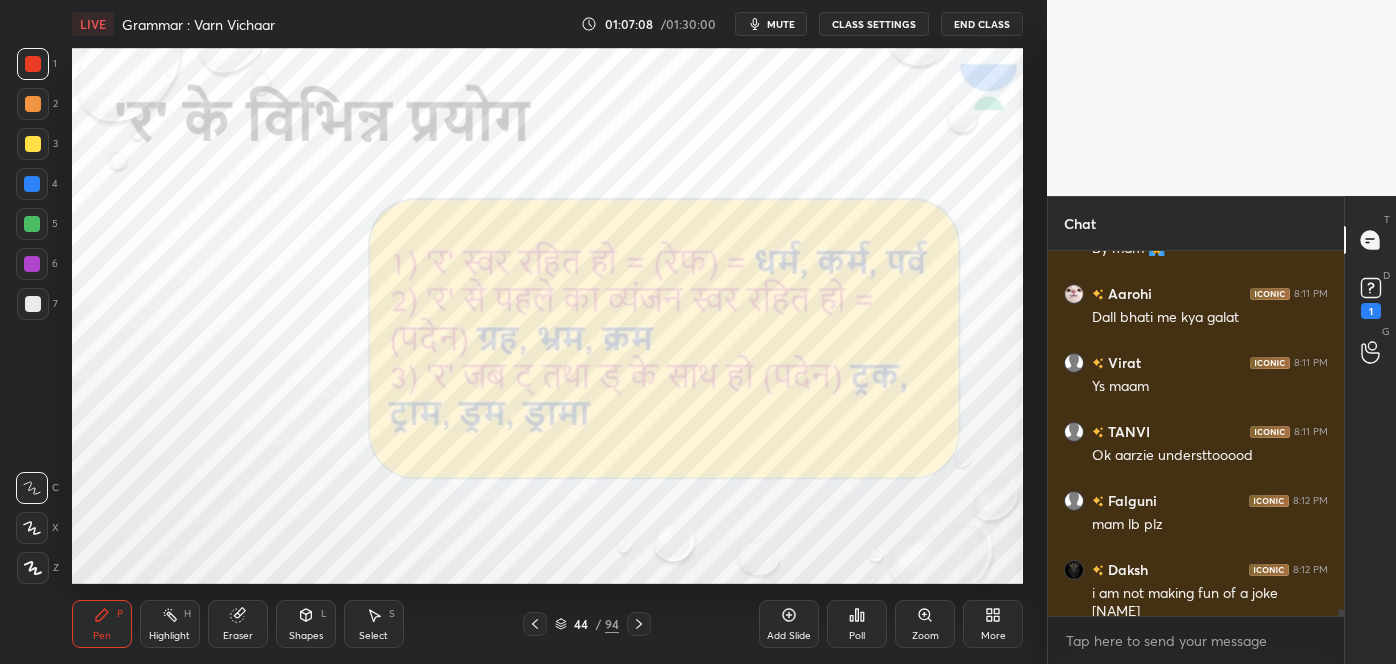 click 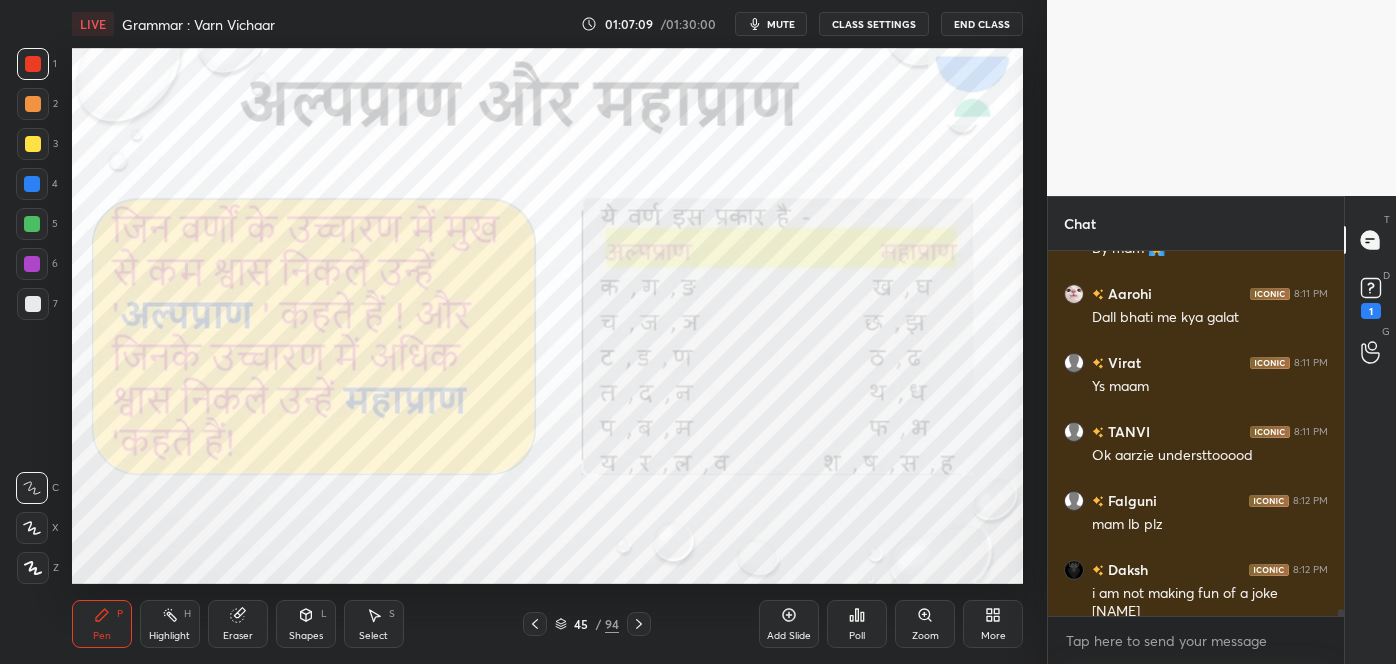 scroll, scrollTop: 18357, scrollLeft: 0, axis: vertical 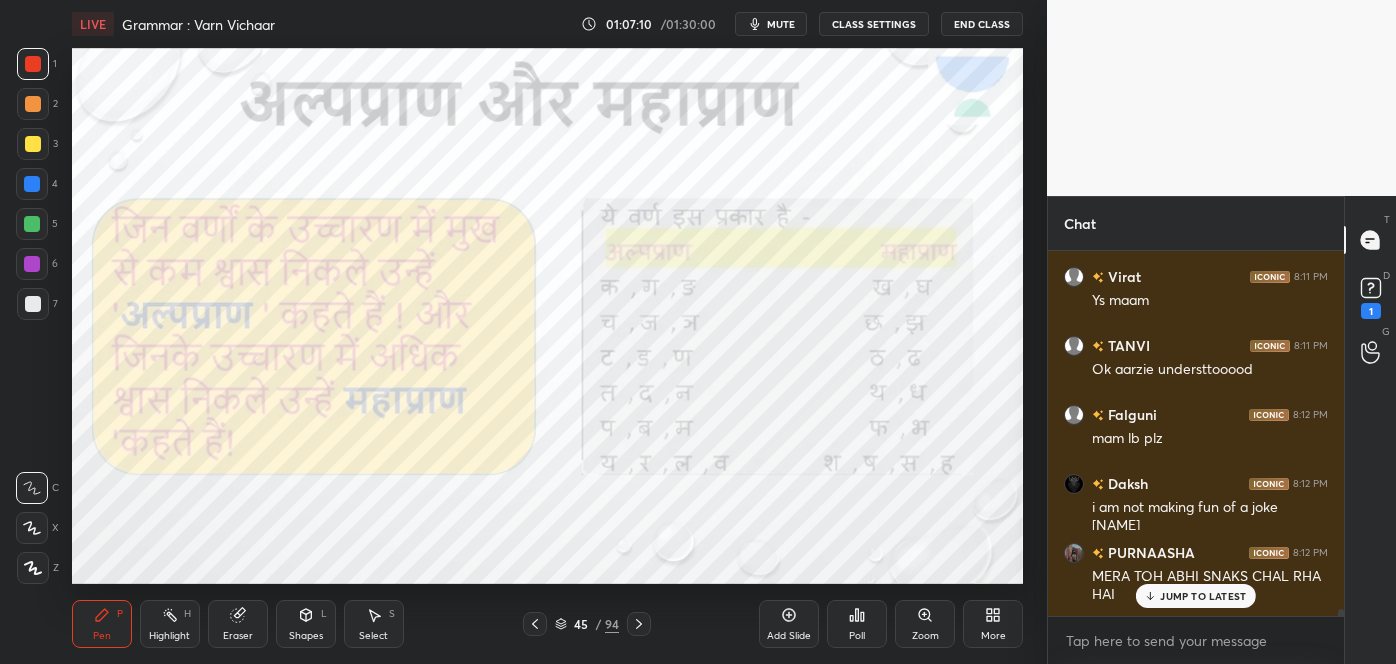 click 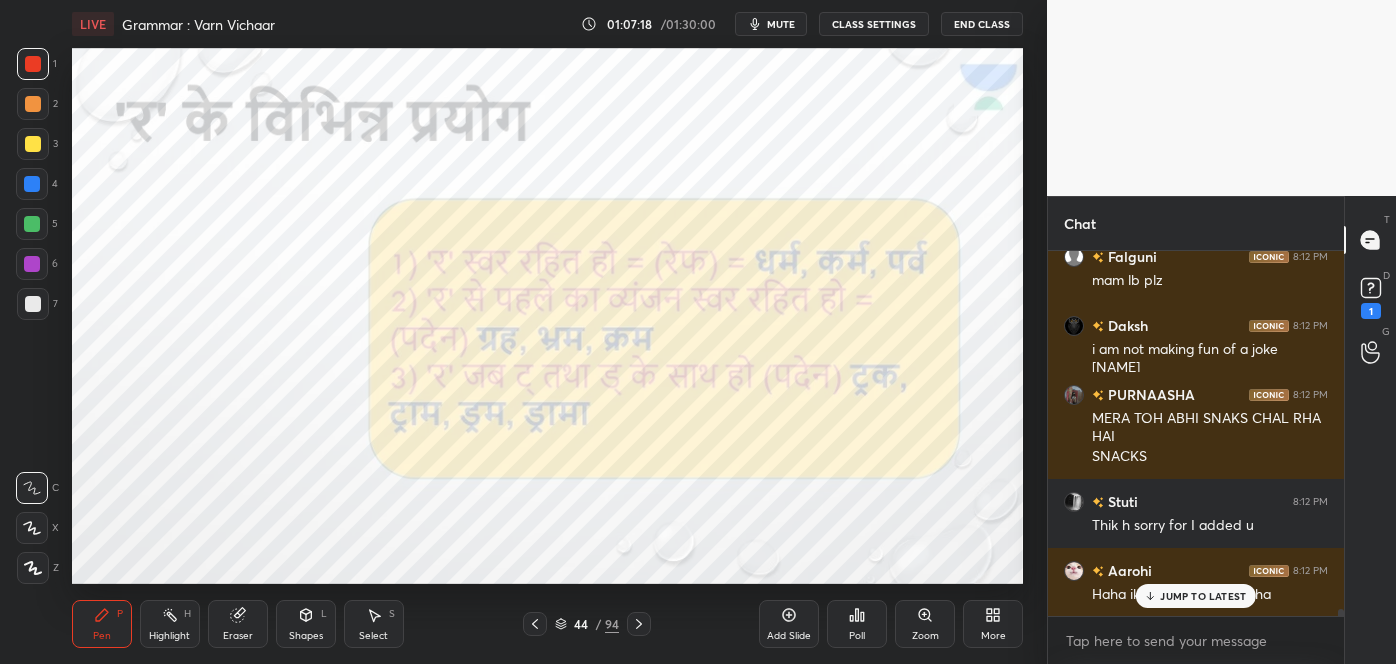 scroll, scrollTop: 18584, scrollLeft: 0, axis: vertical 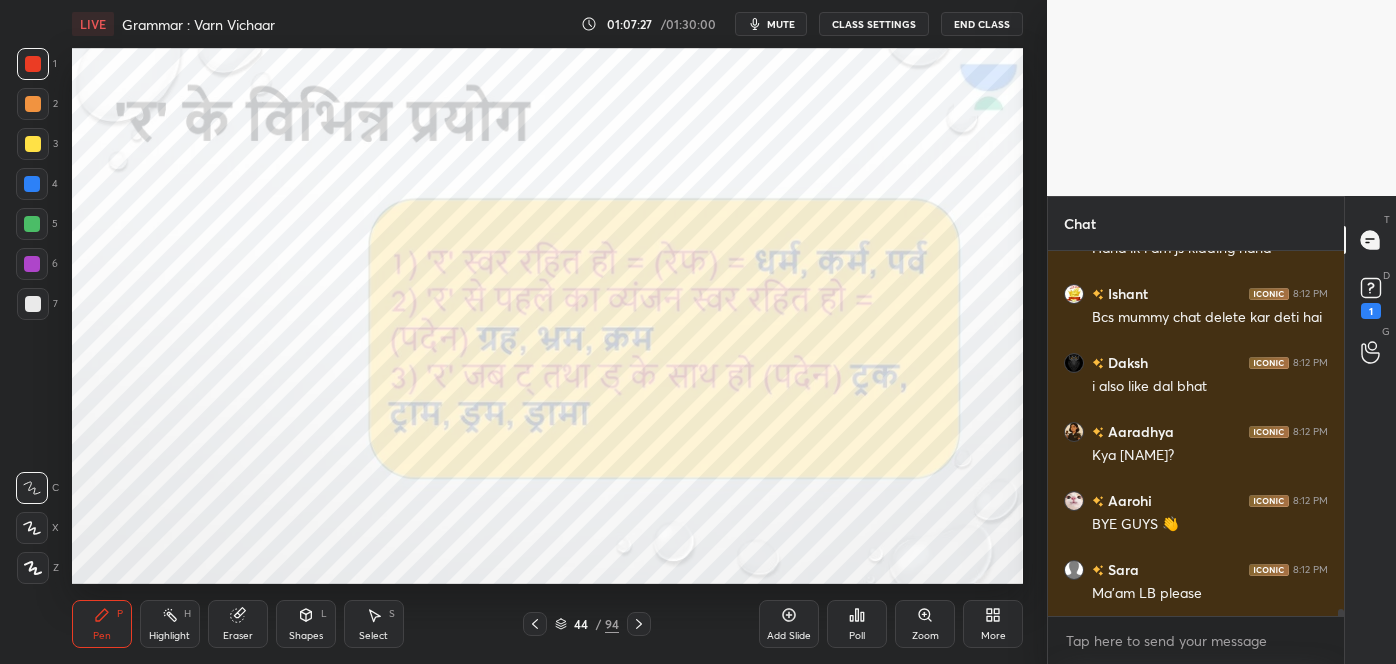 click on "/" at bounding box center [598, 624] 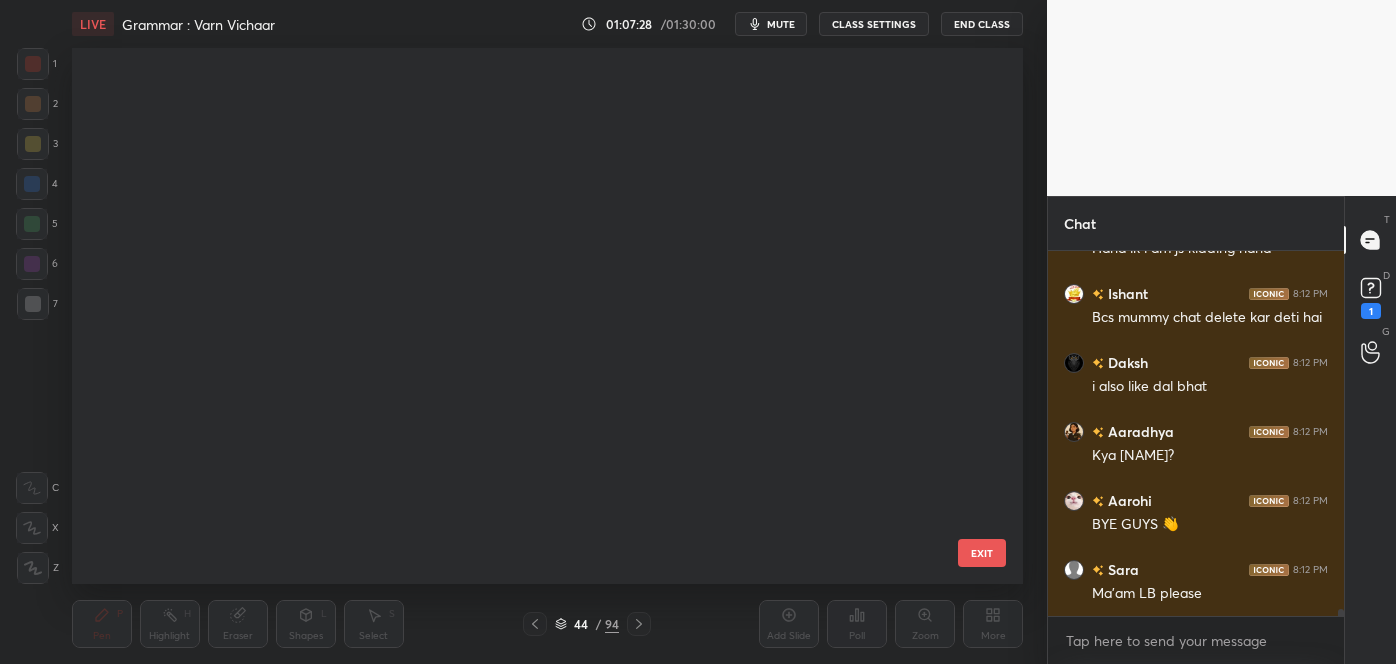 scroll, scrollTop: 1914, scrollLeft: 0, axis: vertical 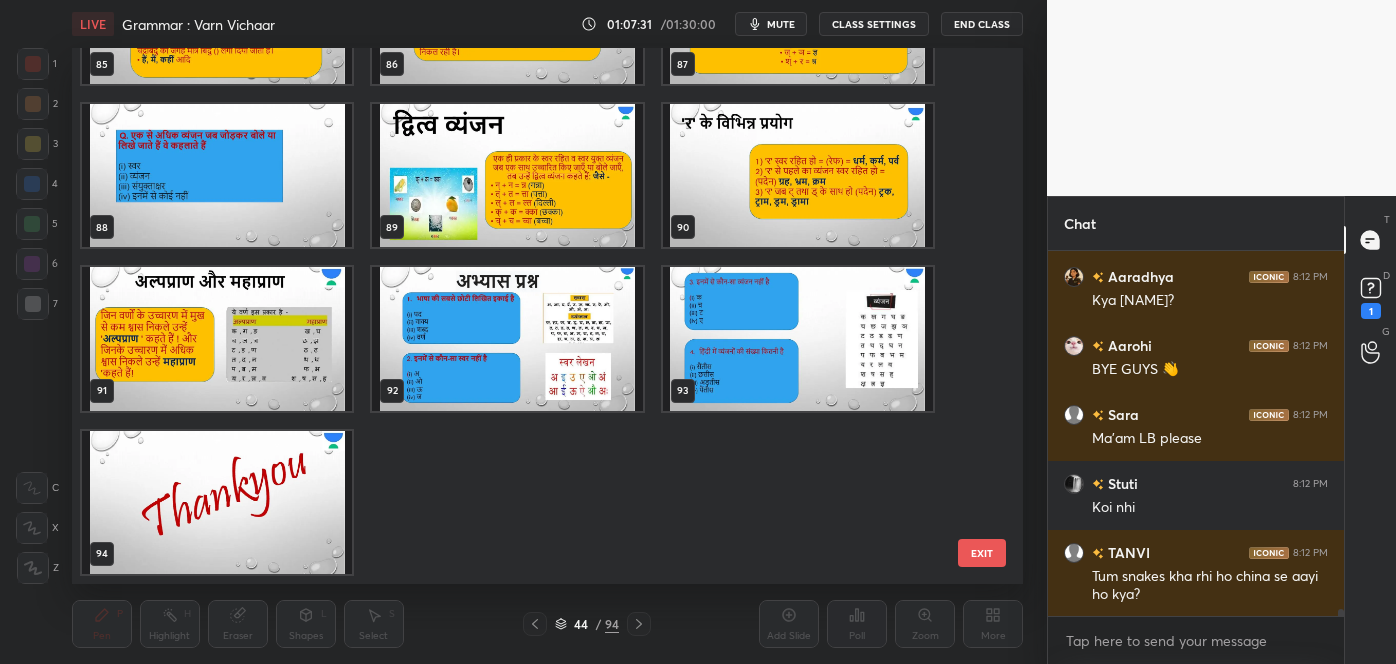 click at bounding box center (217, 502) 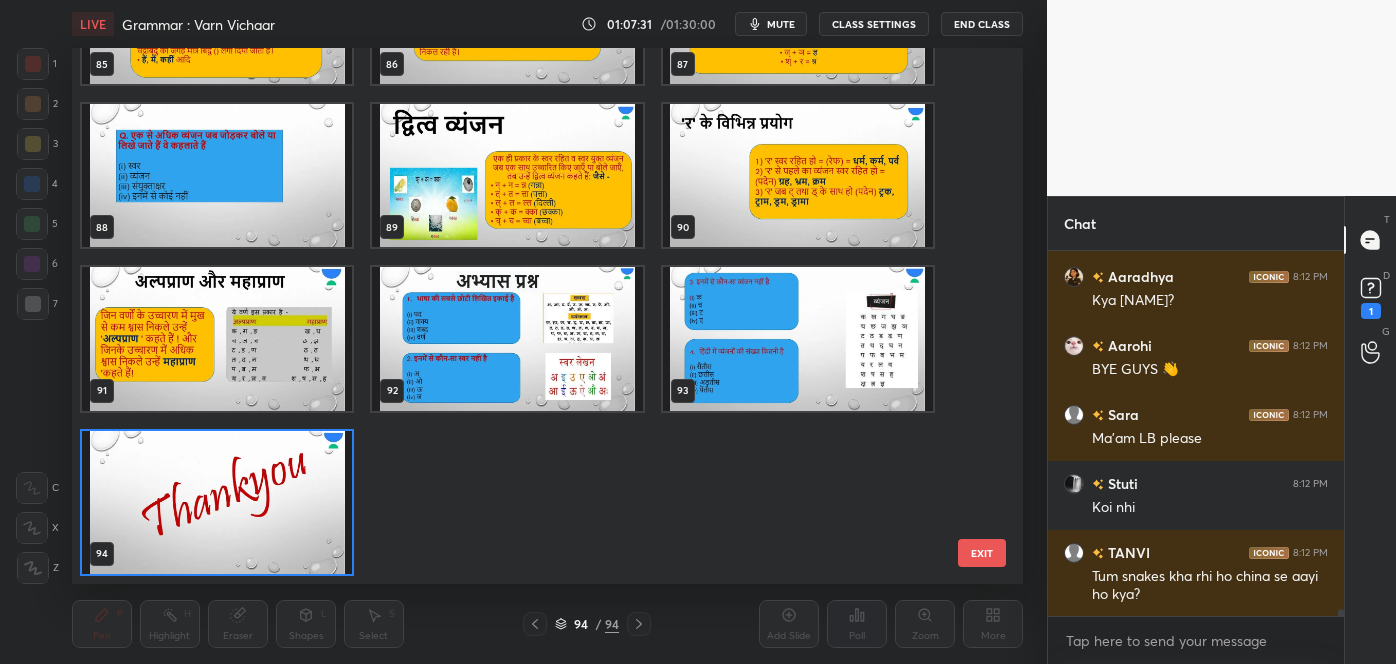 click at bounding box center (217, 502) 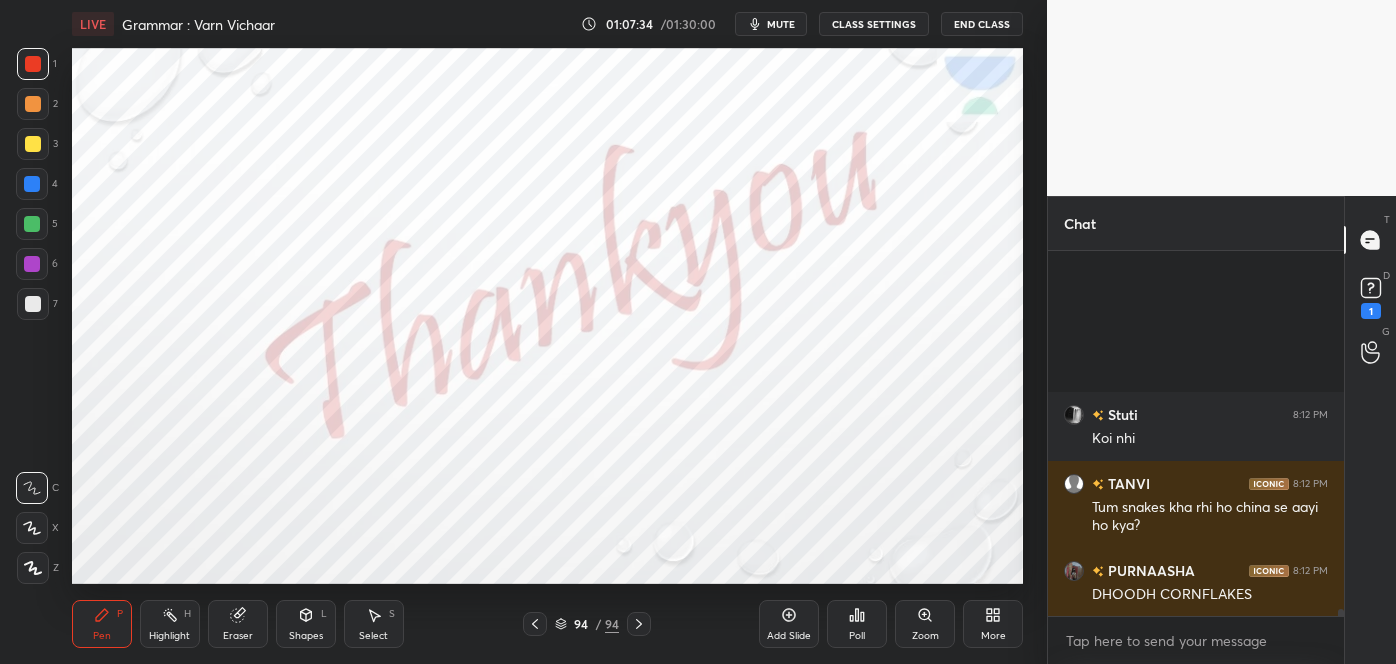 scroll, scrollTop: 19362, scrollLeft: 0, axis: vertical 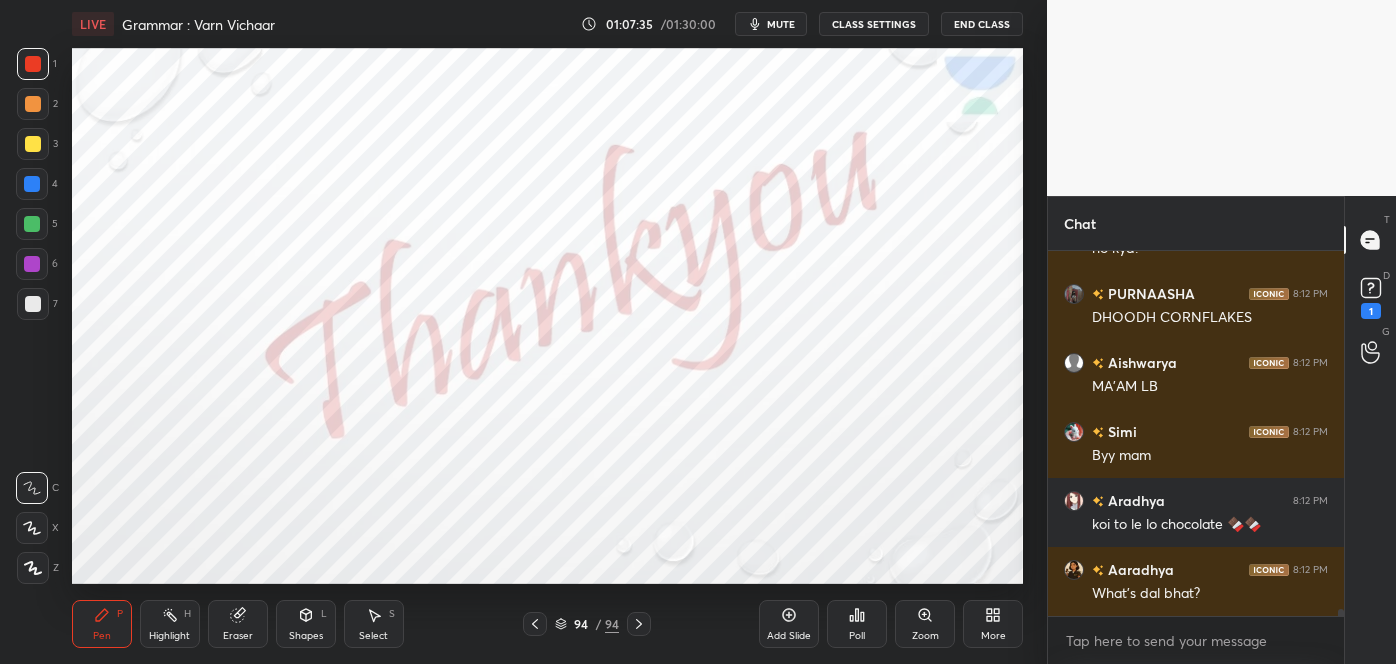 click on "What's dal bhat?" at bounding box center [1210, 594] 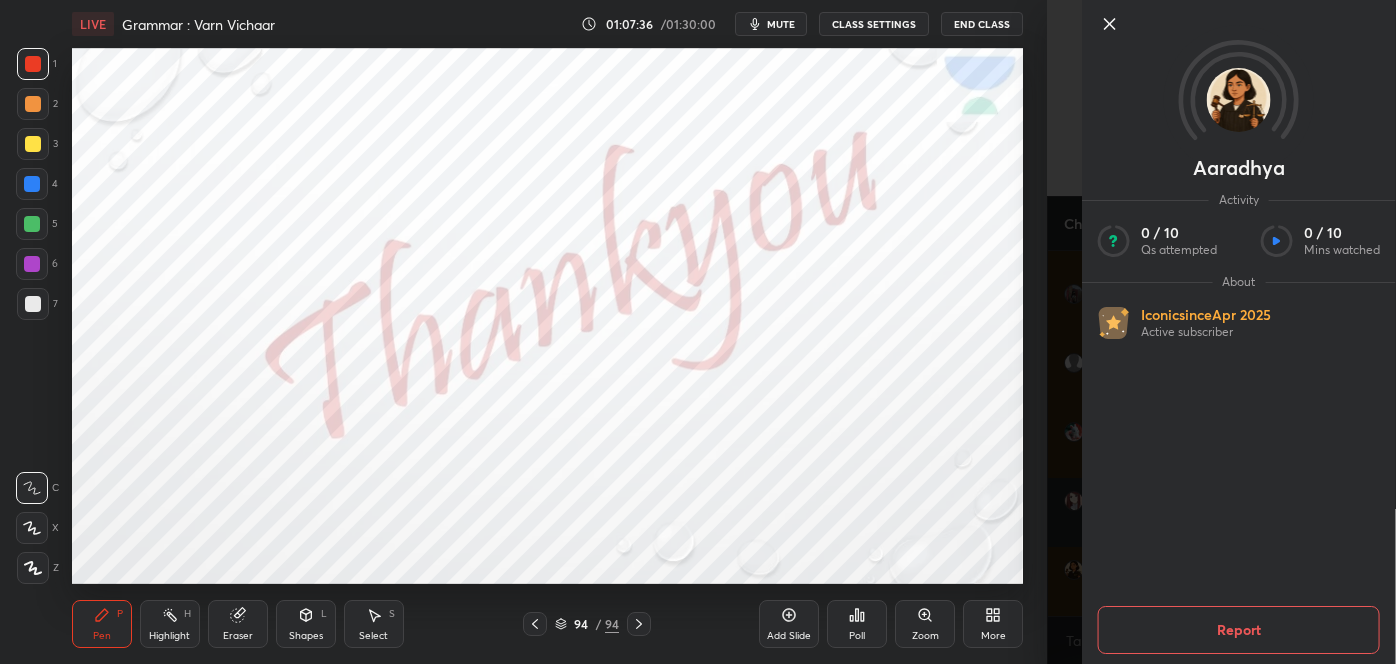 click 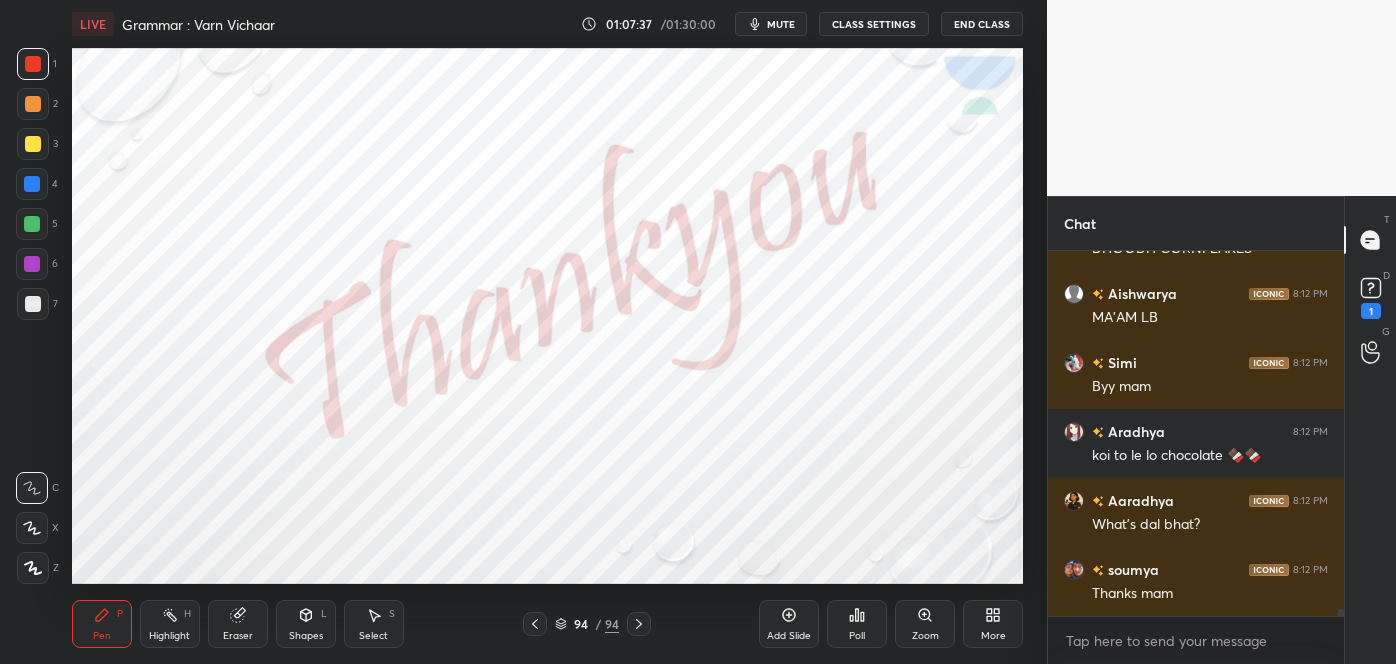 click on "Poll" at bounding box center (857, 624) 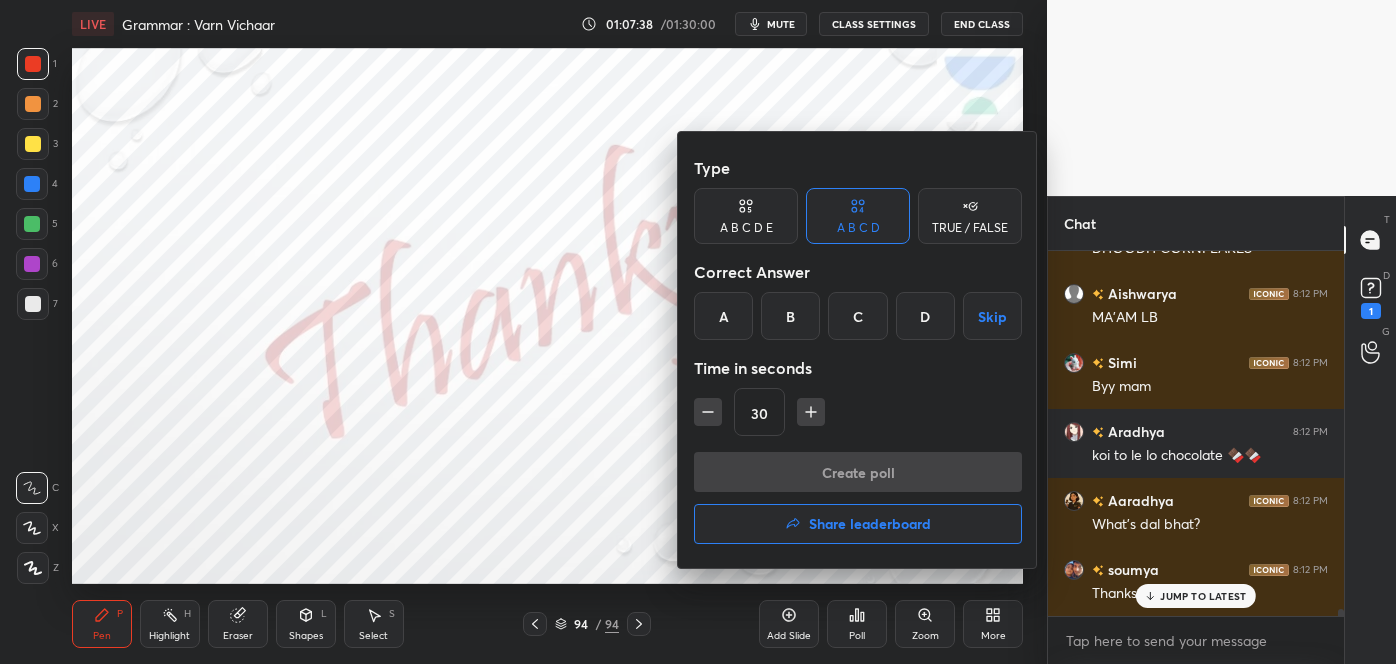 scroll, scrollTop: 19499, scrollLeft: 0, axis: vertical 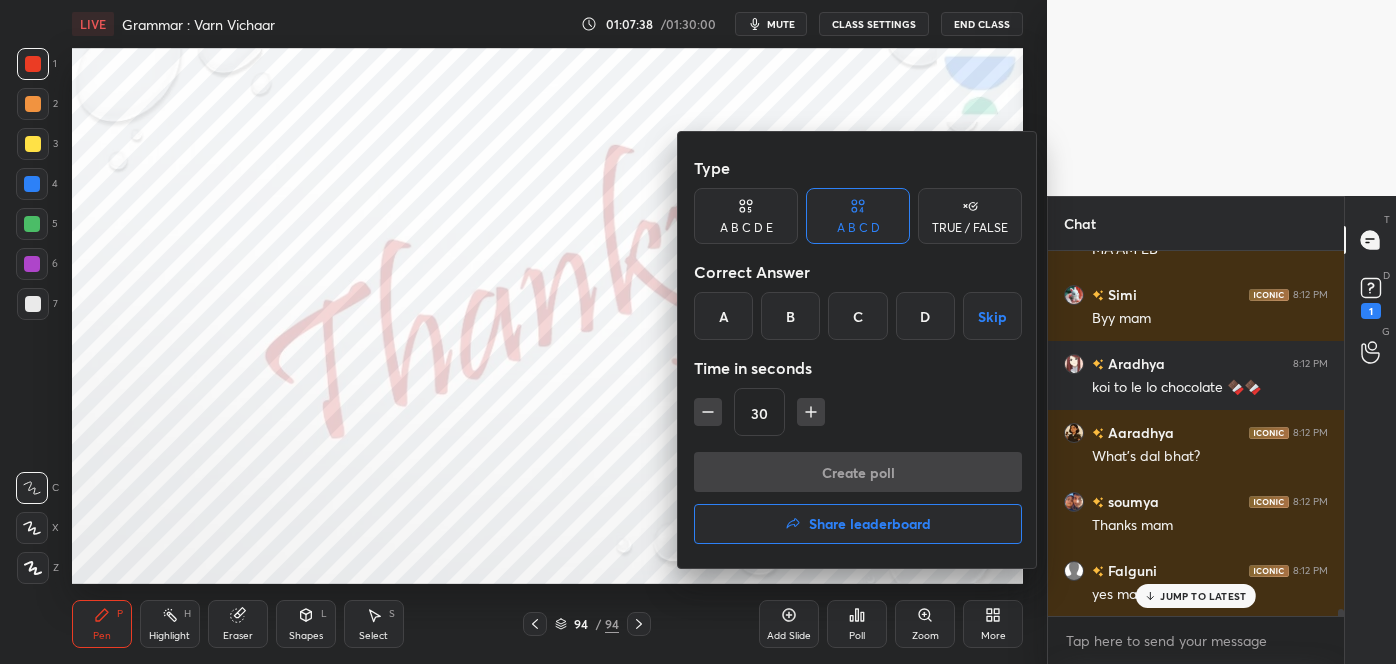 drag, startPoint x: 850, startPoint y: 507, endPoint x: 956, endPoint y: 535, distance: 109.63576 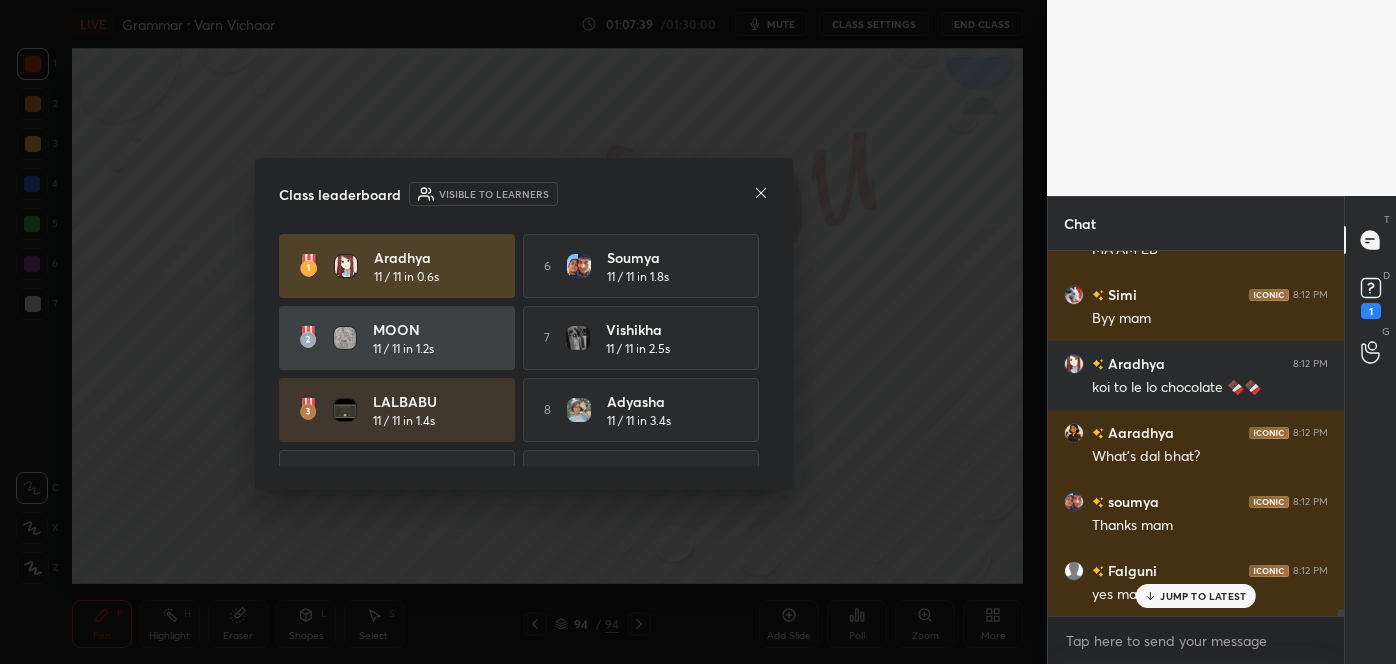 click on "JUMP TO LATEST" at bounding box center [1203, 596] 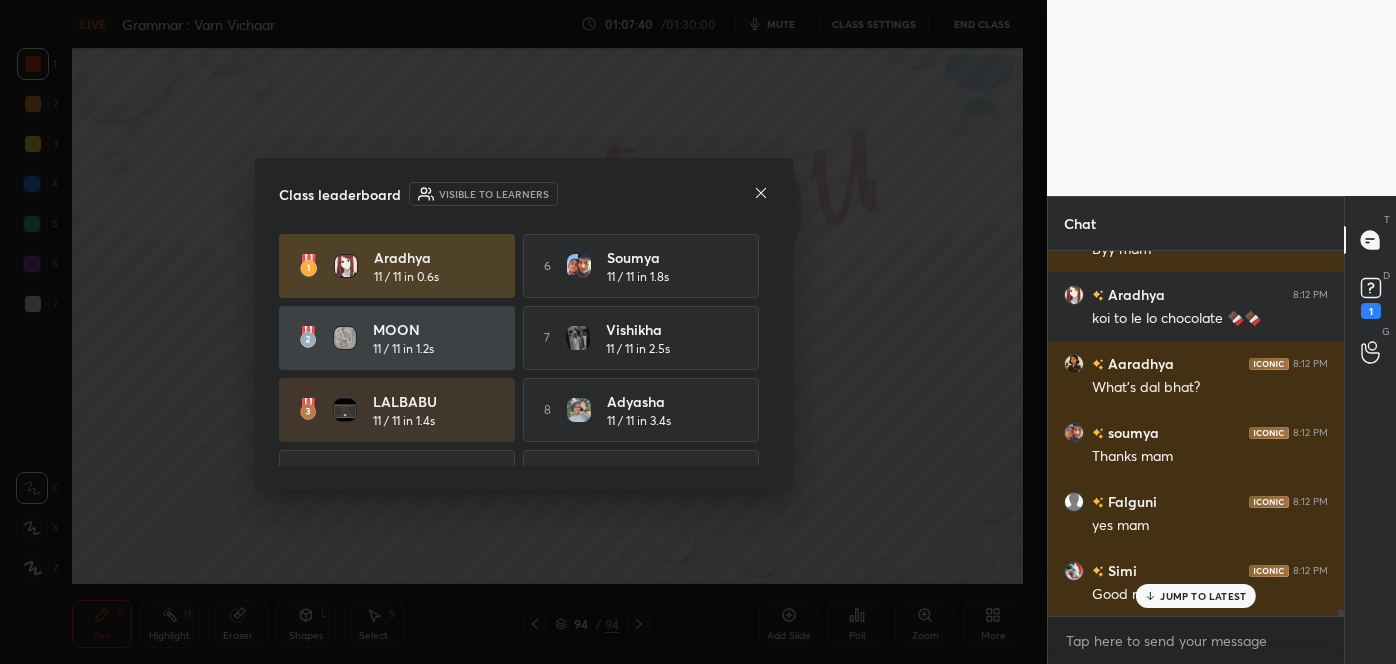 scroll, scrollTop: 19637, scrollLeft: 0, axis: vertical 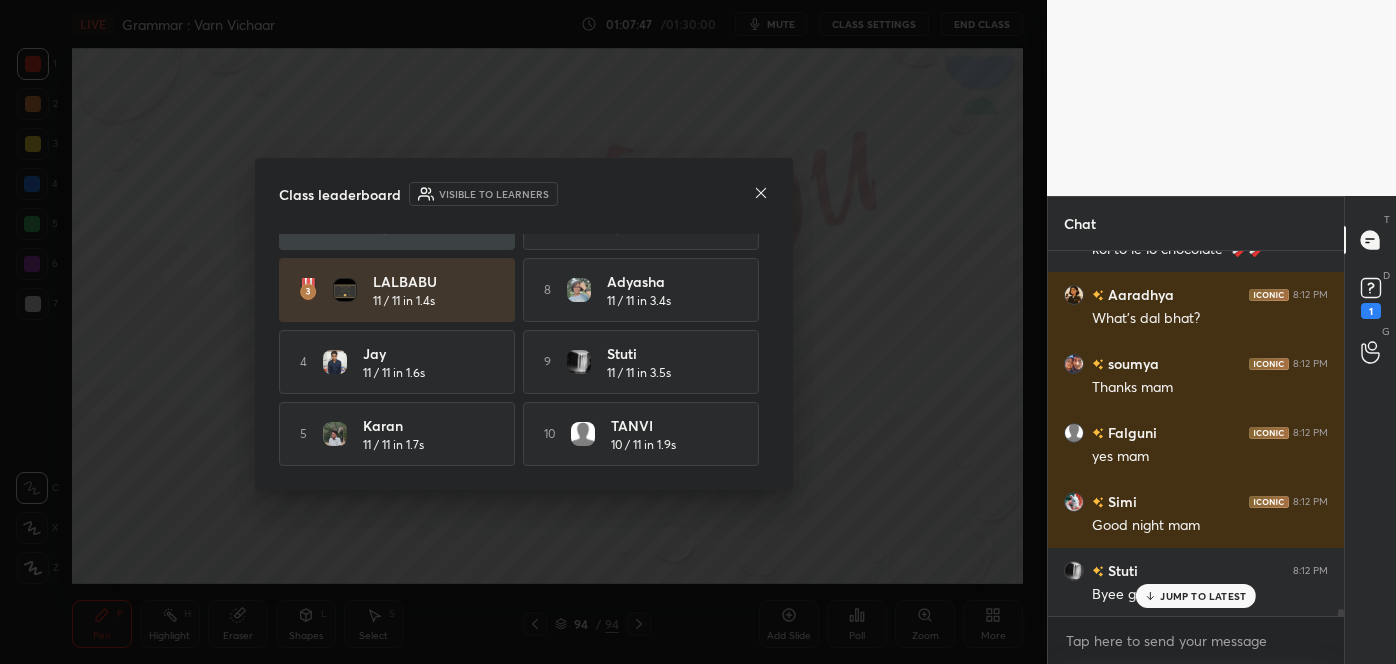 drag, startPoint x: 761, startPoint y: 371, endPoint x: 762, endPoint y: 352, distance: 19.026299 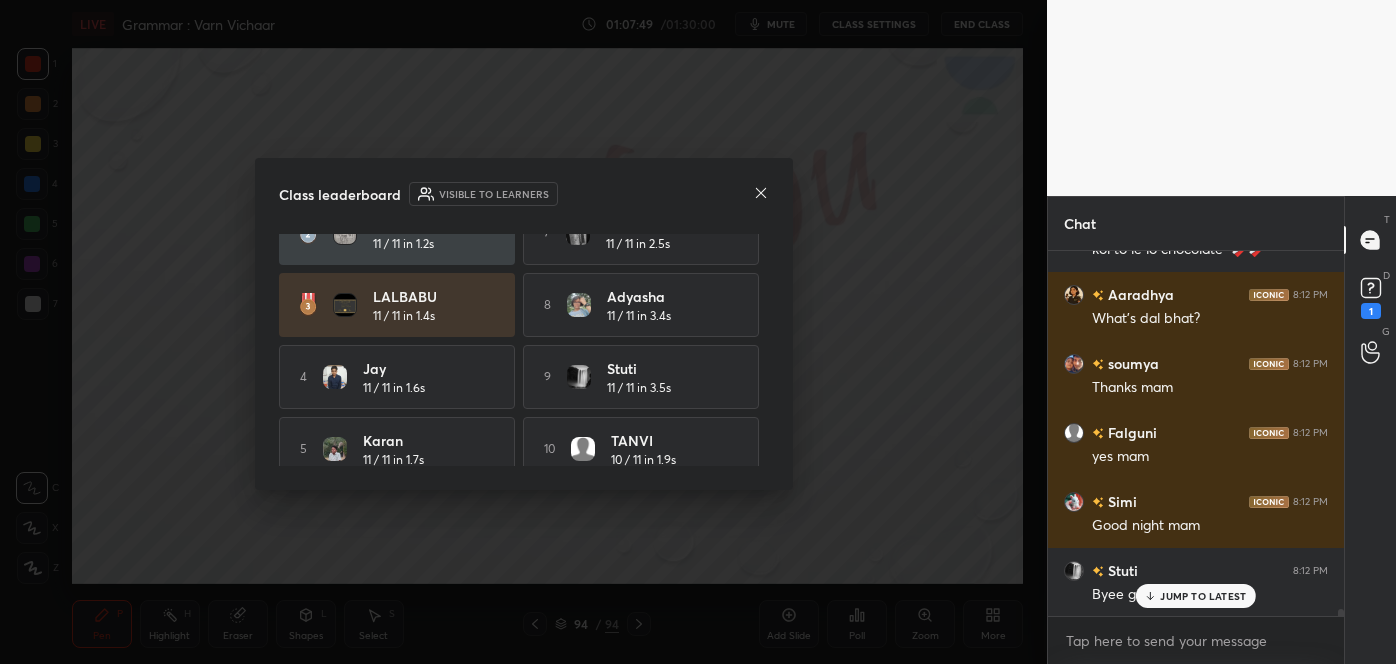 scroll, scrollTop: 125, scrollLeft: 0, axis: vertical 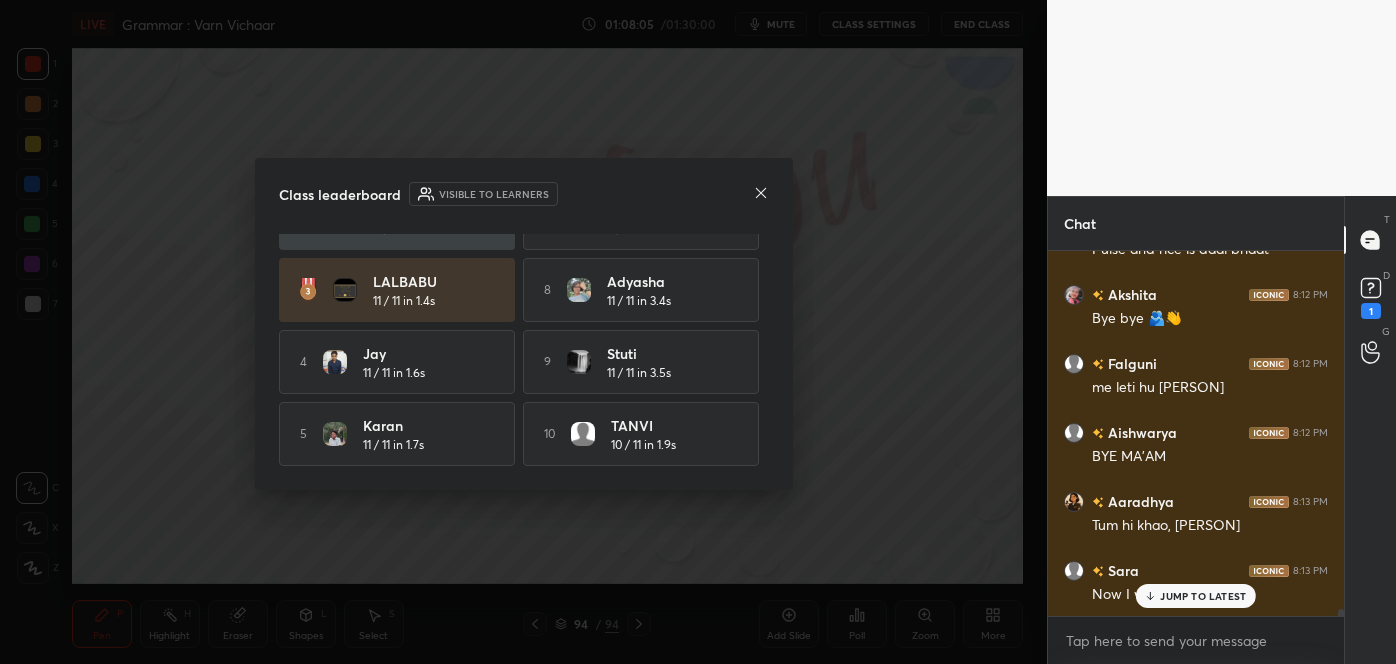 click on "JUMP TO LATEST" at bounding box center [1203, 596] 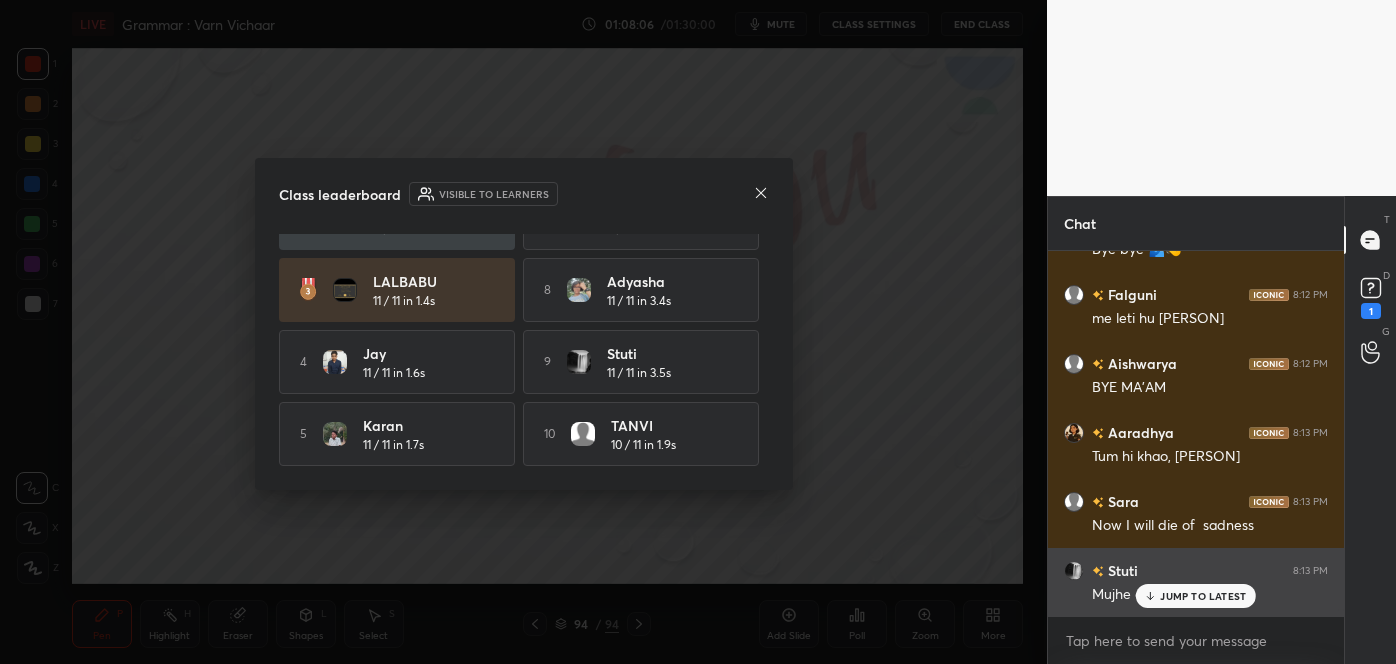 click on "JUMP TO LATEST" at bounding box center (1196, 596) 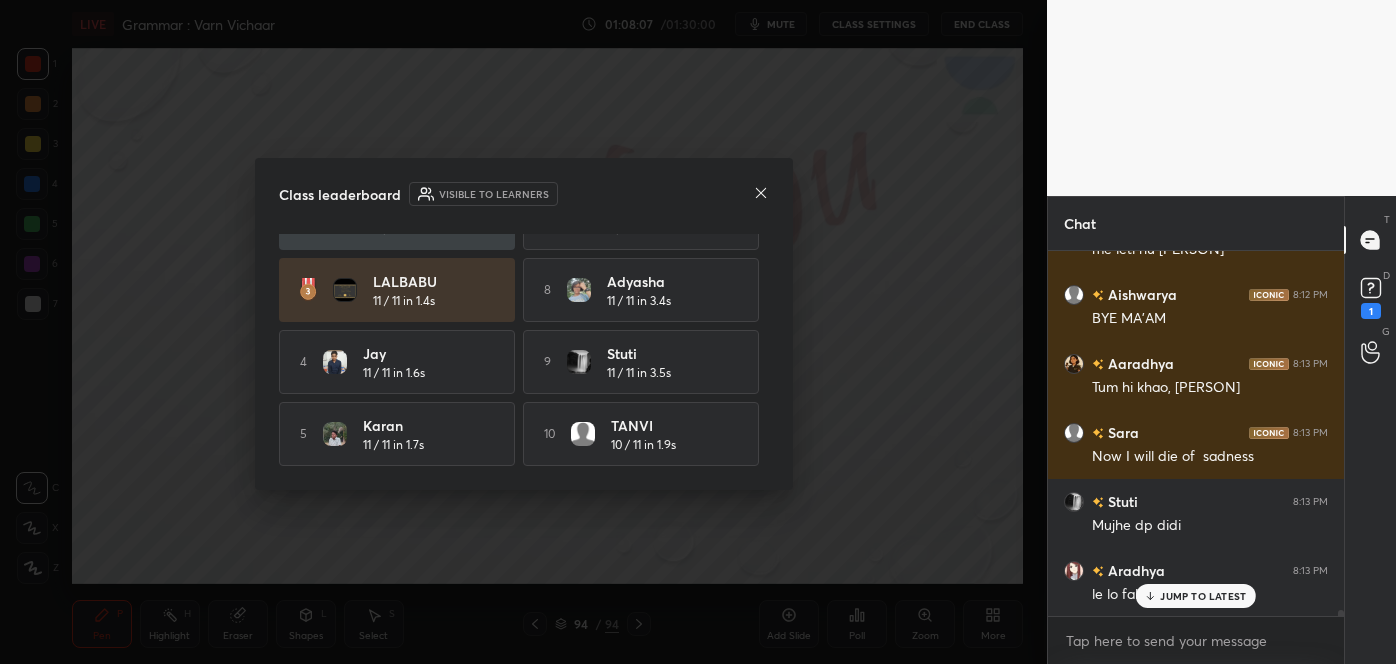click on "Class leaderboard Visible to learners Aradhya 11 / 11 in 0.6s 6 soumya 11 / 11 in 1.8s MOON 11 / 11 in 1.2s 7 Vishikha 11 / 11 in 2.5s LALBABU 11 / 11 in 1.4s 8 Adyasha 11 / 11 in 3.4s 4 jay 11 / 11 in 1.6s 9 Stuti 11 / 11 in 3.5s 5 Karan 11 / 11 in 1.7s 10 TANVI 10 / 11 in 1.9s" at bounding box center [524, 324] 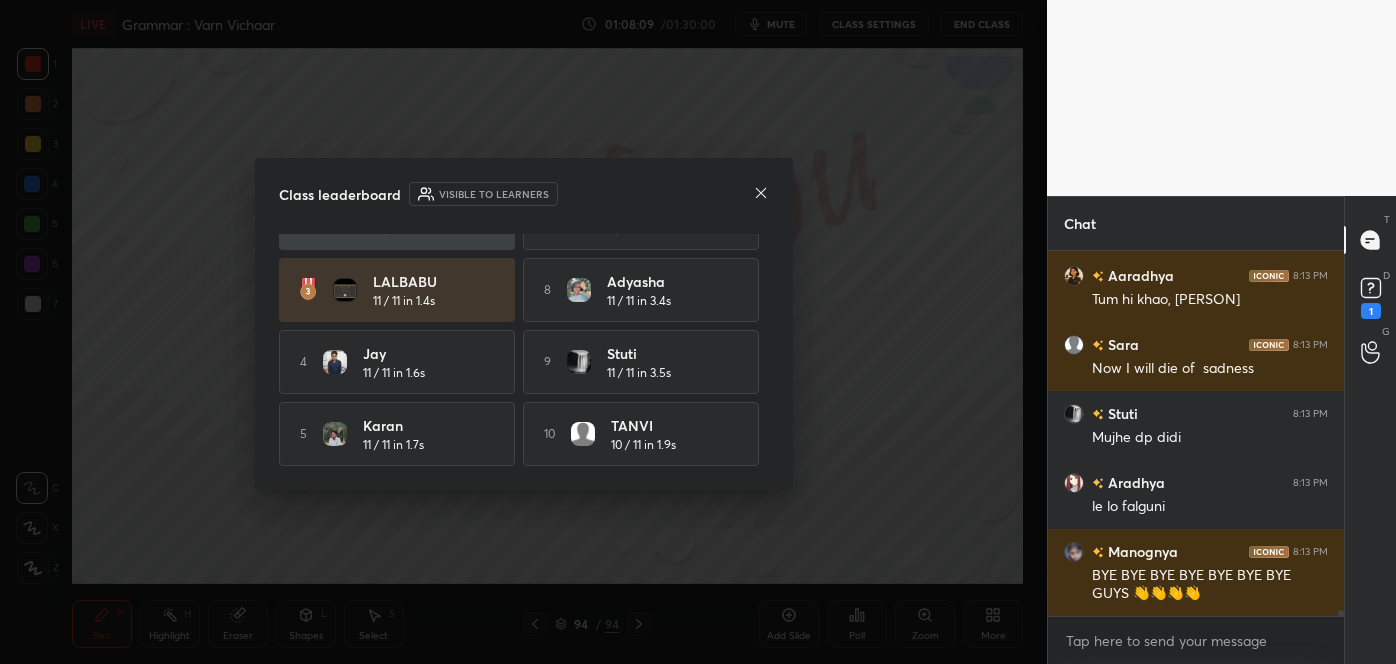 click at bounding box center [761, 194] 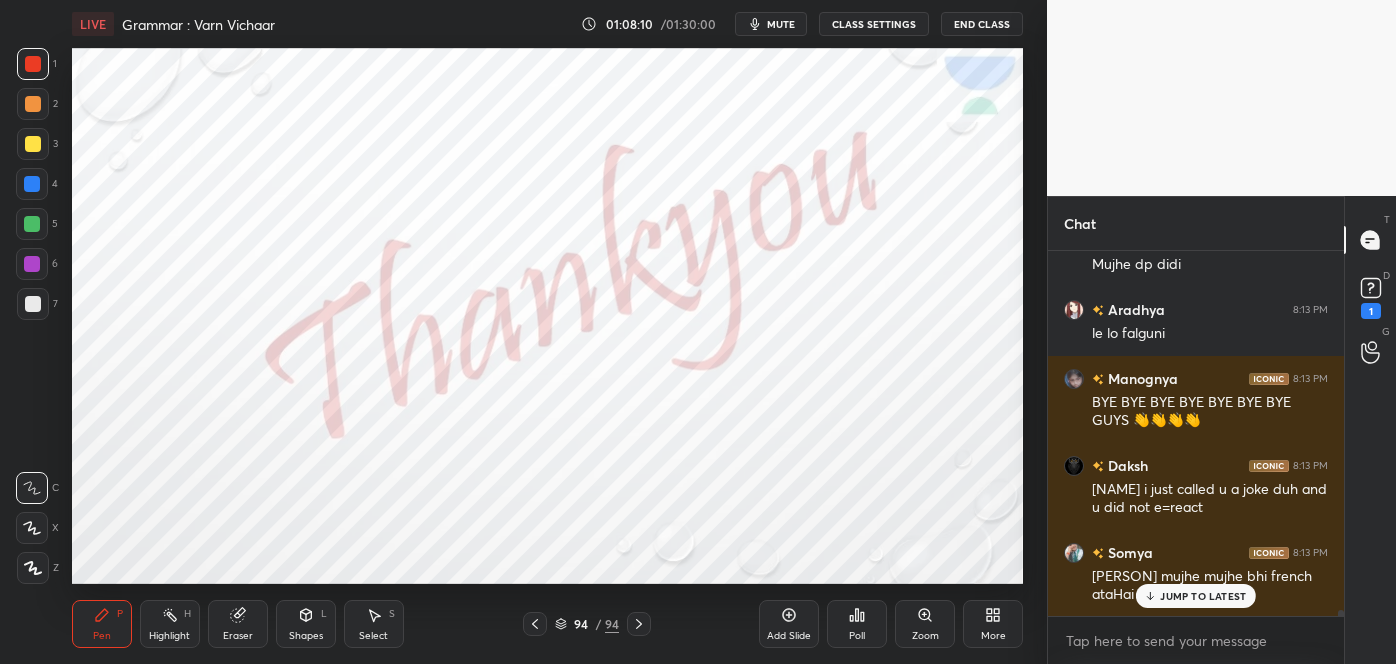 click on "JUMP TO LATEST" at bounding box center [1203, 596] 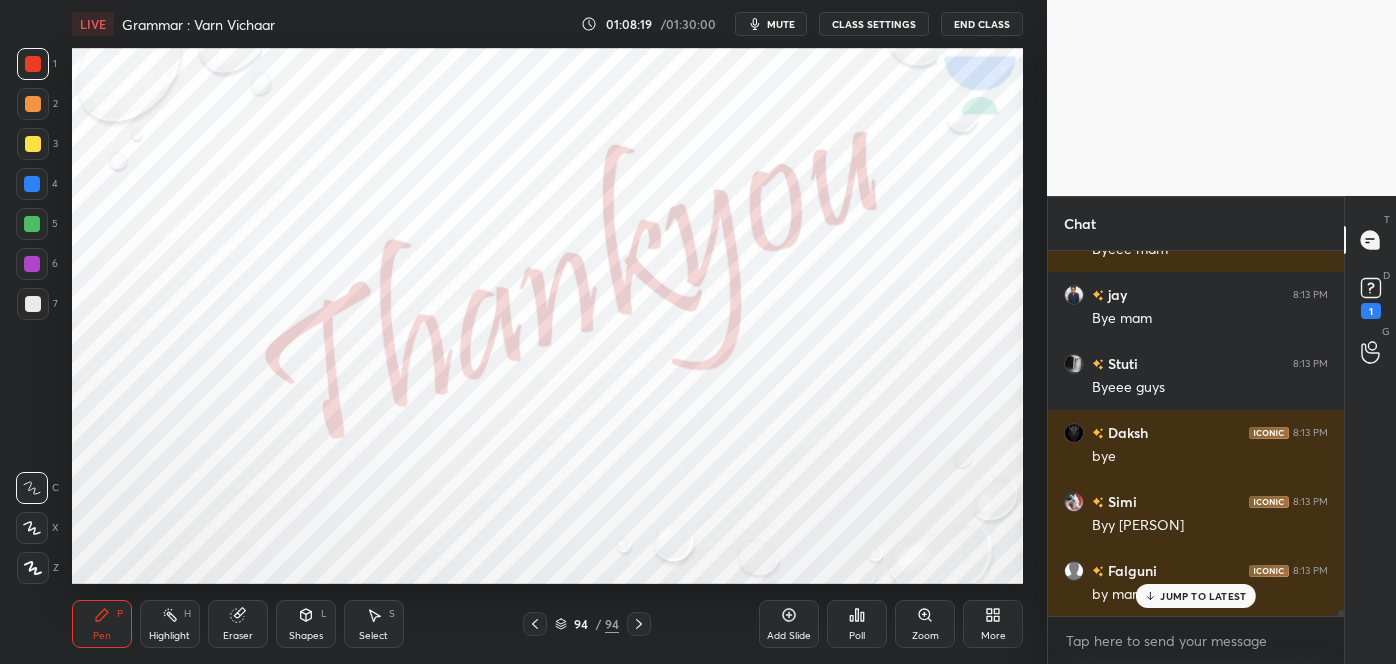 click 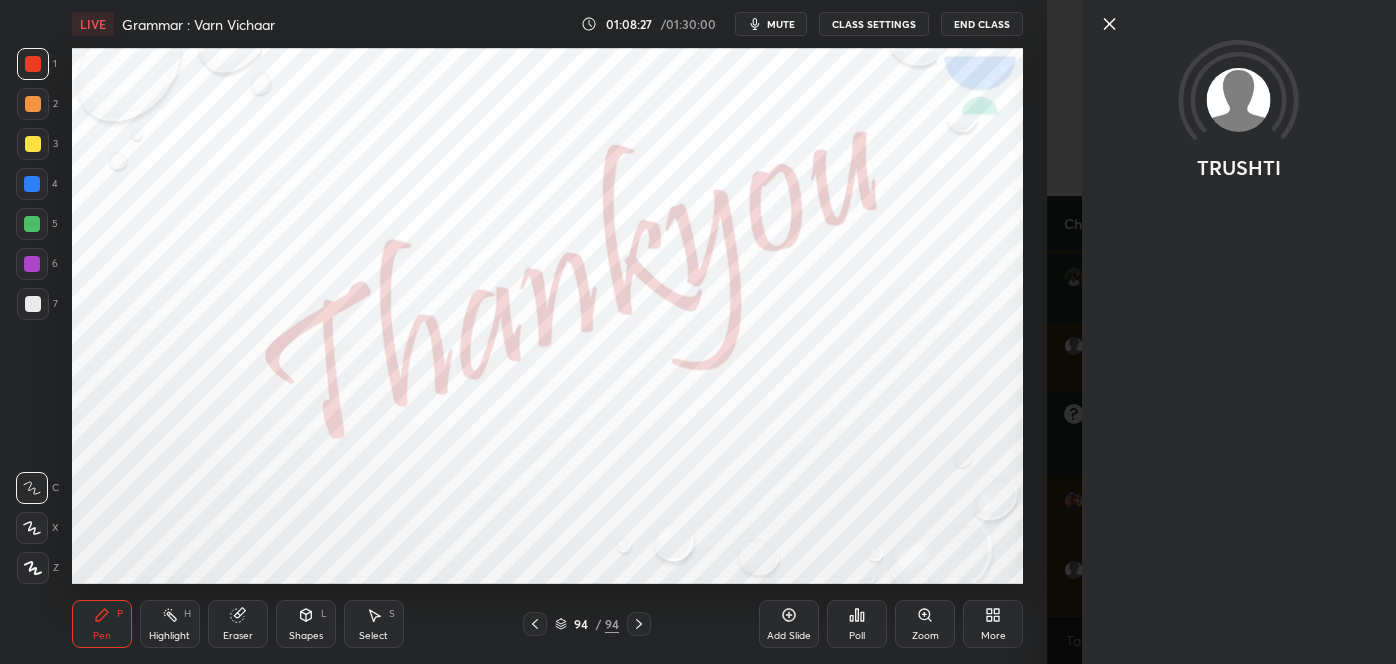 click 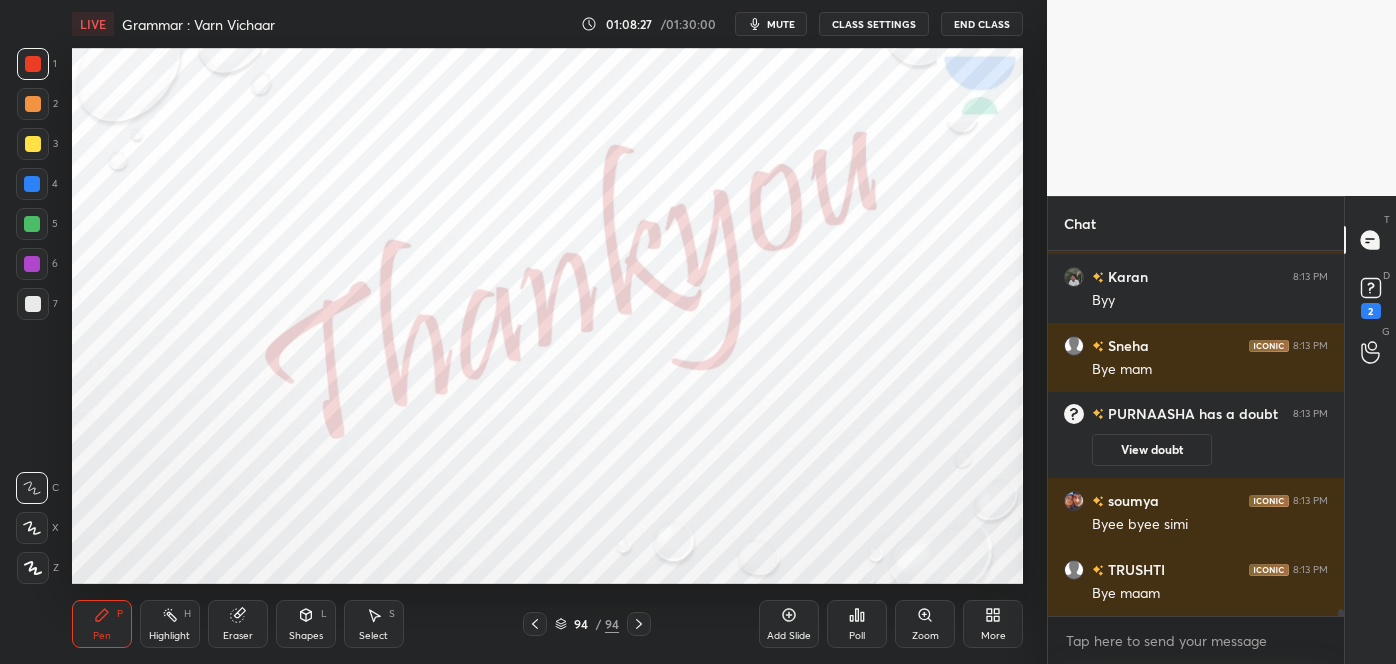 click on "End Class" at bounding box center [982, 24] 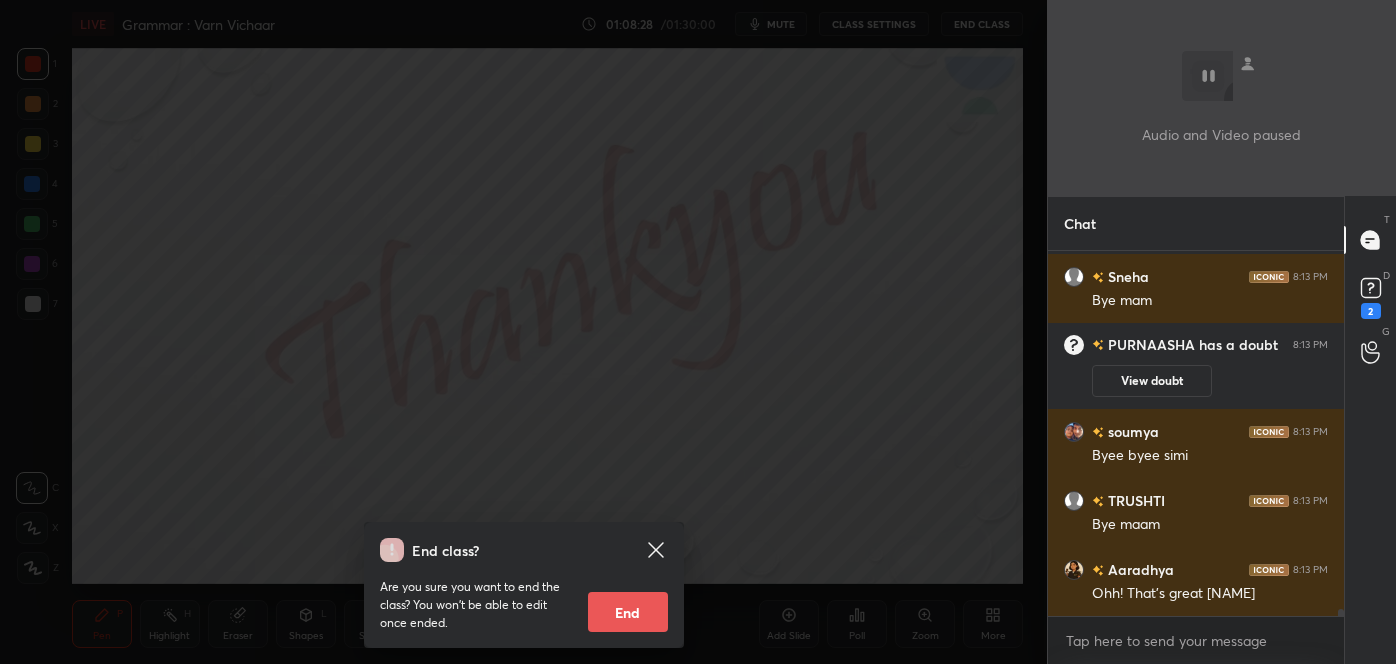 click on "End" at bounding box center [628, 612] 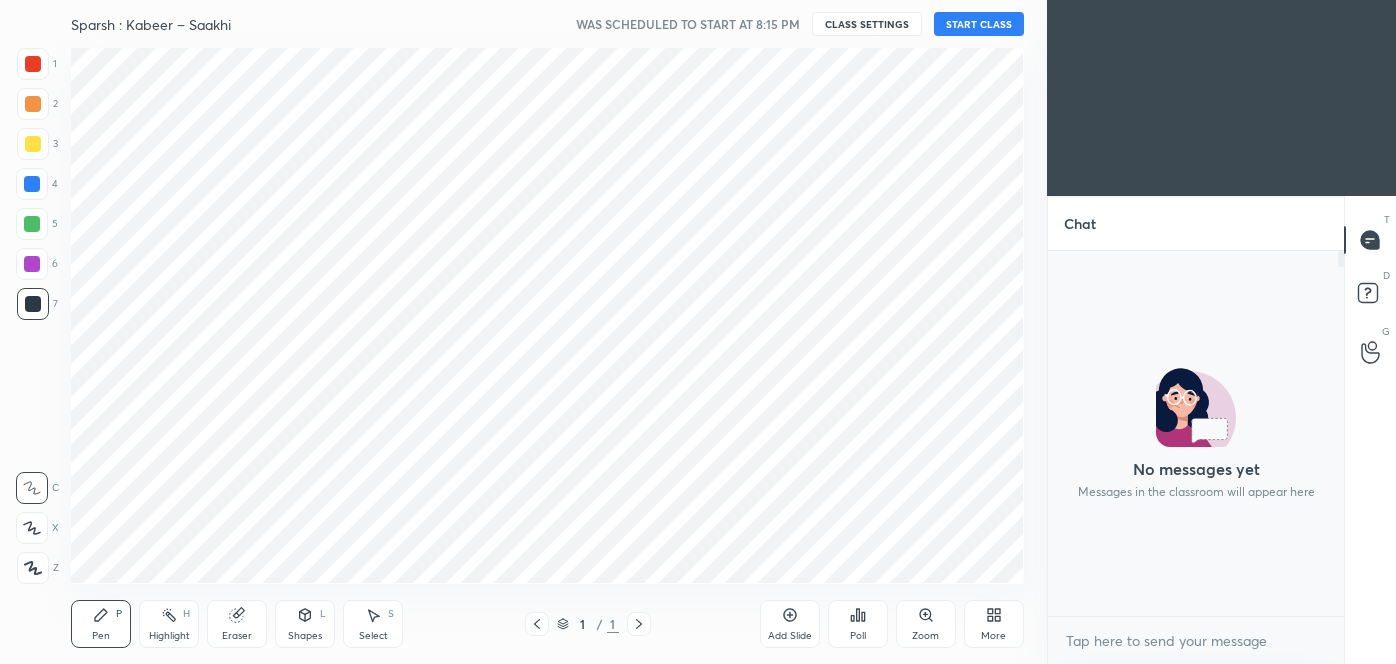 scroll, scrollTop: 0, scrollLeft: 0, axis: both 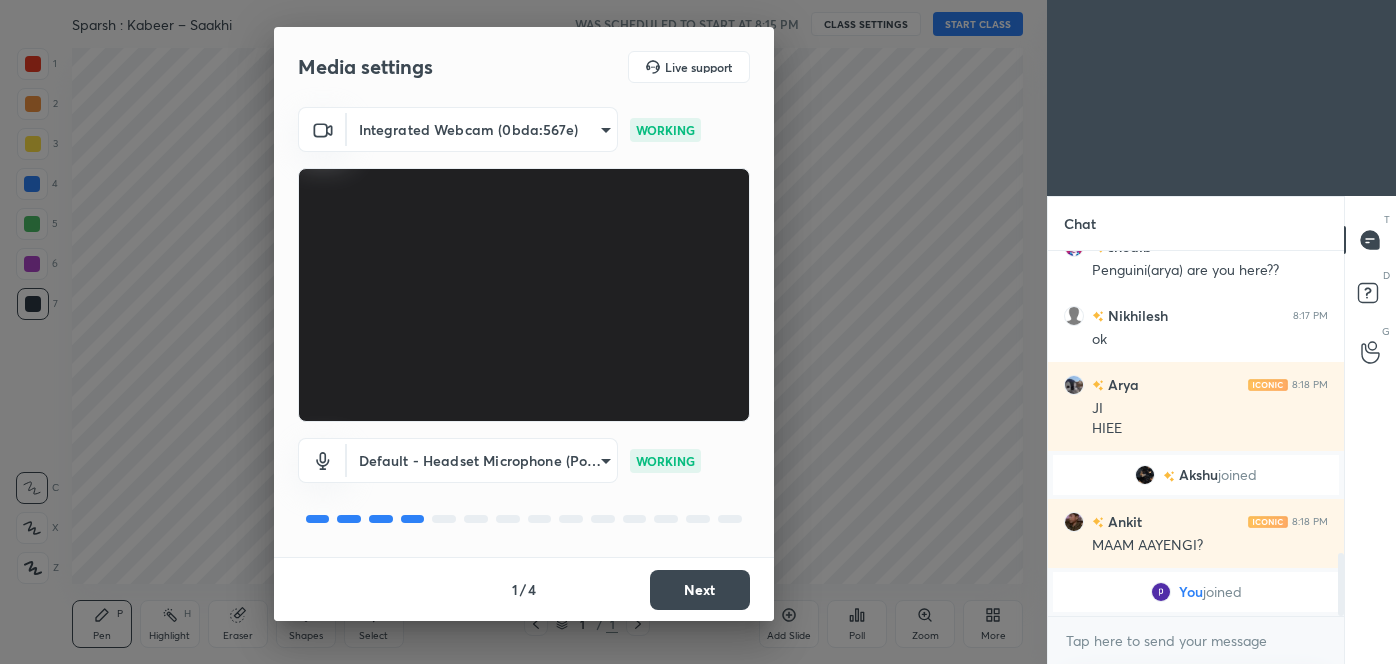 click on "Next" at bounding box center [700, 590] 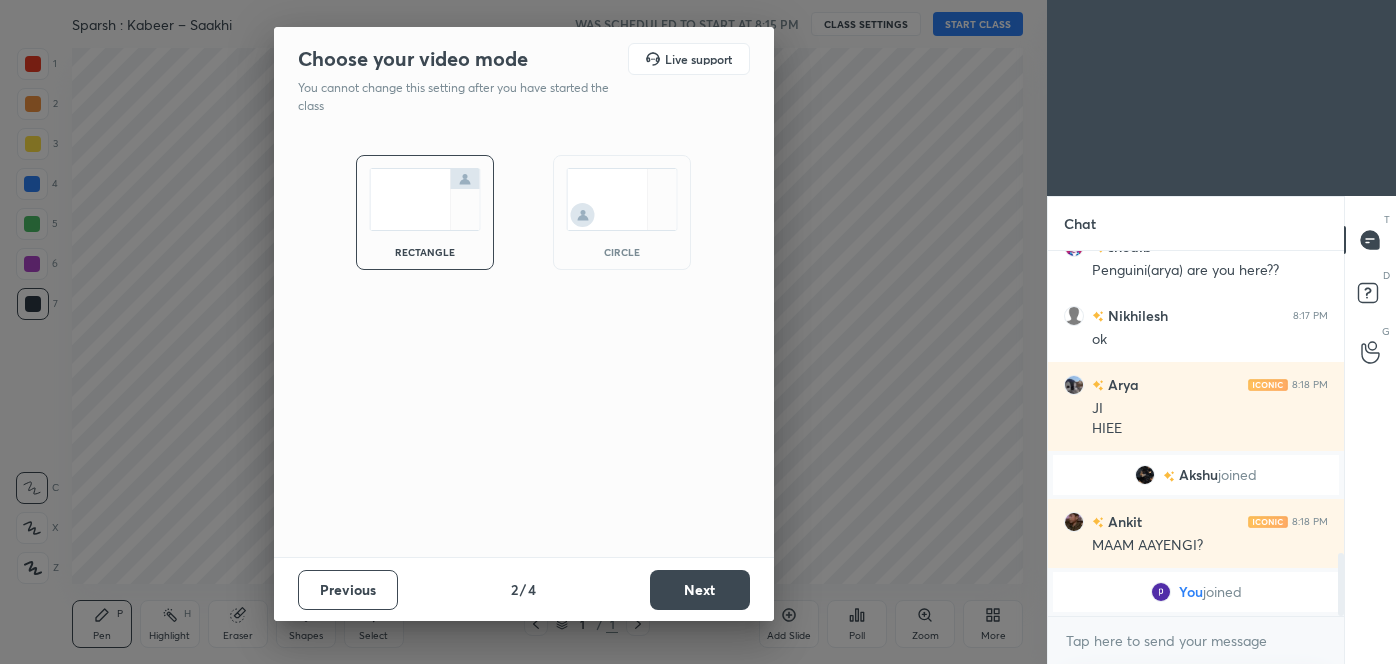click on "Next" at bounding box center (700, 590) 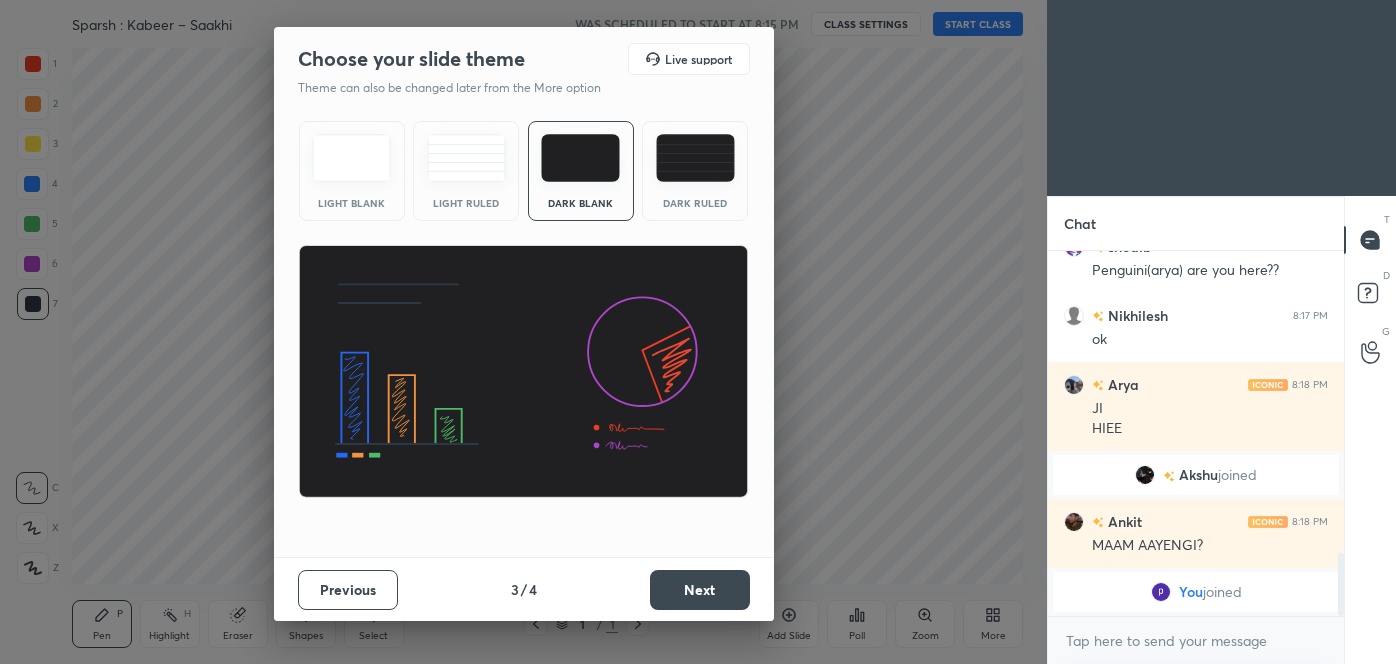 click on "Next" at bounding box center (700, 590) 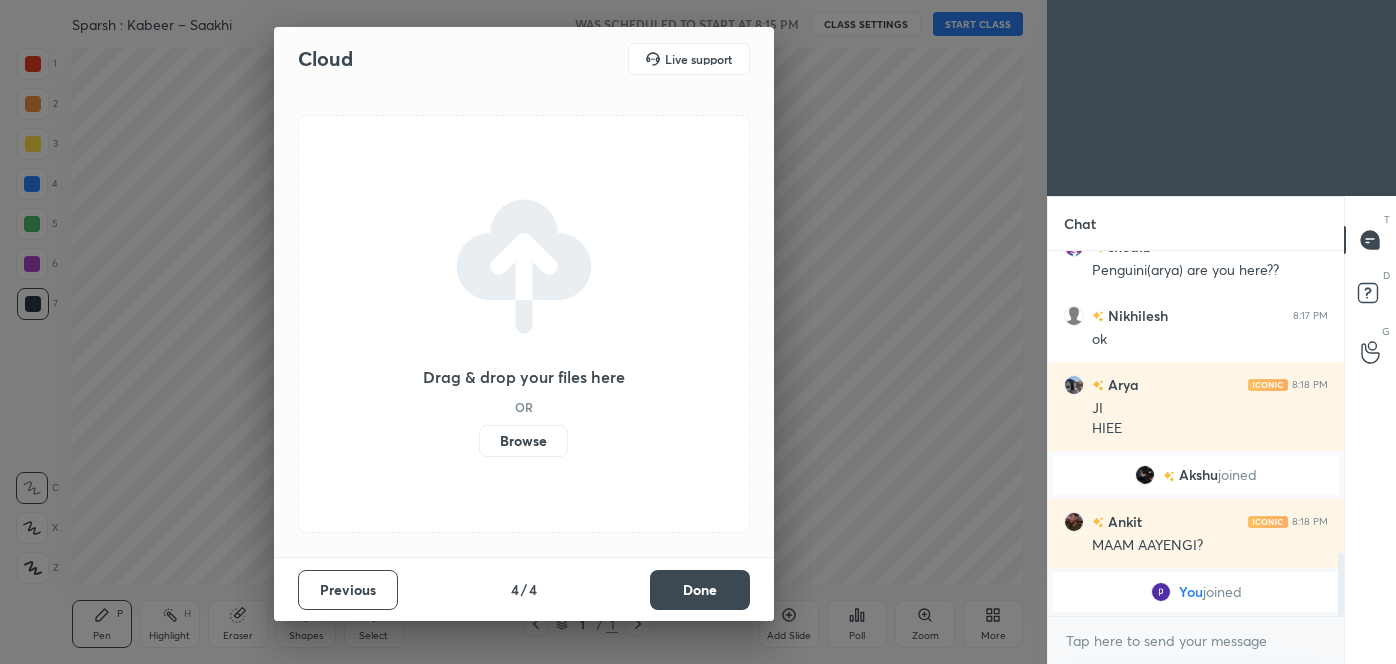 click on "Done" at bounding box center (700, 590) 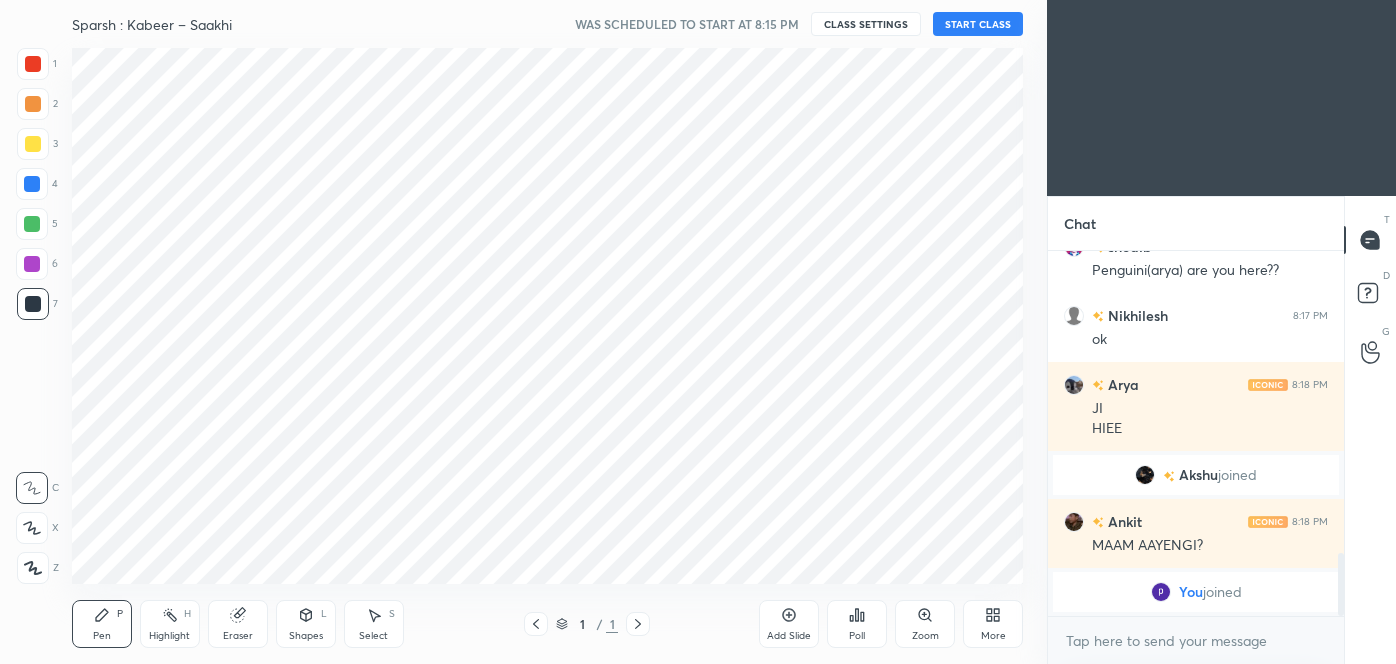 click on "START CLASS" at bounding box center [978, 24] 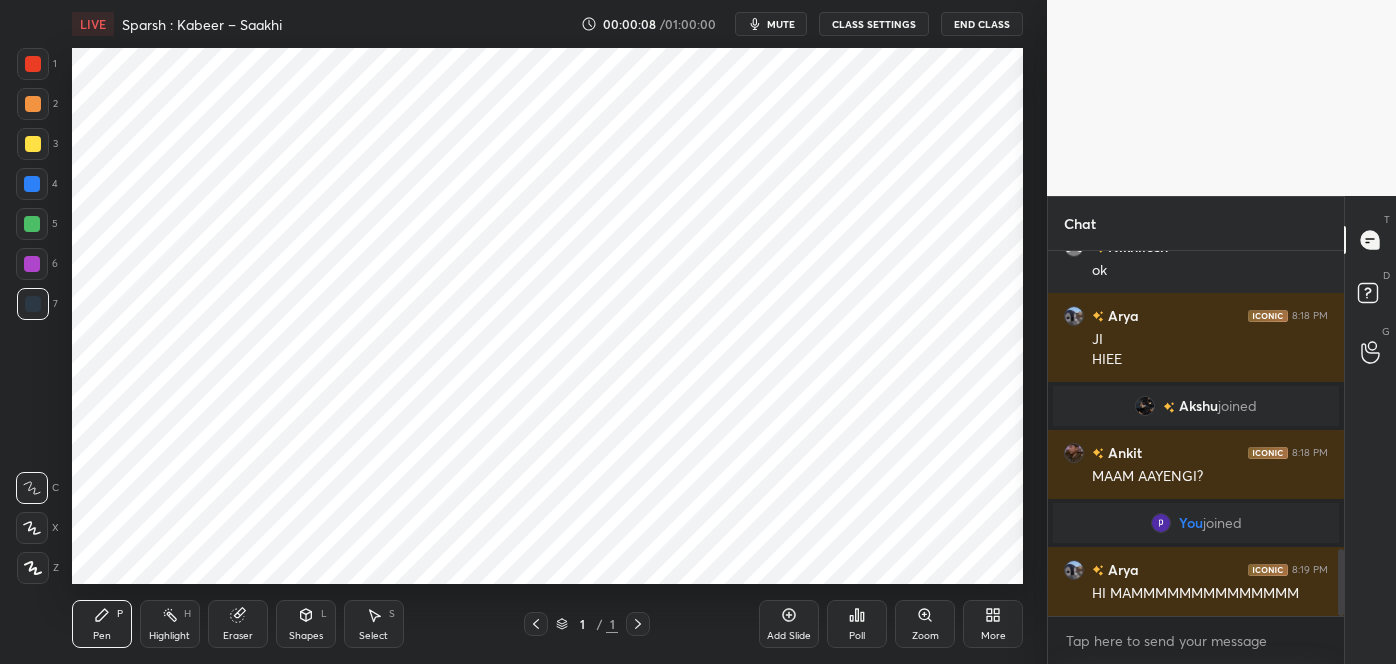 scroll, scrollTop: 1675, scrollLeft: 0, axis: vertical 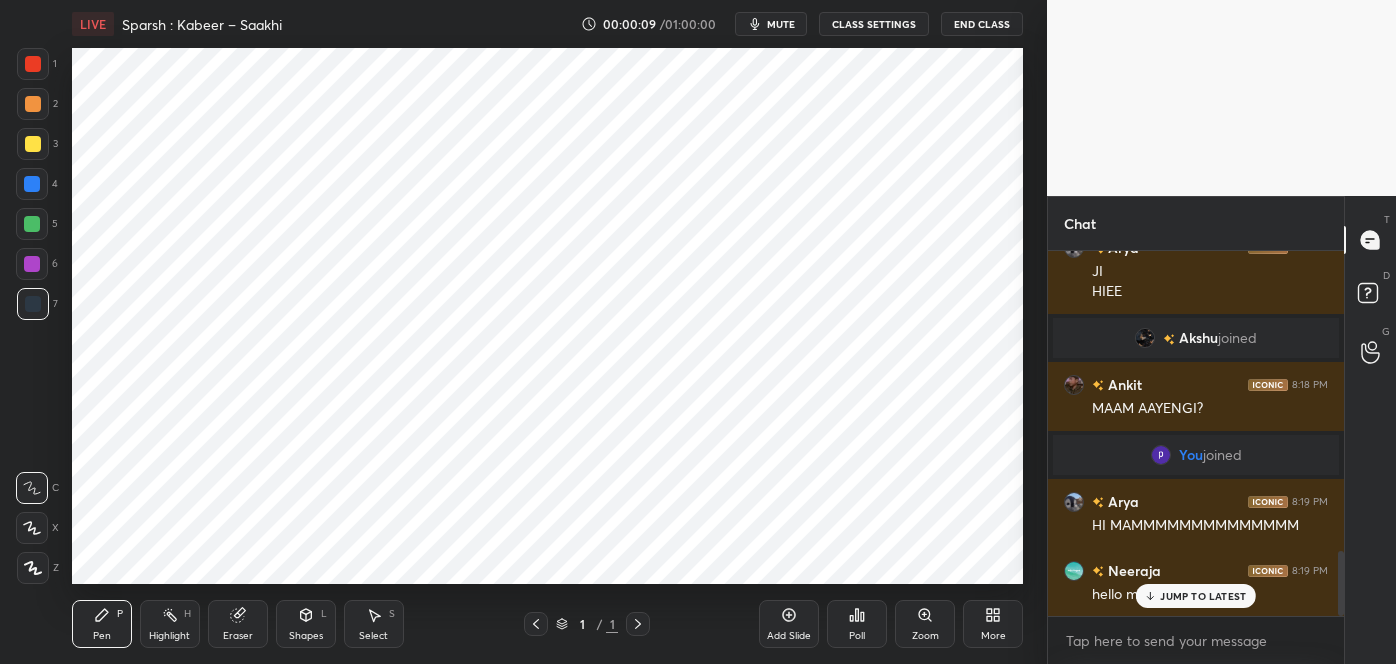 click on "JUMP TO LATEST" at bounding box center (1203, 596) 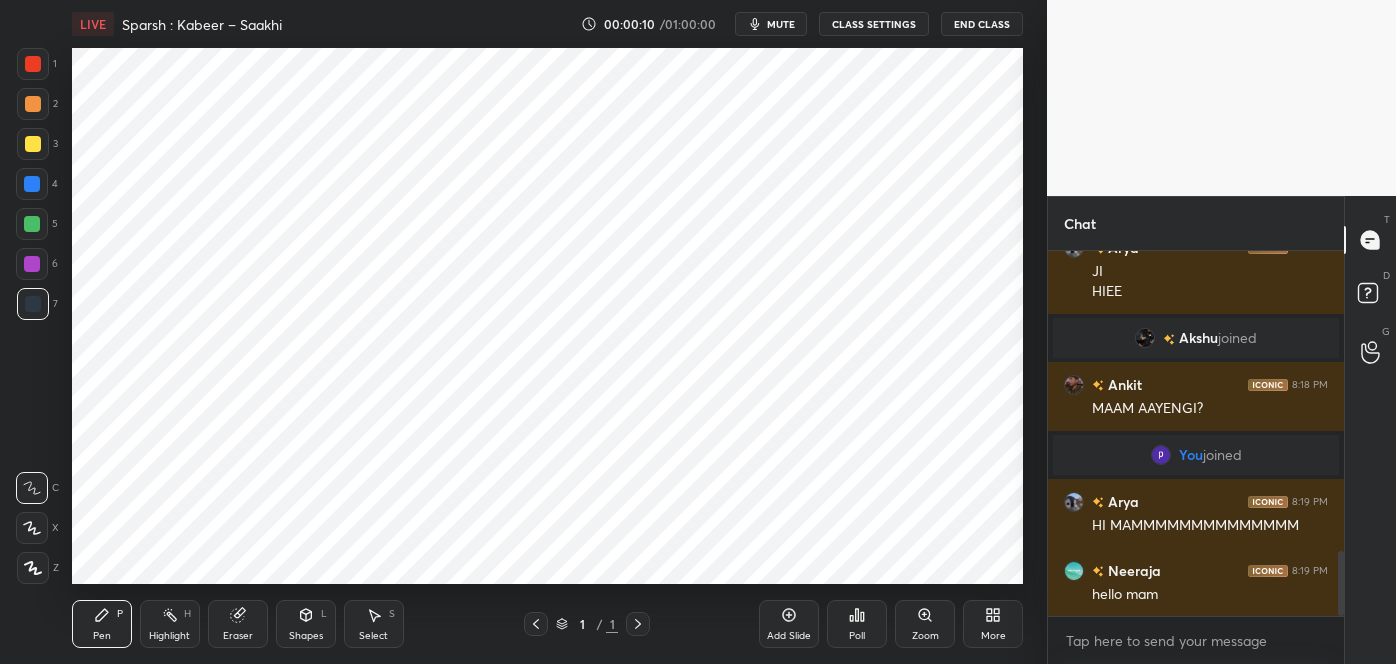 scroll, scrollTop: 1744, scrollLeft: 0, axis: vertical 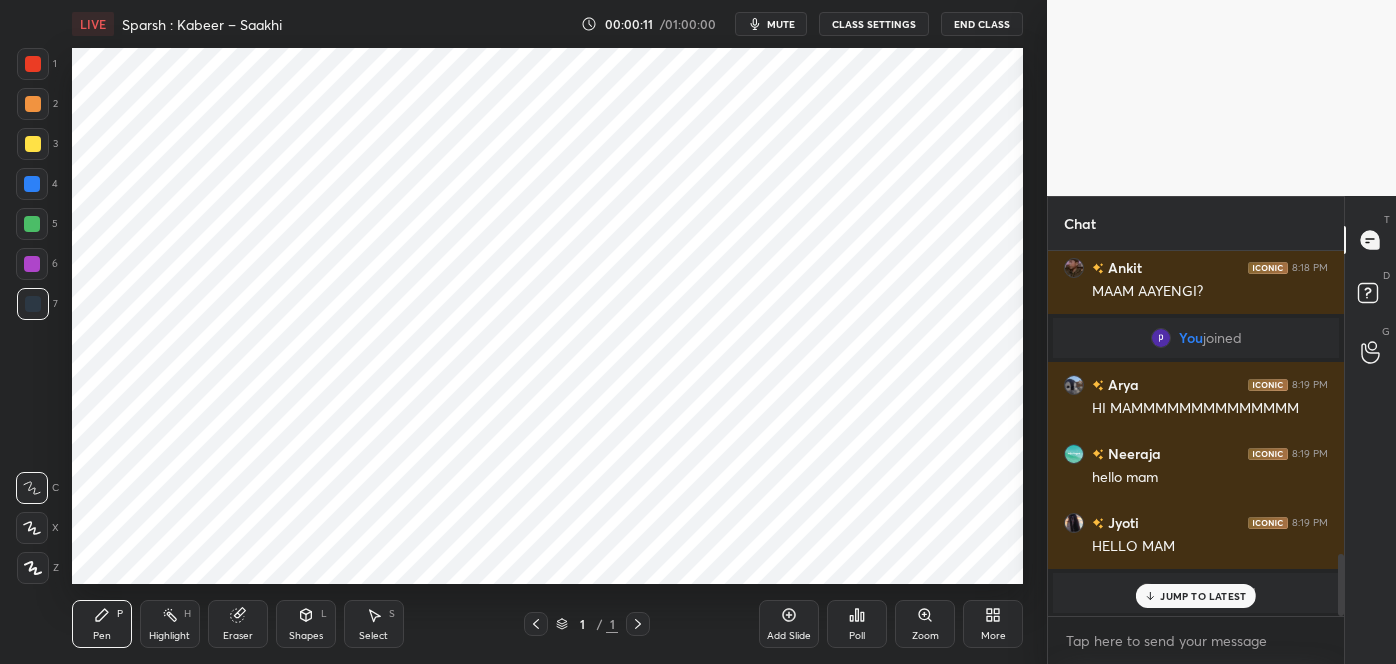click on "JUMP TO LATEST" at bounding box center (1203, 596) 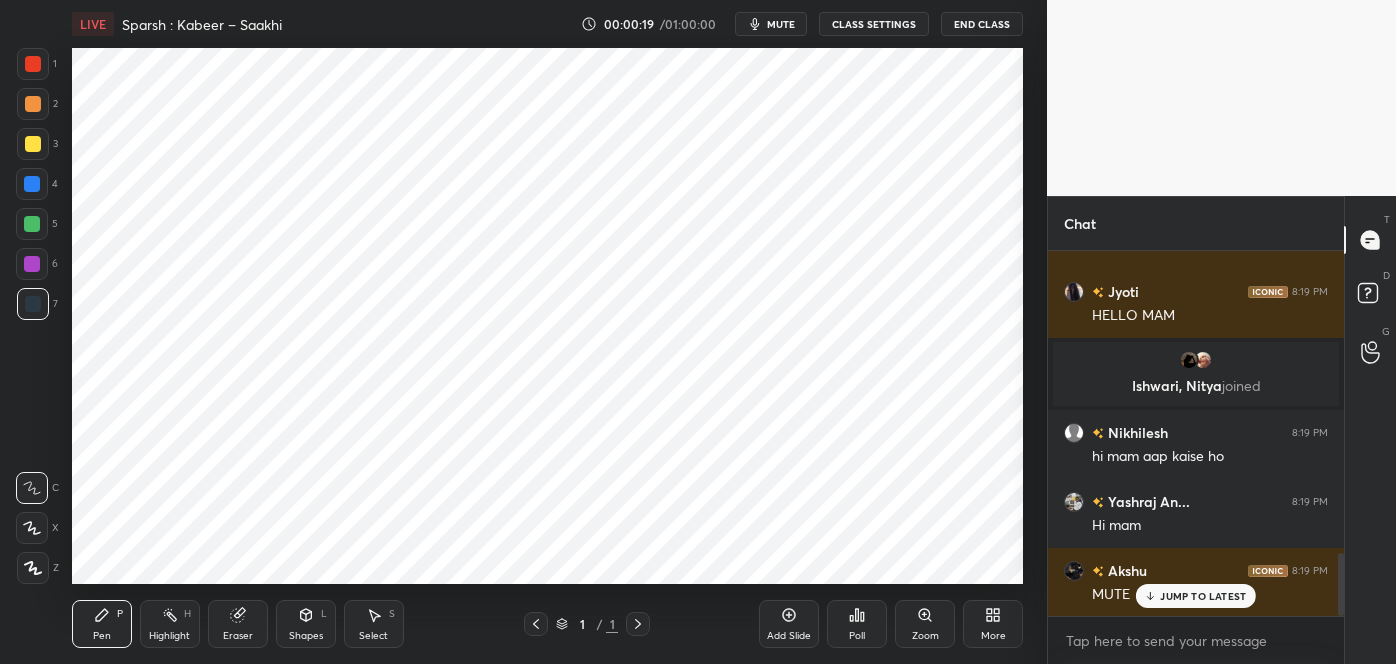 scroll, scrollTop: 1843, scrollLeft: 0, axis: vertical 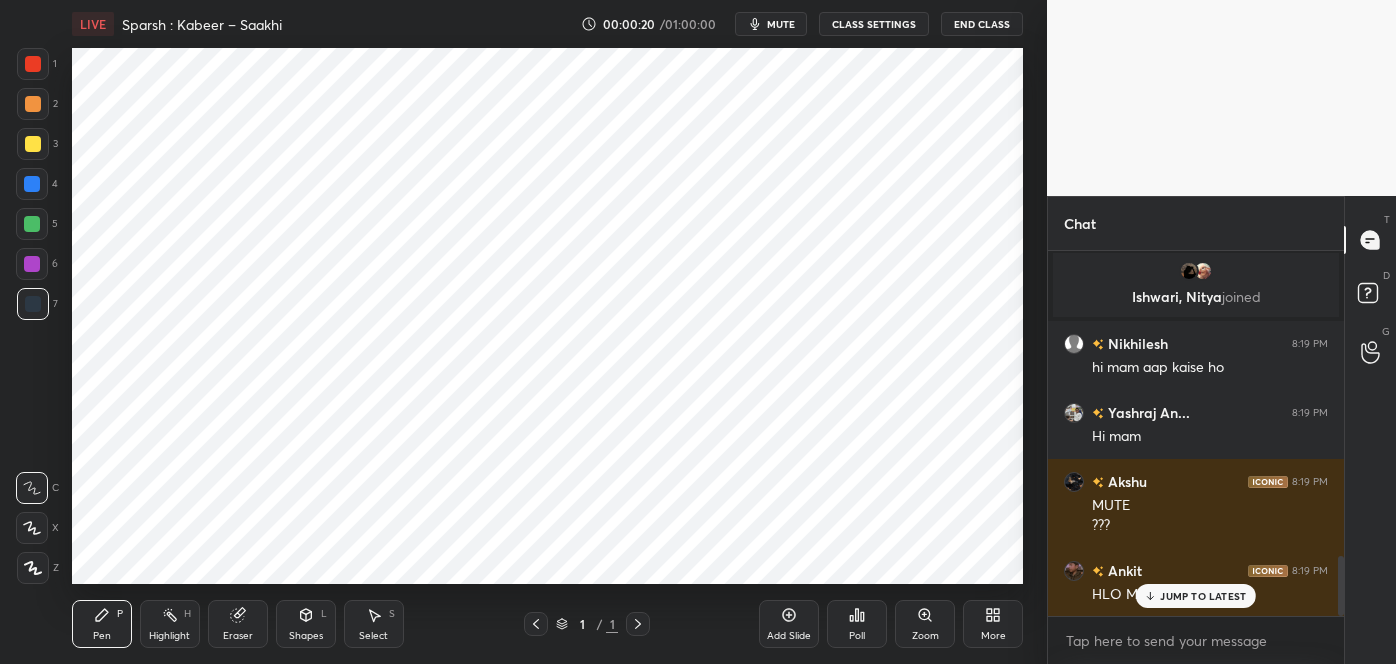 click on "JUMP TO LATEST" at bounding box center (1203, 596) 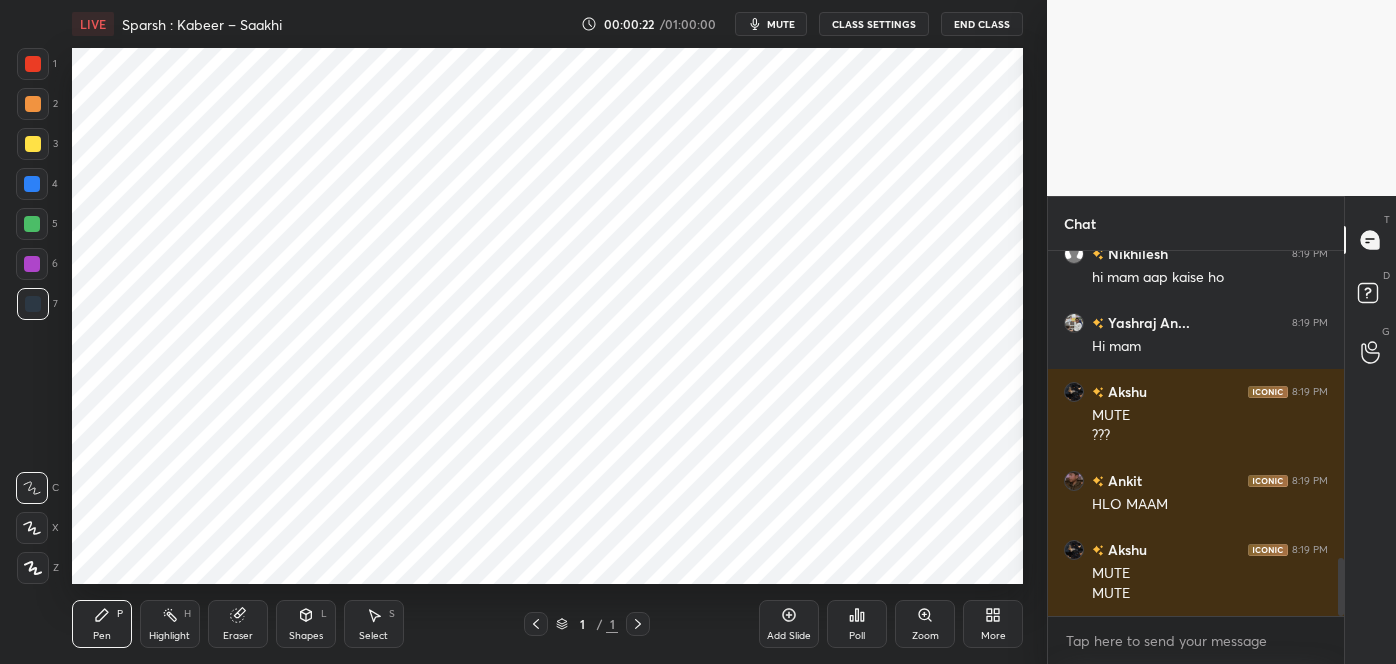 scroll, scrollTop: 2071, scrollLeft: 0, axis: vertical 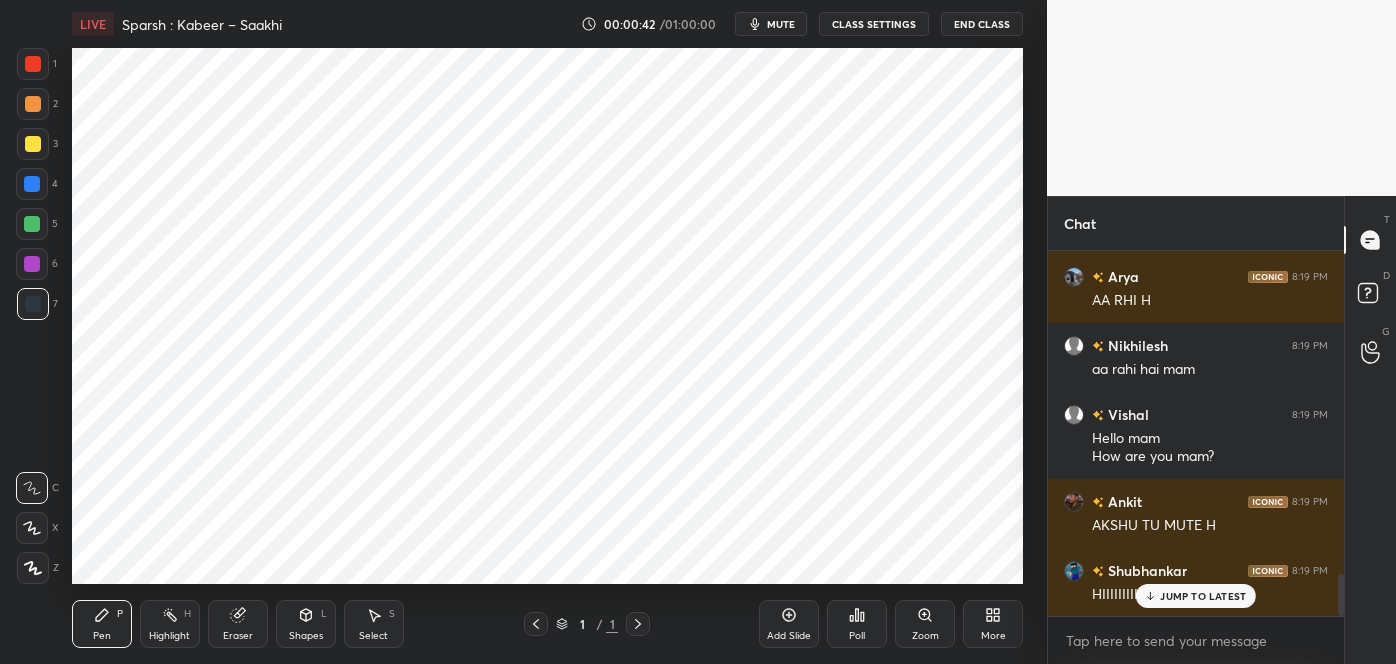 click on "JUMP TO LATEST" at bounding box center (1203, 596) 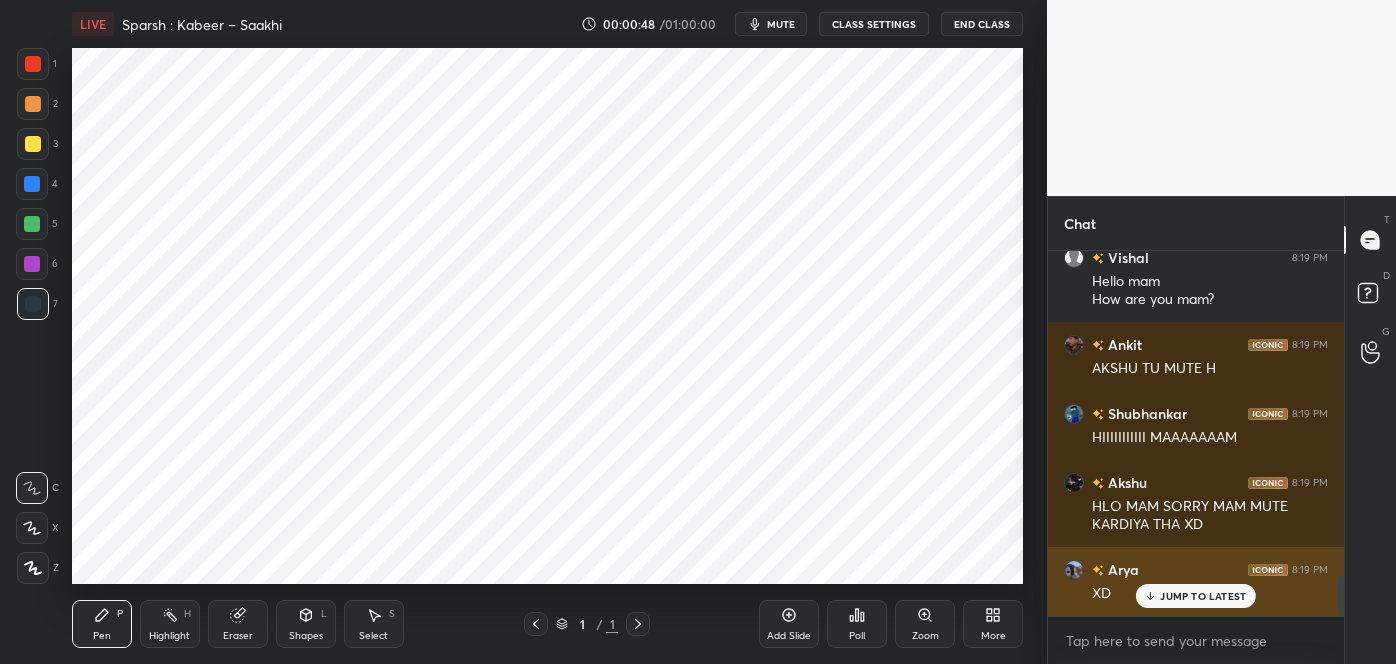 scroll, scrollTop: 3003, scrollLeft: 0, axis: vertical 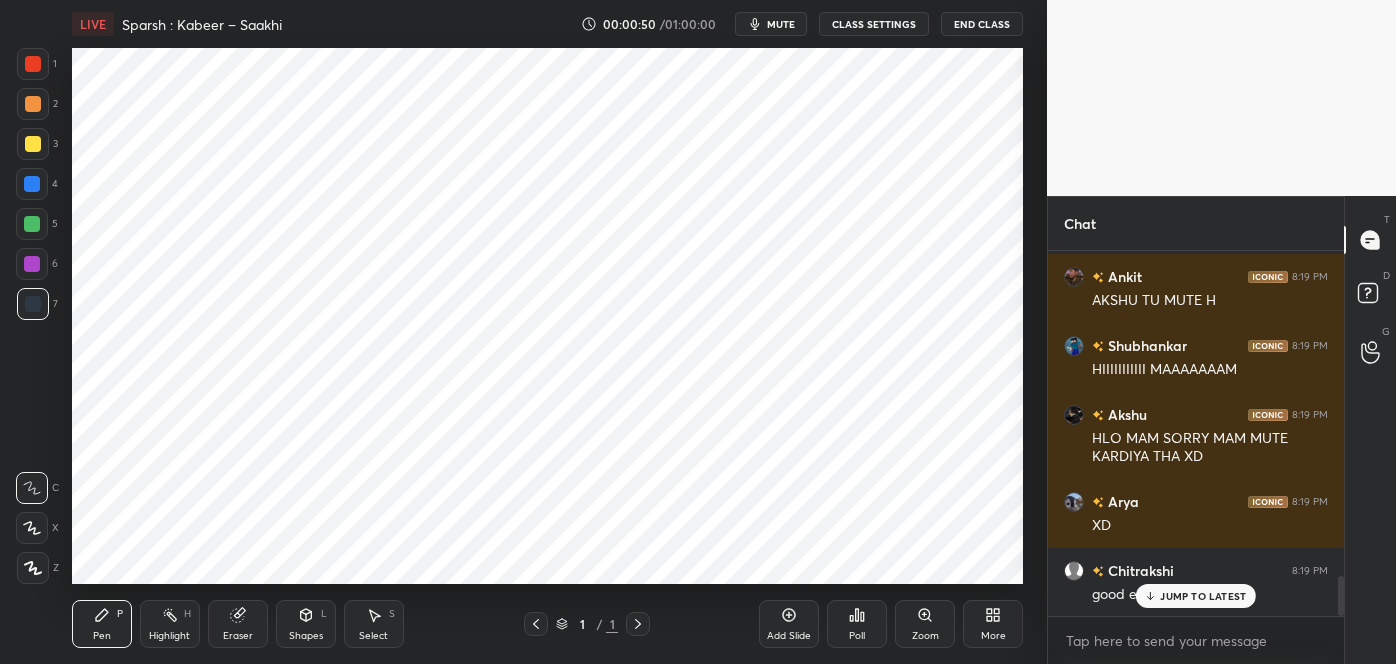 click on "Akshu 8:19 PM MUTE MUTE Arya 8:19 PM HIIIIII Akshu 8:19 PM MUTE Arya 8:19 PM NO MUTE Ishwari 8:19 PM Hello mam Yashashvi 8:19 PM HLO MAM Abhinav 8:19 PM hello mam Ankit 8:19 PM AA RHI Arya 8:19 PM AA RHI H Nikhilesh 8:19 PM aa rahi hai mam Vishal 8:19 PM Hello mam
How are you mam? Ankit 8:19 PM AKSHU TU MUTE H Shubhankar 8:19 PM HIIIIIIIIIII MAAAAAAAM Akshu 8:19 PM HLO MAM SORRY MAM MUTE KARDIYA THA XD Arya 8:19 PM XD Chitrakshi 8:19 PM good evening mam JUMP TO LATEST" at bounding box center [1196, 433] 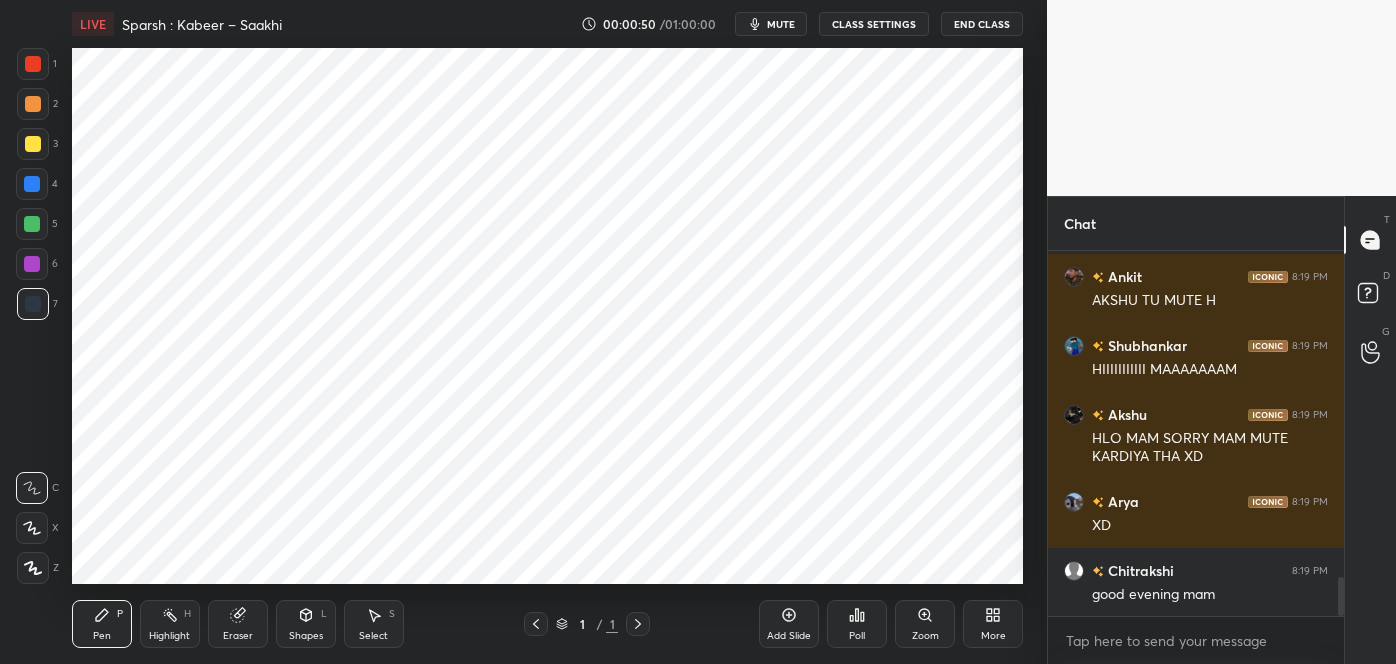 scroll, scrollTop: 3072, scrollLeft: 0, axis: vertical 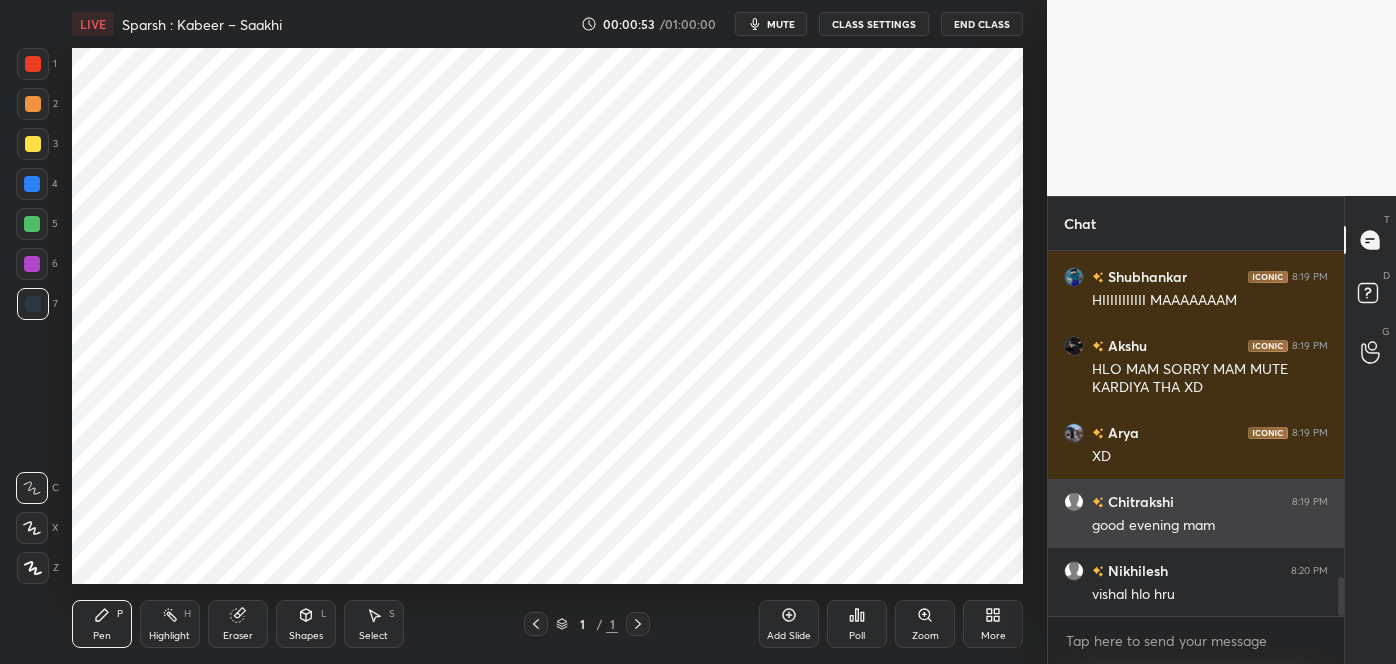 click on "Chitrakshi 8:19 PM good evening mam" at bounding box center (1196, 513) 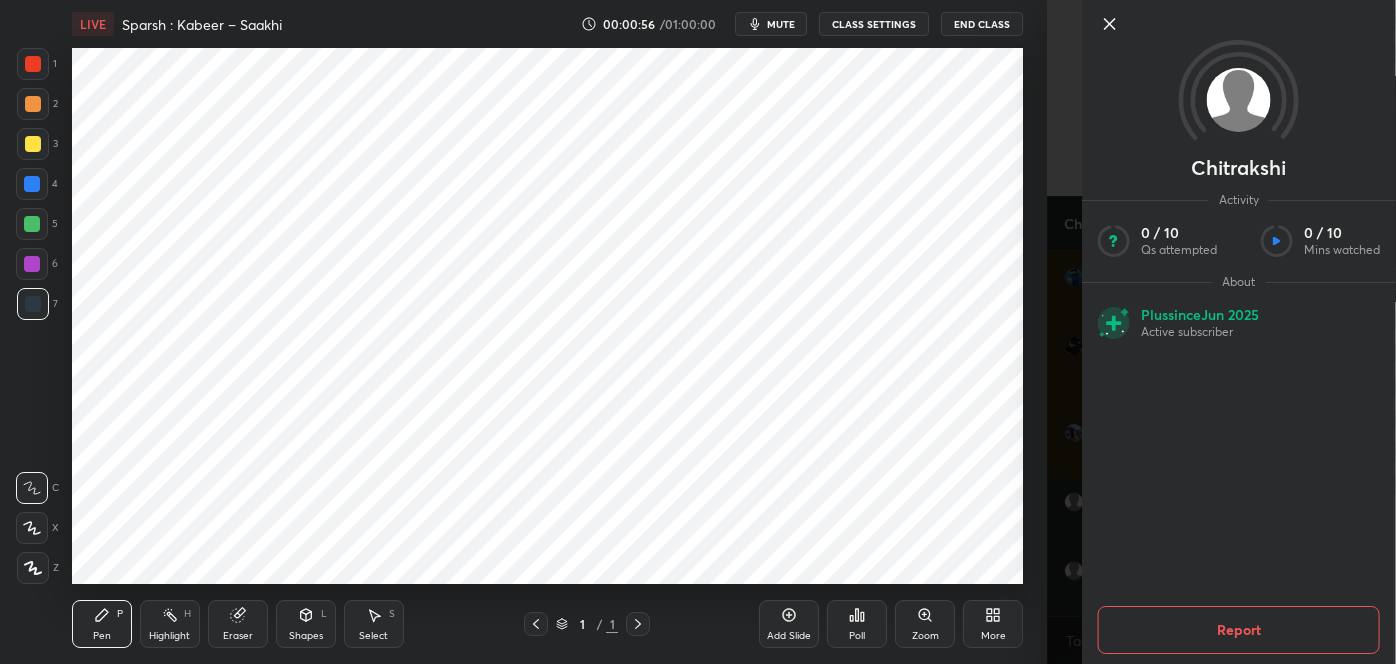 scroll, scrollTop: 3141, scrollLeft: 0, axis: vertical 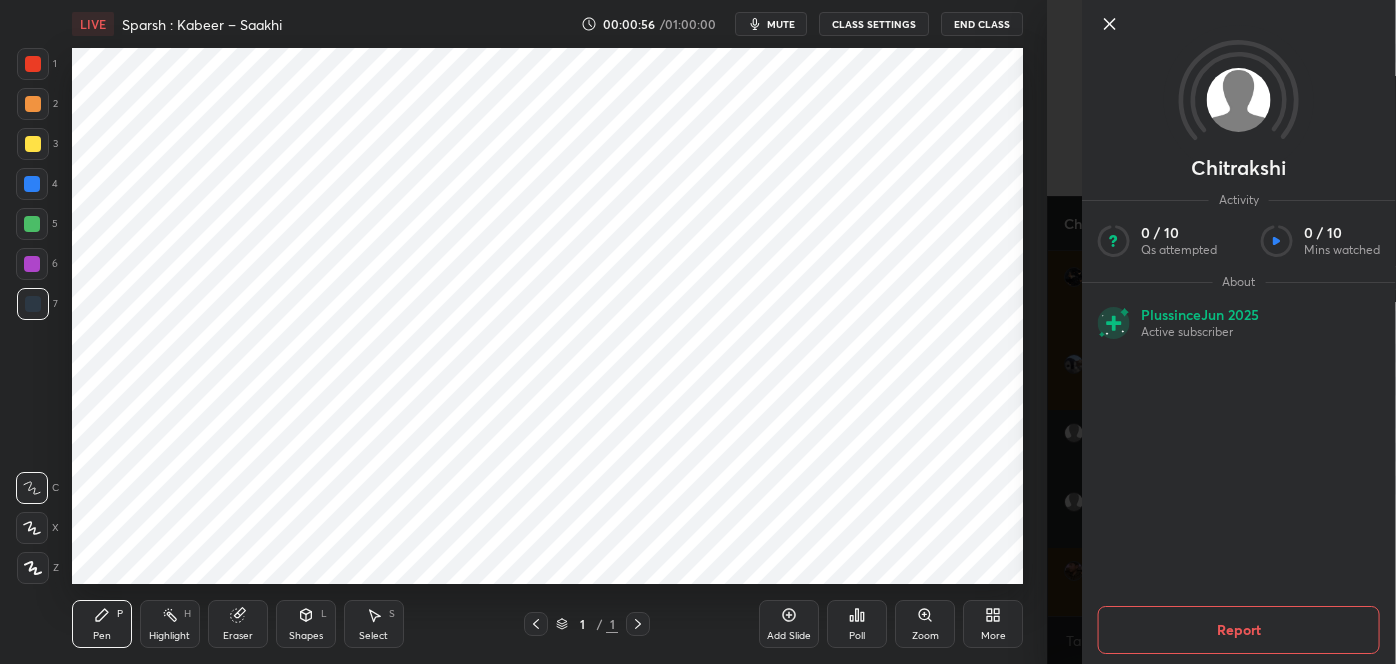 click 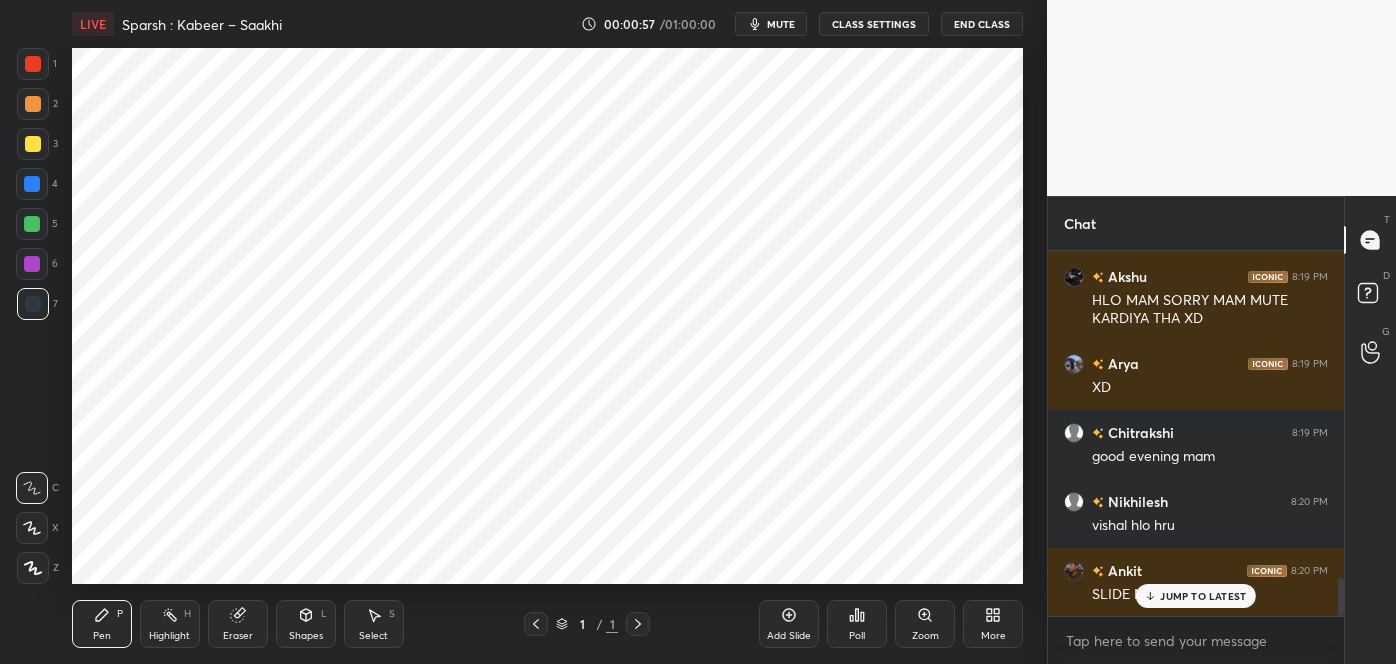 scroll, scrollTop: 3210, scrollLeft: 0, axis: vertical 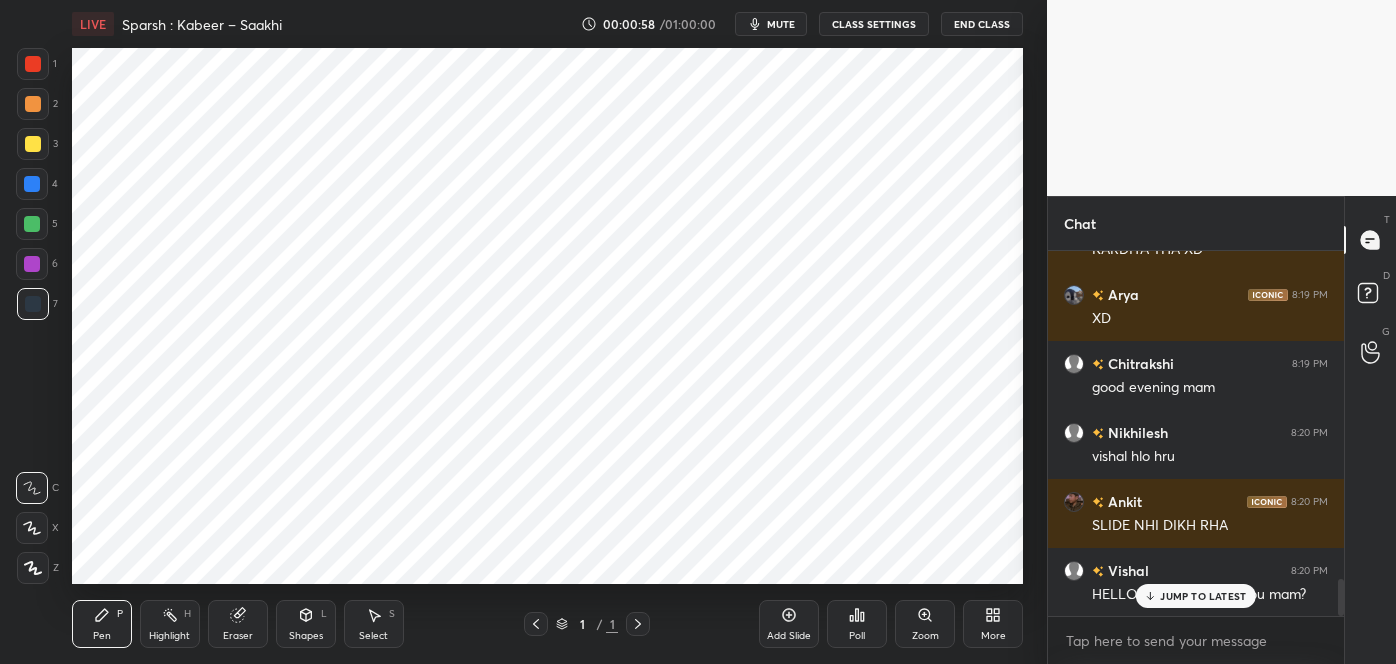 click on "JUMP TO LATEST" at bounding box center (1196, 596) 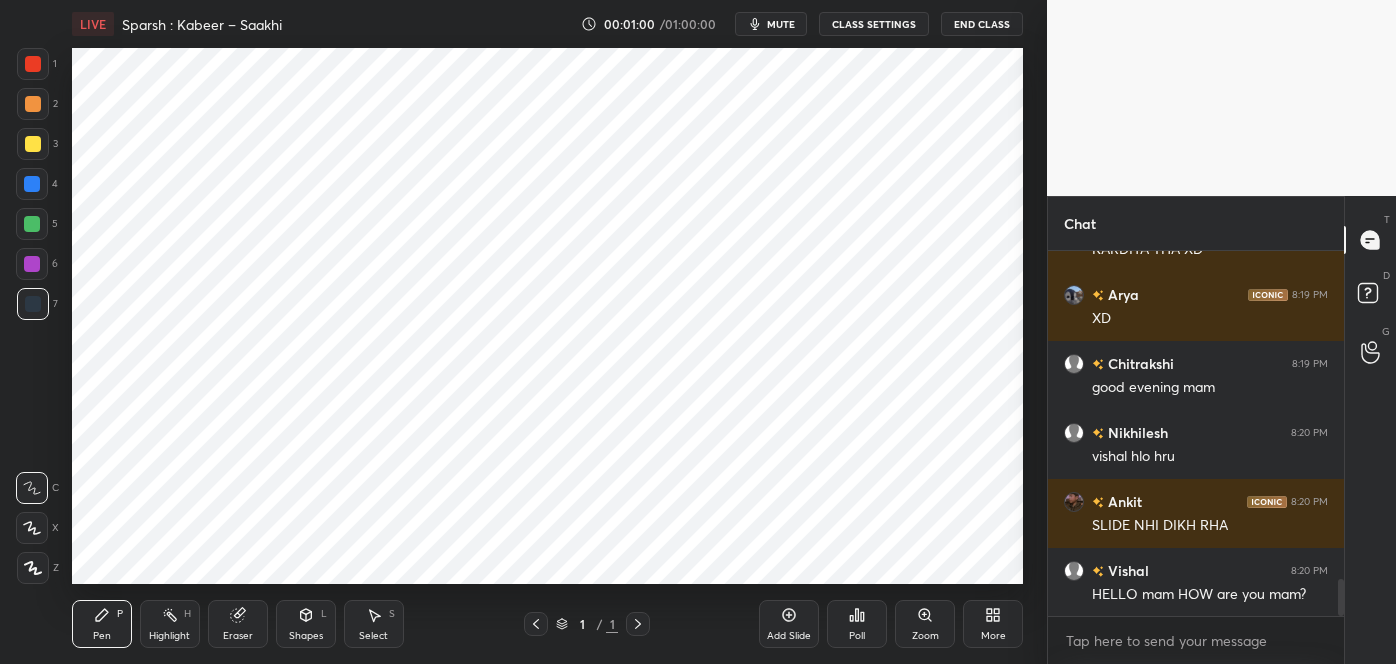 scroll, scrollTop: 3280, scrollLeft: 0, axis: vertical 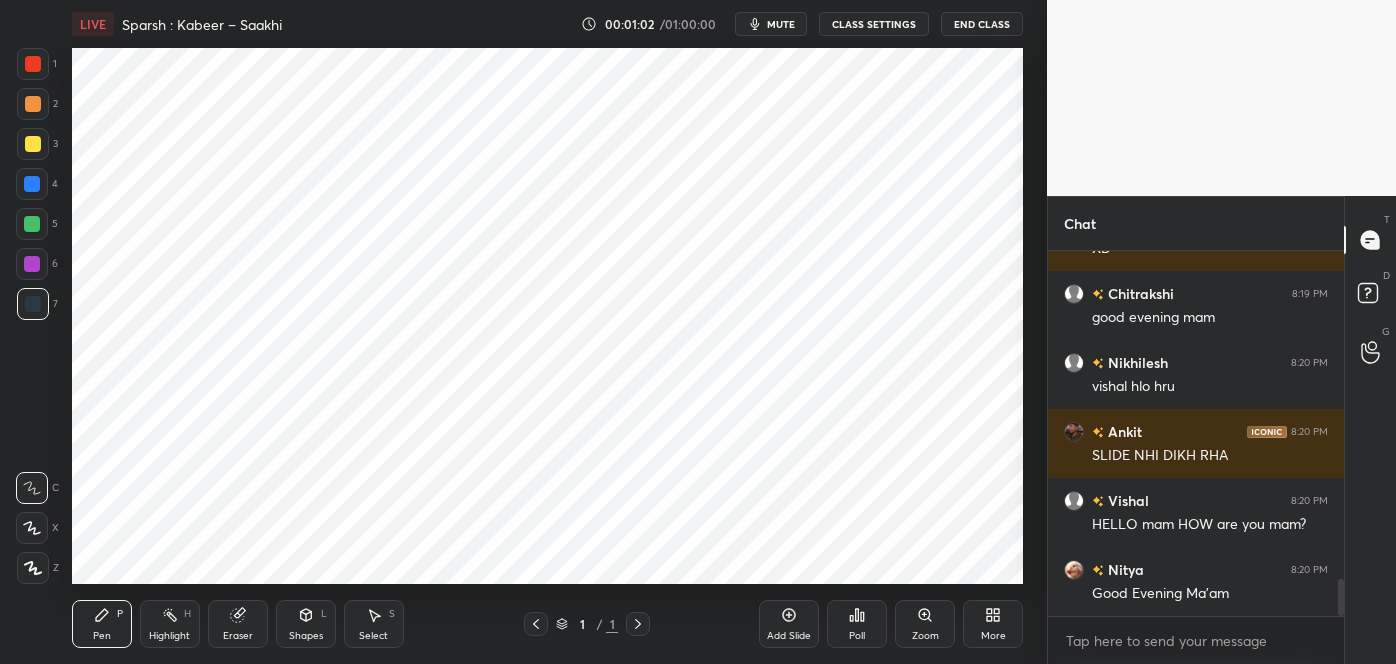 click on "More" at bounding box center [993, 624] 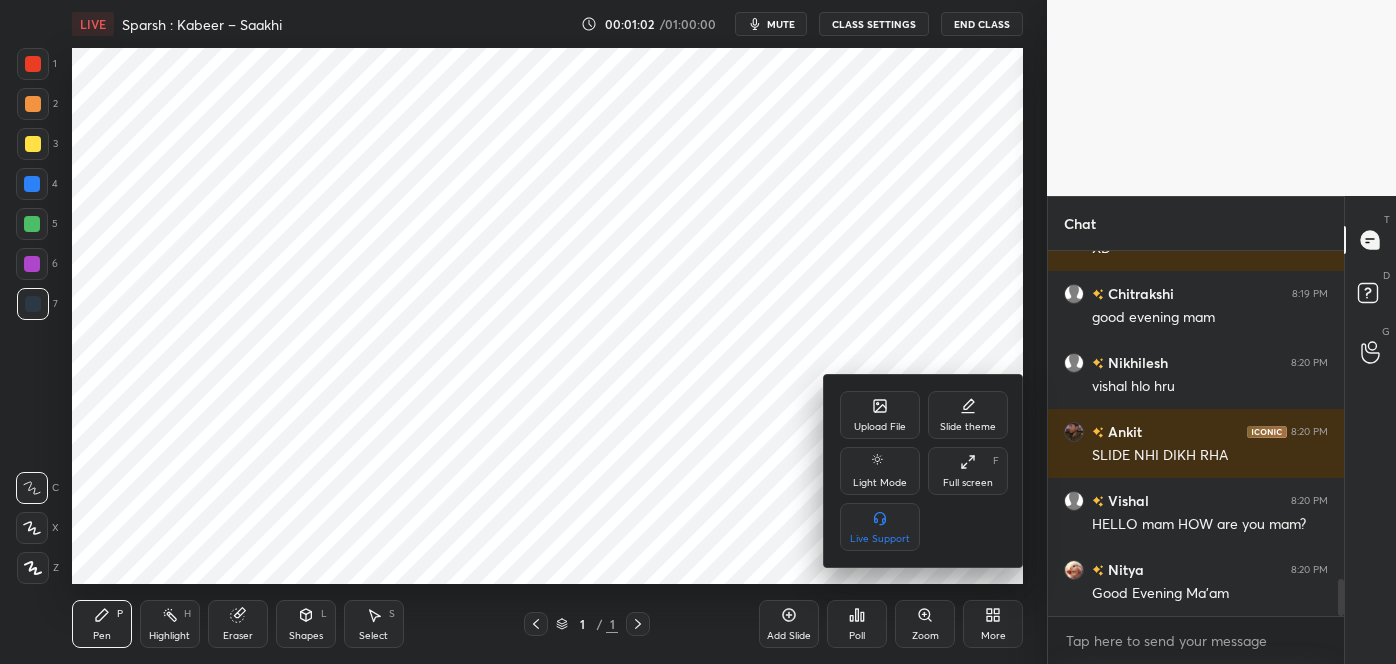 click at bounding box center (698, 332) 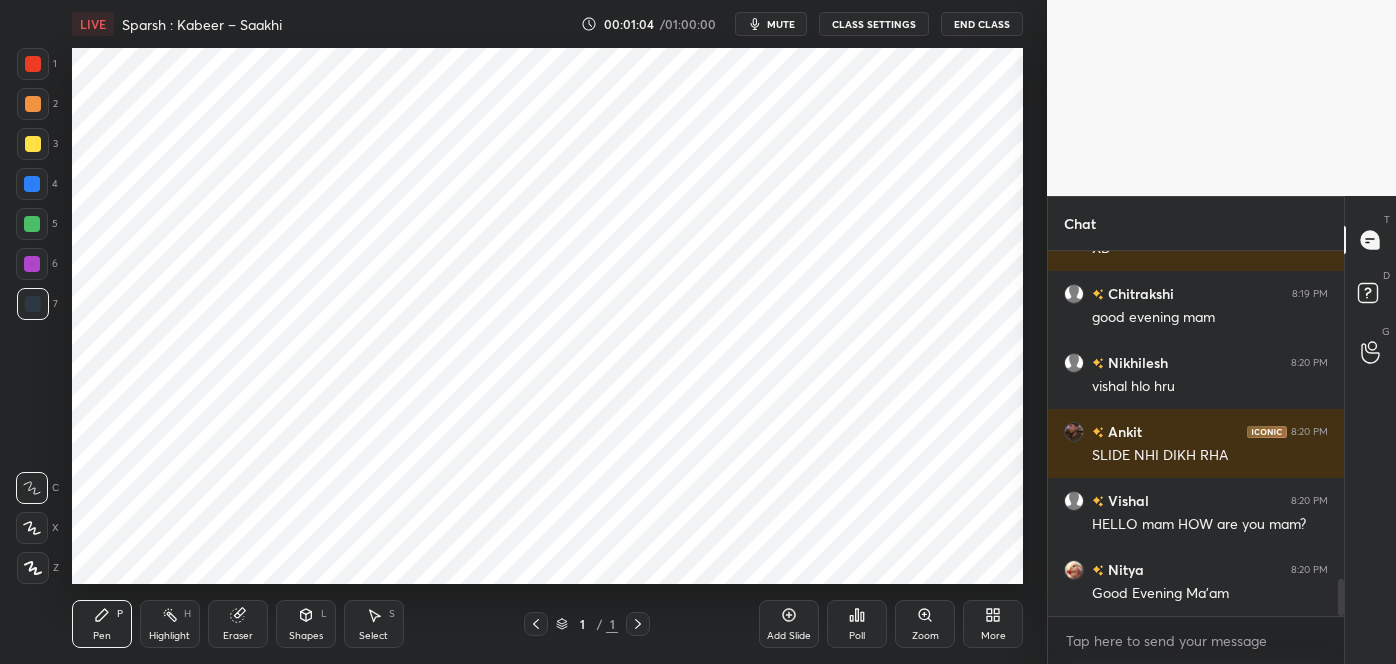 click 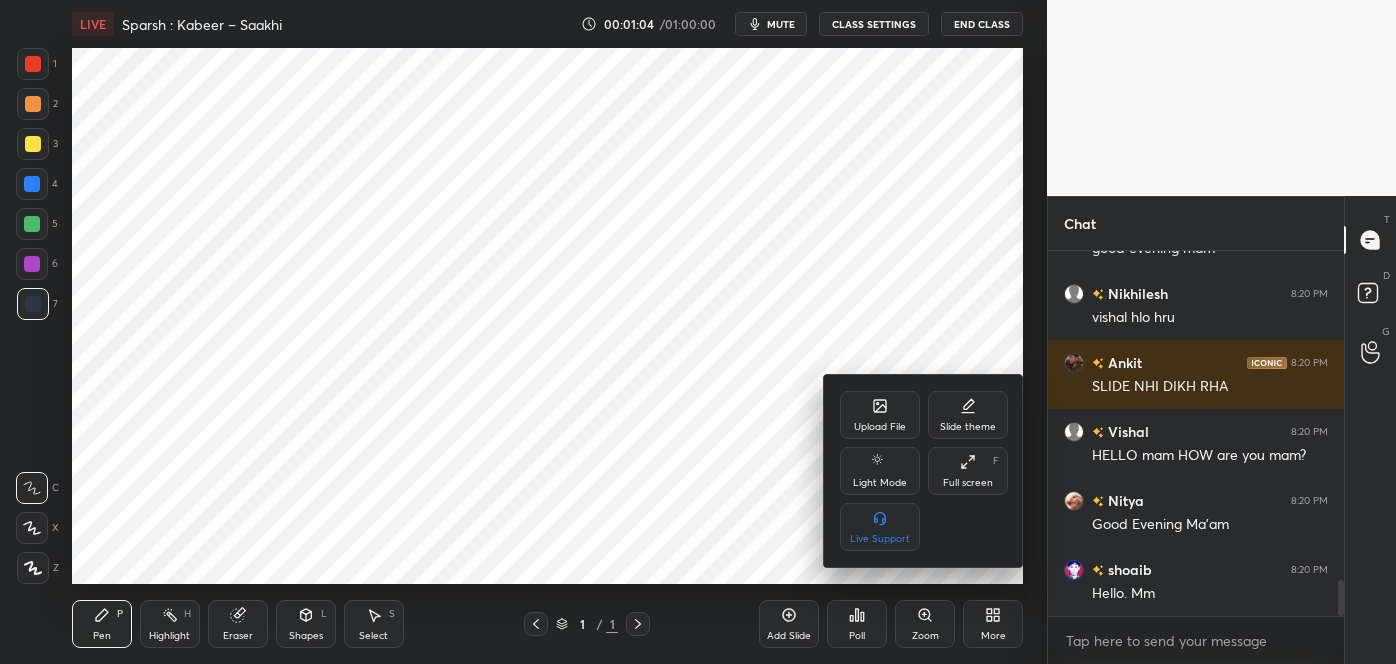 click 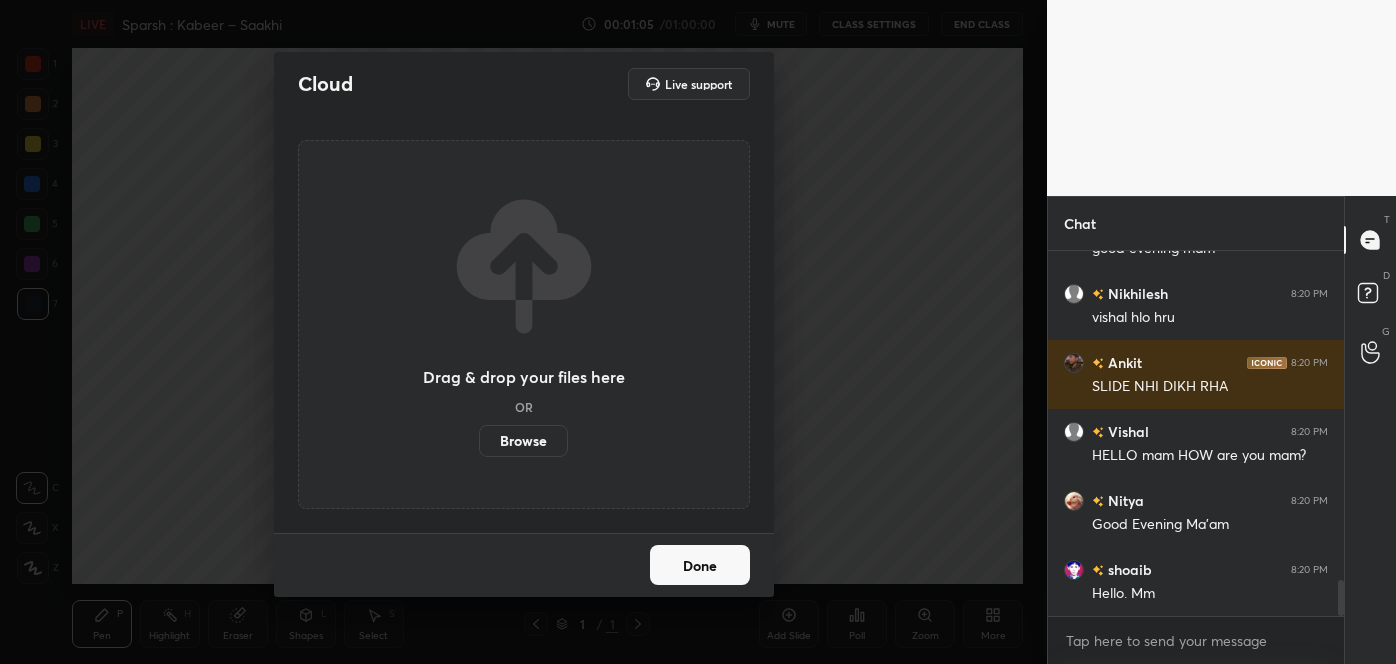 click on "Browse" at bounding box center (523, 441) 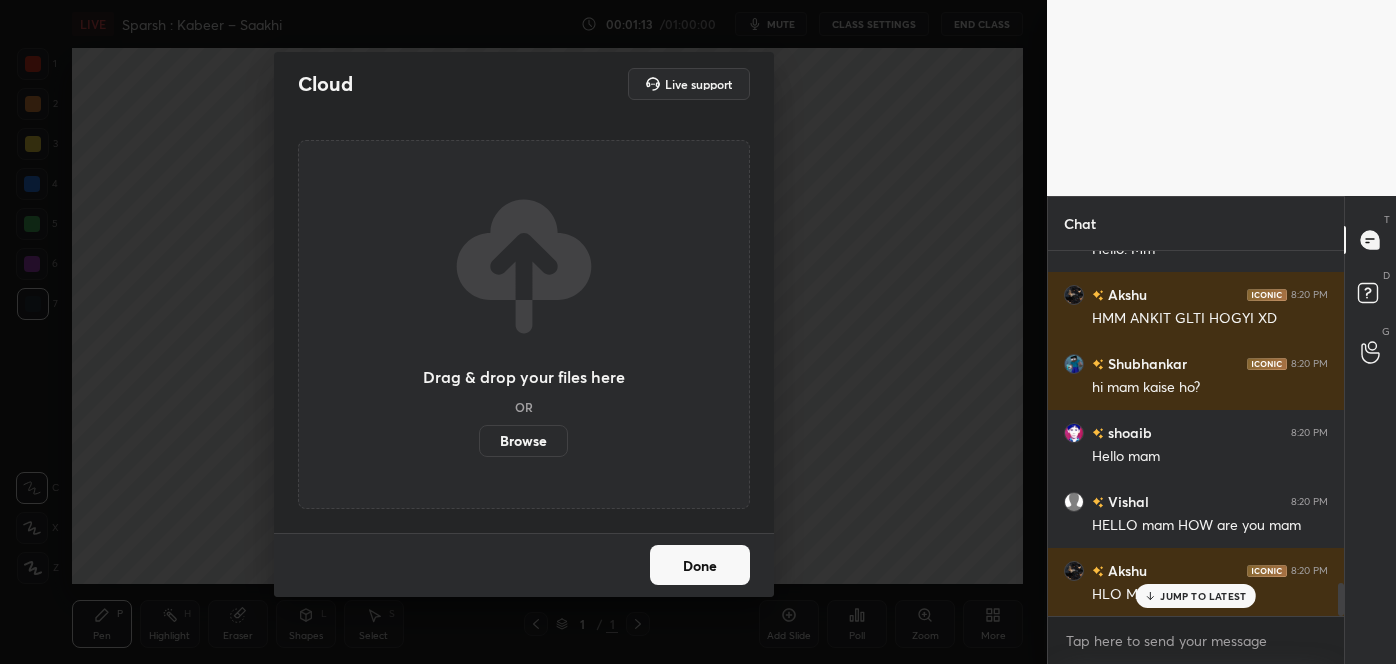 scroll, scrollTop: 3762, scrollLeft: 0, axis: vertical 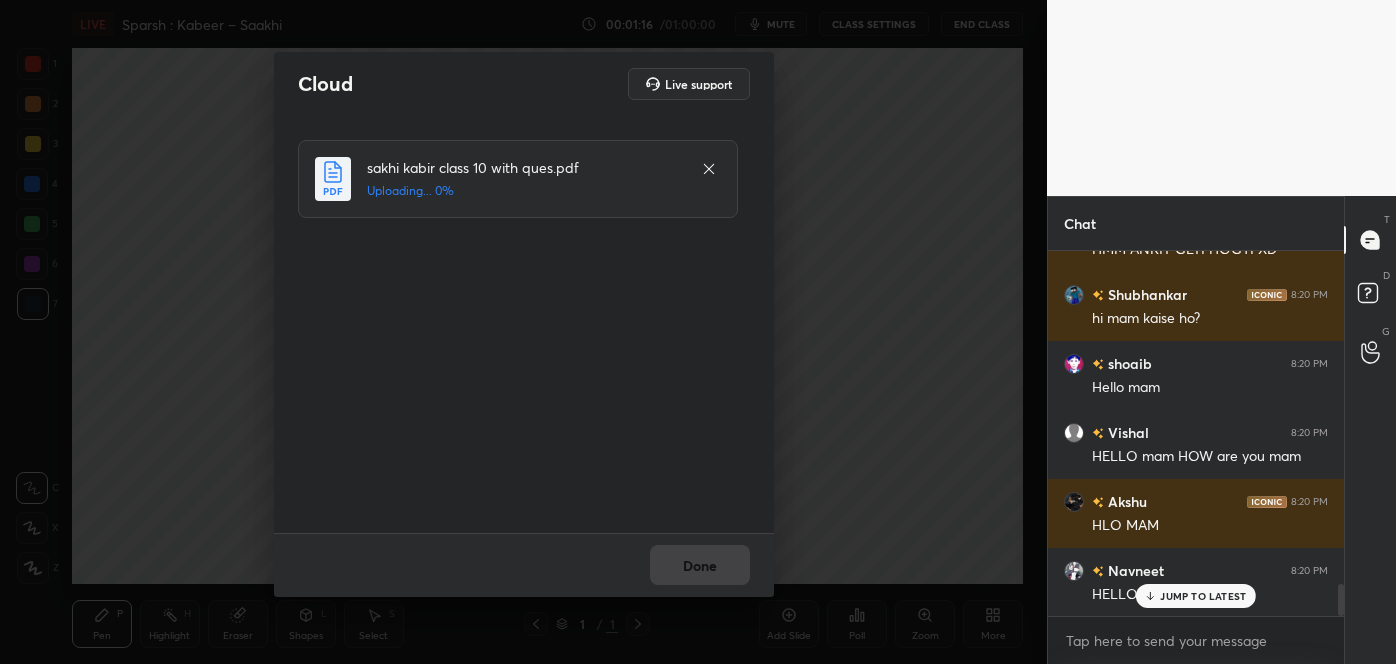 click on "JUMP TO LATEST" at bounding box center (1196, 596) 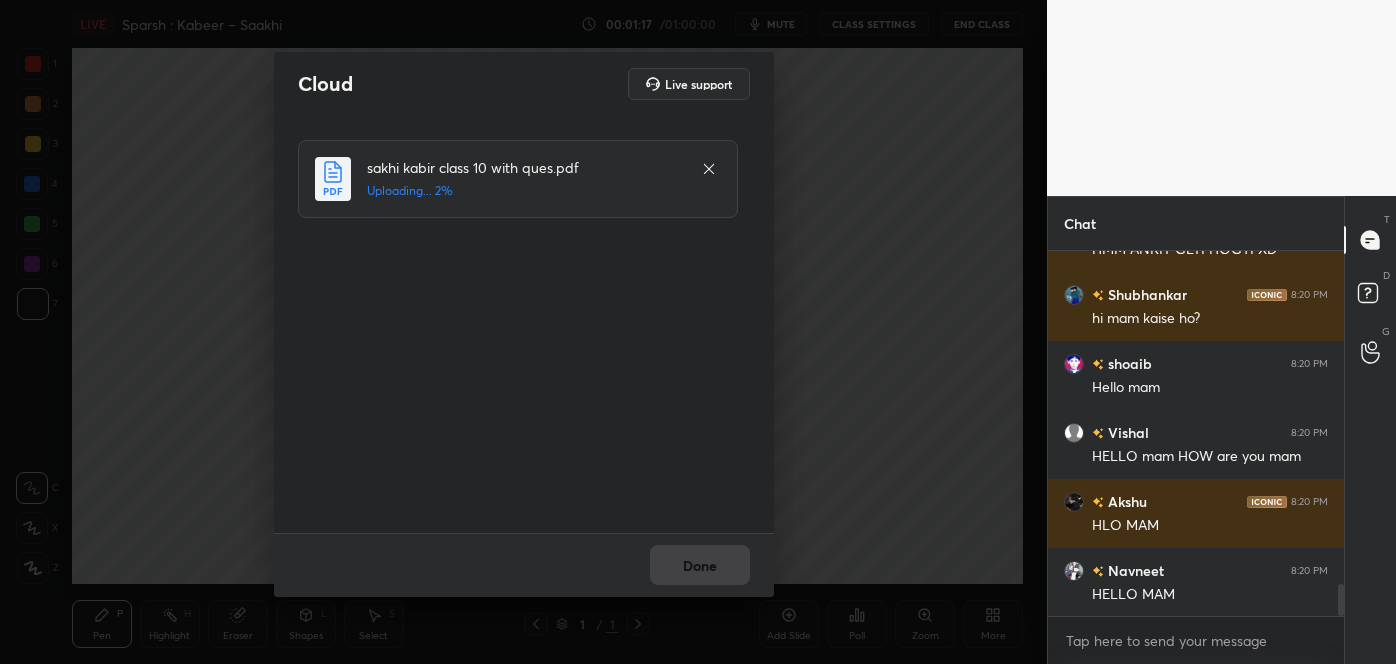 scroll, scrollTop: 3810, scrollLeft: 0, axis: vertical 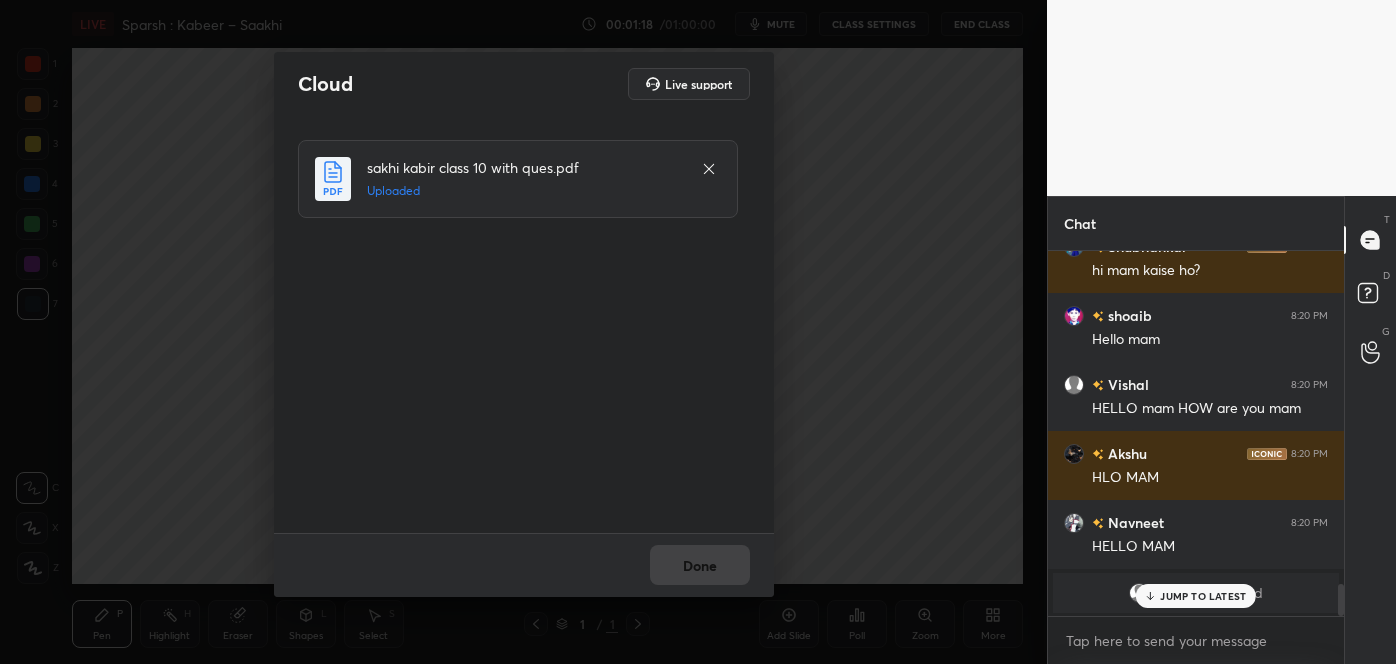 click on "JUMP TO LATEST" at bounding box center (1196, 596) 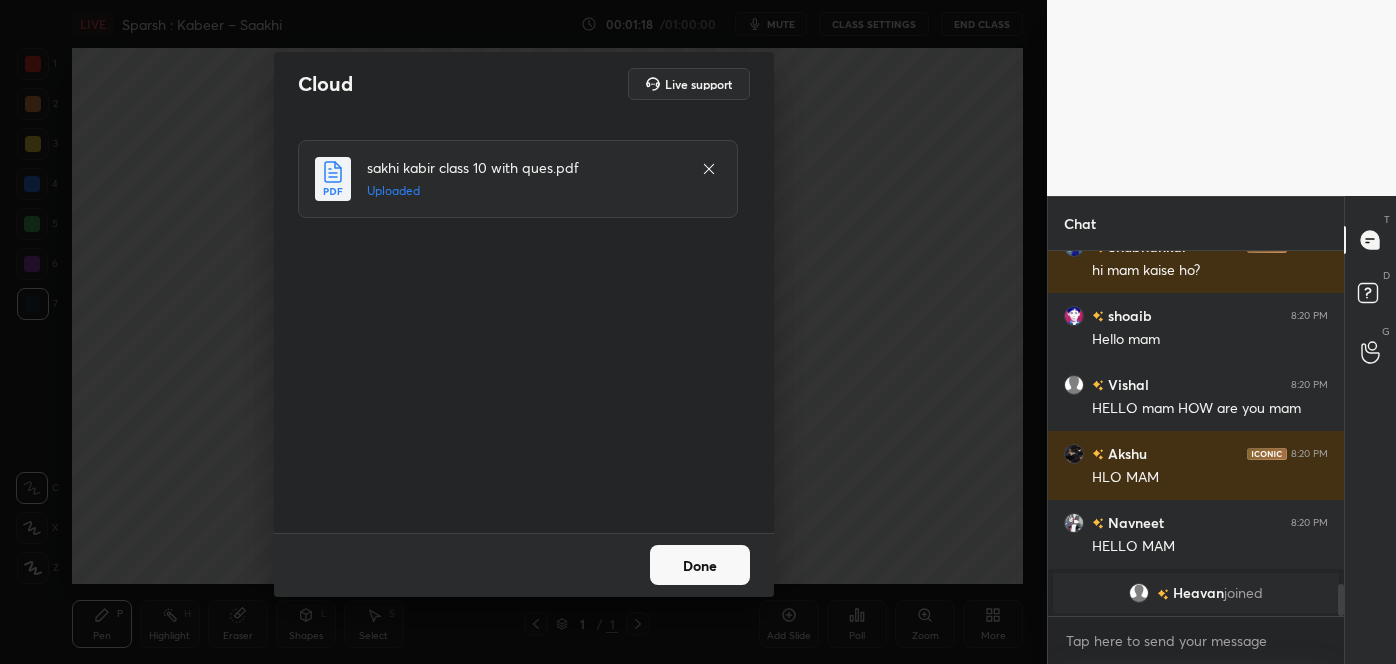 scroll, scrollTop: 3834, scrollLeft: 0, axis: vertical 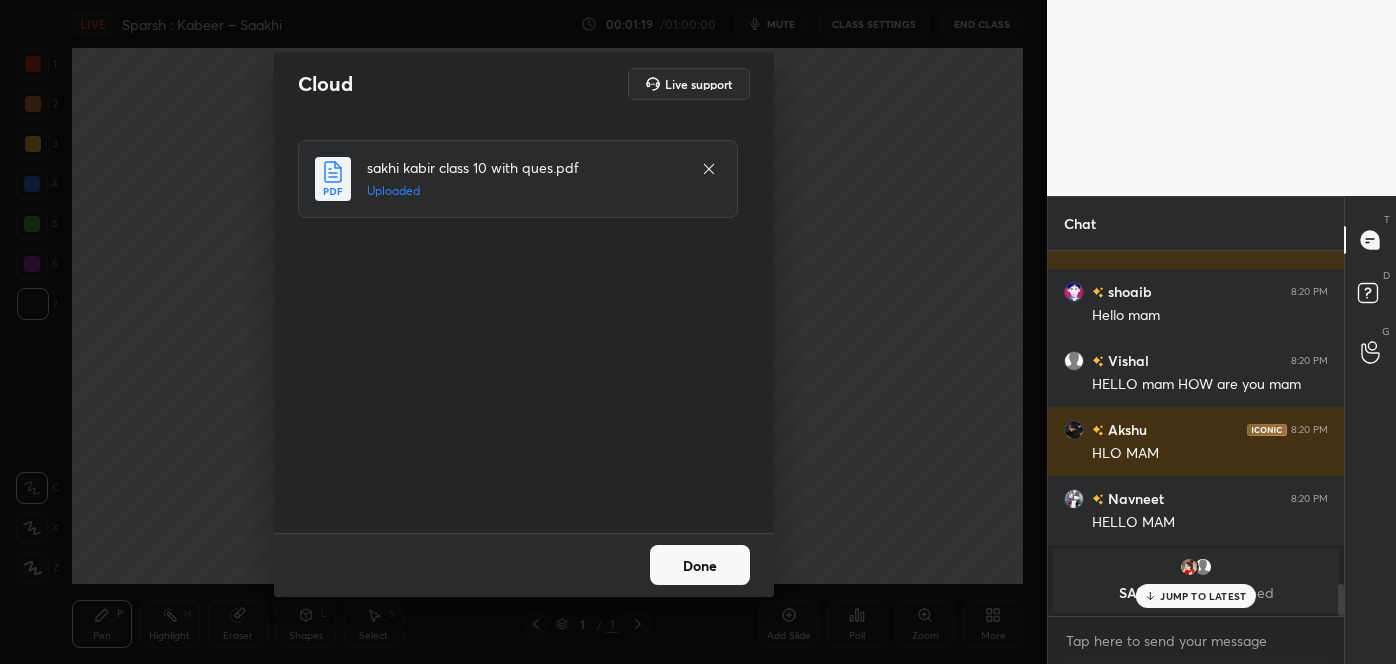 click on "Done" at bounding box center (700, 565) 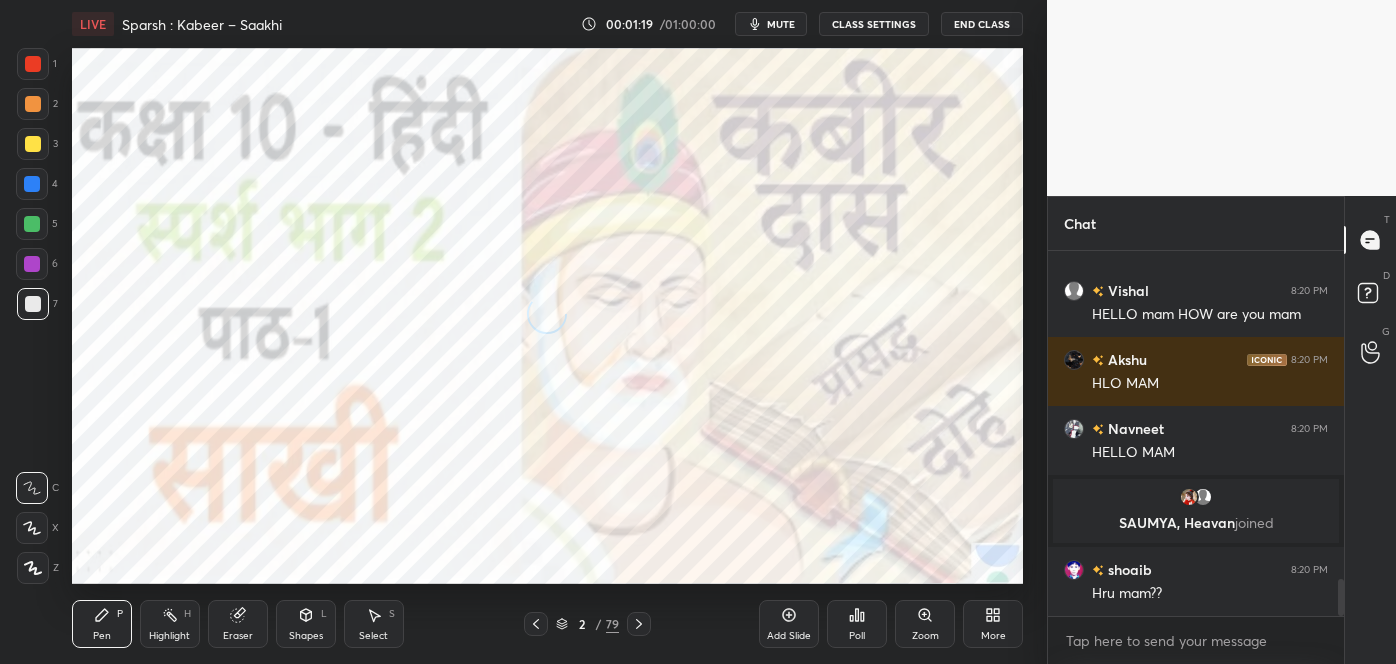scroll, scrollTop: 3279, scrollLeft: 0, axis: vertical 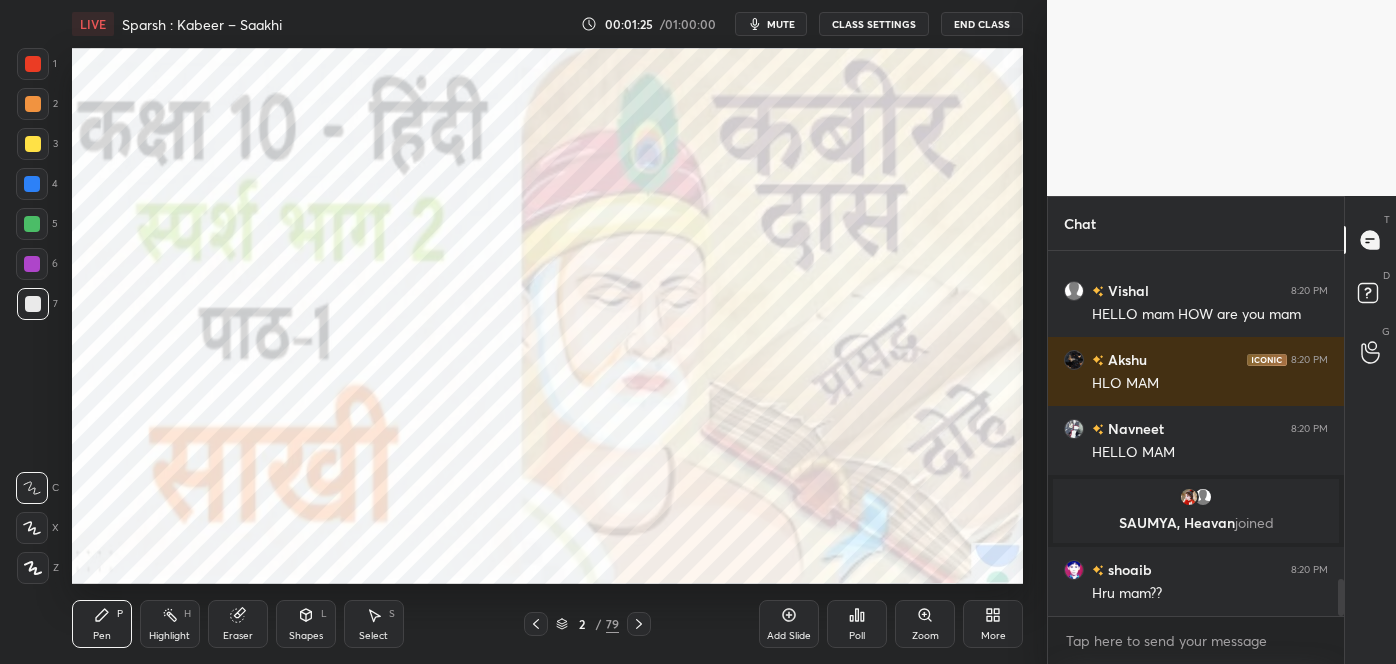 click at bounding box center [33, 104] 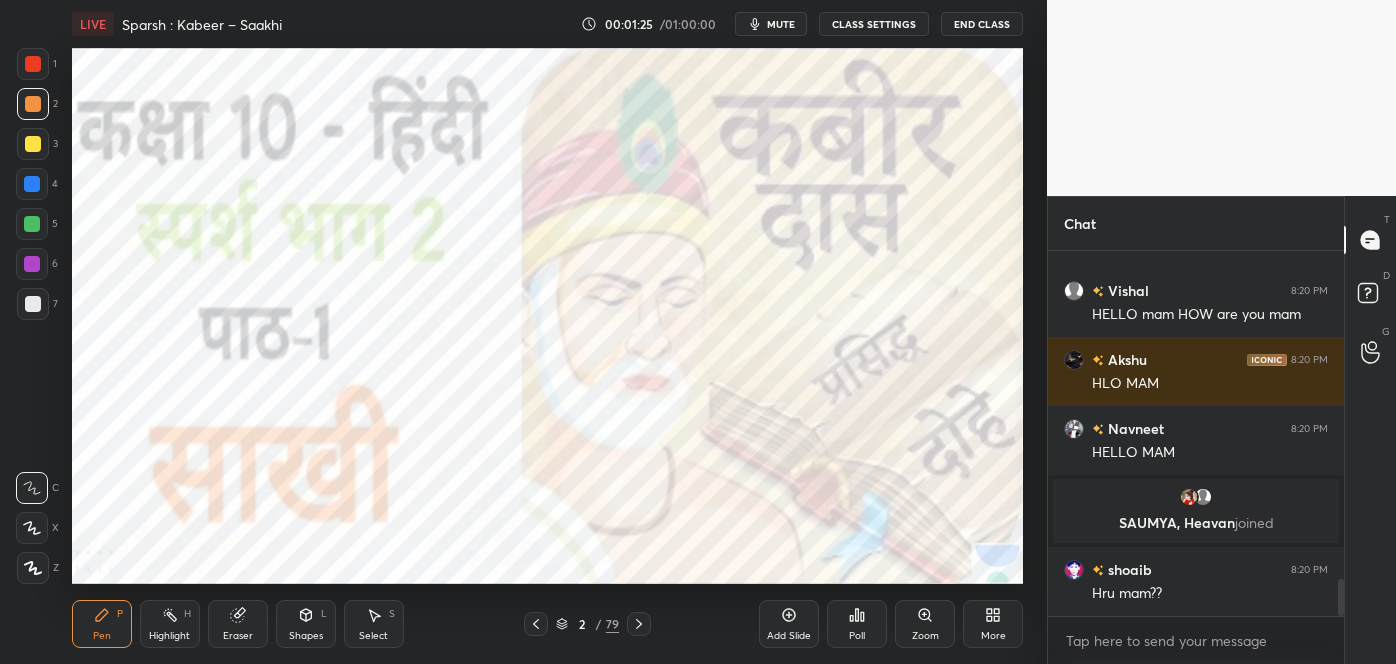 click at bounding box center [33, 64] 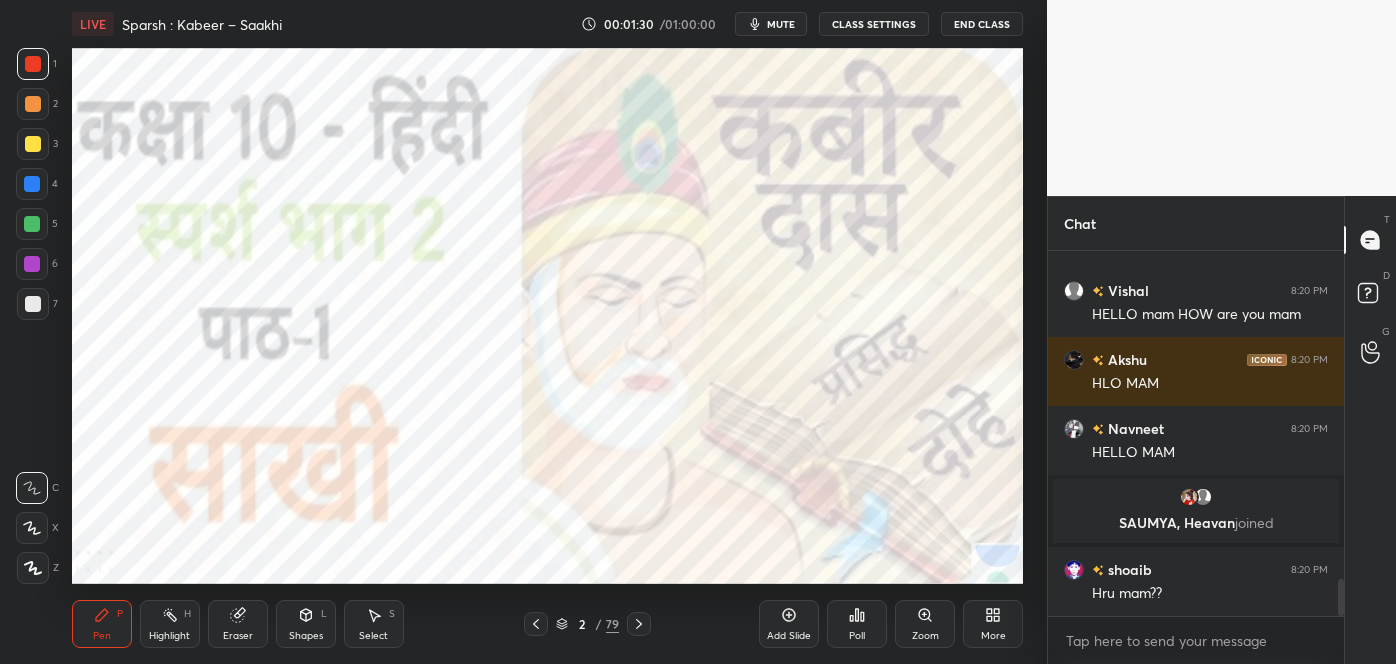 click on "Eraser" at bounding box center [238, 624] 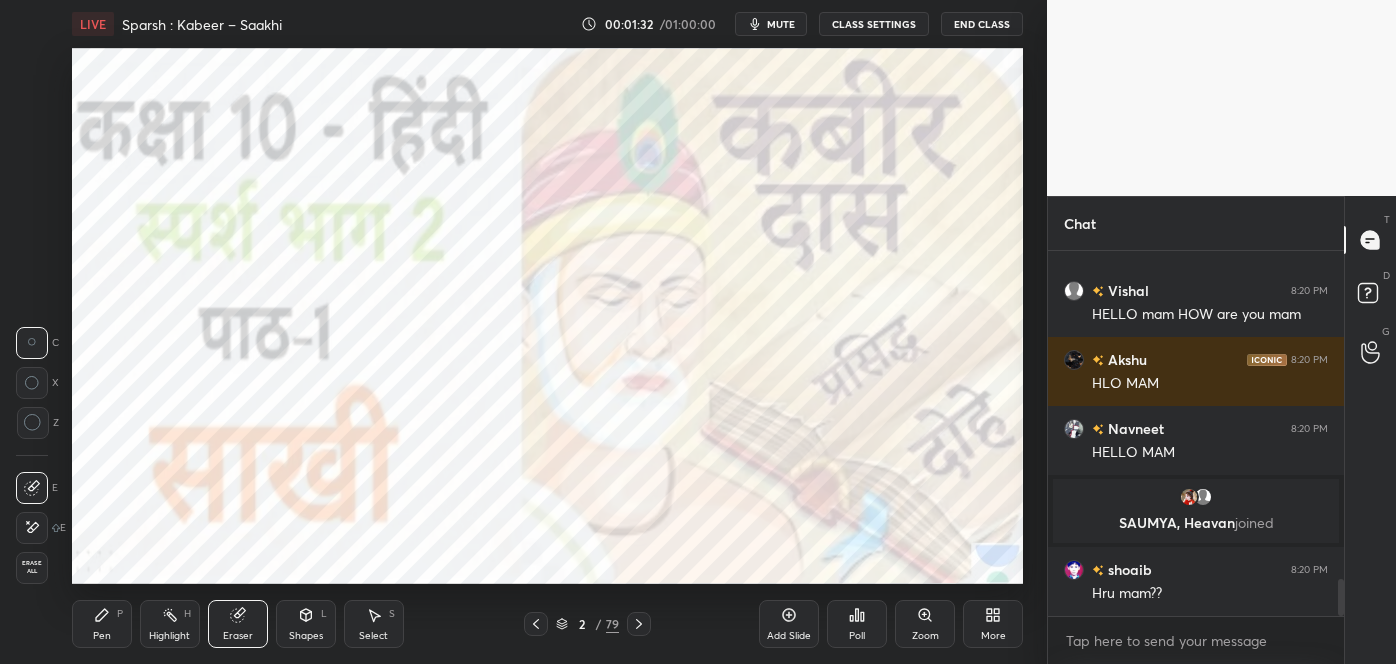 click on "LIVE Sparsh : Kabeer – Saakhi 00:01:32 /  01:00:00 mute CLASS SETTINGS End Class Setting up your live class Poll for   secs No correct answer Start poll Back Sparsh : Kabeer – Saakhi • L1 of Revision Course on Hindi for CBSE Class - 10(B) Pooja Shah Pen P Highlight H Eraser Shapes L Select S 2 / 79 Add Slide Poll Zoom More" at bounding box center [547, 332] 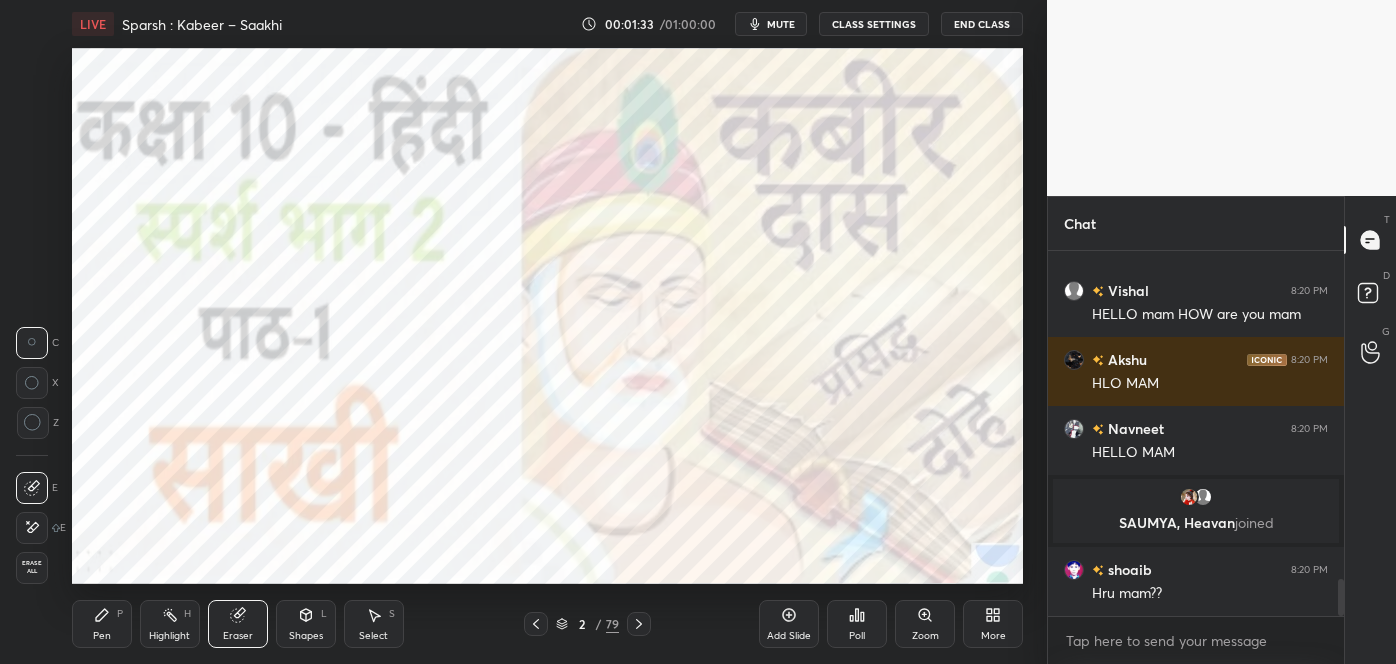click on "Pen P" at bounding box center (102, 624) 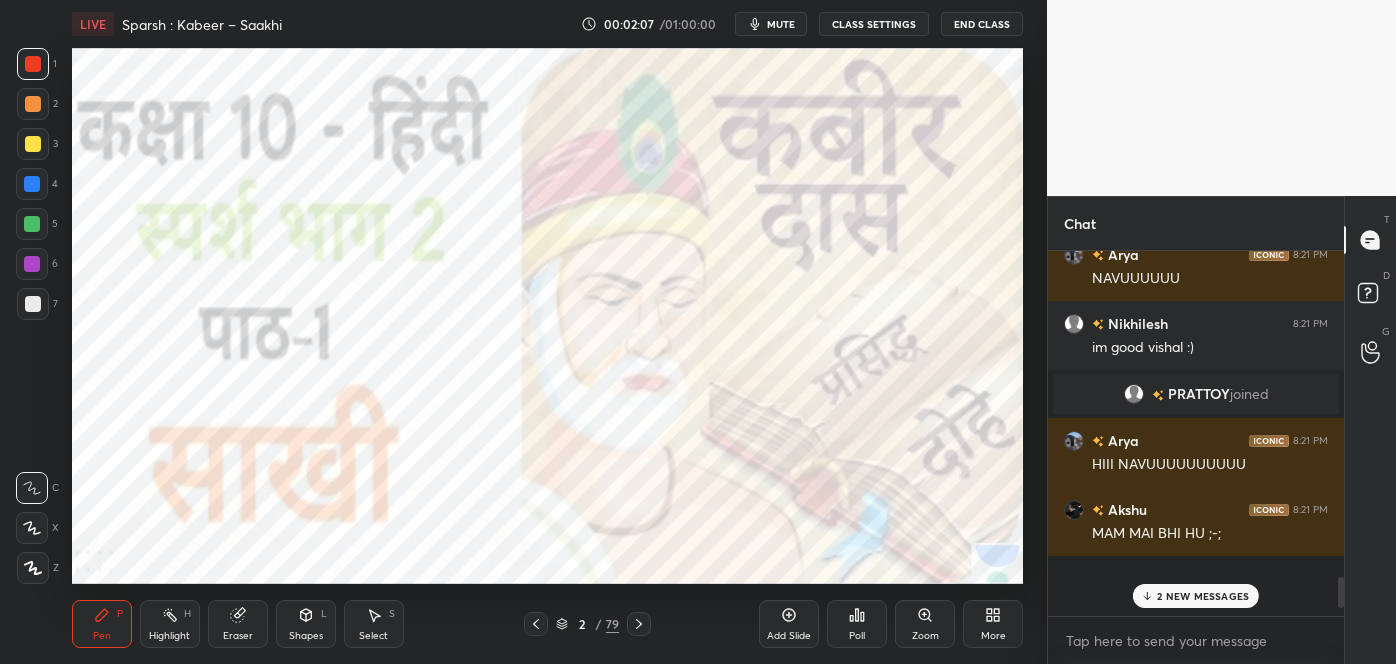scroll, scrollTop: 4018, scrollLeft: 0, axis: vertical 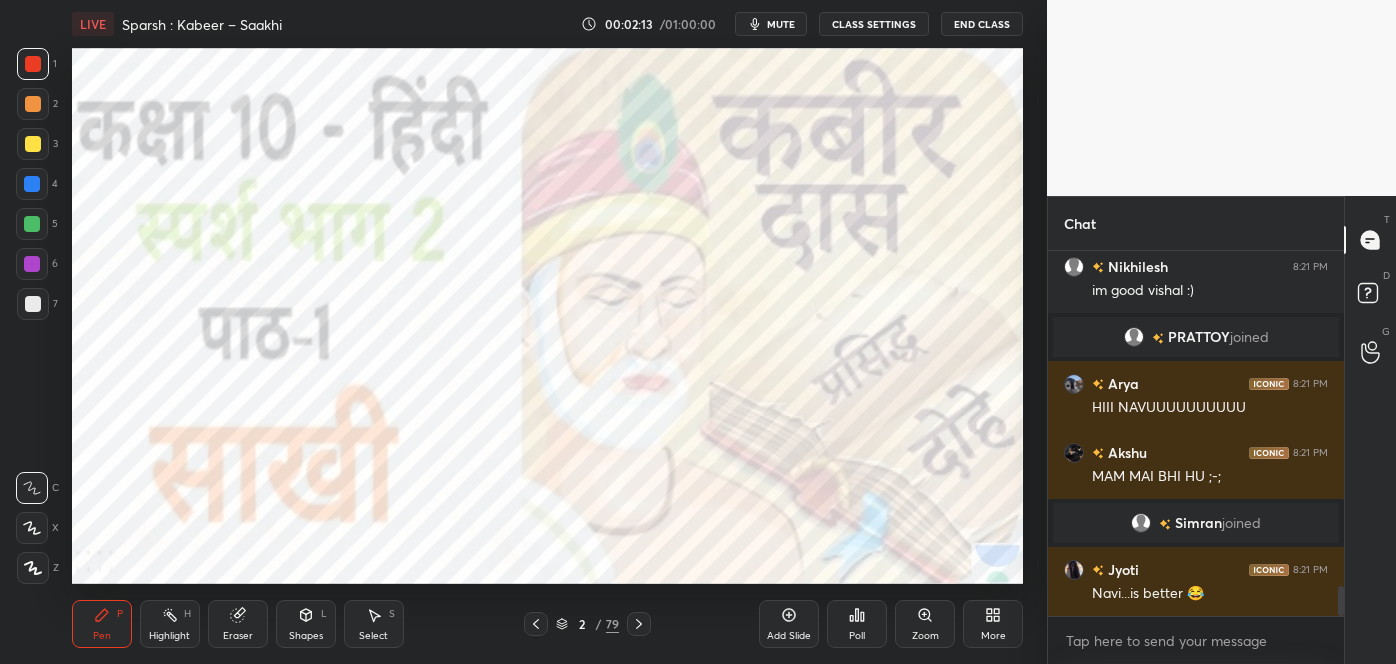 click on "Simran  joined" at bounding box center (1196, 523) 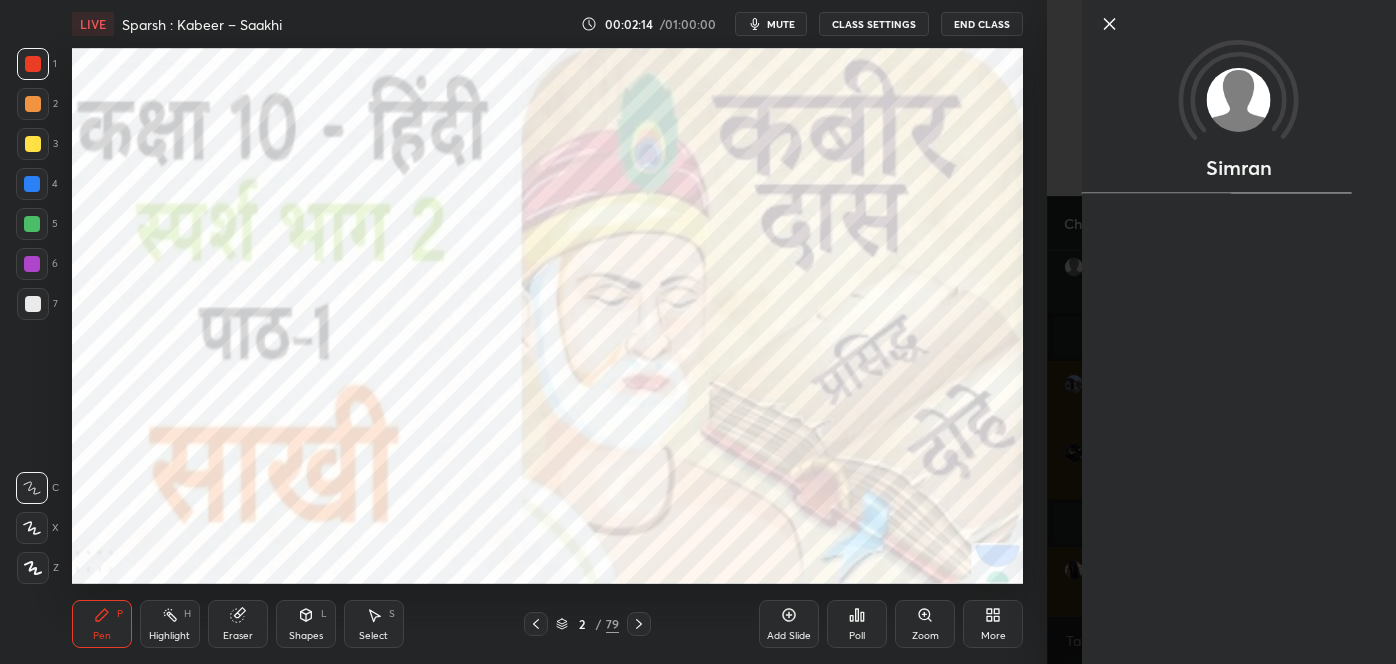 scroll, scrollTop: 4087, scrollLeft: 0, axis: vertical 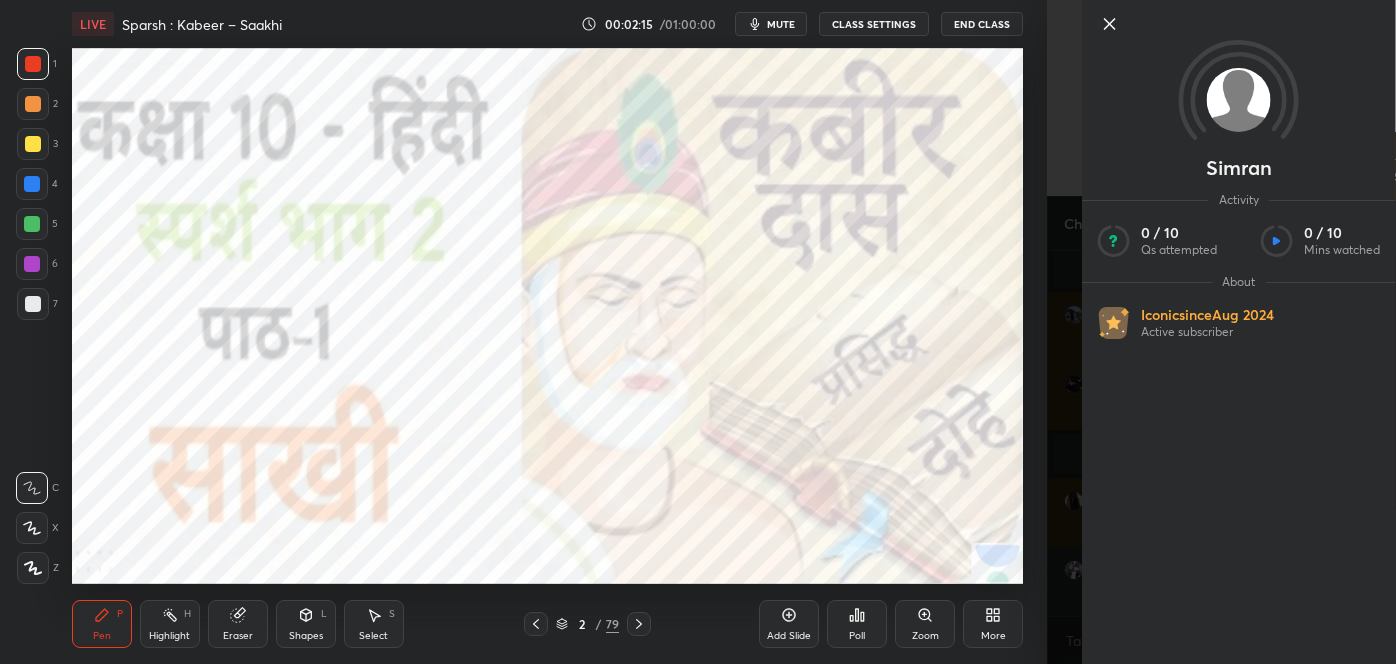 click 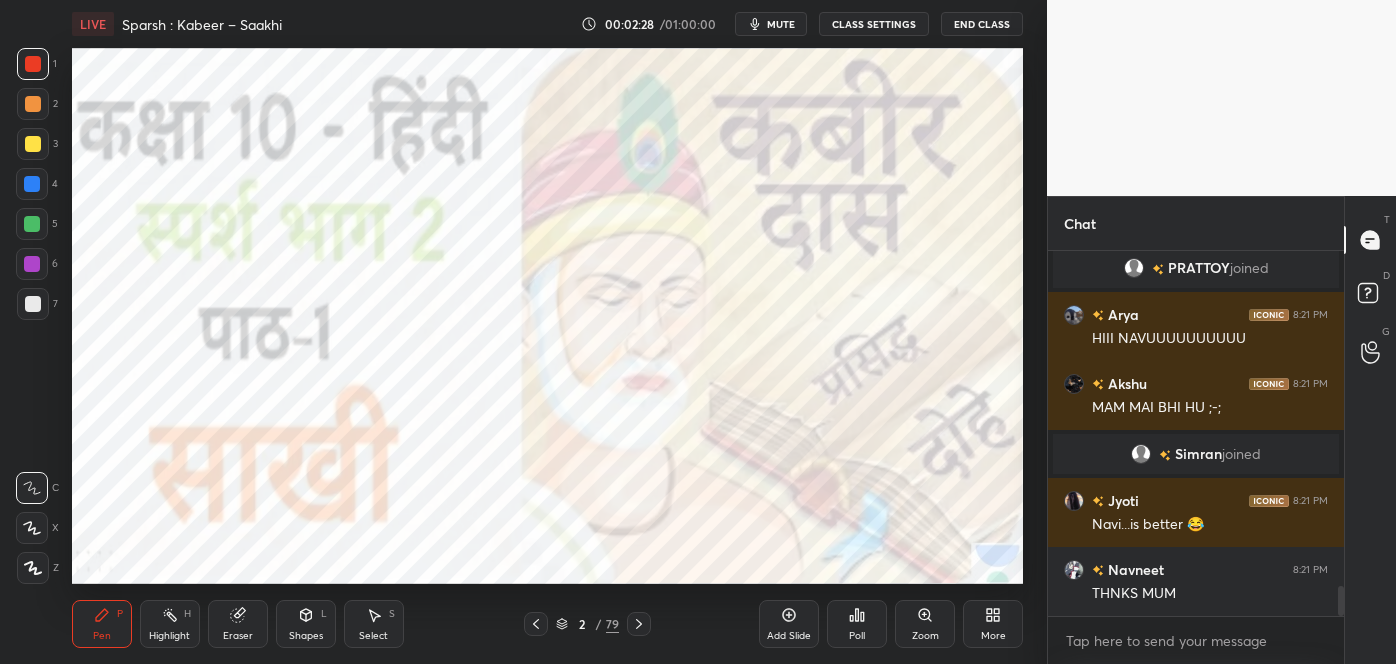 scroll, scrollTop: 4155, scrollLeft: 0, axis: vertical 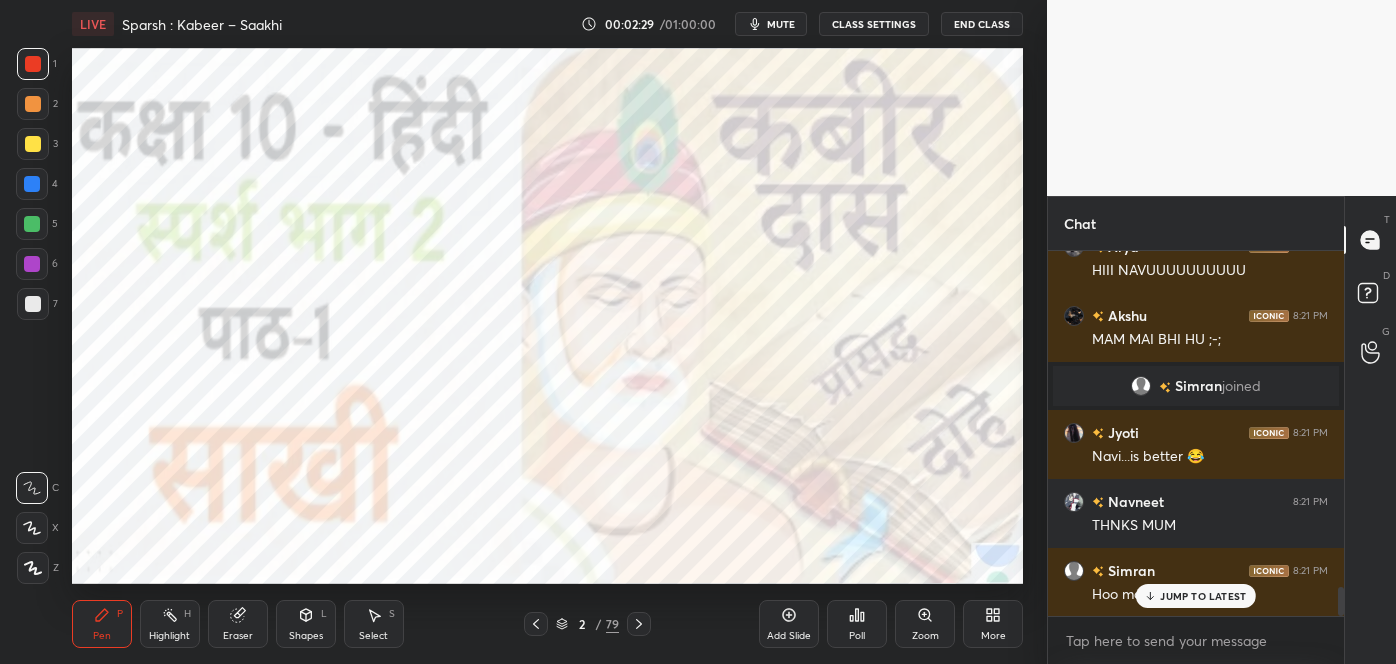 click 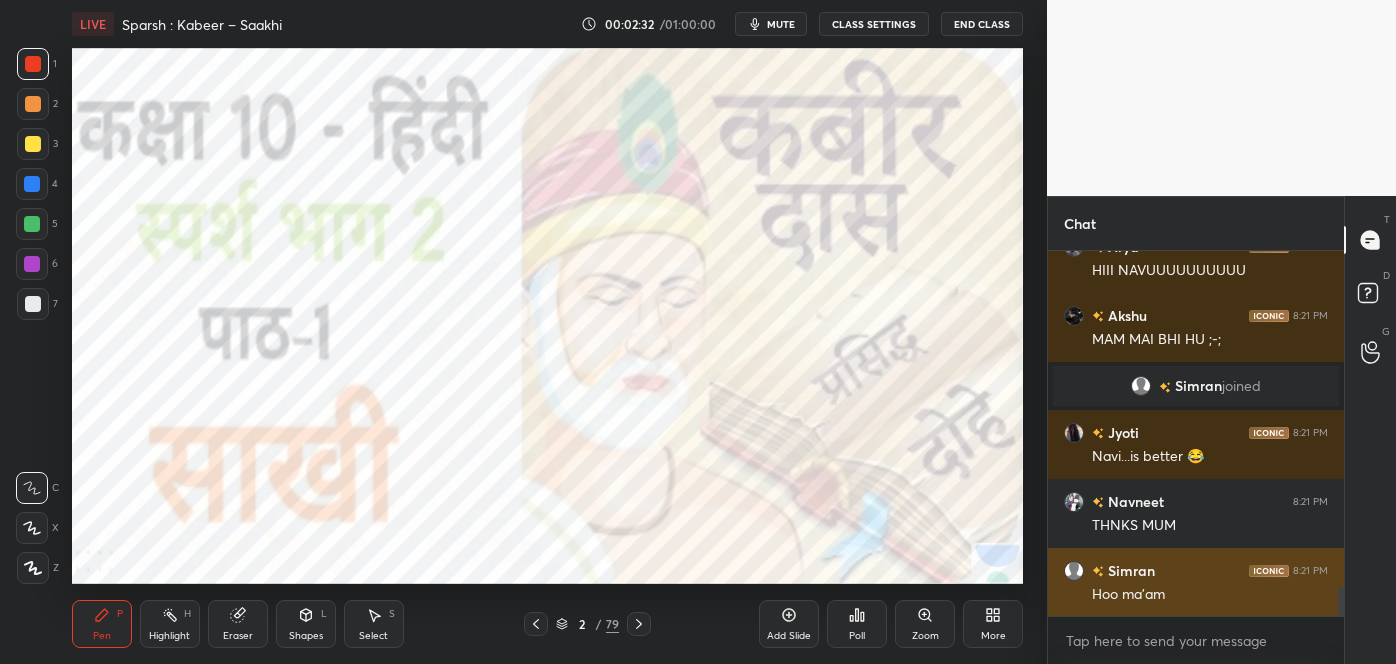 click on "Hoo ma'am" at bounding box center (1210, 595) 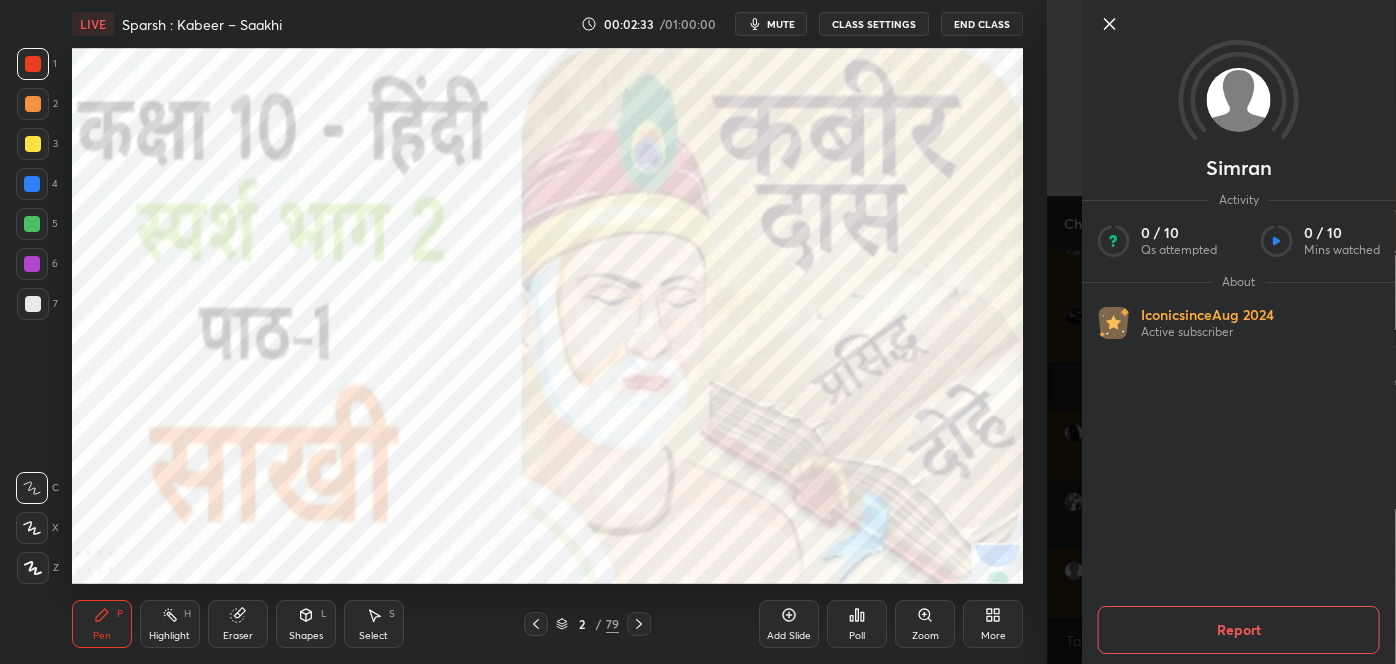 click 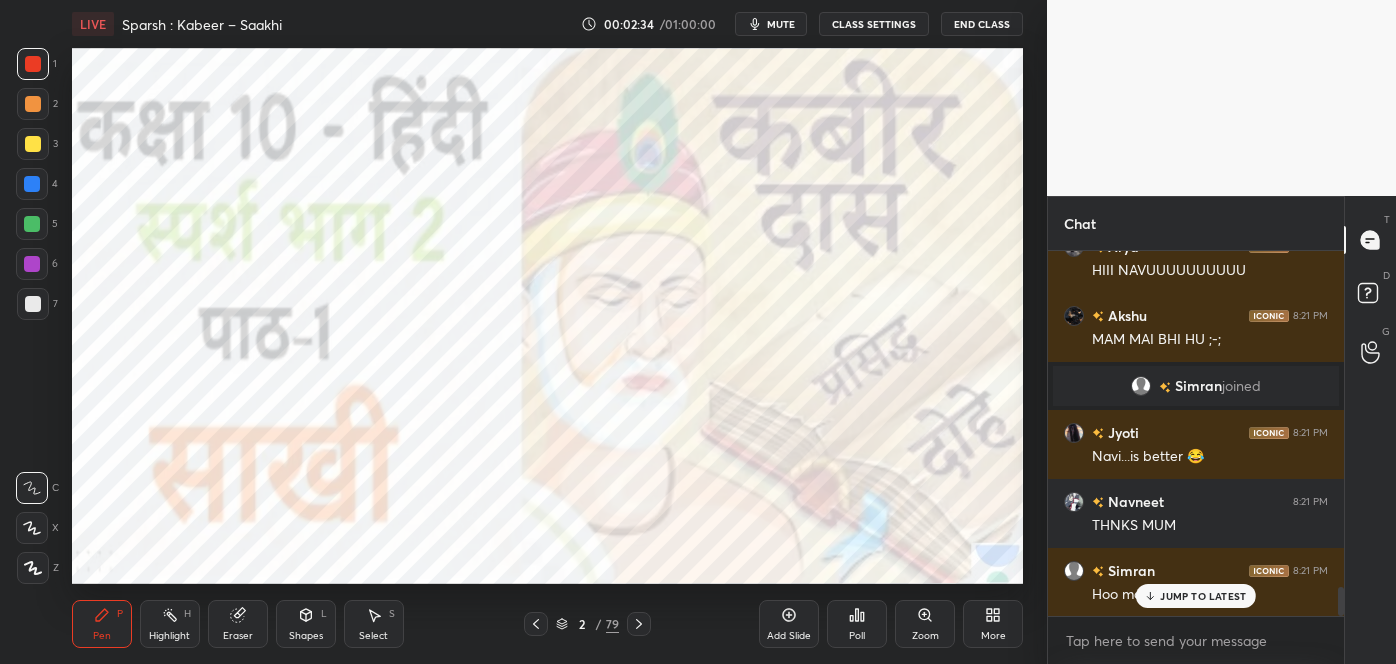 scroll, scrollTop: 4242, scrollLeft: 0, axis: vertical 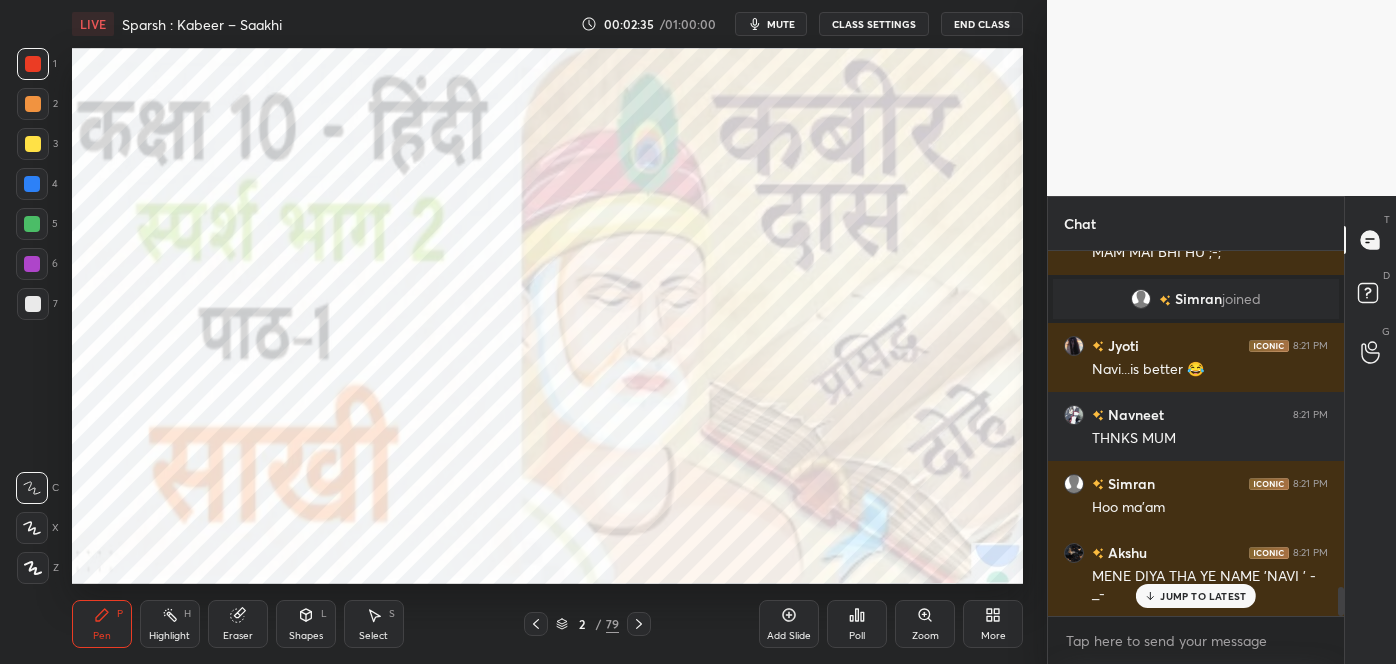 click on "JUMP TO LATEST" at bounding box center (1203, 596) 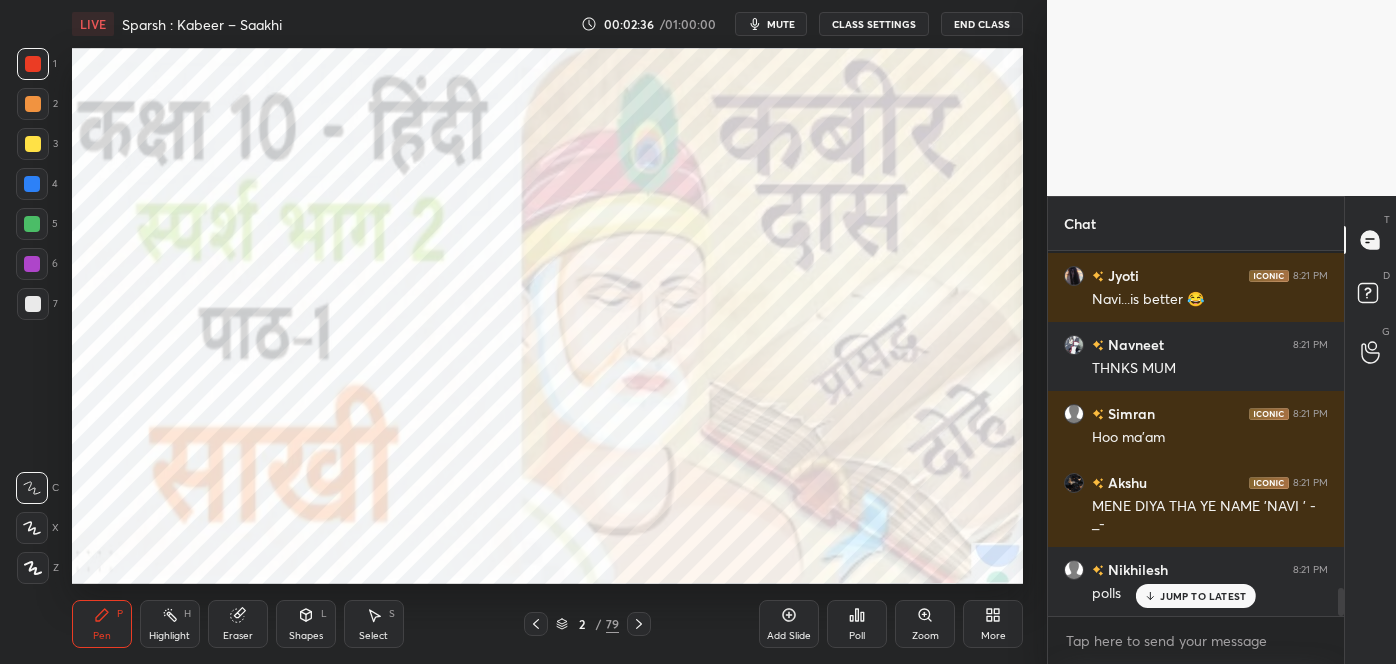scroll, scrollTop: 4434, scrollLeft: 0, axis: vertical 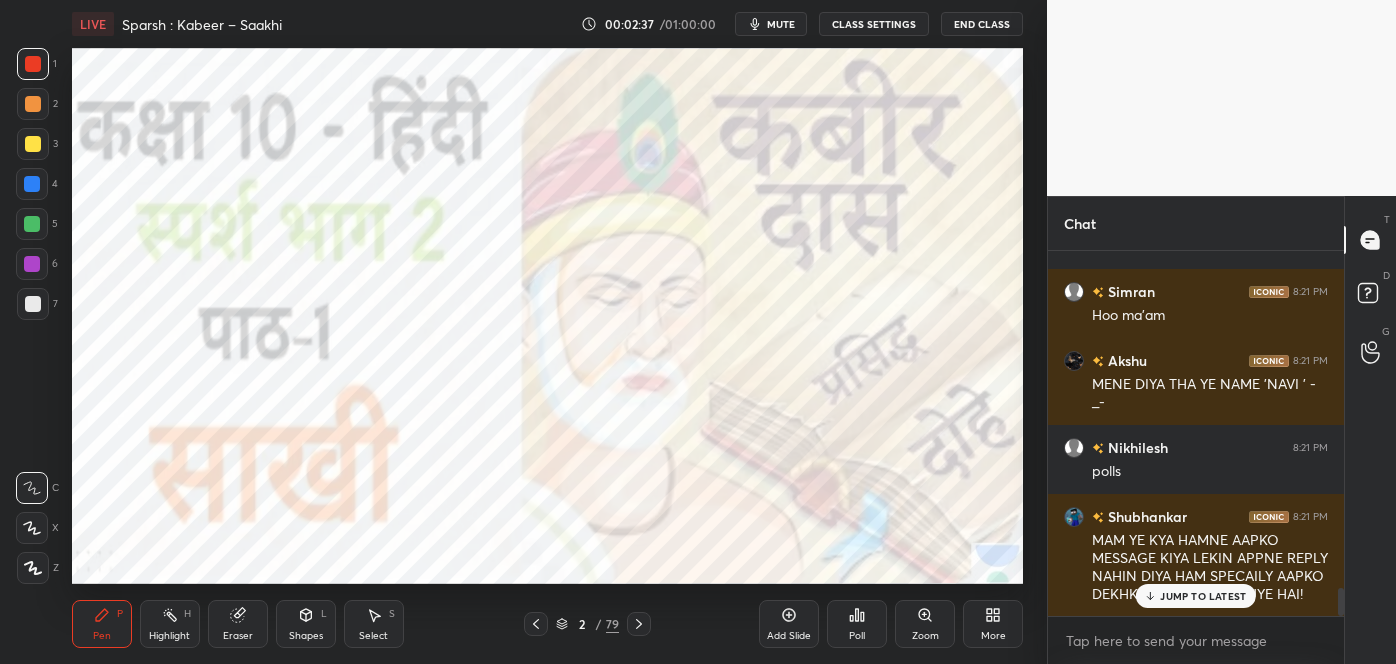 click on "JUMP TO LATEST" at bounding box center [1196, 596] 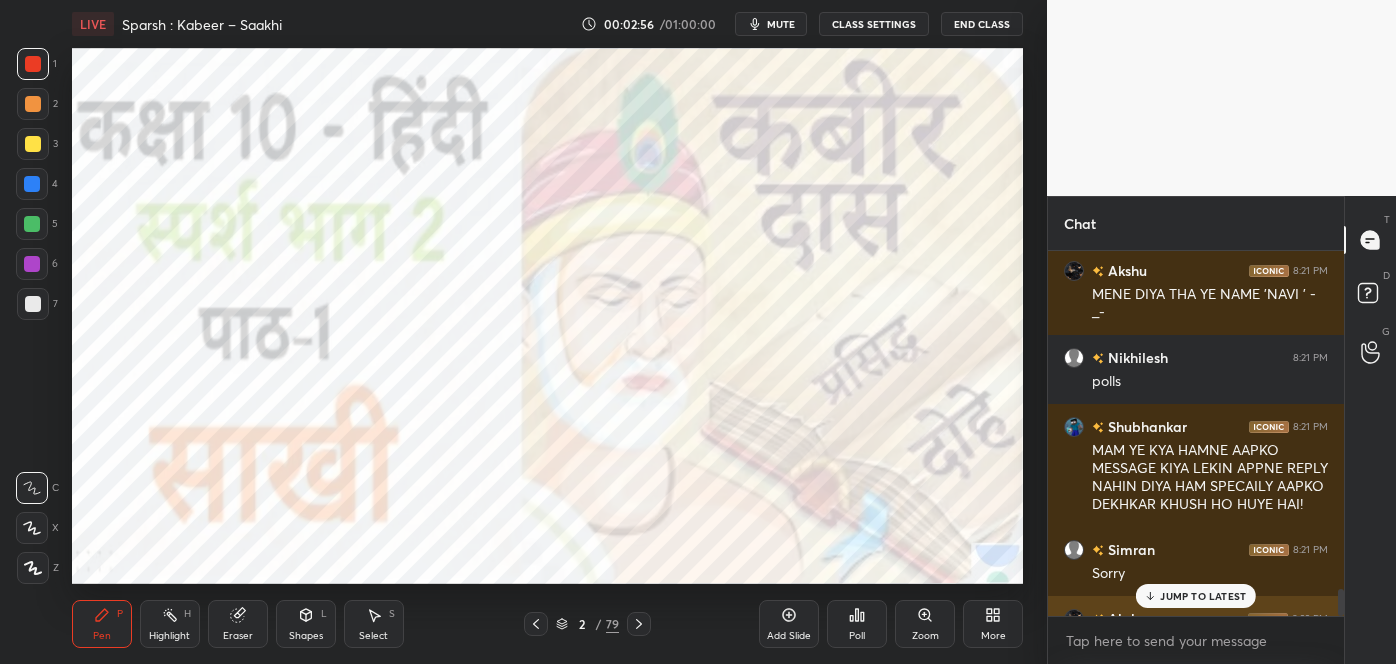 scroll, scrollTop: 4520, scrollLeft: 0, axis: vertical 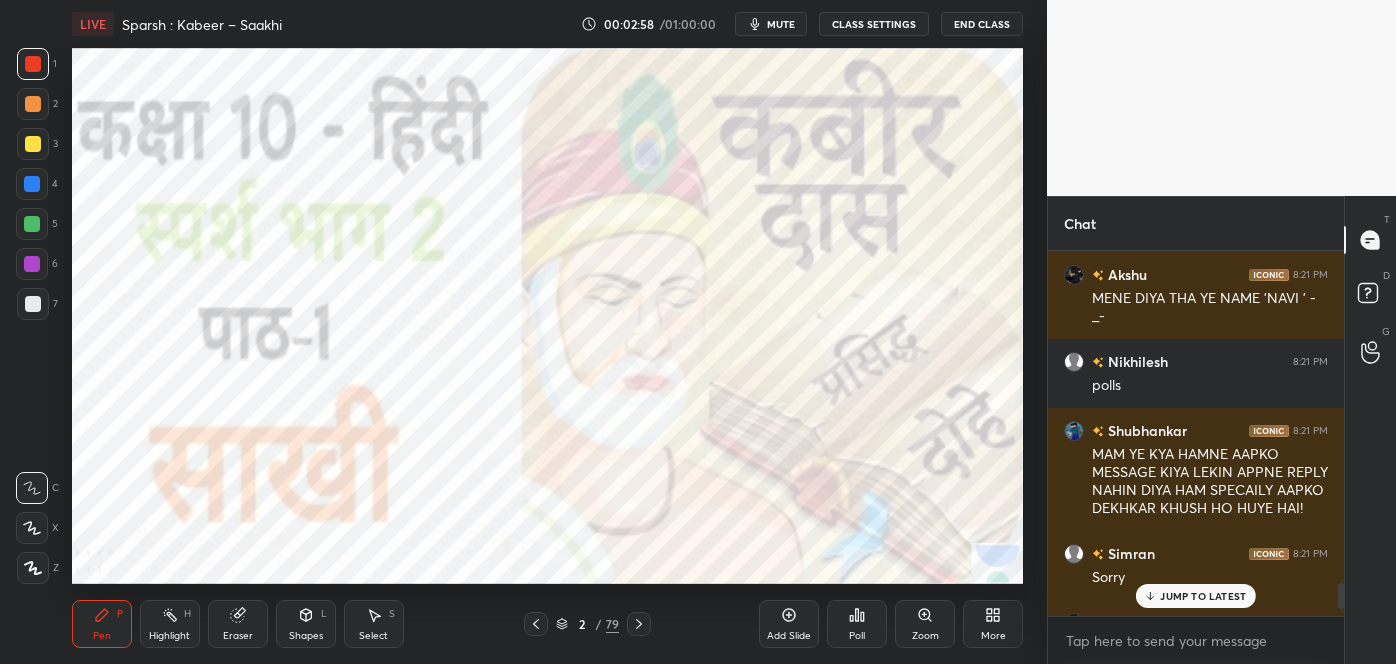 click on "JUMP TO LATEST" at bounding box center (1203, 596) 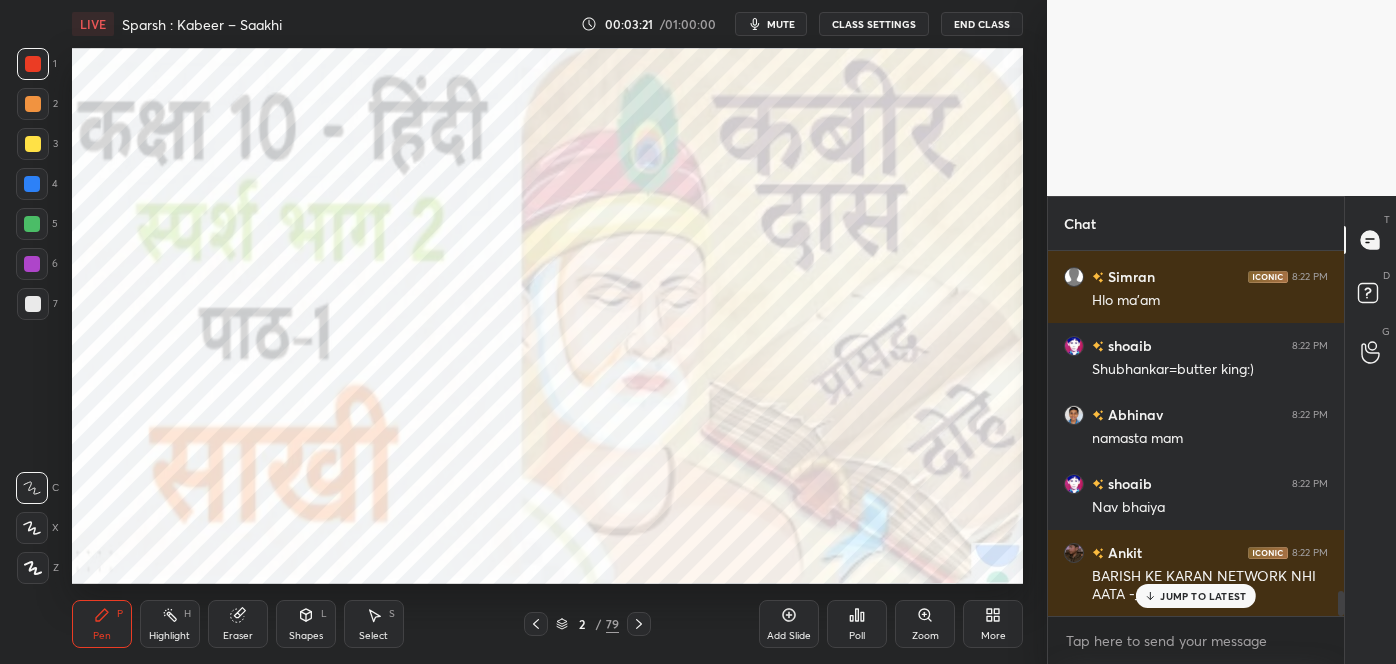 scroll, scrollTop: 5042, scrollLeft: 0, axis: vertical 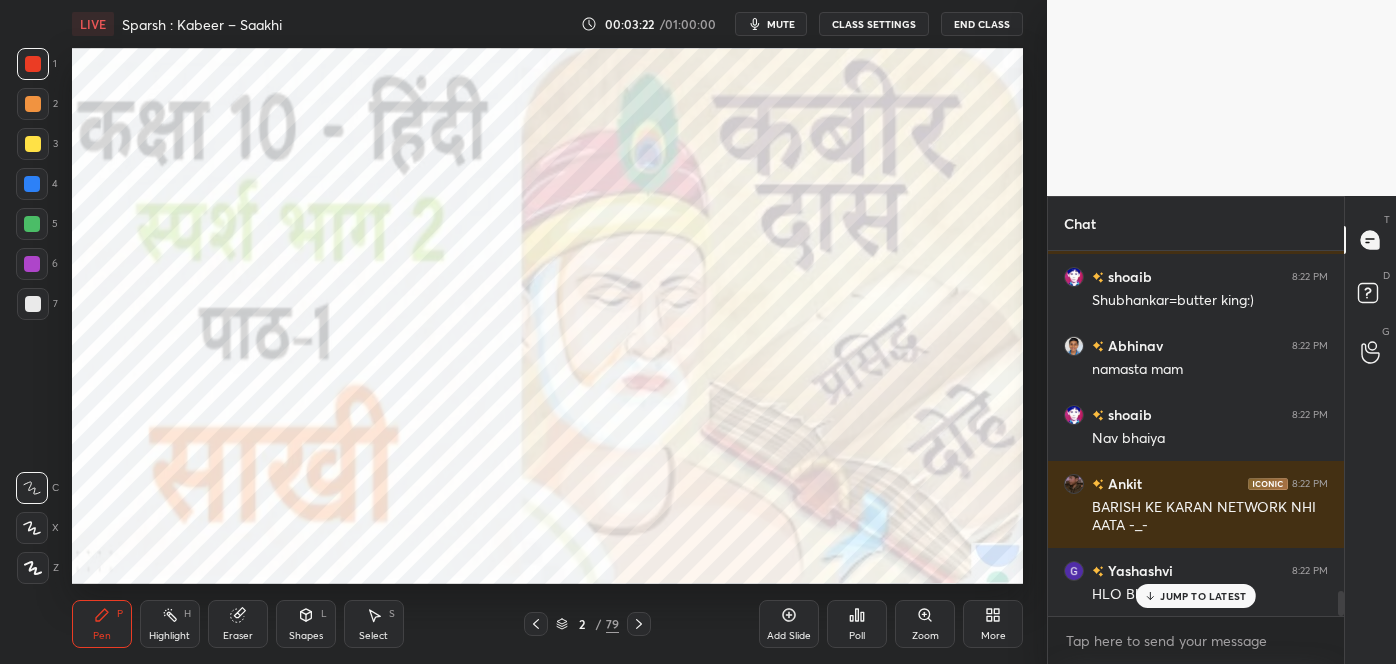 click 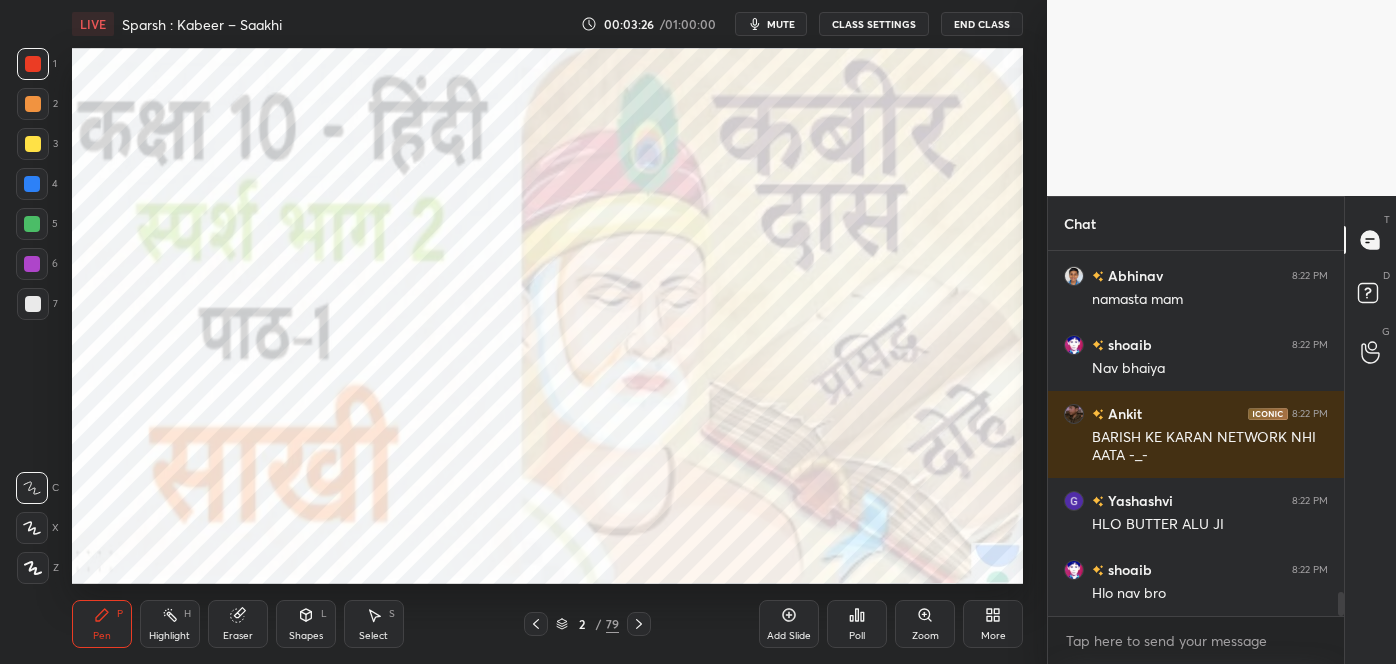 scroll, scrollTop: 5160, scrollLeft: 0, axis: vertical 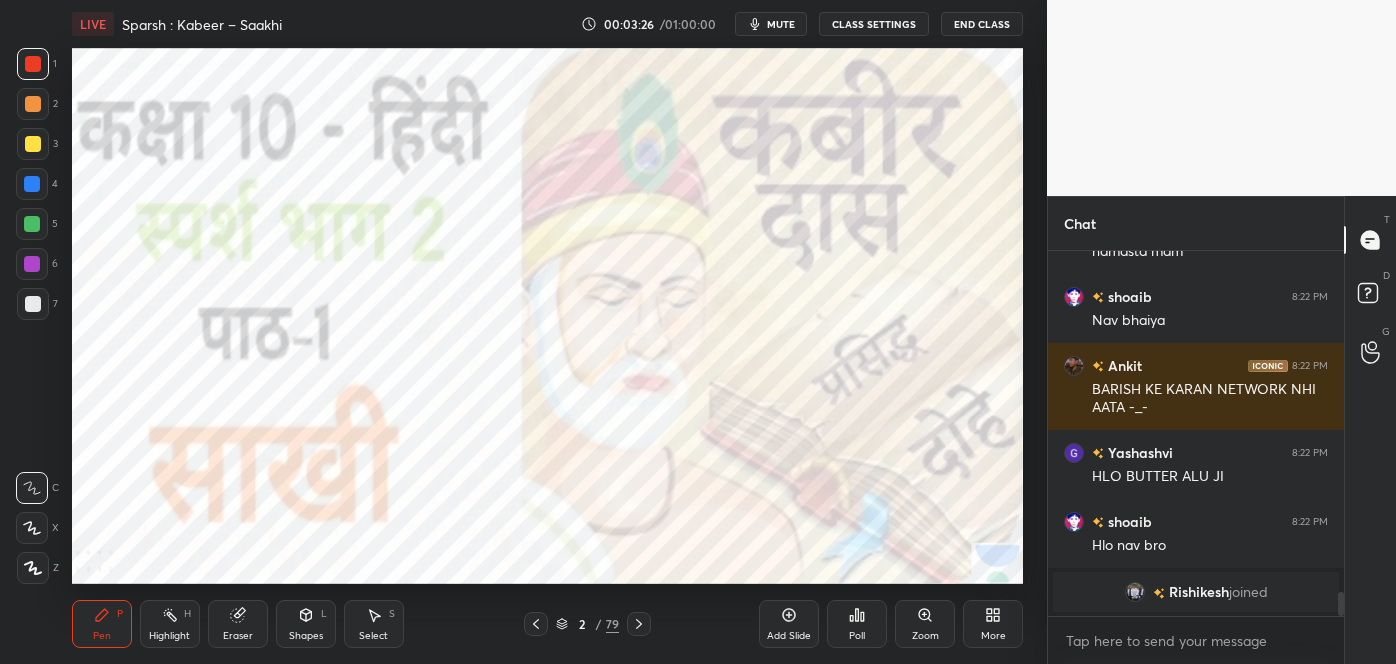 click on "Eraser" at bounding box center (238, 624) 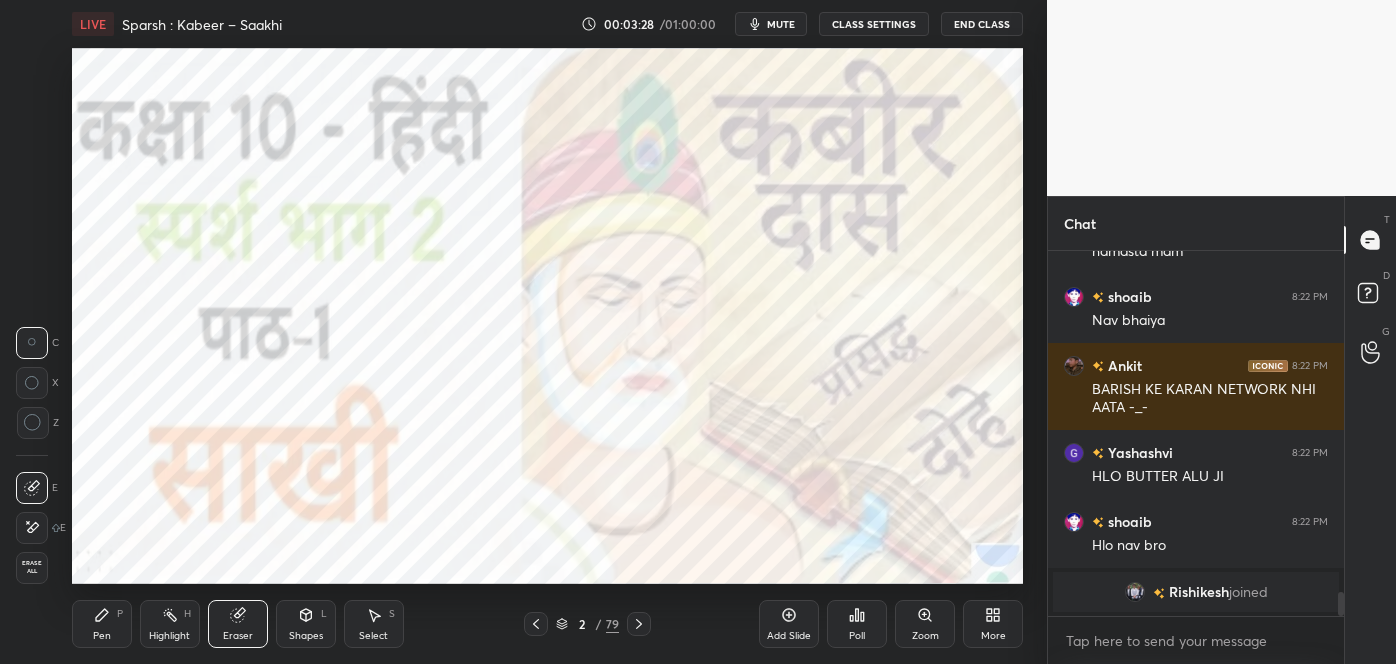 click on "Pen P" at bounding box center (102, 624) 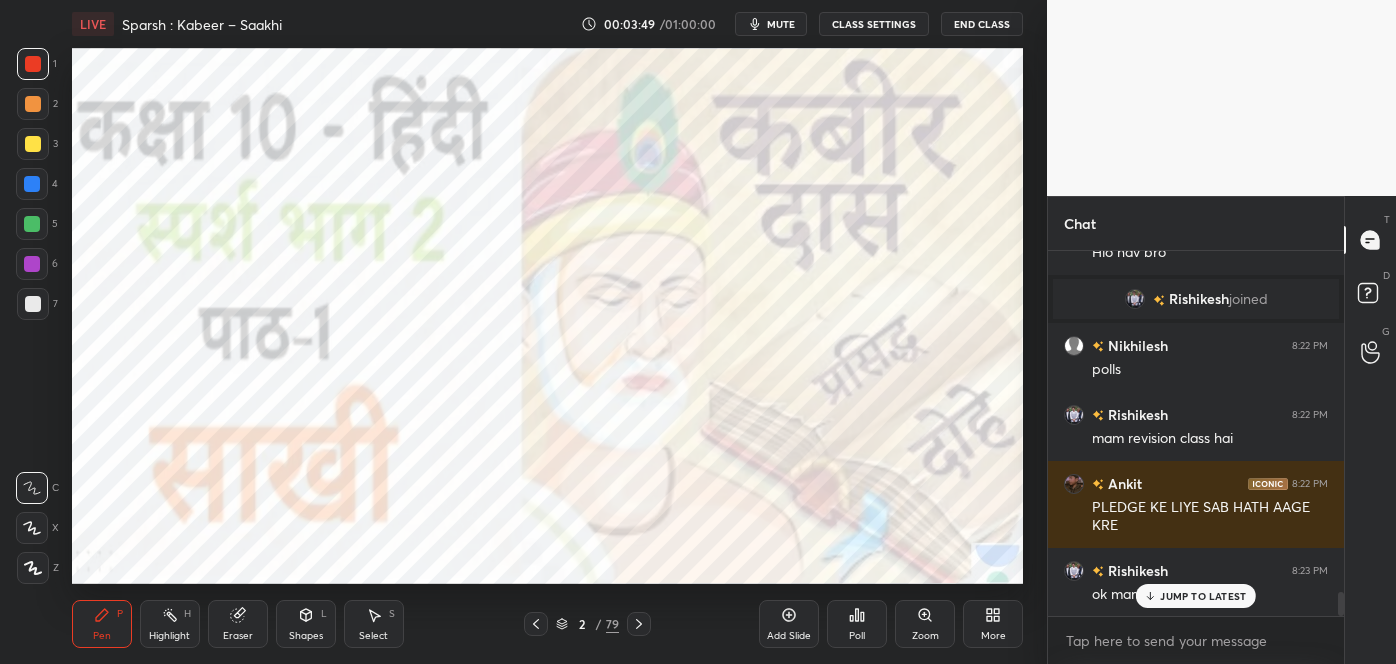 scroll, scrollTop: 5162, scrollLeft: 0, axis: vertical 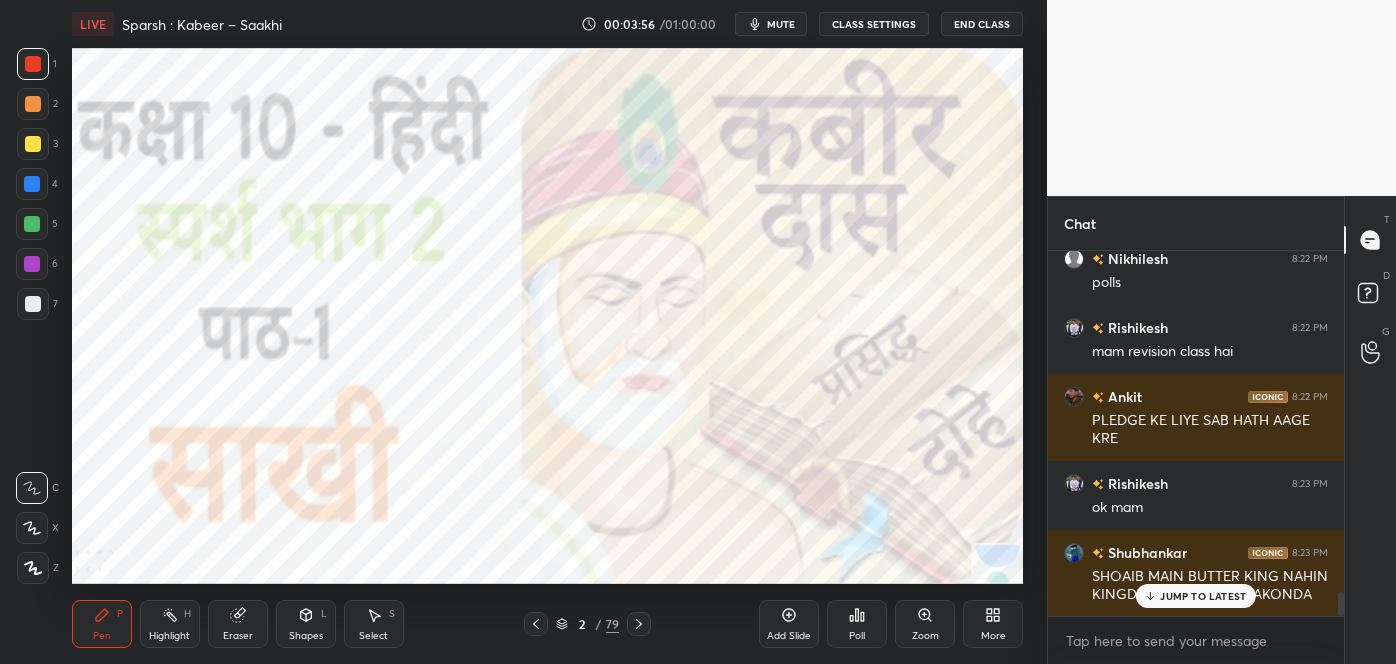 click 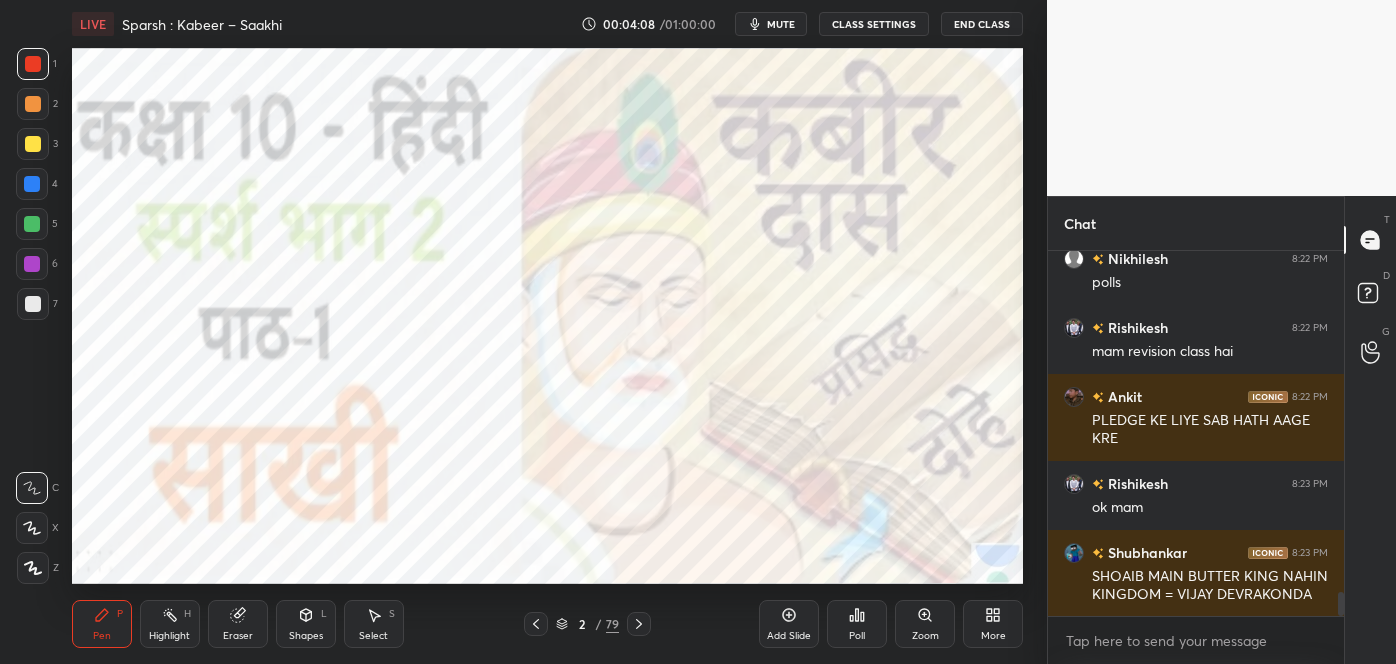 click on "LIVE Sparsh : Kabeer – Saakhi 00:04:08 /  01:00:00 mute CLASS SETTINGS End Class Setting up your live class Poll for   secs No correct answer Start poll Back Sparsh : Kabeer – Saakhi • L1 of Revision Course on Hindi for CBSE Class - 10(B) Pooja Shah Pen P Highlight H Eraser Shapes L Select S 2 / 79 Add Slide Poll Zoom More" at bounding box center (547, 332) 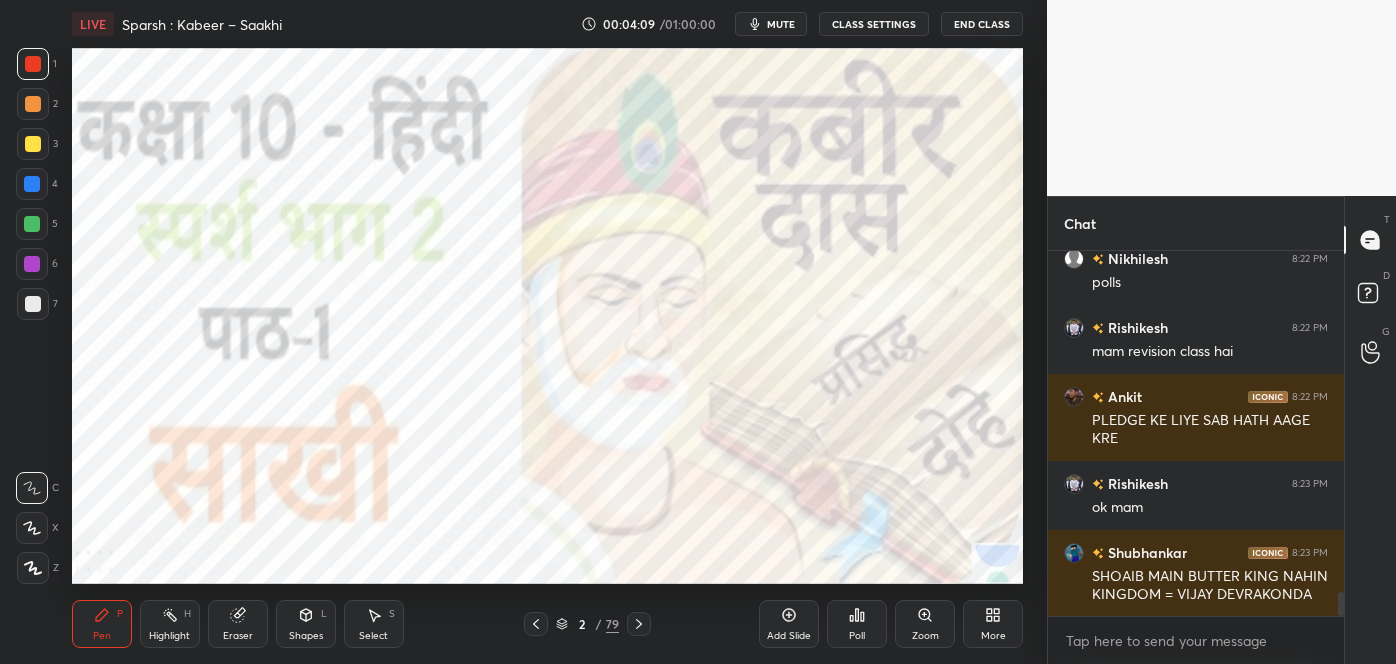 click on "Eraser" at bounding box center (238, 624) 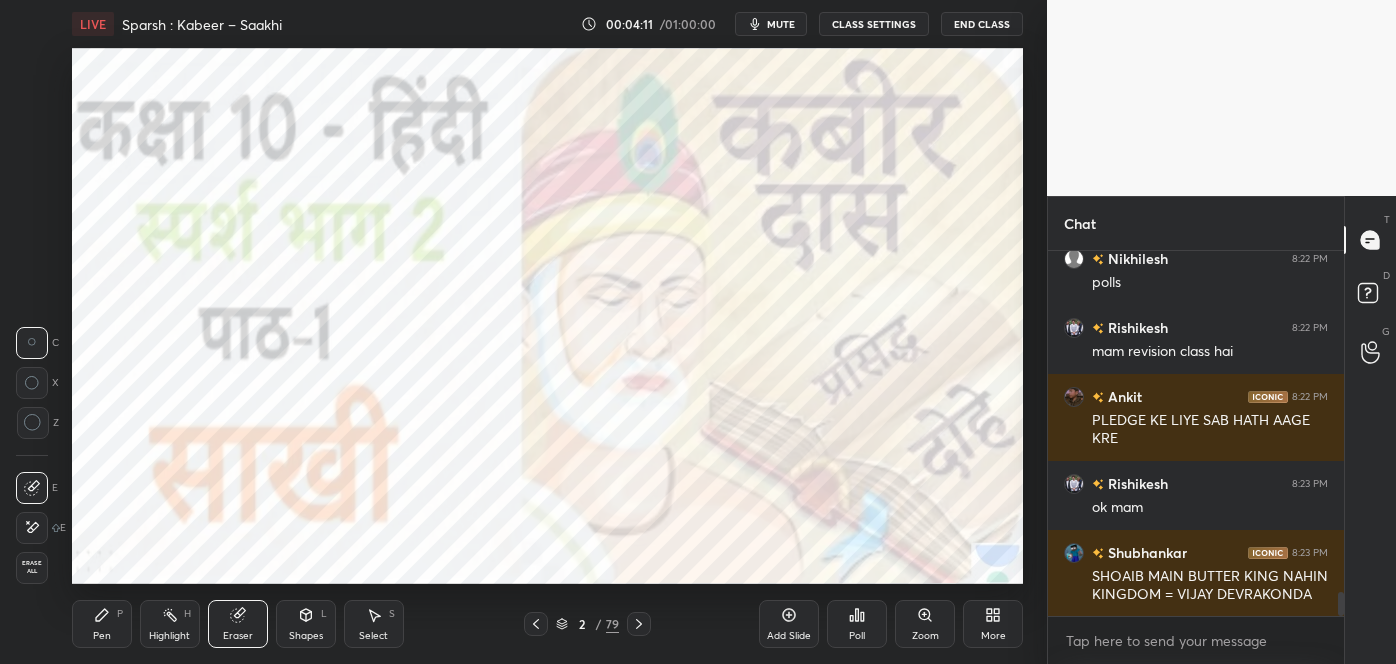 scroll, scrollTop: 5232, scrollLeft: 0, axis: vertical 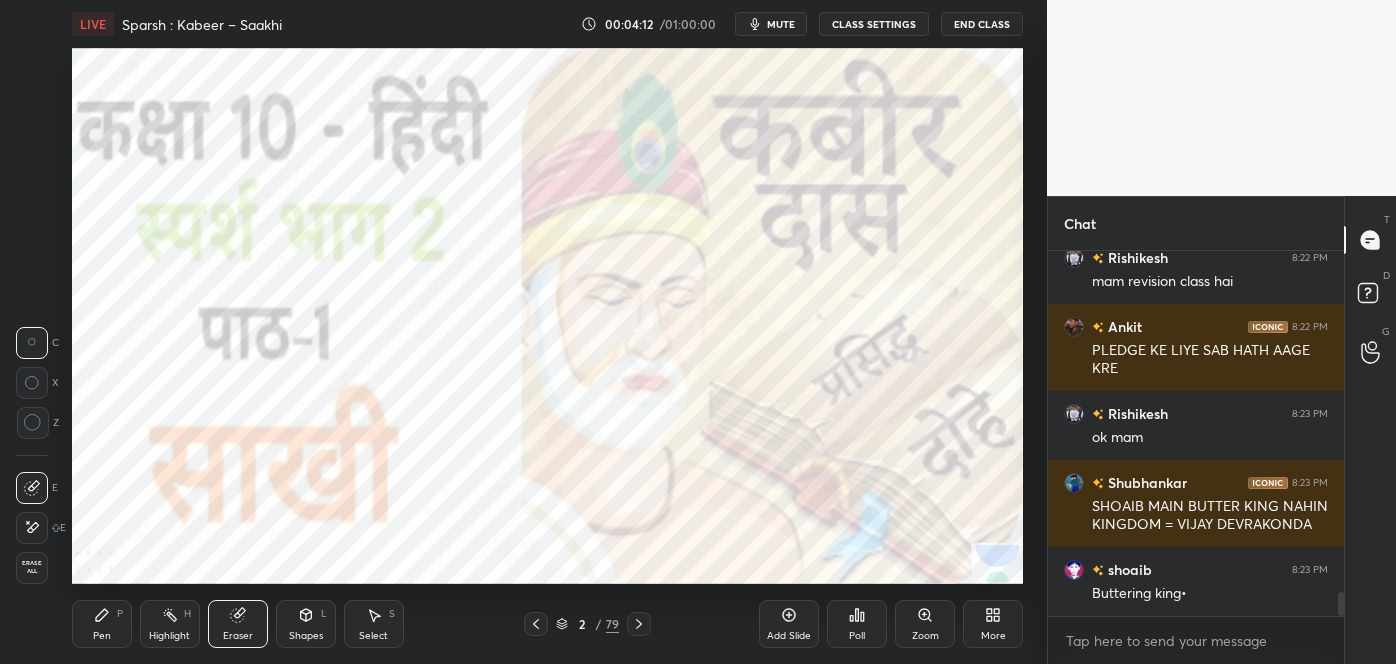 click 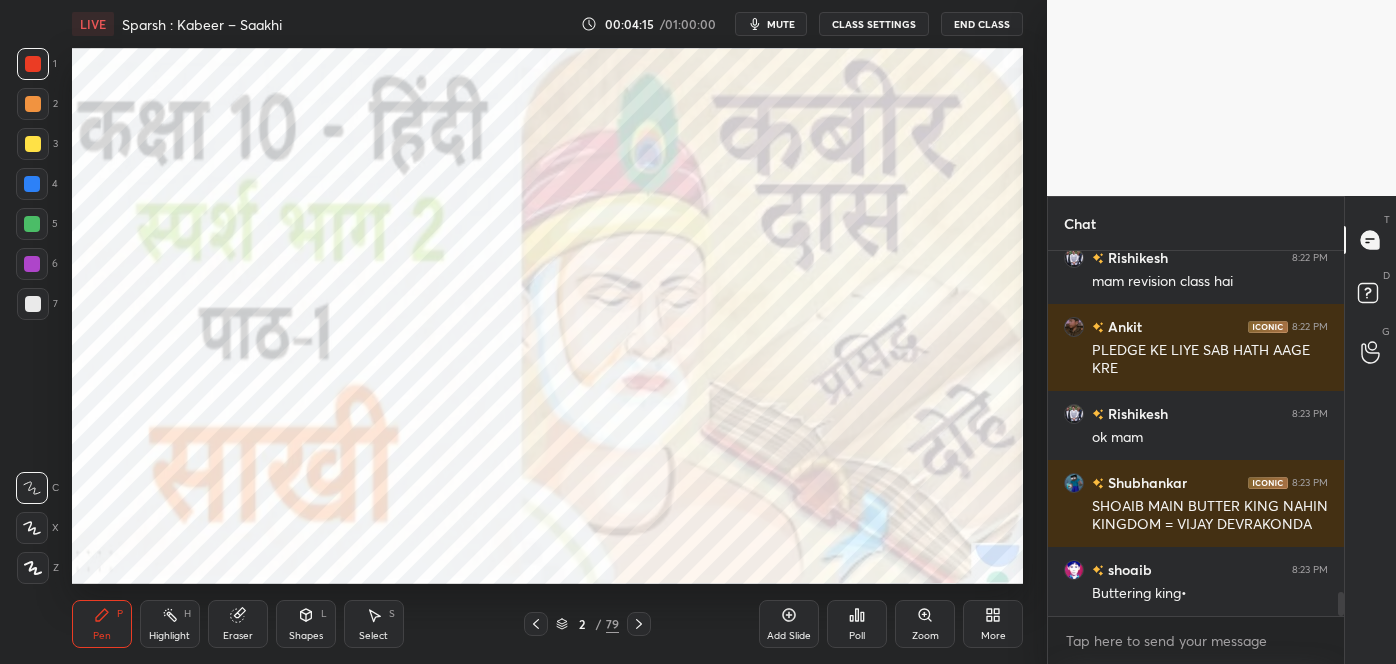 click on "Pen P Highlight H Eraser Shapes L Select S" at bounding box center [244, 624] 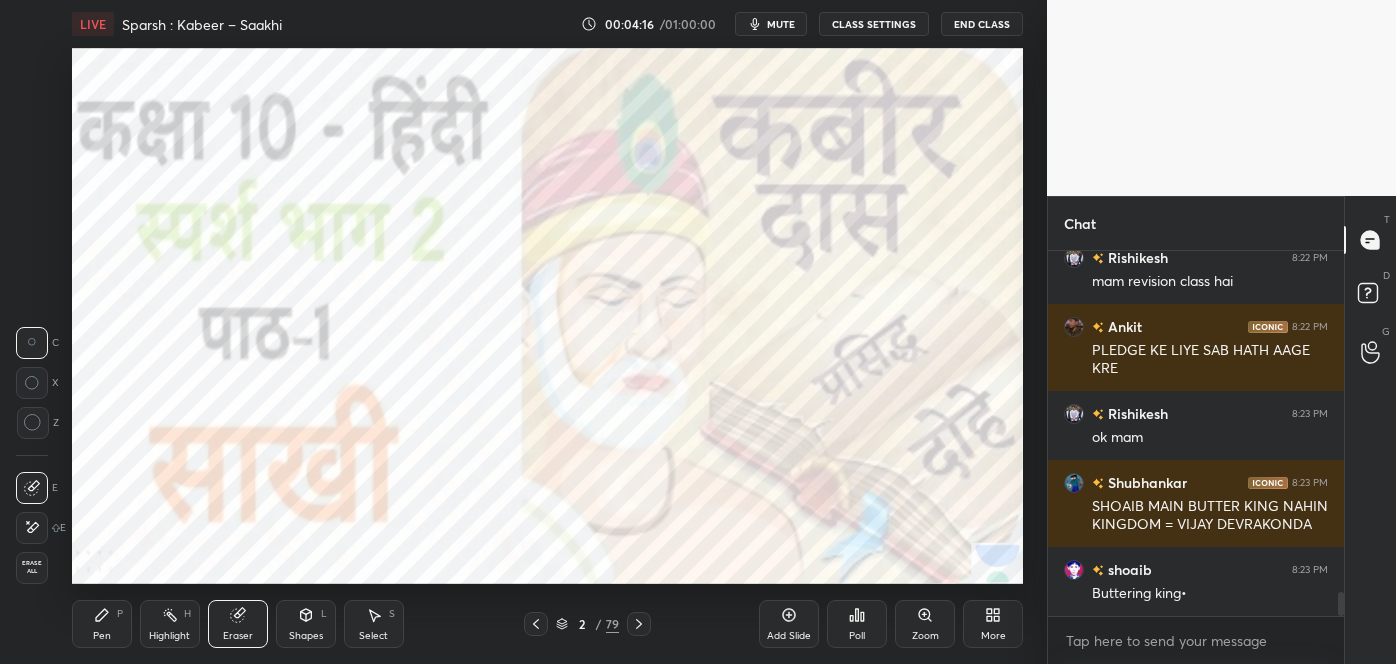 click at bounding box center [32, 528] 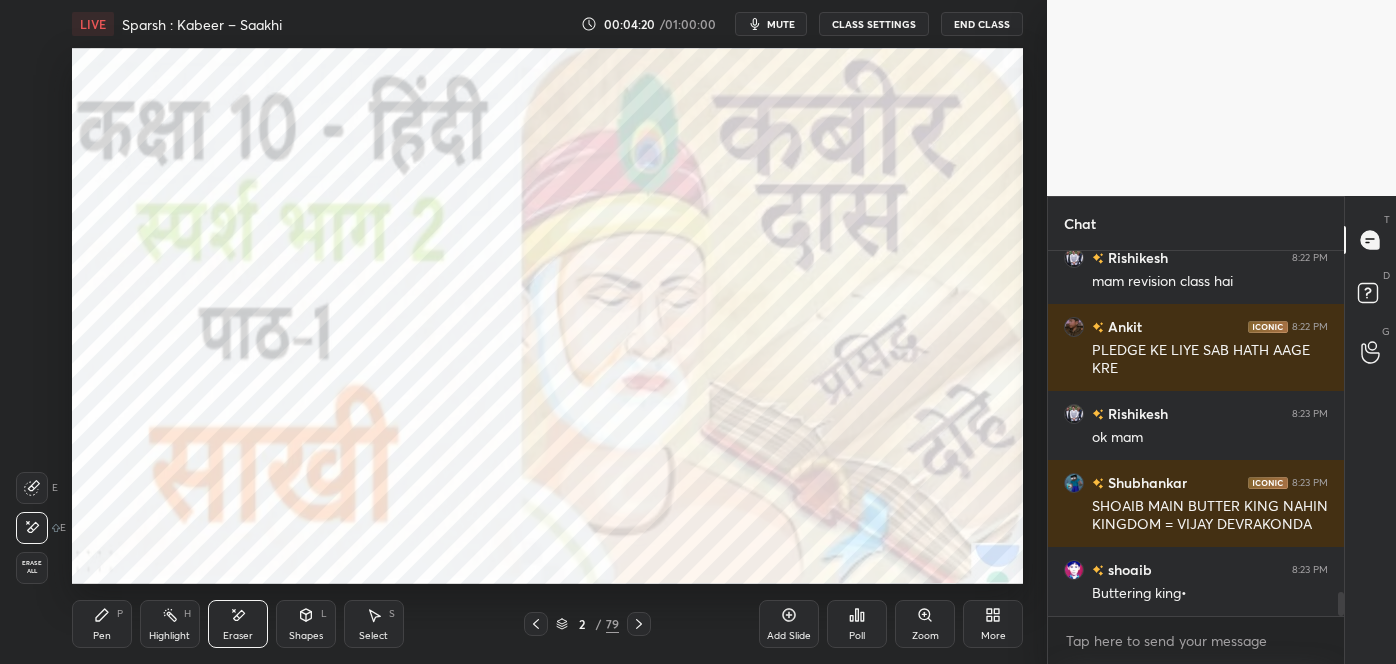 click on "Pen P" at bounding box center (102, 624) 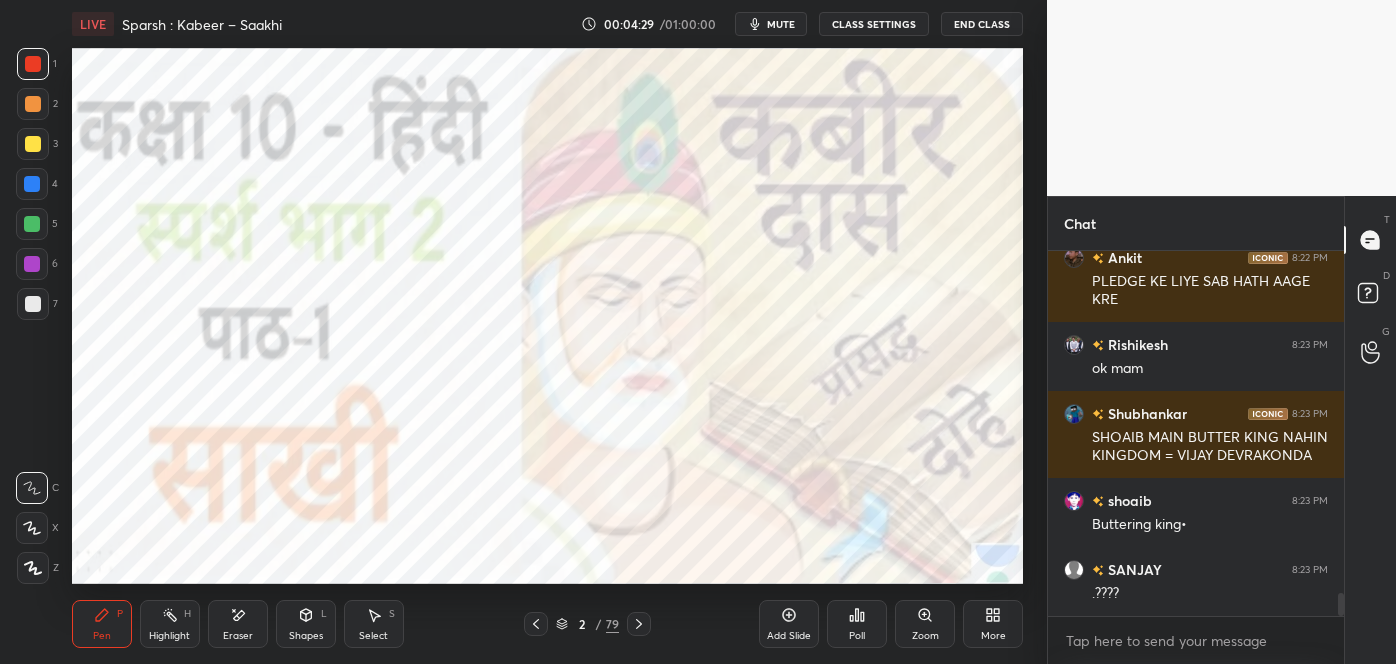 scroll, scrollTop: 5370, scrollLeft: 0, axis: vertical 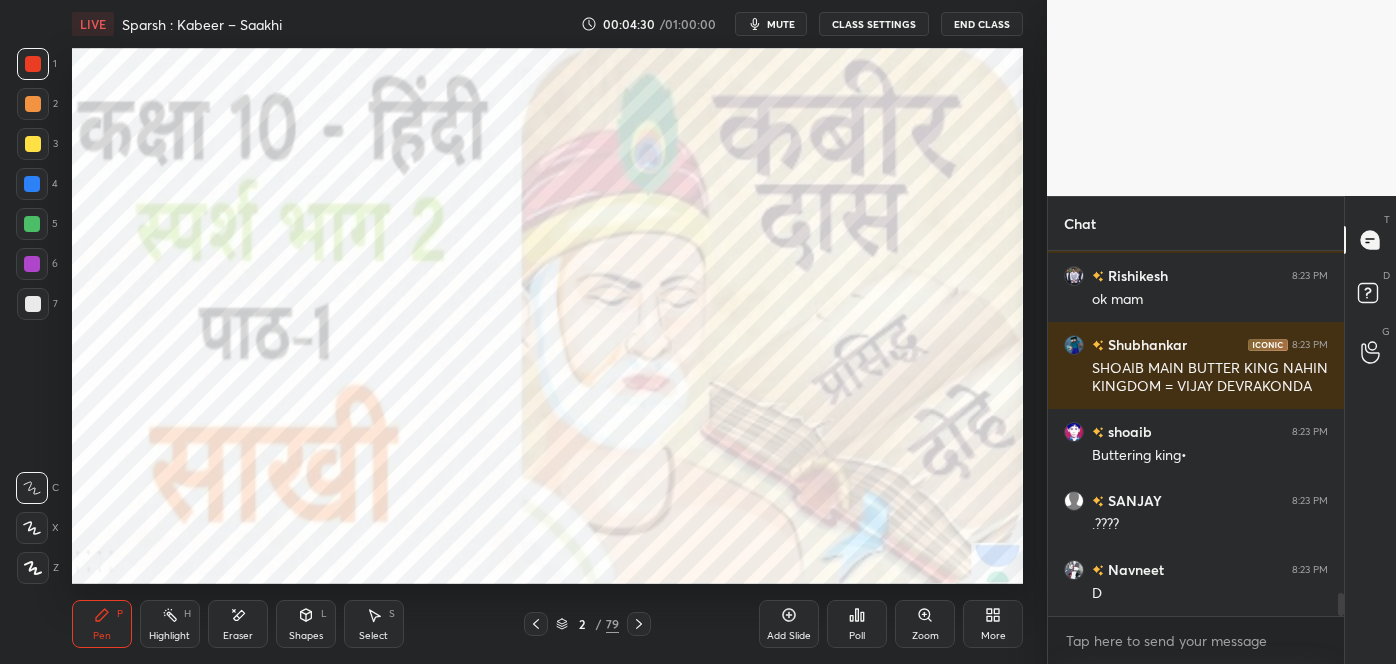 click 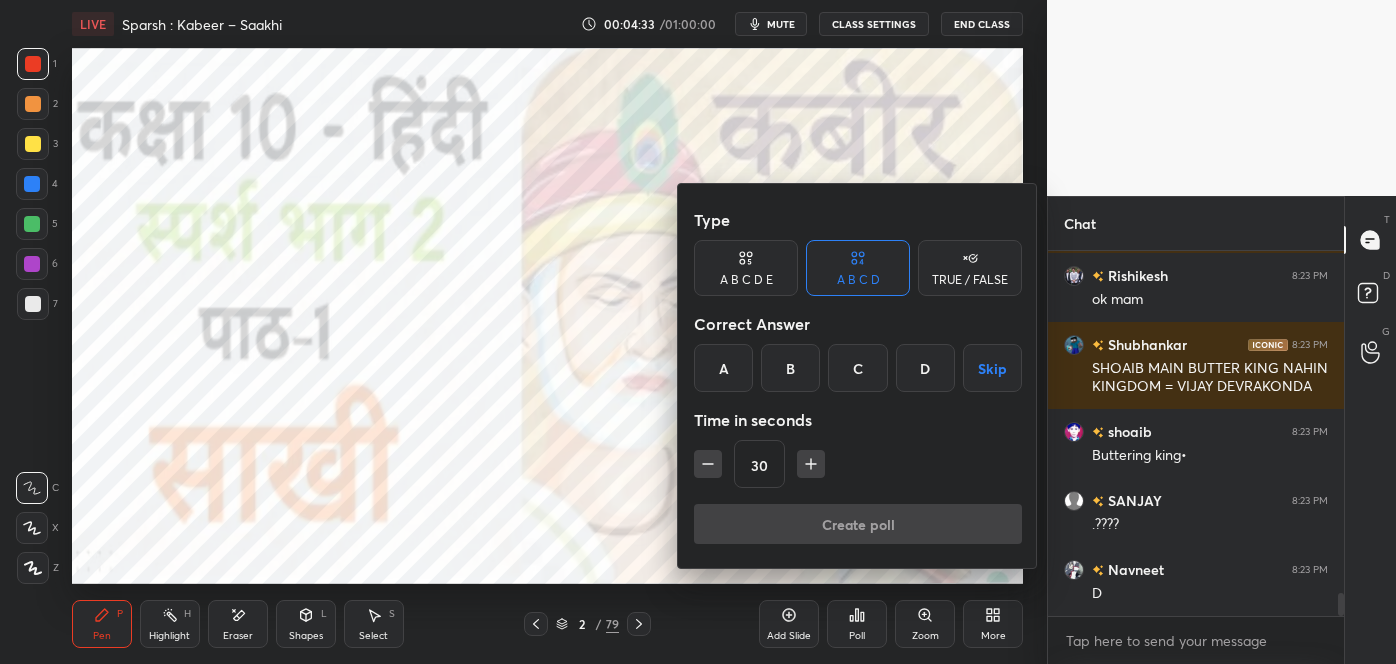 scroll, scrollTop: 5456, scrollLeft: 0, axis: vertical 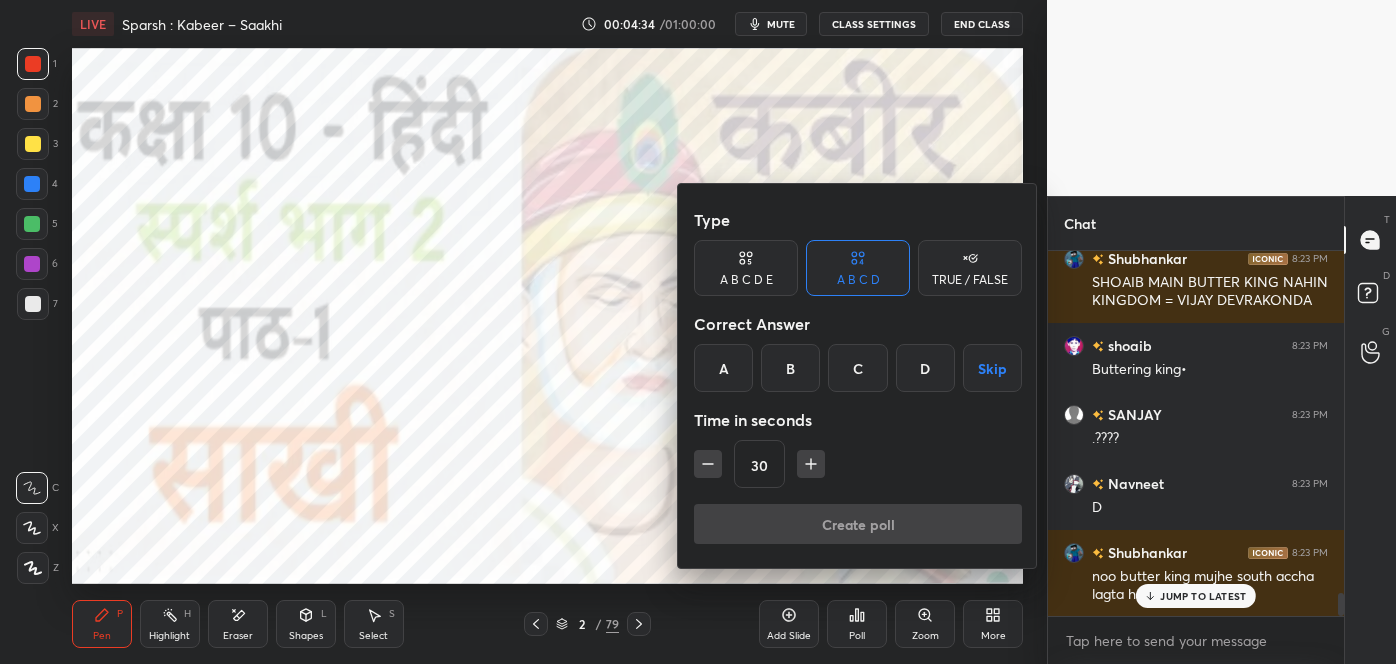 click on "B" at bounding box center (790, 368) 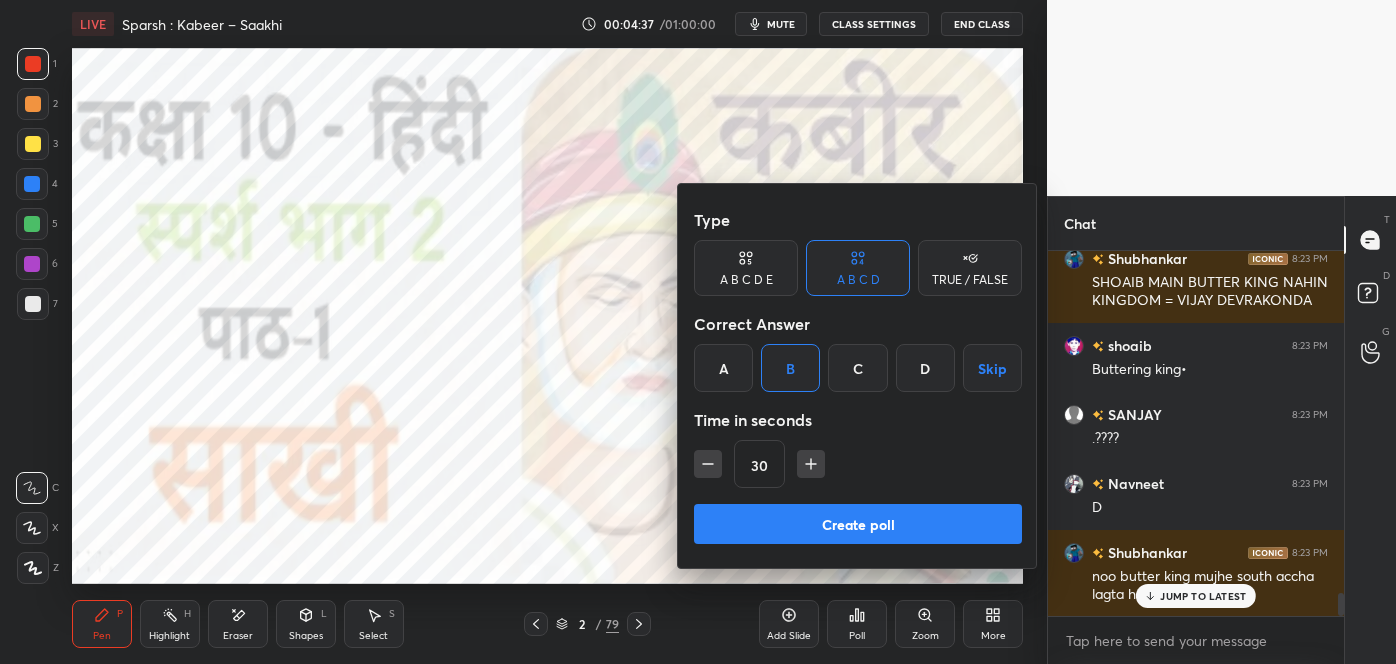 click on "Create poll" at bounding box center [858, 524] 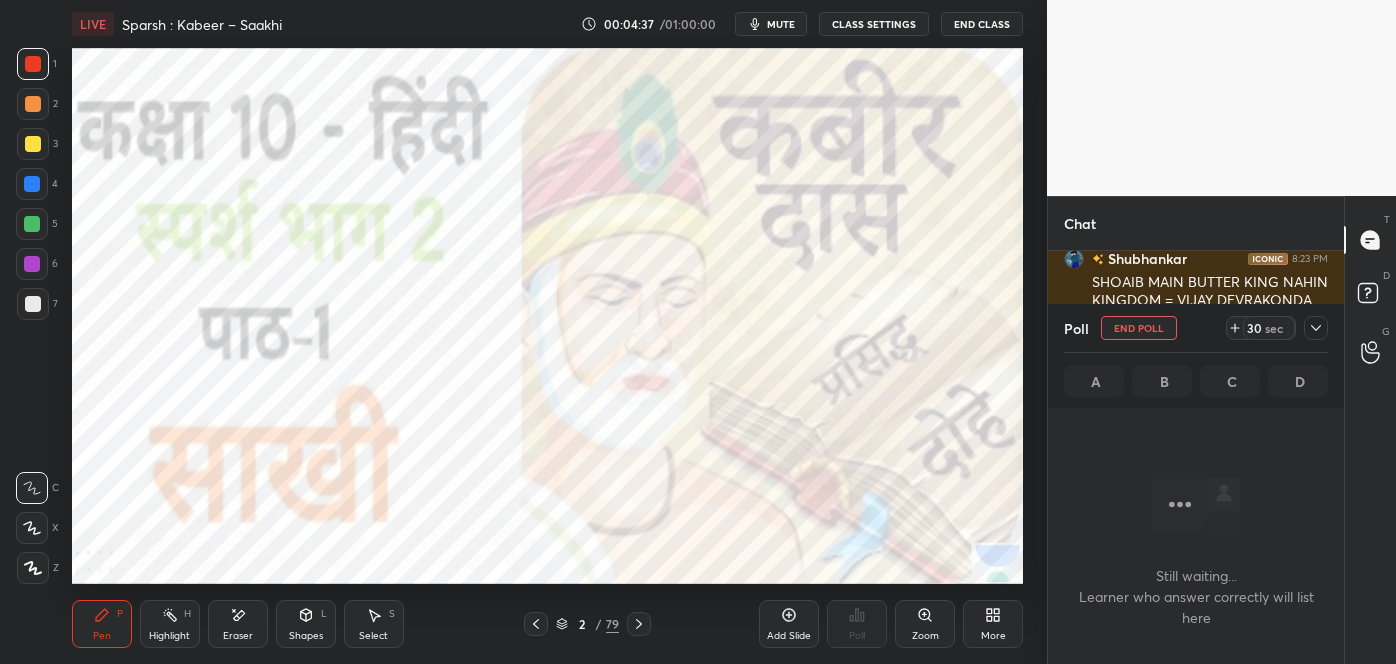 scroll, scrollTop: 262, scrollLeft: 290, axis: both 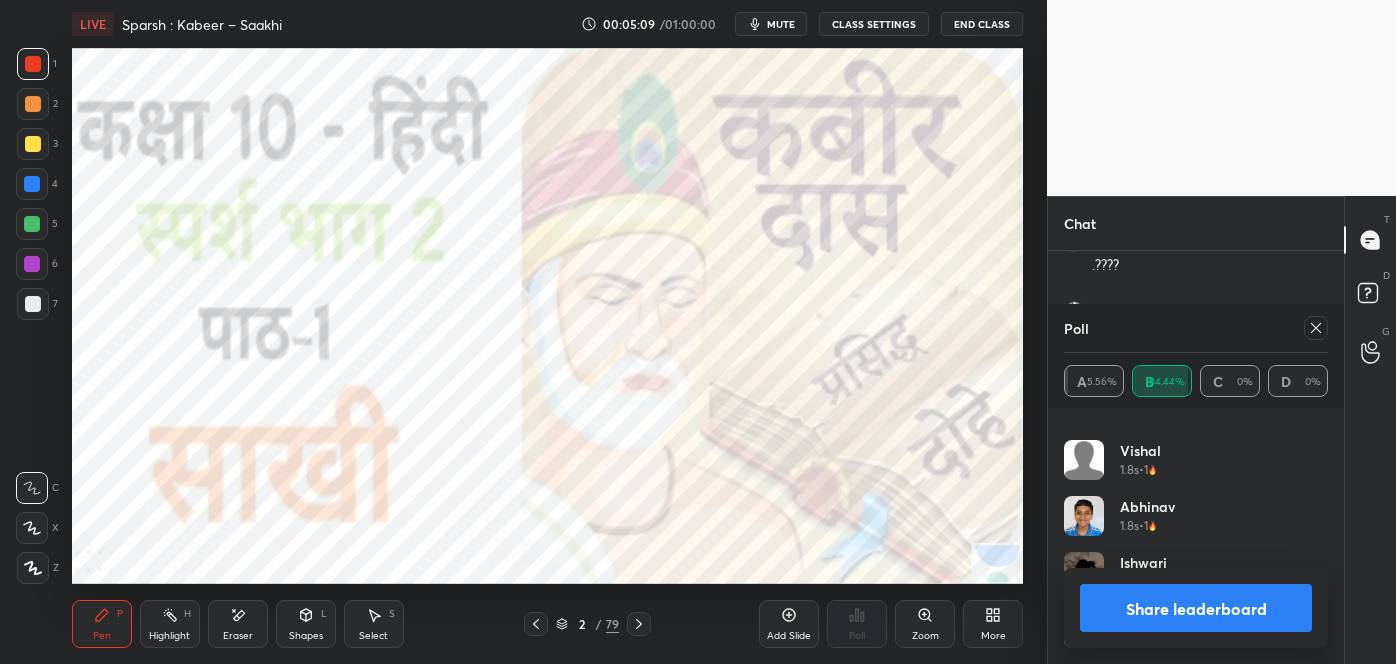 click 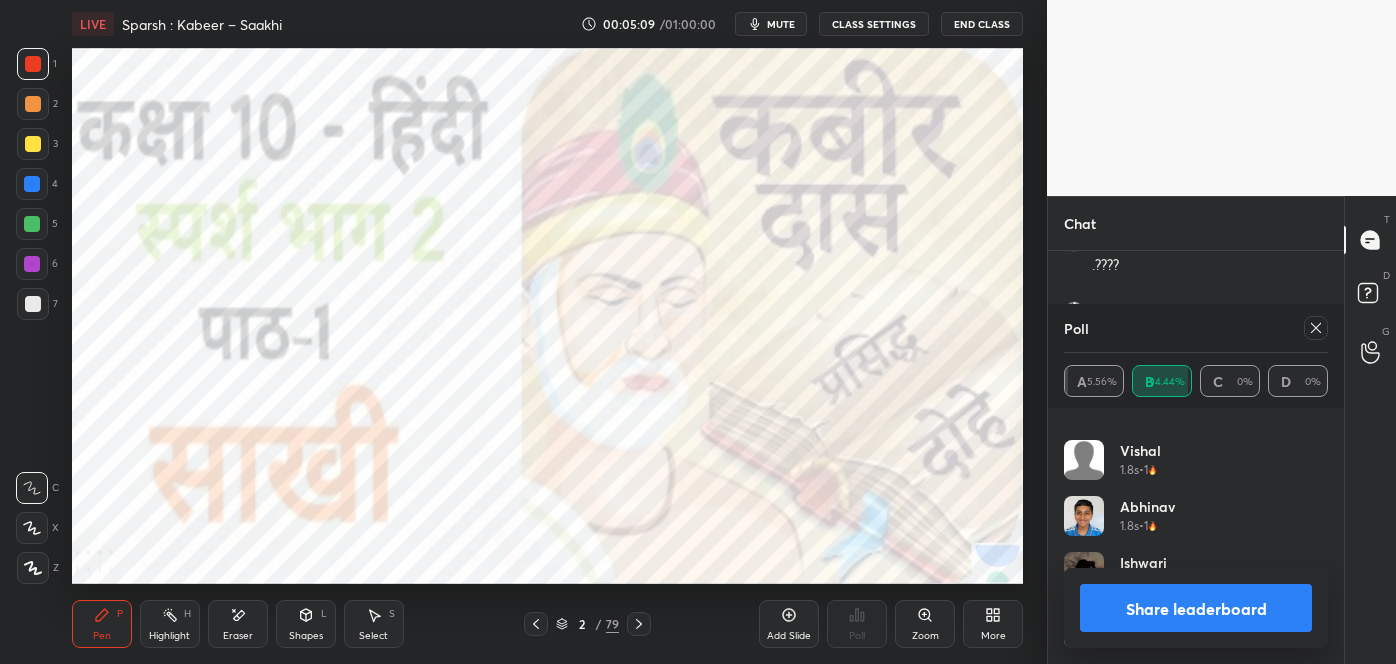 scroll, scrollTop: 150, scrollLeft: 258, axis: both 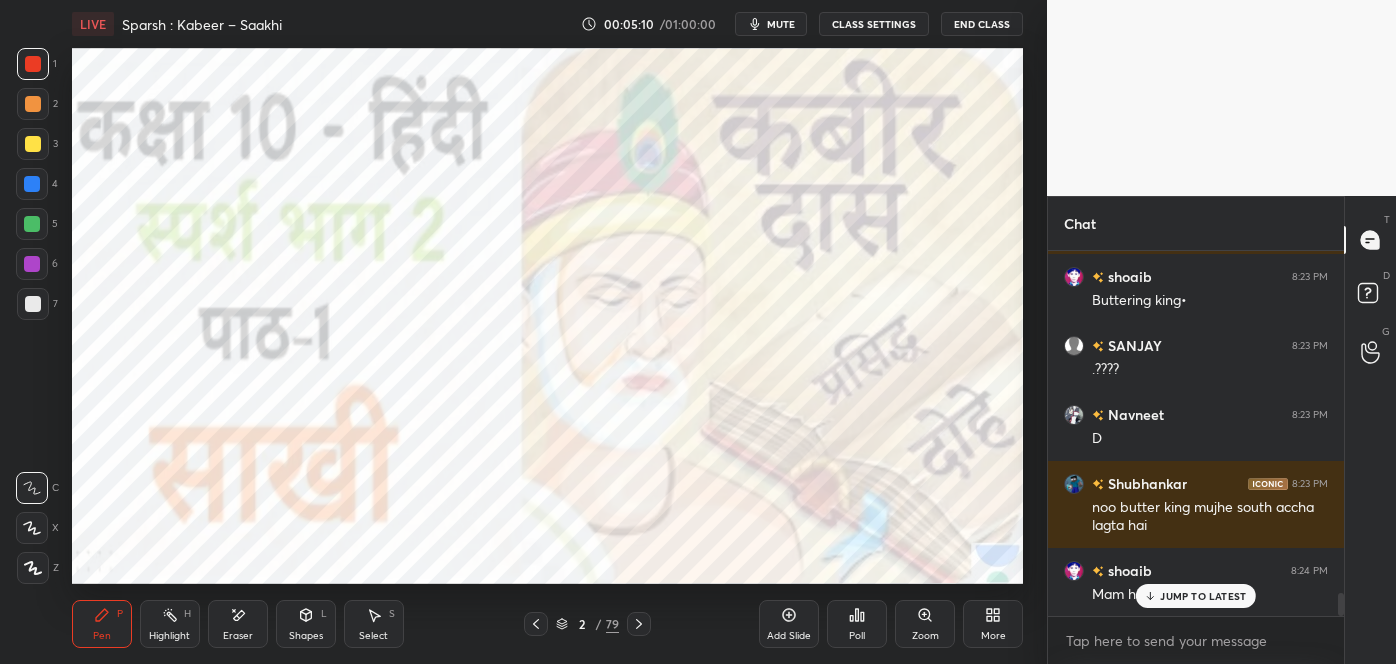 click on "JUMP TO LATEST" at bounding box center (1196, 596) 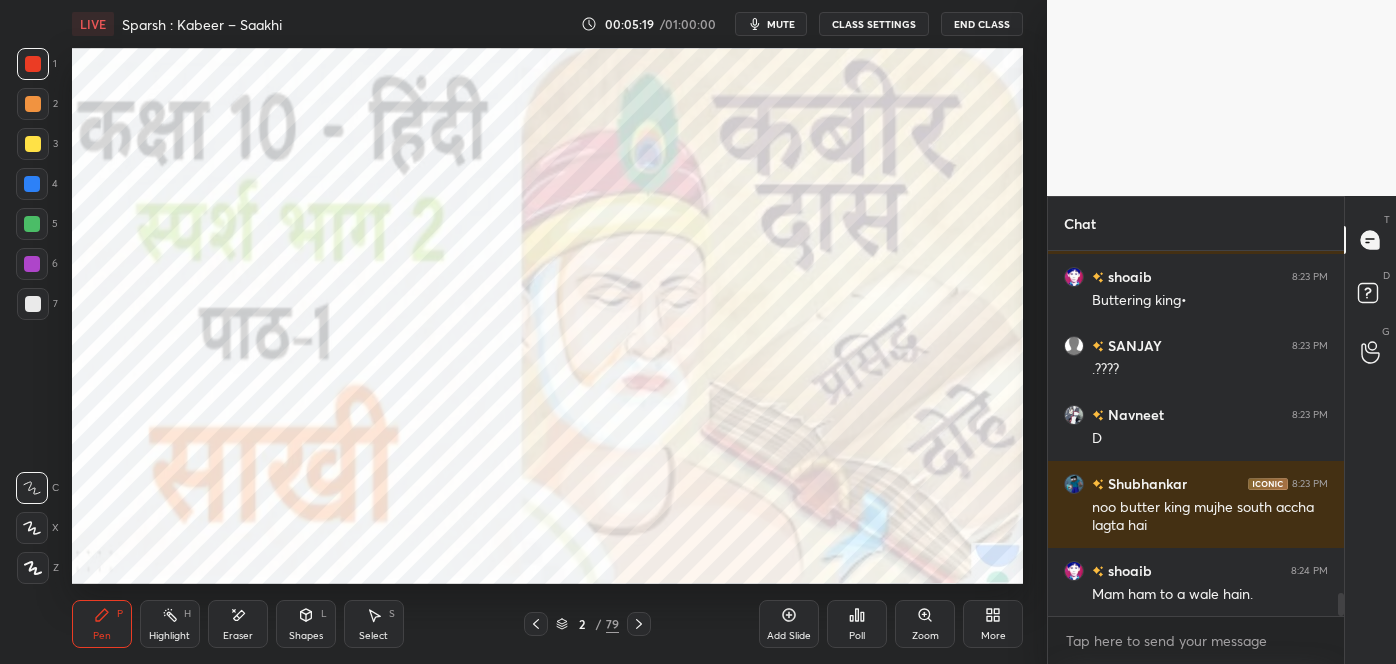 click 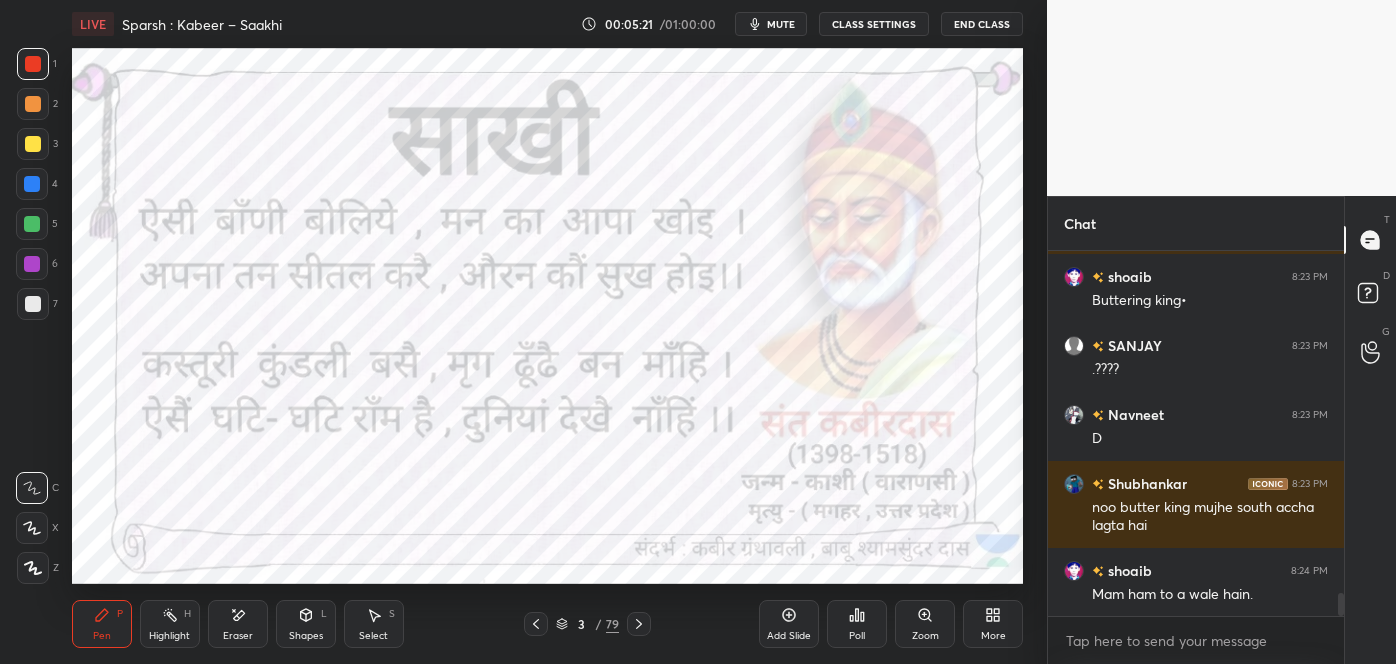 click 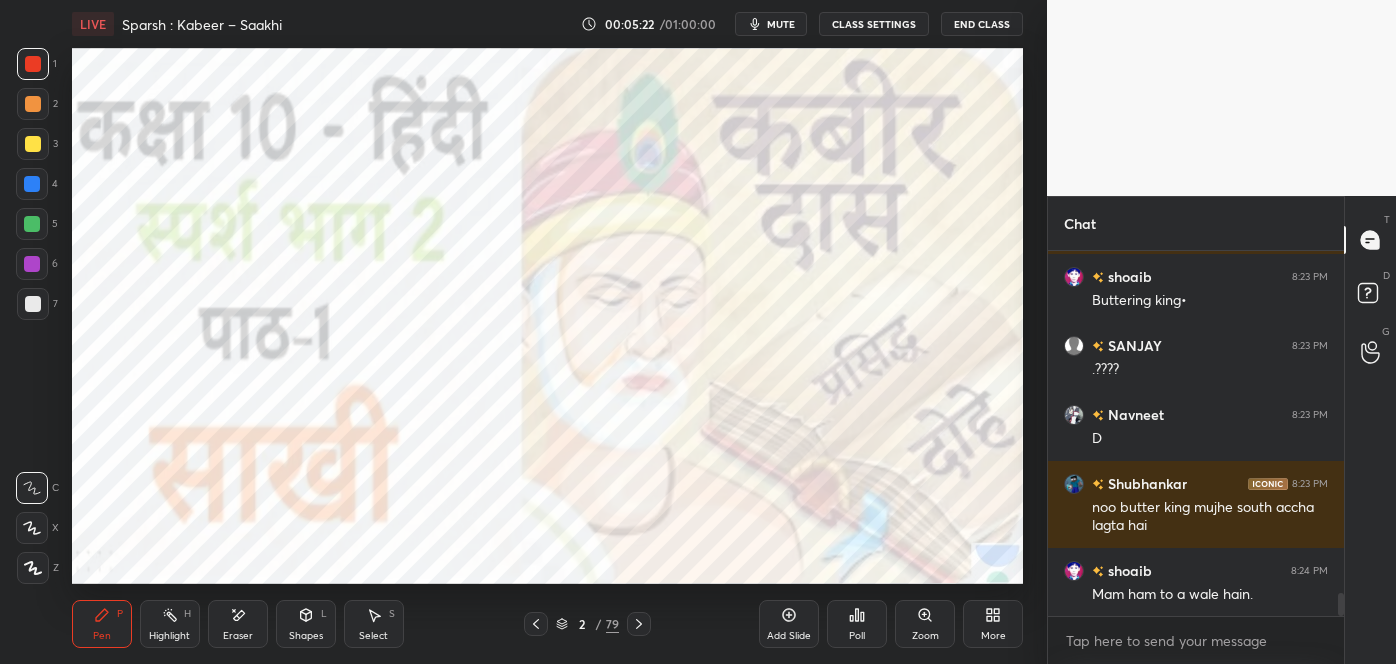 click at bounding box center (639, 624) 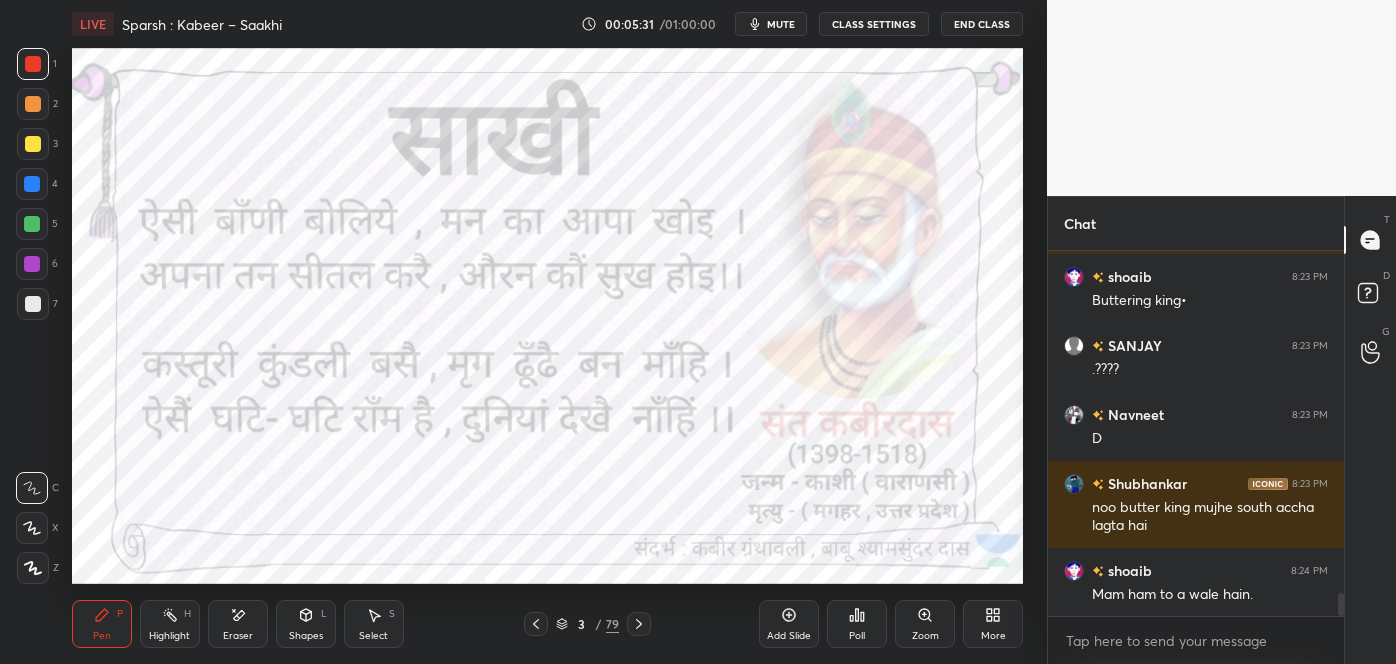 click at bounding box center (639, 624) 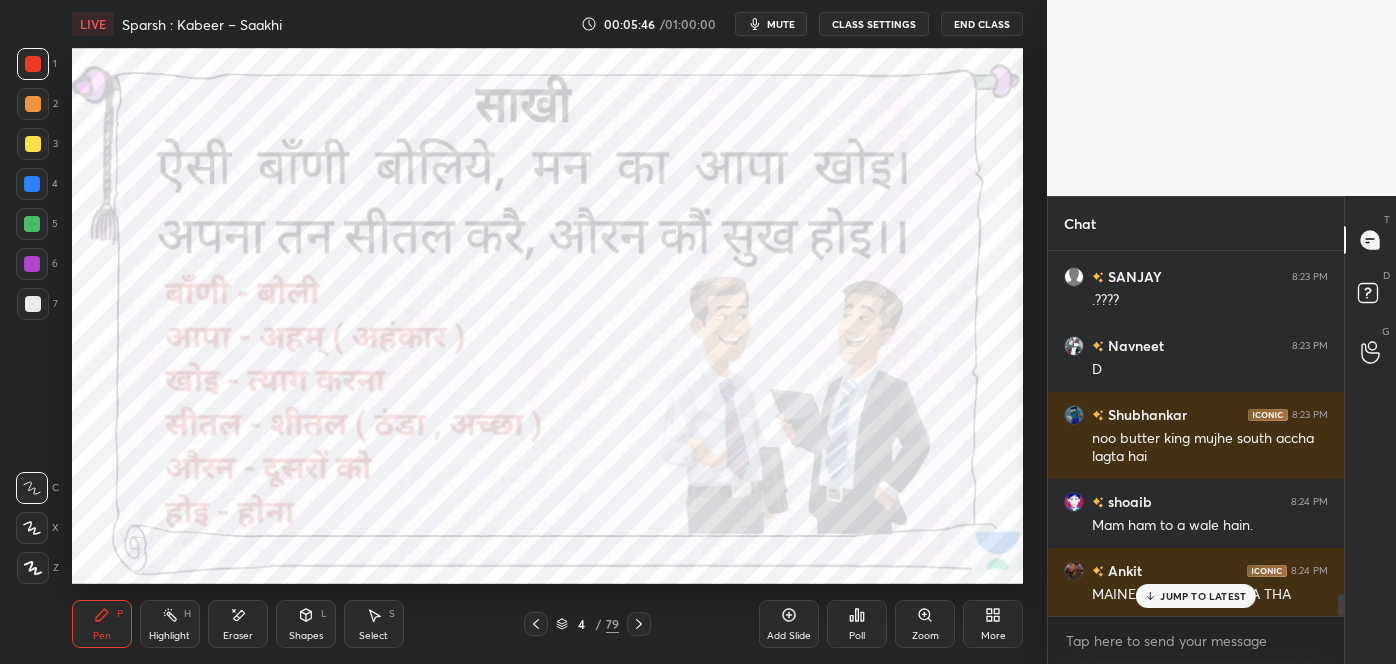 click at bounding box center [33, 64] 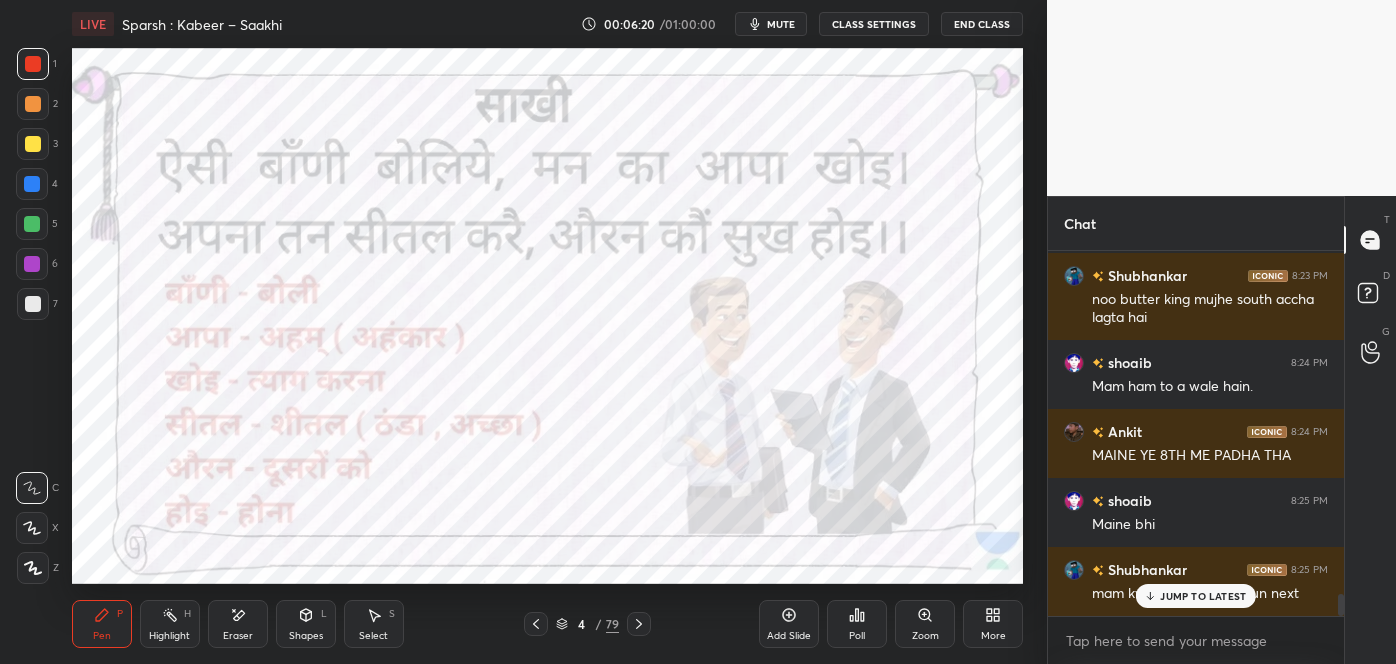 scroll, scrollTop: 5819, scrollLeft: 0, axis: vertical 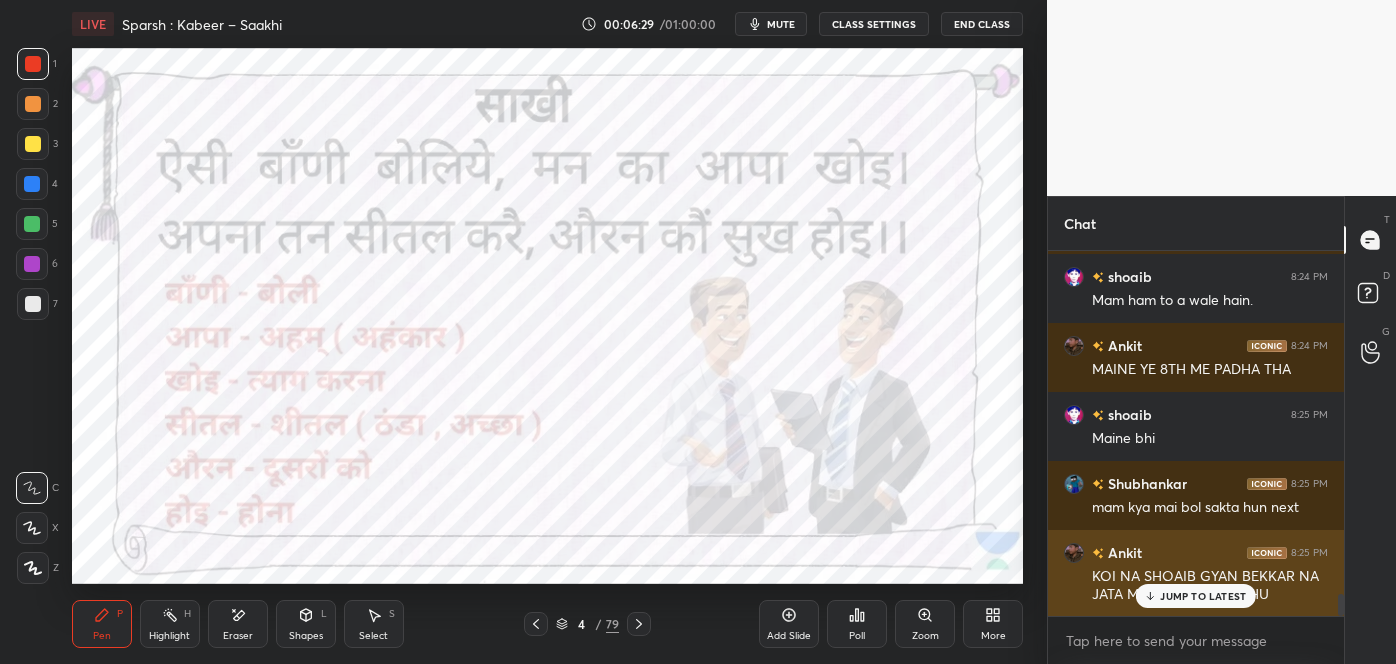 click on "JUMP TO LATEST" at bounding box center [1203, 596] 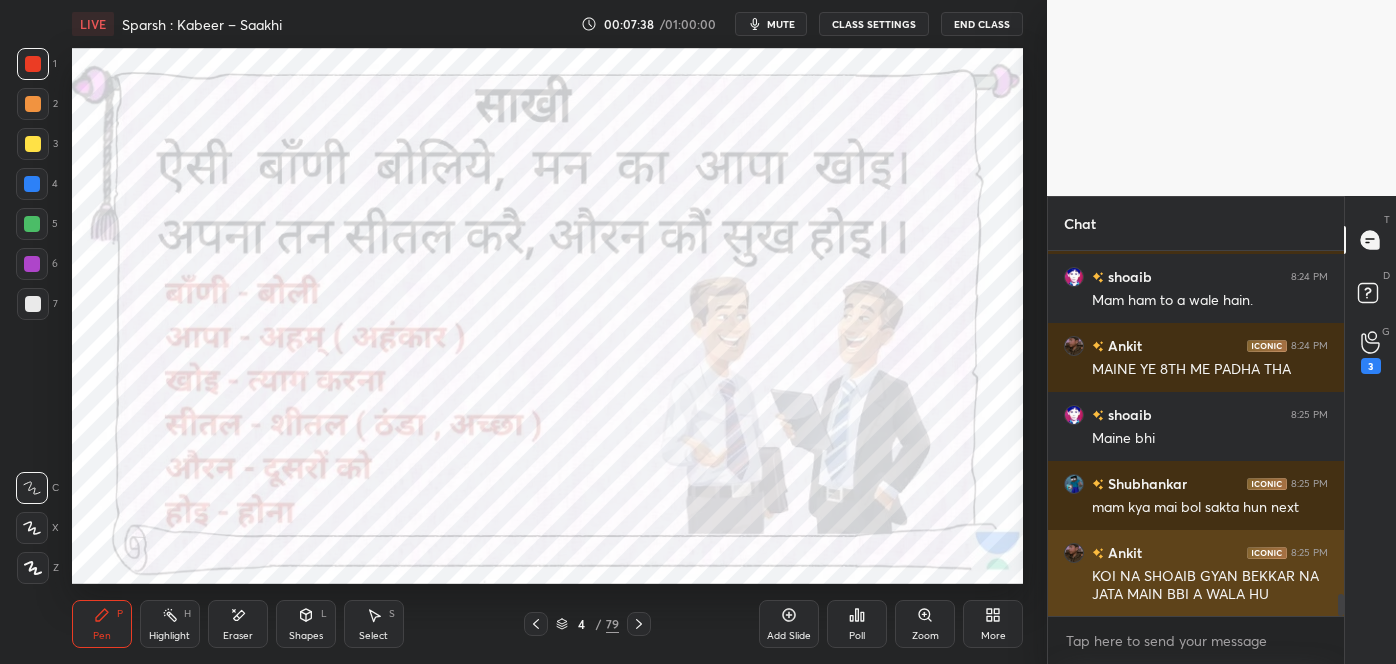 scroll, scrollTop: 5888, scrollLeft: 0, axis: vertical 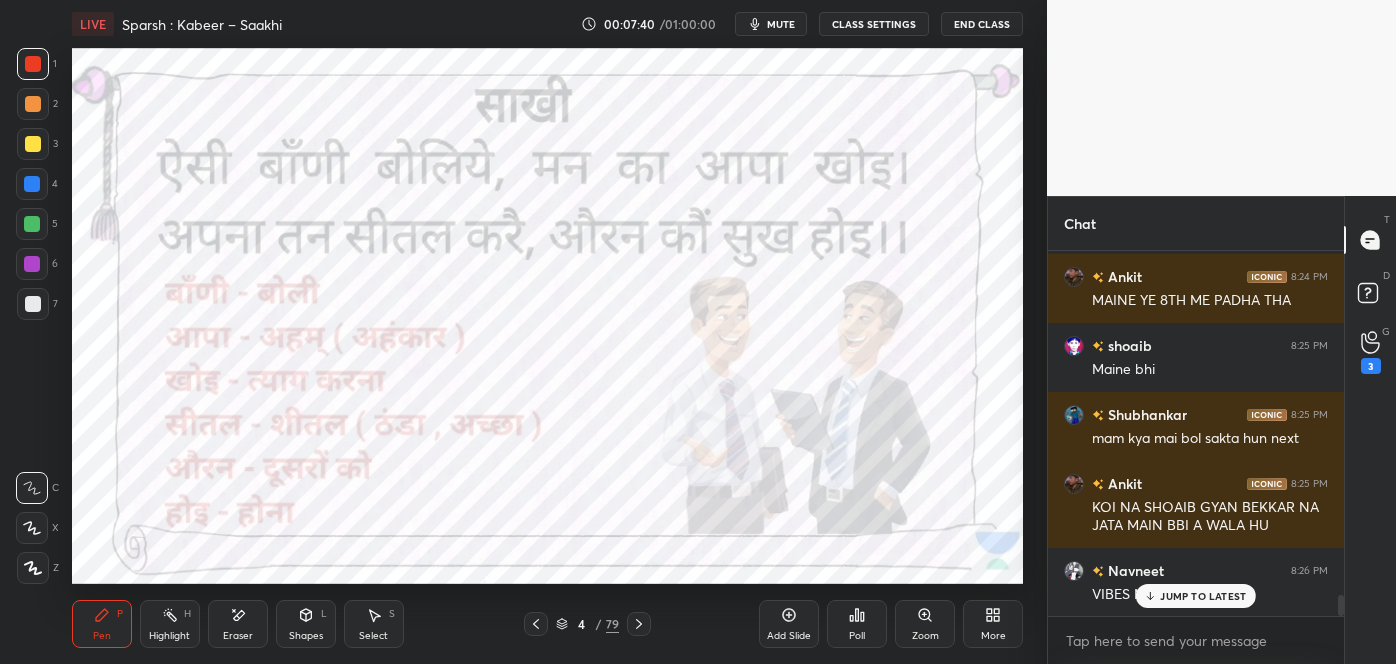 click on "JUMP TO LATEST" at bounding box center [1203, 596] 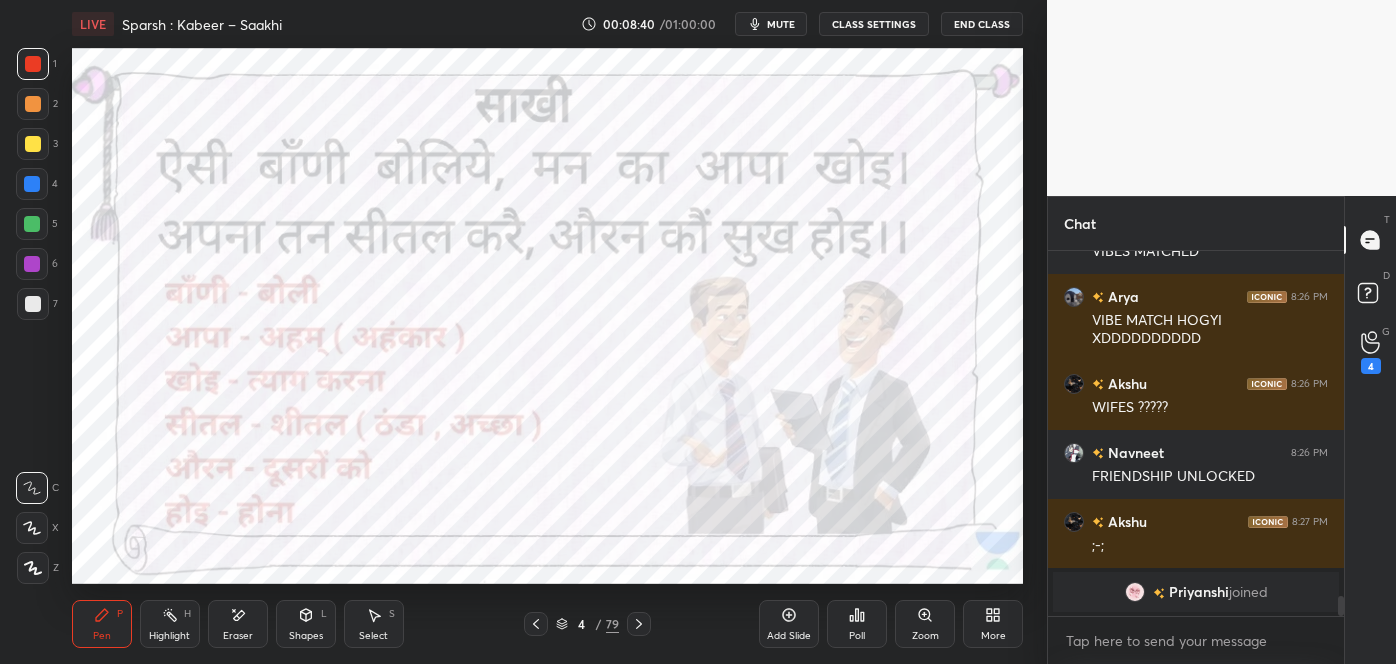scroll, scrollTop: 5815, scrollLeft: 0, axis: vertical 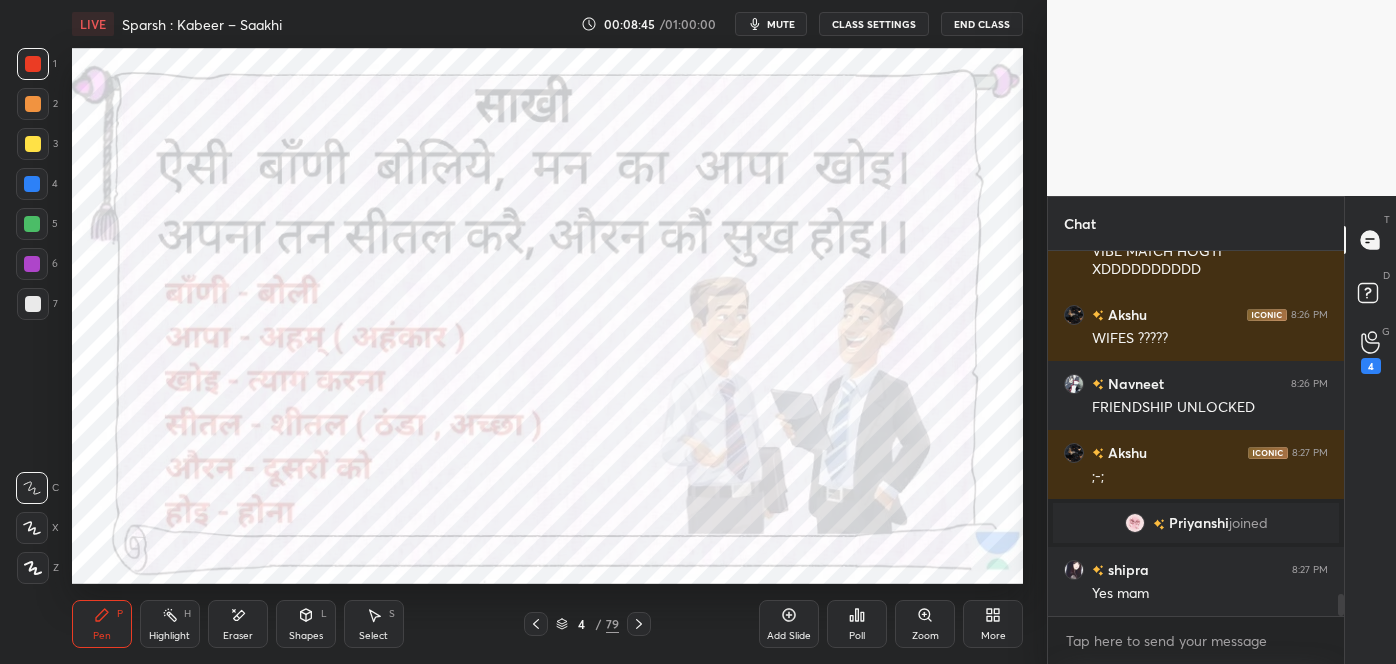 click at bounding box center [639, 624] 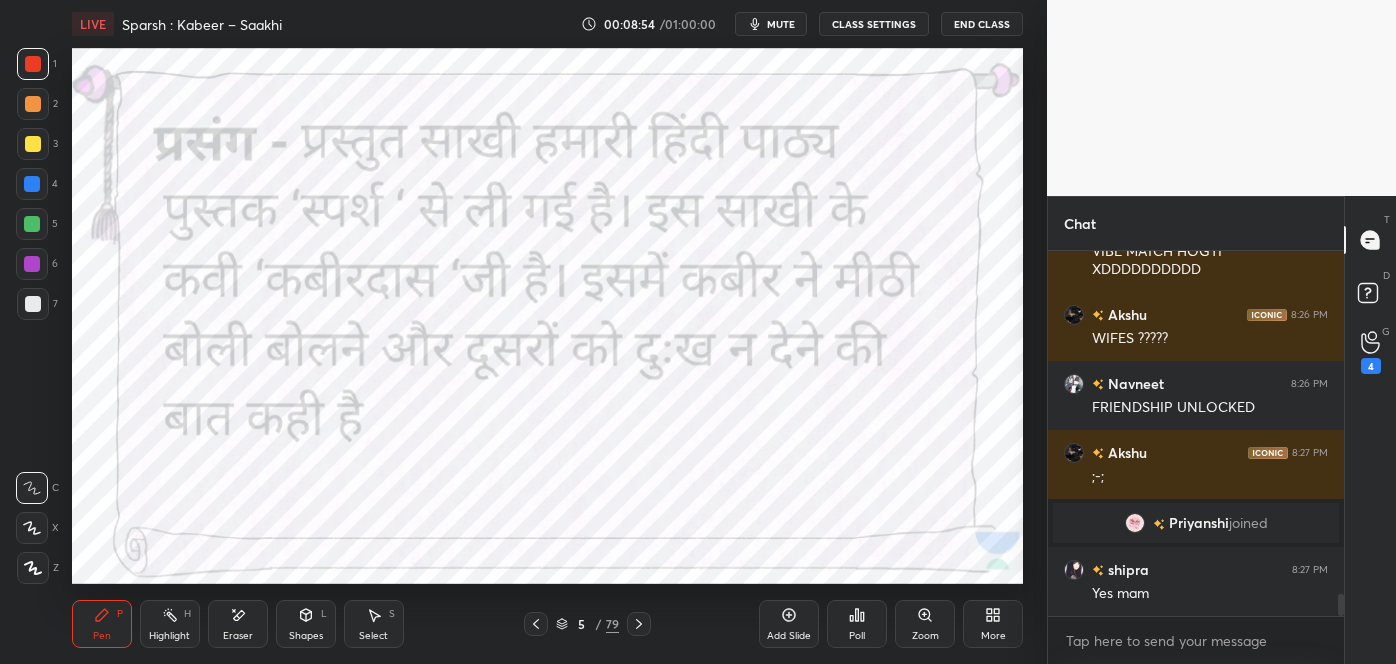 click 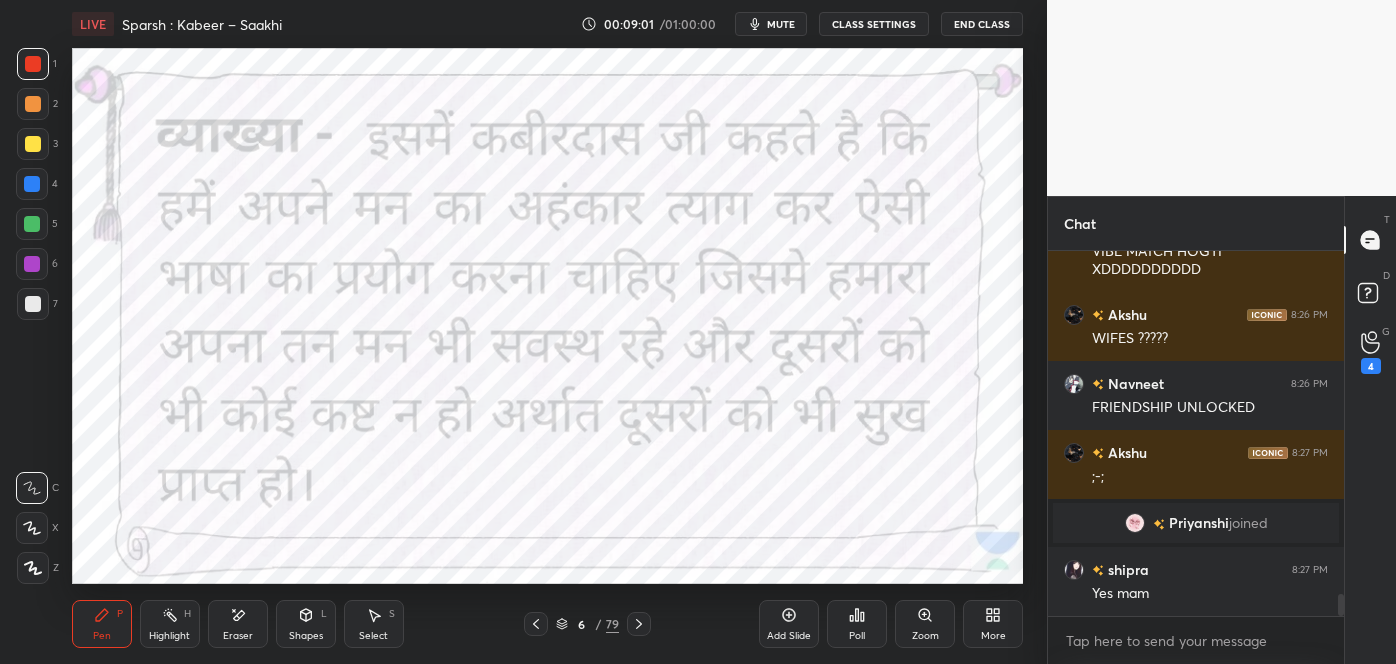scroll, scrollTop: 5883, scrollLeft: 0, axis: vertical 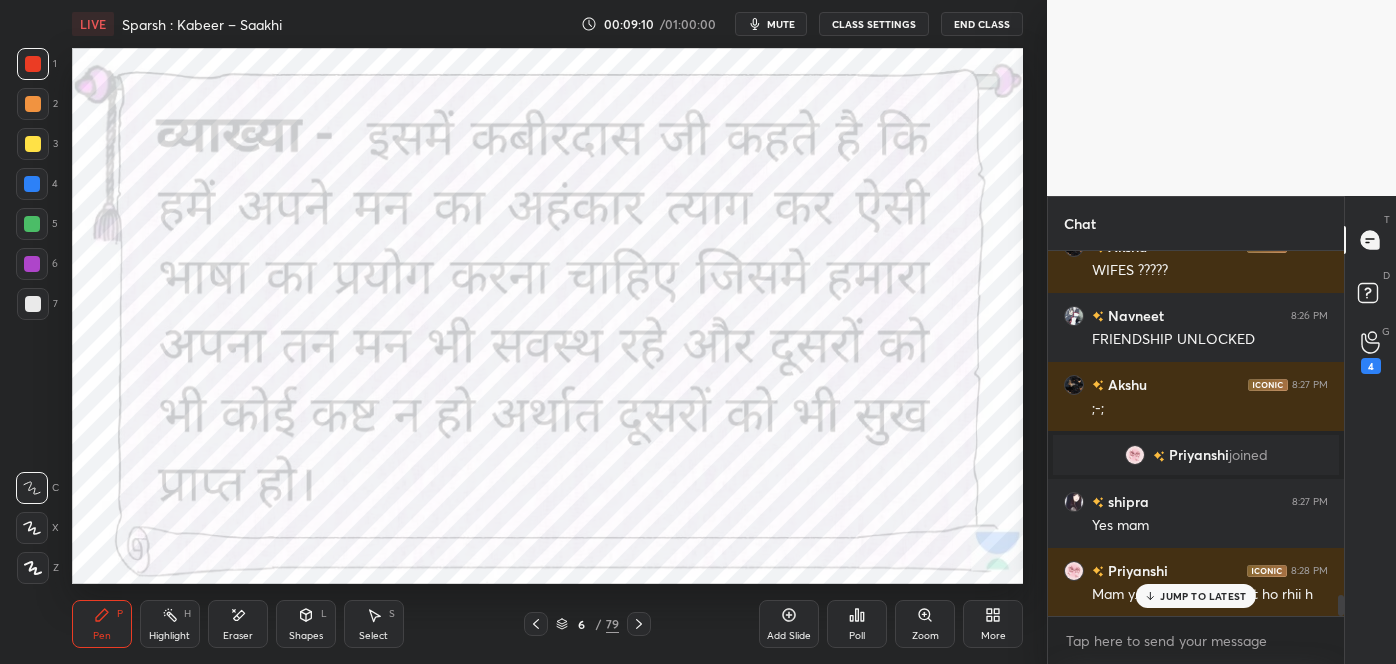 click on "JUMP TO LATEST" at bounding box center [1196, 596] 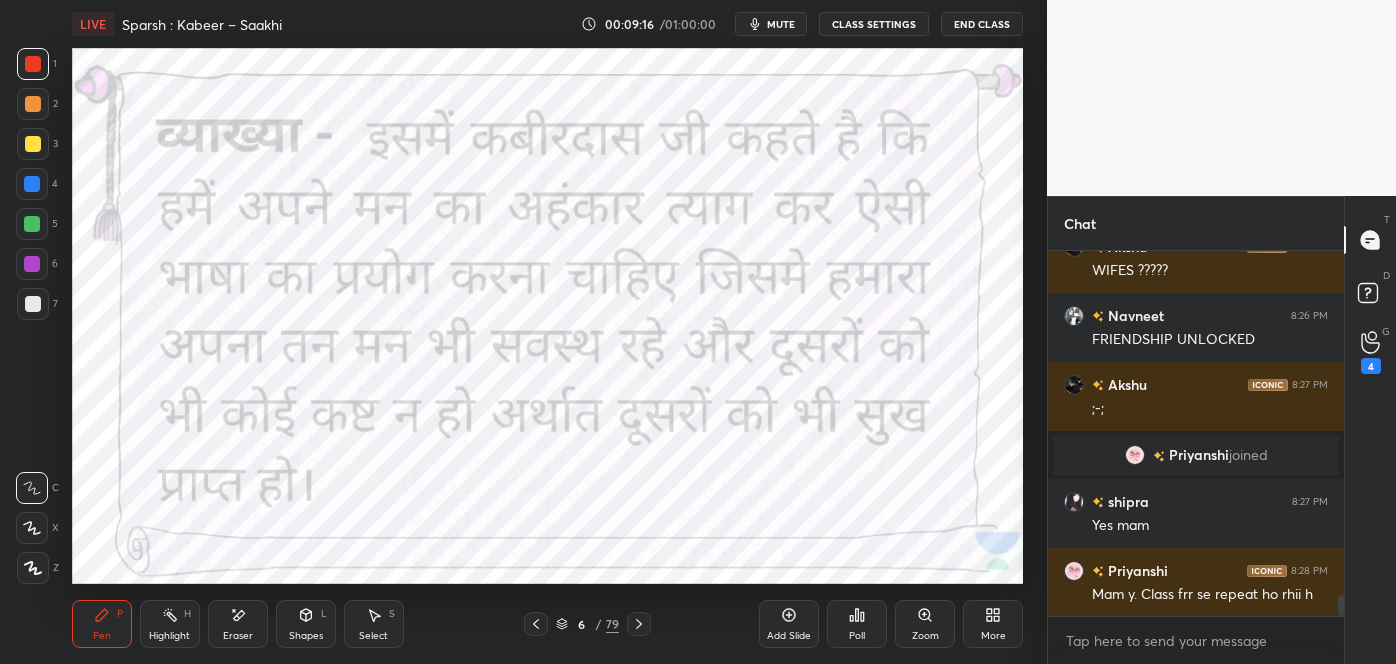 click 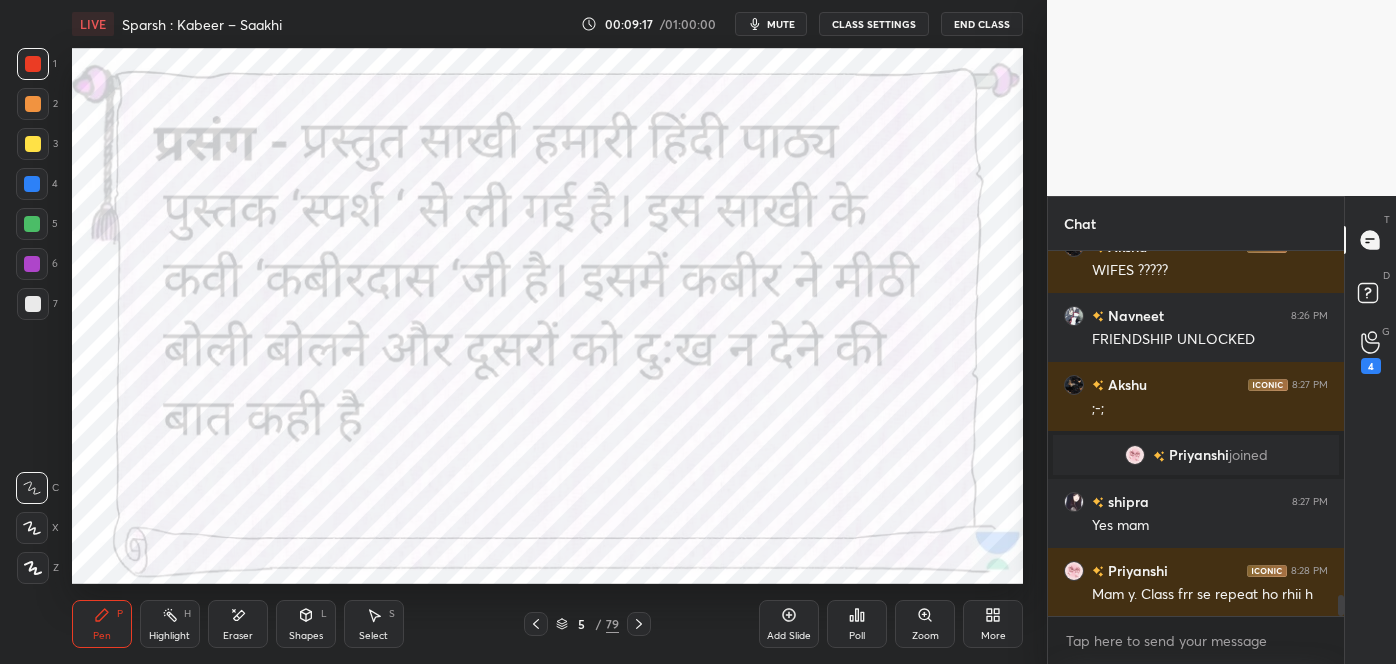 click 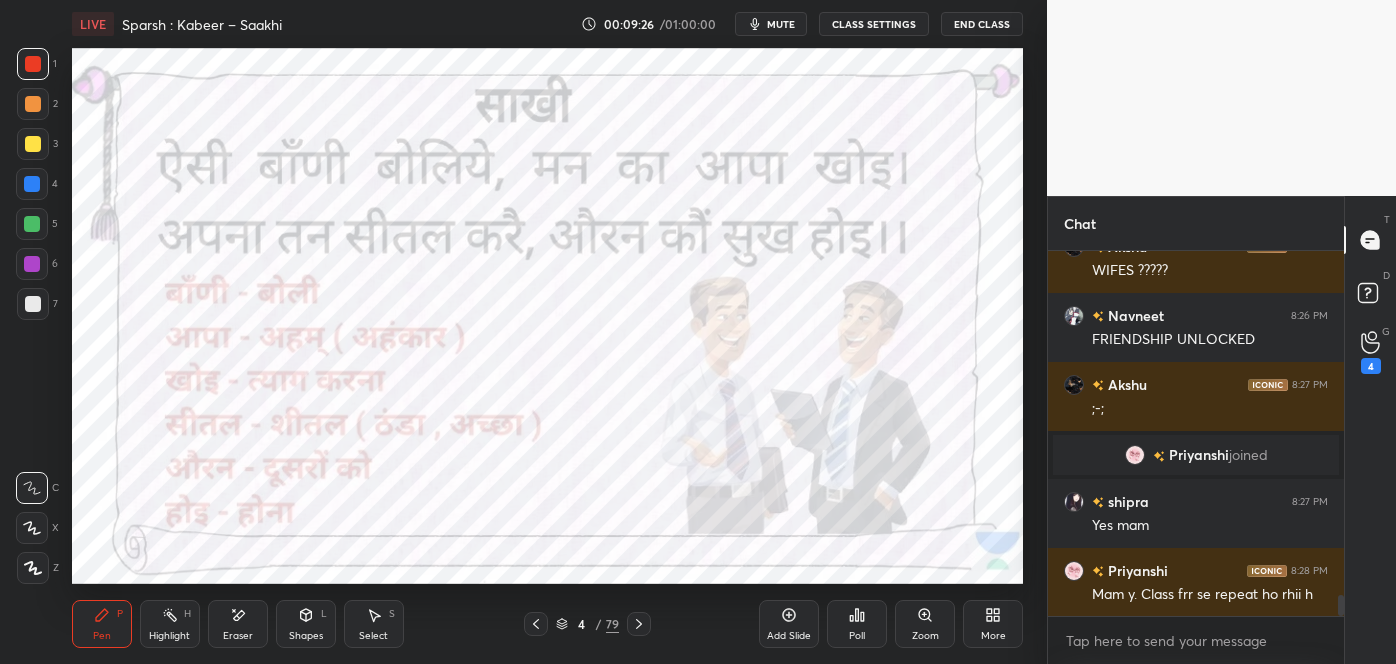 scroll, scrollTop: 5904, scrollLeft: 0, axis: vertical 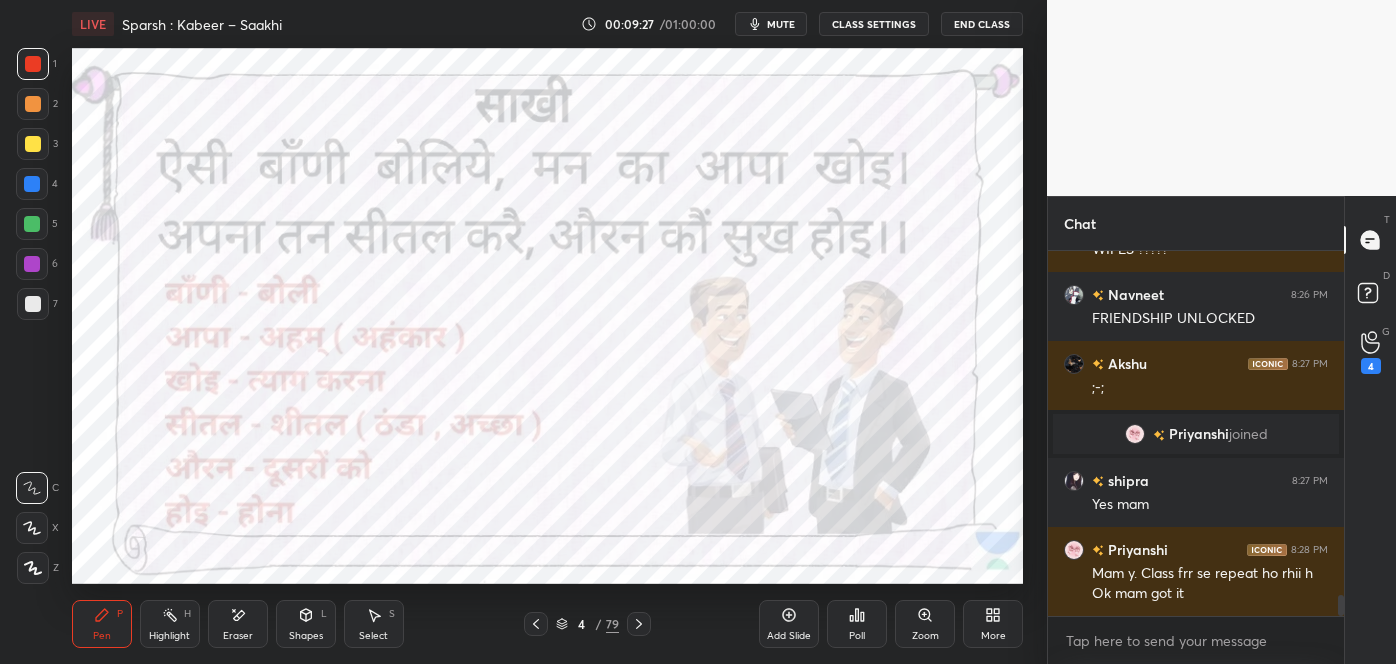 click 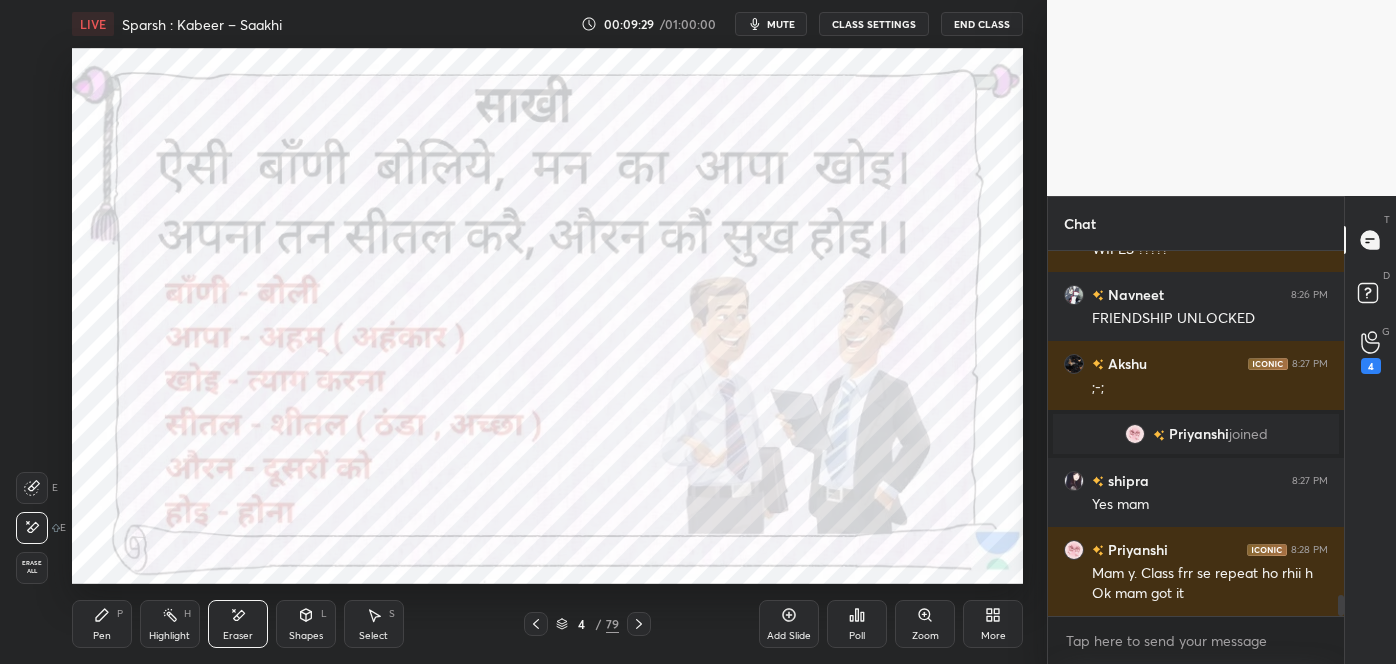 click 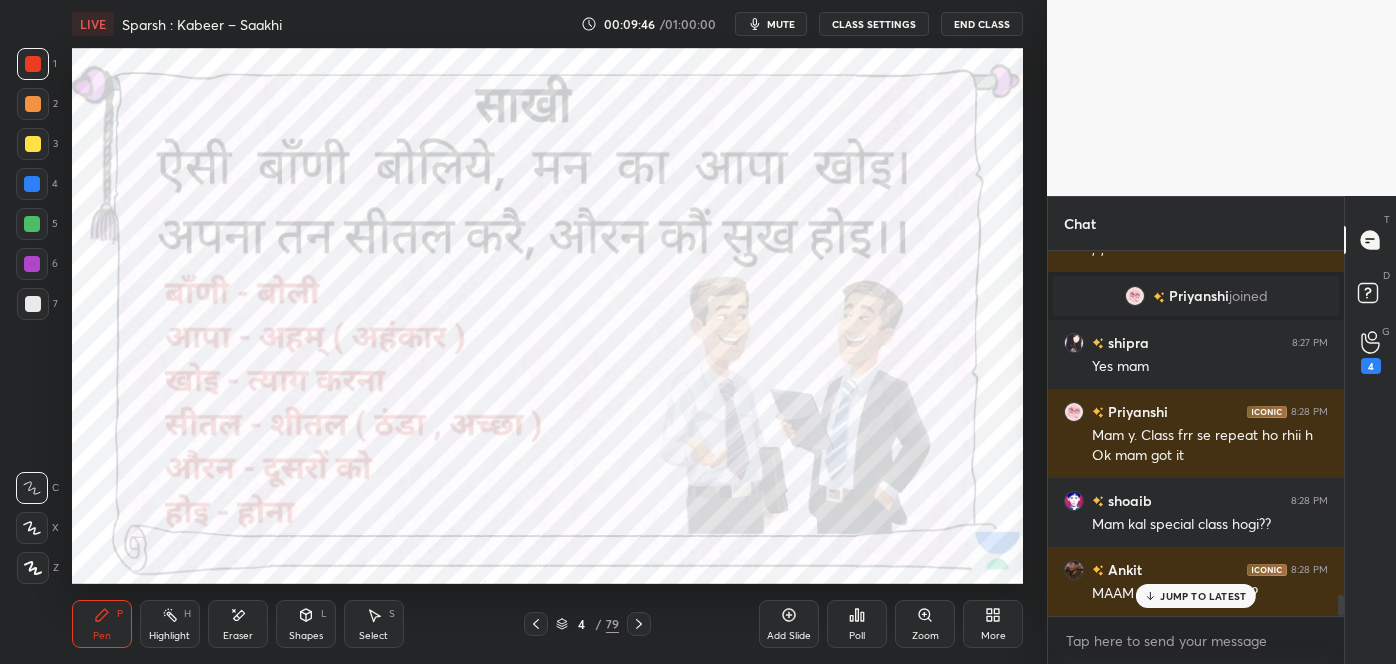 scroll, scrollTop: 6128, scrollLeft: 0, axis: vertical 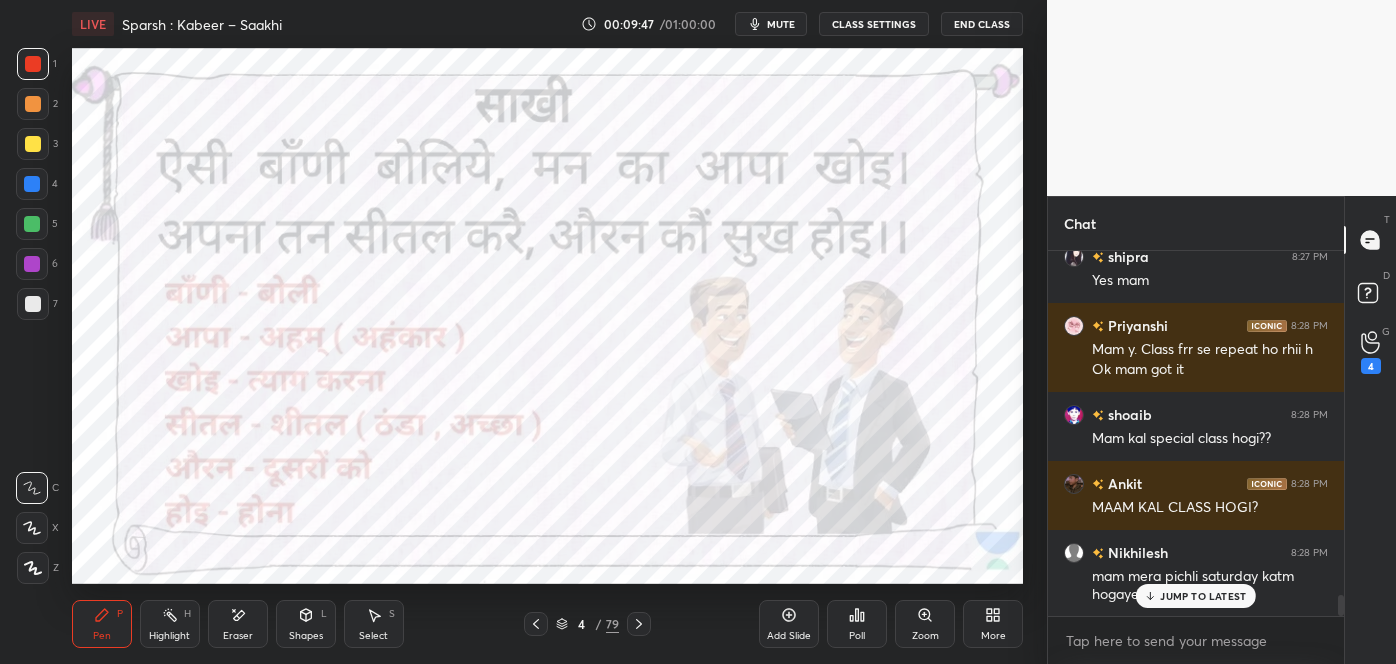 click on "JUMP TO LATEST" at bounding box center [1203, 596] 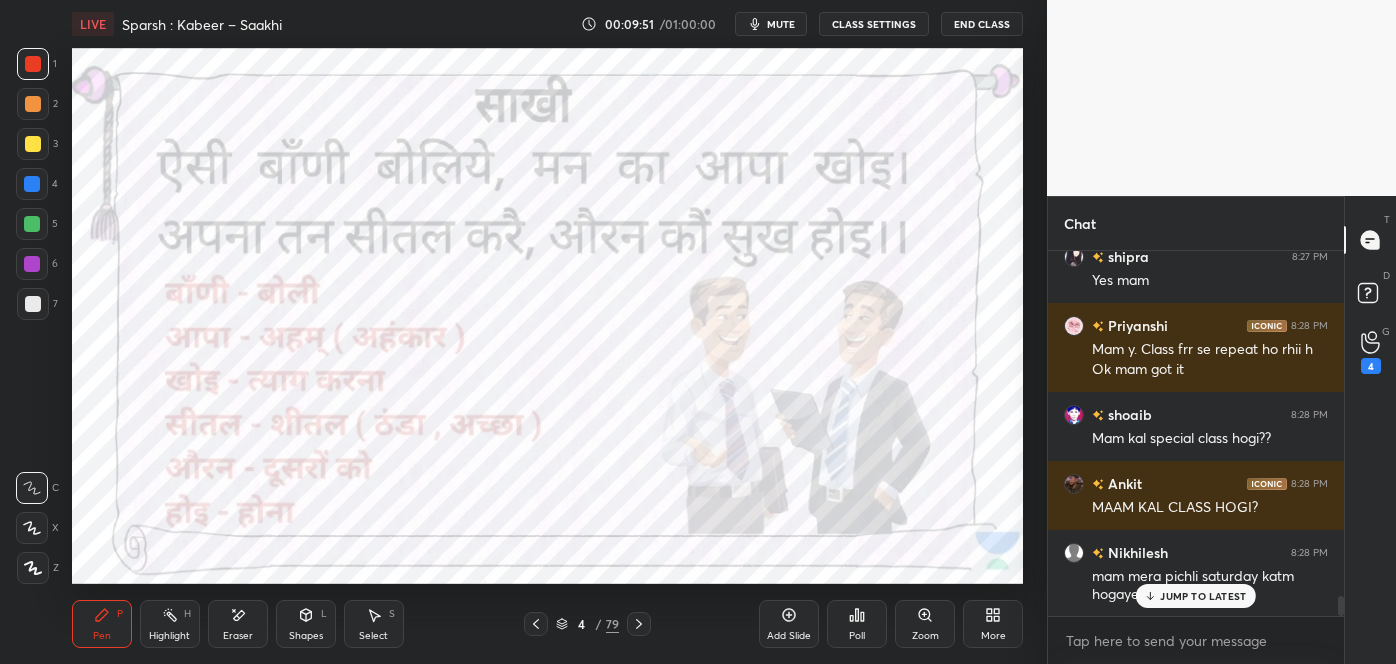 scroll, scrollTop: 6197, scrollLeft: 0, axis: vertical 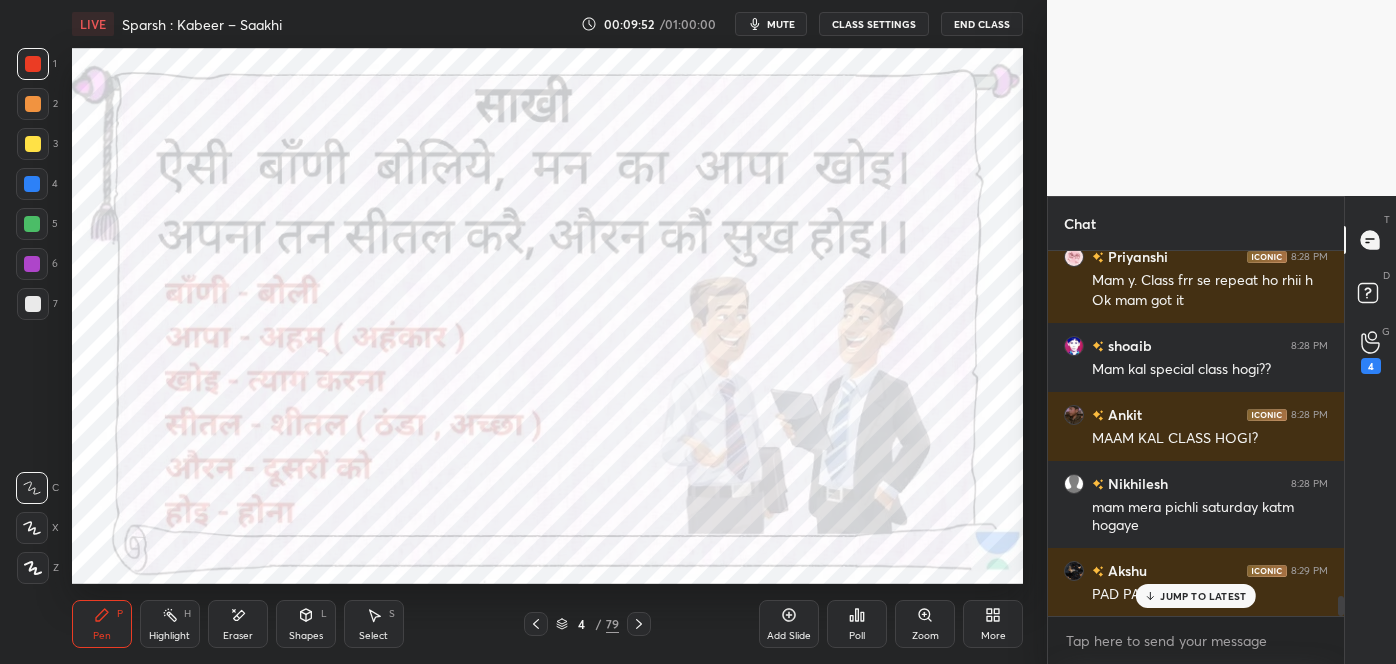 click 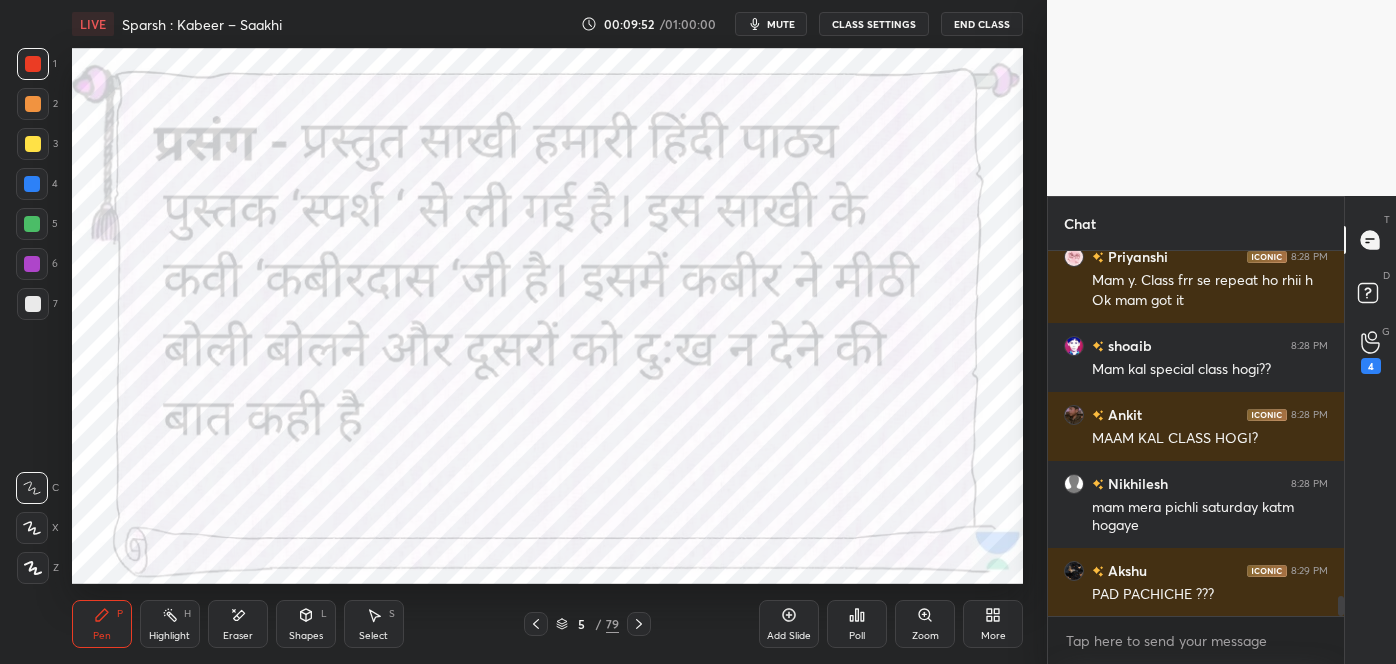 scroll, scrollTop: 6266, scrollLeft: 0, axis: vertical 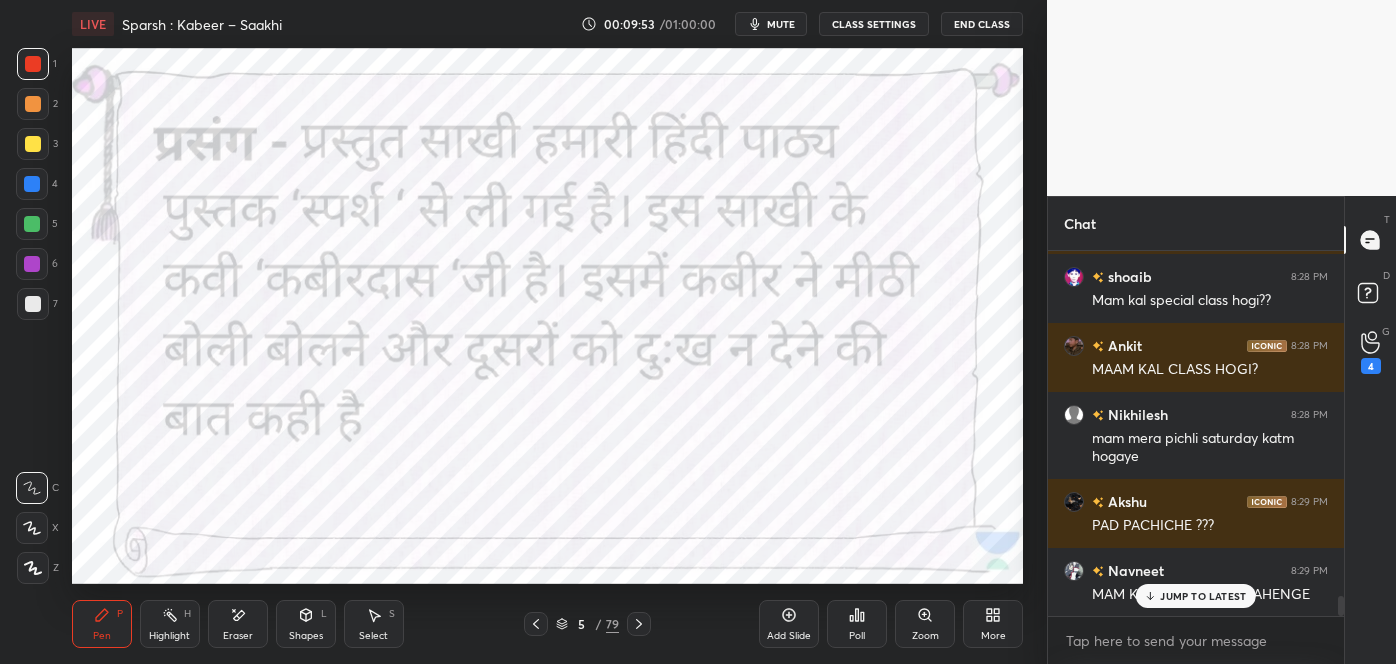 click at bounding box center [536, 624] 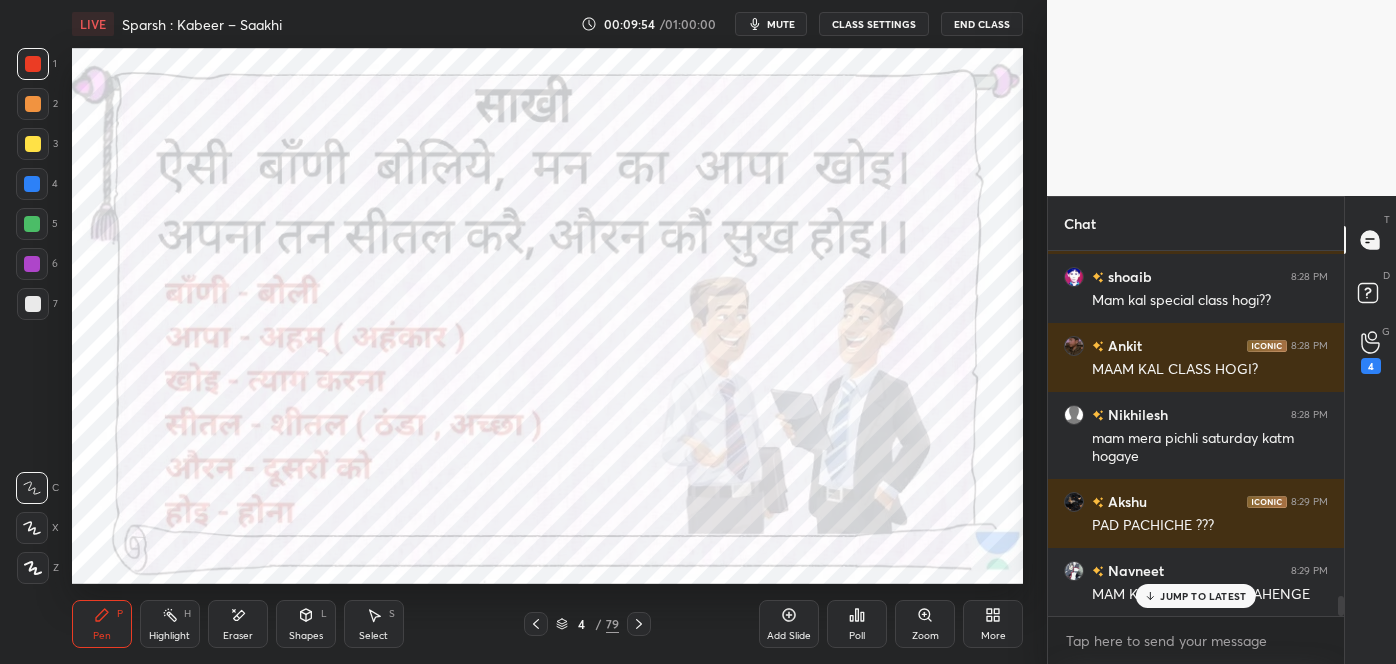click on "JUMP TO LATEST" at bounding box center [1203, 596] 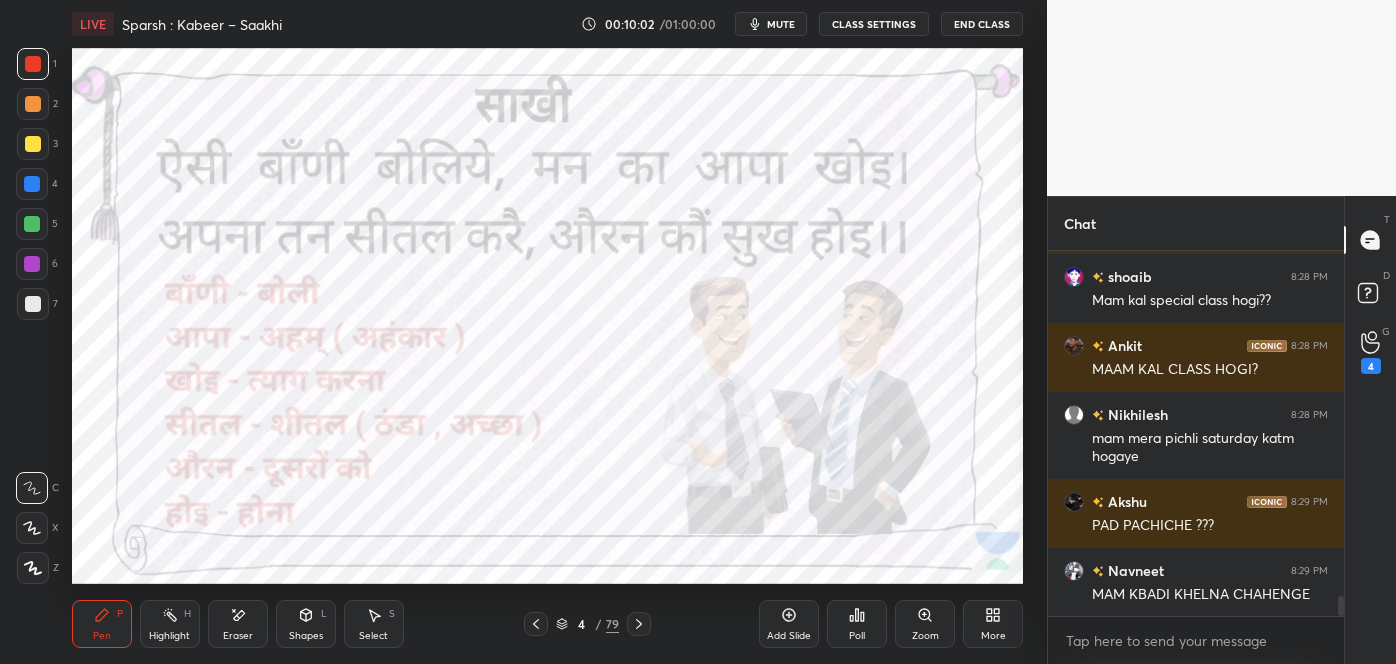 click on "Eraser" at bounding box center [238, 624] 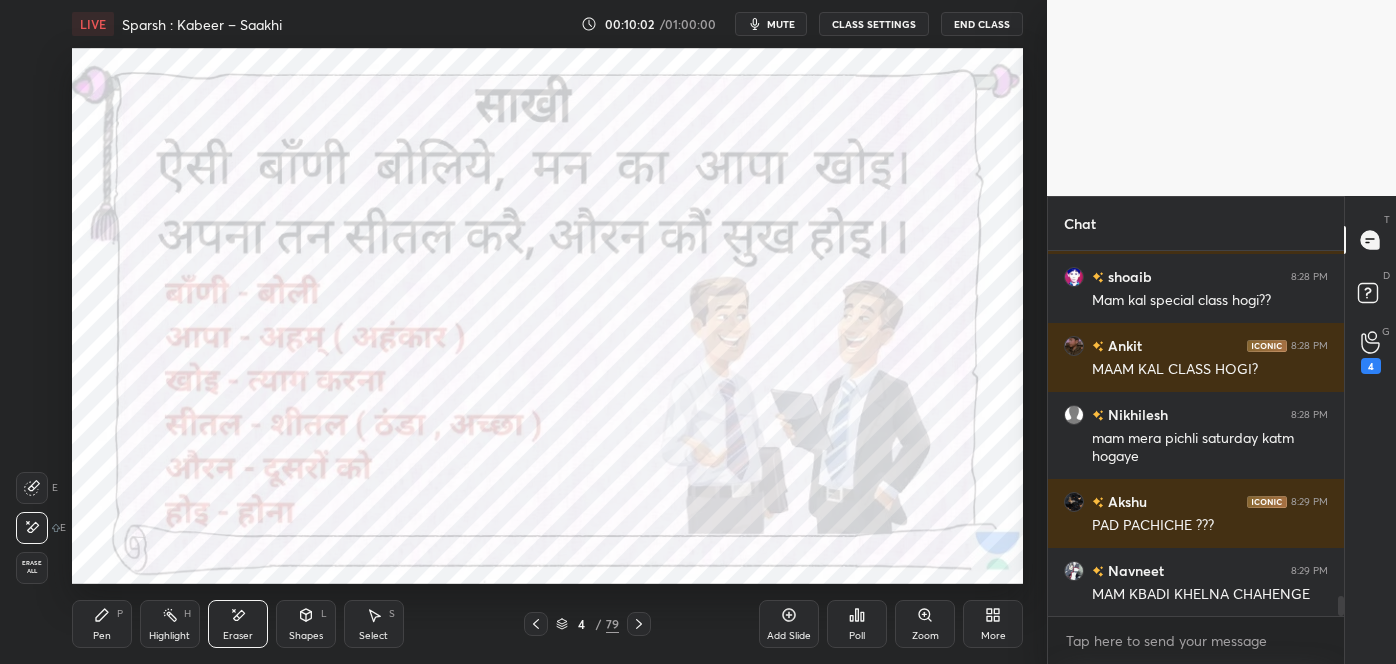 scroll, scrollTop: 6336, scrollLeft: 0, axis: vertical 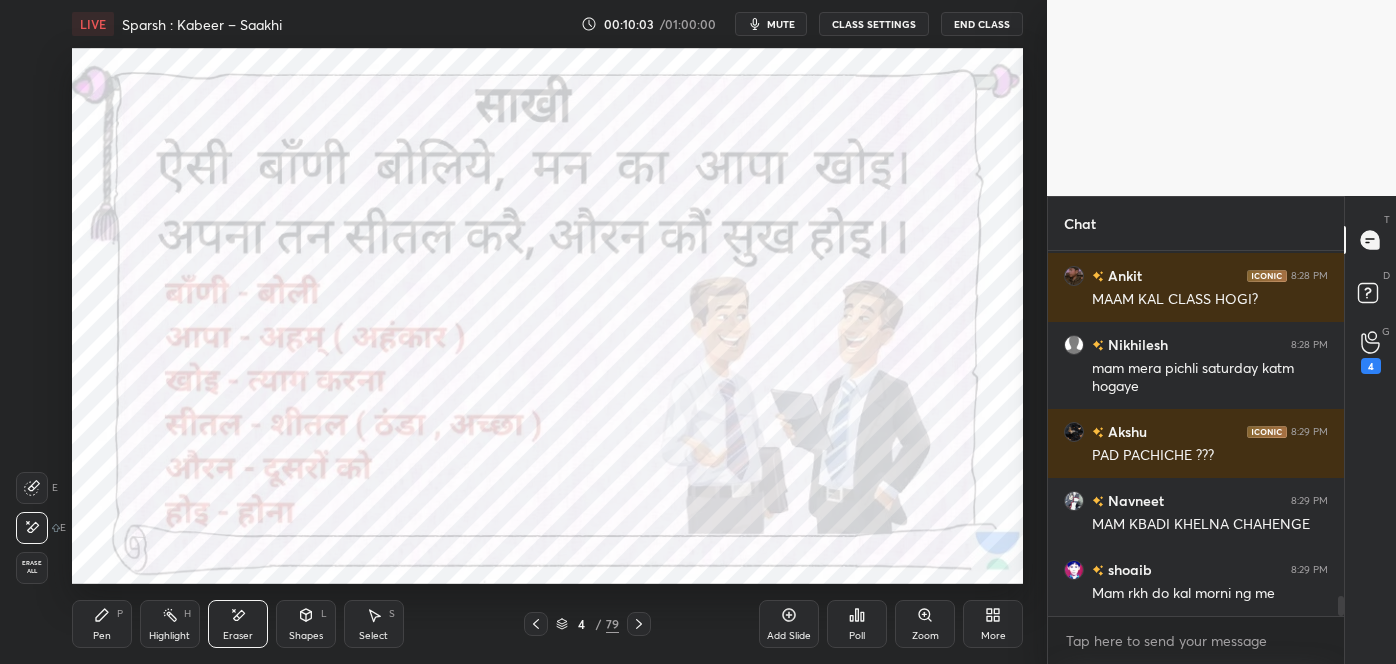click on "Setting up your live class Poll for   secs No correct answer Start poll" at bounding box center [547, 316] 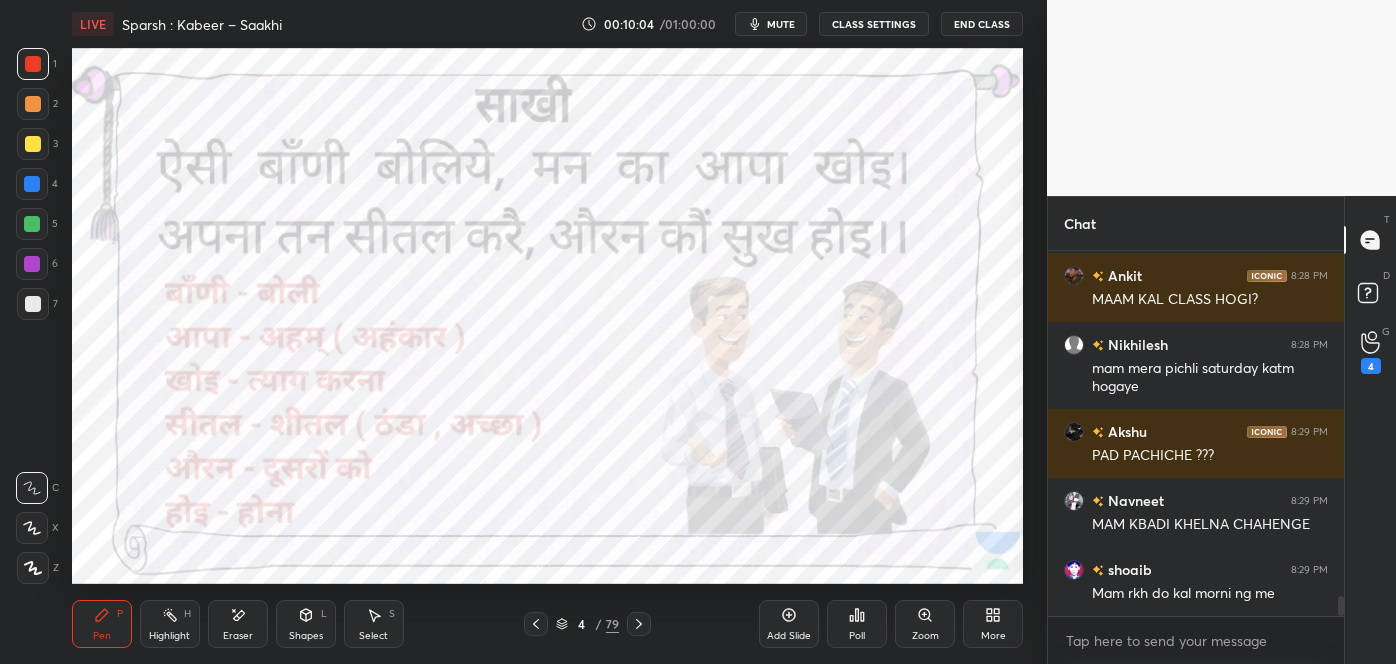 scroll, scrollTop: 6405, scrollLeft: 0, axis: vertical 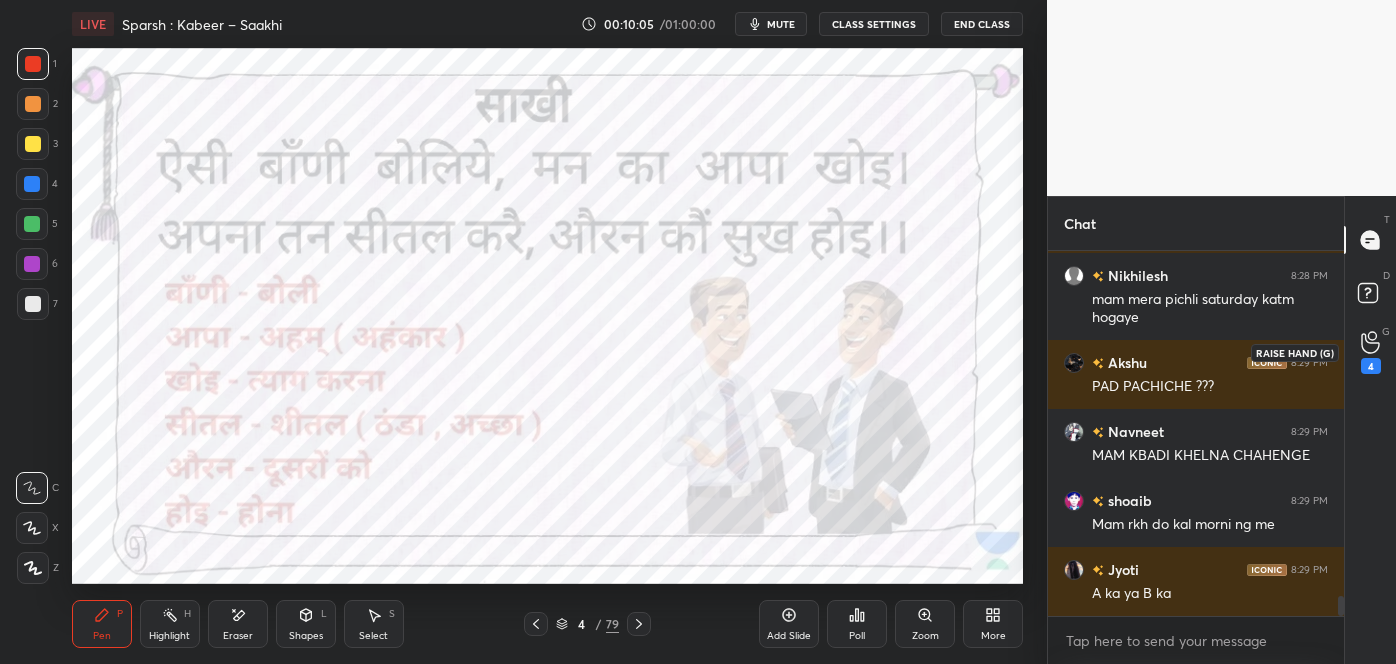 click 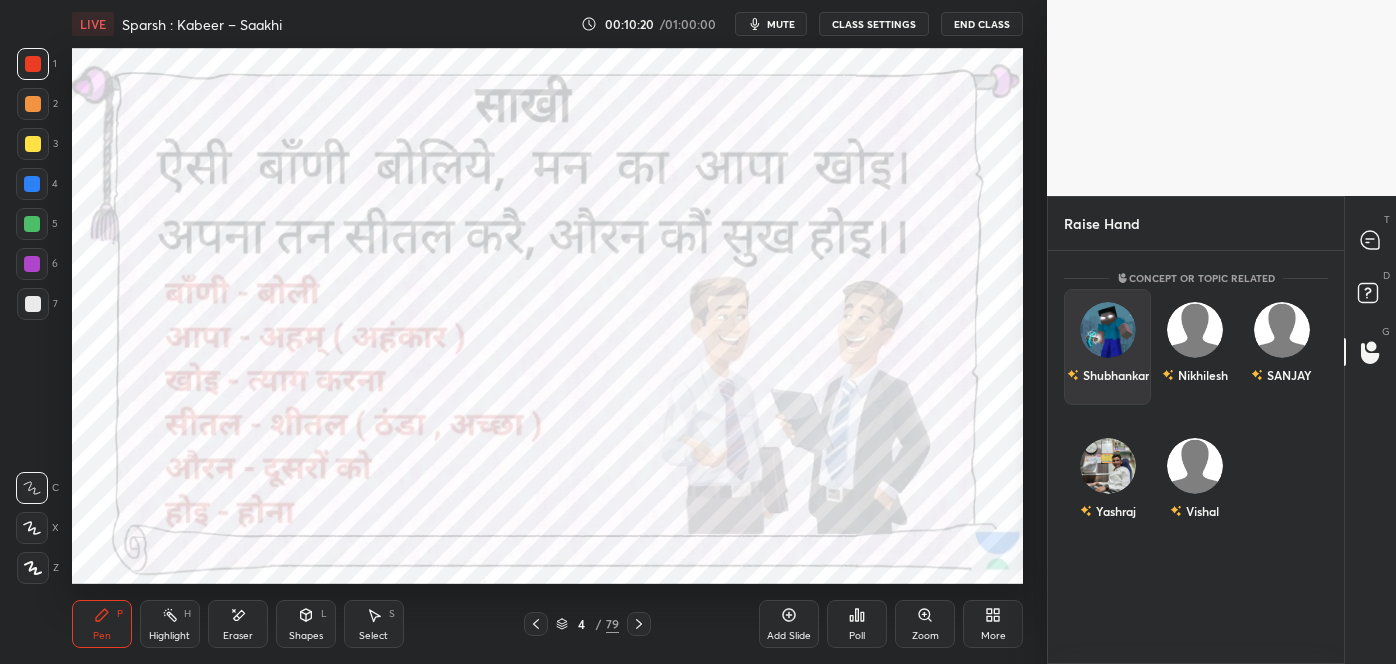 click at bounding box center [1108, 330] 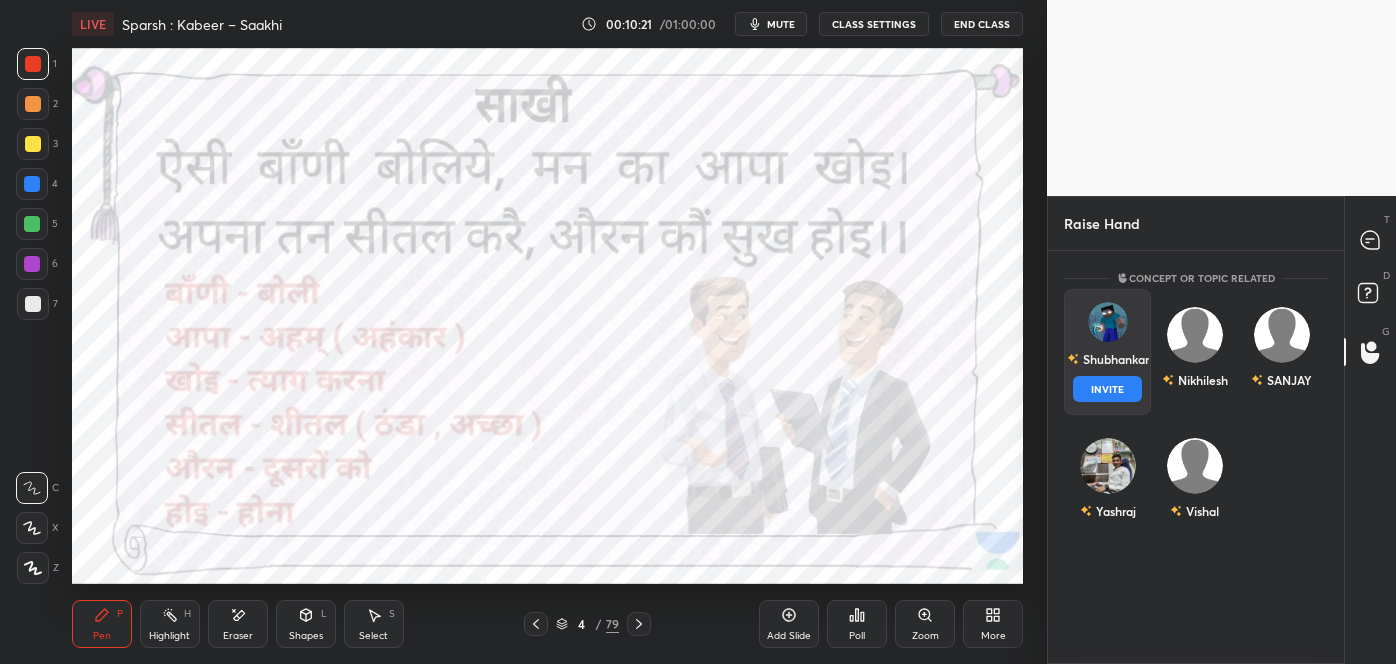 click on "INVITE" at bounding box center (1107, 389) 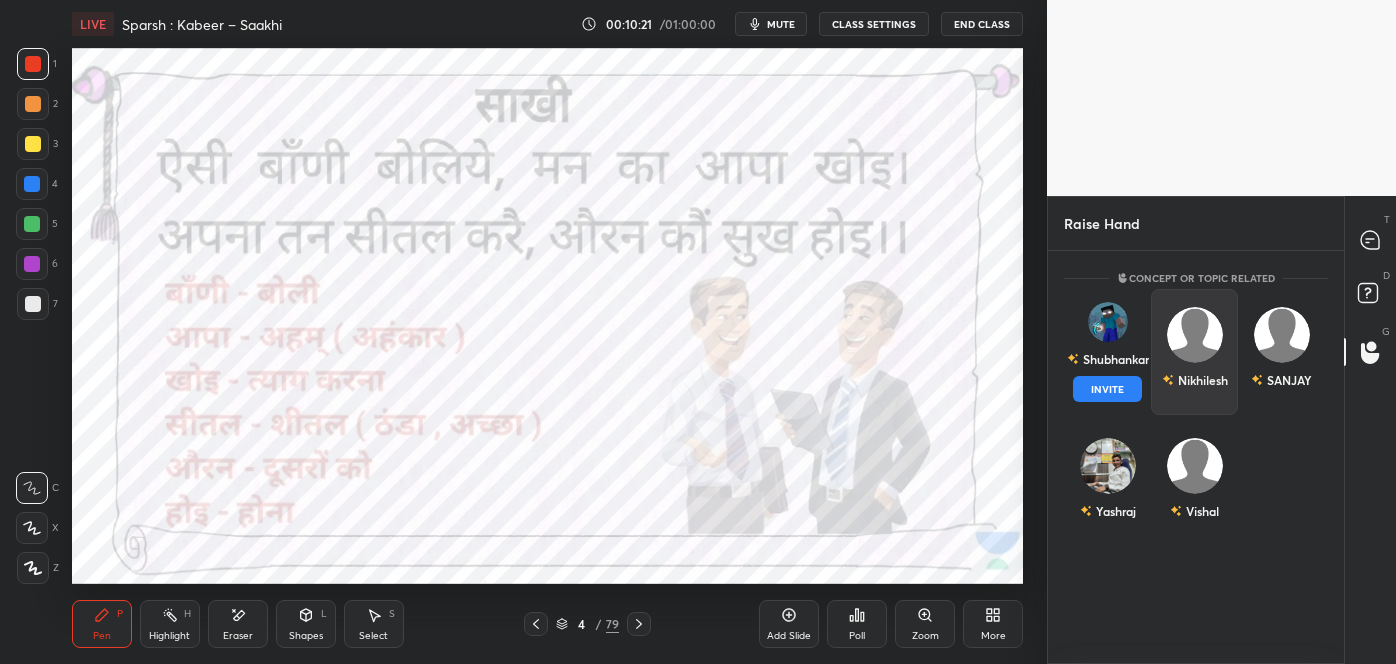 scroll, scrollTop: 326, scrollLeft: 290, axis: both 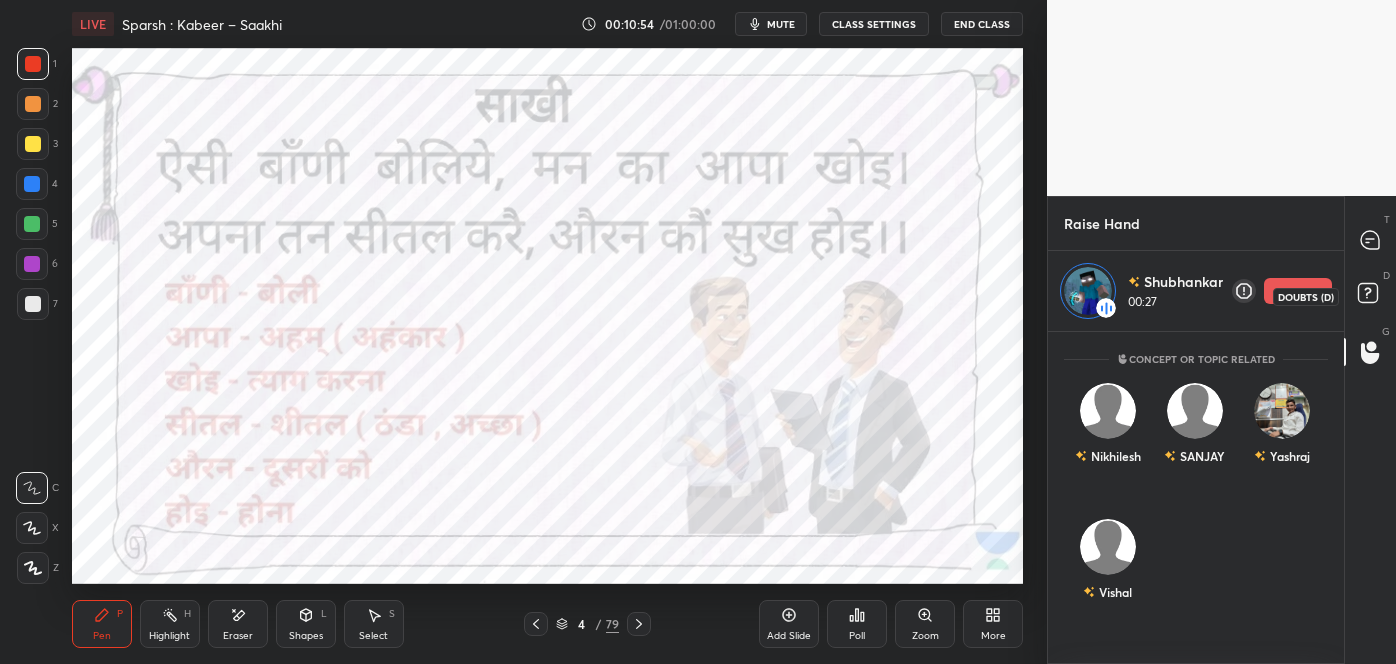 click 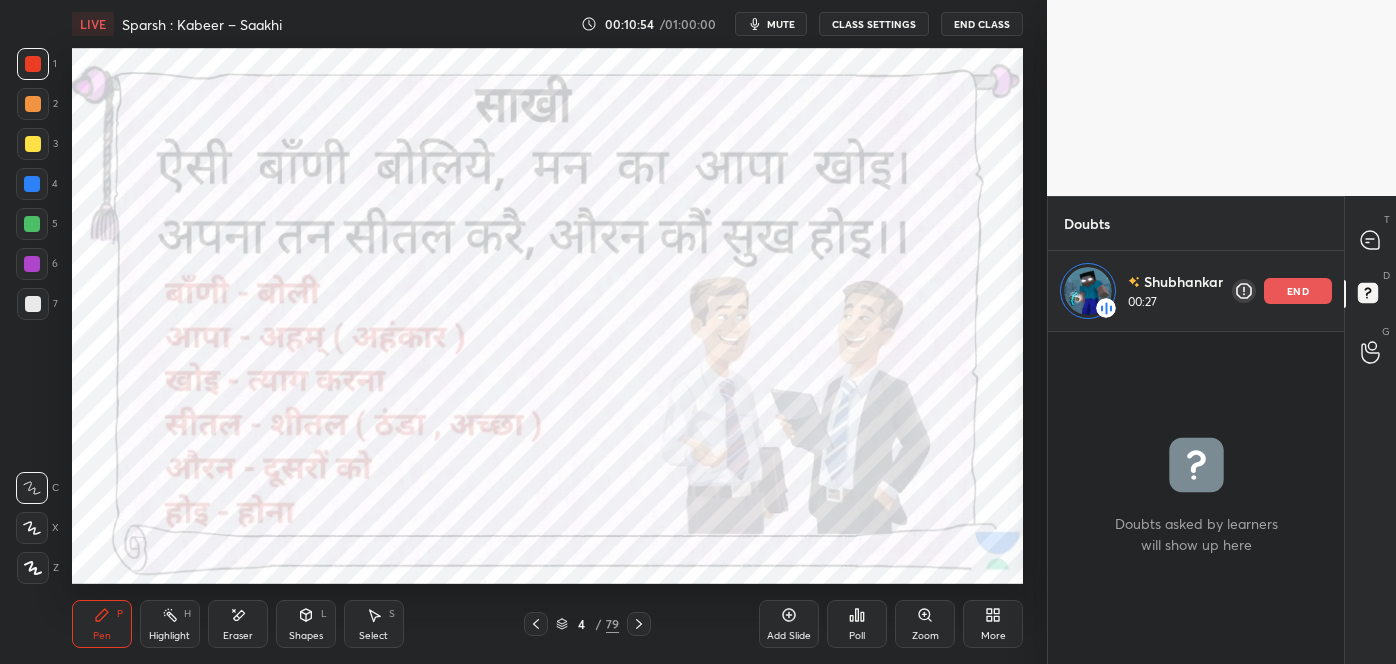 scroll, scrollTop: 326, scrollLeft: 290, axis: both 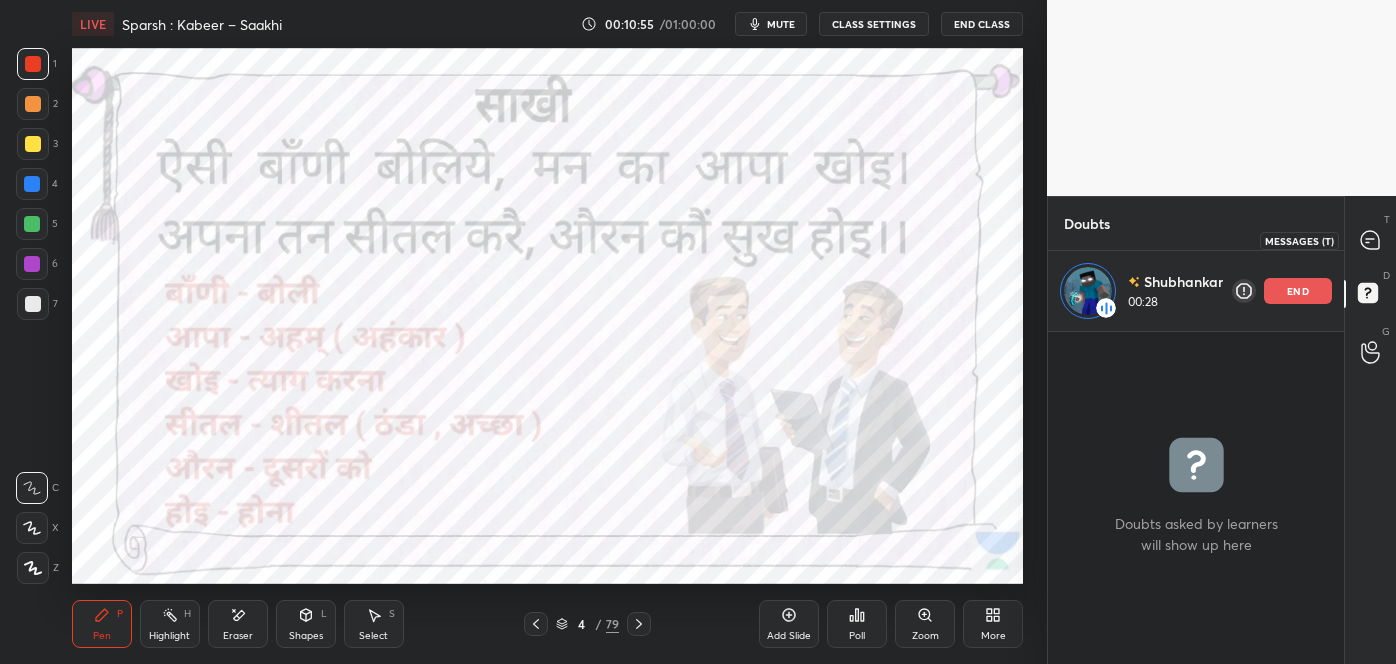click 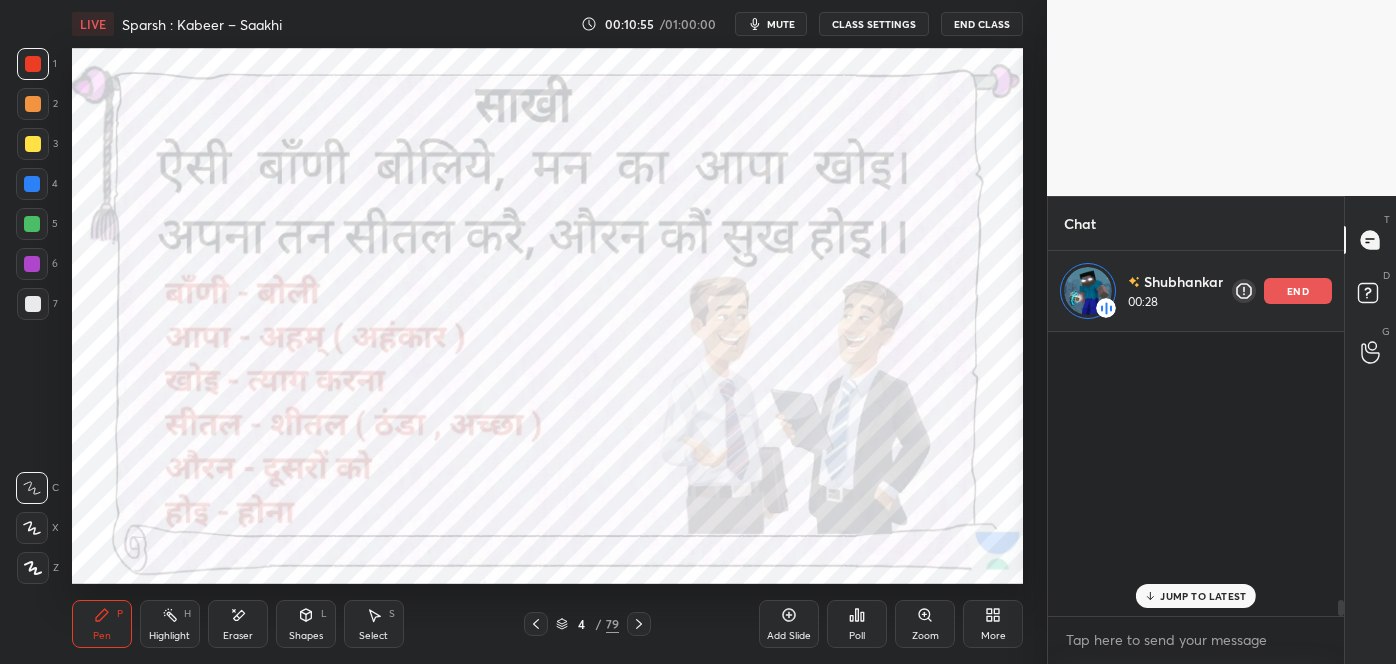 scroll, scrollTop: 7178, scrollLeft: 0, axis: vertical 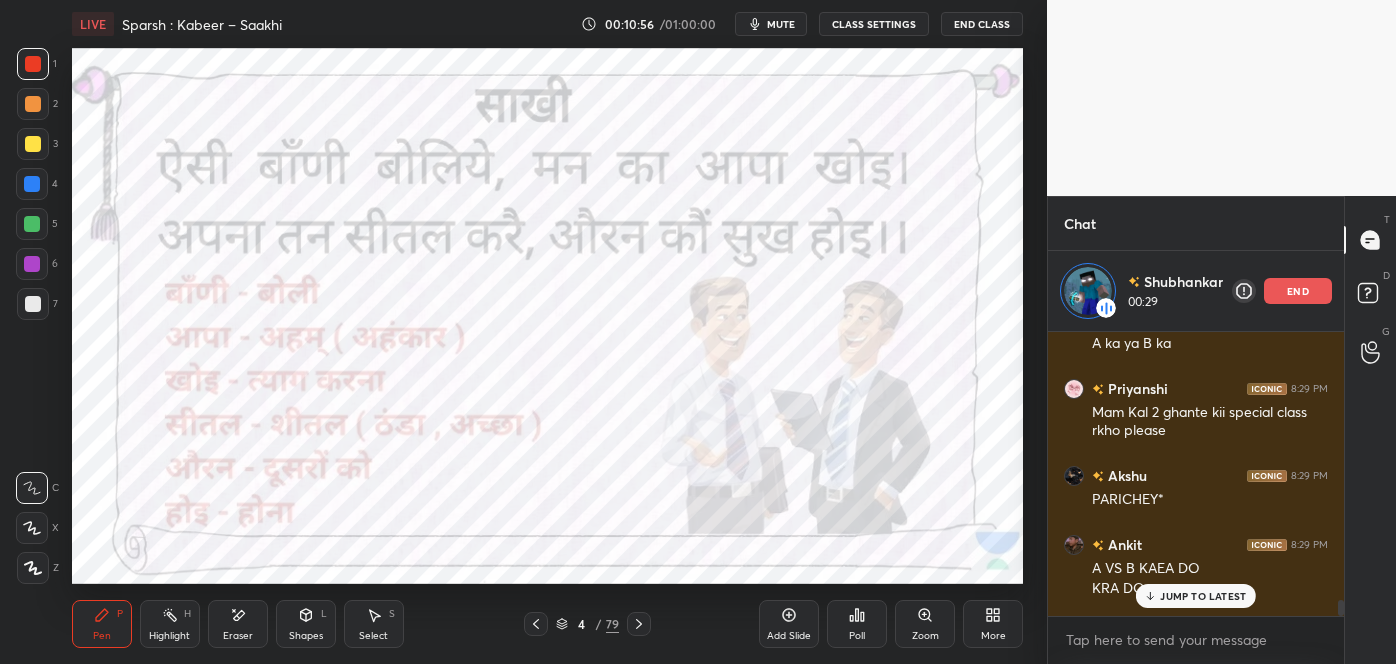 click on "JUMP TO LATEST" at bounding box center (1203, 596) 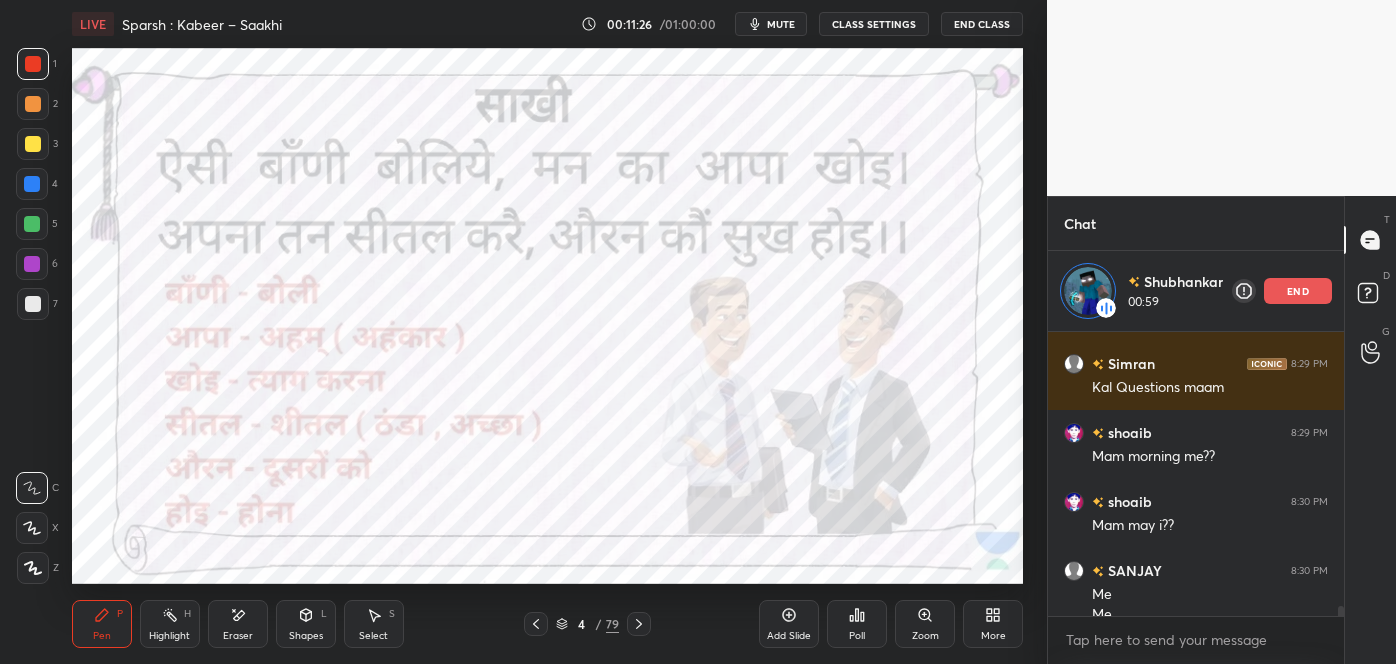 scroll, scrollTop: 7468, scrollLeft: 0, axis: vertical 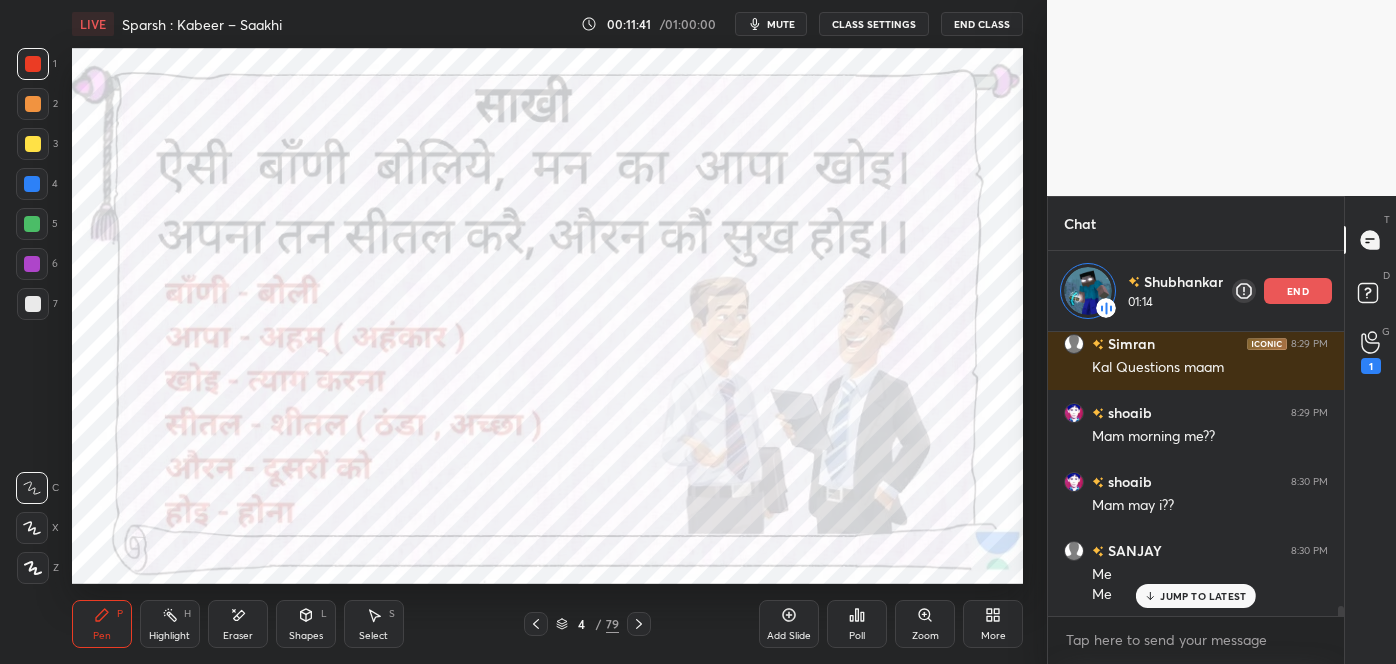 click on "JUMP TO LATEST" at bounding box center [1196, 596] 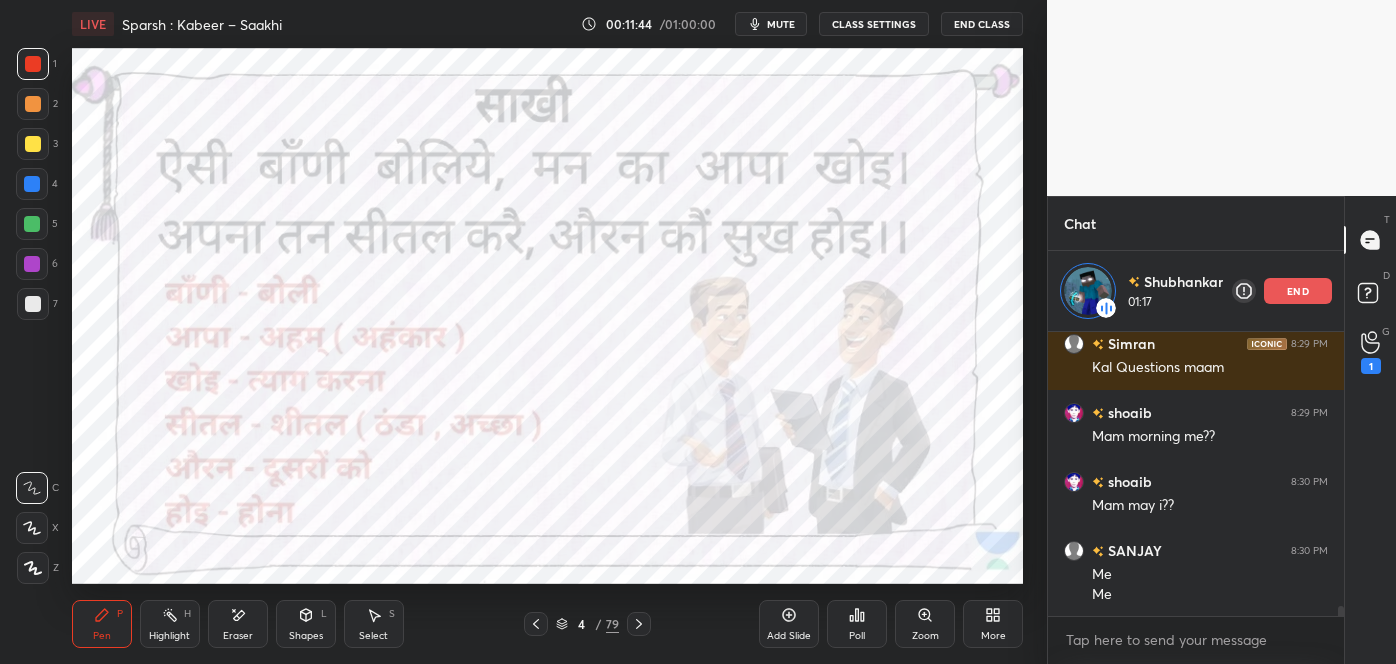 click on "end" at bounding box center [1298, 291] 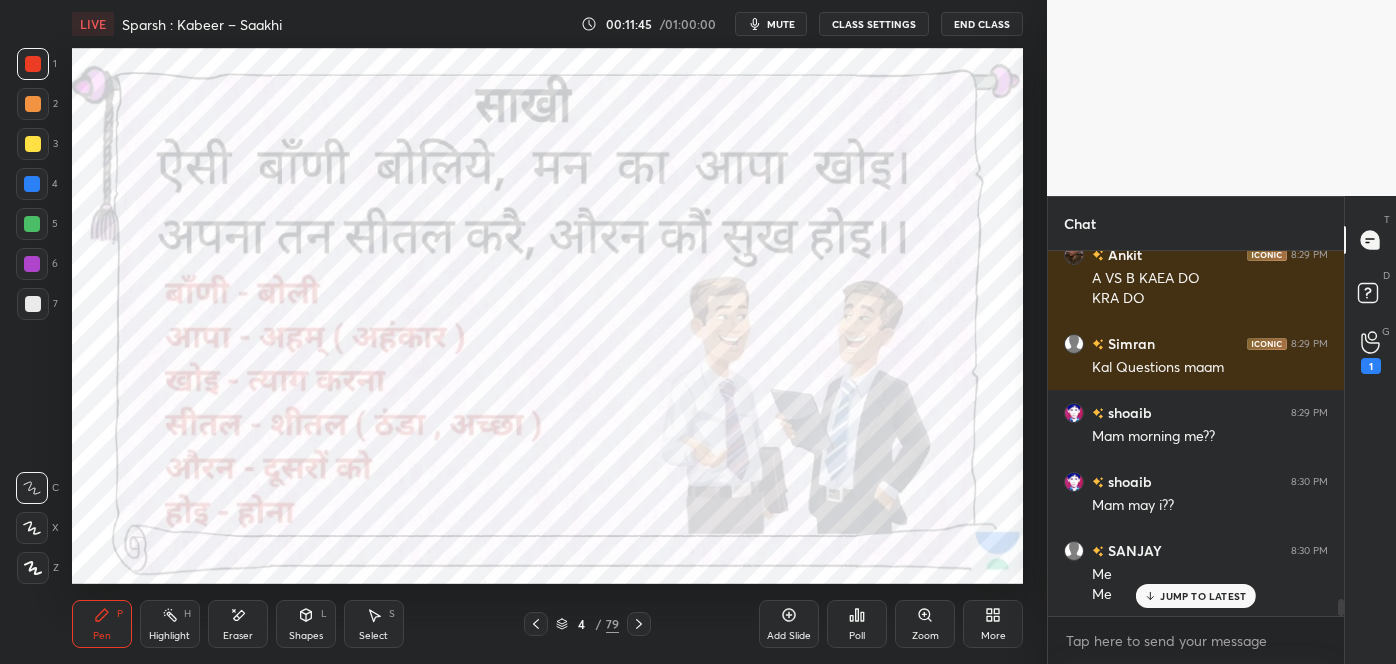 click 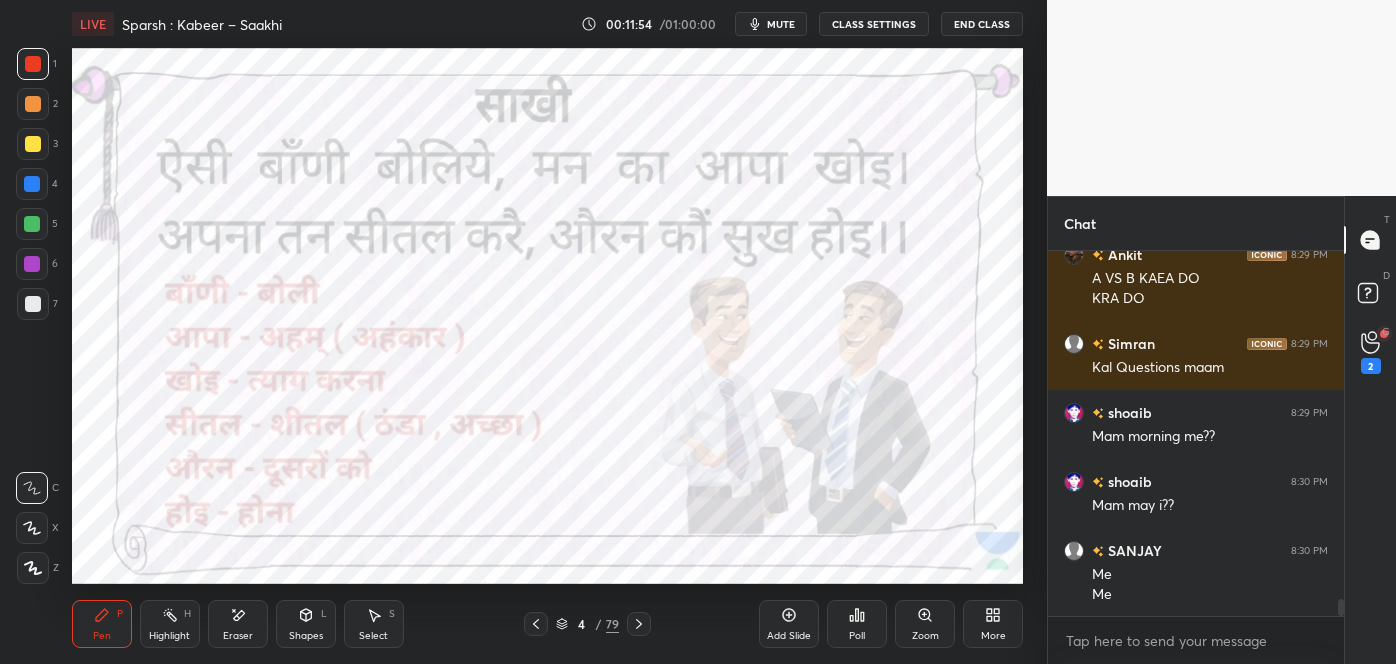 click 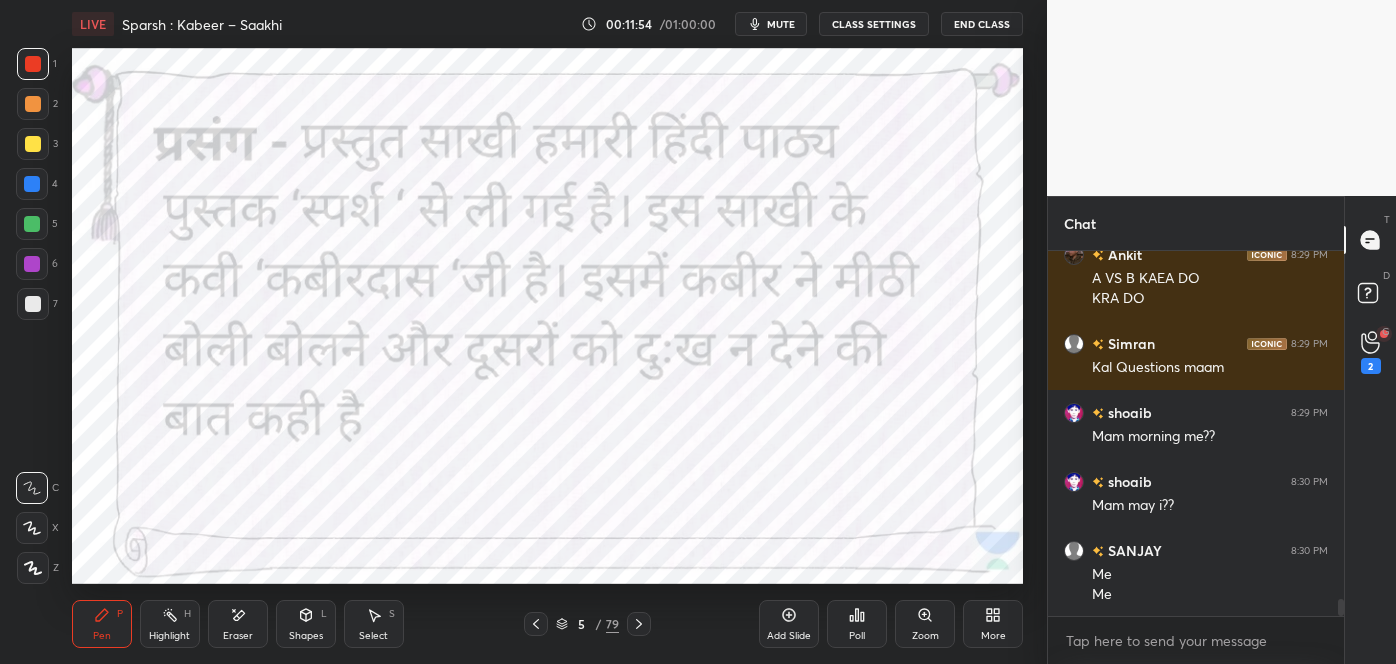 click 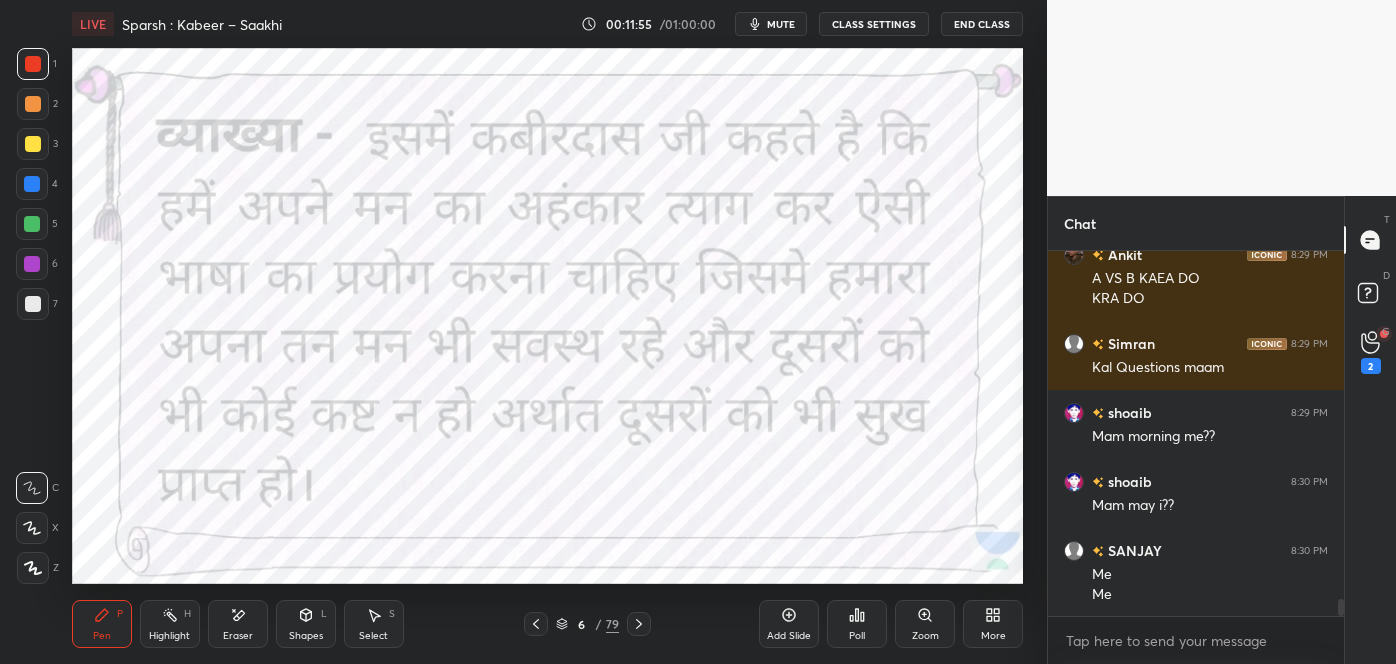 click 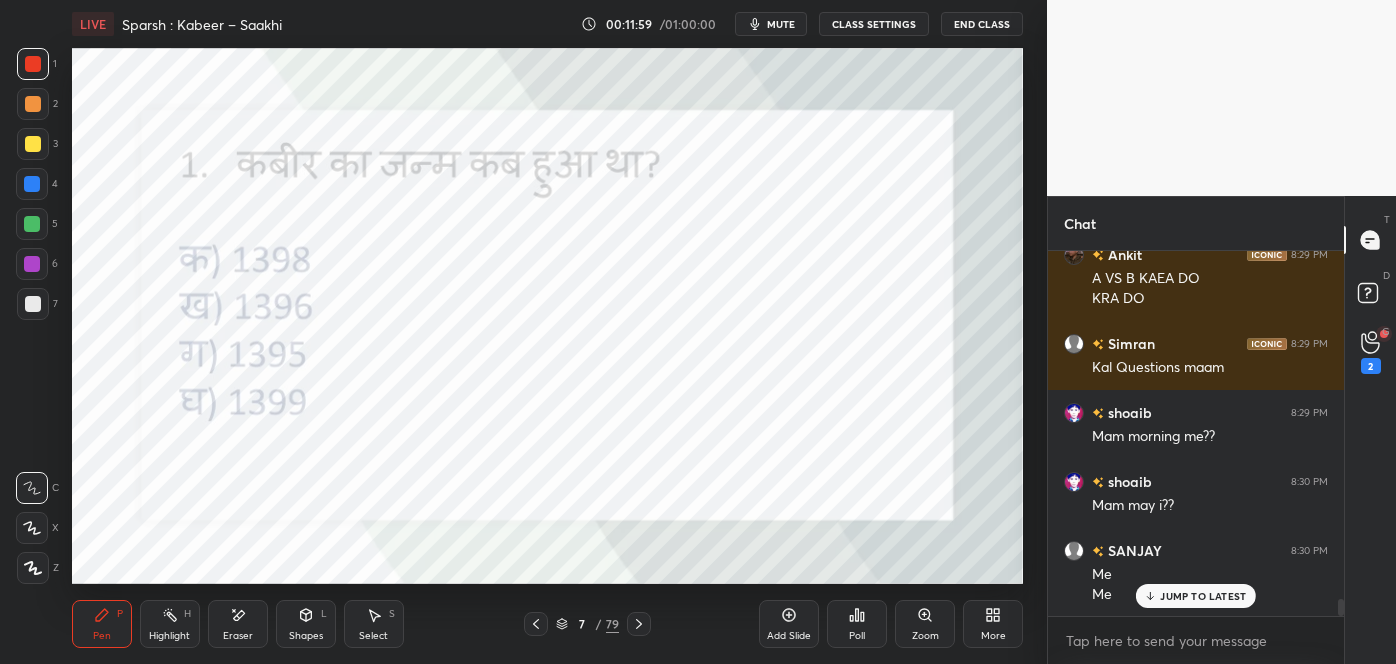 scroll, scrollTop: 7435, scrollLeft: 0, axis: vertical 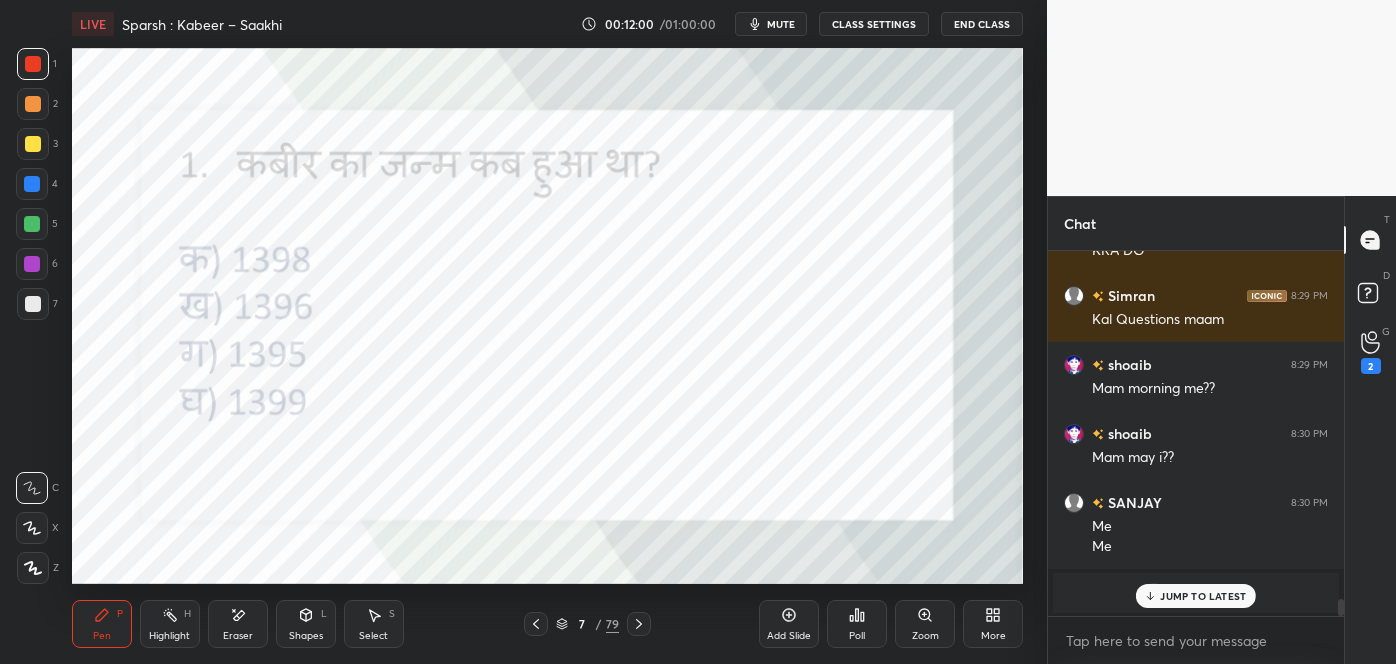 click on "JUMP TO LATEST" at bounding box center [1203, 596] 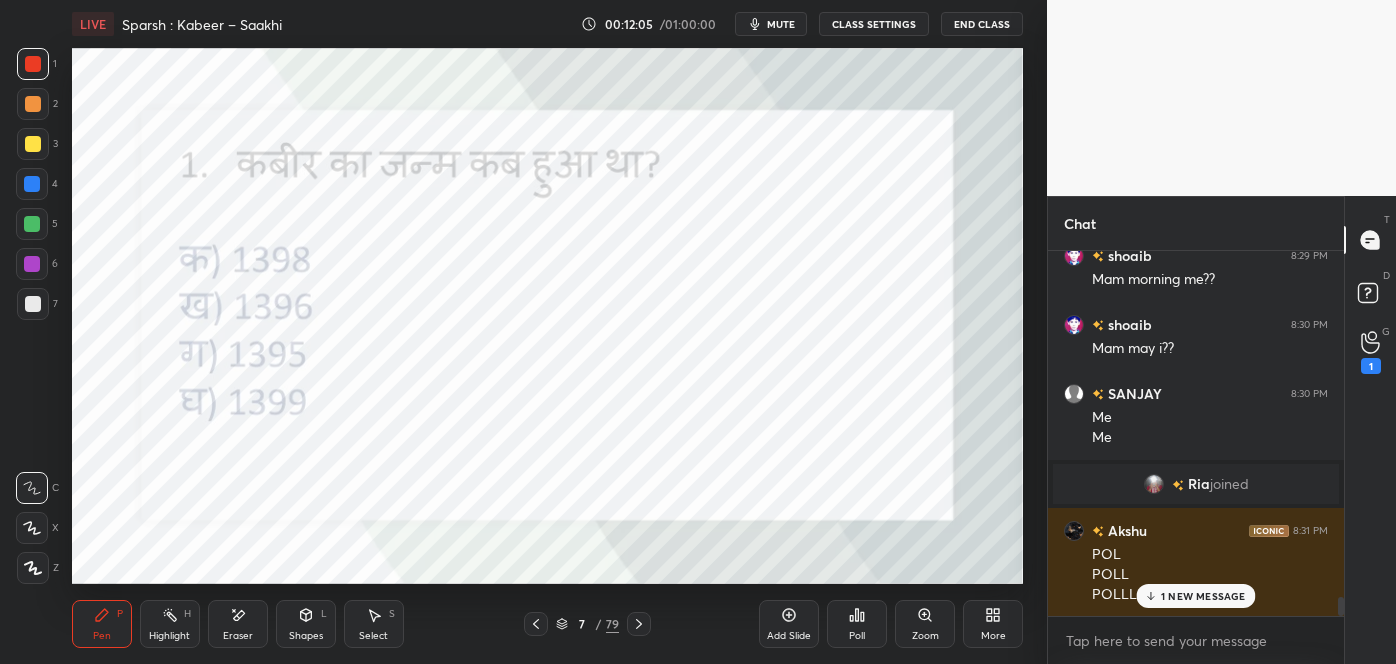 scroll, scrollTop: 6741, scrollLeft: 0, axis: vertical 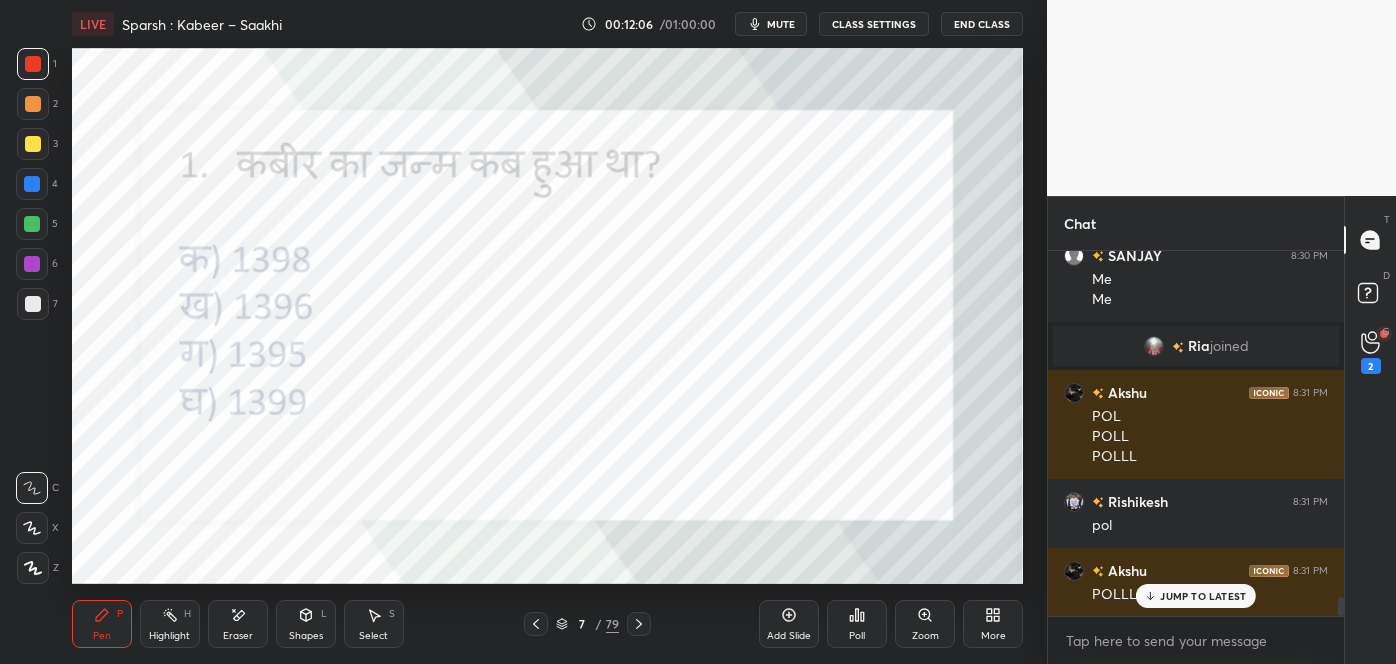 click on "JUMP TO LATEST" at bounding box center [1196, 596] 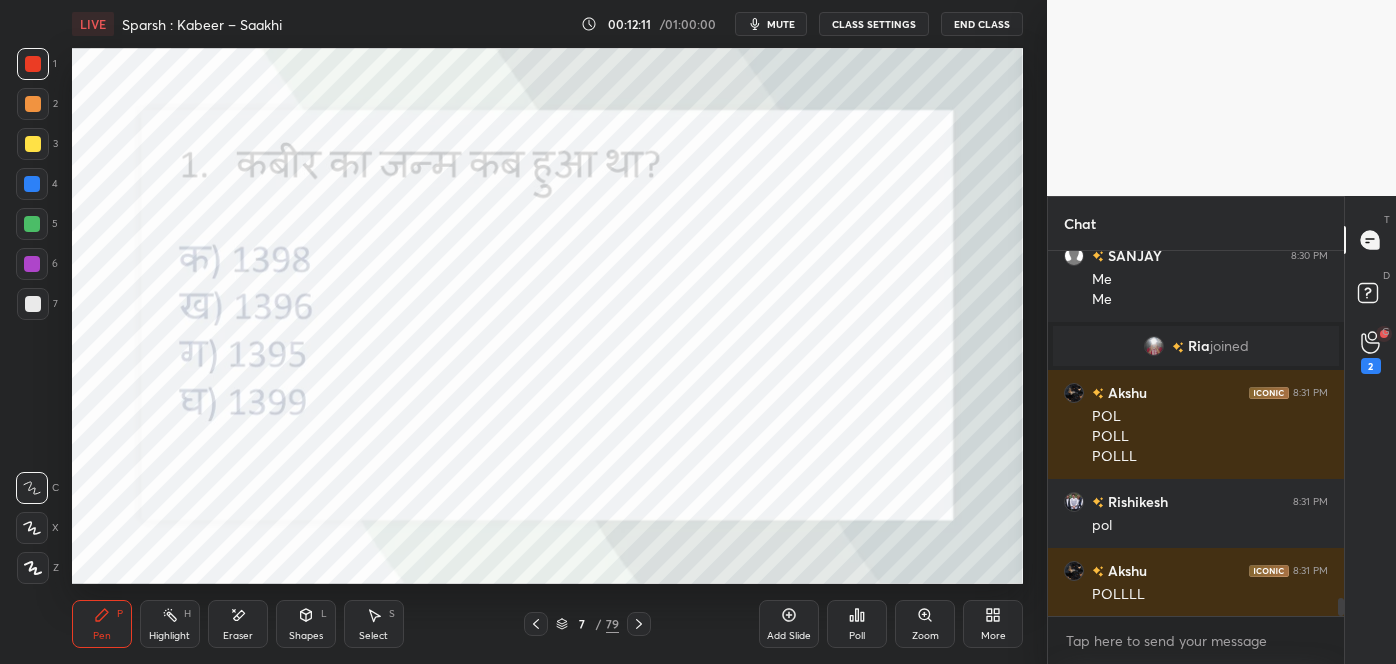 scroll, scrollTop: 6898, scrollLeft: 0, axis: vertical 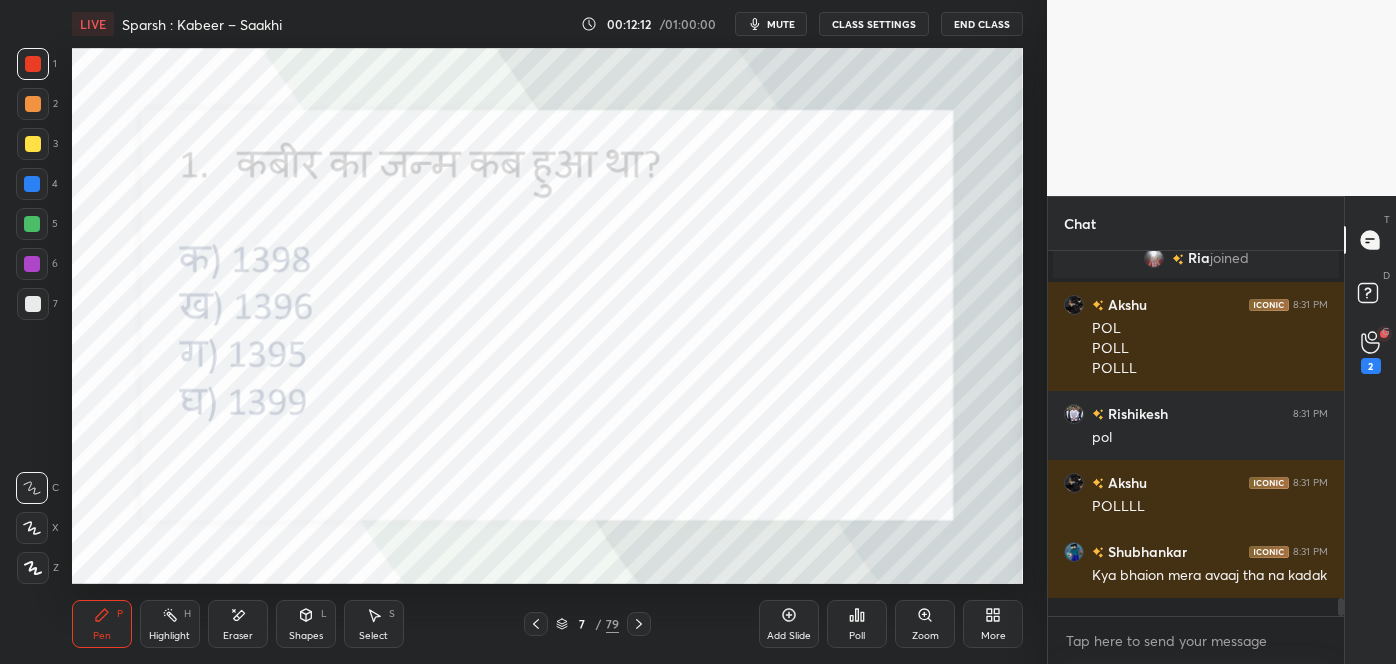 click on "7 / 79" at bounding box center [587, 624] 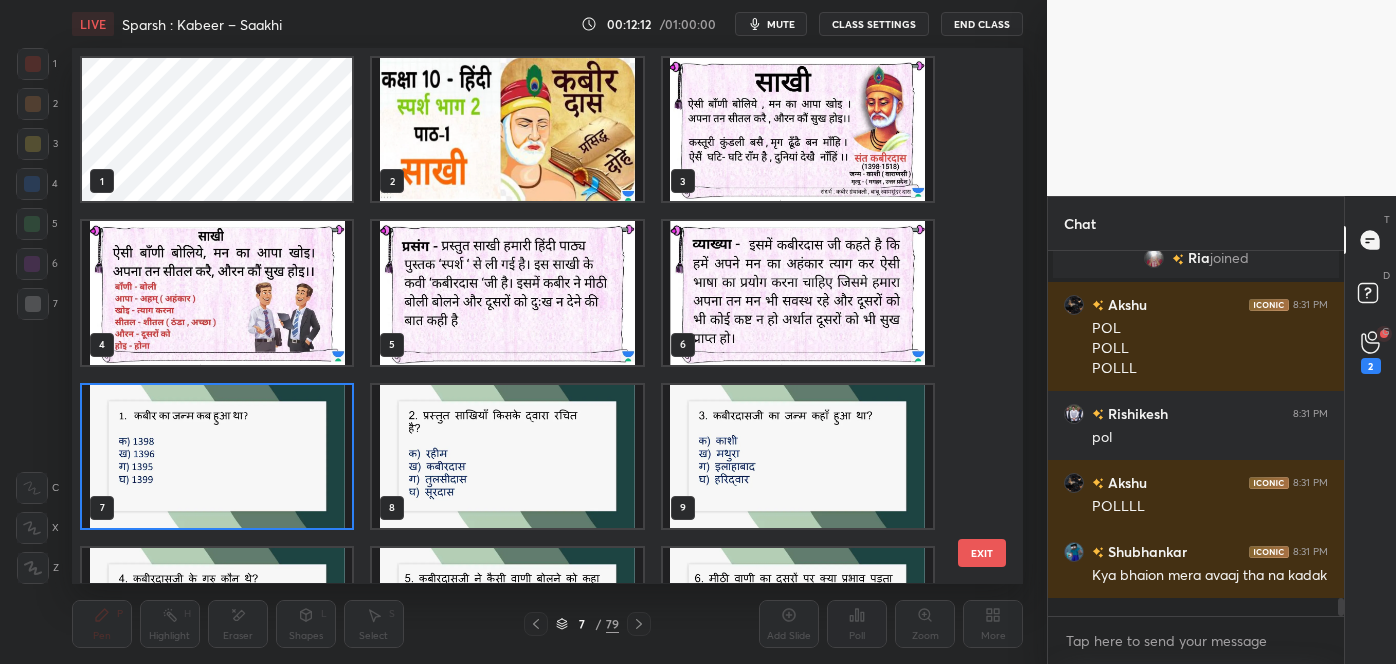 scroll, scrollTop: 6, scrollLeft: 10, axis: both 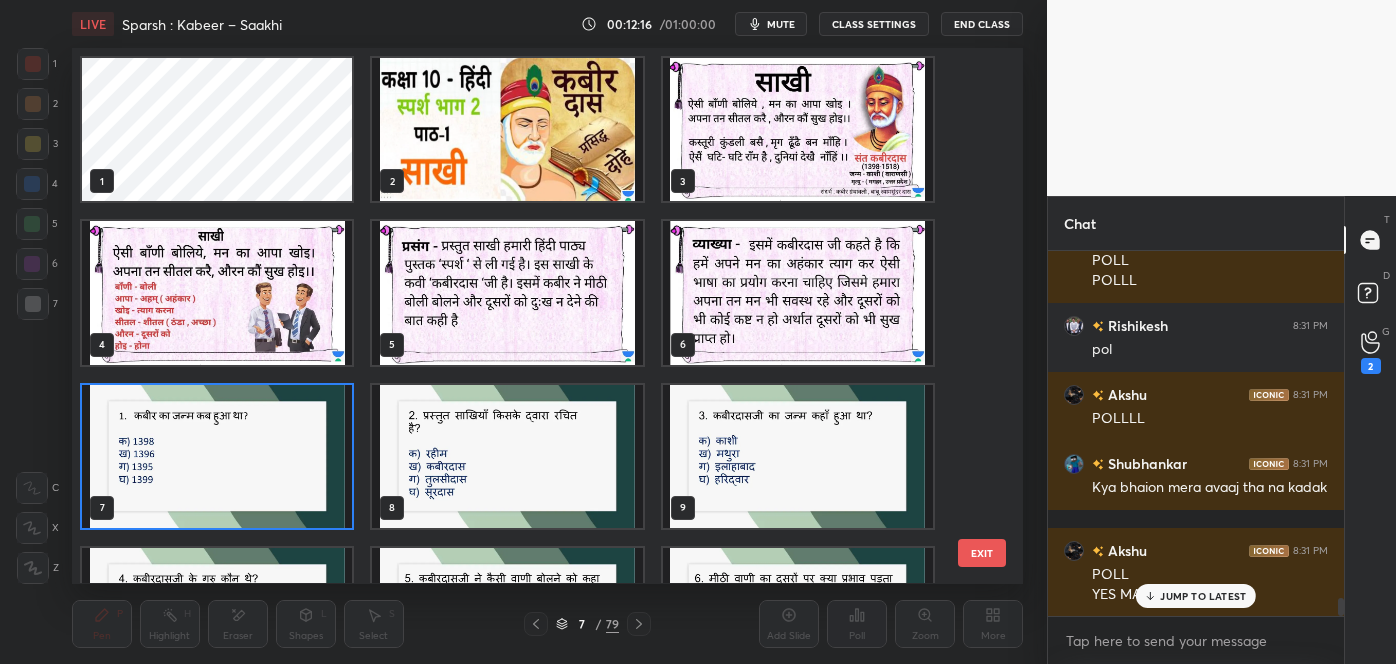 click on "EXIT" at bounding box center (982, 553) 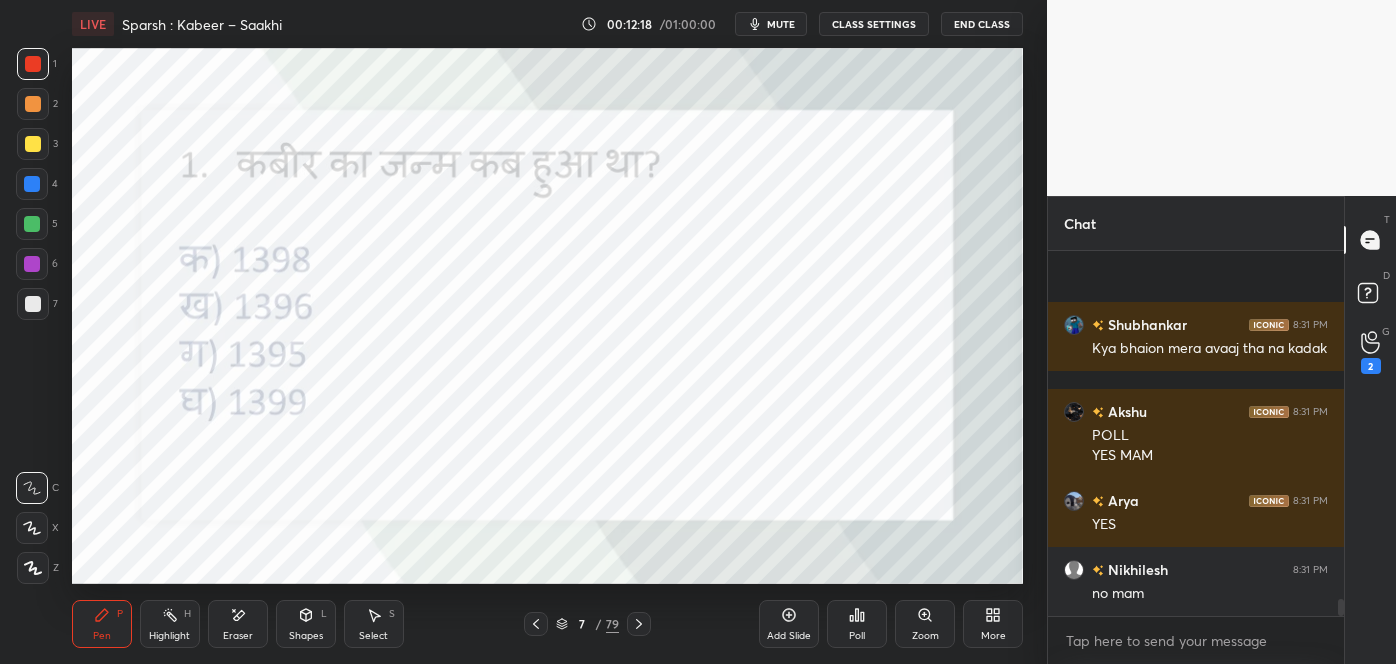 scroll, scrollTop: 7263, scrollLeft: 0, axis: vertical 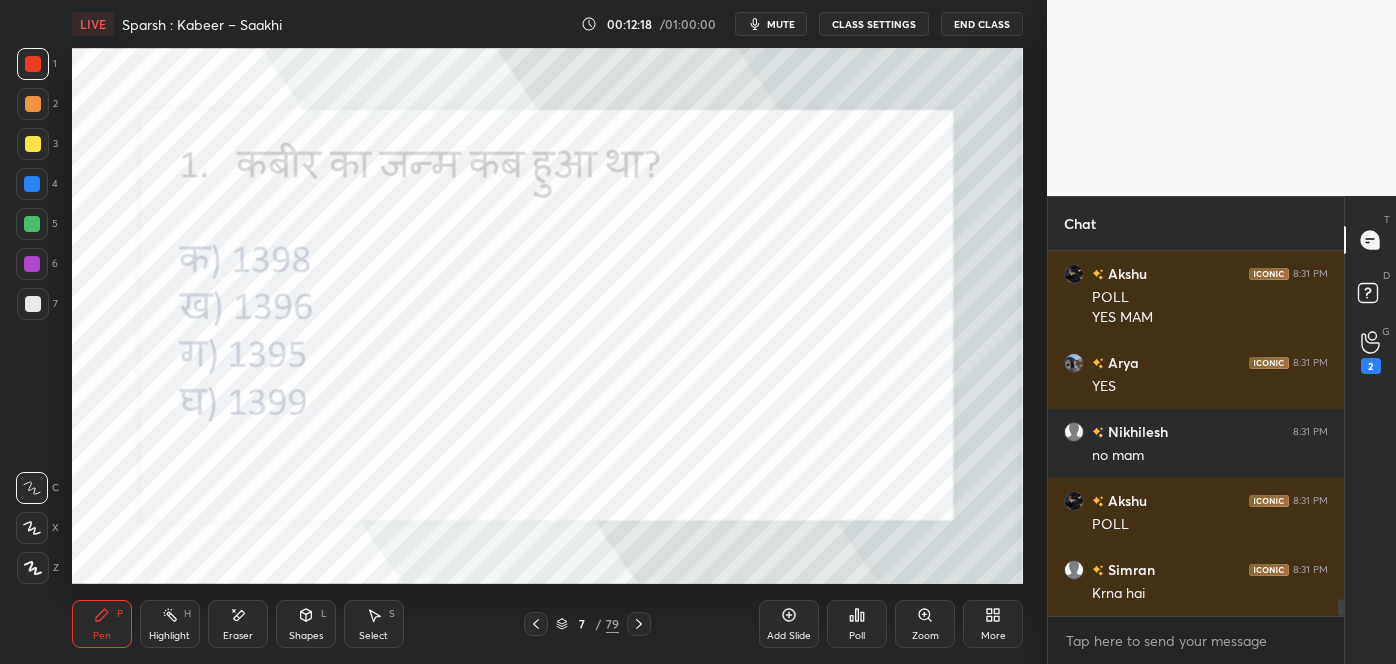 click on "/" at bounding box center (599, 624) 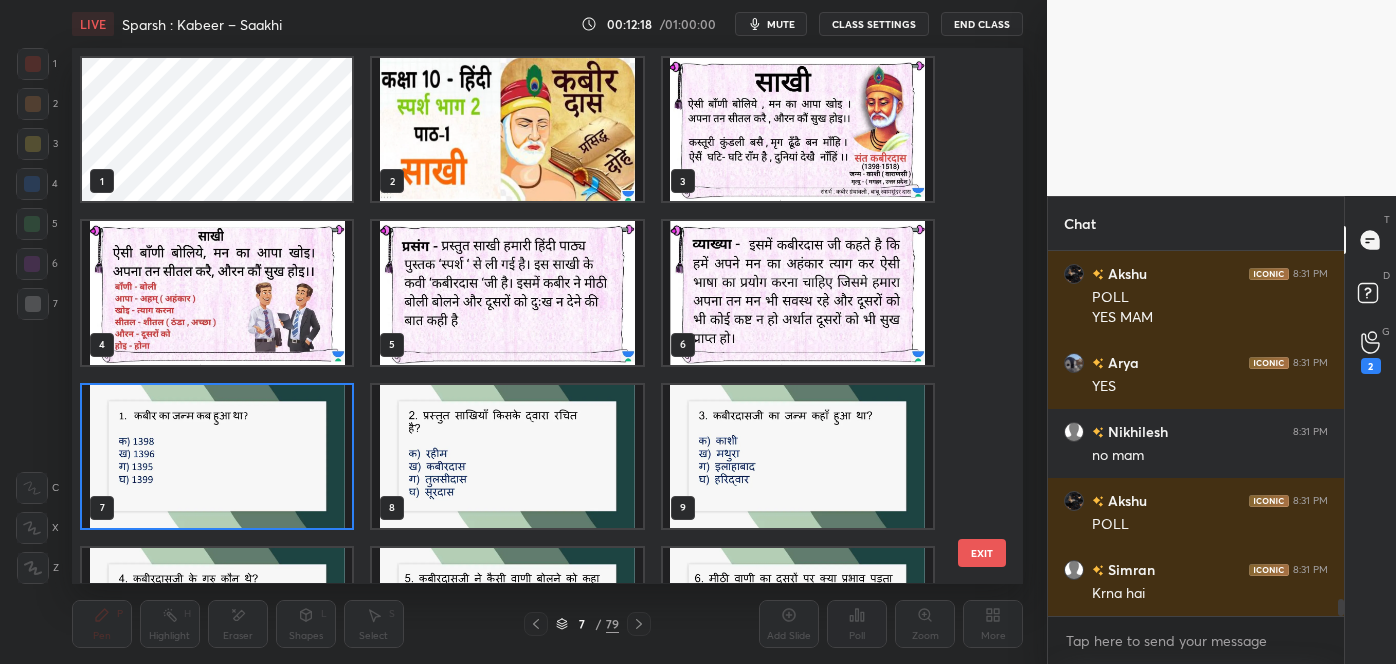 scroll, scrollTop: 6, scrollLeft: 10, axis: both 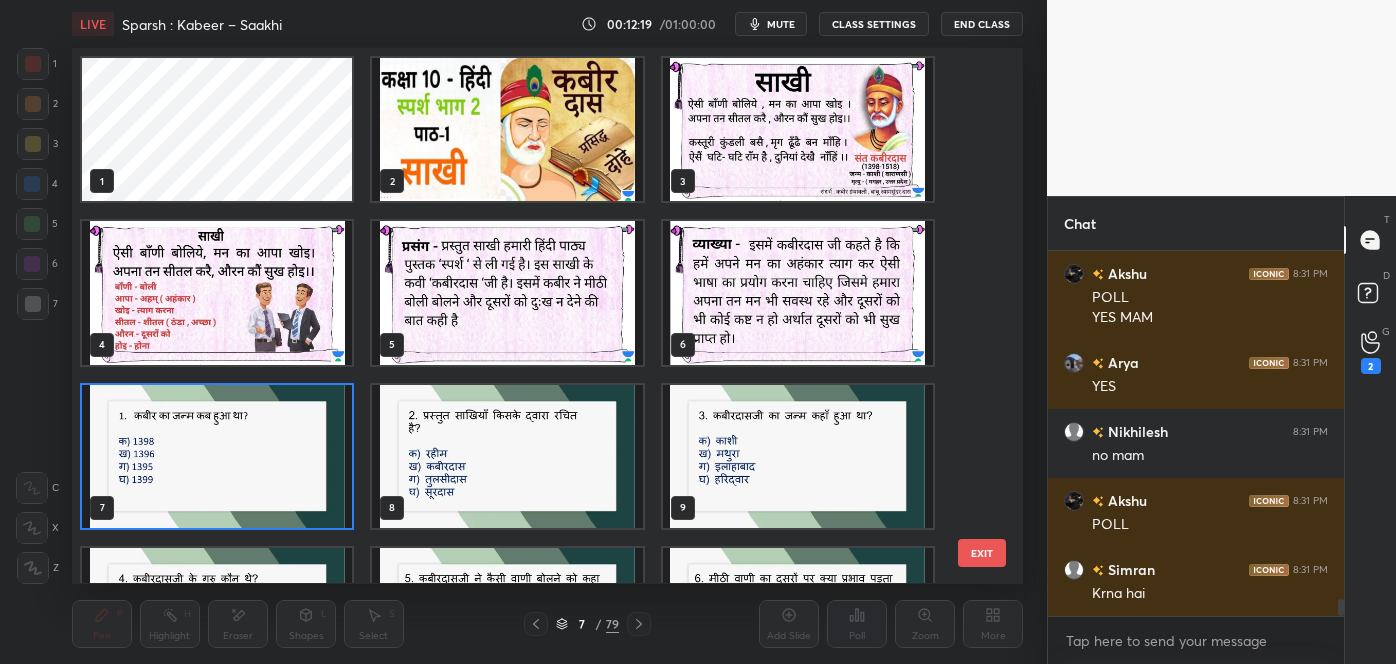 click at bounding box center (798, 129) 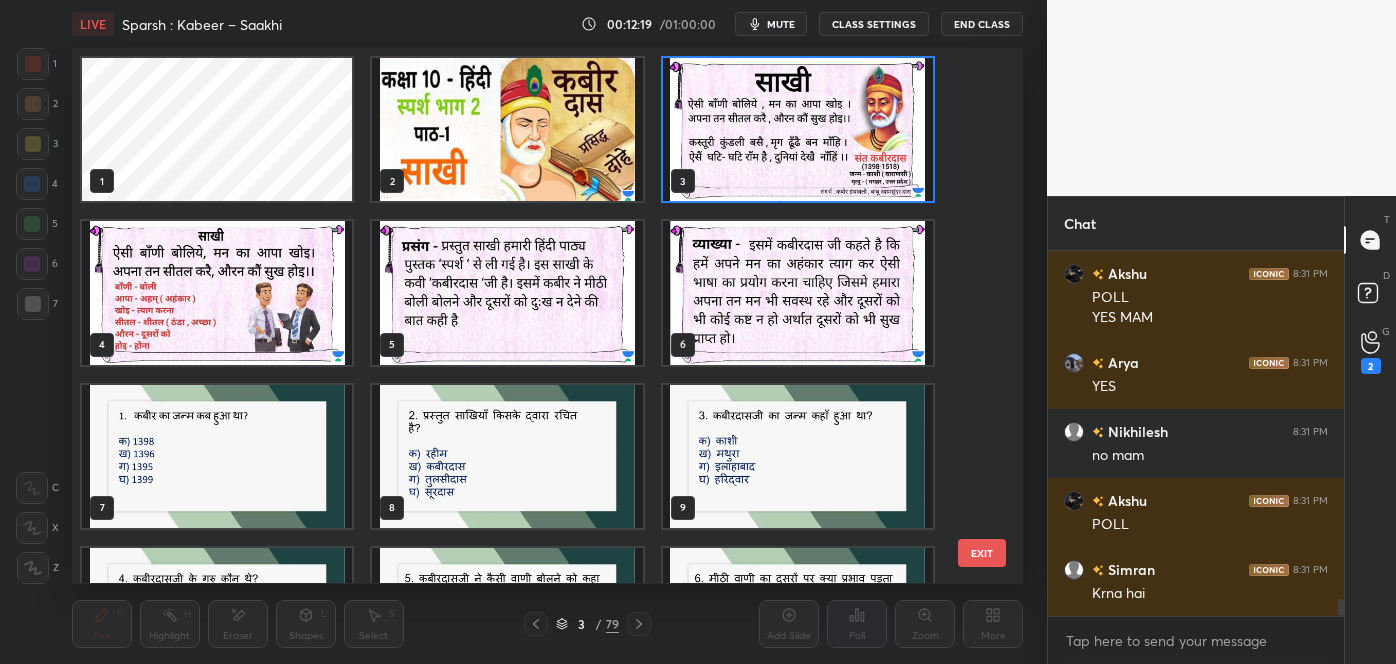 scroll, scrollTop: 7331, scrollLeft: 0, axis: vertical 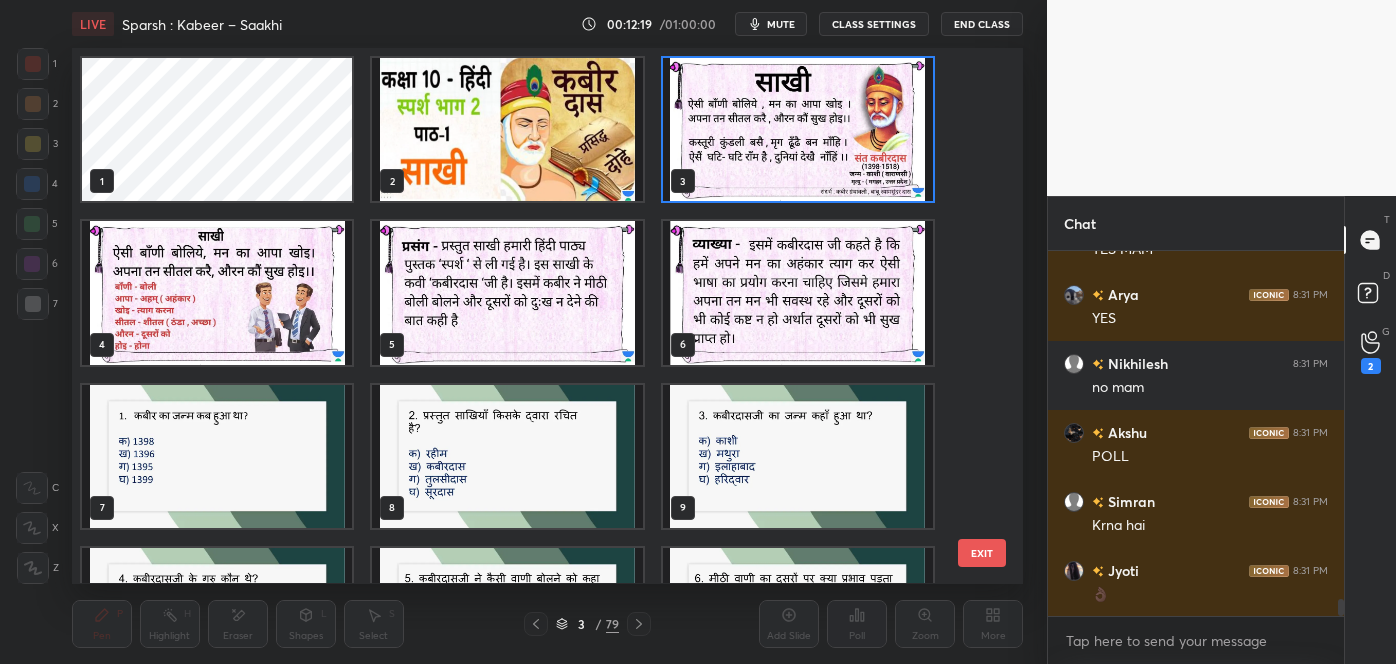 click at bounding box center (798, 129) 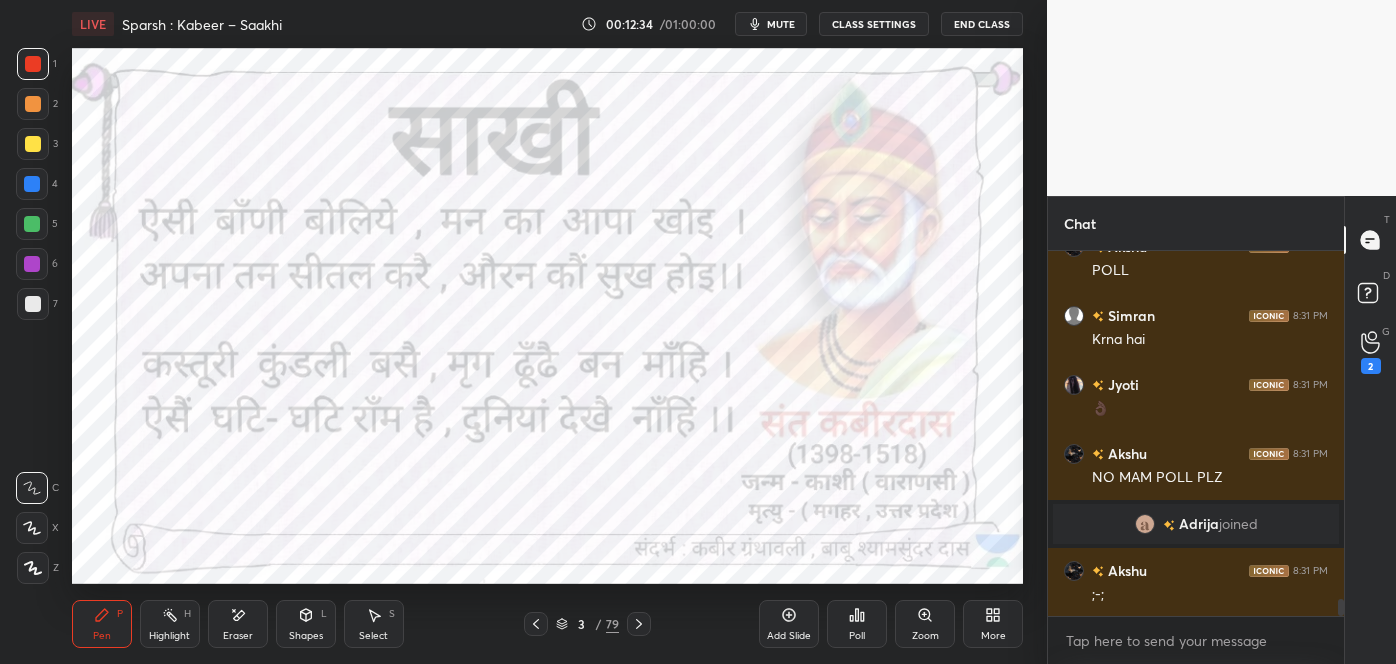 scroll, scrollTop: 7586, scrollLeft: 0, axis: vertical 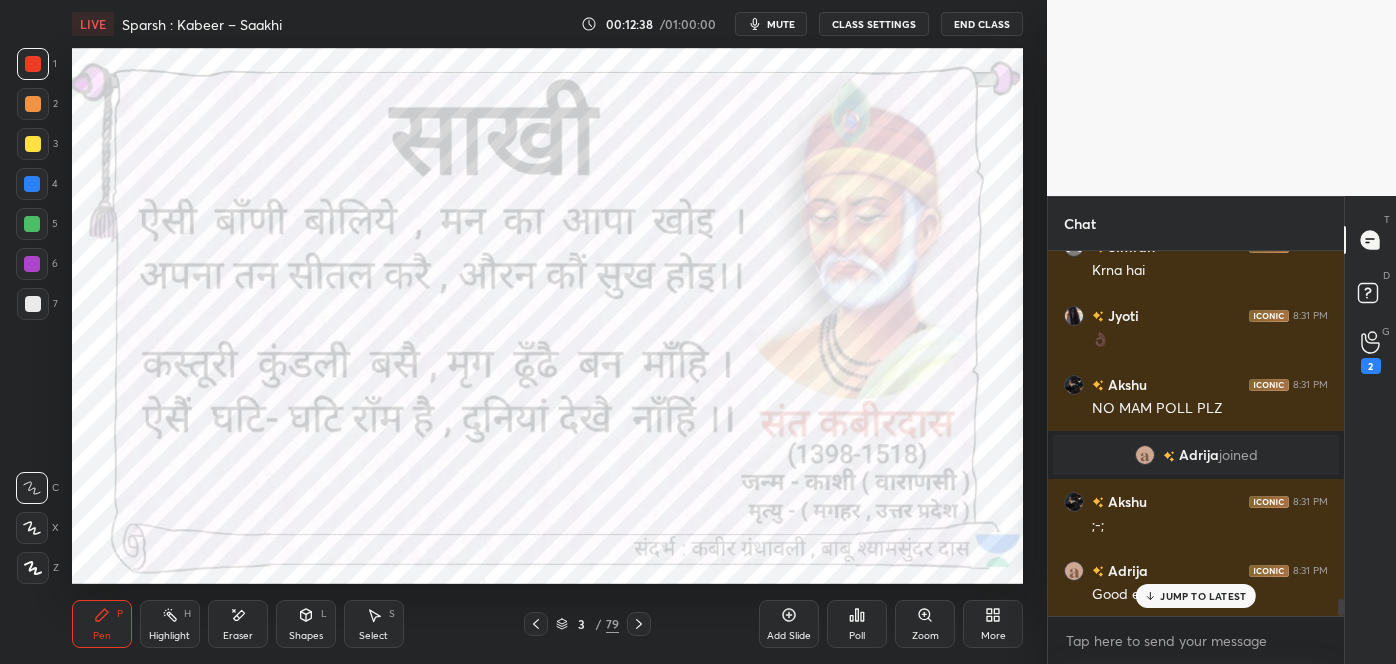 click on "JUMP TO LATEST" at bounding box center [1196, 596] 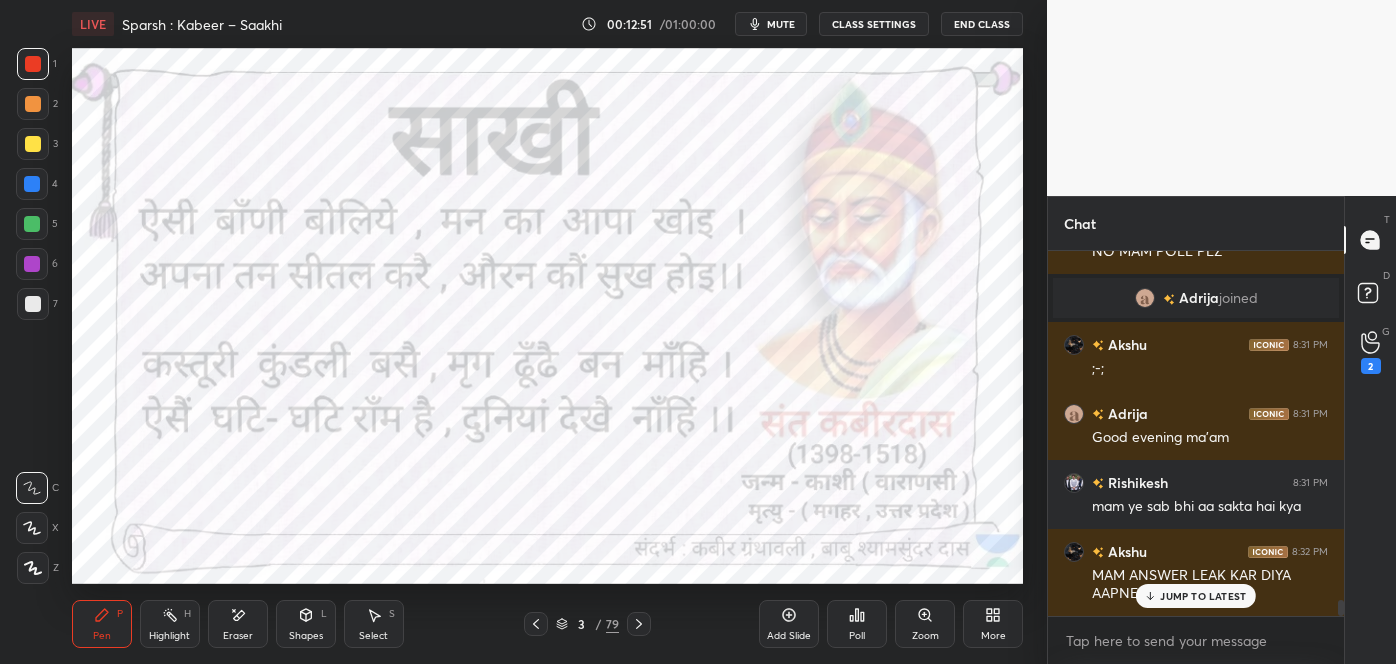 scroll, scrollTop: 7811, scrollLeft: 0, axis: vertical 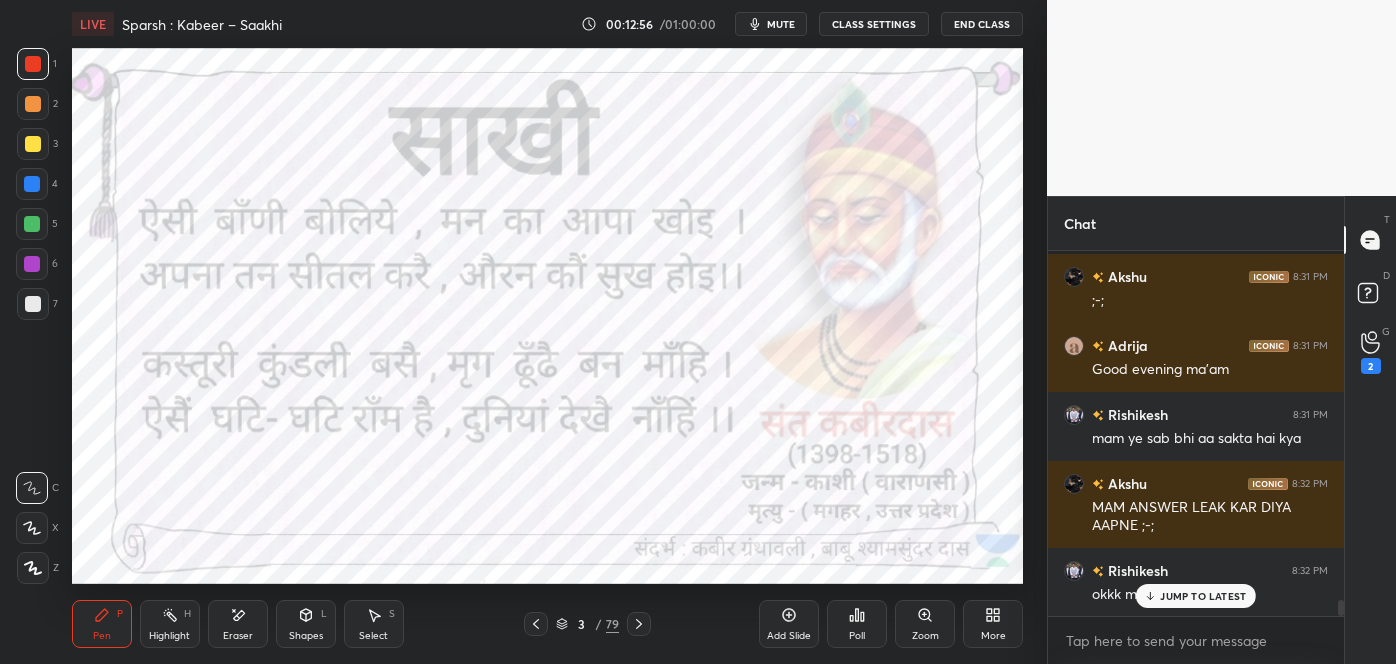 click on "JUMP TO LATEST" at bounding box center (1203, 596) 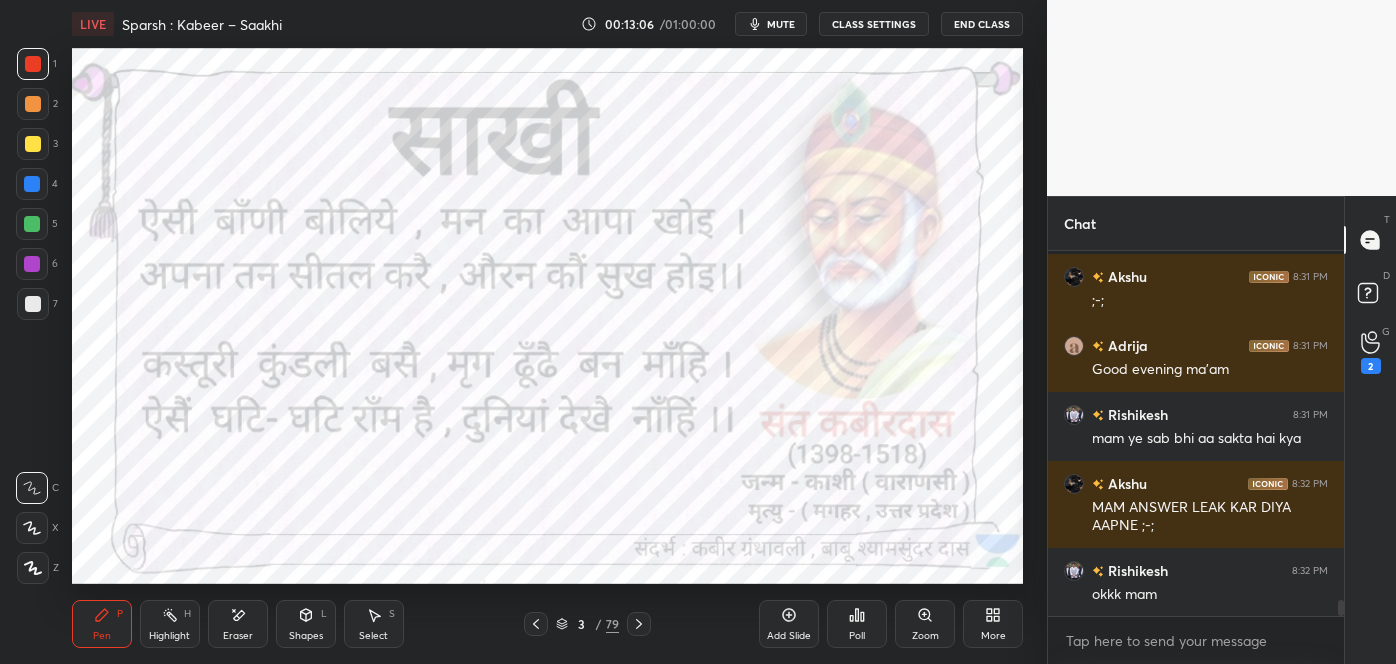 click 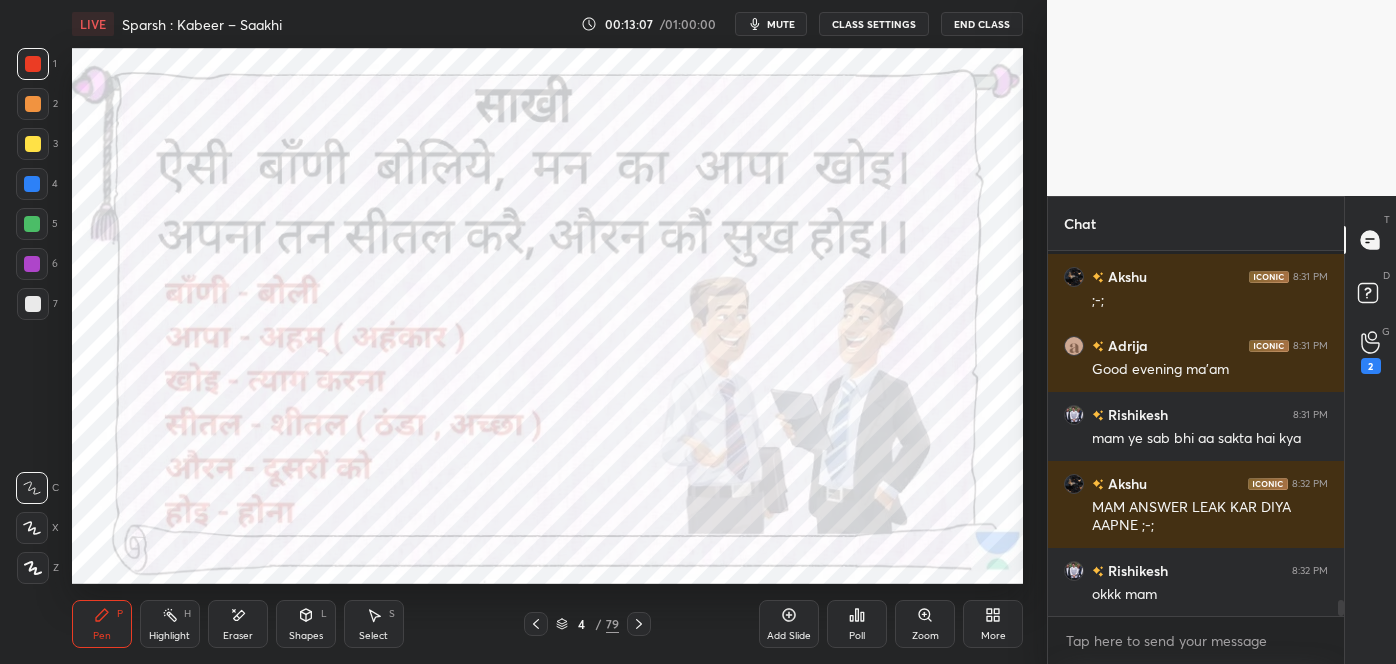 click 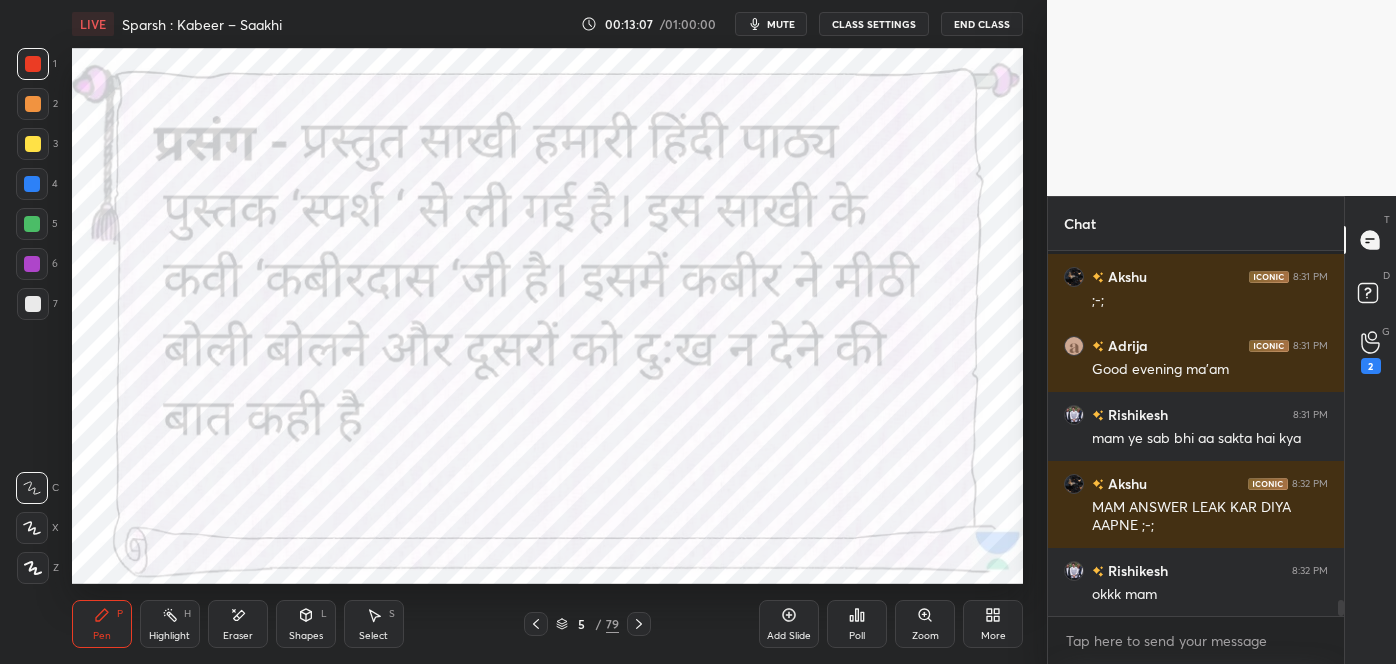 click 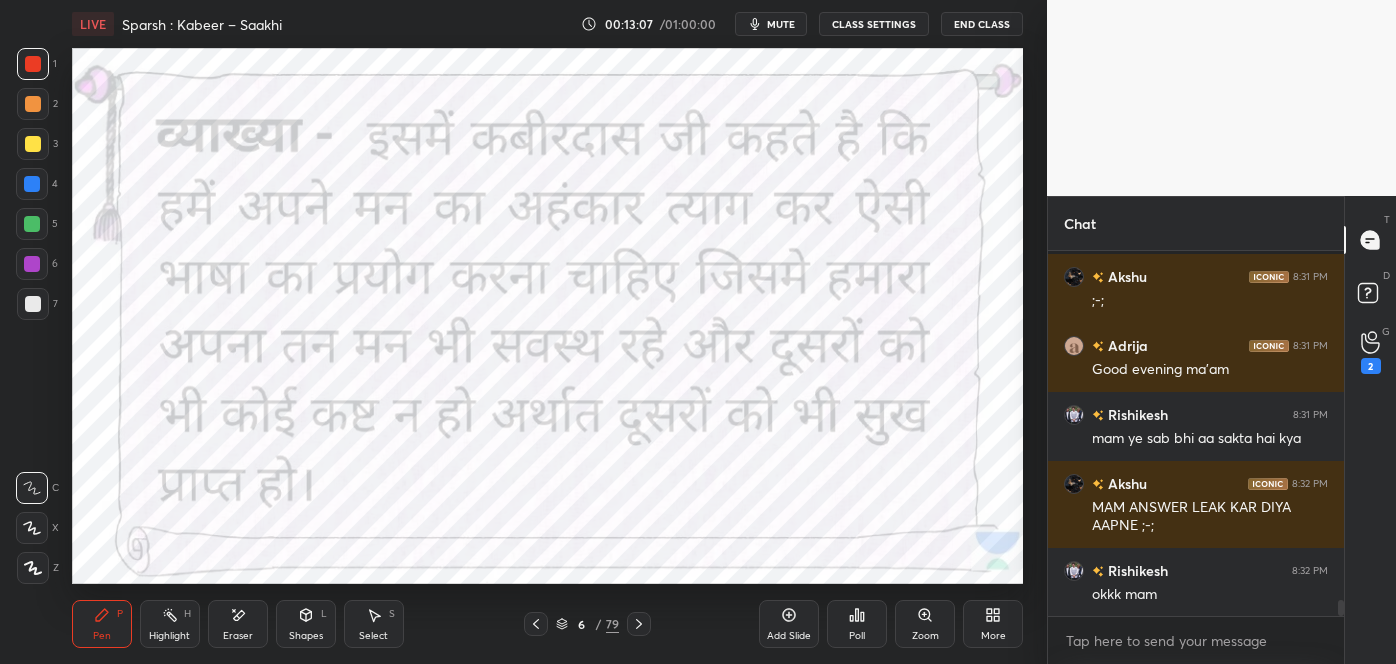 click 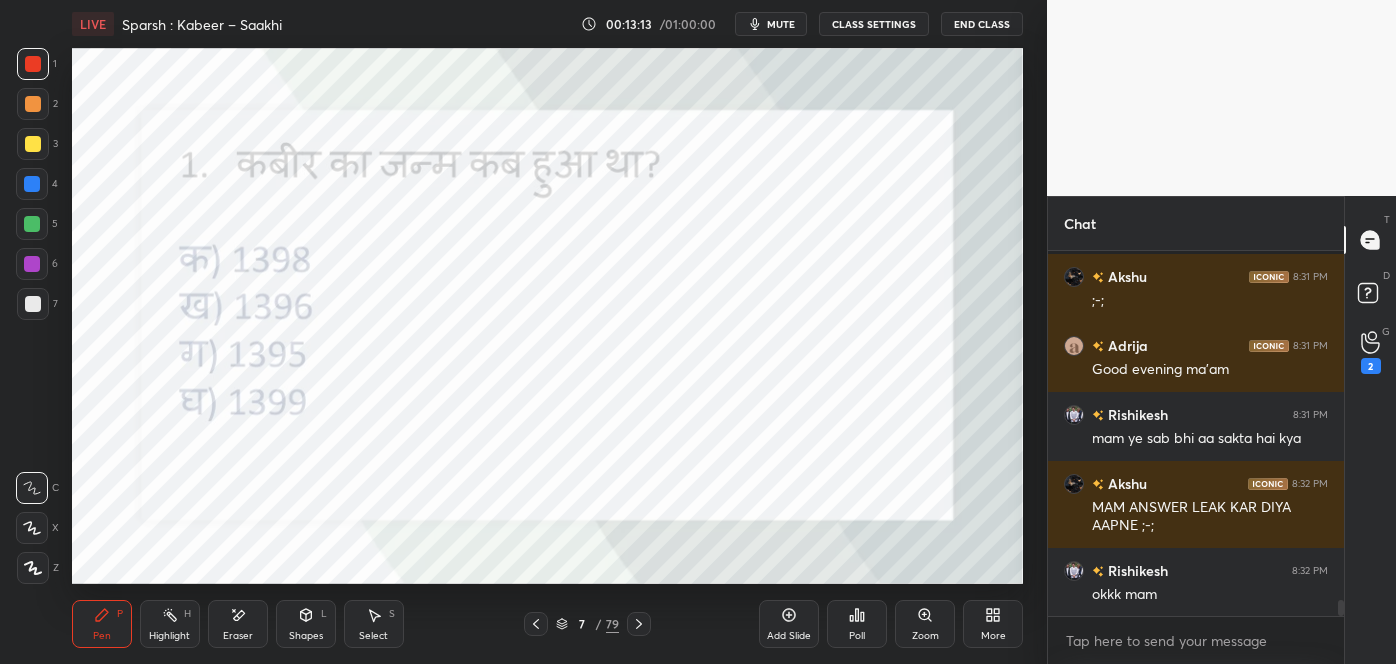 click 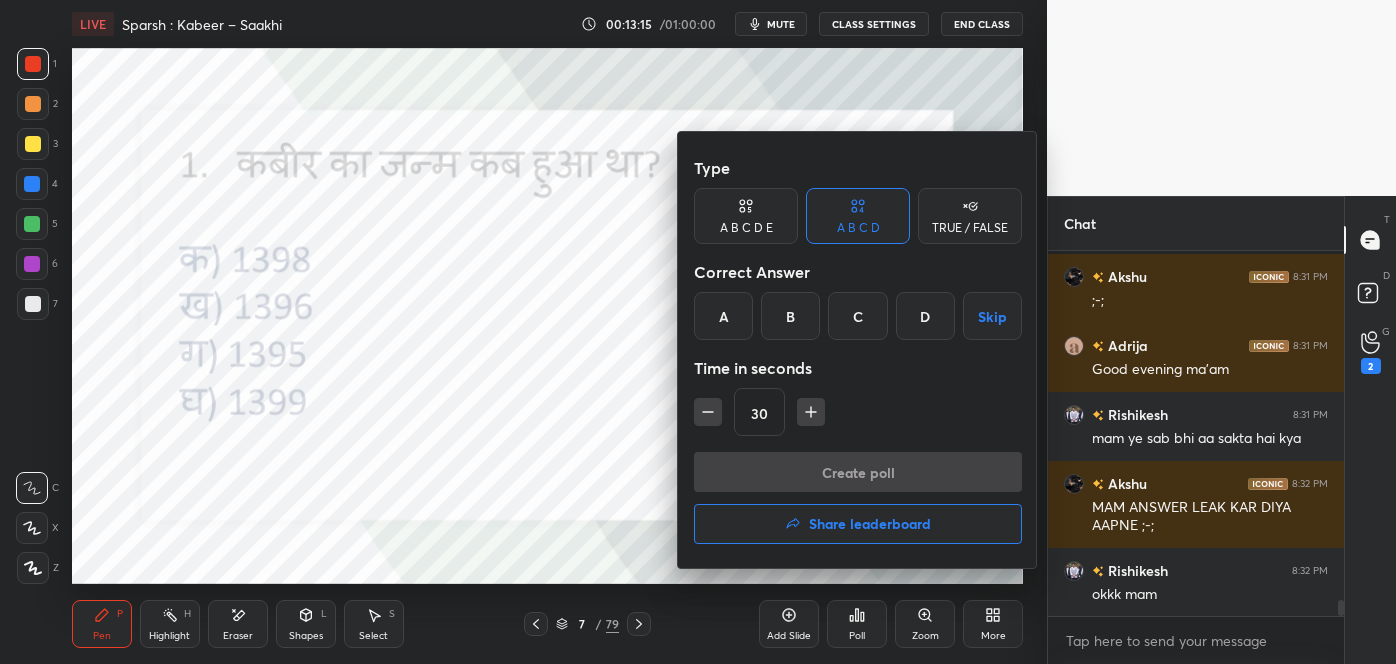 click on "A" at bounding box center (723, 316) 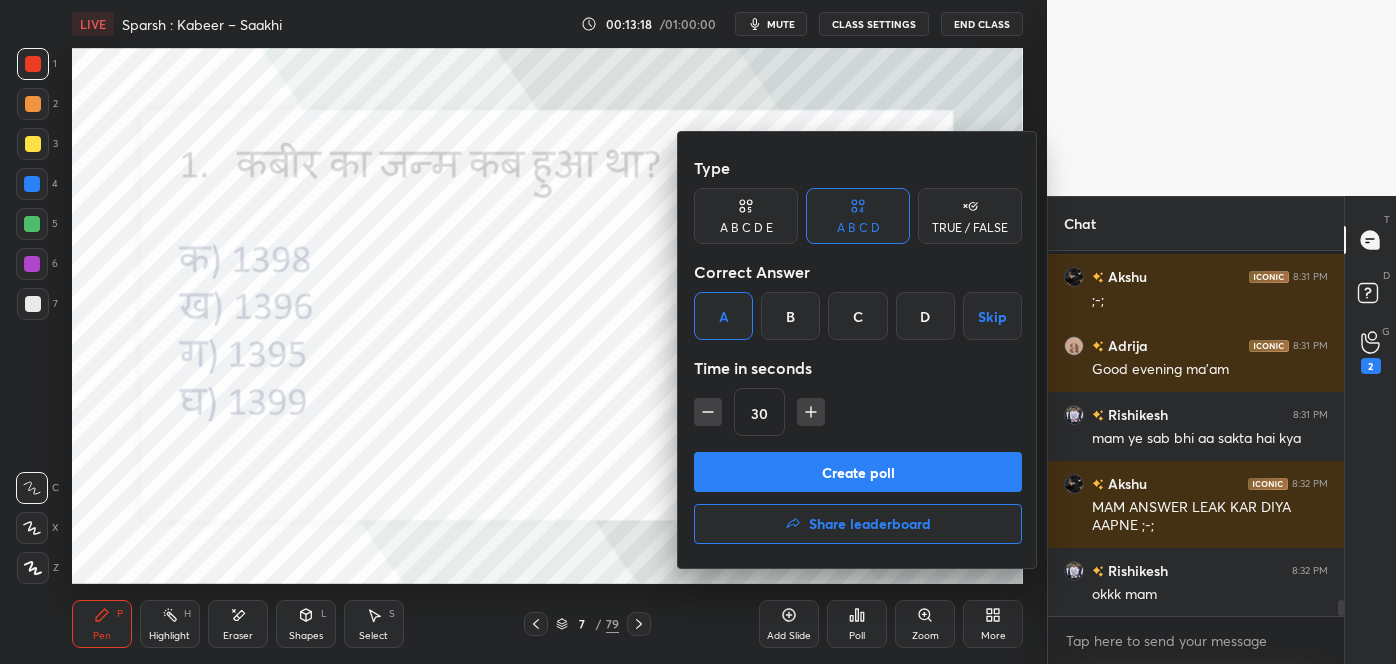 click on "Create poll" at bounding box center (858, 472) 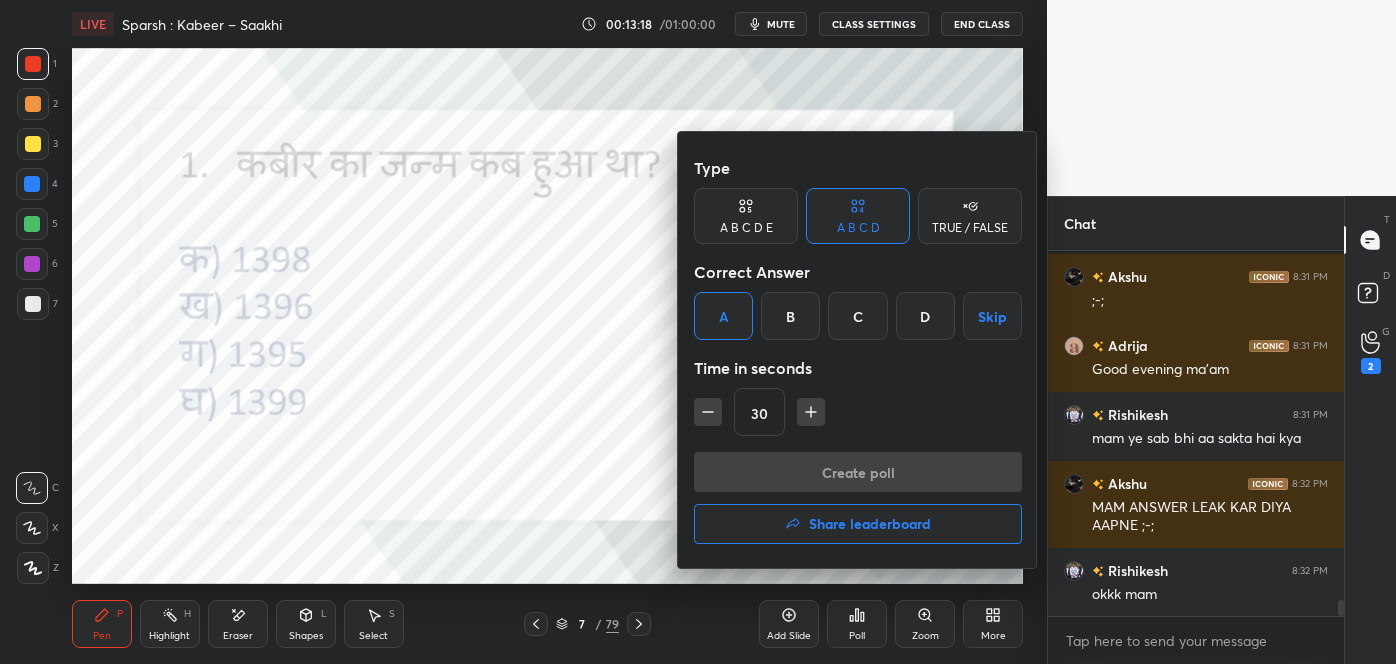 scroll, scrollTop: 334, scrollLeft: 290, axis: both 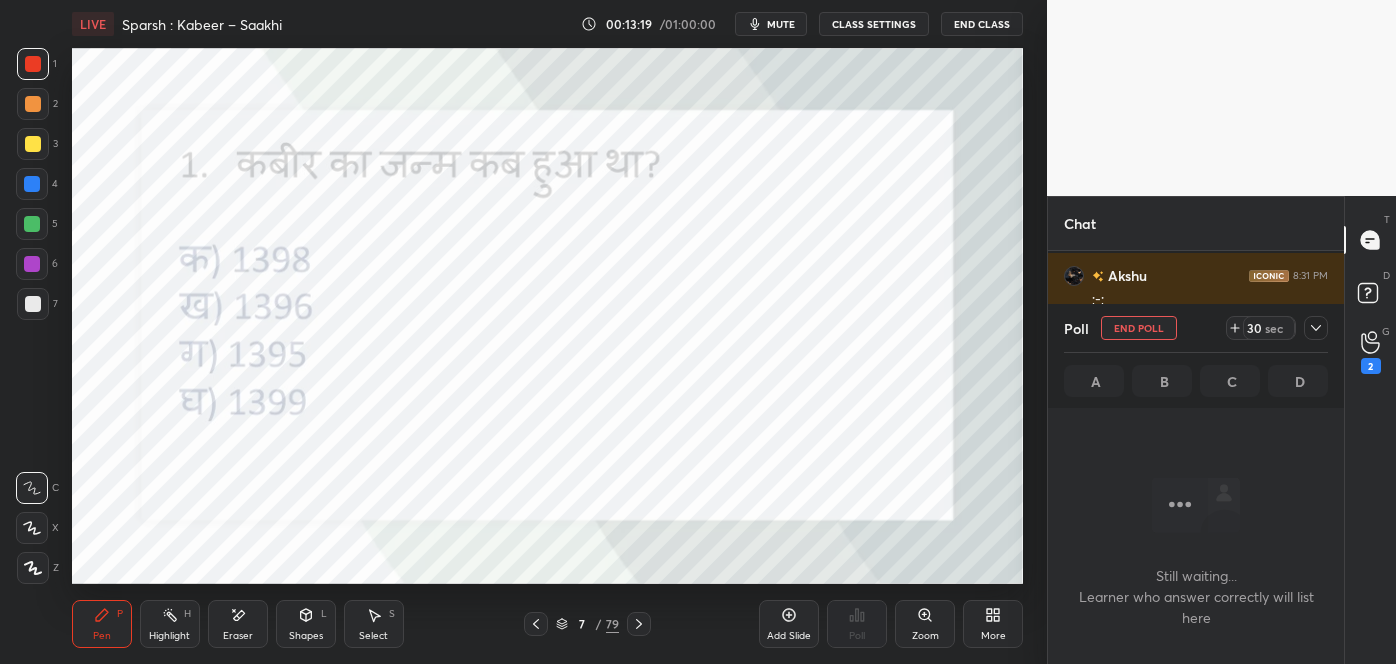click 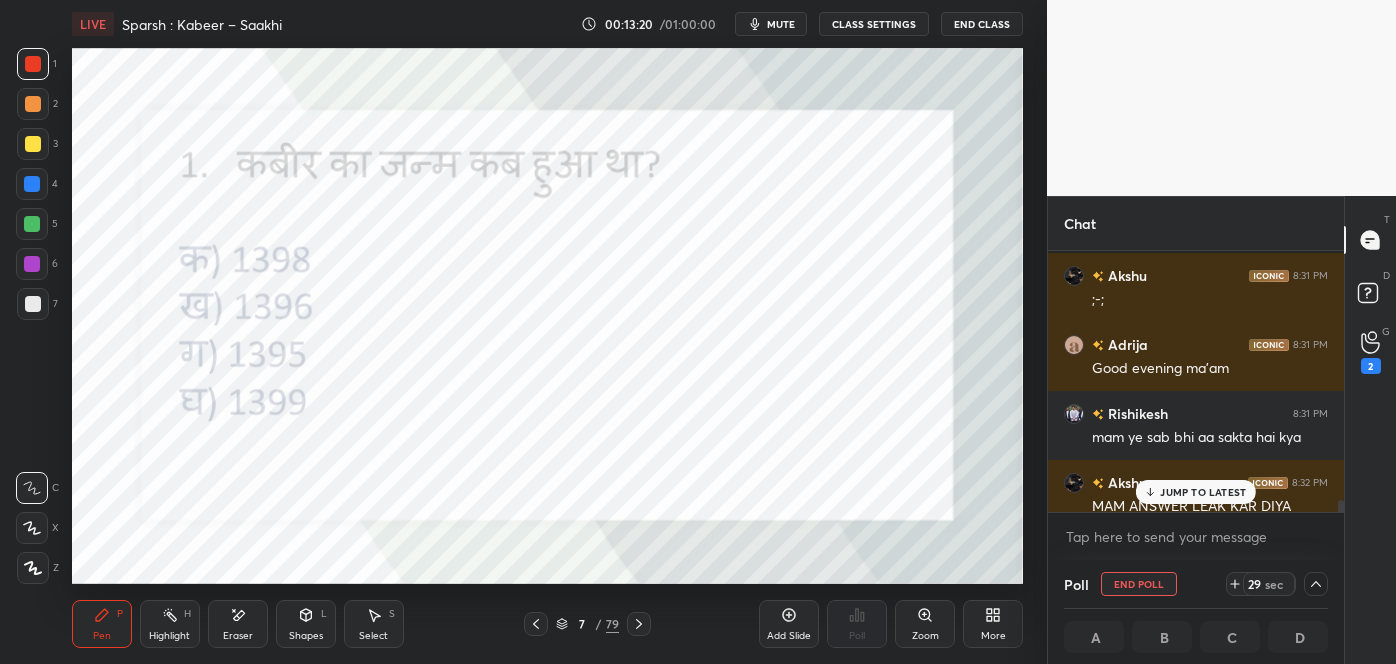 click on "JUMP TO LATEST" at bounding box center (1203, 492) 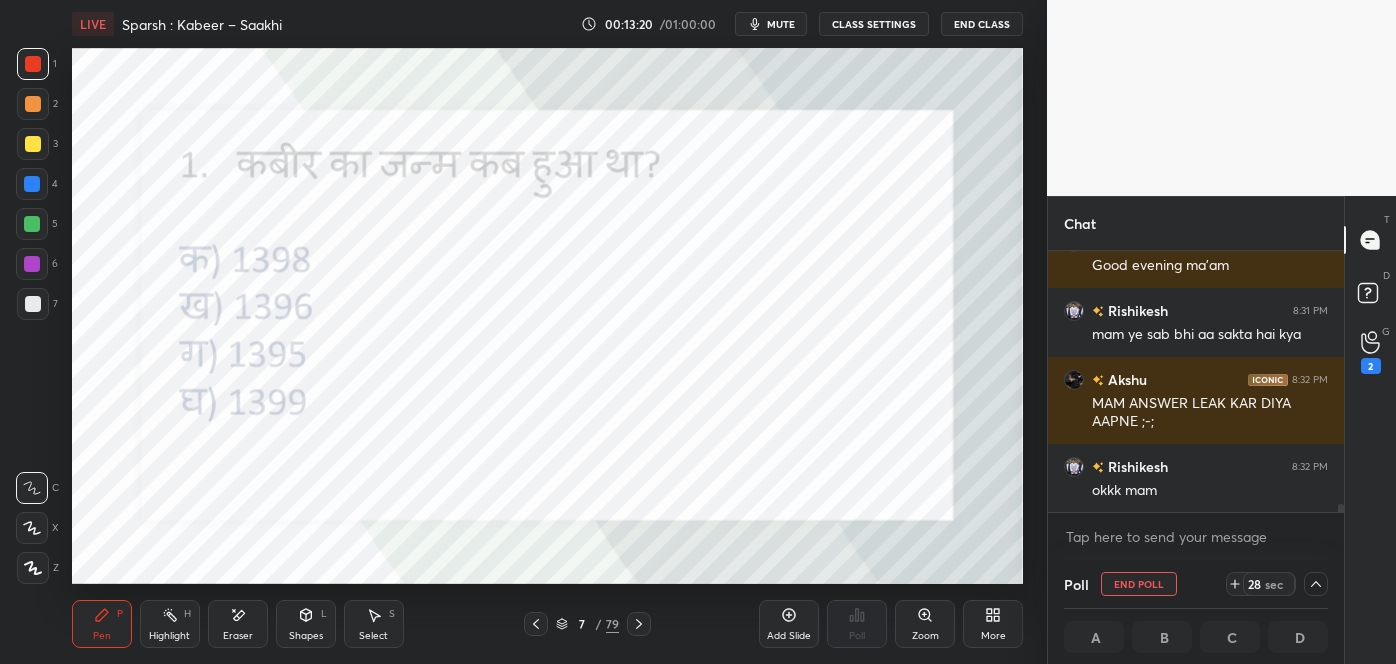 scroll, scrollTop: 0, scrollLeft: 5, axis: horizontal 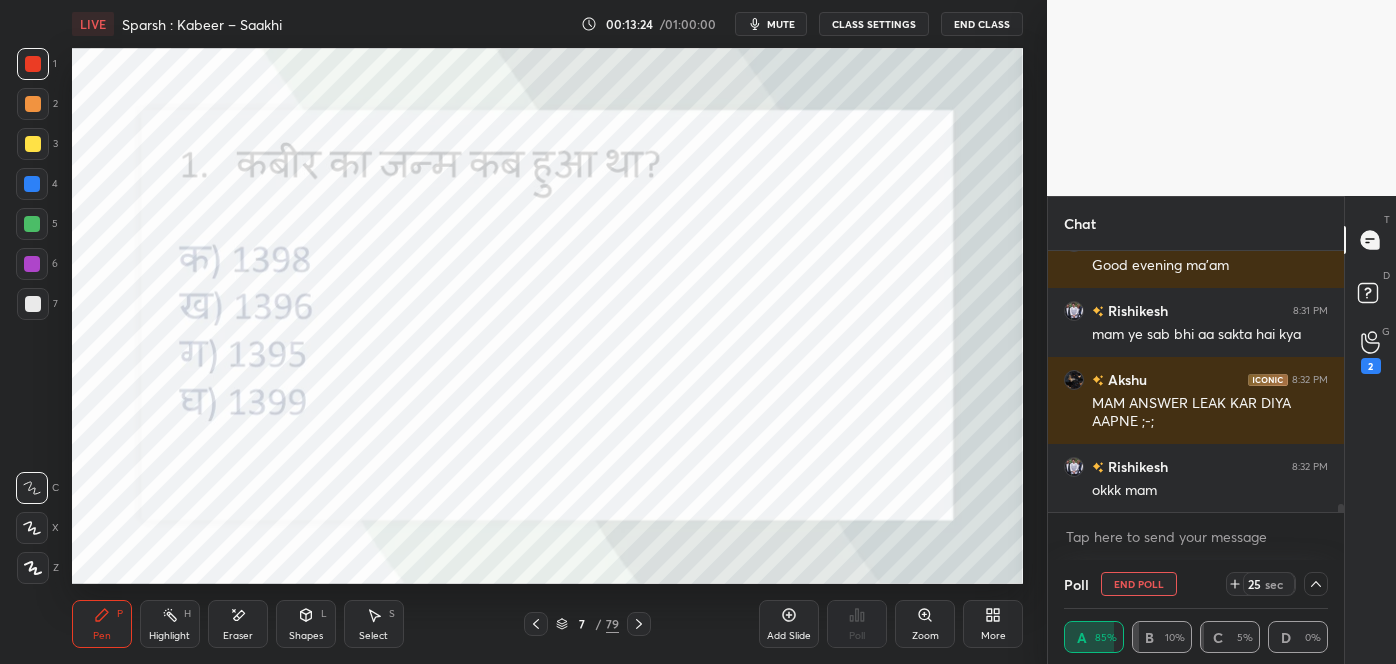 click 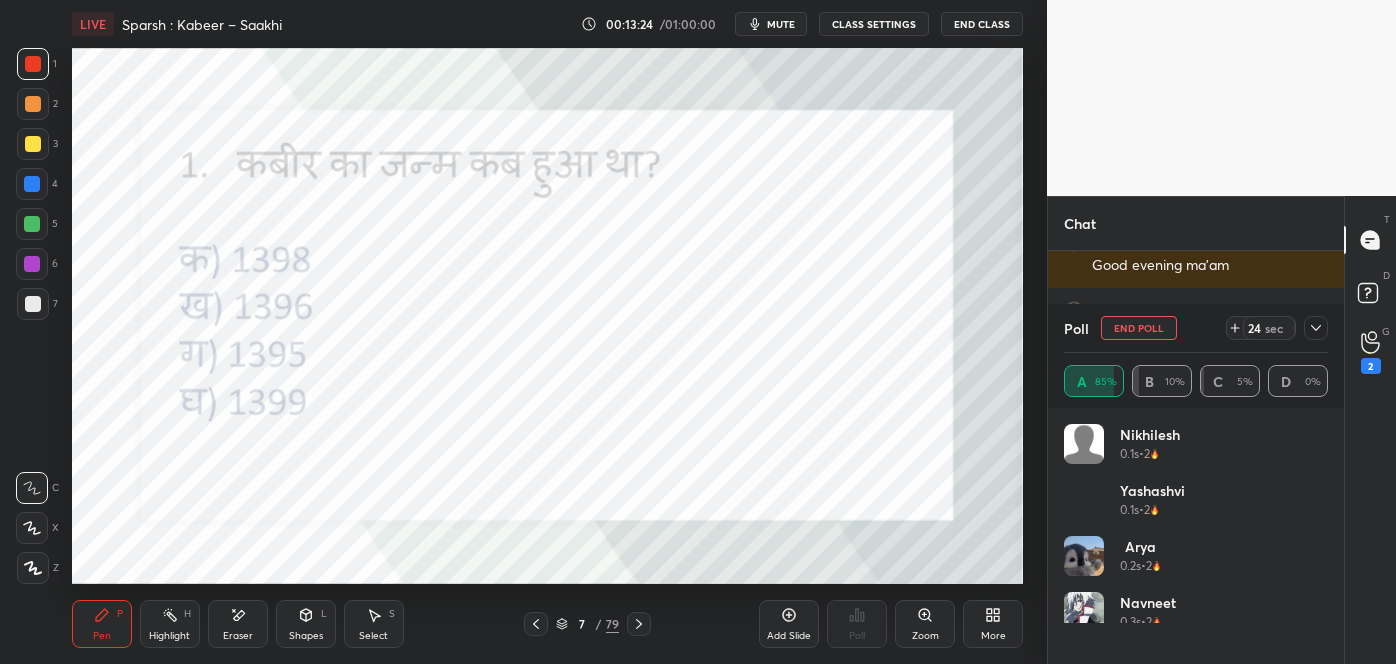 scroll, scrollTop: 6, scrollLeft: 5, axis: both 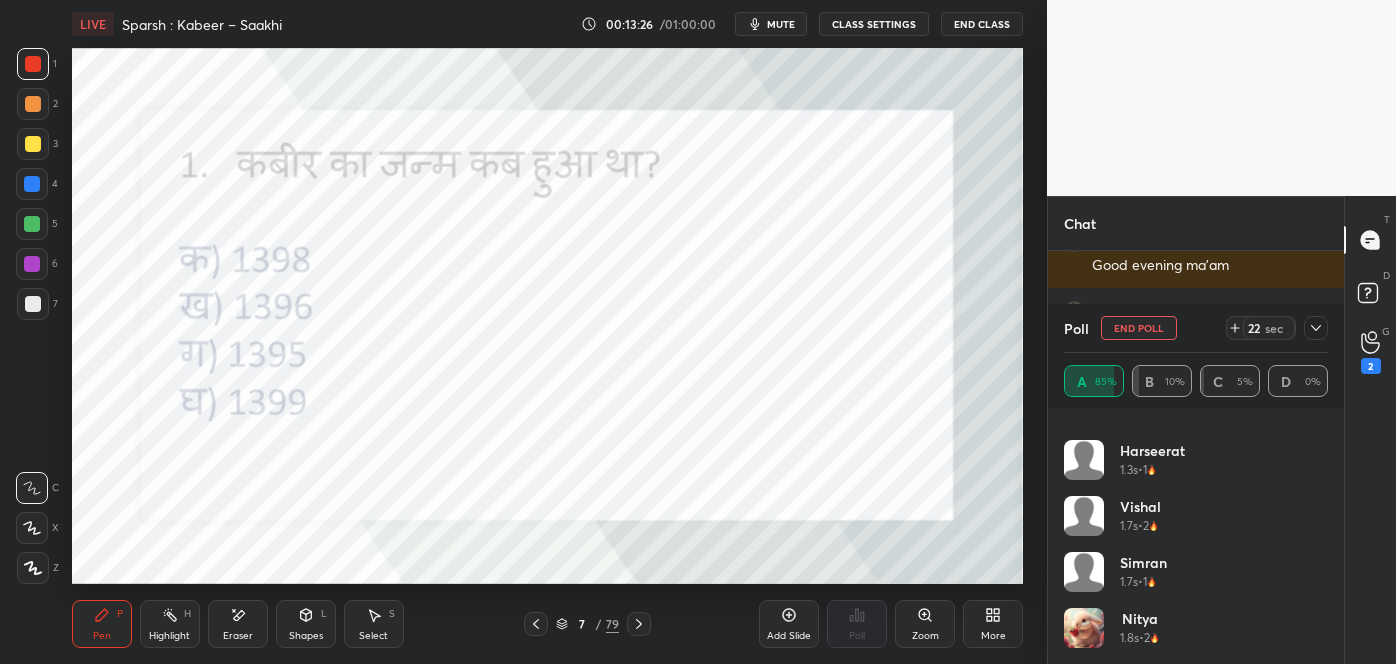 click 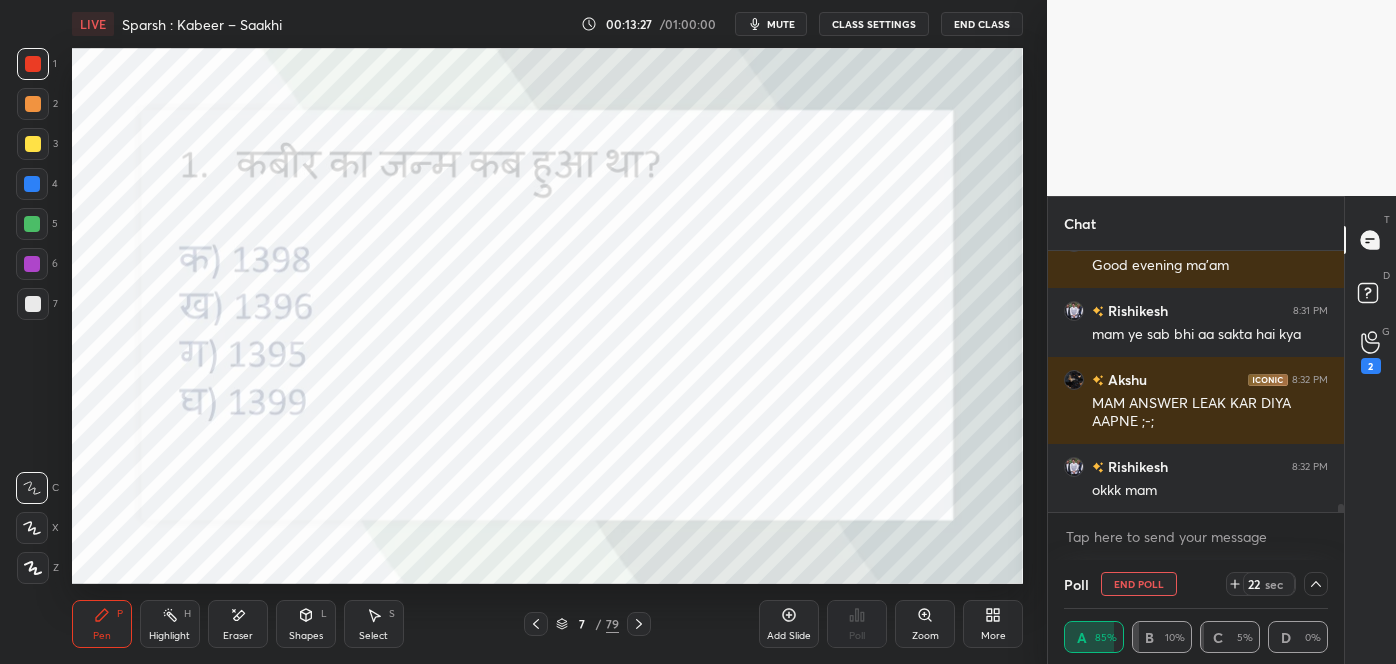 scroll, scrollTop: 0, scrollLeft: 0, axis: both 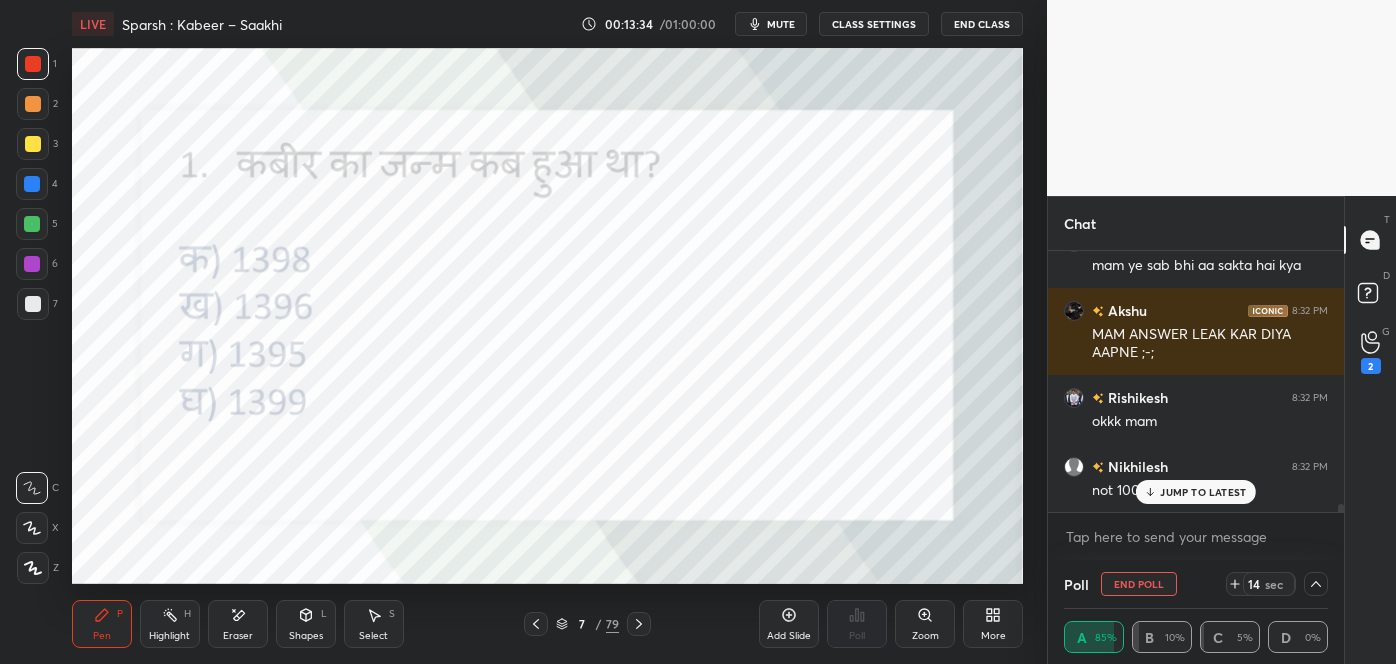 click on "End Poll" at bounding box center (1139, 584) 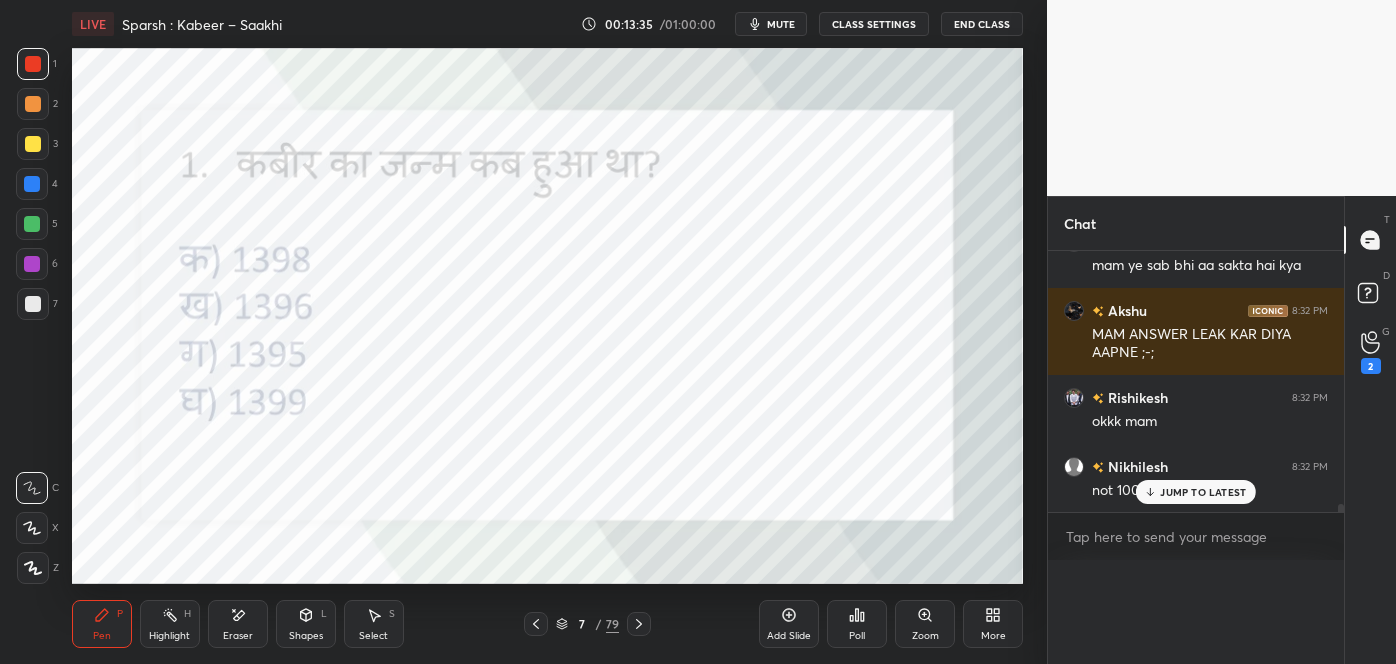 scroll, scrollTop: 6, scrollLeft: 5, axis: both 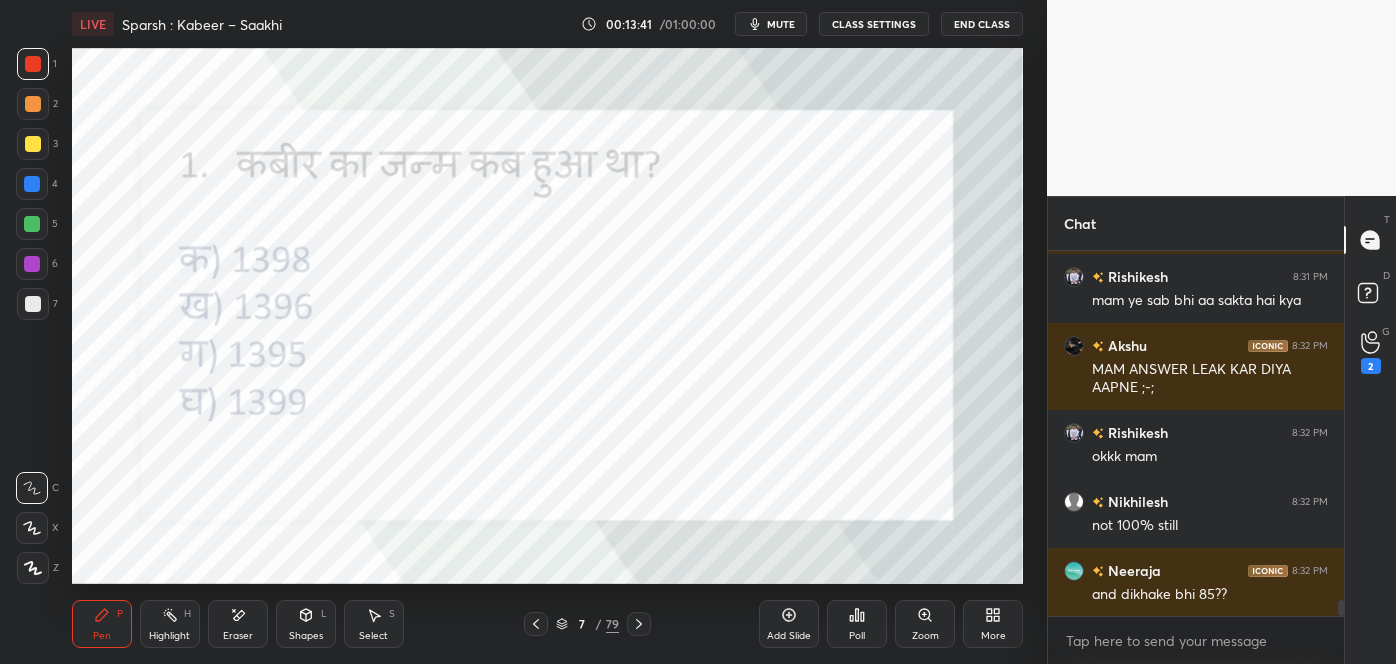 click 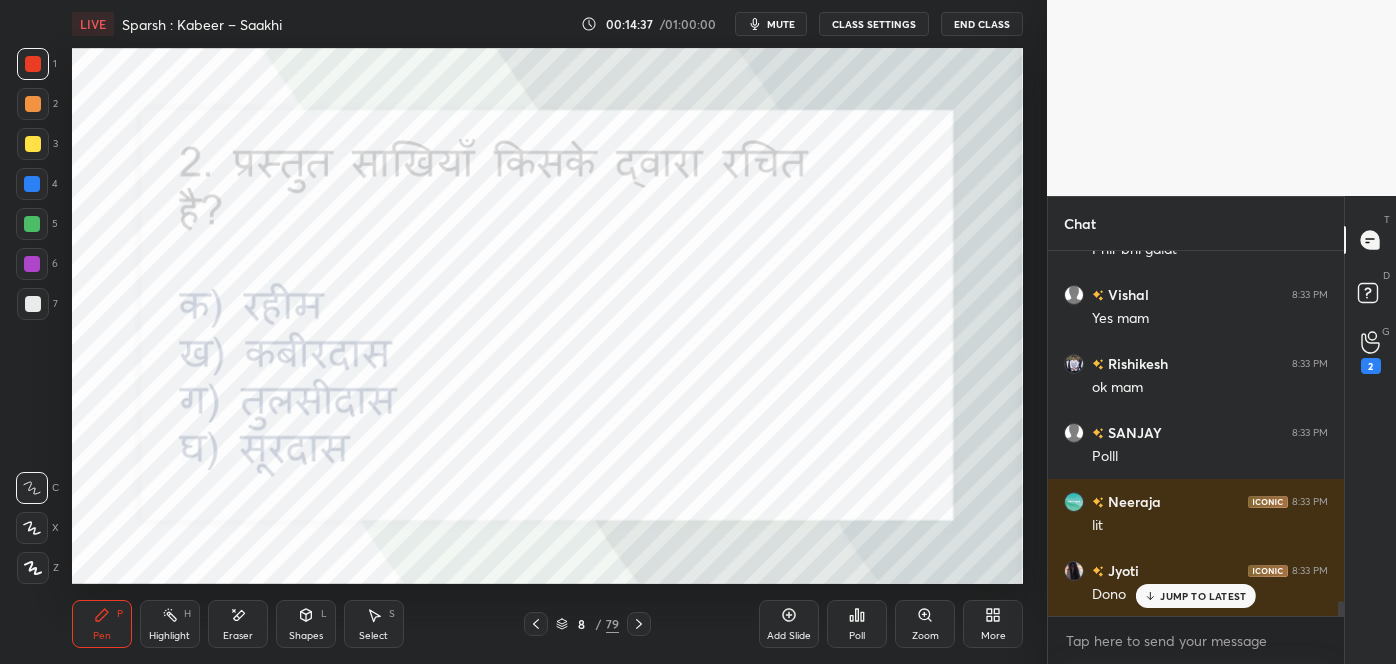 scroll, scrollTop: 8432, scrollLeft: 0, axis: vertical 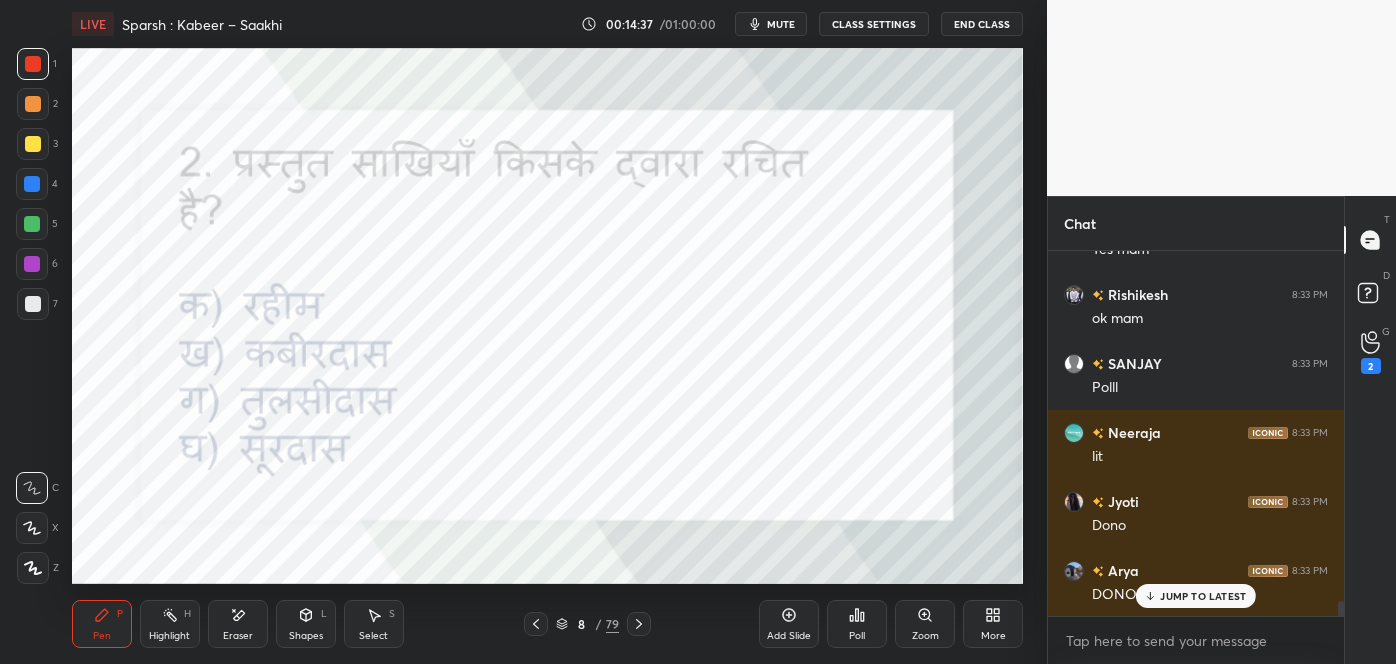click 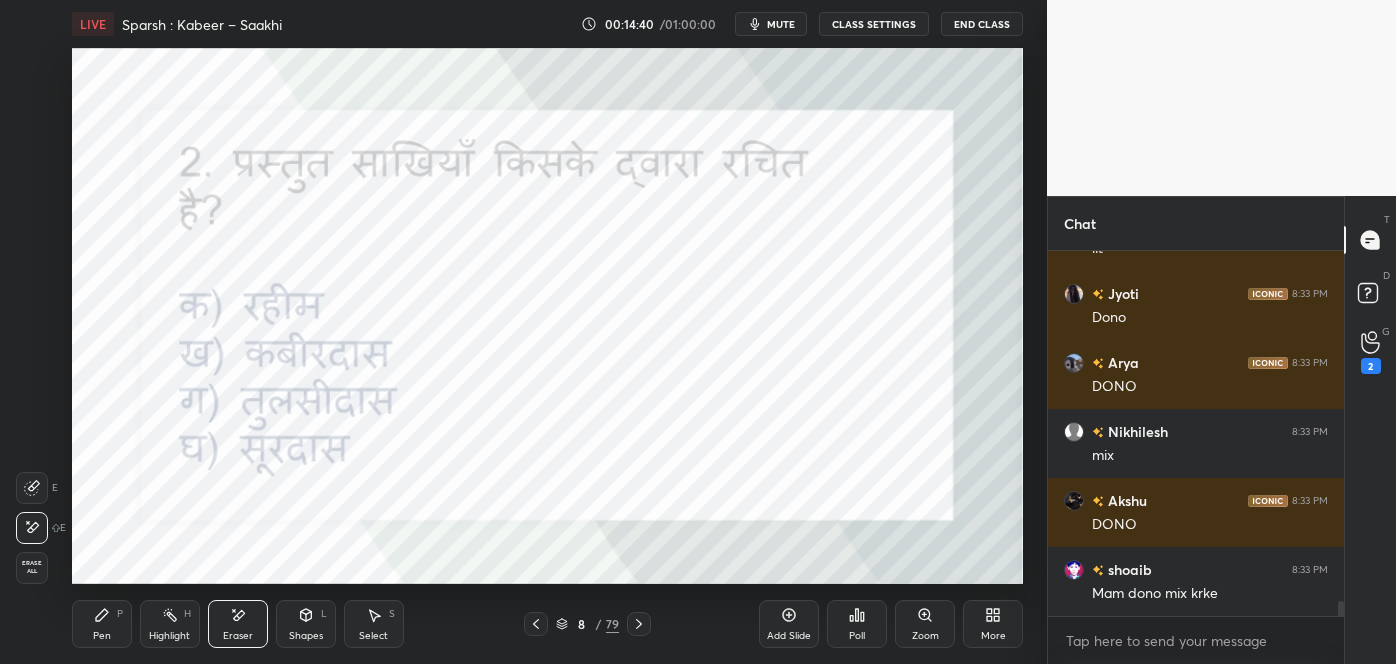 scroll, scrollTop: 8709, scrollLeft: 0, axis: vertical 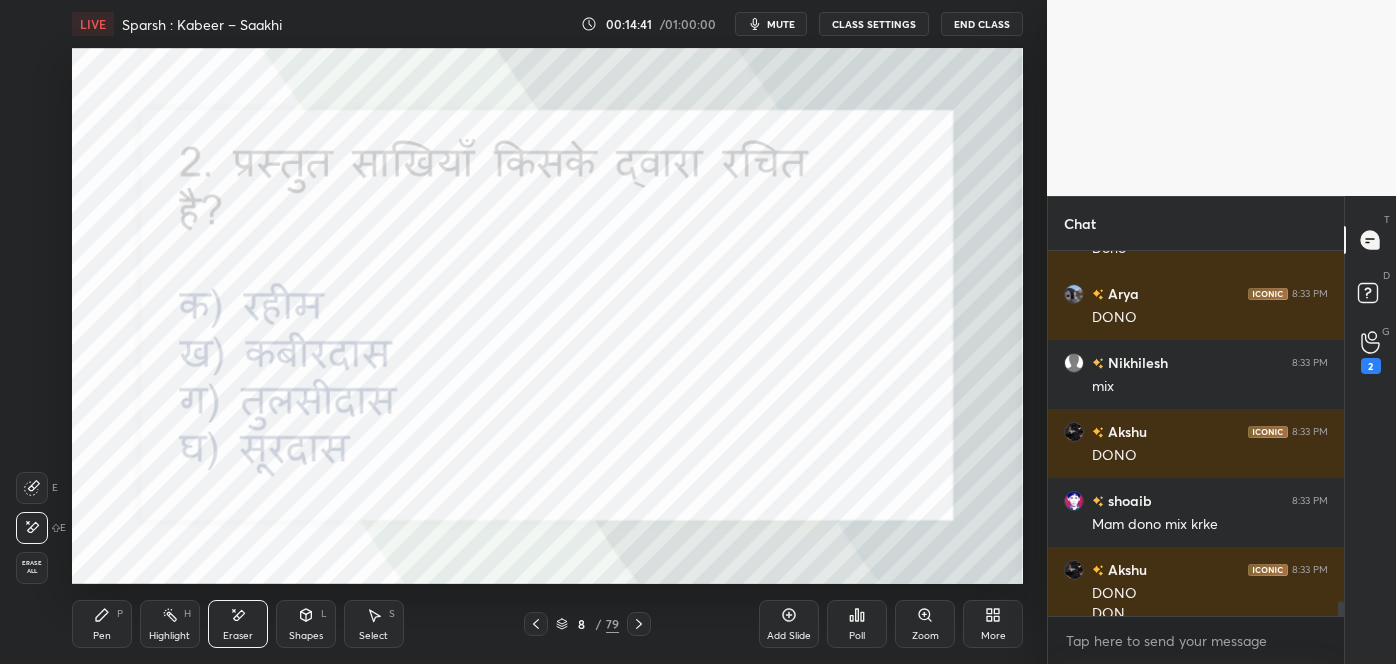 click on "Pen P" at bounding box center [102, 624] 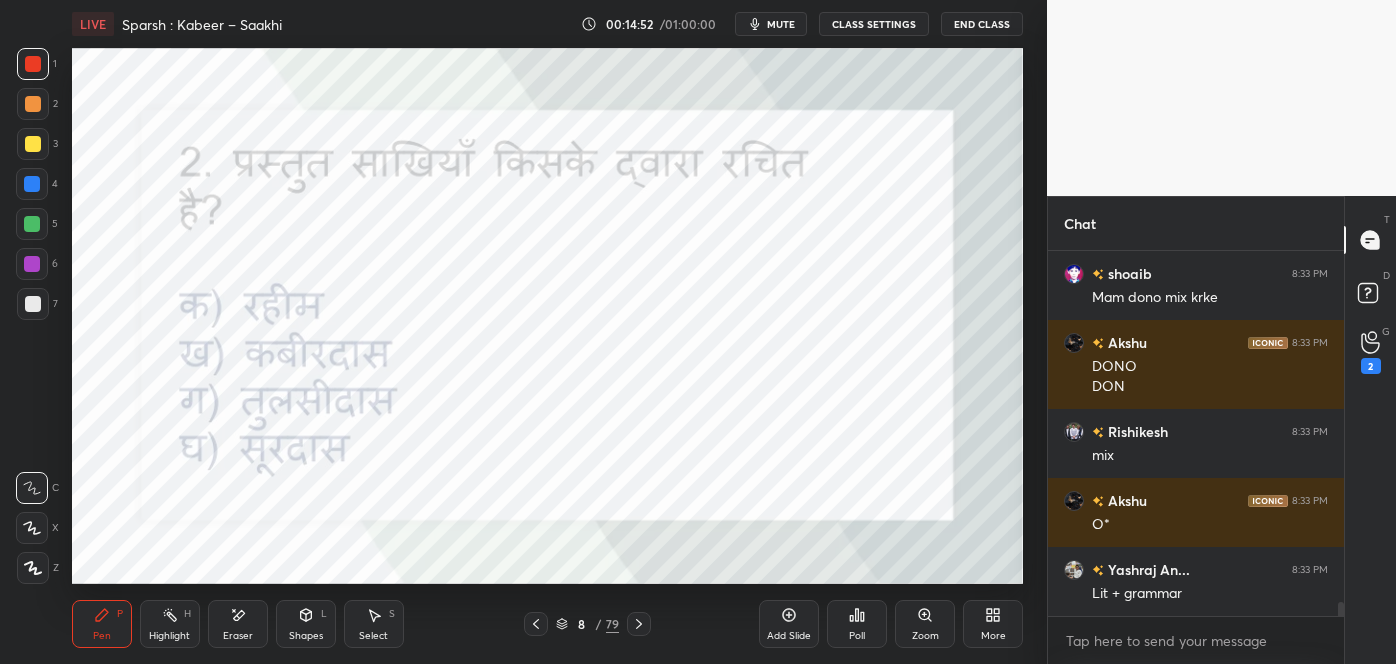 scroll, scrollTop: 9005, scrollLeft: 0, axis: vertical 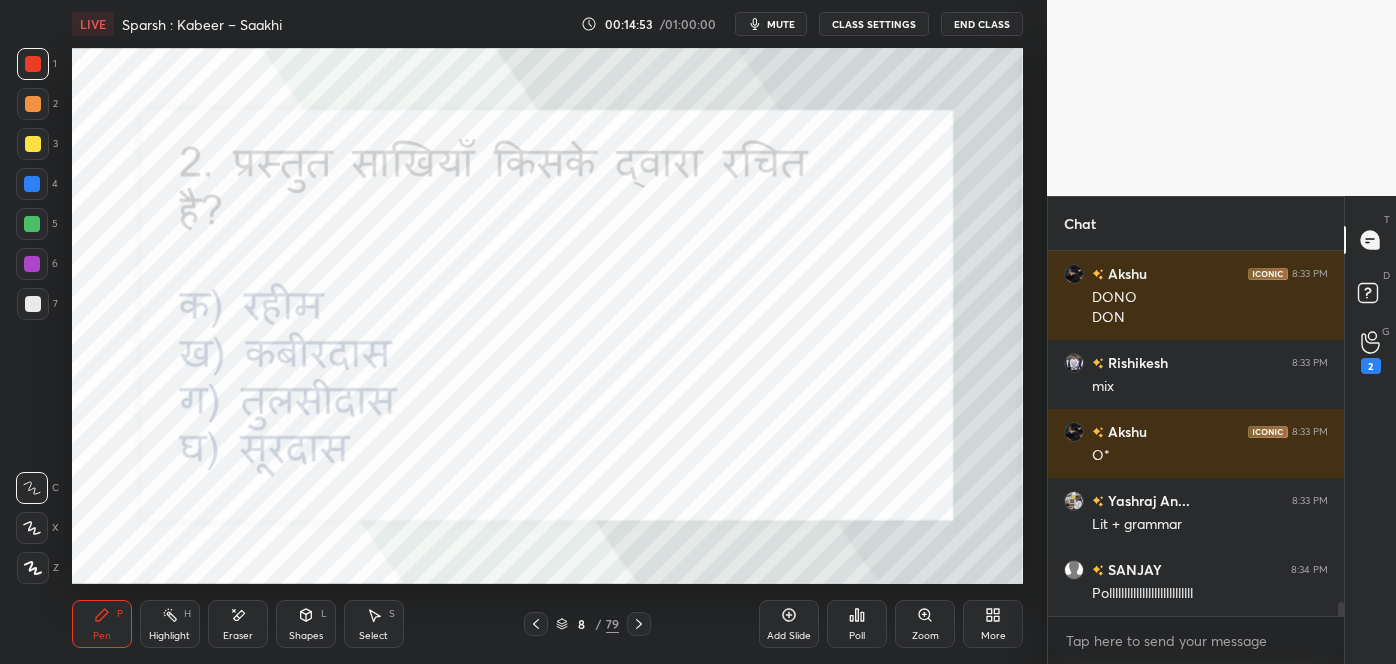 click on "Eraser" at bounding box center [238, 624] 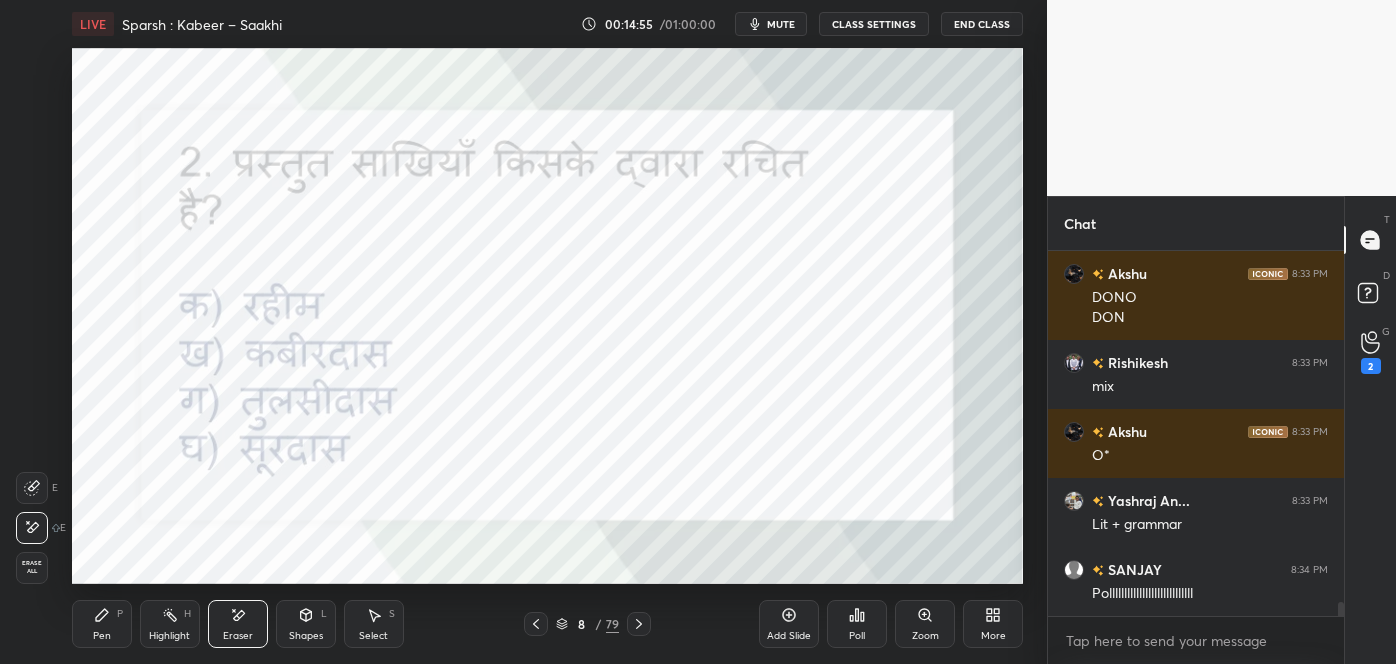 click on "Pen P" at bounding box center [102, 624] 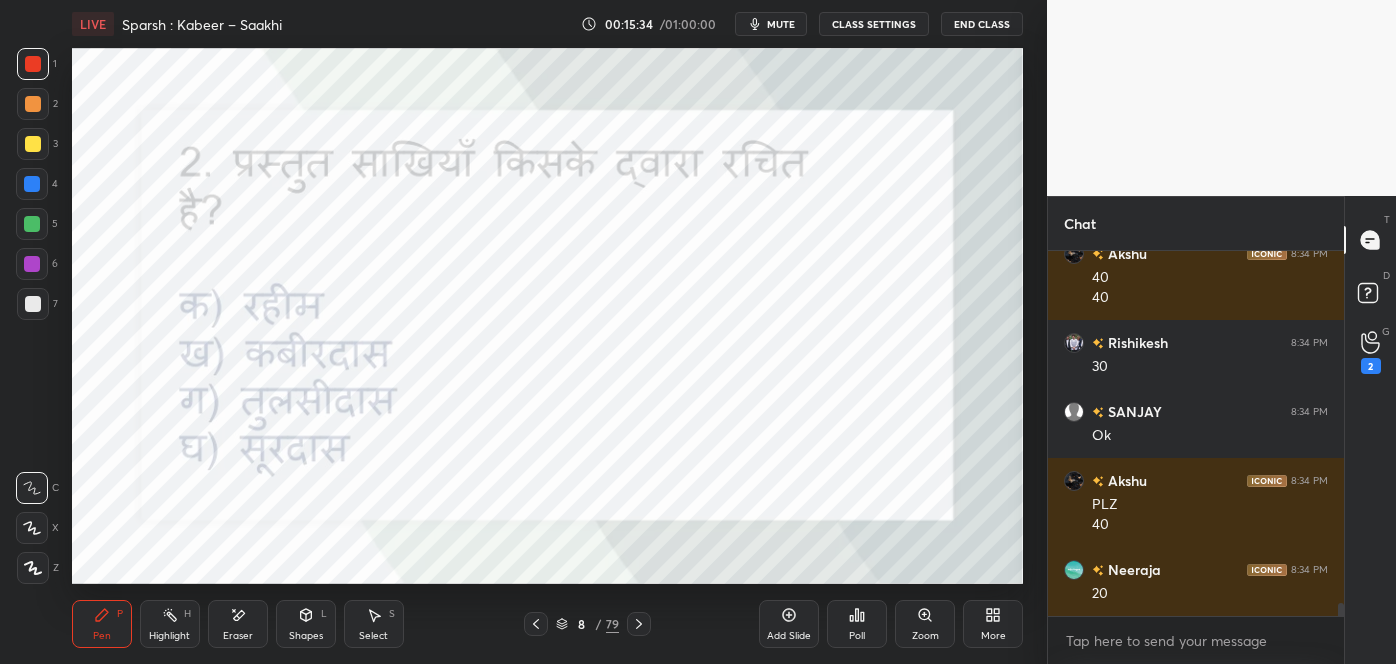 scroll, scrollTop: 10115, scrollLeft: 0, axis: vertical 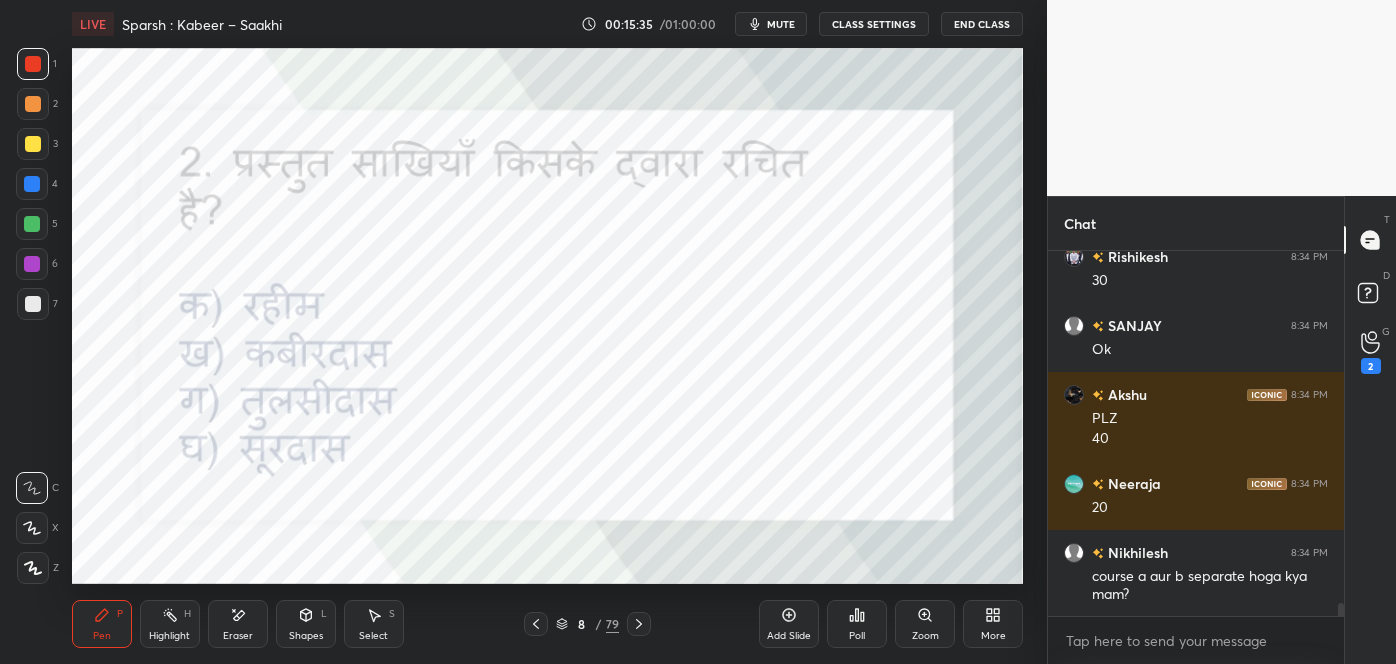 click 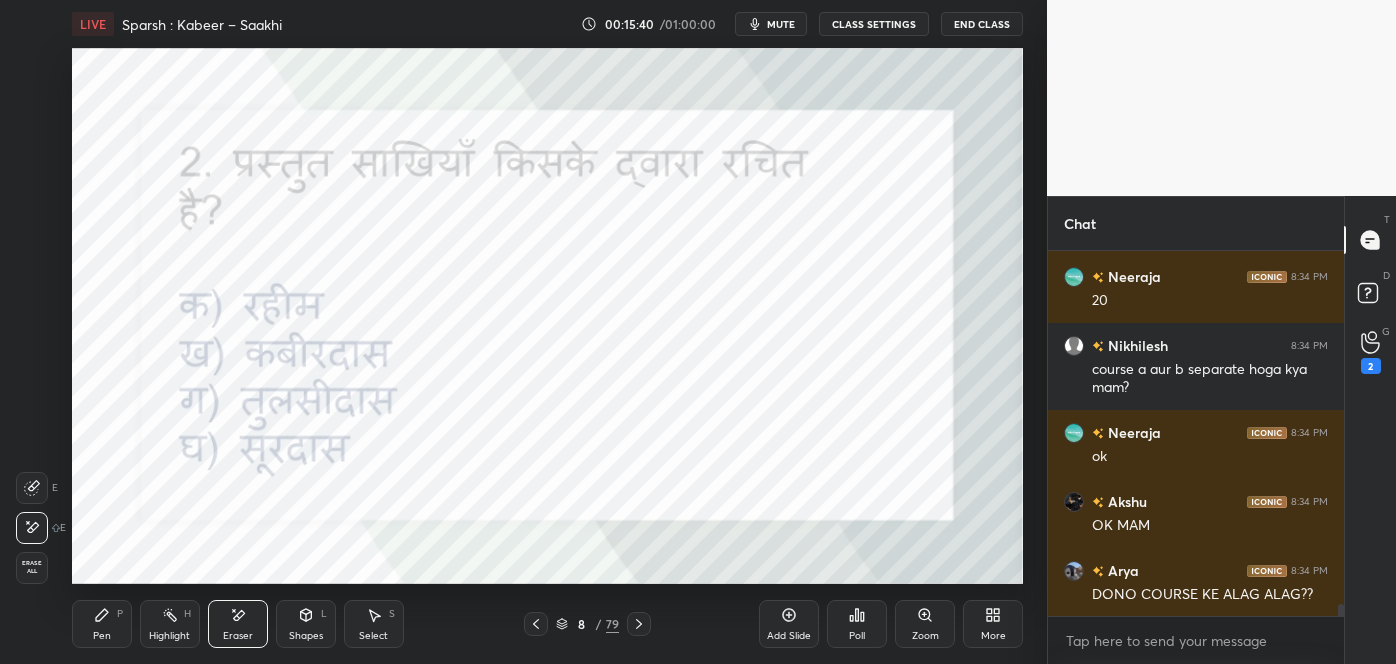 scroll, scrollTop: 10392, scrollLeft: 0, axis: vertical 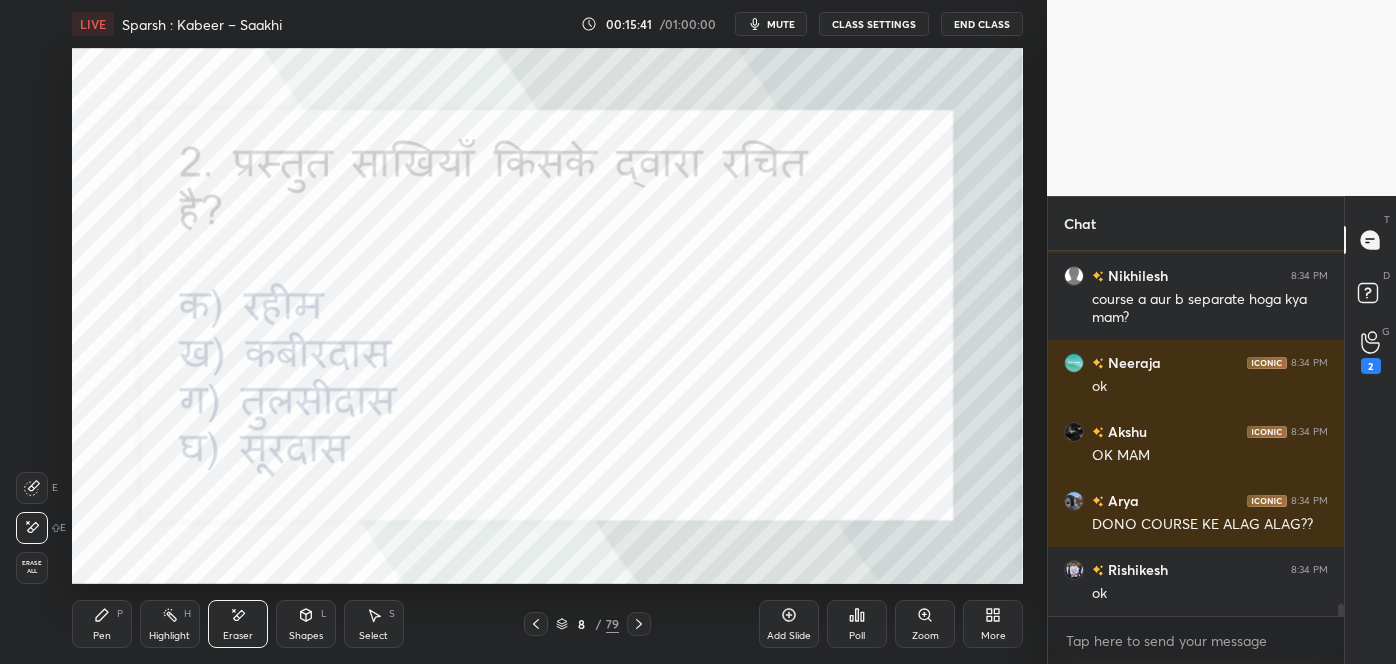 click 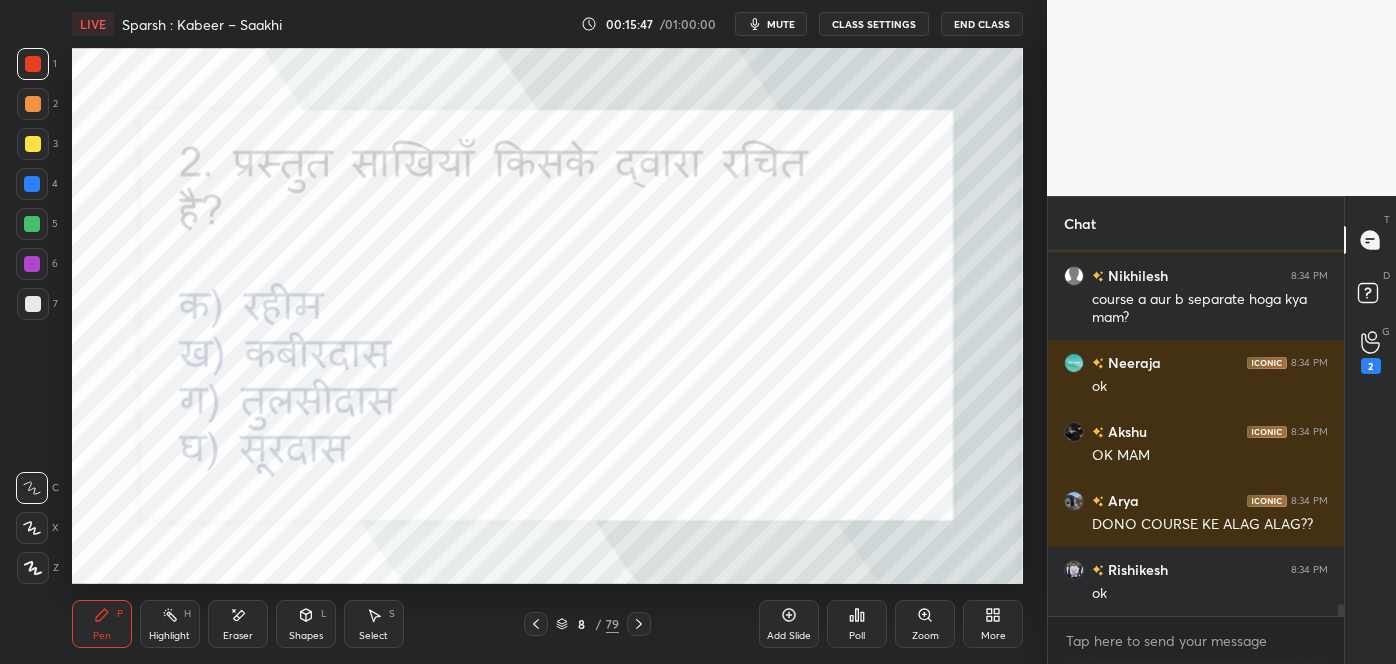 click on "Poll" at bounding box center [857, 624] 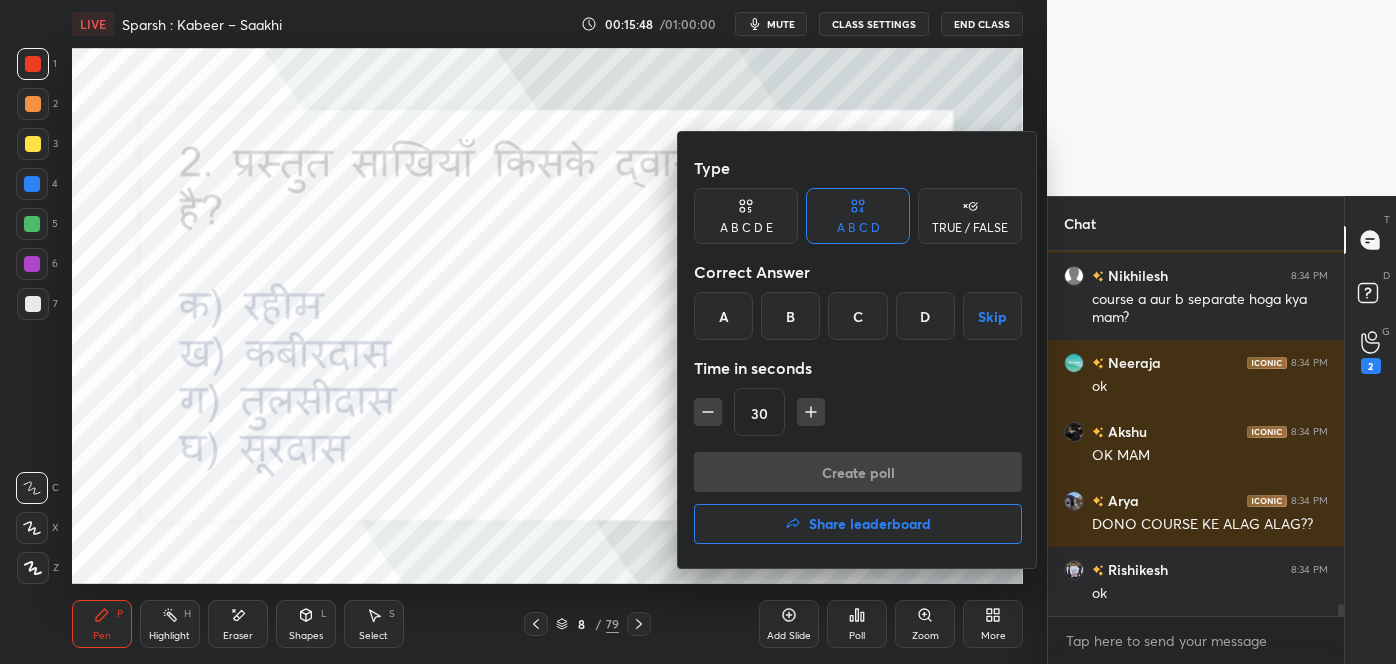 click at bounding box center [698, 332] 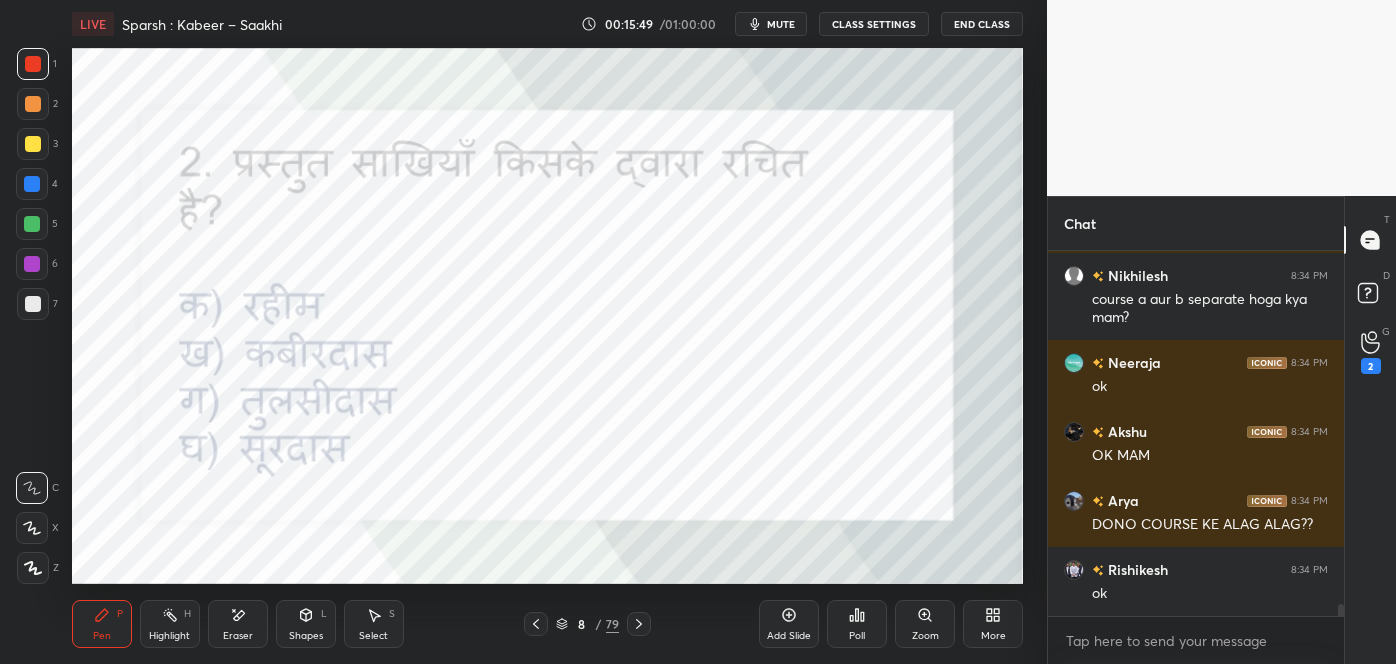click on "Poll" at bounding box center (857, 624) 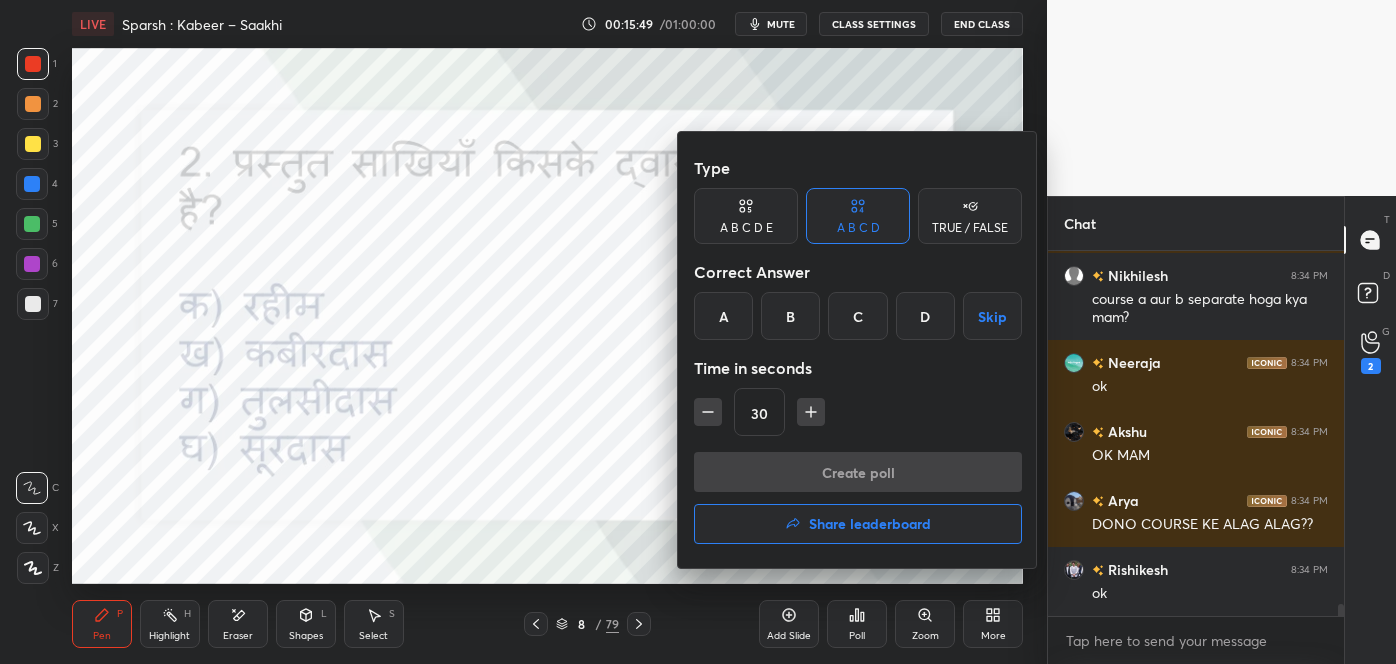 click at bounding box center (698, 332) 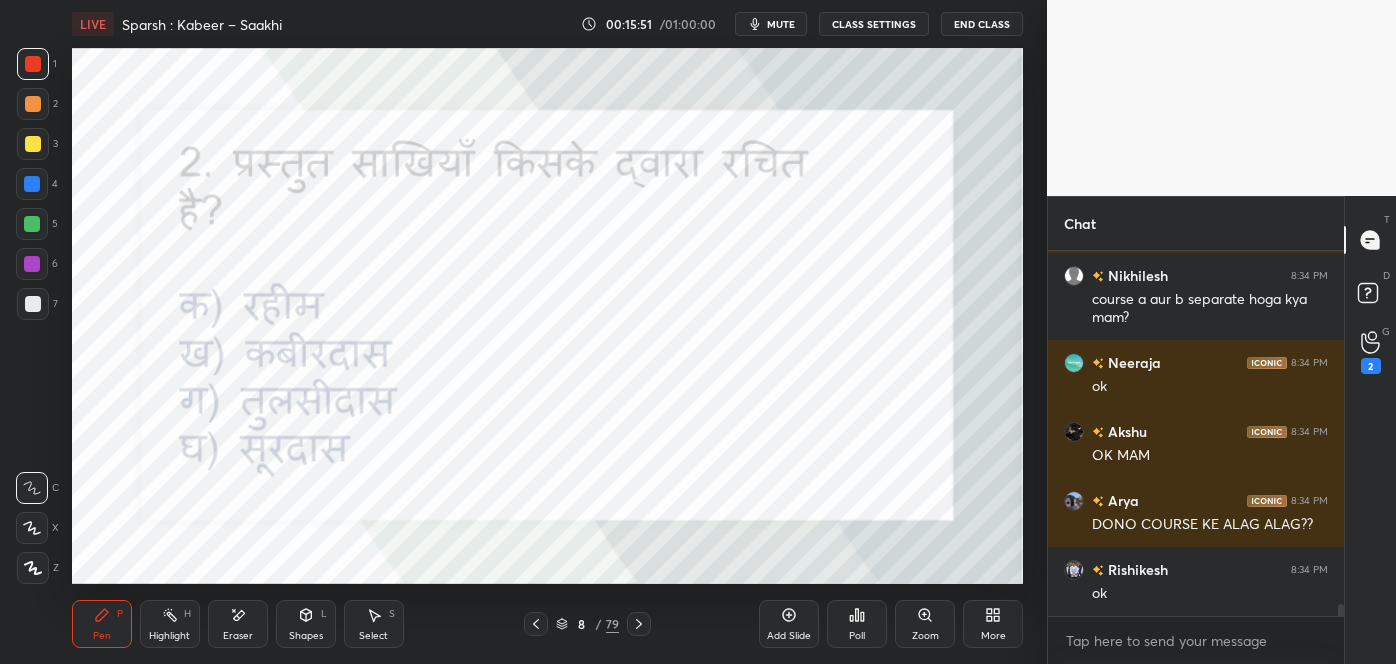 click on "Poll" at bounding box center [857, 624] 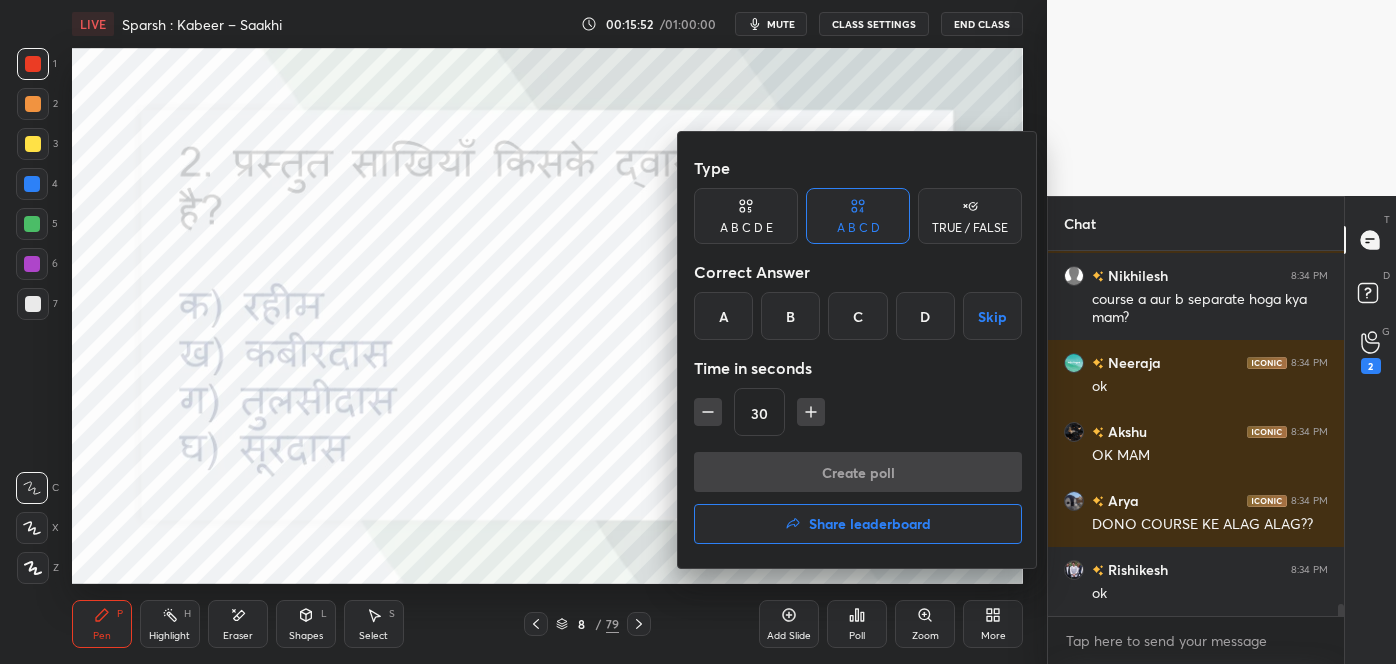 click at bounding box center [698, 332] 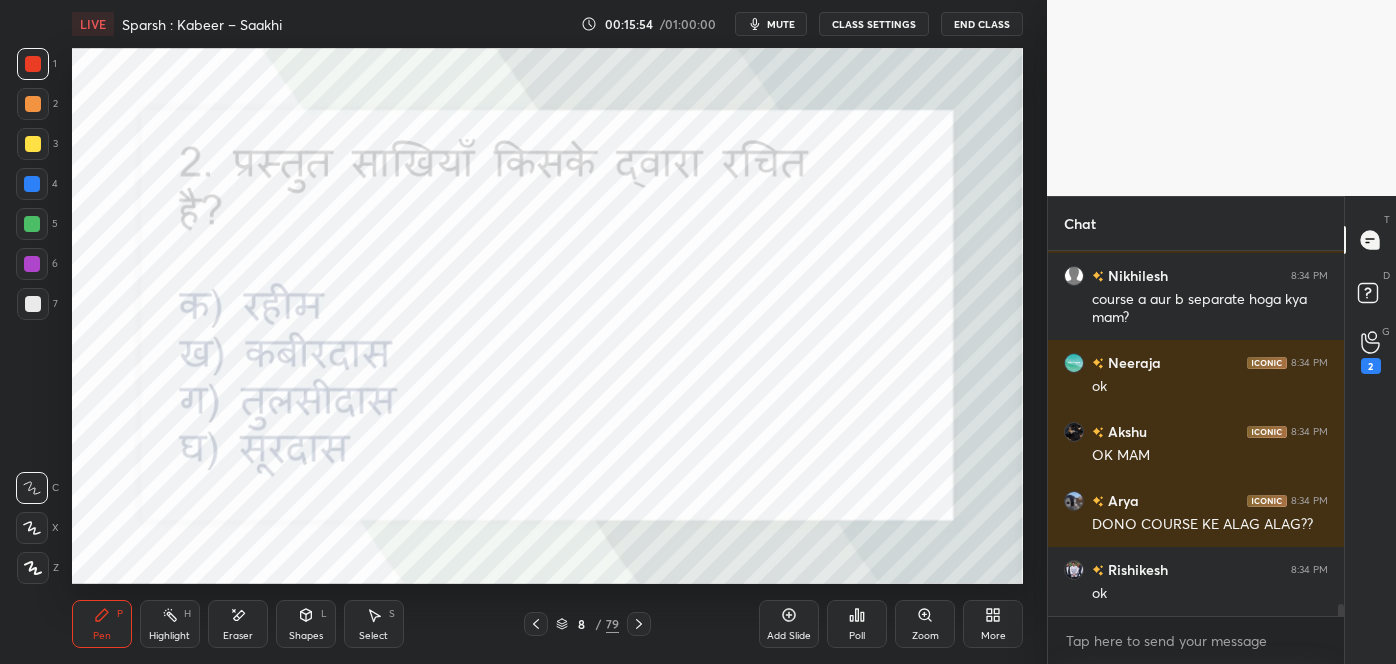 scroll, scrollTop: 10461, scrollLeft: 0, axis: vertical 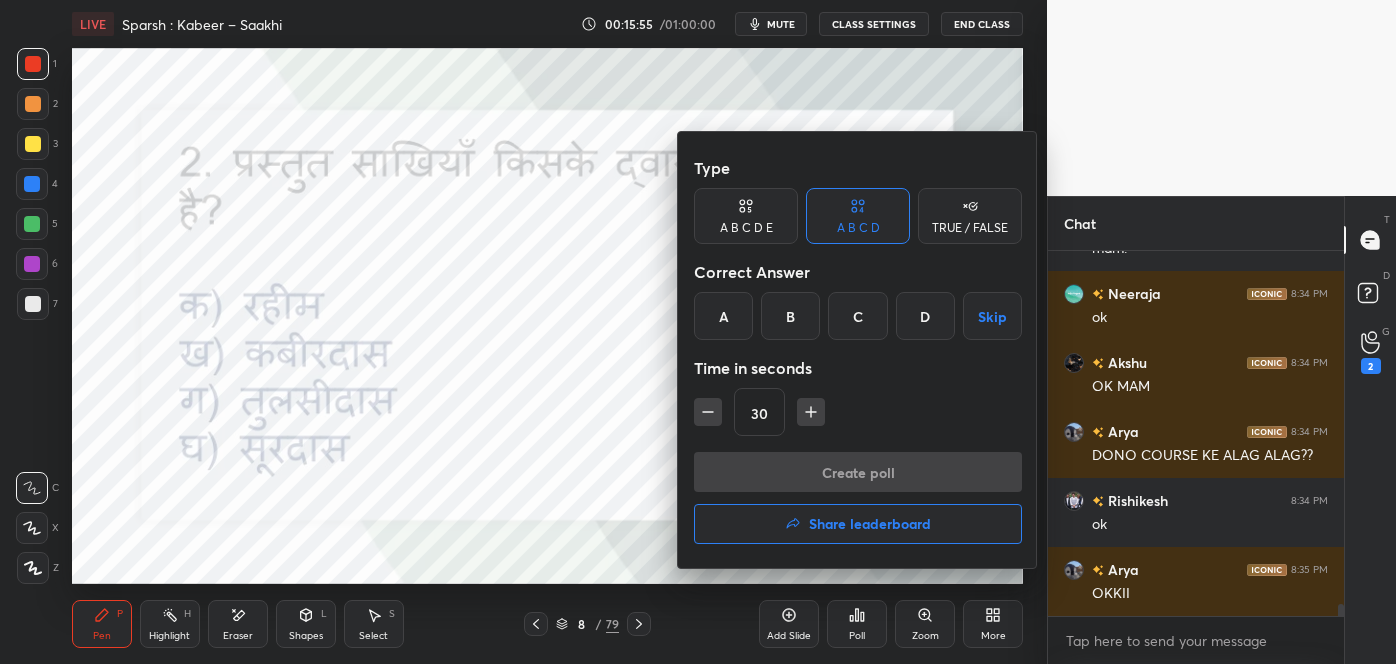 click on "B" at bounding box center (790, 316) 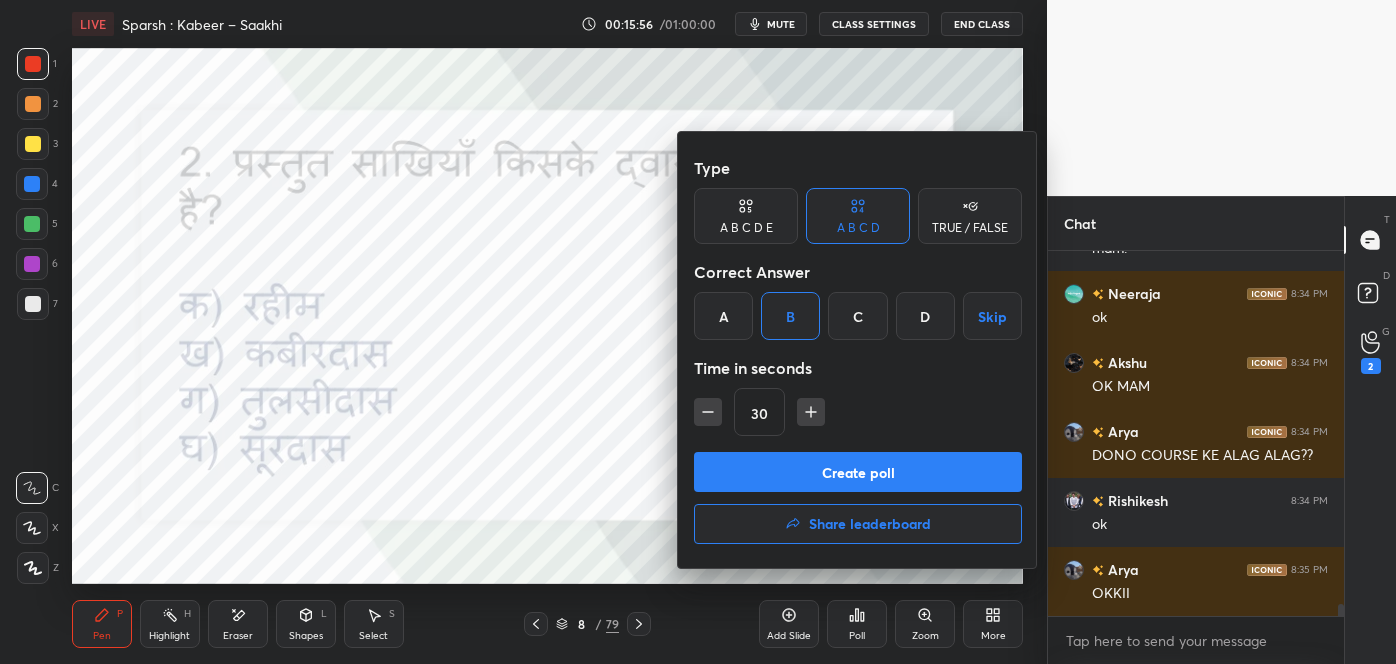 click on "Create poll" at bounding box center (858, 472) 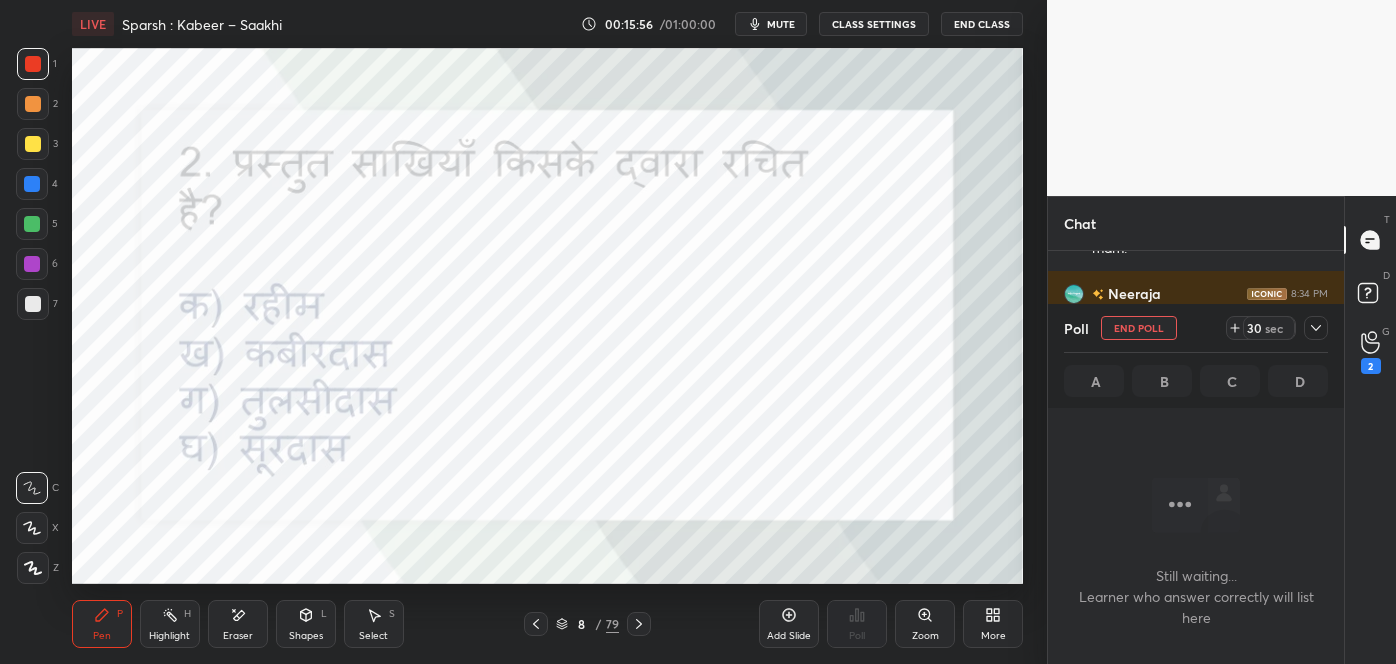 scroll, scrollTop: 265, scrollLeft: 290, axis: both 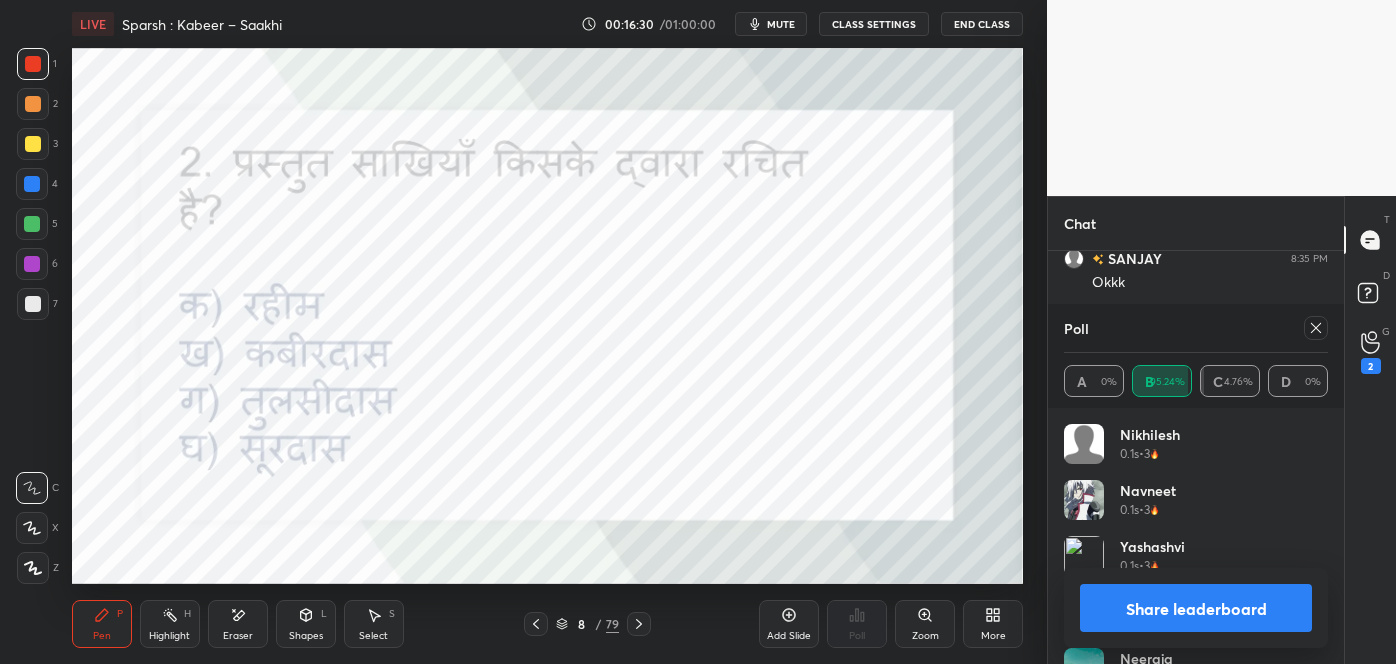 click 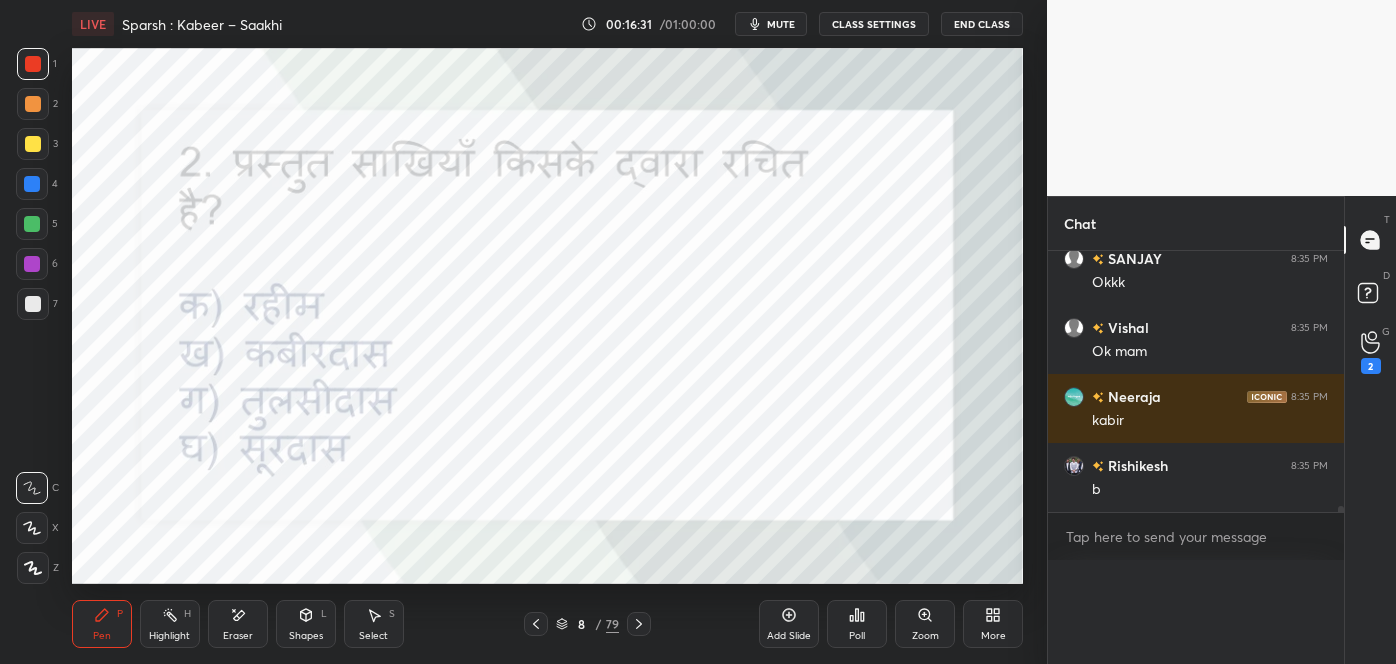 scroll, scrollTop: 120, scrollLeft: 258, axis: both 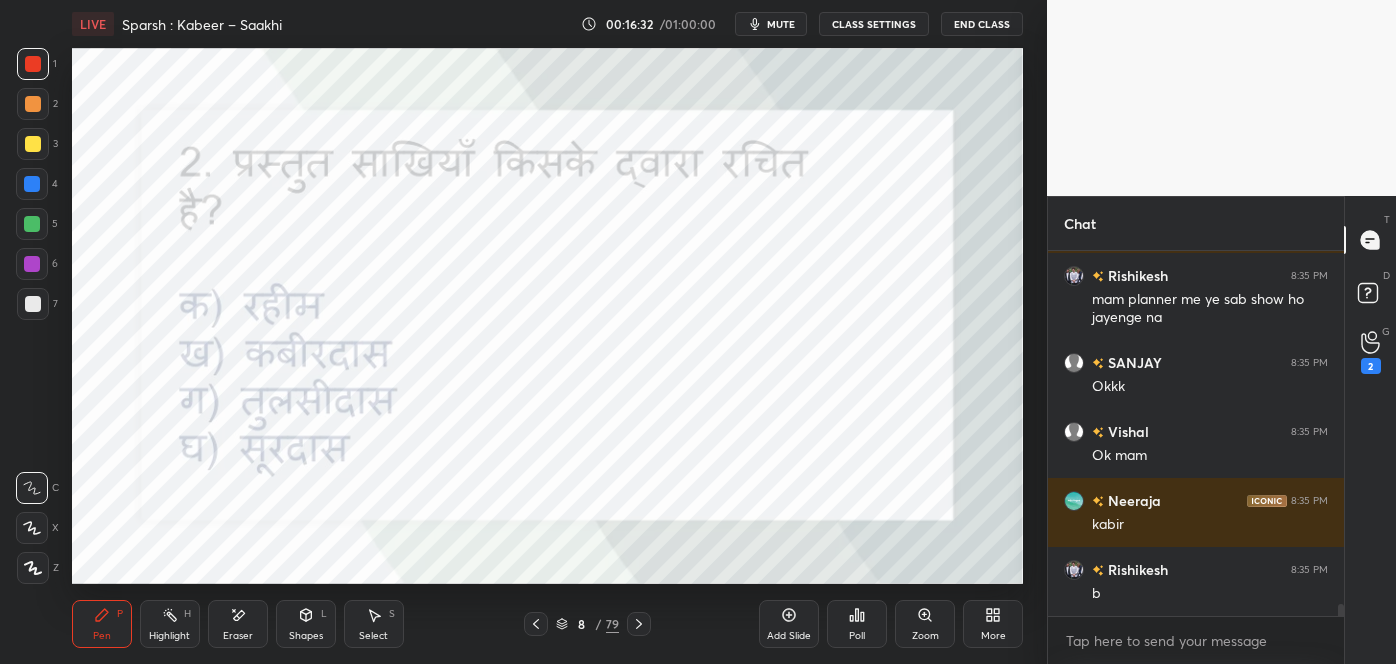 click 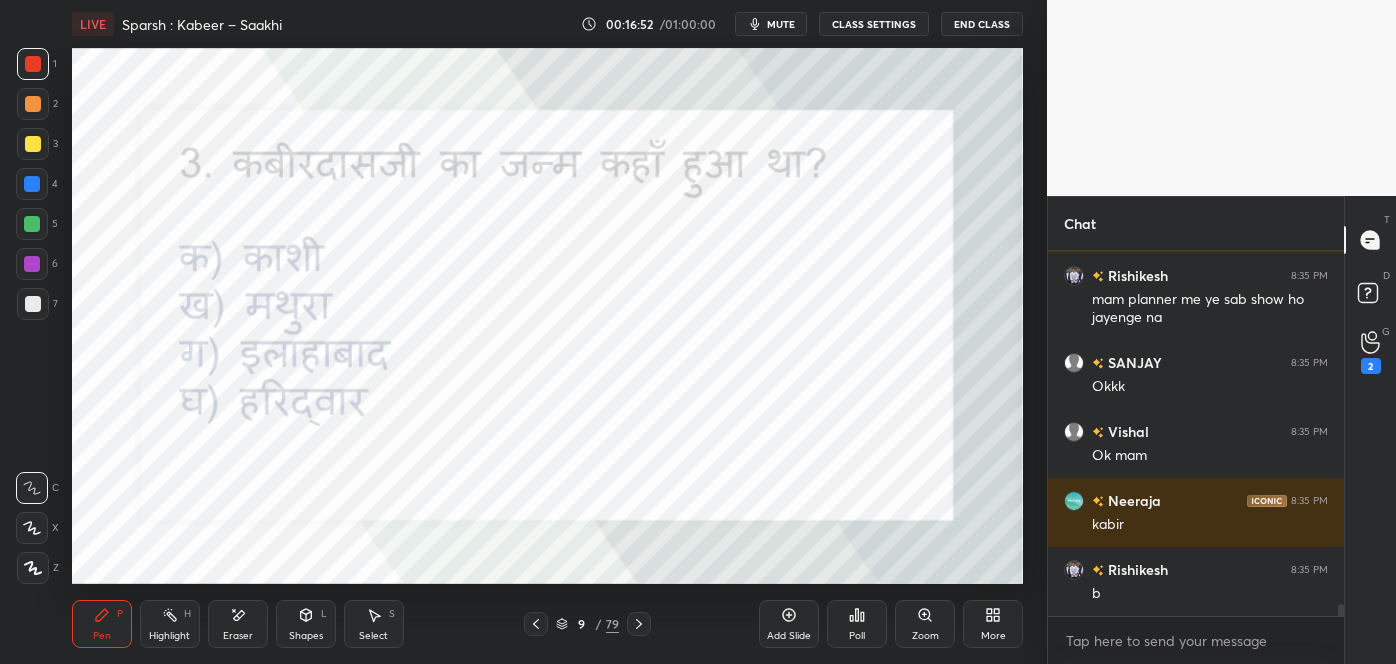 click on "Poll" at bounding box center (857, 624) 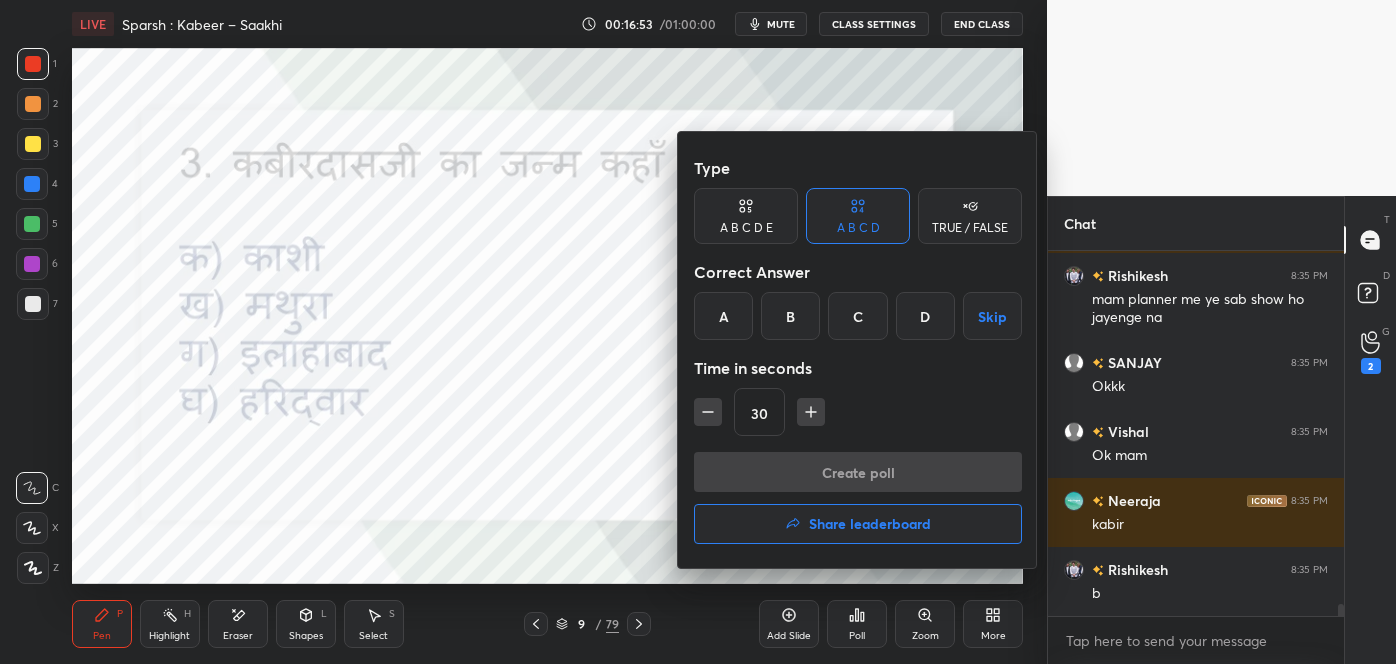 click on "A" at bounding box center (723, 316) 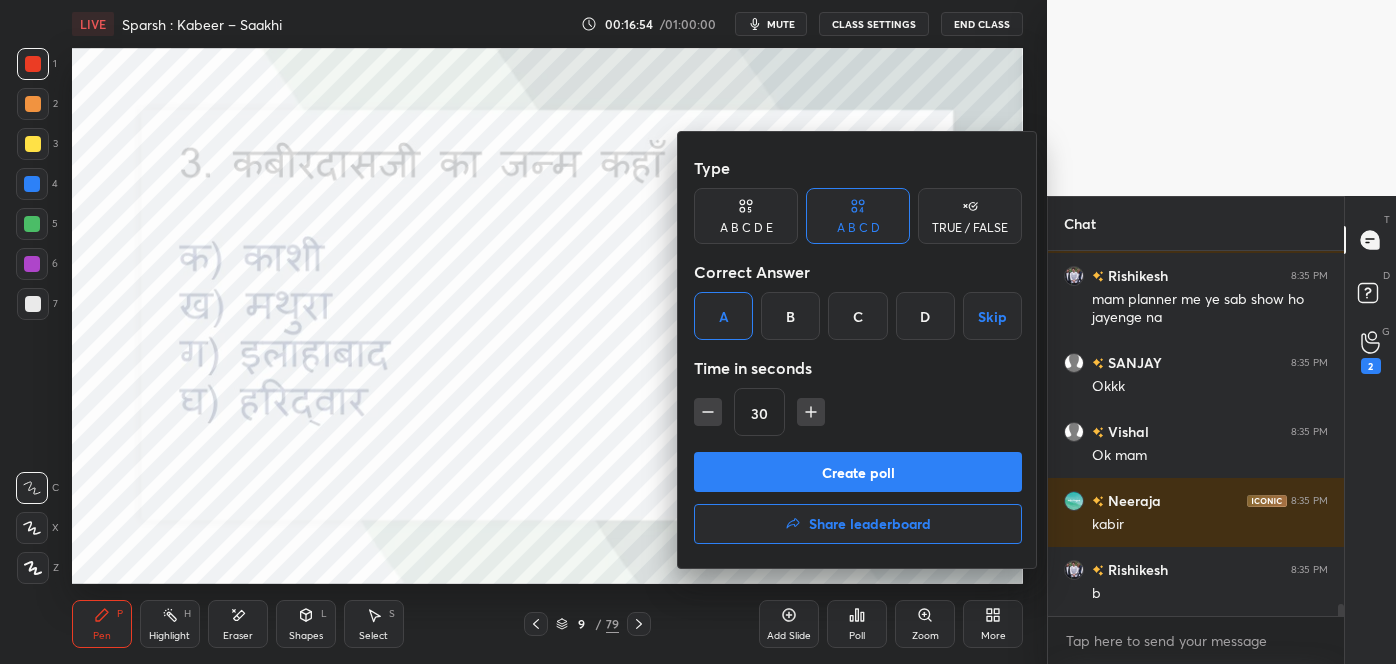 click on "Create poll" at bounding box center [858, 472] 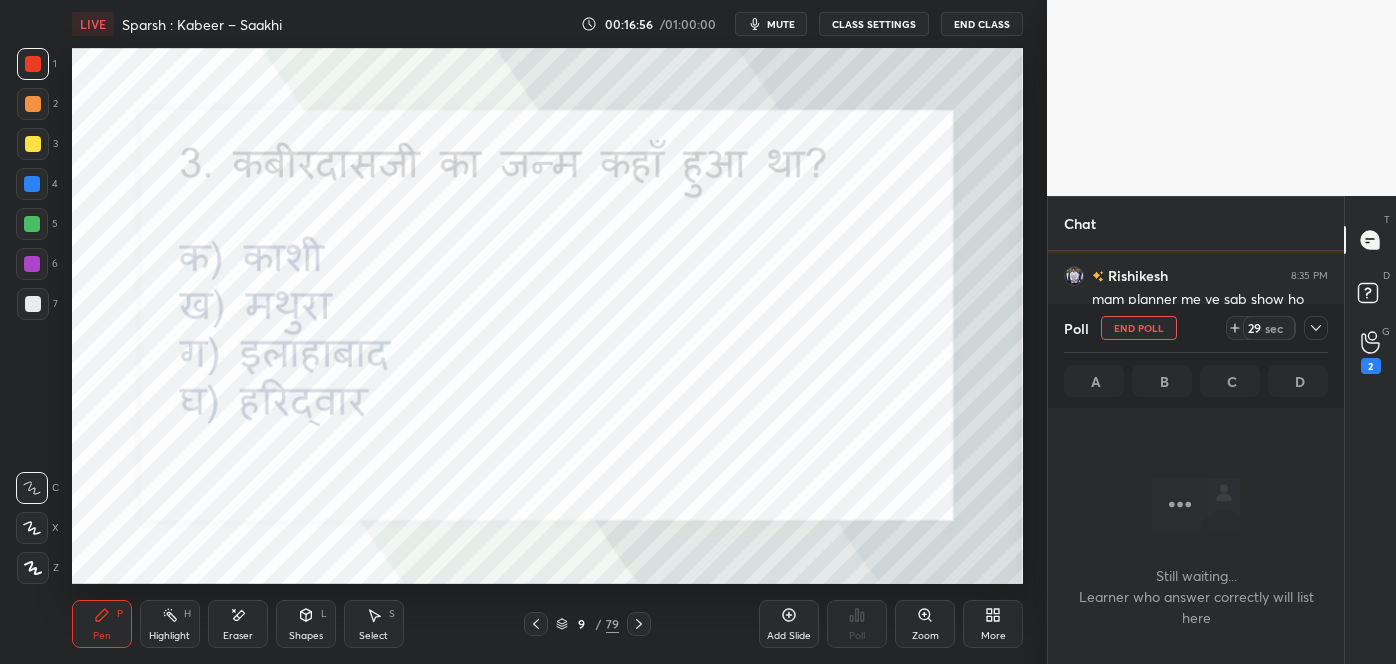 click 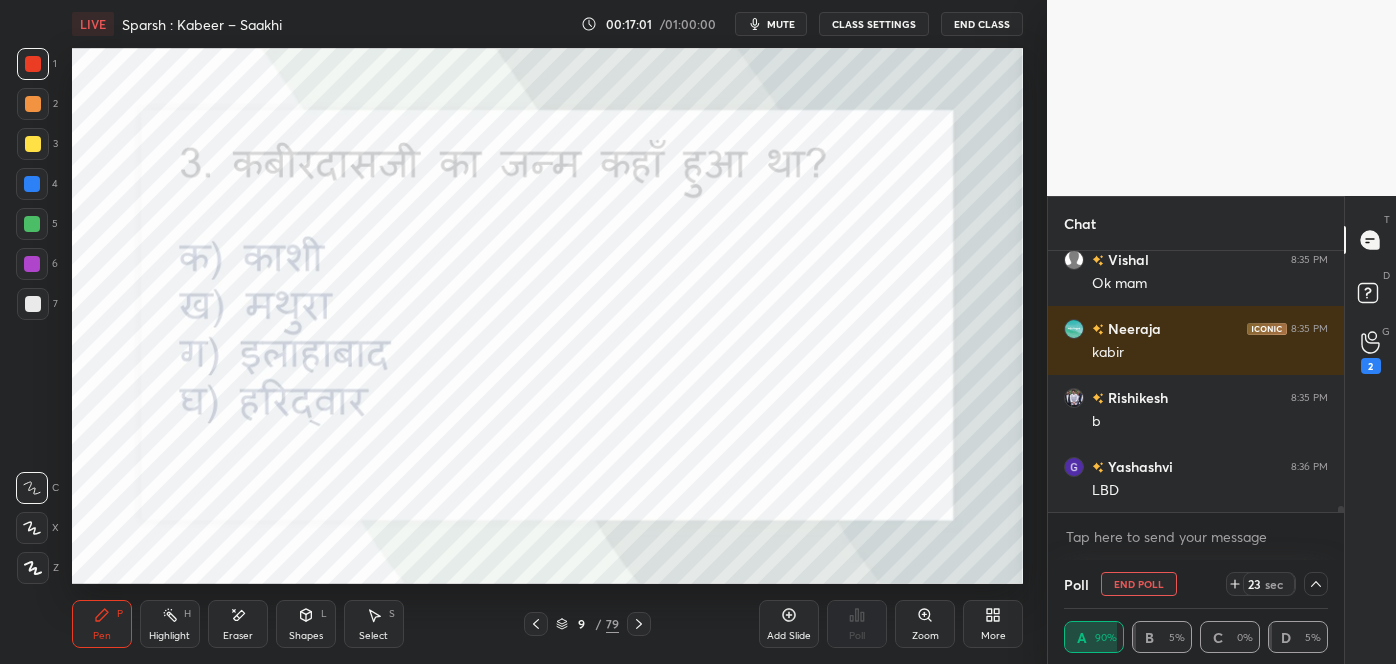 click 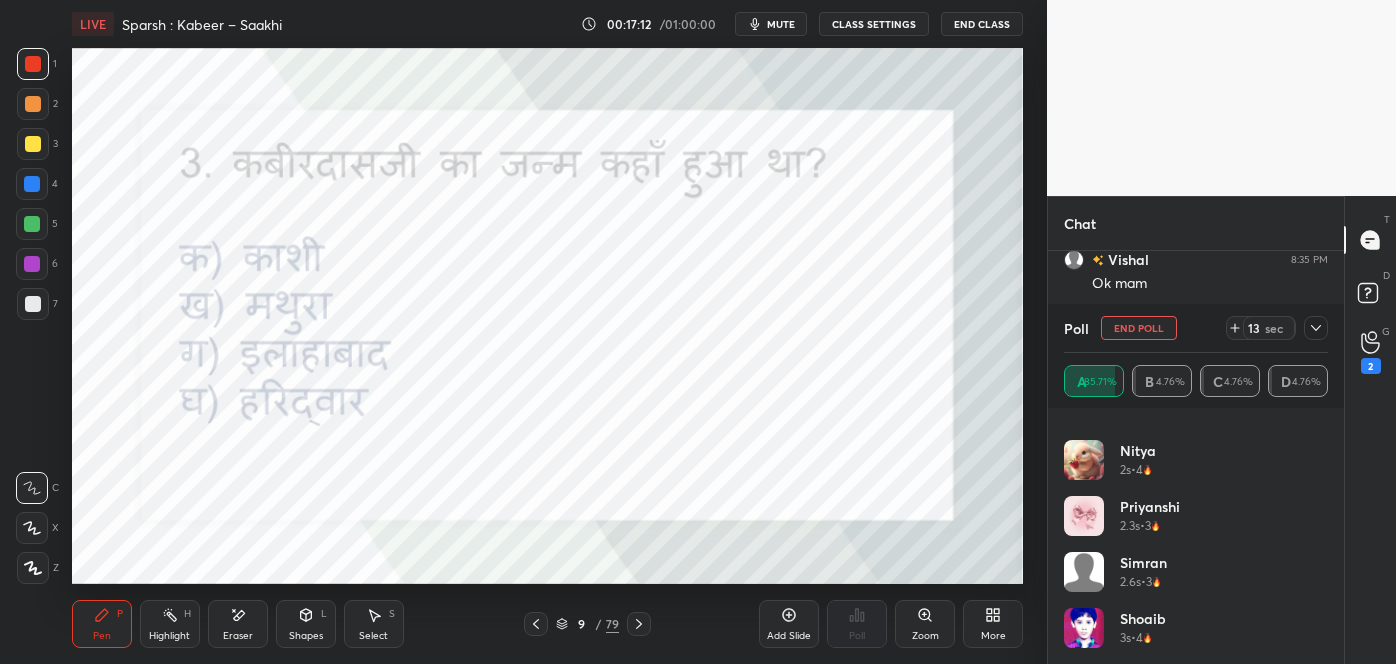 click 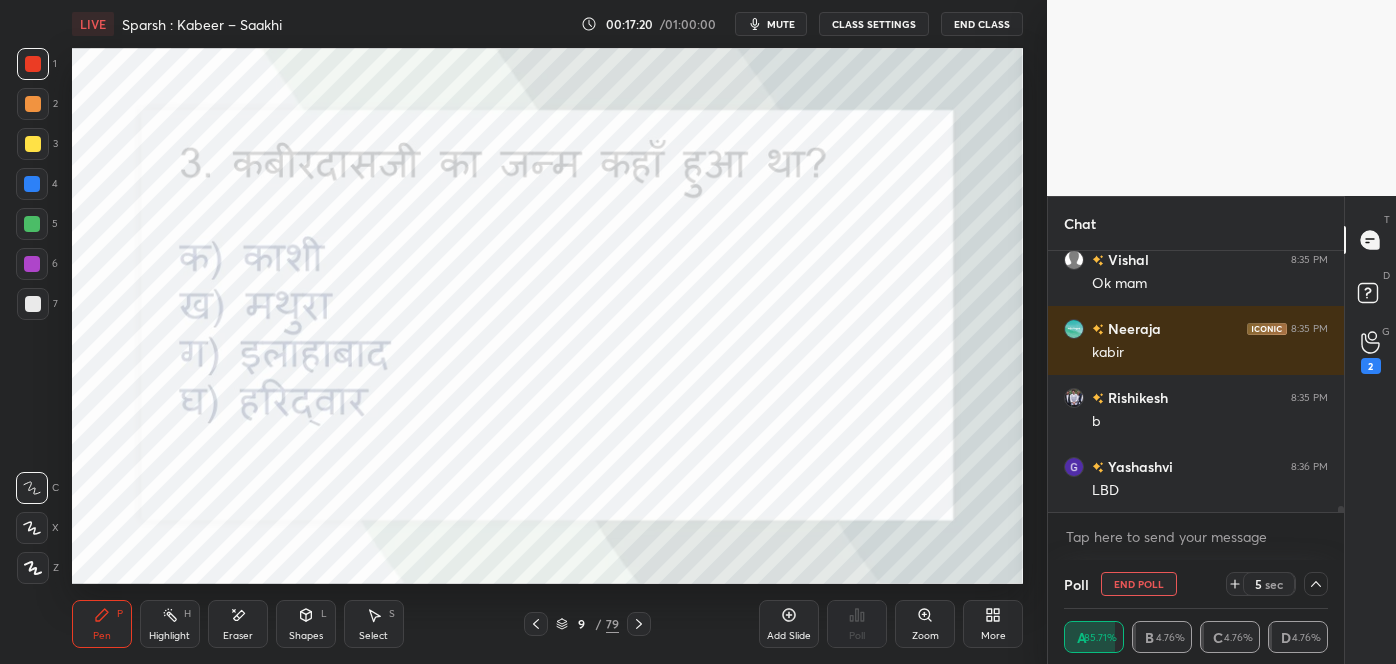 click 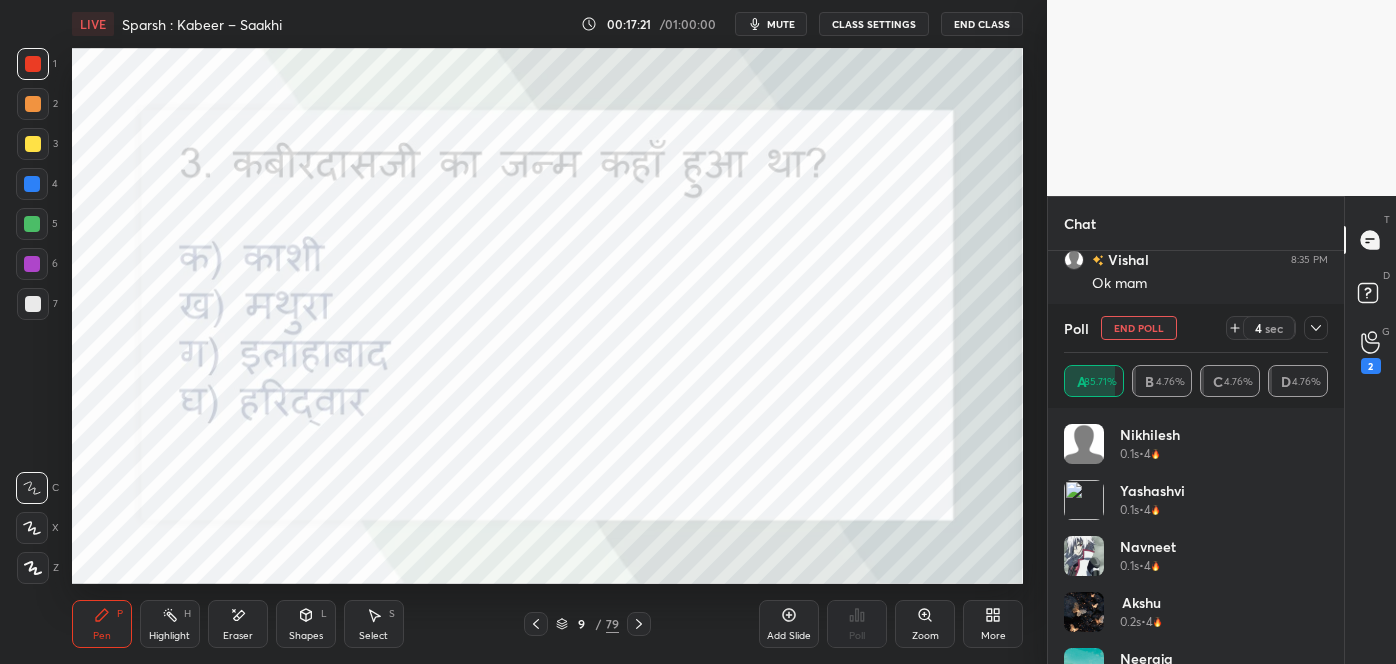 click on "End Poll" at bounding box center [1139, 328] 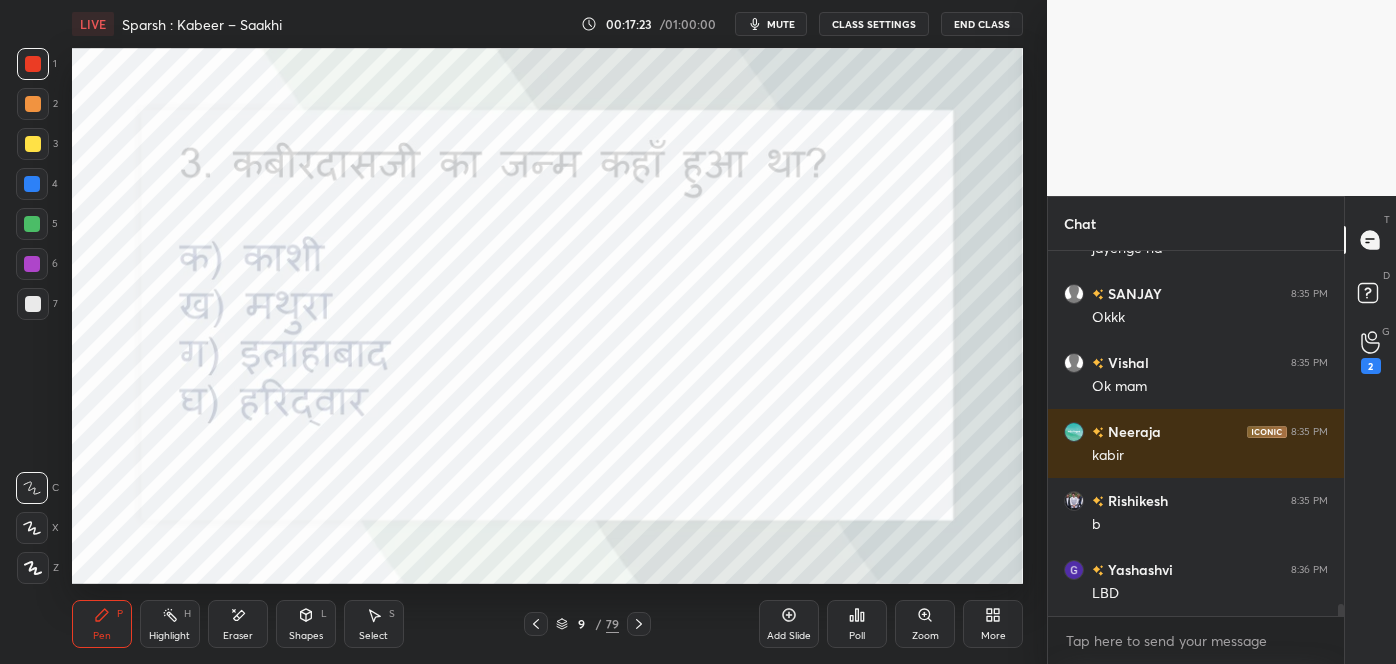 click at bounding box center [639, 624] 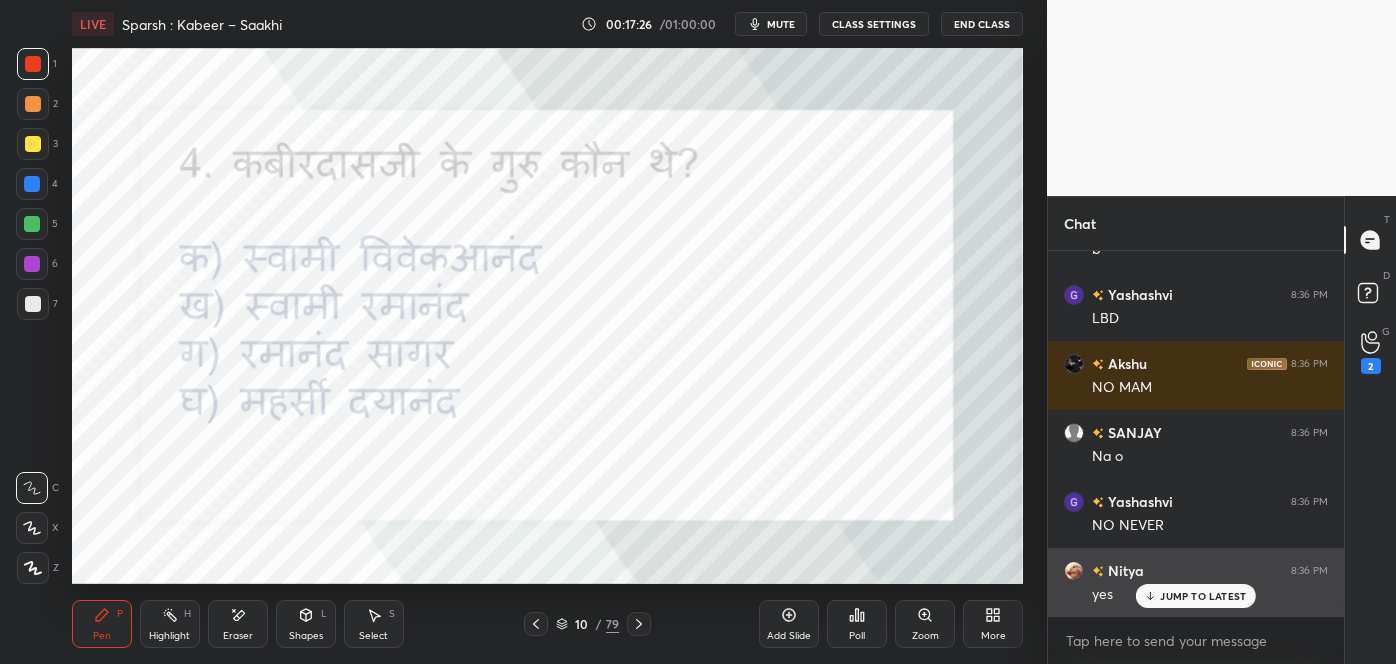 click on "JUMP TO LATEST" at bounding box center [1203, 596] 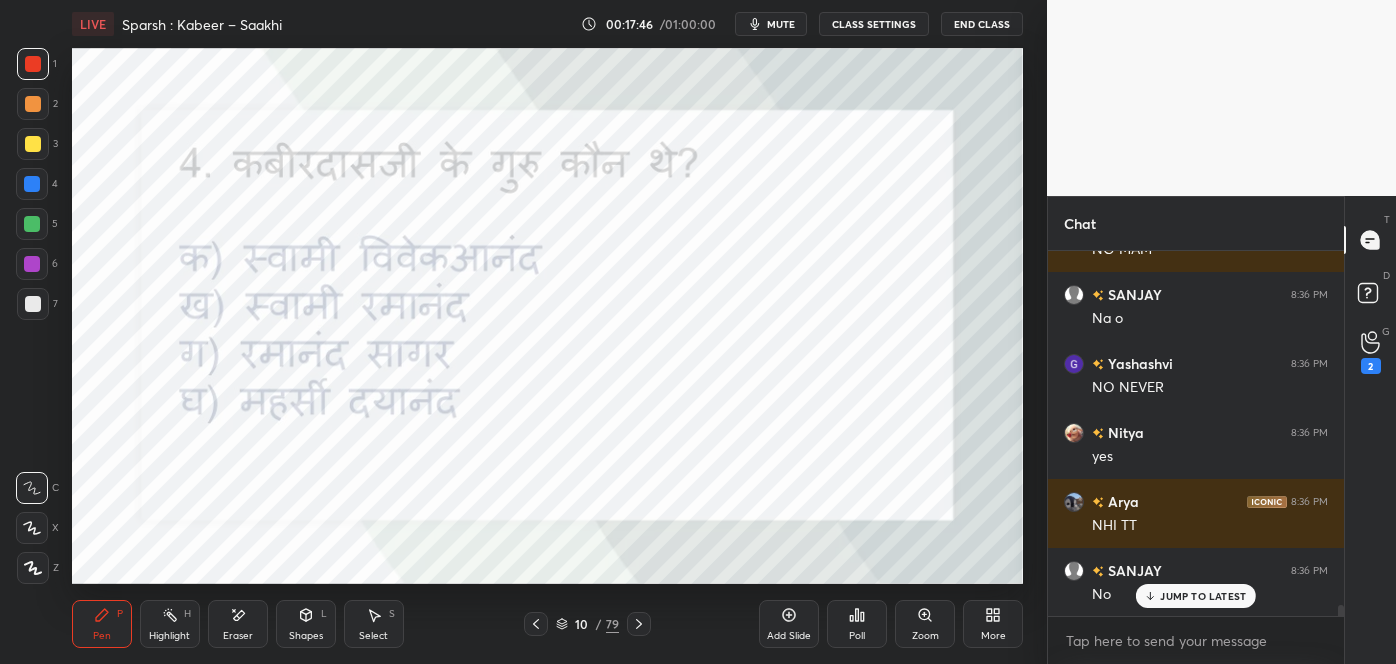 click 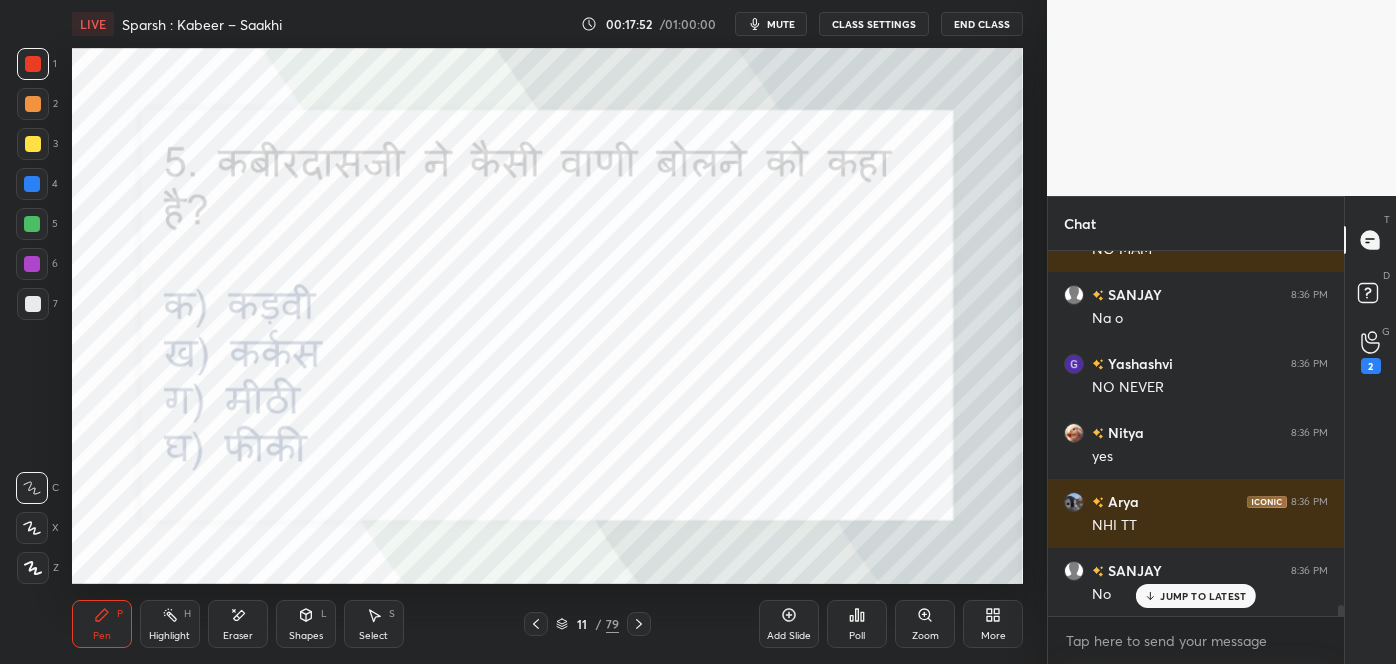 click on "JUMP TO LATEST" at bounding box center [1196, 596] 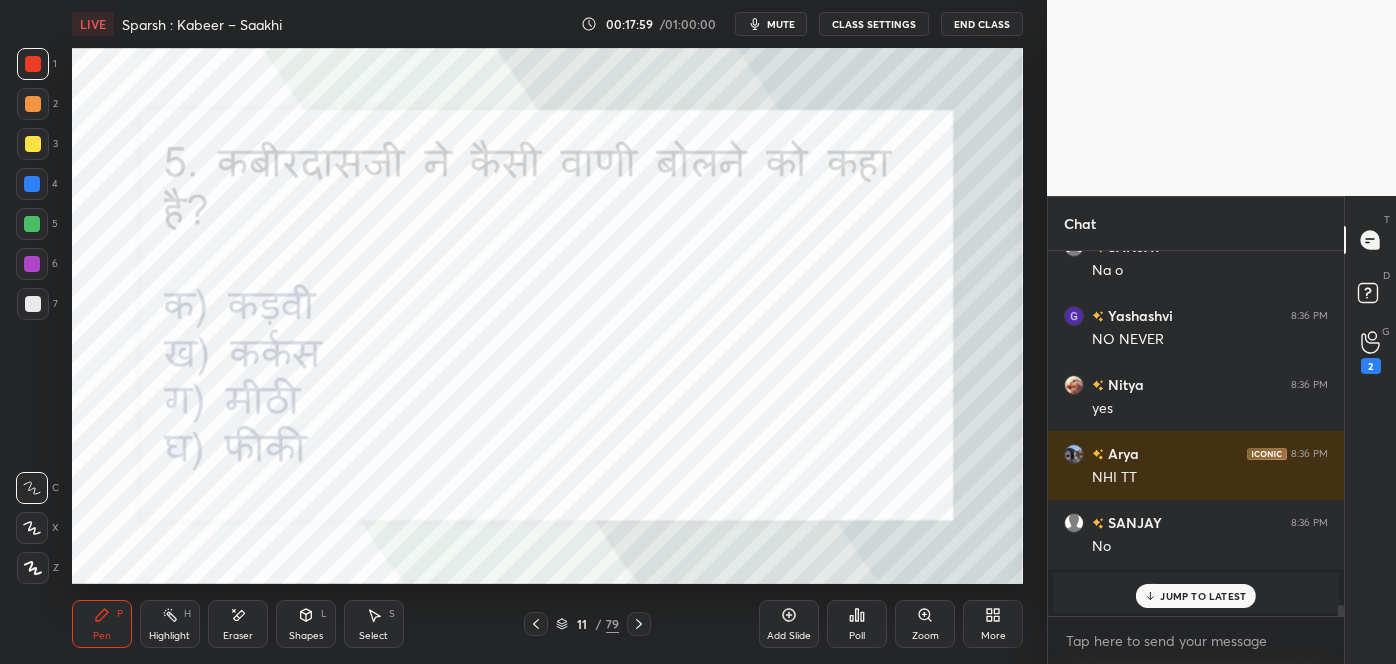 click 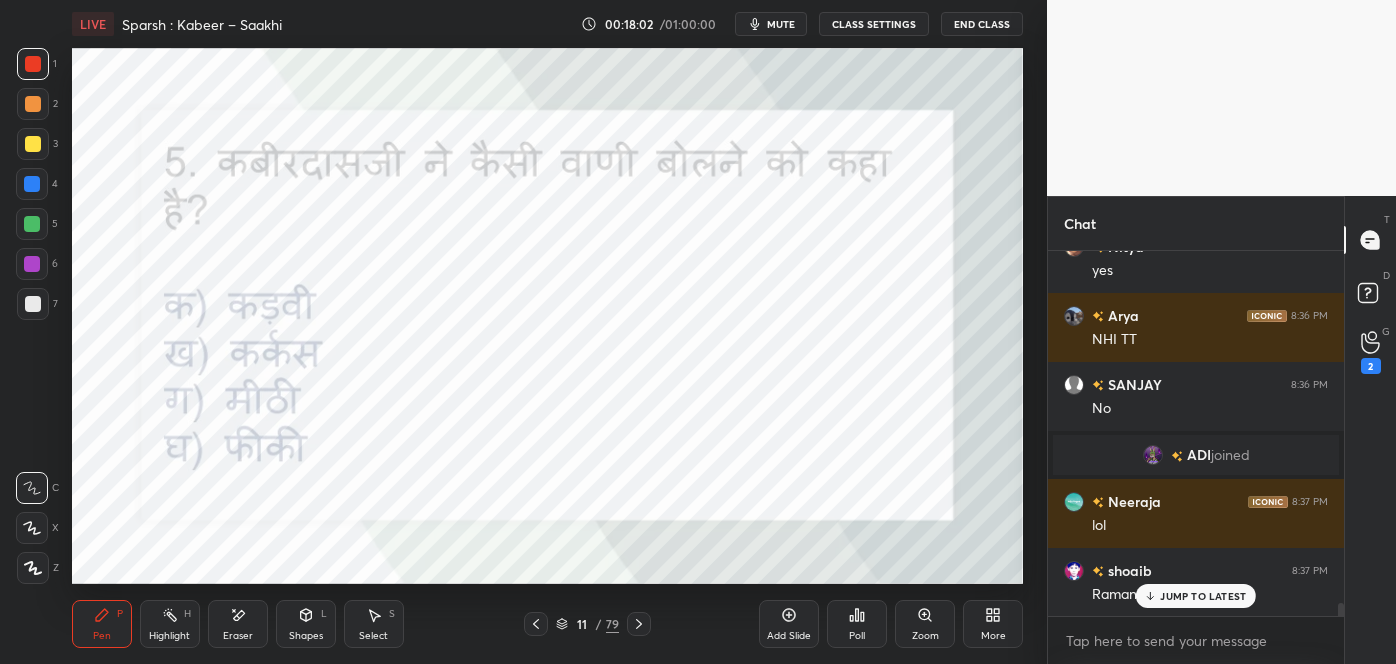 click on "JUMP TO LATEST" at bounding box center [1203, 596] 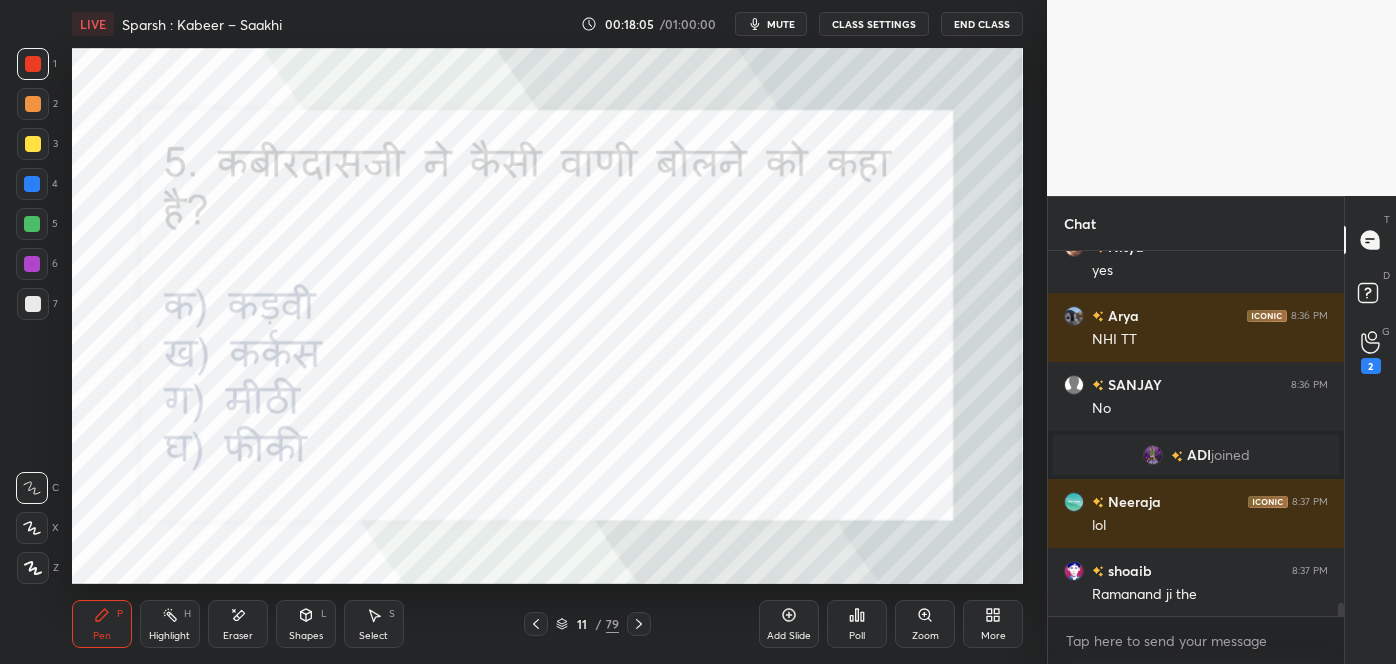 click 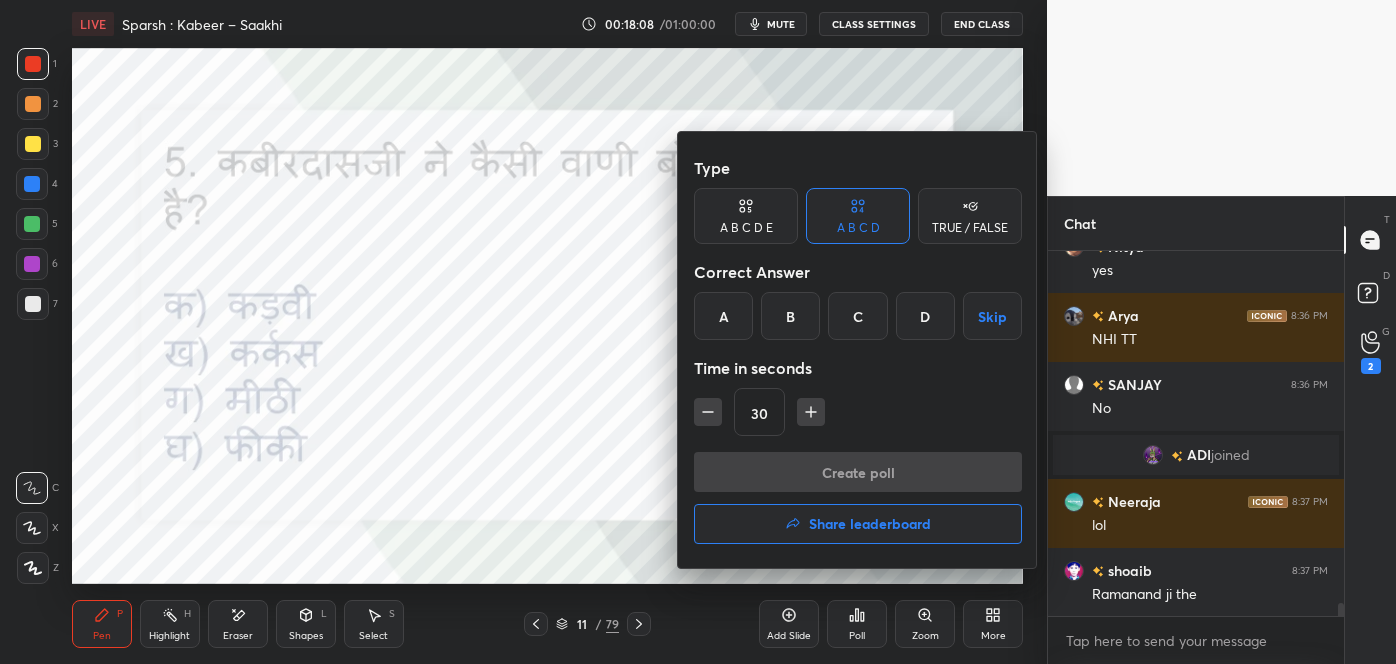 click at bounding box center (698, 332) 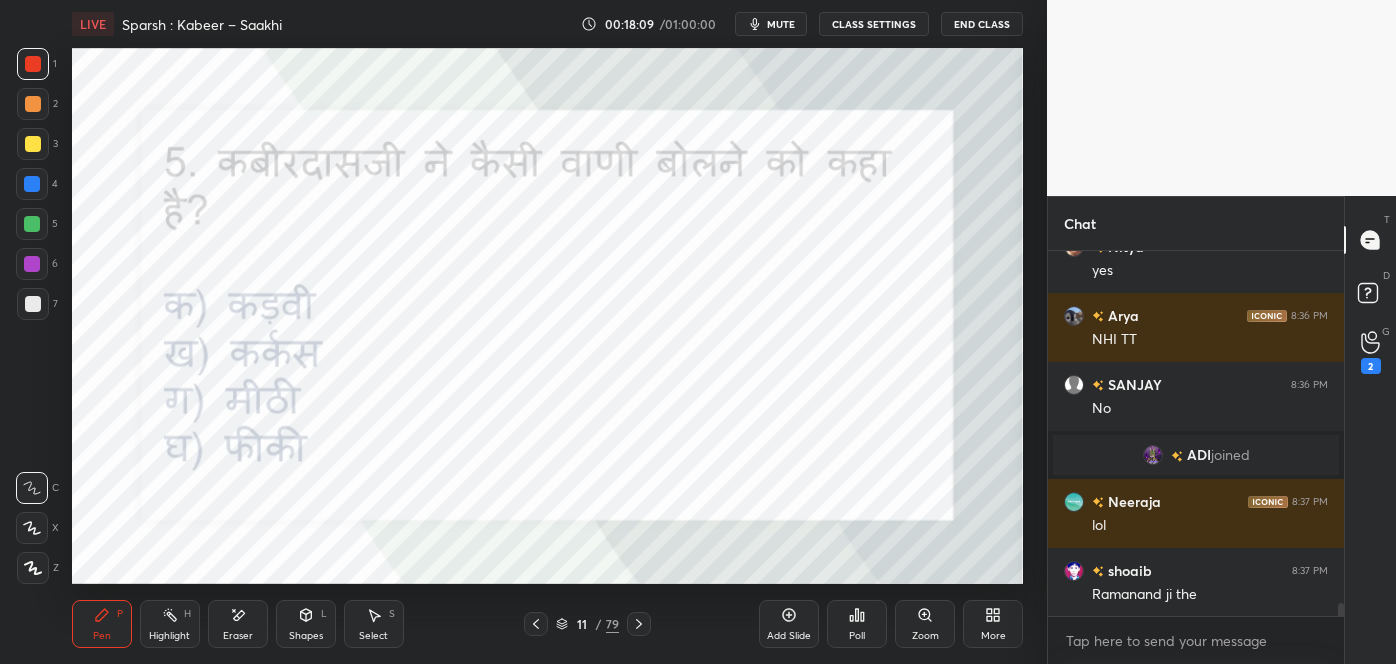 click on "Poll" at bounding box center (857, 624) 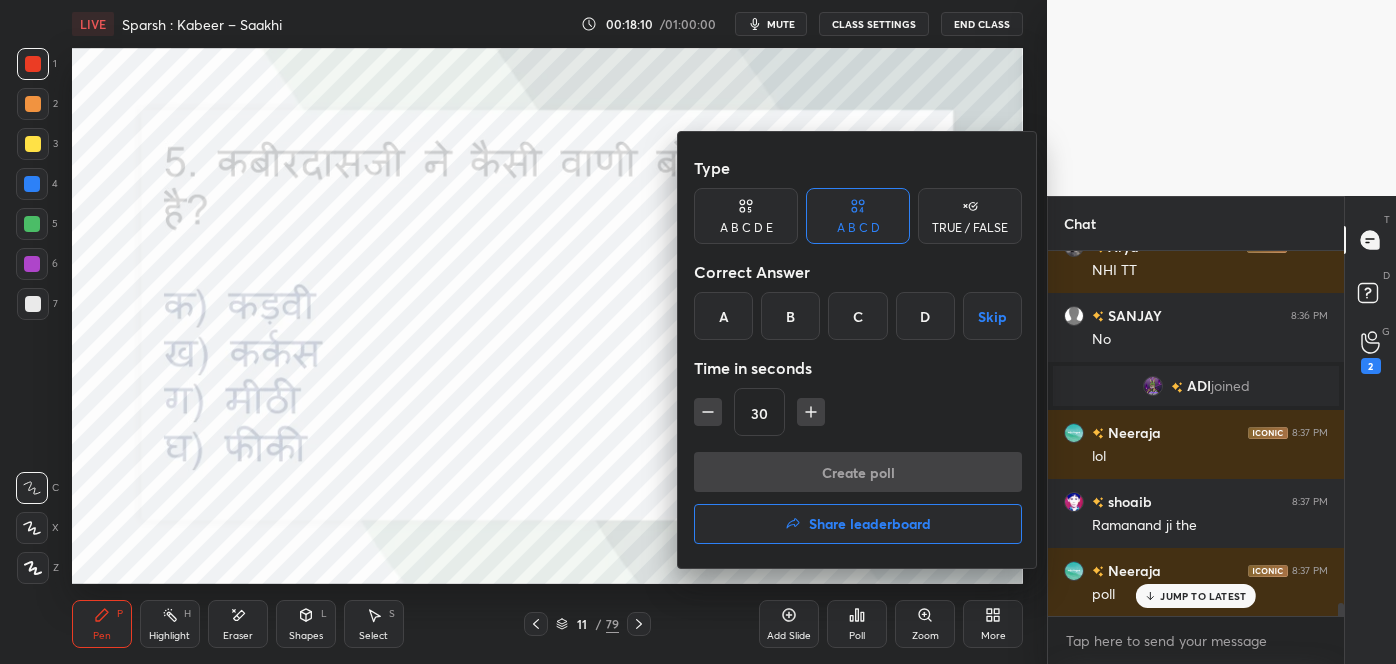 click on "C" at bounding box center [857, 316] 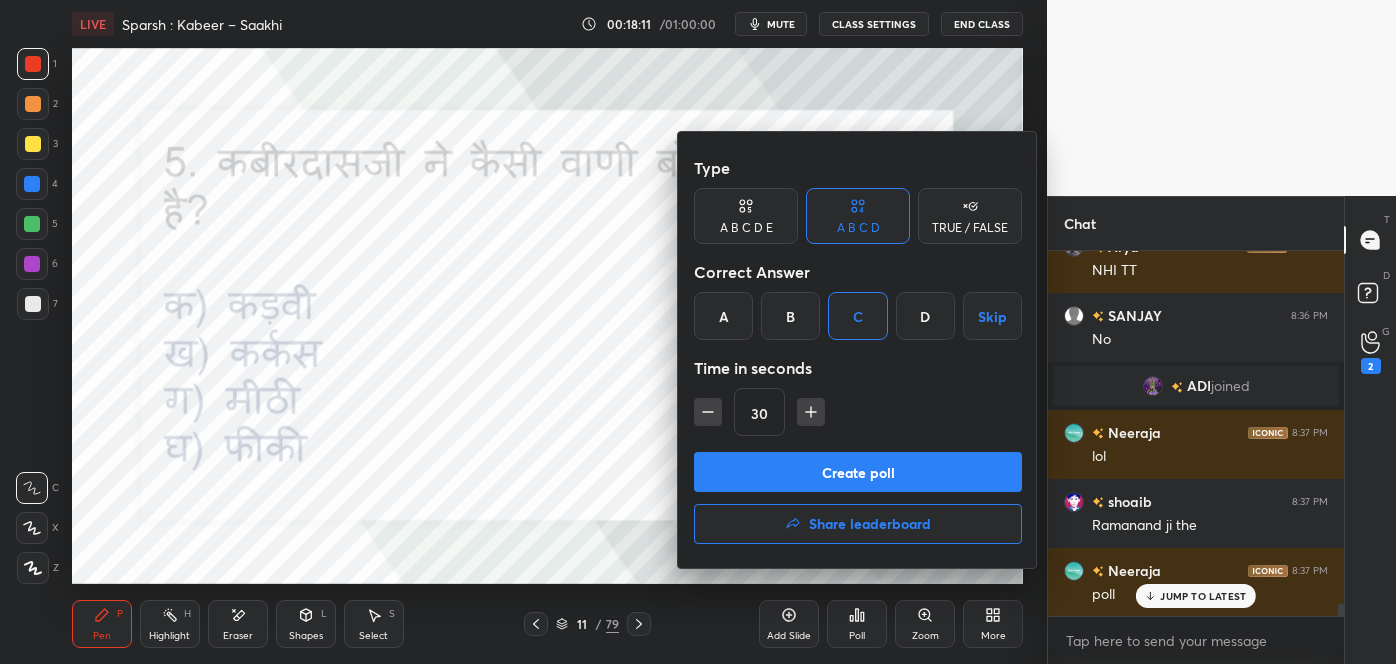 click on "Create poll" at bounding box center (858, 472) 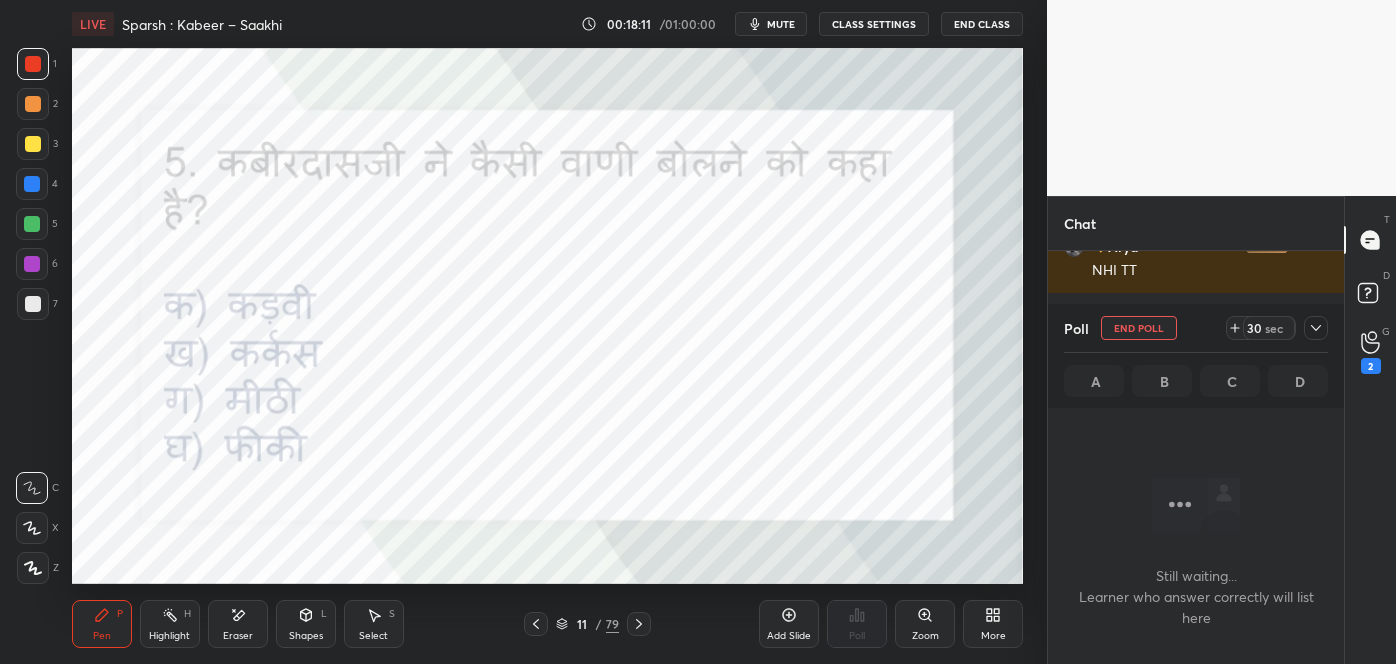 scroll, scrollTop: 341, scrollLeft: 290, axis: both 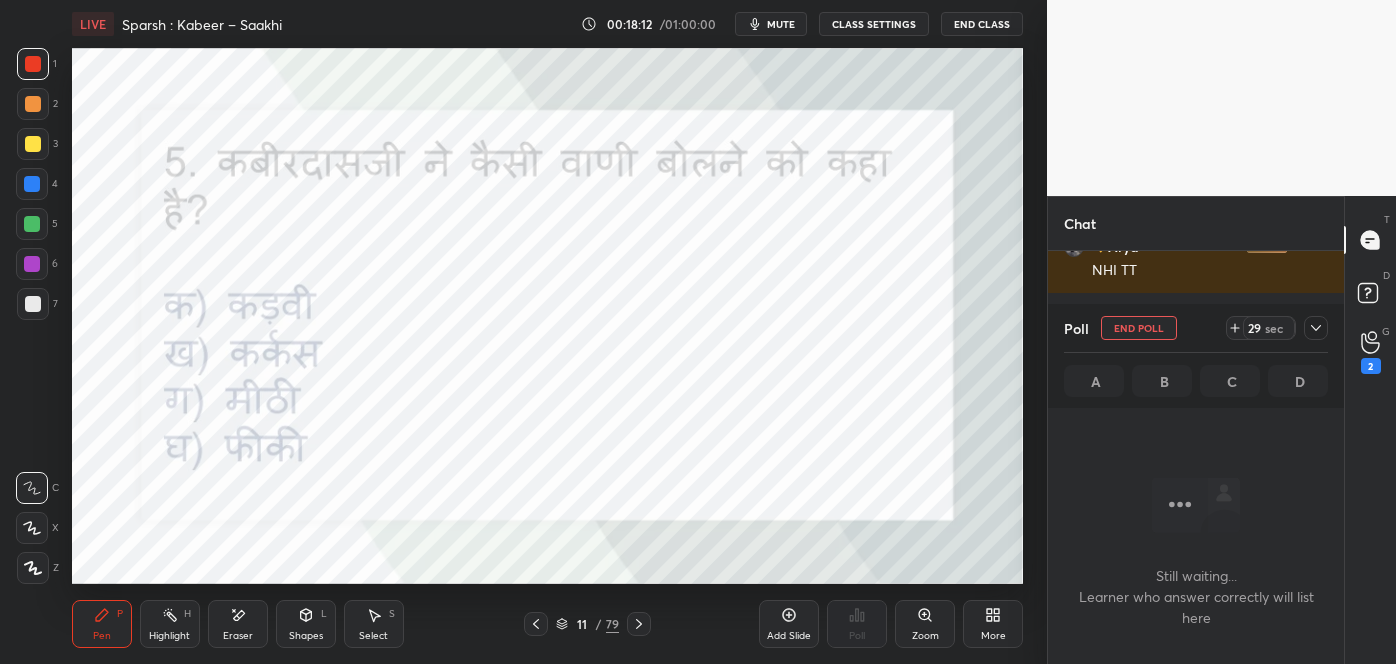 click 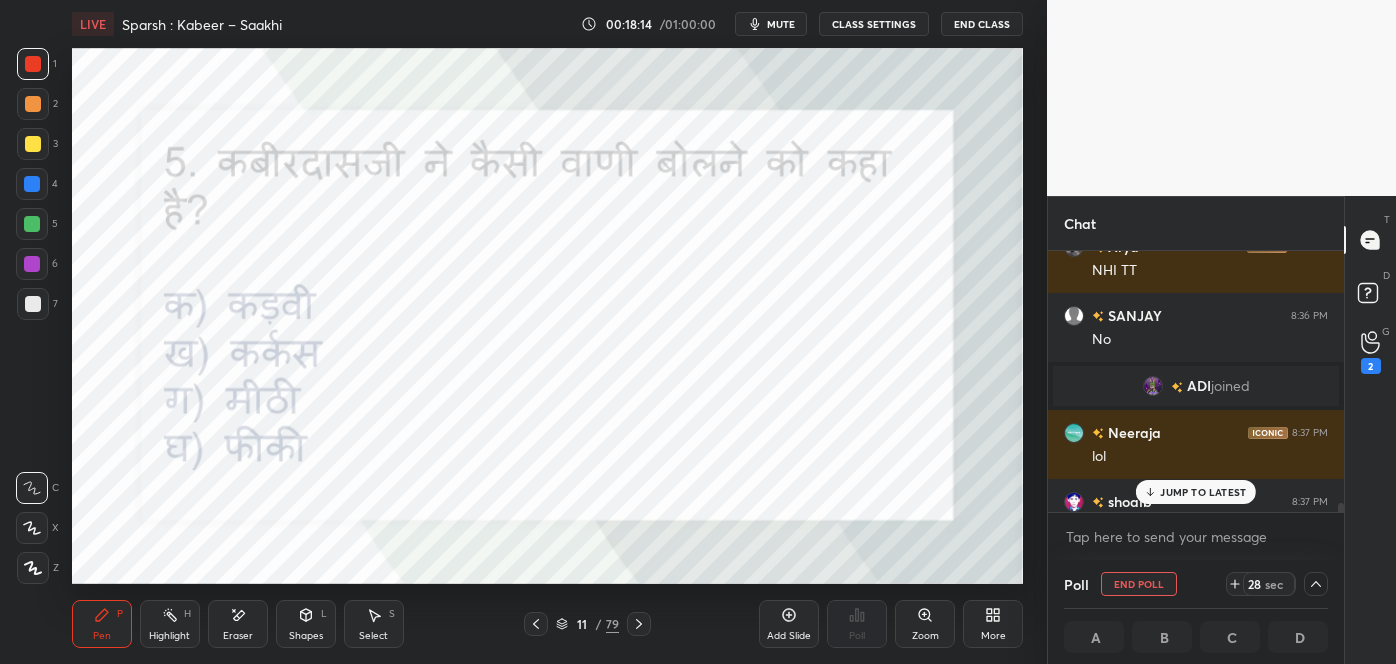 click on "JUMP TO LATEST" at bounding box center [1203, 492] 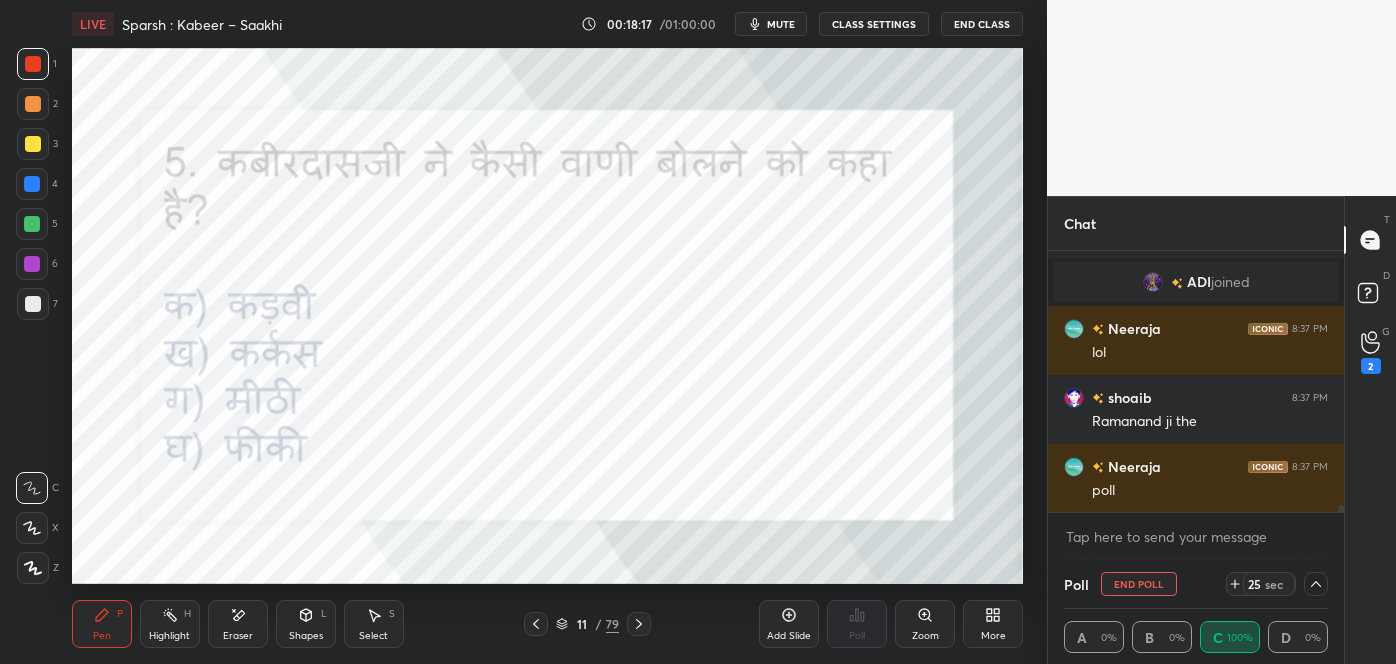click at bounding box center [1316, 584] 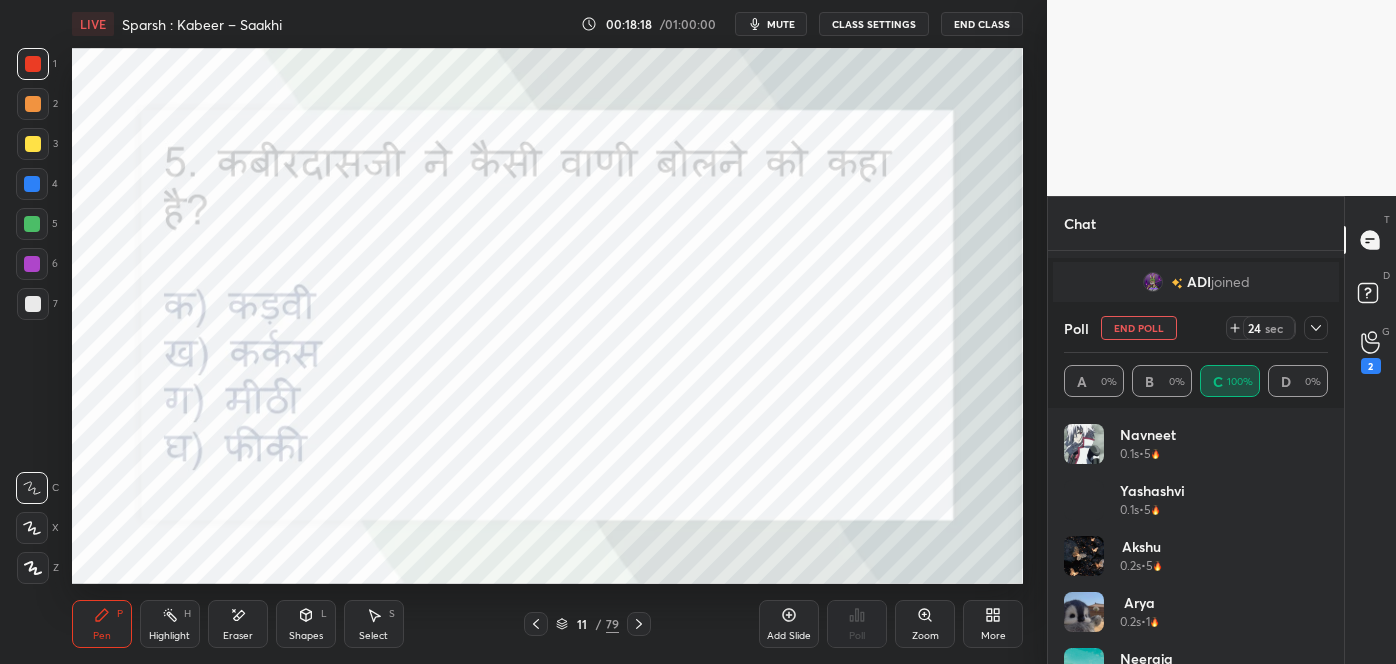 click 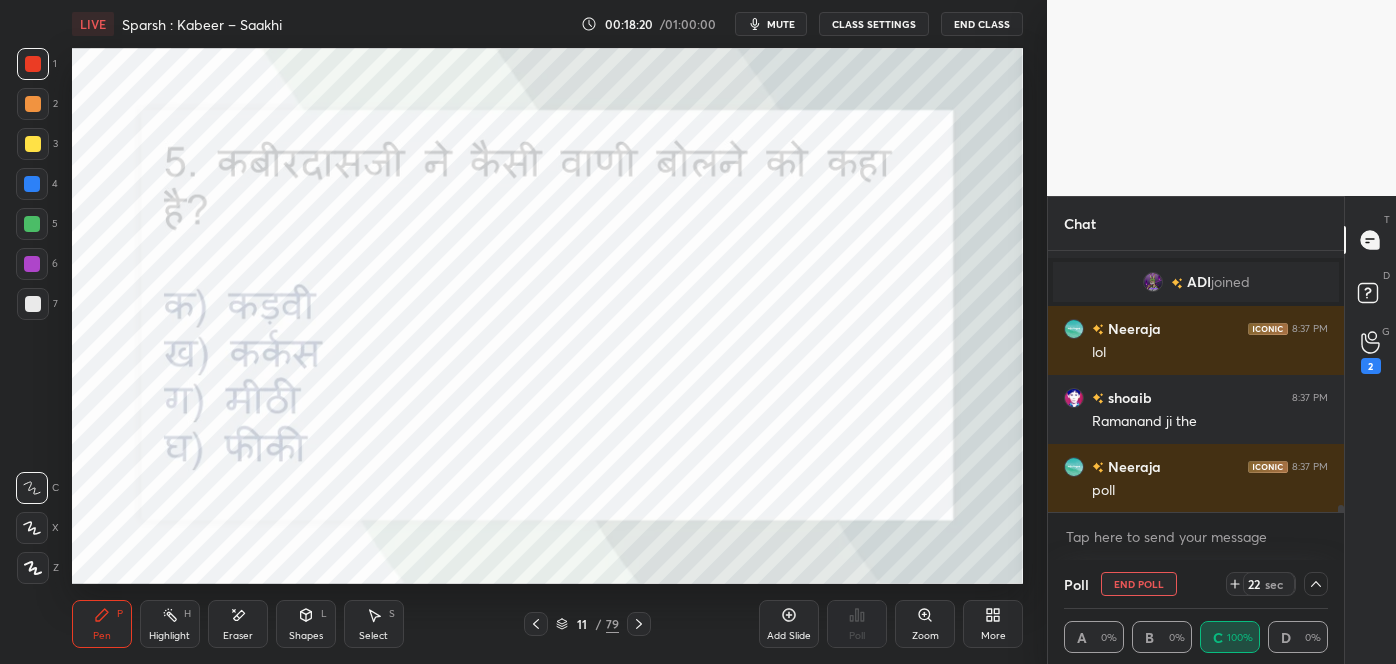 click on "Poll End Poll 22  sec" at bounding box center (1196, 584) 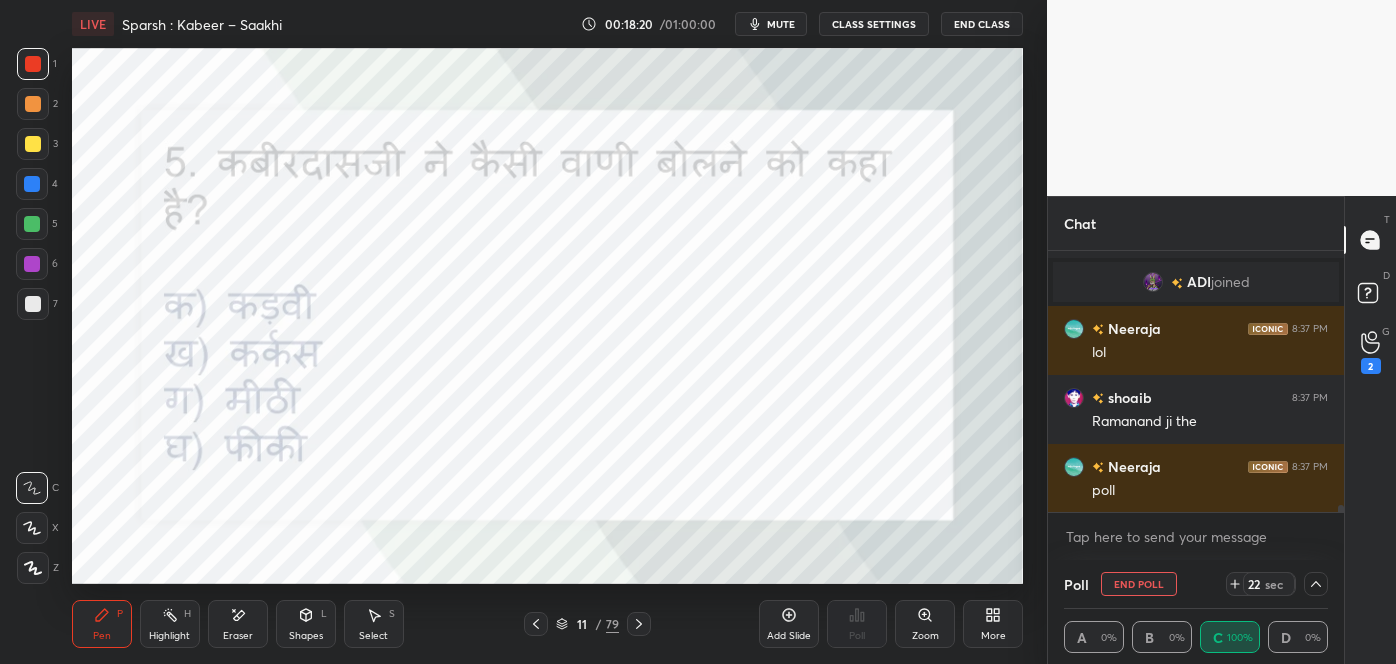 click at bounding box center [1316, 584] 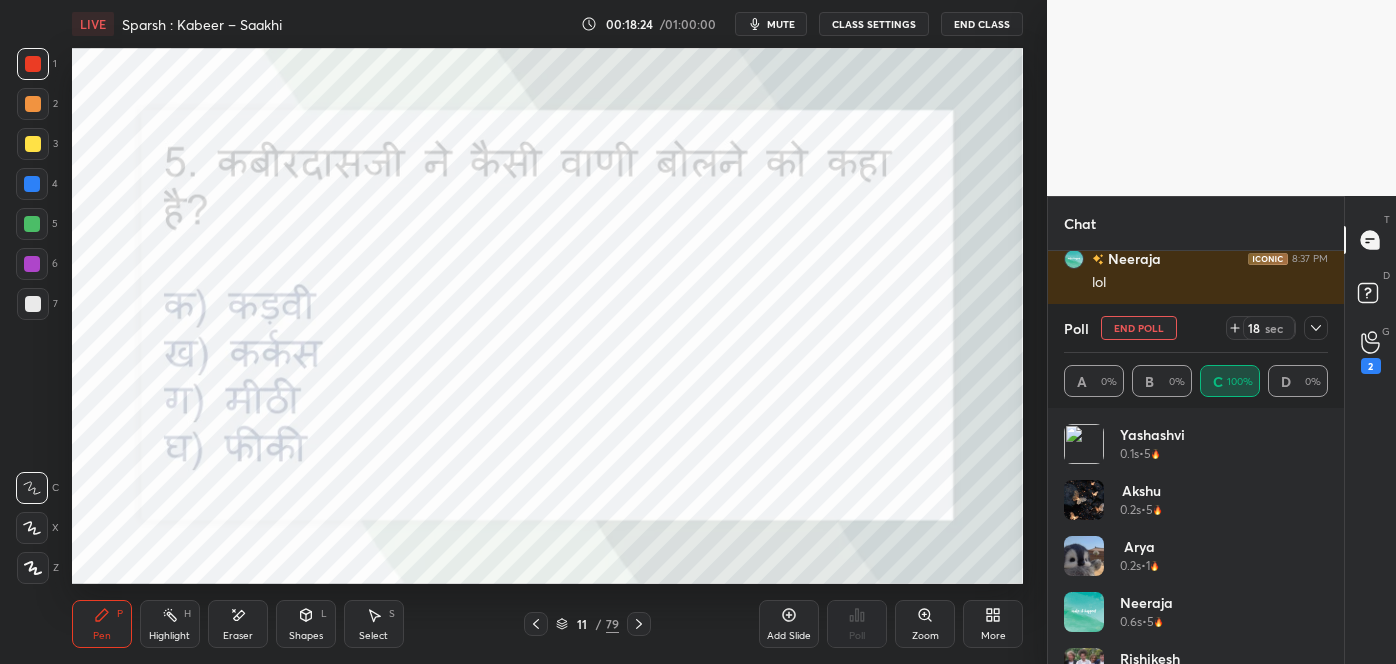 drag, startPoint x: 1320, startPoint y: 445, endPoint x: 1324, endPoint y: 488, distance: 43.185646 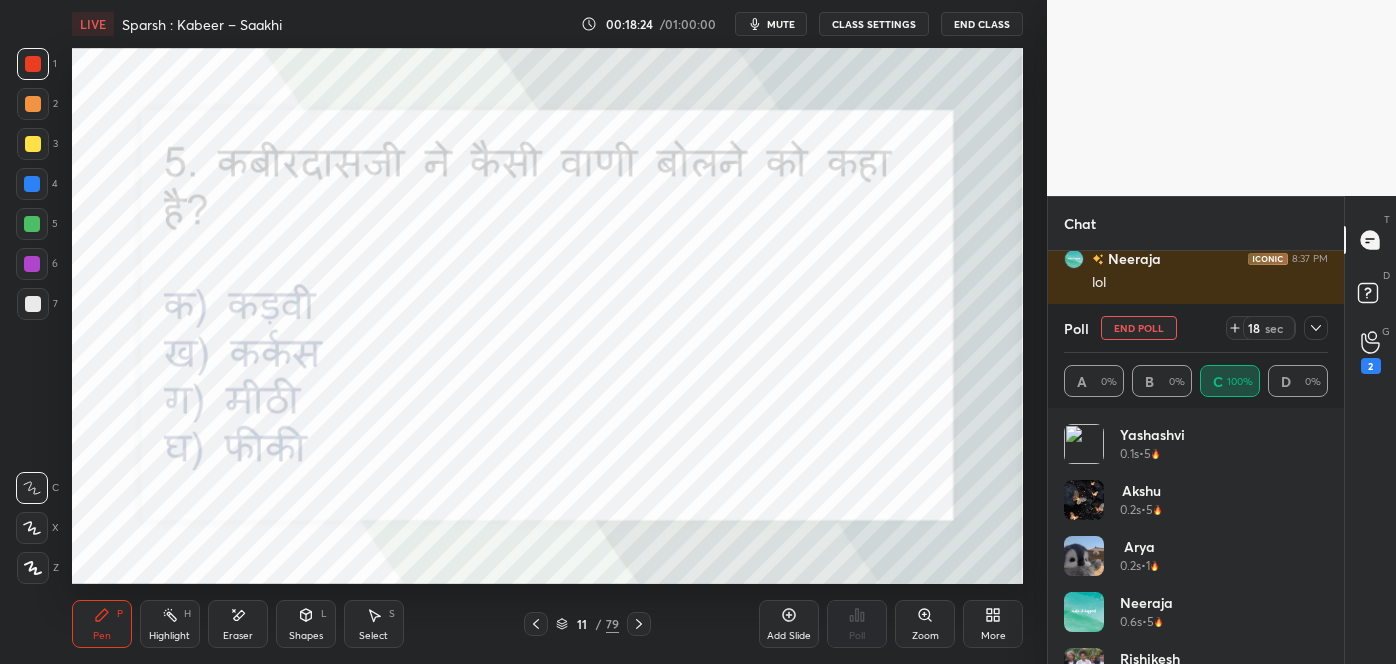 click on "Navneet 0.1s  •  5 Yashashvi 0.1s  •  5 Akshu 0.2s  •  5 Arya 0.2s  •  1 Neeraja 0.6s  •  5 Rishikesh 0.7s  •  4 Yashraj An... 0.8s  •  5 SANJAY 1s  •  2 shoaib 1.1s  •  5" at bounding box center (1196, 544) 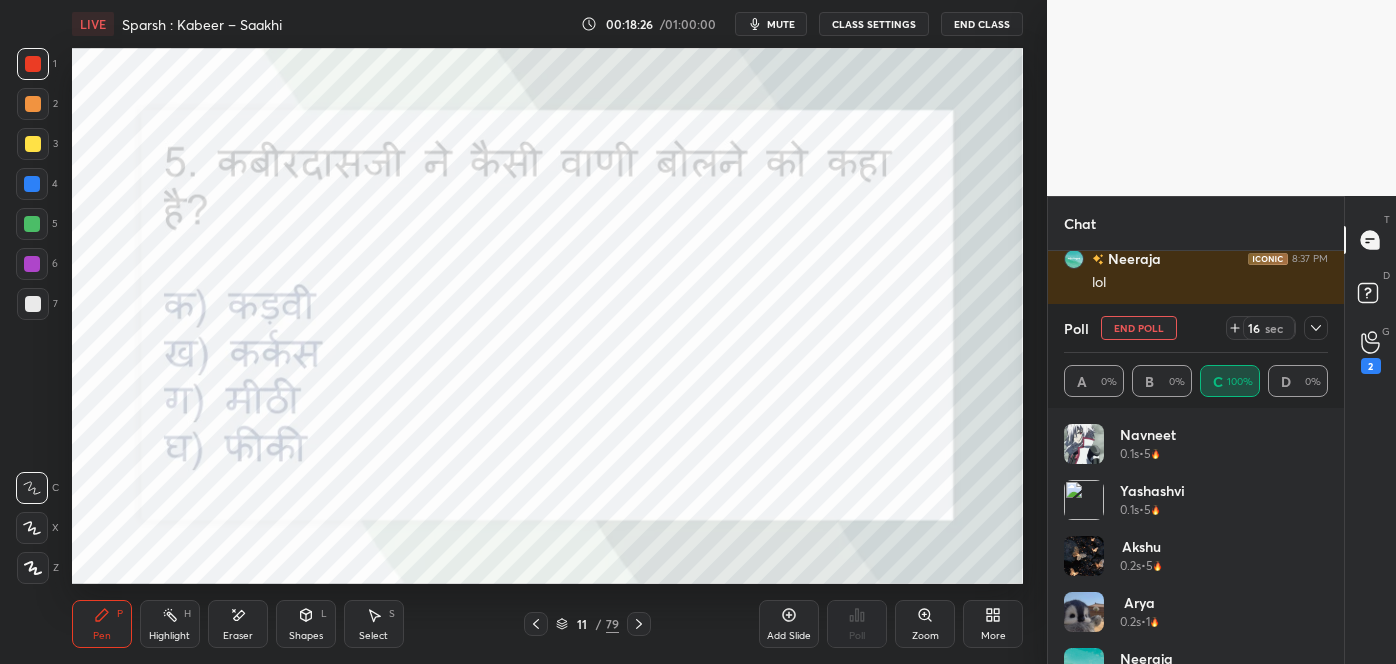 click at bounding box center (1316, 328) 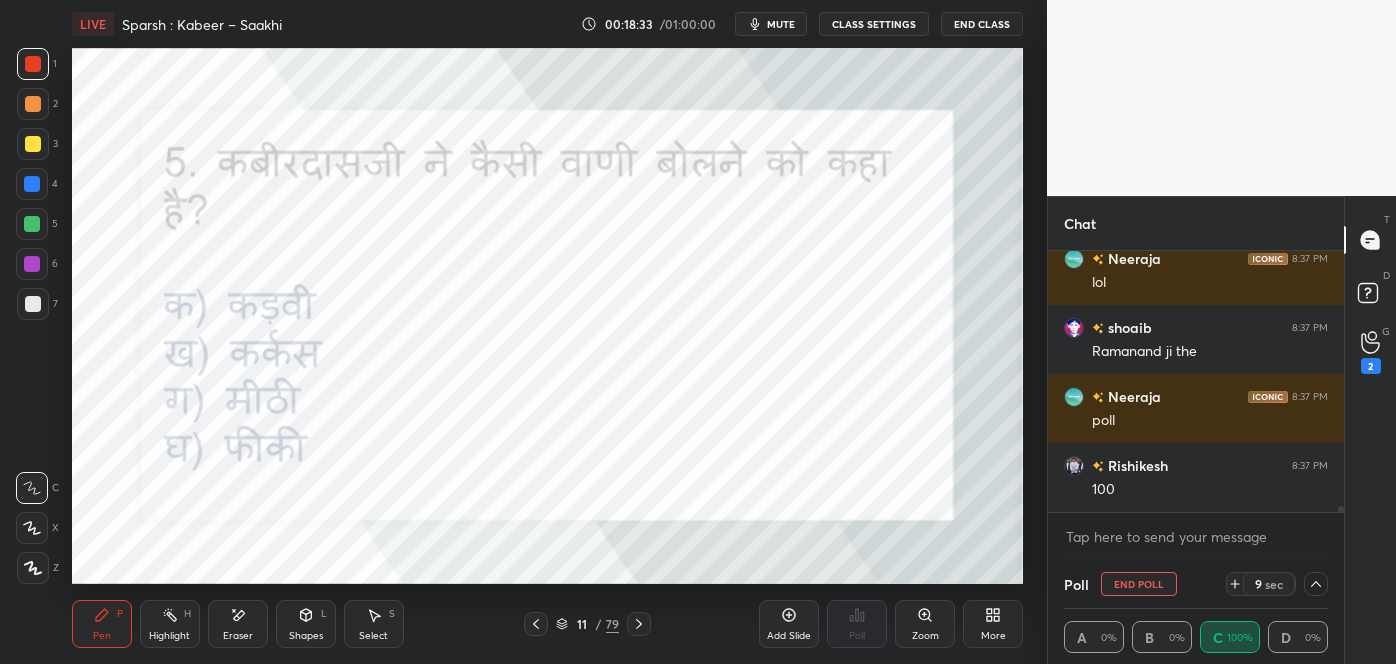 click on "End Poll" at bounding box center (1139, 584) 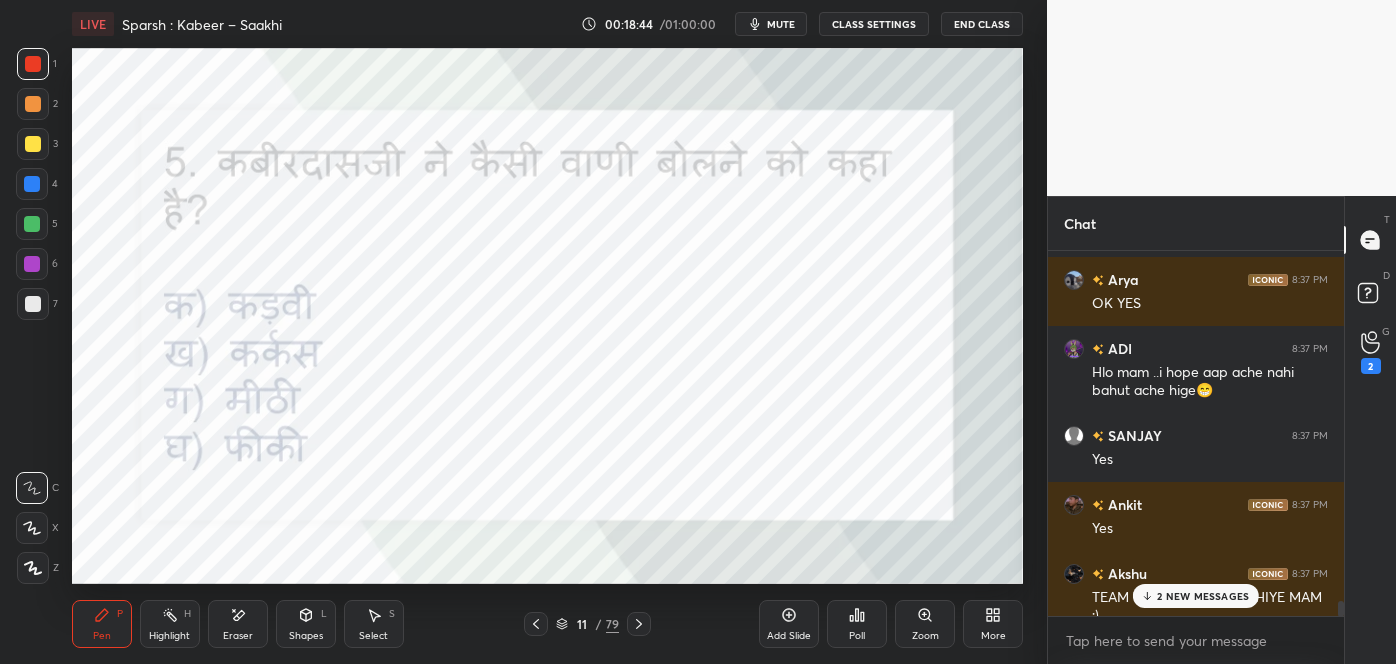 click on "2 NEW MESSAGES" at bounding box center (1196, 596) 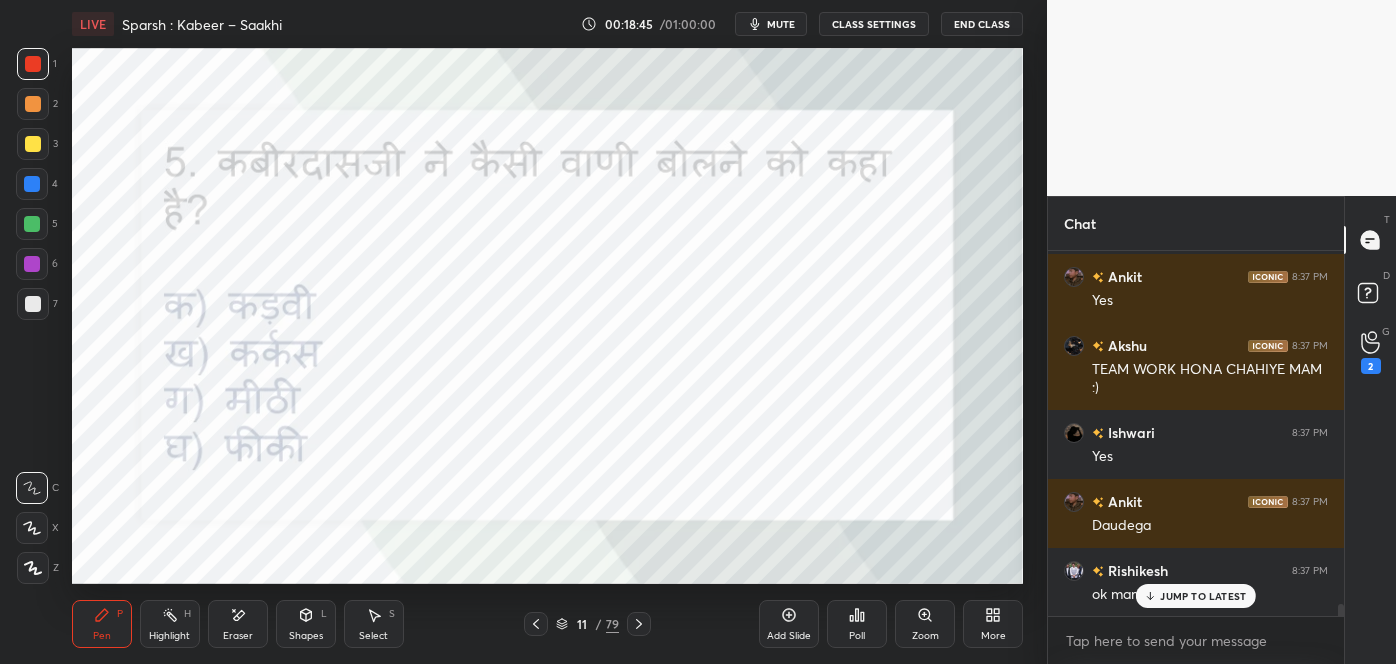 click on "JUMP TO LATEST" at bounding box center (1196, 596) 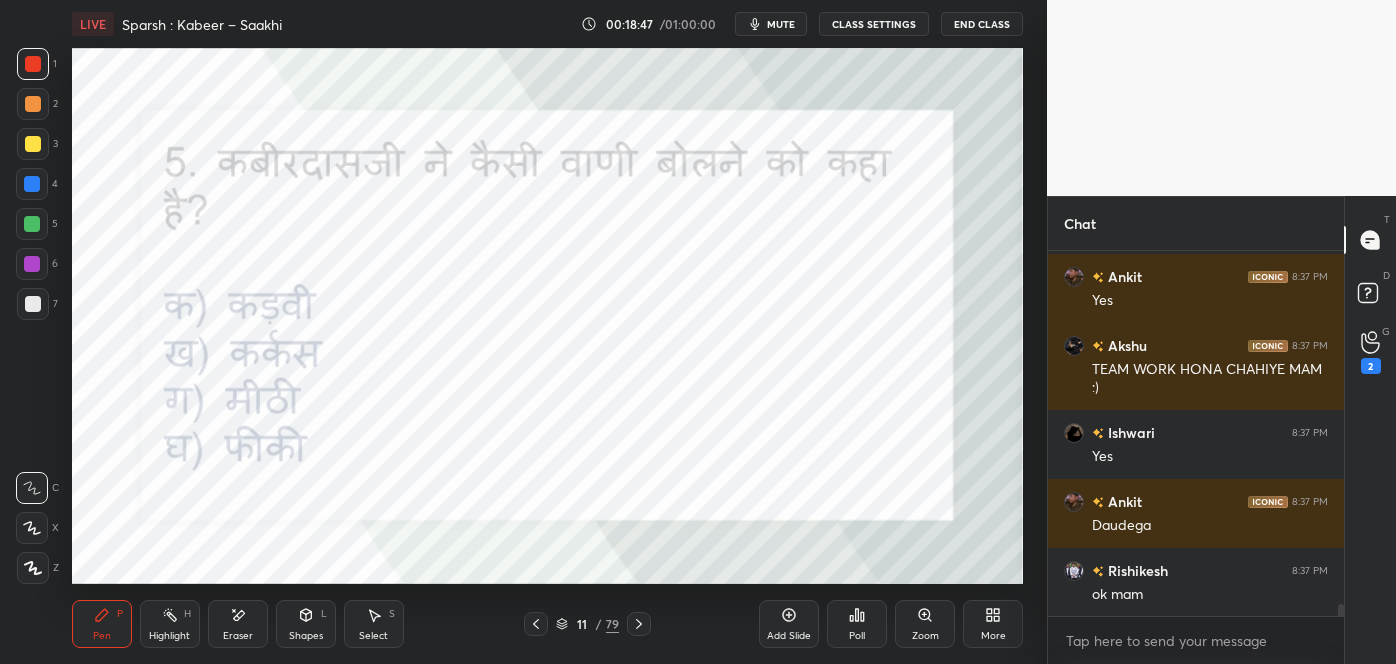 click 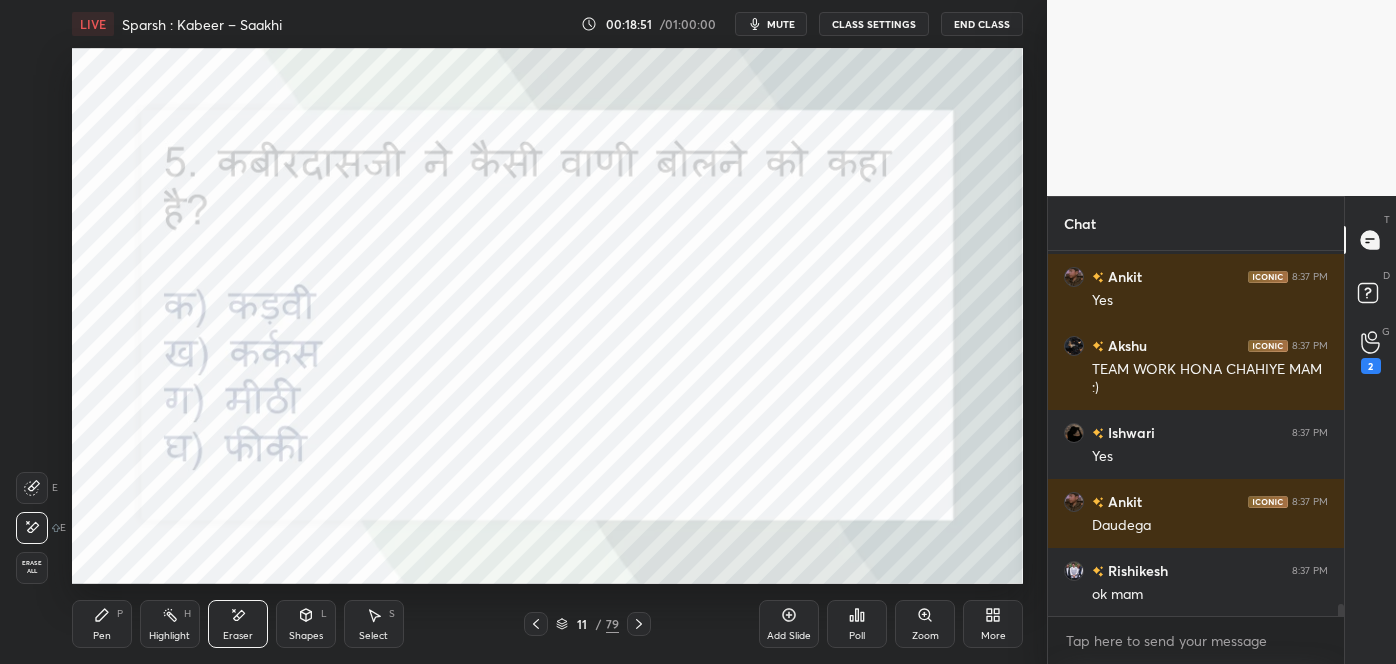 click on "Pen P" at bounding box center [102, 624] 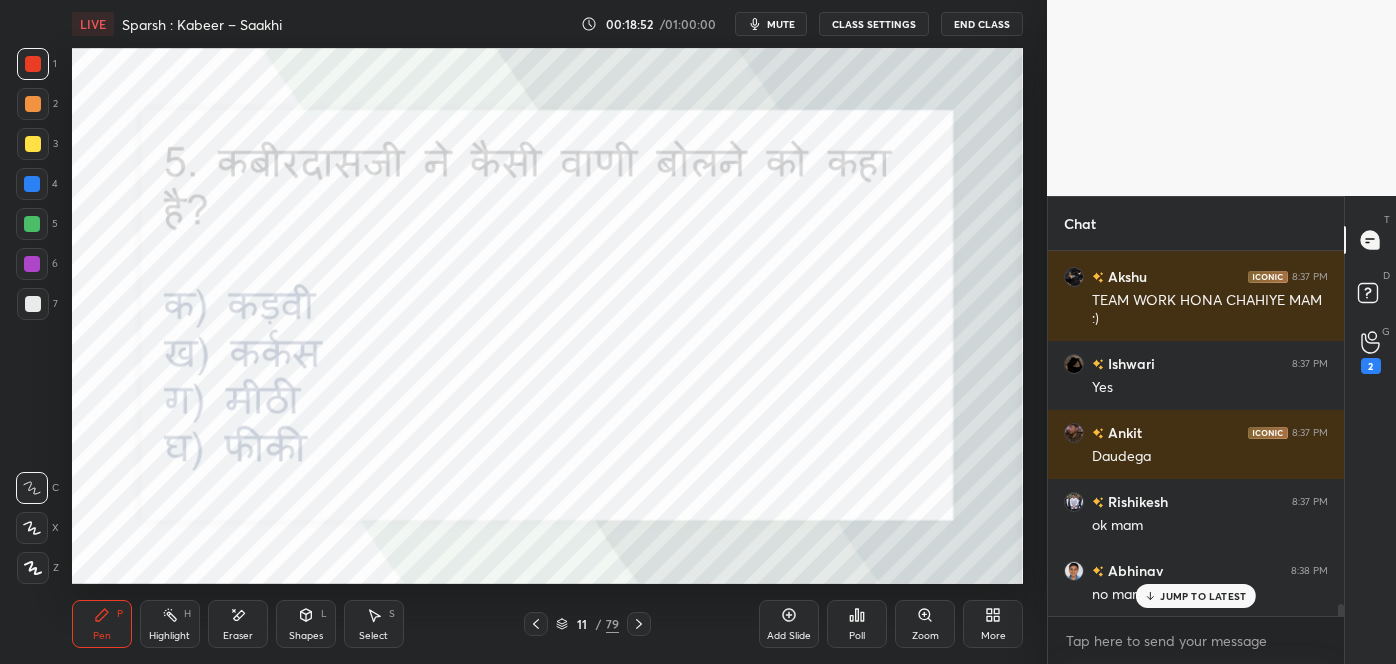 click 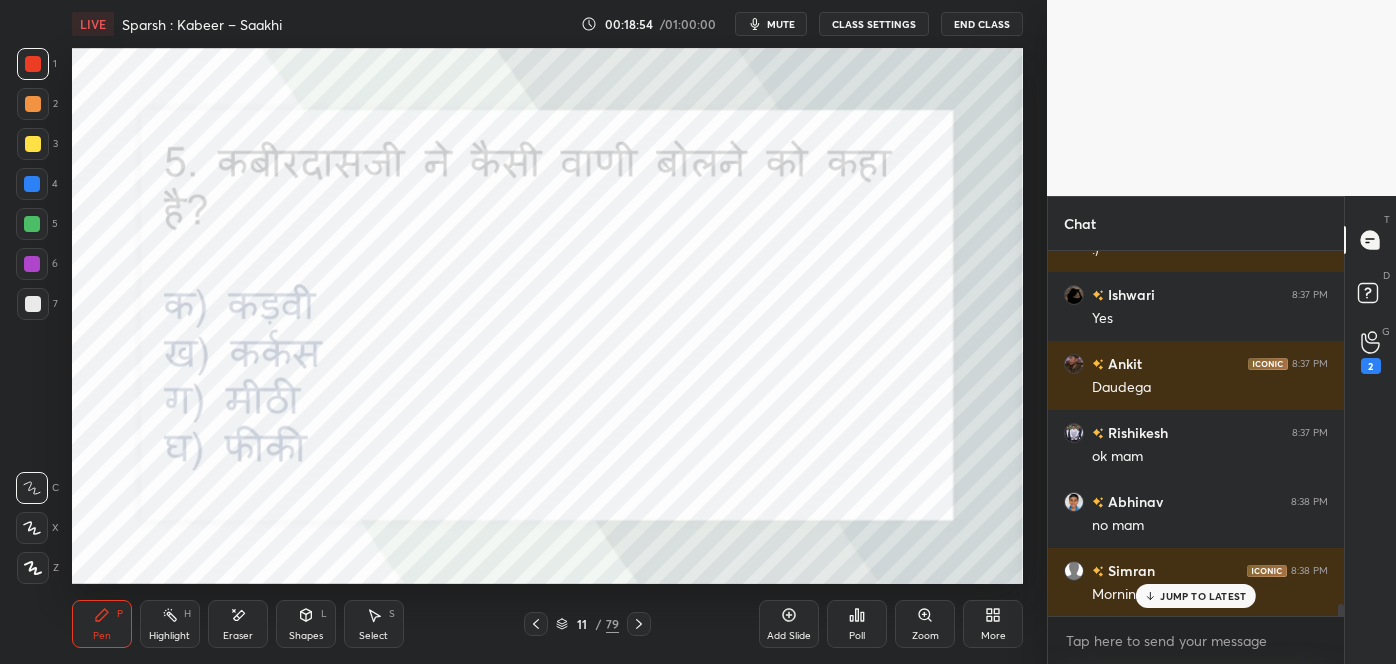 click on "JUMP TO LATEST" at bounding box center [1203, 596] 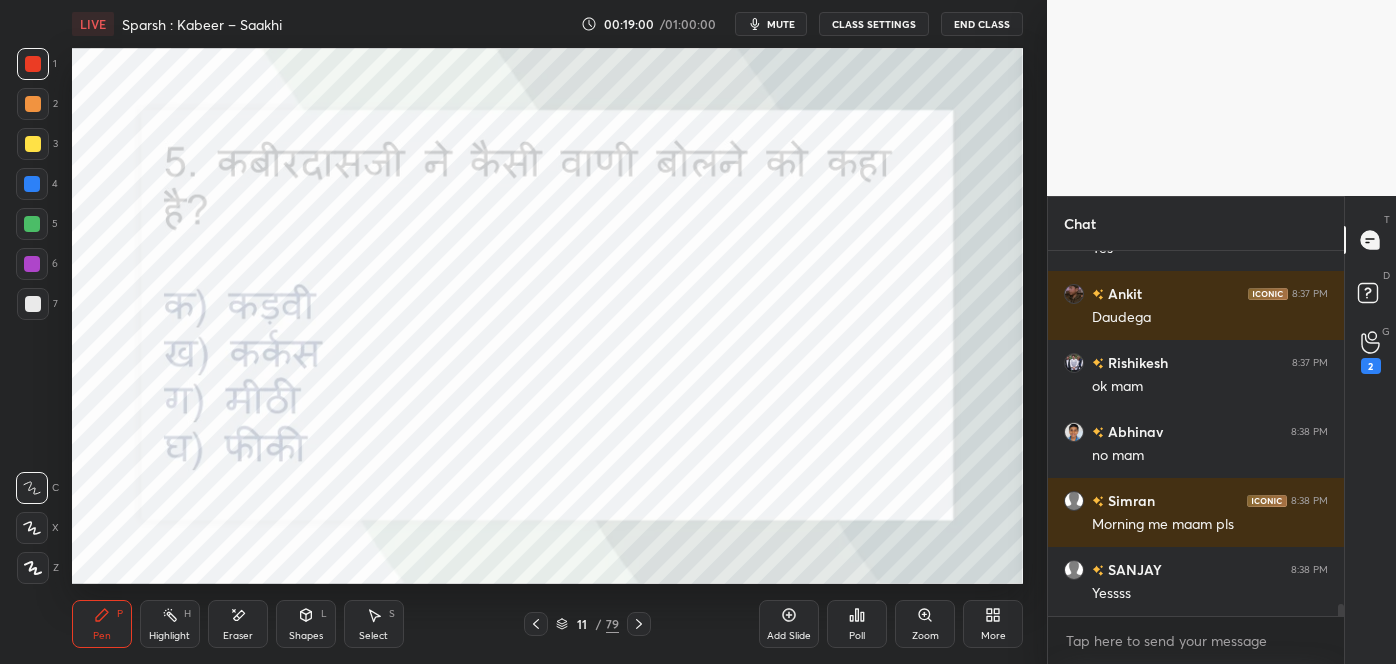 click on "Eraser" at bounding box center (238, 624) 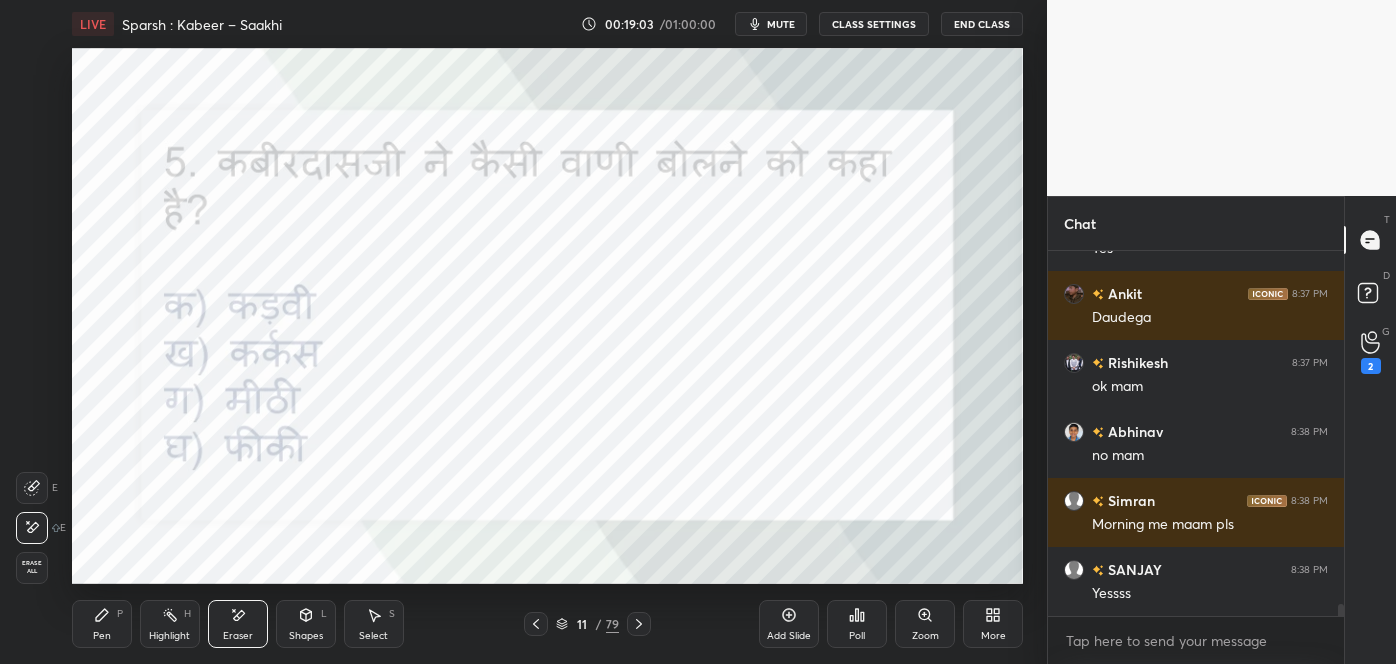 click on "Pen P" at bounding box center (102, 624) 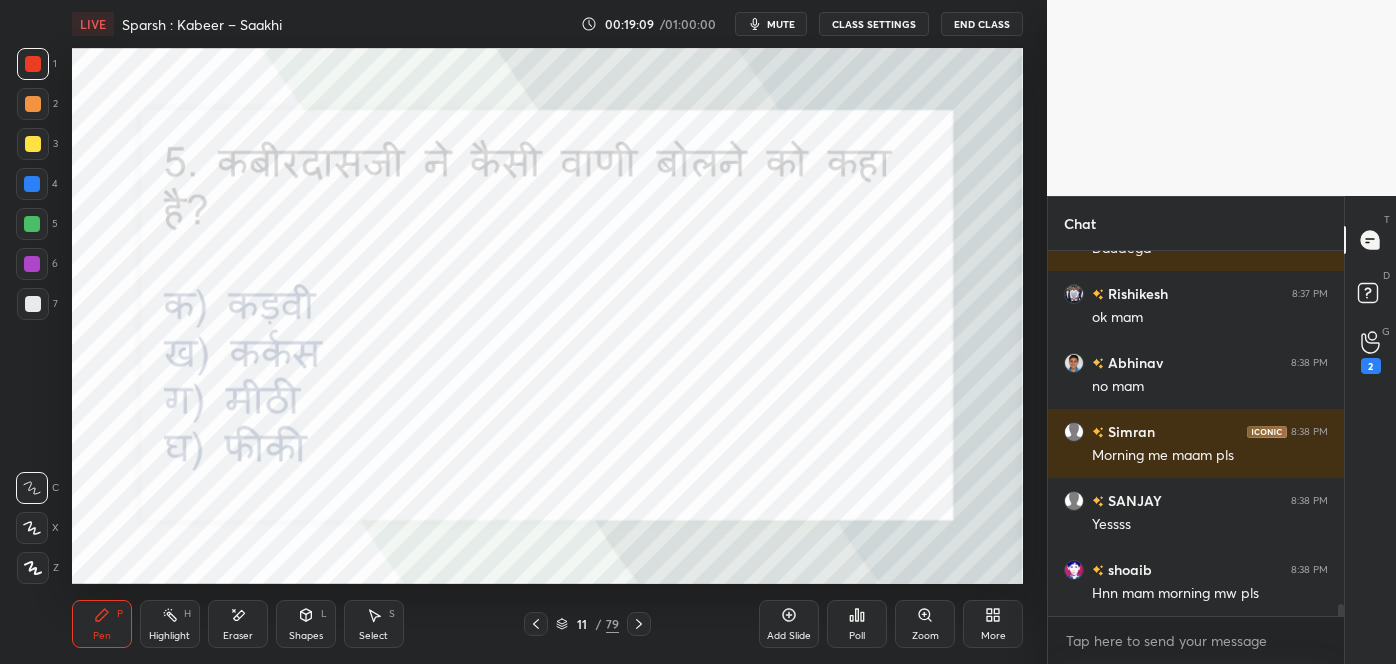 click 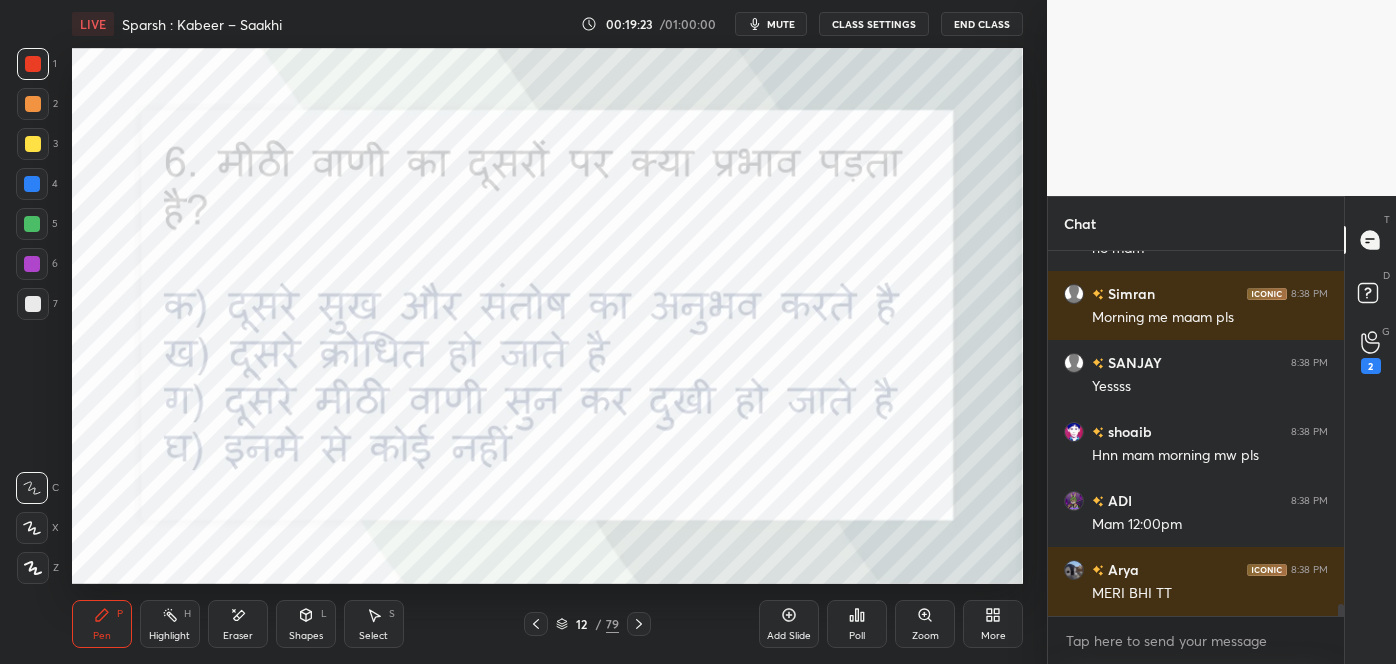 scroll, scrollTop: 11251, scrollLeft: 0, axis: vertical 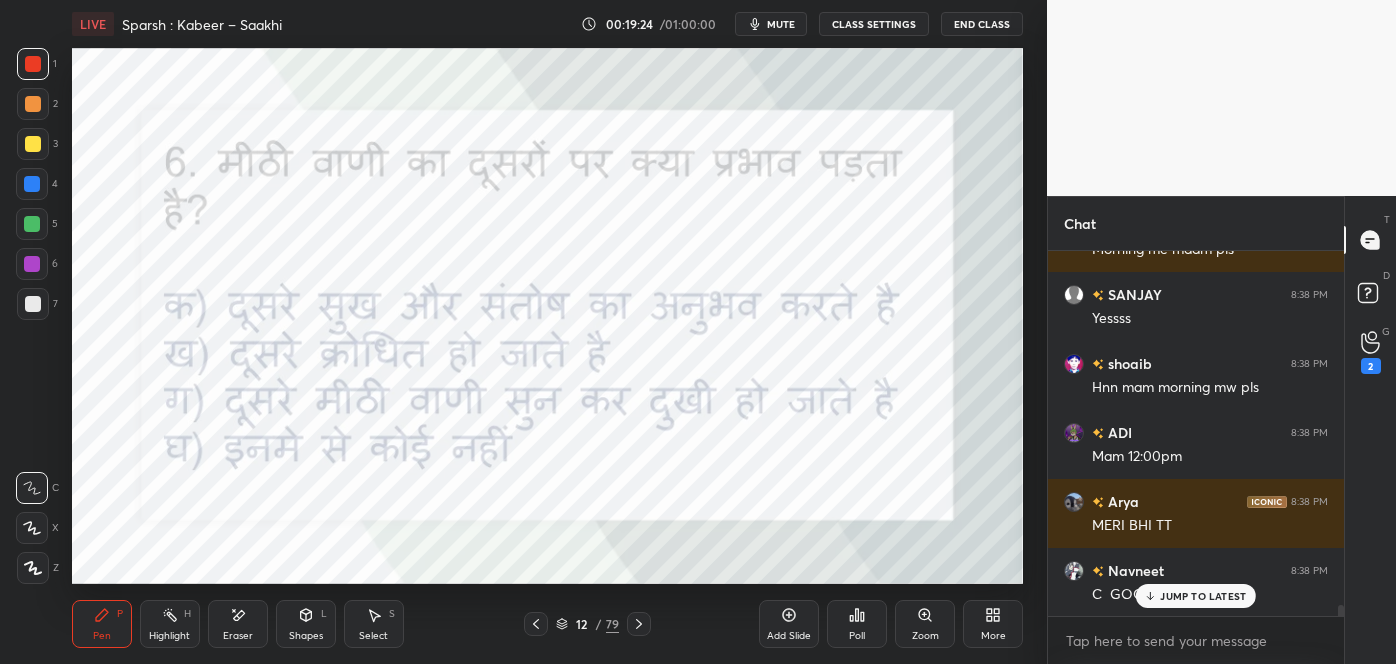 click on "JUMP TO LATEST" at bounding box center [1196, 596] 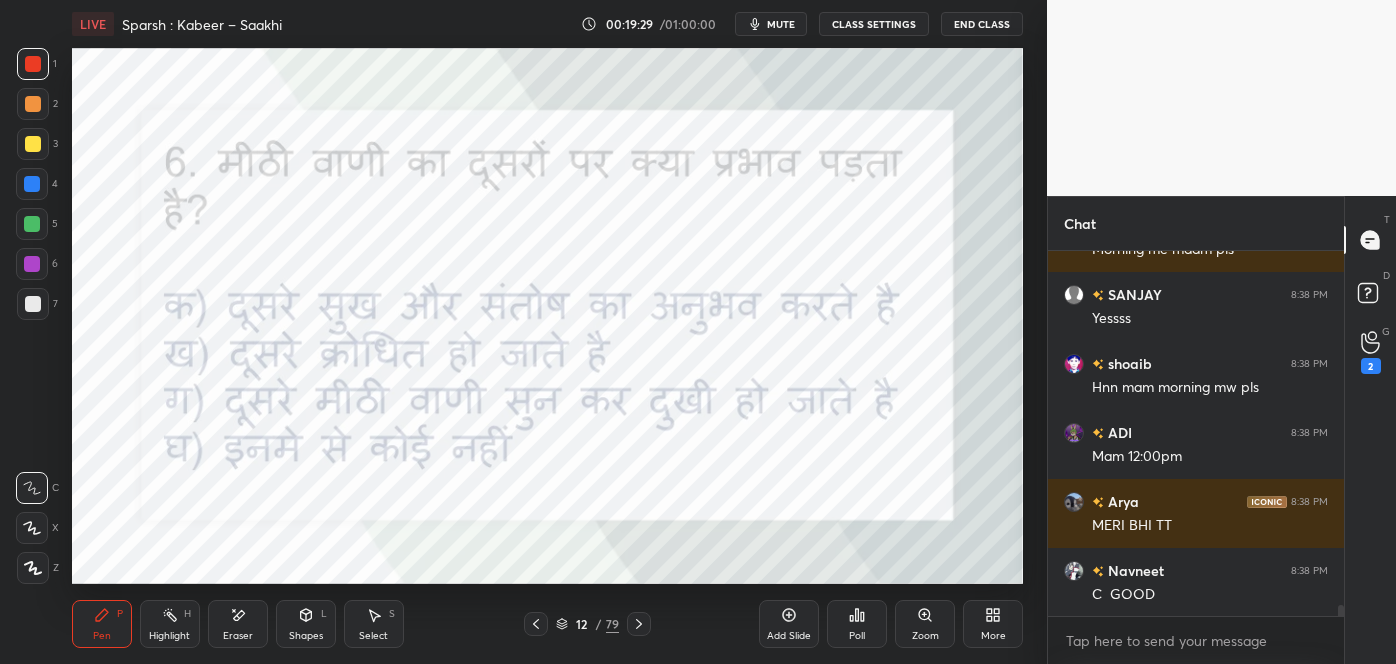 click 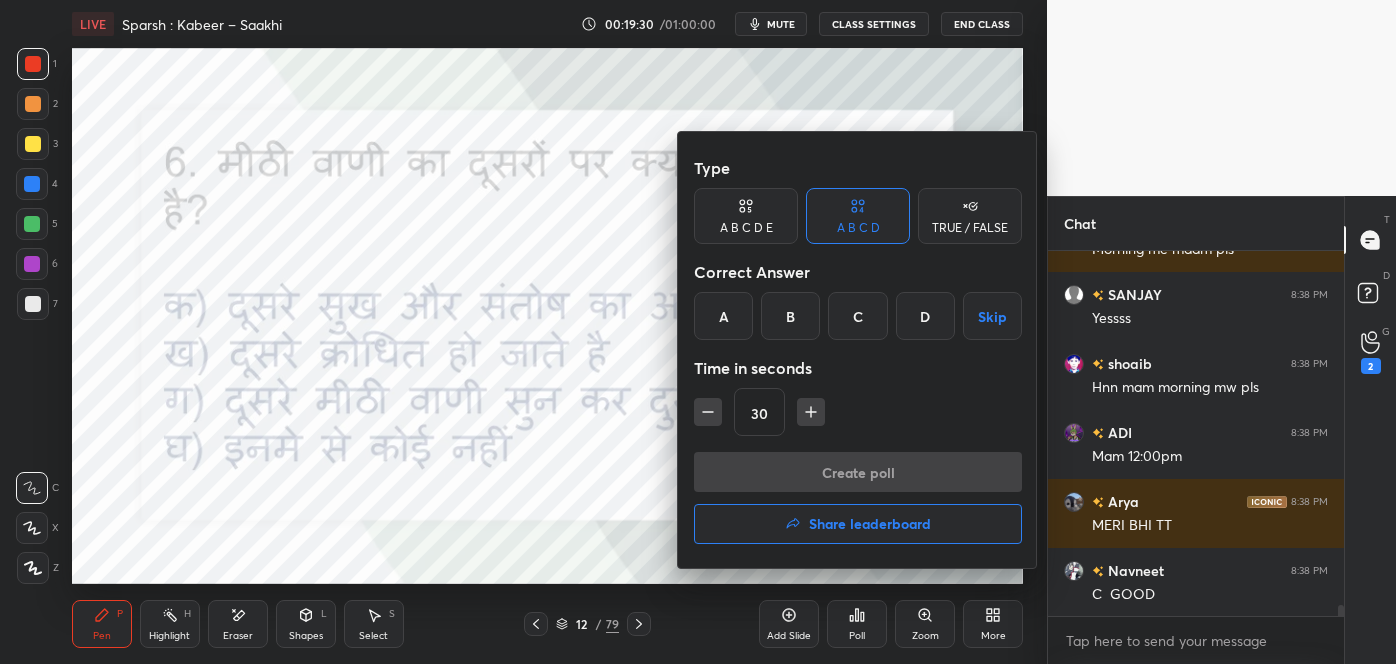 scroll, scrollTop: 11320, scrollLeft: 0, axis: vertical 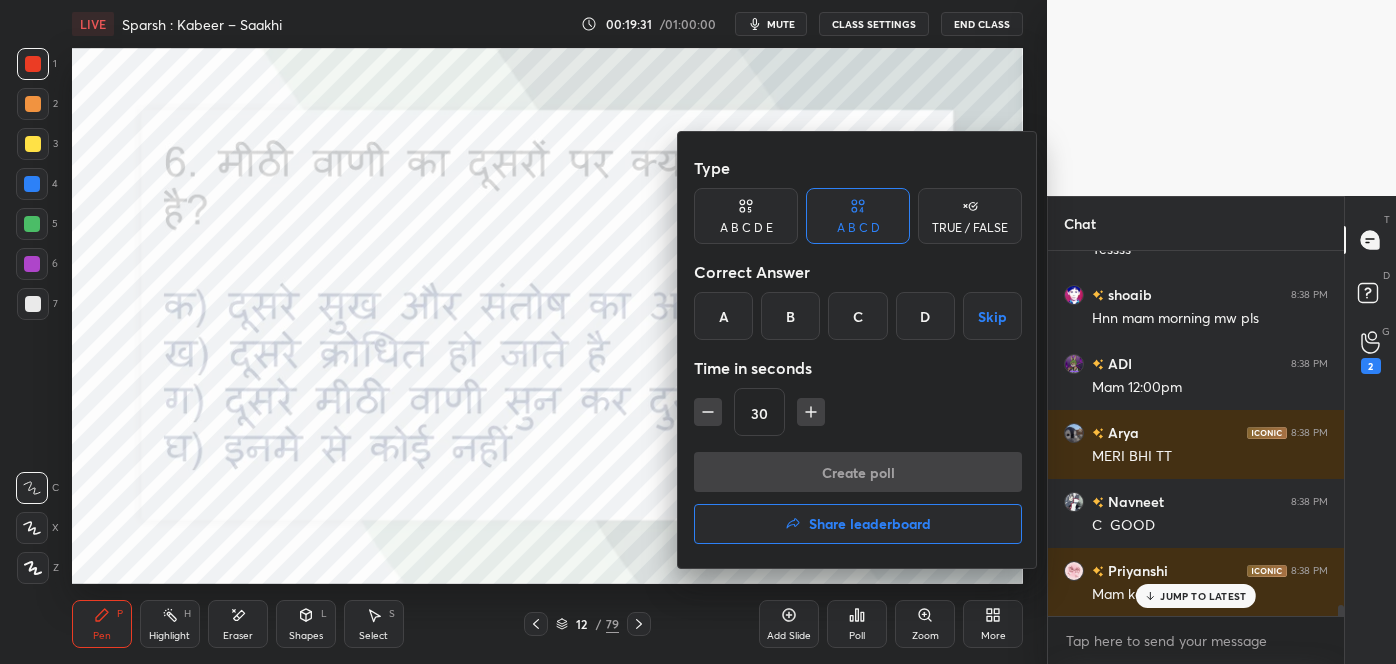 click on "A" at bounding box center (723, 316) 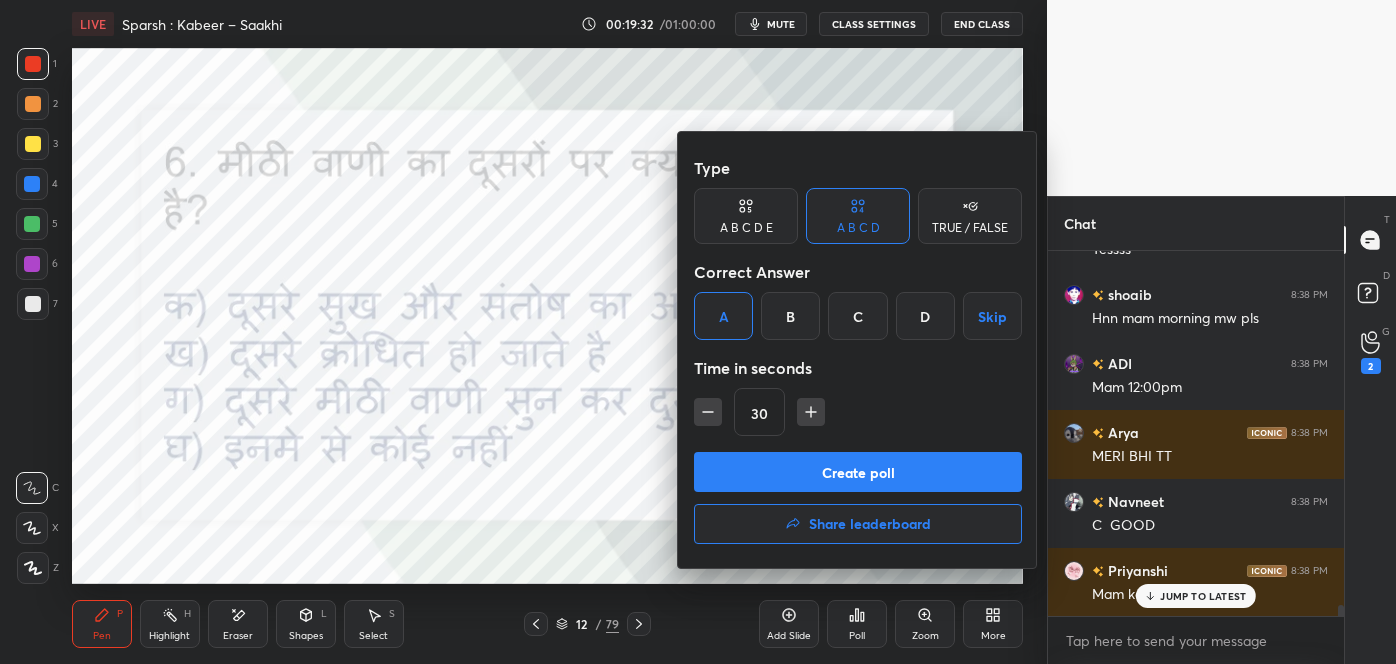 click on "Create poll" at bounding box center [858, 472] 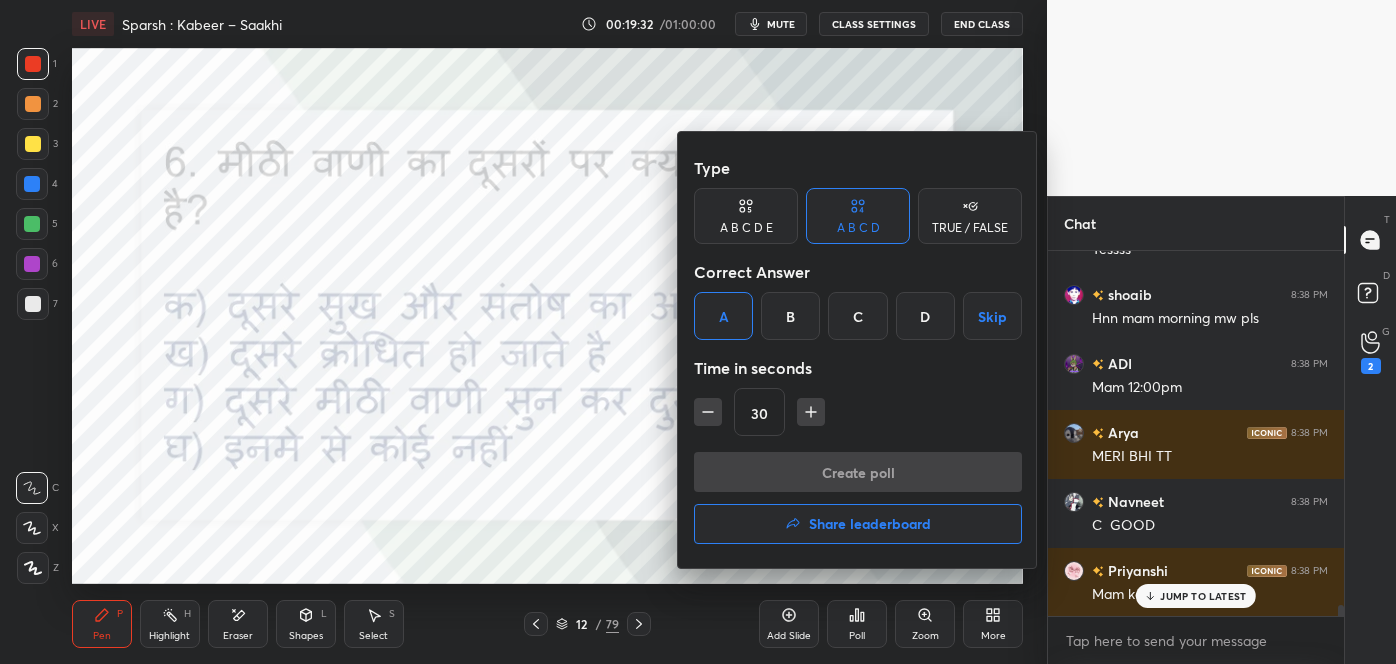 scroll, scrollTop: 282, scrollLeft: 290, axis: both 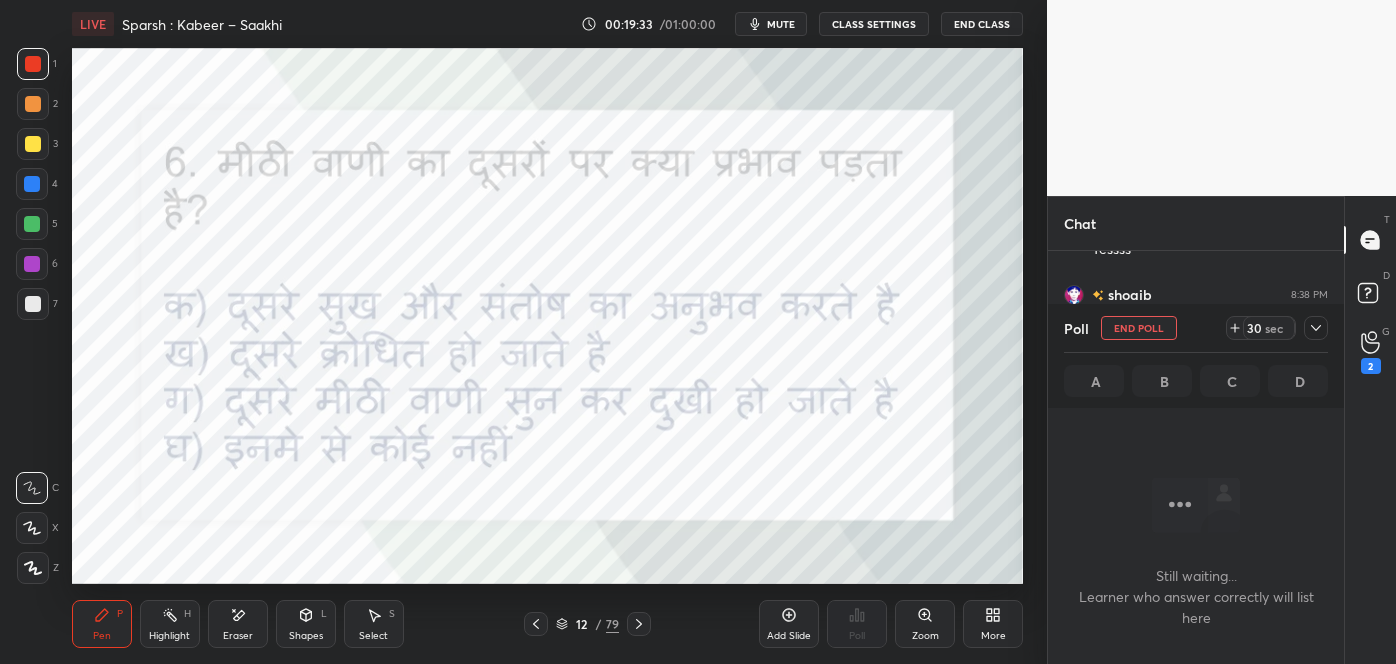 click on "Poll End Poll 30  sec A B C D" at bounding box center [1196, 356] 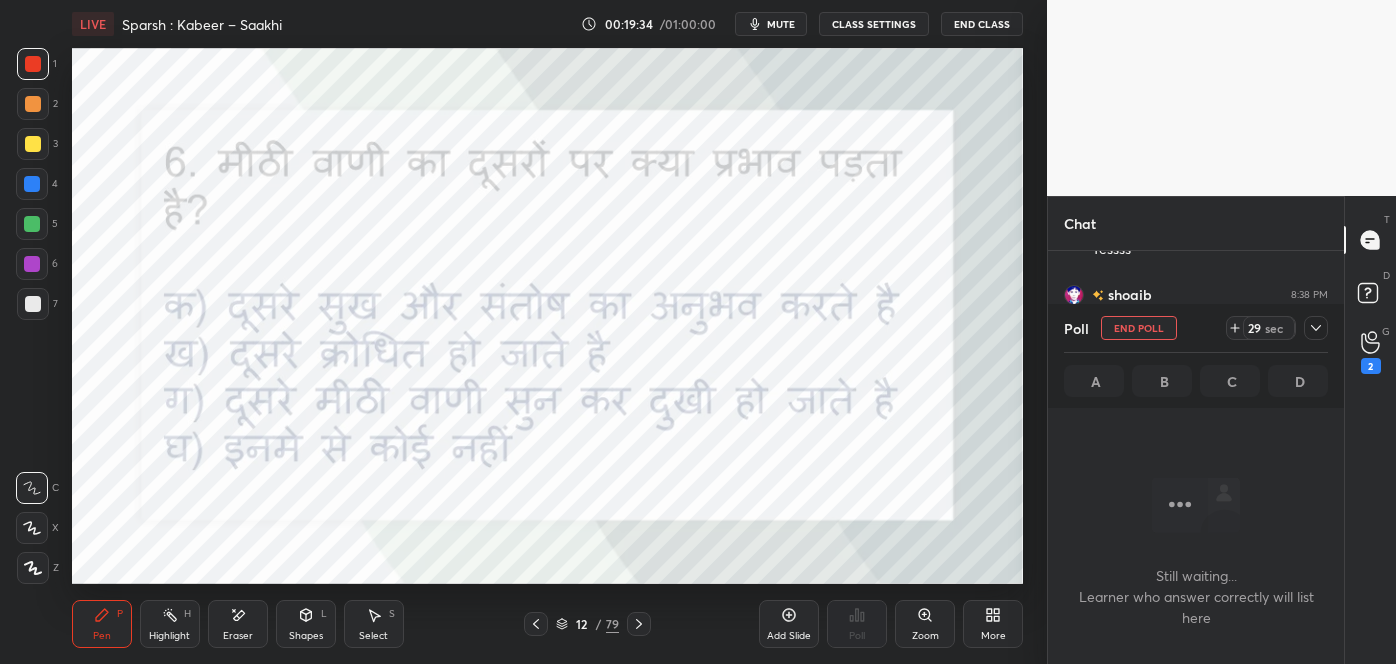 click 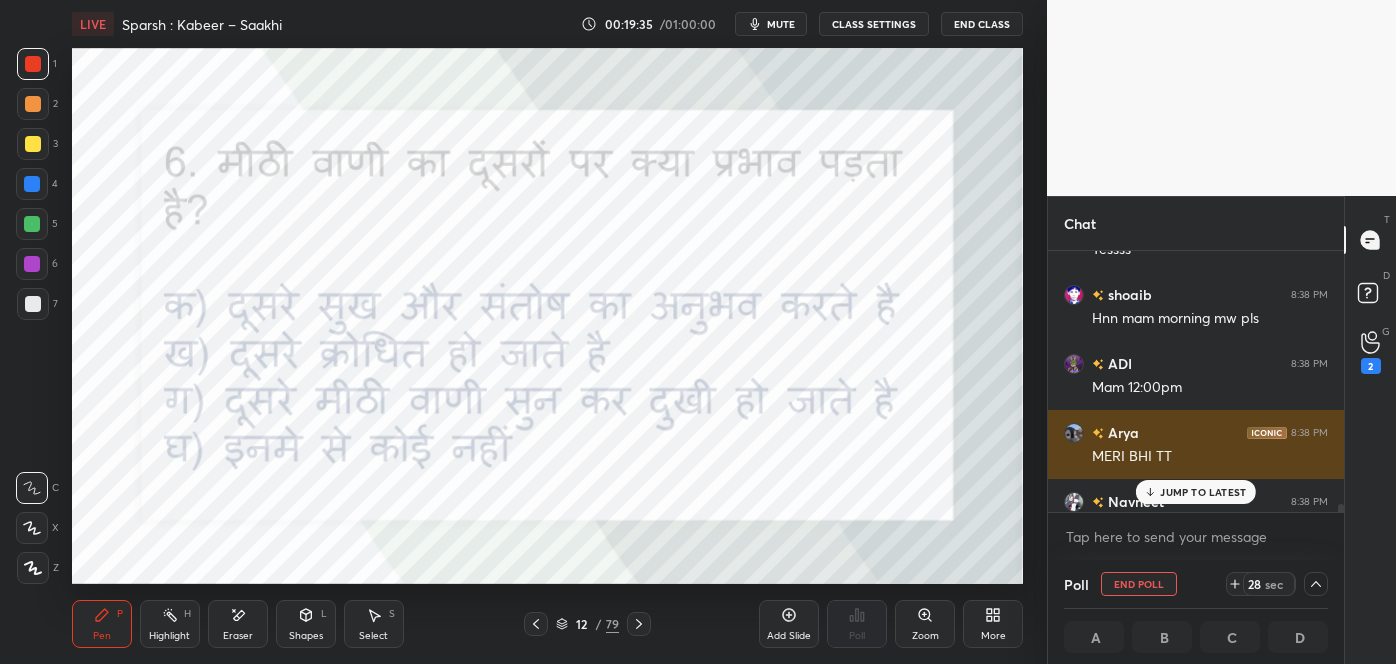 scroll, scrollTop: 0, scrollLeft: 0, axis: both 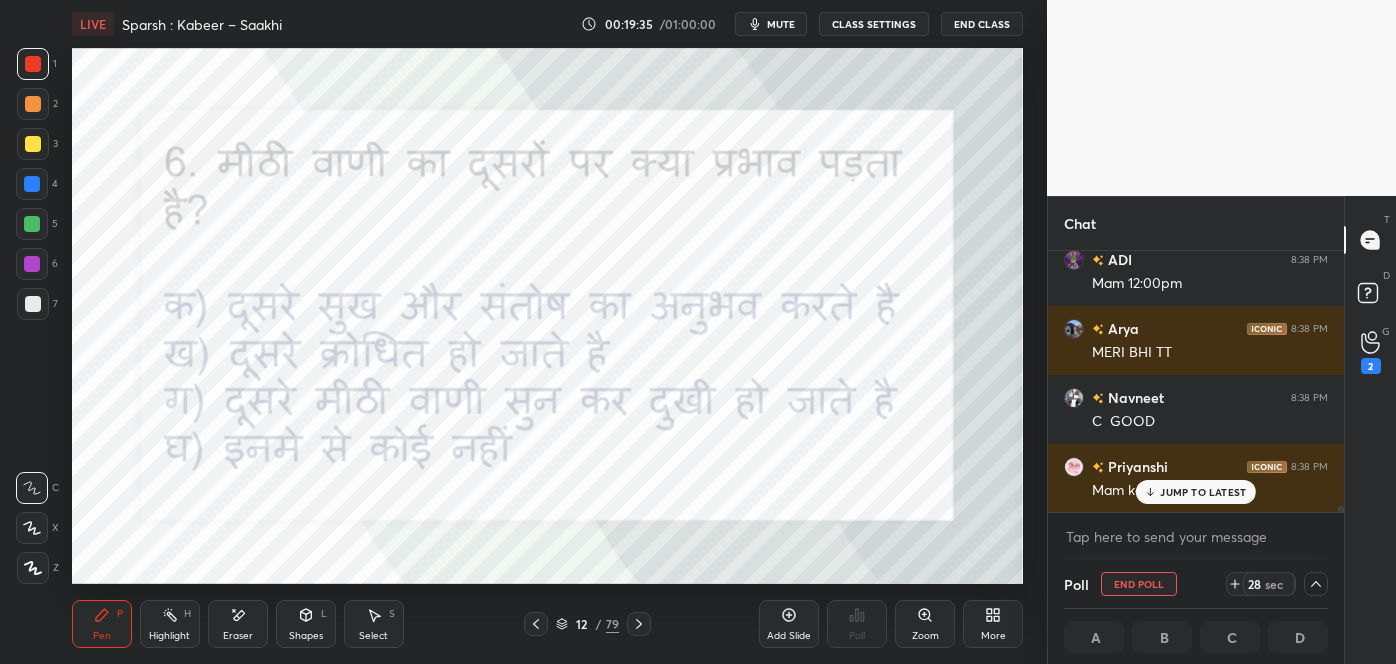 click on "JUMP TO LATEST" at bounding box center [1196, 492] 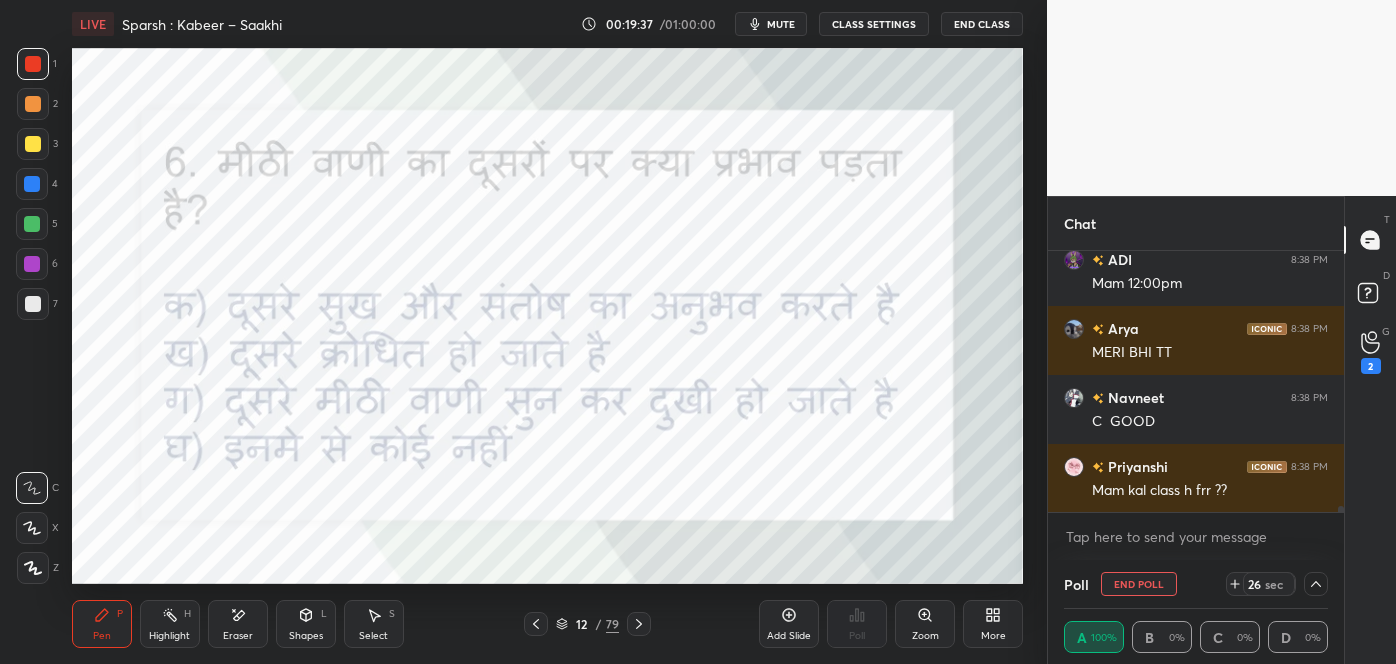 scroll, scrollTop: 11493, scrollLeft: 0, axis: vertical 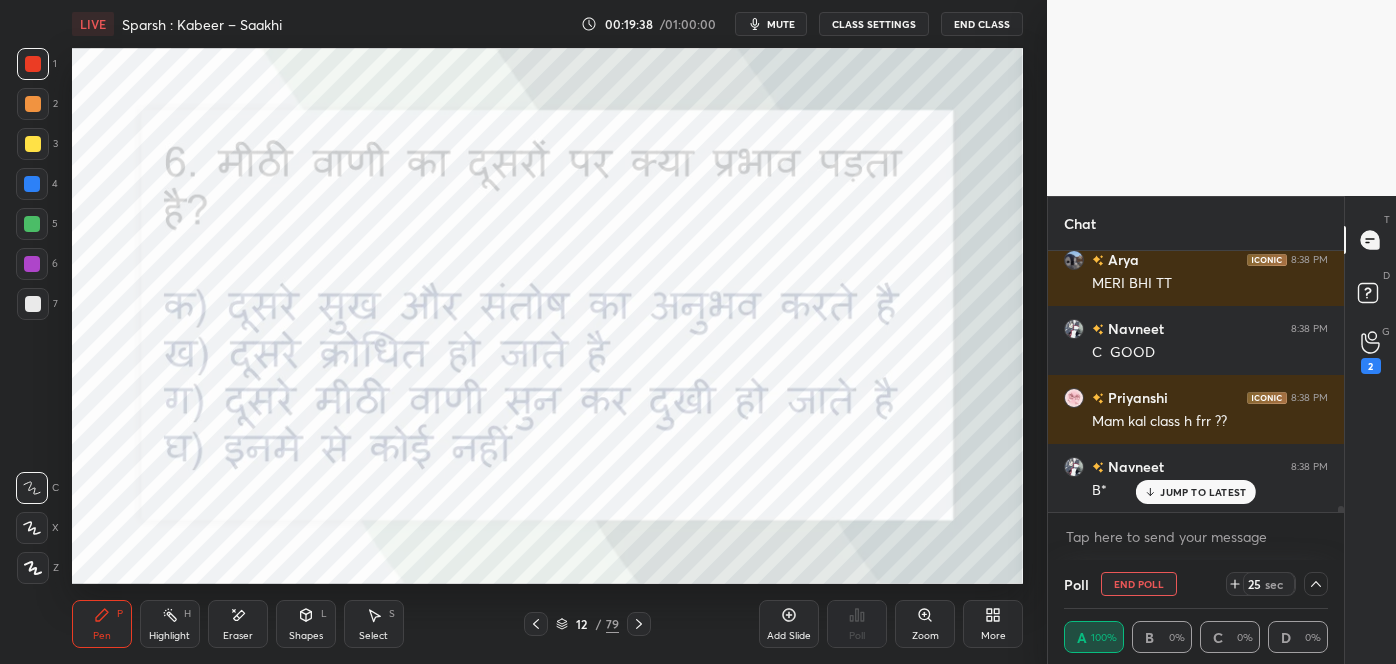 click on "JUMP TO LATEST" at bounding box center [1203, 492] 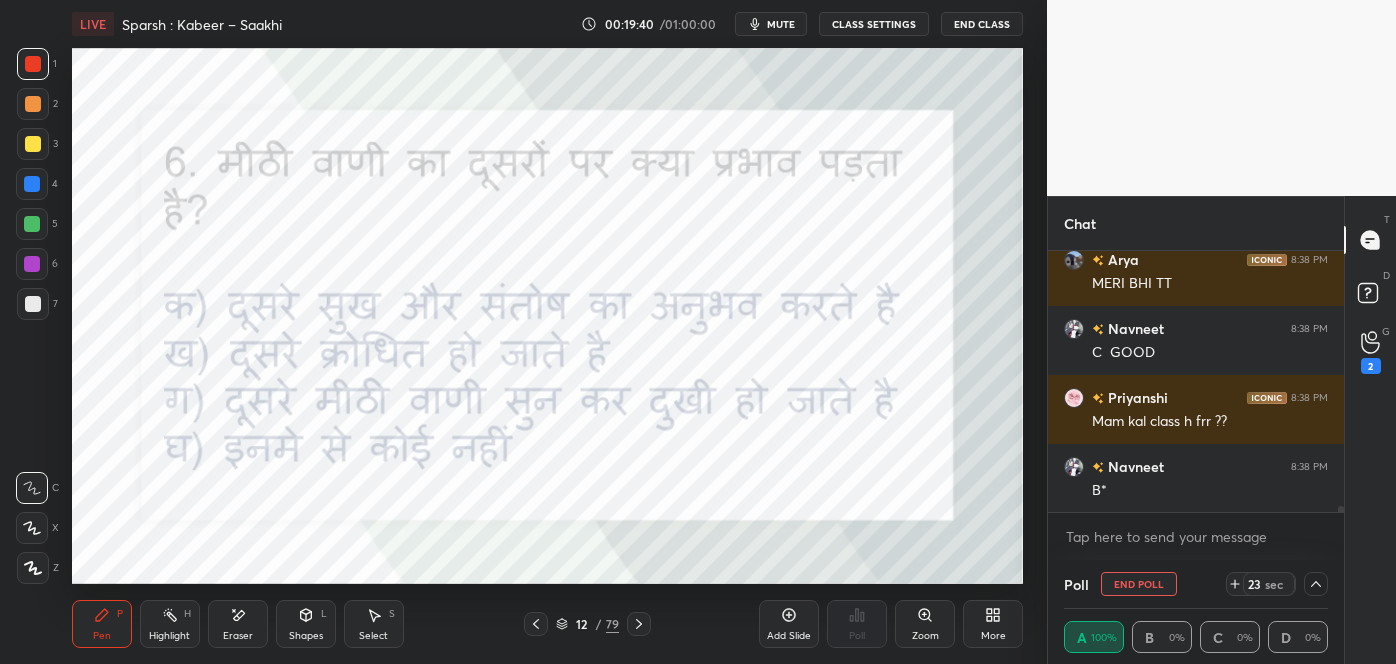 scroll, scrollTop: 11562, scrollLeft: 0, axis: vertical 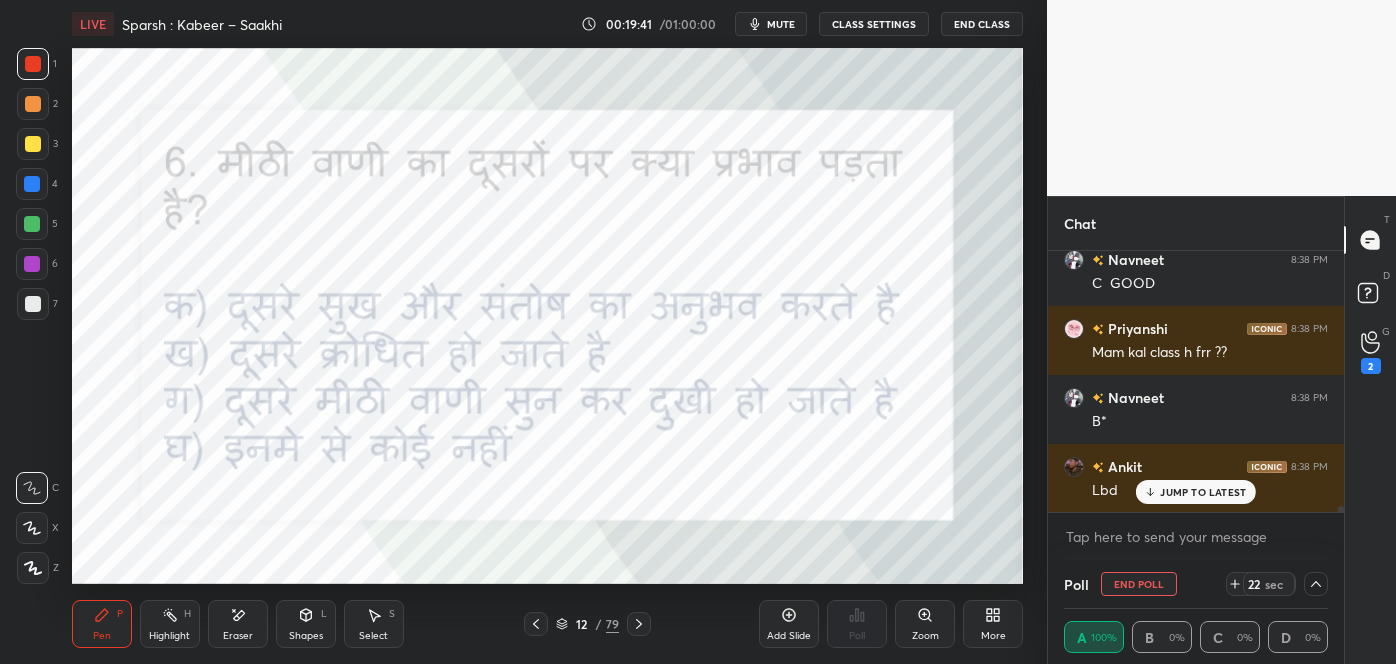 click on "JUMP TO LATEST" at bounding box center (1203, 492) 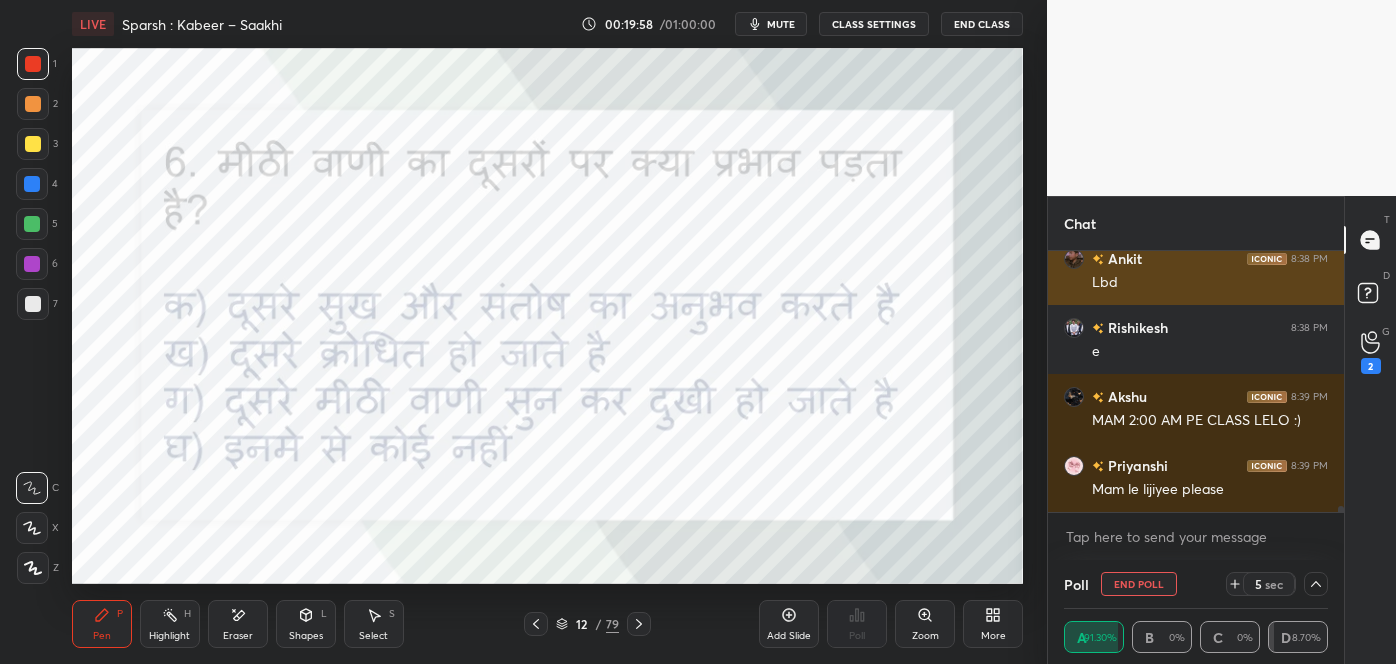 scroll, scrollTop: 11839, scrollLeft: 0, axis: vertical 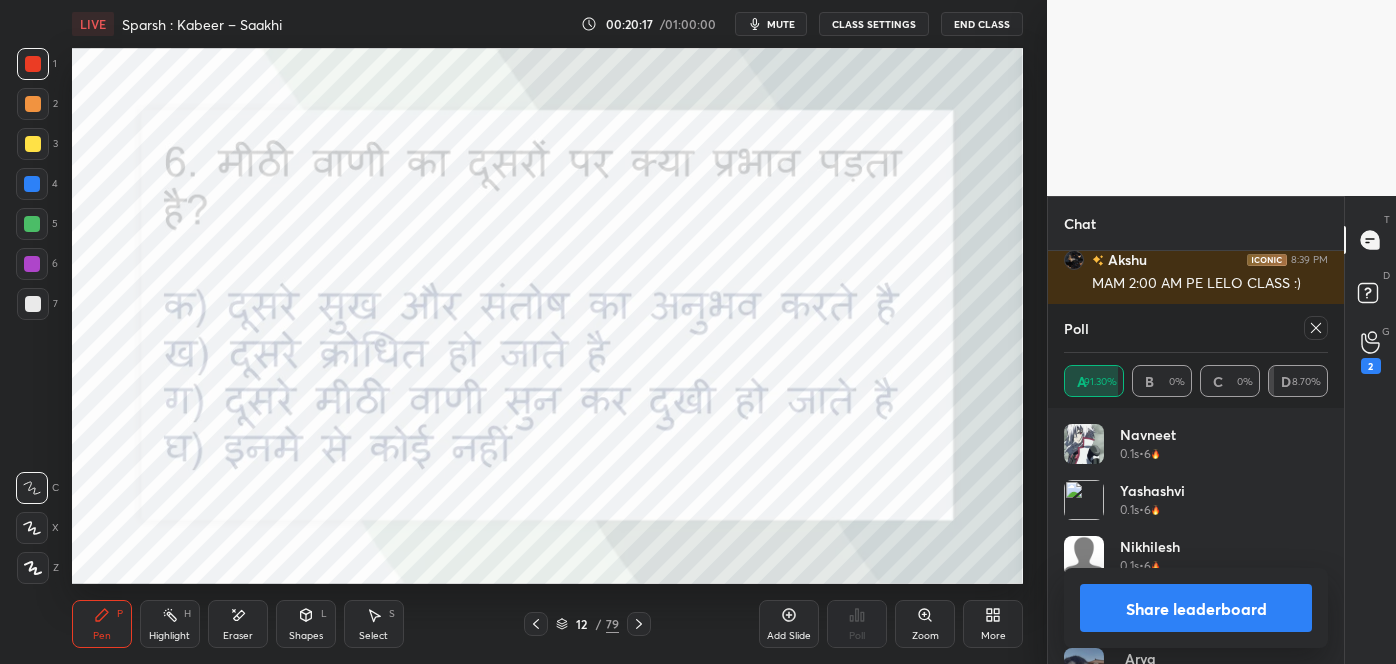 click 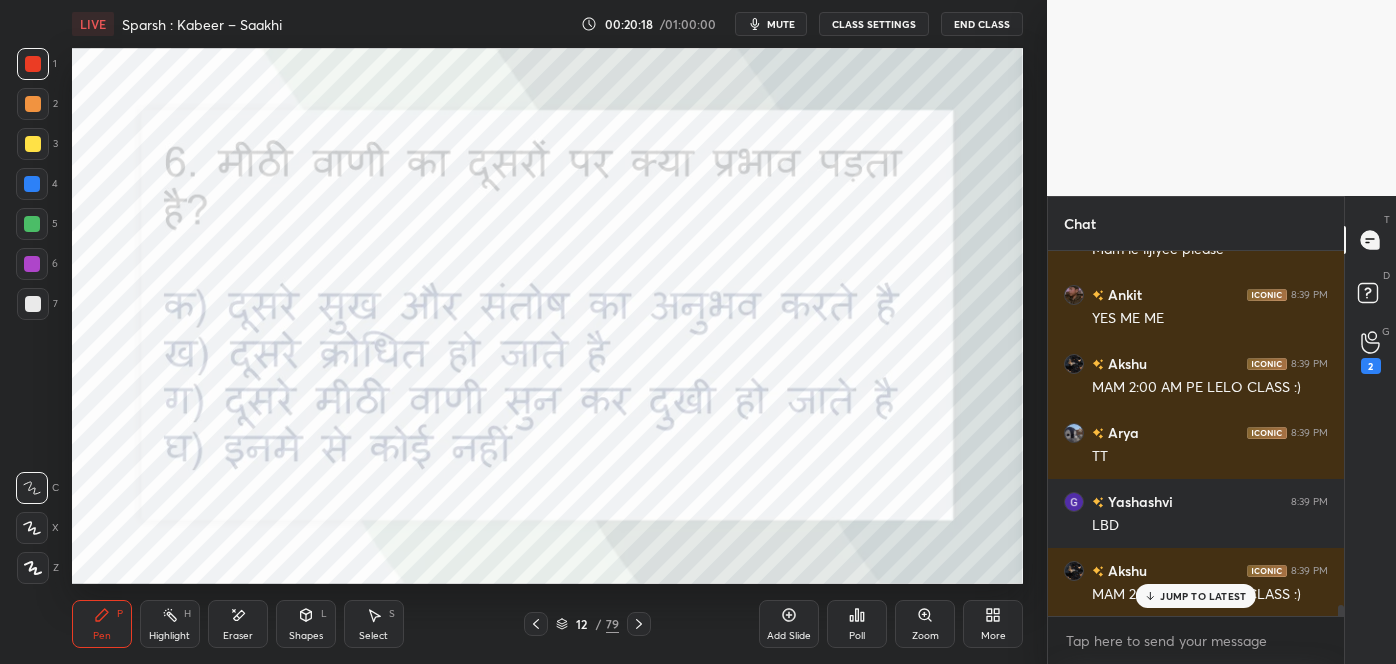 click on "JUMP TO LATEST" at bounding box center [1203, 596] 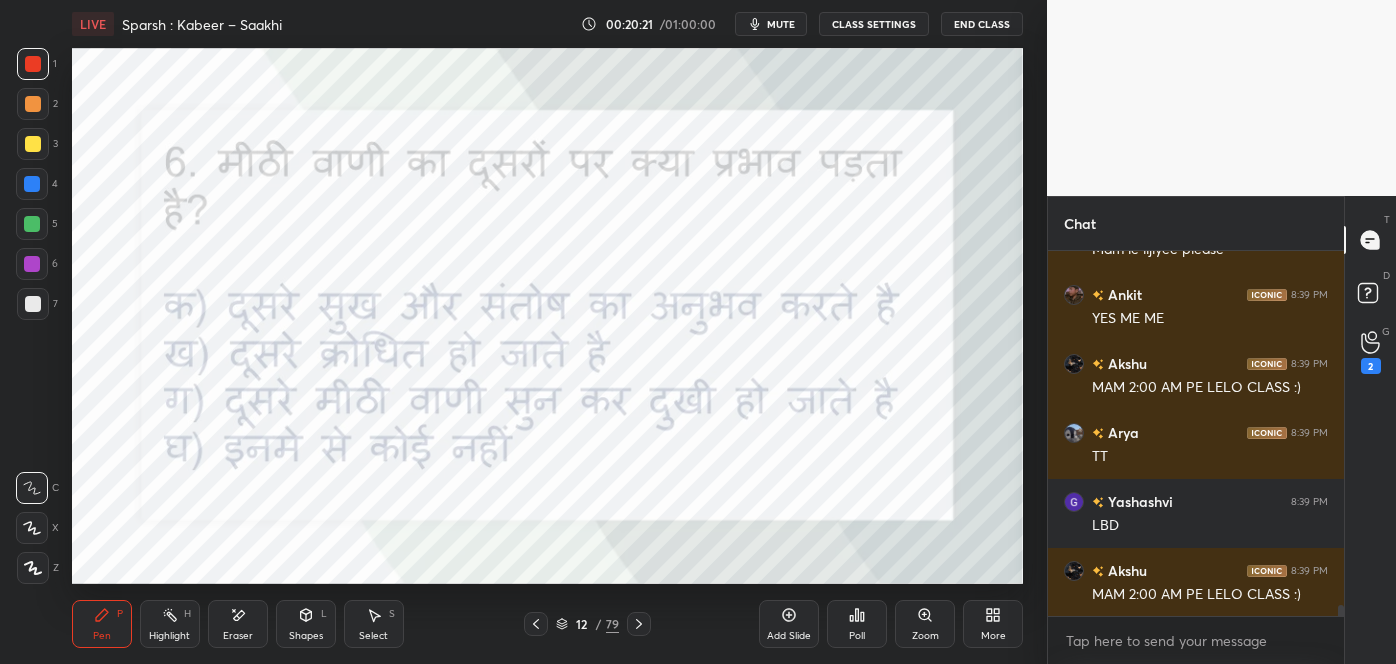 drag, startPoint x: 249, startPoint y: 630, endPoint x: 224, endPoint y: 591, distance: 46.32494 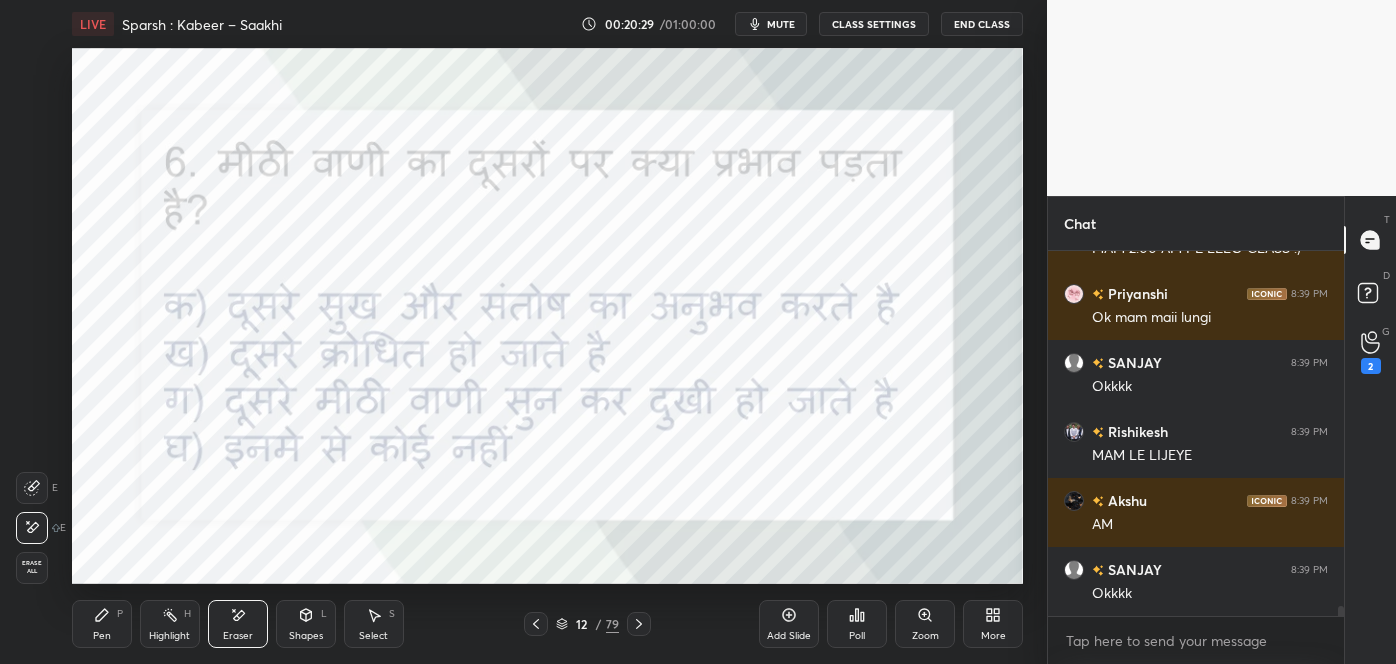 click on "Pen P" at bounding box center (102, 624) 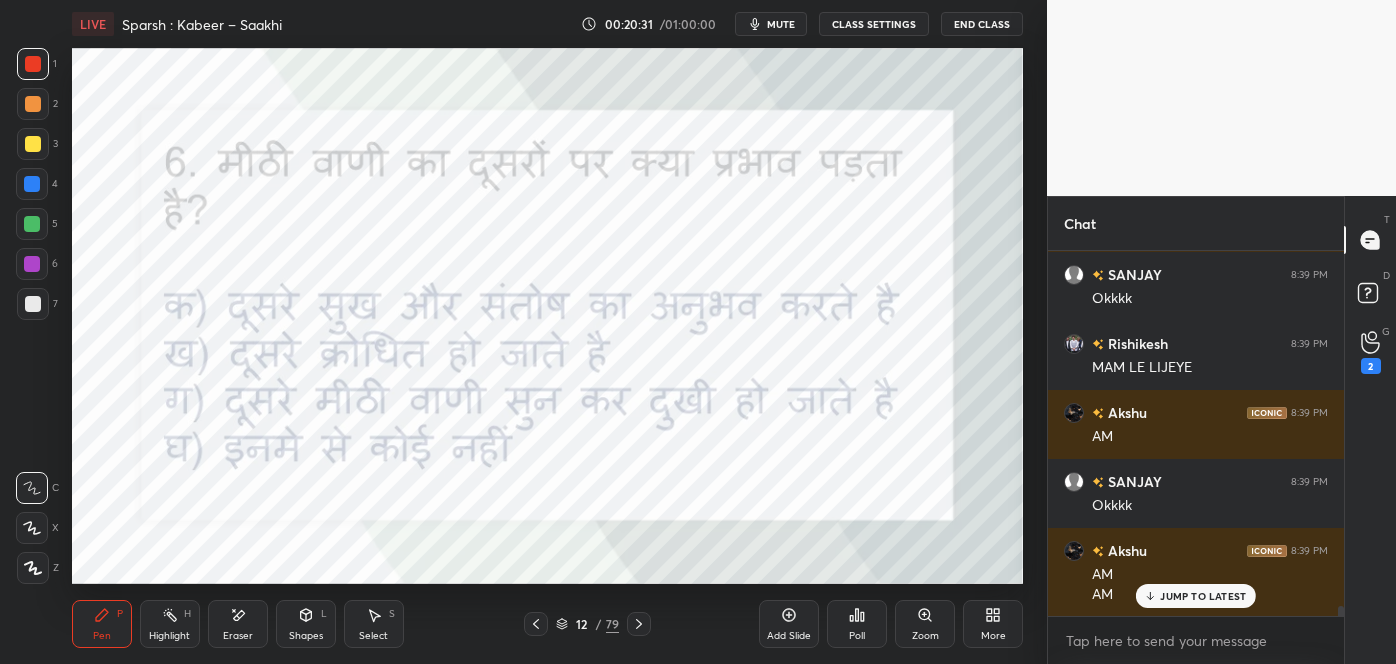click 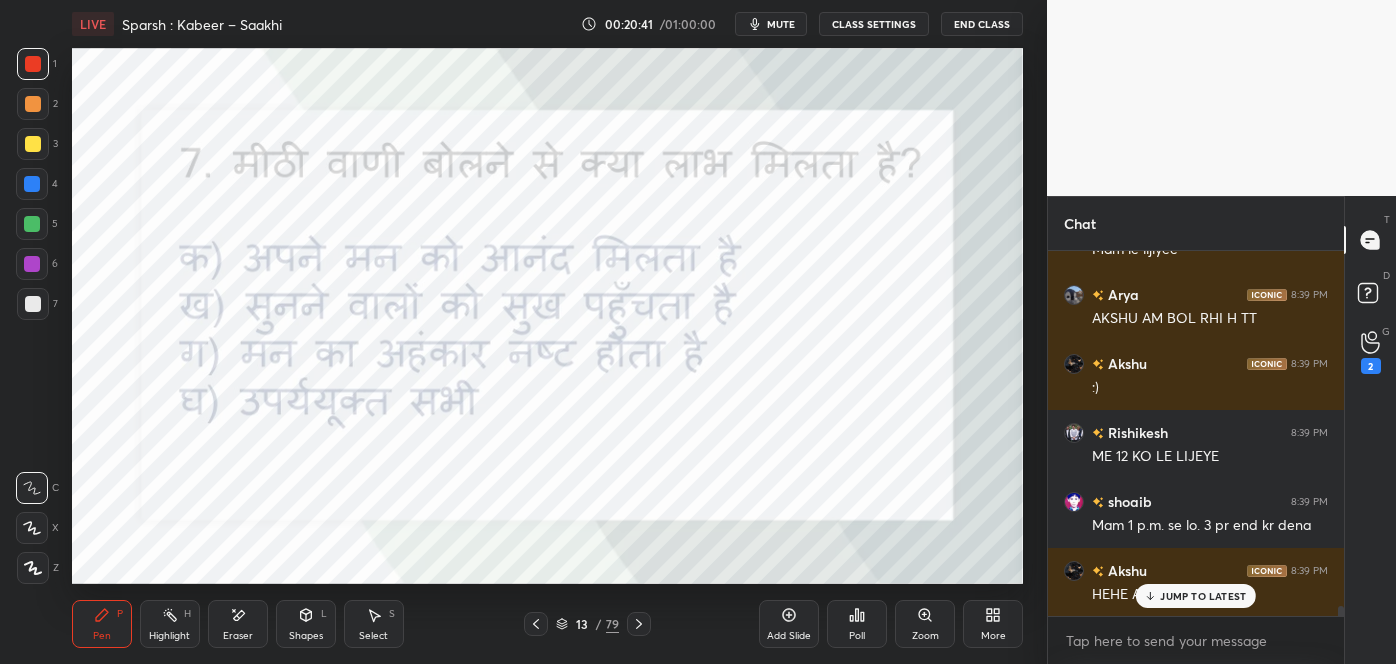 click on "Poll" at bounding box center (857, 624) 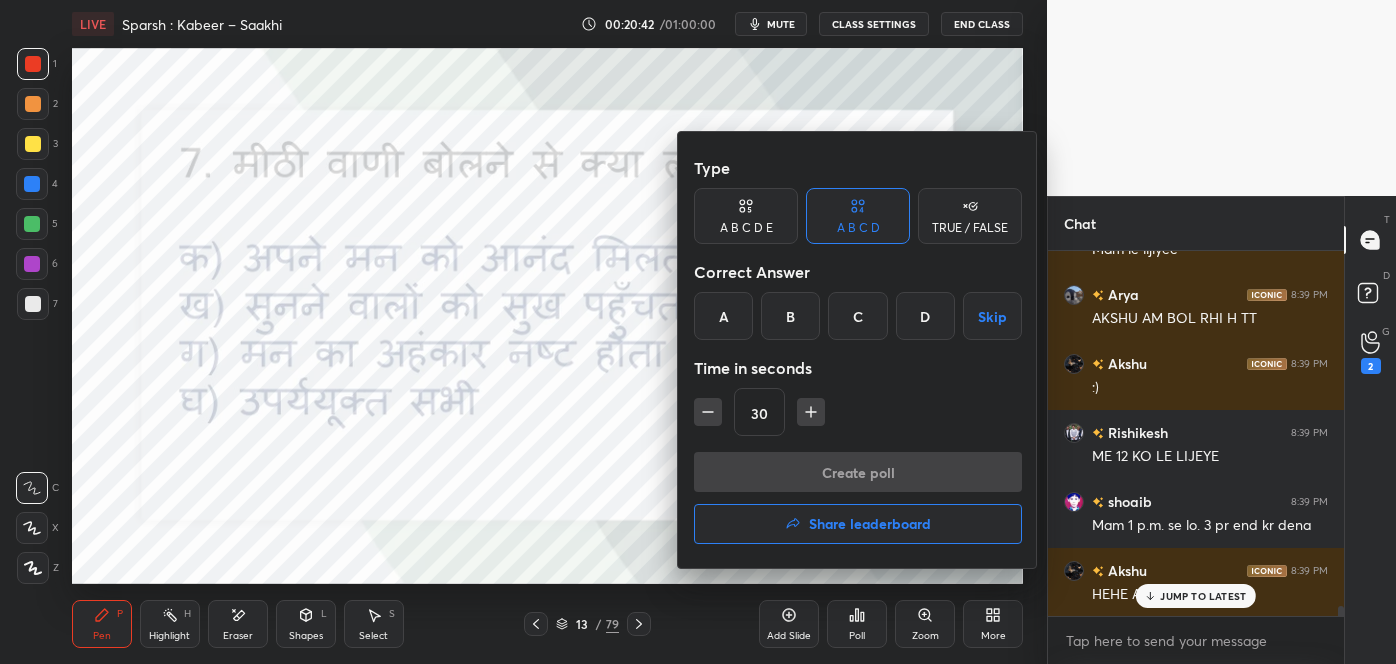 click on "D" at bounding box center (925, 316) 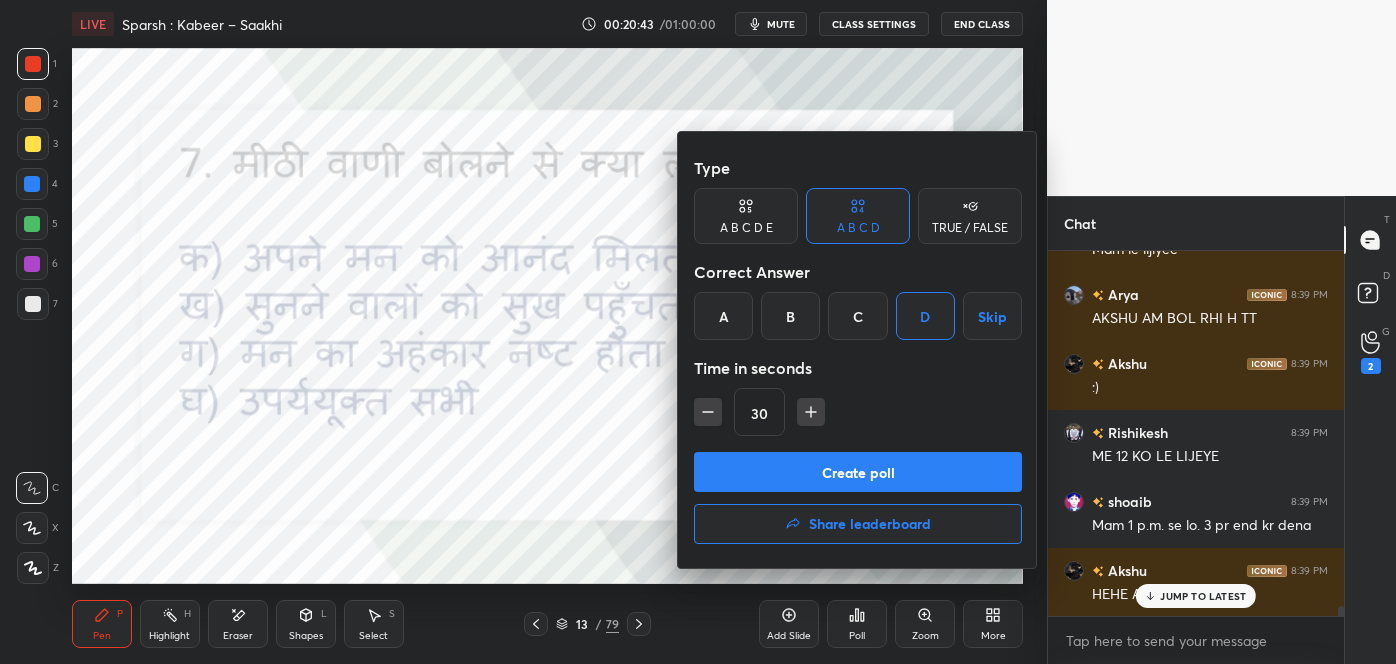 click on "Create poll" at bounding box center (858, 472) 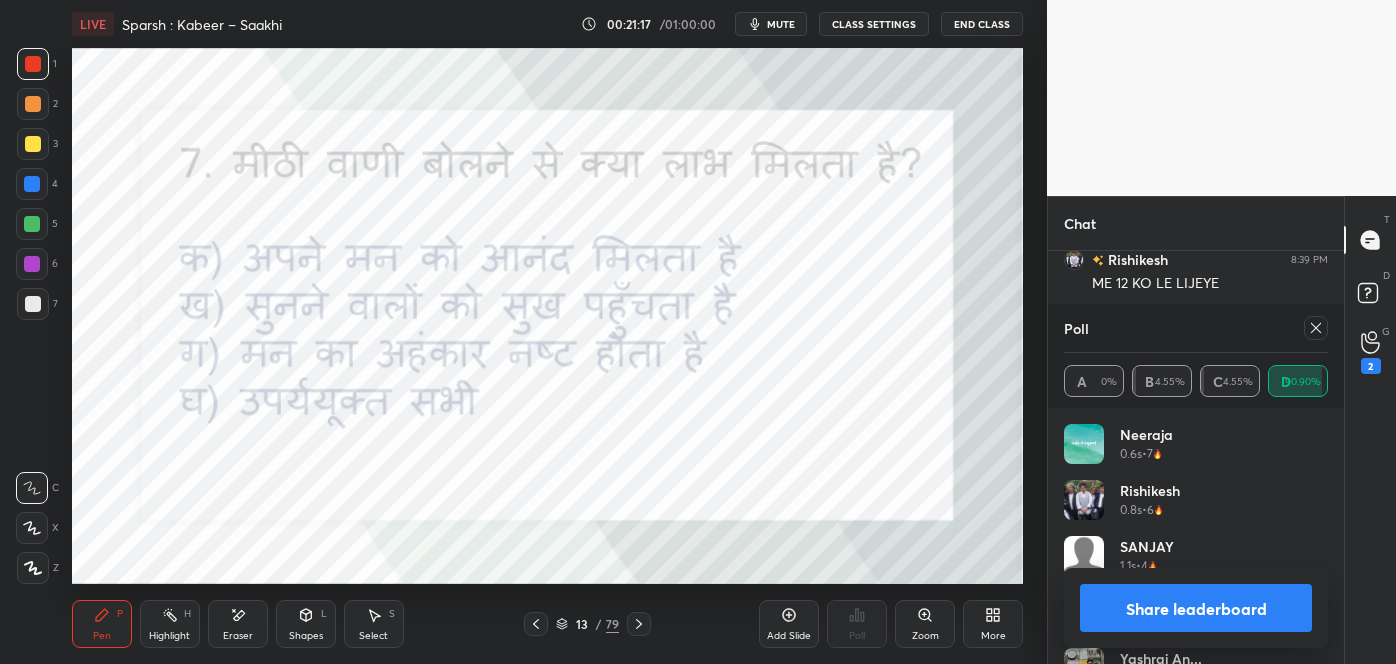 scroll, scrollTop: 13328, scrollLeft: 0, axis: vertical 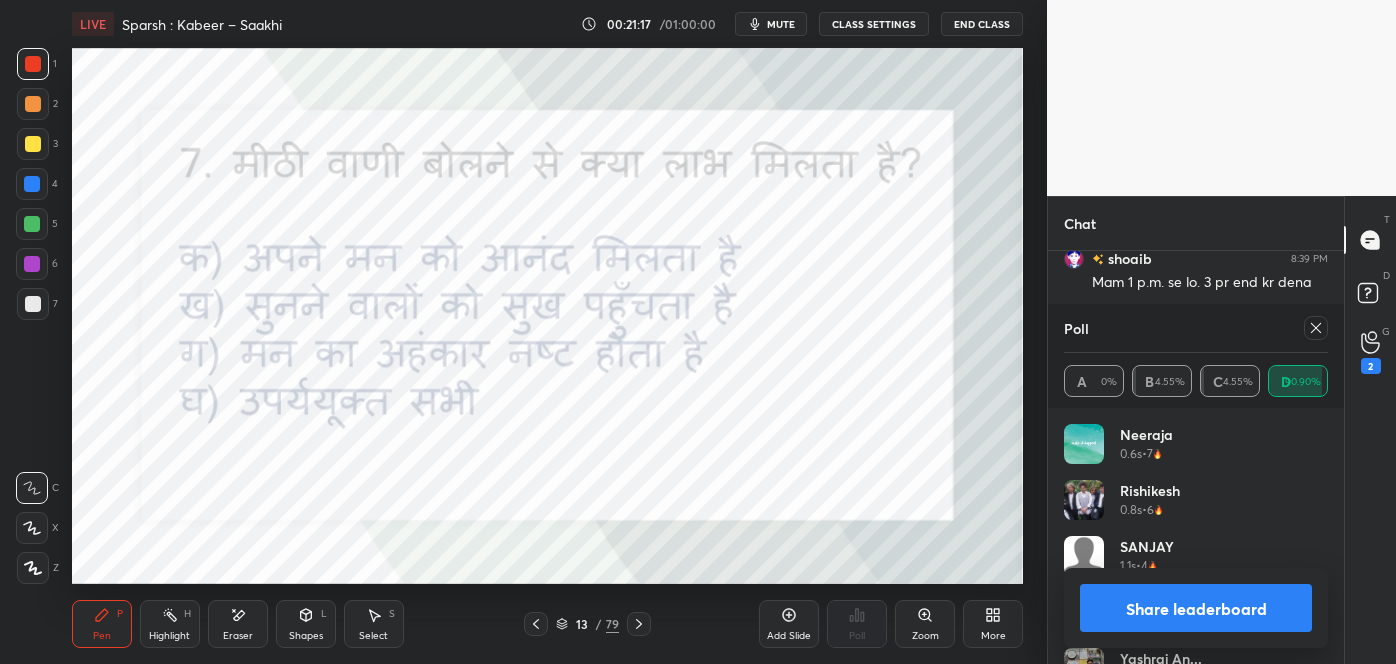 click at bounding box center [1316, 328] 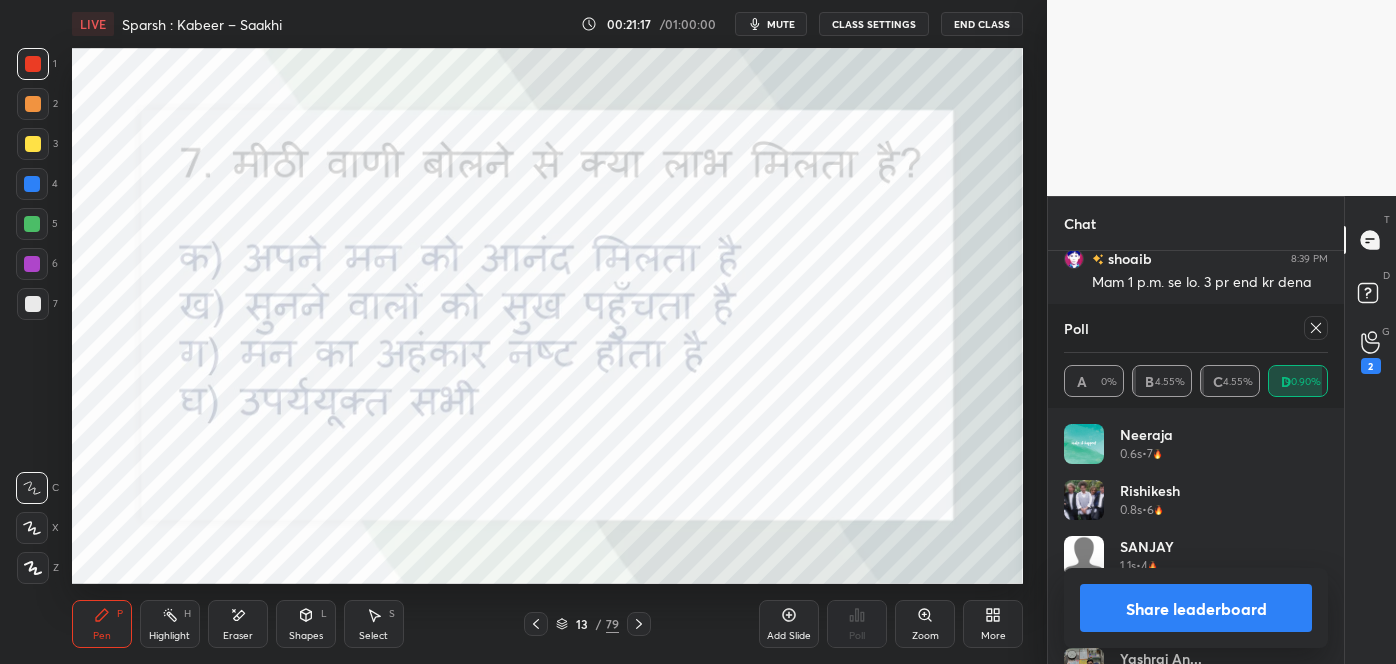 scroll, scrollTop: 151, scrollLeft: 258, axis: both 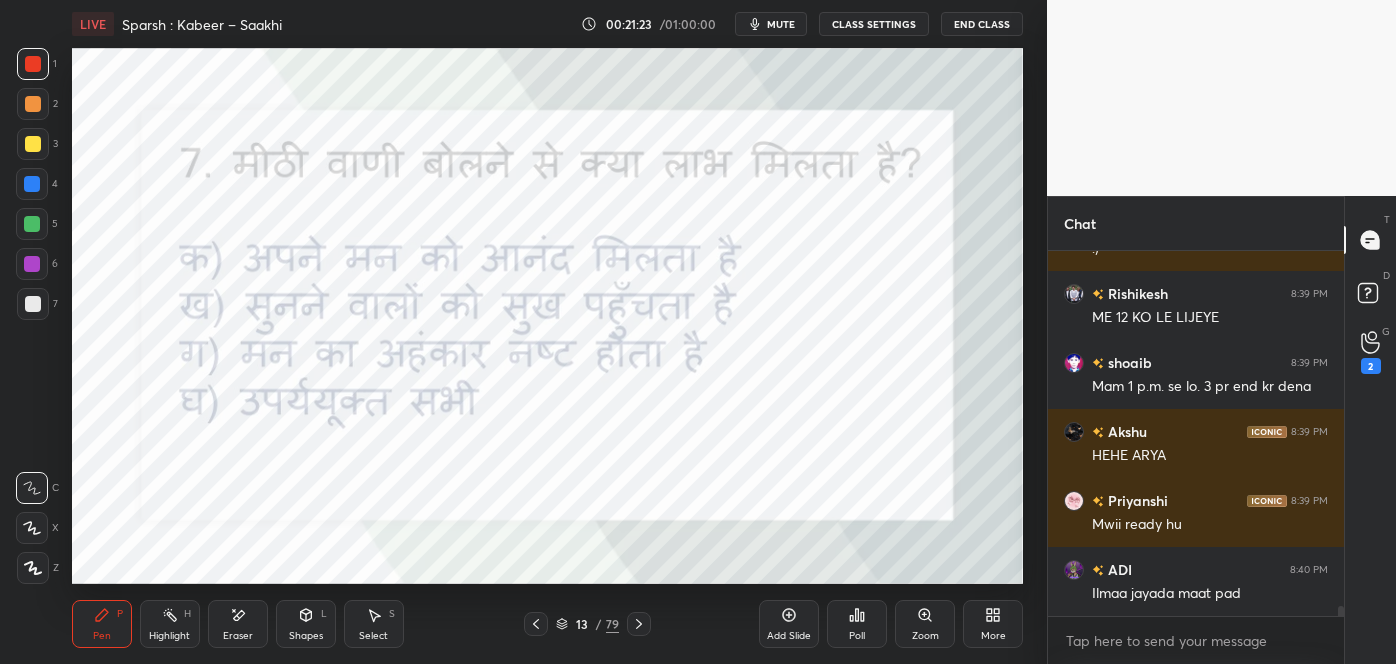 click 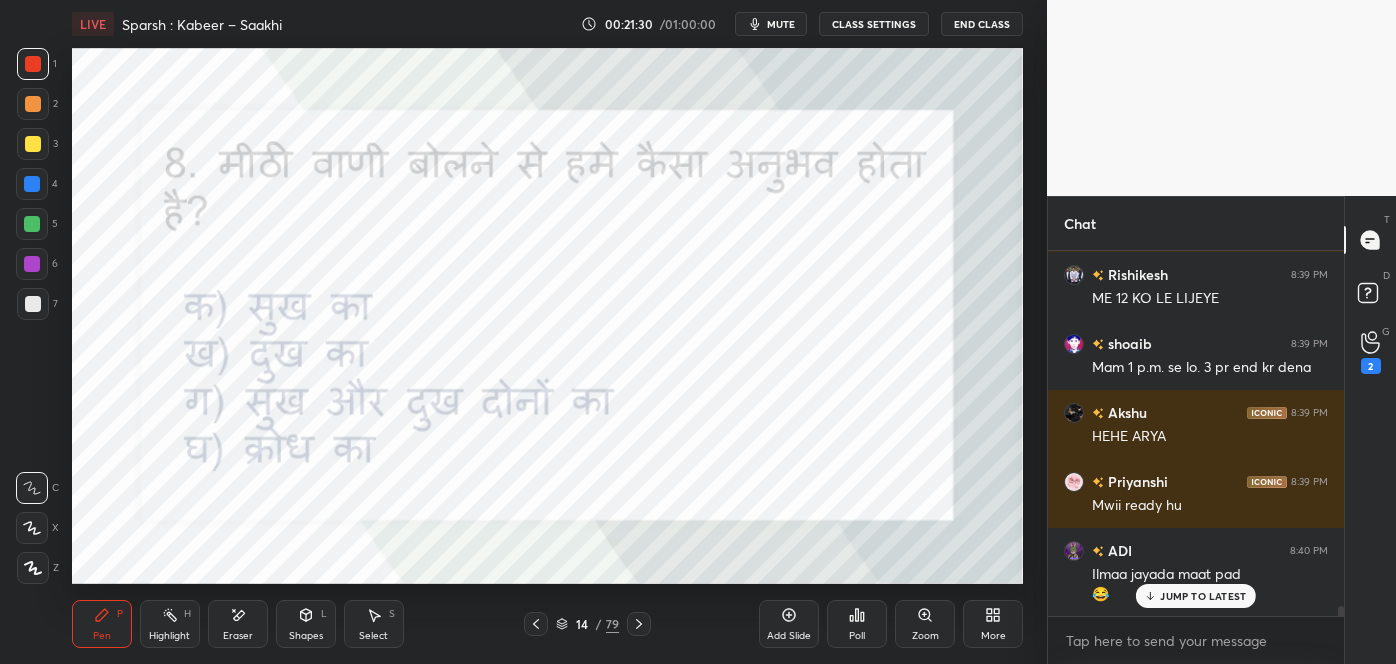 click on "Poll" at bounding box center [857, 624] 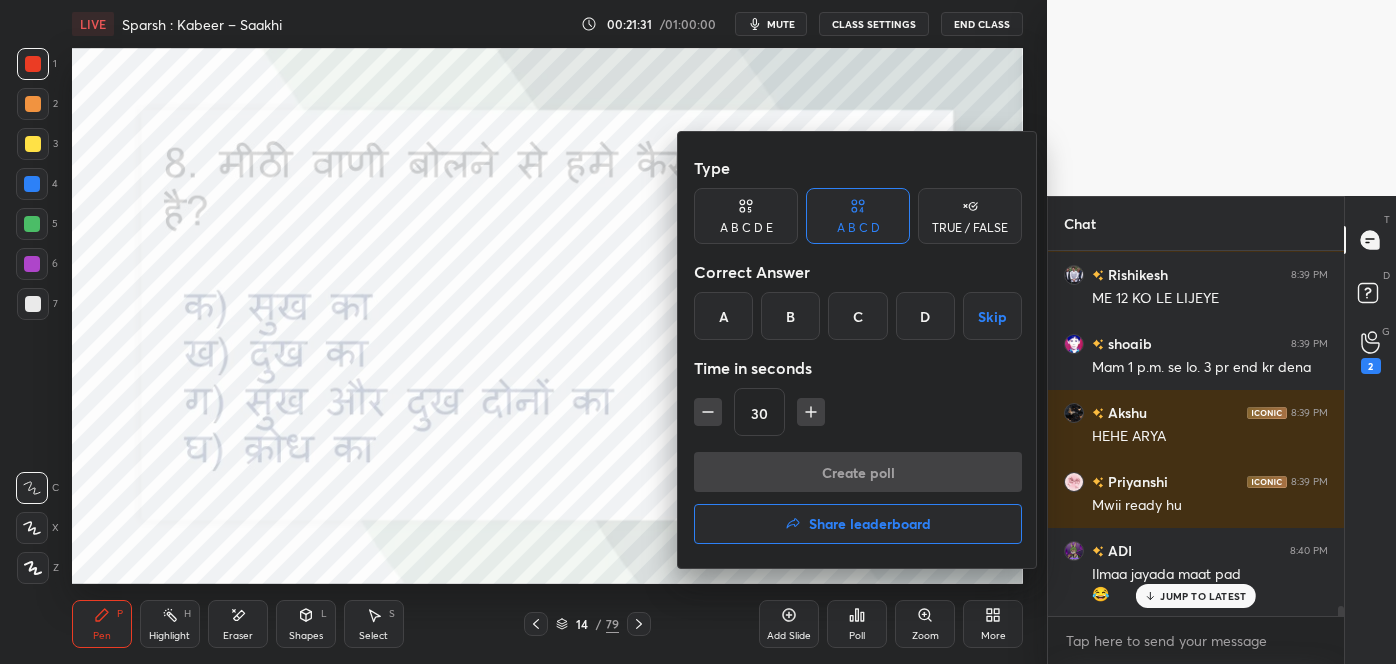 click on "A" at bounding box center (723, 316) 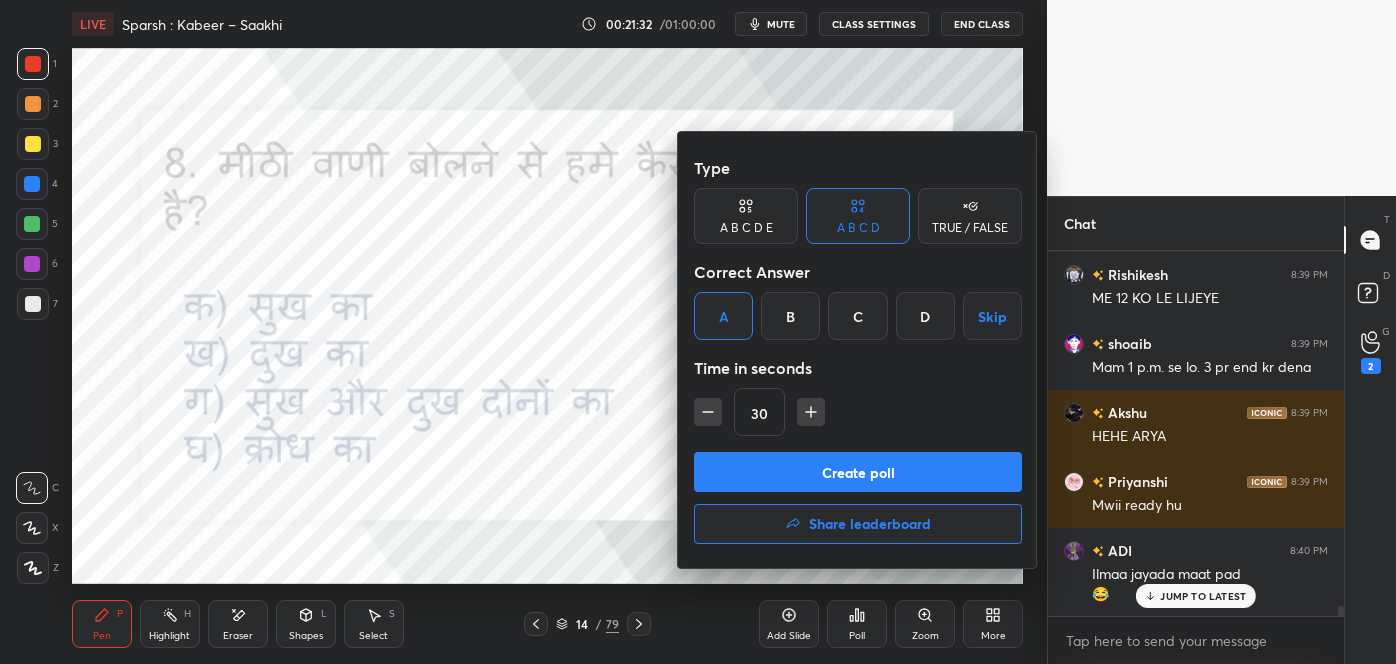 click on "Create poll" at bounding box center (858, 472) 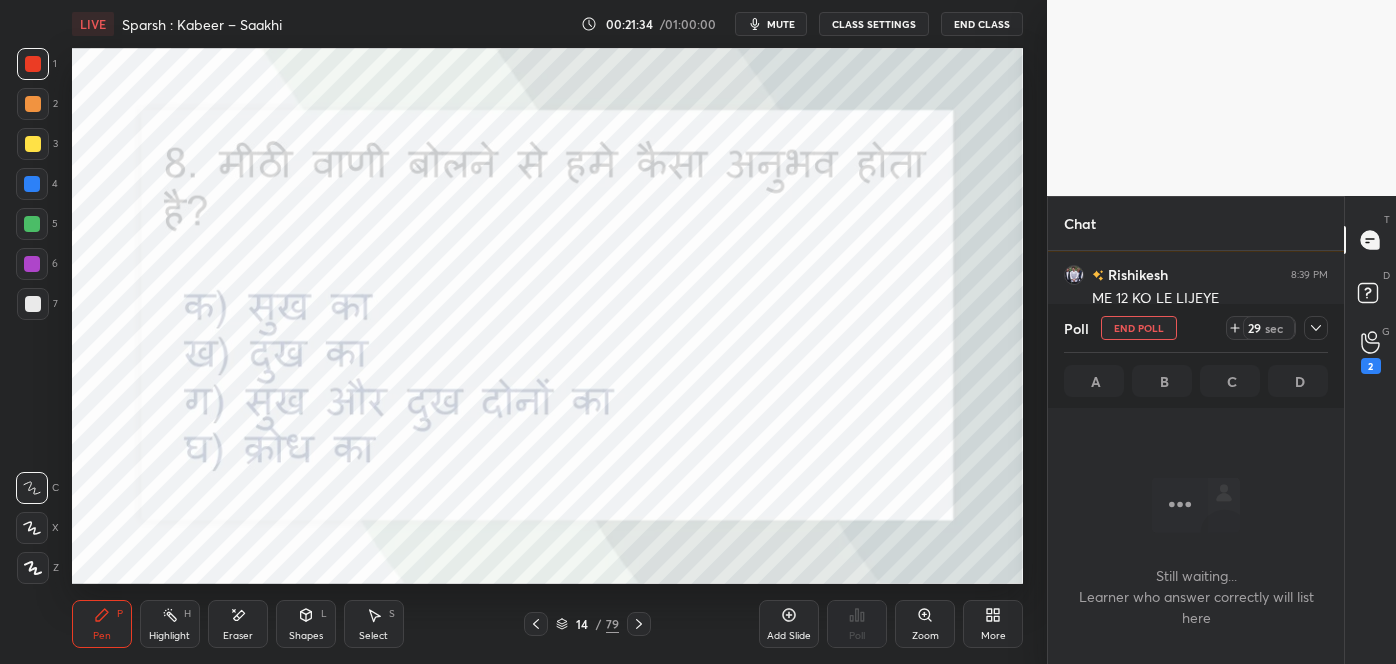 click at bounding box center (639, 624) 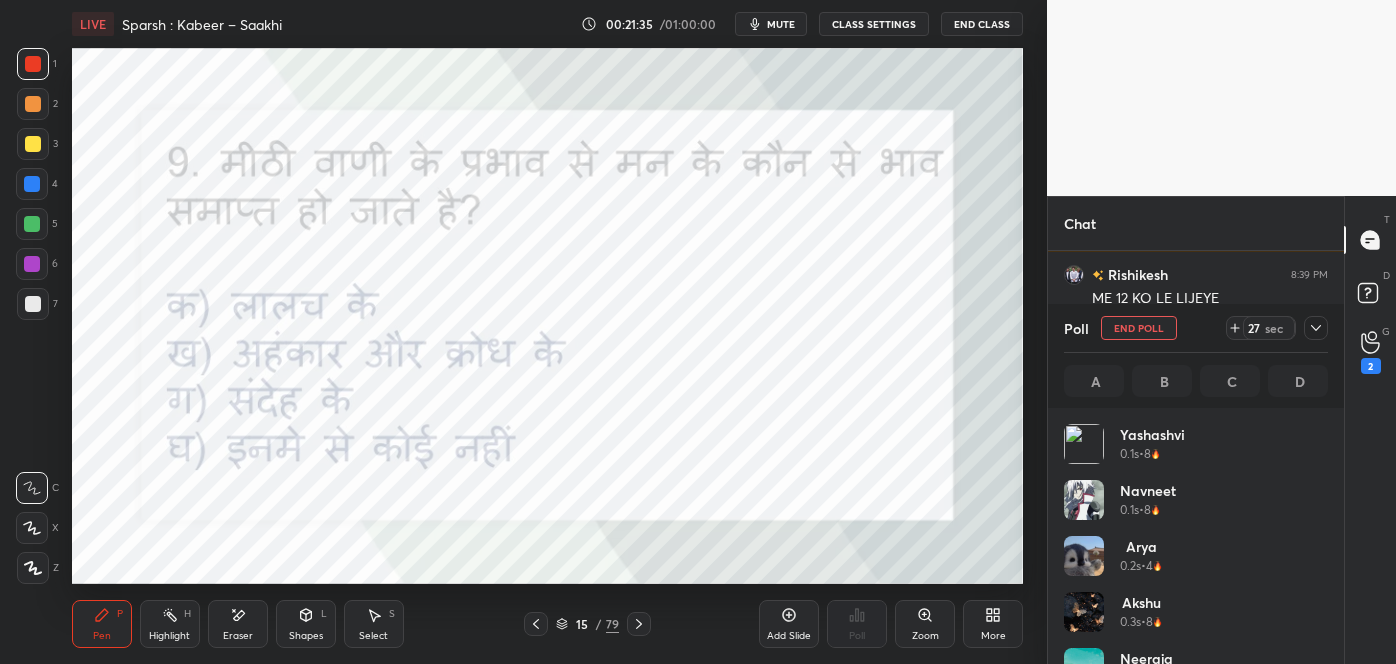 click 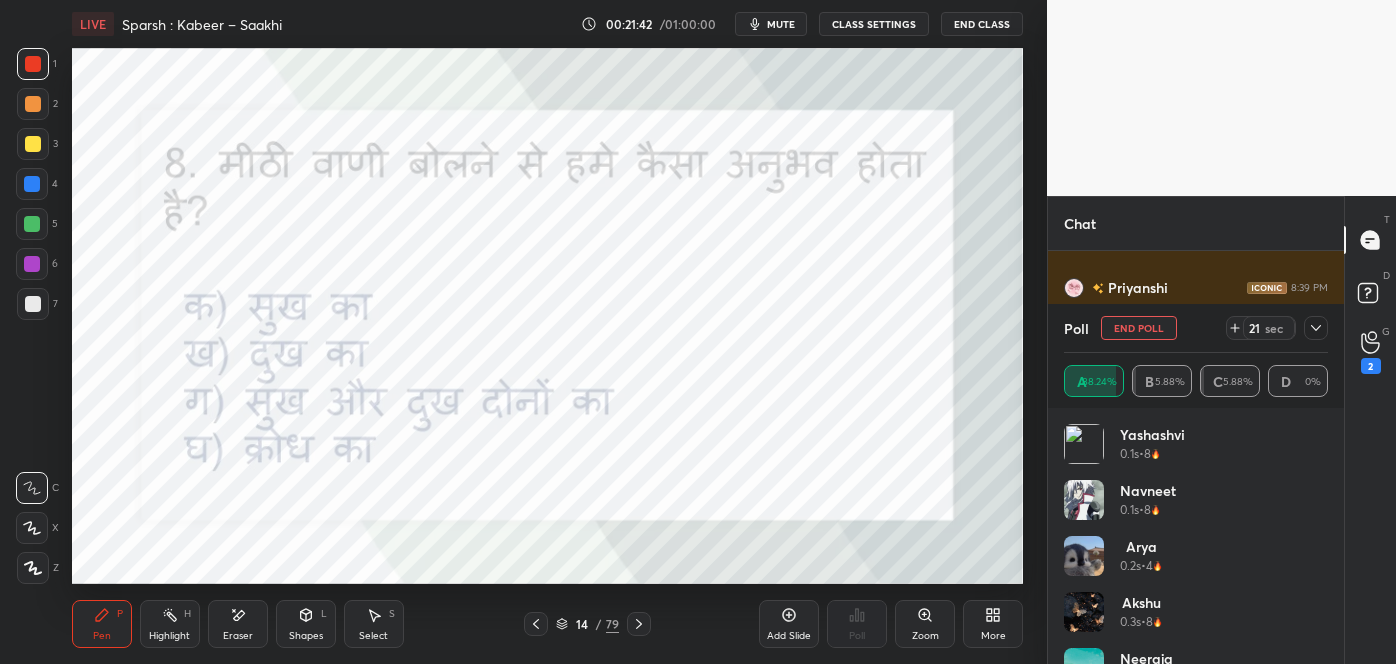 click on "End Poll" at bounding box center [1139, 328] 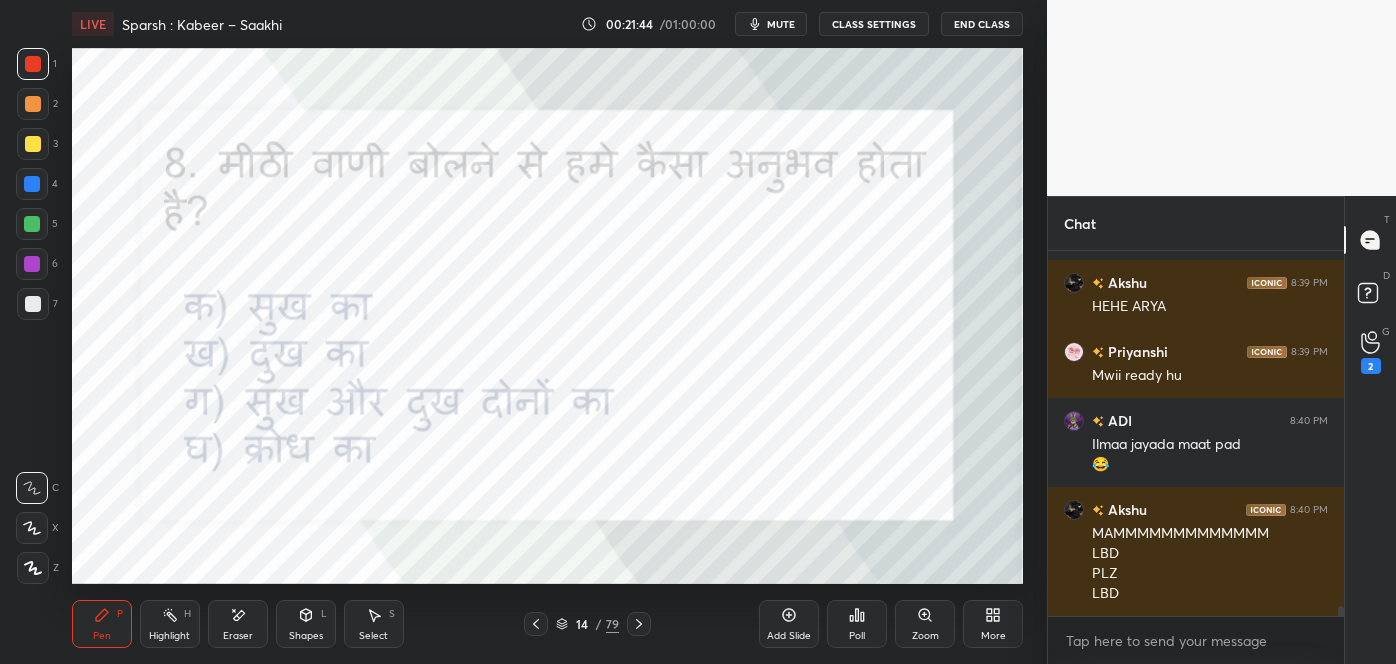 click on "Poll" at bounding box center [857, 624] 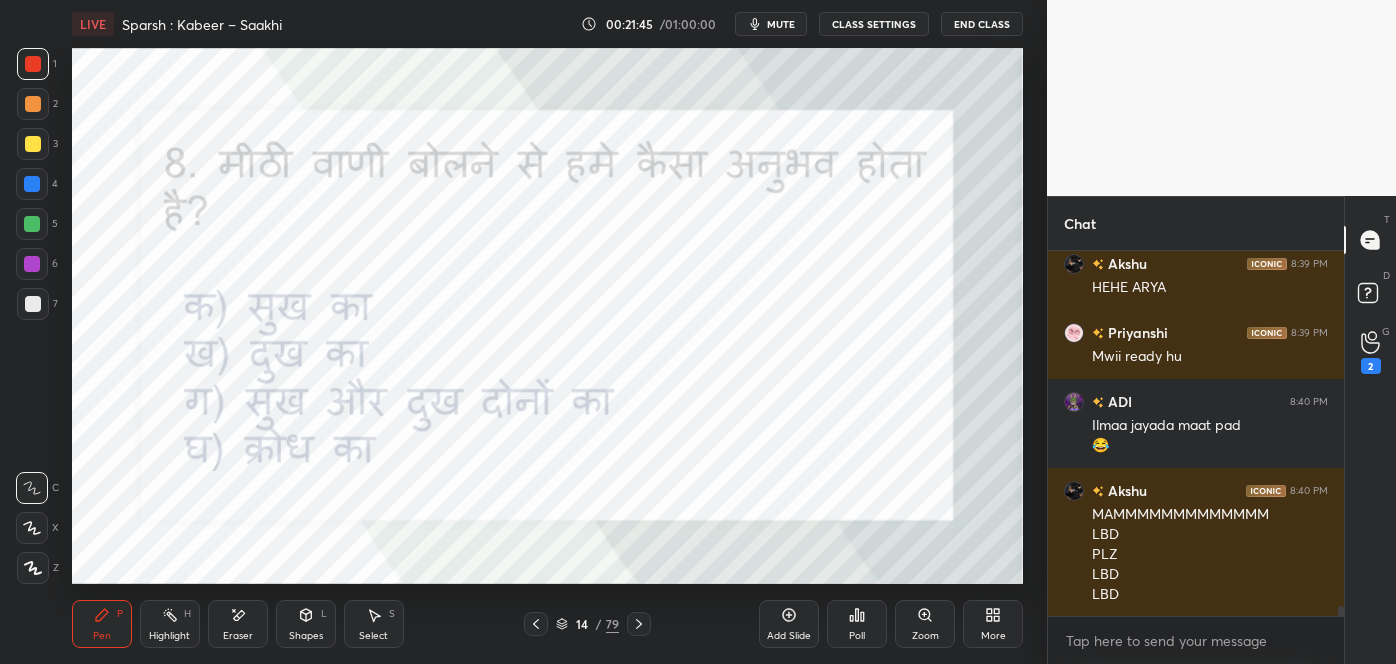 click 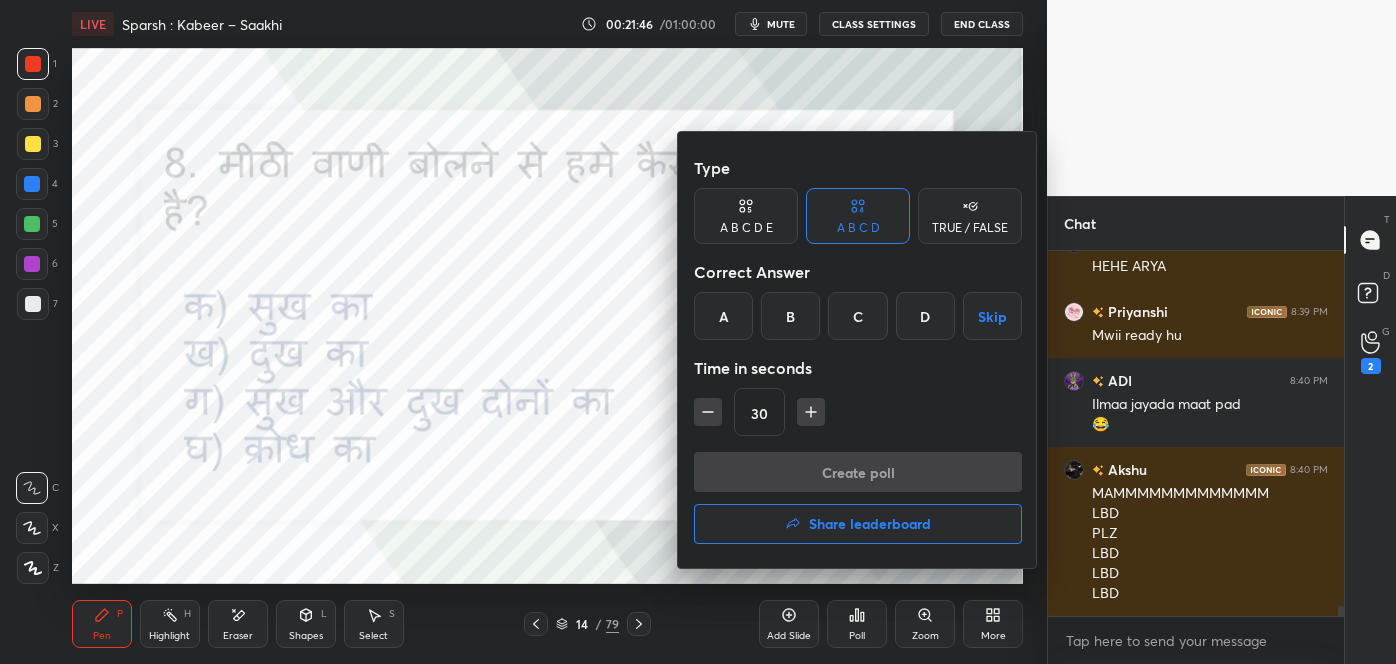click 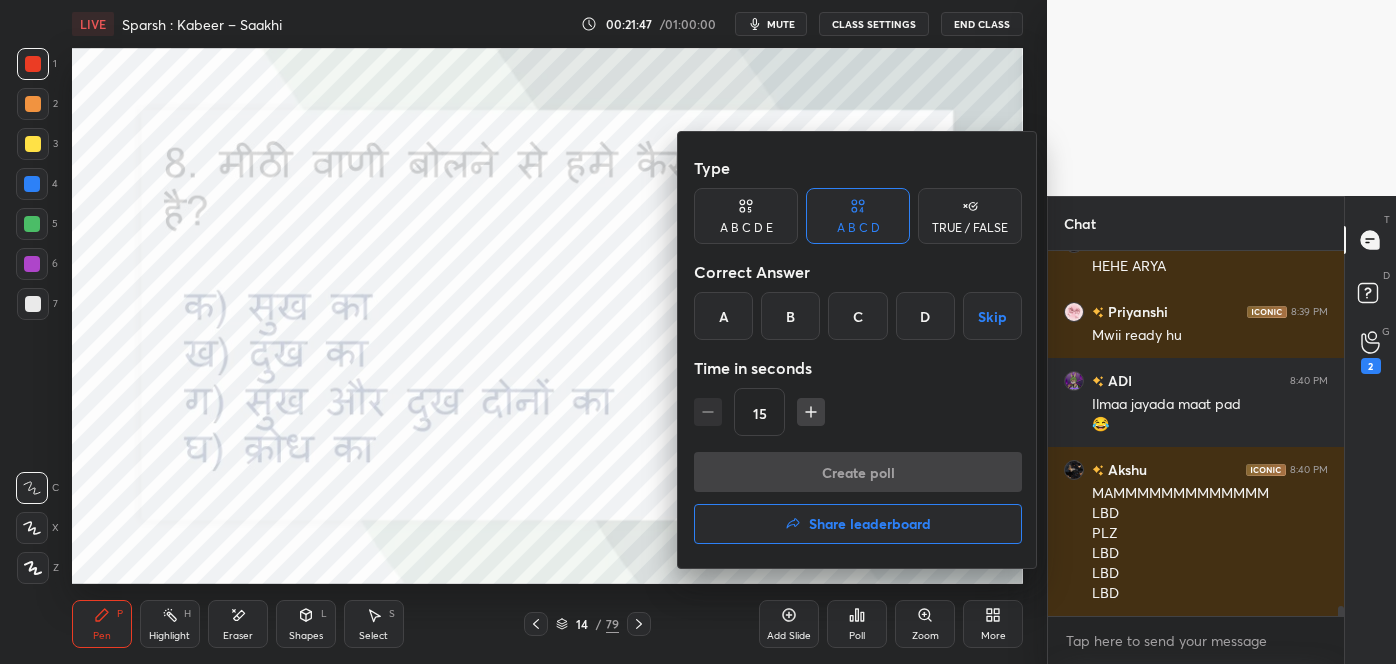 click at bounding box center (698, 332) 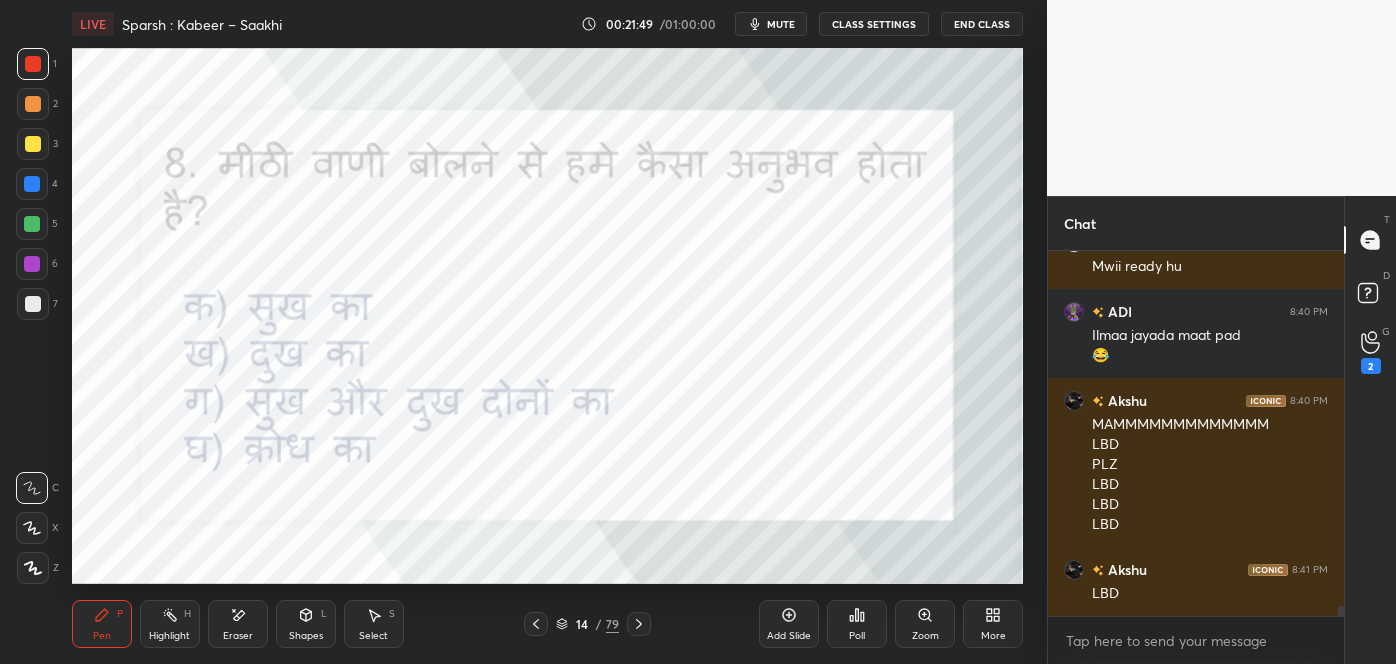 click on "14 / 79" at bounding box center [587, 624] 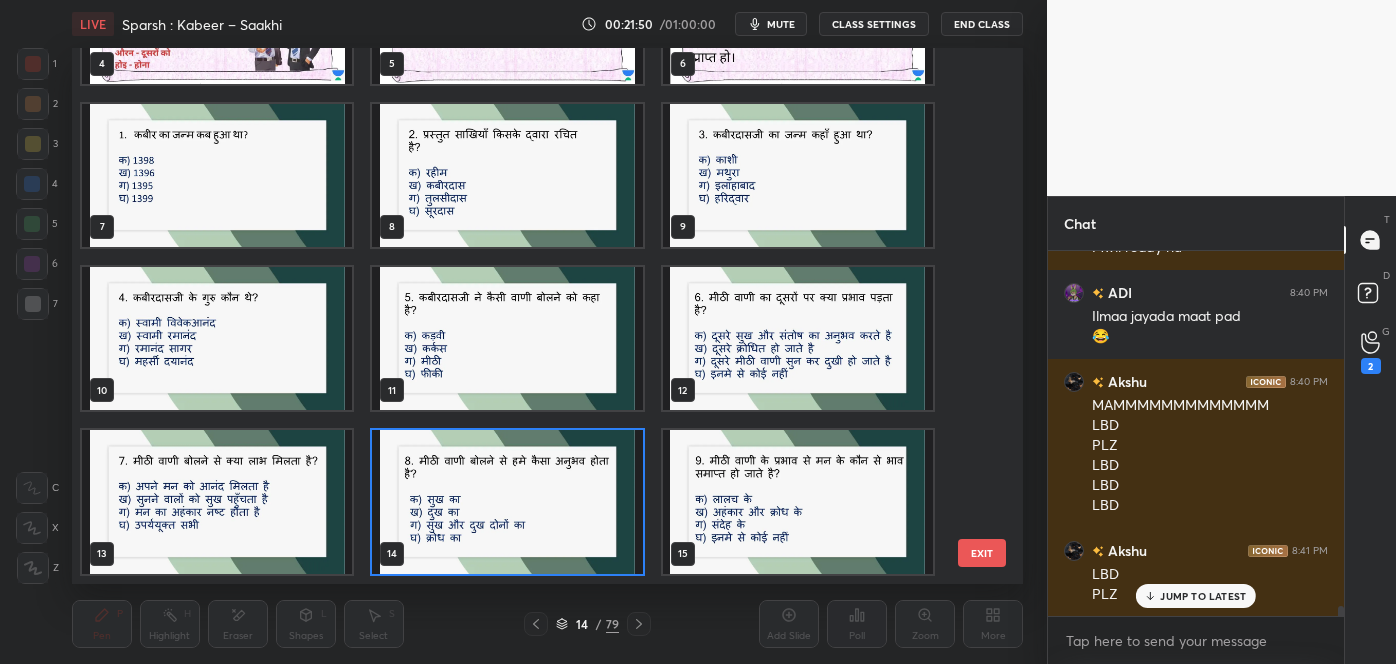 click on "EXIT" at bounding box center (982, 553) 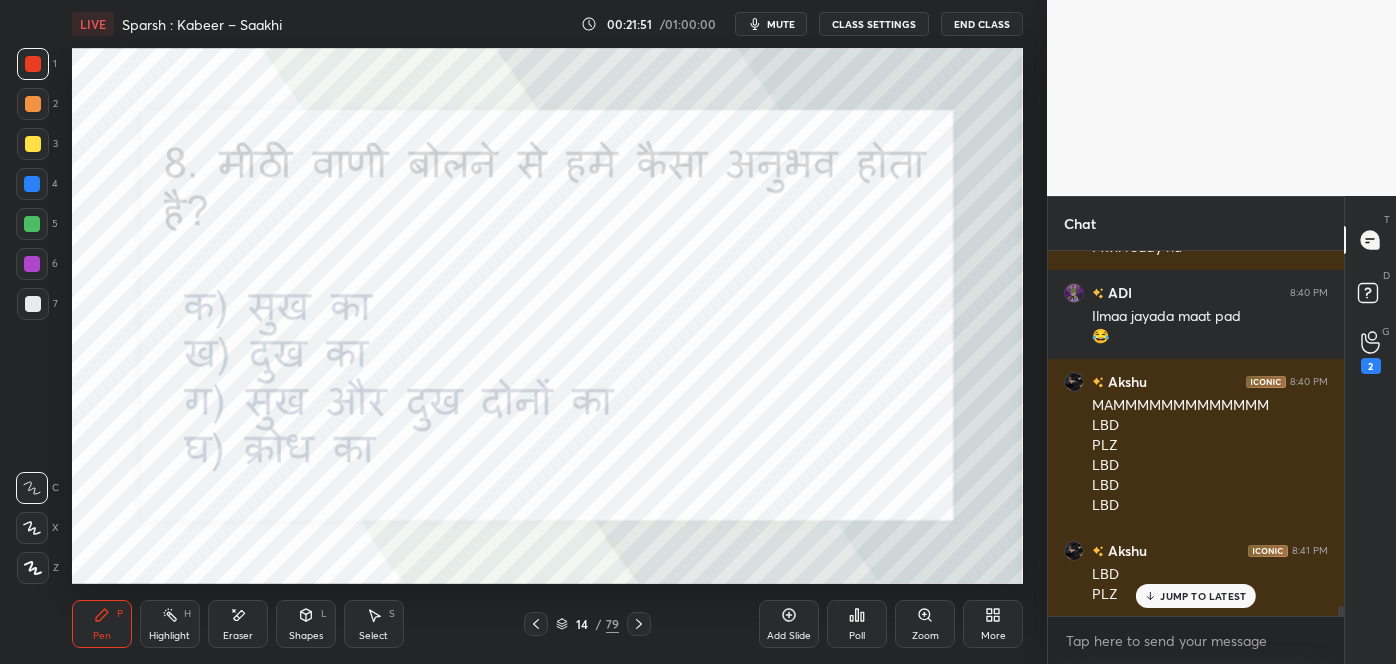click on "Poll" at bounding box center [857, 624] 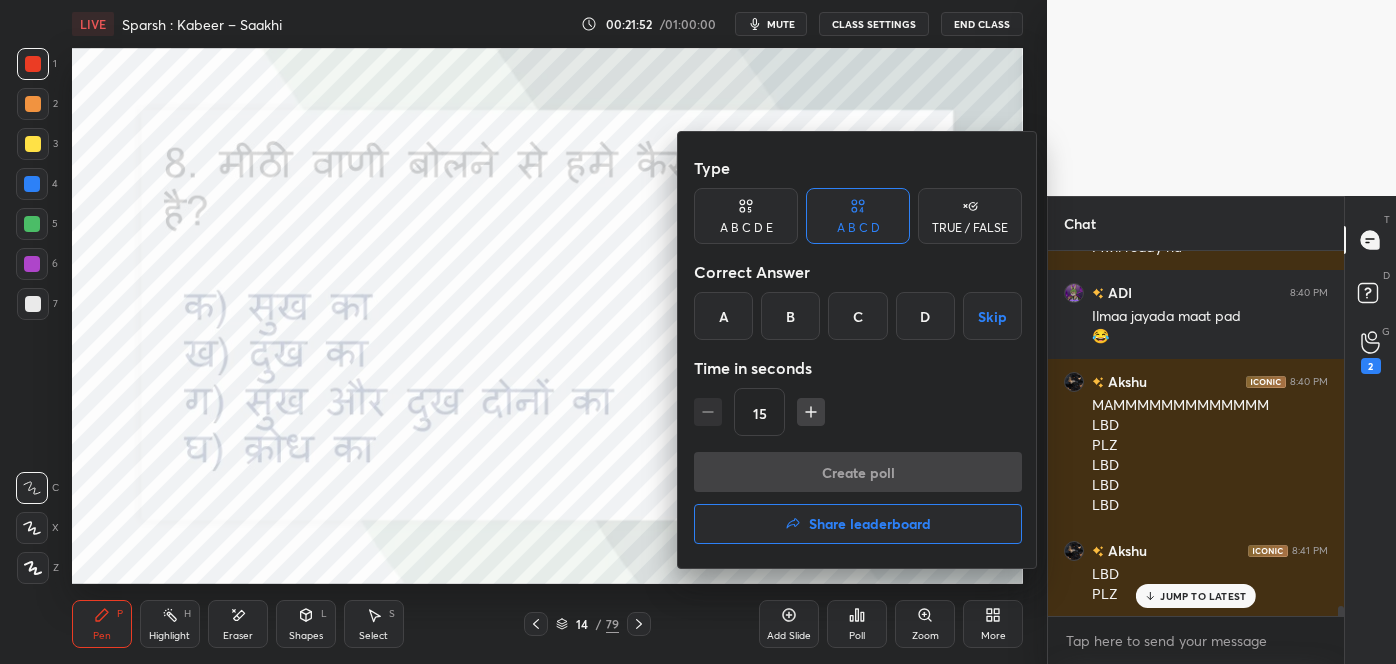 click on "Share leaderboard" at bounding box center [858, 524] 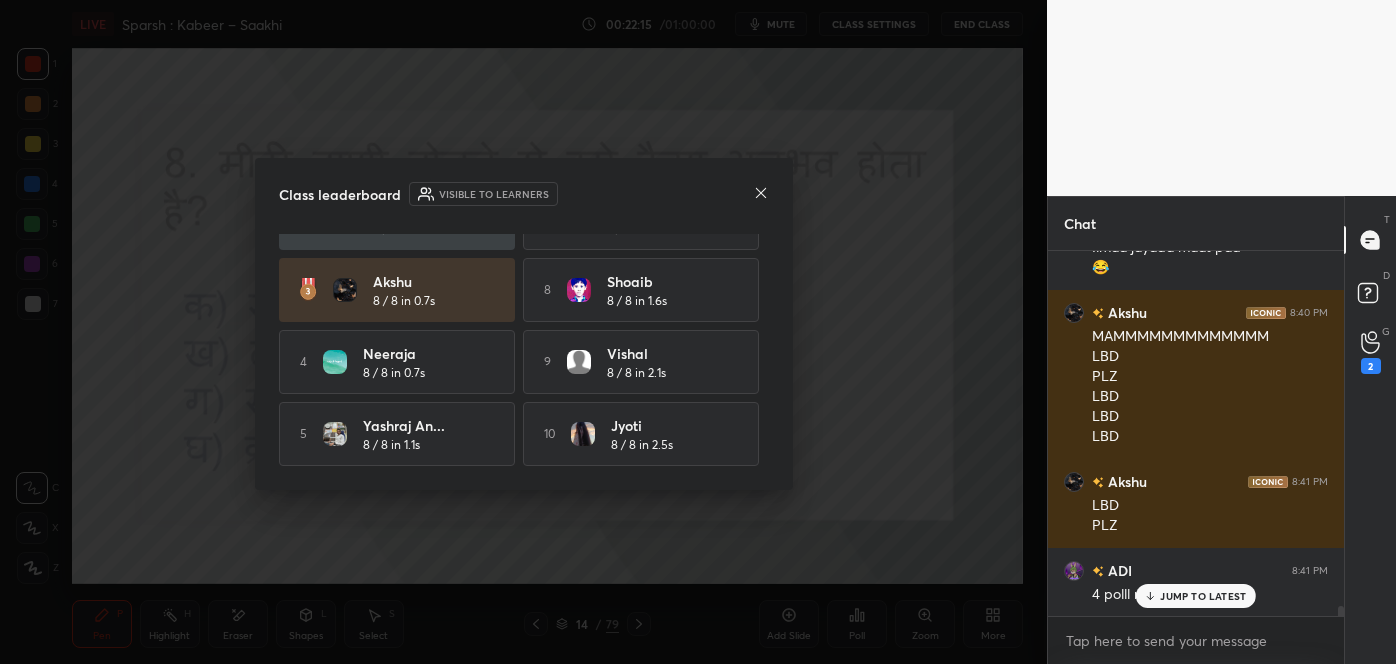 click on "JUMP TO LATEST" at bounding box center [1196, 596] 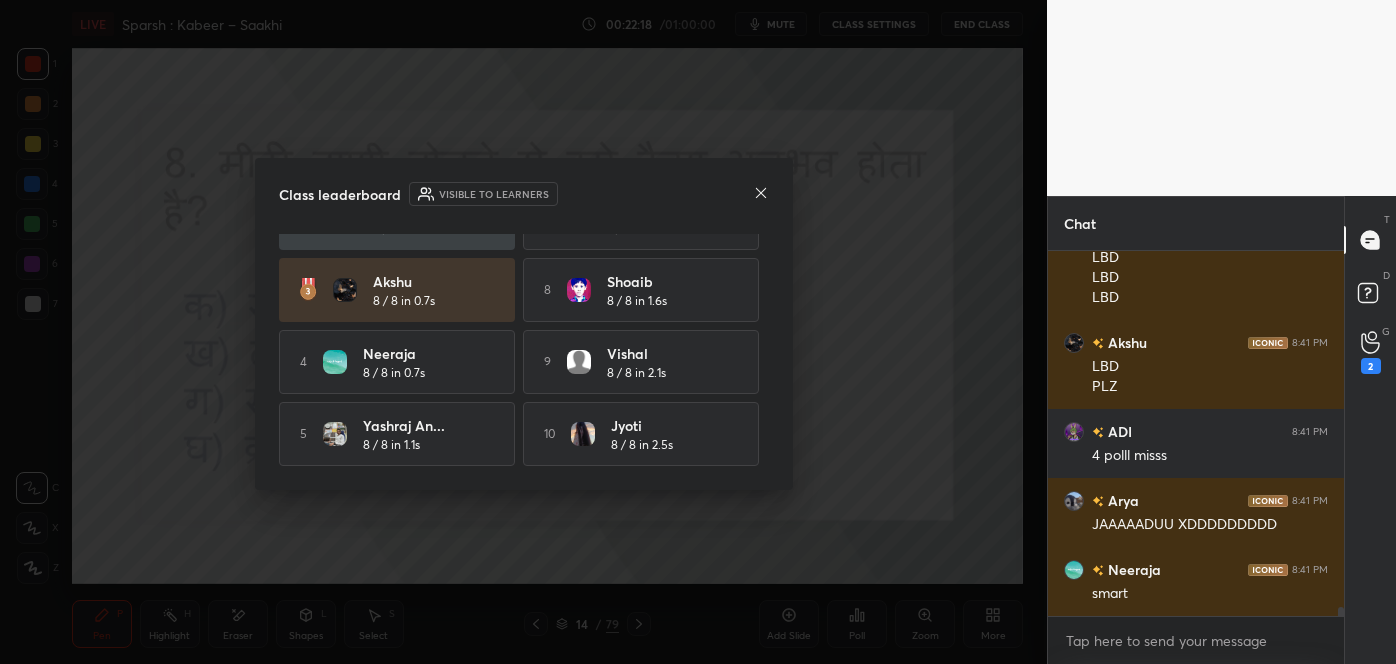 click 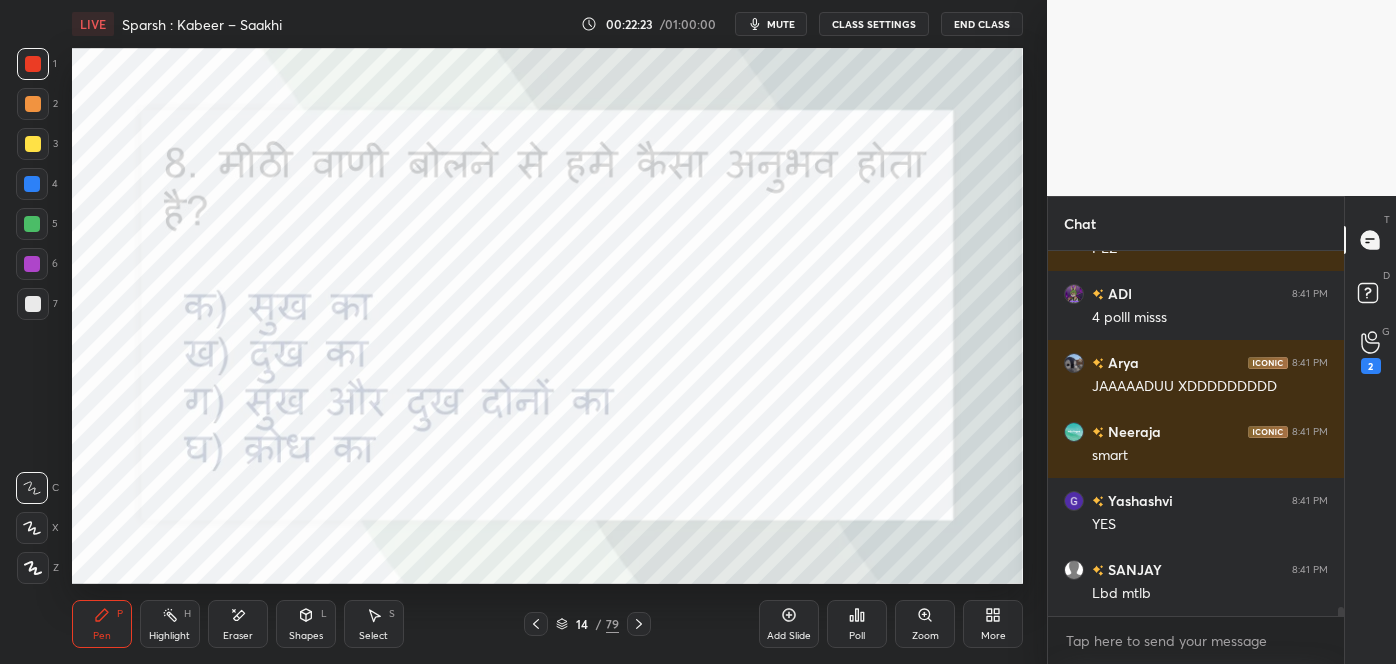 click 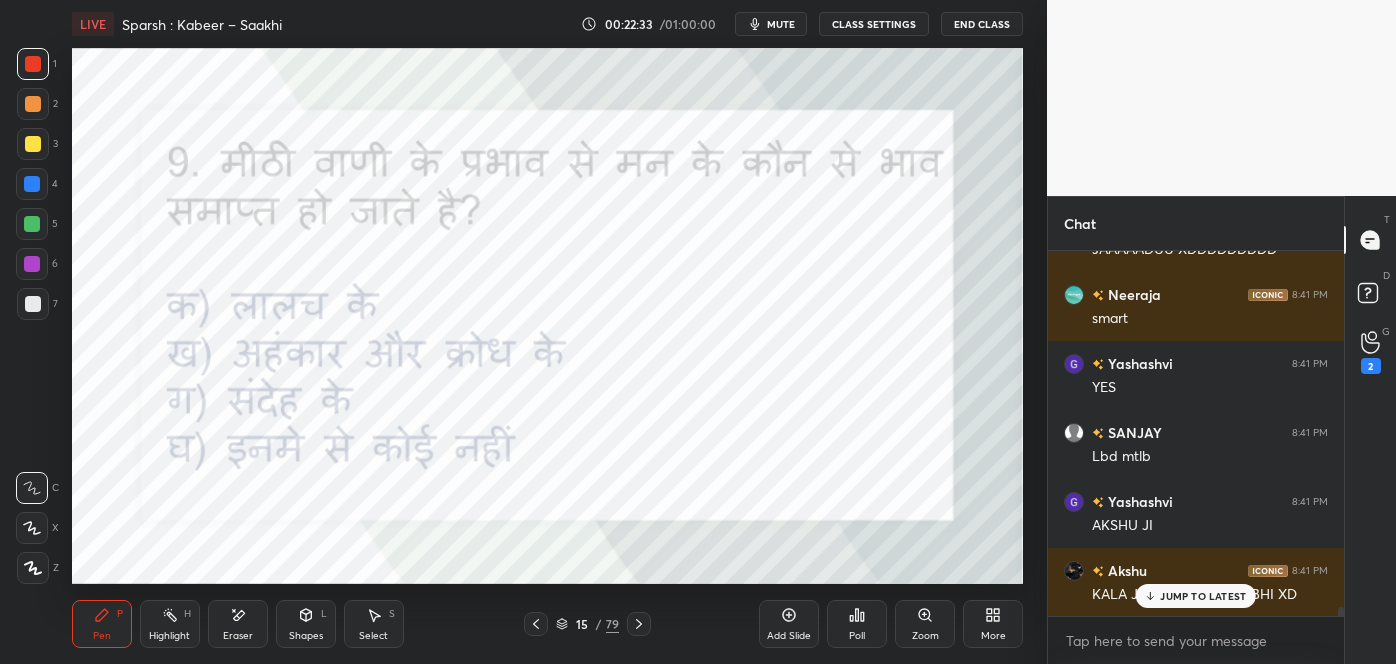 click on "Poll" at bounding box center [857, 624] 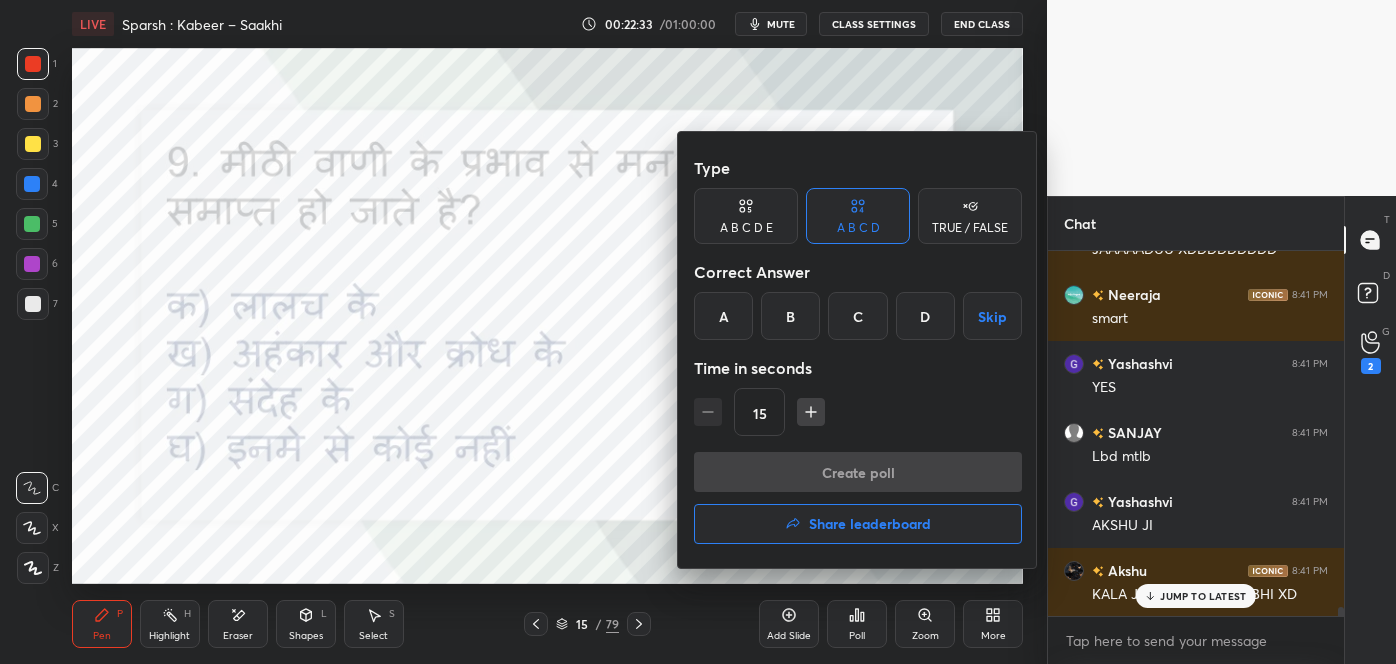 click on "B" at bounding box center [790, 316] 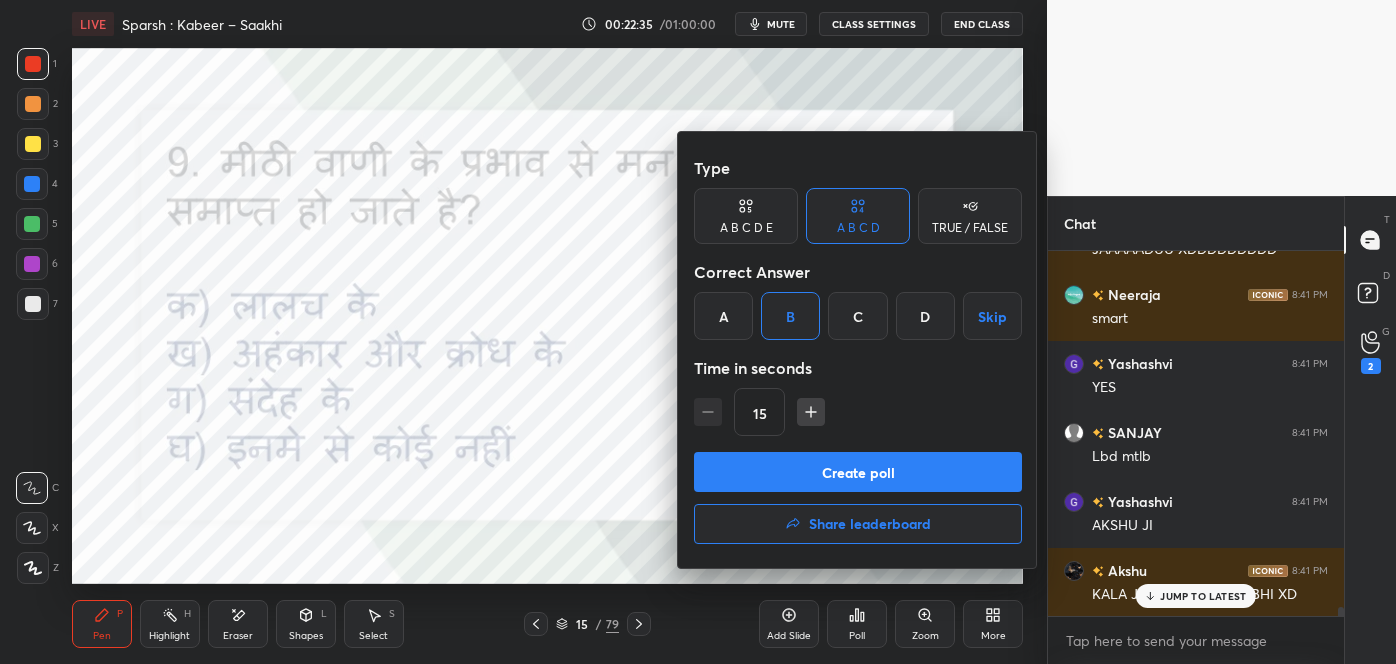 click on "Create poll" at bounding box center (858, 472) 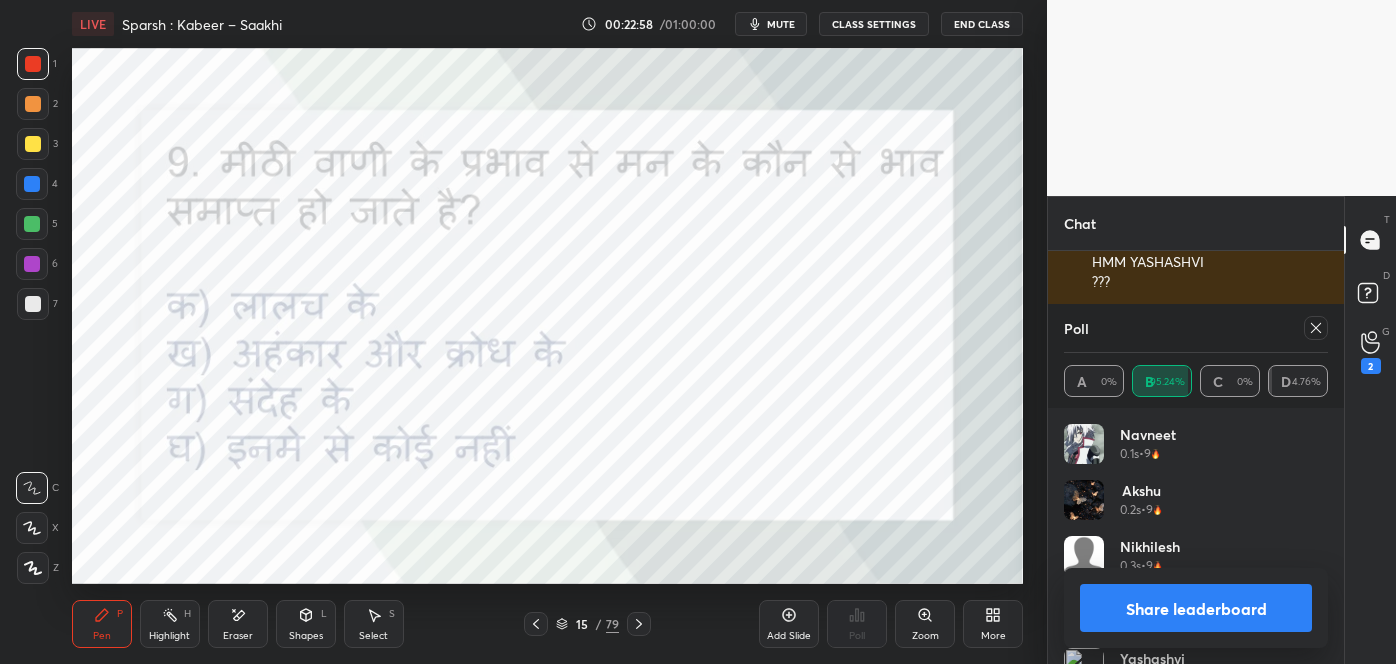 click 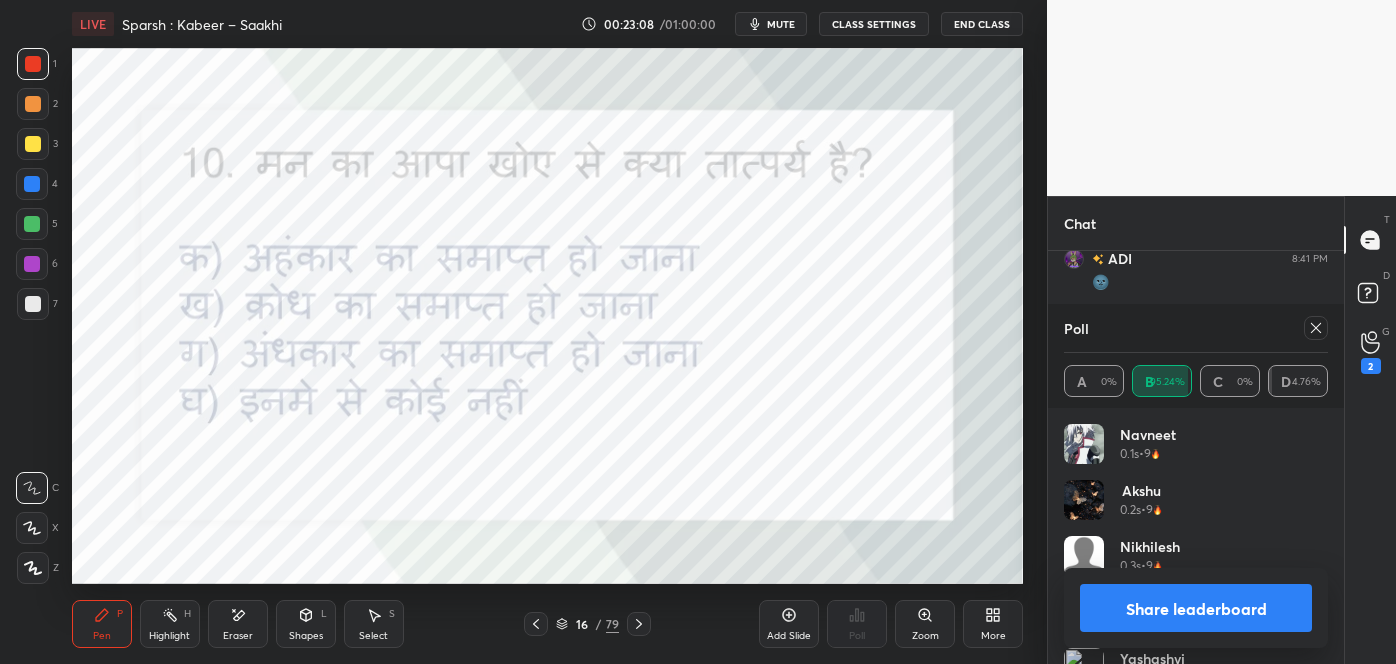 click at bounding box center (1316, 328) 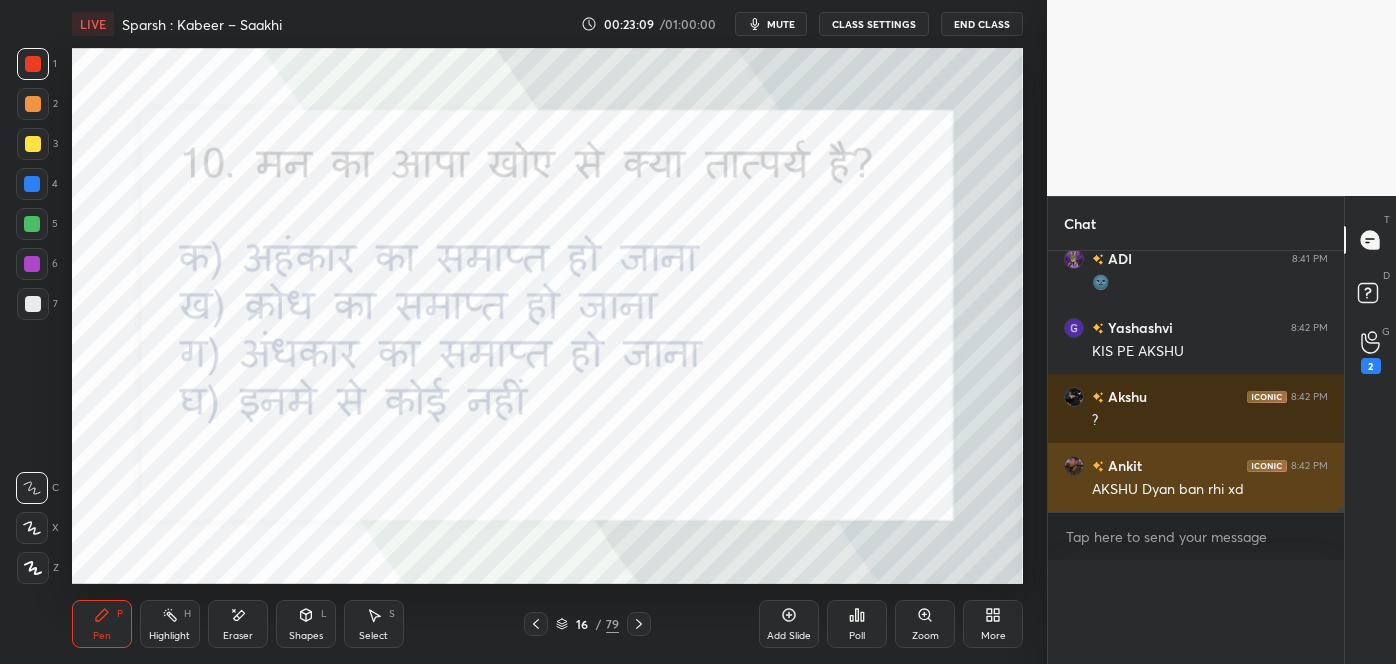 scroll, scrollTop: 2, scrollLeft: 258, axis: both 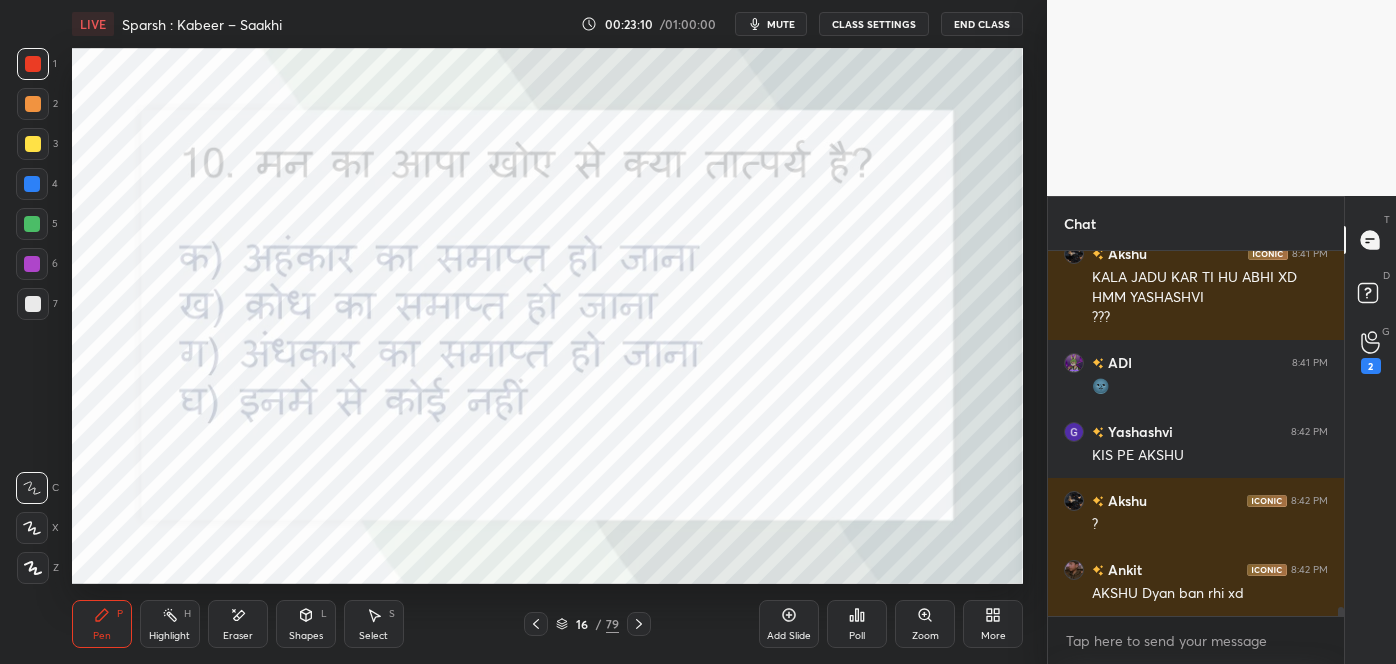 click on "Poll" at bounding box center [857, 624] 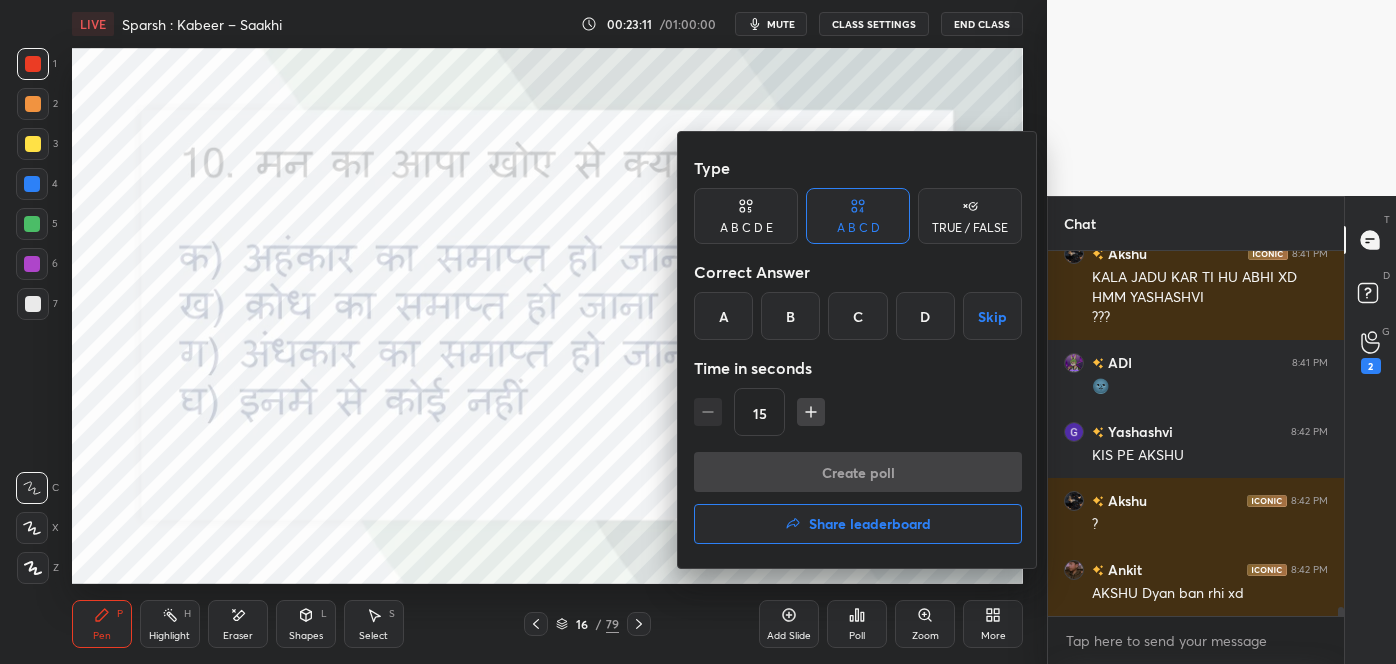 click on "A" at bounding box center (723, 316) 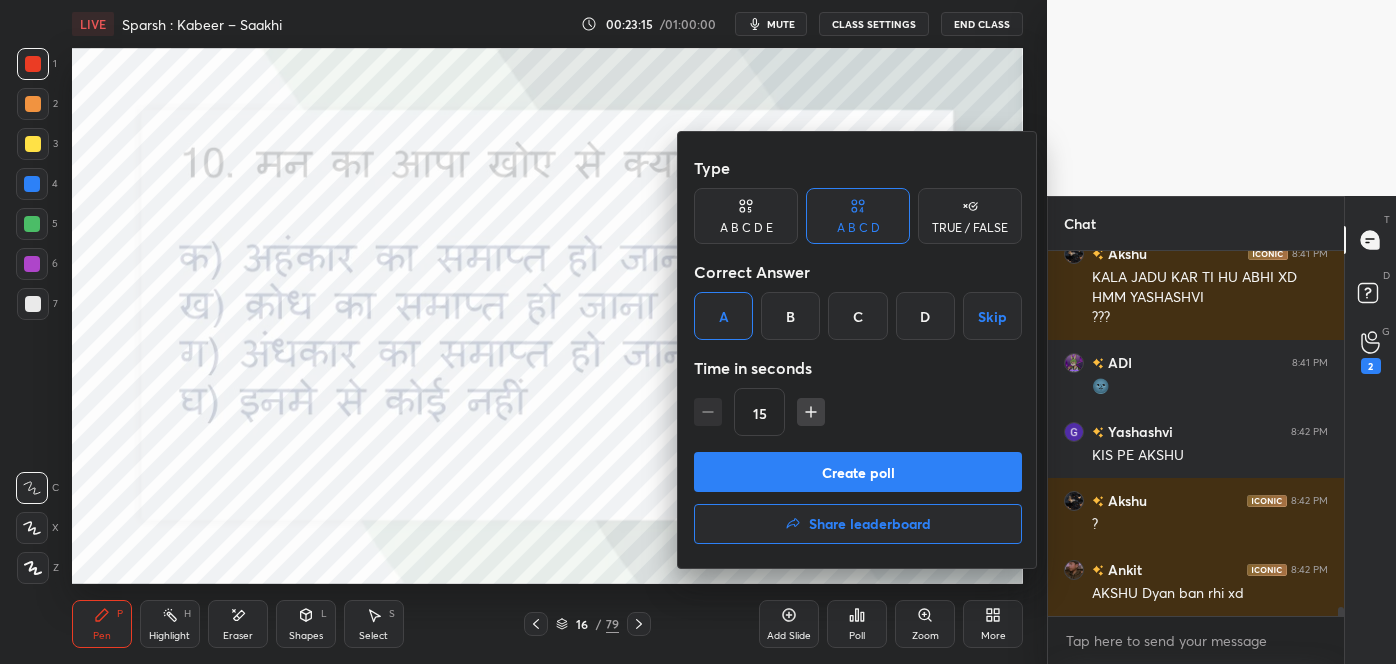 click on "Create poll" at bounding box center (858, 472) 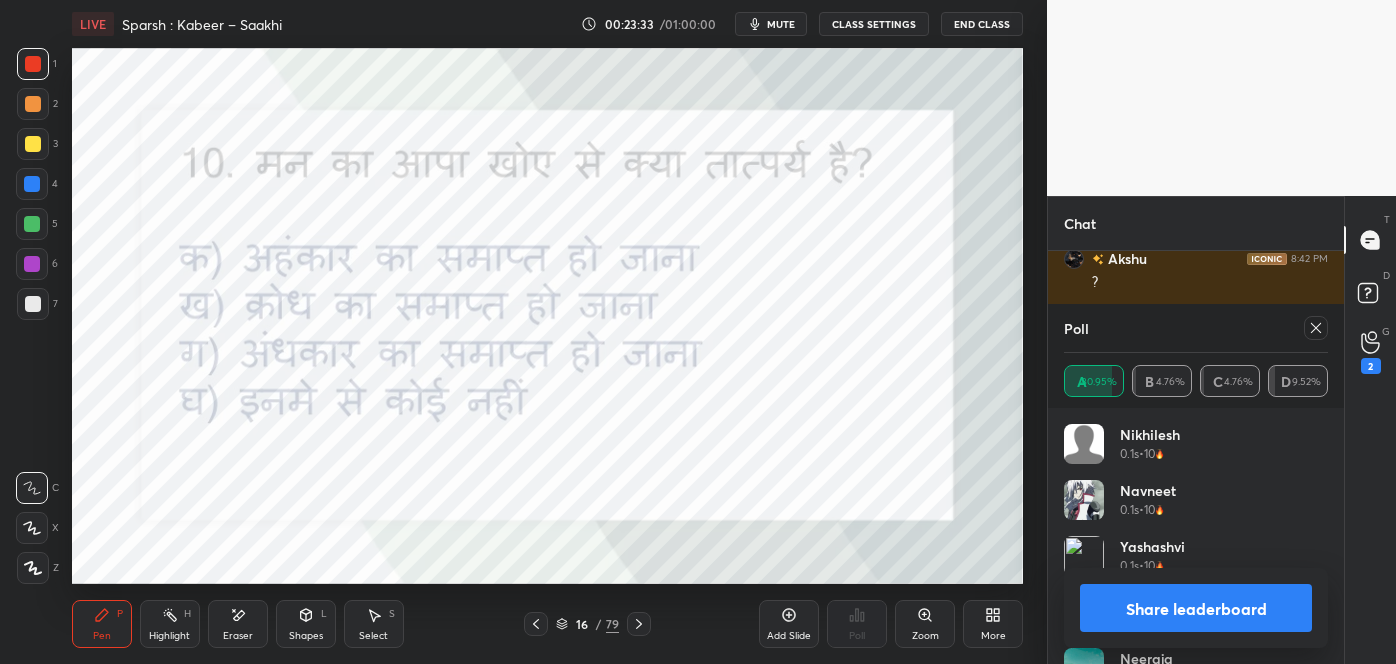 click on "Poll A 80.95% B 4.76% C 4.76% D 9.52%" at bounding box center [1196, 356] 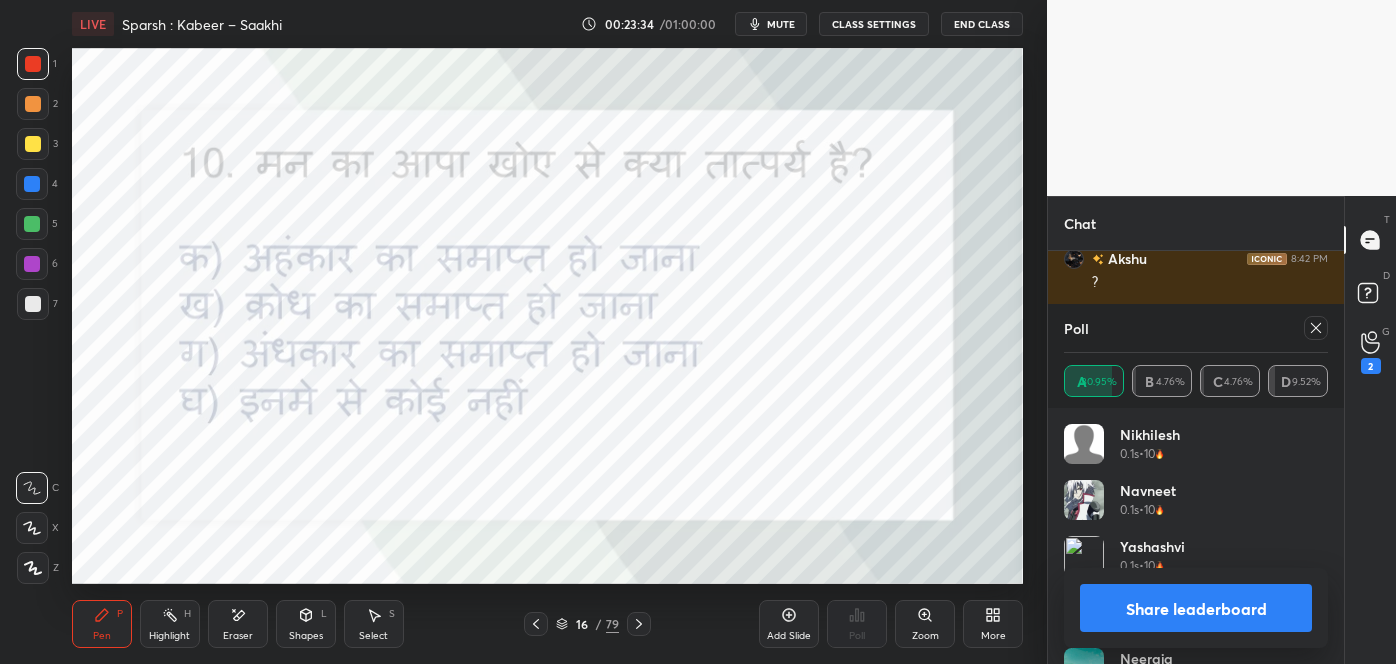 click at bounding box center [1316, 328] 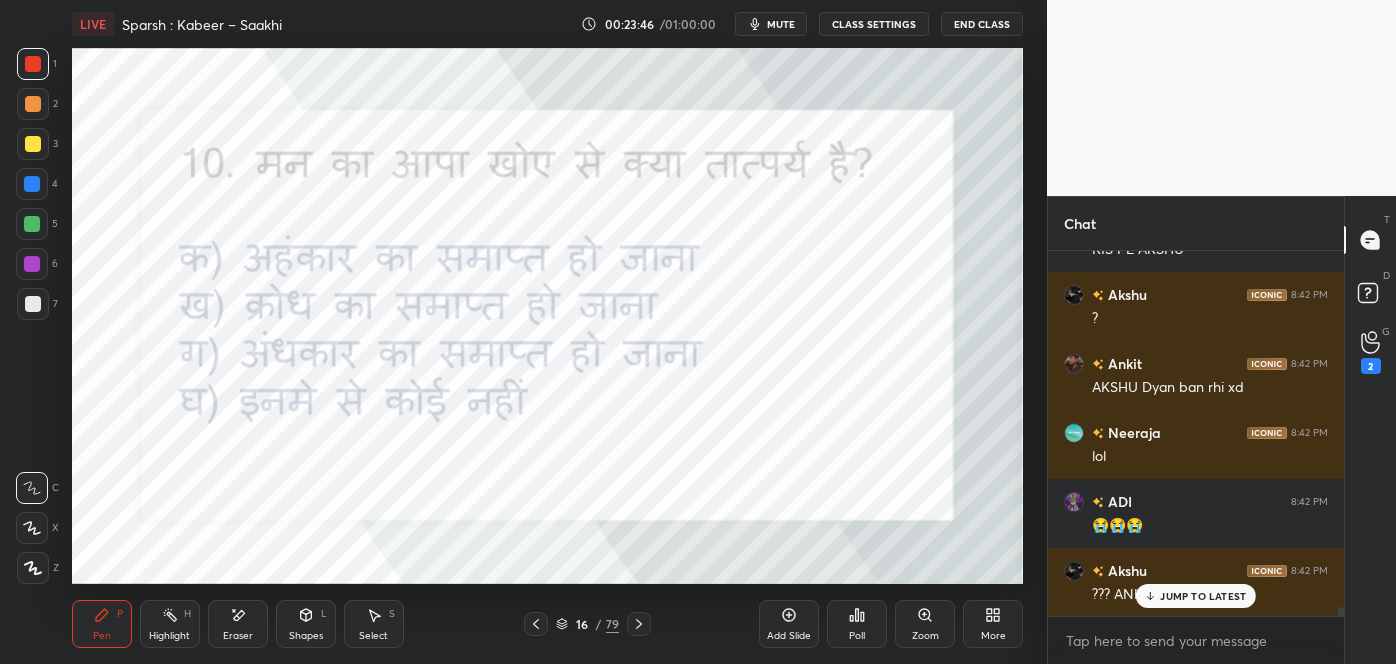 click on "x" at bounding box center (1196, 640) 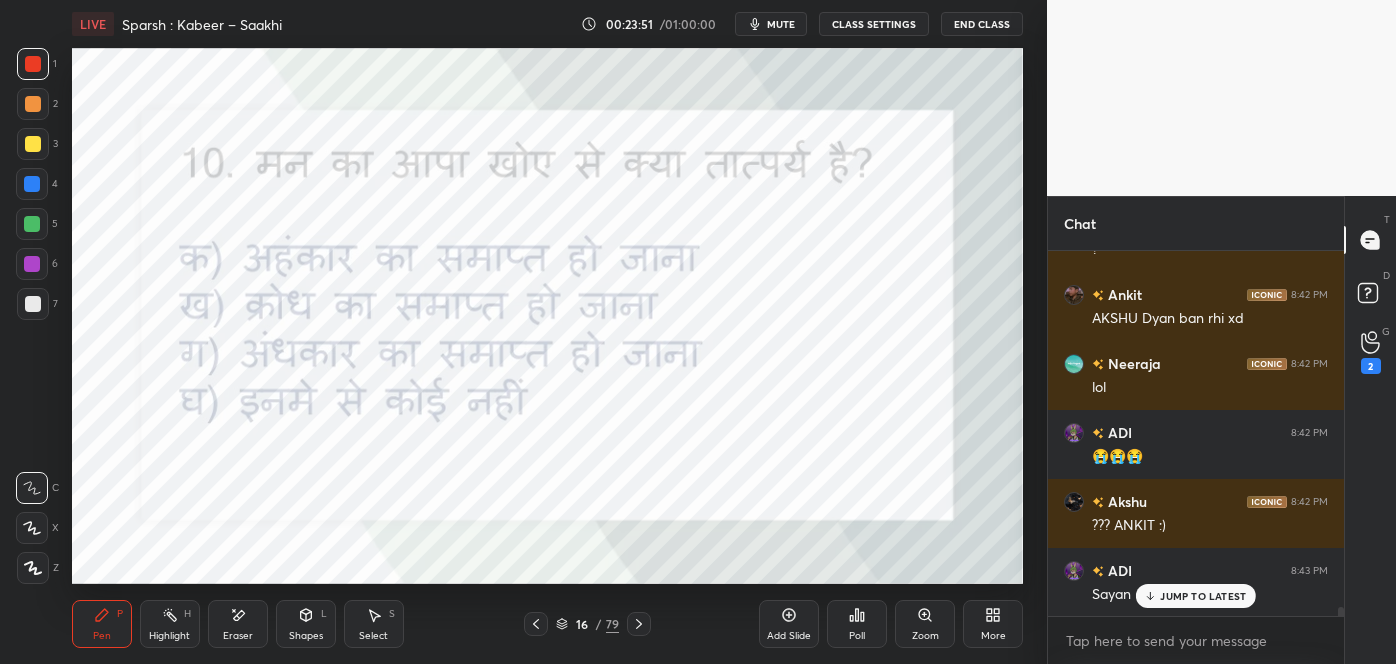 click 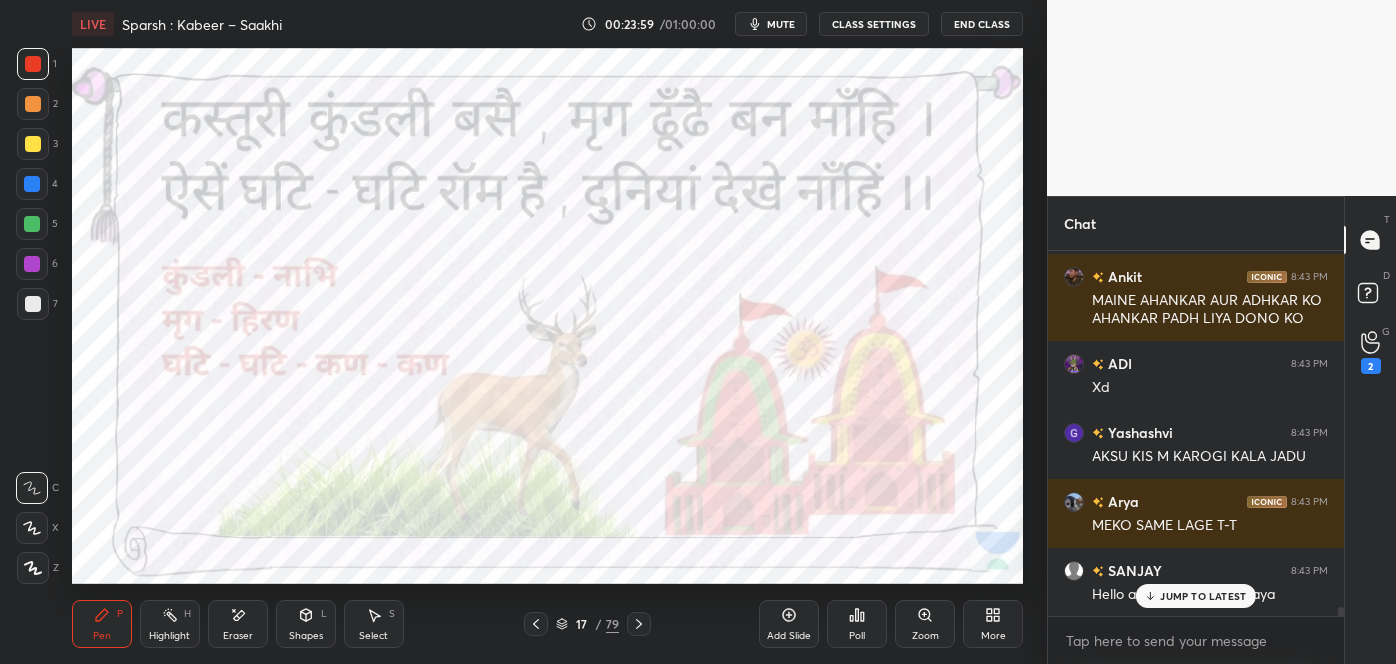 click on "JUMP TO LATEST" at bounding box center (1203, 596) 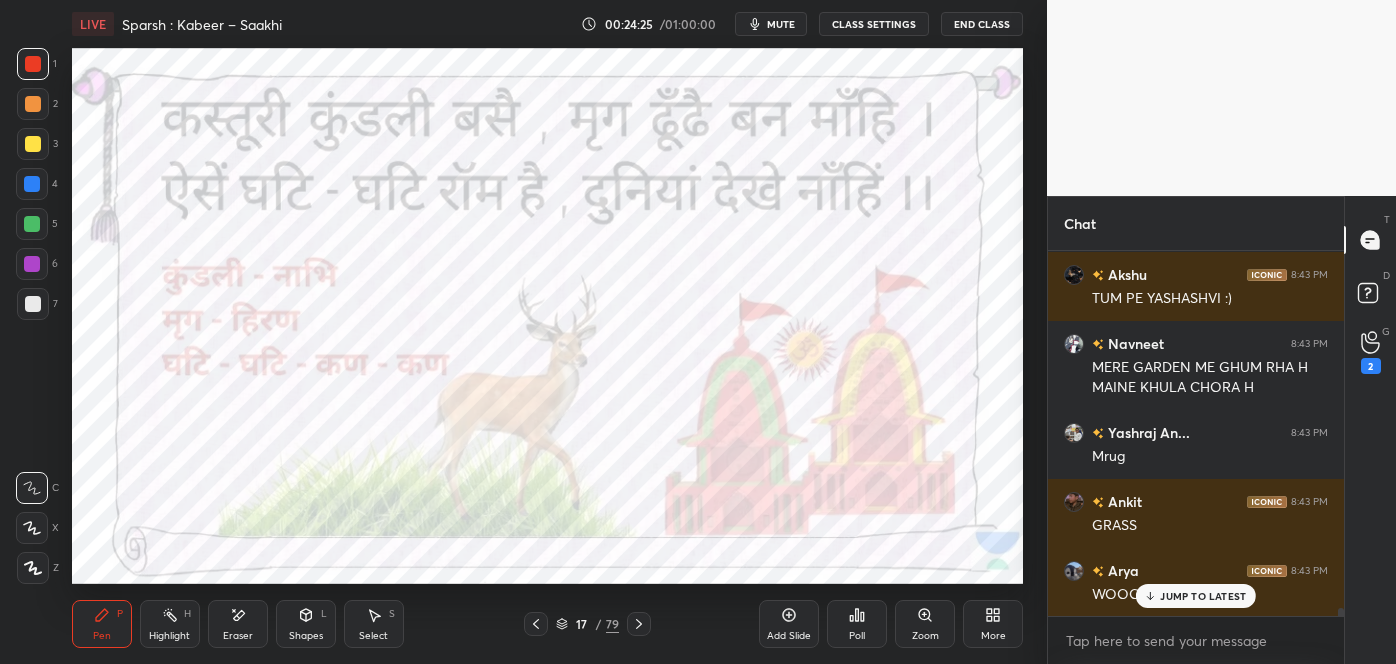 scroll, scrollTop: 15442, scrollLeft: 0, axis: vertical 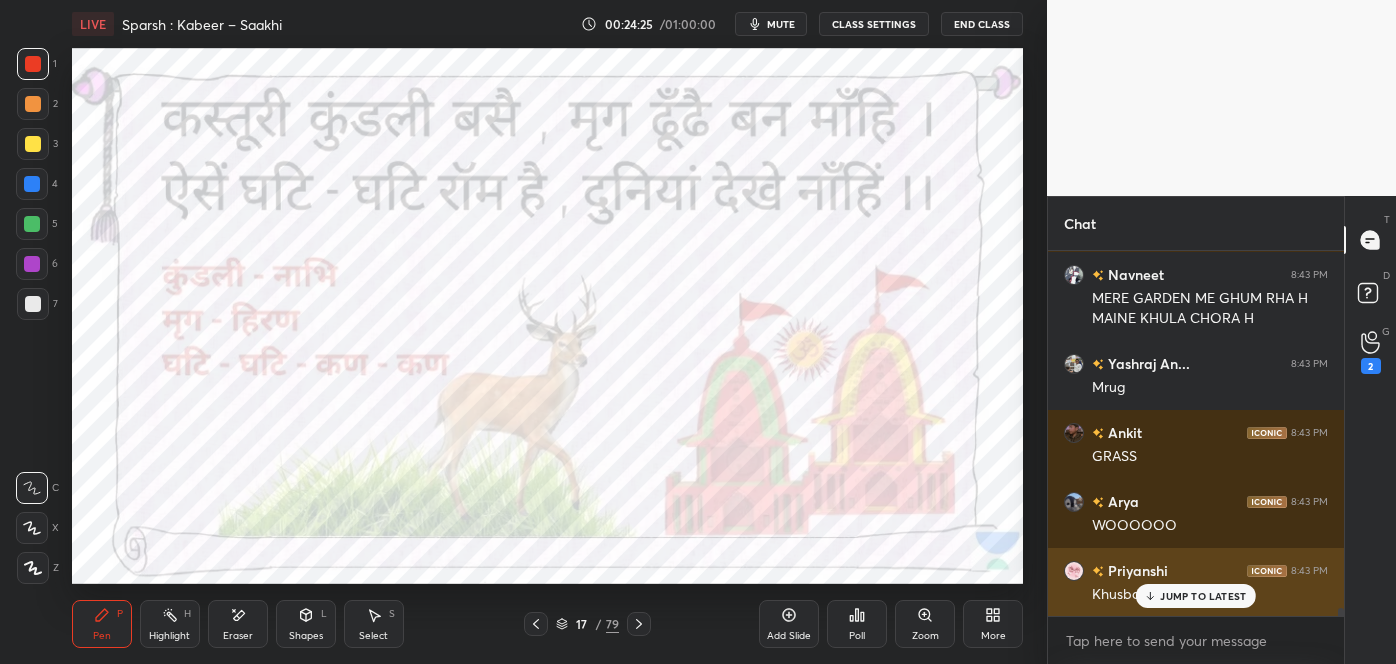 click on "JUMP TO LATEST" at bounding box center (1203, 596) 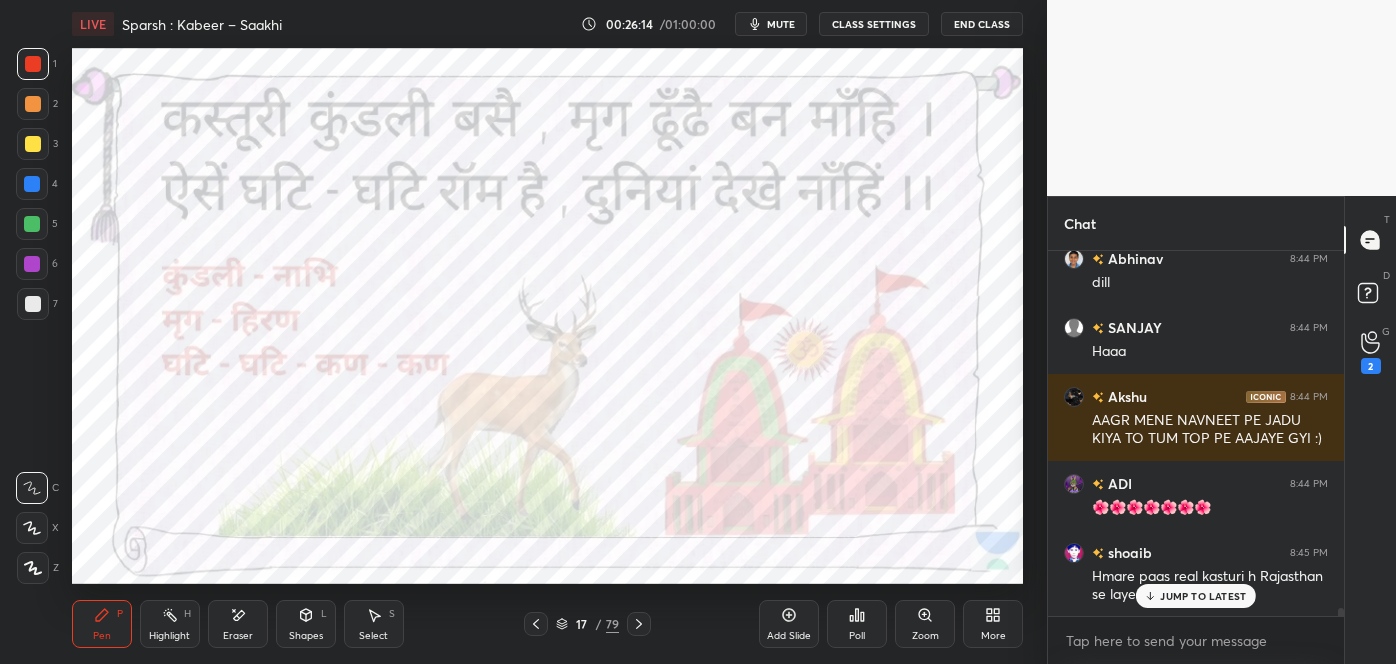 scroll, scrollTop: 17104, scrollLeft: 0, axis: vertical 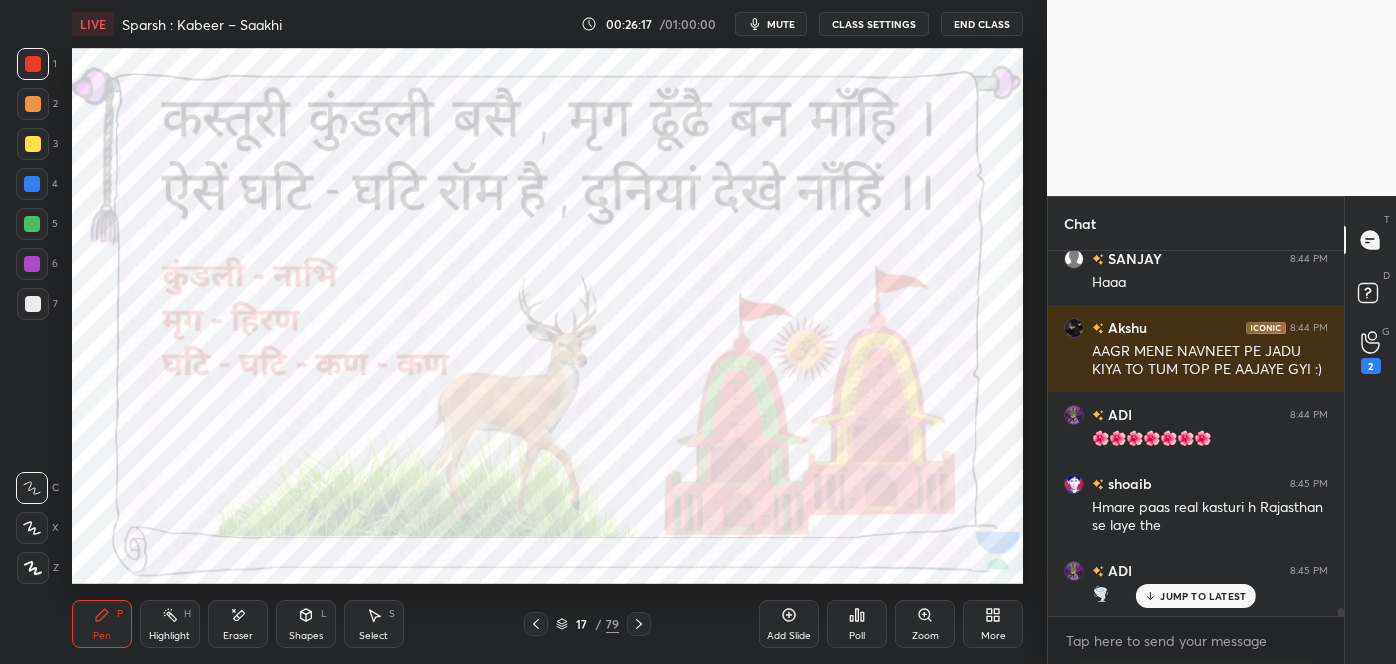 click on "JUMP TO LATEST" at bounding box center (1196, 596) 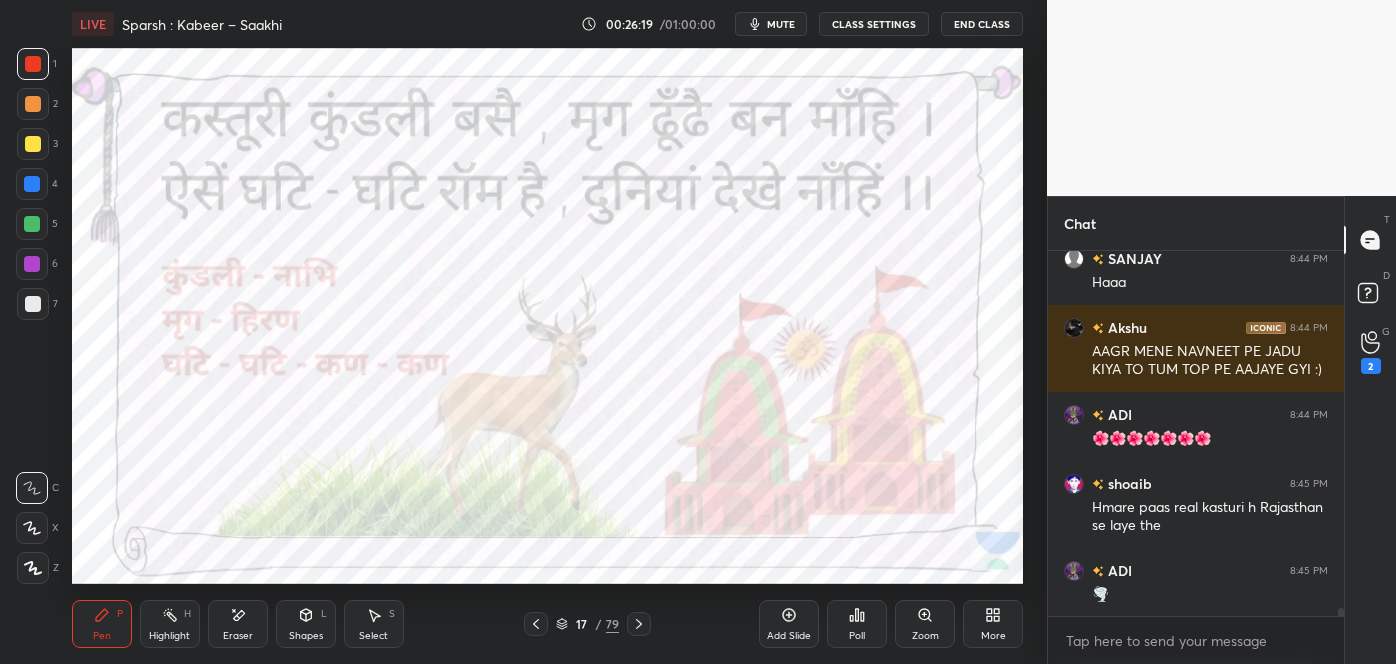scroll, scrollTop: 17173, scrollLeft: 0, axis: vertical 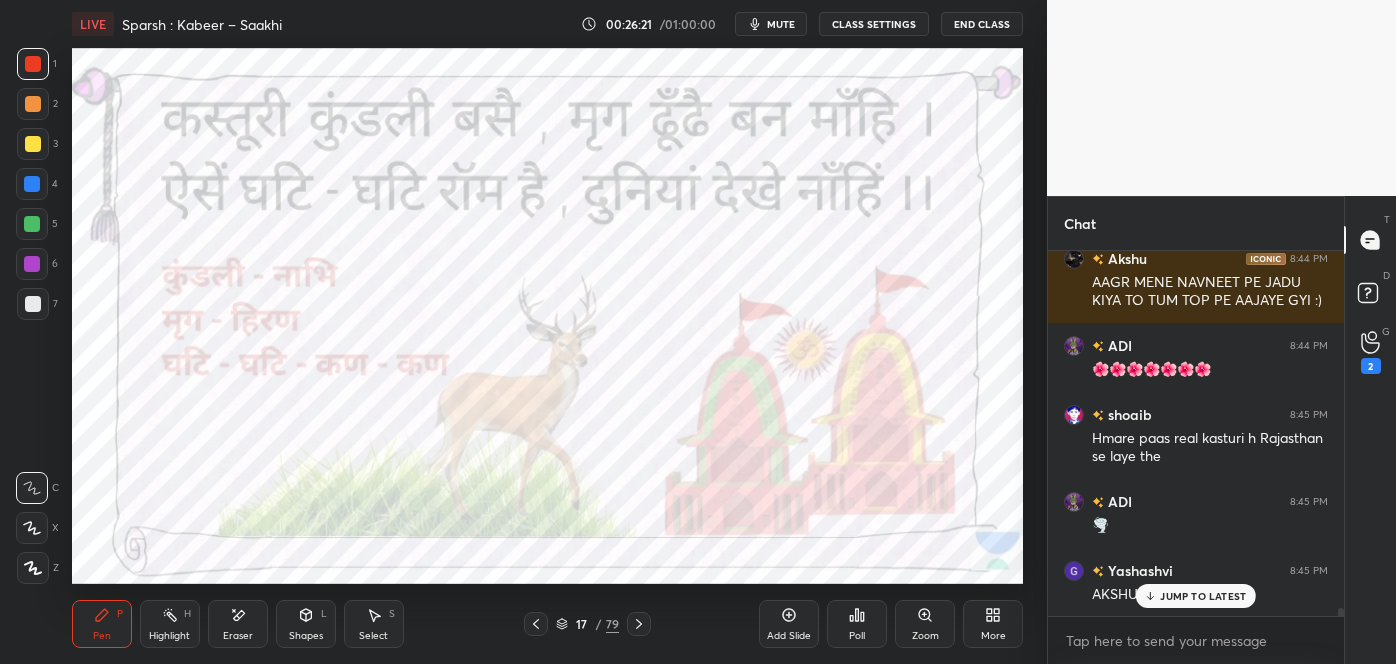 click on "JUMP TO LATEST" at bounding box center (1196, 596) 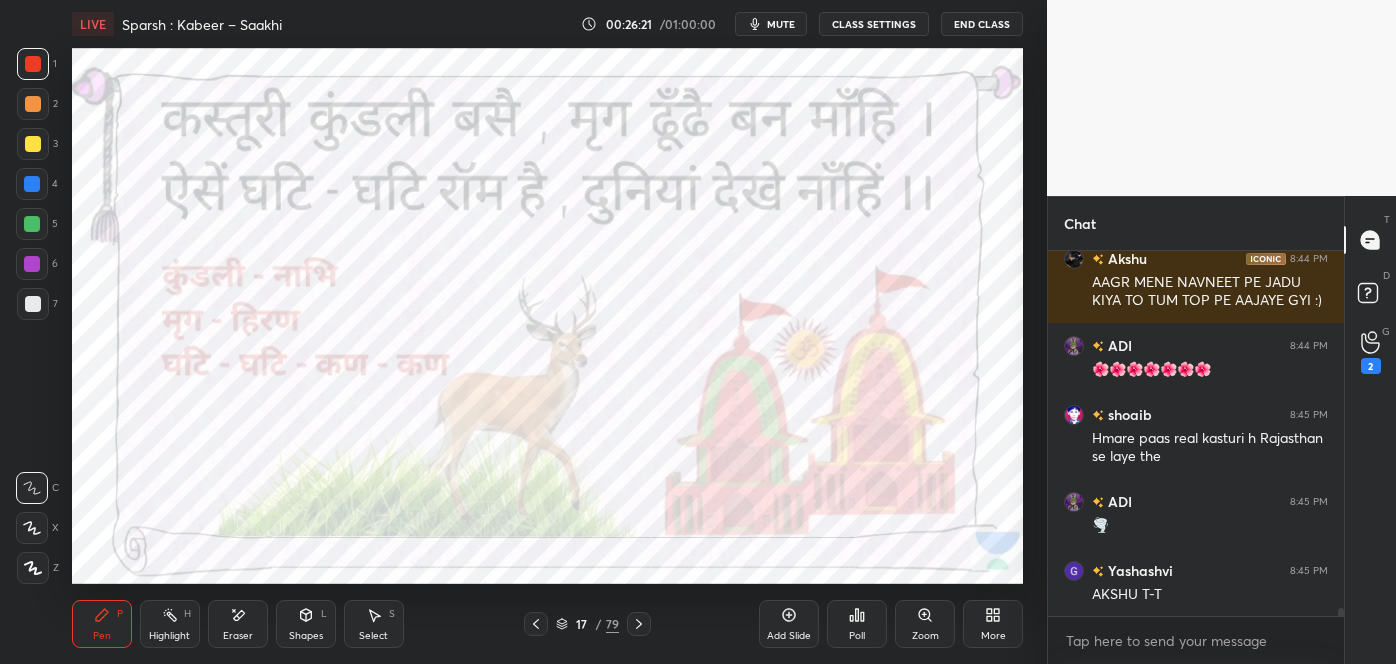 scroll, scrollTop: 17242, scrollLeft: 0, axis: vertical 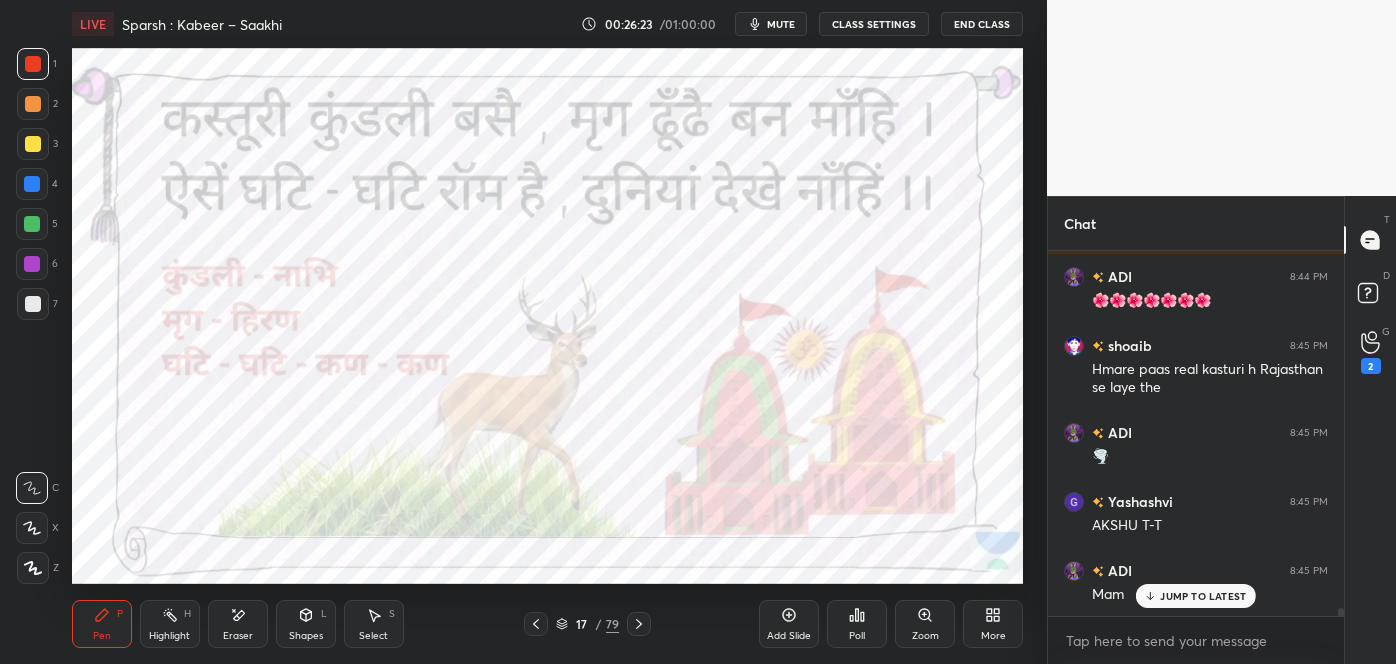 click on "JUMP TO LATEST" at bounding box center [1203, 596] 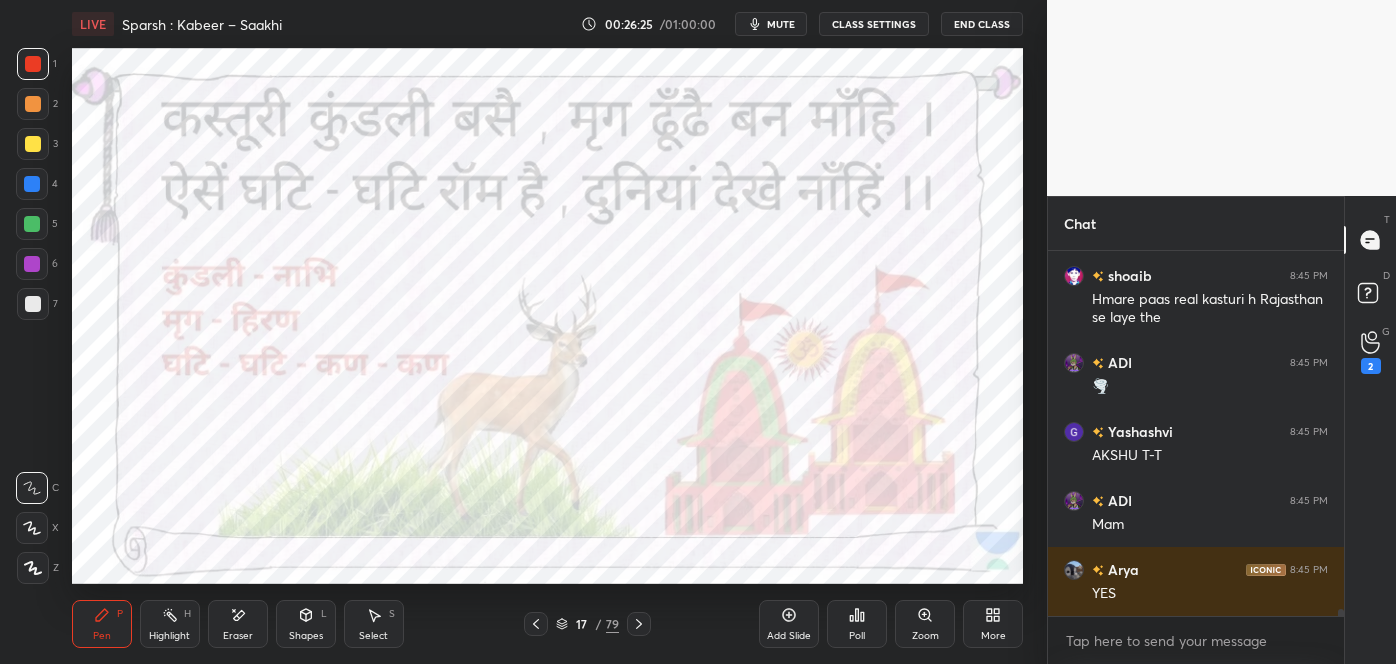 scroll, scrollTop: 17381, scrollLeft: 0, axis: vertical 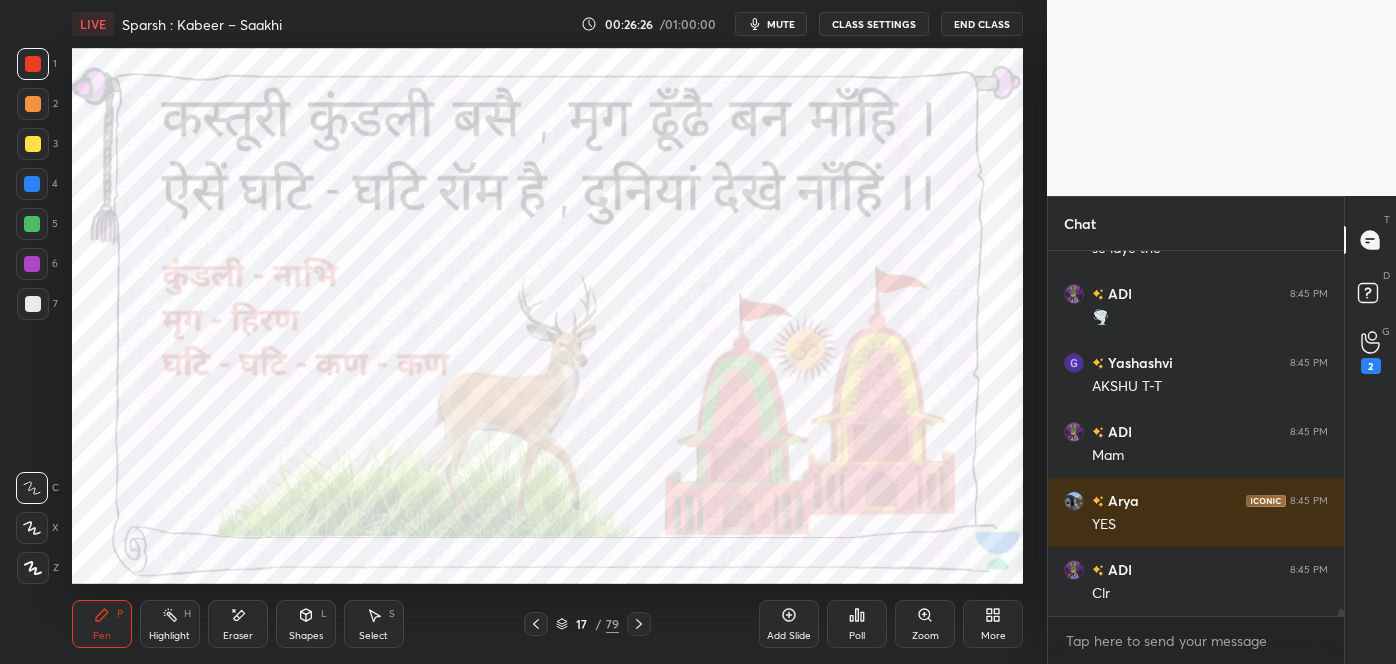 click 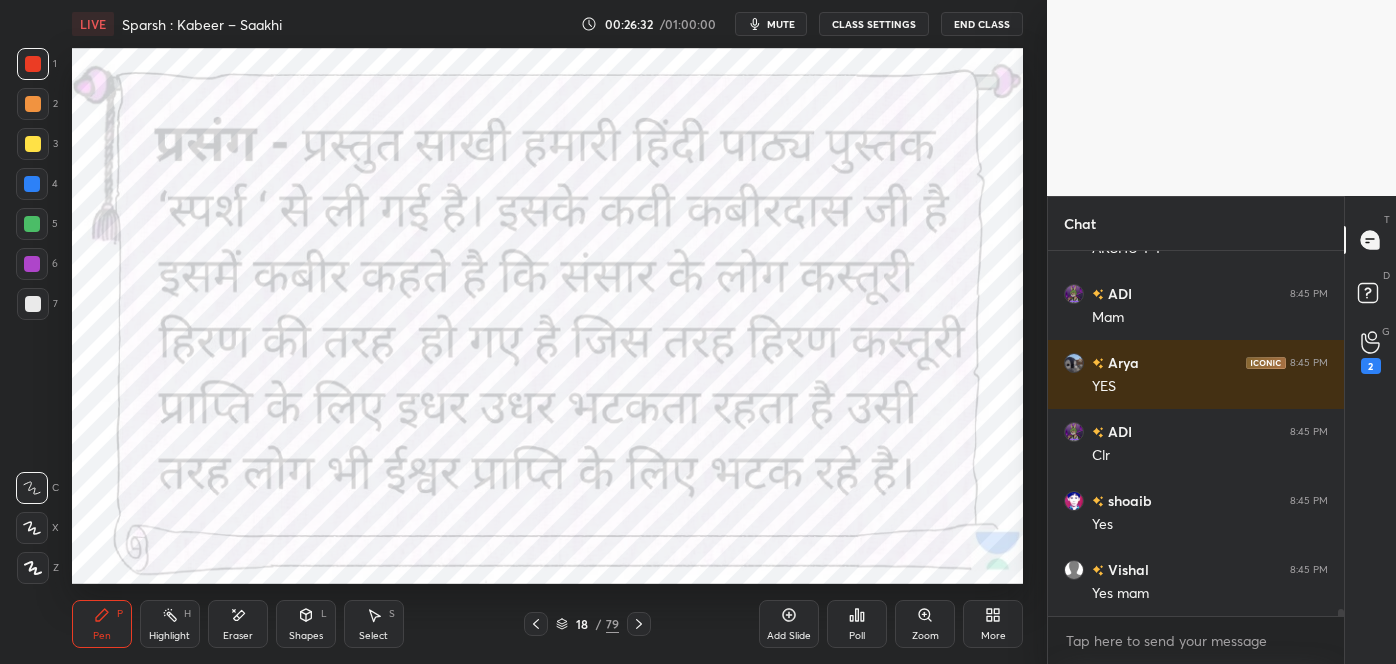 scroll, scrollTop: 17587, scrollLeft: 0, axis: vertical 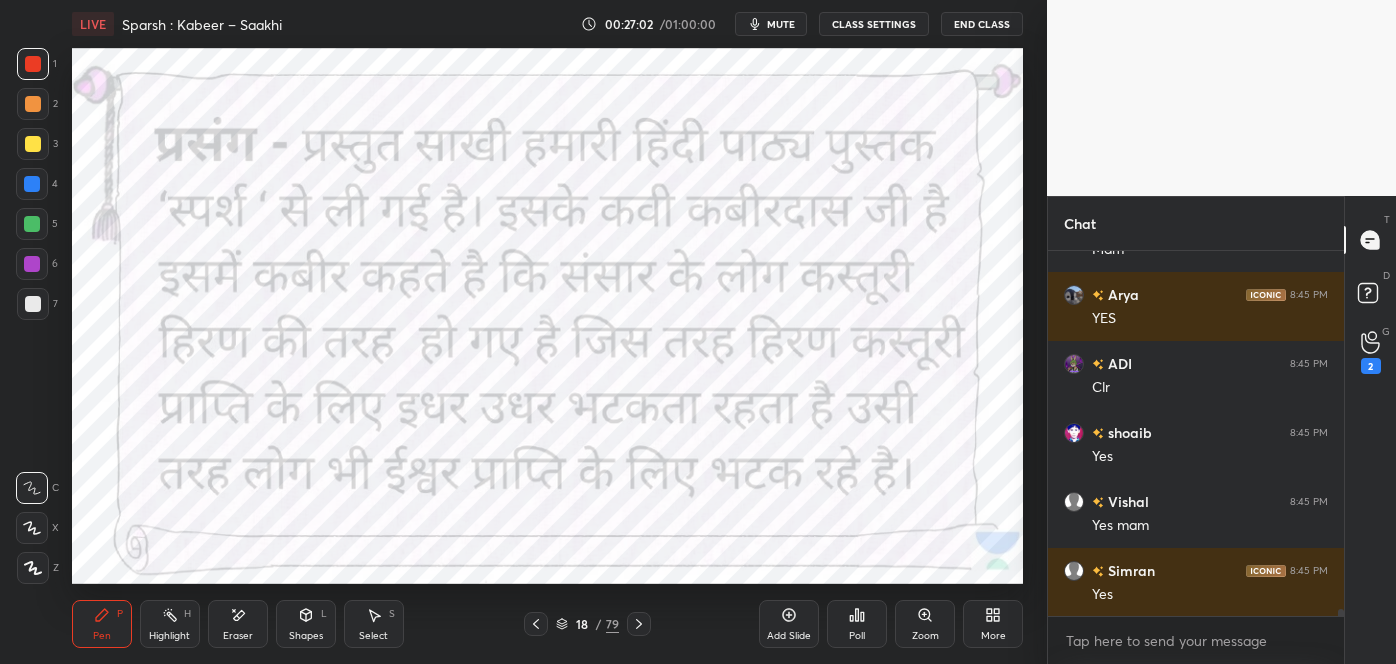 click 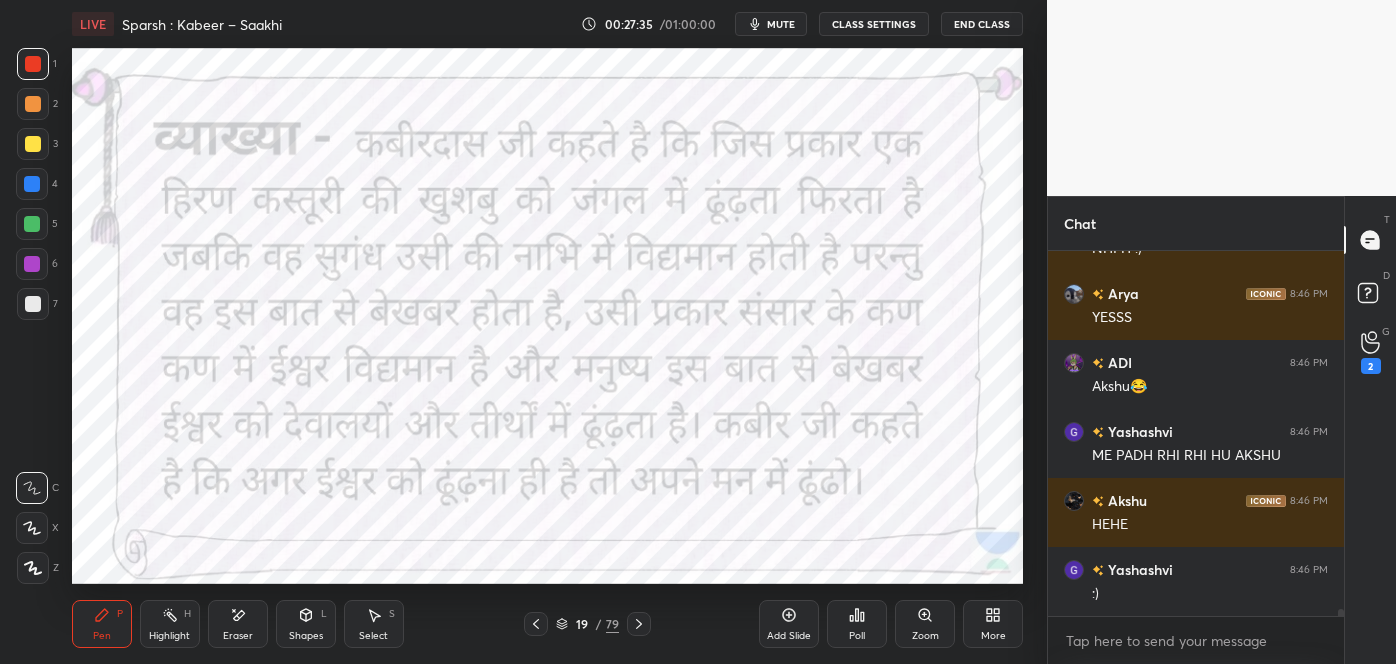 scroll, scrollTop: 18194, scrollLeft: 0, axis: vertical 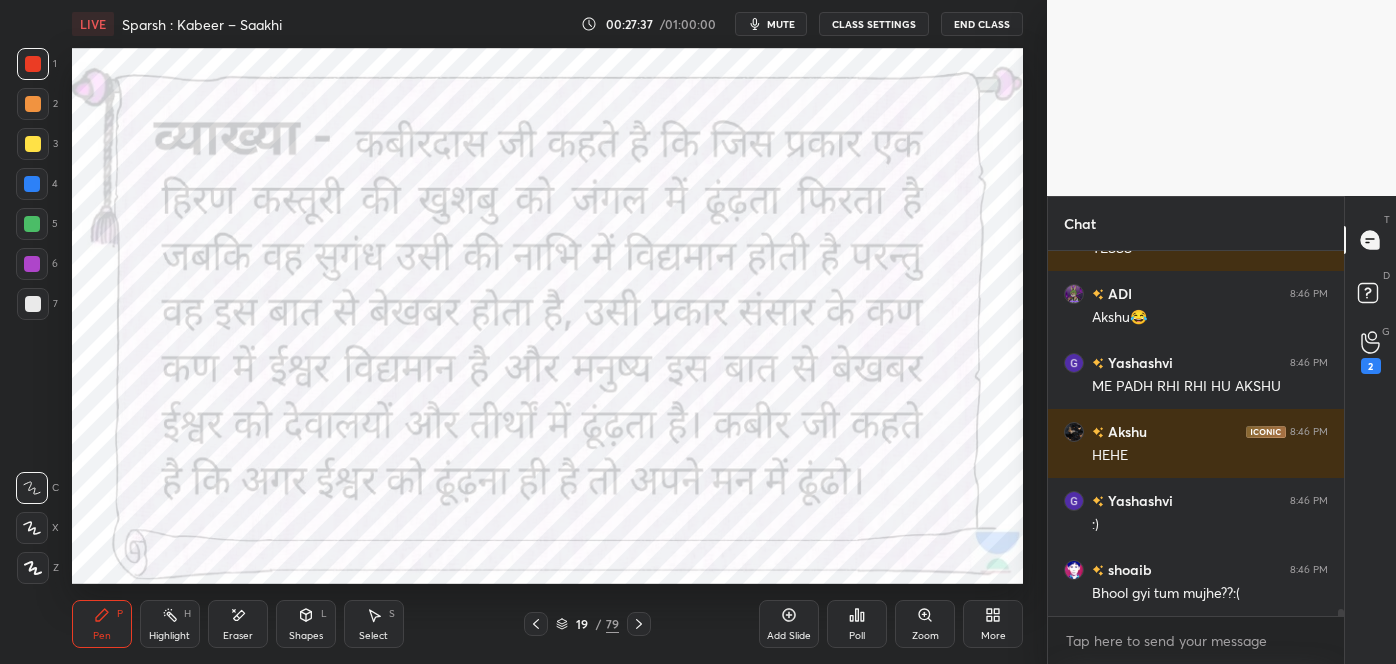 click 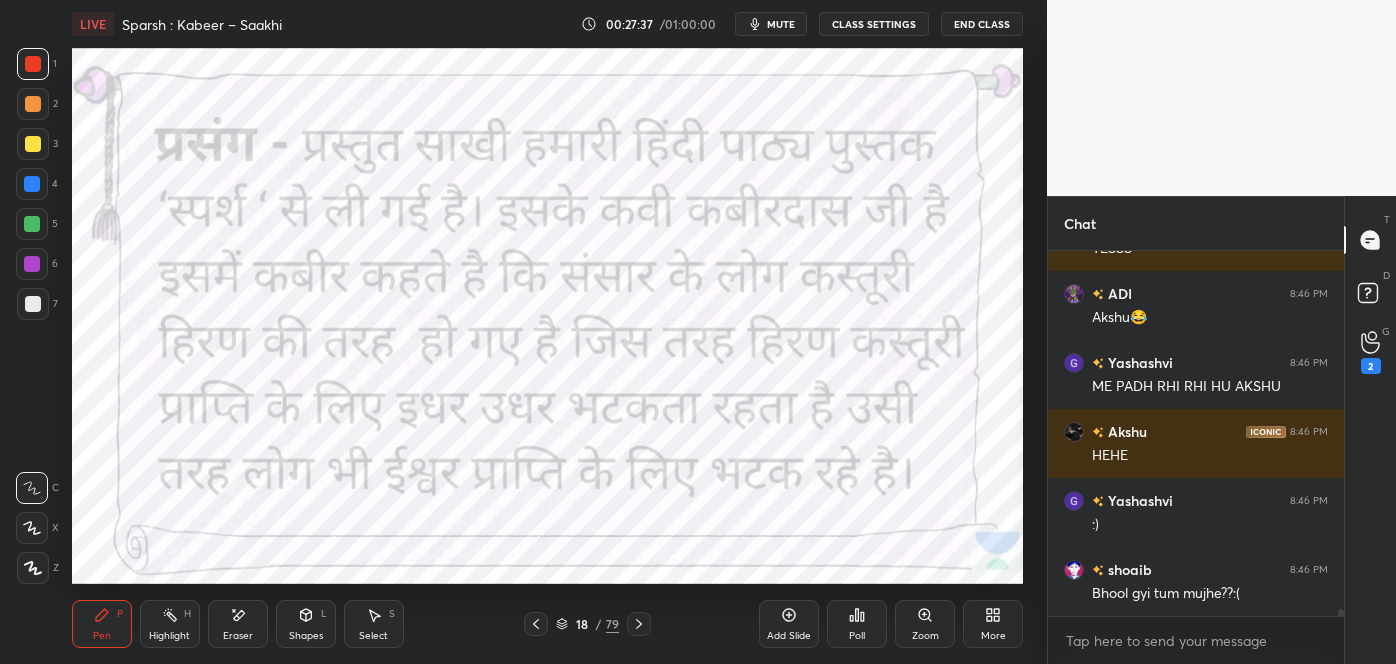 click 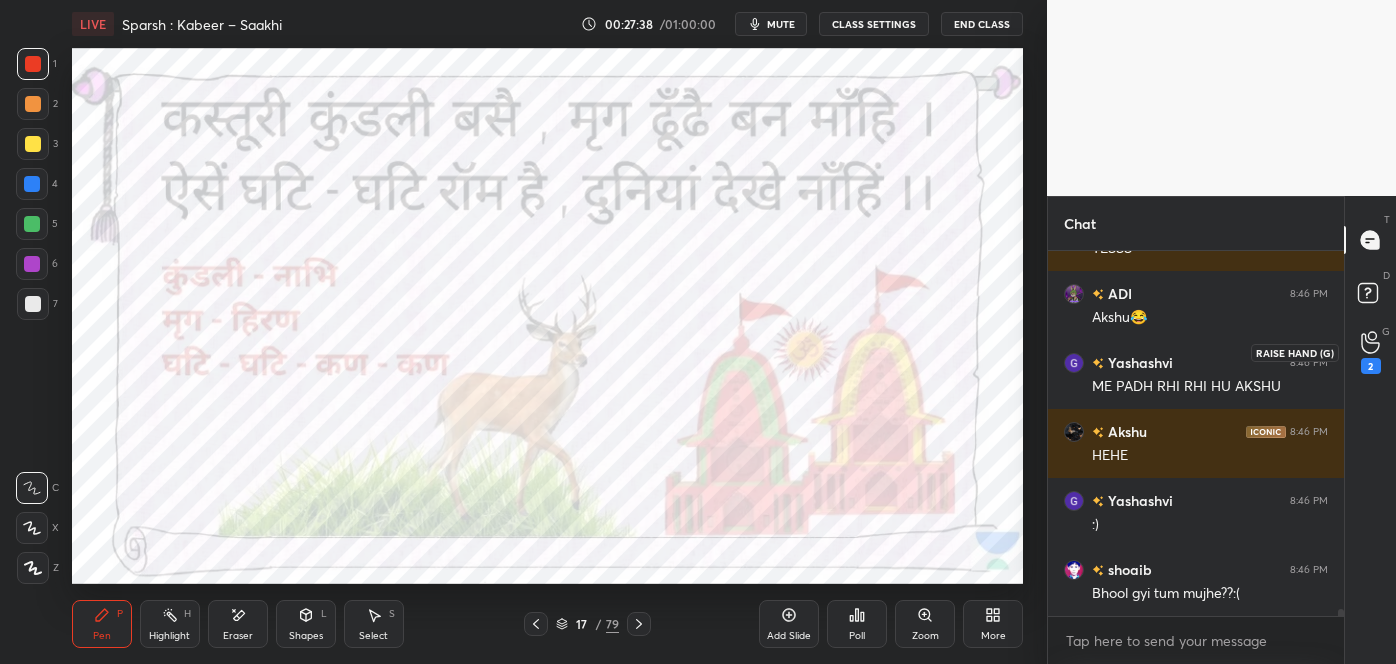 click on "2" at bounding box center (1371, 366) 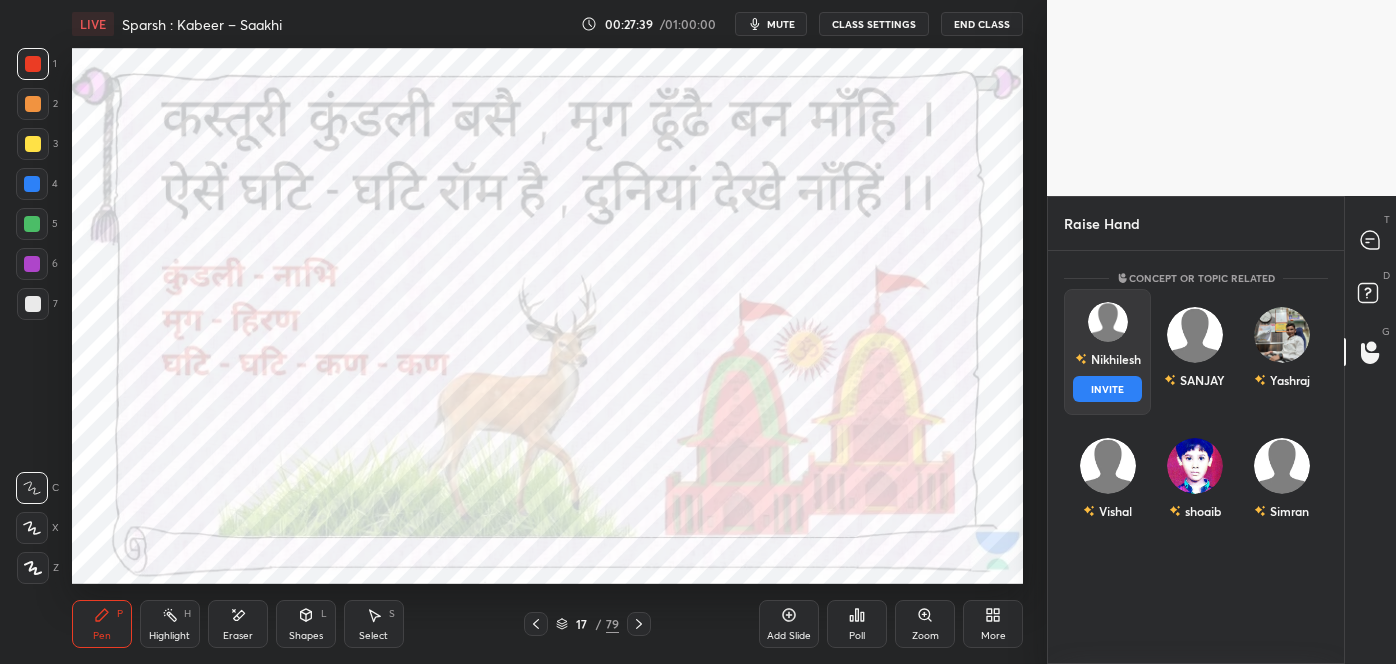 click at bounding box center [1108, 322] 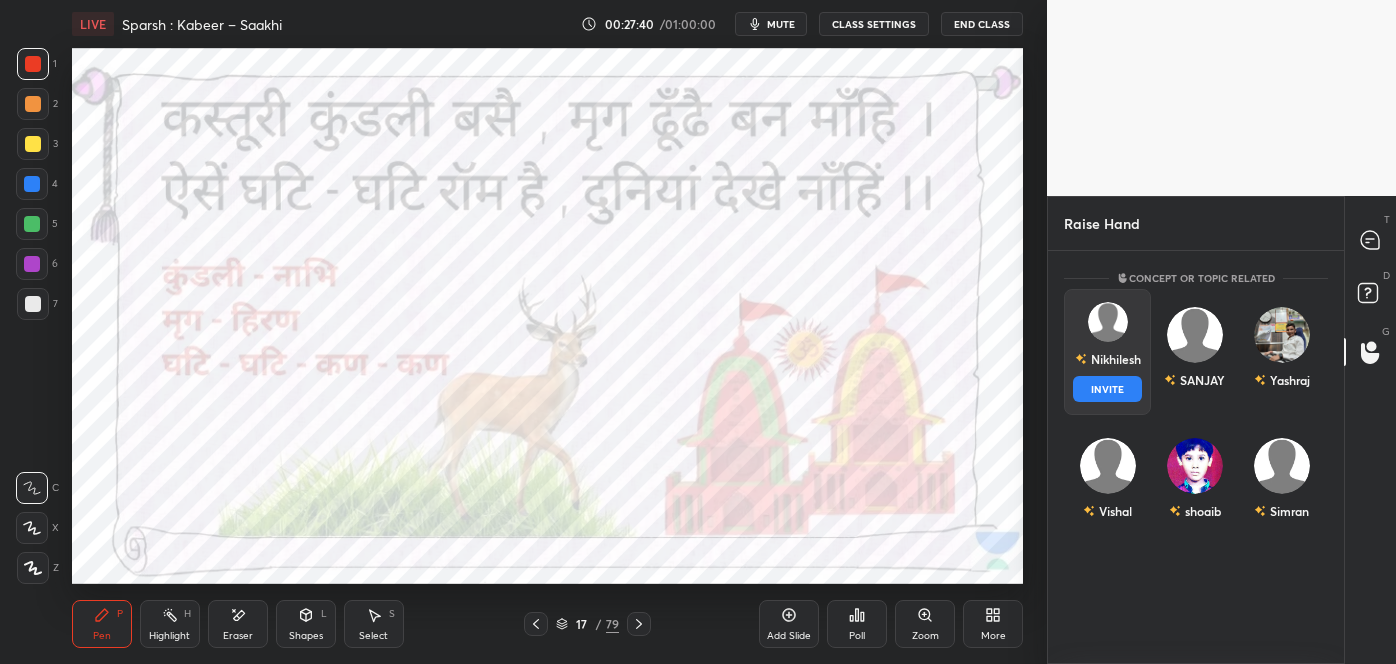 click on "INVITE" at bounding box center (1107, 389) 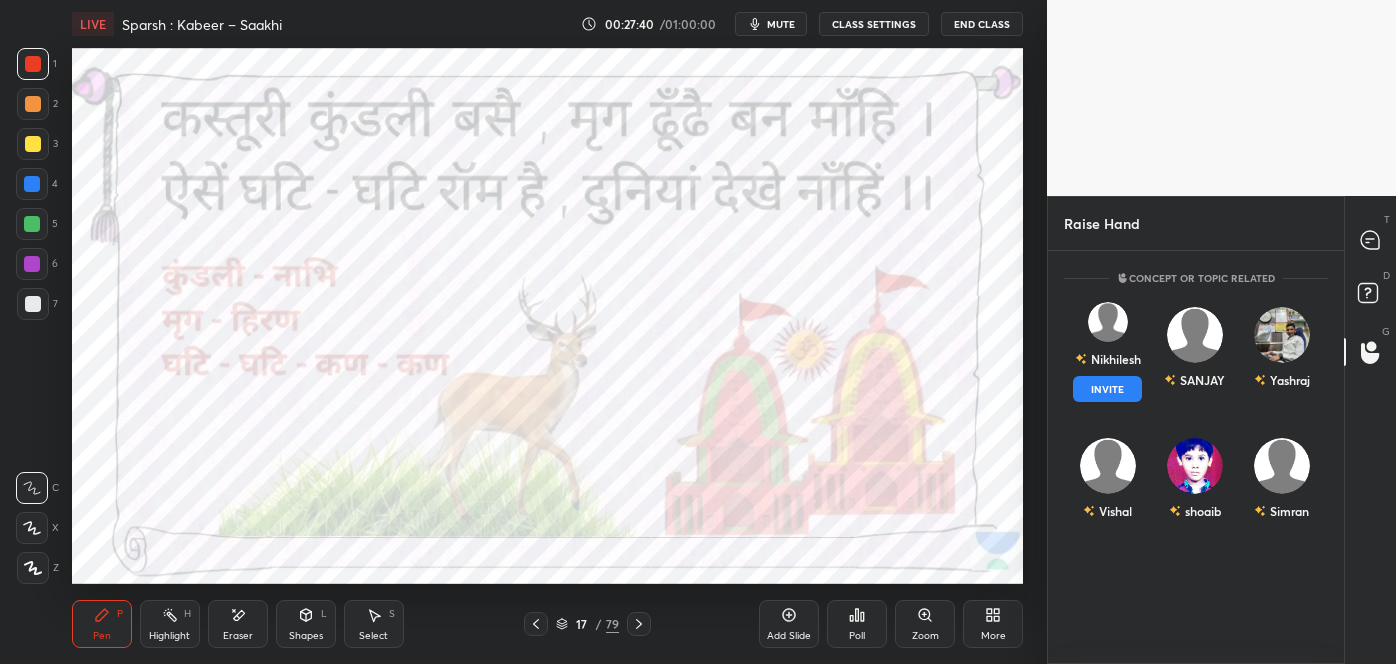 scroll, scrollTop: 326, scrollLeft: 290, axis: both 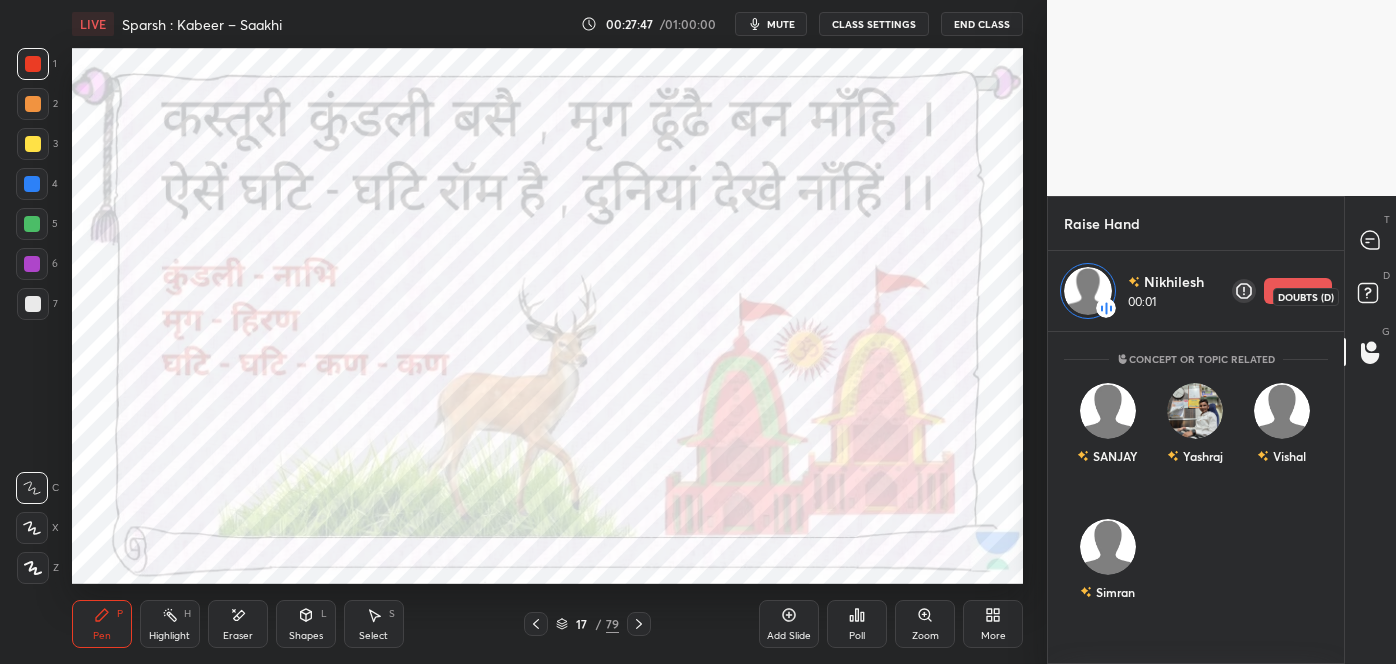 click 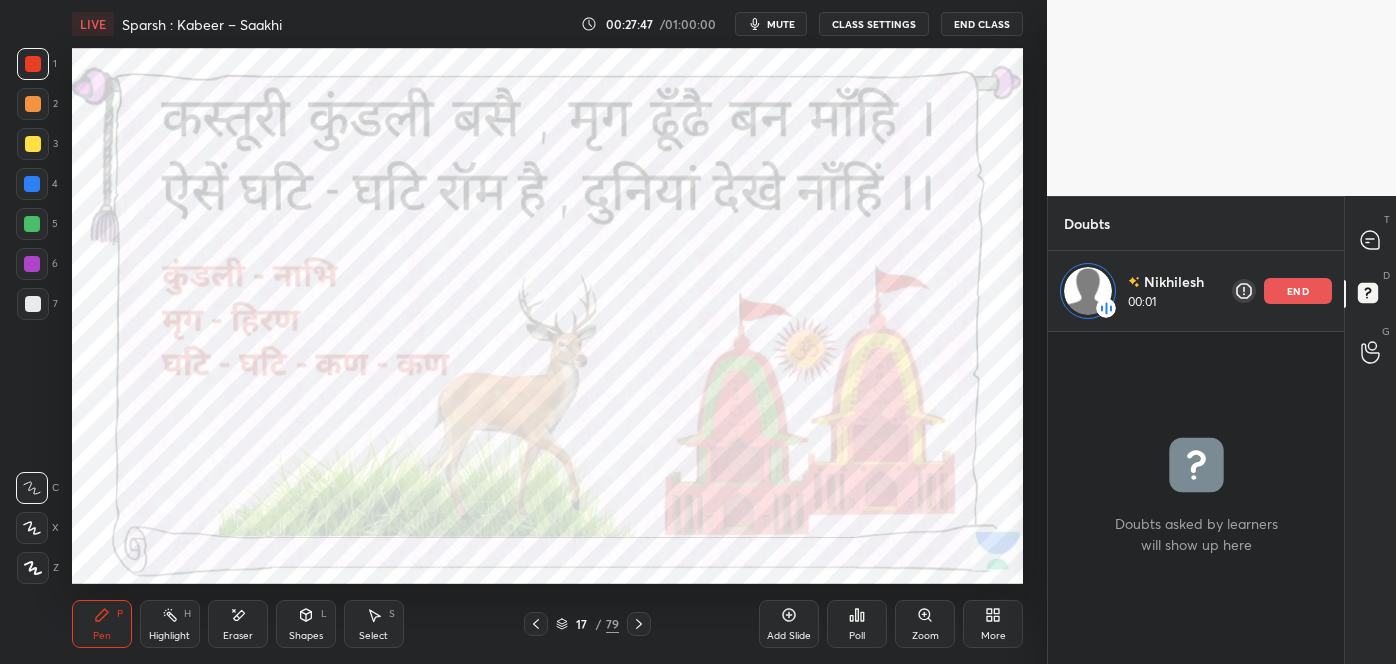 click on "T Messages (T)" at bounding box center (1370, 240) 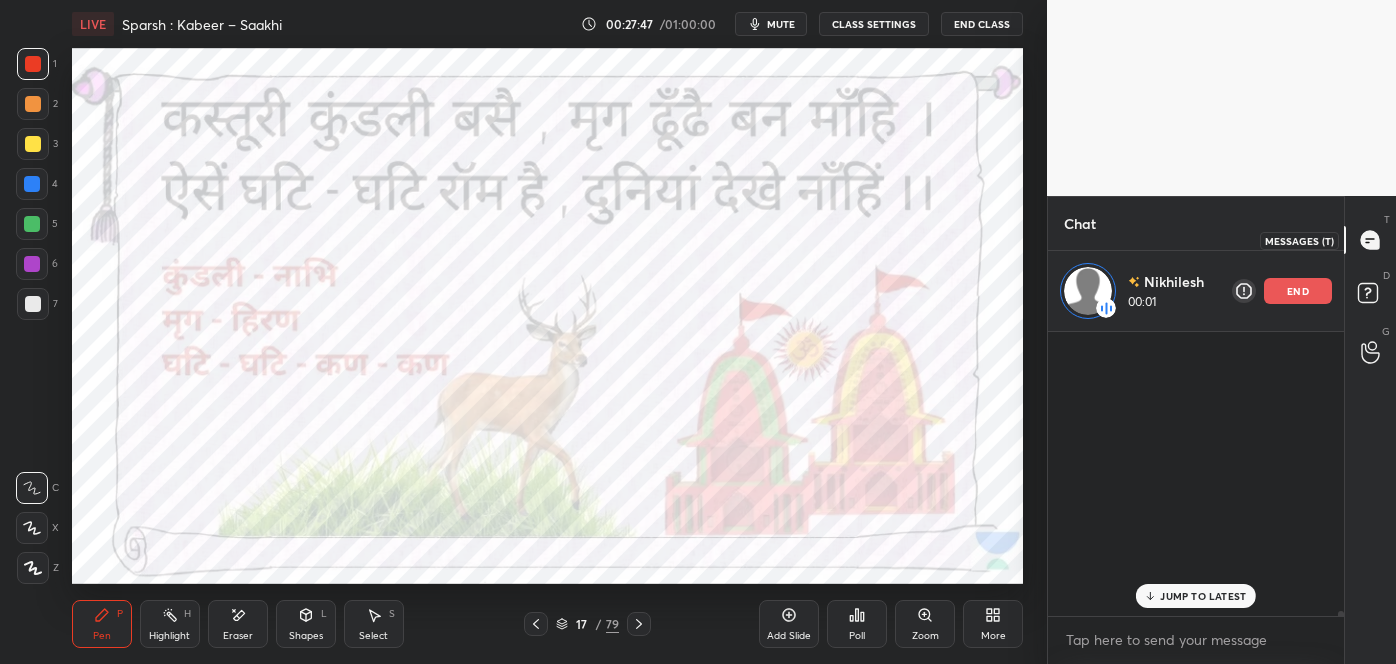 scroll, scrollTop: 18816, scrollLeft: 0, axis: vertical 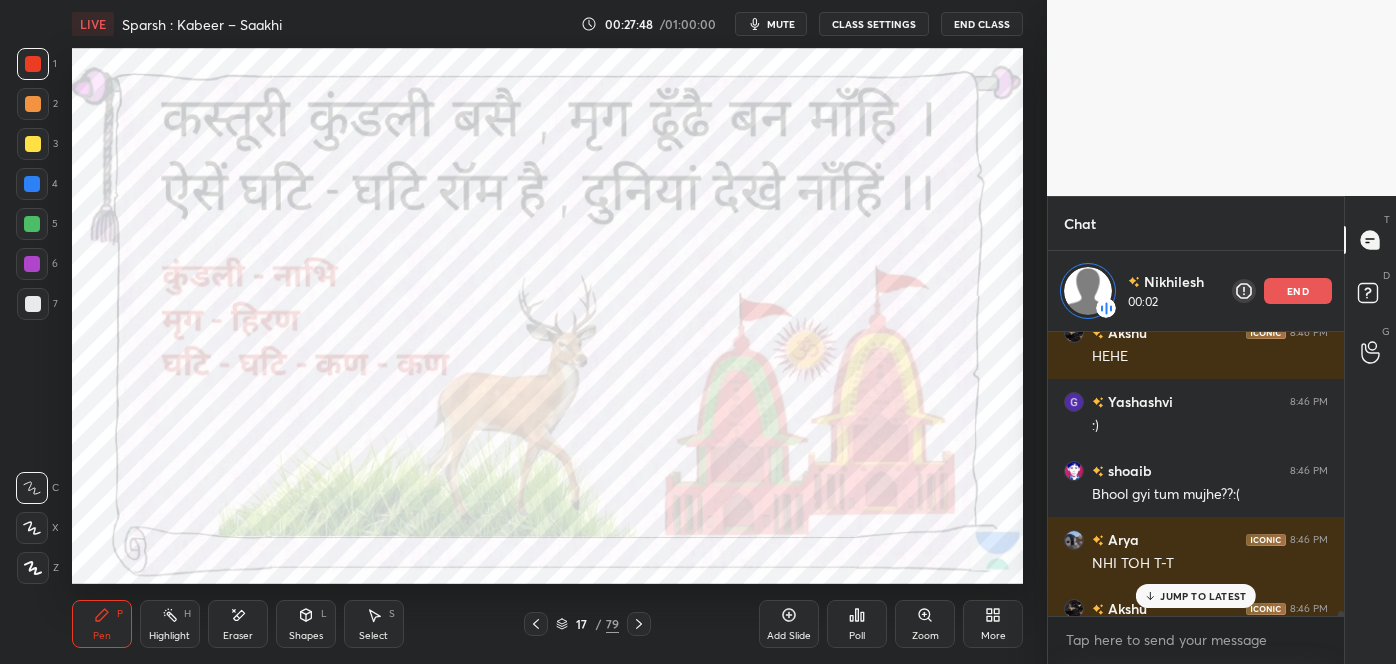 click on "JUMP TO LATEST" at bounding box center (1196, 596) 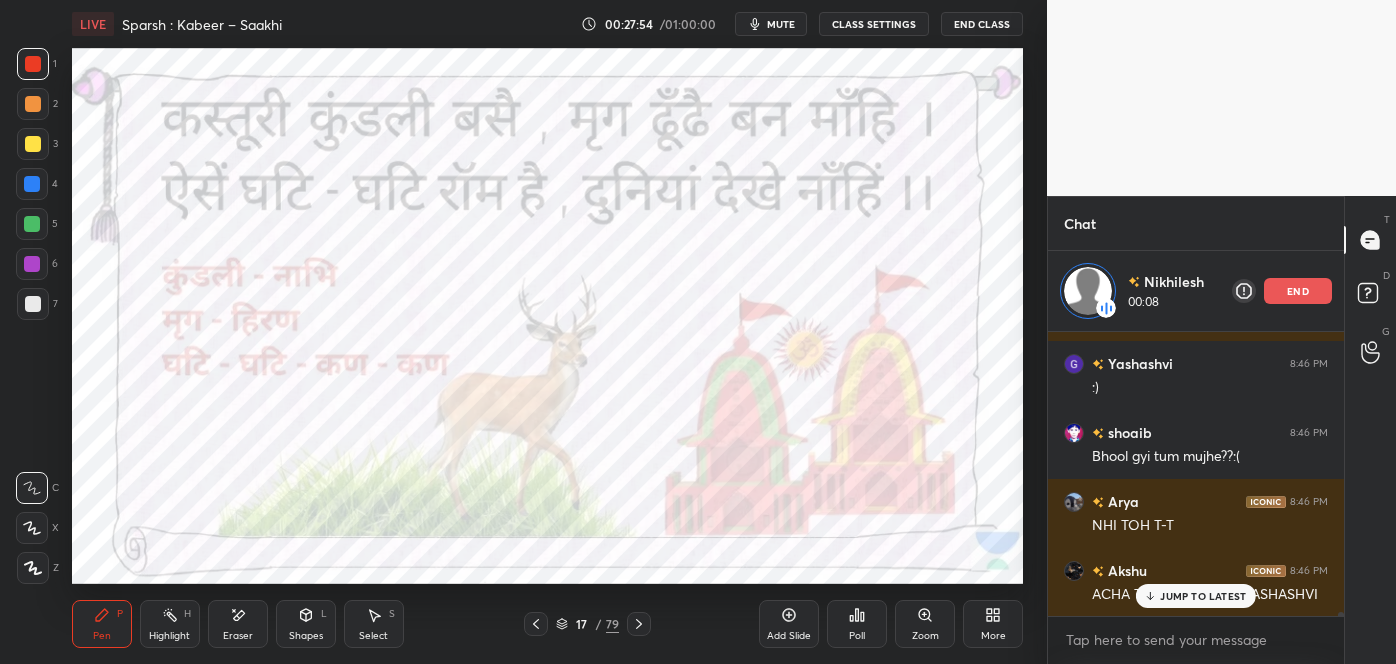scroll, scrollTop: 18923, scrollLeft: 0, axis: vertical 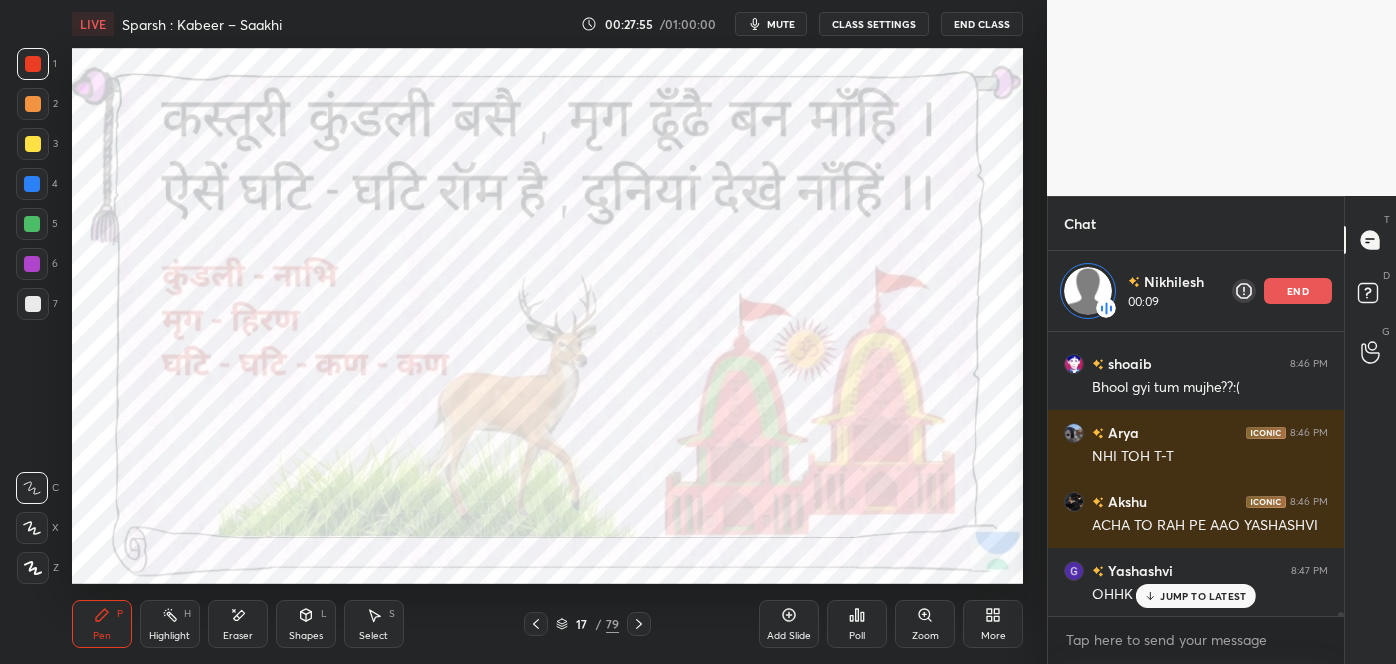 click on "JUMP TO LATEST" at bounding box center (1203, 596) 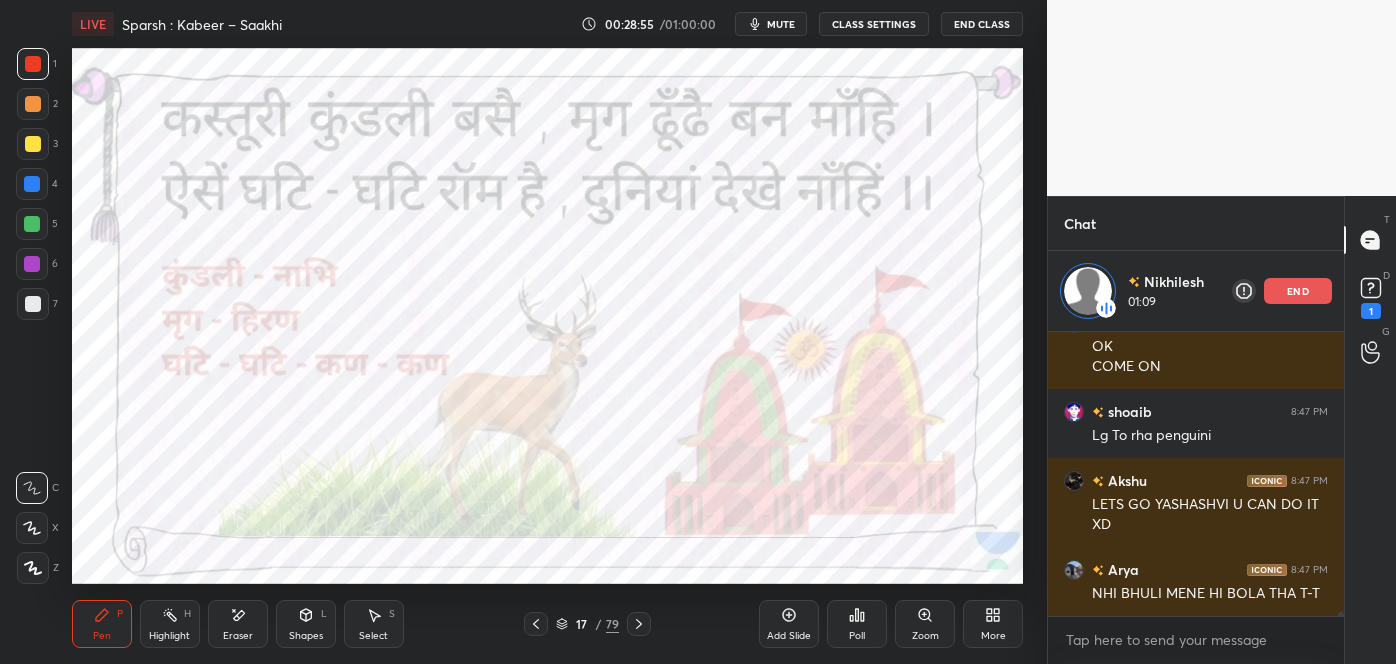 scroll, scrollTop: 19325, scrollLeft: 0, axis: vertical 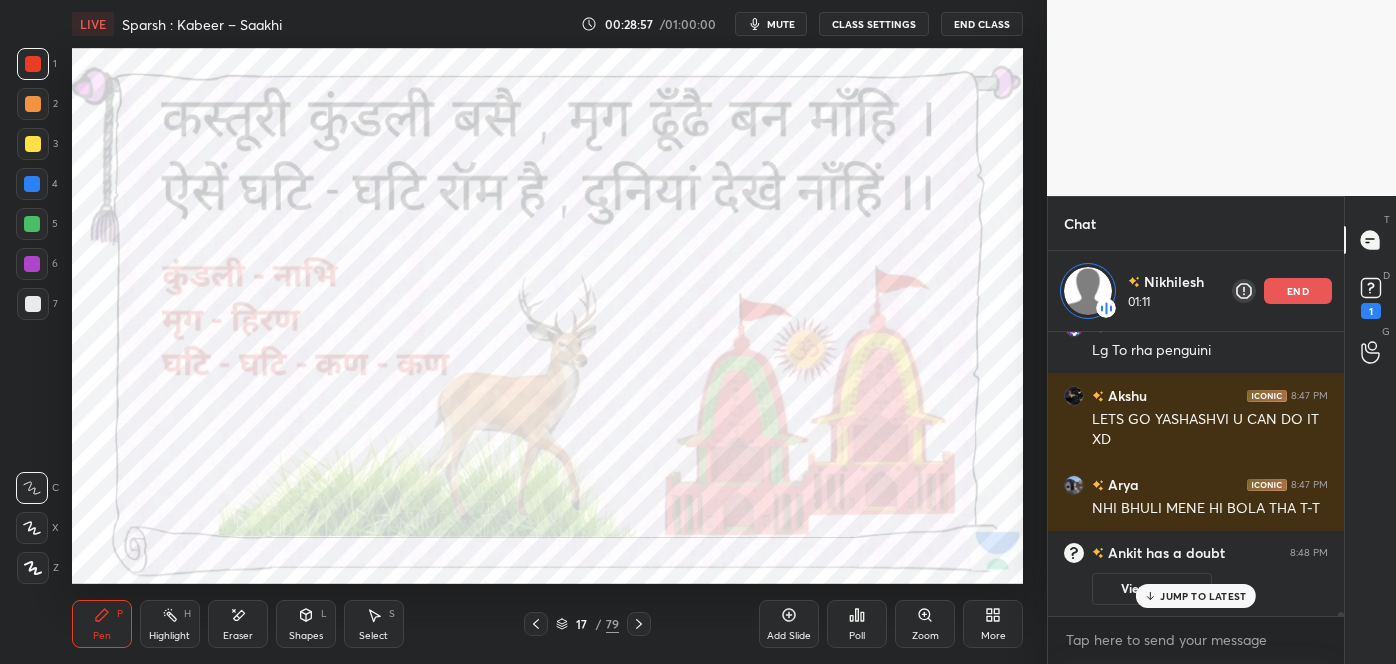 click on "end" at bounding box center [1298, 291] 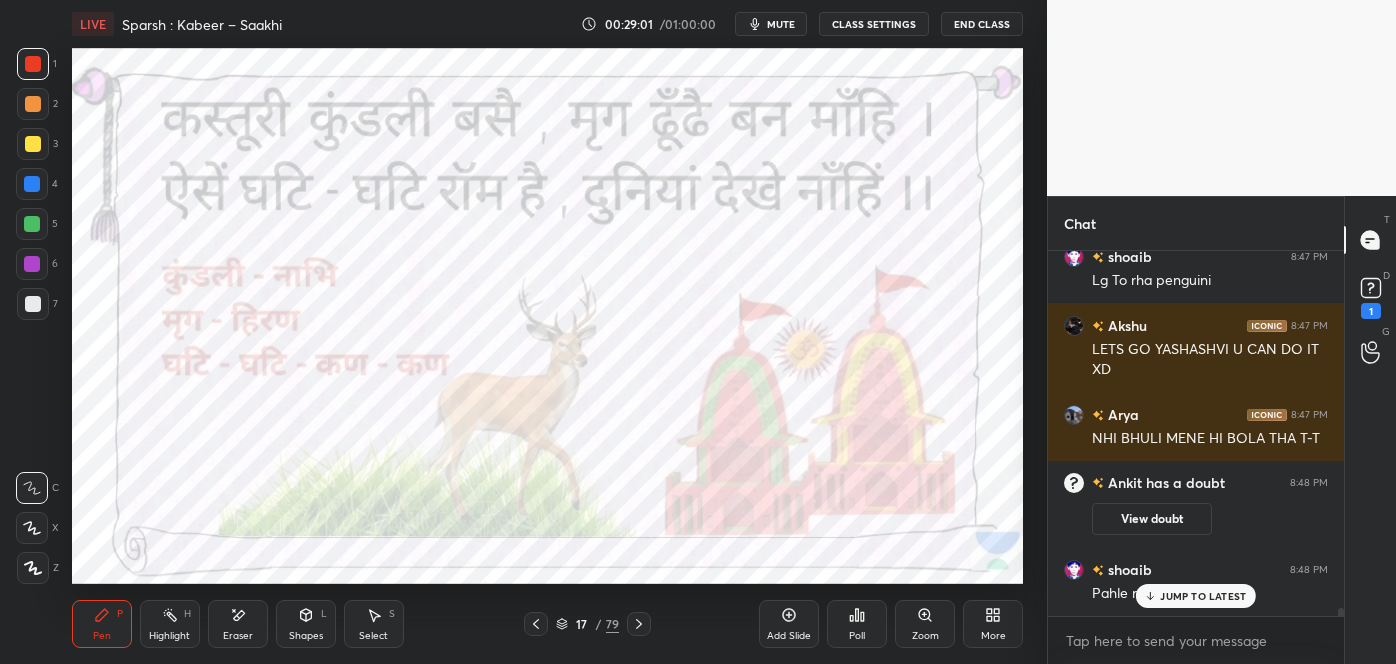 scroll, scrollTop: 16099, scrollLeft: 0, axis: vertical 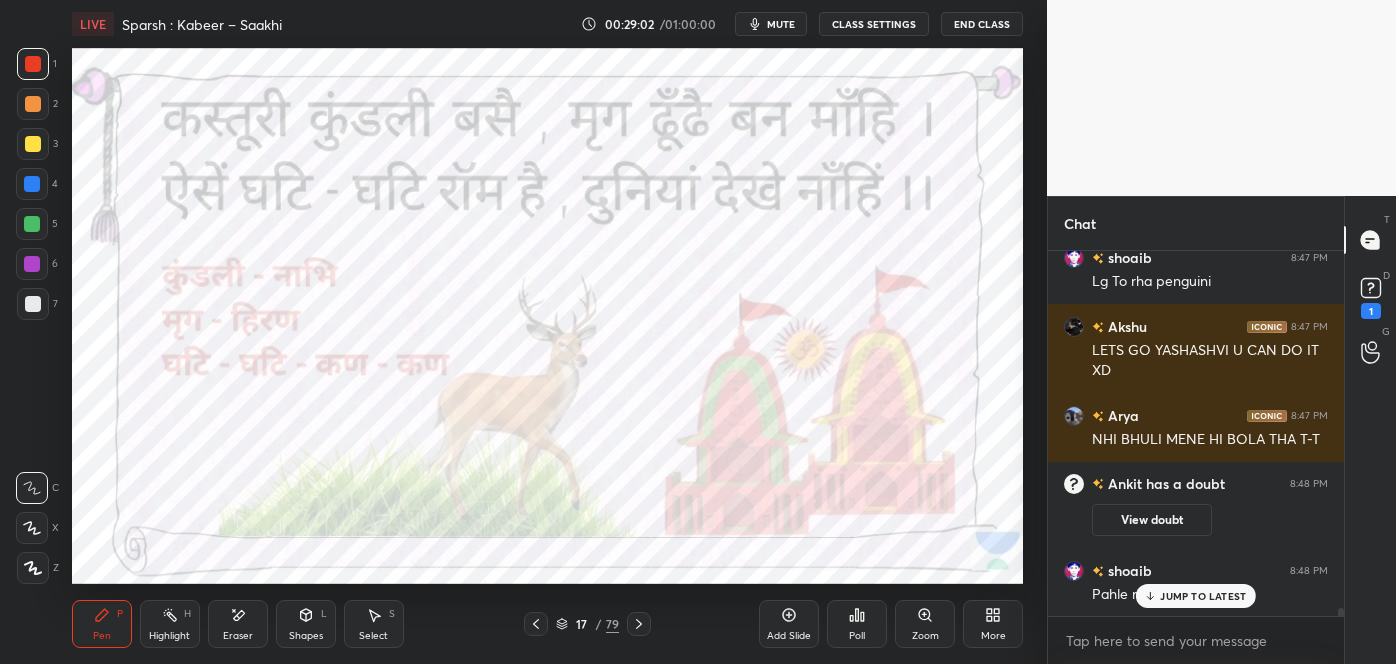 click on "JUMP TO LATEST" at bounding box center (1203, 596) 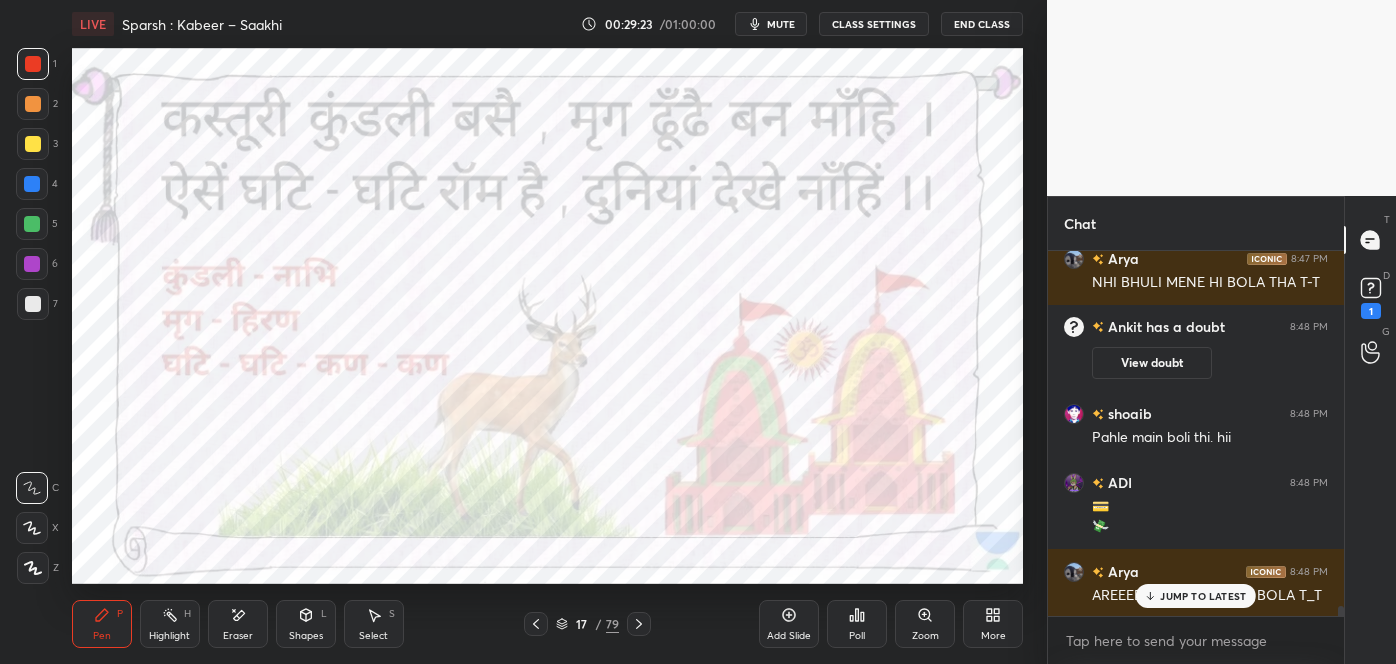 scroll, scrollTop: 16258, scrollLeft: 0, axis: vertical 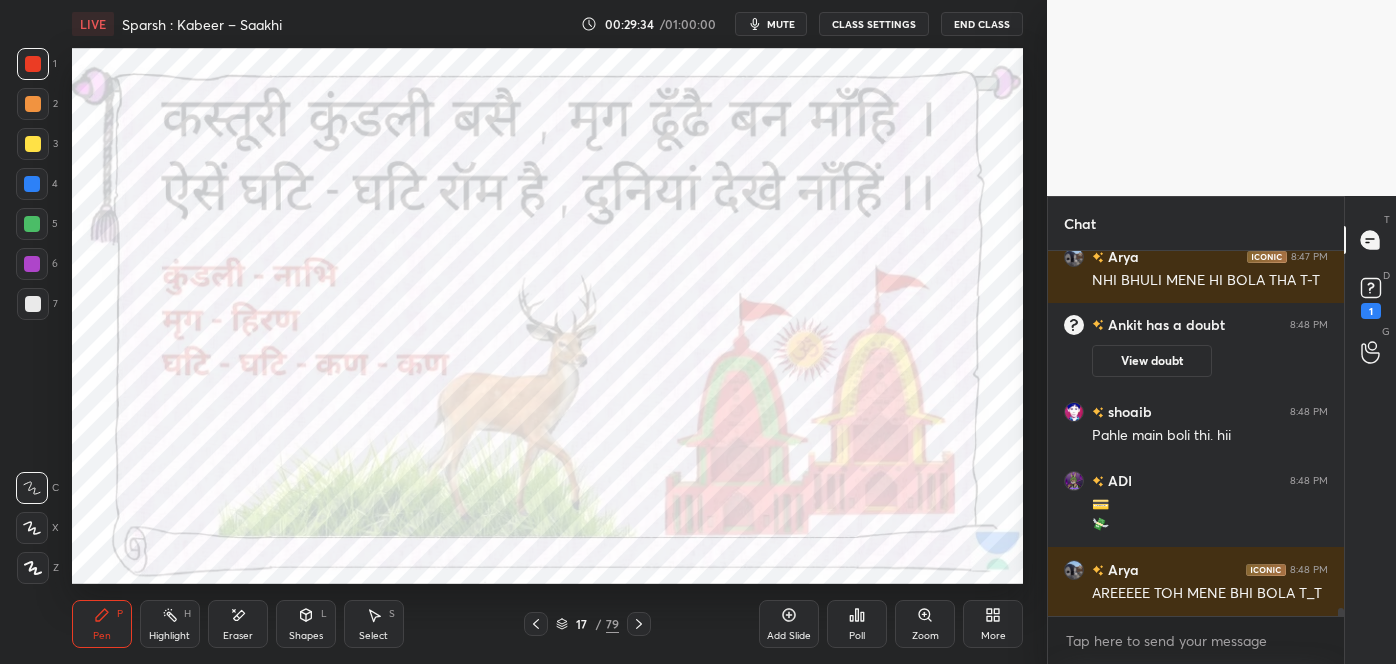 click at bounding box center (639, 624) 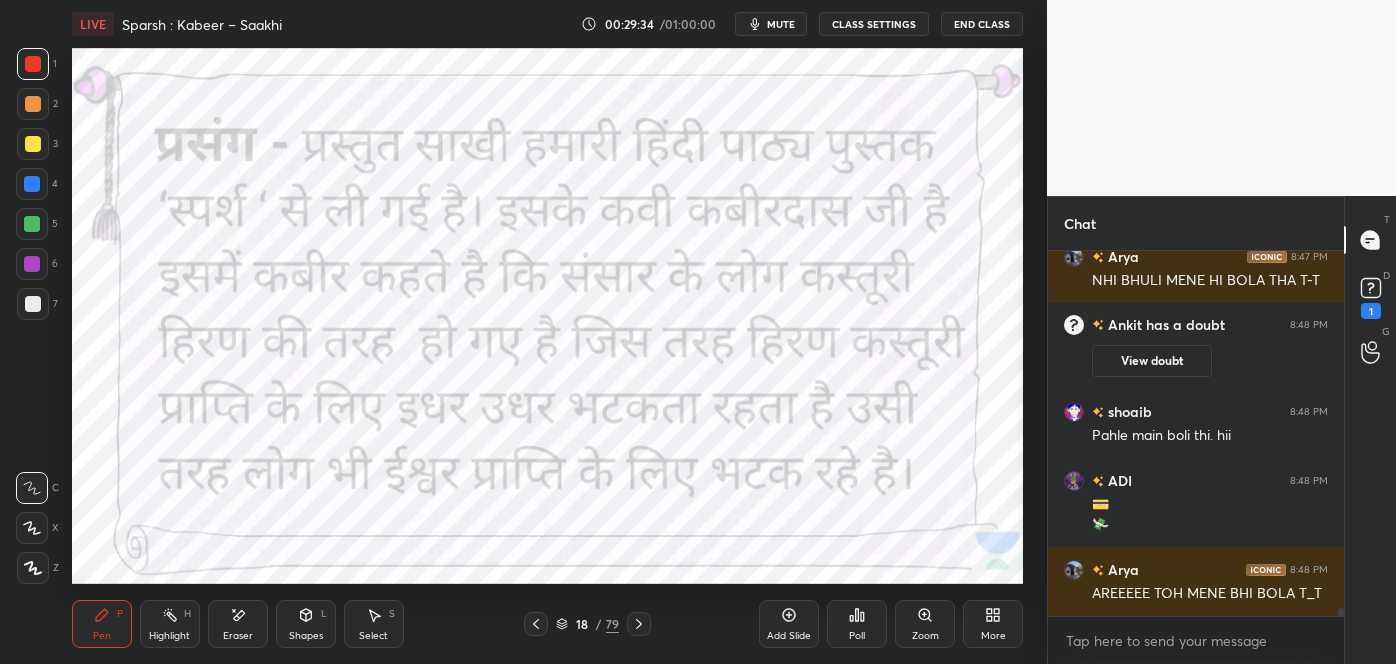 click at bounding box center (639, 624) 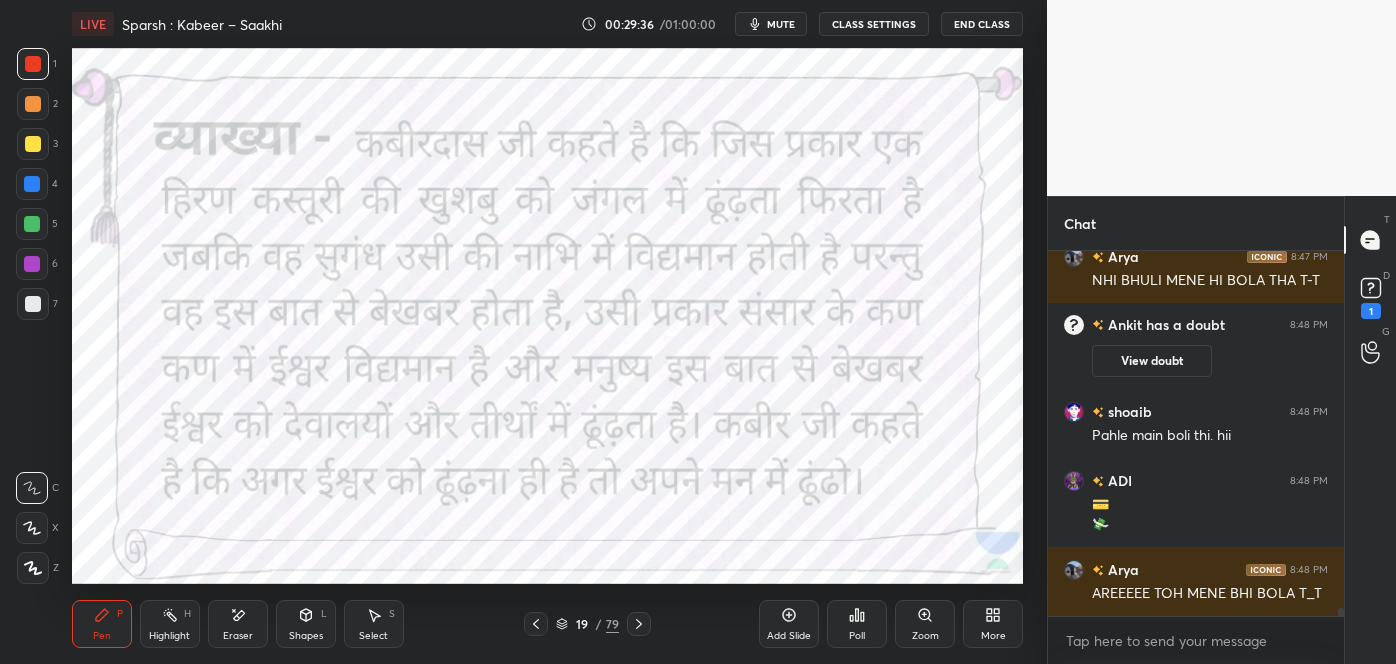 click at bounding box center [639, 624] 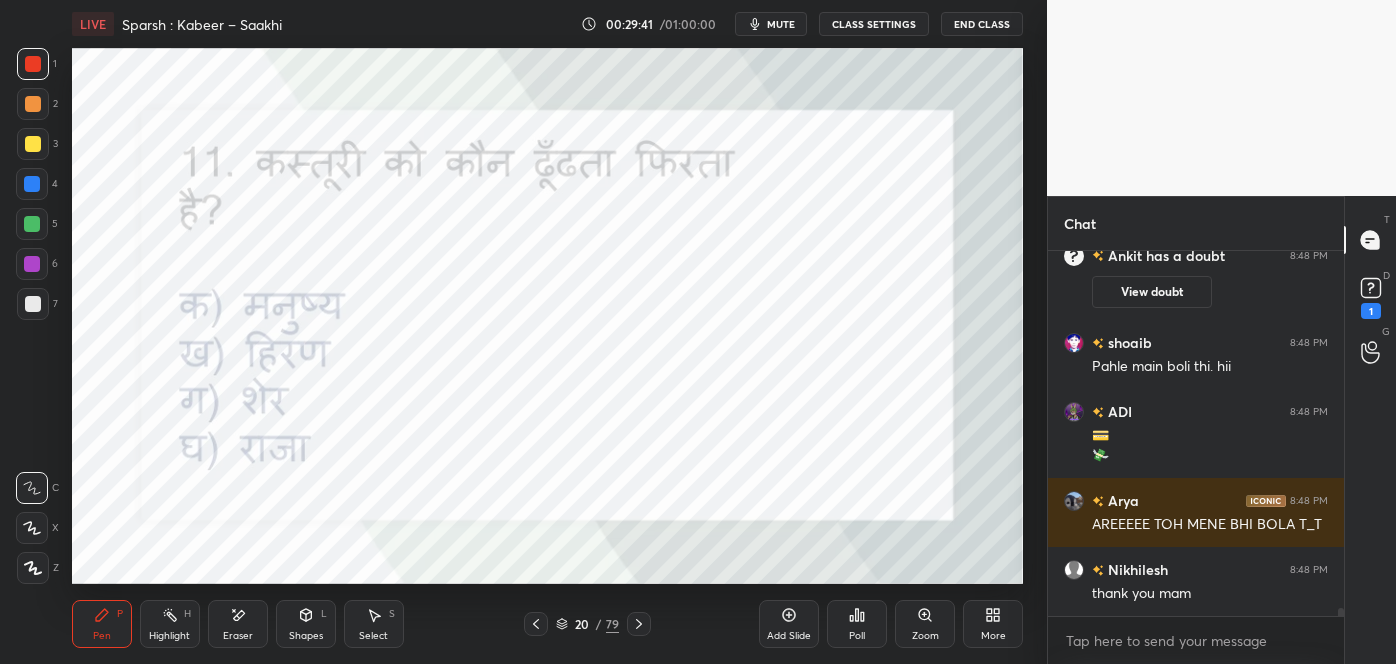 scroll, scrollTop: 16395, scrollLeft: 0, axis: vertical 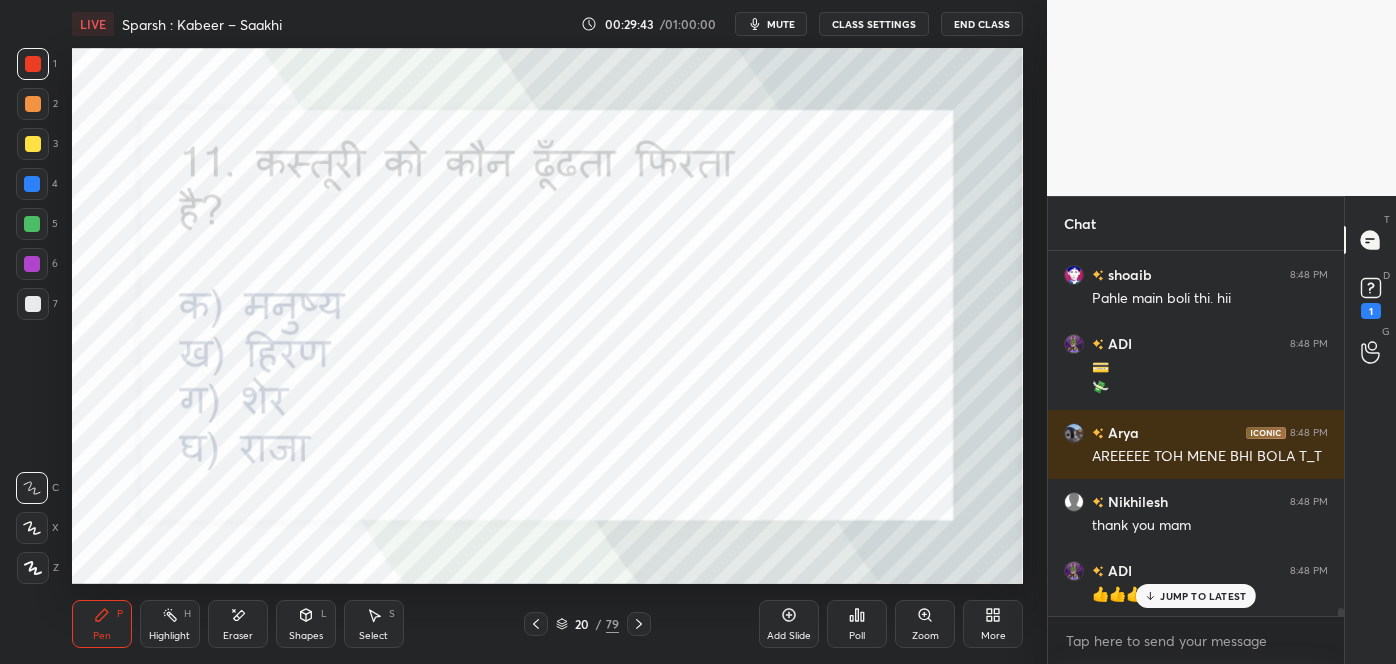 click on "Poll" at bounding box center (857, 636) 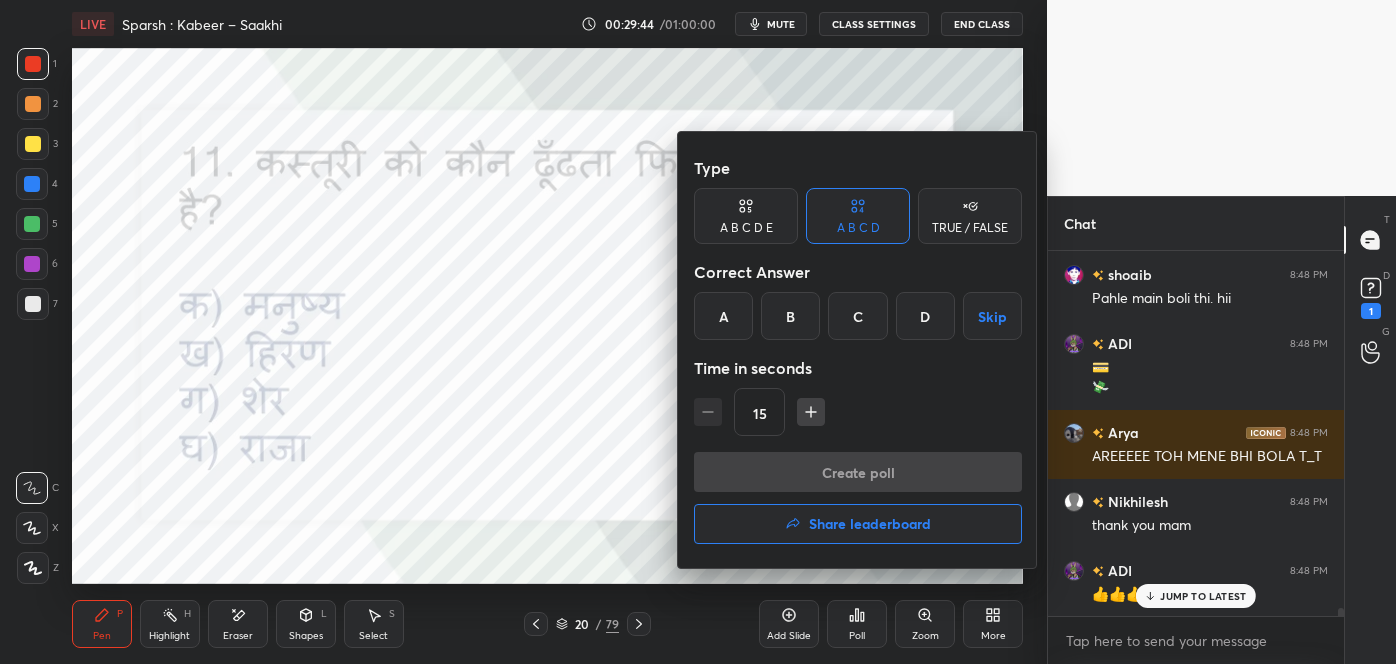 click at bounding box center (698, 332) 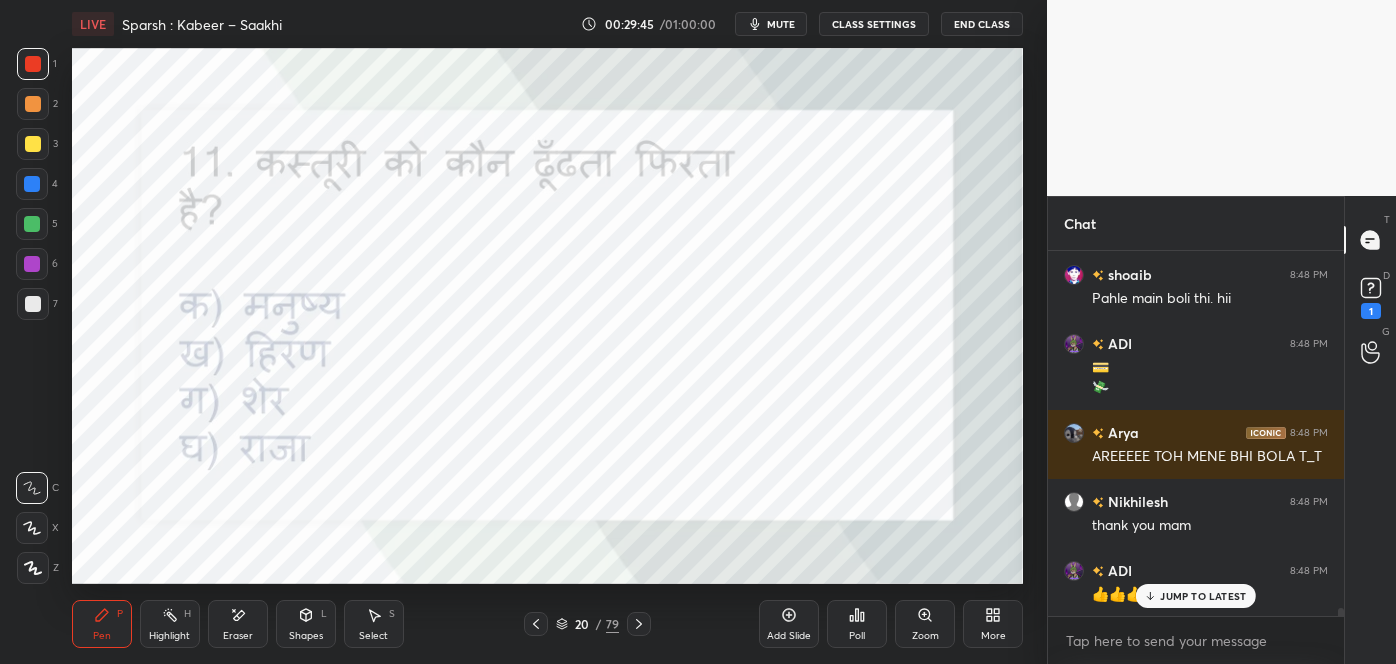 click on "Poll" at bounding box center (857, 624) 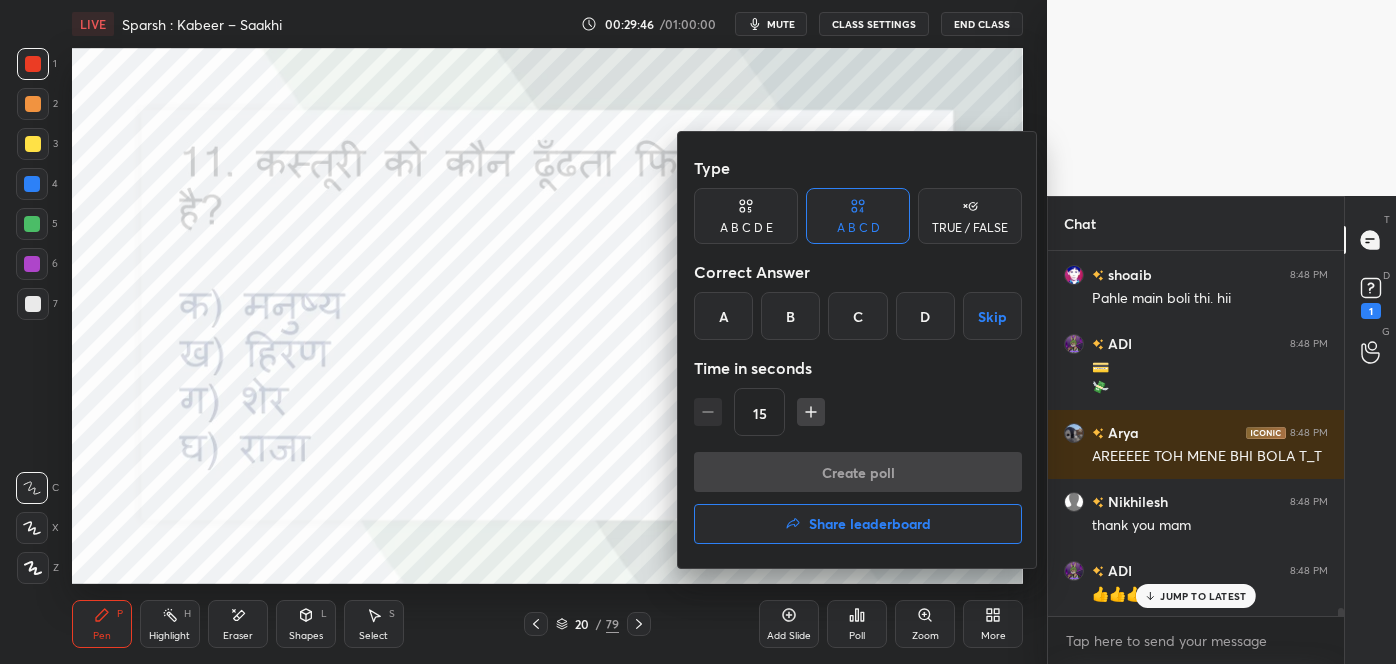 click on "B" at bounding box center [790, 316] 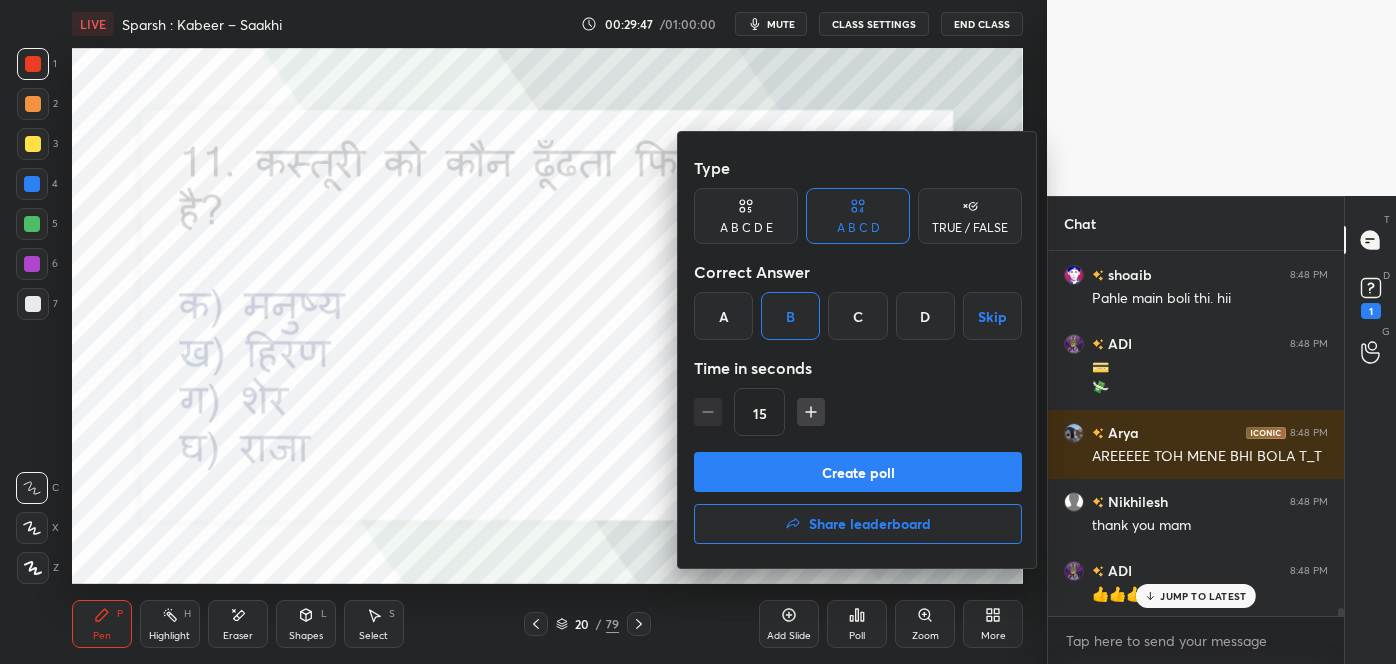 click on "Create poll" at bounding box center (858, 472) 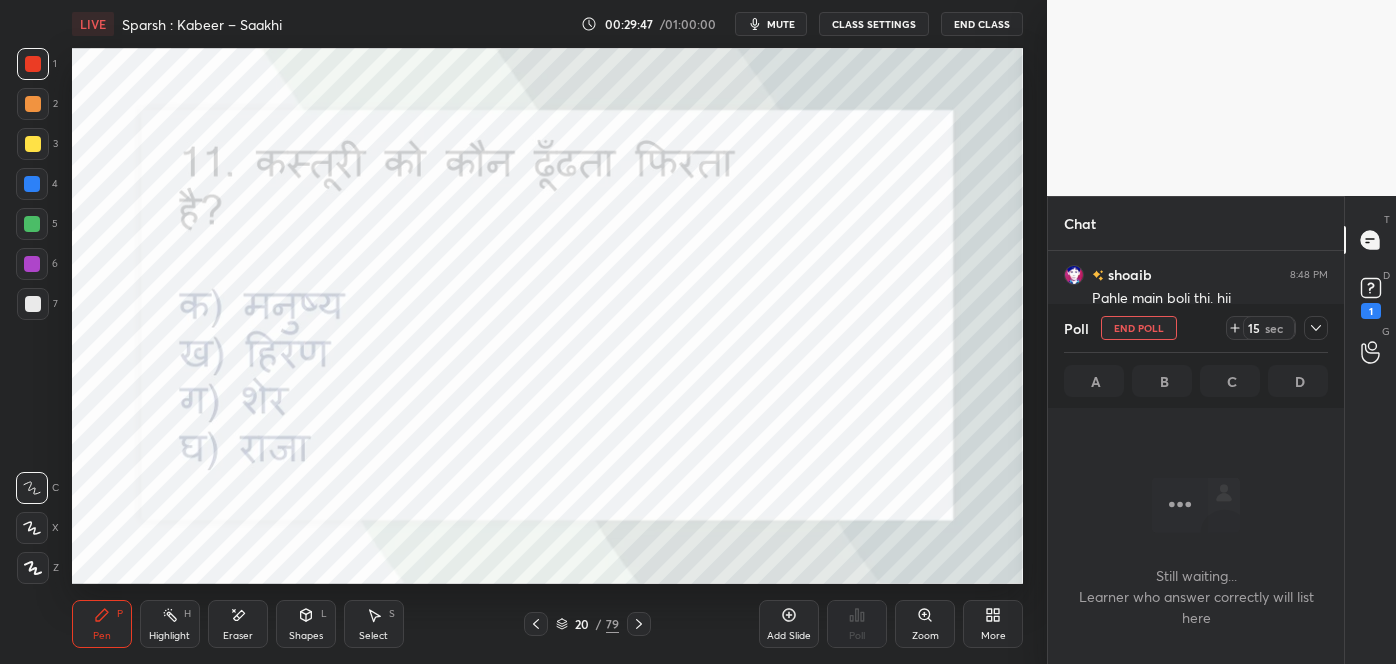 scroll, scrollTop: 330, scrollLeft: 290, axis: both 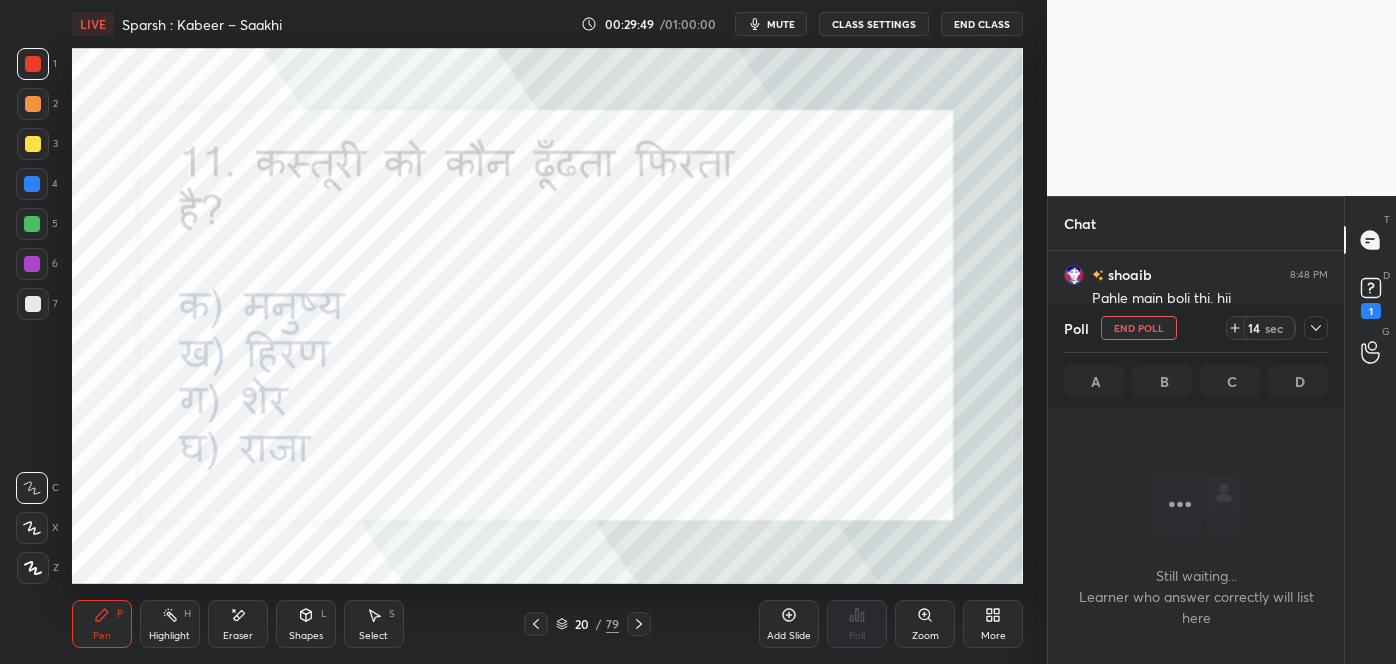 click 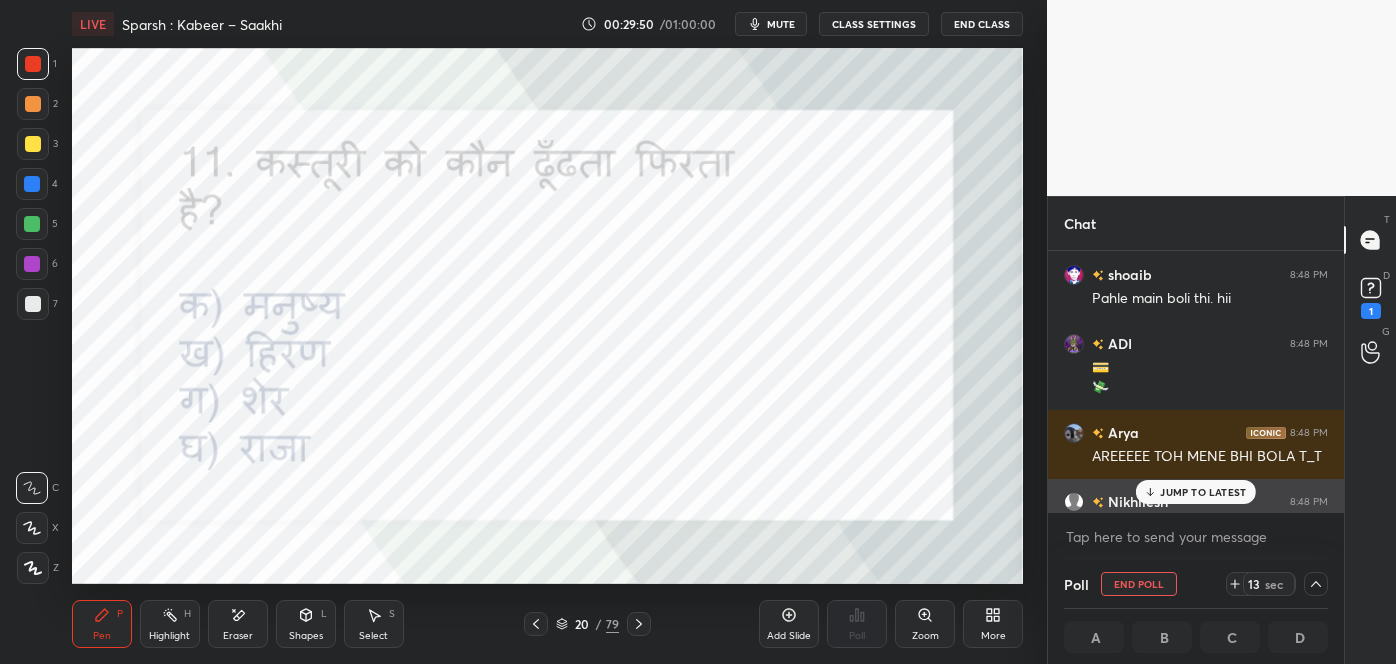 scroll, scrollTop: 0, scrollLeft: 5, axis: horizontal 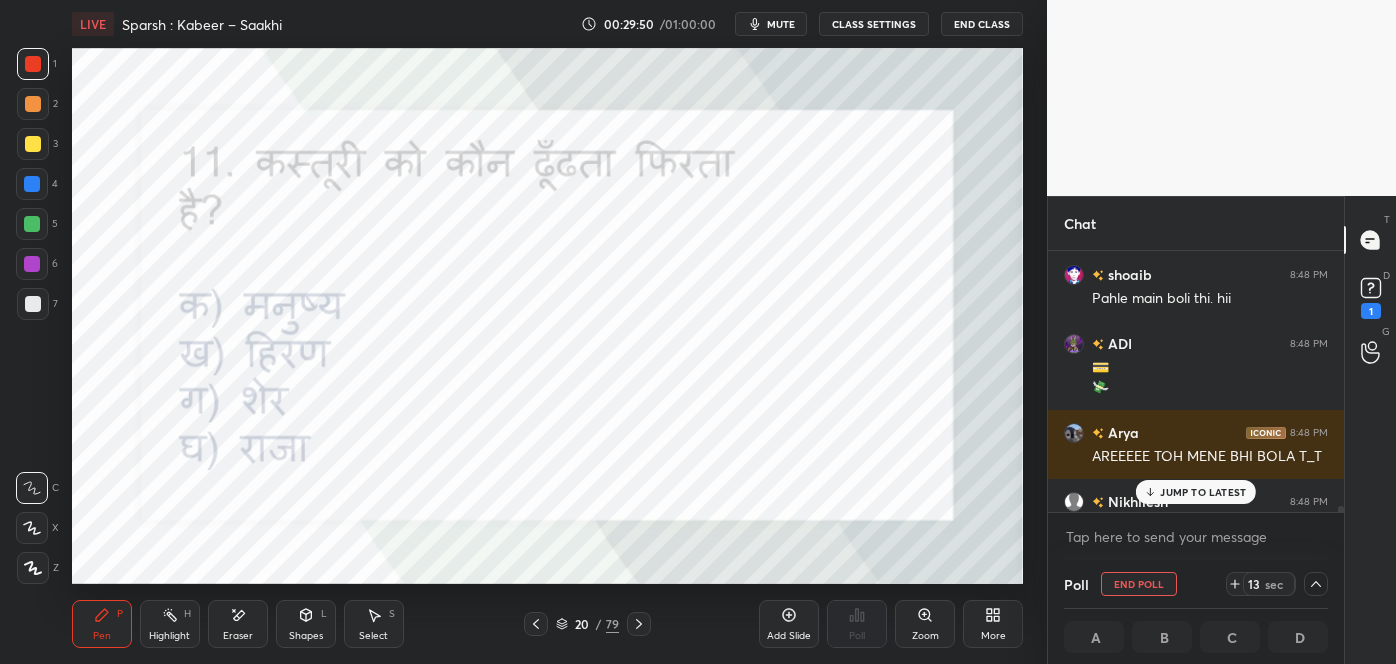 click on "JUMP TO LATEST" at bounding box center [1203, 492] 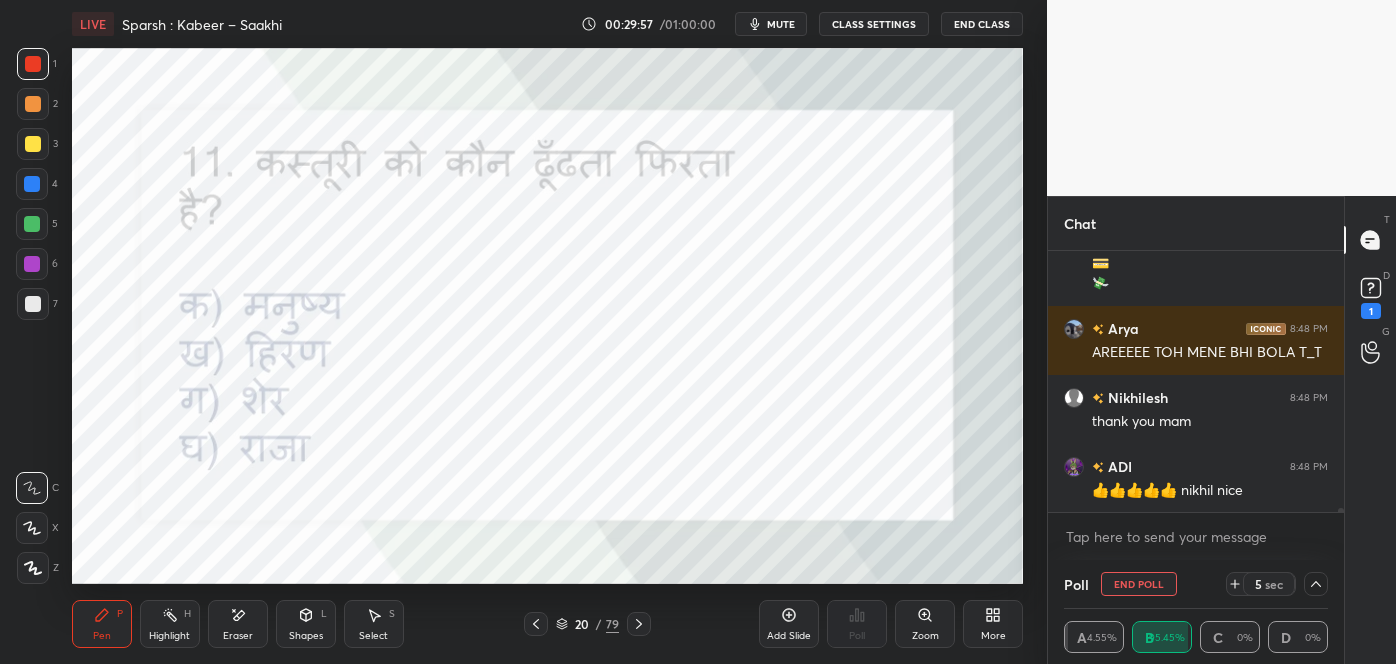 scroll, scrollTop: 16568, scrollLeft: 0, axis: vertical 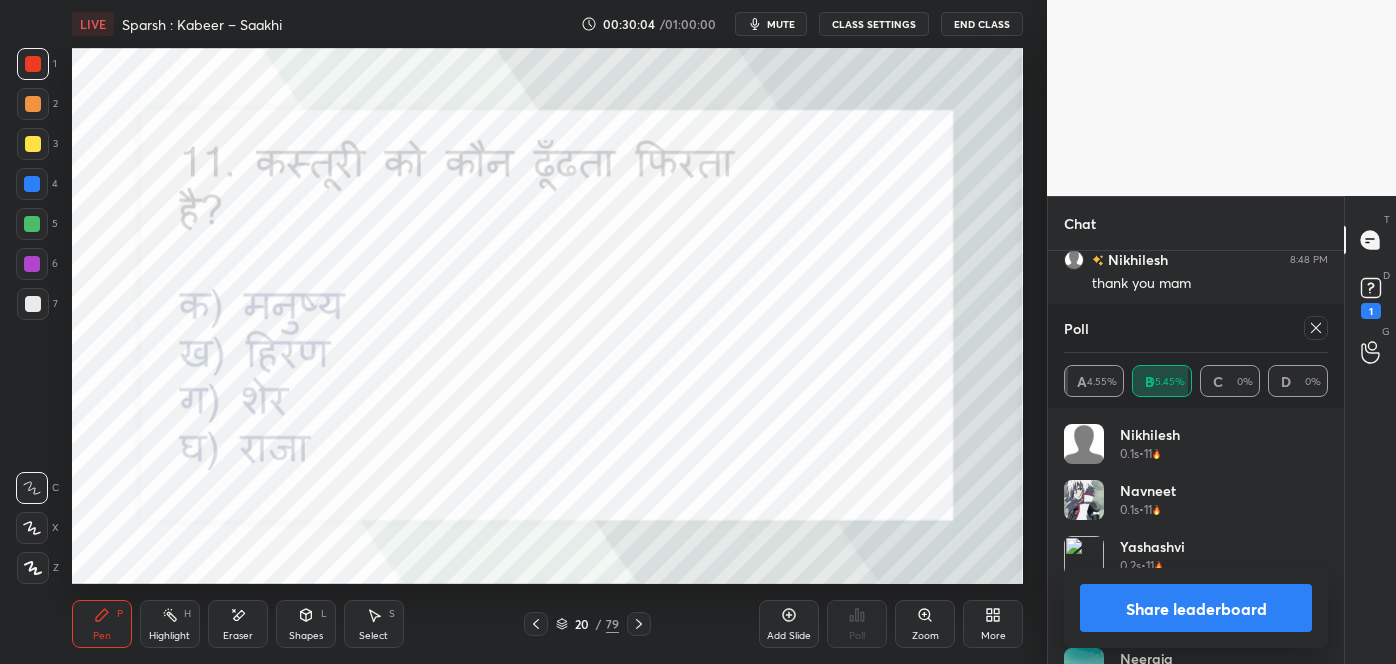 click at bounding box center (1316, 328) 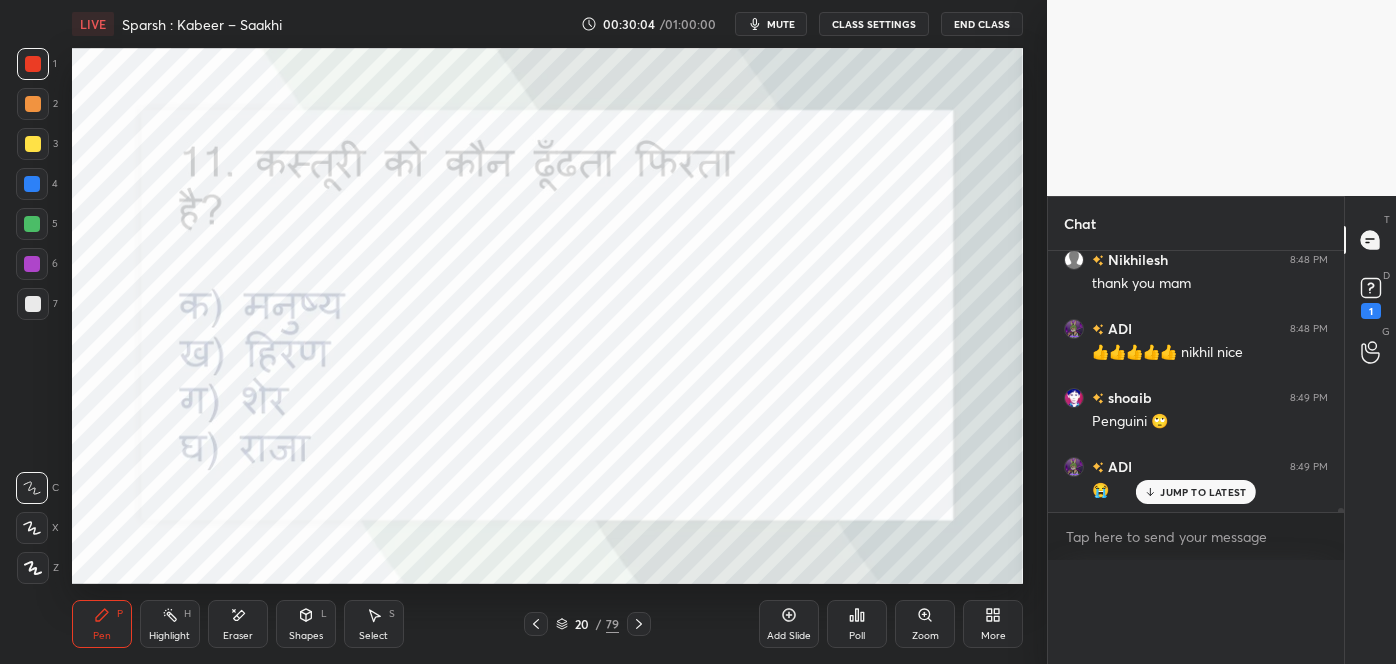 scroll, scrollTop: 0, scrollLeft: 0, axis: both 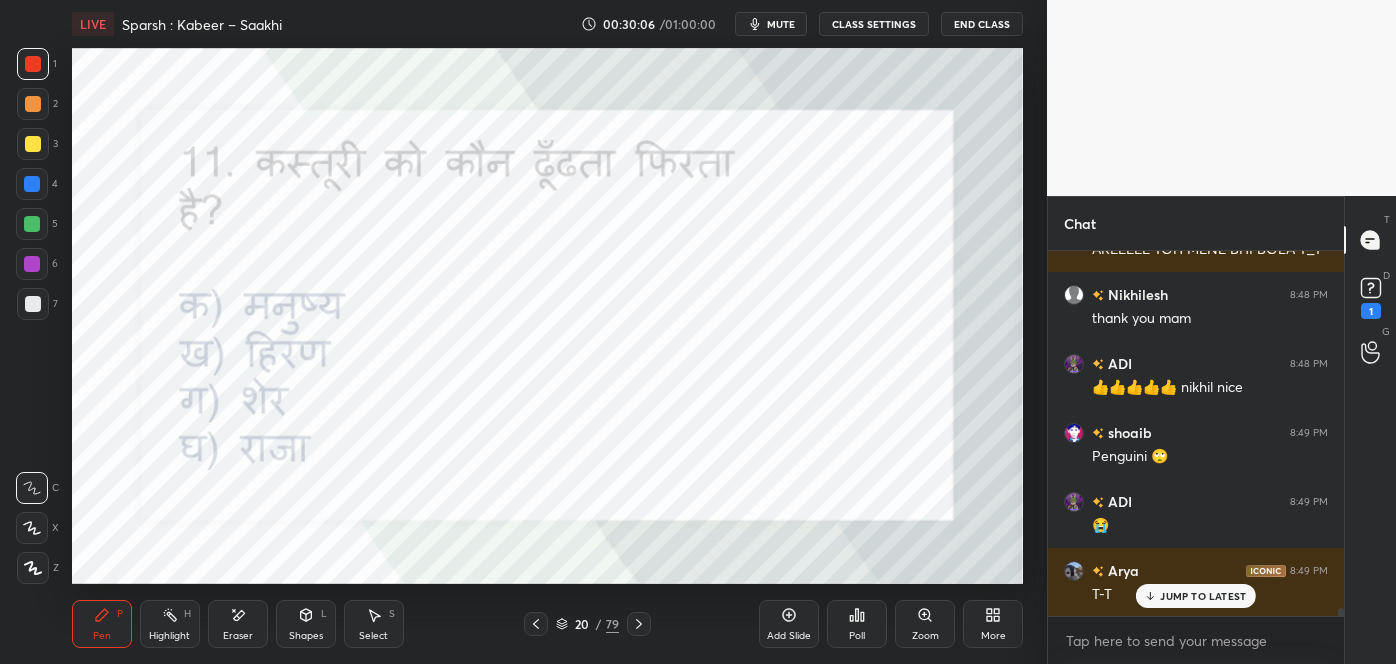 click on "JUMP TO LATEST" at bounding box center (1196, 596) 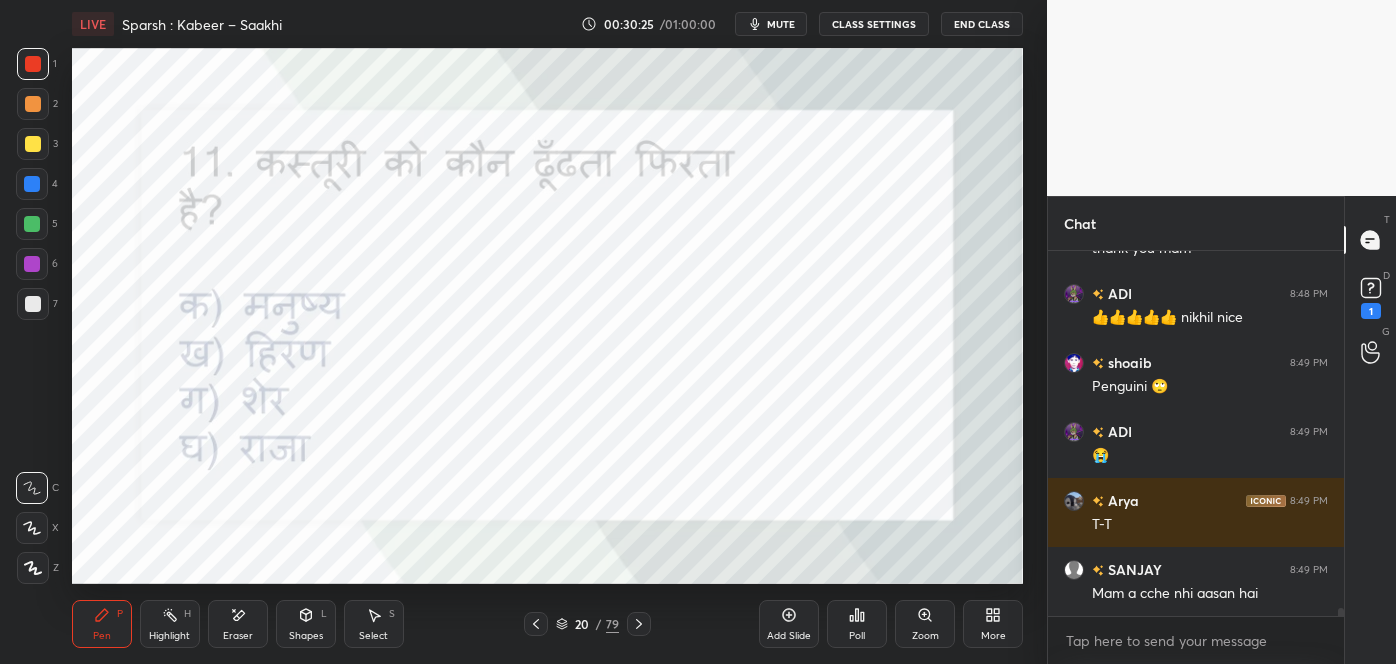 click at bounding box center [639, 624] 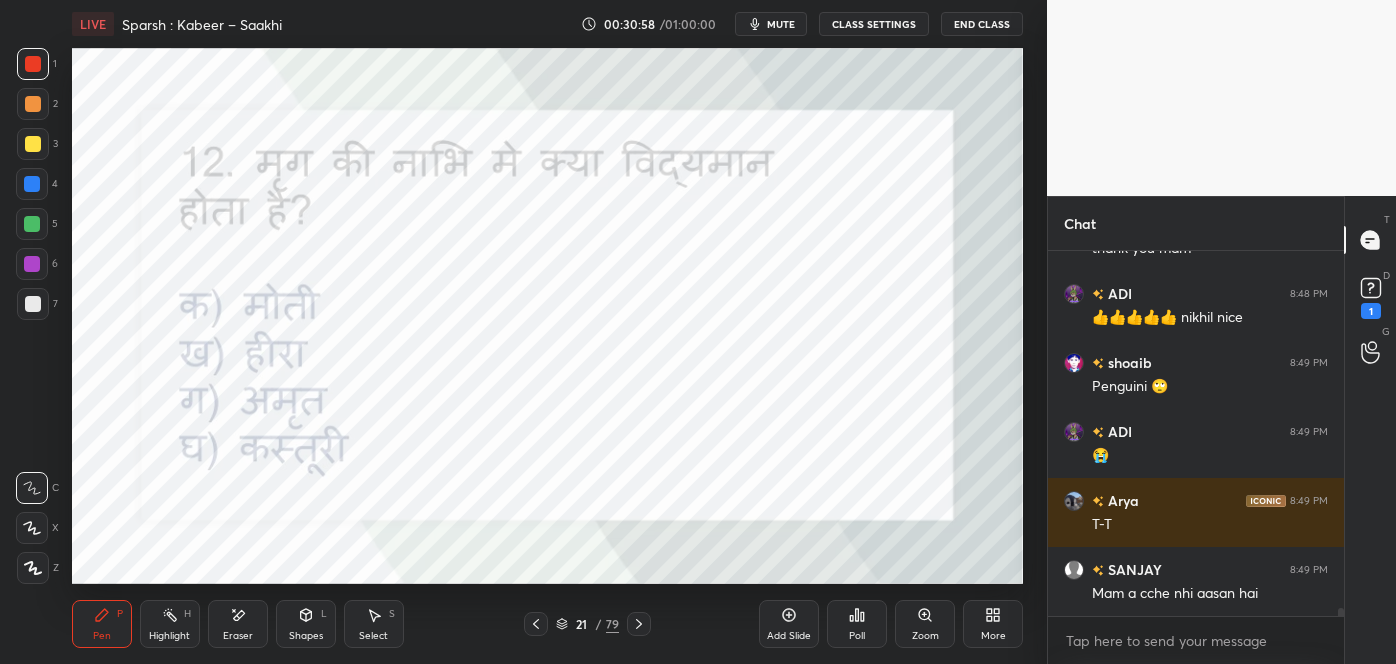 click on "Poll" at bounding box center [857, 624] 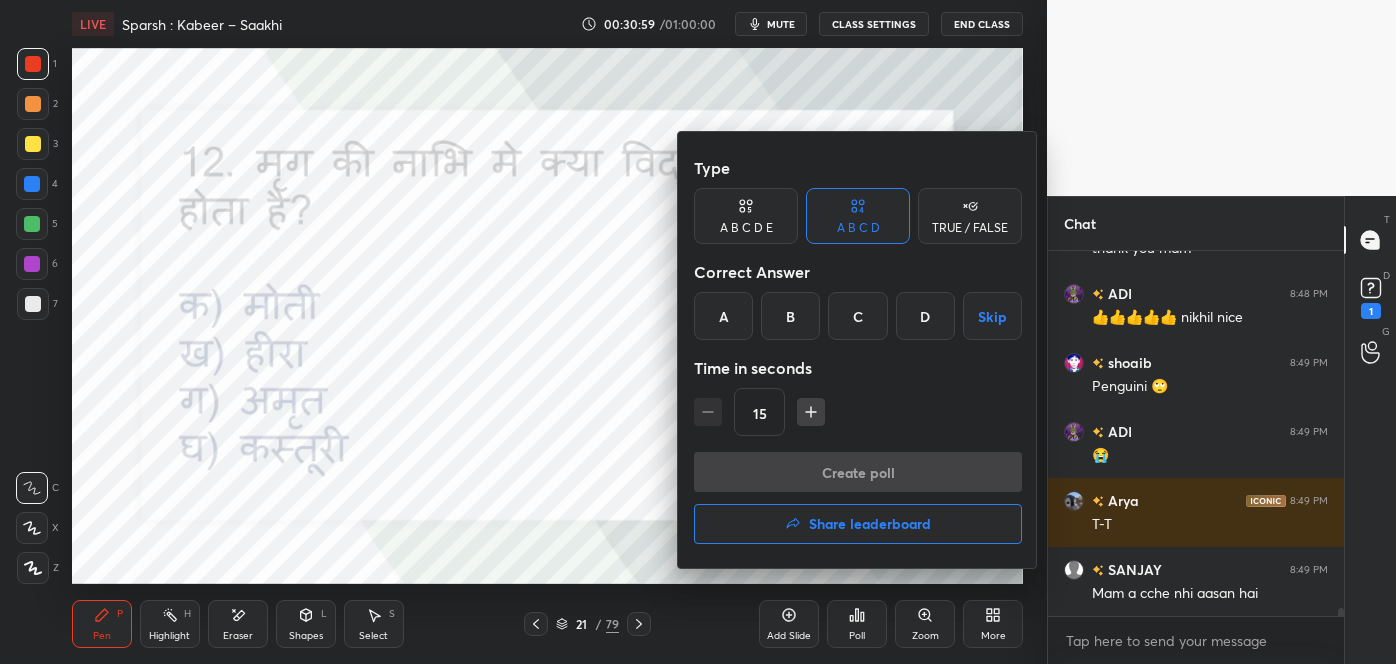 click at bounding box center [698, 332] 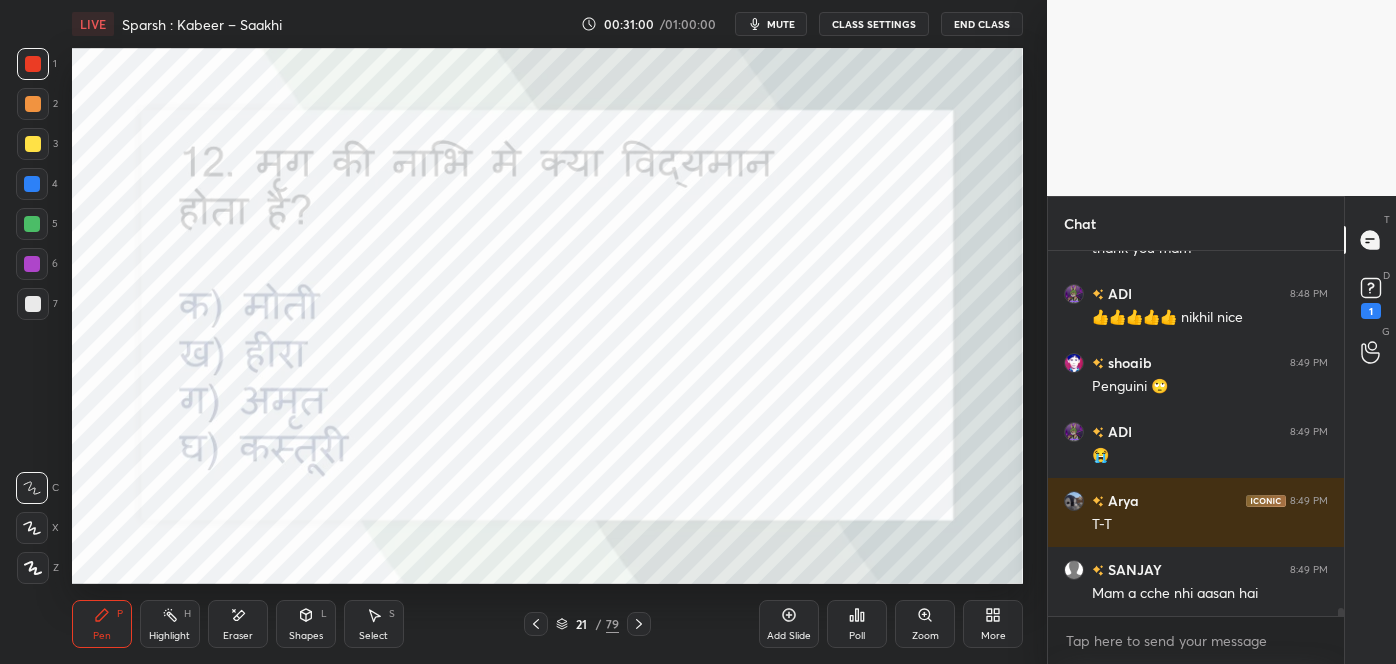 scroll, scrollTop: 16741, scrollLeft: 0, axis: vertical 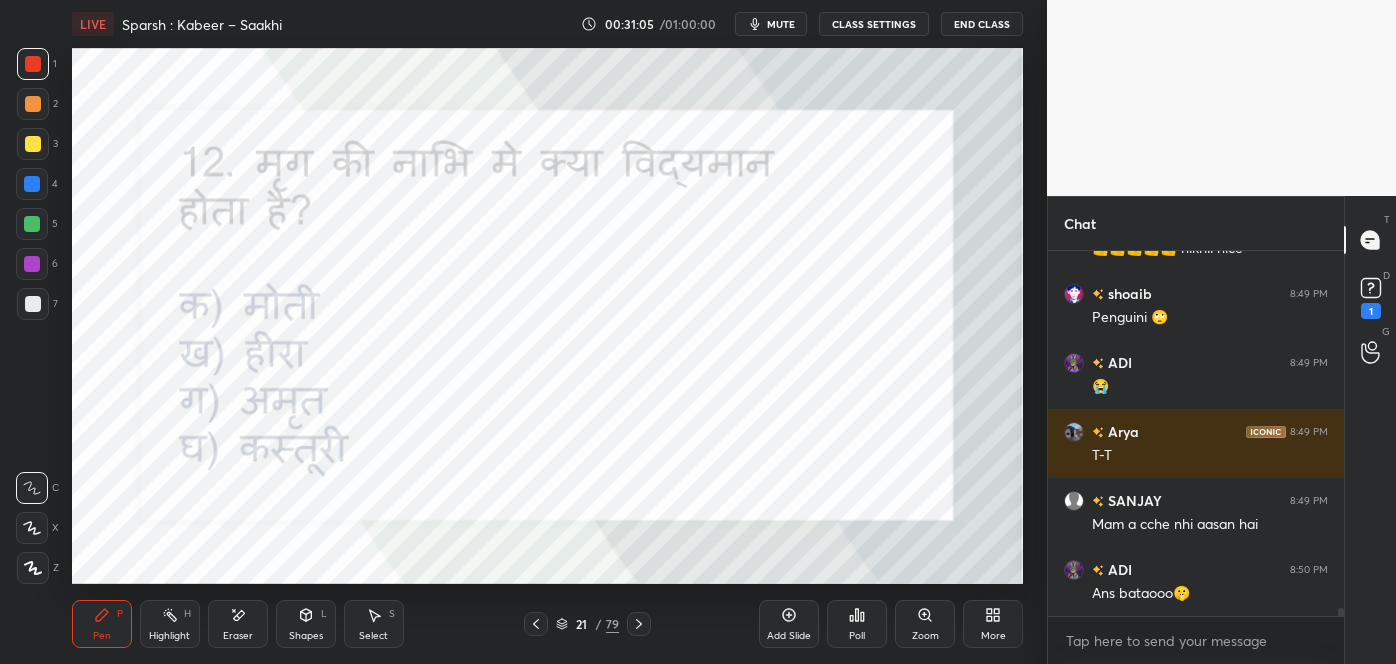 click on "Poll" at bounding box center (857, 624) 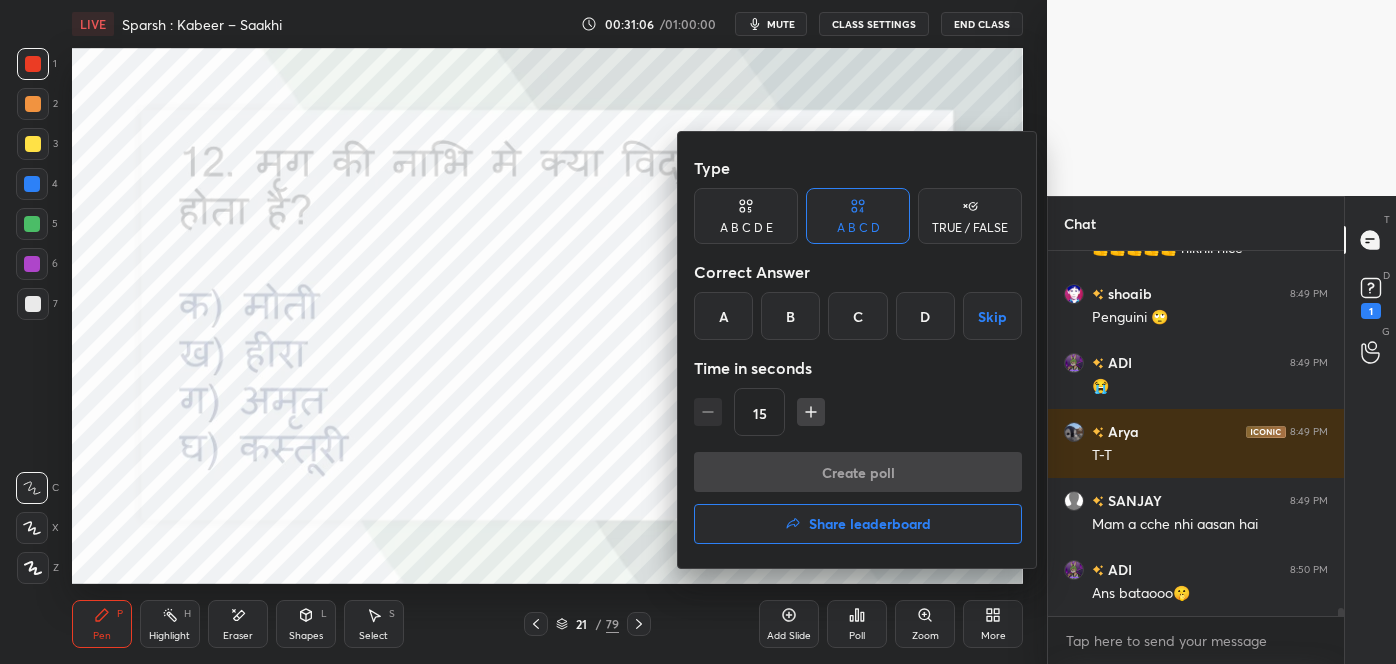 click on "D" at bounding box center (925, 316) 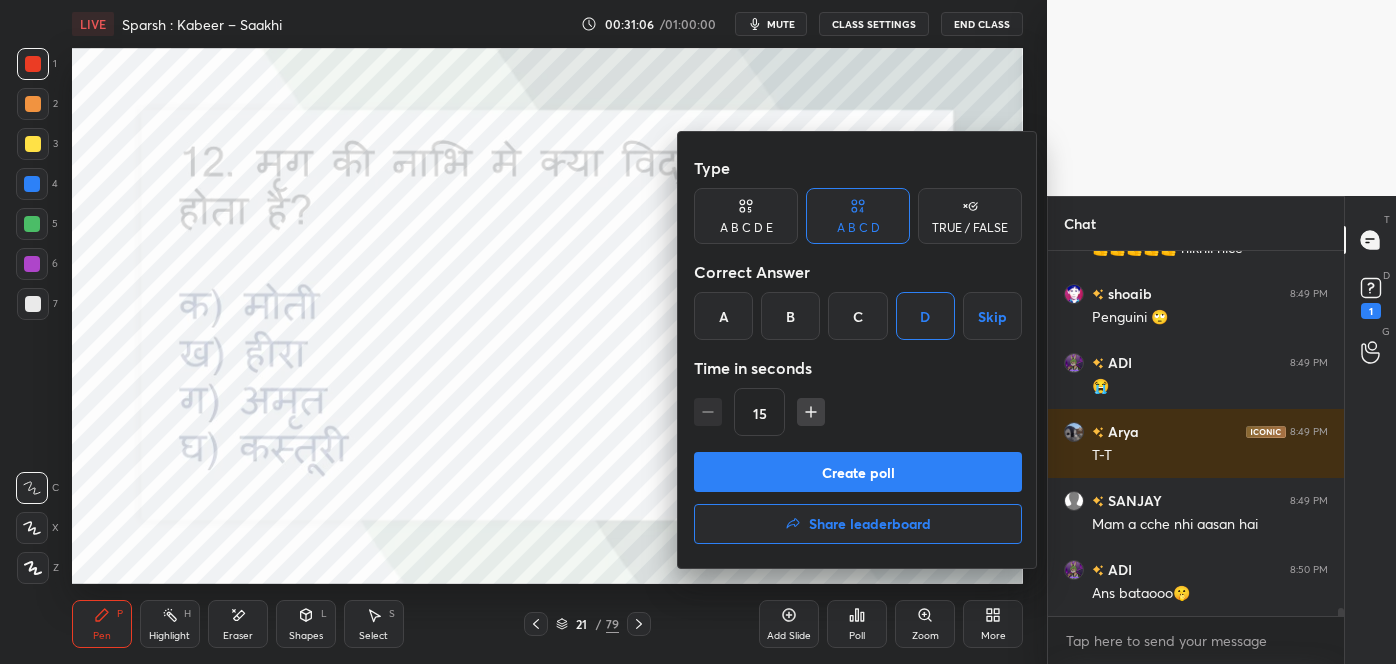 click on "Create poll" at bounding box center [858, 472] 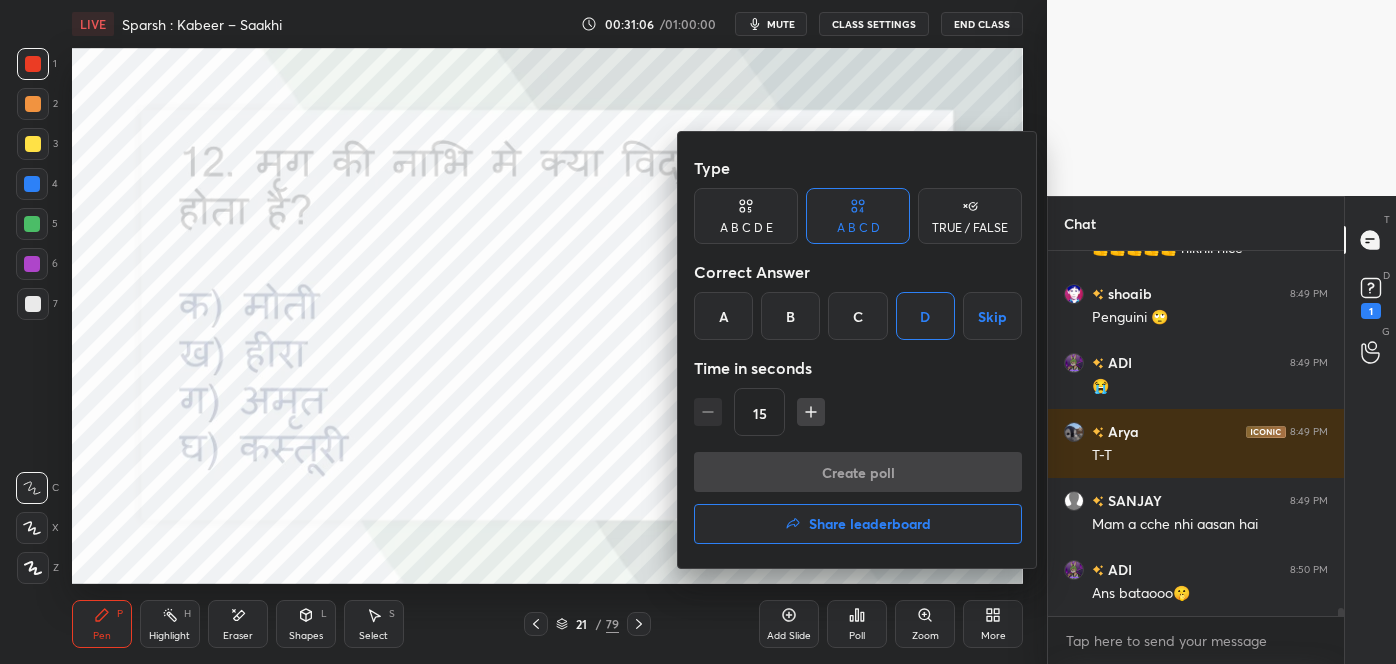 scroll, scrollTop: 282, scrollLeft: 290, axis: both 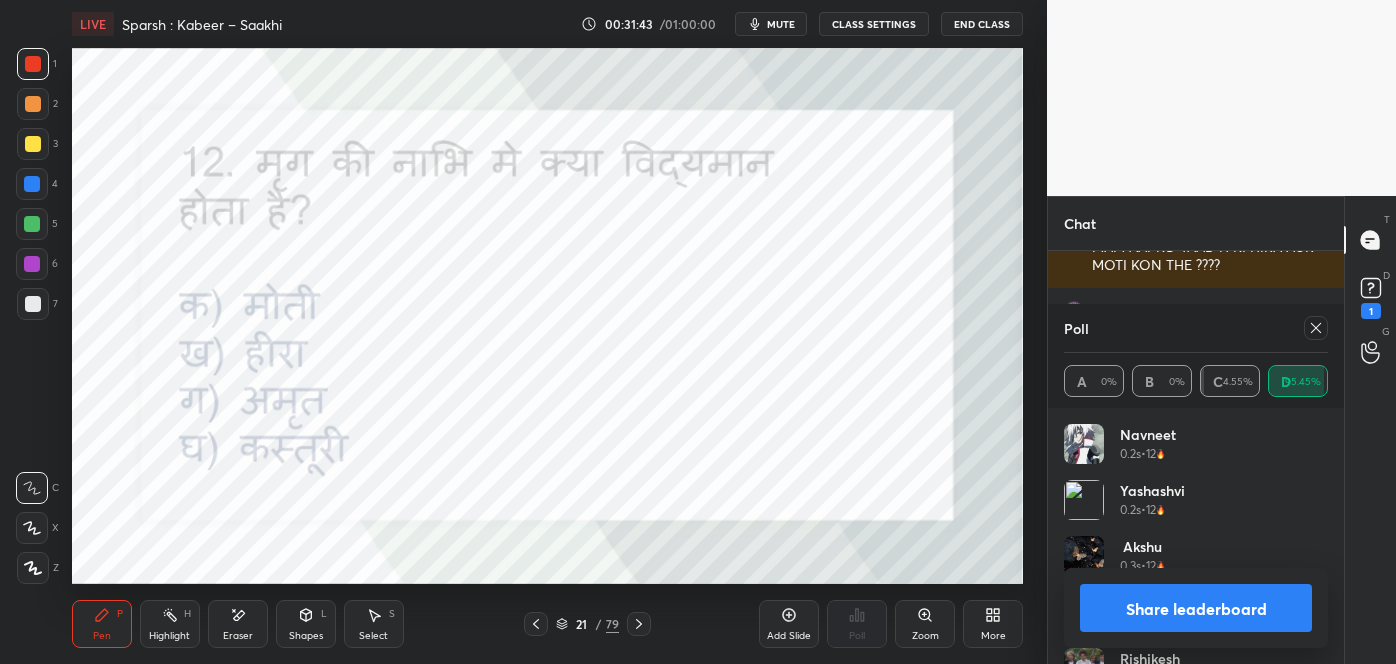 click 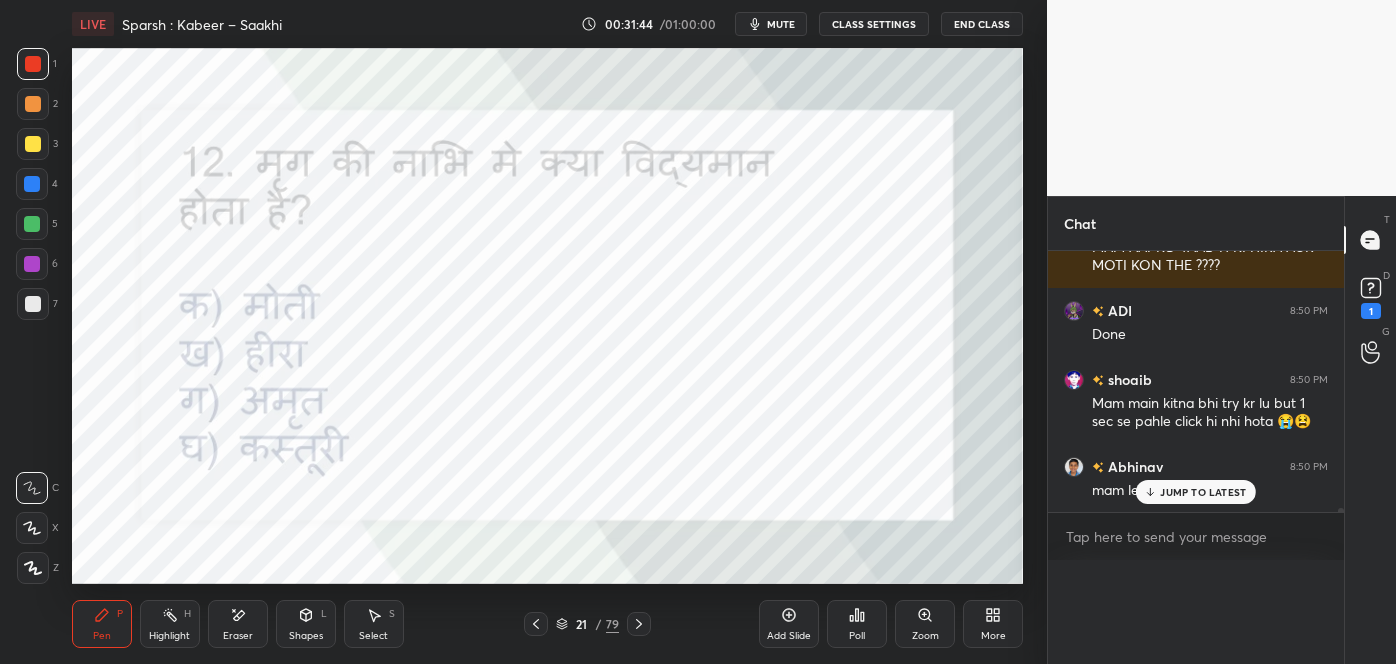 scroll, scrollTop: 0, scrollLeft: 0, axis: both 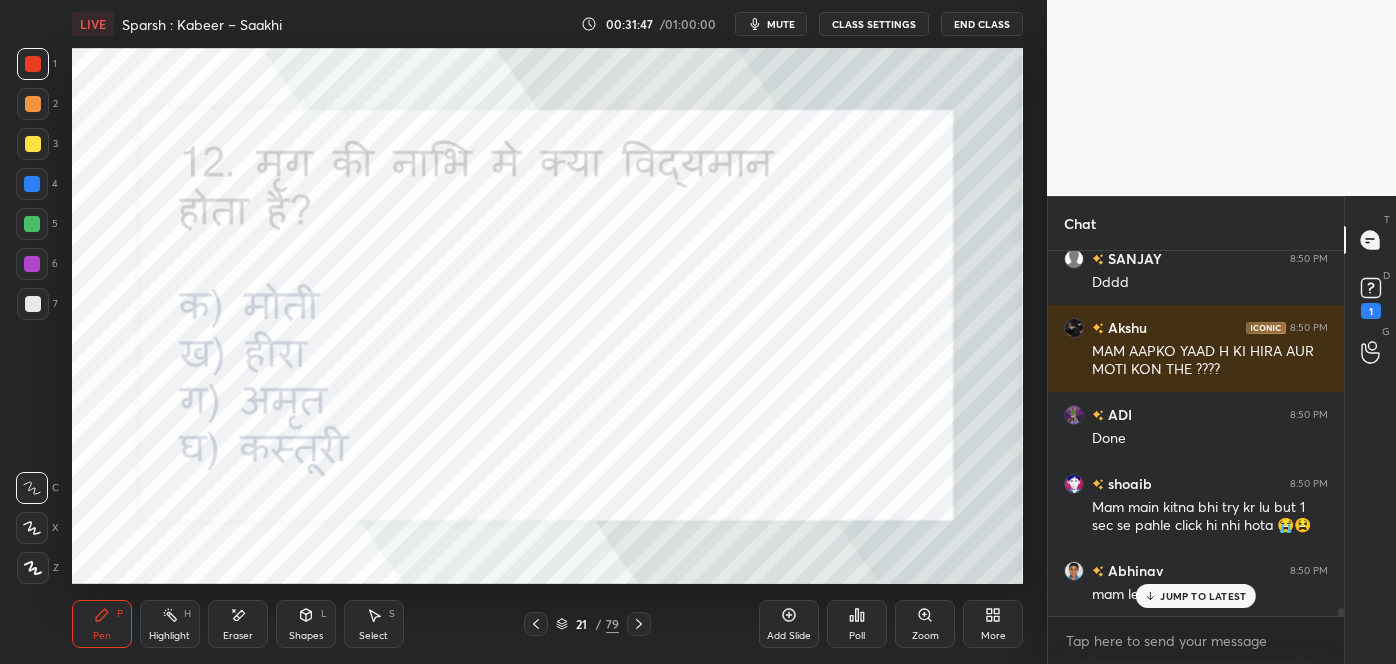 click at bounding box center [639, 624] 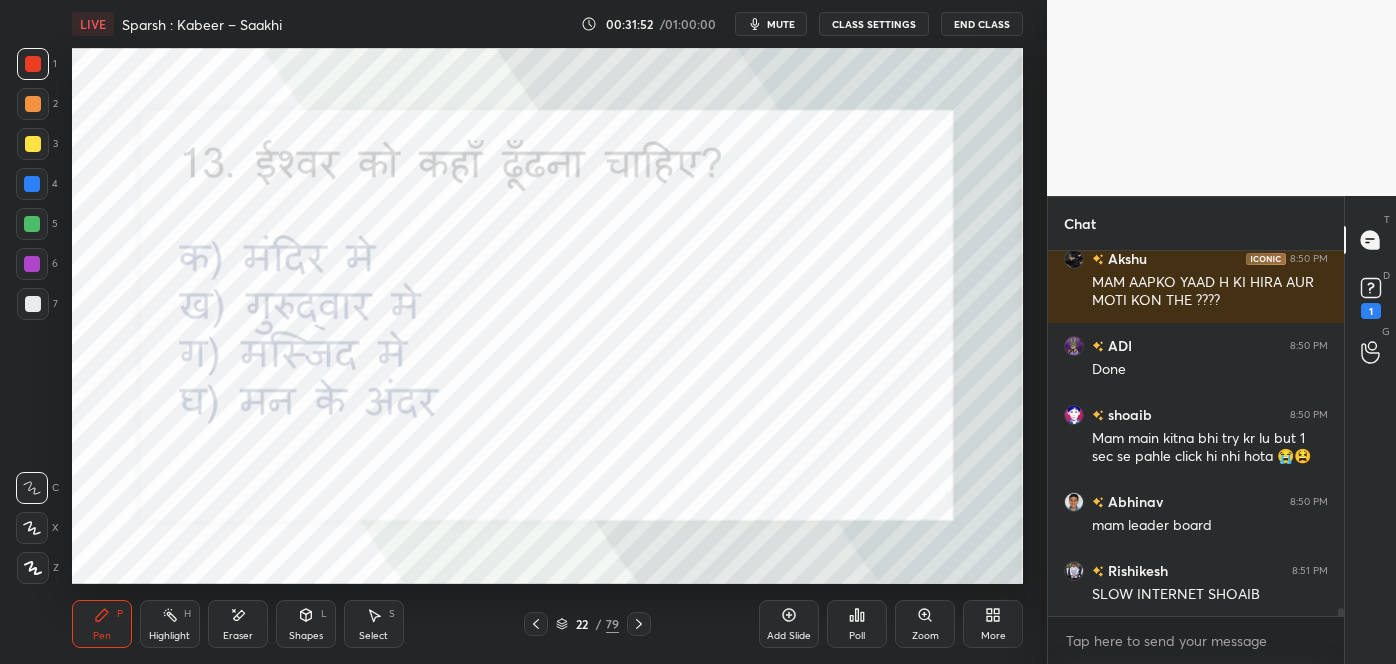 click on "Poll" at bounding box center (857, 624) 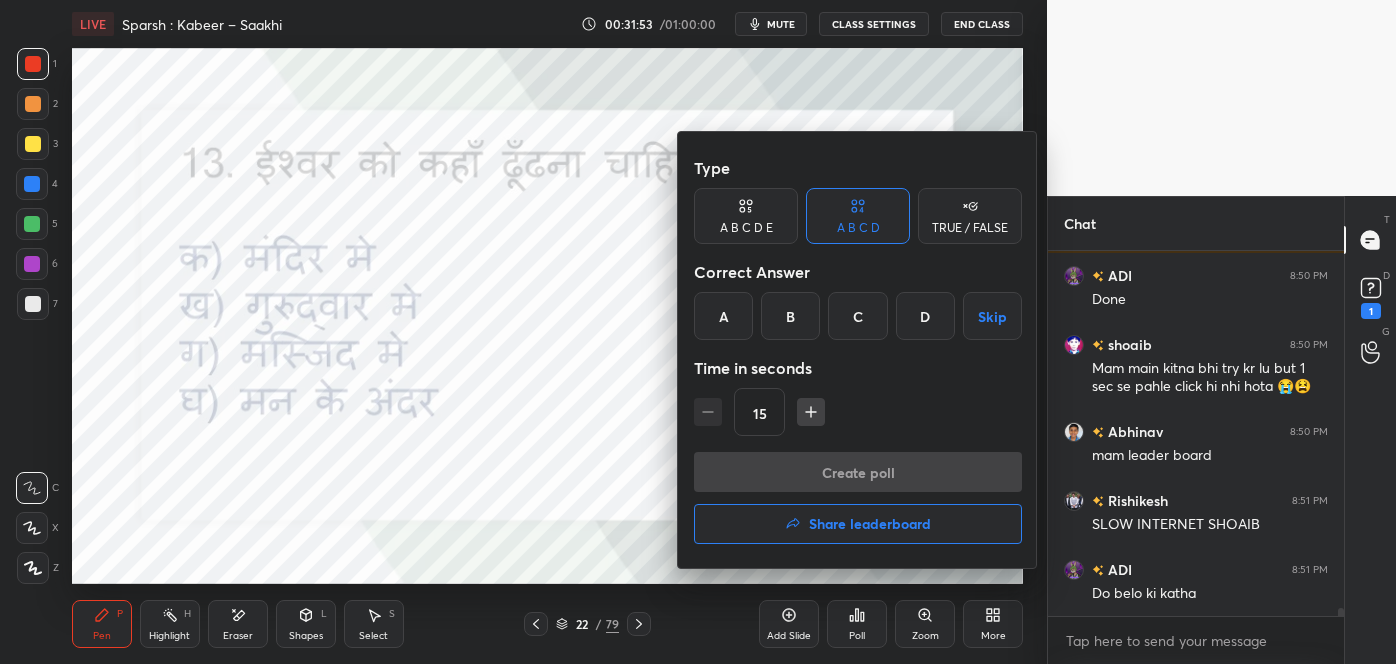 click on "D" at bounding box center [925, 316] 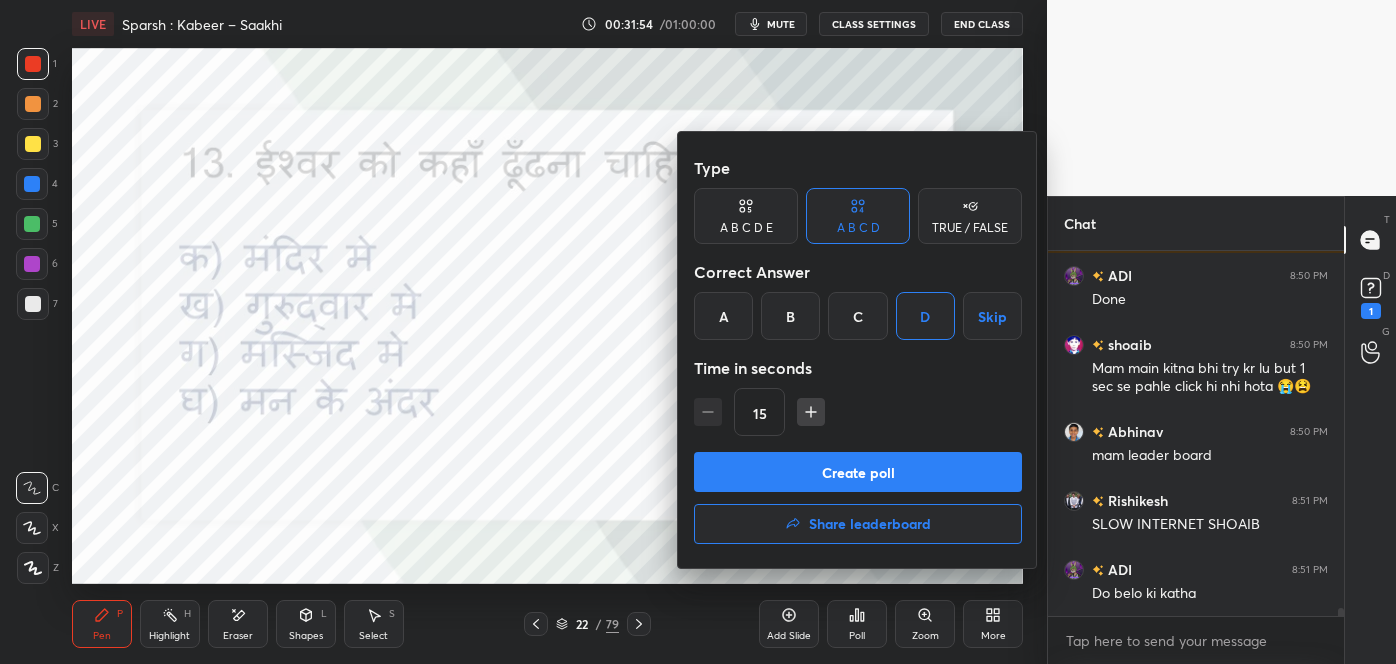 click on "Create poll" at bounding box center [858, 472] 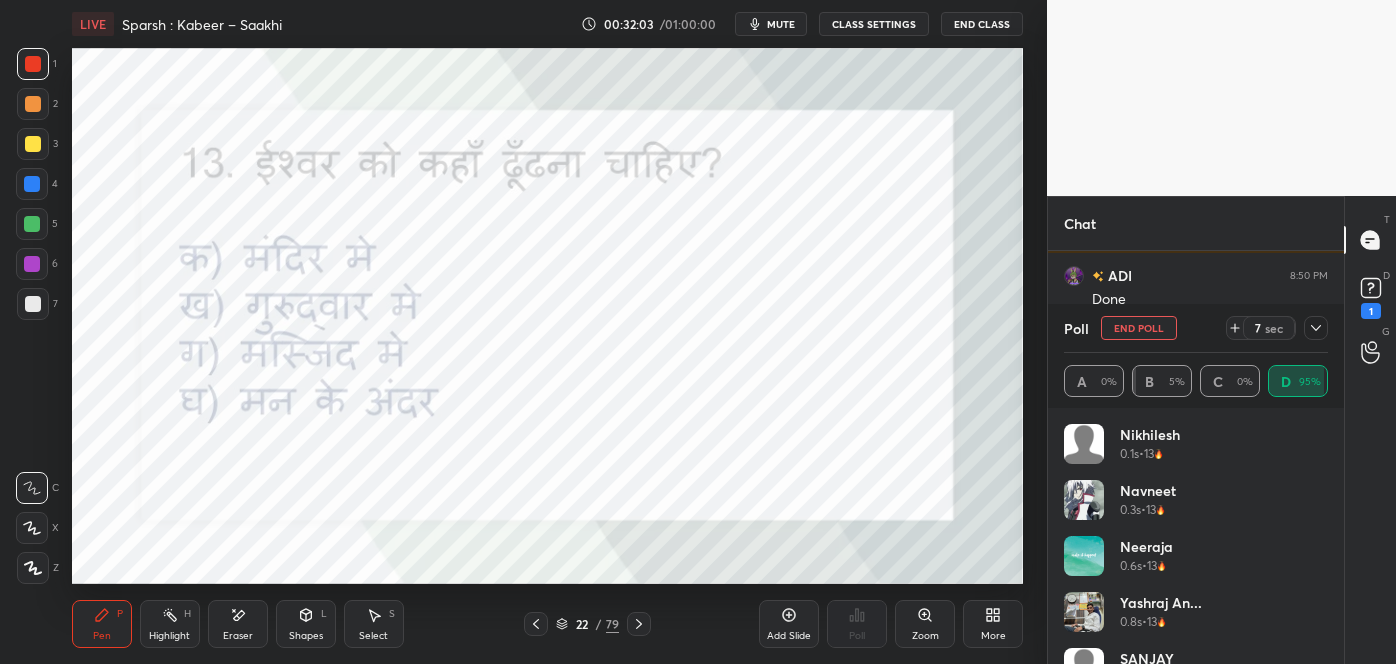 click on "Poll End Poll 7  sec A 0% B 5% C 0% D 95%" at bounding box center (1196, 356) 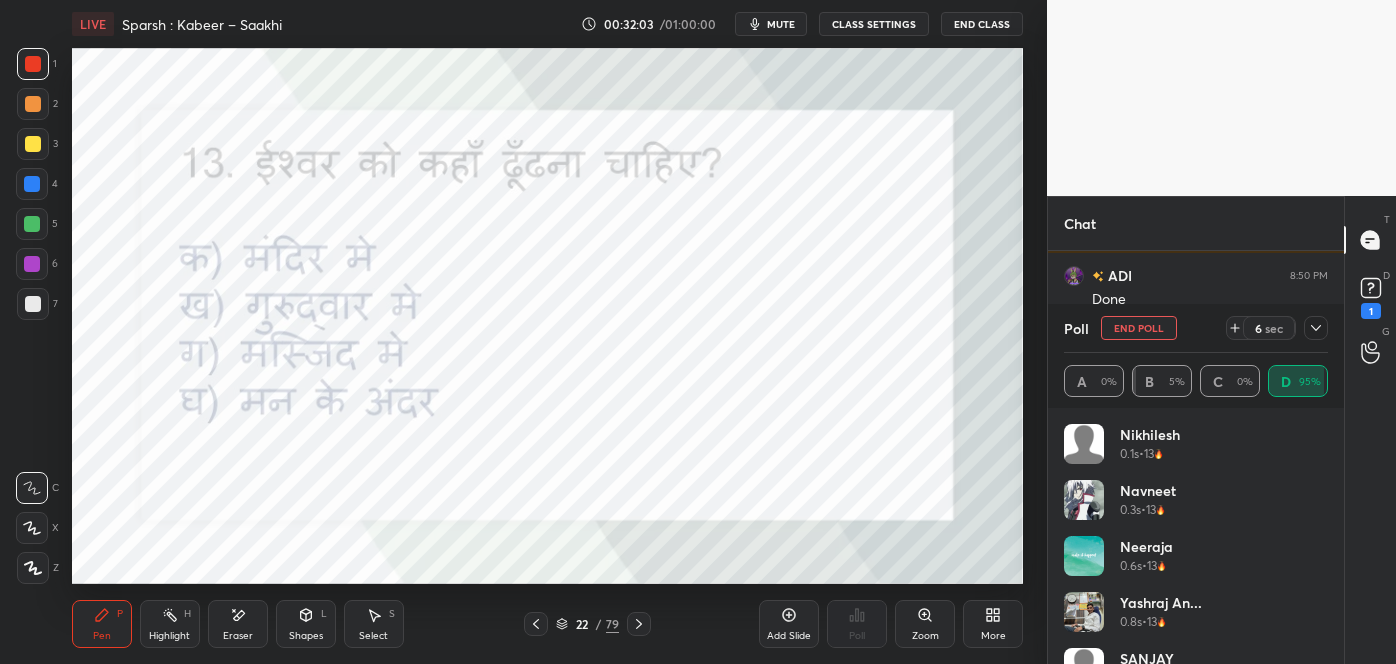 click 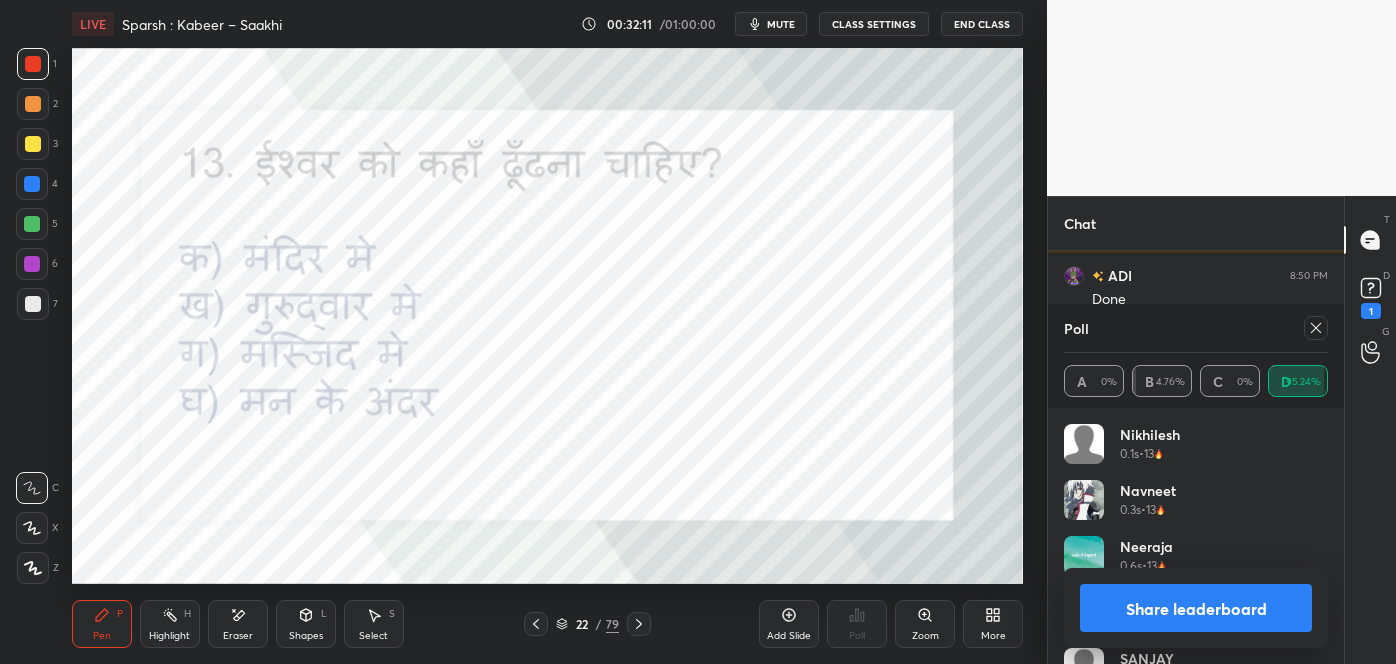 click 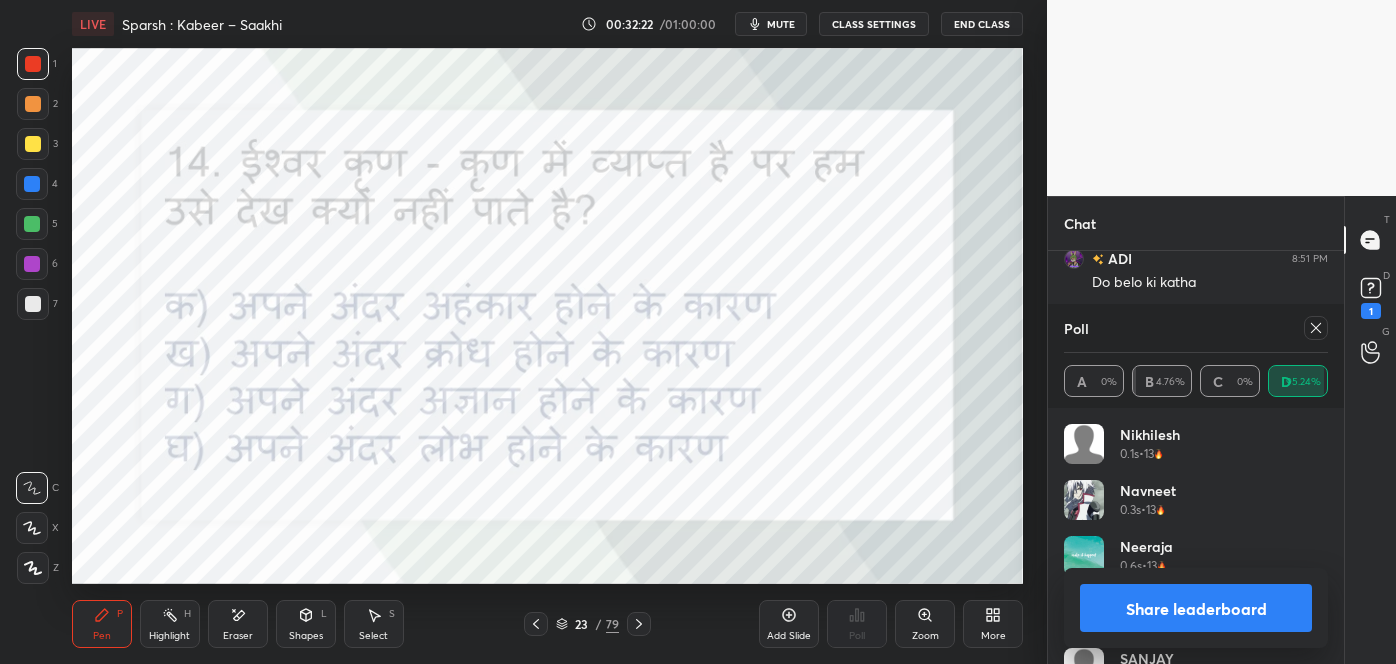 click 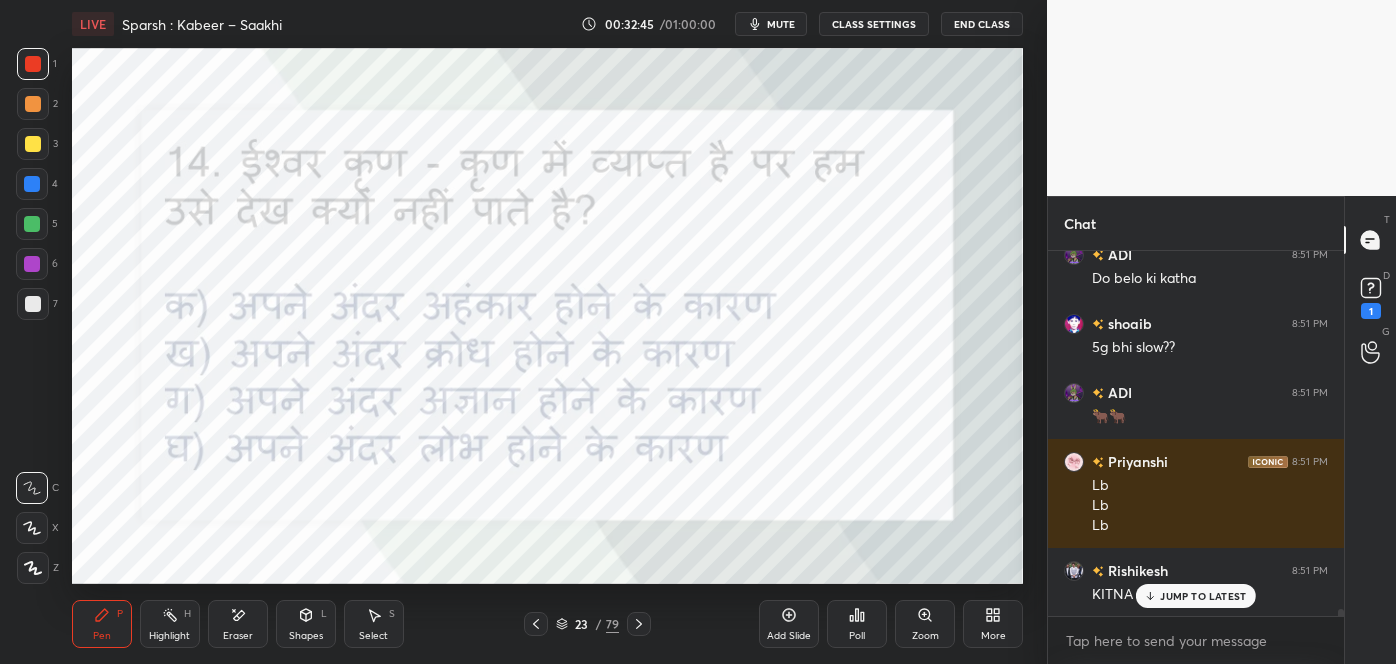 click on "Zoom" at bounding box center [925, 624] 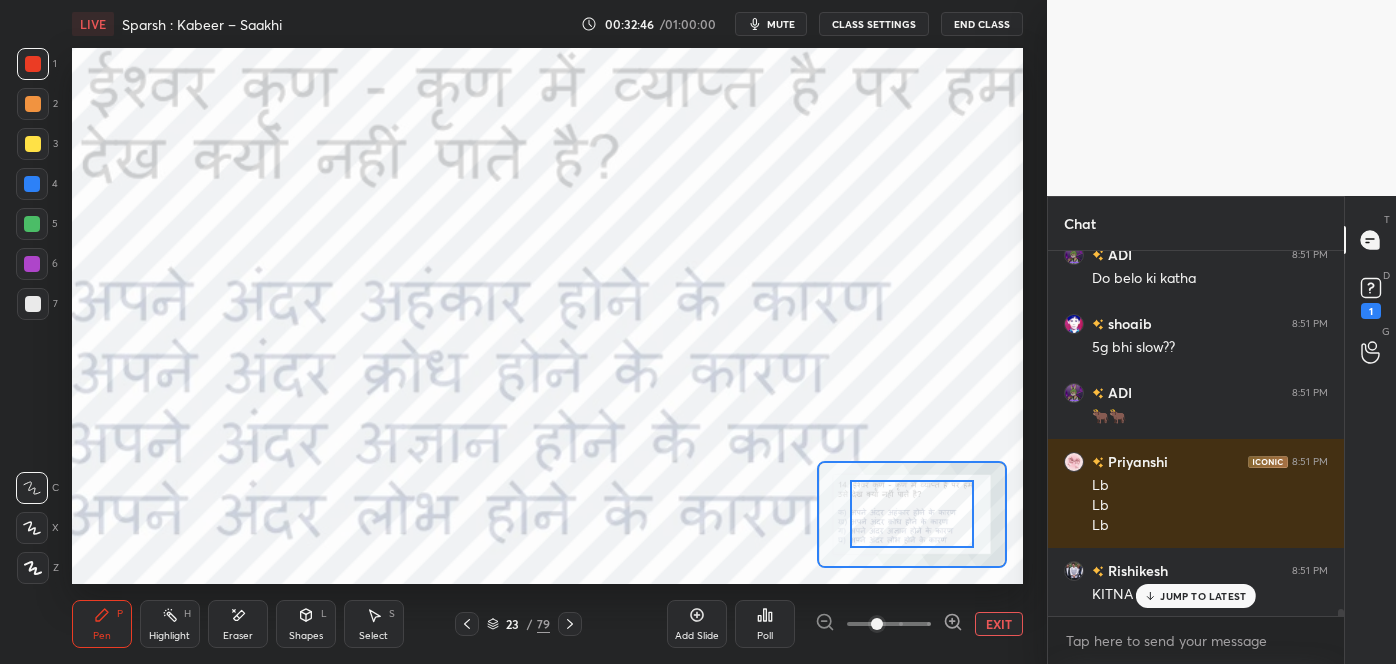click on "EXIT" at bounding box center (999, 624) 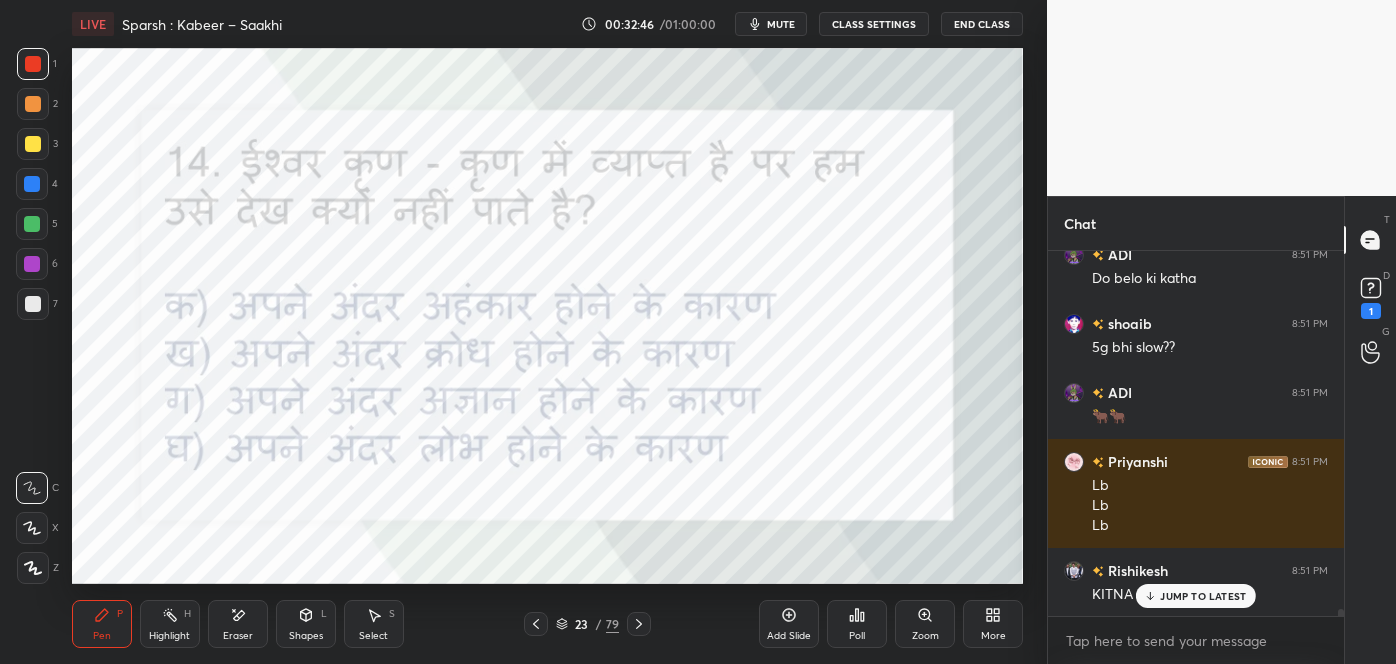 click on "Poll" at bounding box center [857, 624] 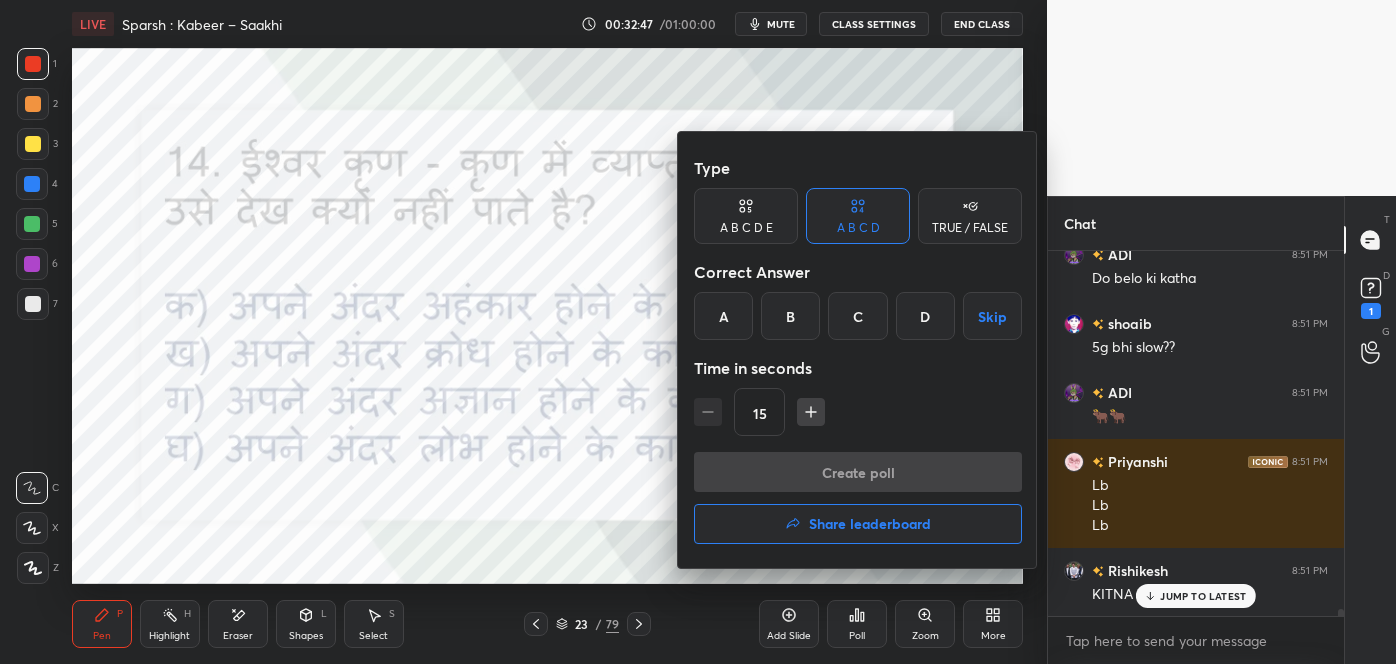 click on "C" at bounding box center [857, 316] 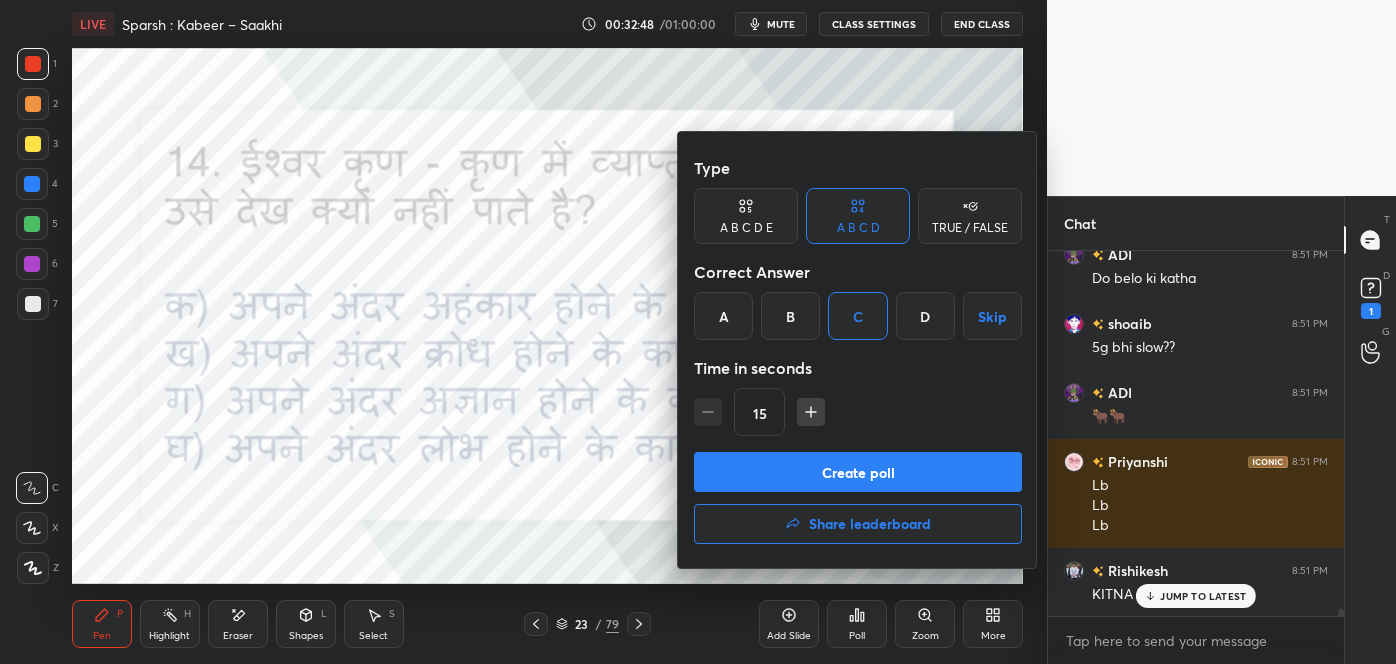 click on "Create poll" at bounding box center [858, 472] 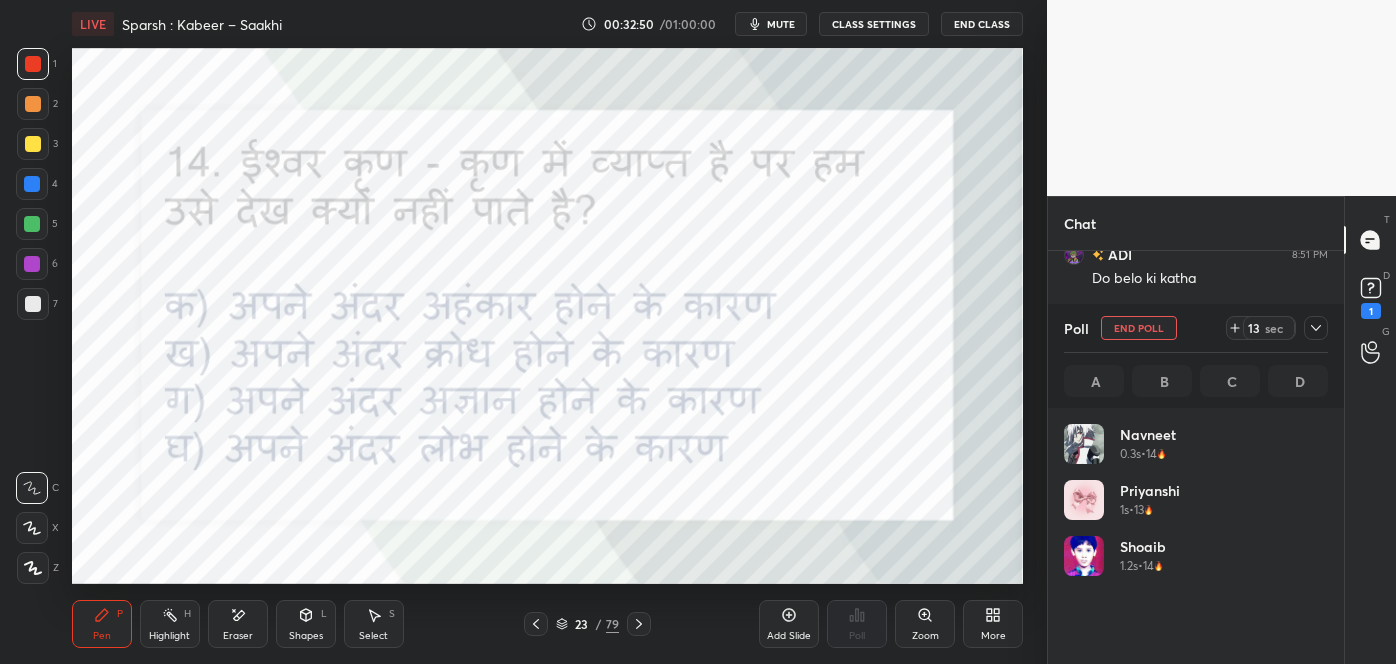 click 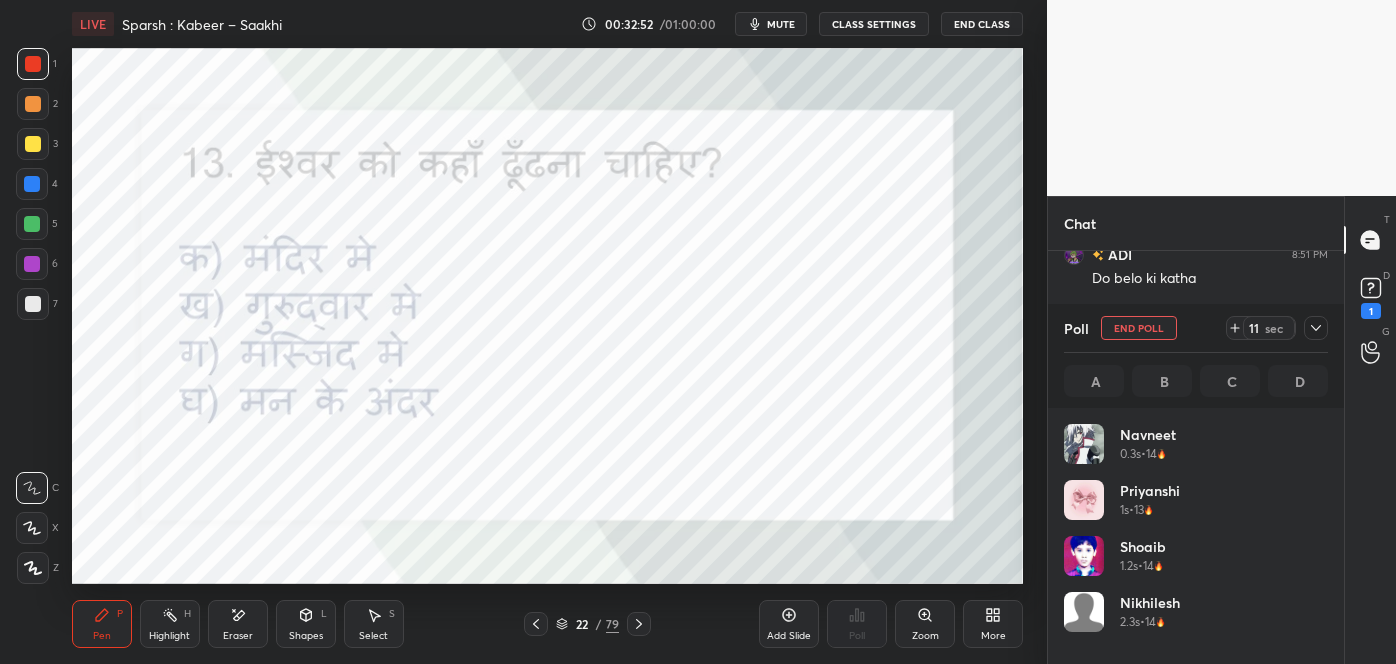 click 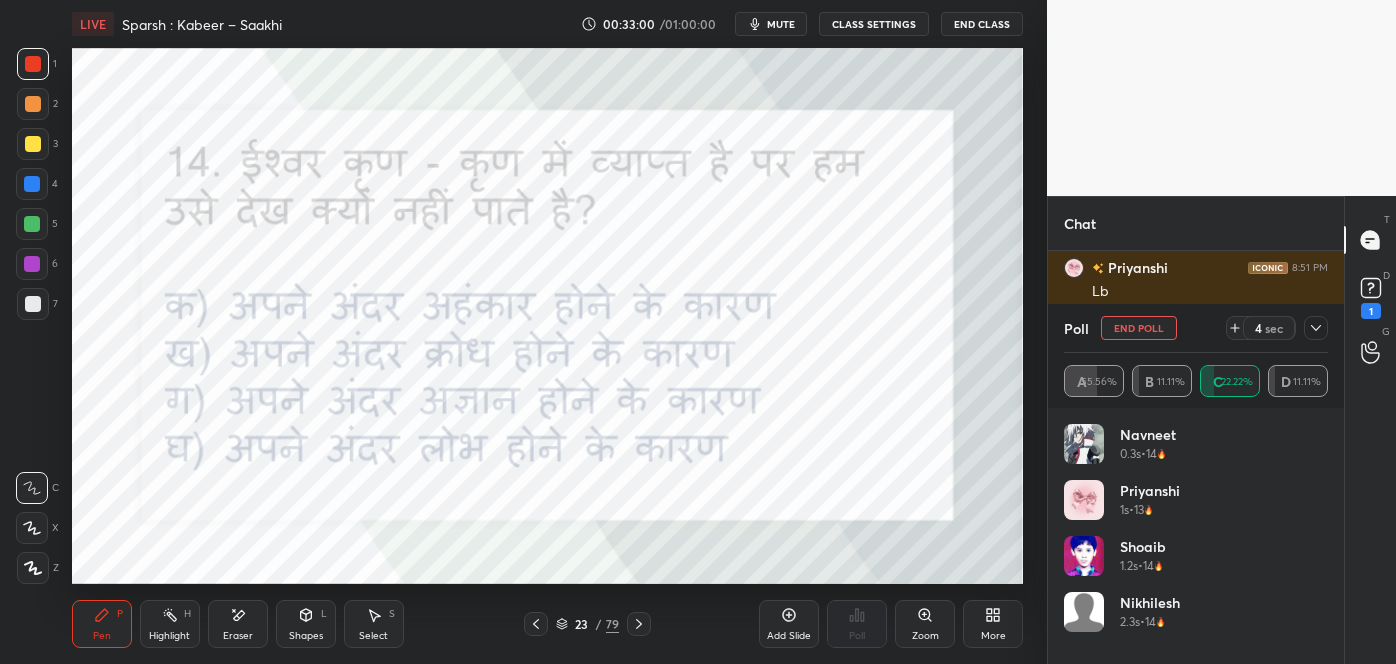 click on "Poll End Poll 4  sec A 55.56% B 11.11% C 22.22% D 11.11%" at bounding box center (1196, 356) 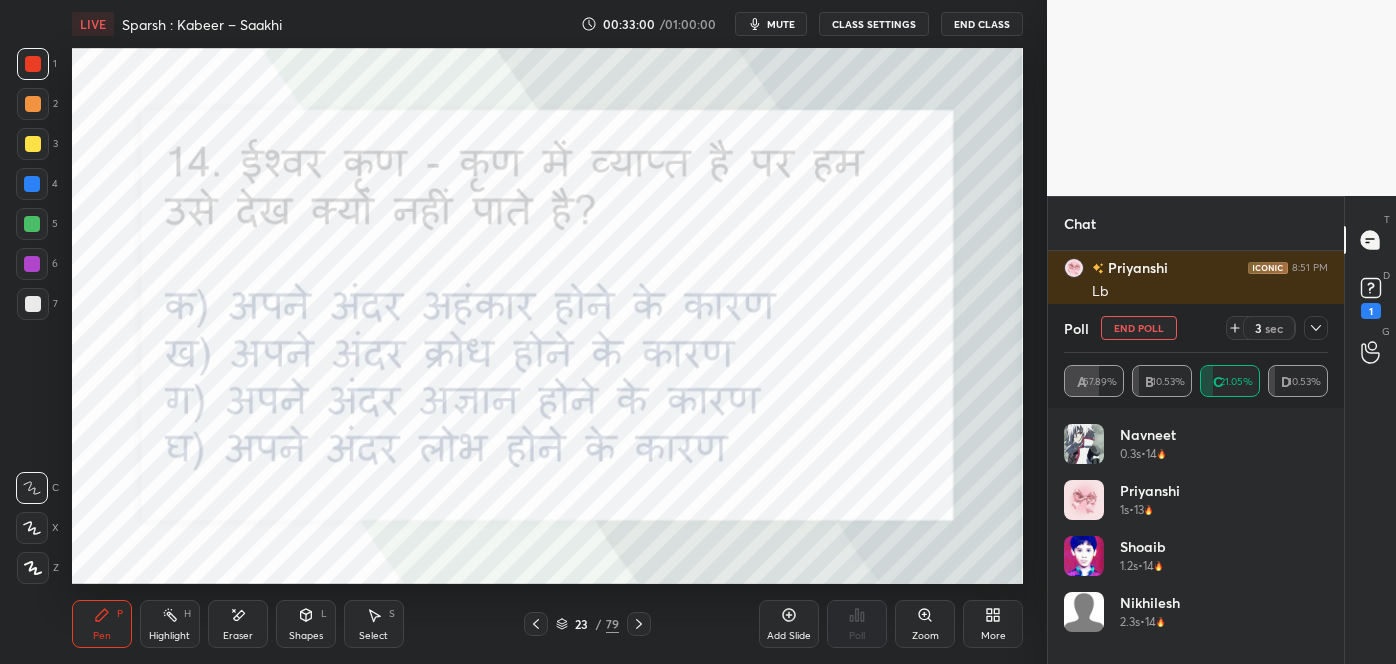 click 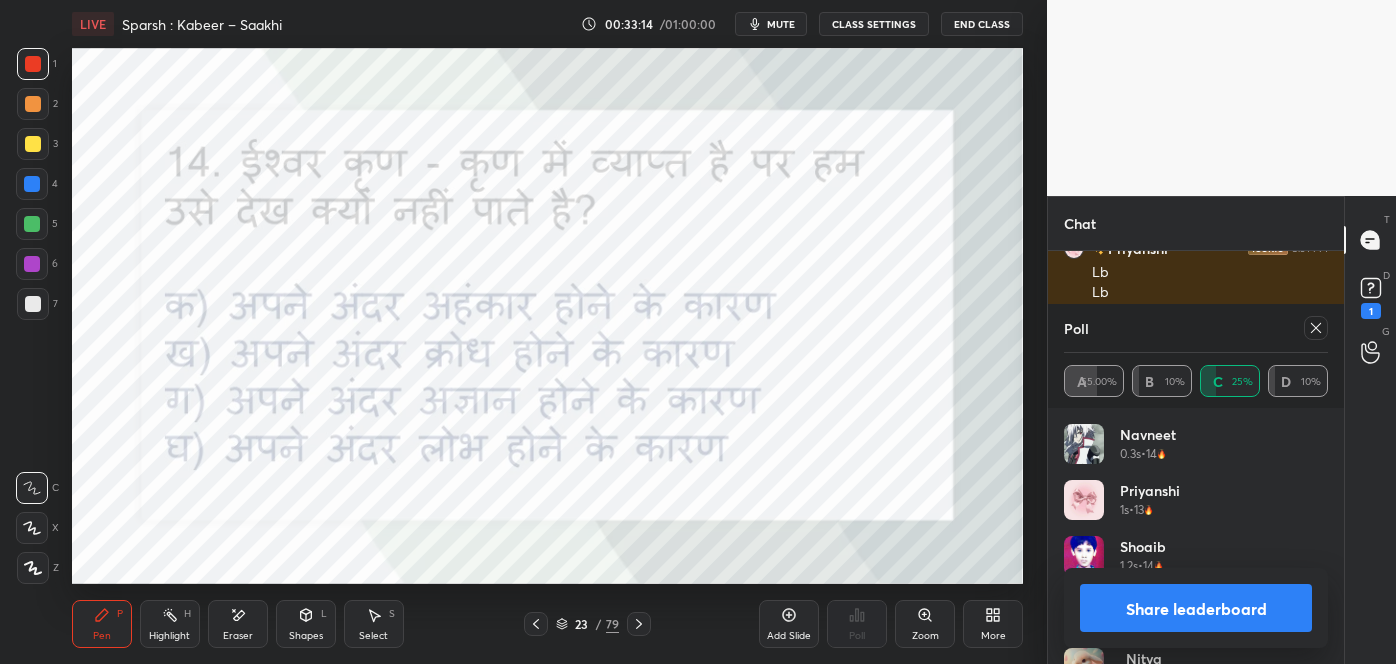 click 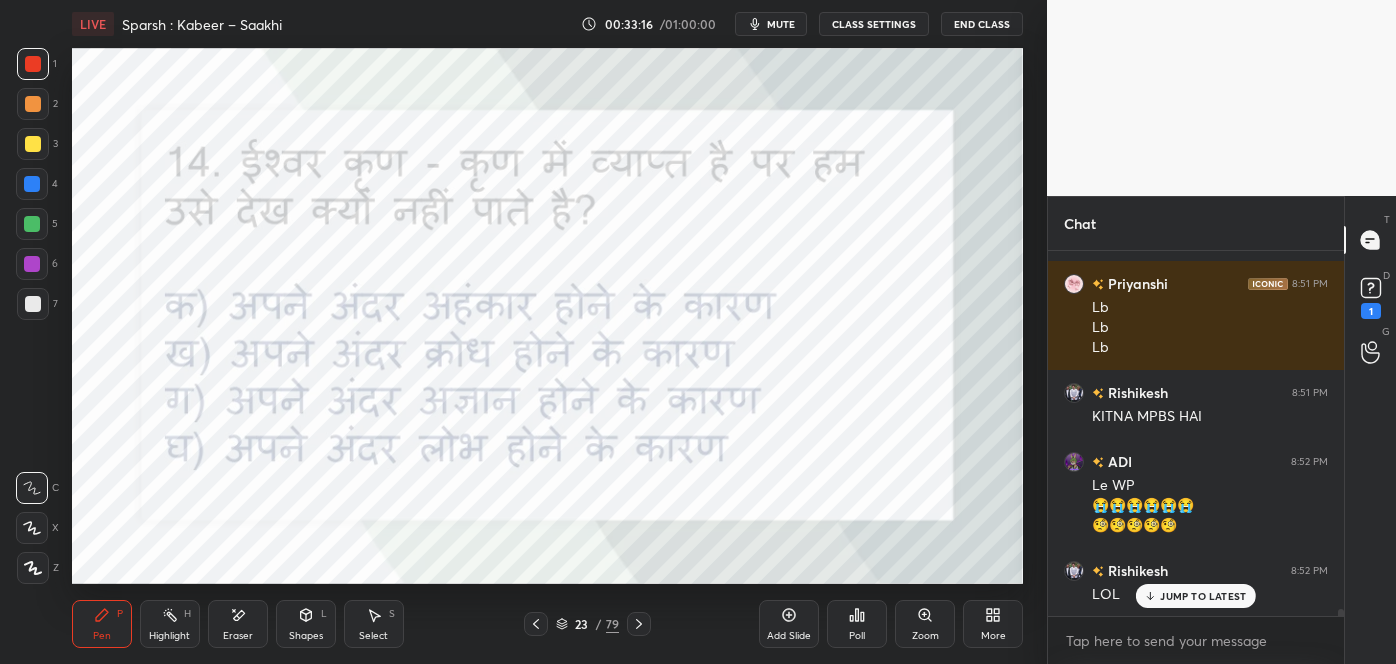 click on "JUMP TO LATEST" at bounding box center [1196, 596] 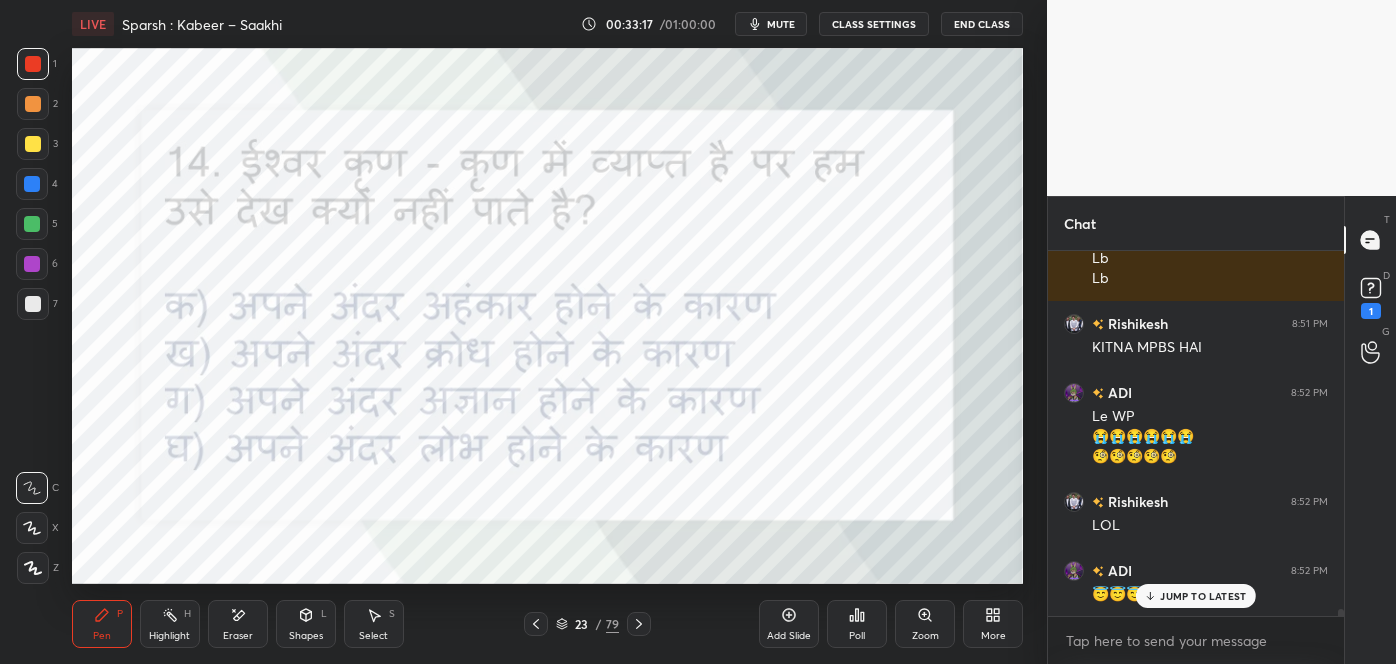 click 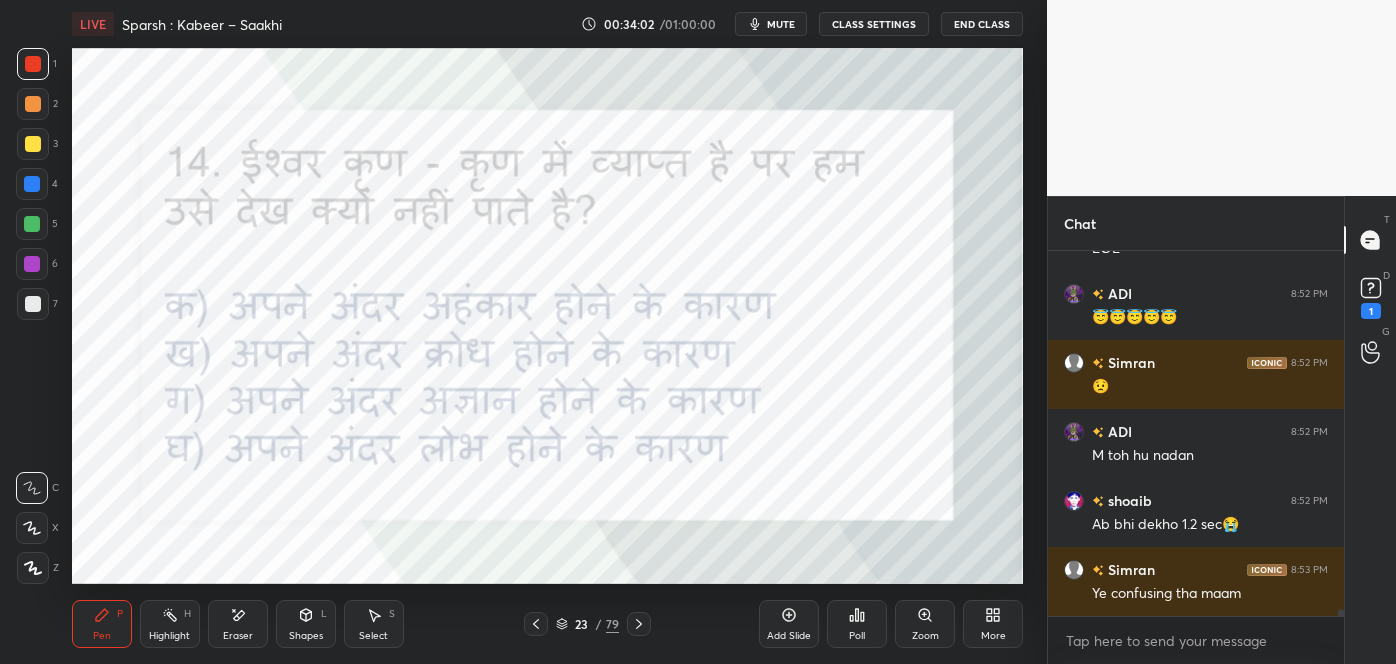 scroll, scrollTop: 18187, scrollLeft: 0, axis: vertical 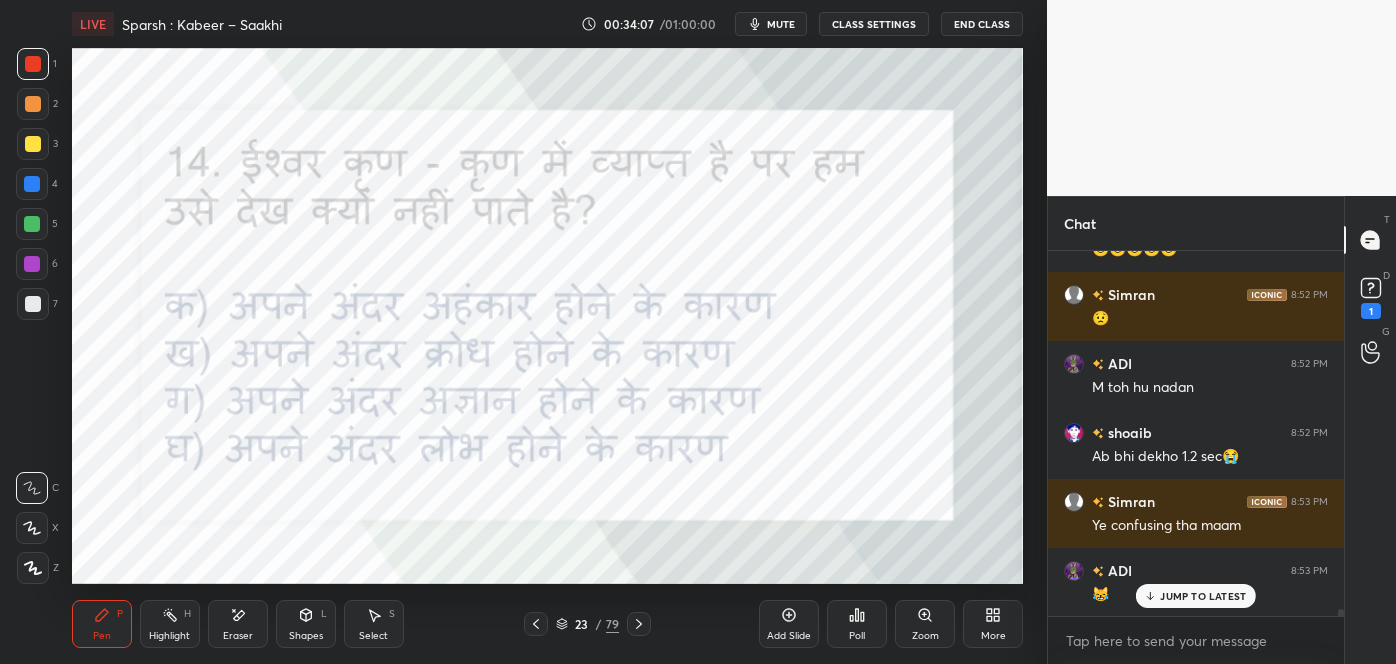 click 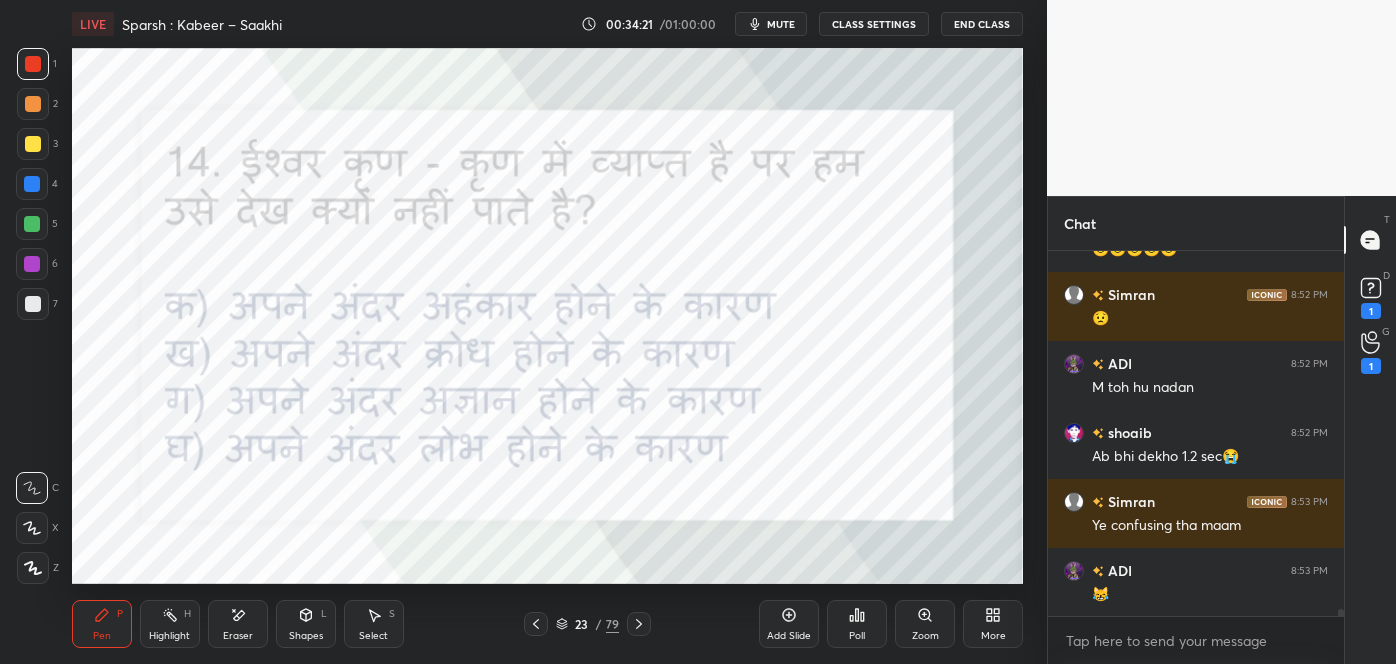 scroll, scrollTop: 18256, scrollLeft: 0, axis: vertical 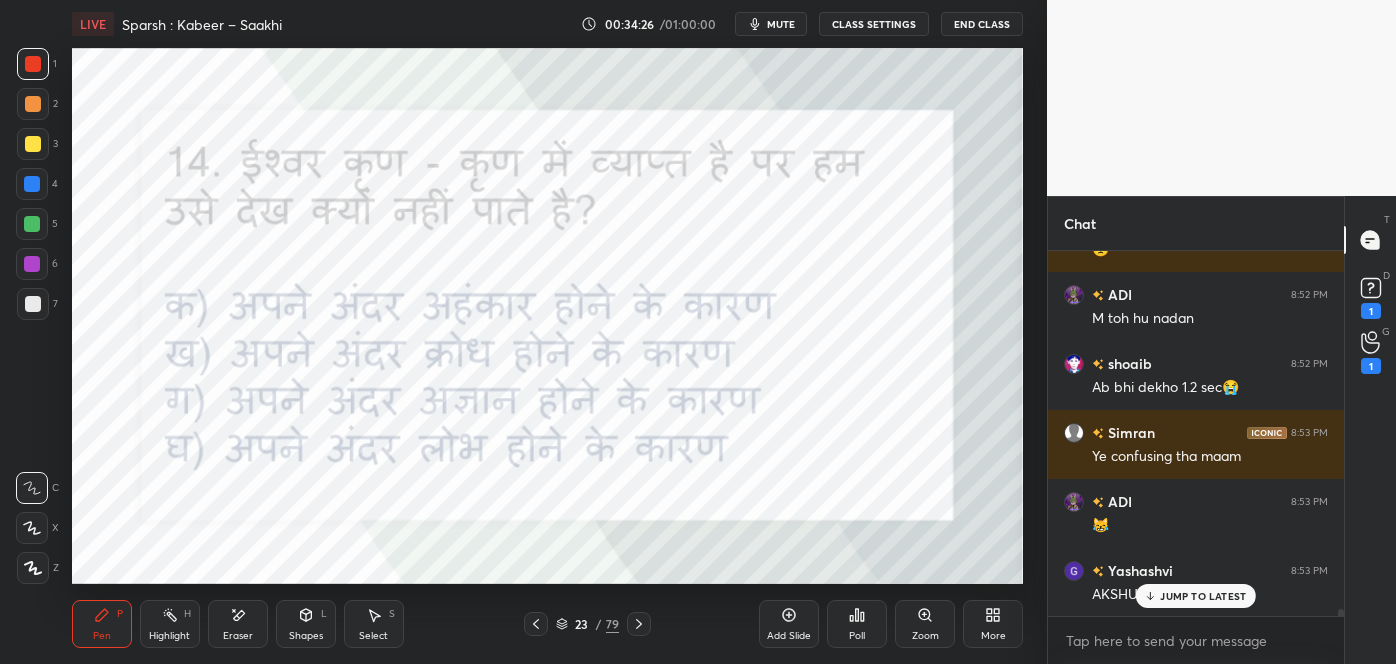 click on "JUMP TO LATEST" at bounding box center (1203, 596) 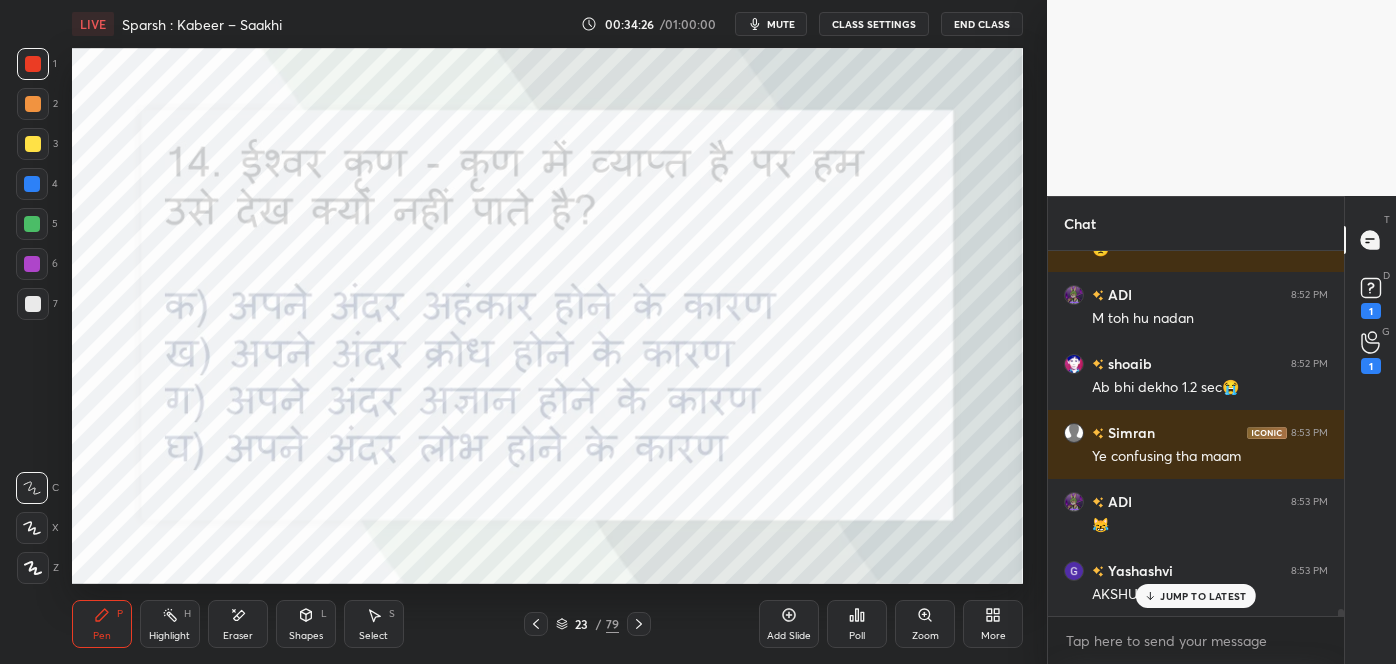 scroll, scrollTop: 18325, scrollLeft: 0, axis: vertical 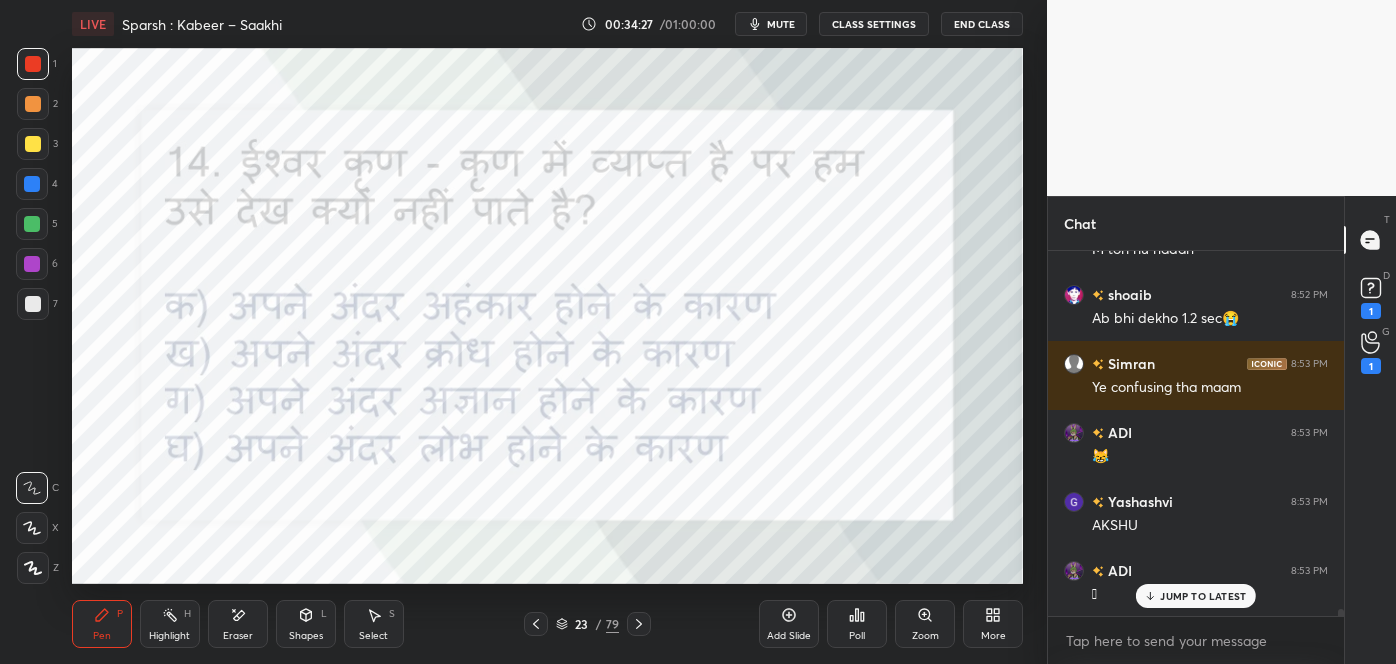click on "JUMP TO LATEST" at bounding box center (1196, 596) 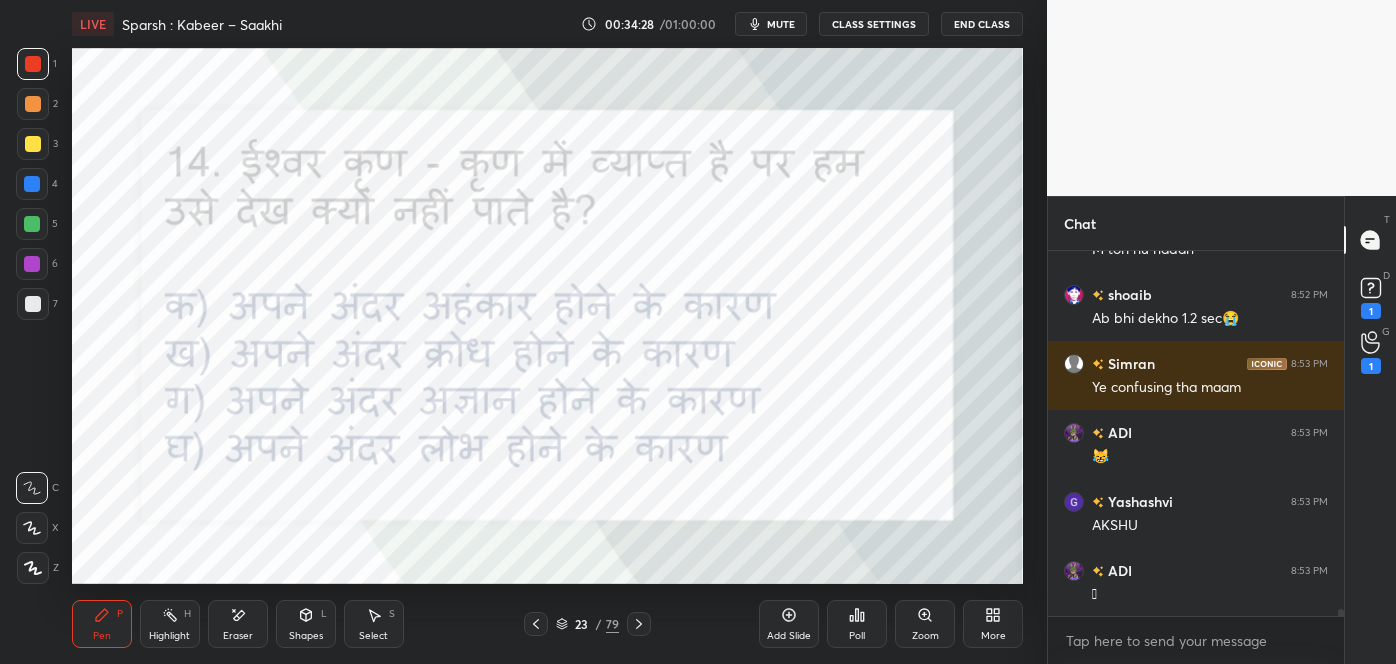 click at bounding box center [639, 624] 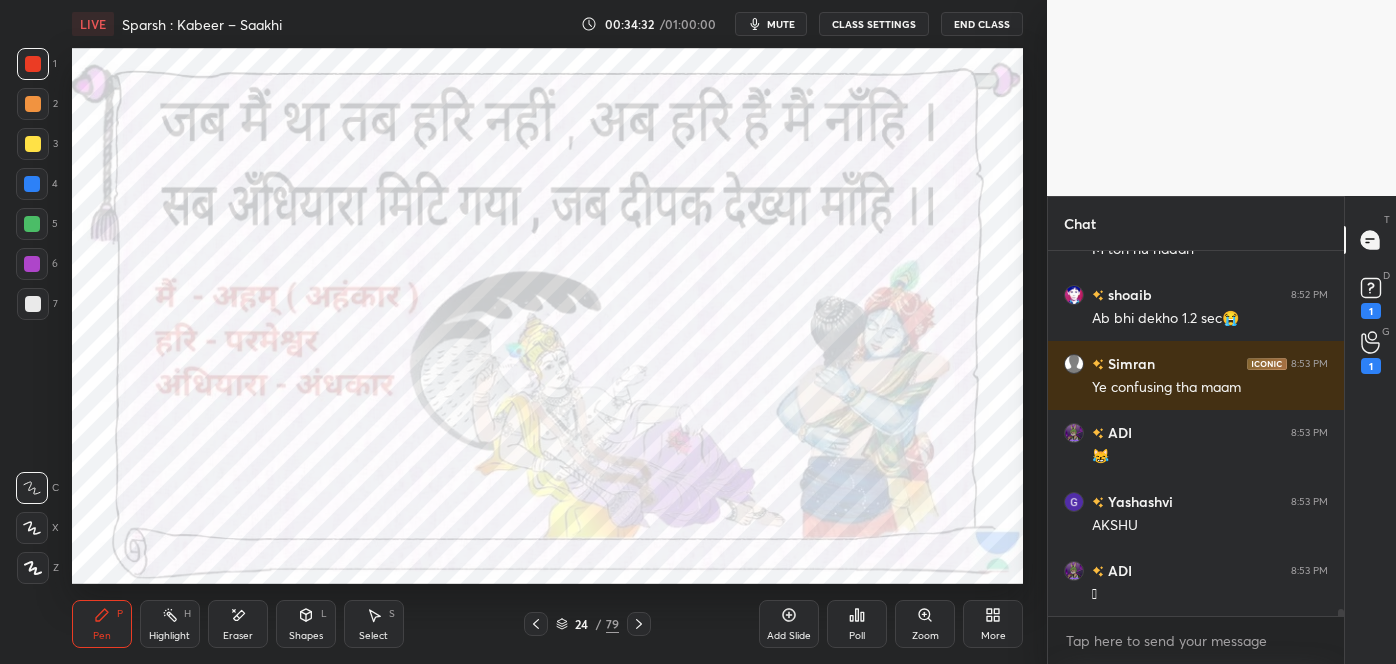 scroll, scrollTop: 18394, scrollLeft: 0, axis: vertical 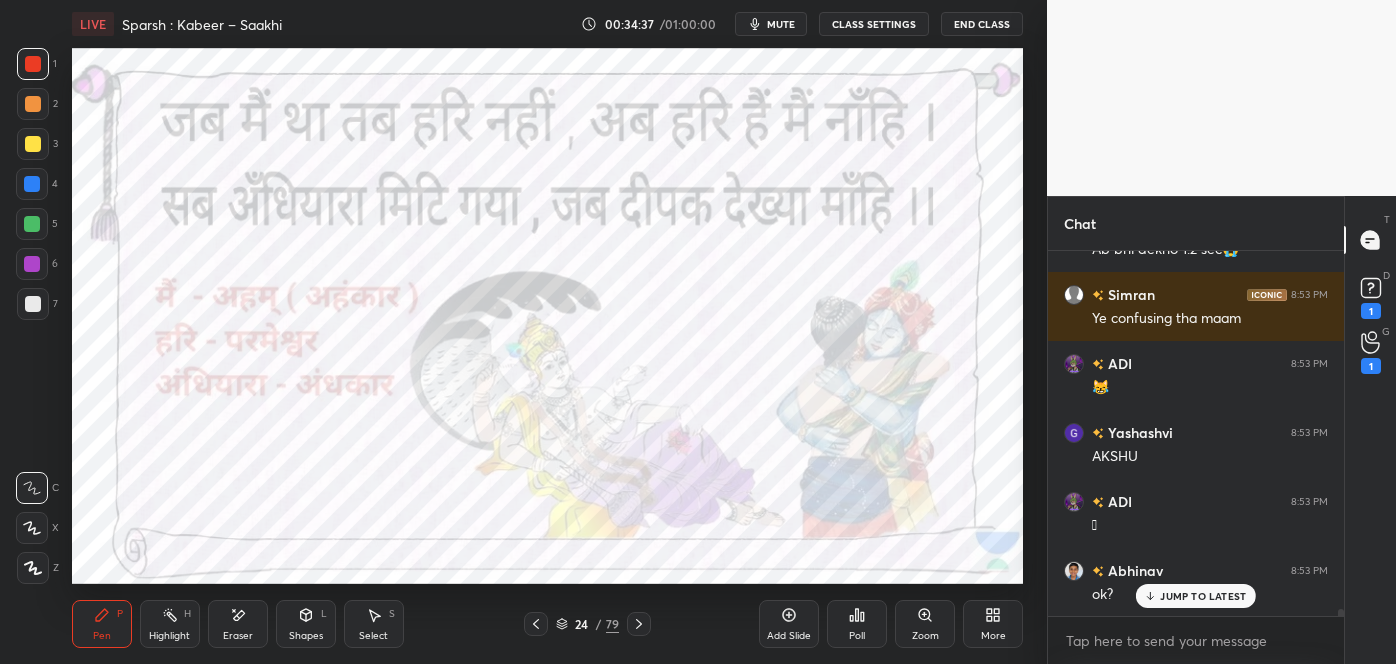 click on "JUMP TO LATEST" at bounding box center (1203, 596) 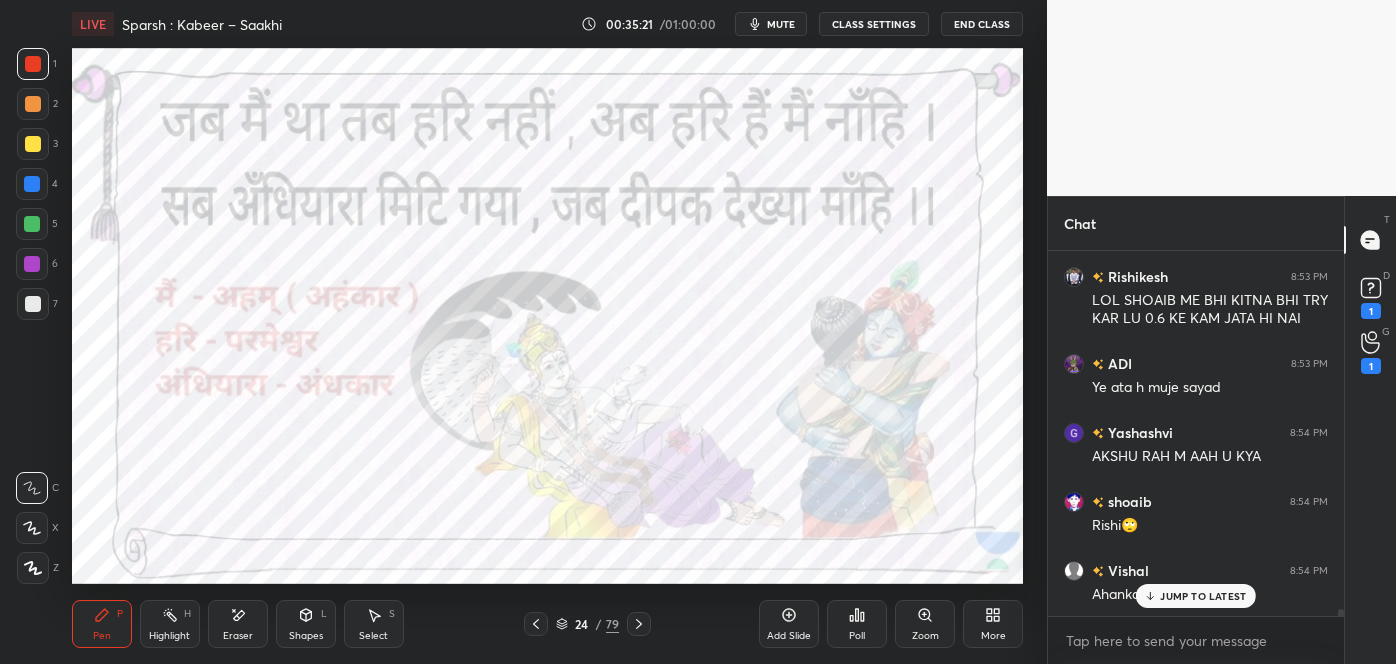 scroll, scrollTop: 18826, scrollLeft: 0, axis: vertical 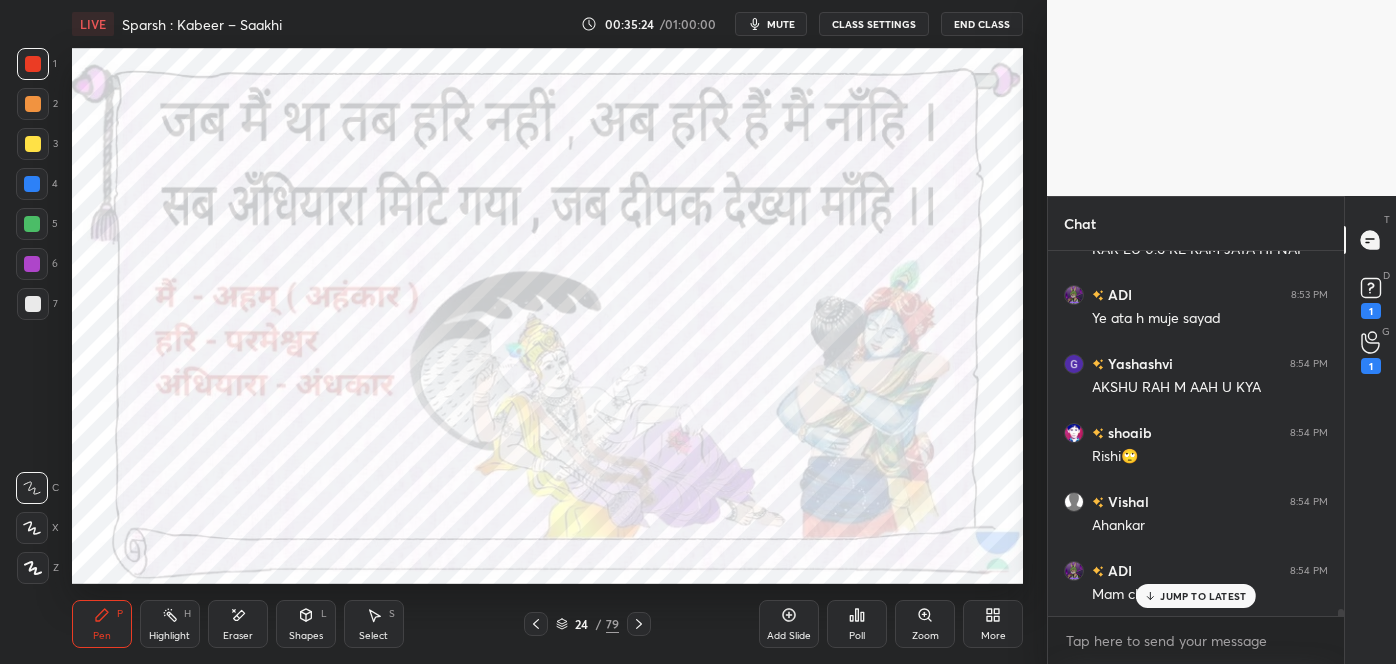 click 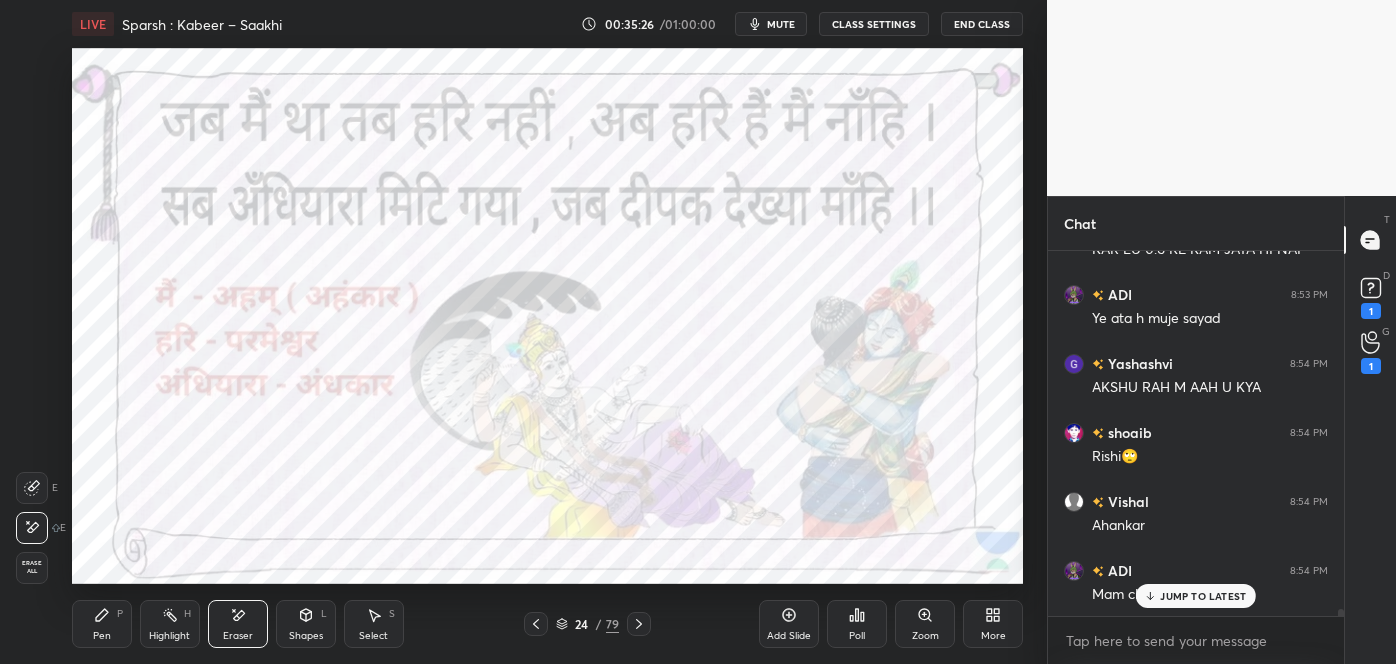 click on "Pen P" at bounding box center (102, 624) 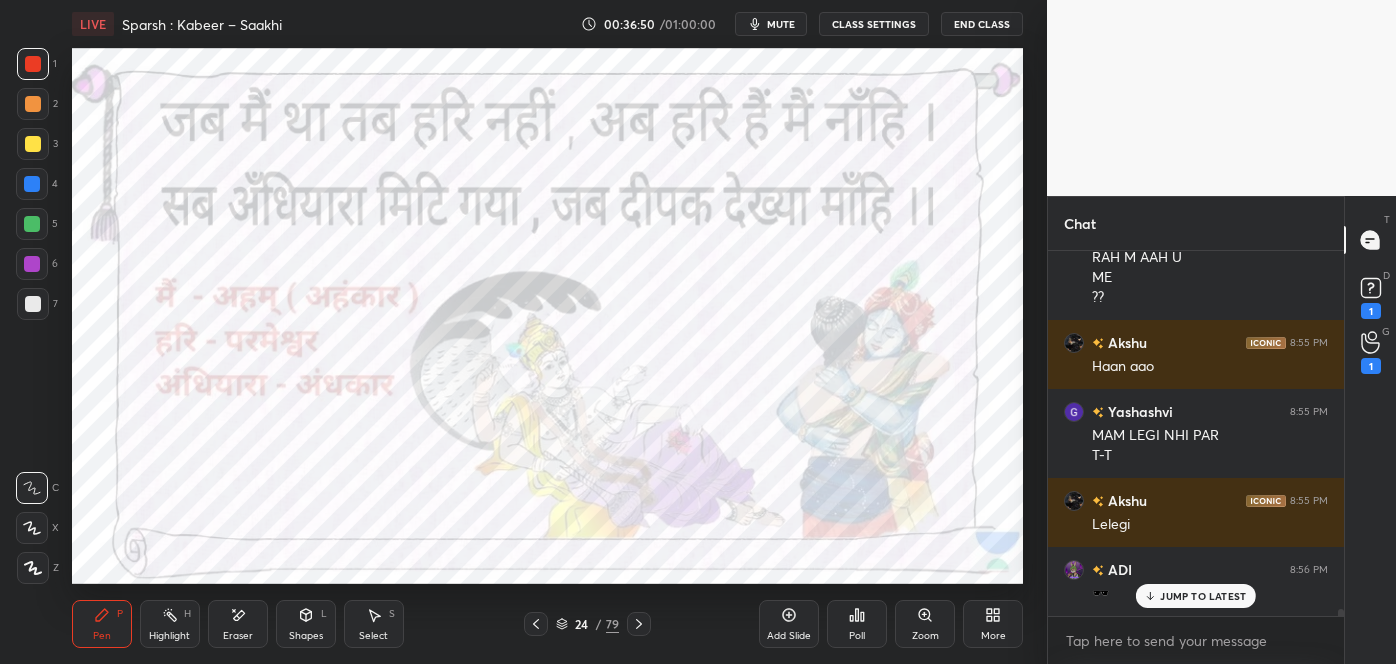scroll, scrollTop: 19427, scrollLeft: 0, axis: vertical 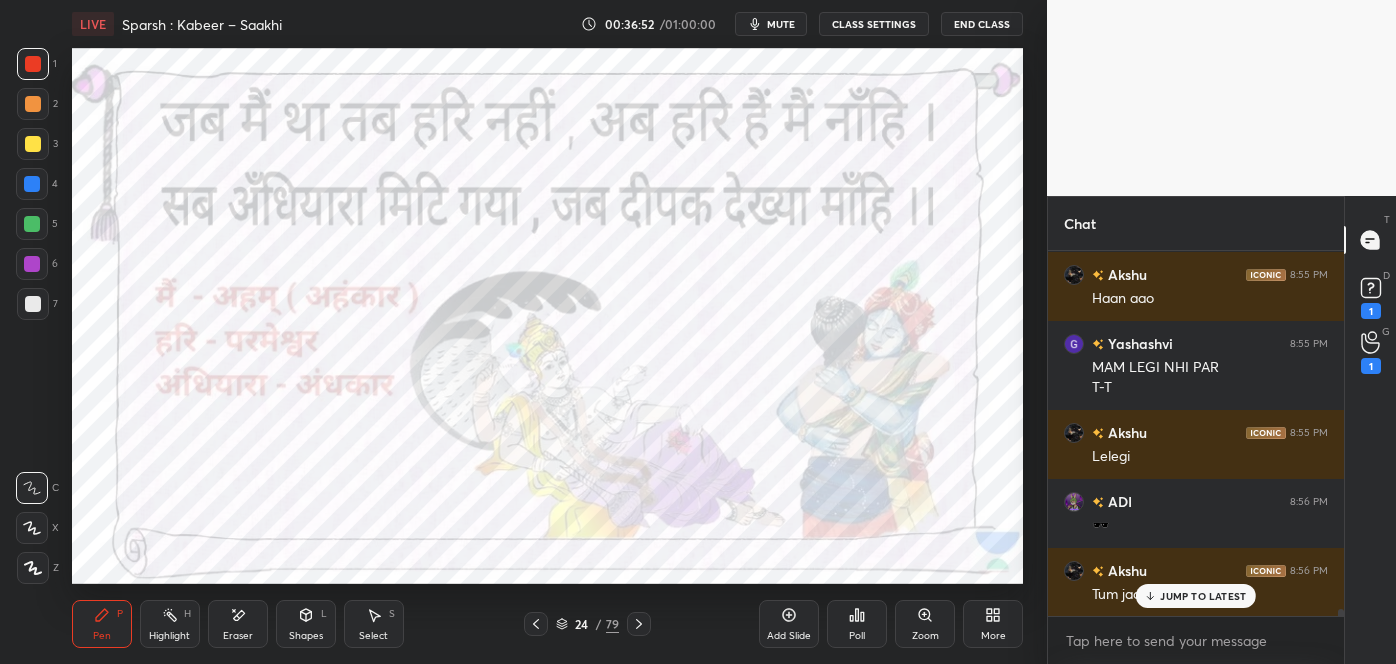 click on "JUMP TO LATEST" at bounding box center [1203, 596] 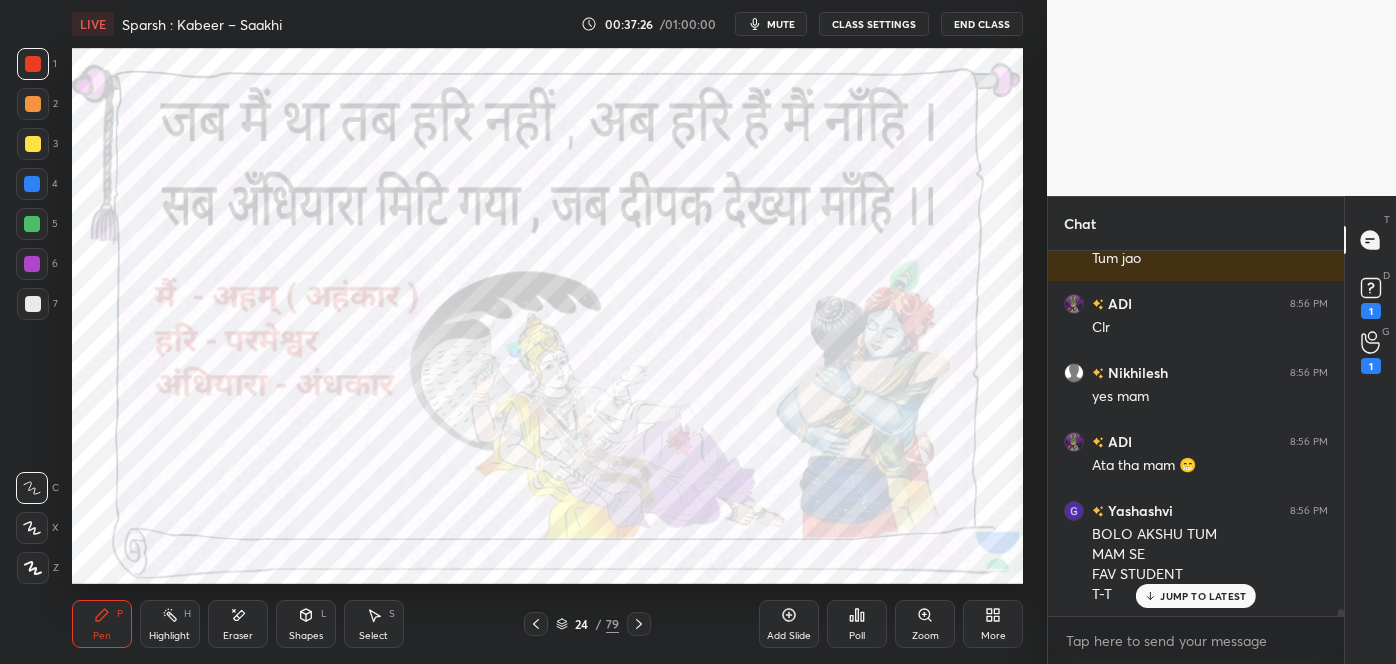 scroll, scrollTop: 19832, scrollLeft: 0, axis: vertical 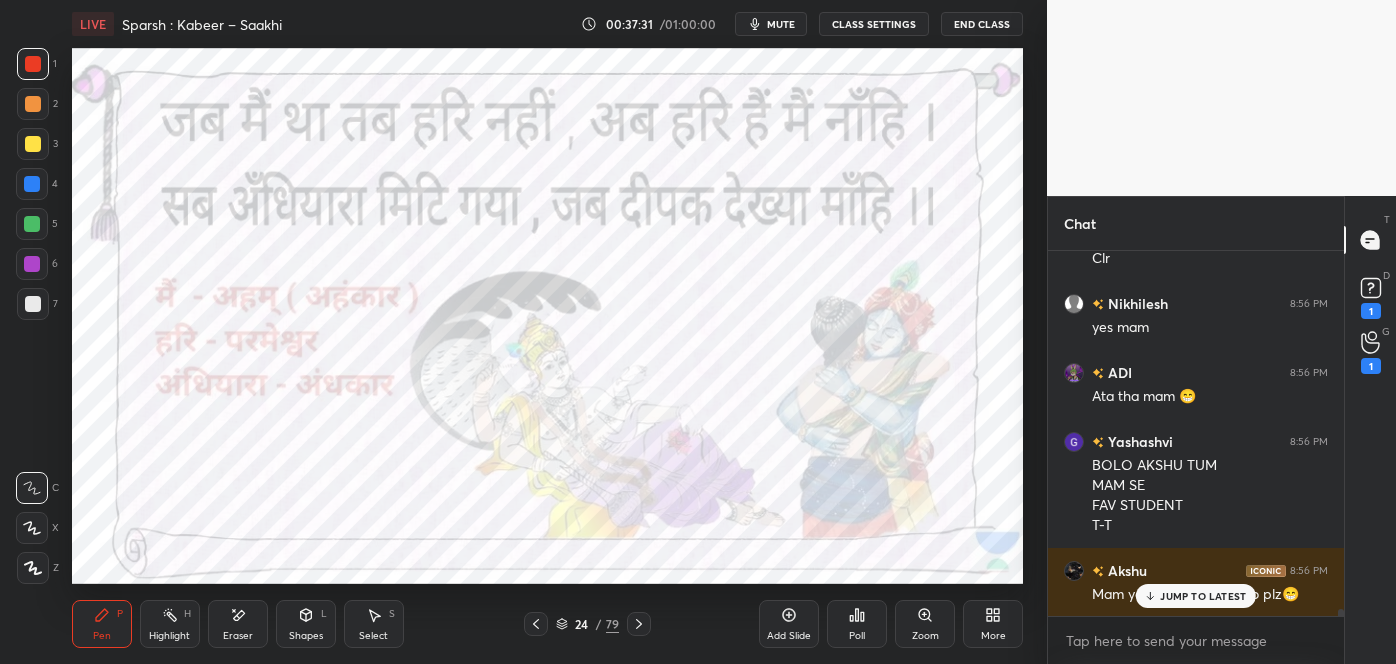 click on "JUMP TO LATEST" at bounding box center (1203, 596) 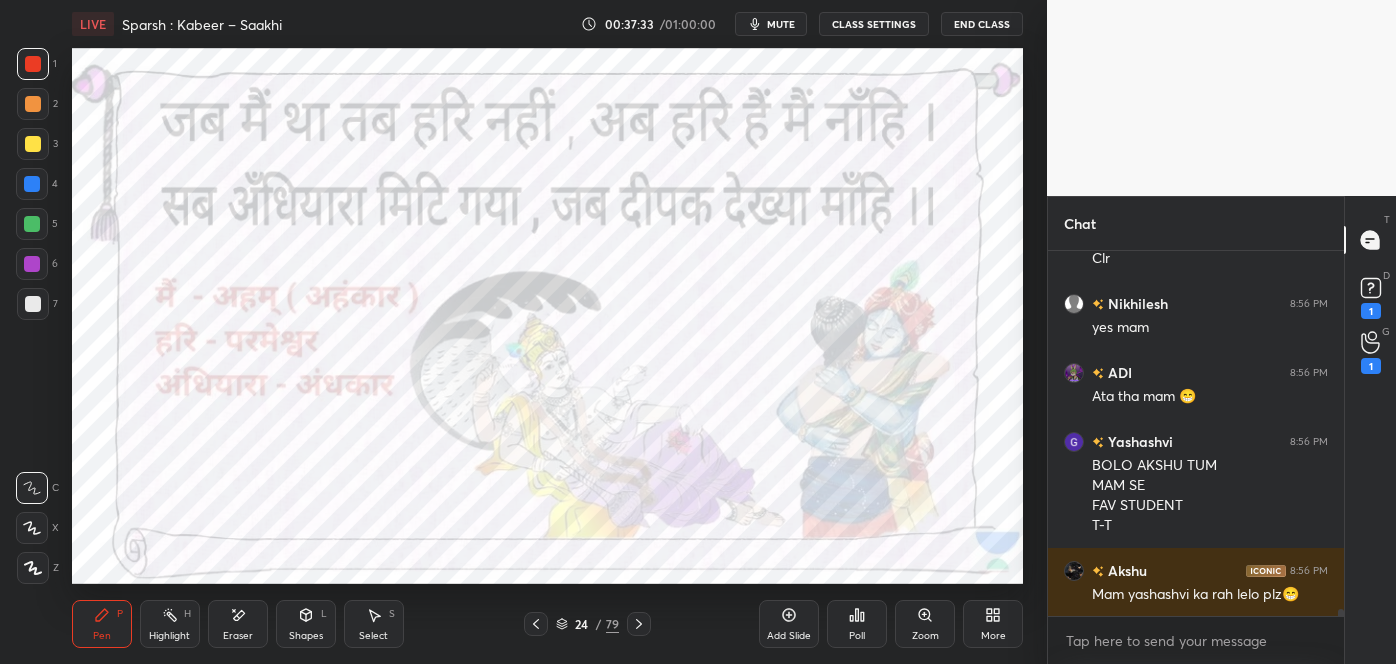 click 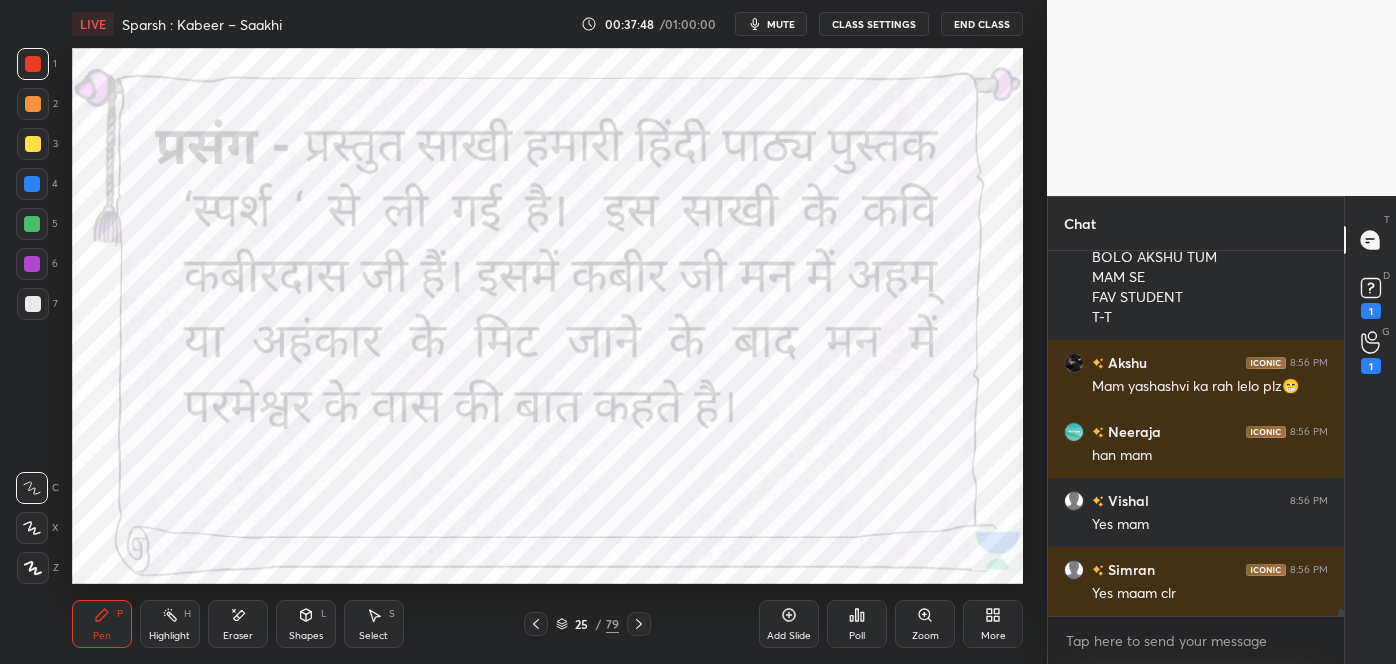 scroll, scrollTop: 20109, scrollLeft: 0, axis: vertical 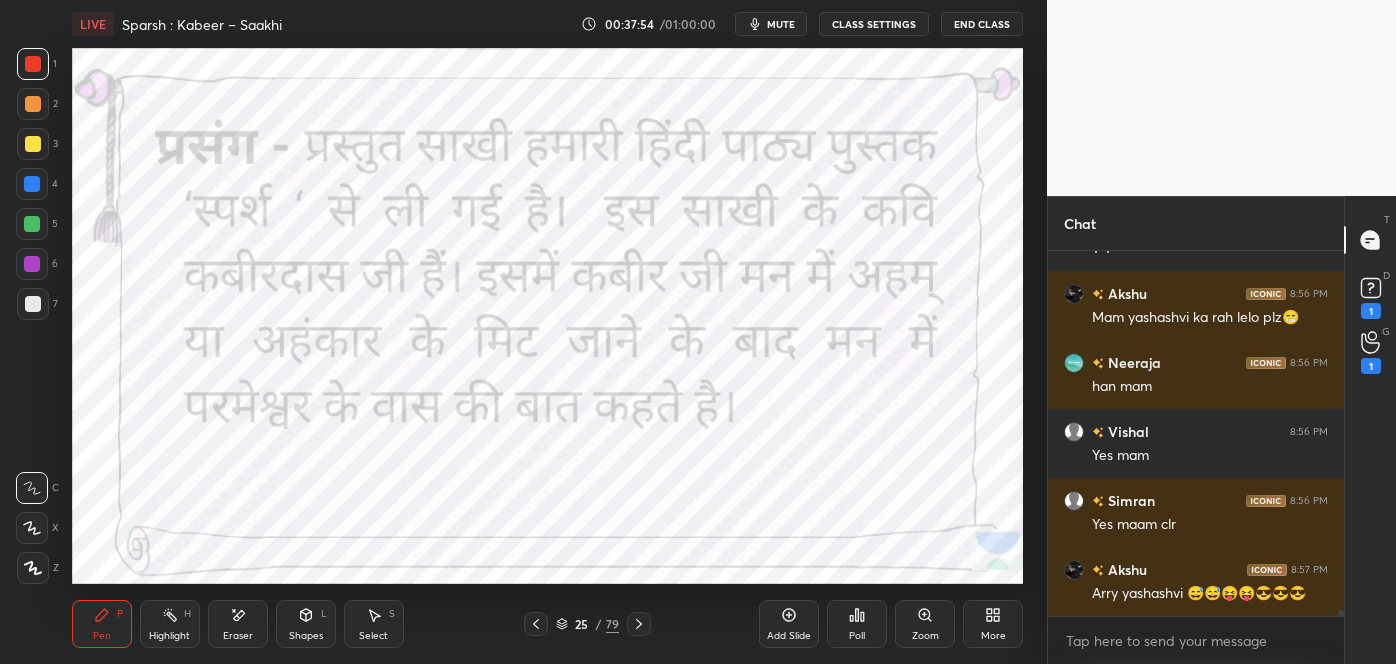 click 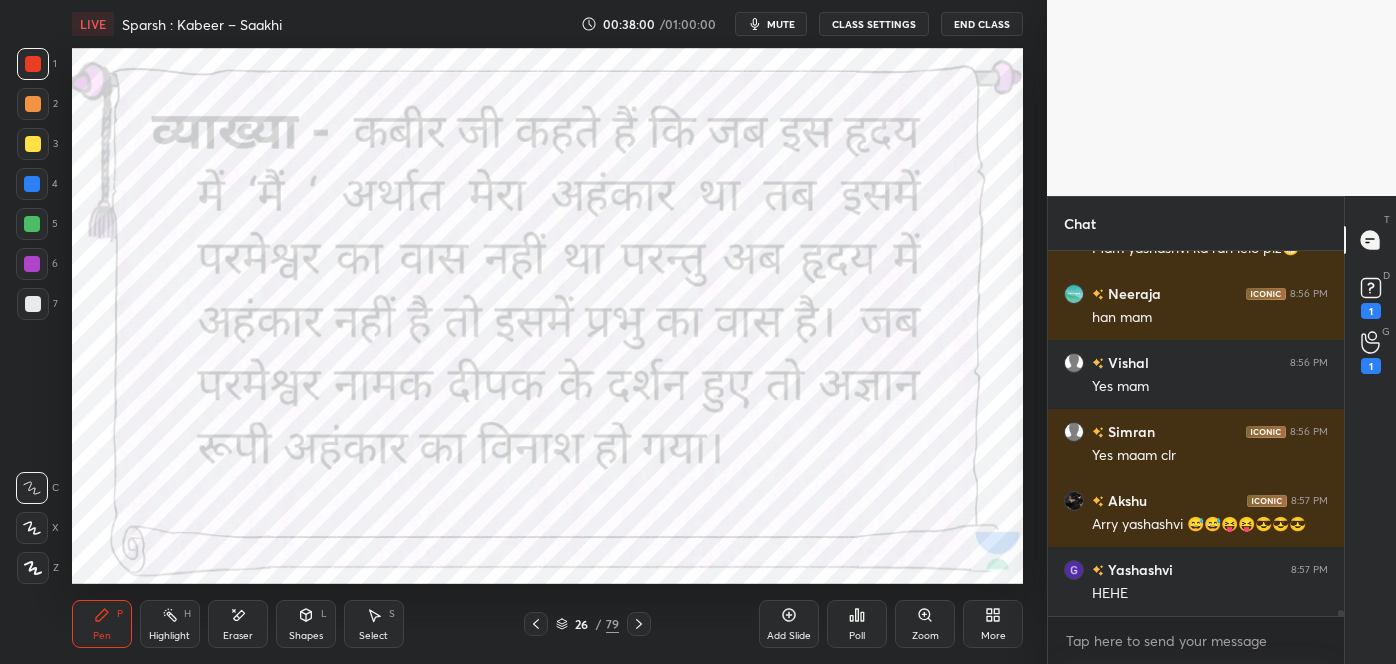 scroll, scrollTop: 20247, scrollLeft: 0, axis: vertical 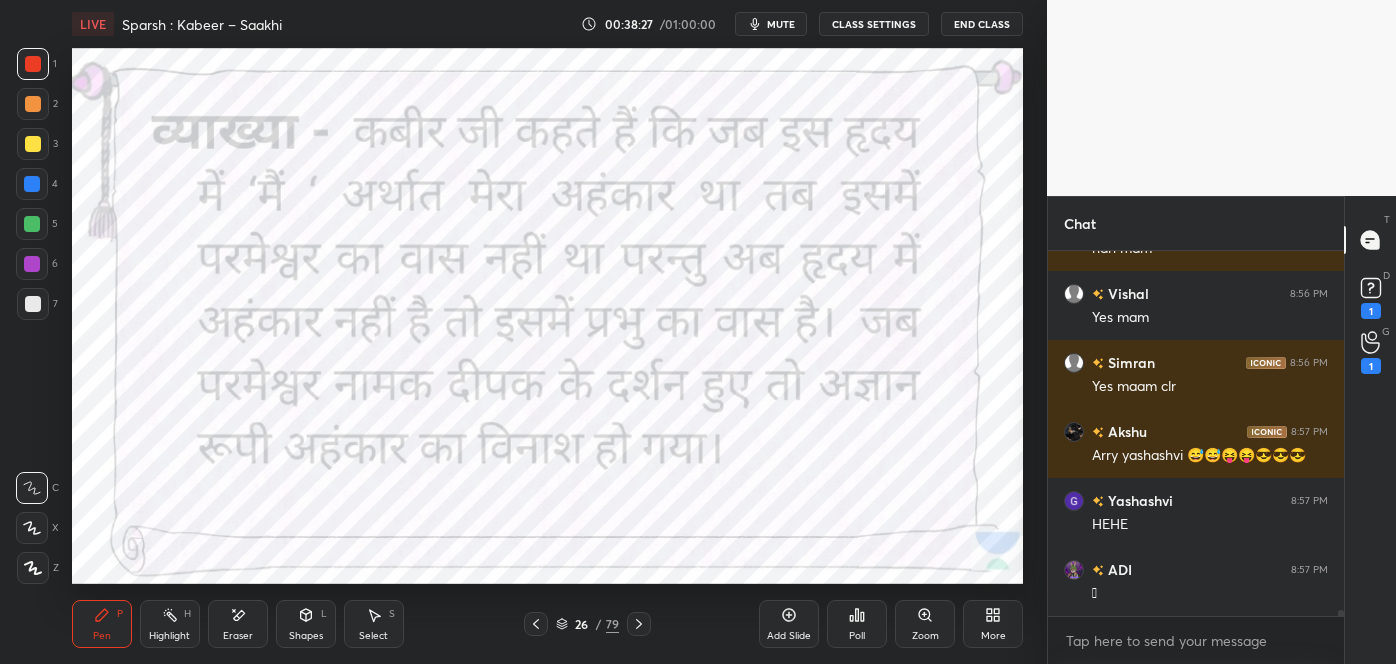 click 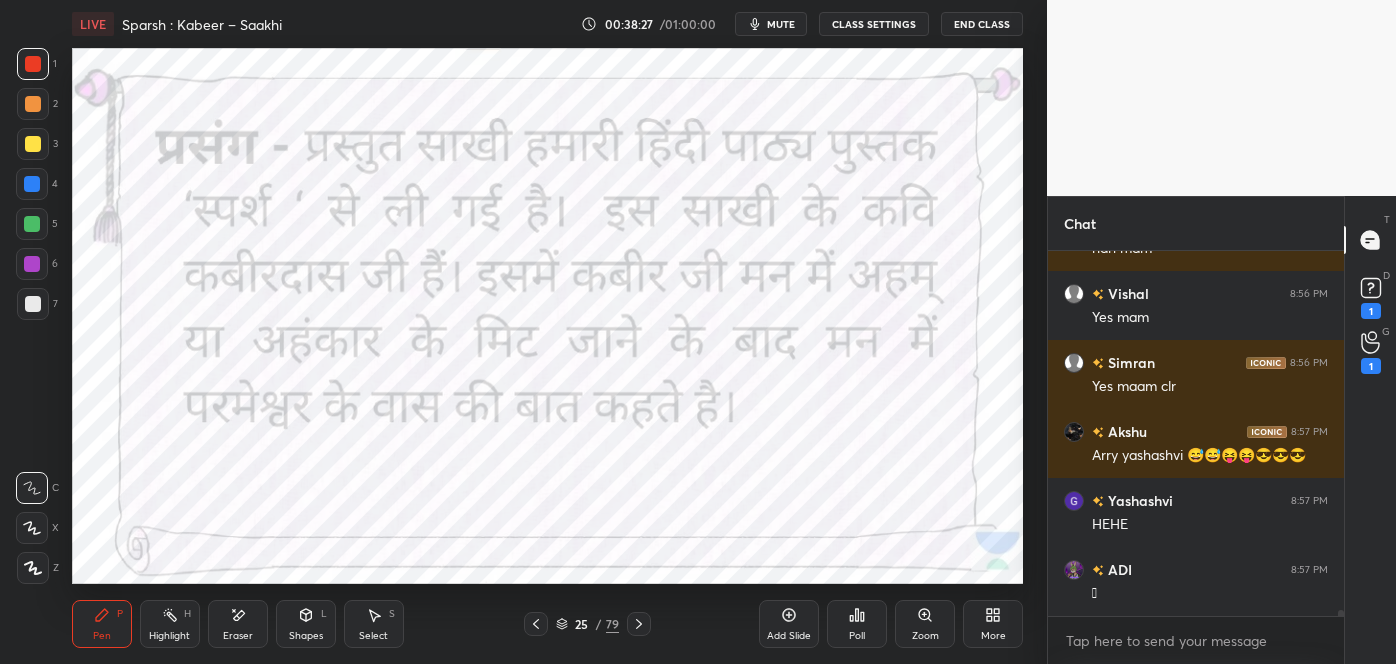 click 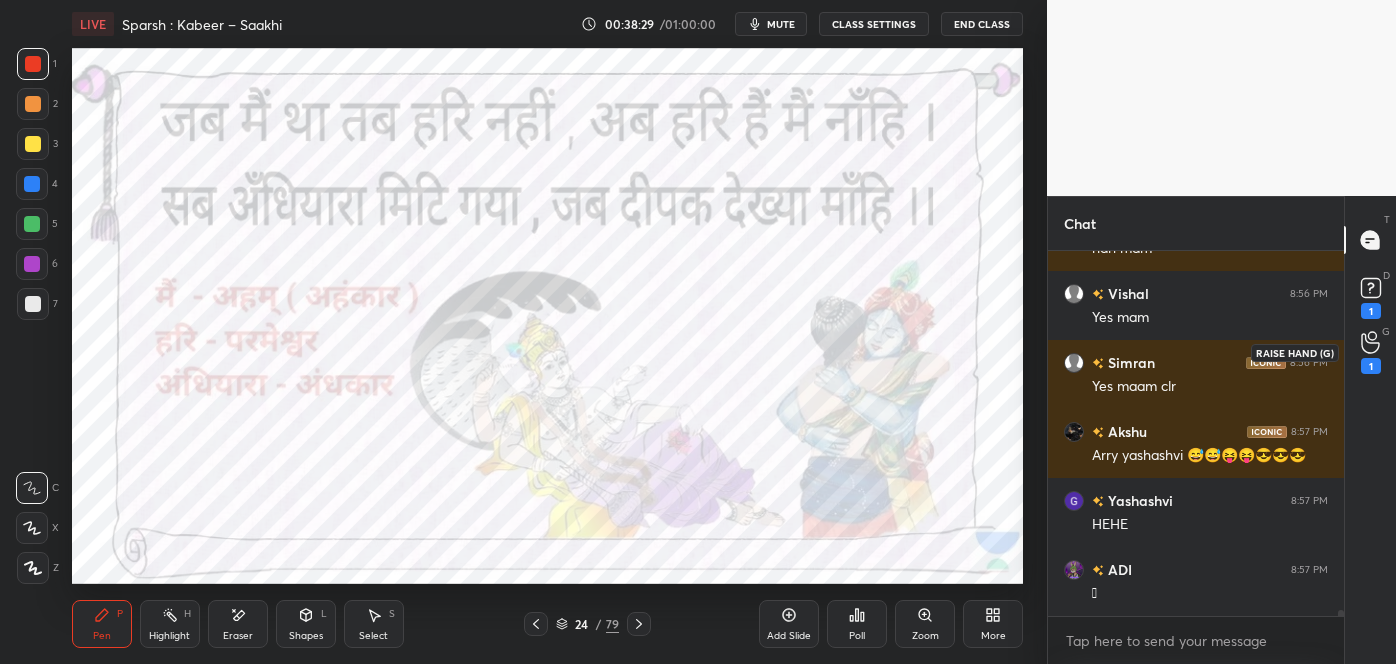click on "1" at bounding box center [1371, 366] 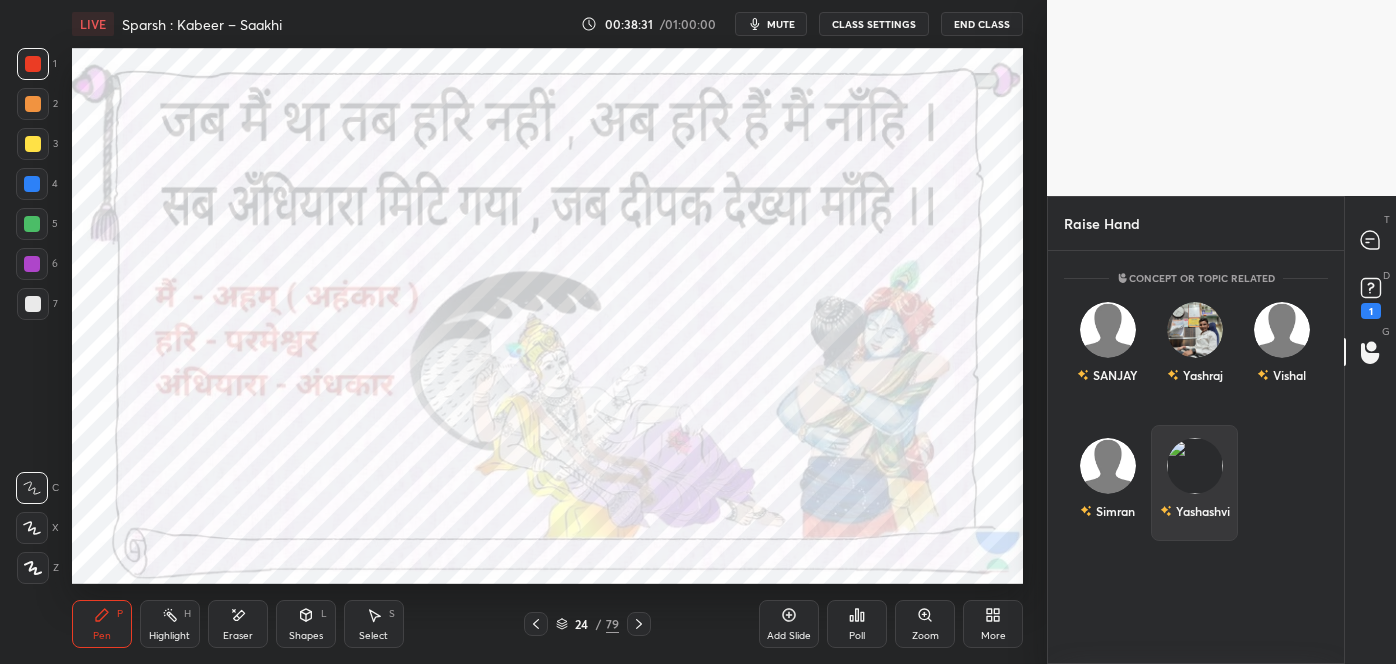 click on "Yashashvi" at bounding box center (1194, 483) 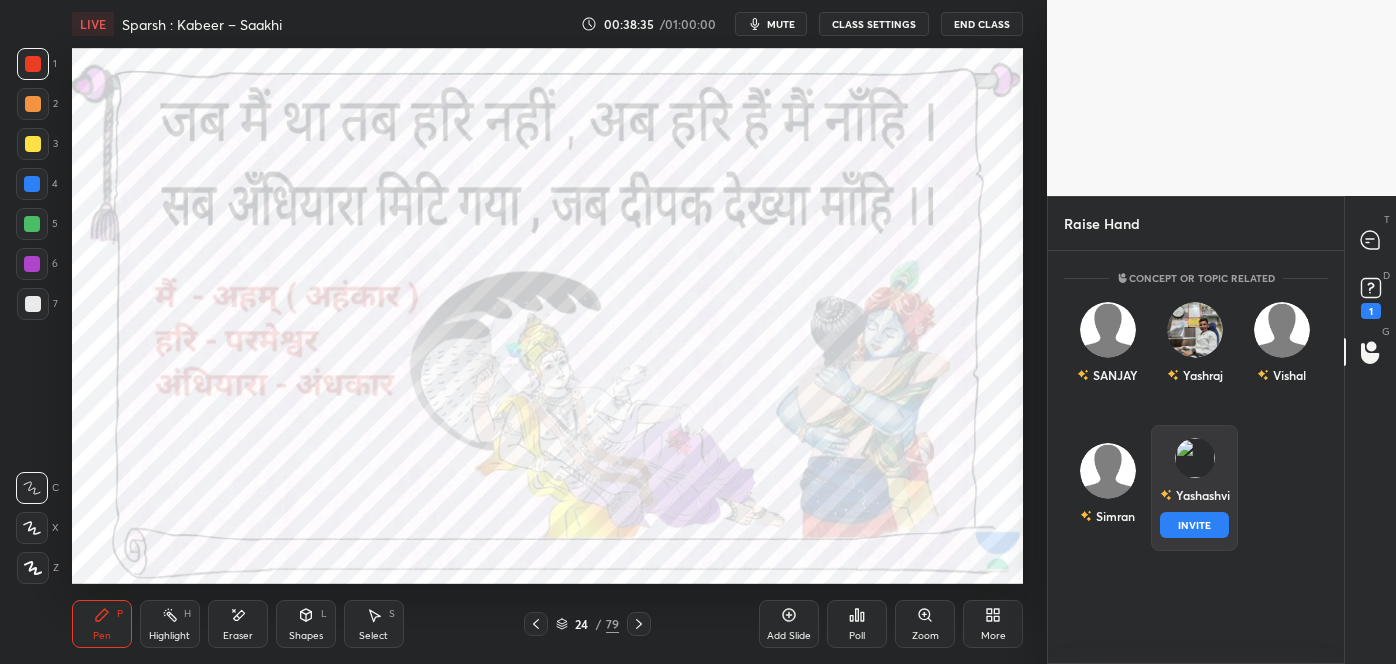 click on "INVITE" at bounding box center (1194, 525) 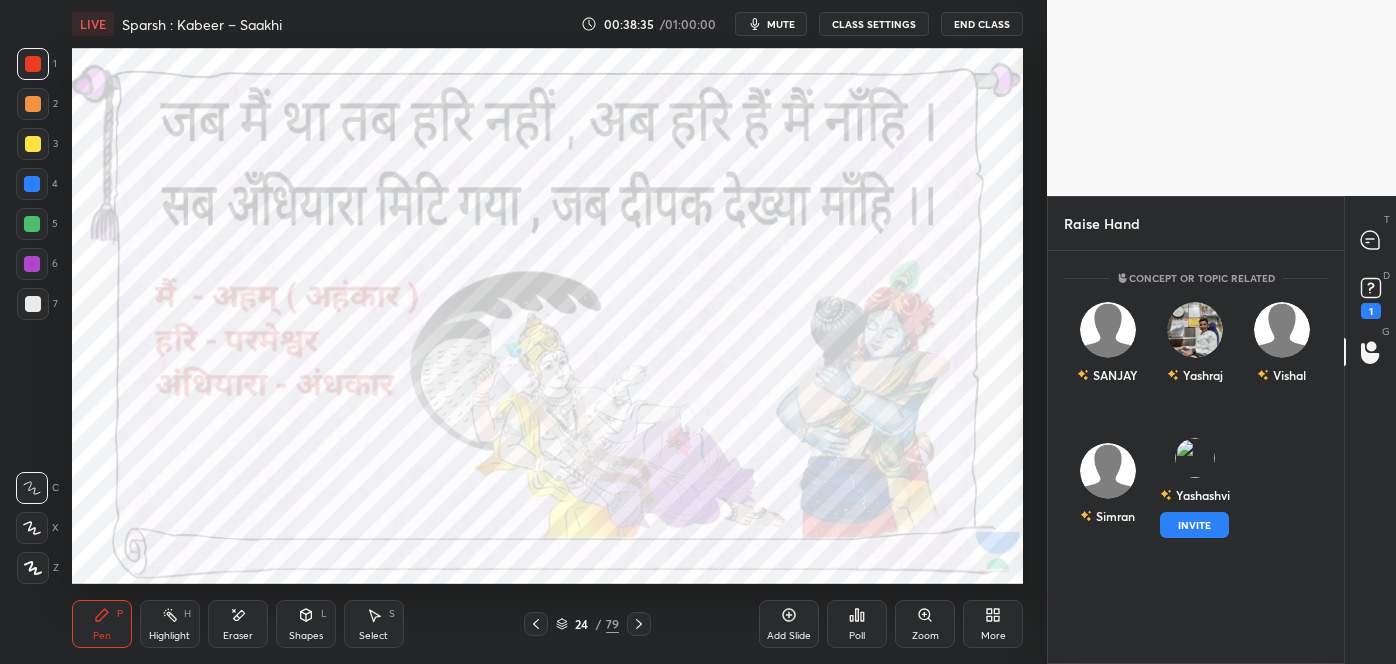 scroll, scrollTop: 326, scrollLeft: 290, axis: both 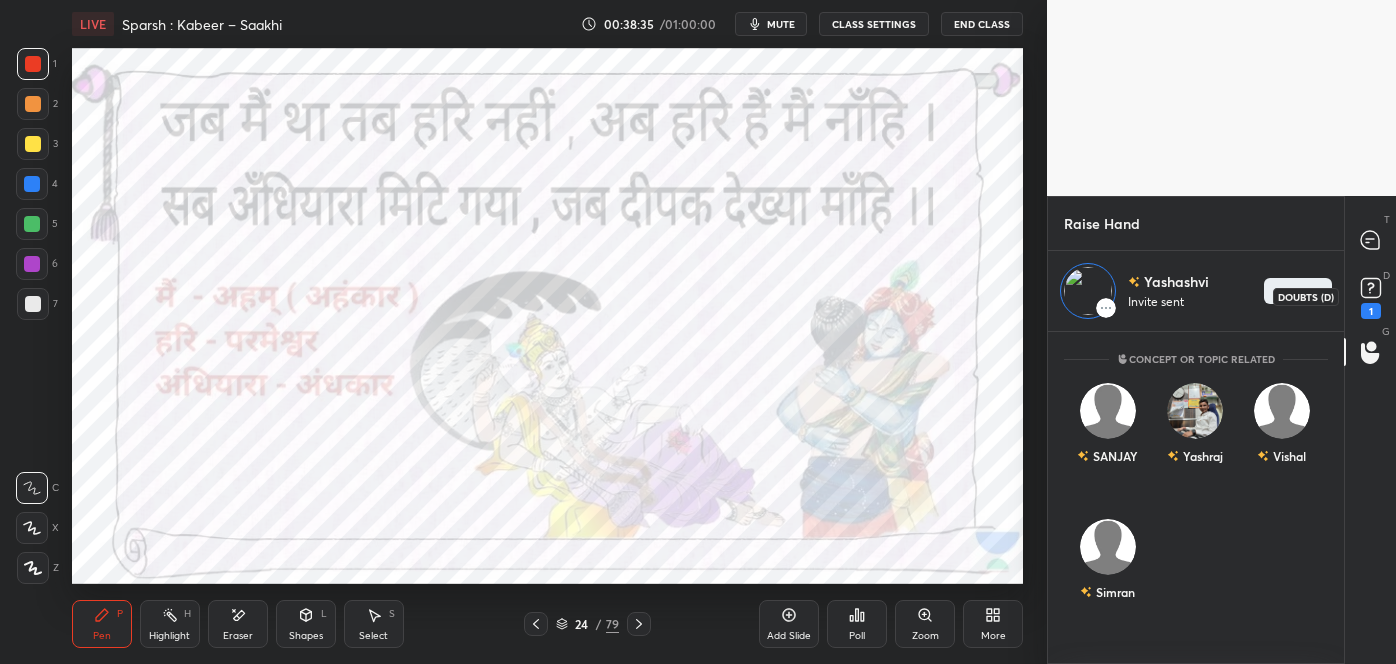 click 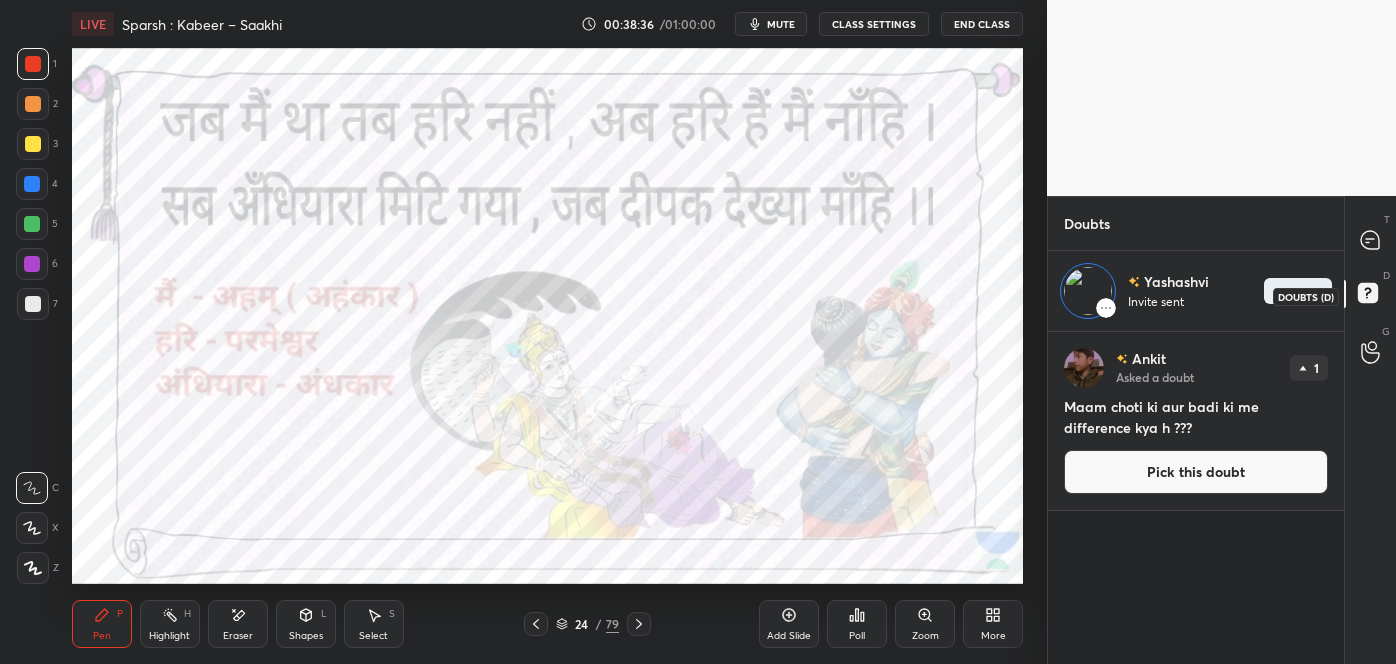 scroll, scrollTop: 326, scrollLeft: 290, axis: both 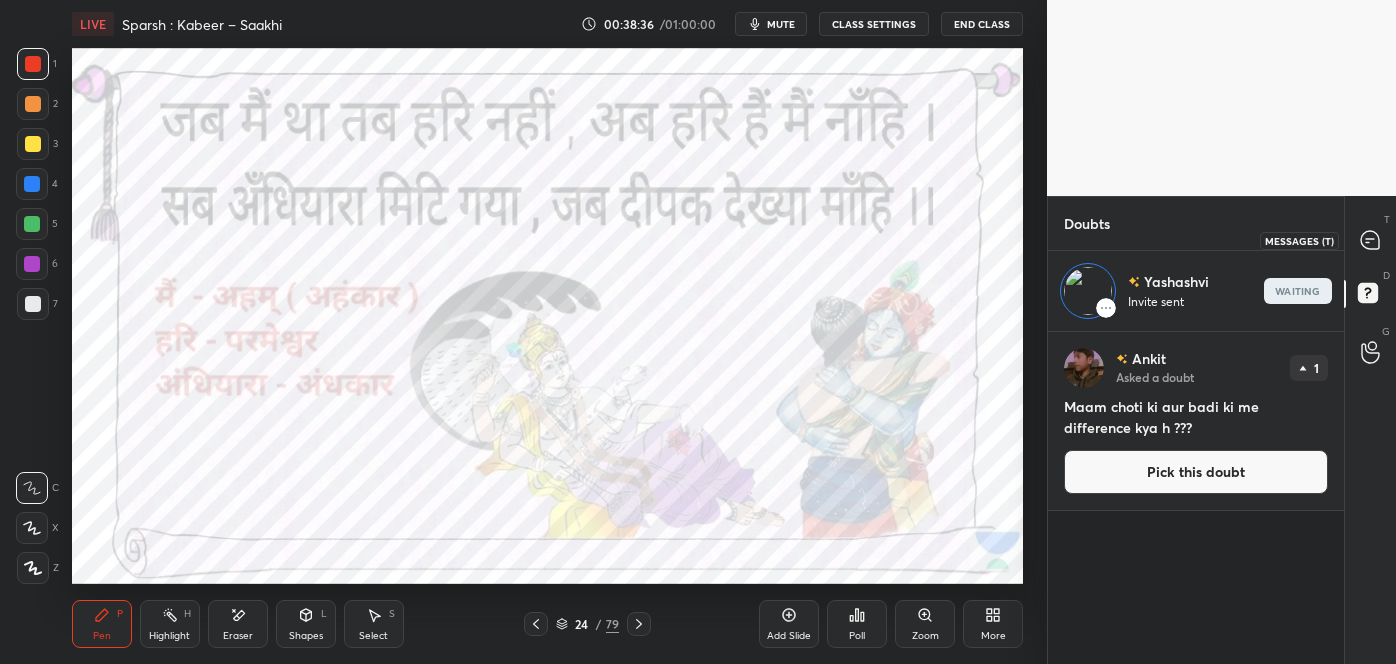 click 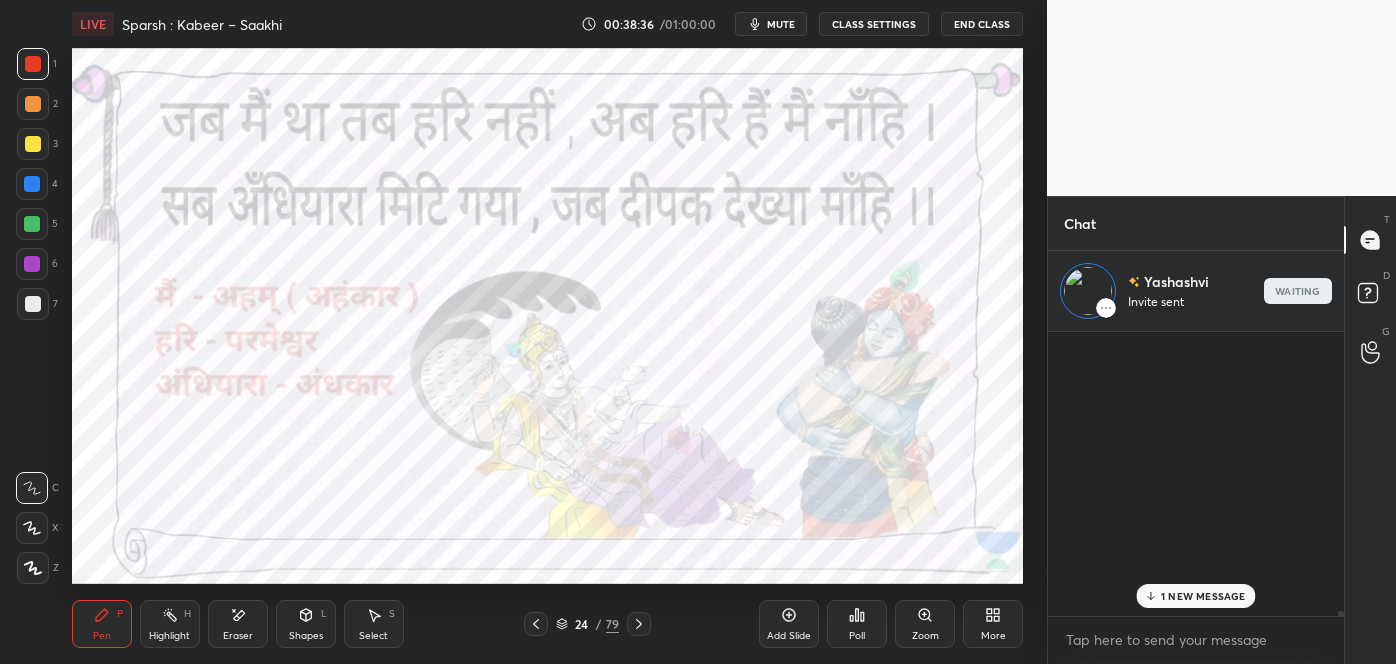 scroll, scrollTop: 20850, scrollLeft: 0, axis: vertical 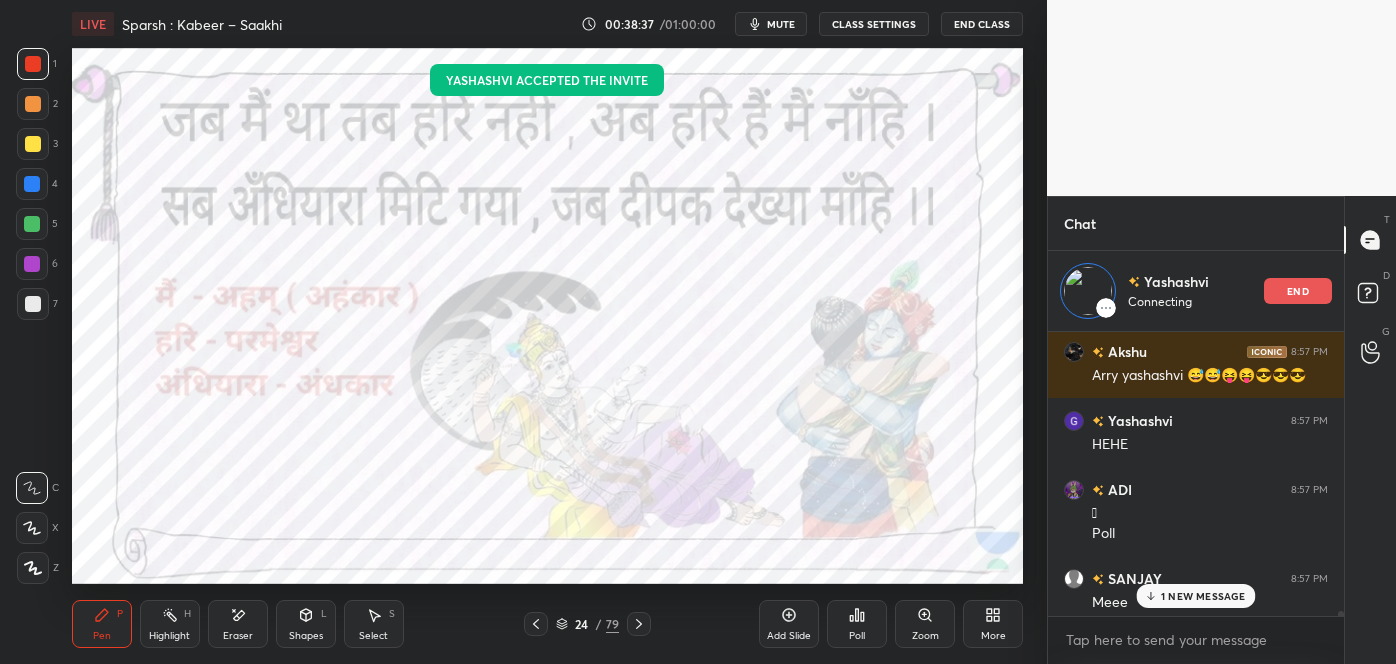 click on "1 NEW MESSAGE" at bounding box center (1195, 596) 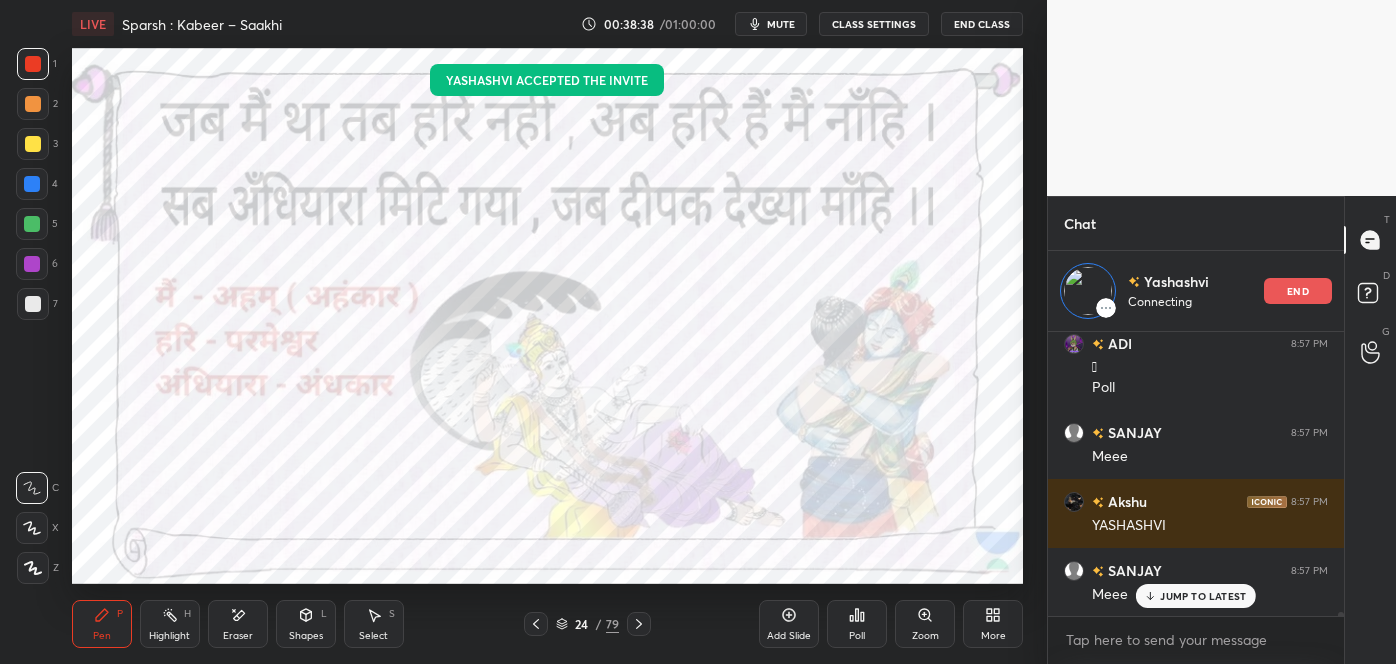 click on "JUMP TO LATEST" at bounding box center [1203, 596] 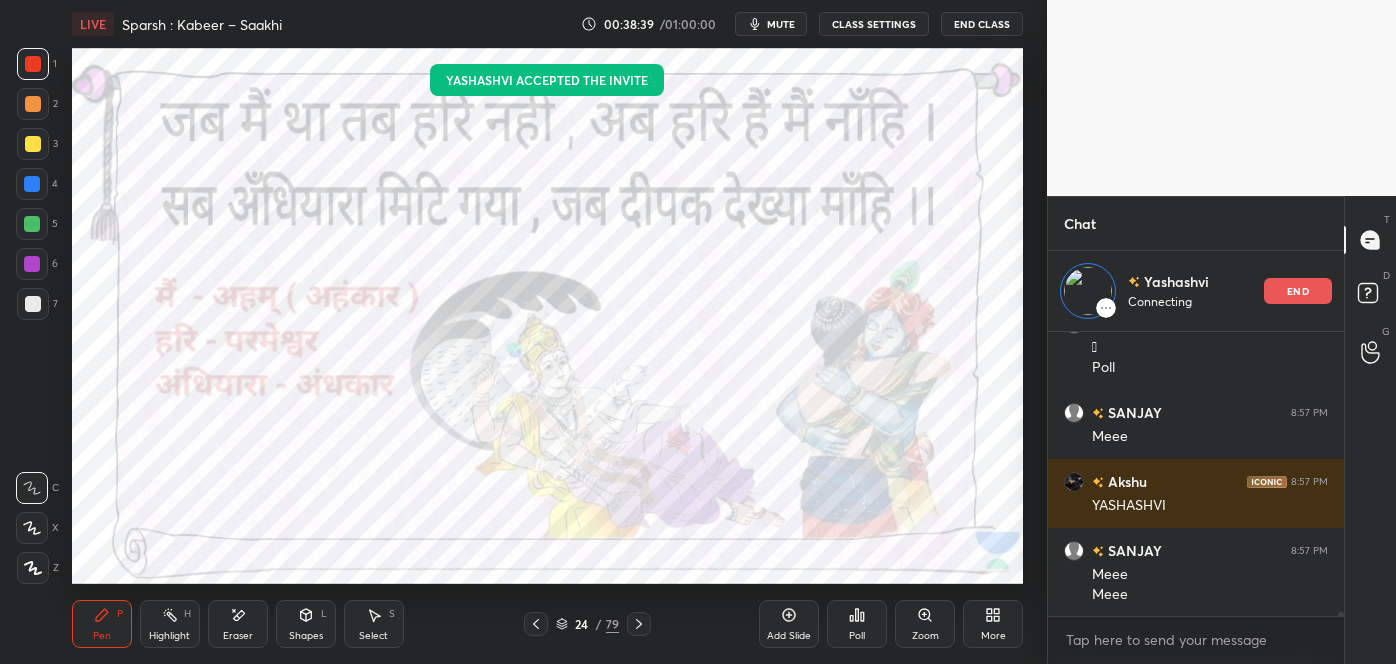 click on "Meee" at bounding box center [1210, 595] 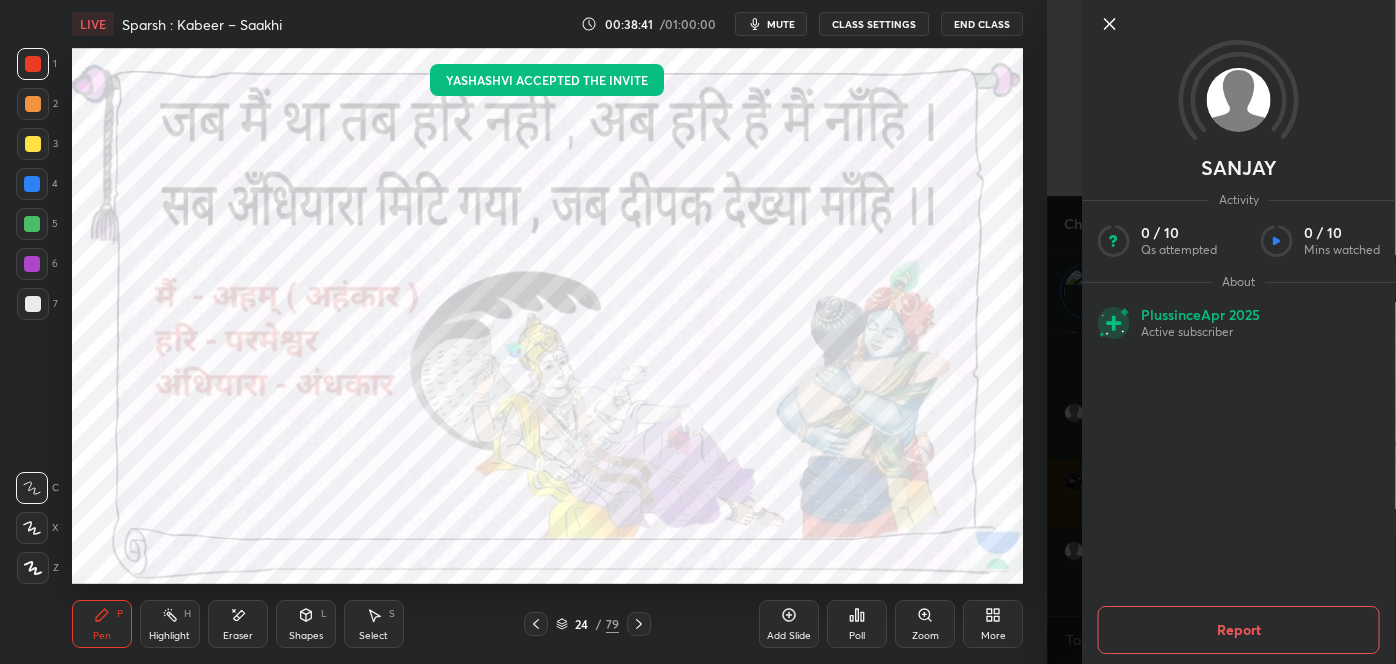scroll, scrollTop: 21036, scrollLeft: 0, axis: vertical 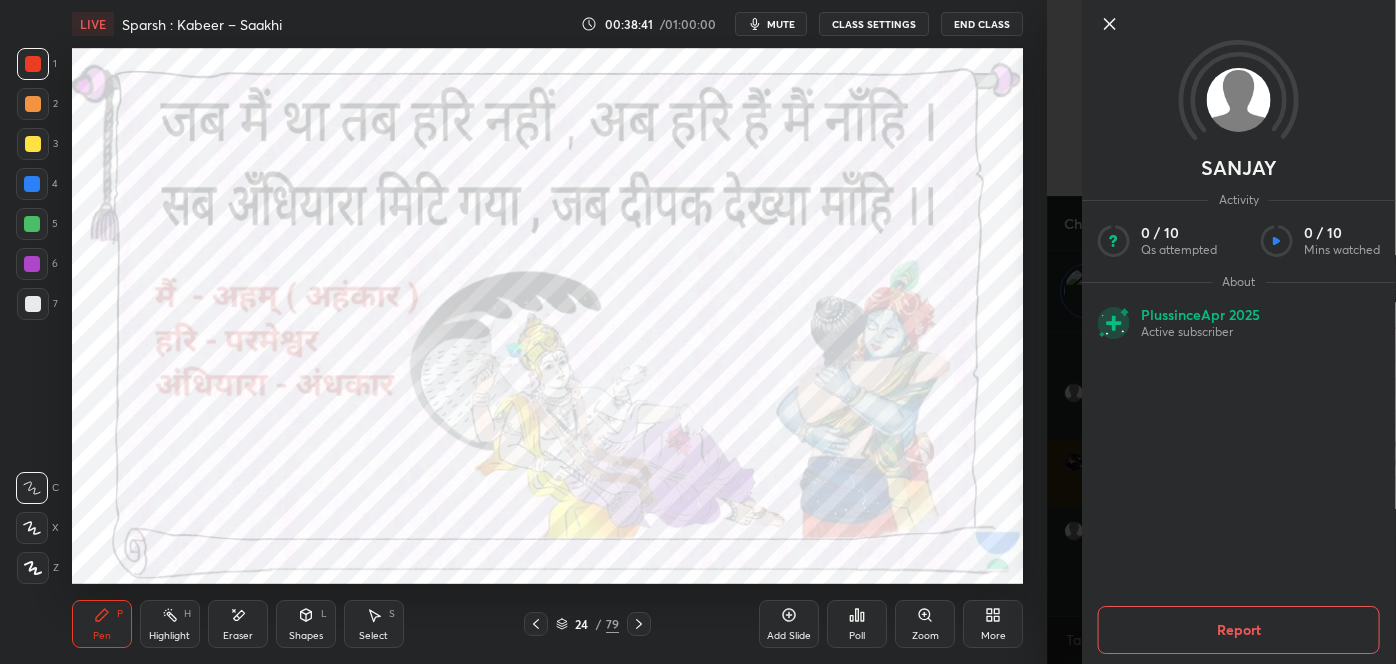 click 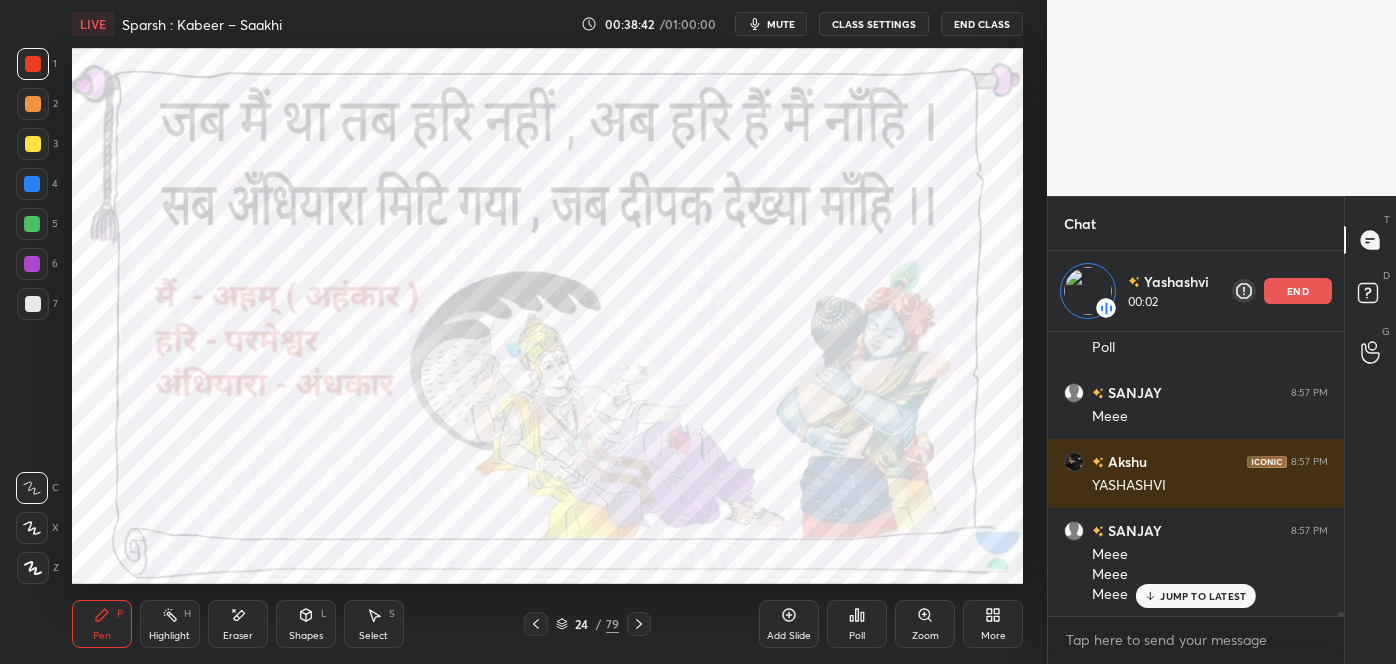 click on "JUMP TO LATEST" at bounding box center (1203, 596) 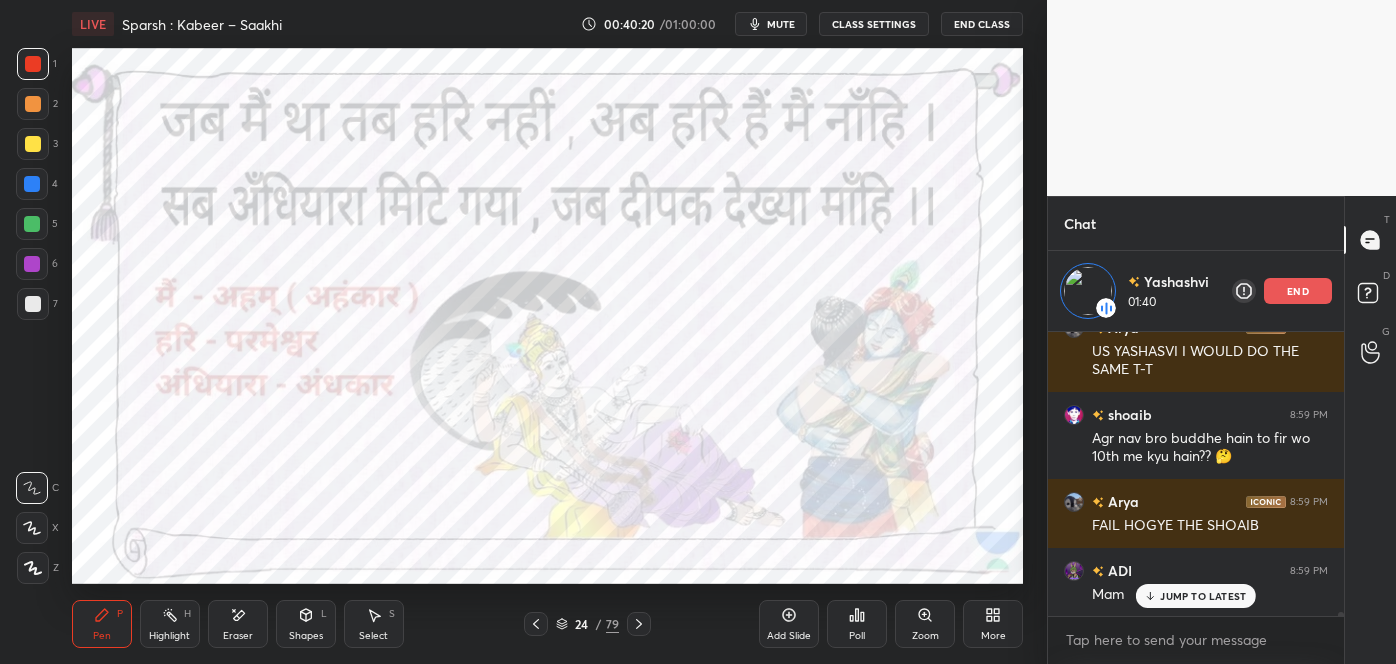 scroll, scrollTop: 22041, scrollLeft: 0, axis: vertical 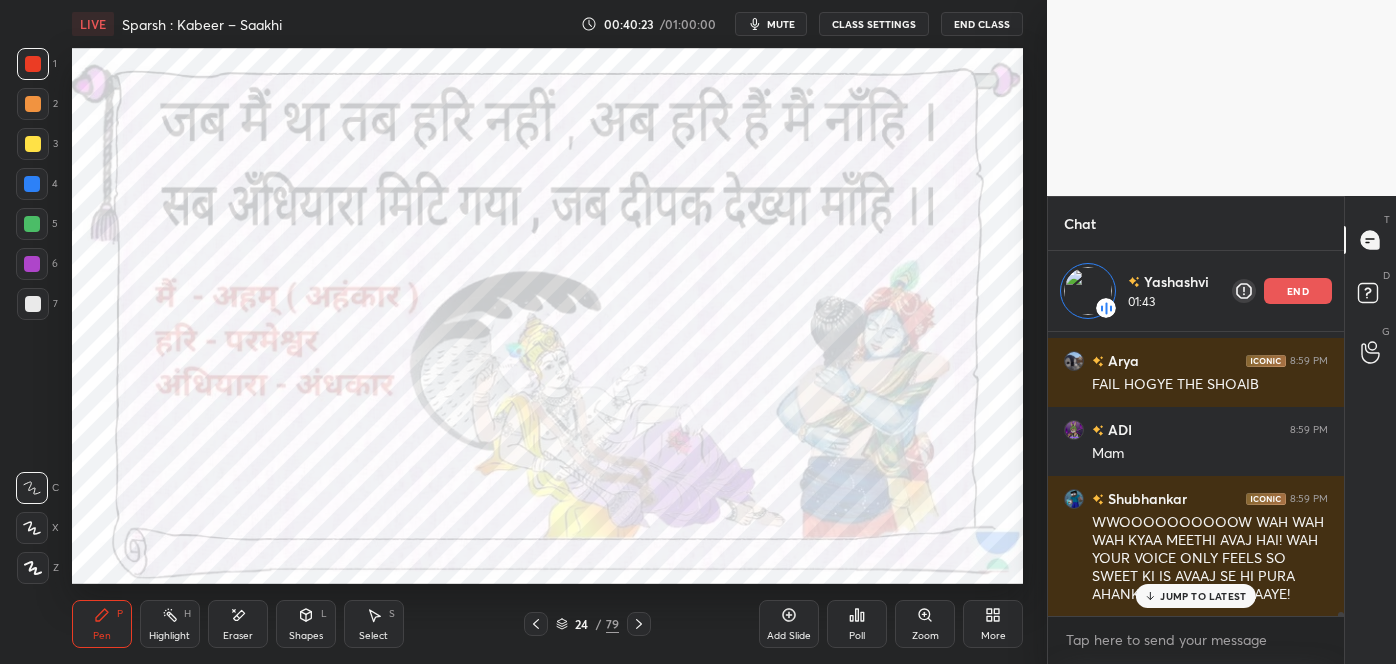 click 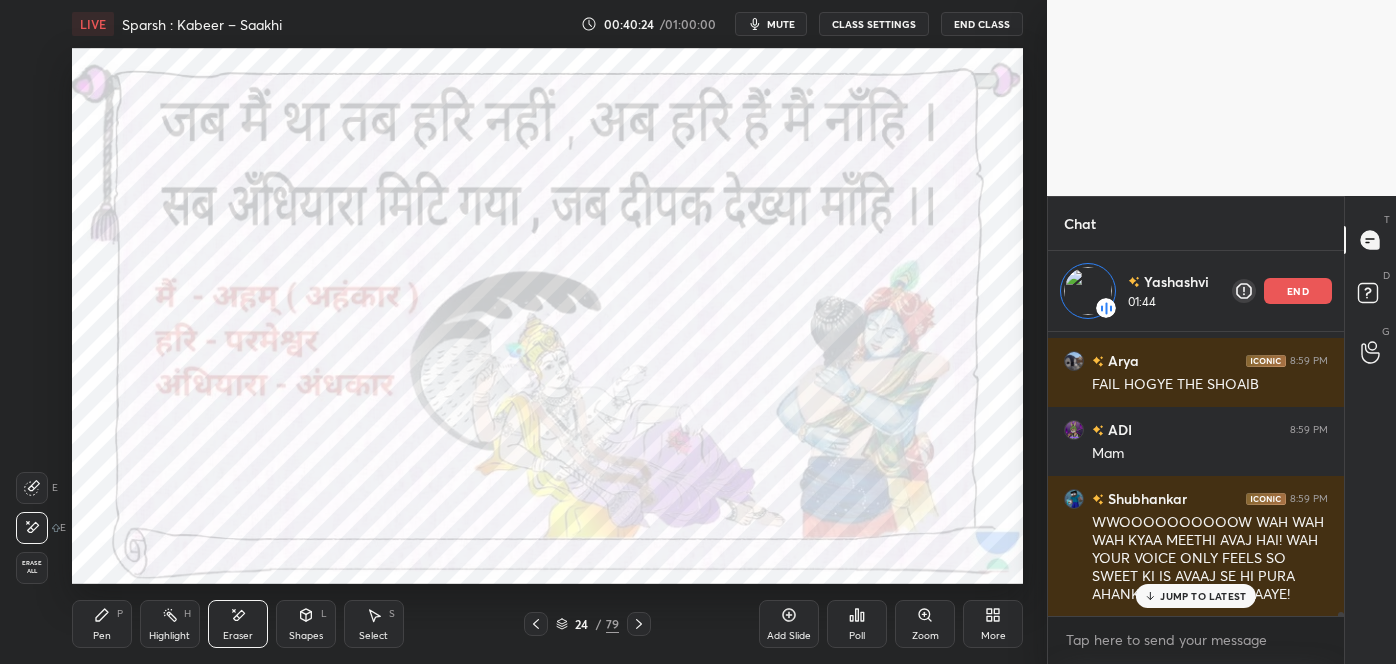 click 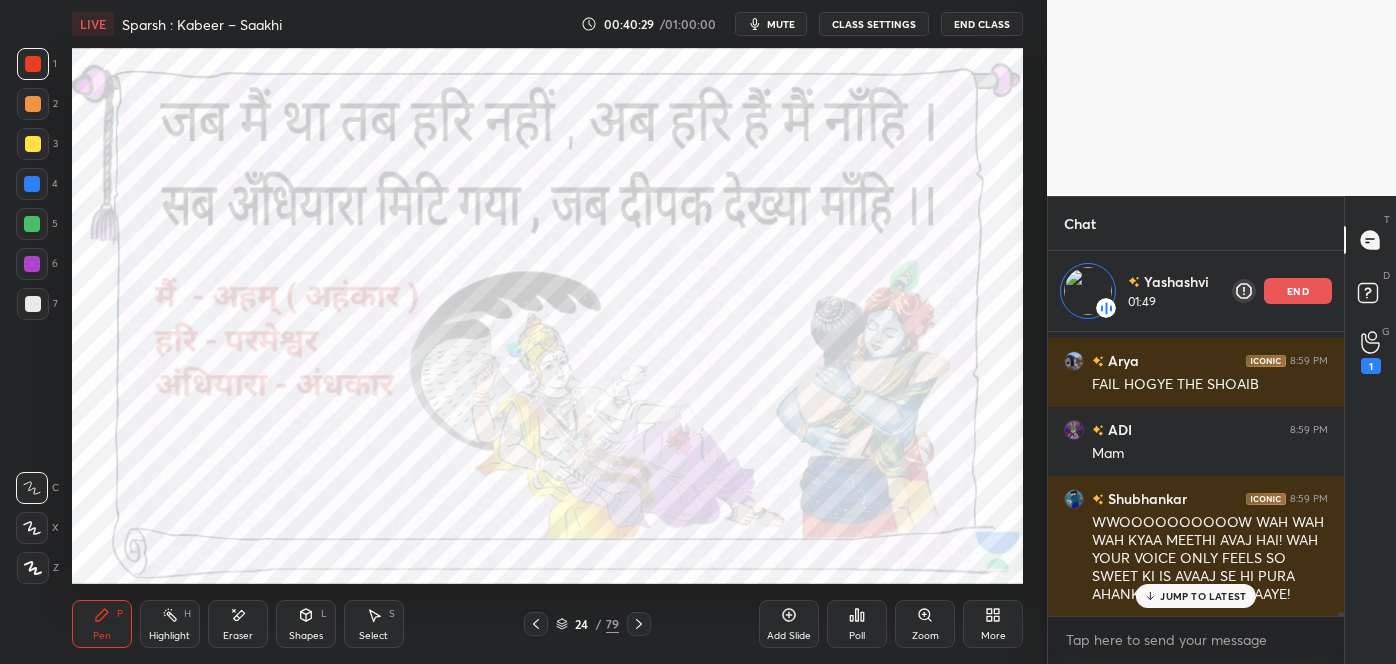 scroll, scrollTop: 22110, scrollLeft: 0, axis: vertical 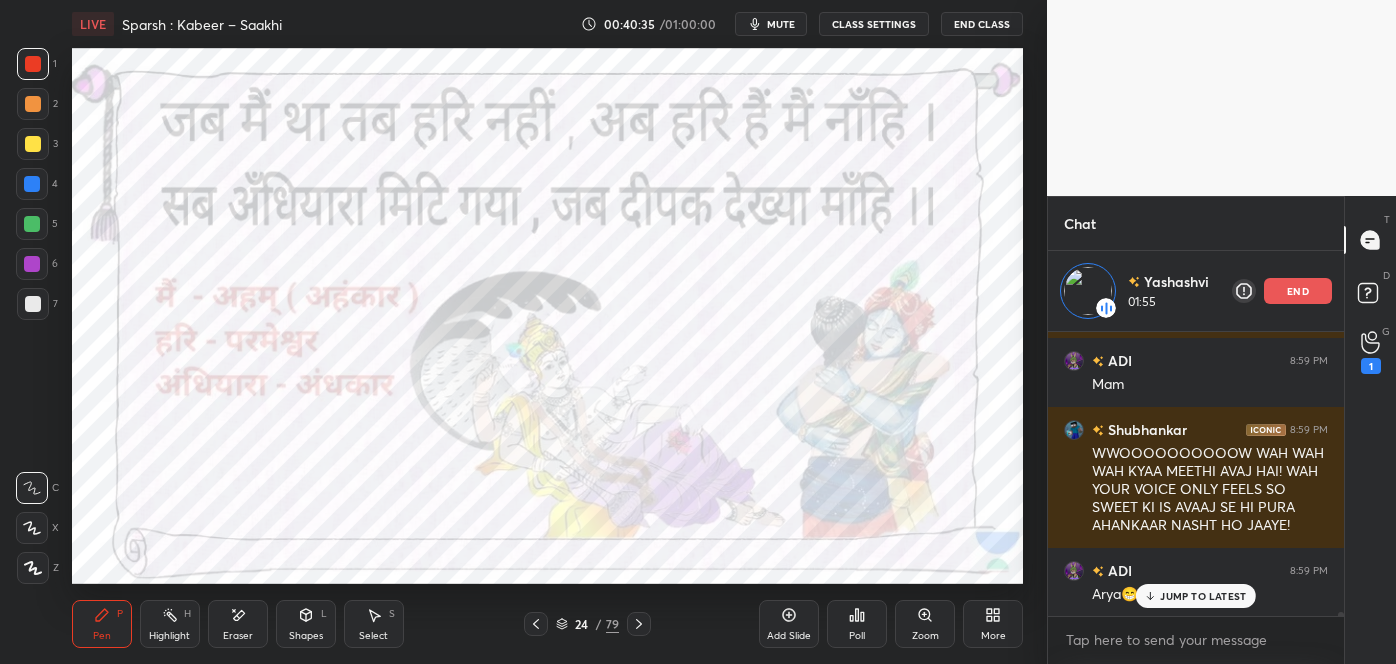 click on "Eraser" at bounding box center [238, 624] 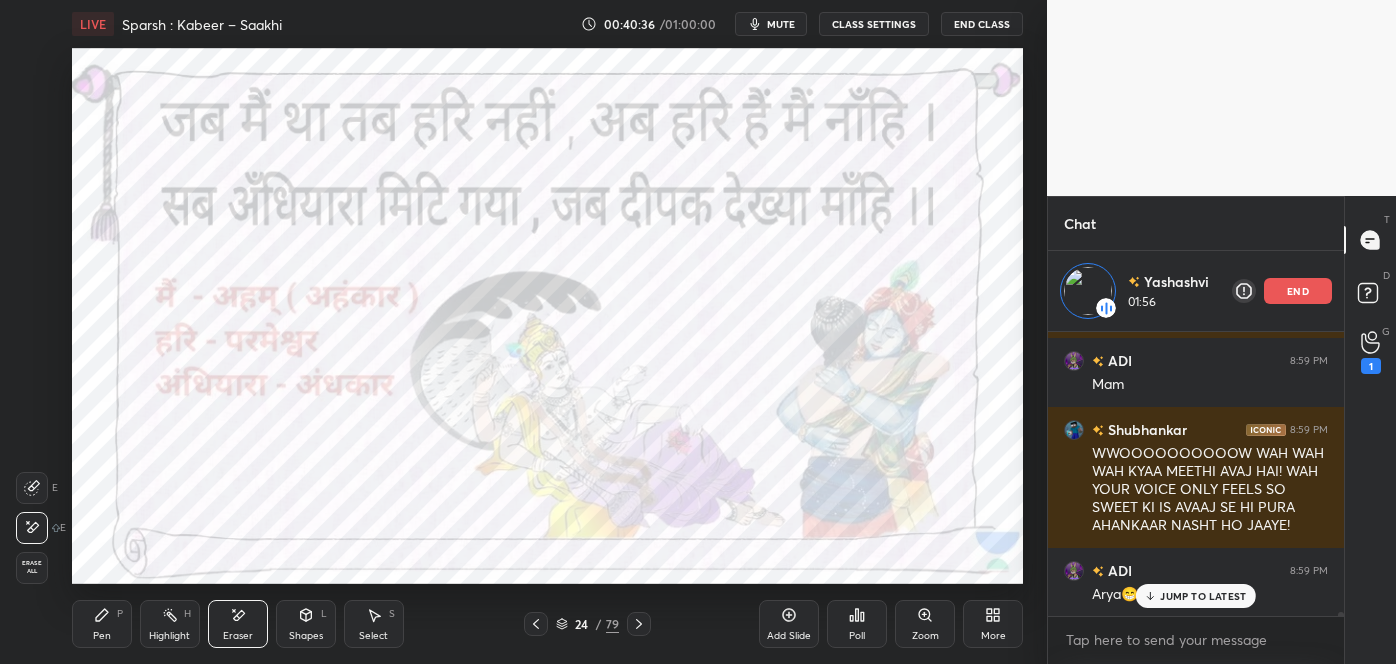 click 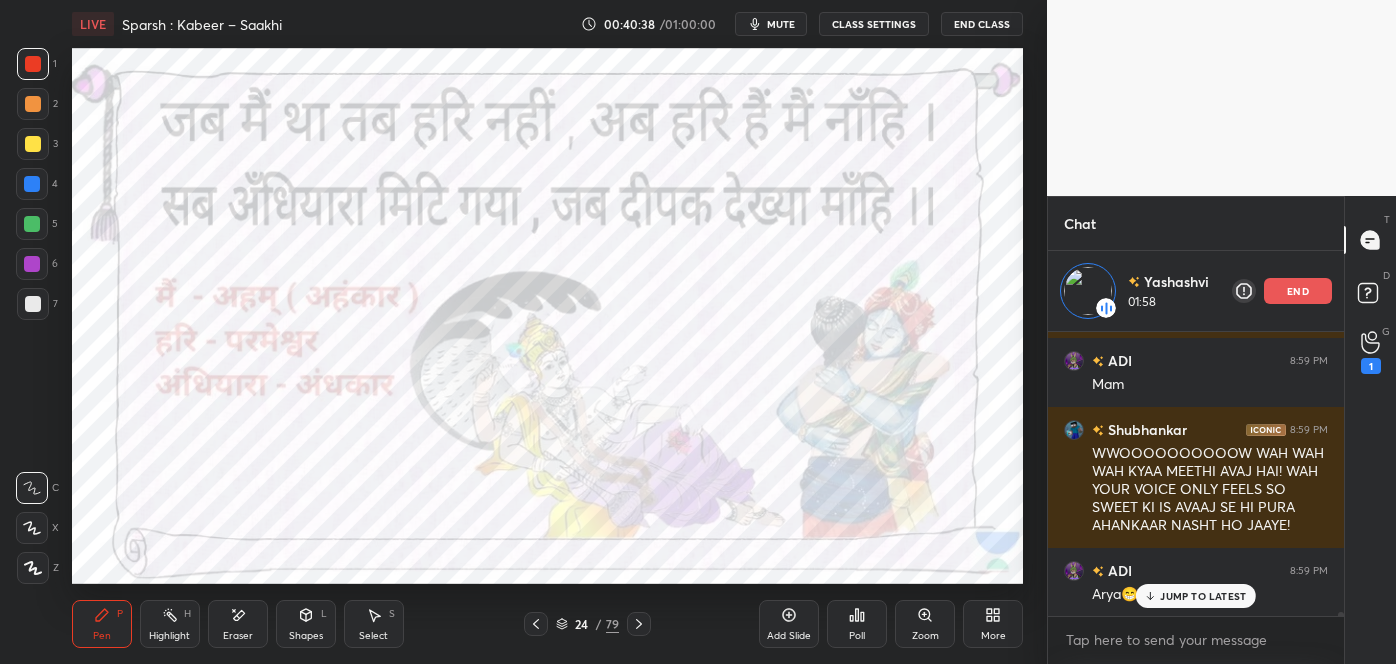 click on "JUMP TO LATEST" at bounding box center [1203, 596] 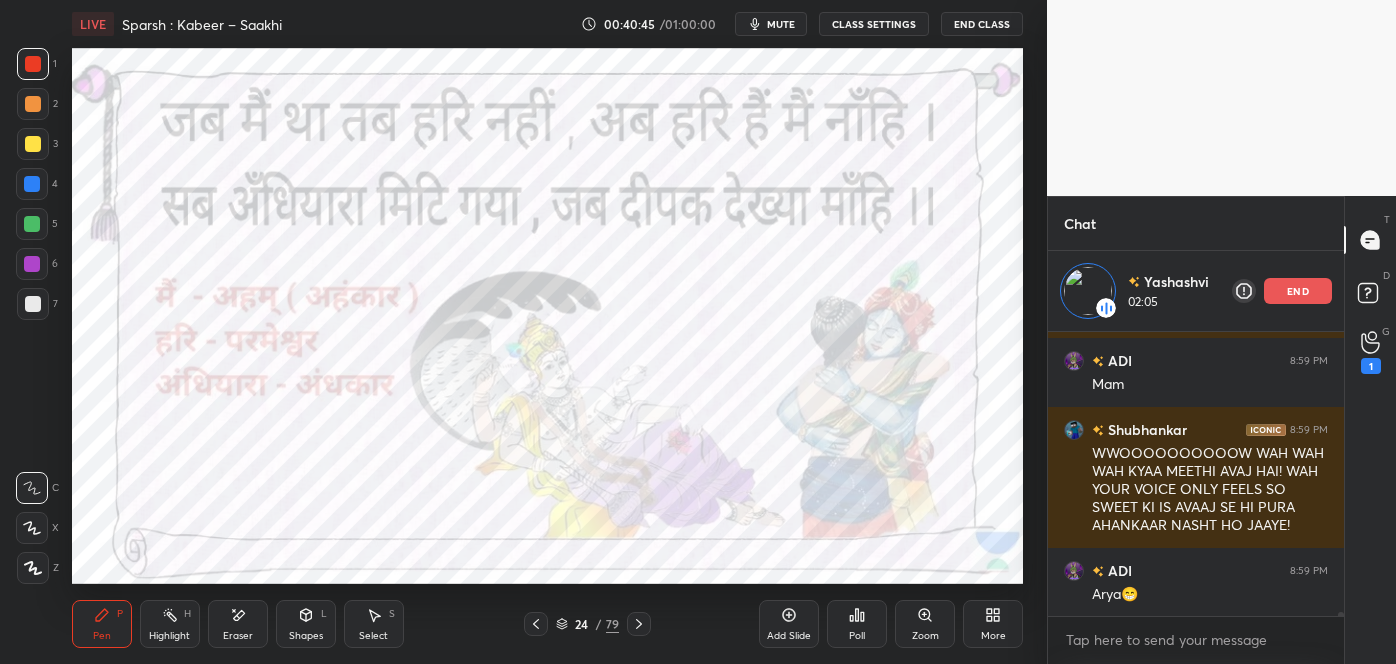scroll, scrollTop: 22179, scrollLeft: 0, axis: vertical 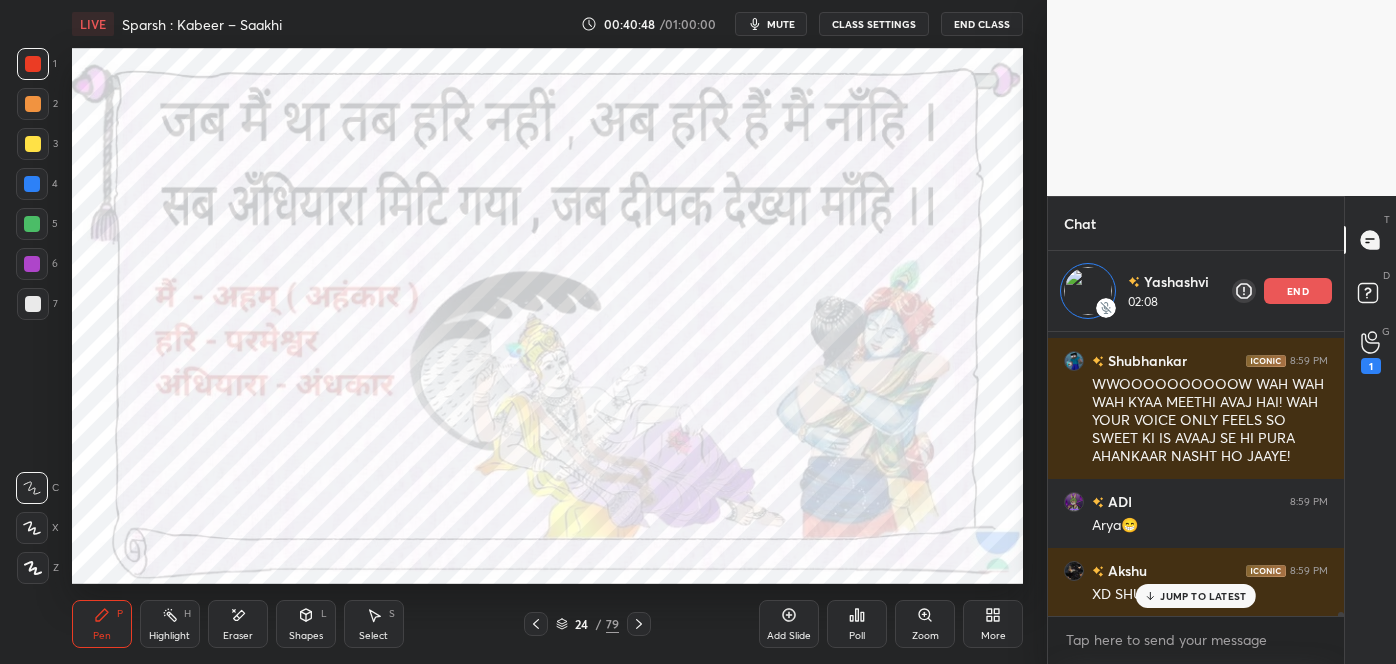click on "JUMP TO LATEST" at bounding box center [1203, 596] 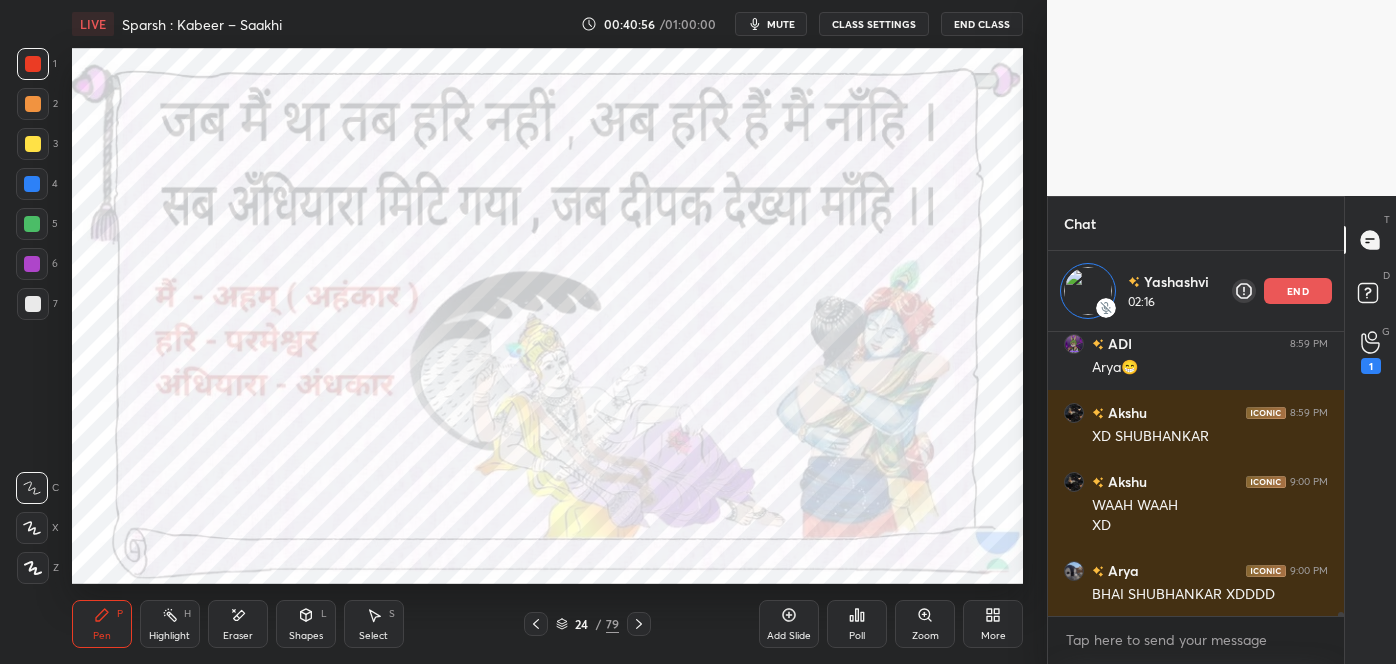 scroll, scrollTop: 22406, scrollLeft: 0, axis: vertical 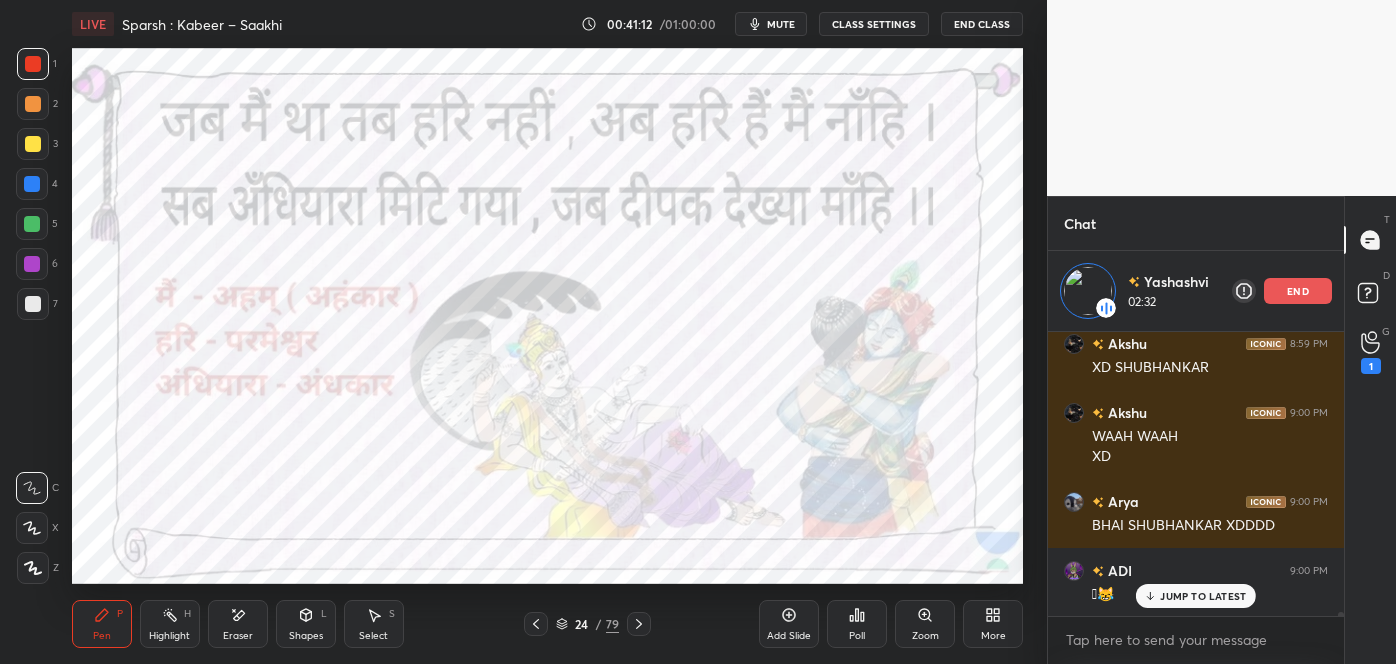 click on "JUMP TO LATEST" at bounding box center [1203, 596] 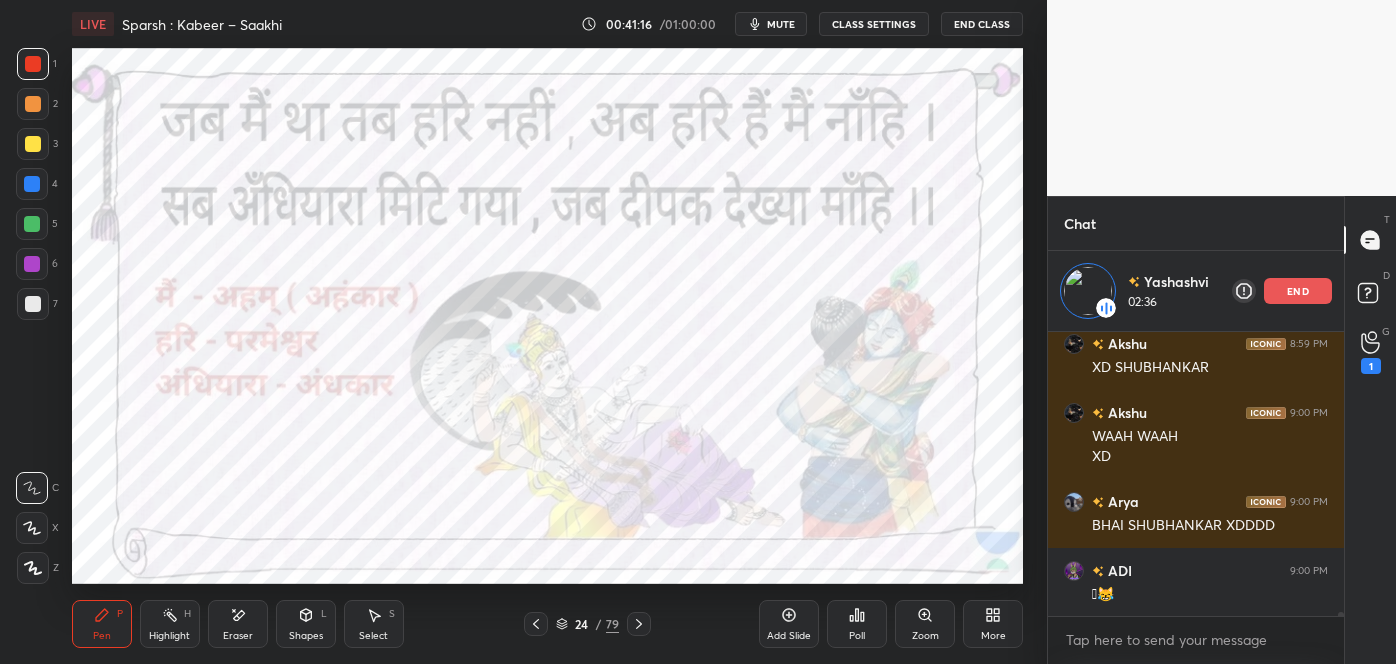 click on "Eraser" at bounding box center (238, 624) 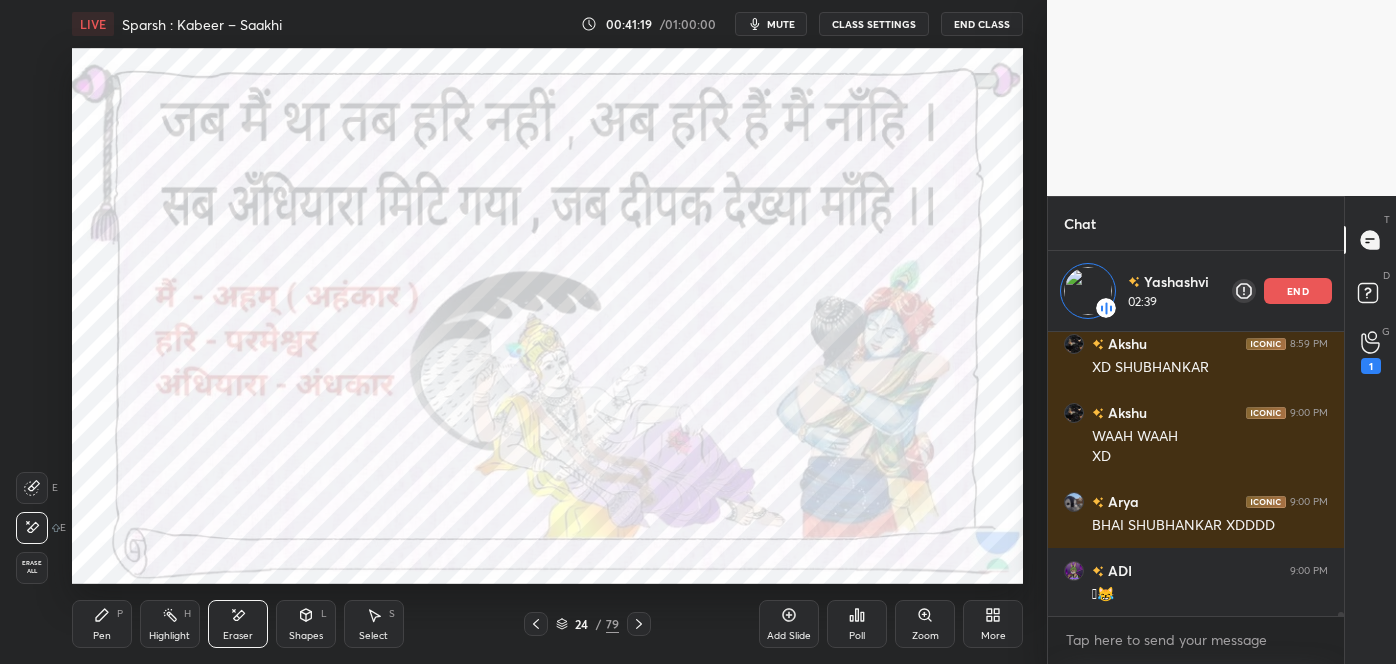 click on "Pen P" at bounding box center [102, 624] 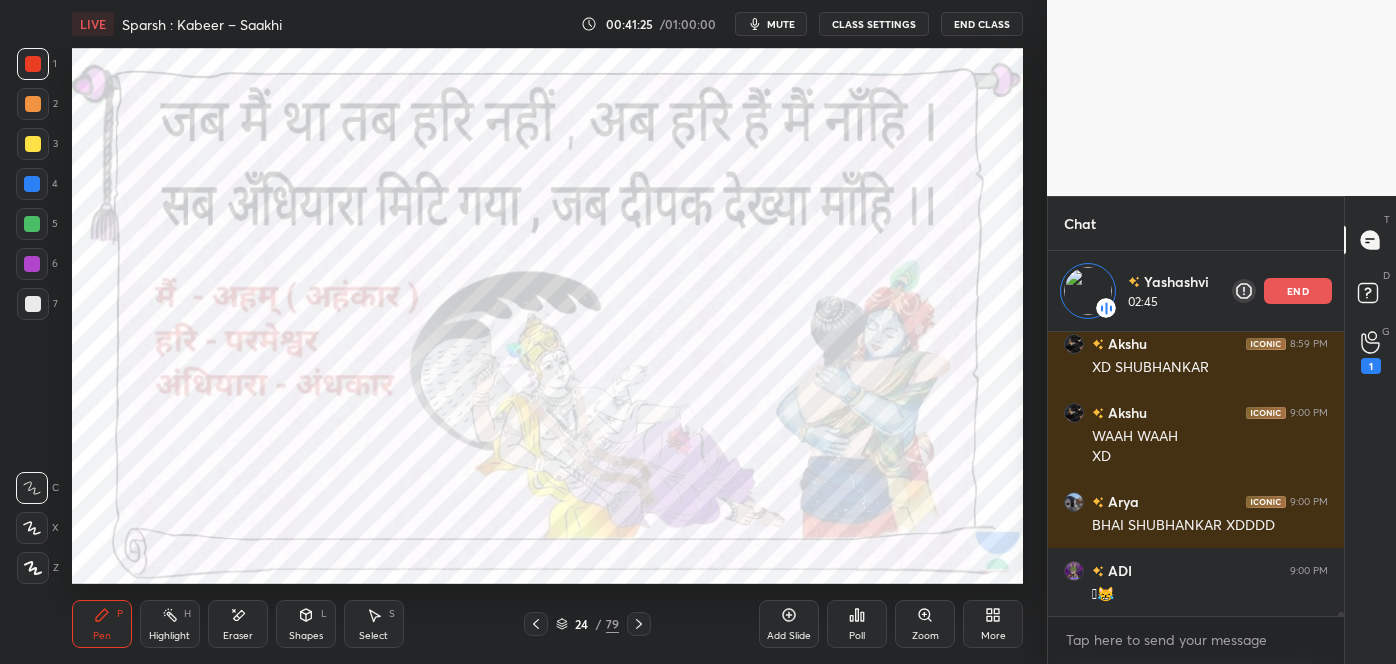 click on "end" at bounding box center [1298, 291] 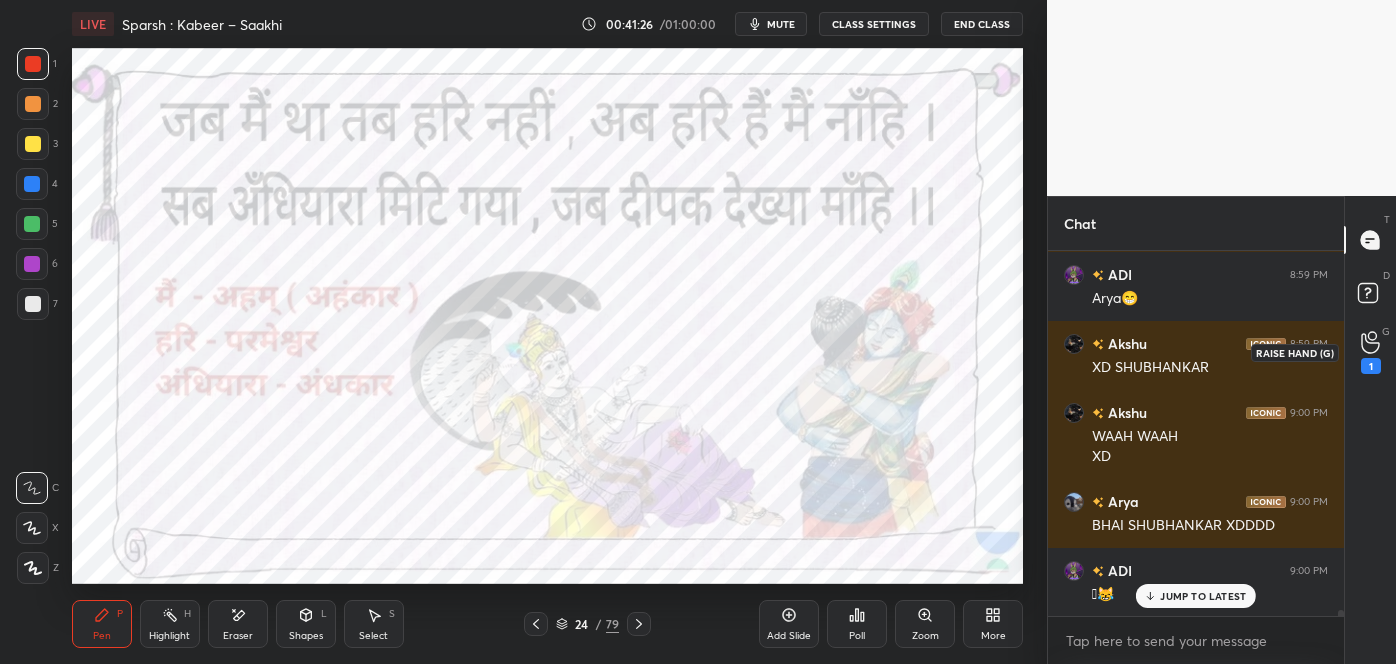click on "1" at bounding box center (1371, 352) 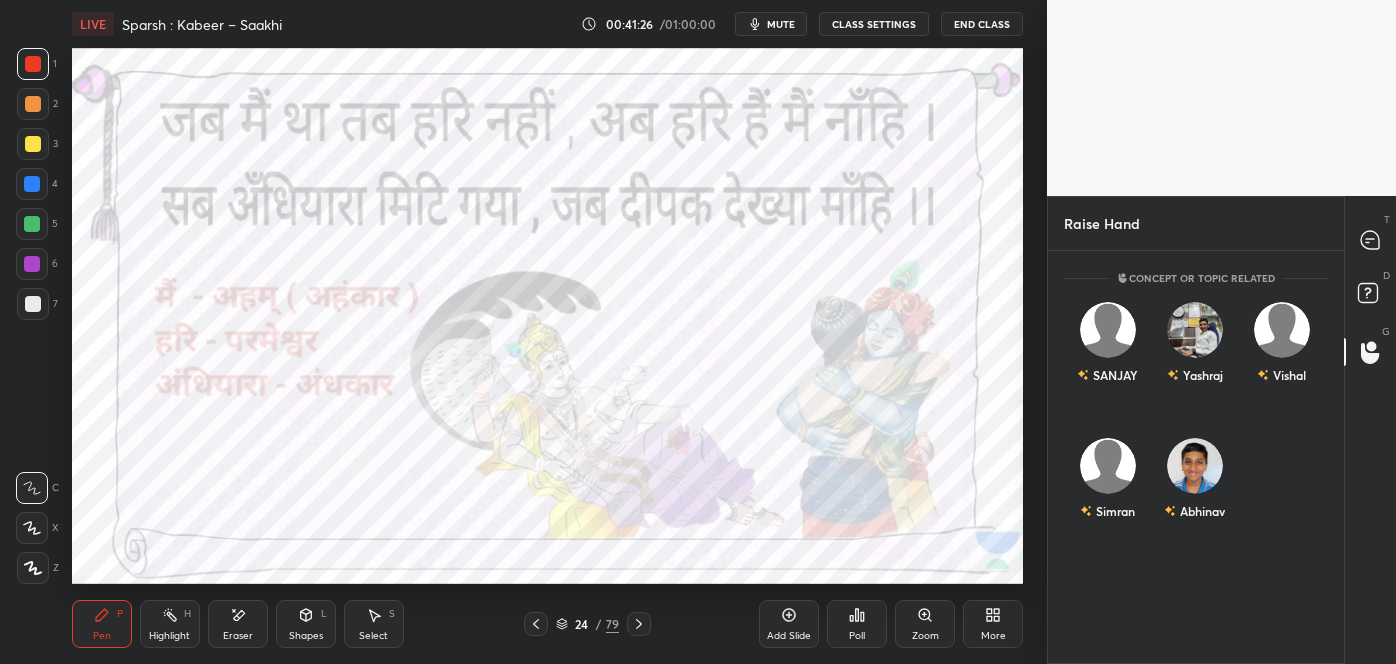 click 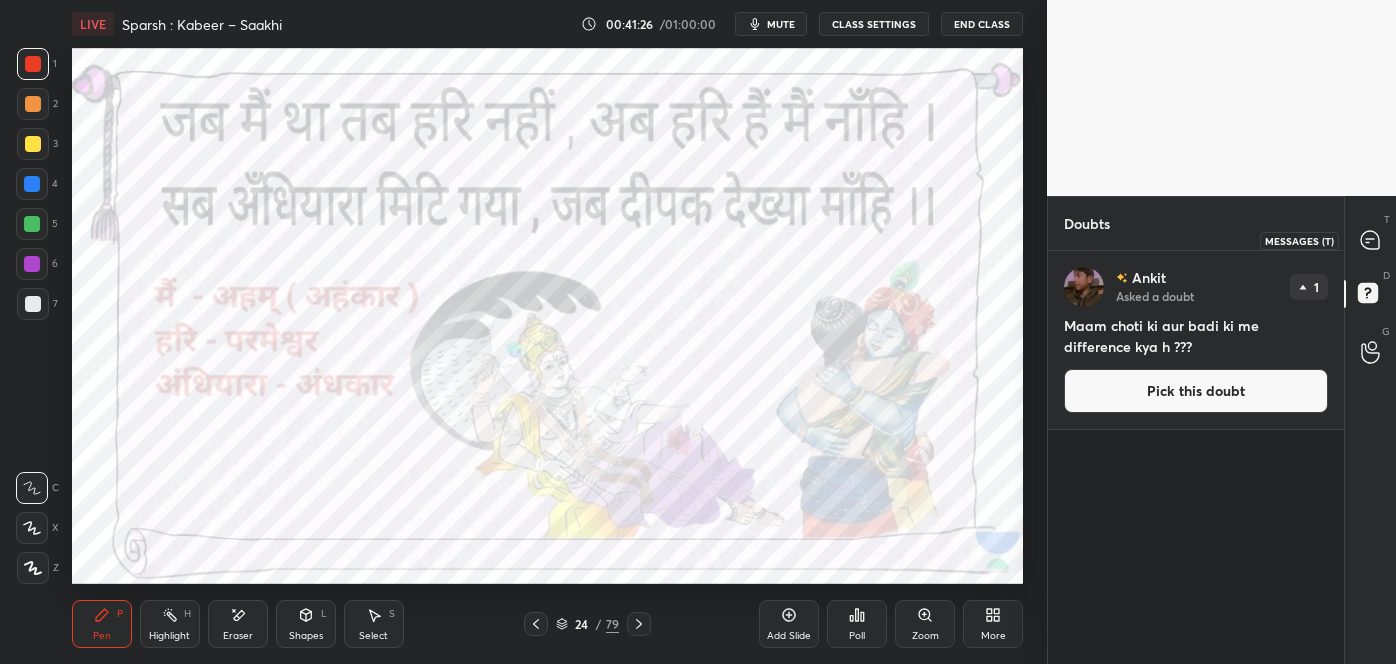 click at bounding box center [1371, 240] 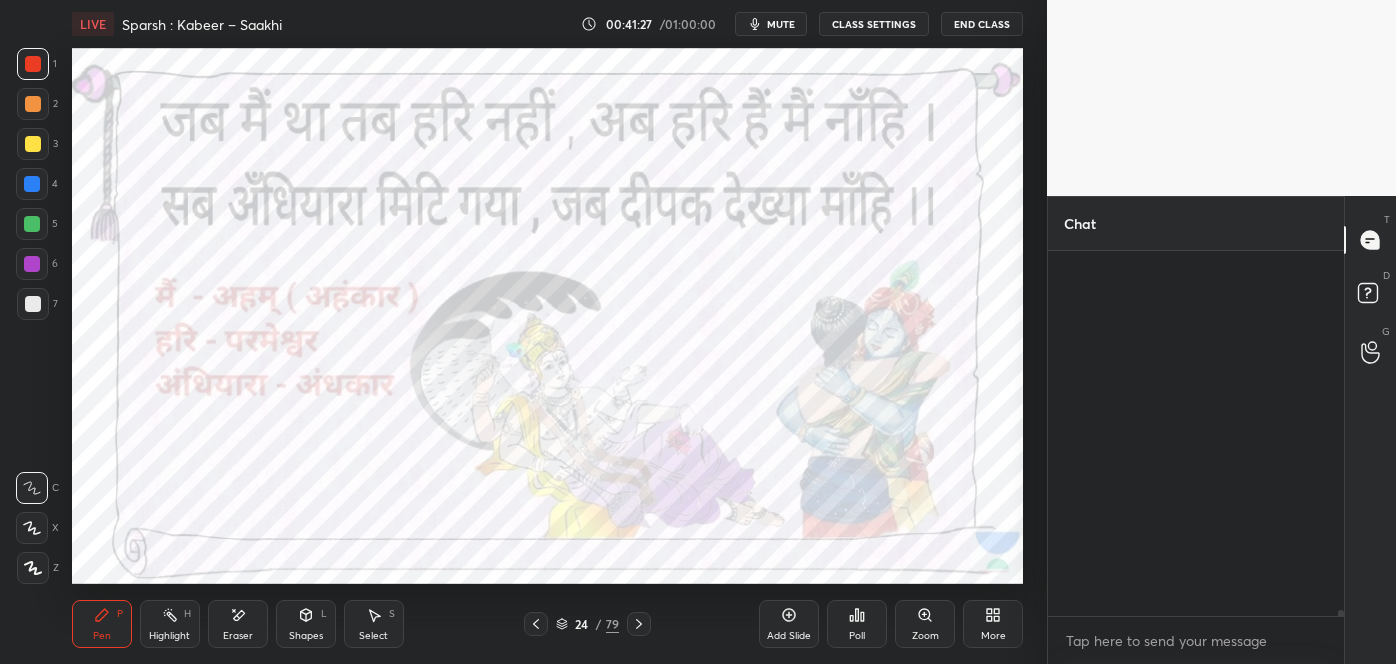 scroll, scrollTop: 22376, scrollLeft: 0, axis: vertical 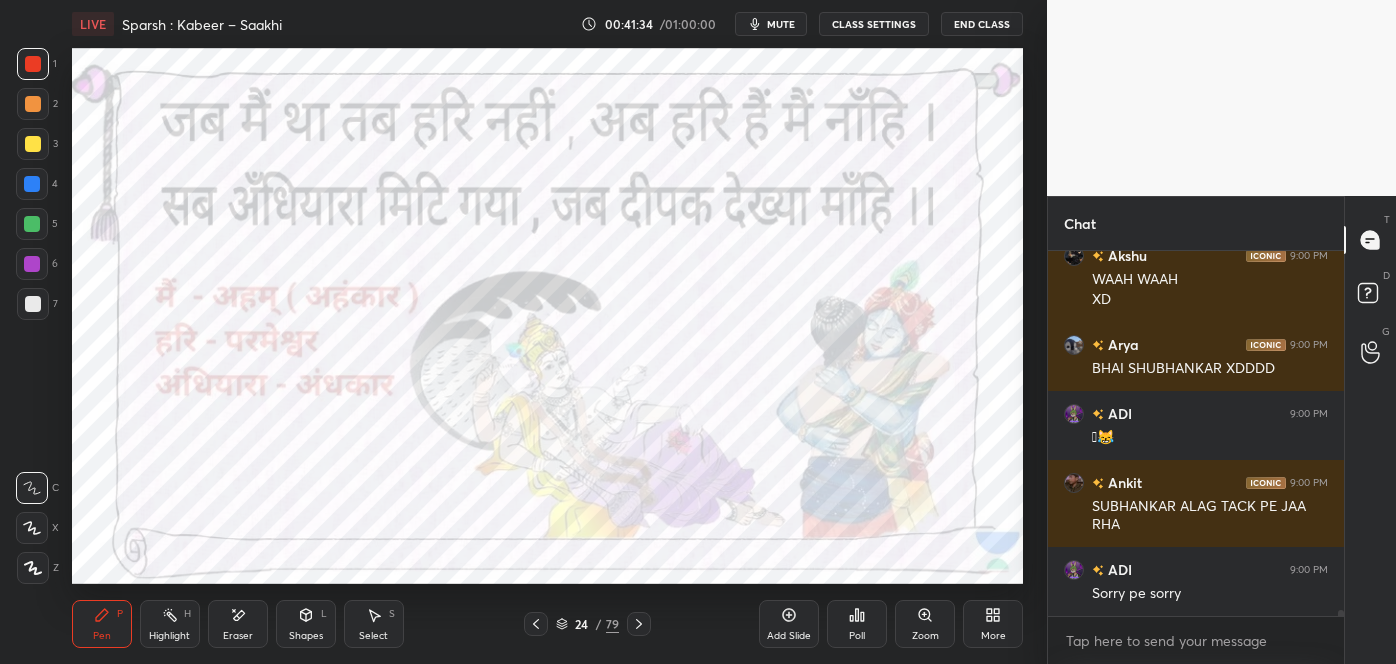 click on "Eraser" at bounding box center (238, 624) 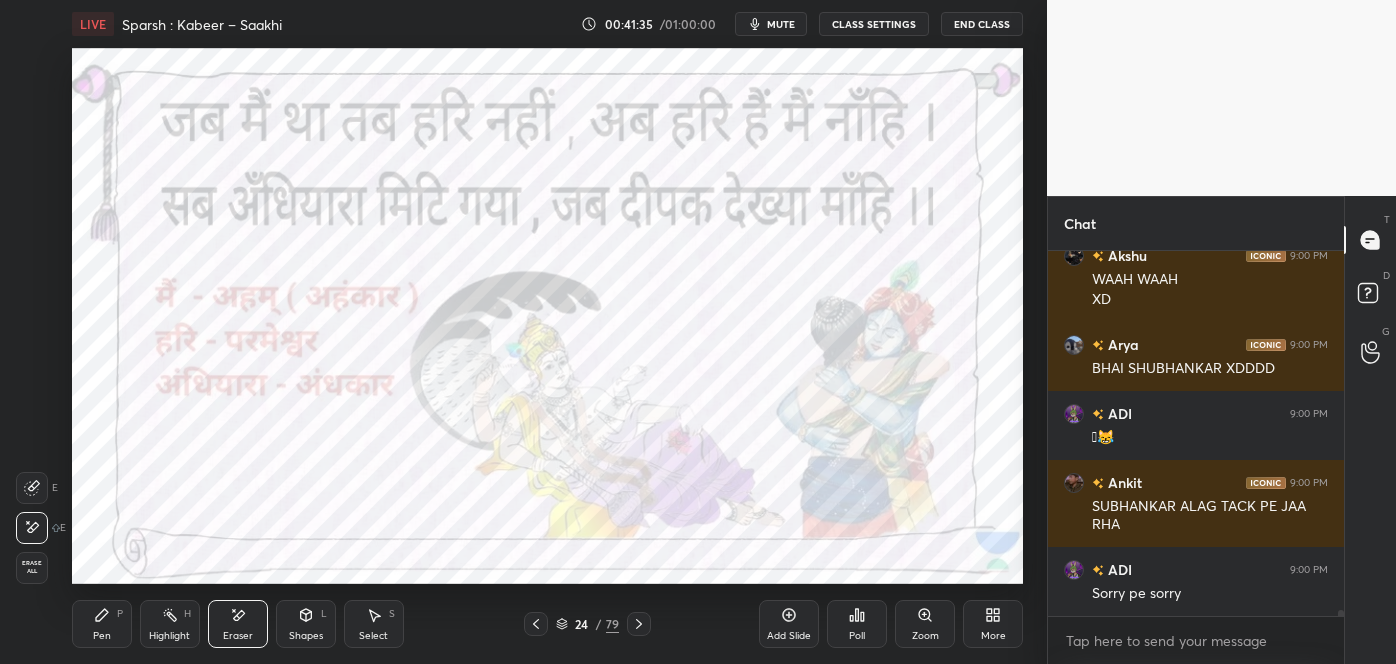 scroll, scrollTop: 22551, scrollLeft: 0, axis: vertical 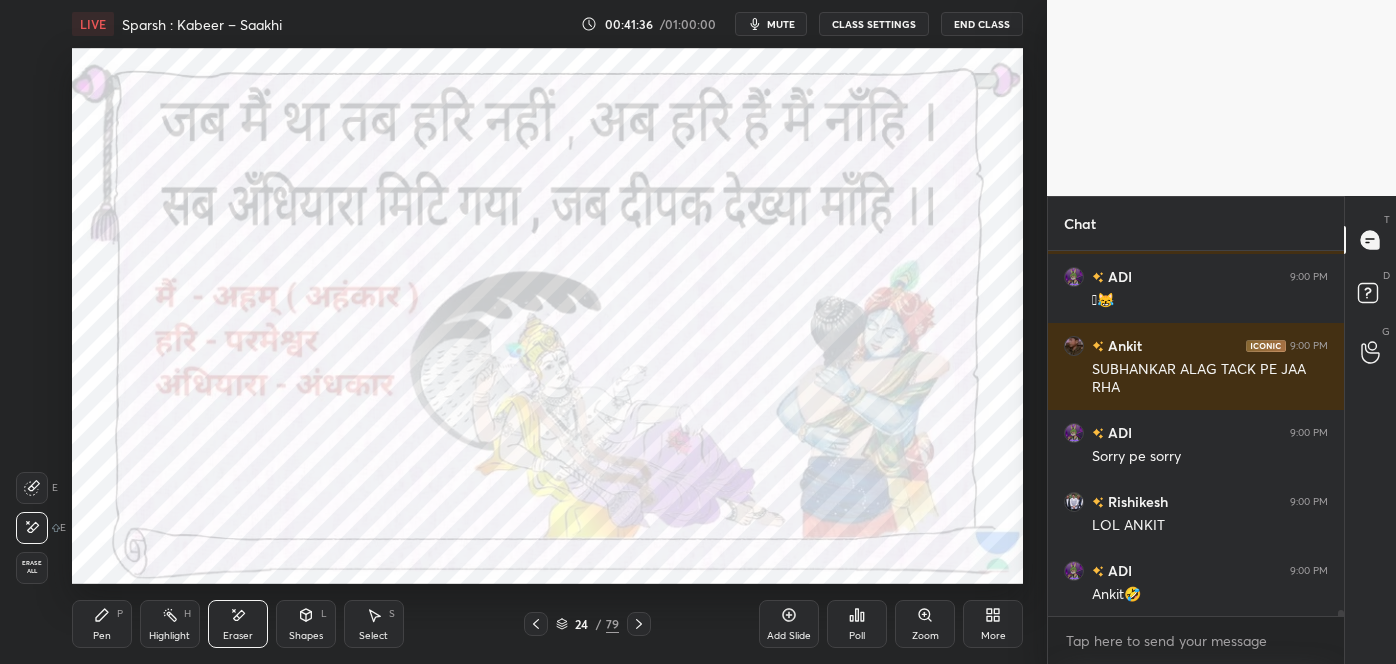 click on "Pen" at bounding box center (102, 636) 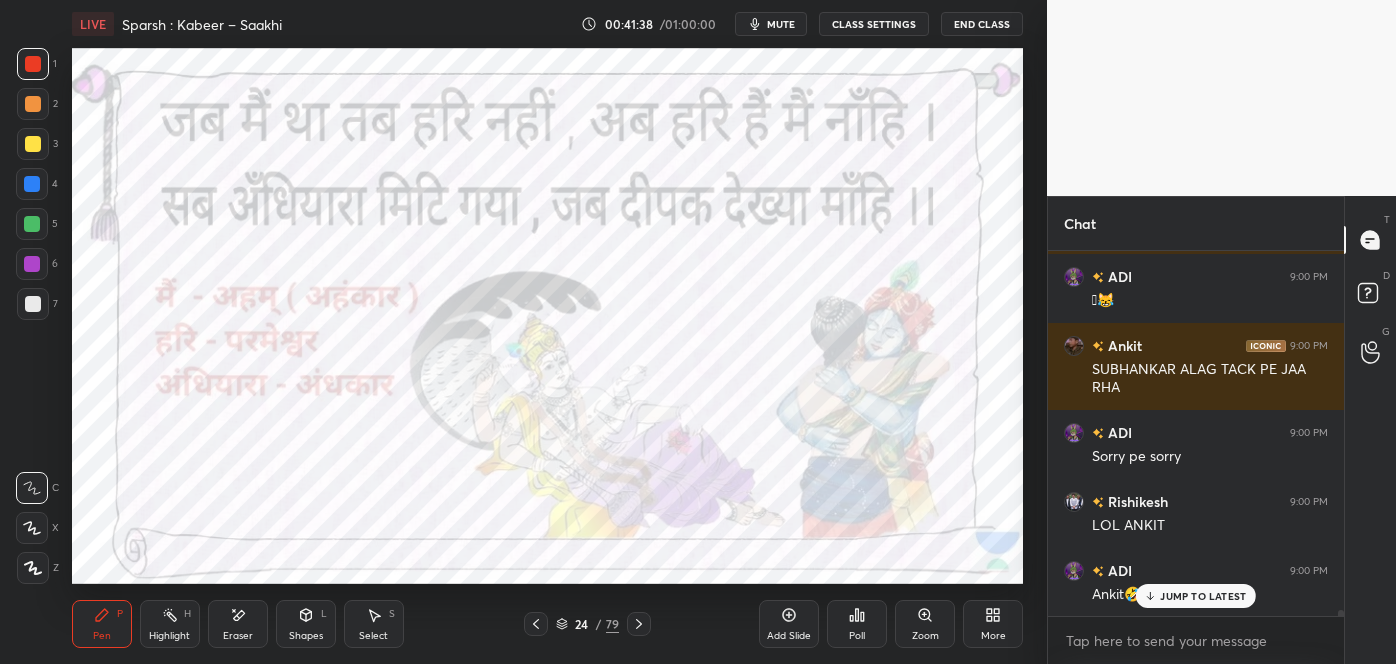 click on "JUMP TO LATEST" at bounding box center (1203, 596) 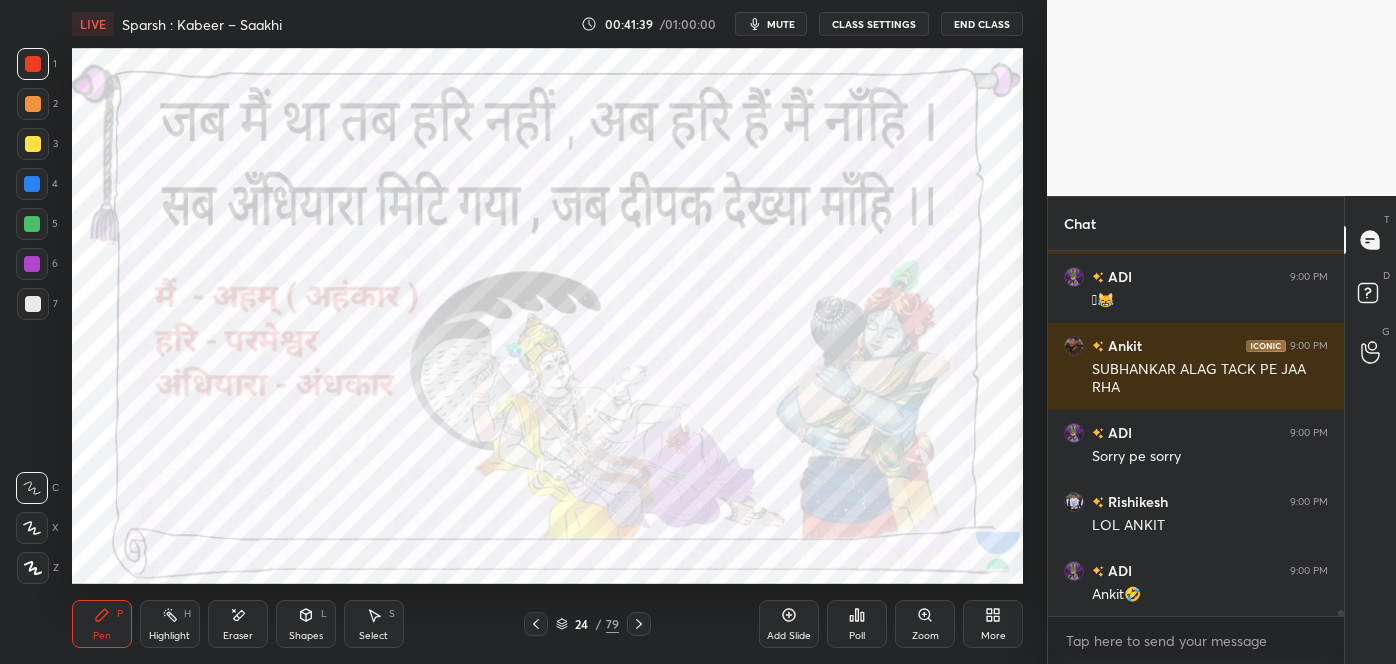 scroll, scrollTop: 22688, scrollLeft: 0, axis: vertical 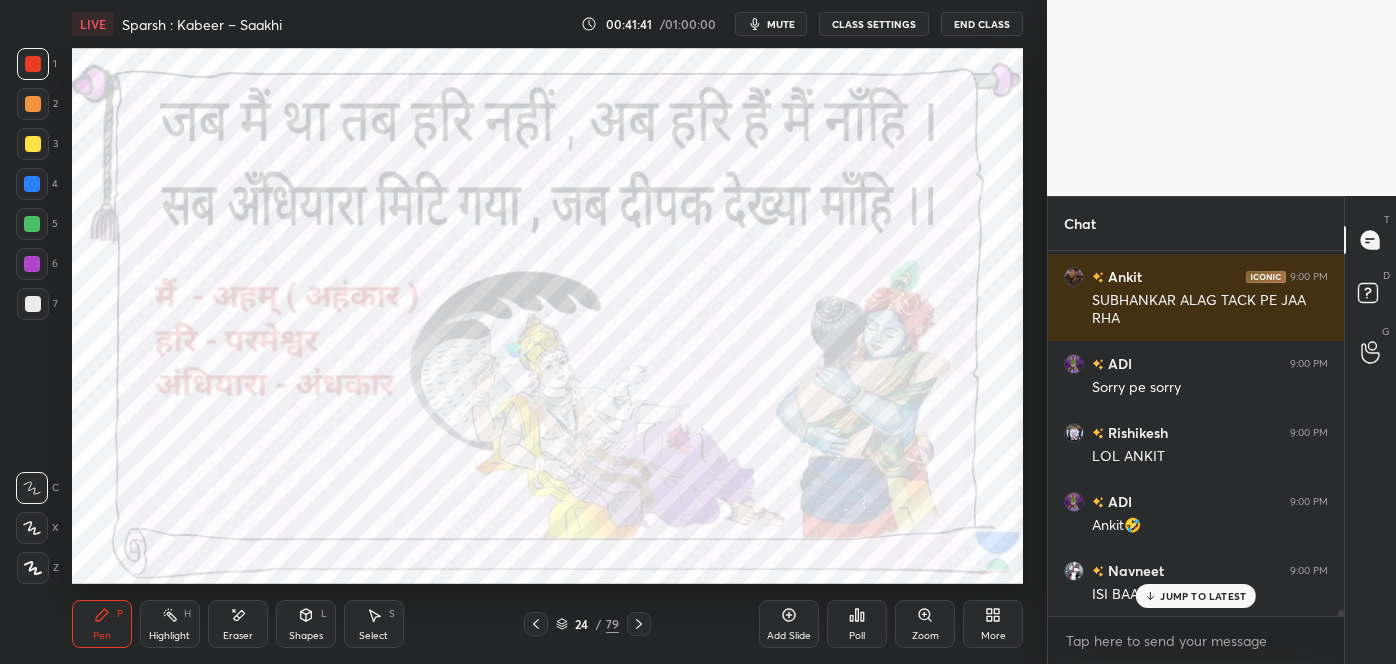click on "JUMP TO LATEST" at bounding box center [1203, 596] 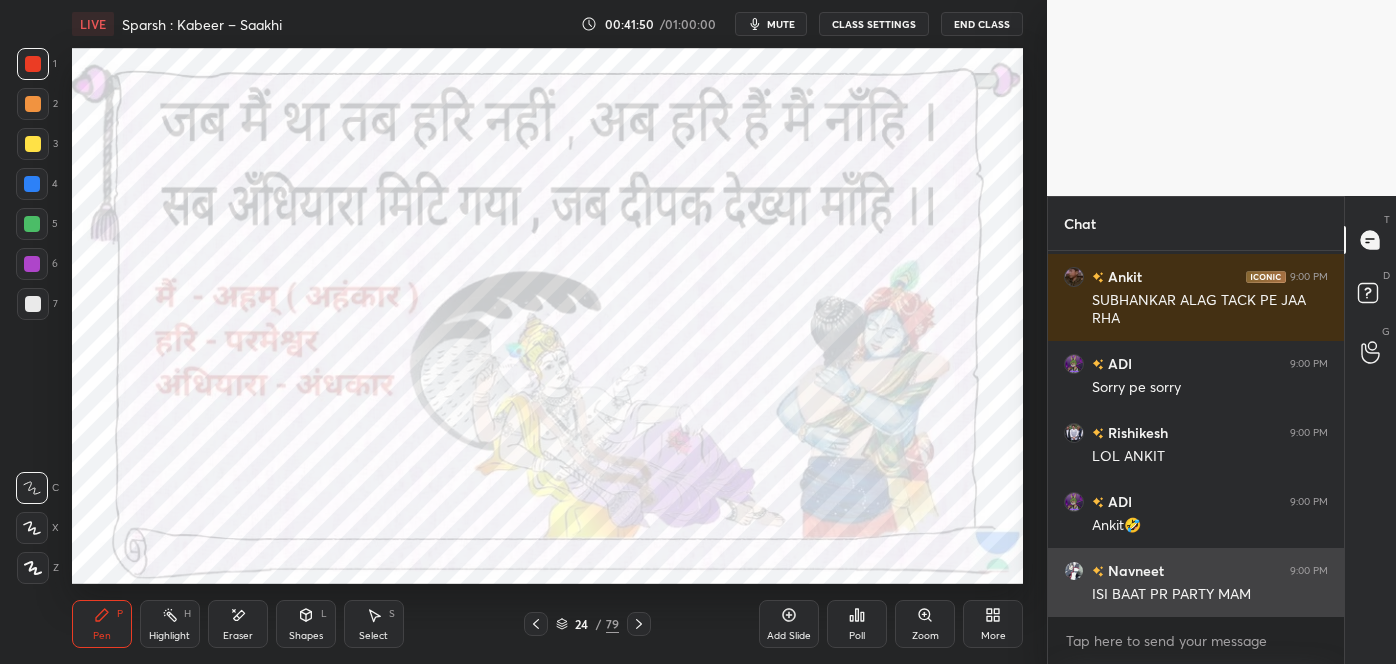 click on "ISI BAAT PR PARTY MAM" at bounding box center [1210, 595] 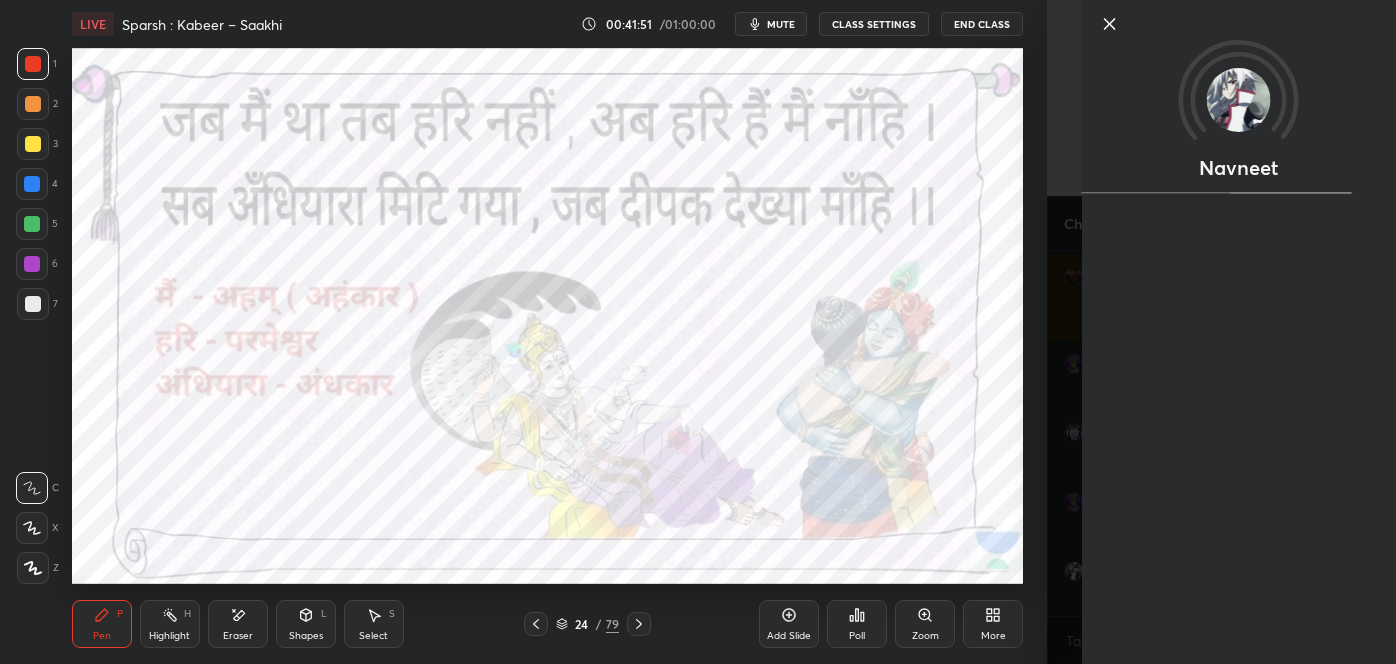 click at bounding box center [1239, 57] 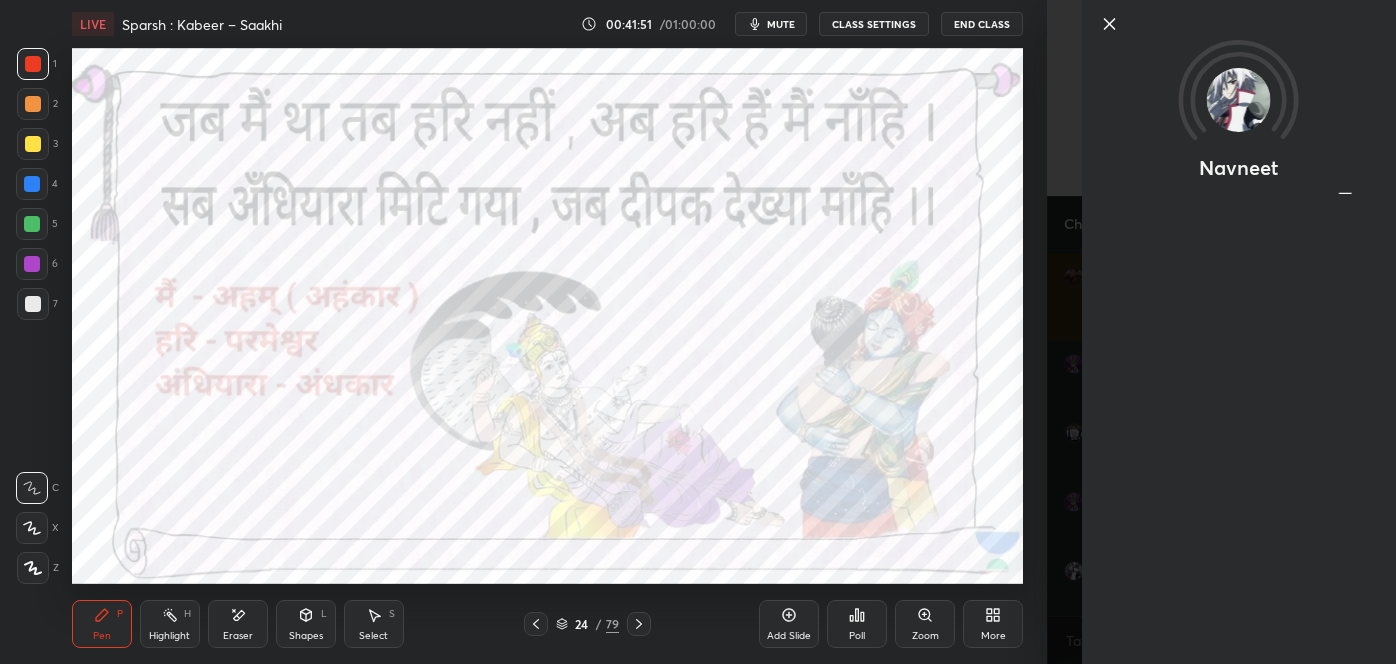 click 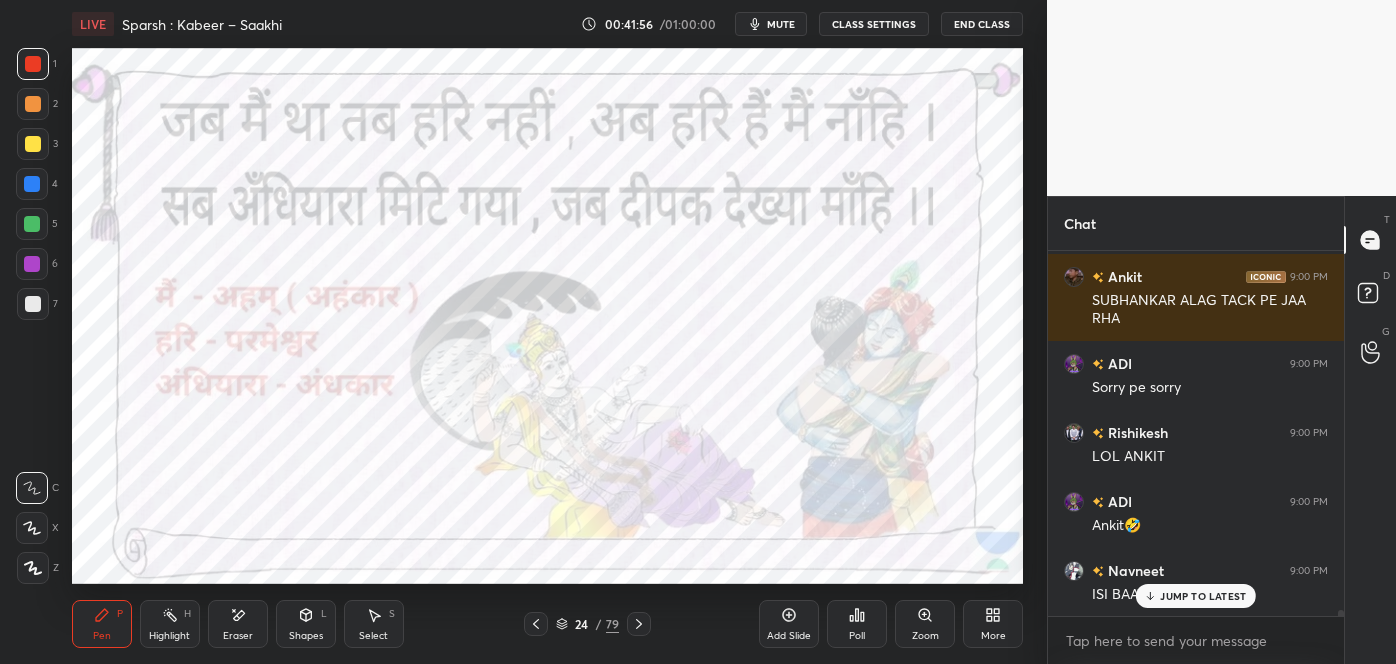 scroll, scrollTop: 22757, scrollLeft: 0, axis: vertical 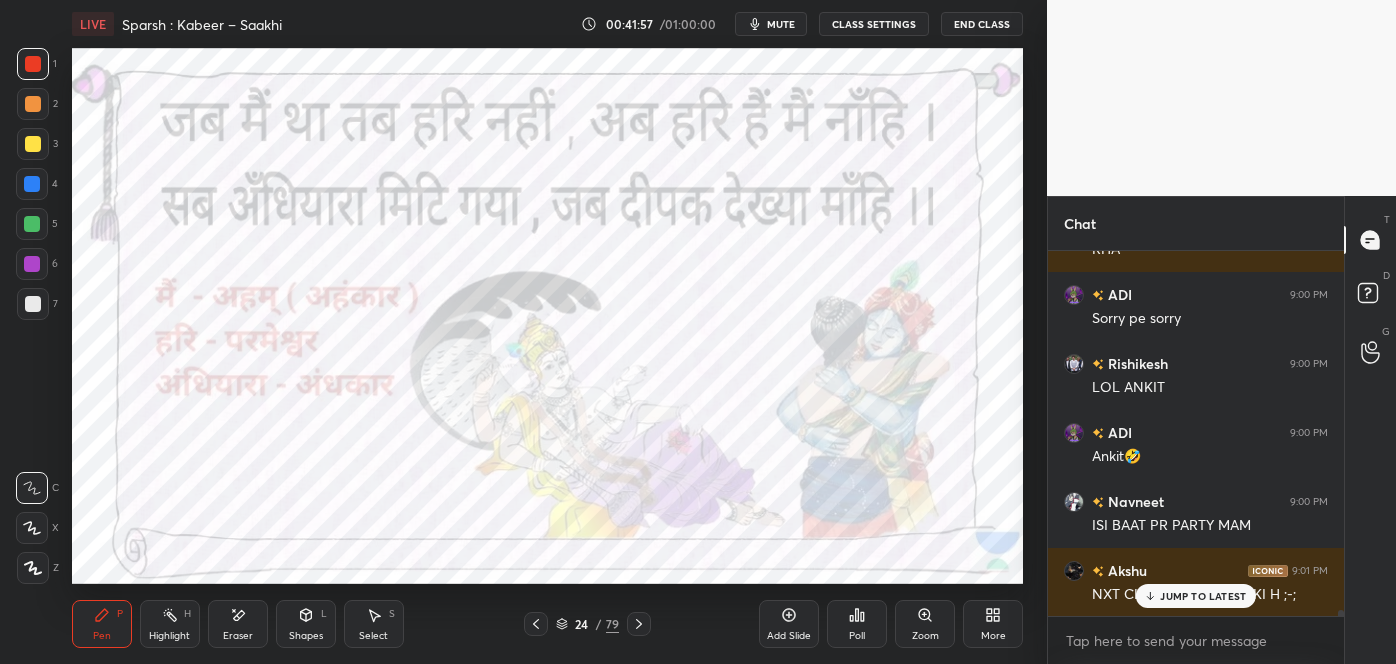 click on "JUMP TO LATEST" at bounding box center [1203, 596] 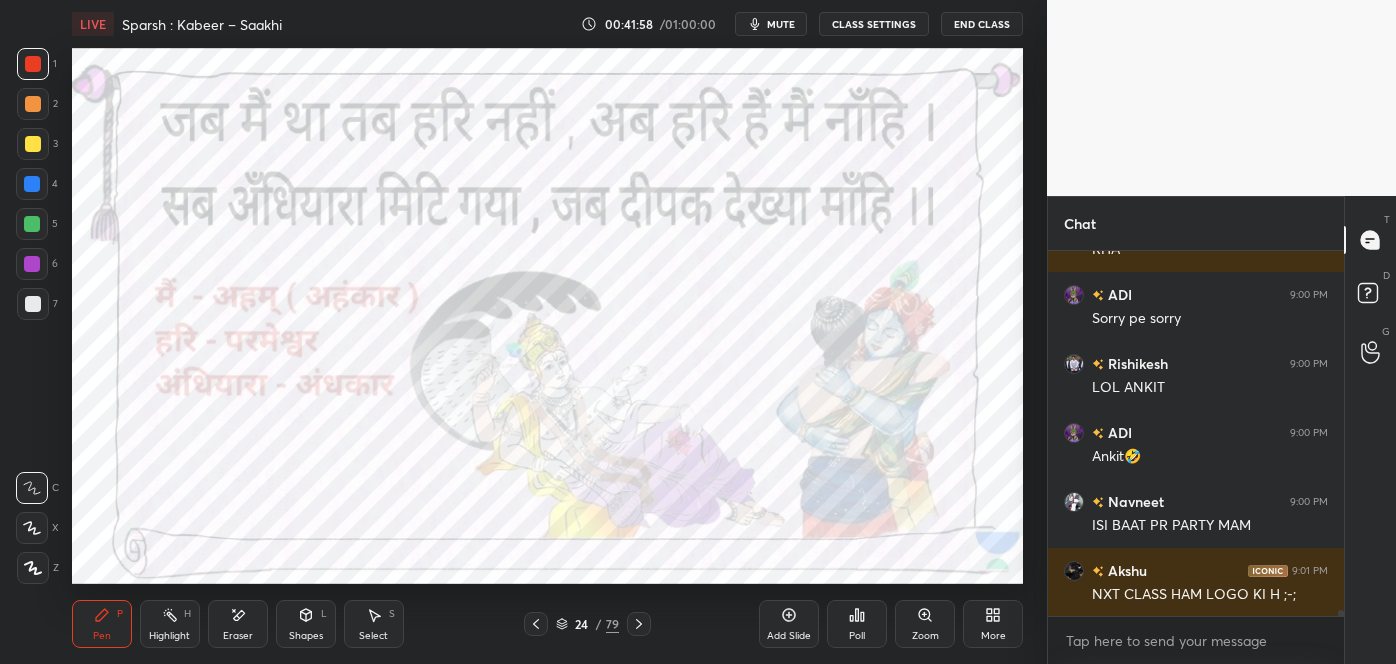 scroll, scrollTop: 22826, scrollLeft: 0, axis: vertical 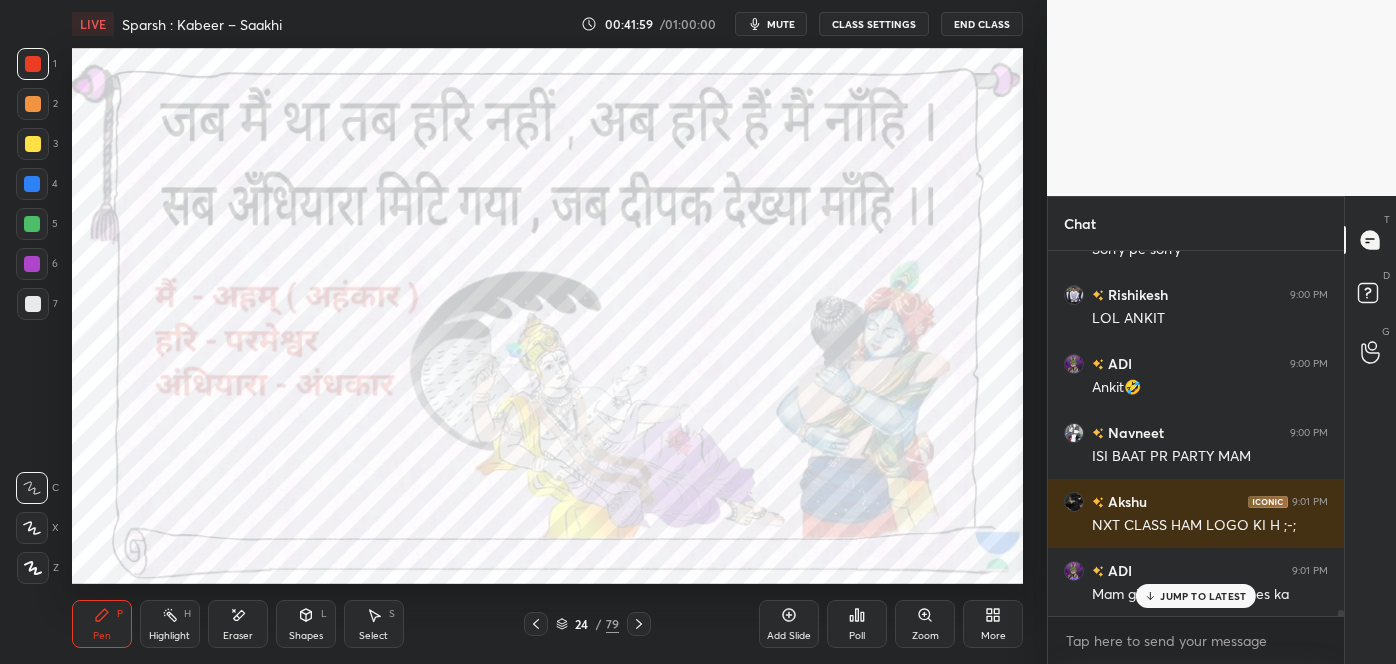 click on "JUMP TO LATEST" at bounding box center (1203, 596) 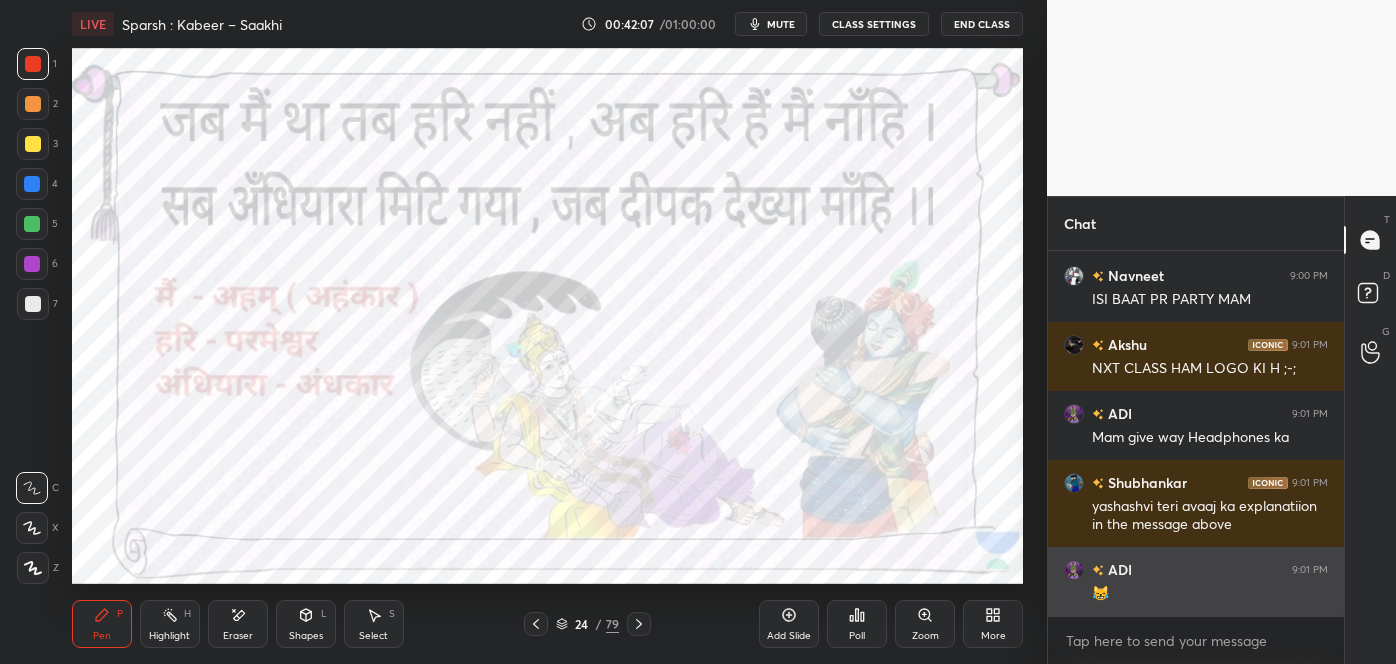 scroll, scrollTop: 23069, scrollLeft: 0, axis: vertical 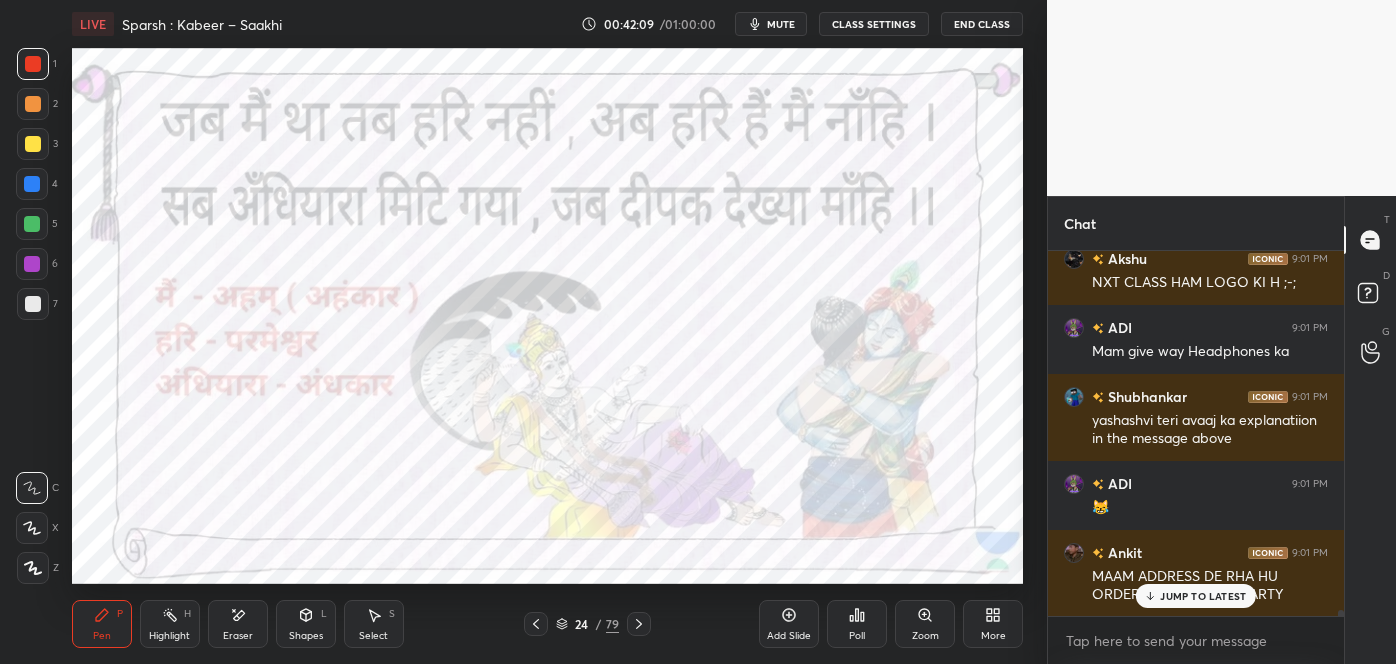 click on "JUMP TO LATEST" at bounding box center [1203, 596] 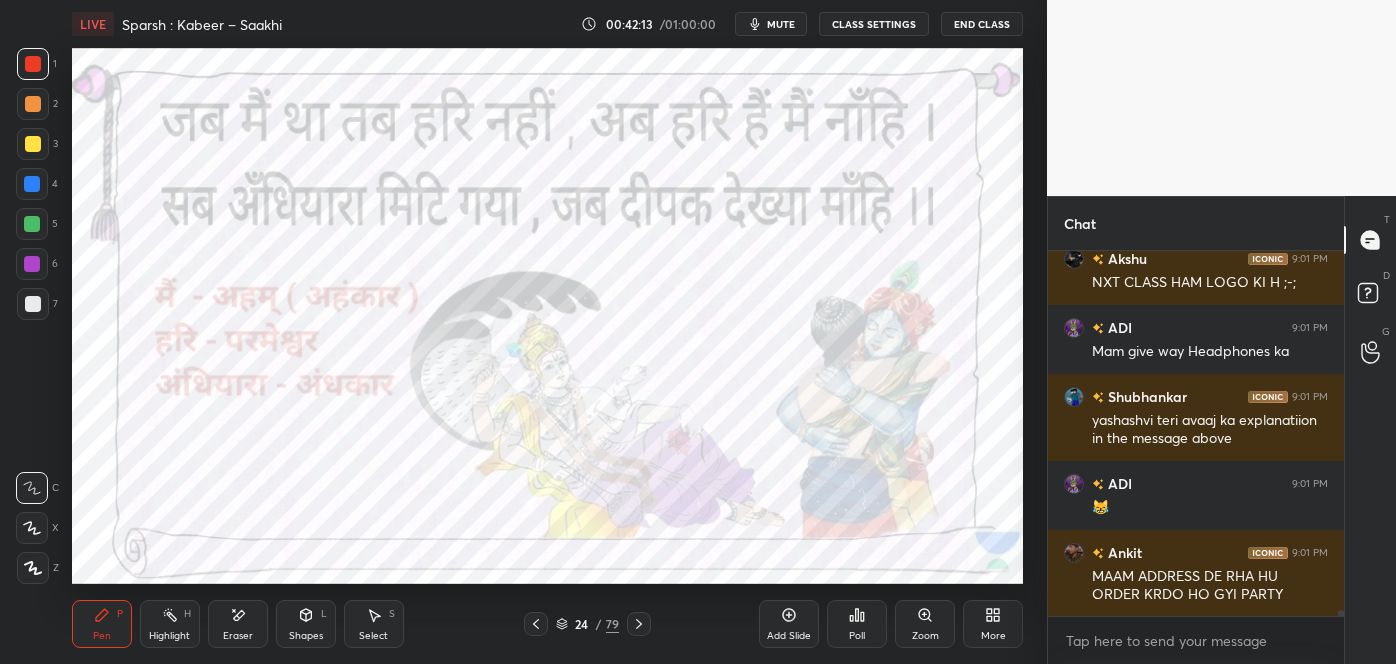 click 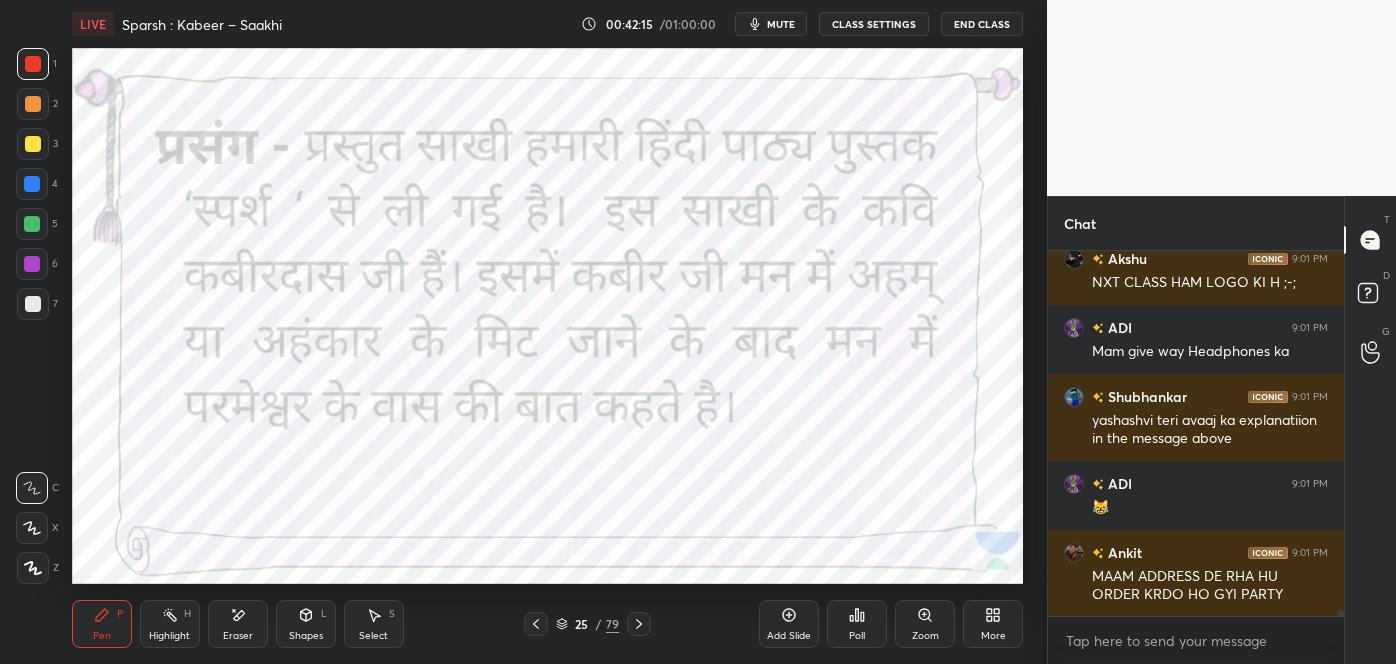 click on "25 / 79" at bounding box center [587, 624] 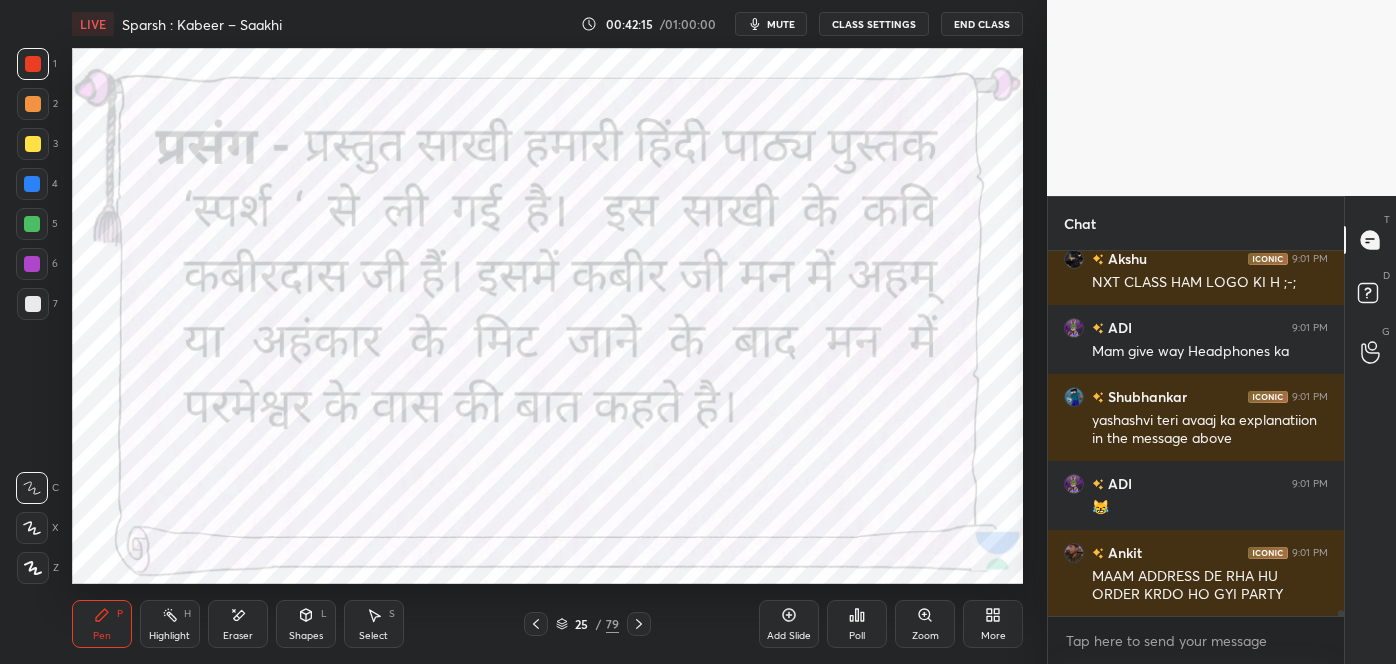 click 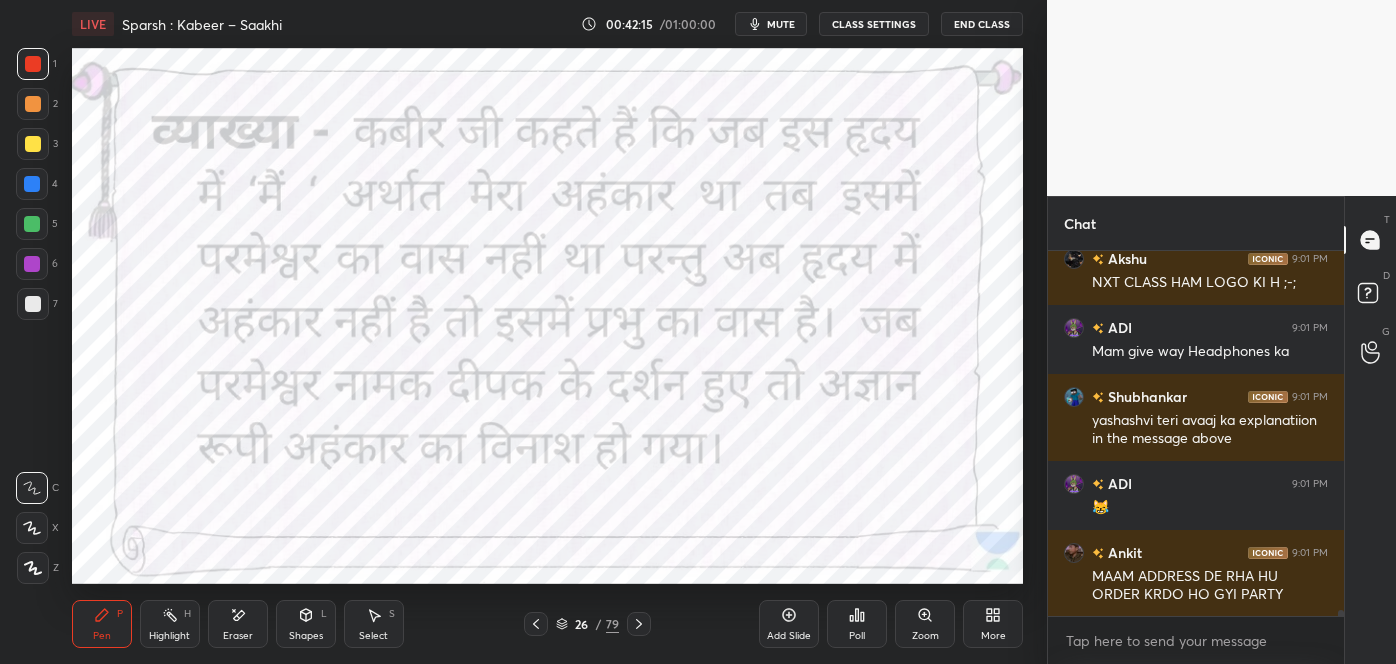 click 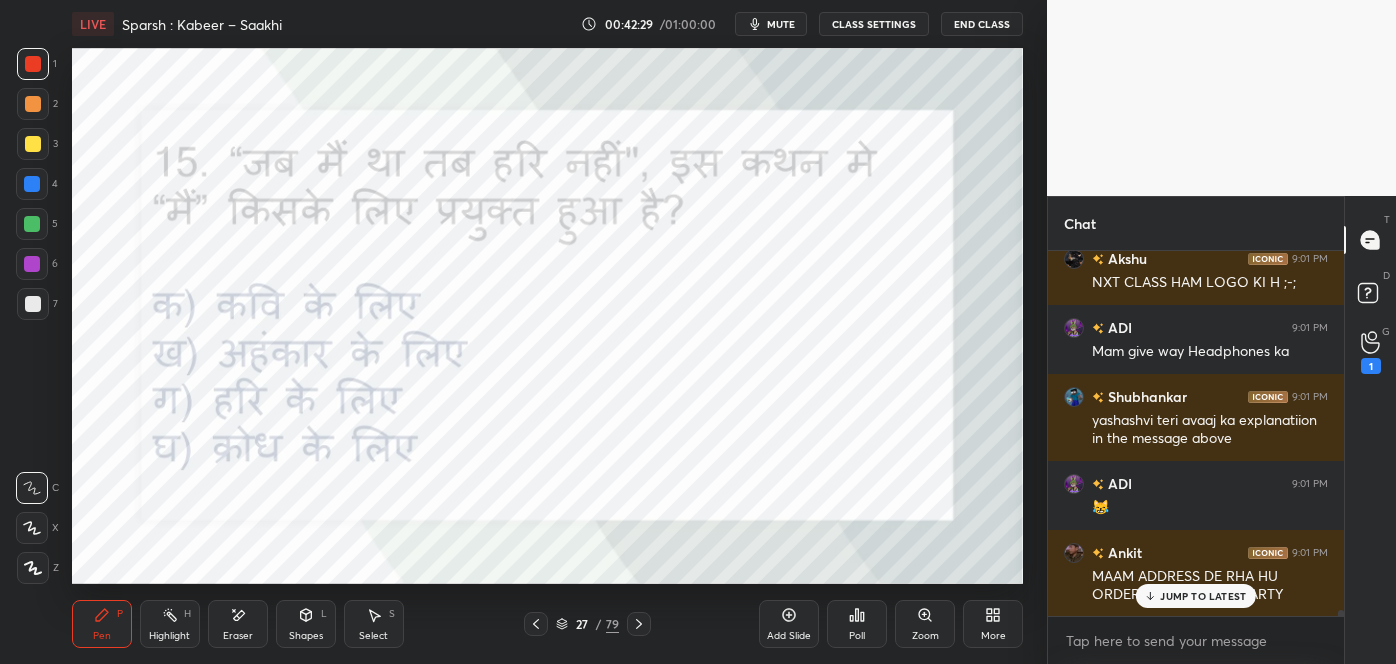 scroll, scrollTop: 23138, scrollLeft: 0, axis: vertical 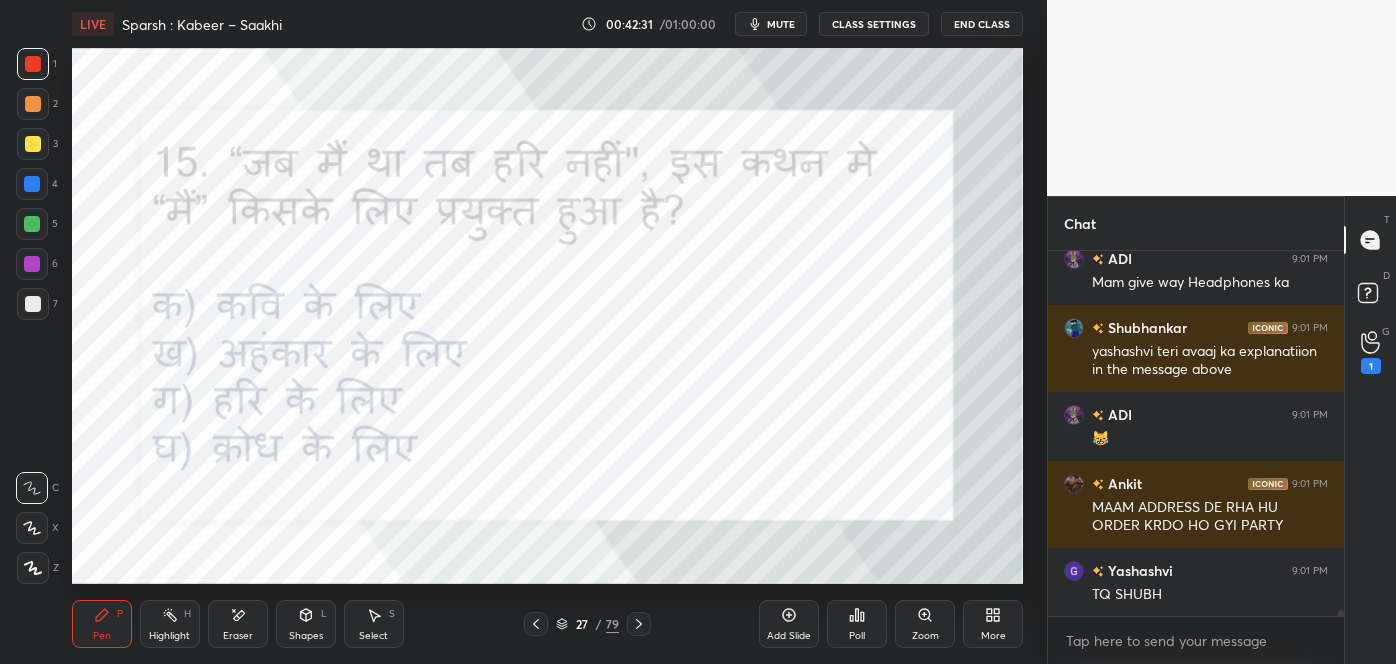 click on "Poll" at bounding box center (857, 624) 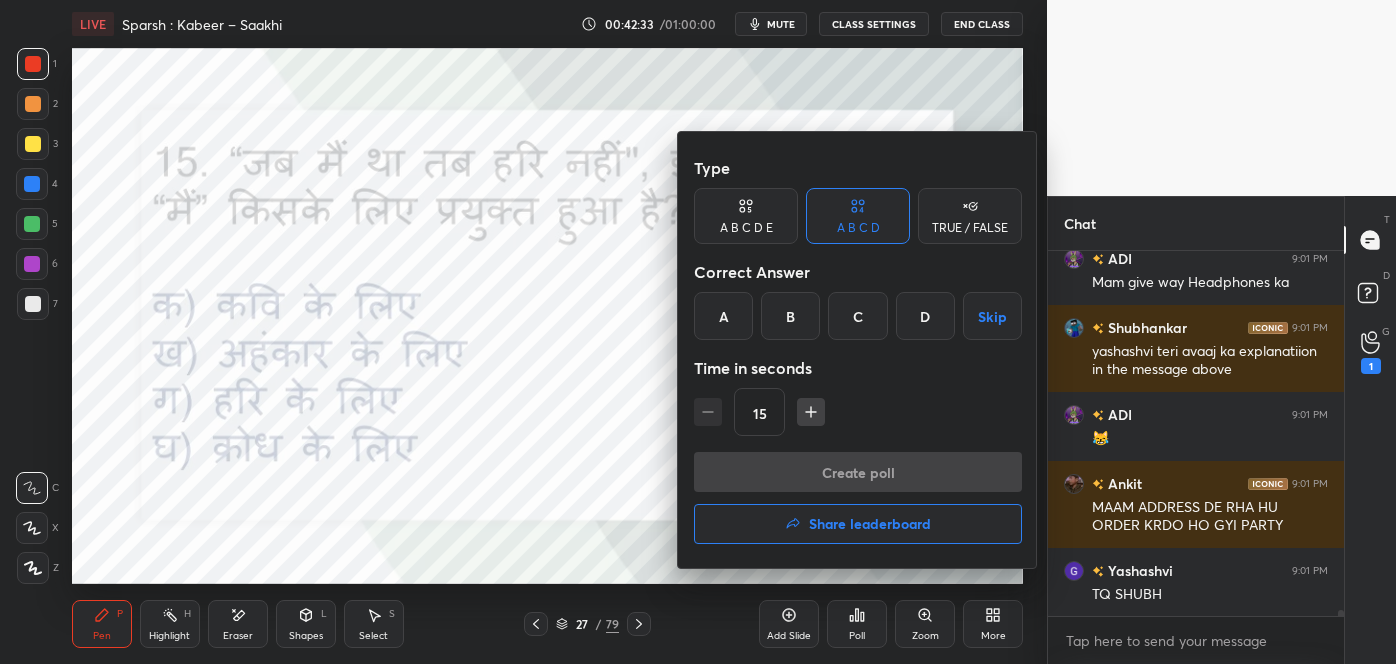 click at bounding box center [698, 332] 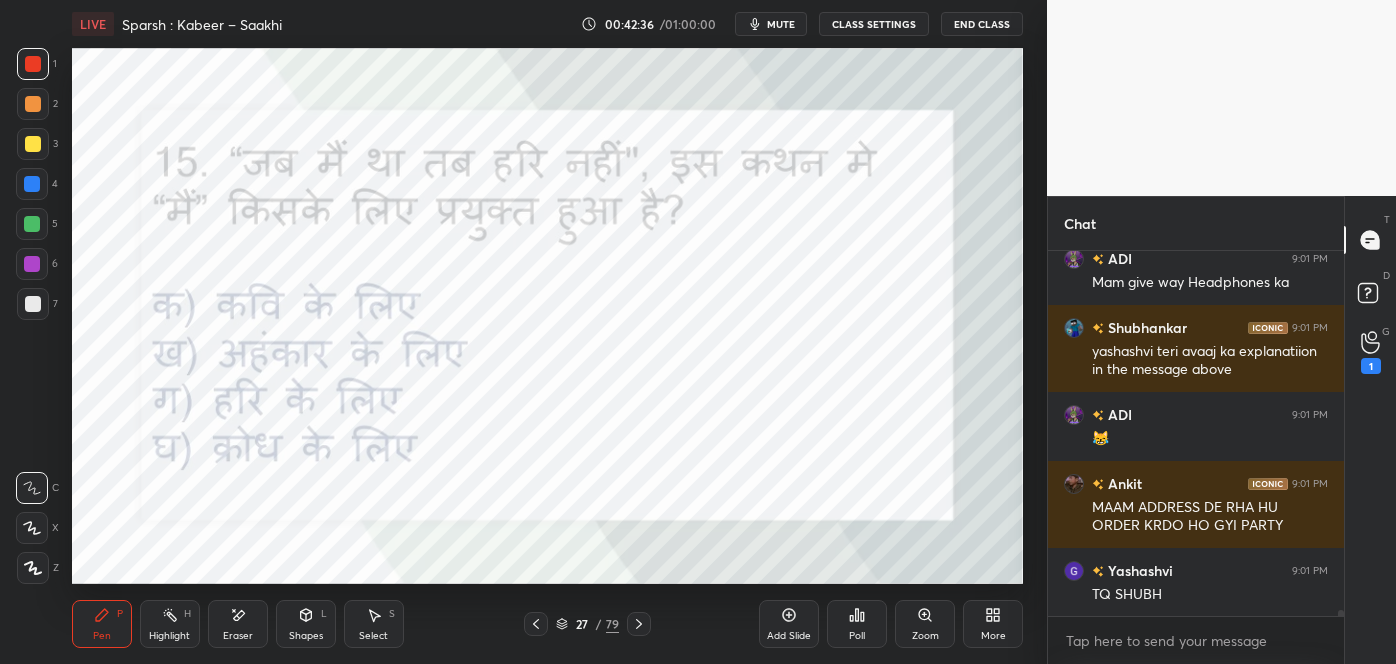 click on "Poll" at bounding box center (857, 624) 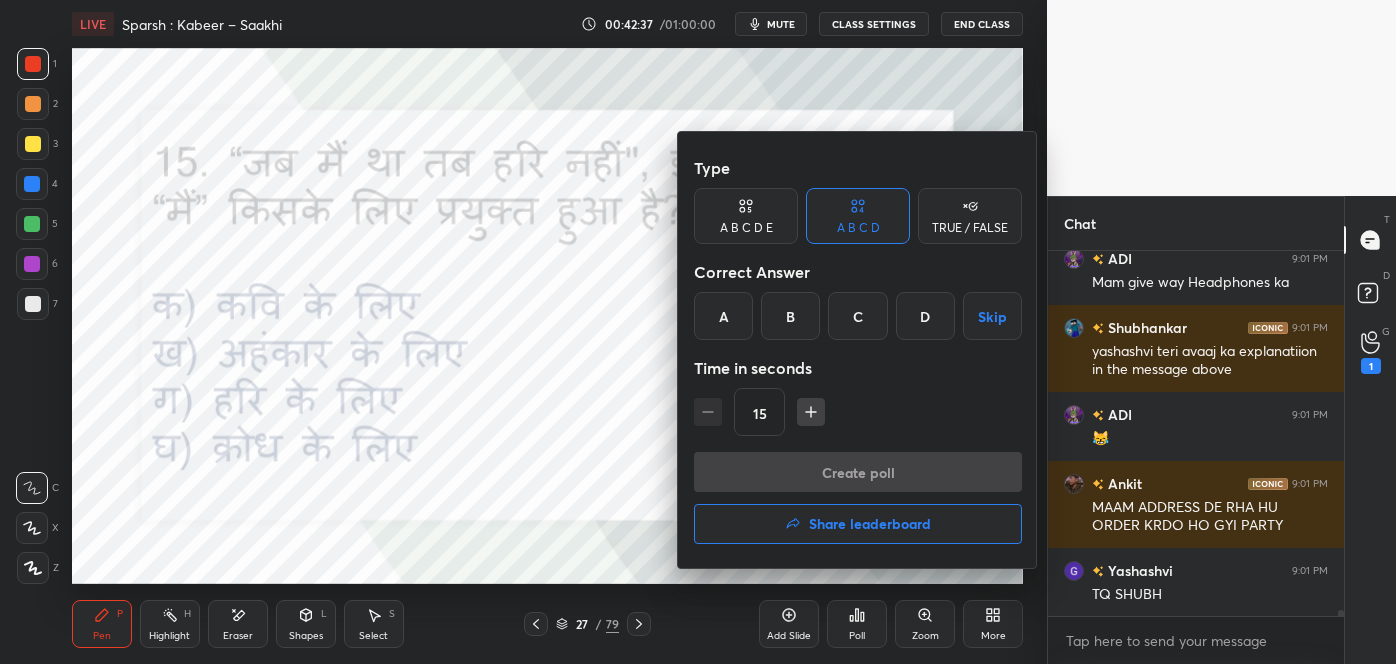 click on "B" at bounding box center (790, 316) 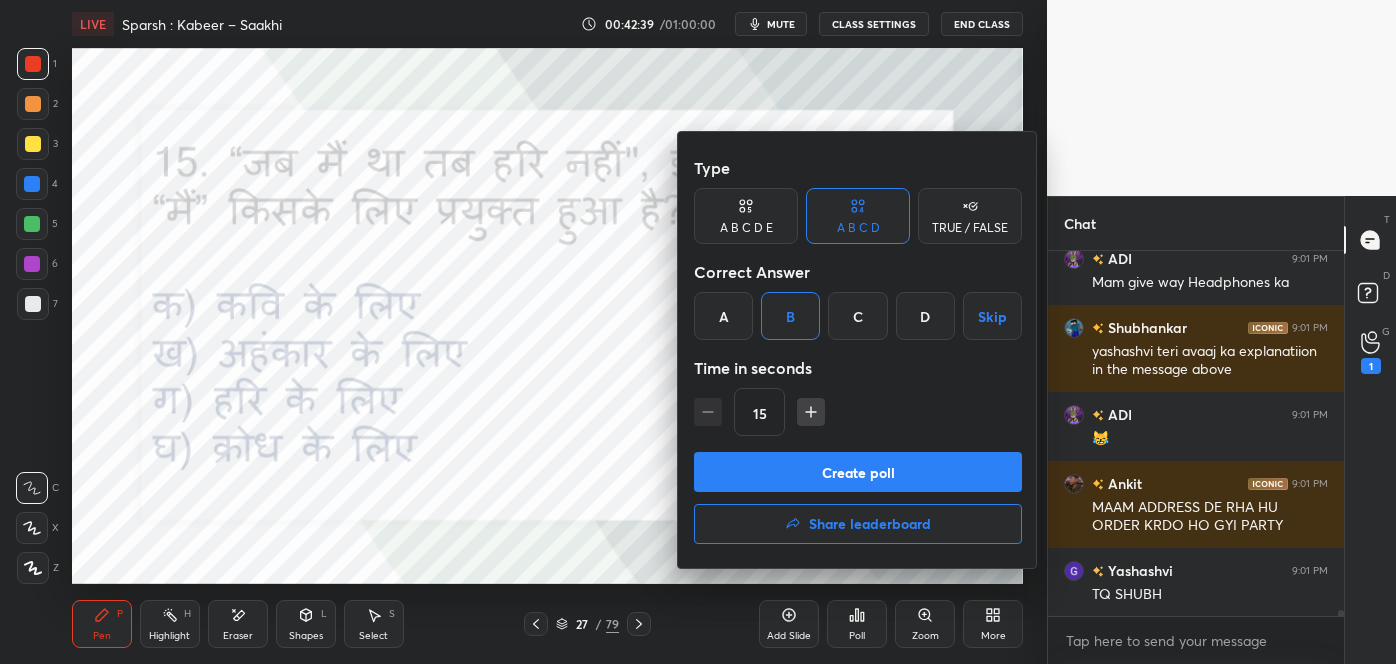 click on "Create poll" at bounding box center [858, 472] 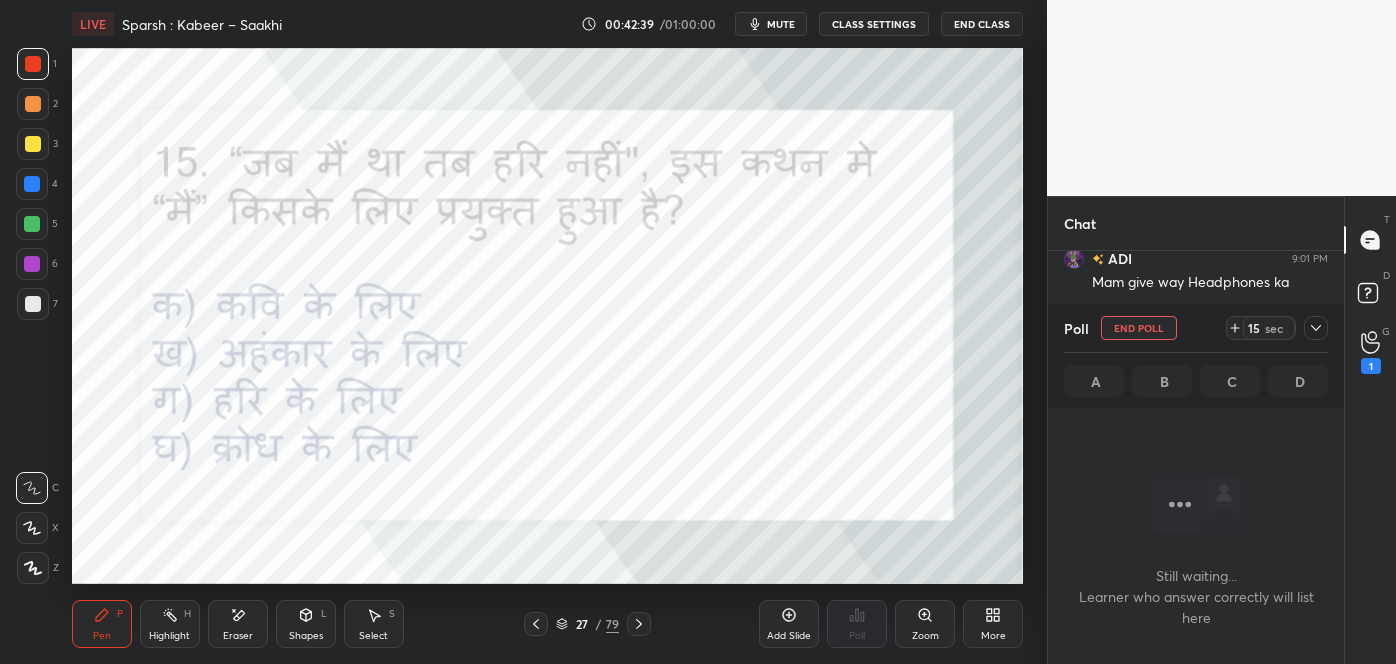 scroll, scrollTop: 292, scrollLeft: 290, axis: both 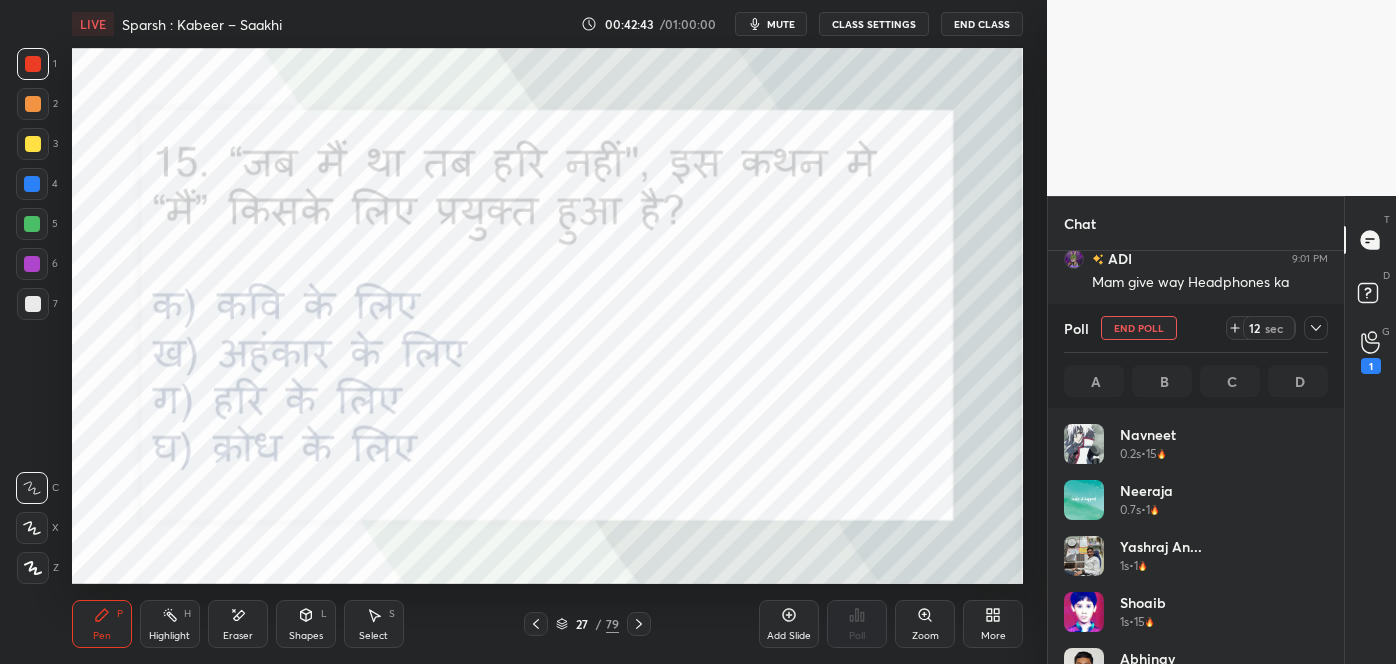 click on "mute" at bounding box center [781, 24] 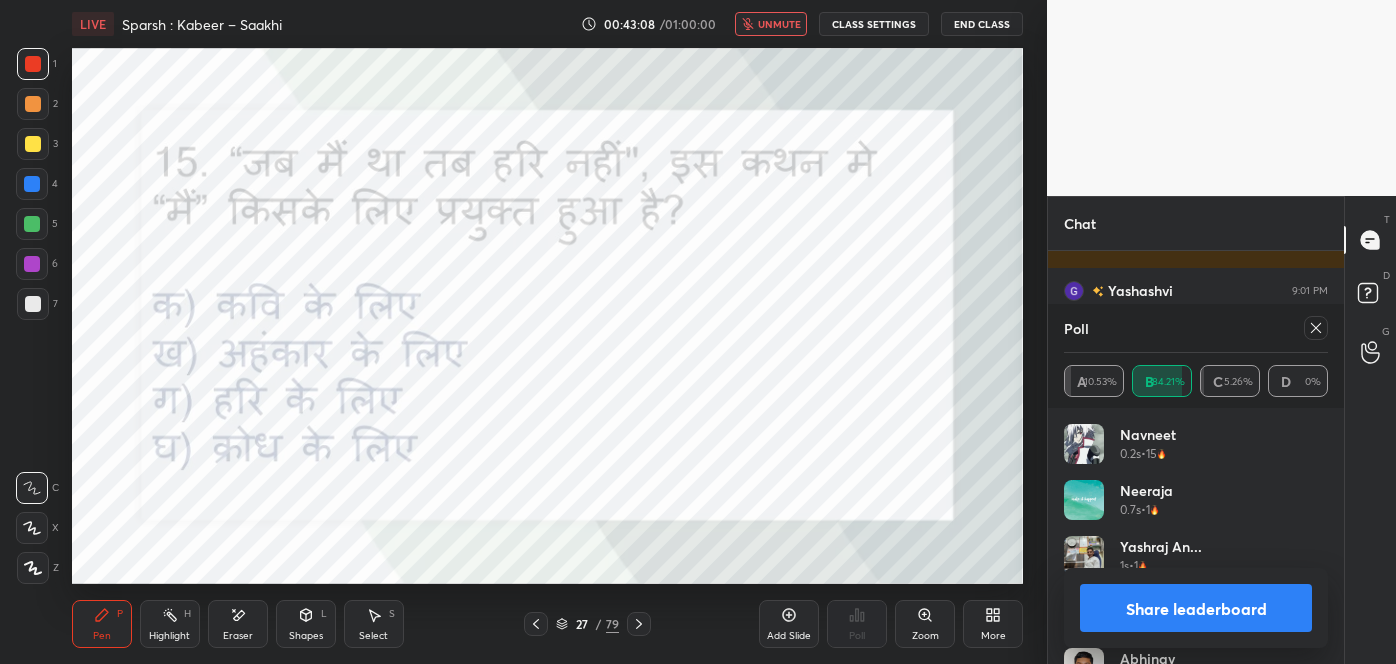 scroll, scrollTop: 23488, scrollLeft: 0, axis: vertical 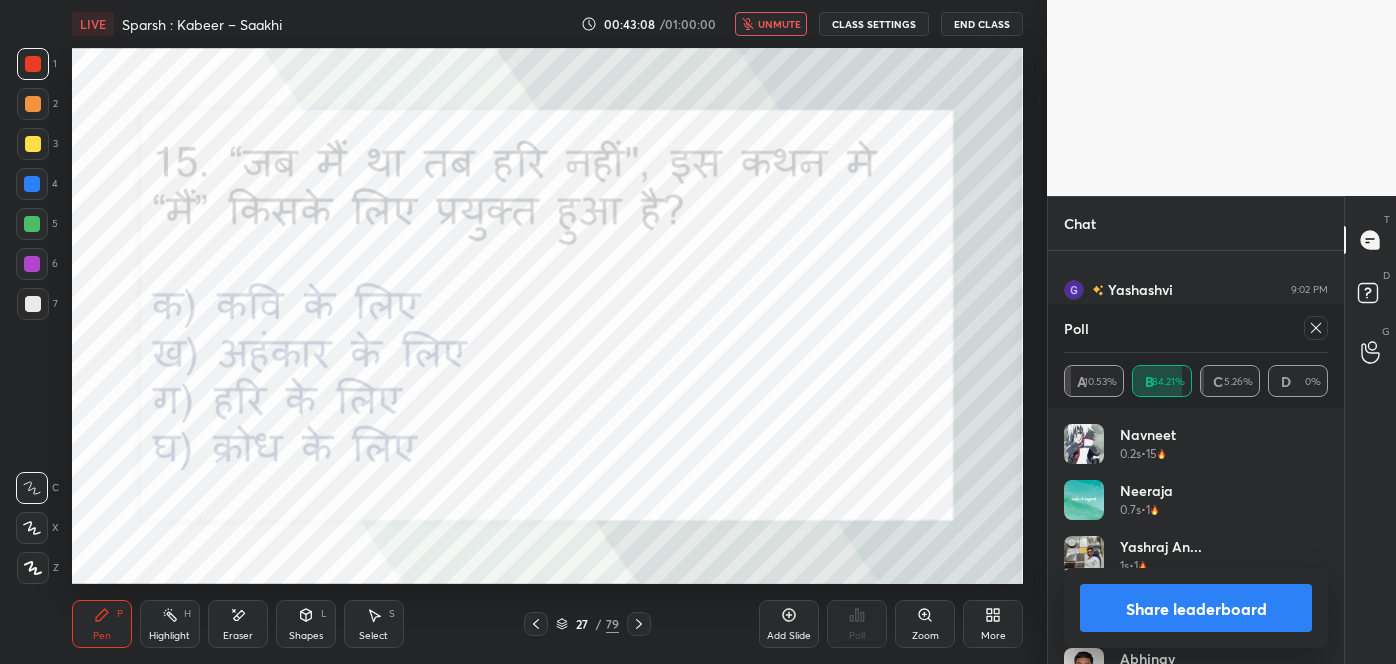 click 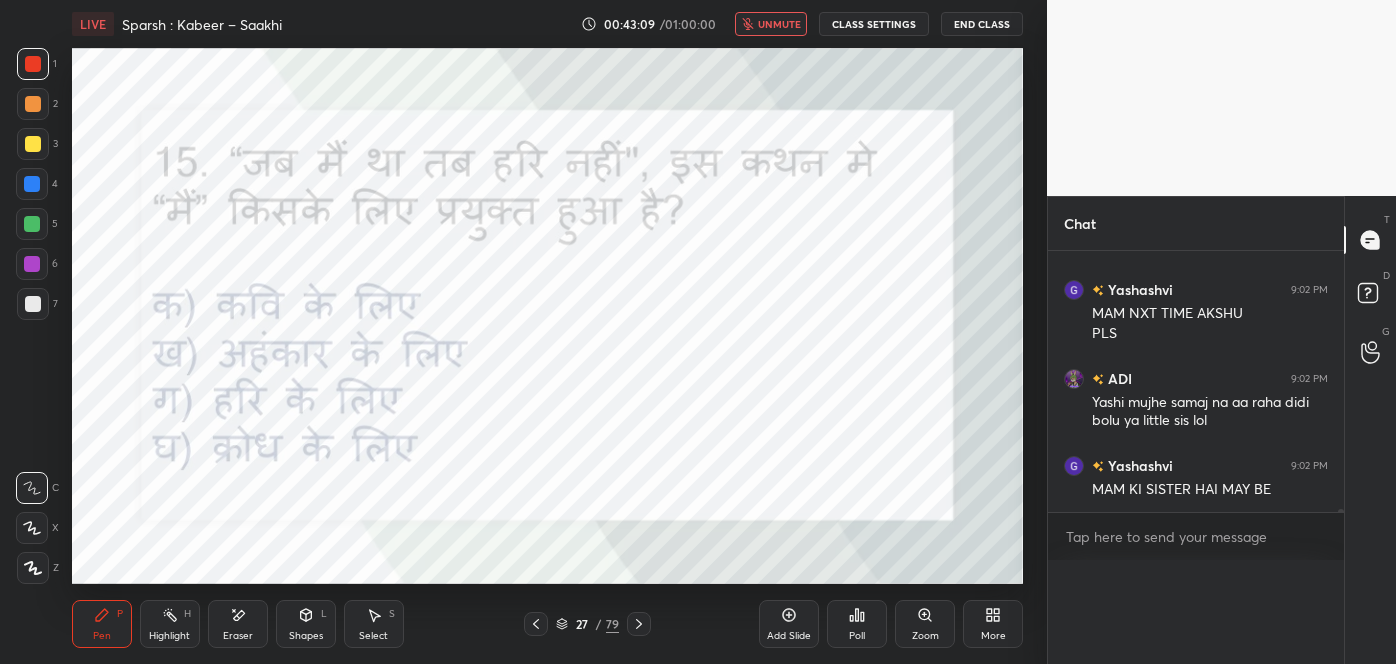 scroll, scrollTop: 0, scrollLeft: 0, axis: both 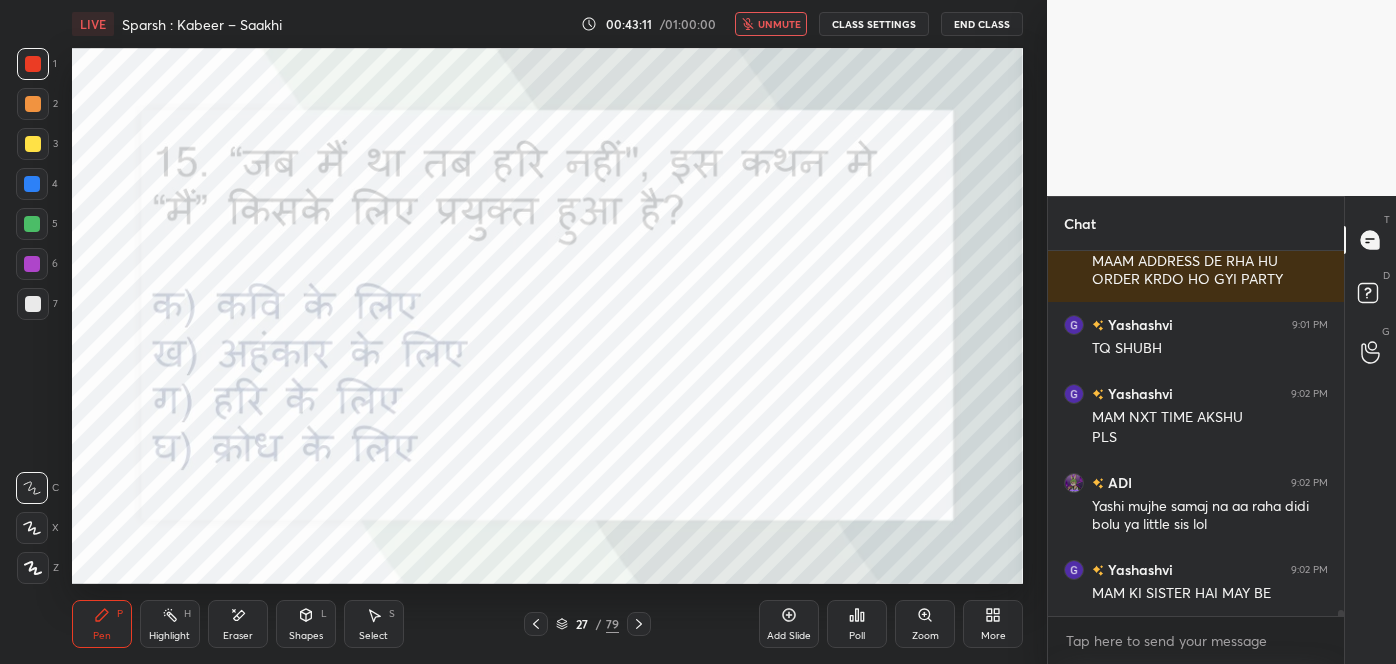 click on "unmute" at bounding box center [779, 24] 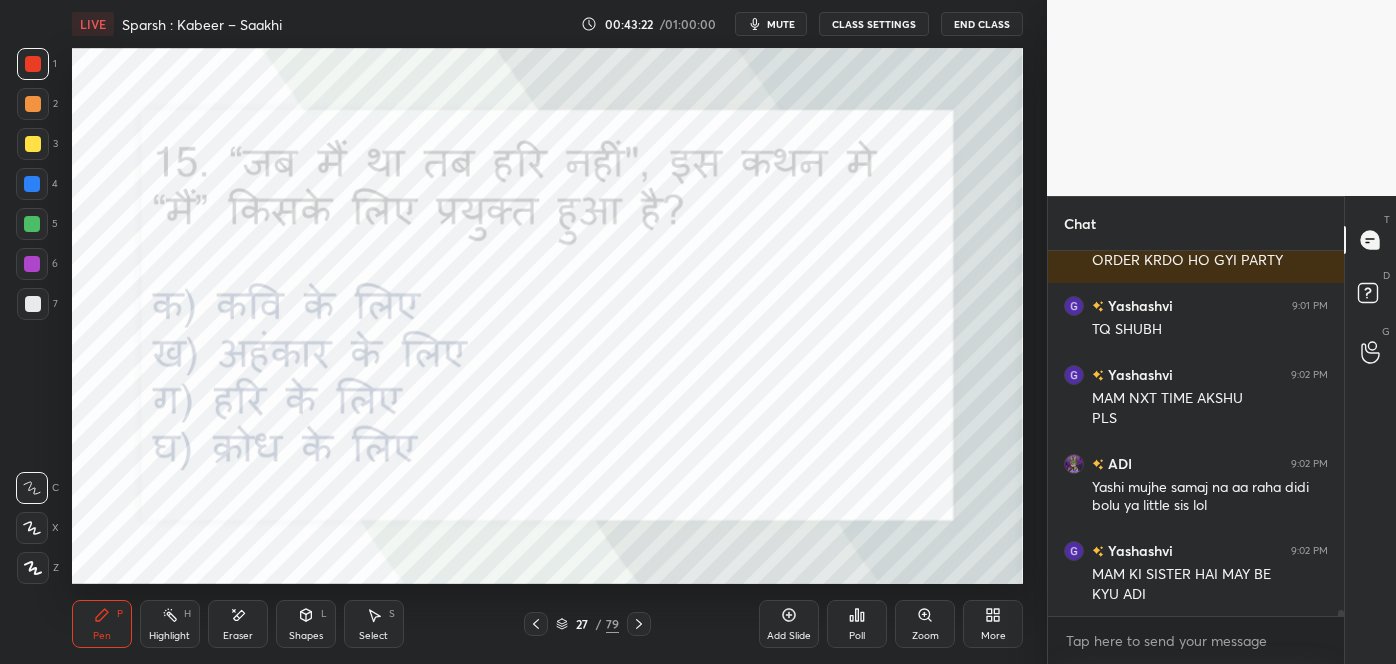 click 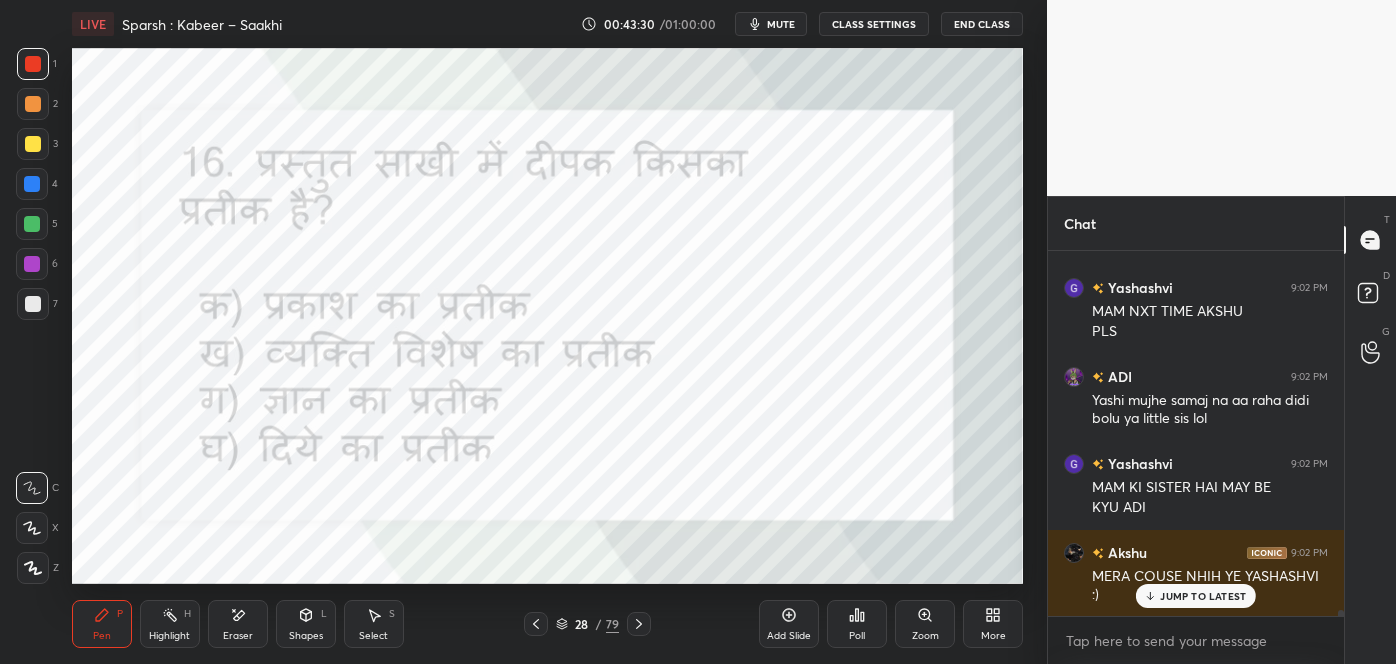 click on "JUMP TO LATEST" at bounding box center (1203, 596) 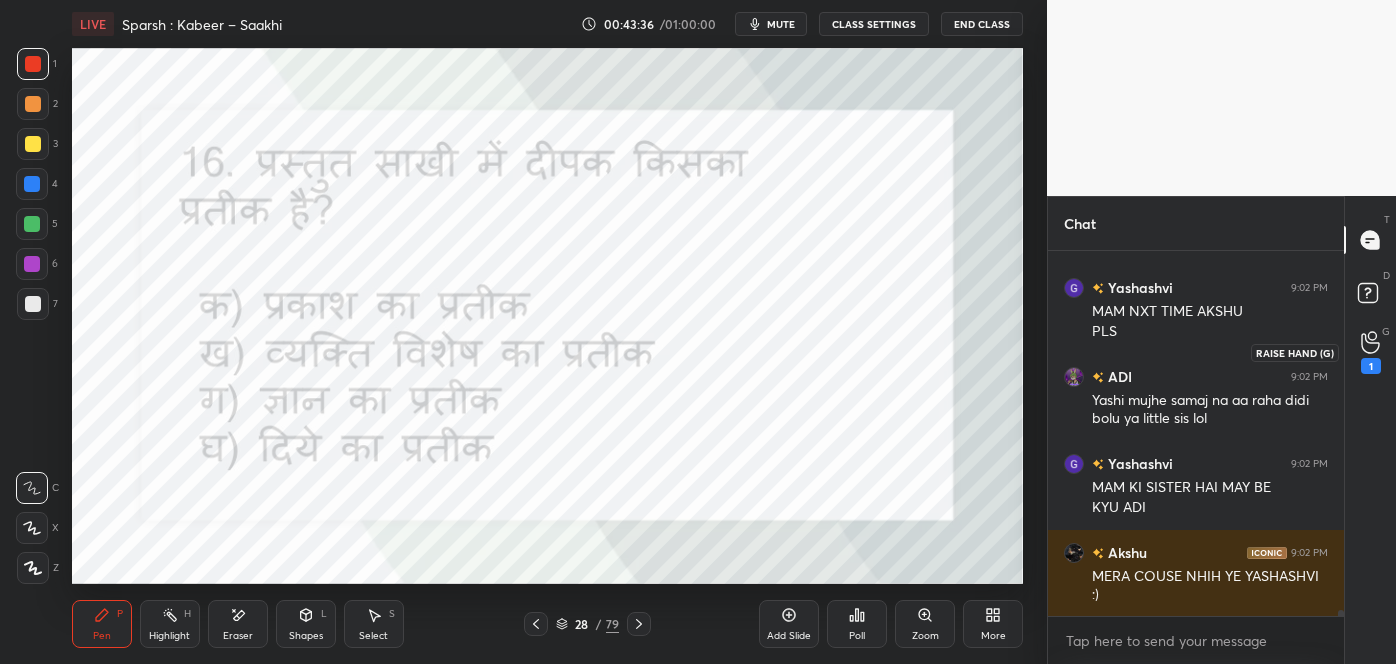 click on "1" at bounding box center (1371, 352) 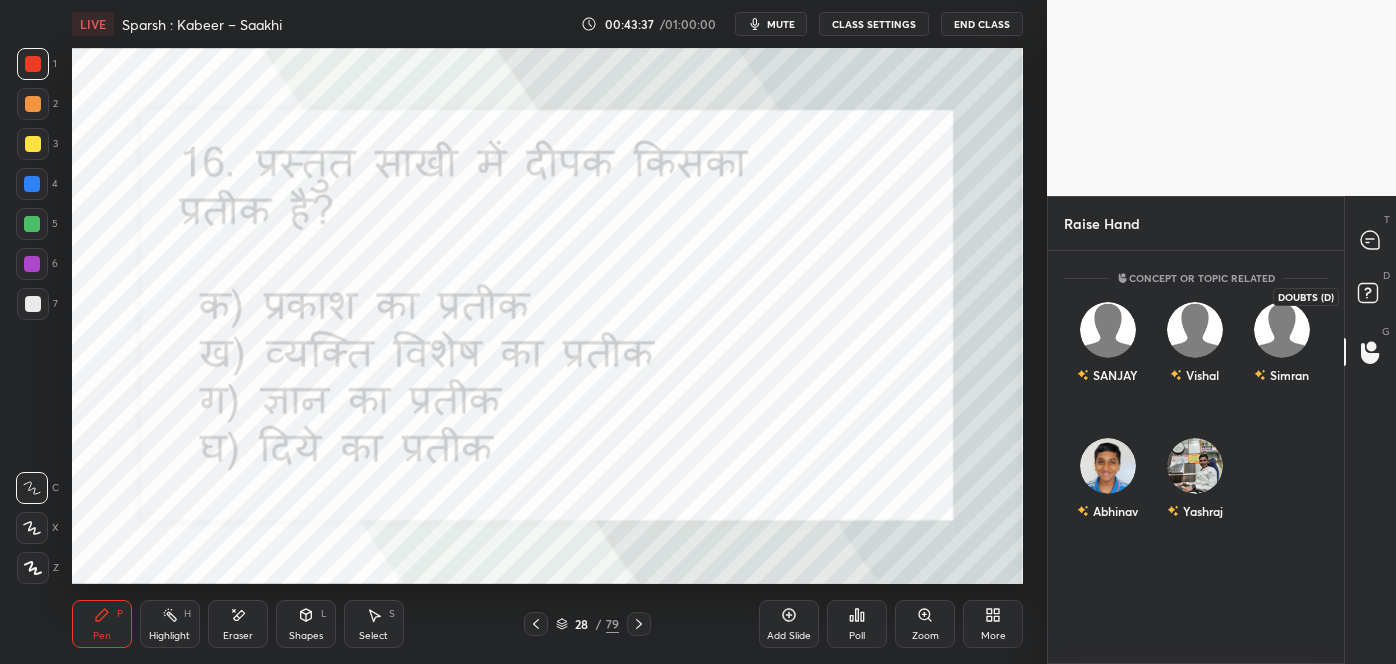 click 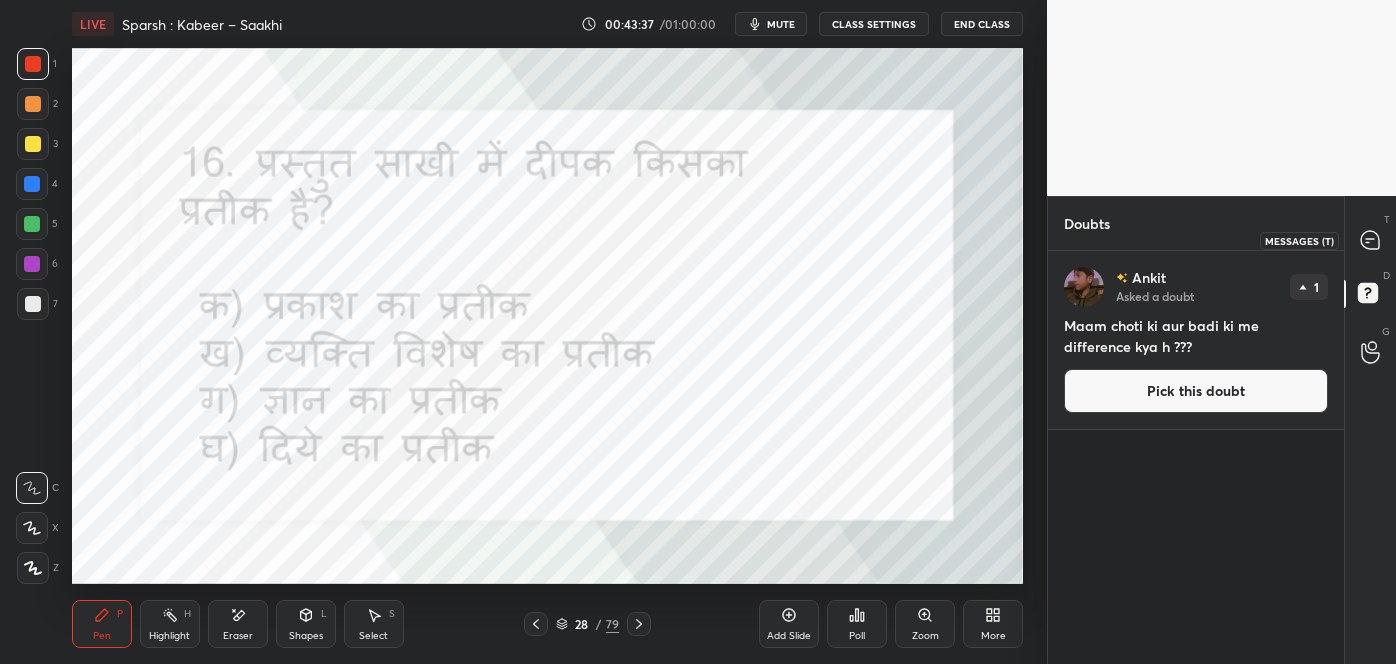 click 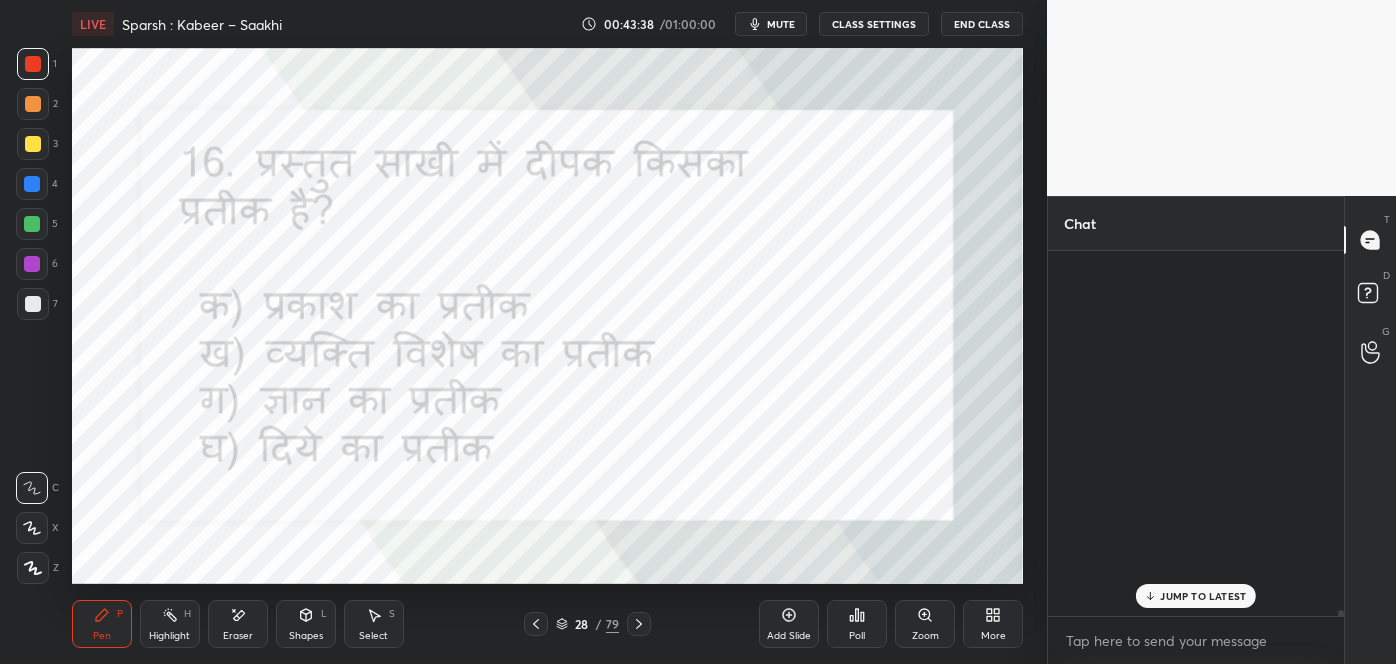 scroll, scrollTop: 23490, scrollLeft: 0, axis: vertical 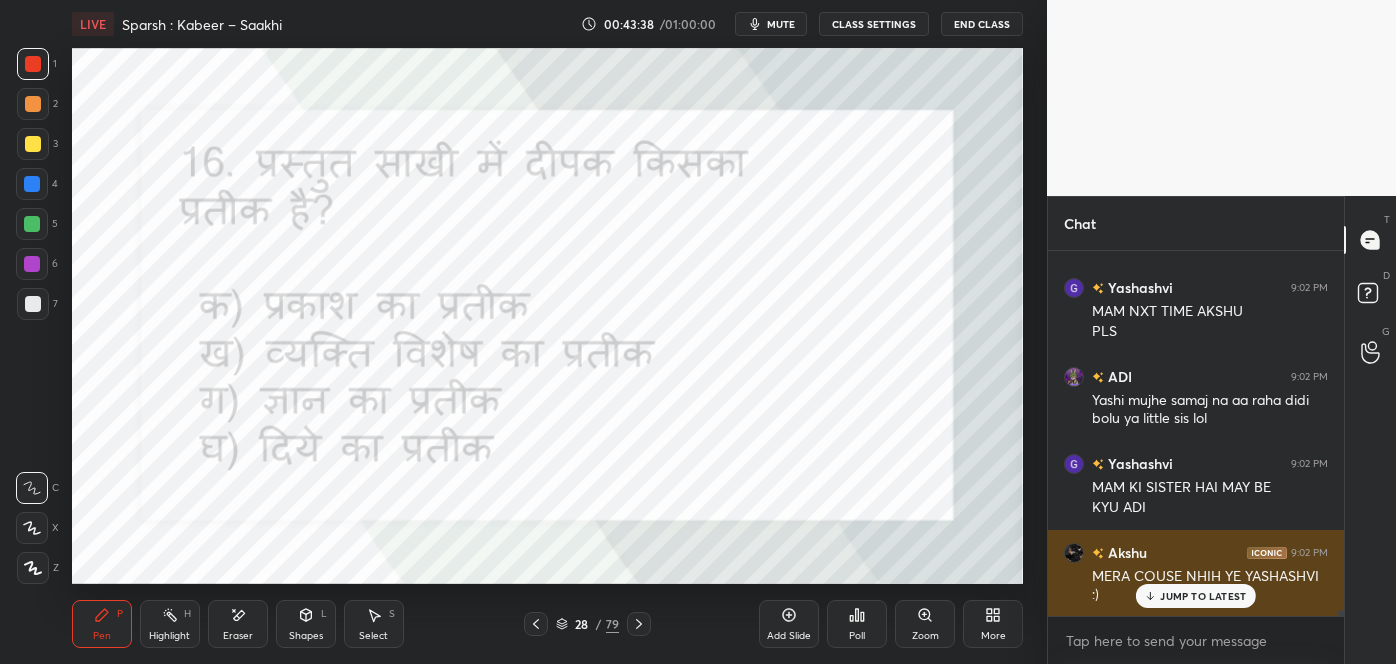 click on "MERA COUSE NHIH YE YASHASHVI :)" at bounding box center (1210, 586) 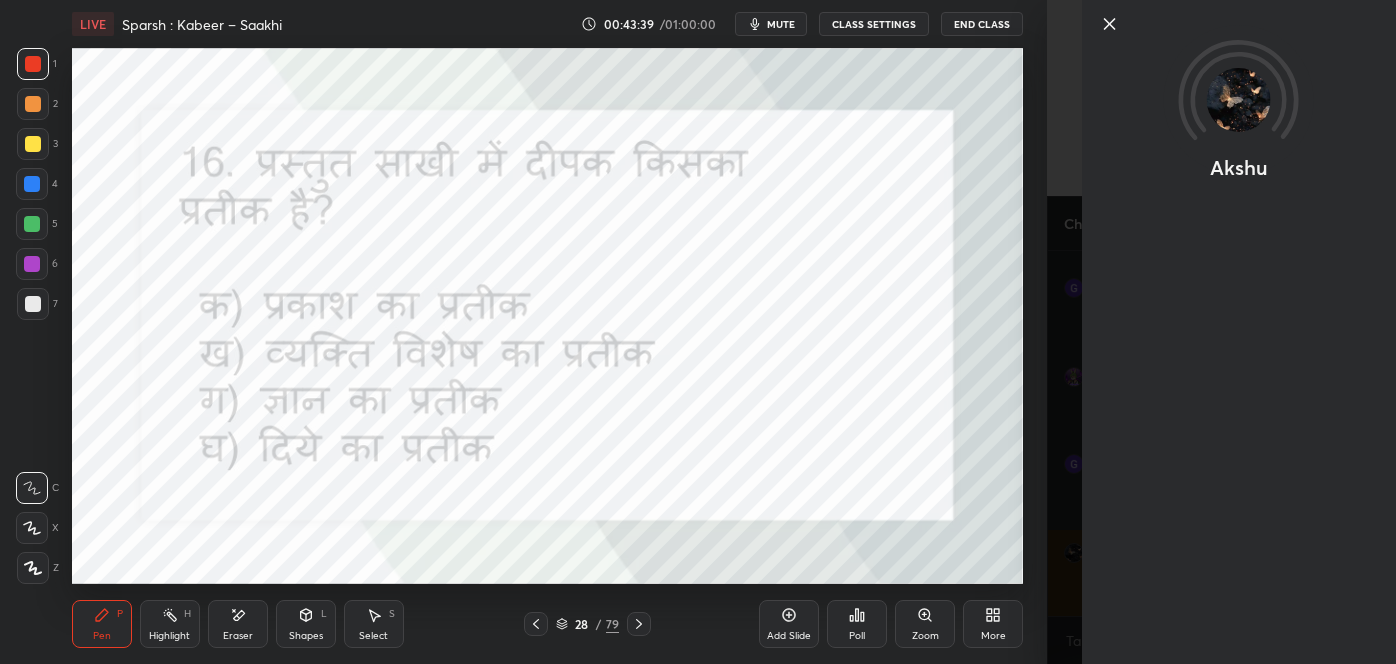 click 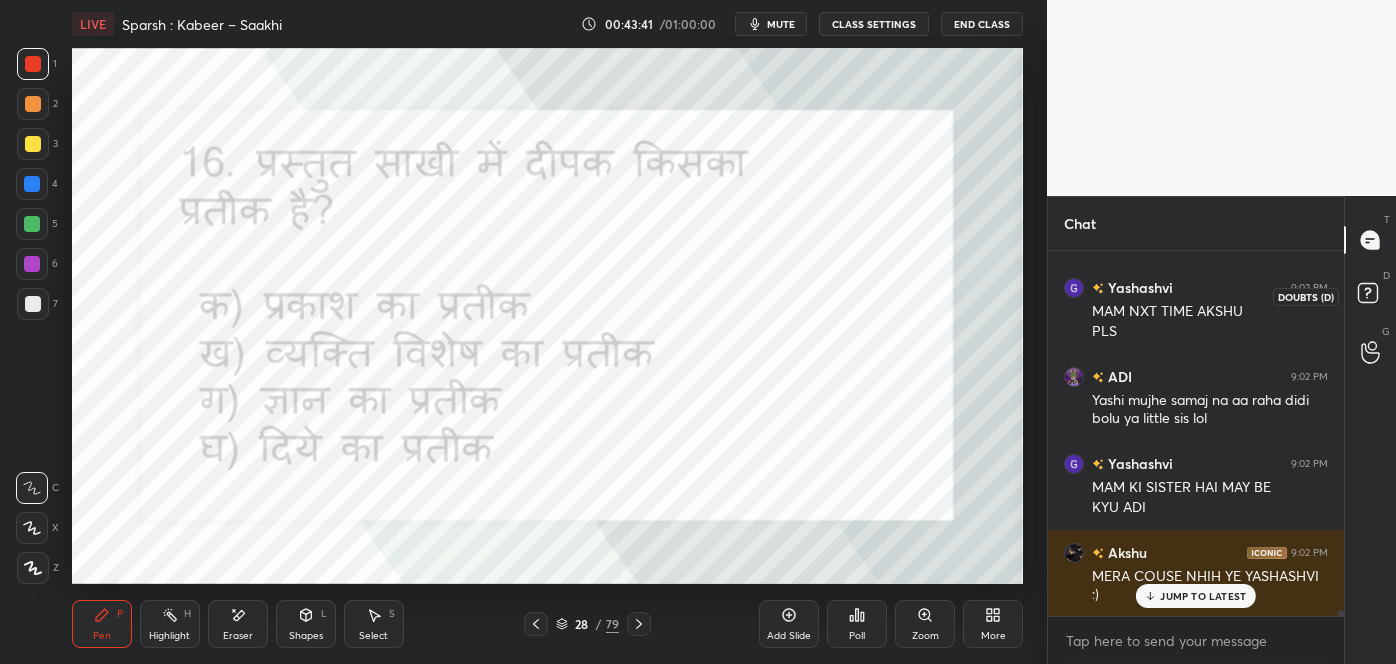 click on "D Doubts (D)" at bounding box center (1370, 296) 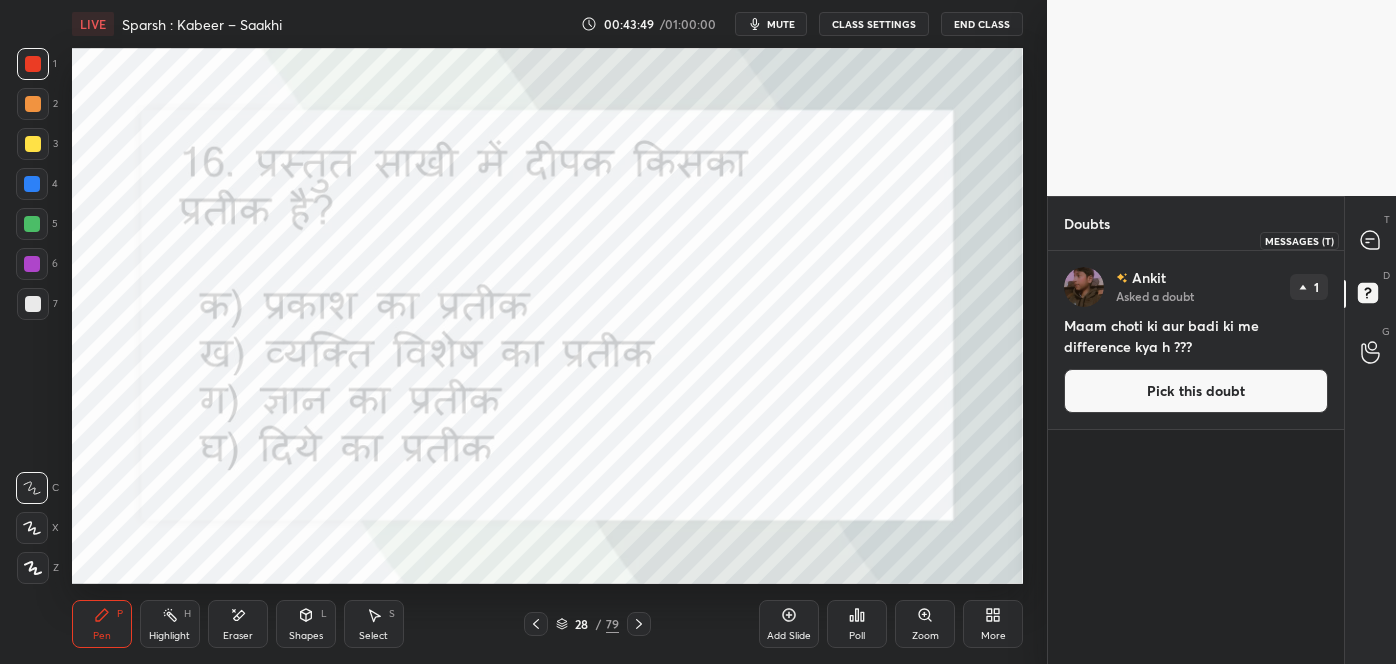 click 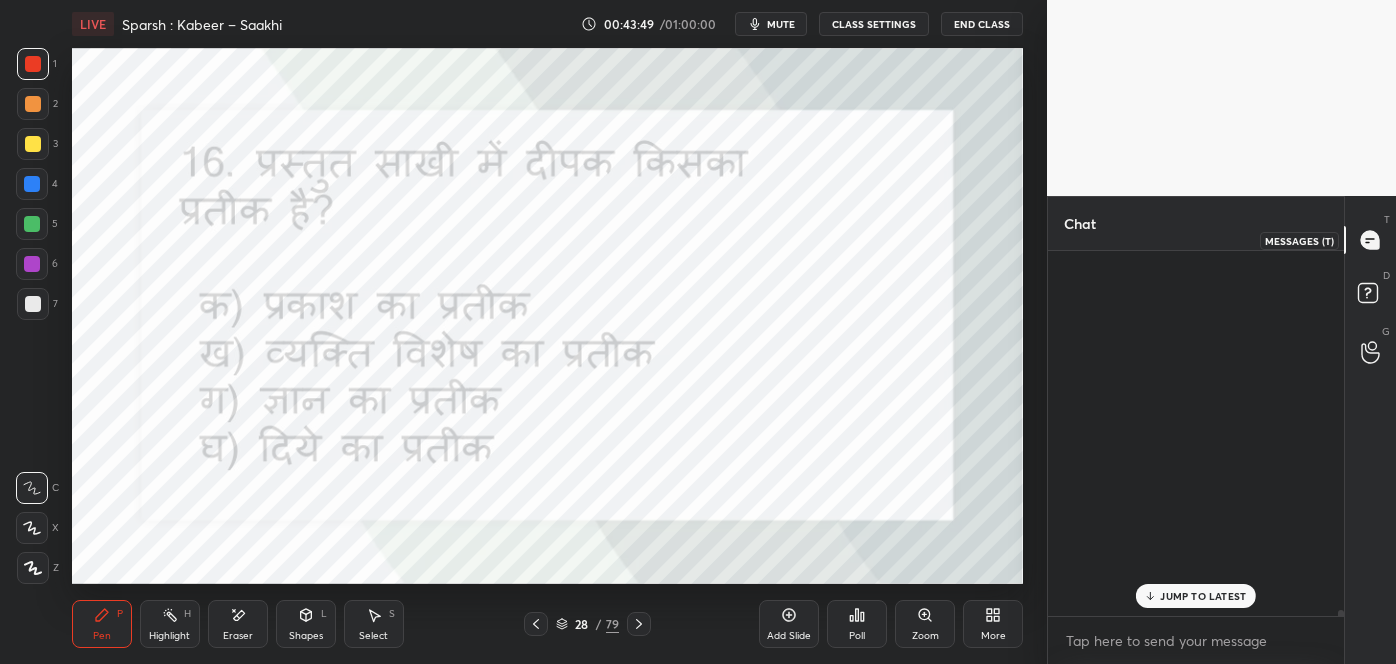 scroll, scrollTop: 23490, scrollLeft: 0, axis: vertical 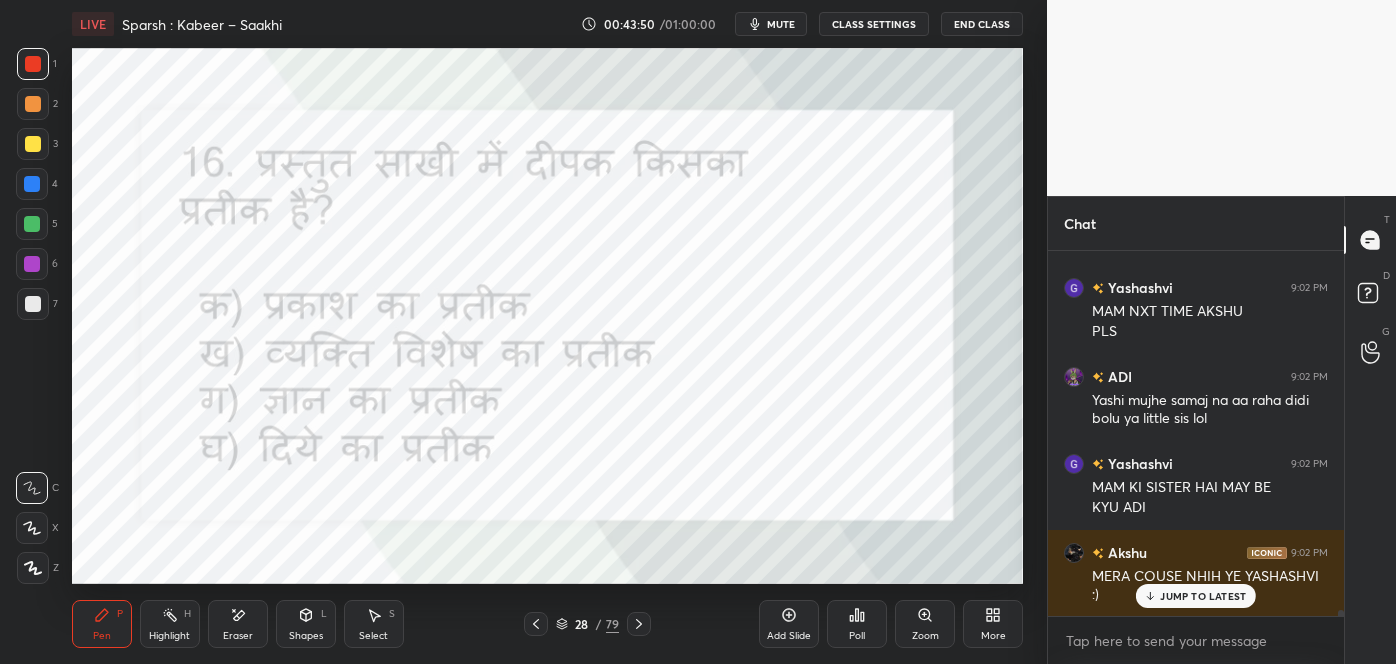 click on "JUMP TO LATEST" at bounding box center [1203, 596] 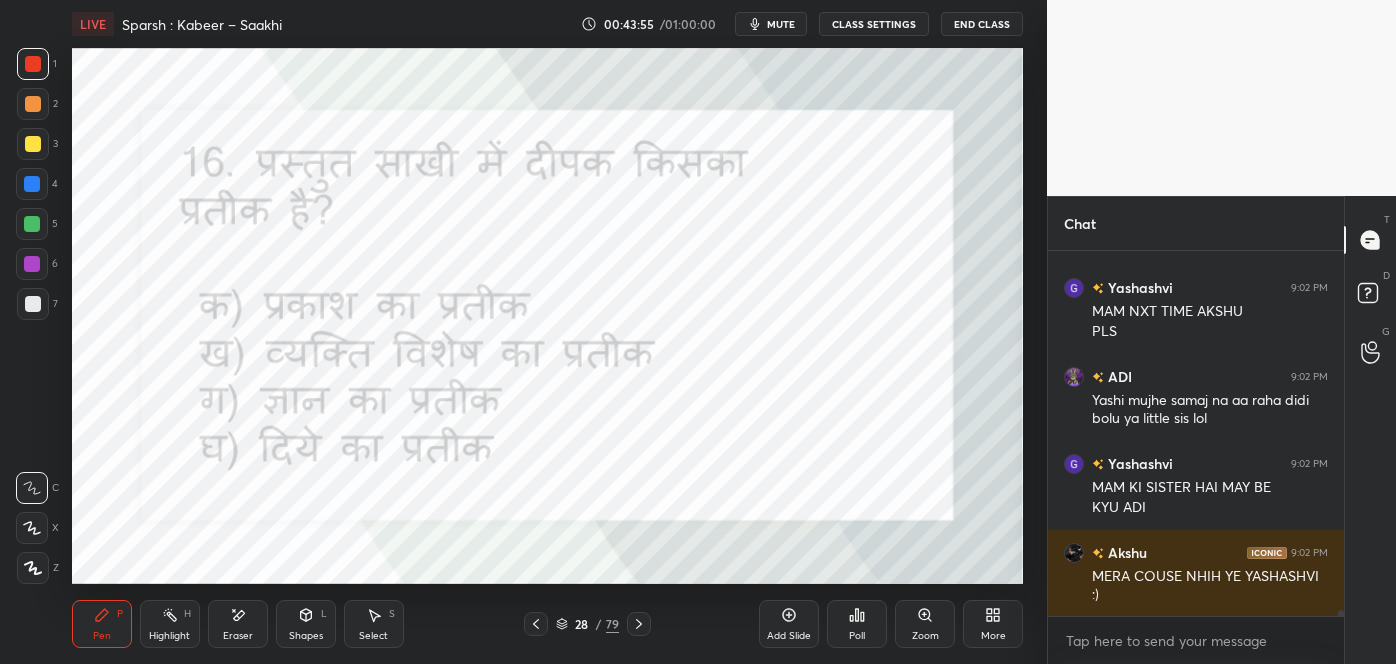 scroll, scrollTop: 23578, scrollLeft: 0, axis: vertical 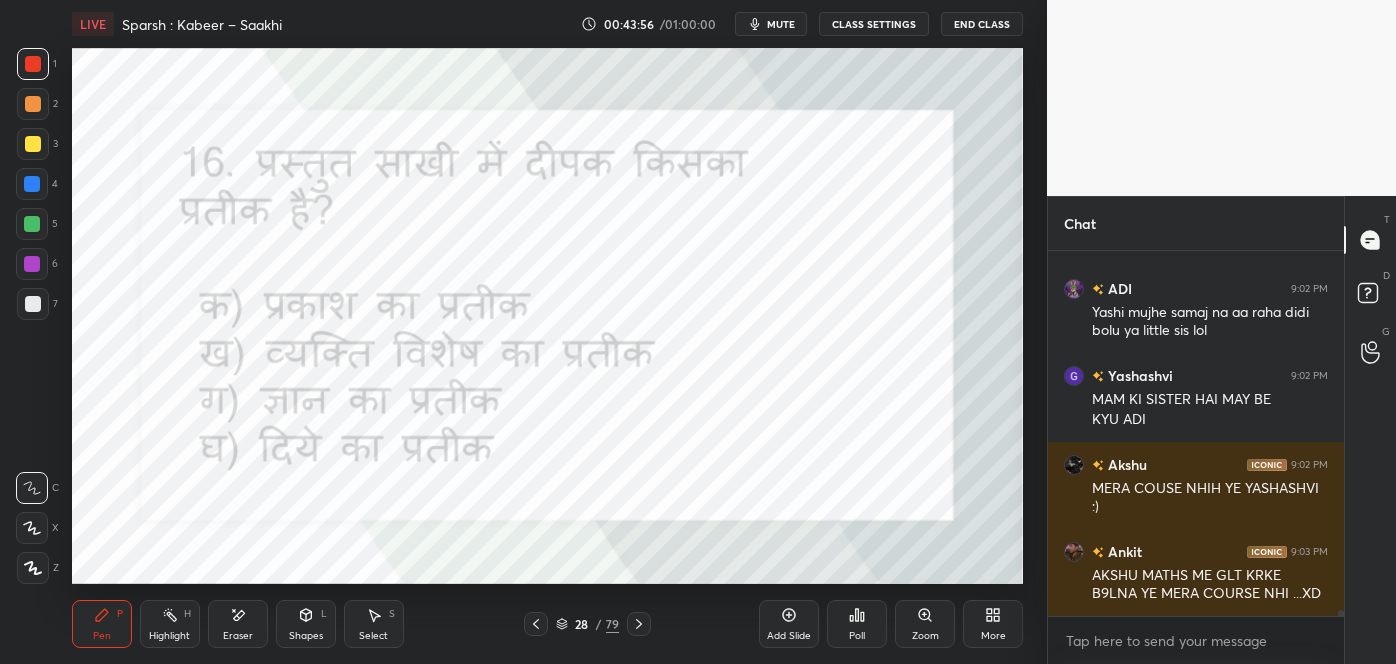 click on "Poll" at bounding box center [857, 636] 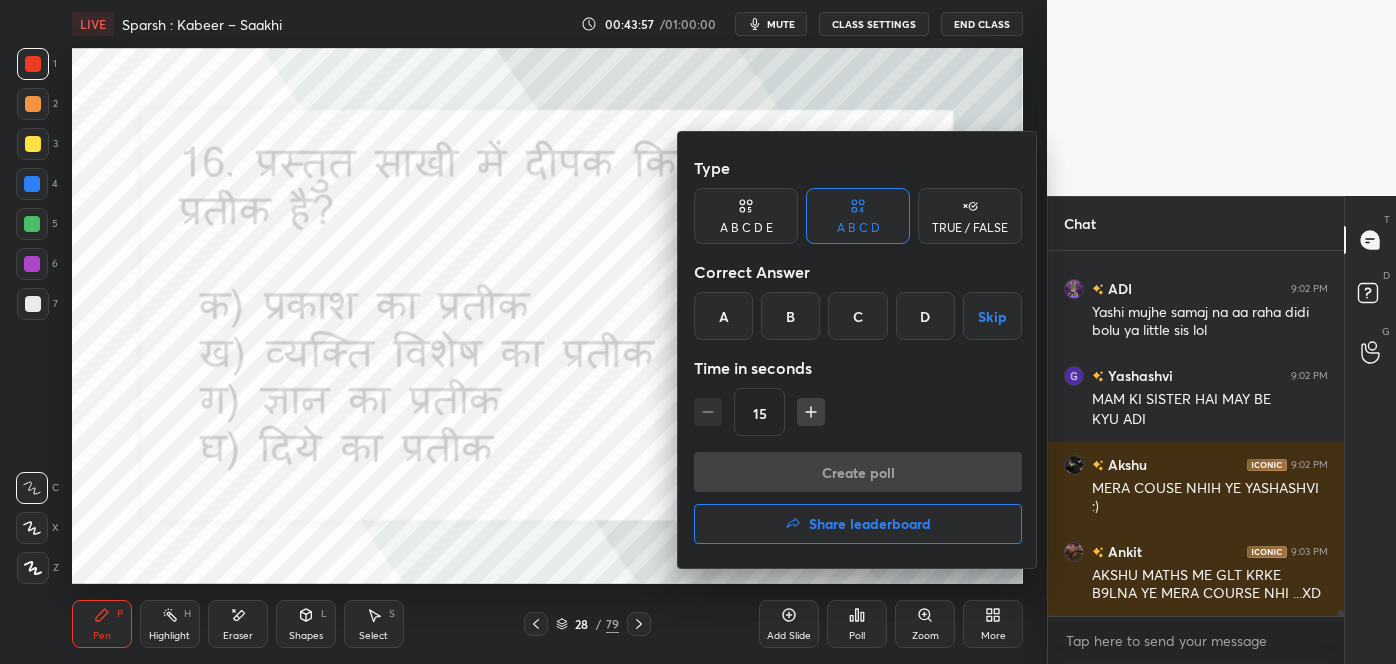 click on "C" at bounding box center [857, 316] 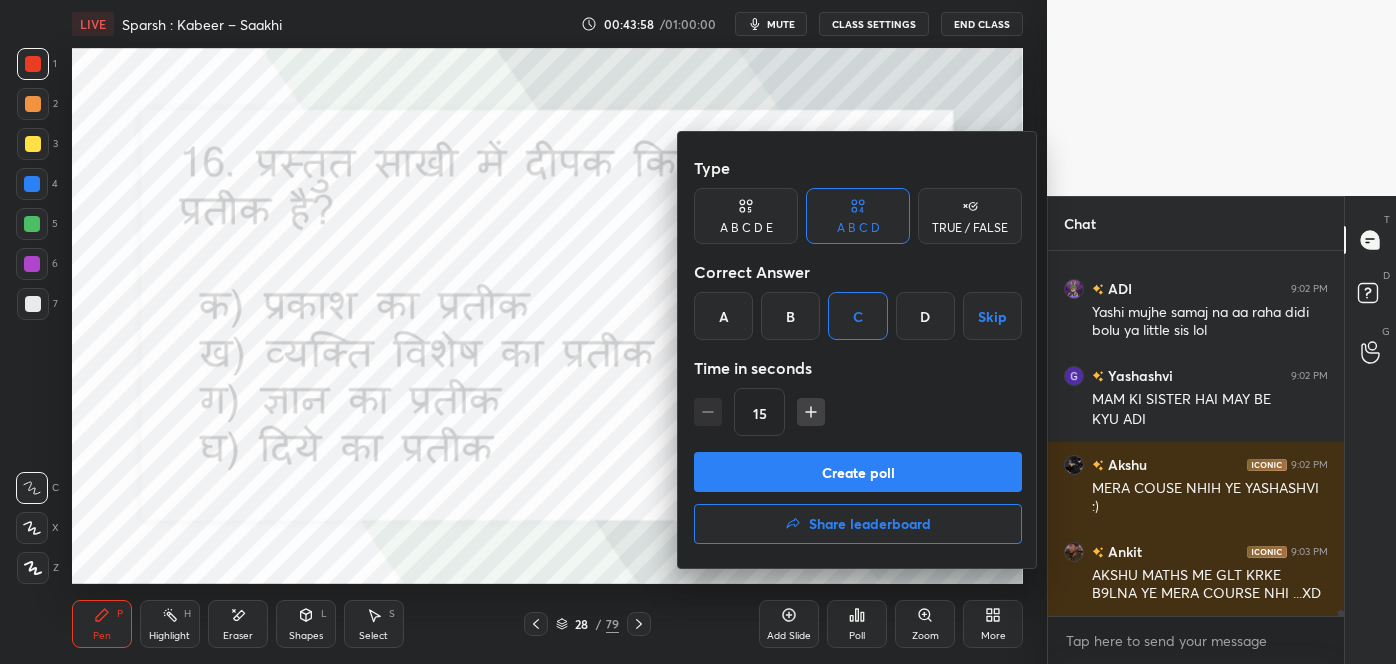 click on "Create poll" at bounding box center (858, 472) 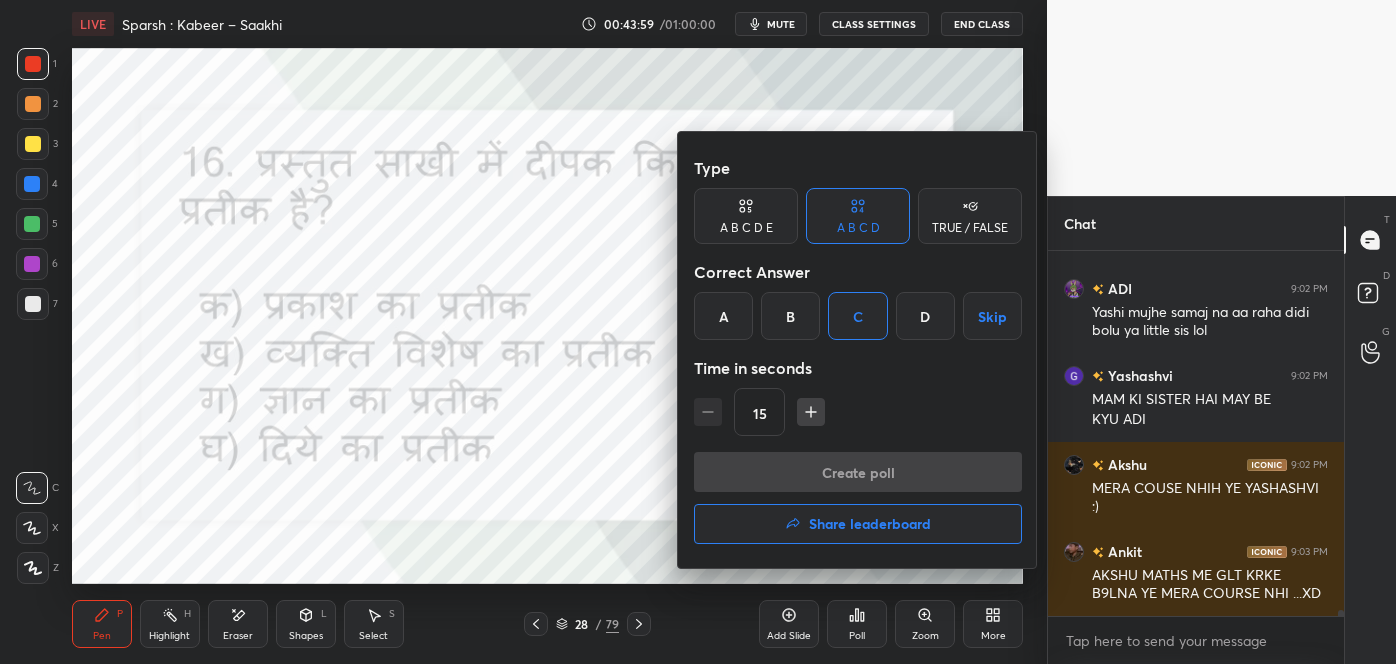 scroll, scrollTop: 334, scrollLeft: 290, axis: both 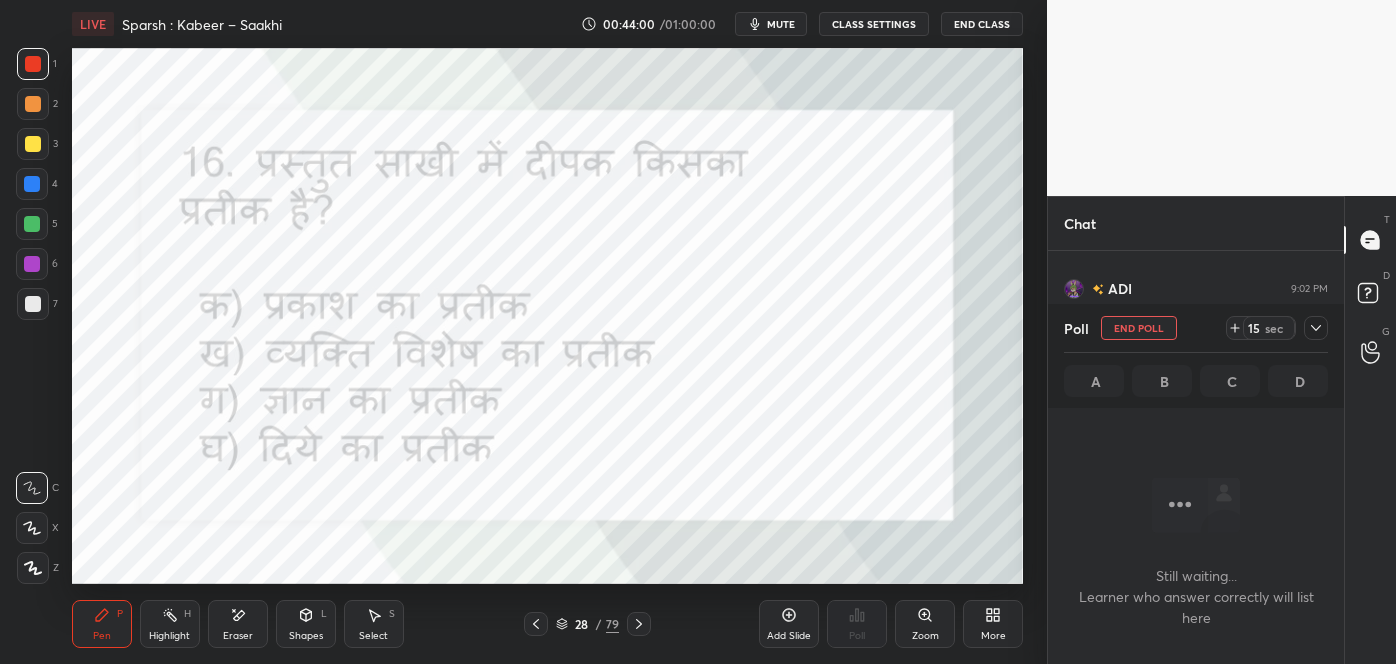 click 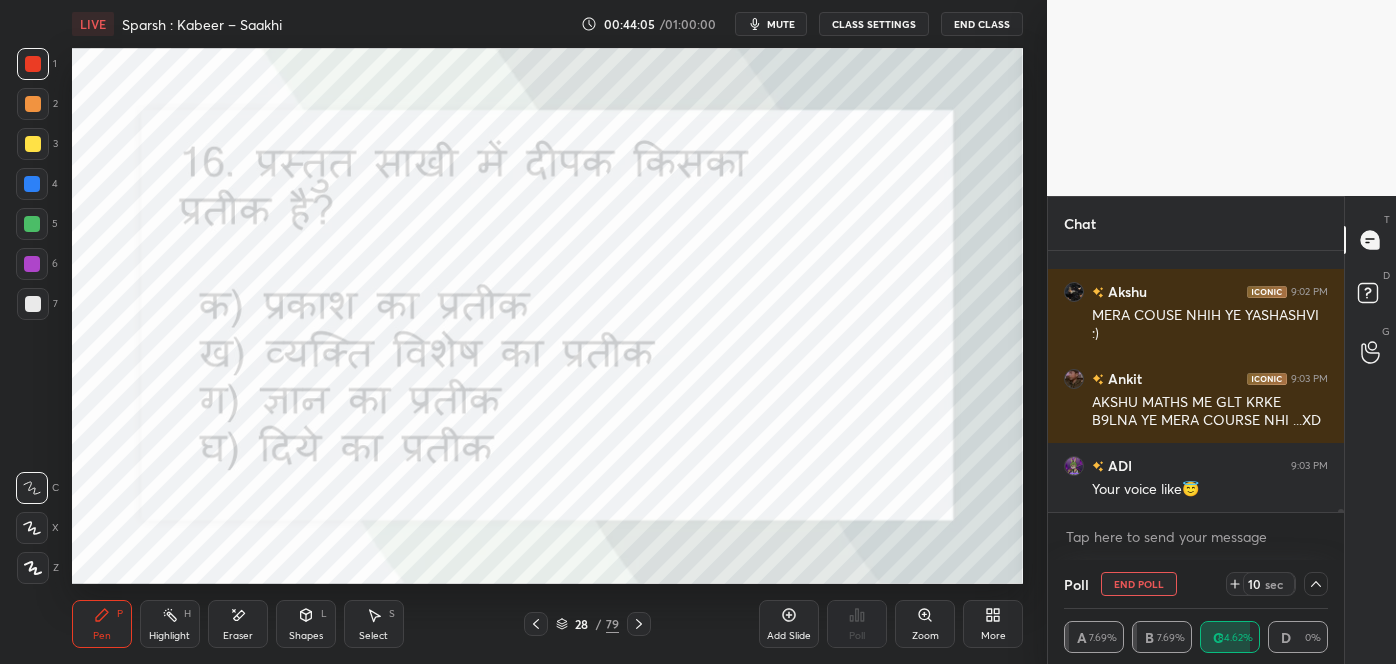 click 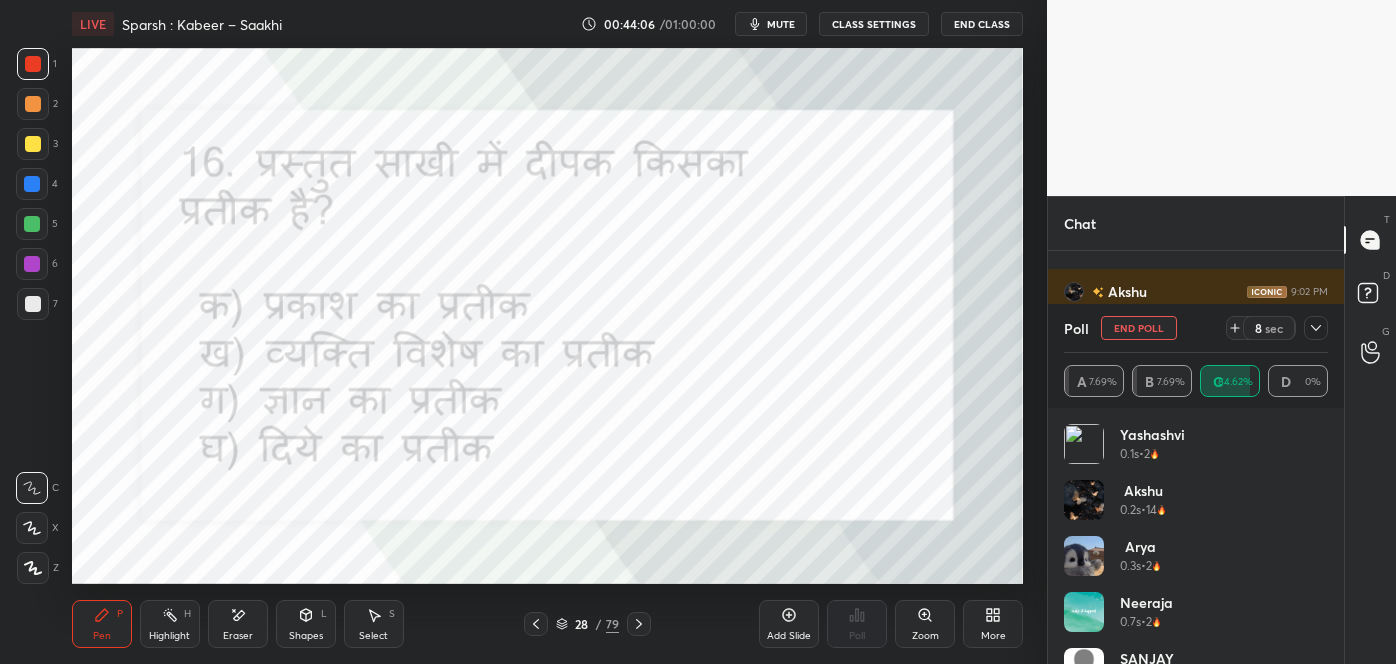 click 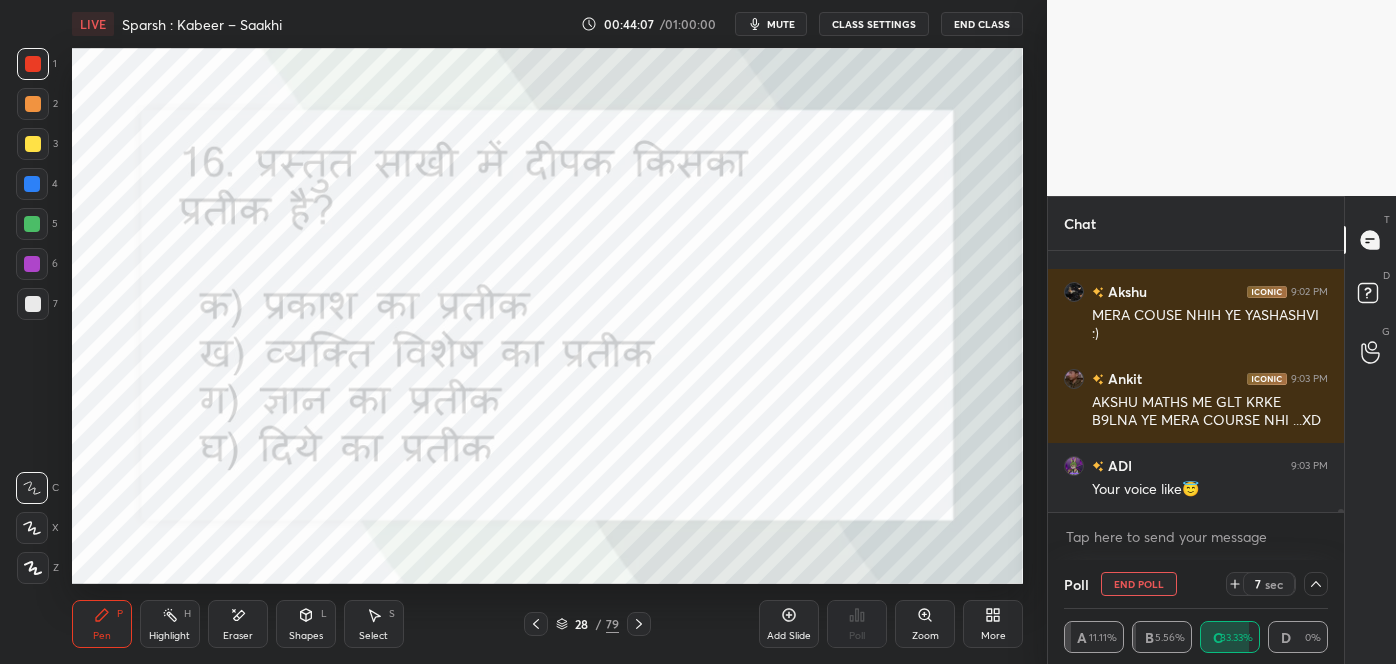 click 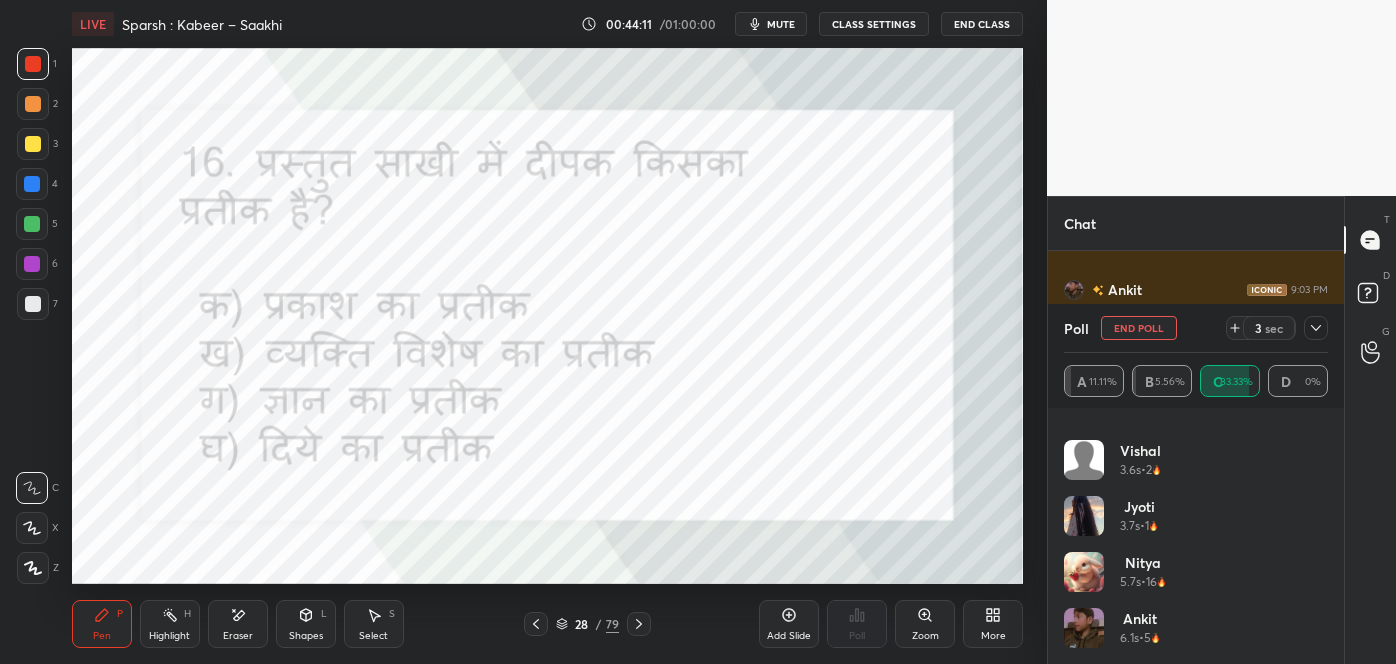 click at bounding box center (1316, 328) 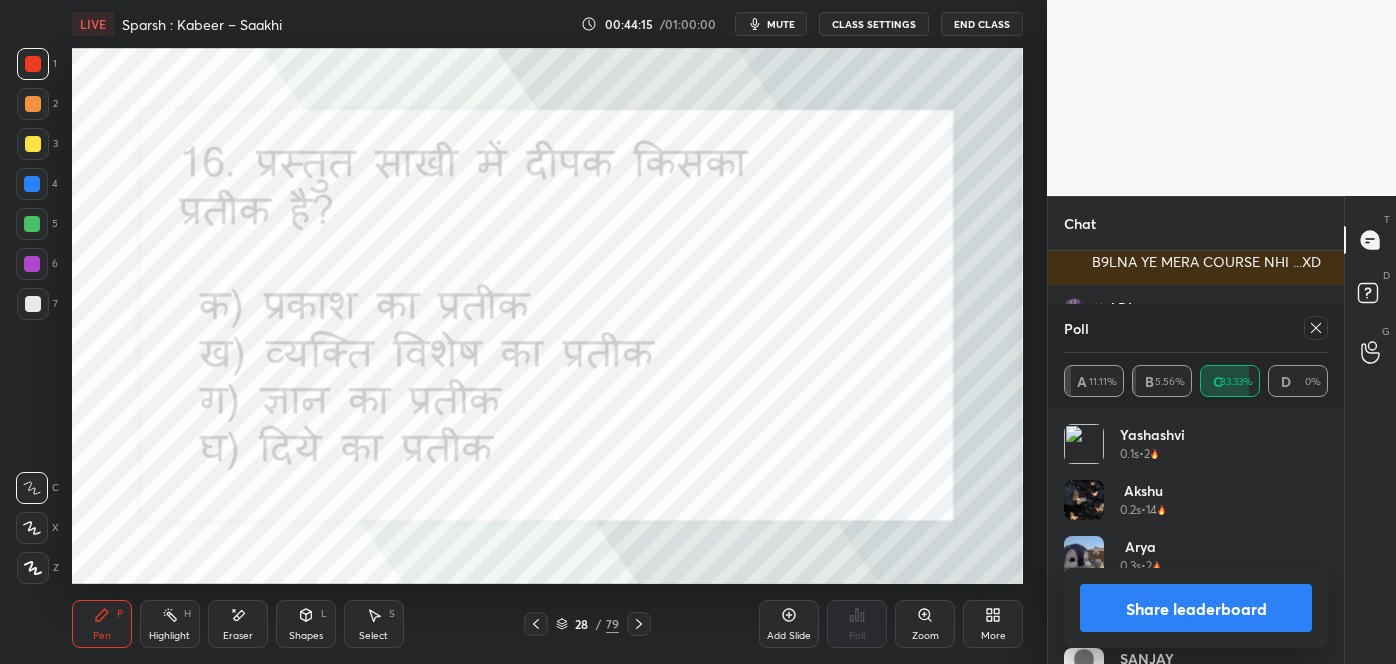 click at bounding box center [1312, 328] 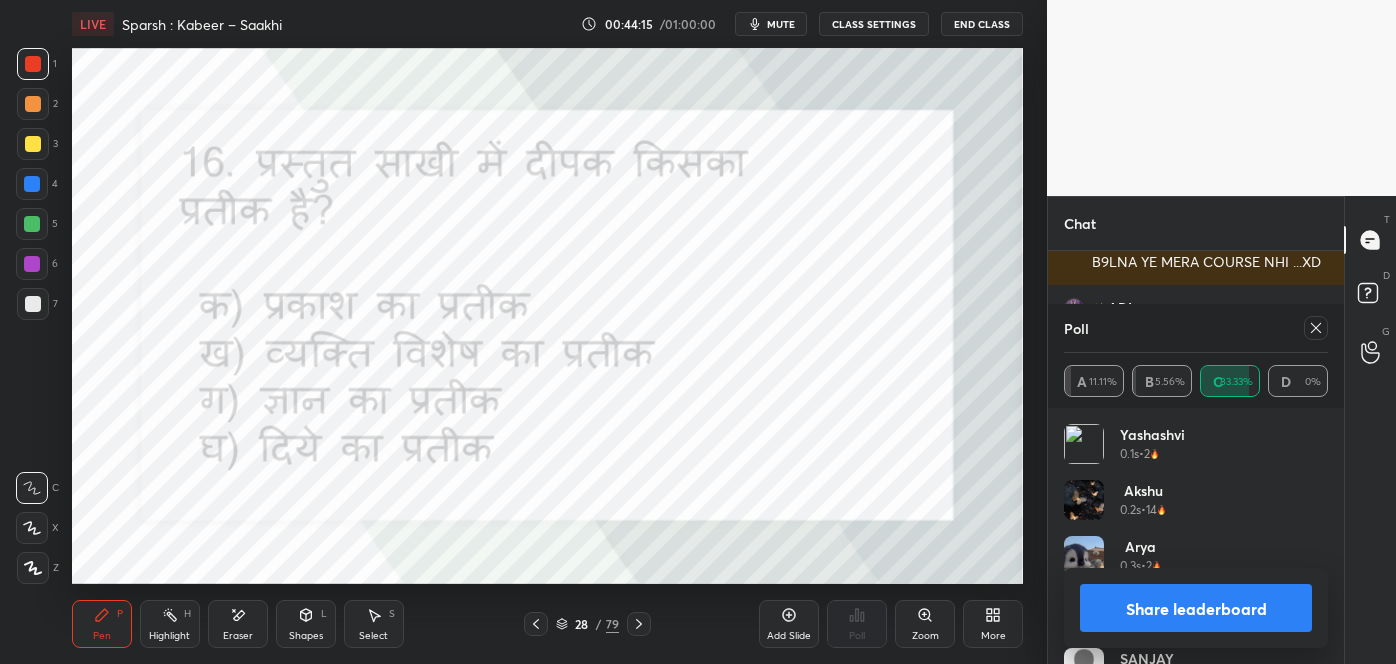 click 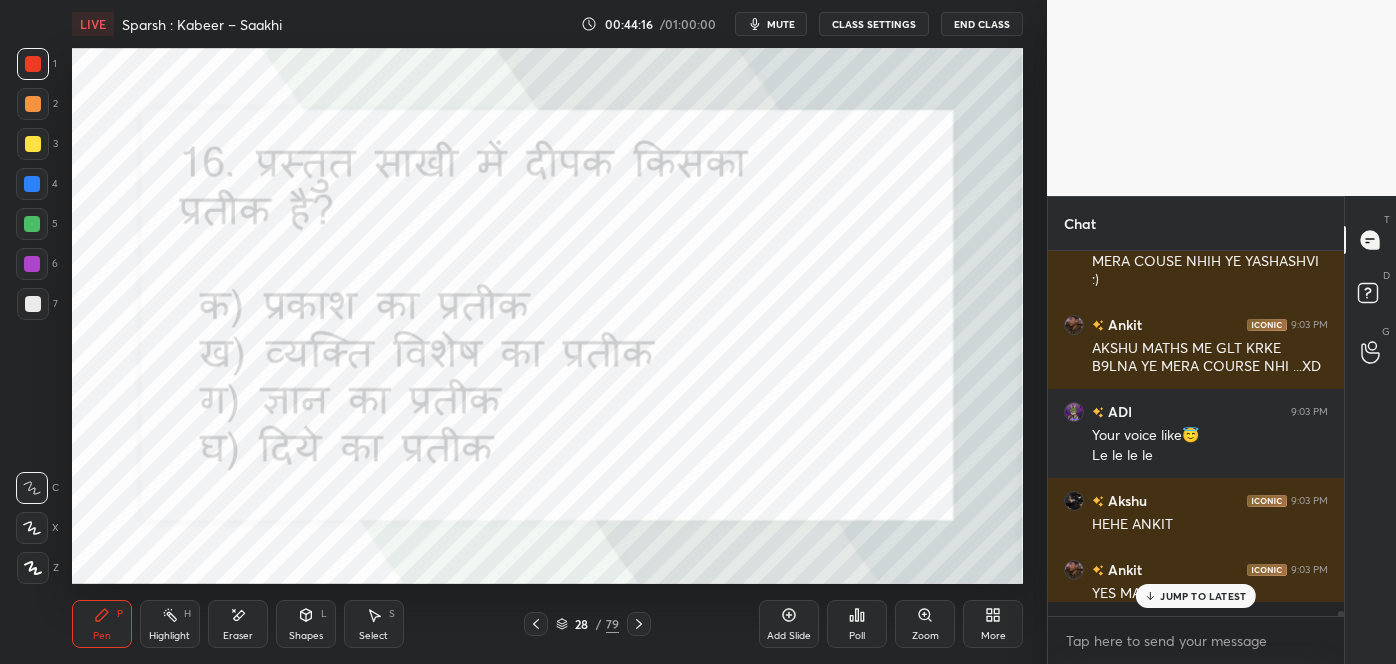 click on "Add Slide" at bounding box center [789, 624] 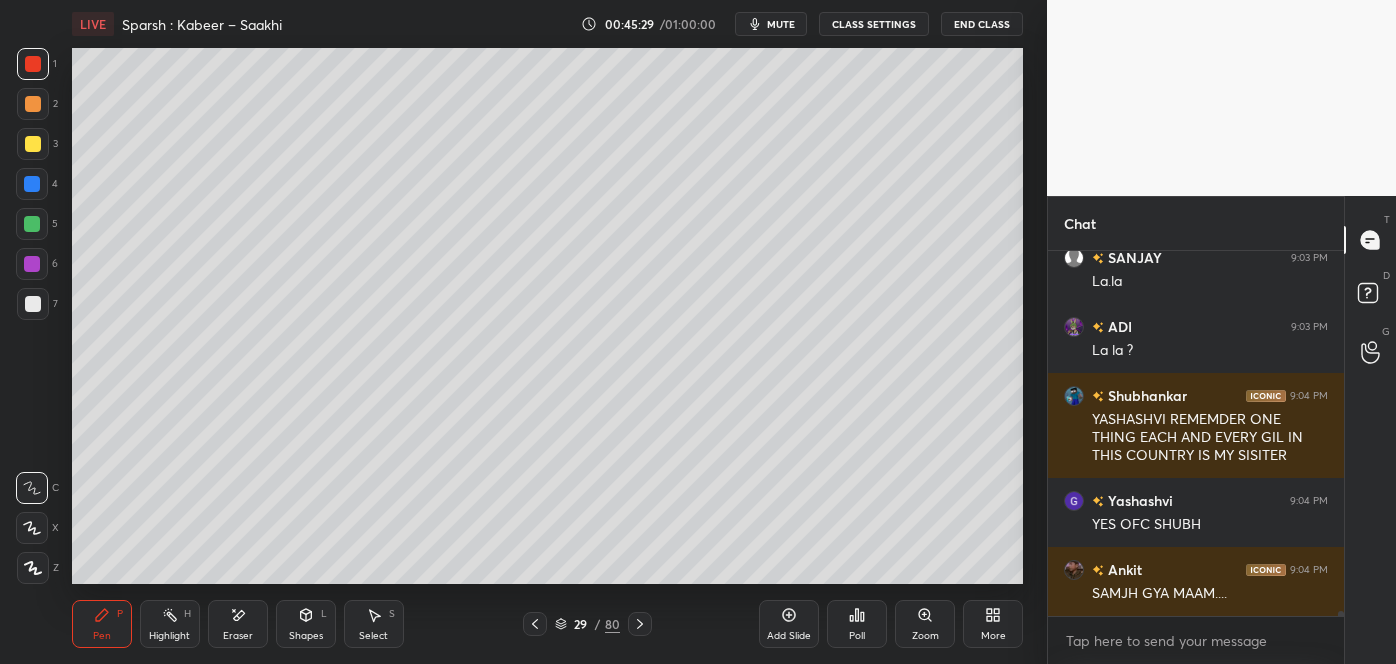 scroll, scrollTop: 24272, scrollLeft: 0, axis: vertical 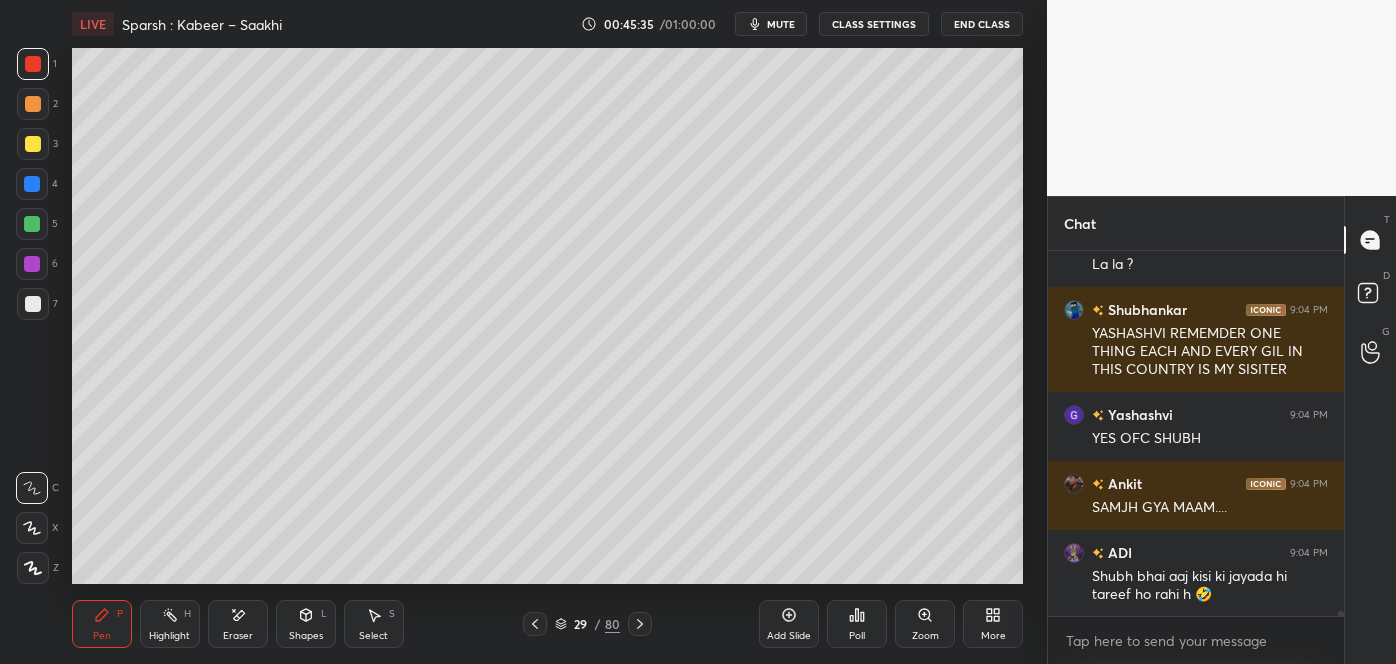 click 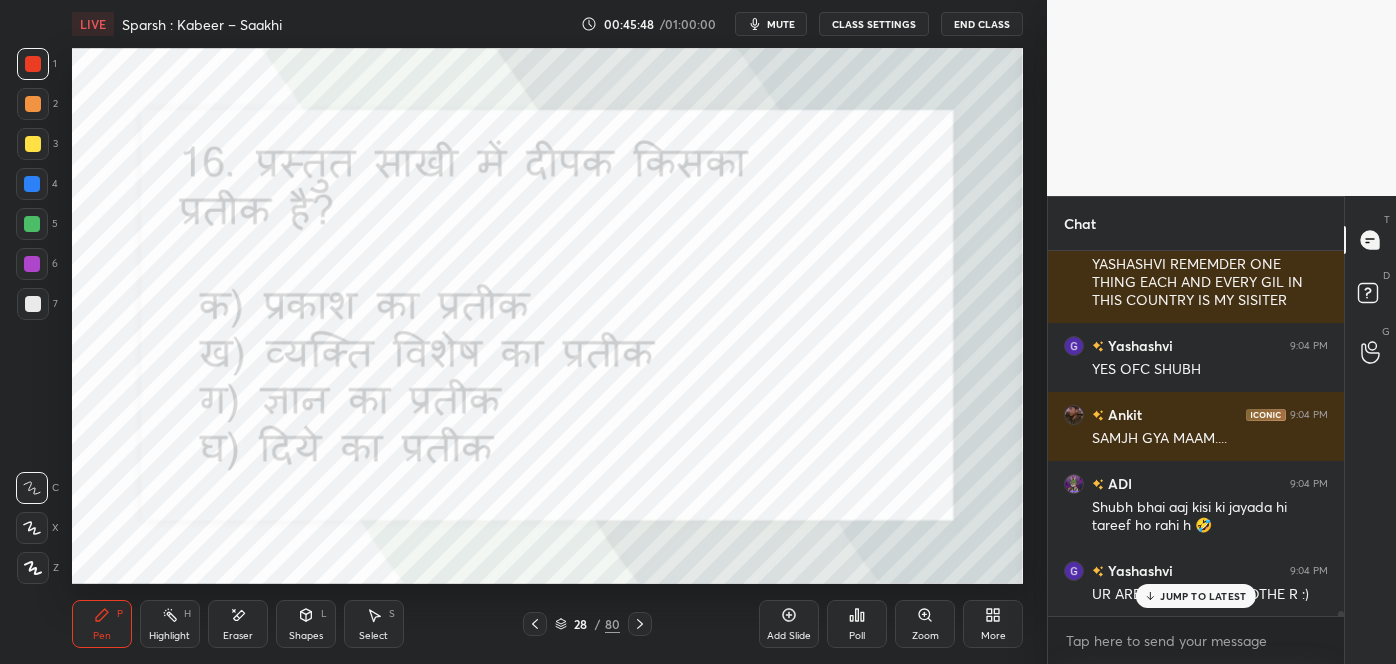 scroll, scrollTop: 24410, scrollLeft: 0, axis: vertical 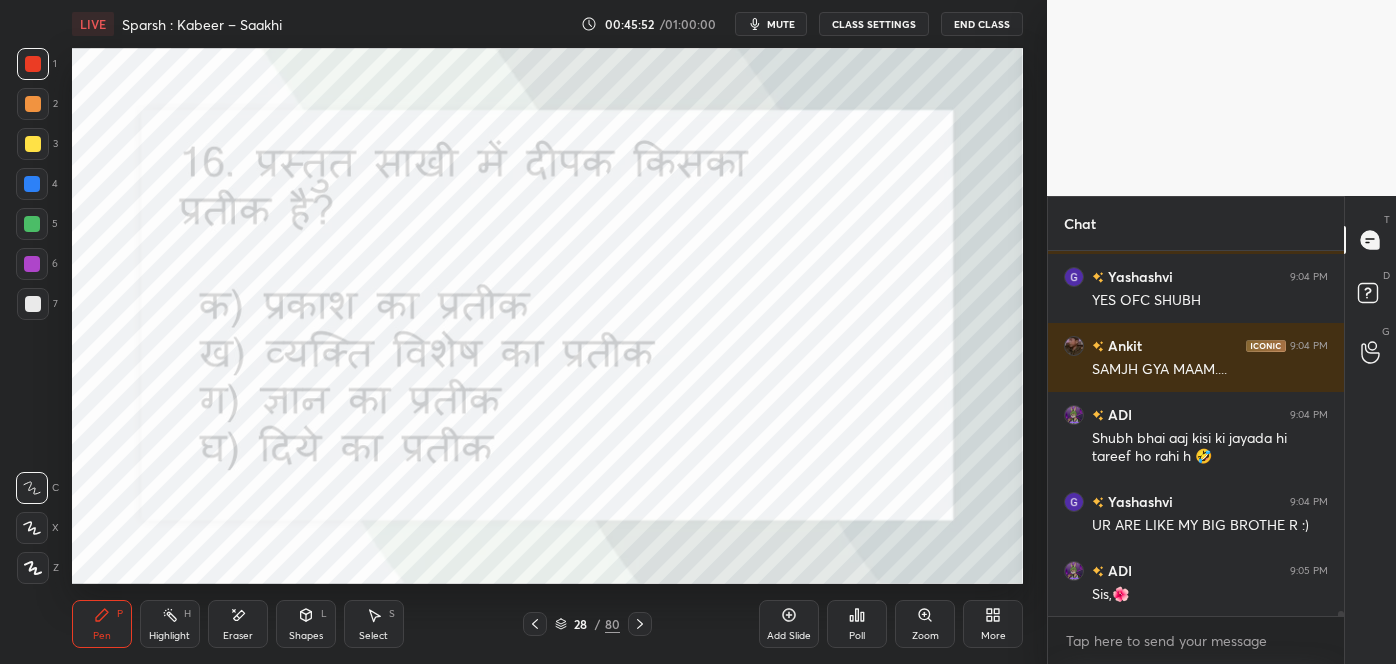 click on "Eraser" at bounding box center (238, 624) 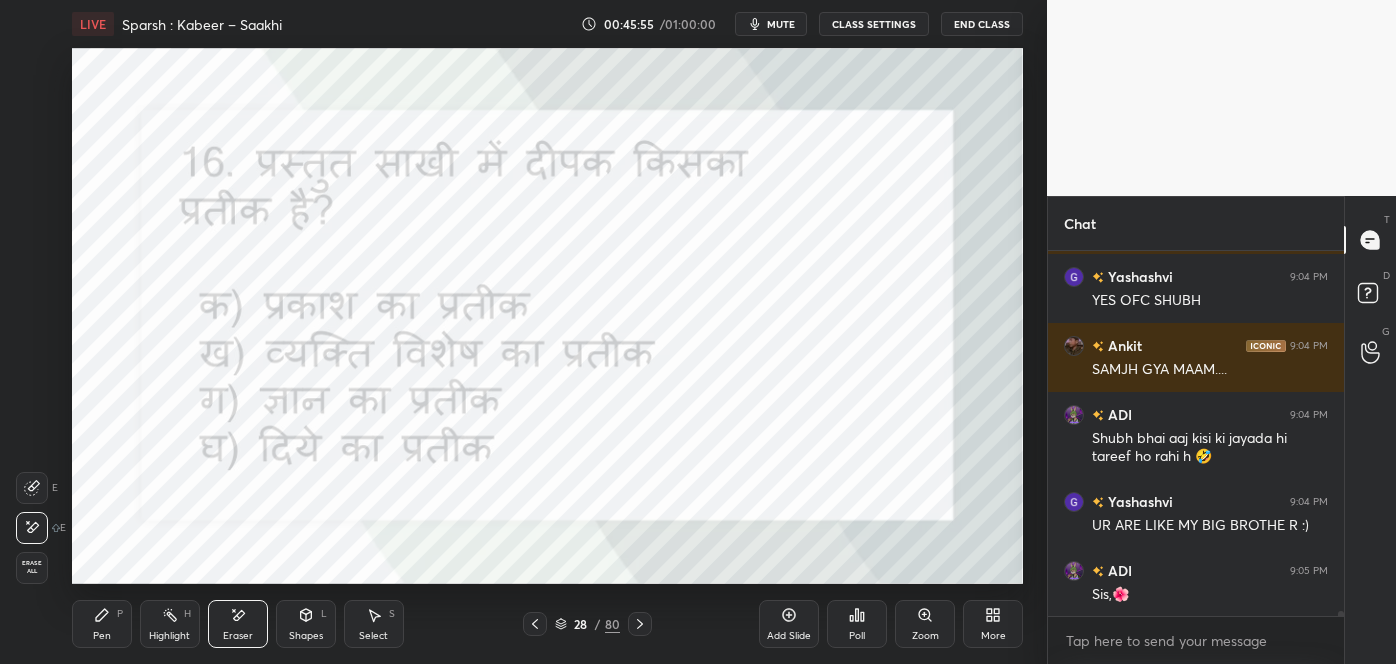 click on "Pen P" at bounding box center [102, 624] 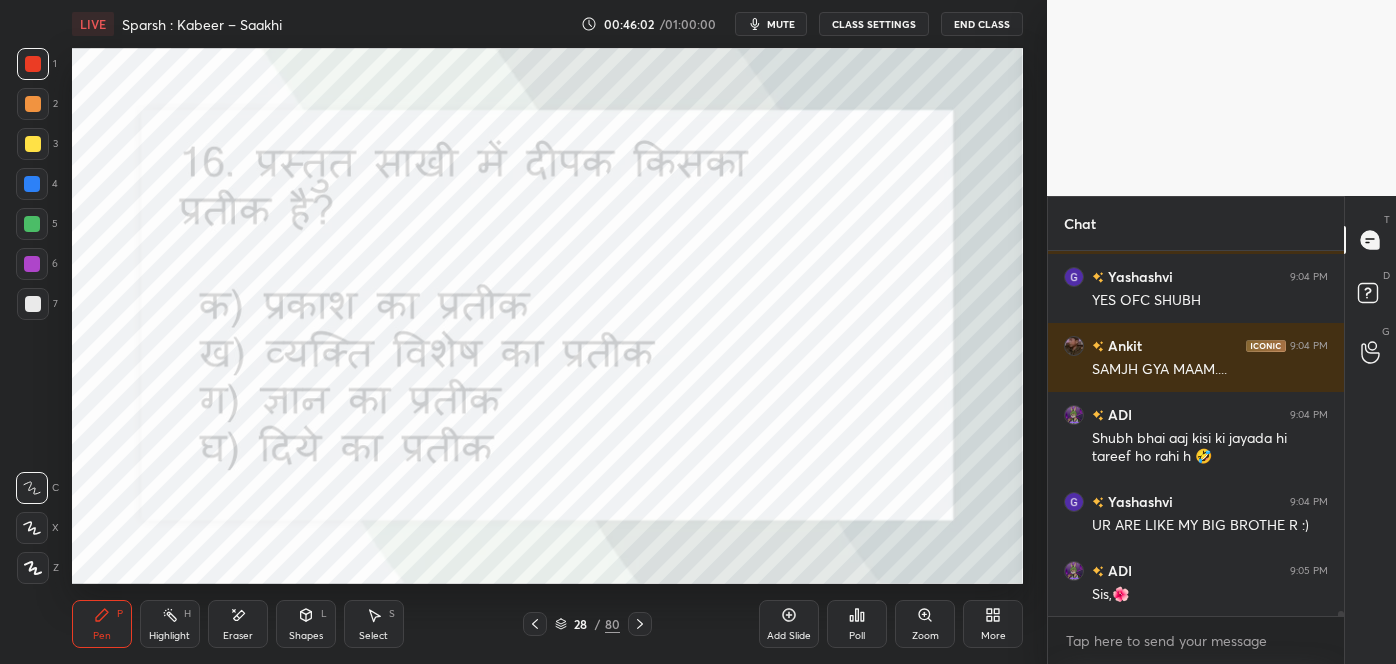 scroll, scrollTop: 24480, scrollLeft: 0, axis: vertical 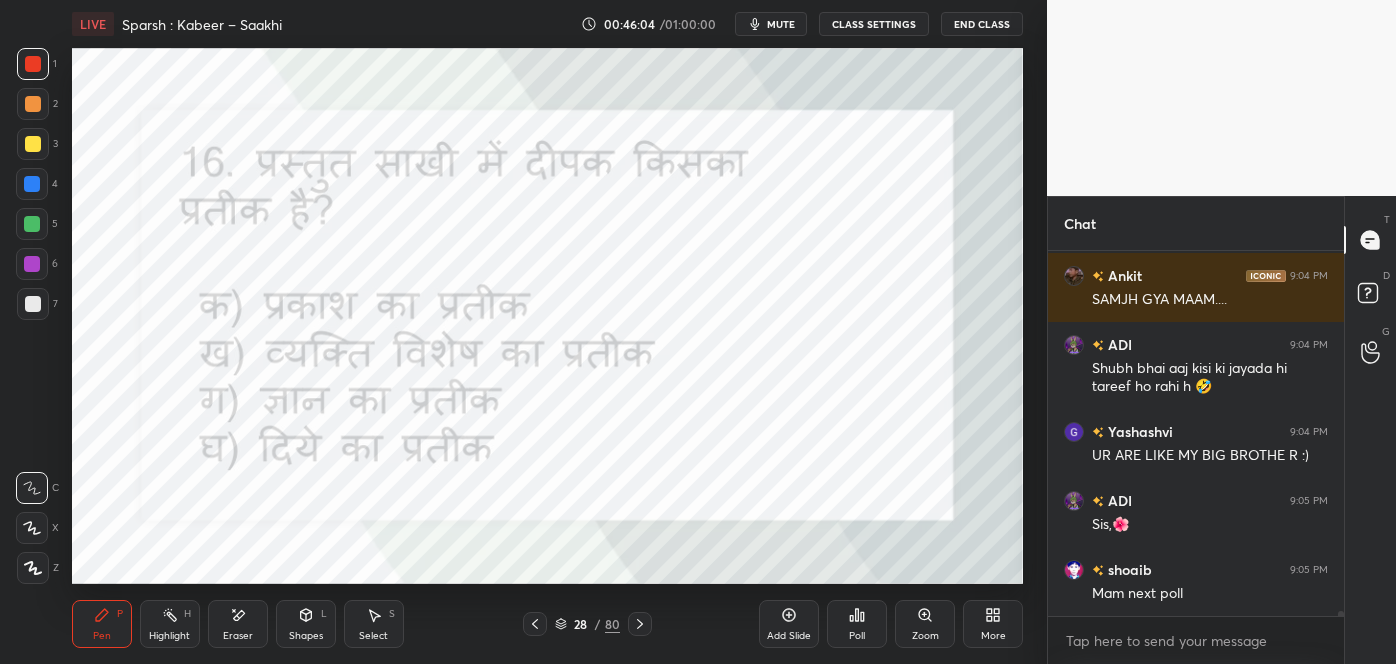click 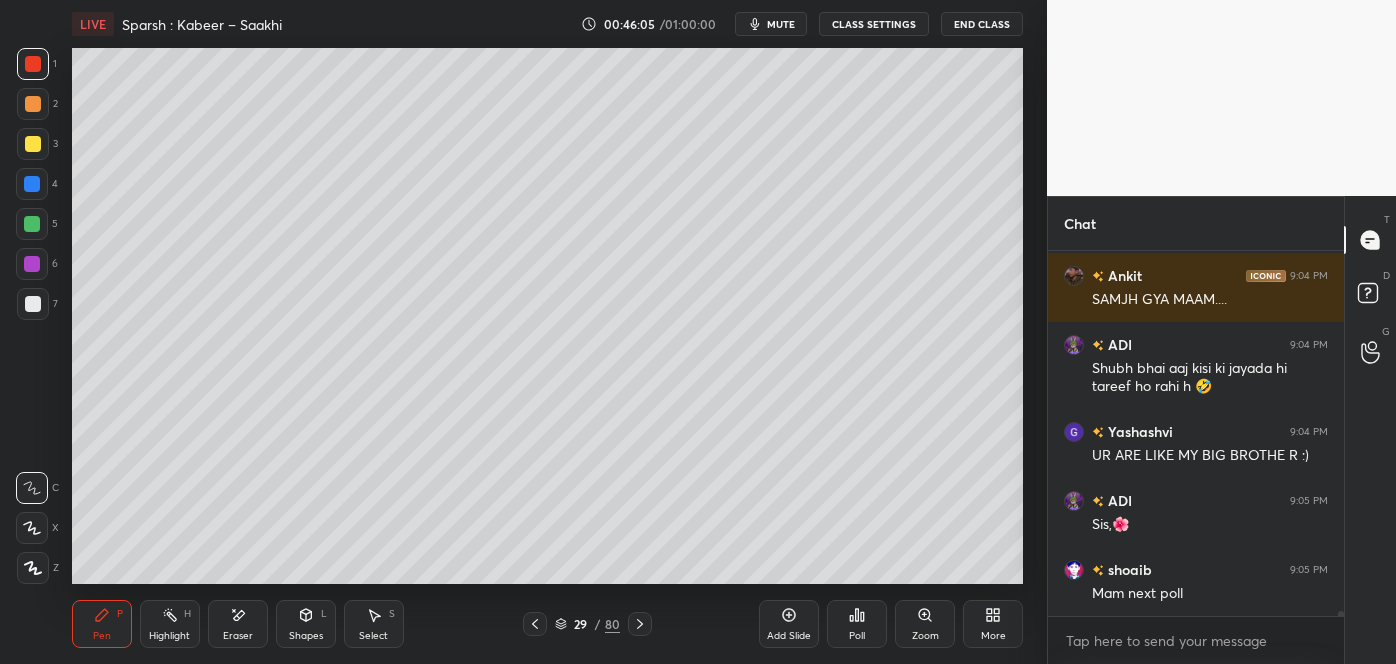 click 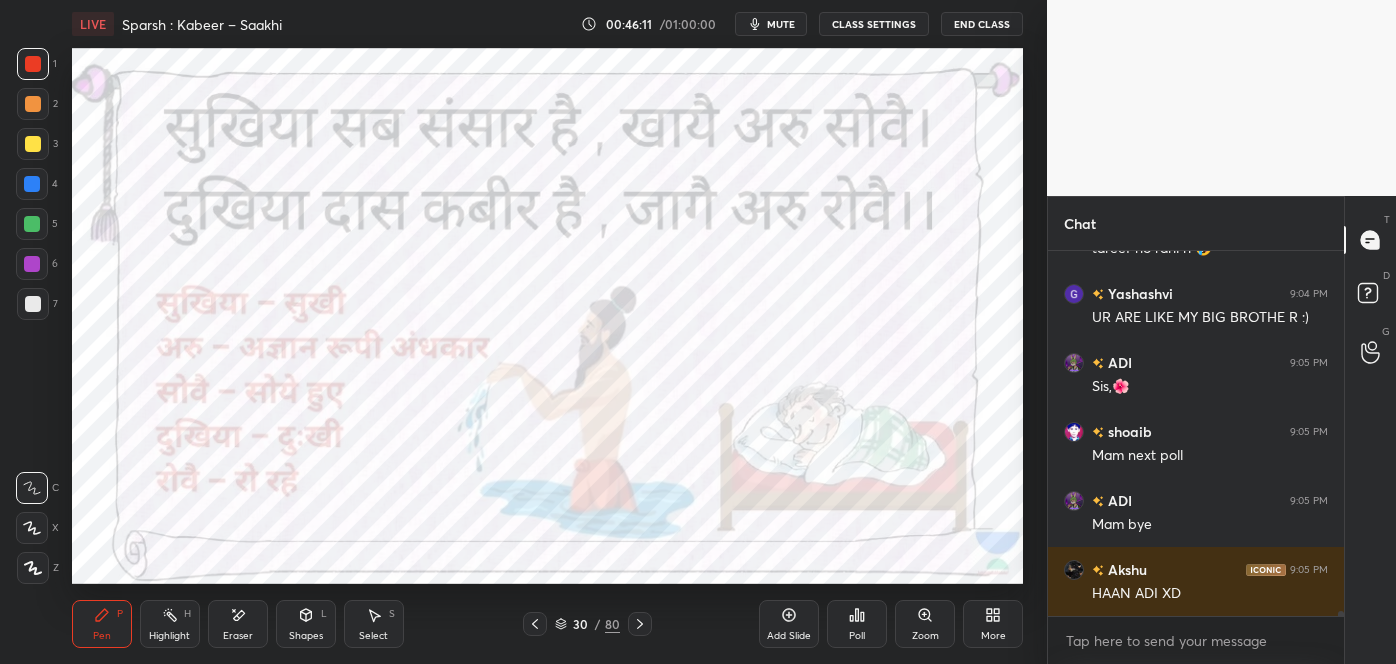 scroll, scrollTop: 24704, scrollLeft: 0, axis: vertical 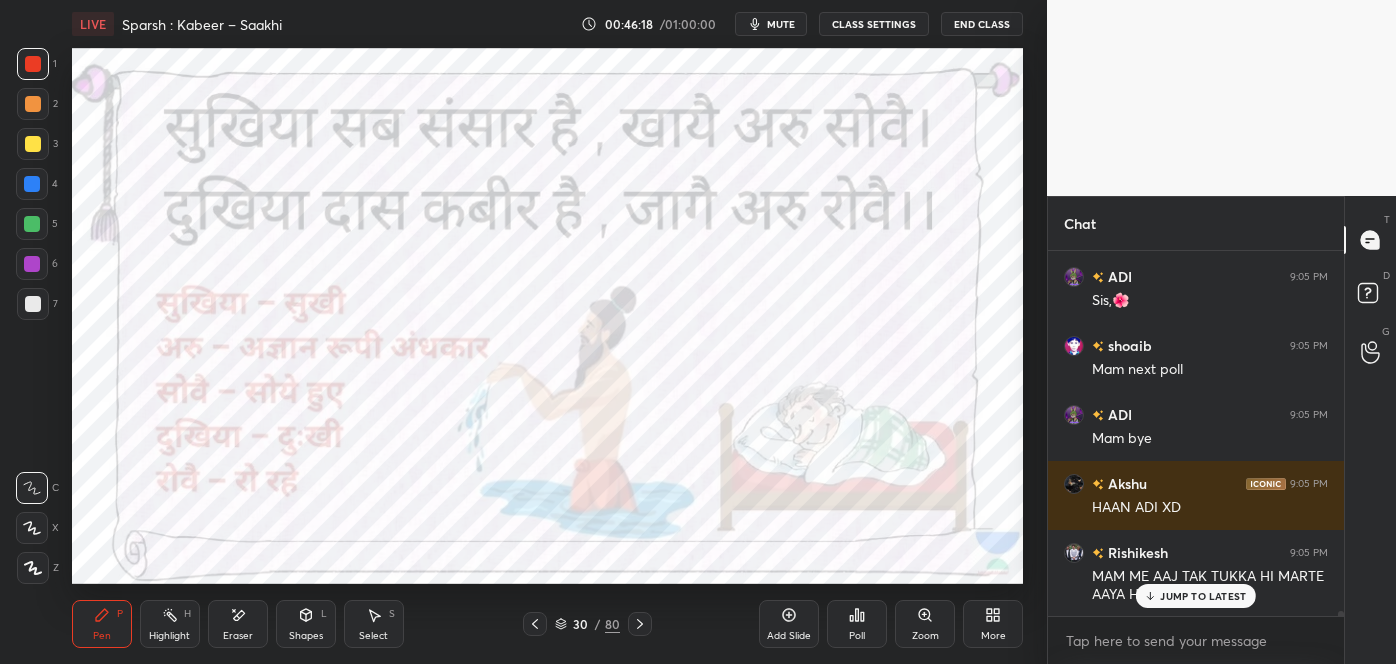 click on "JUMP TO LATEST" at bounding box center (1203, 596) 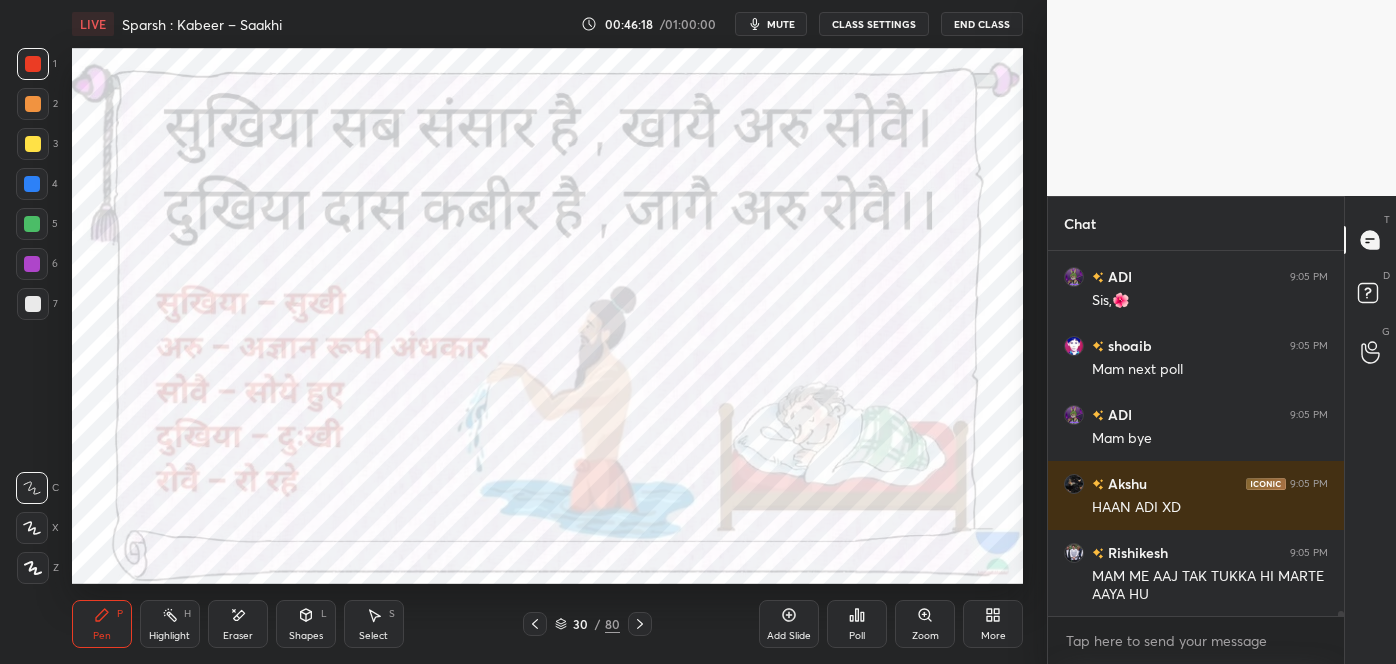 scroll, scrollTop: 24773, scrollLeft: 0, axis: vertical 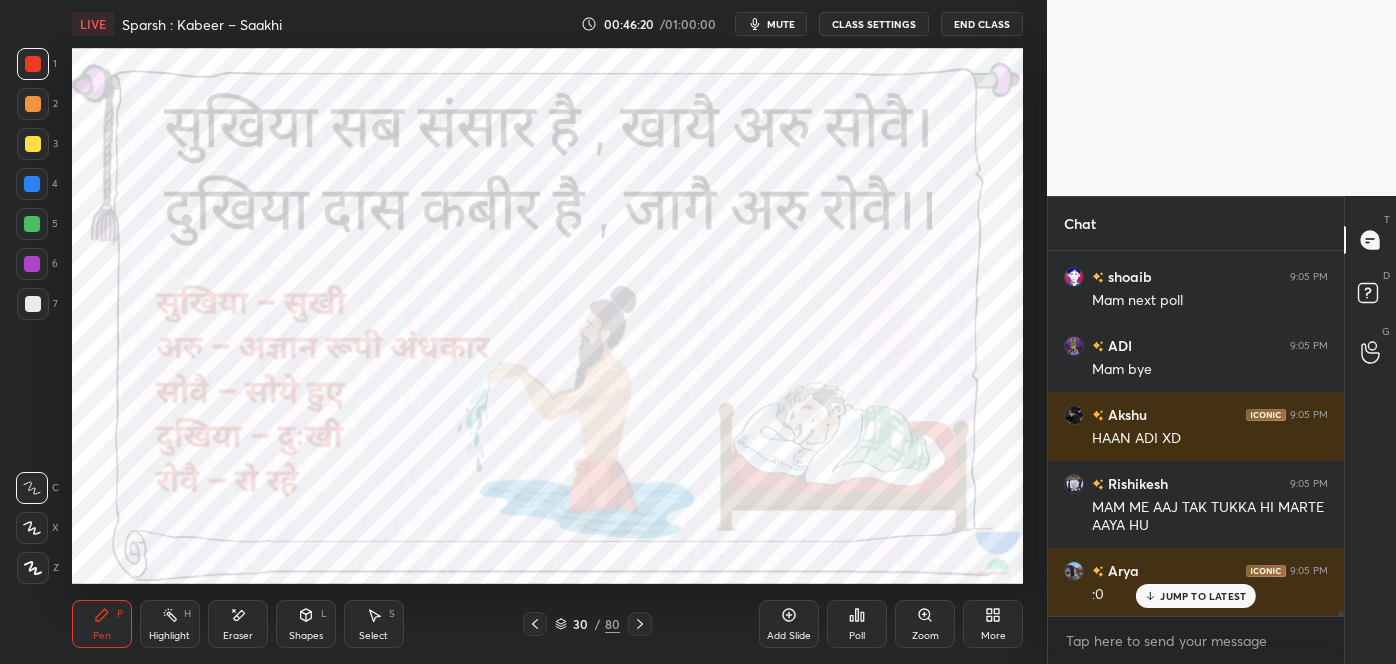 click on "JUMP TO LATEST" at bounding box center (1203, 596) 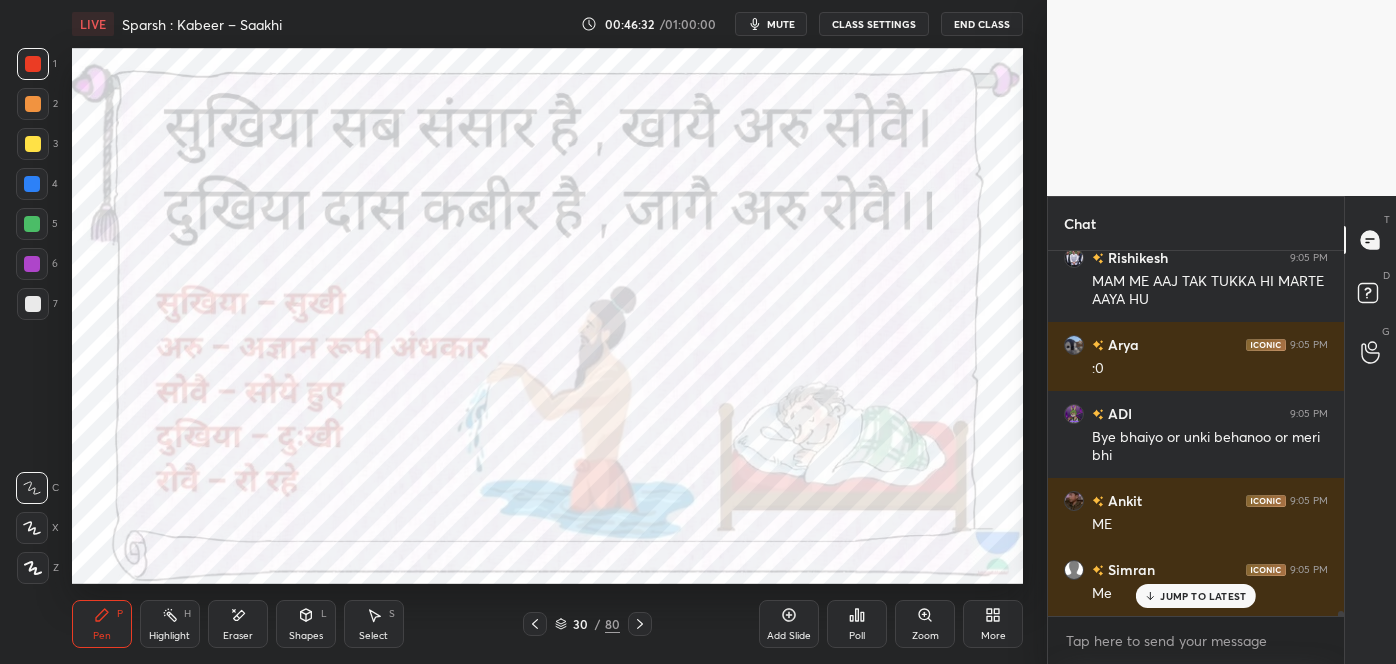 scroll, scrollTop: 25067, scrollLeft: 0, axis: vertical 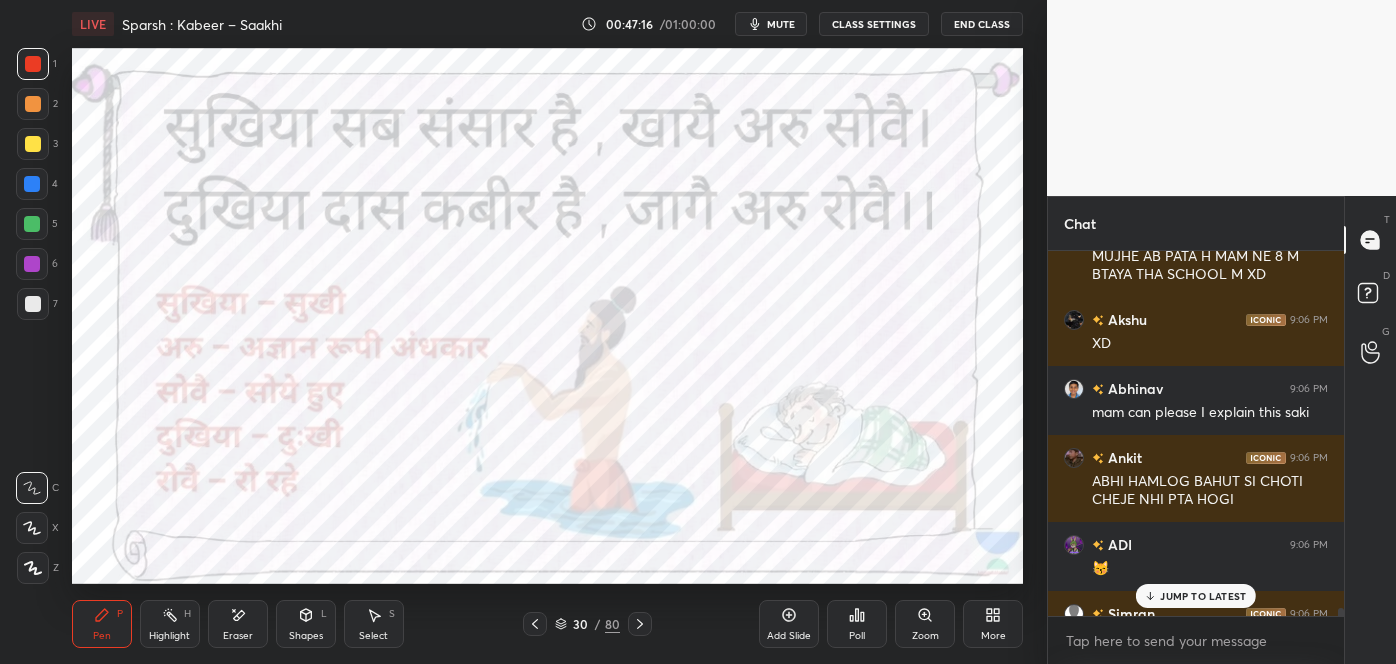 click on "JUMP TO LATEST" at bounding box center (1203, 596) 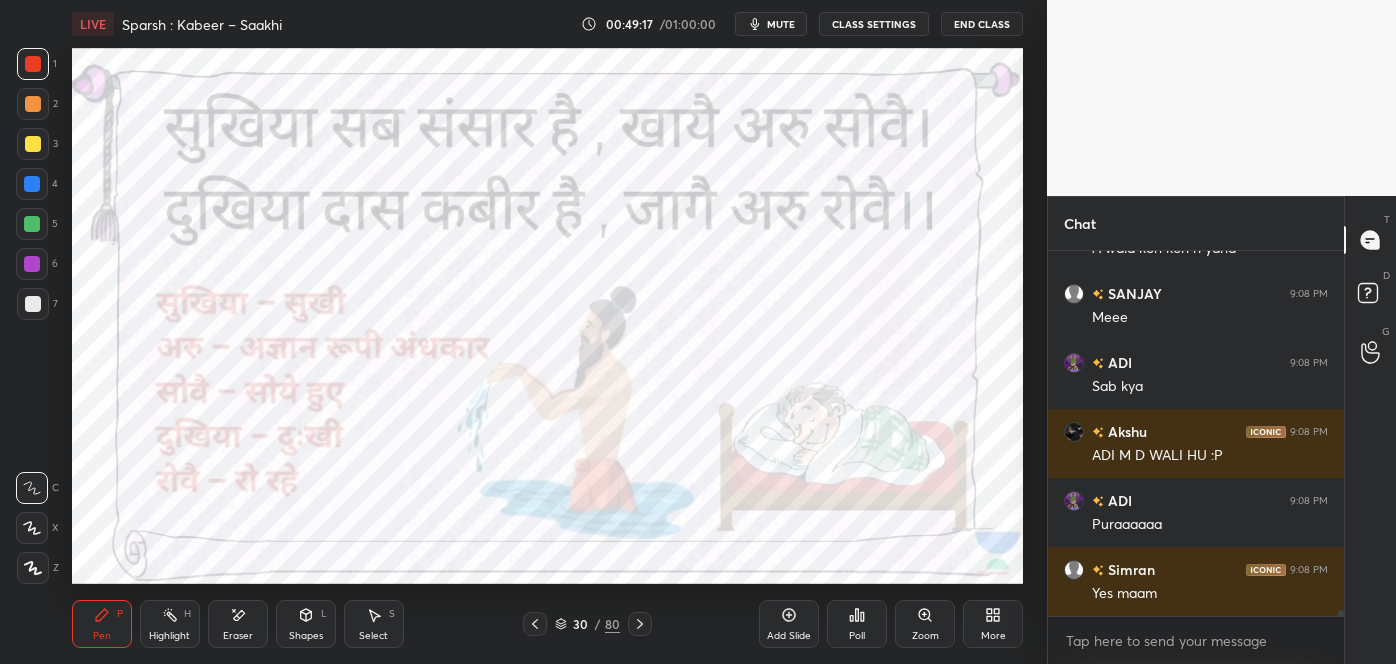 scroll, scrollTop: 23336, scrollLeft: 0, axis: vertical 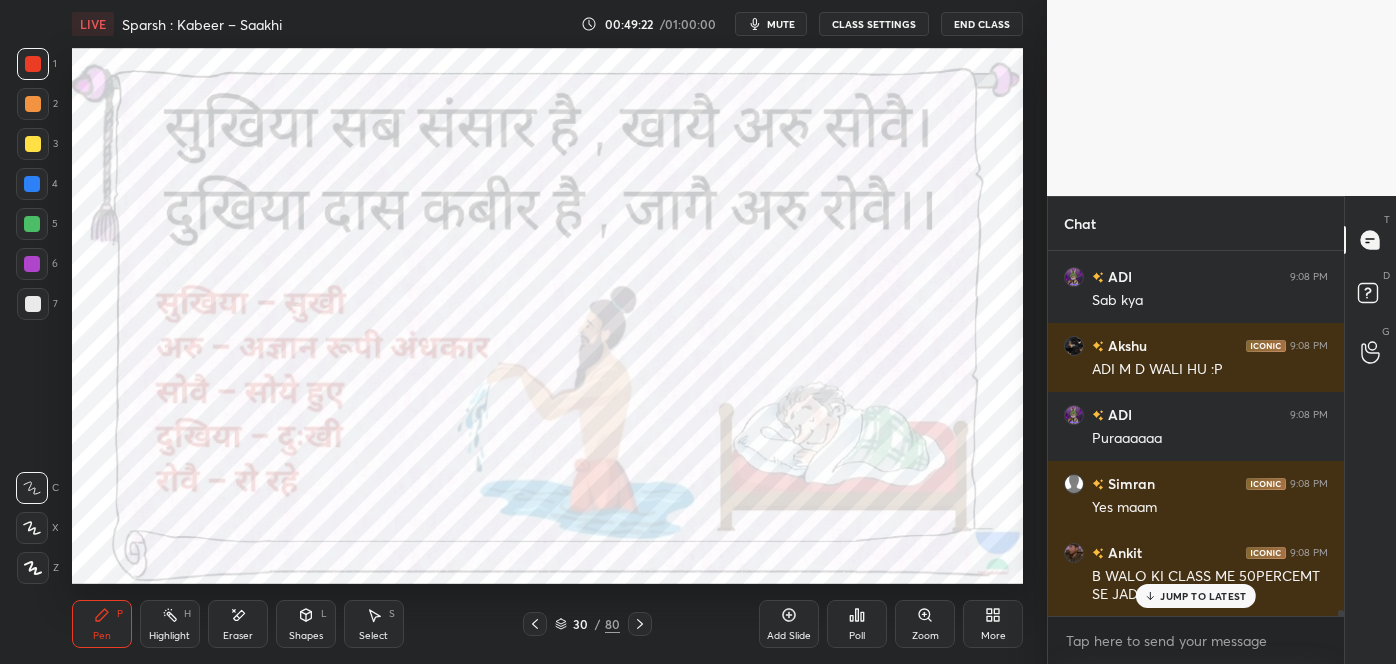 click on "JUMP TO LATEST" at bounding box center (1196, 596) 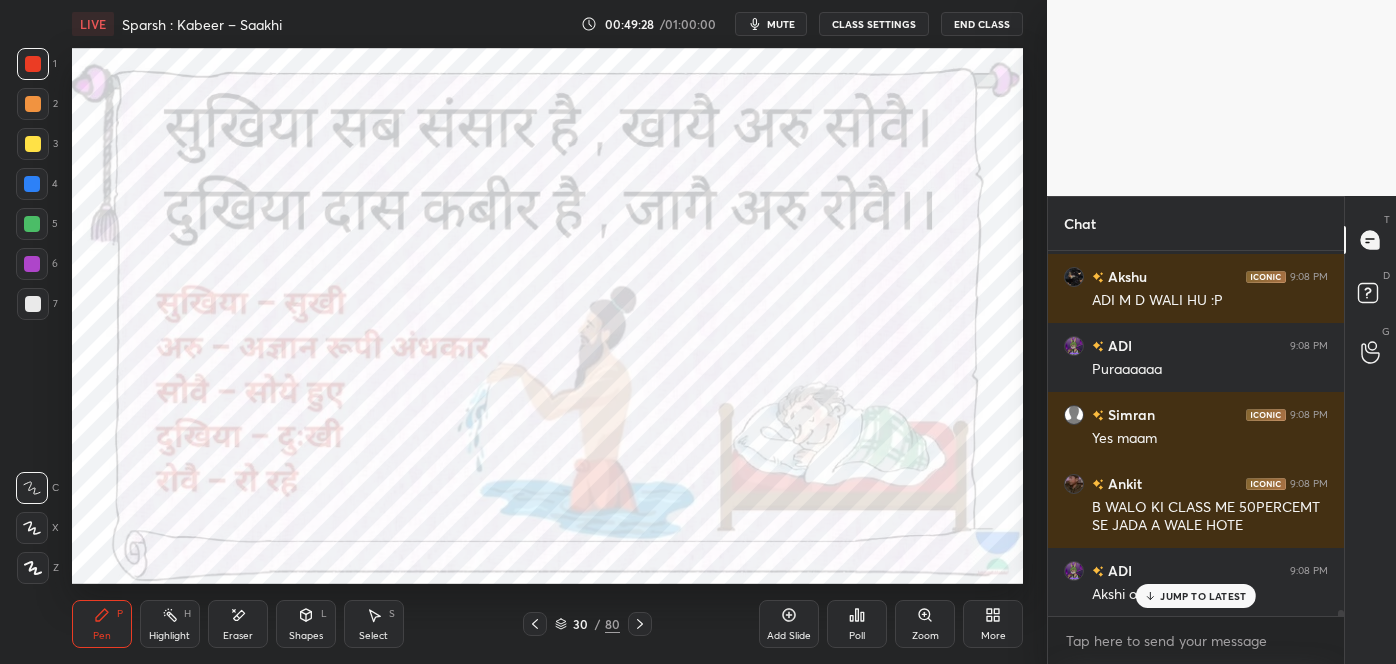 scroll, scrollTop: 23474, scrollLeft: 0, axis: vertical 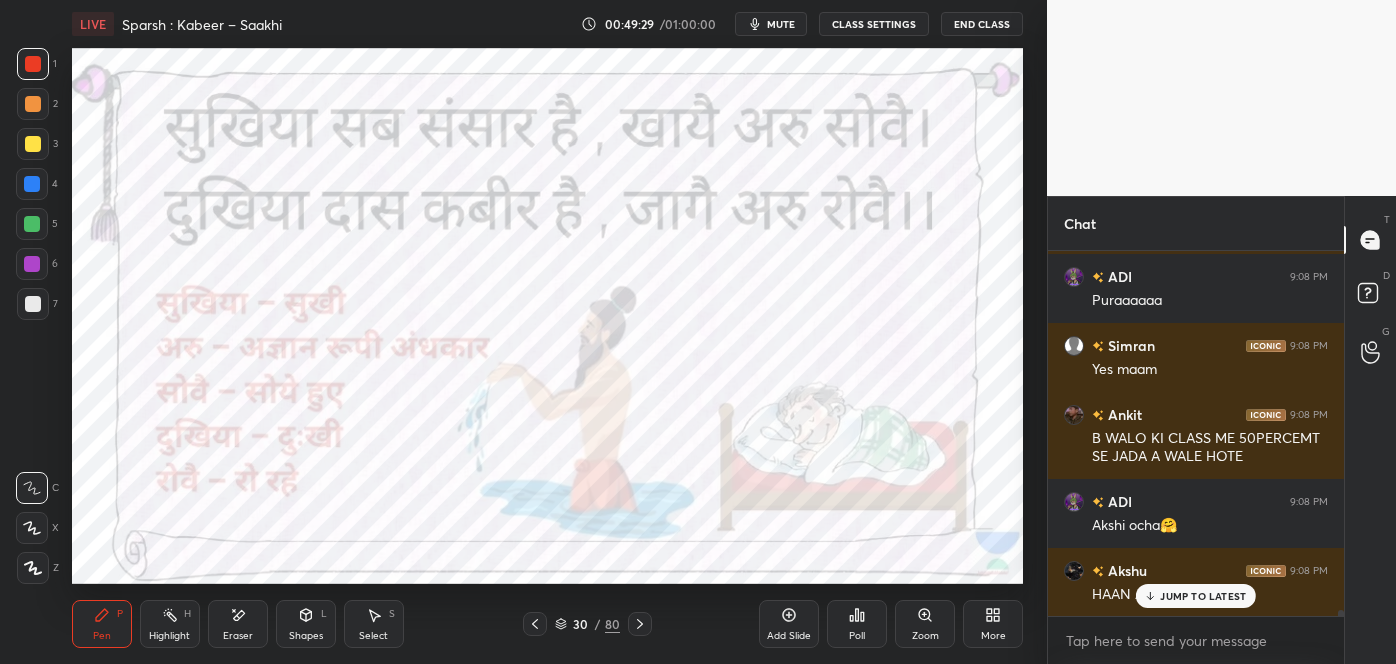 click on "JUMP TO LATEST" at bounding box center (1203, 596) 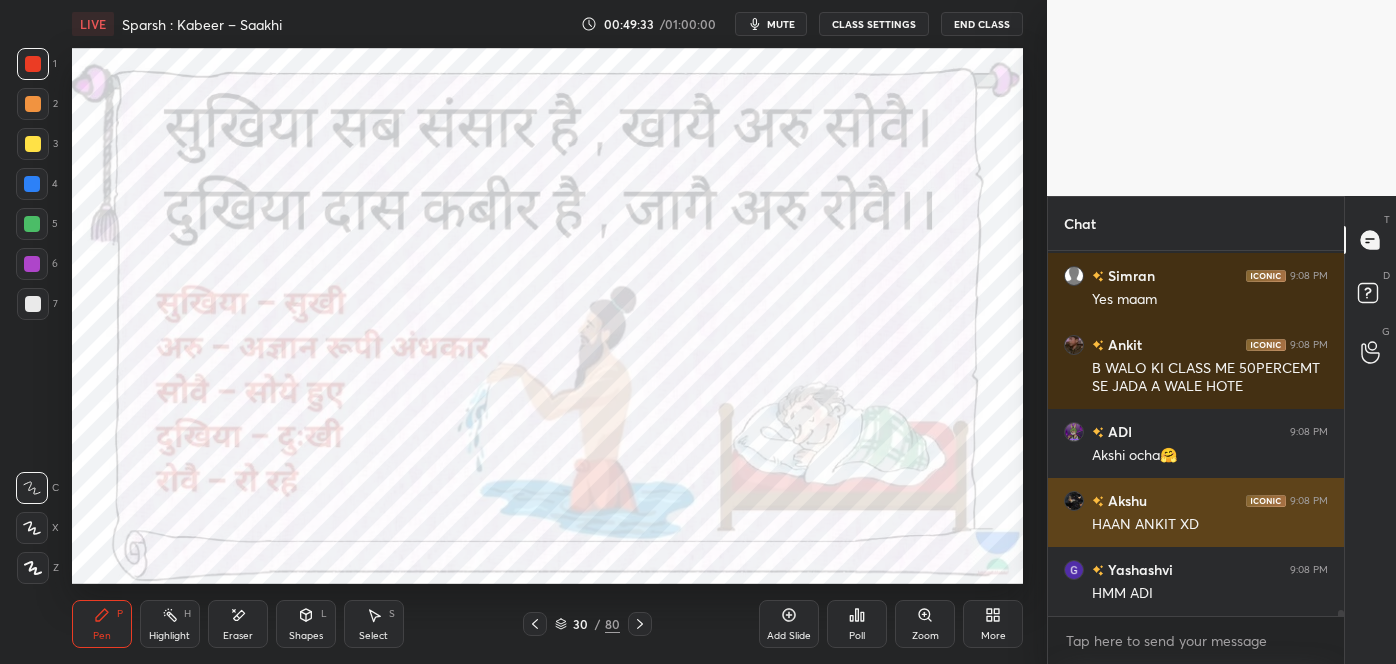 scroll, scrollTop: 23563, scrollLeft: 0, axis: vertical 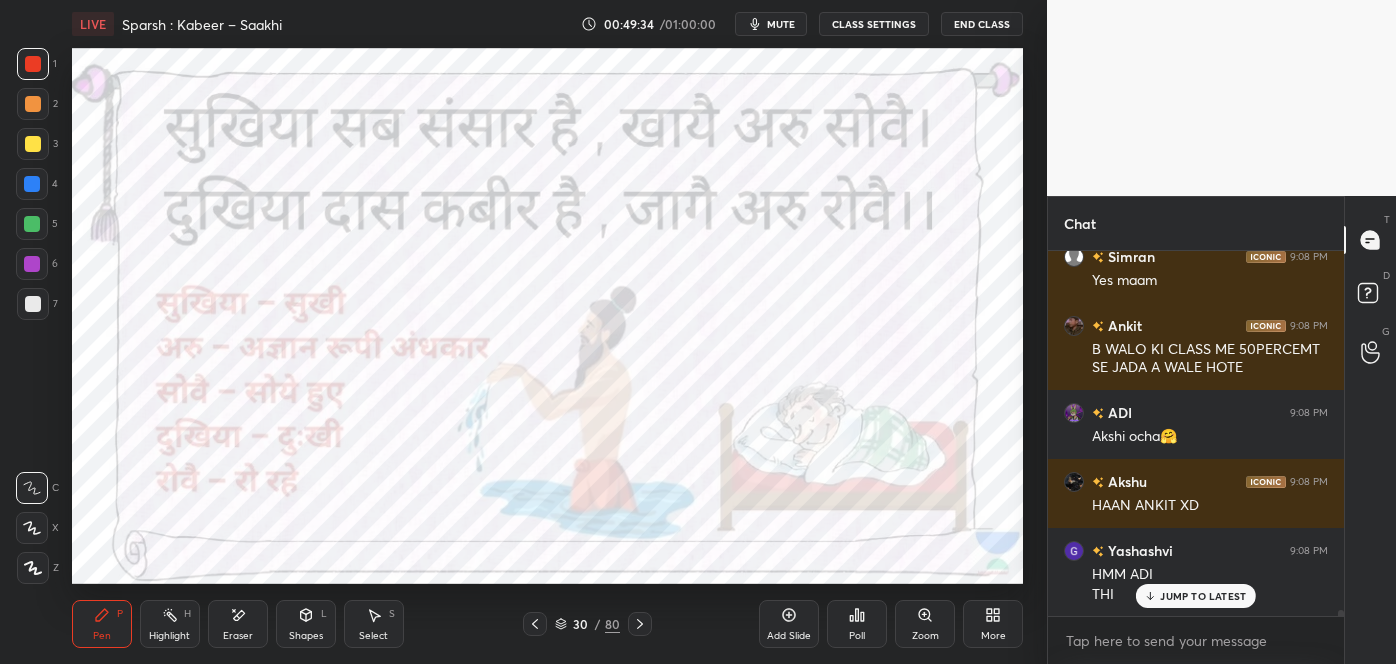 click on "JUMP TO LATEST" at bounding box center [1203, 596] 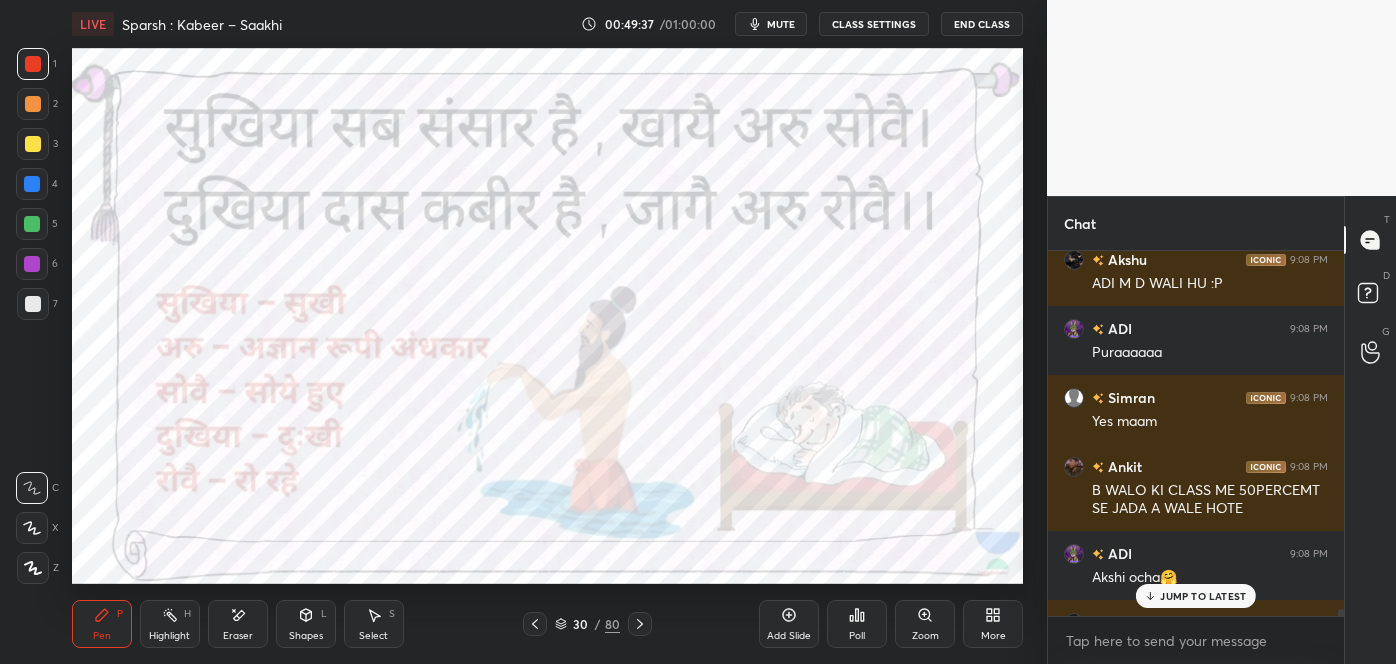 scroll, scrollTop: 23381, scrollLeft: 0, axis: vertical 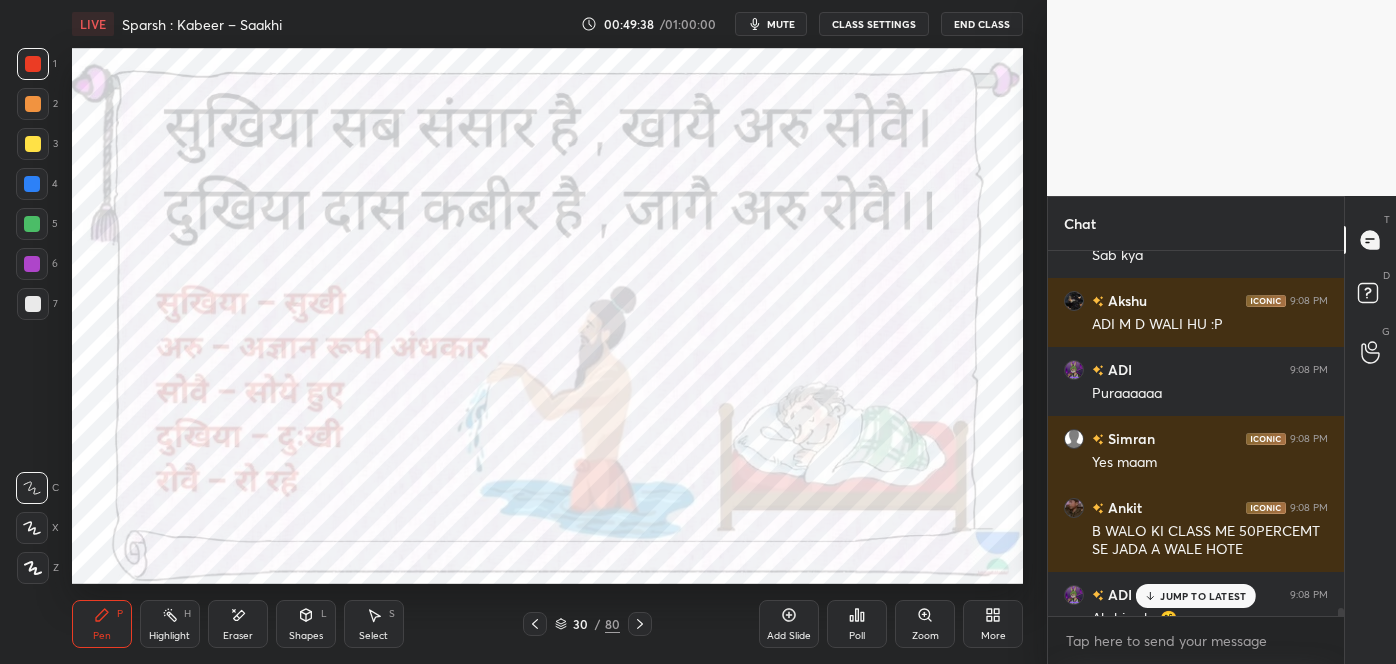 click on "JUMP TO LATEST" at bounding box center [1203, 596] 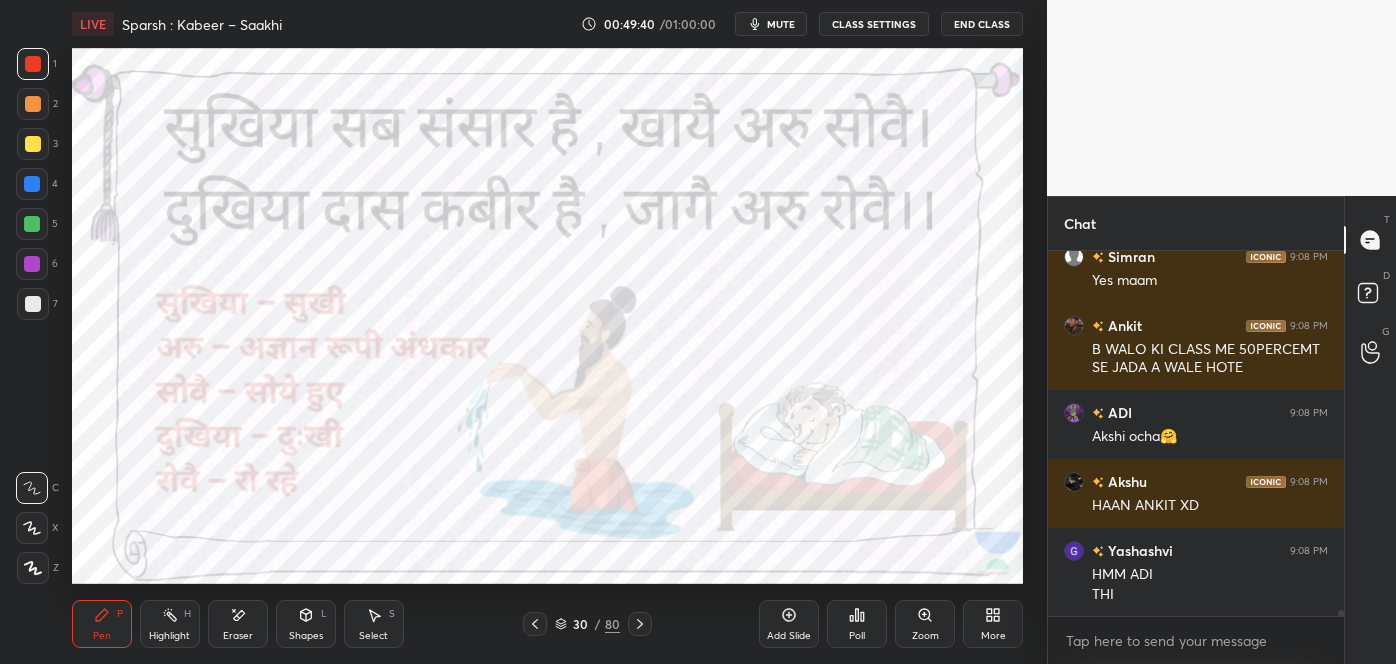 scroll, scrollTop: 23632, scrollLeft: 0, axis: vertical 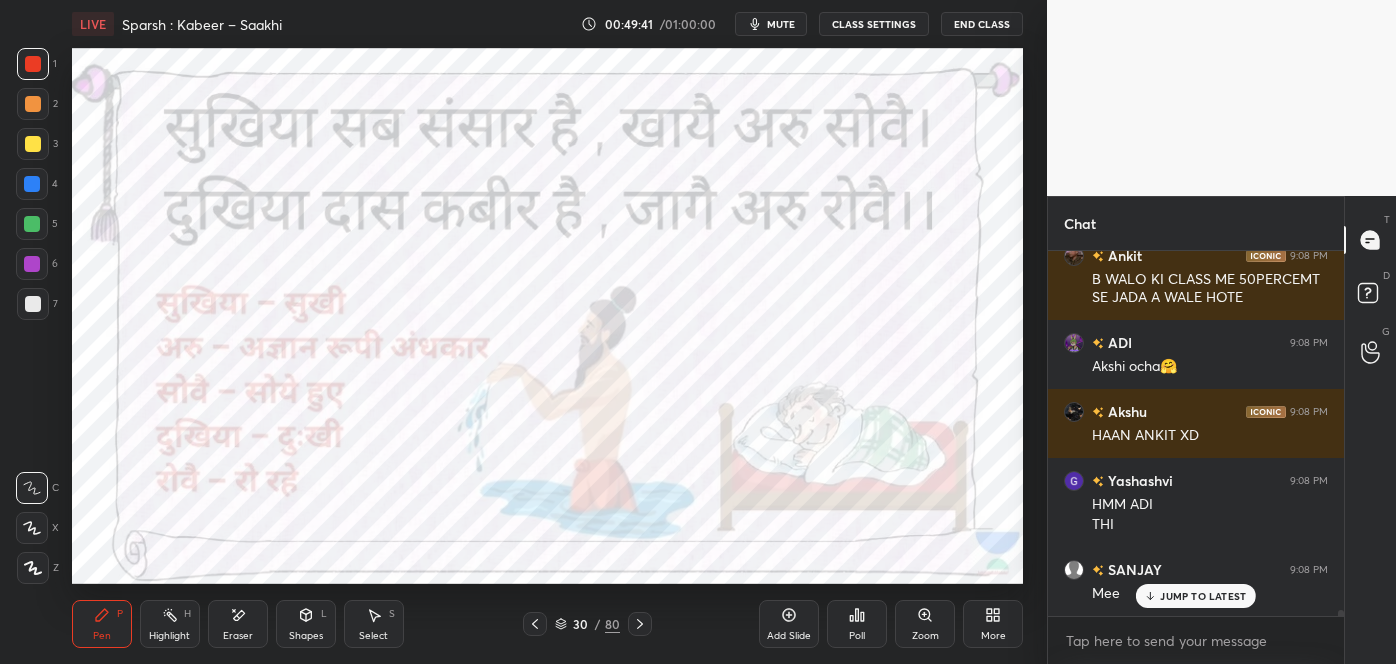 click on "SANJAY 9:07 PM Meee KANAK  joined Ankit 9:08 PM AKSHU A Akshu 9:08 PM OK ADI 9:08 PM A wala kon kon h yaha SANJAY 9:08 PM Meee ADI 9:08 PM Sab kya Akshu 9:08 PM ADI M D WALI HU :P ADI 9:08 PM Puraaaaaa Simran 9:08 PM Yes maam Ankit 9:08 PM B WALO KI CLASS ME 50PERCEMT SE JADA A WALE HOTE ADI 9:08 PM Akshi ocha🤗 Akshu 9:08 PM HAAN ANKIT XD Yashashvi 9:08 PM HMM ADI THI SANJAY 9:08 PM Mee" at bounding box center [1196, 433] 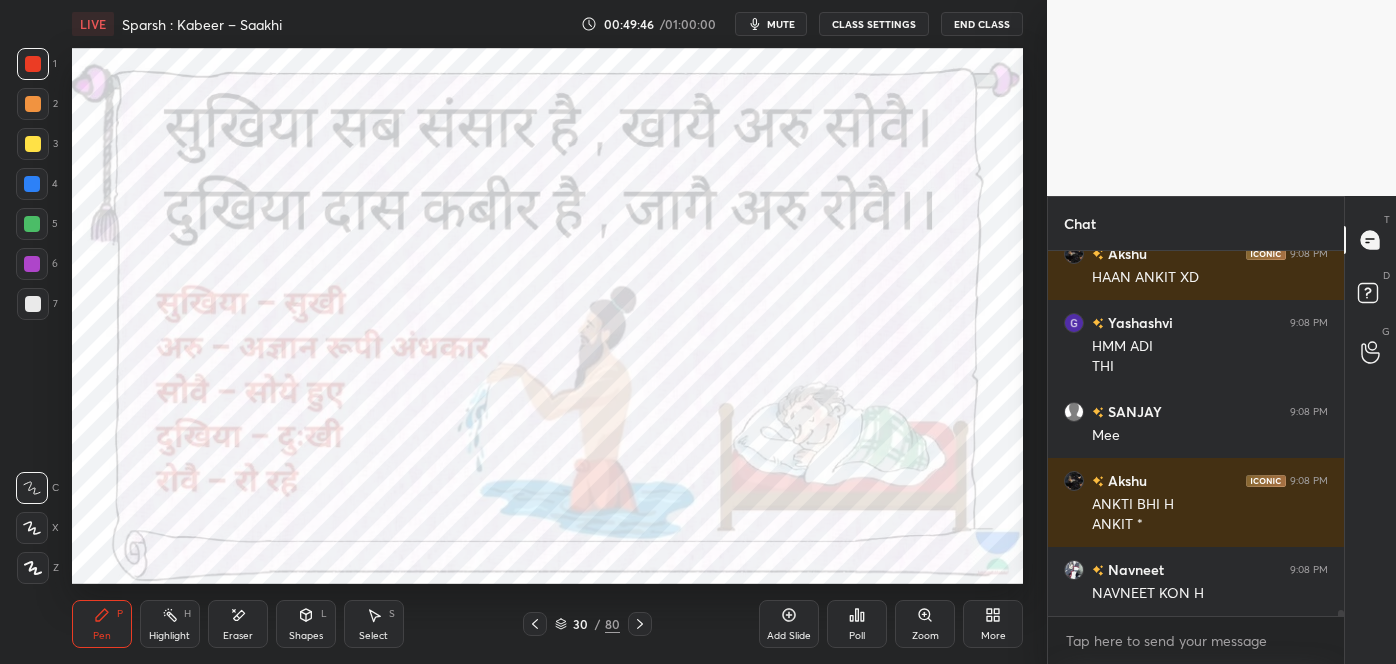 scroll, scrollTop: 23859, scrollLeft: 0, axis: vertical 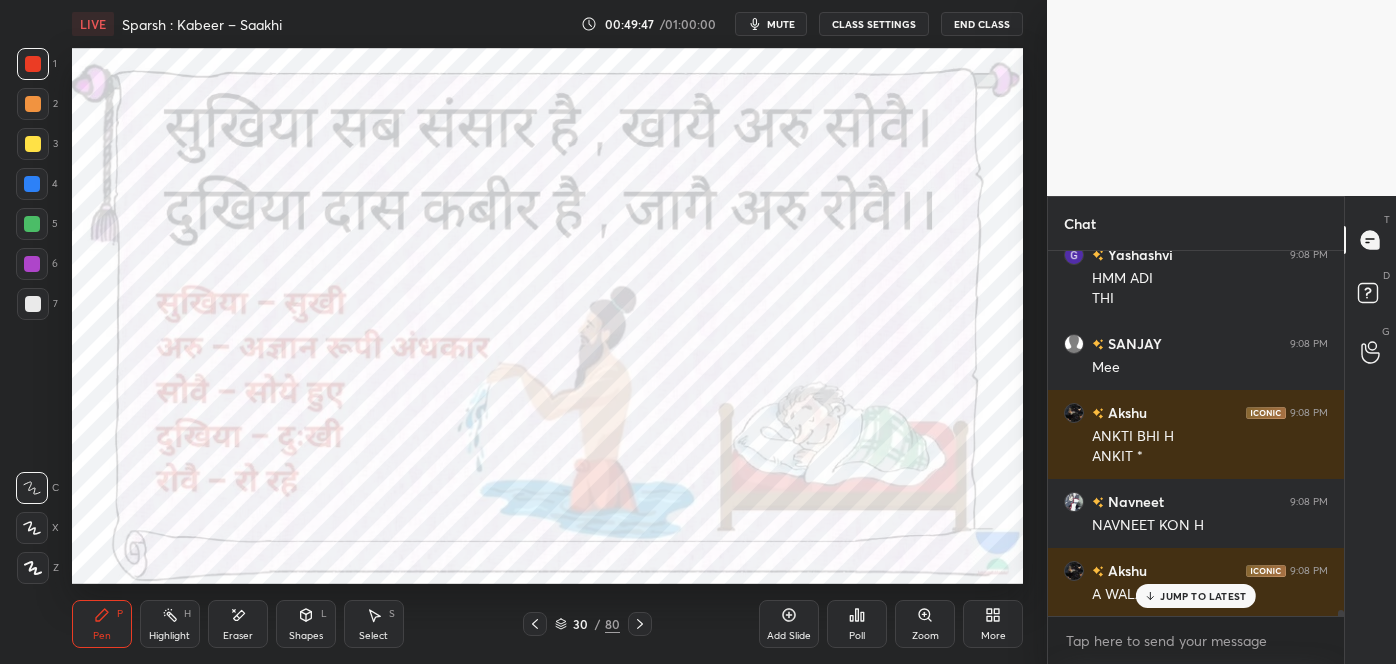 click on "JUMP TO LATEST" at bounding box center [1203, 596] 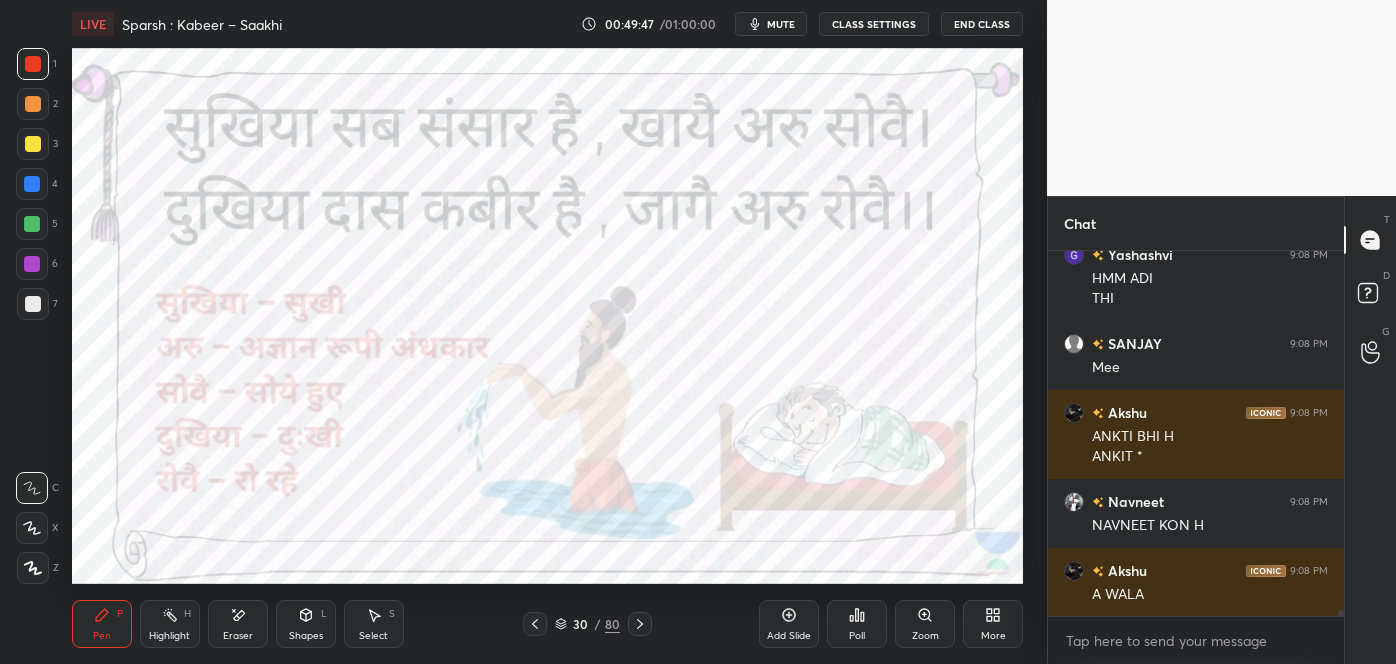 scroll, scrollTop: 23928, scrollLeft: 0, axis: vertical 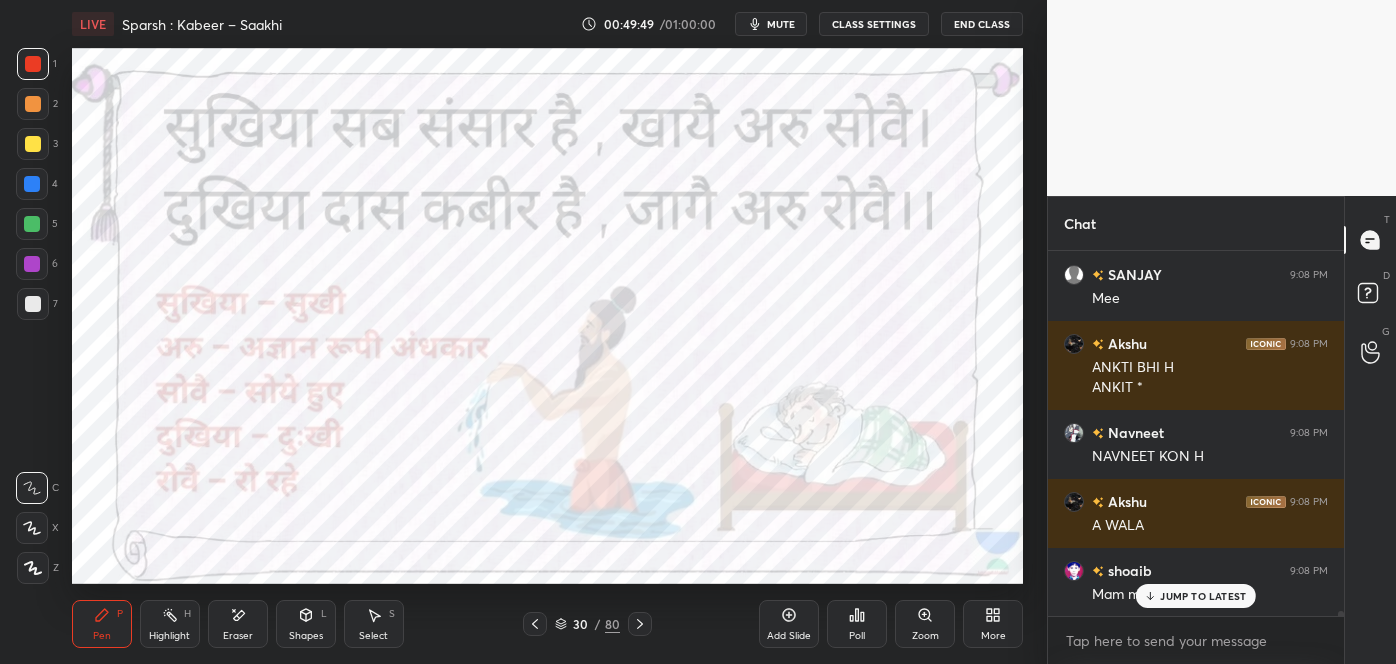 click on "JUMP TO LATEST" at bounding box center (1196, 596) 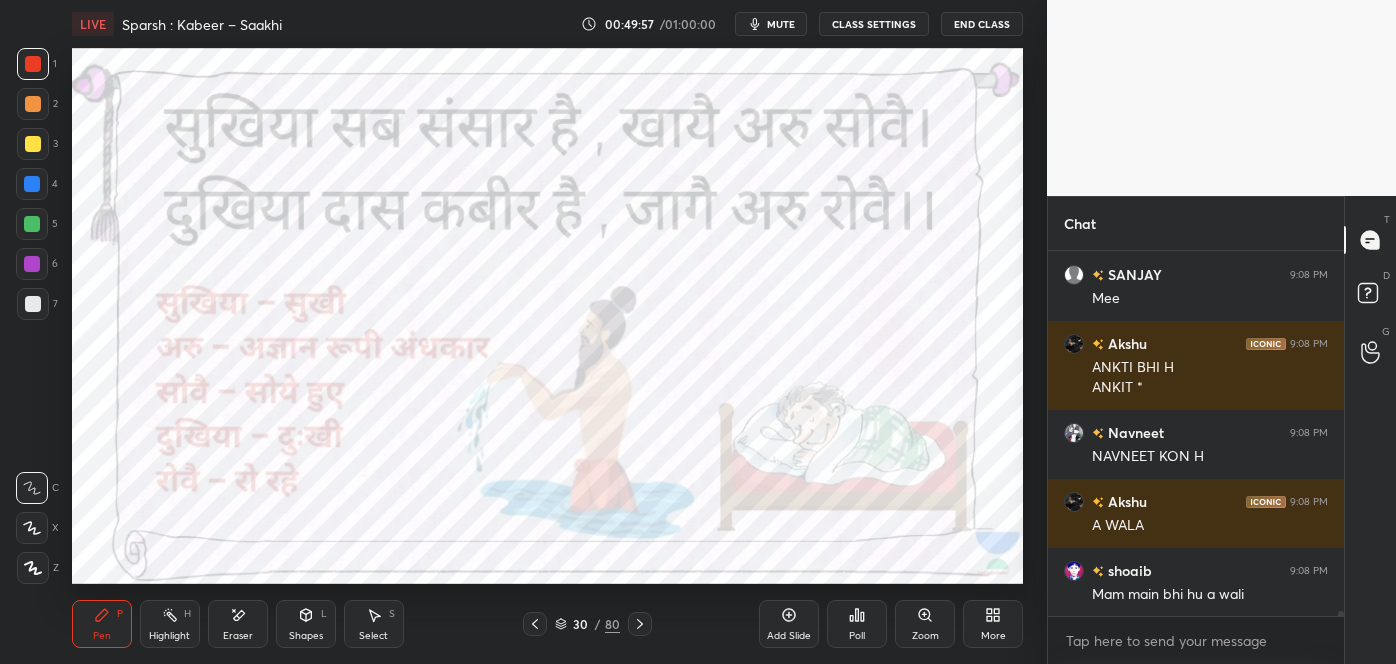 scroll, scrollTop: 23997, scrollLeft: 0, axis: vertical 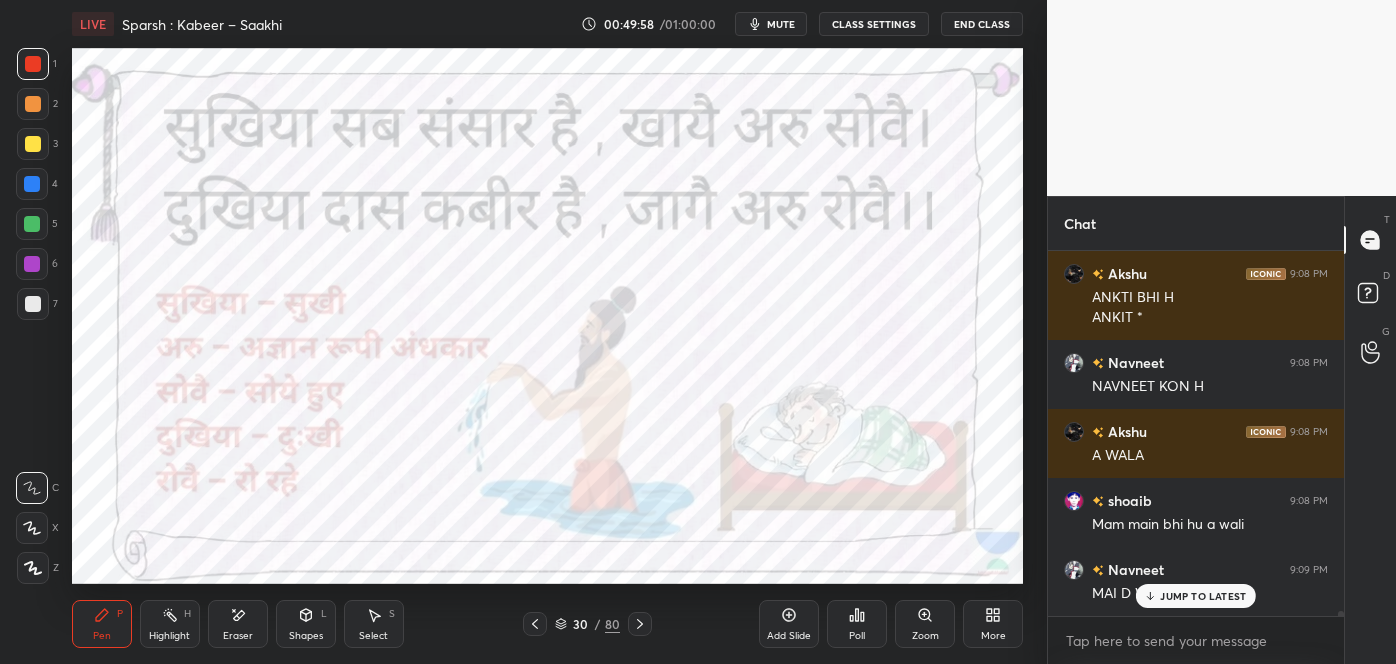 click on "ADI 9:08 PM A wala kon kon h yaha SANJAY 9:08 PM Meee ADI 9:08 PM Sab kya Akshu 9:08 PM ADI M D WALI HU :P ADI 9:08 PM Puraaaaaa Simran 9:08 PM Yes maam Ankit 9:08 PM B WALO KI CLASS ME 50PERCEMT SE JADA A WALE HOTE ADI 9:08 PM Akshi ocha🤗 Akshu 9:08 PM HAAN ANKIT XD Yashashvi 9:08 PM HMM ADI THI SANJAY 9:08 PM Mee Akshu 9:08 PM ANKTI BHI H ANKIT * Navneet 9:08 PM NAVNEET KON H Akshu 9:08 PM A WALA shoaib 9:08 PM Mam main bhi hu a wali Navneet 9:09 PM MAI D WALA JUMP TO LATEST" at bounding box center [1196, 433] 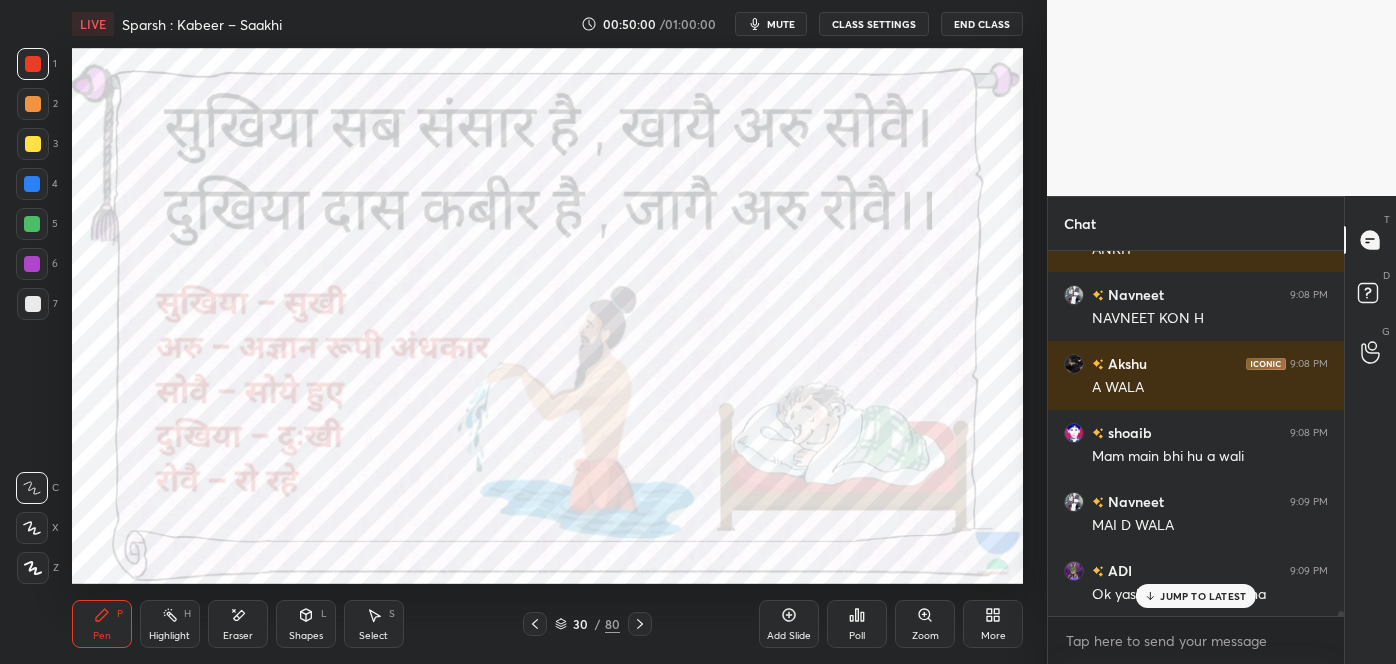 click on "JUMP TO LATEST" at bounding box center [1203, 596] 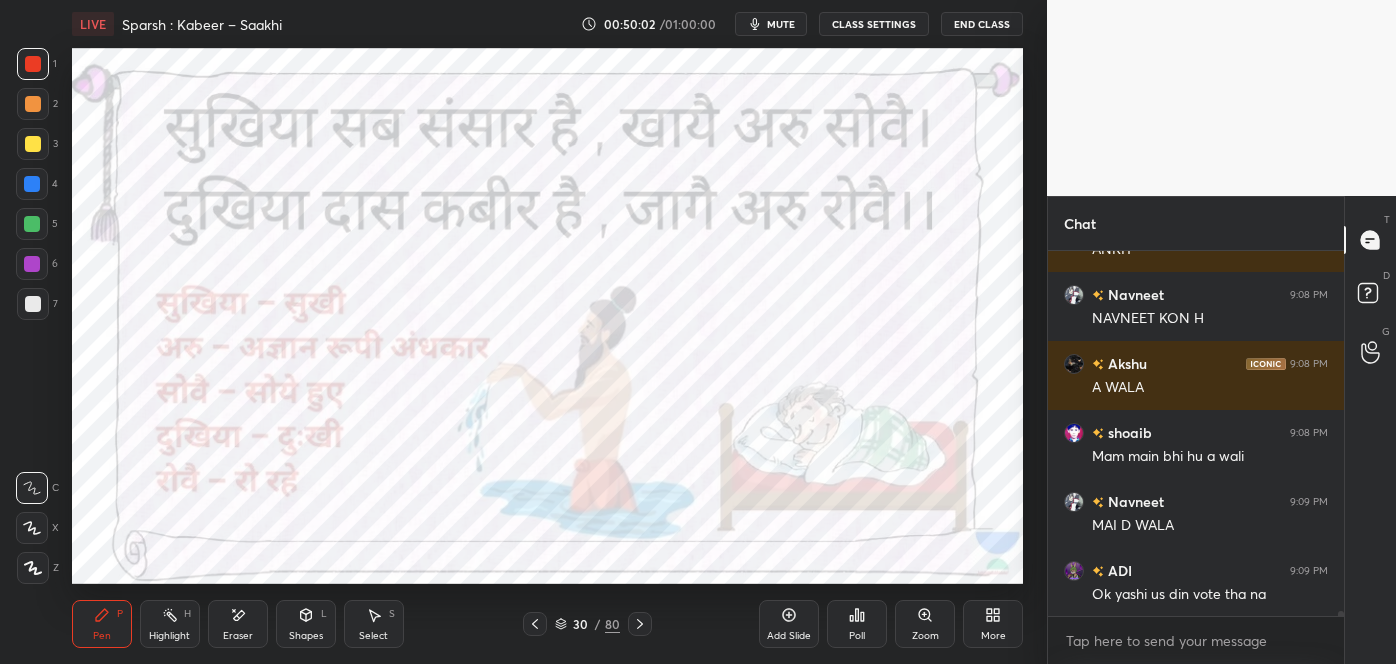 click at bounding box center (640, 624) 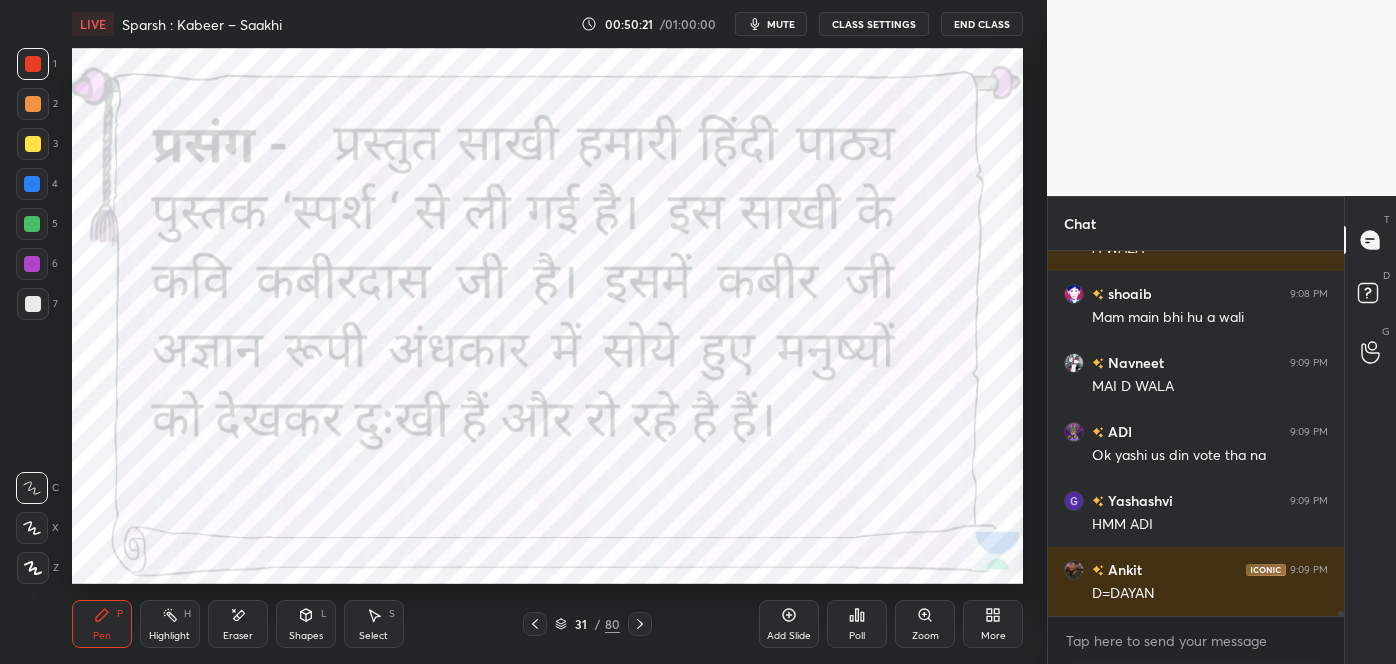 scroll, scrollTop: 24274, scrollLeft: 0, axis: vertical 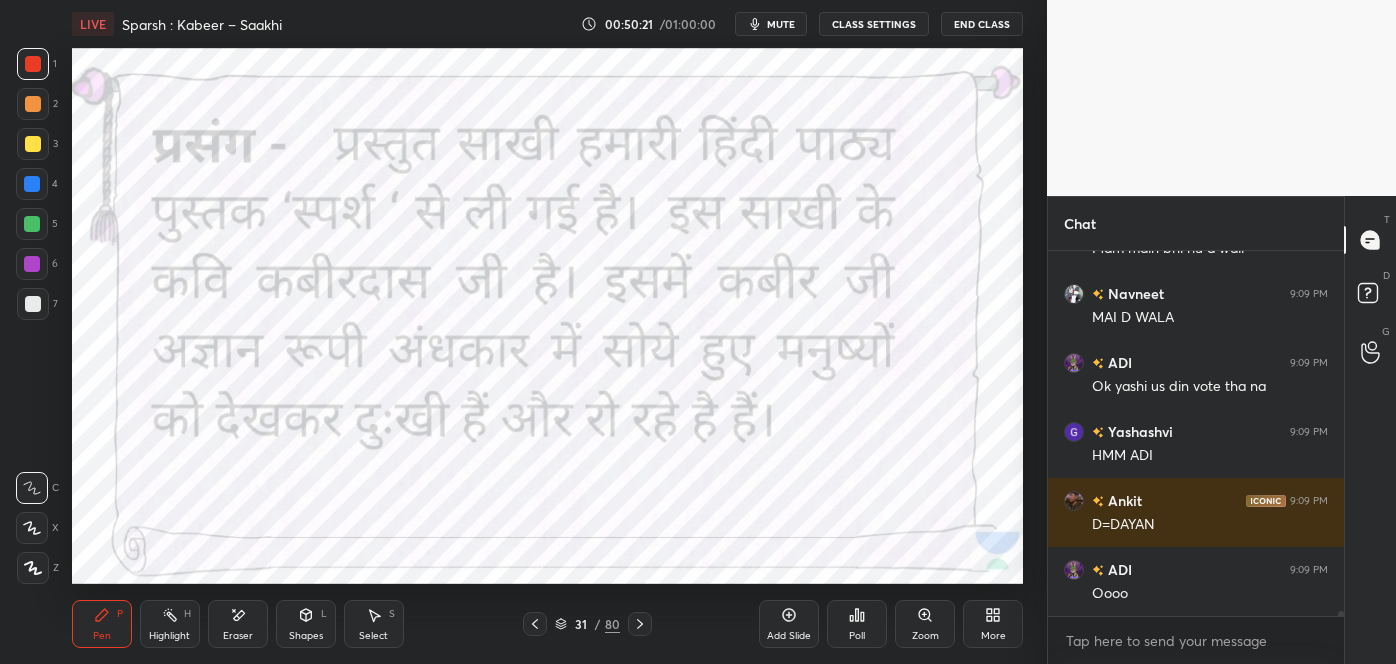 click at bounding box center (640, 624) 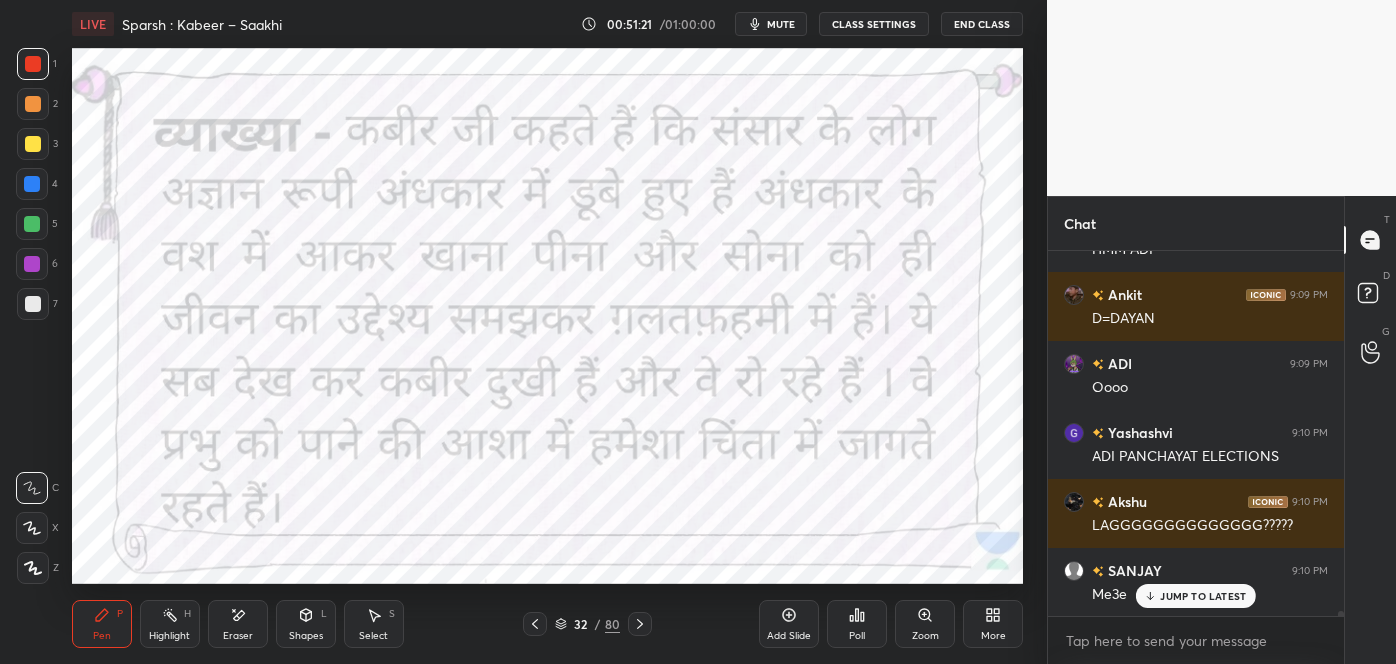 scroll, scrollTop: 24549, scrollLeft: 0, axis: vertical 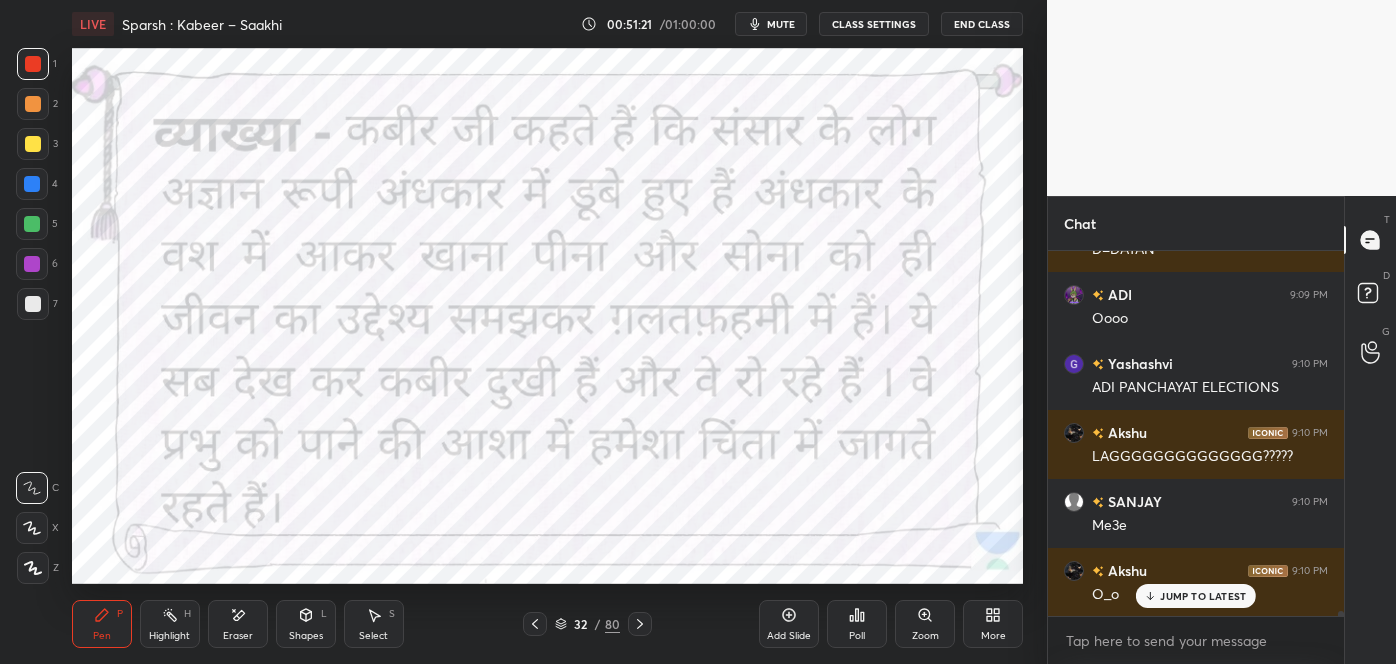 click on "JUMP TO LATEST" at bounding box center (1203, 596) 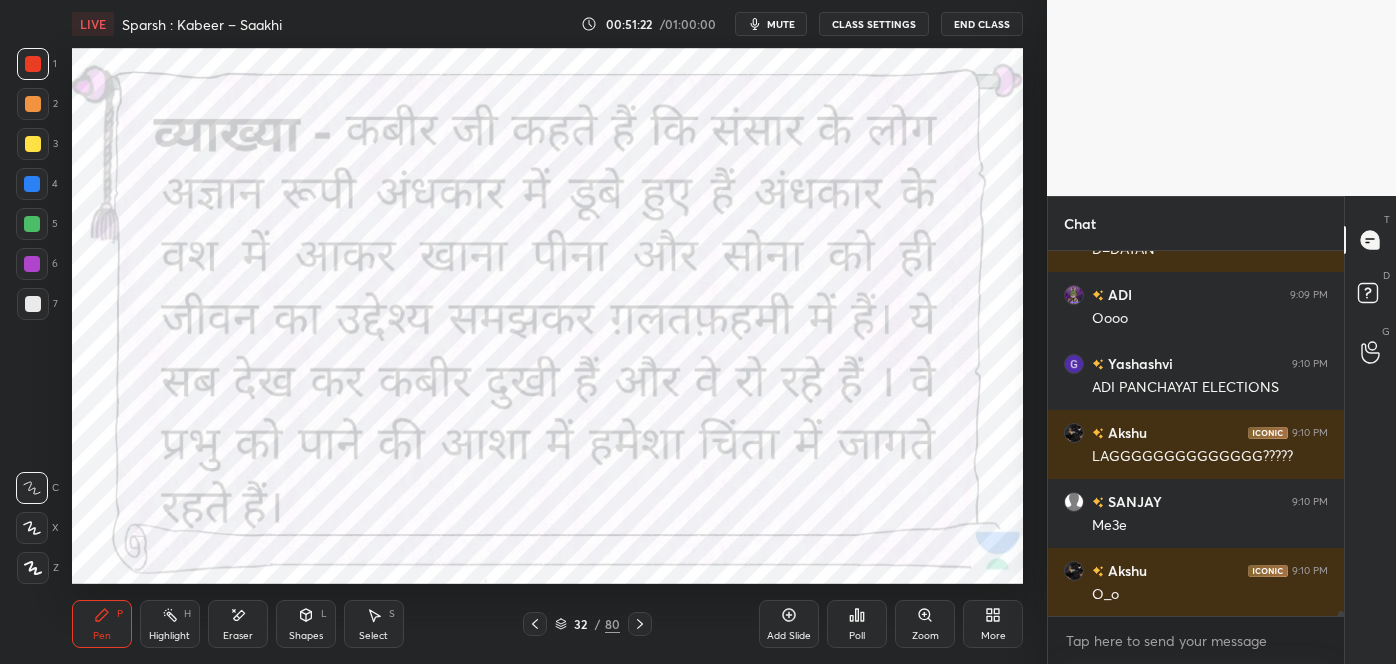 scroll, scrollTop: 24618, scrollLeft: 0, axis: vertical 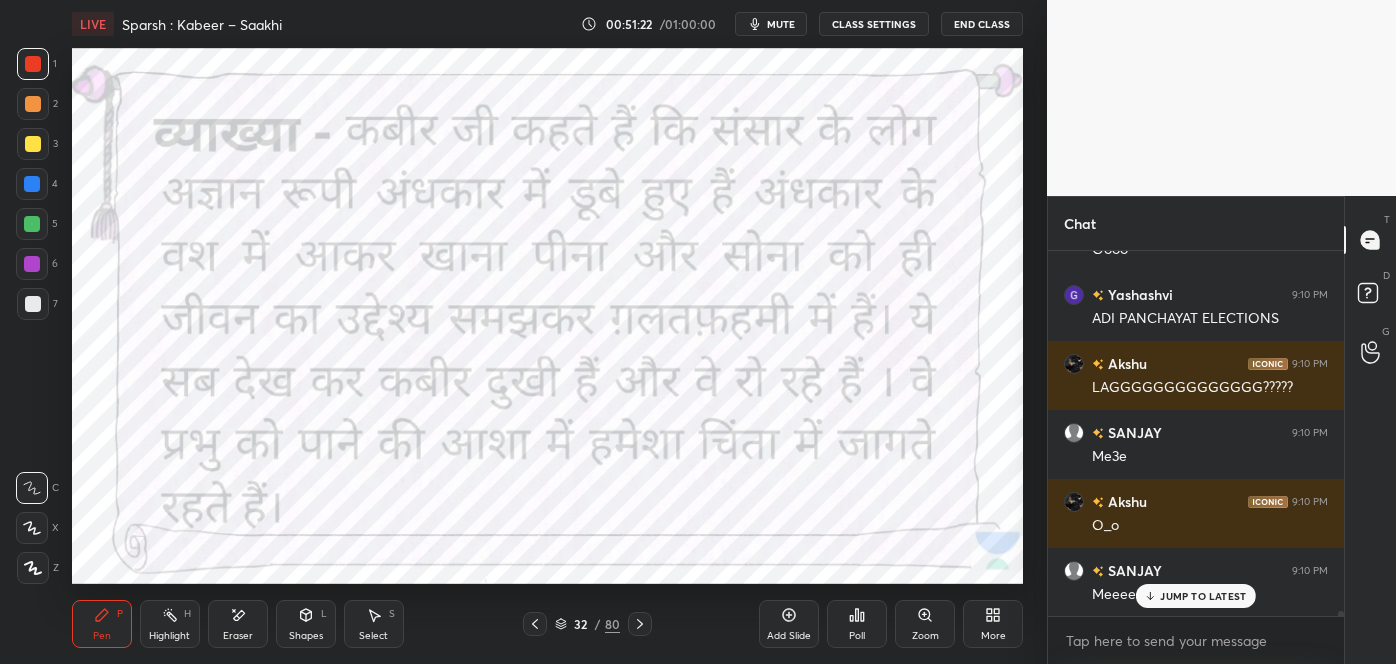 click 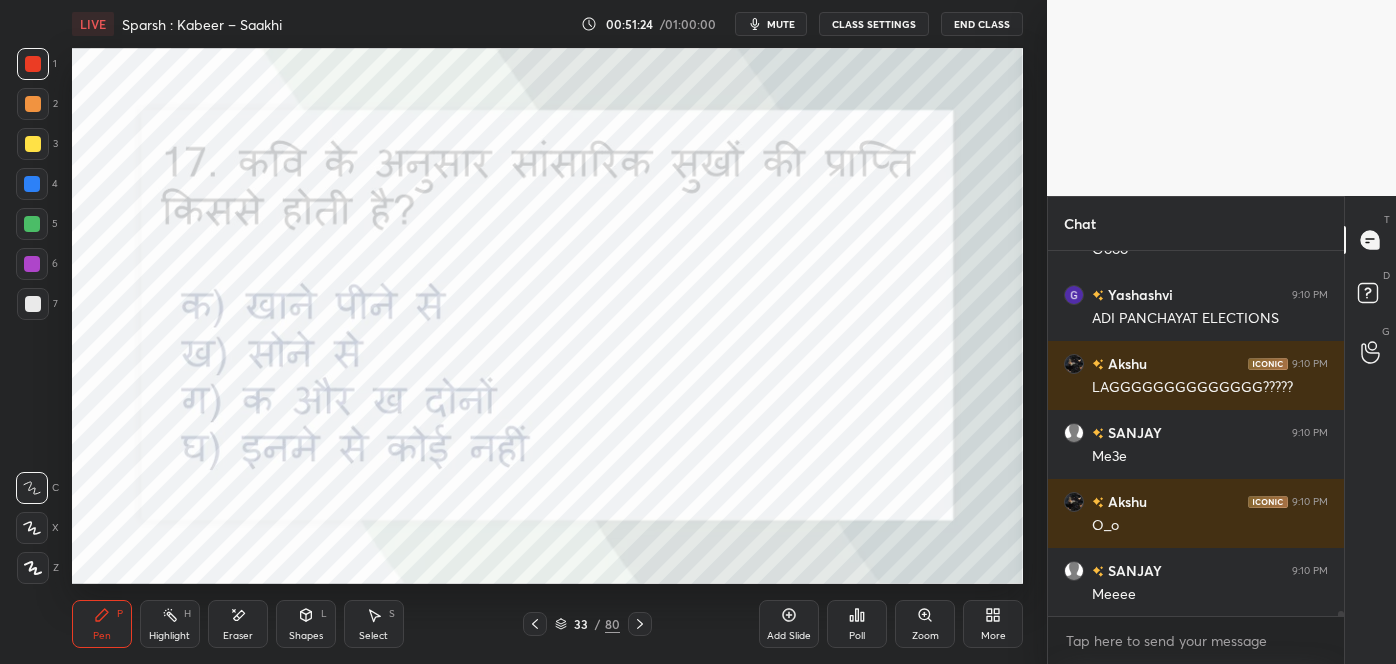 scroll, scrollTop: 24706, scrollLeft: 0, axis: vertical 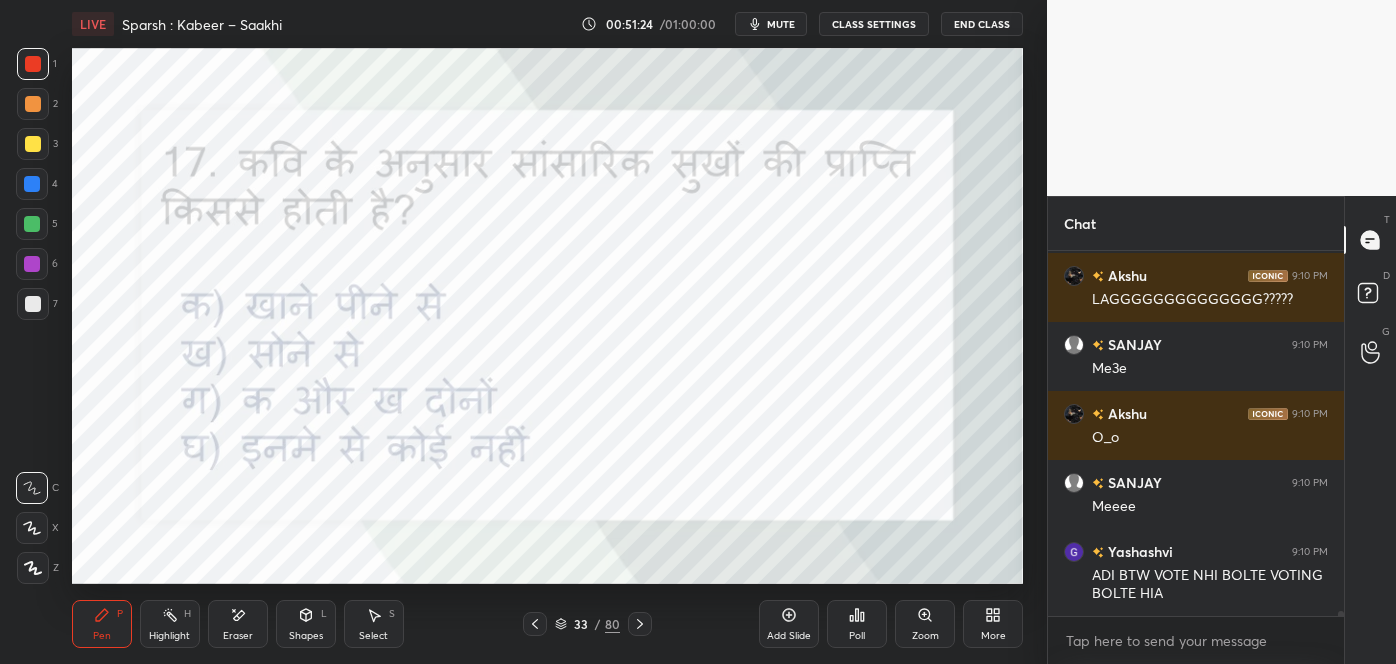click on "SANJAY 9:08 PM Mee Akshu 9:08 PM ANKTI BHI H ANKIT * Navneet 9:08 PM NAVNEET KON H Akshu 9:08 PM A WALA shoaib 9:08 PM Mam main bhi hu a wali Navneet 9:09 PM MAI D WALA ADI 9:09 PM Ok yashi us din vote tha na Yashashvi 9:09 PM HMM ADI Ankit 9:09 PM D=DAYAN ADI 9:09 PM Oooo Yashashvi 9:10 PM ADI PANCHAYAT ELECTIONS Akshu 9:10 PM LAGGGGGGGGGGGGGG????? SANJAY 9:10 PM Me3e Akshu 9:10 PM O_o SANJAY 9:10 PM Meeee Yashashvi 9:10 PM ADI BTW VOTE NHI BOLTE VOTING BOLTE HIA JUMP TO LATEST" at bounding box center (1196, 433) 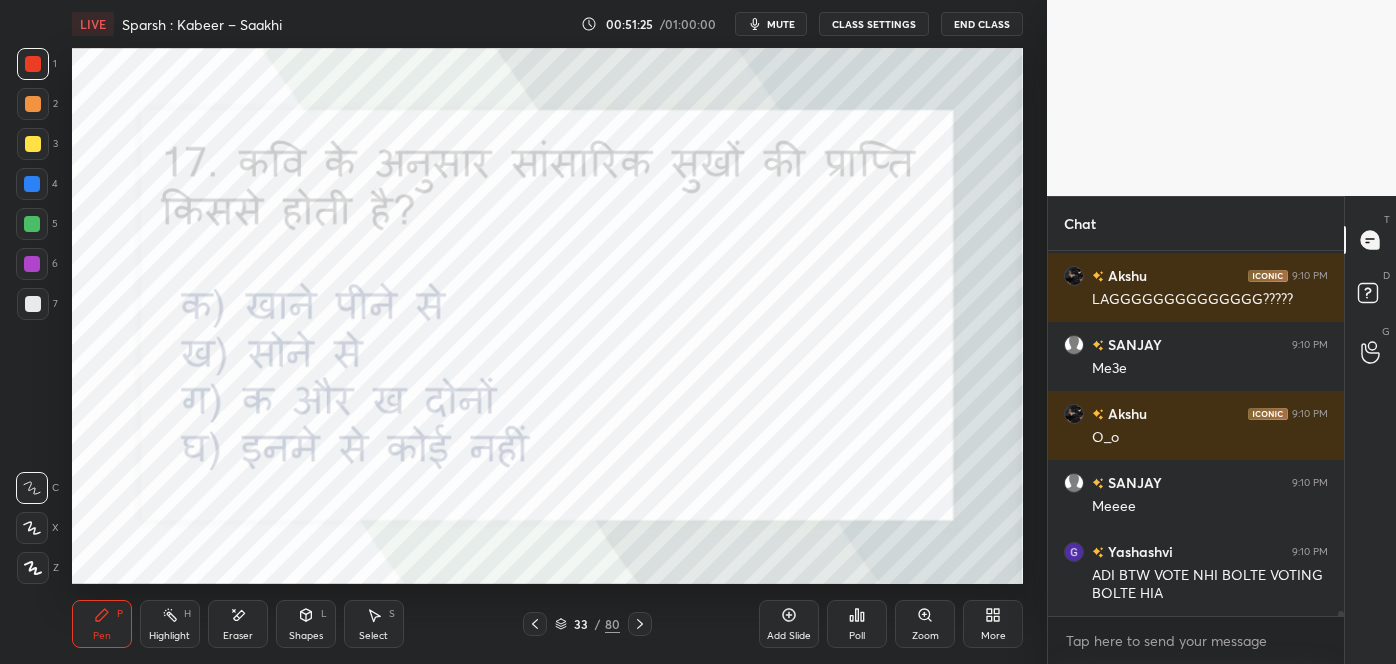 scroll, scrollTop: 24775, scrollLeft: 0, axis: vertical 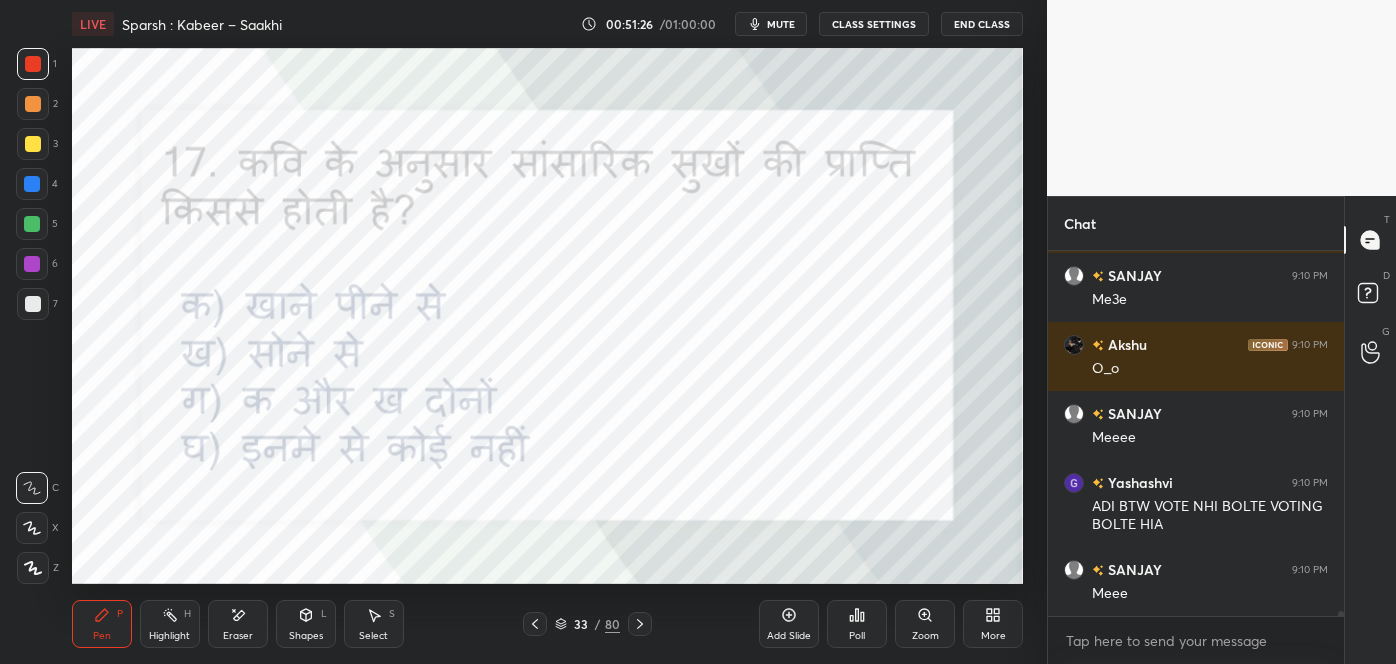 click 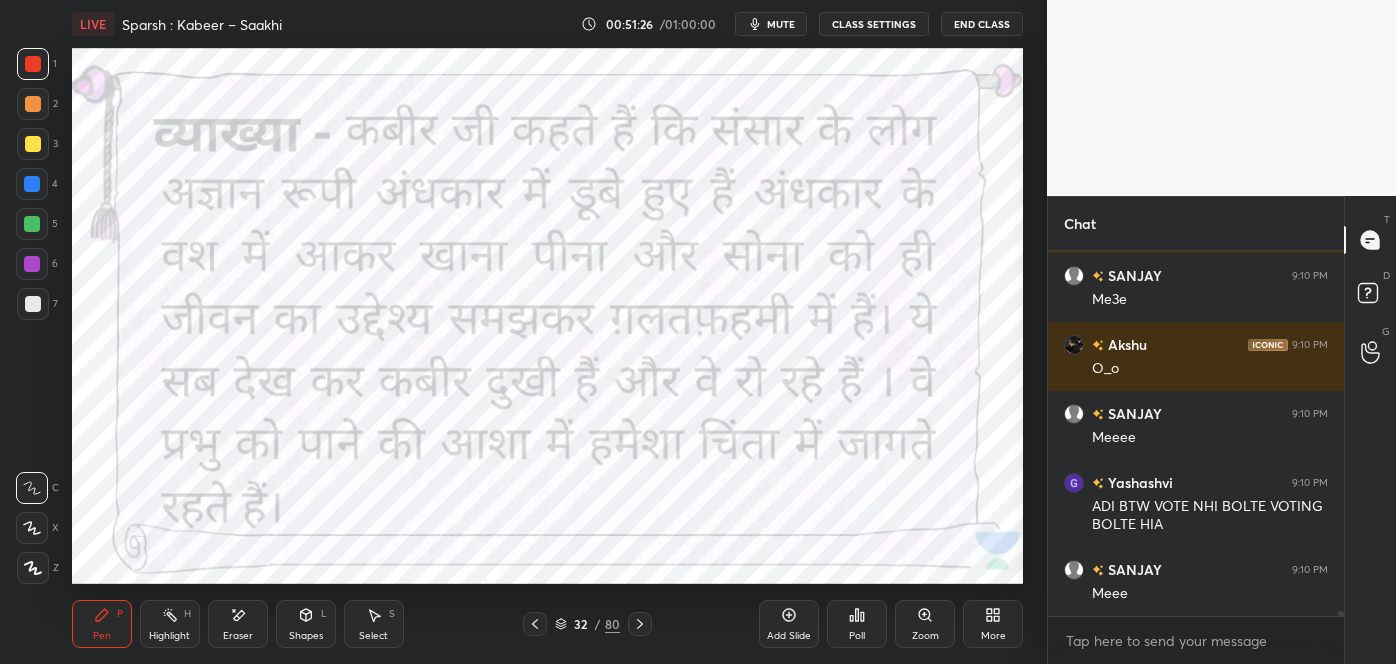 click on "32" at bounding box center (581, 624) 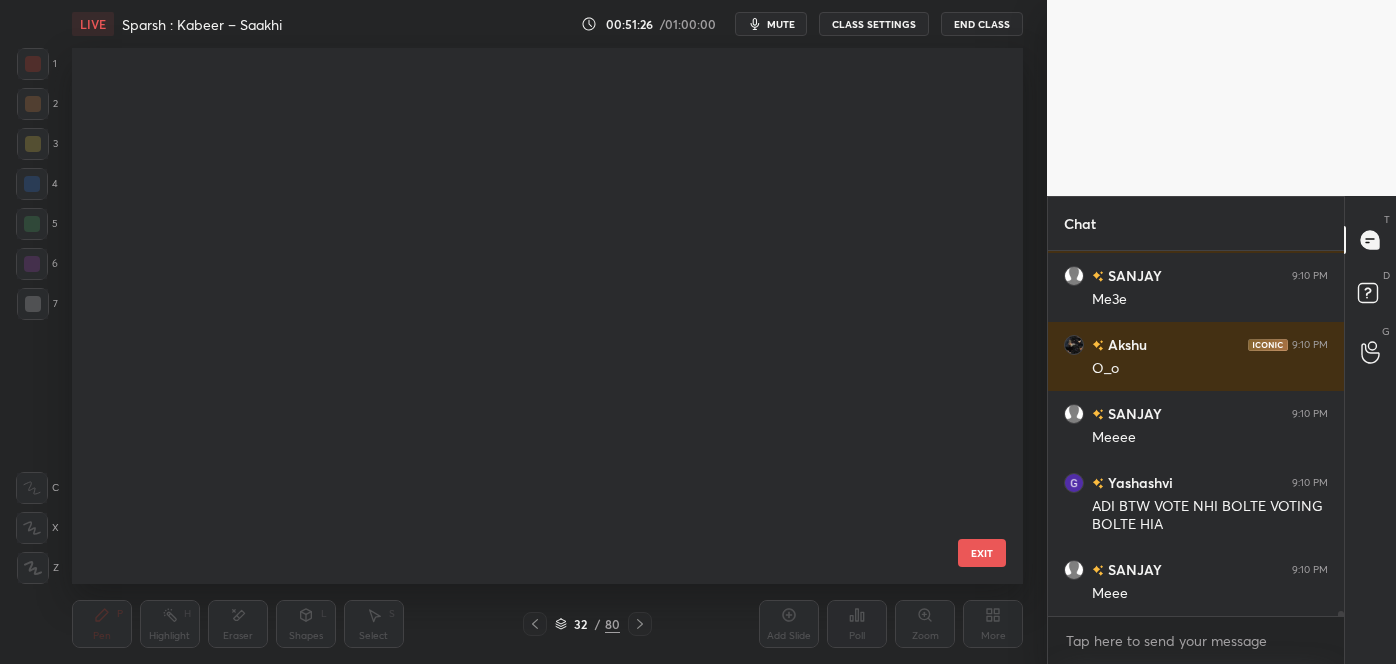 scroll, scrollTop: 1261, scrollLeft: 0, axis: vertical 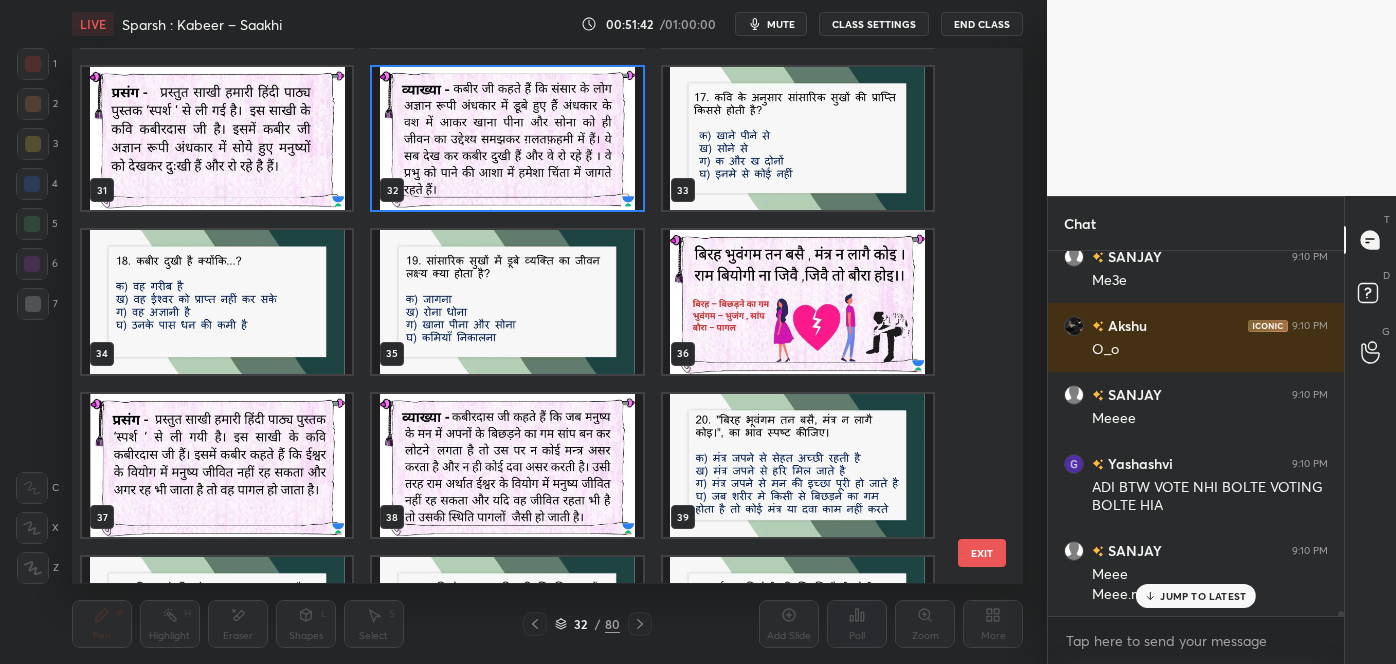 click on "EXIT" at bounding box center (982, 553) 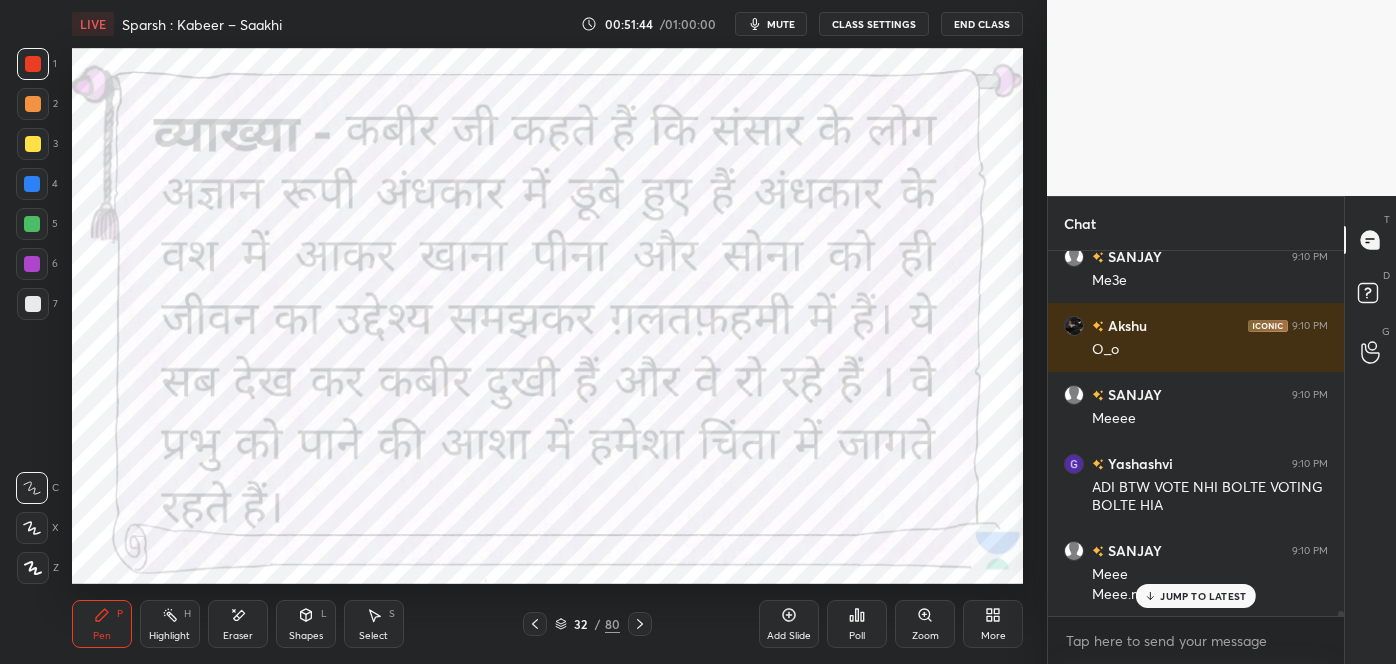 click at bounding box center (640, 624) 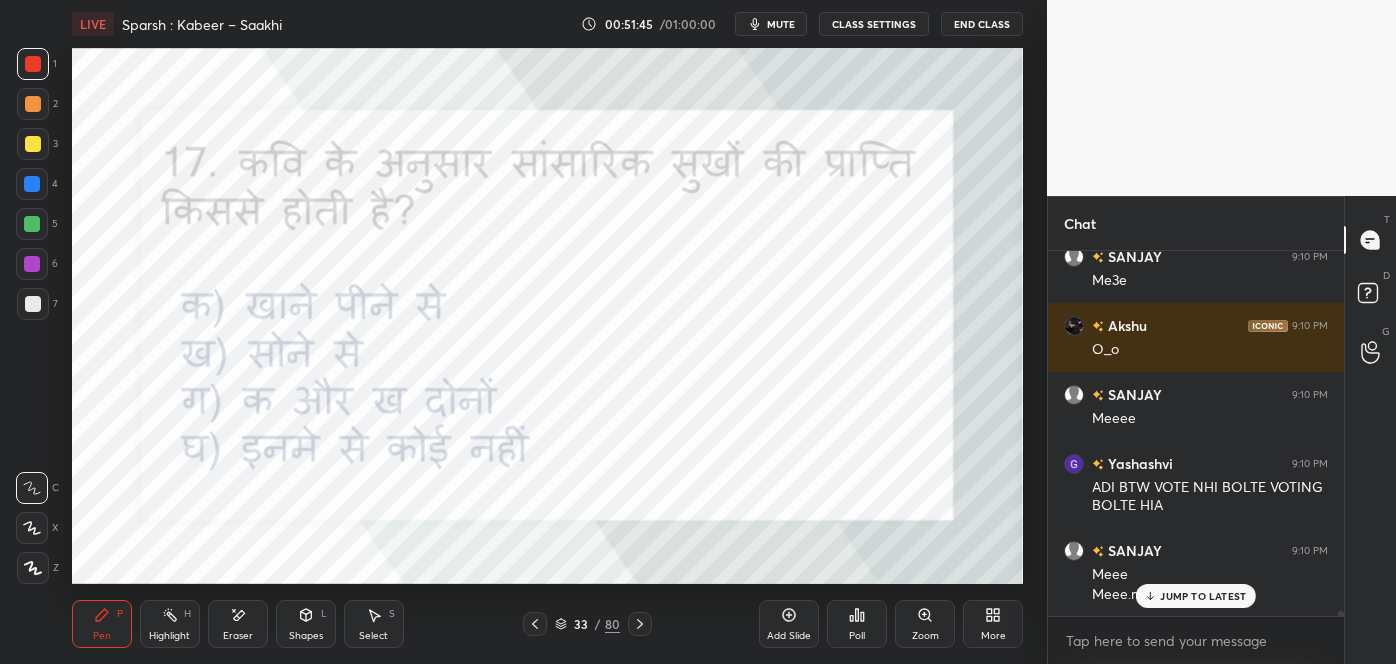click 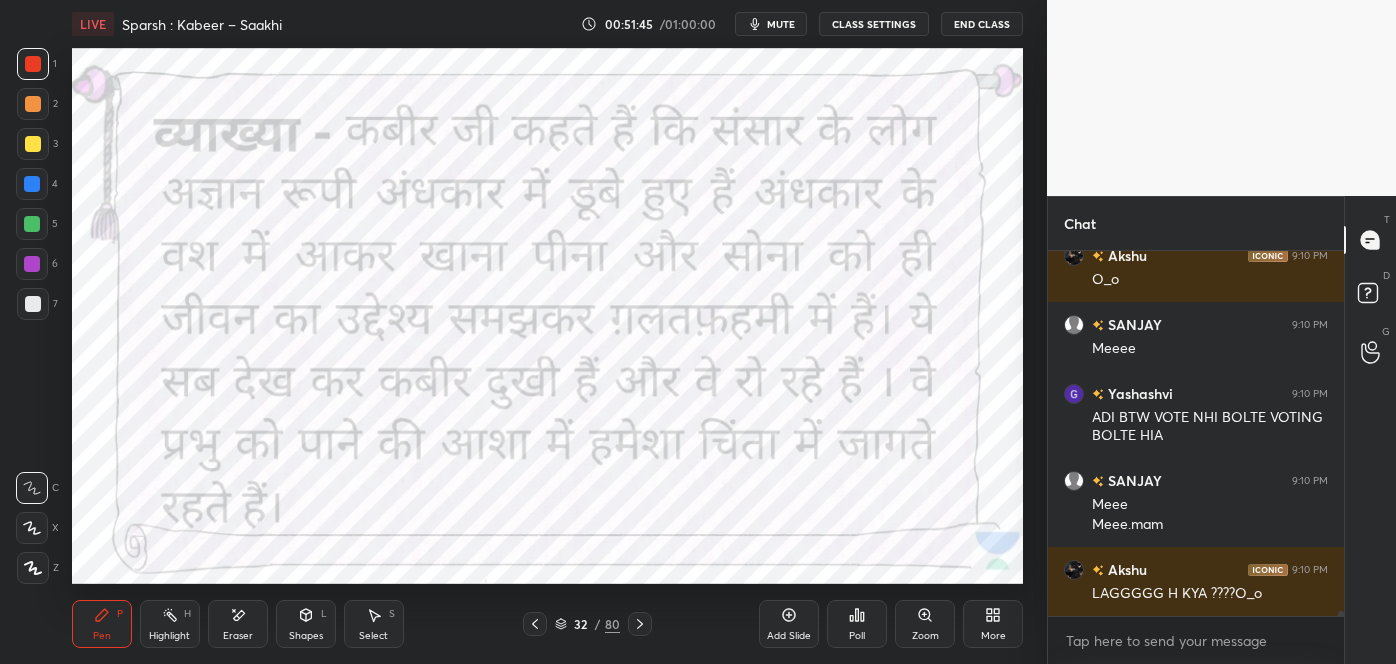 click 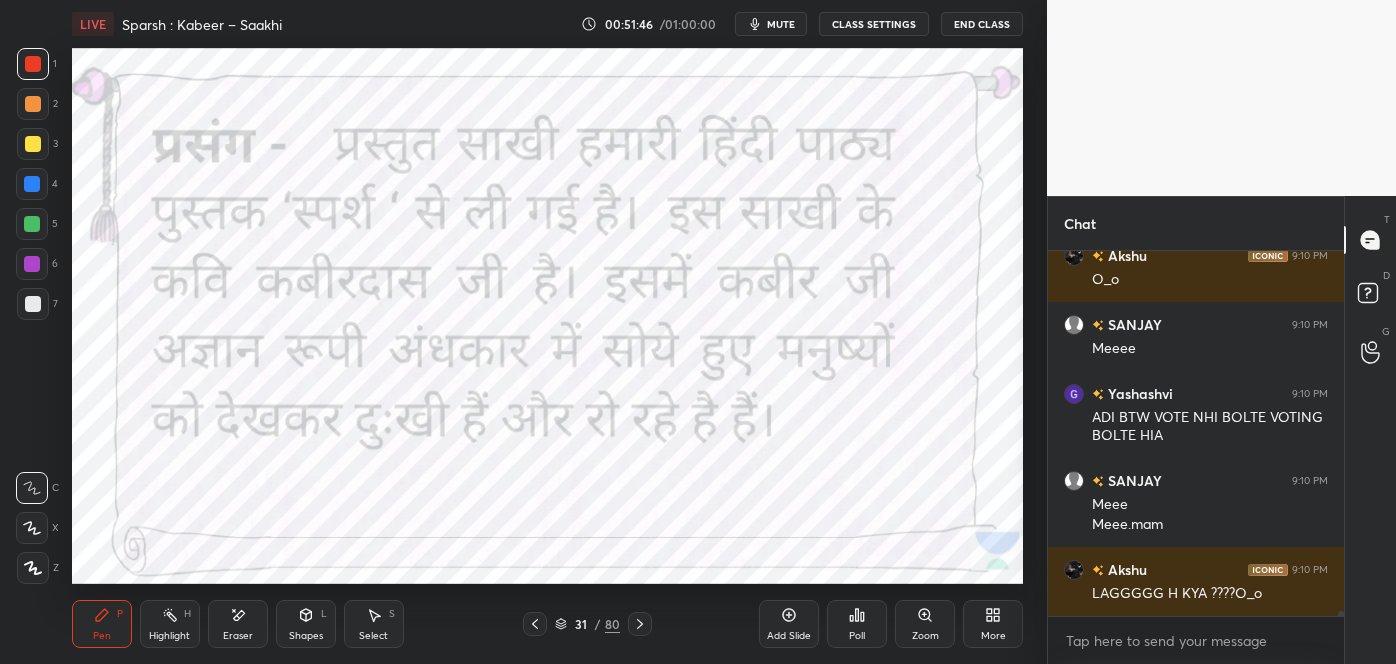 click 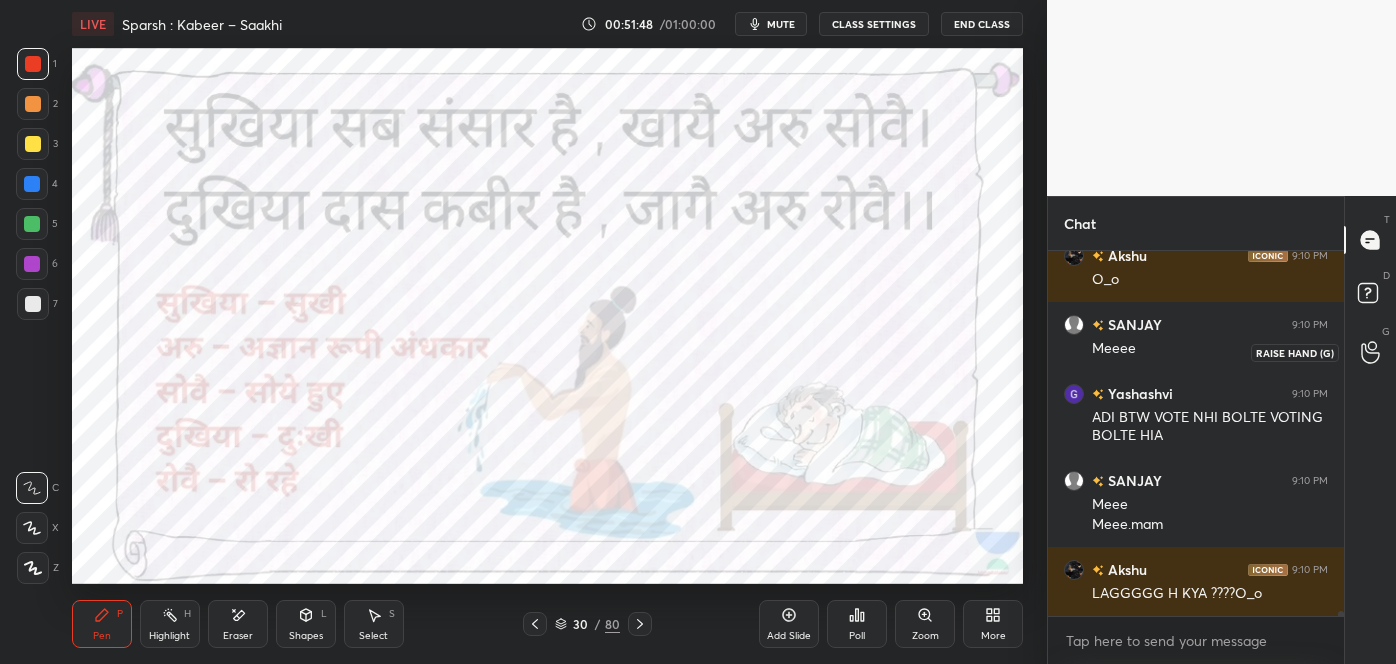 click 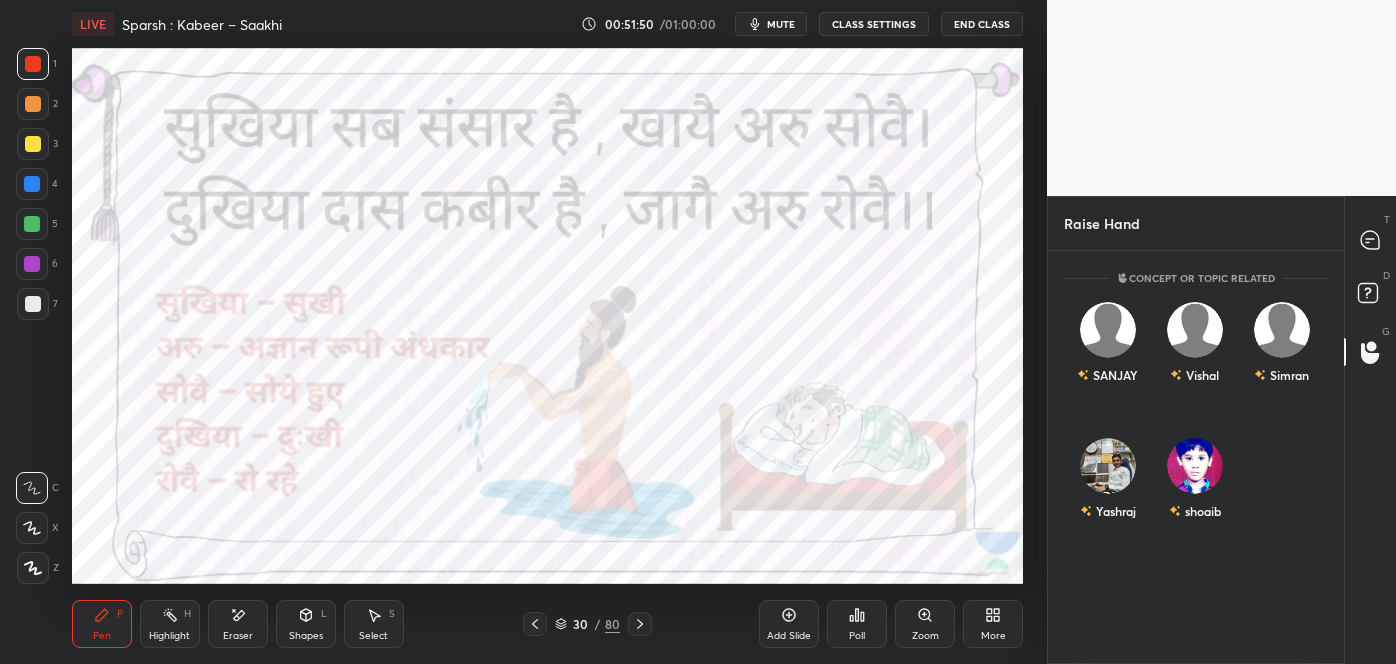 click on "D Doubts (D)" at bounding box center [1370, 296] 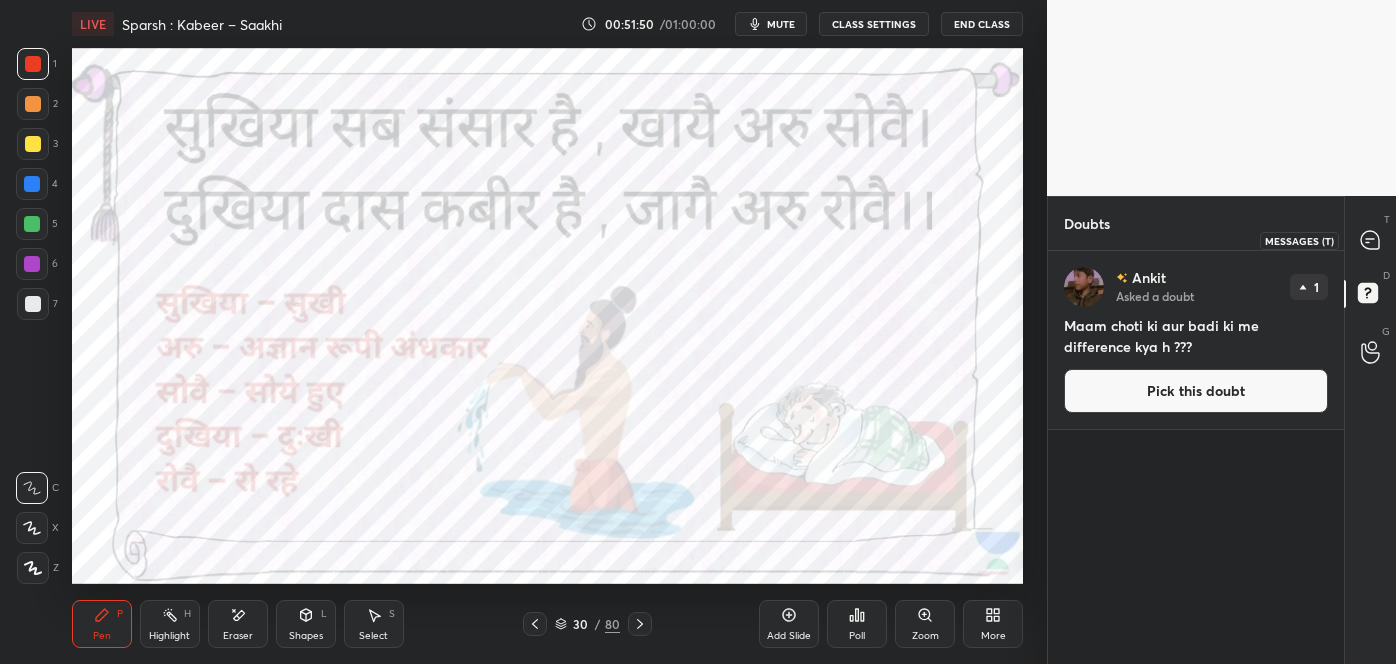 click at bounding box center (1371, 240) 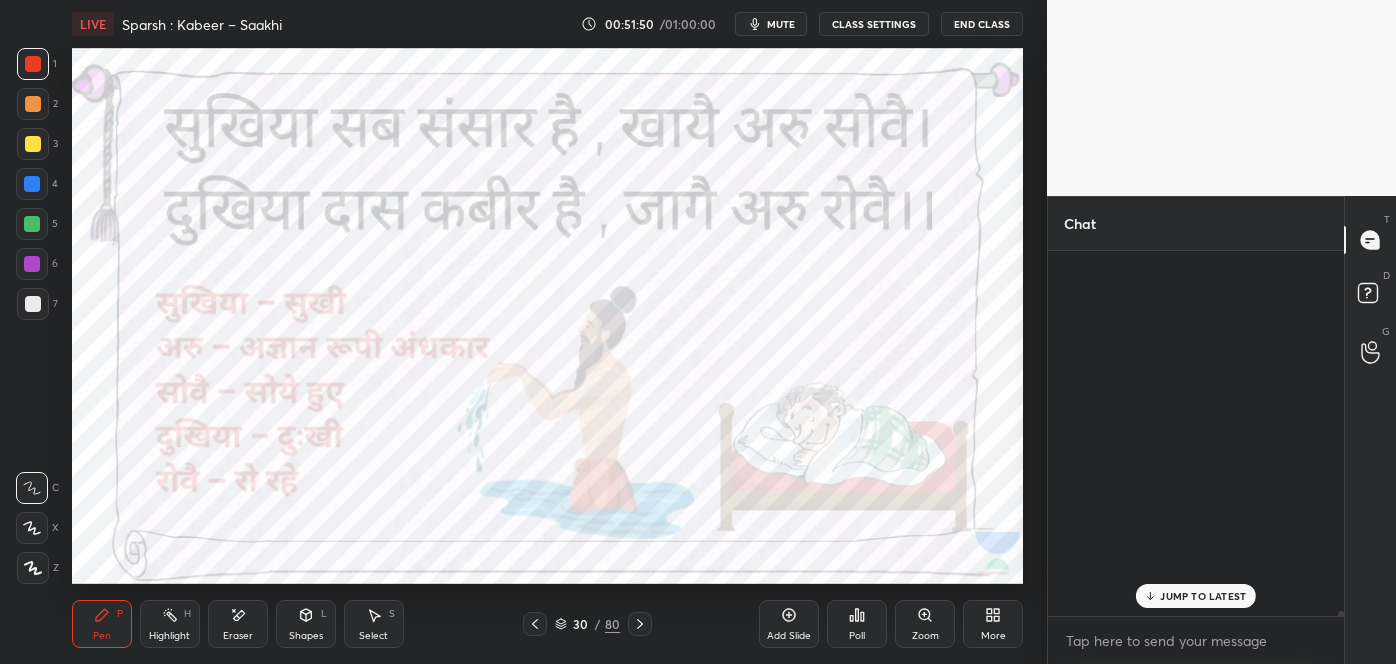 scroll, scrollTop: 25397, scrollLeft: 0, axis: vertical 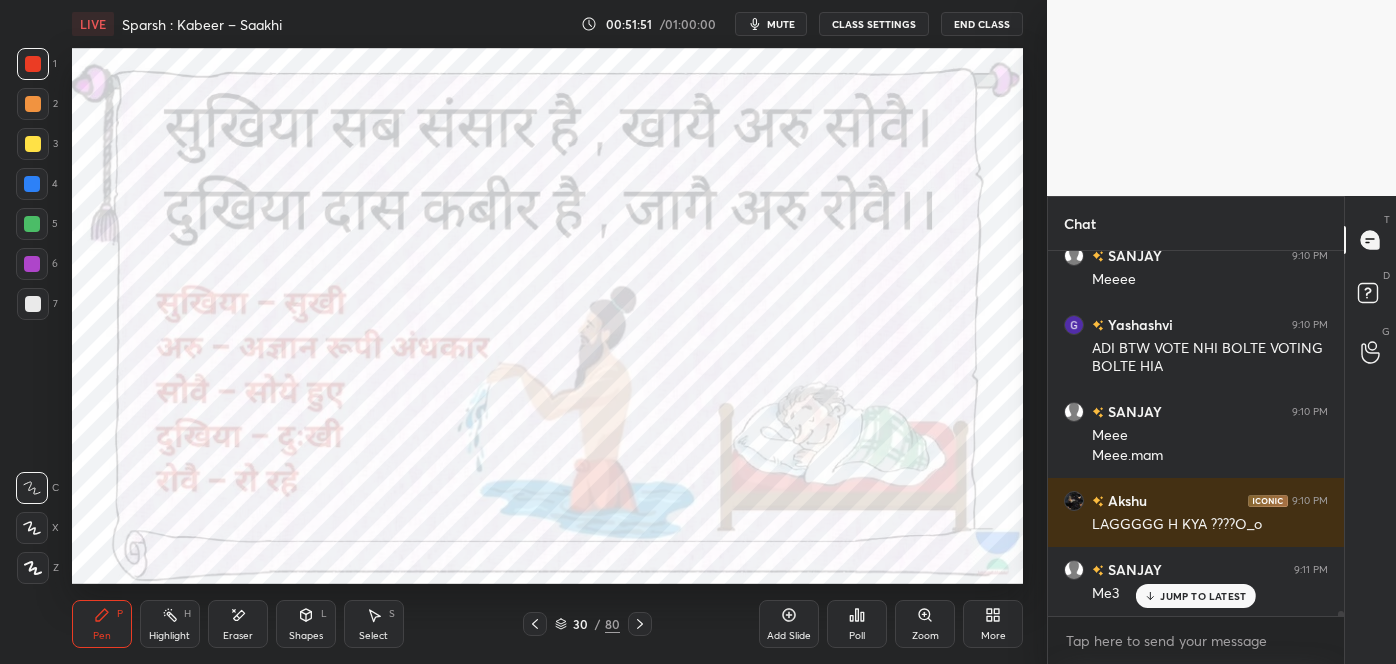 click on "SANJAY 9:10 PM Me3e Akshu 9:10 PM O_o SANJAY 9:10 PM Meeee Yashashvi 9:10 PM ADI BTW VOTE NHI BOLTE VOTING BOLTE HIA SANJAY 9:10 PM Meee Meee.mam Akshu 9:10 PM LAGGGGG H KYA ????O_o SANJAY 9:11 PM Me3" at bounding box center (1196, 433) 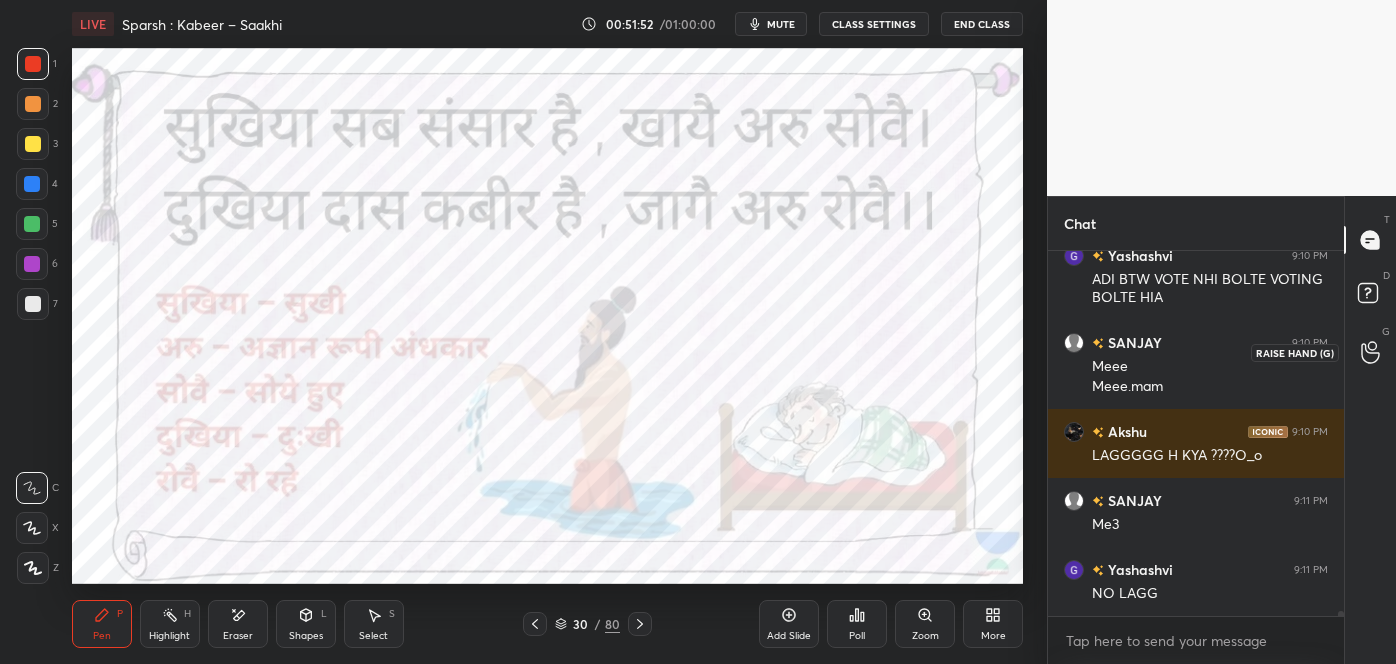 scroll, scrollTop: 25554, scrollLeft: 0, axis: vertical 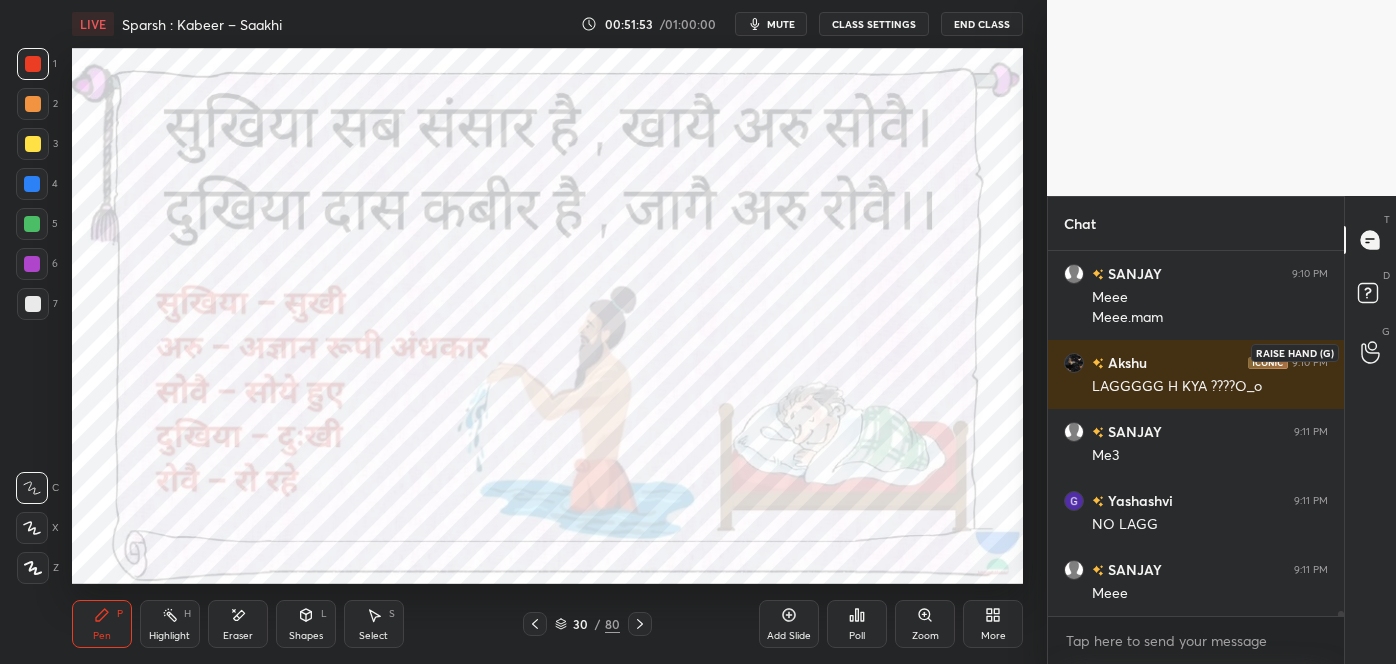 click 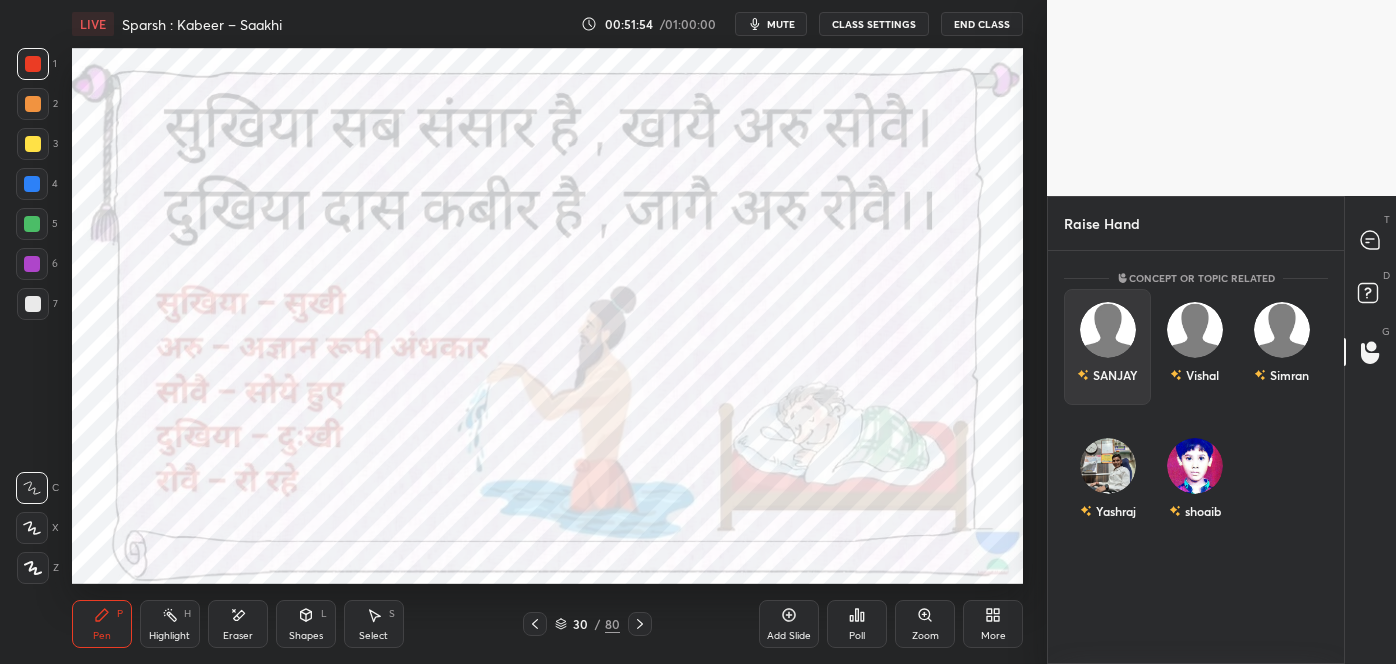 click on "SANJAY" at bounding box center (1107, 347) 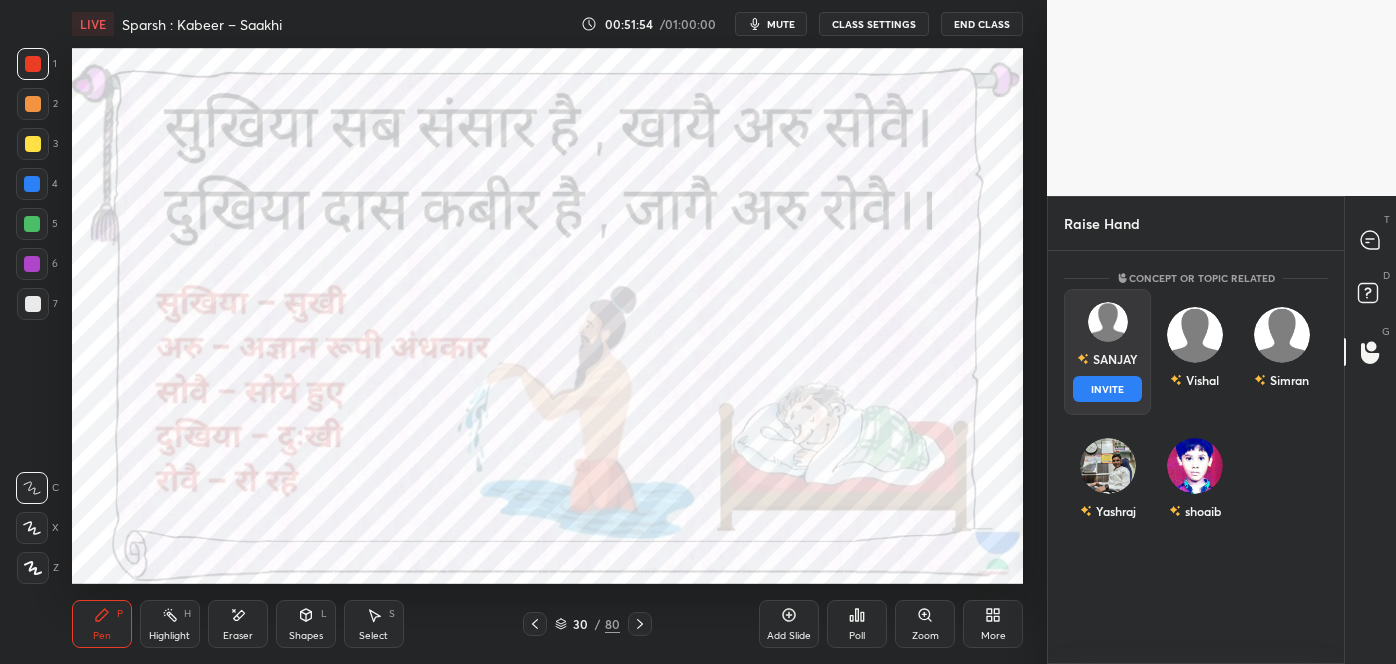 click on "INVITE" at bounding box center (1107, 389) 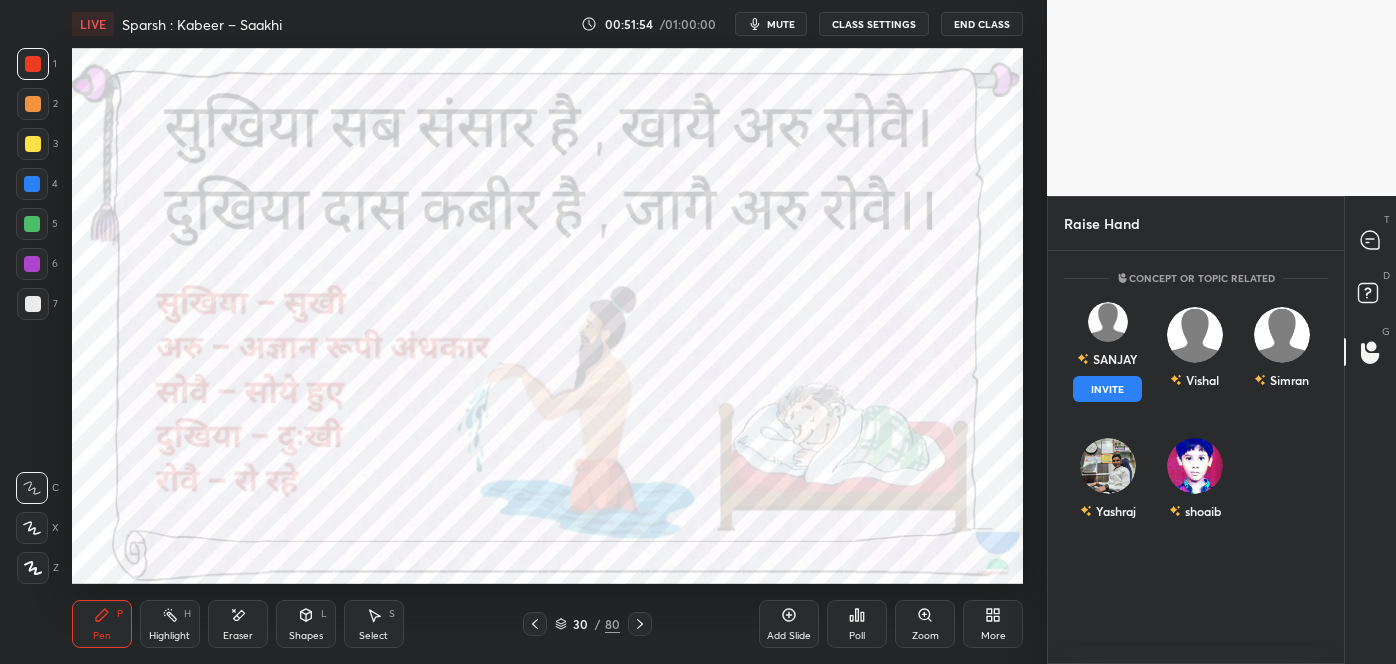 scroll, scrollTop: 326, scrollLeft: 290, axis: both 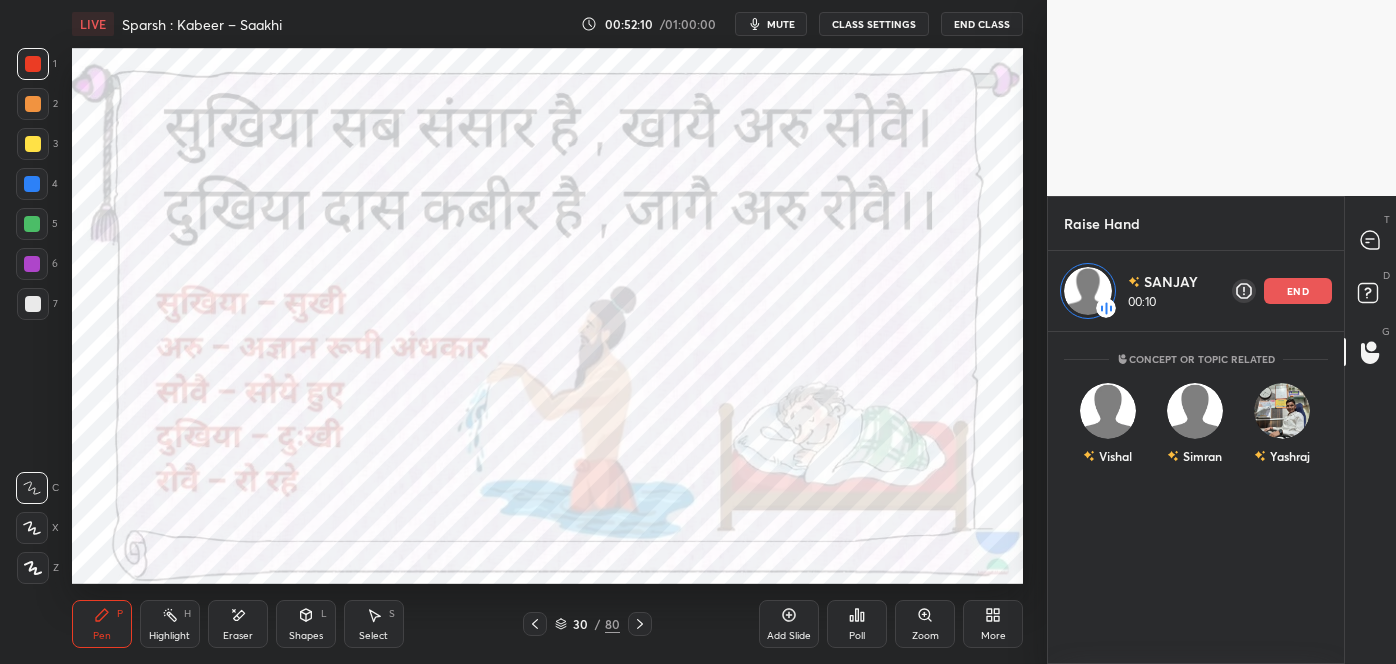 click on "Eraser" at bounding box center (238, 624) 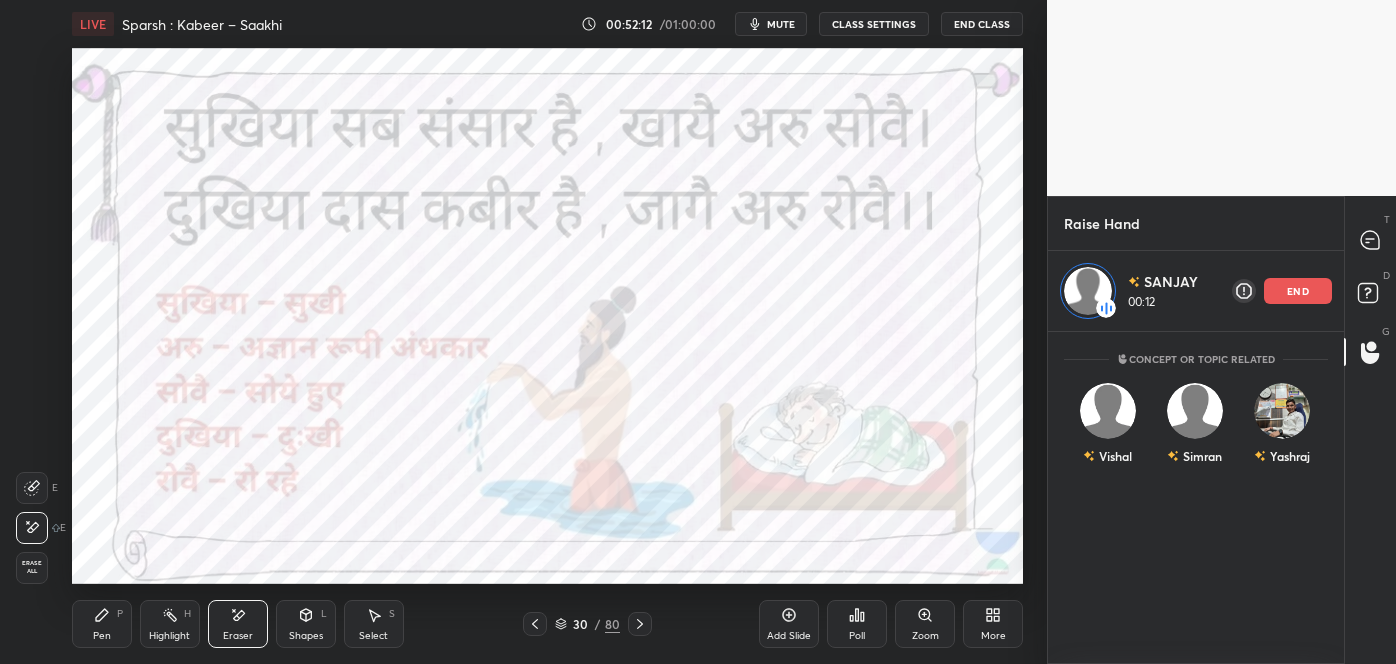 click 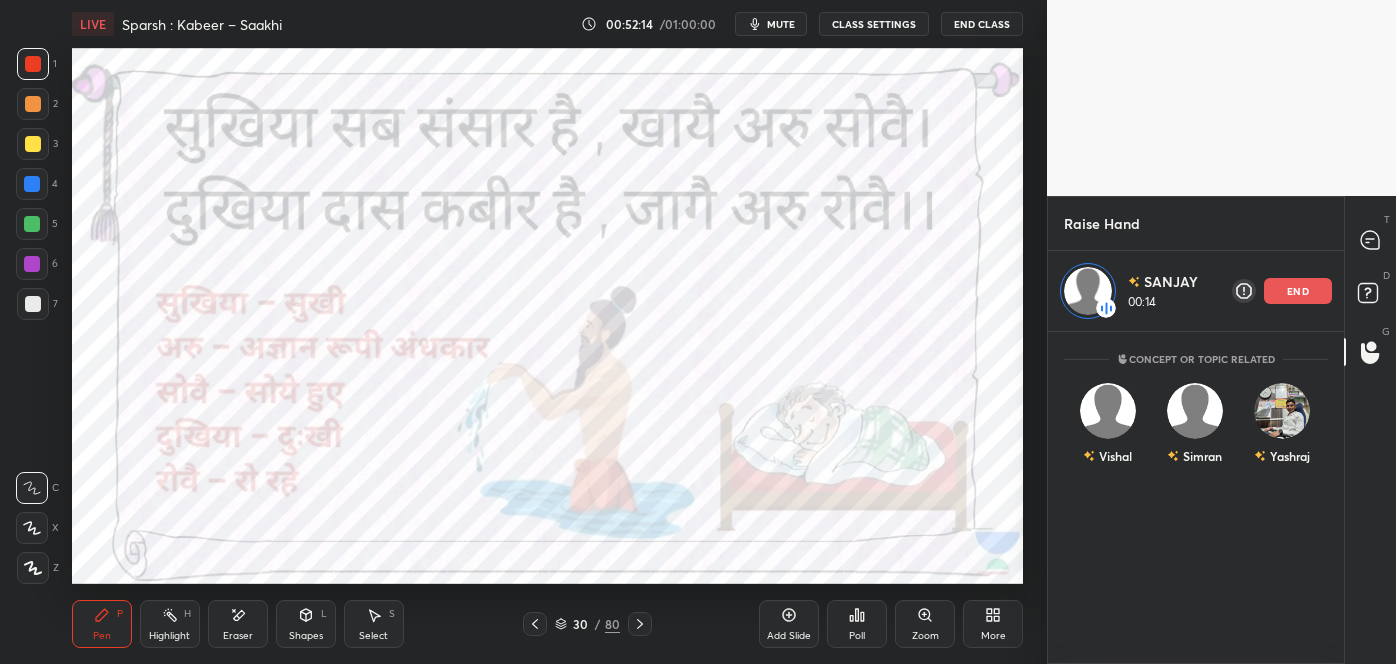click on "Eraser" at bounding box center (238, 624) 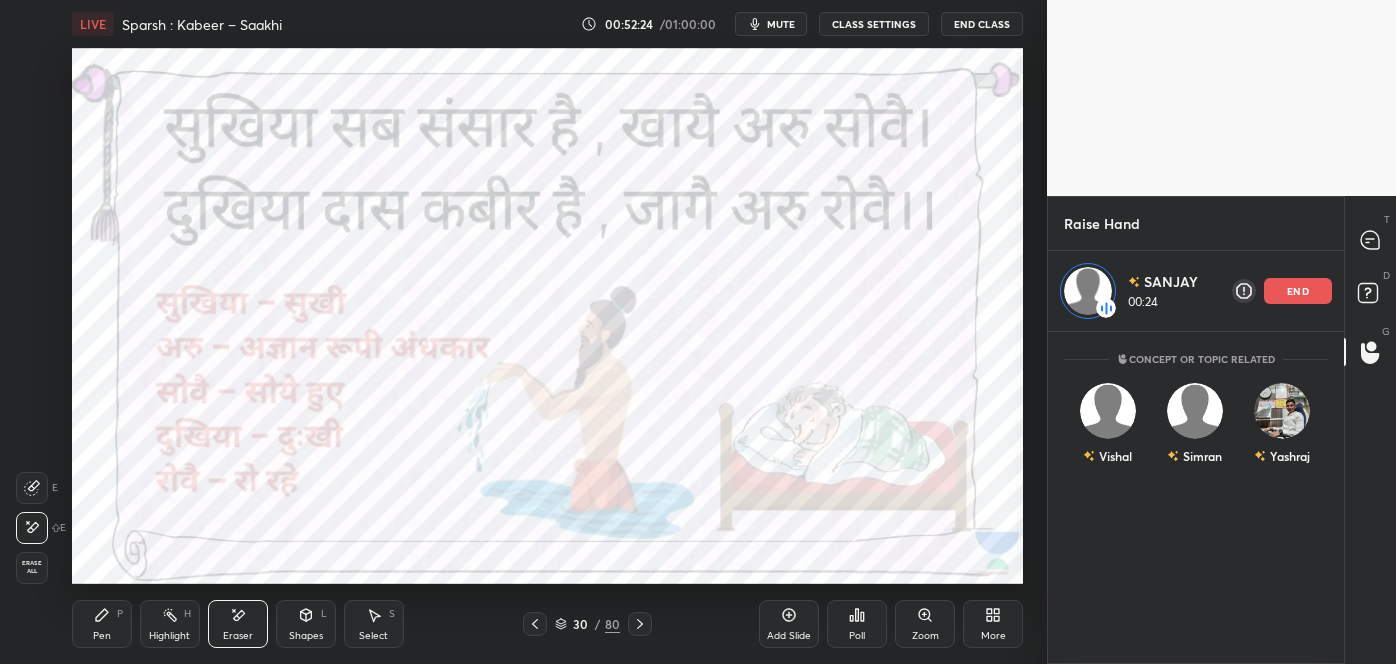 click on "Pen P" at bounding box center [102, 624] 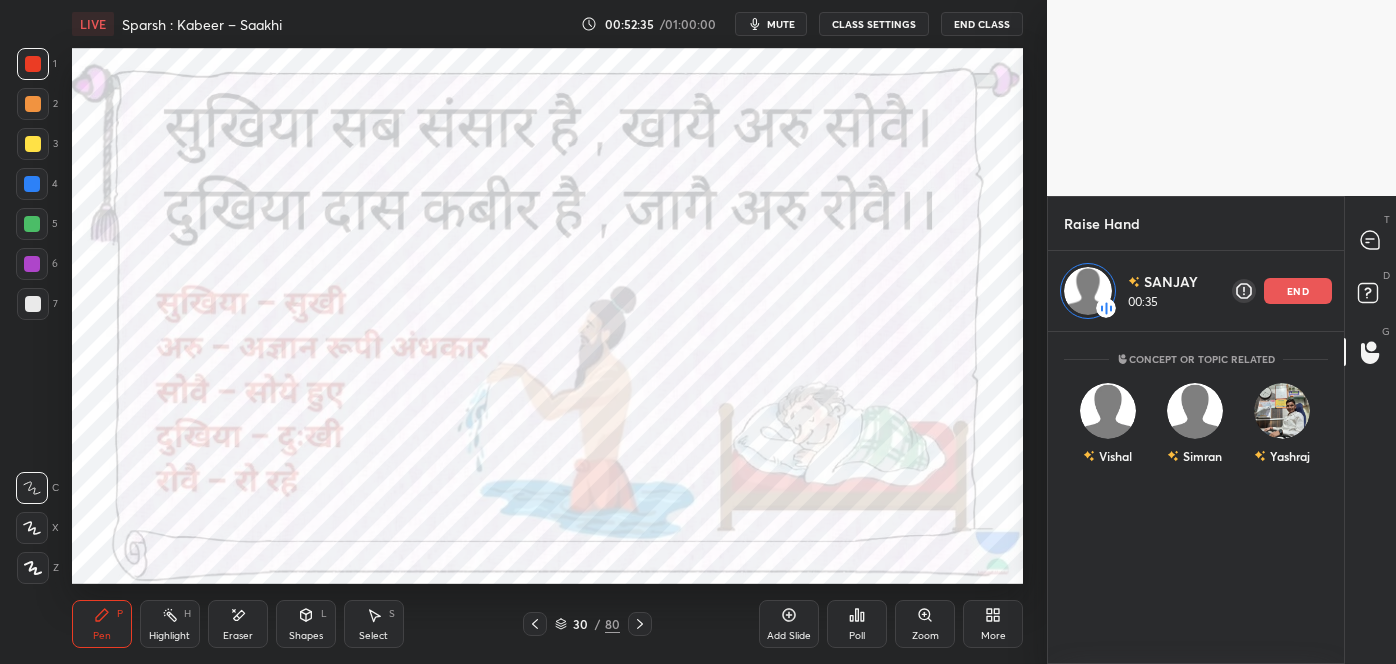 click on "Eraser" at bounding box center (238, 624) 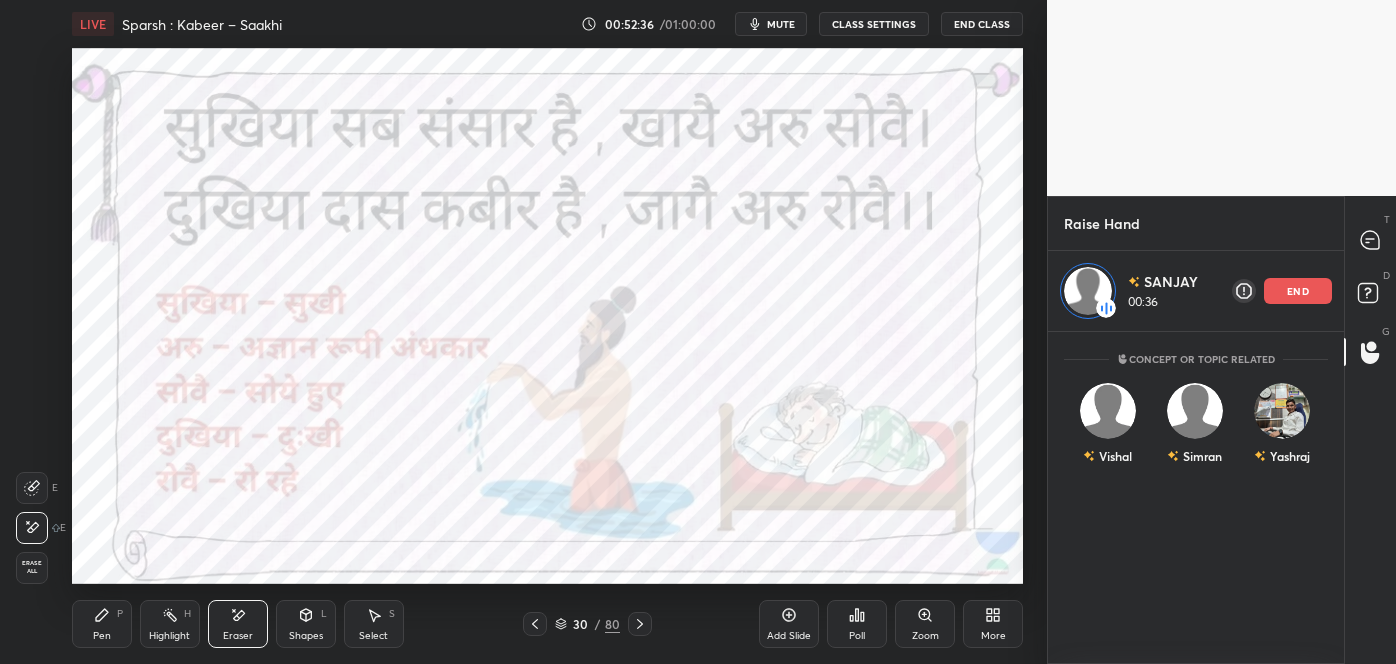 click on "Pen P" at bounding box center (102, 624) 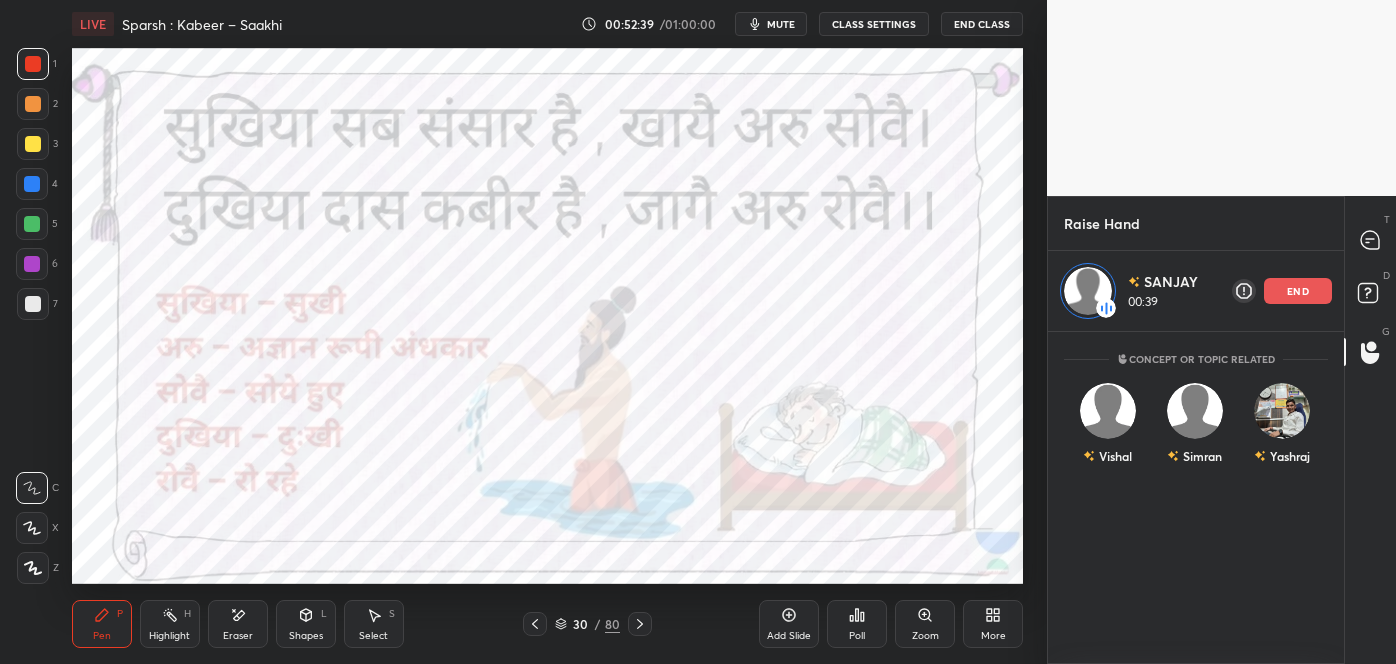 click 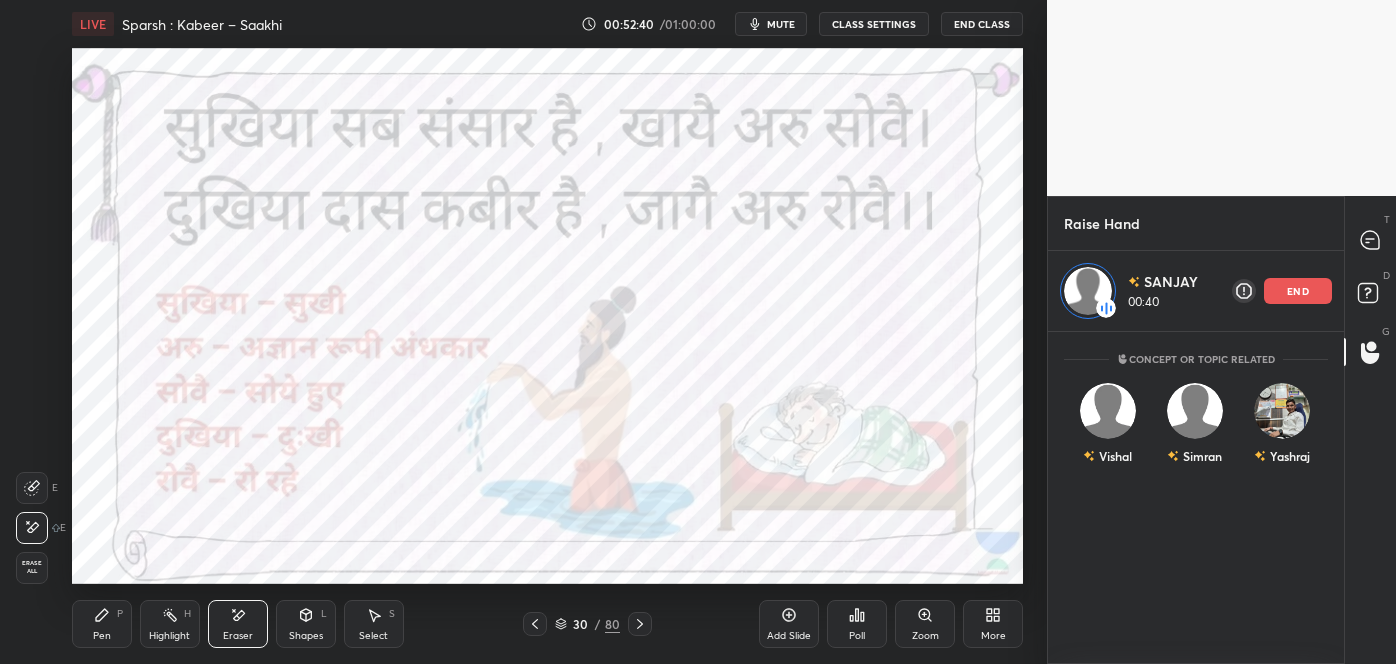 click on "Pen P" at bounding box center (102, 624) 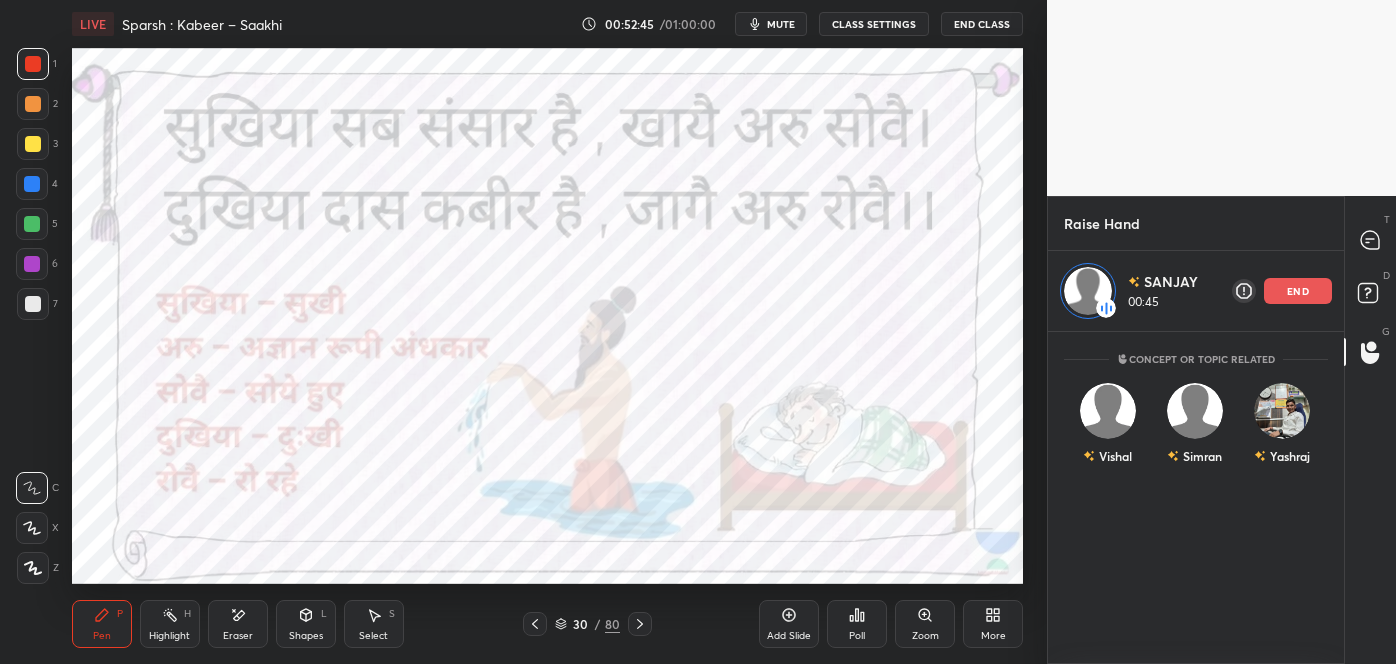 click on "Eraser" at bounding box center [238, 624] 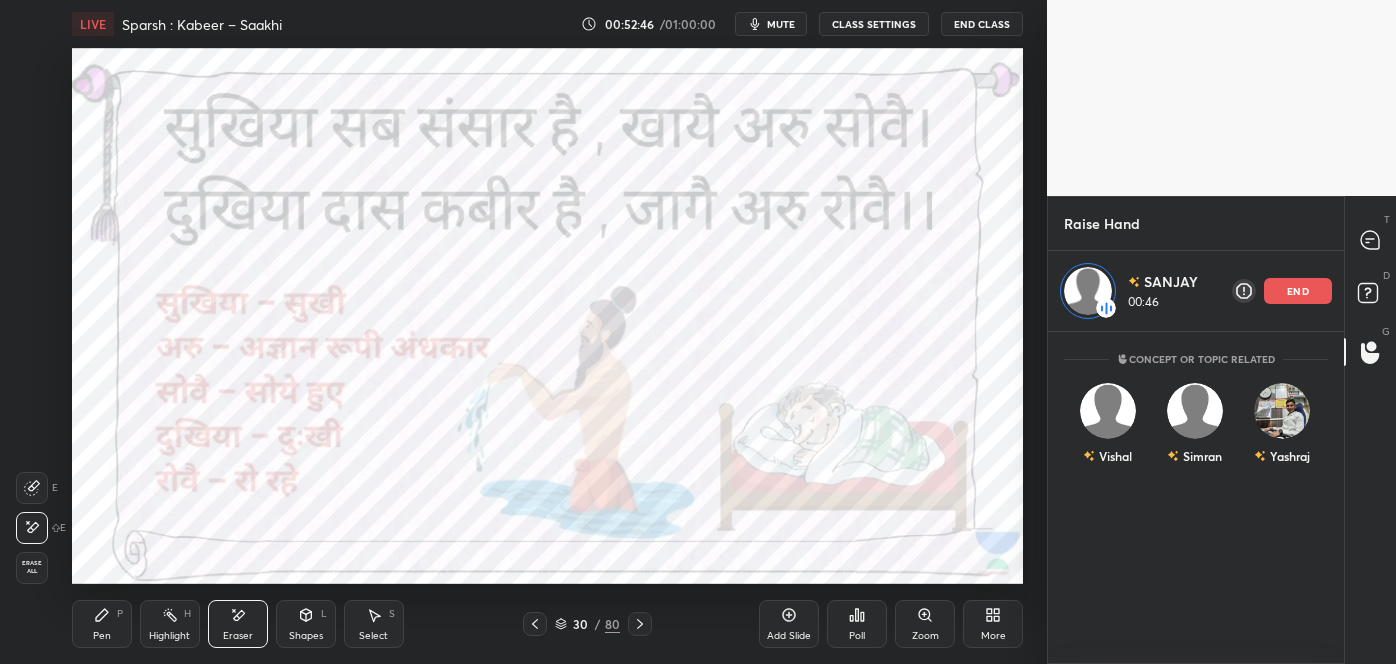 click 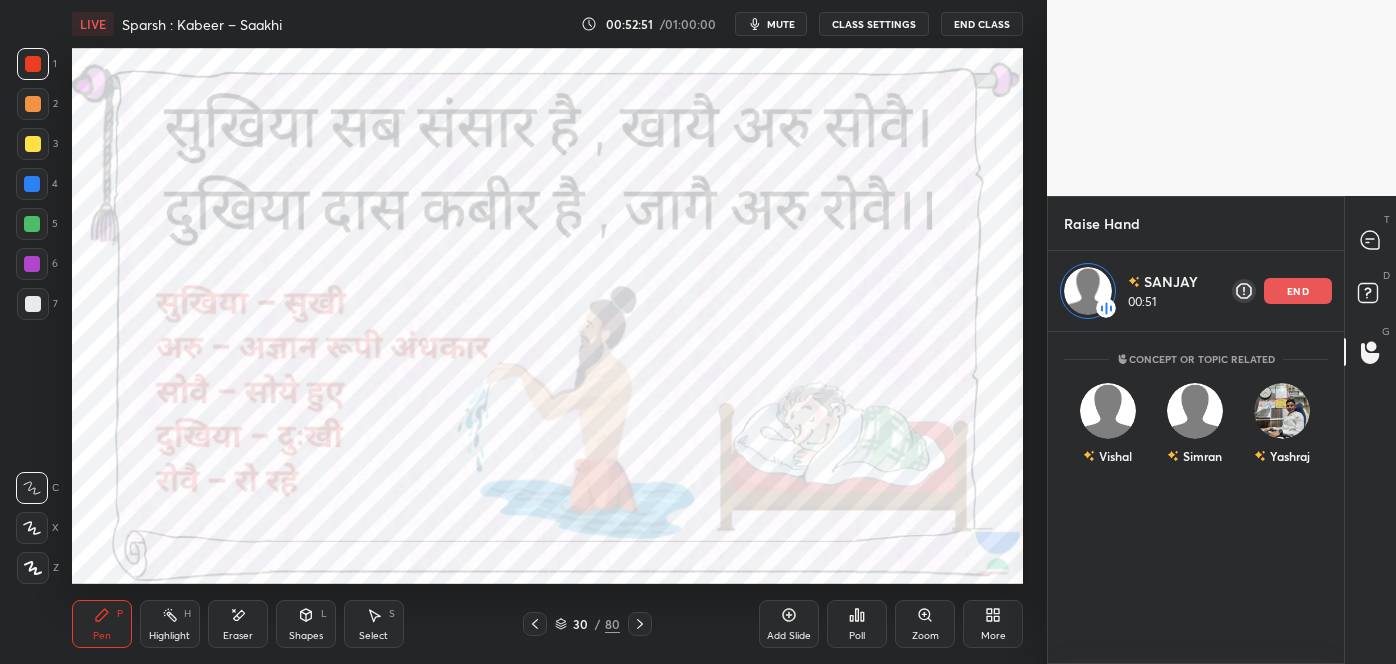 click on "Eraser" at bounding box center [238, 624] 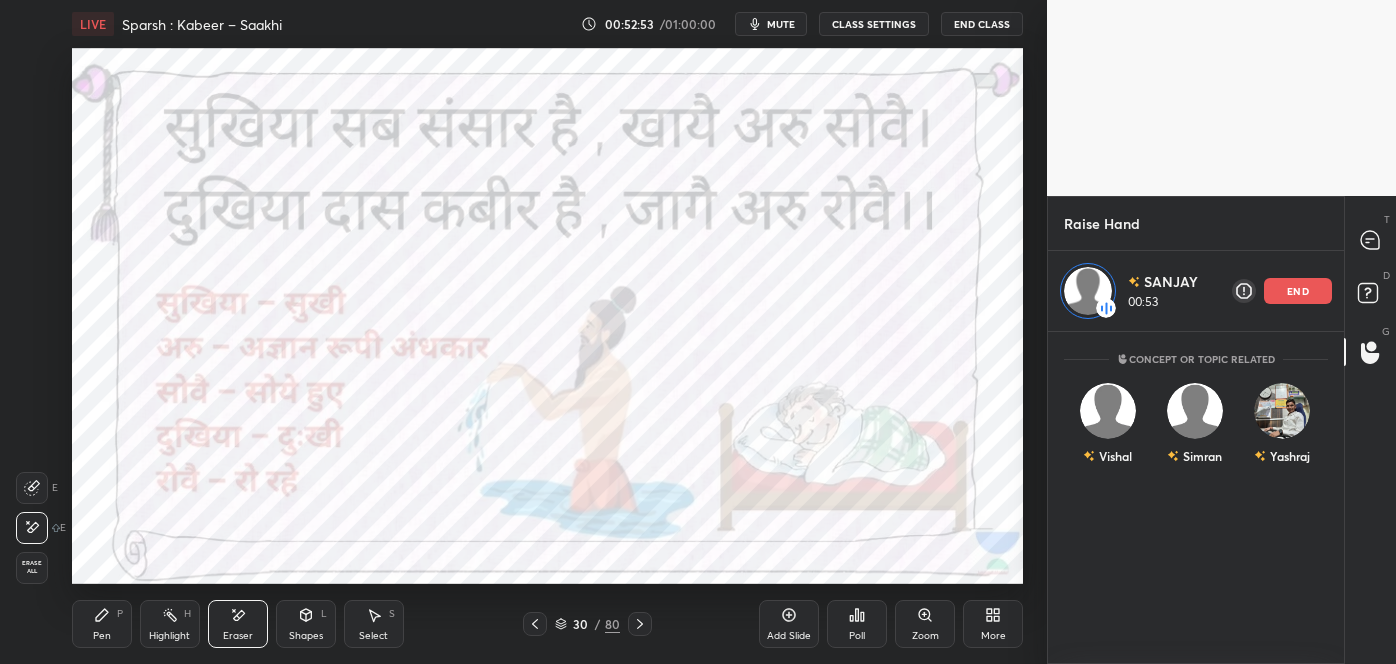 click 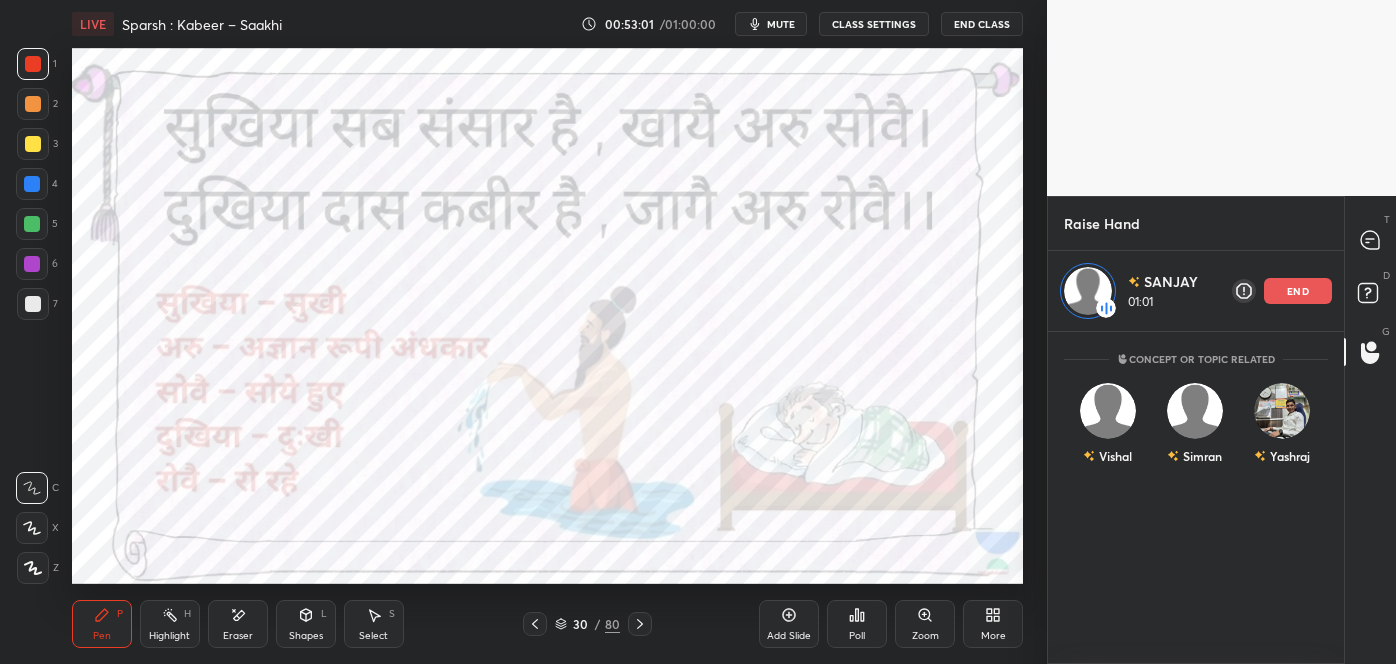 click on "end" at bounding box center (1298, 291) 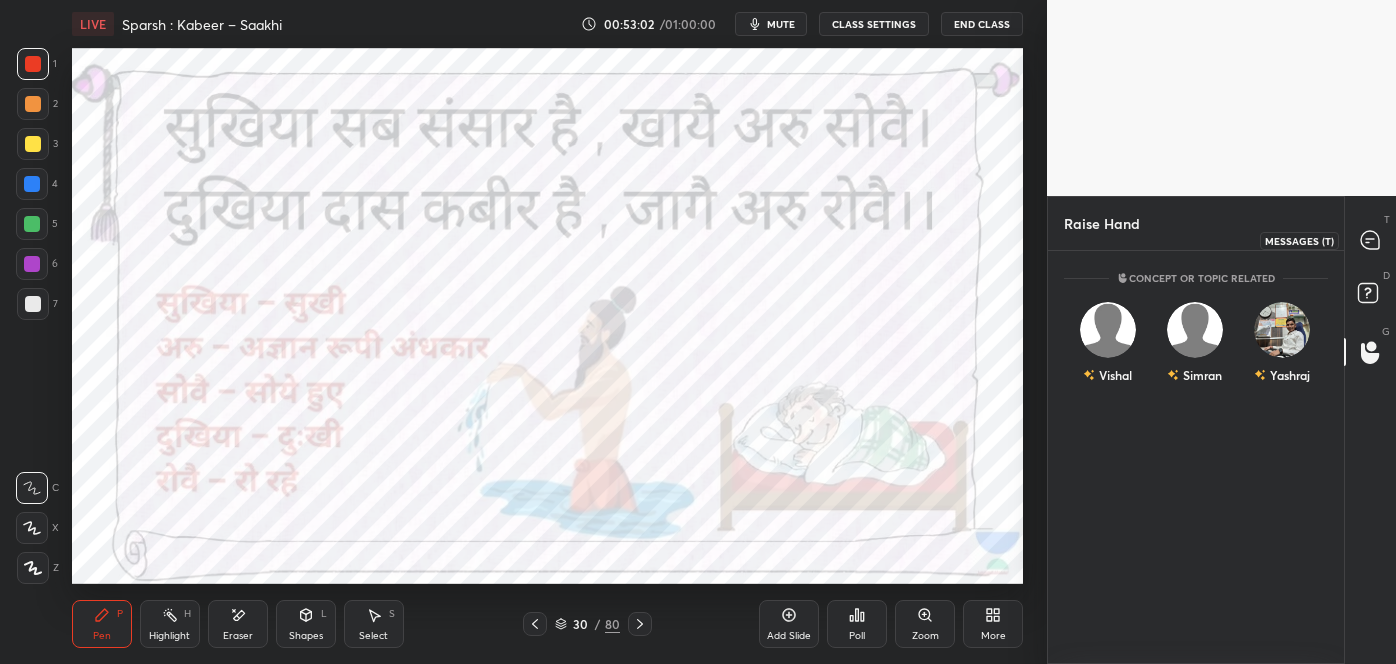 click at bounding box center [1371, 240] 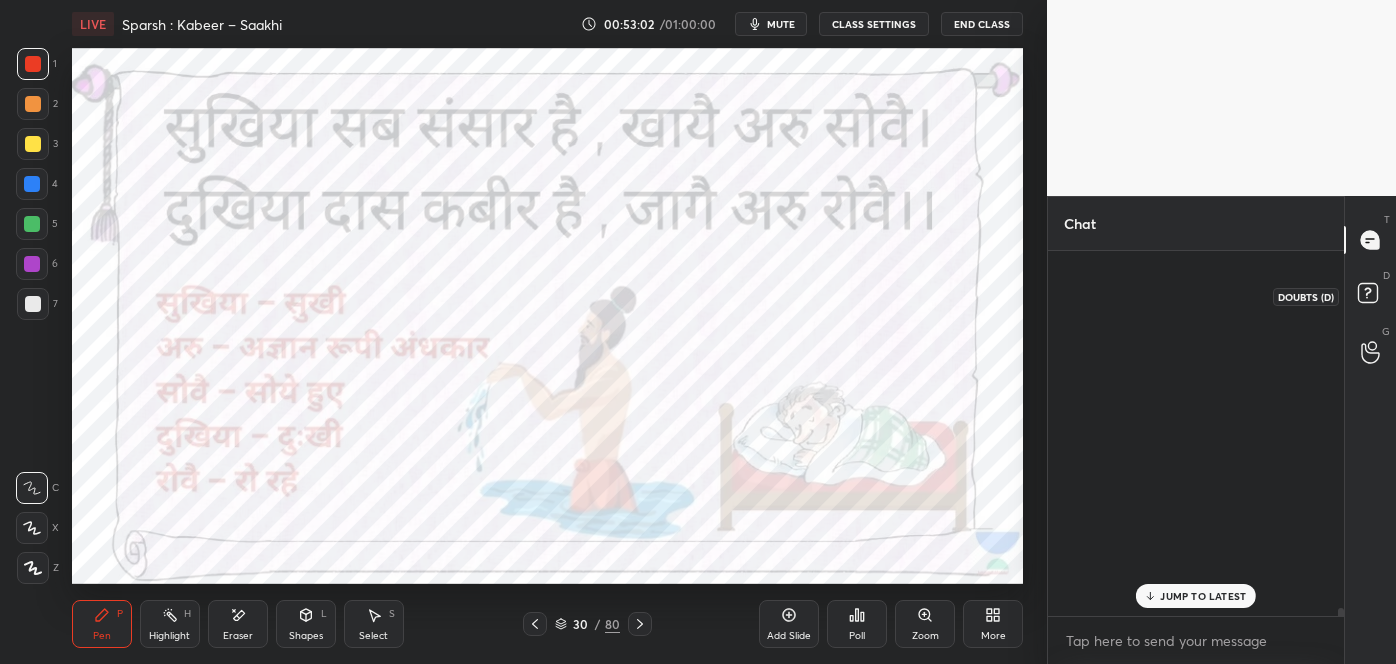 scroll, scrollTop: 26234, scrollLeft: 0, axis: vertical 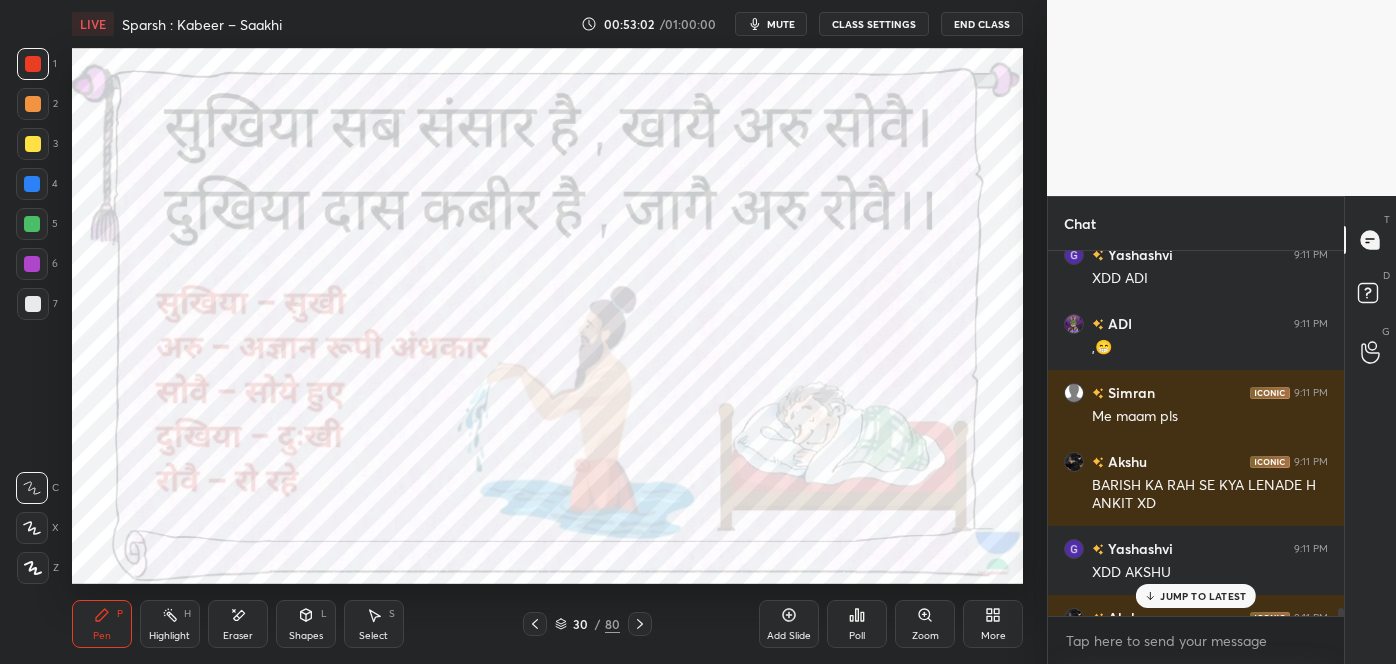 click on "JUMP TO LATEST" at bounding box center (1203, 596) 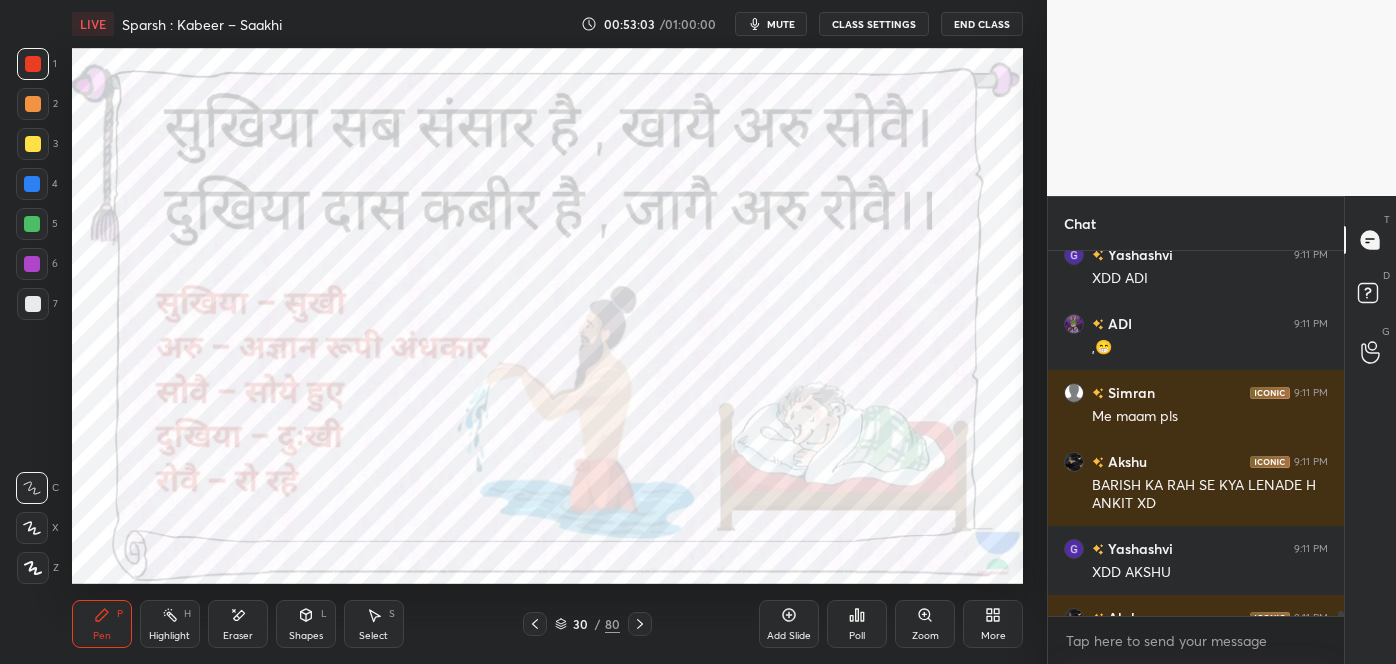 scroll, scrollTop: 26594, scrollLeft: 0, axis: vertical 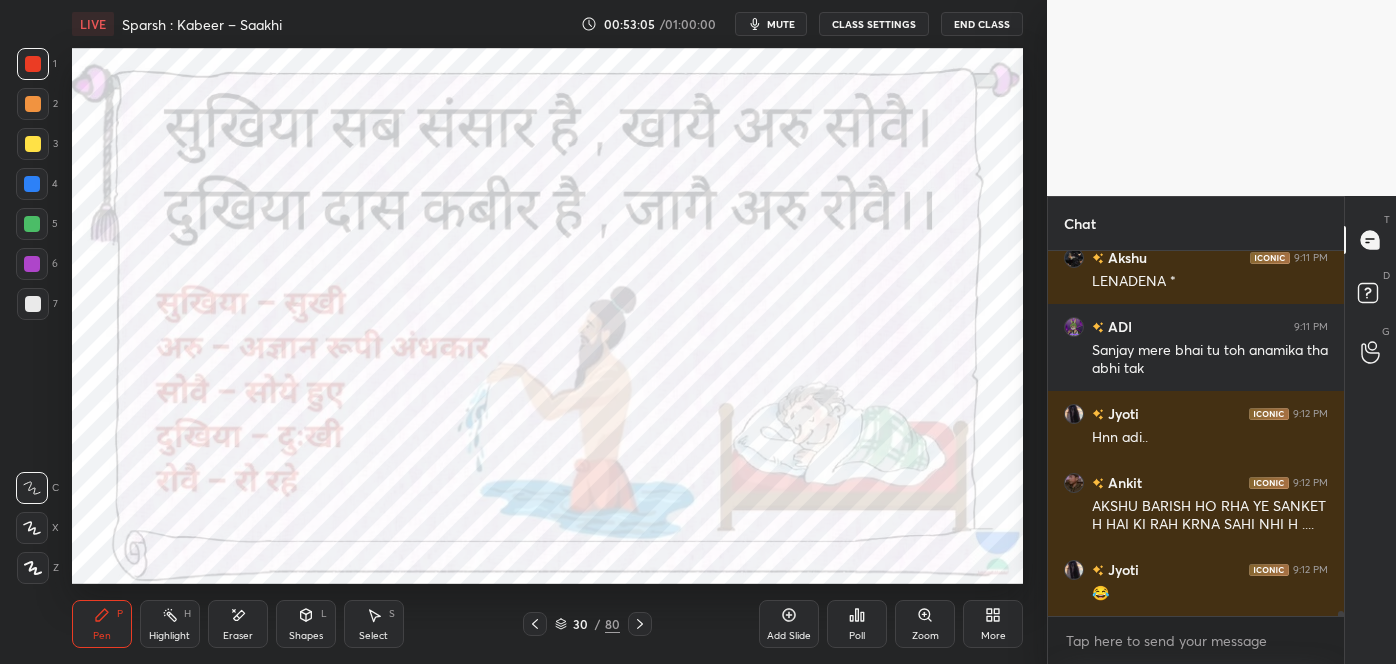 click 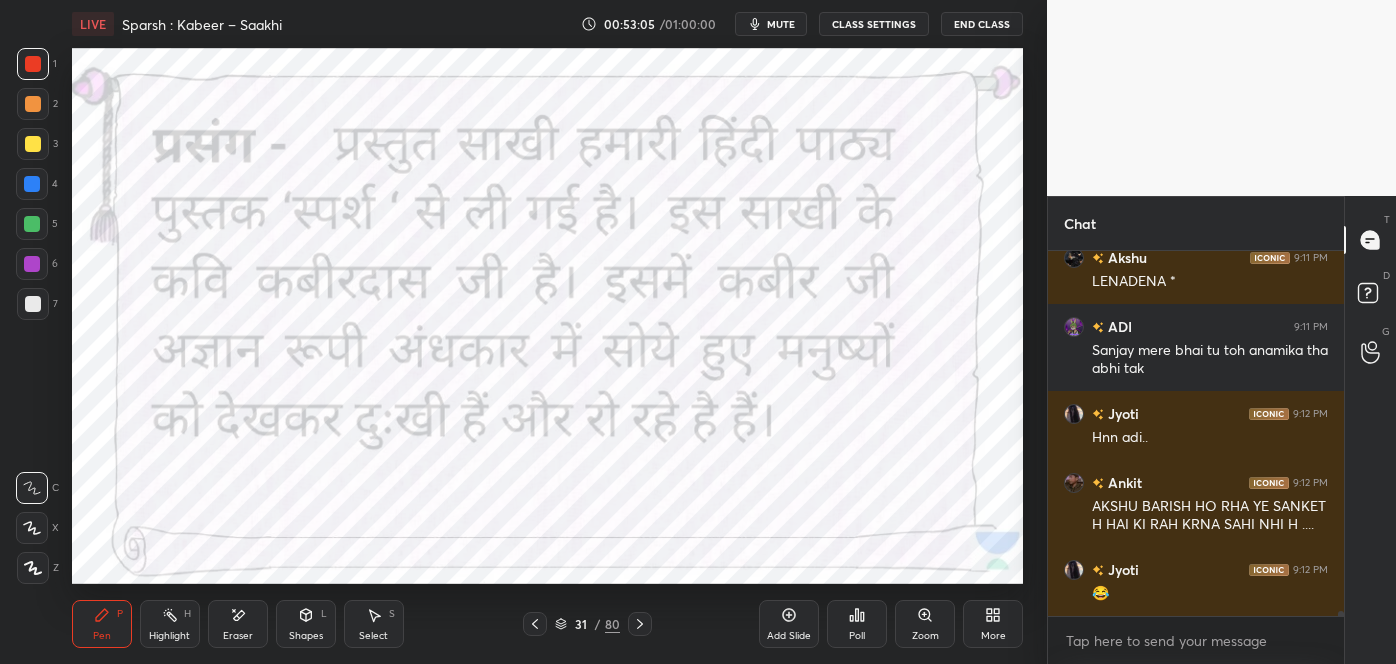 click 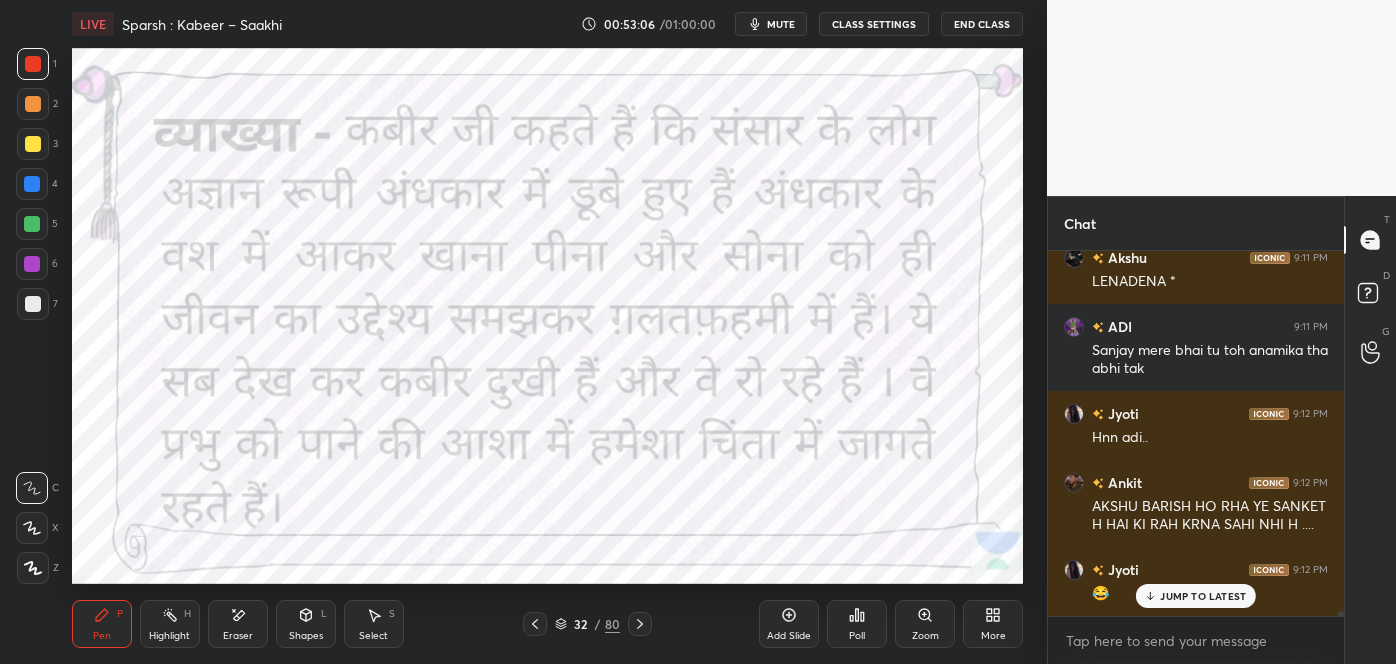 scroll, scrollTop: 26680, scrollLeft: 0, axis: vertical 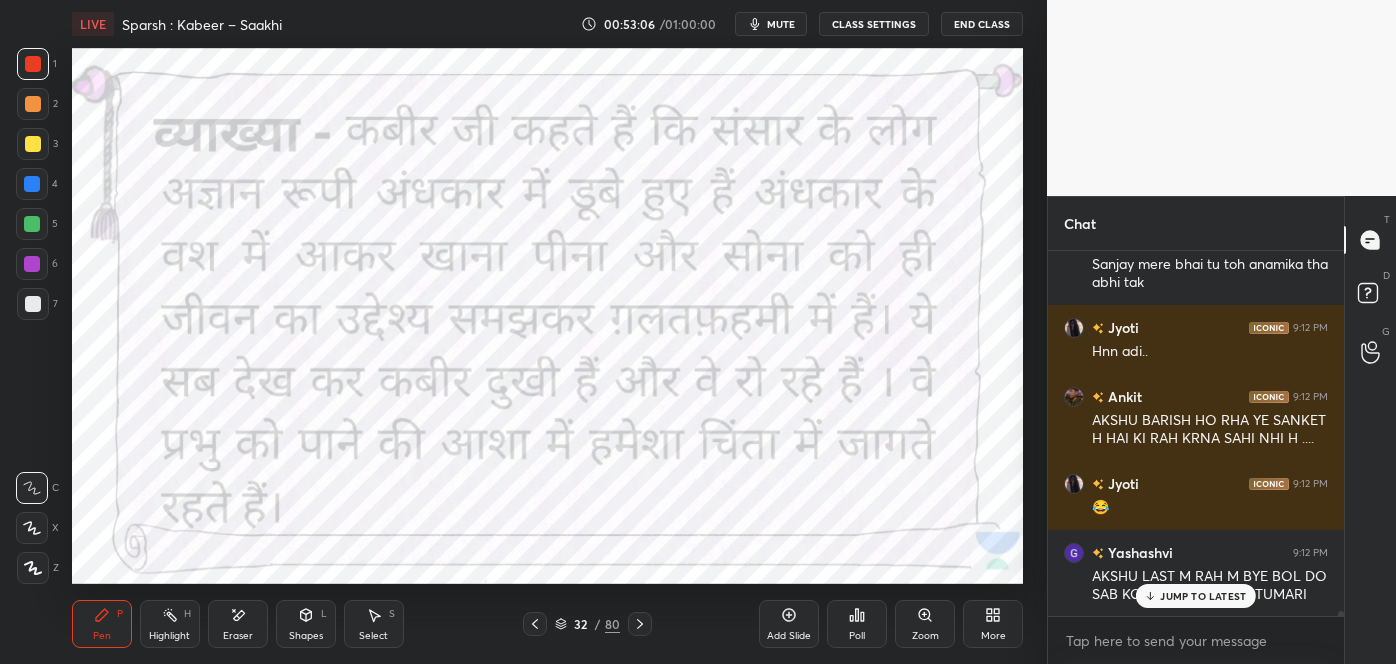 click 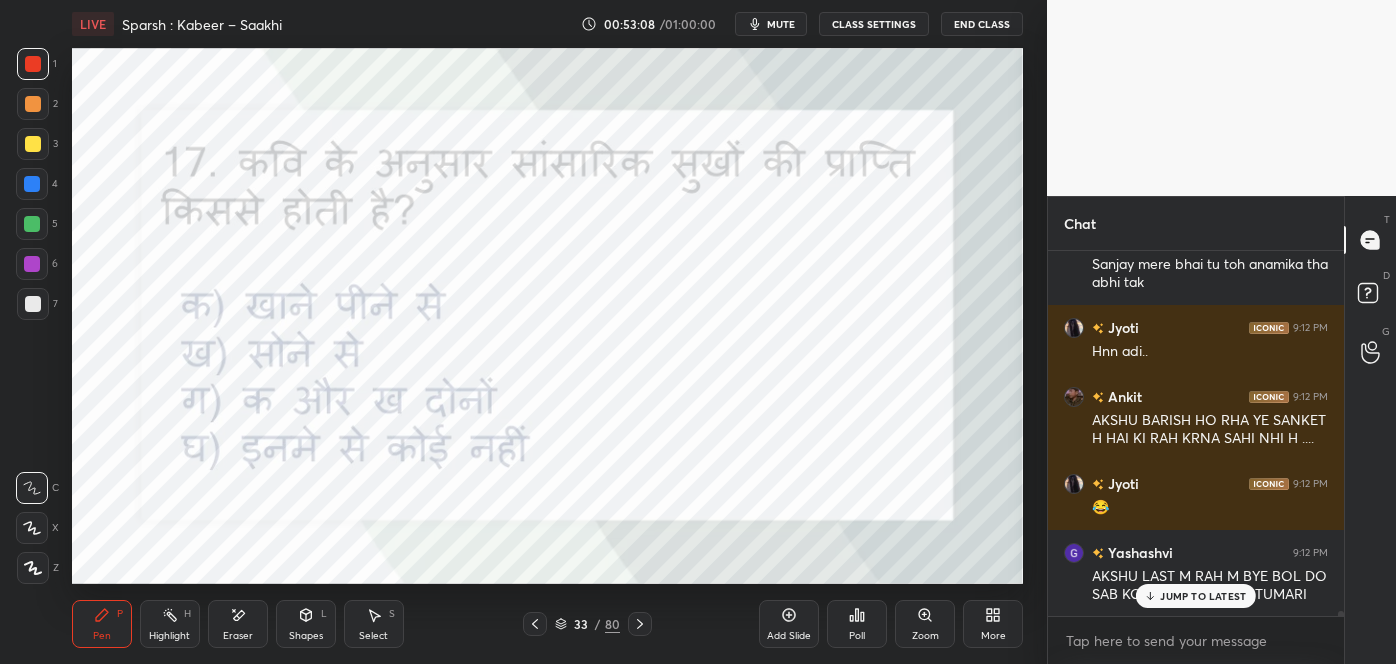 click on "JUMP TO LATEST" at bounding box center [1203, 596] 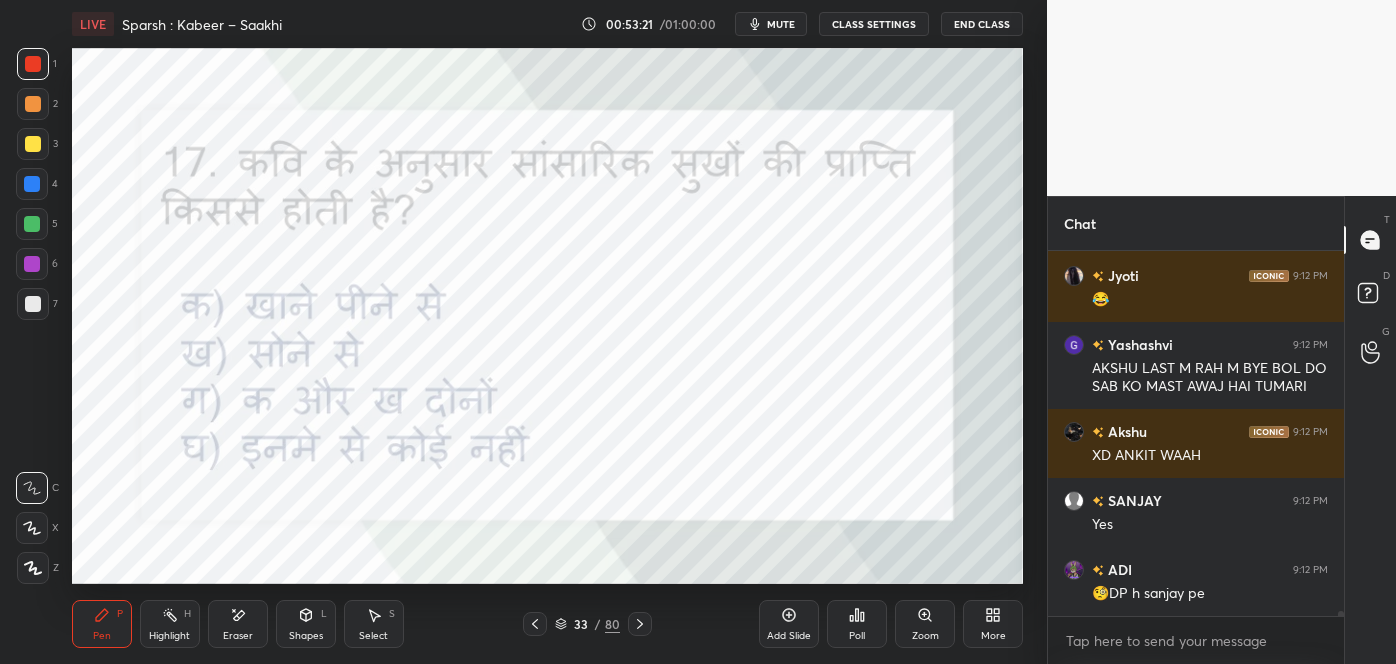 scroll, scrollTop: 26907, scrollLeft: 0, axis: vertical 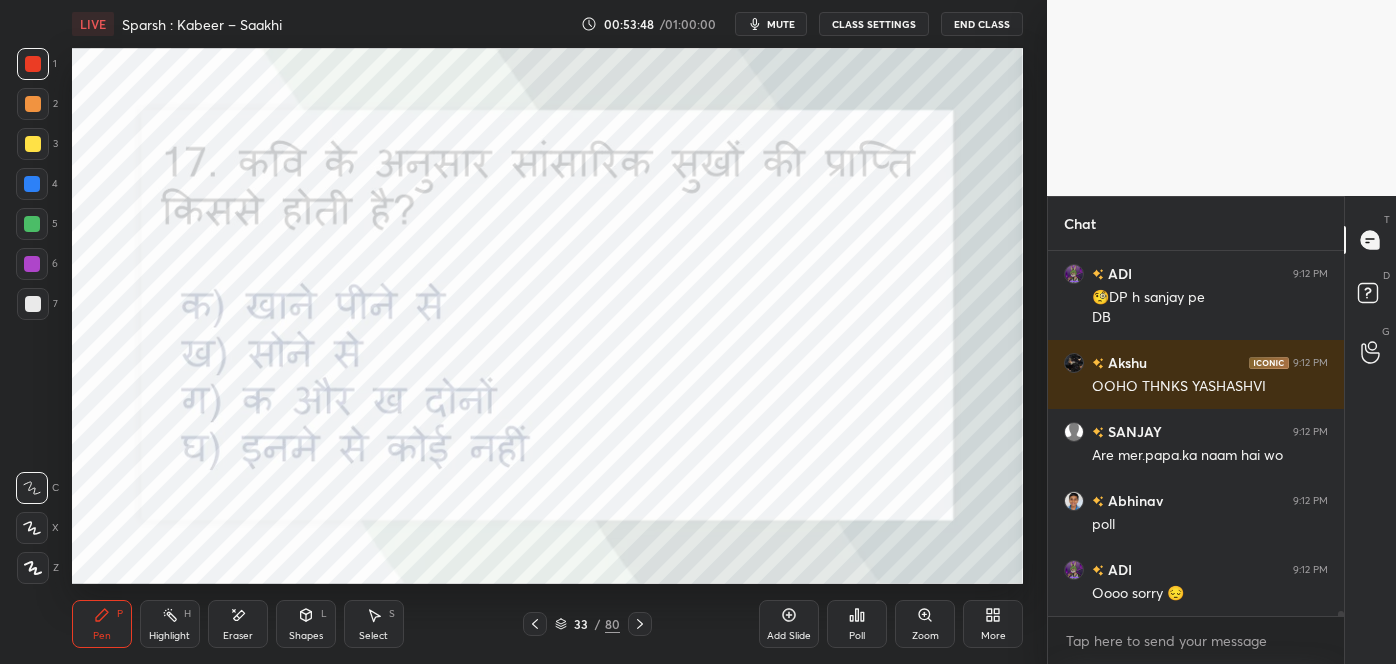 click on "Poll" at bounding box center (857, 624) 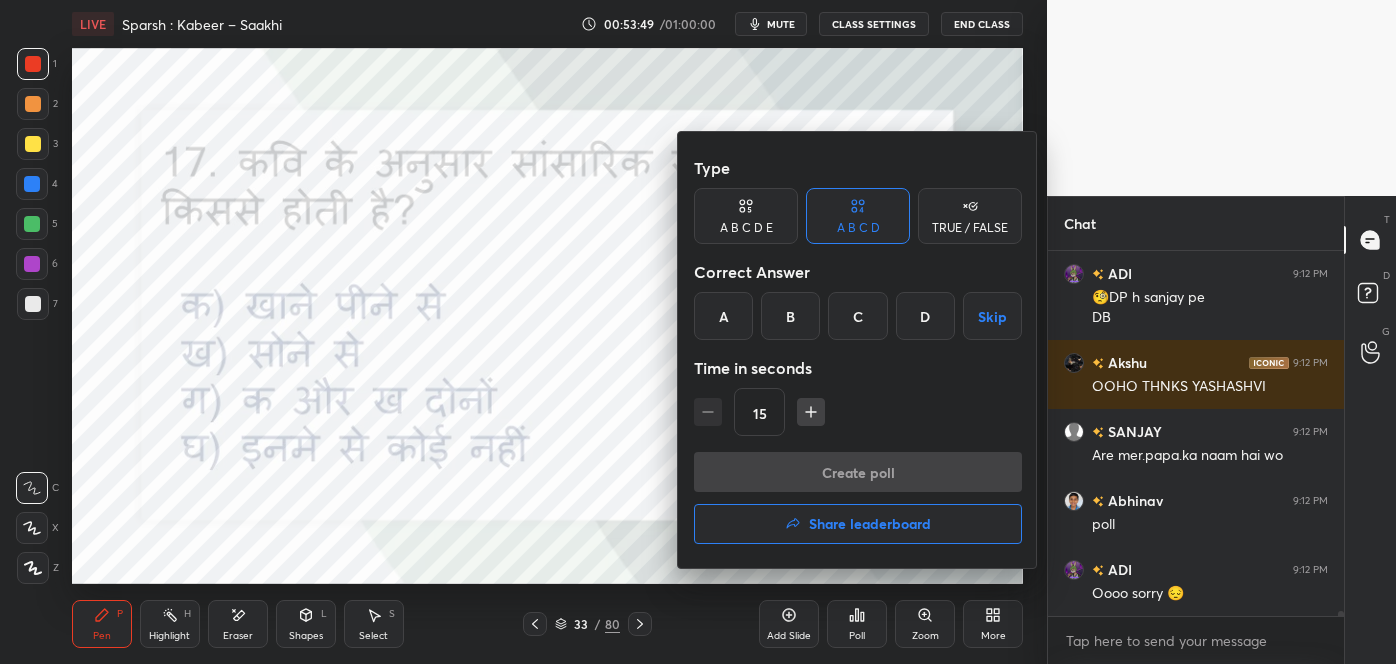 click on "C" at bounding box center [857, 316] 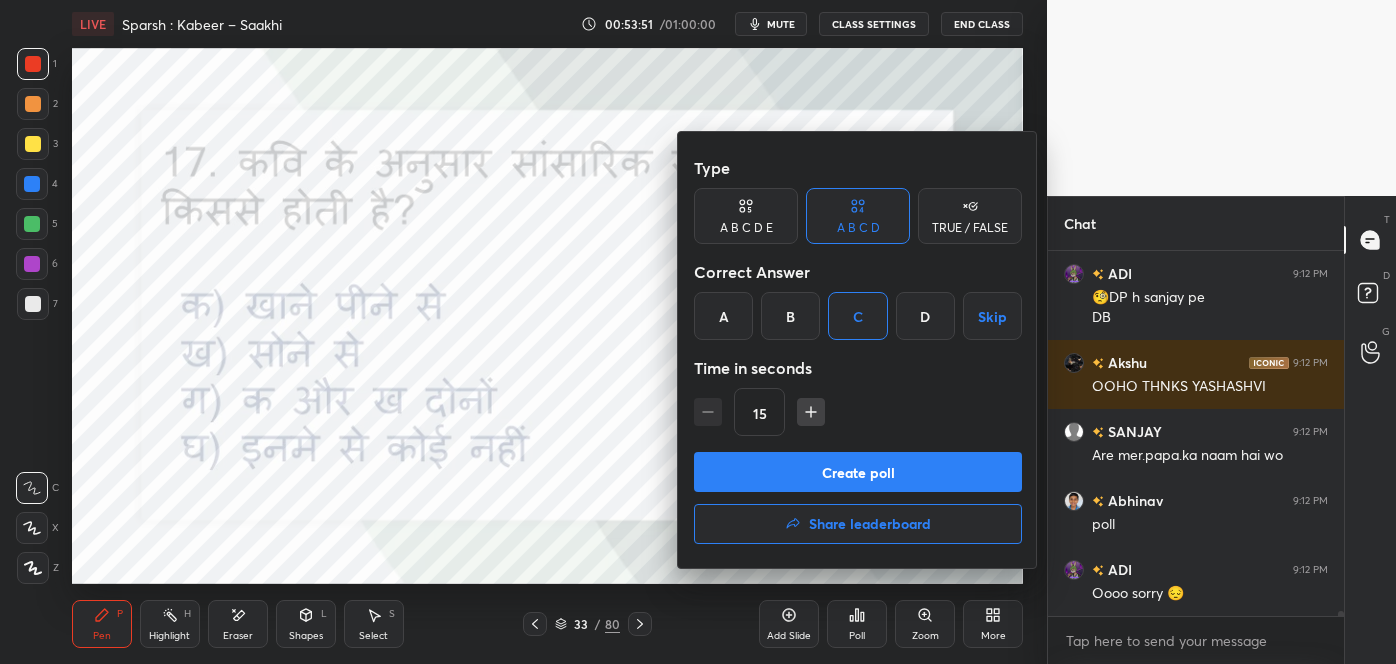 scroll, scrollTop: 27271, scrollLeft: 0, axis: vertical 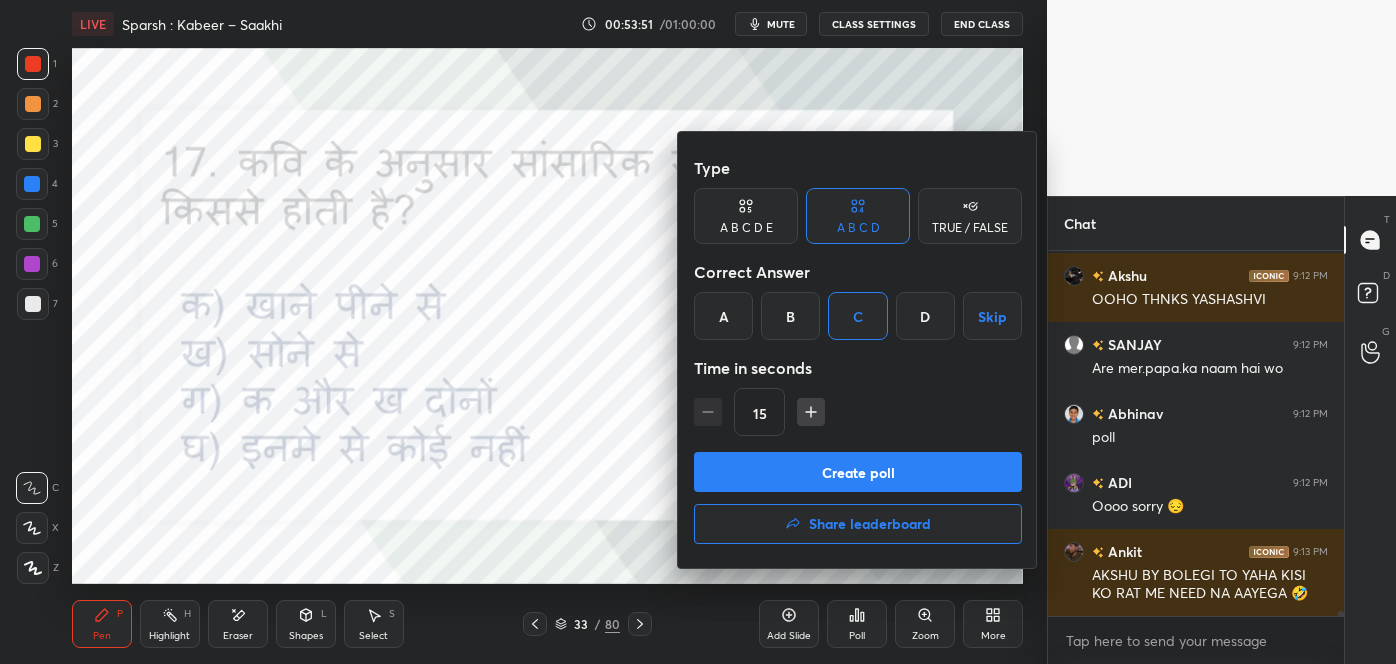click on "Create poll" at bounding box center [858, 472] 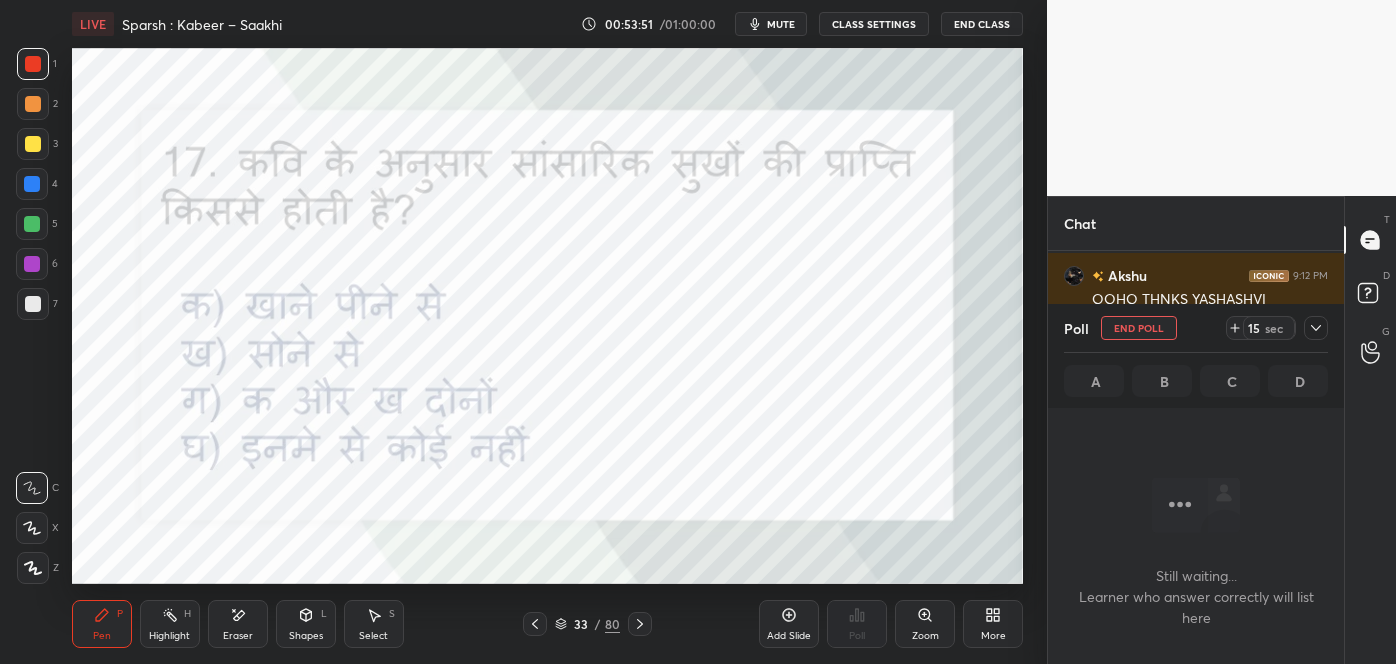 scroll, scrollTop: 287, scrollLeft: 290, axis: both 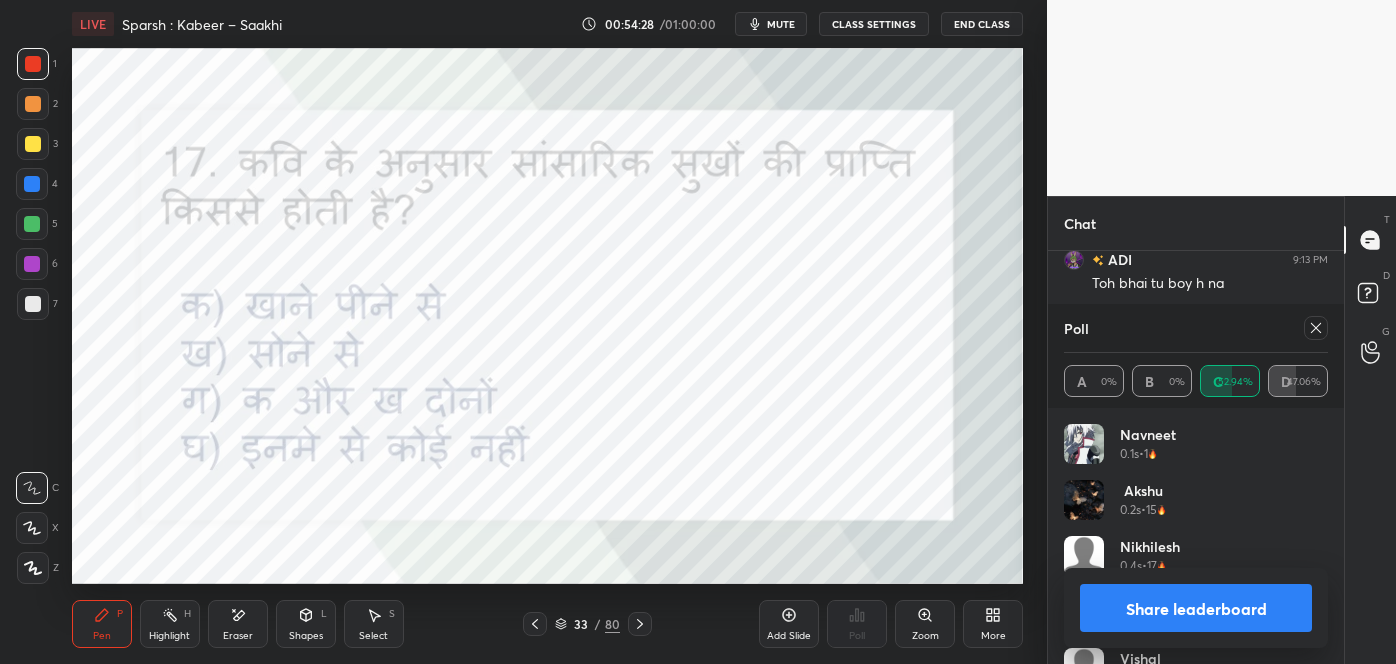 click at bounding box center (1316, 328) 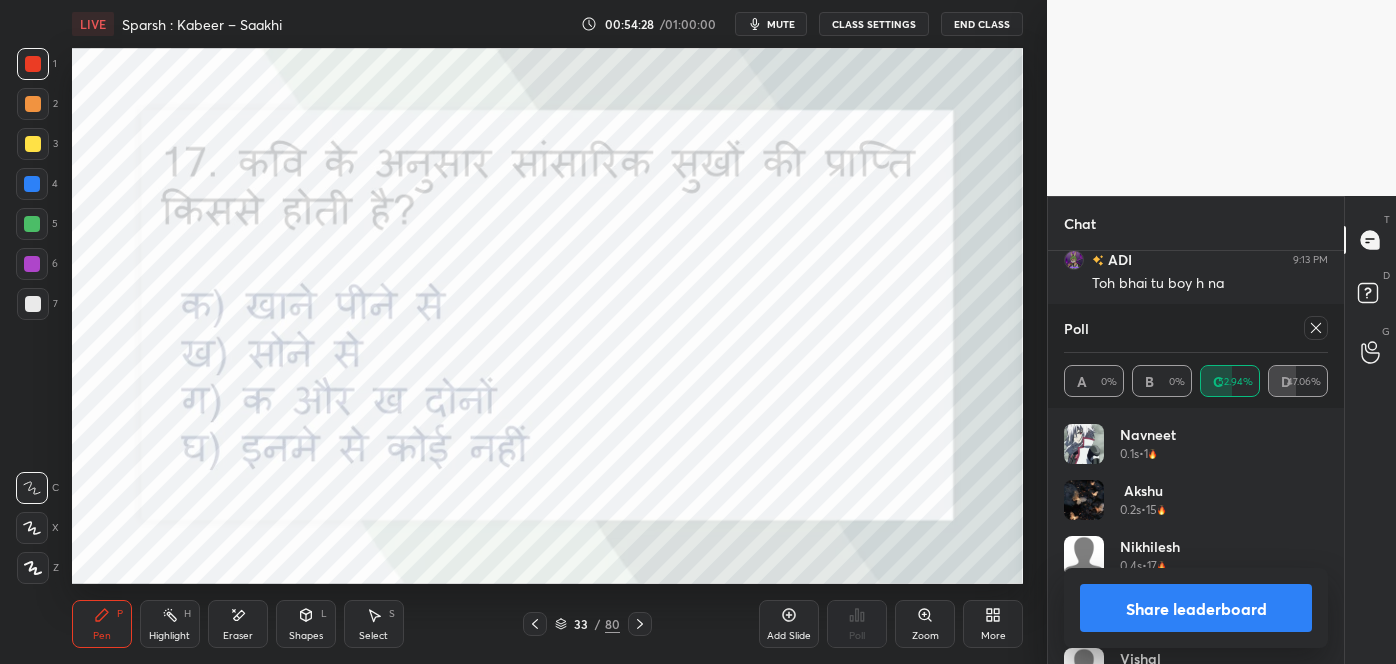scroll, scrollTop: 163, scrollLeft: 258, axis: both 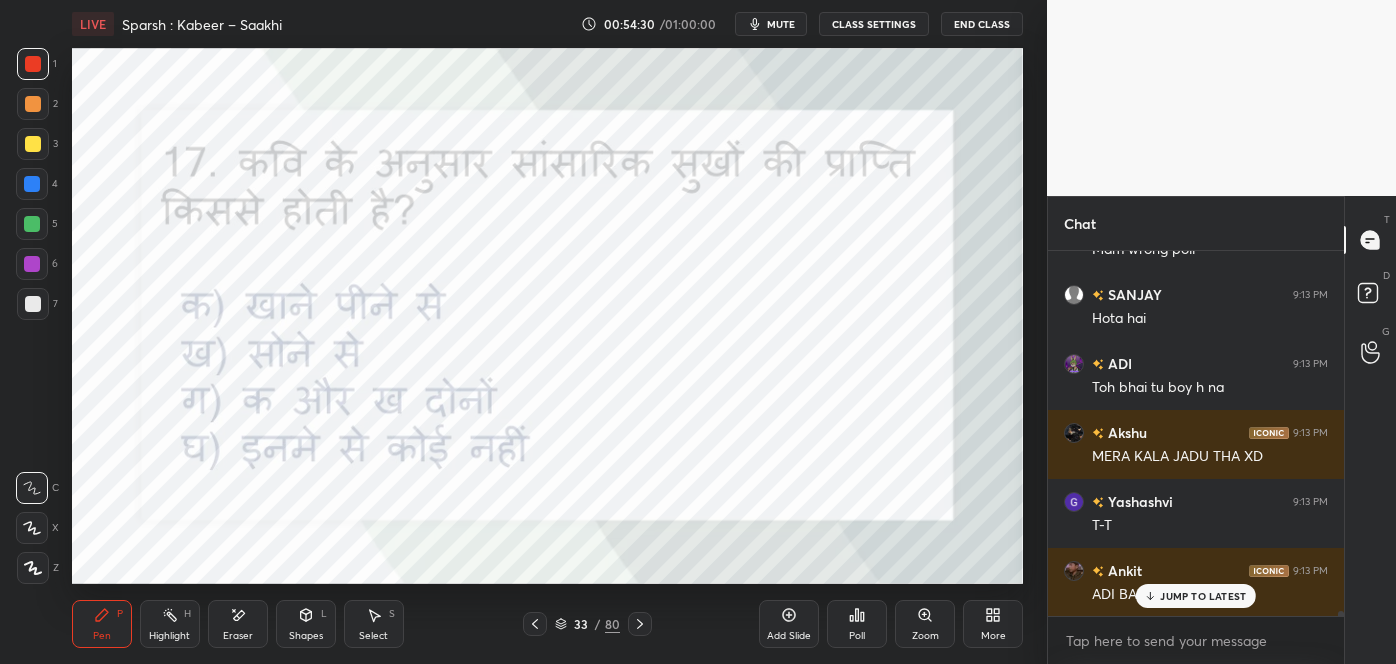 click 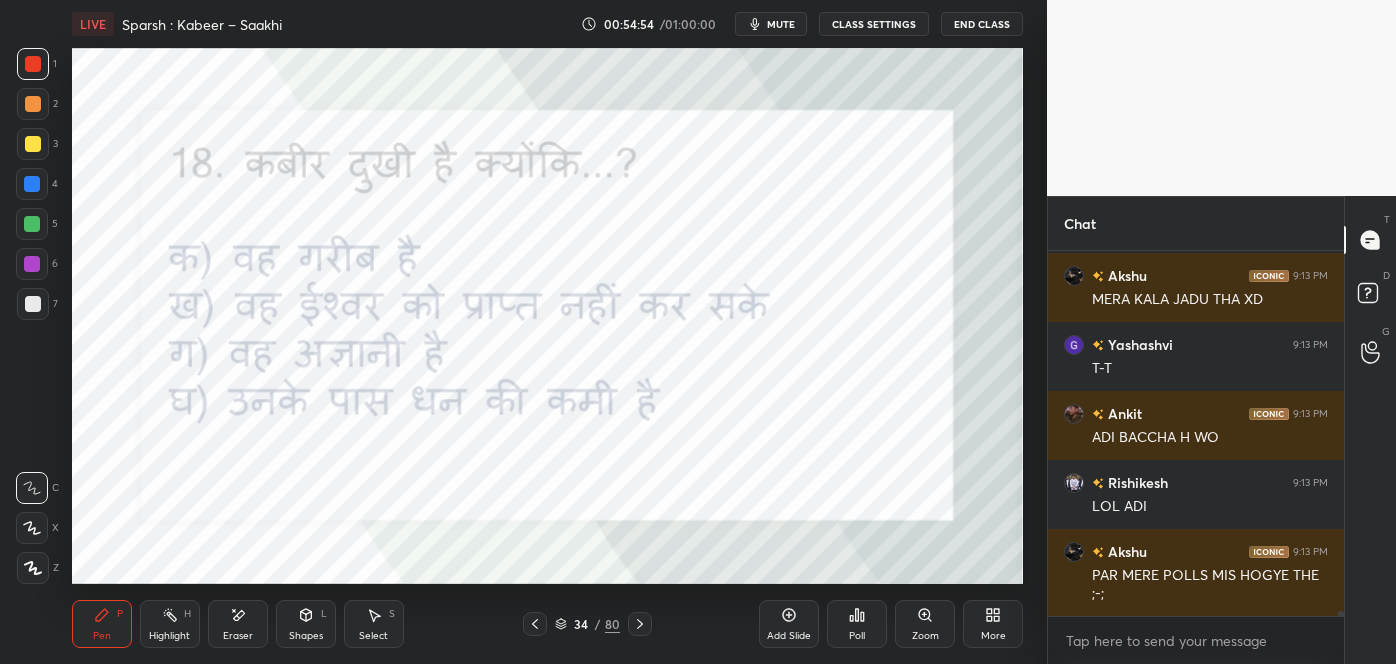 scroll, scrollTop: 28154, scrollLeft: 0, axis: vertical 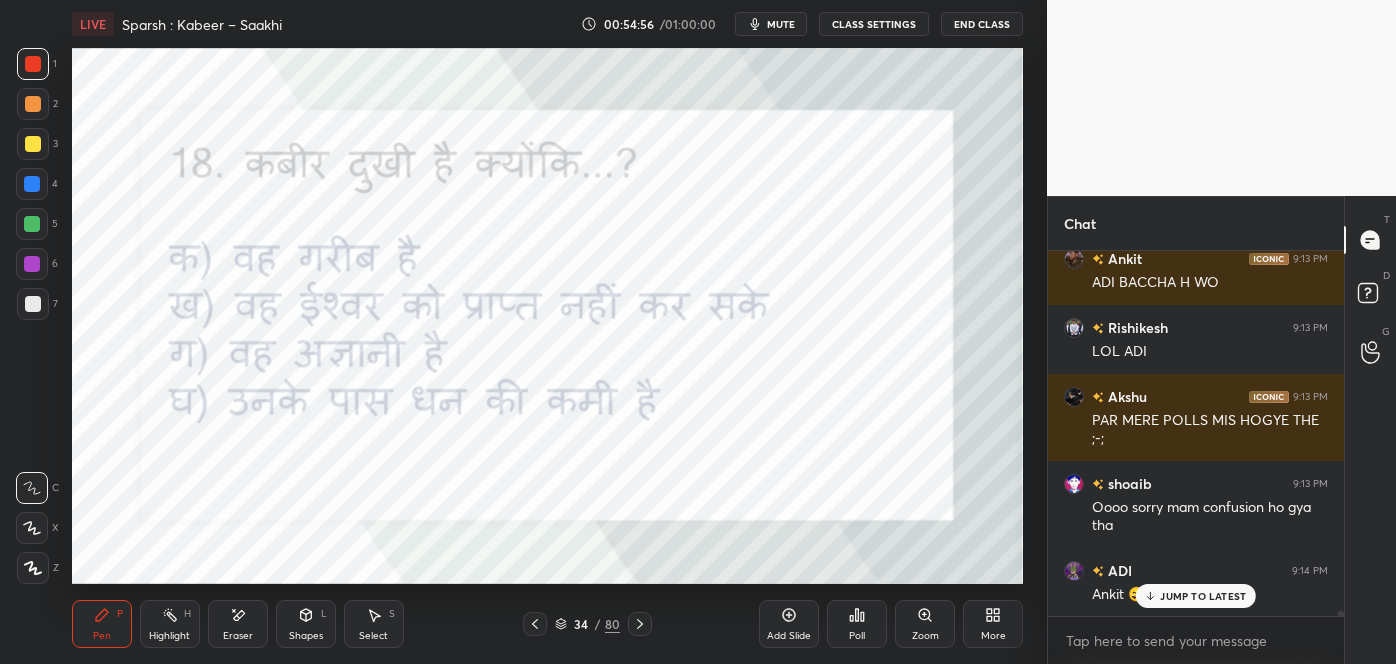 click on "JUMP TO LATEST" at bounding box center [1203, 596] 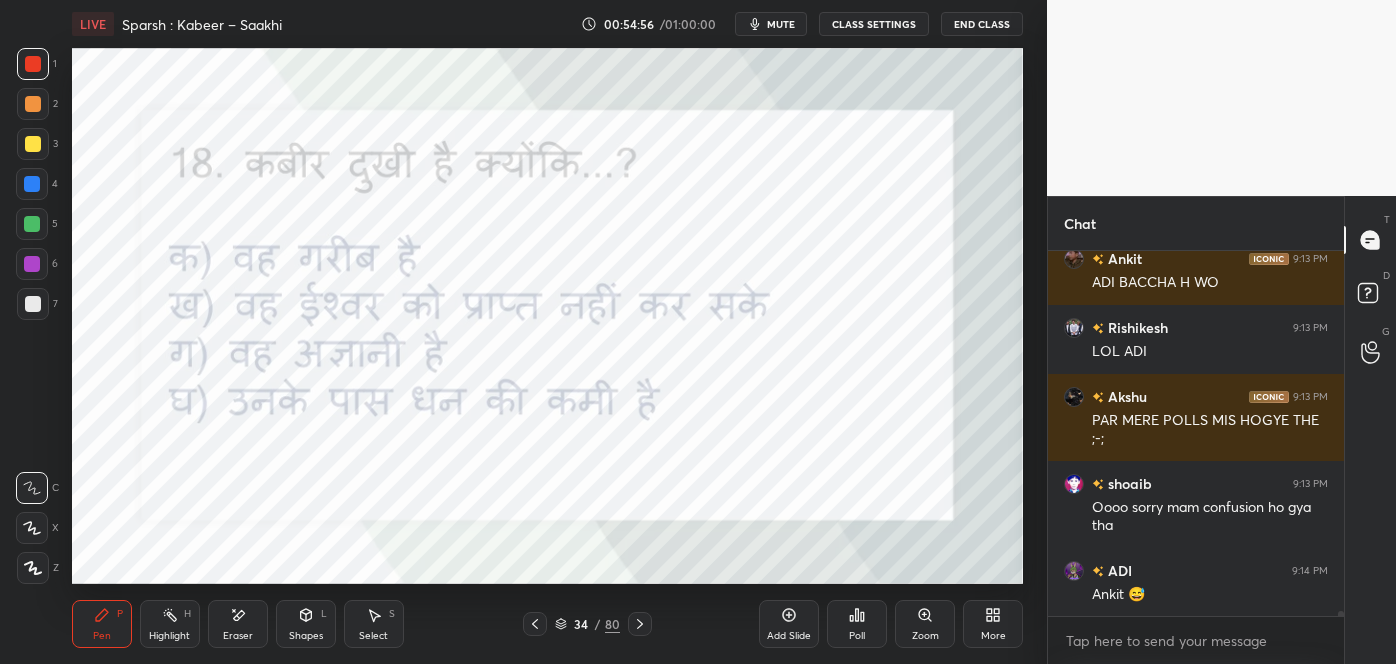 scroll, scrollTop: 28224, scrollLeft: 0, axis: vertical 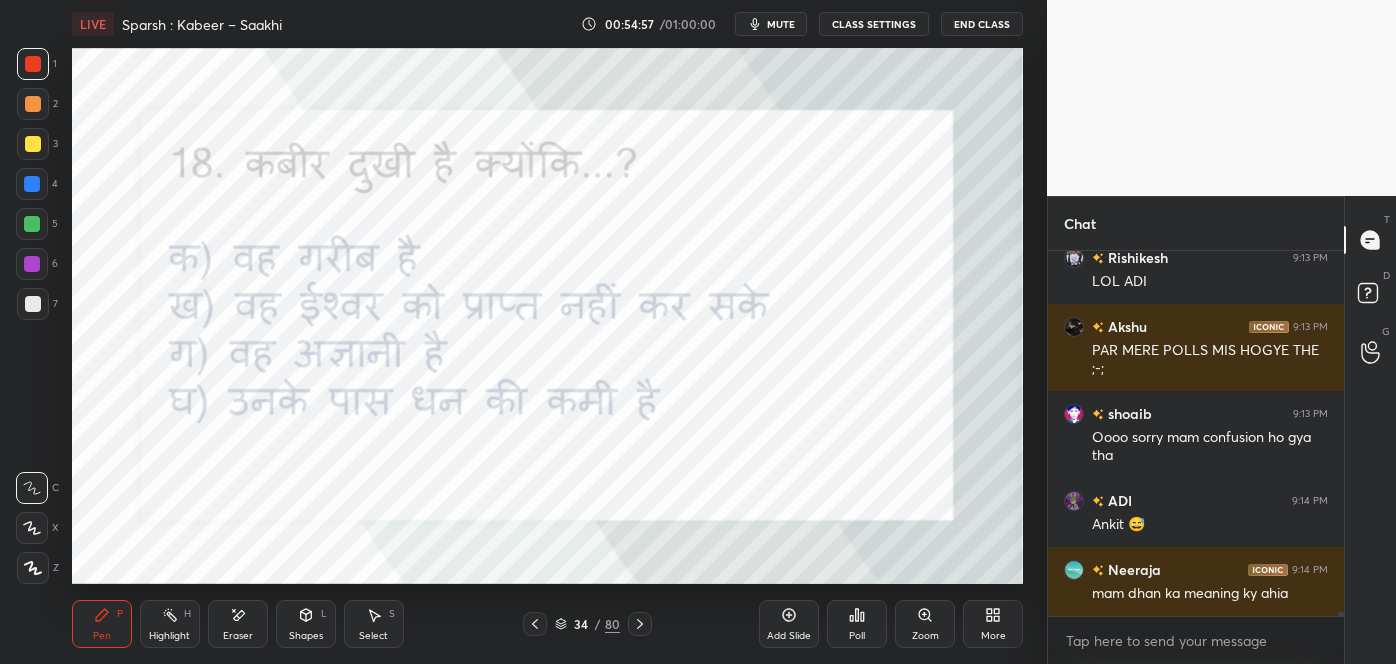 click on "Poll" at bounding box center [857, 636] 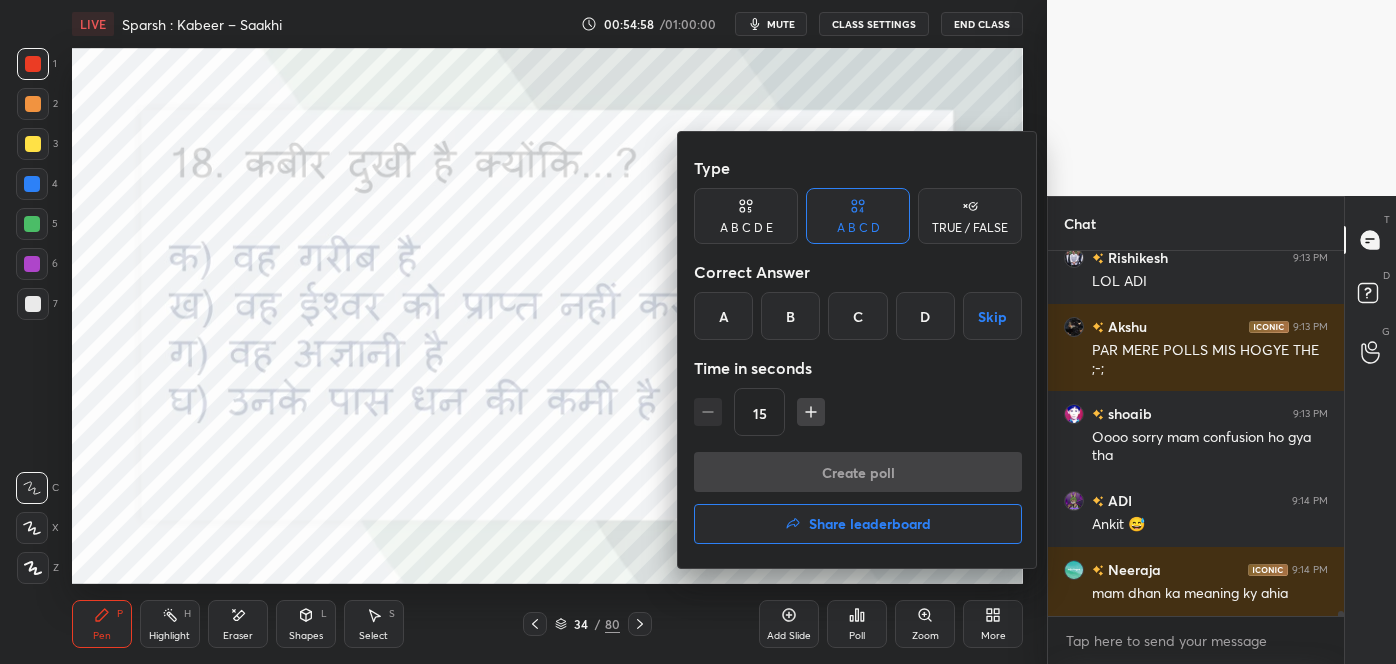 click at bounding box center [698, 332] 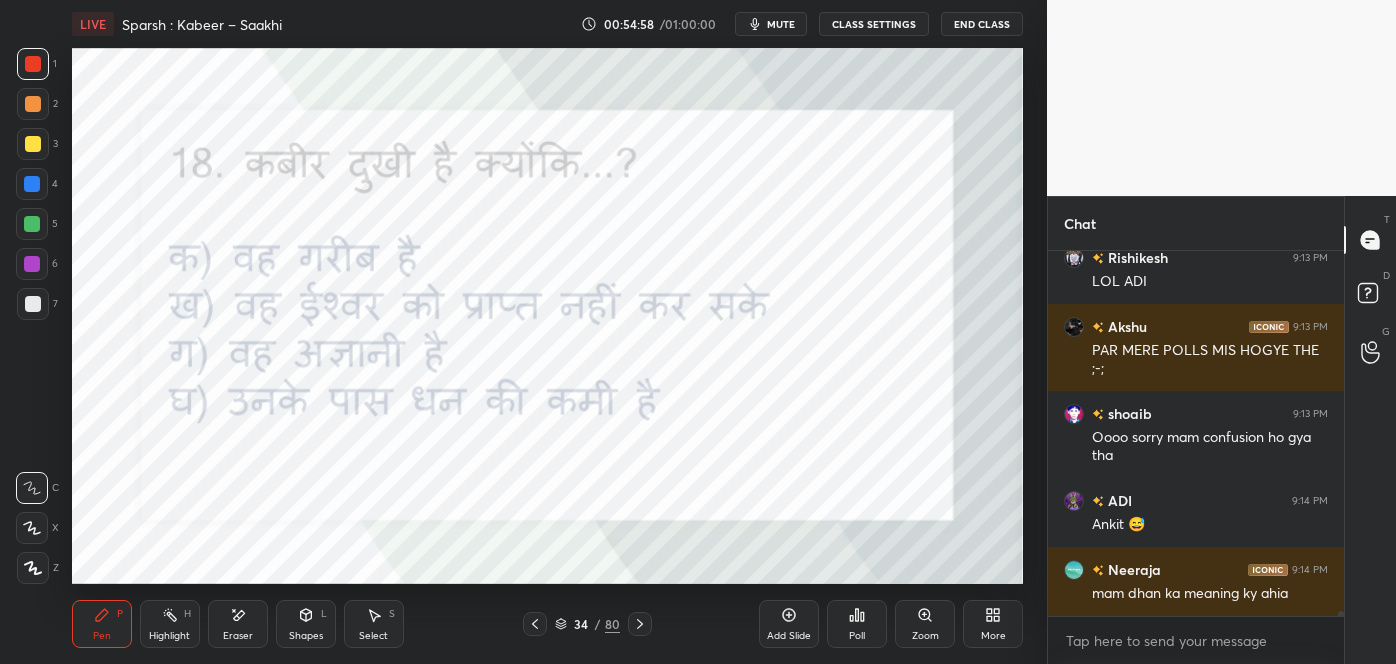 scroll, scrollTop: 28243, scrollLeft: 0, axis: vertical 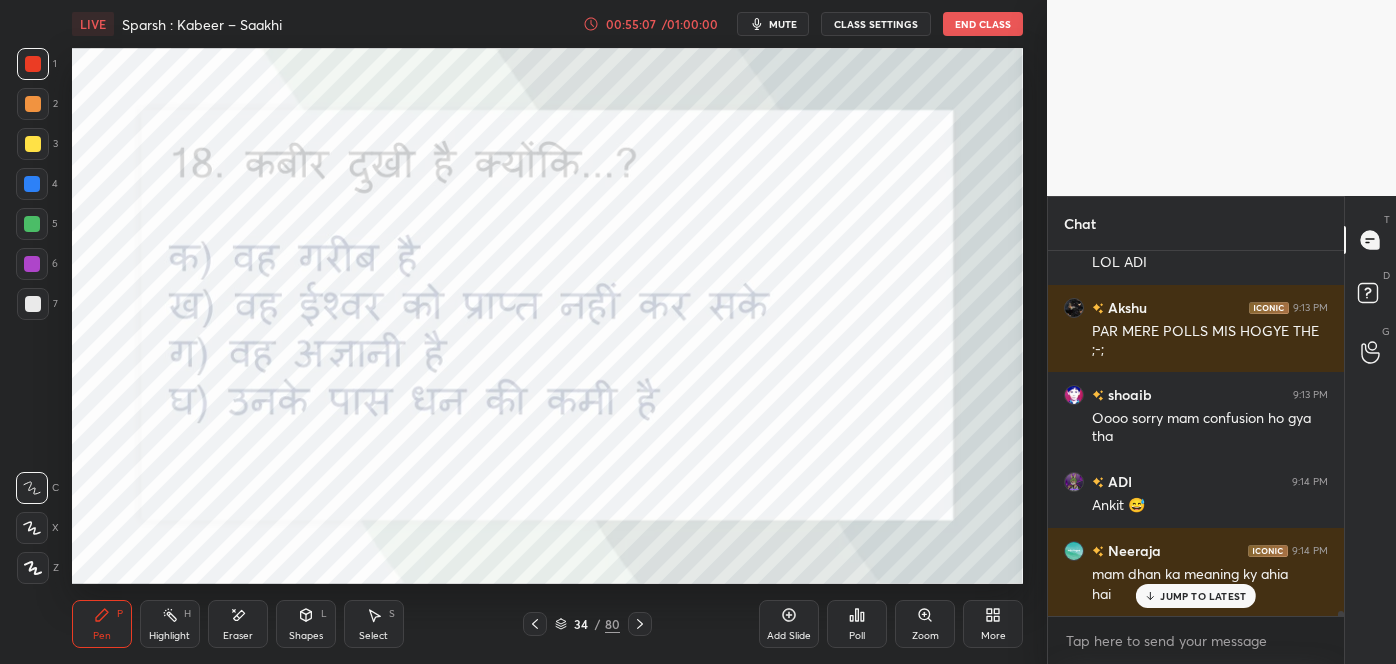 click on "Poll" at bounding box center (857, 624) 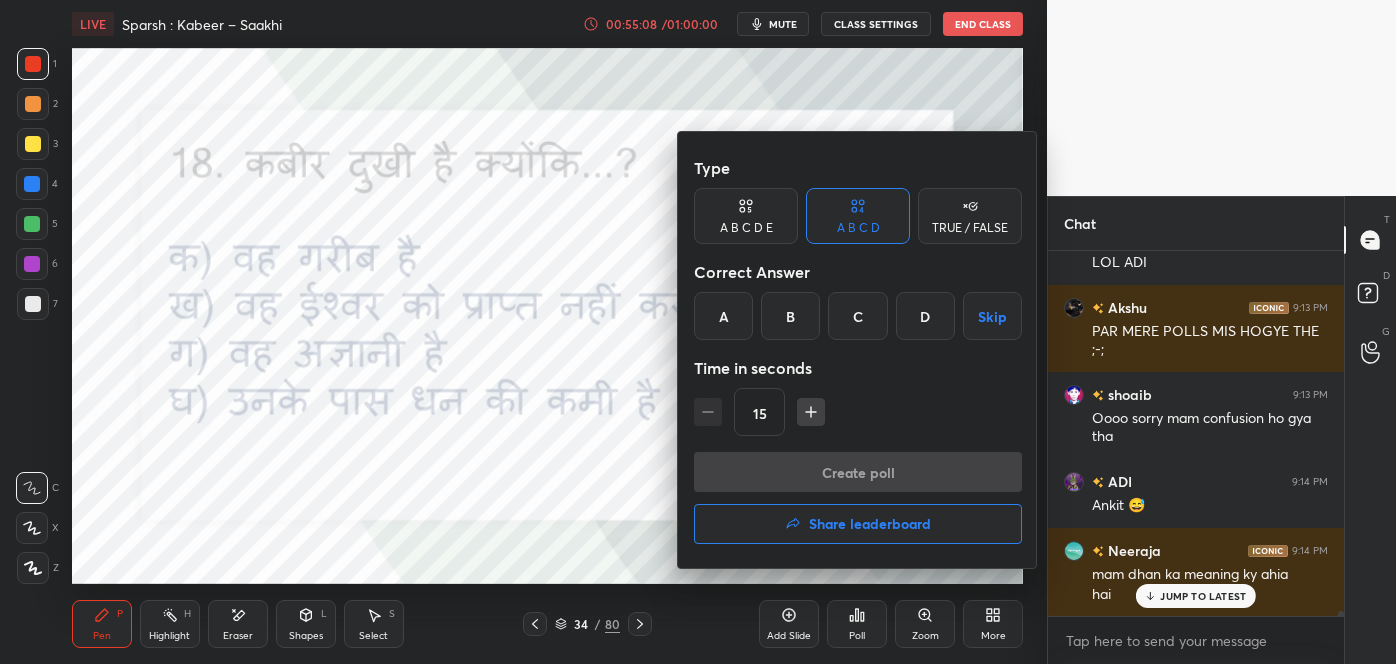 click on "B" at bounding box center [790, 316] 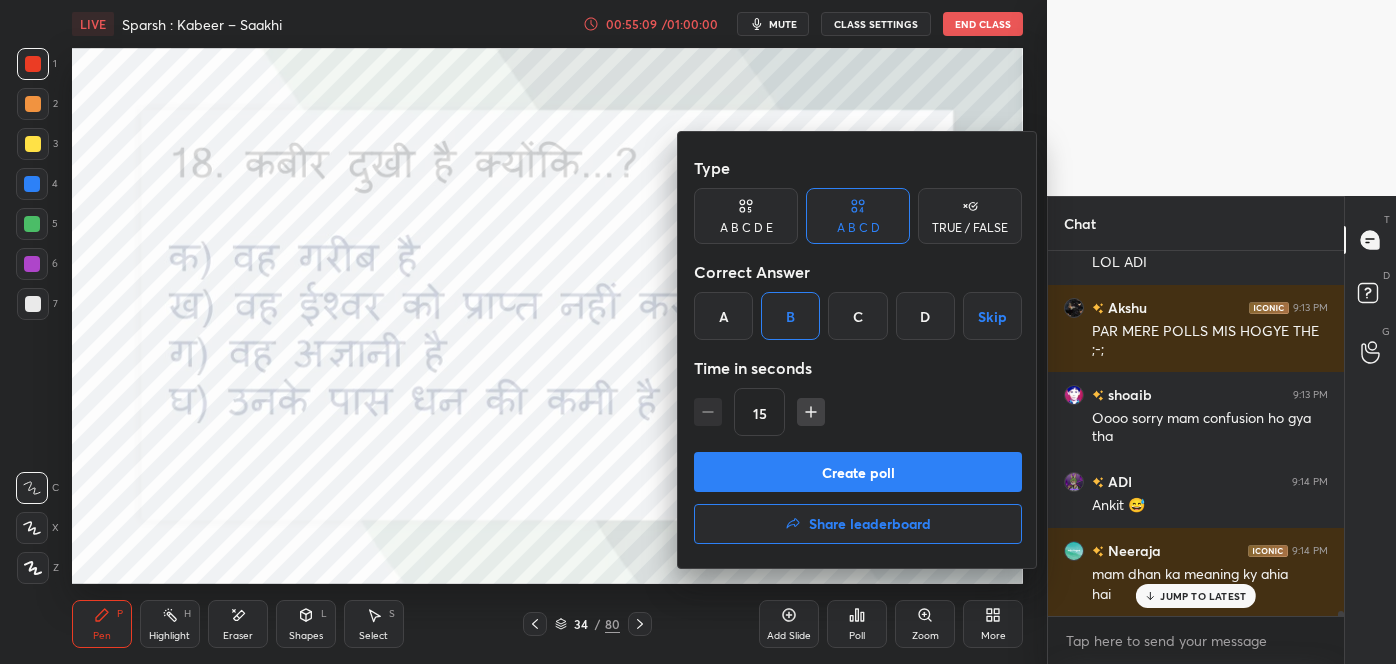 click on "Create poll" at bounding box center [858, 472] 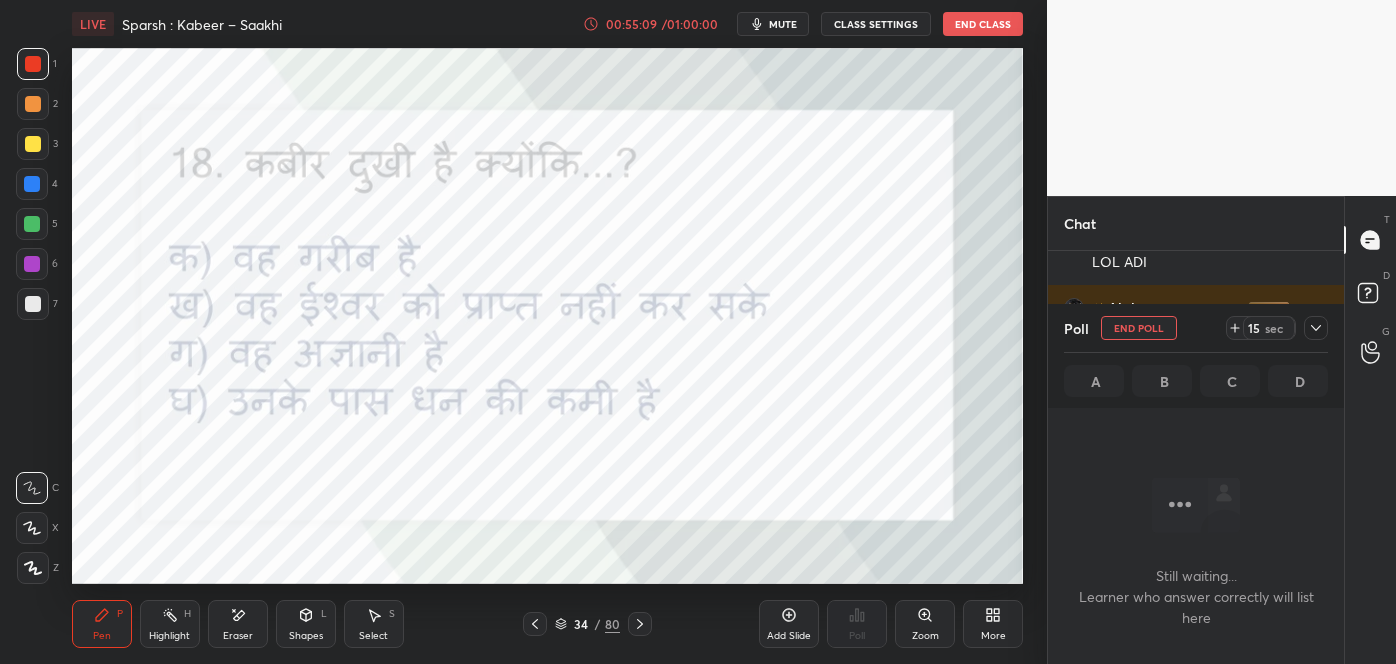 scroll, scrollTop: 317, scrollLeft: 290, axis: both 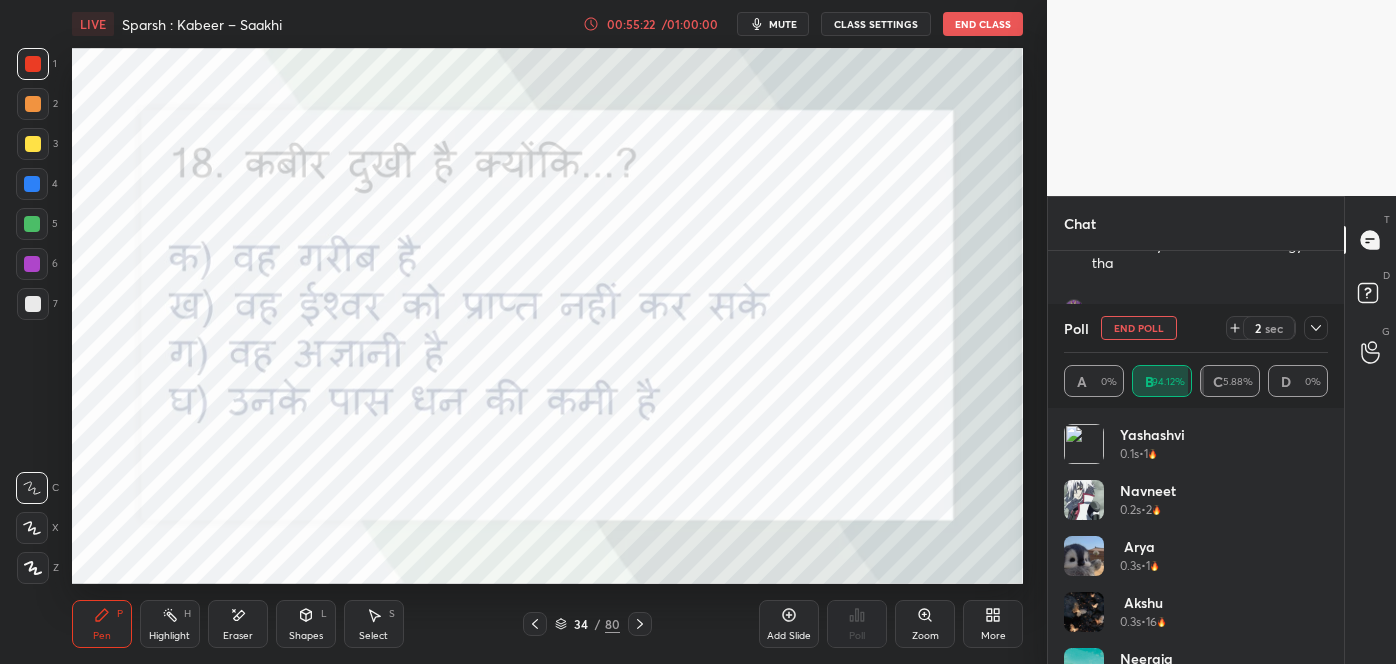 drag, startPoint x: 1330, startPoint y: 457, endPoint x: 1331, endPoint y: 469, distance: 12.0415945 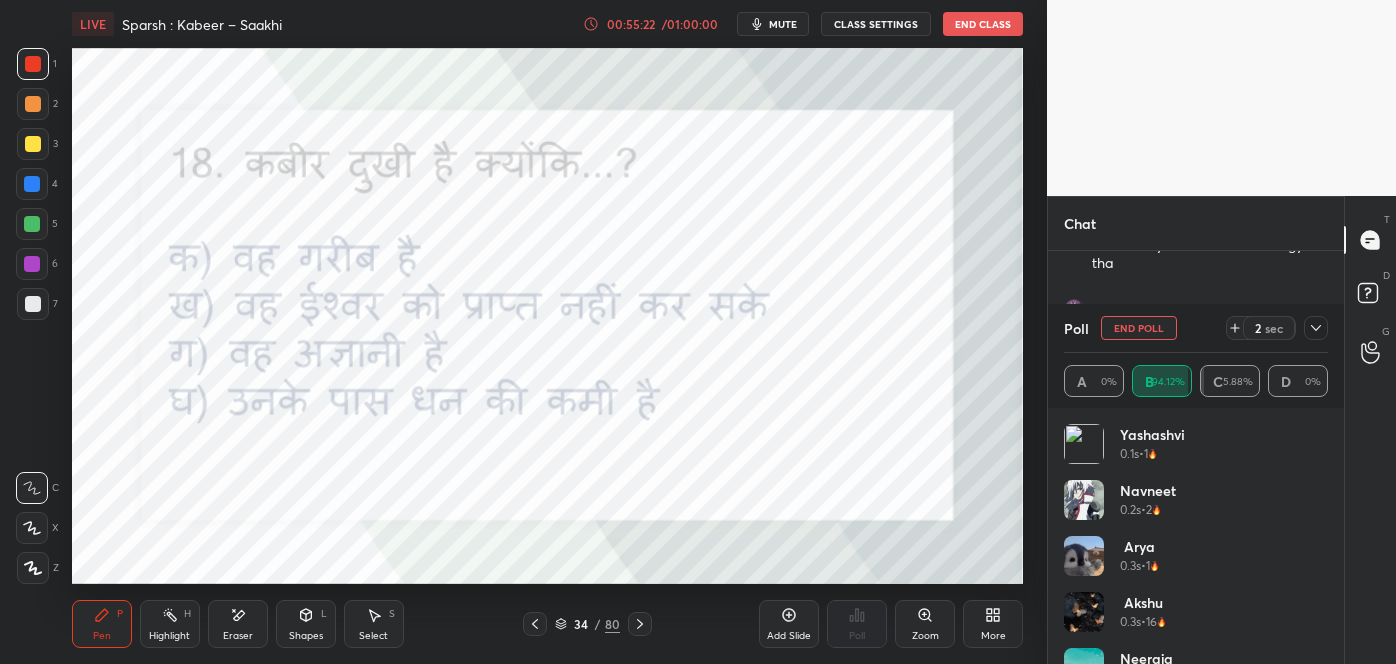 click on "Yashashvi 0.1s  •  1 Navneet 0.2s  •  2 Arya 0.3s  •  1 Akshu 0.3s  •  16 Neeraja 0.8s  •  1 SANJAY 1.1s  •  4 ADI 1.5s  •  2" at bounding box center [1196, 536] 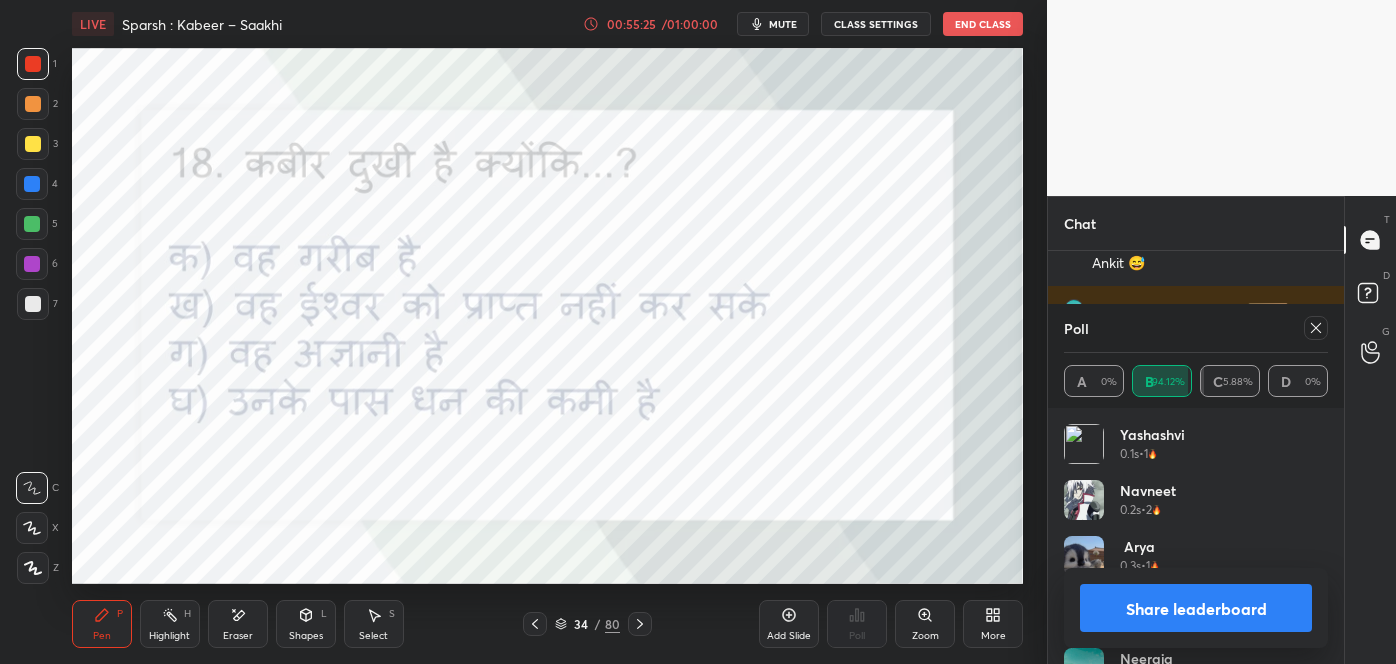 click 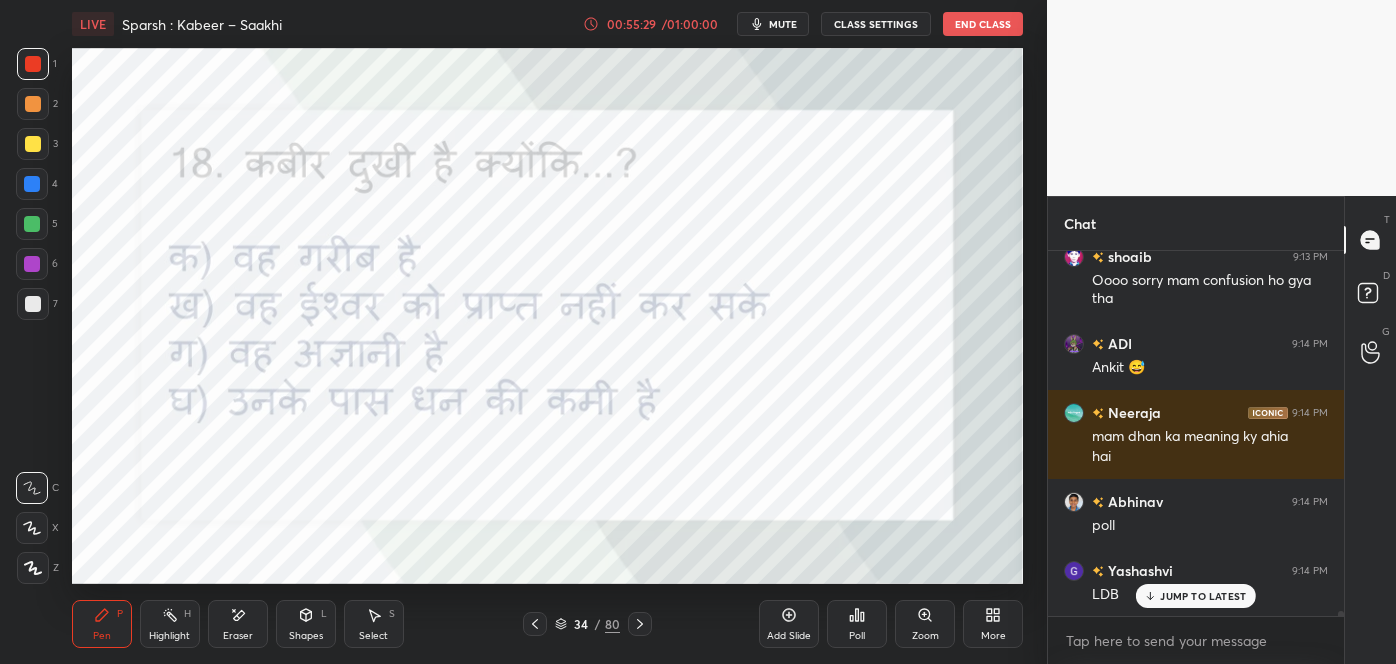 click on "JUMP TO LATEST" at bounding box center (1203, 596) 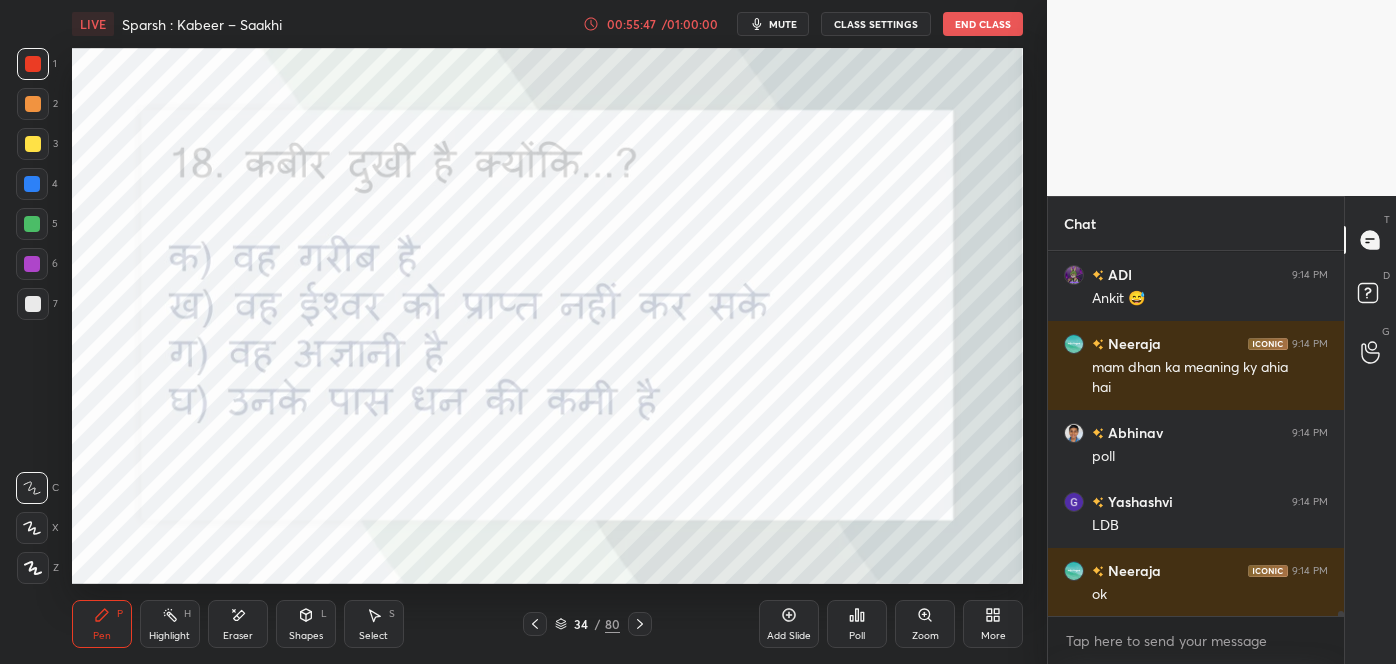 click on "Eraser" at bounding box center [238, 624] 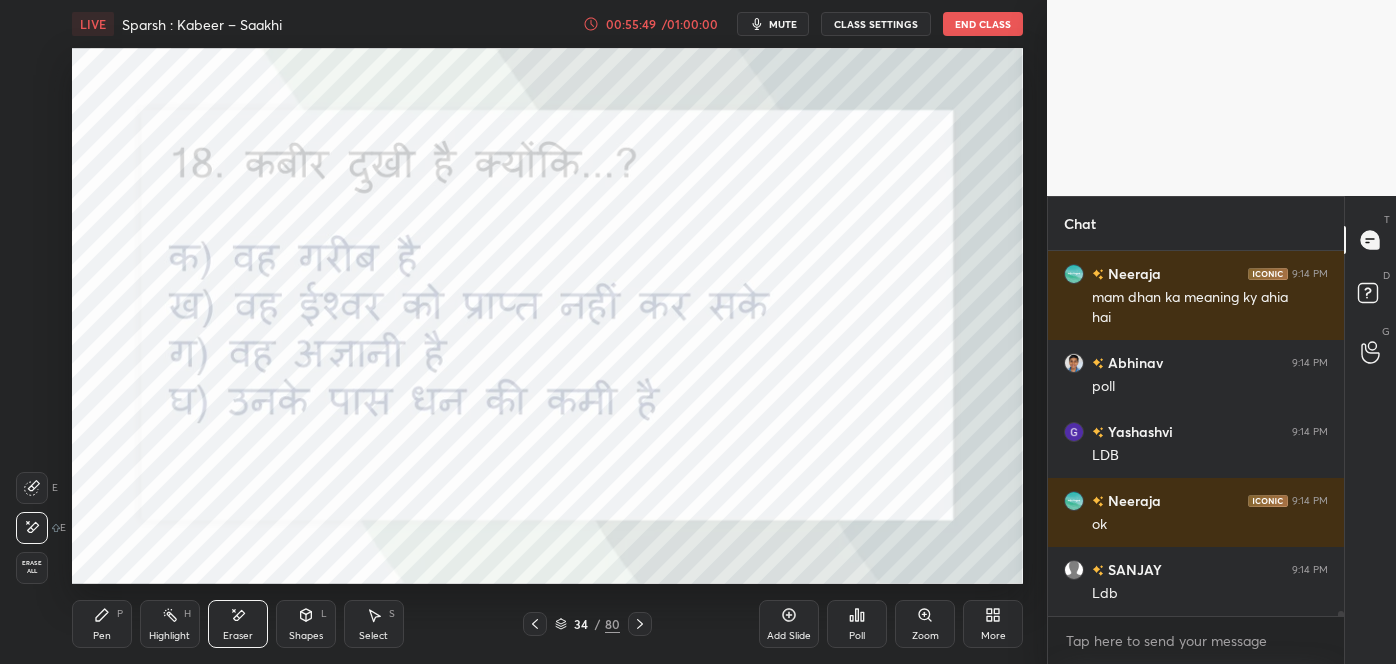 click on "Pen P Highlight H Eraser Shapes L Select S" at bounding box center (244, 624) 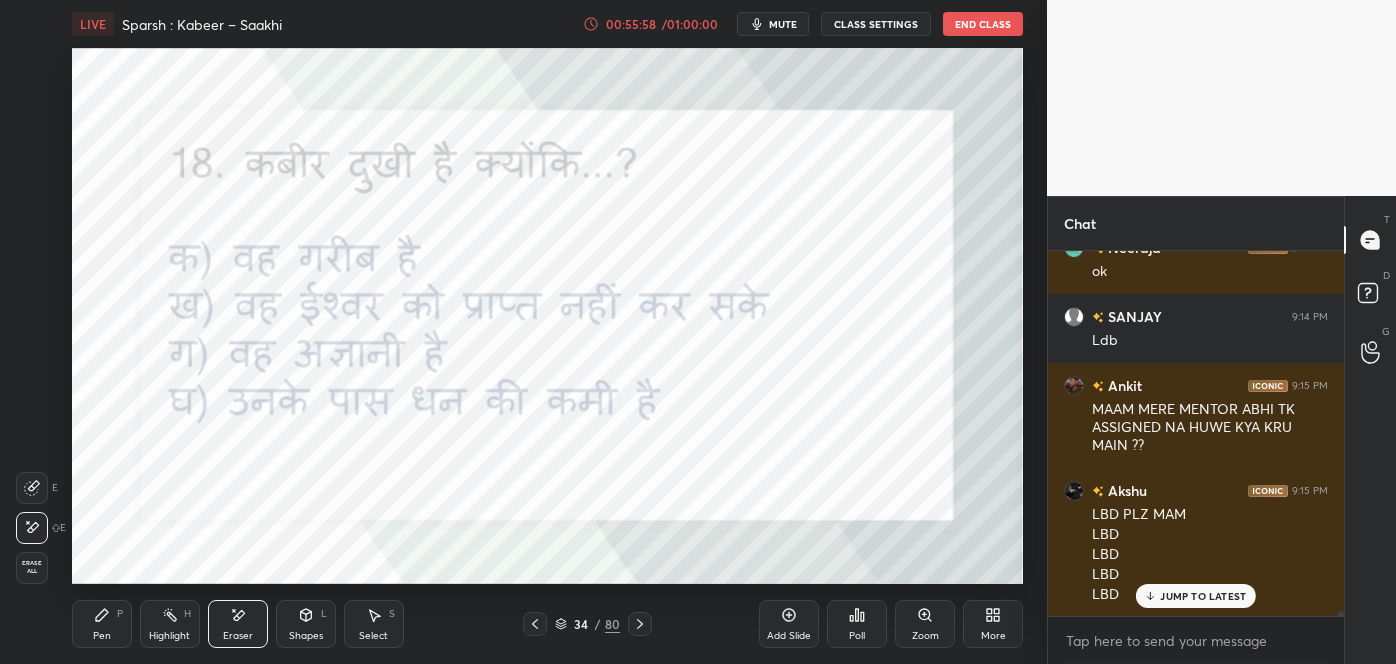 click on "JUMP TO LATEST" at bounding box center (1203, 596) 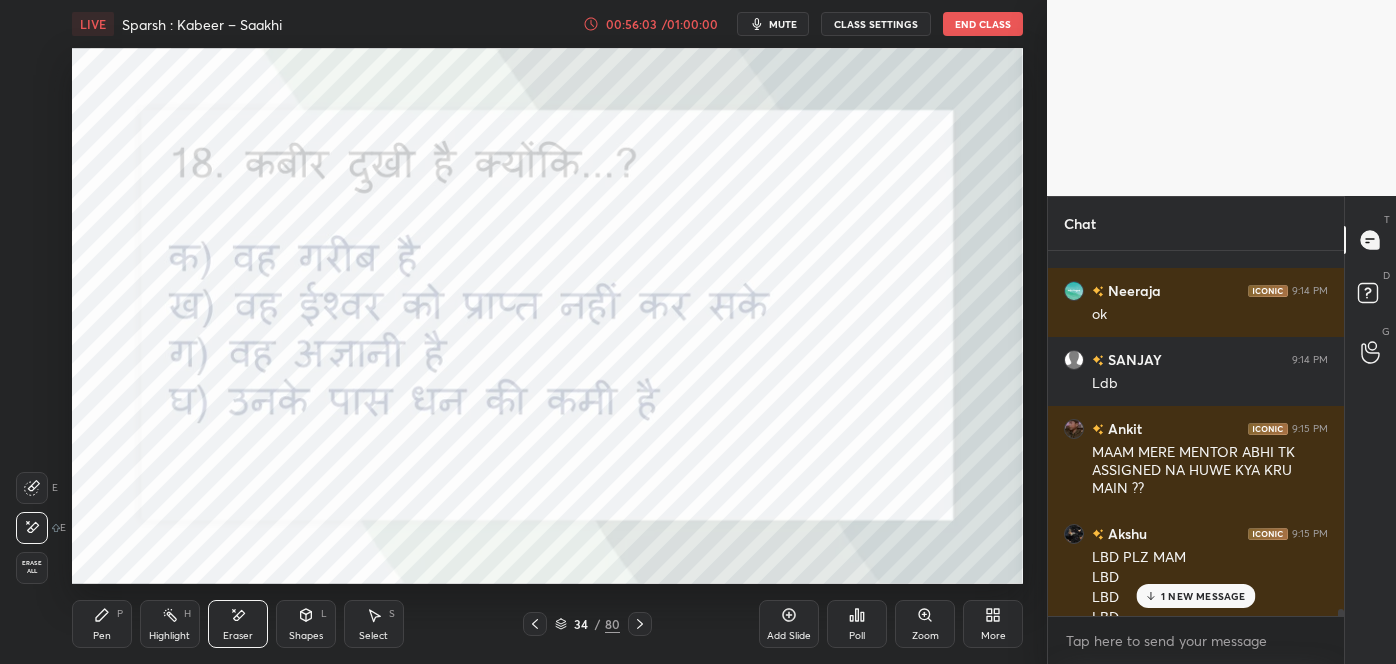 click on "1 NEW MESSAGE" at bounding box center (1203, 596) 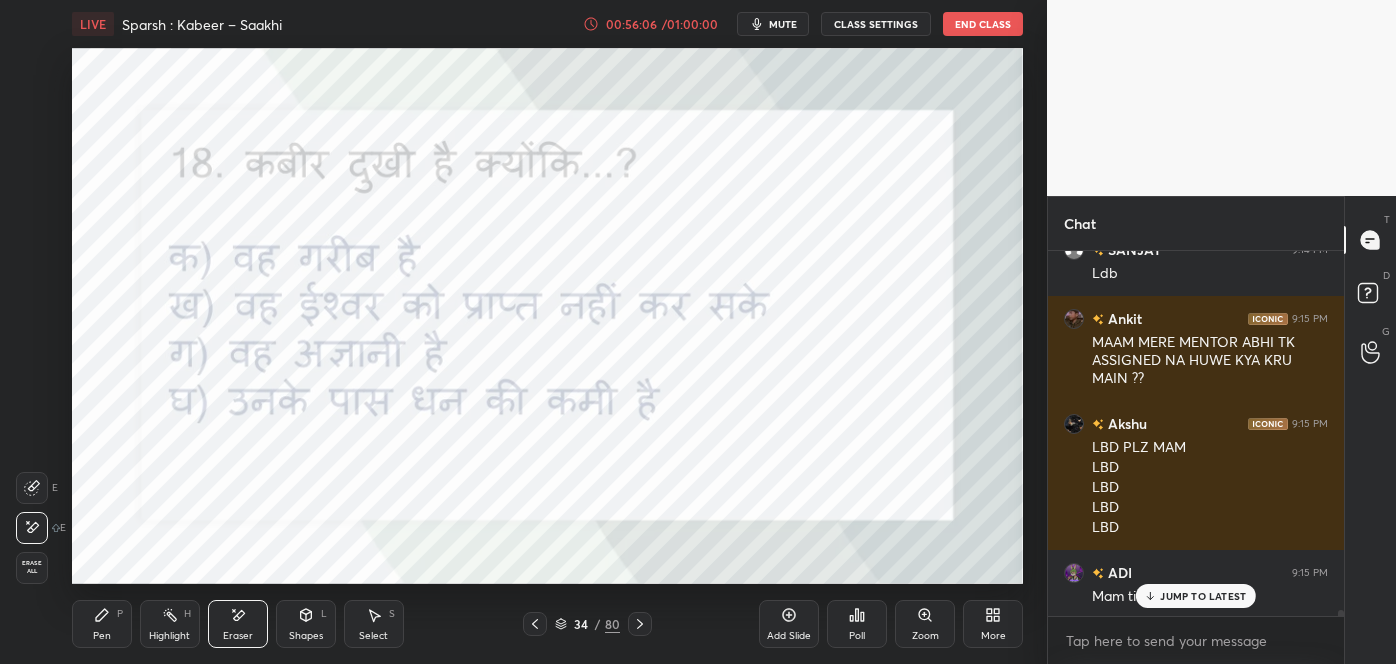 click on "JUMP TO LATEST" at bounding box center (1196, 596) 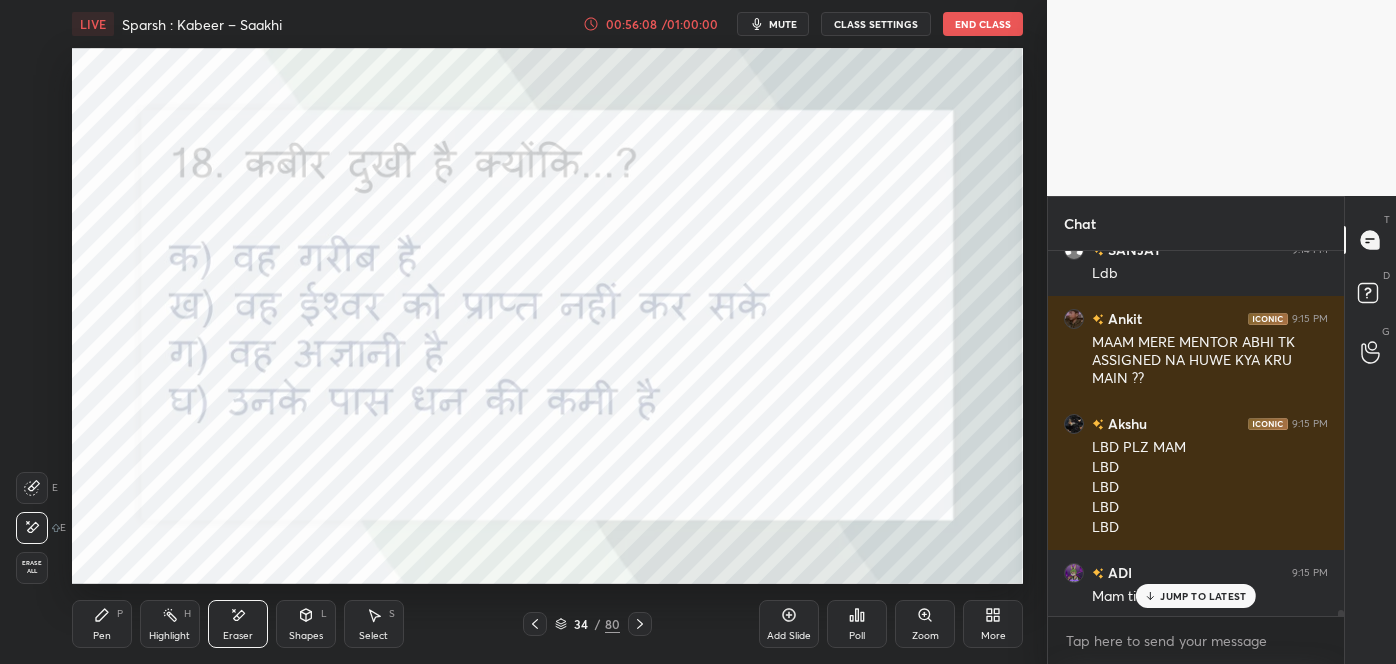 click on "JUMP TO LATEST" at bounding box center (1203, 596) 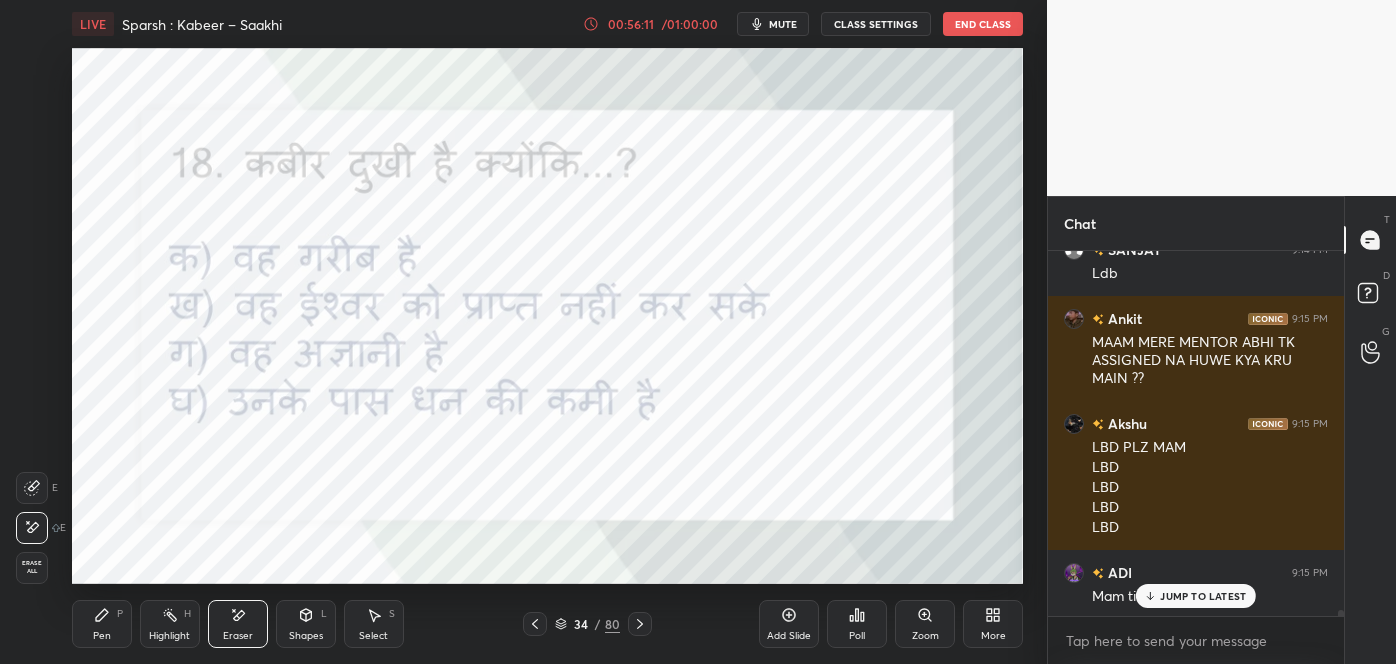 click on "JUMP TO LATEST" at bounding box center (1203, 596) 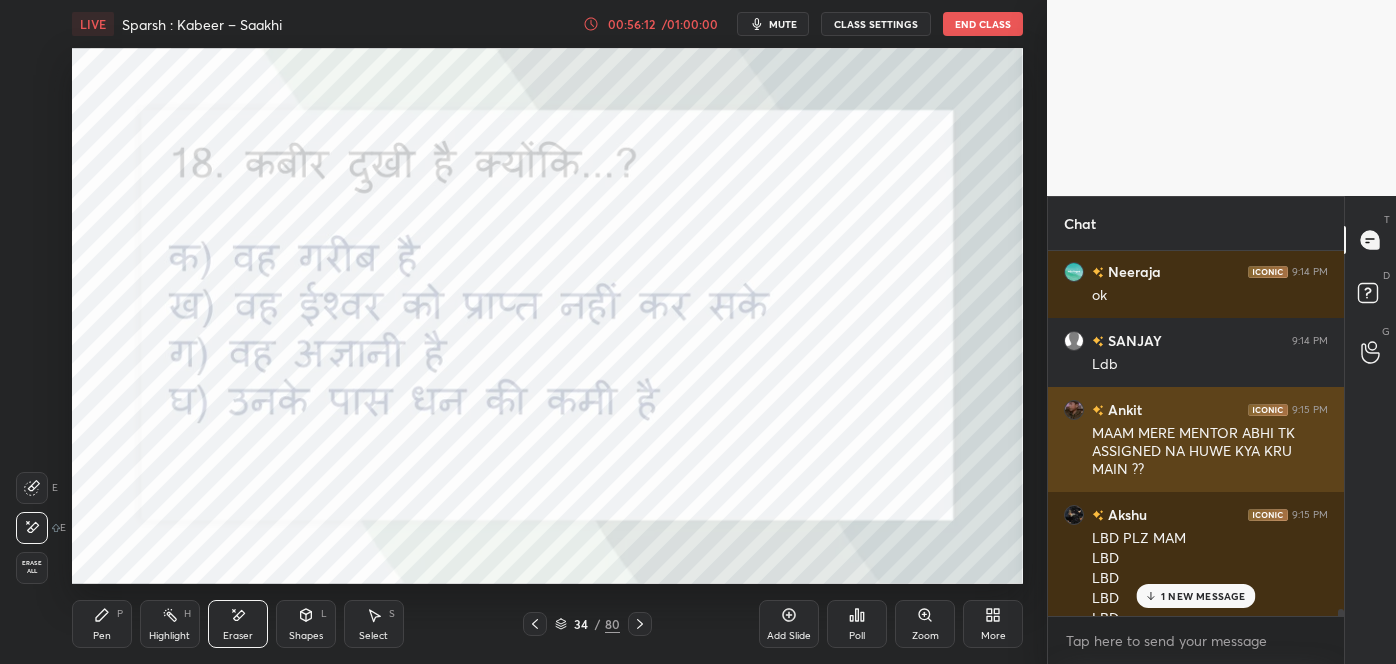 click on "MAAM MERE MENTOR ABHI TK ASSIGNED NA HUWE KYA KRU MAIN ??" at bounding box center [1210, 452] 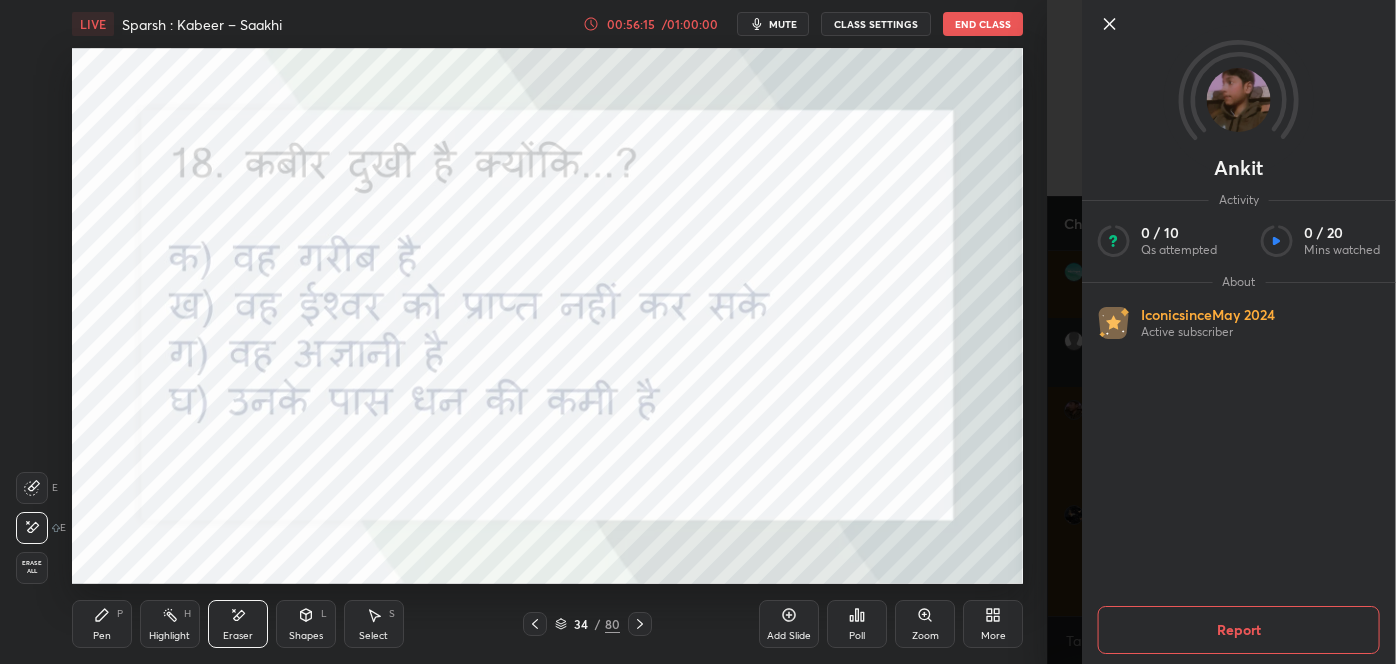 click 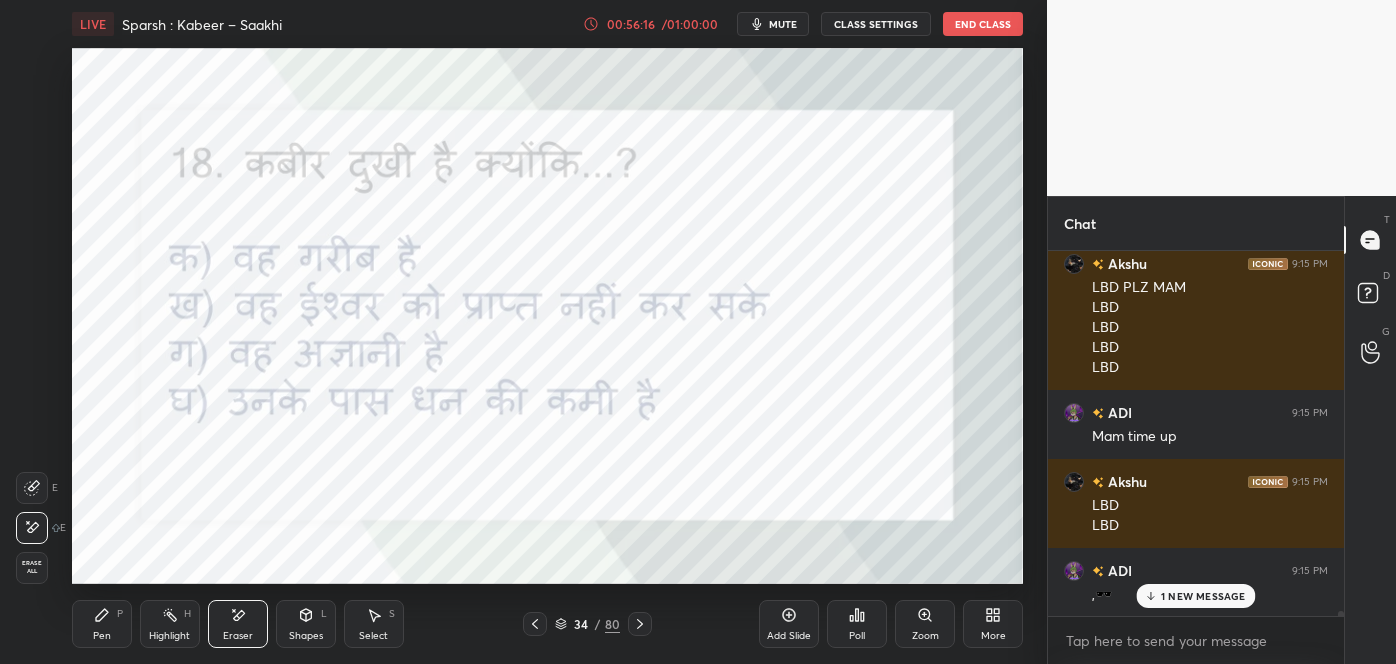 click on "1 NEW MESSAGE" at bounding box center [1195, 596] 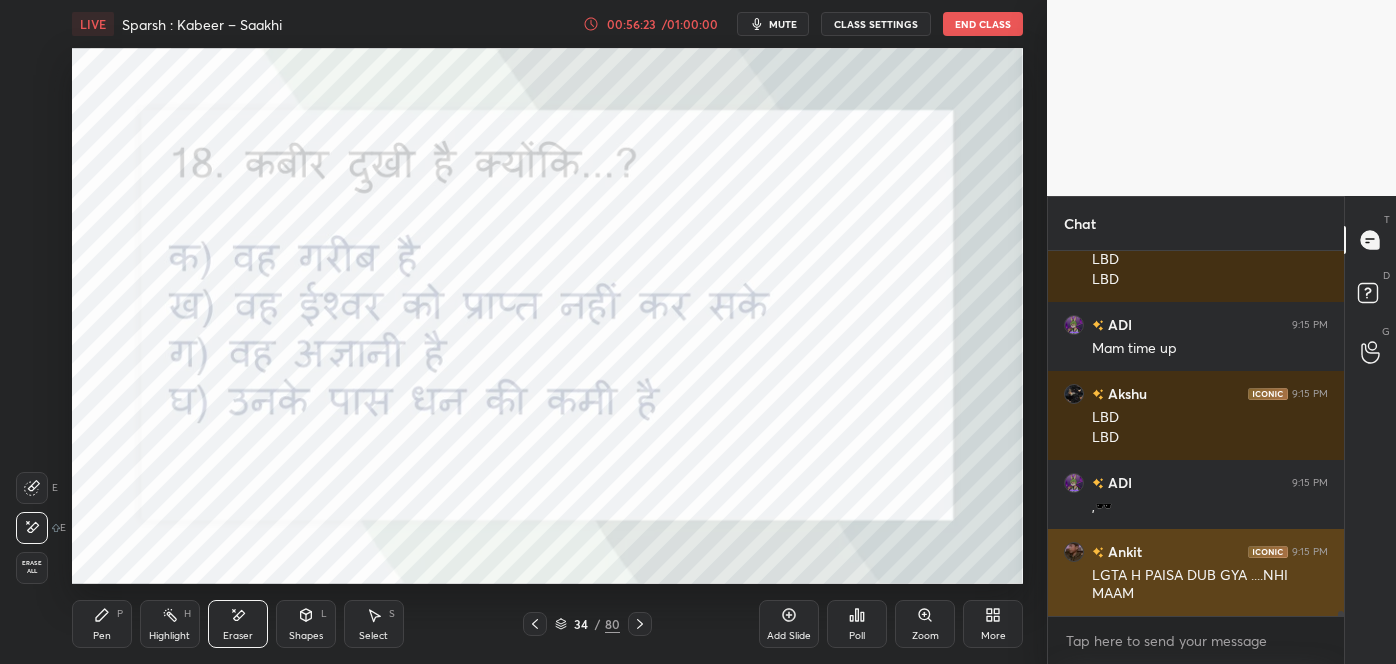 click on "Ankit" at bounding box center [1123, 551] 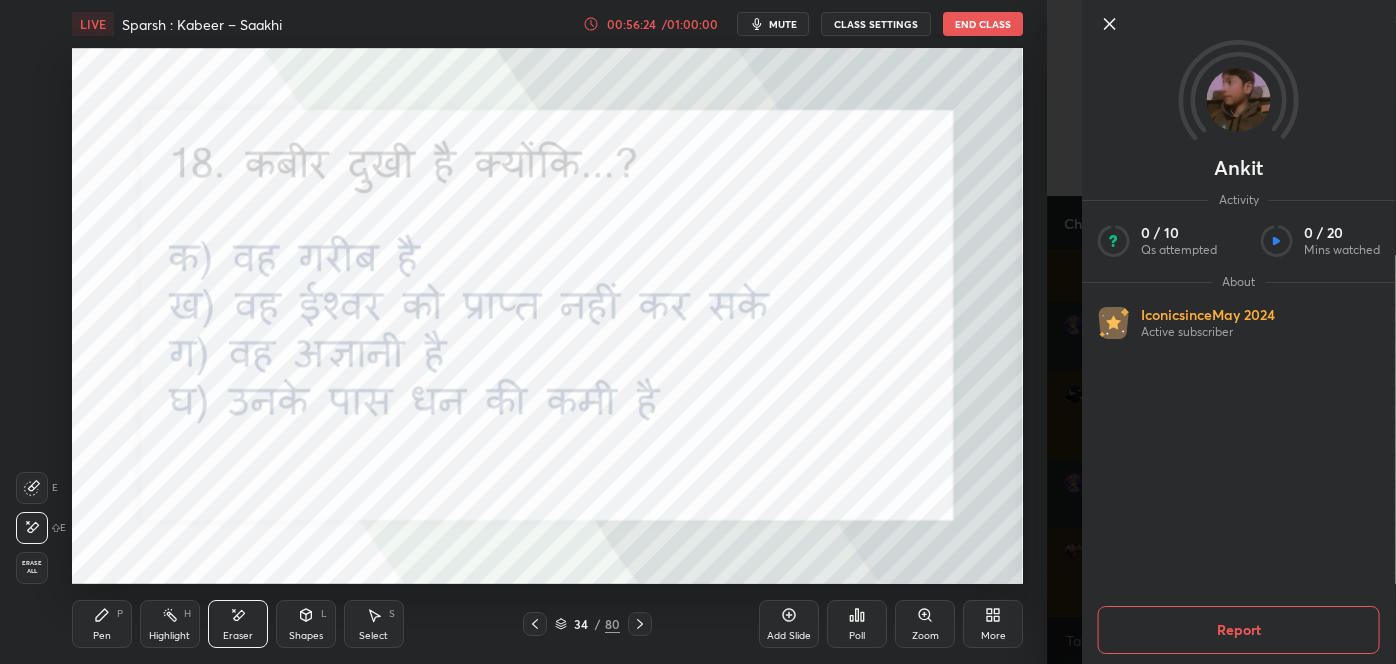 click 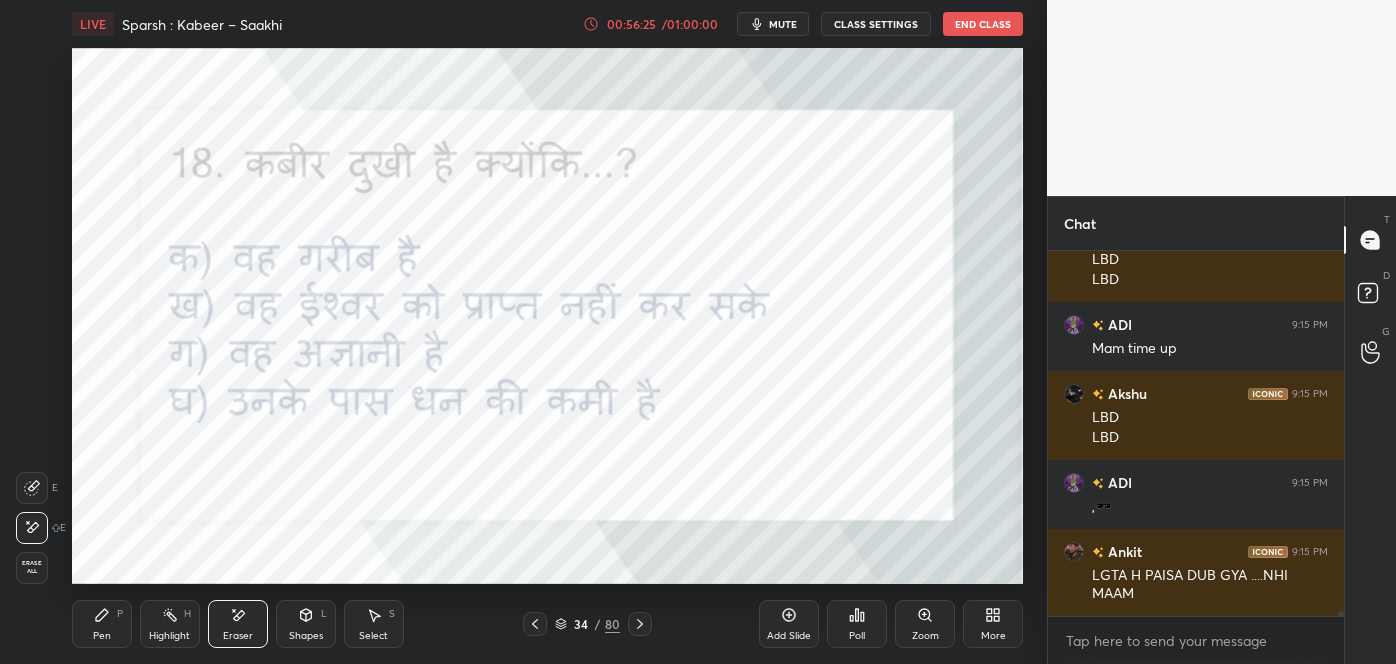 scroll, scrollTop: 29157, scrollLeft: 0, axis: vertical 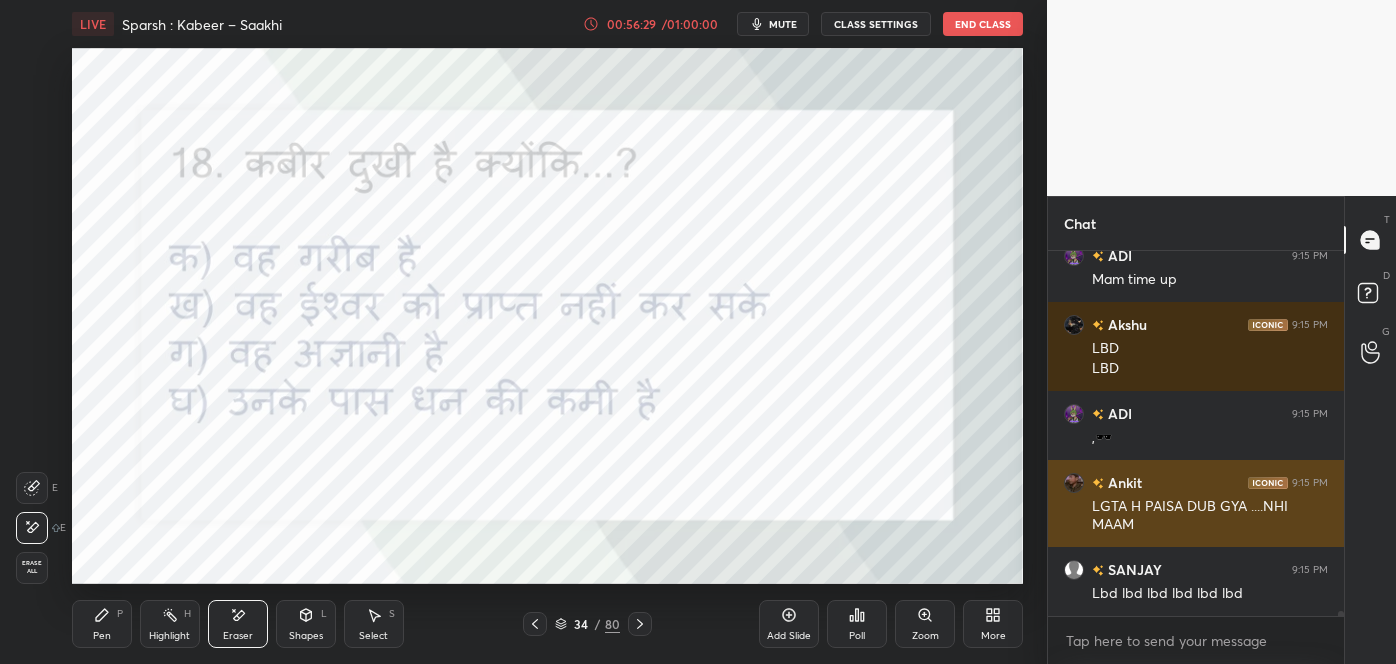 click on "Akshu 9:15 PM LBD PLZ MAM LBD LBD LBD LBD ADI 9:15 PM Mam time up Akshu 9:15 PM LBD LBD ADI 9:15 PM ,🕶️ Ankit 9:15 PM LGTA H PAISA DUB GYA ....NHI MAAM SANJAY 9:15 PM Lbd lbd lbd lbd lbd lbd" at bounding box center (1196, 433) 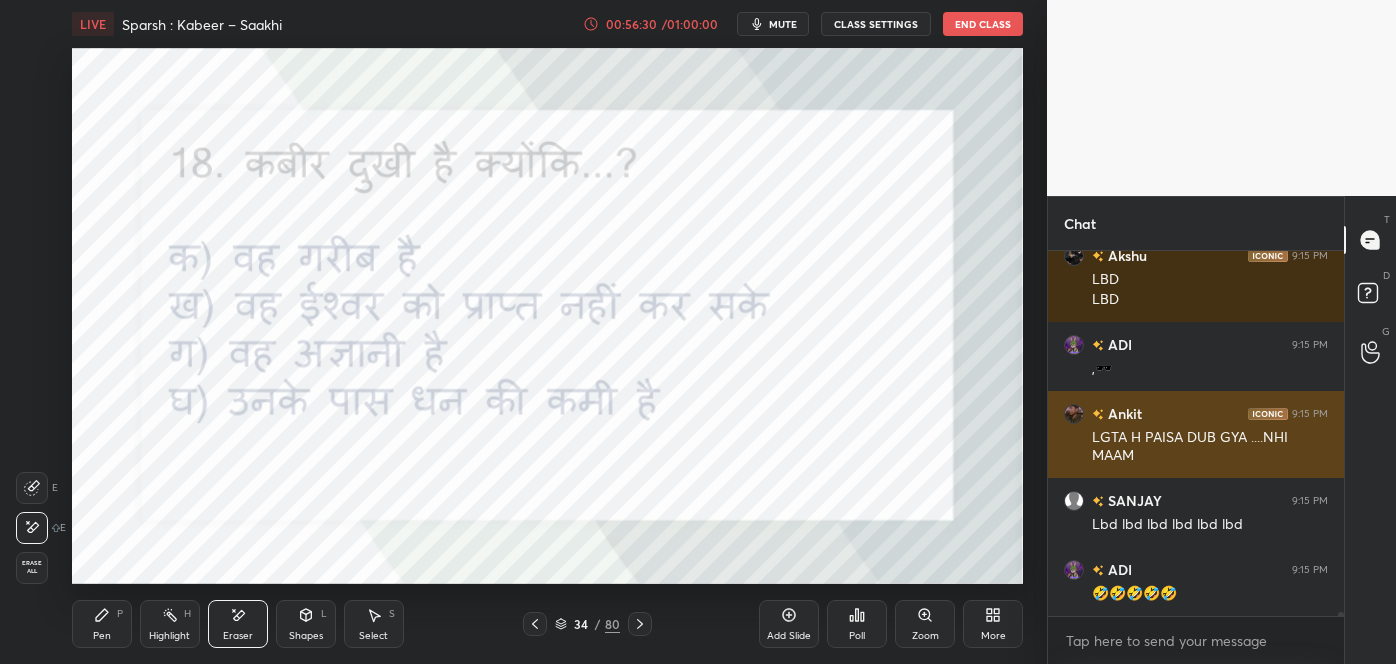 scroll, scrollTop: 29295, scrollLeft: 0, axis: vertical 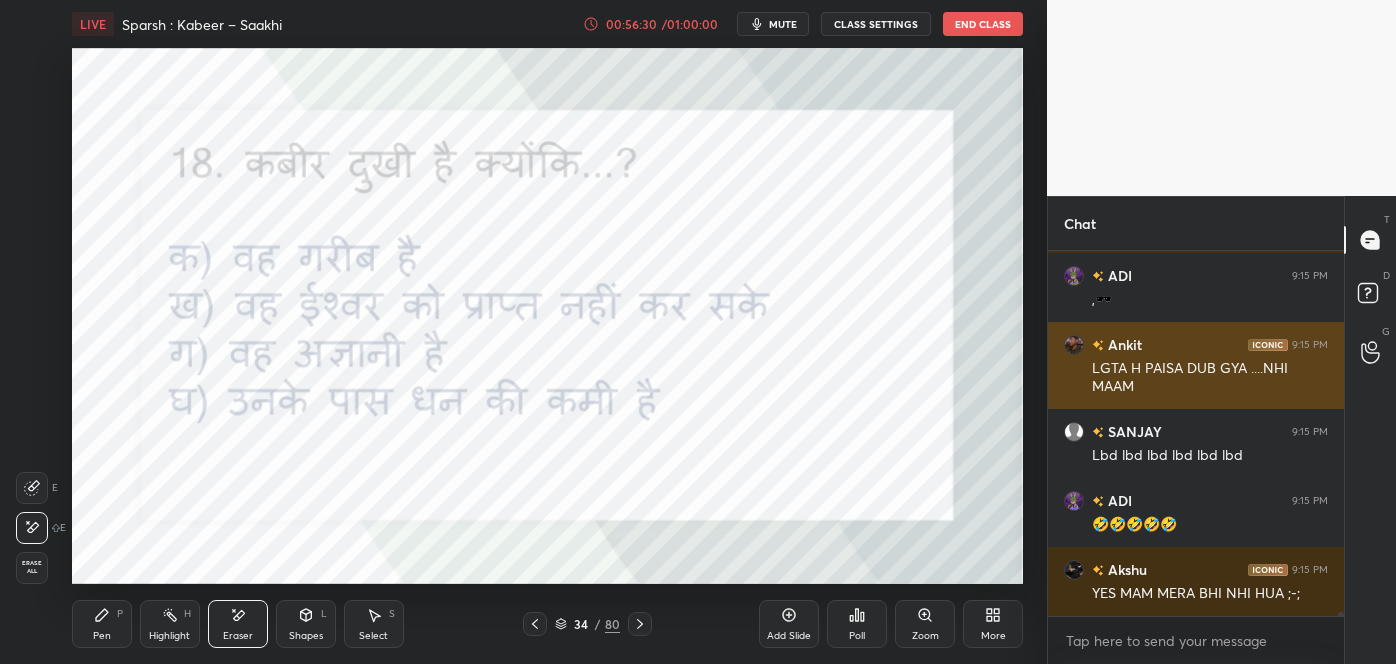 click on "ADI 9:15 PM Mam time up Akshu 9:15 PM LBD LBD ADI 9:15 PM ,🕶️ Ankit 9:15 PM LGTA H PAISA DUB GYA ....NHI MAAM SANJAY 9:15 PM Lbd lbd lbd lbd lbd lbd ADI 9:15 PM 🤣🤣🤣🤣🤣 Akshu 9:15 PM YES MAM MERA BHI NHI HUA ;-;" at bounding box center (1196, 433) 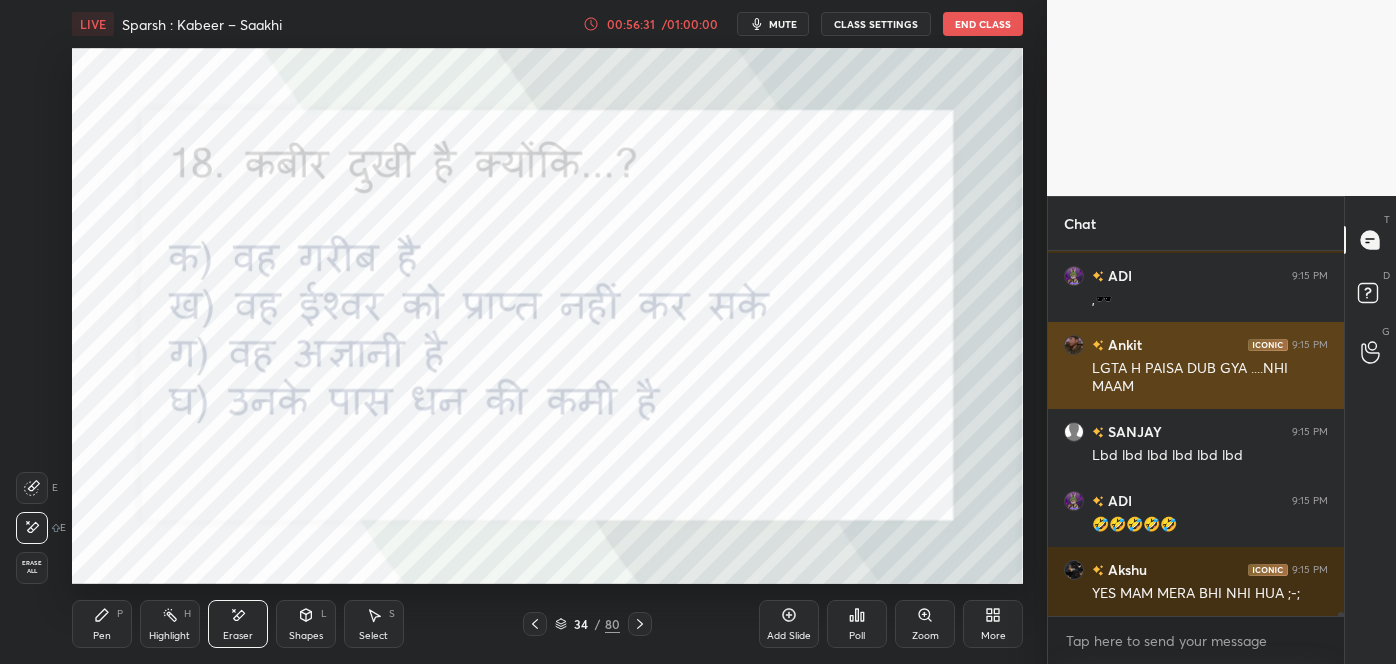 click on "Ankit" at bounding box center [1123, 344] 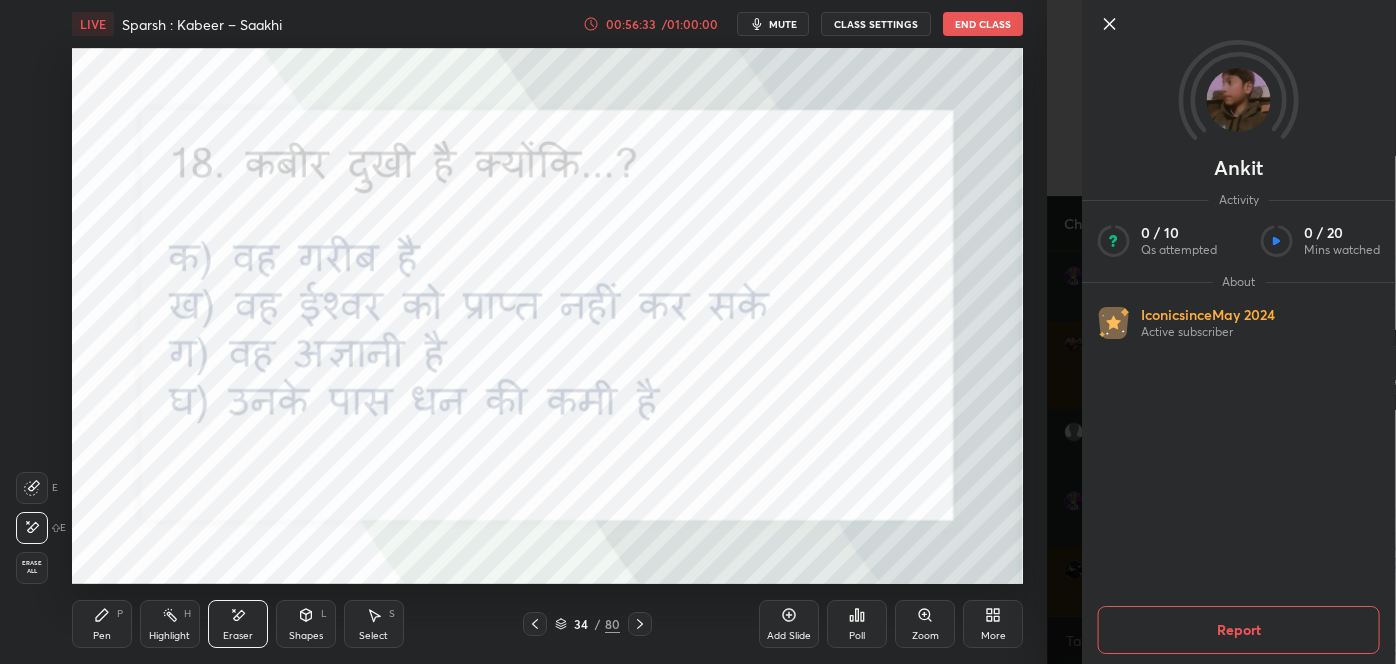 scroll, scrollTop: 29314, scrollLeft: 0, axis: vertical 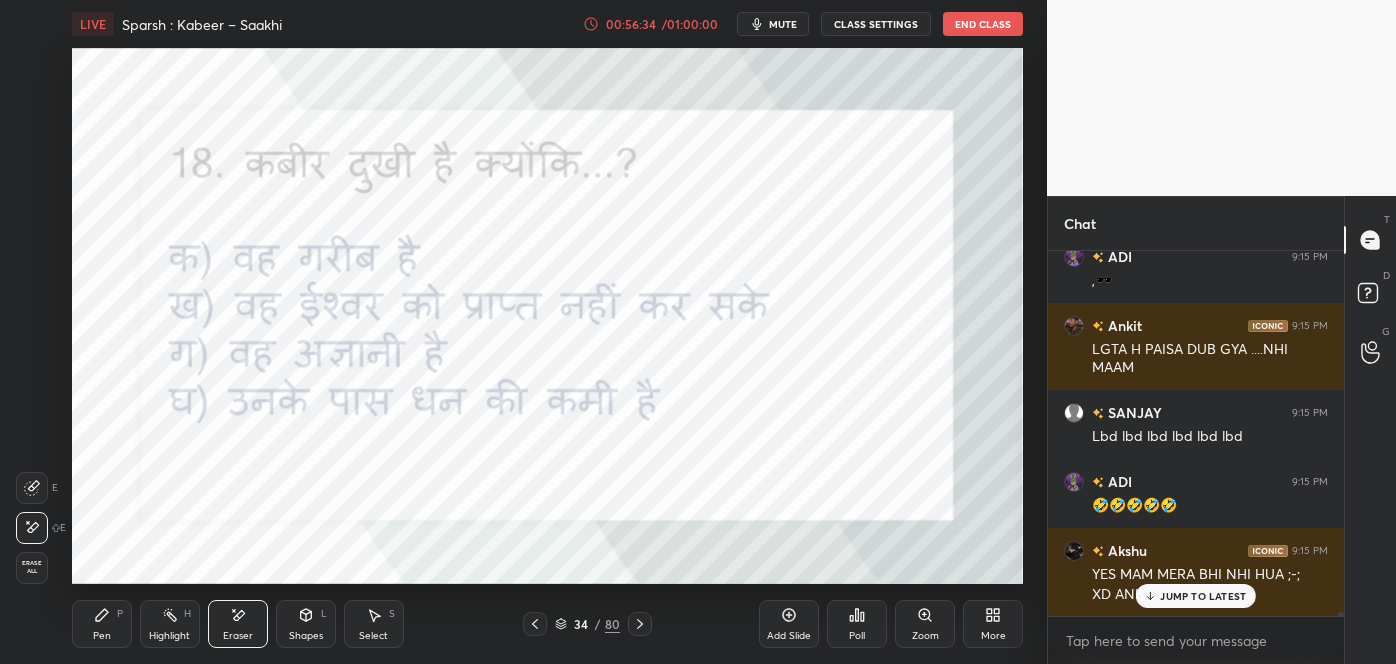 click on "JUMP TO LATEST" at bounding box center [1196, 596] 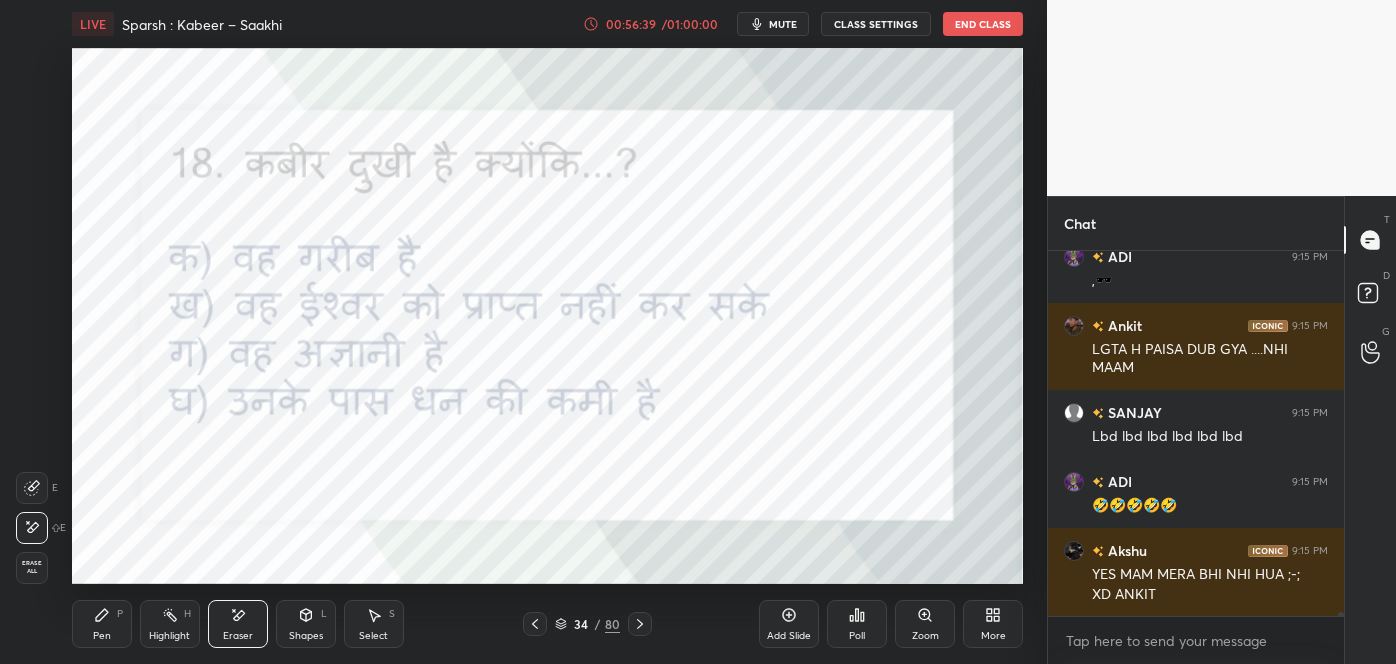 scroll, scrollTop: 29384, scrollLeft: 0, axis: vertical 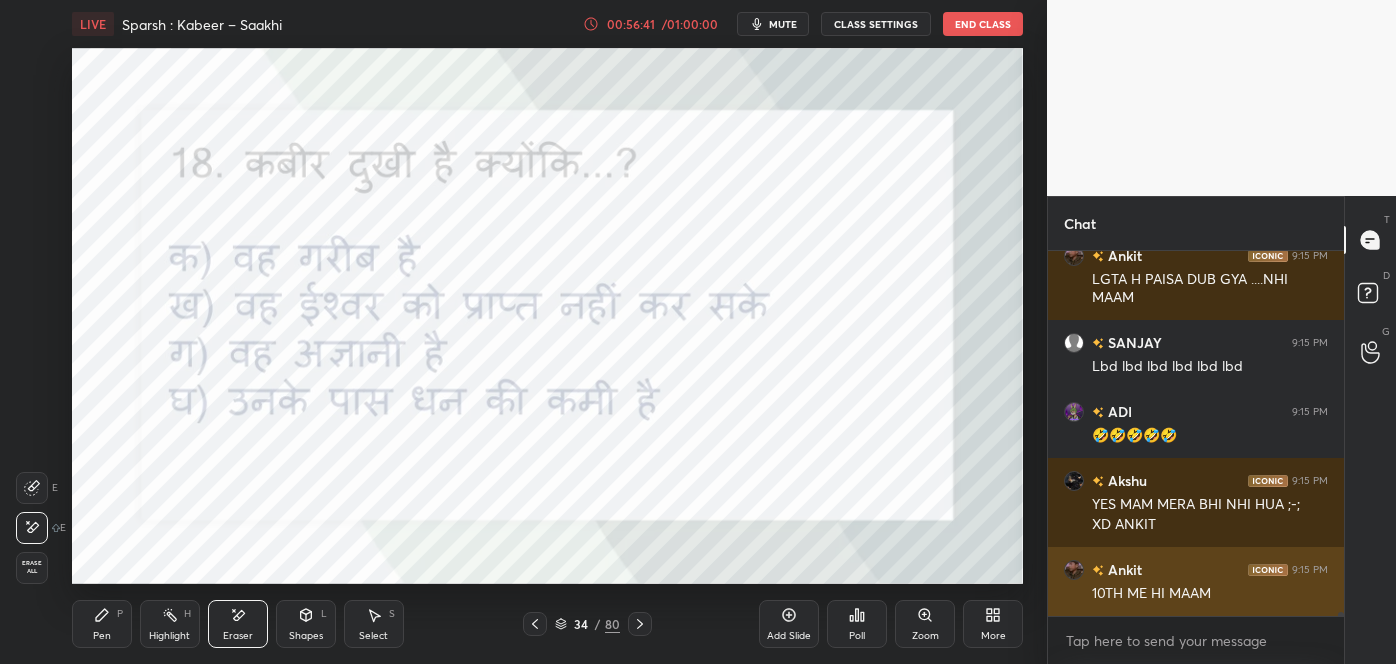 click on "ADI 9:15 PM ,🕶️ Ankit 9:15 PM LGTA H PAISA DUB GYA ....NHI MAAM SANJAY 9:15 PM Lbd lbd lbd lbd lbd lbd ADI 9:15 PM 🤣🤣🤣🤣🤣 Akshu 9:15 PM YES MAM MERA BHI NHI HUA ;-; XD ANKIT Ankit 9:15 PM 10TH ME HI MAAM" at bounding box center [1196, 433] 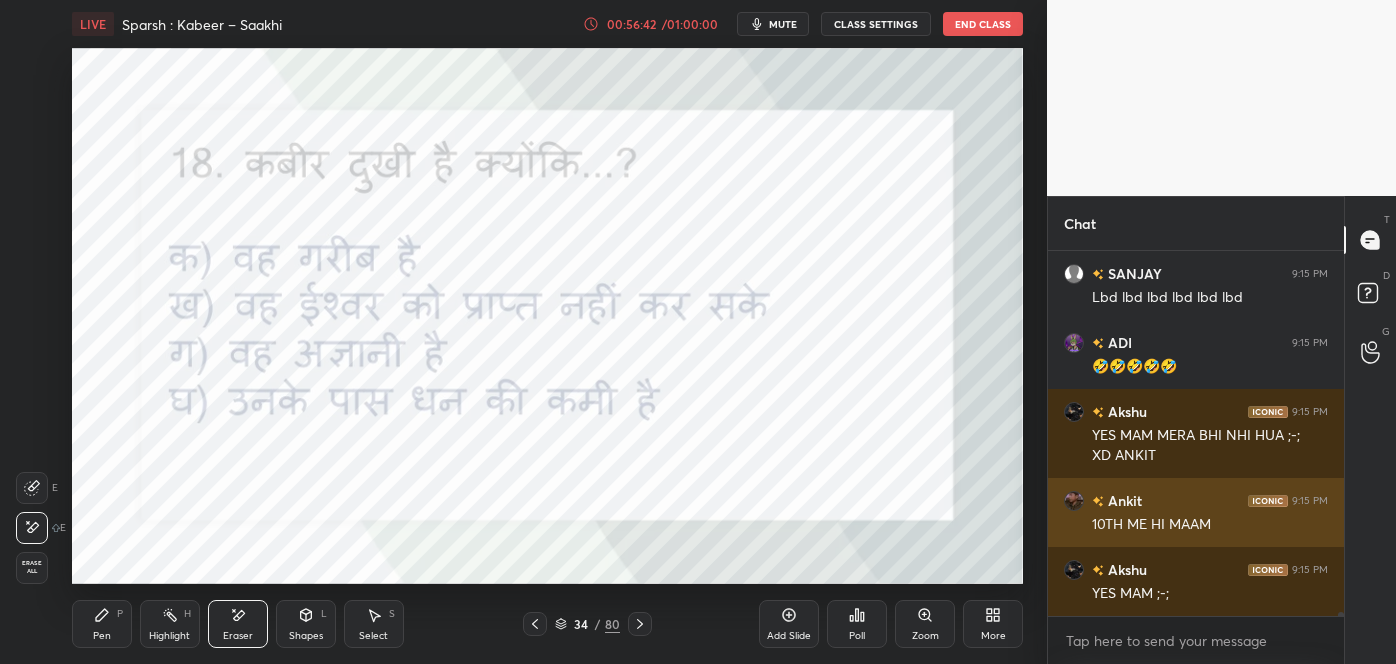 scroll, scrollTop: 29522, scrollLeft: 0, axis: vertical 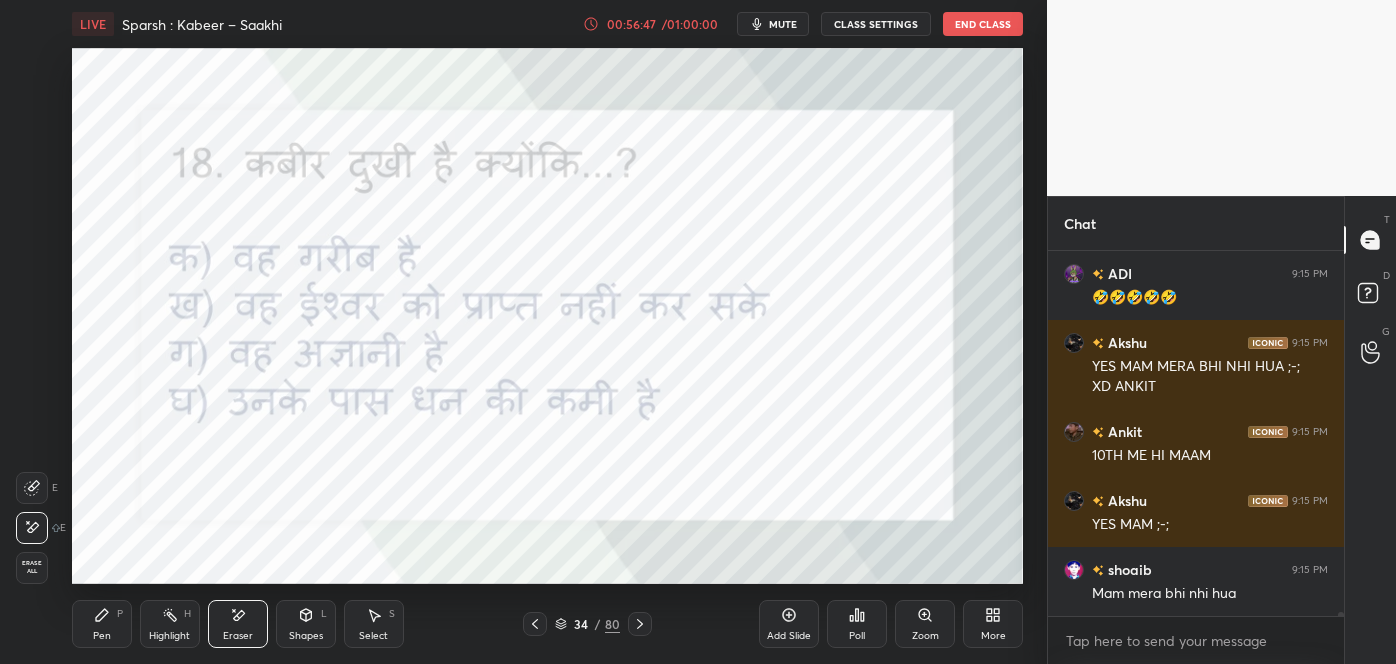 click on "Pen P" at bounding box center [102, 624] 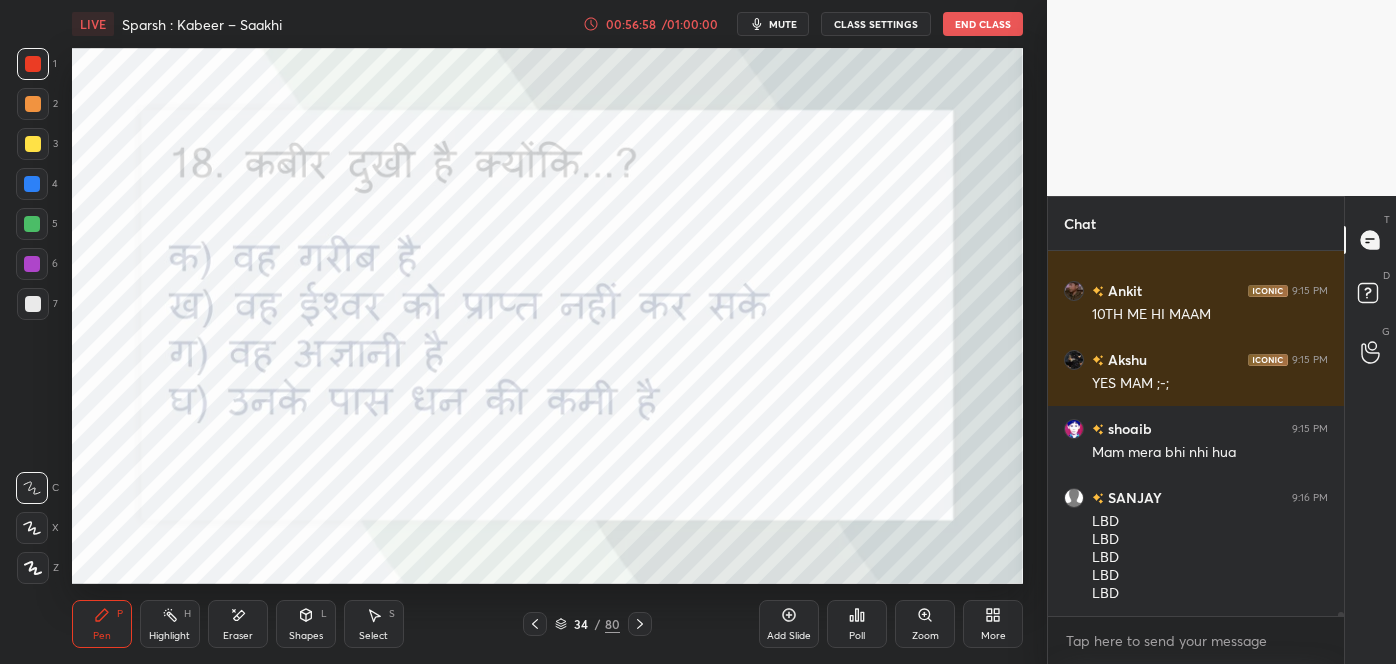 scroll, scrollTop: 29749, scrollLeft: 0, axis: vertical 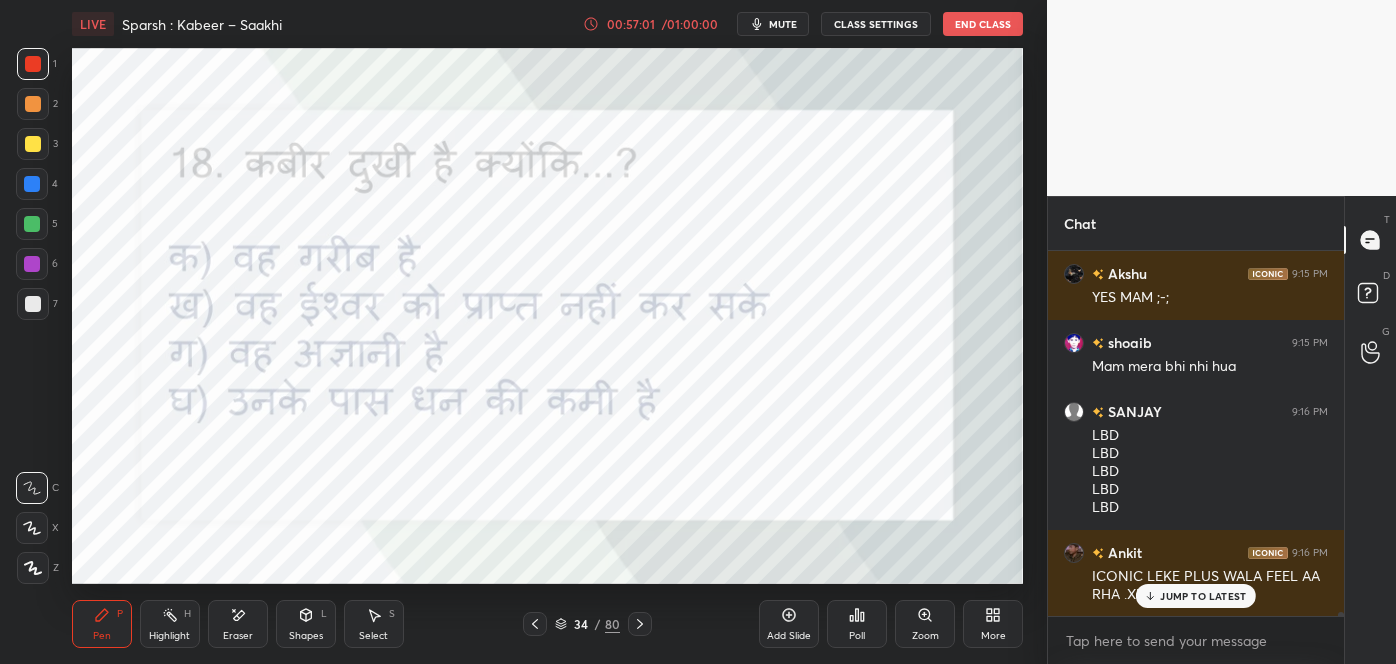 click on "JUMP TO LATEST" at bounding box center [1203, 596] 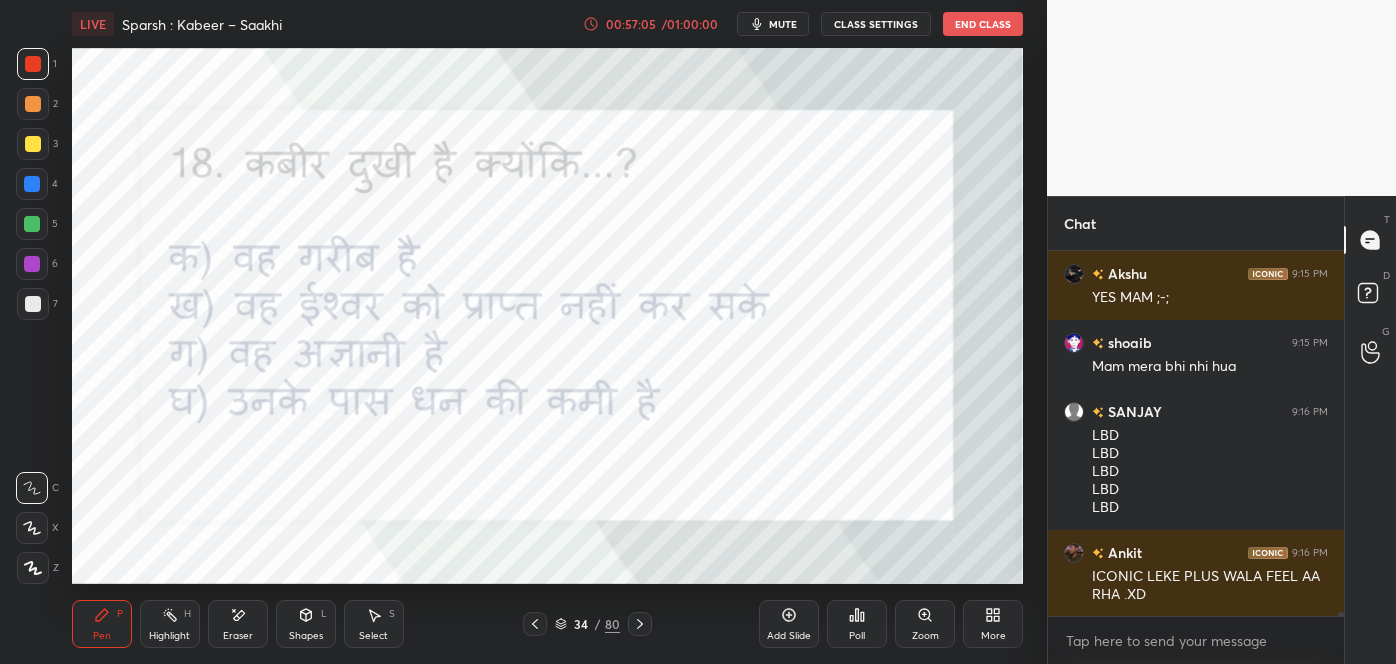 scroll, scrollTop: 29818, scrollLeft: 0, axis: vertical 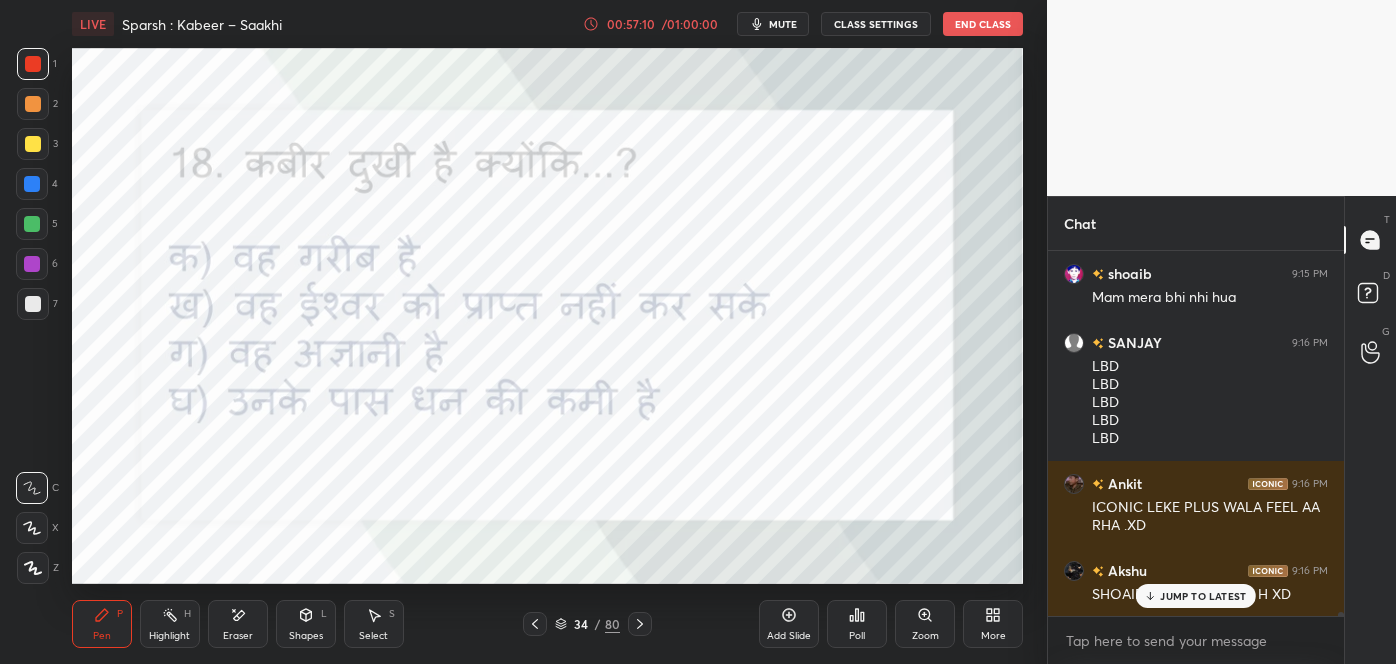 click on "JUMP TO LATEST" at bounding box center (1203, 596) 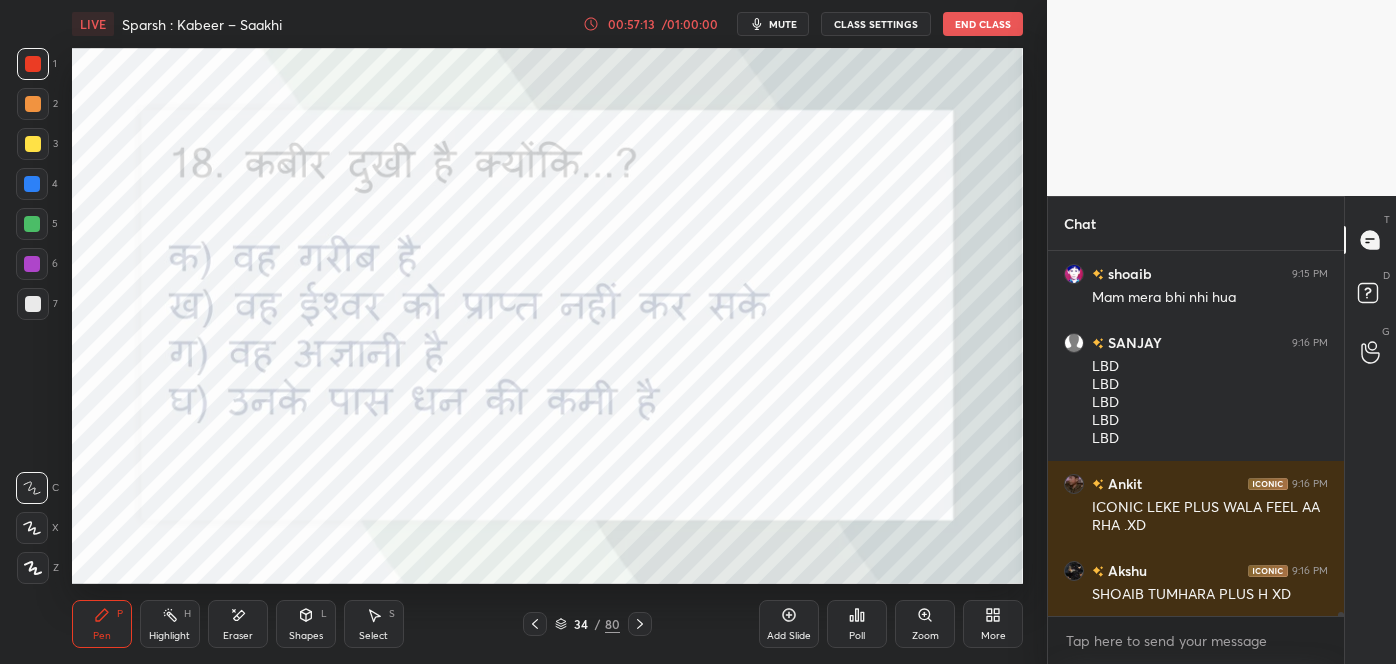 click 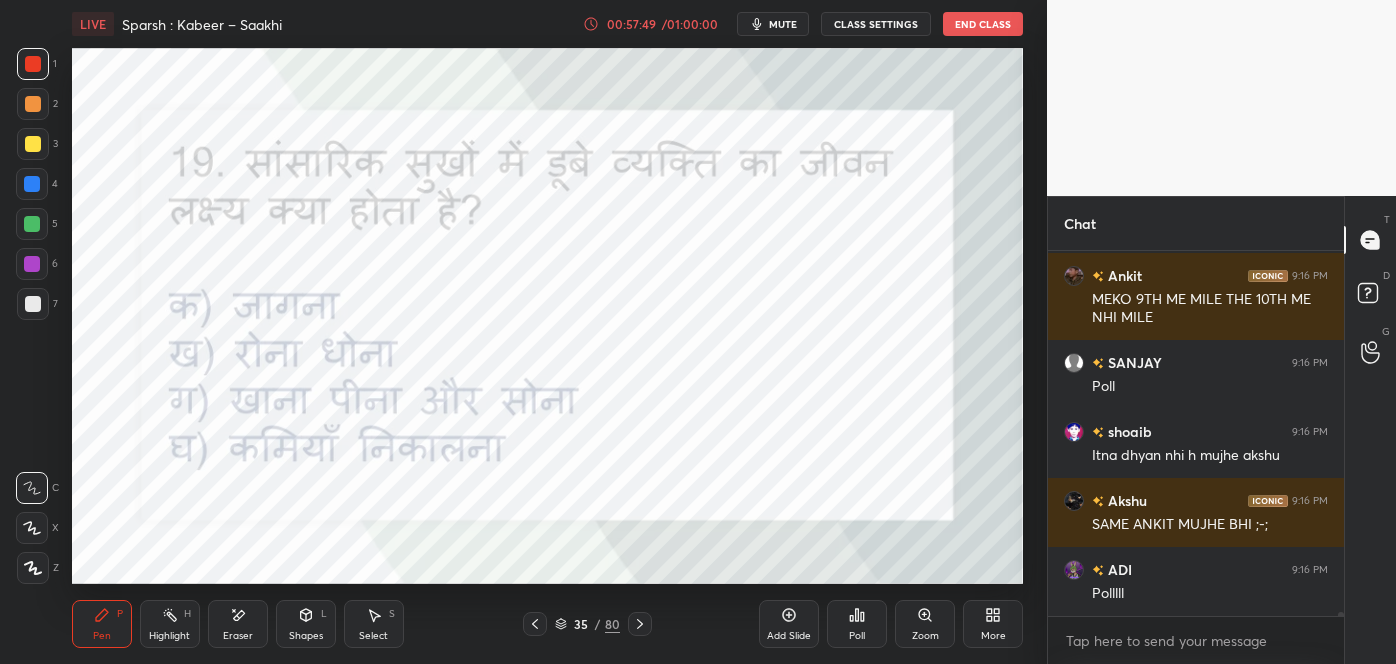 scroll, scrollTop: 30458, scrollLeft: 0, axis: vertical 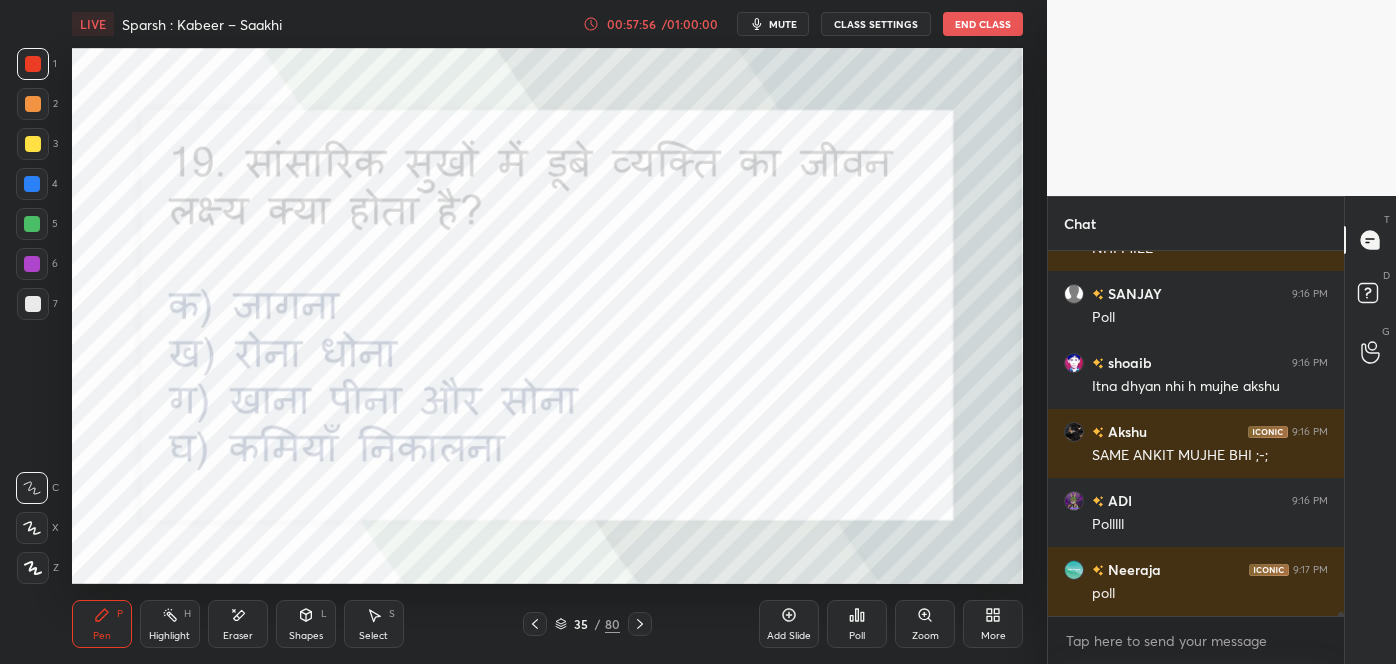 click on "Poll" at bounding box center (857, 624) 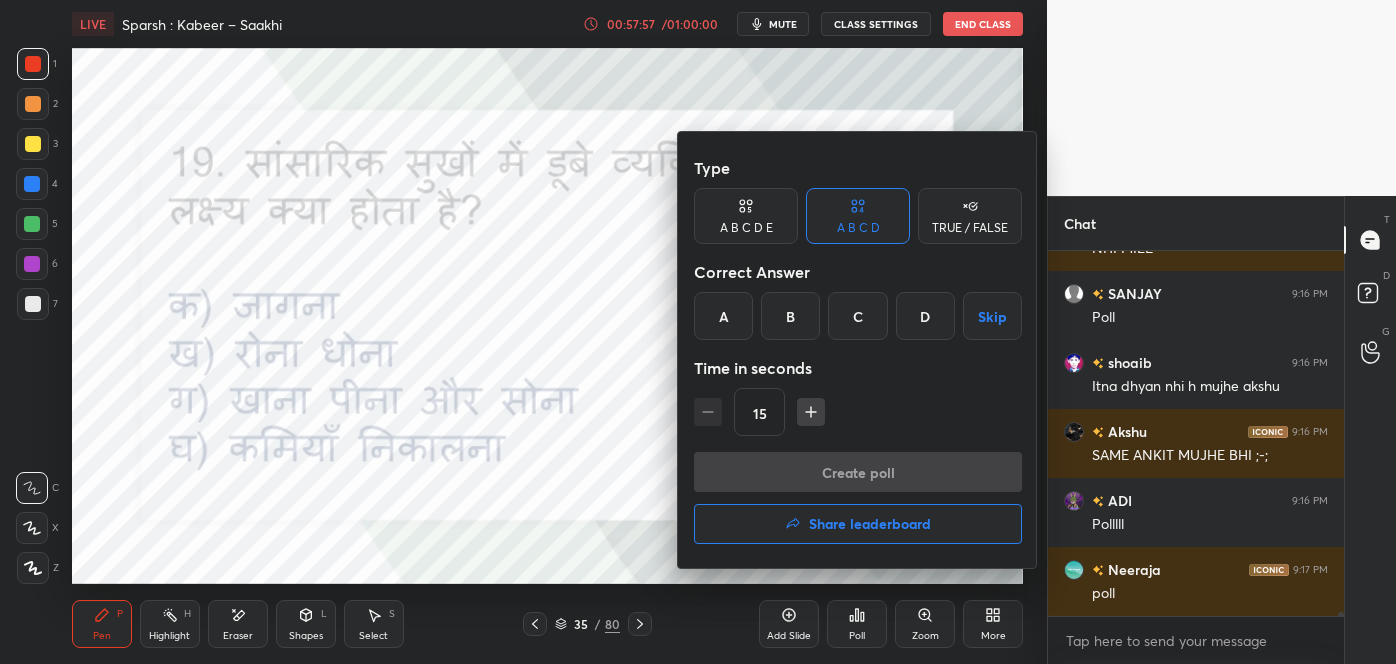click on "C" at bounding box center [857, 316] 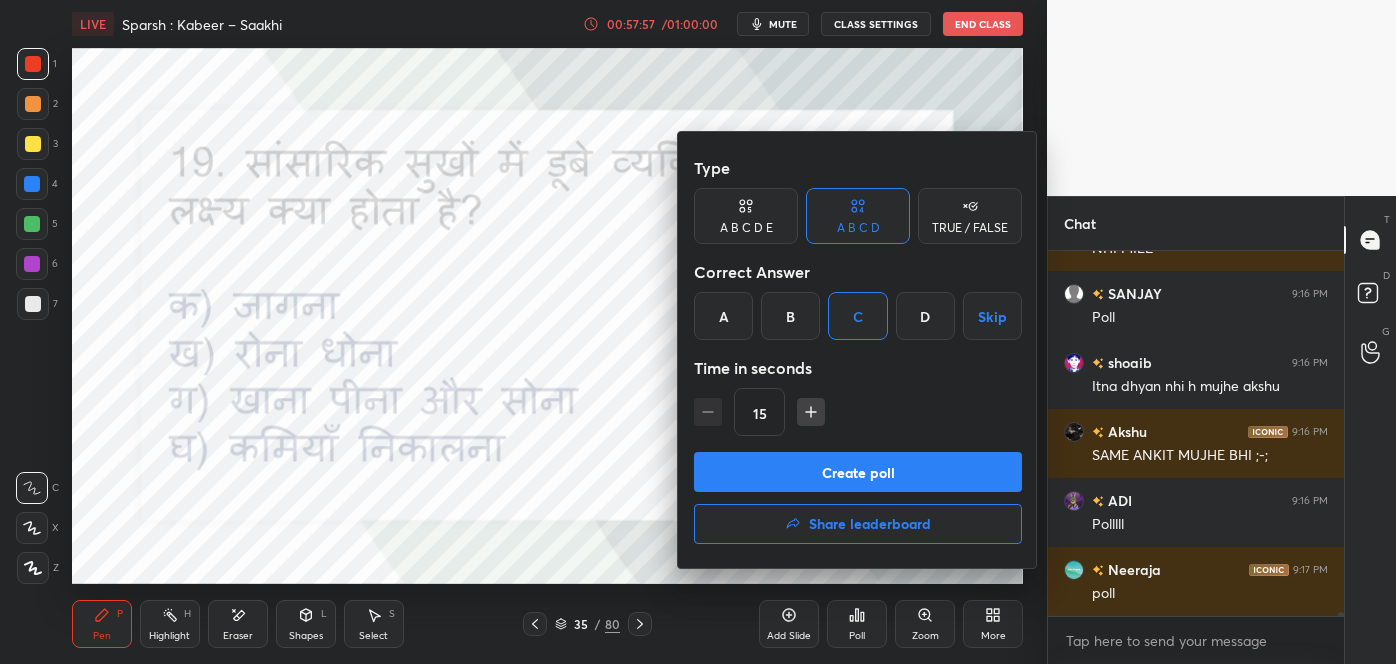 click on "Create poll" at bounding box center (858, 472) 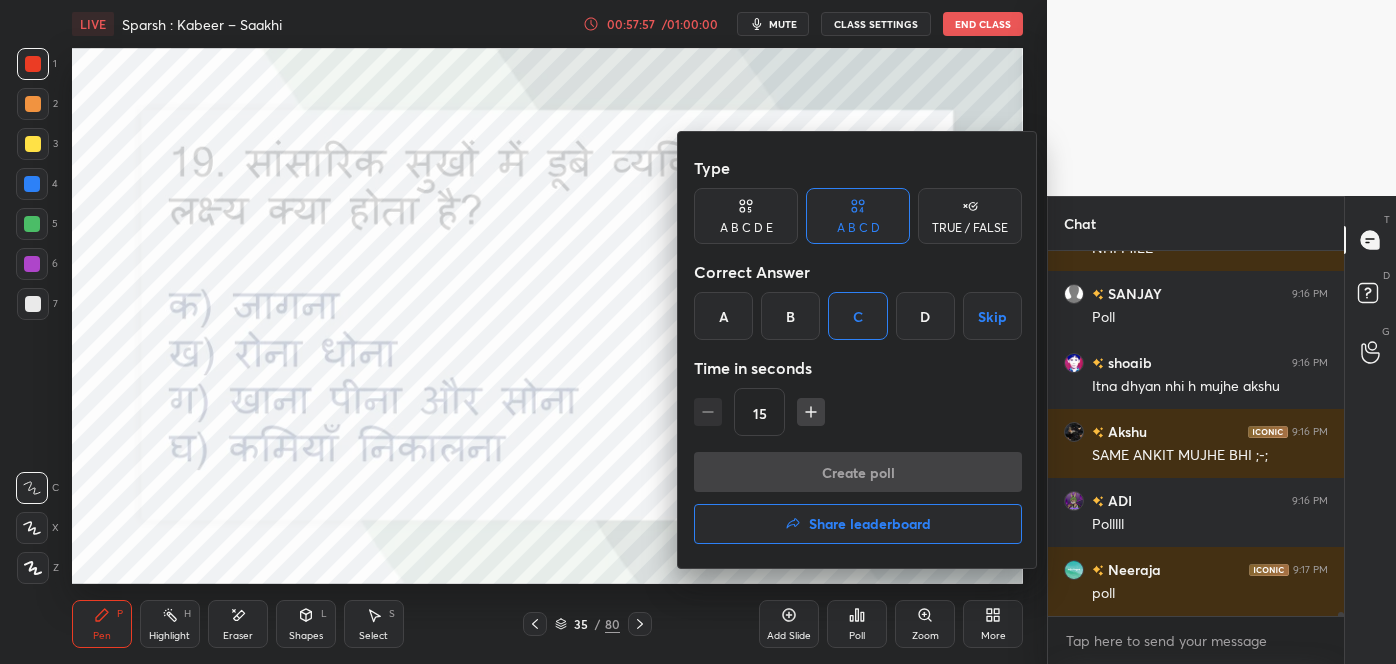 scroll, scrollTop: 325, scrollLeft: 290, axis: both 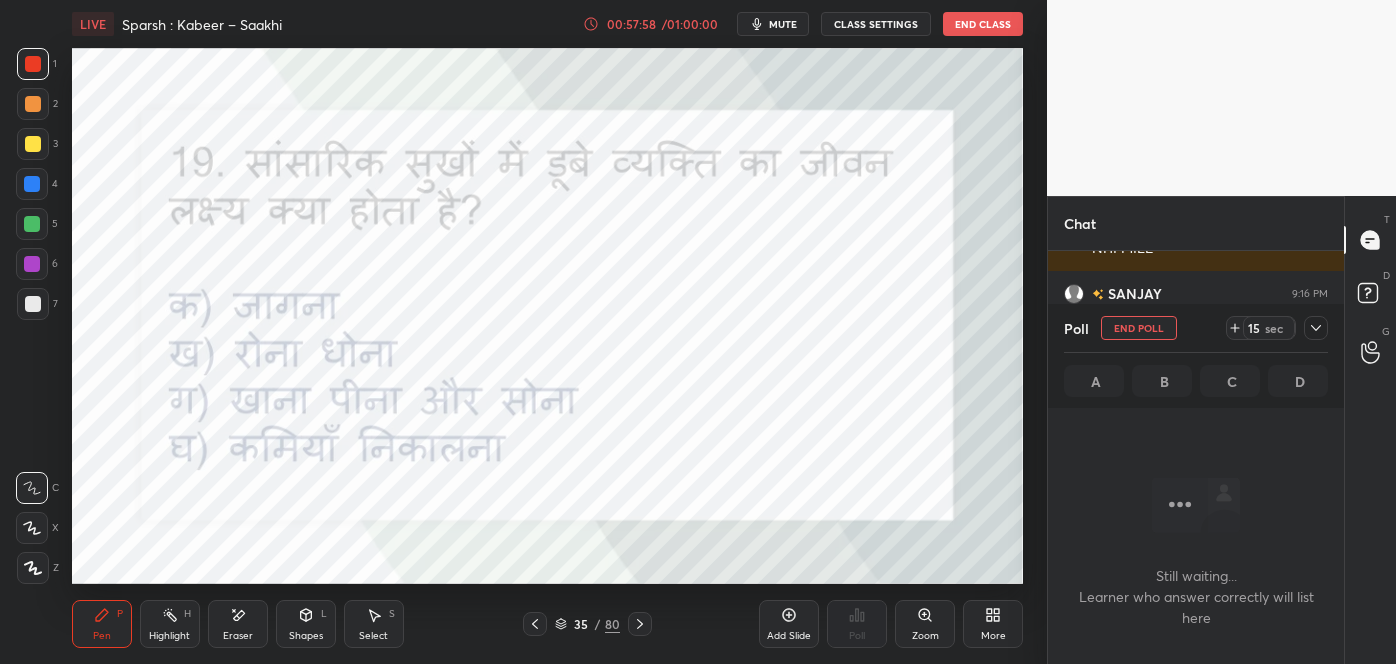 click 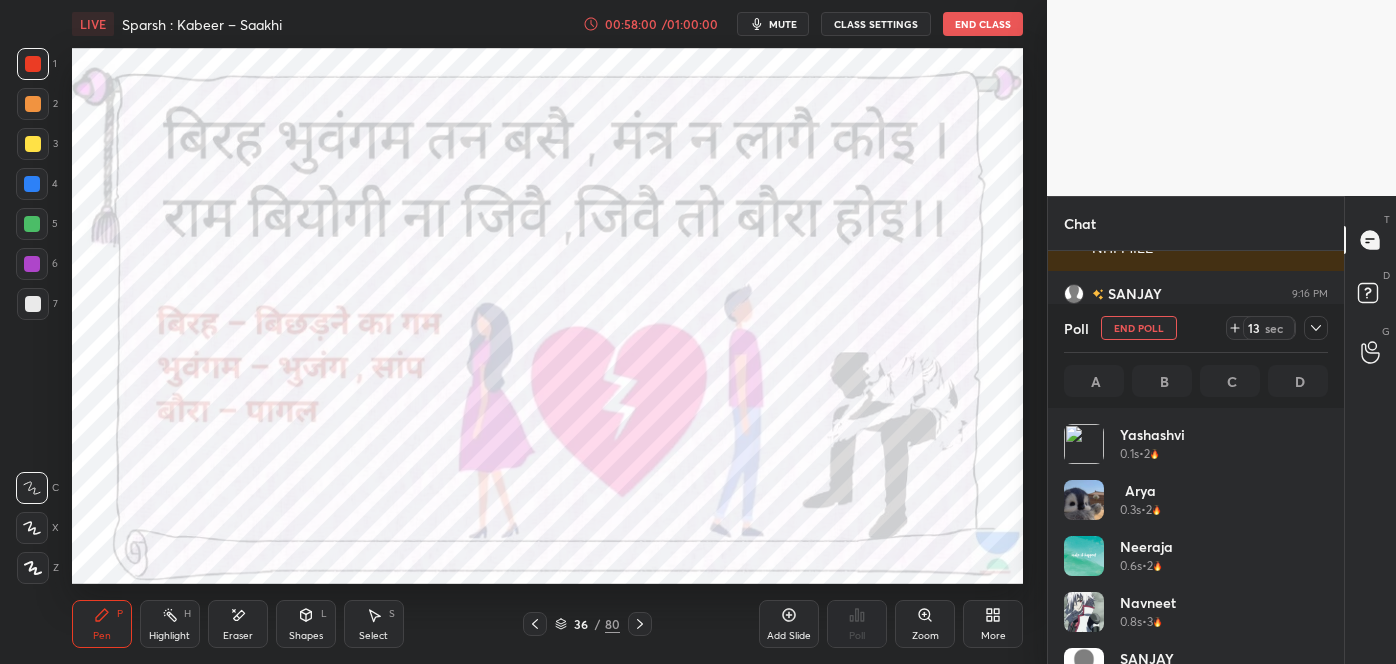 scroll, scrollTop: 6, scrollLeft: 5, axis: both 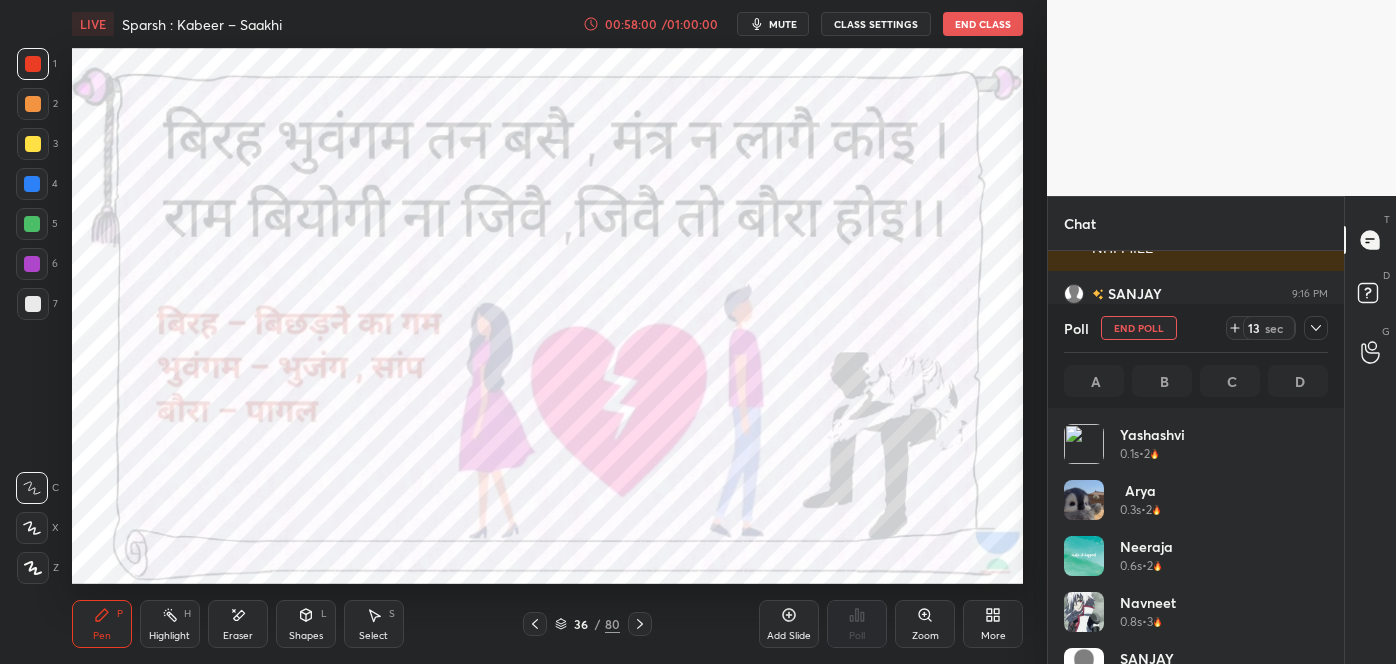 click 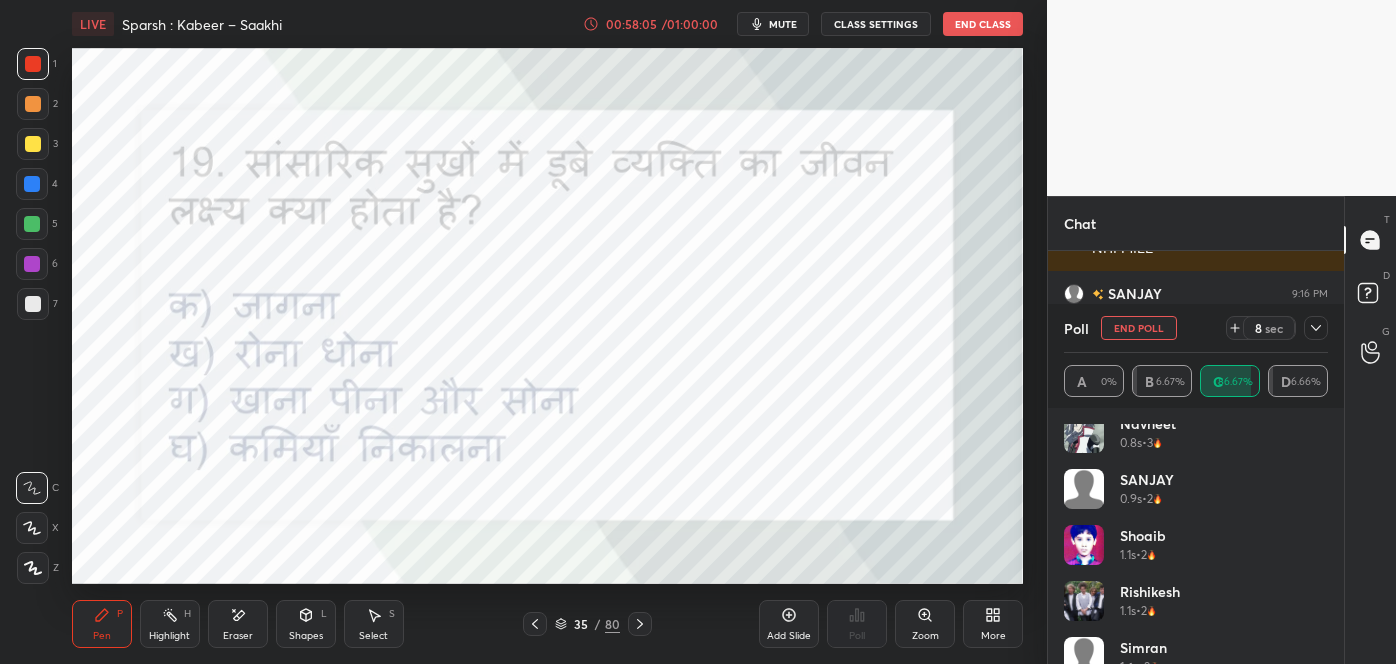 scroll, scrollTop: 181, scrollLeft: 0, axis: vertical 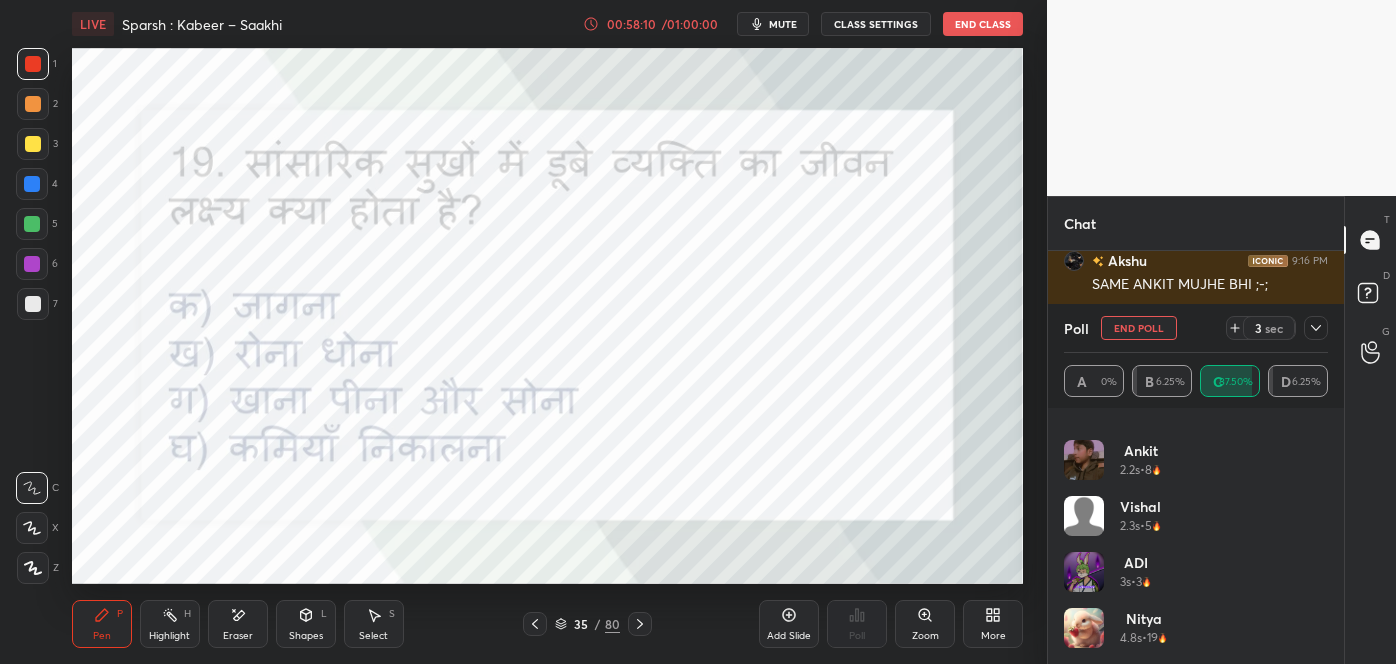 click 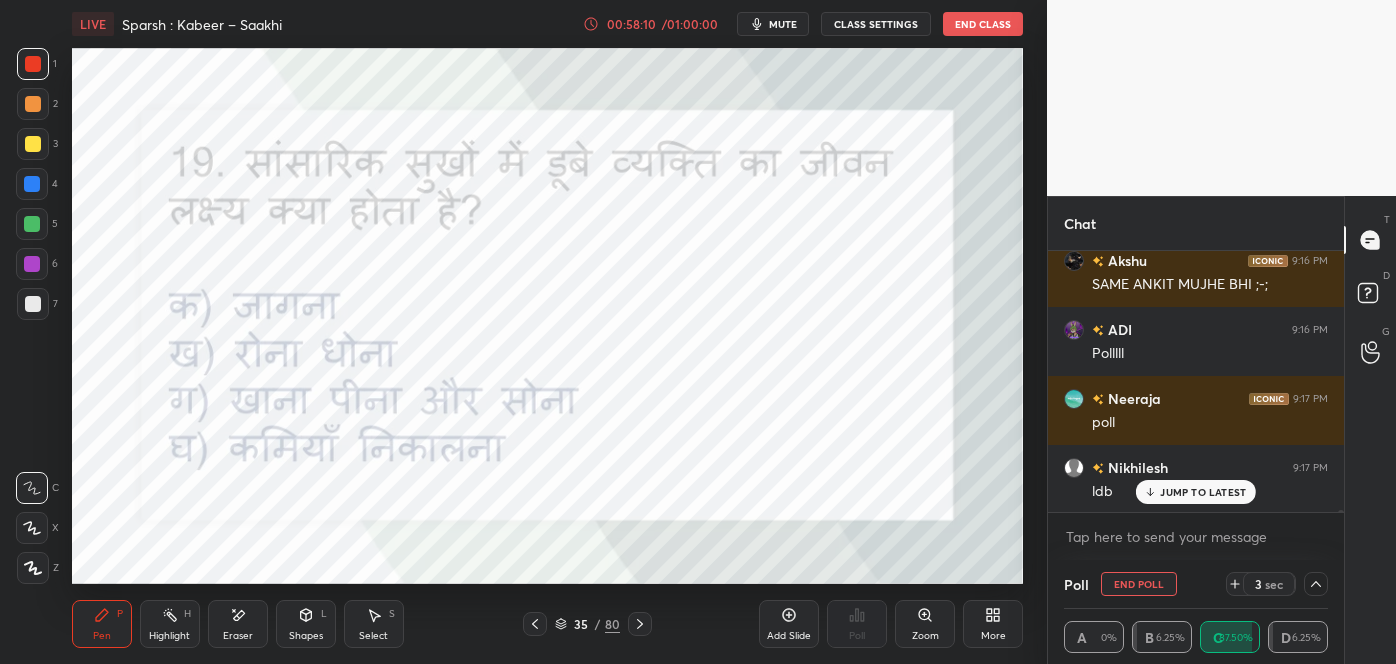 scroll, scrollTop: 70, scrollLeft: 258, axis: both 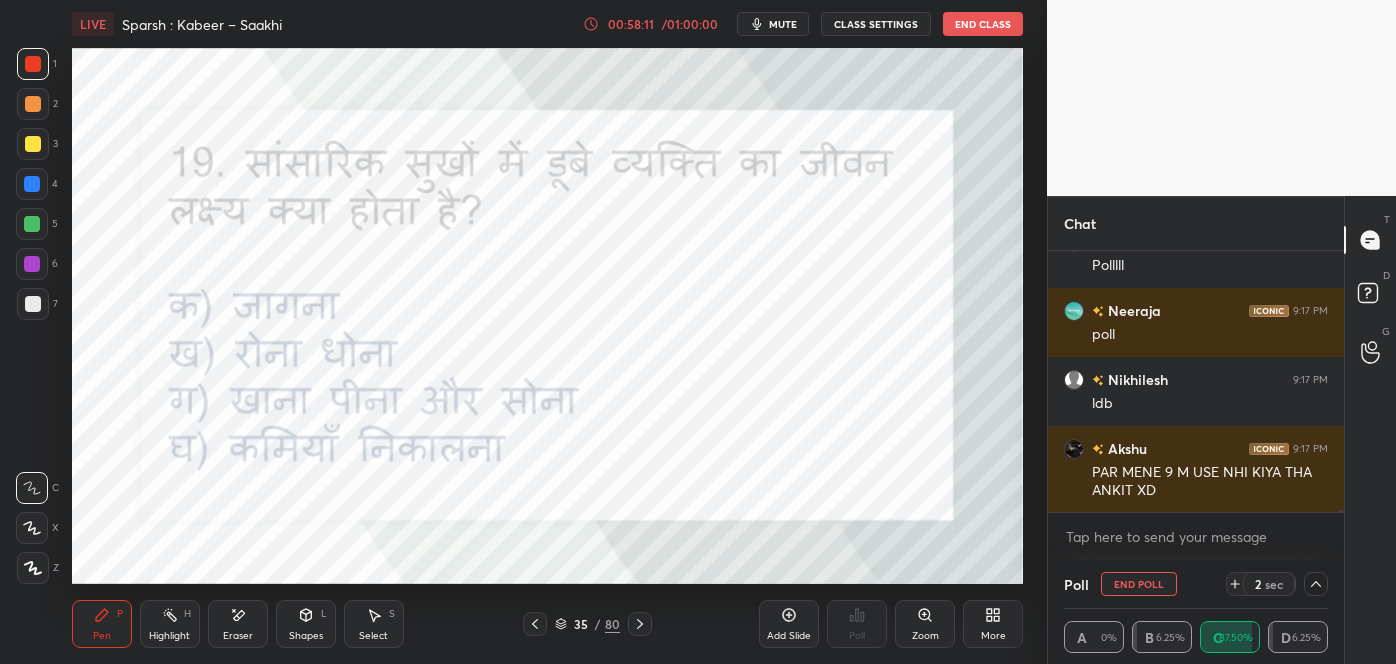 click on "80" at bounding box center (612, 624) 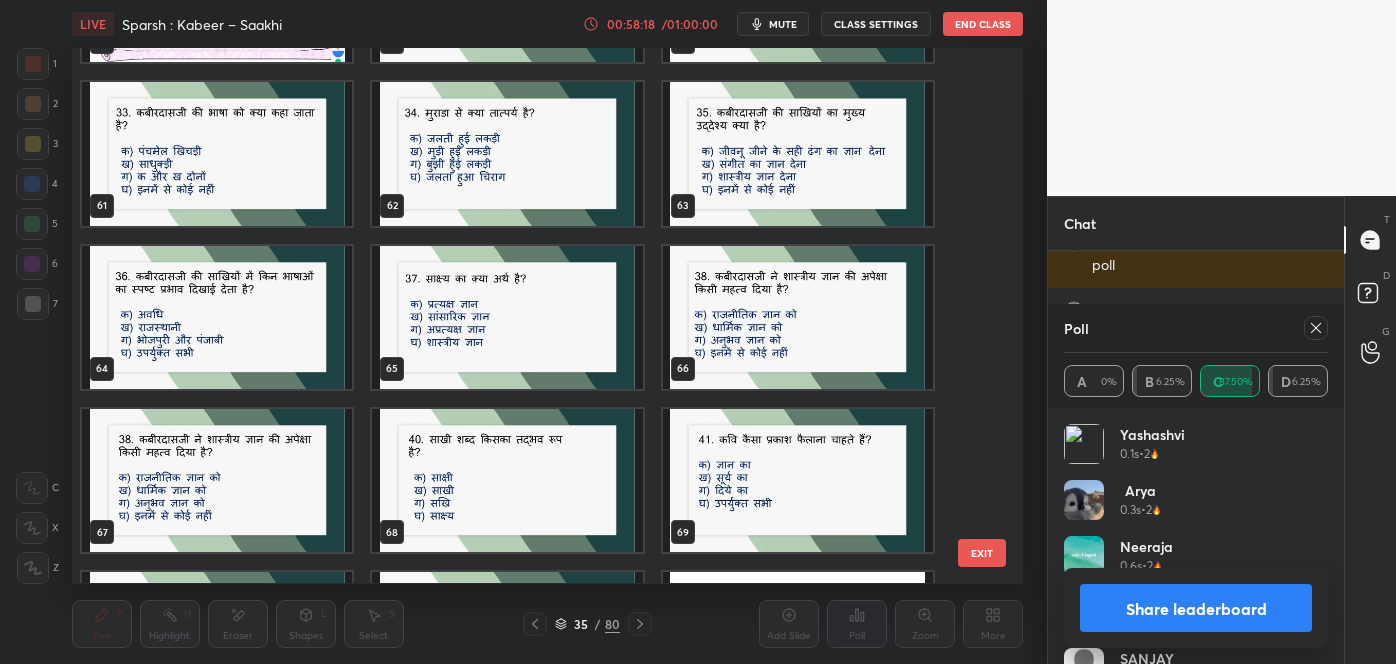 click on "EXIT" at bounding box center [982, 553] 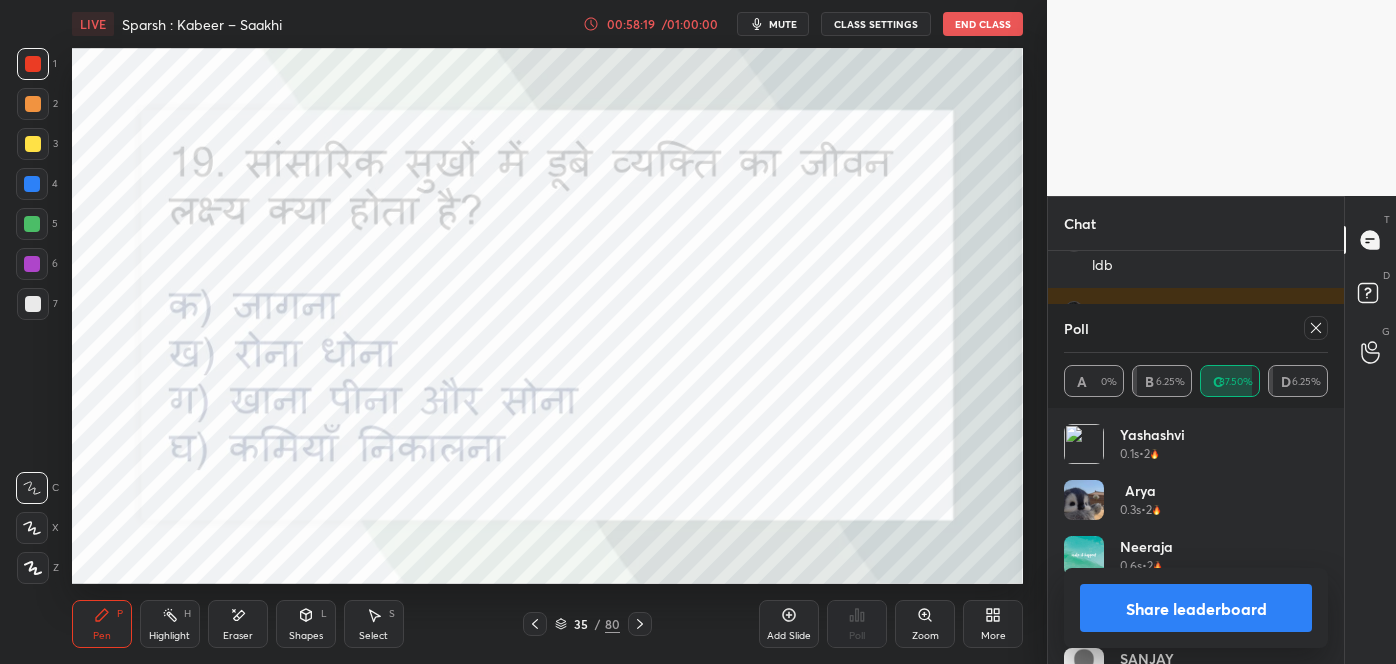 click on "80" at bounding box center [612, 624] 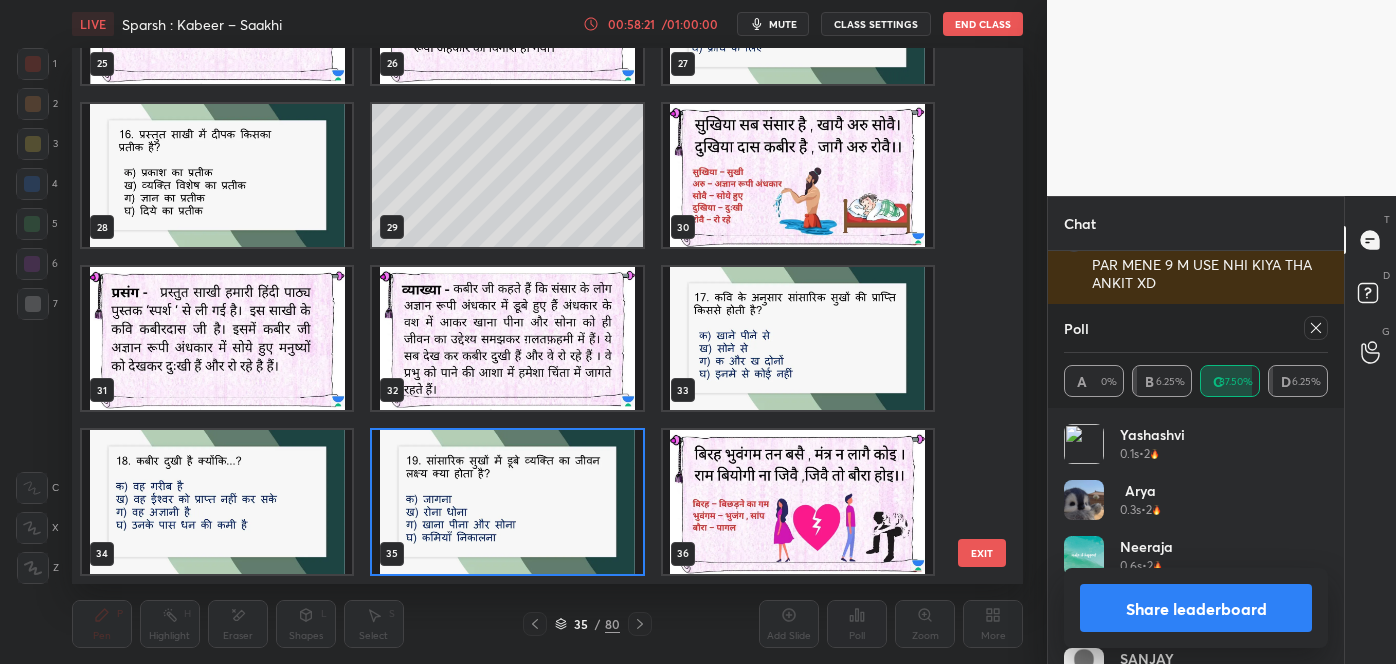 drag, startPoint x: 989, startPoint y: 261, endPoint x: 989, endPoint y: 245, distance: 16 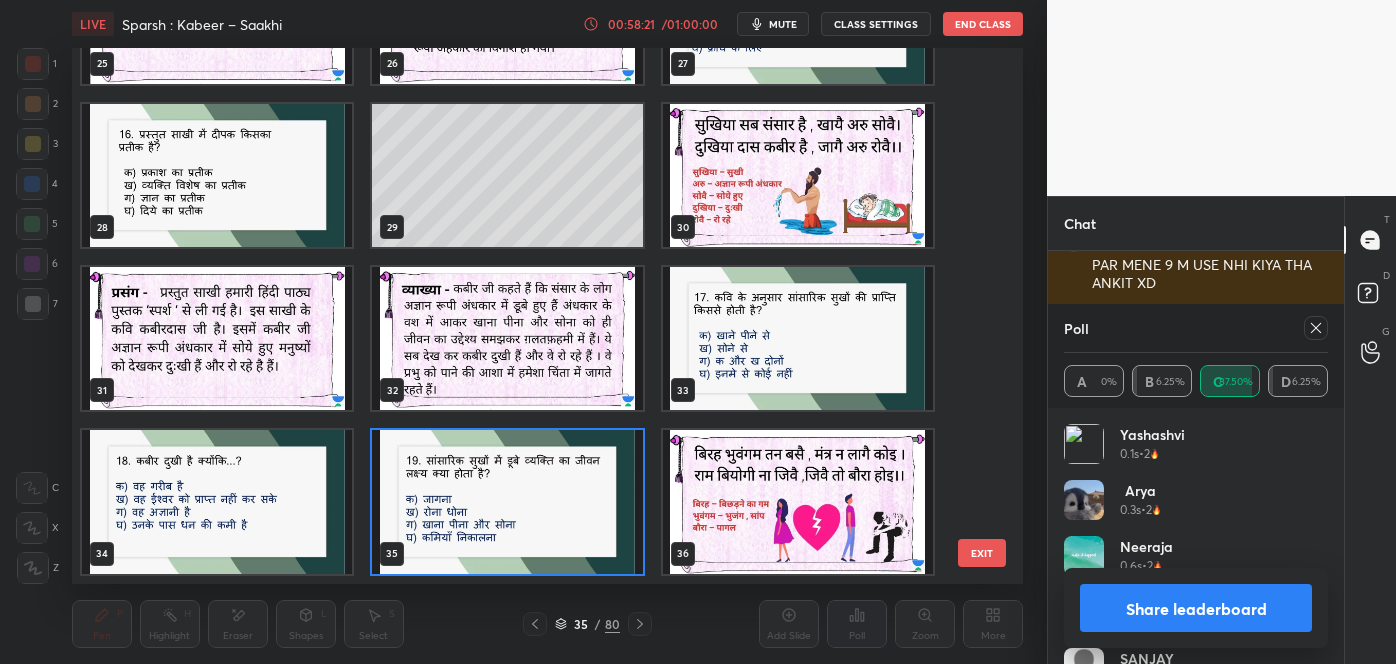 click on "22 23 24 25 26 27 28 29 30 31 32 33 34 35 36 EXIT" at bounding box center (547, 315) 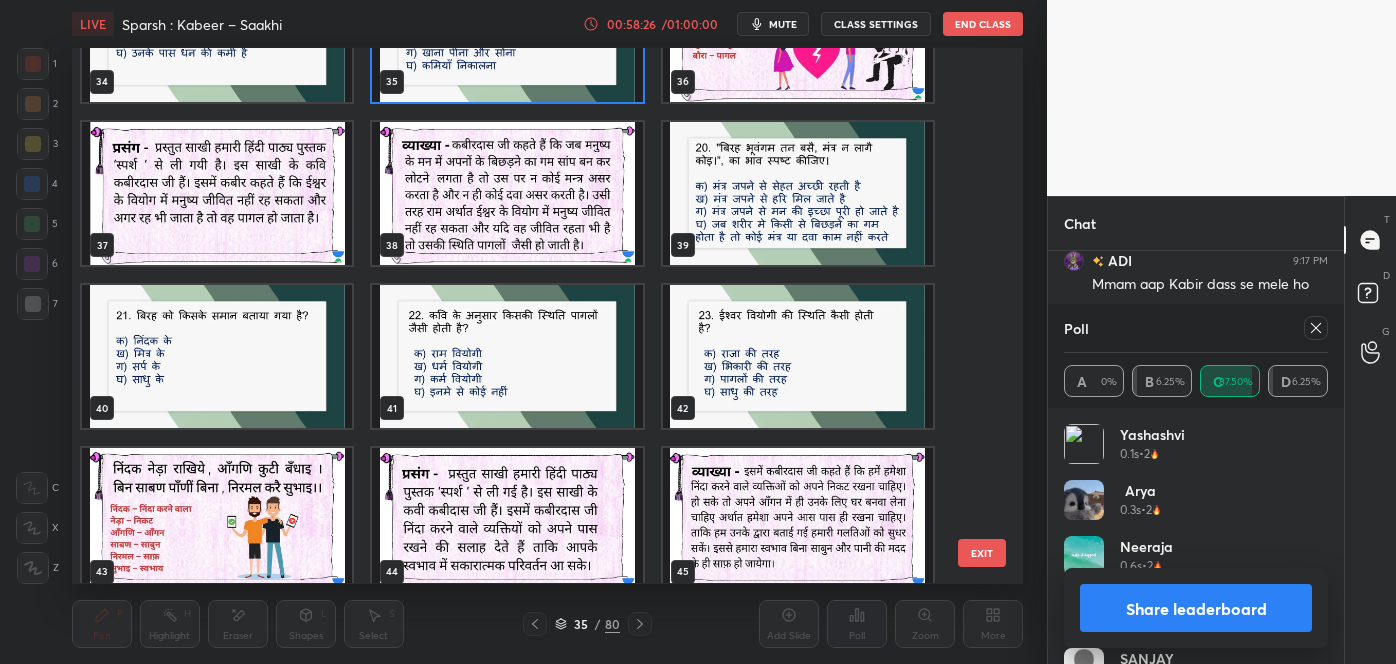 click on "EXIT" at bounding box center [982, 553] 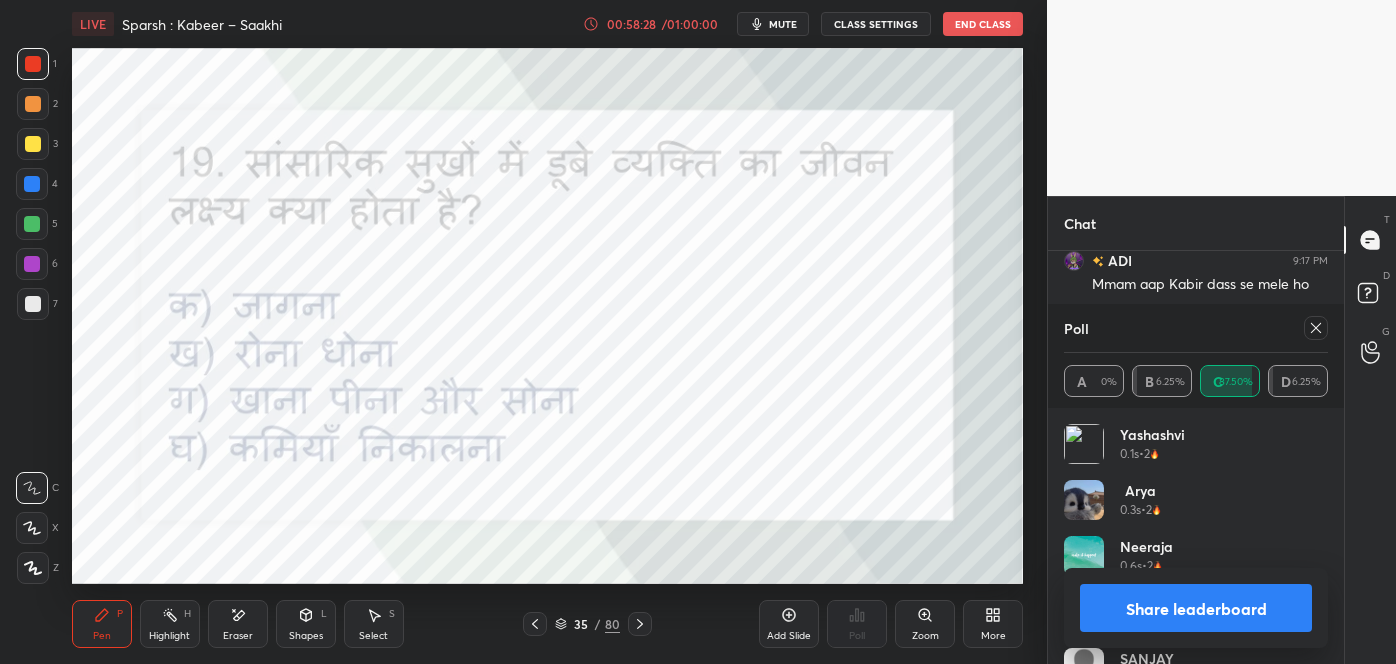 click at bounding box center [1316, 328] 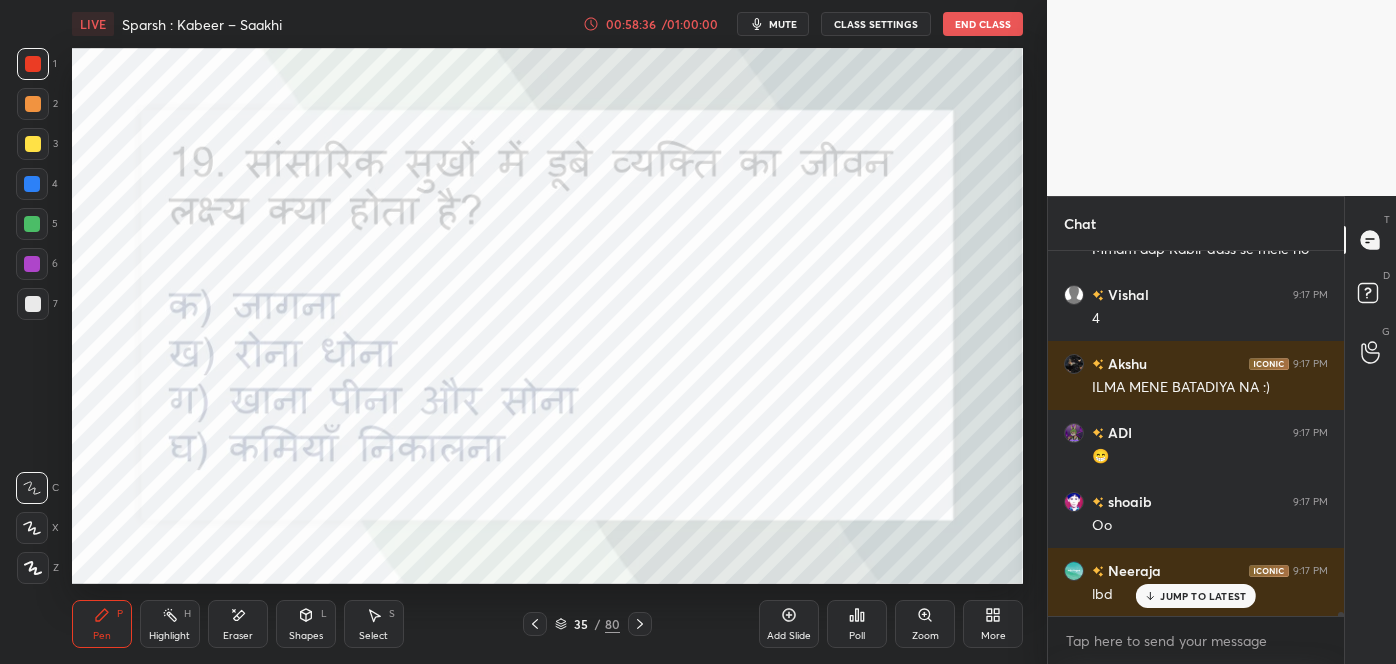 click 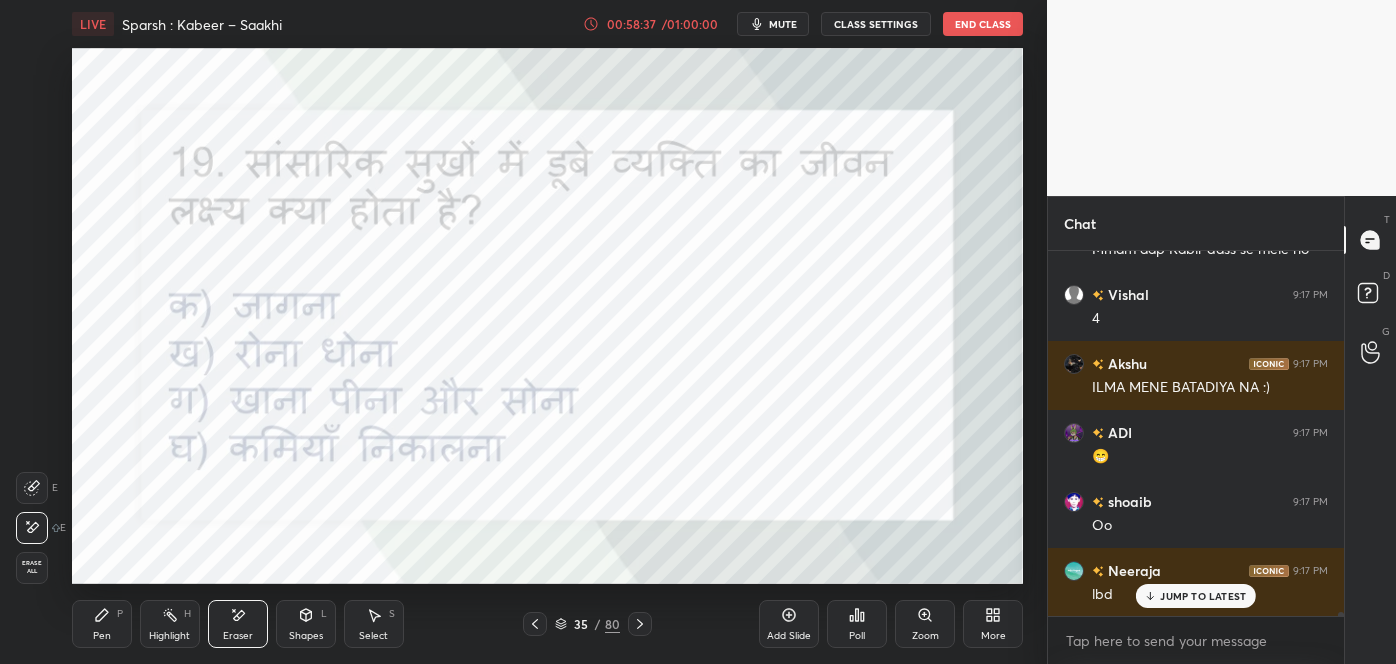 click on "Pen P" at bounding box center [102, 624] 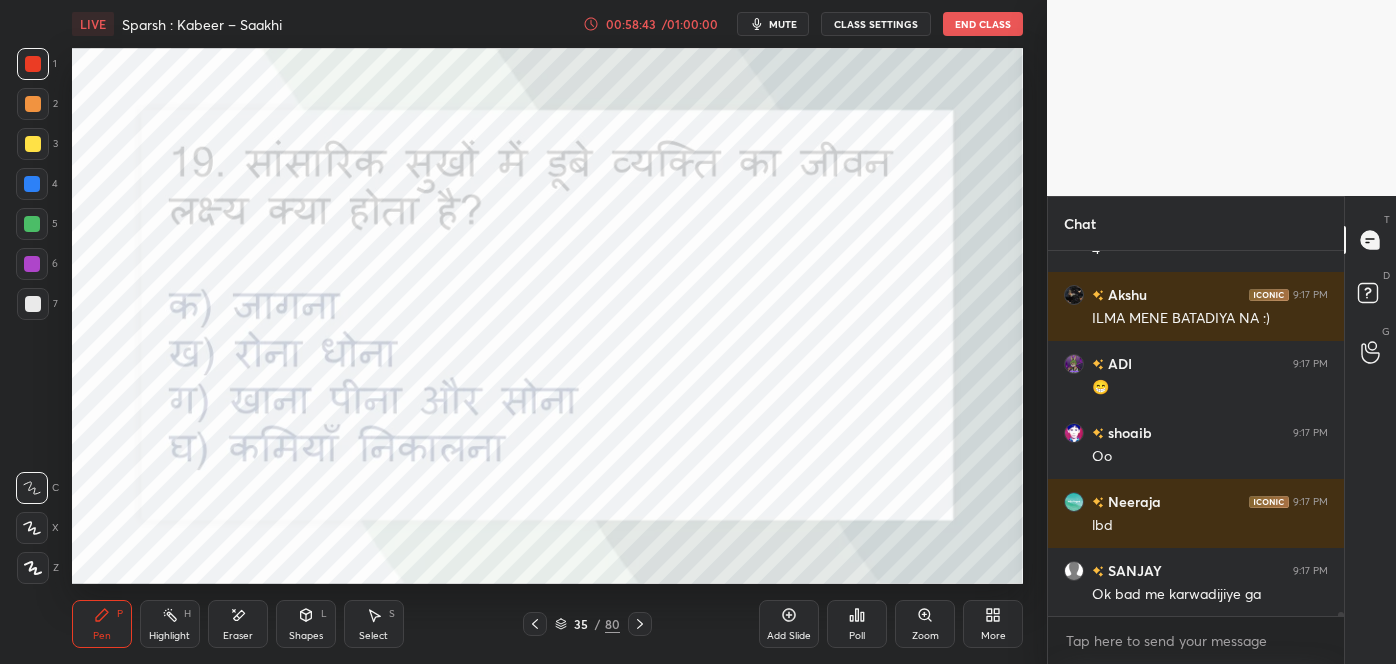 click on "35" at bounding box center [581, 624] 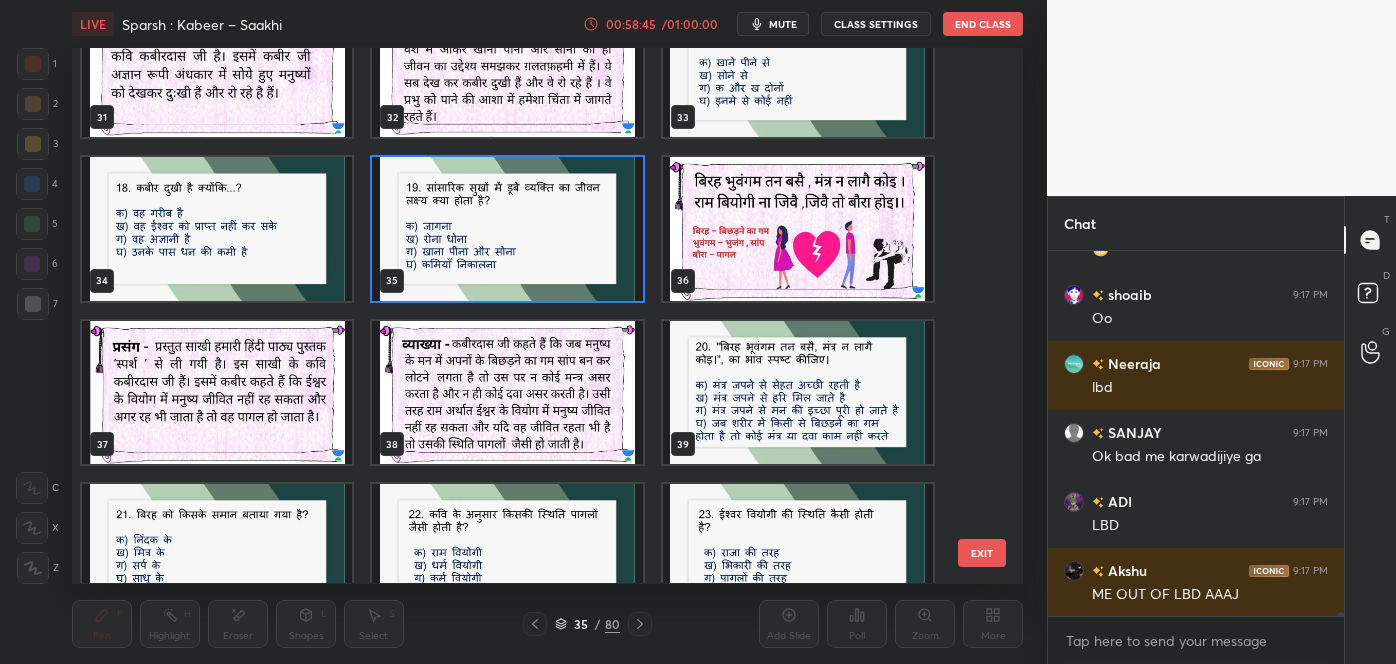 click on "36" at bounding box center [798, 229] 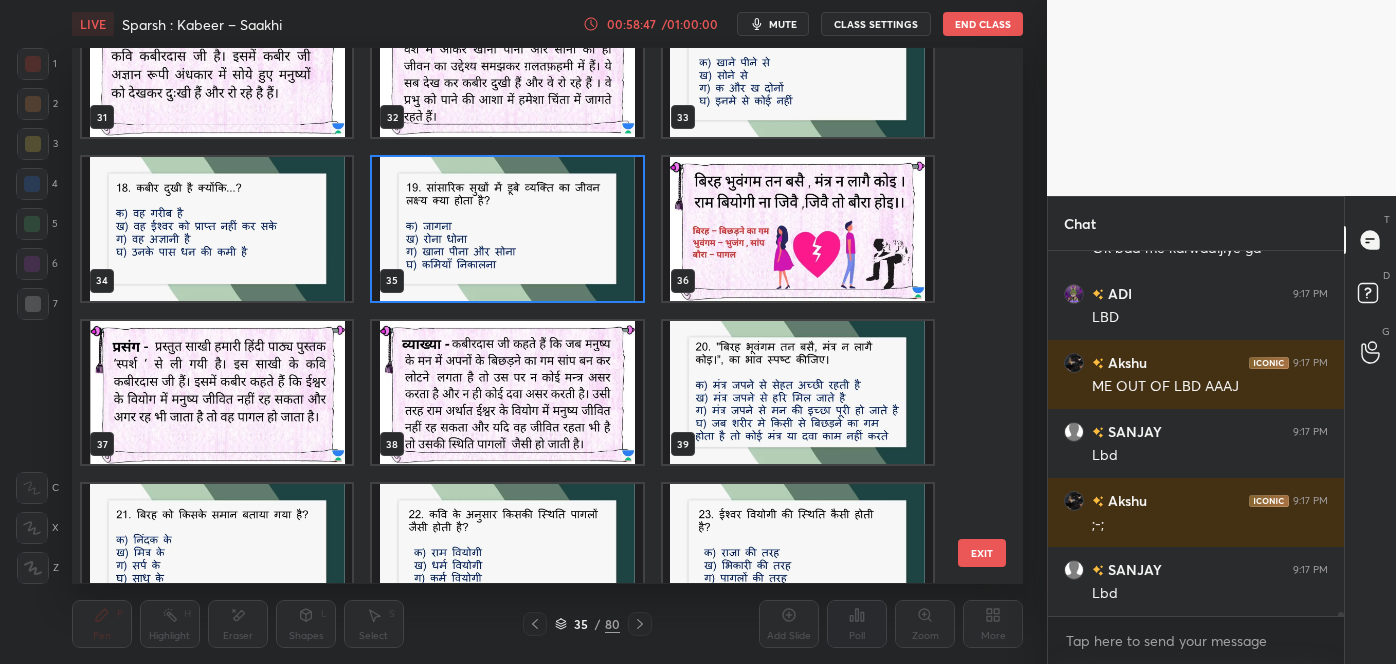 click at bounding box center [798, 229] 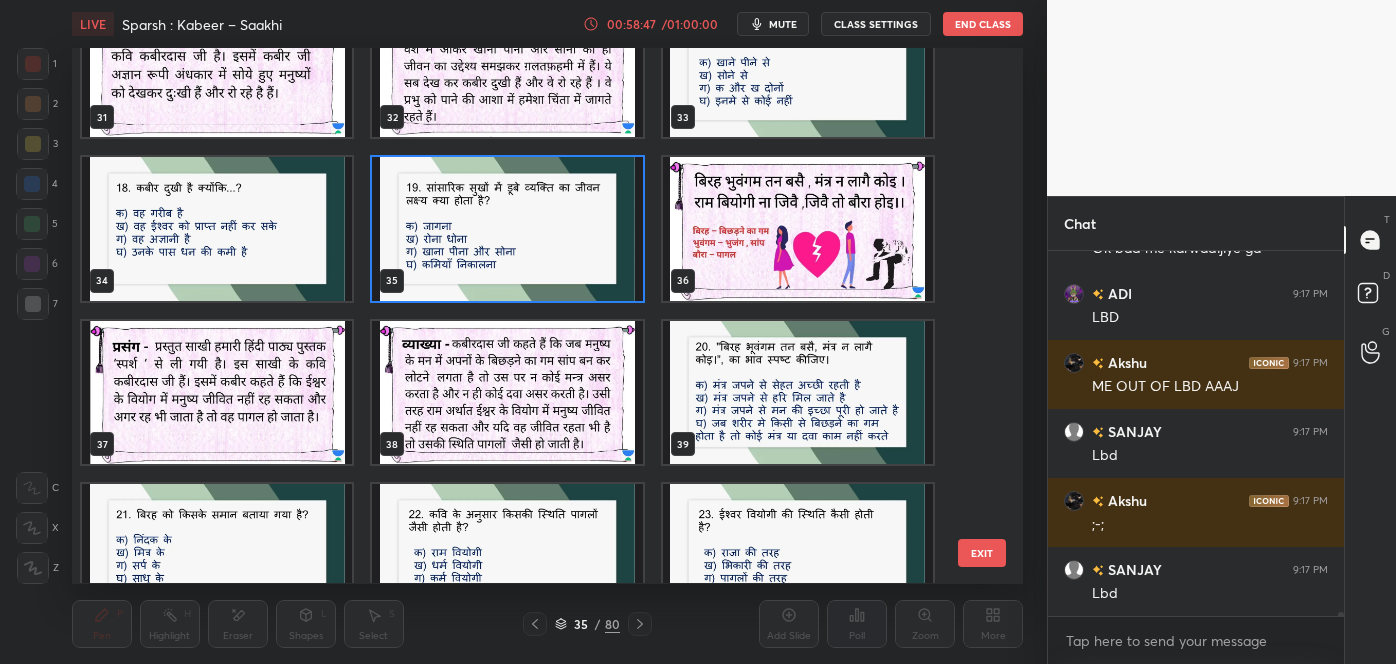 click at bounding box center (798, 229) 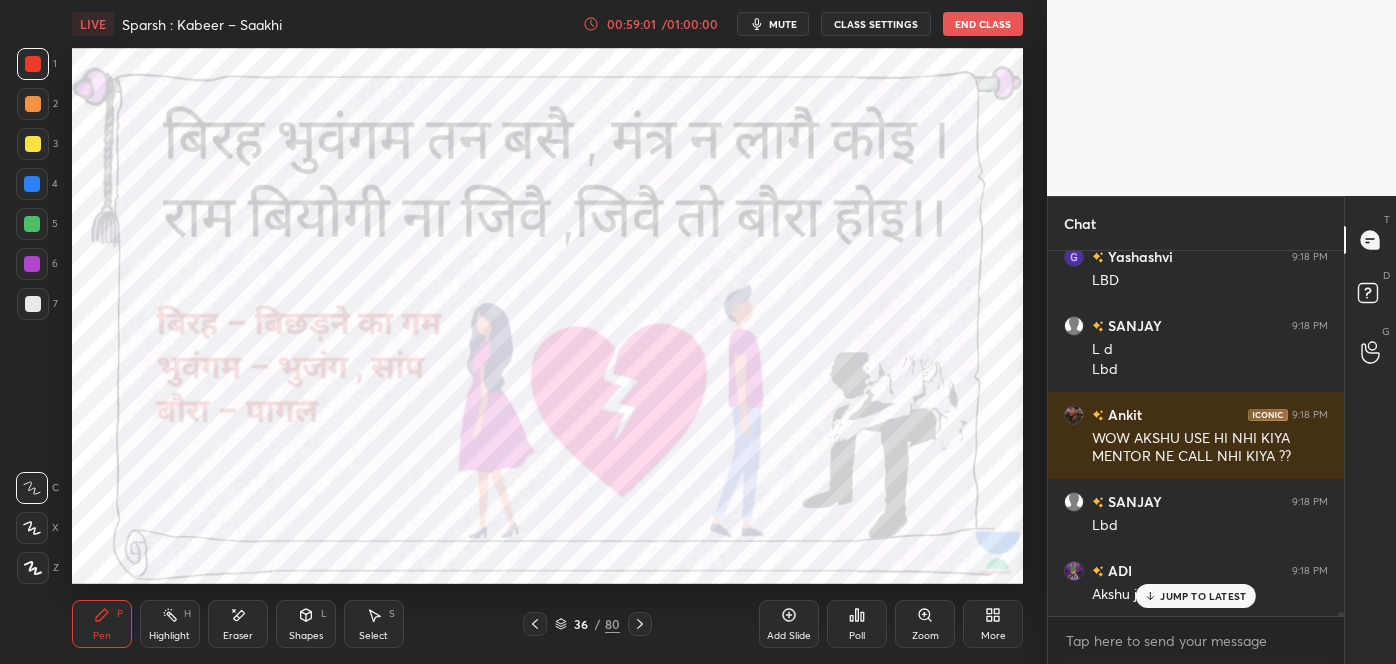 click 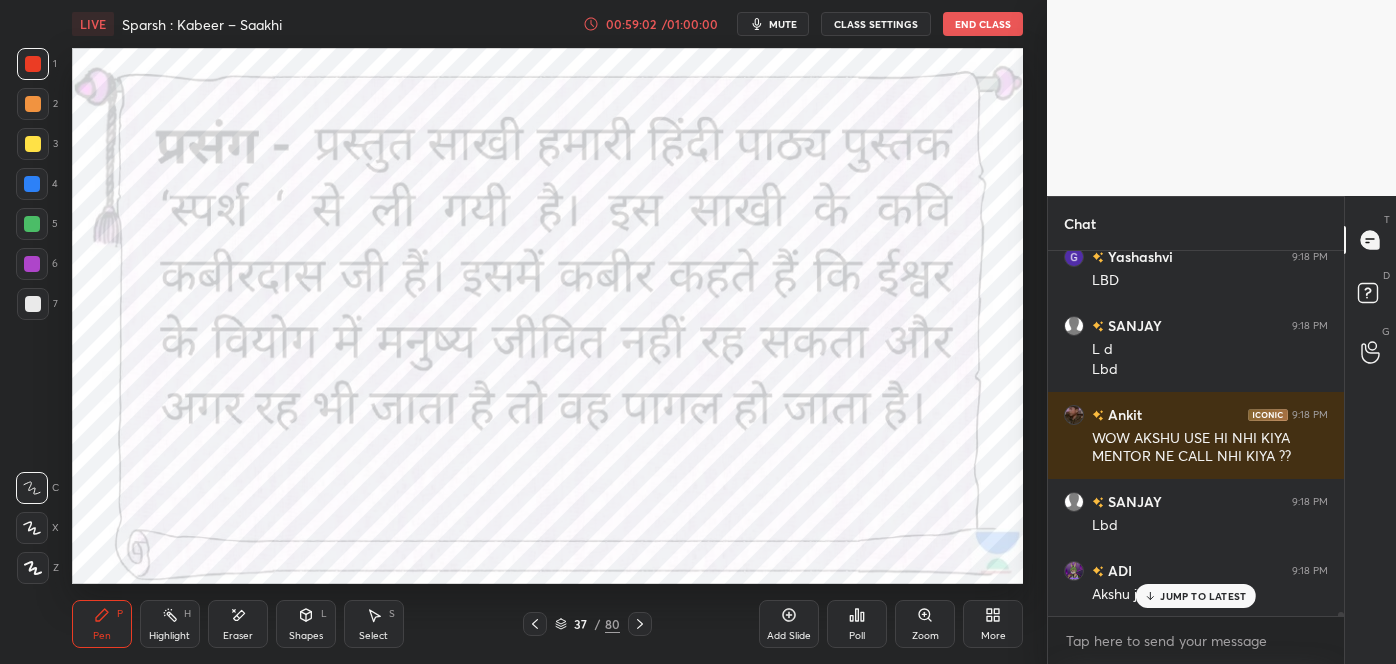 click 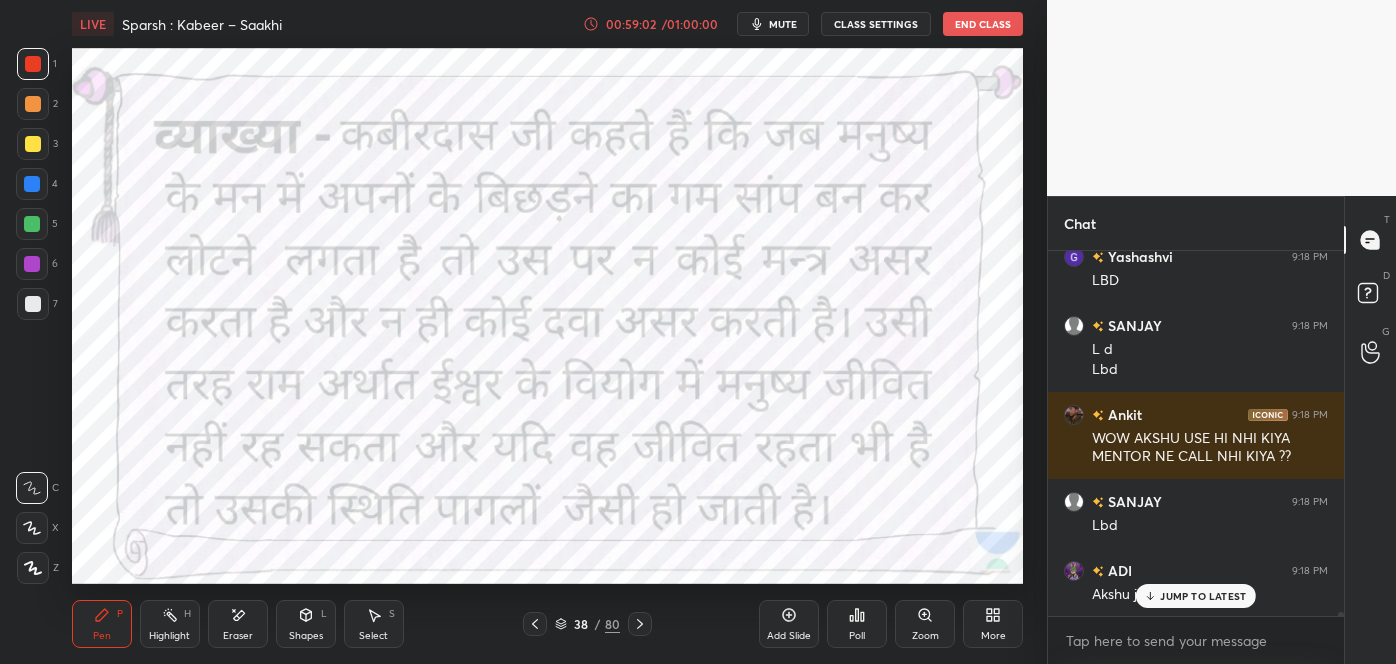 click 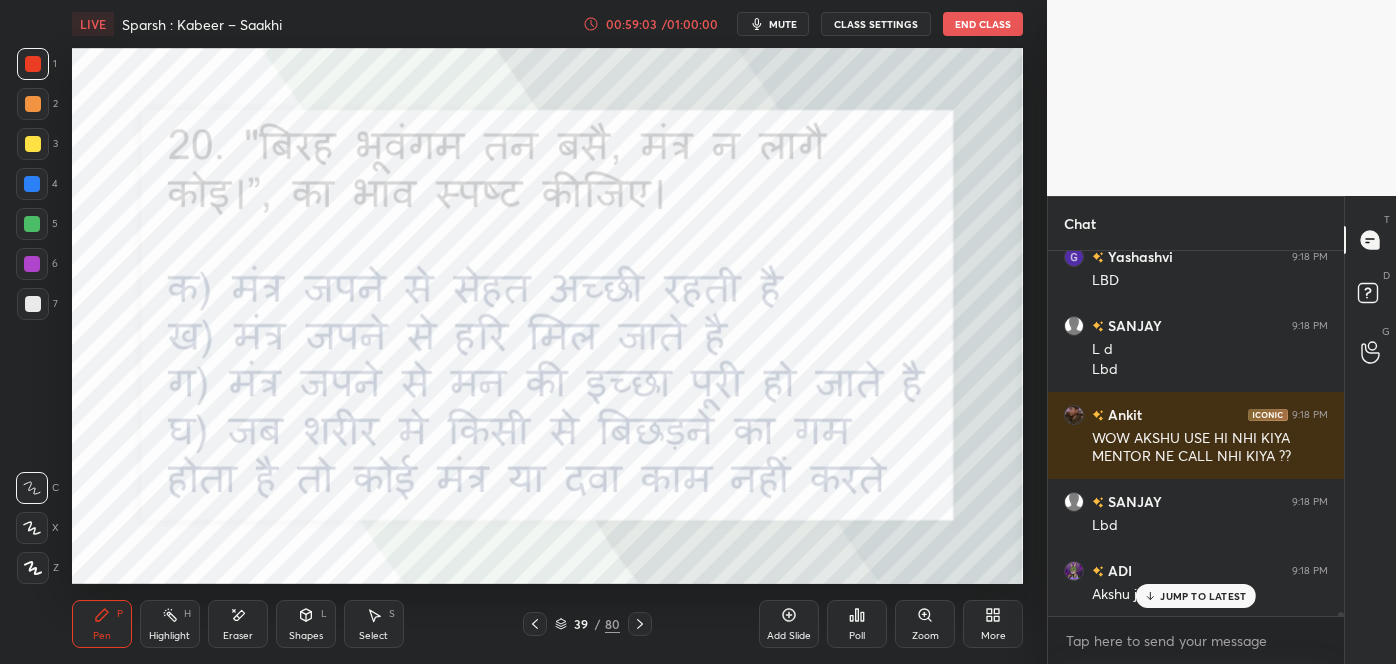 click 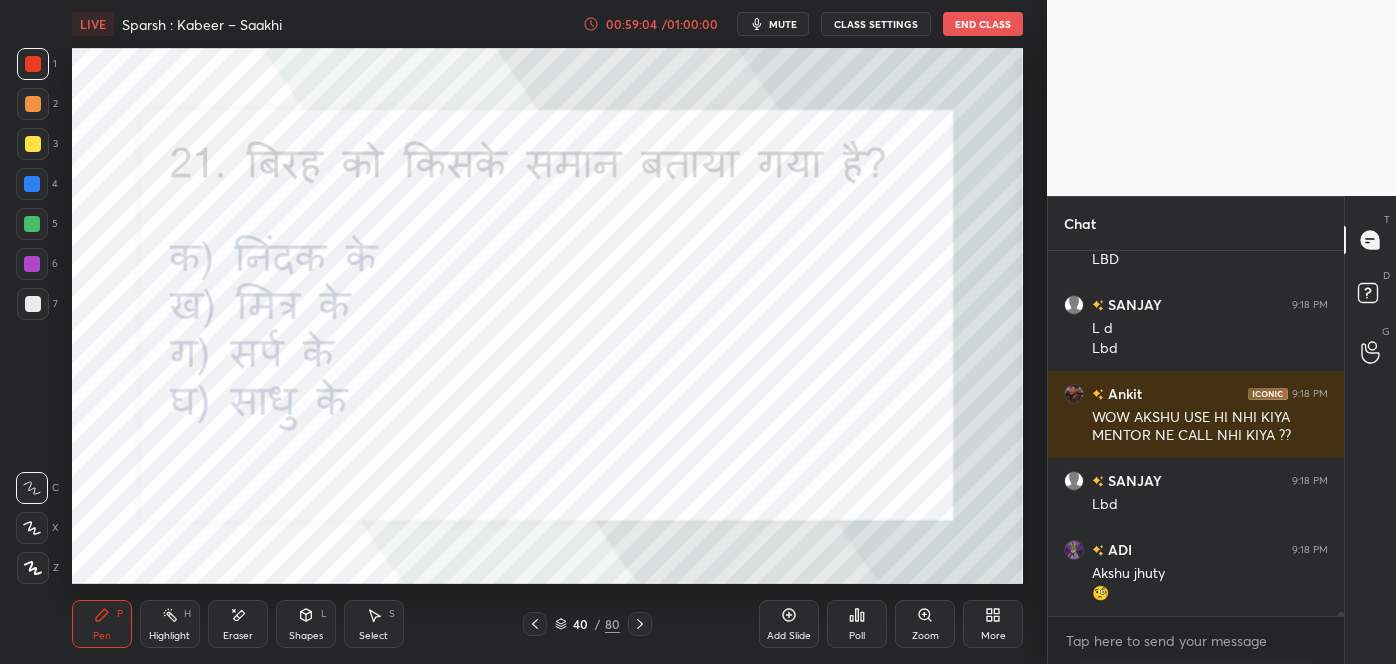 click 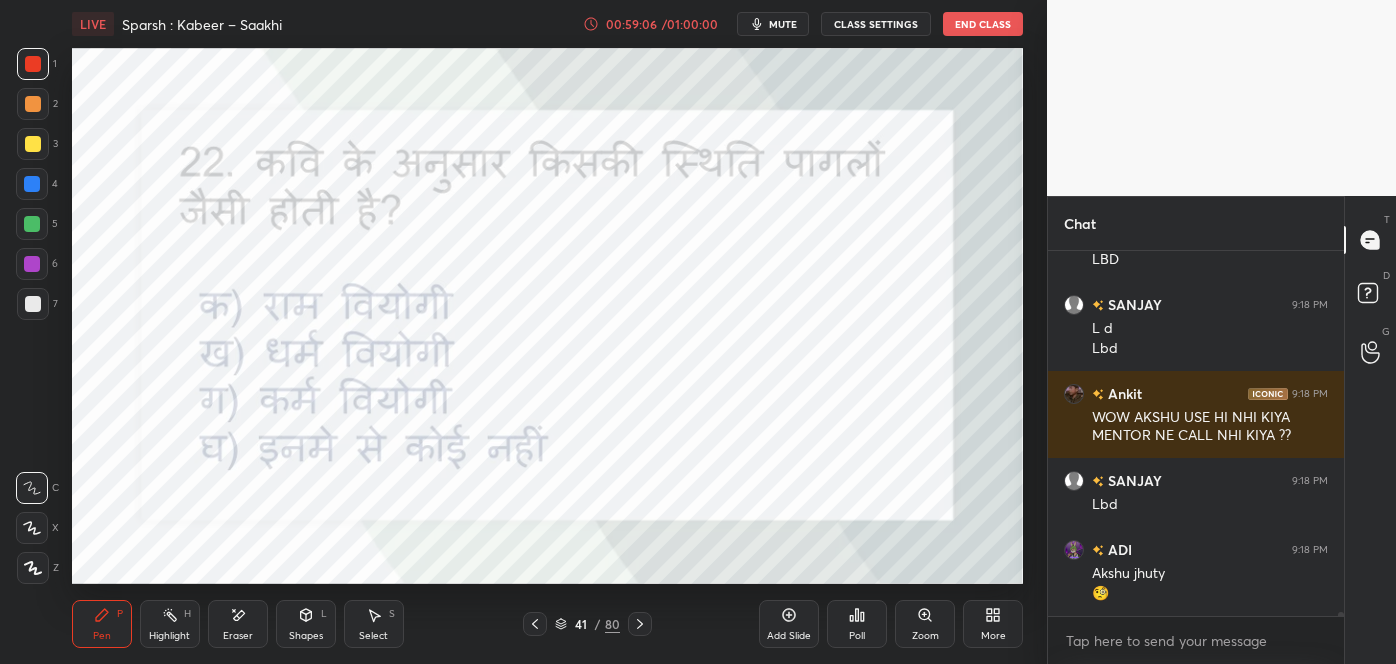 click 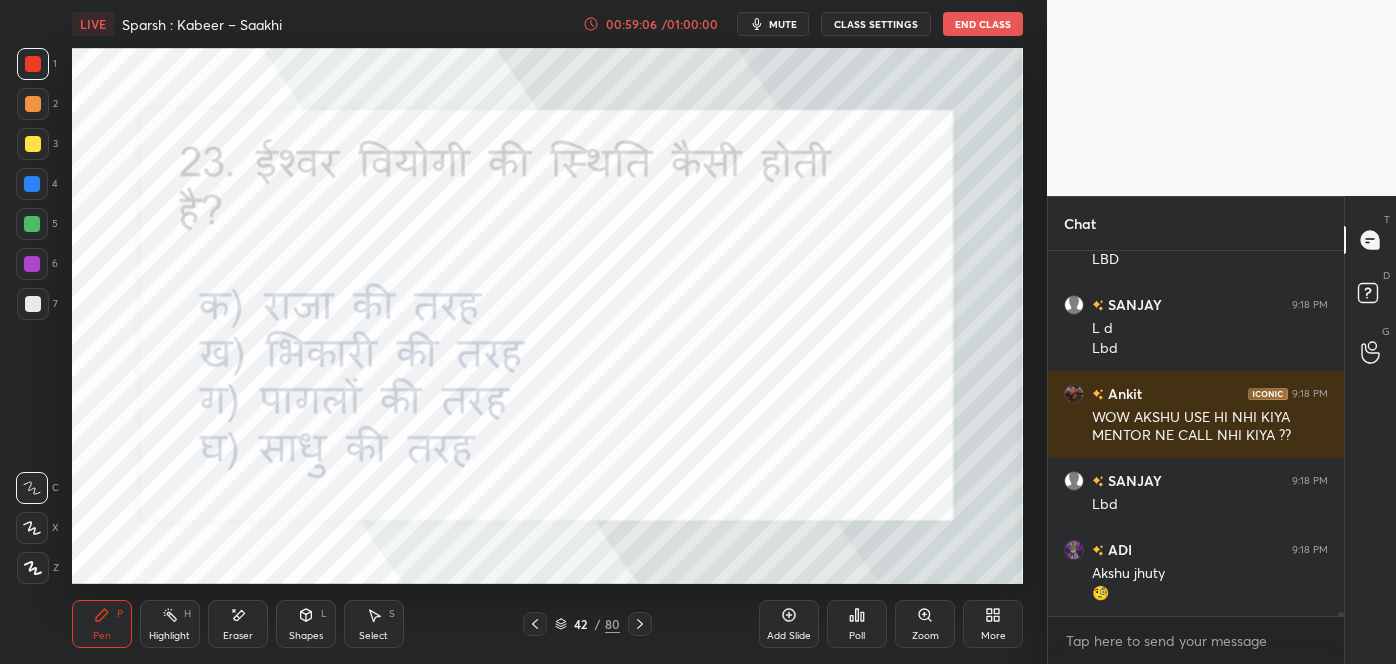 click 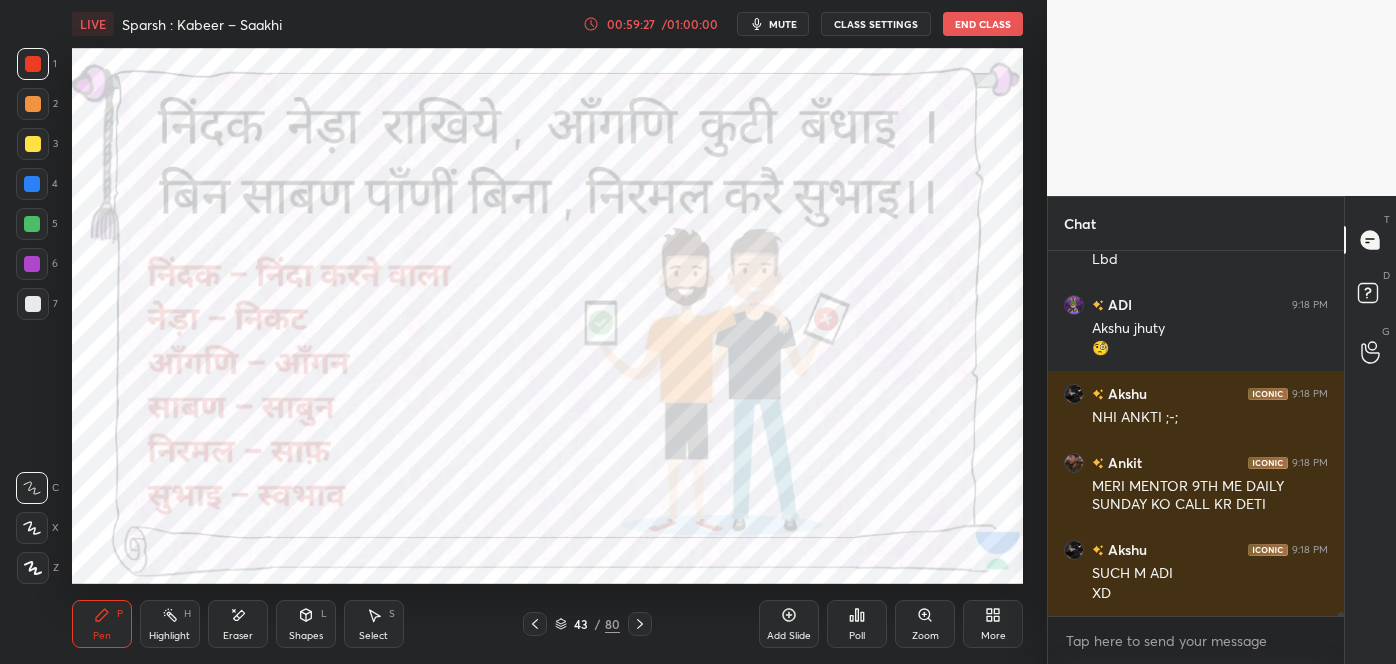 click 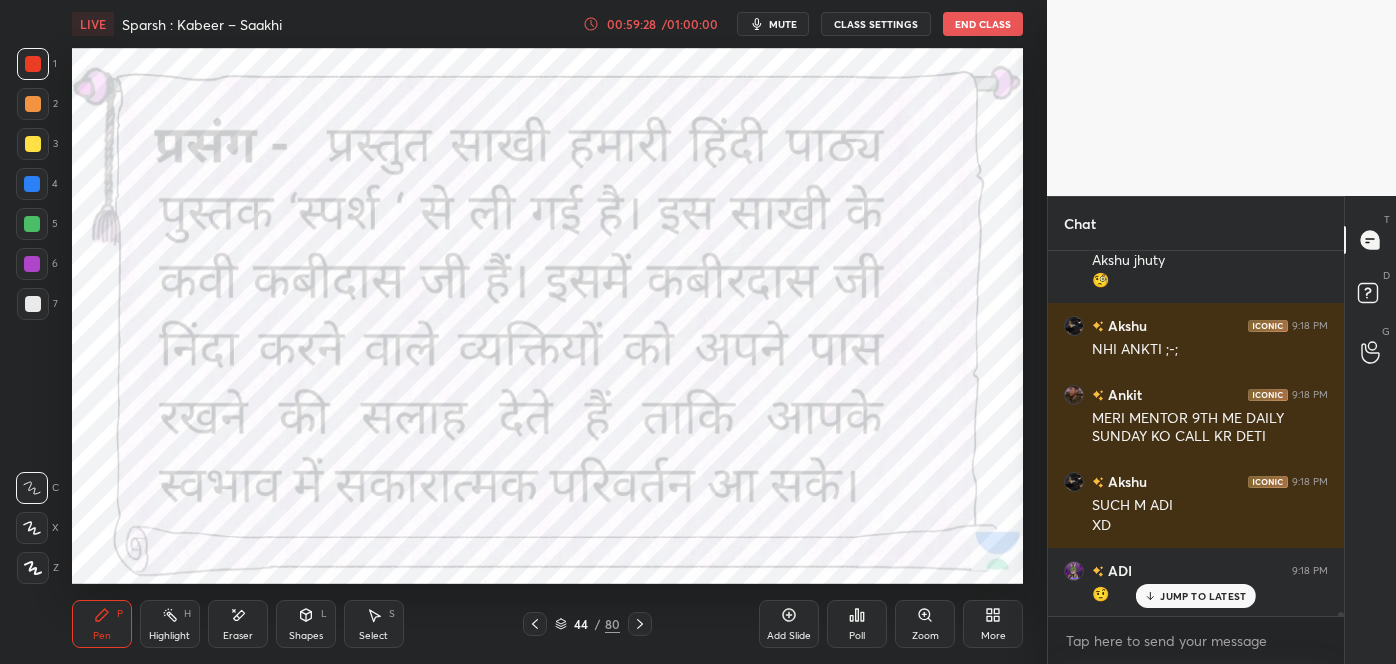 click 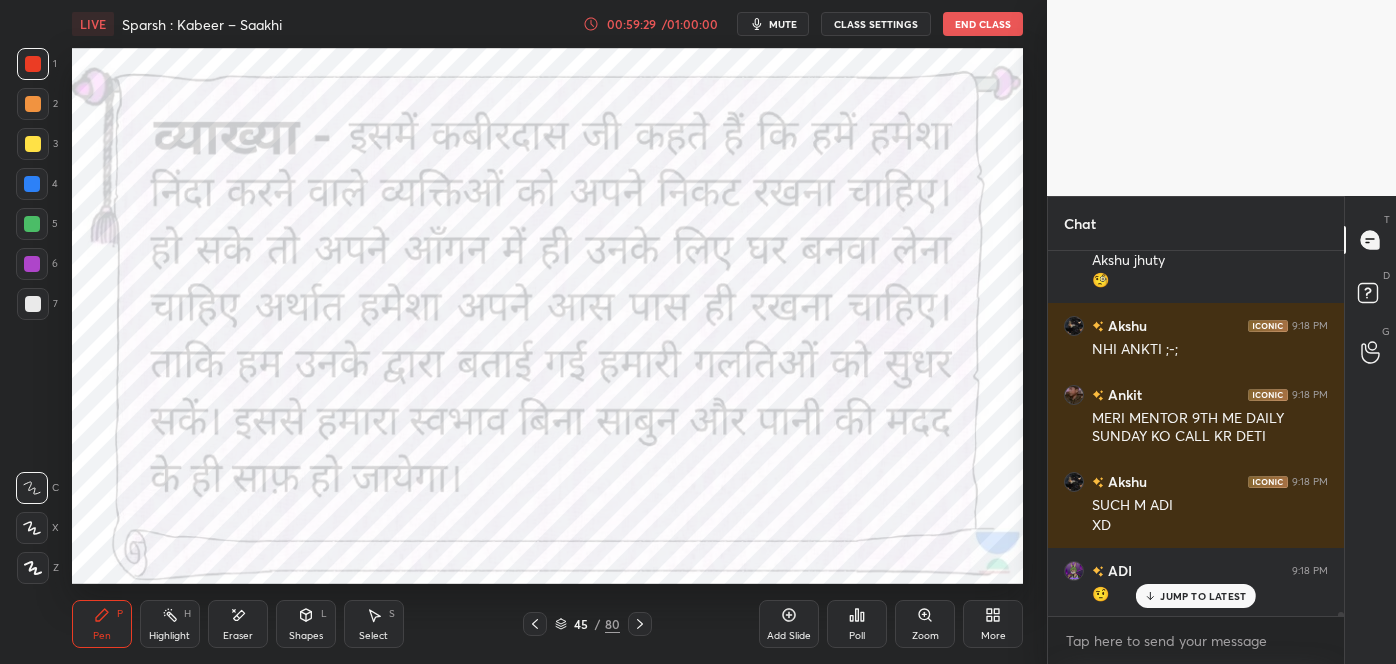 click 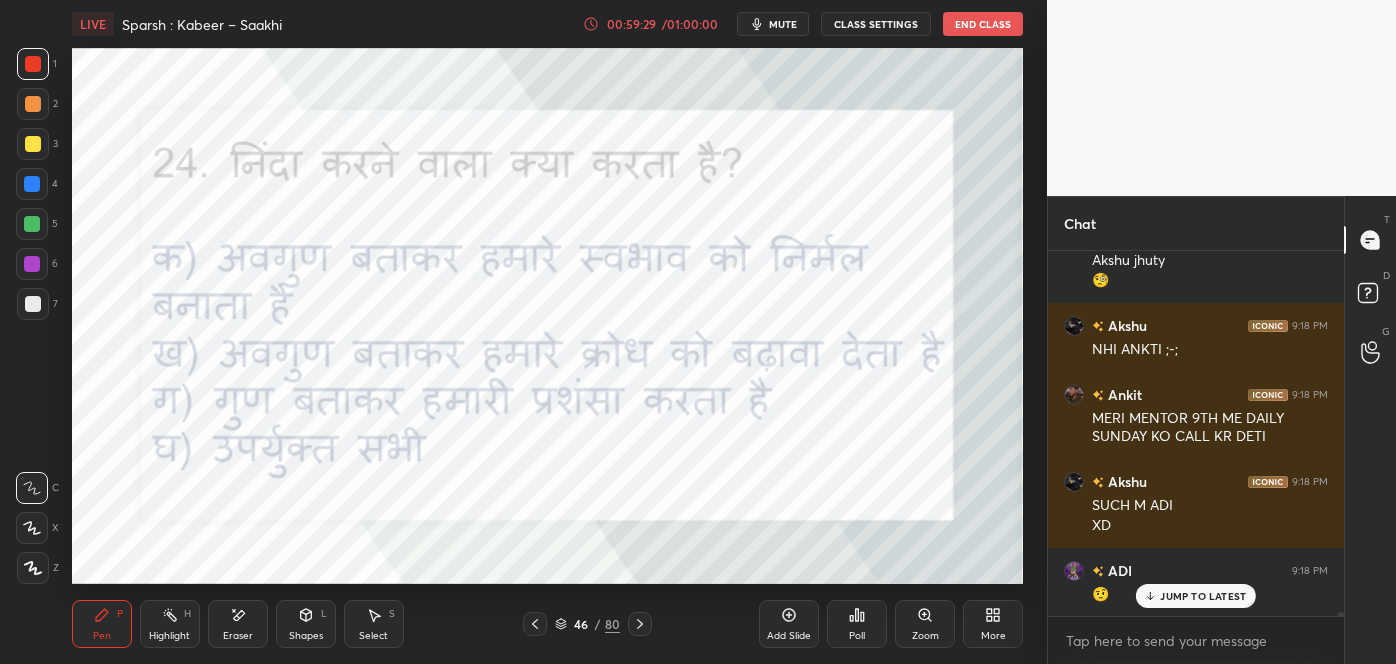 click 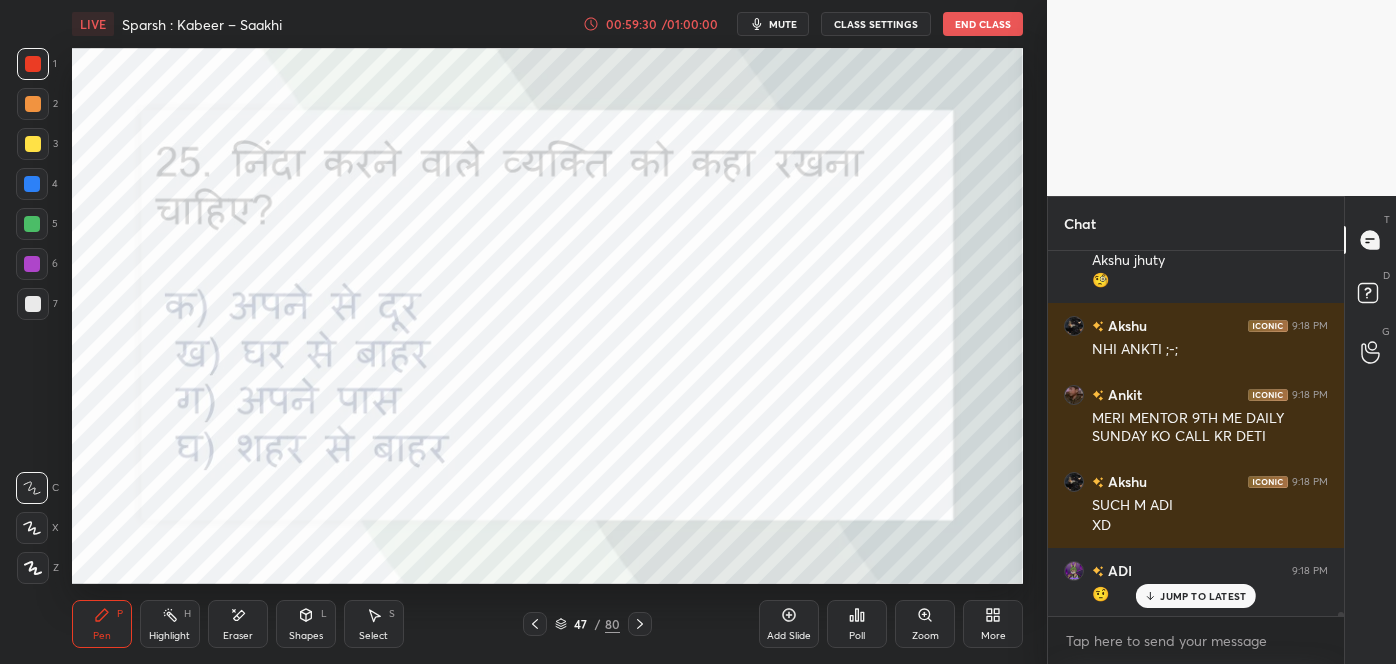 click 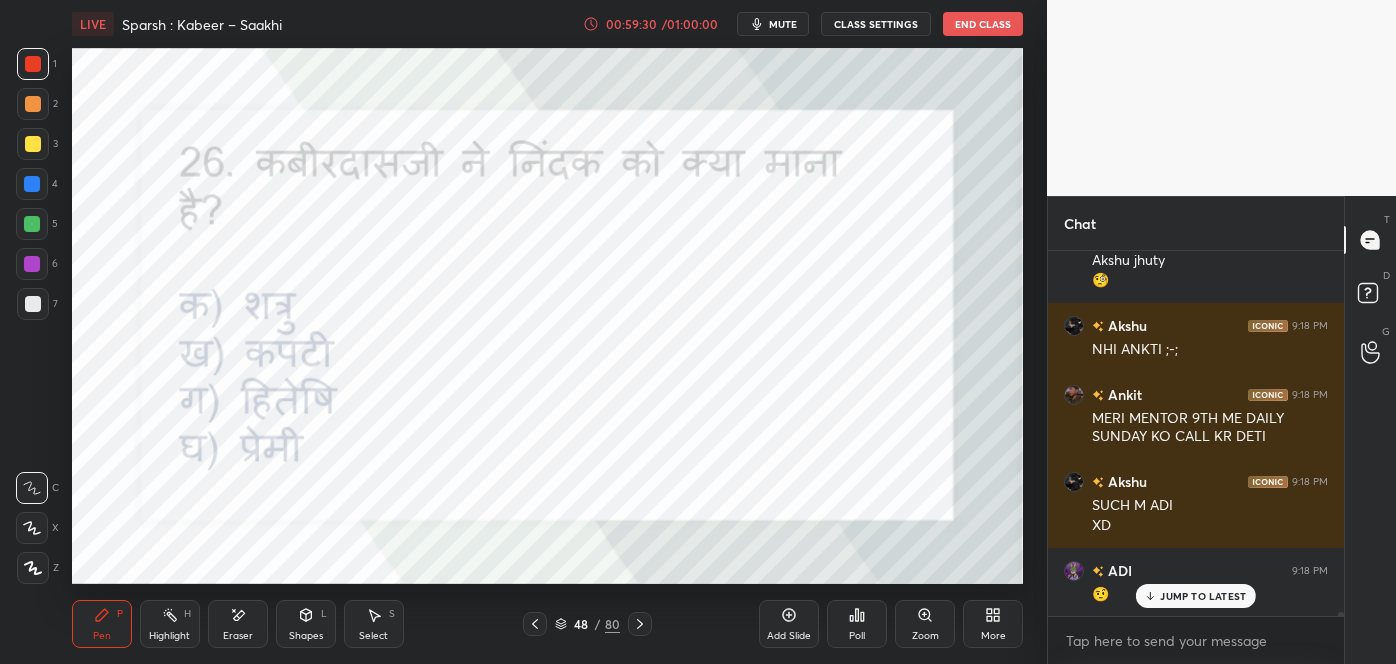 click 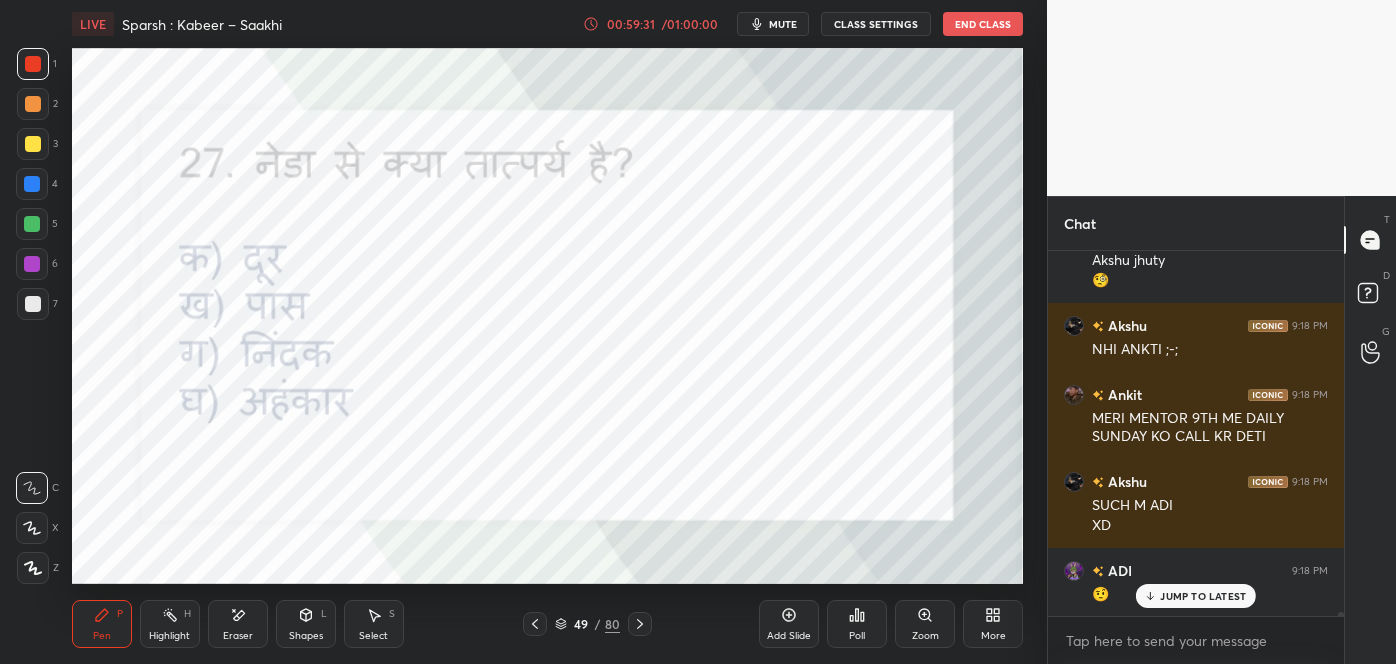 click 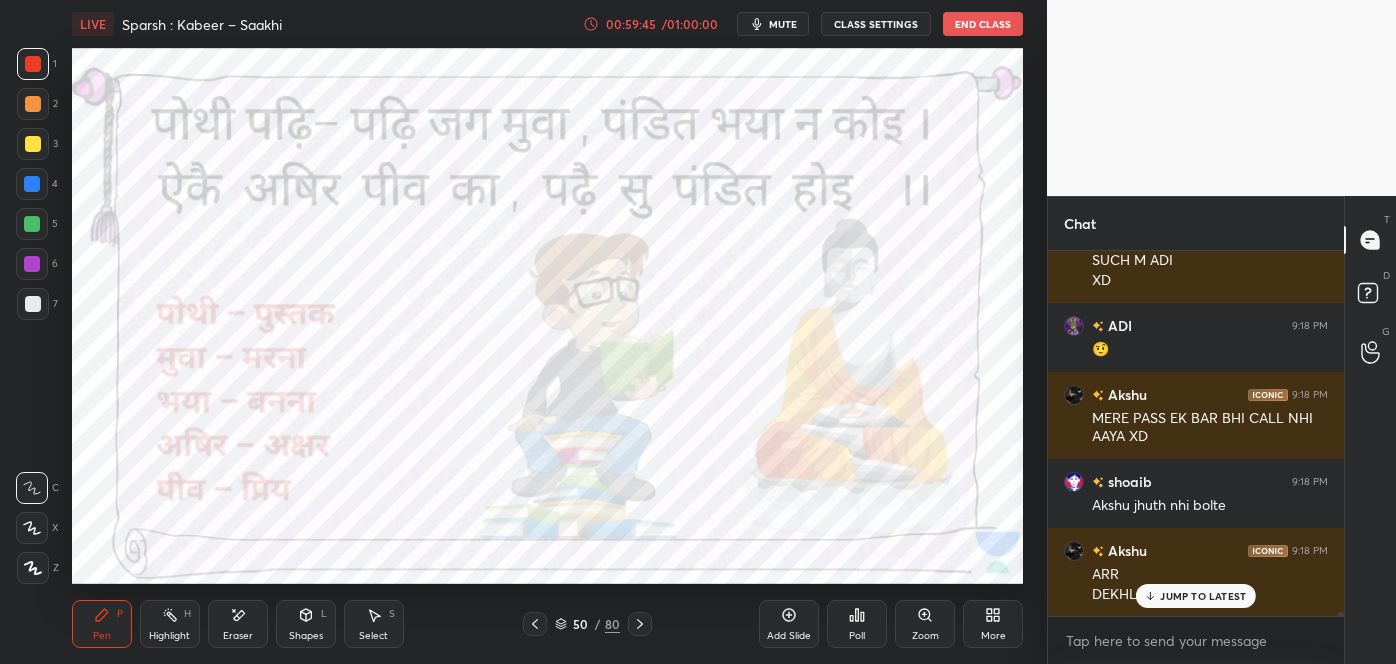 scroll, scrollTop: 32541, scrollLeft: 0, axis: vertical 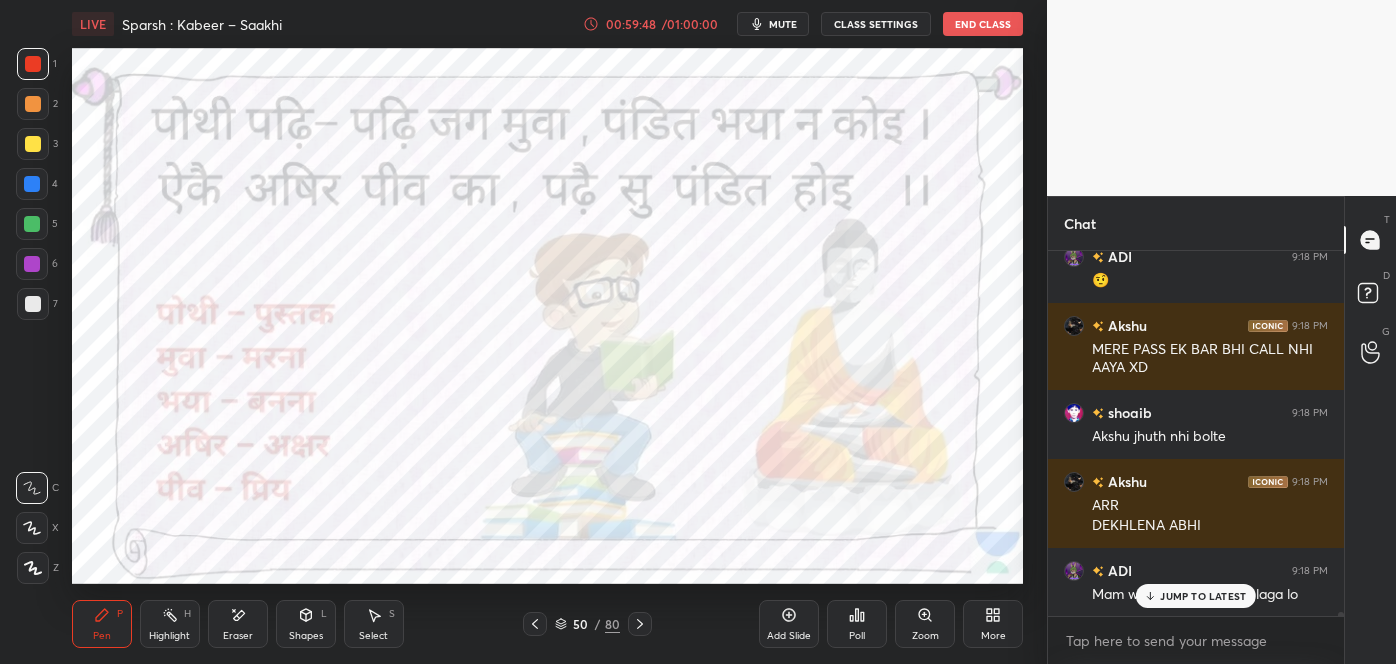 click at bounding box center (640, 624) 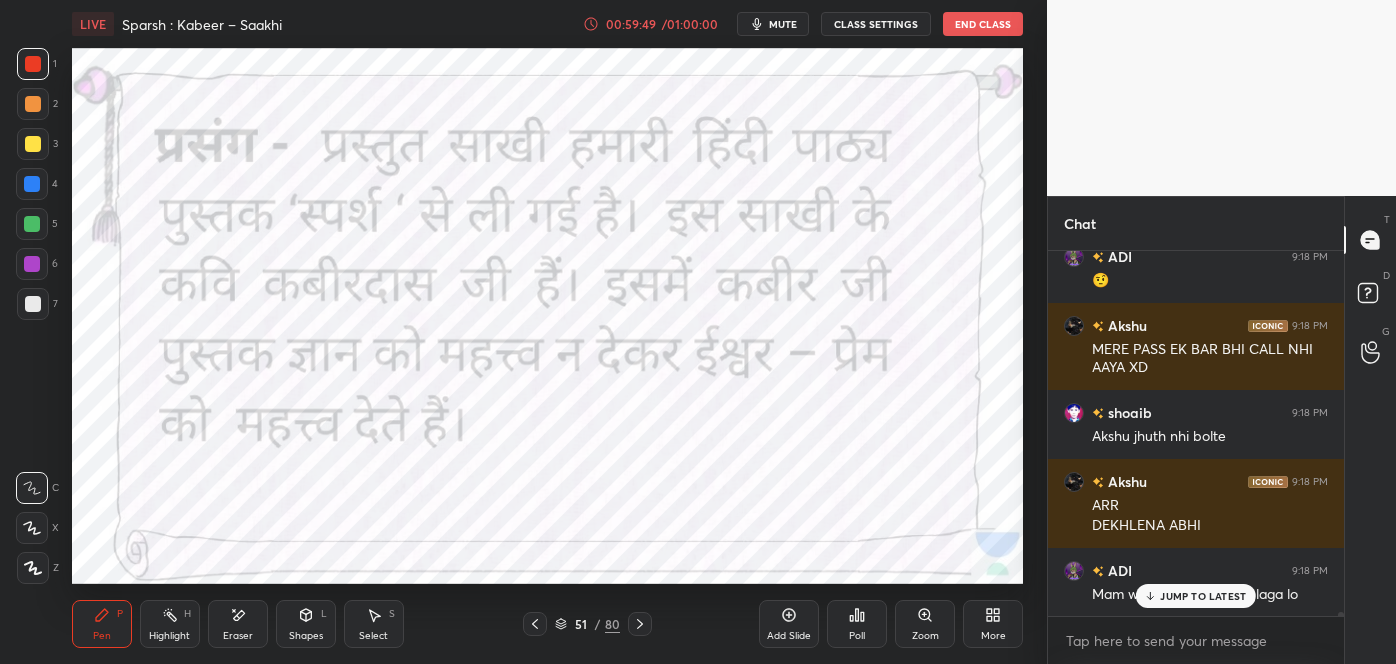 scroll, scrollTop: 32610, scrollLeft: 0, axis: vertical 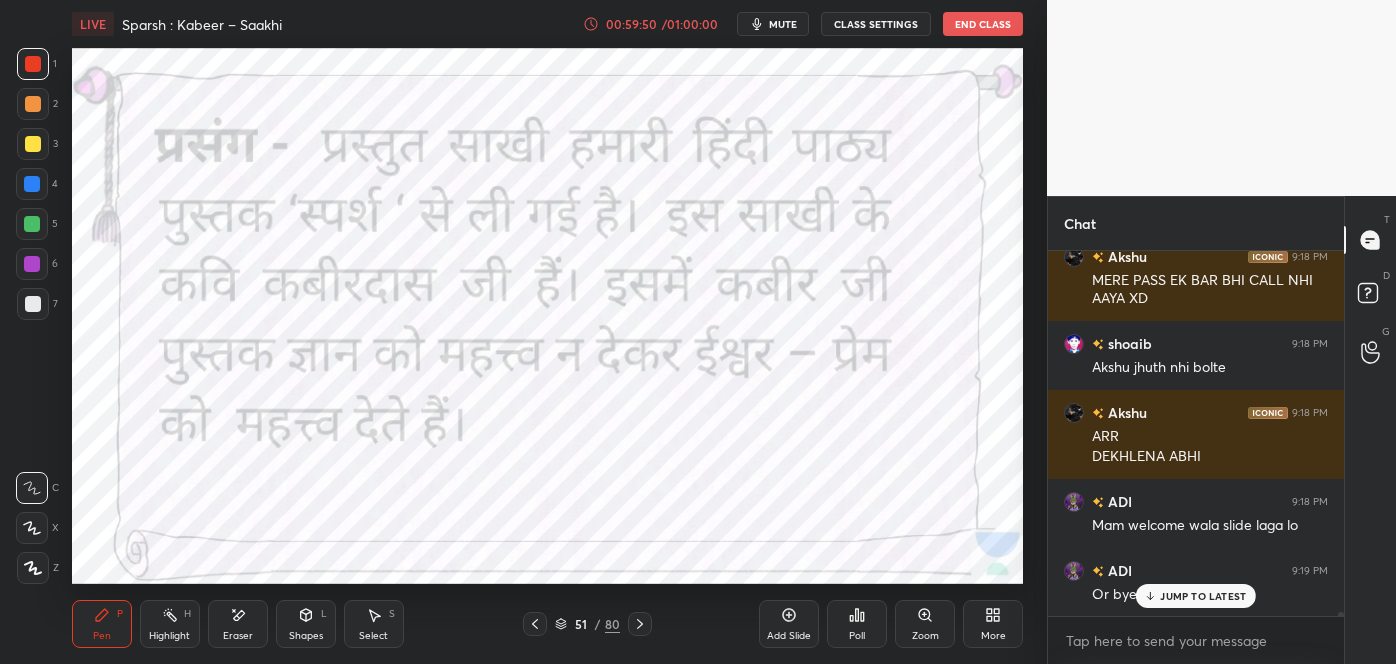 click at bounding box center (640, 624) 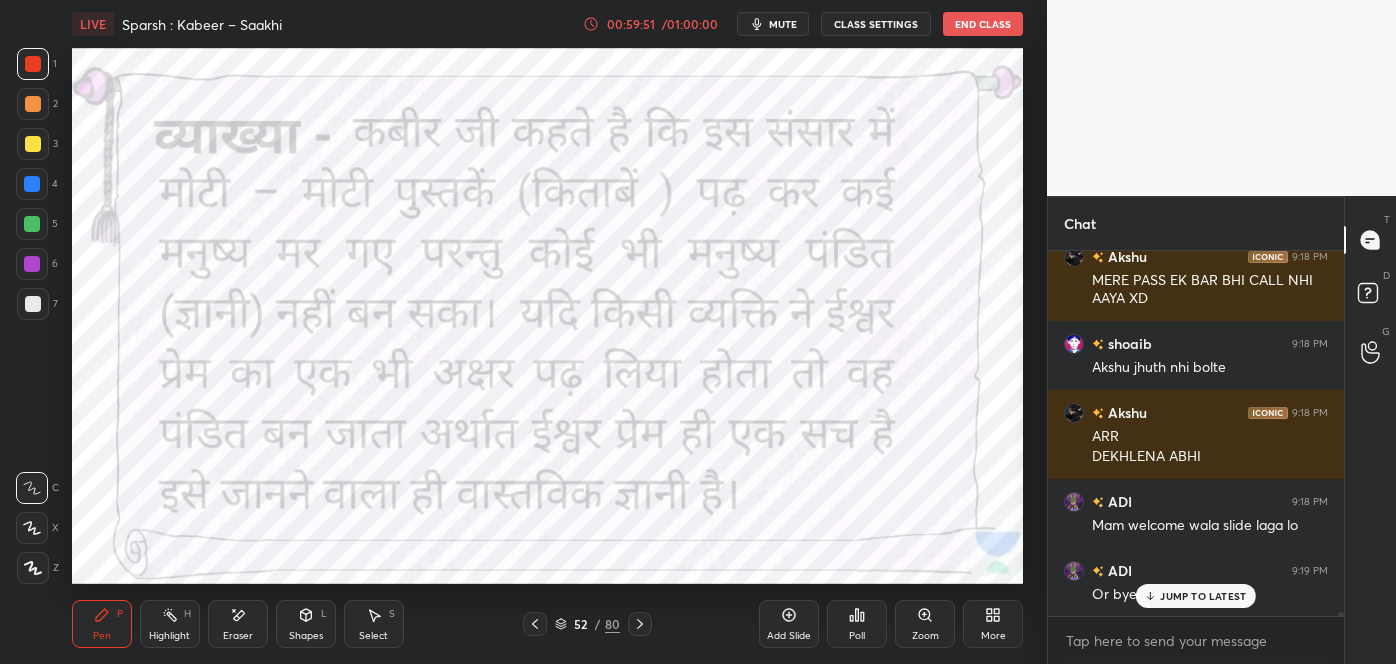 click at bounding box center [640, 624] 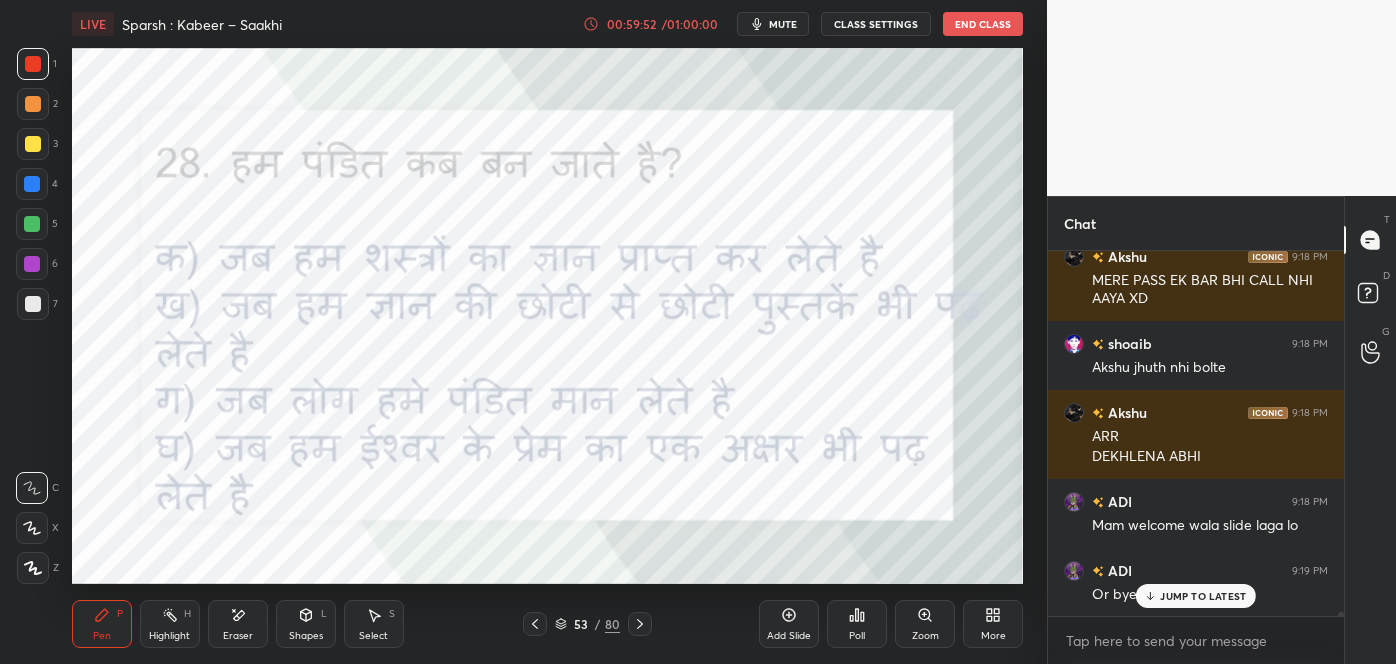 click at bounding box center (640, 624) 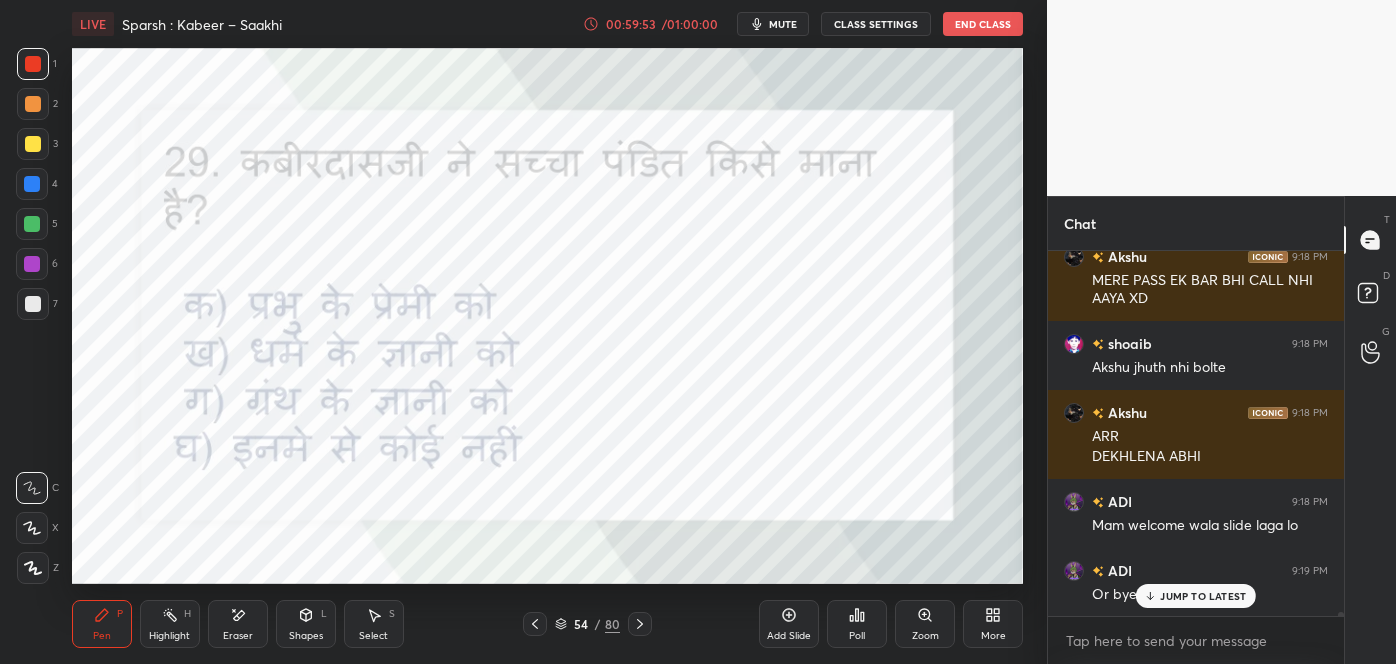 click at bounding box center [640, 624] 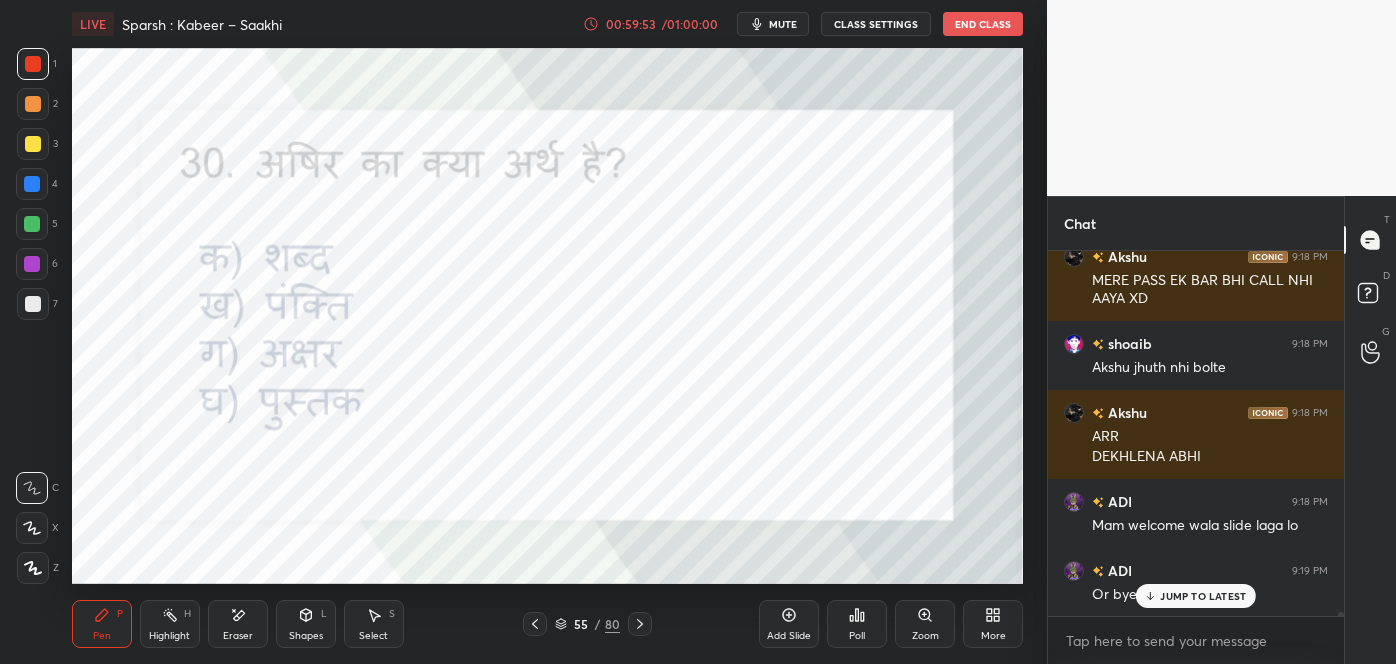 click at bounding box center (640, 624) 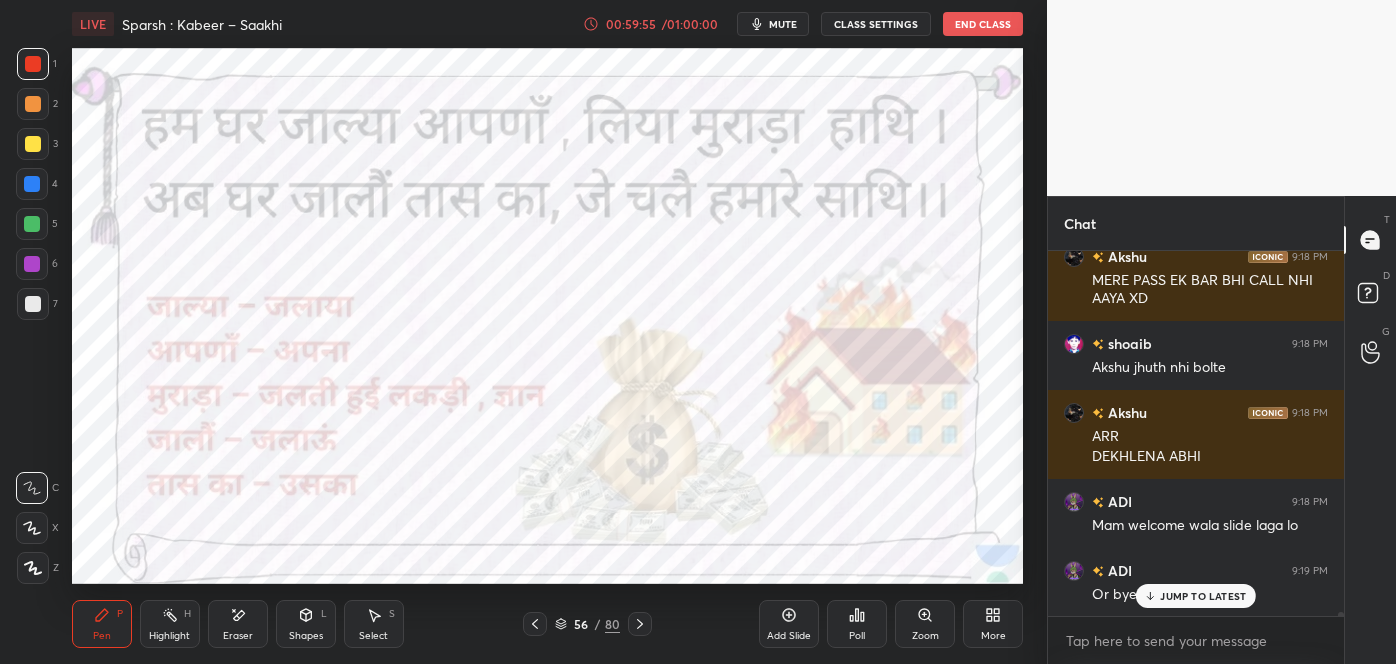 click on "JUMP TO LATEST" at bounding box center [1203, 596] 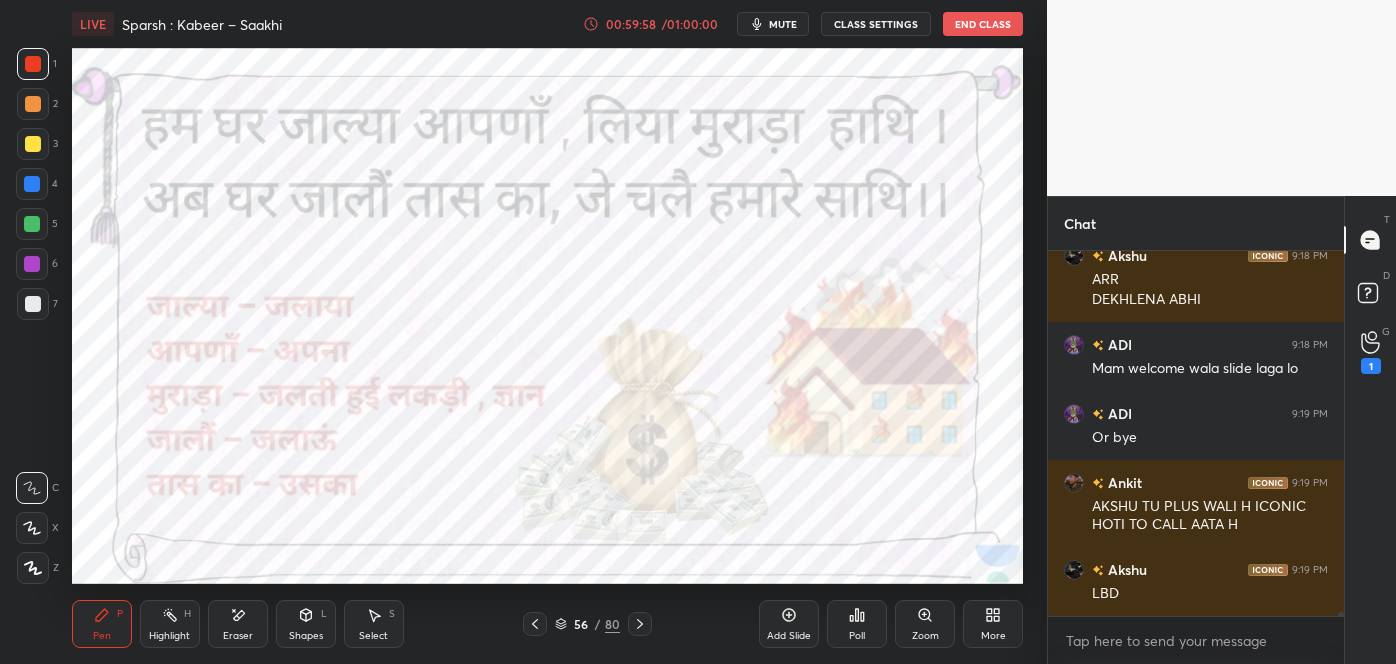 scroll, scrollTop: 32786, scrollLeft: 0, axis: vertical 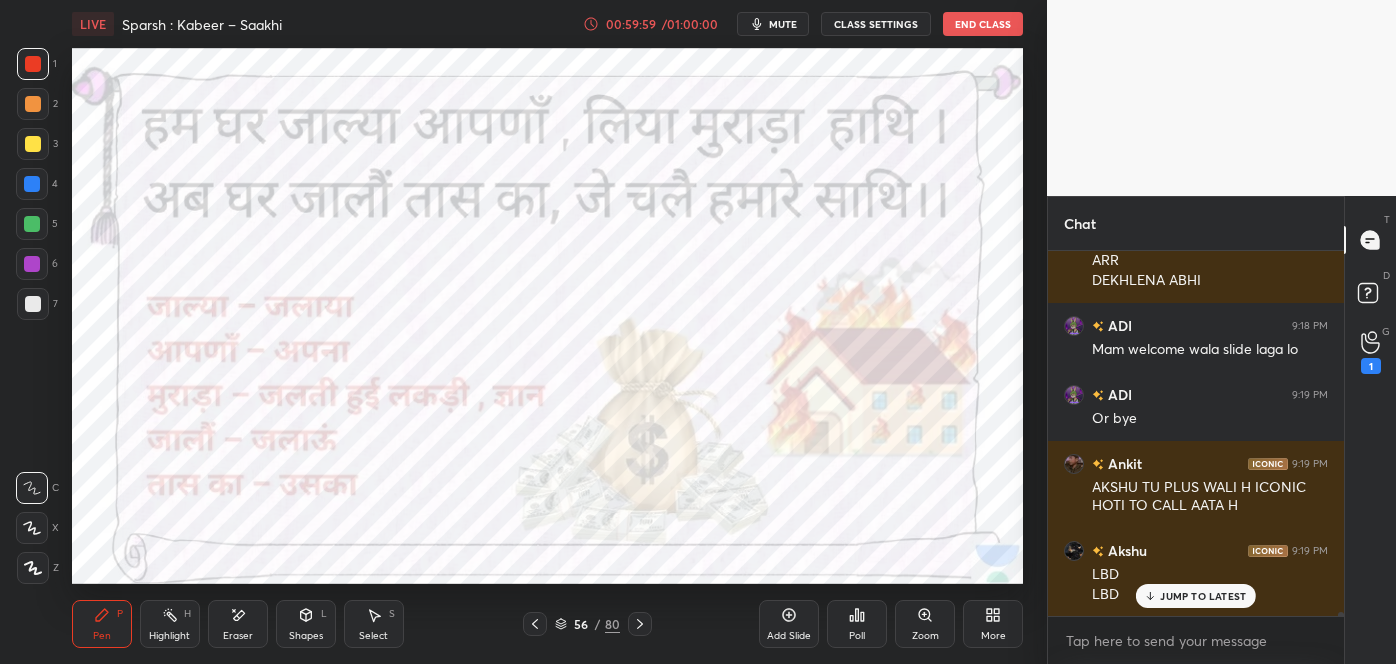 click at bounding box center (640, 624) 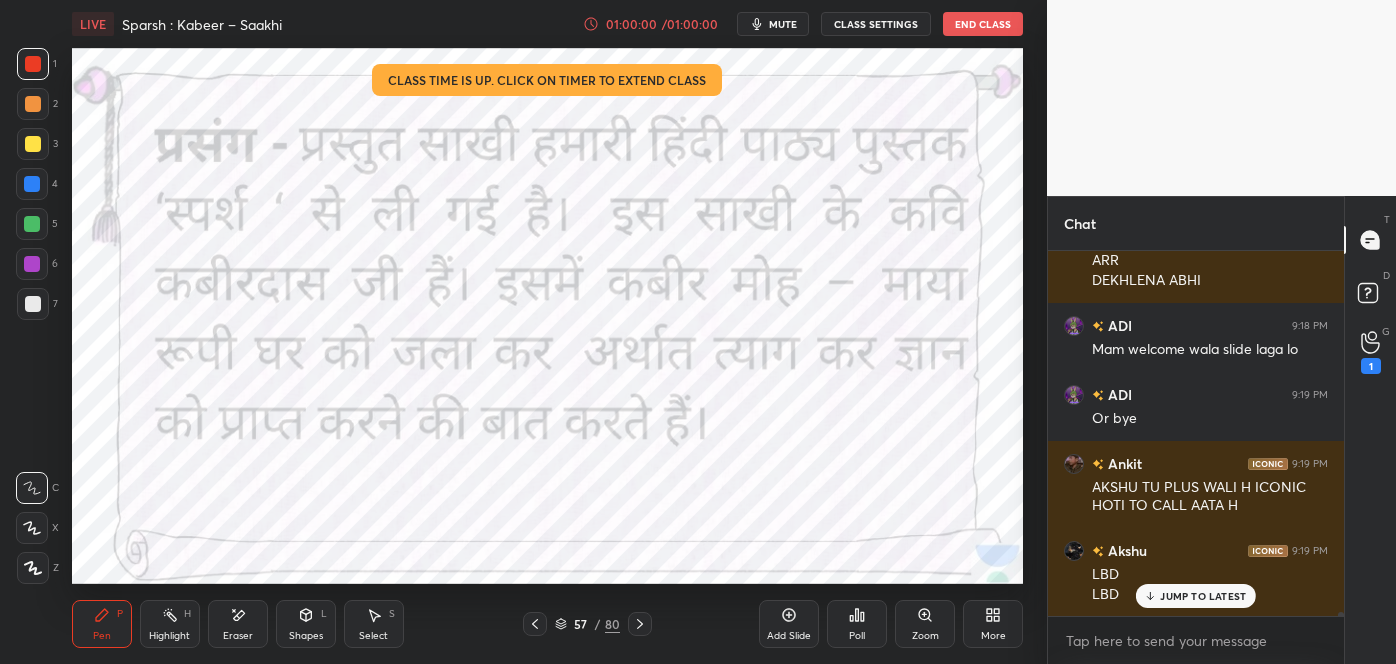 click at bounding box center [640, 624] 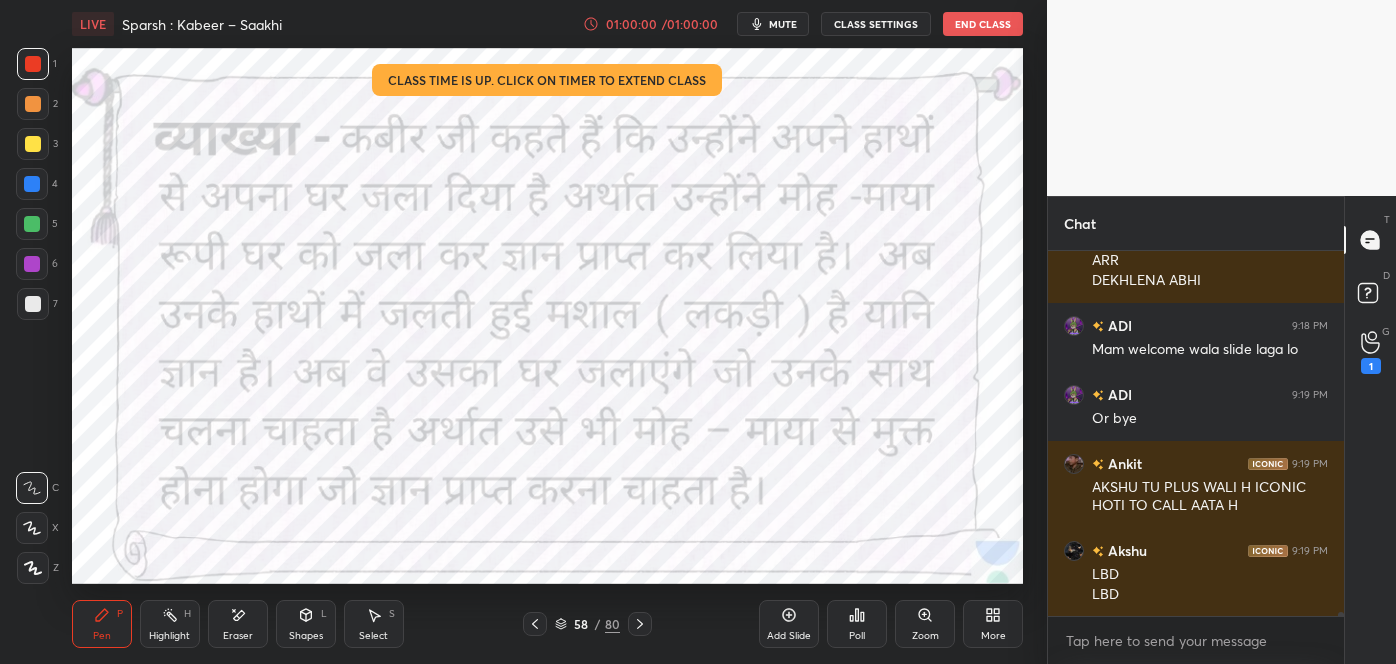 scroll, scrollTop: 32856, scrollLeft: 0, axis: vertical 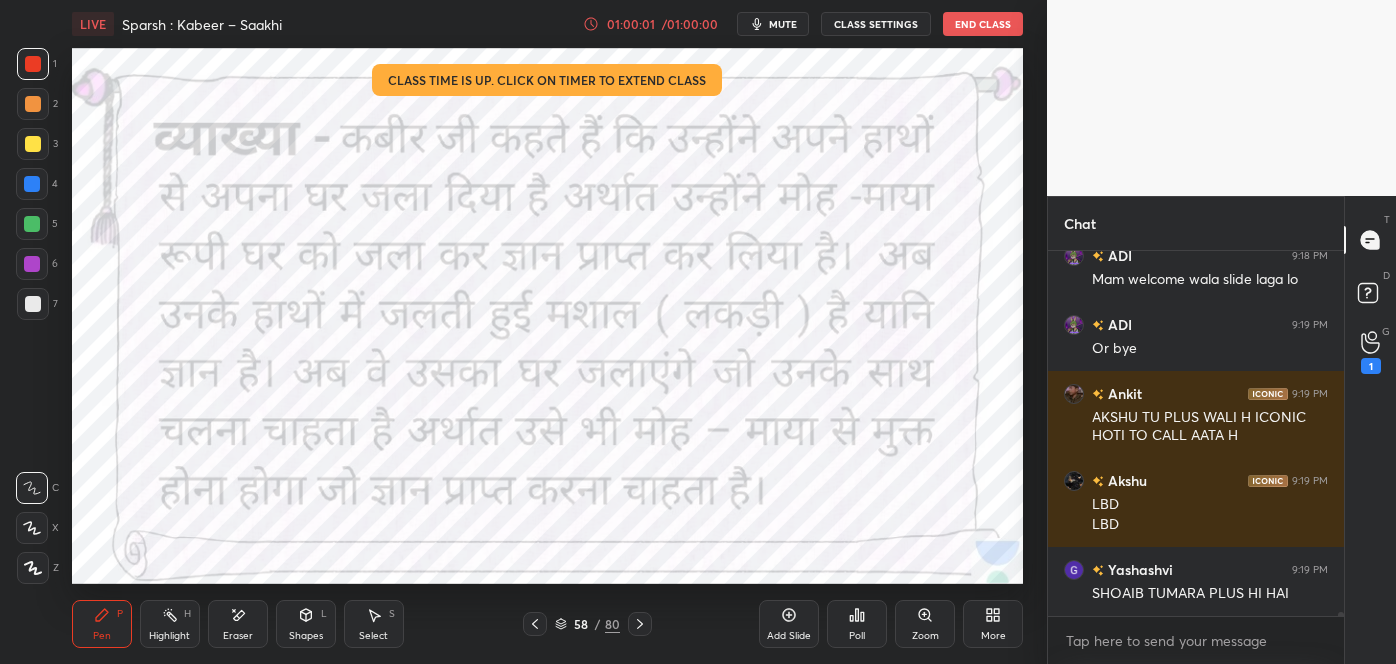 click at bounding box center (640, 624) 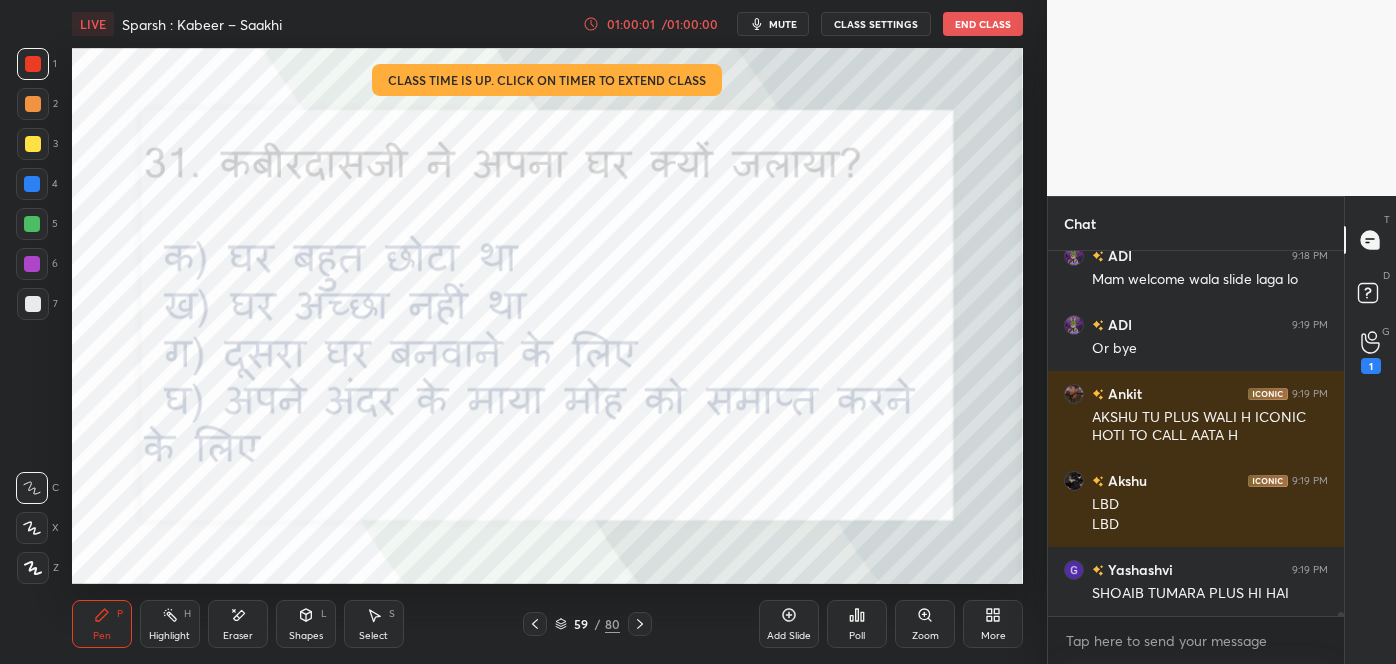 scroll, scrollTop: 32925, scrollLeft: 0, axis: vertical 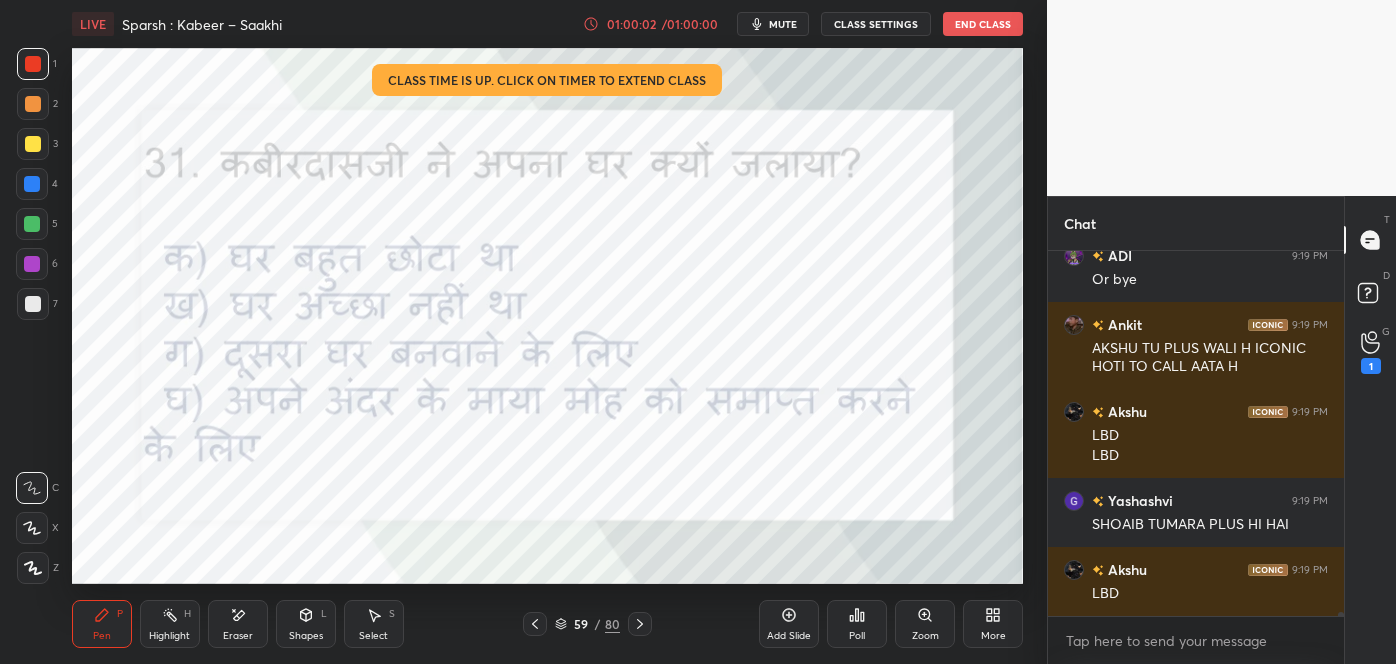 click at bounding box center [640, 624] 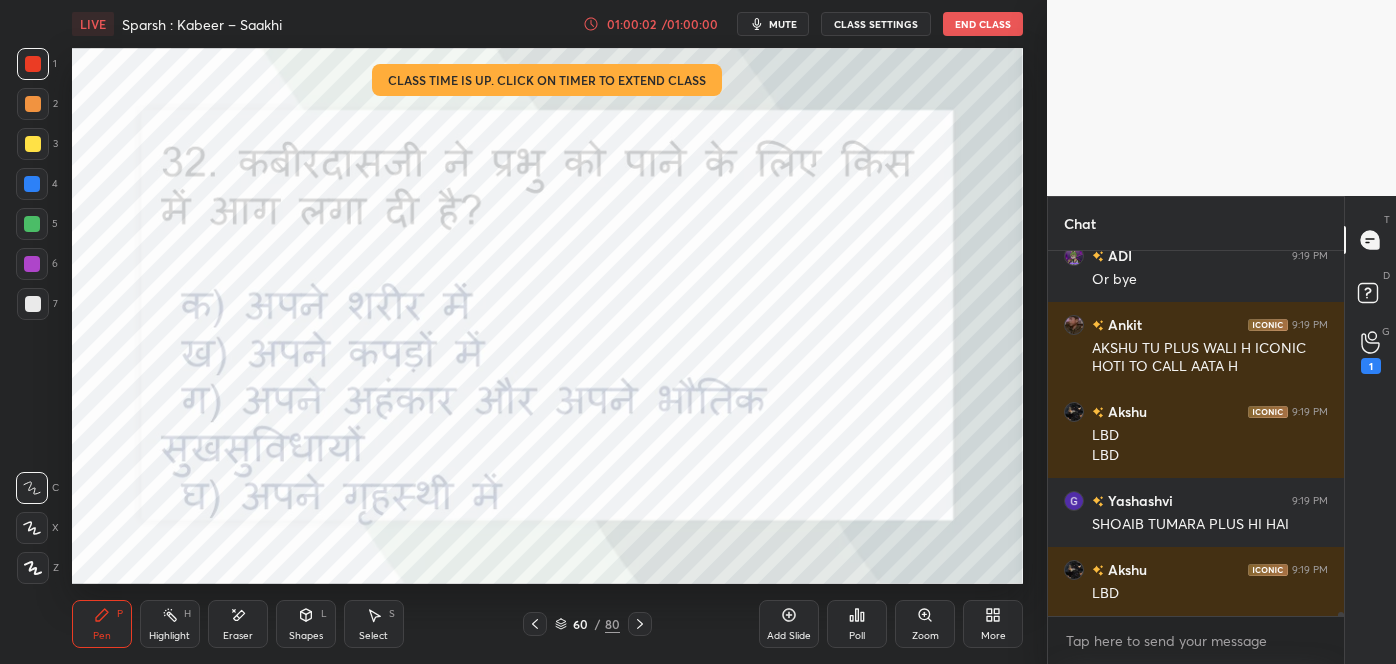 click at bounding box center [640, 624] 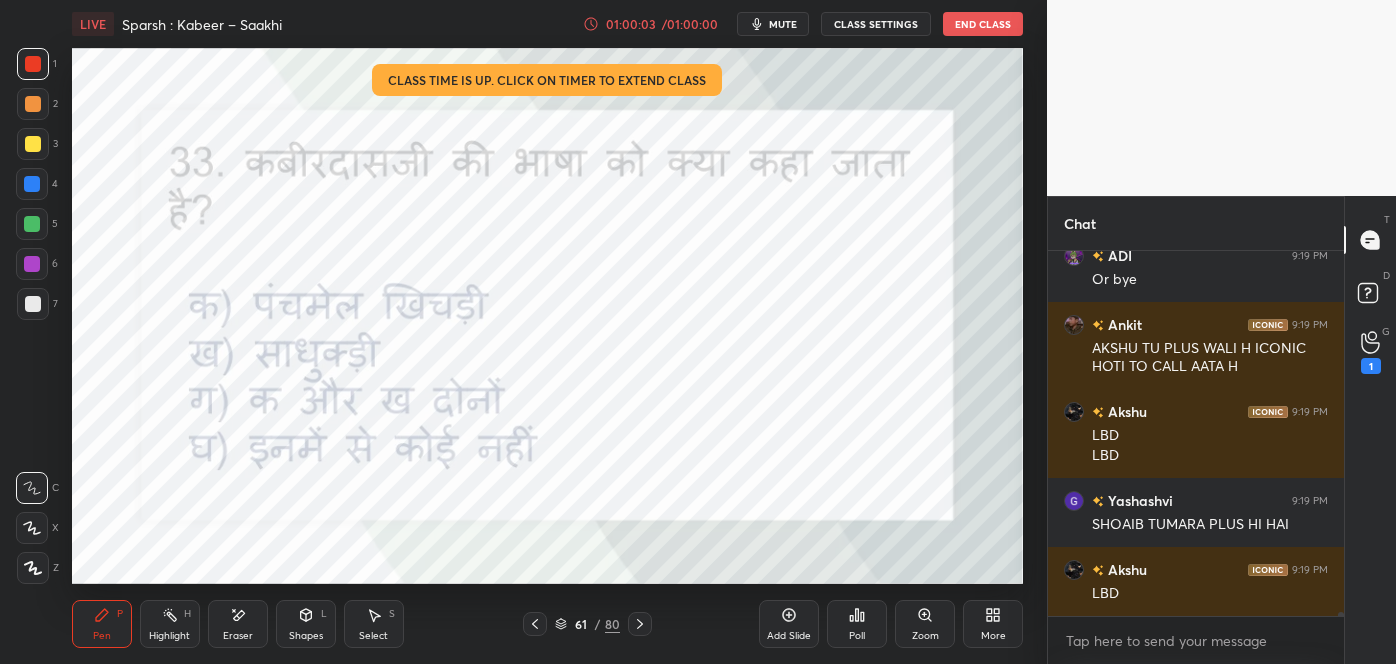 click at bounding box center [640, 624] 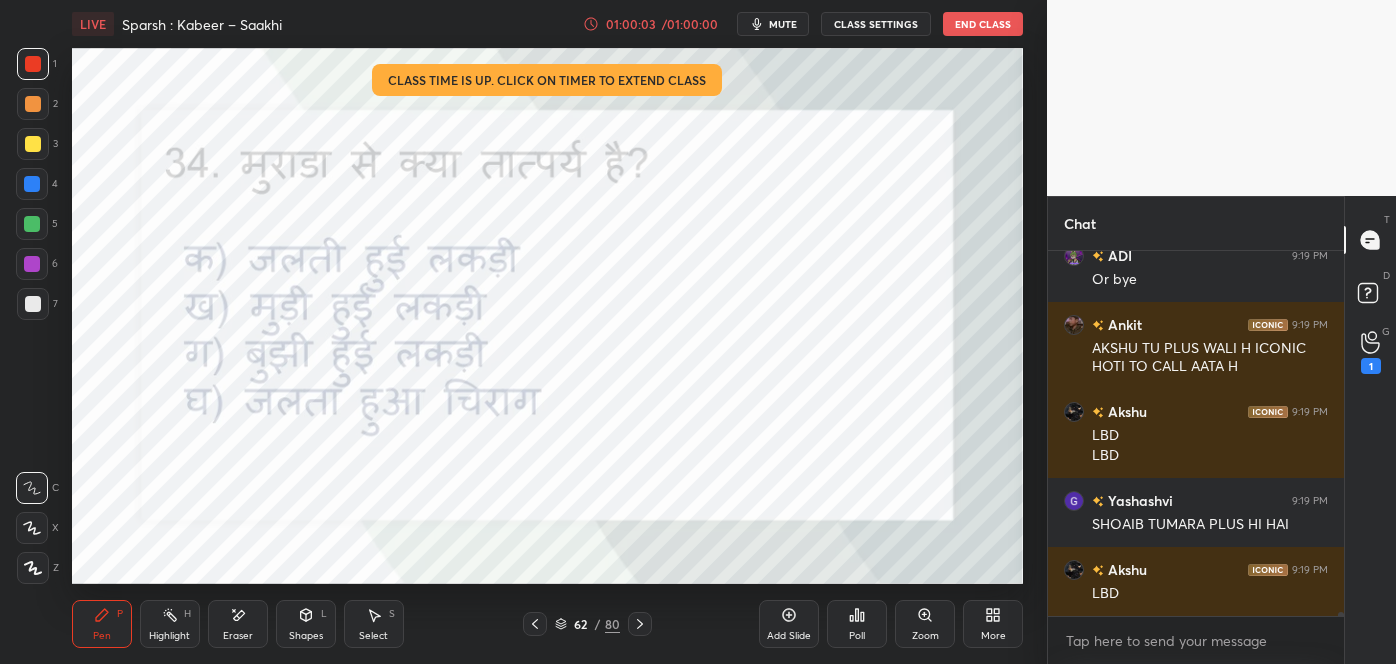 click at bounding box center (640, 624) 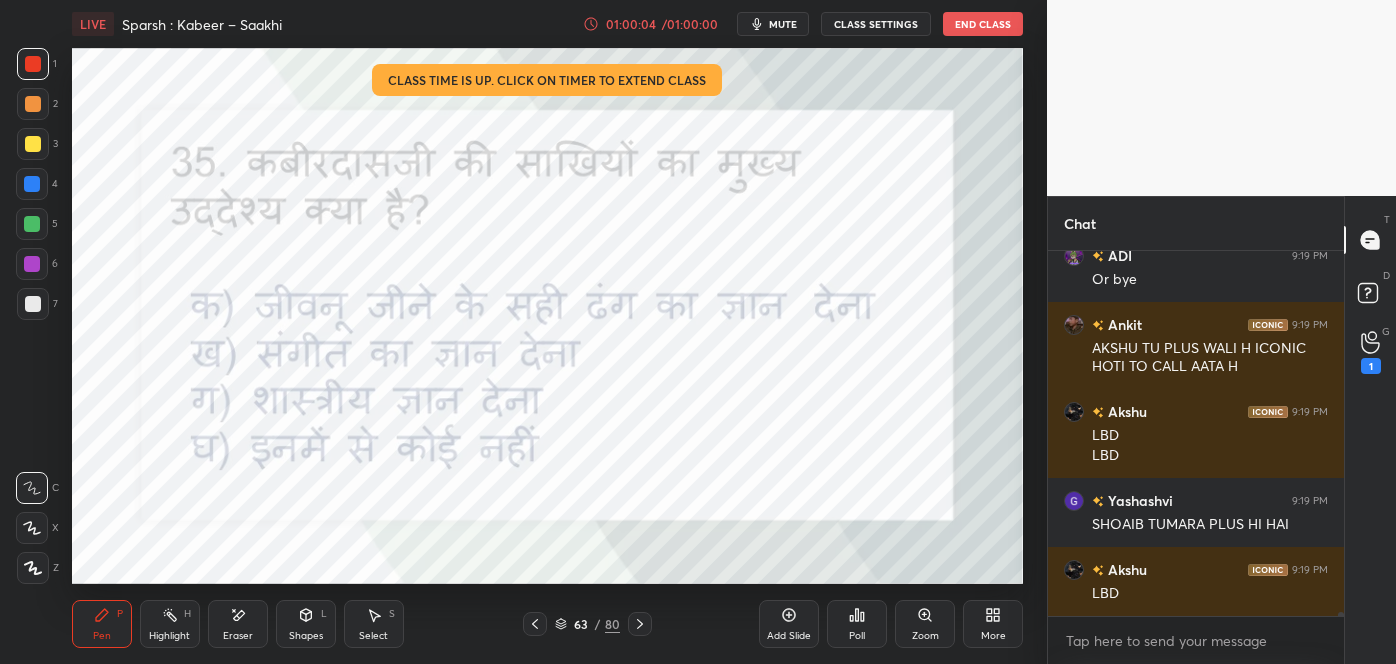 click at bounding box center (640, 624) 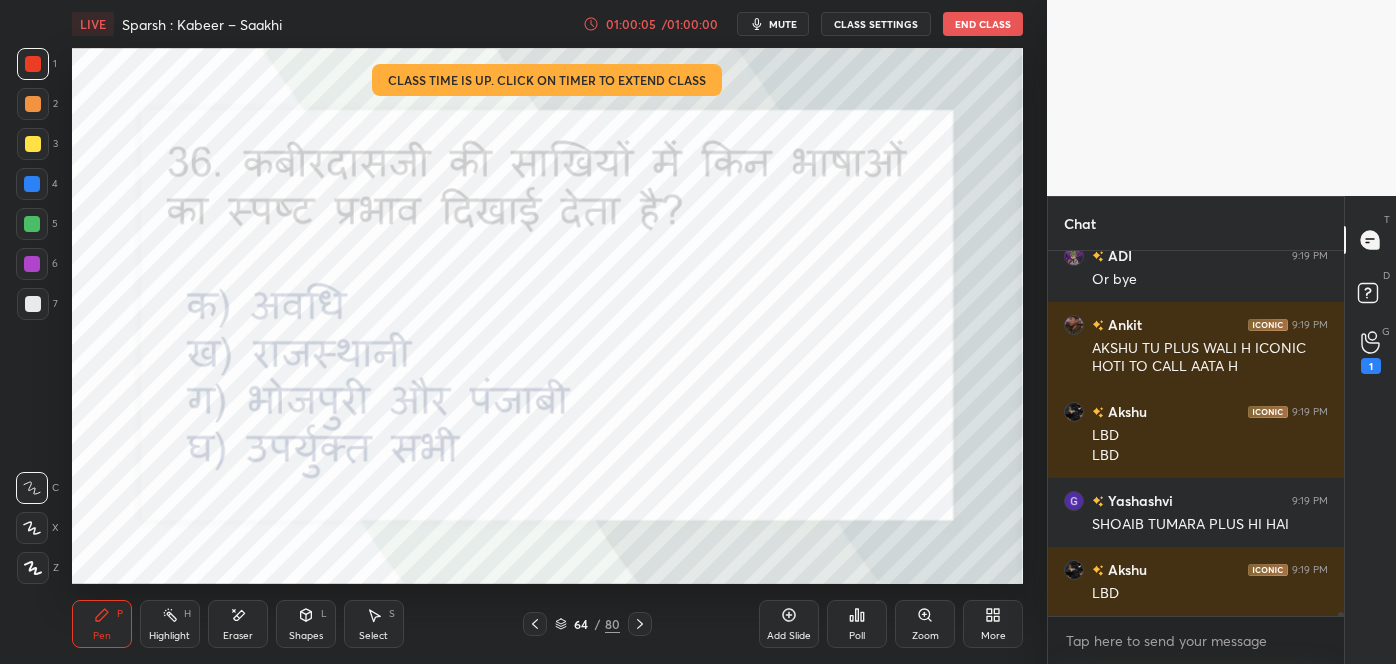 click on "64" at bounding box center (581, 624) 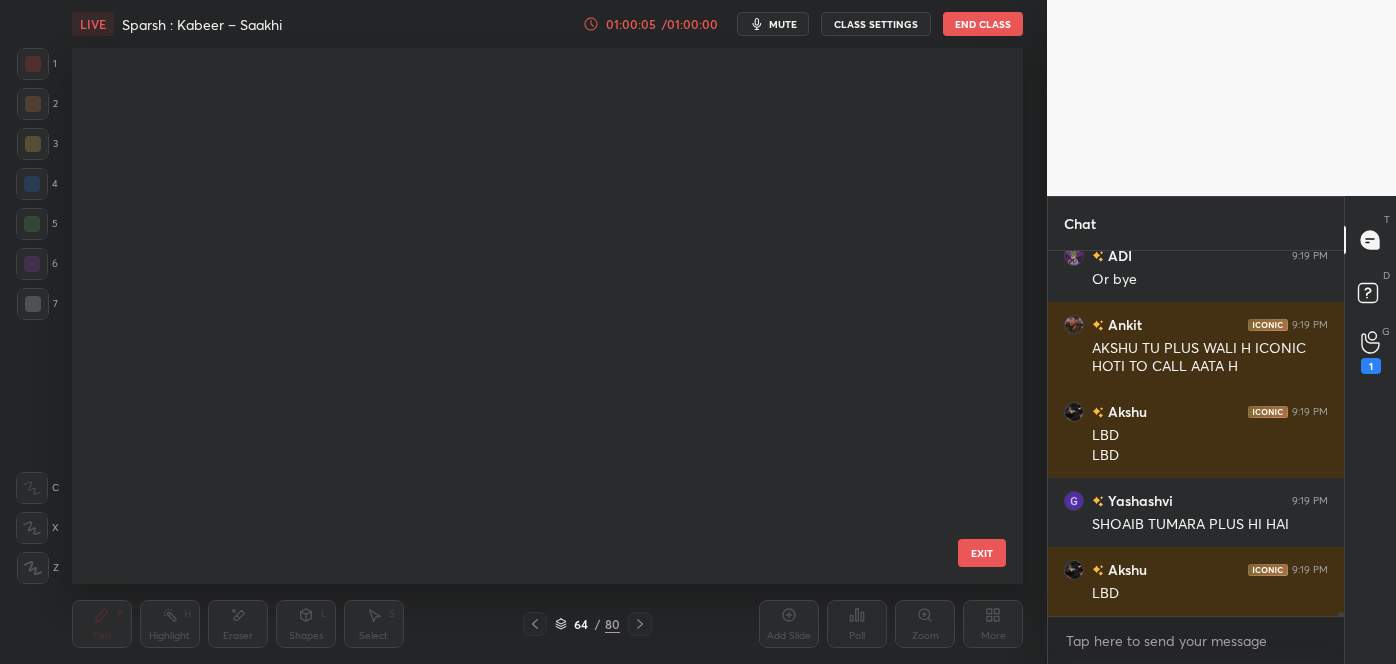 scroll, scrollTop: 3058, scrollLeft: 0, axis: vertical 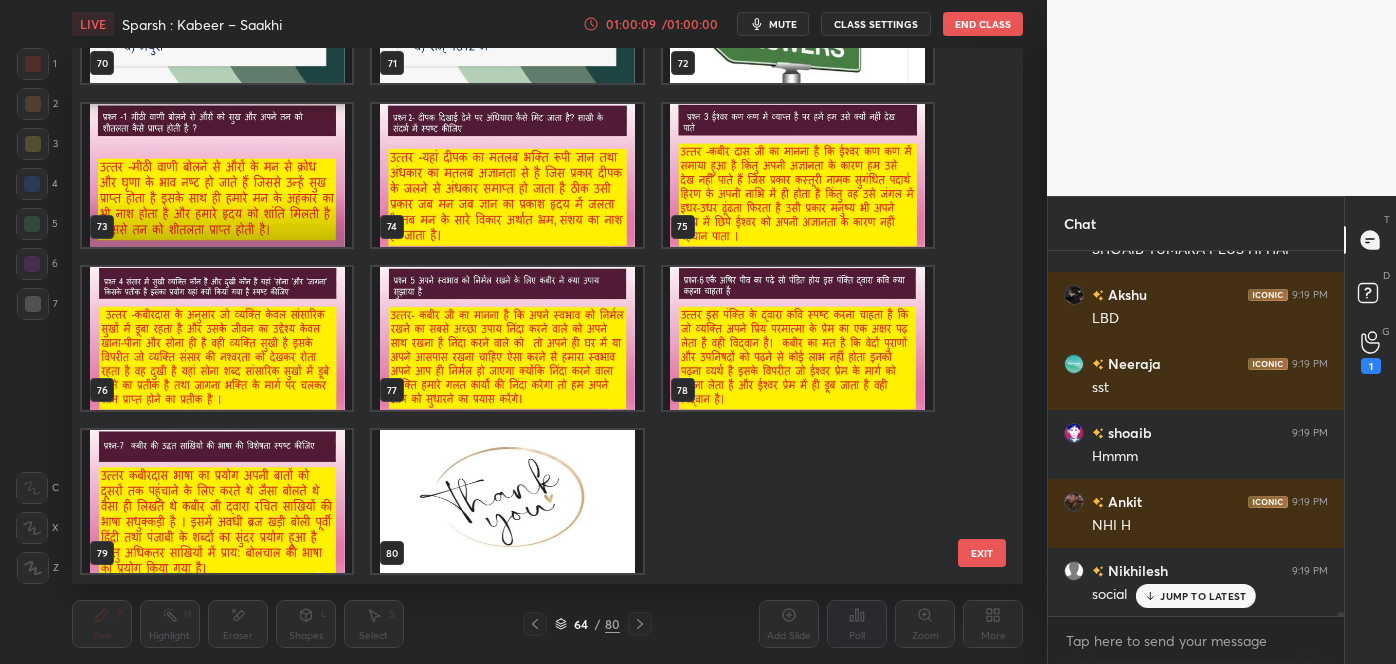 click on "JUMP TO LATEST" at bounding box center (1203, 596) 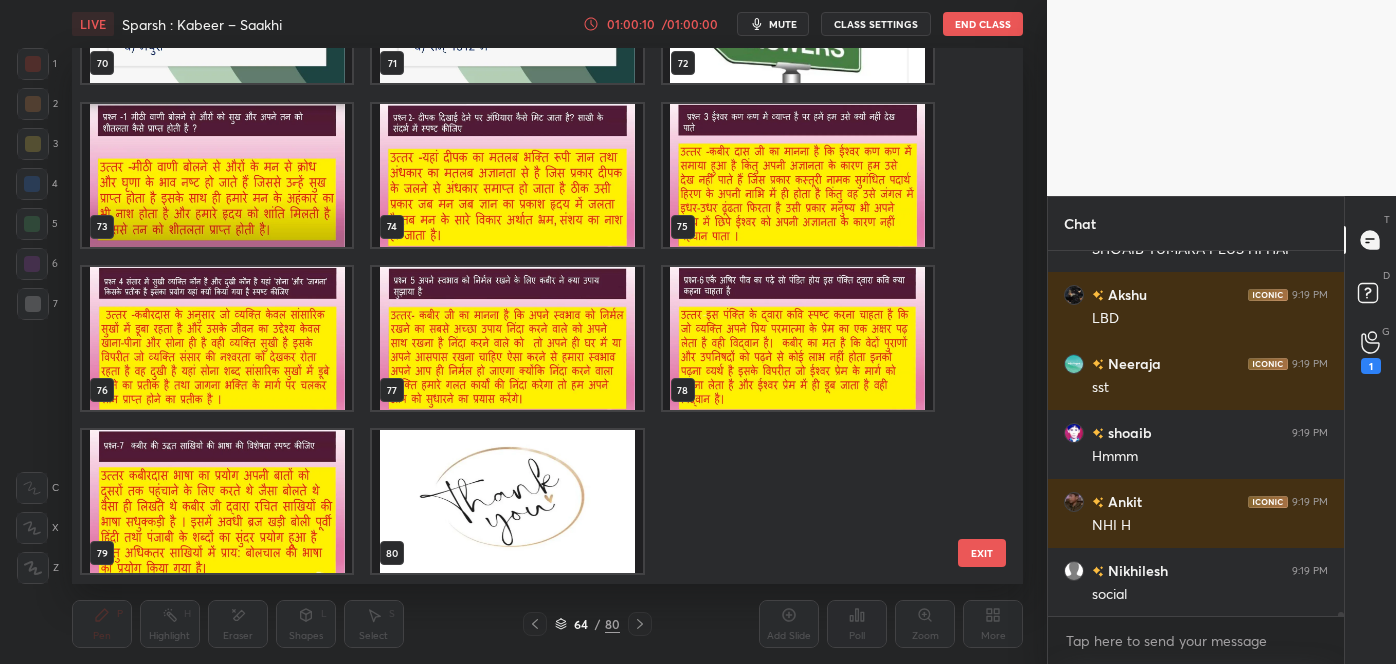 scroll, scrollTop: 33269, scrollLeft: 0, axis: vertical 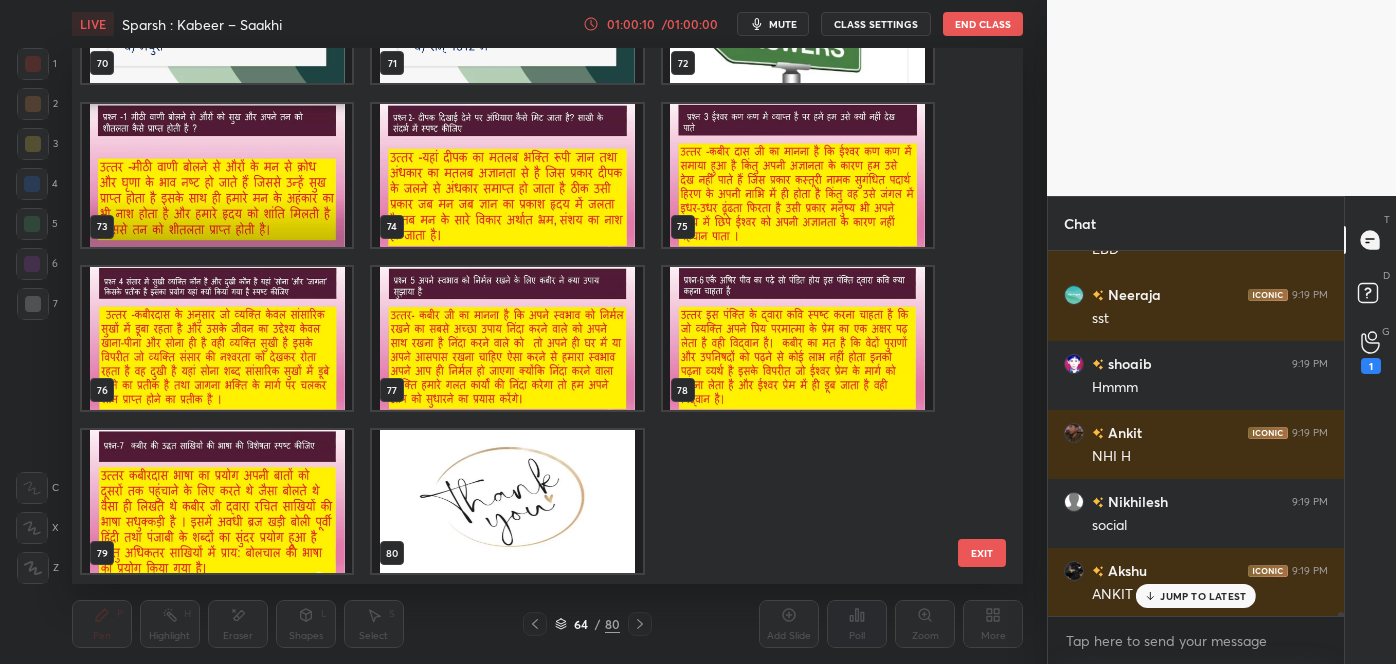 click at bounding box center [507, 502] 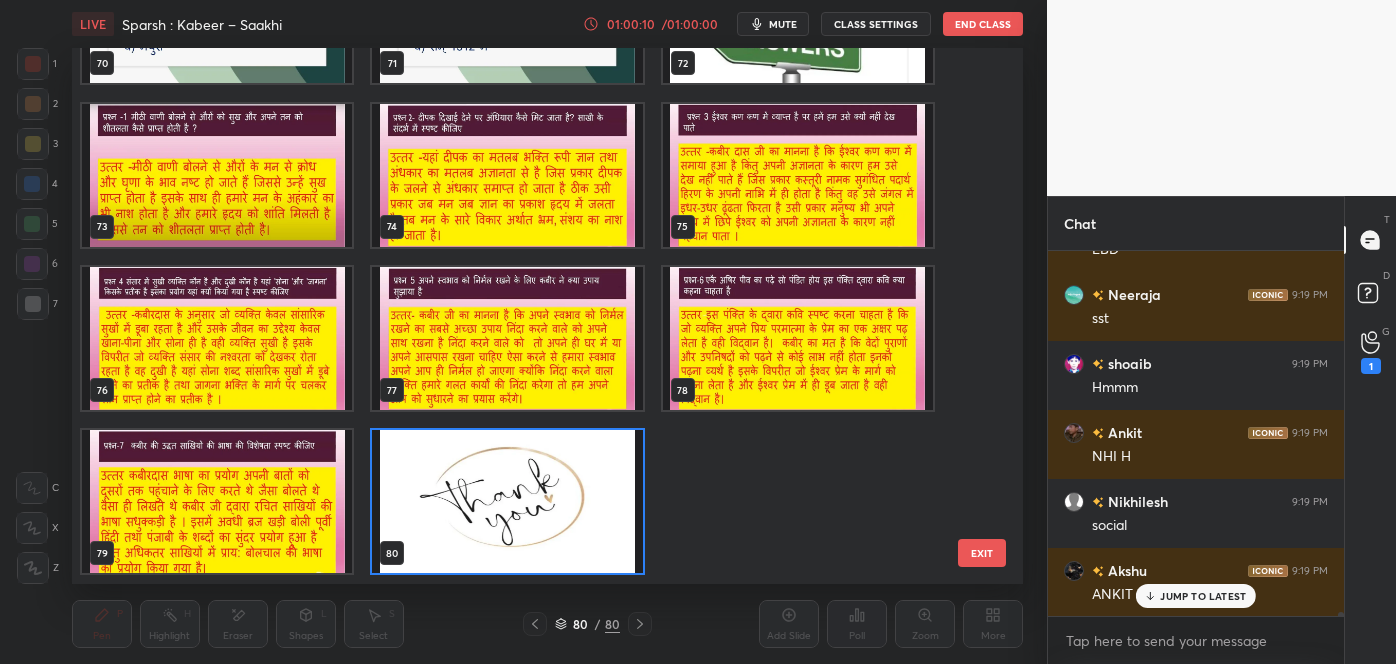 click at bounding box center (507, 502) 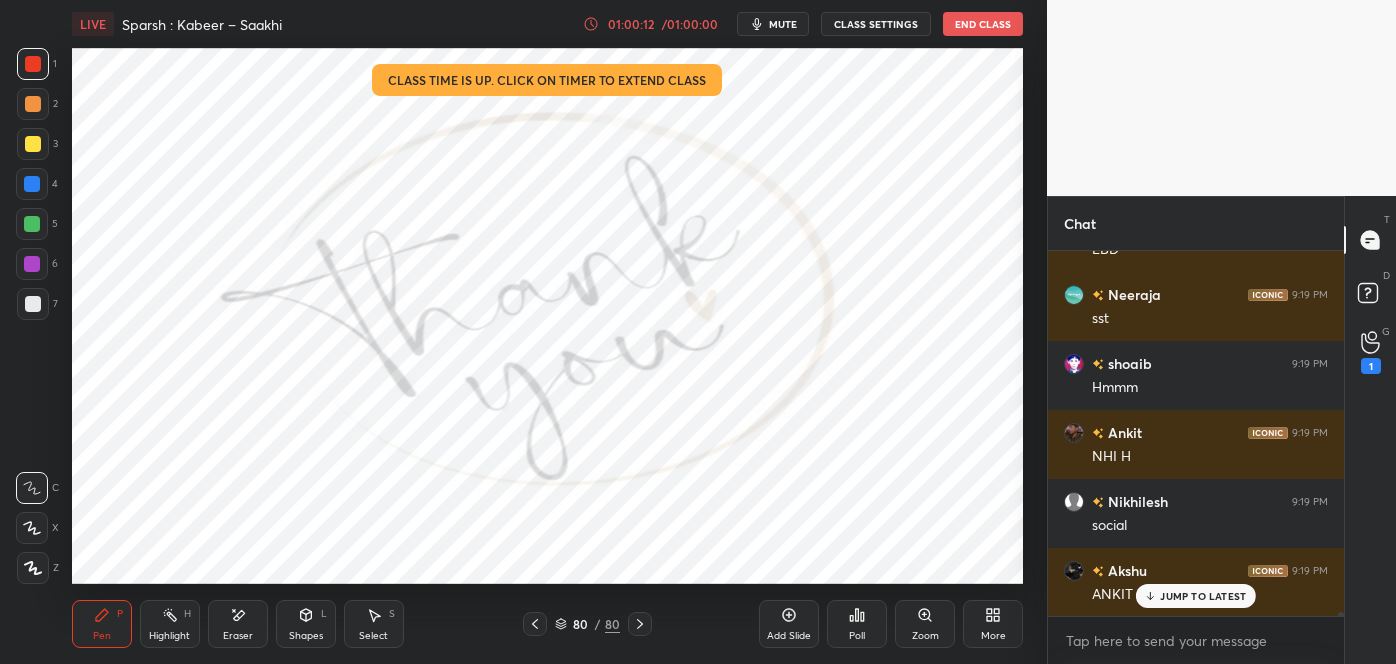 click on "JUMP TO LATEST" at bounding box center [1203, 596] 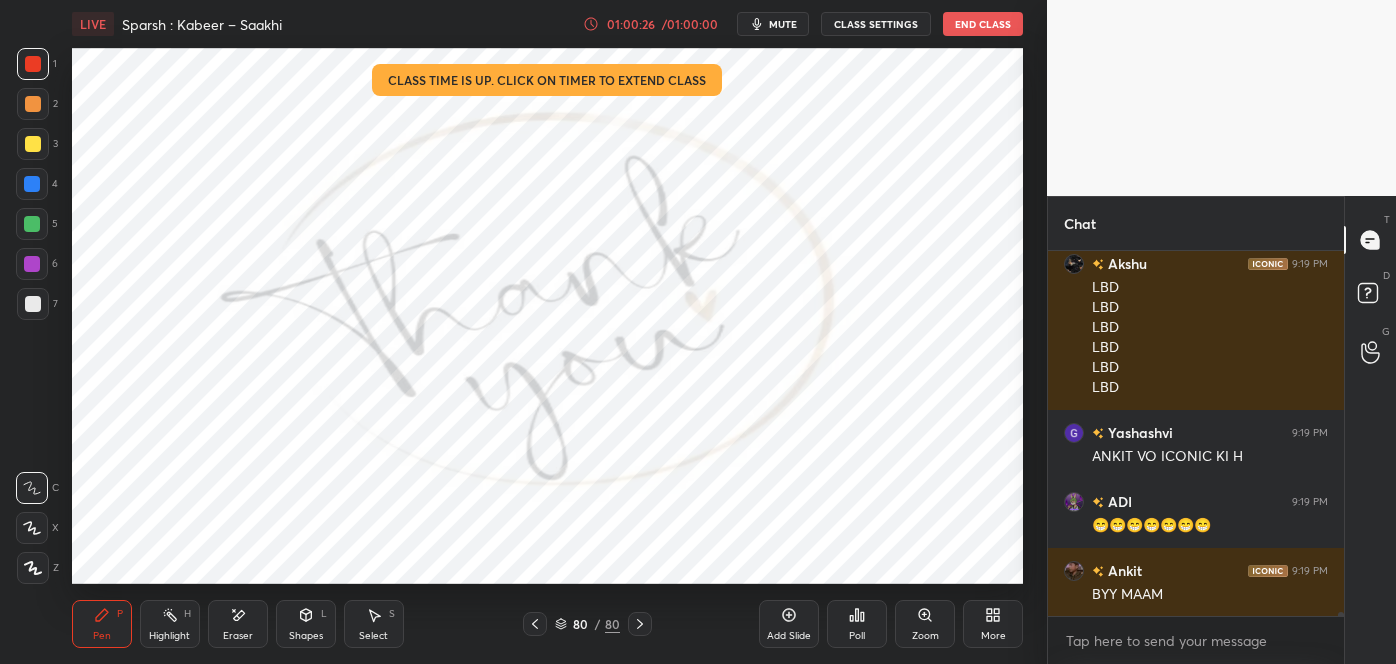 scroll, scrollTop: 33784, scrollLeft: 0, axis: vertical 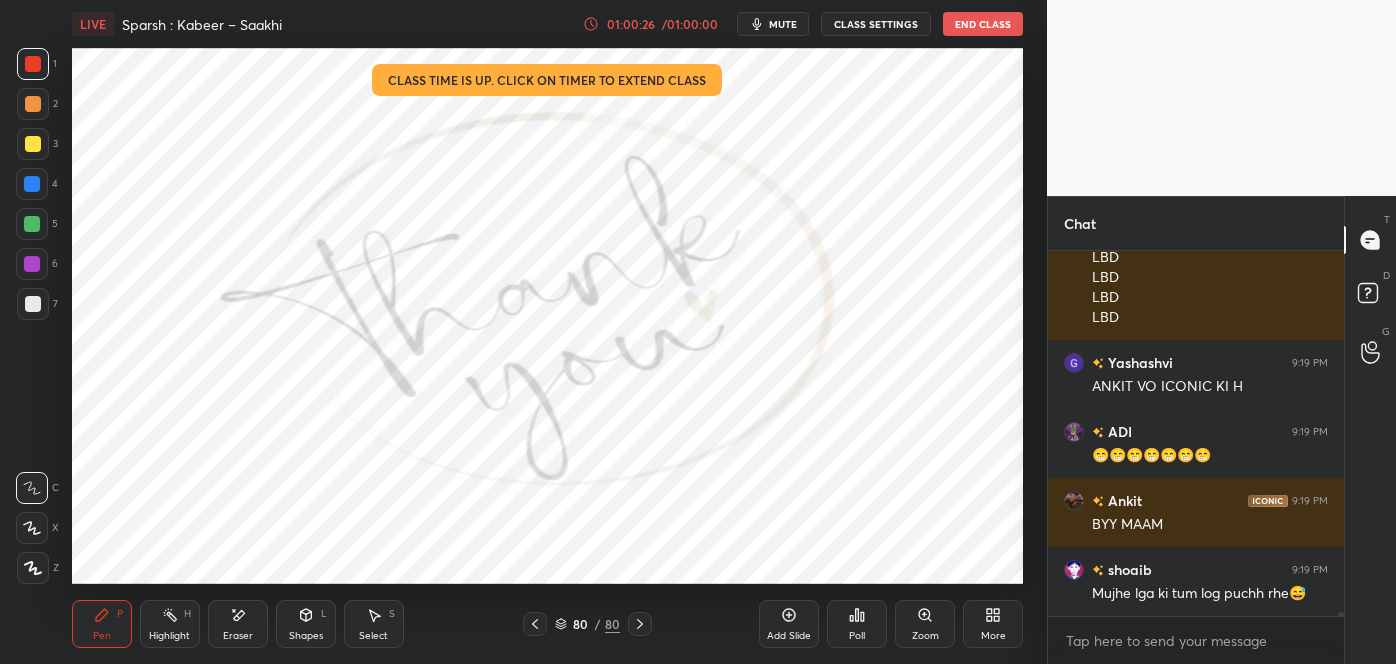 click on "Mujhe lga ki tum log puchh rhe😅" at bounding box center (1210, 594) 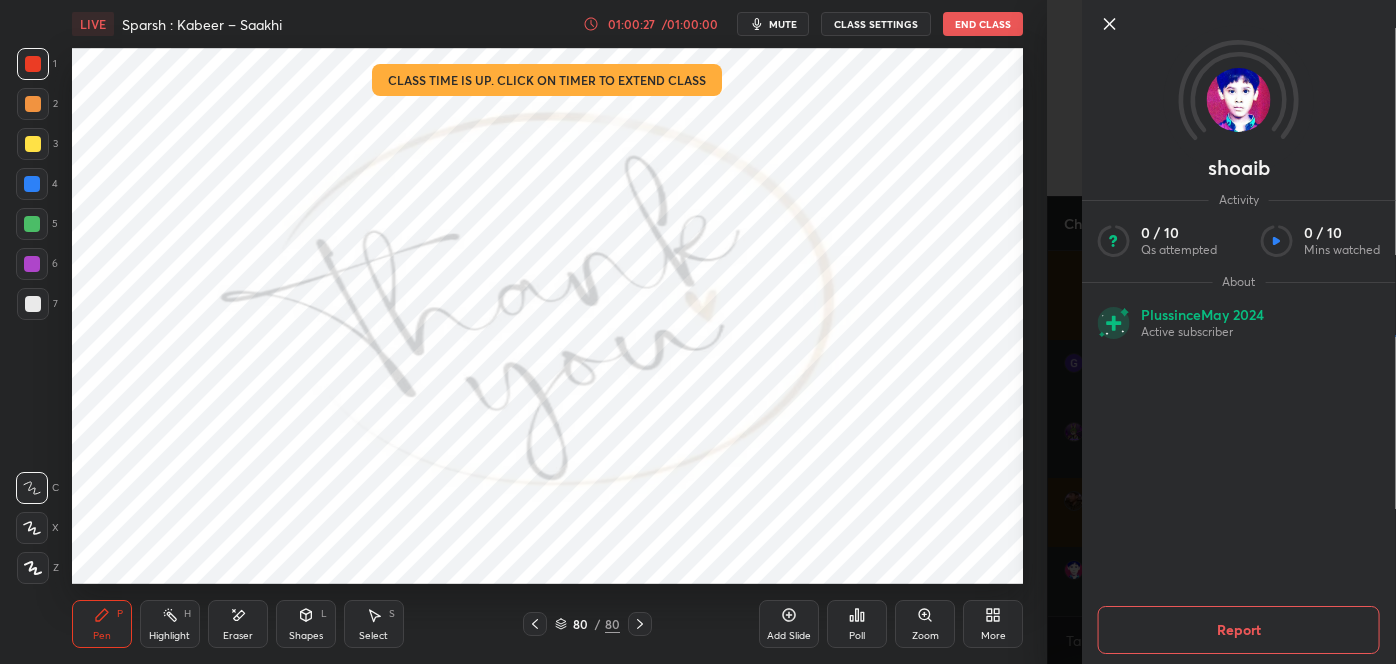 click 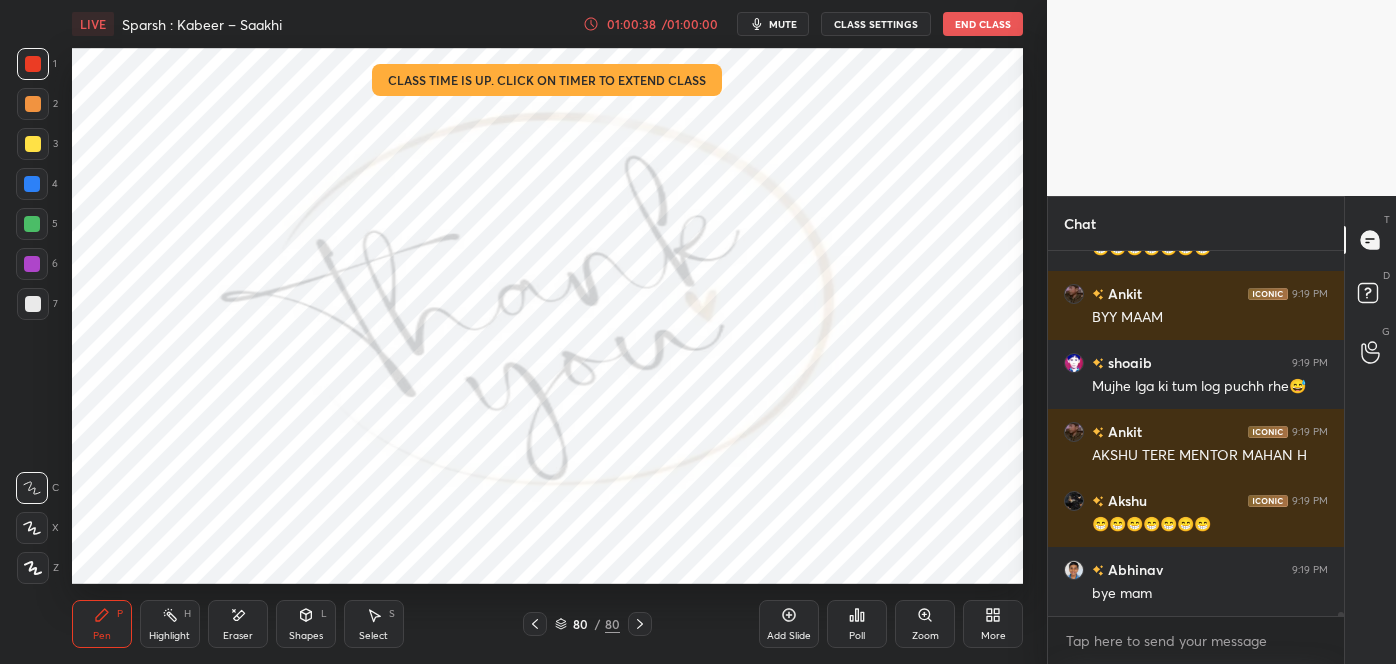 scroll, scrollTop: 34077, scrollLeft: 0, axis: vertical 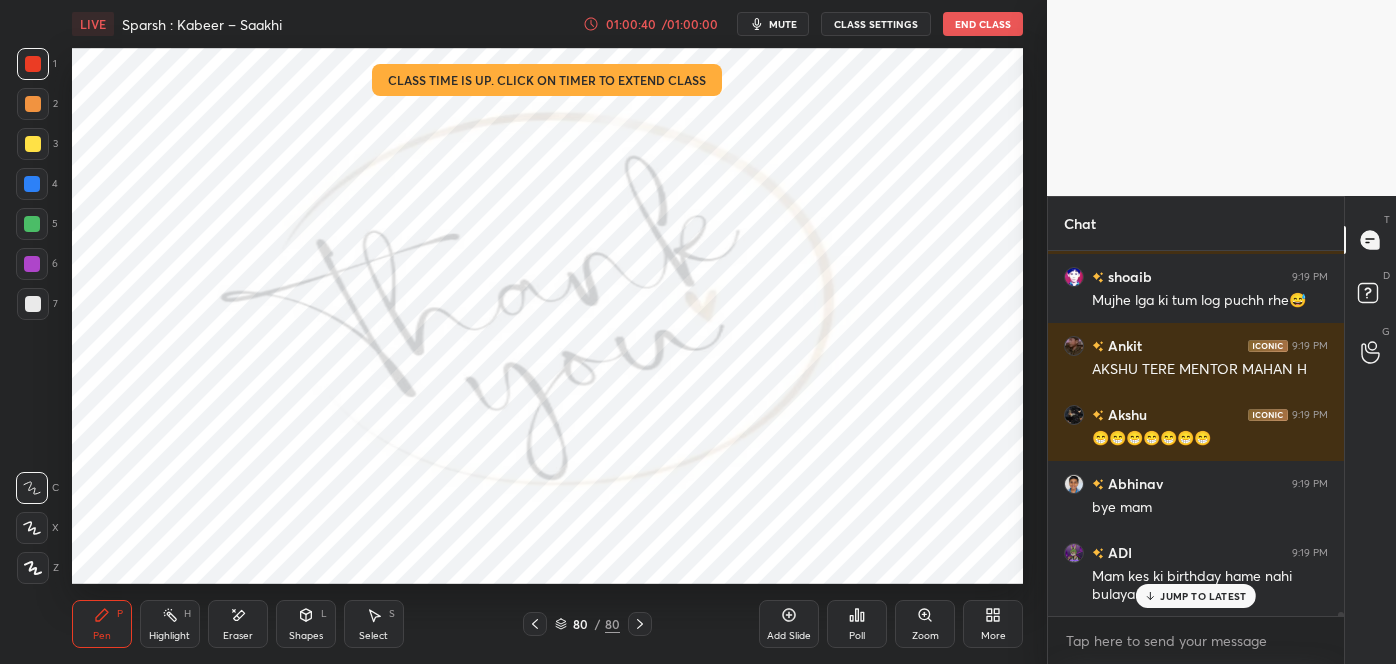 click on "JUMP TO LATEST" at bounding box center (1203, 596) 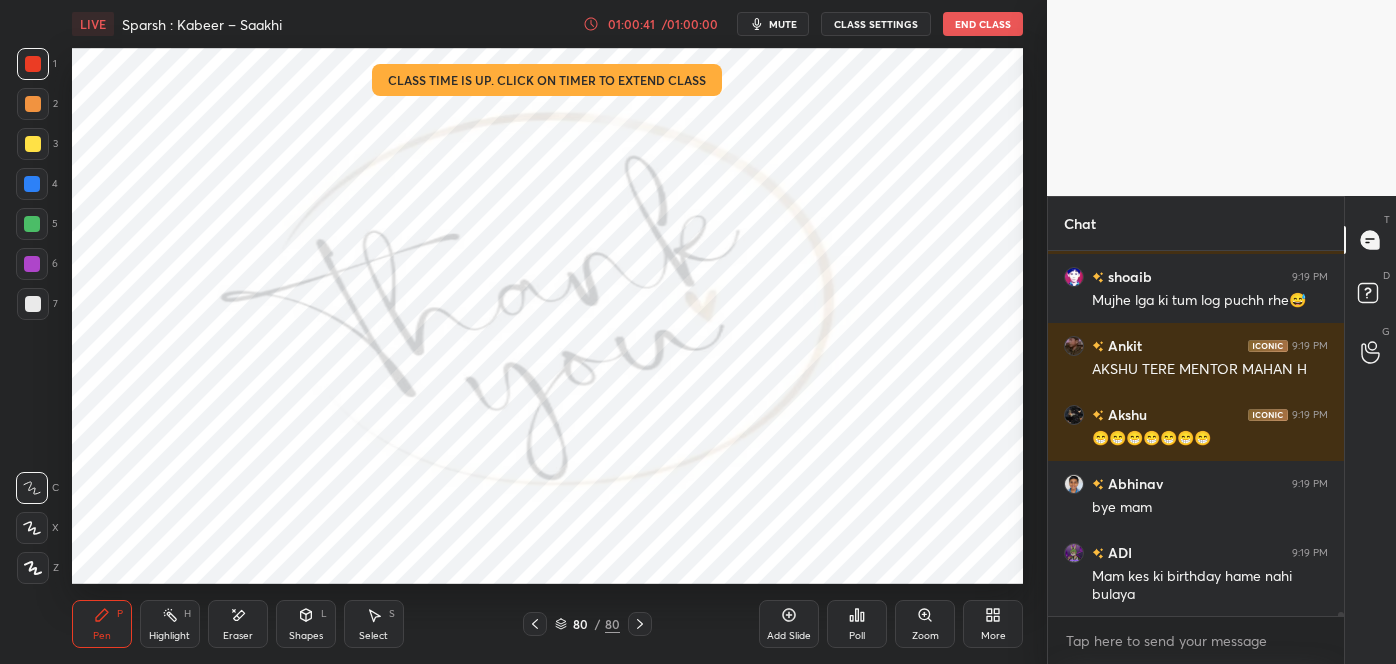 scroll, scrollTop: 34146, scrollLeft: 0, axis: vertical 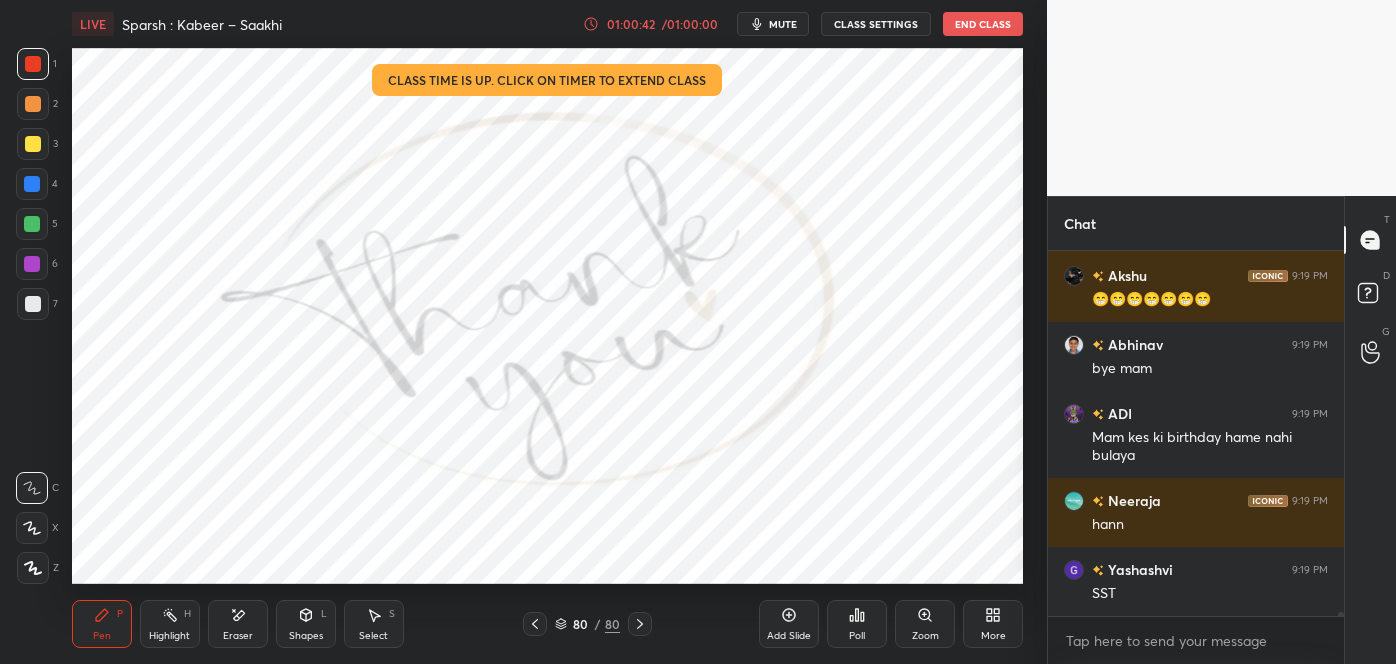click on "SST" at bounding box center (1210, 594) 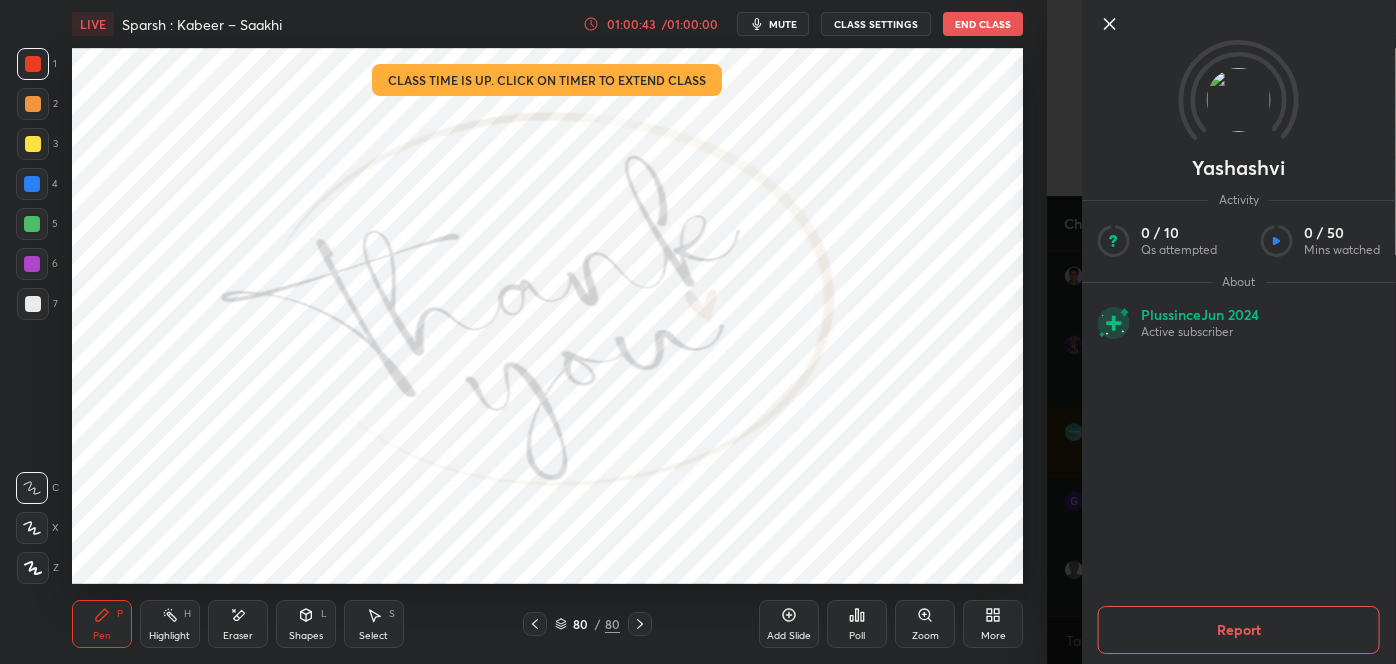 scroll, scrollTop: 34423, scrollLeft: 0, axis: vertical 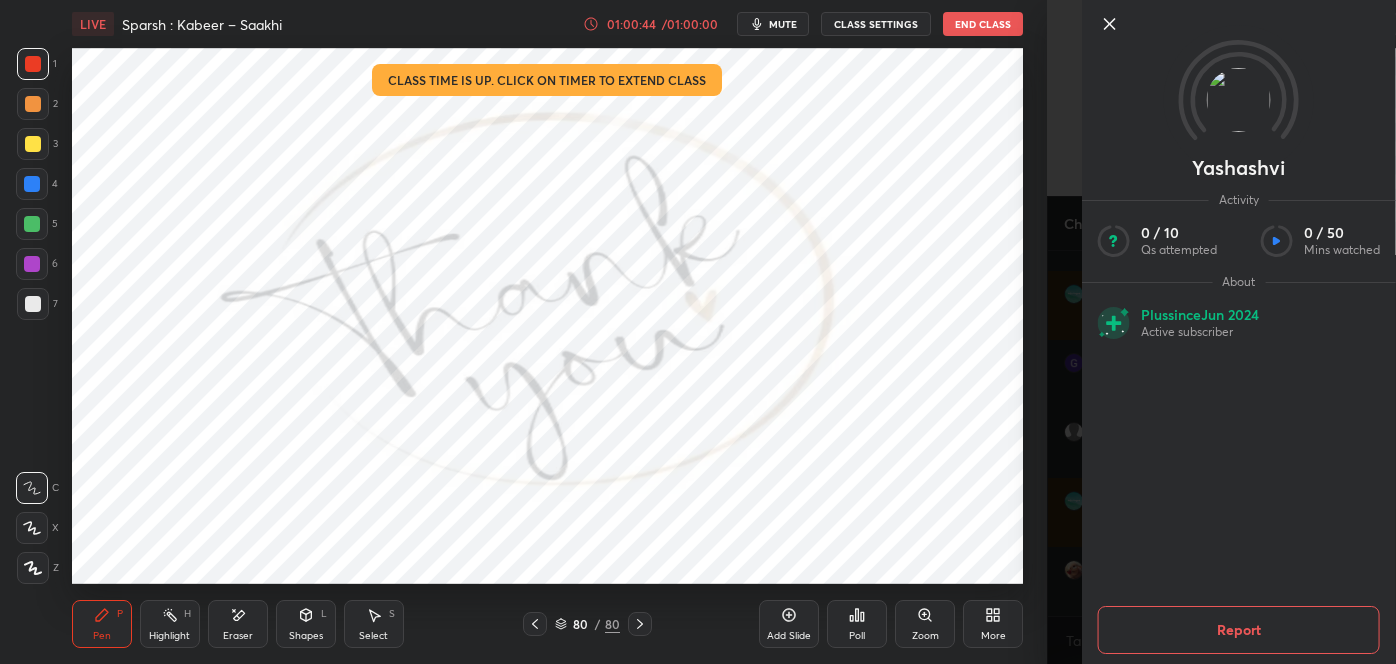 click 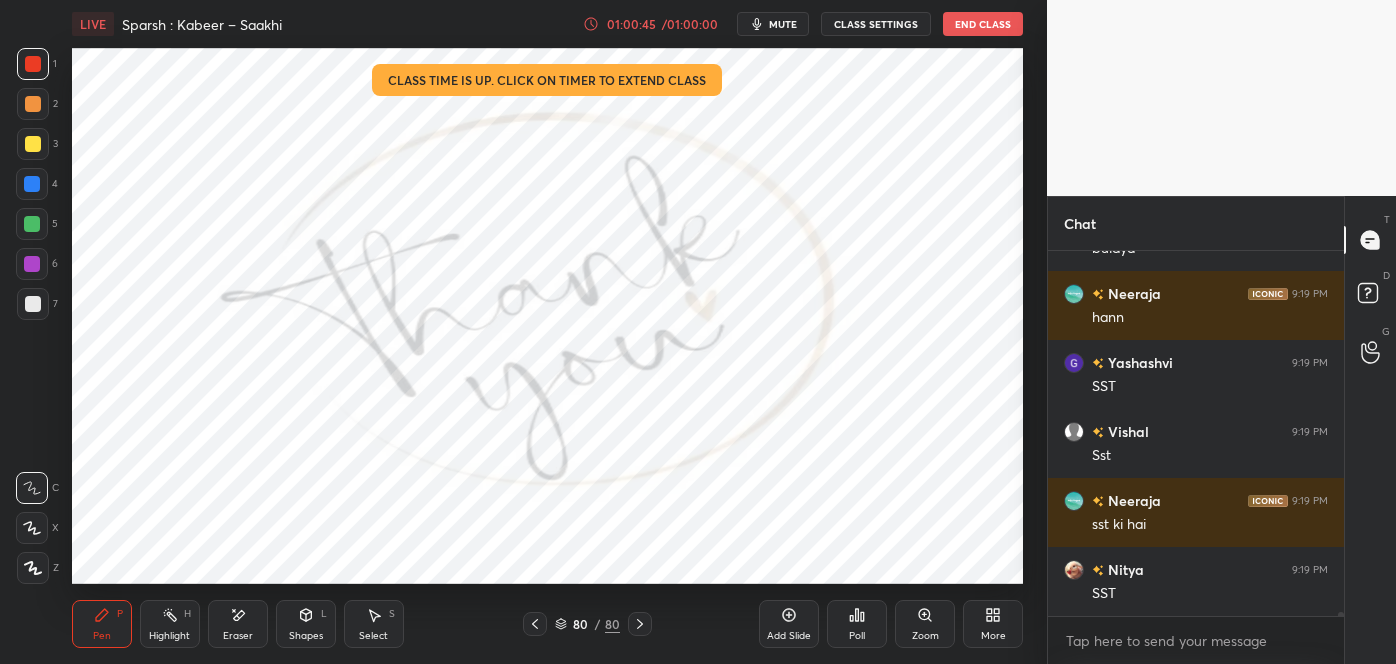 scroll, scrollTop: 34629, scrollLeft: 0, axis: vertical 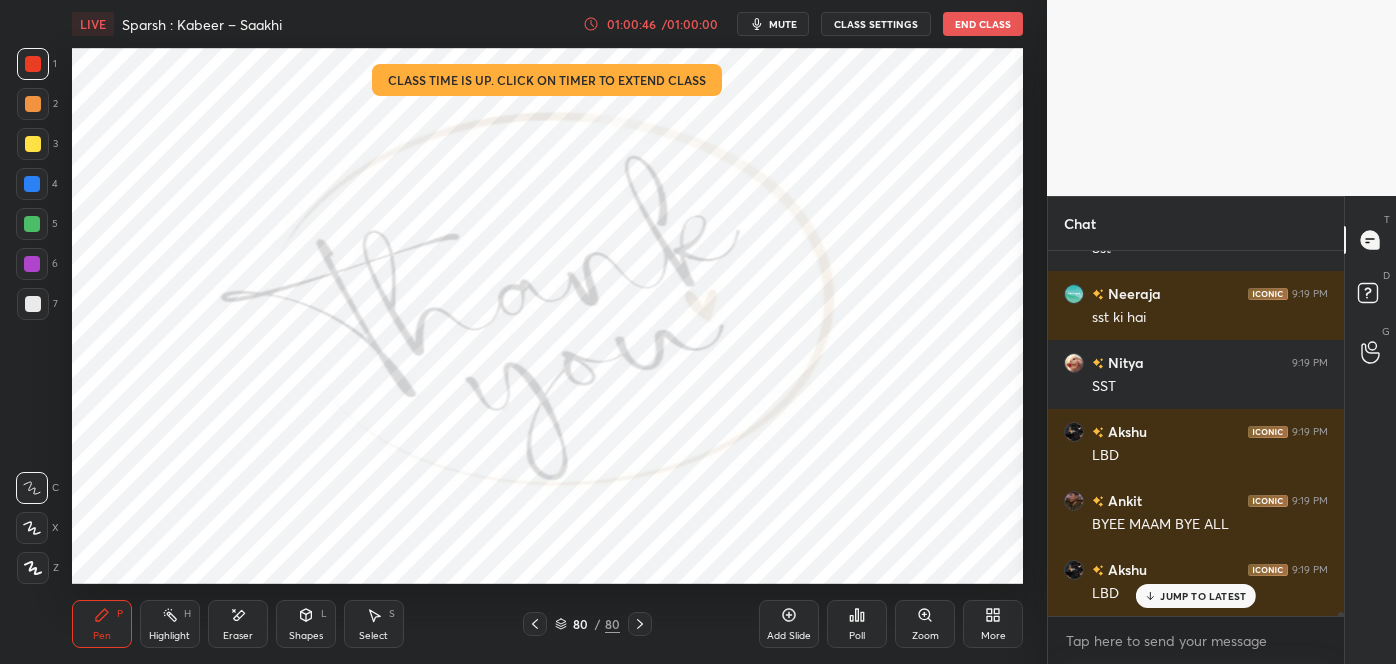 click on "JUMP TO LATEST" at bounding box center (1203, 596) 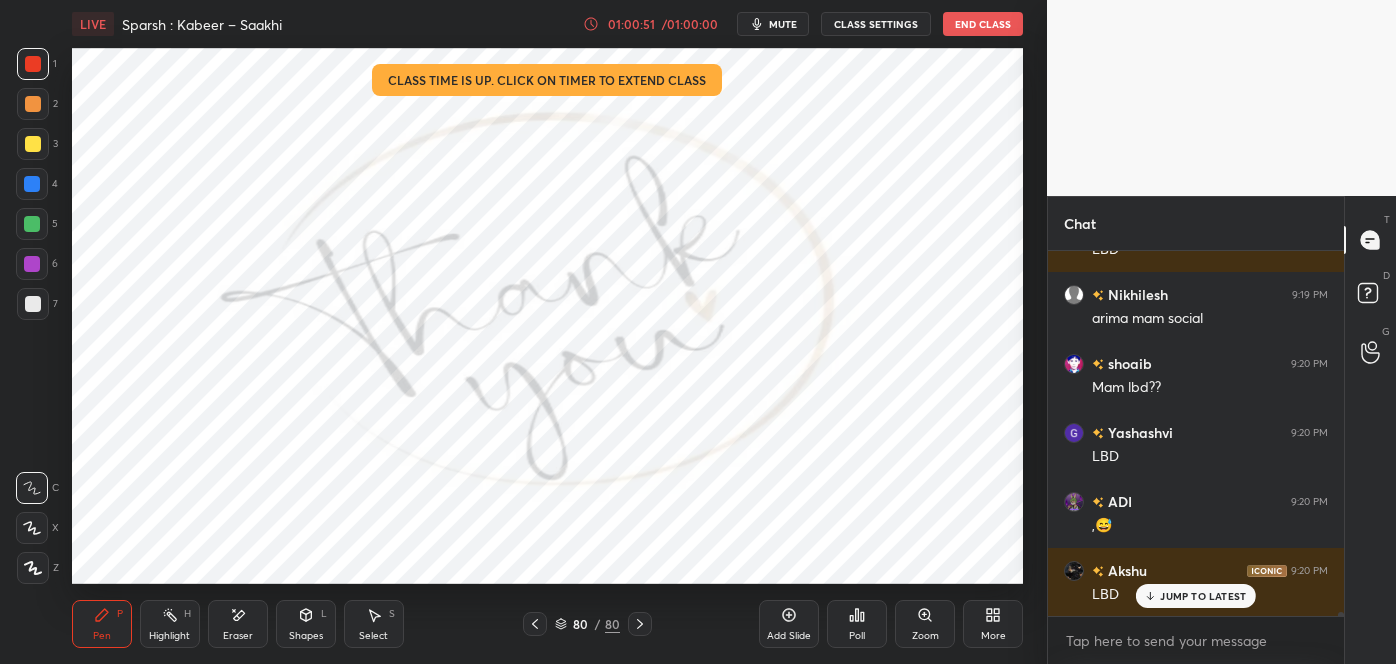 scroll, scrollTop: 35250, scrollLeft: 0, axis: vertical 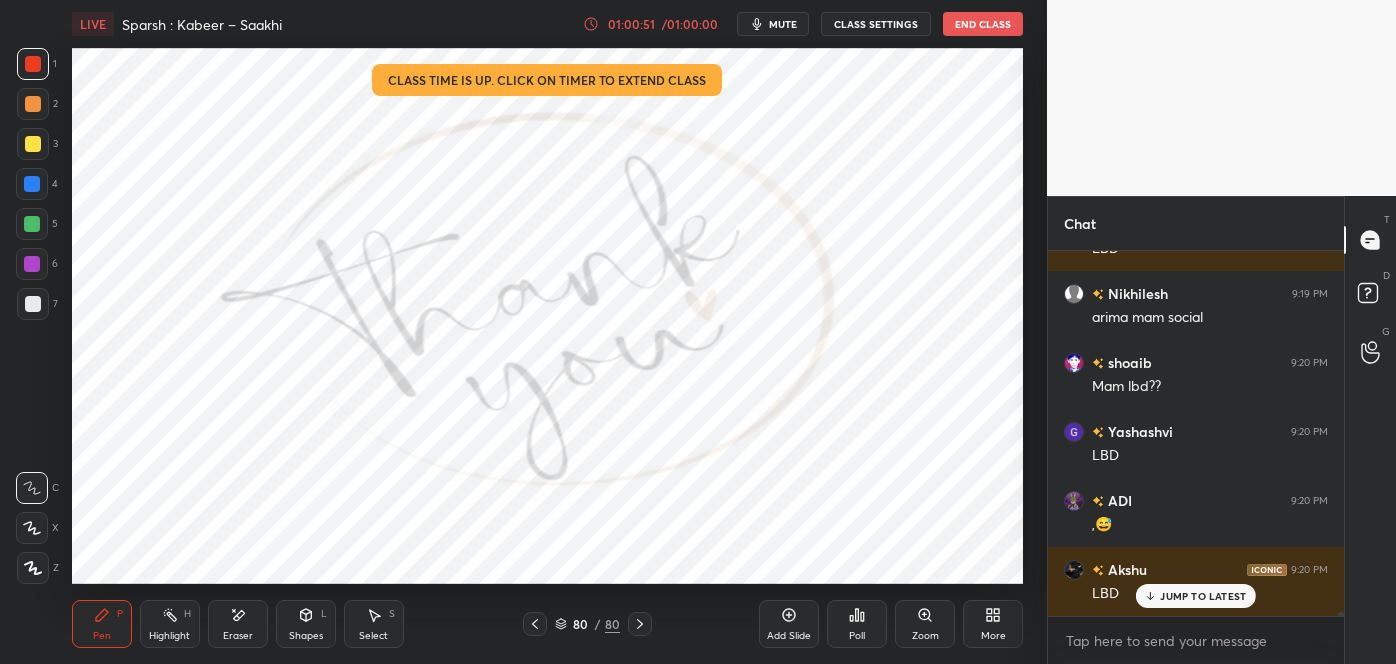 click on "JUMP TO LATEST" at bounding box center (1203, 596) 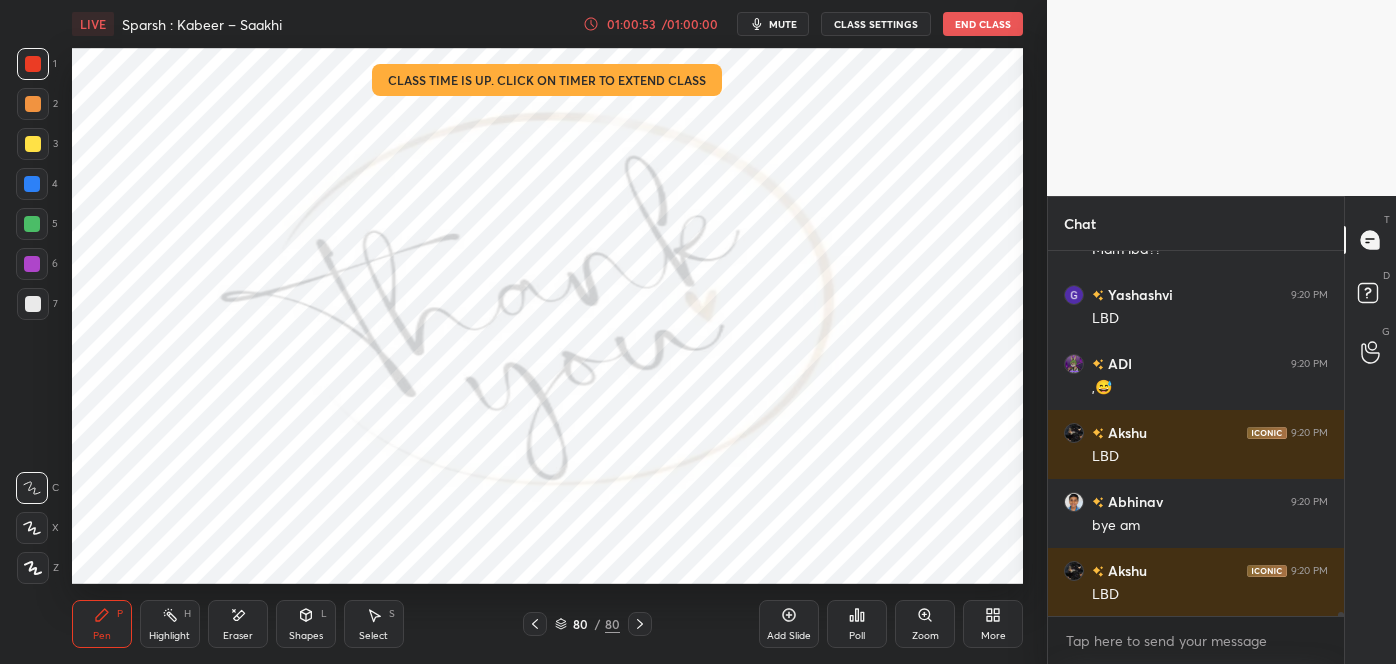 click on "Poll" at bounding box center [857, 624] 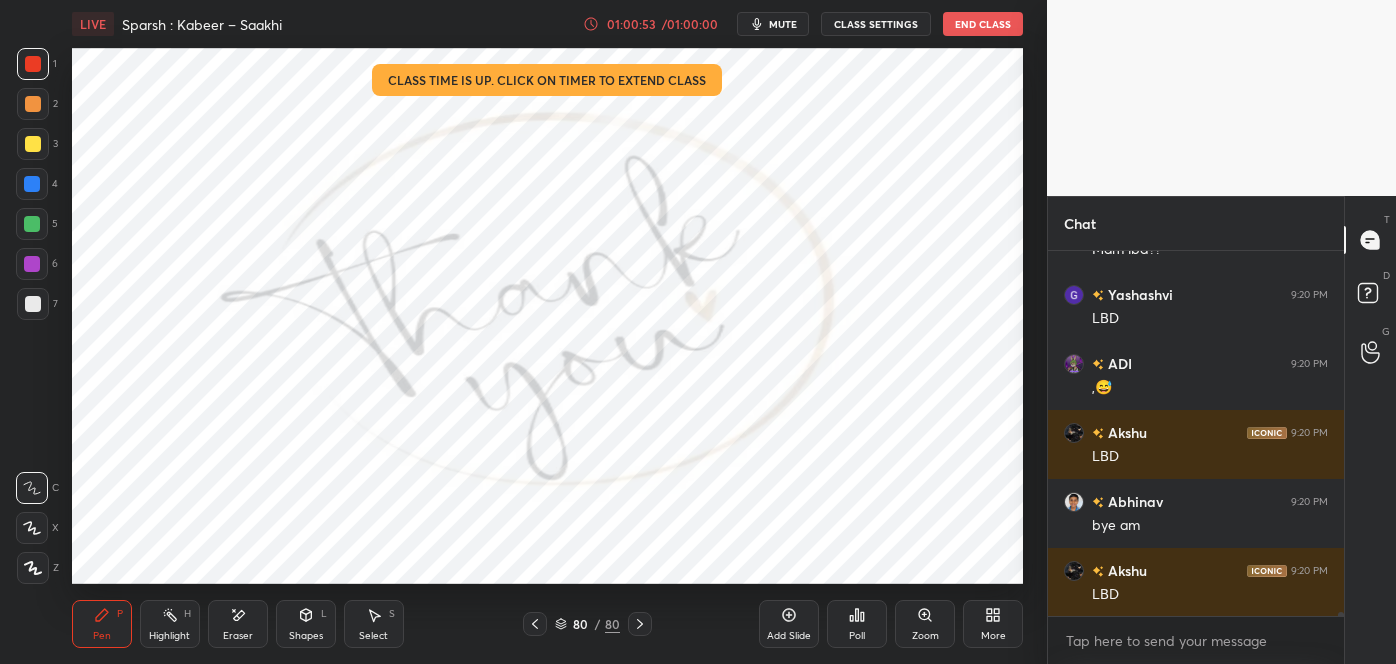 scroll, scrollTop: 35320, scrollLeft: 0, axis: vertical 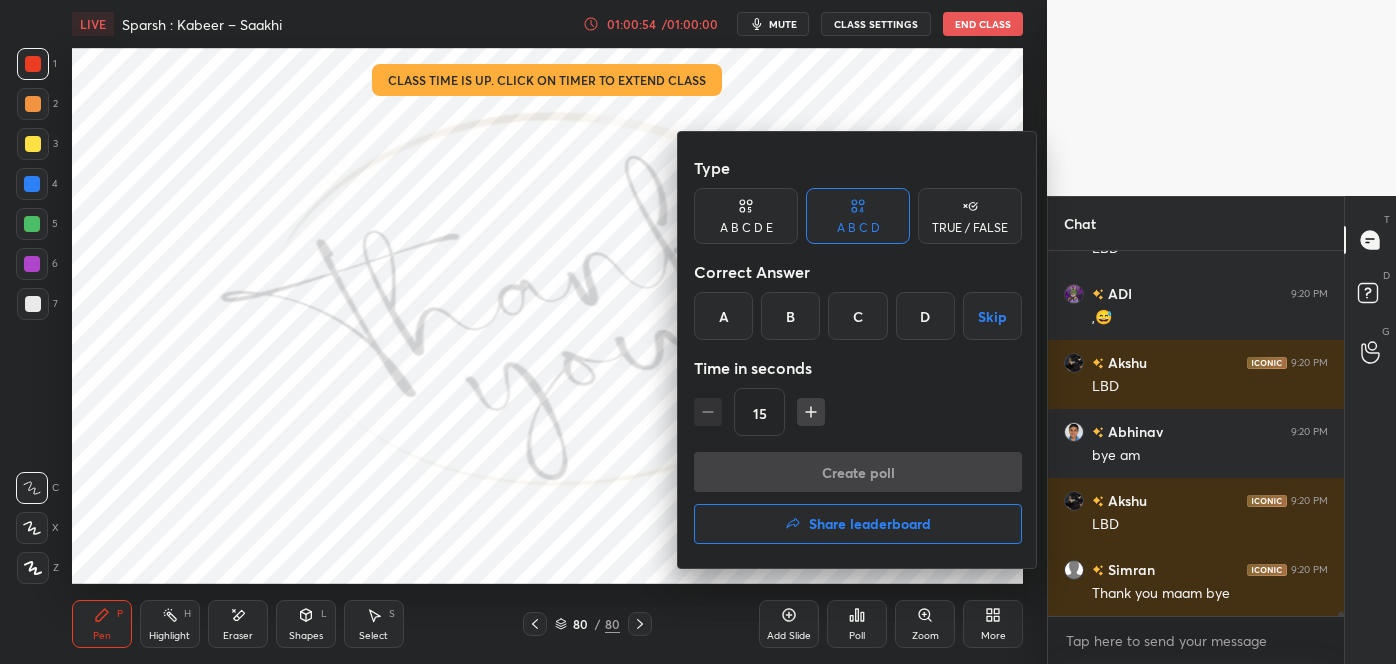 click on "Share leaderboard" at bounding box center [858, 524] 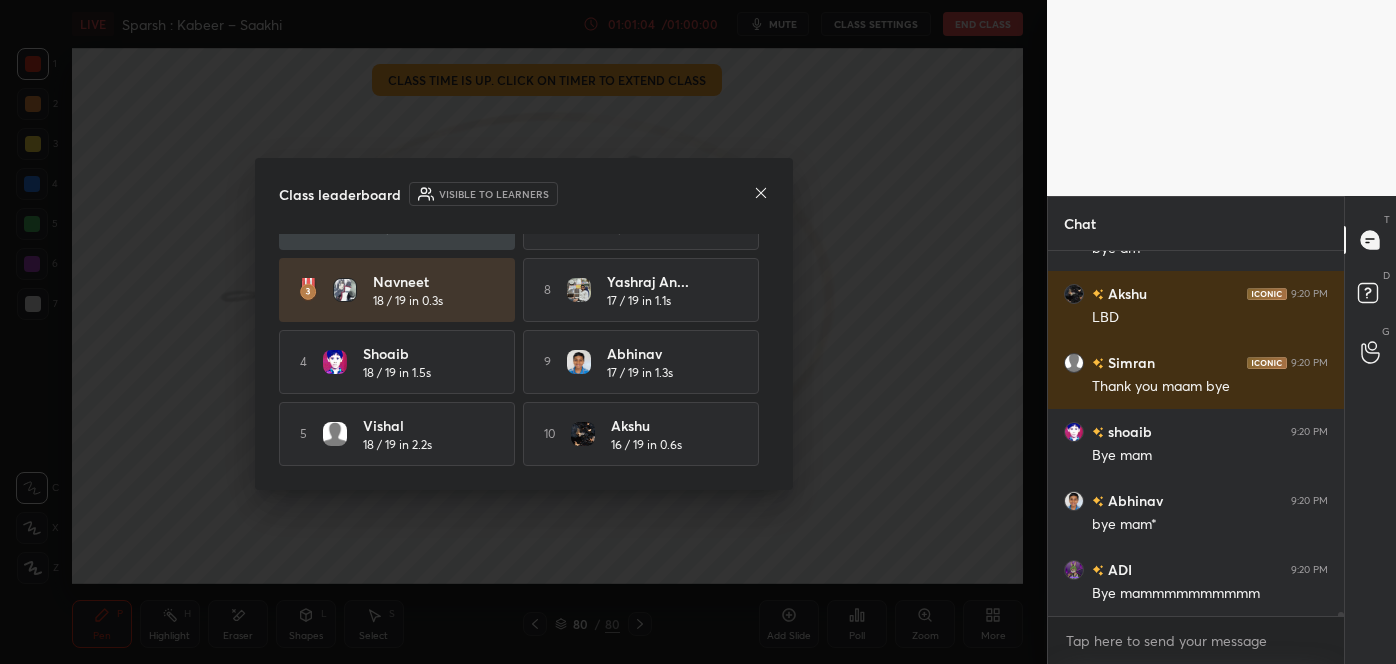 scroll, scrollTop: 125, scrollLeft: 0, axis: vertical 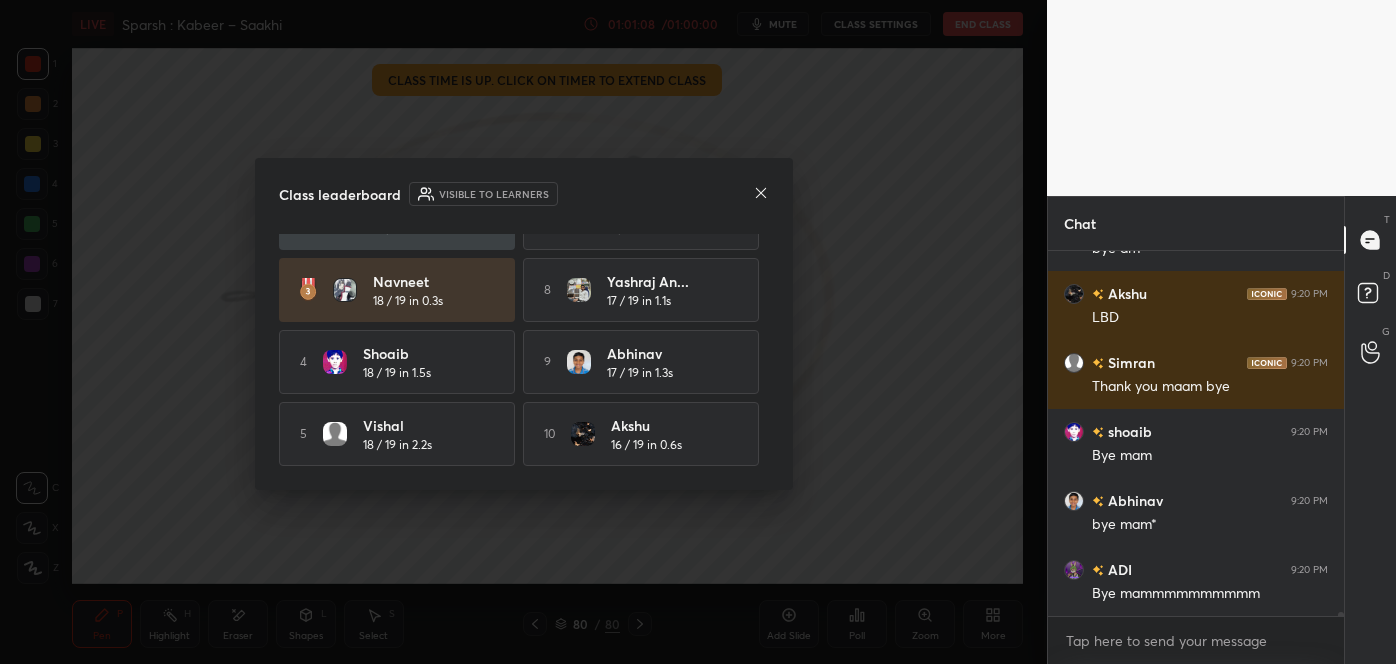 click on "Class leaderboard Visible to learners Nikhilesh 19 / 19 in 1.4s 6 Yashashvi 17 / 19 in 0.6s Nitya 19 / 19 in 4.8s 7 Neeraja 17 / 19 in 0.7s Navneet 18 / 19 in 0.3s 8 Yashraj An... 17 / 19 in 1.1s 4 shoaib 18 / 19 in 1.5s 9 Abhinav 17 / 19 in 1.3s 5 Vishal 18 / 19 in 2.2s 10 Akshu 16 / 19 in 0.6s" at bounding box center (524, 324) 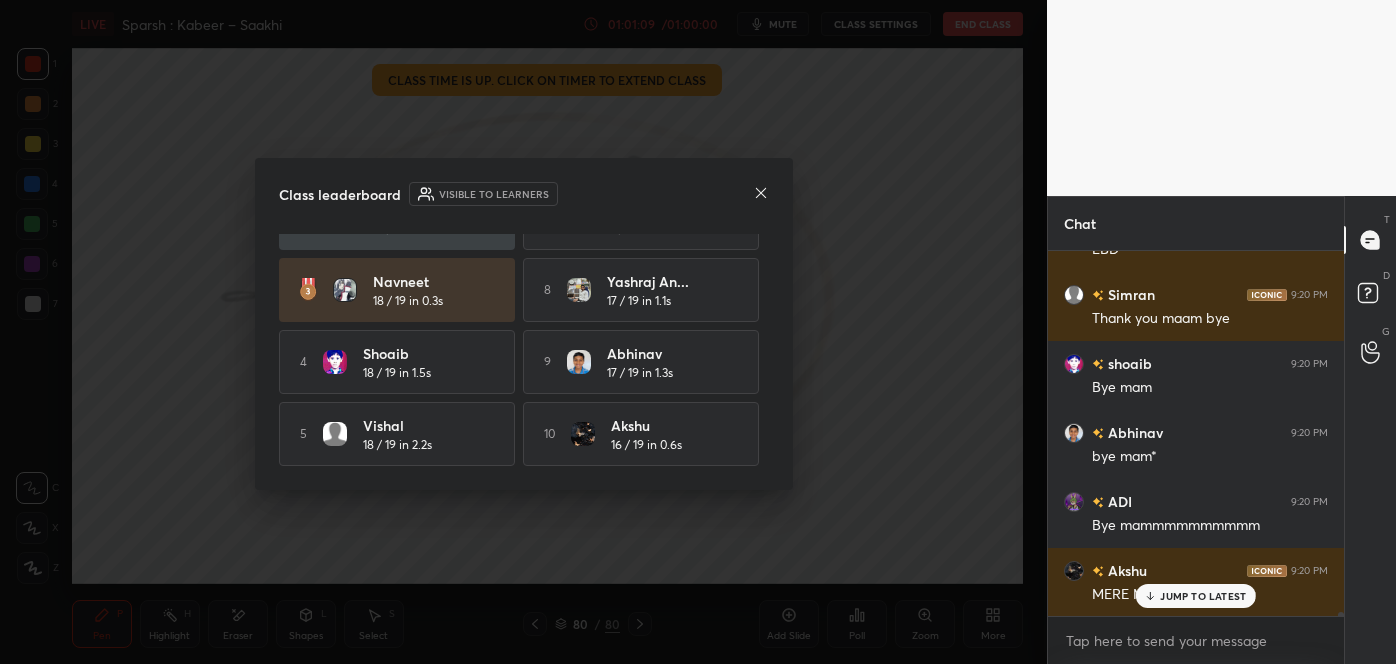scroll, scrollTop: 35664, scrollLeft: 0, axis: vertical 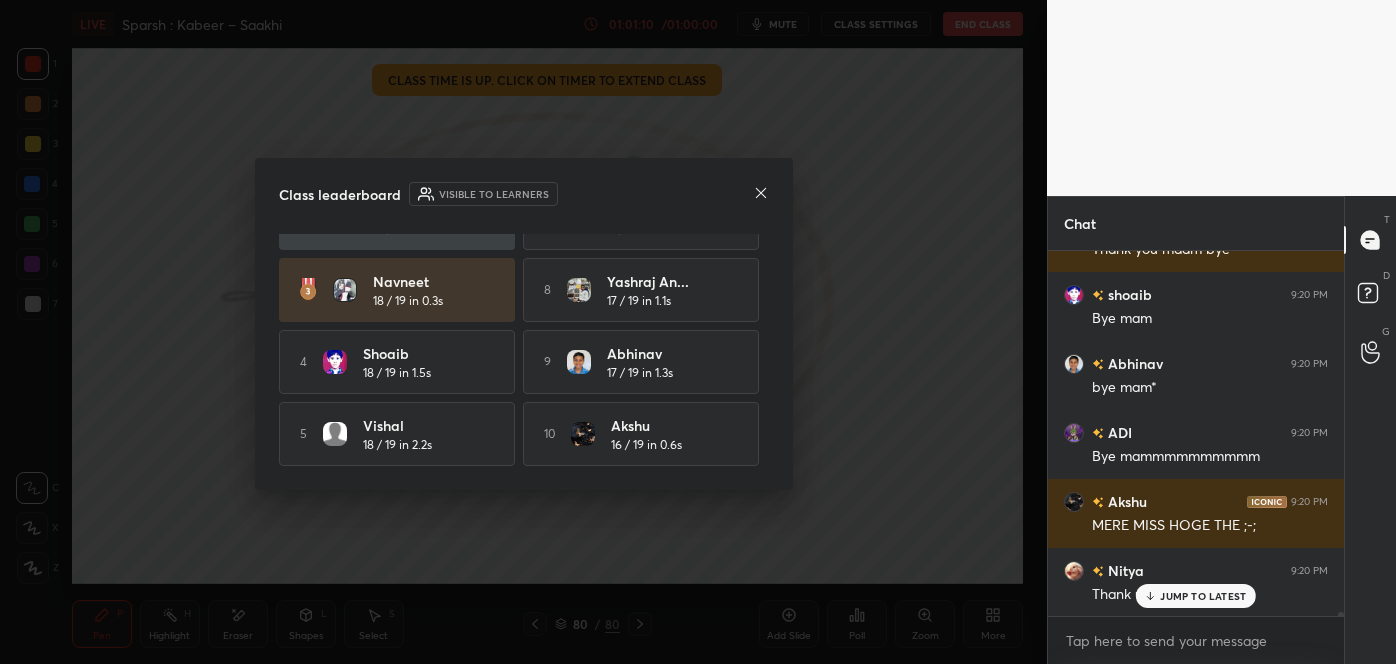 click on "JUMP TO LATEST" at bounding box center (1196, 596) 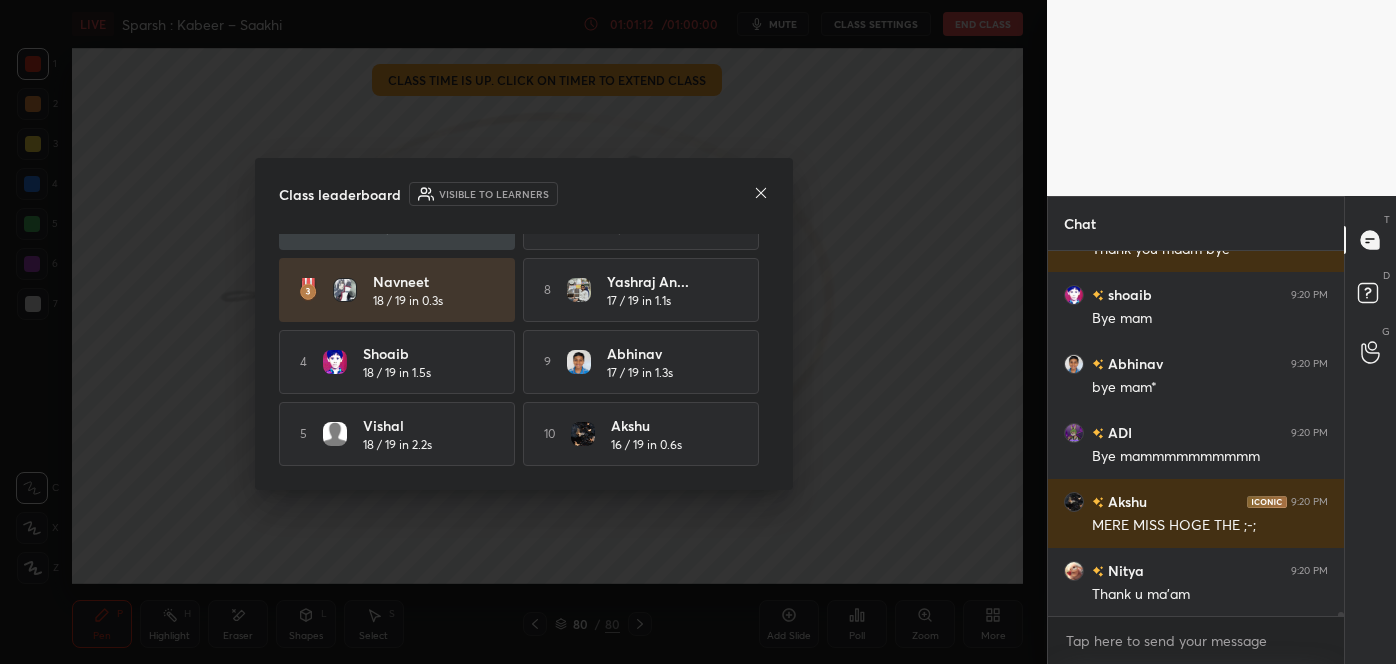 click on "Class leaderboard Visible to learners Nikhilesh 19 / 19 in 1.4s 6 Yashashvi 17 / 19 in 0.6s Nitya 19 / 19 in 4.8s 7 Neeraja 17 / 19 in 0.7s Navneet 18 / 19 in 0.3s 8 Yashraj An... 17 / 19 in 1.1s 4 shoaib 18 / 19 in 1.5s 9 Abhinav 17 / 19 in 1.3s 5 Vishal 18 / 19 in 2.2s 10 Akshu 16 / 19 in 0.6s" at bounding box center [524, 324] 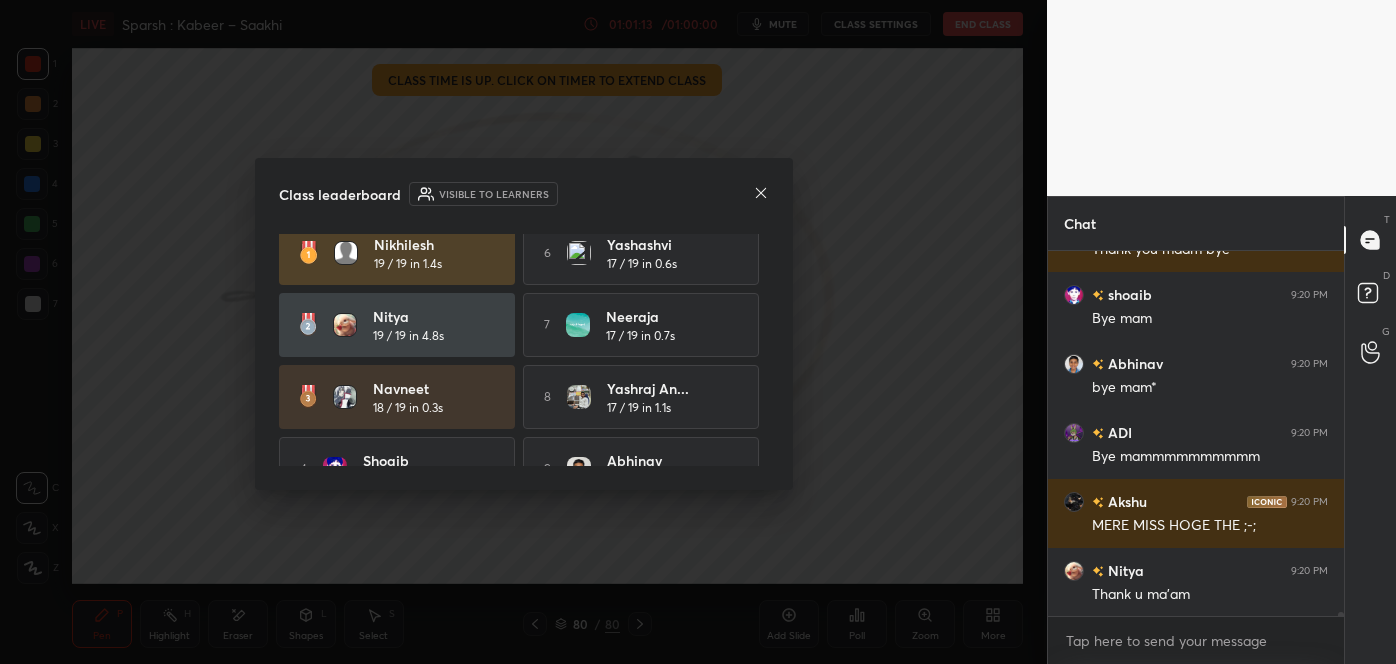 scroll, scrollTop: 0, scrollLeft: 0, axis: both 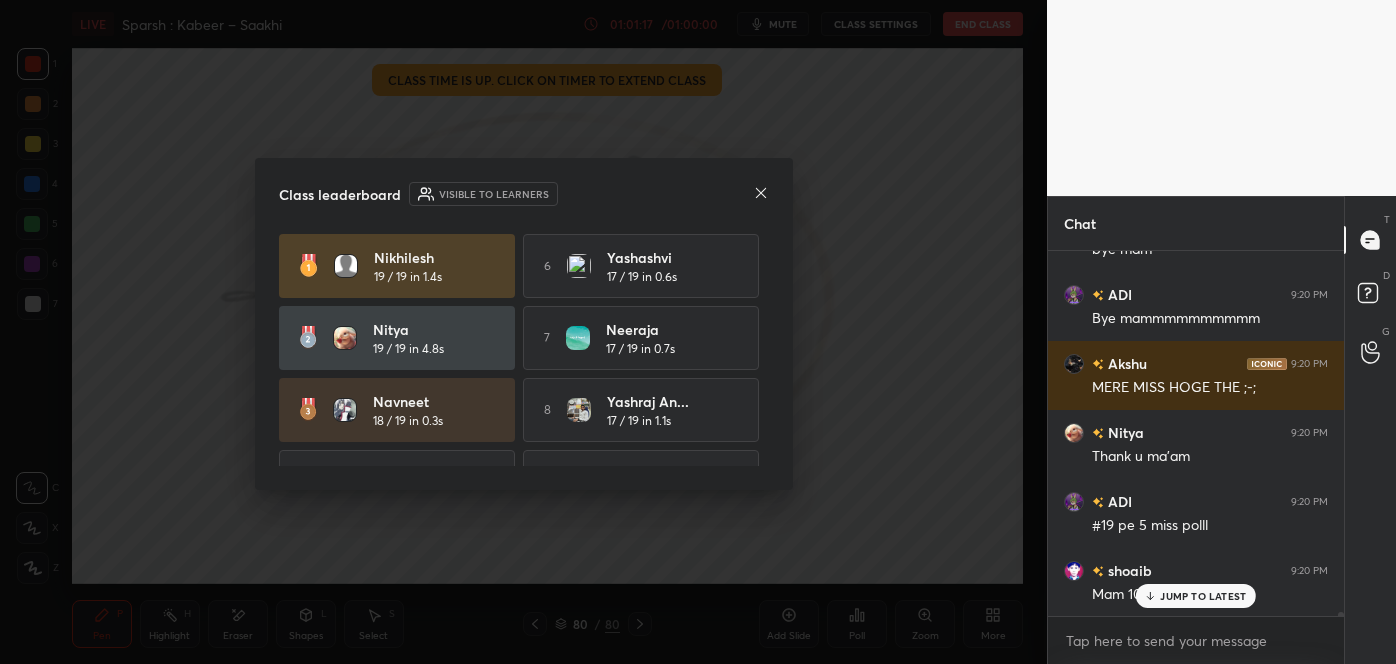 click on "JUMP TO LATEST" at bounding box center [1203, 596] 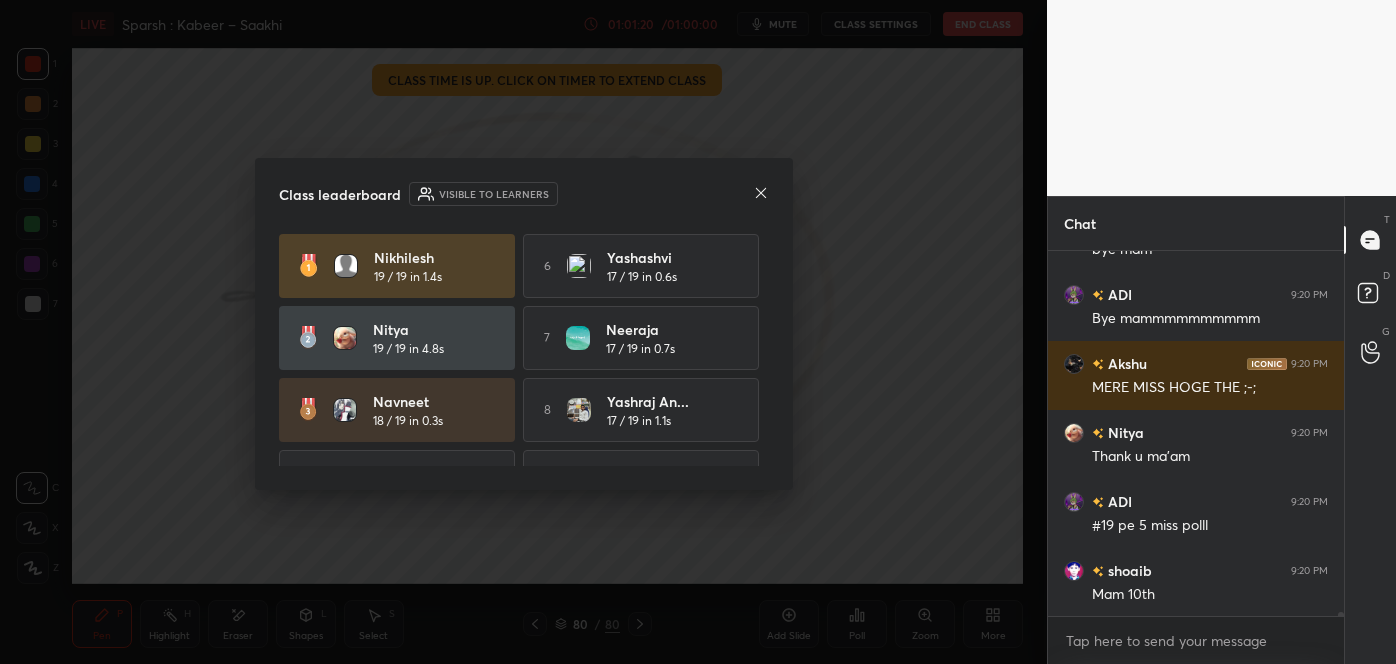 scroll, scrollTop: 35872, scrollLeft: 0, axis: vertical 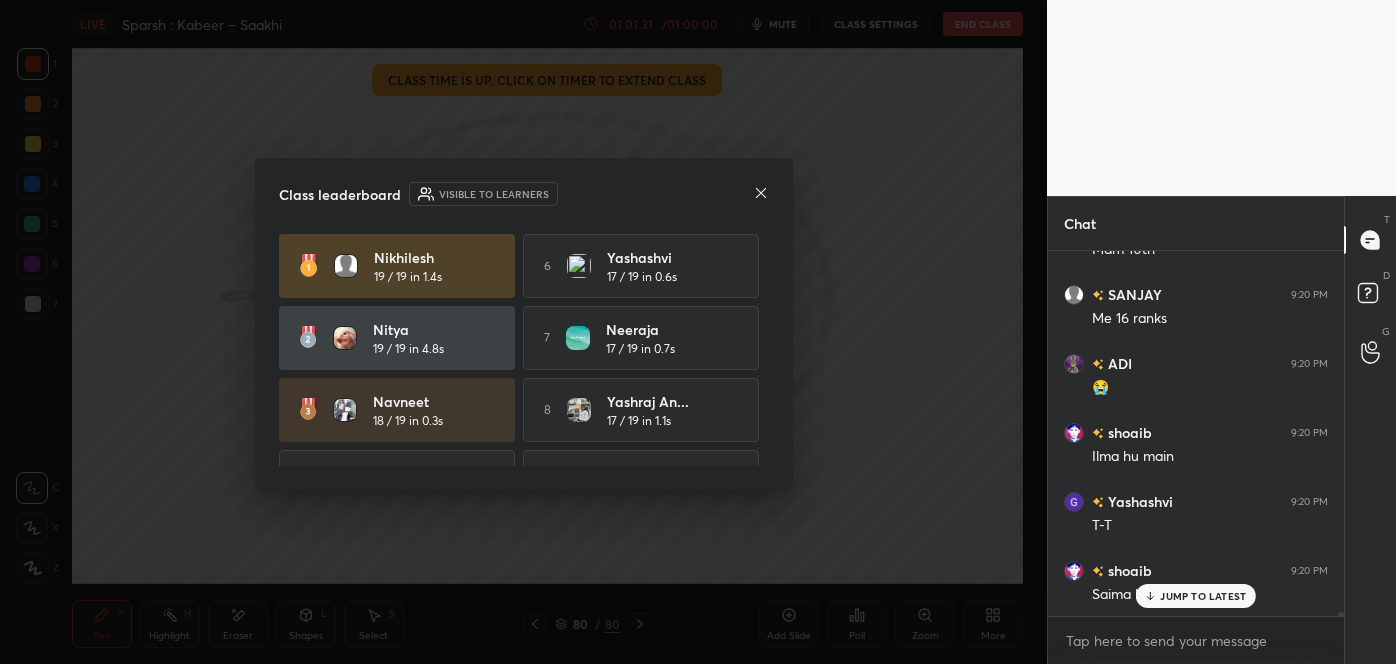 click on "JUMP TO LATEST" at bounding box center (1196, 596) 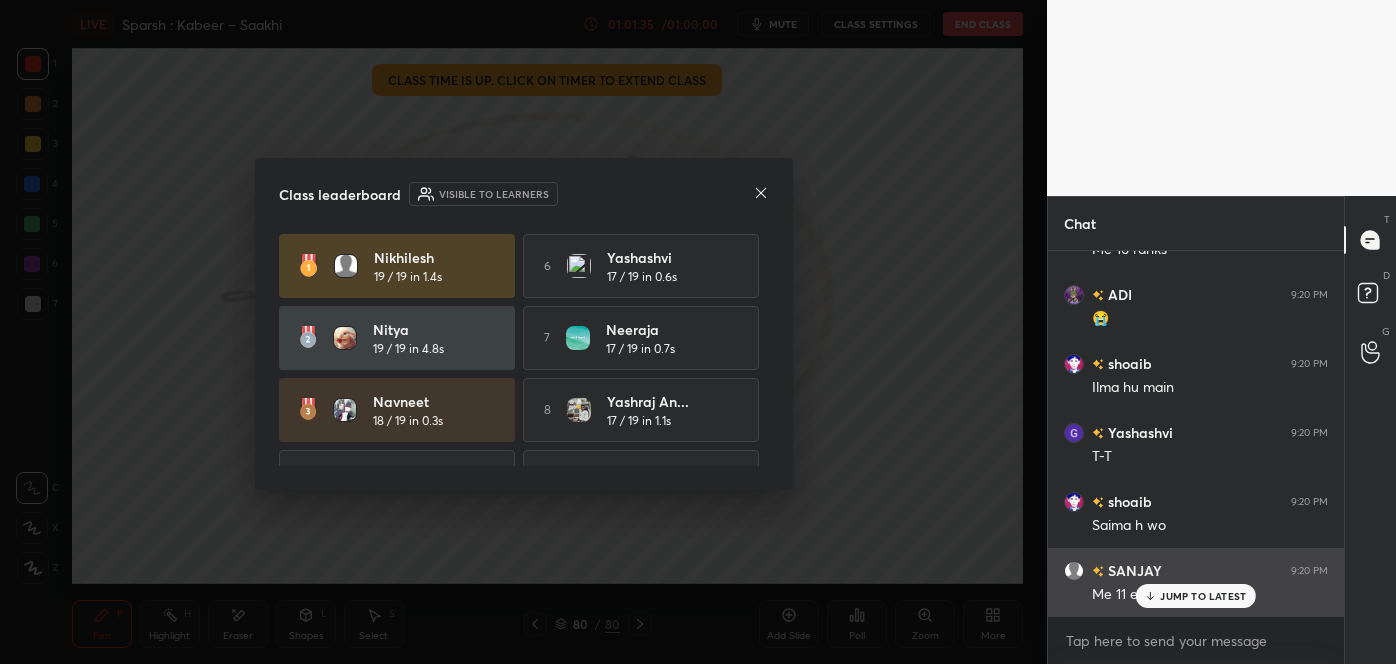 click on "SANJAY 9:20 PM Me 11 eank" at bounding box center (1196, 582) 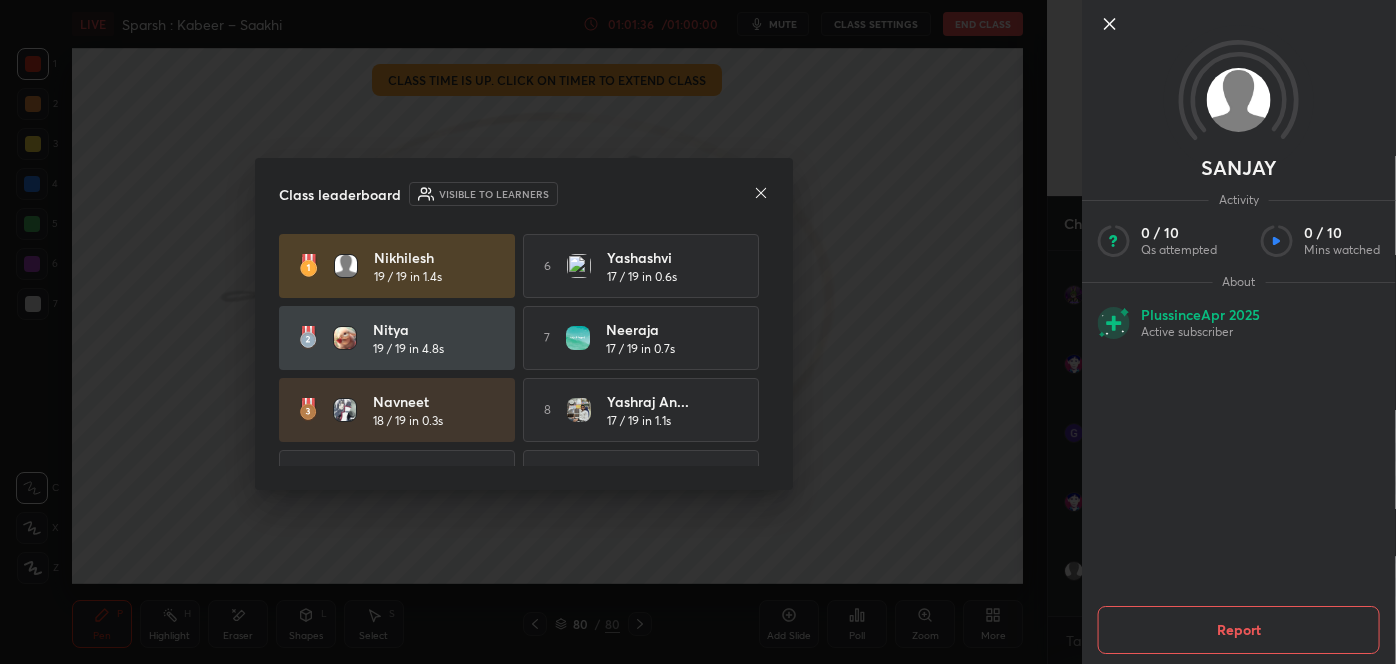 click 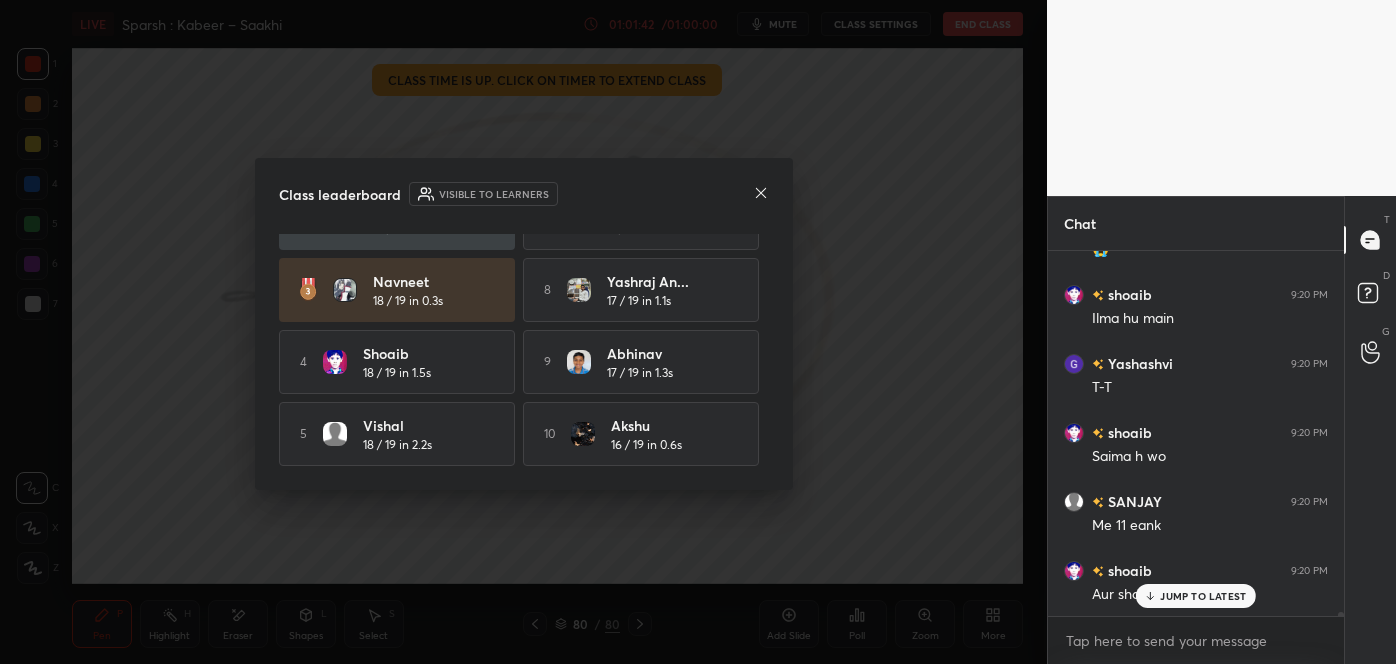 click 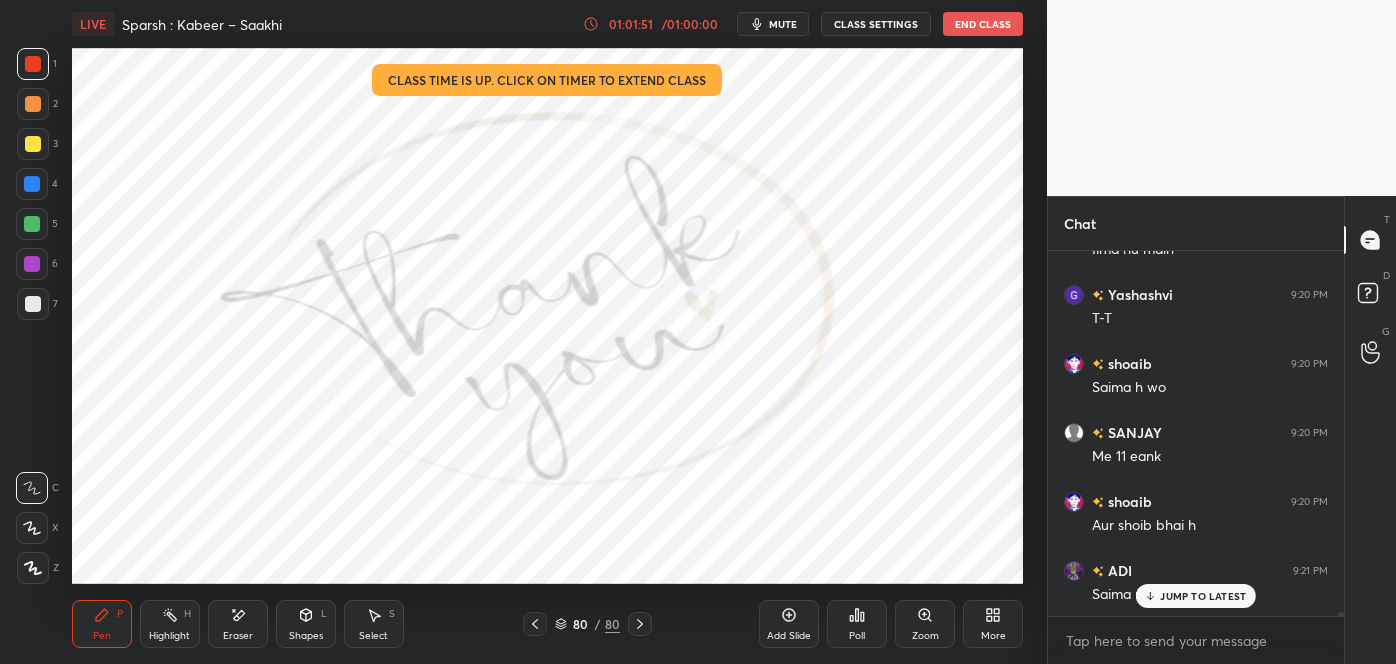 scroll, scrollTop: 36424, scrollLeft: 0, axis: vertical 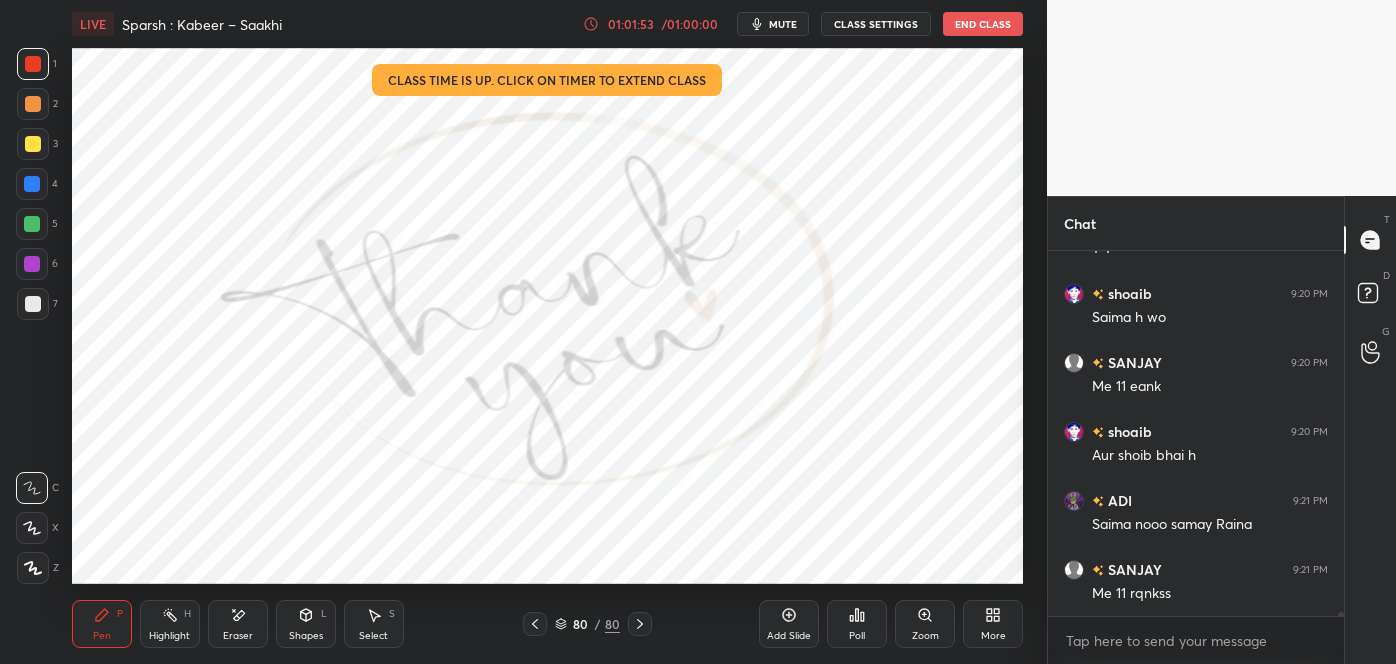 click on "Eraser" at bounding box center [238, 624] 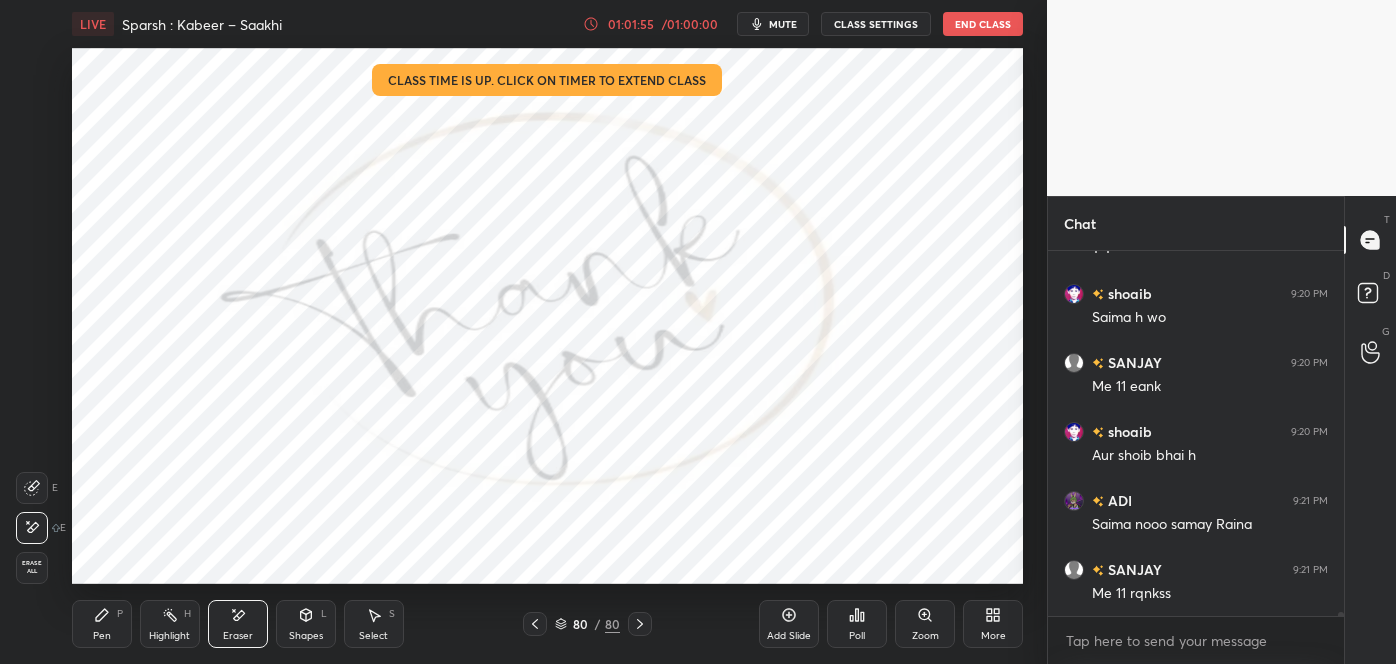 click 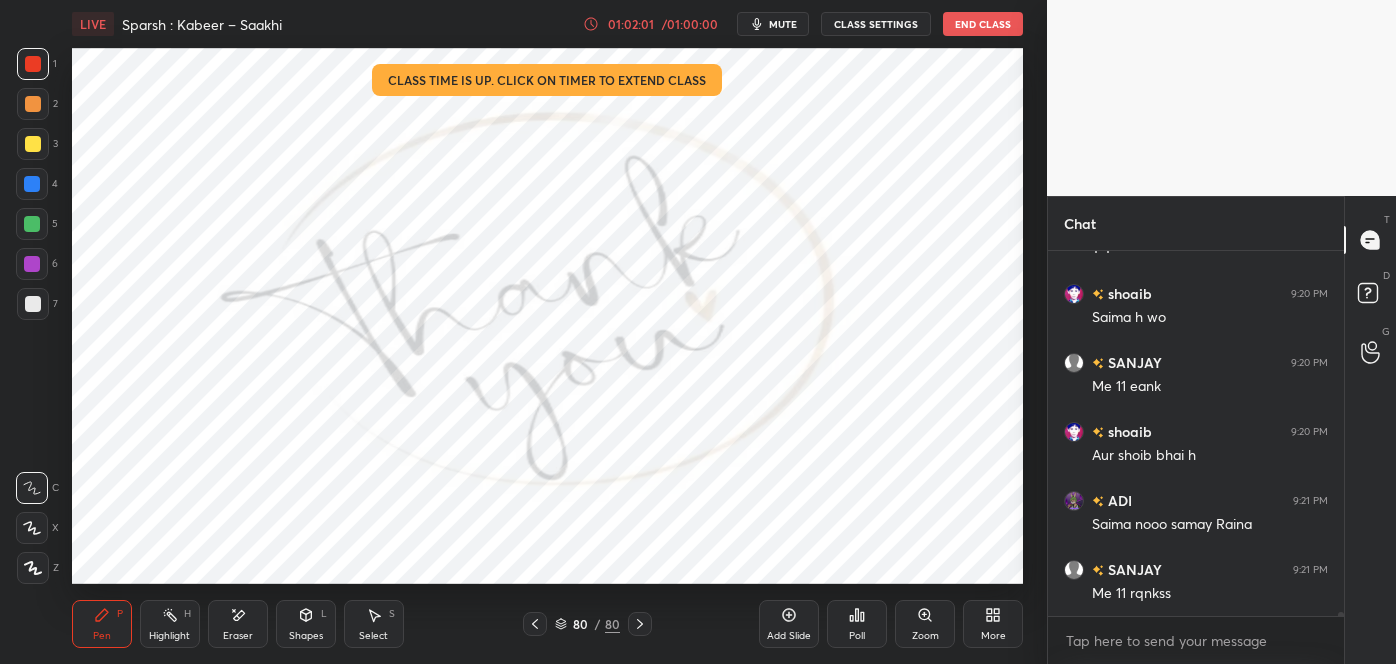 click on "80 / 80" at bounding box center [587, 624] 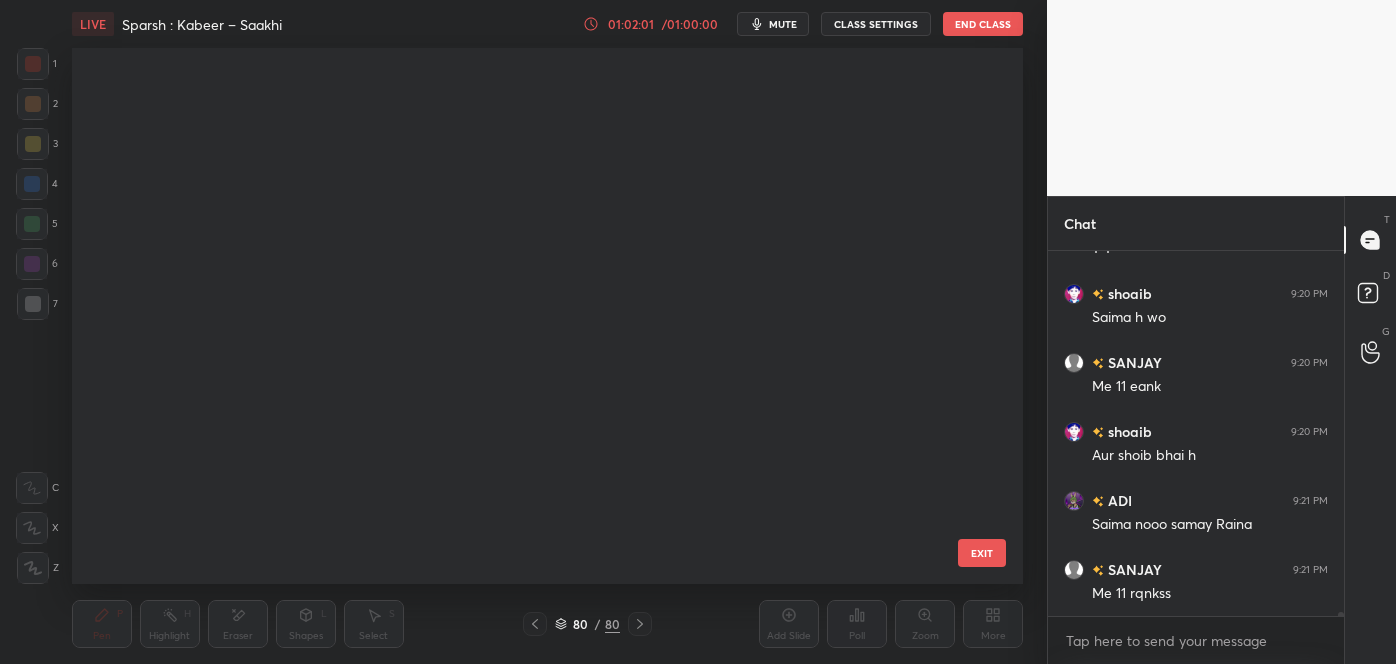 scroll, scrollTop: 3874, scrollLeft: 0, axis: vertical 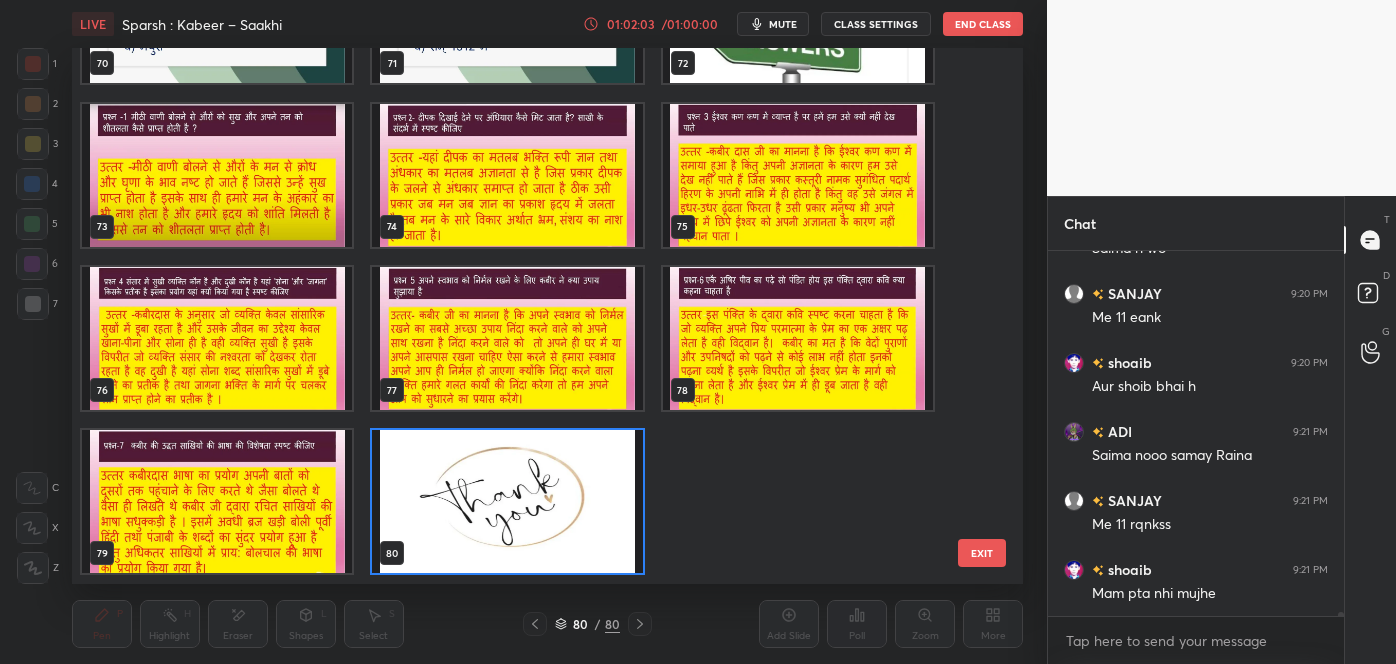 click at bounding box center (507, 502) 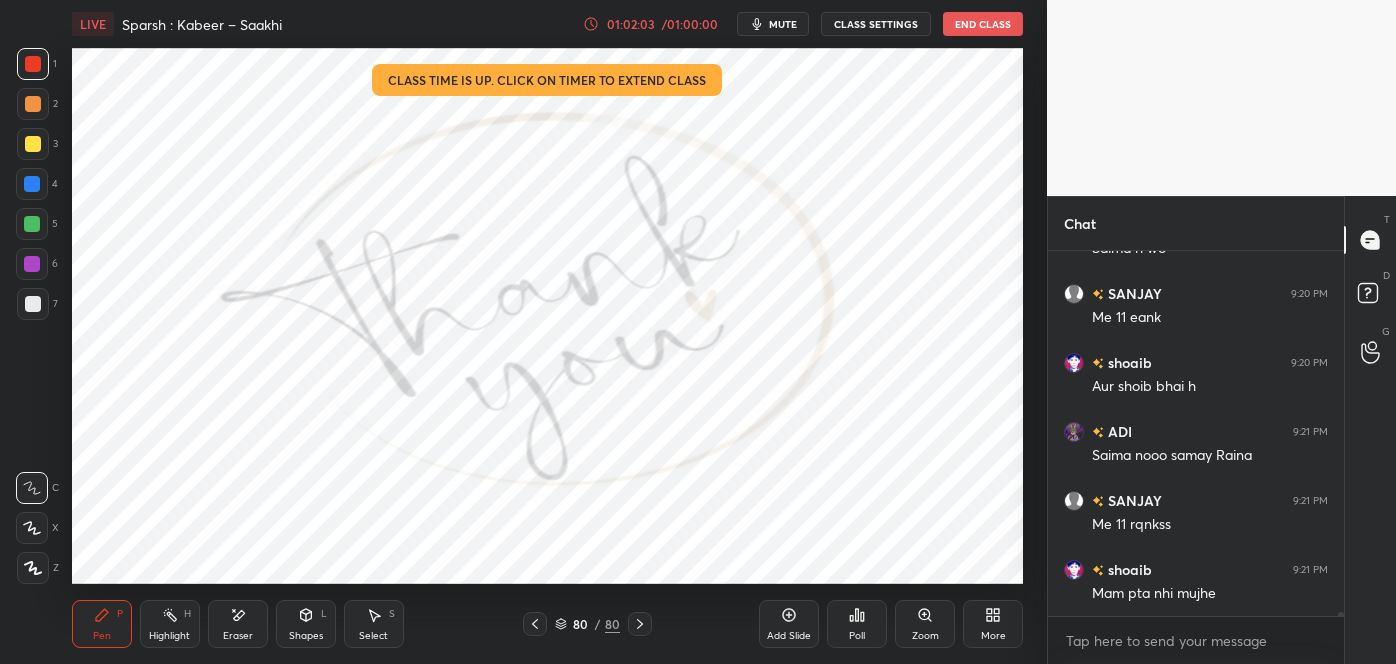 click at bounding box center (507, 502) 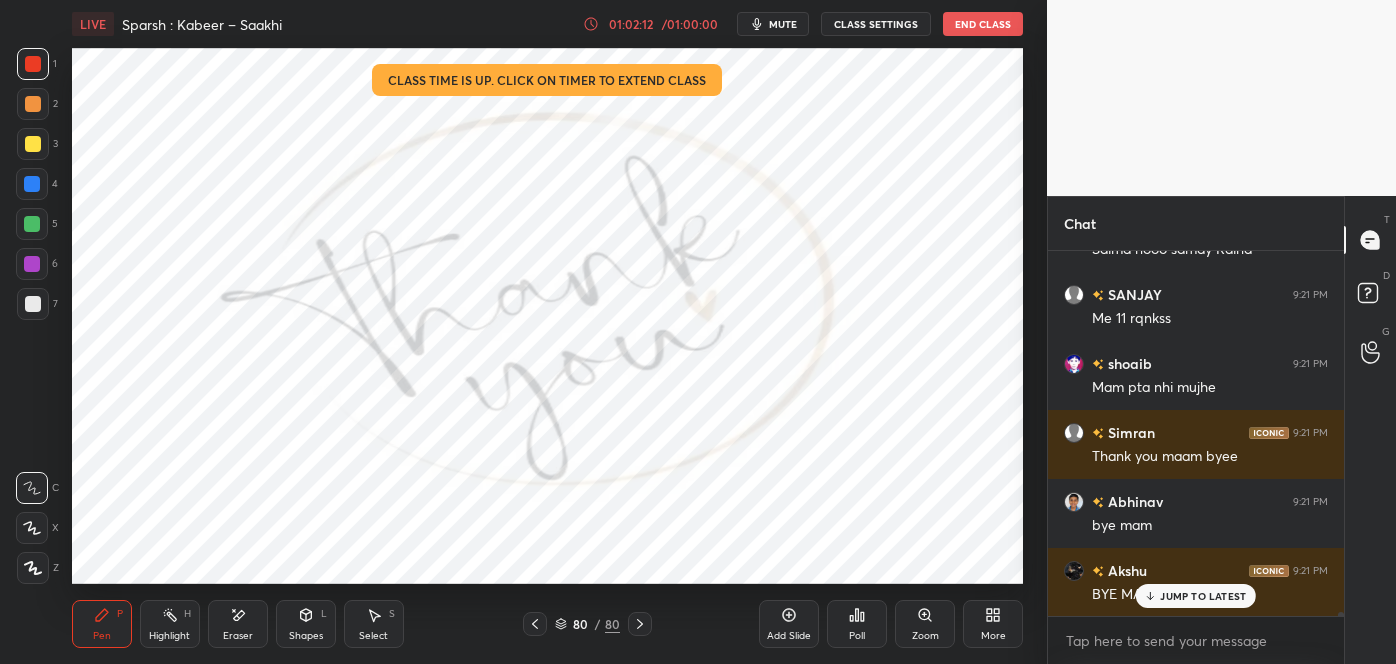 scroll, scrollTop: 36768, scrollLeft: 0, axis: vertical 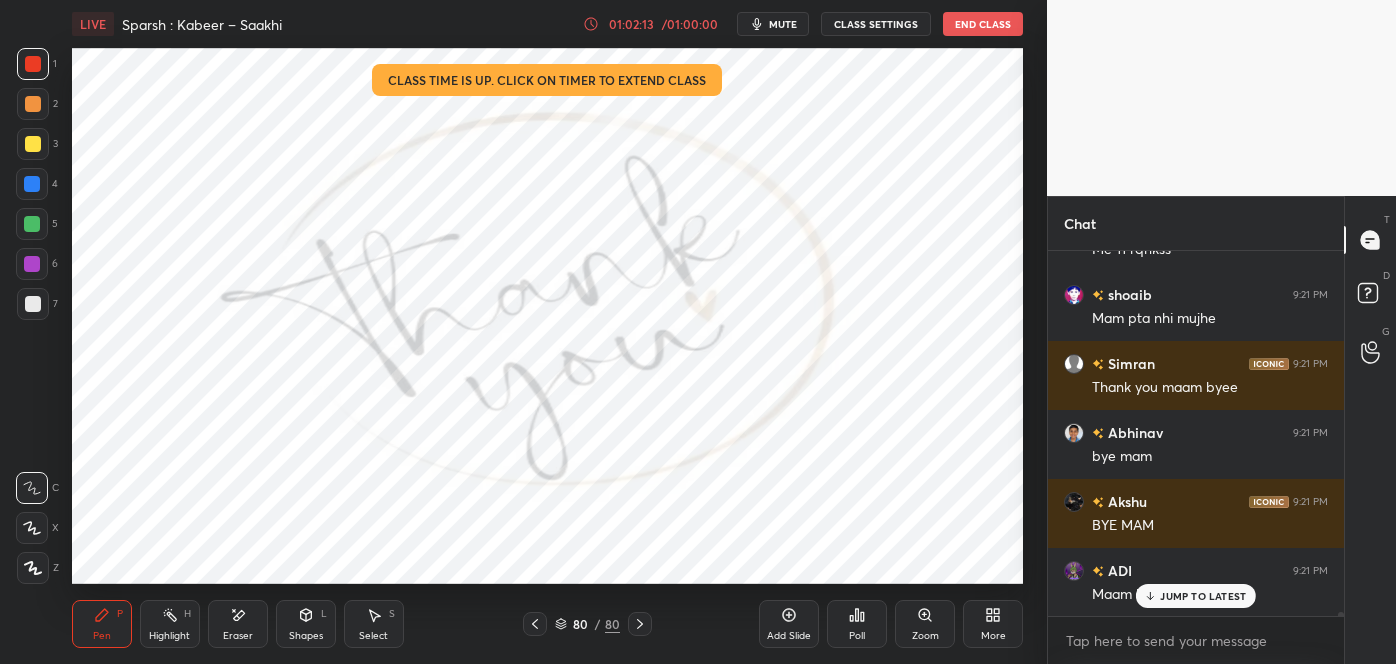 click on "End Class" at bounding box center [983, 24] 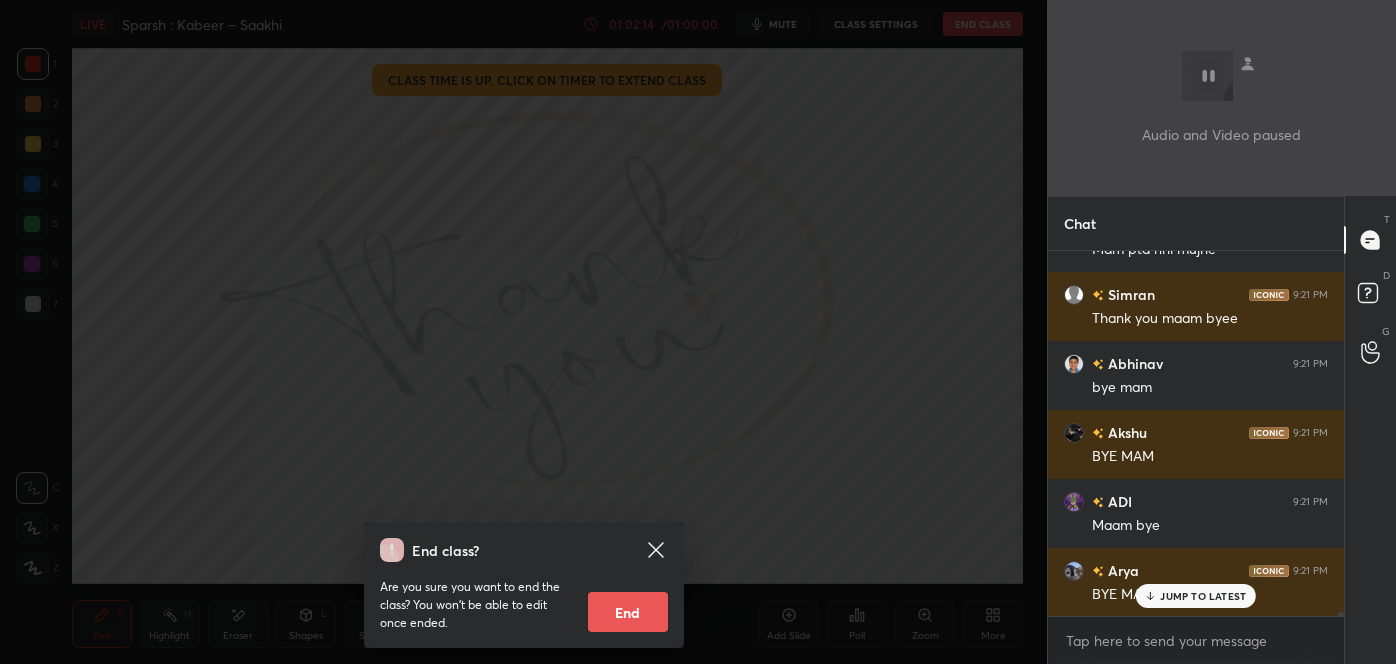 scroll, scrollTop: 36976, scrollLeft: 0, axis: vertical 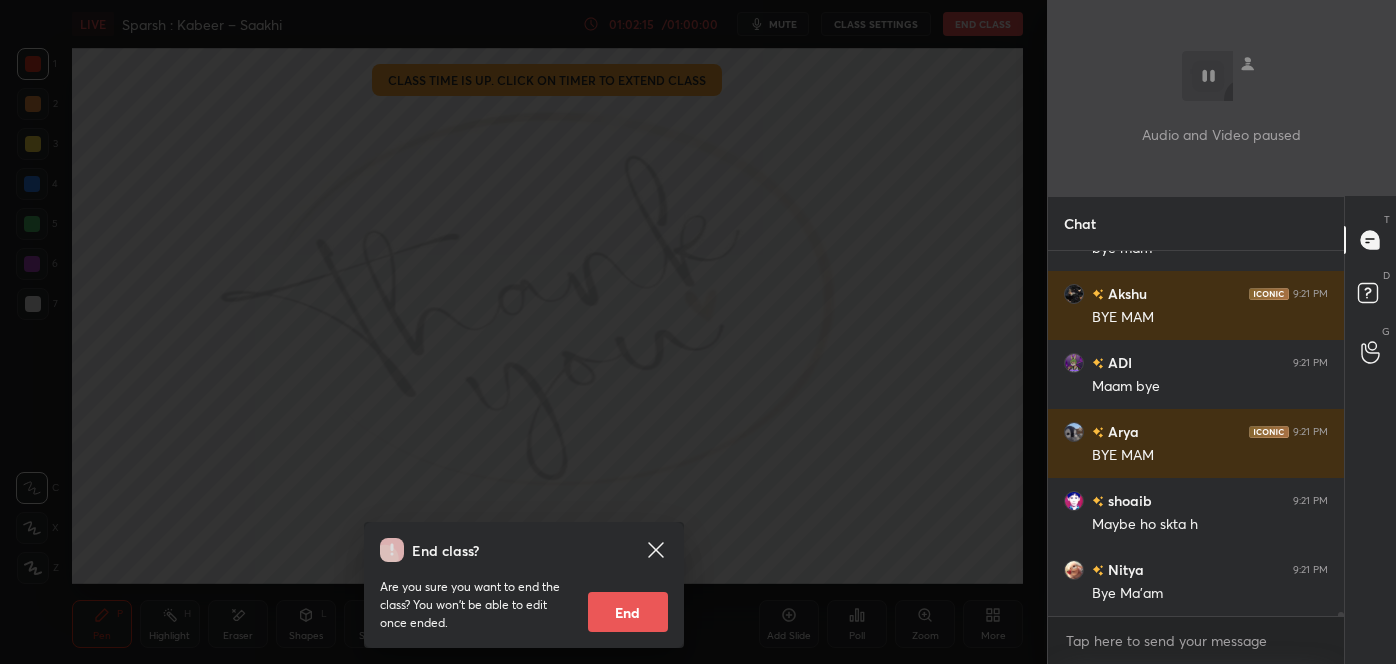 click on "End" at bounding box center [628, 612] 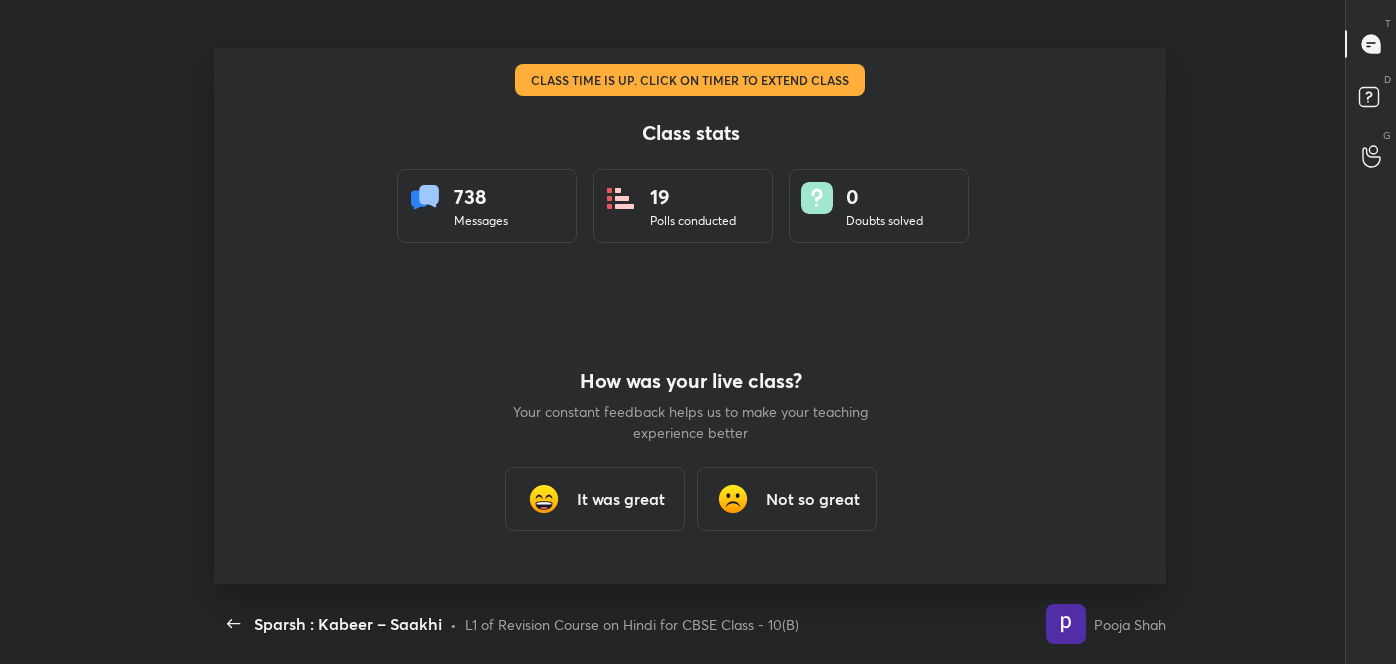 scroll, scrollTop: 99464, scrollLeft: 98658, axis: both 